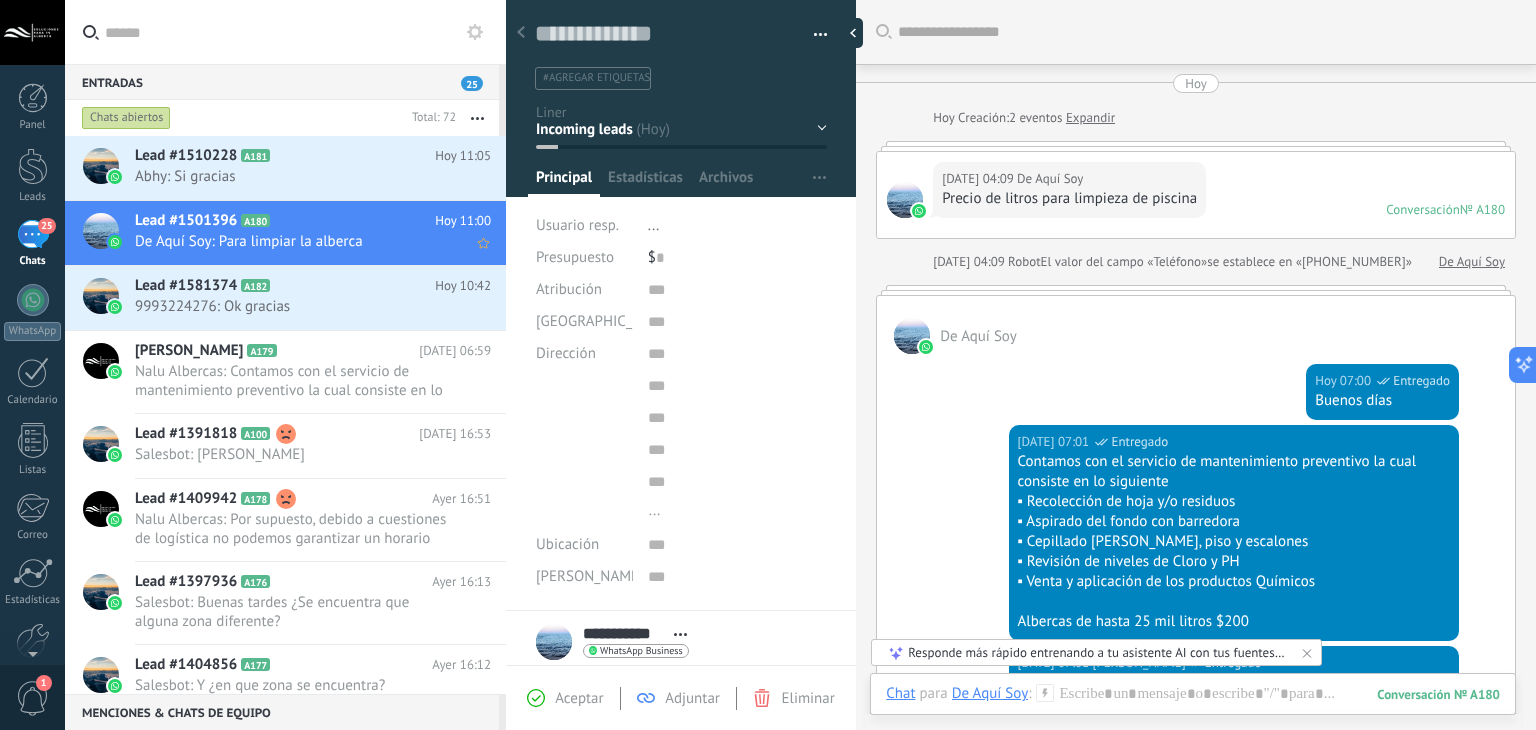 scroll, scrollTop: 0, scrollLeft: 0, axis: both 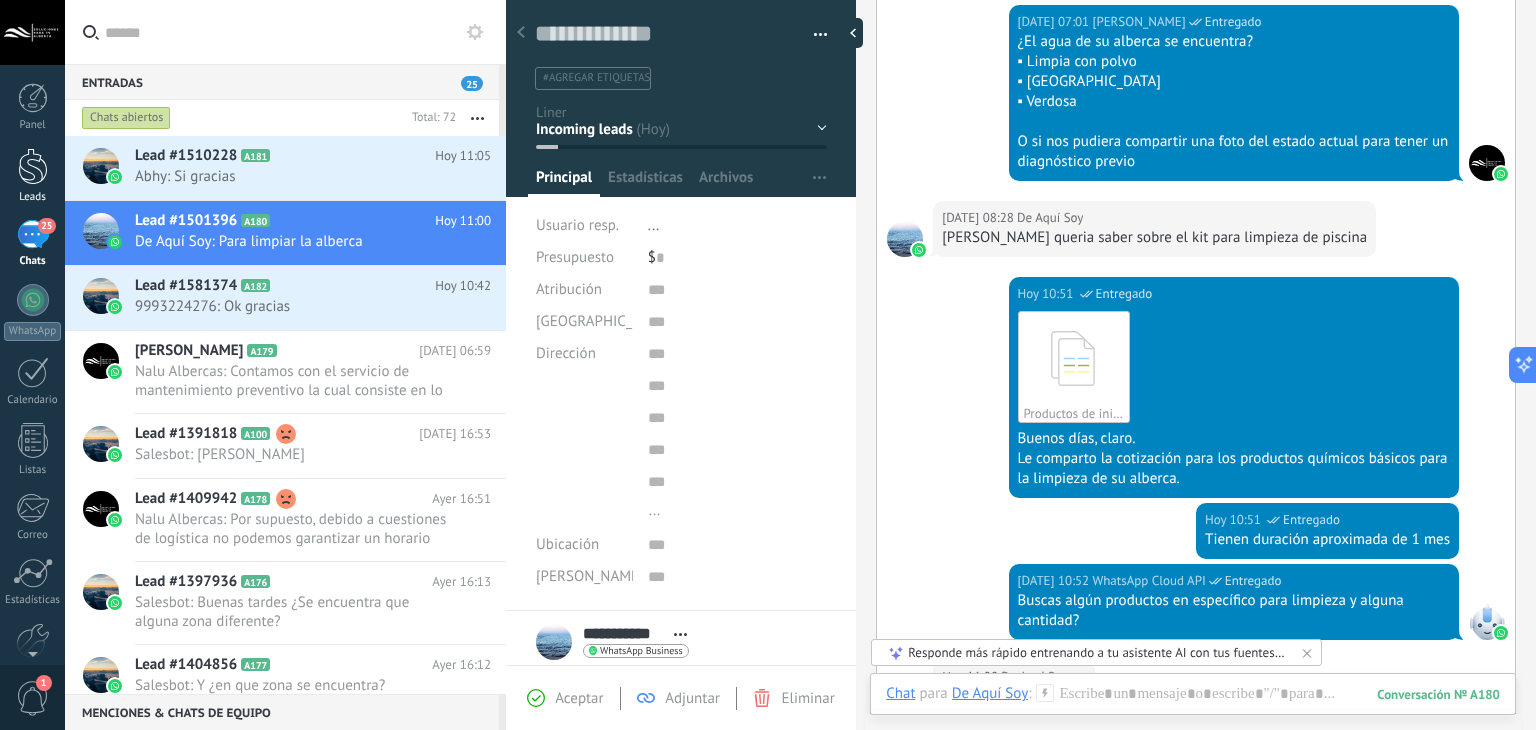 click on "Leads" at bounding box center (33, 197) 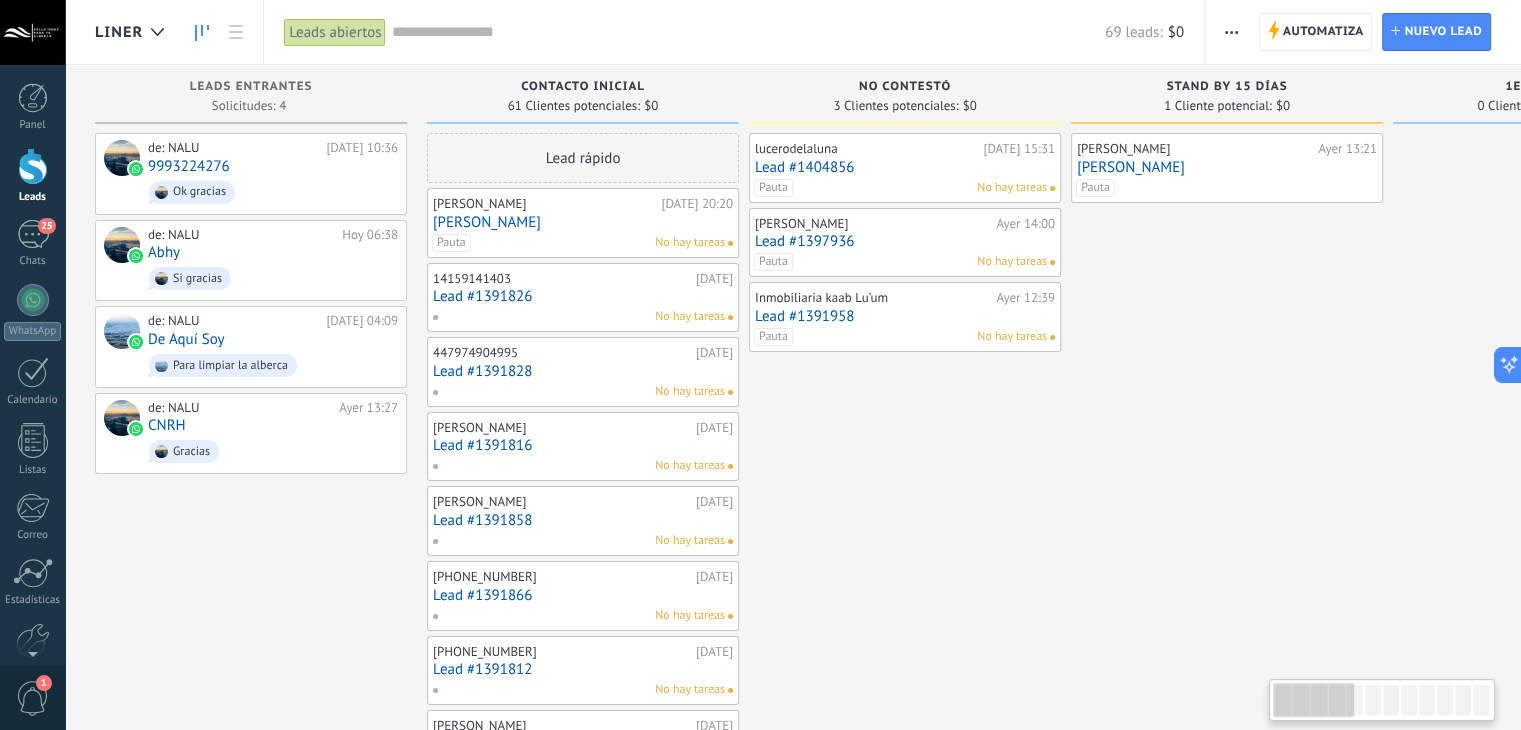 click at bounding box center [748, 32] 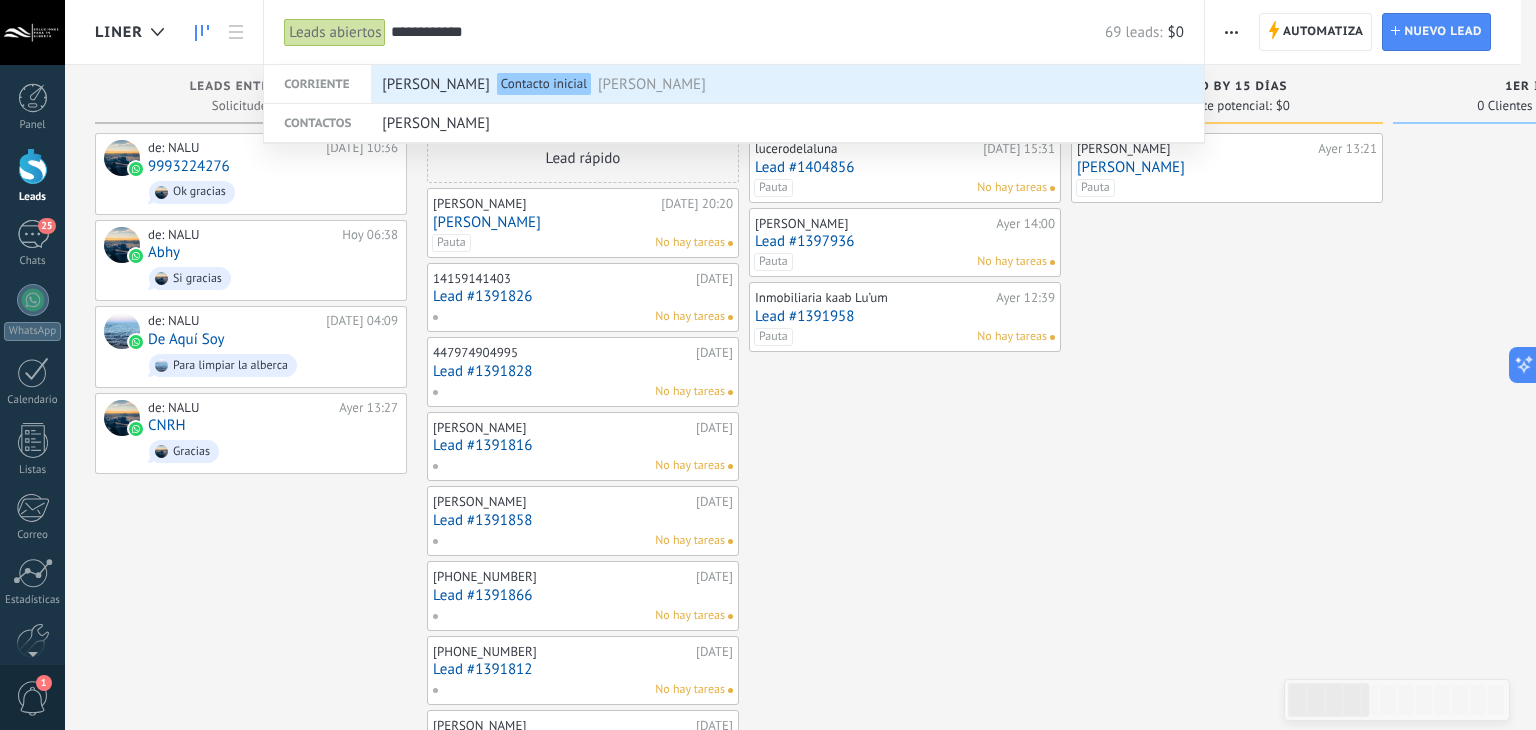 type on "**********" 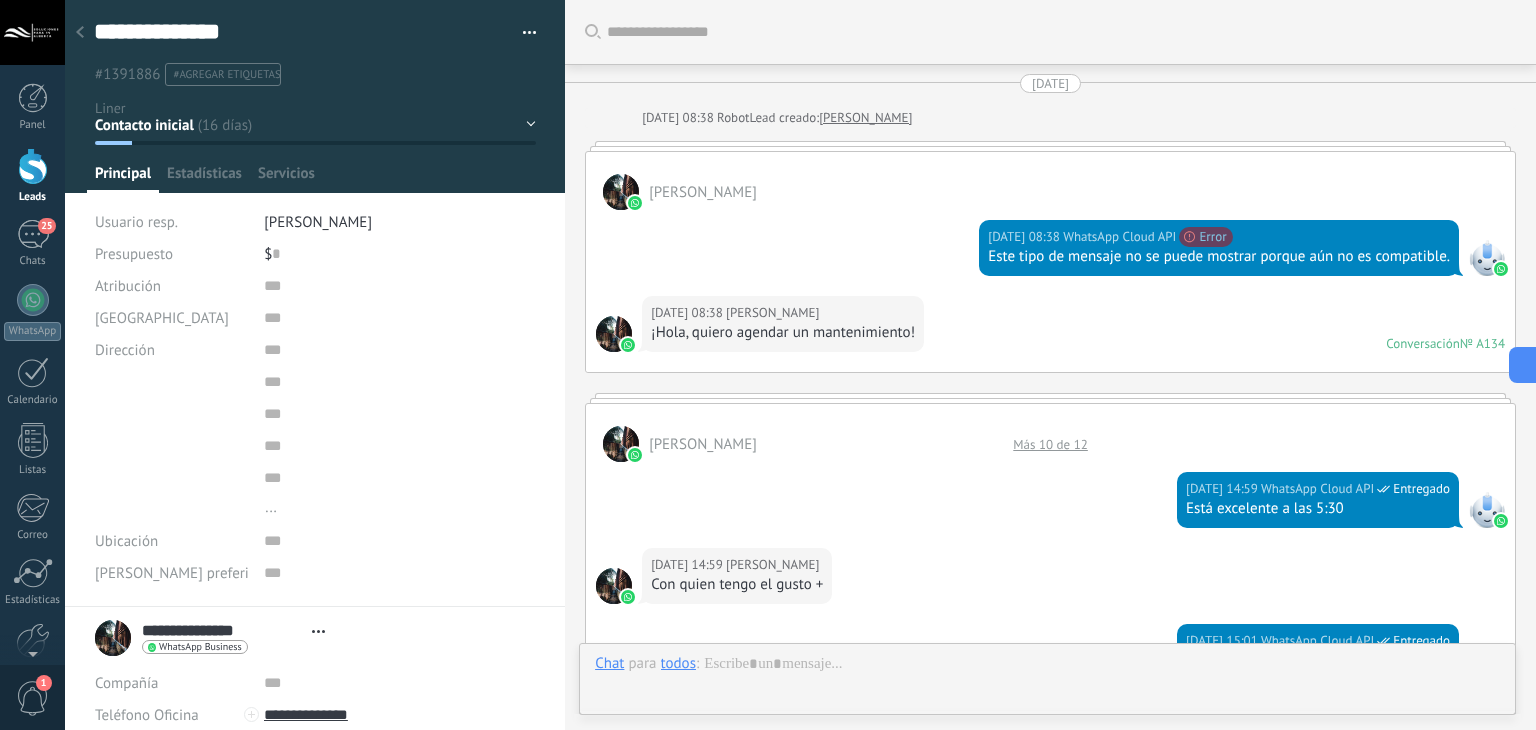 type on "**********" 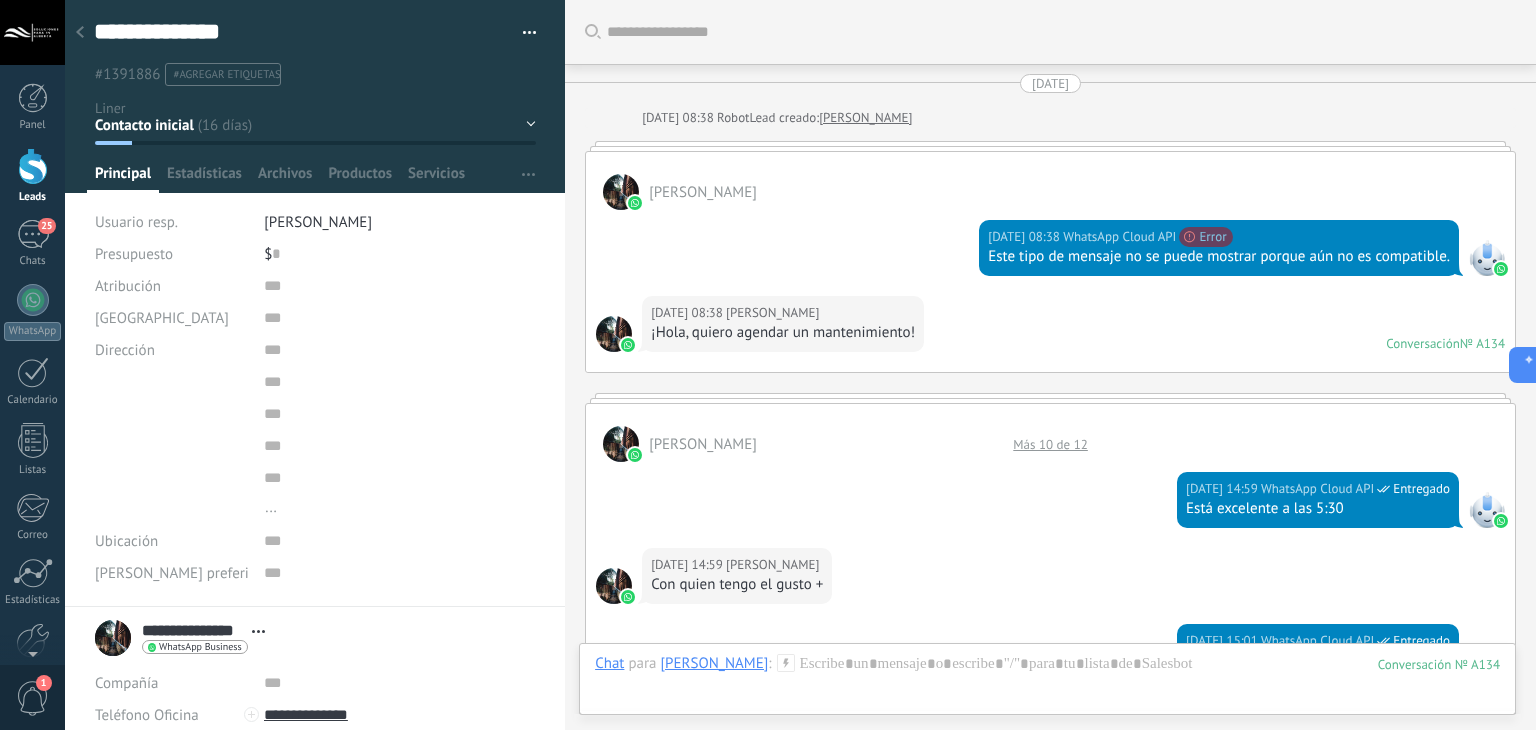 scroll, scrollTop: 3717, scrollLeft: 0, axis: vertical 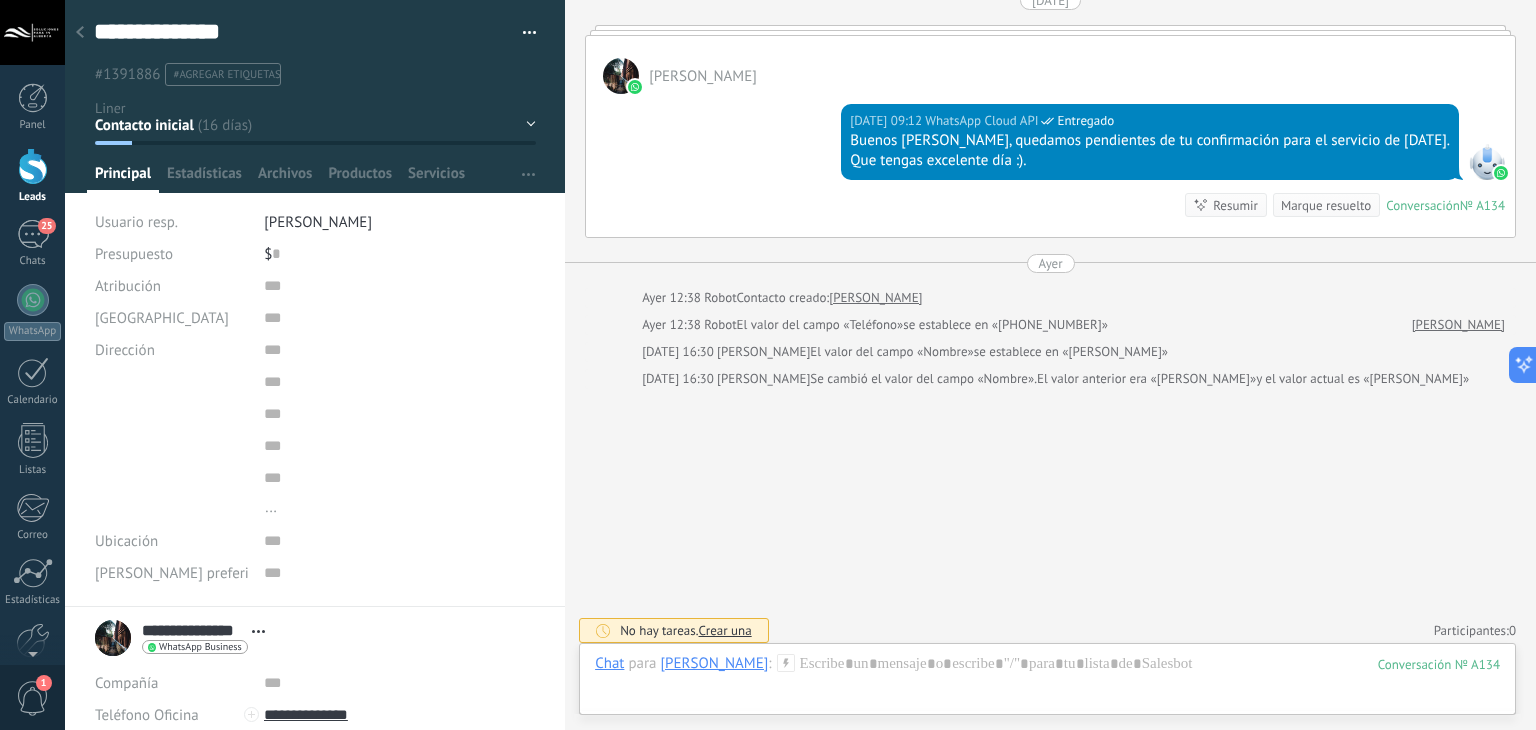 click on "#agregar etiquetas" at bounding box center (226, 75) 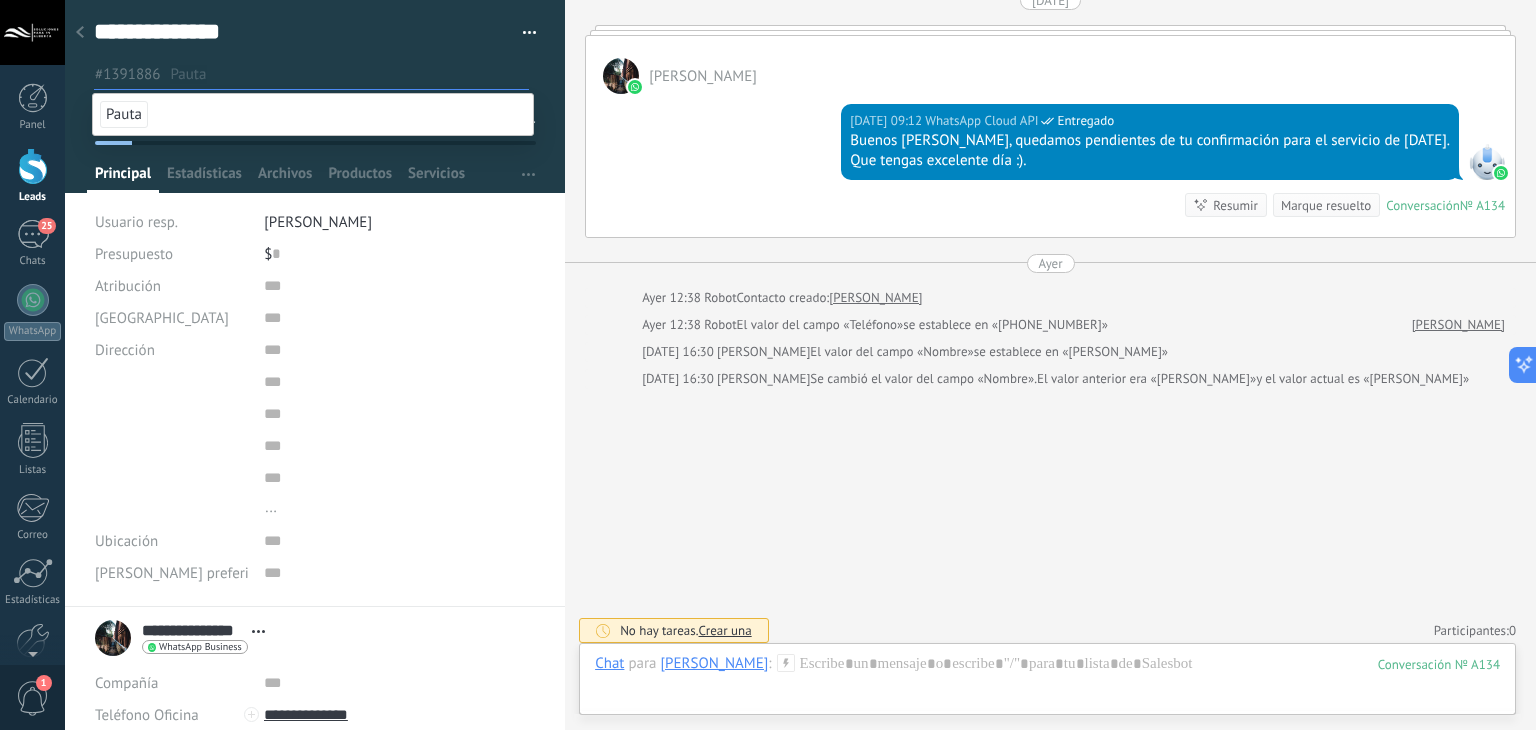 click on "Pauta" at bounding box center (313, 114) 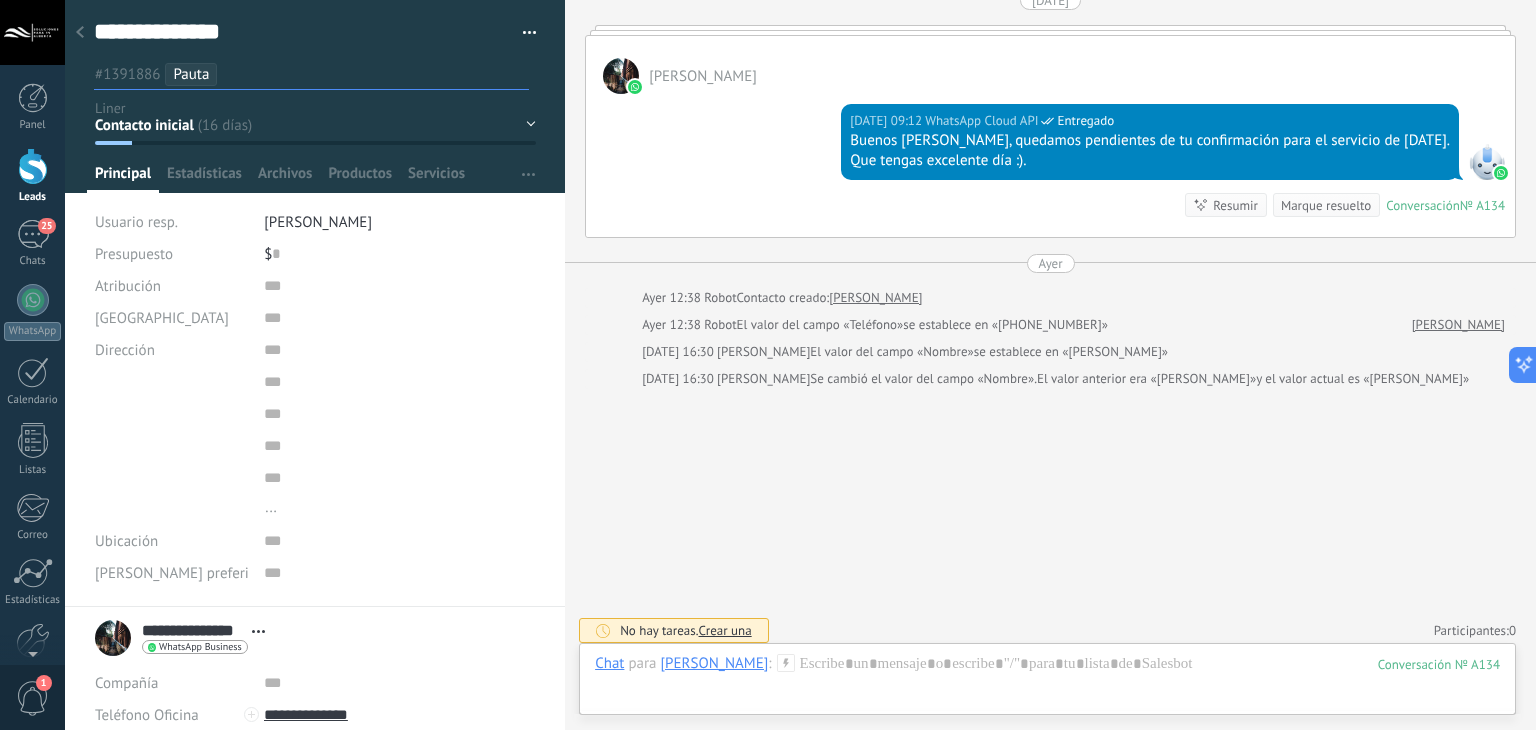 click on "Buscar Carga más 05.07.2025 05.07.2025 08:38 Robot  Lead creado:  Michelle Ortíz Michelle  Ortiz  05.07.2025 08:38 WhatsApp Cloud API  Error Este tipo de mensaje no se puede mostrar porque aún no es compatible. 05.07.2025 08:38 Michelle  Ortiz  ¡Hola, quiero agendar un mantenimiento! Conversación  № A134 Conversación № A134 Michelle  Ortiz  Más 10 de 12 05.07.2025 14:59 WhatsApp Cloud API  Entregado Está excelente a las 5:30 05.07.2025 14:59 Michelle  Ortiz  Con quien tengo el gusto + 05.07.2025 15:01 WhatsApp Cloud API  Entregado Con David de Nalu 05.07.2025 15:01 Michelle  Ortiz  Ok 05.07.2025 15:01 Michelle  Ortiz  Mucho gusto 05.07.2025 15:02 WhatsApp Cloud API  Entregado Nos vemos el lunes, que tengas excelente fi de semana 05.07.2025 15:02 Michelle  Ortiz  Gracias, igualmente 05.07.2025 15:25 WhatsApp Cloud API  Entregado Disculpa Michelle, tendrás alguna referencia de la casa como el color? 05.07.2025 15:26 Michelle  Ortiz  Amarillo con azul 05.07.2025 15:26 Entregado   0" at bounding box center (1050, -1490) 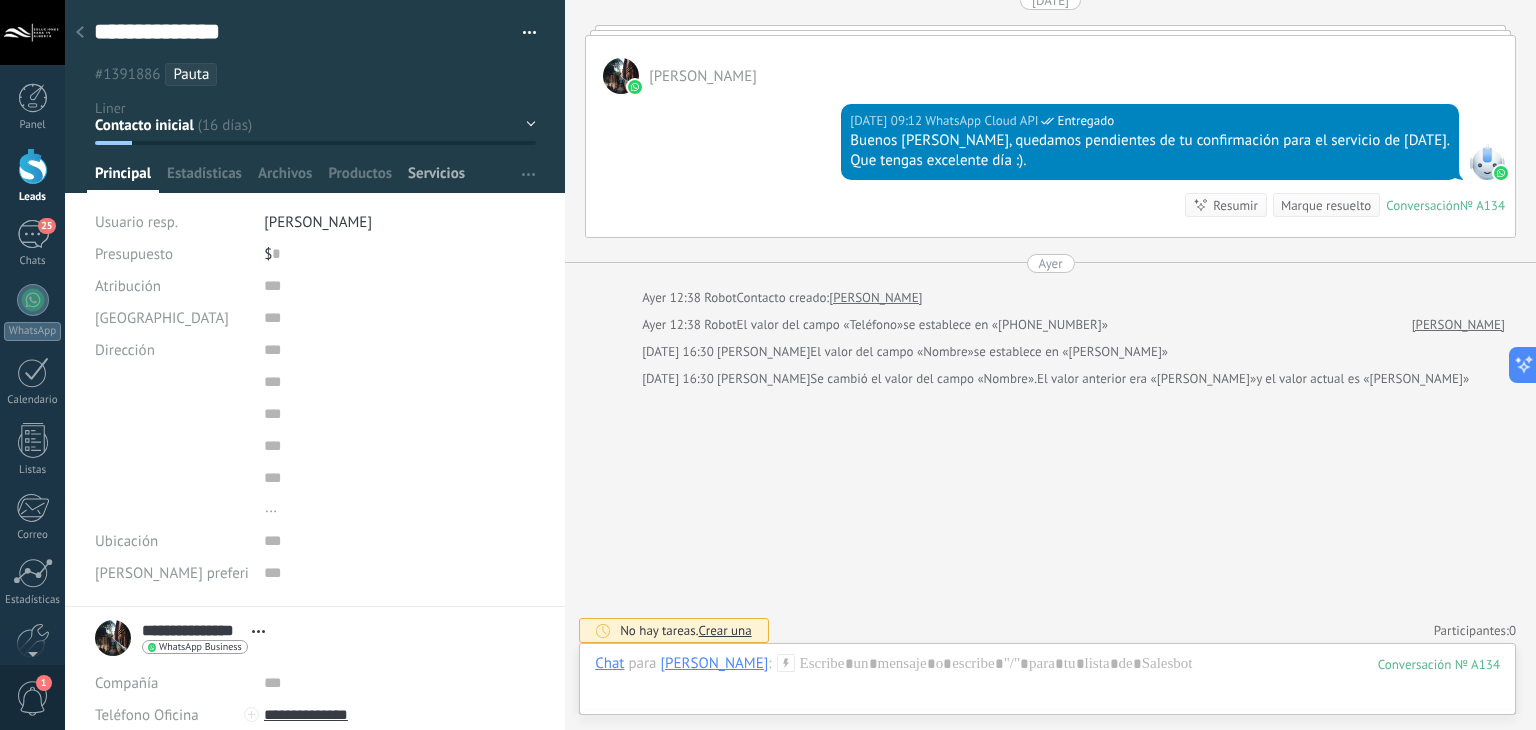 click on "Servicios" at bounding box center (436, 178) 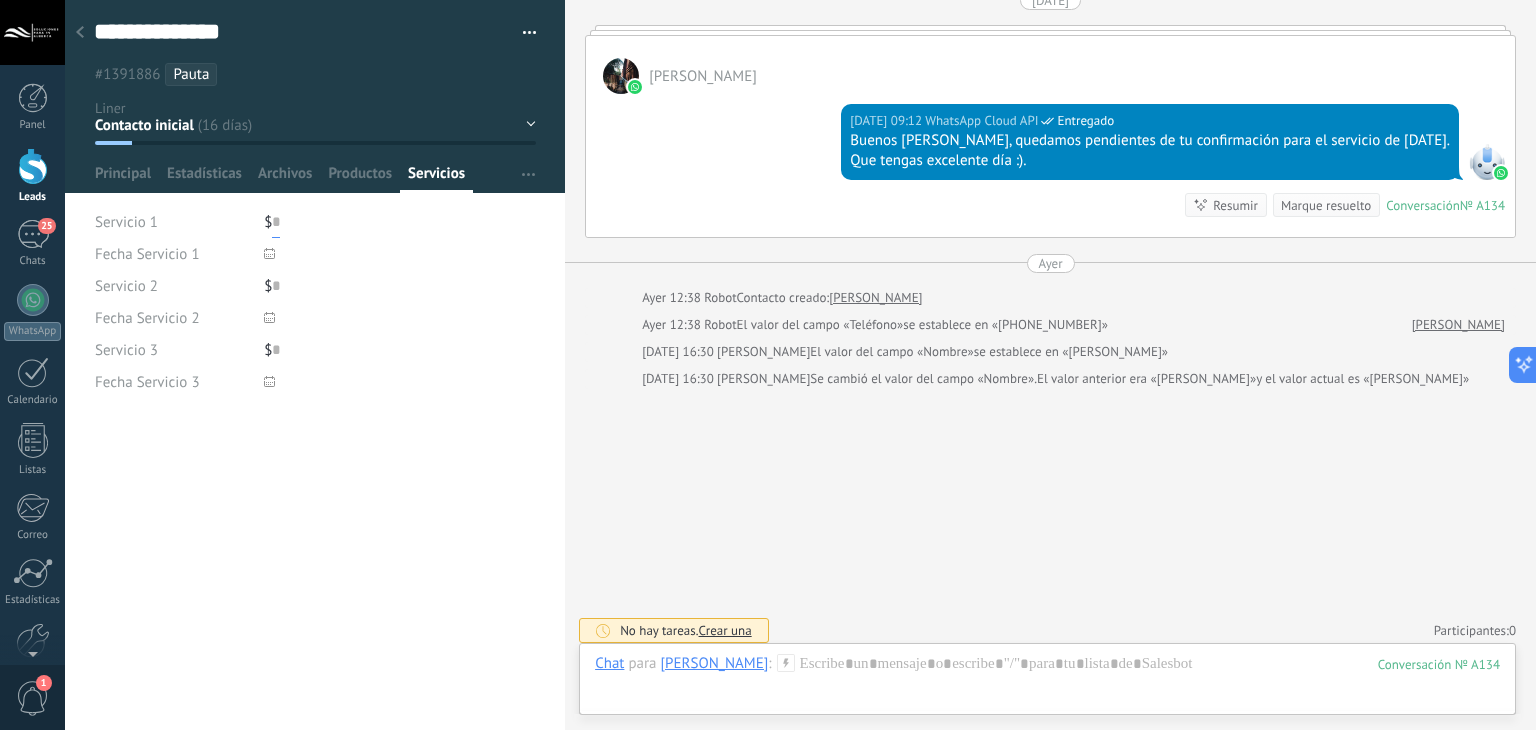 click at bounding box center (276, 222) 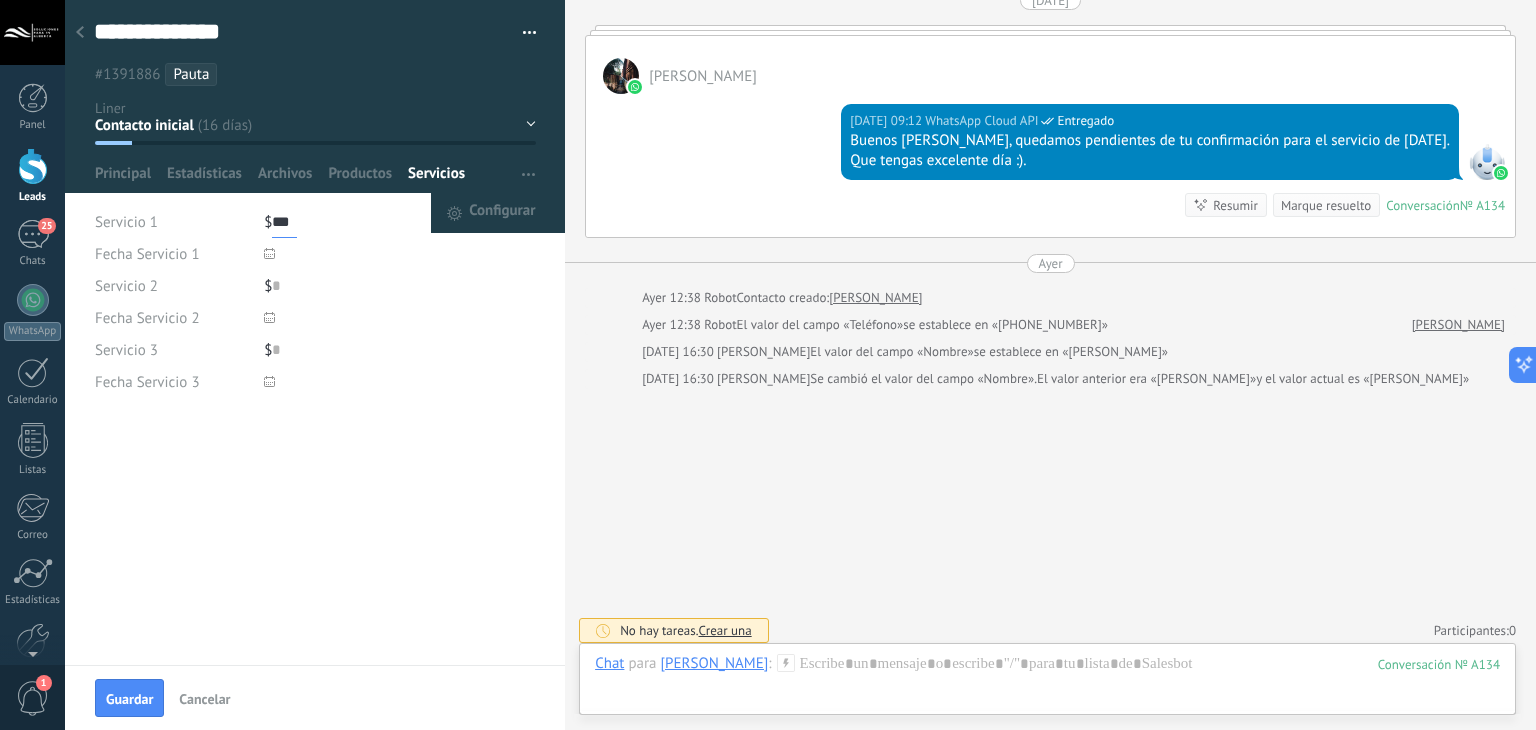 type on "***" 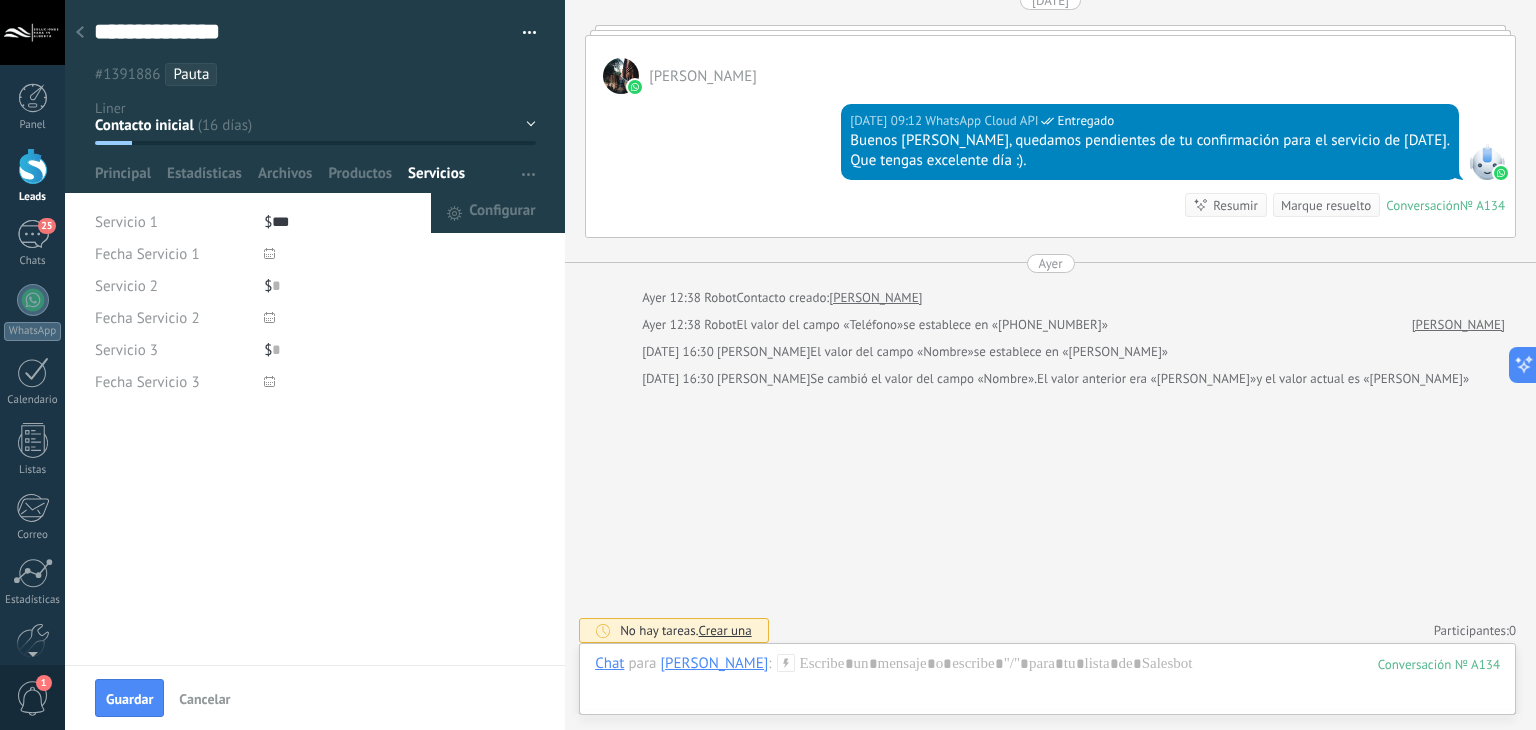 click on "17.07.2025 09:12 WhatsApp Cloud API  Entregado Buenos días Michelle, quedamos pendientes de tu confirmación para el servicio de mañana. Que tengas excelente día :). Conversación  № A134 Conversación № A134 Resumir Resumir Marque resuelto" at bounding box center [1050, 165] 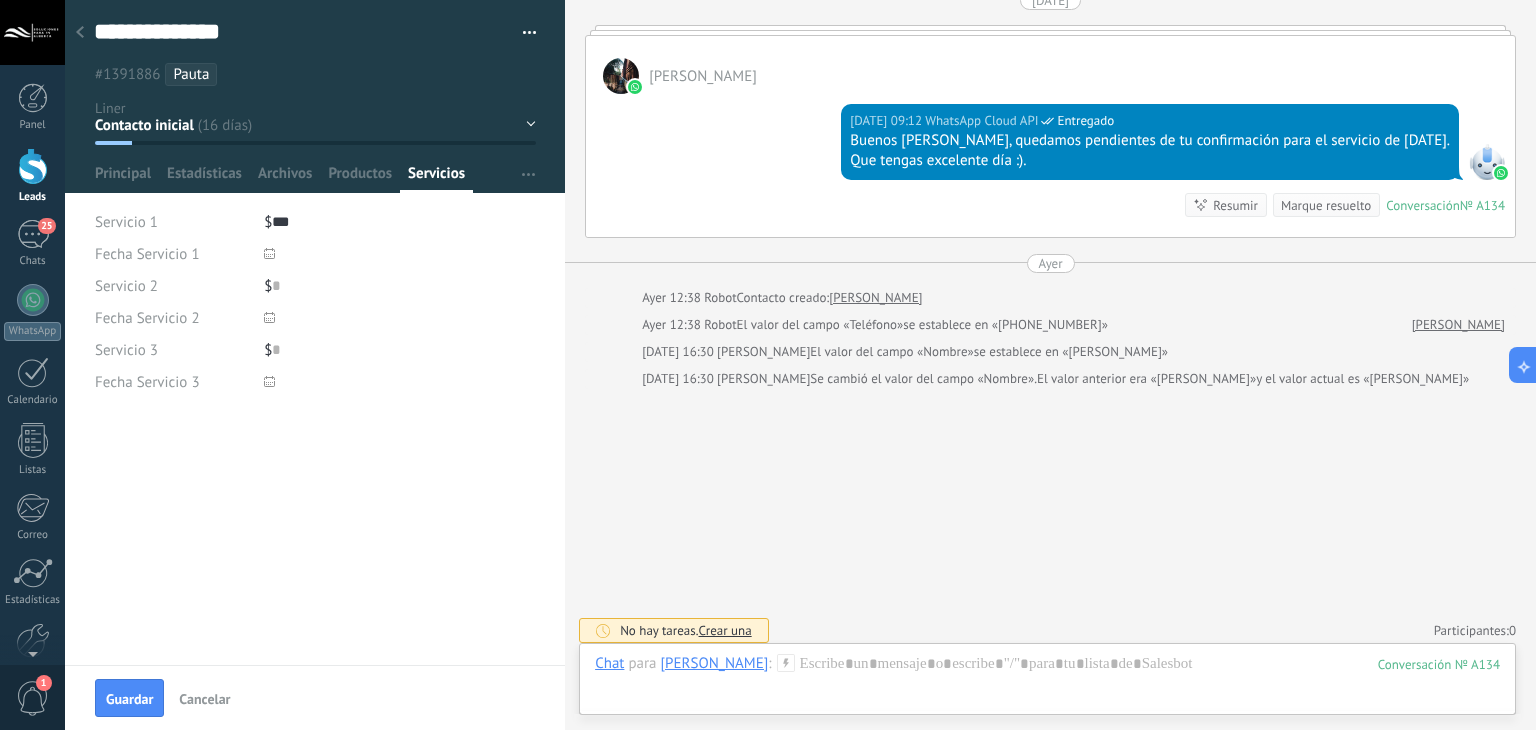 click at bounding box center (400, 254) 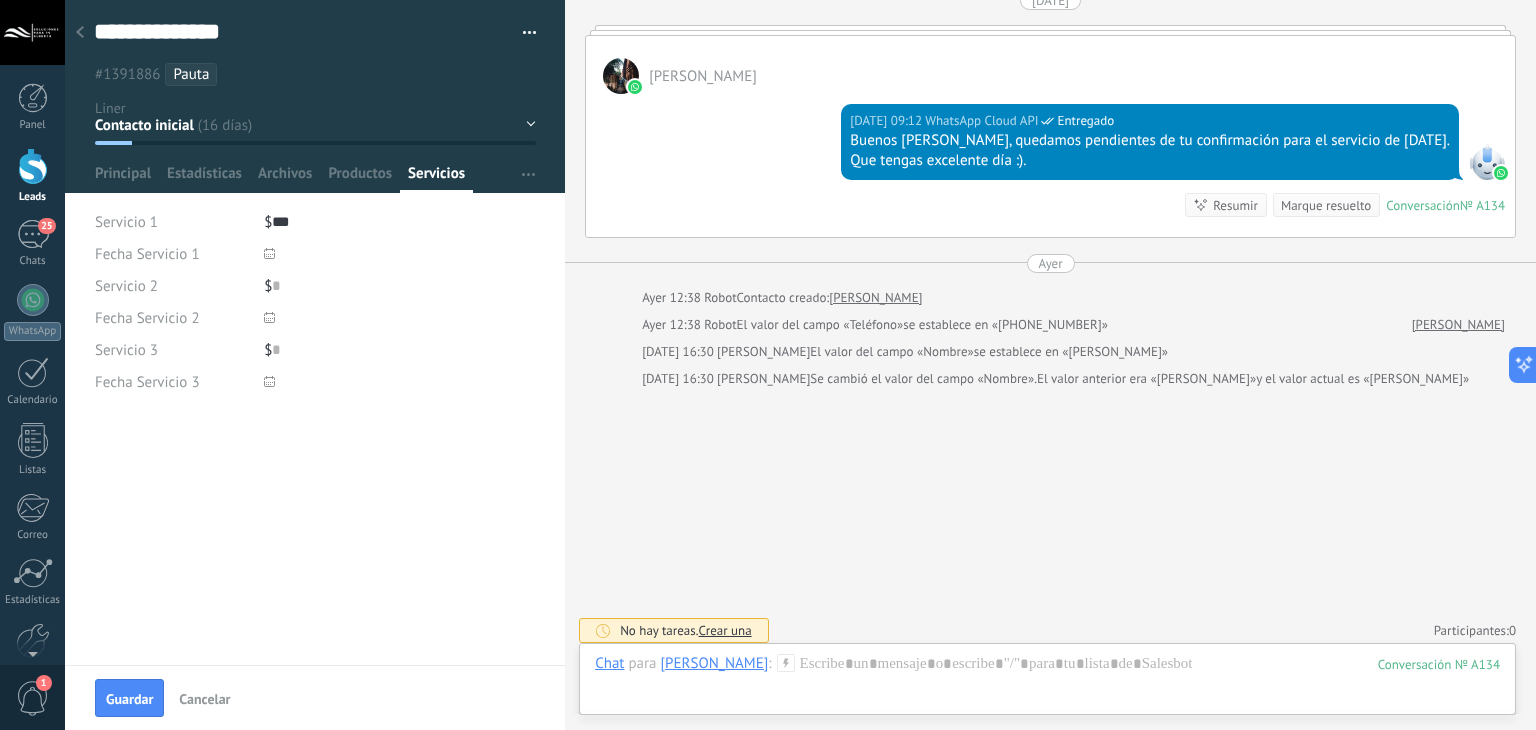 click 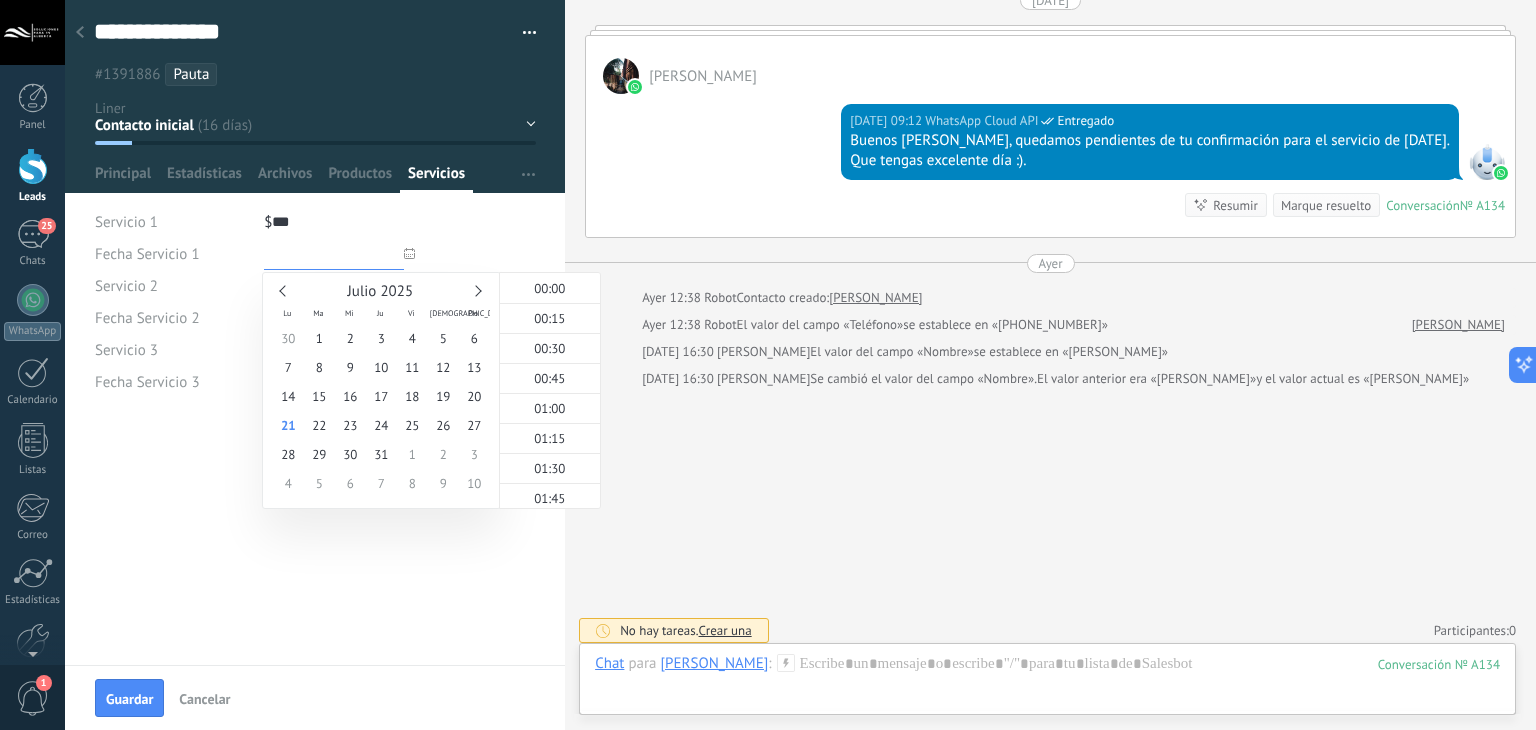 scroll, scrollTop: 1380, scrollLeft: 0, axis: vertical 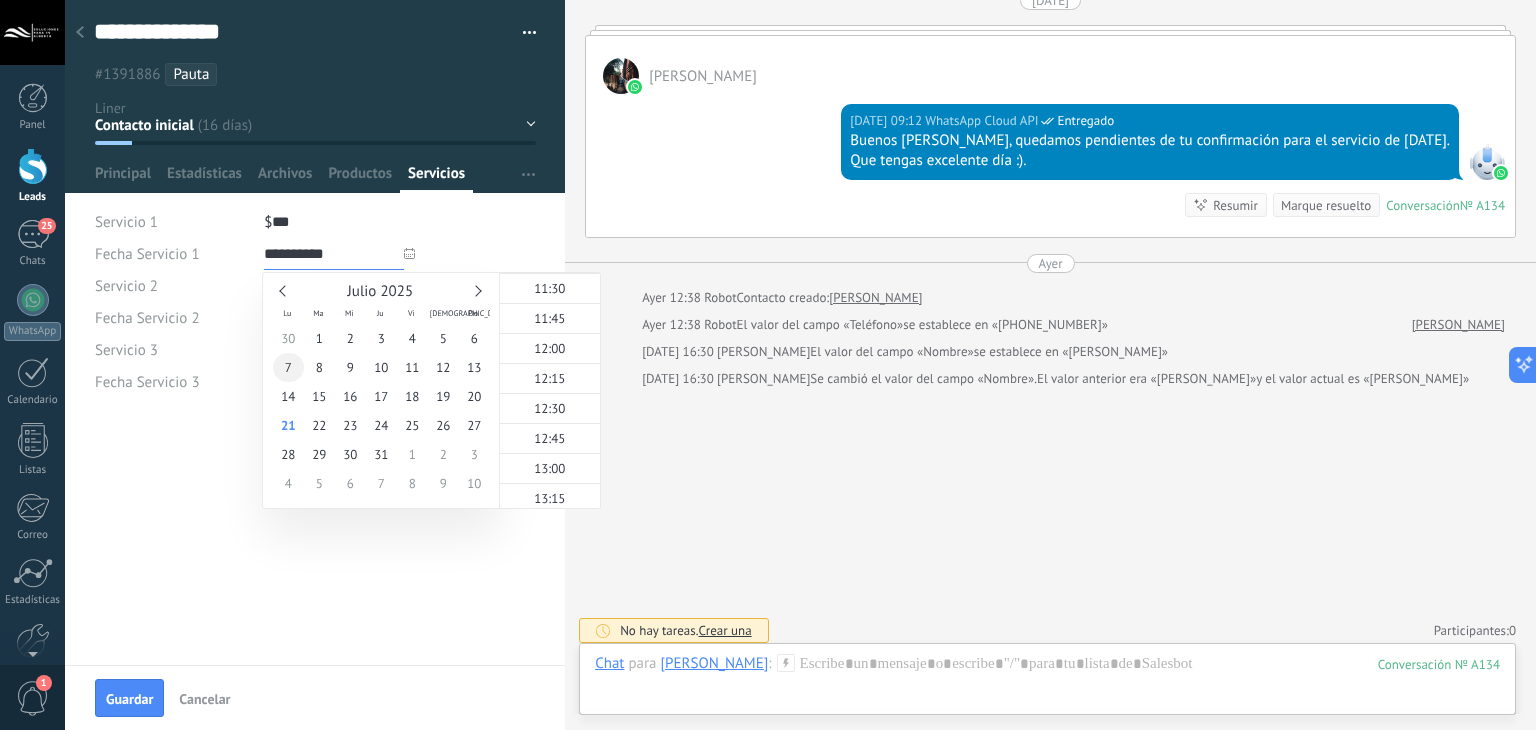type on "**********" 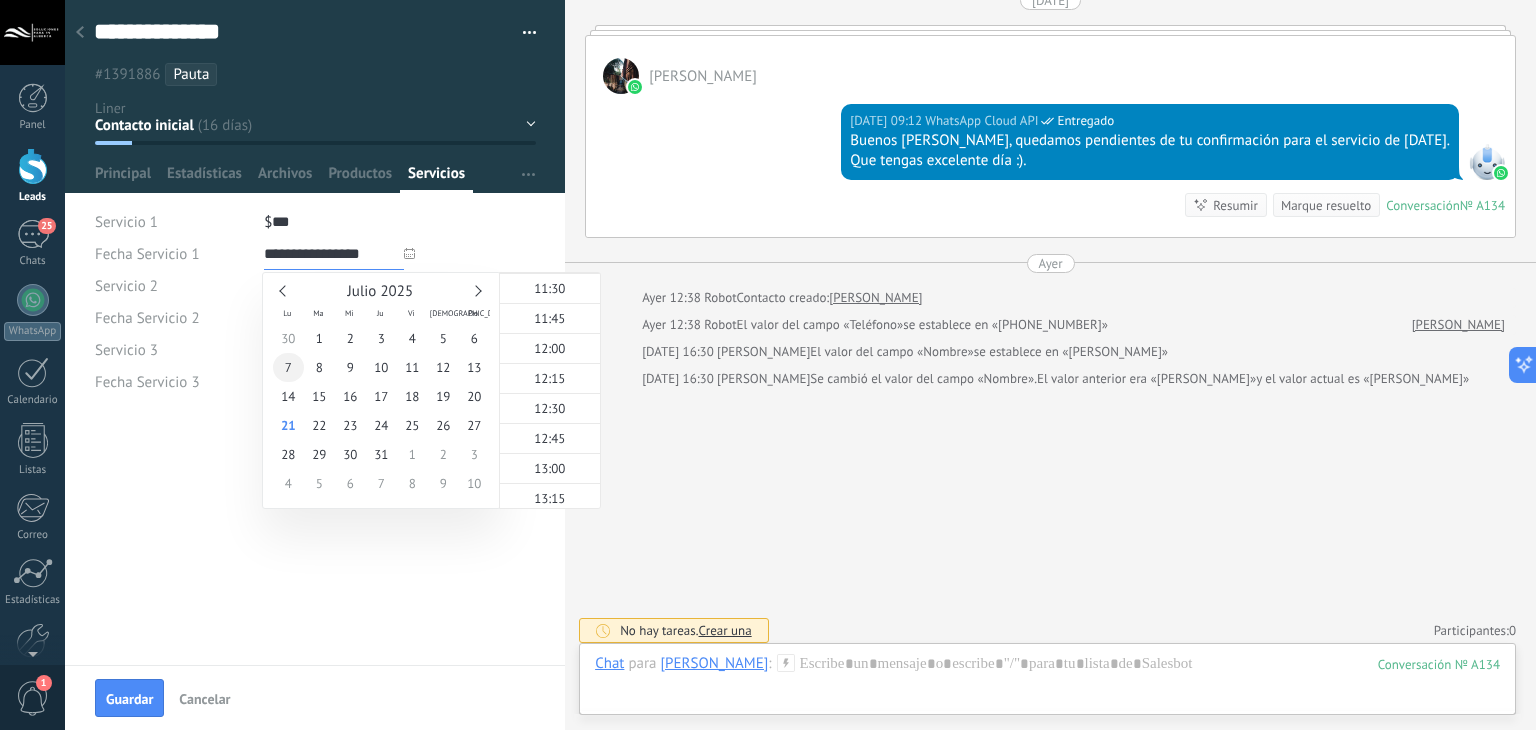 click on "7" at bounding box center (288, 367) 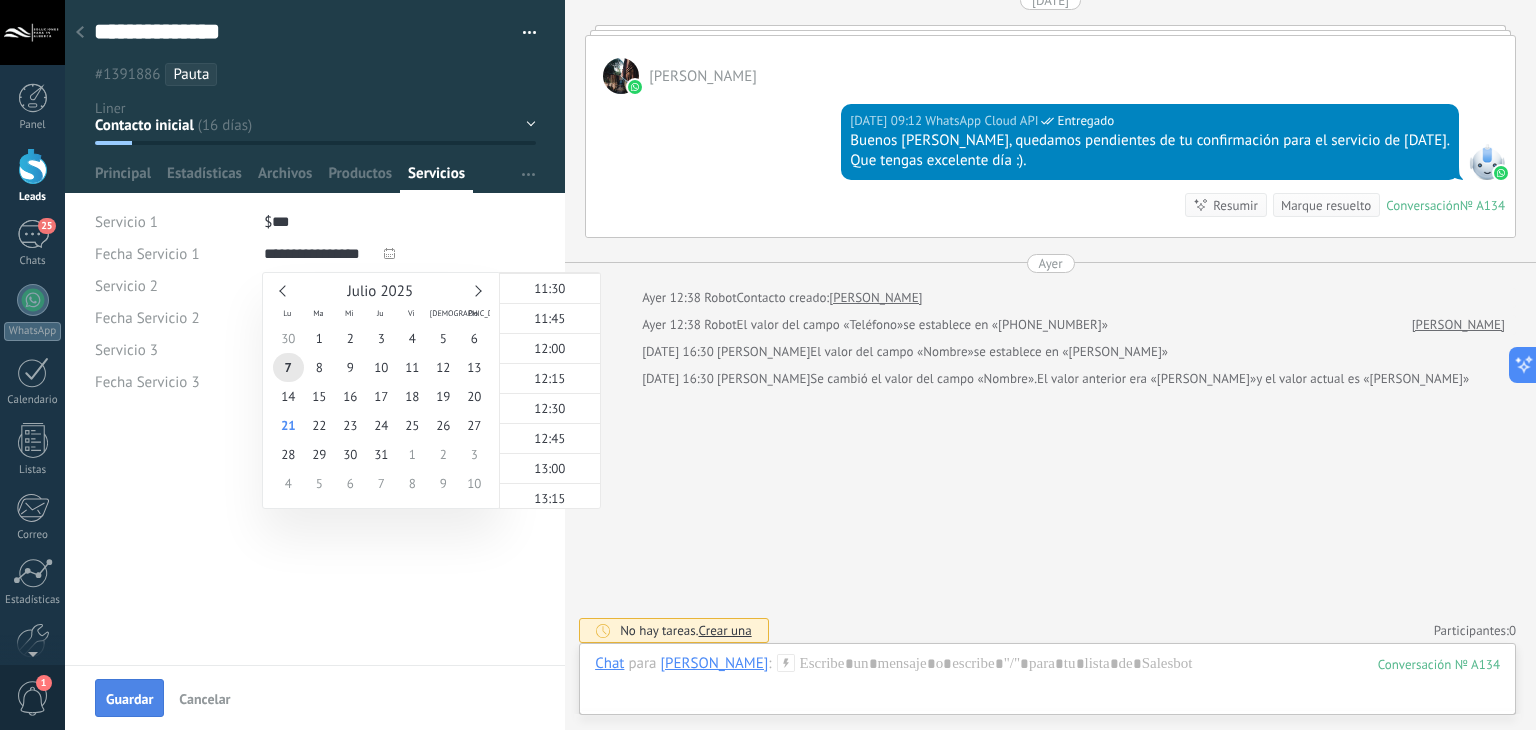 click on "Guardar" at bounding box center [129, 698] 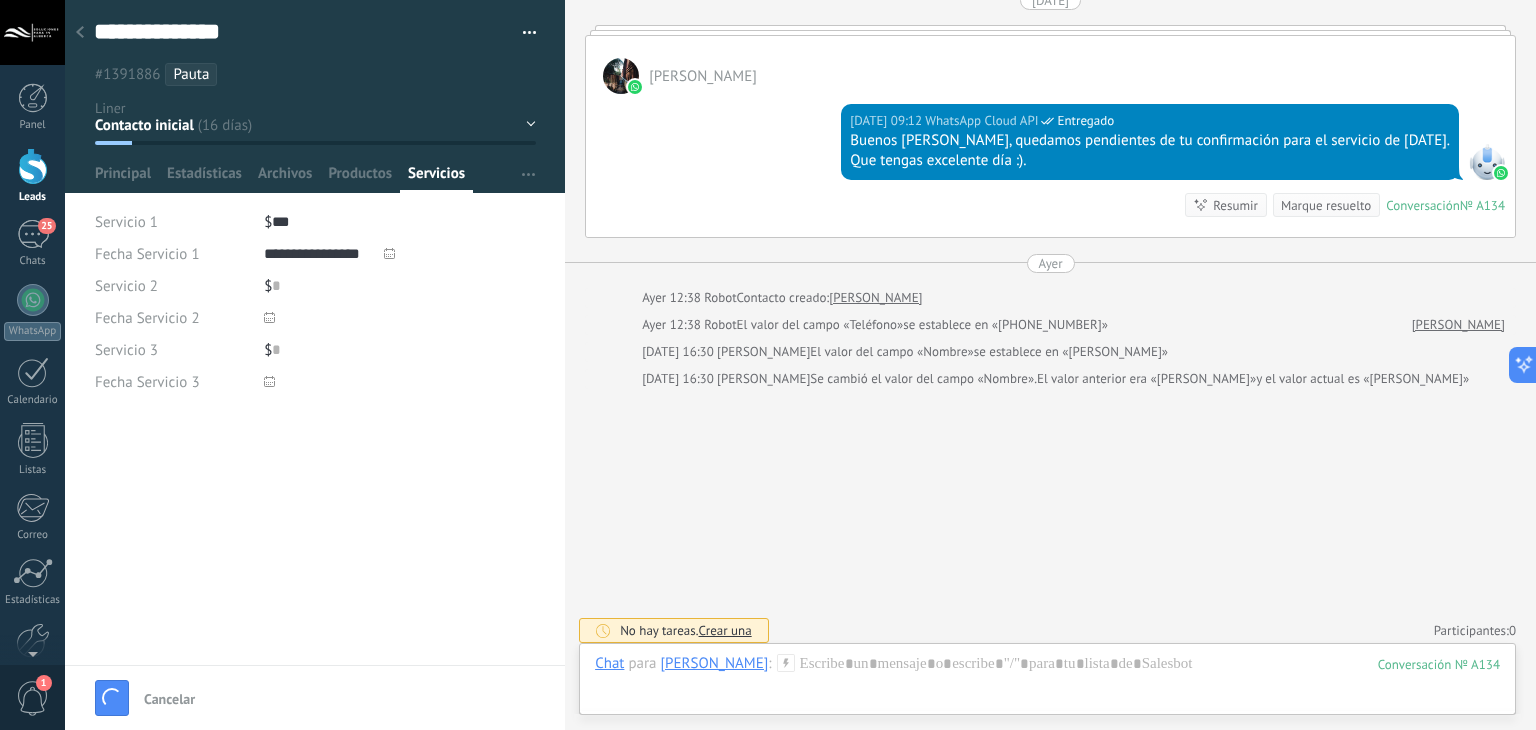 scroll, scrollTop: 3813, scrollLeft: 0, axis: vertical 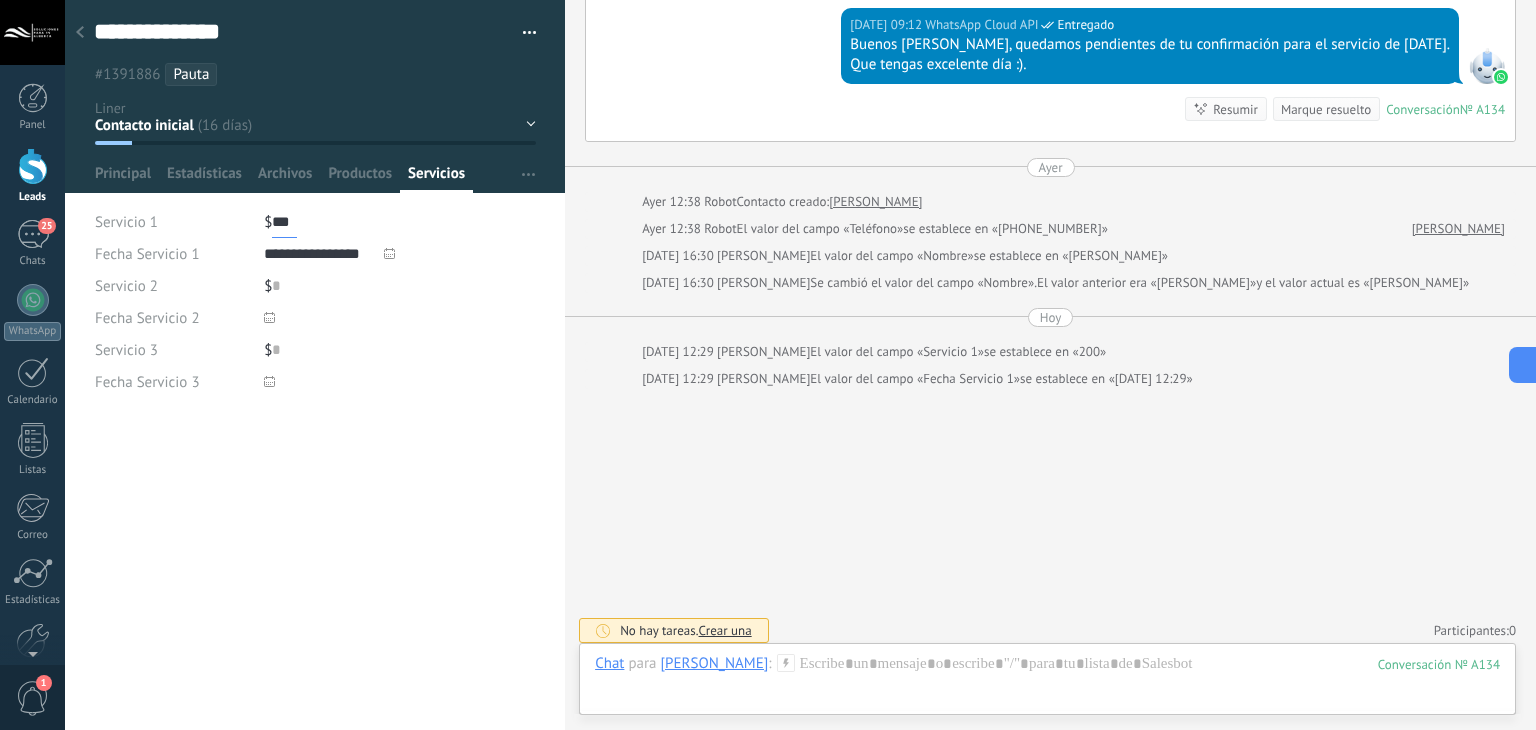 click on "***" at bounding box center [284, 222] 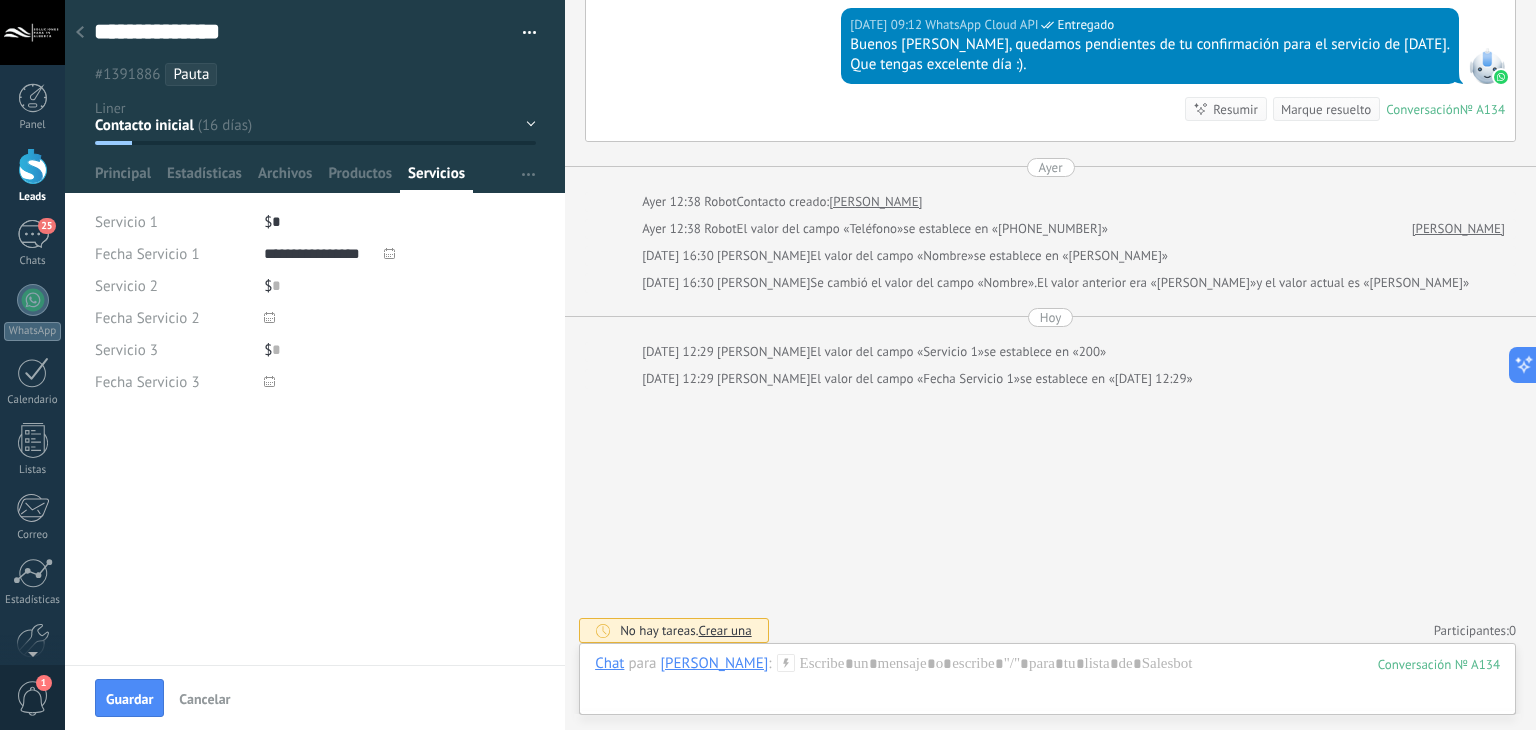 click on "**********" at bounding box center [315, 540] 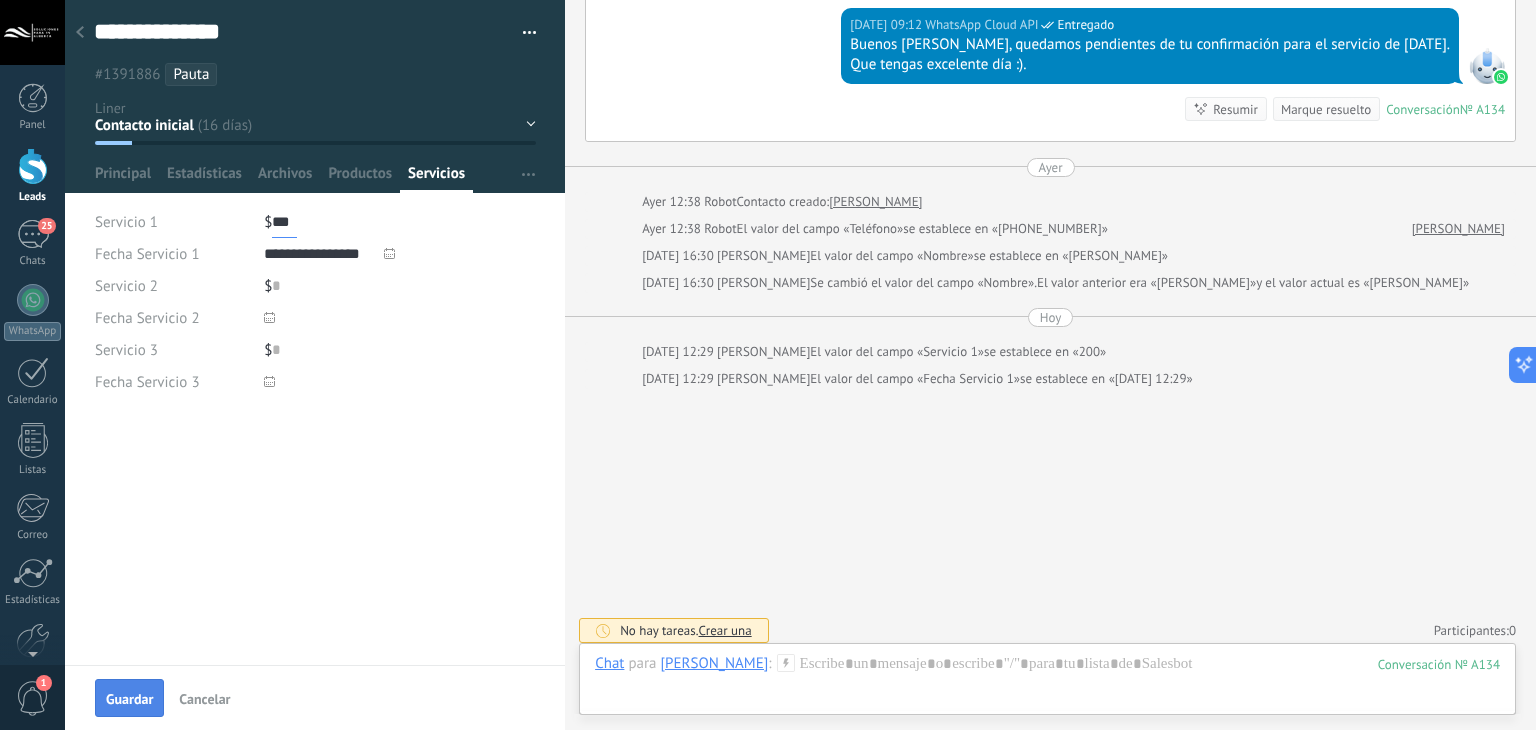 type on "***" 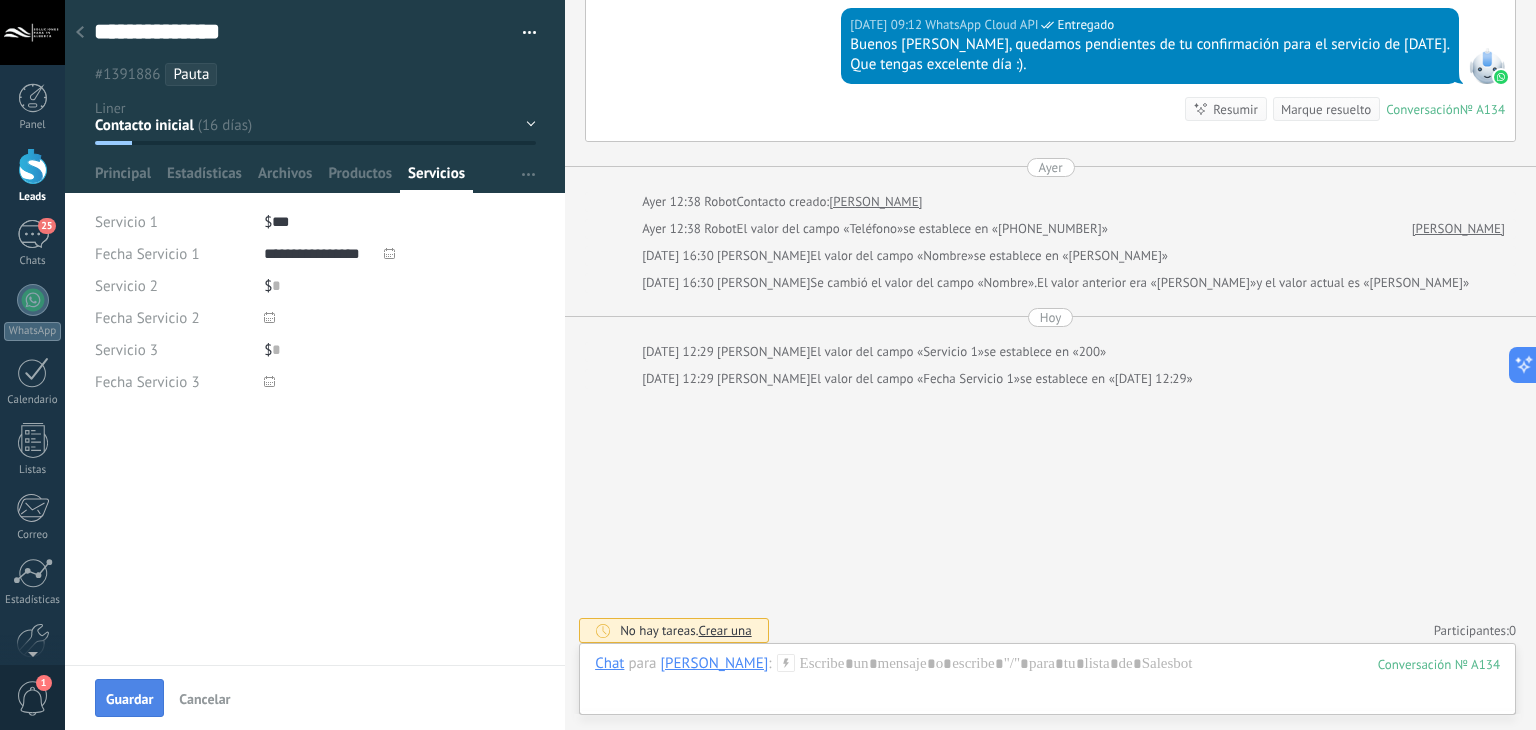 click on "Guardar" at bounding box center (129, 699) 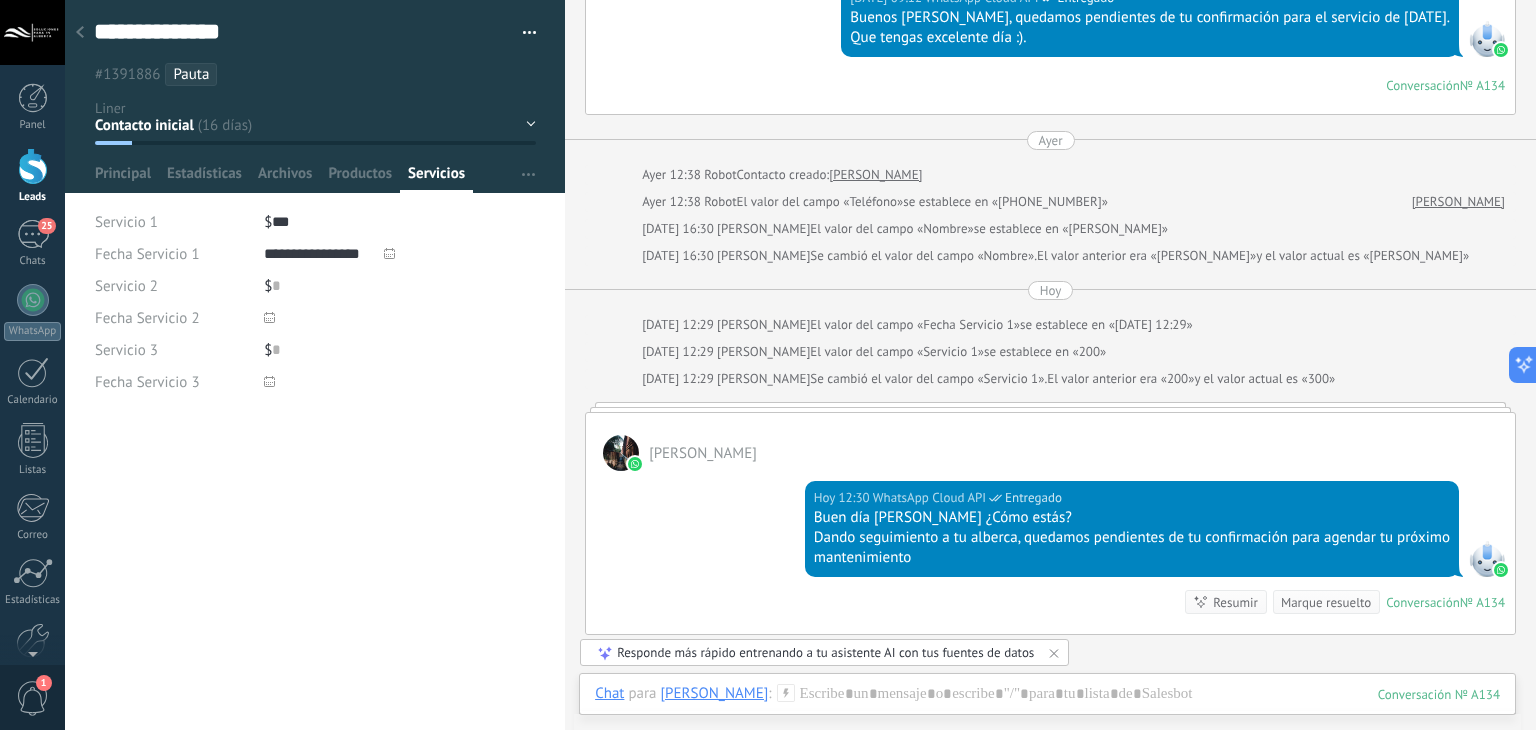 scroll, scrollTop: 3827, scrollLeft: 0, axis: vertical 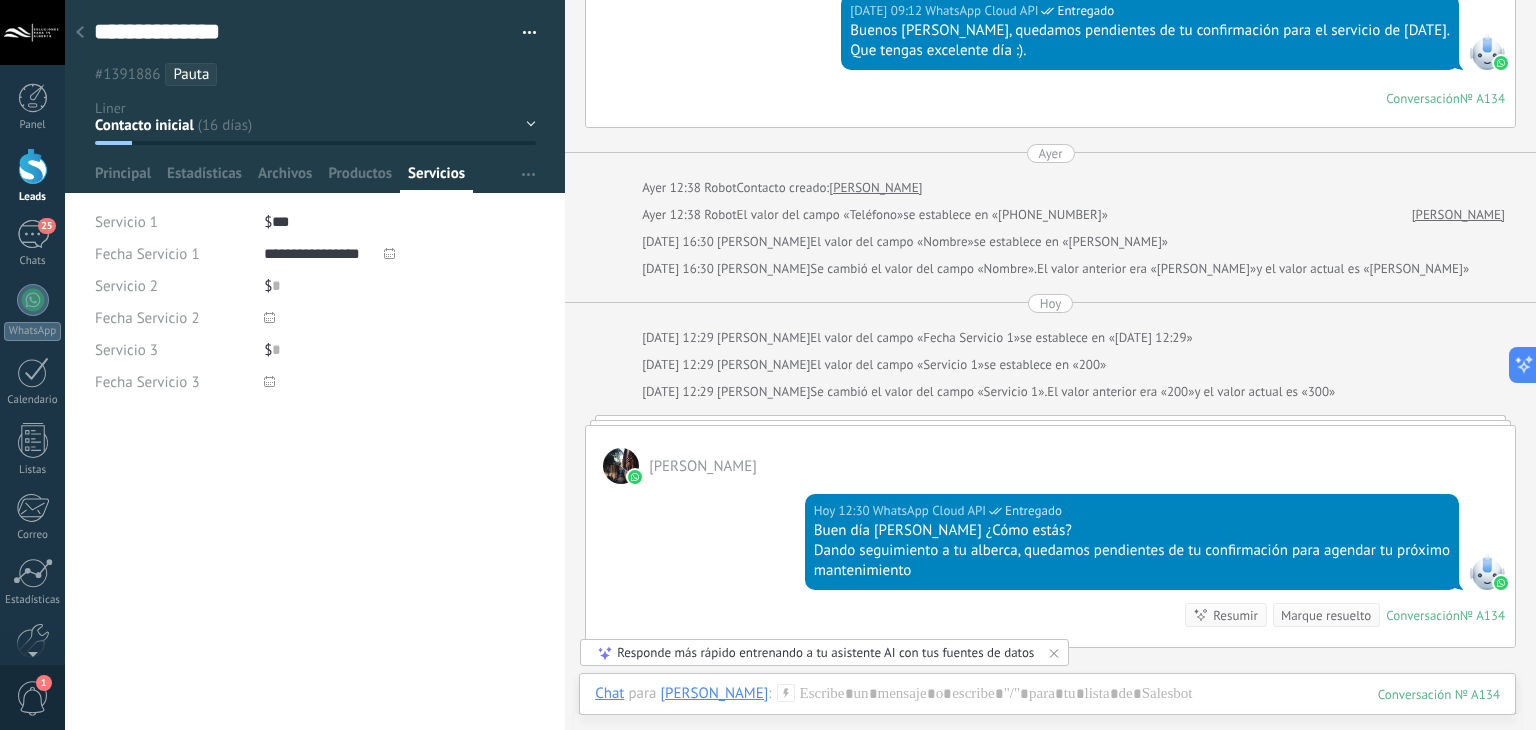 drag, startPoint x: 136, startPoint y: 177, endPoint x: 132, endPoint y: 194, distance: 17.464249 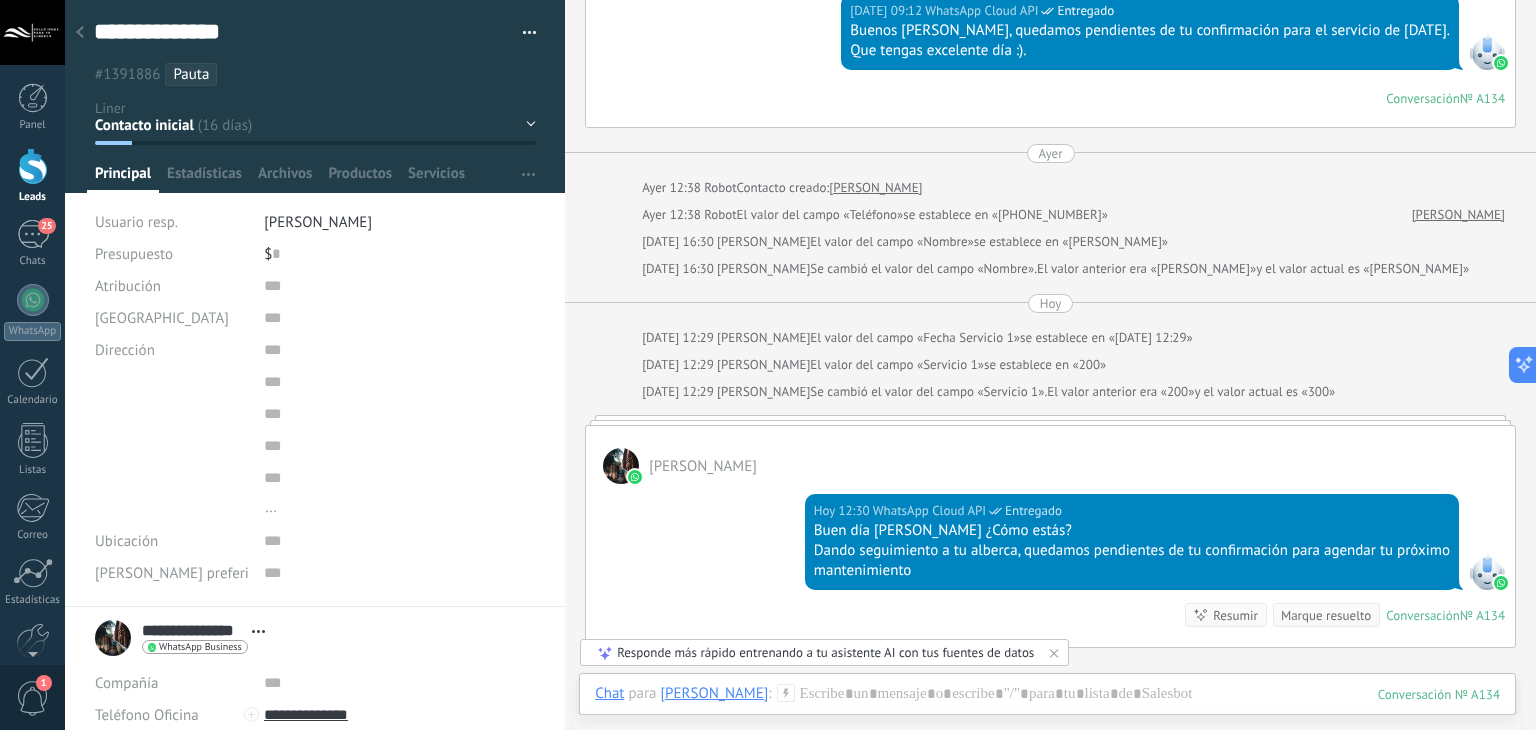 click on "Contacto inicial
no contestó
stand  by 15 días
1er intento
2do intento
3er intento" at bounding box center (0, 0) 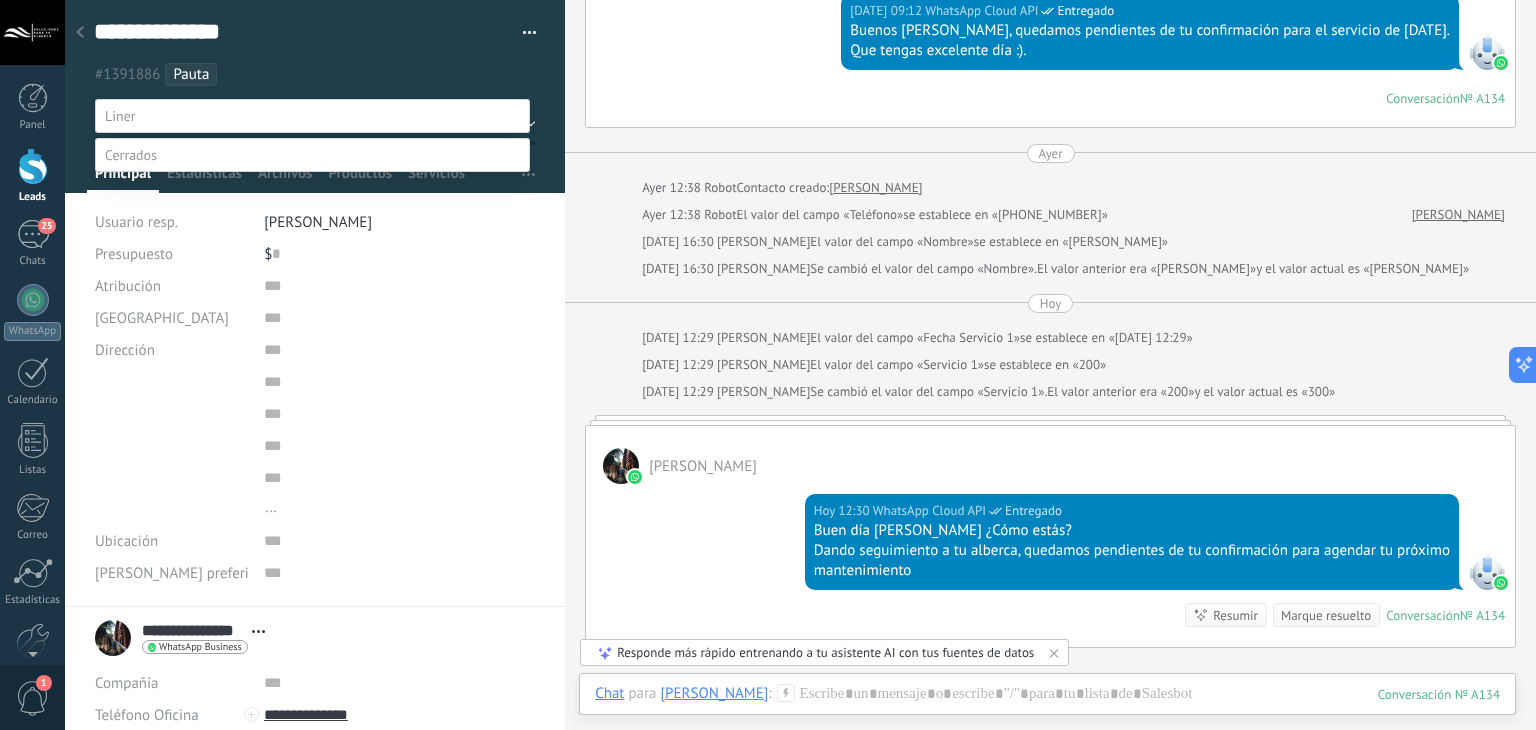 click at bounding box center (312, 155) 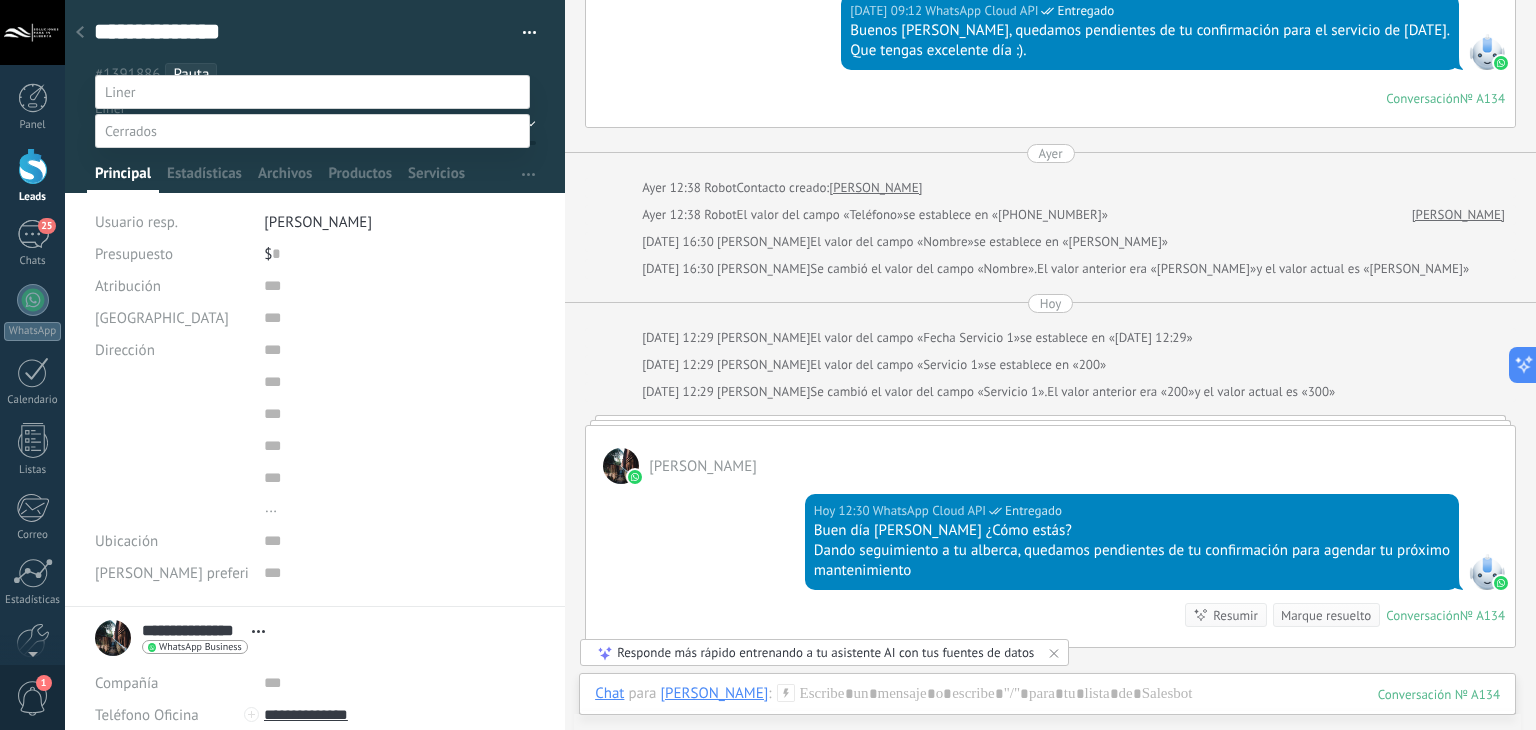 click on "segundo servicio" at bounding box center [0, 0] 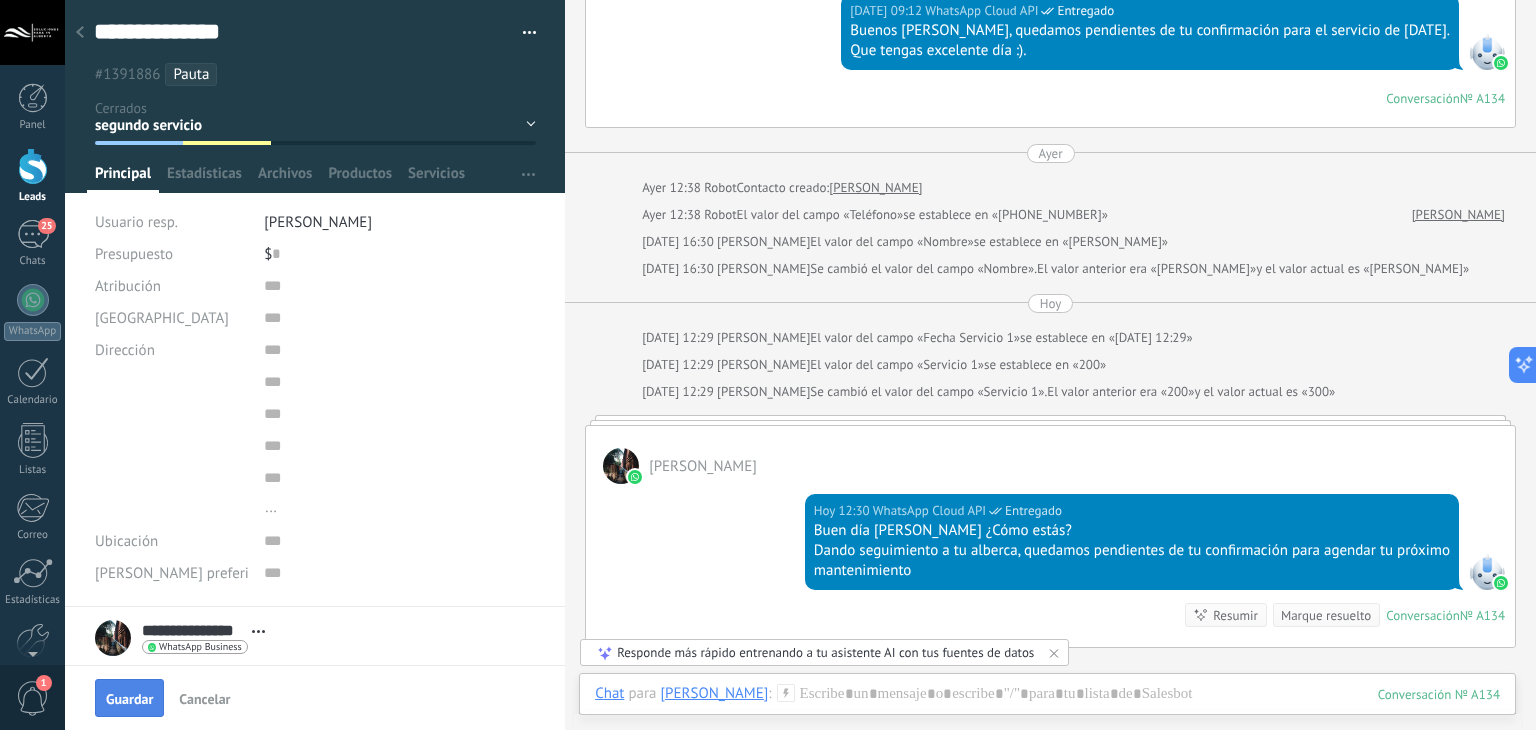 click on "Guardar" at bounding box center (129, 699) 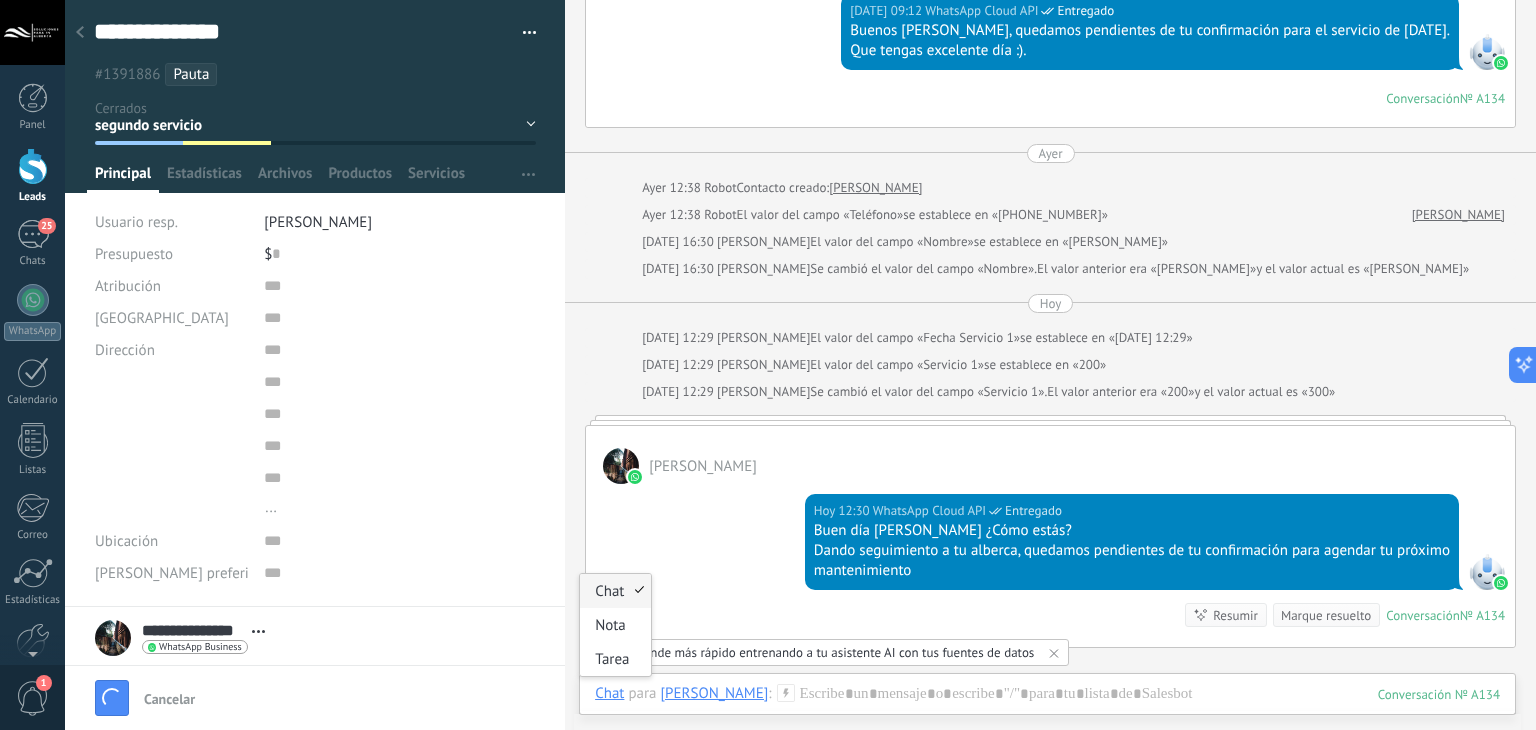 click on "Chat" at bounding box center (609, 693) 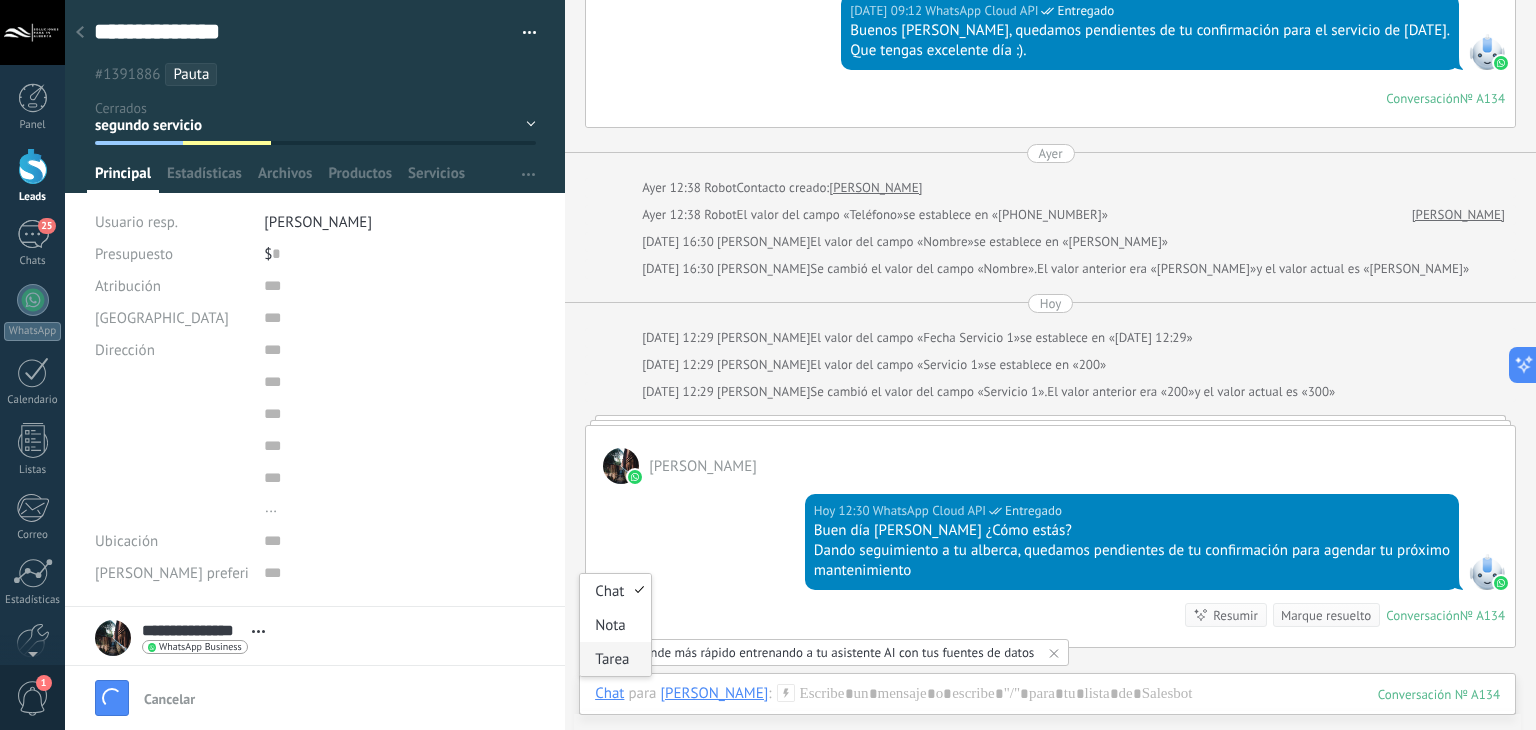 click on "Tarea" at bounding box center [615, 659] 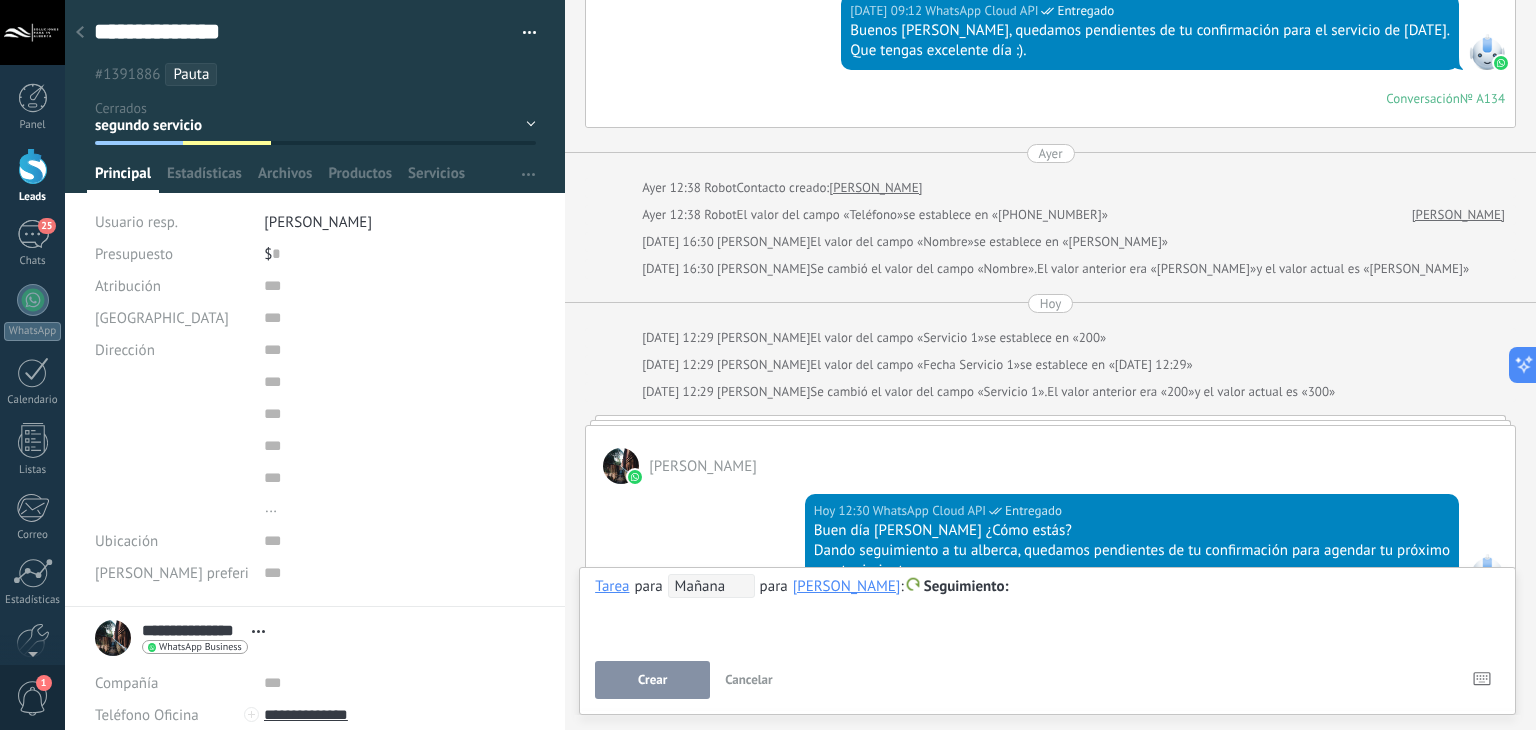scroll, scrollTop: 3860, scrollLeft: 0, axis: vertical 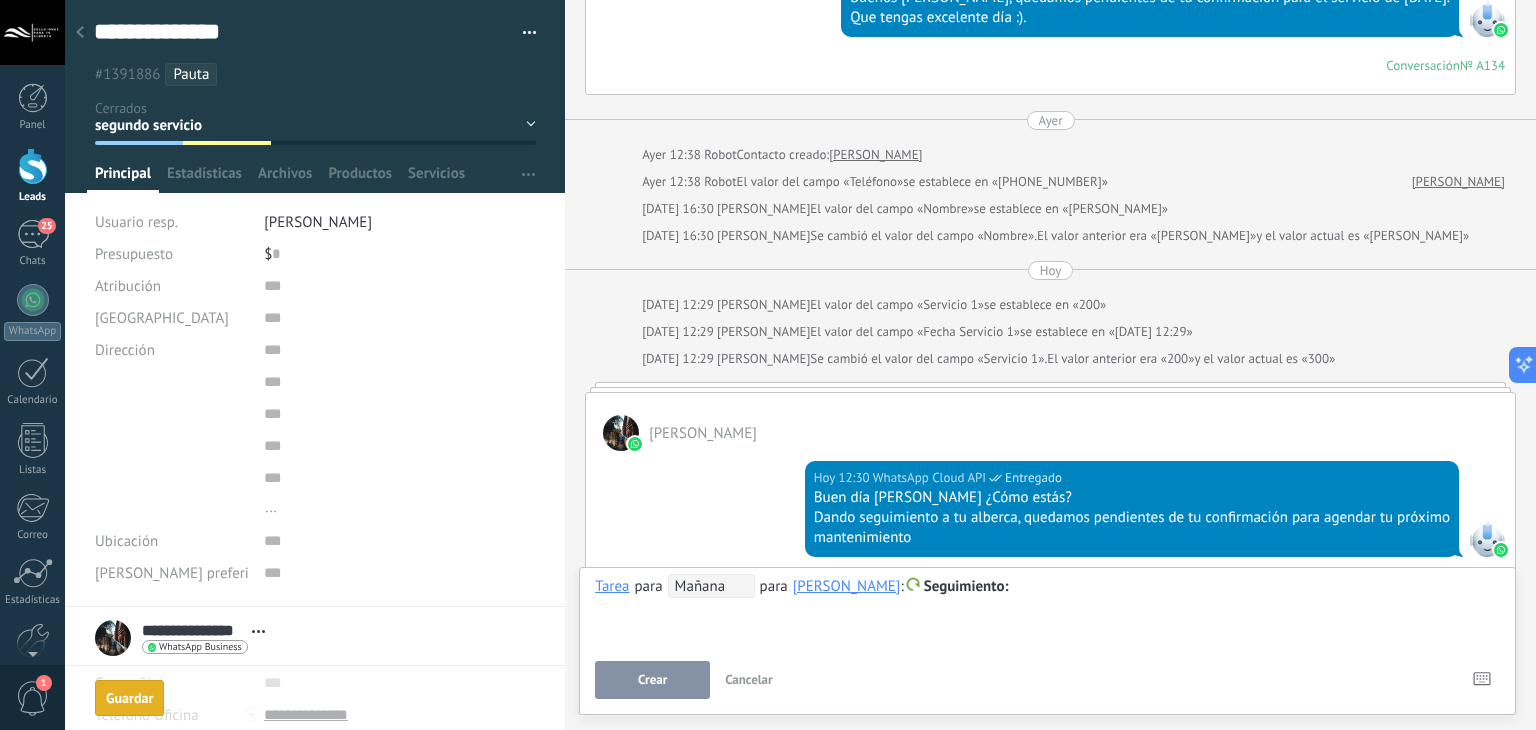 click on "Crear" at bounding box center (652, 680) 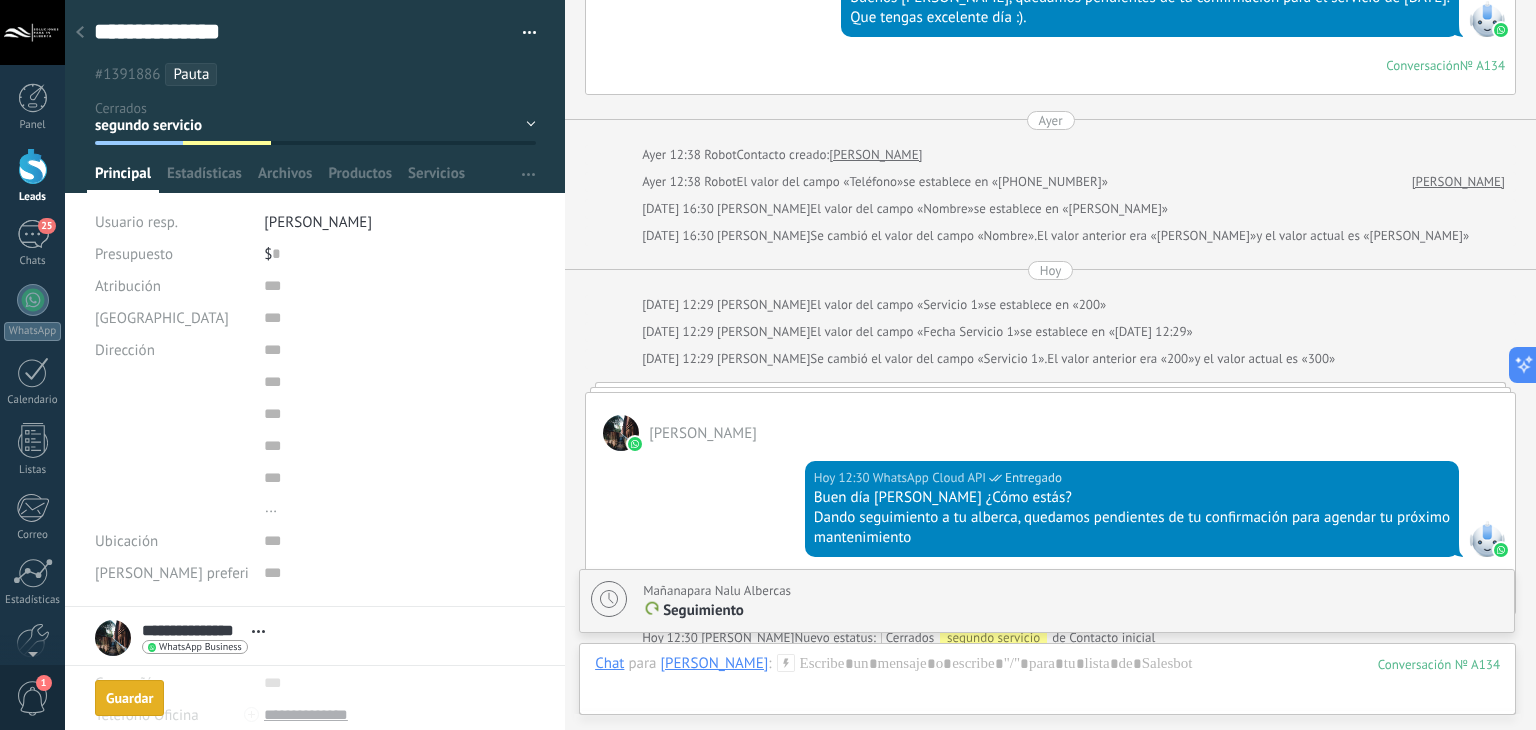 scroll, scrollTop: 4188, scrollLeft: 0, axis: vertical 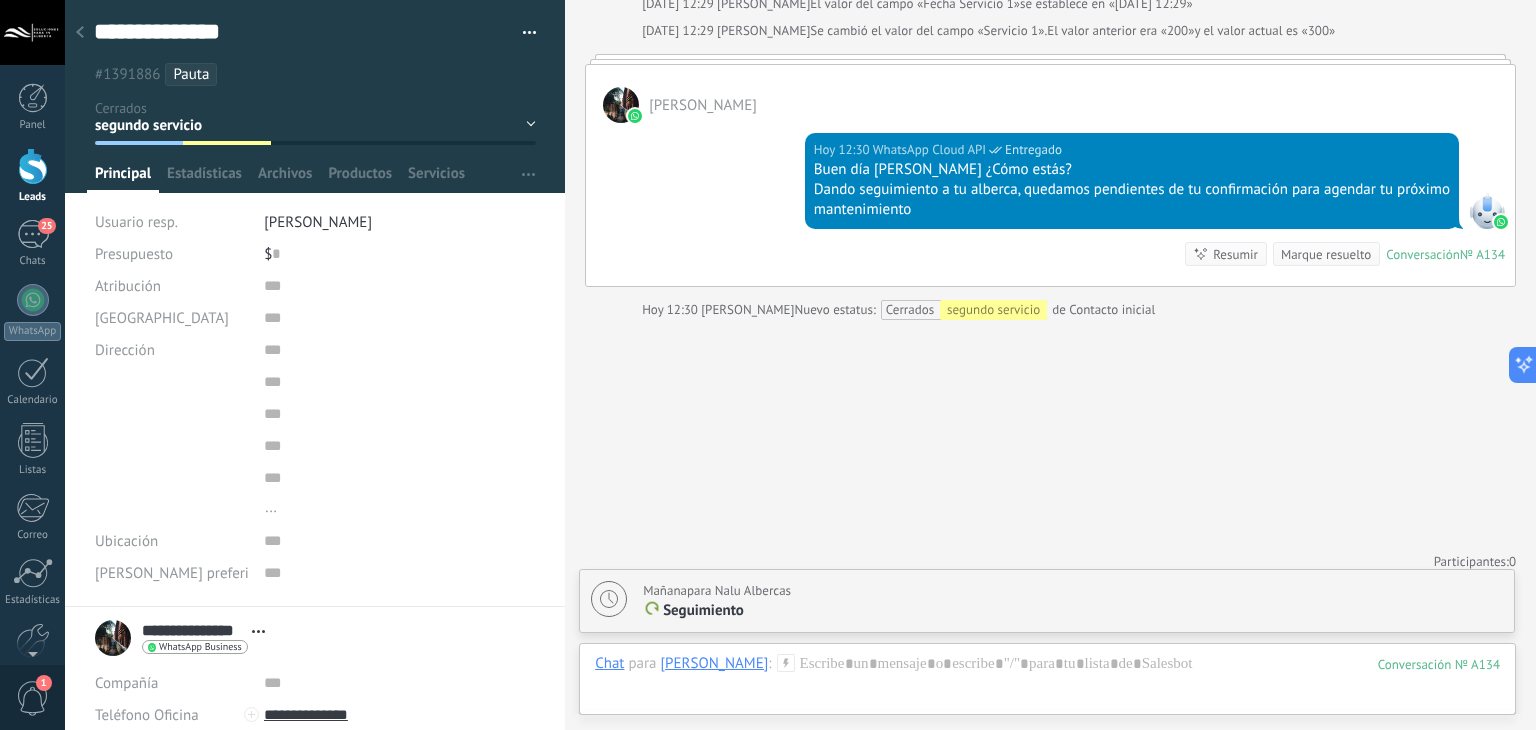 click at bounding box center [80, 33] 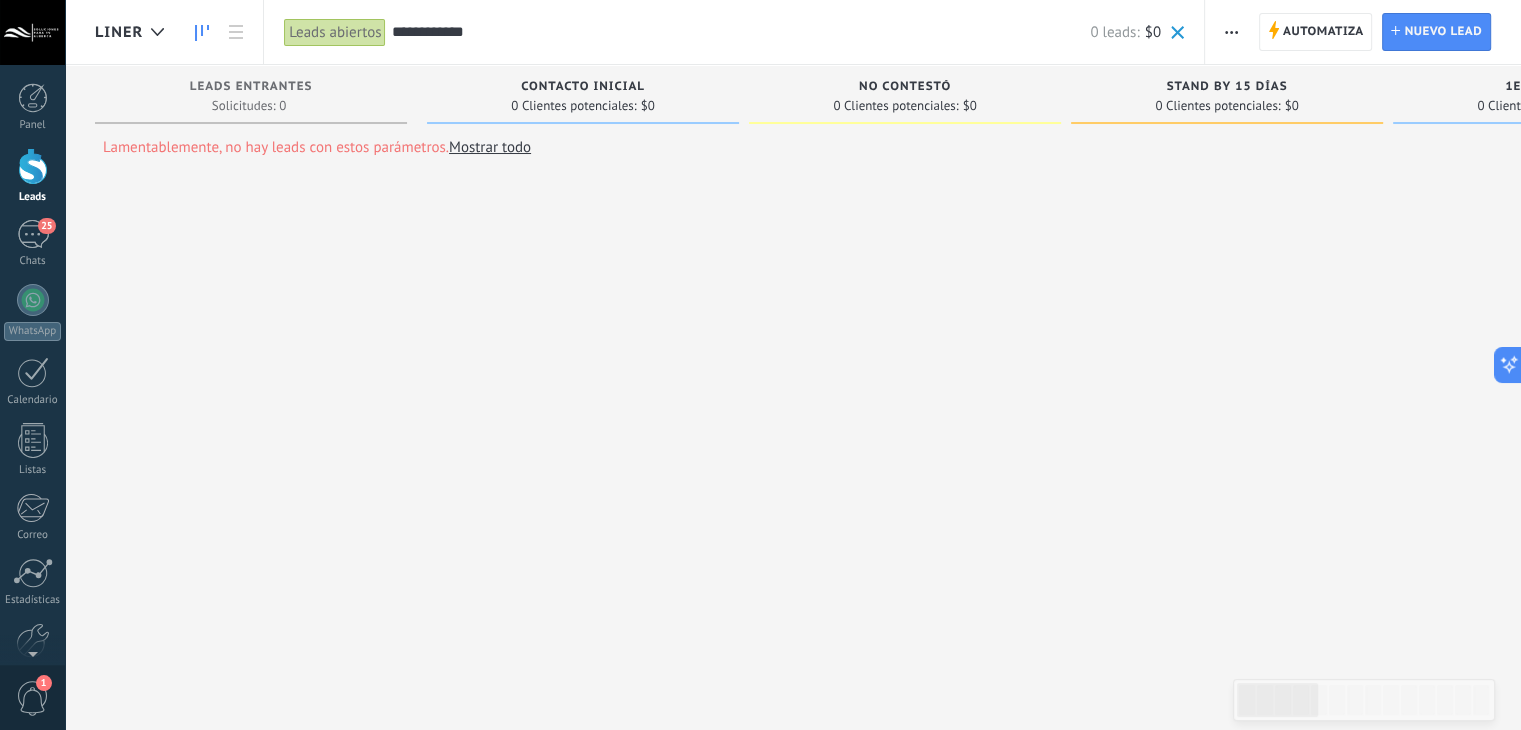 click on "**********" at bounding box center [740, 32] 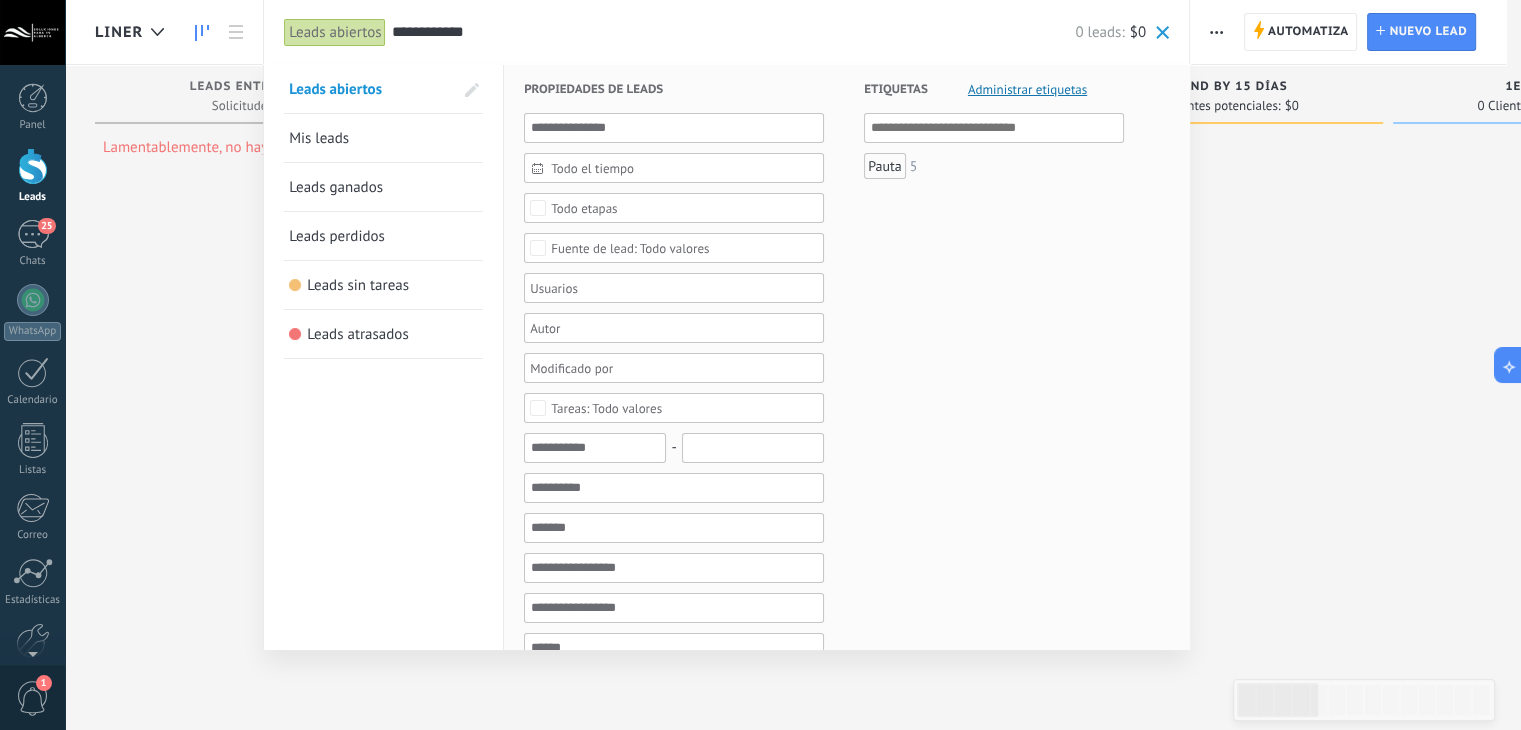 click on "**********" at bounding box center [733, 32] 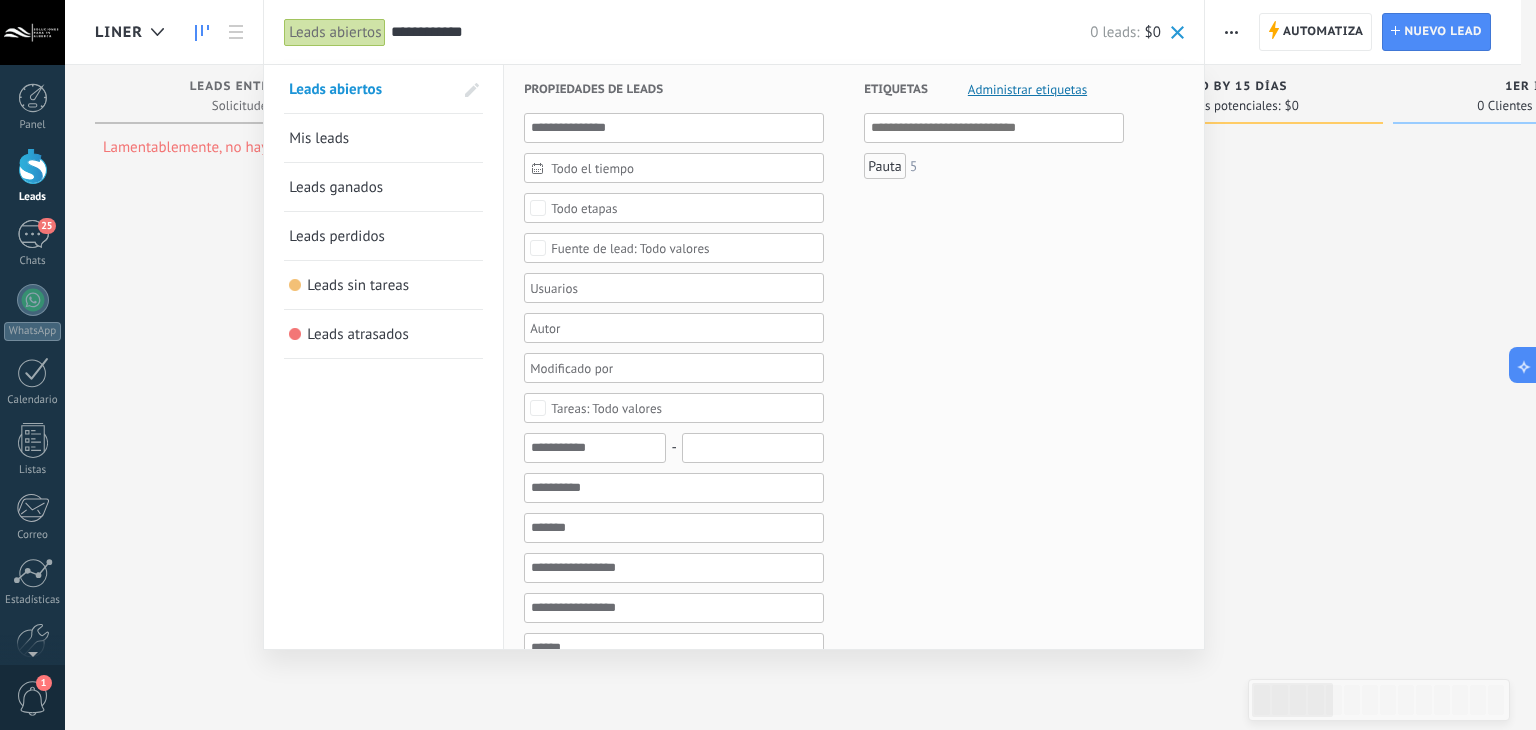 click on "**********" at bounding box center [740, 32] 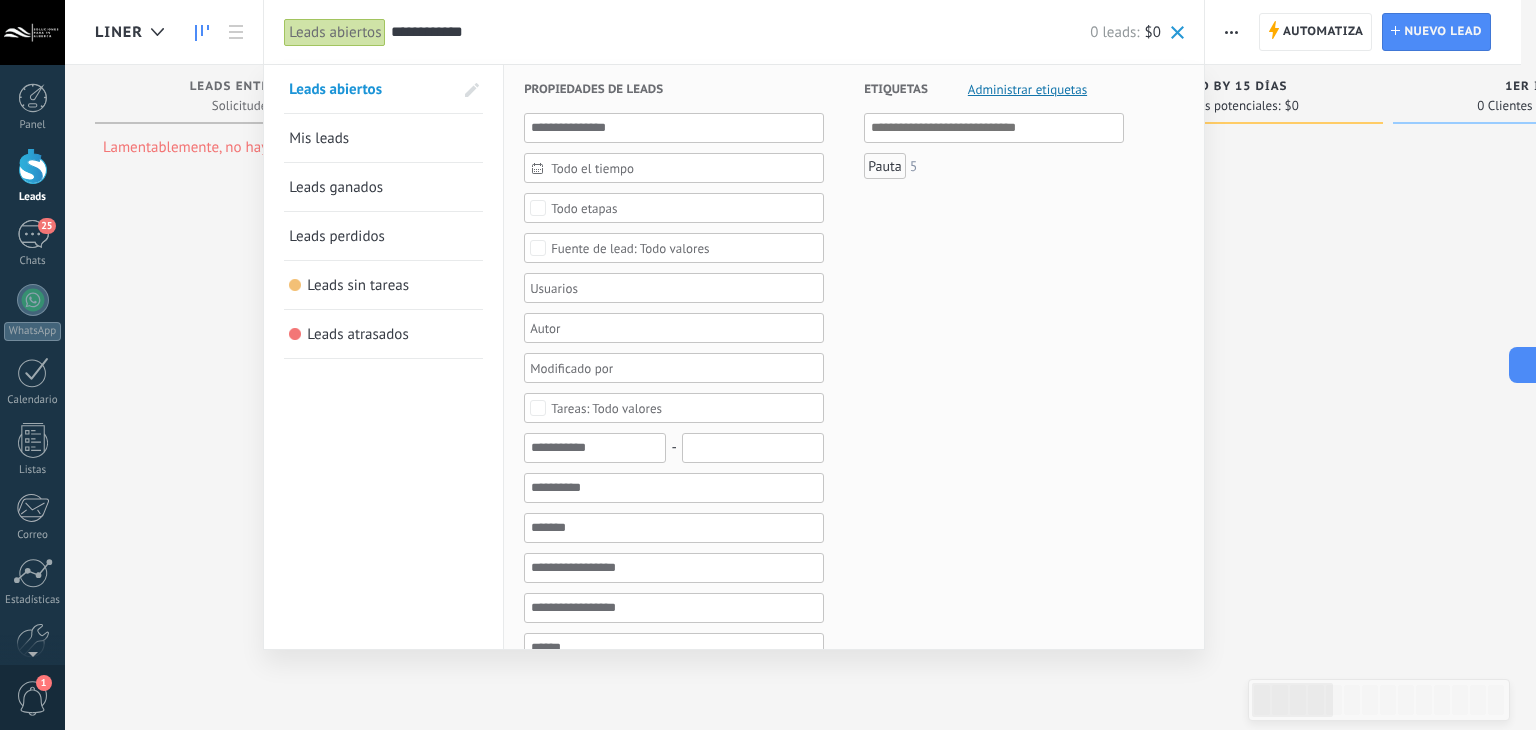 paste 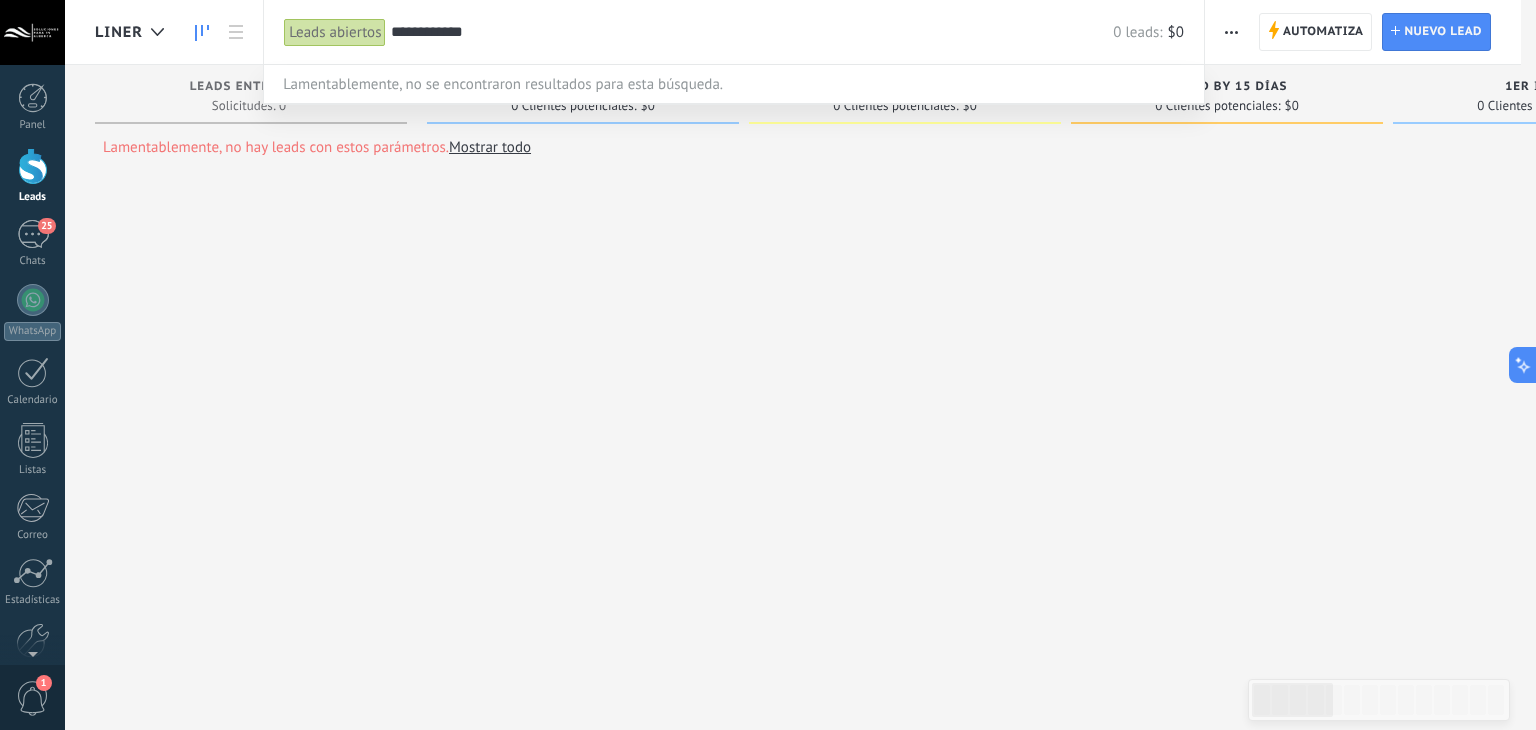 drag, startPoint x: 449, startPoint y: 31, endPoint x: 320, endPoint y: -15, distance: 136.95619 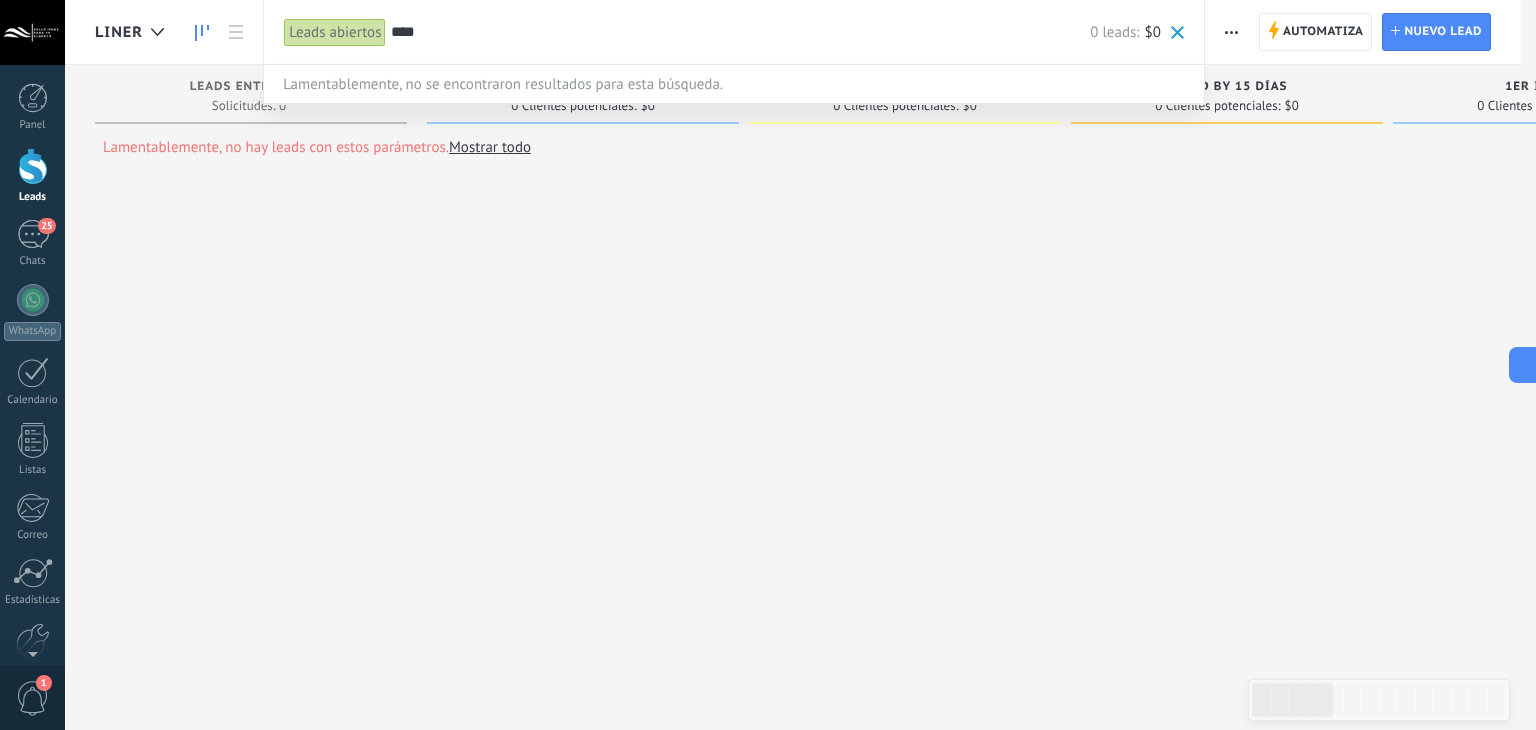 click on "**** 0  leads:  $0" at bounding box center (787, 32) 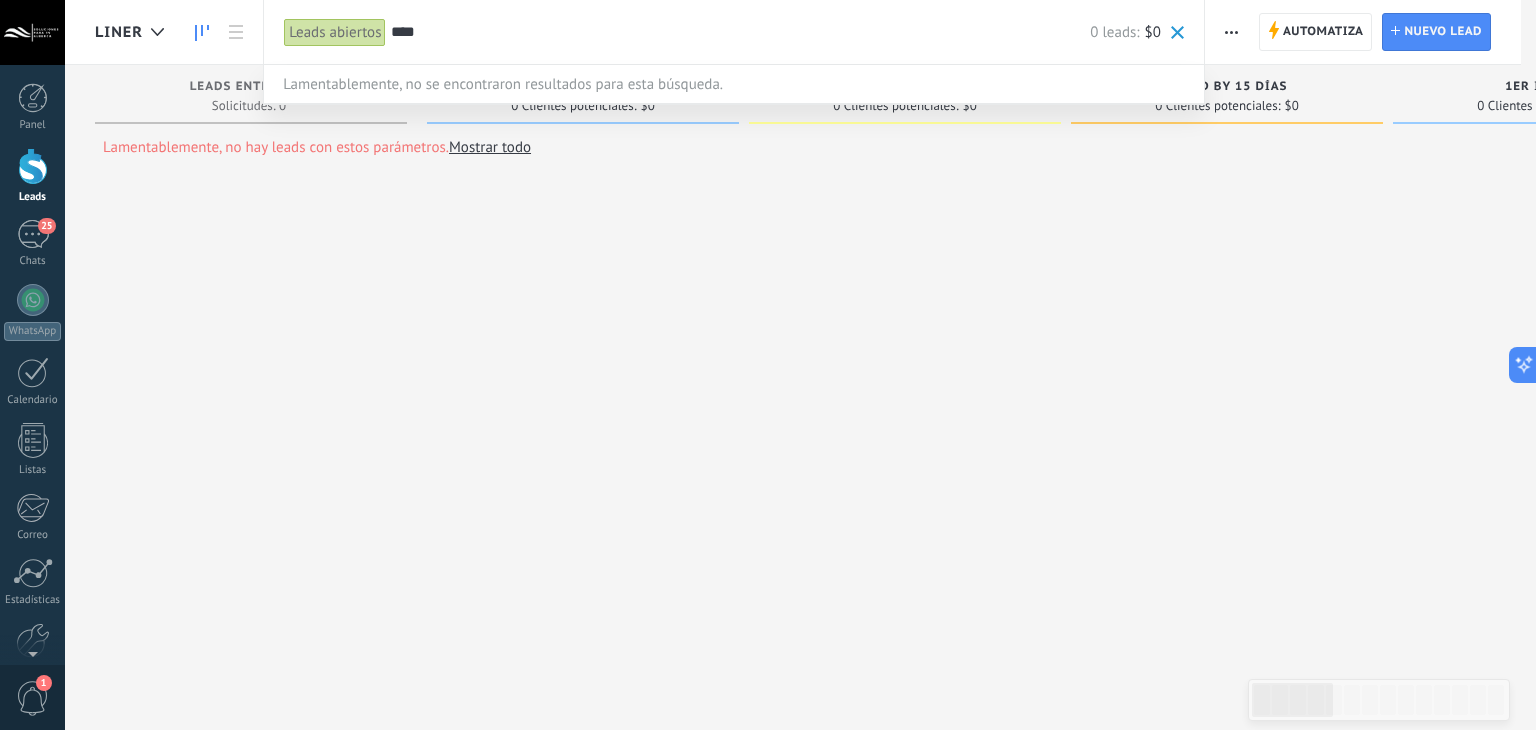 click on "****" at bounding box center [740, 32] 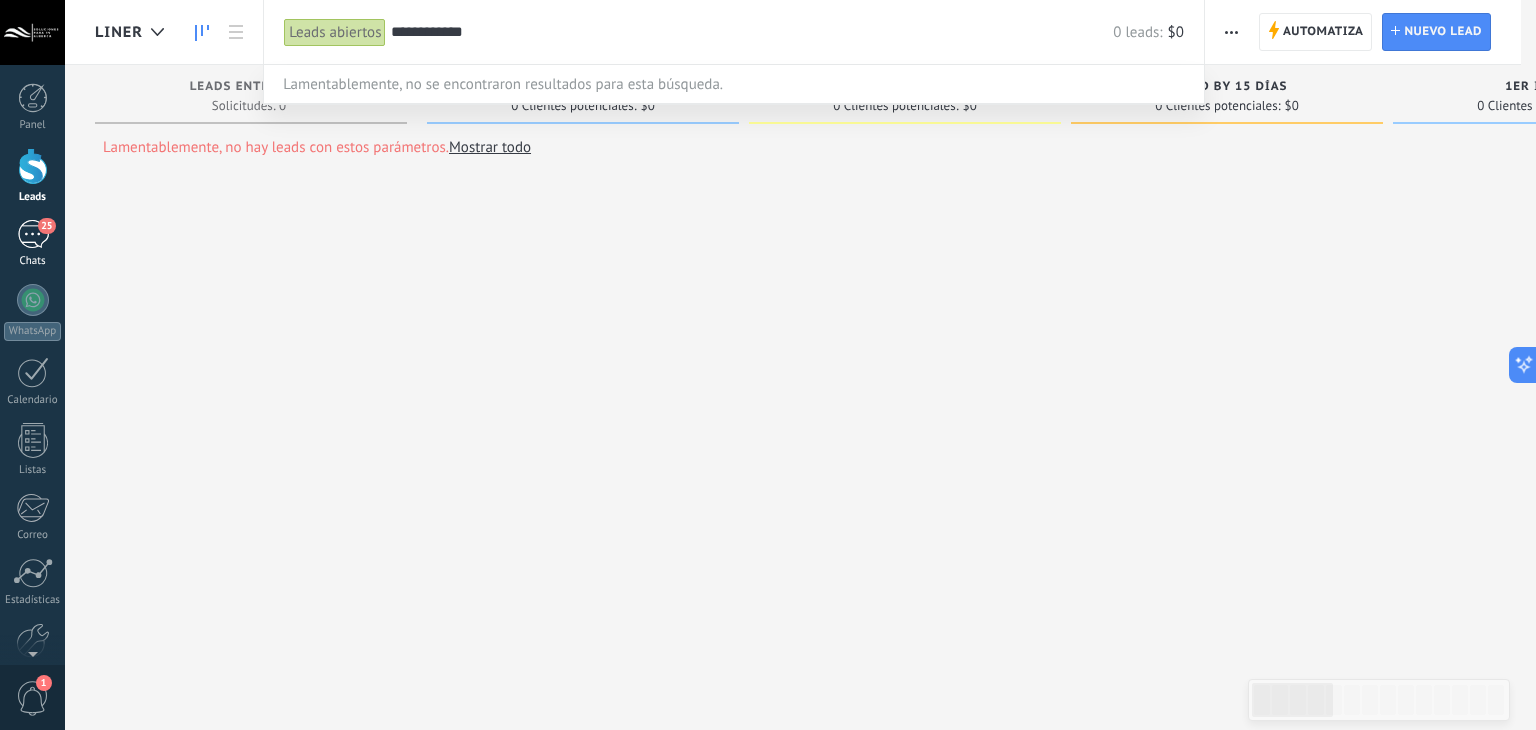 type on "**********" 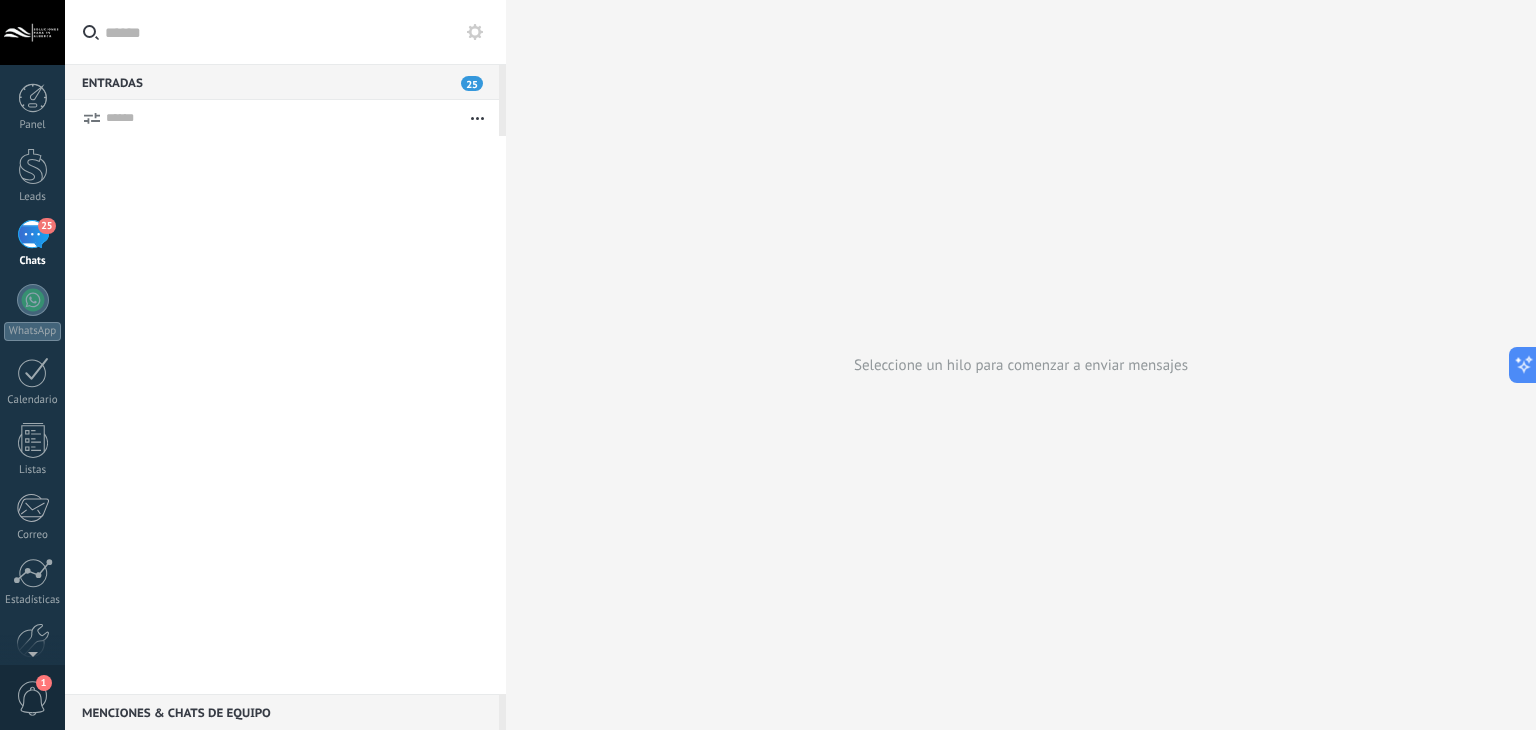 click at bounding box center [297, 32] 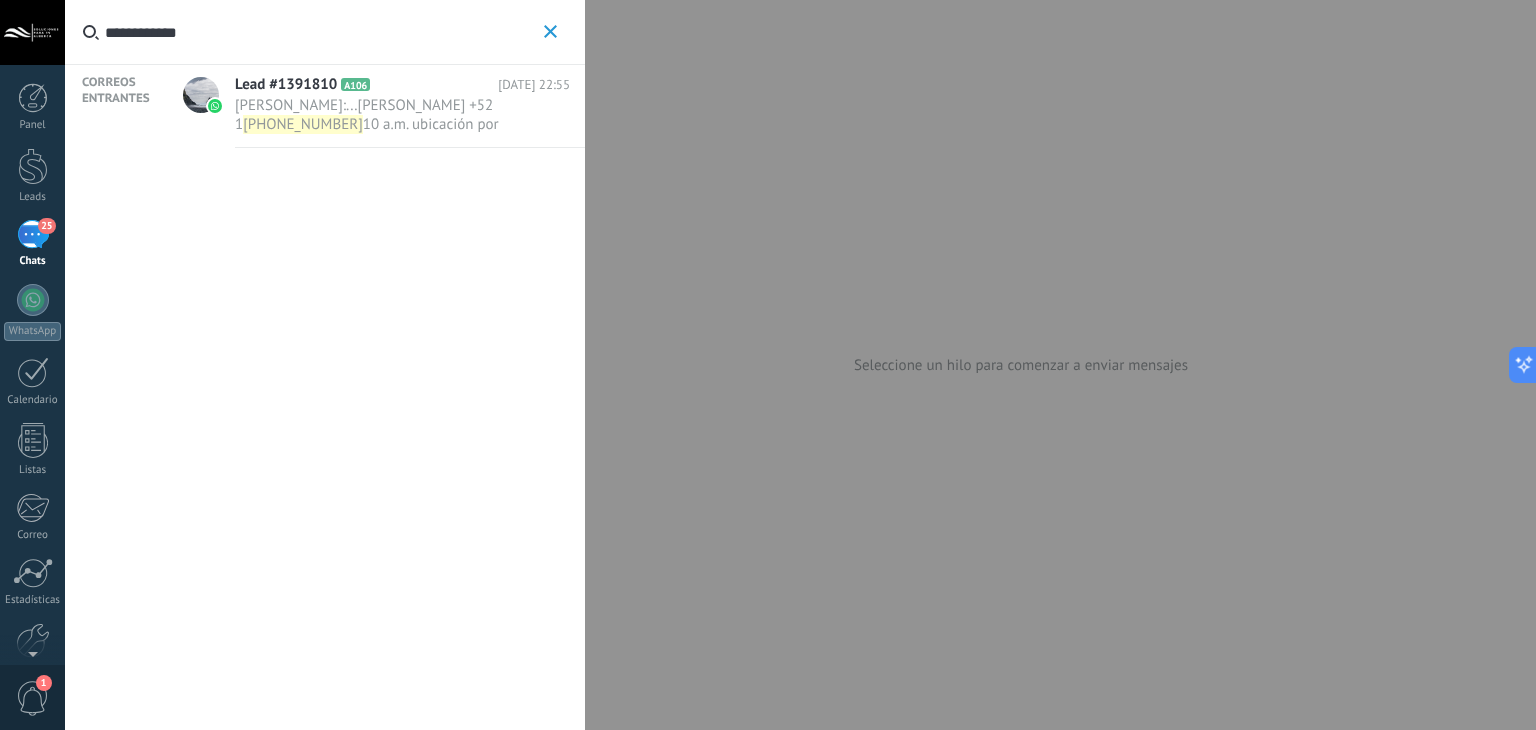 type on "**********" 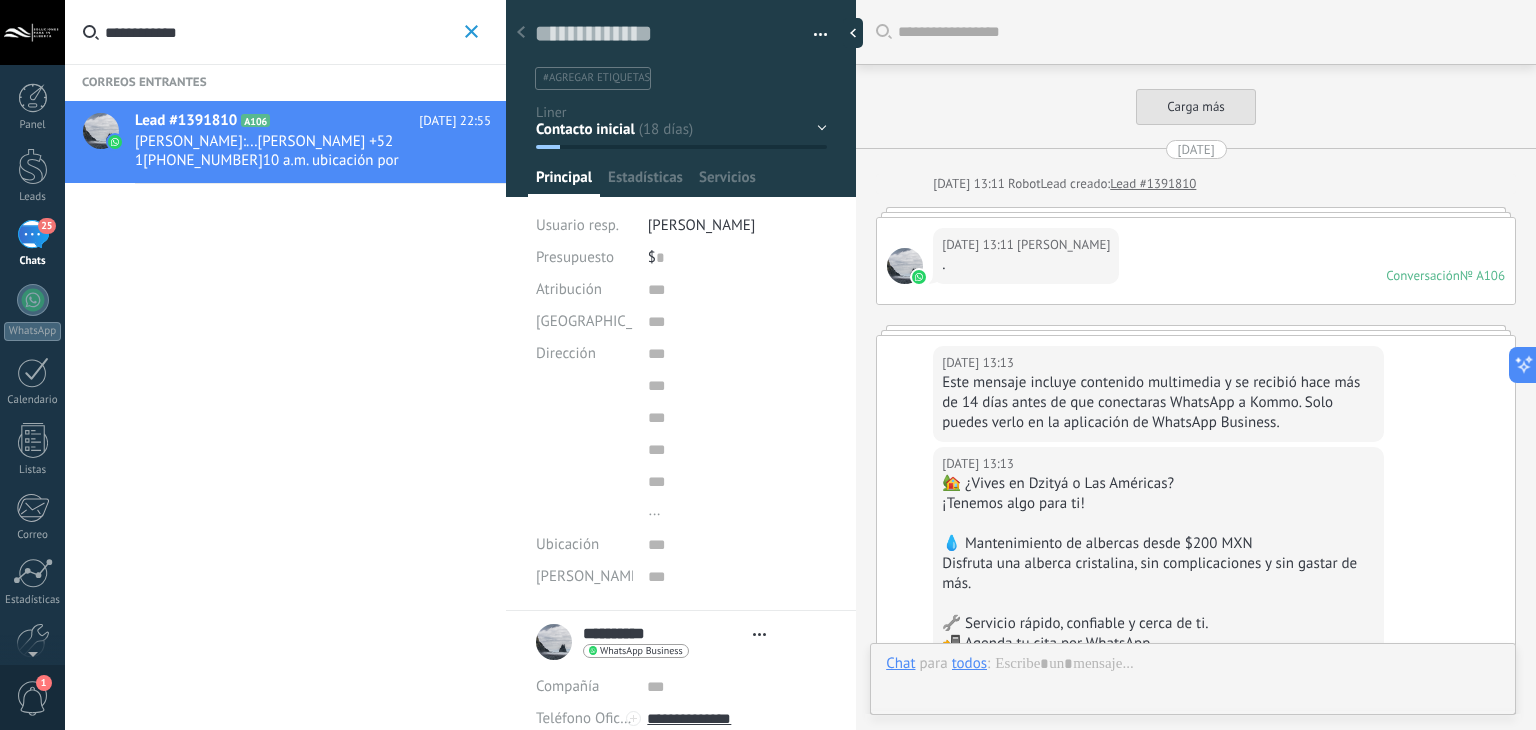 type on "**********" 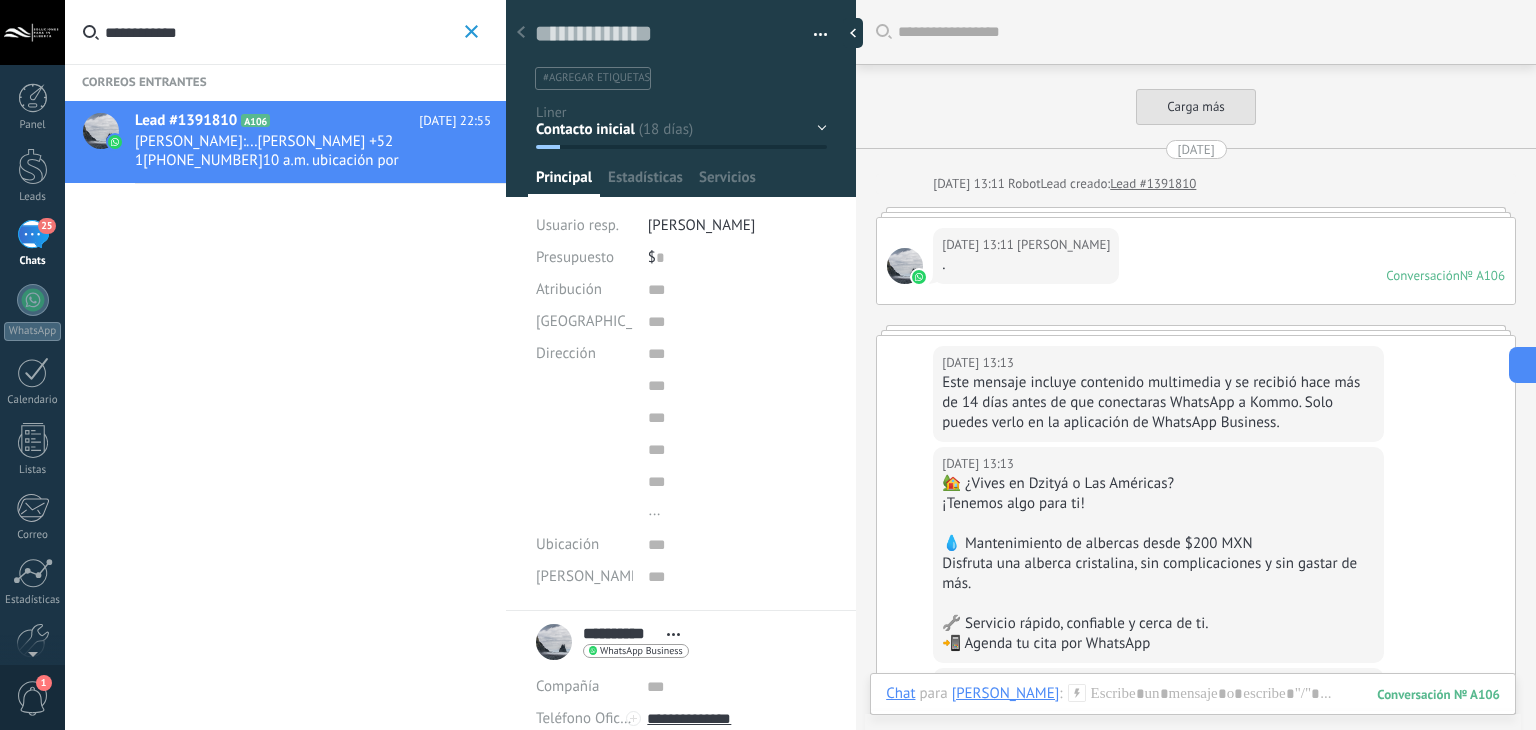 scroll, scrollTop: 29, scrollLeft: 0, axis: vertical 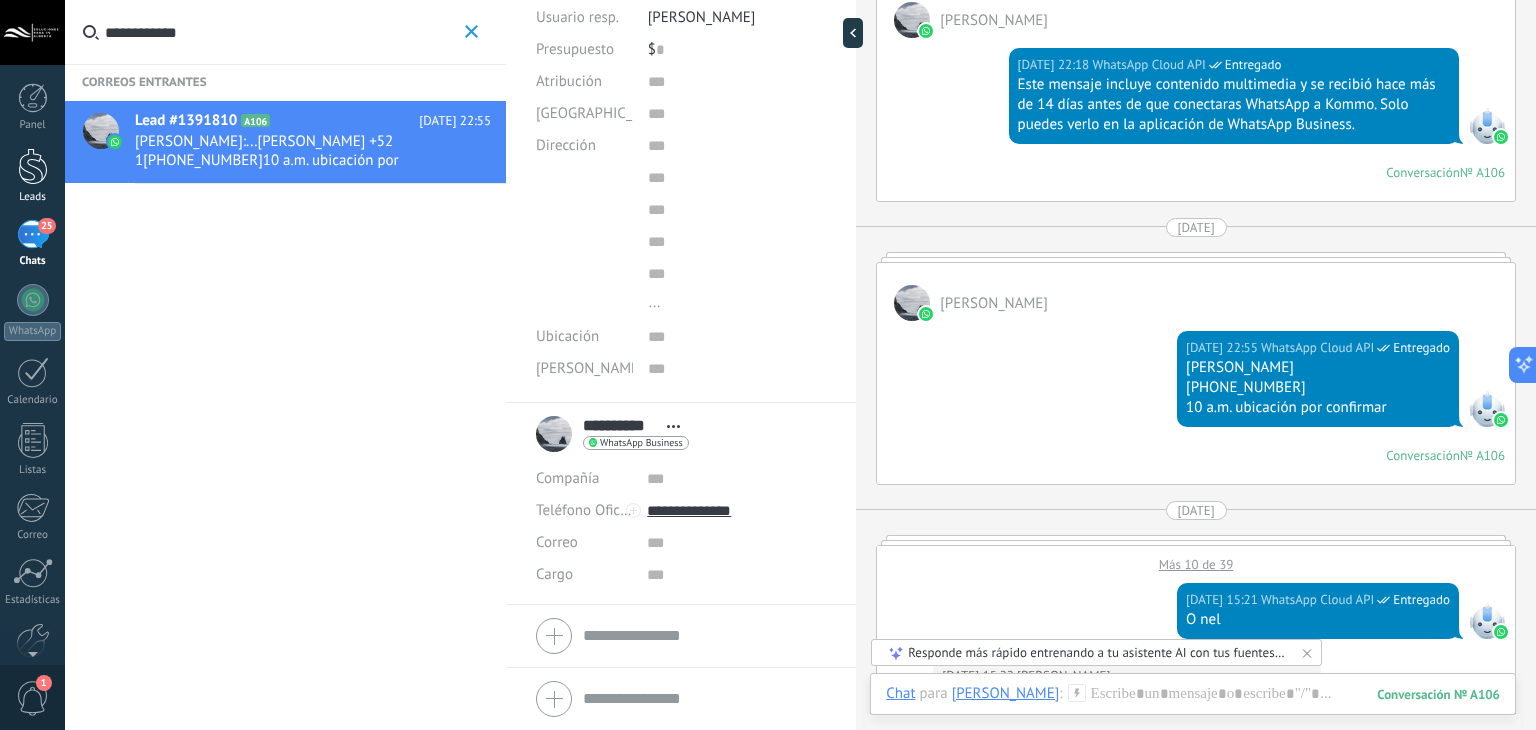 click on "Leads" at bounding box center (32, 176) 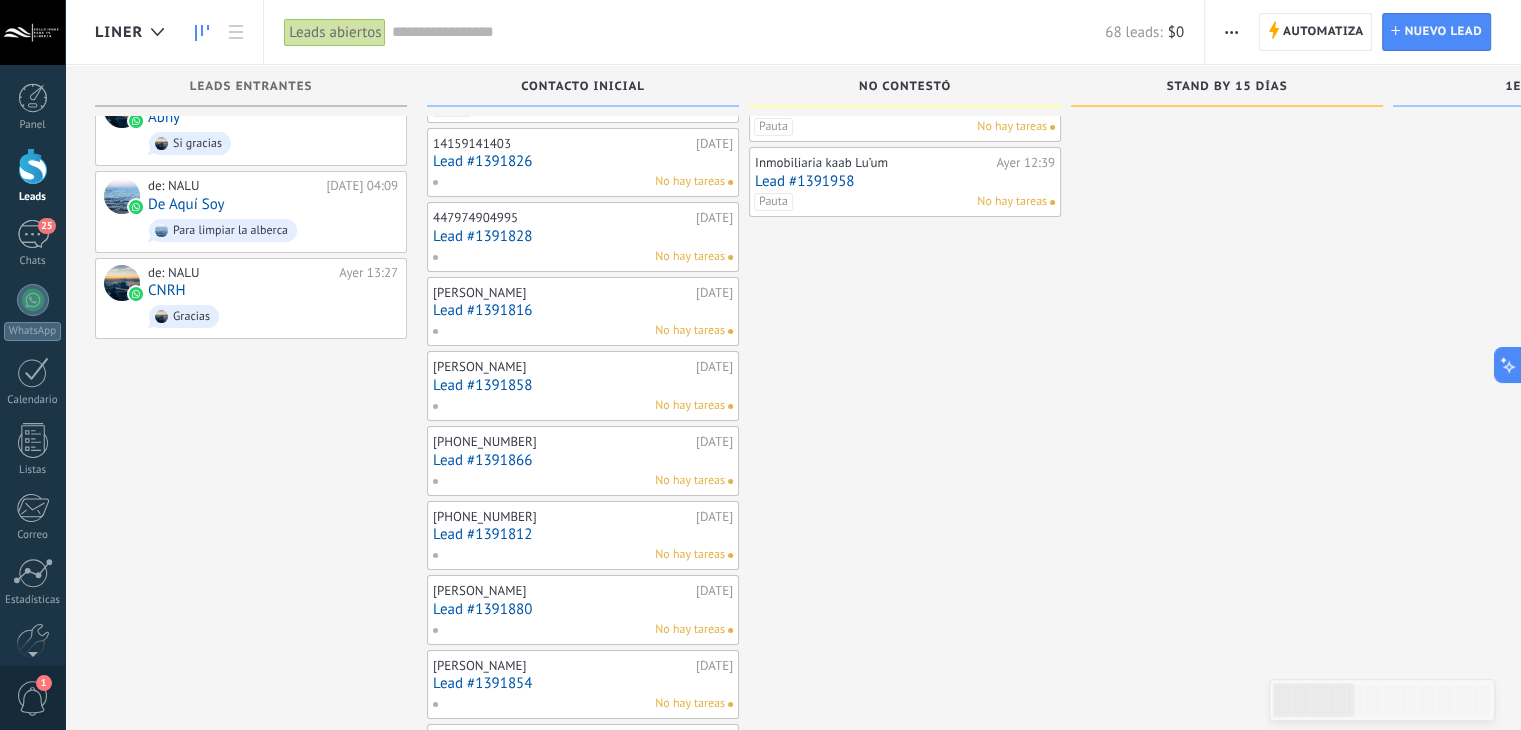 scroll, scrollTop: 100, scrollLeft: 0, axis: vertical 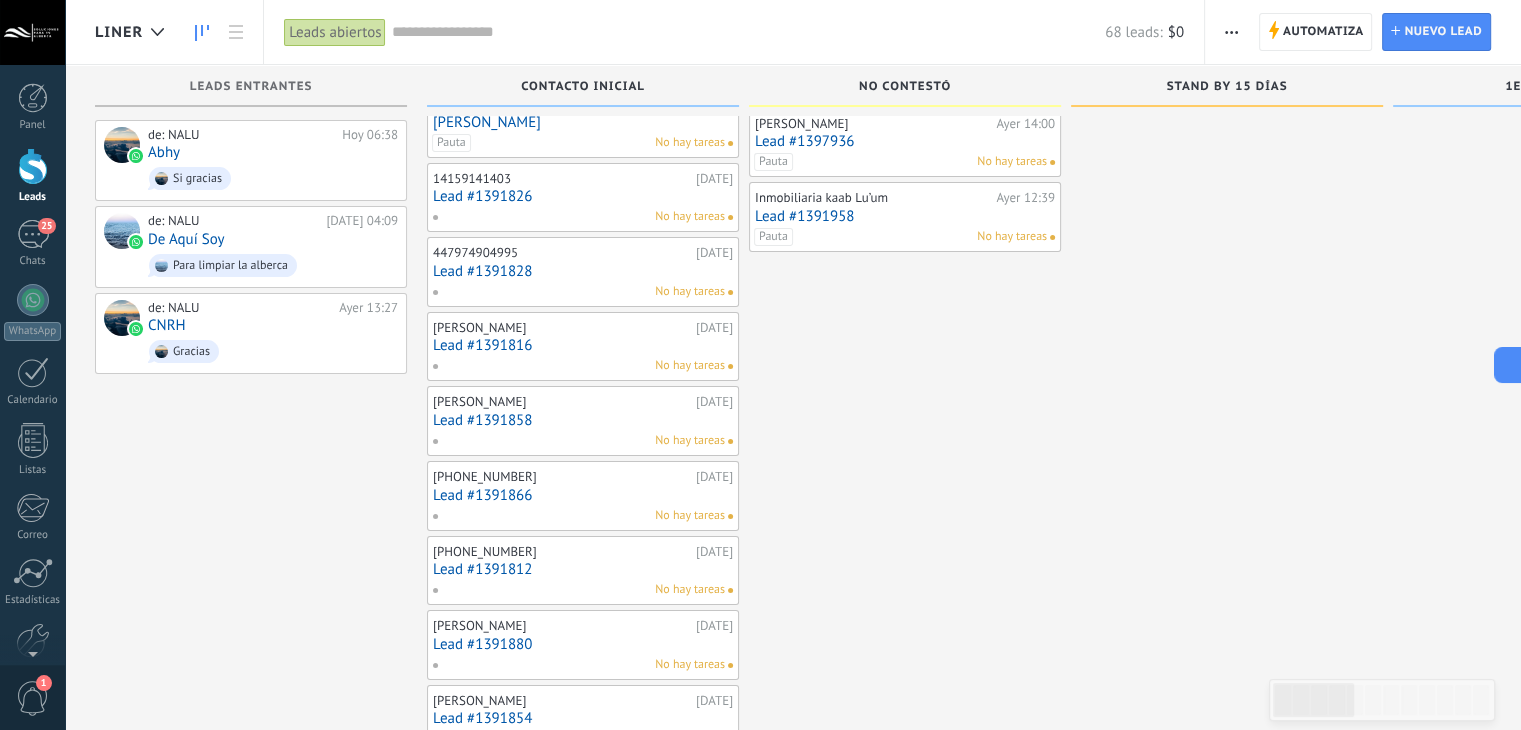 click on "68  leads:  $0" at bounding box center (787, 32) 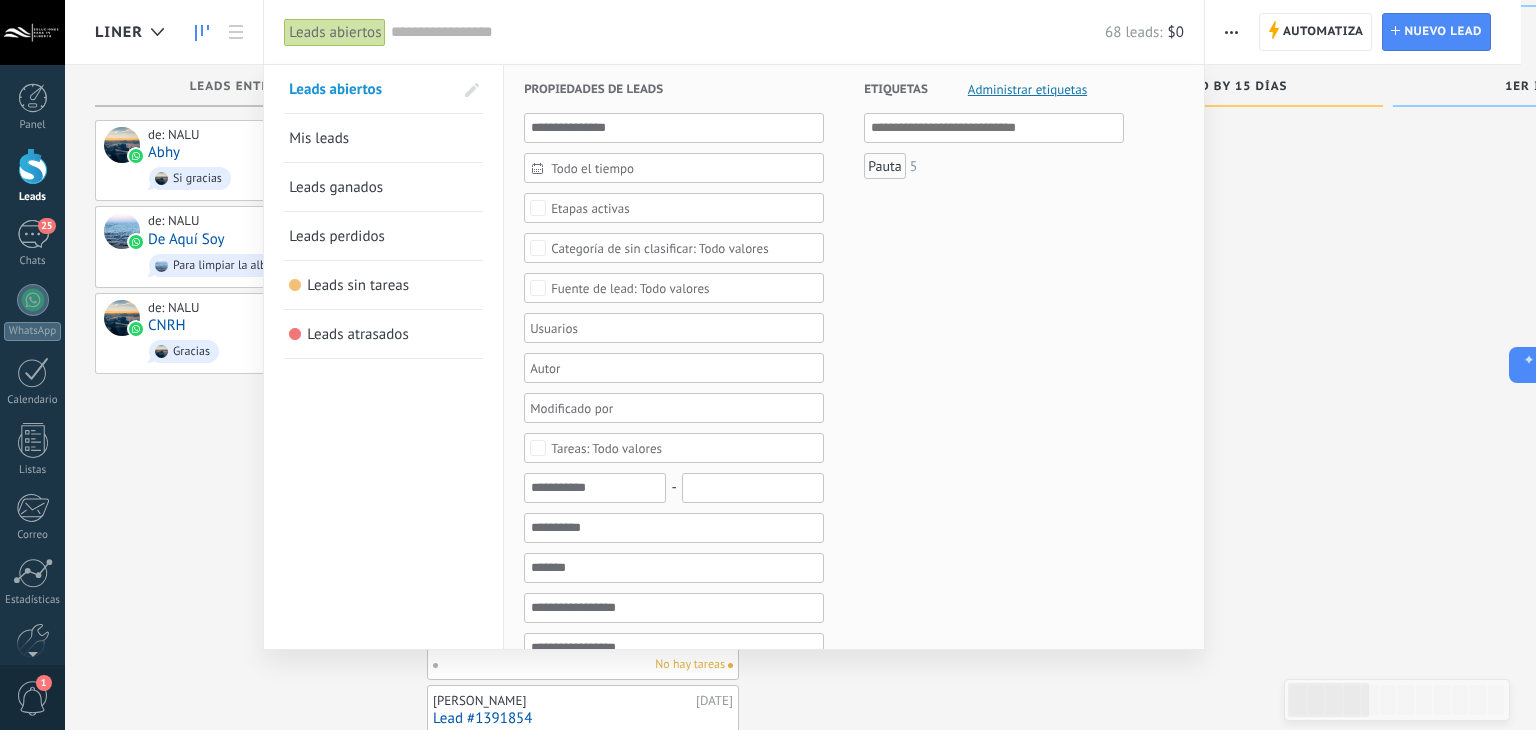click at bounding box center (748, 32) 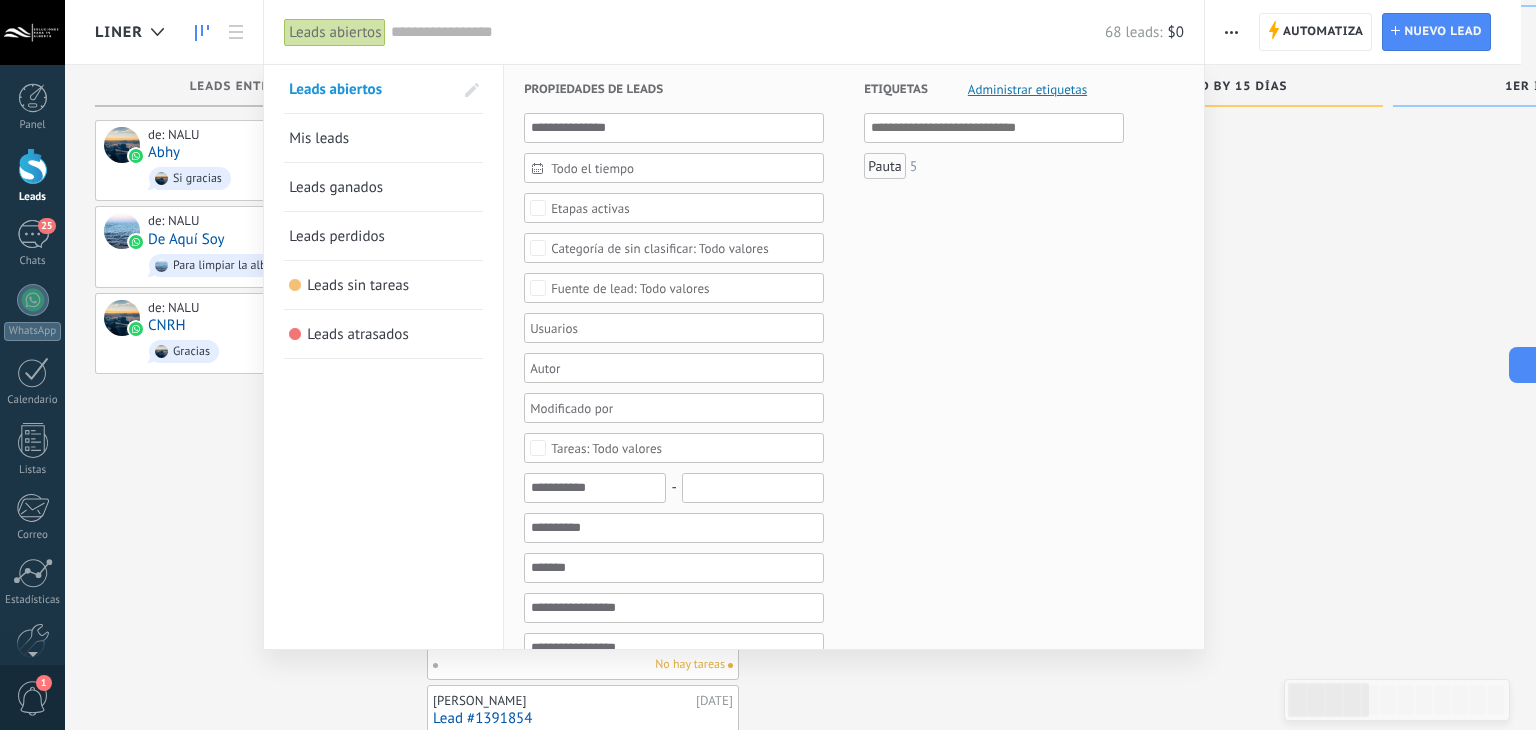 click at bounding box center (748, 32) 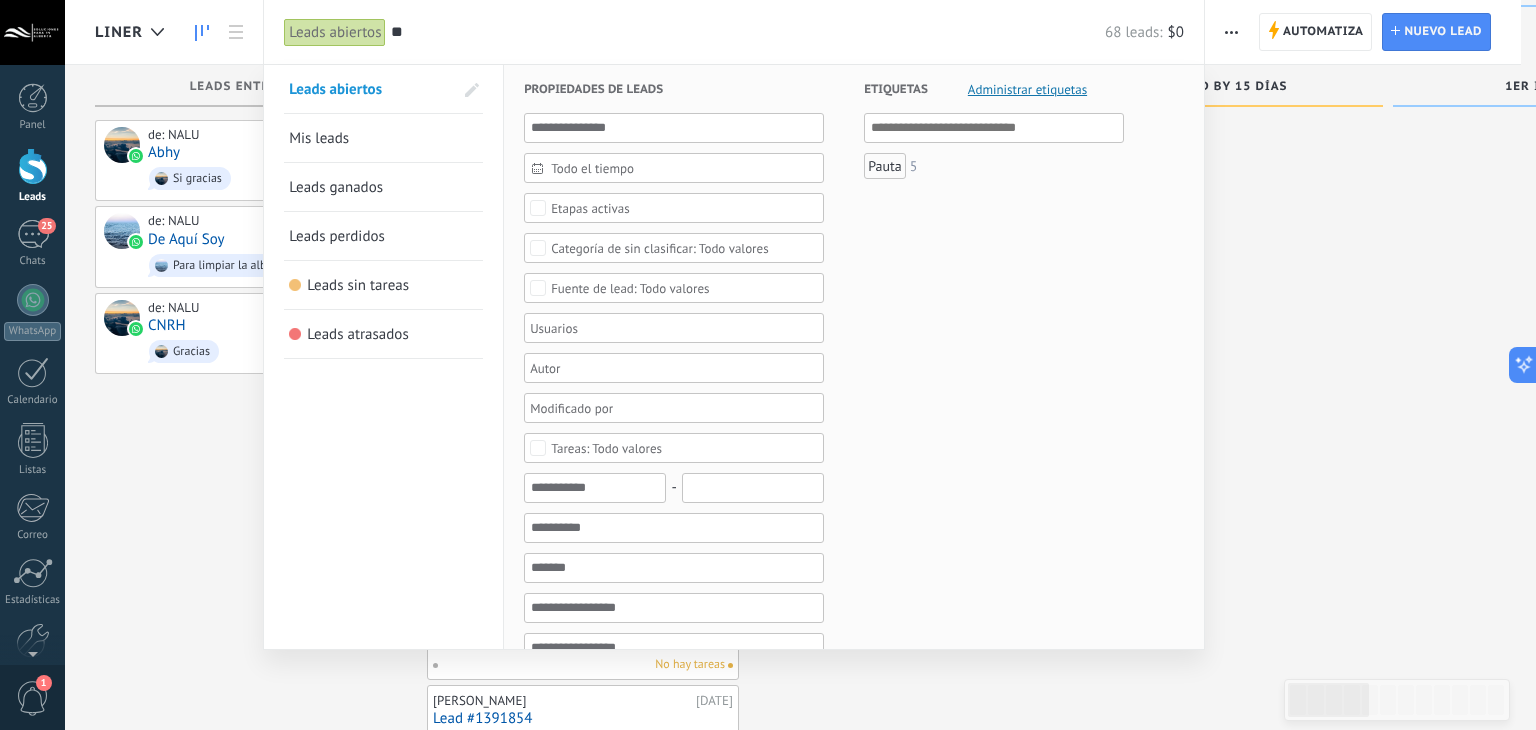 type on "*" 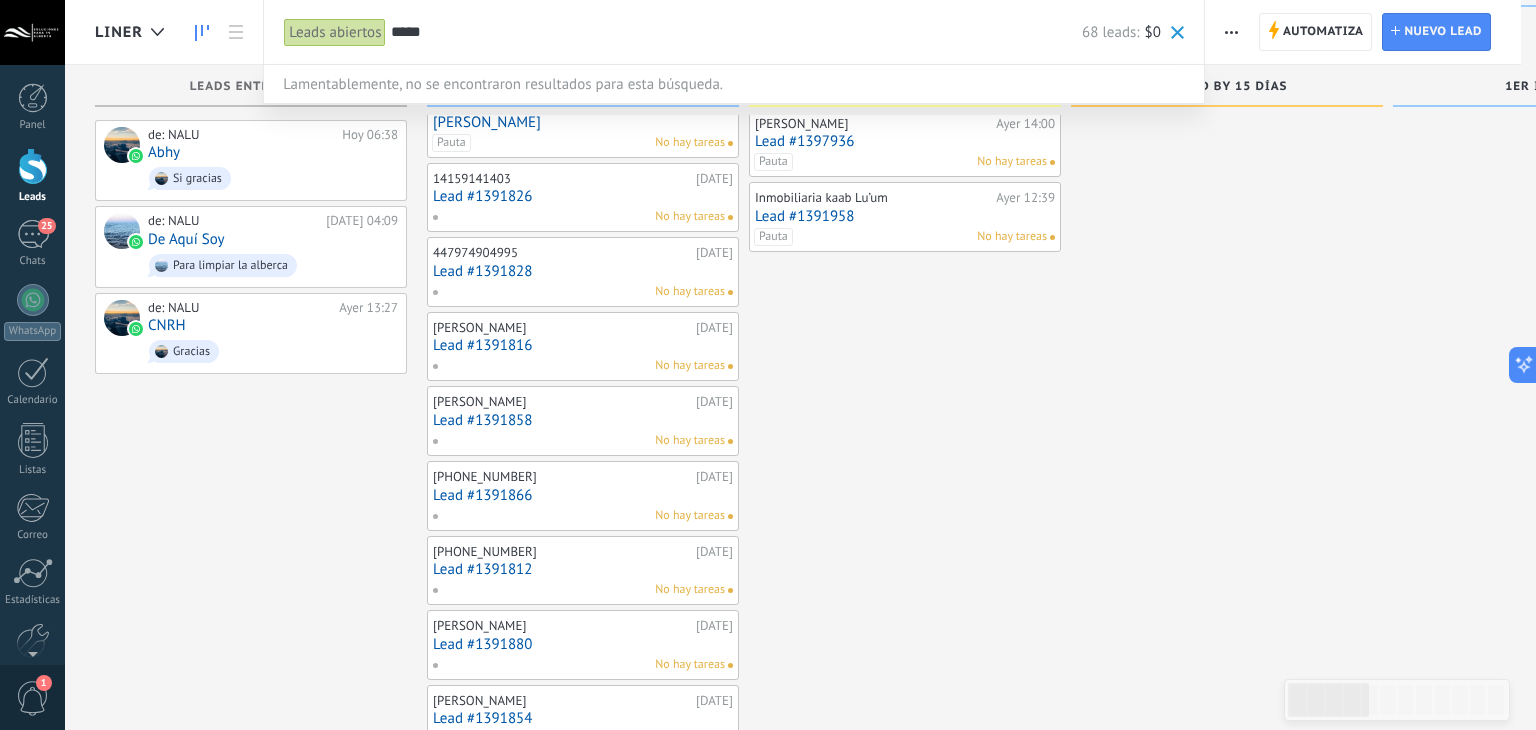 type on "*****" 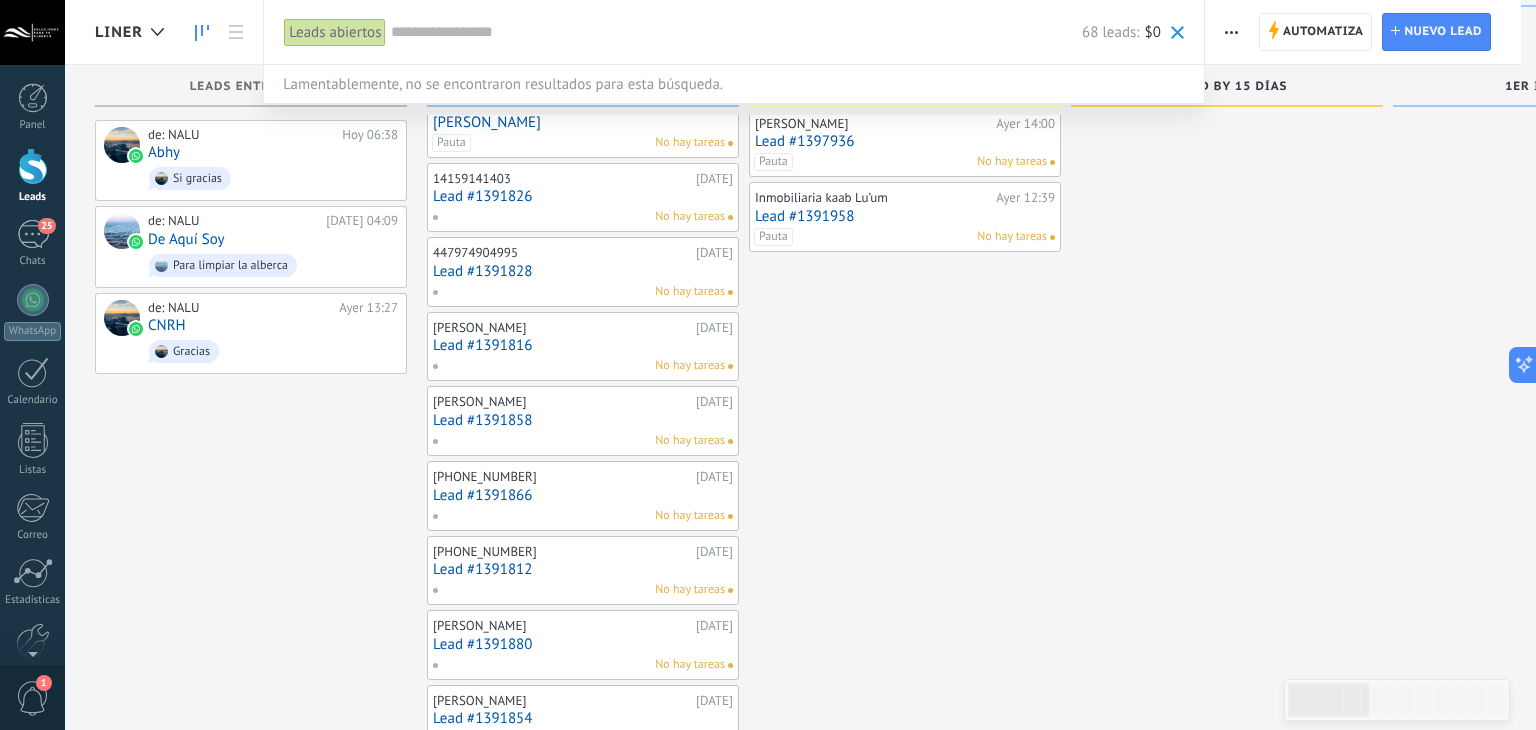 type 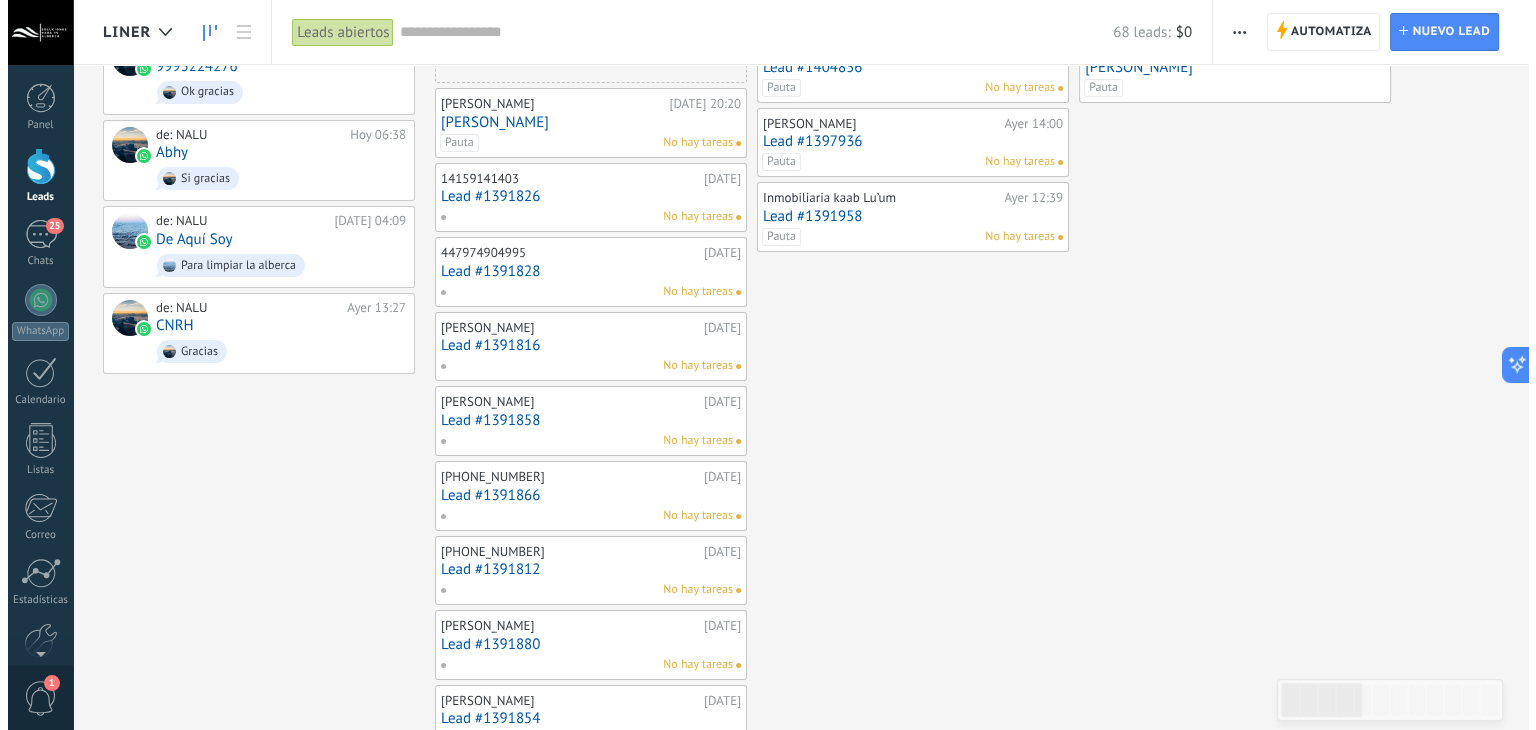 scroll, scrollTop: 0, scrollLeft: 0, axis: both 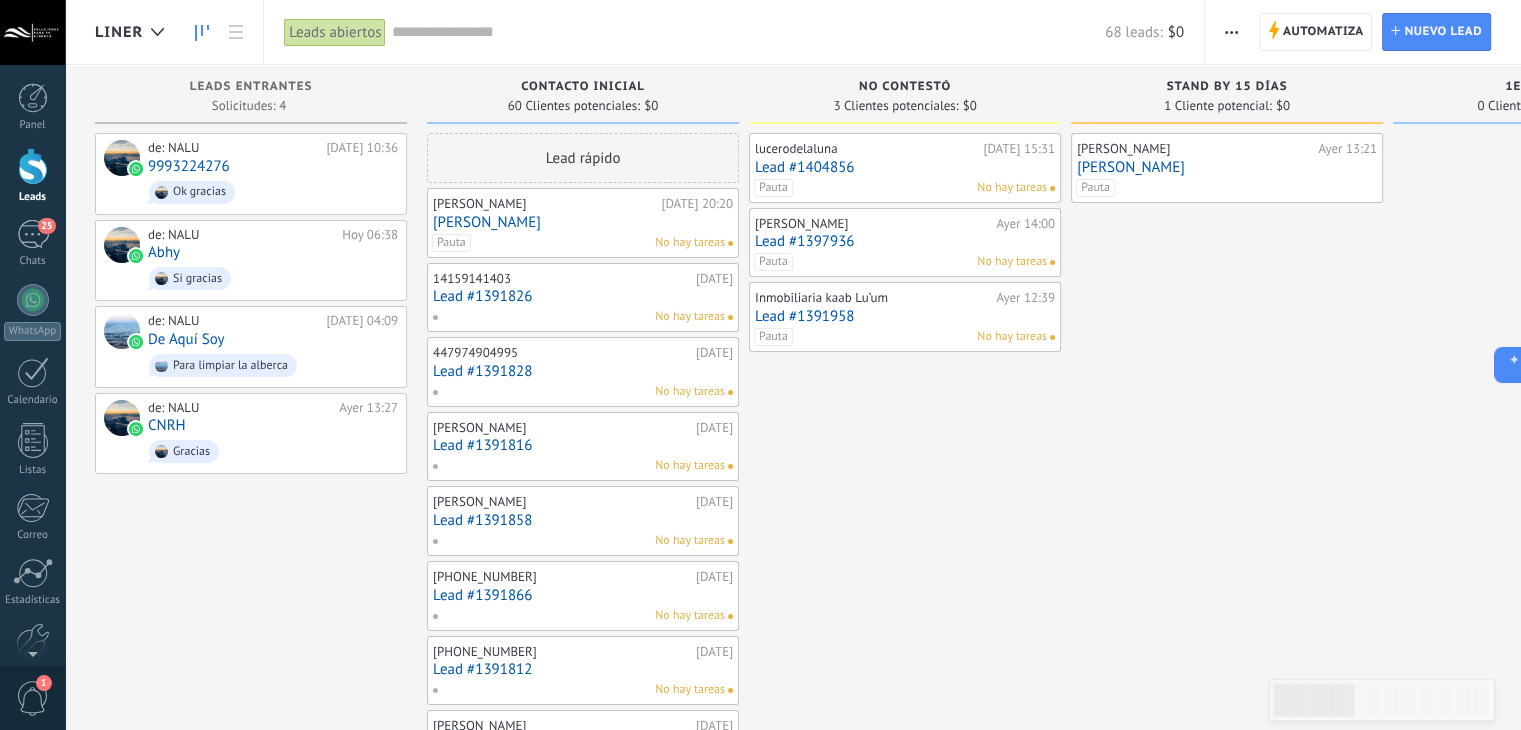 click at bounding box center [748, 32] 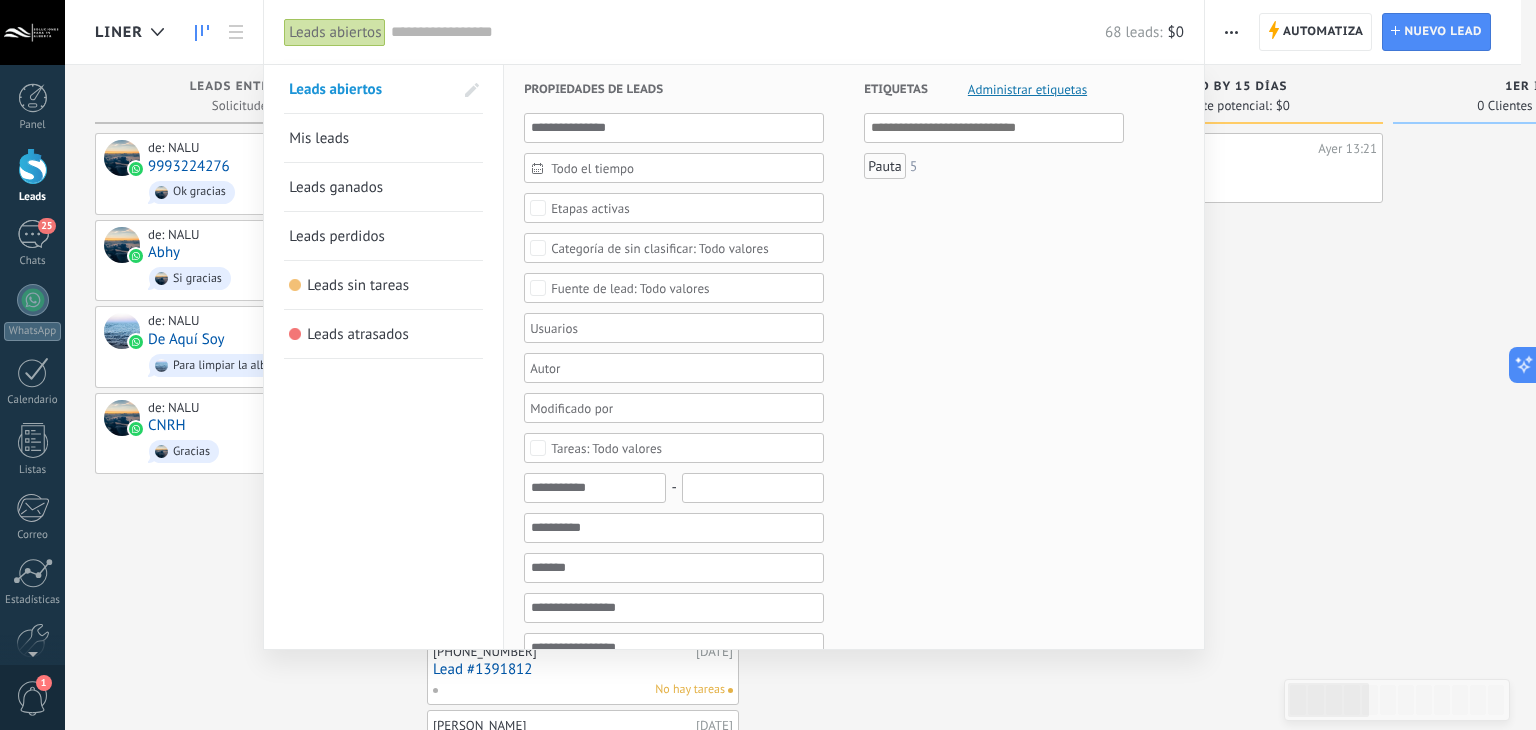 paste on "**********" 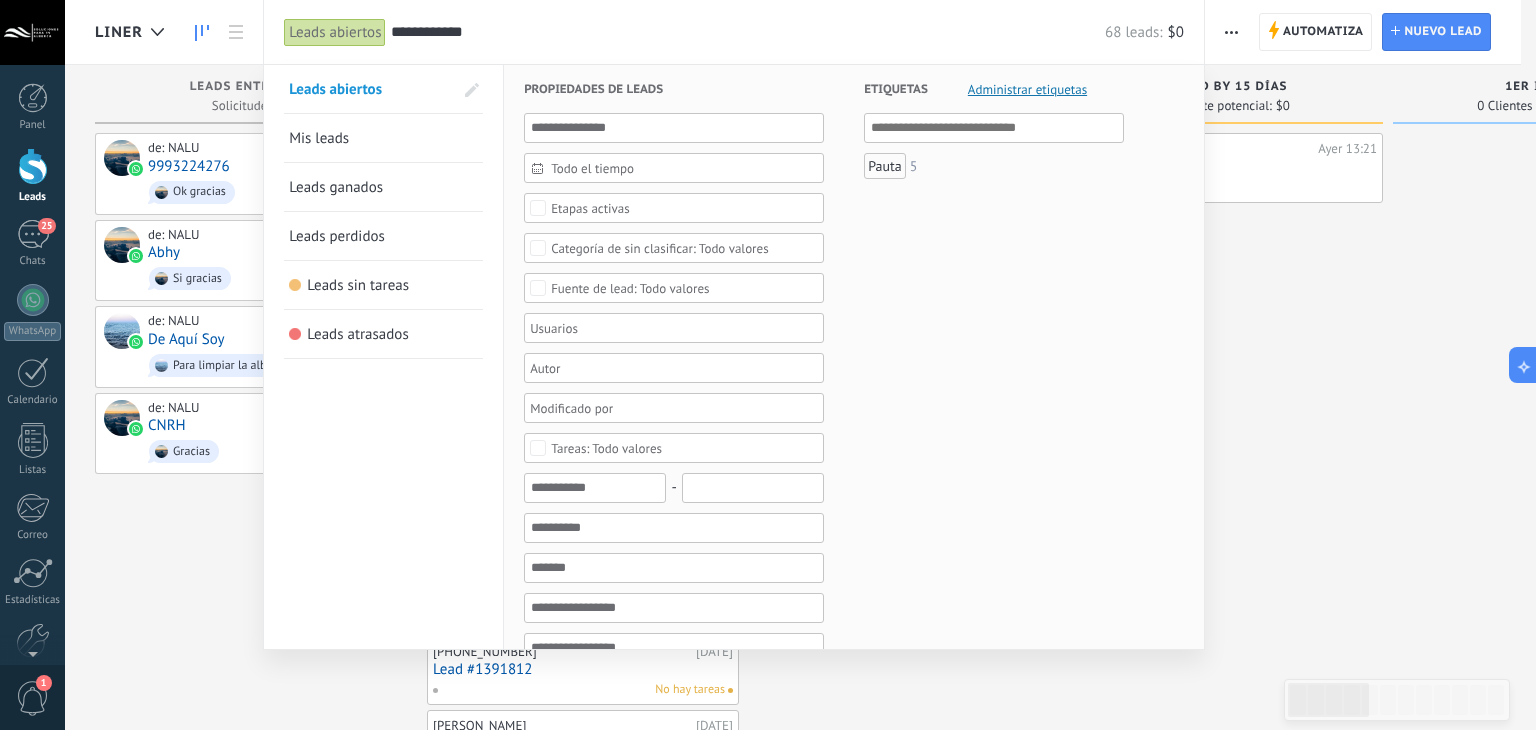 type on "**********" 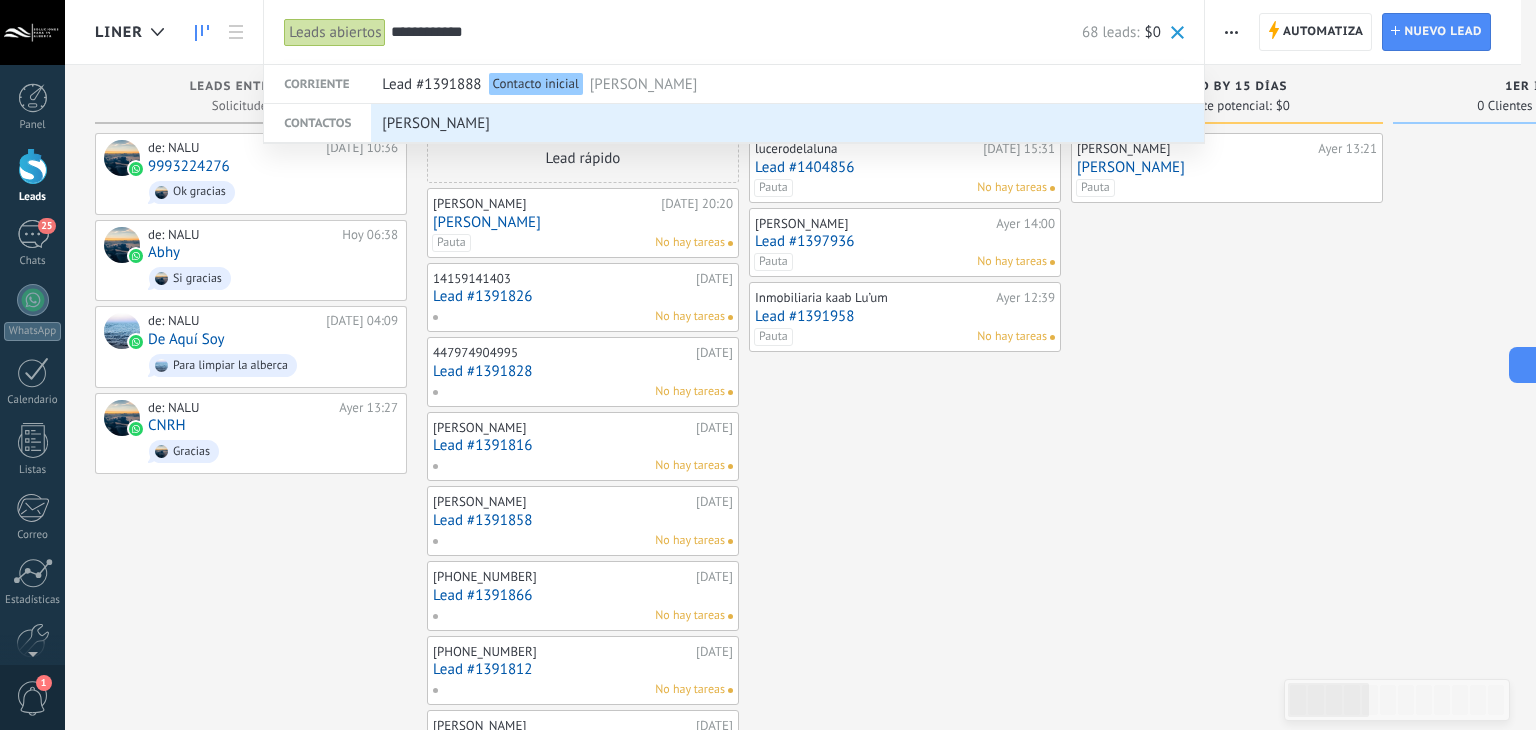 click on "[PERSON_NAME]" at bounding box center [644, 84] 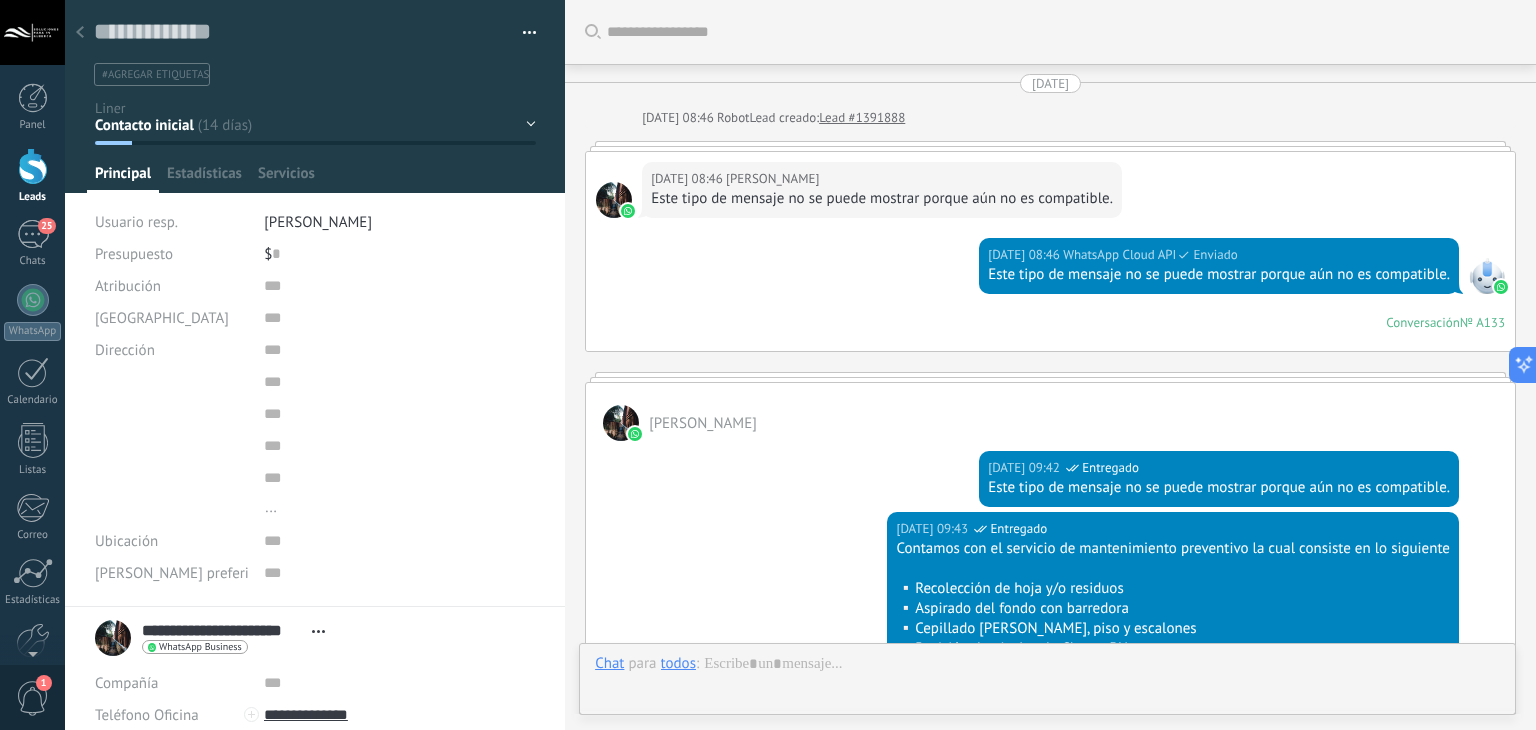 type on "**********" 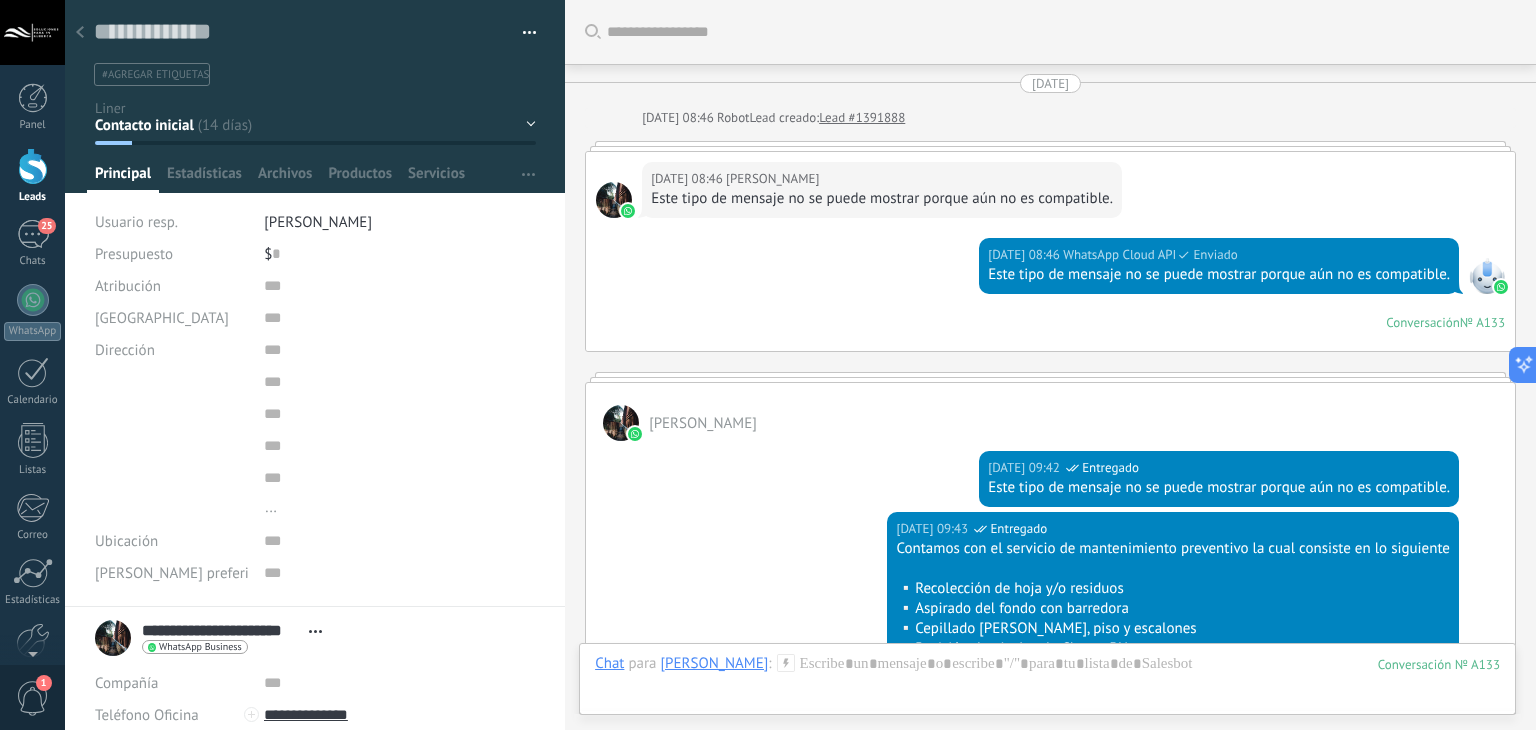 scroll, scrollTop: 3184, scrollLeft: 0, axis: vertical 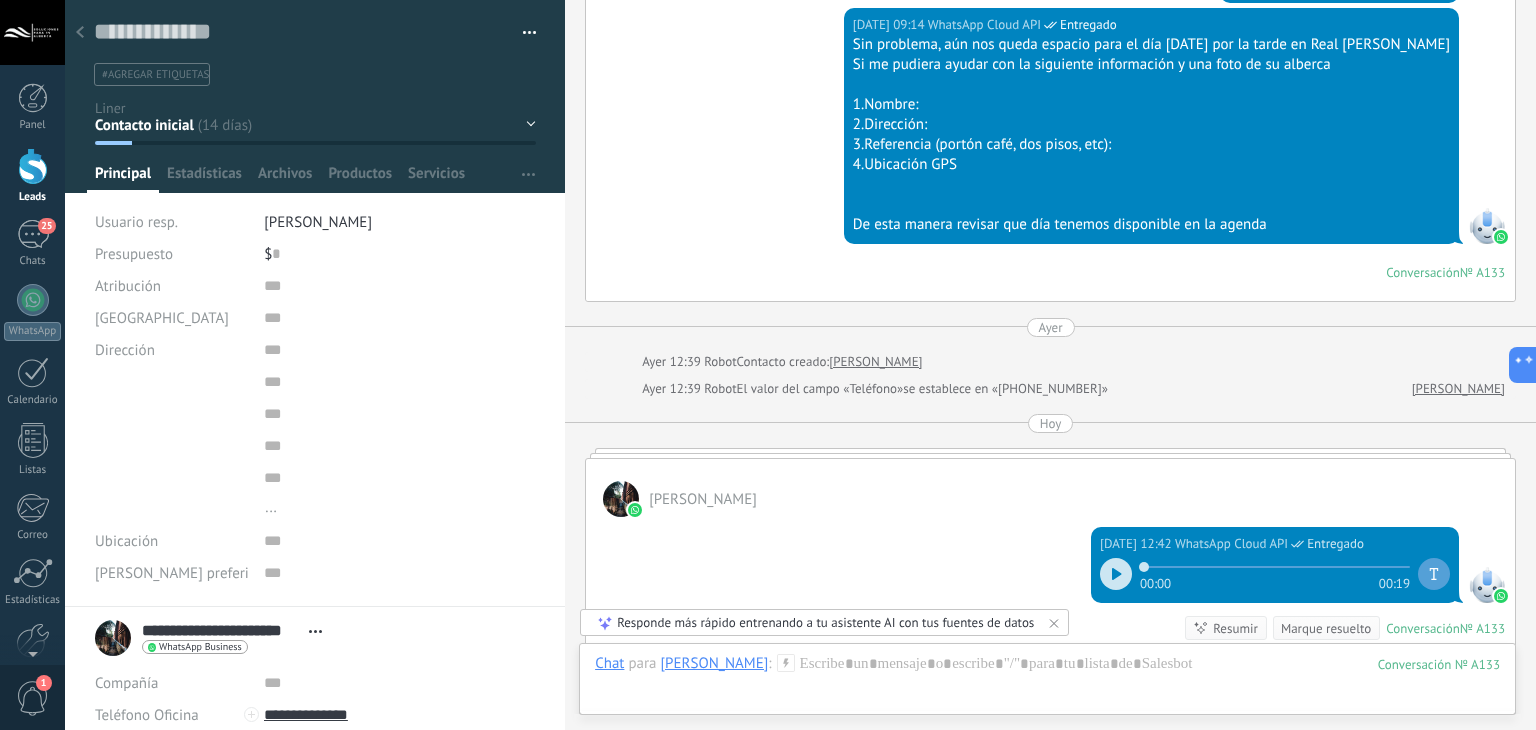 click on "#agregar etiquetas" at bounding box center (155, 75) 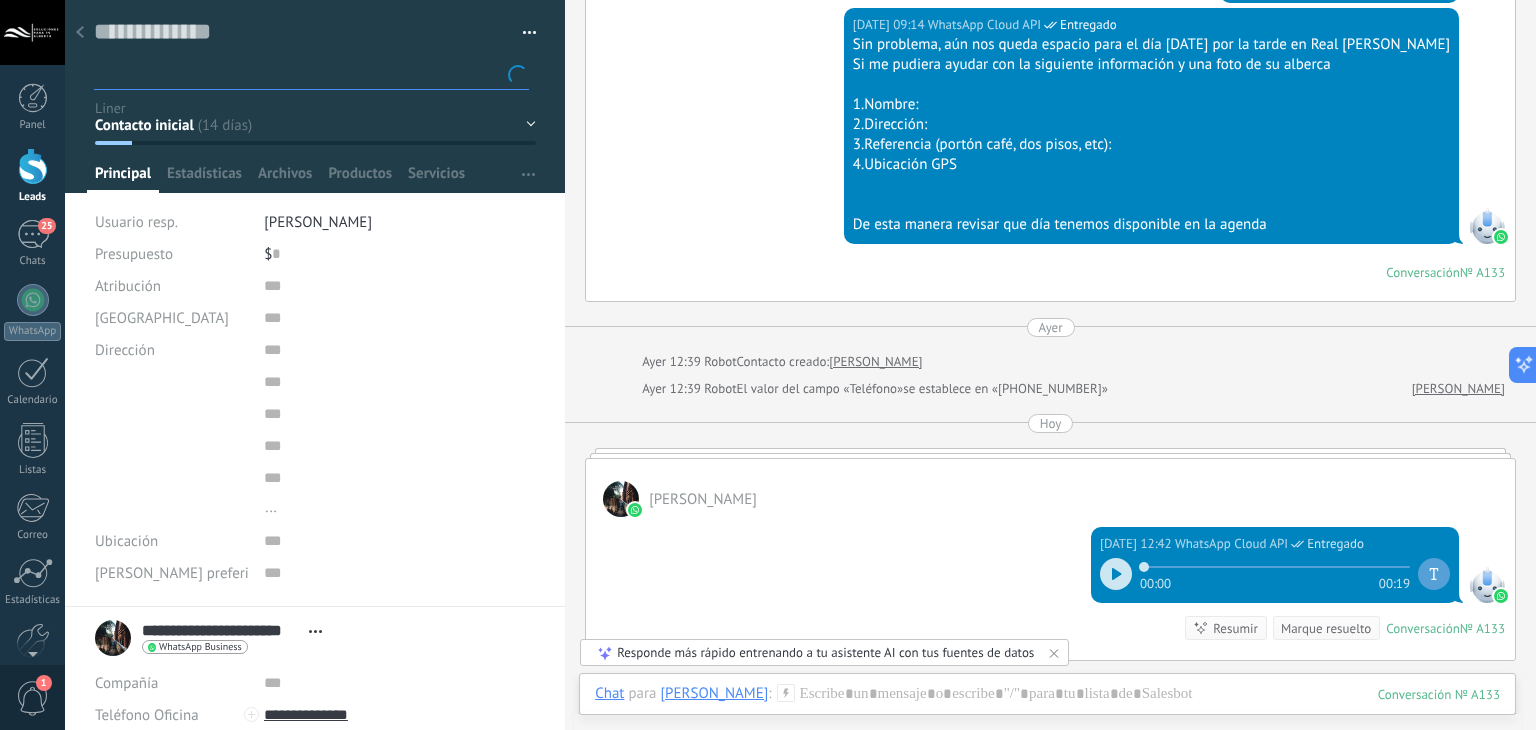scroll, scrollTop: 3176, scrollLeft: 0, axis: vertical 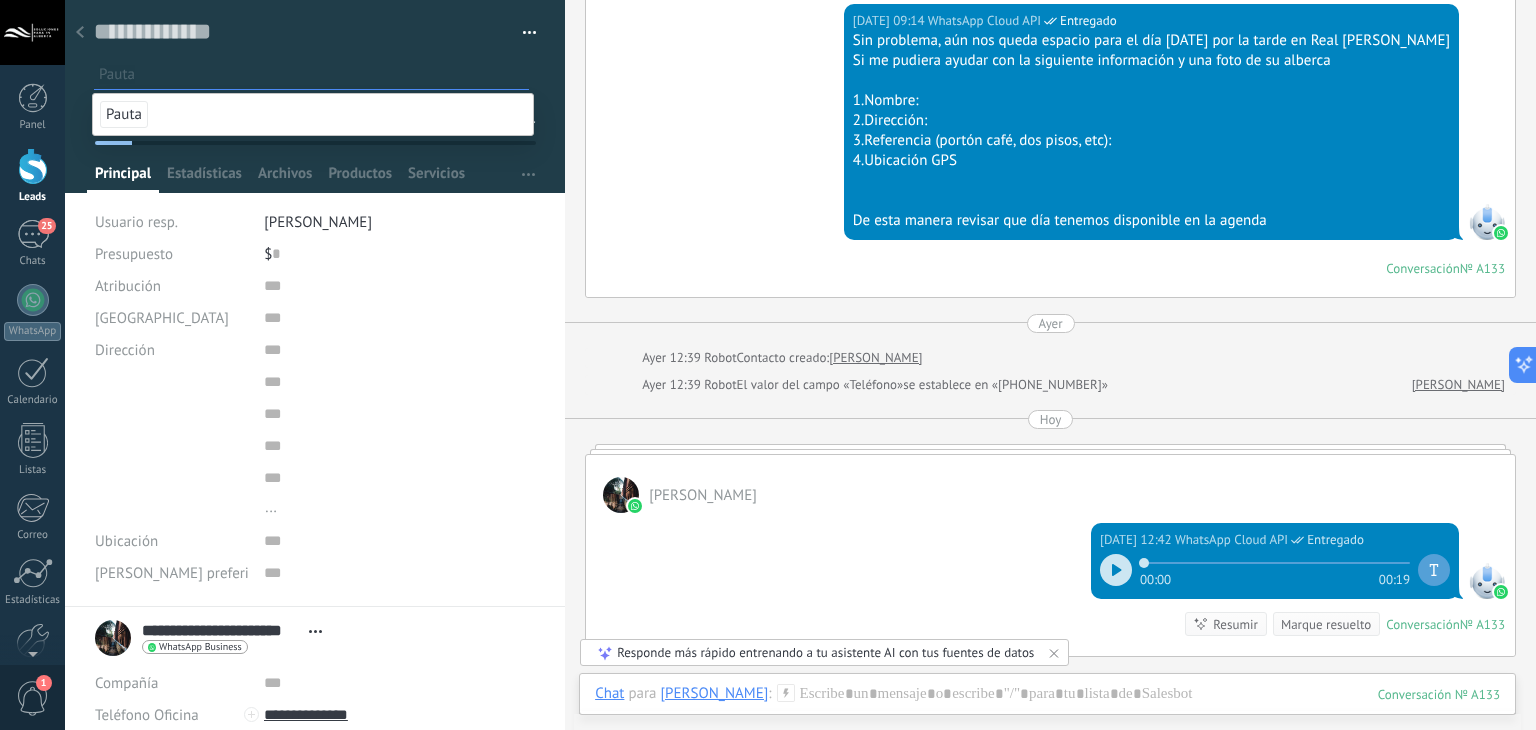 click on "Pauta" at bounding box center [124, 114] 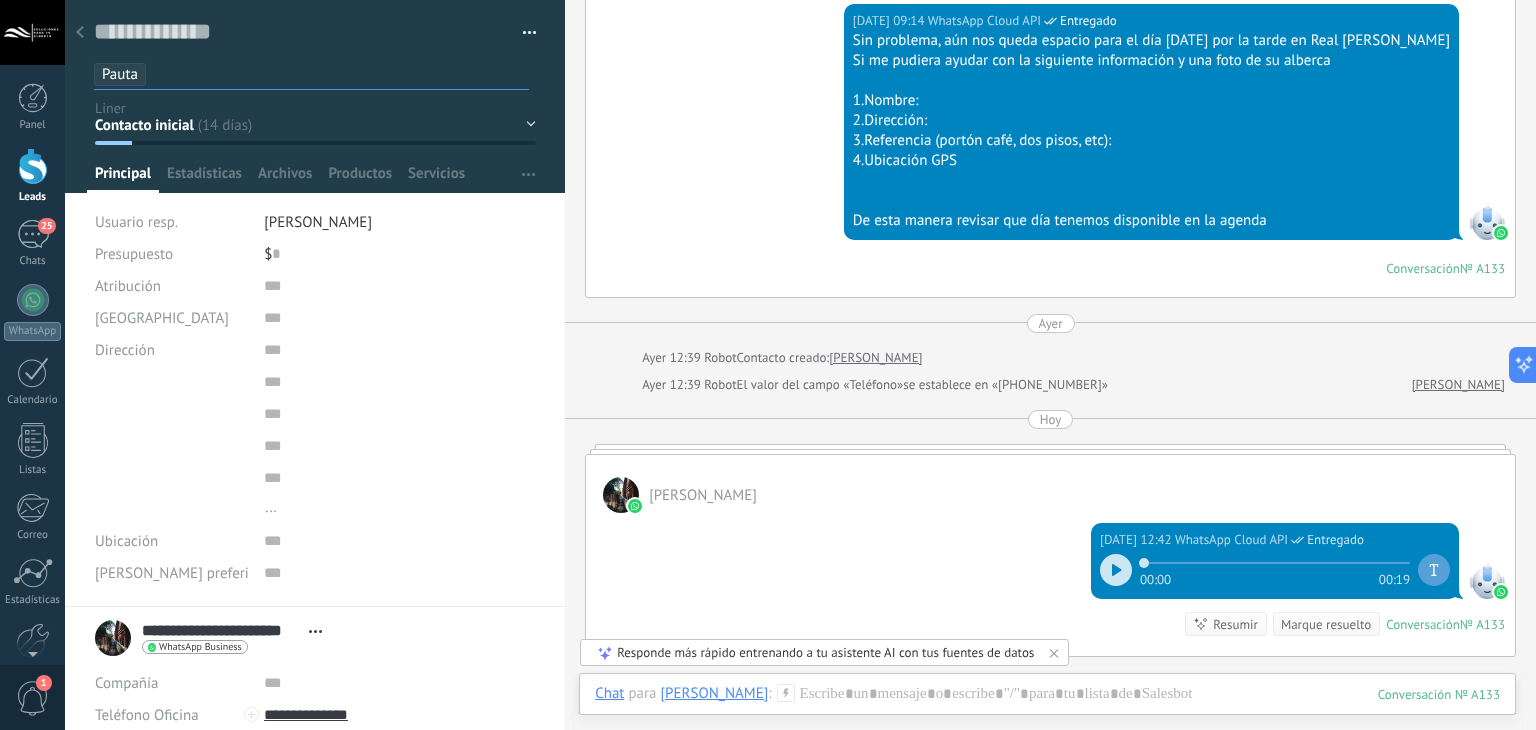 drag, startPoint x: 787, startPoint y: 206, endPoint x: 361, endPoint y: 133, distance: 432.20944 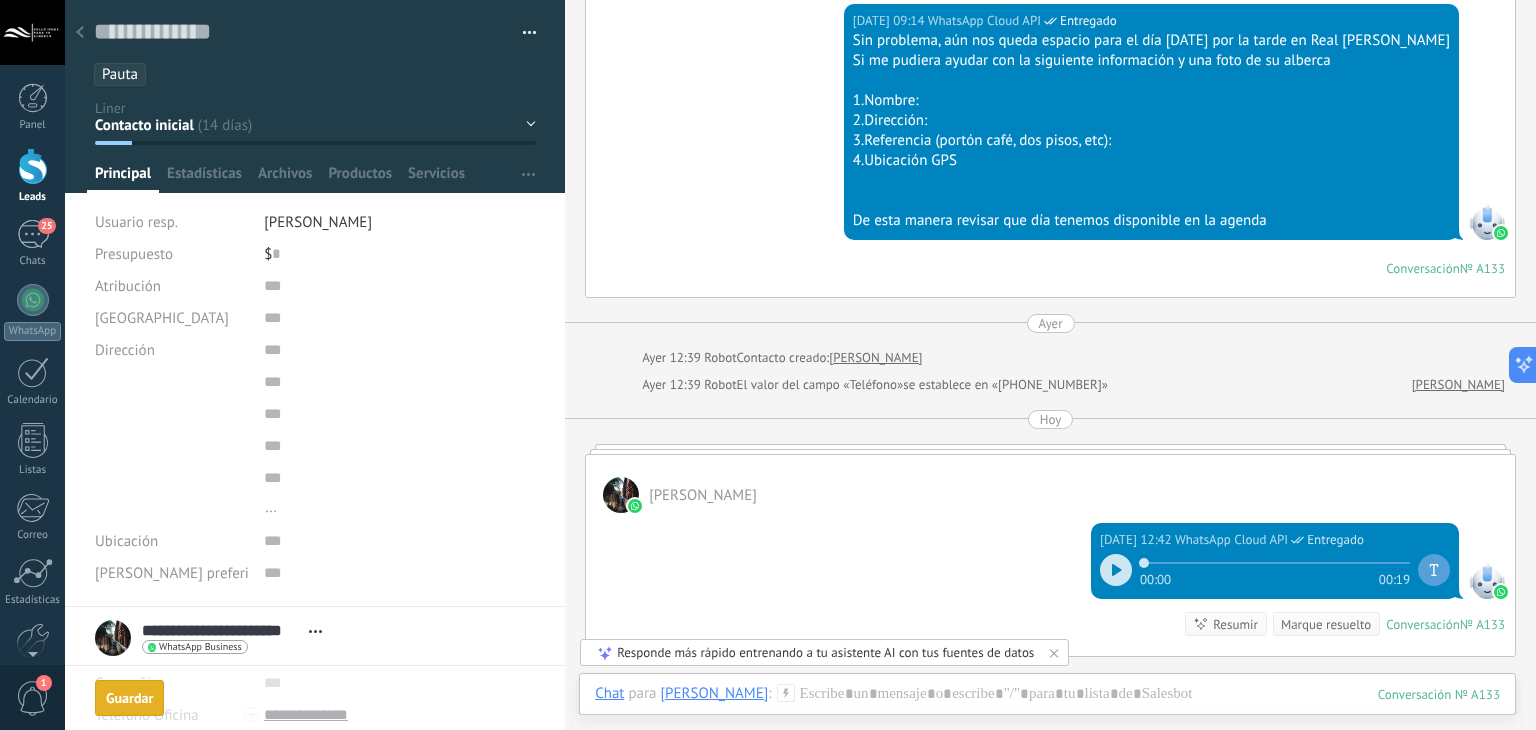 click on "Contacto inicial
no contestó
stand  by 15 días
1er intento
2do intento
3er intento" at bounding box center [0, 0] 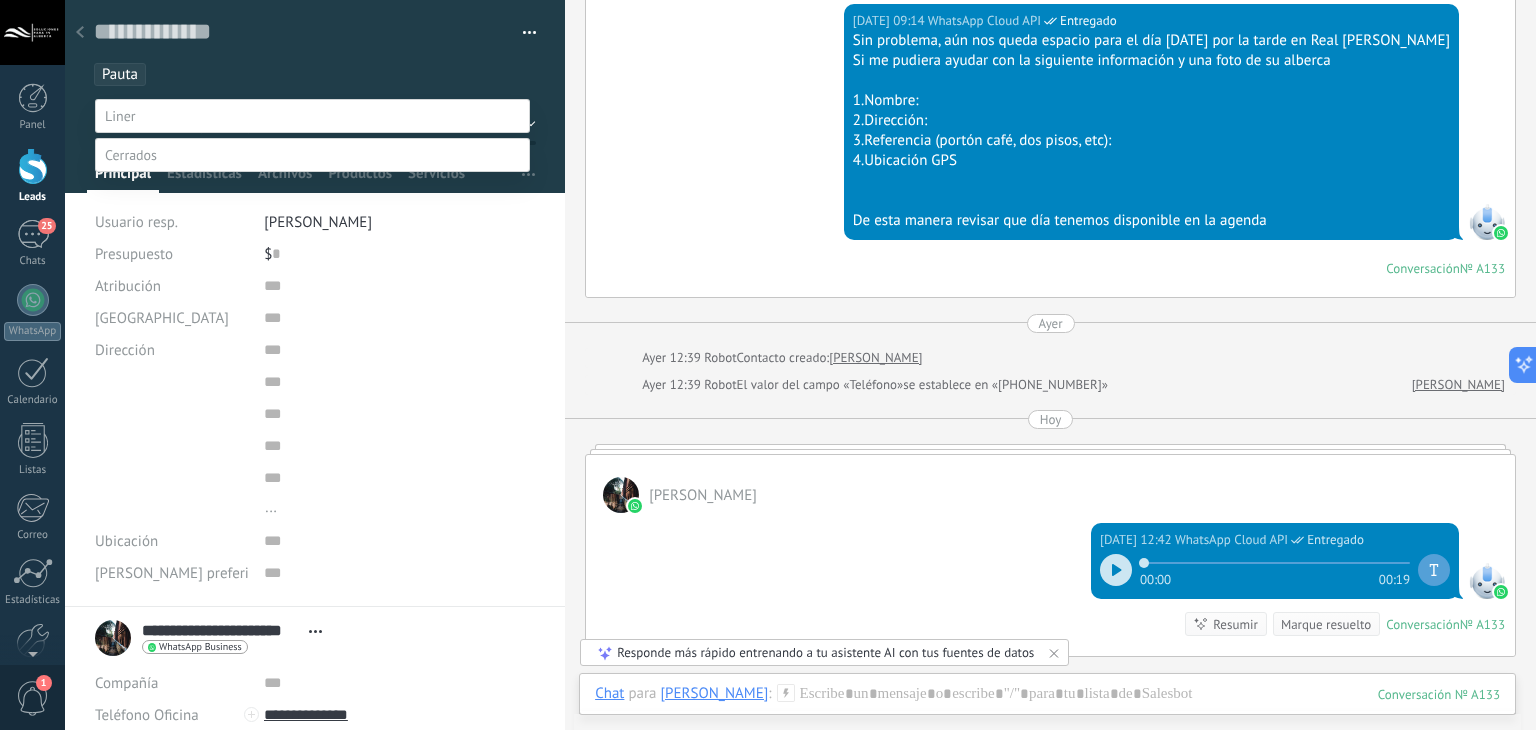 click on "no contestó" at bounding box center [0, 0] 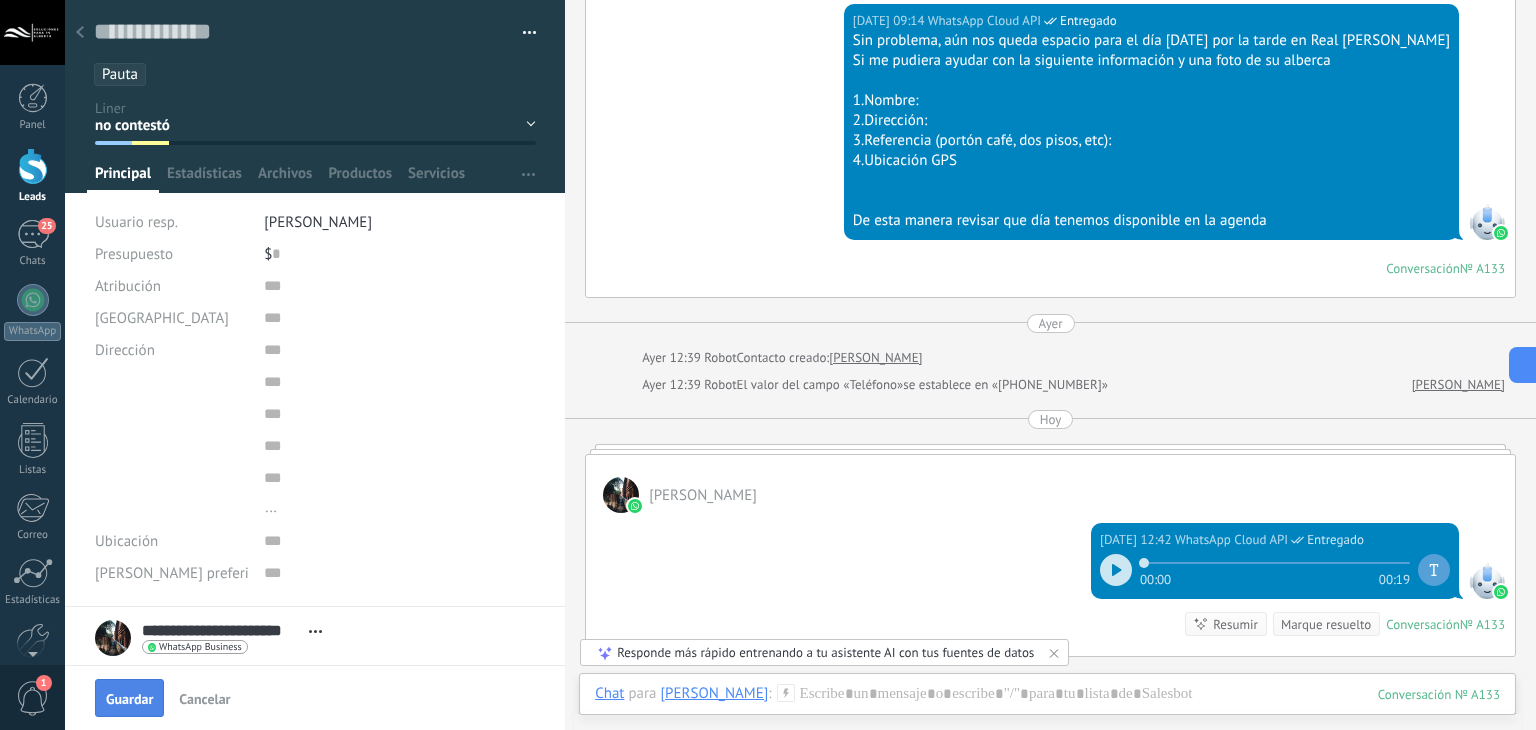 click on "Guardar" at bounding box center [129, 698] 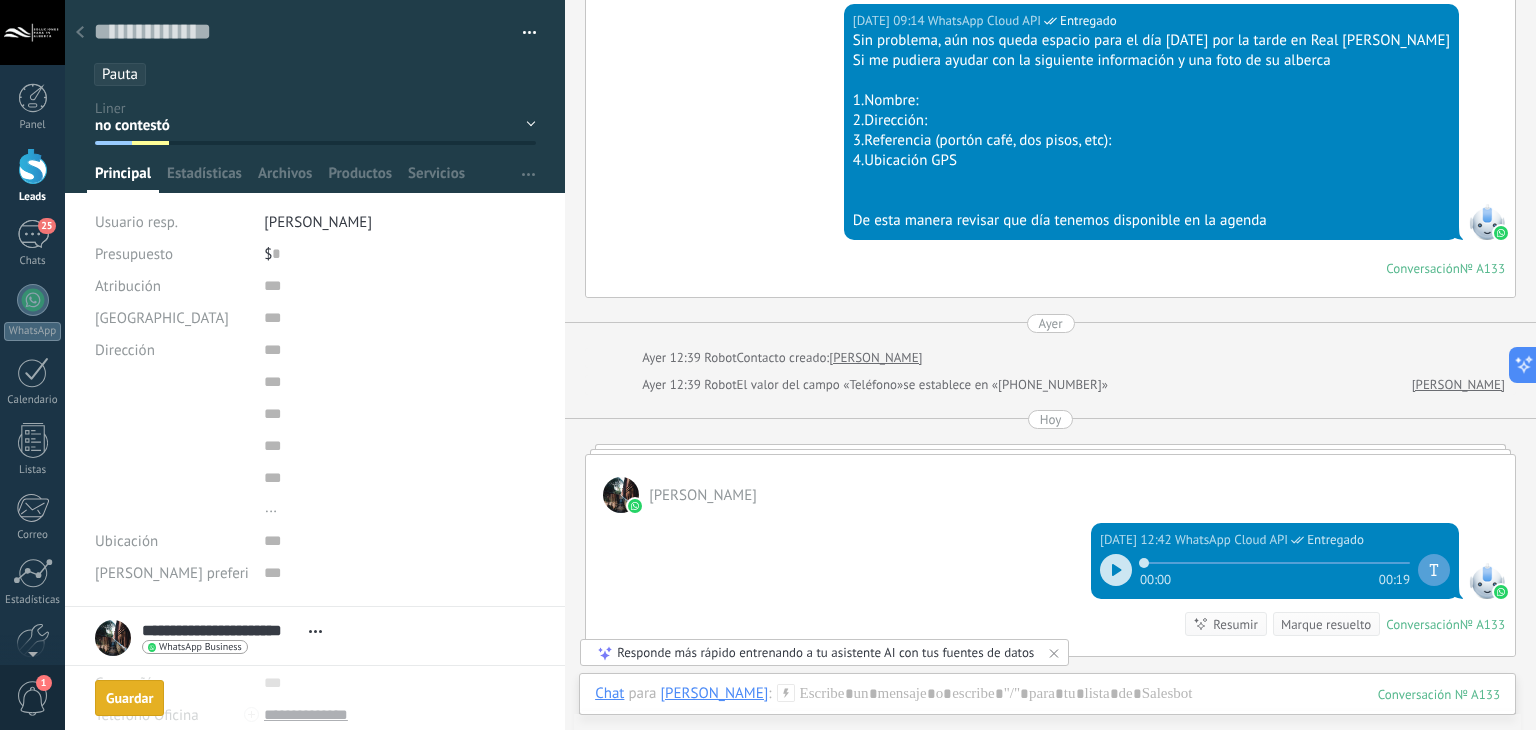 scroll, scrollTop: 3208, scrollLeft: 0, axis: vertical 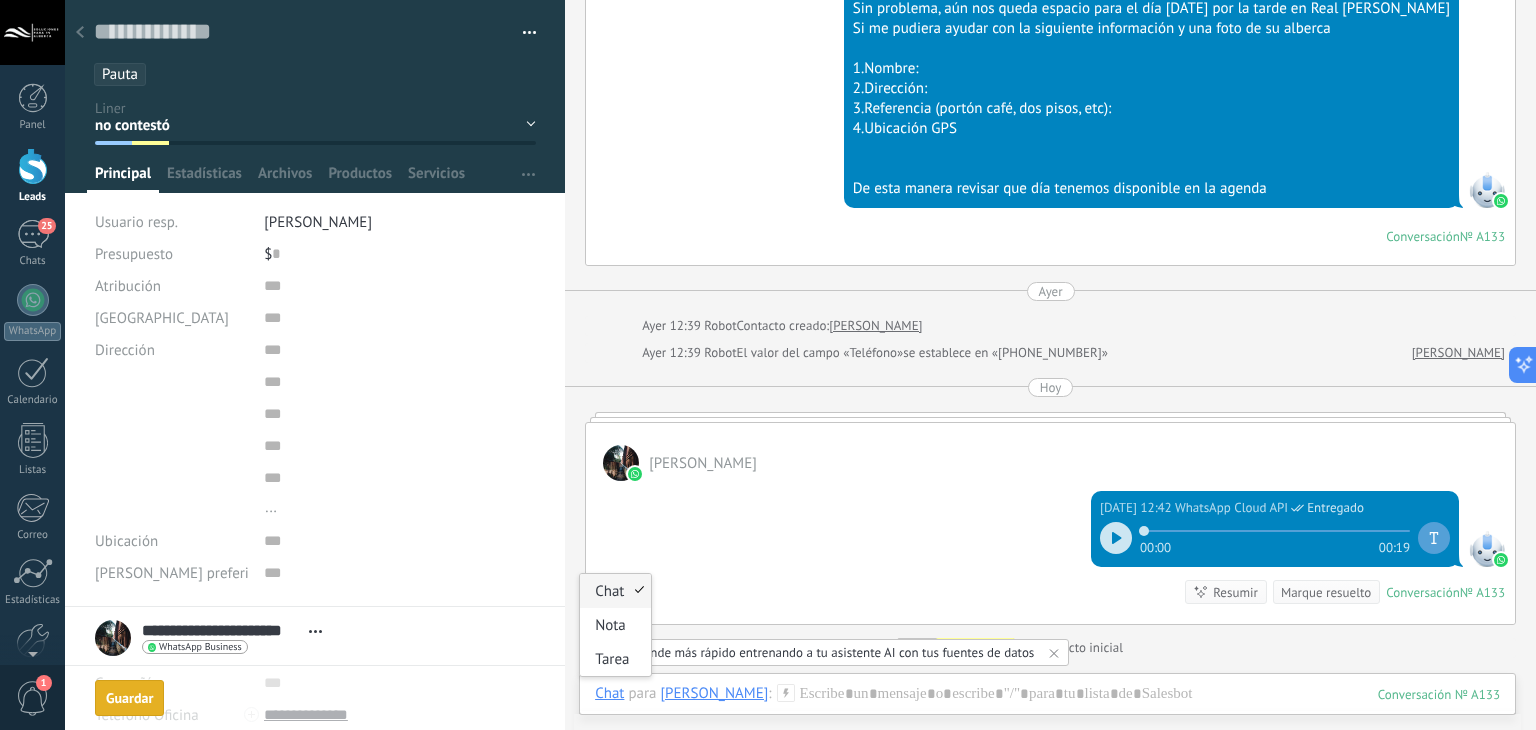 click on "Chat" at bounding box center [609, 693] 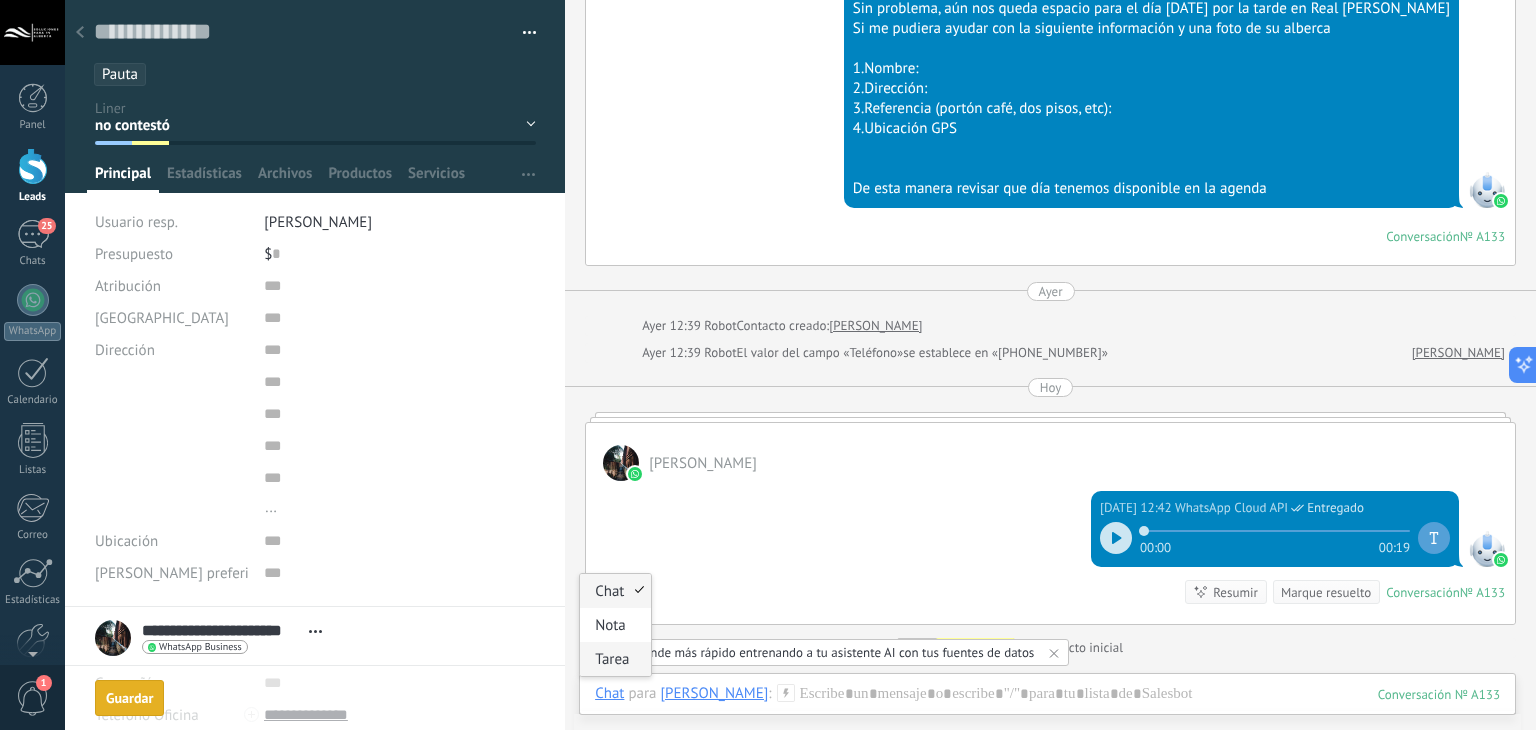 click on "Tarea" at bounding box center [615, 659] 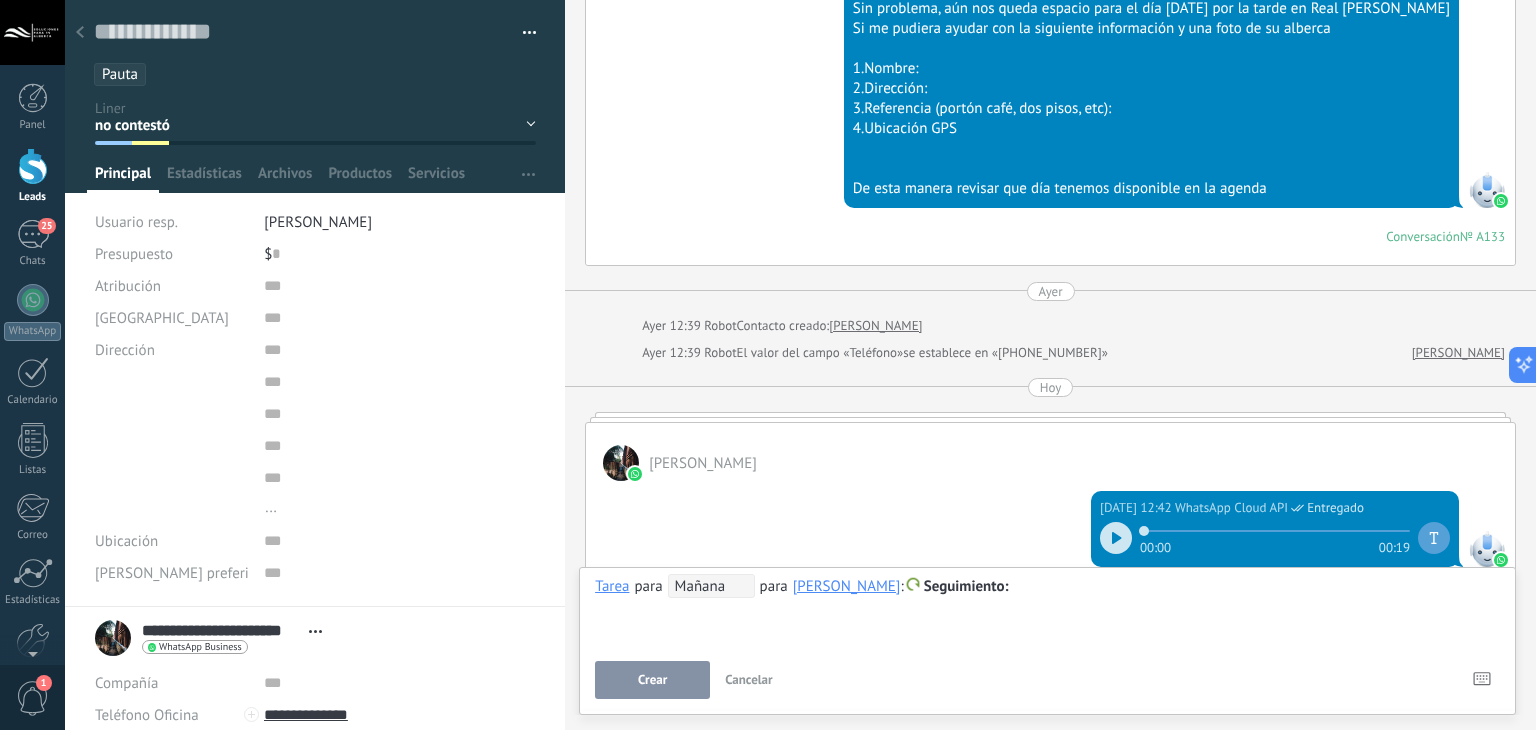 click on "Crear" at bounding box center [652, 680] 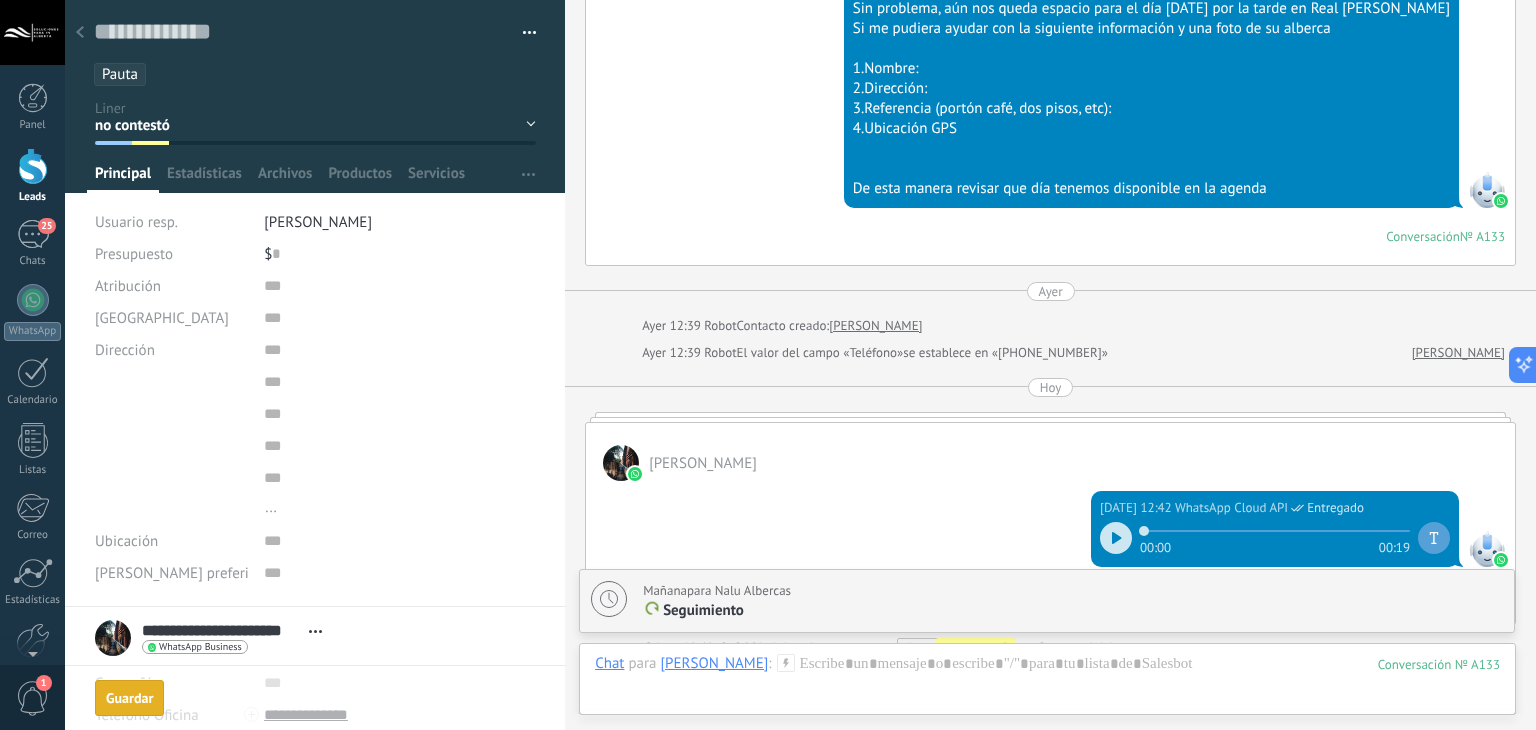 scroll, scrollTop: 3548, scrollLeft: 0, axis: vertical 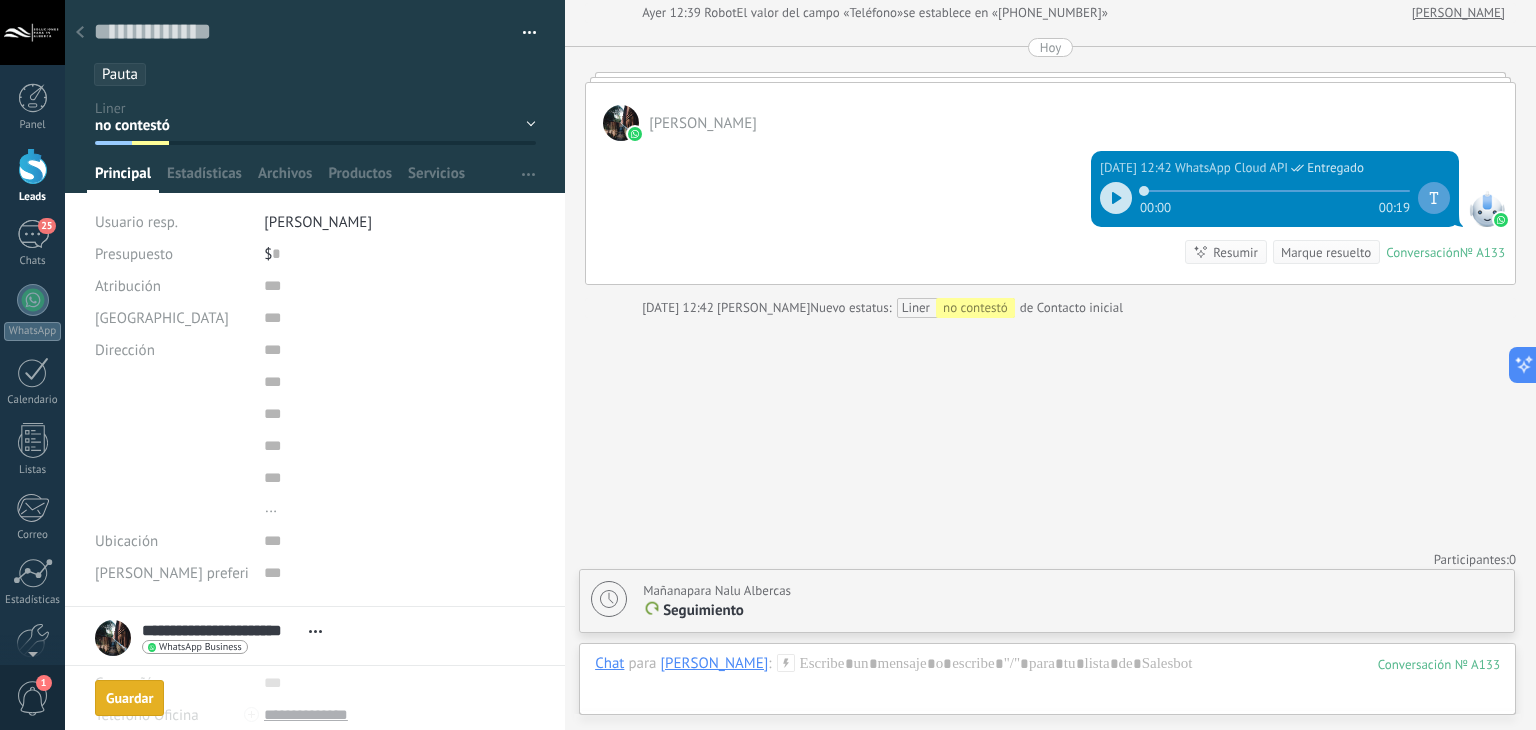 click 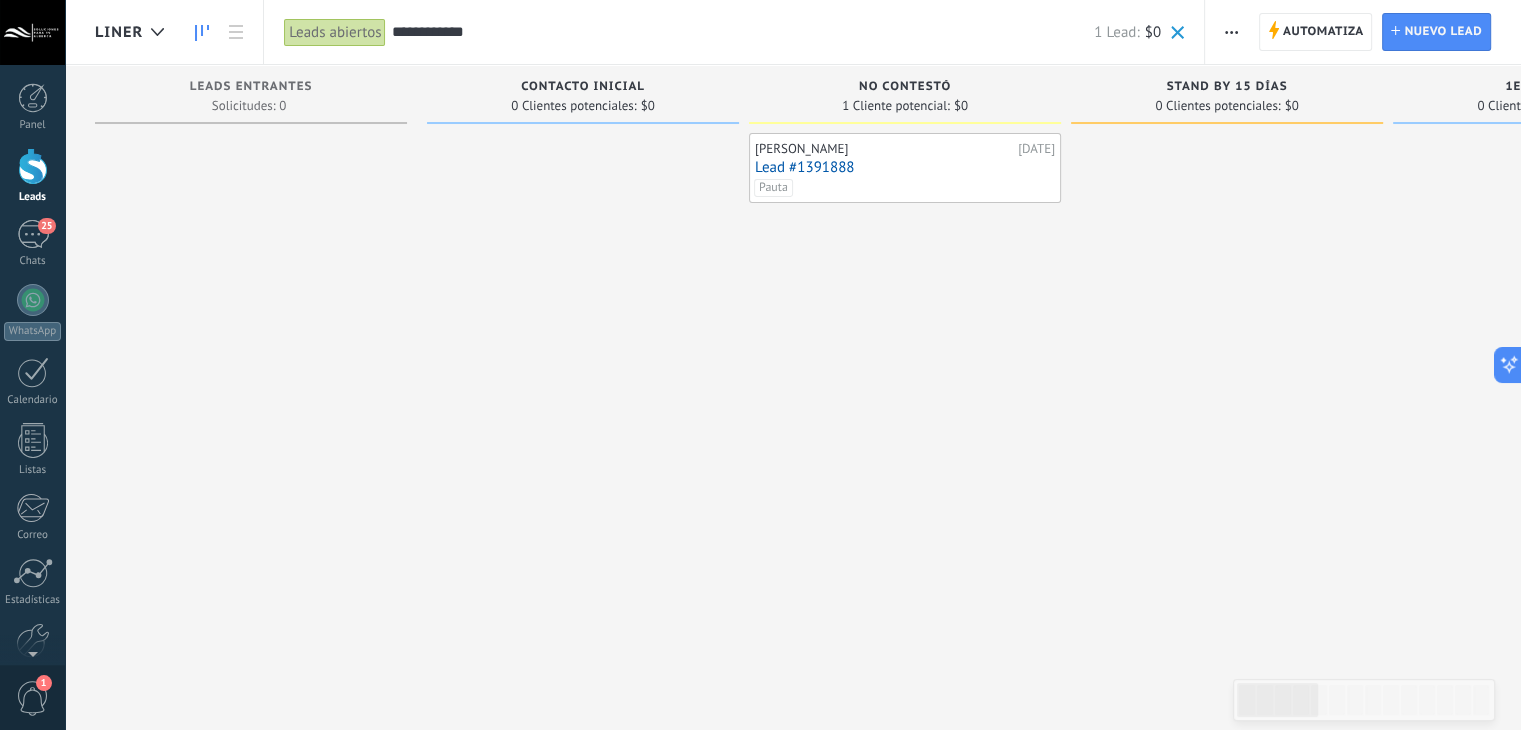 click on "**********" at bounding box center (734, 32) 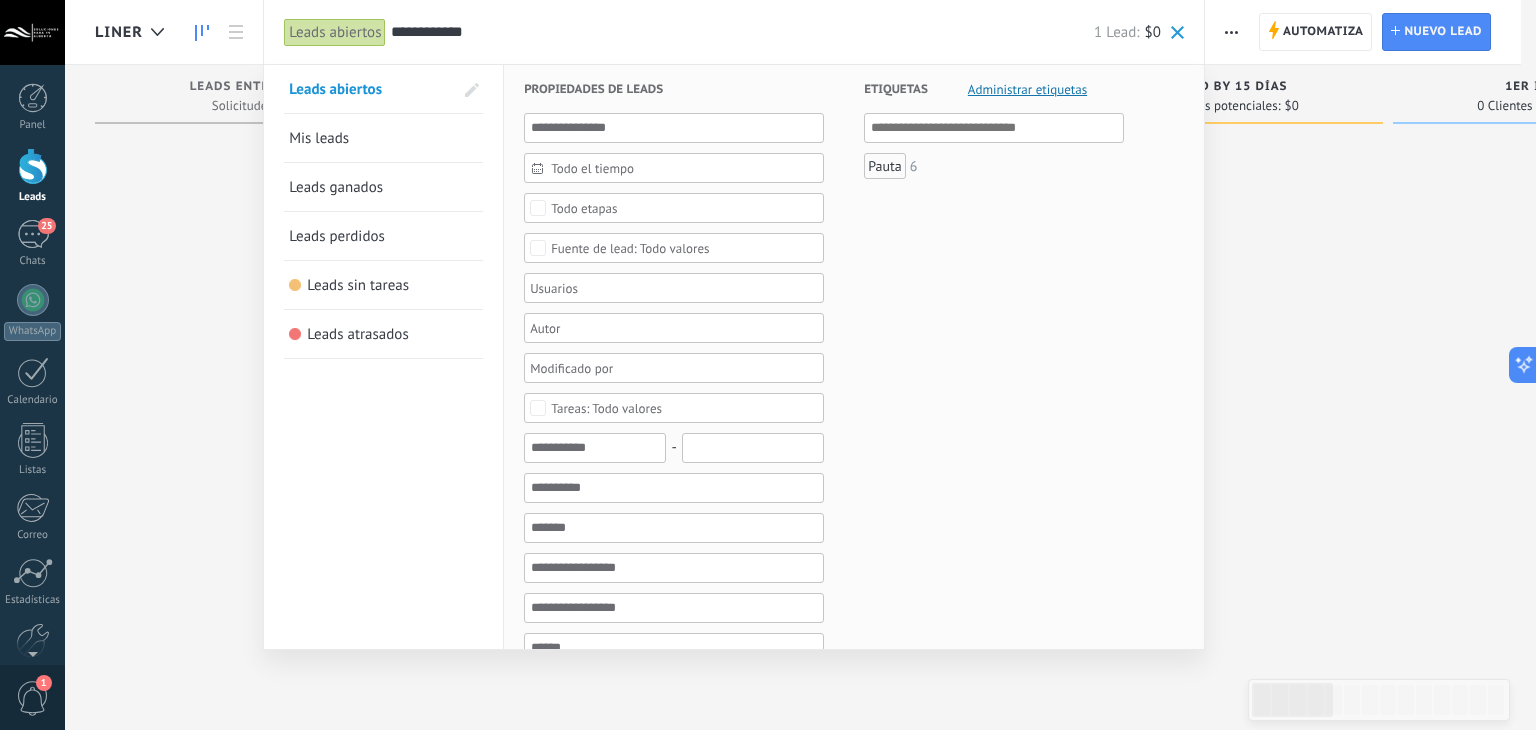 click at bounding box center (1177, 32) 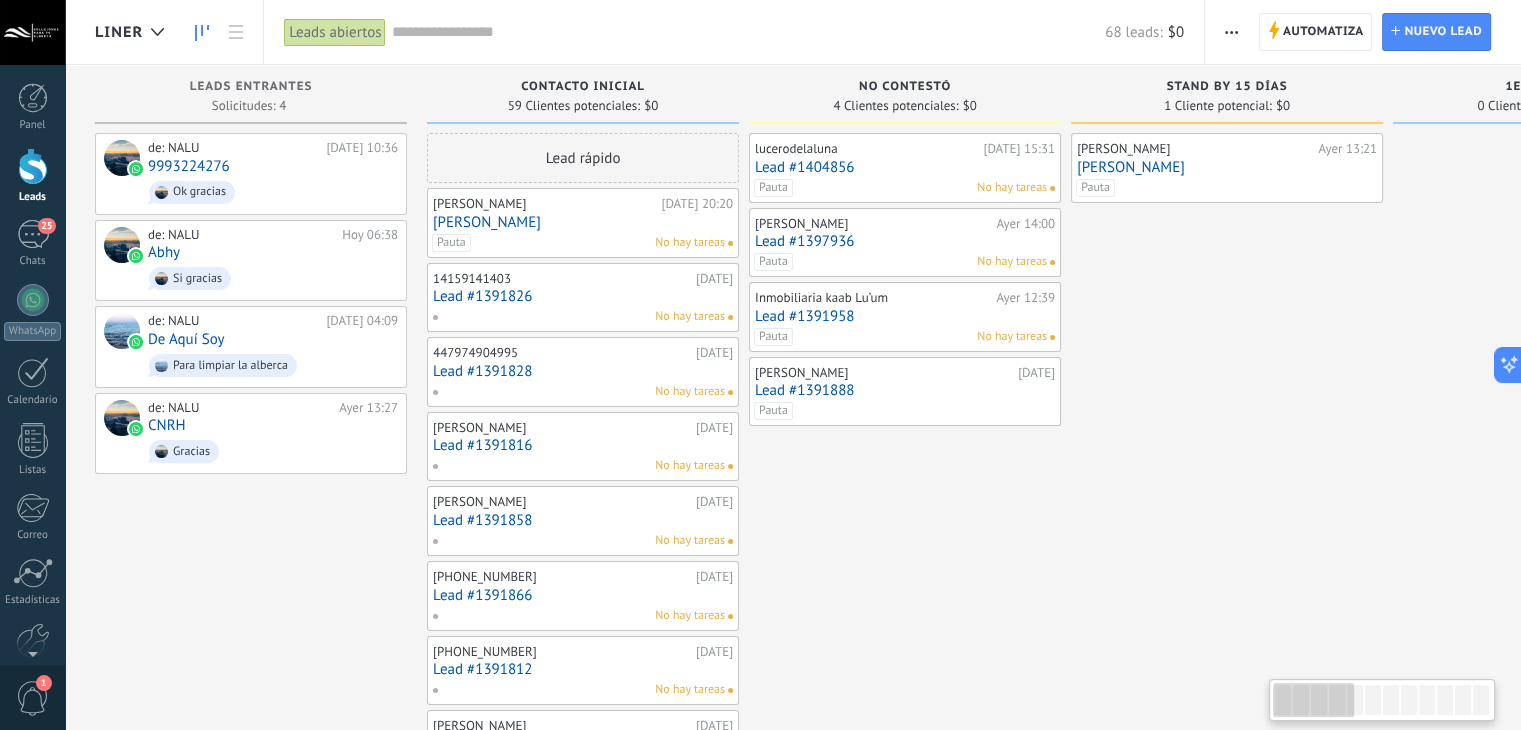 click on "Lead rápido" at bounding box center (583, 158) 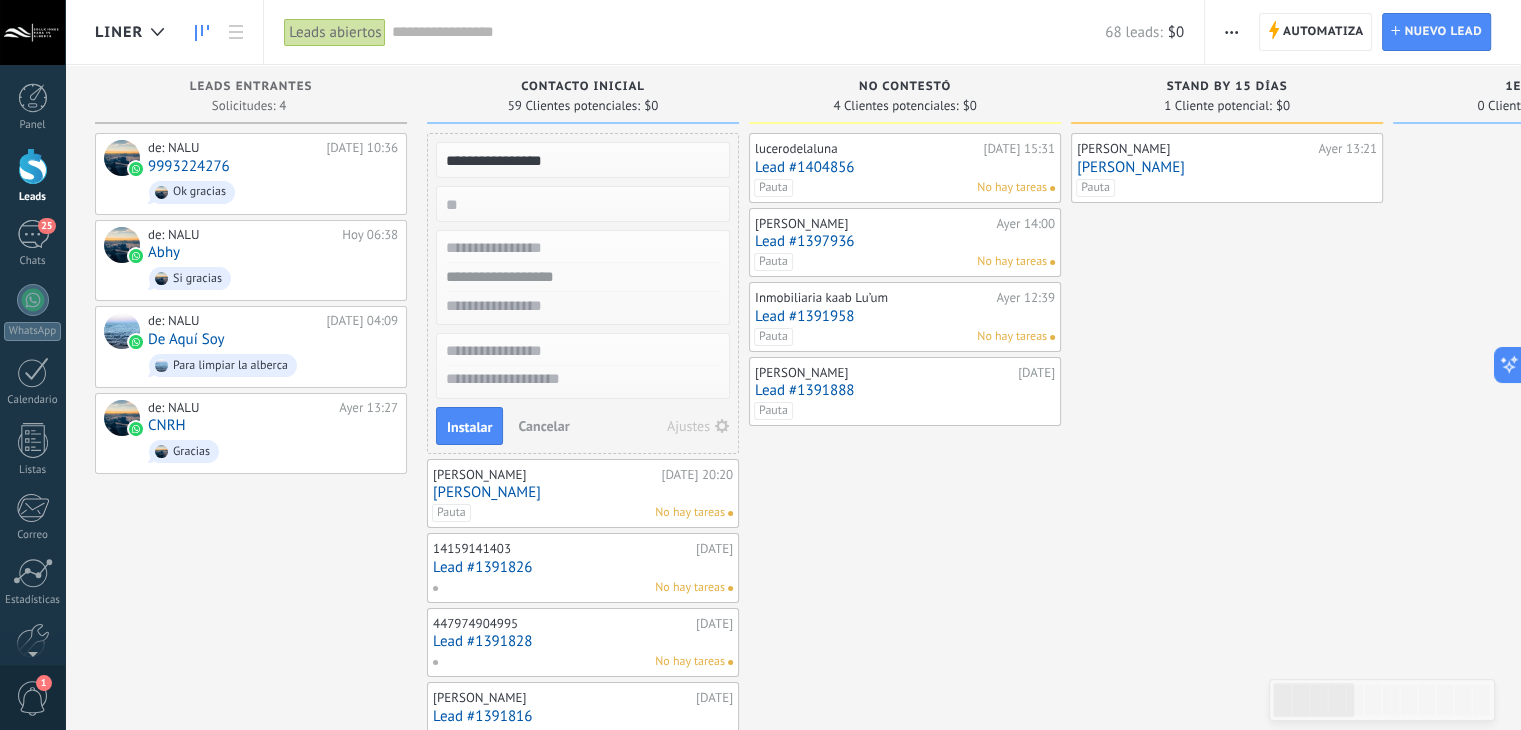 type on "**********" 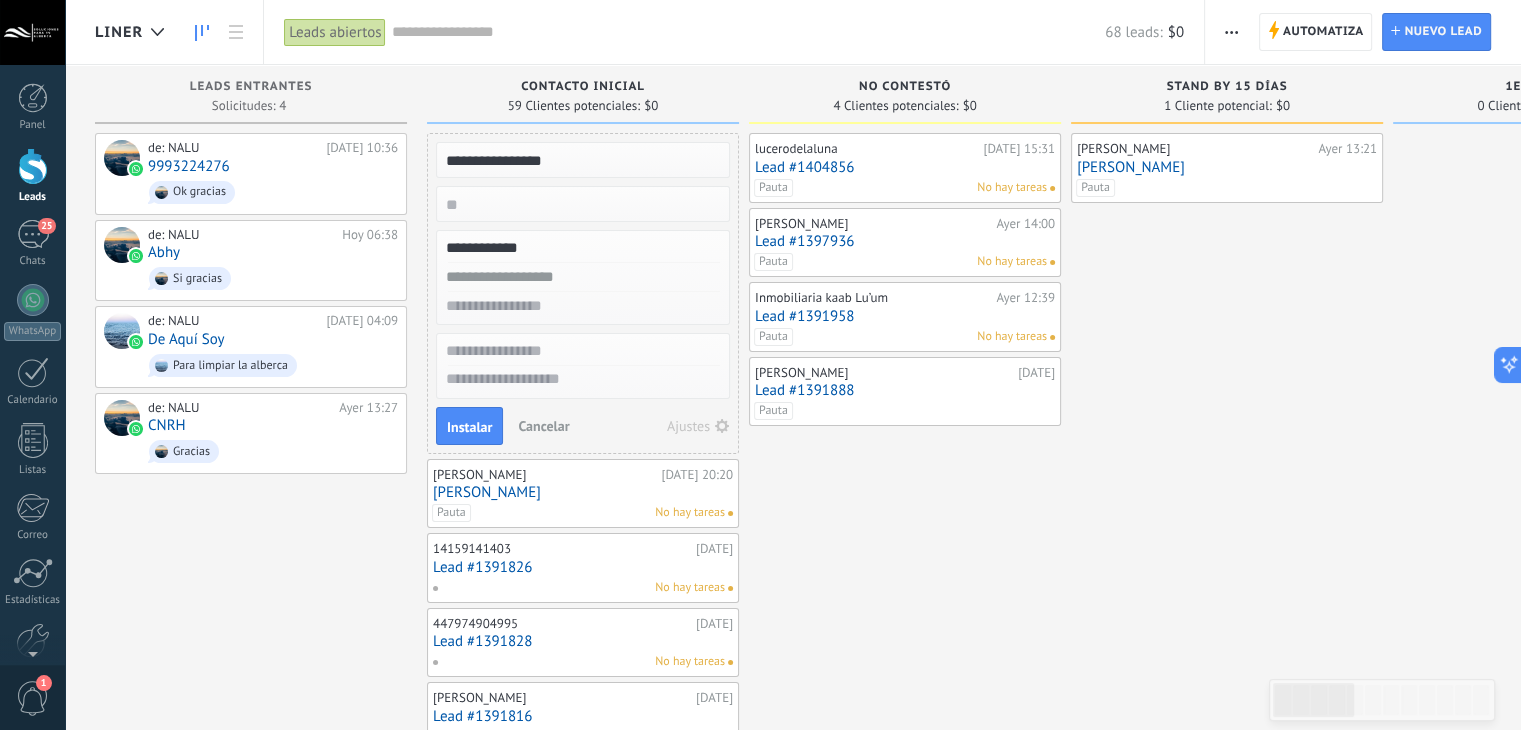 click on "**********" at bounding box center (581, 248) 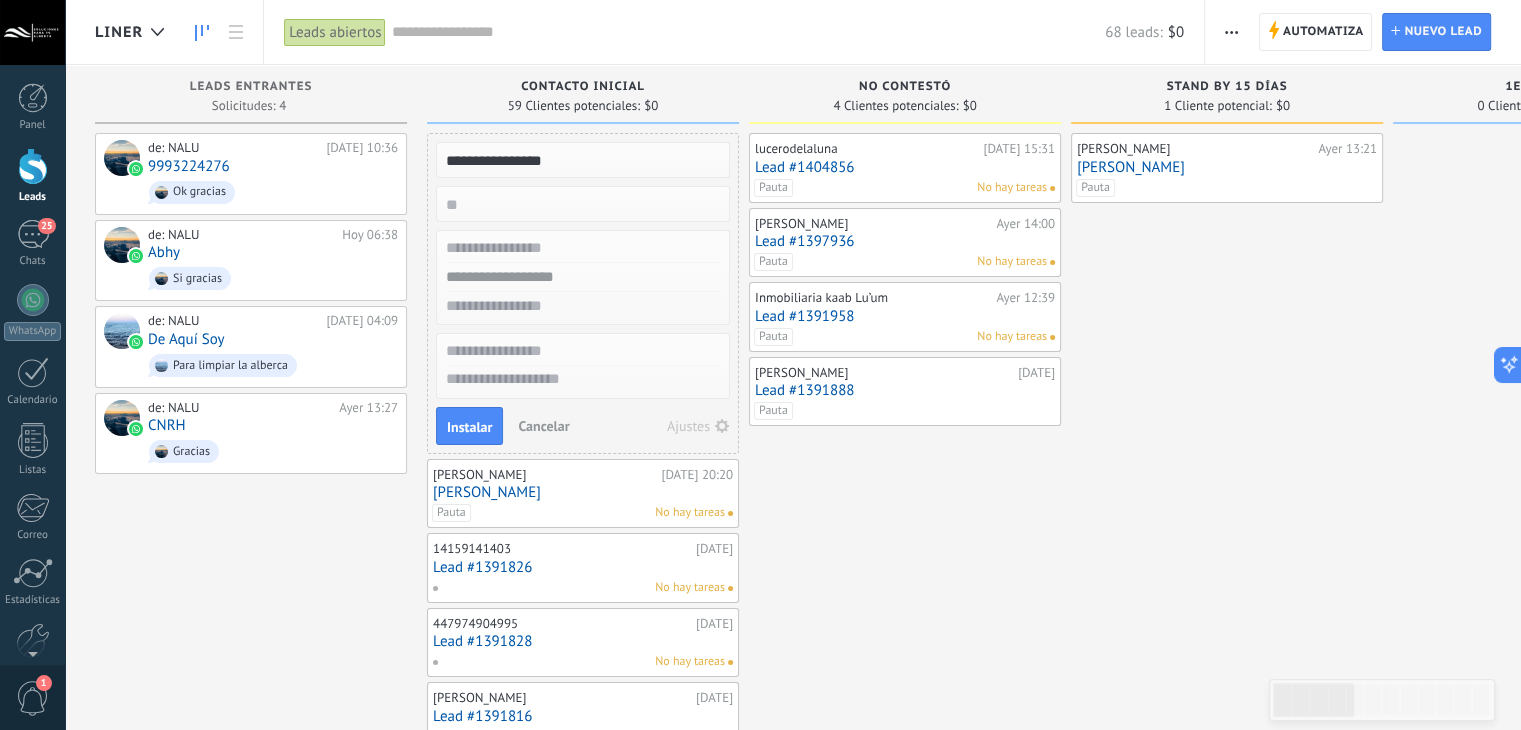 click at bounding box center (581, 277) 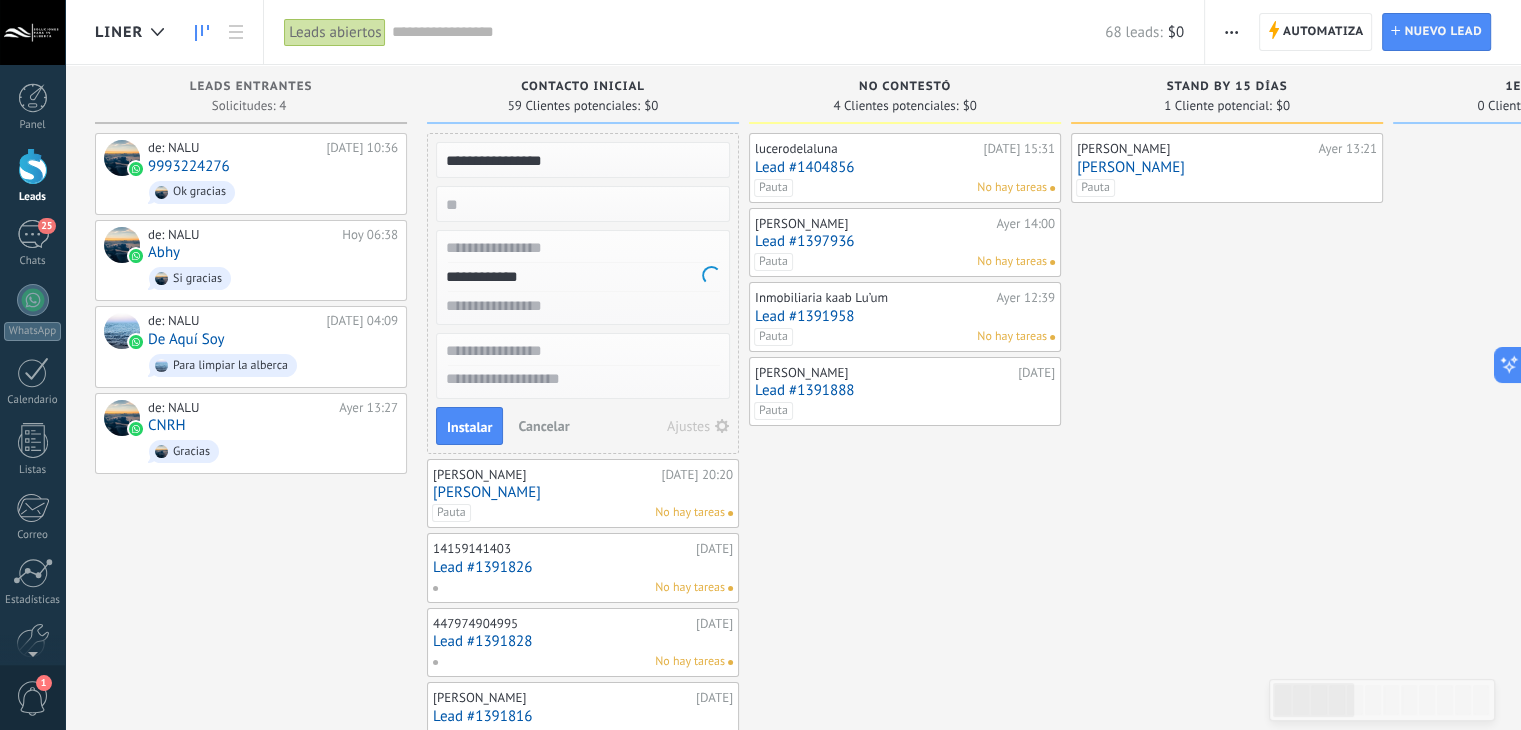 type on "**********" 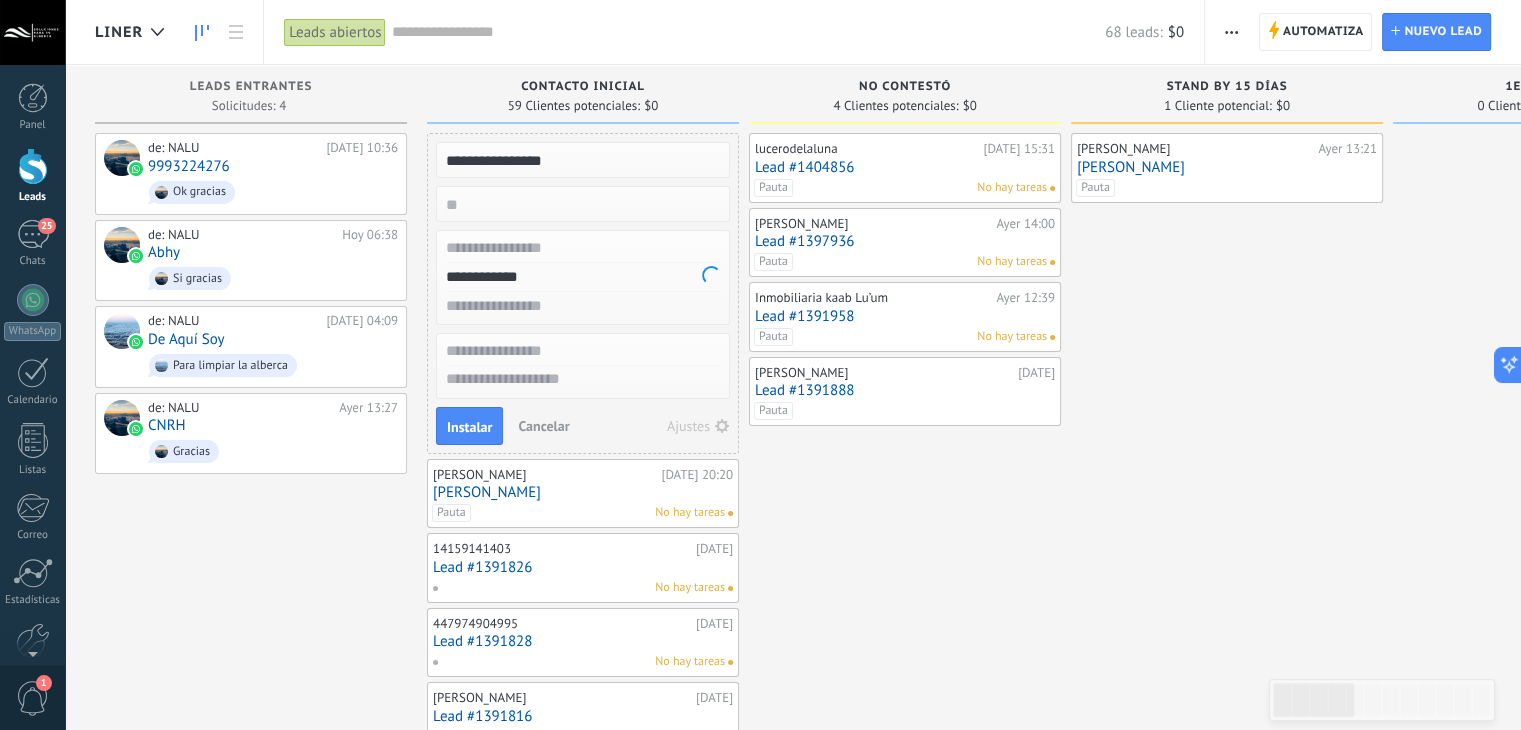click at bounding box center [581, 248] 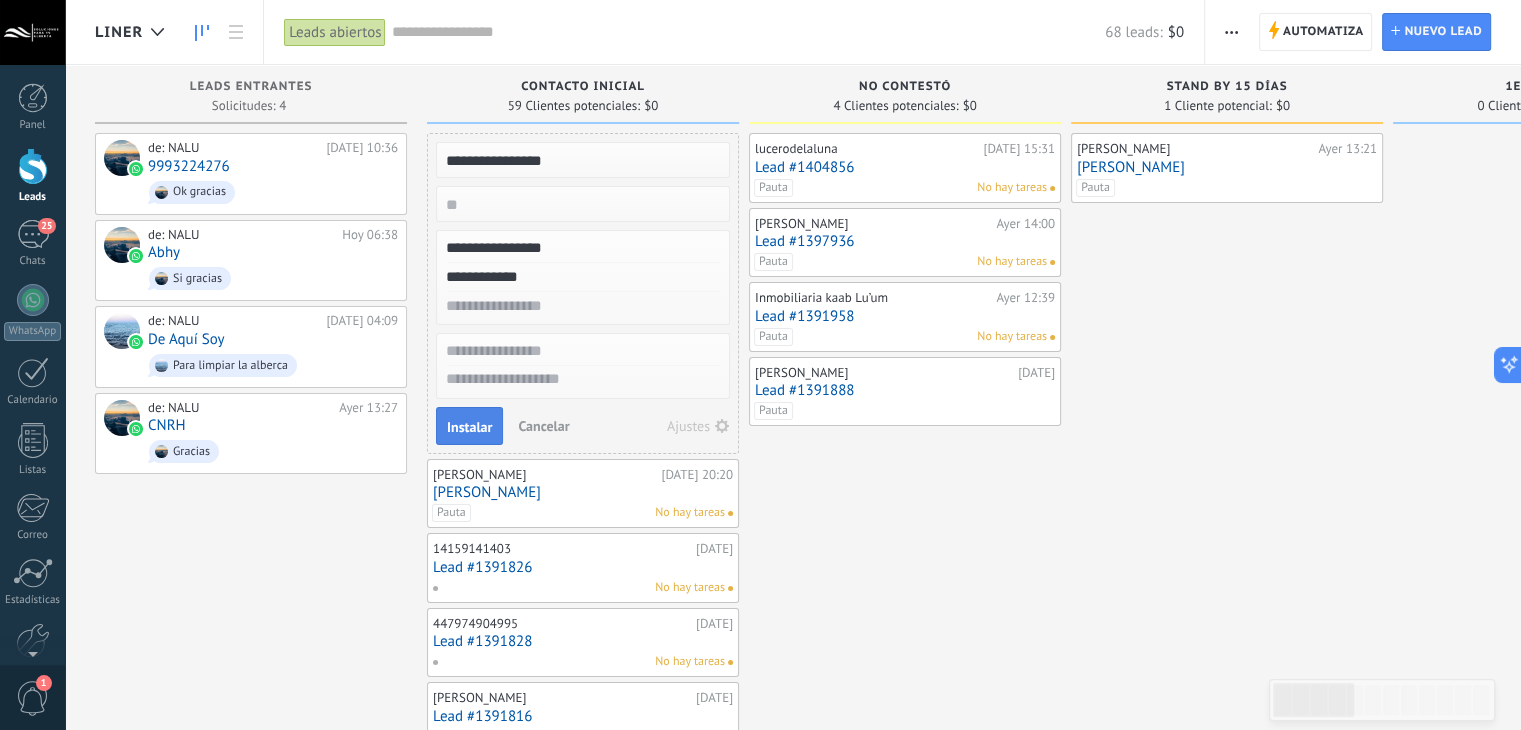 type on "**********" 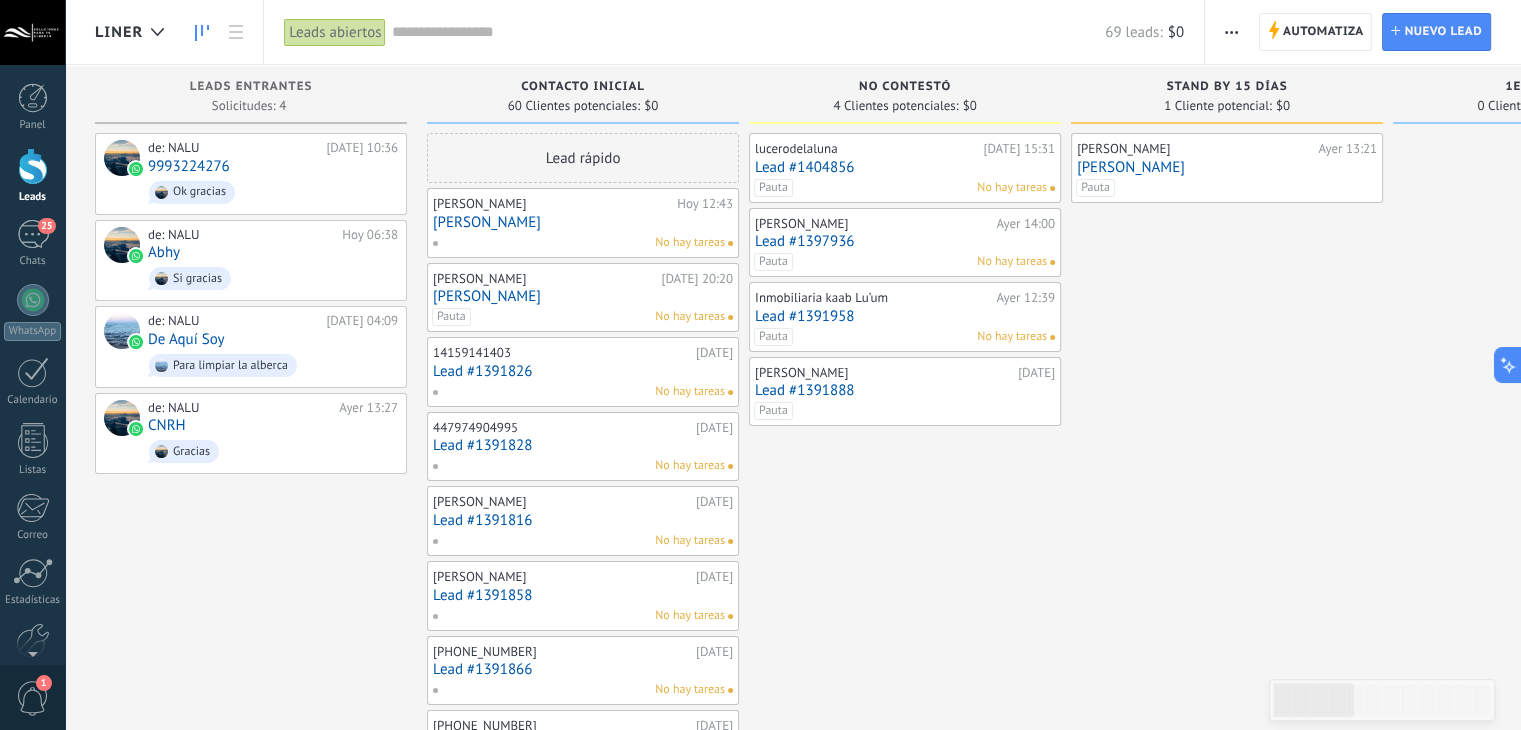click on "No hay tareas" at bounding box center (578, 243) 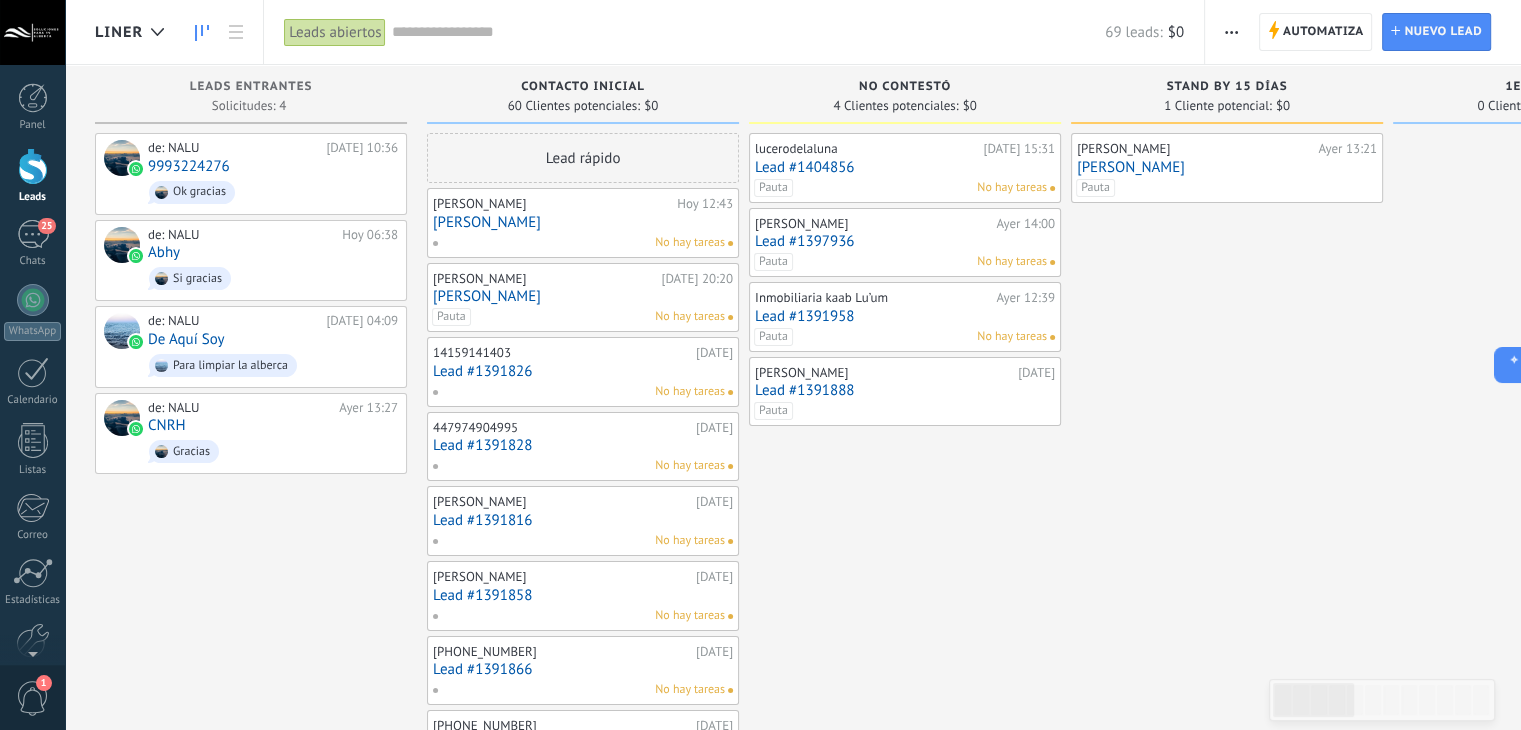 click on "[PERSON_NAME]" at bounding box center [583, 222] 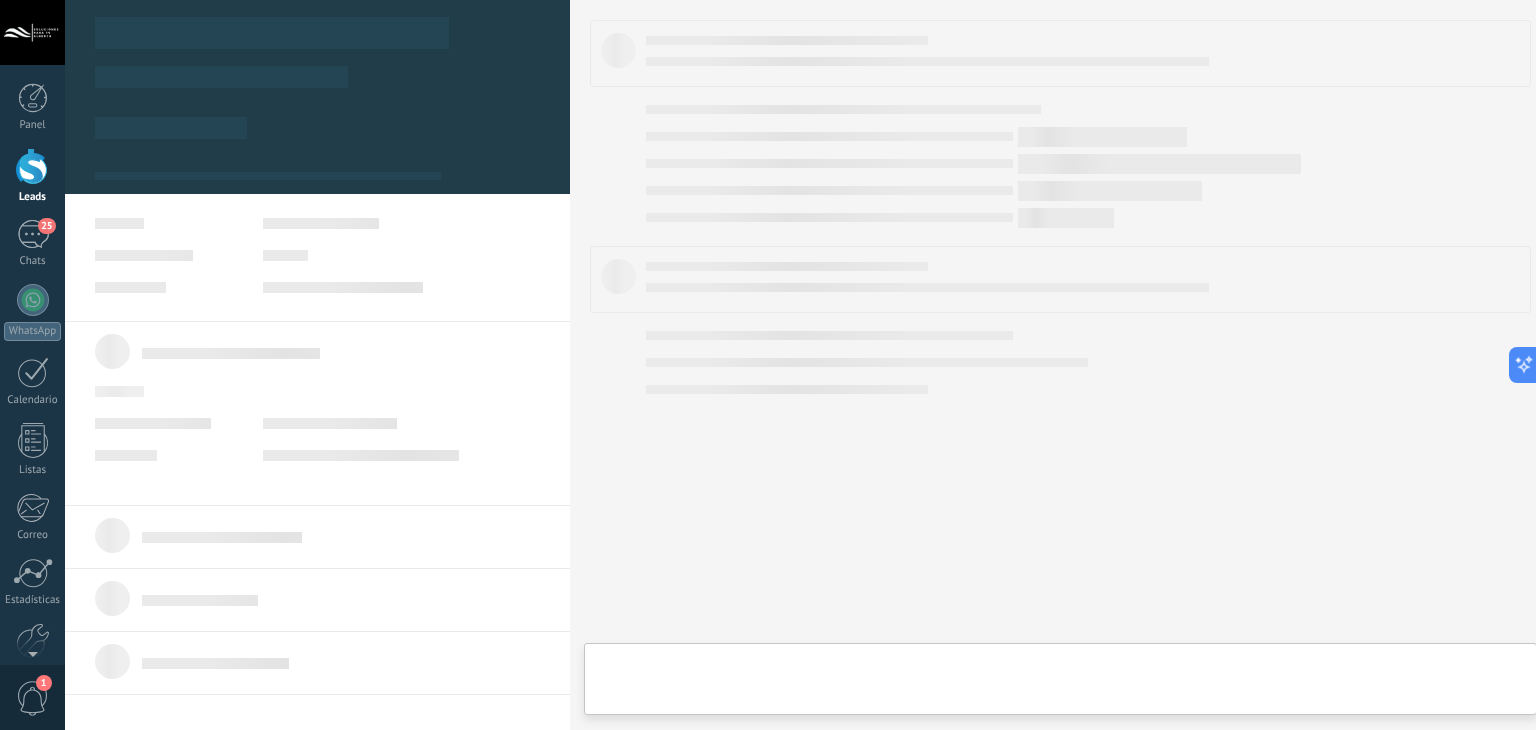 type on "**********" 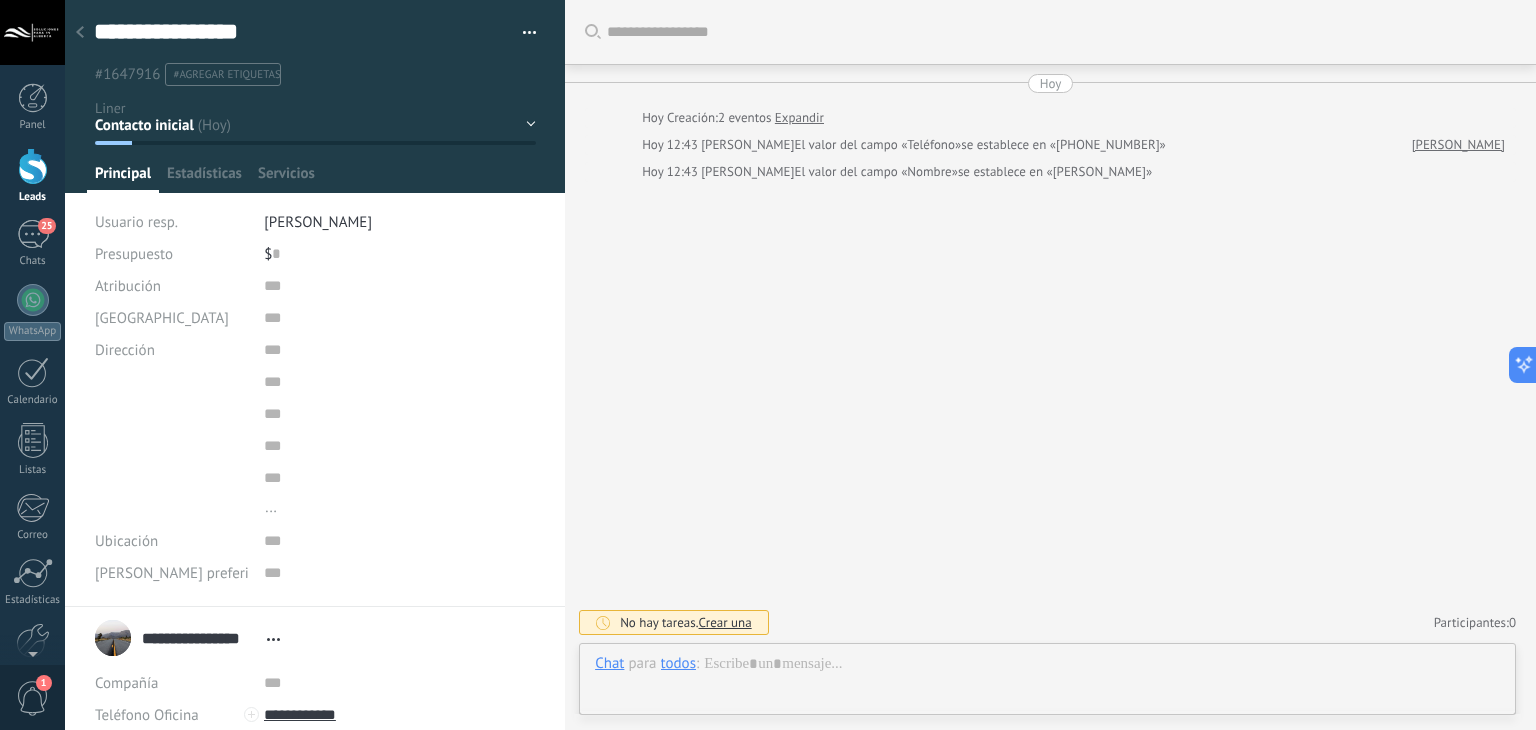 scroll, scrollTop: 29, scrollLeft: 0, axis: vertical 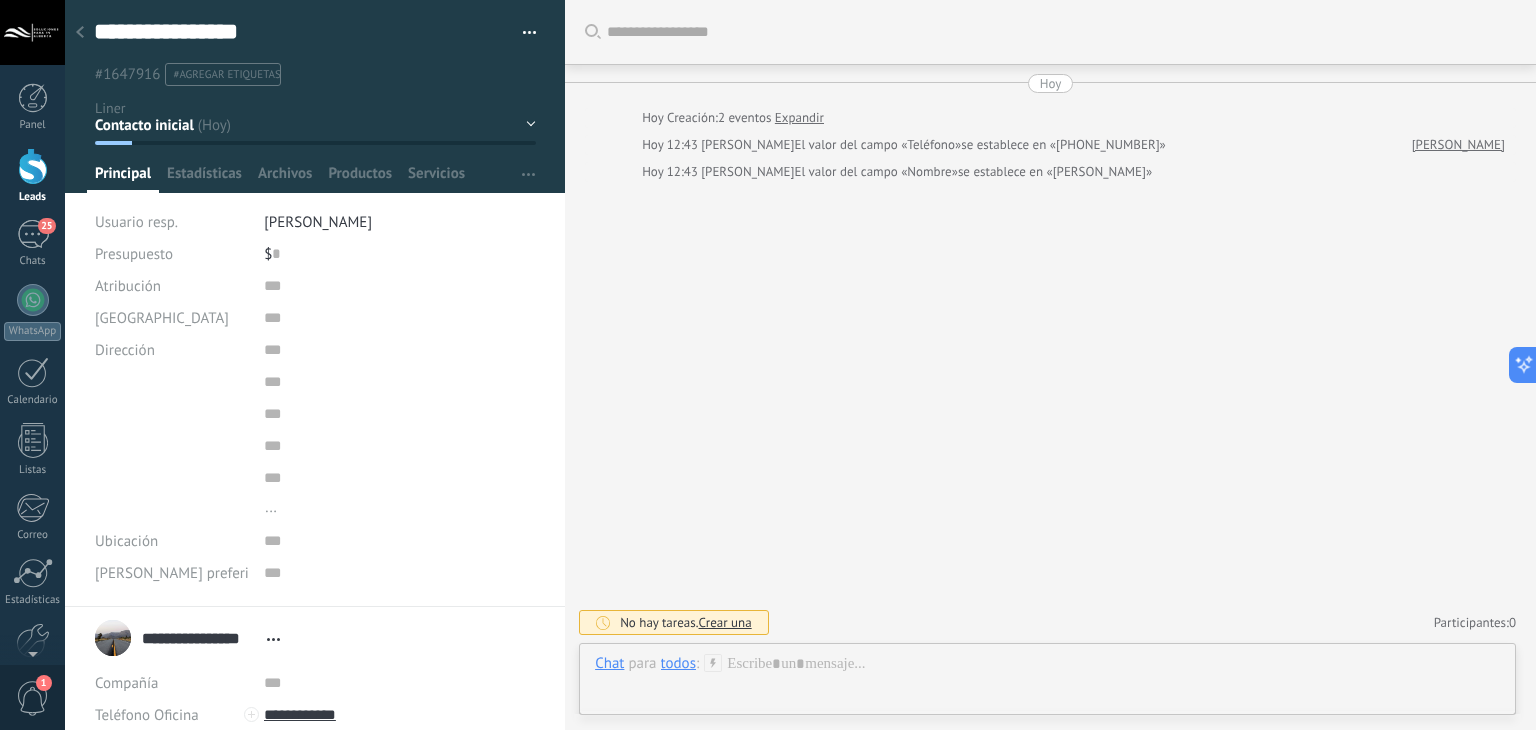 click on "#agregar etiquetas" at bounding box center (226, 75) 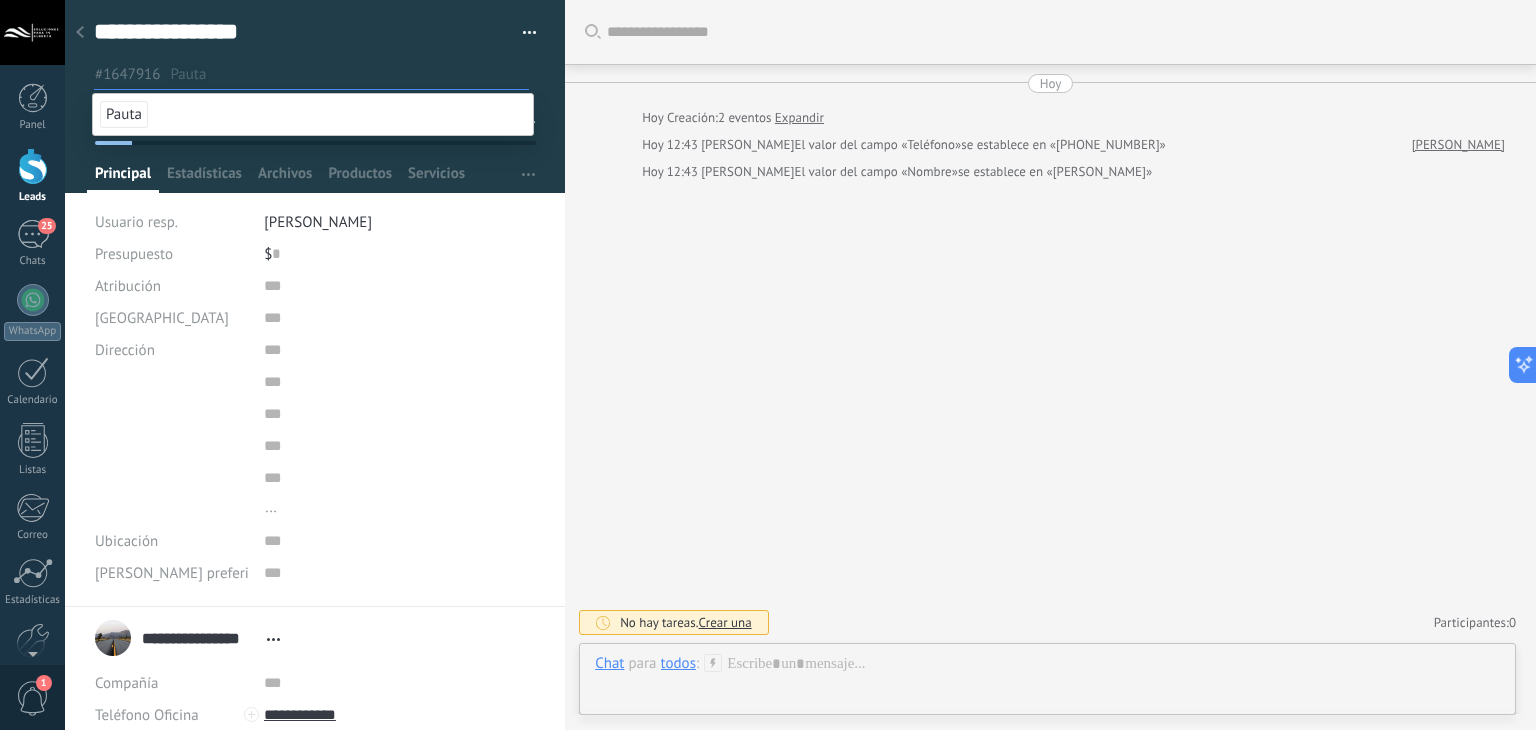 click on "Pauta" at bounding box center (124, 114) 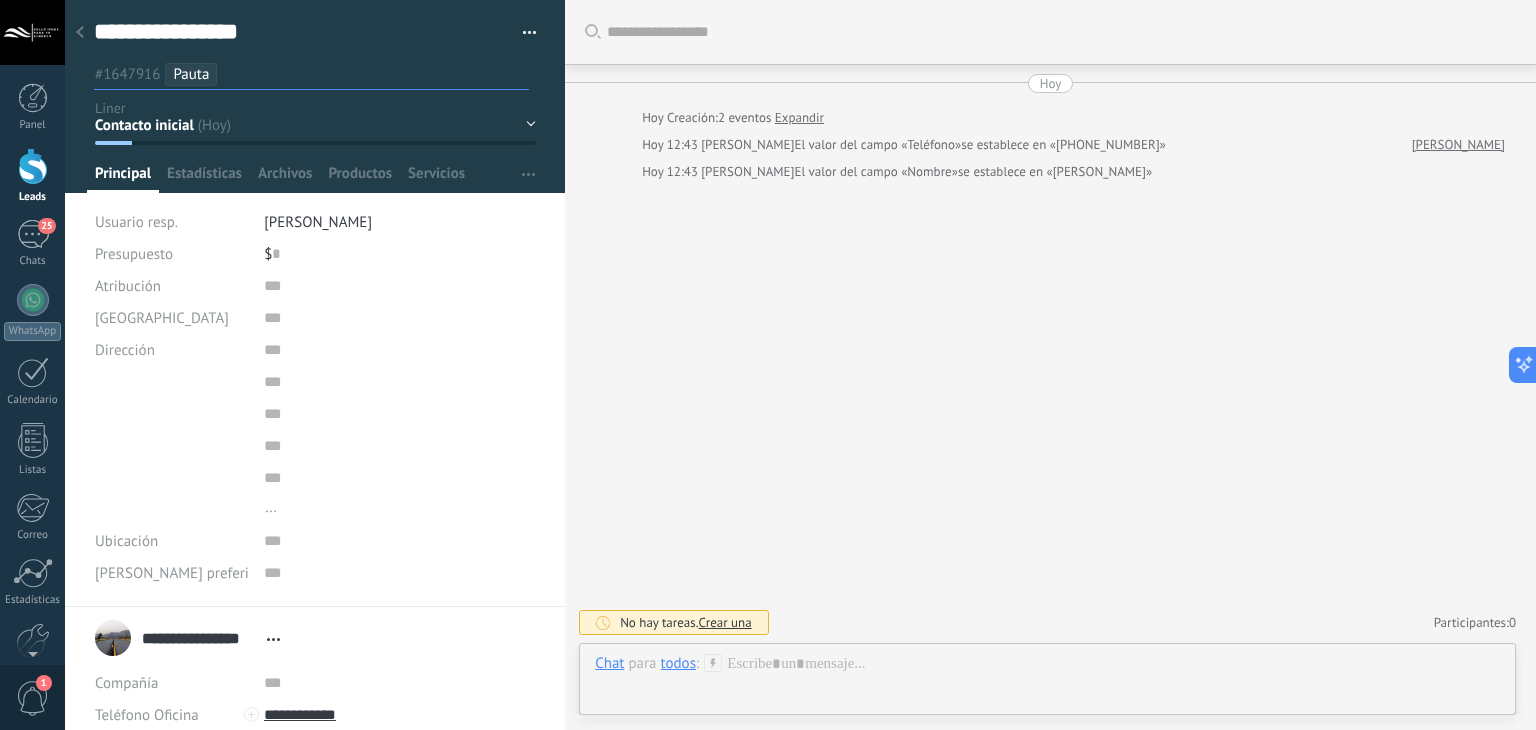 click on "Buscar Carga más Hoy Hoy Creación:  2  eventos   Expandir Hoy 12:43 Nalu Albercas  El valor del campo «Teléfono»  se establece en «999 641 7605» Tayde Echeverría Hoy 12:43 Nalu Albercas  El valor del campo «Nombre»  se establece en «Tayde Echeverría» No hay tareas.  Crear una Participantes:  0 Agregar usuario Bots:  0" at bounding box center [1050, 365] 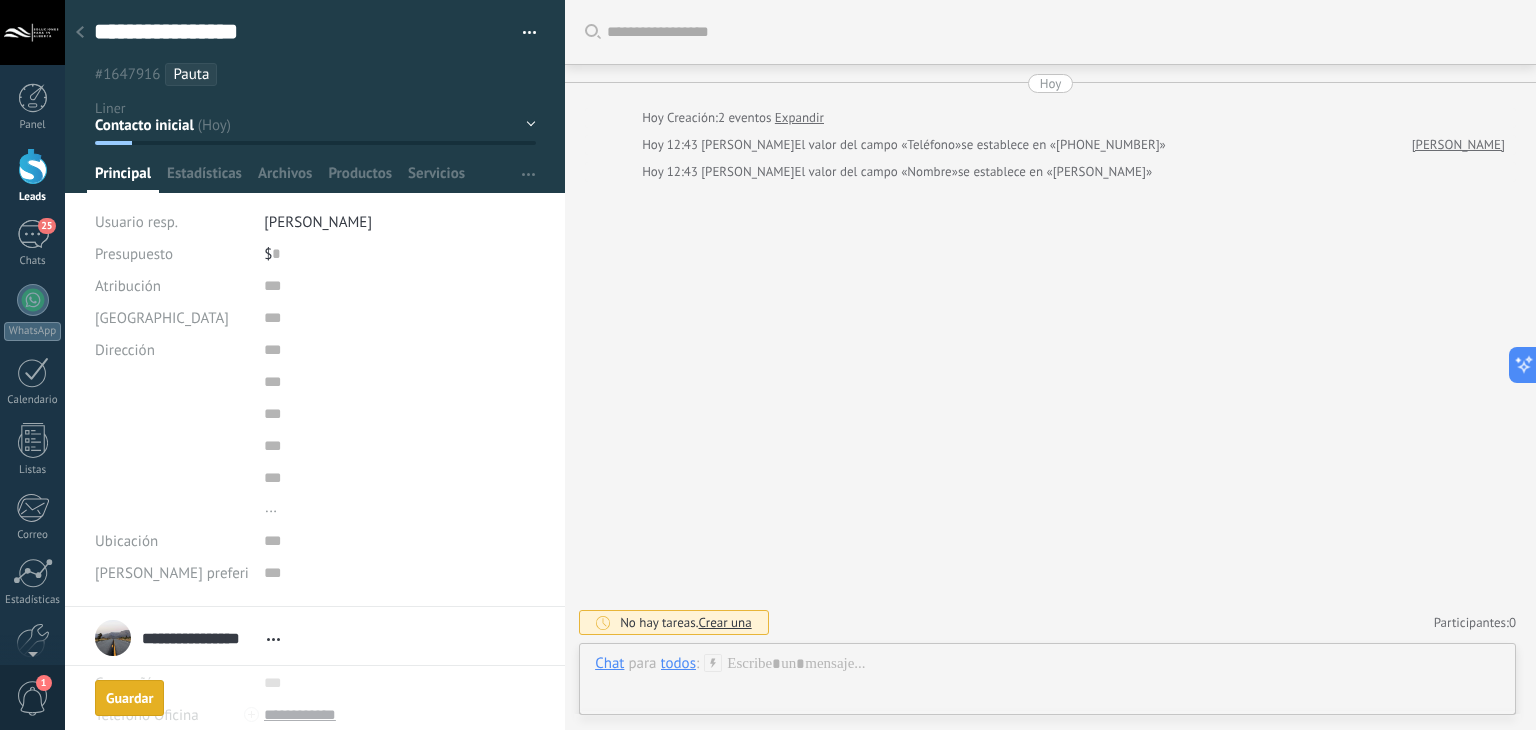 drag, startPoint x: 131, startPoint y: 689, endPoint x: 137, endPoint y: 547, distance: 142.12671 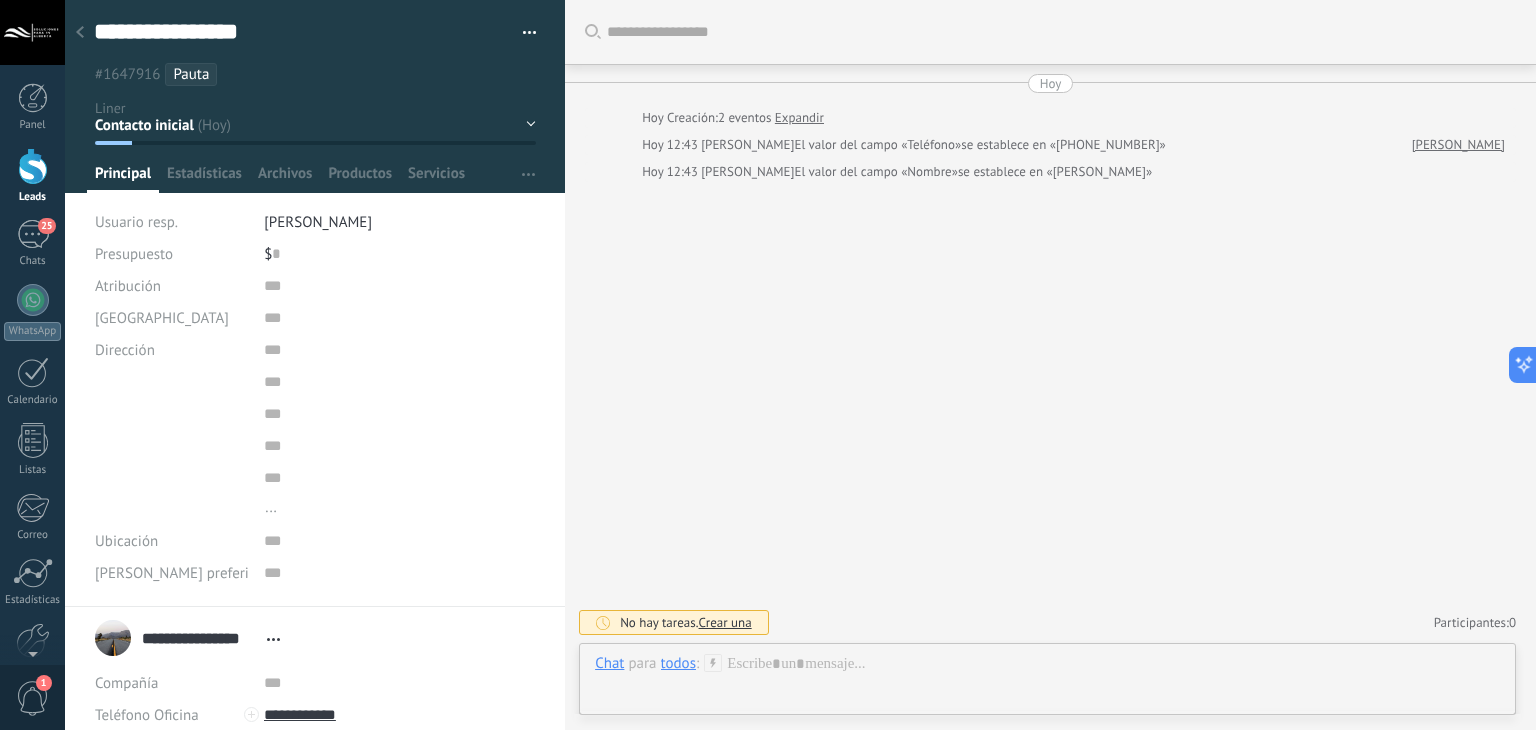 click on "Contacto inicial
no contestó
stand  by 15 días
1er intento
2do intento
3er intento" at bounding box center [0, 0] 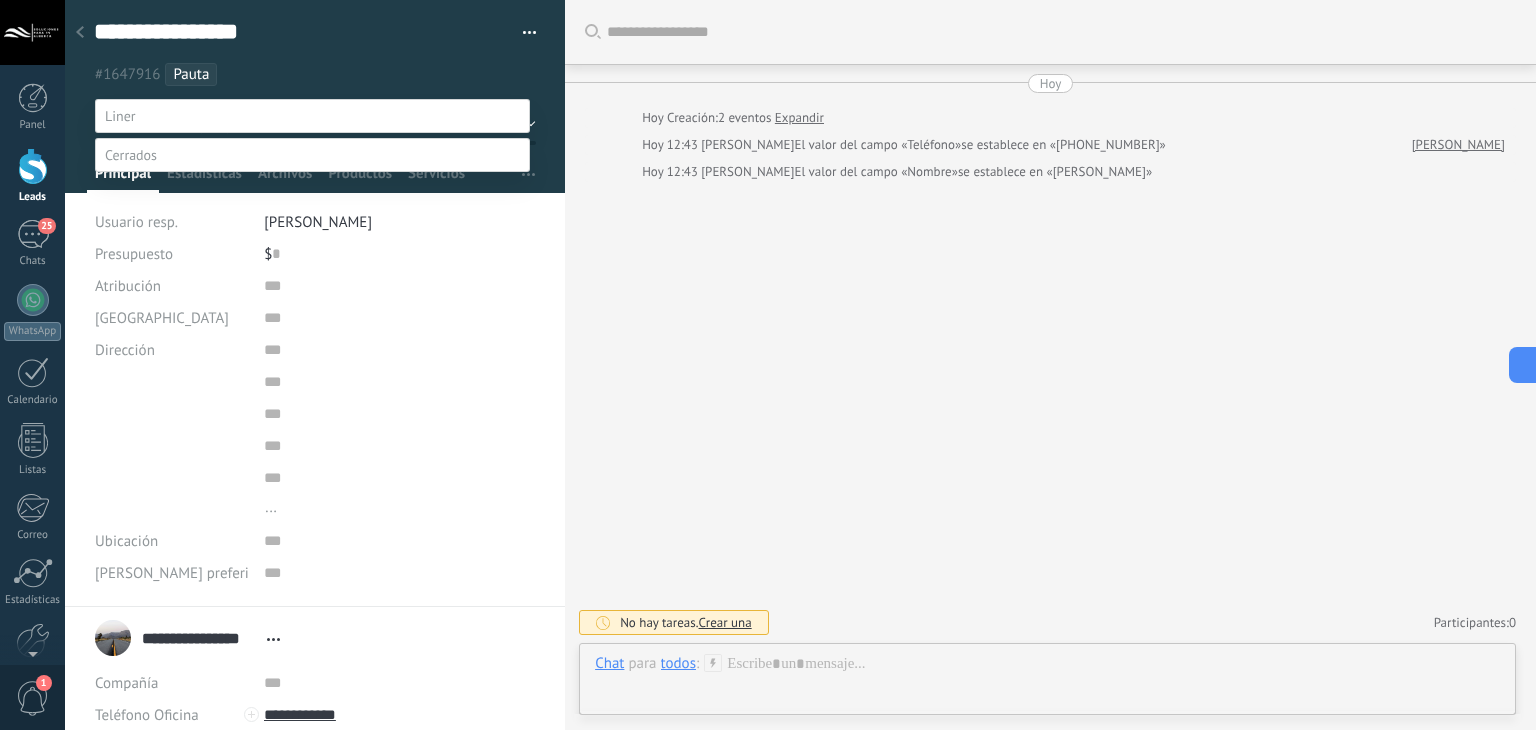 click on "4to intento" at bounding box center (0, 0) 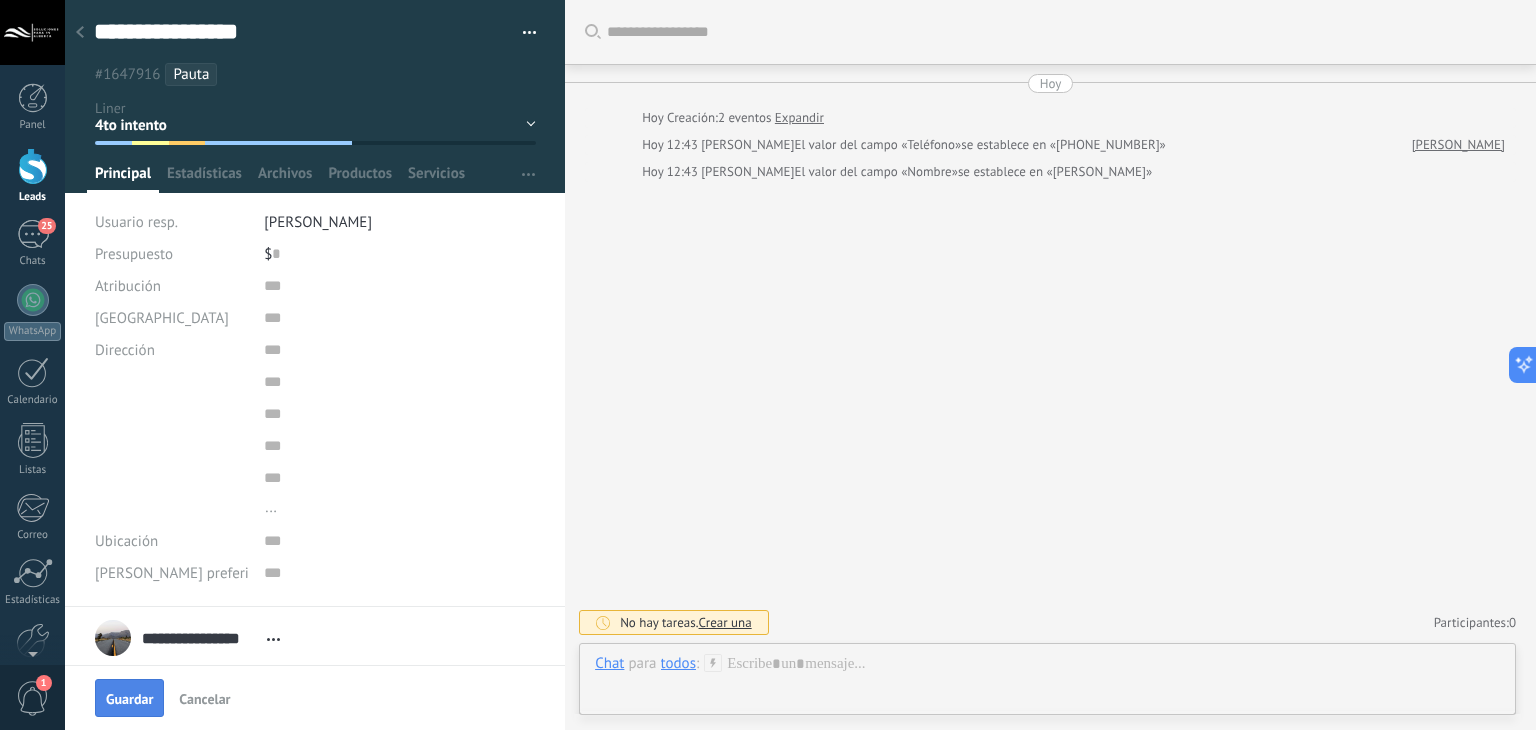 click on "Guardar" at bounding box center (129, 699) 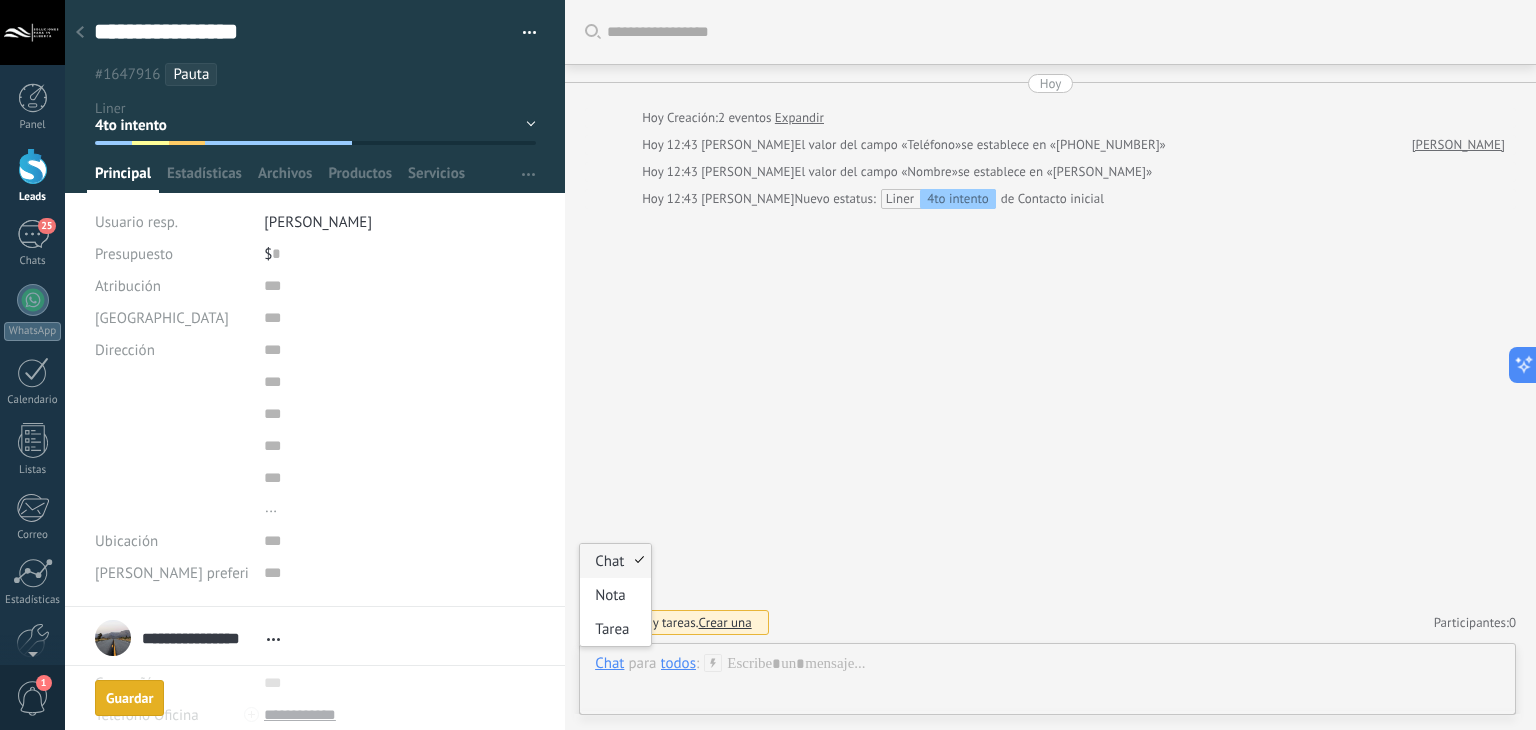 click on "Chat" at bounding box center (609, 663) 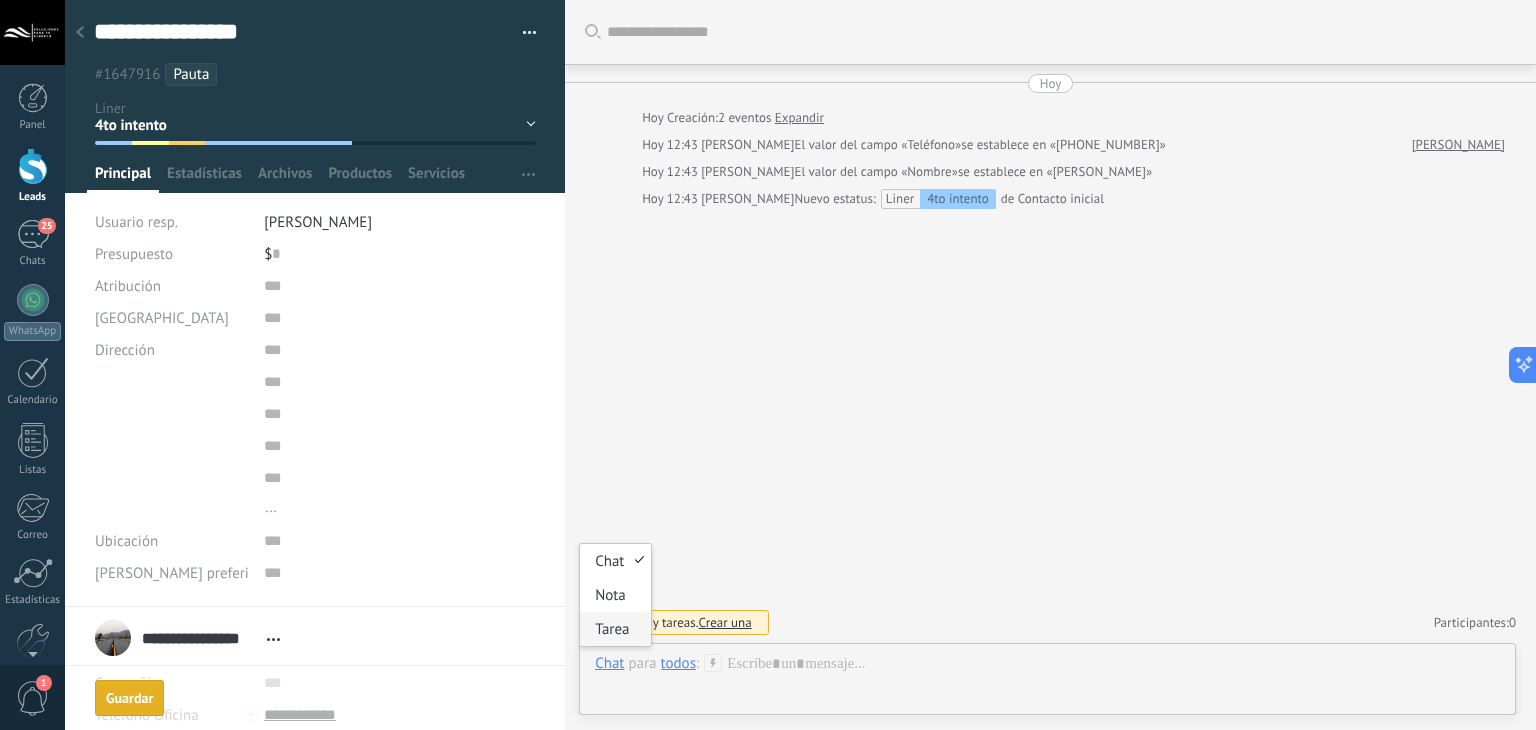 click on "Tarea" at bounding box center (615, 629) 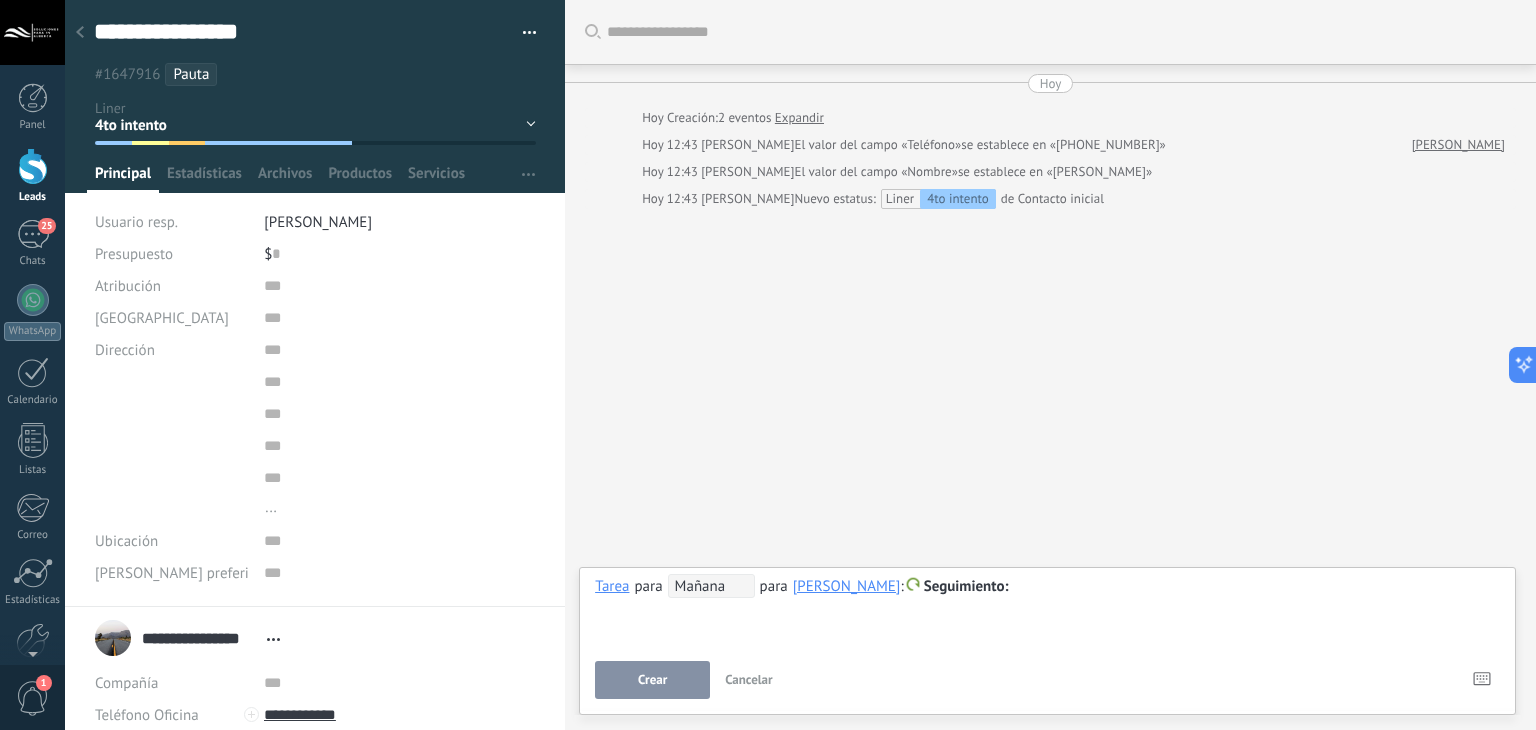 click on "Crear" at bounding box center (652, 680) 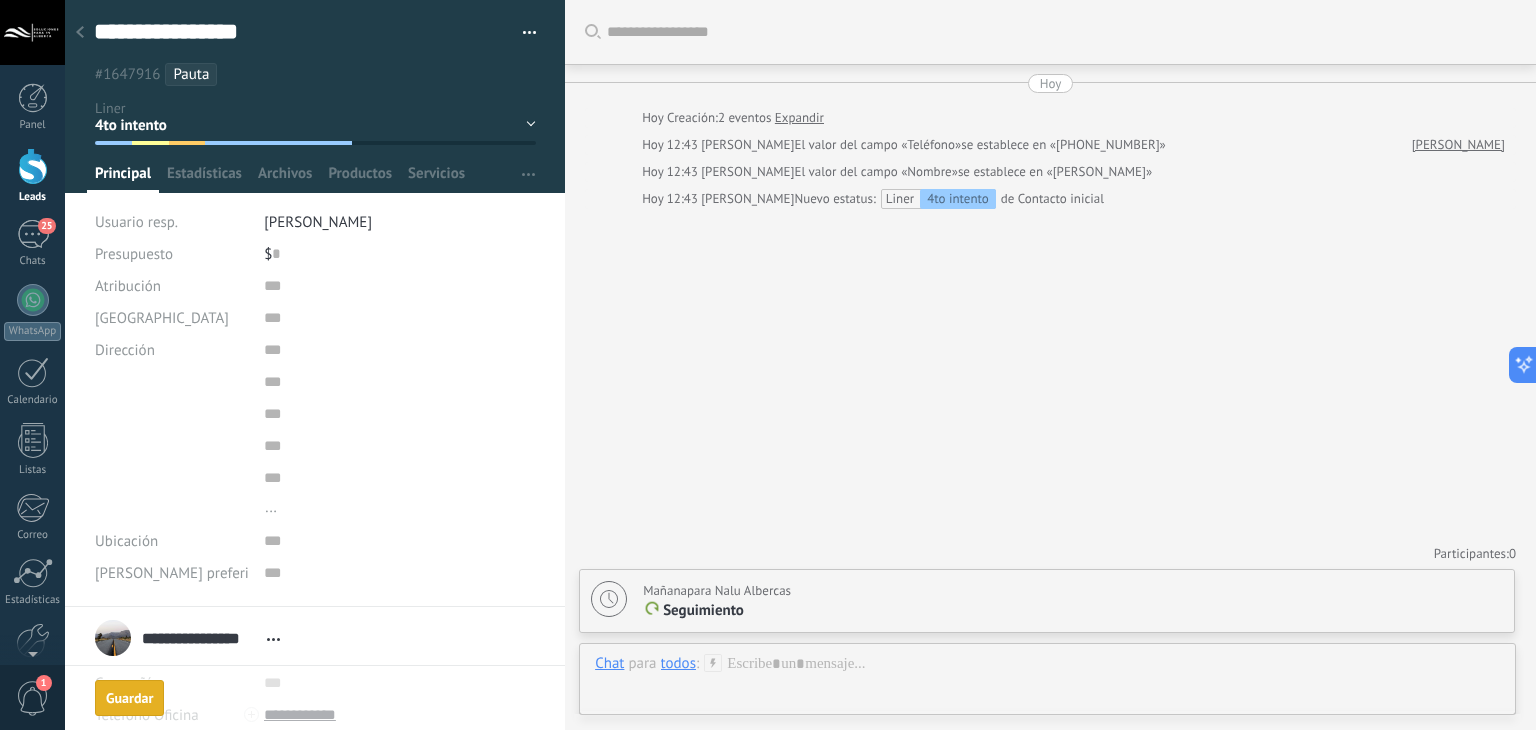 click at bounding box center [80, 33] 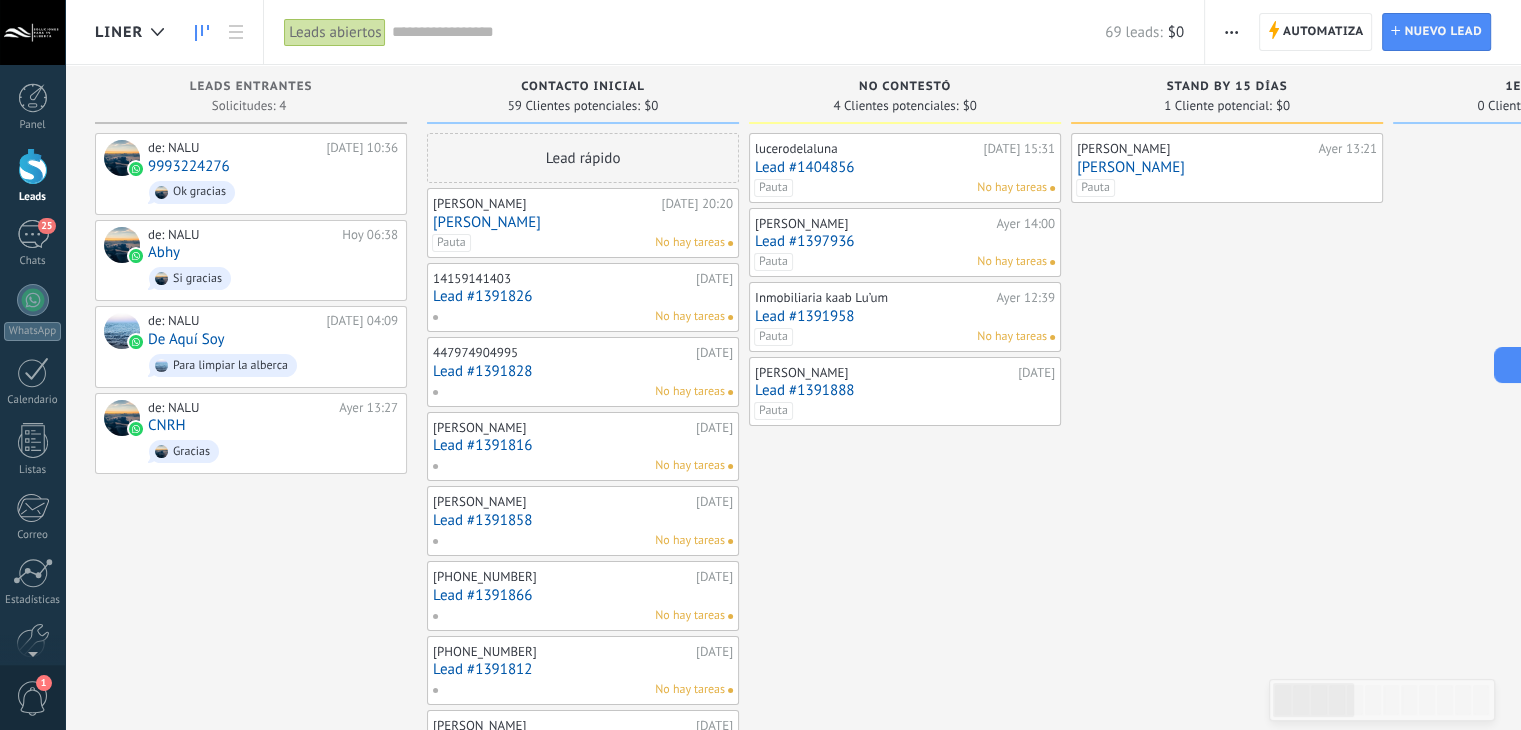 click at bounding box center (748, 32) 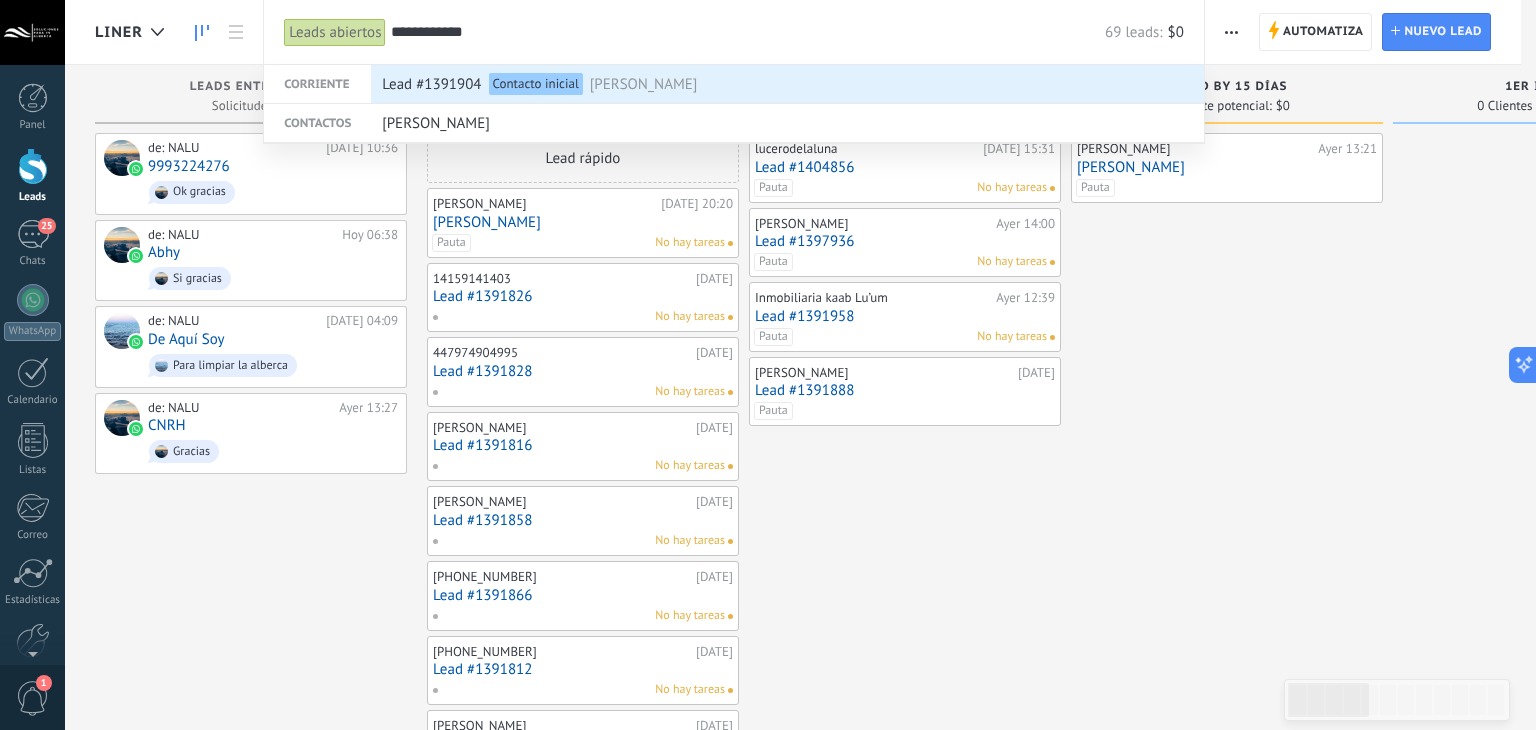 type on "**********" 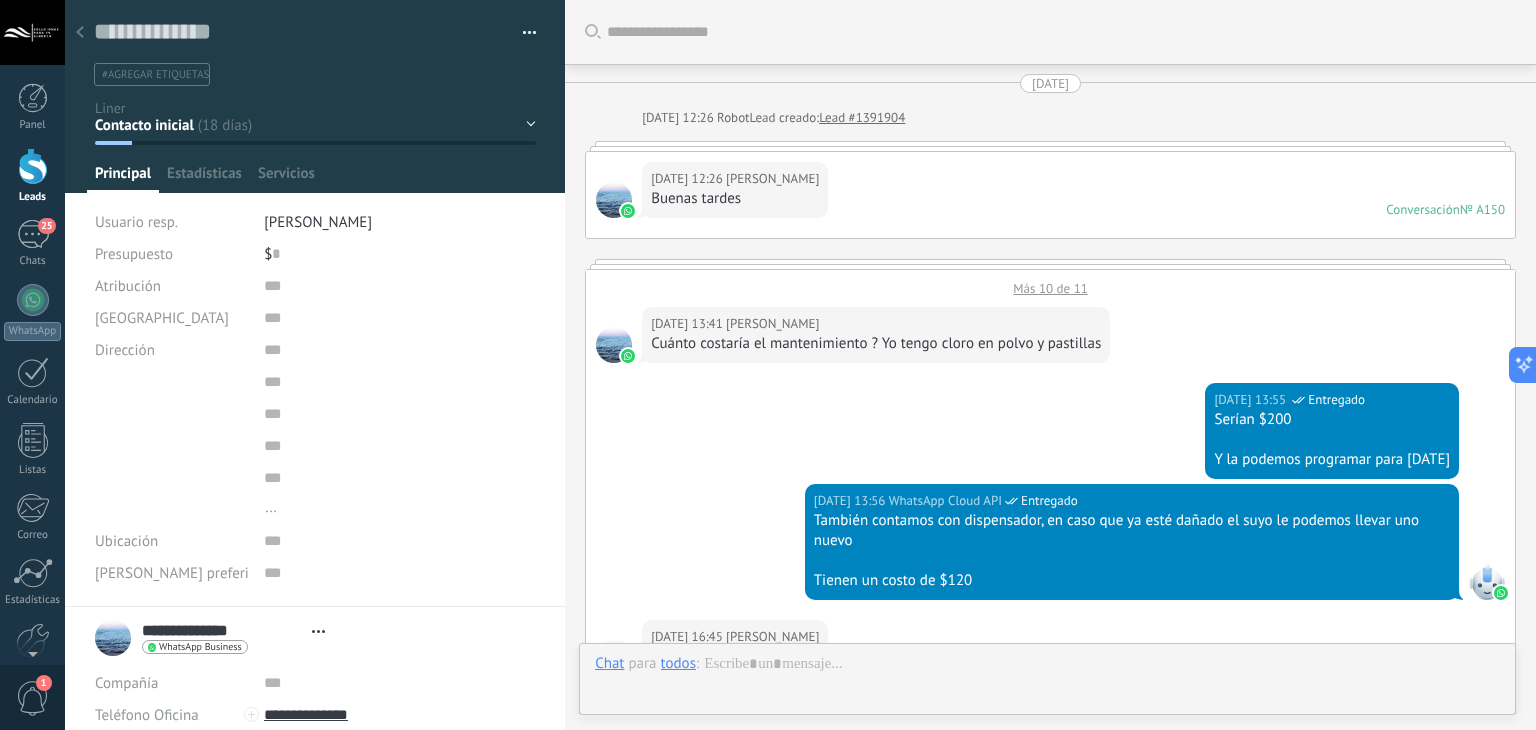 type on "**********" 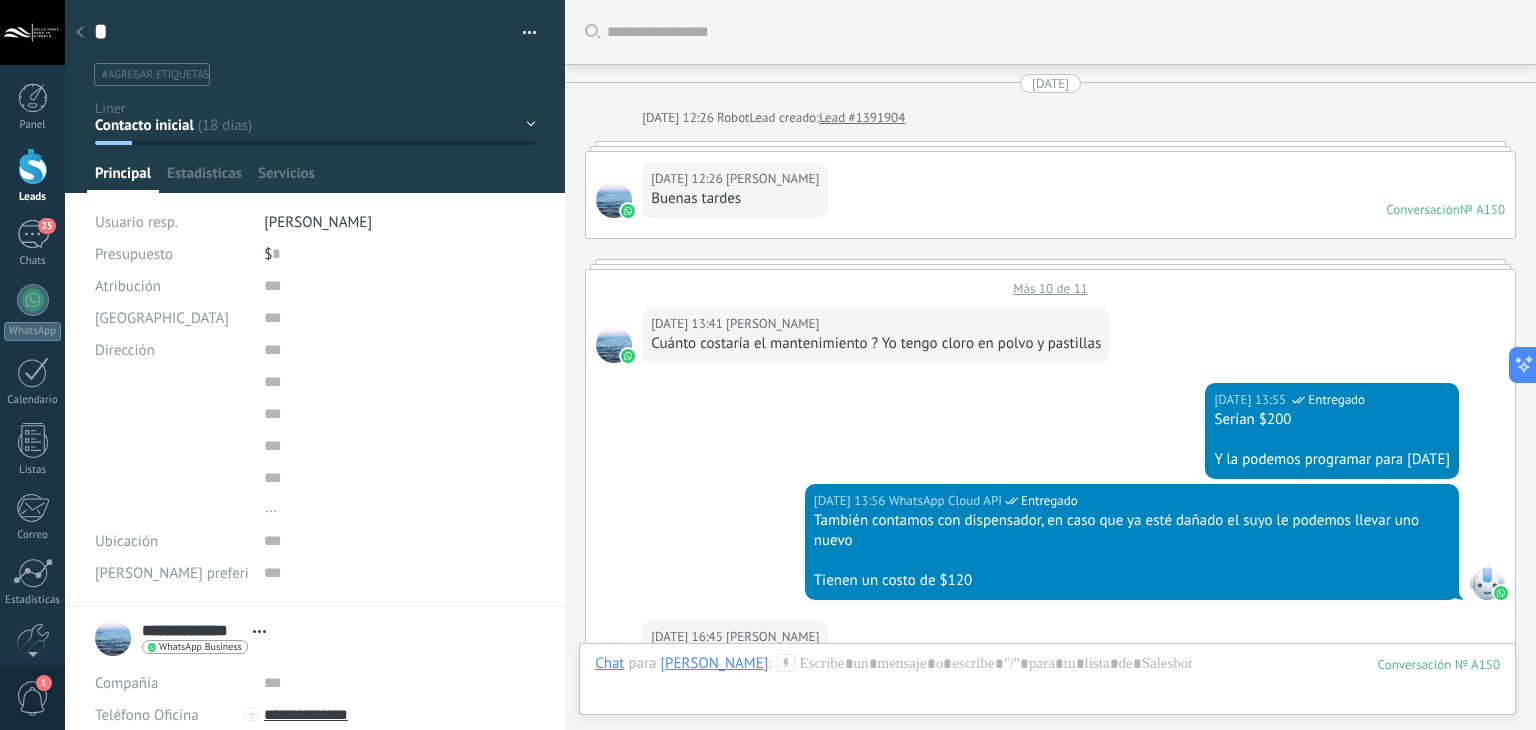 type on "**" 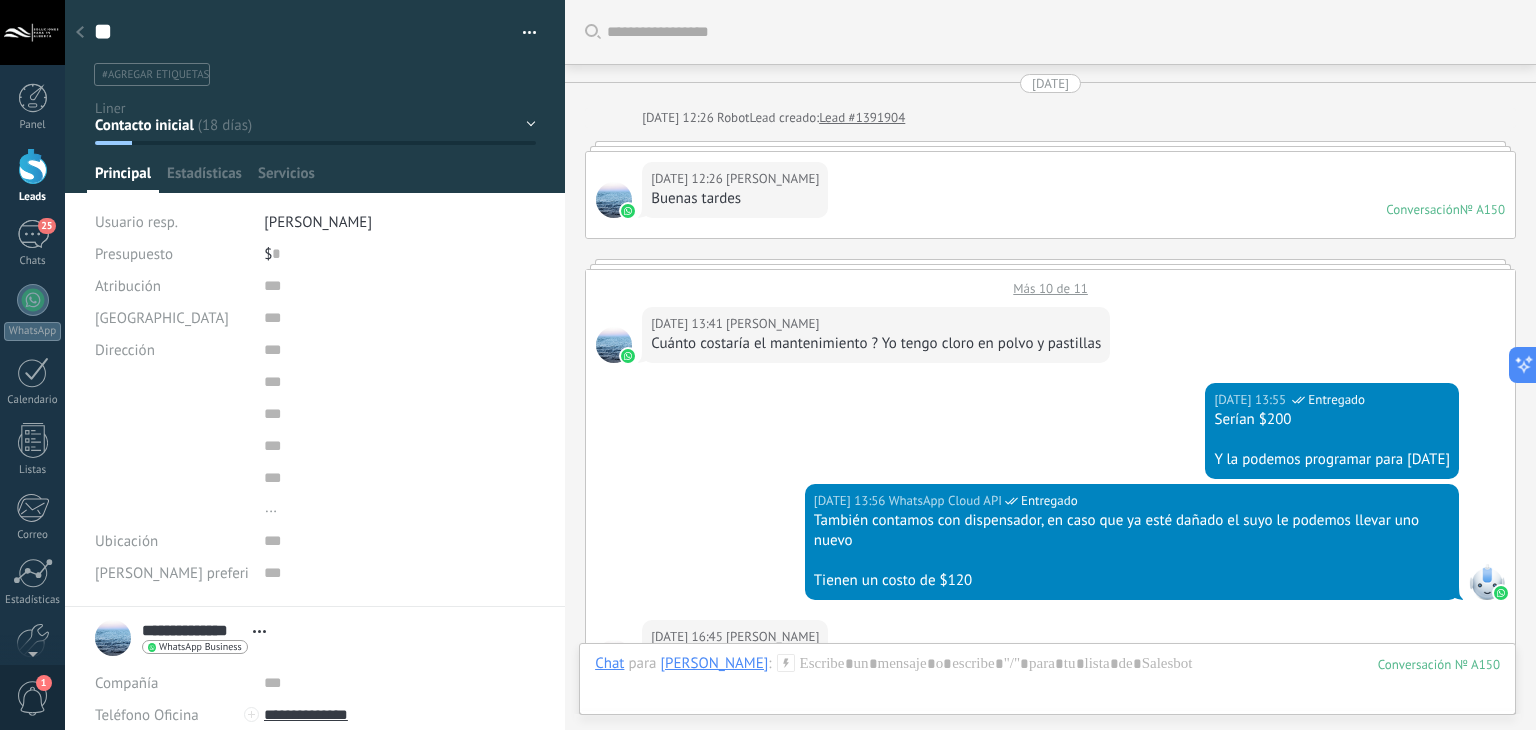 type on "**" 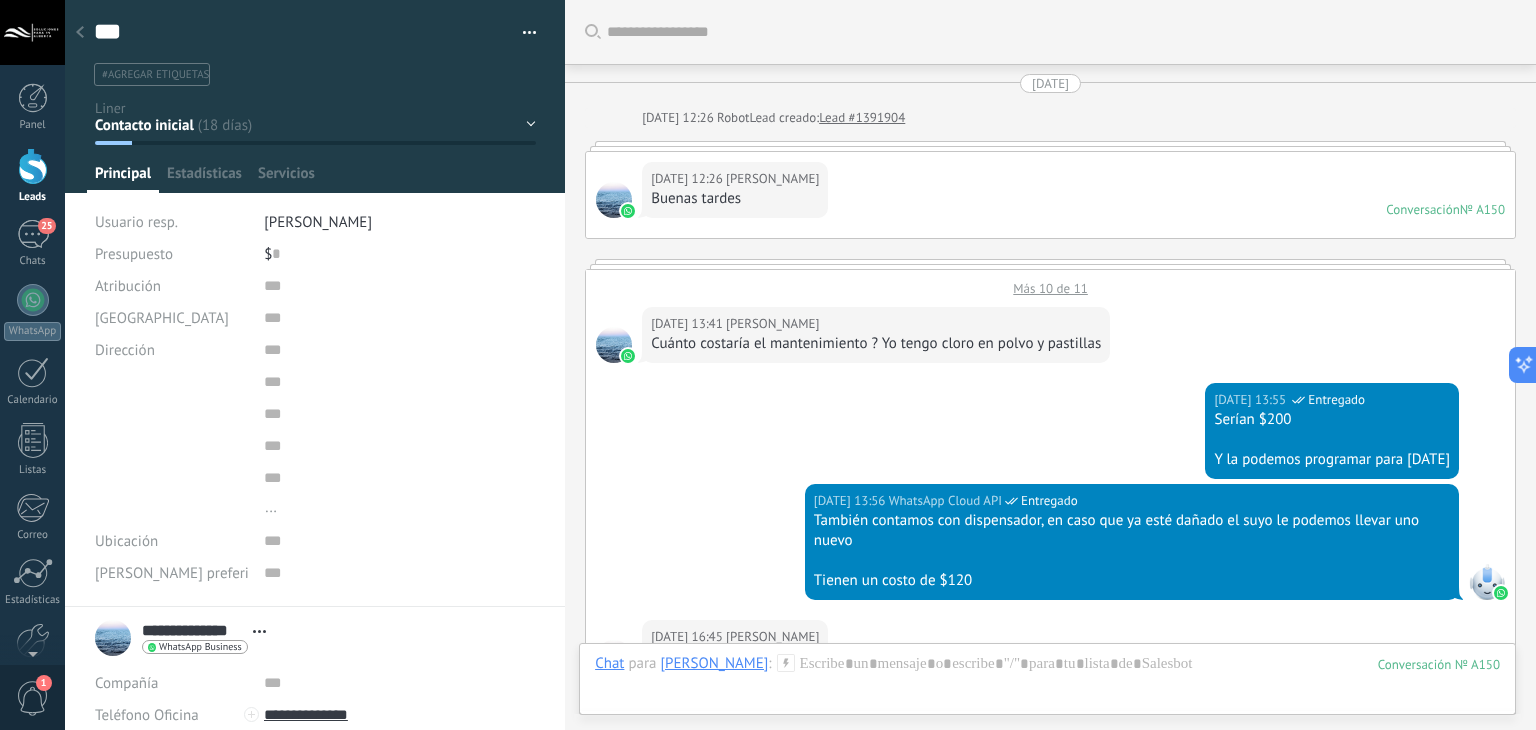 type on "****" 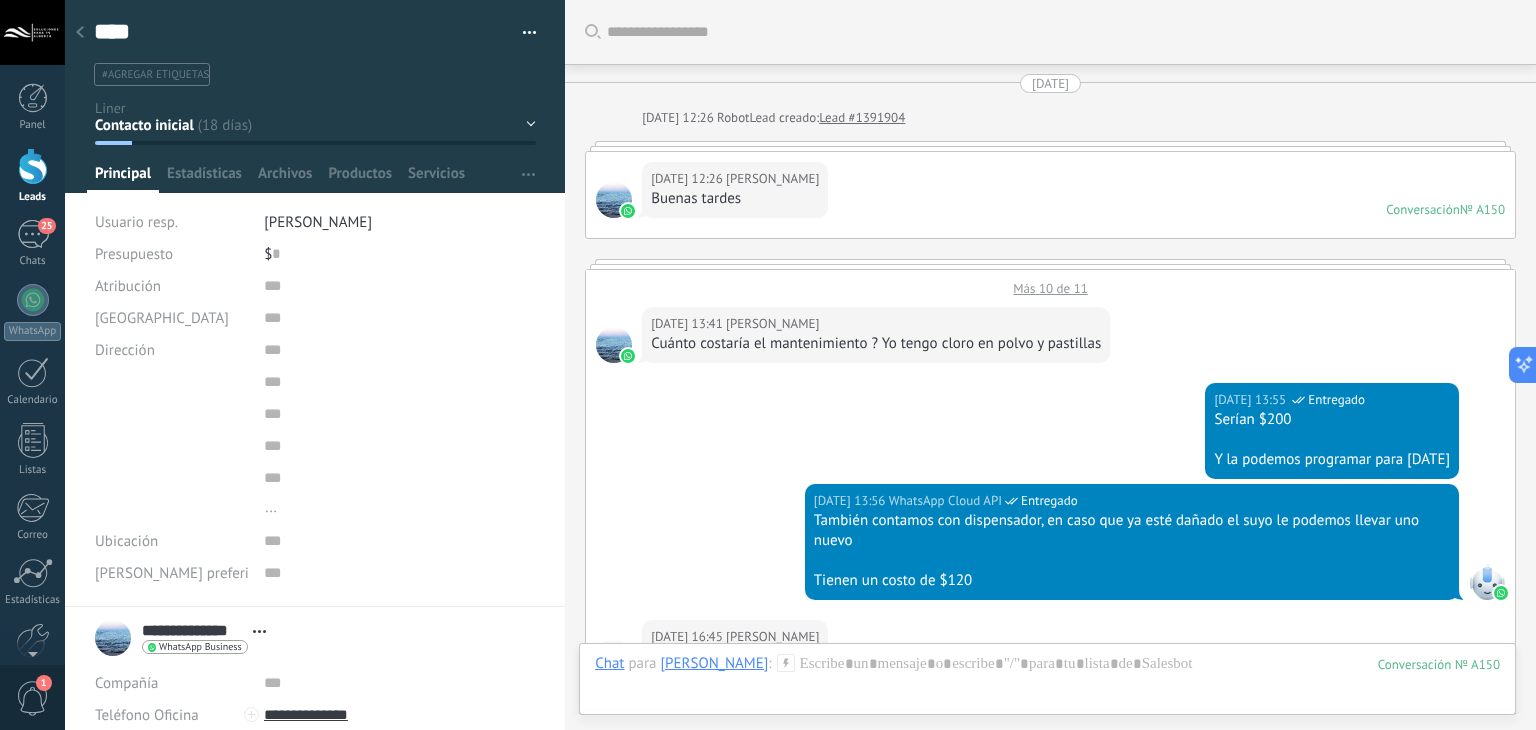 type on "****" 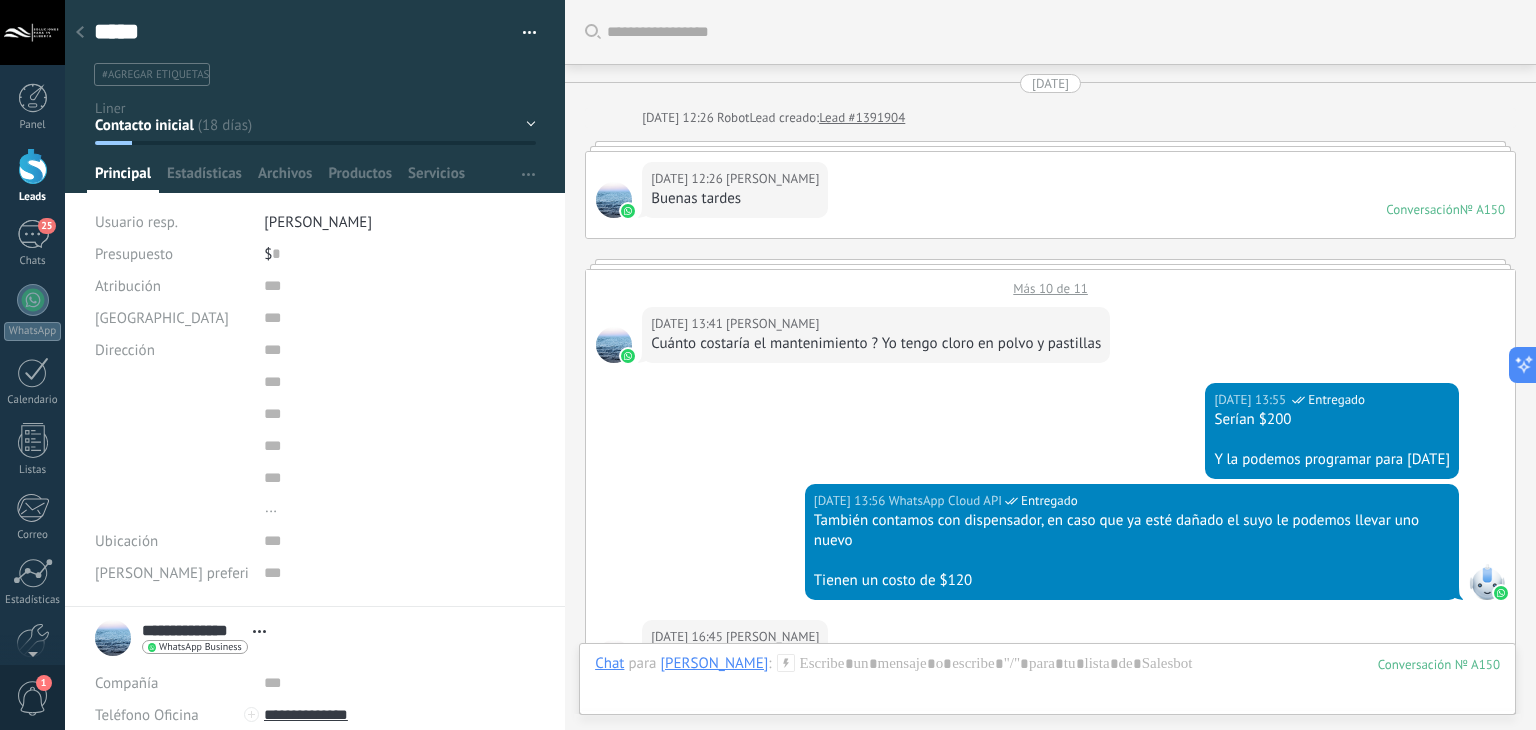 type on "******" 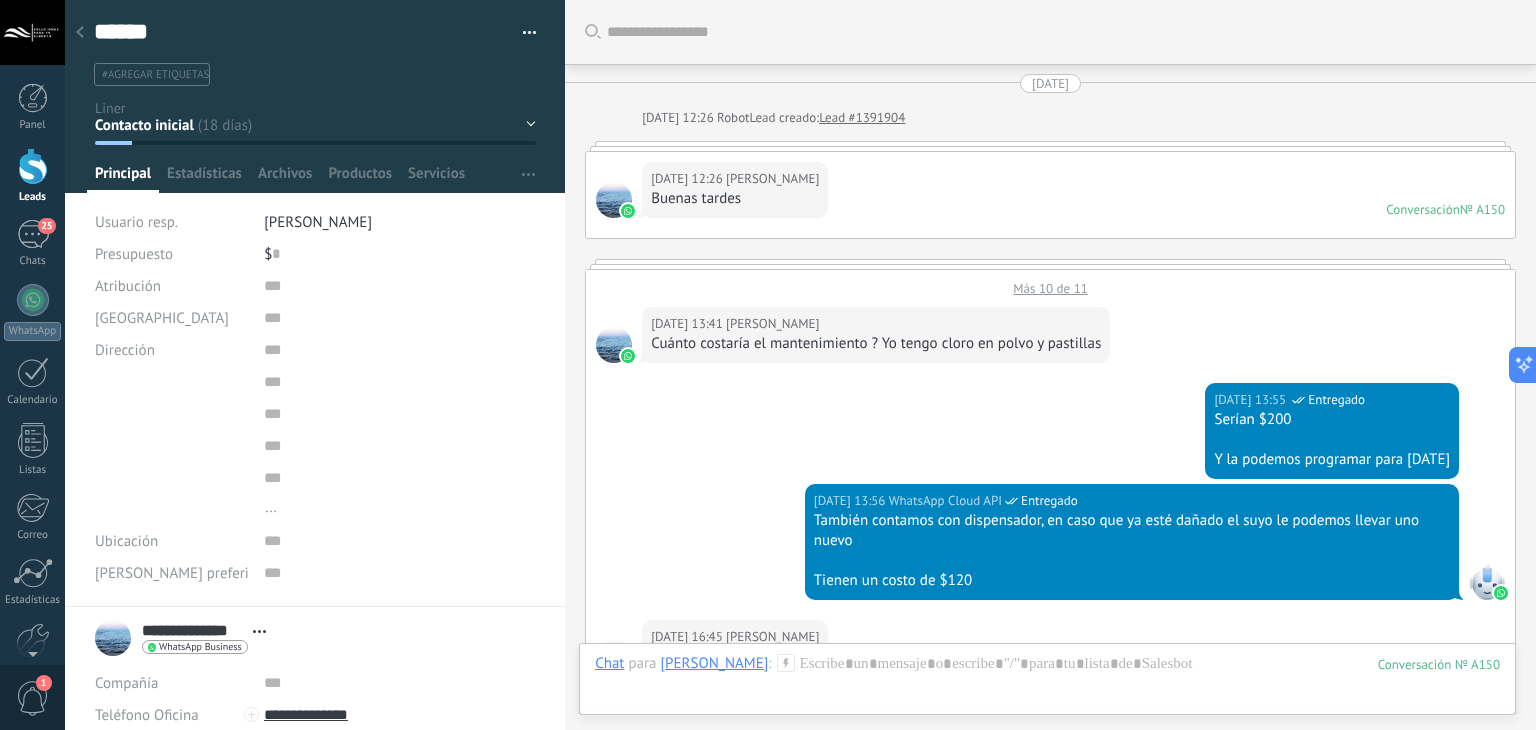 scroll, scrollTop: 29, scrollLeft: 0, axis: vertical 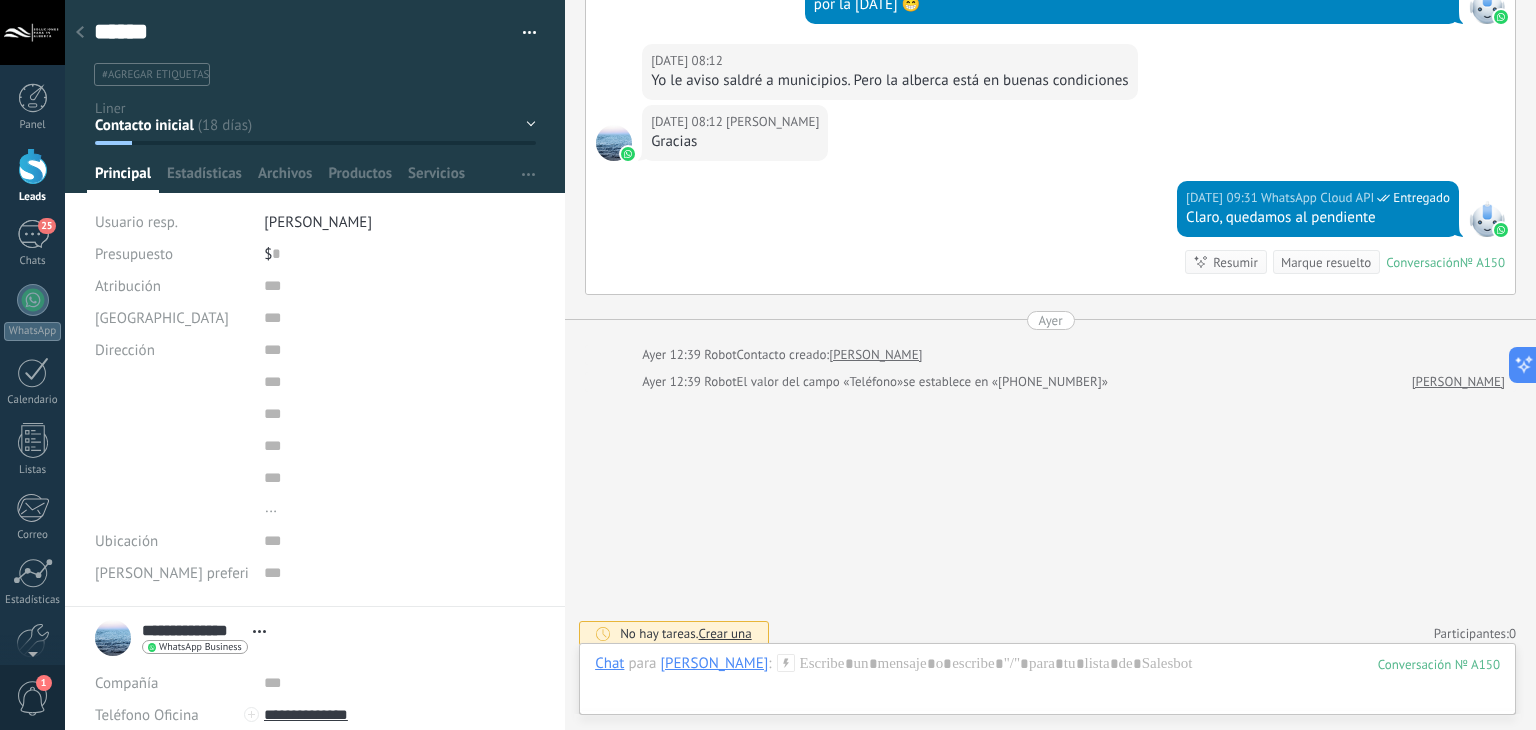type on "*******" 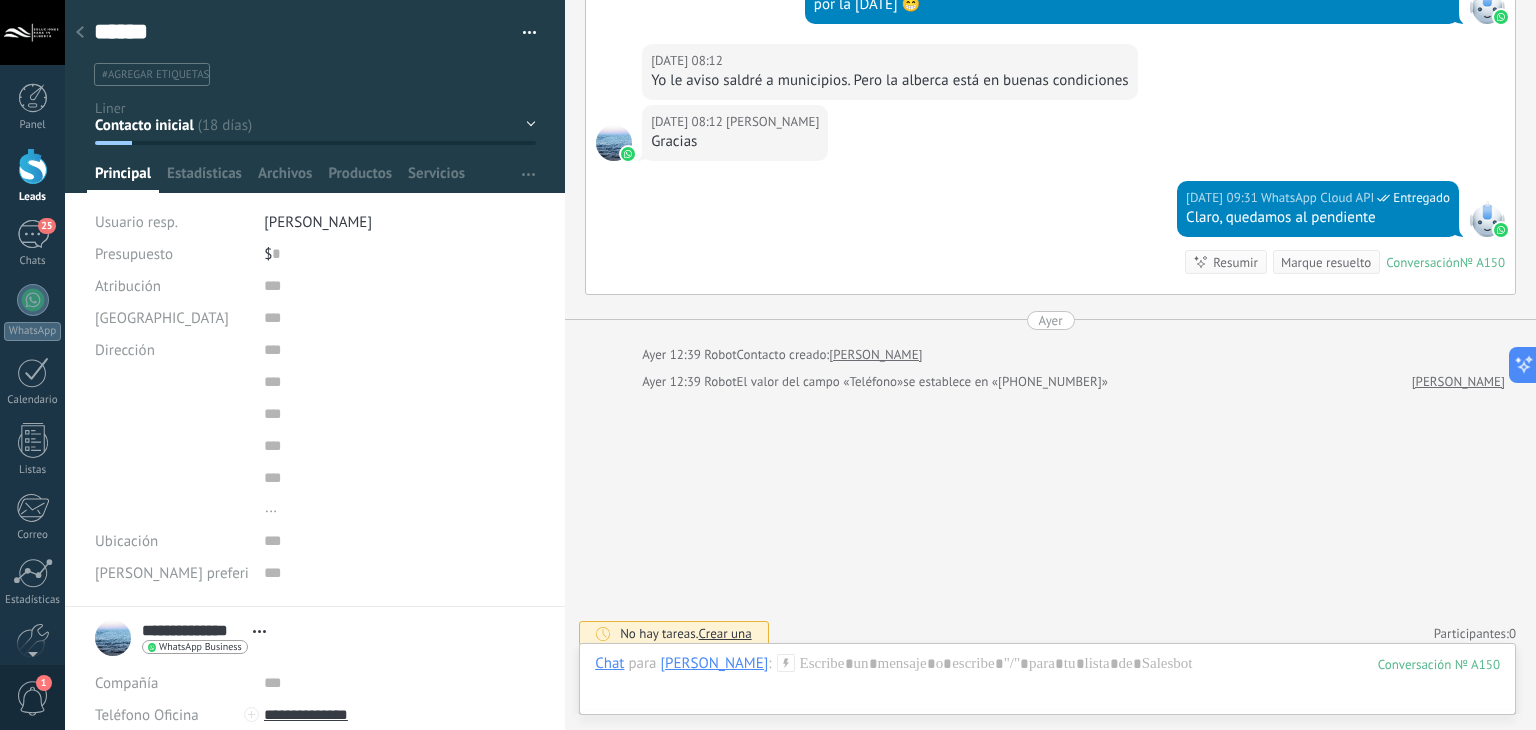type on "*******" 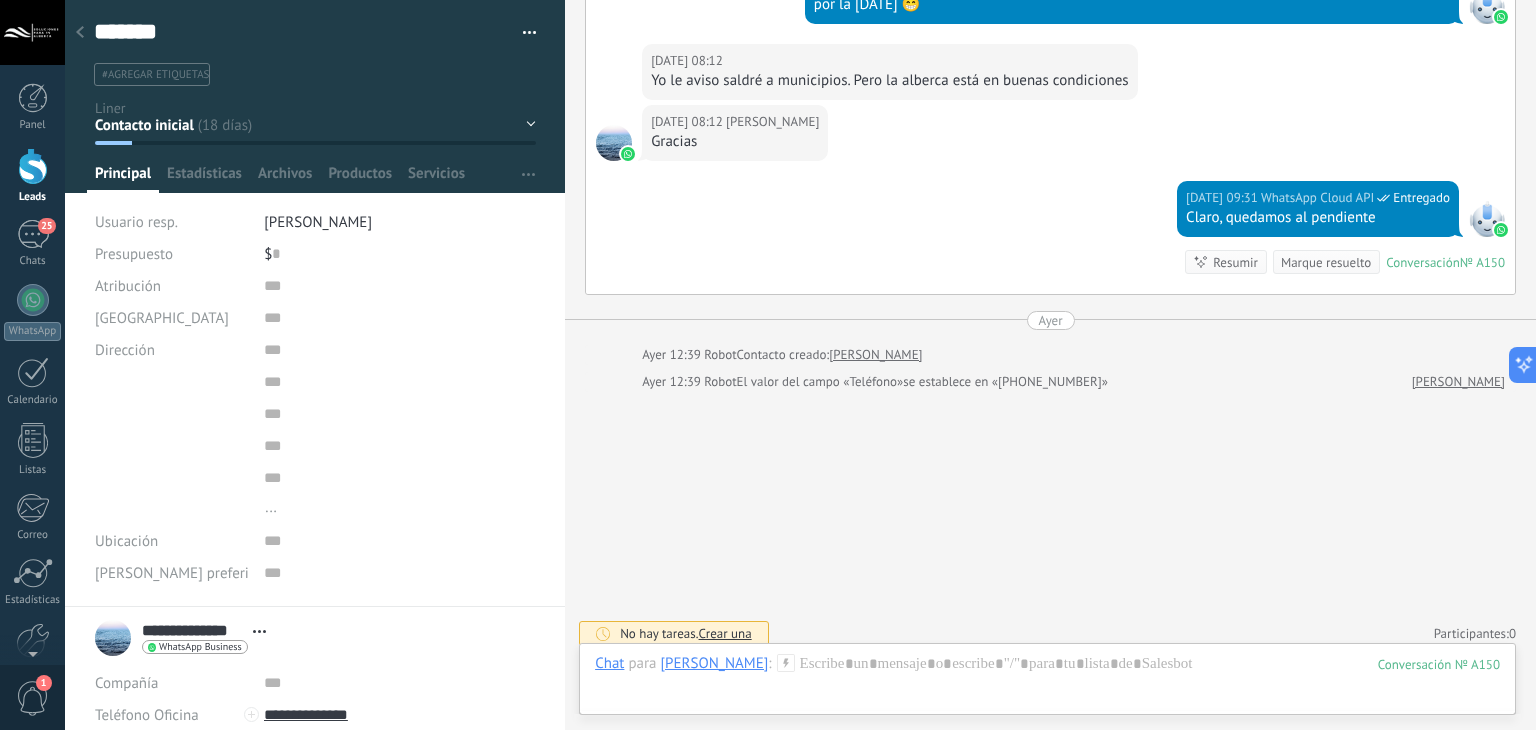 type on "*******" 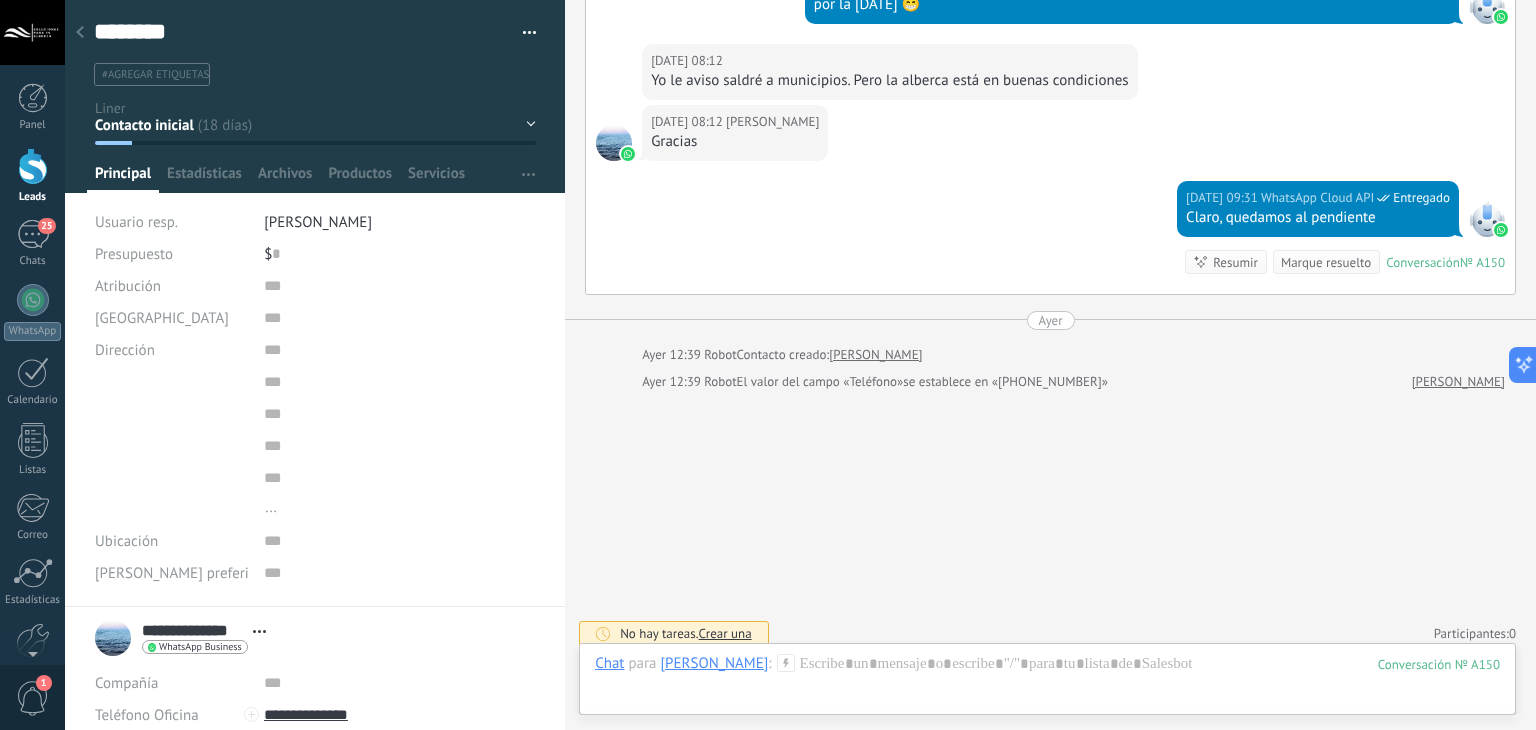 type on "*********" 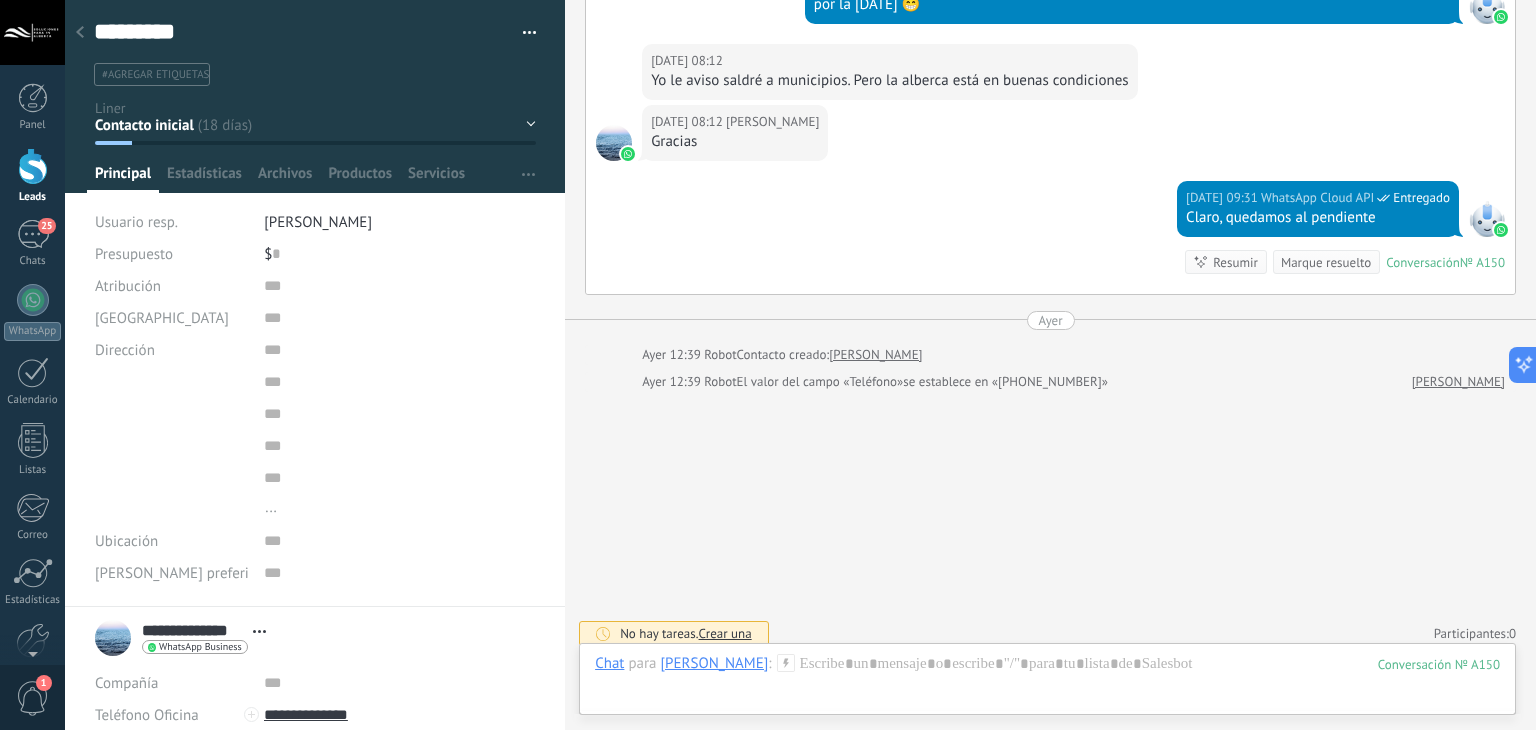type on "*******" 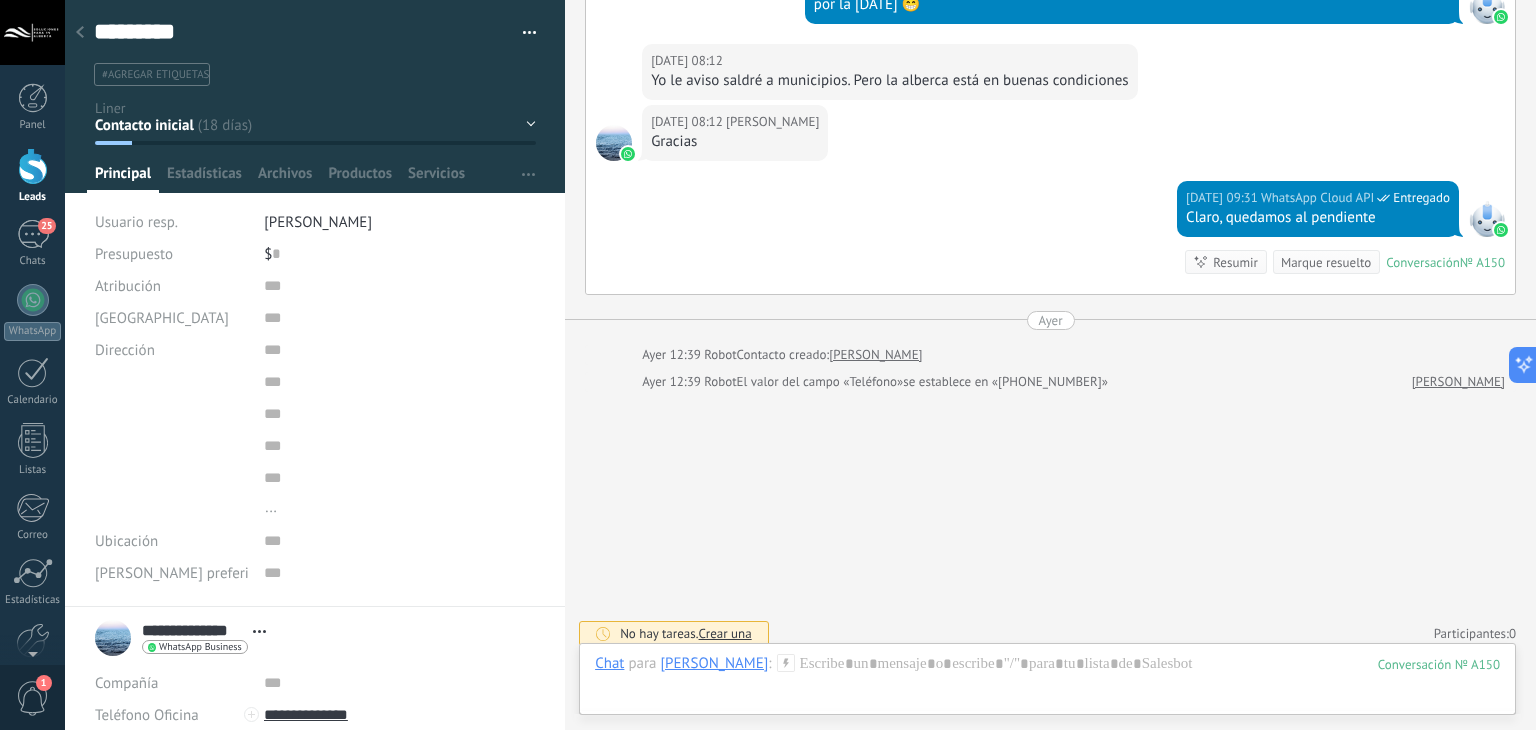 type on "*******" 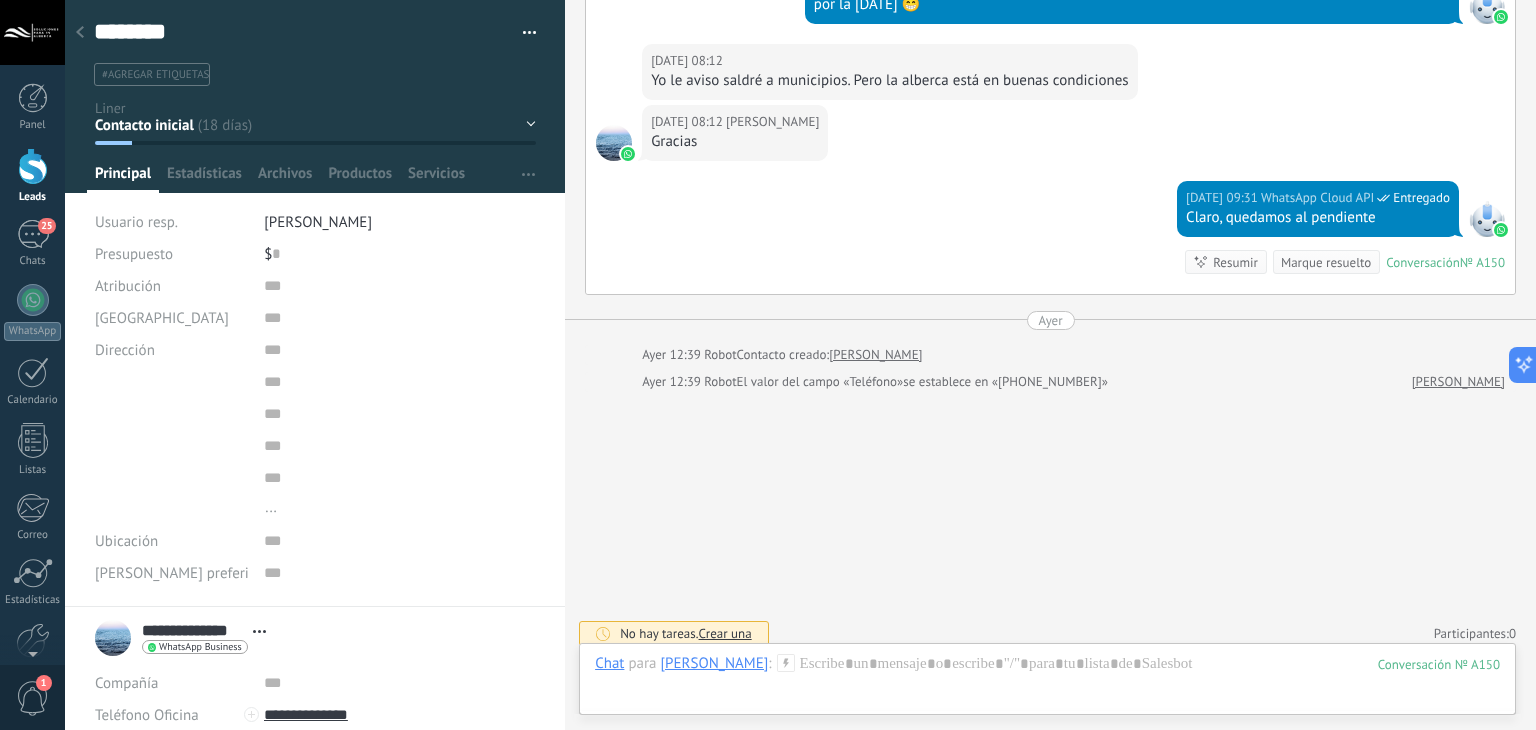 type on "*******" 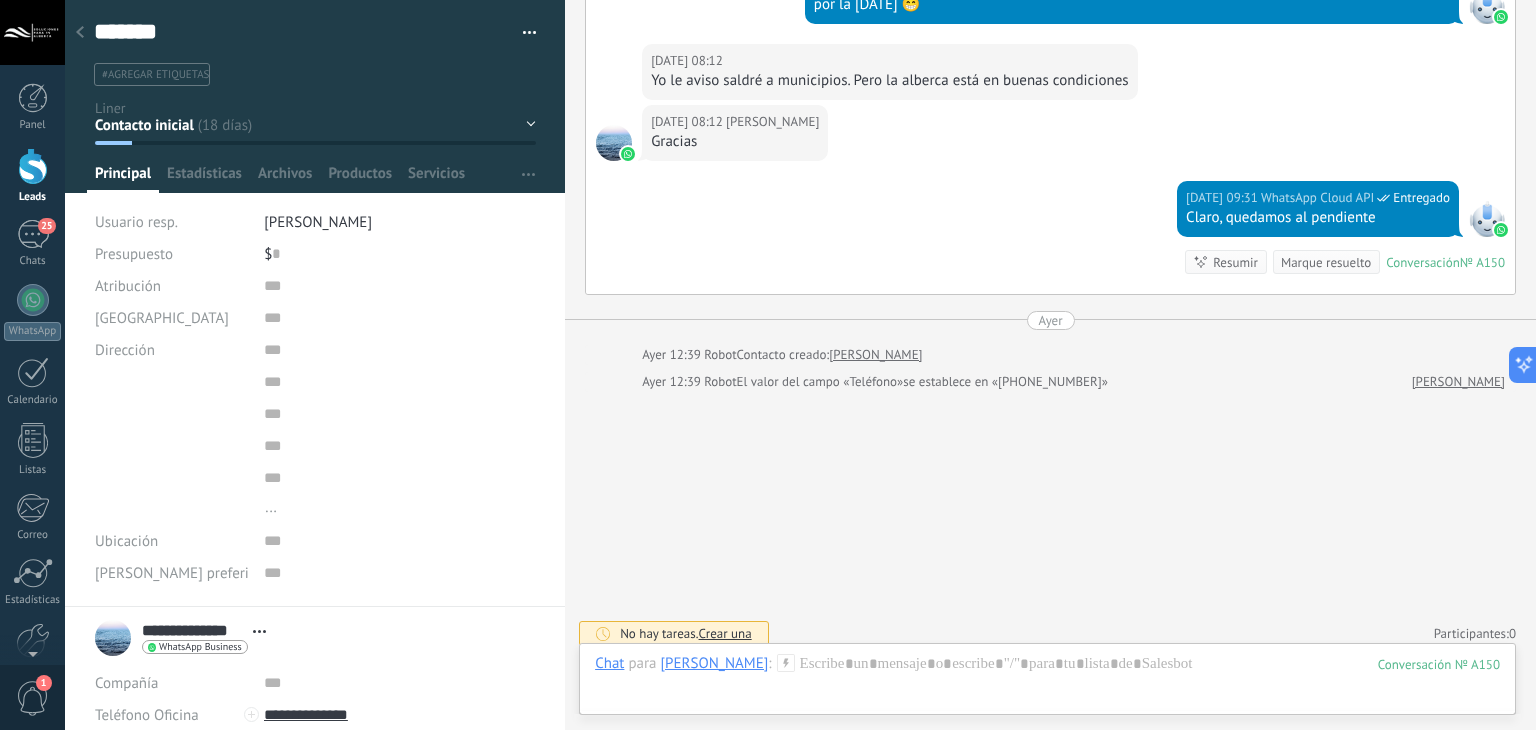 type on "******" 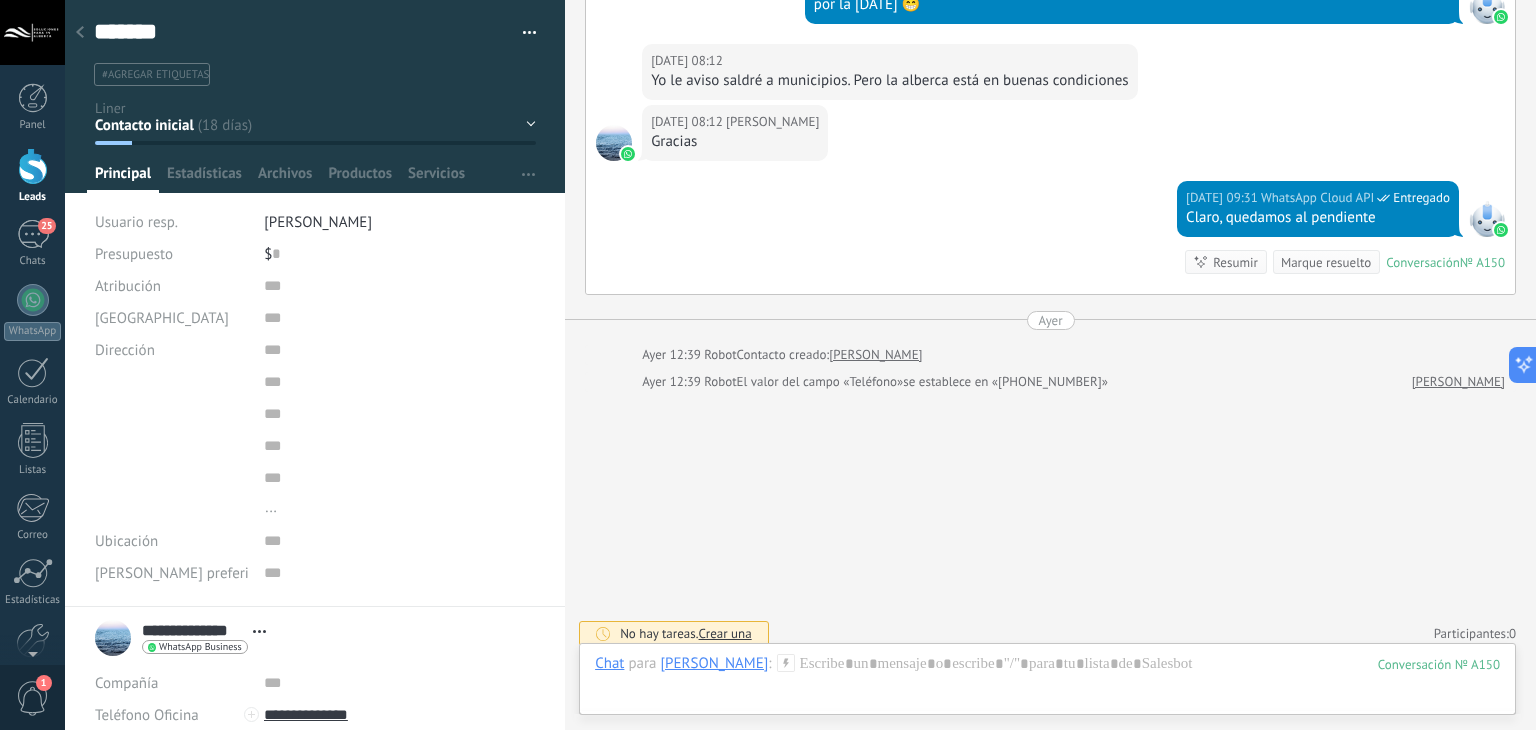 type on "******" 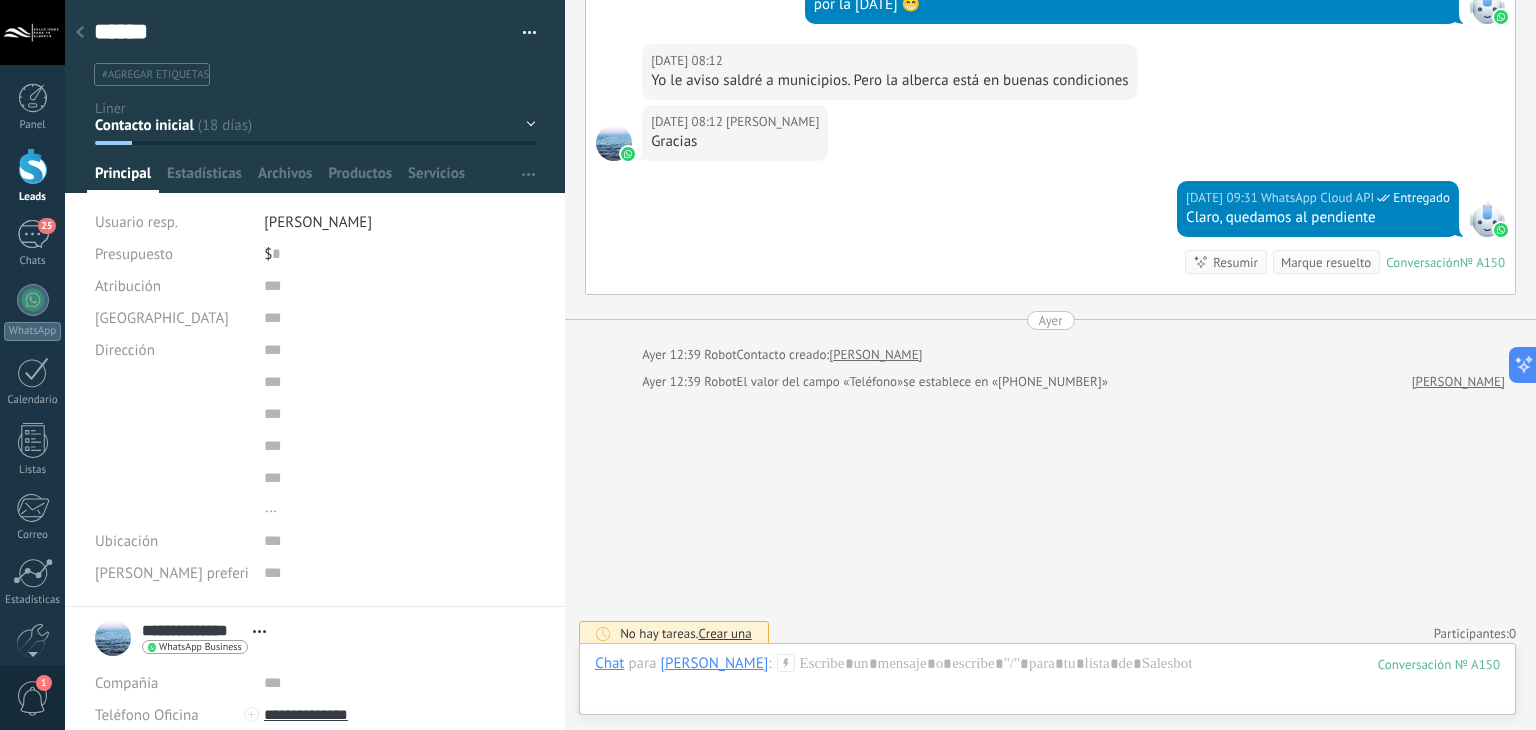 type on "*****" 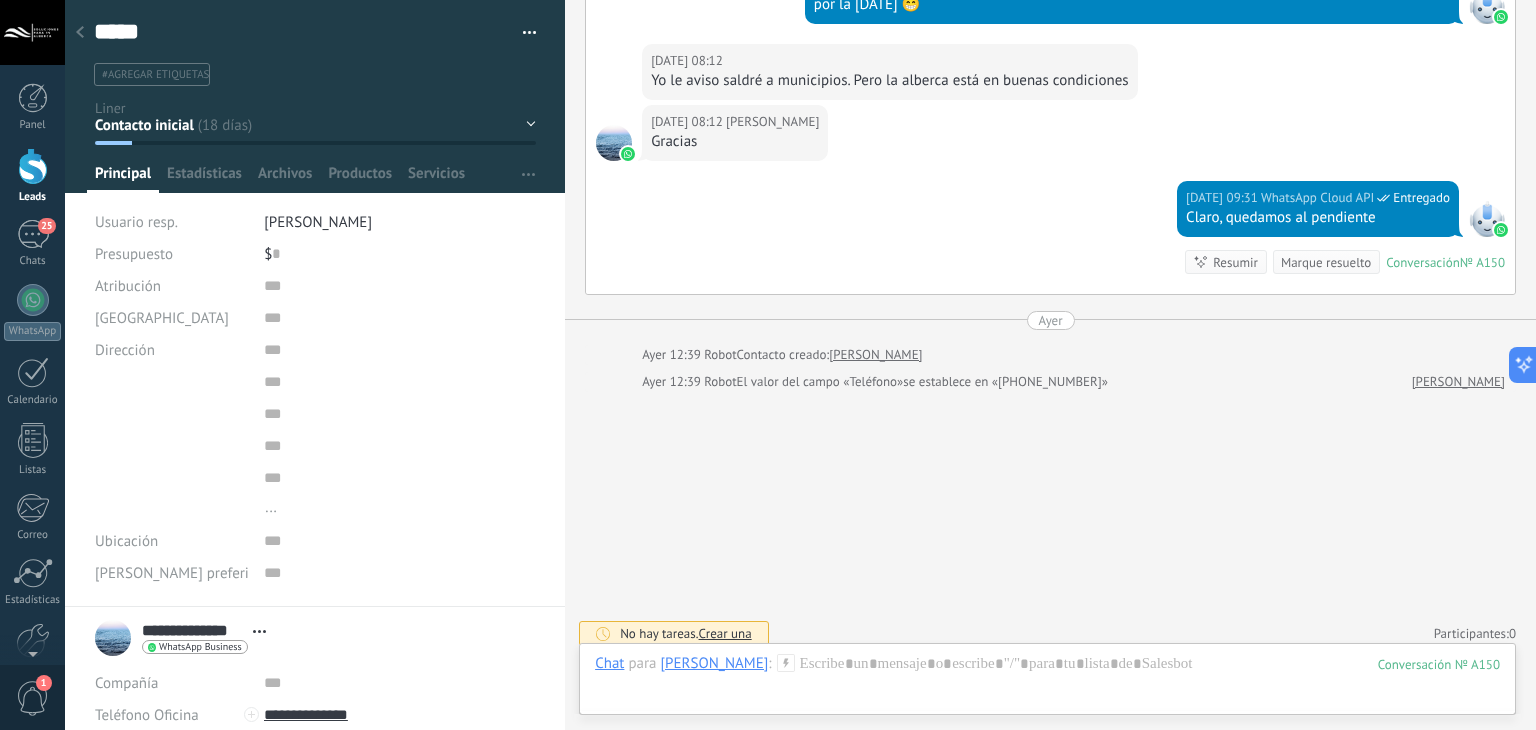 type on "******" 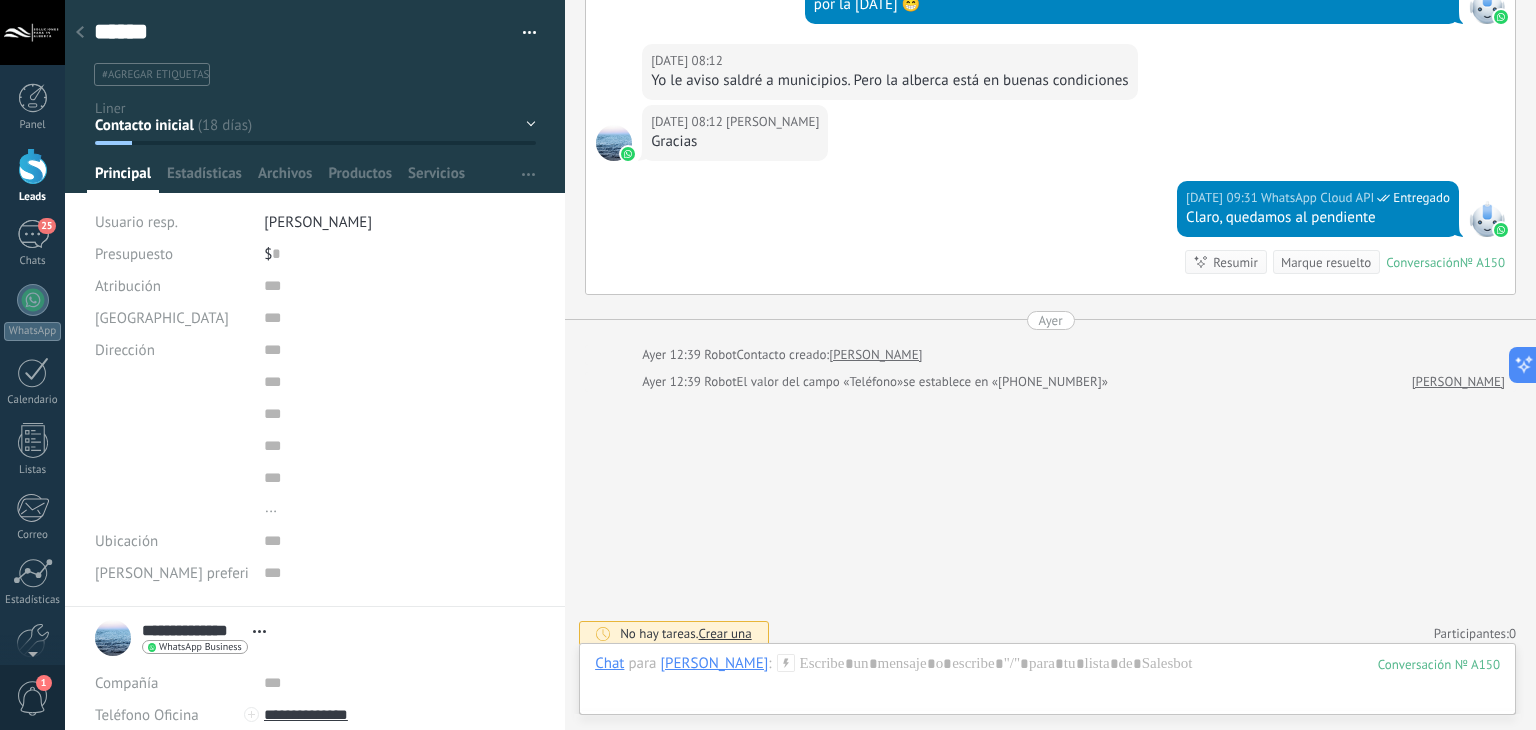 type on "******" 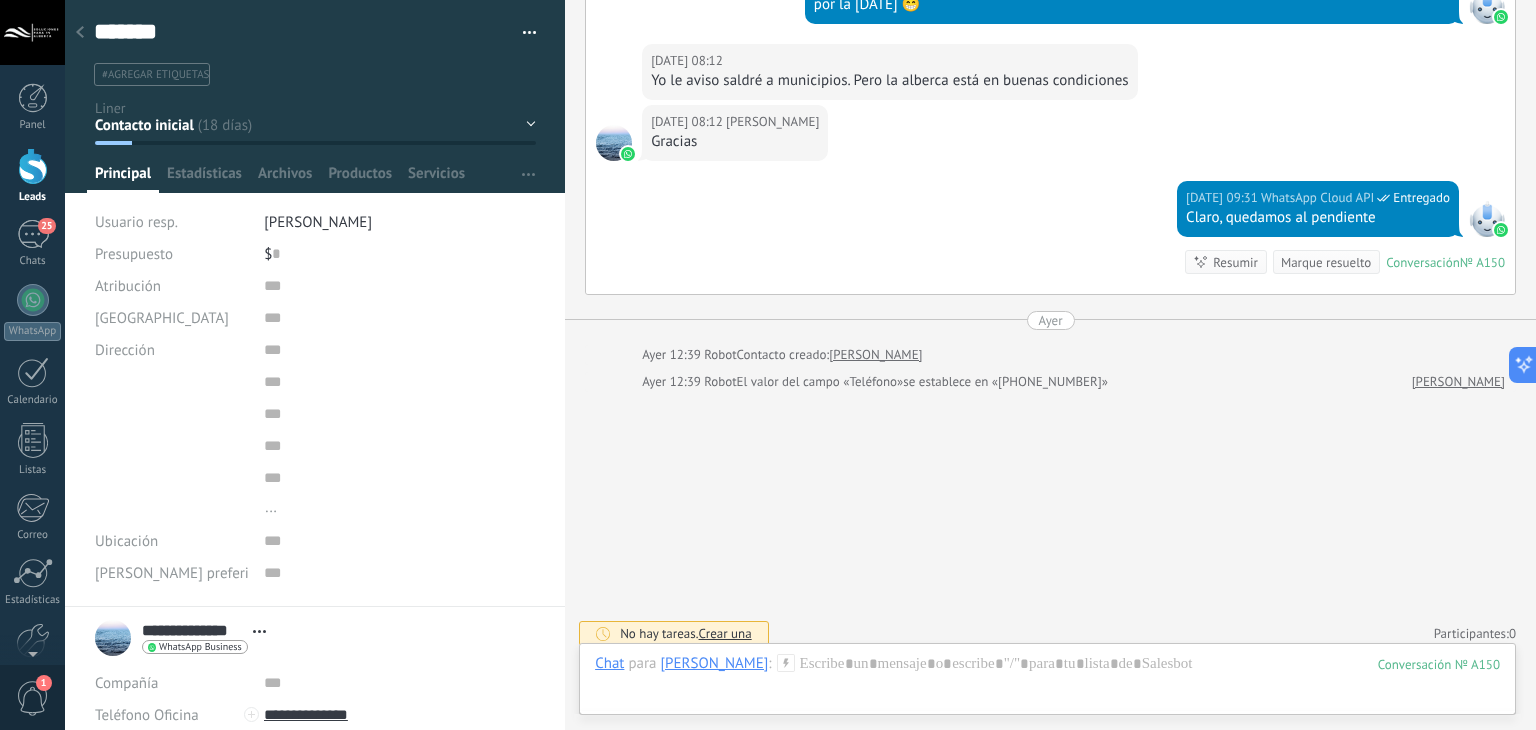 type on "********" 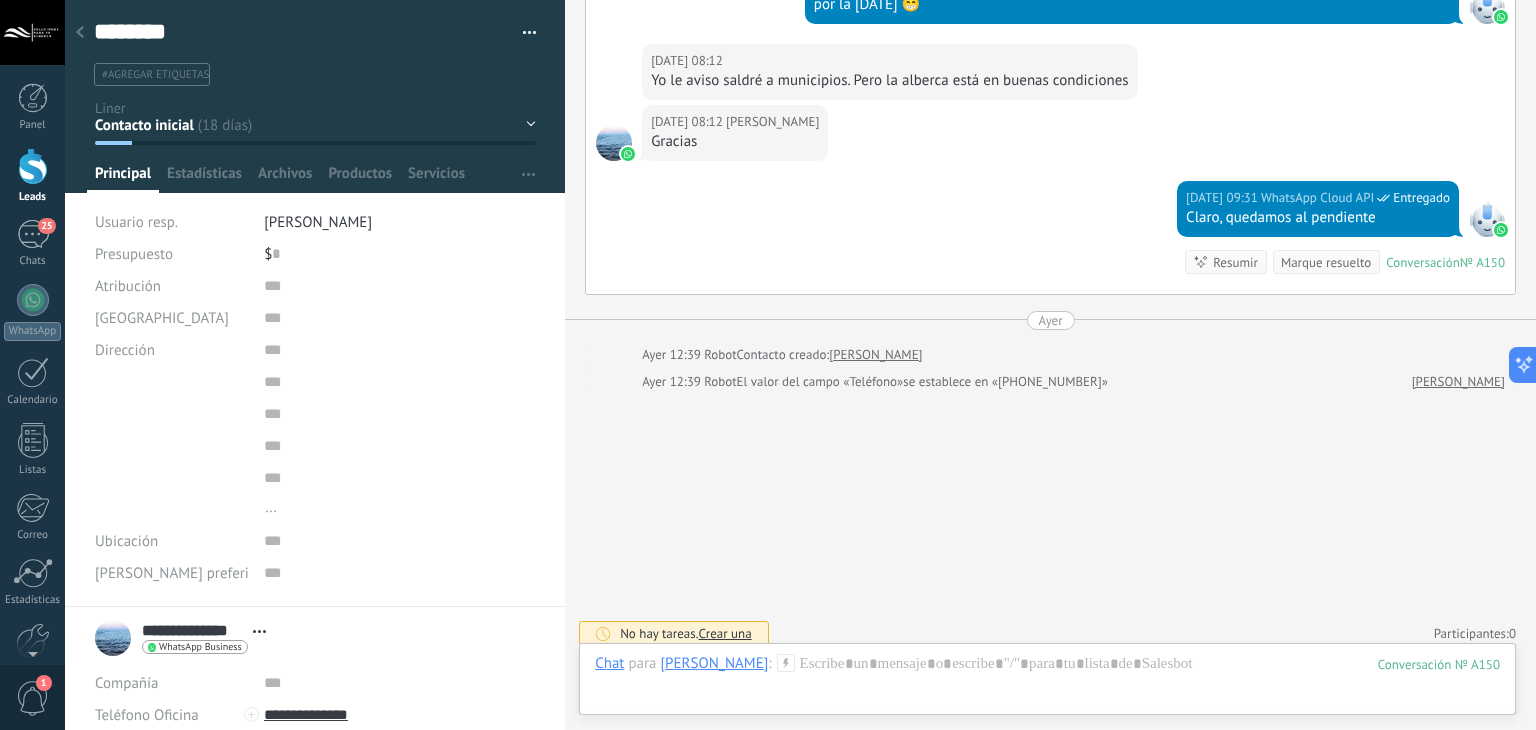 type on "******" 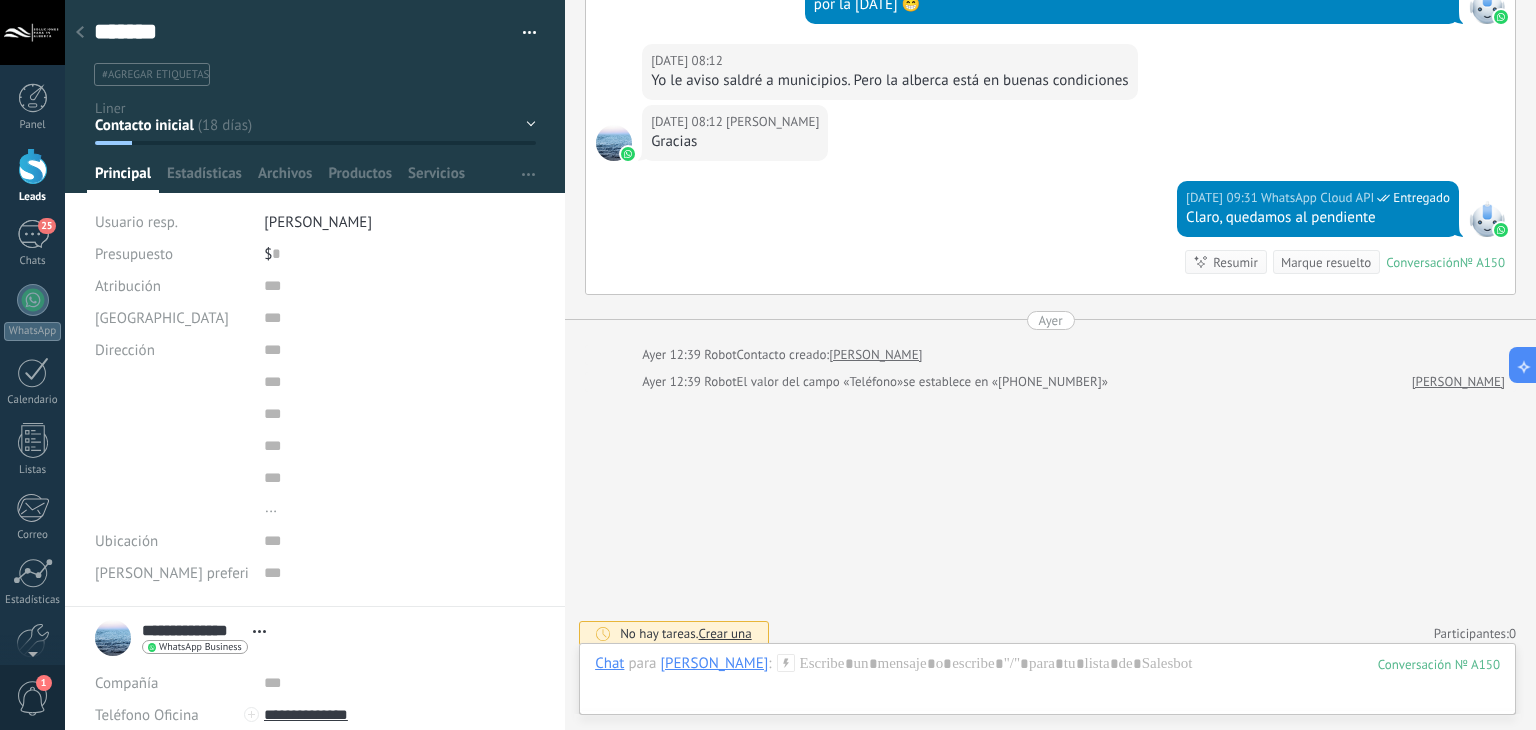 type on "********" 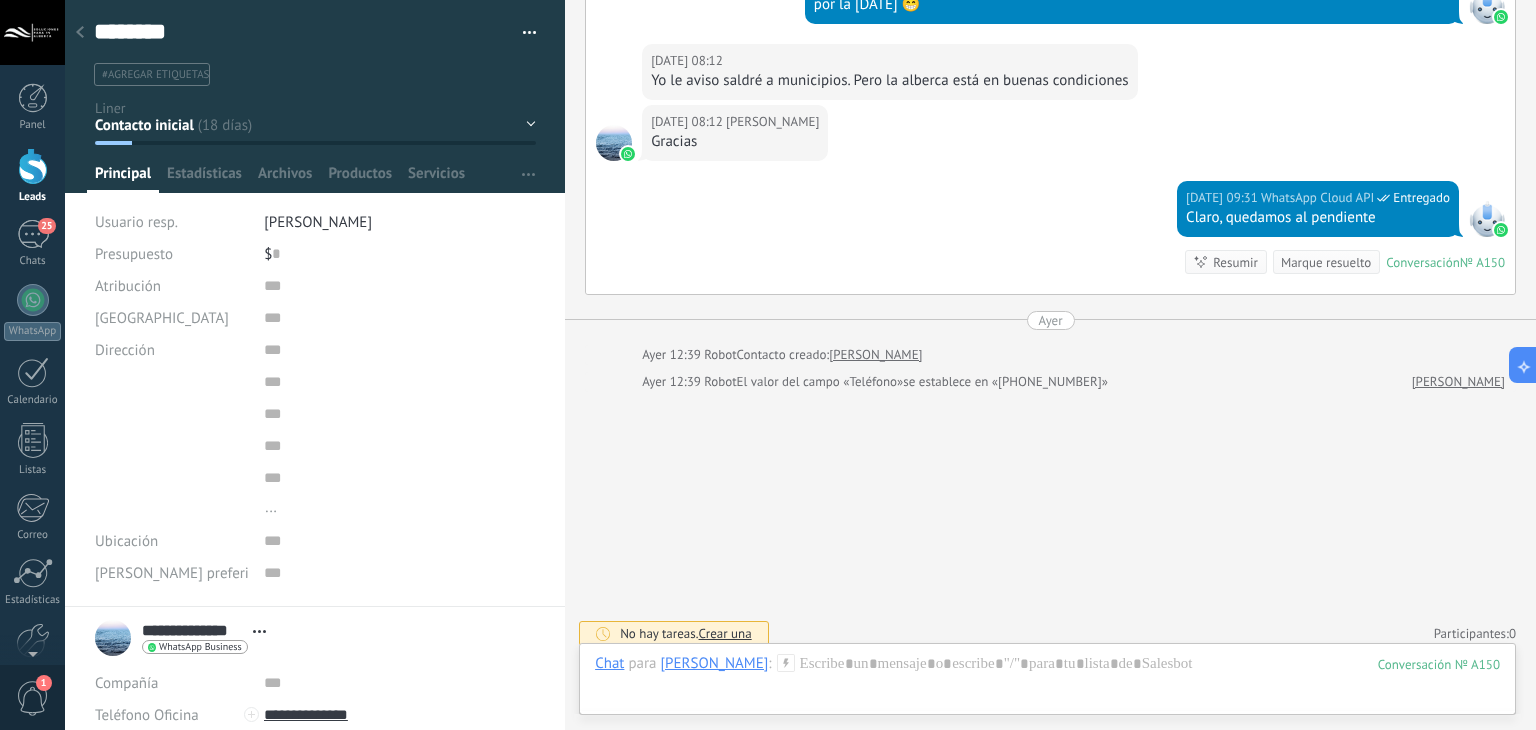 type on "*********" 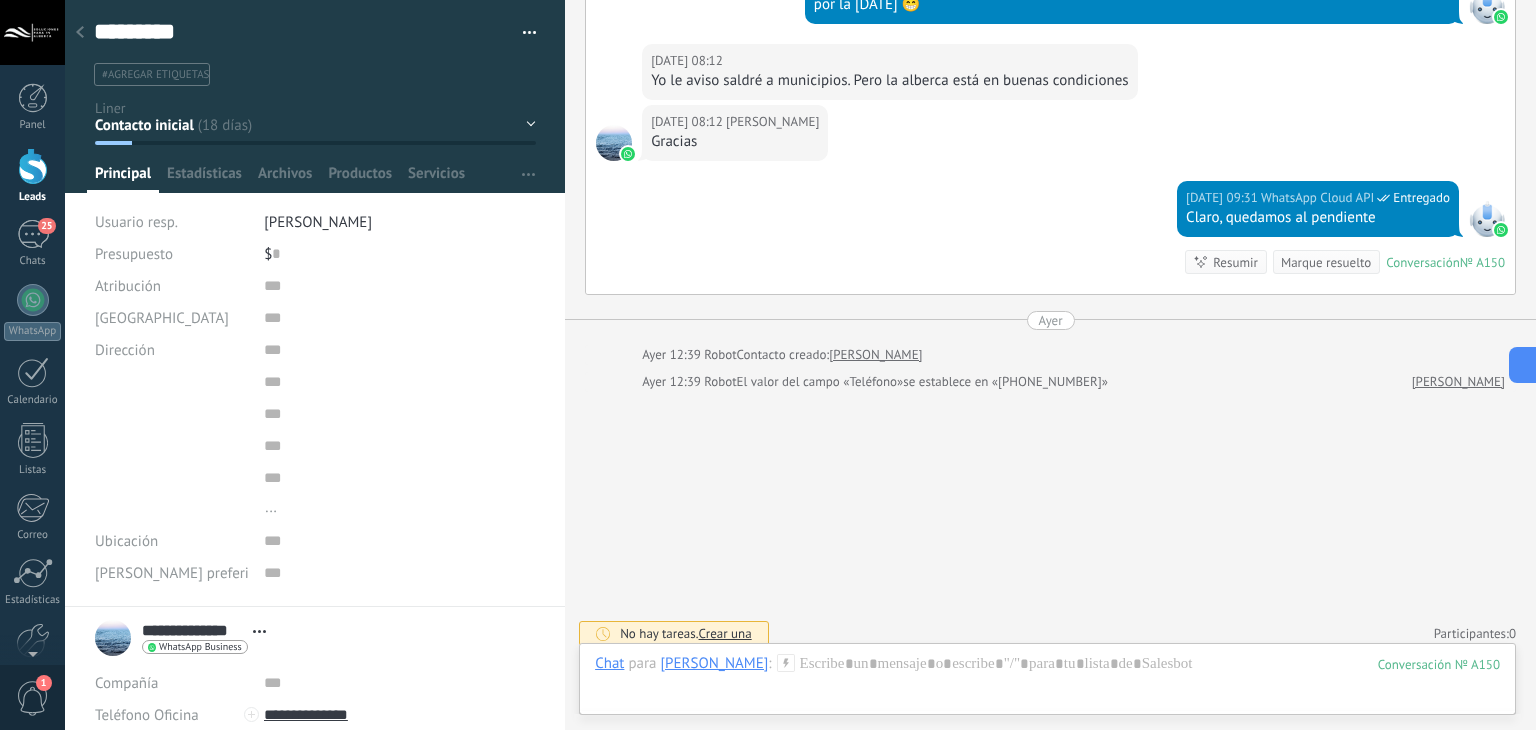 type on "**********" 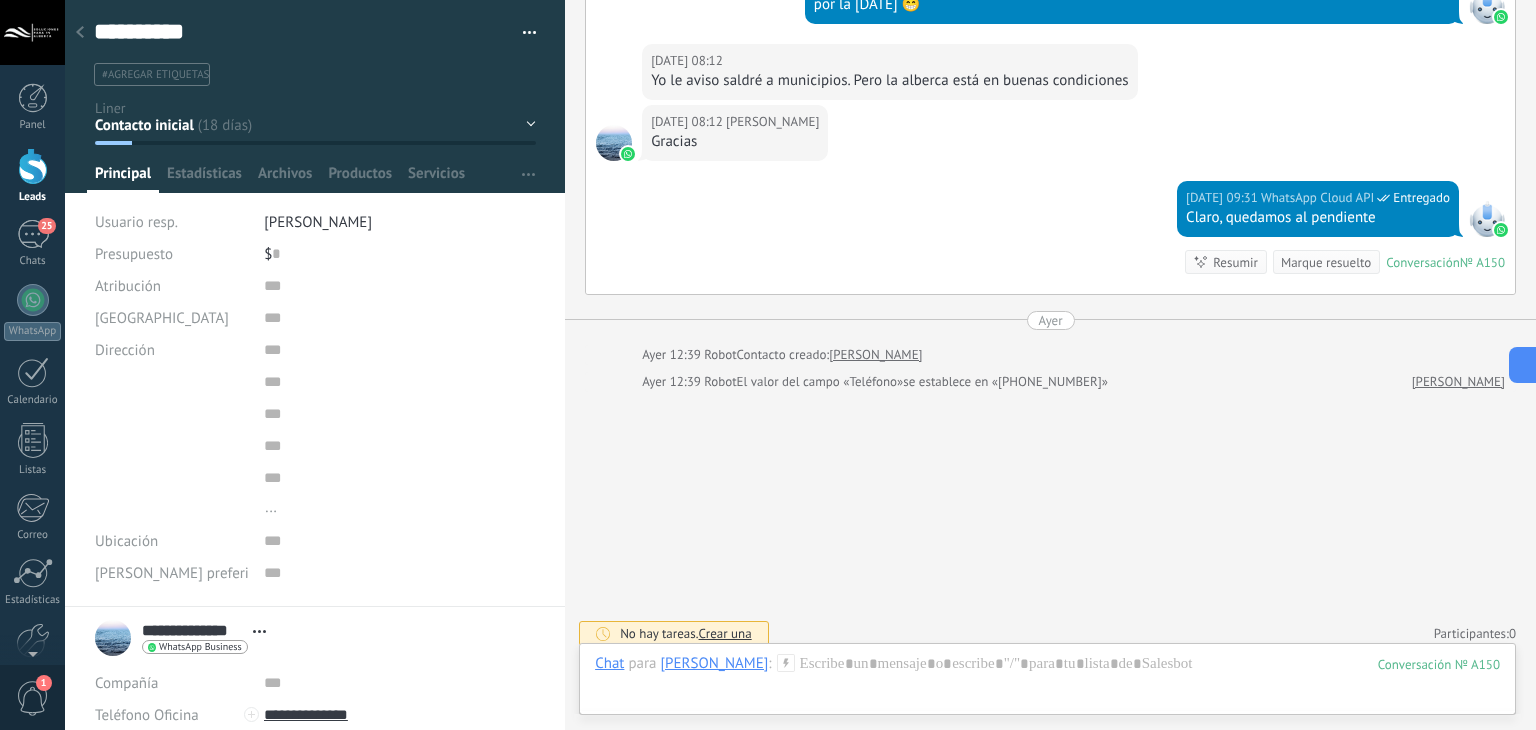 type on "**********" 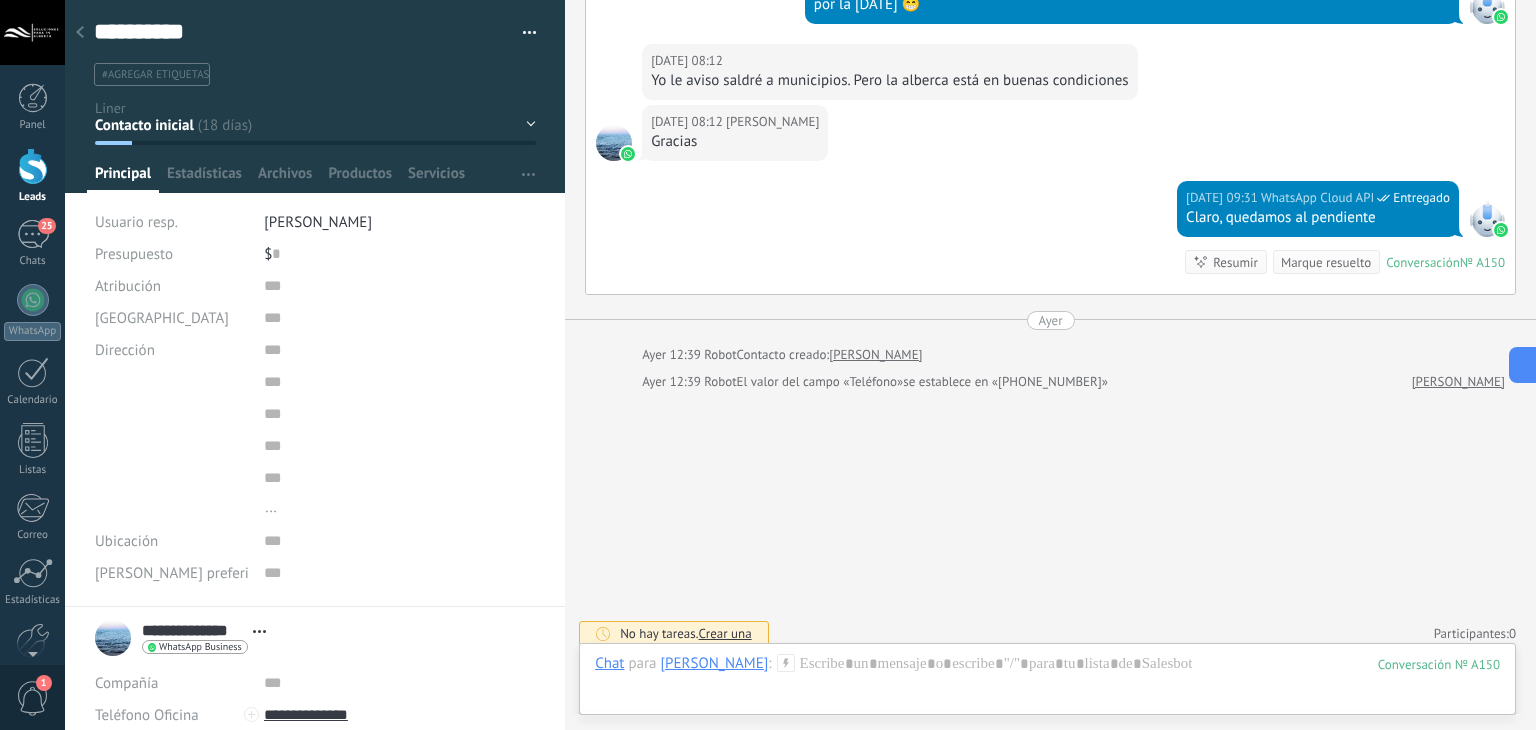 type on "**********" 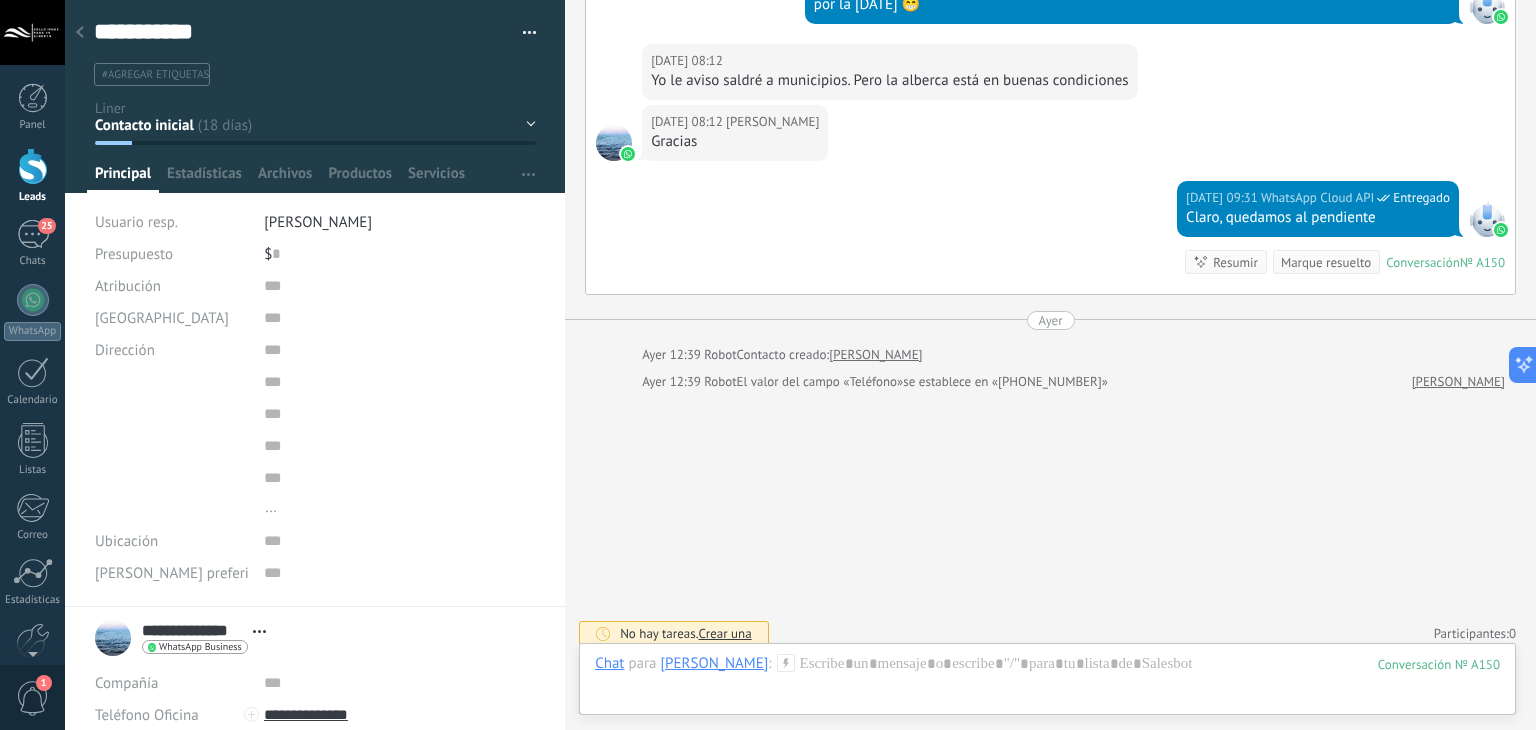 type on "**********" 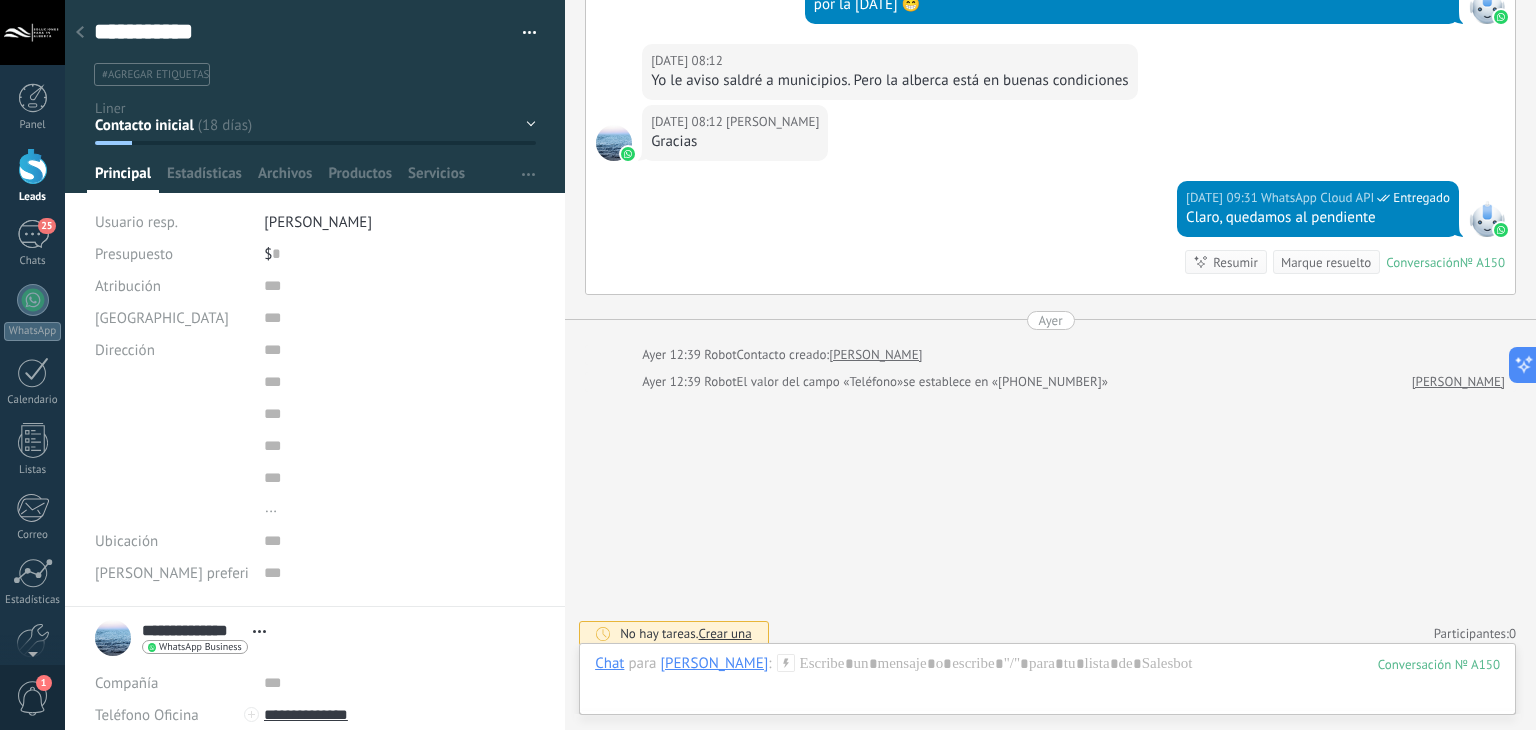 type on "**********" 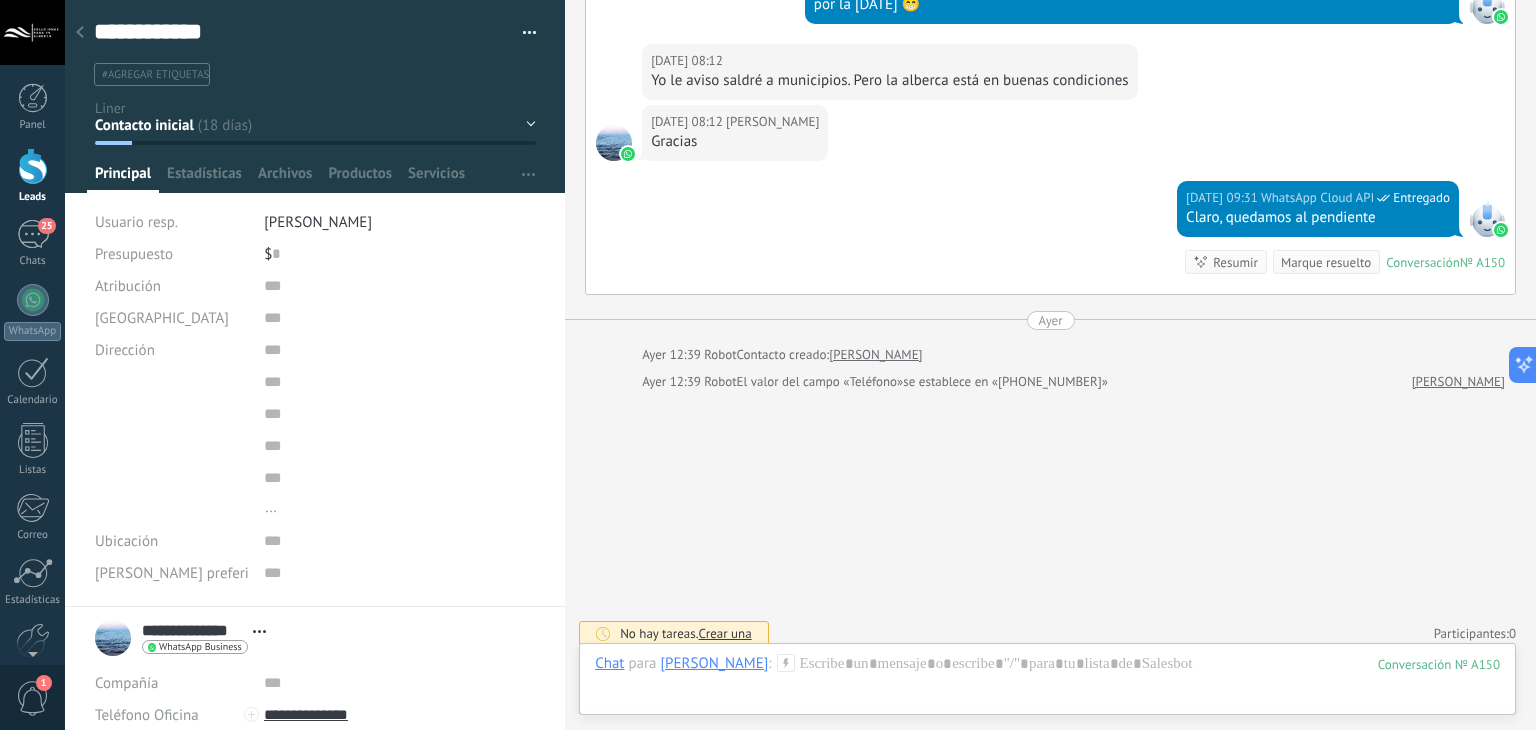 type on "**********" 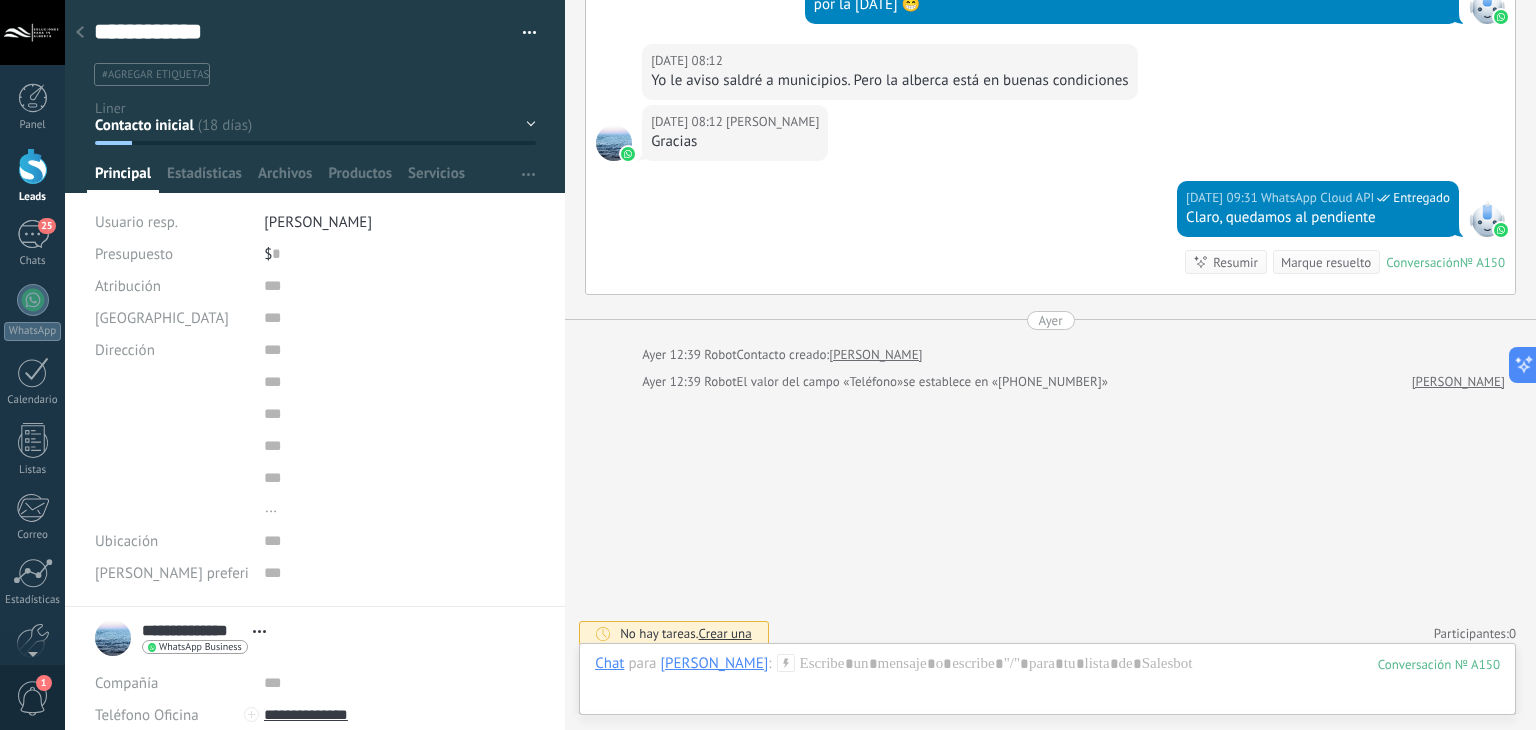 type on "**********" 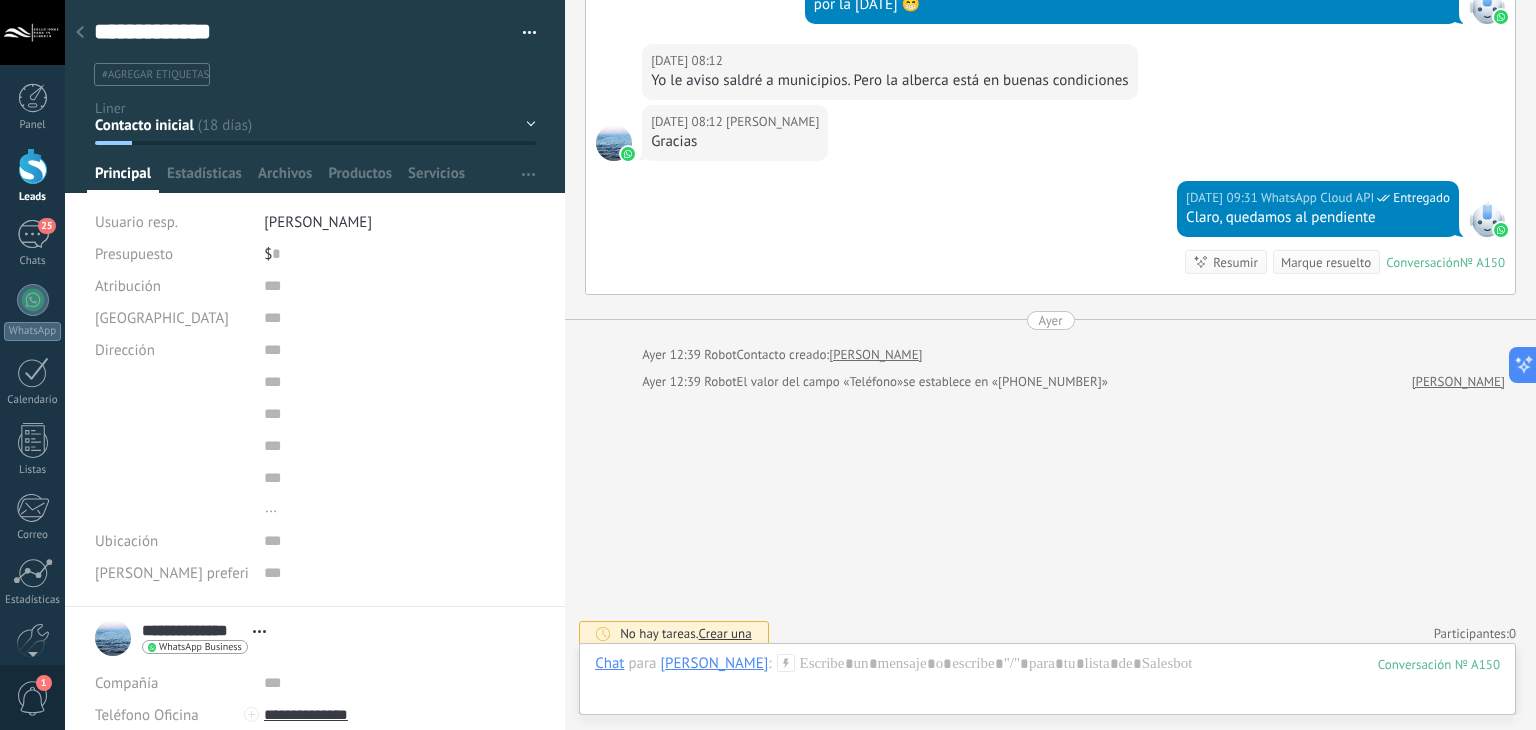 type on "**********" 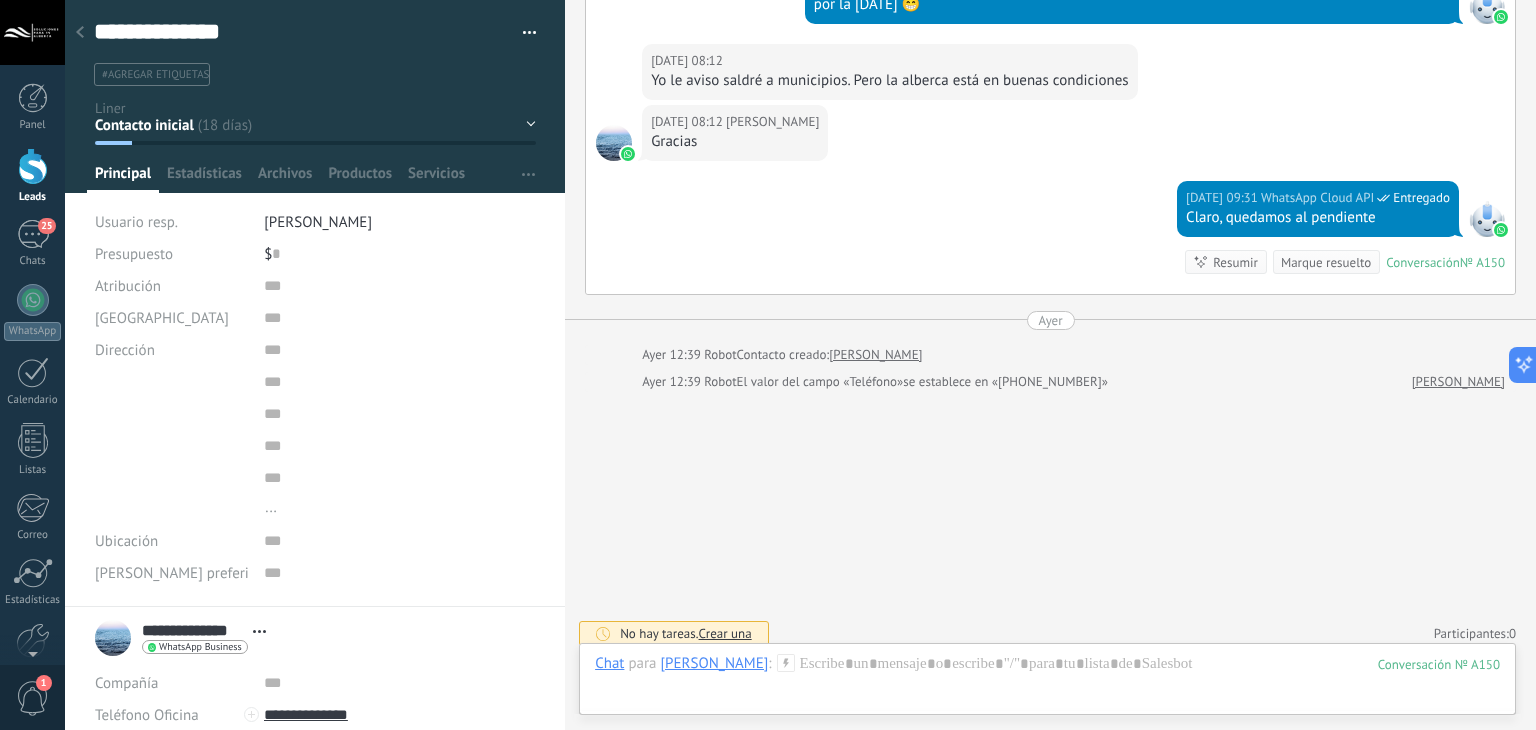 scroll, scrollTop: 29, scrollLeft: 0, axis: vertical 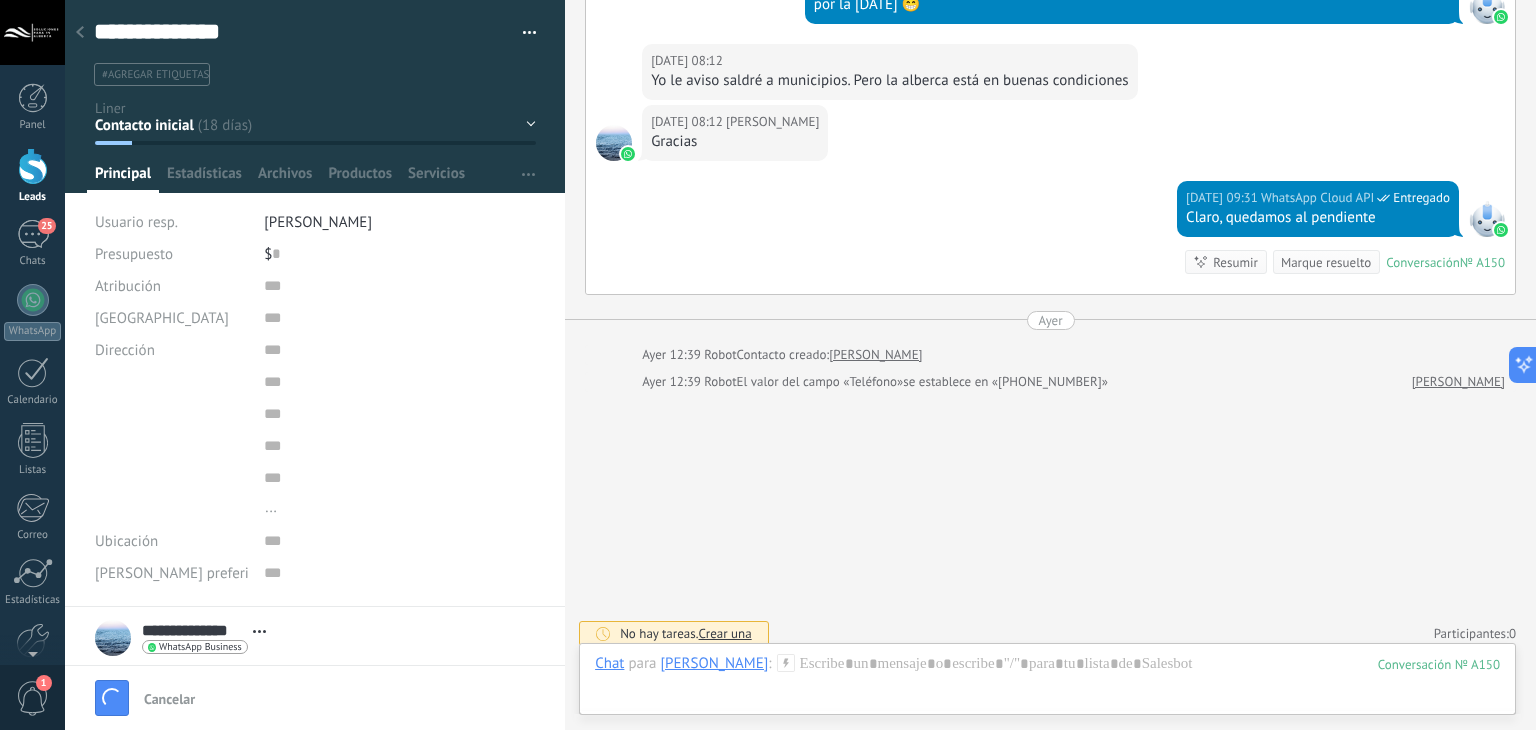 click on "#agregar etiquetas" at bounding box center [155, 75] 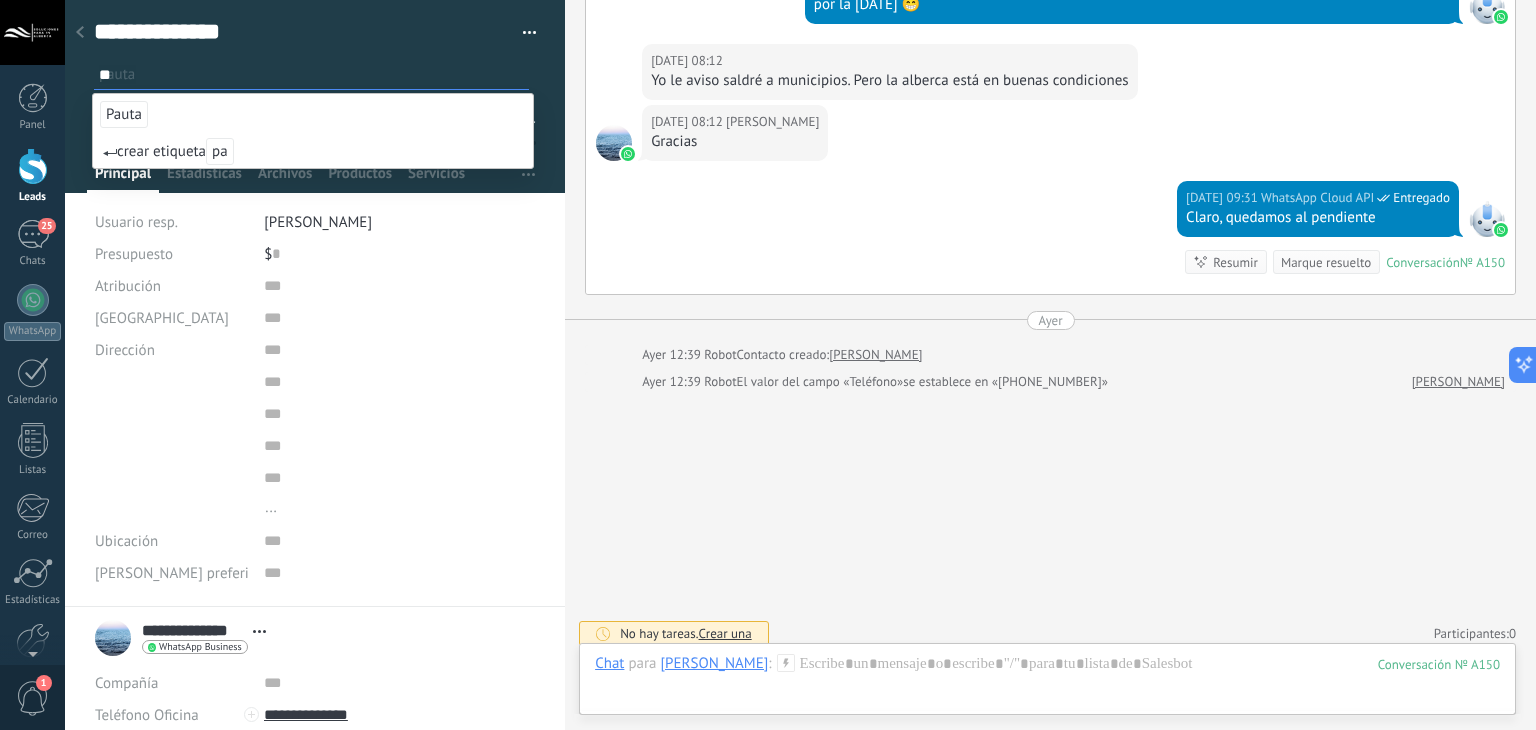 type on "***" 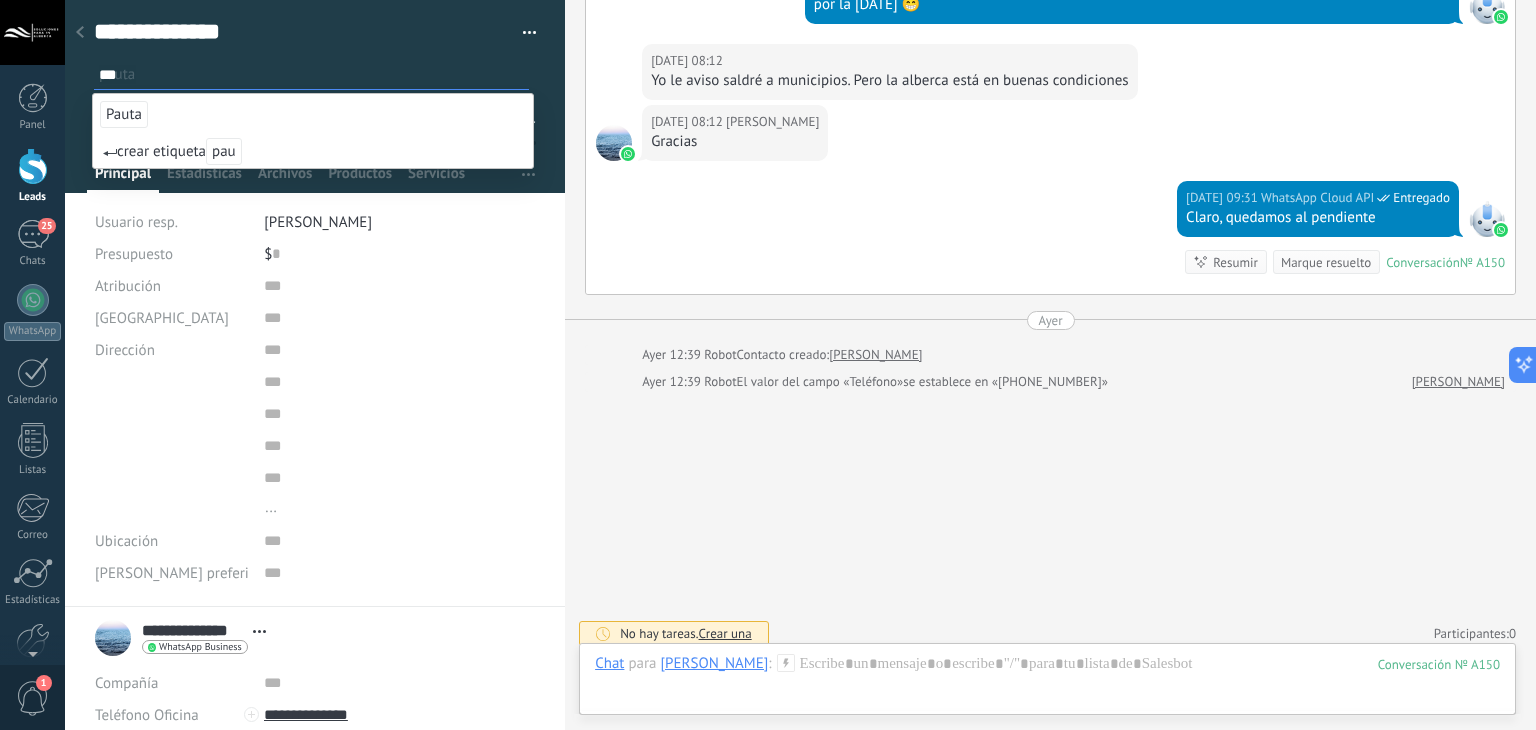 type on "**********" 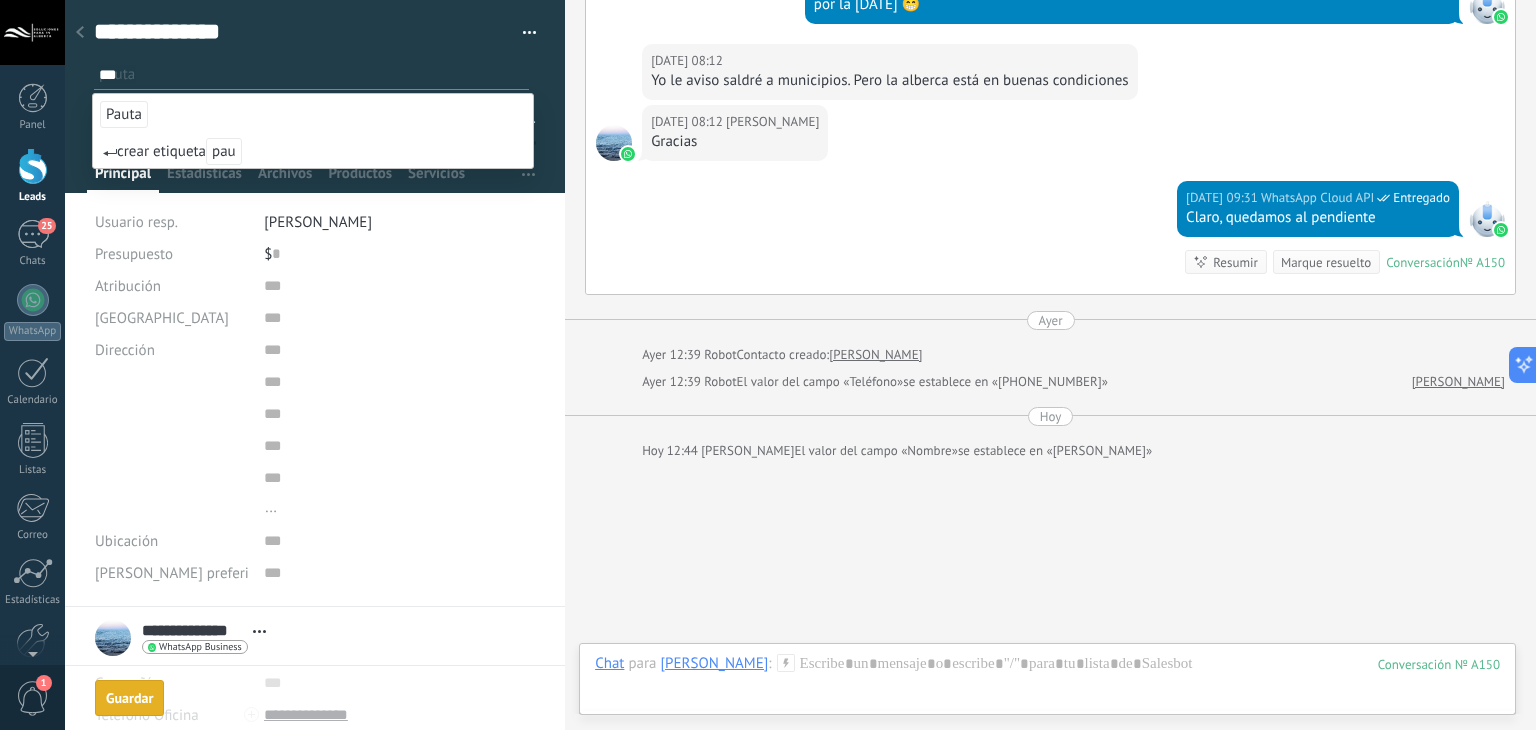 scroll, scrollTop: 29, scrollLeft: 0, axis: vertical 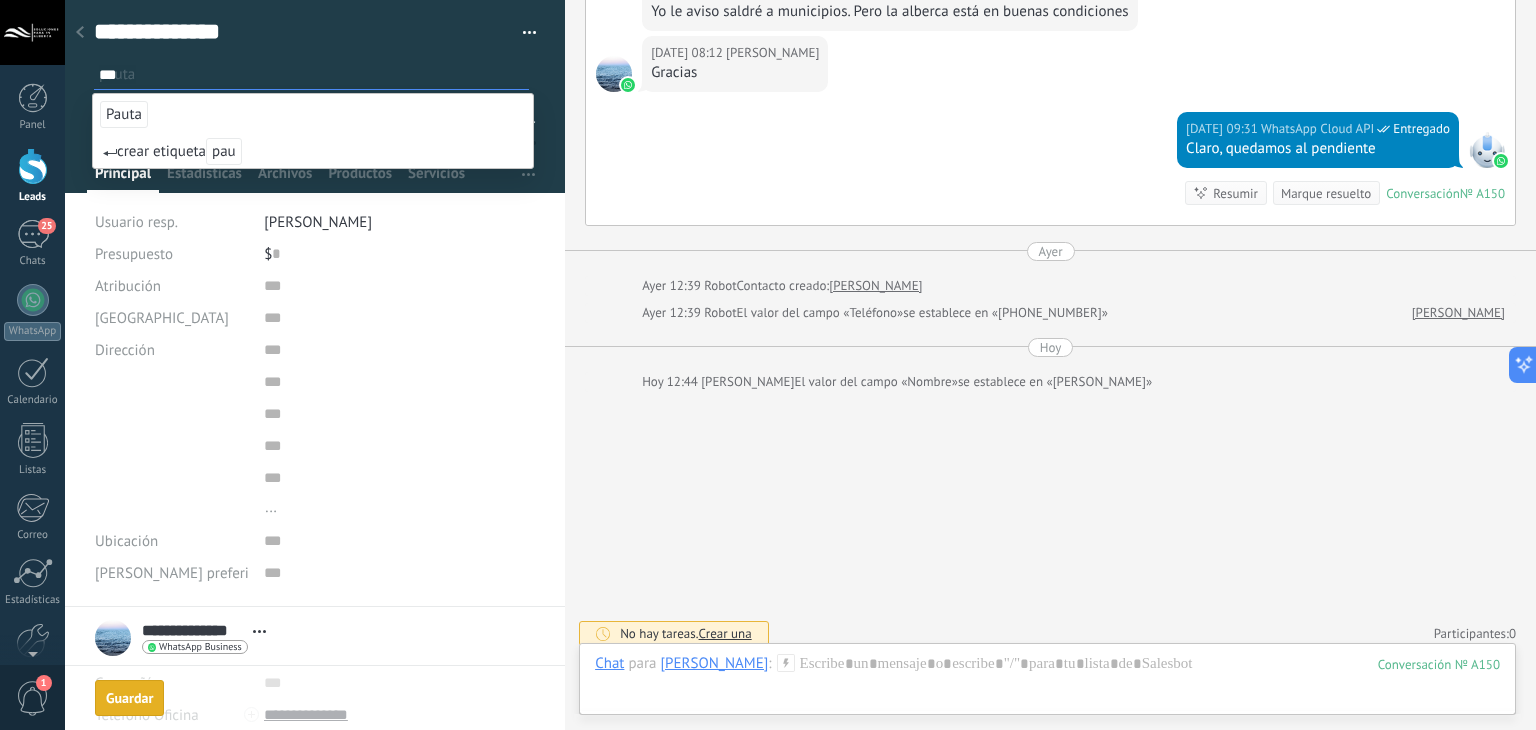 type on "***" 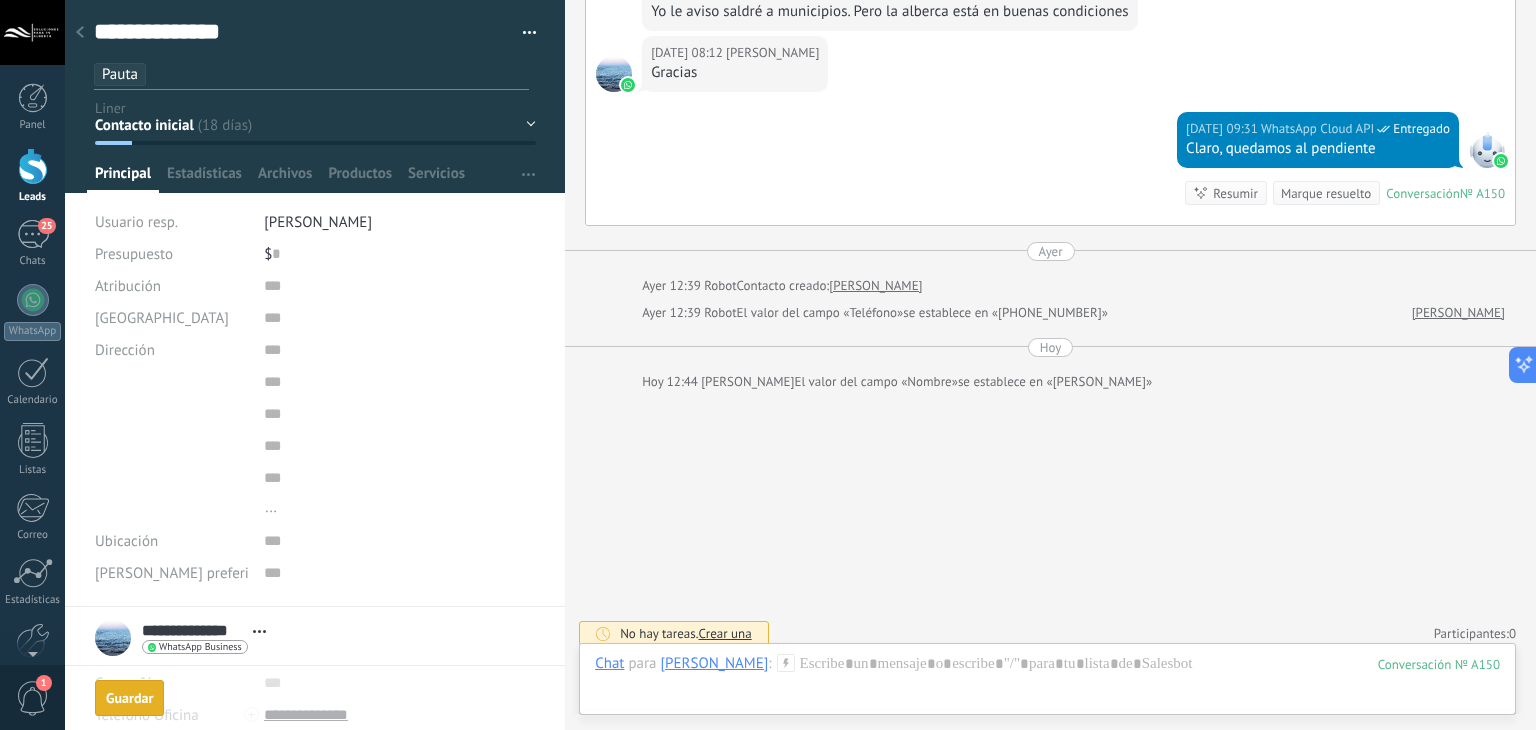 click on "[PERSON_NAME]" at bounding box center (747, 381) 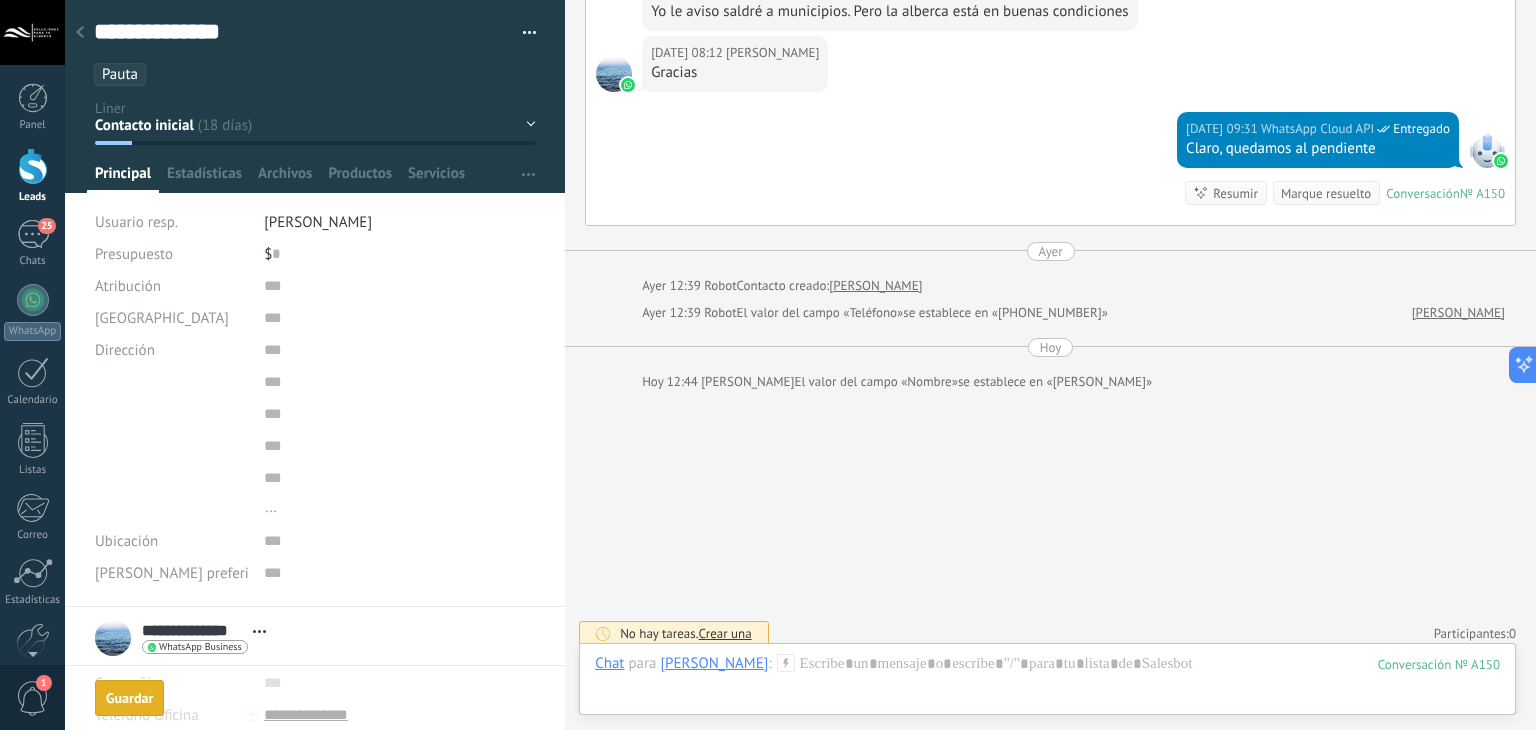 click on "Compañía" at bounding box center (172, 683) 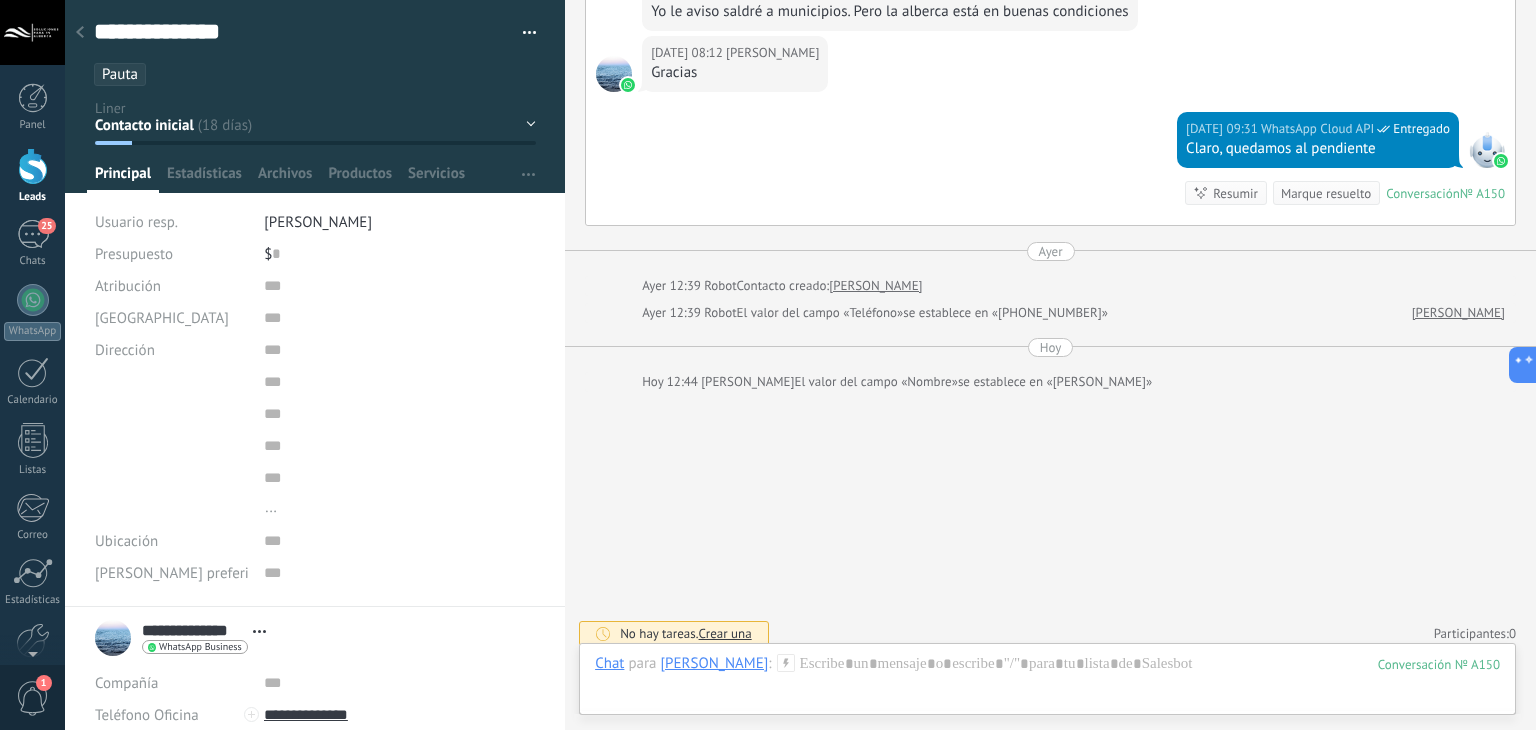 click on "Servicios" at bounding box center [436, 178] 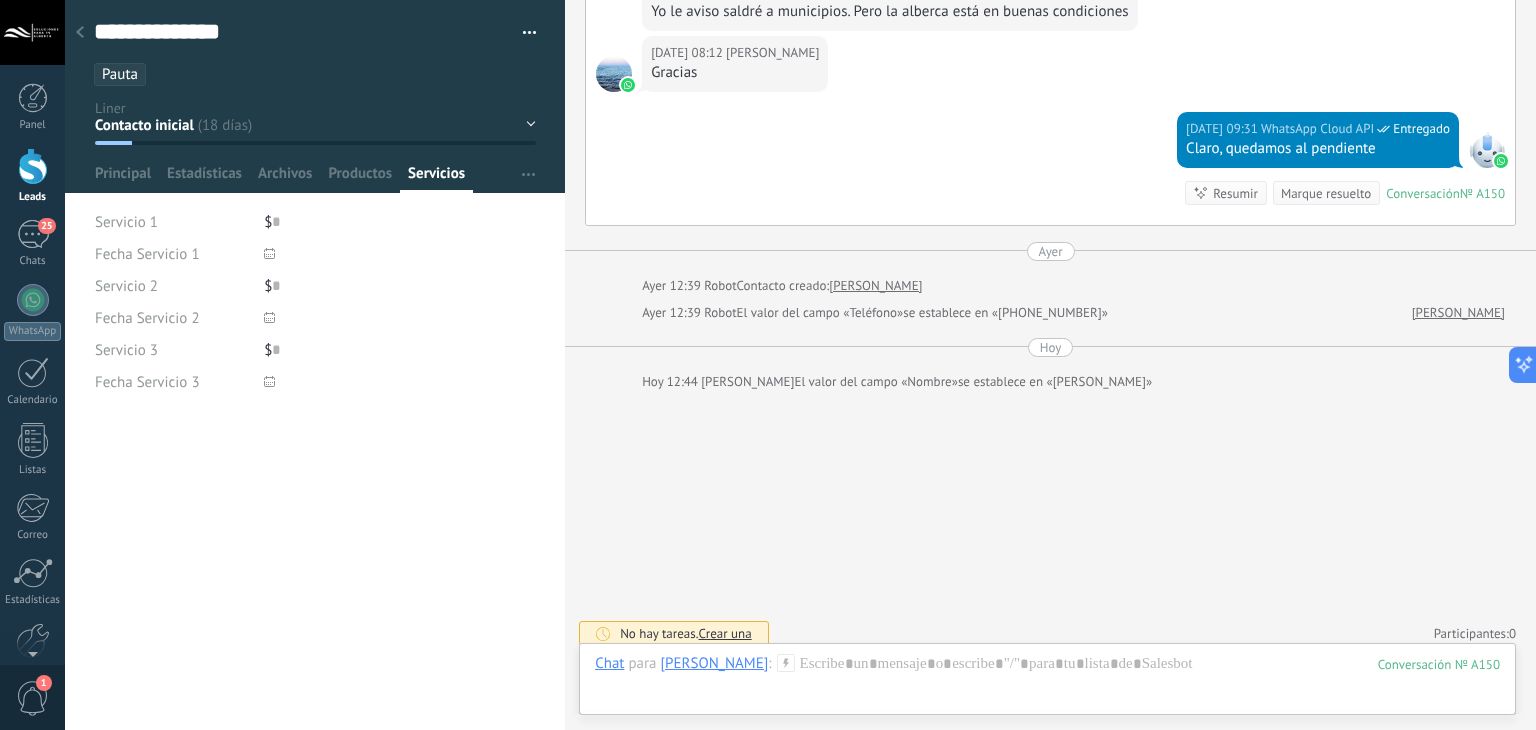 click on "$
0" at bounding box center [400, 222] 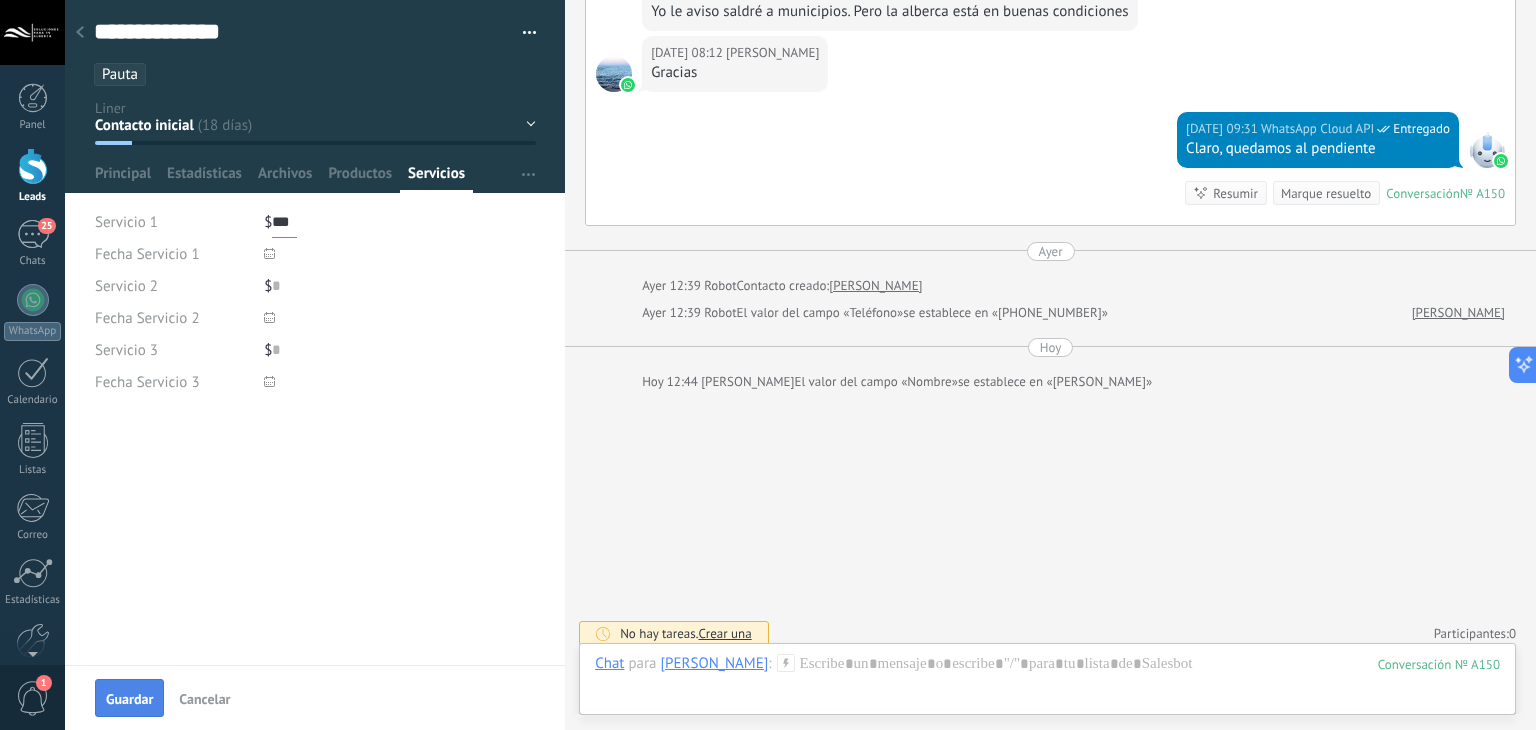 type on "***" 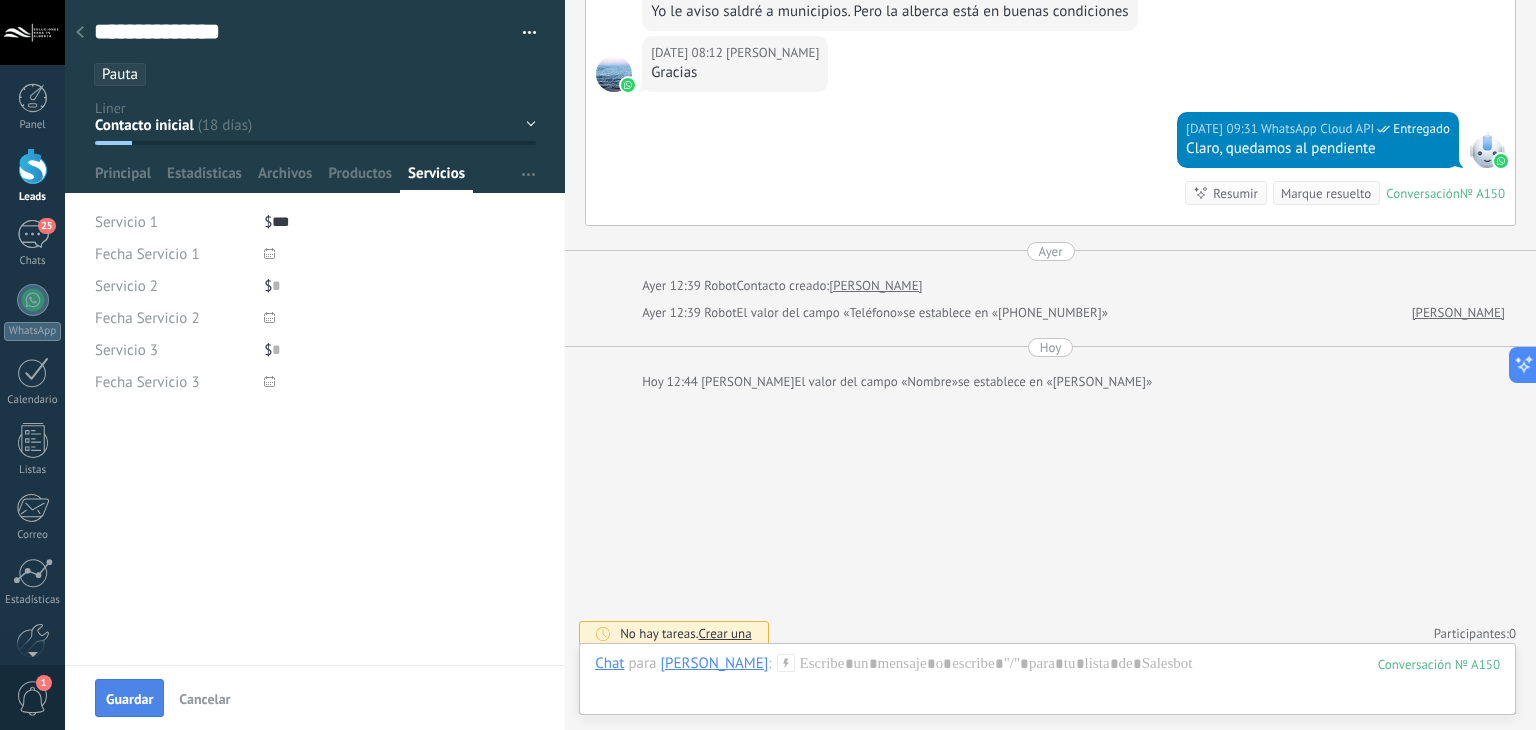 click on "Guardar" at bounding box center (129, 698) 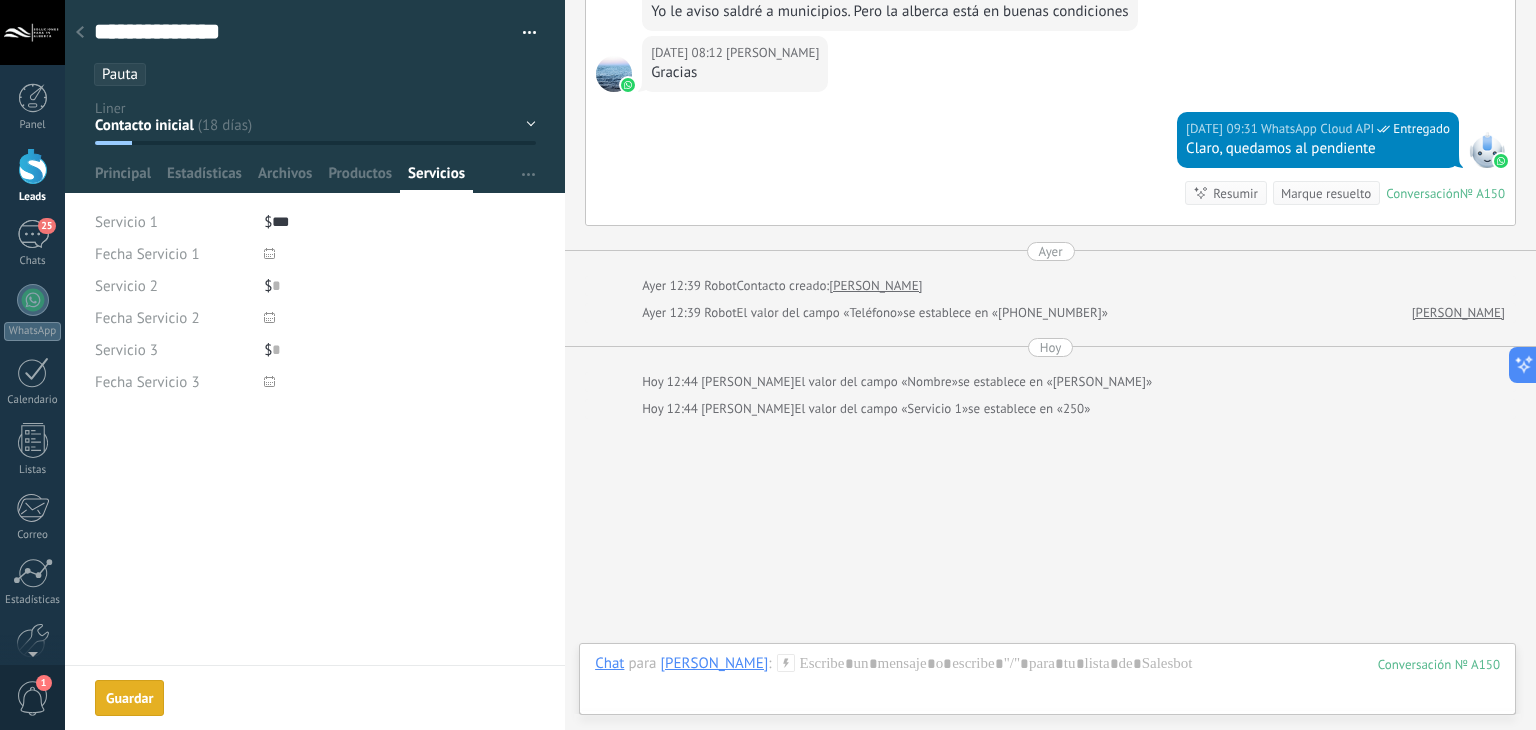 scroll, scrollTop: 6109, scrollLeft: 0, axis: vertical 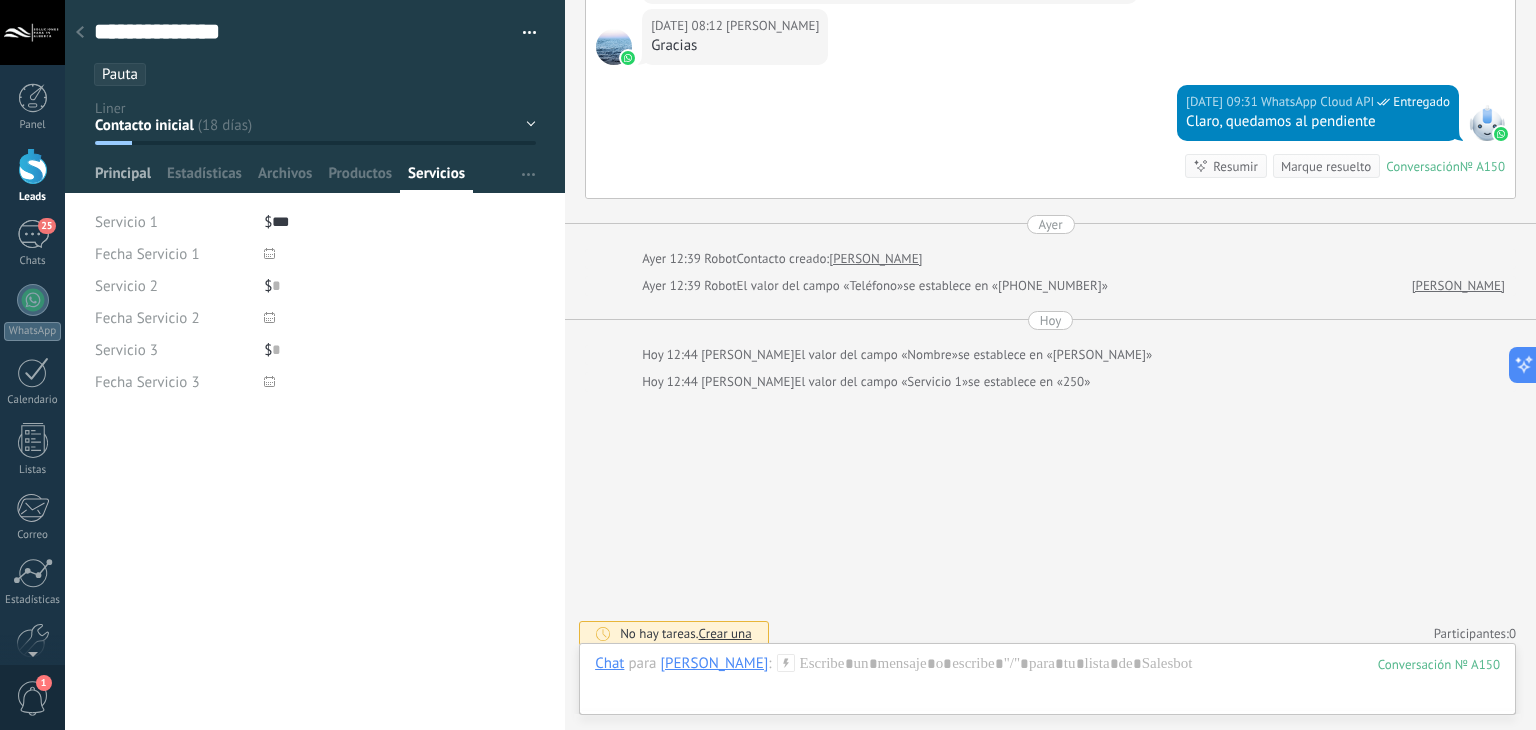 click on "Principal" at bounding box center (123, 178) 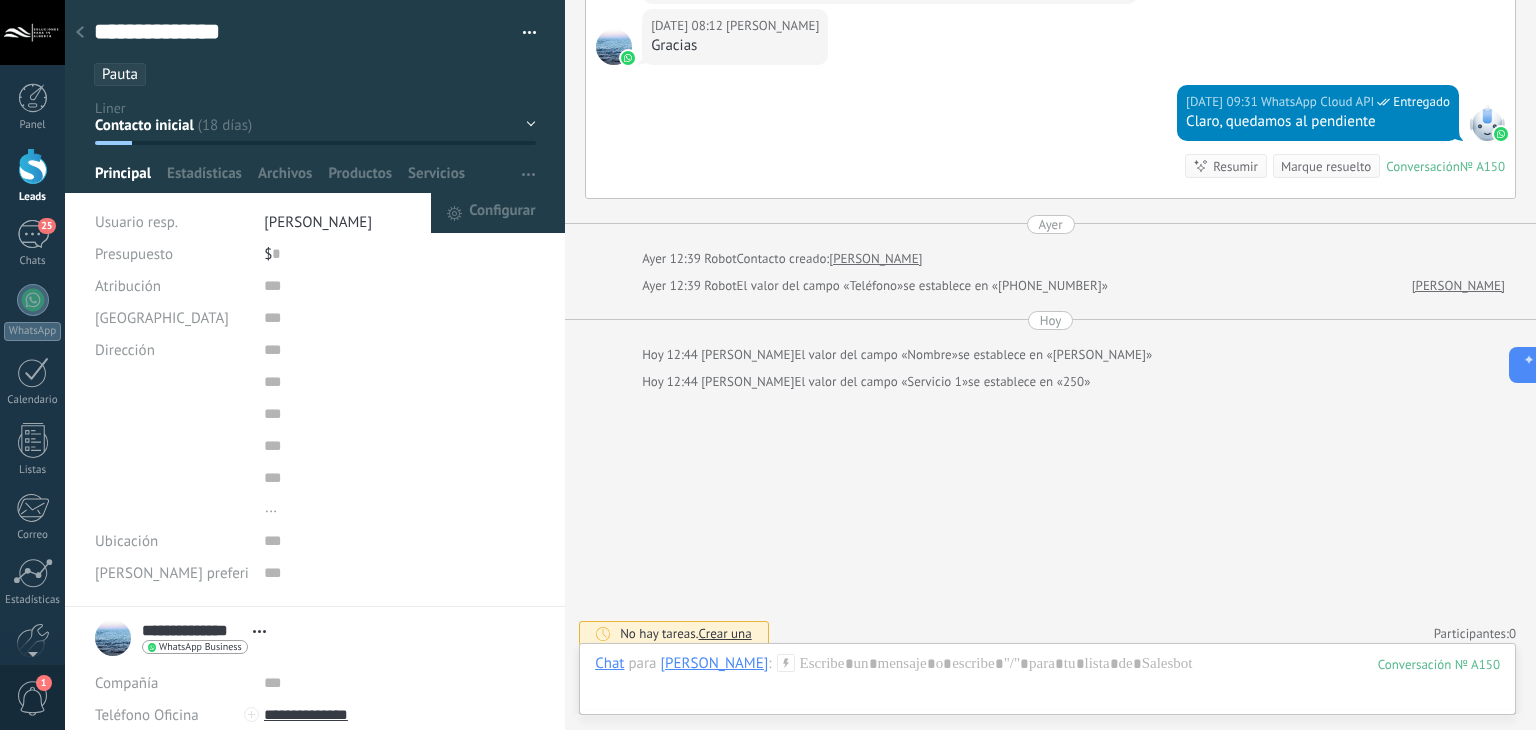 click on "Configurar" at bounding box center [540, 174] 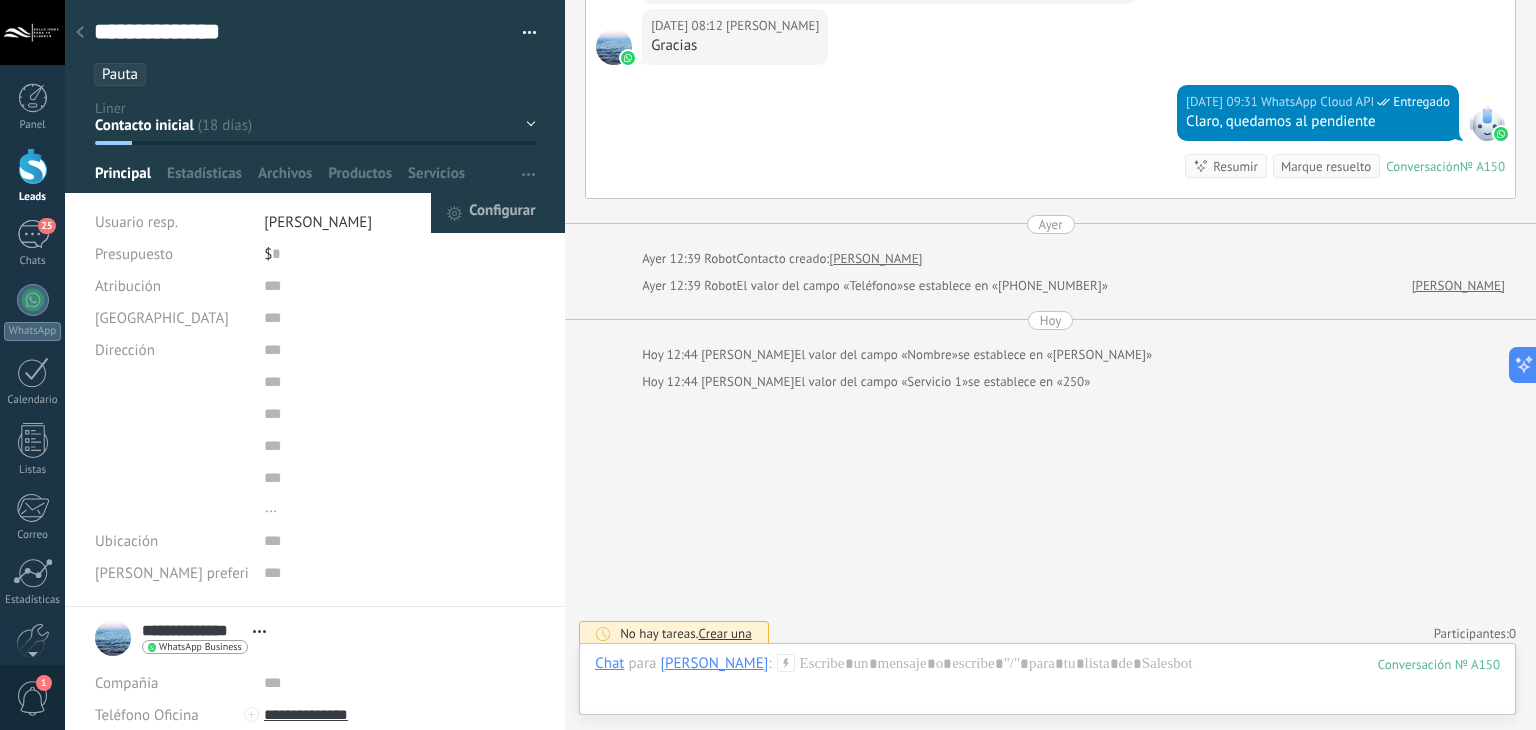 click on "Configurar" at bounding box center [498, 213] 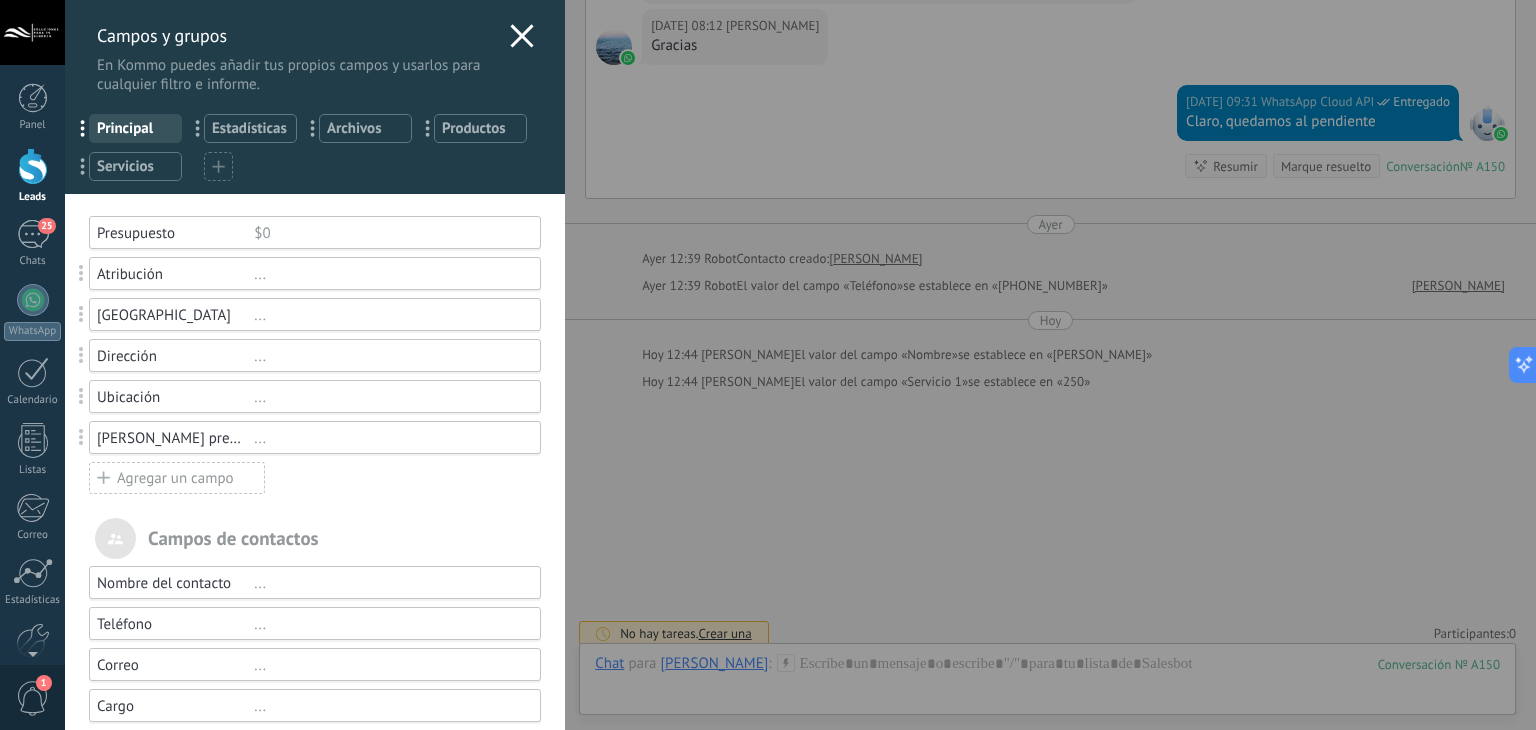 click on "Dirección" at bounding box center [175, 356] 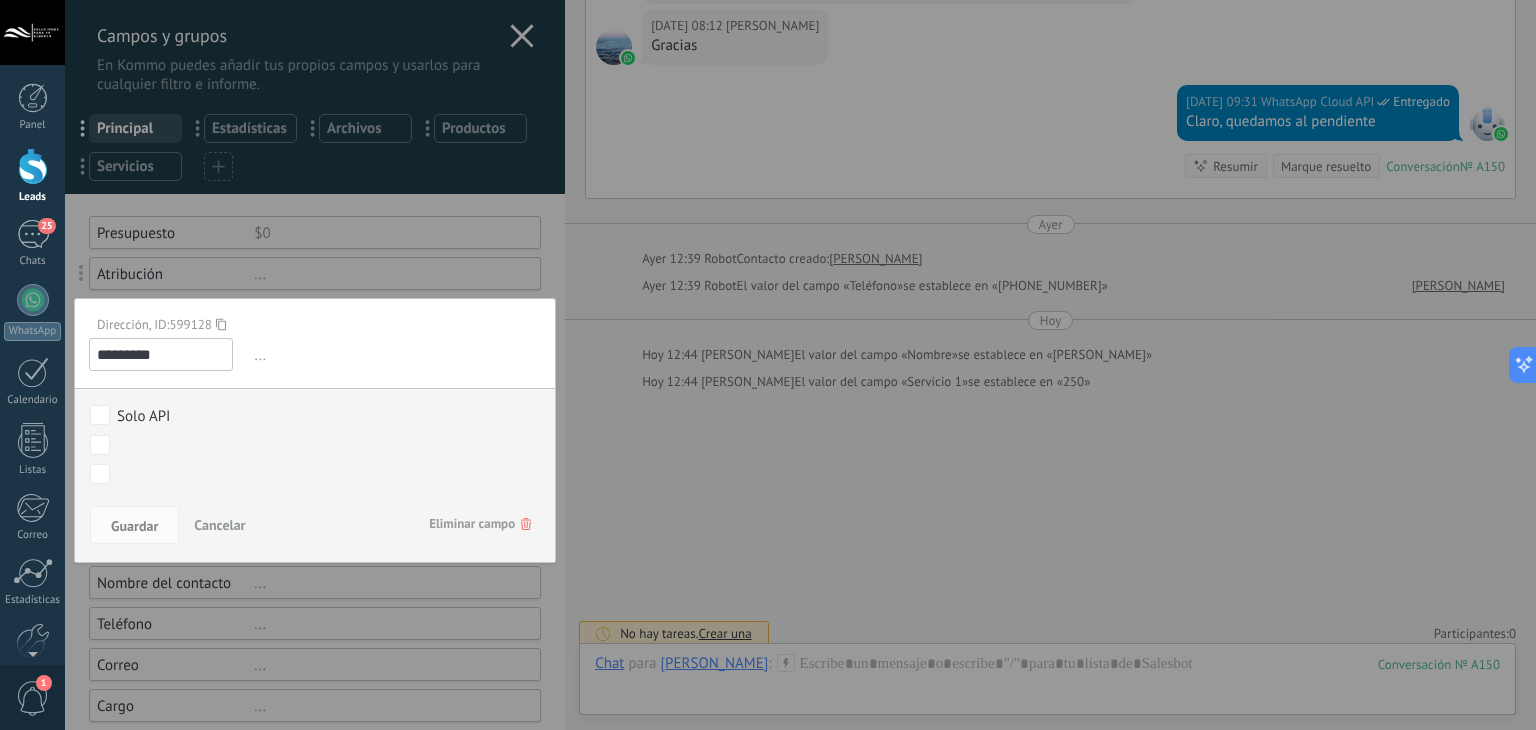 click on "Eliminar campo" at bounding box center (480, 524) 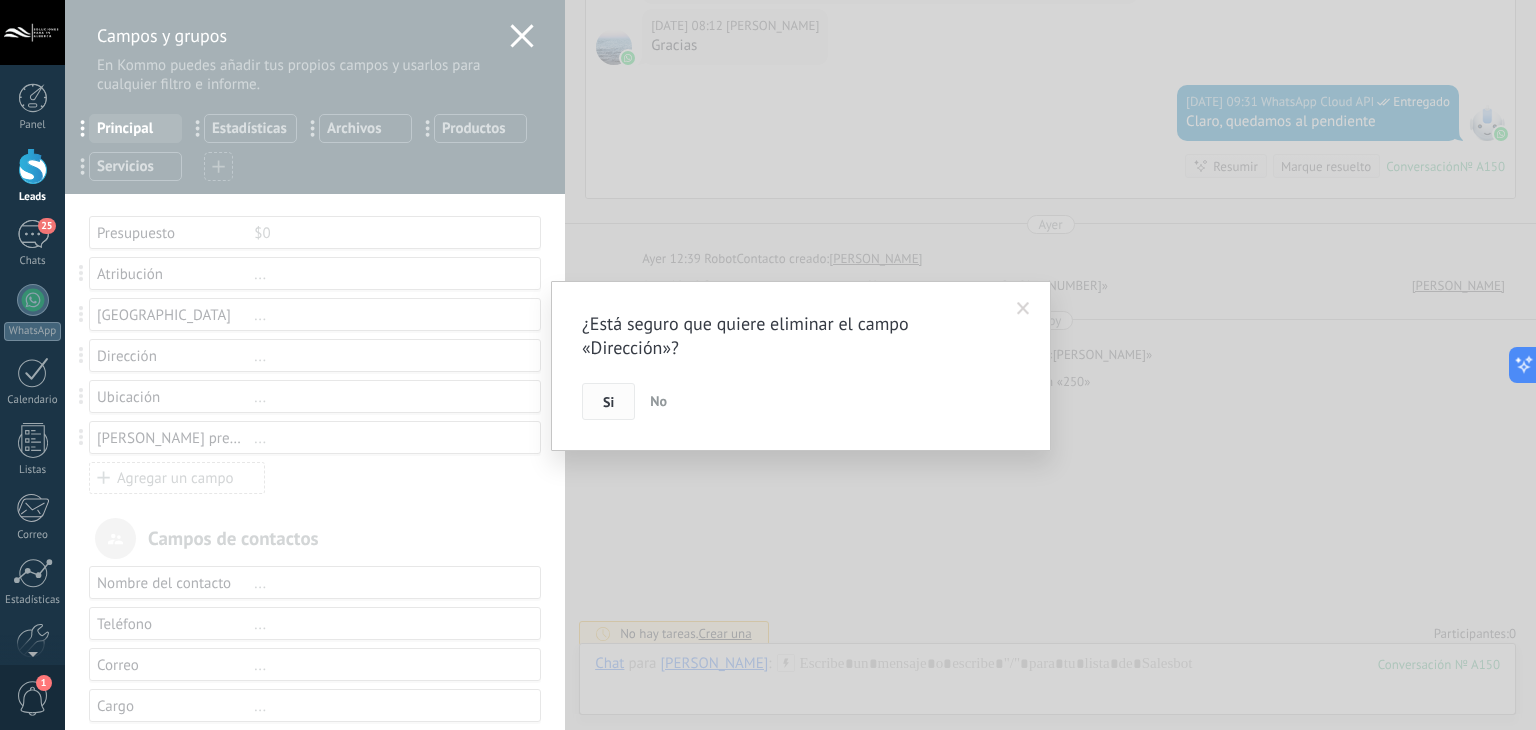 click on "Si" at bounding box center (608, 402) 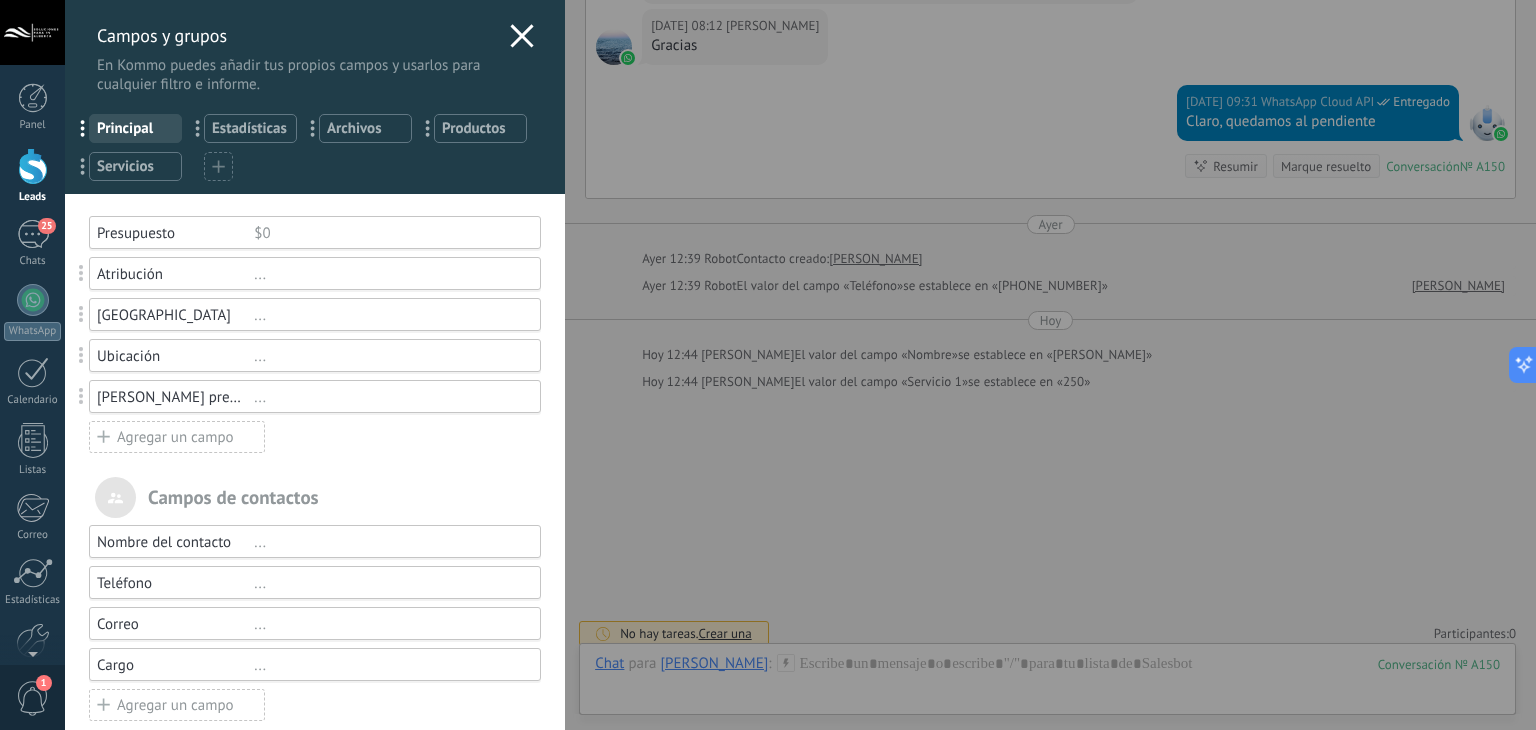 click 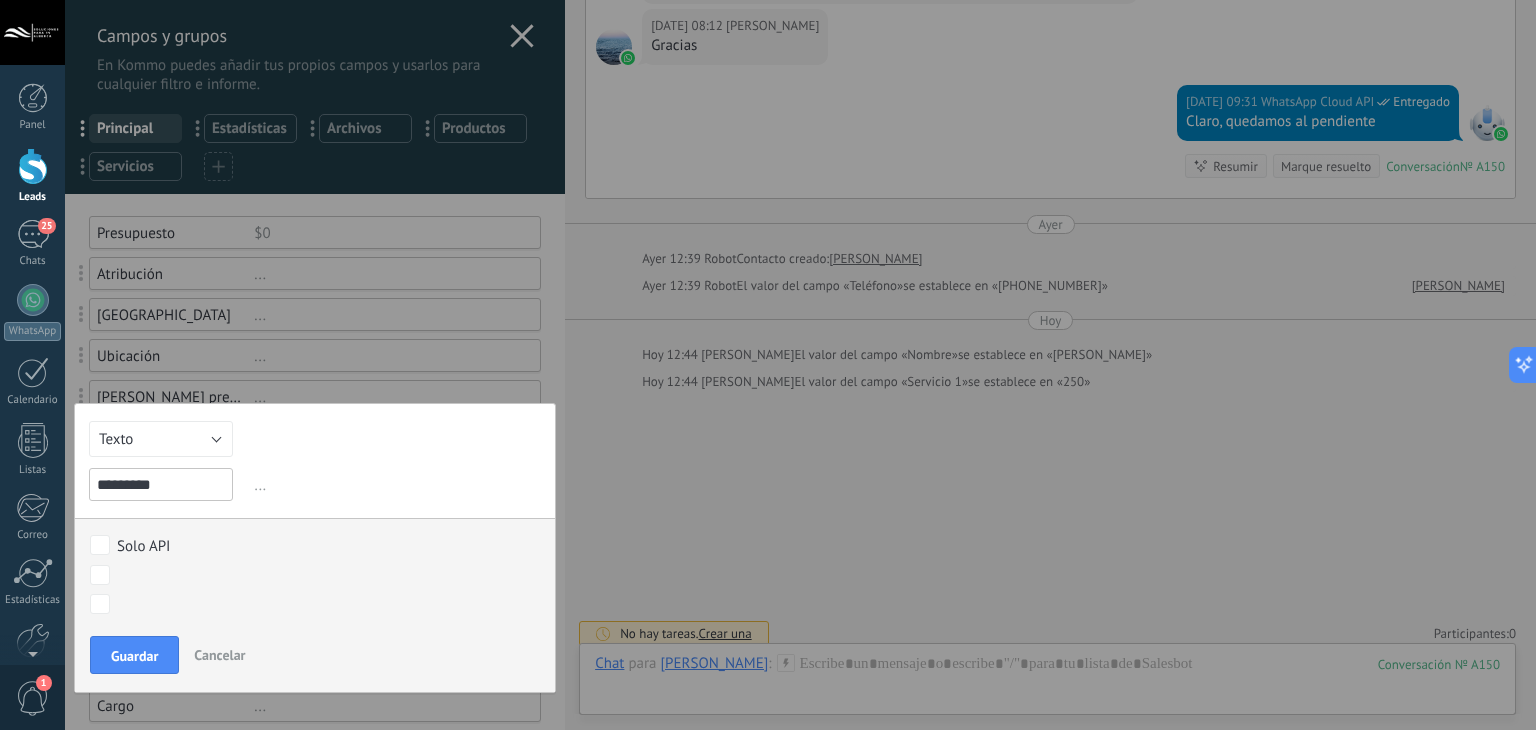 type on "*********" 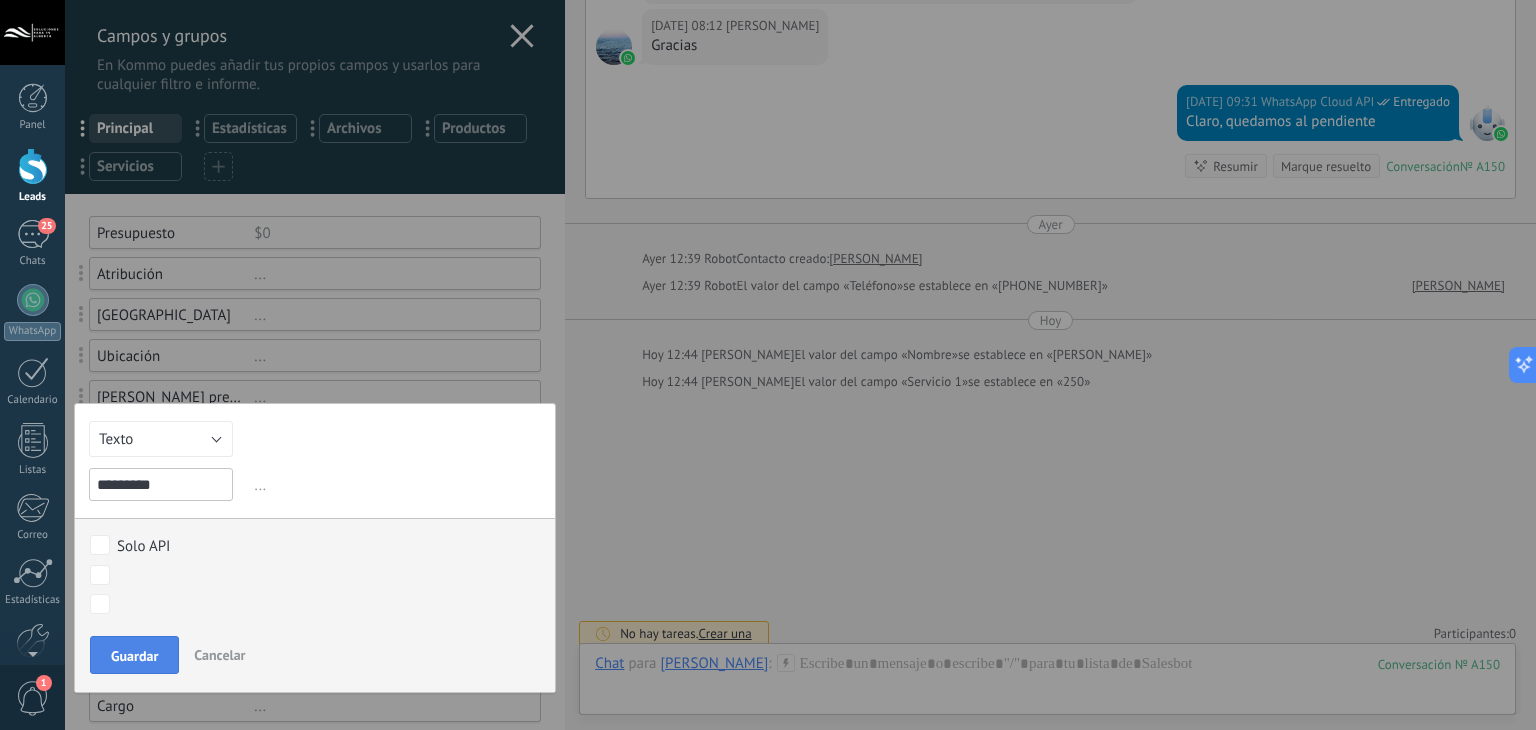 drag, startPoint x: 148, startPoint y: 629, endPoint x: 154, endPoint y: 640, distance: 12.529964 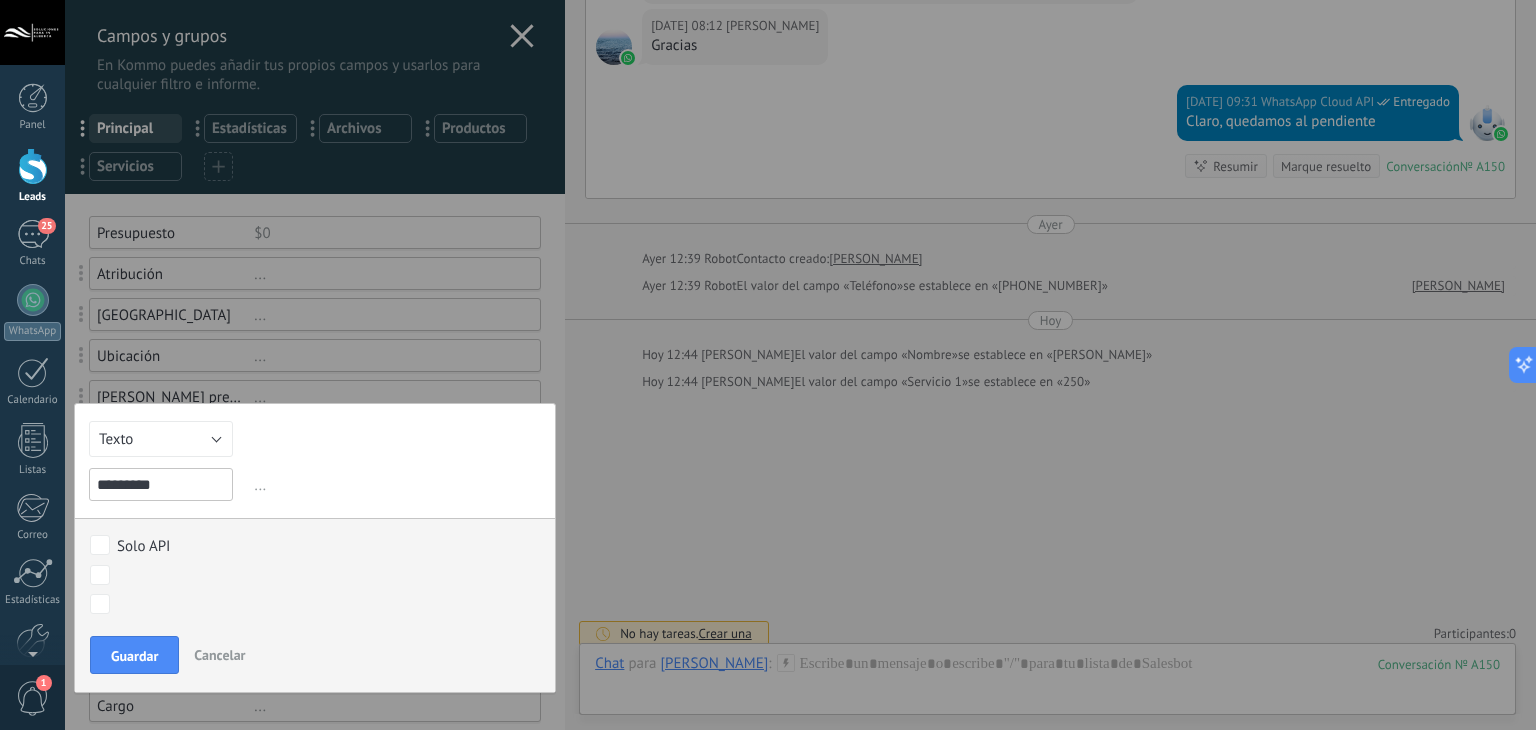 click on "Guardar" at bounding box center (134, 655) 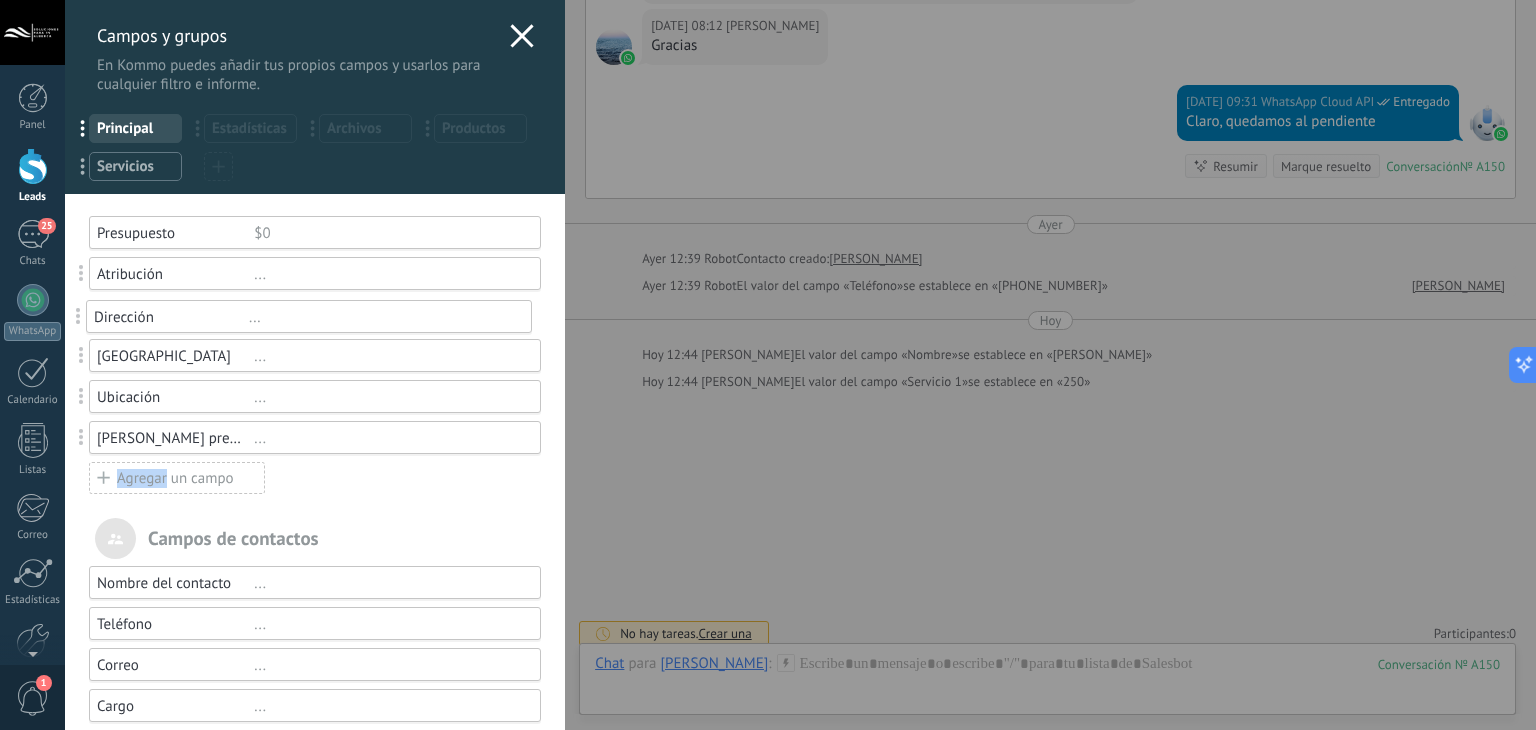 drag, startPoint x: 85, startPoint y: 441, endPoint x: 82, endPoint y: 320, distance: 121.037186 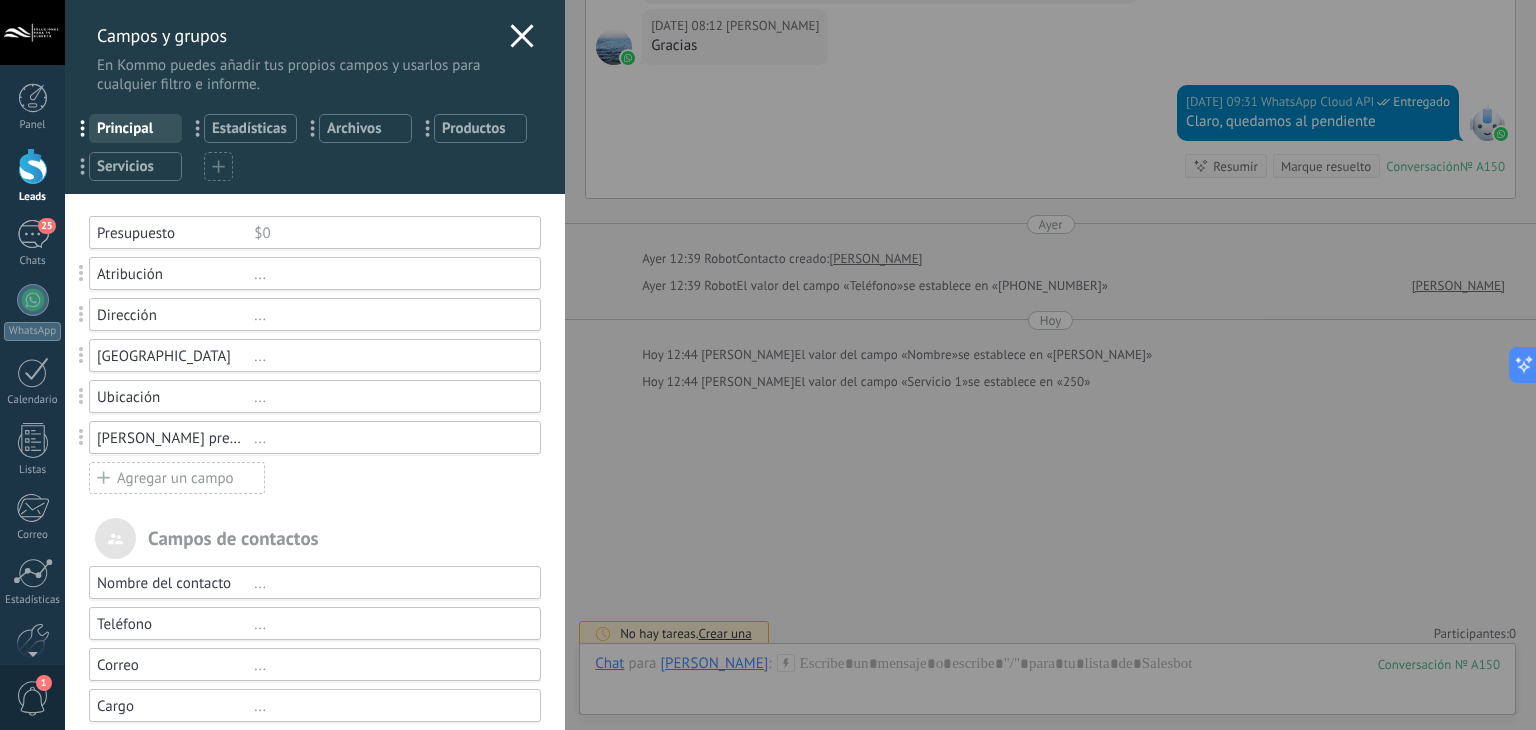 click on "Agregar un campo" at bounding box center [177, 478] 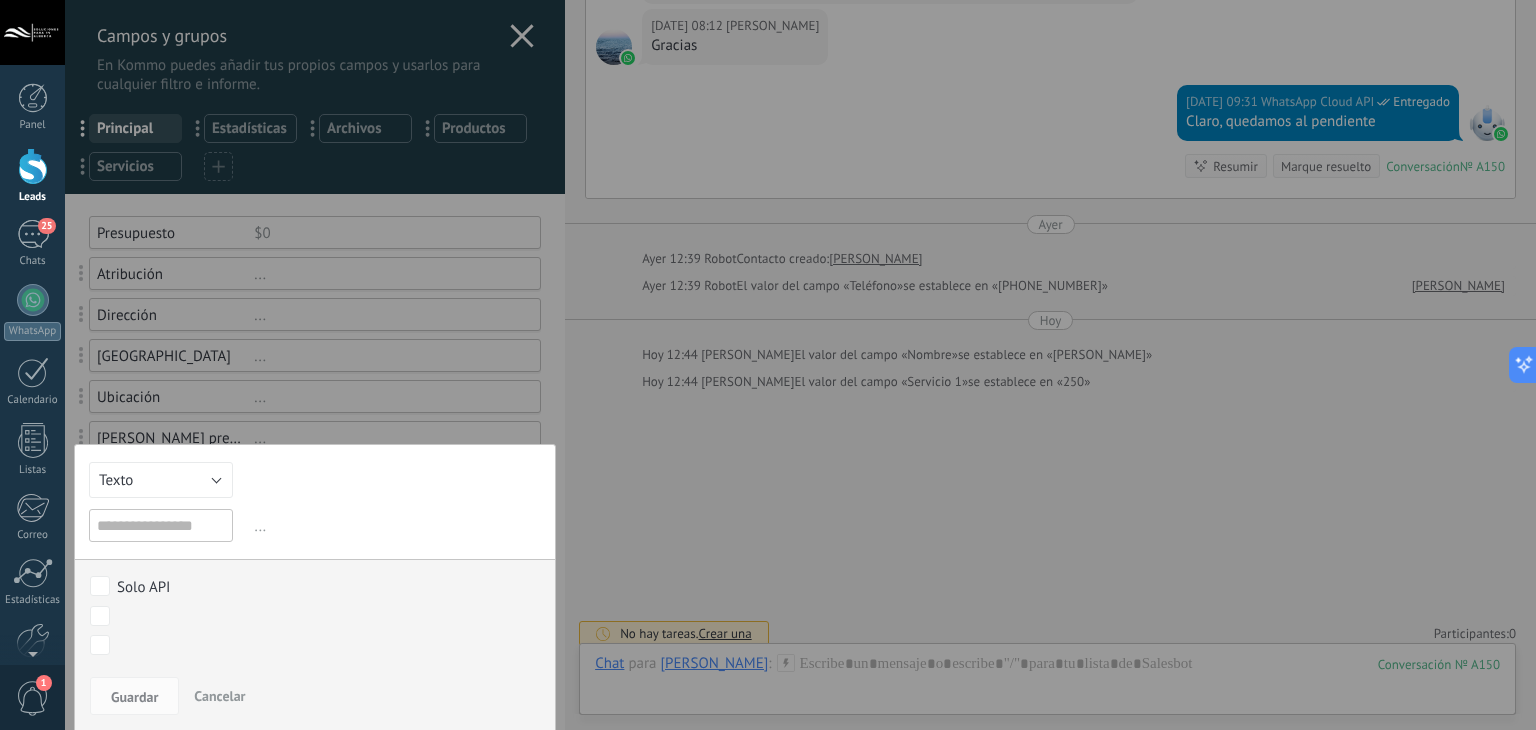 click on "Cancelar" at bounding box center (219, 696) 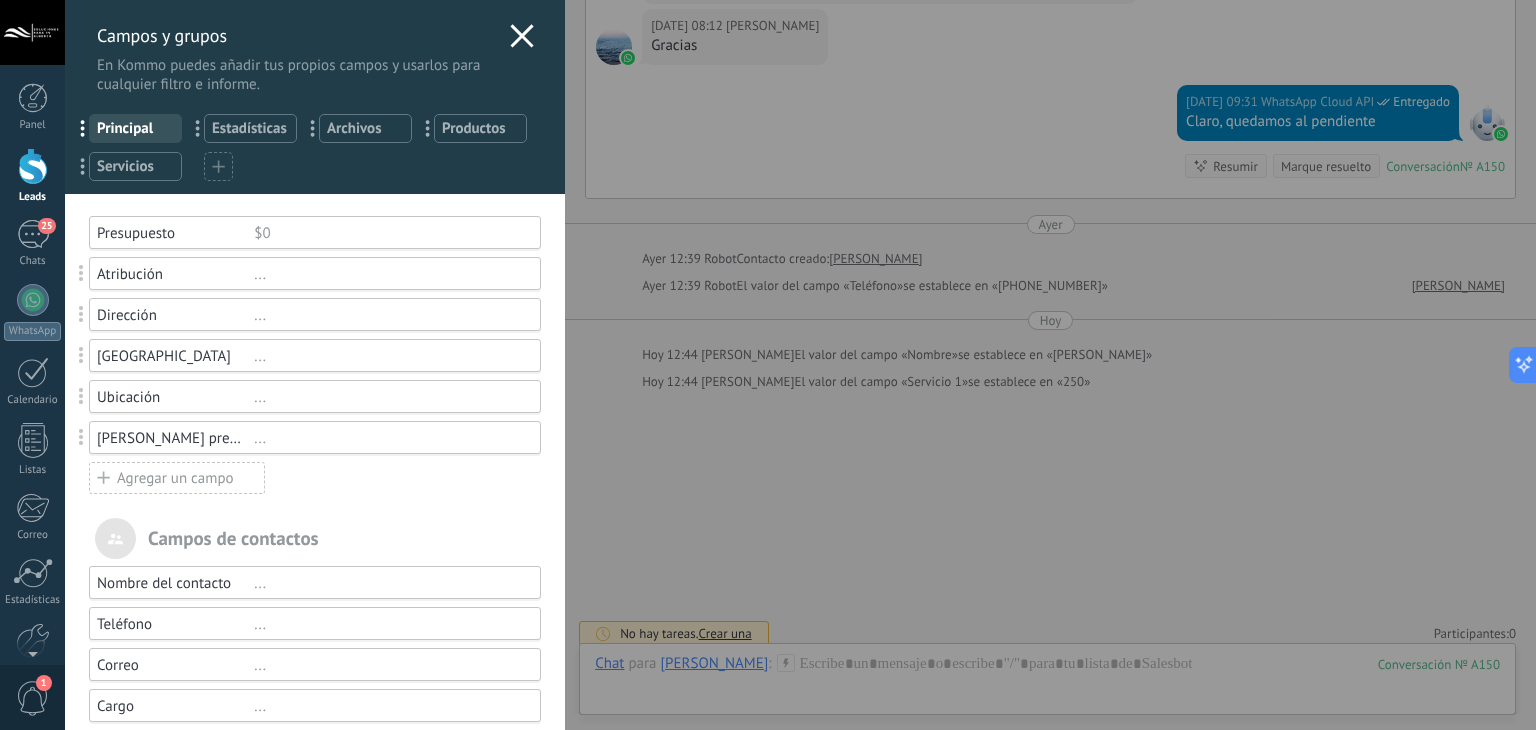click on "Campos y grupos En Kommo puedes añadir tus propios campos y usarlos para cualquier filtro e informe. ... Principal ... Estadísticas ... Archivos ... Productos ... Servicios ********* Usted ha alcanzado la cantidad máxima de los campos añadidos en la tarifa Periodo de prueba Presupuesto $0 Atribución ... Dirección ... Colonia ... Ubicación ... Horario preferido ... Agregar un campo Servicio 1 $0 Fecha Servicio 1 ... Servicio 2 $0 Fecha Servicio 2 ... Servicio 3 $0 Fecha Servicio 3 ... Agregar un campo utm_content ... utm_medium ... utm_campaign ... utm_source ... utm_term ... utm_referrer ... referrer ... gclientid ... gclid ... fbclid ... Add meta Campos de contactos Nombre del contacto ... Teléfono ... Correo ... Cargo ... Agregar un campo Campos de compañias Nombre de la compañía ... Teléfono ... Correo ... Página web ... Dirección ... Agregar un campo" at bounding box center (800, 365) 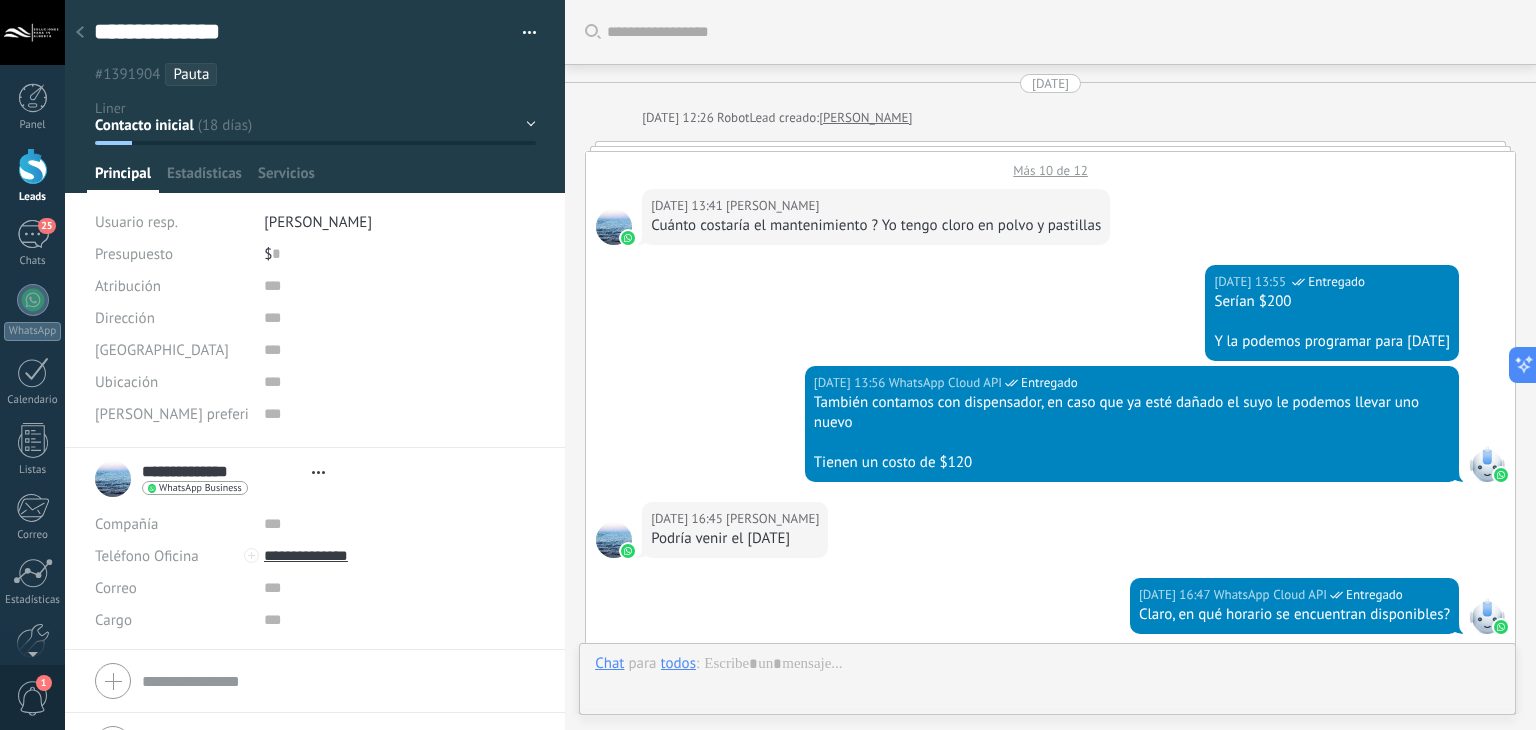 type on "**********" 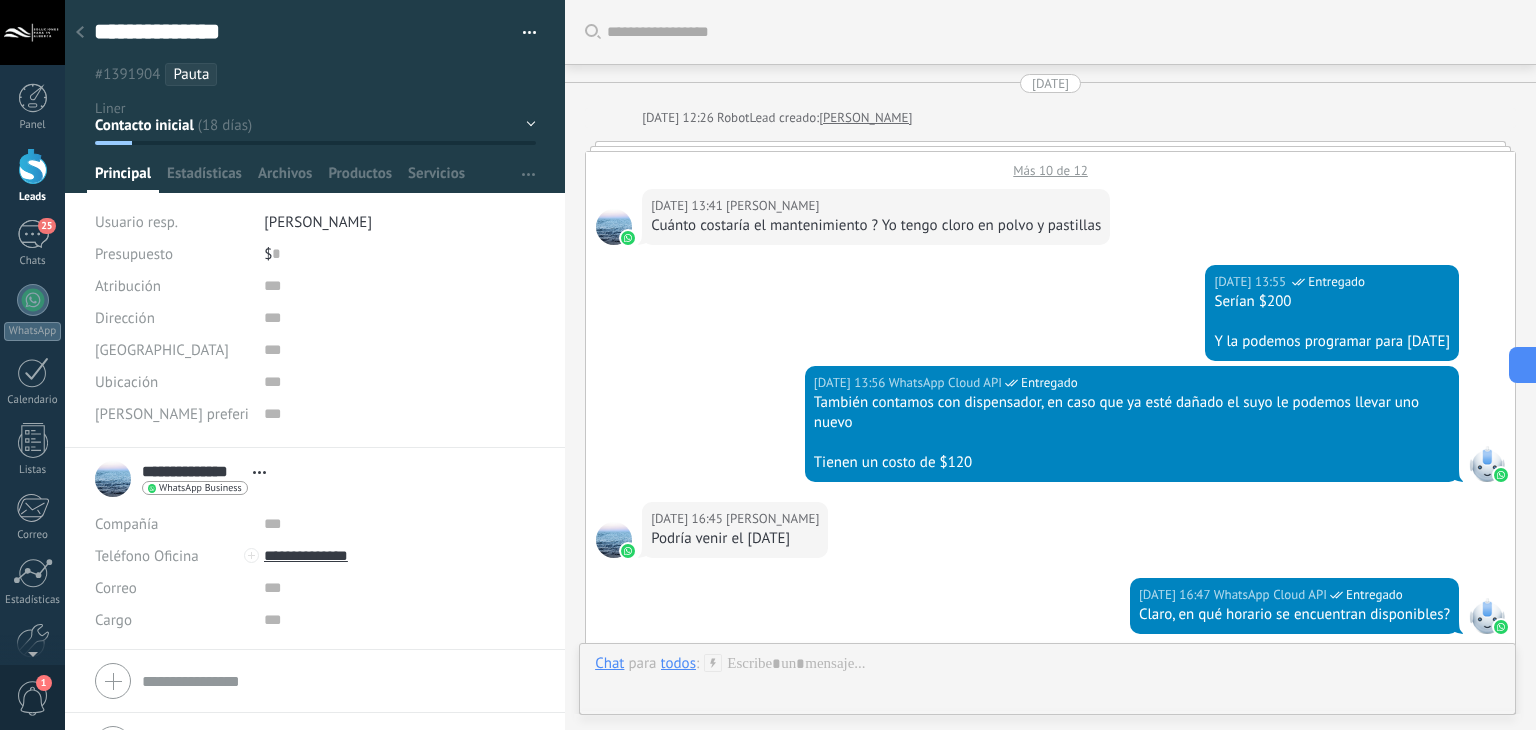 scroll, scrollTop: 29, scrollLeft: 0, axis: vertical 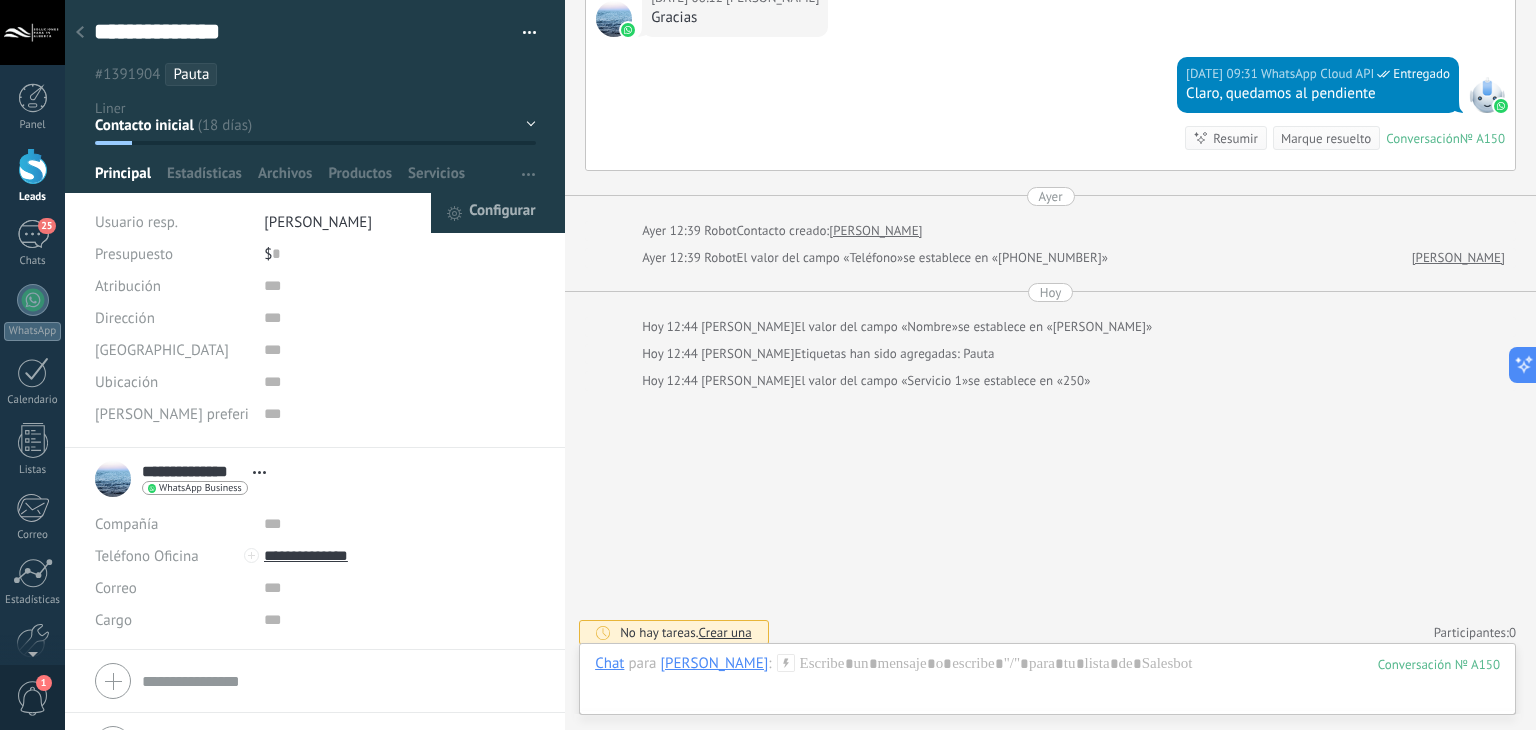 click on "Configurar" at bounding box center (502, 213) 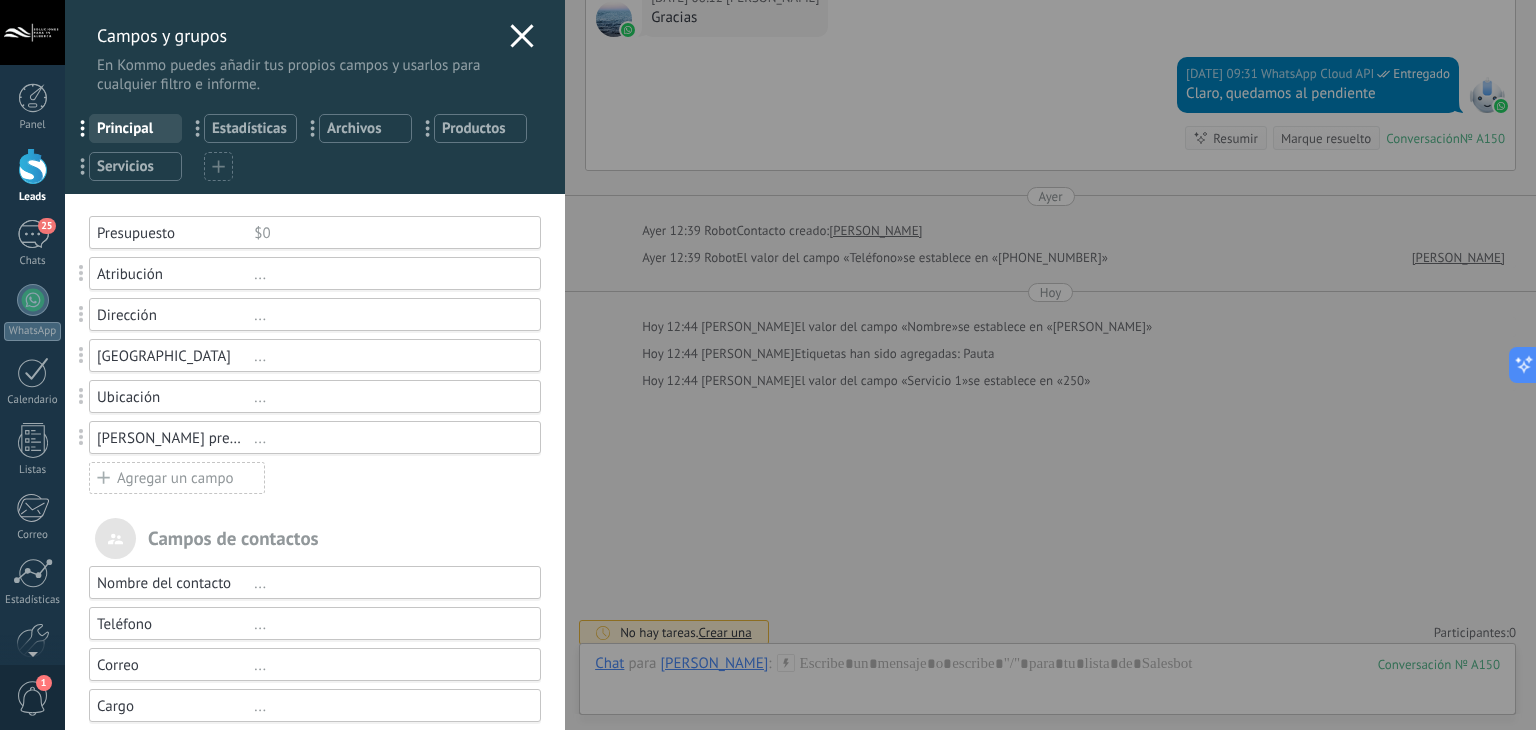 click on "Agregar un campo" at bounding box center [177, 478] 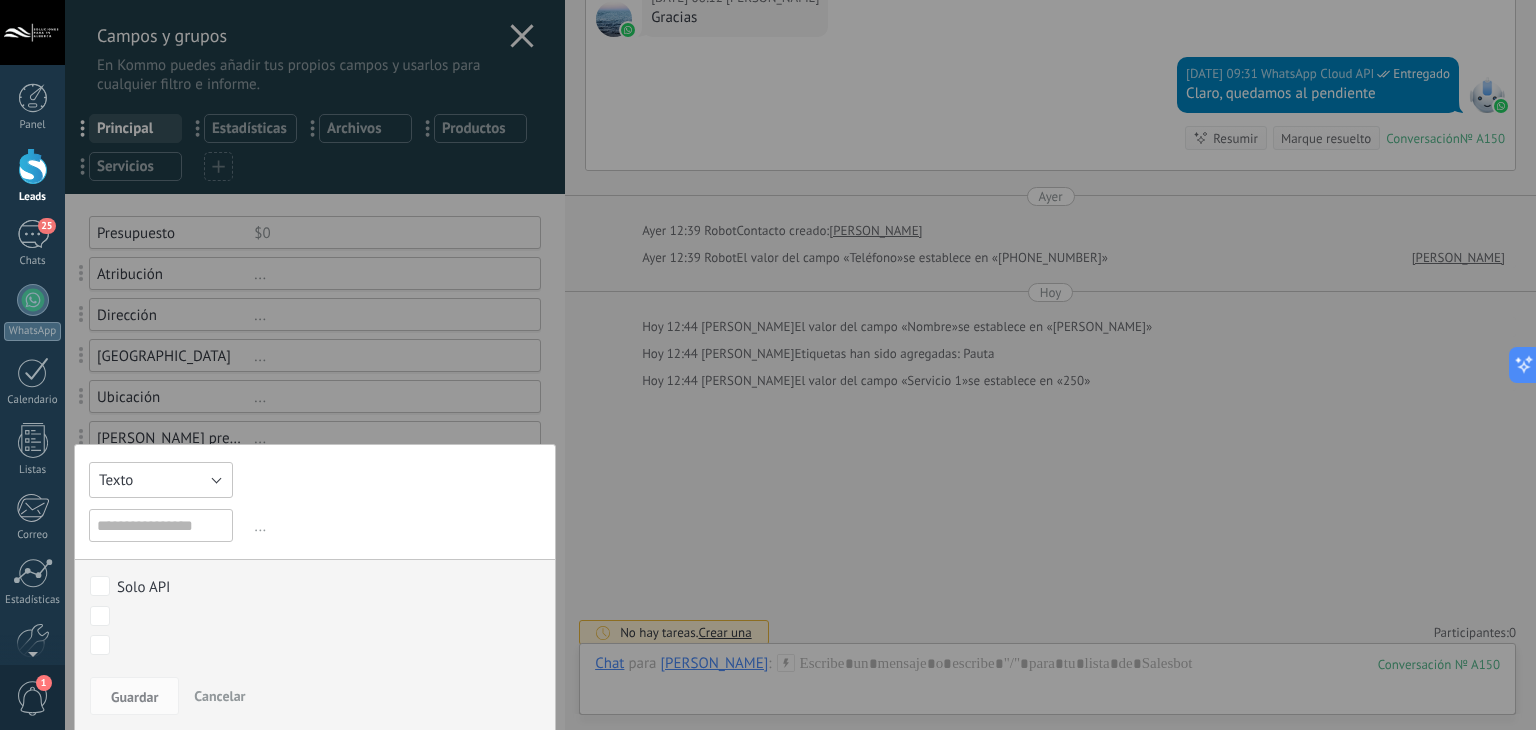 click on "Texto" at bounding box center (161, 480) 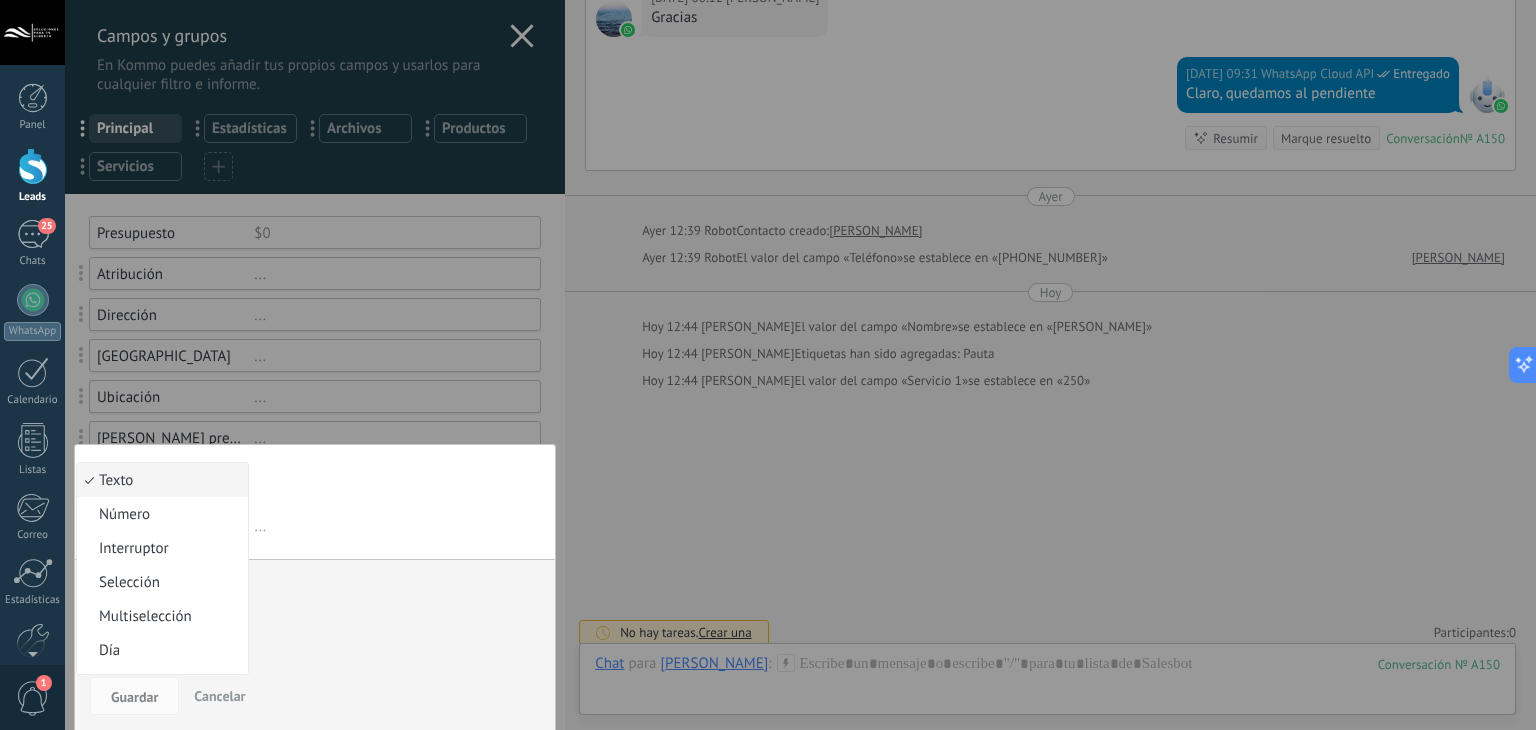 click on "..." at bounding box center (395, 526) 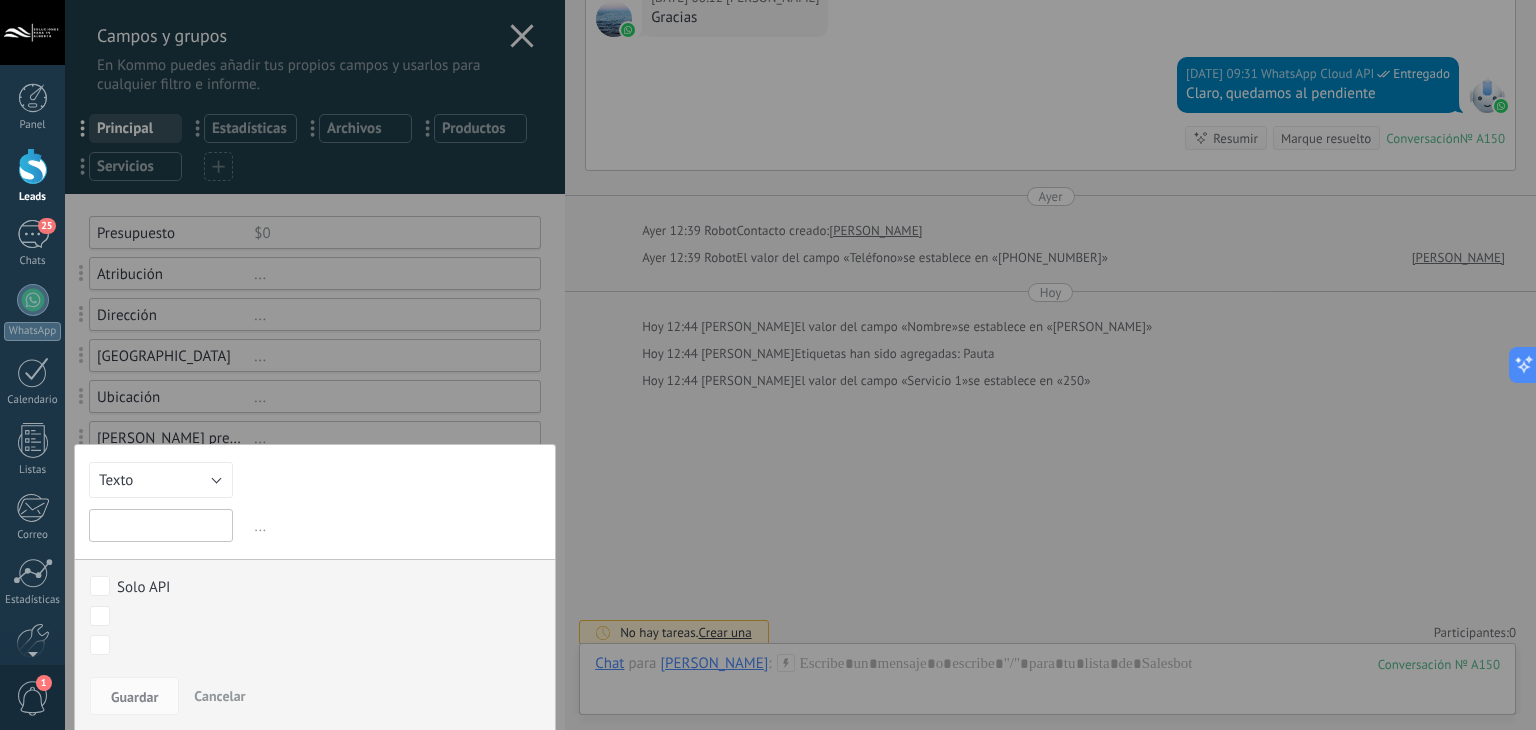 click at bounding box center (161, 525) 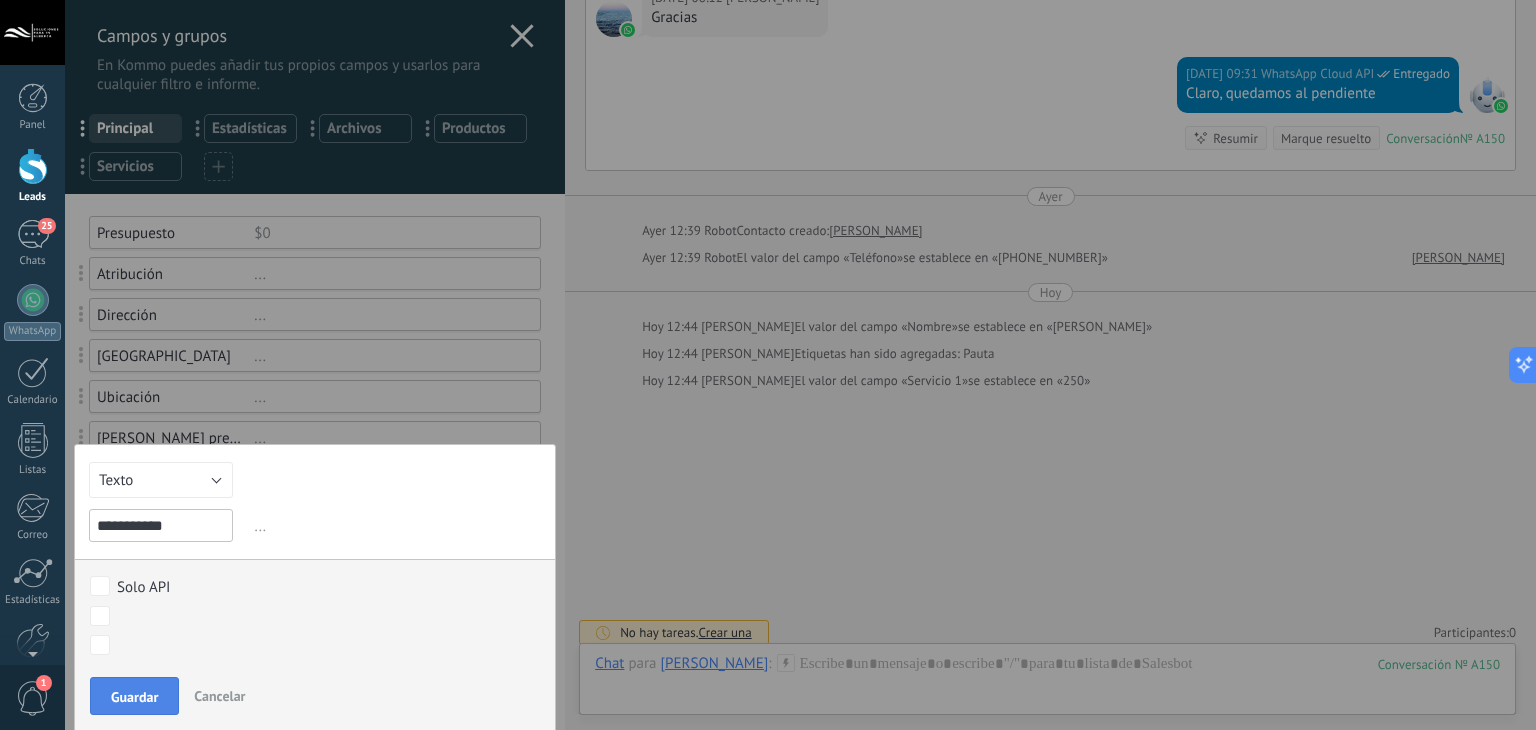 type on "**********" 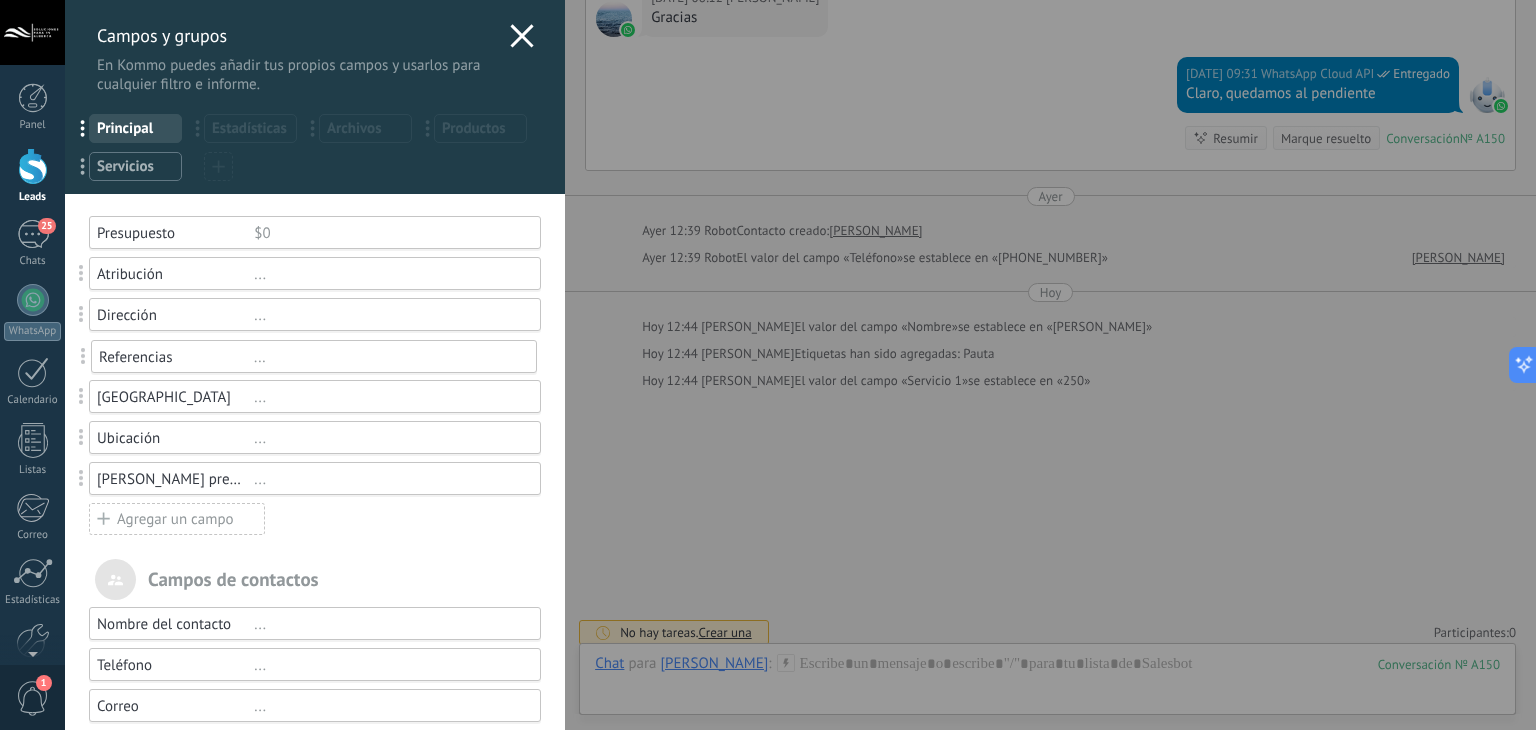 drag, startPoint x: 77, startPoint y: 469, endPoint x: 79, endPoint y: 347, distance: 122.016396 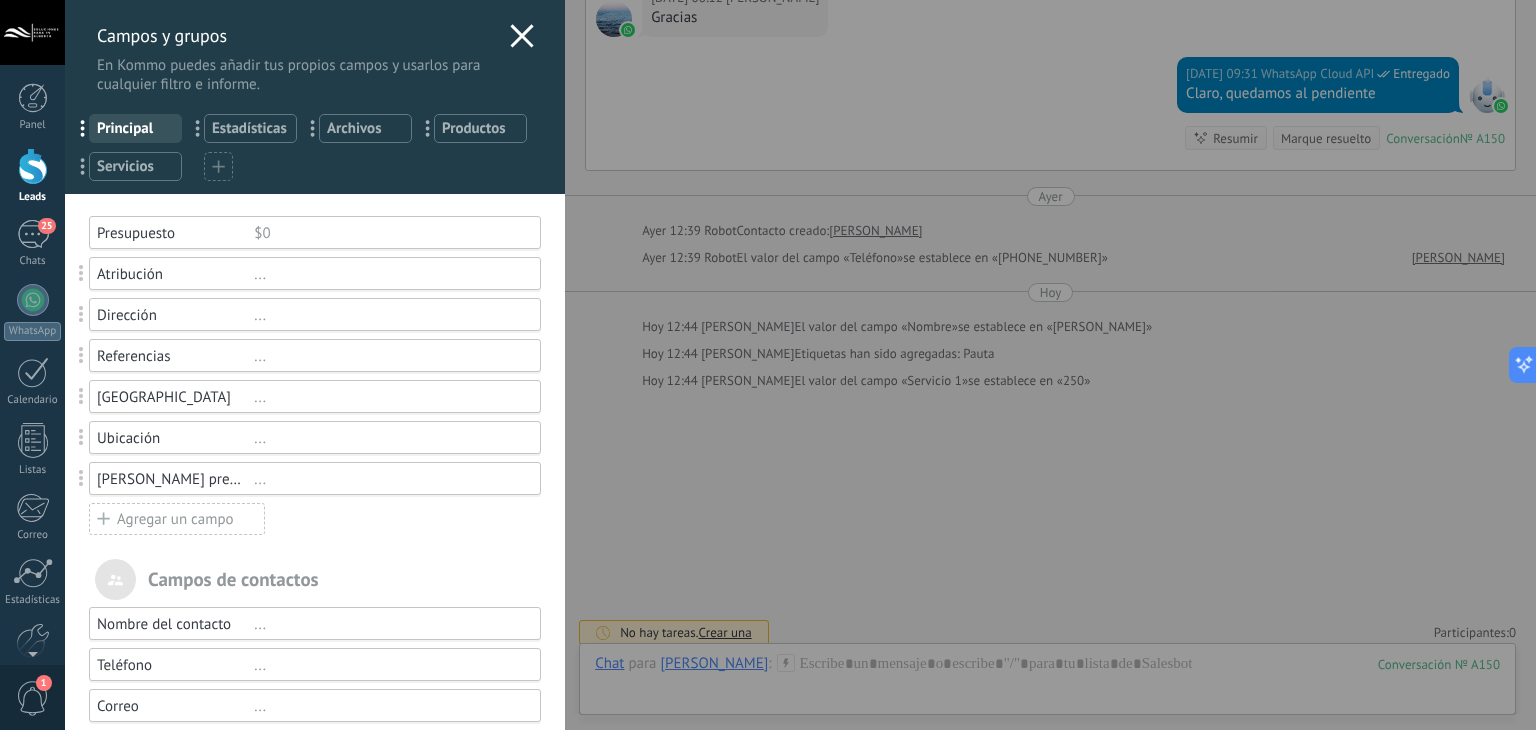 click on "Campos y grupos En Kommo puedes añadir tus propios campos y usarlos para cualquier filtro e informe. ... Principal ... Estadísticas ... Archivos ... Productos ... Servicios ********* Usted ha alcanzado la cantidad máxima de los campos añadidos en la tarifa Periodo de prueba Presupuesto $0 Atribución ... Dirección ... Referencias ... Colonia ... Ubicación ... Horario preferido ... Agregar un campo Servicio 1 $0 Fecha Servicio 1 ... Servicio 2 $0 Fecha Servicio 2 ... Servicio 3 $0 Fecha Servicio 3 ... Agregar un campo utm_content ... utm_medium ... utm_campaign ... utm_source ... utm_term ... utm_referrer ... referrer ... gclientid ... gclid ... fbclid ... Add meta Campos de contactos Nombre del contacto ... Teléfono ... Correo ... Cargo ... Agregar un campo Campos de compañias Nombre de la compañía ... Teléfono ... Correo ... Página web ... Dirección ... Agregar un campo" at bounding box center [800, 365] 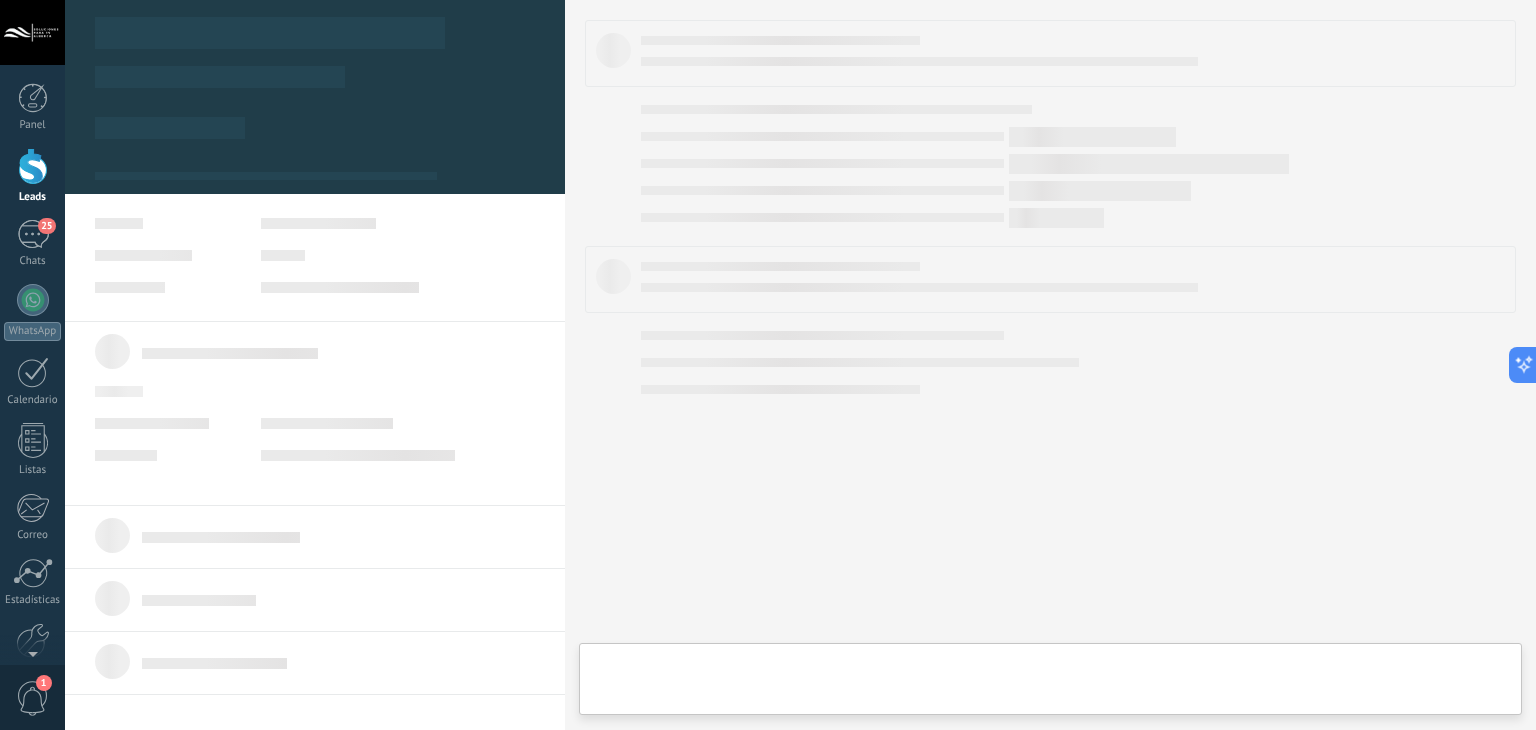 type on "**********" 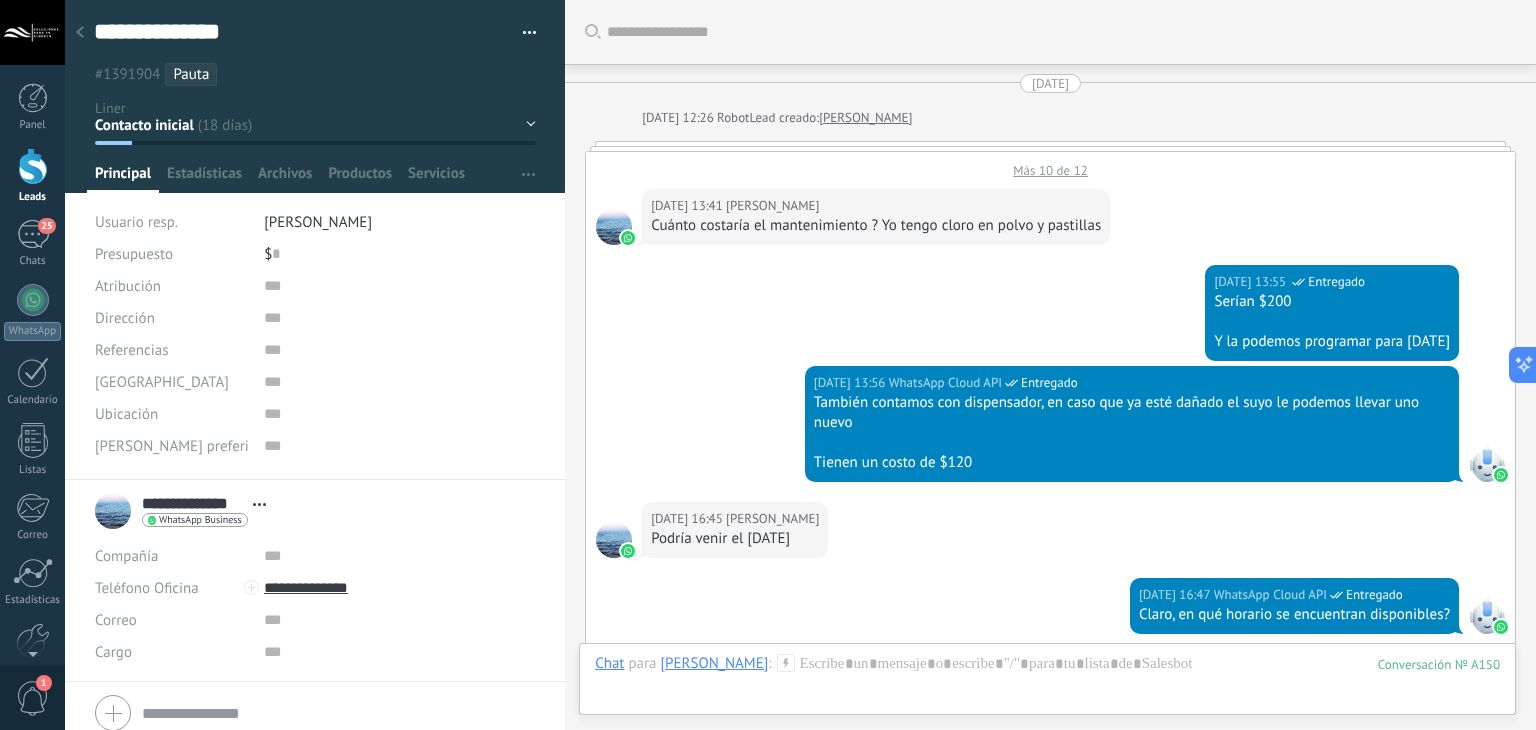scroll, scrollTop: 29, scrollLeft: 0, axis: vertical 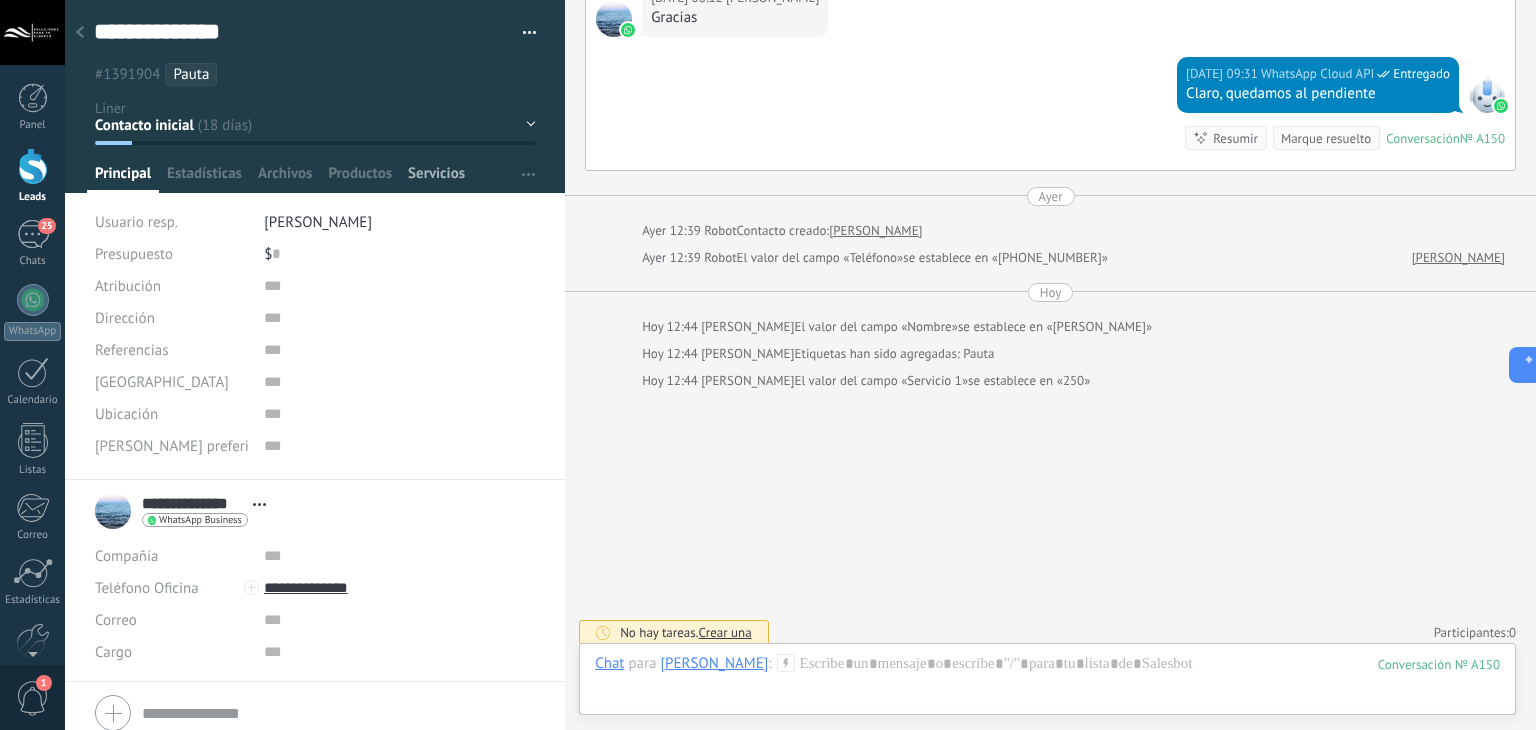 click on "Servicios" at bounding box center (436, 178) 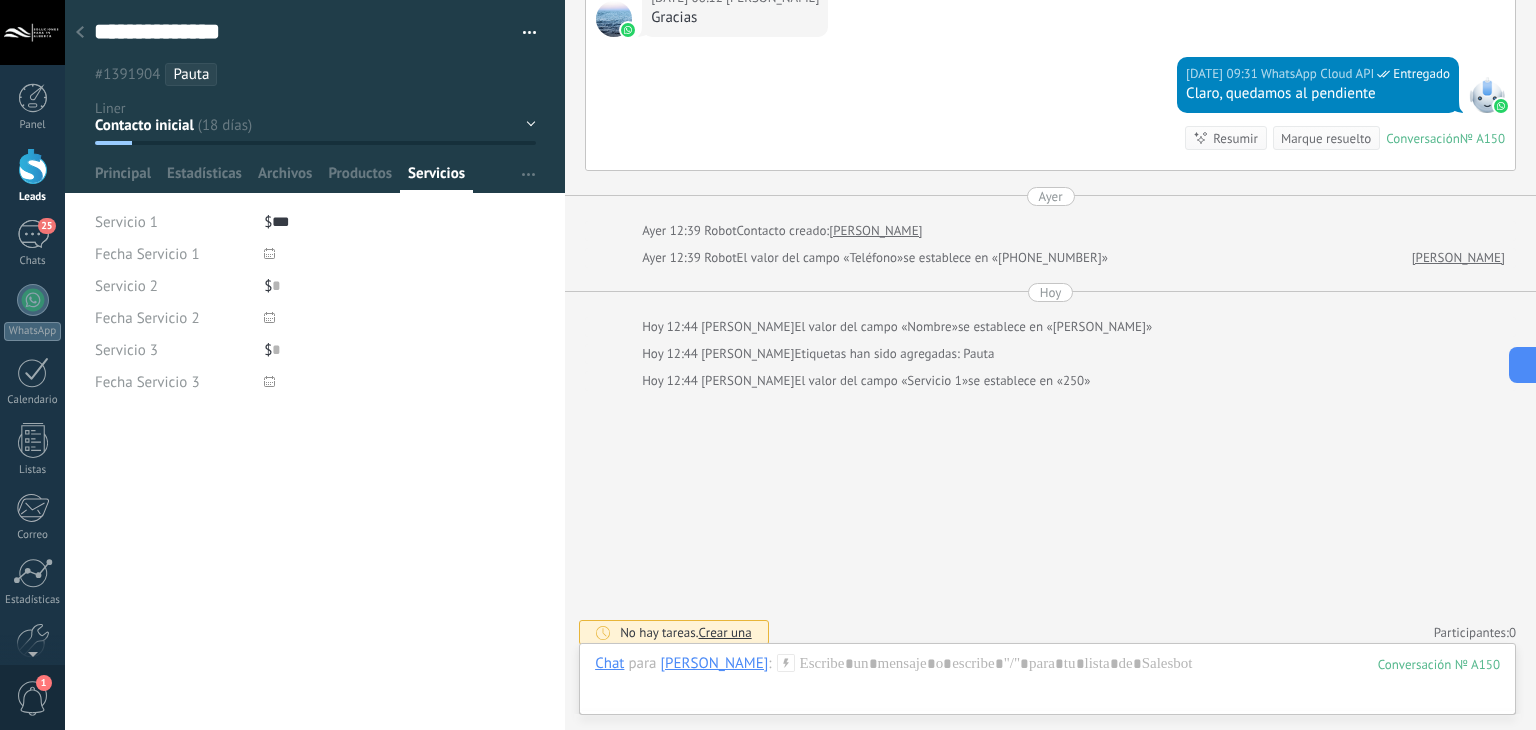 click at bounding box center (269, 253) 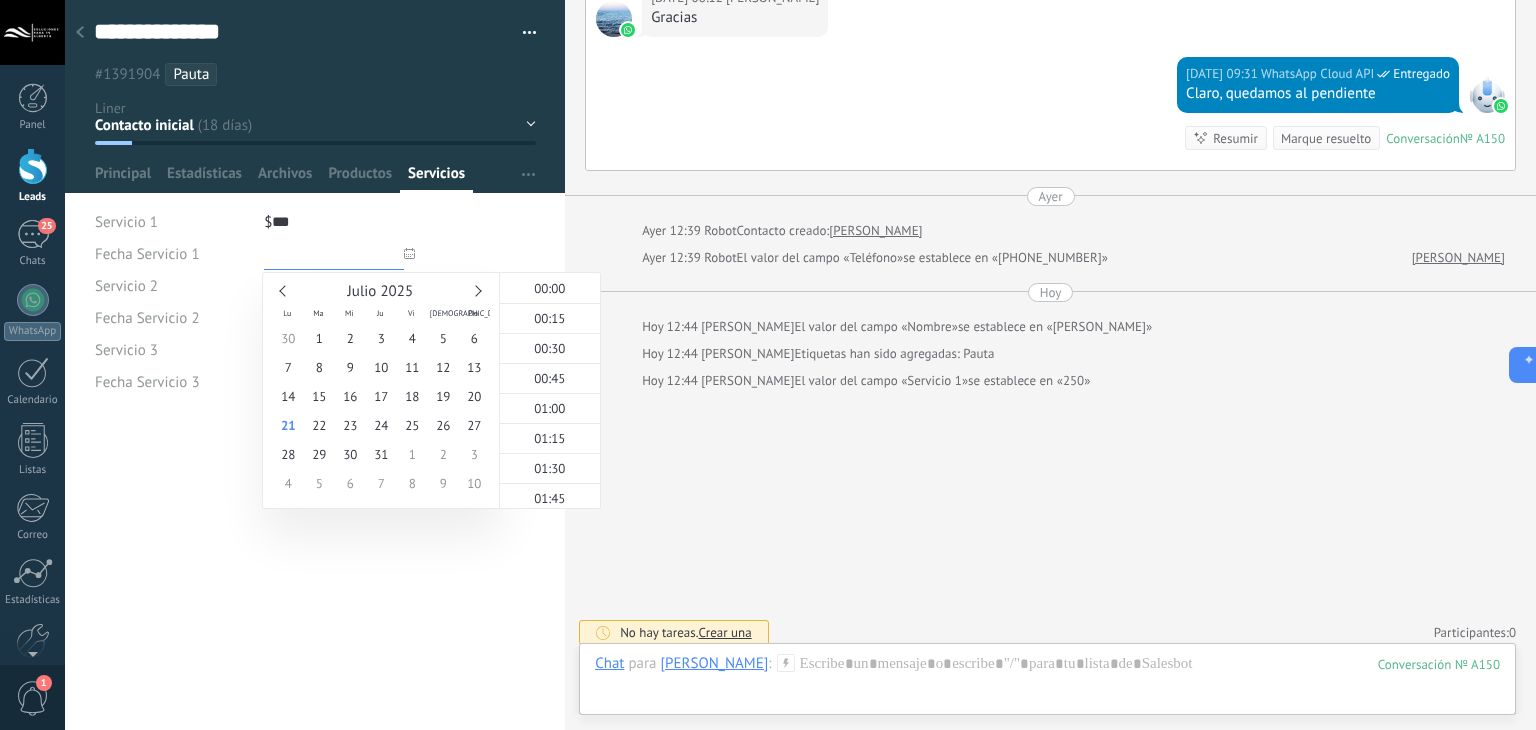 scroll, scrollTop: 1414, scrollLeft: 0, axis: vertical 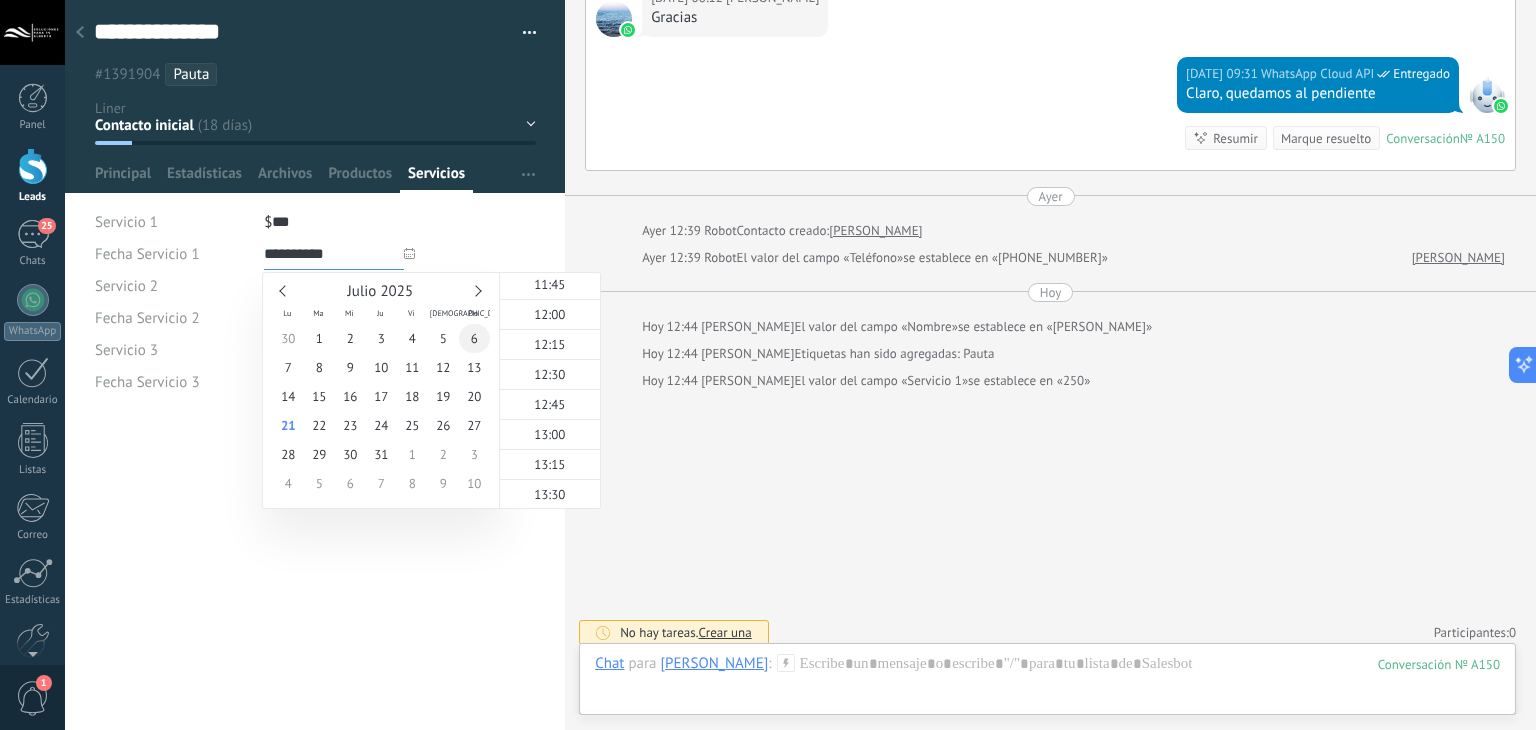 type on "**********" 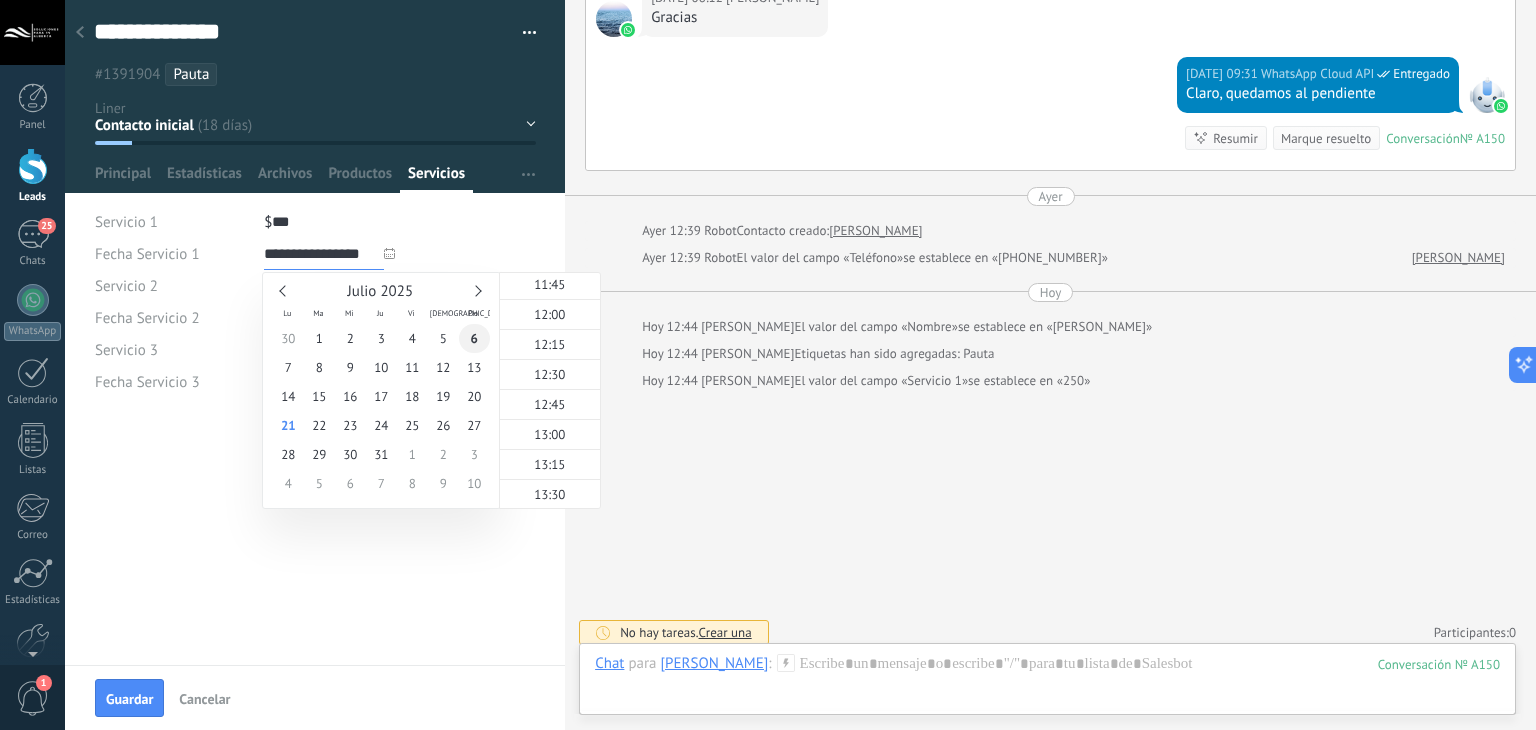 click on "6" at bounding box center (474, 338) 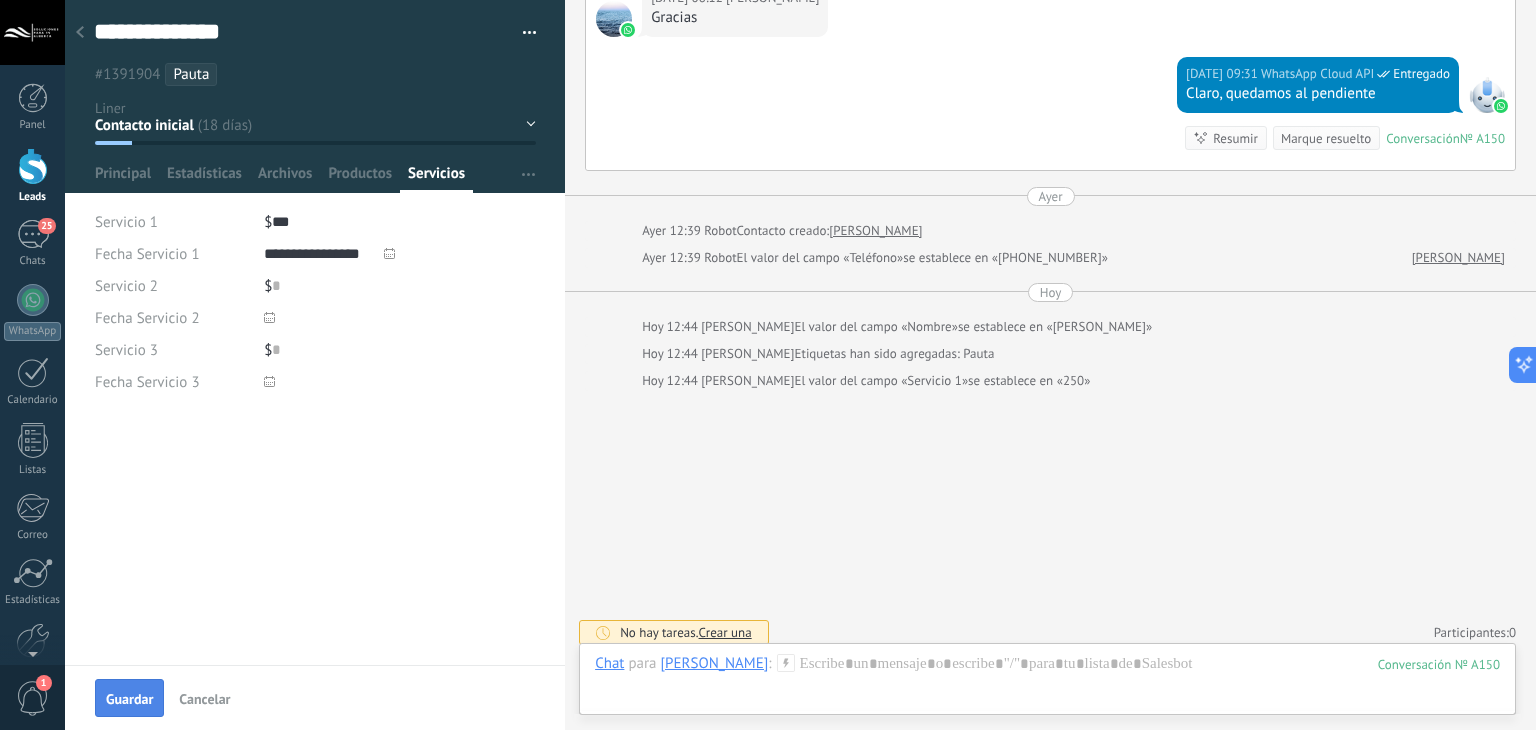 click on "Guardar" at bounding box center (129, 699) 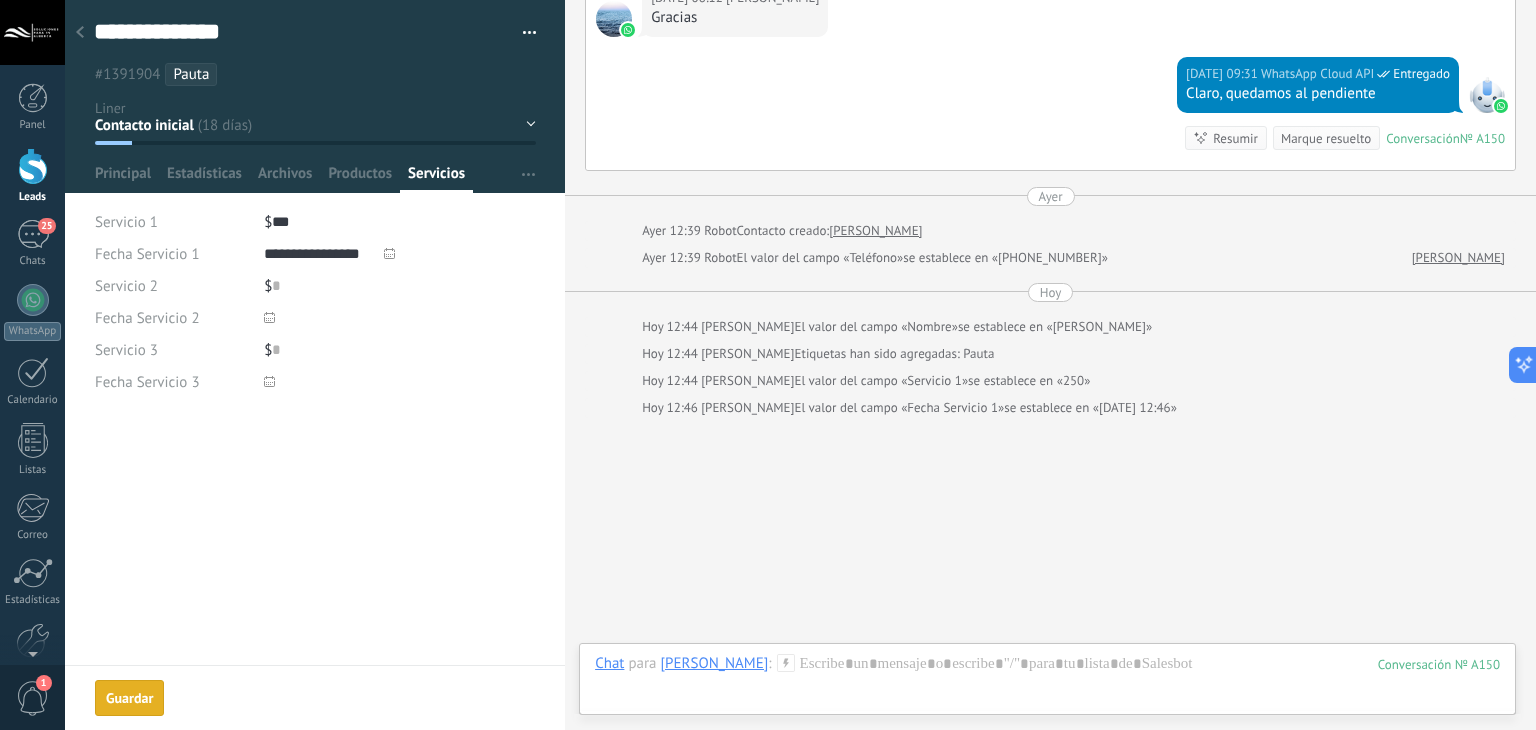 scroll, scrollTop: 6046, scrollLeft: 0, axis: vertical 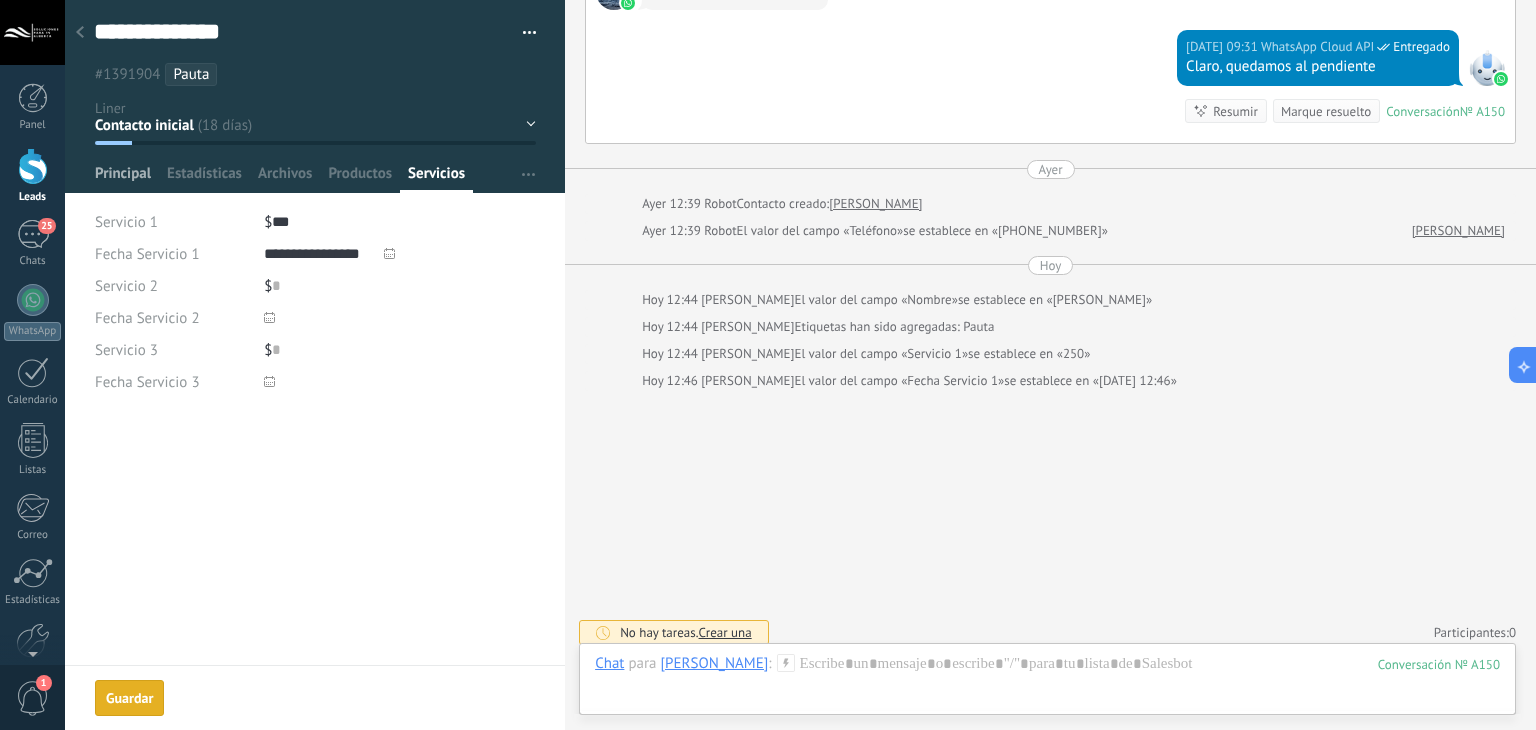 click on "Principal" at bounding box center (123, 178) 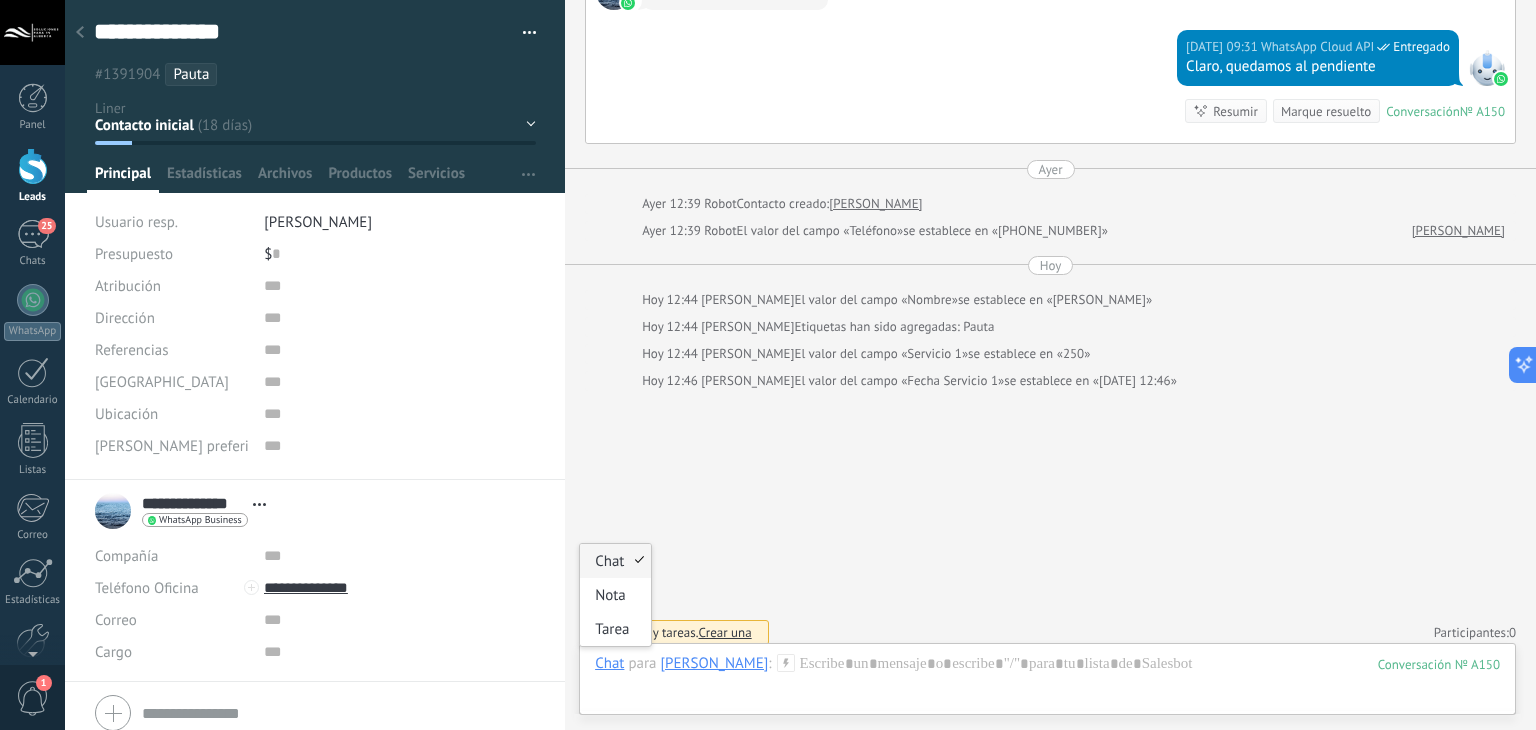 click on "Chat" at bounding box center (609, 663) 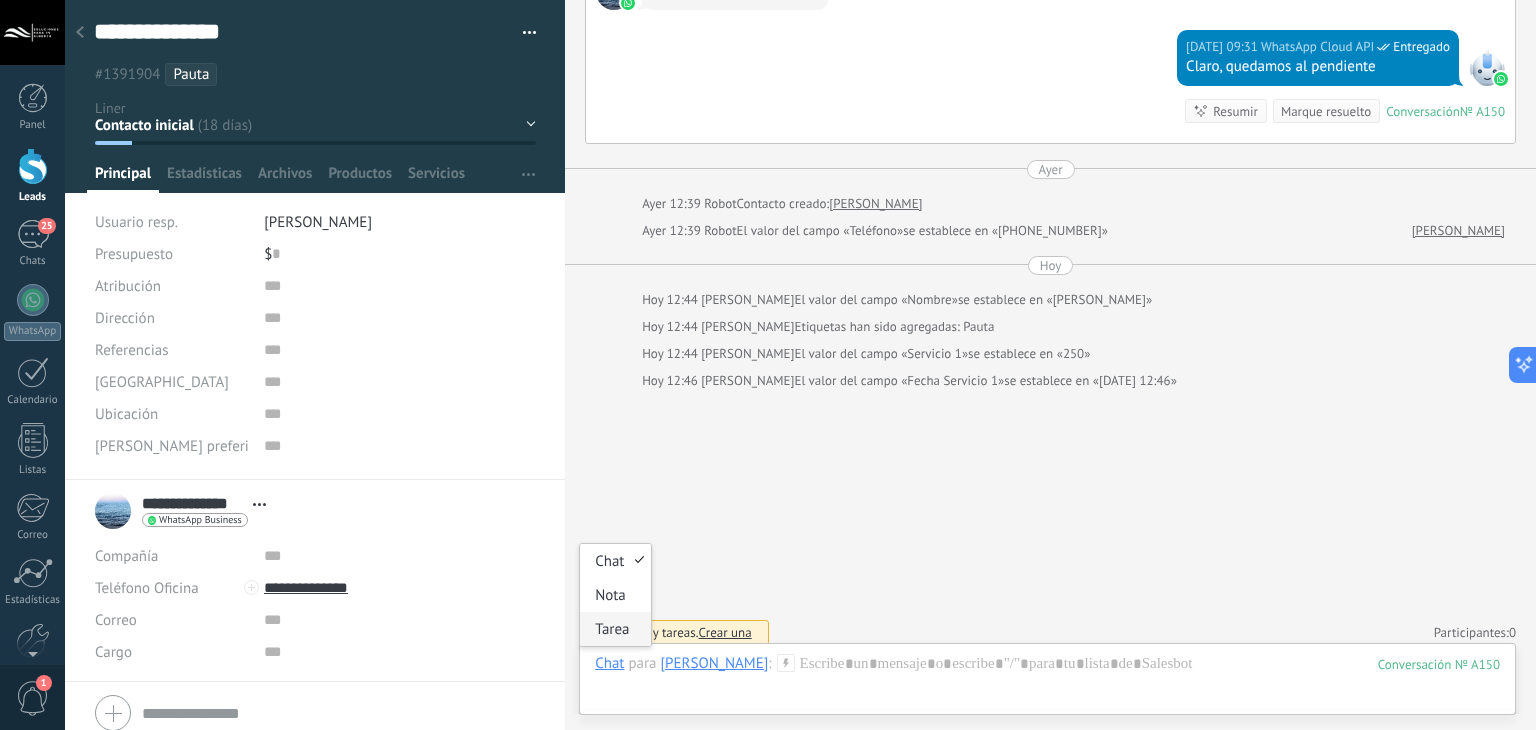 click on "Tarea" at bounding box center [615, 629] 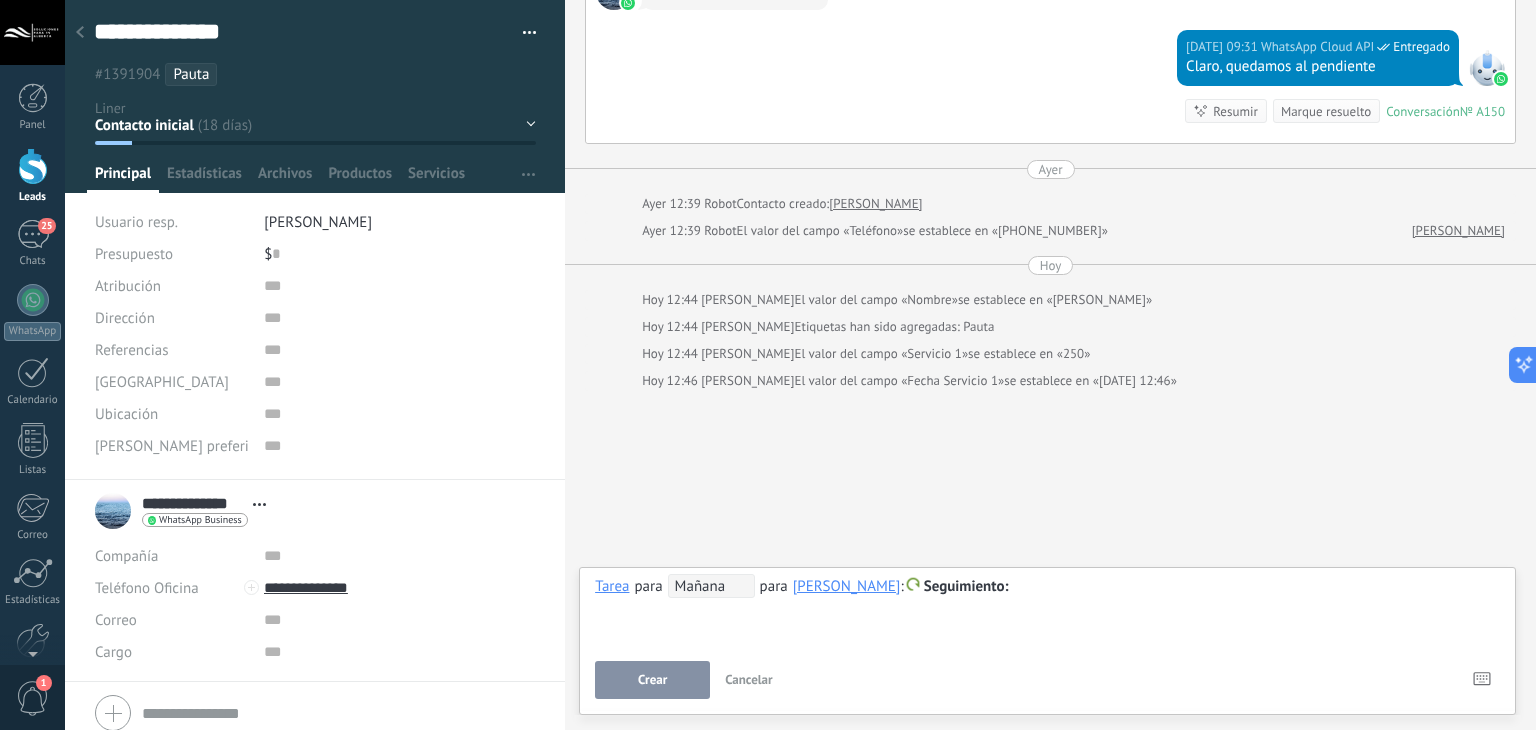 click on "Mañana" at bounding box center [711, 586] 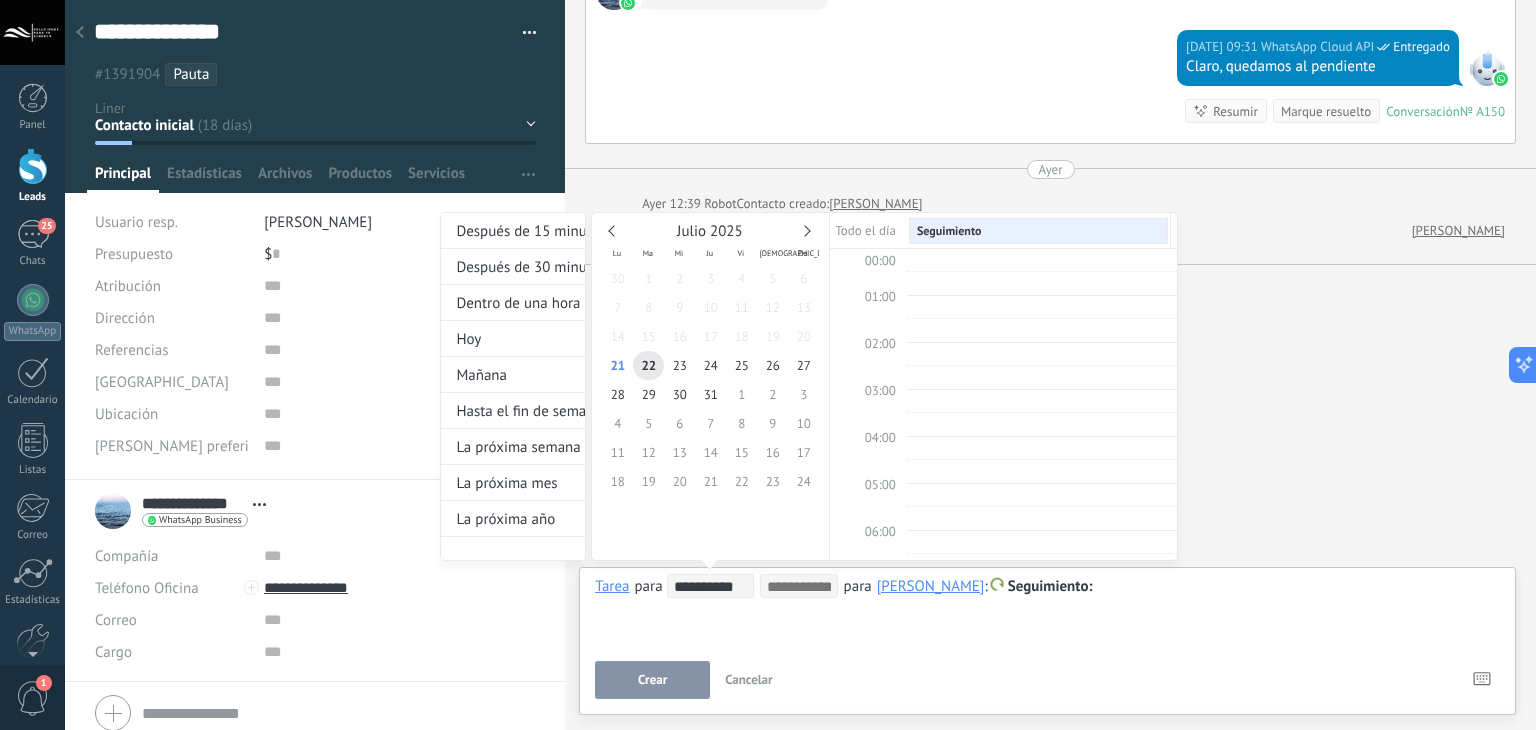 scroll, scrollTop: 374, scrollLeft: 0, axis: vertical 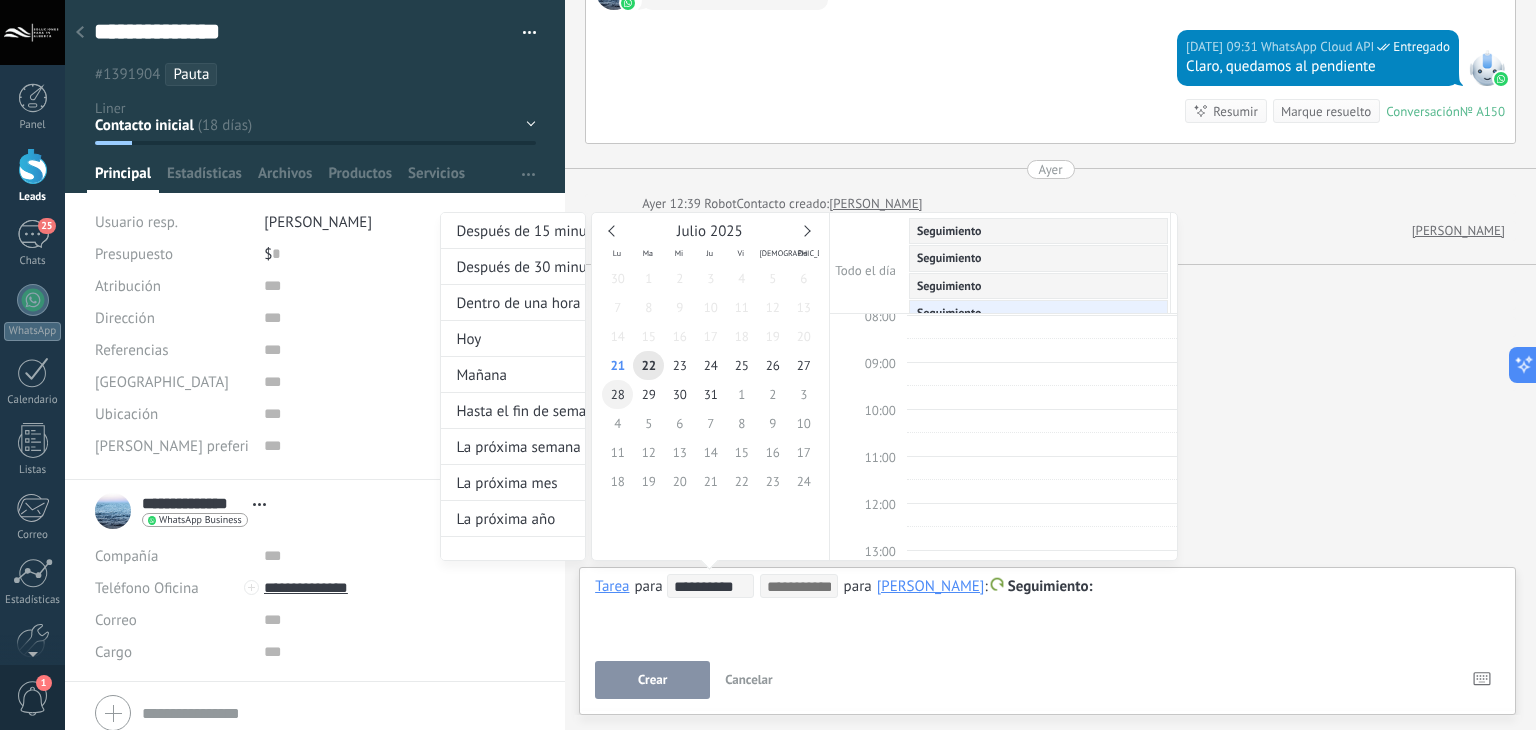 type on "**********" 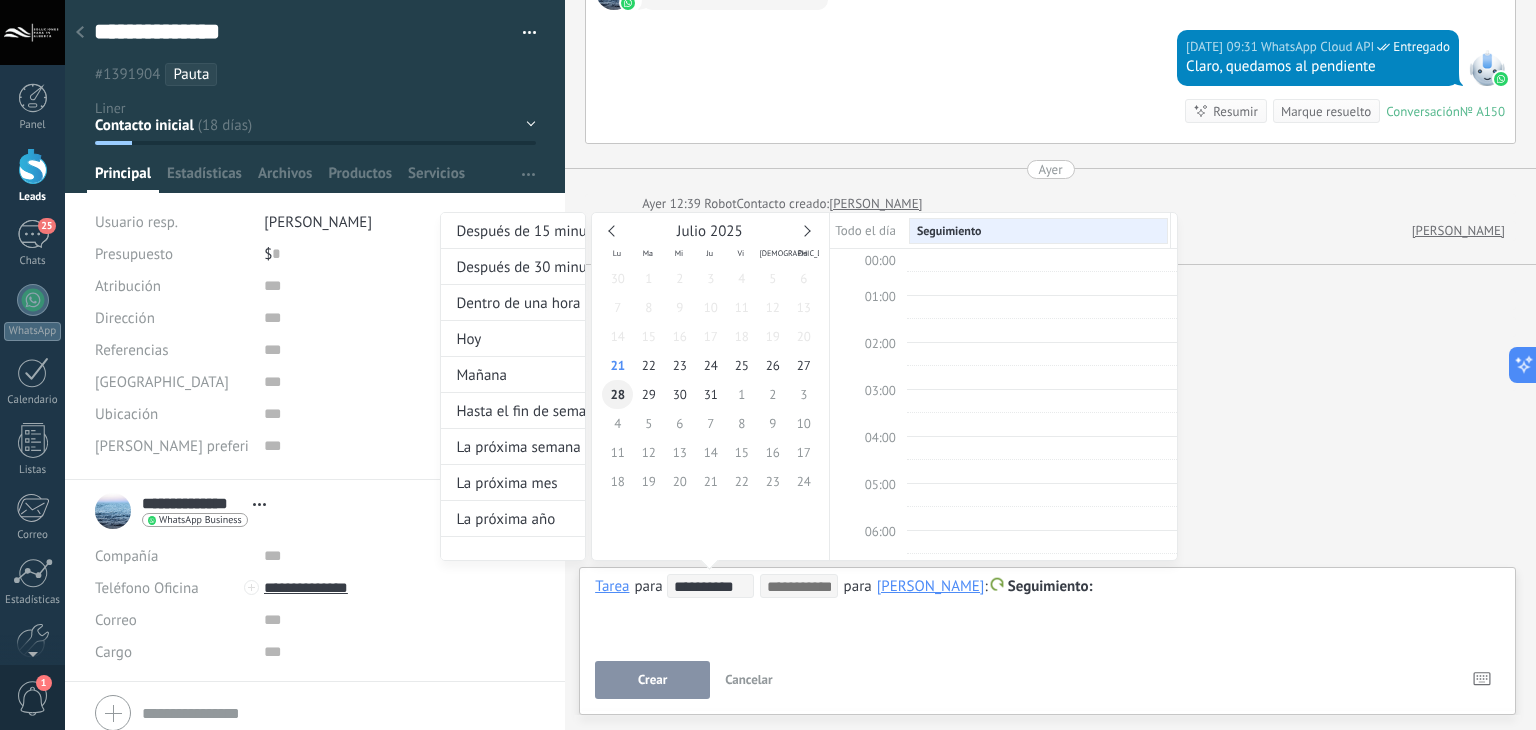 click on "28" at bounding box center (617, 394) 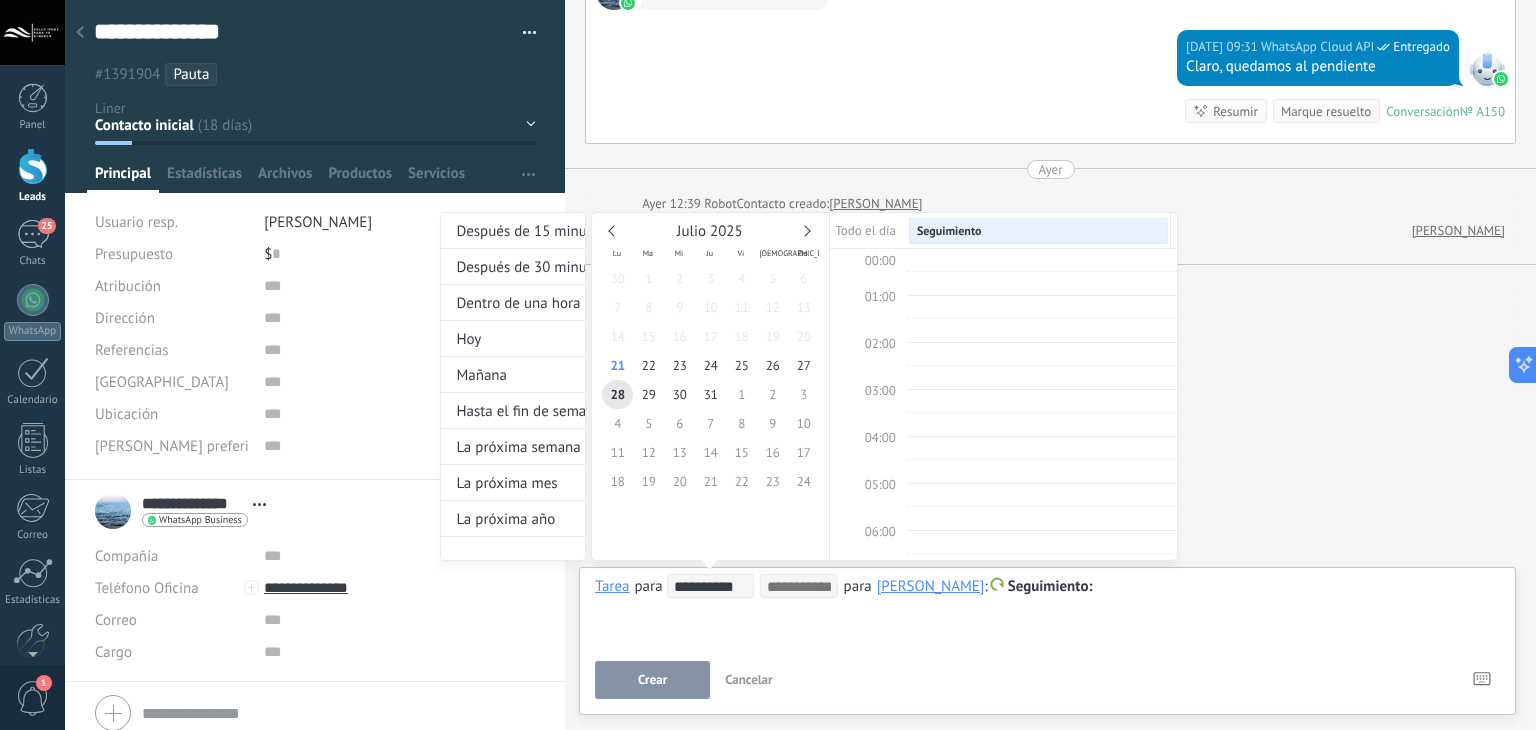 scroll, scrollTop: 374, scrollLeft: 0, axis: vertical 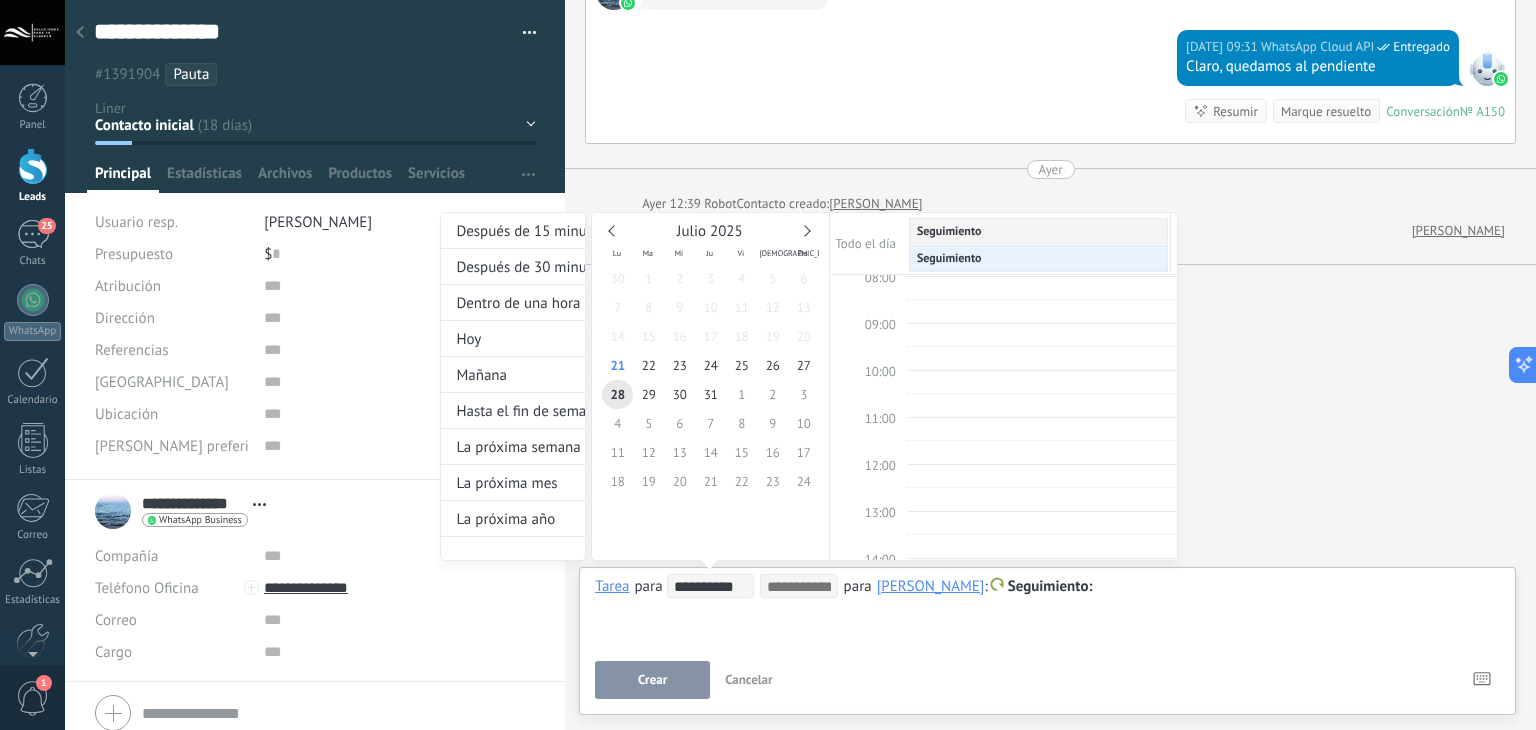 click at bounding box center (768, 365) 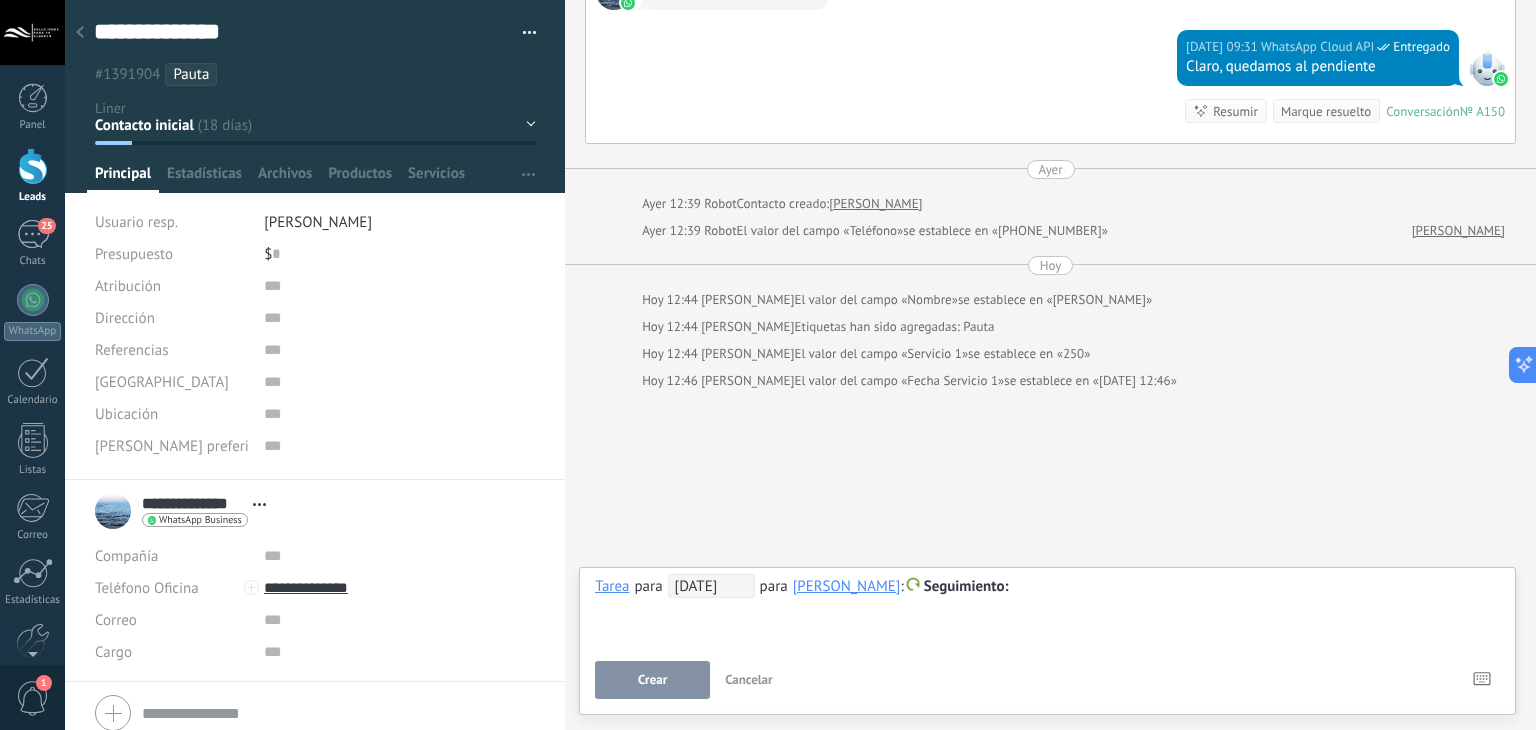 click on "Crear" at bounding box center [652, 680] 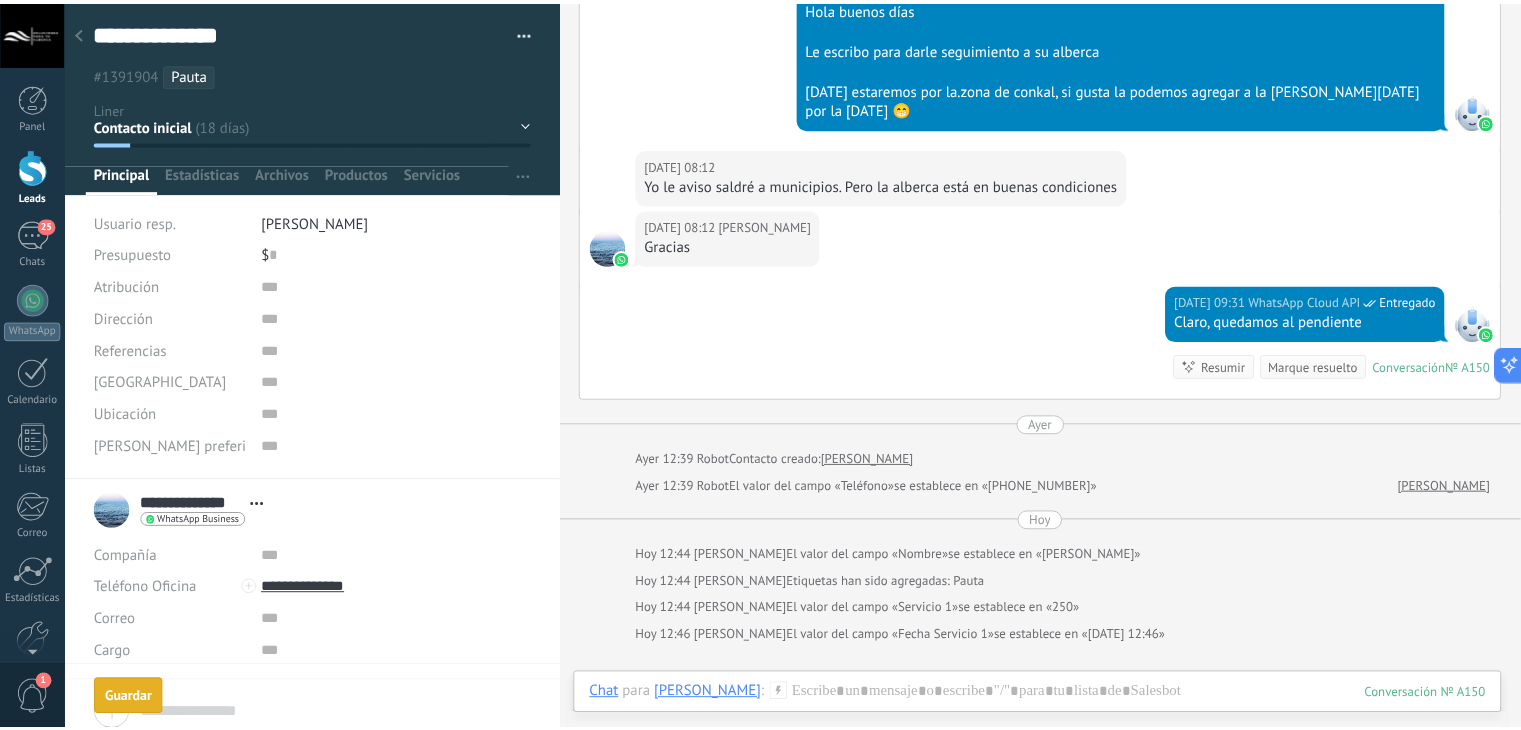 scroll, scrollTop: 5715, scrollLeft: 0, axis: vertical 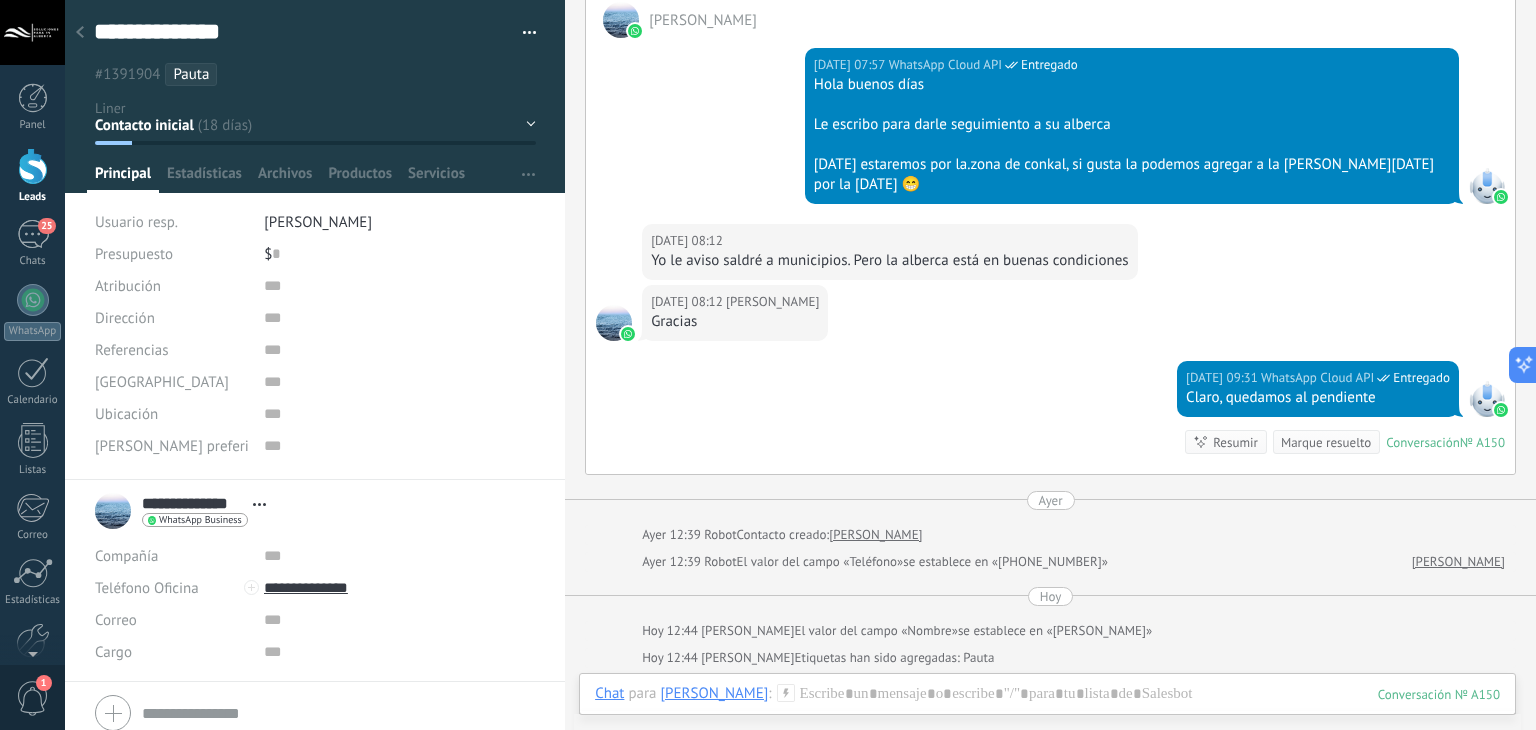 click 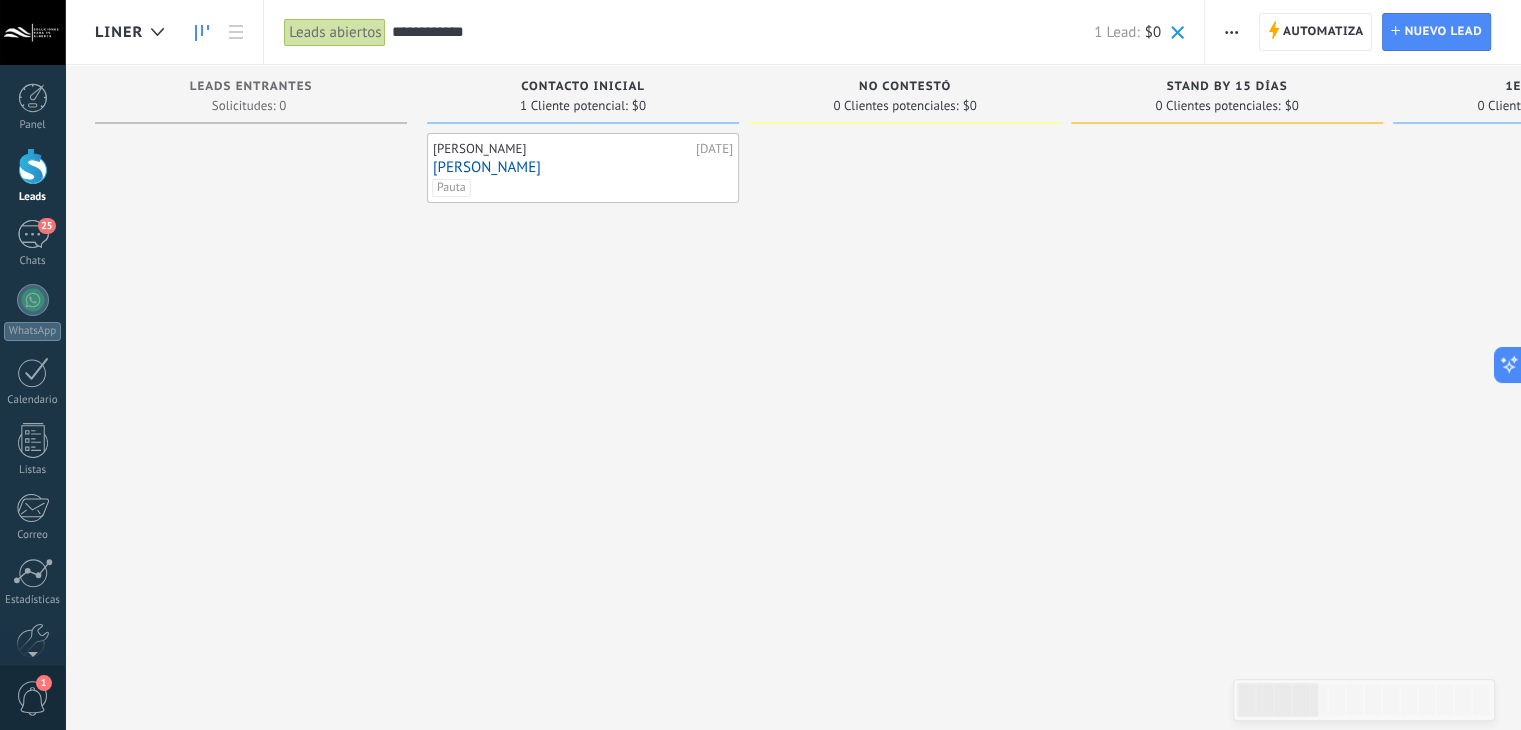 click on "**********" at bounding box center [742, 32] 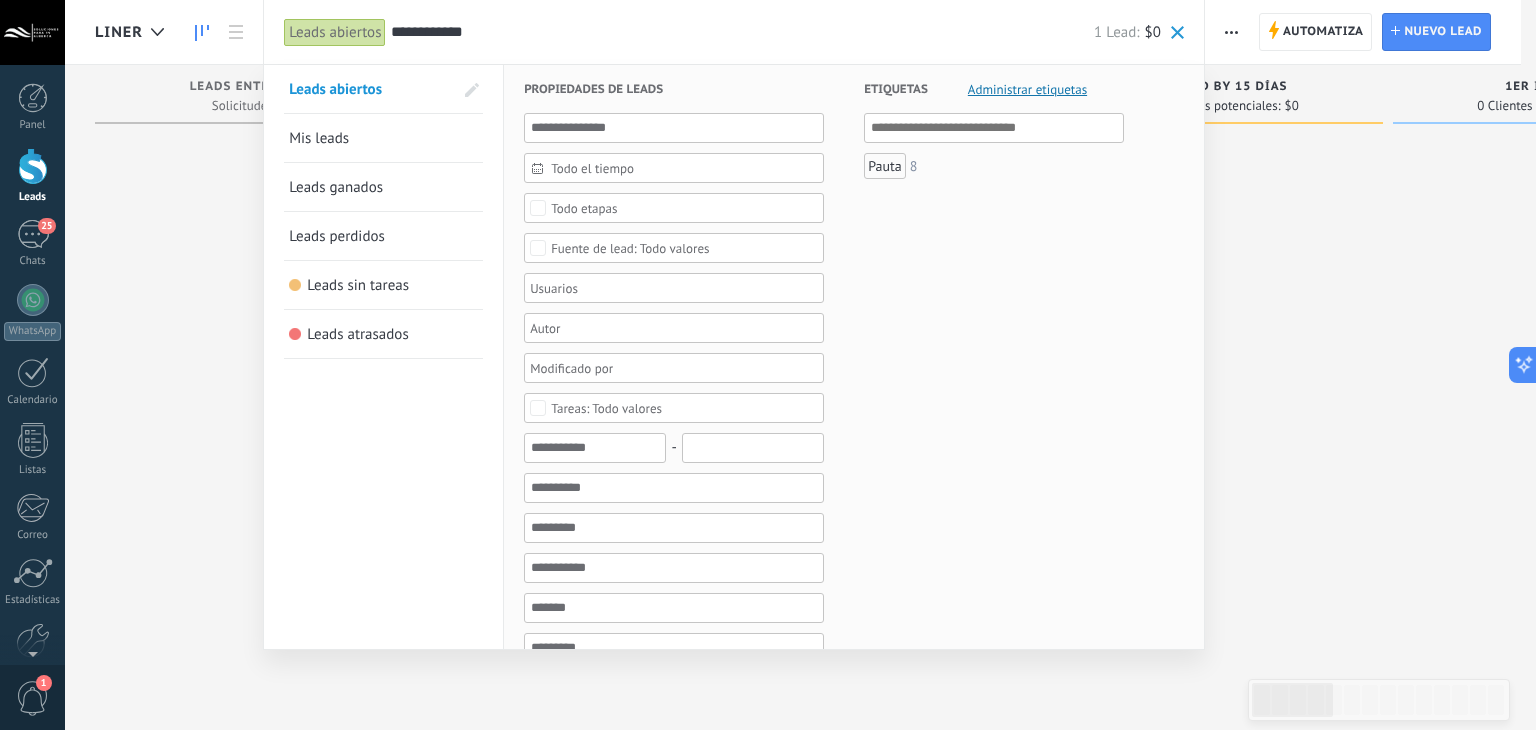 click on "**********" at bounding box center (742, 32) 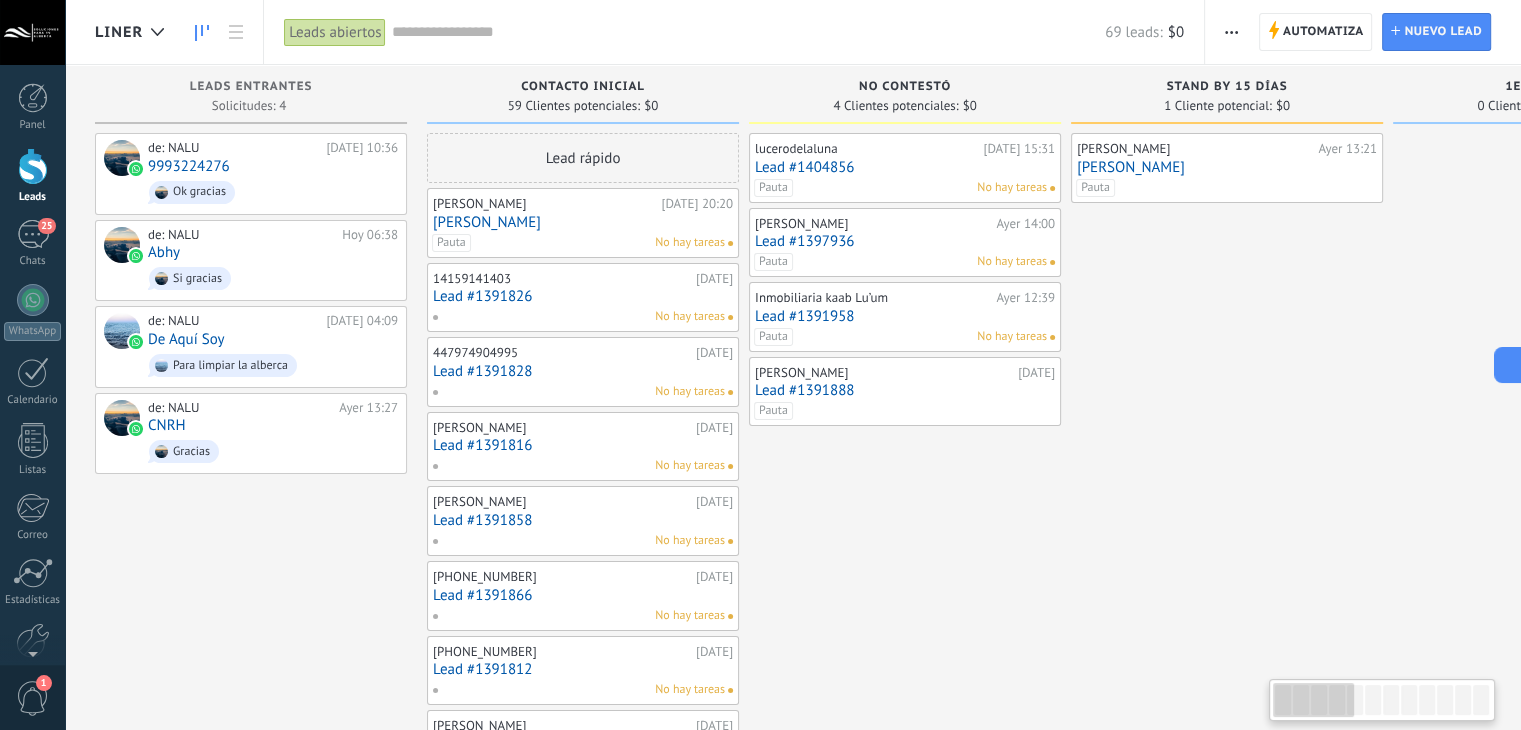 type on "**********" 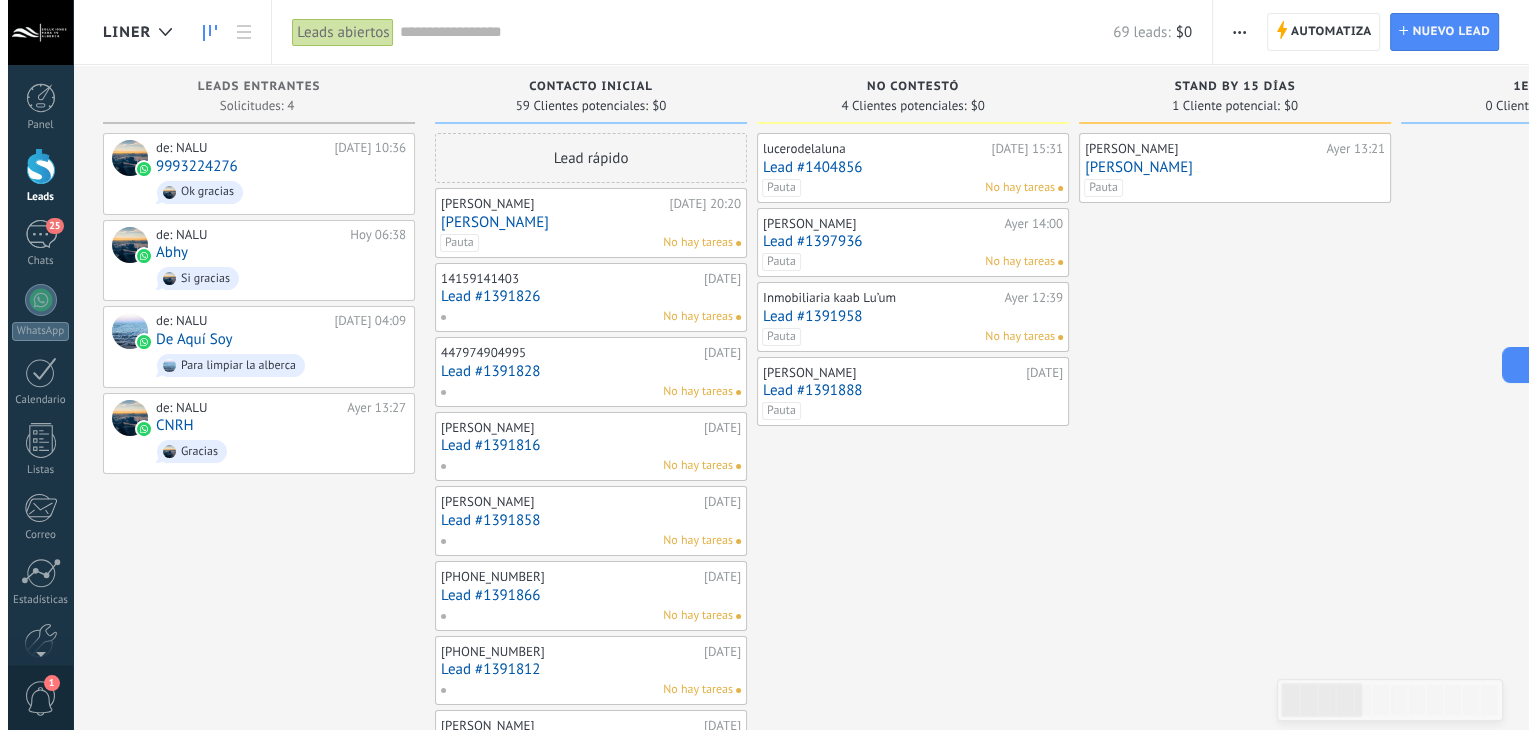 scroll, scrollTop: 19, scrollLeft: 0, axis: vertical 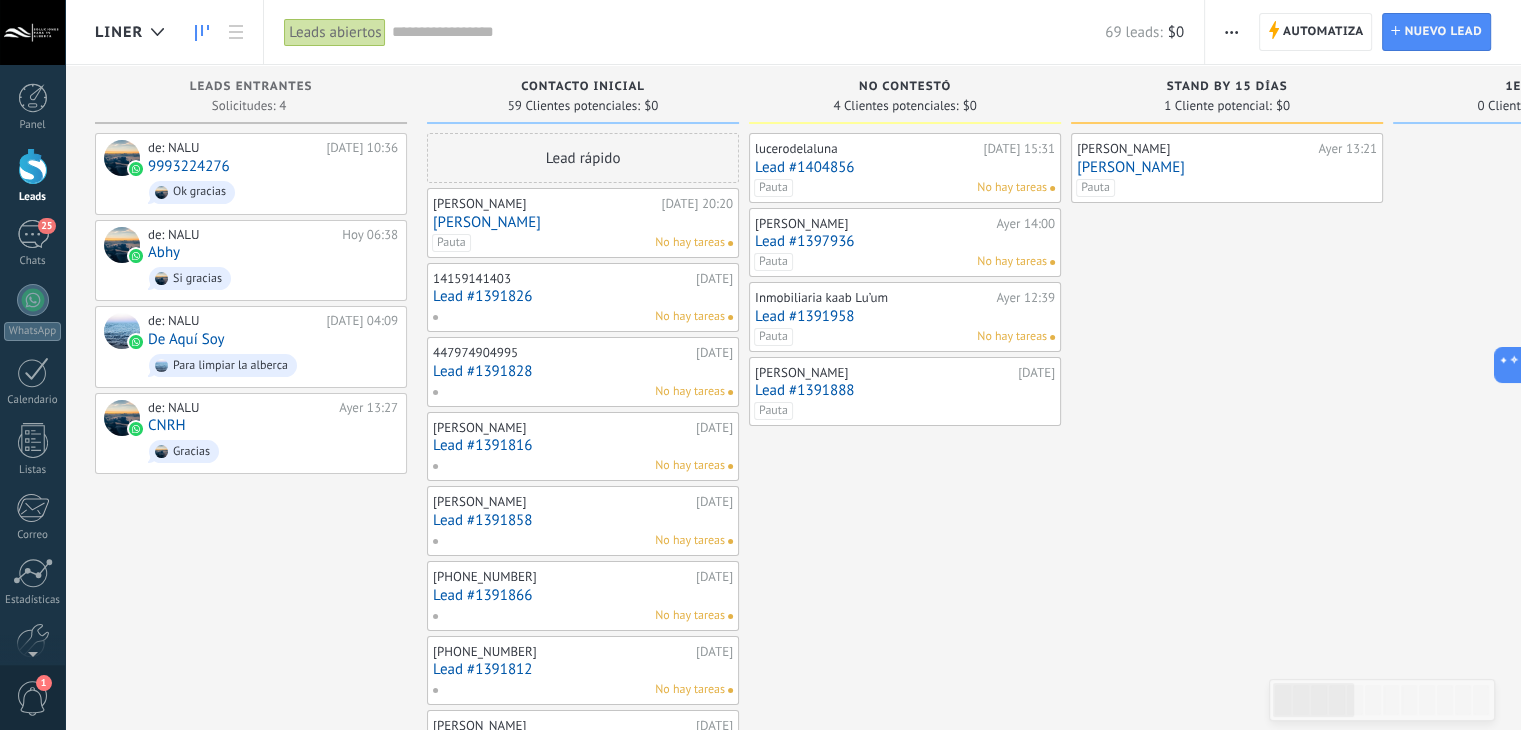click at bounding box center [748, 32] 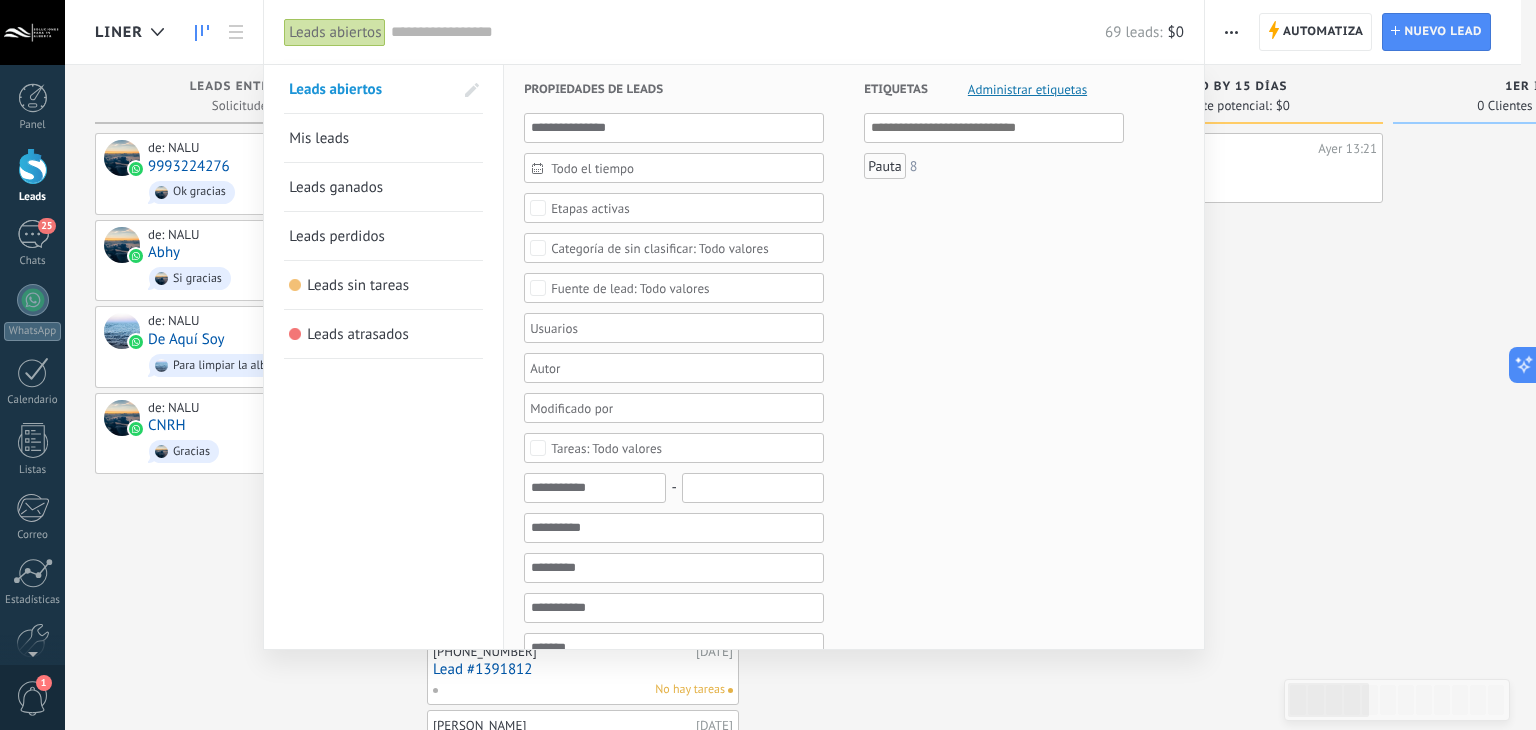 type on "*" 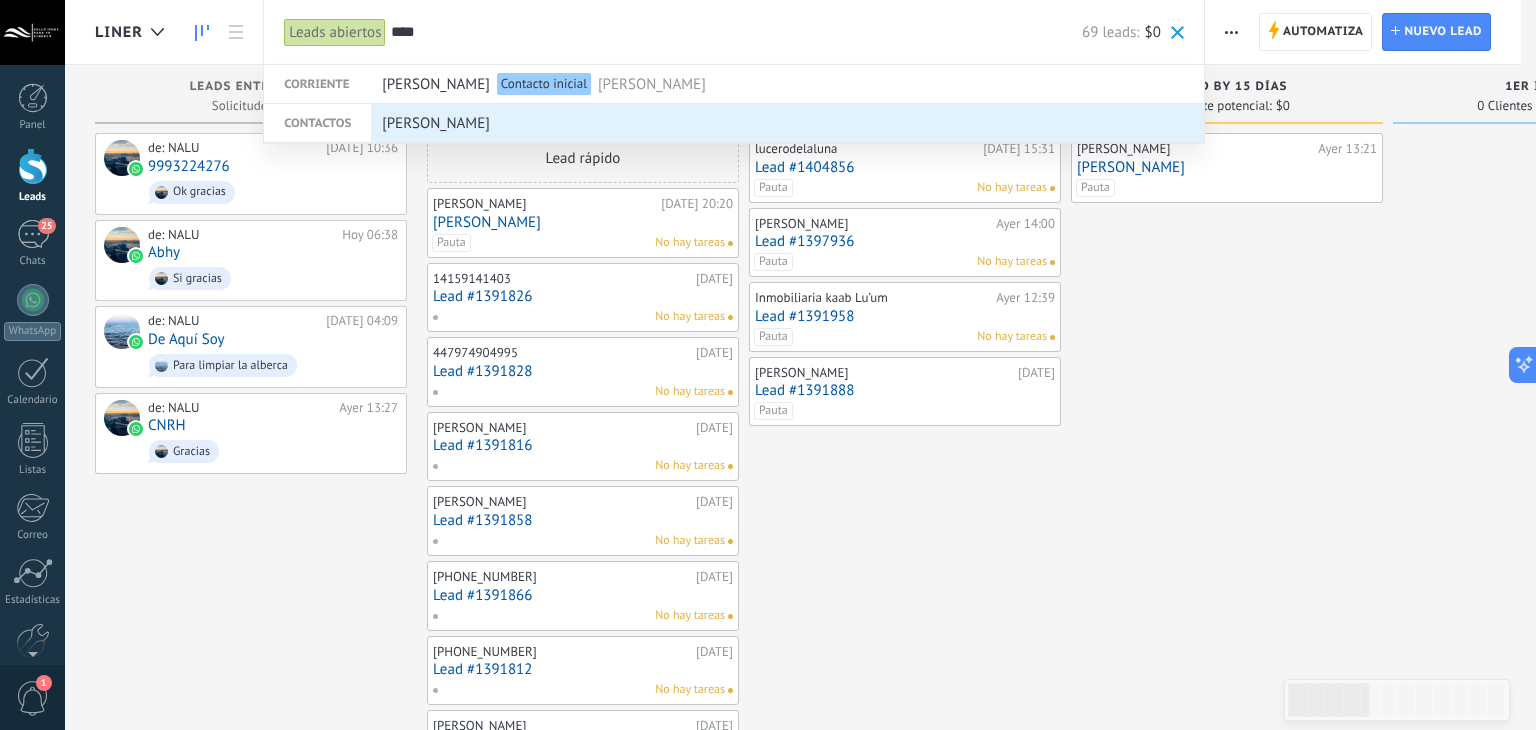 type on "****" 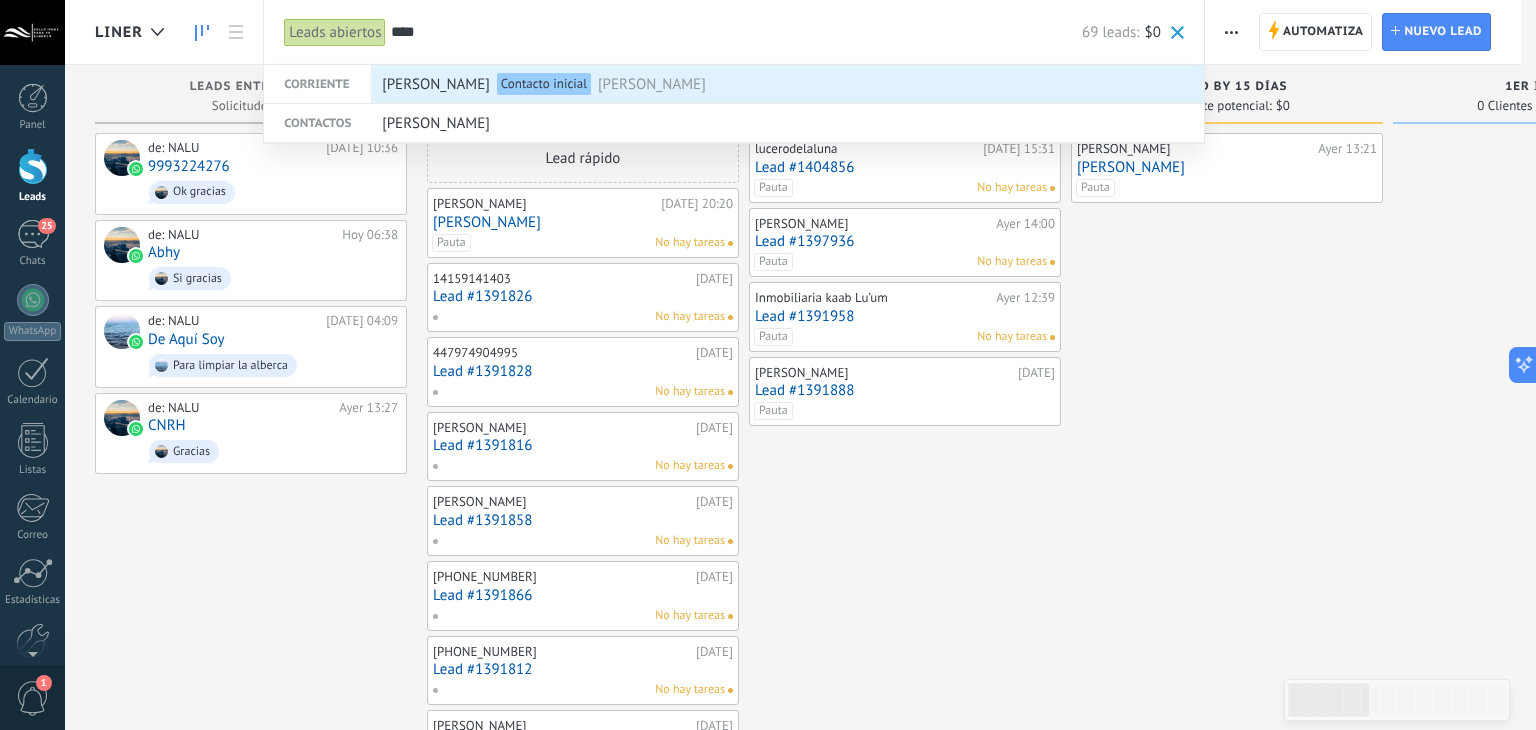 click on "Janina Loranka" at bounding box center [652, 84] 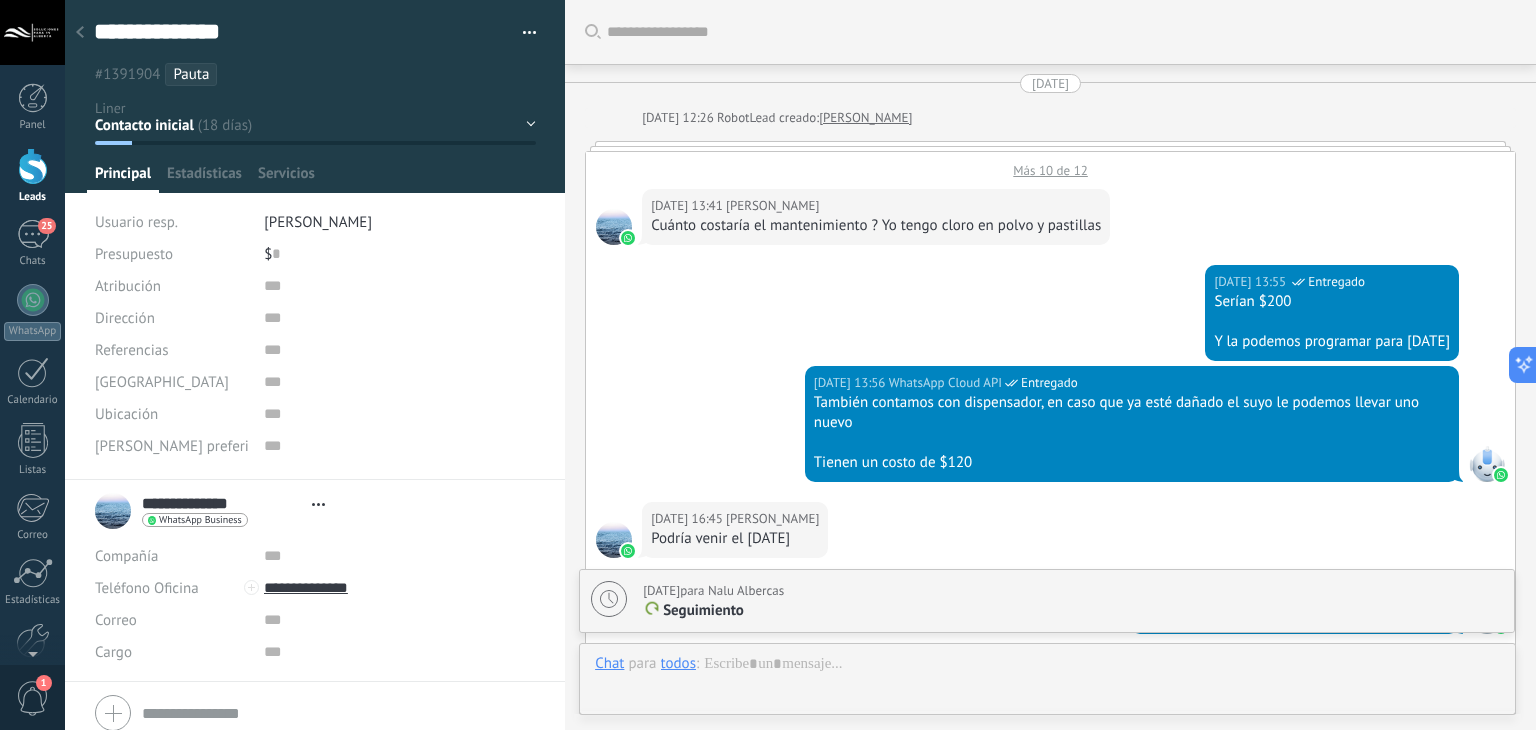 type on "**********" 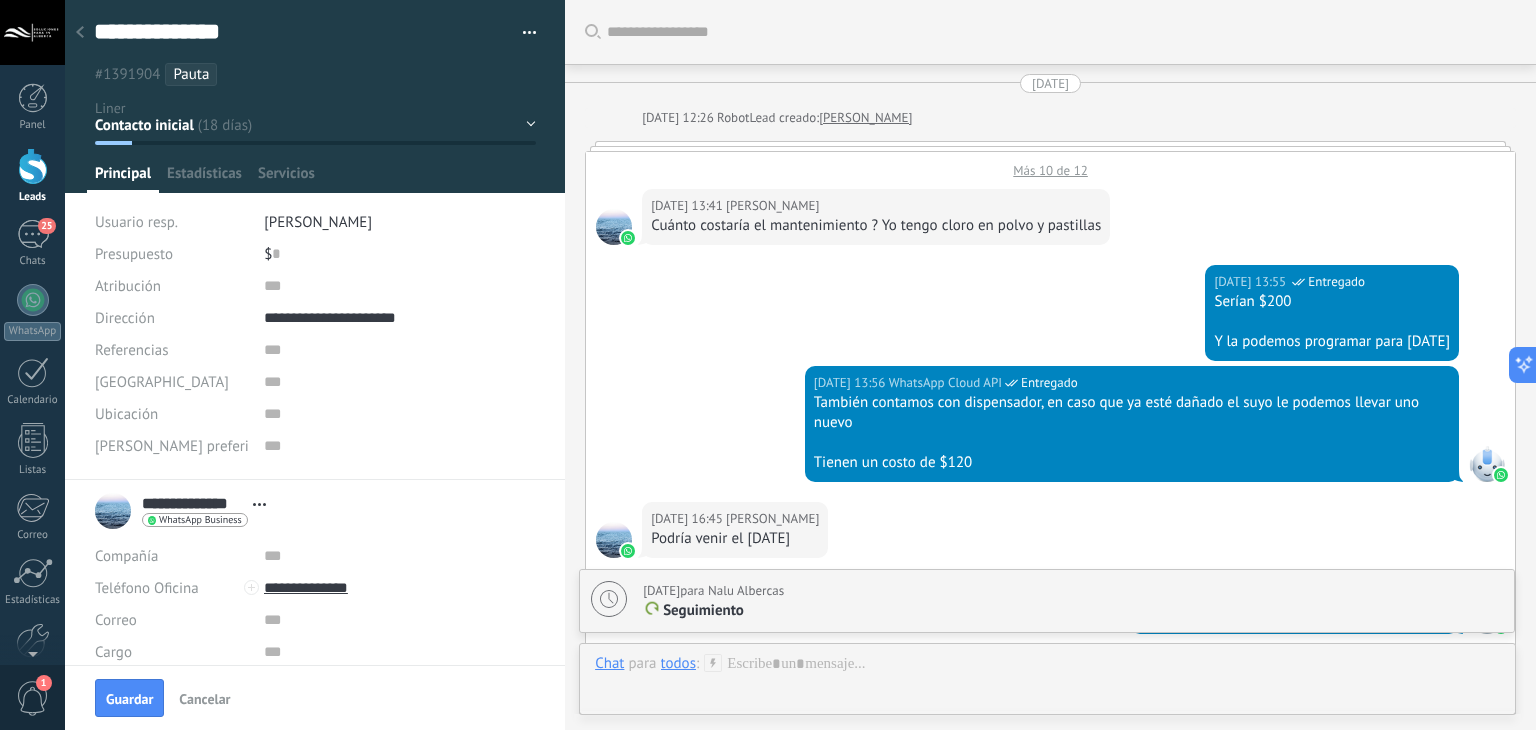 scroll, scrollTop: 29, scrollLeft: 0, axis: vertical 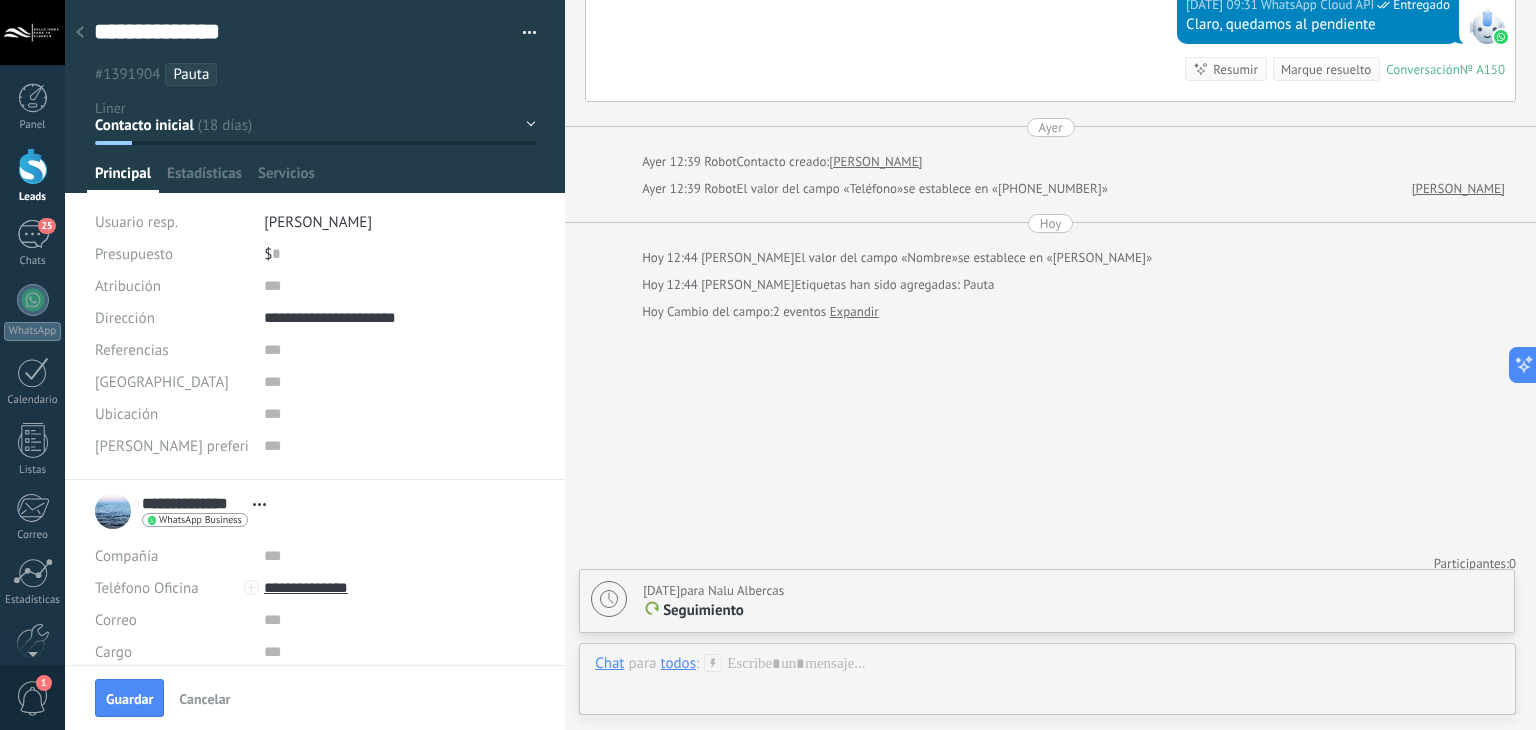type on "**********" 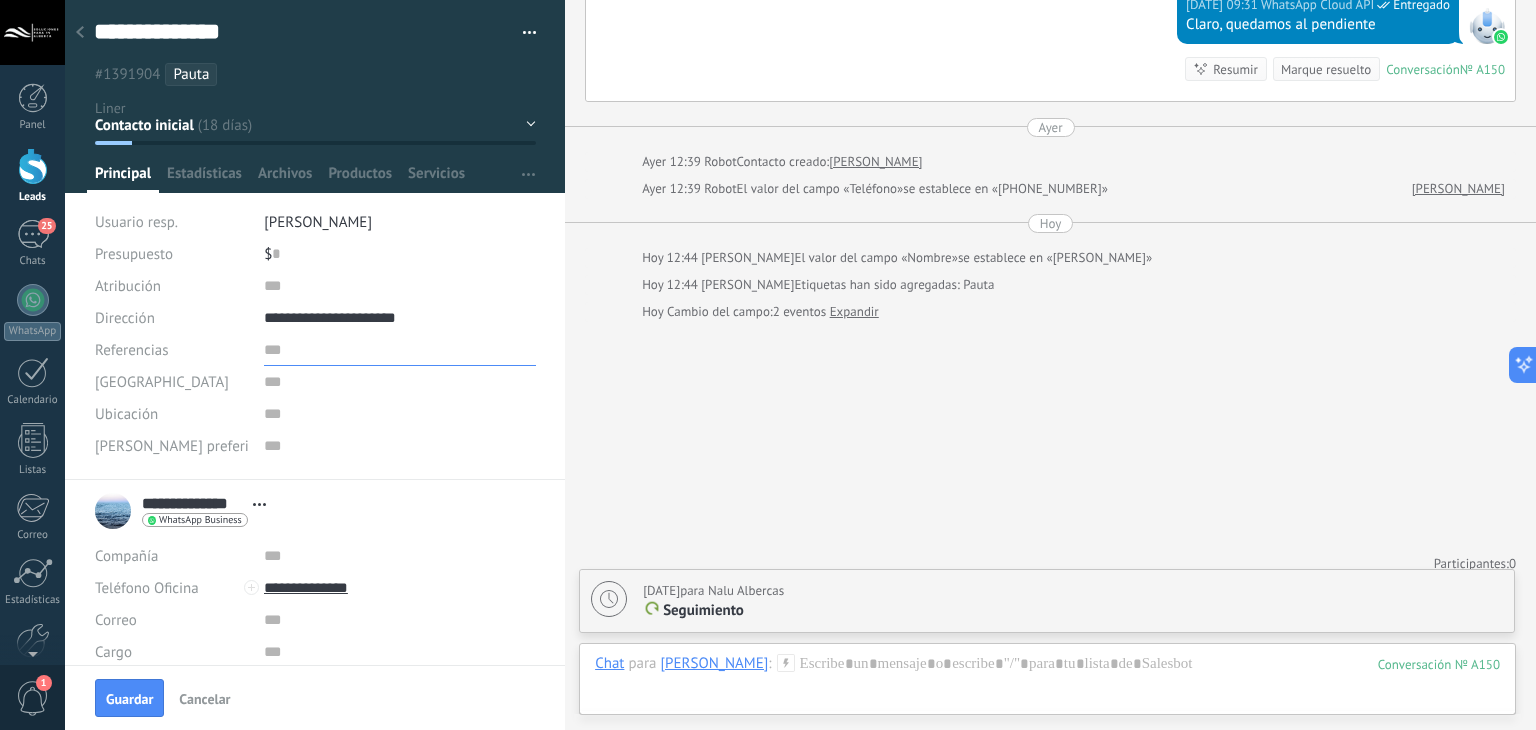 click at bounding box center (400, 350) 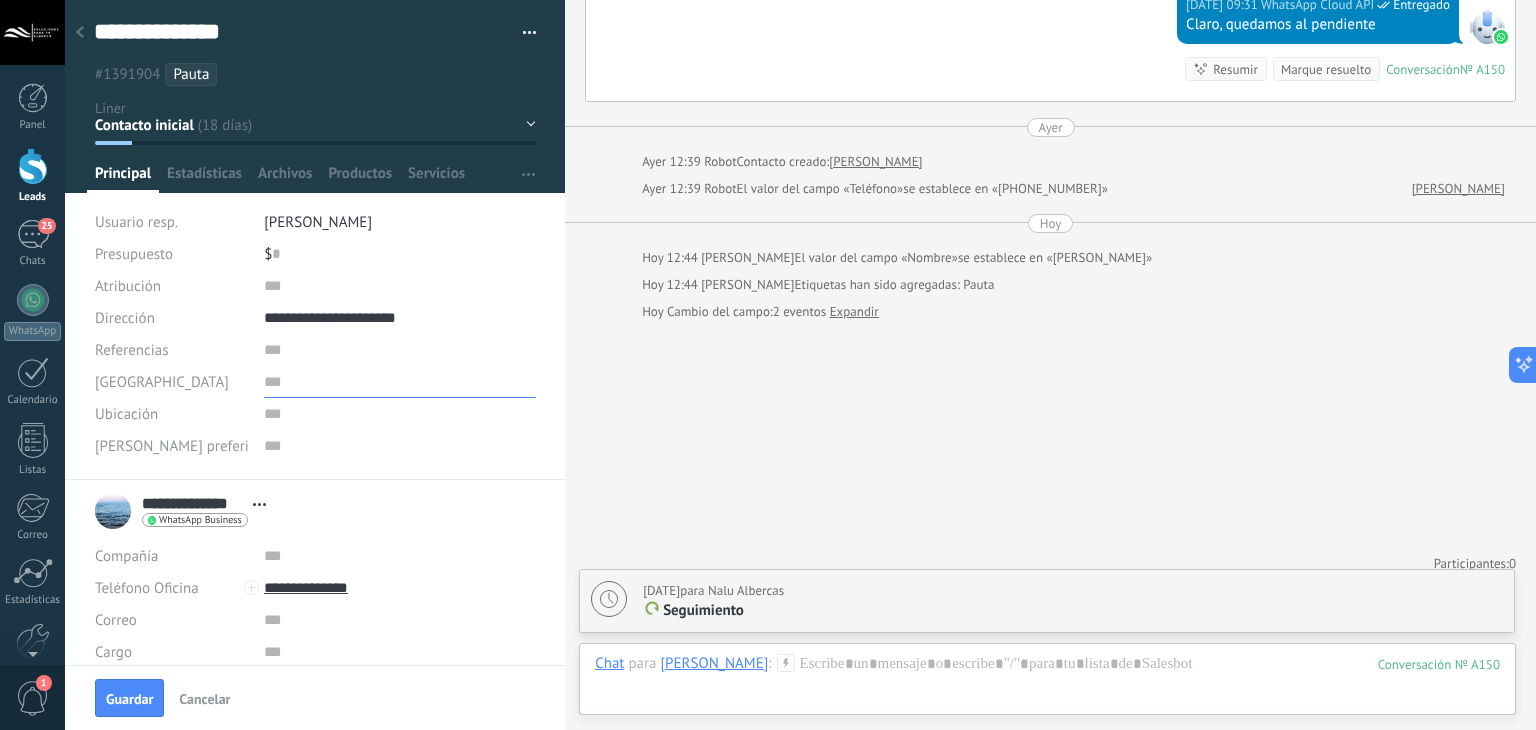 click at bounding box center [400, 382] 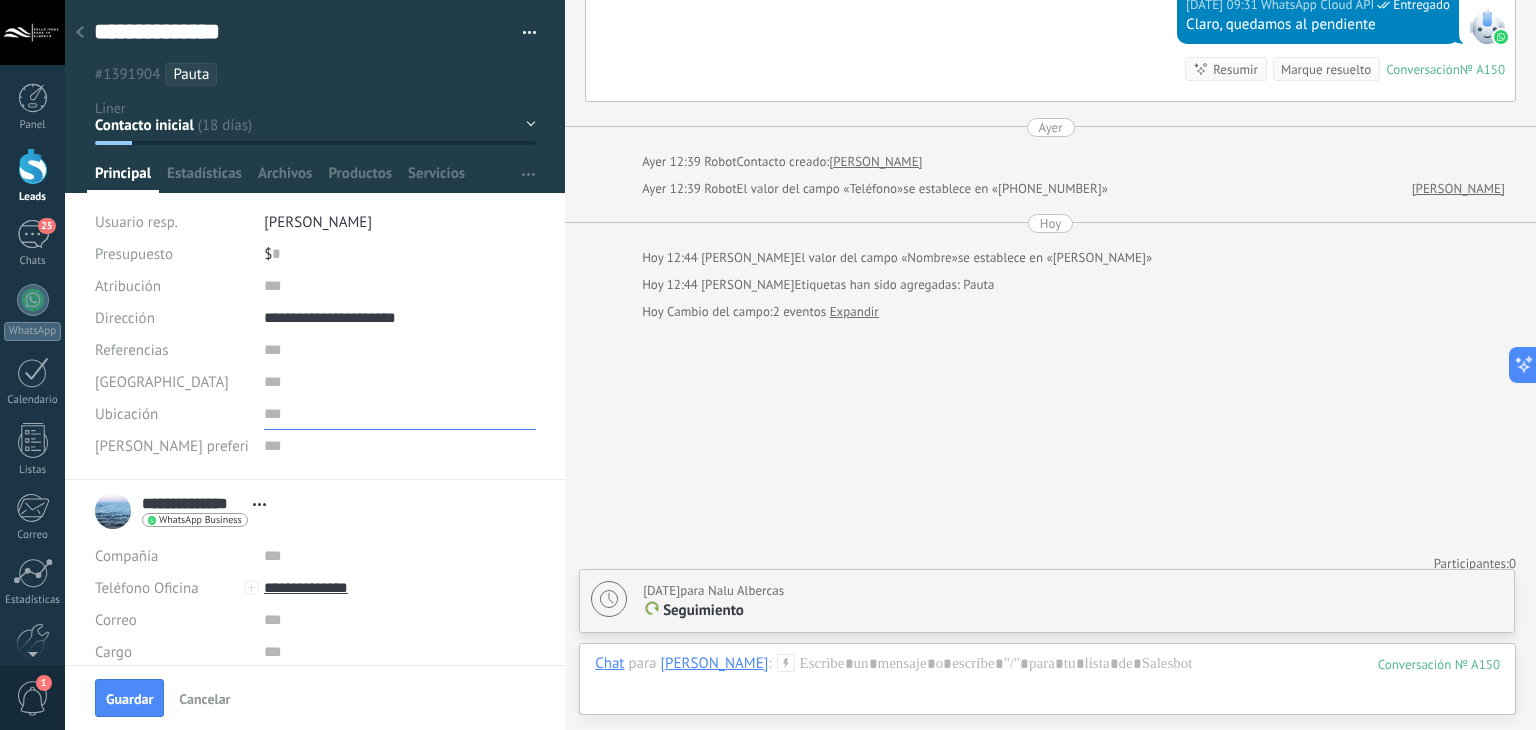 click at bounding box center [400, 414] 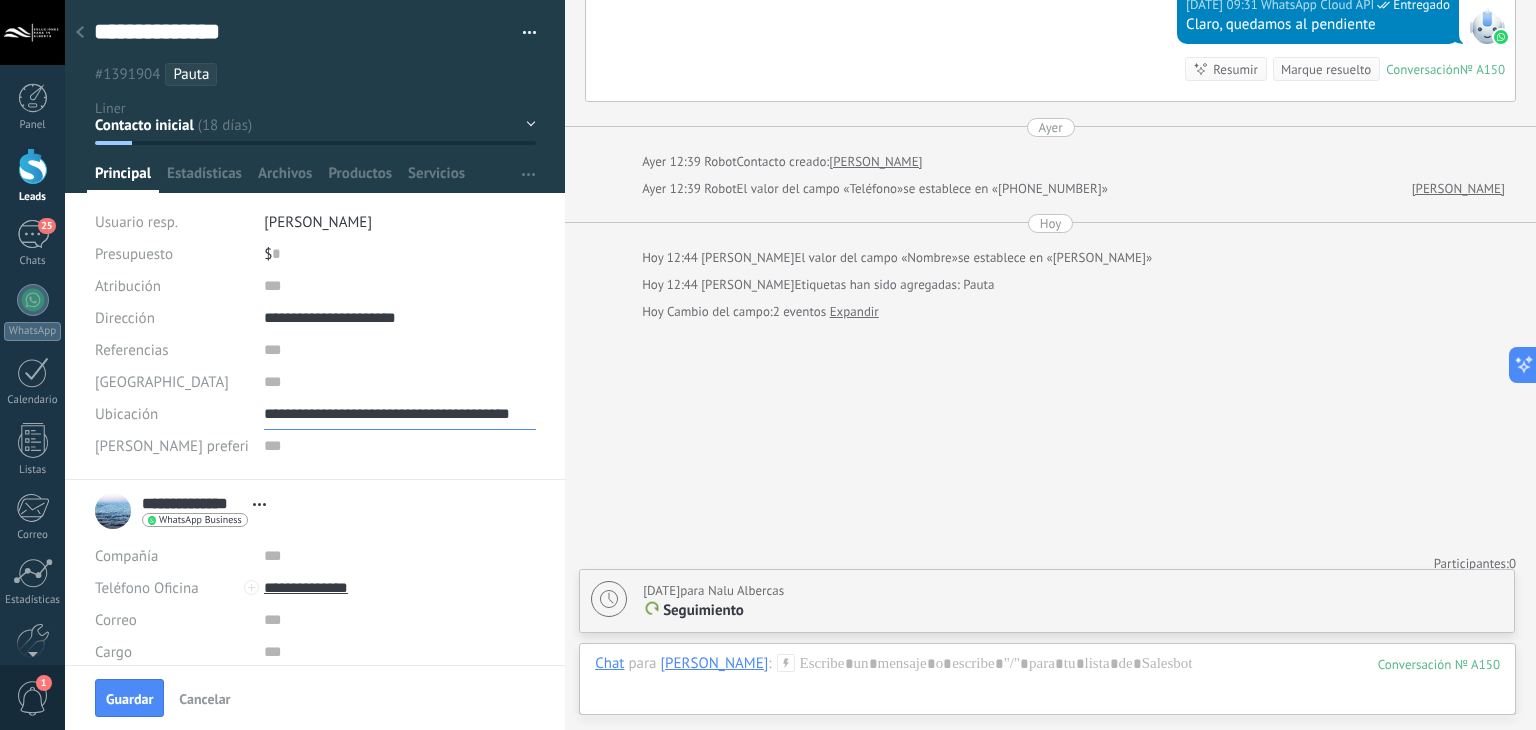 scroll, scrollTop: 0, scrollLeft: 28, axis: horizontal 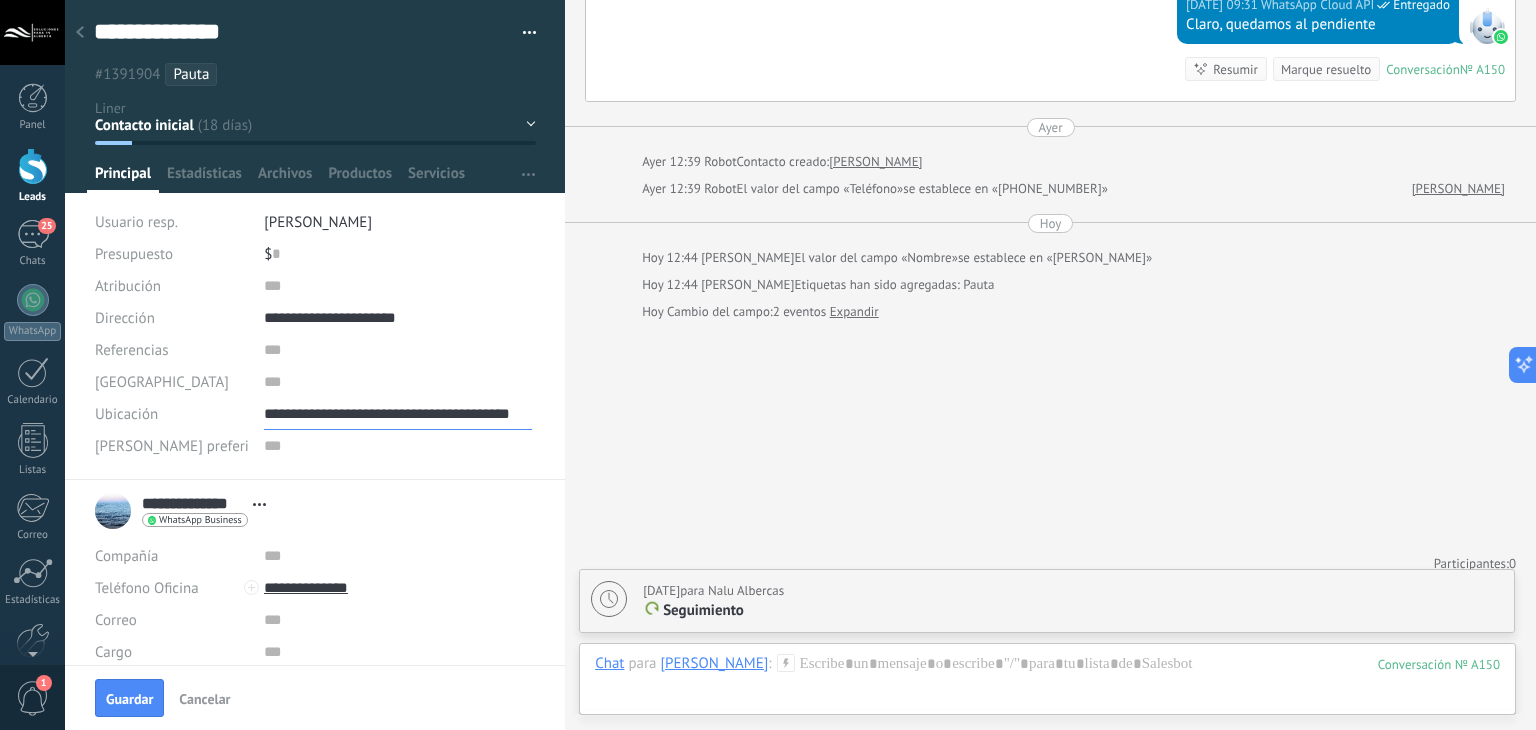 type on "**********" 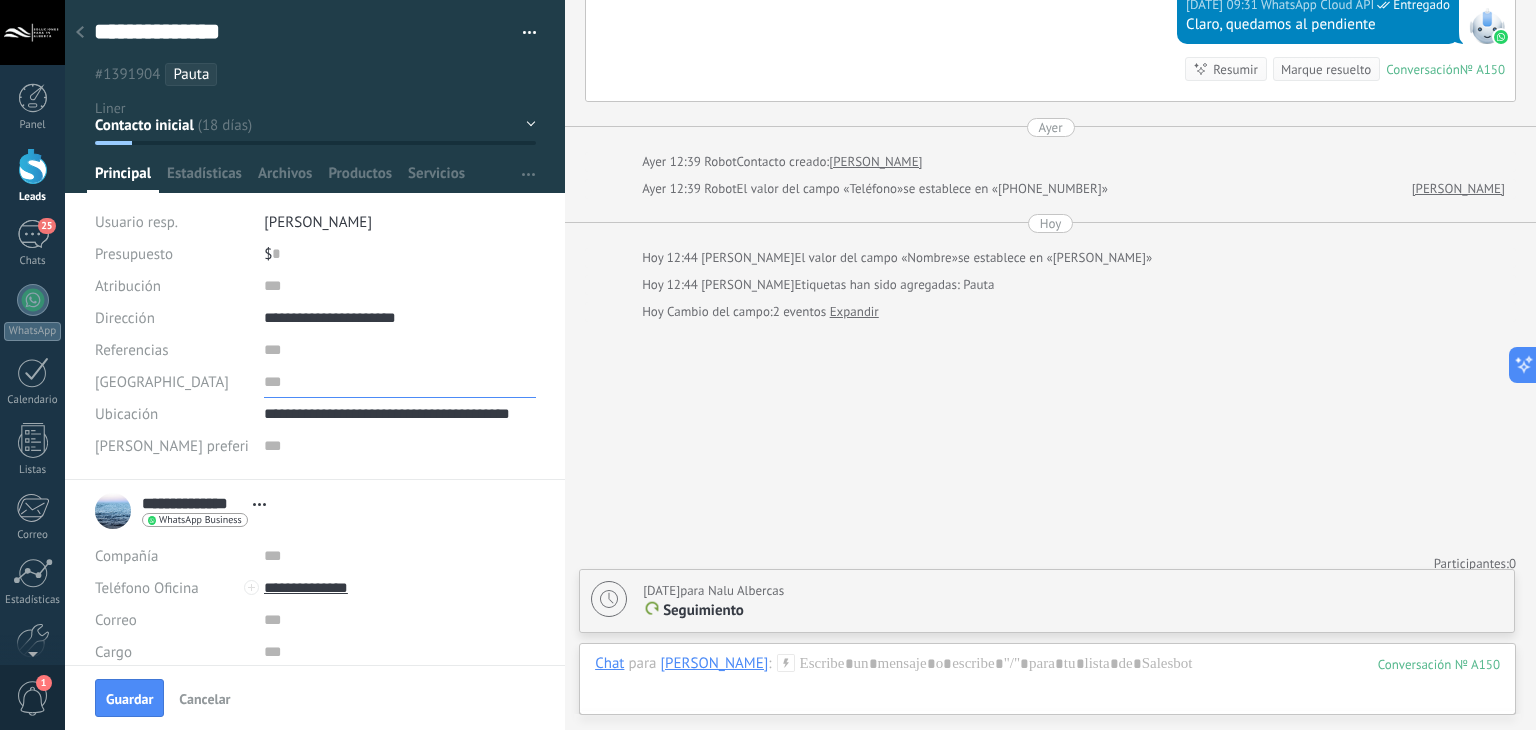 click at bounding box center (400, 382) 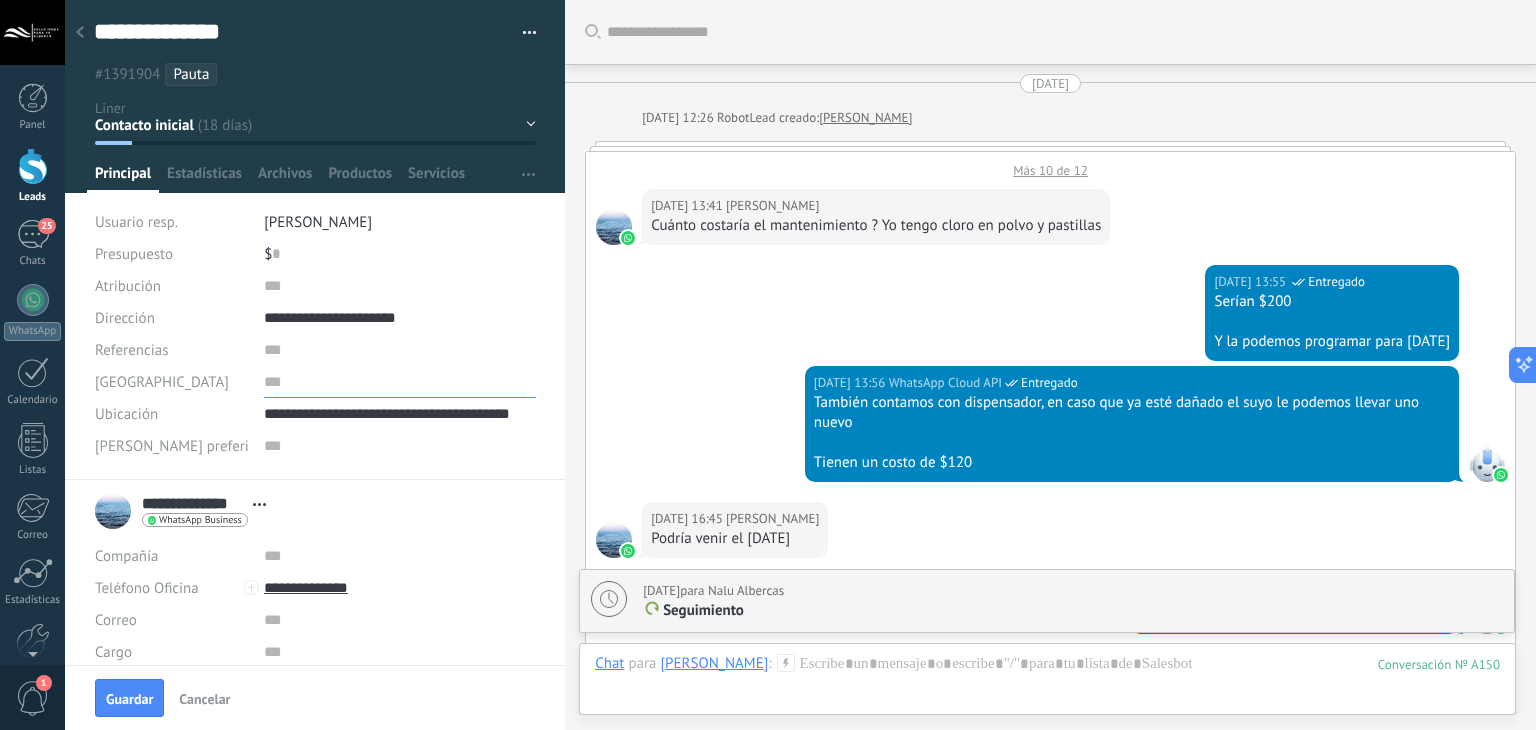 scroll, scrollTop: 0, scrollLeft: 0, axis: both 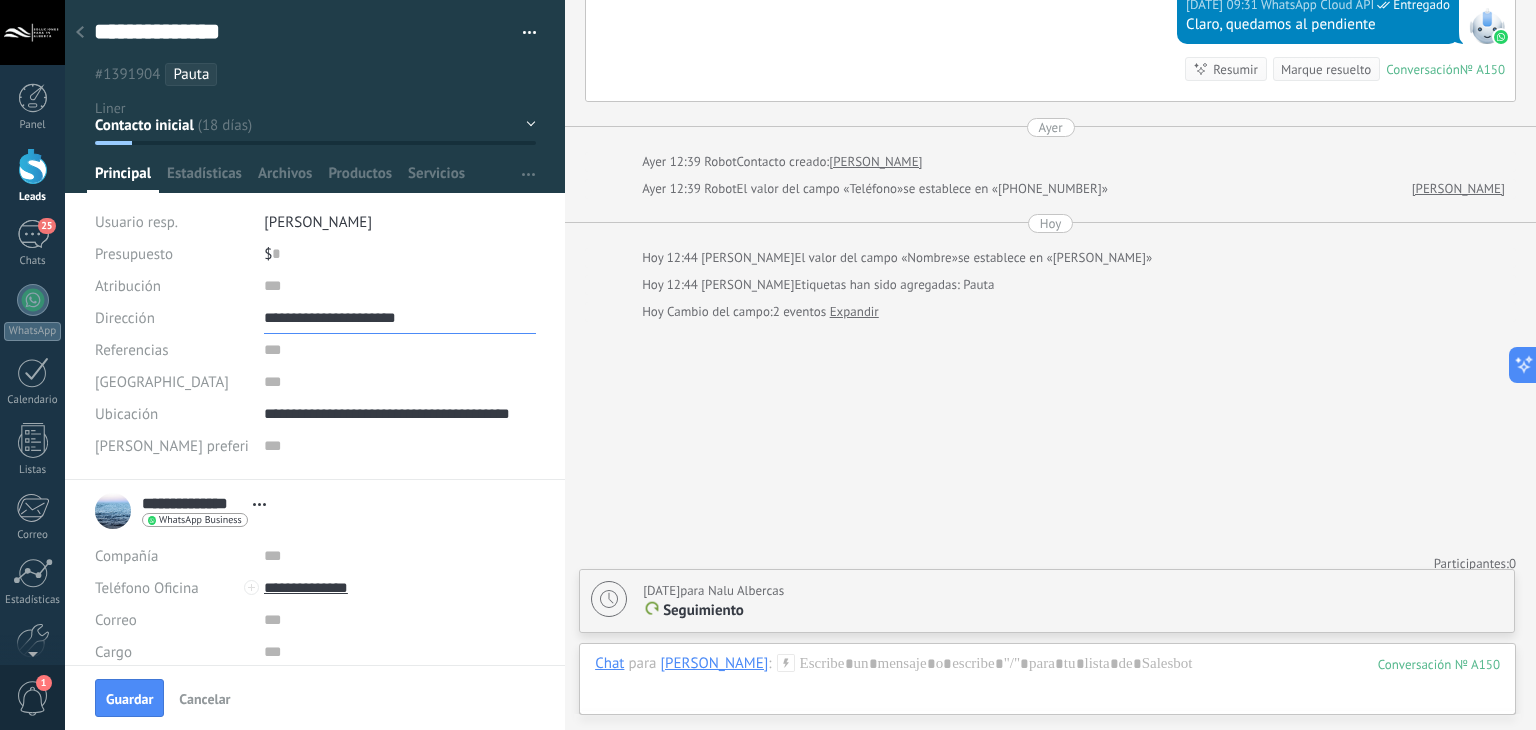click on "**********" at bounding box center [400, 318] 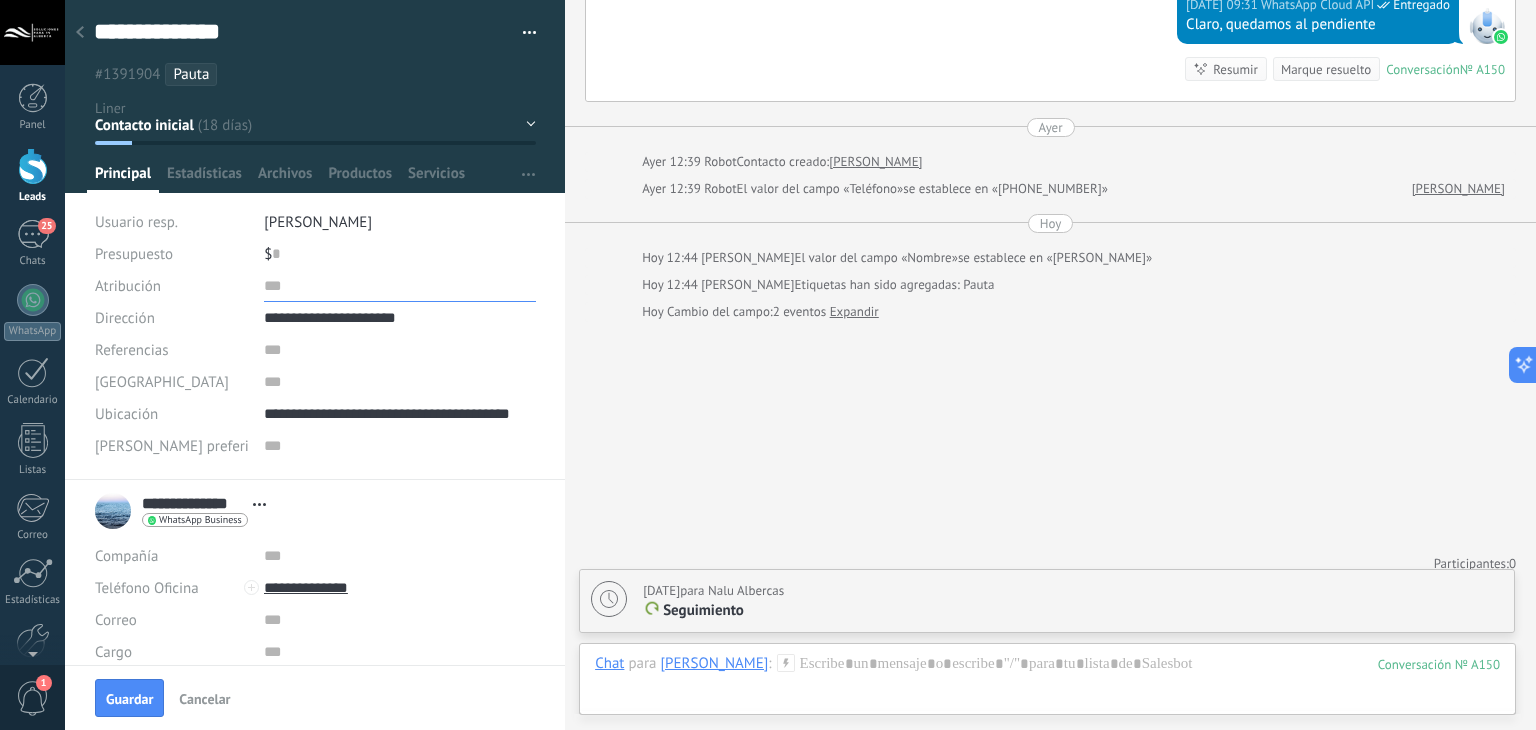 click at bounding box center (400, 286) 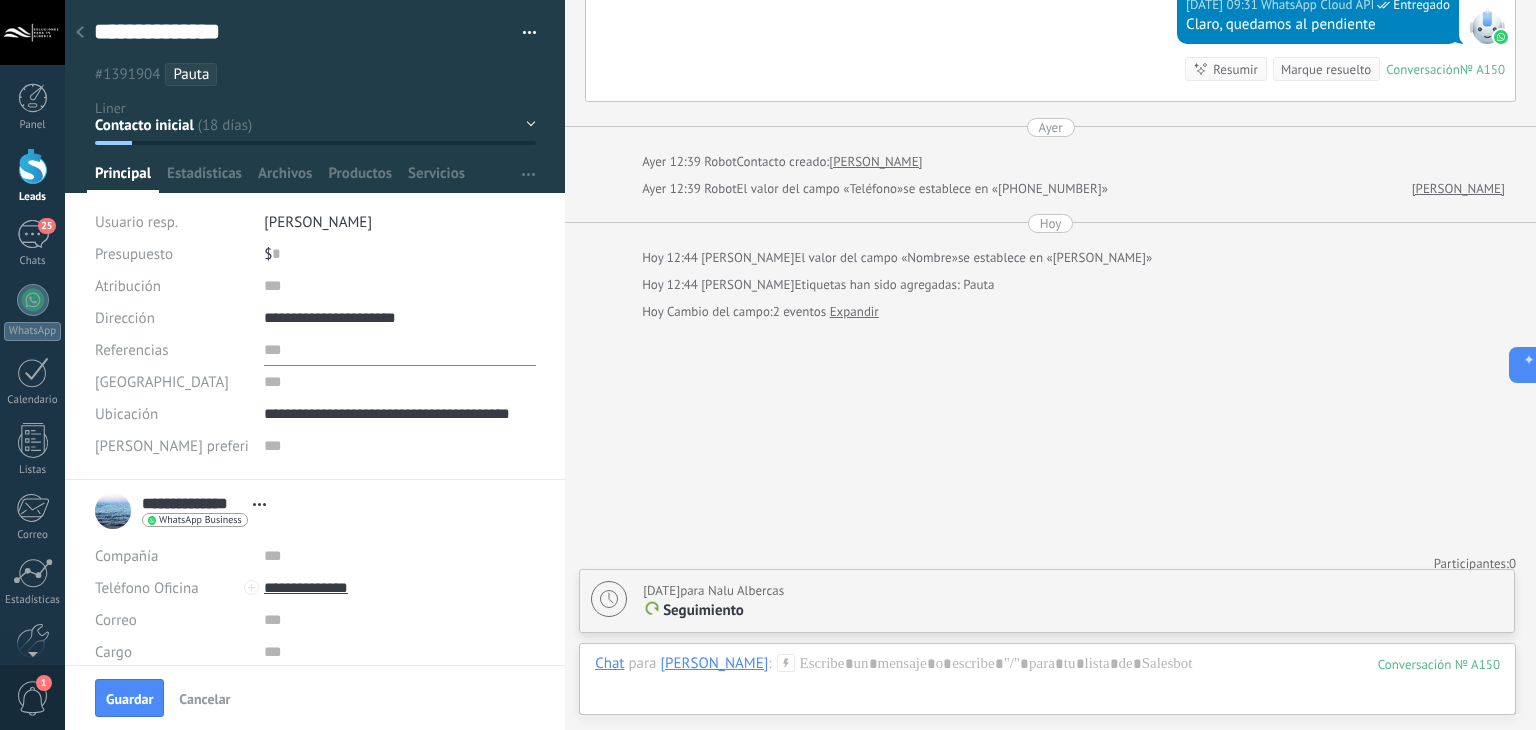 click at bounding box center [400, 350] 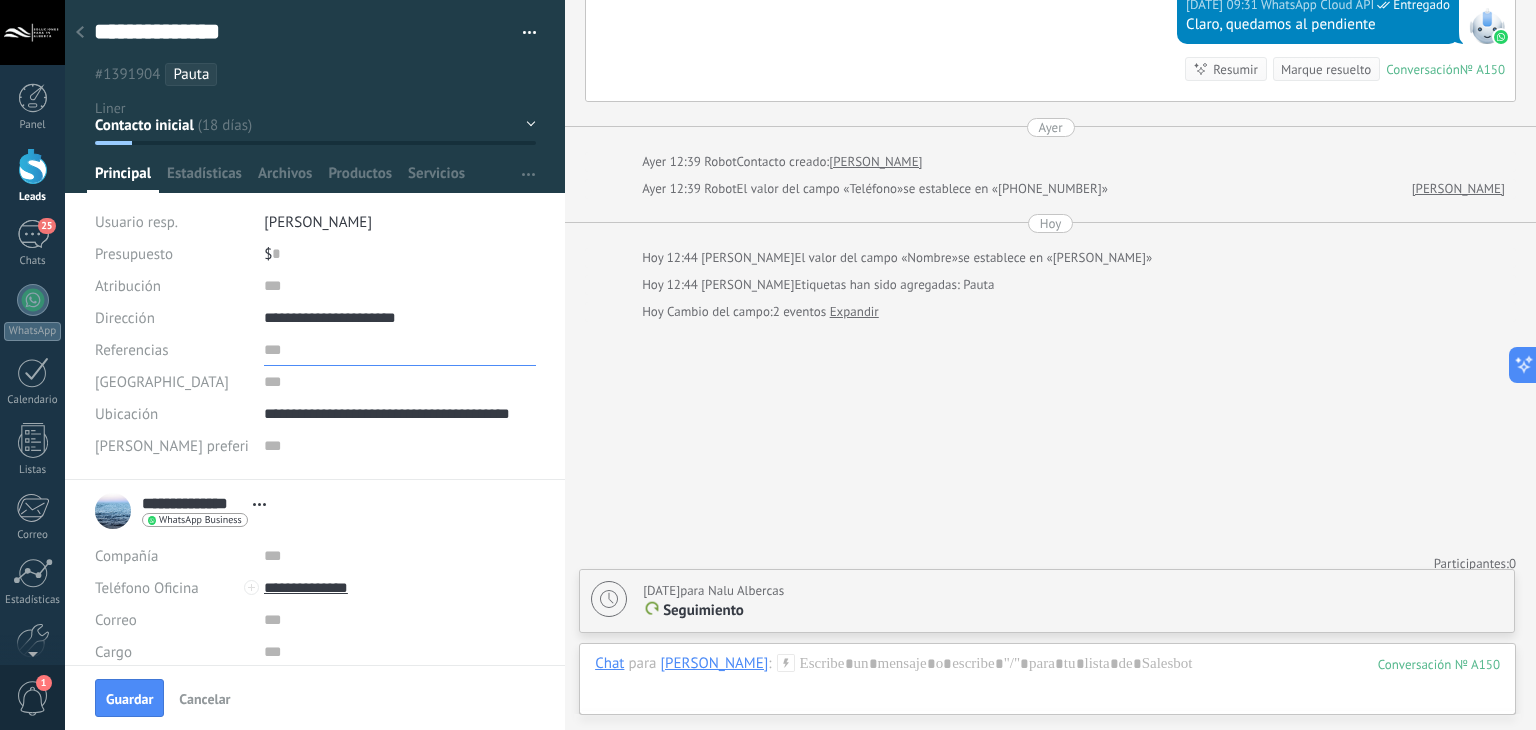 paste on "**********" 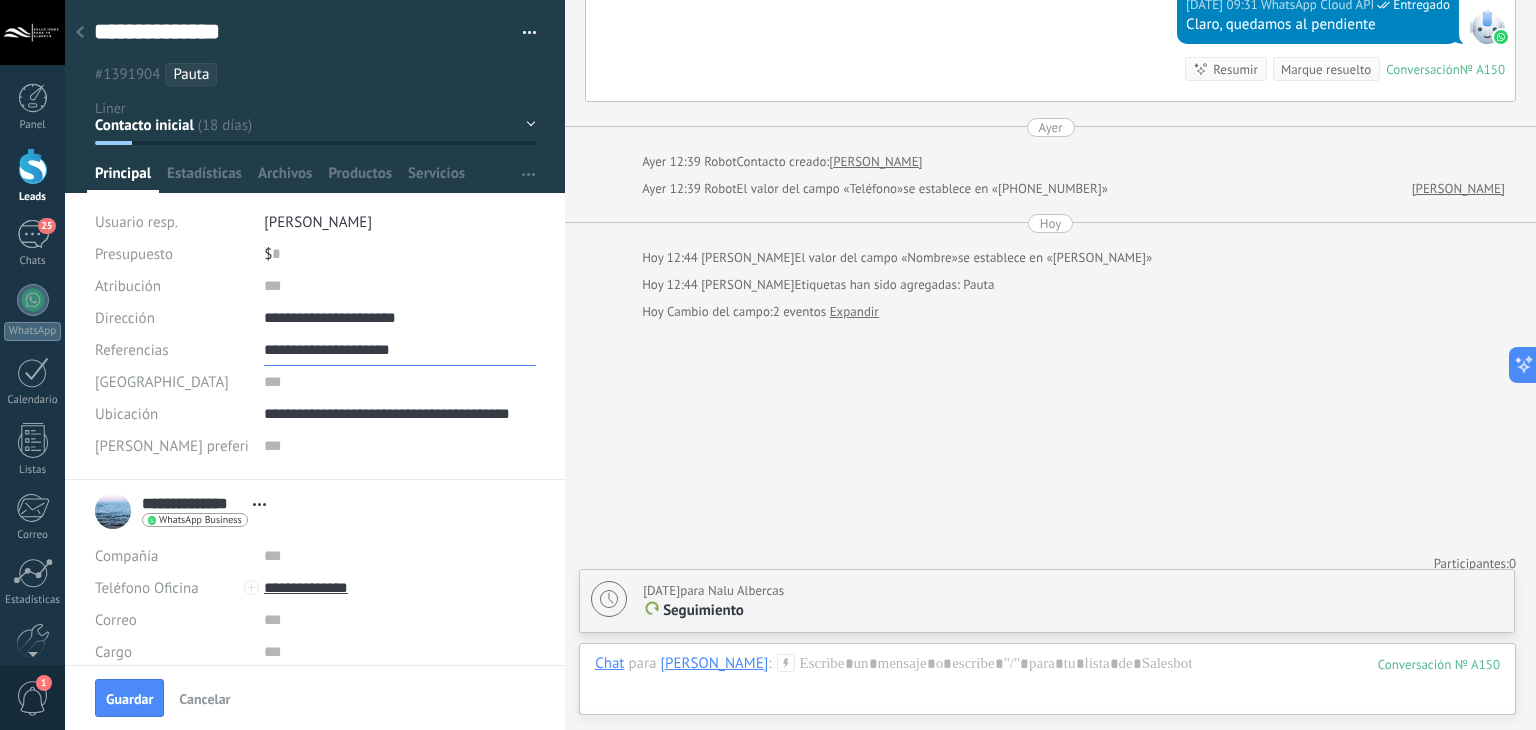 type on "**********" 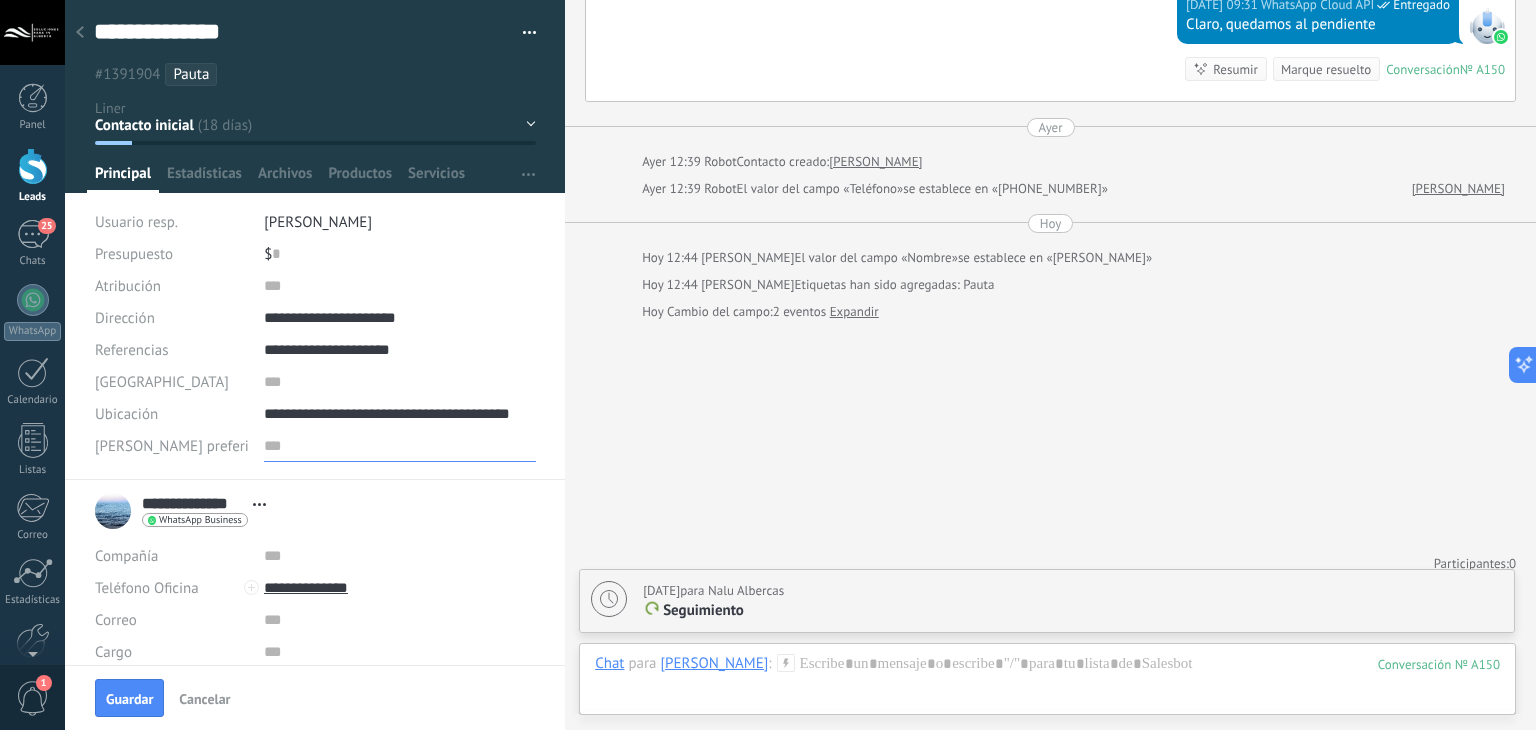 click at bounding box center [400, 446] 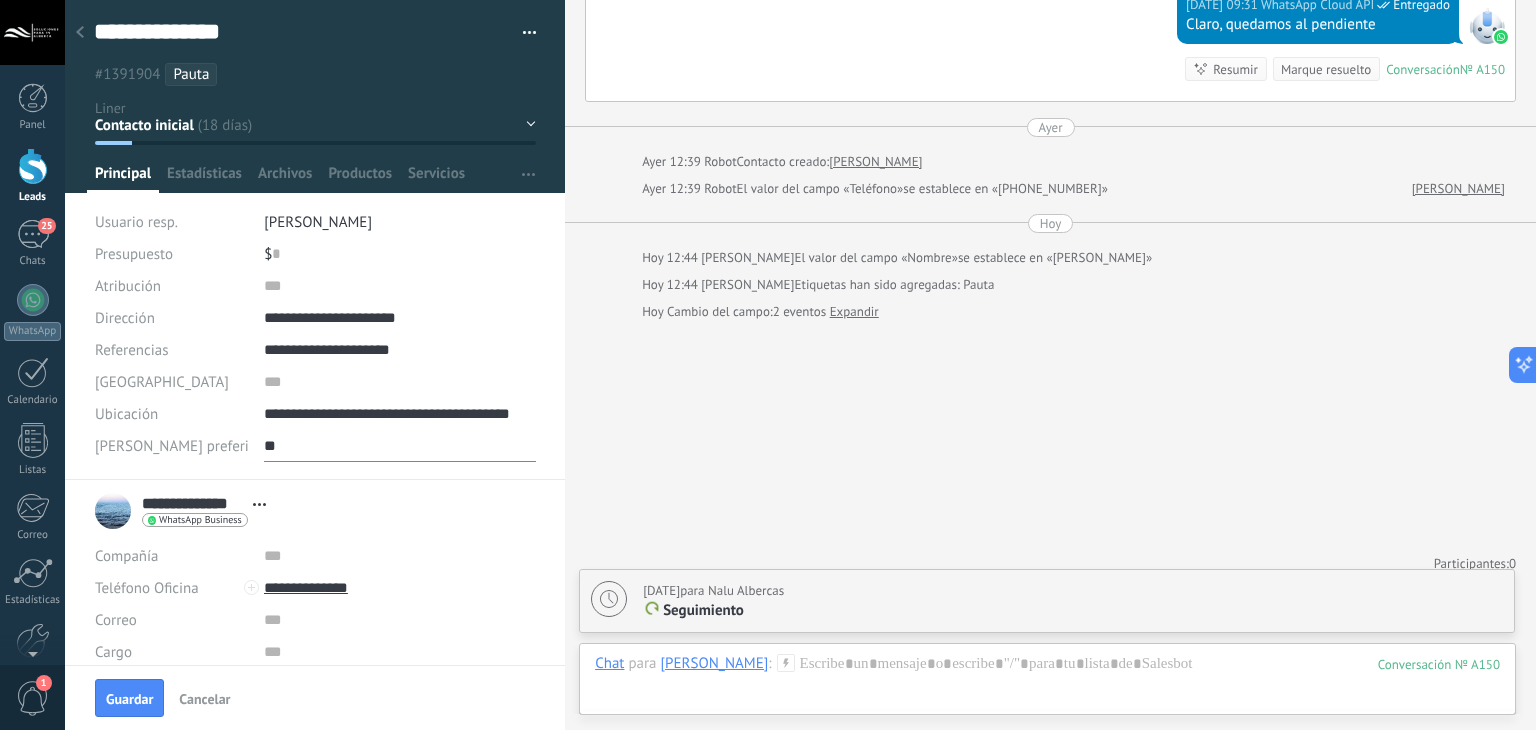 type on "*" 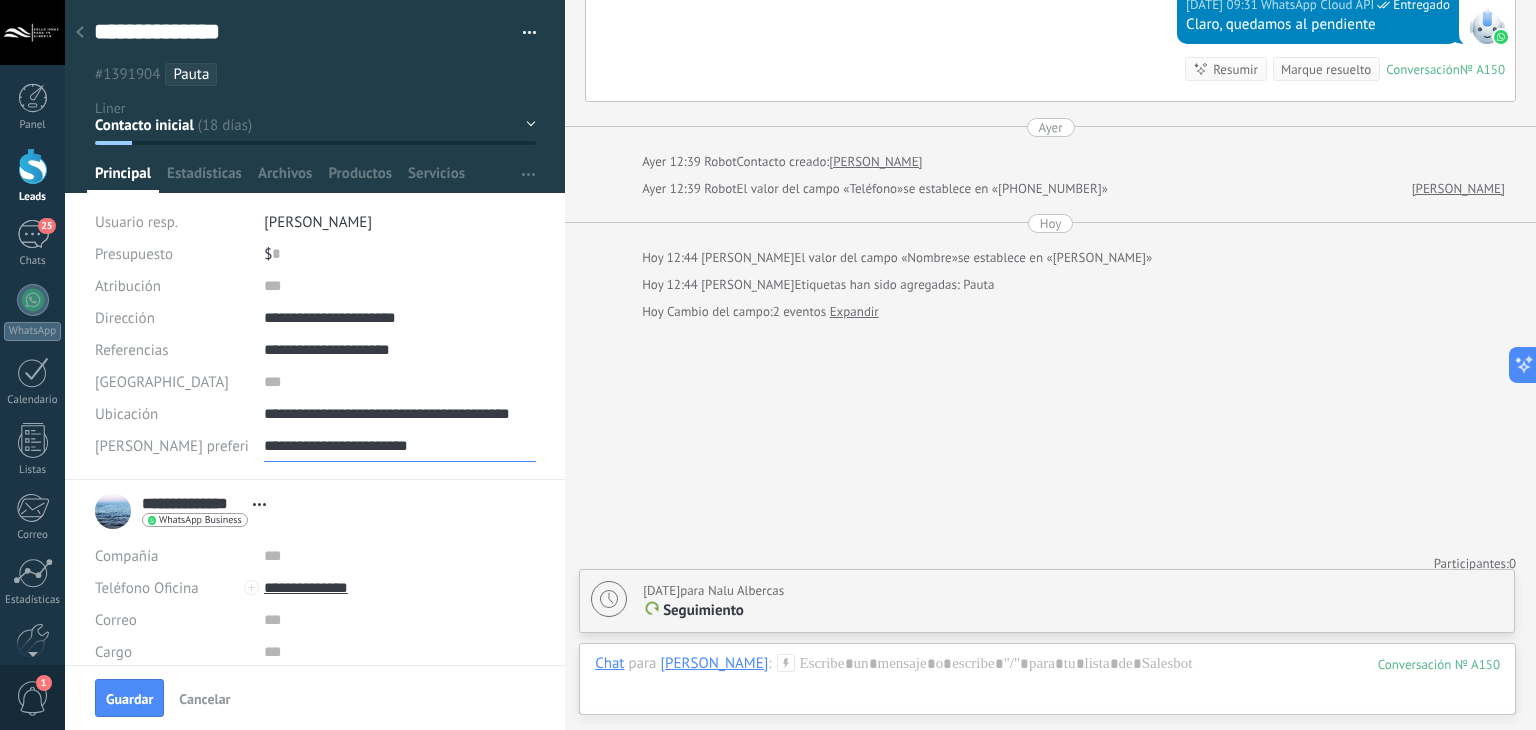 type on "**********" 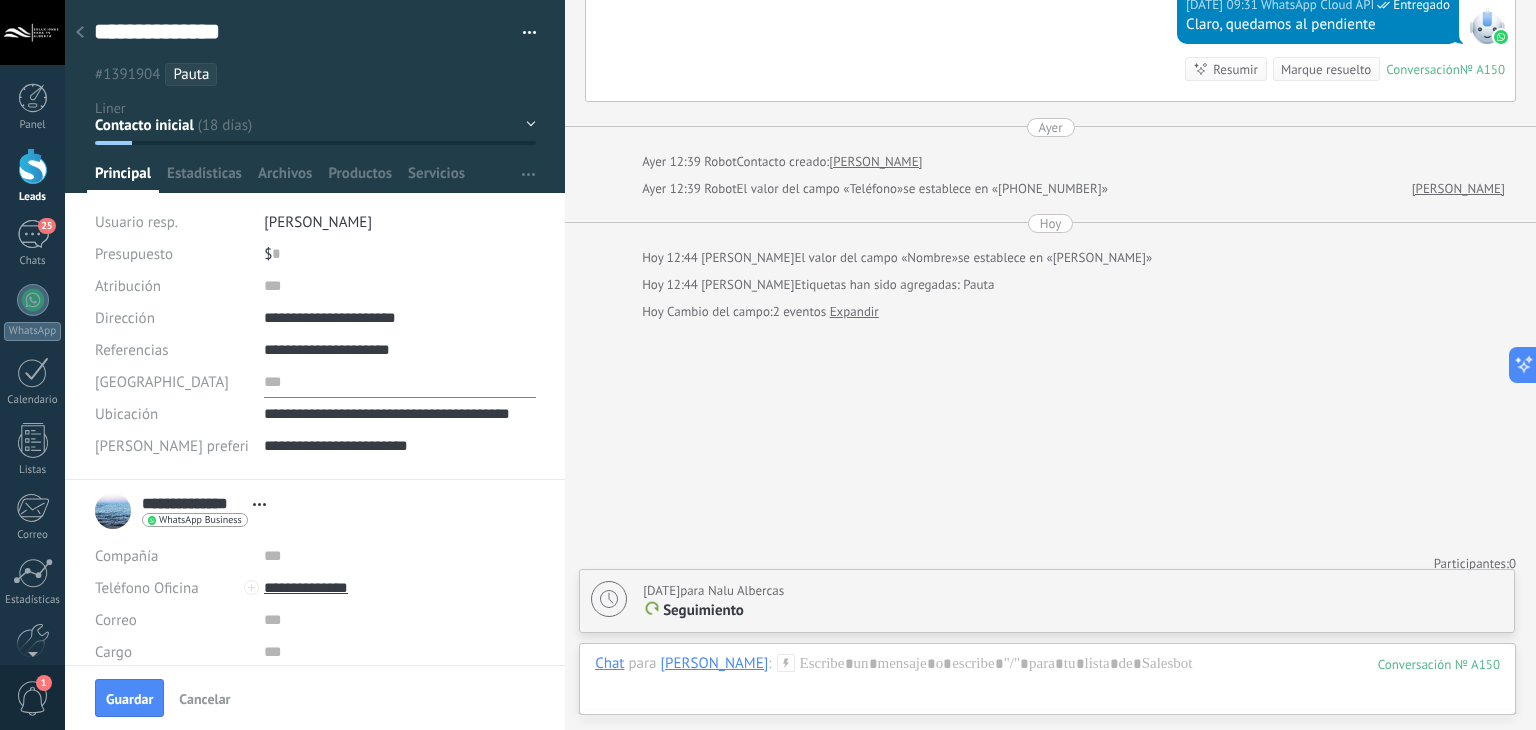 click at bounding box center (400, 382) 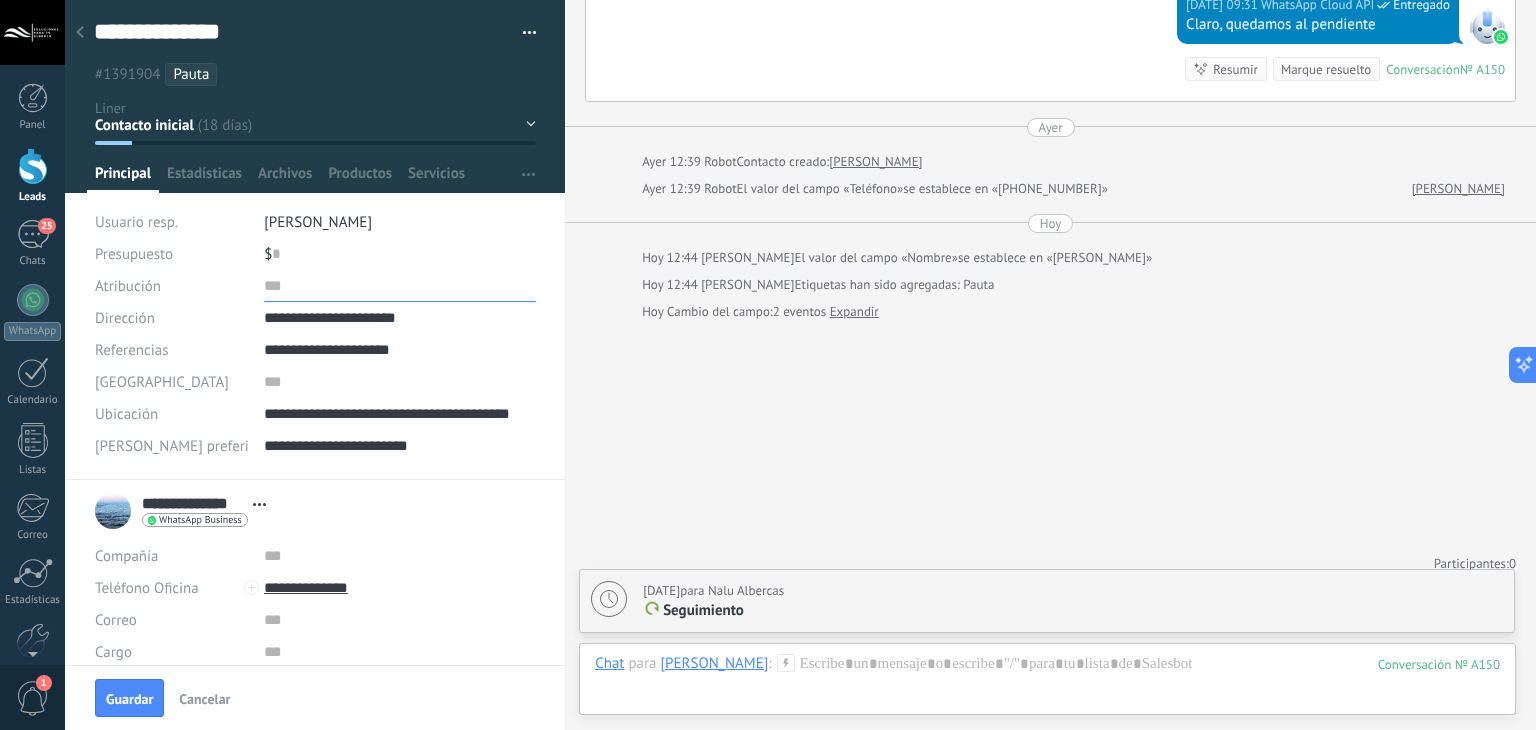 click at bounding box center [400, 286] 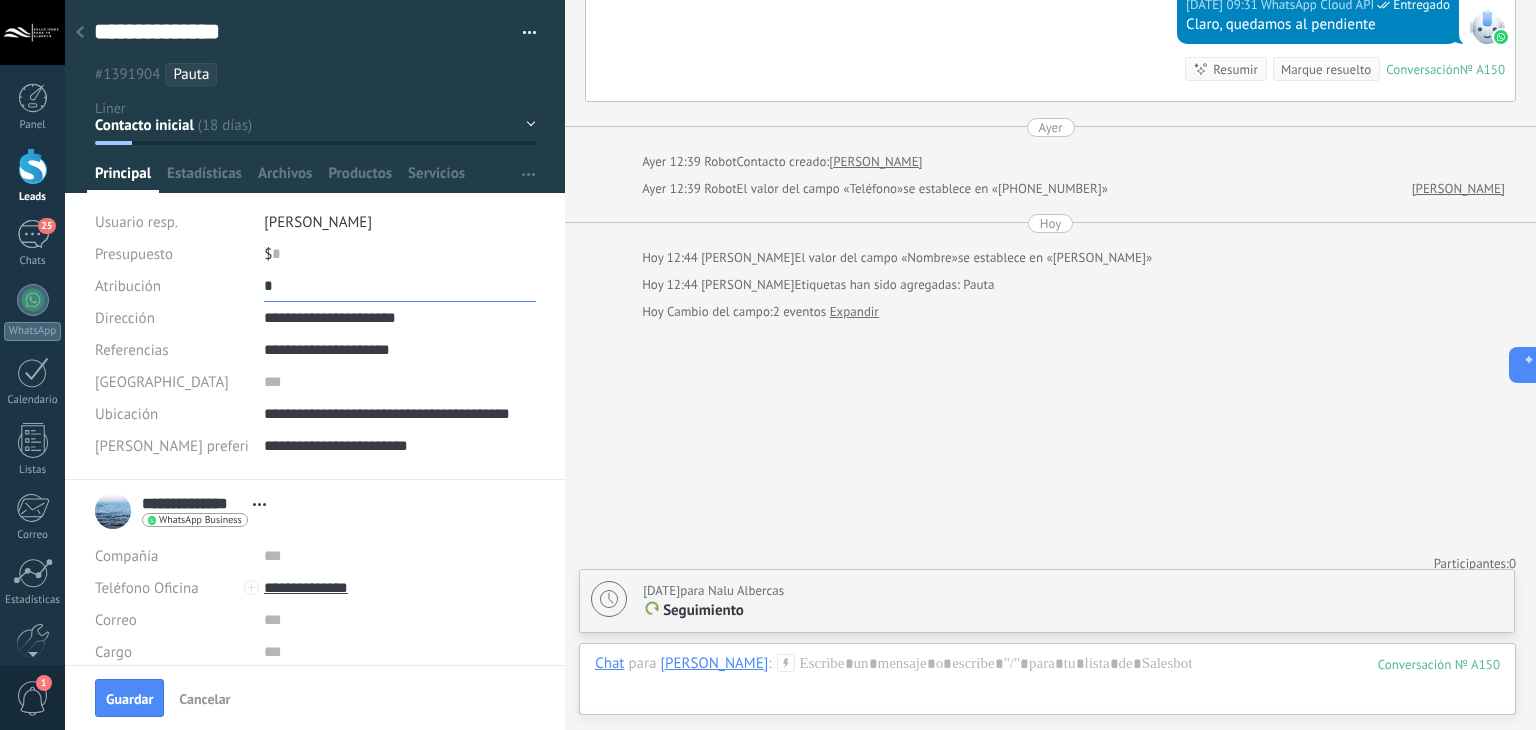 type 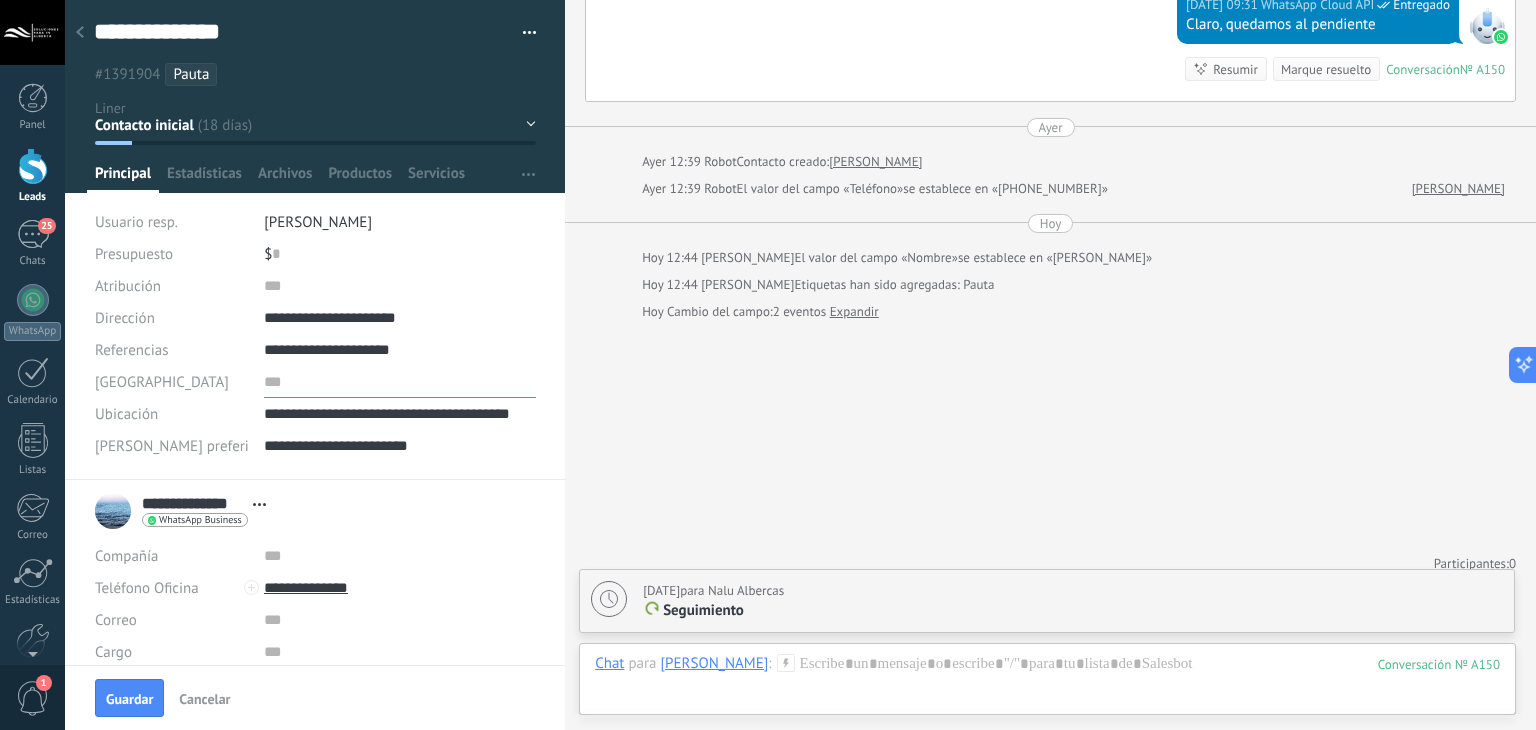 click at bounding box center [400, 382] 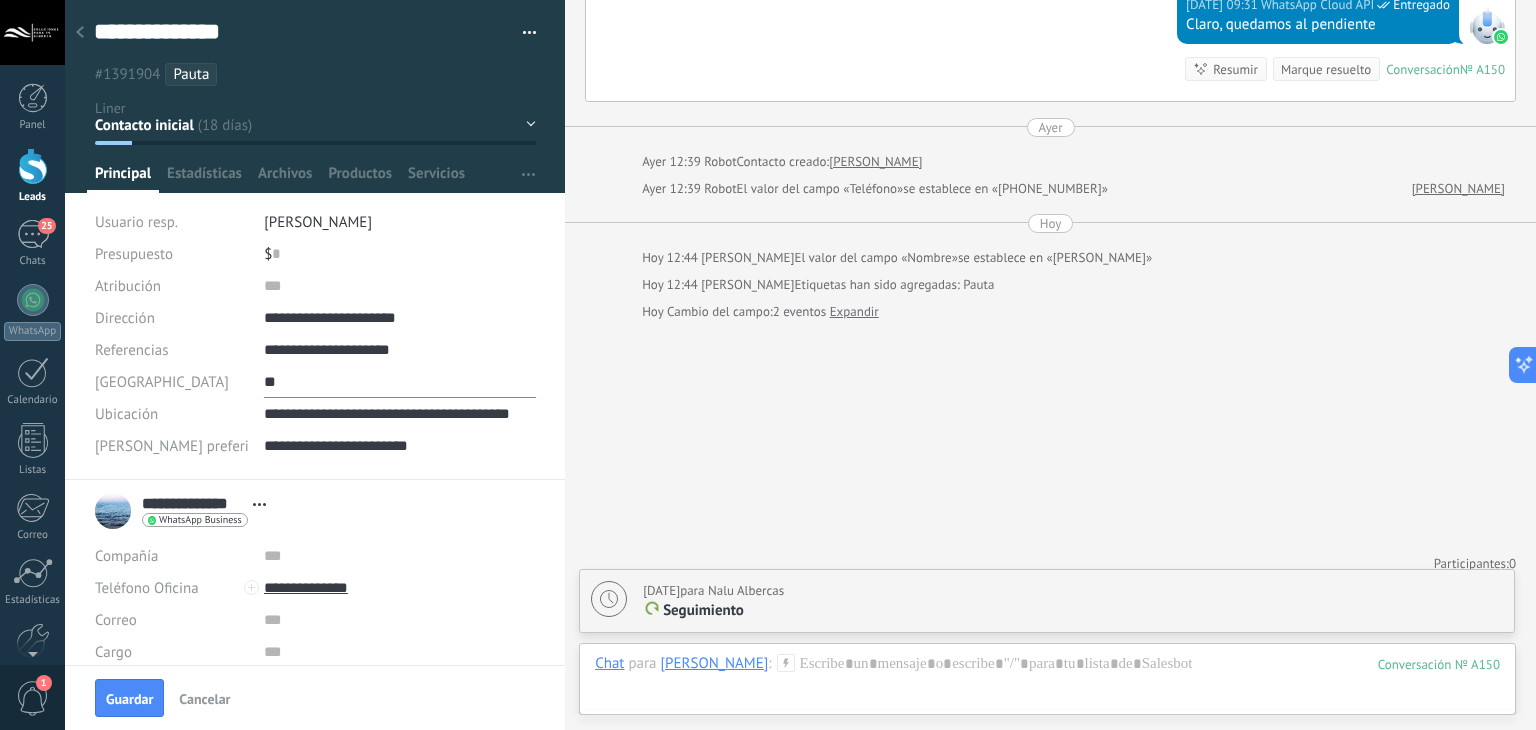 type on "*" 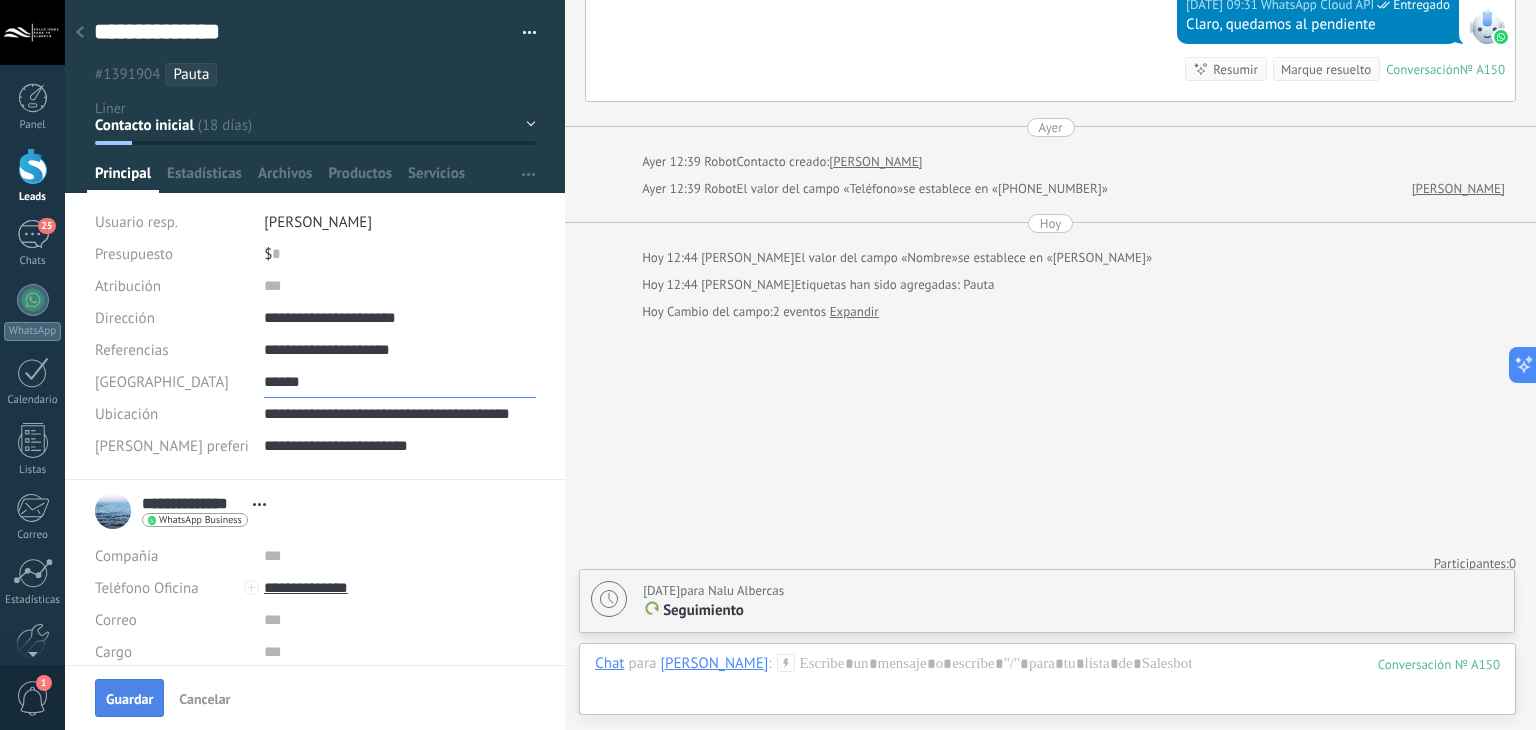 type on "******" 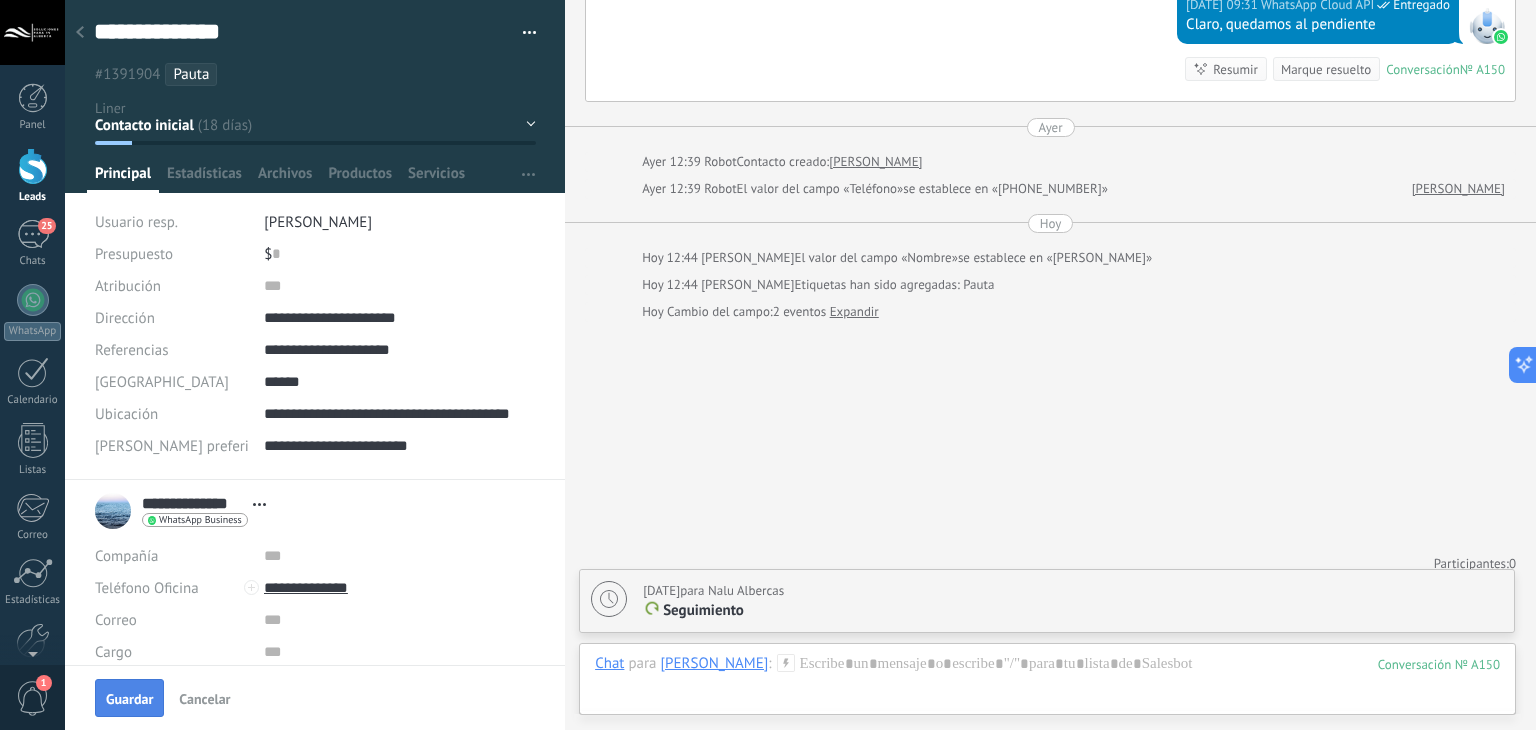 click on "Guardar" at bounding box center (129, 699) 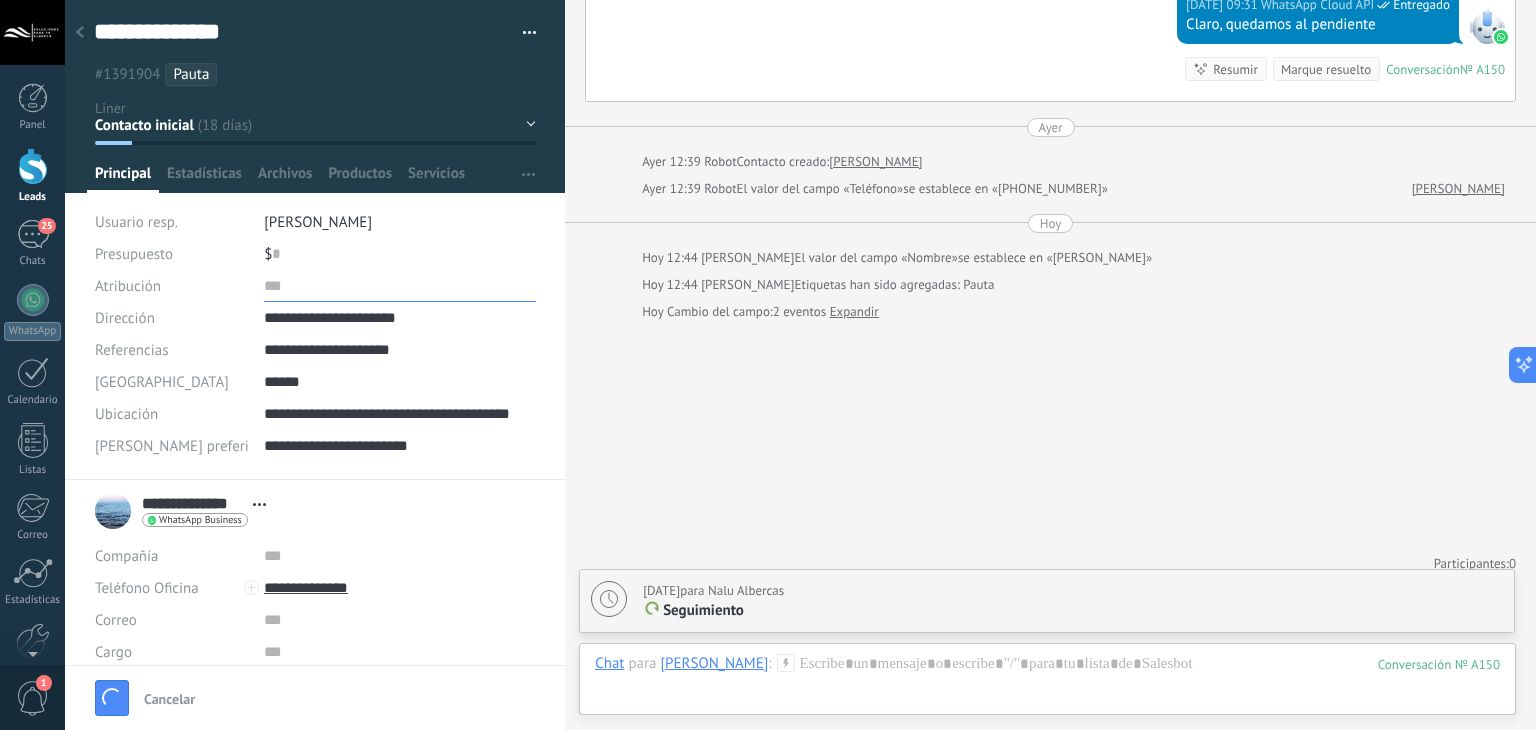 click at bounding box center (400, 286) 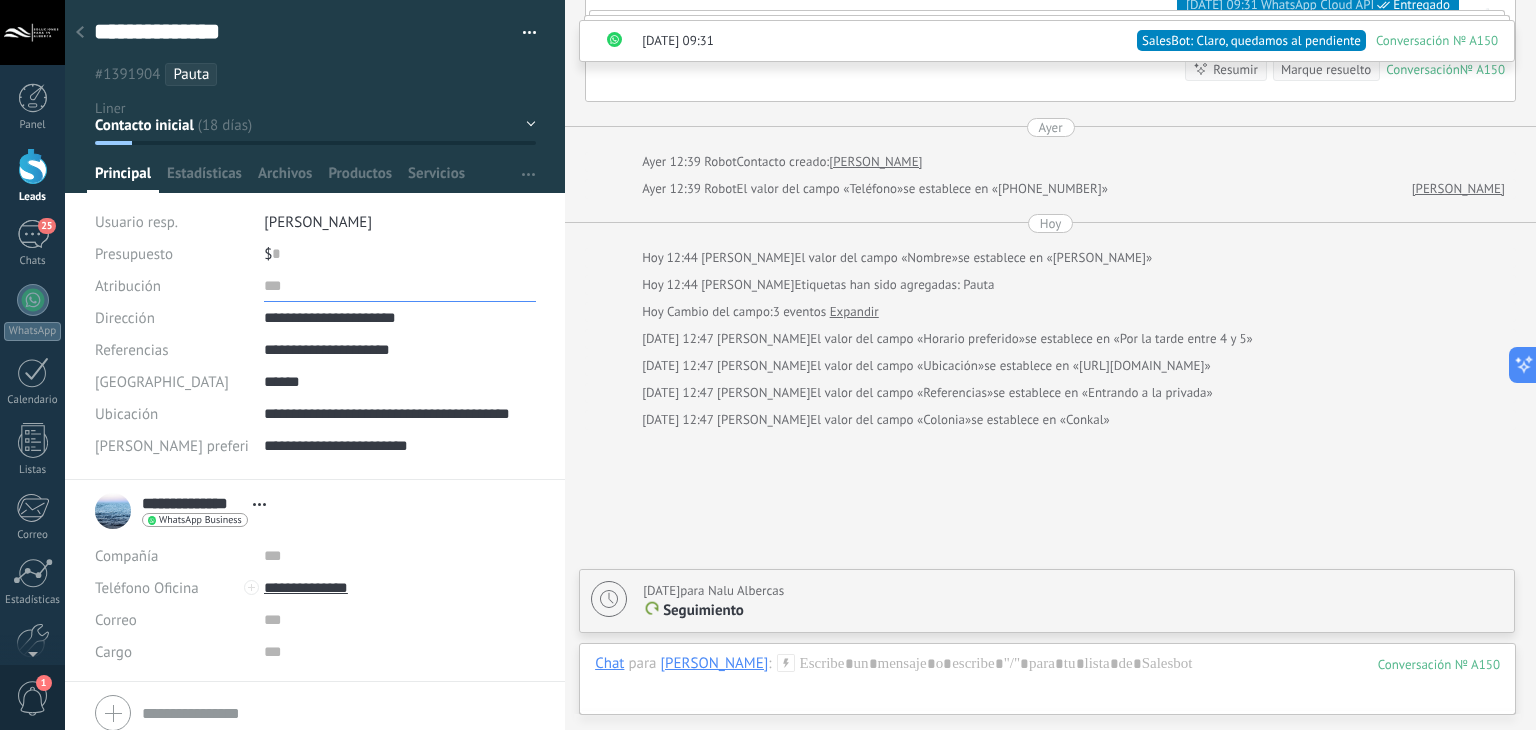 scroll, scrollTop: 6196, scrollLeft: 0, axis: vertical 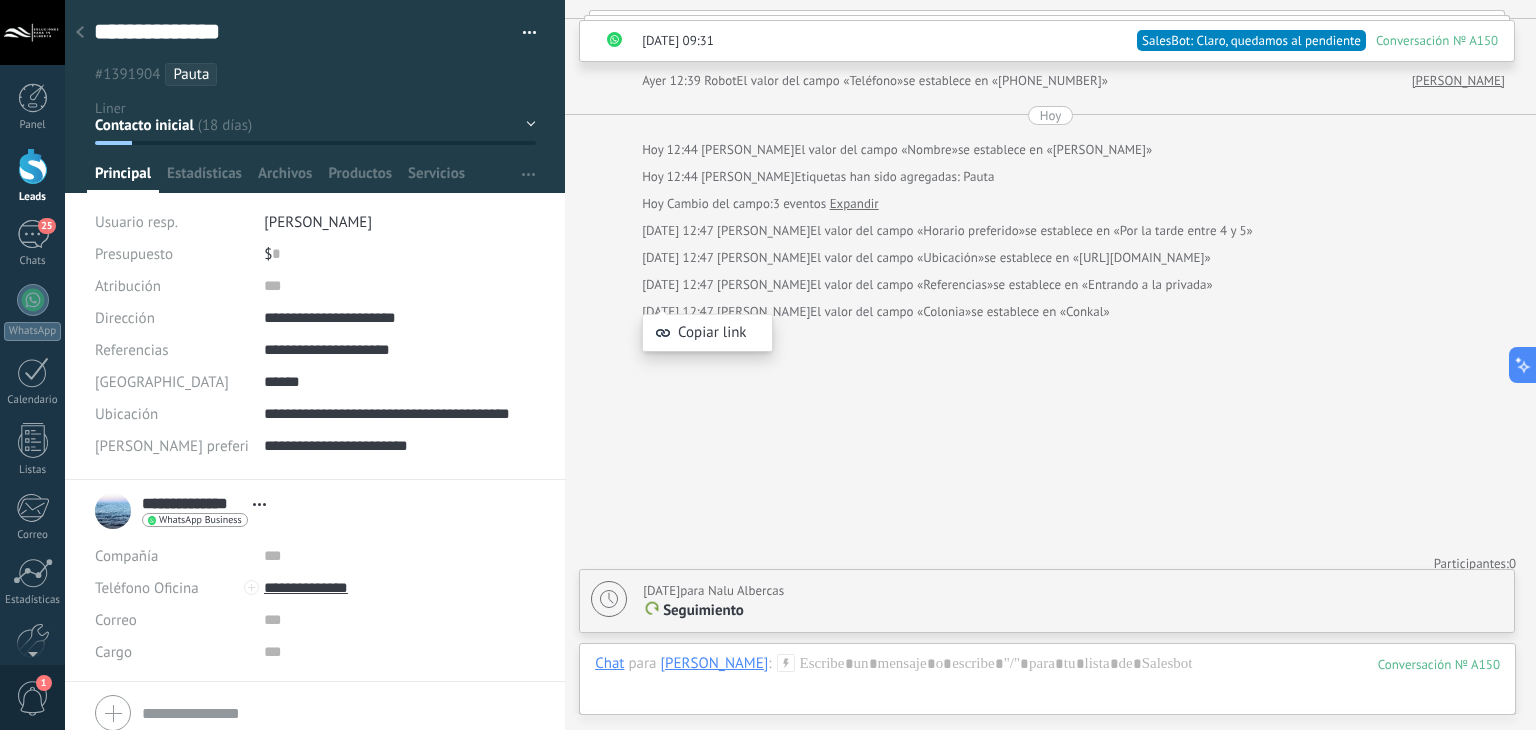 click on "Copiar link" at bounding box center (707, 323) 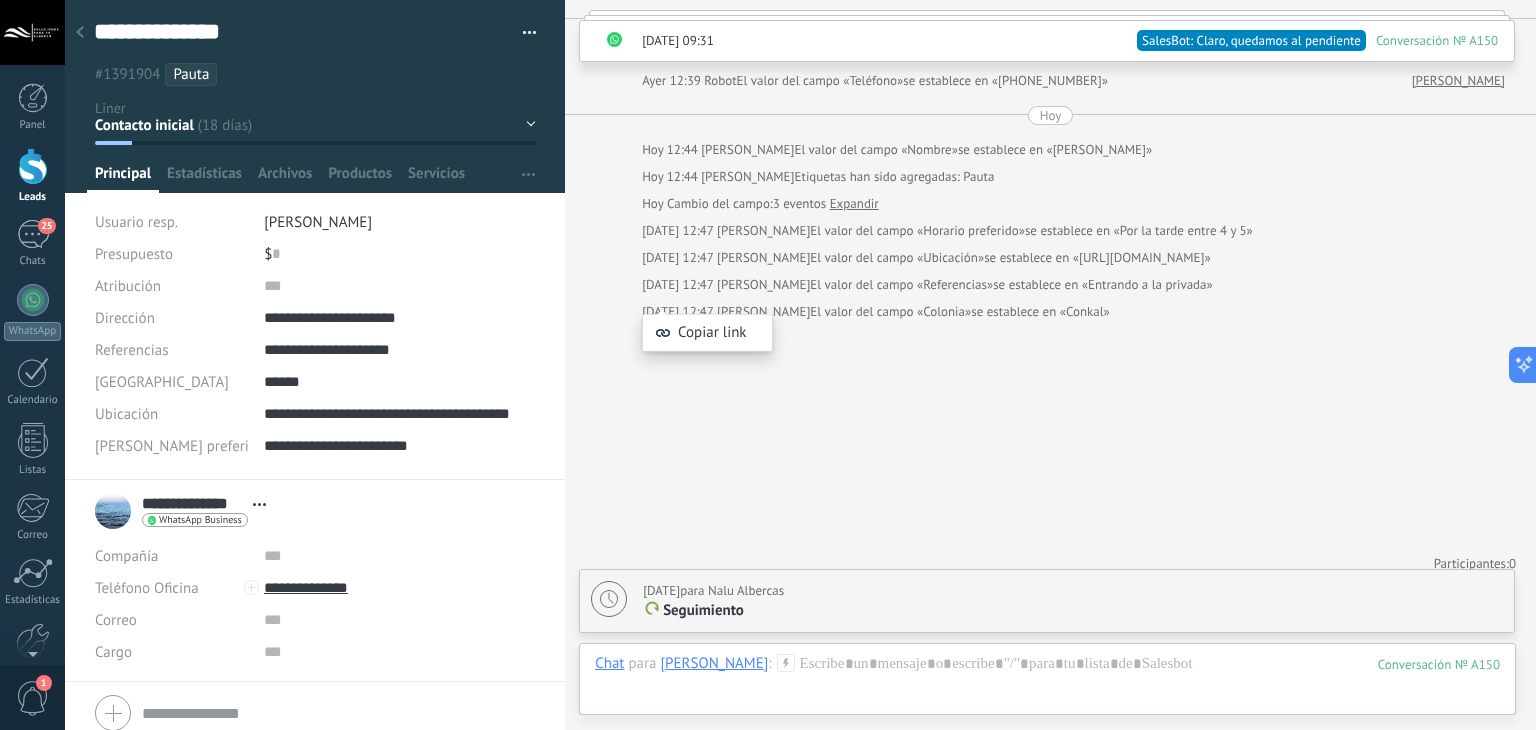 click on "Buscar Carga más 03.07.2025 03.07.2025 12:26 Robot  Lead creado:  Janina Loranka Más 10 de 12 03.07.2025 13:41 Janina Loranka  Cuánto costaría el mantenimiento ? Yo tengo cloro en polvo y pastillas 03.07.2025 13:55 WhatsApp Cloud API  Entregado Serían $200   Y la podemos programar para mañana 03.07.2025 13:56 WhatsApp Cloud API  Entregado También contamos con dispensador, en caso que ya esté dañado el suyo le podemos llevar uno nuevo   Tienen un costo de $120 03.07.2025 16:45 Janina Loranka  Podría venir el sábado 03.07.2025 16:47 WhatsApp Cloud API  Entregado Claro, en qué horario se encuentran disponibles? 03.07.2025 16:49 Janina Loranka  Puede ser a partir de las 10am 03.07.2025 17:29 WhatsApp Cloud API  Entregado Claro sin problema   Me podría apoyar con los siguientes datos para agregarlo a nuestra agenda     Nombre Dirección Ubicación Alguna referencia del domicilio ( color de casa, etc.) 03.07.2025 17:36 Janina Loranka  Nombre: Janina Loranka Ubicación 03.07.2025 17:36" at bounding box center (1050, -2728) 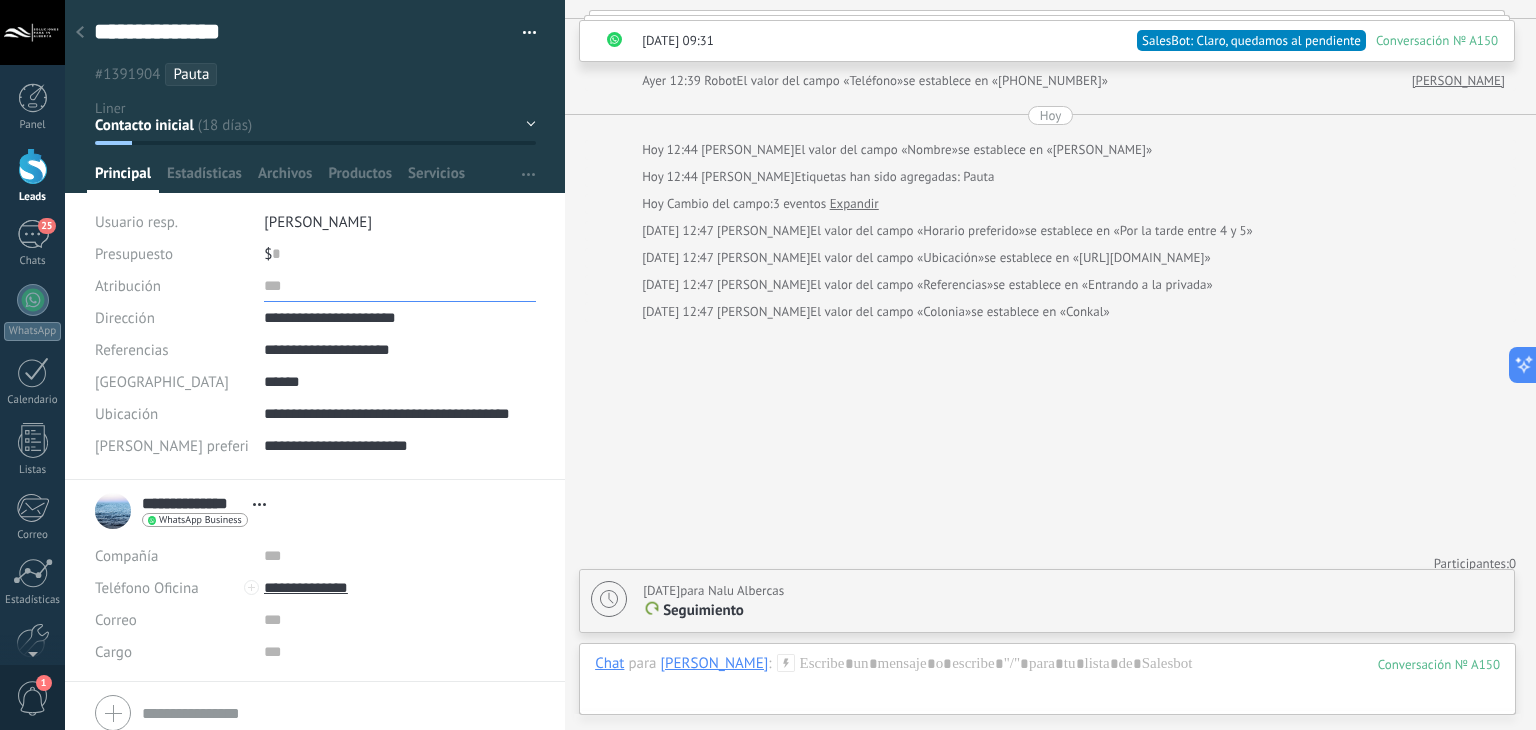 click at bounding box center [400, 286] 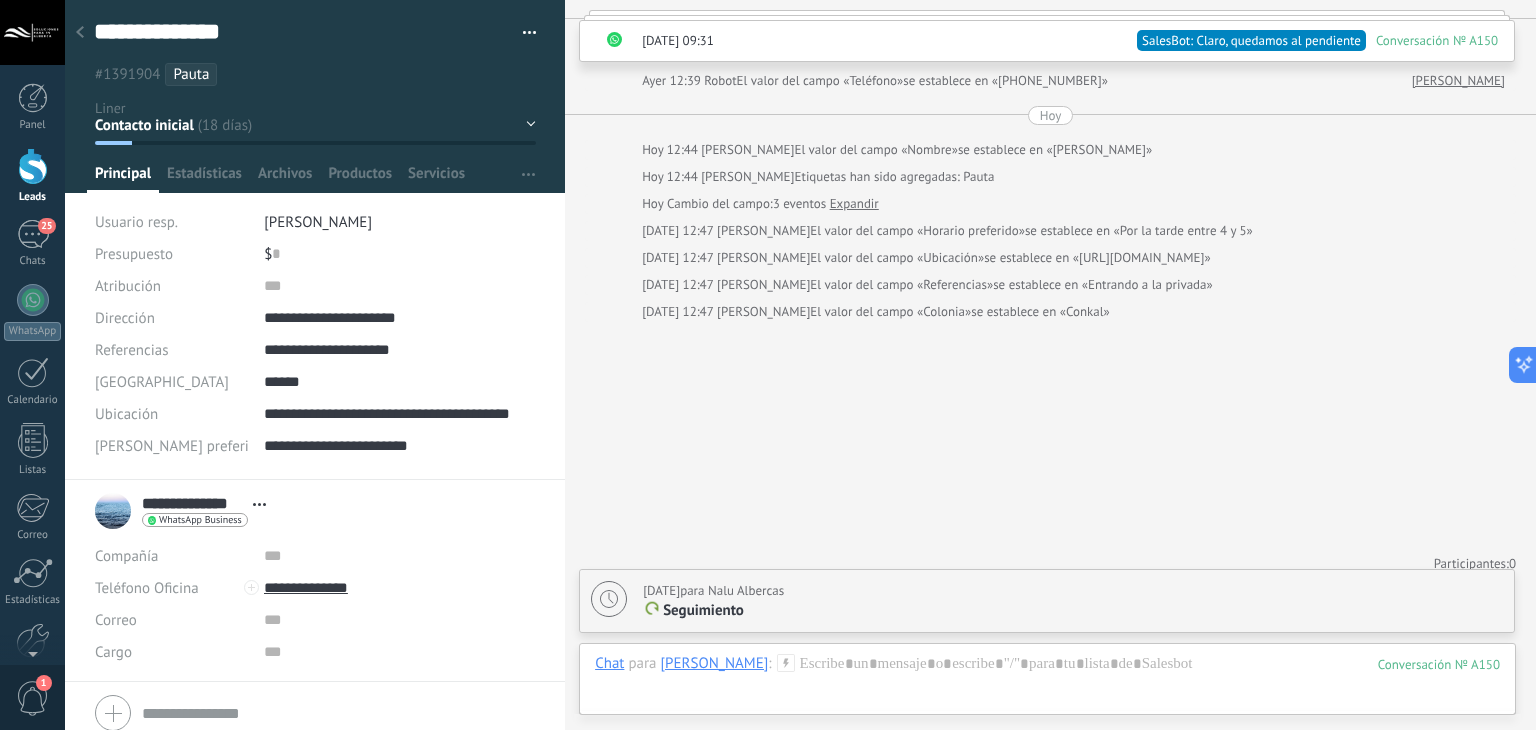 click on "Buscar Carga más 03.07.2025 03.07.2025 12:26 Robot  Lead creado:  Janina Loranka Más 10 de 12 03.07.2025 13:41 Janina Loranka  Cuánto costaría el mantenimiento ? Yo tengo cloro en polvo y pastillas 03.07.2025 13:55 WhatsApp Cloud API  Entregado Serían $200   Y la podemos programar para mañana 03.07.2025 13:56 WhatsApp Cloud API  Entregado También contamos con dispensador, en caso que ya esté dañado el suyo le podemos llevar uno nuevo   Tienen un costo de $120 03.07.2025 16:45 Janina Loranka  Podría venir el sábado 03.07.2025 16:47 WhatsApp Cloud API  Entregado Claro, en qué horario se encuentran disponibles? 03.07.2025 16:49 Janina Loranka  Puede ser a partir de las 10am 03.07.2025 17:29 WhatsApp Cloud API  Entregado Claro sin problema   Me podría apoyar con los siguientes datos para agregarlo a nuestra agenda     Nombre Dirección Ubicación Alguna referencia del domicilio ( color de casa, etc.) 03.07.2025 17:36 Janina Loranka  Nombre: Janina Loranka Ubicación 03.07.2025 17:36" at bounding box center [1050, -2728] 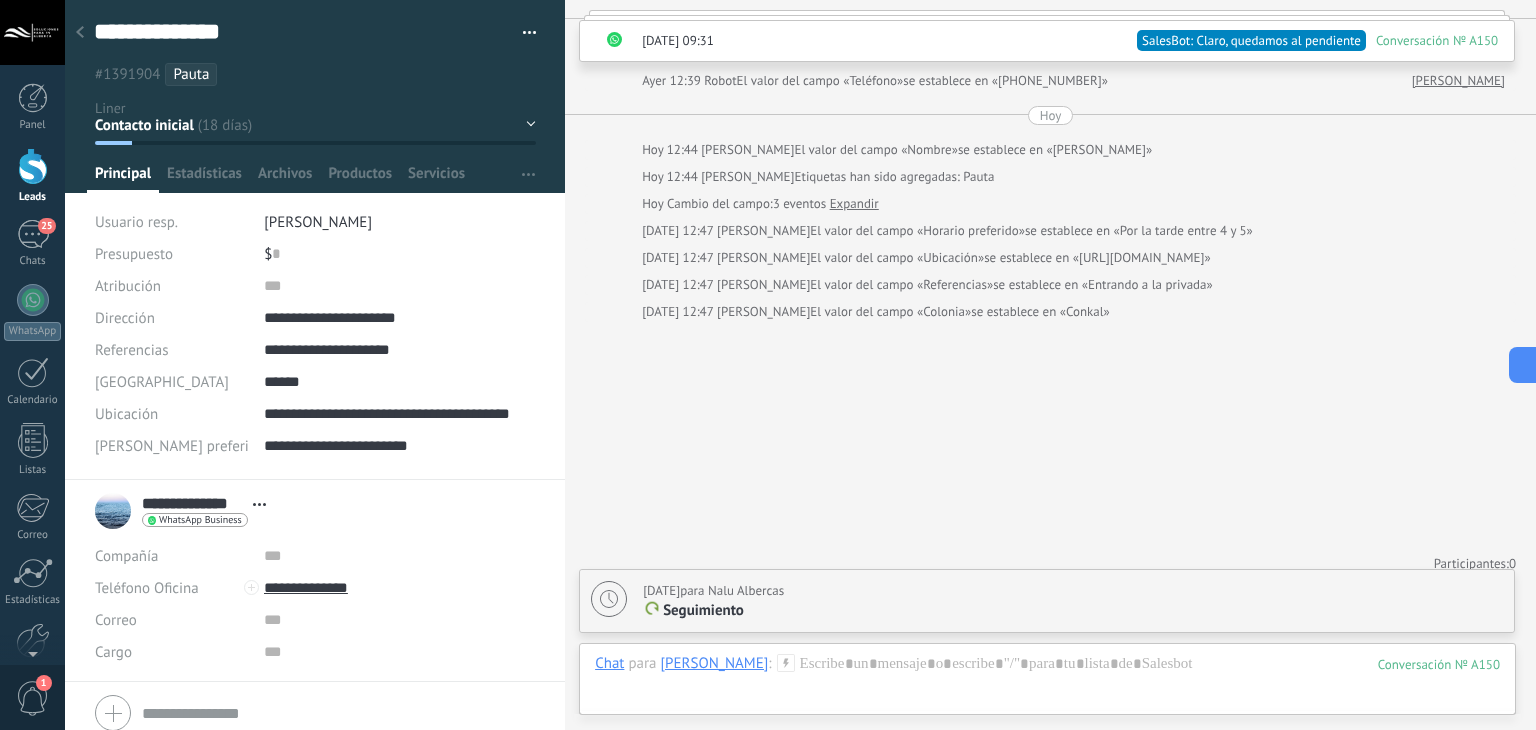 click at bounding box center [80, 33] 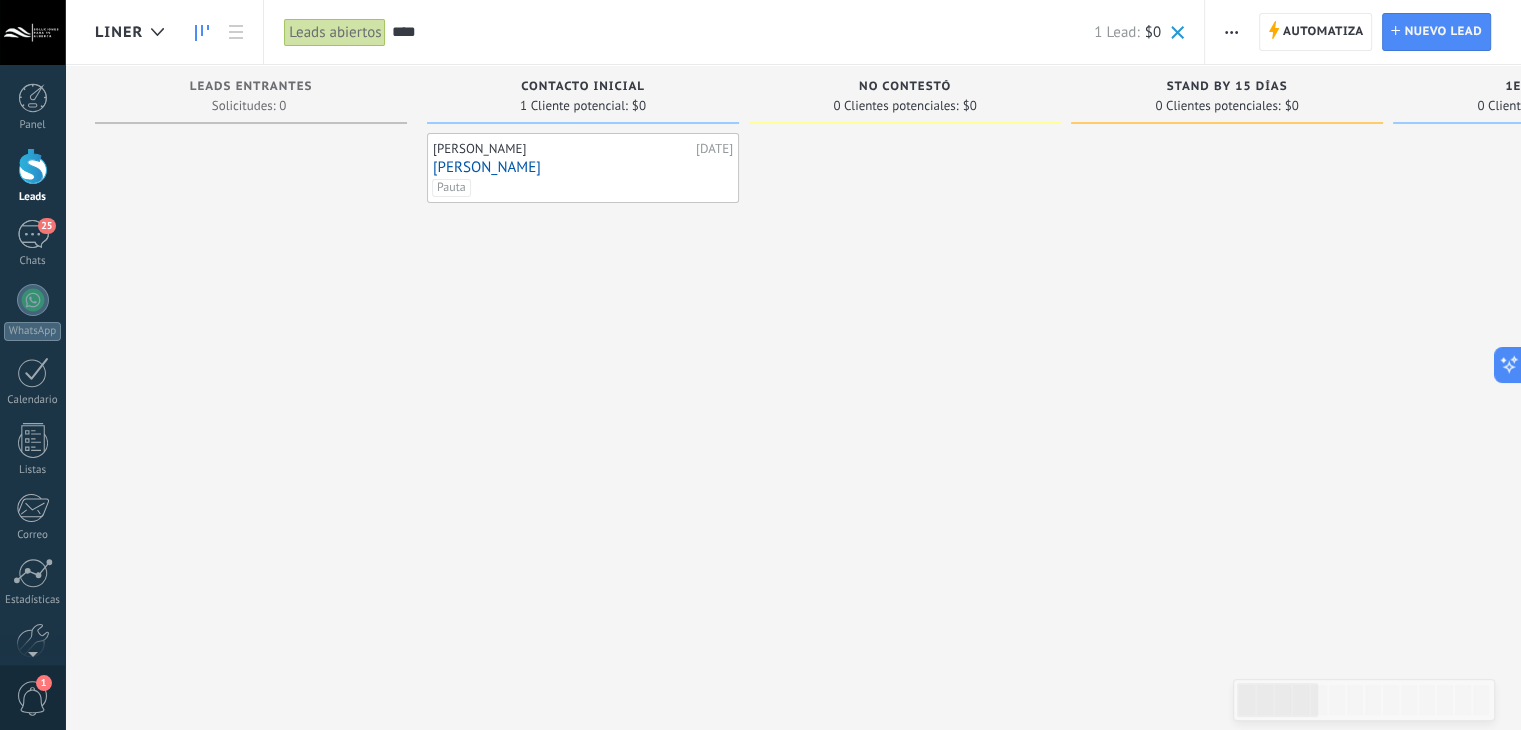 click on "****" at bounding box center (742, 32) 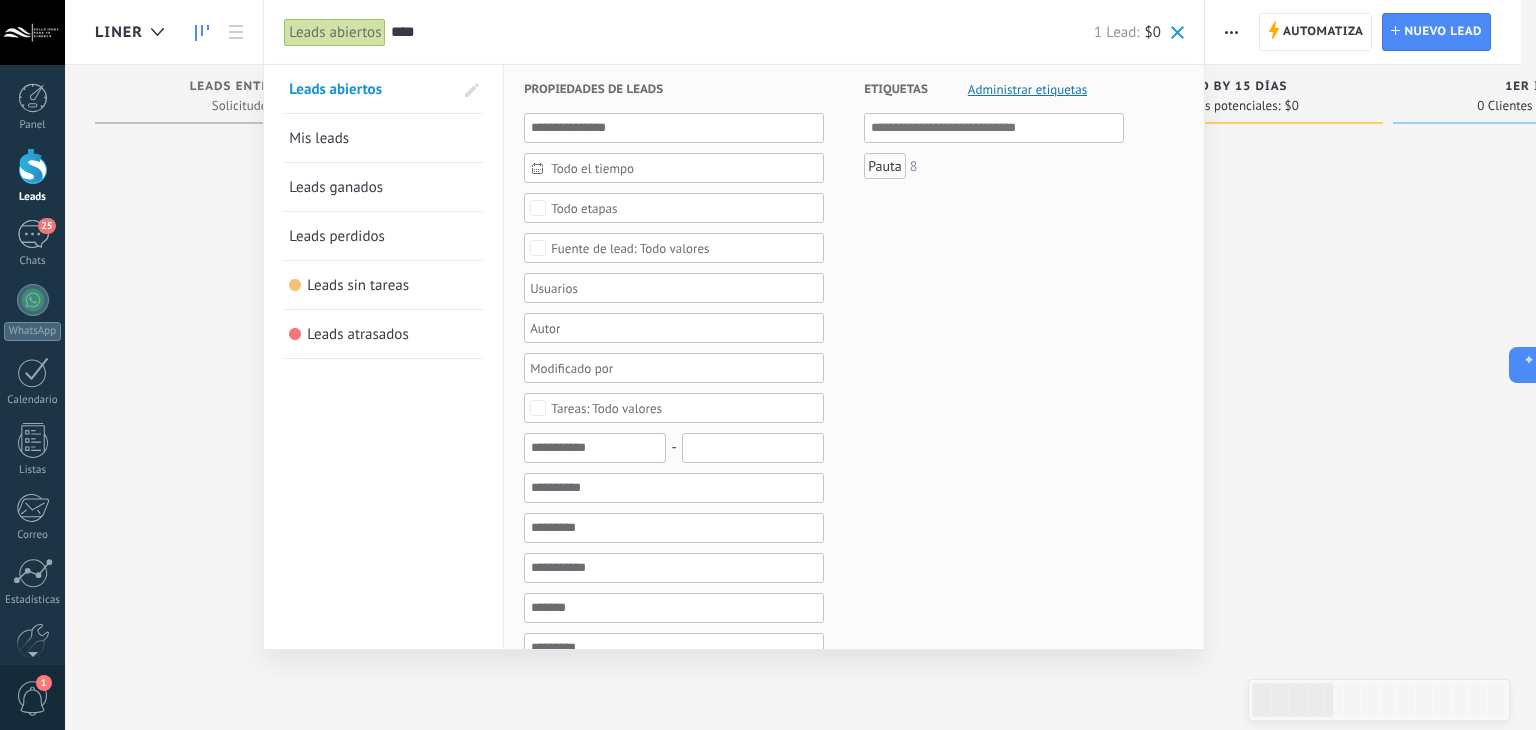 click on "**** 1 Lead:  $0" at bounding box center (787, 32) 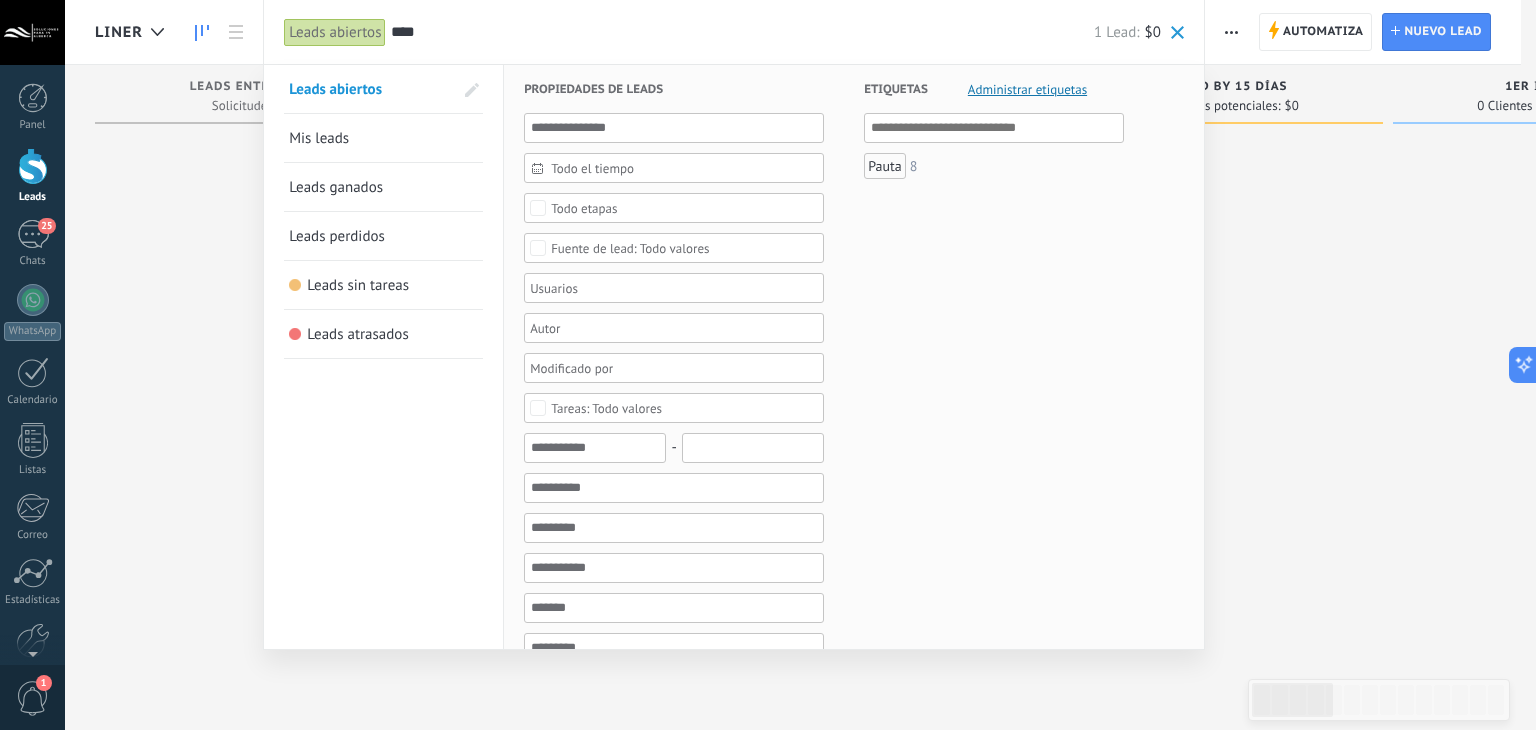 click on "****" at bounding box center (742, 32) 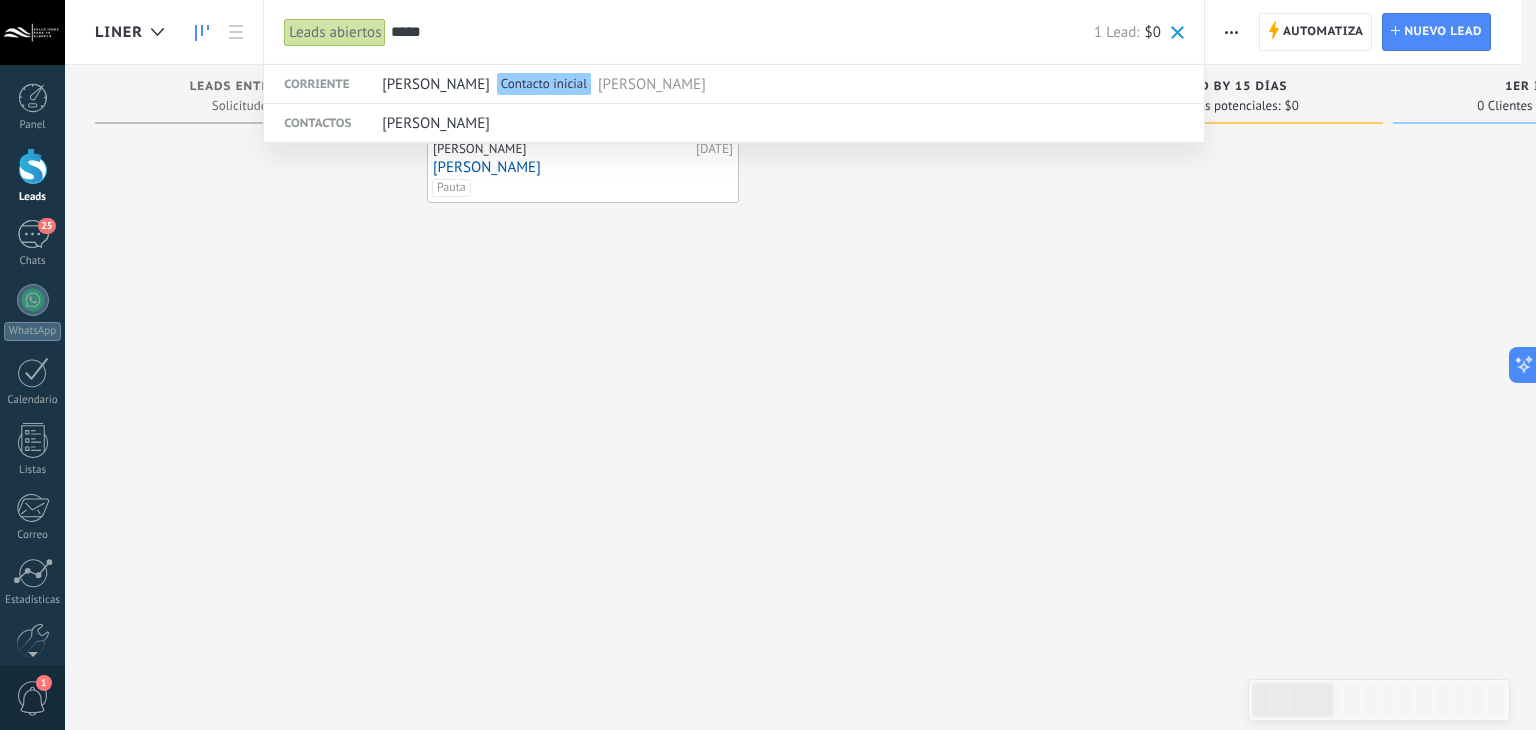 type on "*****" 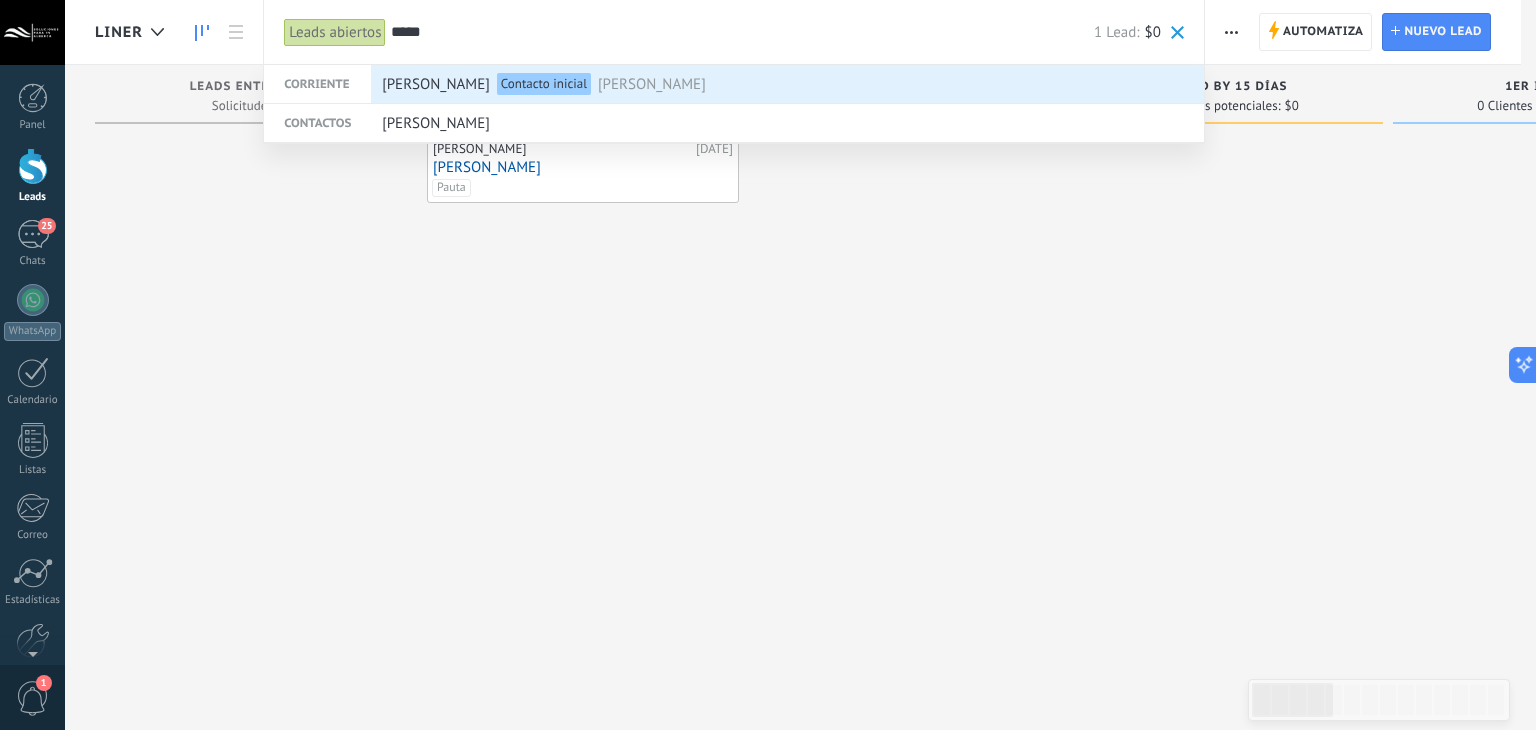 click on "Janina Loranka" at bounding box center [652, 84] 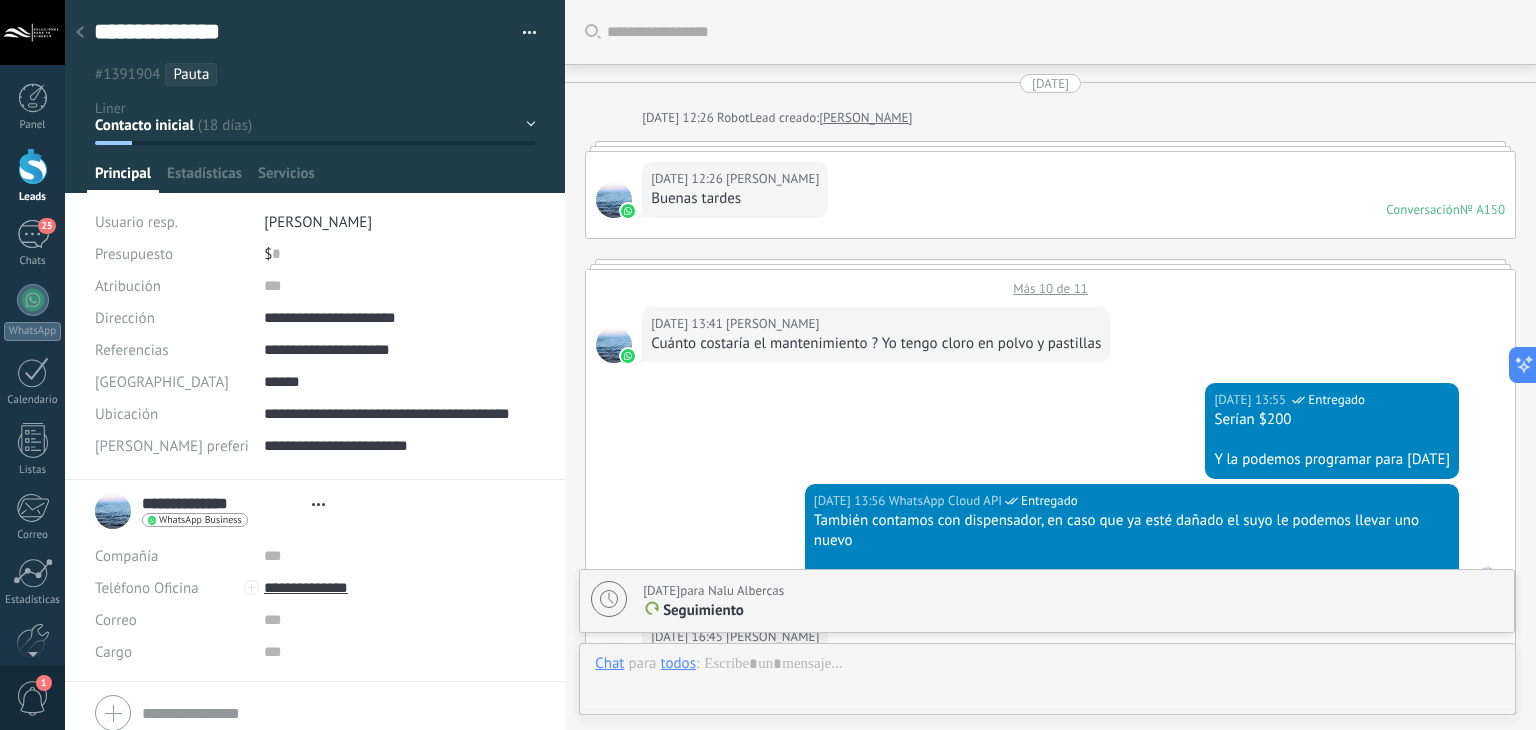 type on "**********" 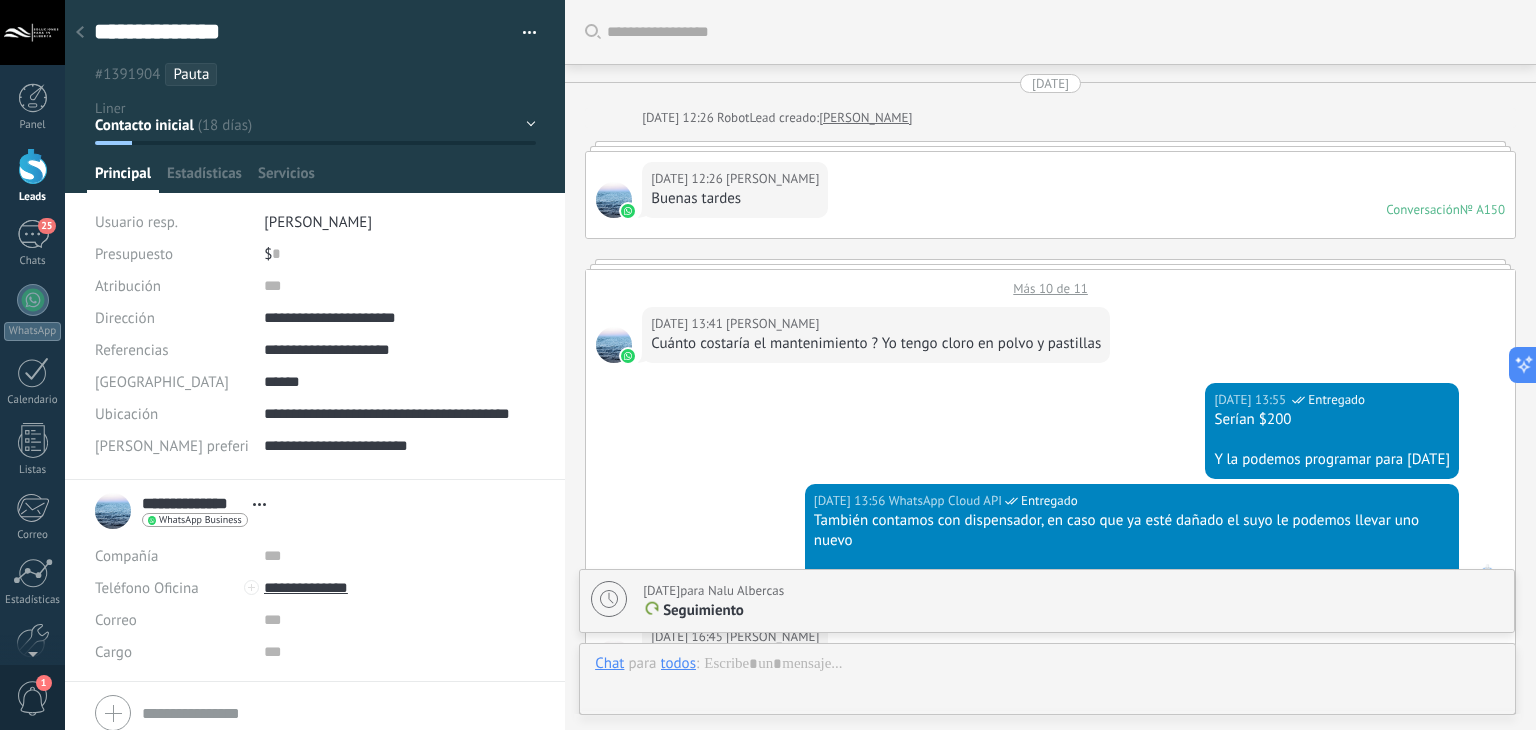 scroll, scrollTop: 6205, scrollLeft: 0, axis: vertical 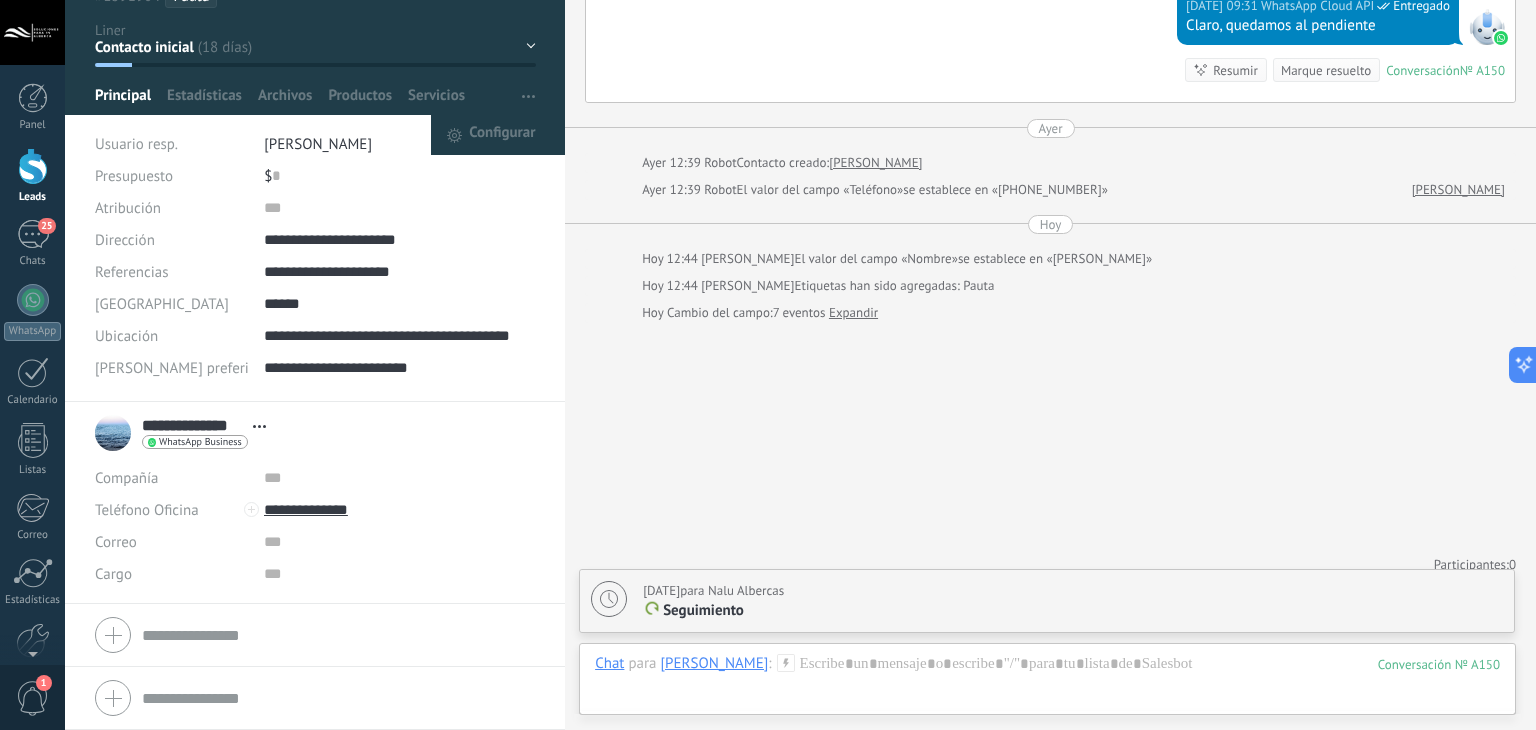 click at bounding box center [528, 96] 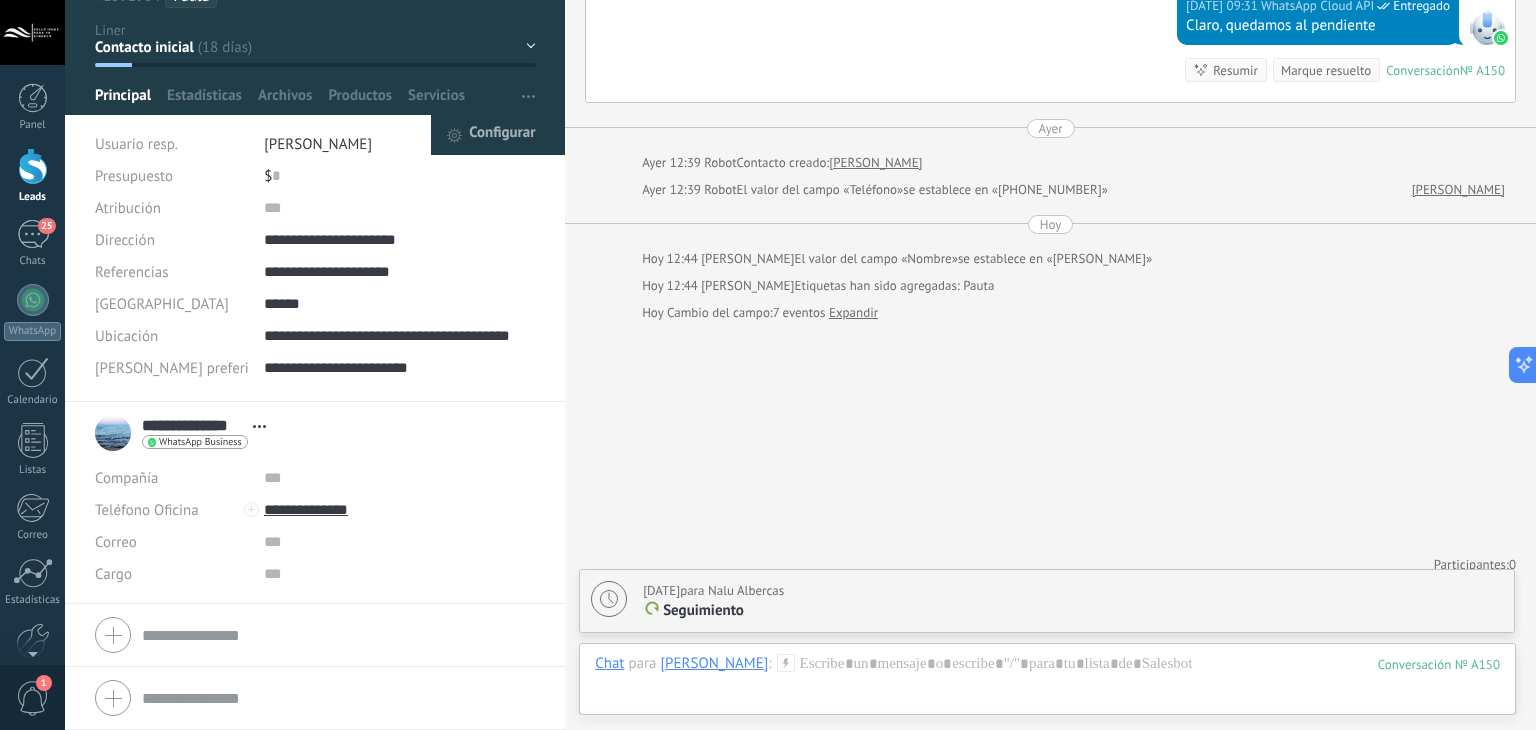 click on "Configurar" at bounding box center (502, 135) 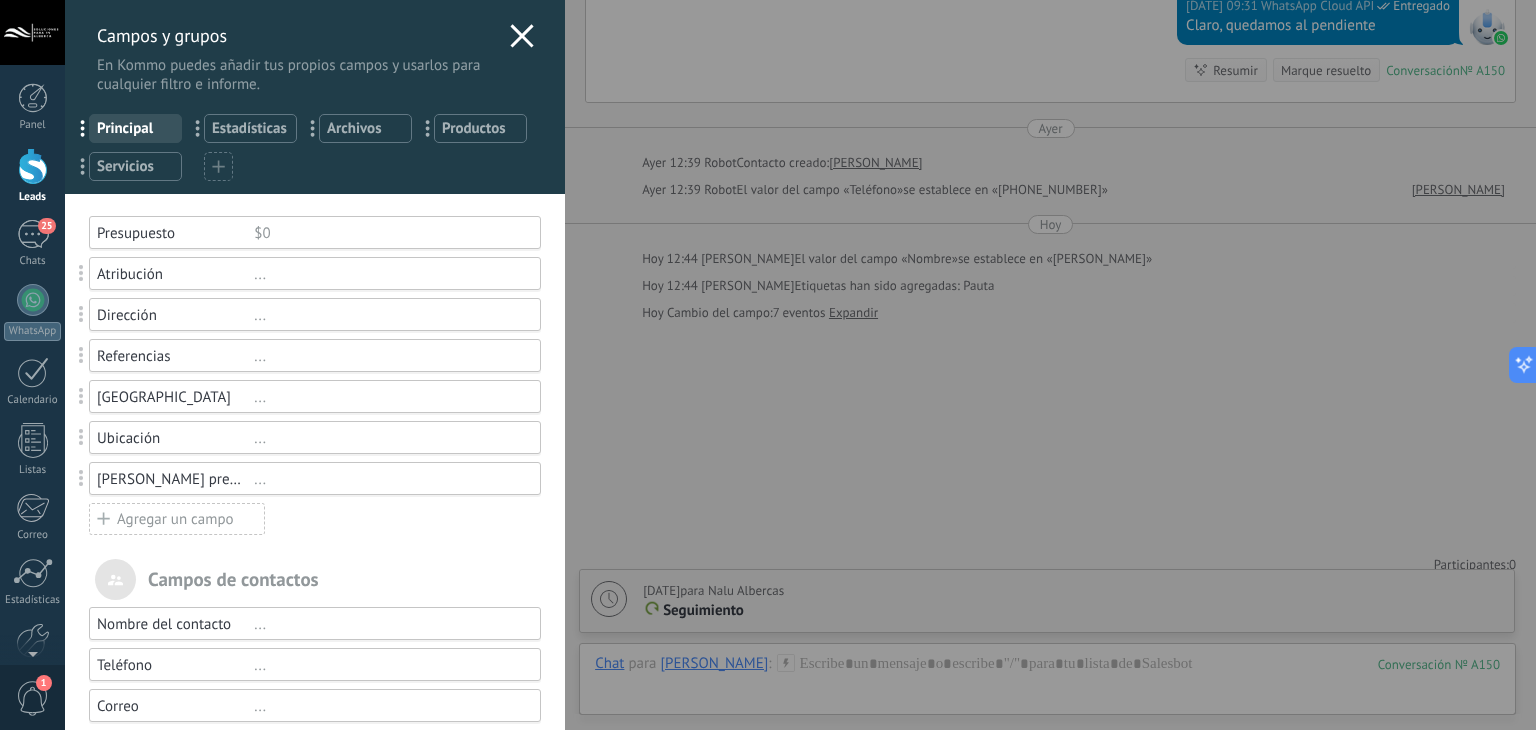 click on "Usted ha alcanzado la cantidad máxima de los campos añadidos en la tarifa Periodo de prueba Presupuesto $0 Atribución ... Dirección ... Referencias ... Colonia ... Ubicación ... Horario preferido ... Agregar un campo Servicio 1 $0 Fecha Servicio 1 ... Servicio 2 $0 Fecha Servicio 2 ... Servicio 3 $0 Fecha Servicio 3 ... Agregar un campo utm_content ... utm_medium ... utm_campaign ... utm_source ... utm_term ... utm_referrer ... referrer ... gclientid ... gclid ... fbclid ... Add meta Campos de contactos Nombre del contacto ... Teléfono ... Correo ... Cargo ... Agregar un campo Campos de compañias Nombre de la compañía ... Teléfono ... Correo ... Página web ... Dirección ... Agregar un campo" at bounding box center [315, 671] 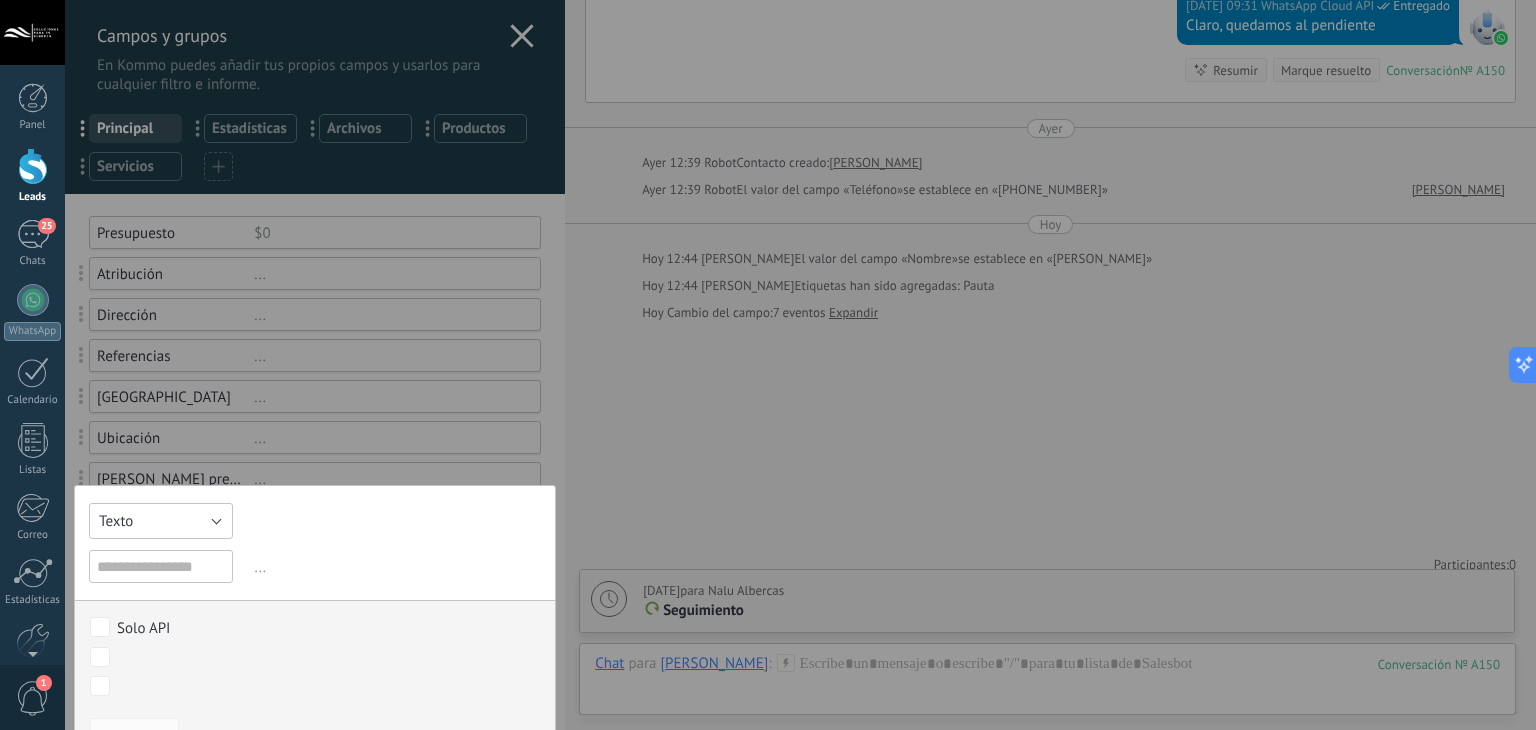 click on "Texto" at bounding box center (161, 521) 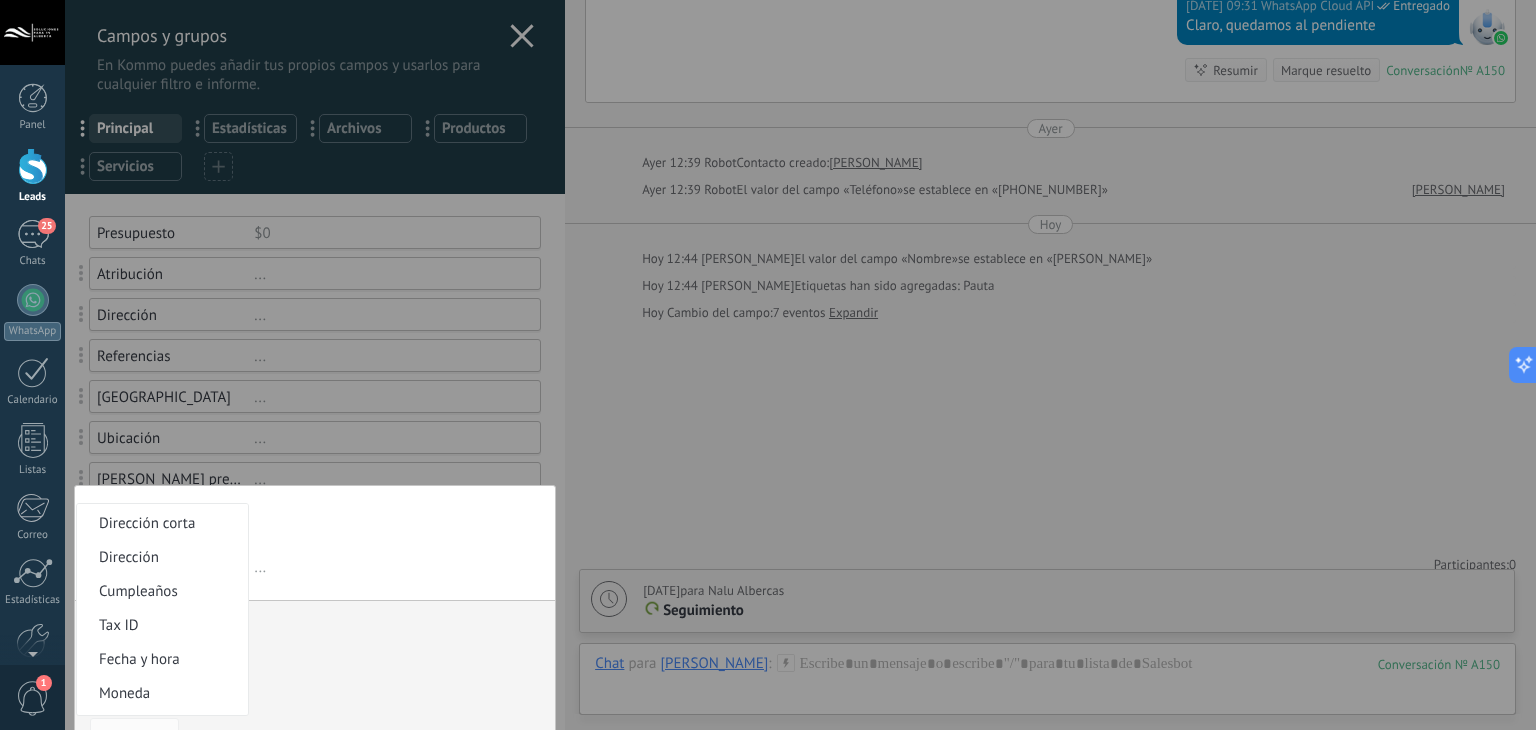 scroll, scrollTop: 170, scrollLeft: 0, axis: vertical 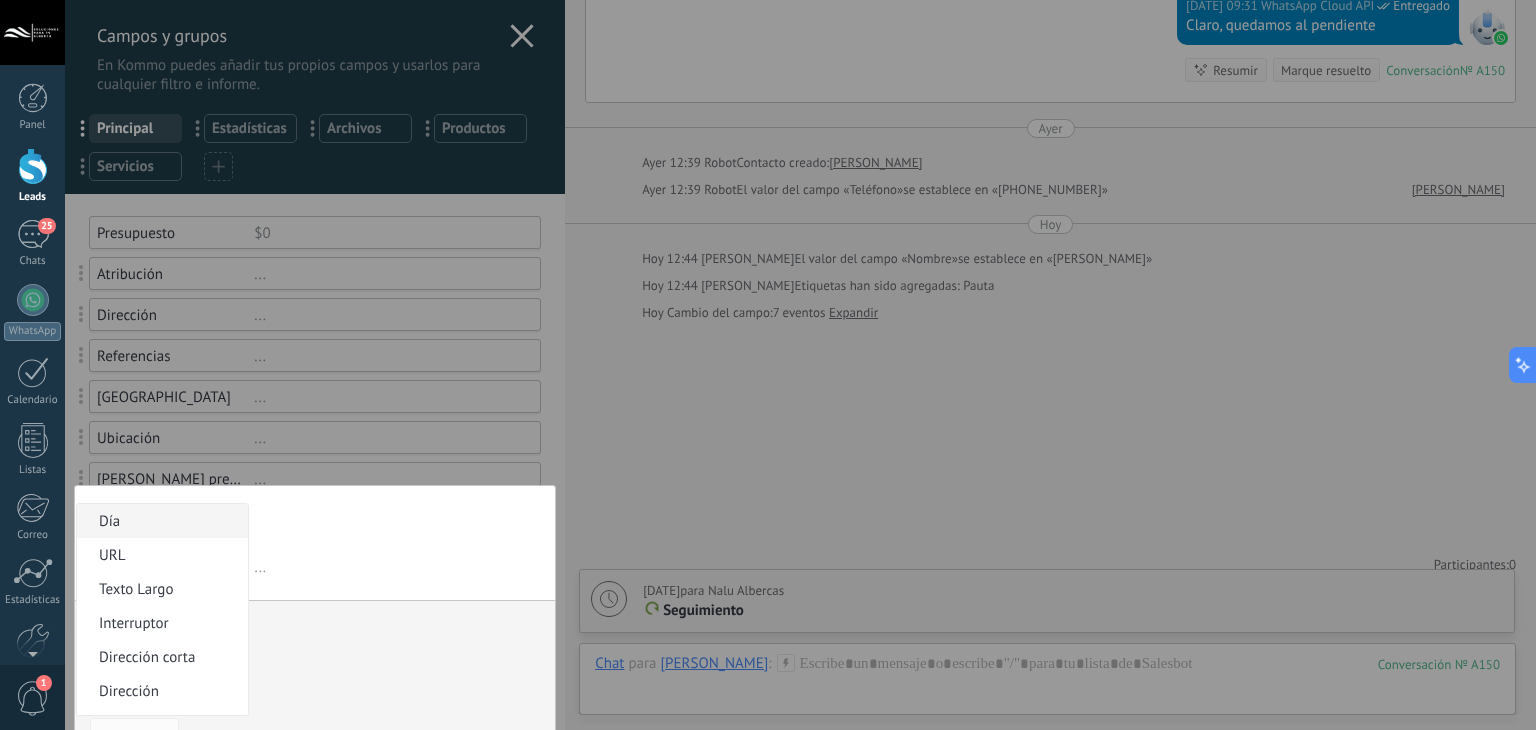 click on "Día" at bounding box center [159, 521] 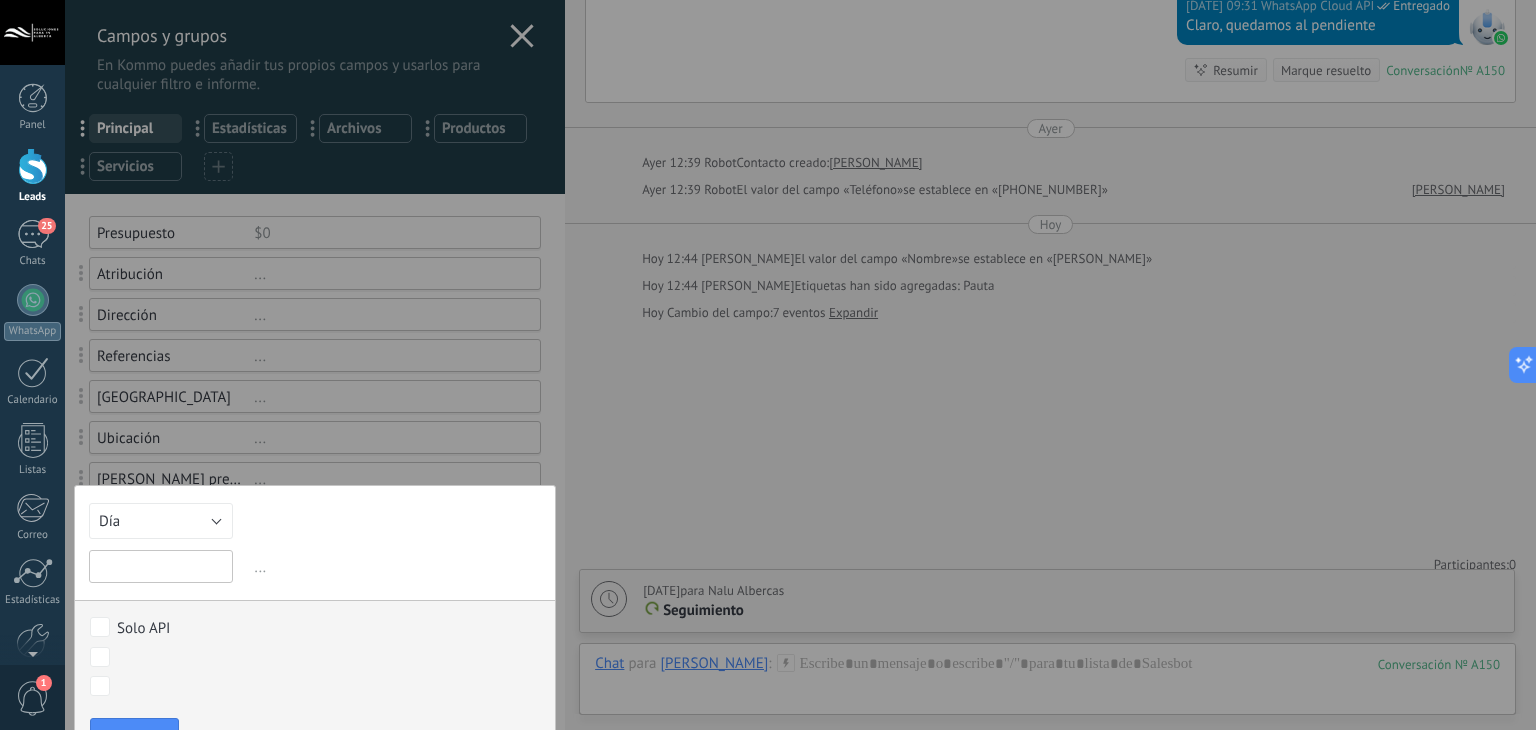click at bounding box center [161, 566] 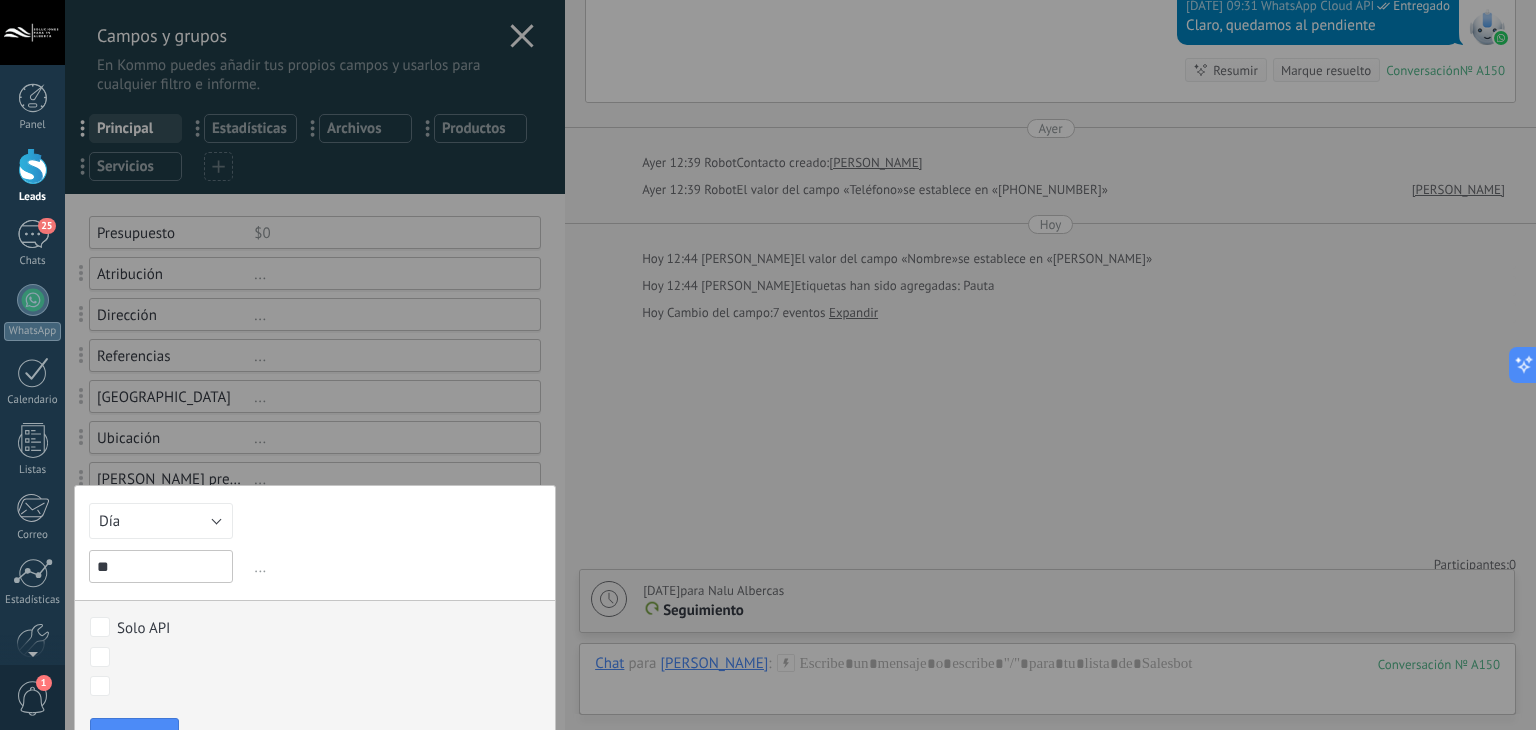 type on "*" 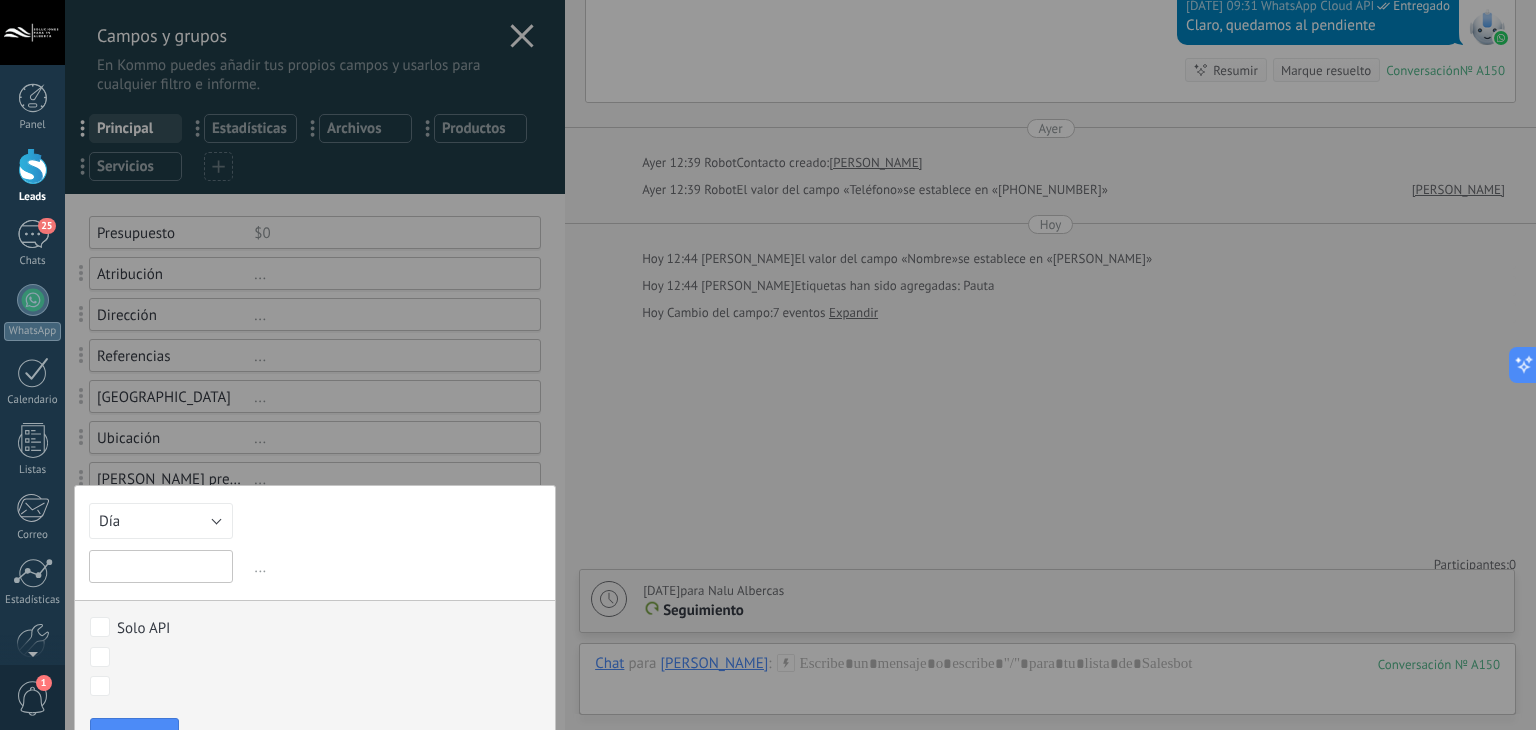 type on "*" 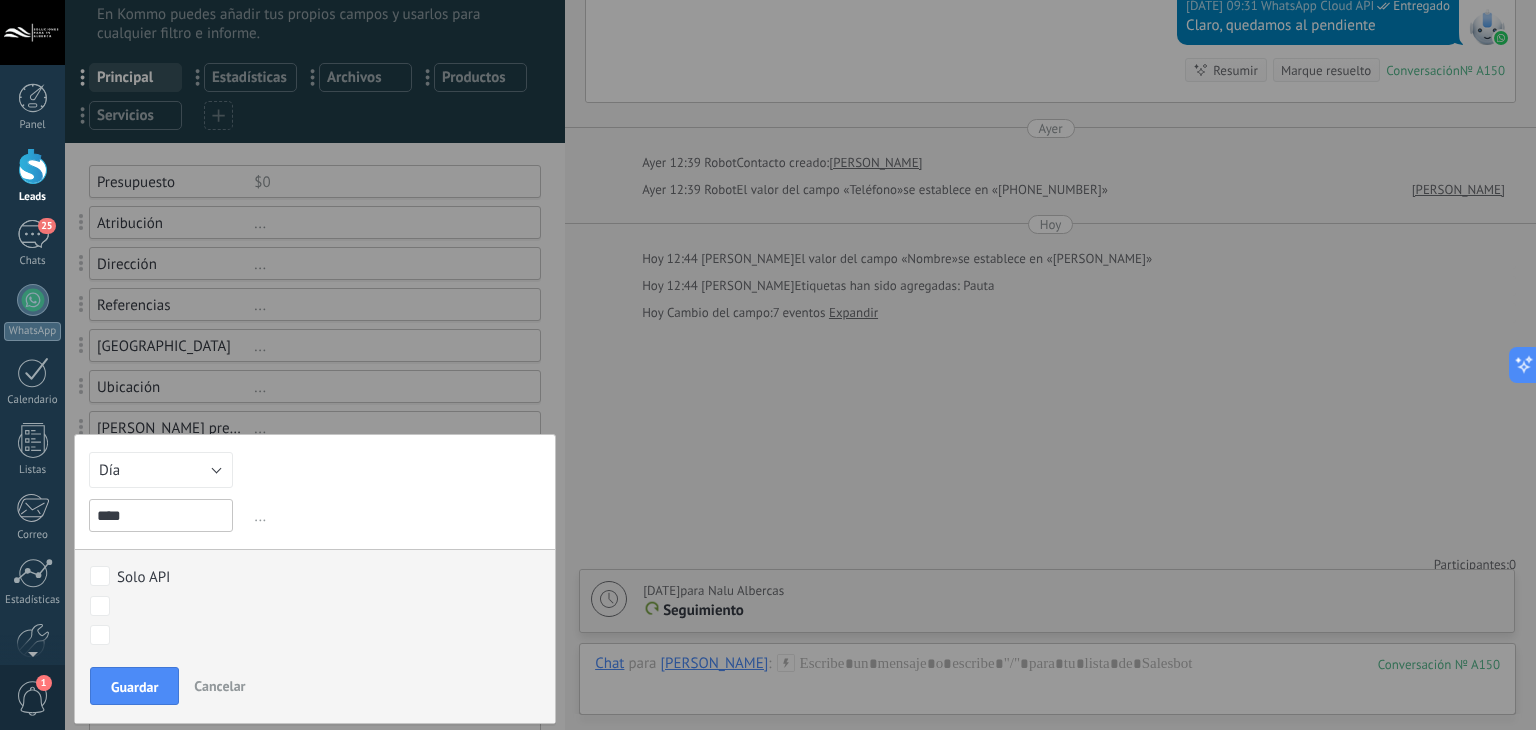 scroll, scrollTop: 100, scrollLeft: 0, axis: vertical 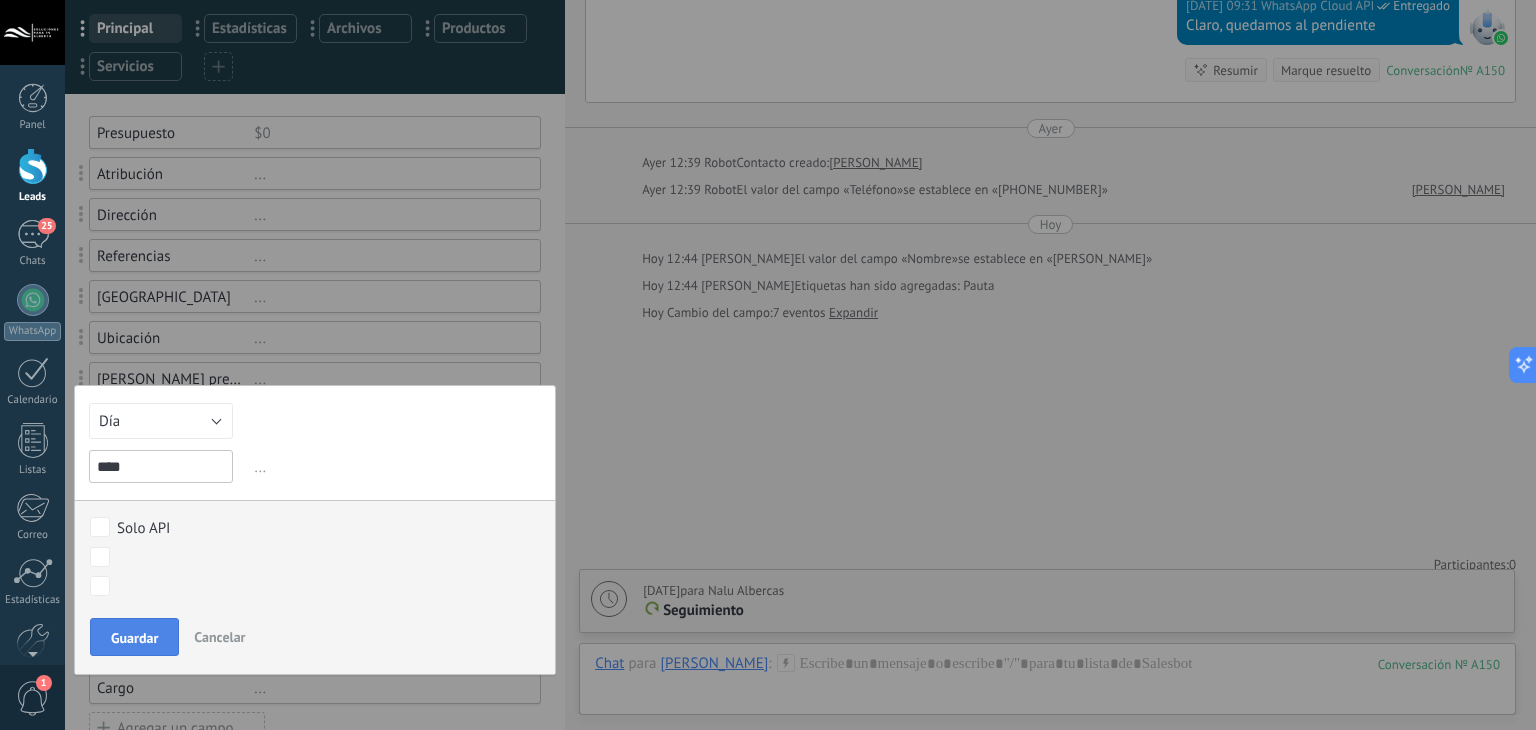 type on "****" 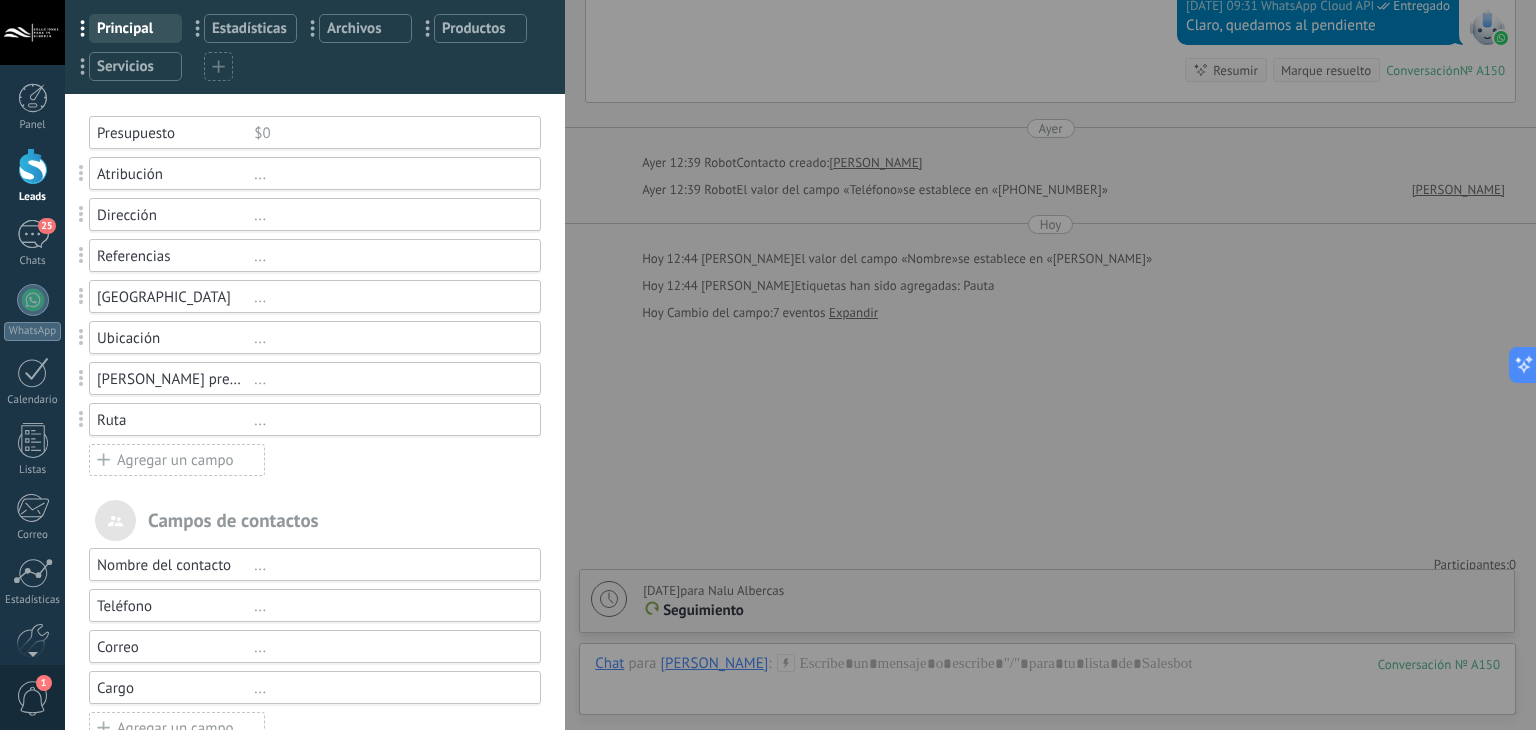 click on "Ruta ..." at bounding box center [315, 419] 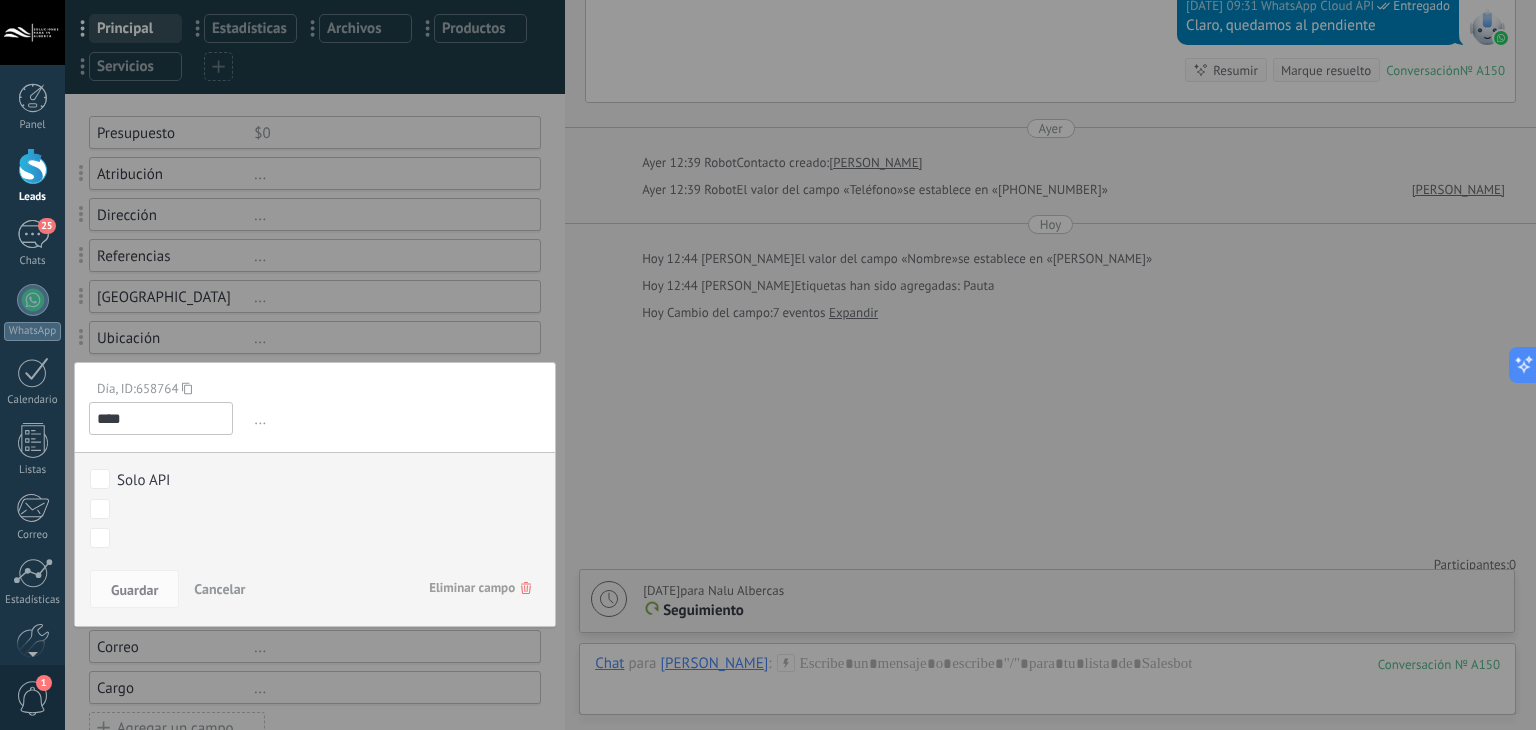 click at bounding box center (315, 495) 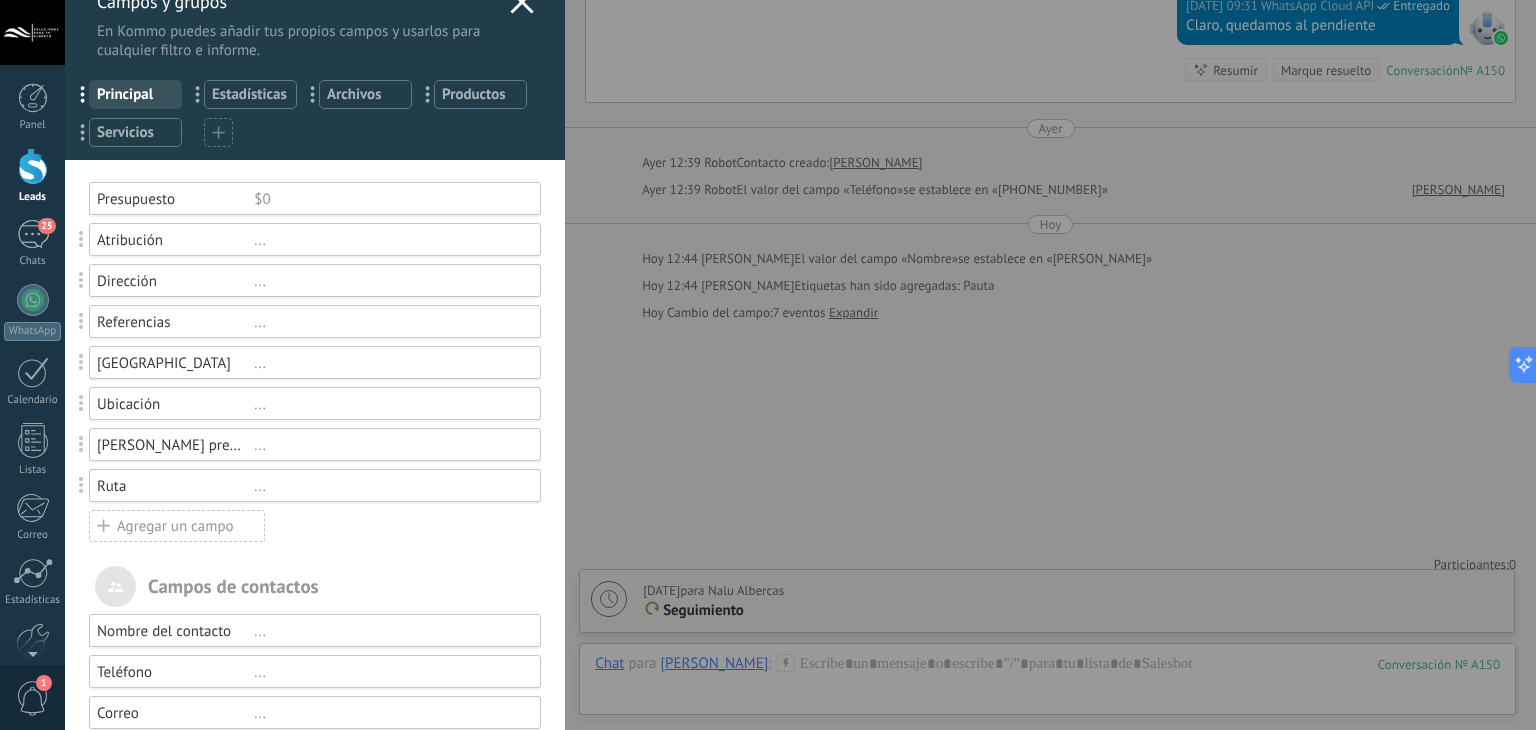 scroll, scrollTop: 0, scrollLeft: 0, axis: both 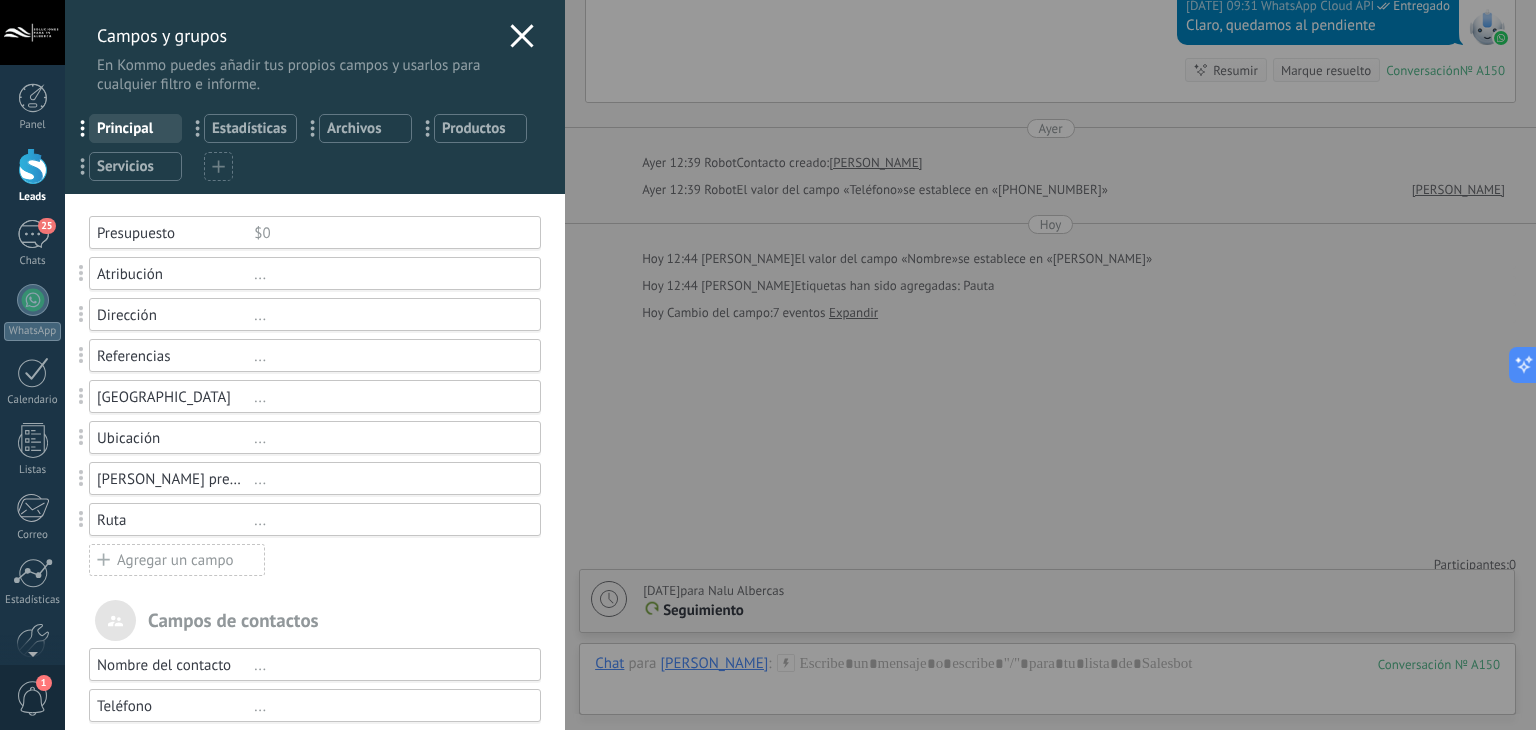 click 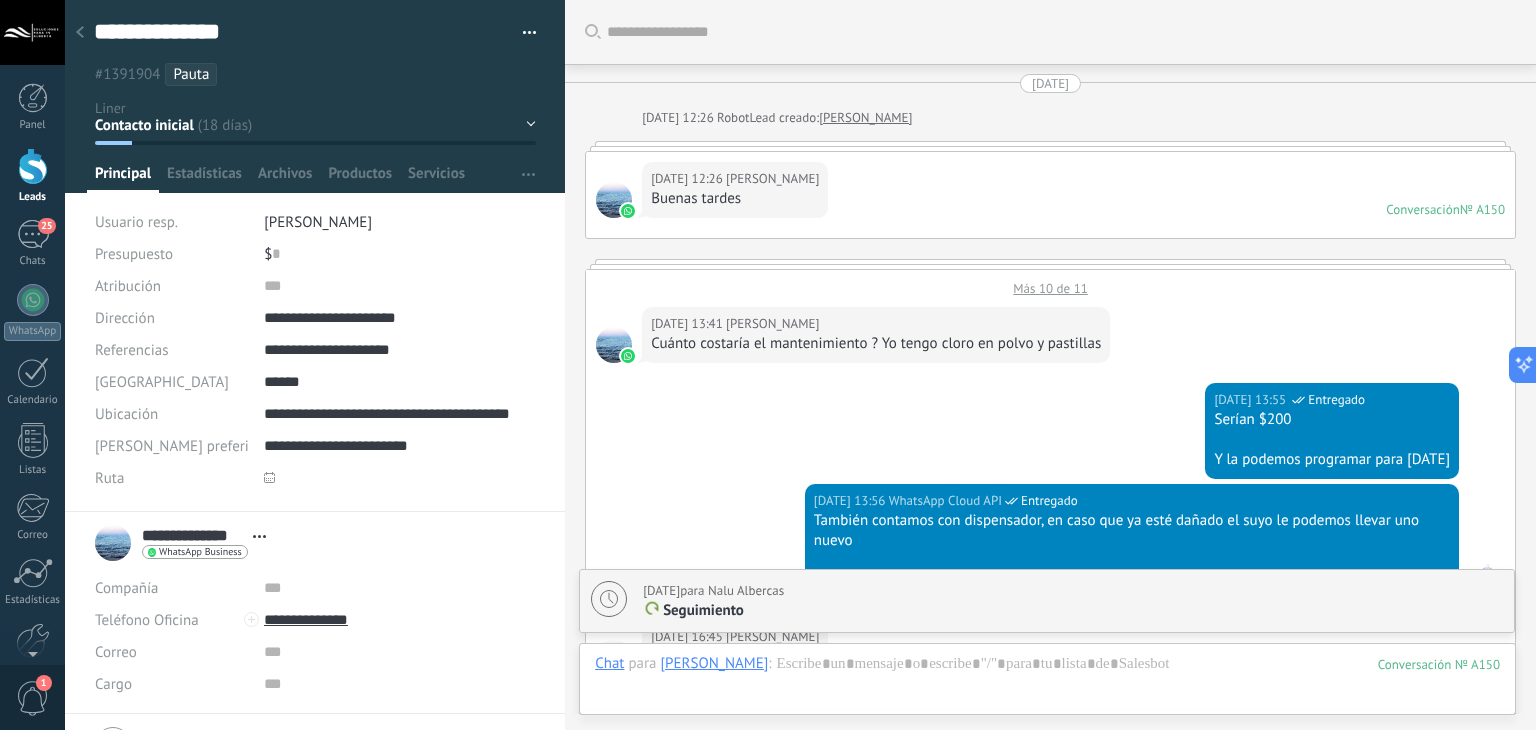 click at bounding box center (269, 477) 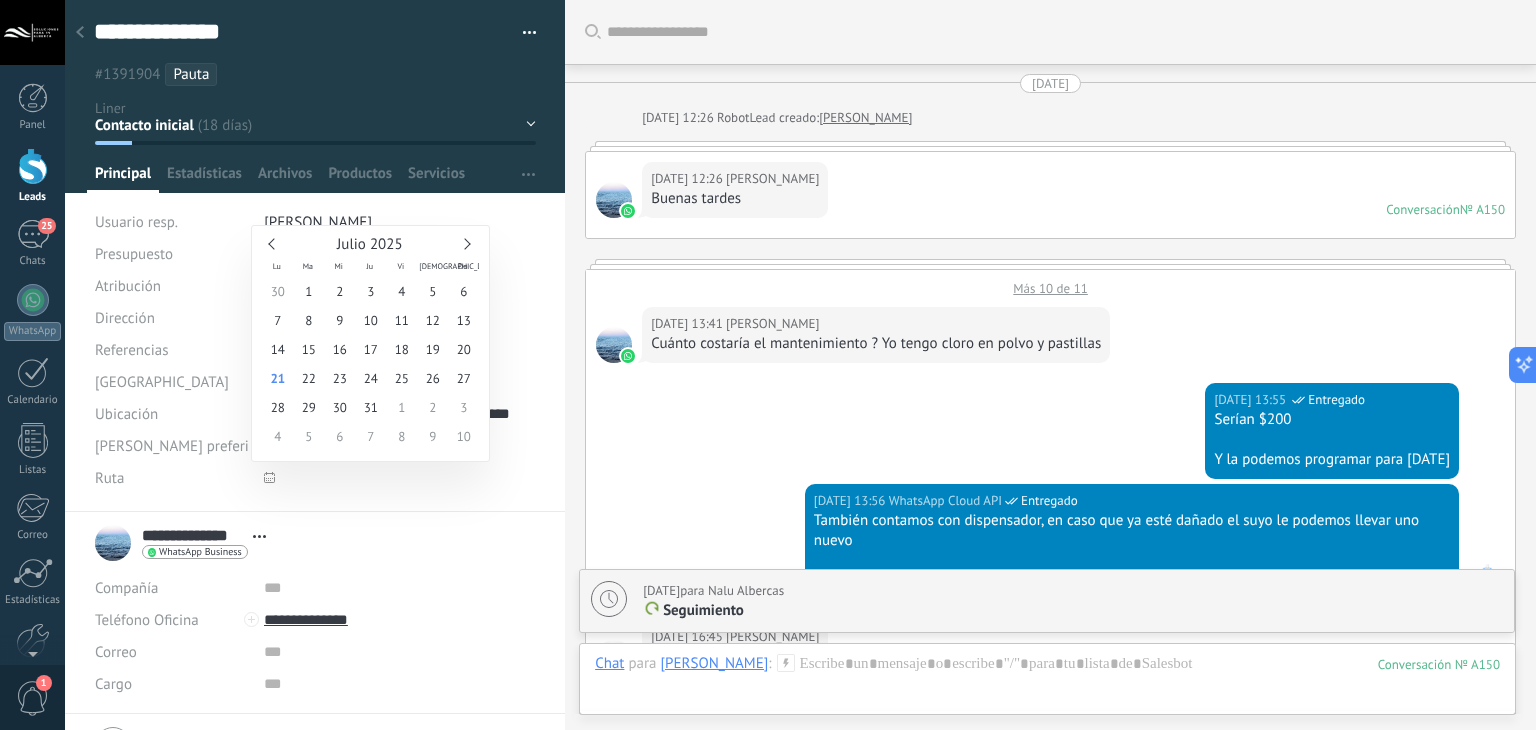 scroll, scrollTop: 6205, scrollLeft: 0, axis: vertical 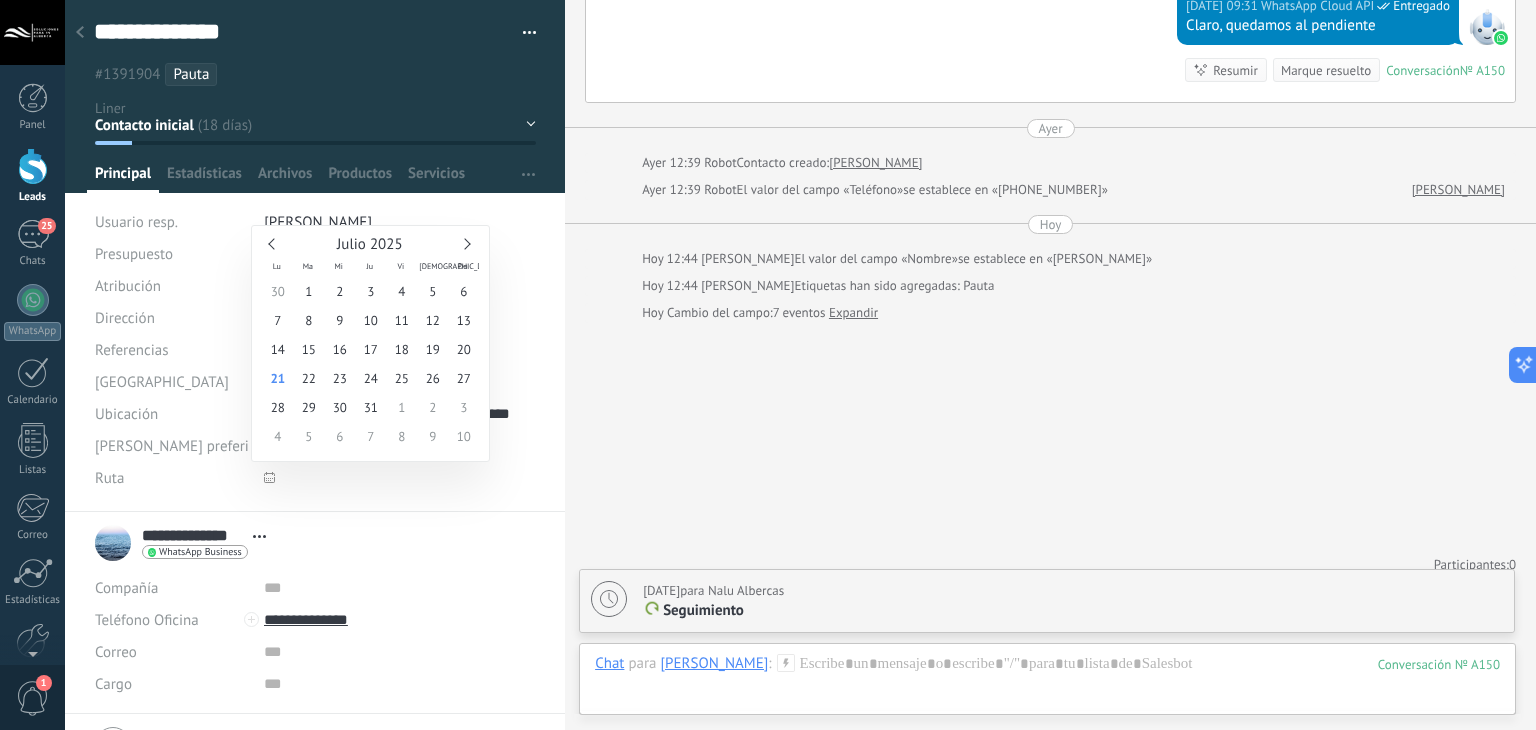 click on "Ruta" at bounding box center [172, 478] 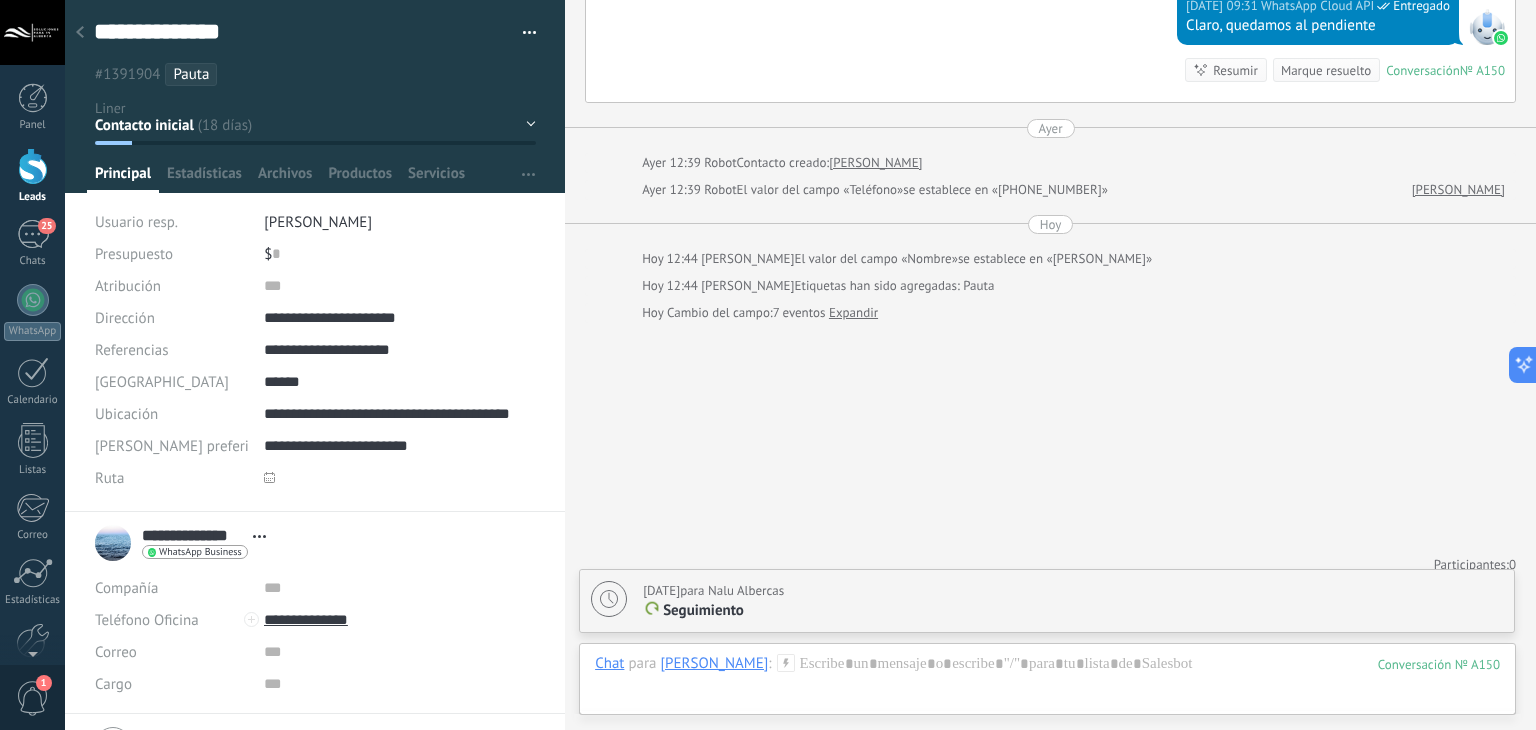 click at bounding box center [269, 477] 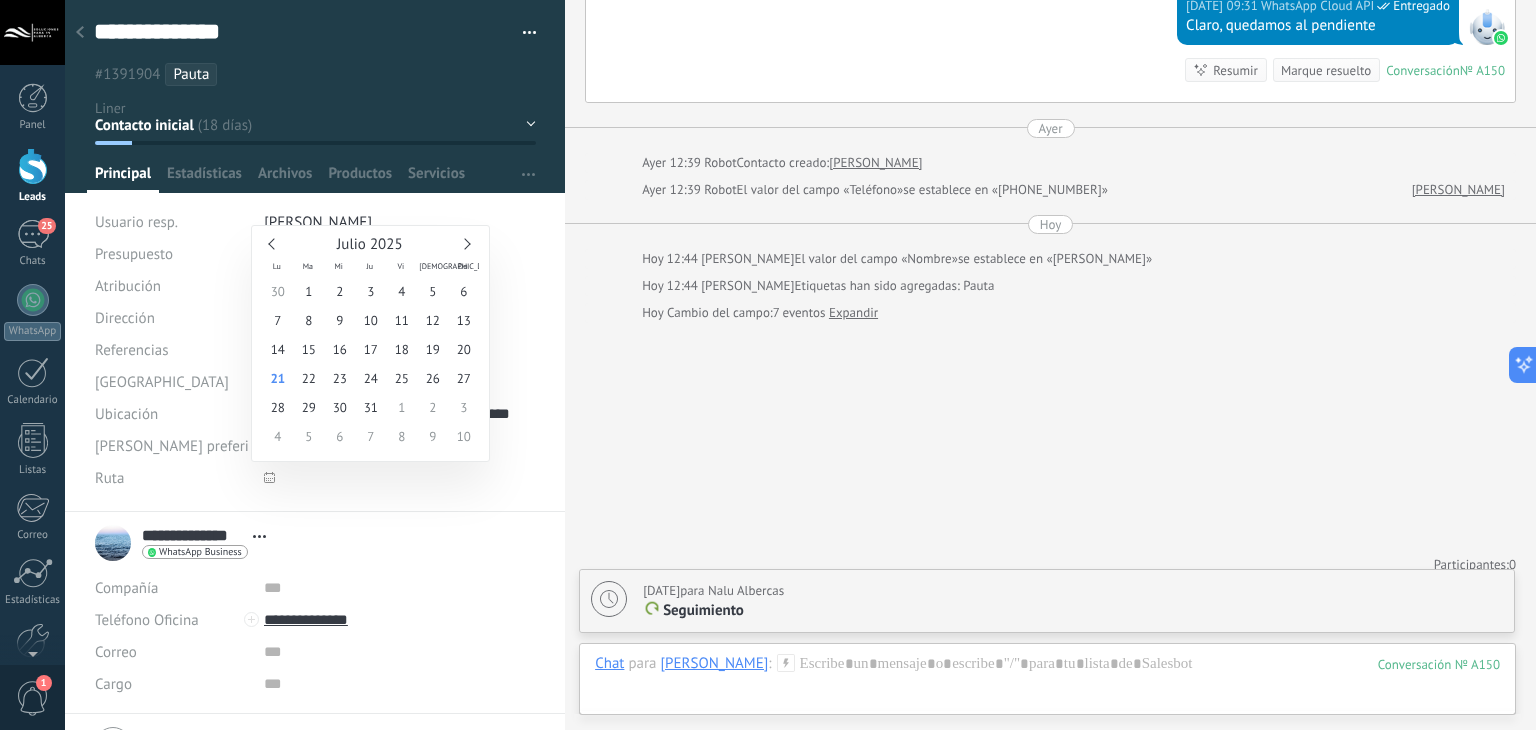 click on "Buscar Carga más 03.07.2025 03.07.2025 12:26 Robot  Lead creado:  Janina Loranka 03.07.2025 12:26 Janina Loranka  Buenas tardes Conversación  № A150 Conversación № A150 Más 10 de 11 03.07.2025 13:41 Janina Loranka  Cuánto costaría el mantenimiento ? Yo tengo cloro en polvo y pastillas 03.07.2025 13:55 WhatsApp Cloud API  Entregado Serían $200   Y la podemos programar para mañana 03.07.2025 13:56 WhatsApp Cloud API  Entregado También contamos con dispensador, en caso que ya esté dañado el suyo le podemos llevar uno nuevo   Tienen un costo de $120 03.07.2025 16:45 Janina Loranka  Podría venir el sábado 03.07.2025 16:47 WhatsApp Cloud API  Entregado Claro, en qué horario se encuentran disponibles? 03.07.2025 16:49 Janina Loranka  Puede ser a partir de las 10am 03.07.2025 17:29 WhatsApp Cloud API  Entregado Claro sin problema   Me podría apoyar con los siguientes datos para agregarlo a nuestra agenda     Nombre Dirección Ubicación 03.07.2025 17:36 Janina Loranka  Ubicación 0" at bounding box center (1050, -2732) 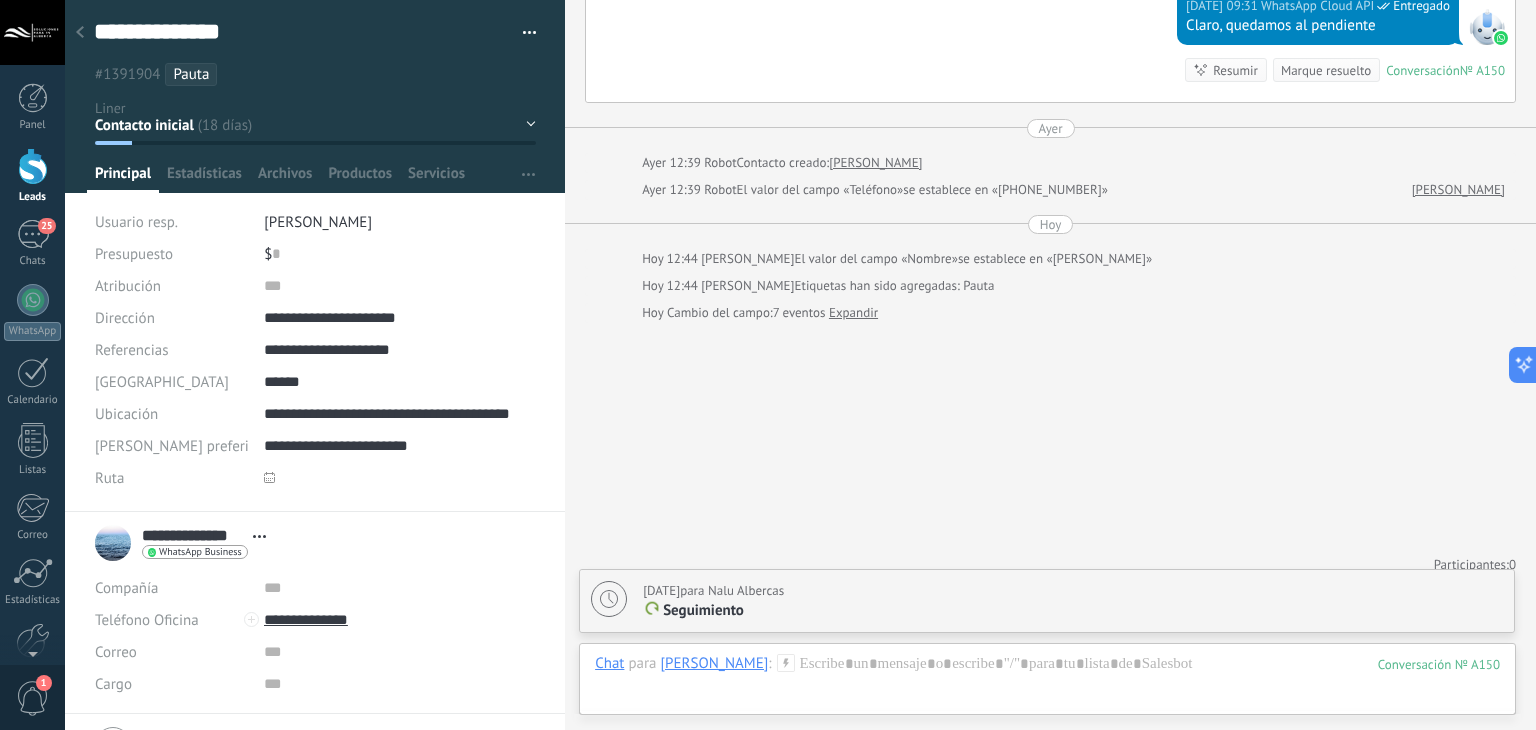 click on "Ruta" at bounding box center (172, 478) 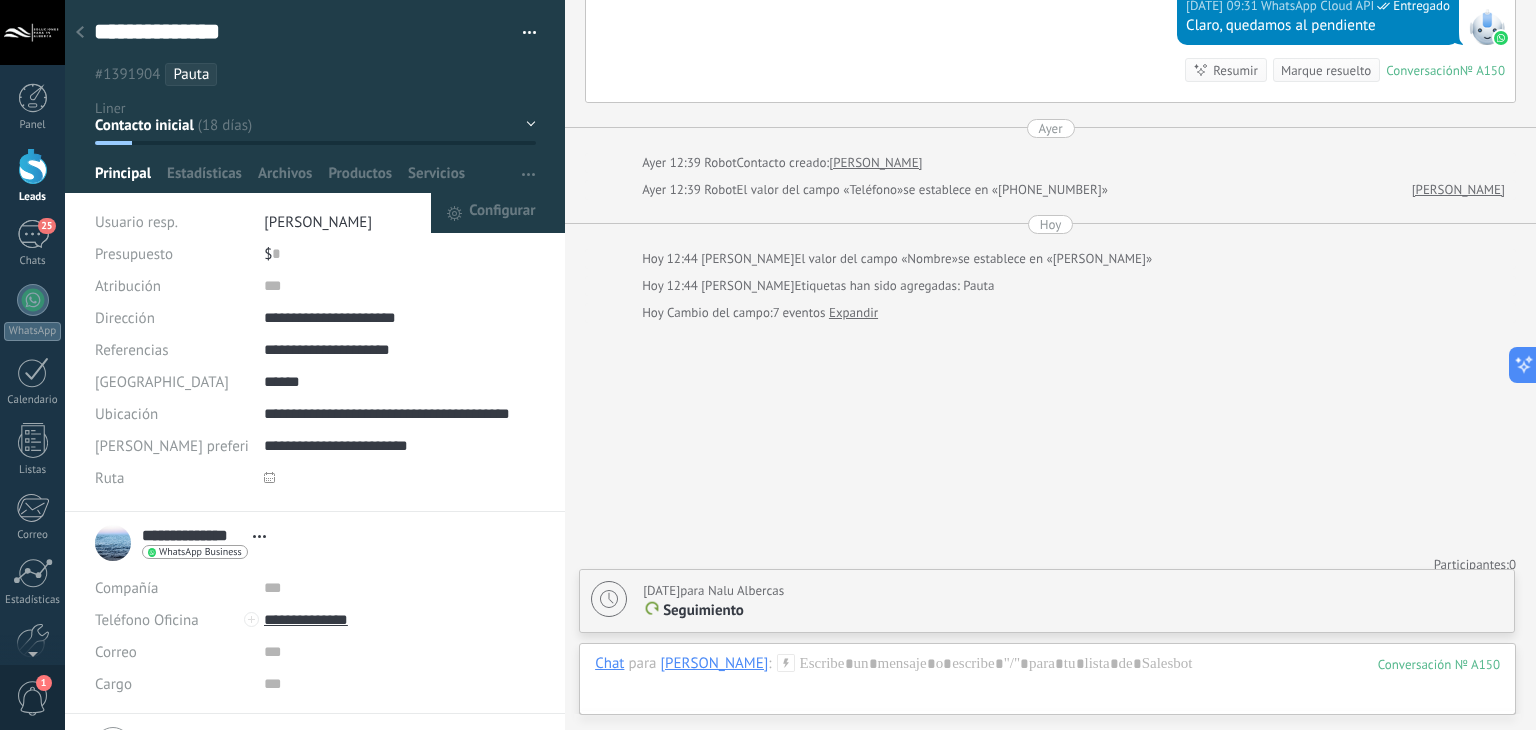 click 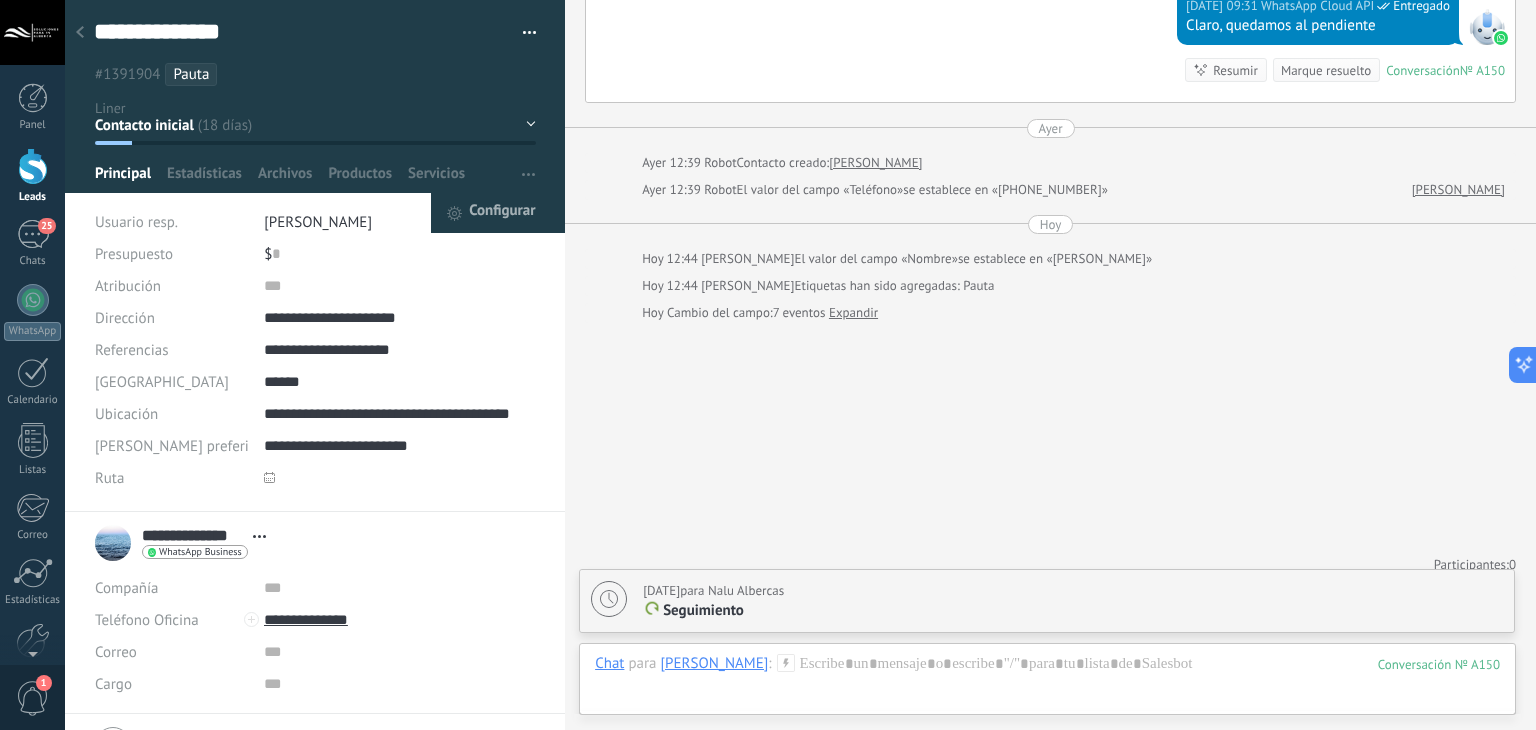click on "Configurar" at bounding box center (502, 213) 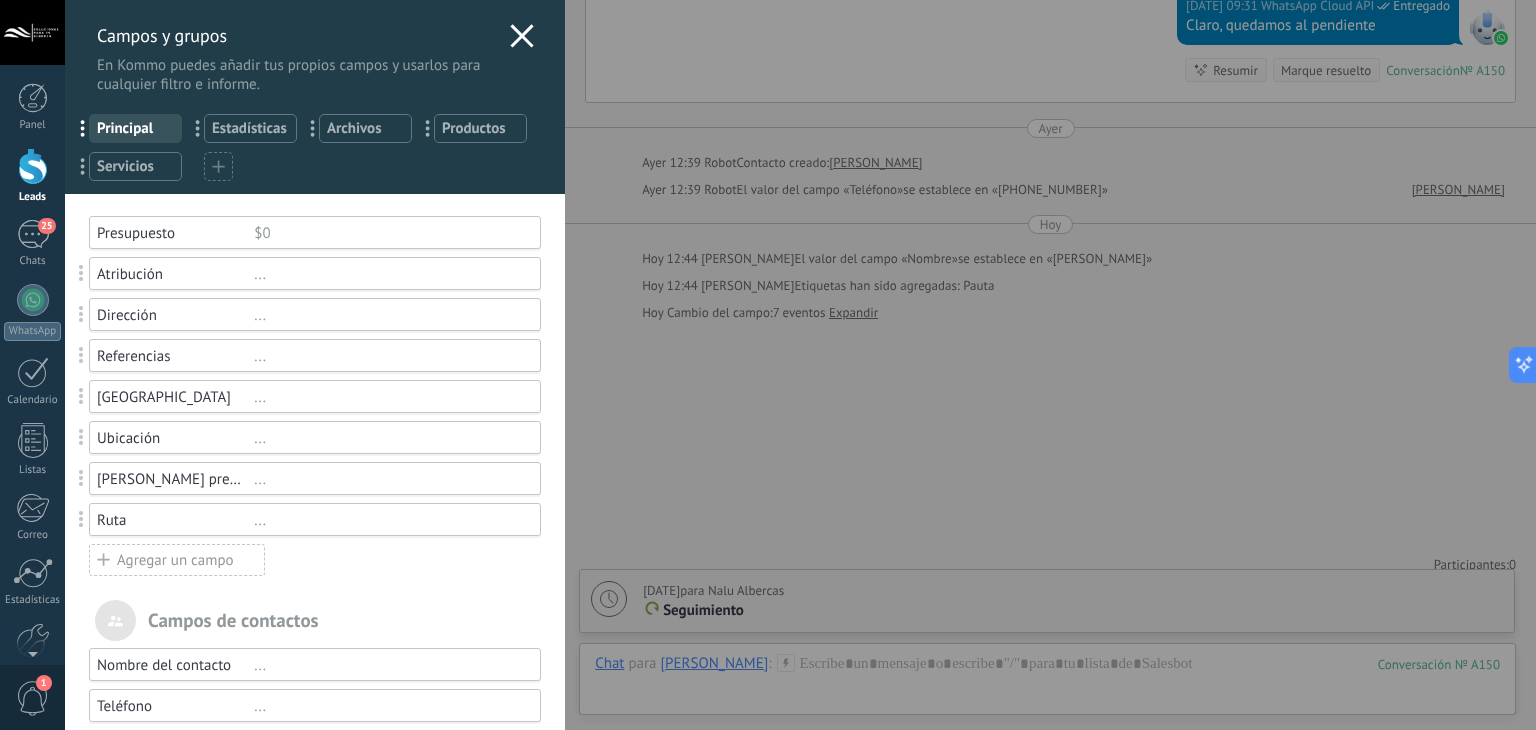 click on "Ruta" at bounding box center (175, 520) 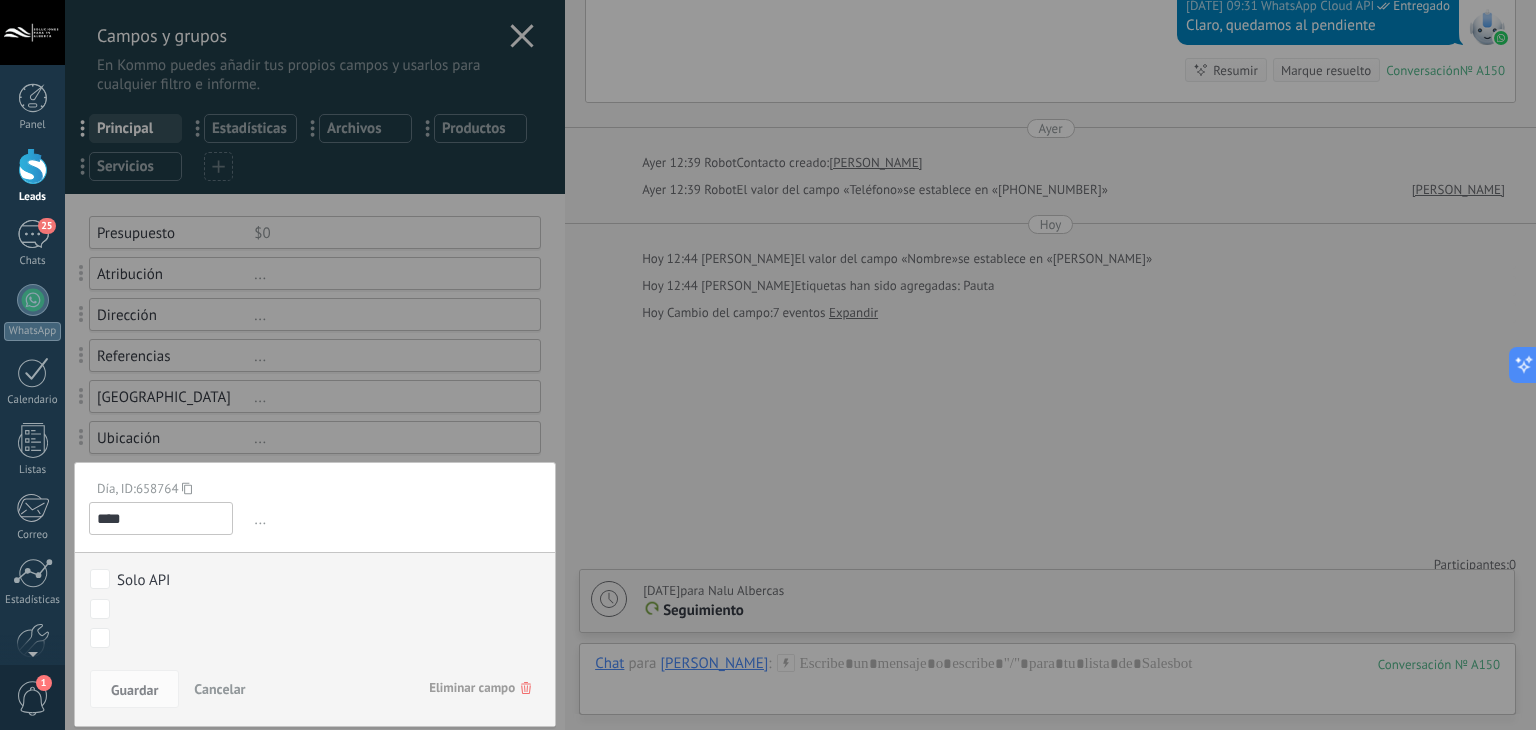 click on "Eliminar campo" at bounding box center (480, 688) 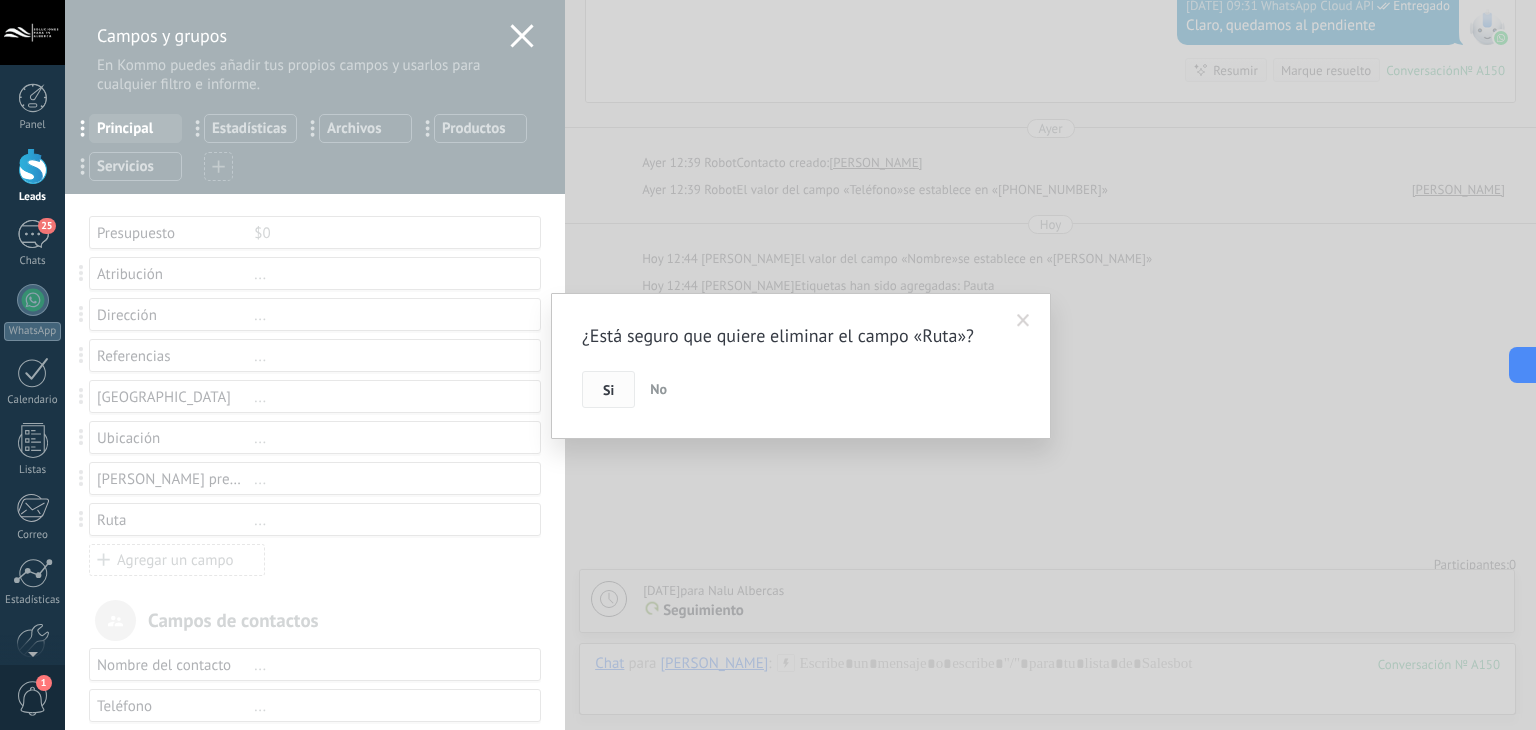 click on "Si" at bounding box center [608, 390] 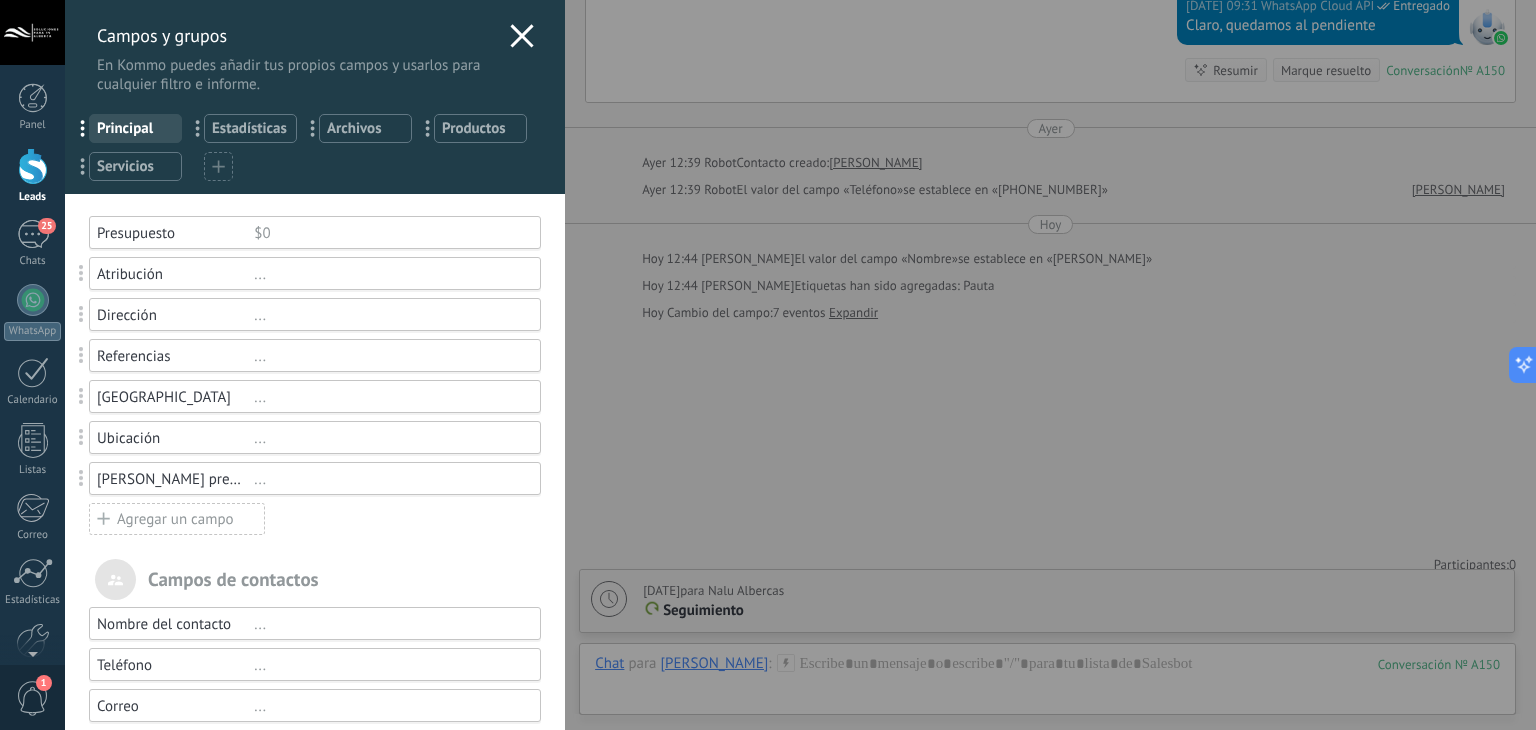 click 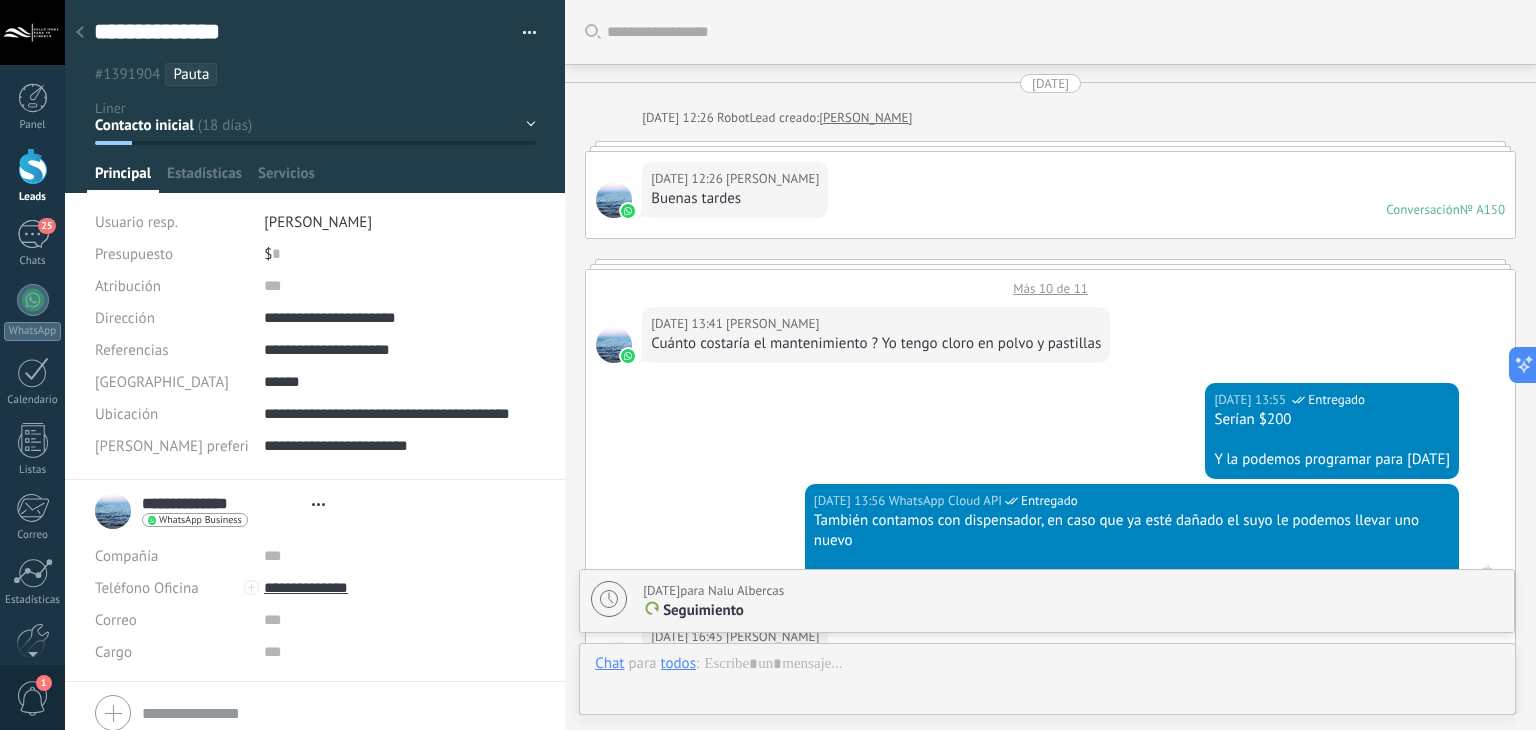 type on "**********" 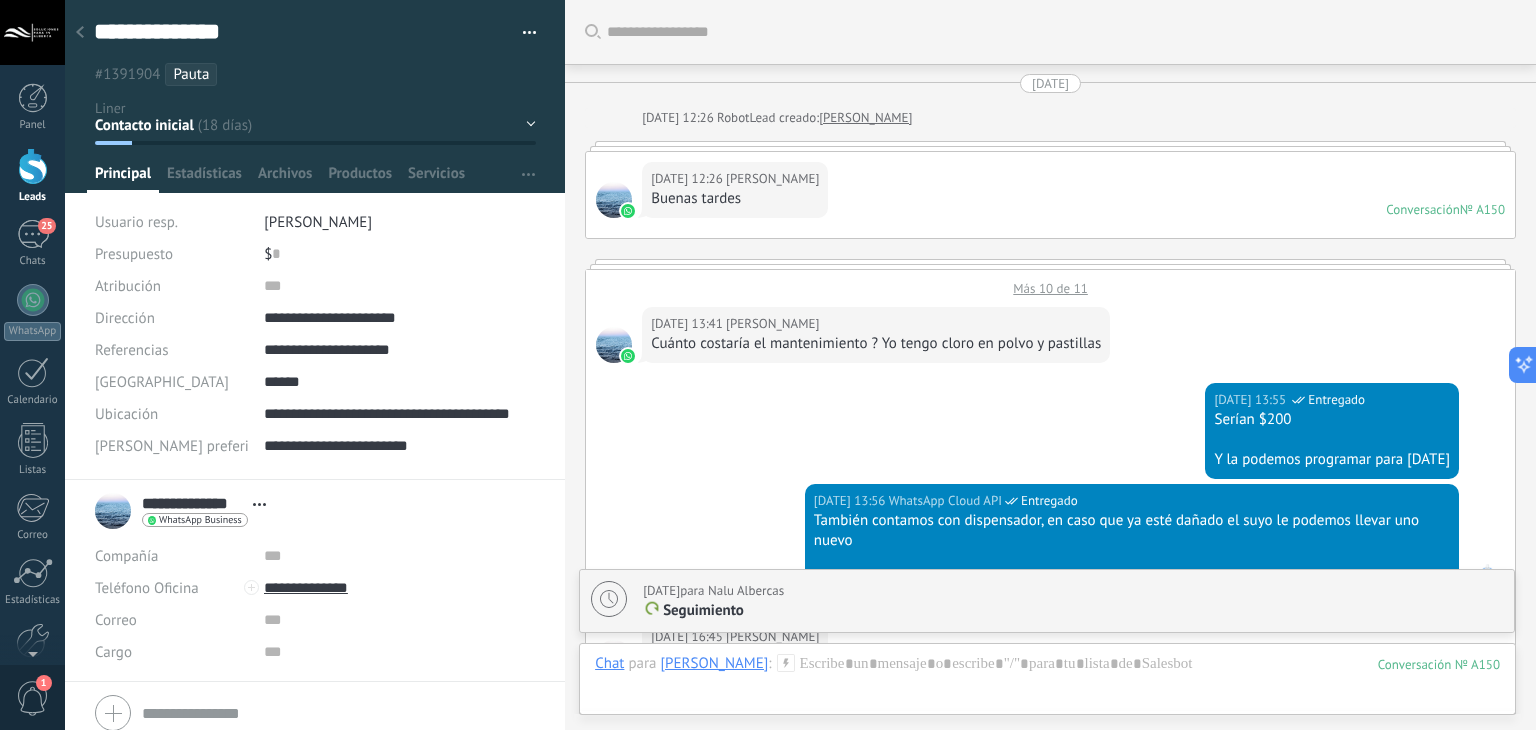 scroll, scrollTop: 29, scrollLeft: 0, axis: vertical 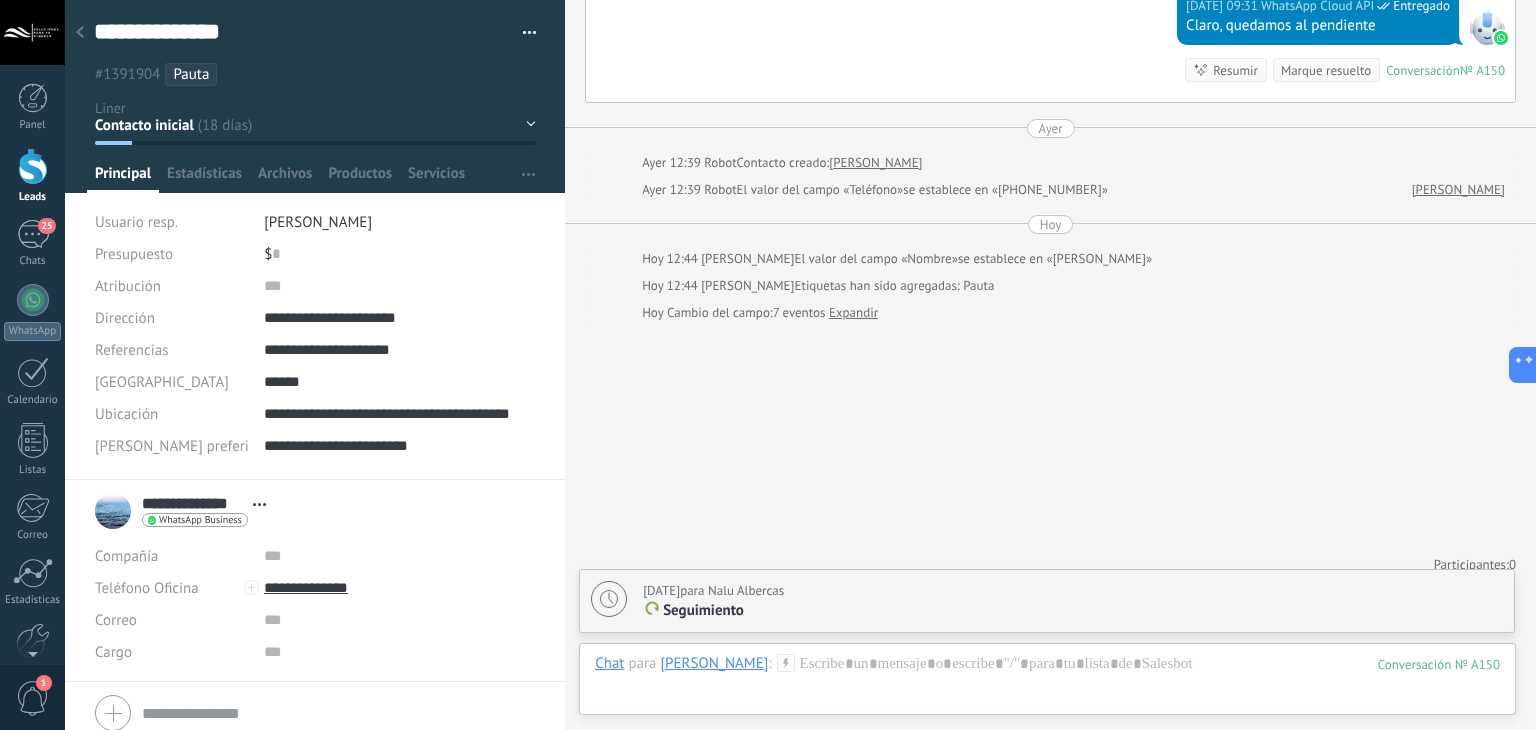 click at bounding box center (80, 33) 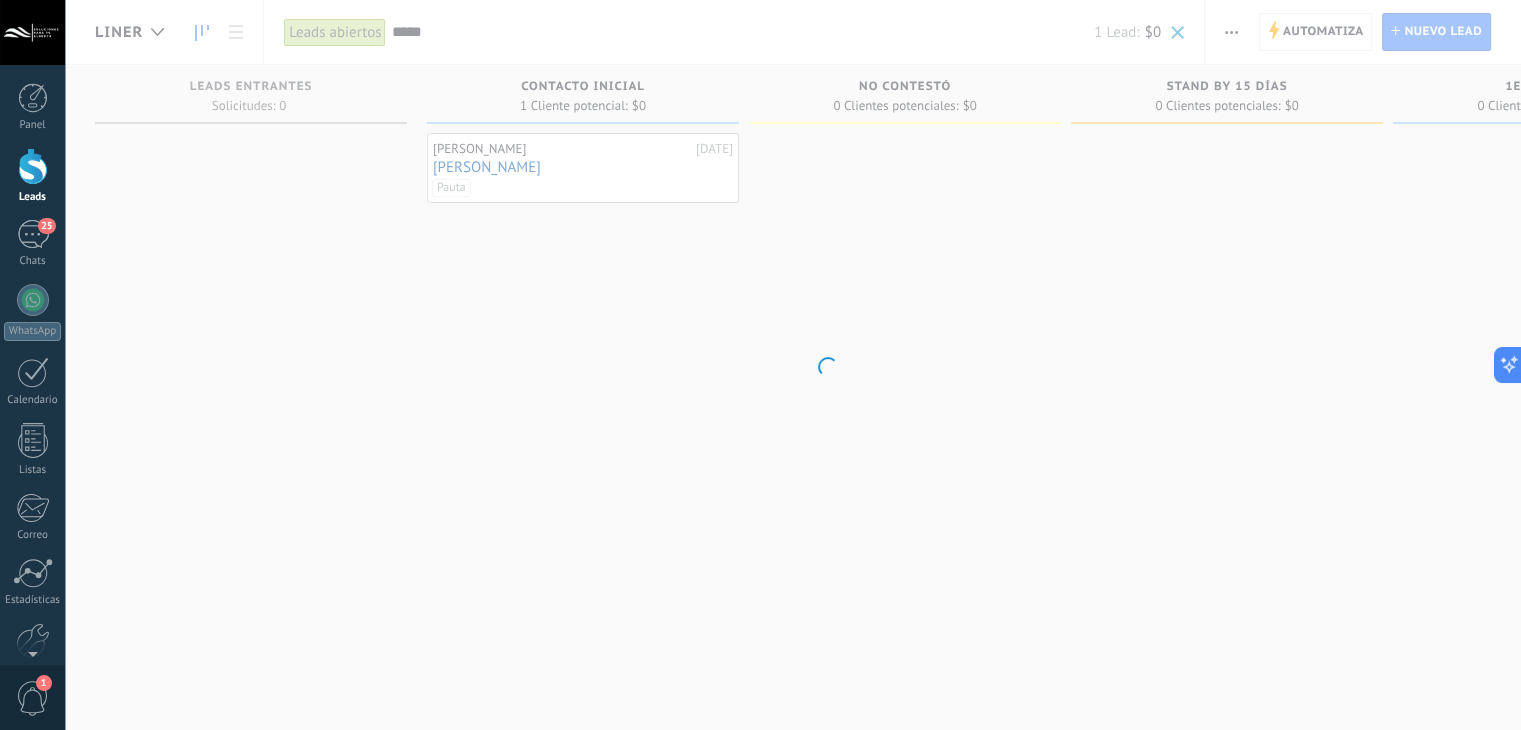 click on ".abccls-1,.abccls-2{fill-rule:evenodd}.abccls-2{fill:#fff} .abfcls-1{fill:none}.abfcls-2{fill:#fff} .abncls-1{isolation:isolate}.abncls-2{opacity:.06}.abncls-2,.abncls-3,.abncls-6{mix-blend-mode:multiply}.abncls-3{opacity:.15}.abncls-4,.abncls-8{fill:#fff}.abncls-5{fill:url(#abnlinear-gradient)}.abncls-6{opacity:.04}.abncls-7{fill:url(#abnlinear-gradient-2)}.abncls-8{fill-rule:evenodd} .abqst0{fill:#ffa200} .abwcls-1{fill:#252525} .cls-1{isolation:isolate} .acicls-1{fill:none} .aclcls-1{fill:#232323} .acnst0{display:none} .addcls-1,.addcls-2{fill:none;stroke-miterlimit:10}.addcls-1{stroke:#dfe0e5}.addcls-2{stroke:#a1a7ab} .adecls-1,.adecls-2{fill:none;stroke-miterlimit:10}.adecls-1{stroke:#dfe0e5}.adecls-2{stroke:#a1a7ab} .adqcls-1{fill:#8591a5;fill-rule:evenodd} .aeccls-1{fill:#5c9f37} .aeecls-1{fill:#f86161} .aejcls-1{fill:#8591a5;fill-rule:evenodd} .aekcls-1{fill-rule:evenodd} .aelcls-1{fill-rule:evenodd;fill:currentColor} .aemcls-1{fill-rule:evenodd;fill:currentColor} .aencls-2{fill:#f86161;opacity:.3}" at bounding box center (760, 365) 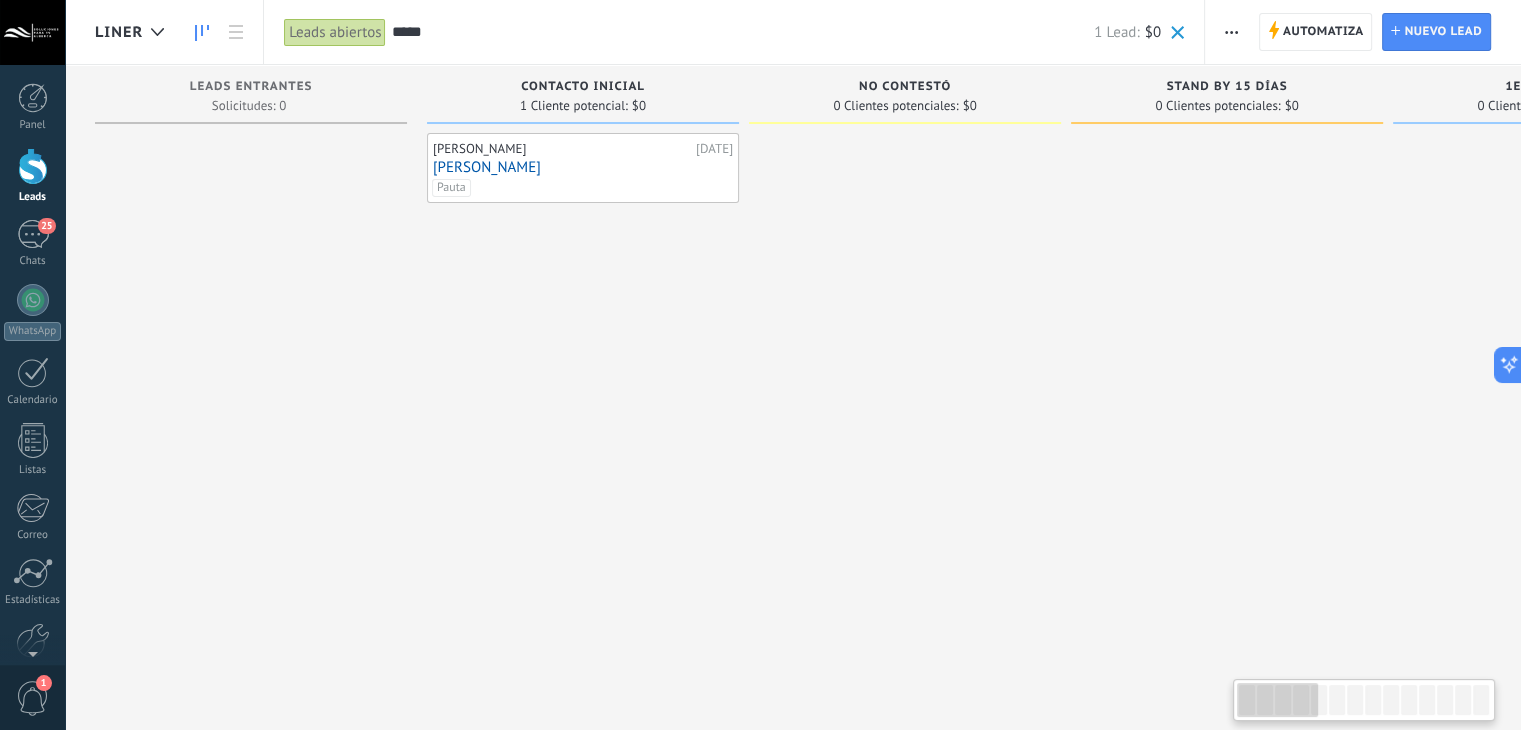 click on "*****" at bounding box center (742, 32) 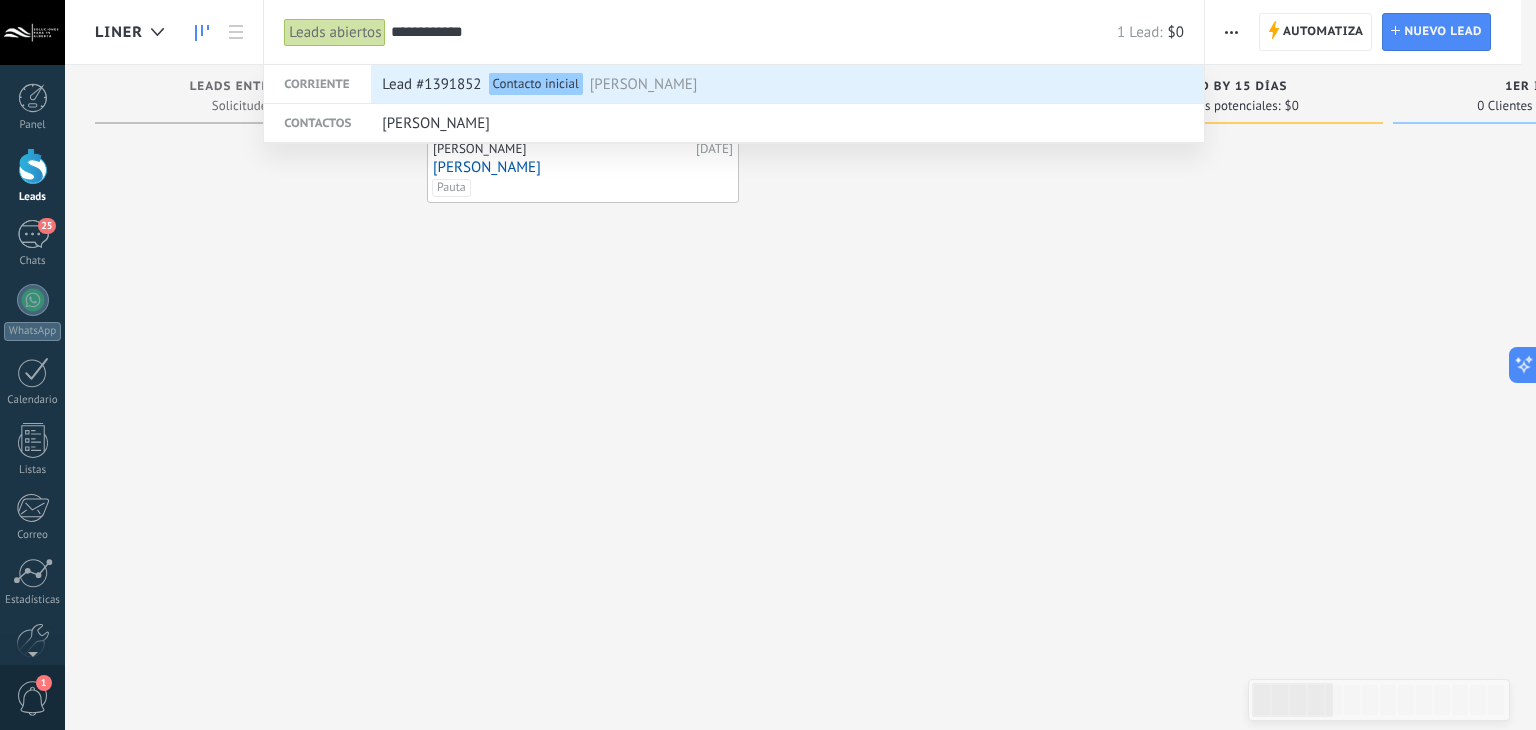 type on "**********" 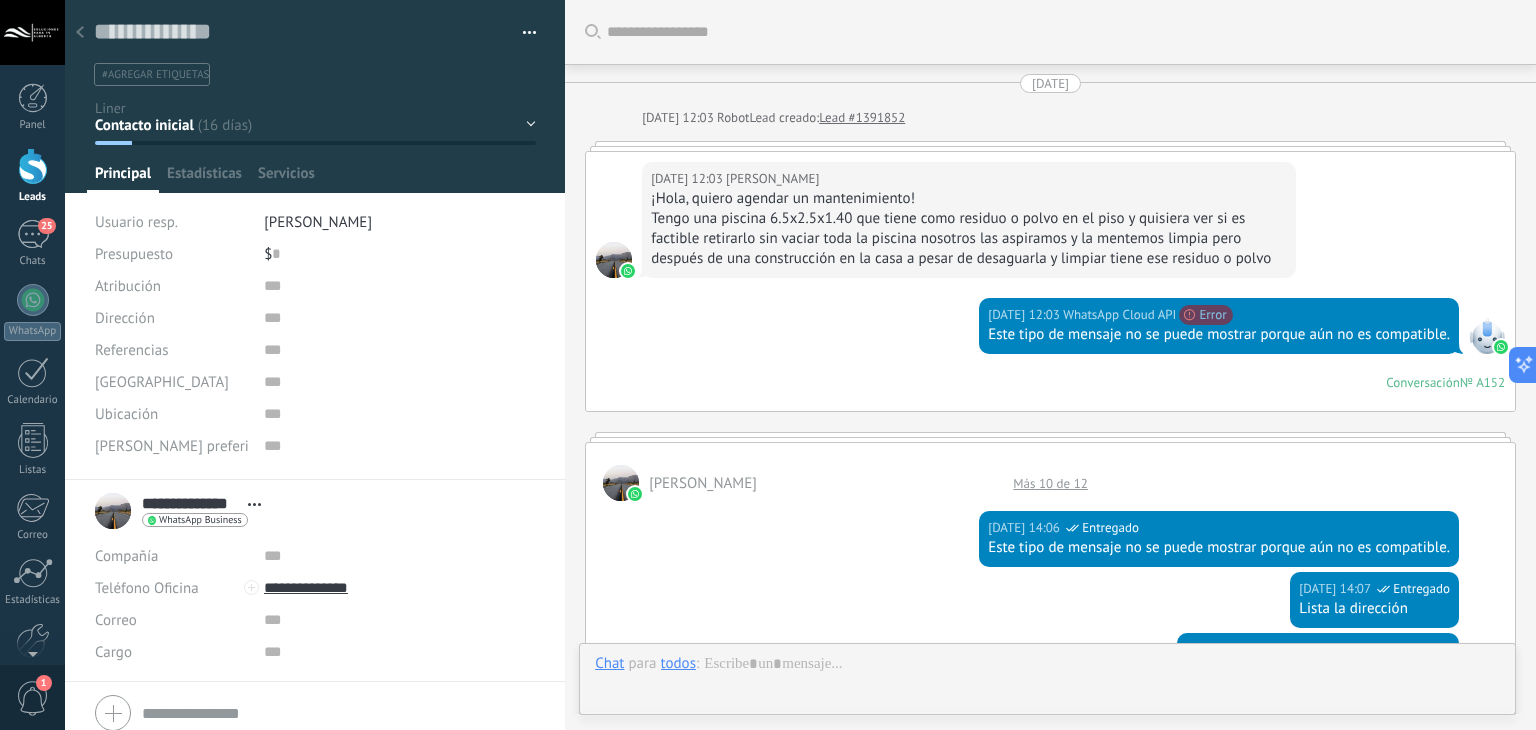 scroll, scrollTop: 2680, scrollLeft: 0, axis: vertical 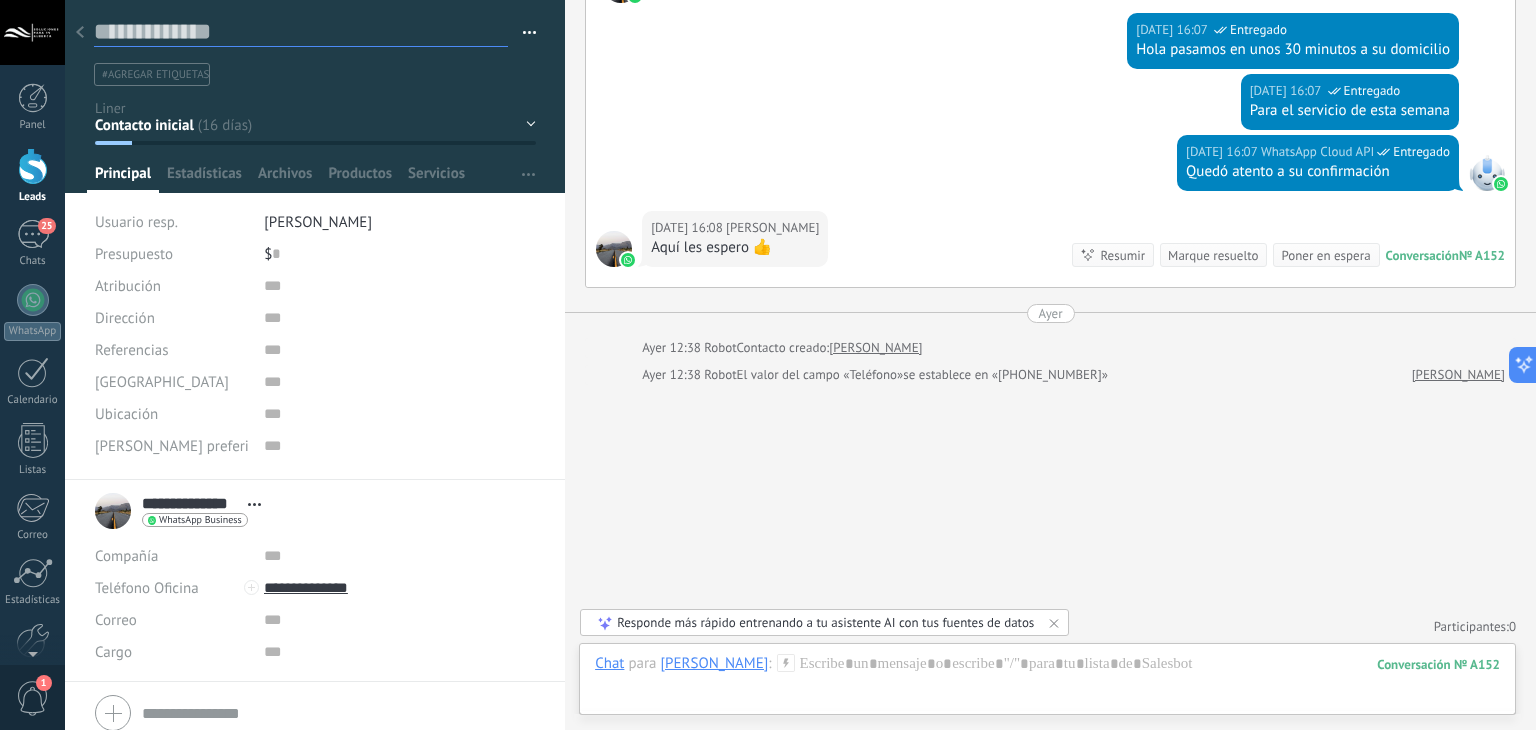 click at bounding box center (301, 32) 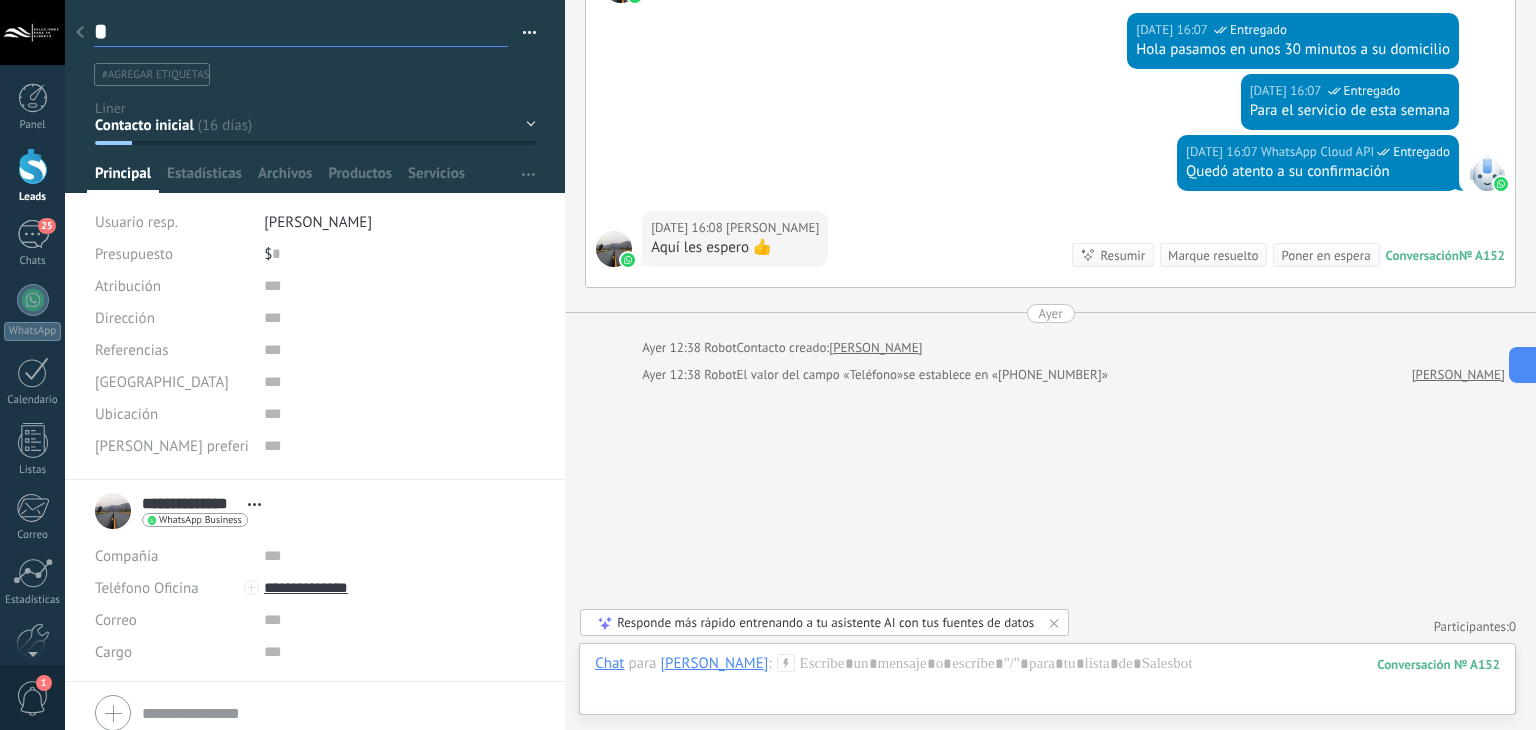 type on "**" 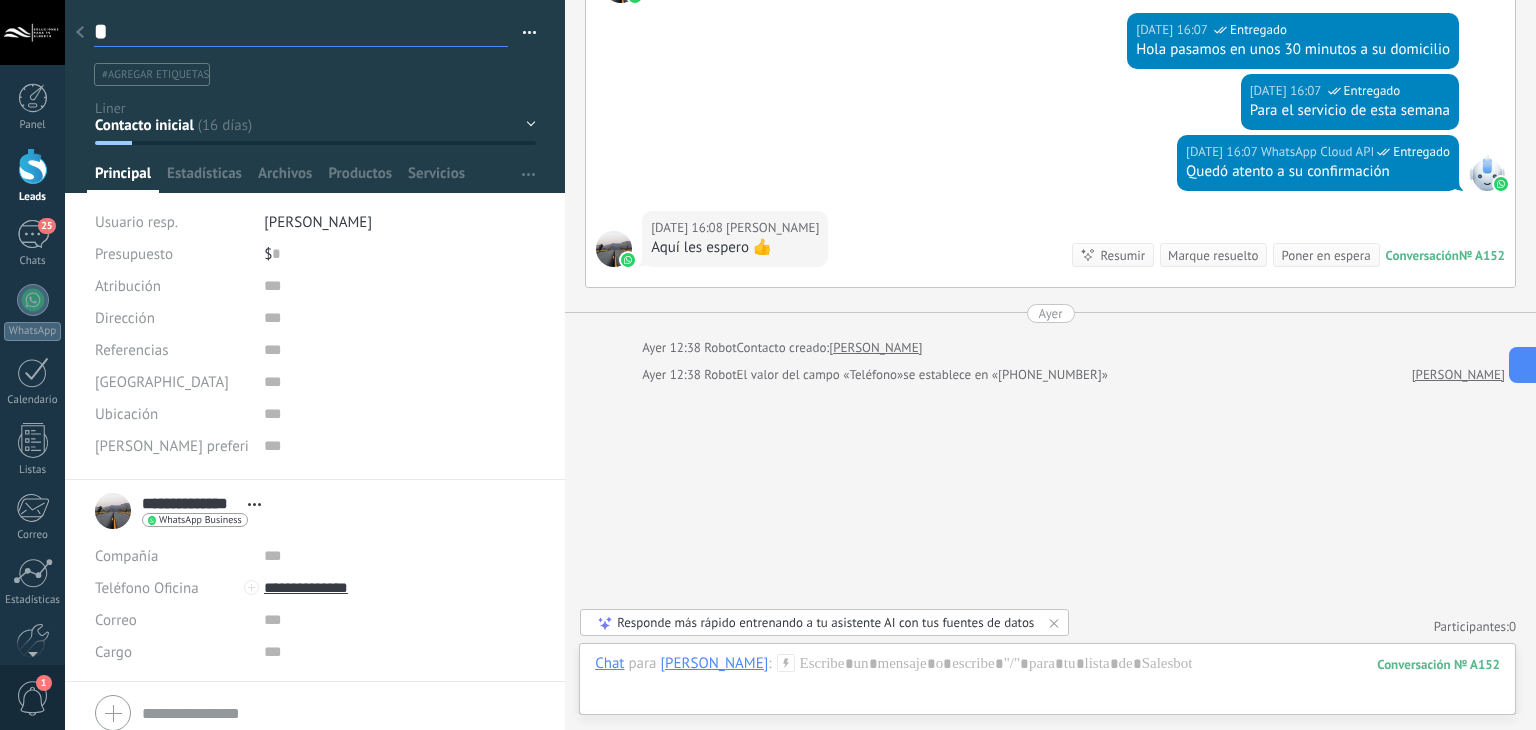 type on "**" 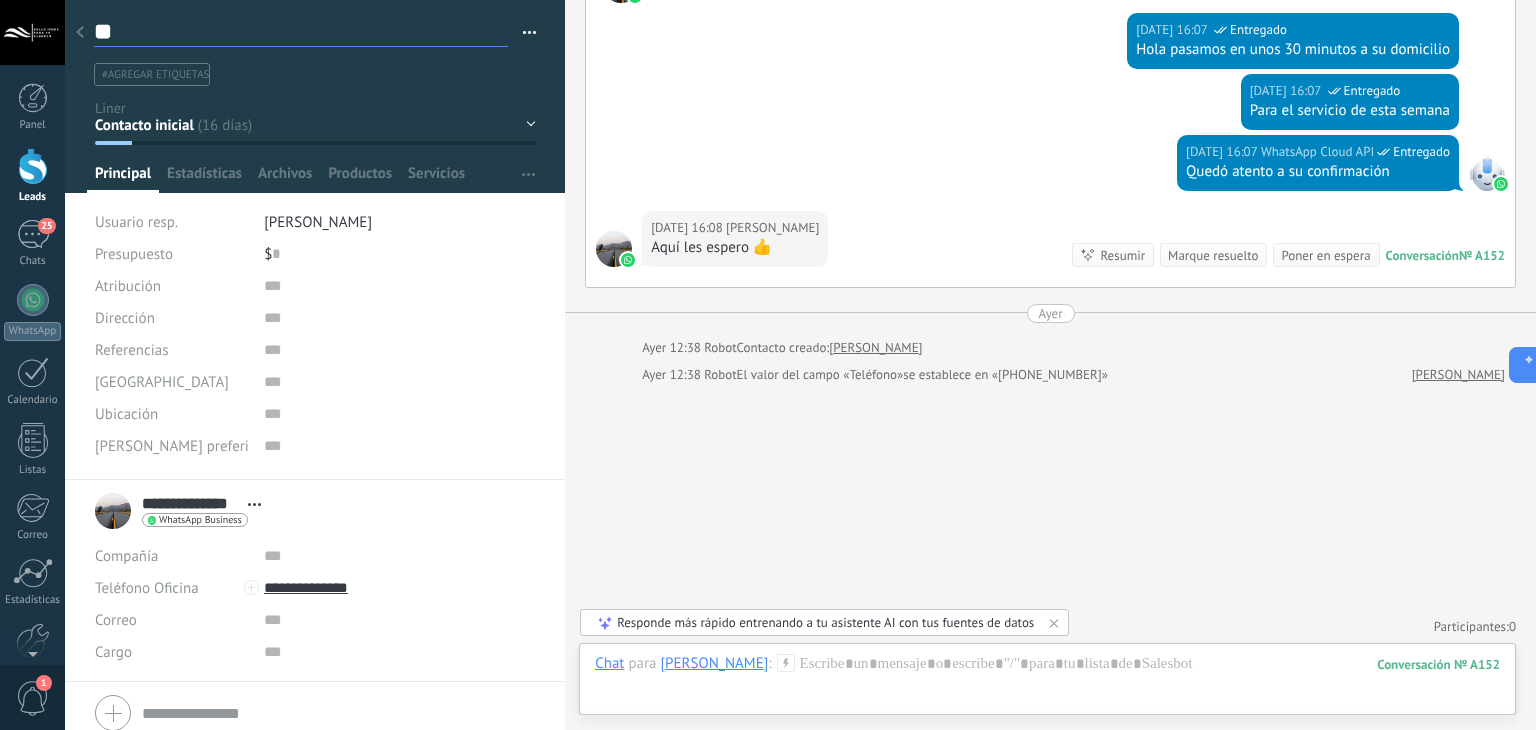type on "***" 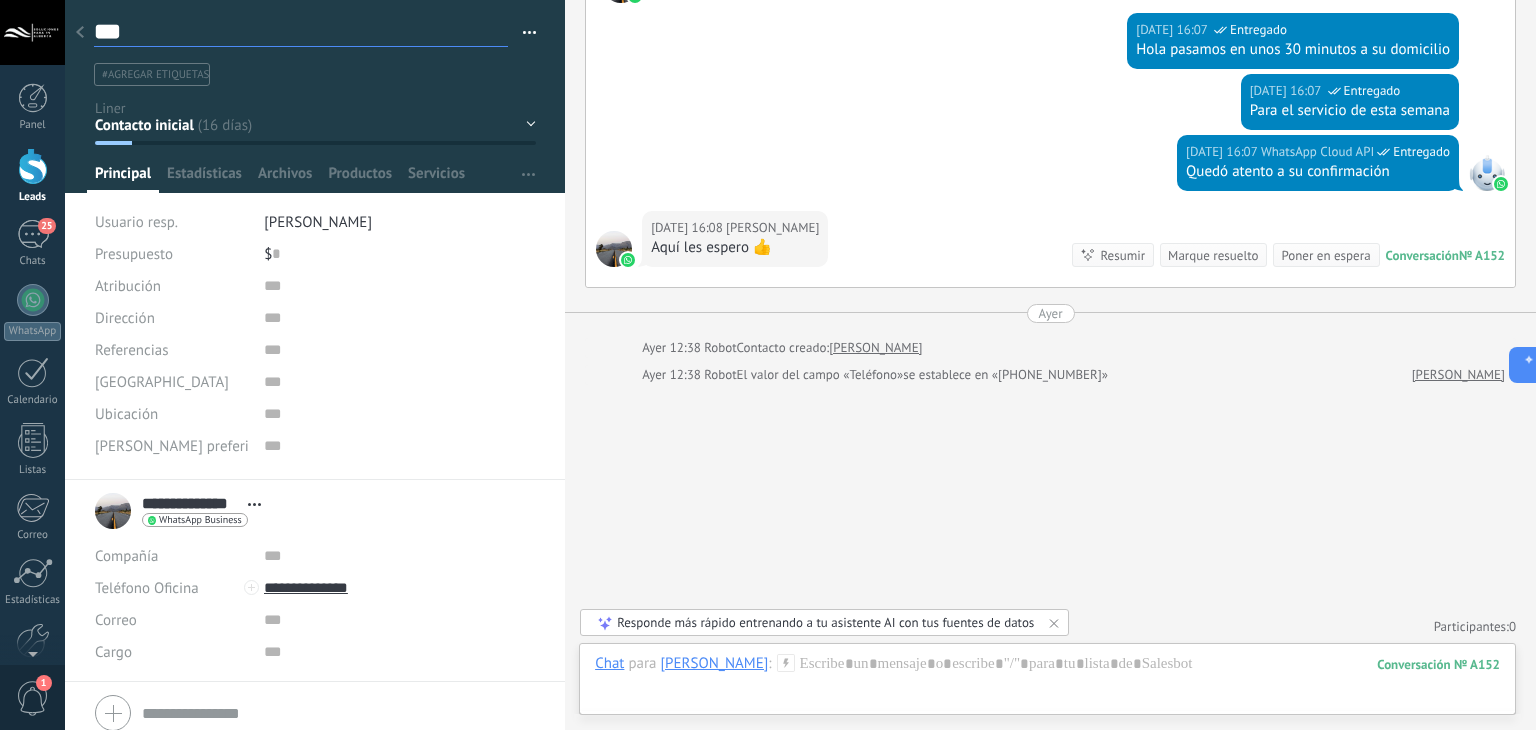 type on "****" 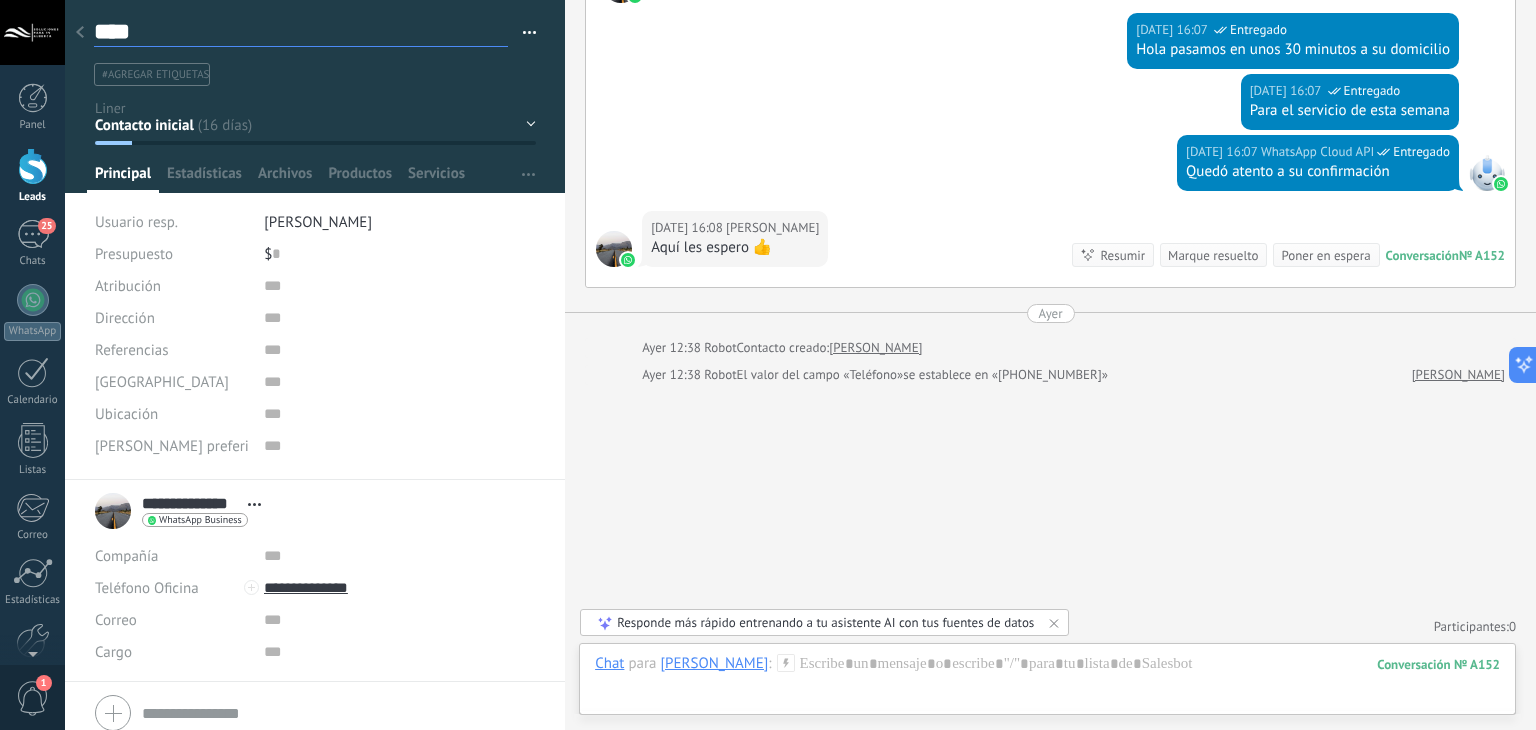 type on "*****" 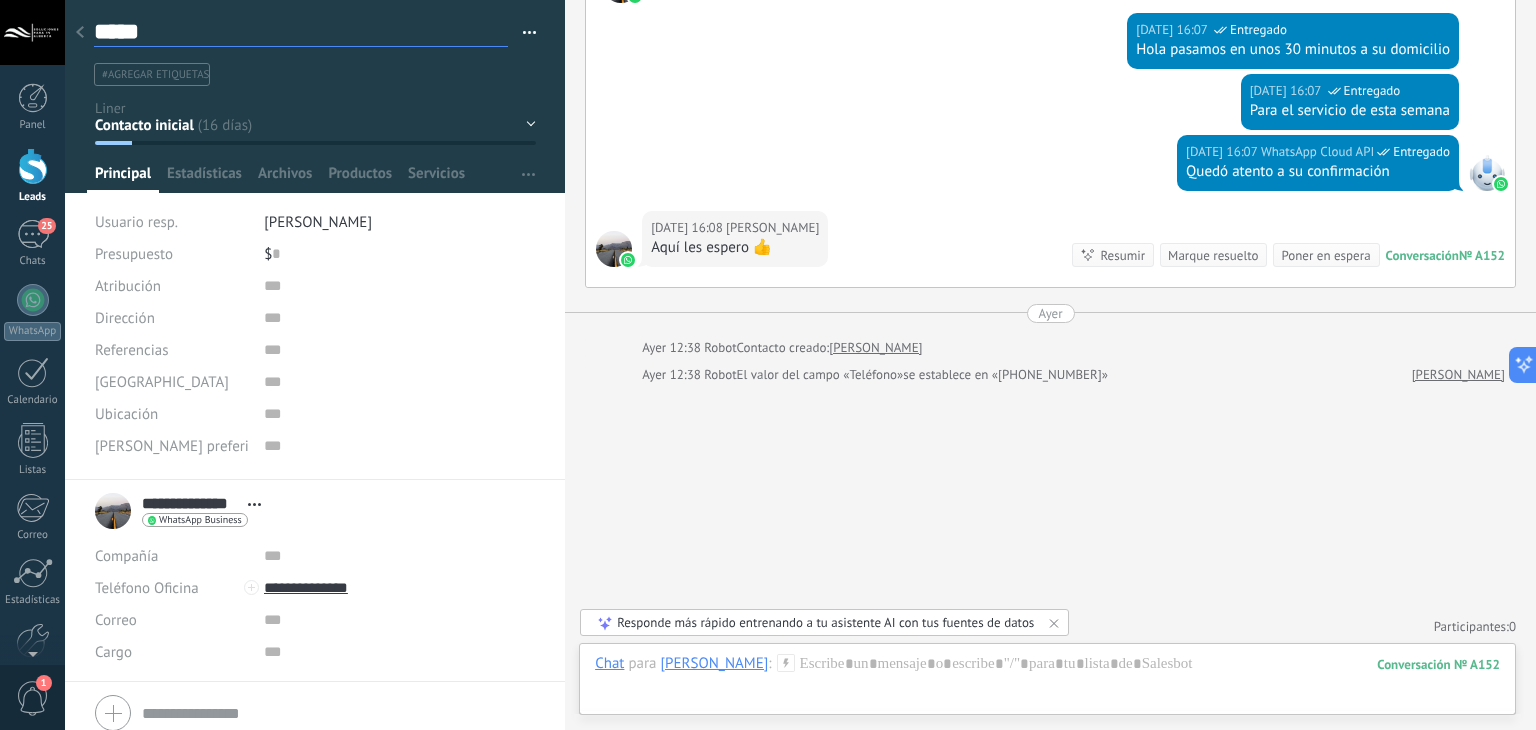 type on "******" 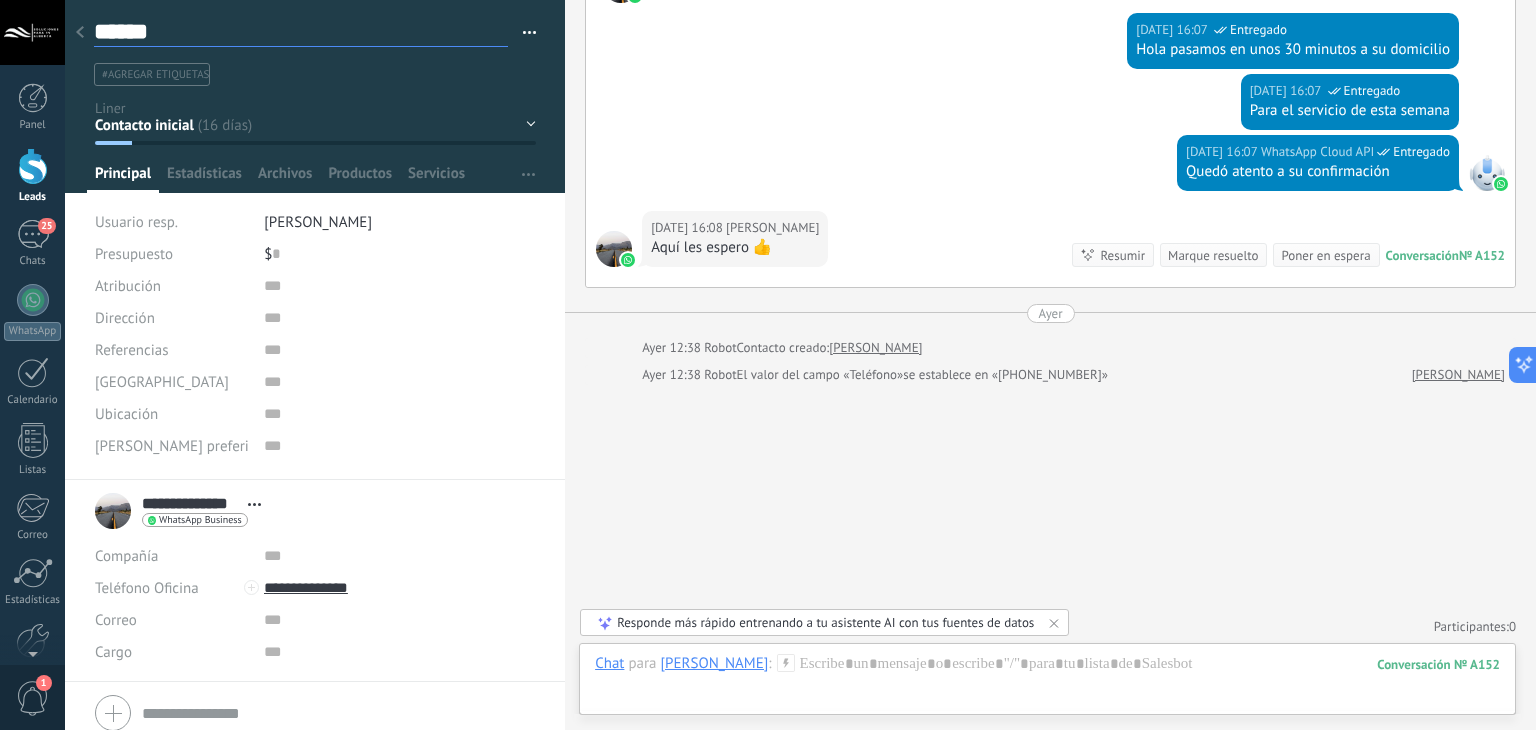 type on "******" 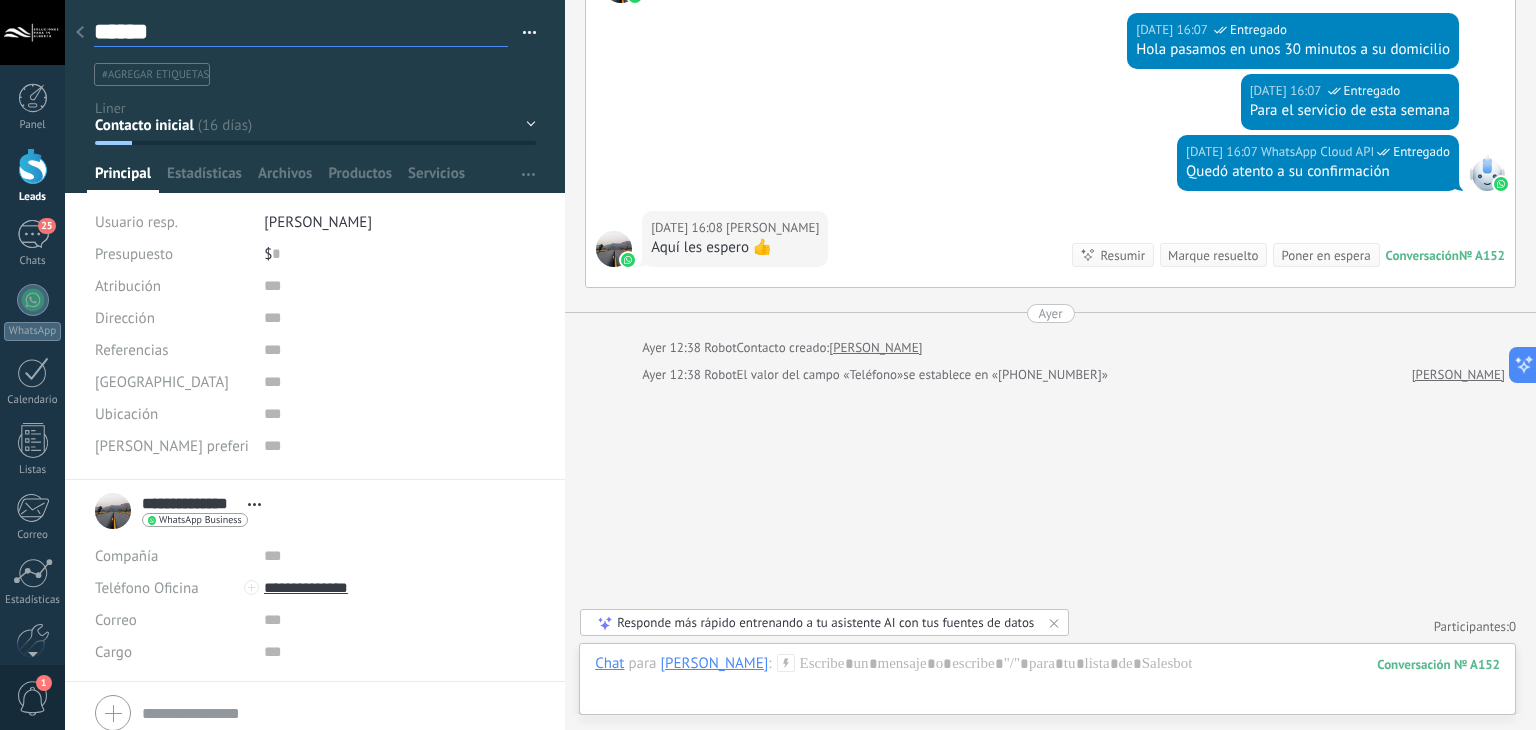 type on "******" 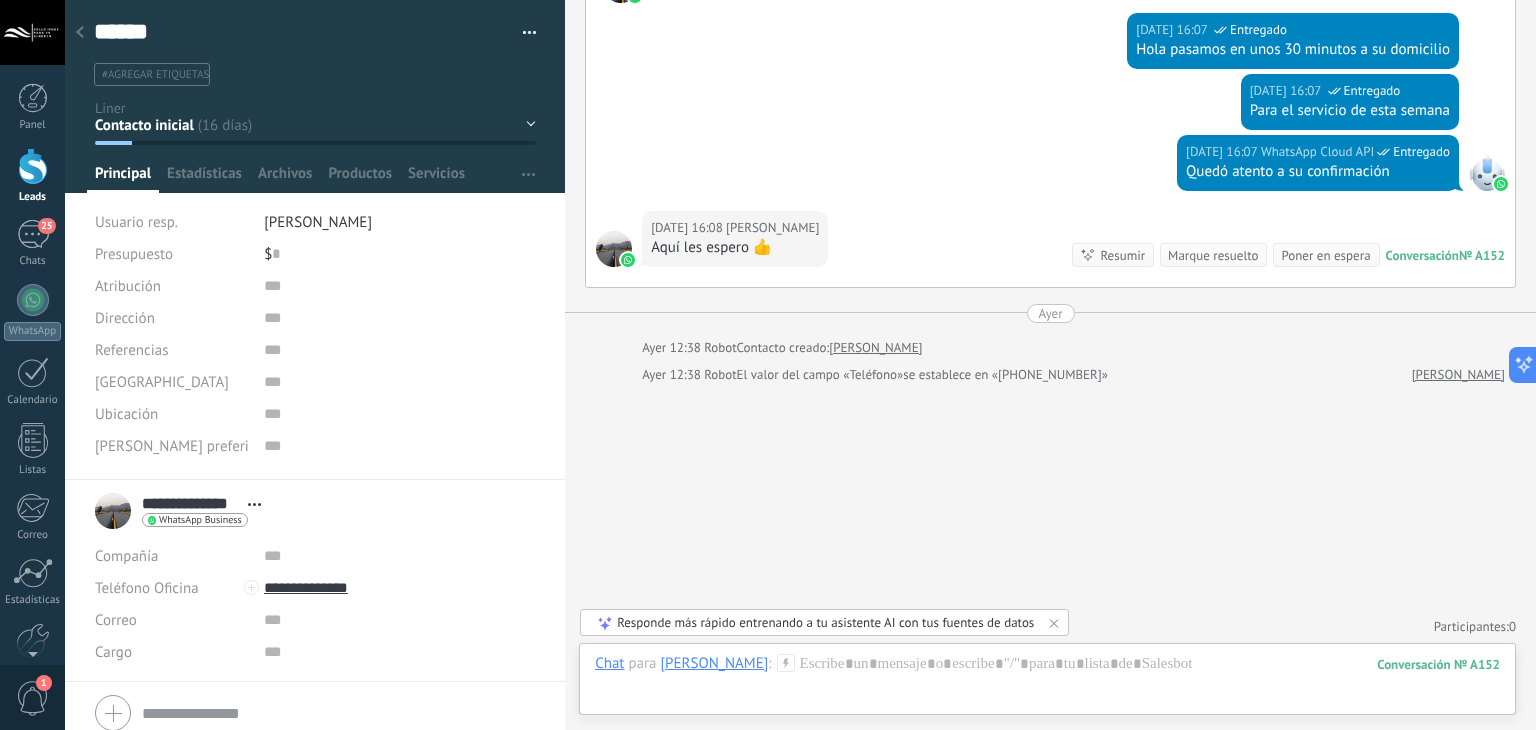 click on "Buscar Carga más 05.07.2025 05.07.2025 12:03 Robot  Lead creado:  Lead #1391852 05.07.2025 12:03 Silvia Marrufo  ¡Hola, quiero agendar un mantenimiento! Tengo una piscina 6.5x2.5x1.40 que tiene como residuo o polvo en el piso y quisiera ver si es factible retirarlo sin vaciar toda la piscina nosotros las aspiramos y la mentemos limpia pero después de una construcción en la casa a pesar de desaguarla y limpiar tiene ese residuo o polvo 05.07.2025 12:03 WhatsApp Cloud API  Error Este tipo de mensaje no se puede mostrar porque aún no es compatible. Conversación  № A152 Conversación № A152 Silvia Marrufo  Más 10 de 12 05.07.2025 14:06 WhatsApp Cloud API  Entregado Este tipo de mensaje no se puede mostrar porque aún no es compatible. 05.07.2025 14:07 WhatsApp Cloud API  Entregado Lista la dirección 05.07.2025 14:07 WhatsApp Cloud API  Entregado Solo sería su nombre :) 05.07.2025 14:08 Silvia Marrufo  1- Silvia, María Marrufo y May. 3- casa en esquina con palmeras 05.07.2025 14:13 № A152" at bounding box center [1050, -973] 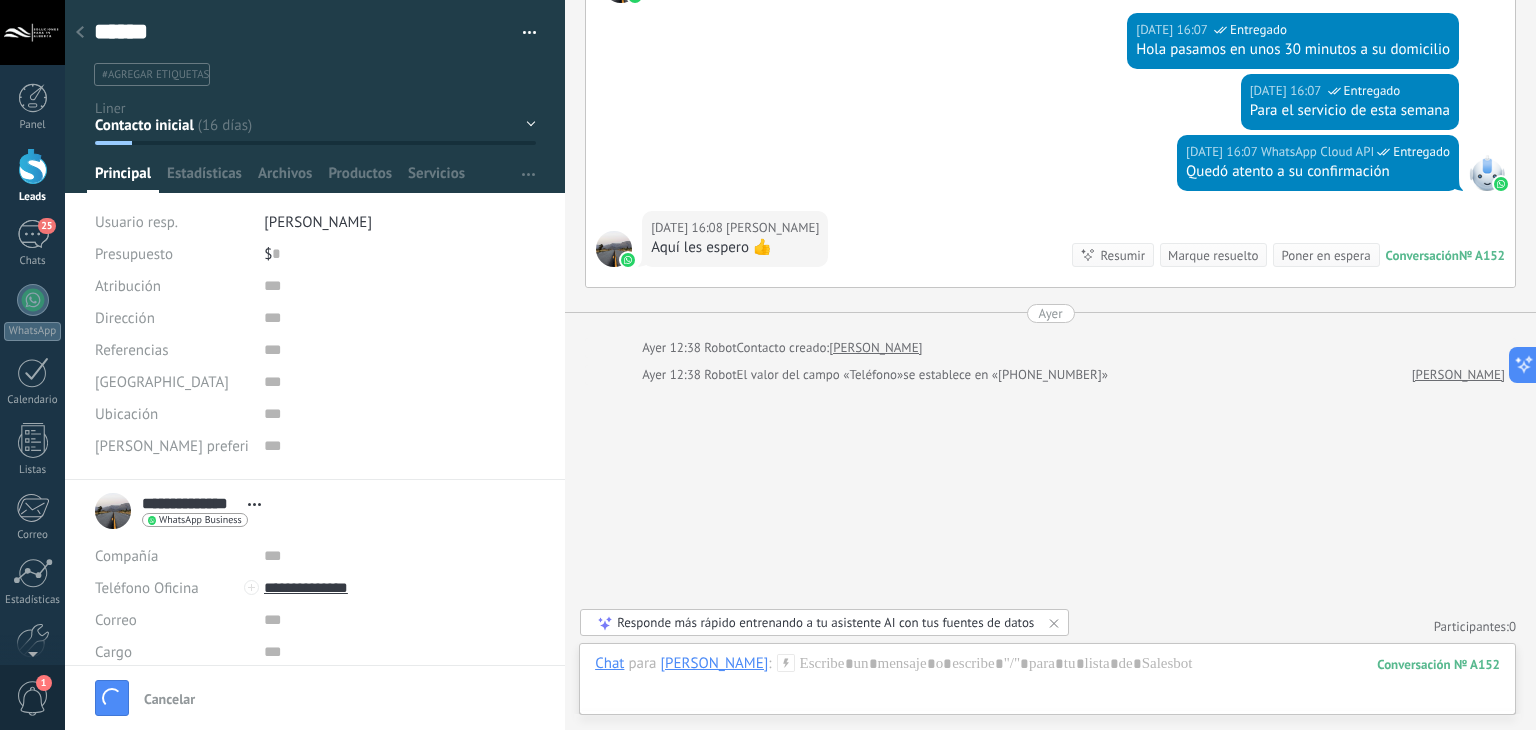 type on "******" 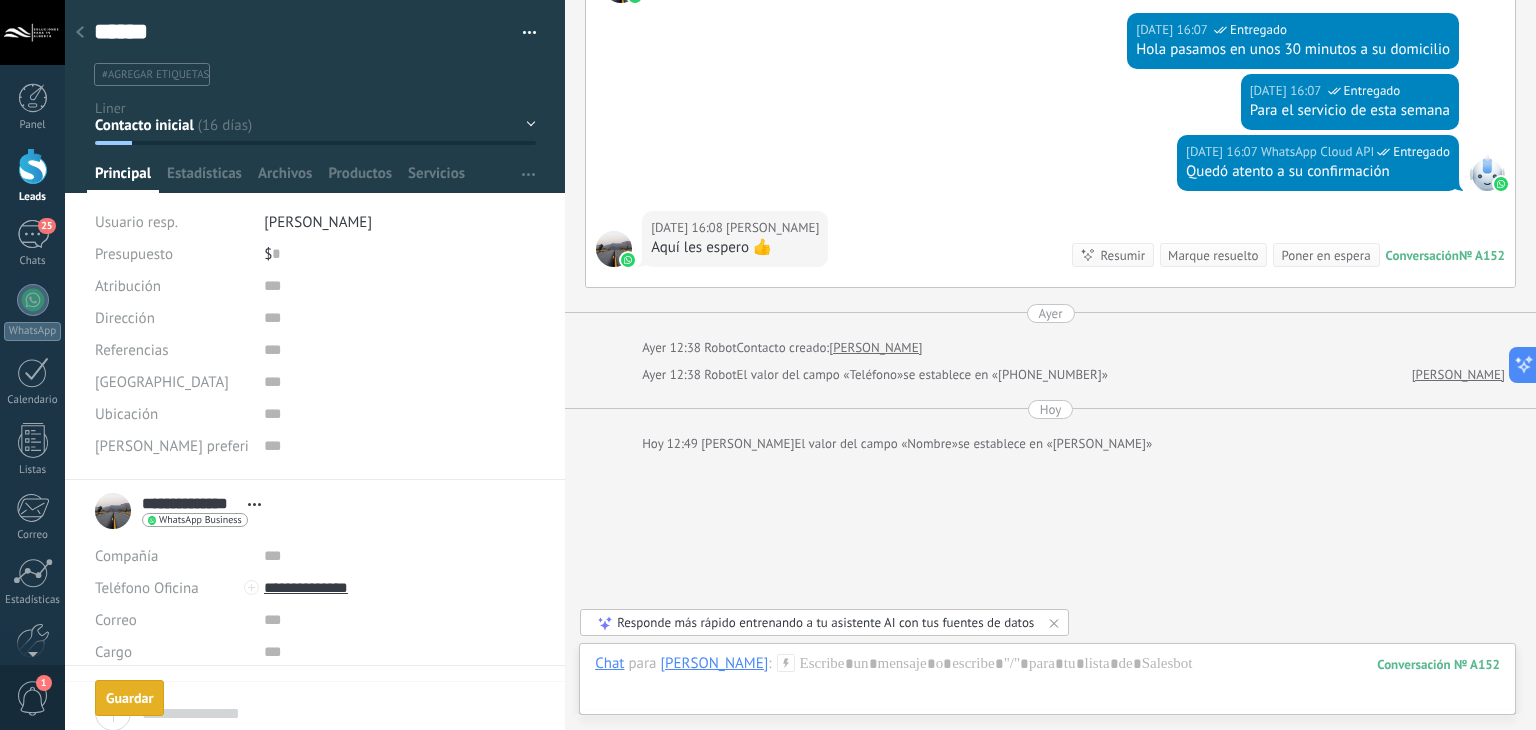 scroll, scrollTop: 29, scrollLeft: 0, axis: vertical 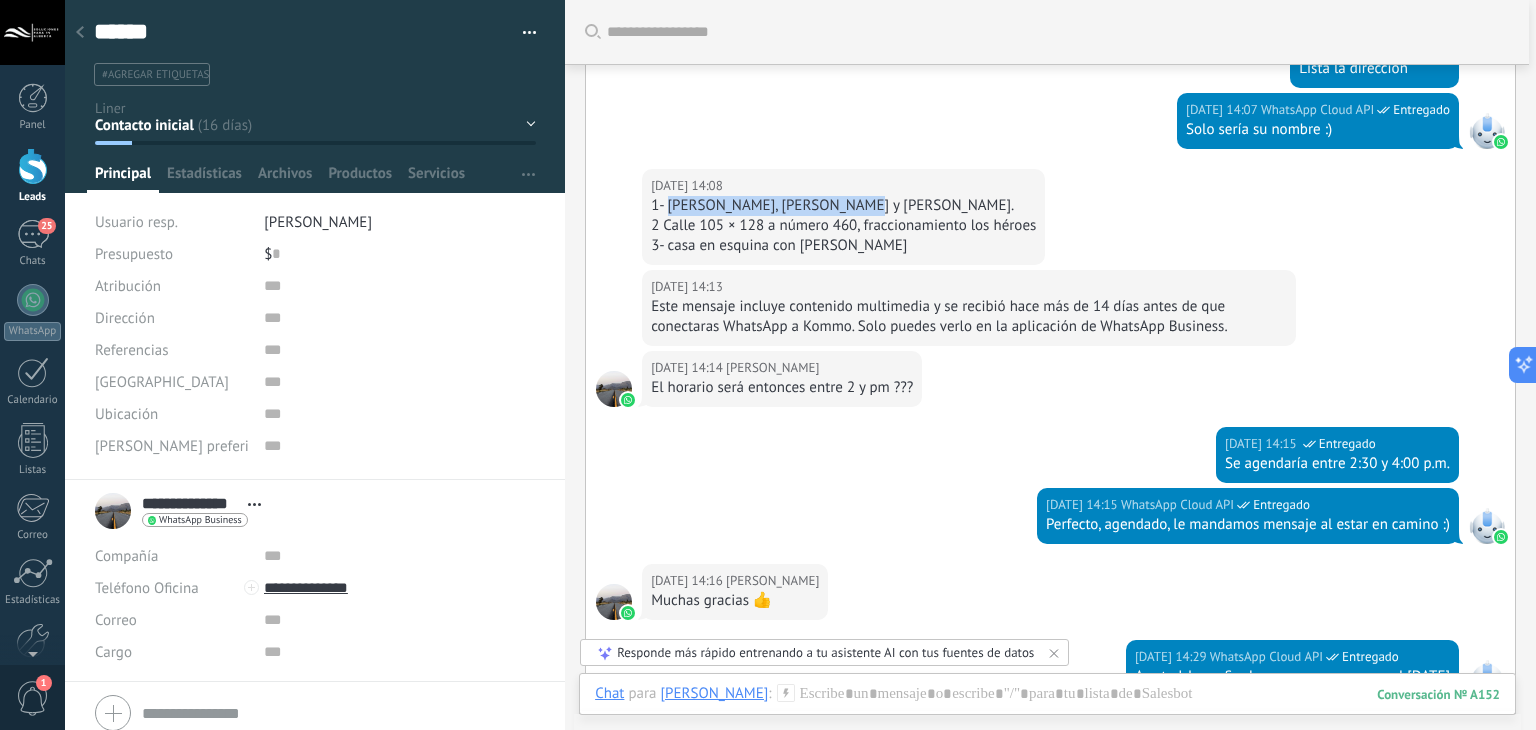 drag, startPoint x: 668, startPoint y: 203, endPoint x: 838, endPoint y: 199, distance: 170.04706 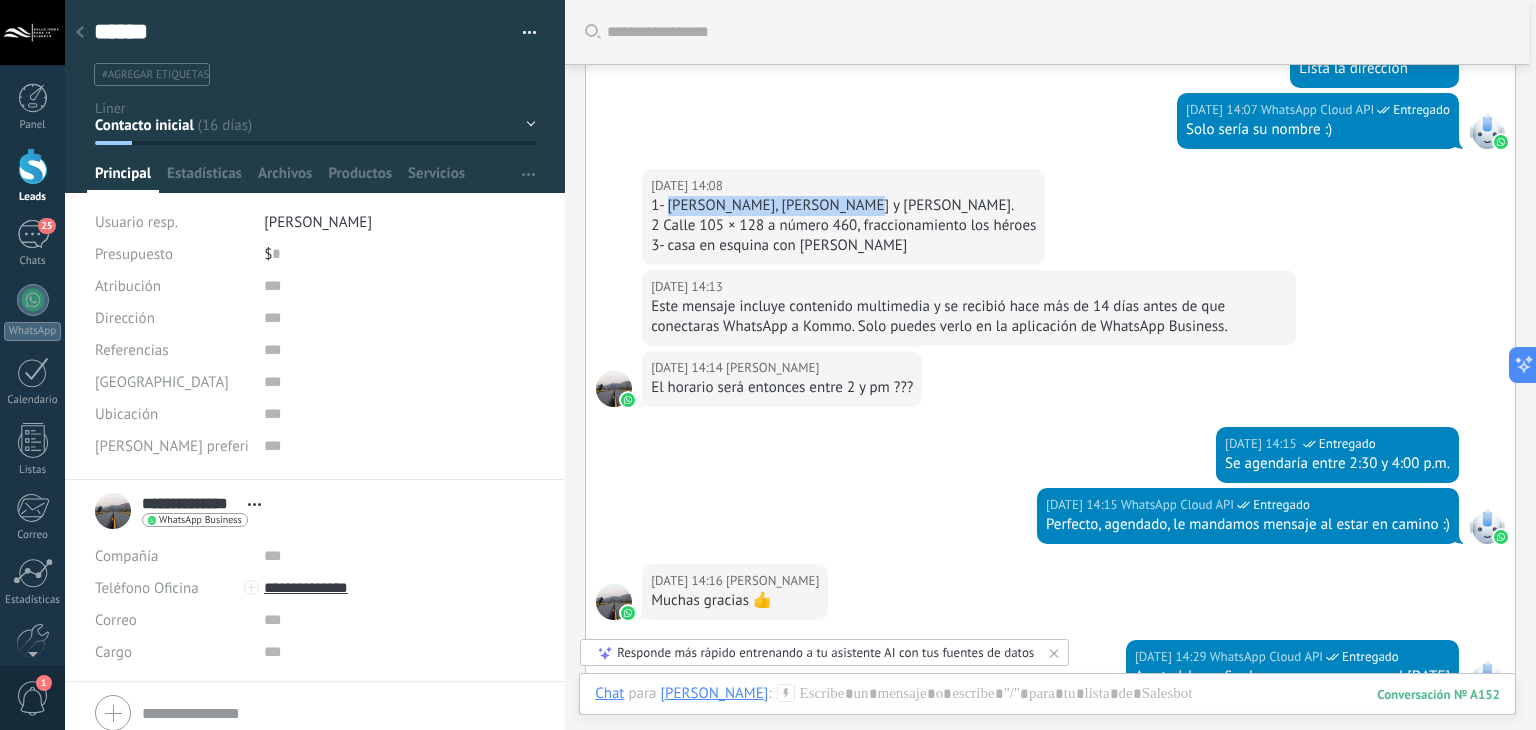 click on "1- Silvia, María Marrufo y May." at bounding box center [843, 206] 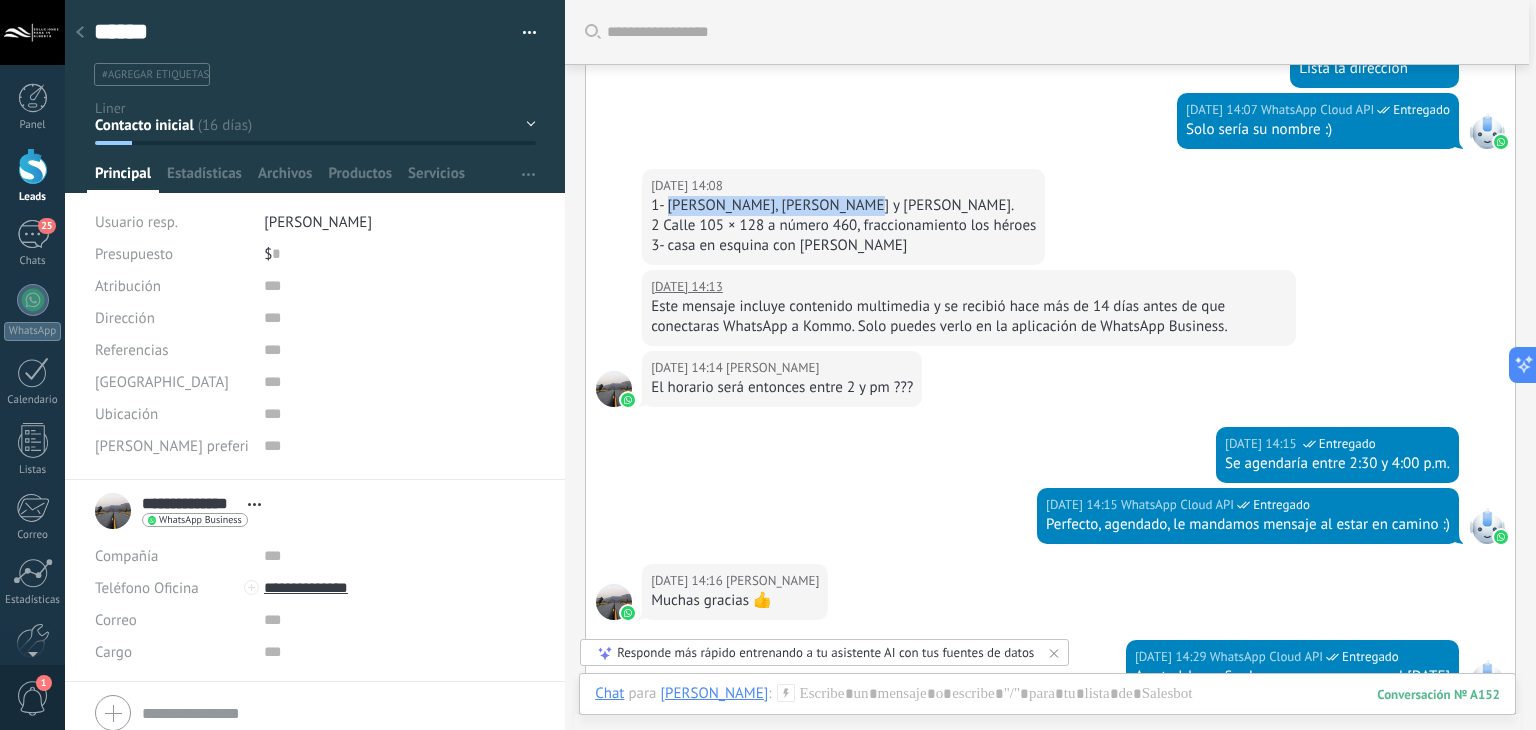copy on "Silvia, María Marrufo y May" 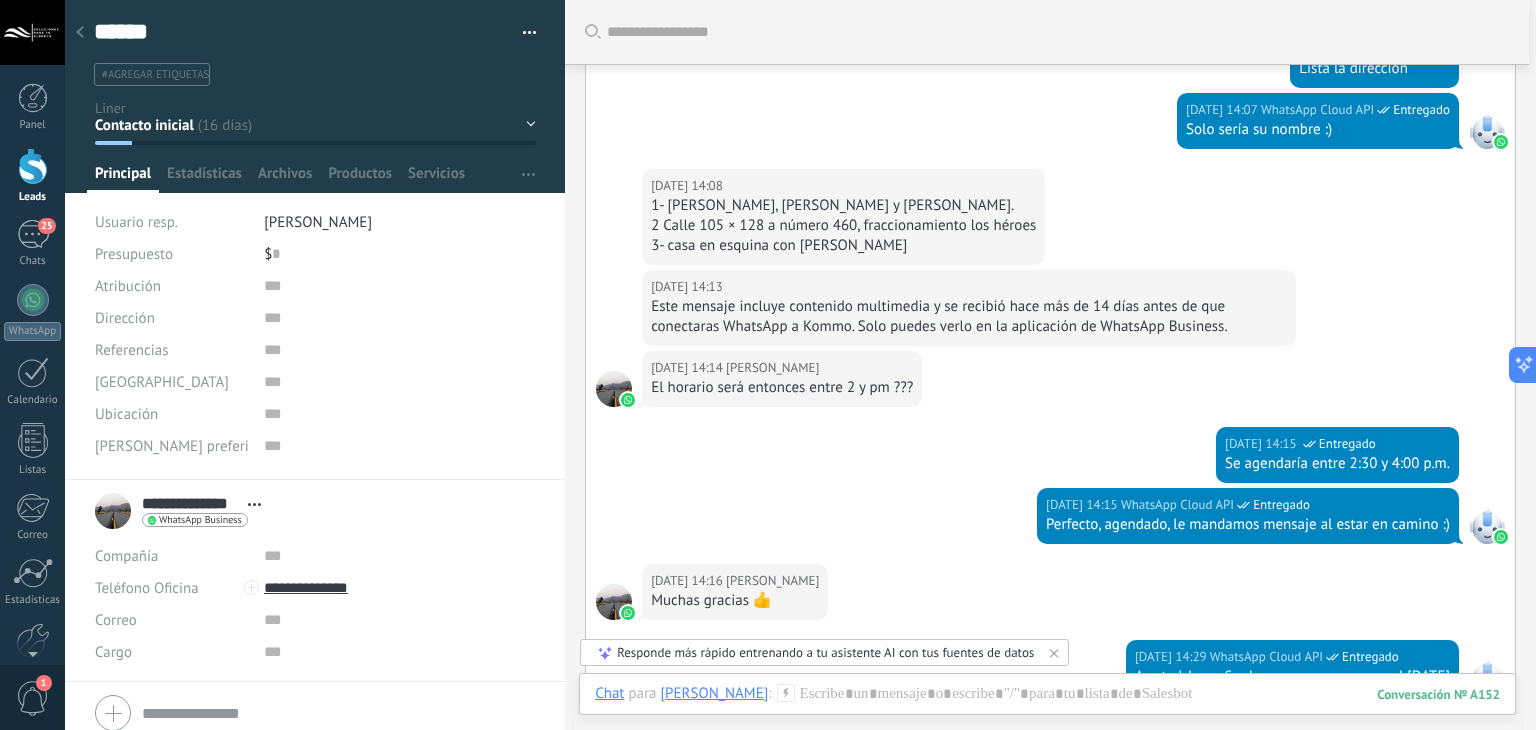 click on "05.07.2025 14:07 WhatsApp Cloud API  Entregado Solo sería su nombre :)" at bounding box center [1050, 131] 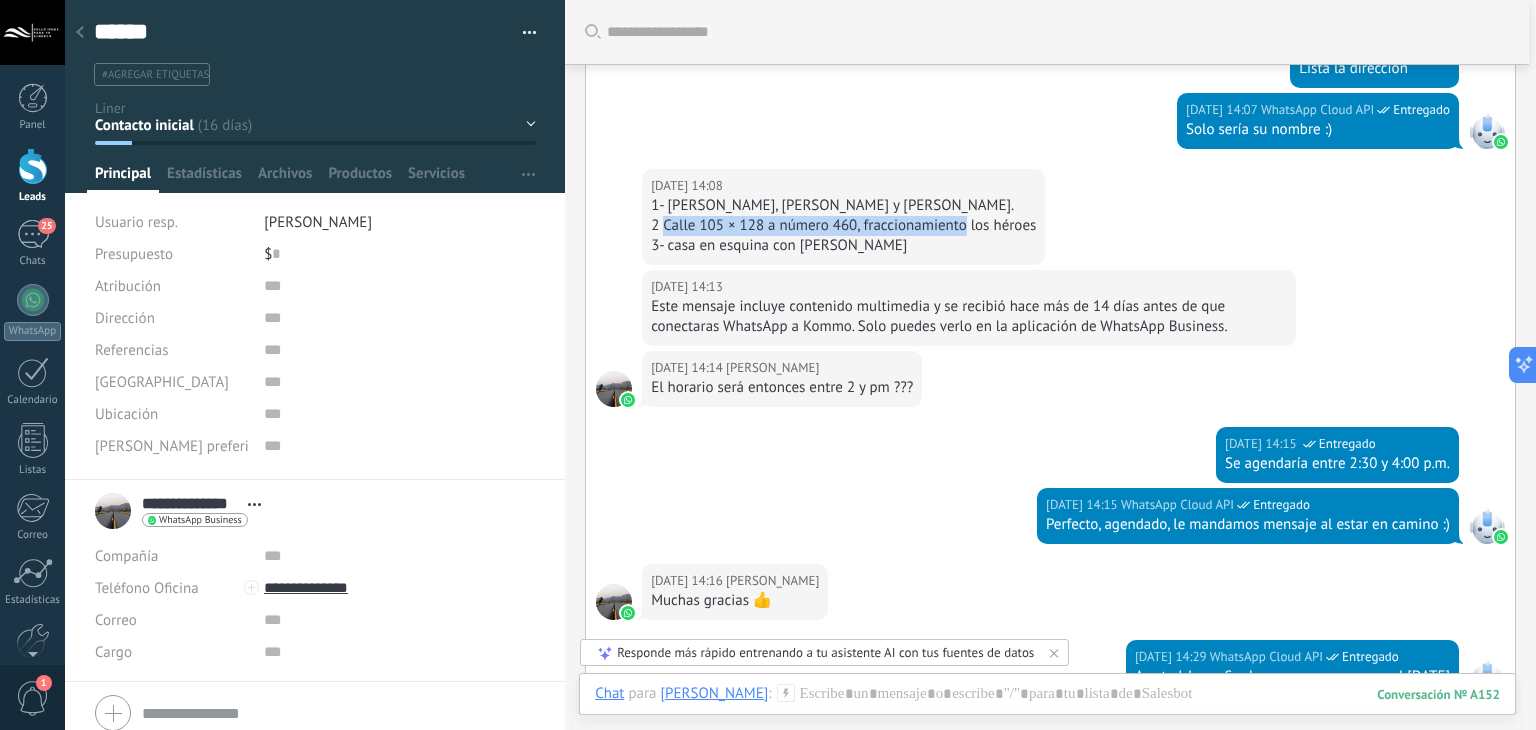 drag, startPoint x: 664, startPoint y: 223, endPoint x: 964, endPoint y: 225, distance: 300.00665 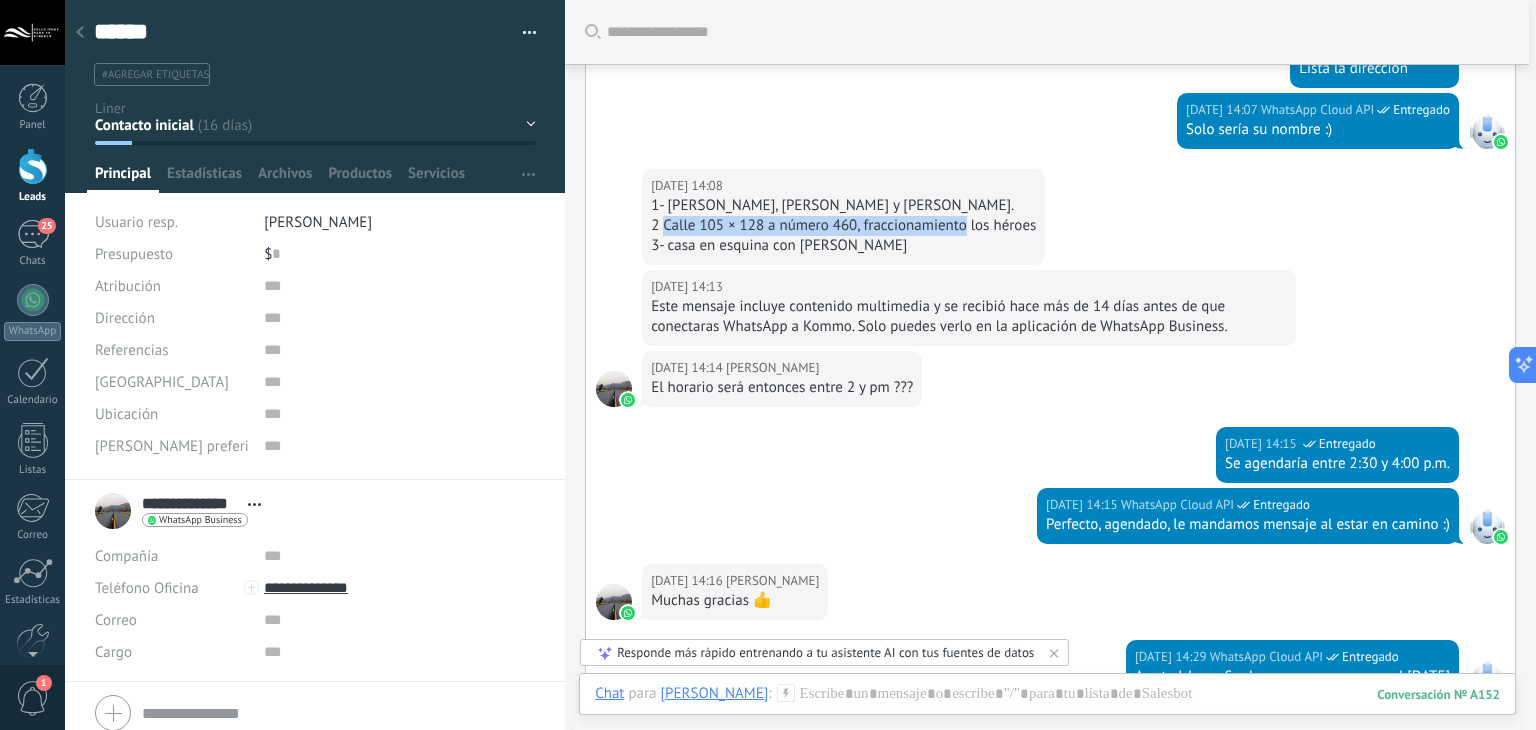 click on "2 Calle 105 × 128 a número 460, fraccionamiento los héroes" at bounding box center [843, 226] 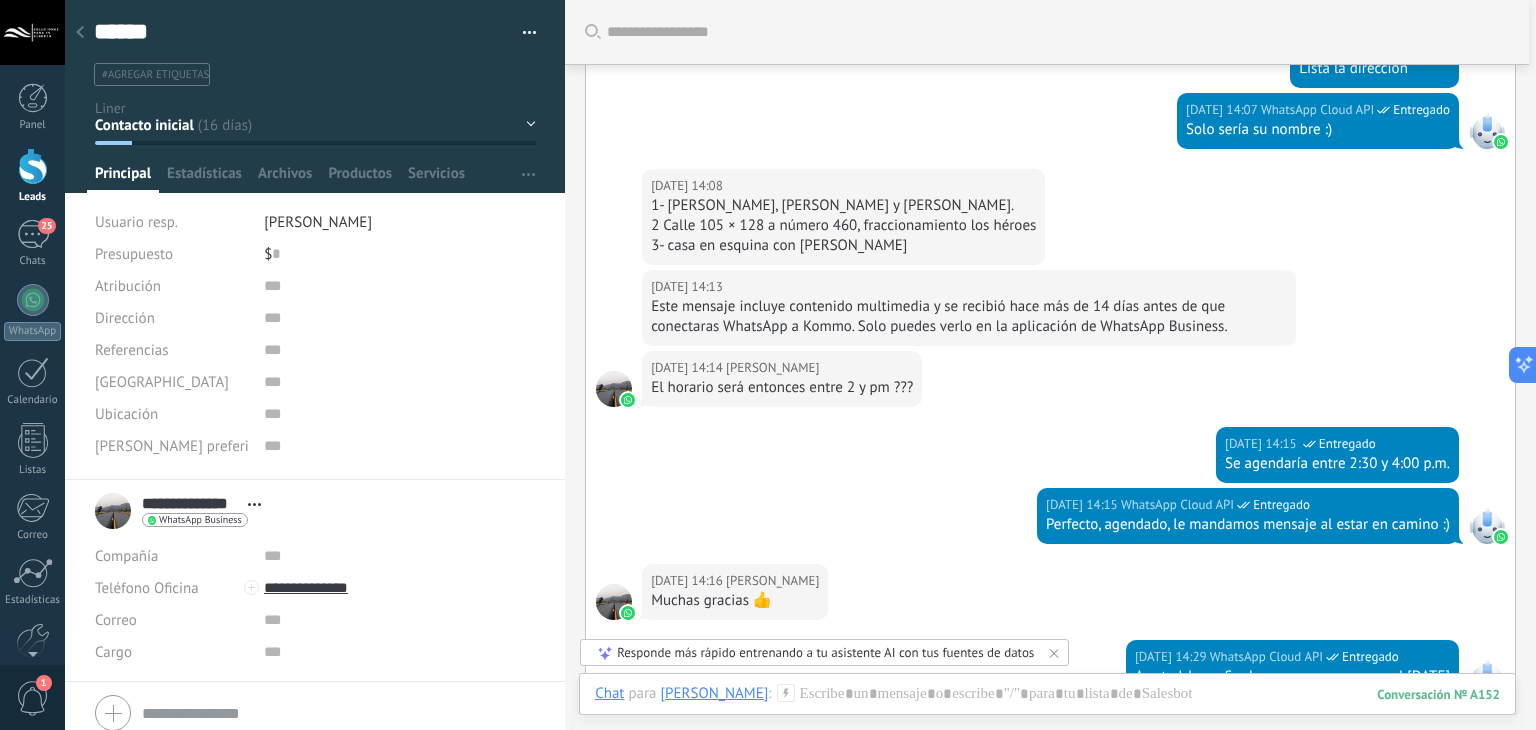 click on "2 Calle 105 × 128 a número 460, fraccionamiento los héroes" at bounding box center [843, 226] 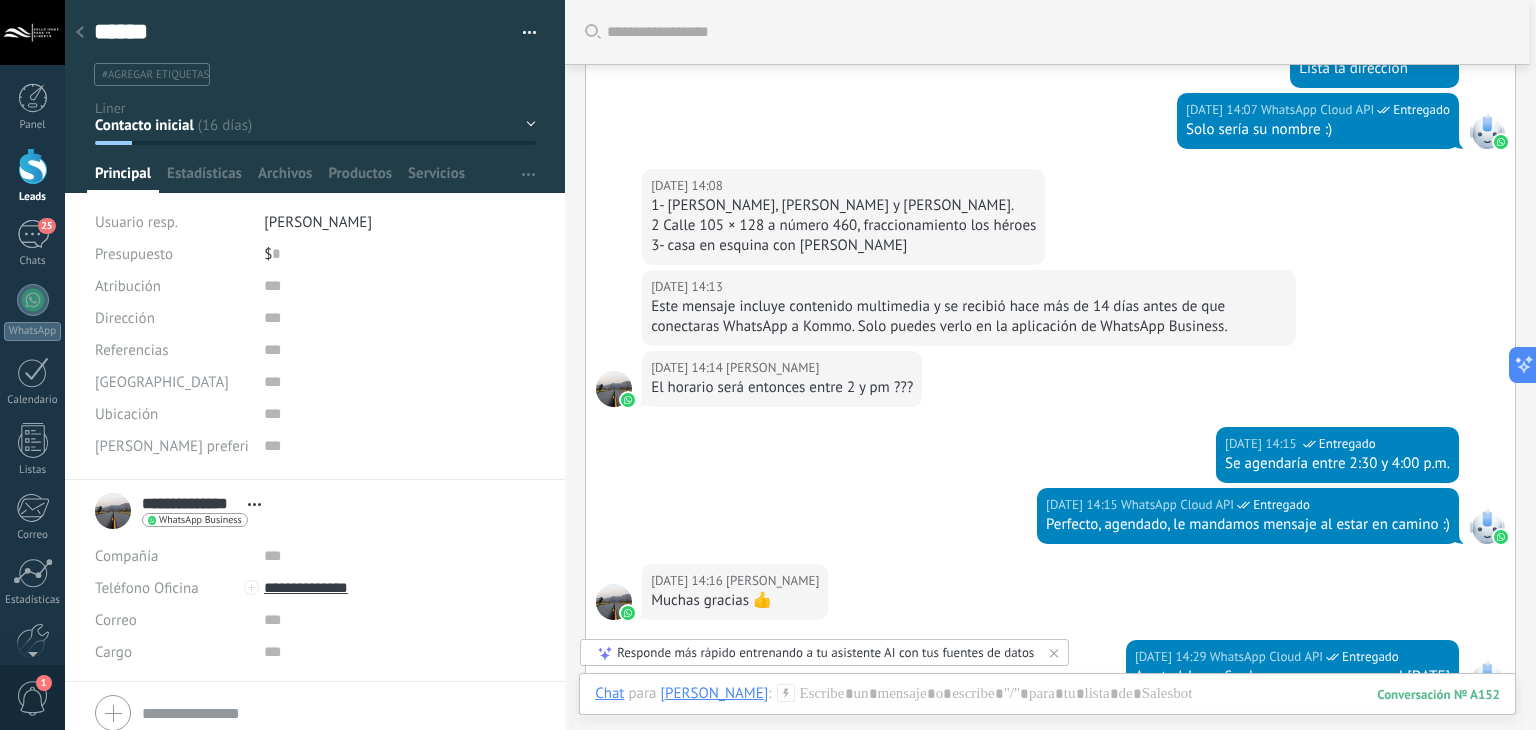 click on "2 Calle 105 × 128 a número 460, fraccionamiento los héroes" at bounding box center (843, 226) 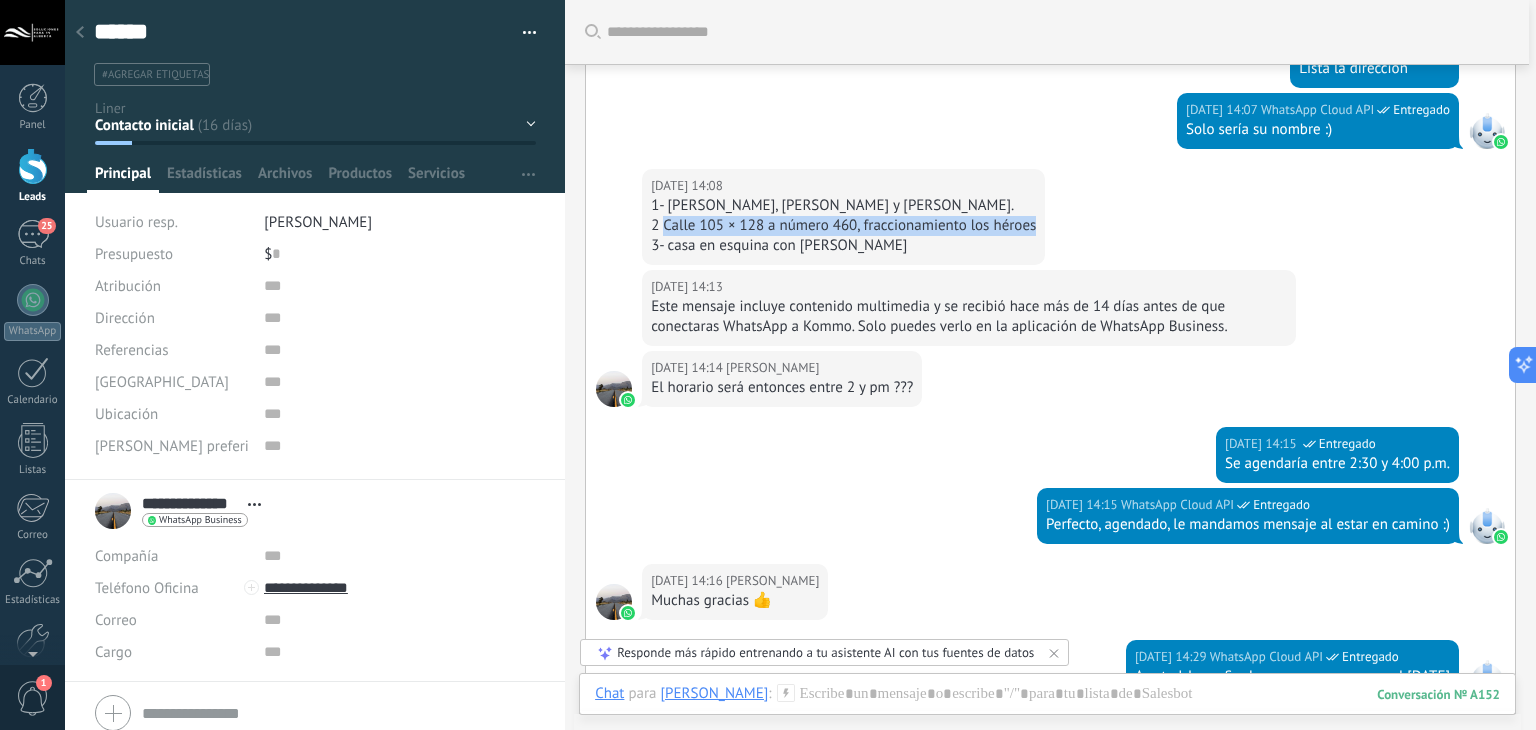 drag, startPoint x: 1035, startPoint y: 221, endPoint x: 666, endPoint y: 227, distance: 369.04877 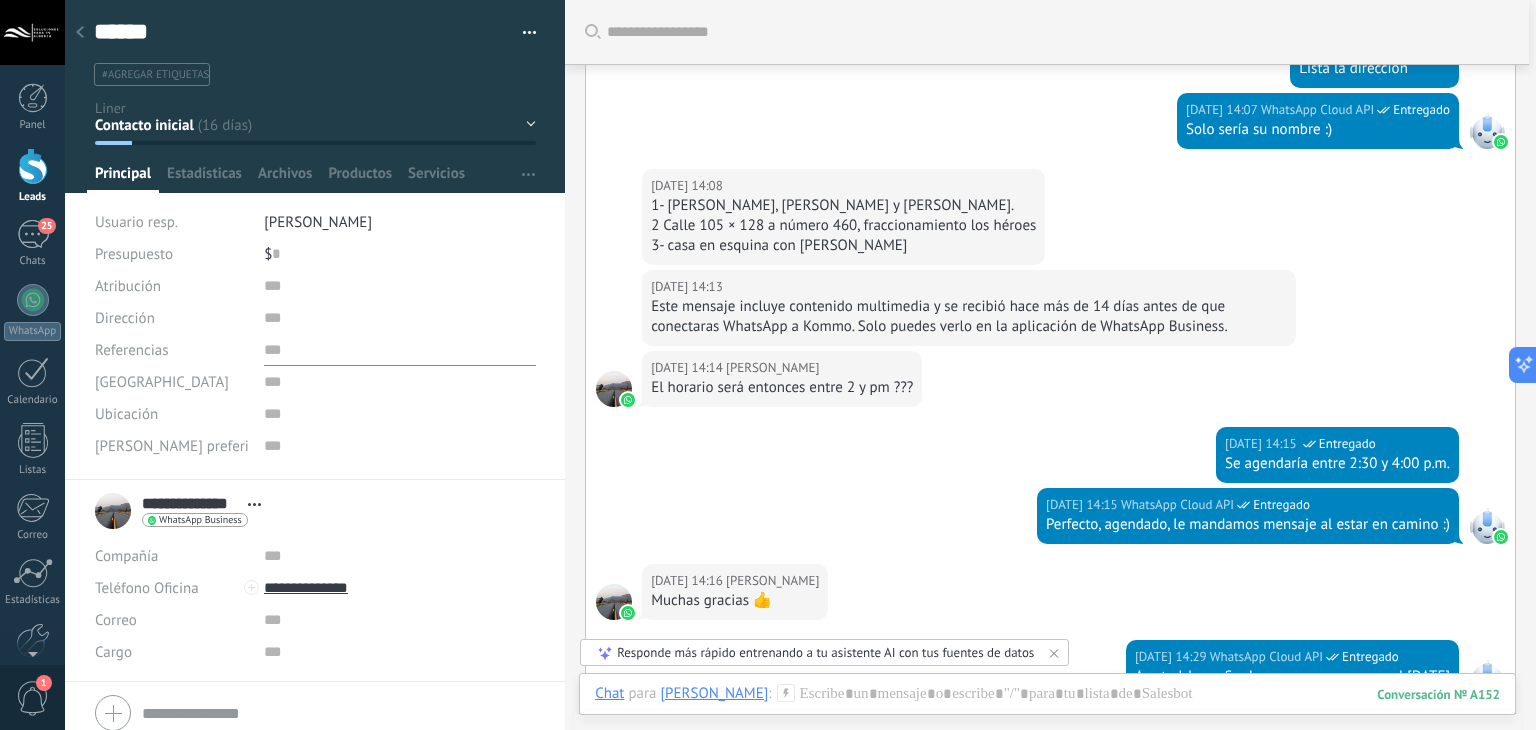 drag, startPoint x: 292, startPoint y: 339, endPoint x: 292, endPoint y: 325, distance: 14 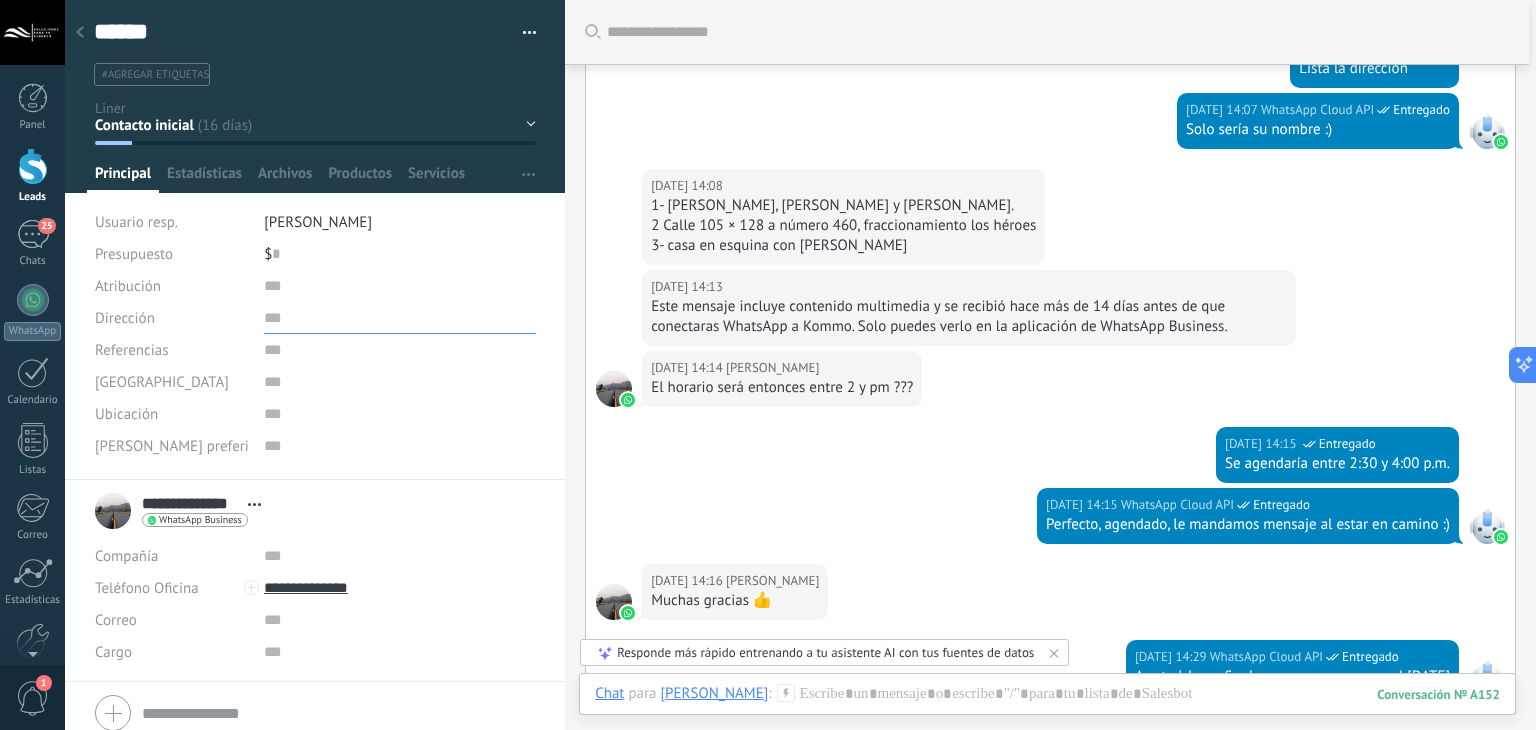 click at bounding box center (400, 318) 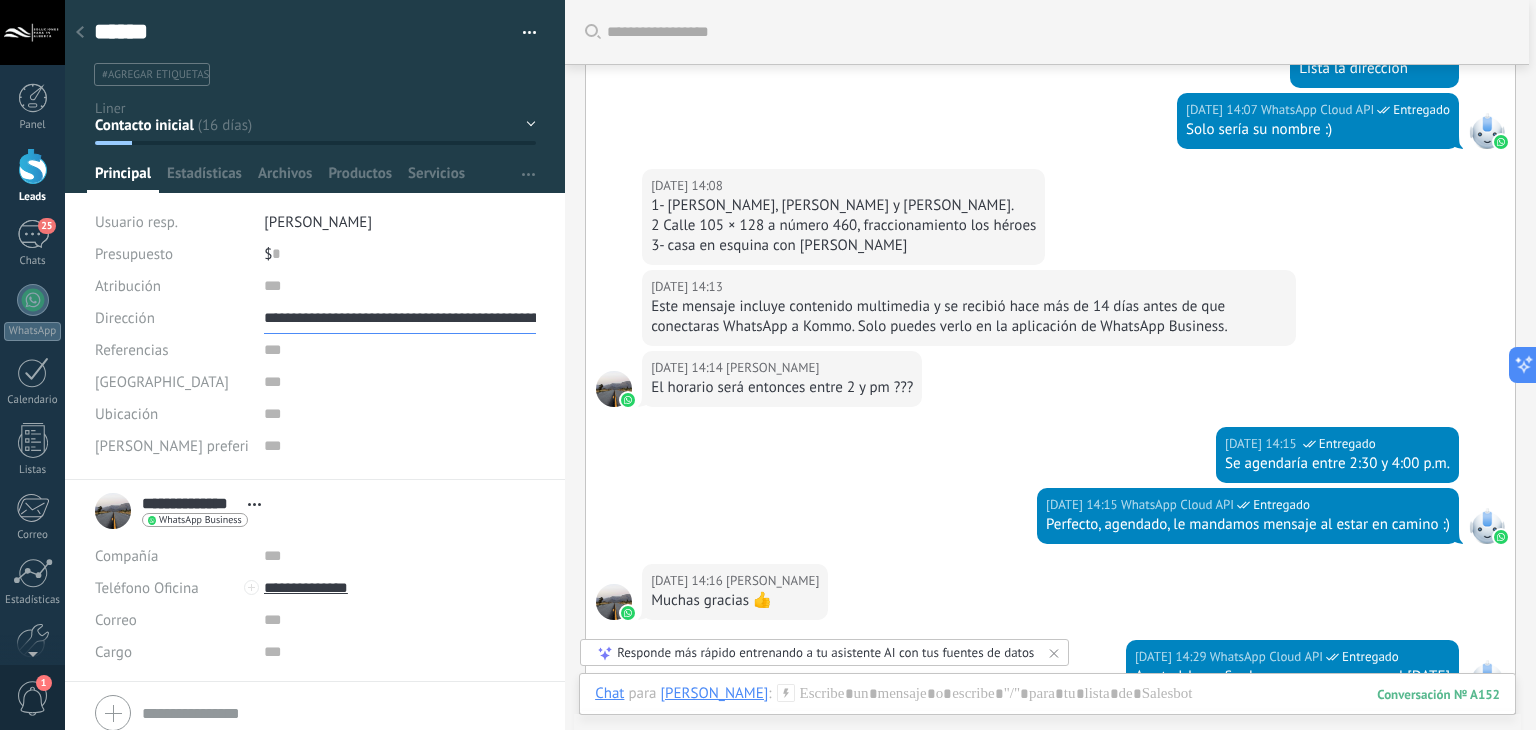 scroll, scrollTop: 0, scrollLeft: 104, axis: horizontal 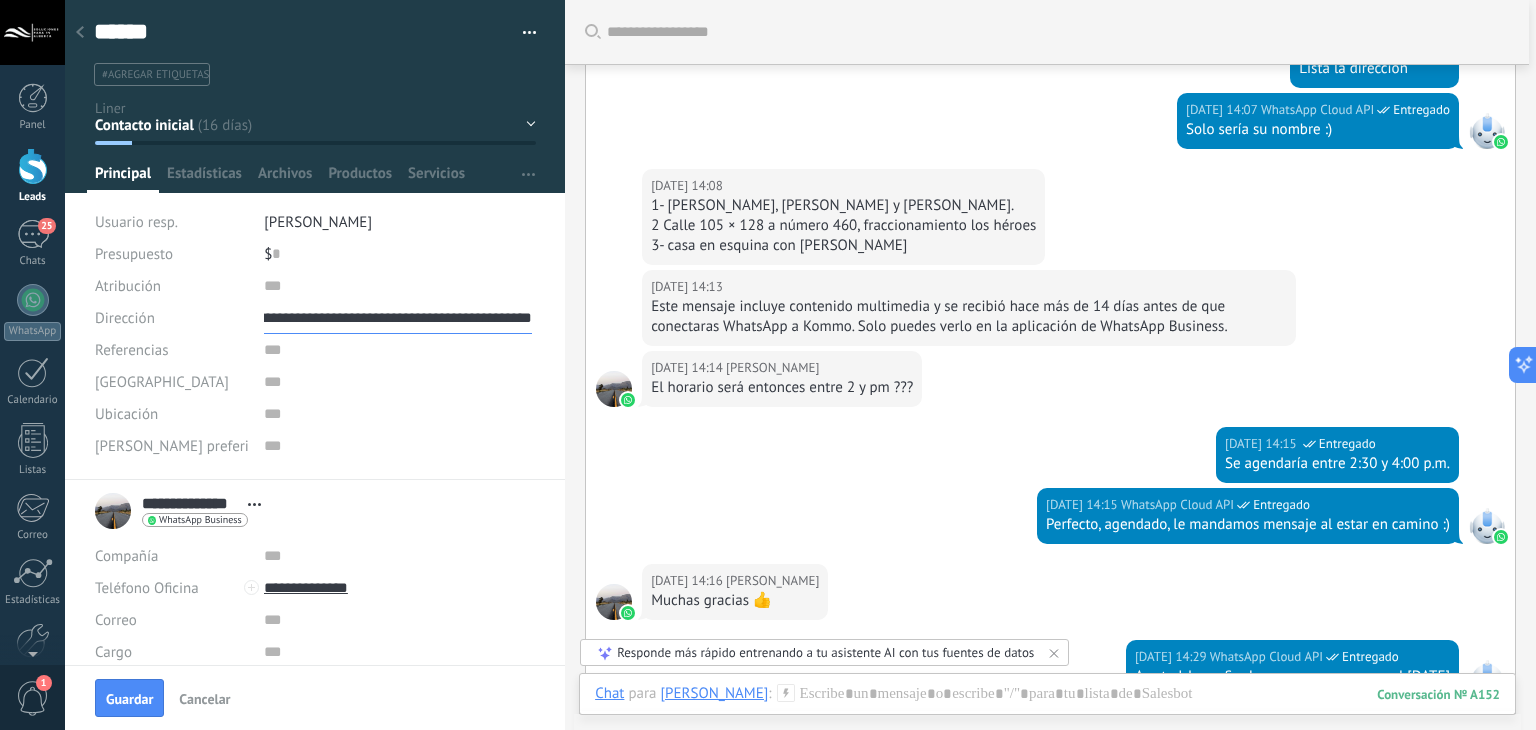 type on "**********" 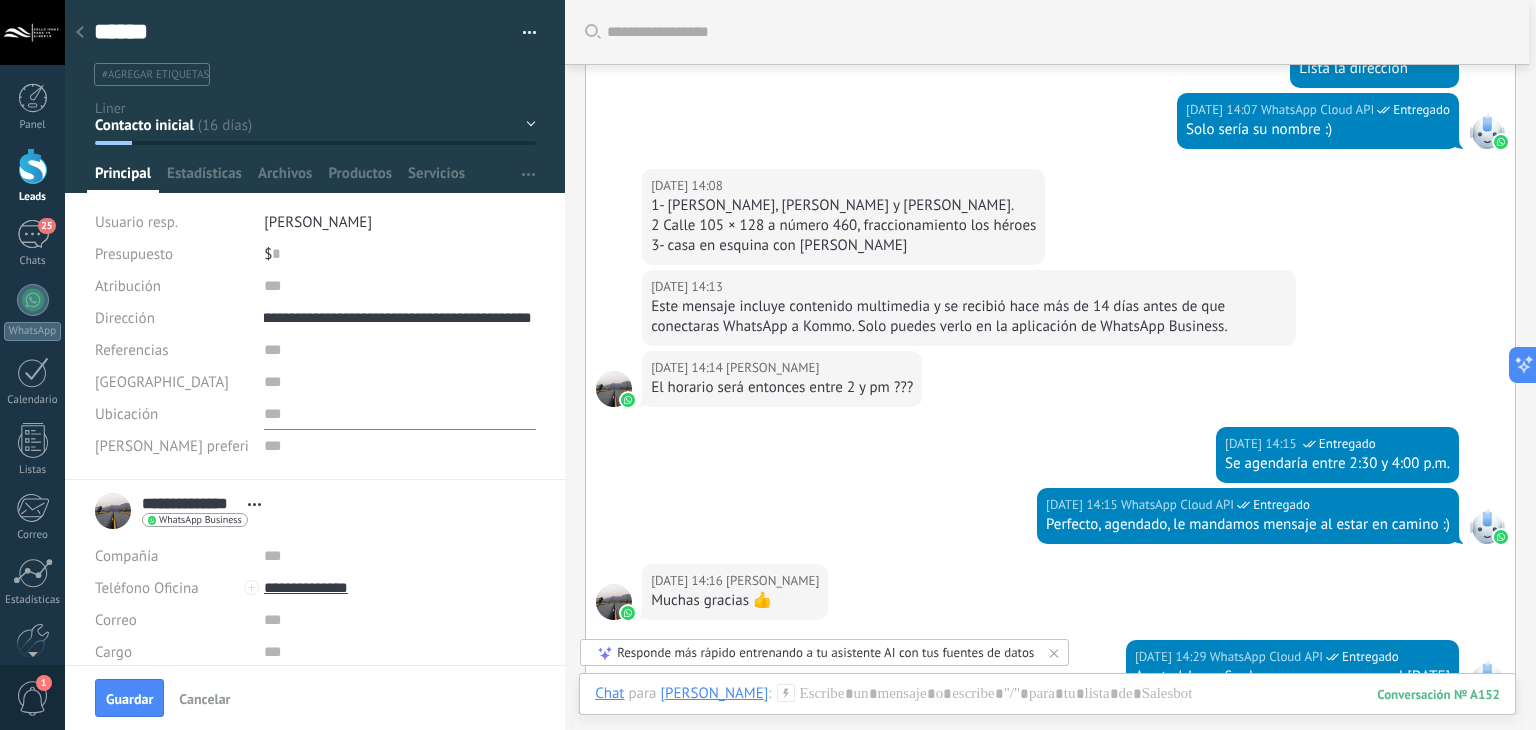 click at bounding box center (400, 414) 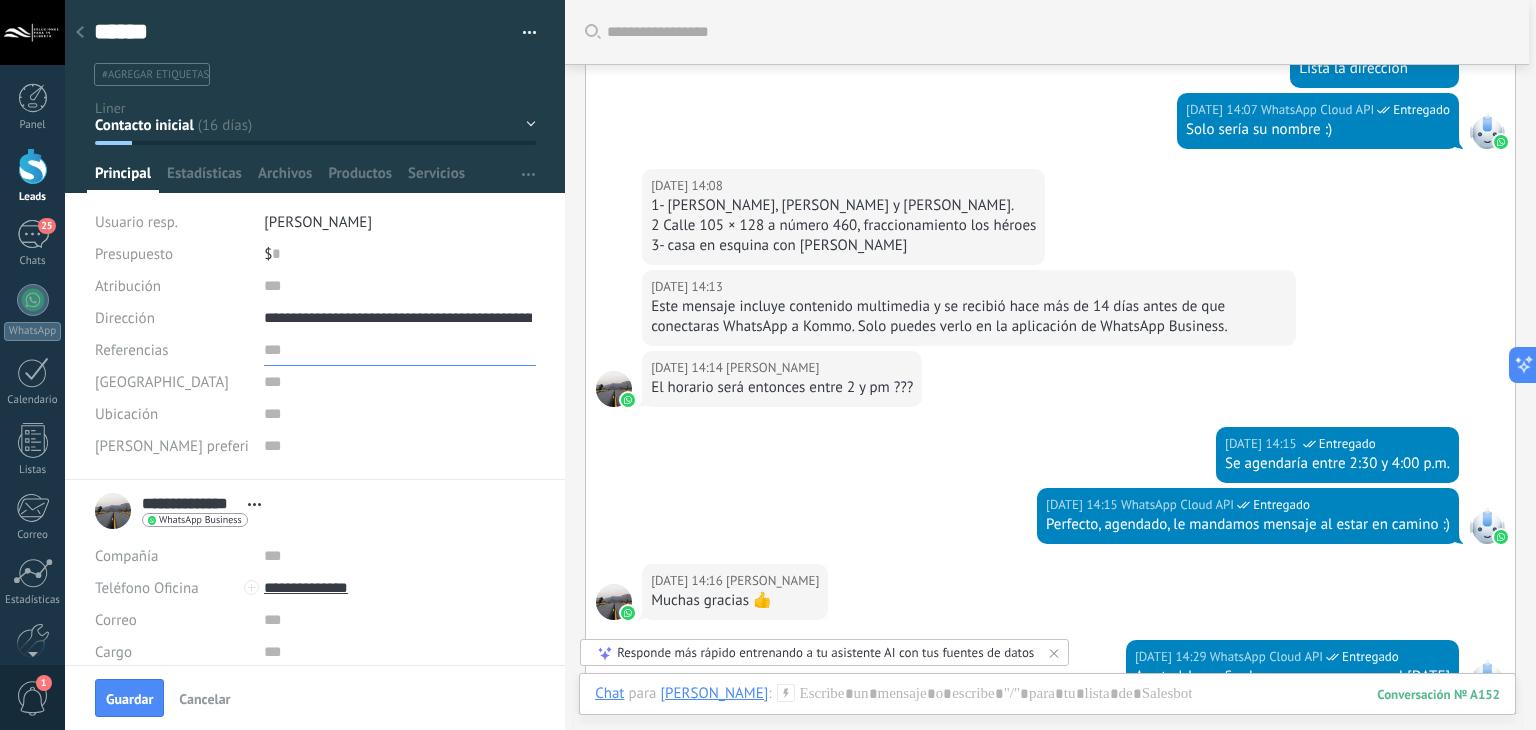 click at bounding box center [400, 350] 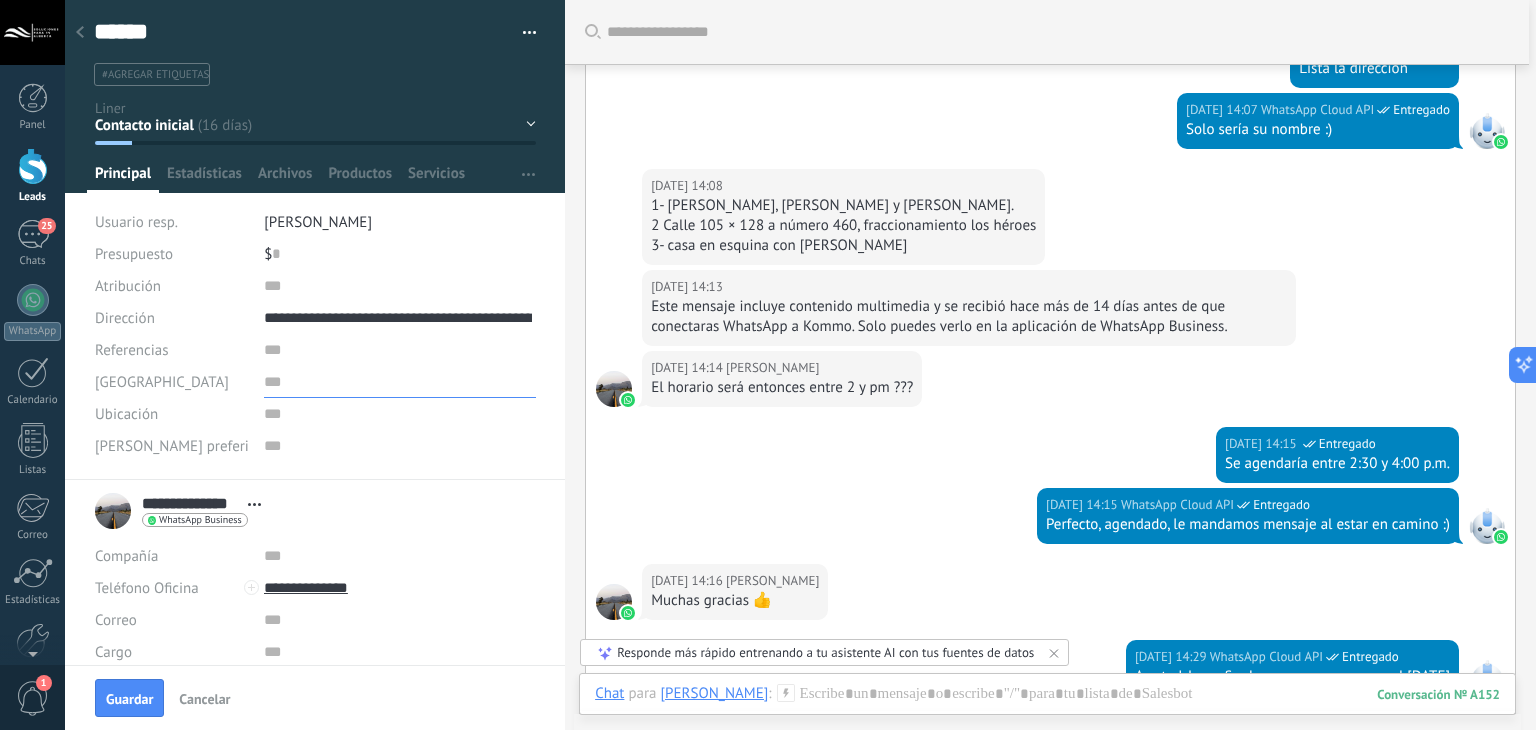 click at bounding box center [400, 382] 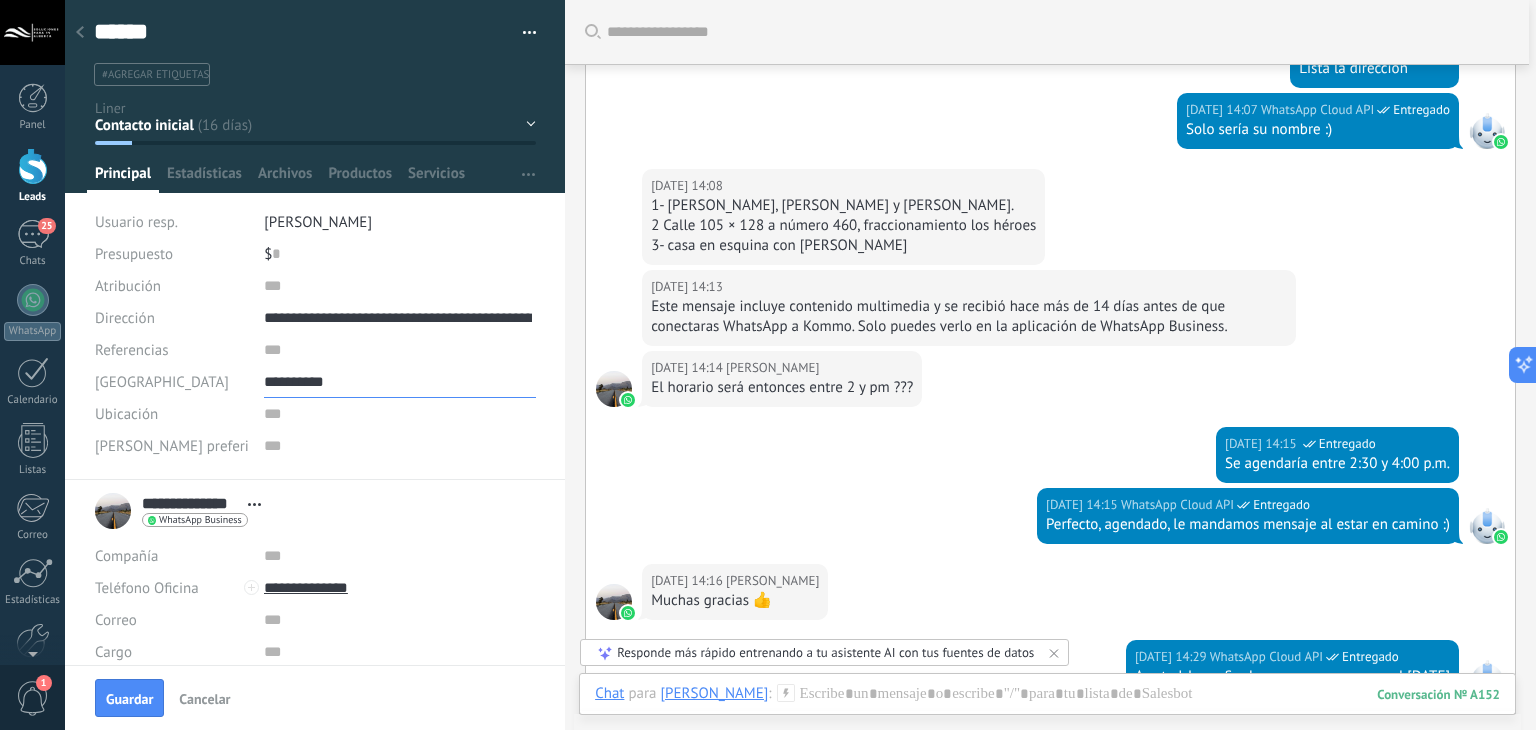 type on "**********" 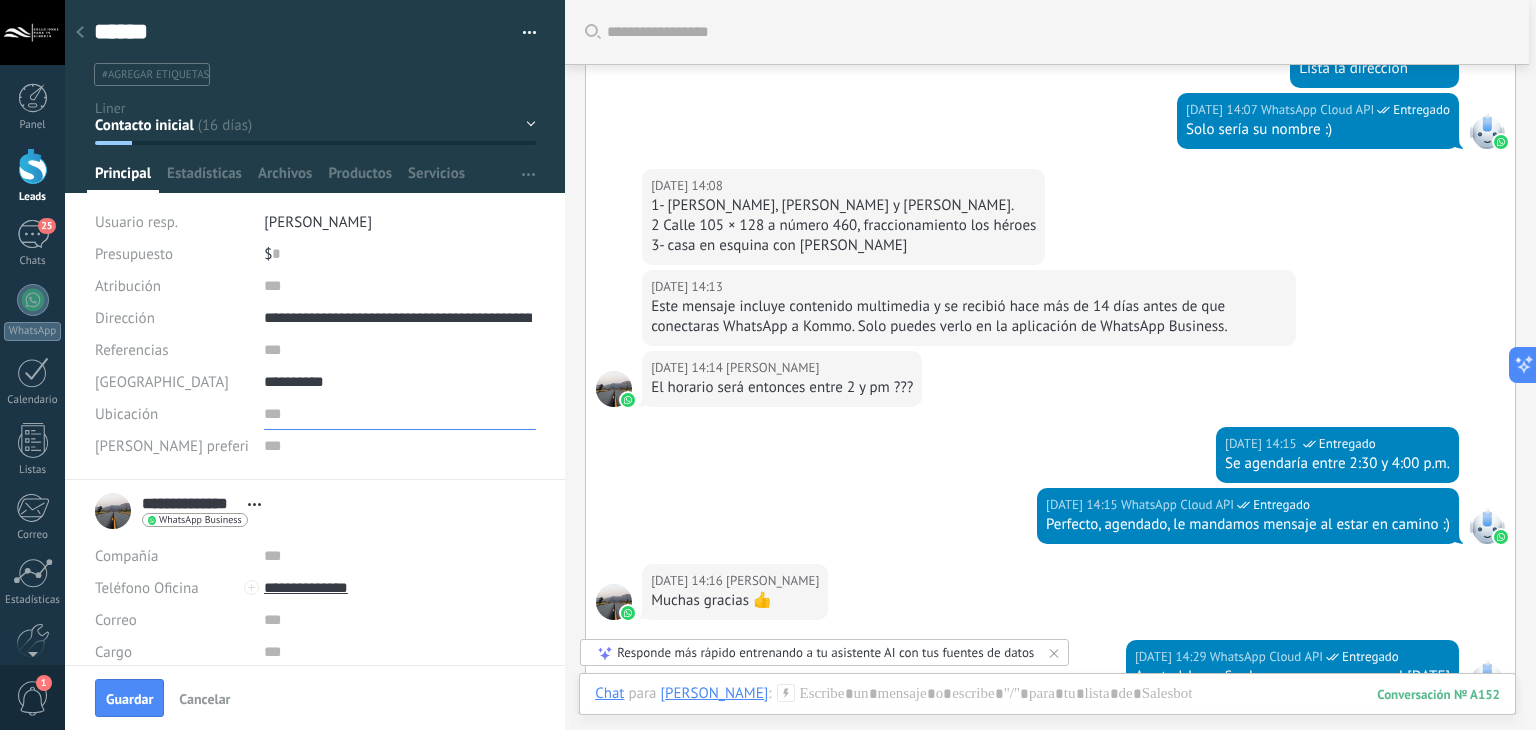click at bounding box center (400, 414) 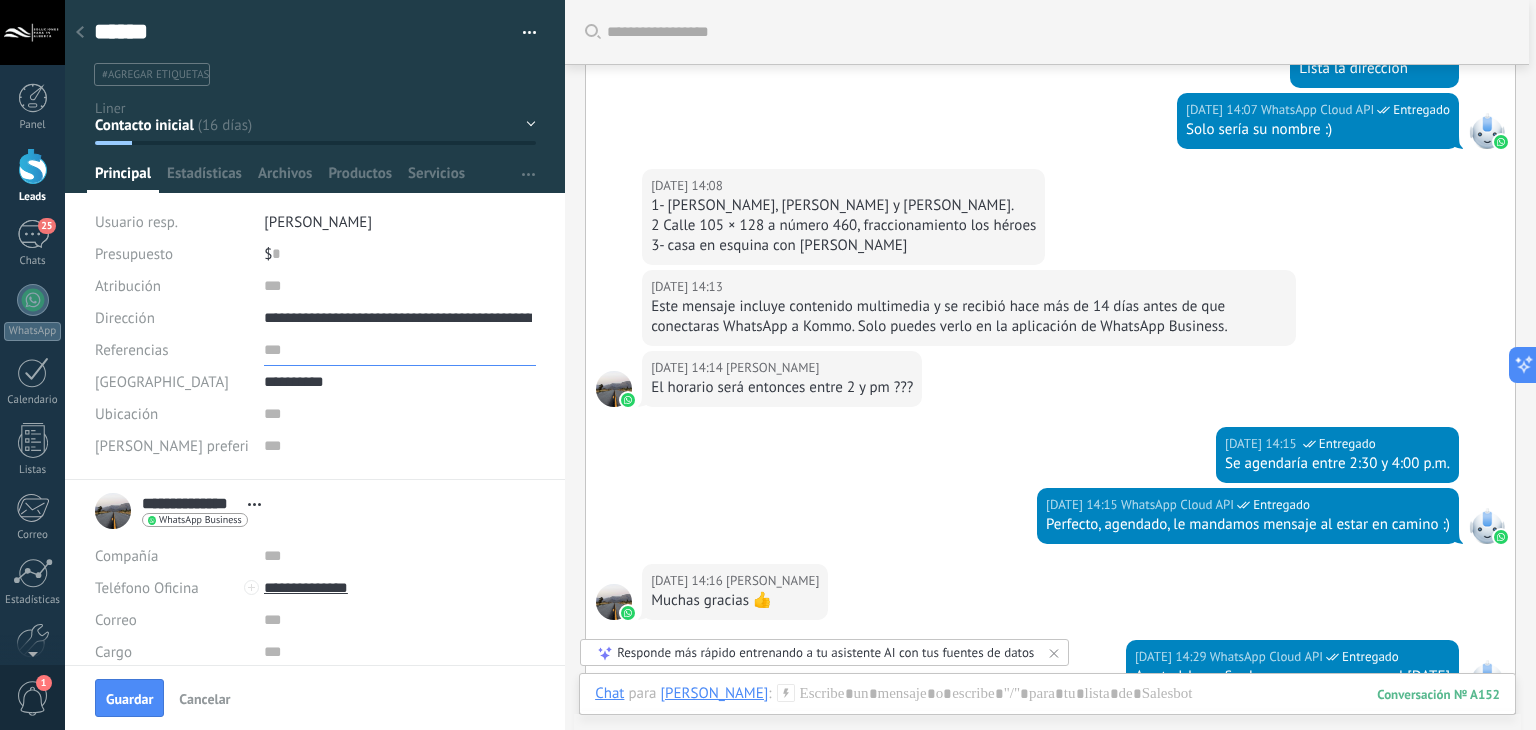 click at bounding box center [400, 350] 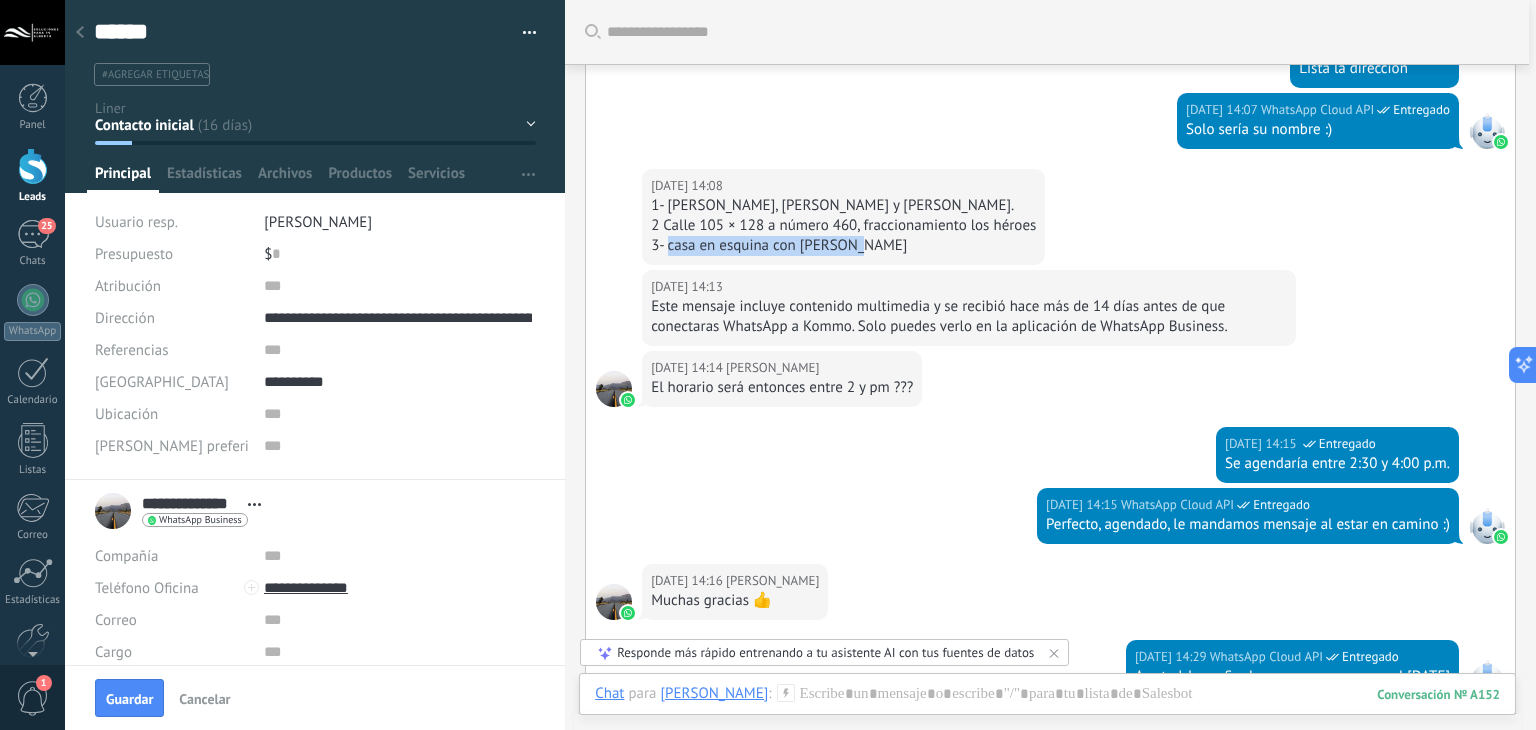 drag, startPoint x: 668, startPoint y: 245, endPoint x: 858, endPoint y: 249, distance: 190.0421 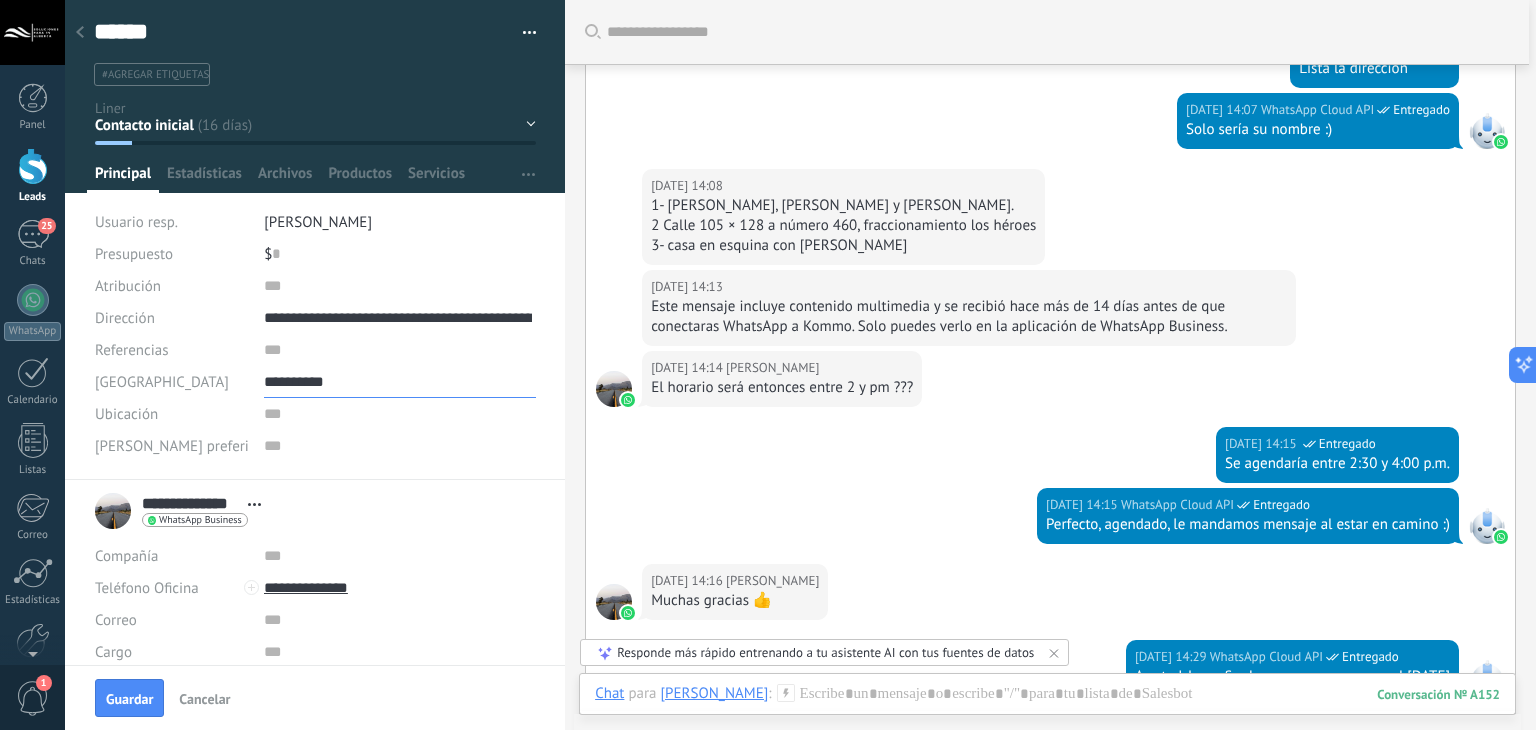 click on "**********" at bounding box center (400, 382) 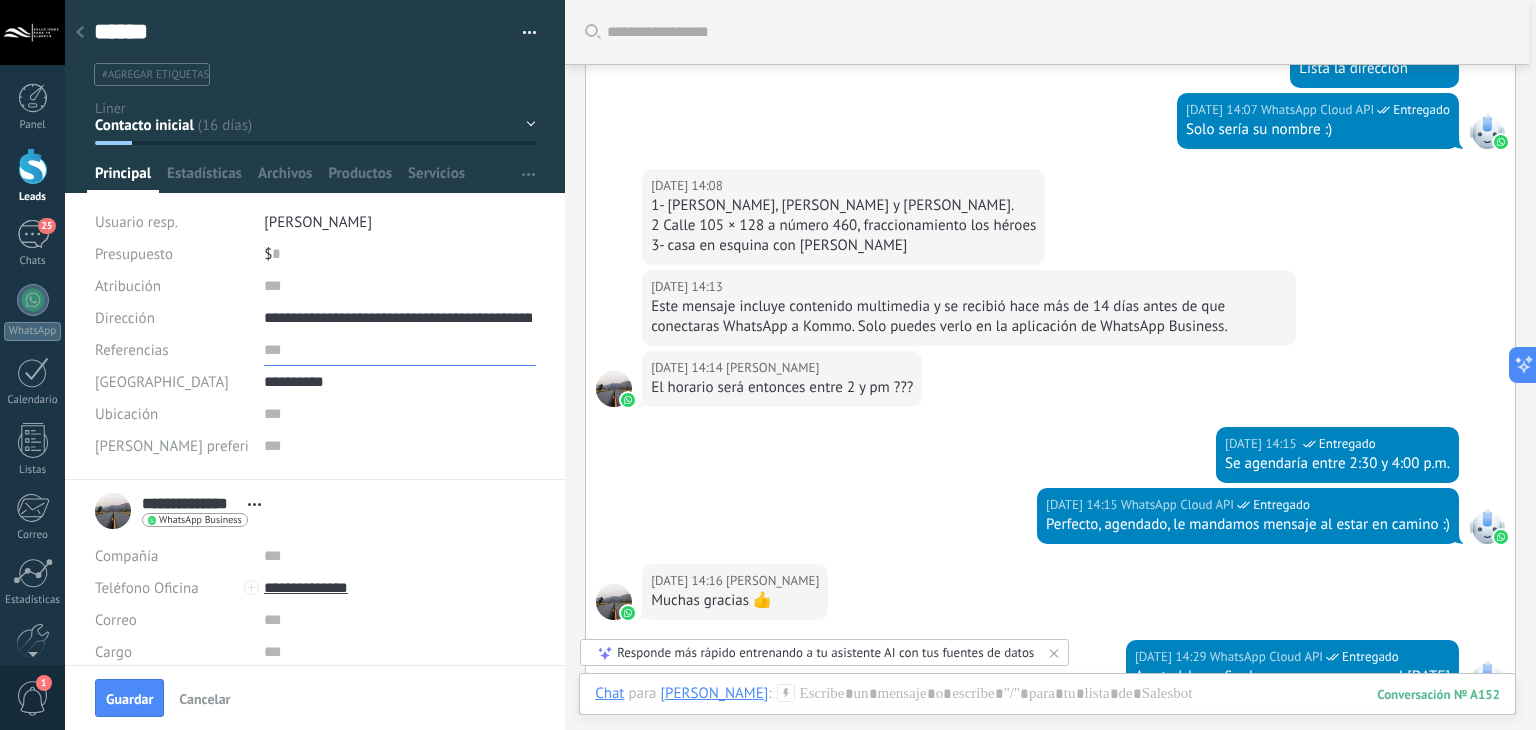 click at bounding box center (400, 350) 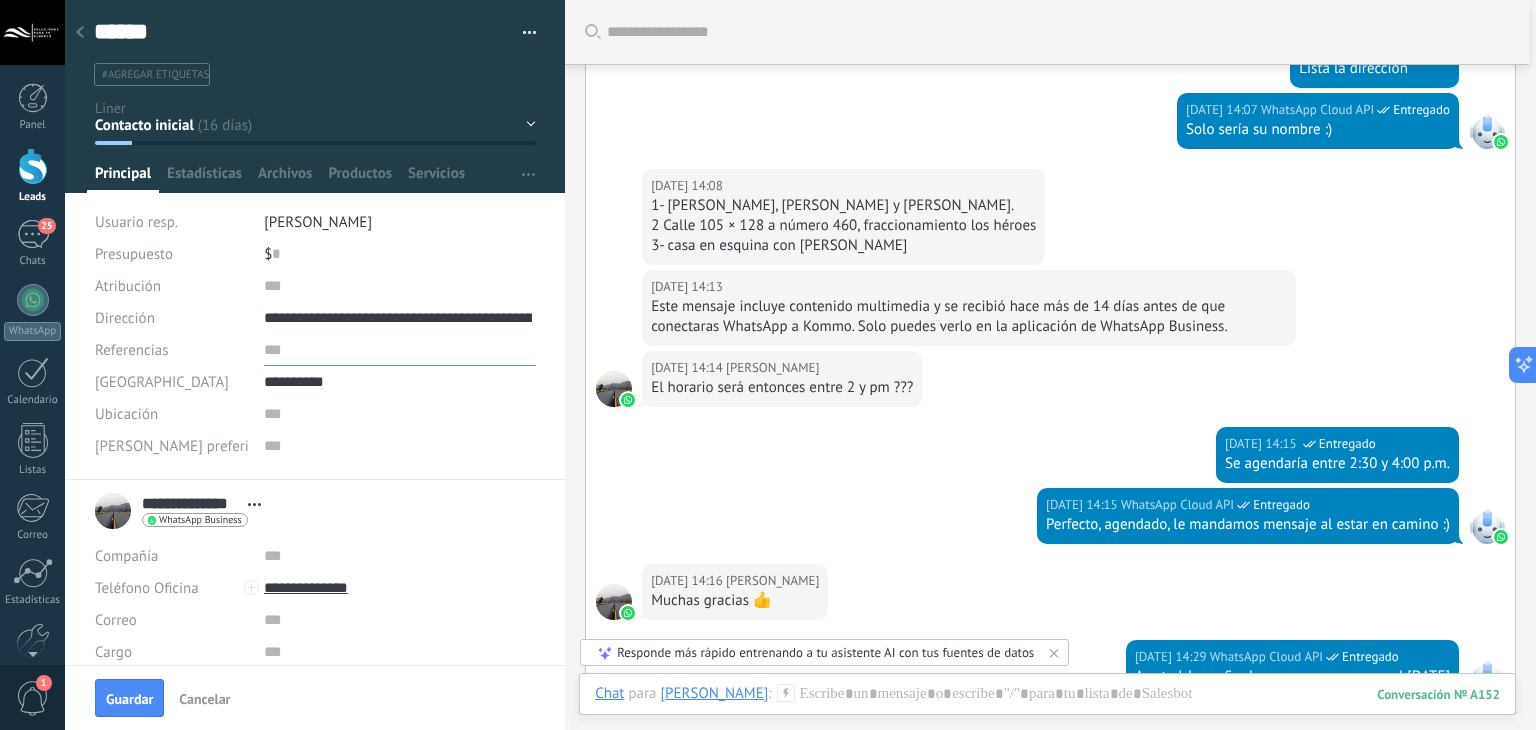 paste on "**********" 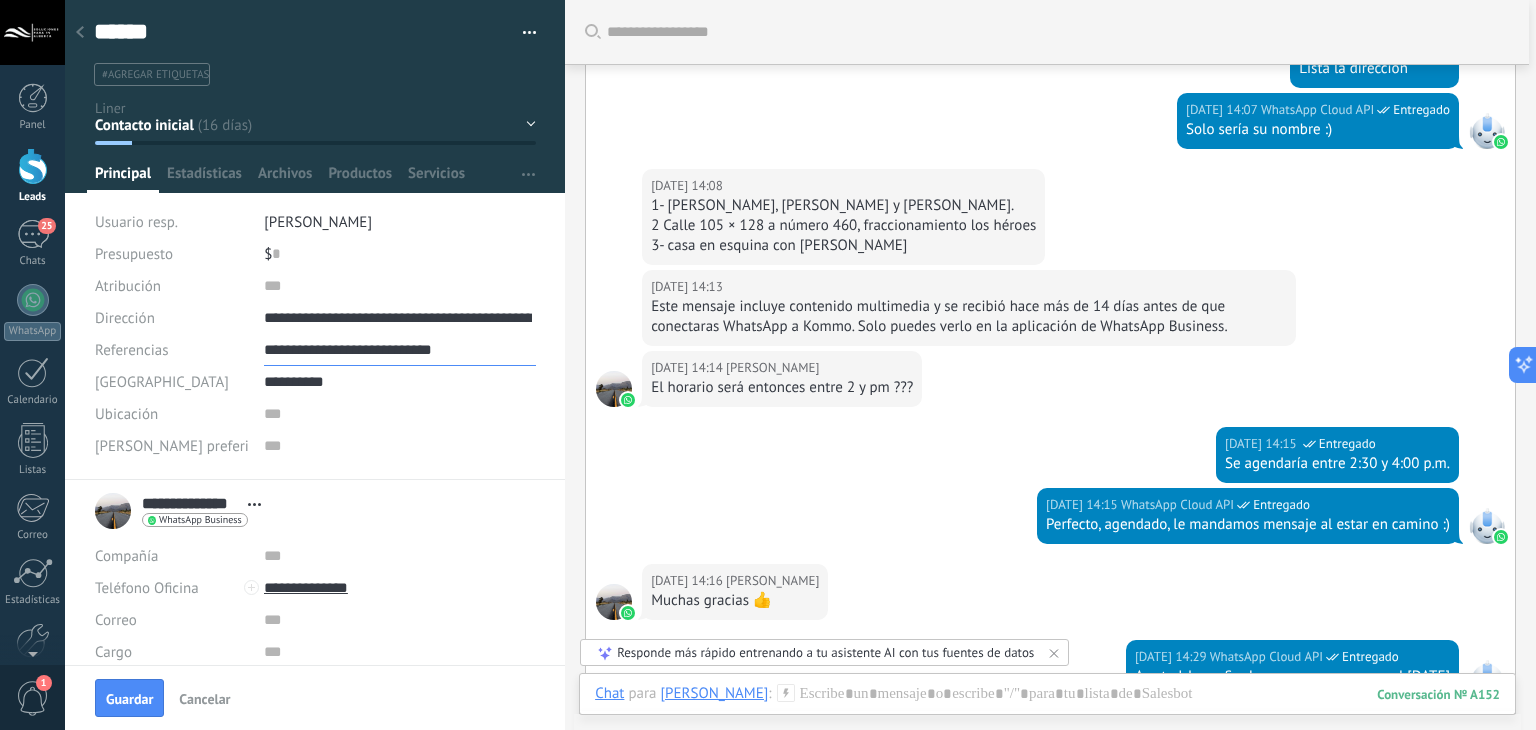 click on "**********" at bounding box center [400, 350] 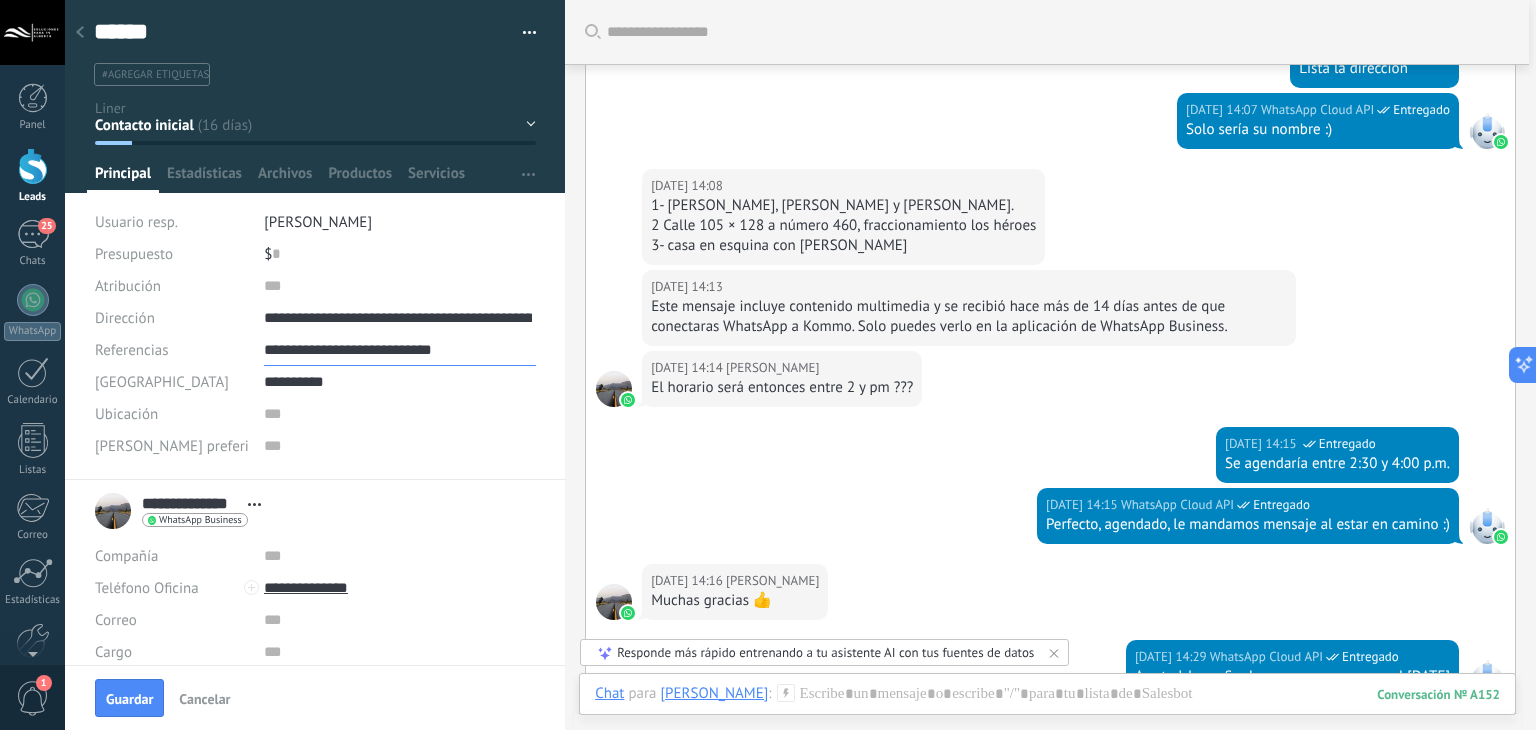 type on "**********" 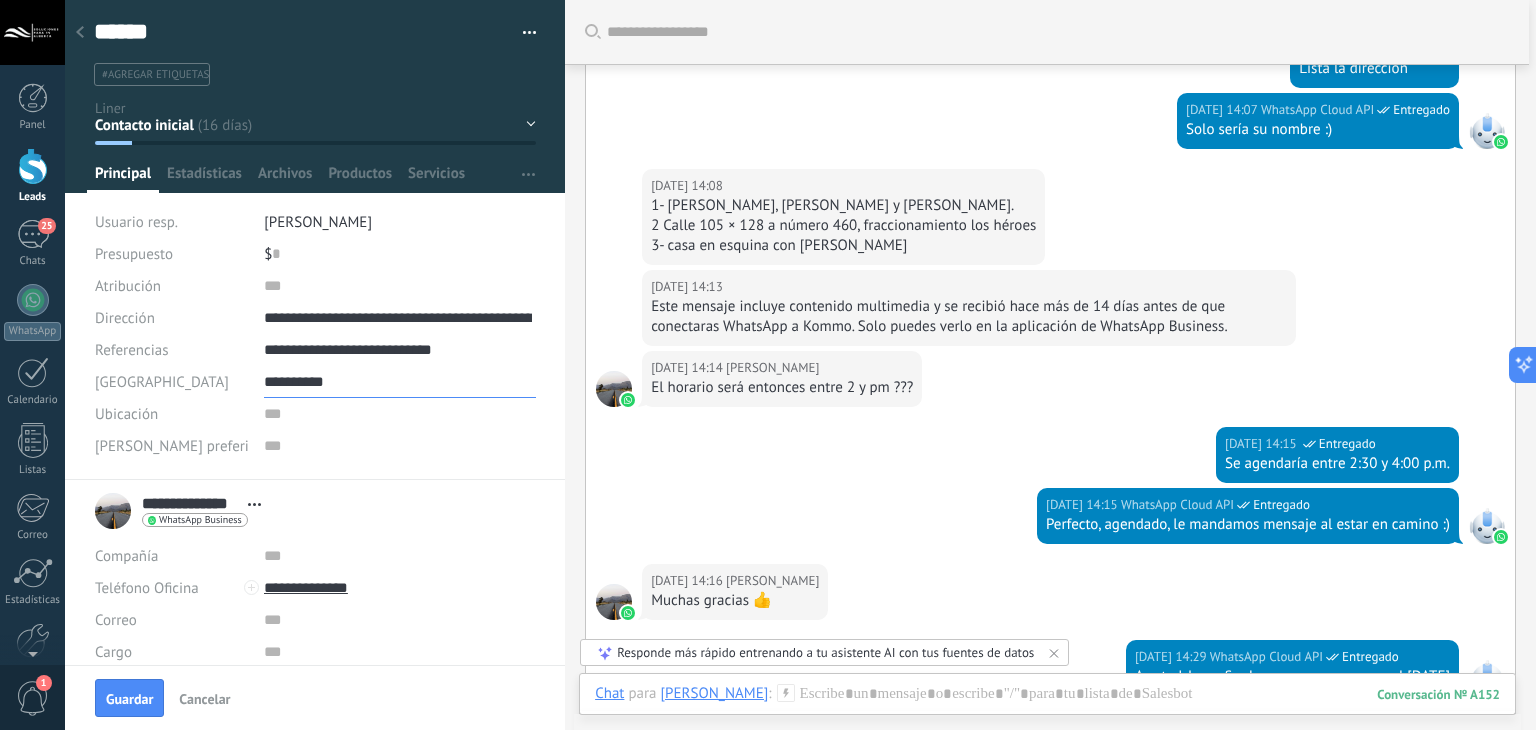 click on "**********" at bounding box center (400, 382) 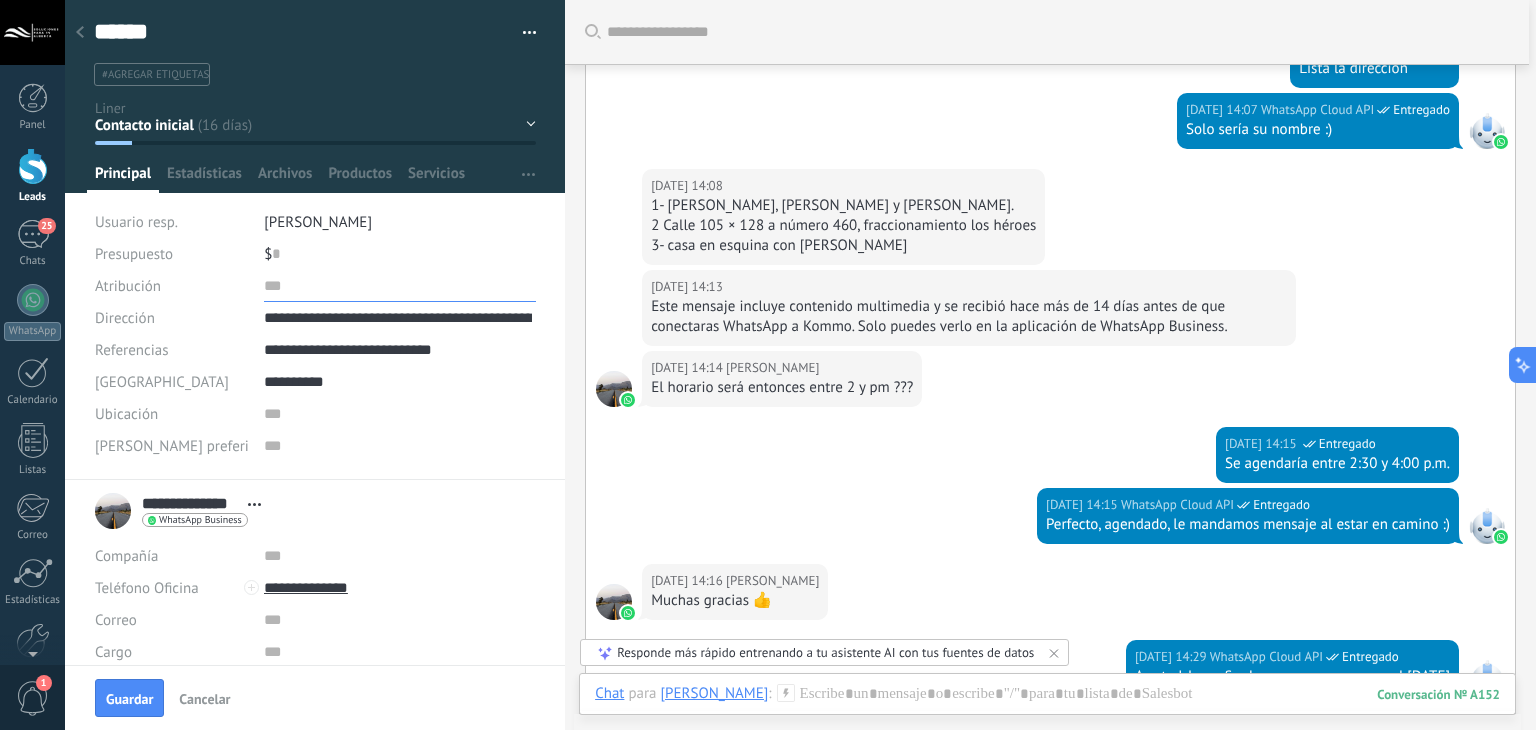click at bounding box center [400, 286] 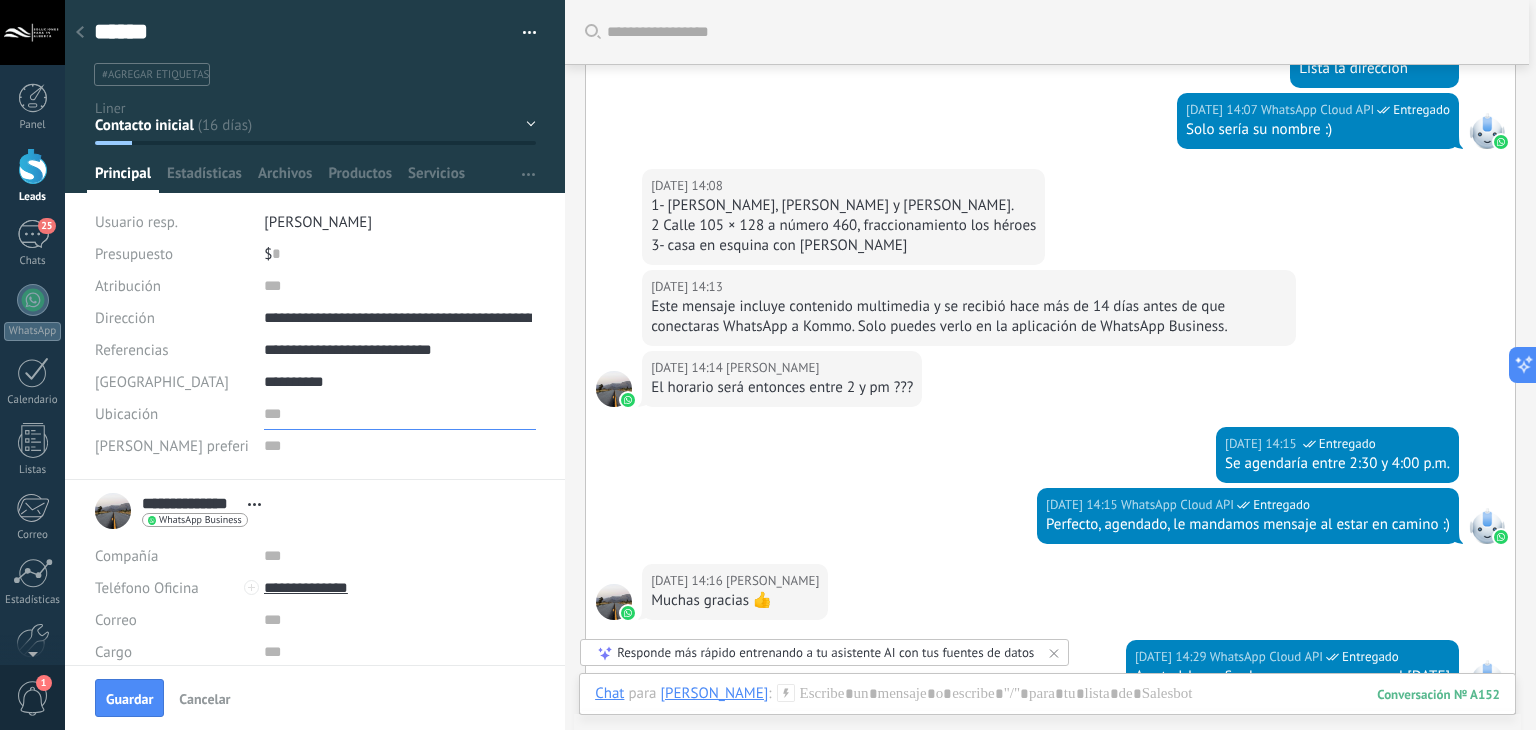 click at bounding box center [400, 414] 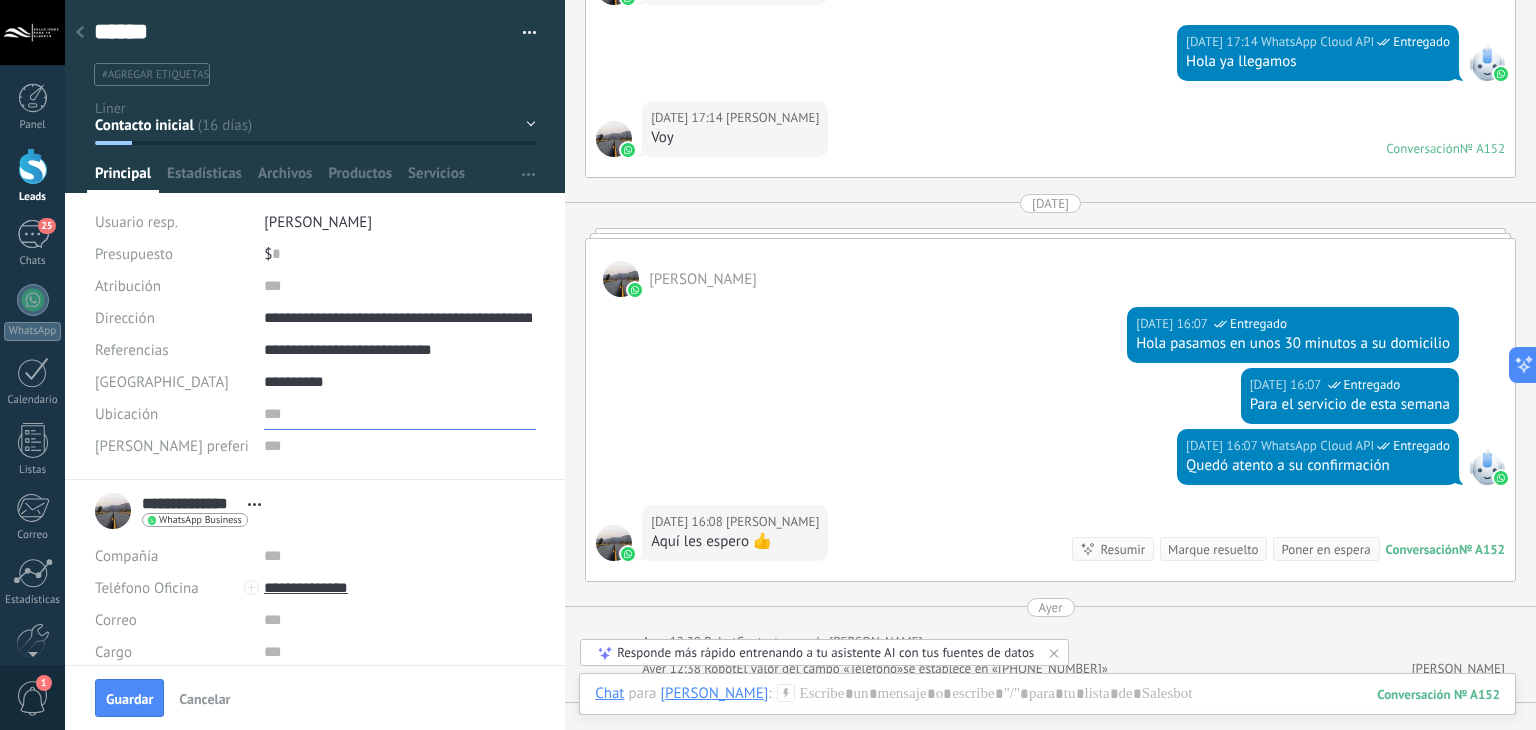 scroll, scrollTop: 2748, scrollLeft: 0, axis: vertical 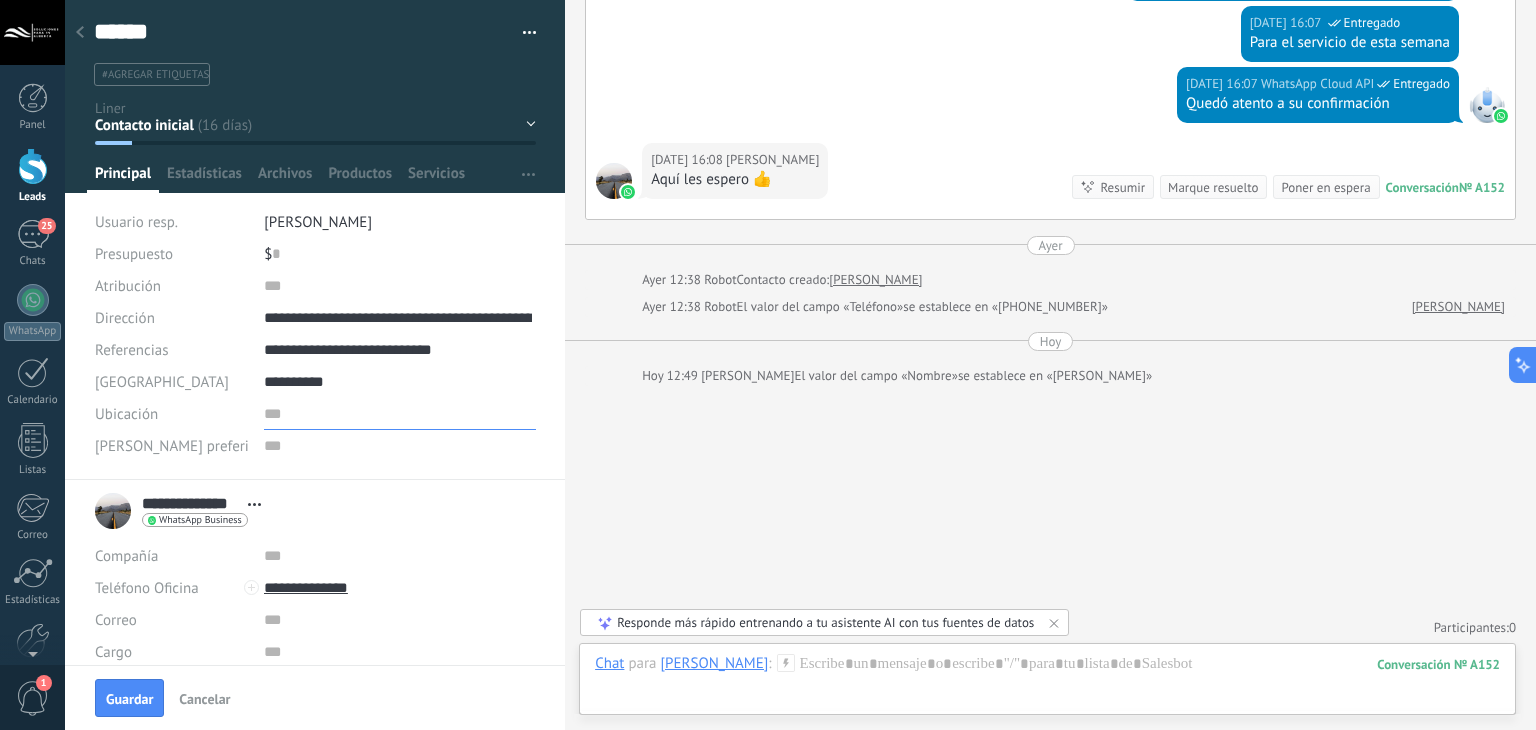 paste on "**********" 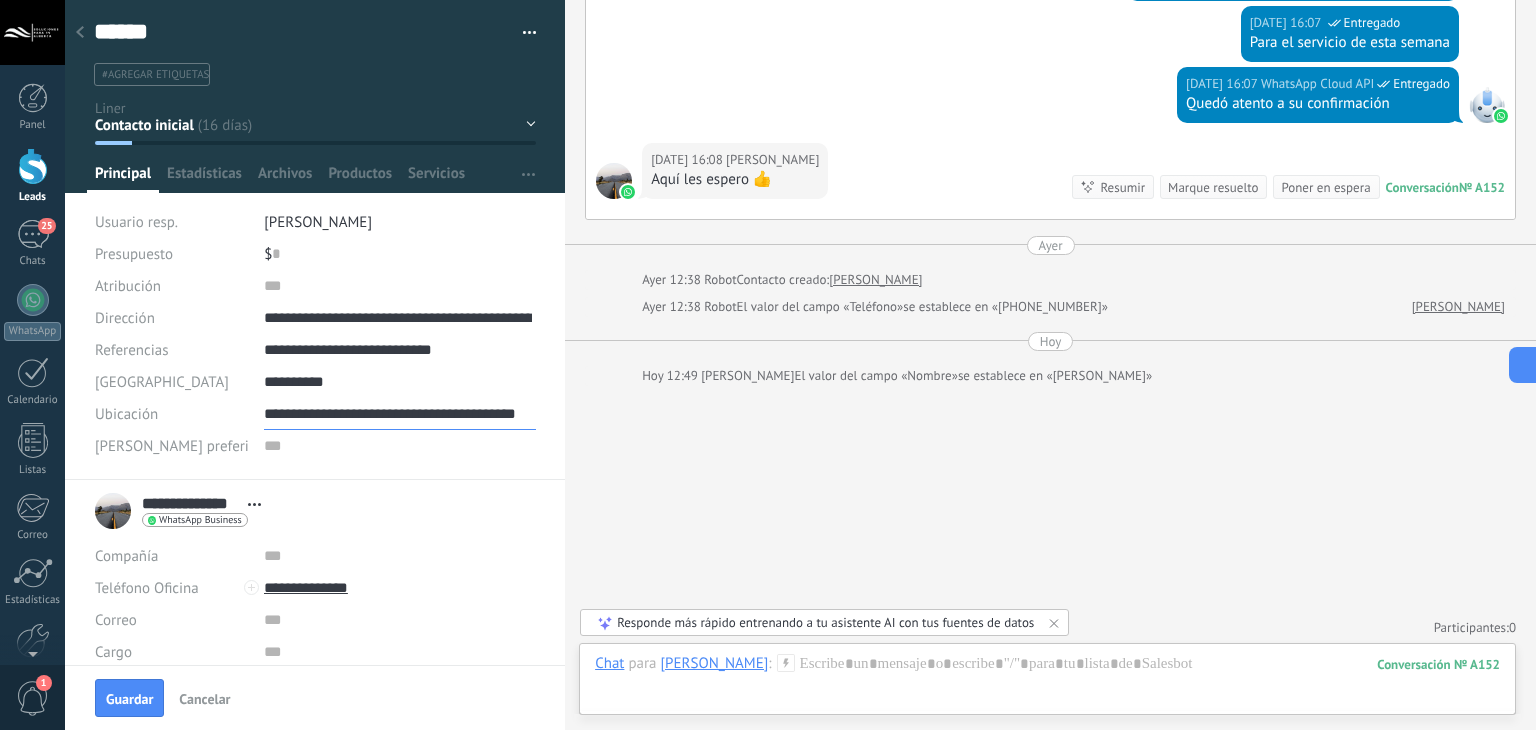 scroll, scrollTop: 0, scrollLeft: 18, axis: horizontal 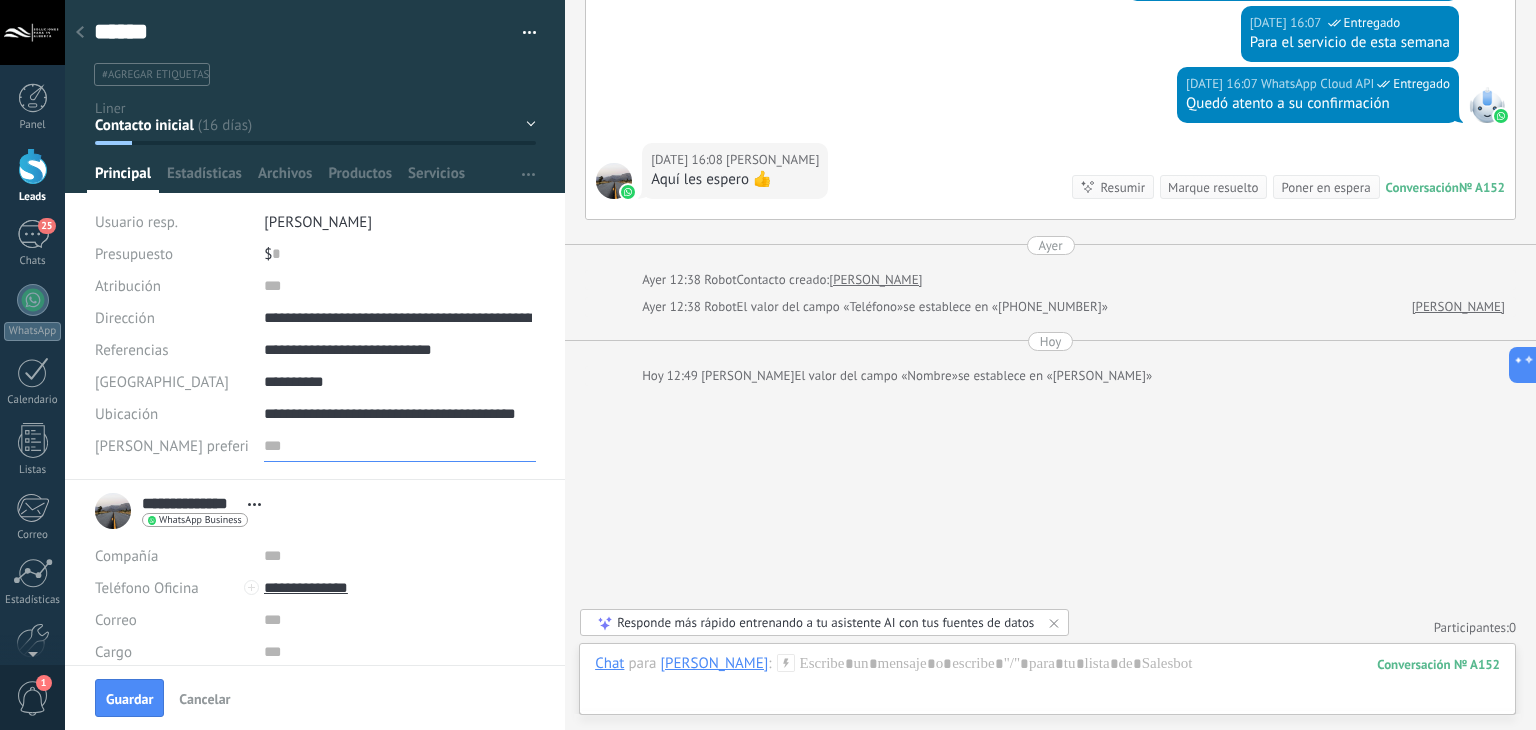 type on "**********" 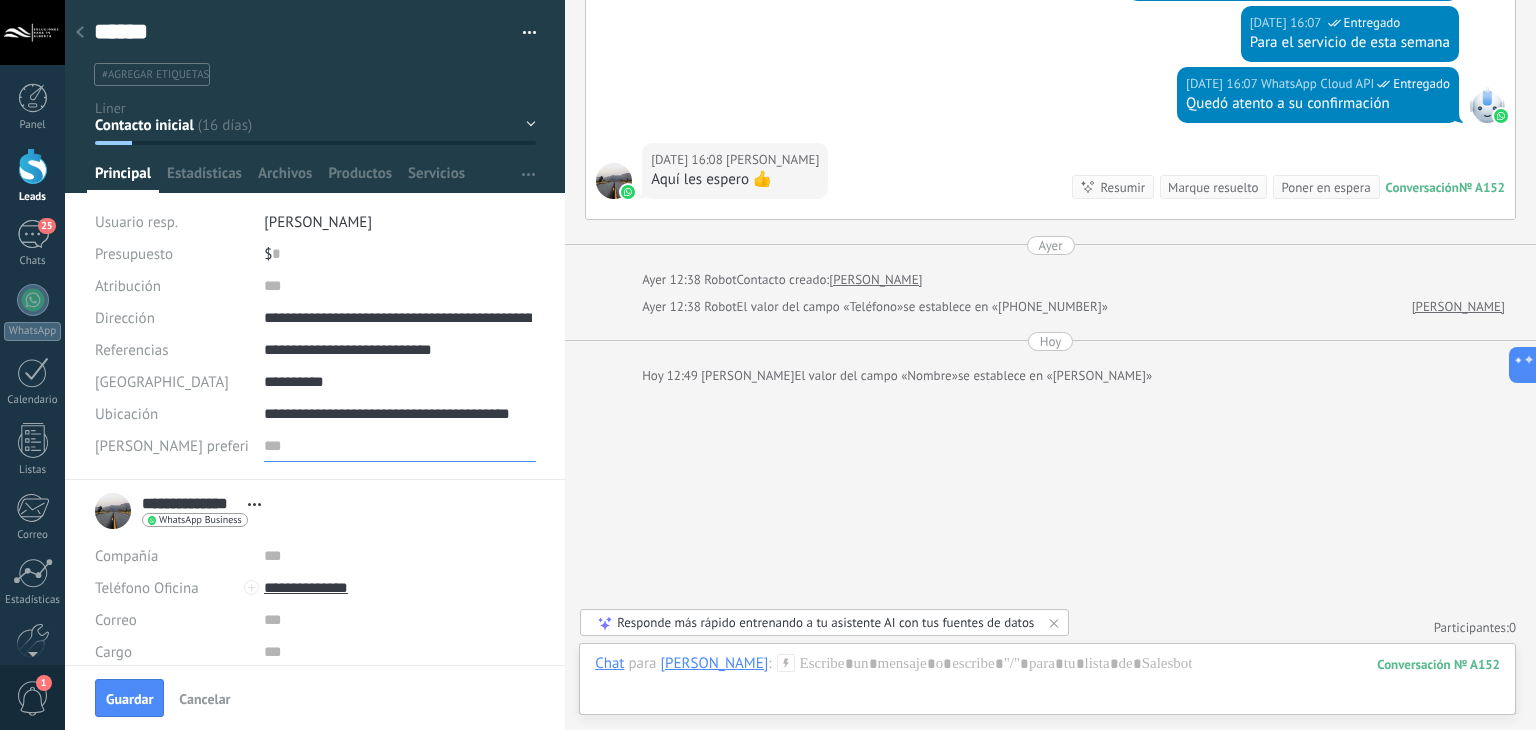 click at bounding box center [400, 446] 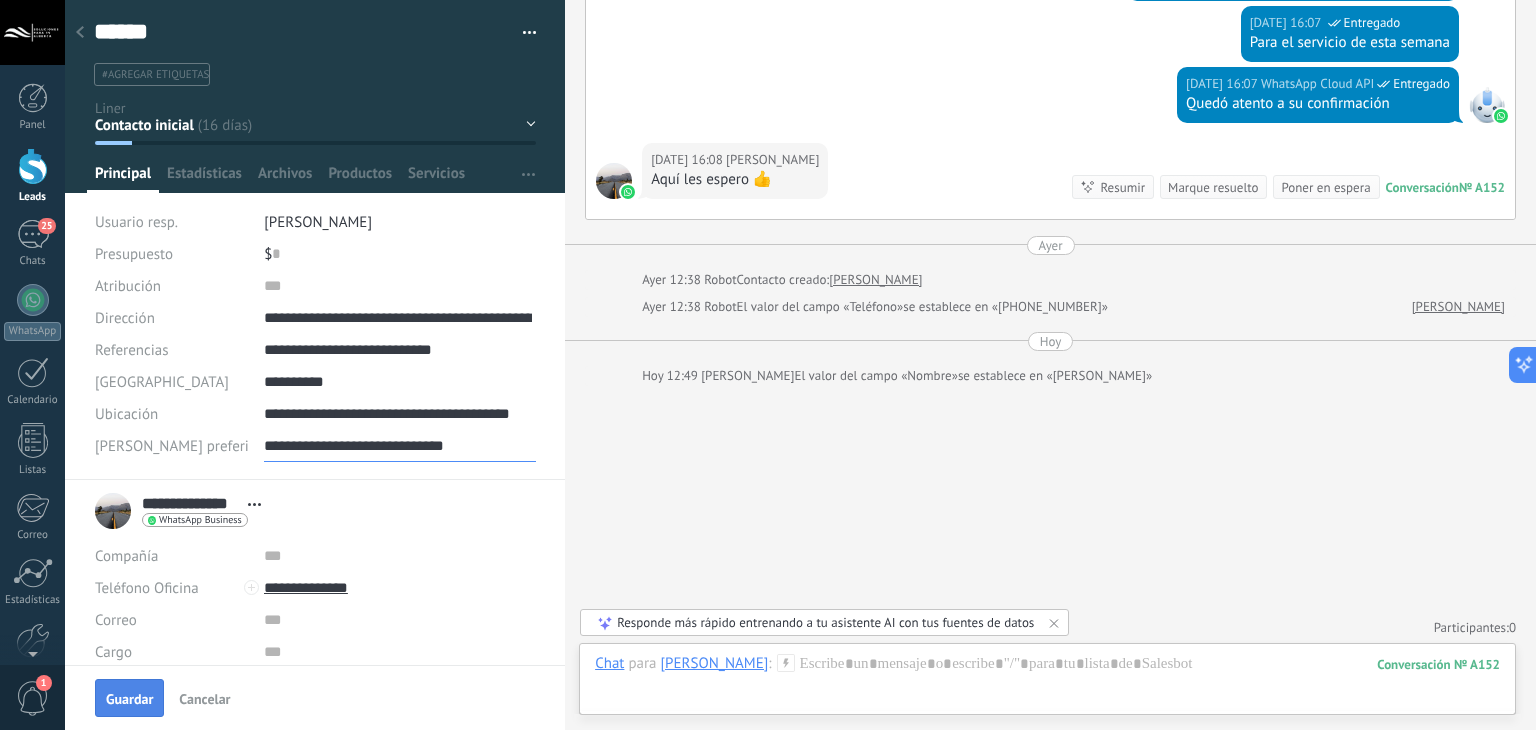 type on "**********" 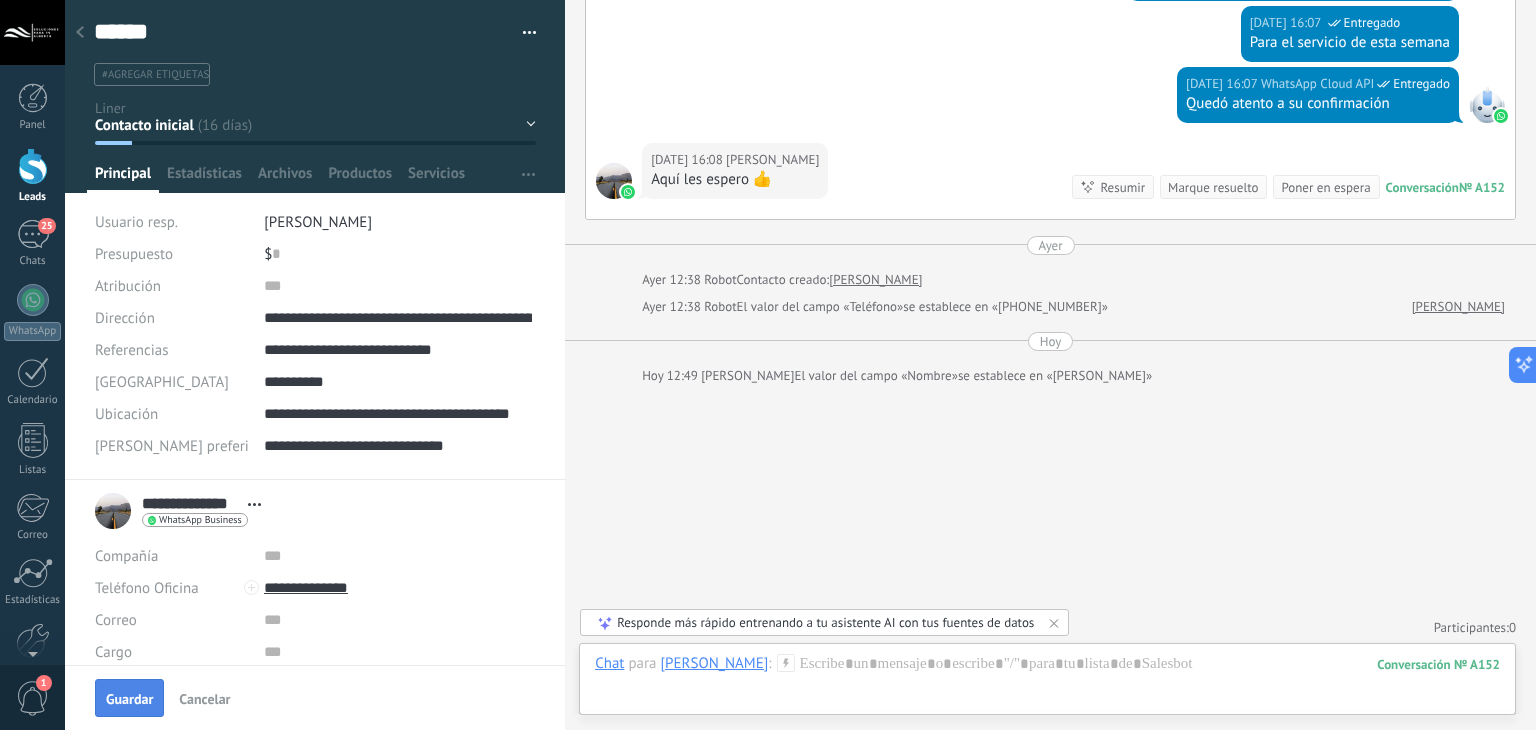 click on "Guardar" at bounding box center [129, 699] 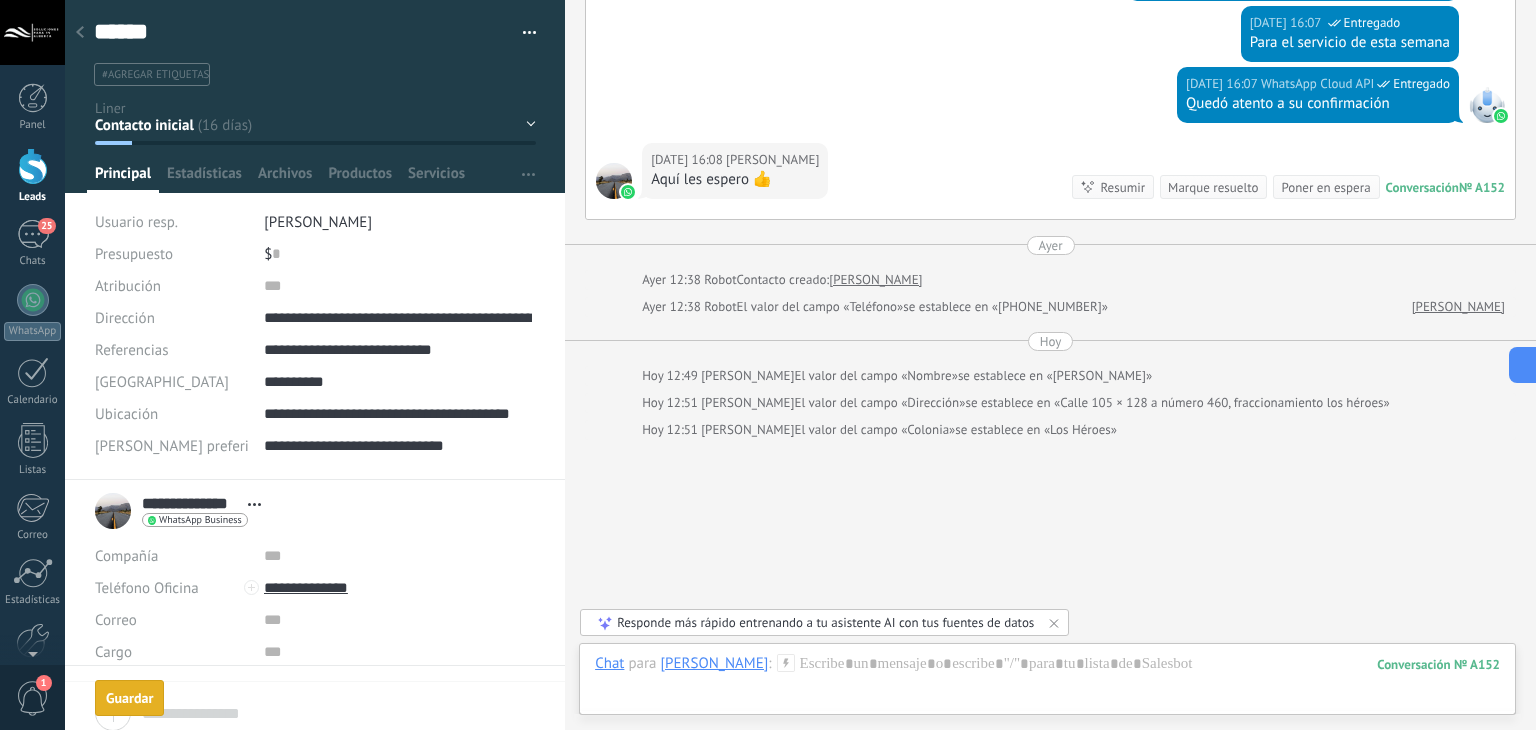 scroll, scrollTop: 2883, scrollLeft: 0, axis: vertical 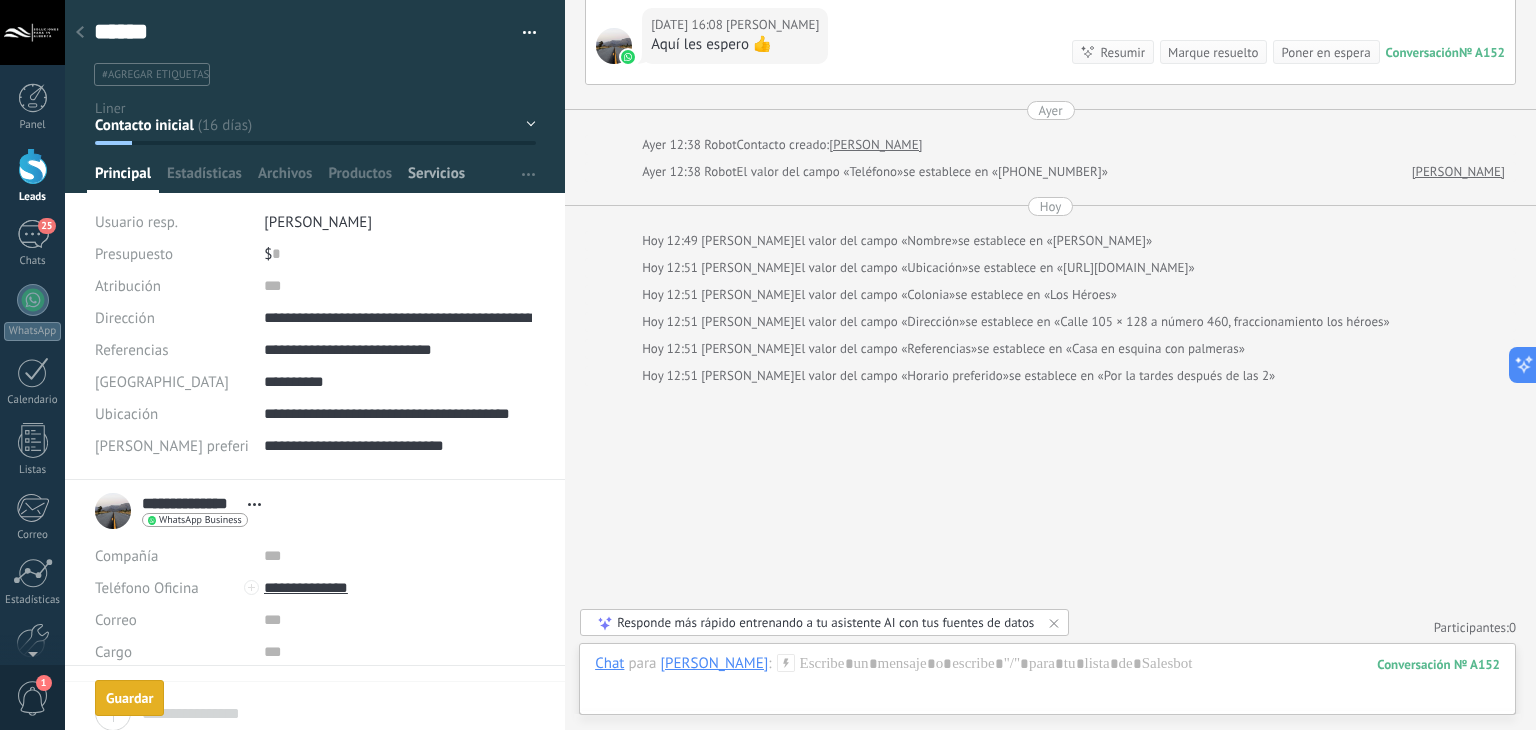 click on "Servicios" at bounding box center [436, 178] 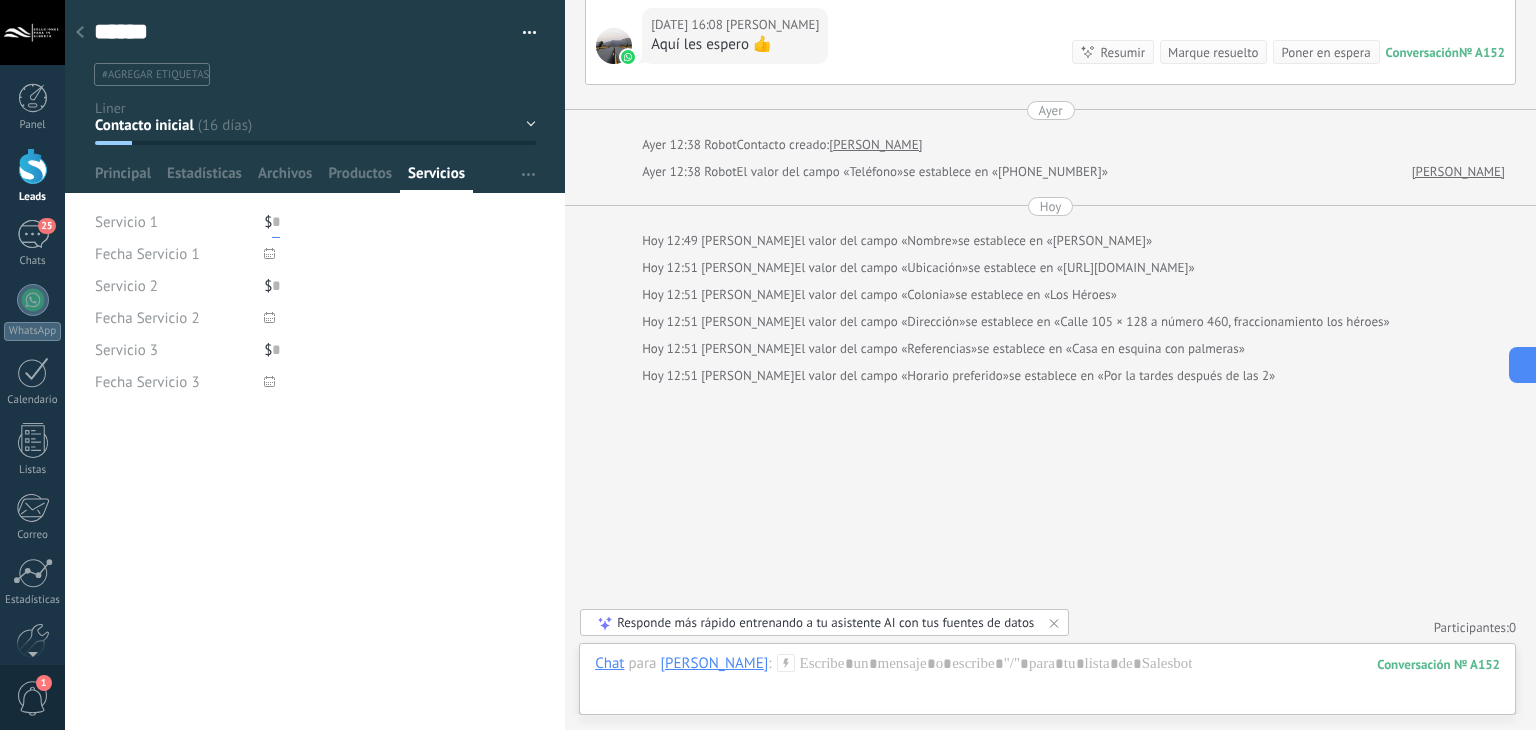 click at bounding box center (276, 222) 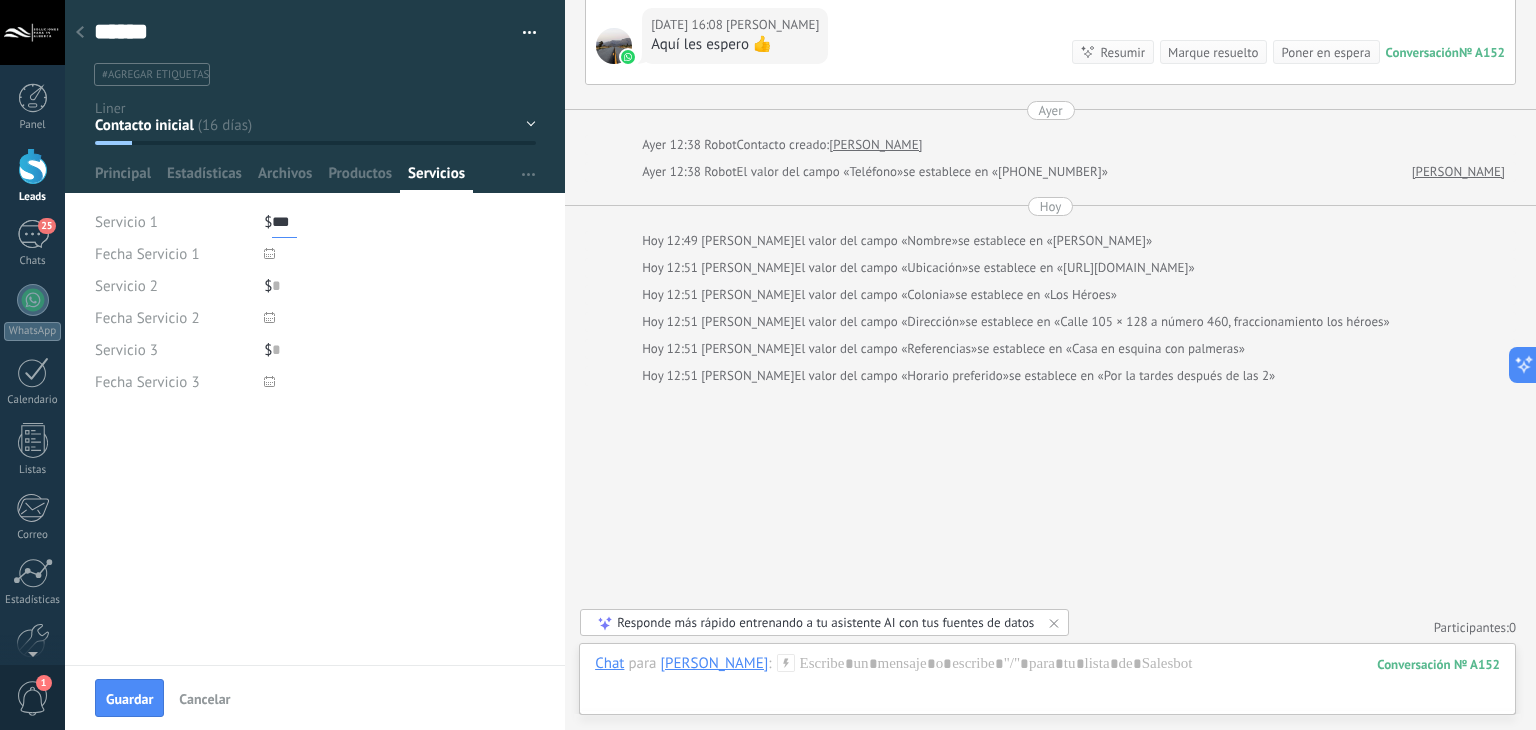 type on "***" 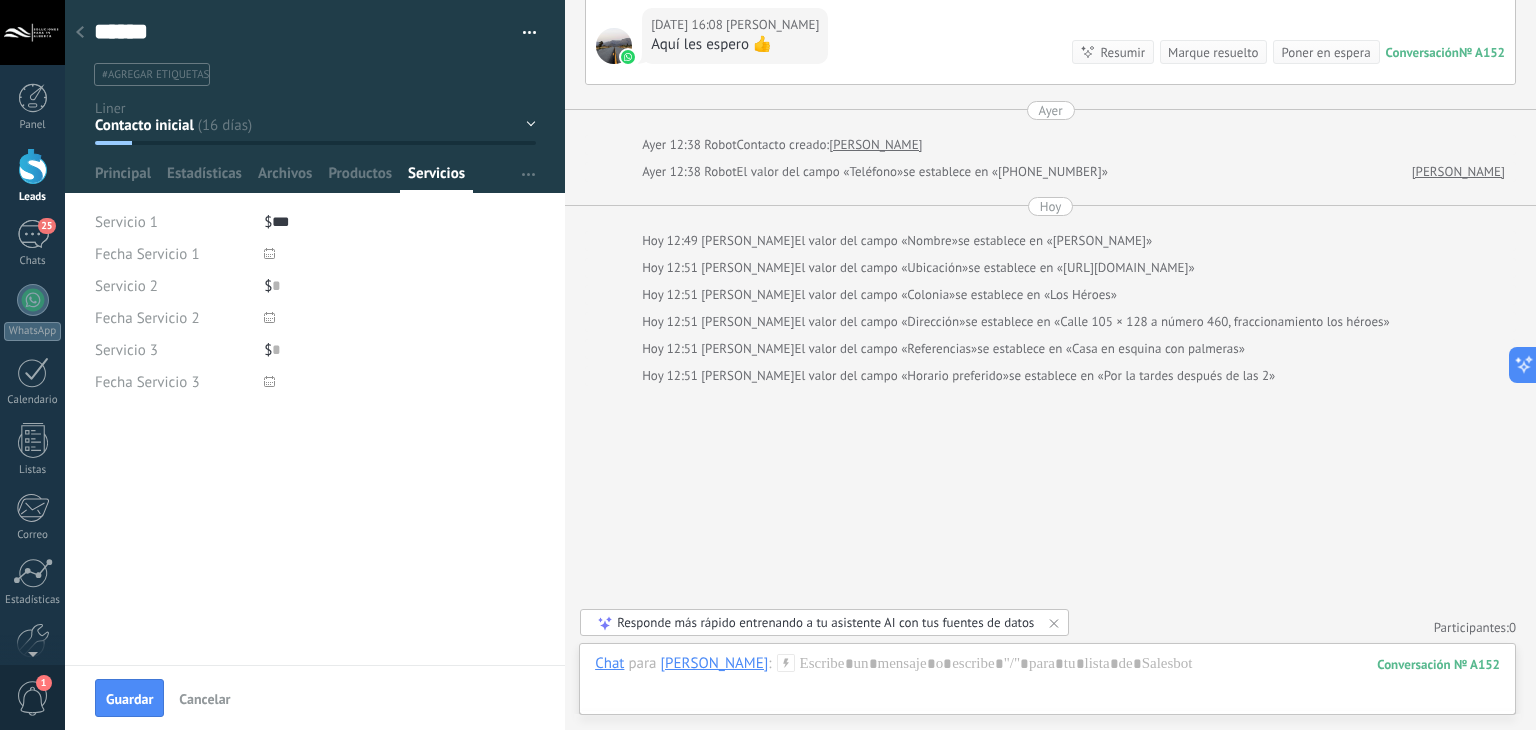 click on "Buscar Carga más 05.07.2025 05.07.2025 12:03 Robot  Lead creado:  Lead #1391852 05.07.2025 12:03 Silvia Marrufo  ¡Hola, quiero agendar un mantenimiento! Tengo una piscina 6.5x2.5x1.40 que tiene como residuo o polvo en el piso y quisiera ver si es factible retirarlo sin vaciar toda la piscina nosotros las aspiramos y la mentemos limpia pero después de una construcción en la casa a pesar de desaguarla y limpiar tiene ese residuo o polvo 05.07.2025 12:03 WhatsApp Cloud API  Error Este tipo de mensaje no se puede mostrar porque aún no es compatible. Conversación  № A152 Conversación № A152 Silvia Marrufo  Más 10 de 12 05.07.2025 14:06 WhatsApp Cloud API  Entregado Este tipo de mensaje no se puede mostrar porque aún no es compatible. 05.07.2025 14:07 WhatsApp Cloud API  Entregado Lista la dirección 05.07.2025 14:07 WhatsApp Cloud API  Entregado Solo sería su nombre :) 05.07.2025 14:08 Silvia Marrufo  1- Silvia, María Marrufo y May. 3- casa en esquina con palmeras 05.07.2025 14:13 № A152" at bounding box center (1050, -1074) 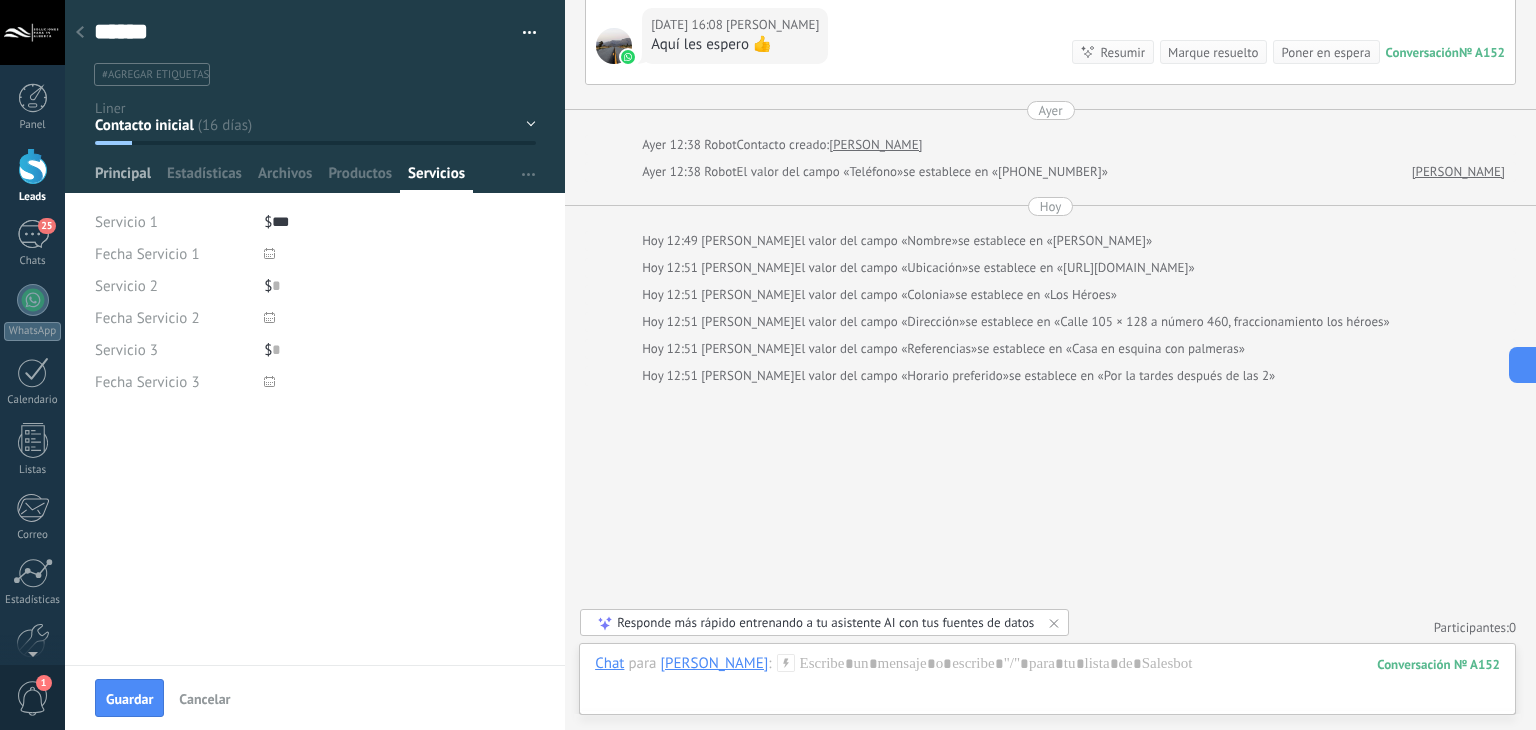 click on "Principal" at bounding box center (123, 178) 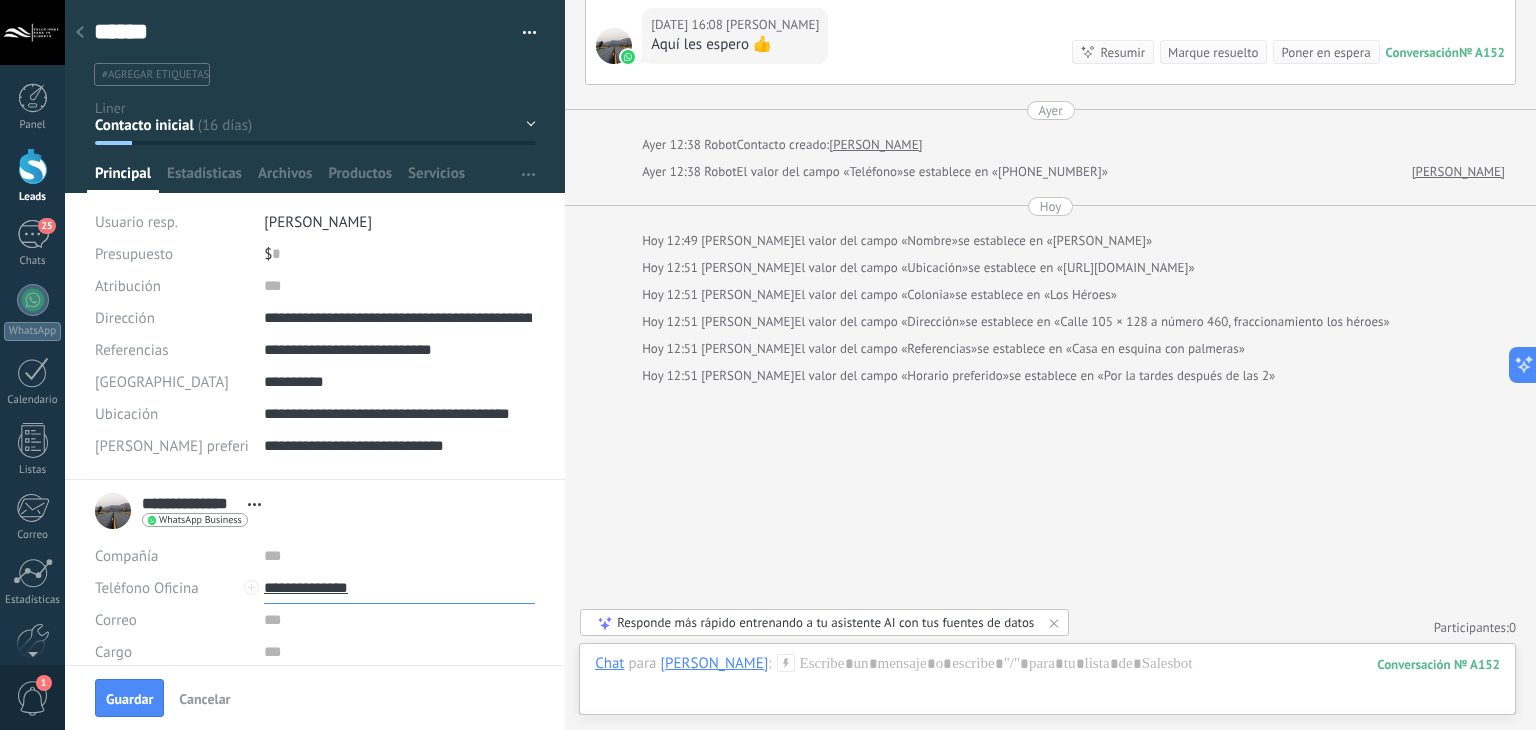 drag, startPoint x: 387, startPoint y: 595, endPoint x: 295, endPoint y: 593, distance: 92.021736 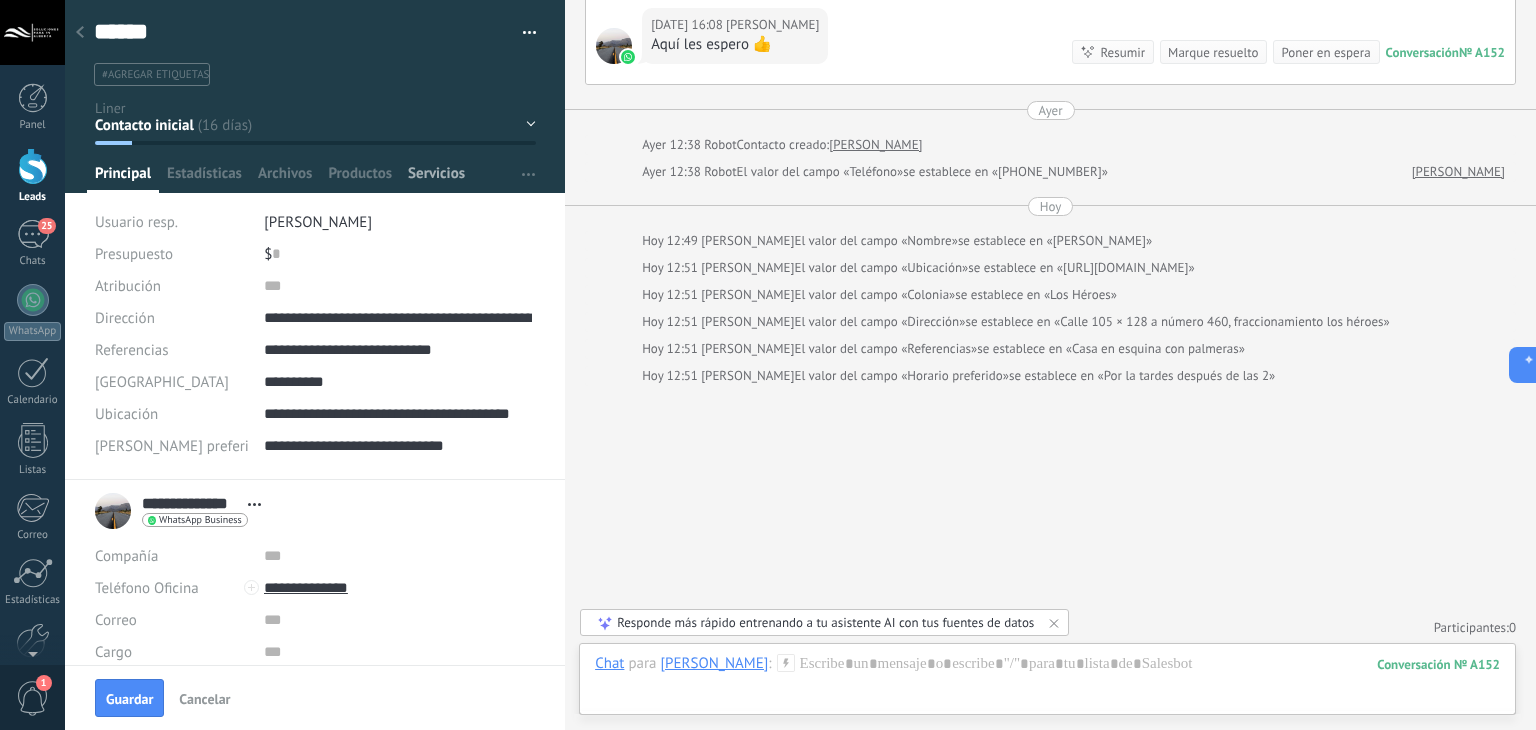 click on "Servicios" at bounding box center (436, 178) 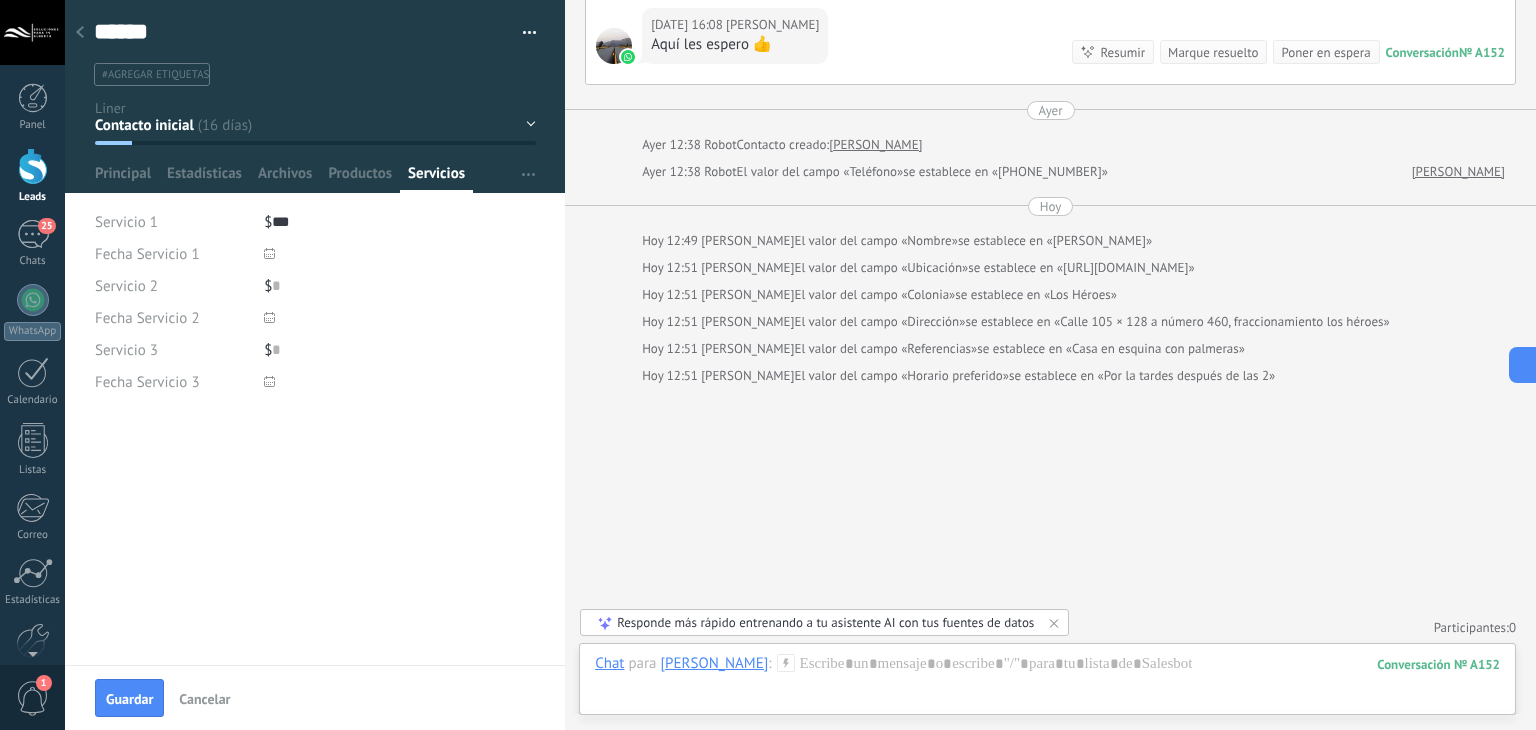click at bounding box center (400, 254) 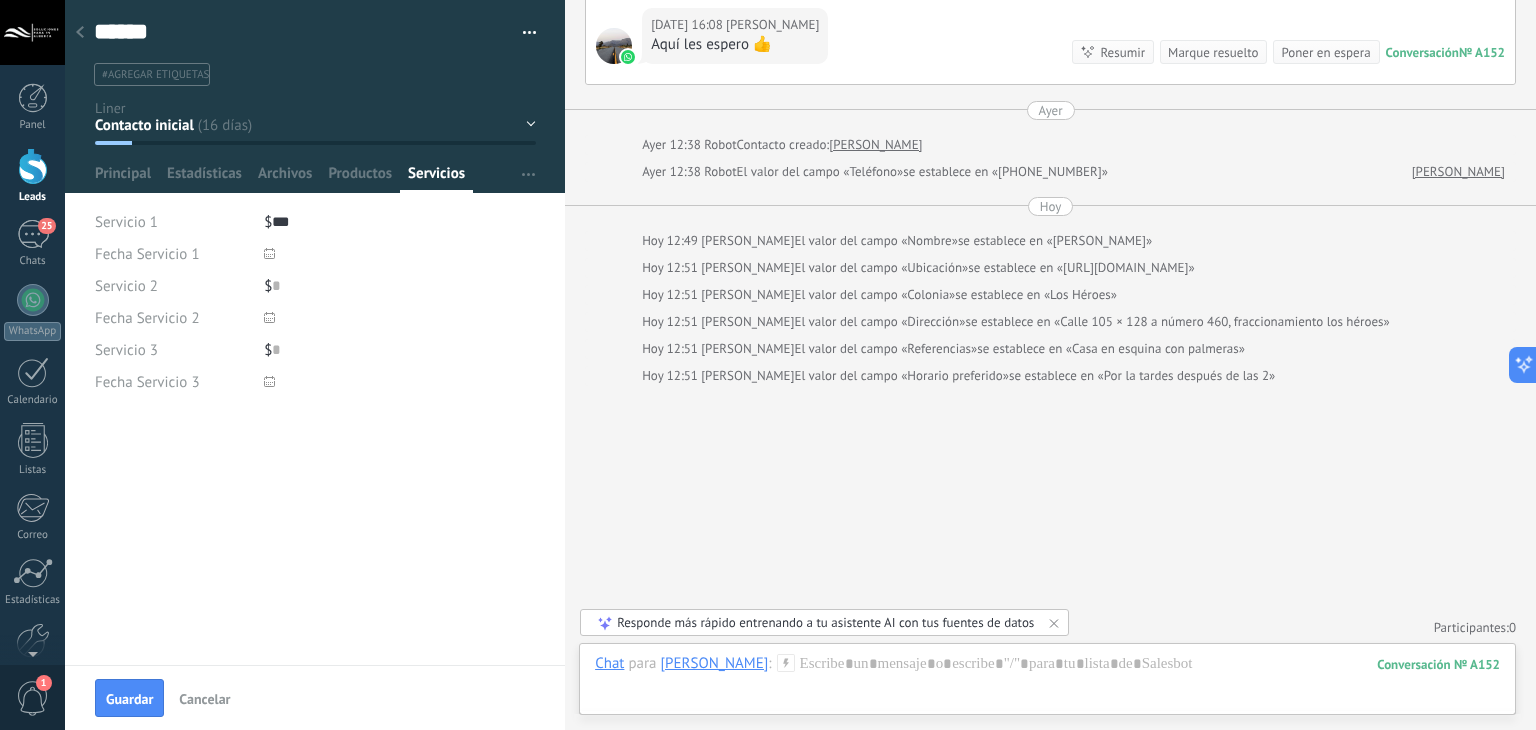 click 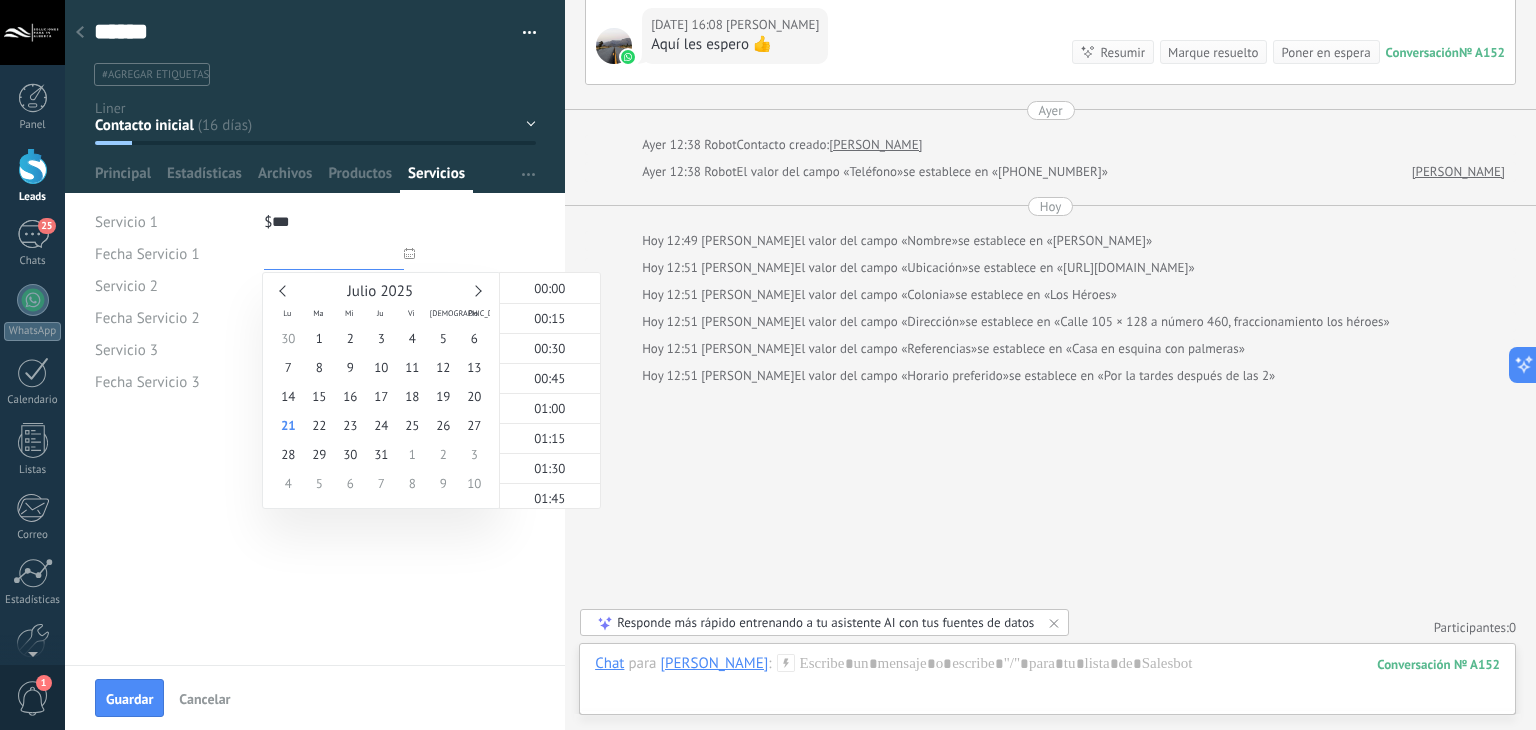 scroll, scrollTop: 1426, scrollLeft: 0, axis: vertical 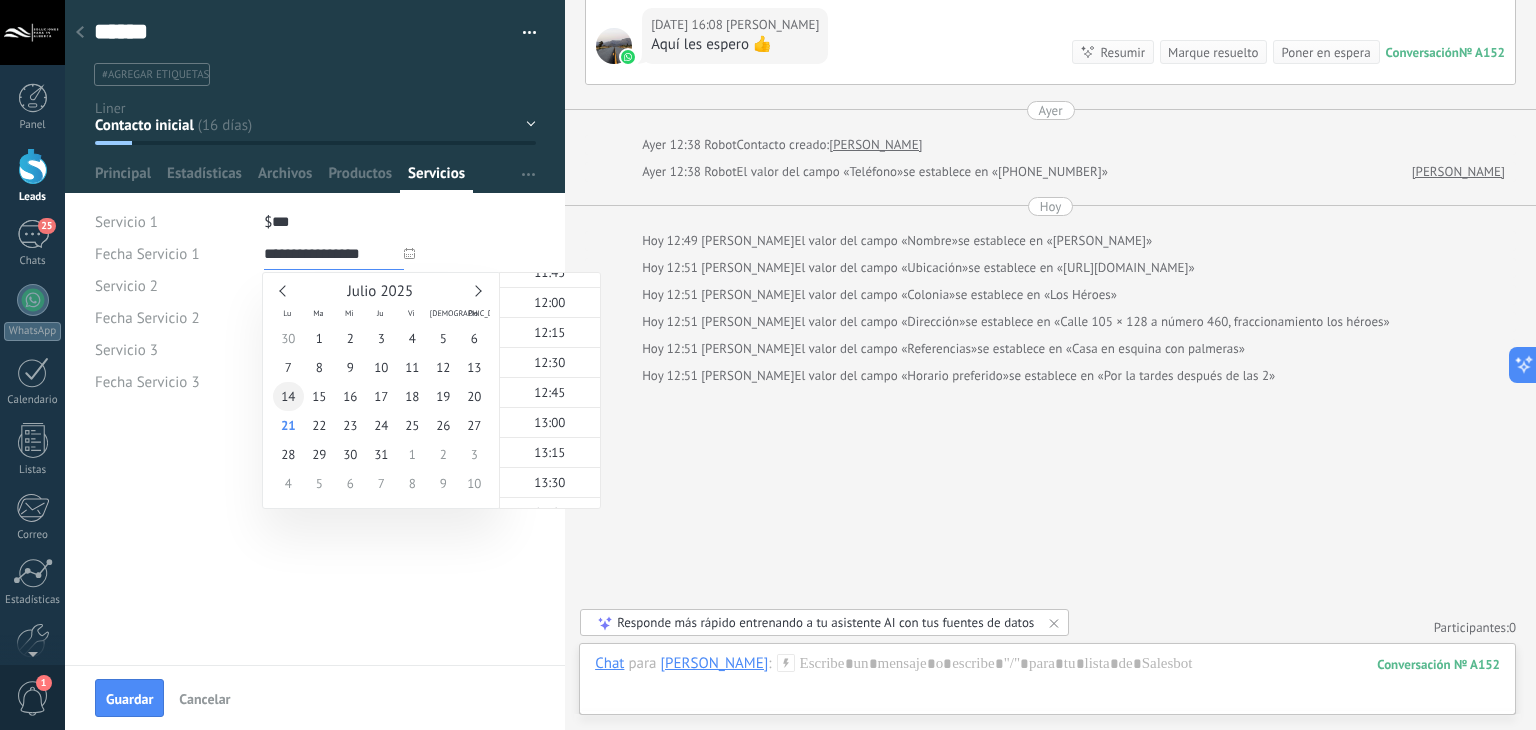 click on "14" at bounding box center (288, 396) 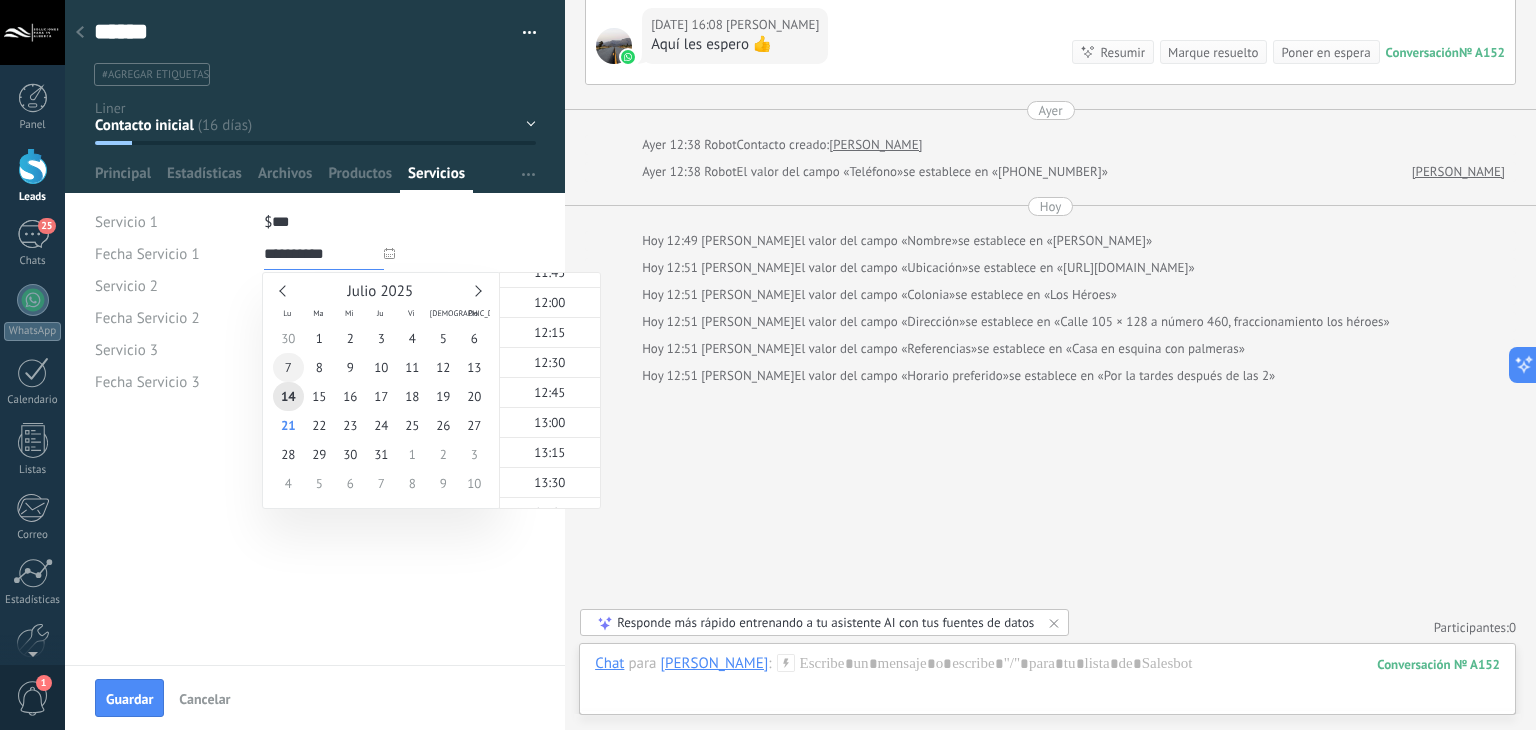 type on "**********" 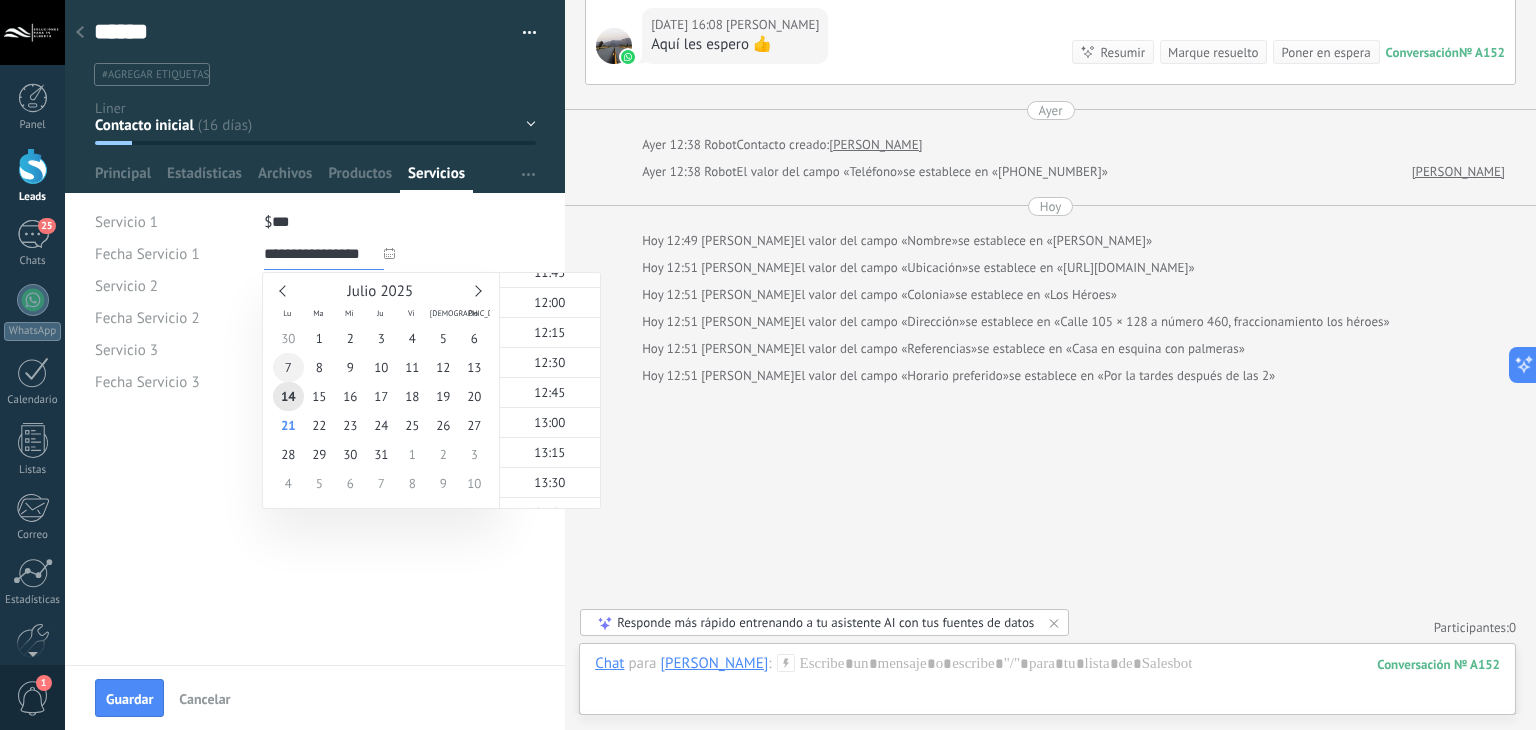 click on "7" at bounding box center (288, 367) 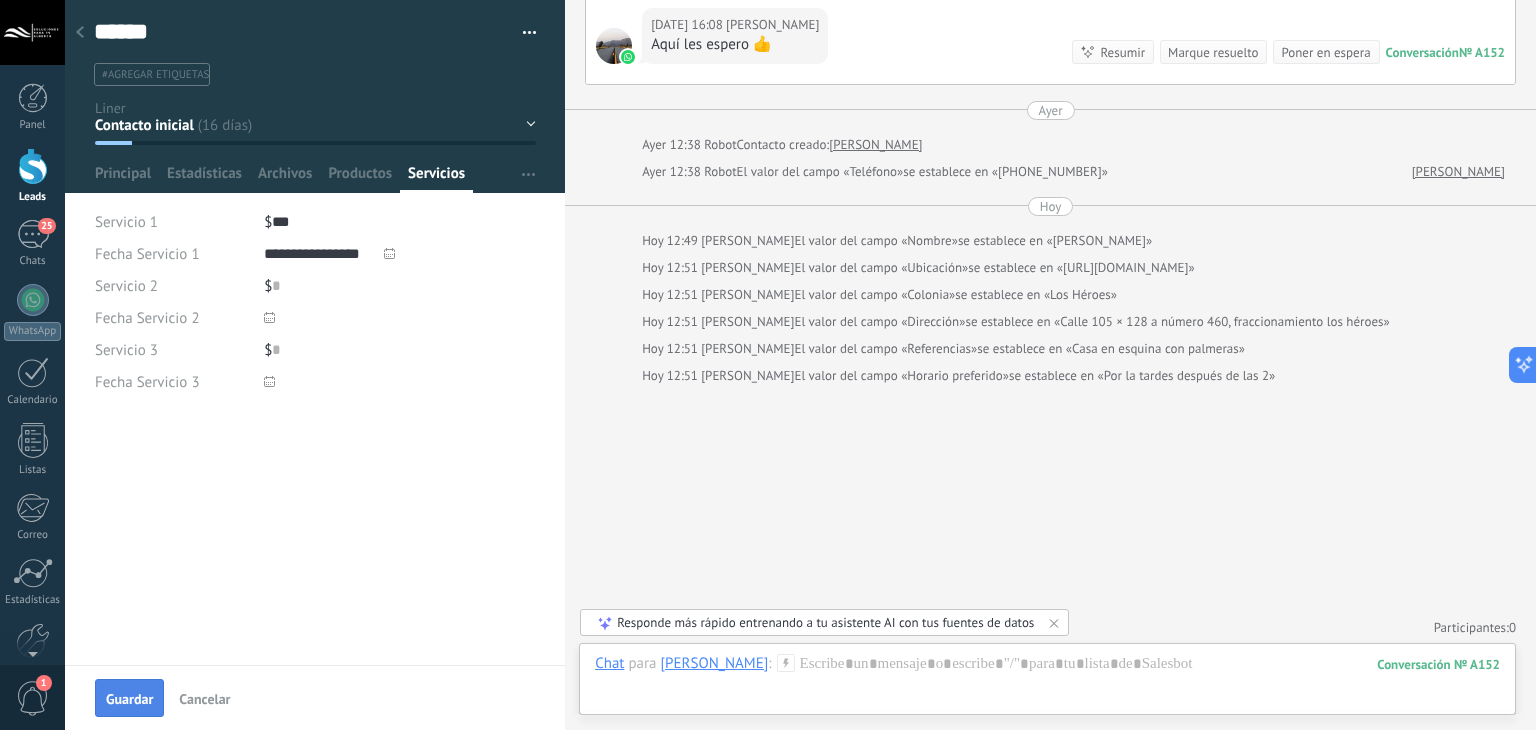 click on "Guardar" at bounding box center (129, 698) 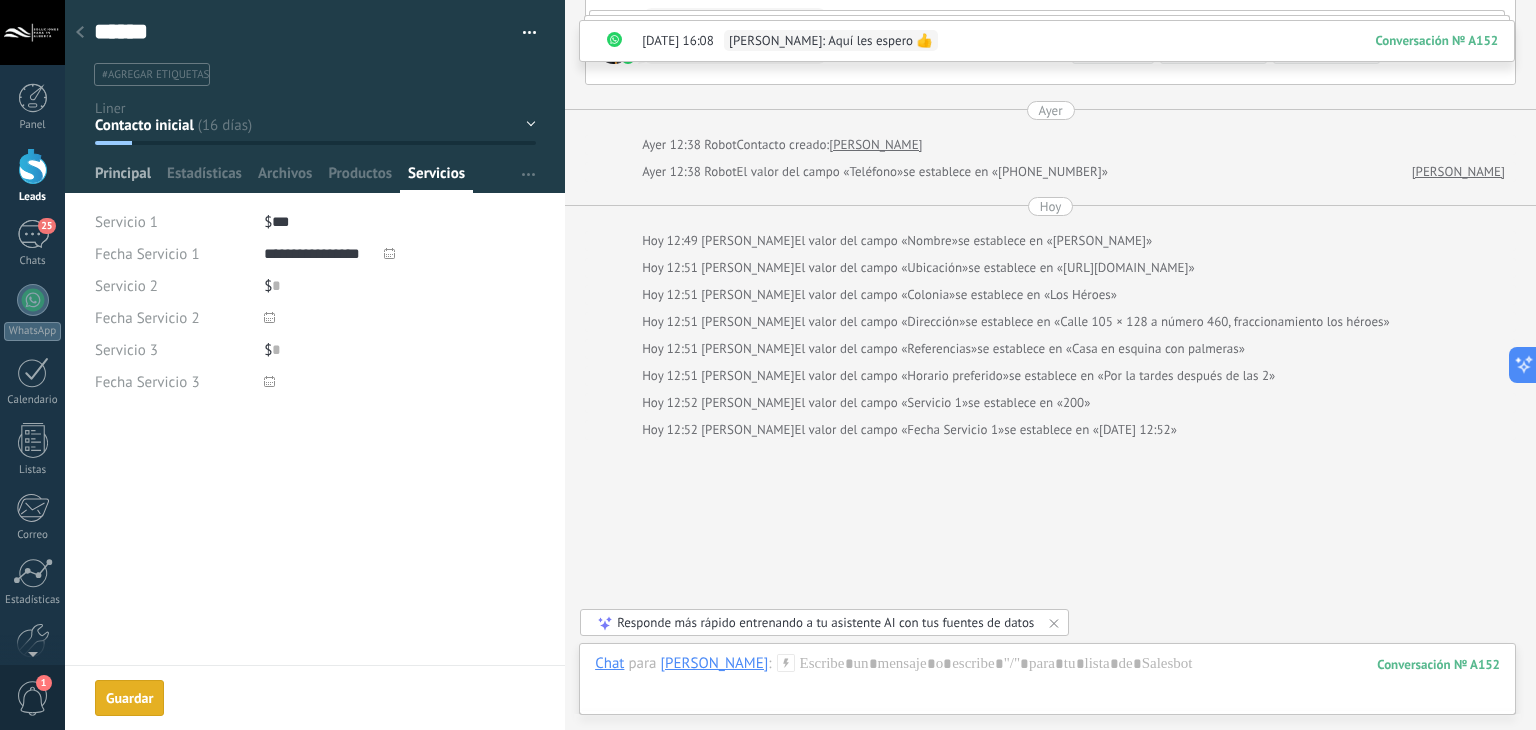 scroll, scrollTop: 2937, scrollLeft: 0, axis: vertical 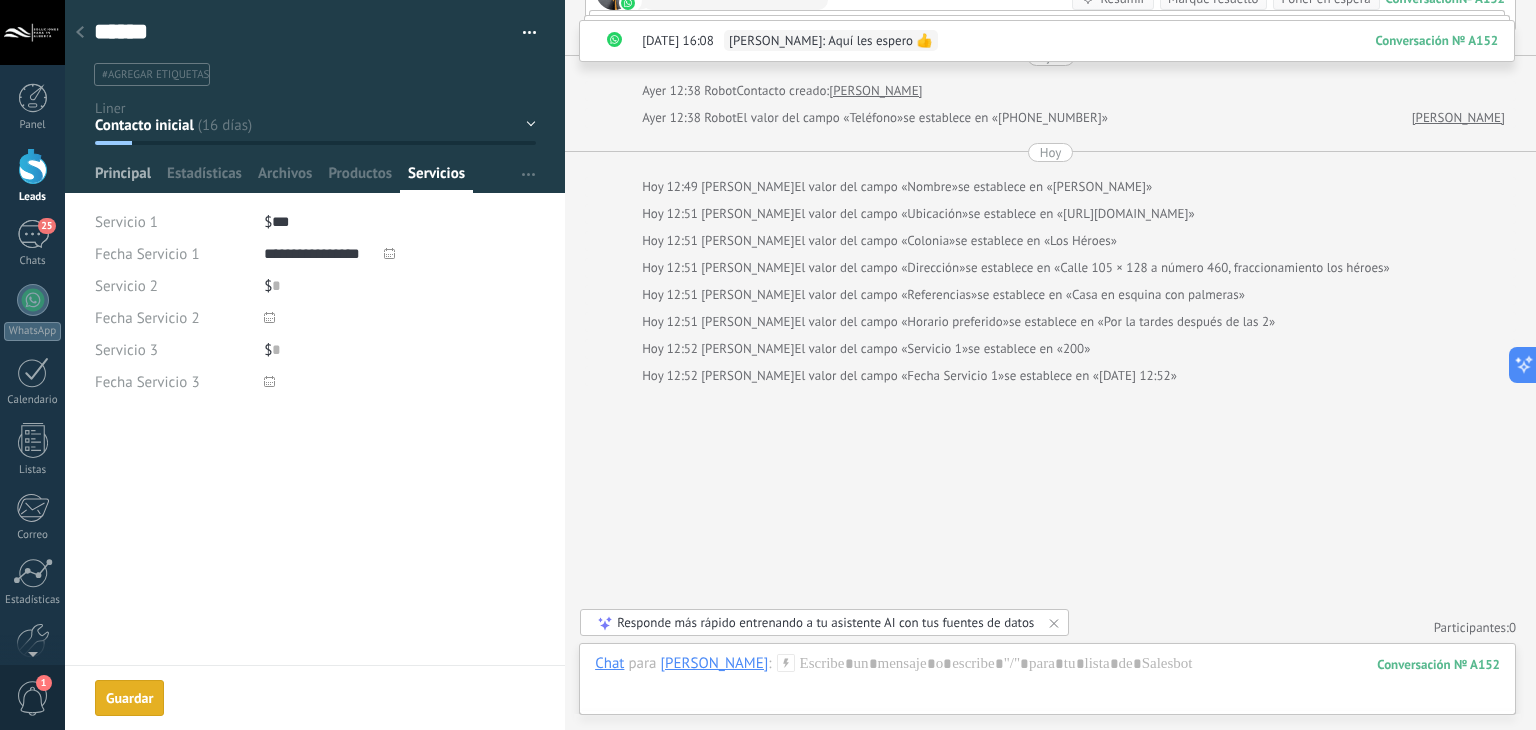 click on "Principal" at bounding box center (123, 178) 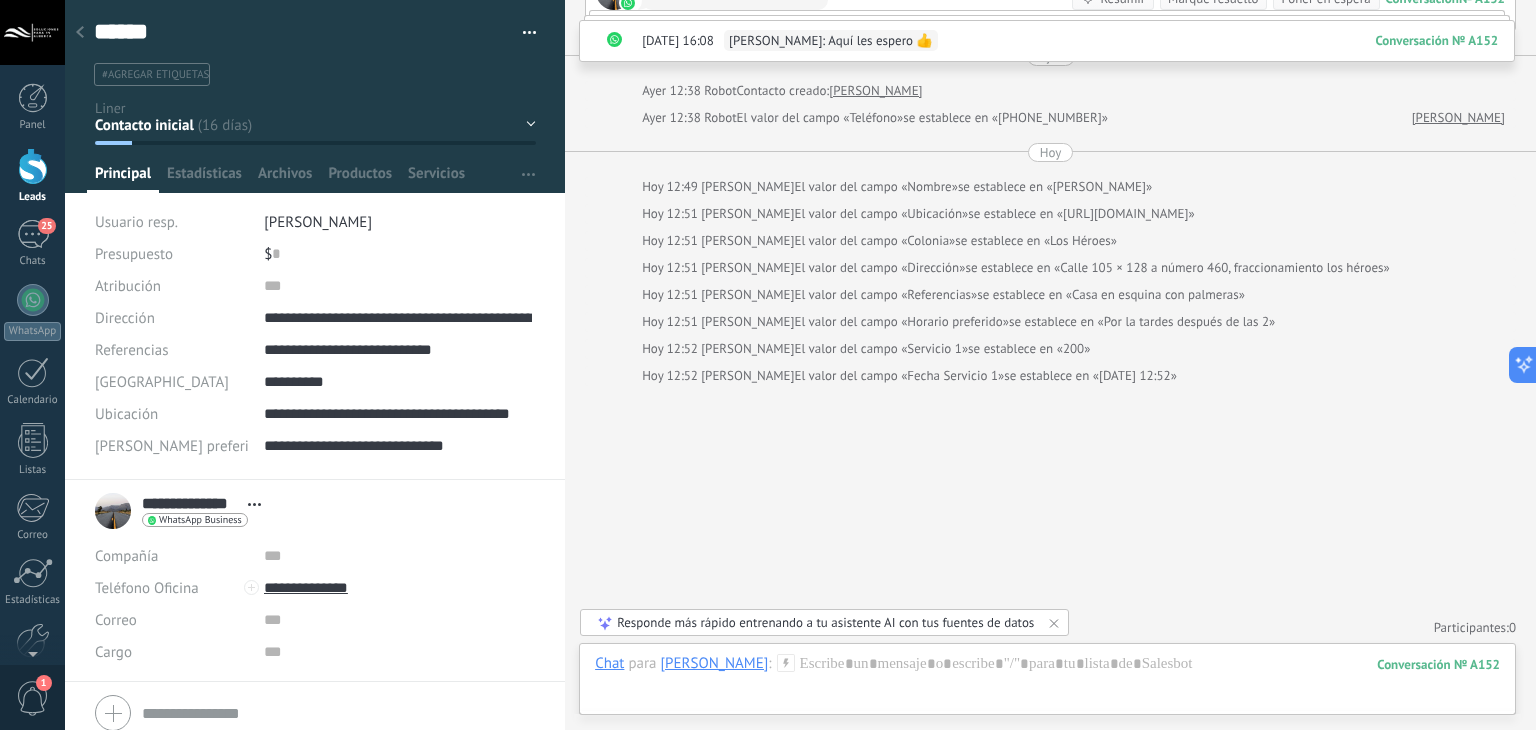 click at bounding box center [80, 33] 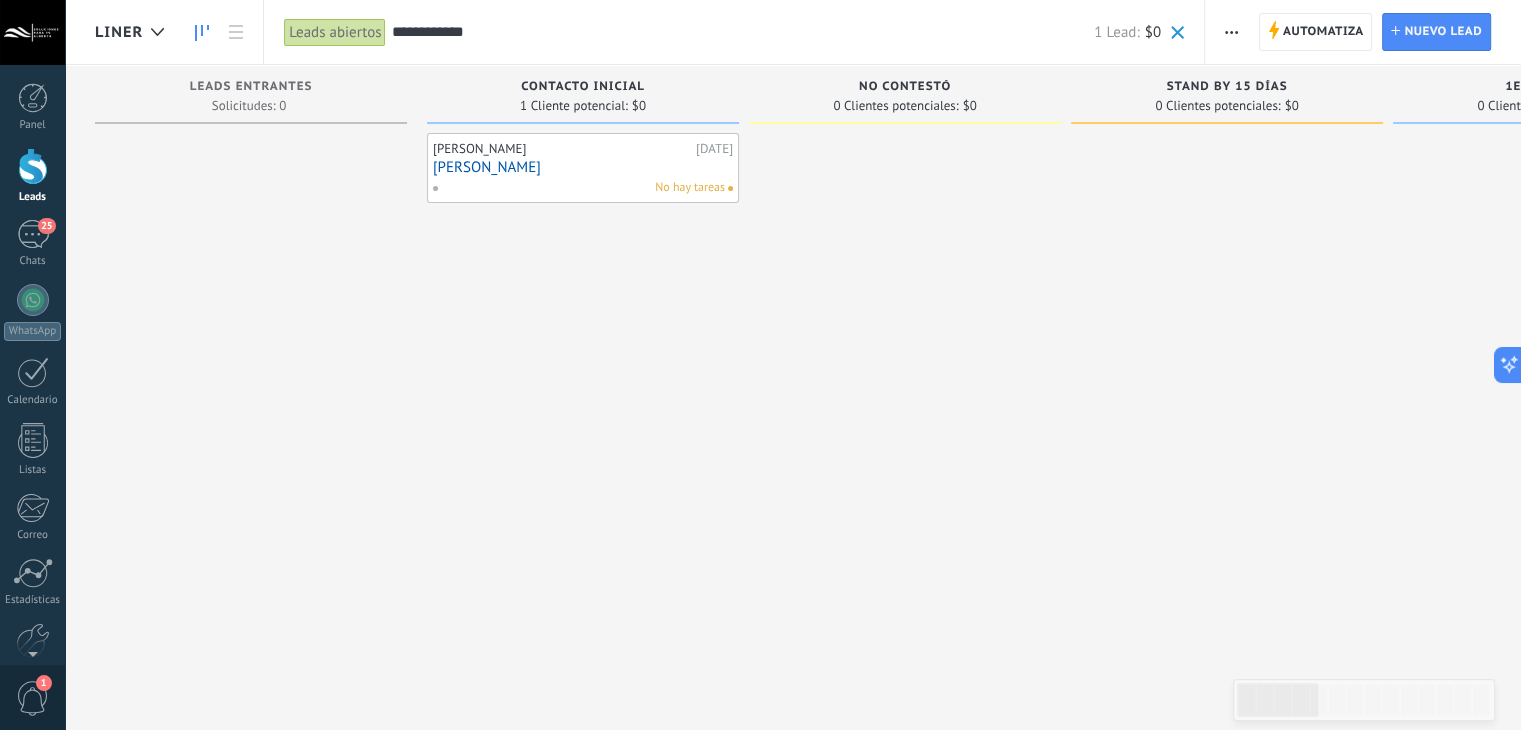 click on "Silvia" at bounding box center (583, 167) 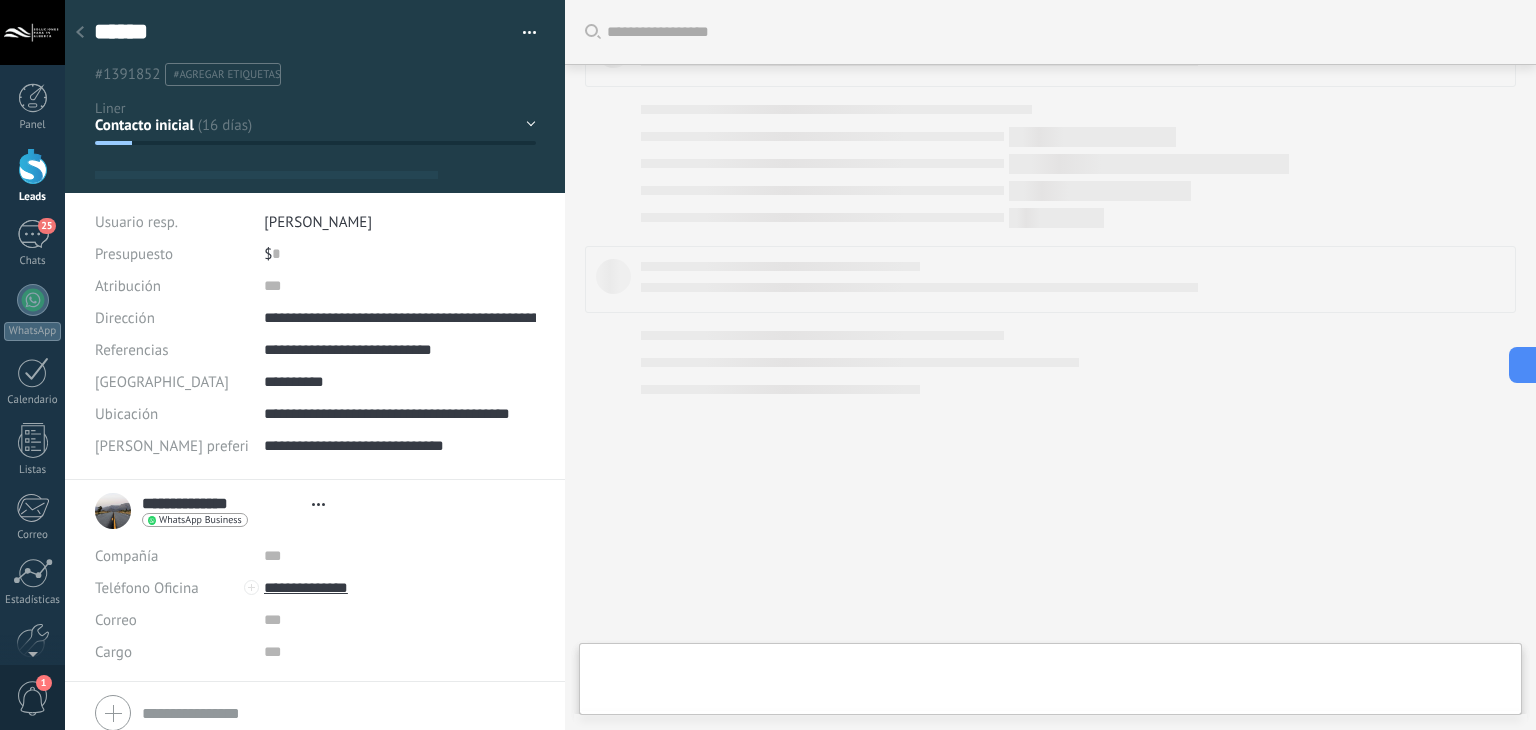 click on "Contacto inicial
no contestó
stand  by 15 días
1er intento
2do intento
3er intento" at bounding box center [0, 0] 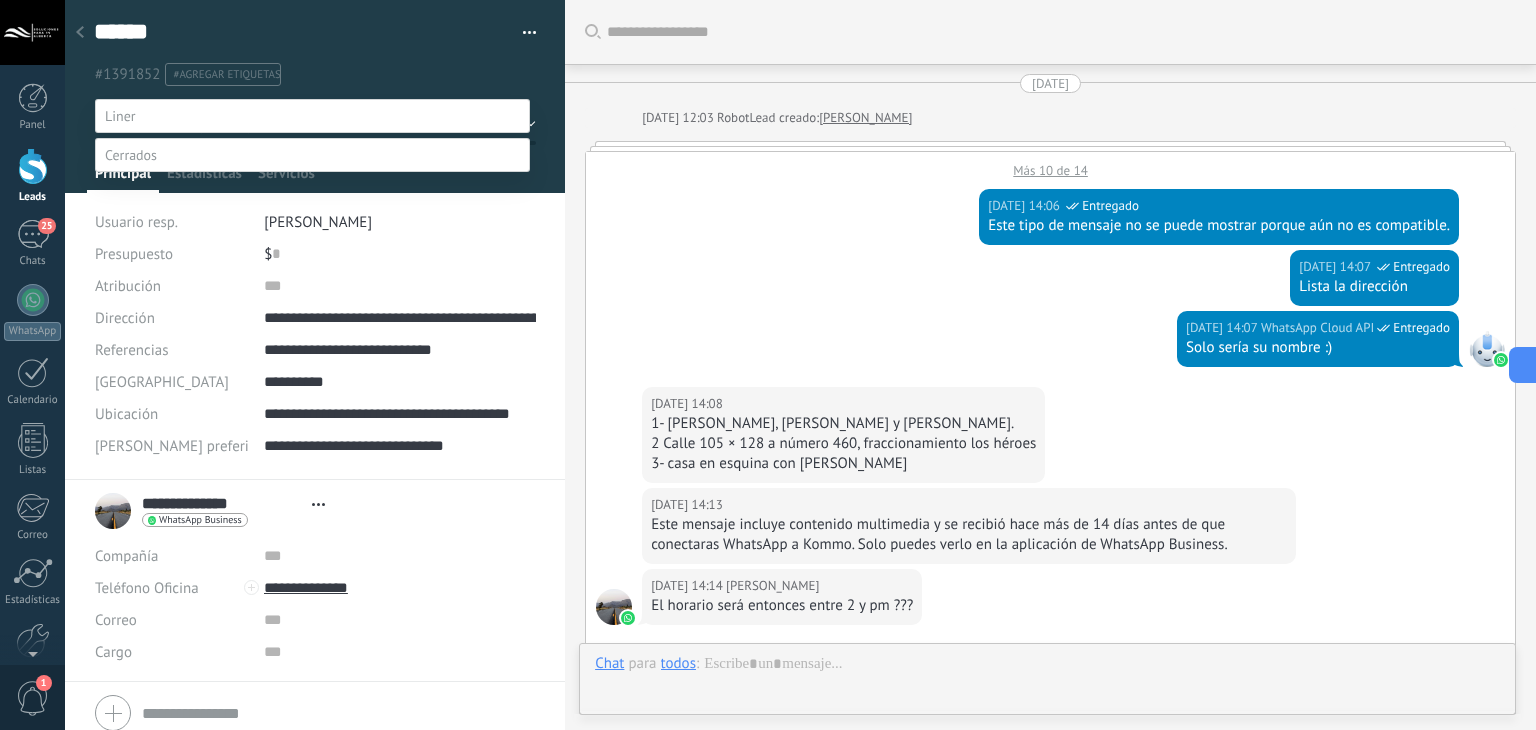 type on "******" 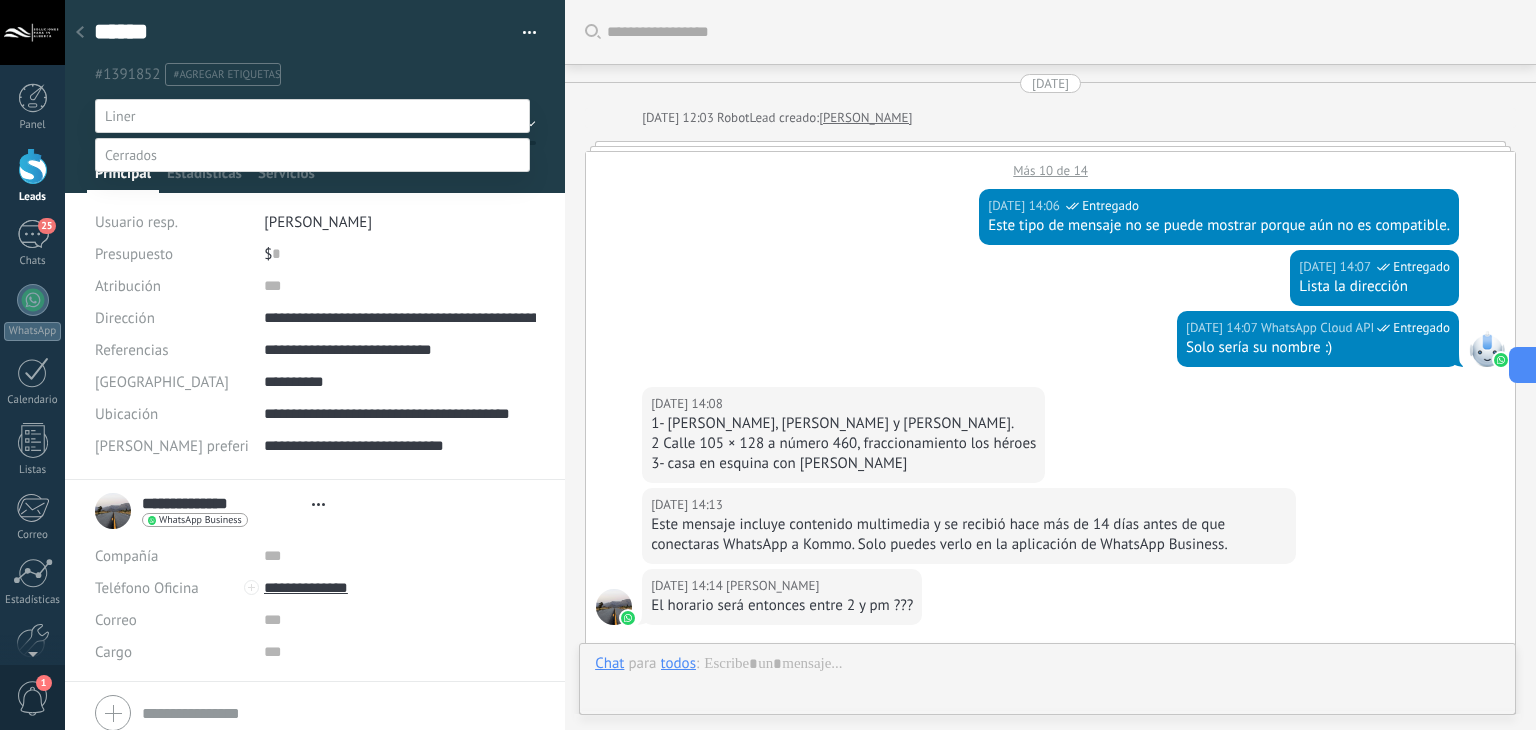 scroll, scrollTop: 2454, scrollLeft: 0, axis: vertical 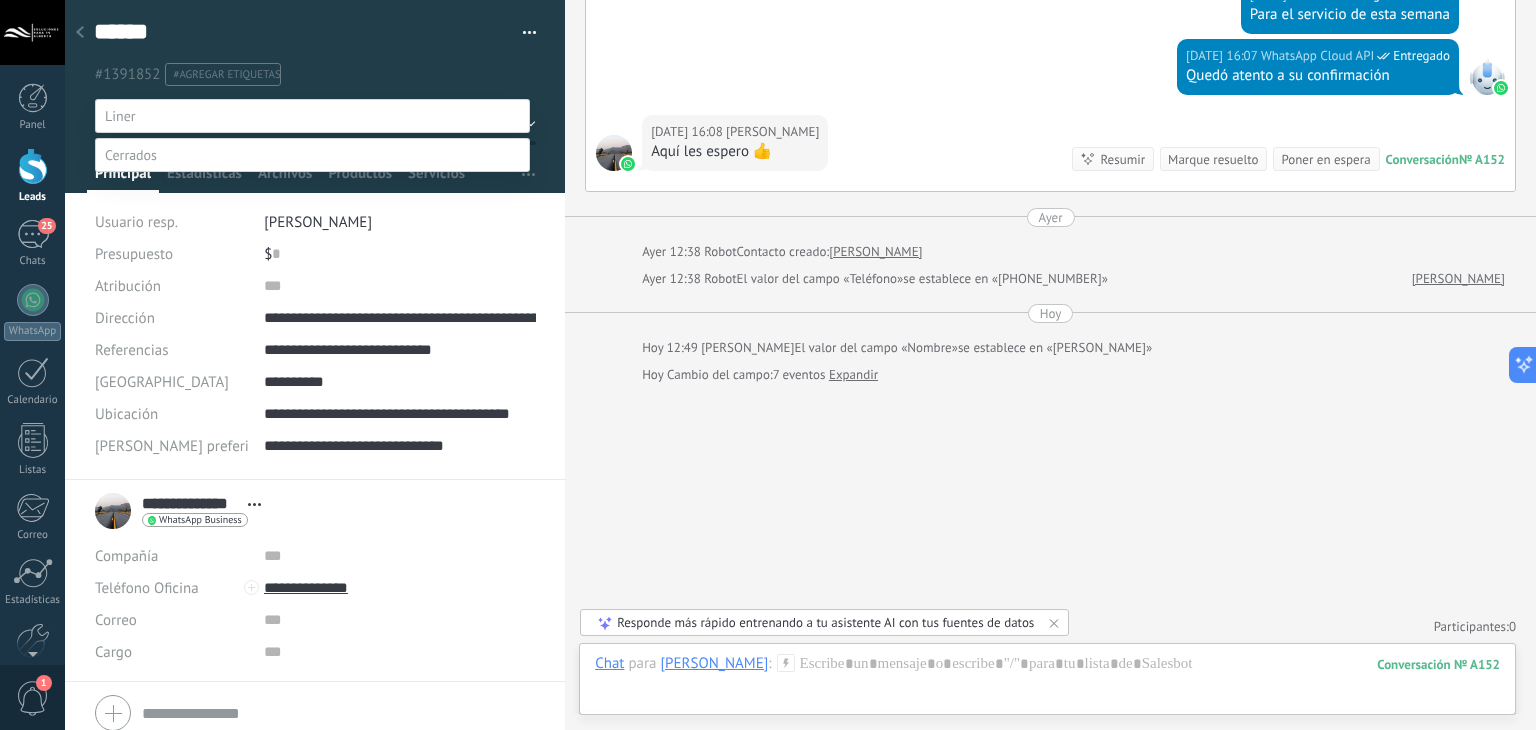 click at bounding box center (131, 155) 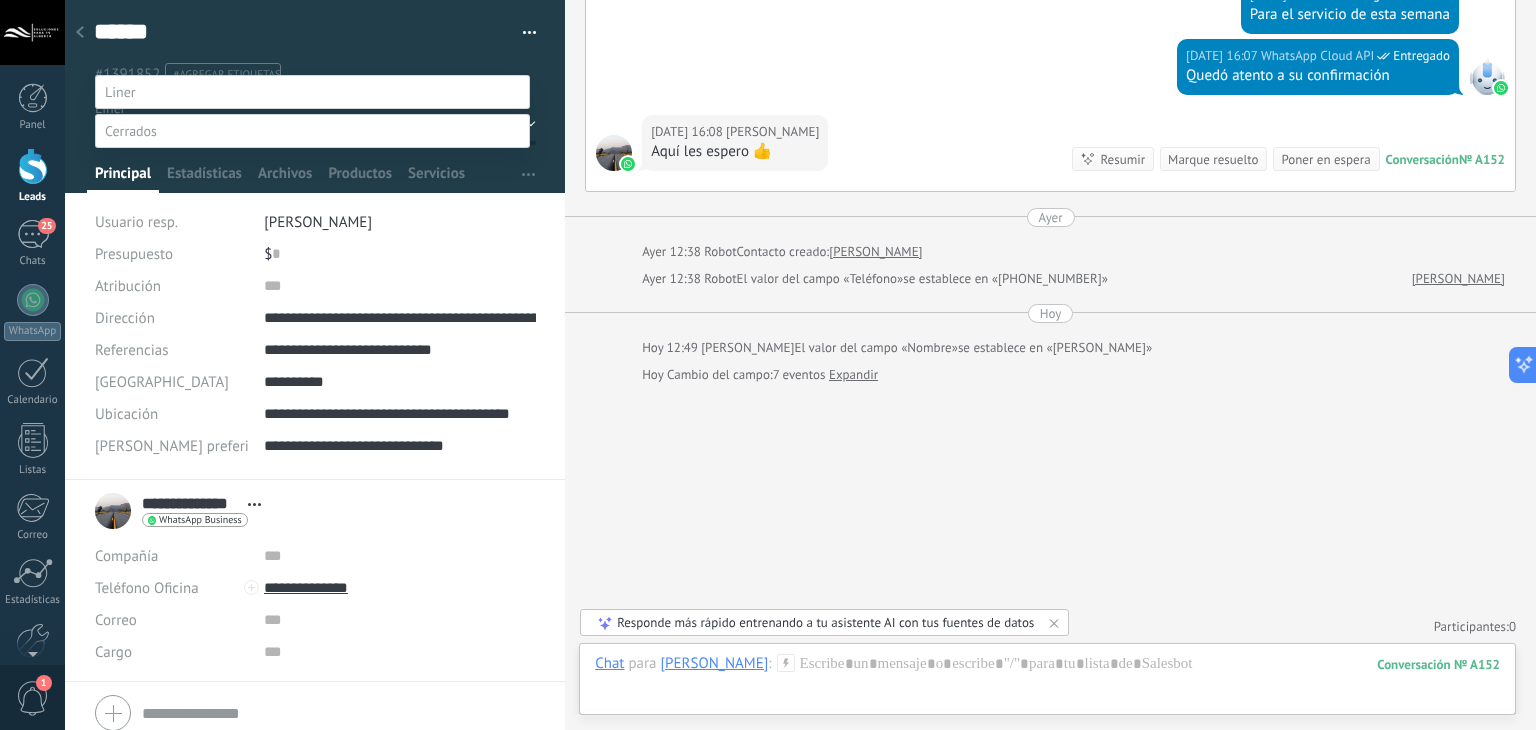 click on "segundo servicio" at bounding box center (0, 0) 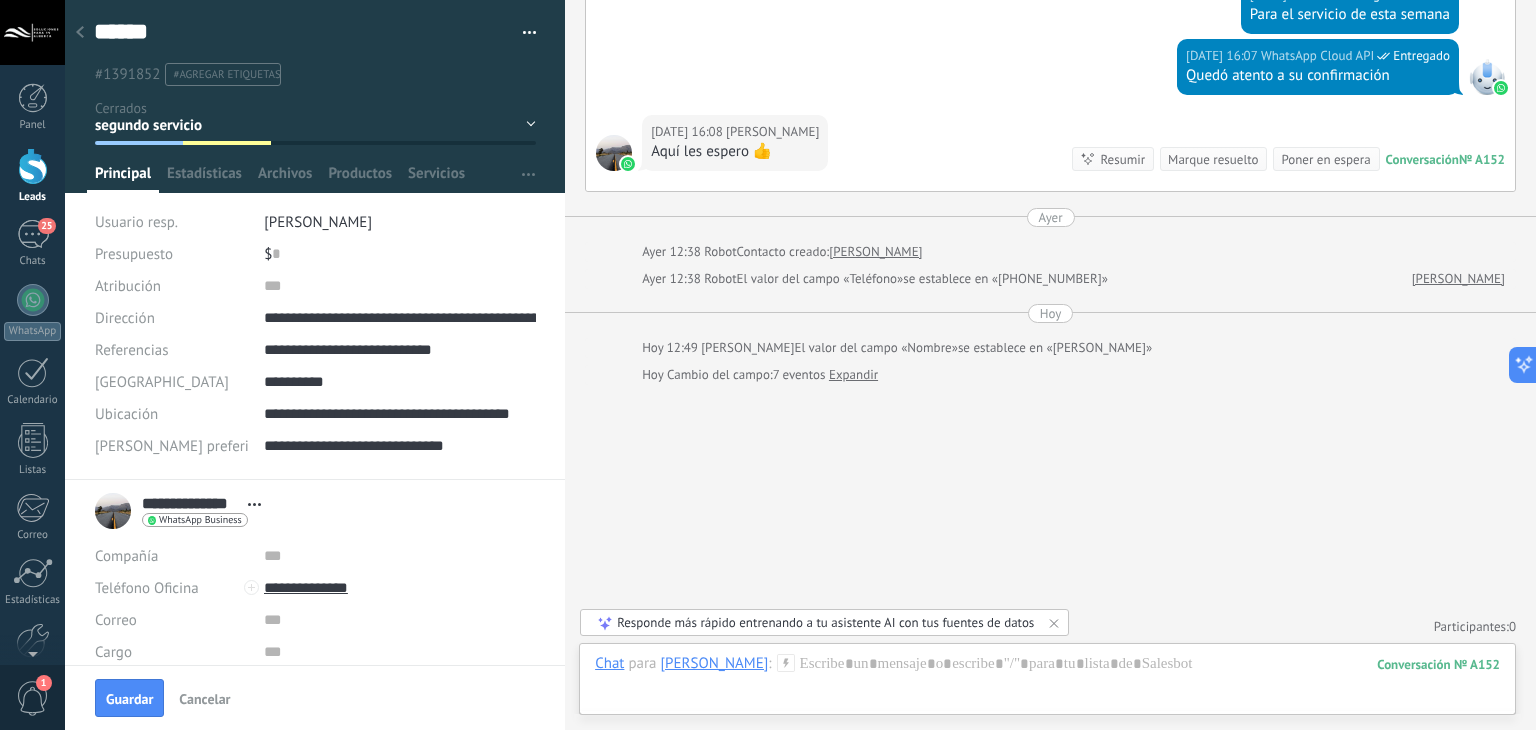 click on "Buscar Carga más 05.07.2025 05.07.2025 12:03 Robot  Lead creado:  Silvia Más 10 de 14 05.07.2025 14:06 WhatsApp Cloud API  Entregado Este tipo de mensaje no se puede mostrar porque aún no es compatible. 05.07.2025 14:07 WhatsApp Cloud API  Entregado Lista la dirección 05.07.2025 14:07 WhatsApp Cloud API  Entregado Solo sería su nombre :) 05.07.2025 14:08 Silvia Marrufo  1- Silvia, María Marrufo y May. 2 Calle 105 × 128 a número 460, fraccionamiento los héroes 3- casa en esquina con palmeras 05.07.2025 14:13 Silvia Marrufo  Este mensaje incluye contenido multimedia y se recibió hace más de 14 días  antes de que conectaras WhatsApp a Kommo. Solo puedes verlo en la aplicación de WhatsApp Business. 05.07.2025 14:14 Silvia Marrufo  El horario será entonces entre 2 y pm ??? 05.07.2025 14:15 WhatsApp Cloud API  Entregado Se agendaría entre 2:30 y 4:00 p.m. 05.07.2025 14:15 WhatsApp Cloud API  Entregado Perfecto, agendado, le mandamos mensaje al estar en camino :) 05.07.2025 14:16 Entregado 0" at bounding box center [1050, -860] 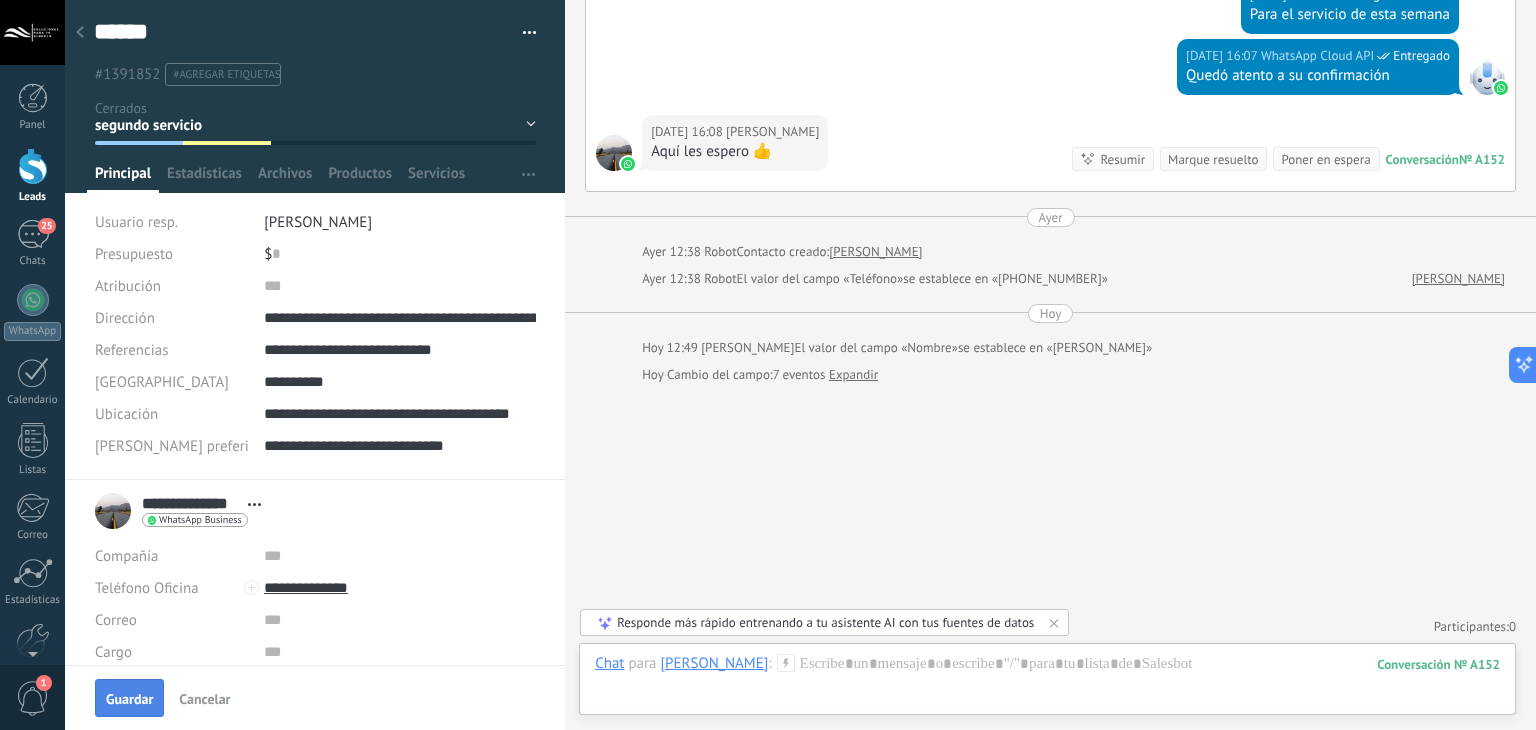 click on "Guardar" at bounding box center [129, 698] 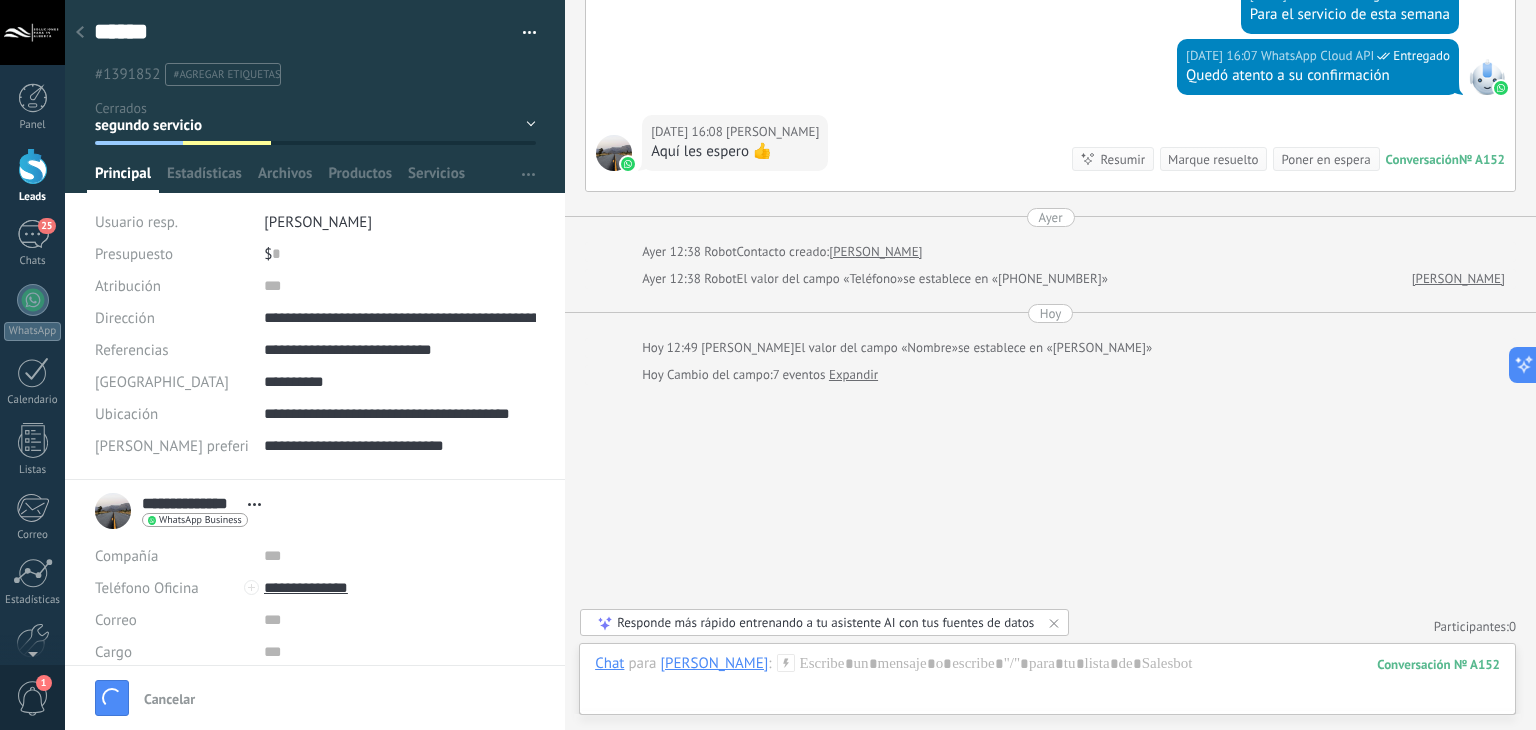 scroll, scrollTop: 2480, scrollLeft: 0, axis: vertical 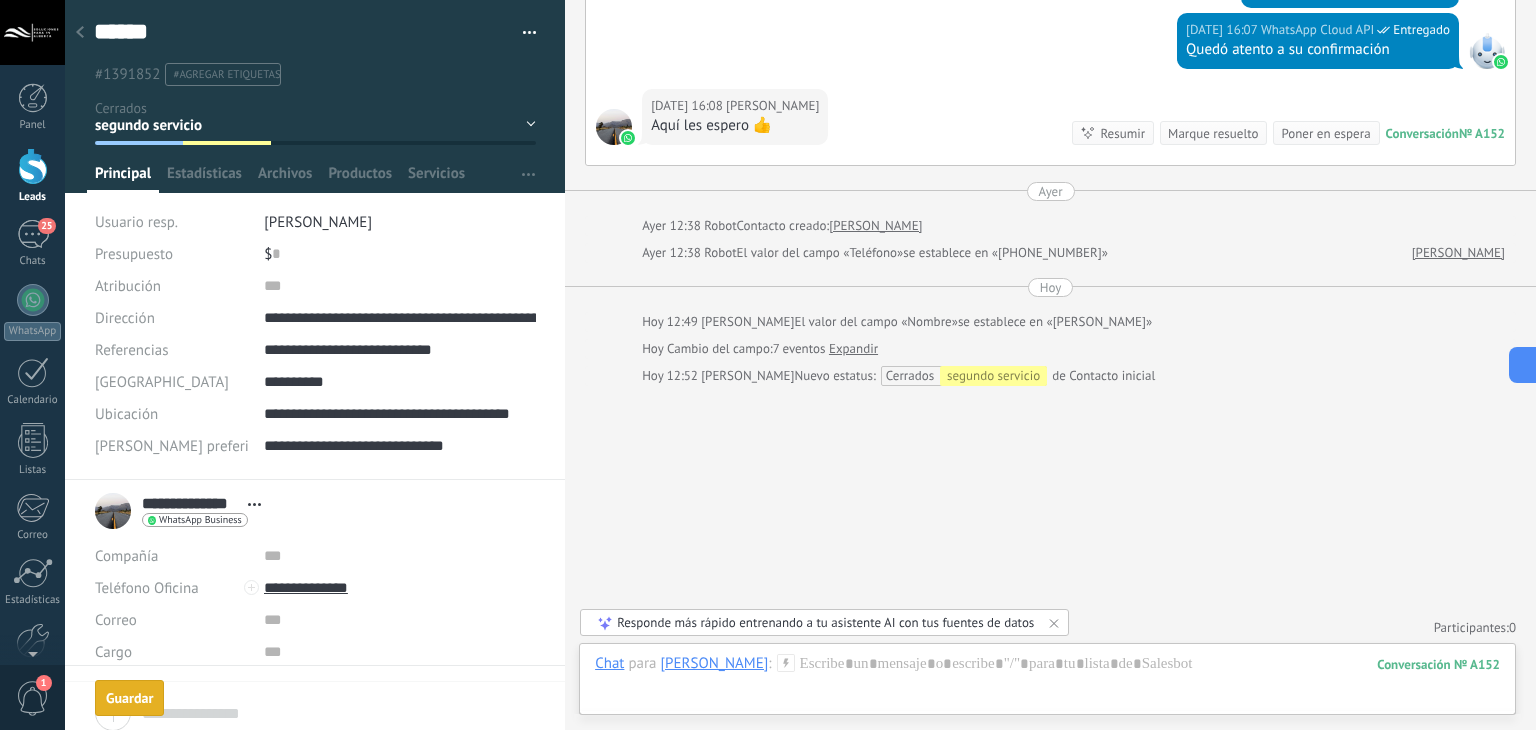click on "Chat" at bounding box center (609, 663) 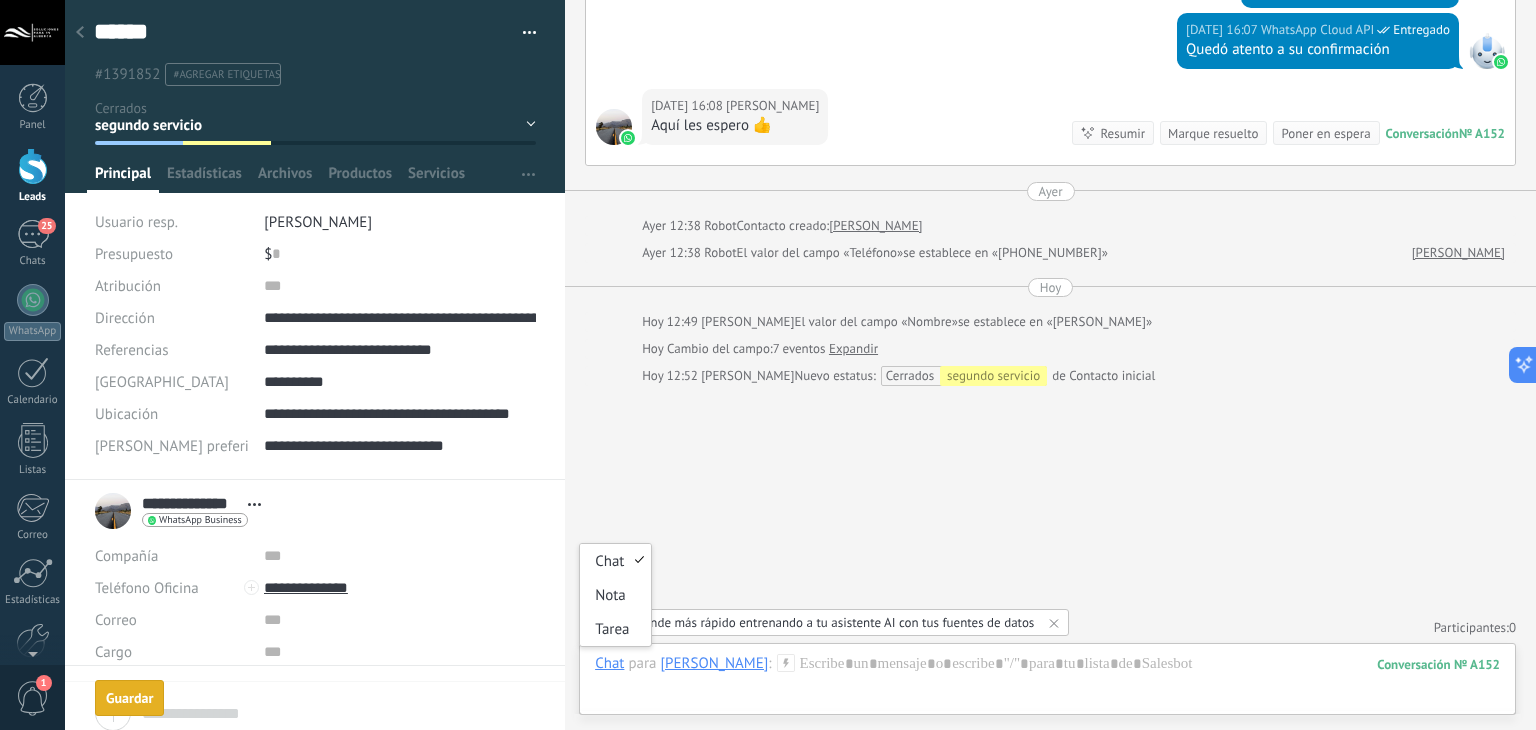click on "Tarea" at bounding box center (615, 629) 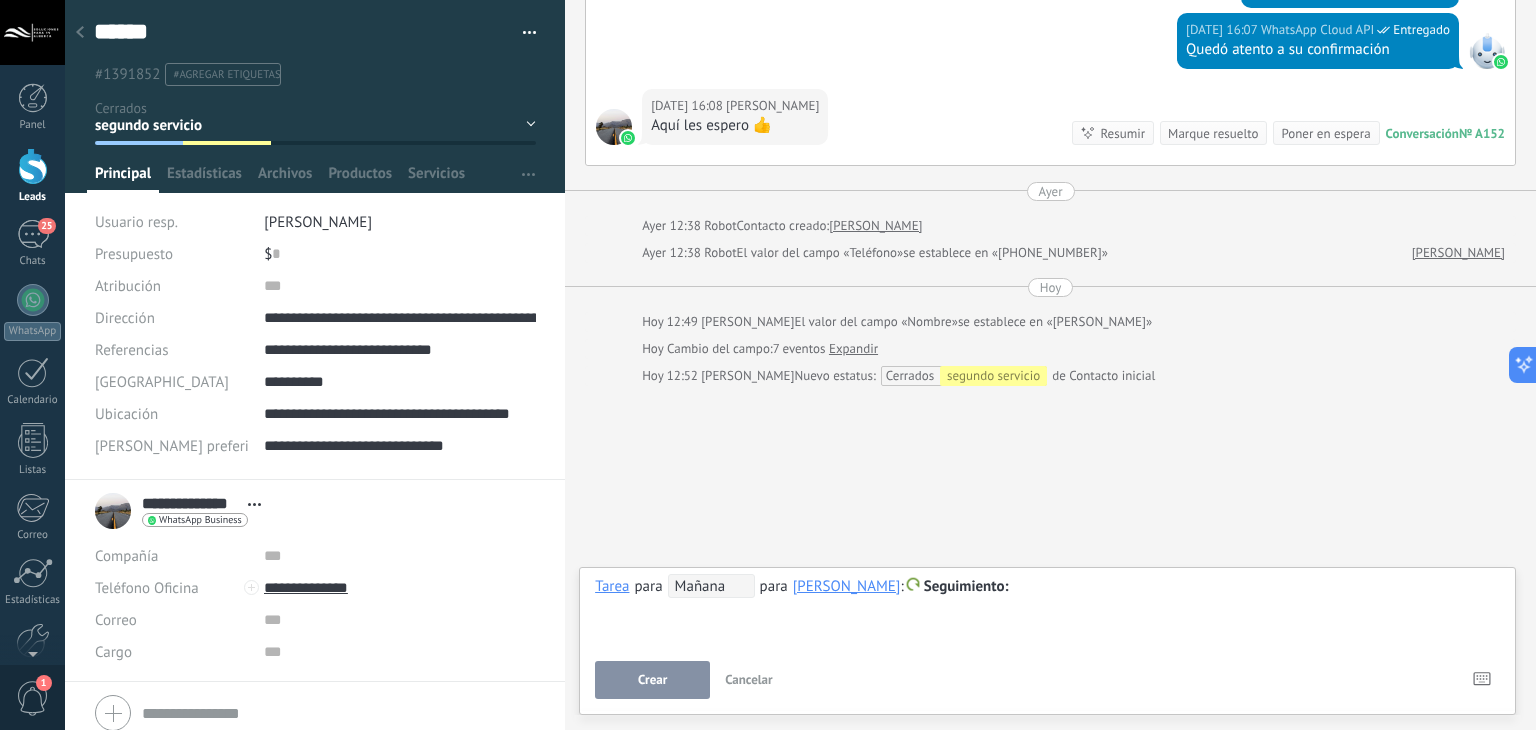 click on "Mañana" at bounding box center [711, 586] 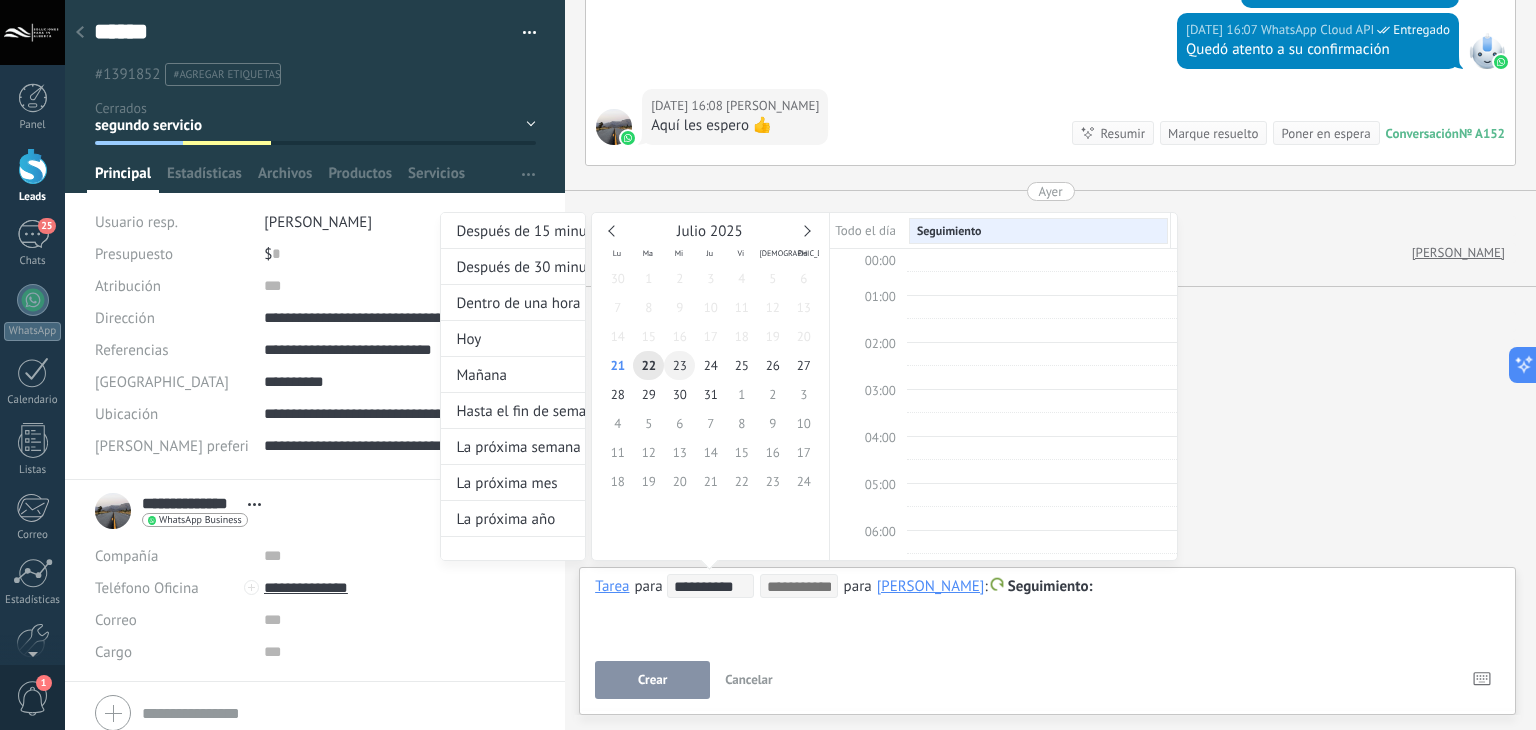 scroll, scrollTop: 374, scrollLeft: 0, axis: vertical 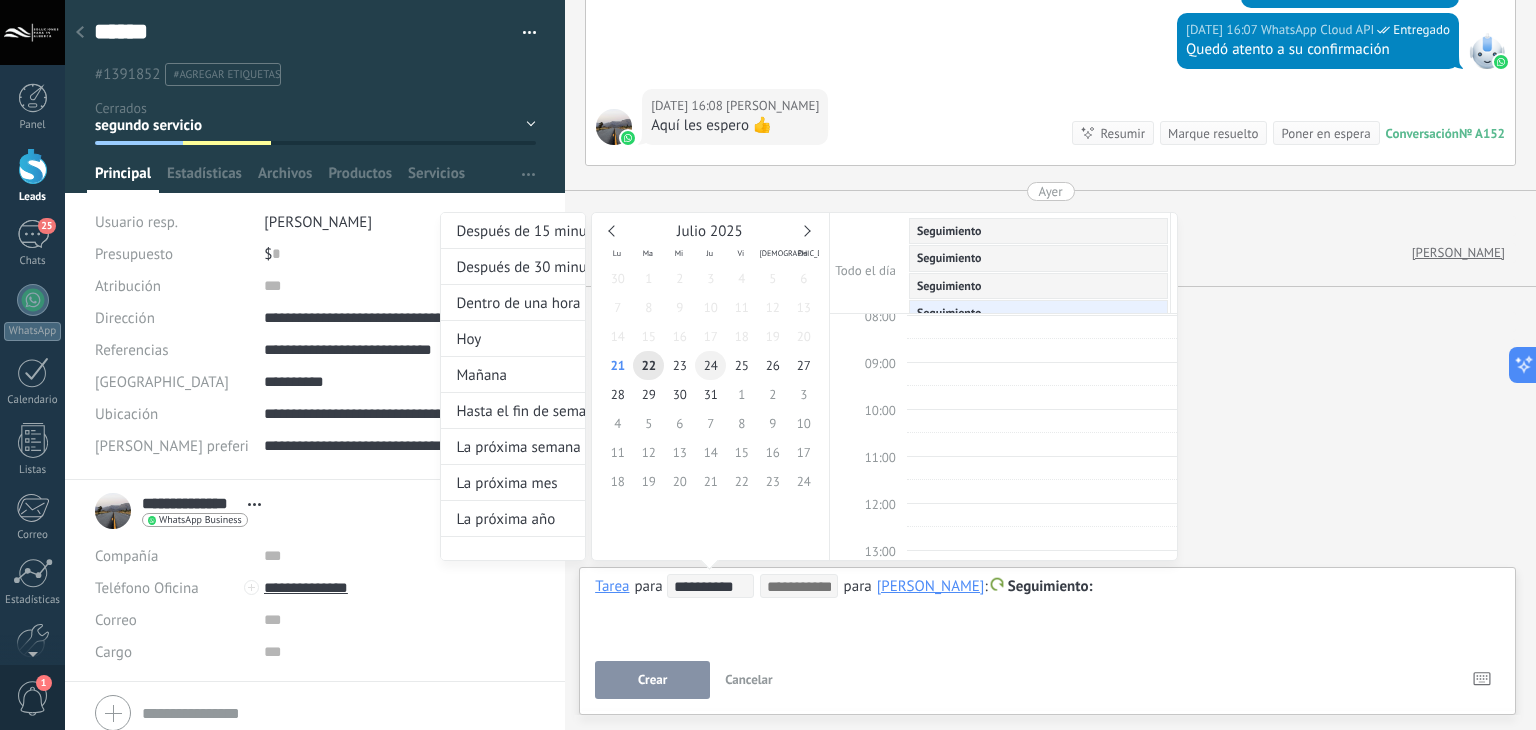 type on "**********" 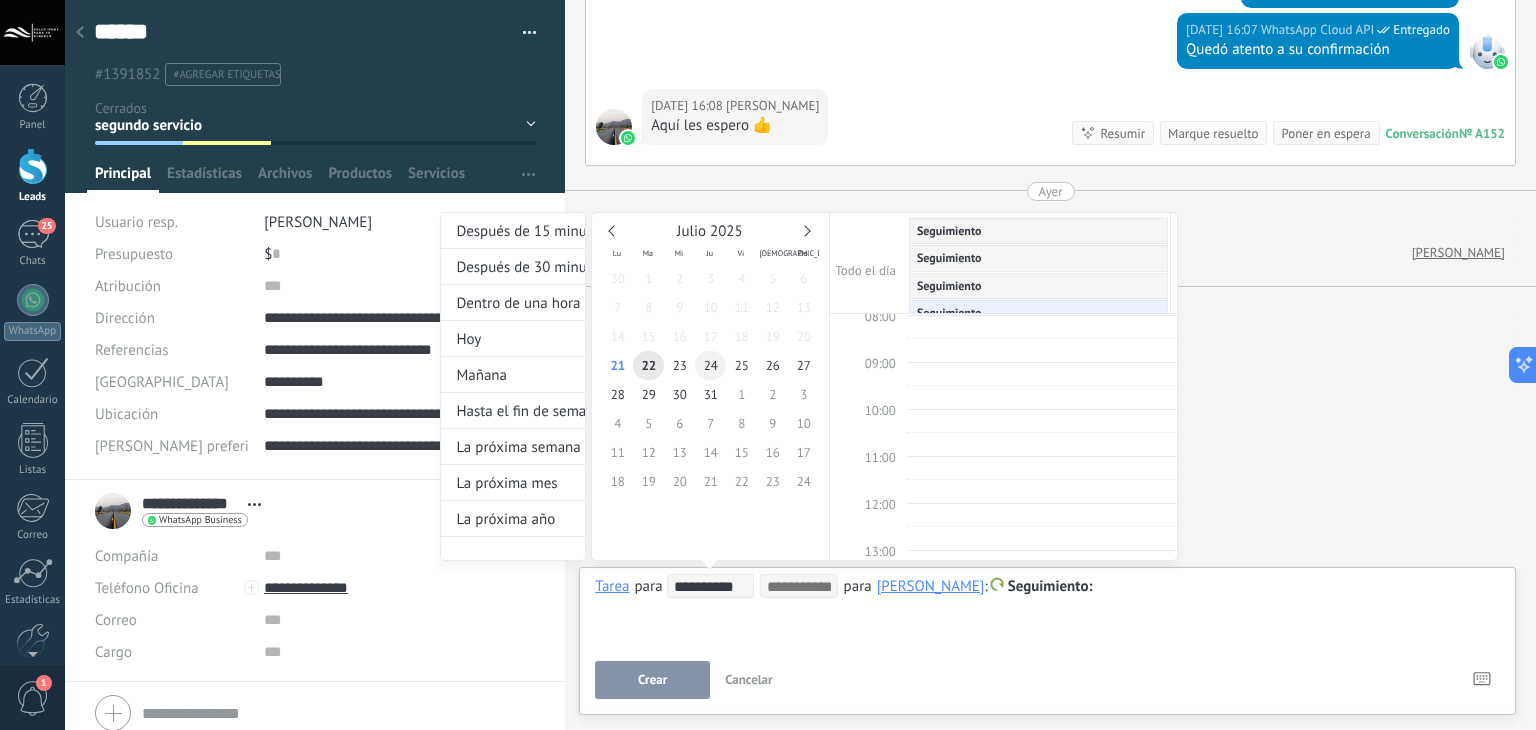 click on "24" at bounding box center (710, 365) 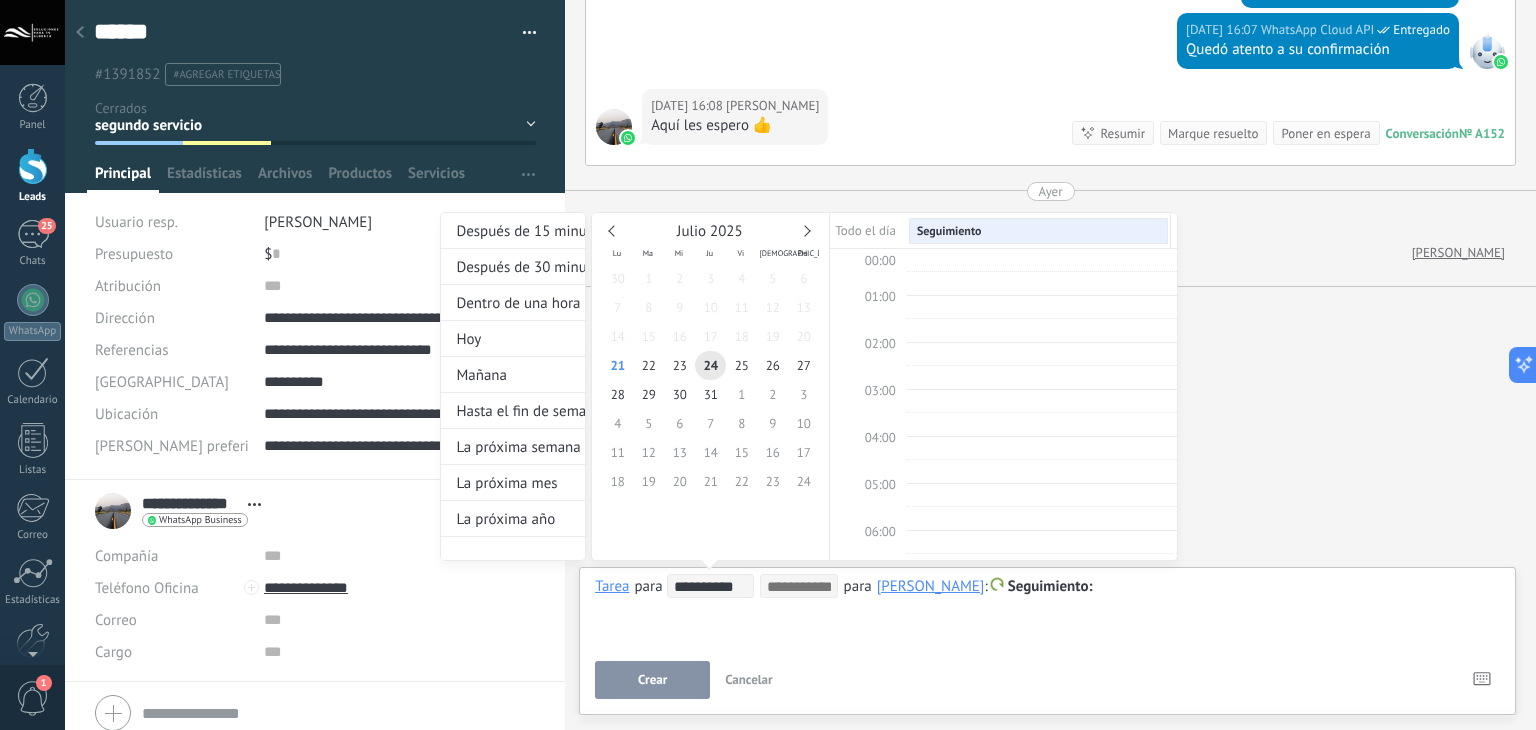 scroll, scrollTop: 374, scrollLeft: 0, axis: vertical 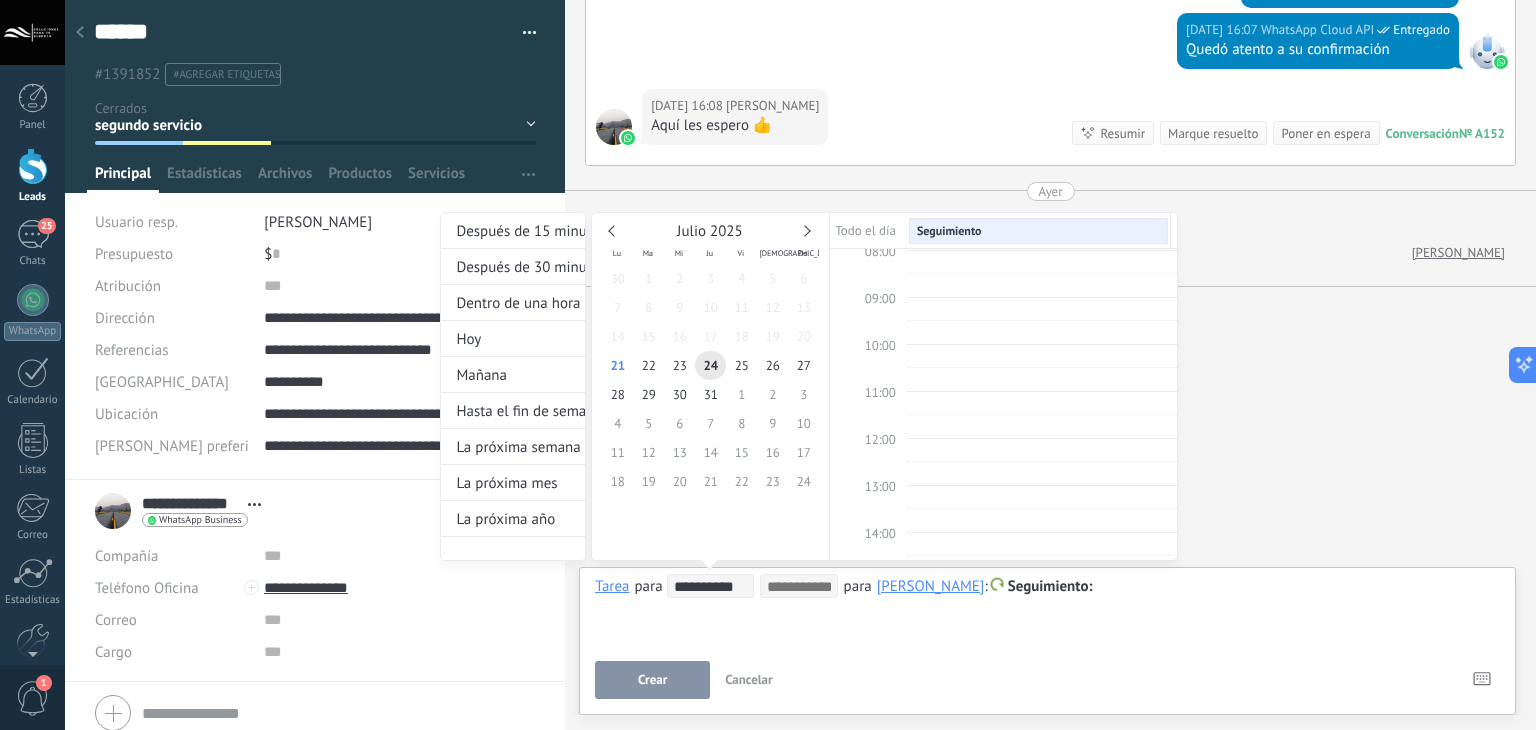 click at bounding box center (768, 365) 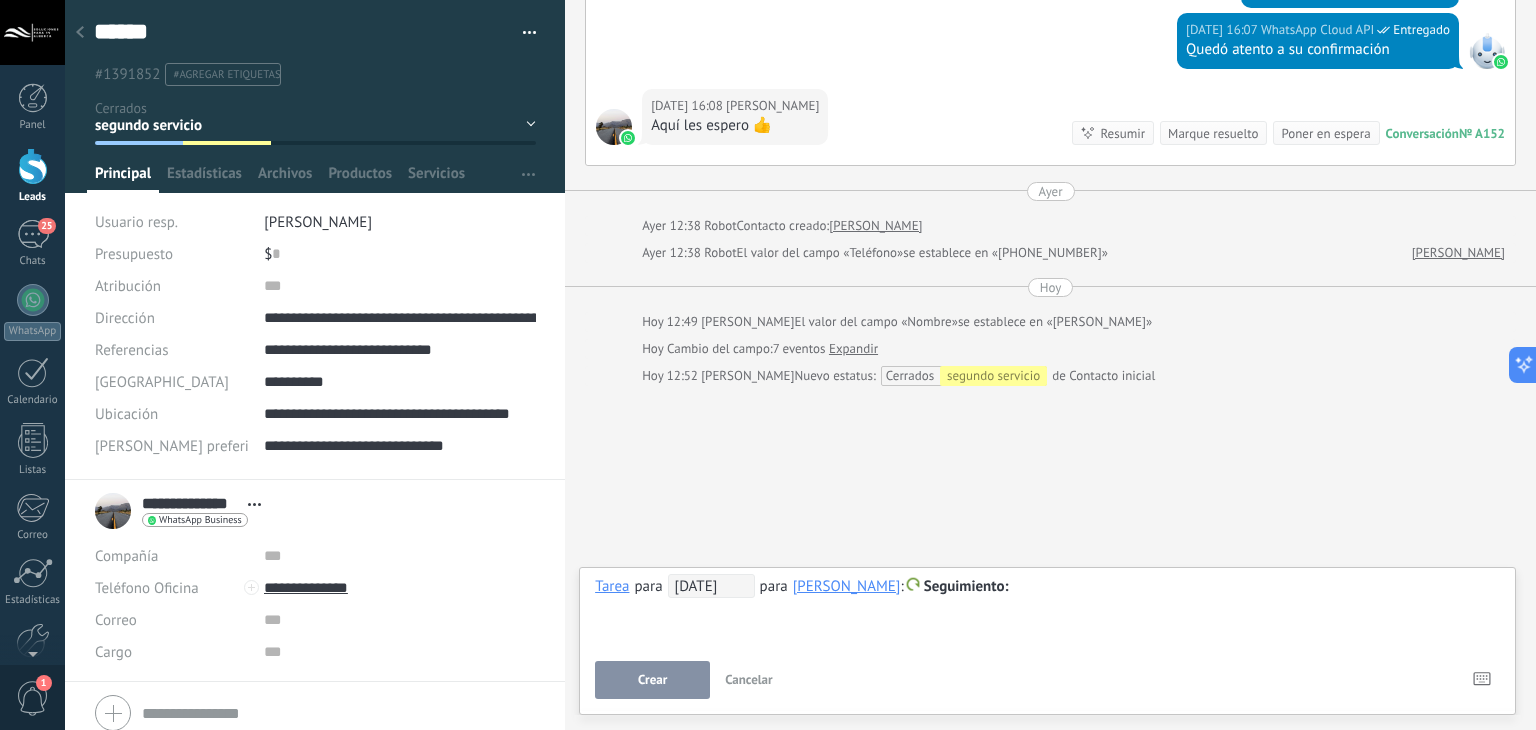click on "Crear" at bounding box center [652, 680] 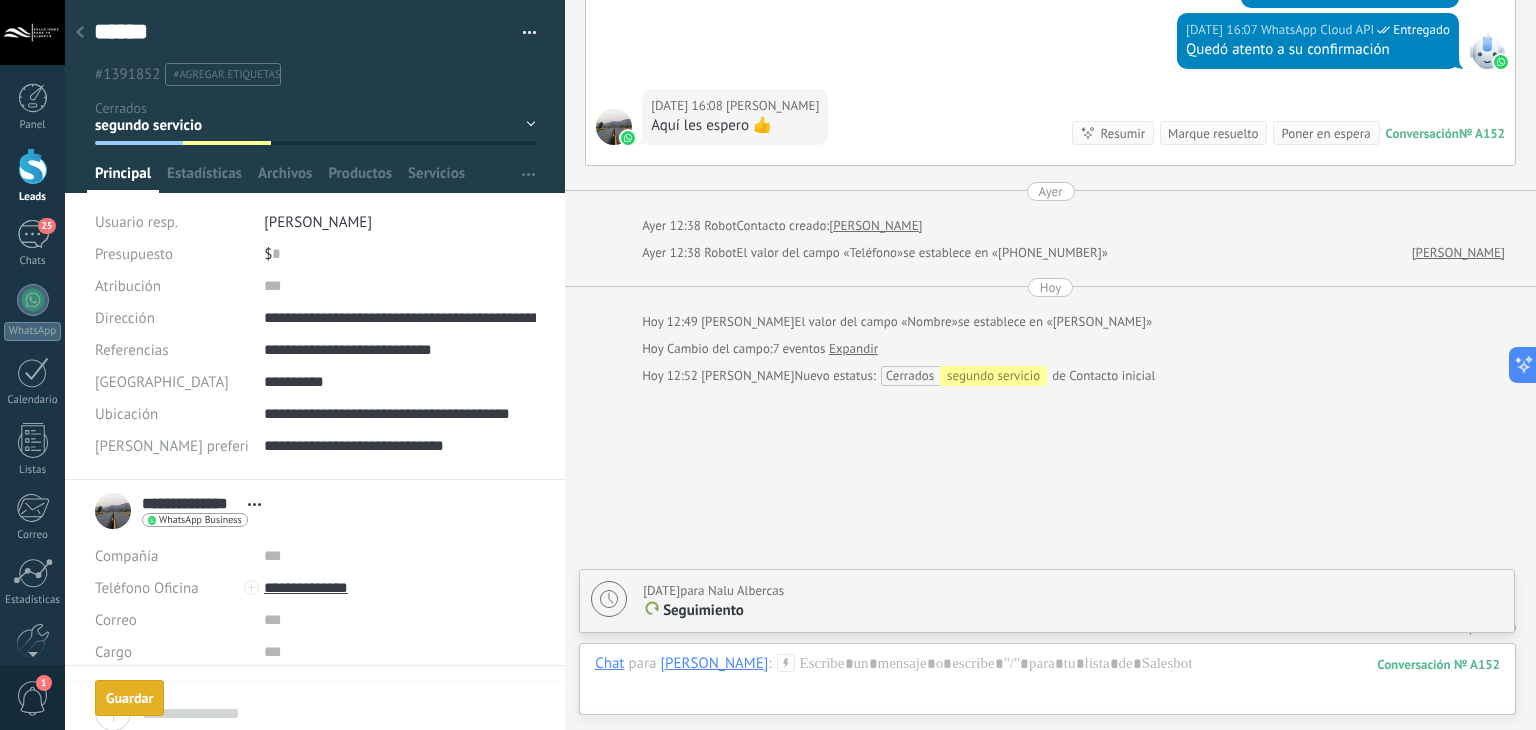 scroll, scrollTop: 2550, scrollLeft: 0, axis: vertical 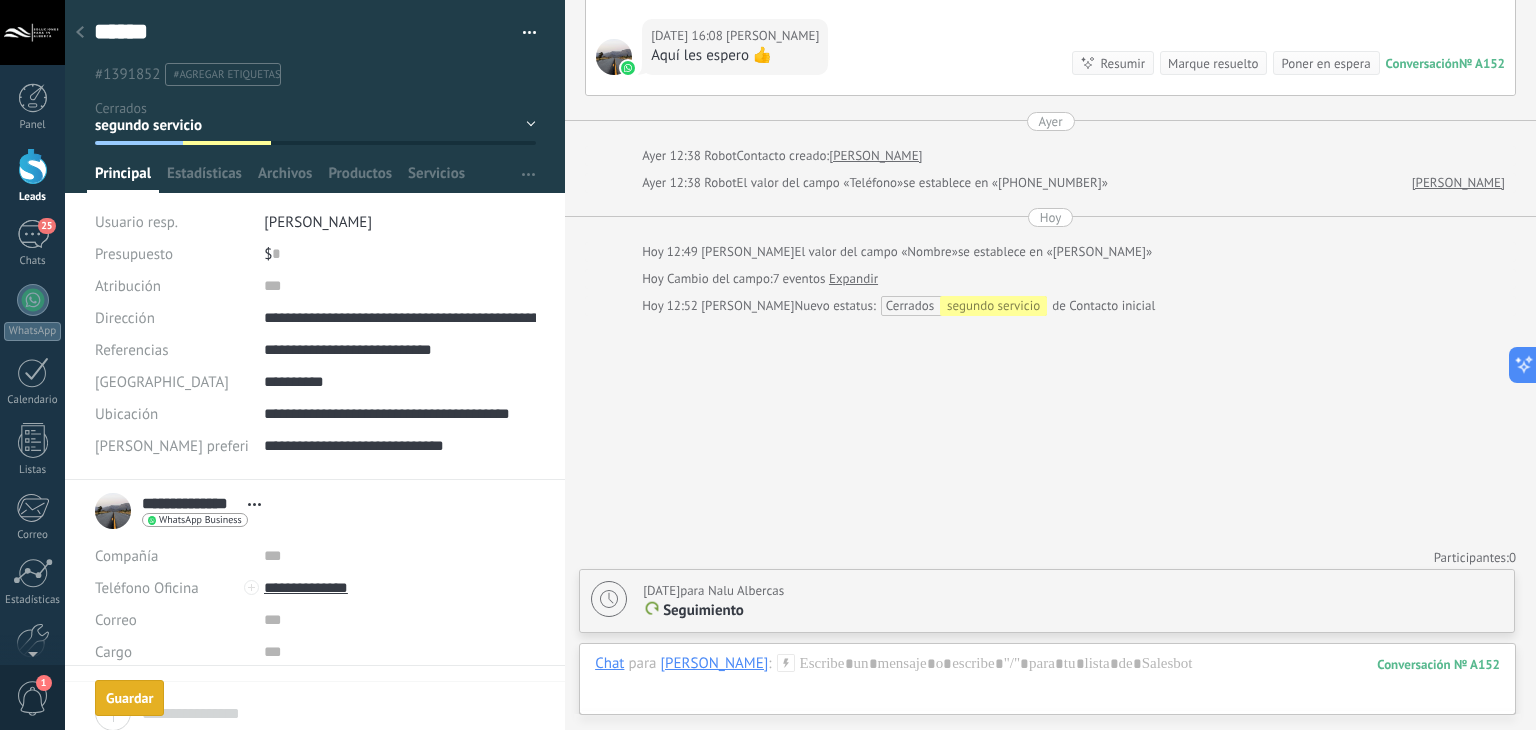 click on "#agregar etiquetas" at bounding box center [223, 74] 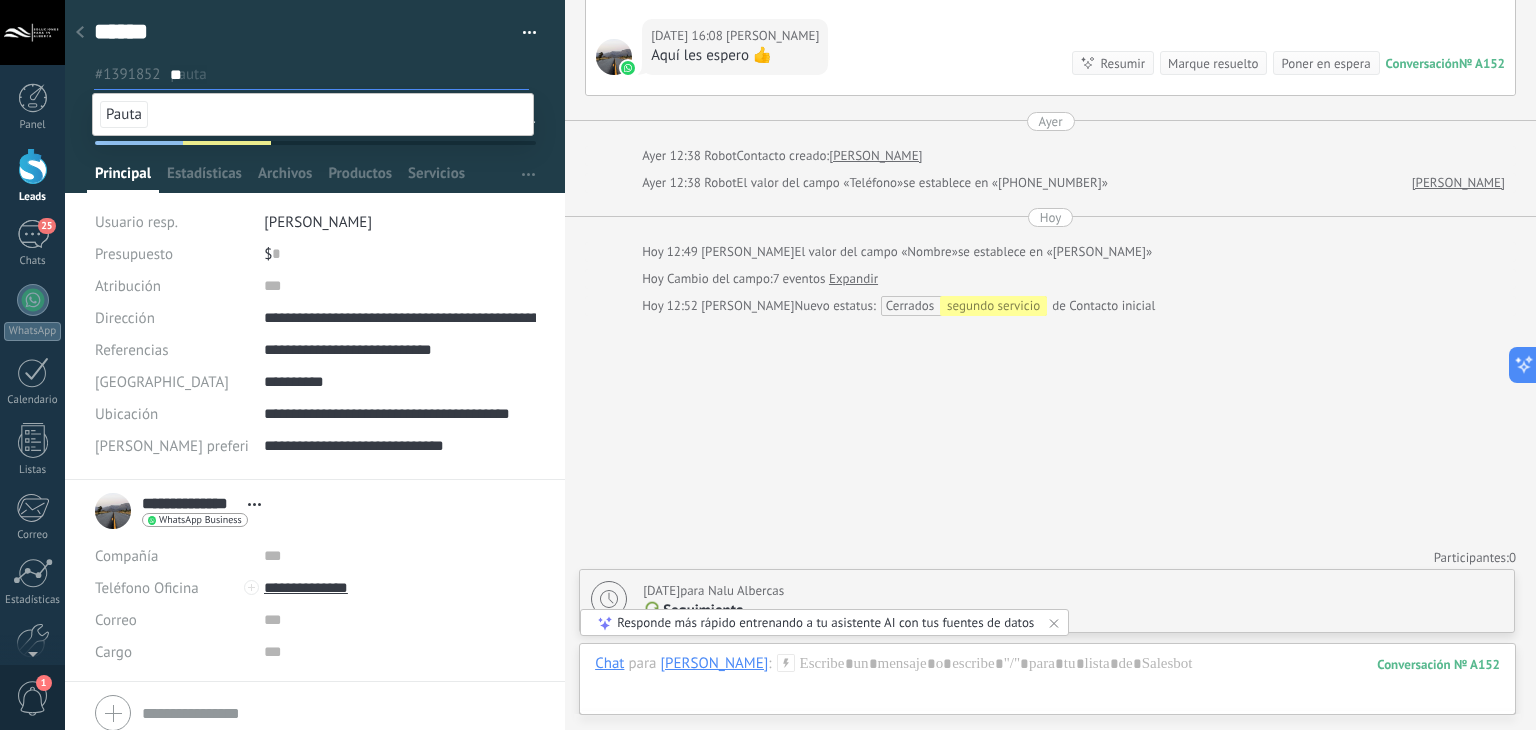 type on "**" 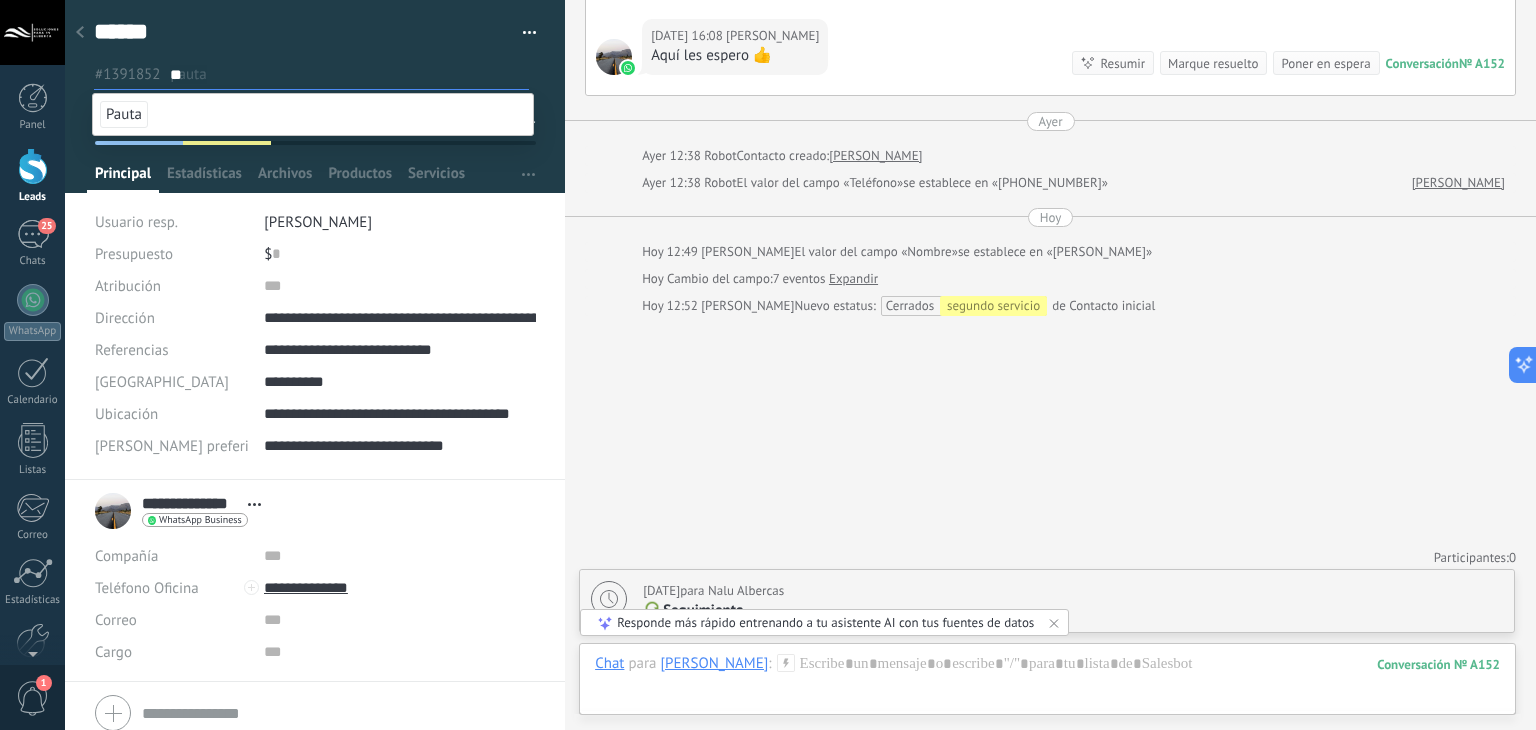 click on "Pauta" at bounding box center [124, 114] 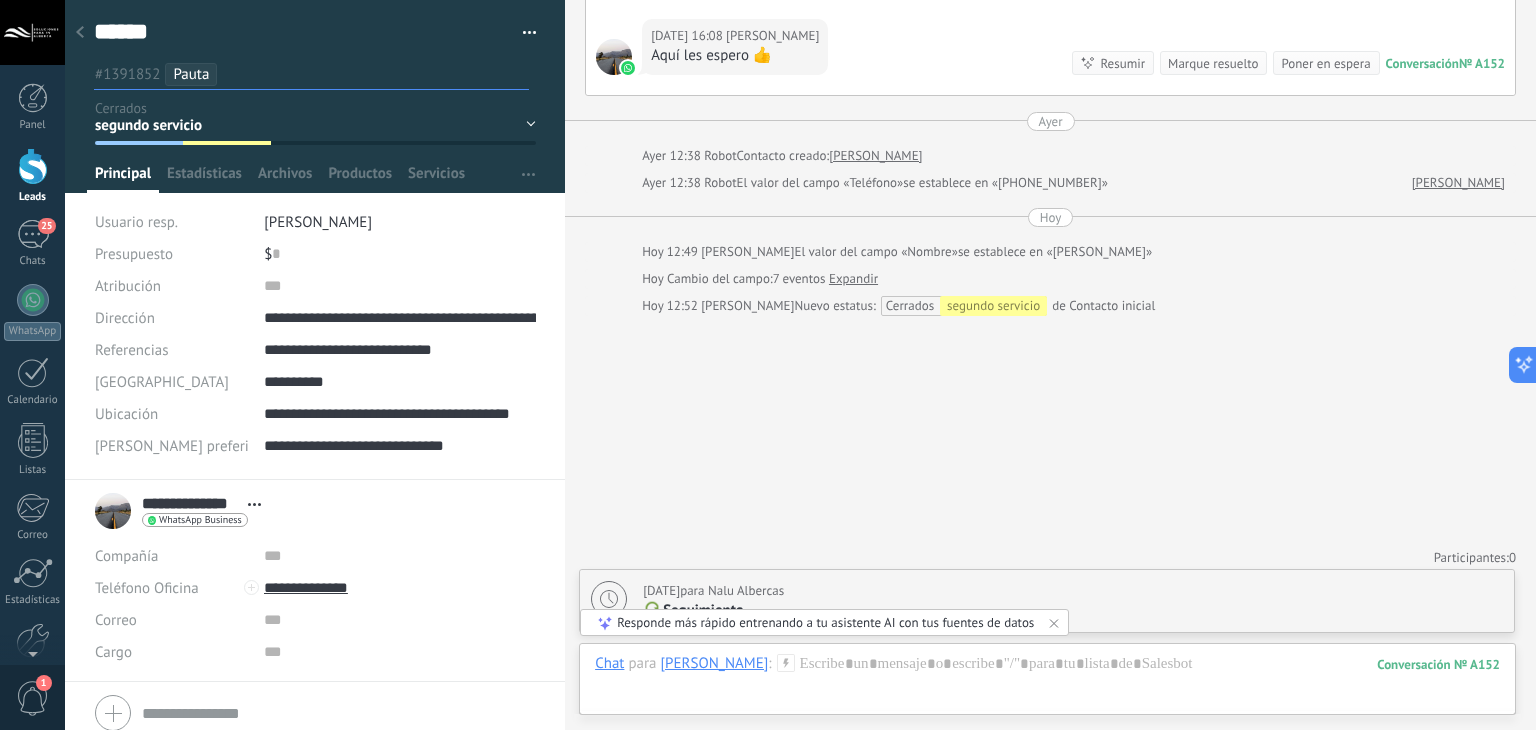 click on "Buscar Carga más 05.07.2025 05.07.2025 12:03 Robot  Lead creado:  Silvia Más 10 de 14 05.07.2025 14:06 WhatsApp Cloud API  Entregado Este tipo de mensaje no se puede mostrar porque aún no es compatible. 05.07.2025 14:07 WhatsApp Cloud API  Entregado Lista la dirección 05.07.2025 14:07 WhatsApp Cloud API  Entregado Solo sería su nombre :) 05.07.2025 14:08 Silvia Marrufo  1- Silvia, María Marrufo y May. 2 Calle 105 × 128 a número 460, fraccionamiento los héroes 3- casa en esquina con palmeras 05.07.2025 14:13 Silvia Marrufo  Este mensaje incluye contenido multimedia y se recibió hace más de 14 días  antes de que conectaras WhatsApp a Kommo. Solo puedes verlo en la aplicación de WhatsApp Business. 05.07.2025 14:14 Silvia Marrufo  El horario será entonces entre 2 y pm ??? 05.07.2025 14:15 WhatsApp Cloud API  Entregado Se agendaría entre 2:30 y 4:00 p.m. 05.07.2025 14:15 WhatsApp Cloud API  Entregado Perfecto, agendado, le mandamos mensaje al estar en camino :) 05.07.2025 14:16 Entregado 0" at bounding box center (1050, -908) 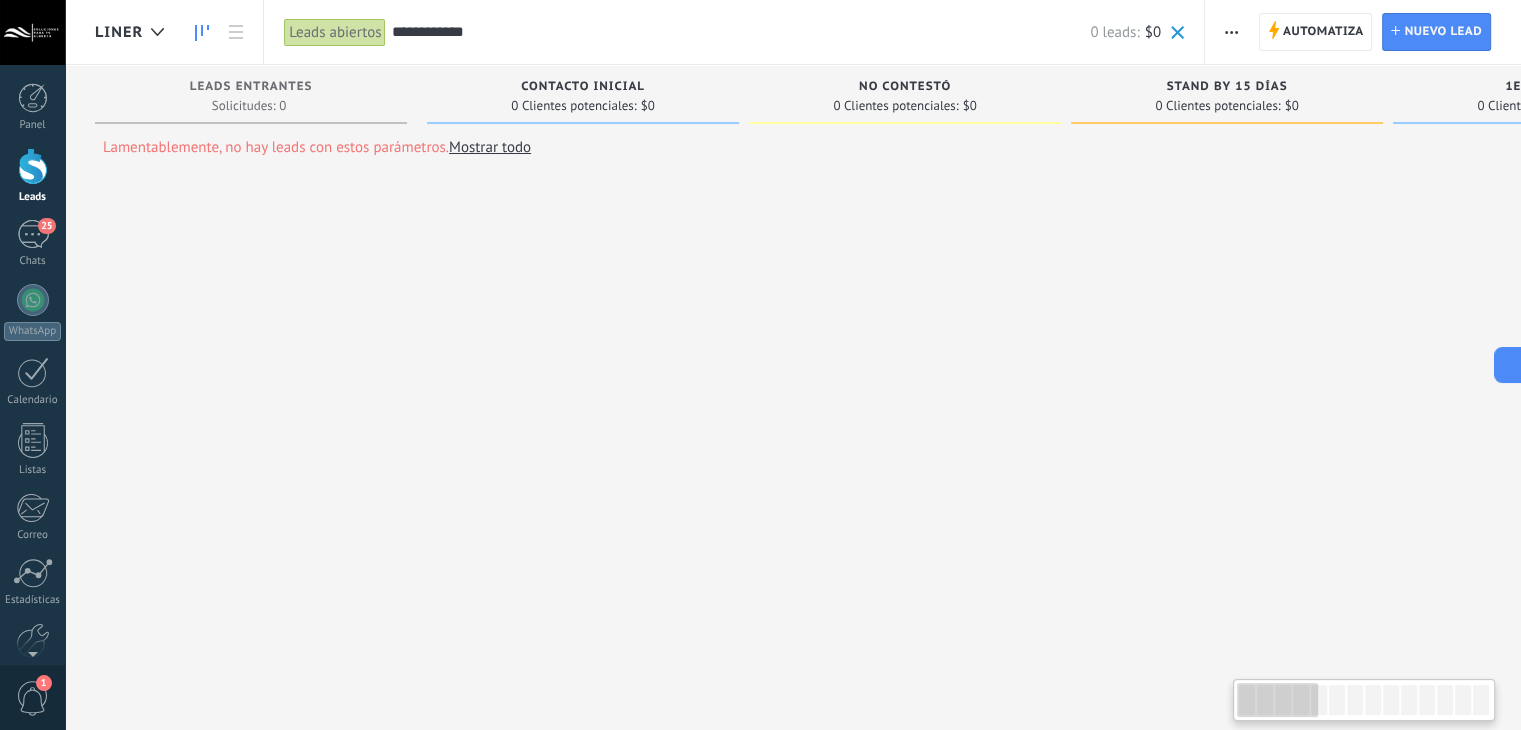 click on "**********" at bounding box center [740, 32] 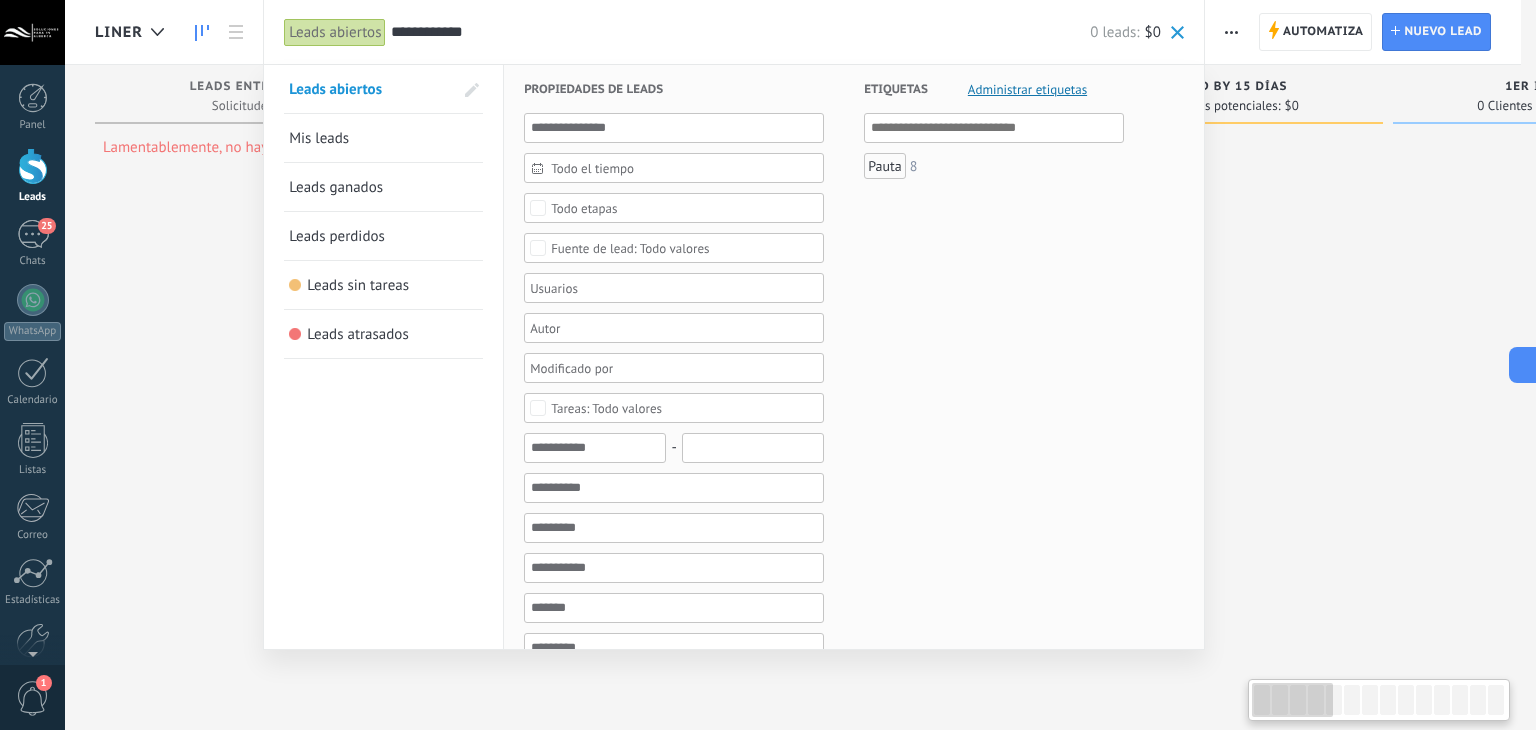 paste 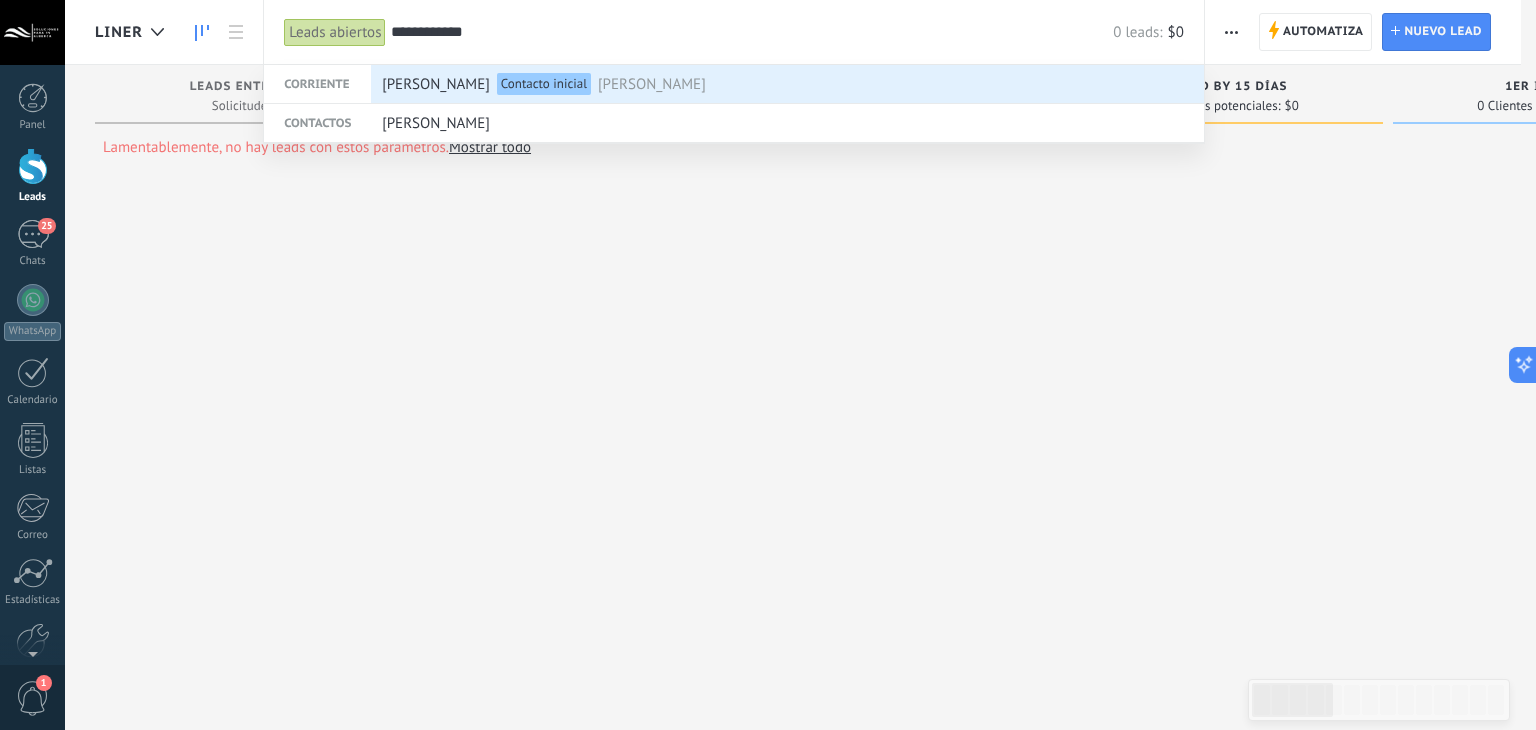 type on "**********" 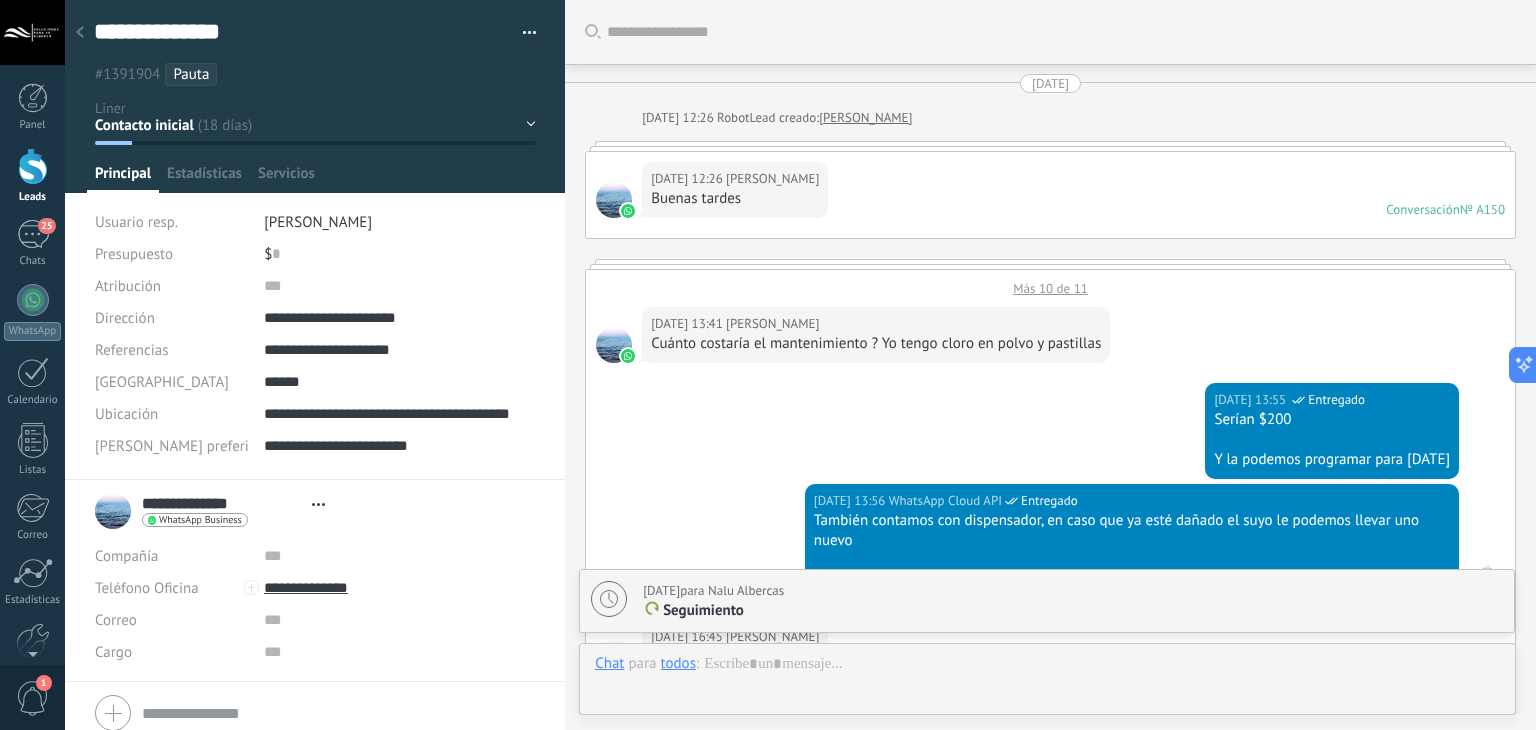 type on "**********" 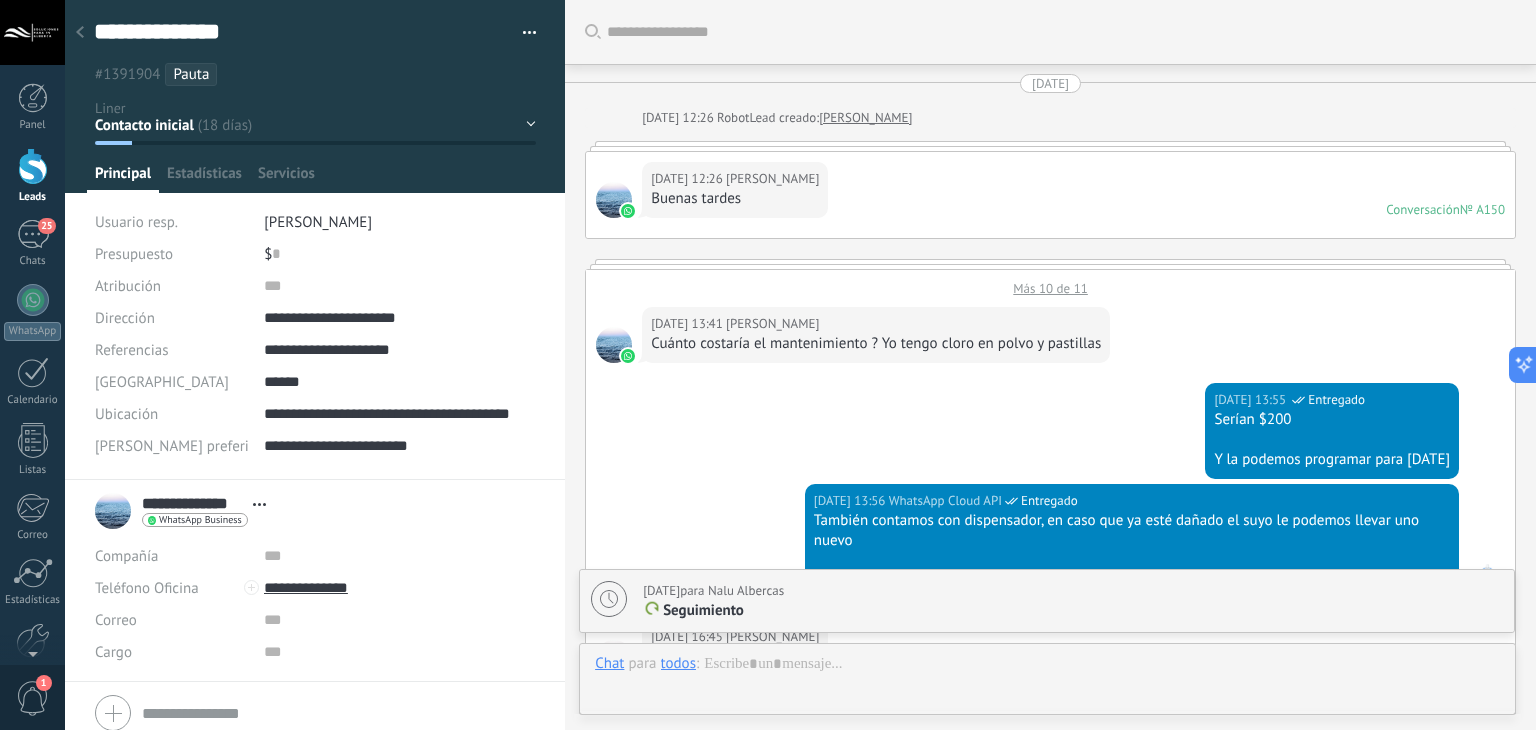 scroll, scrollTop: 6205, scrollLeft: 0, axis: vertical 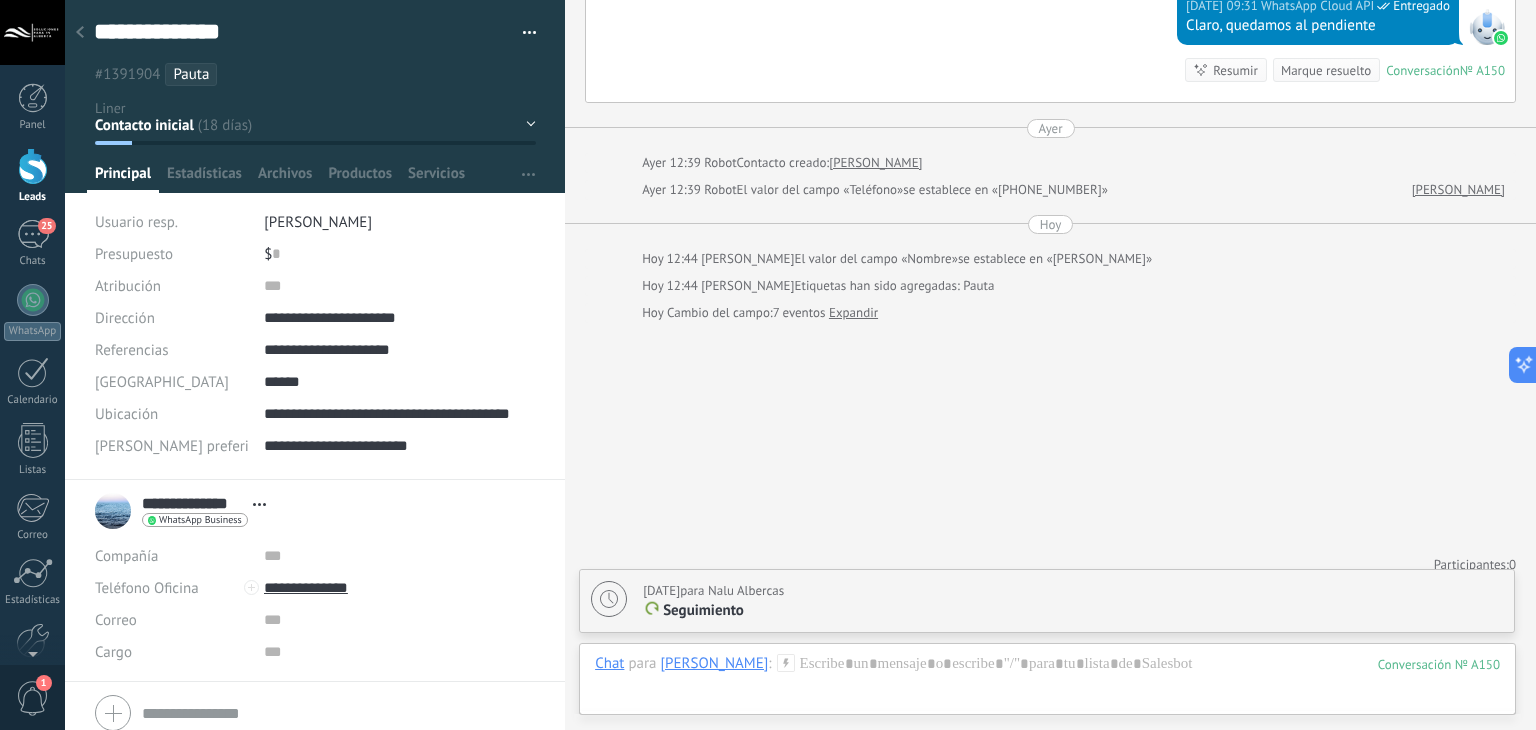 click 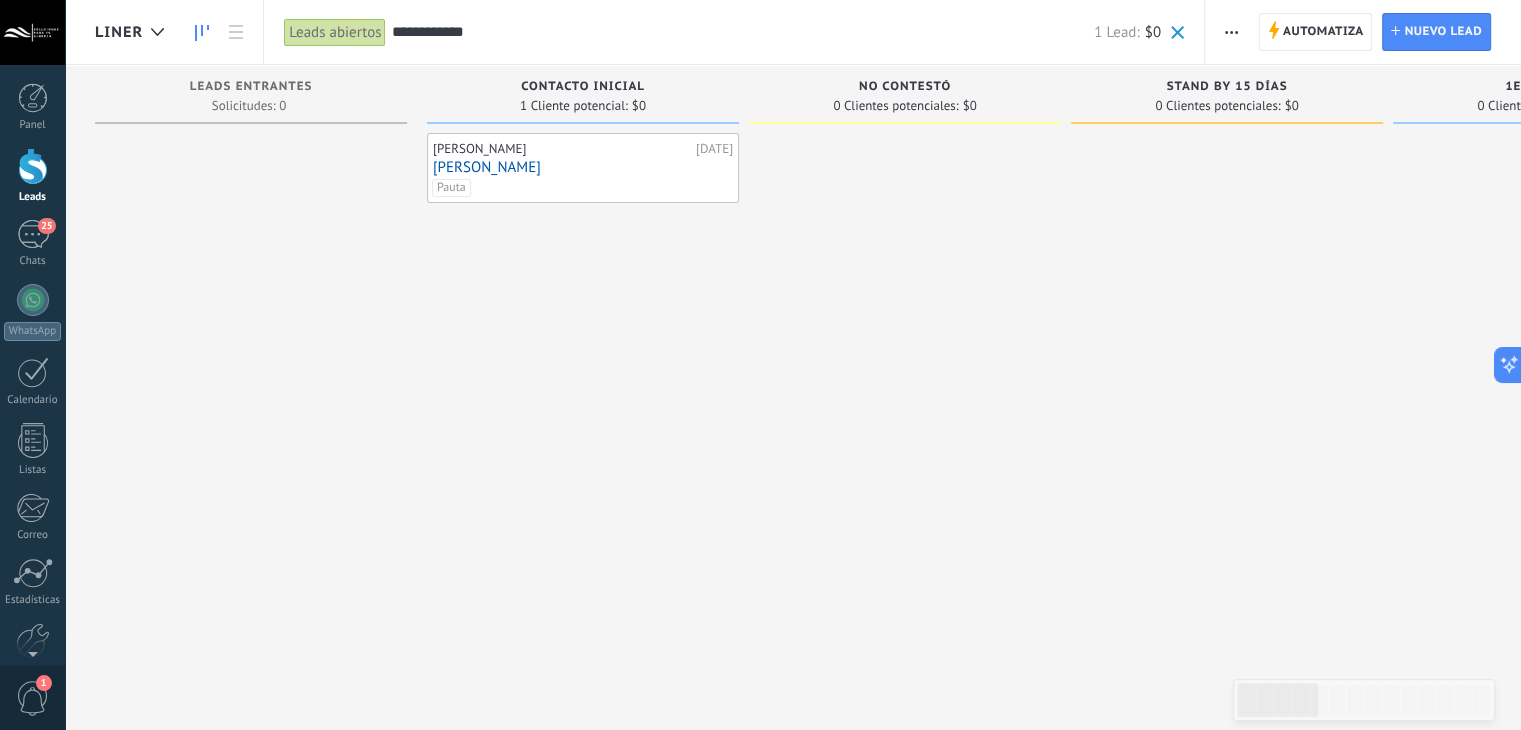 click on "**********" at bounding box center [742, 32] 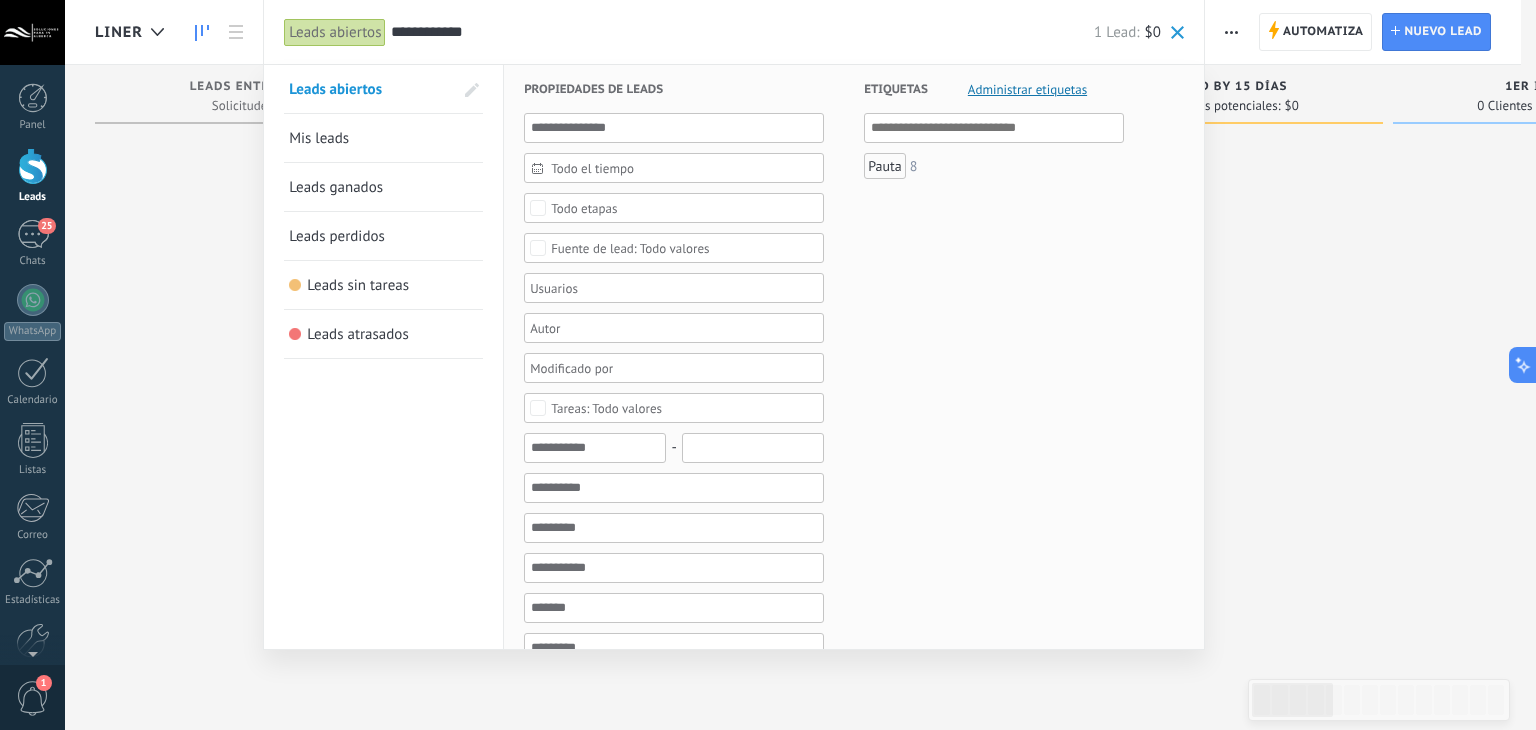 click on "**********" at bounding box center [742, 32] 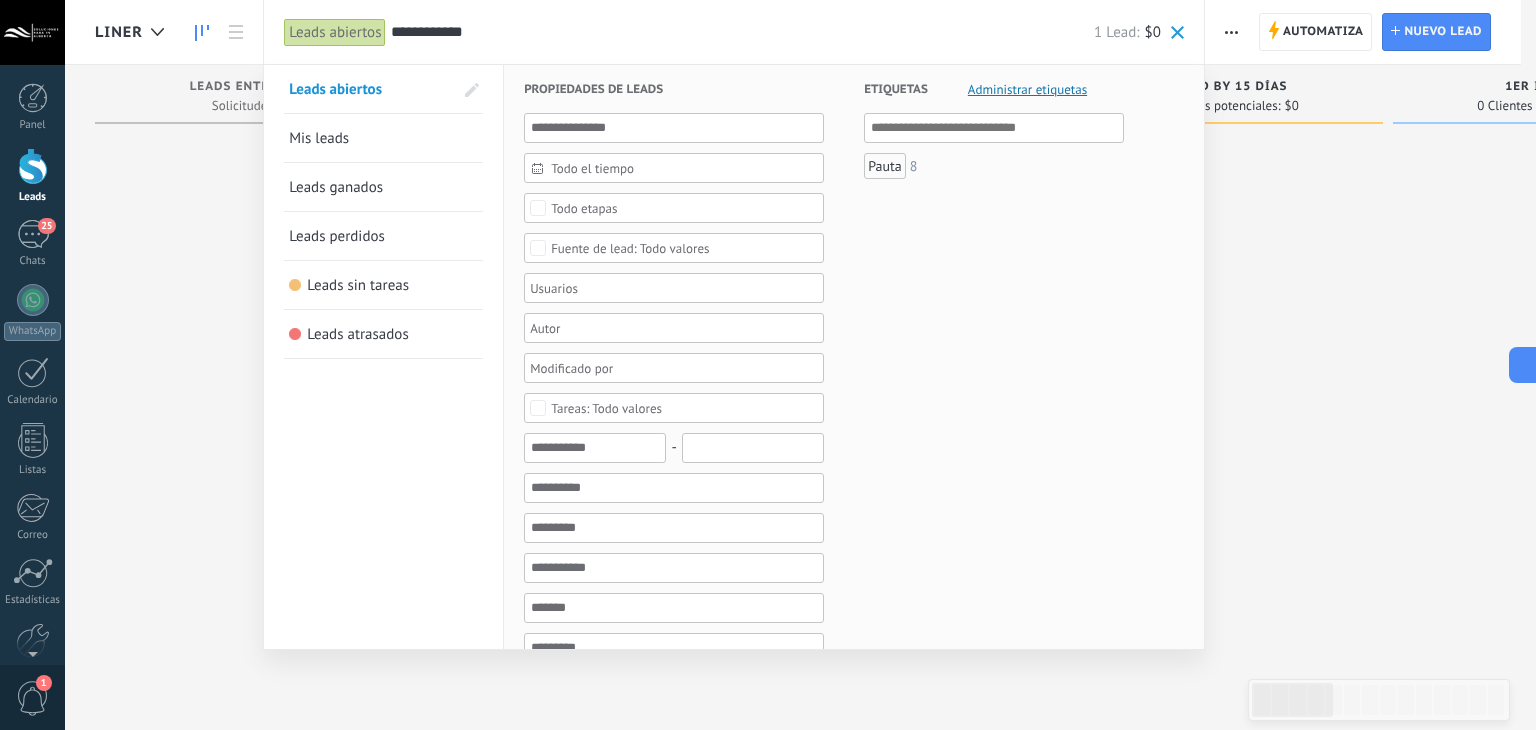 click on "**********" at bounding box center [742, 32] 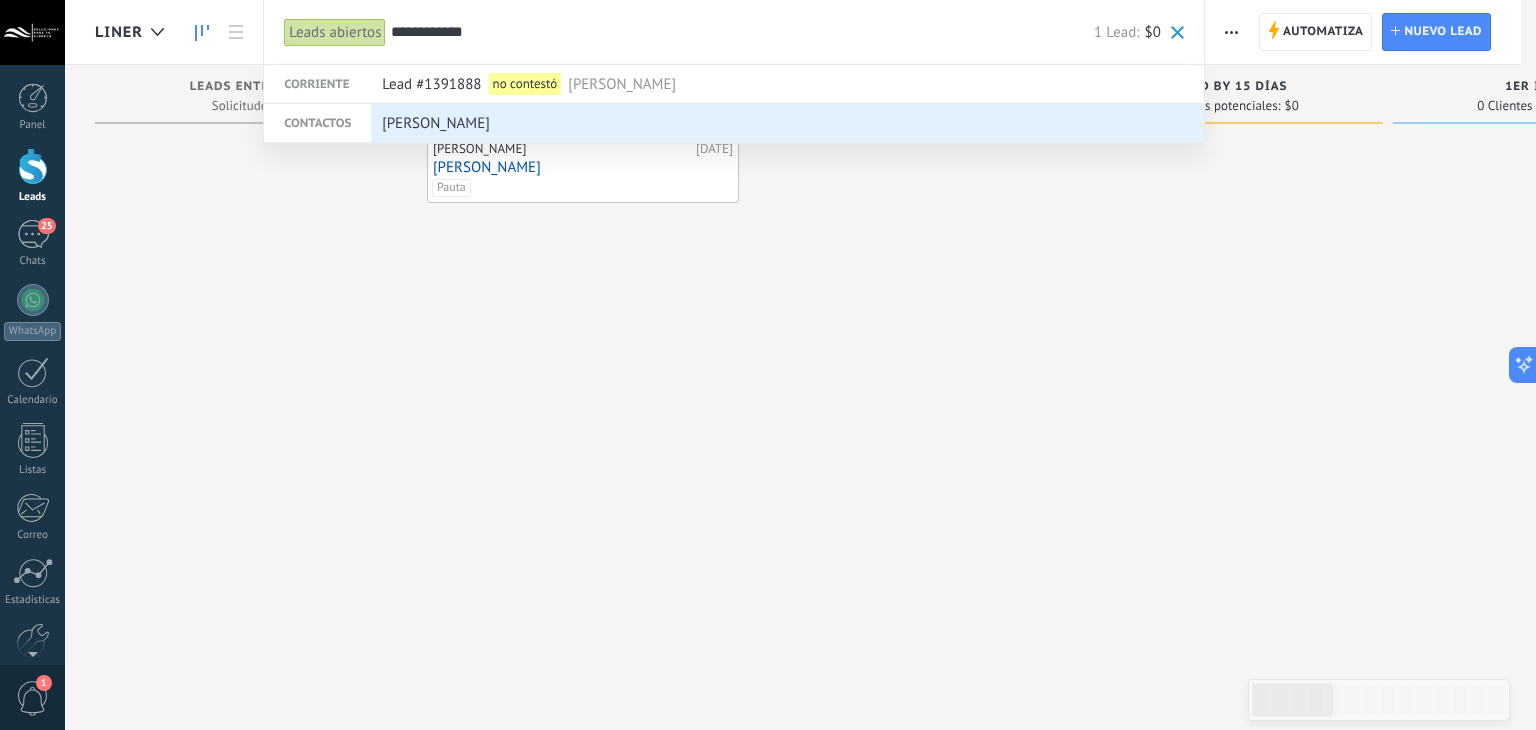 type on "**********" 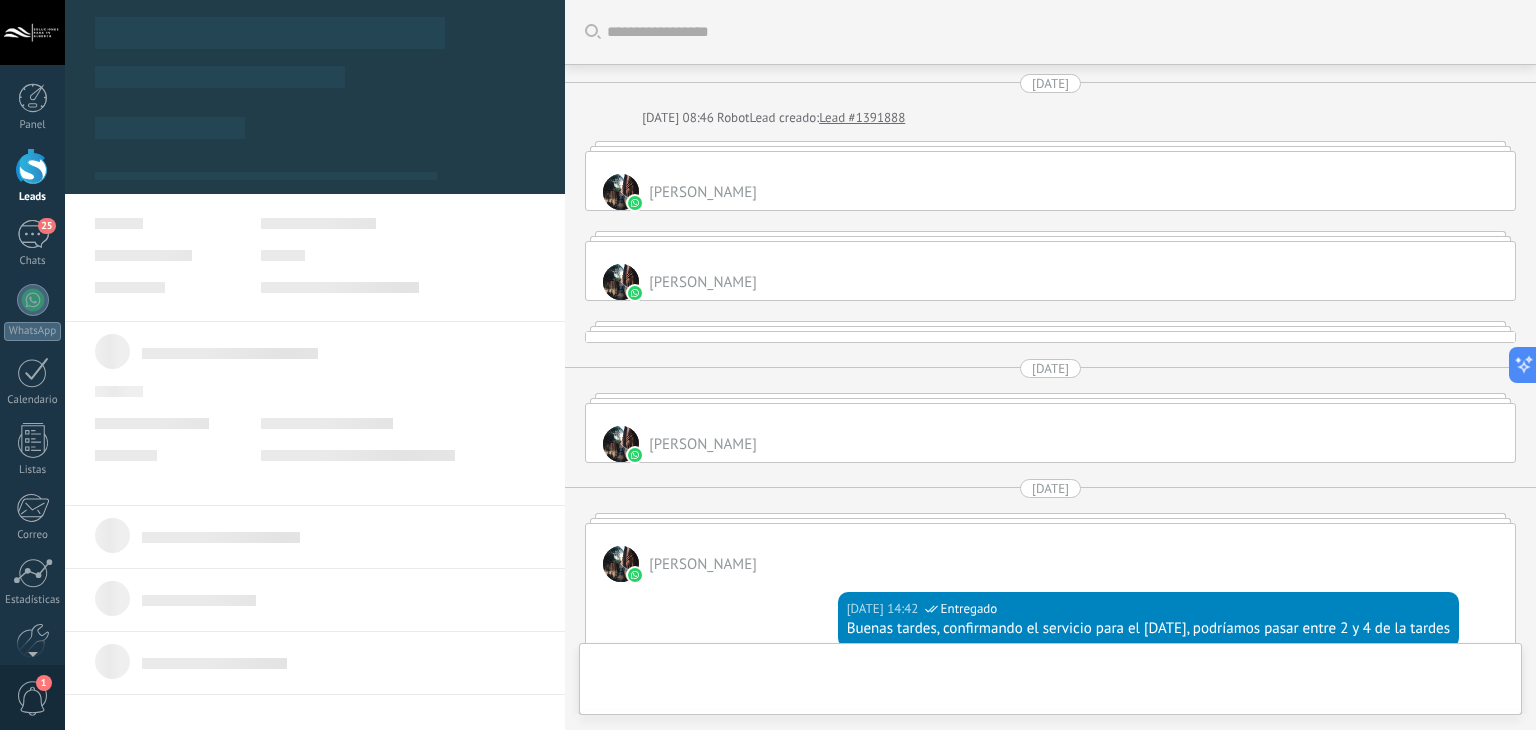 type on "**********" 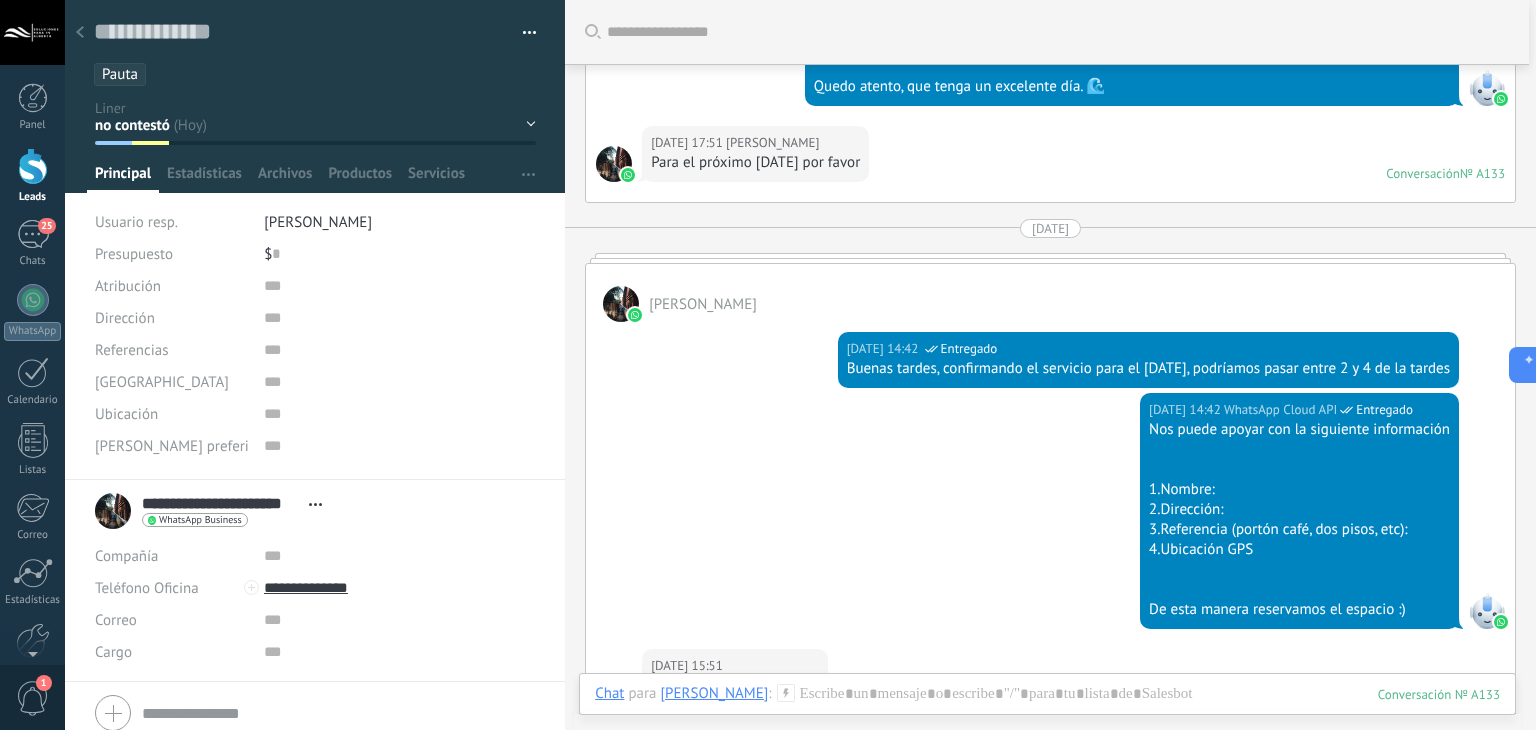 scroll, scrollTop: 1711, scrollLeft: 0, axis: vertical 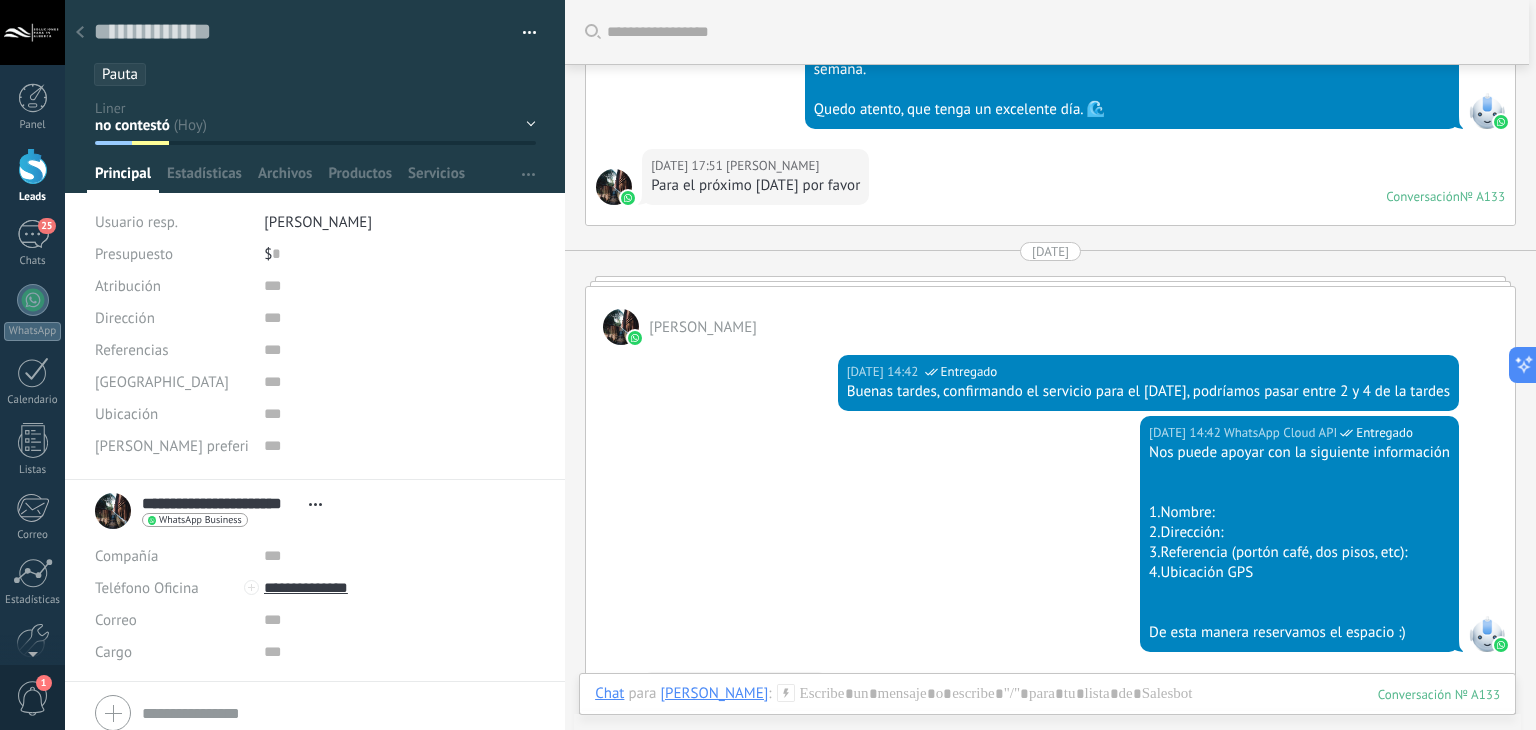 click at bounding box center (80, 33) 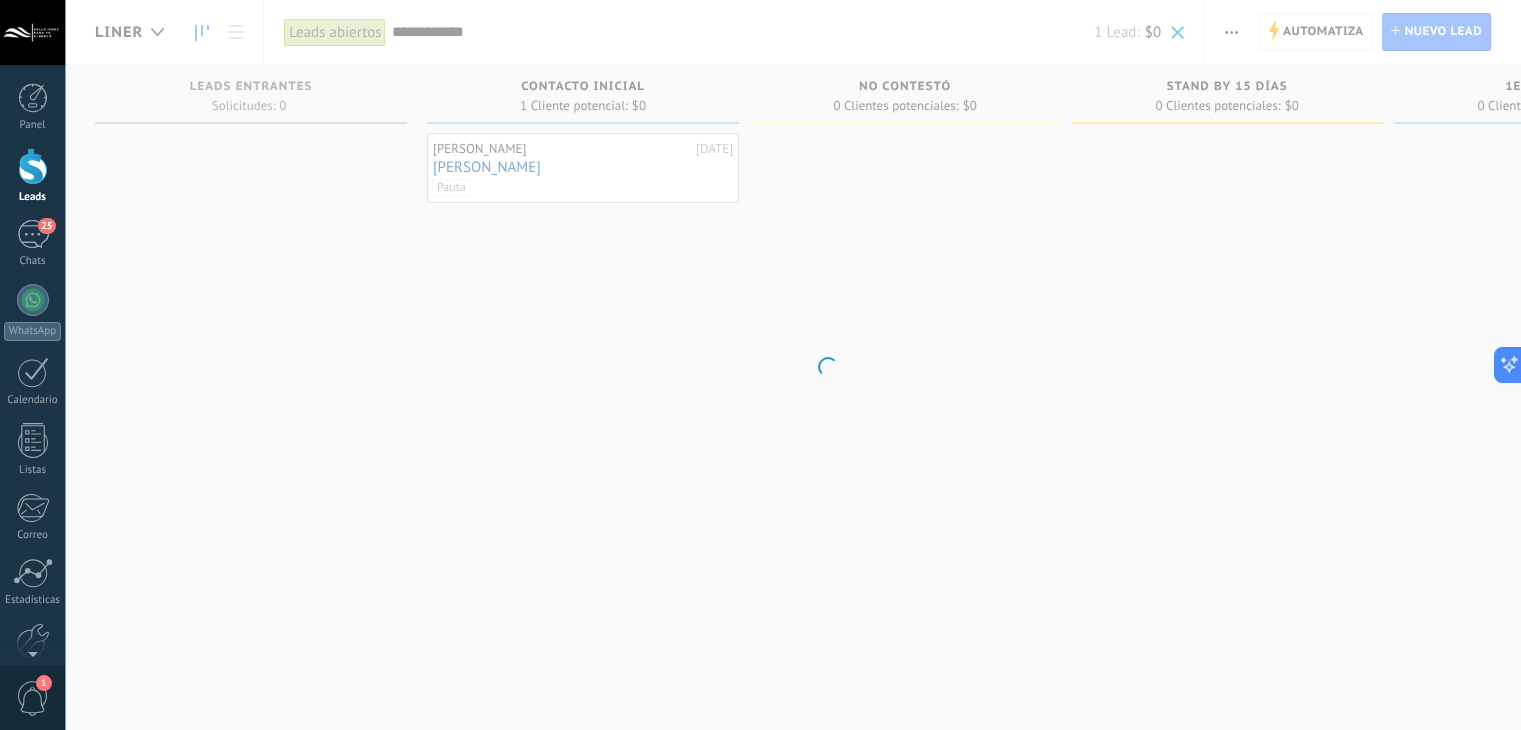 click on "**********" at bounding box center (787, 32) 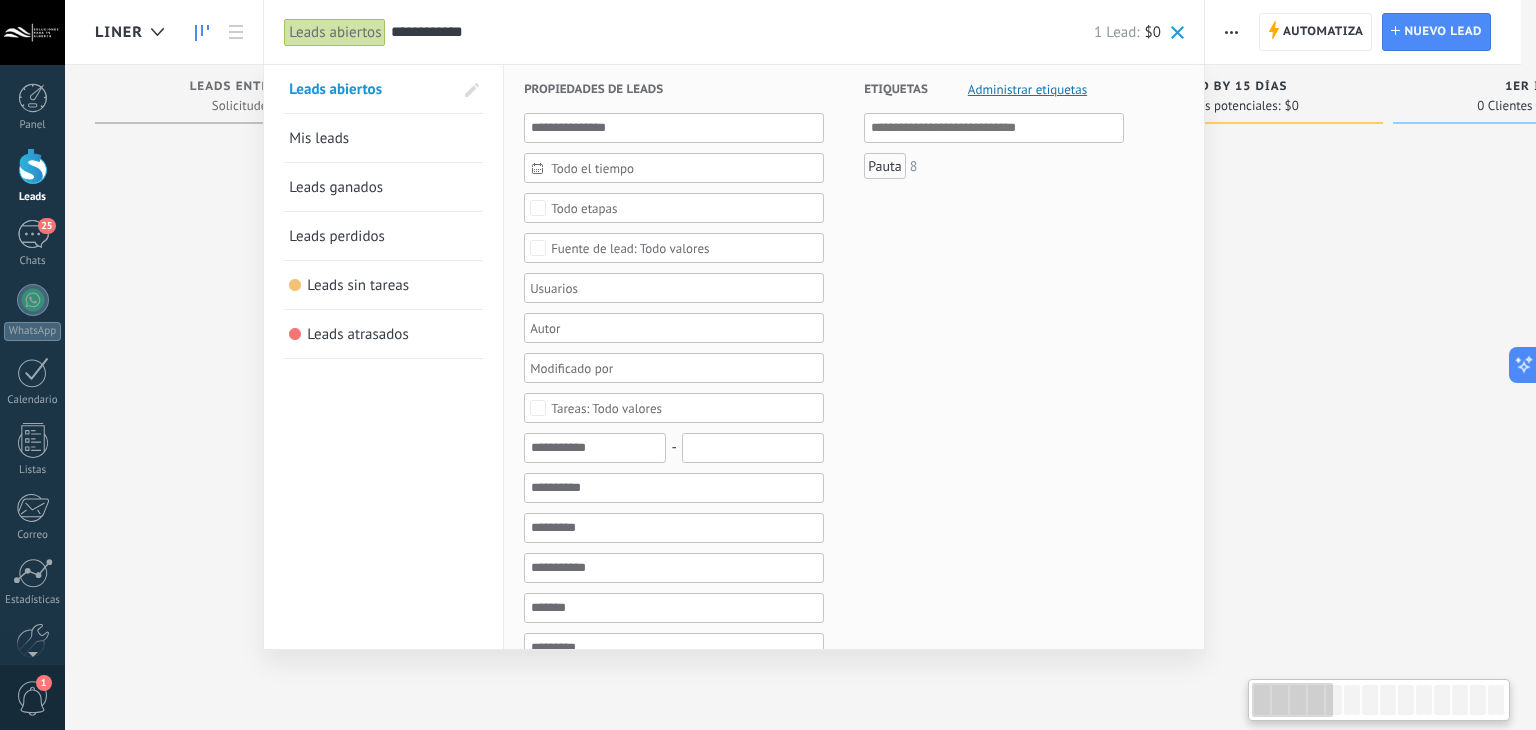 click on "**********" at bounding box center (742, 32) 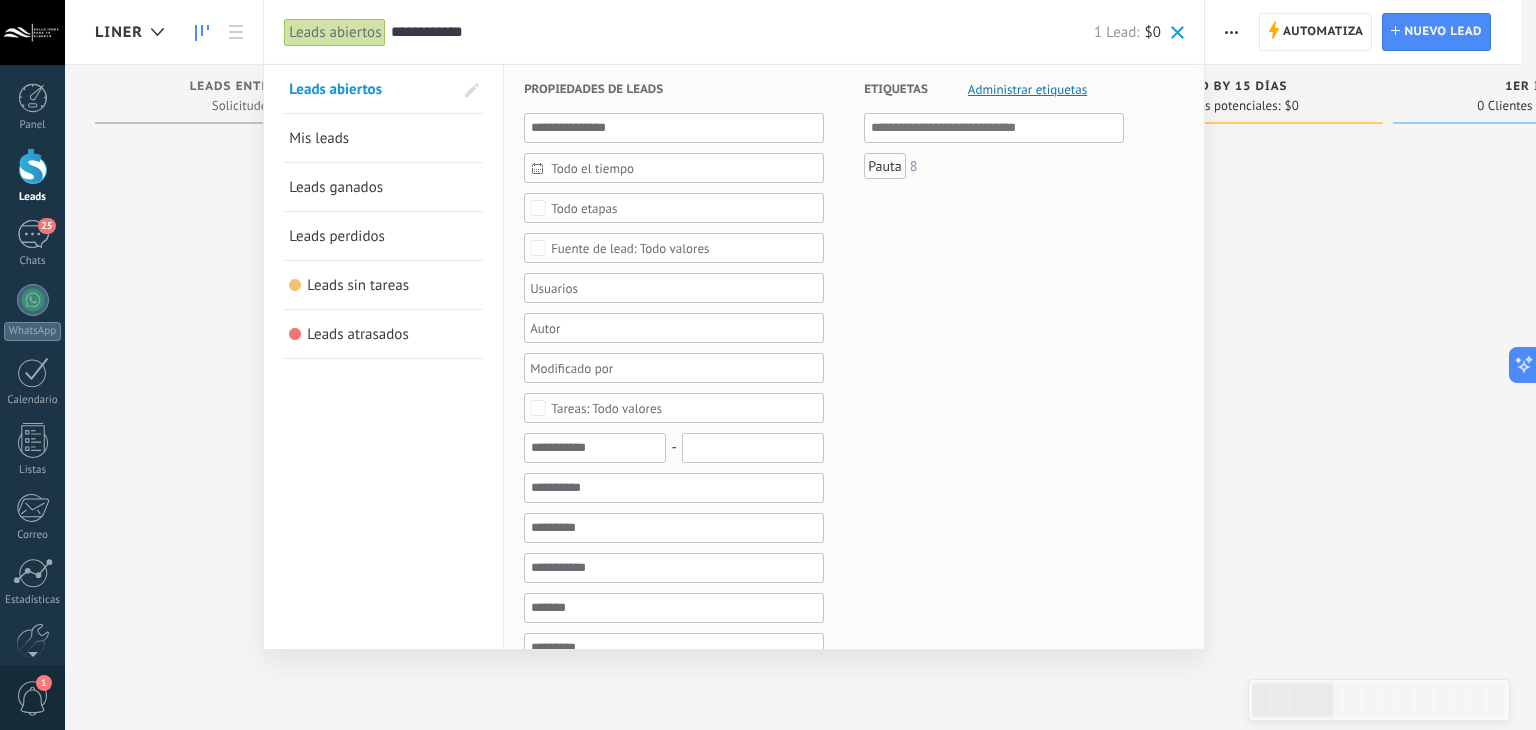 click on "**********" at bounding box center [742, 32] 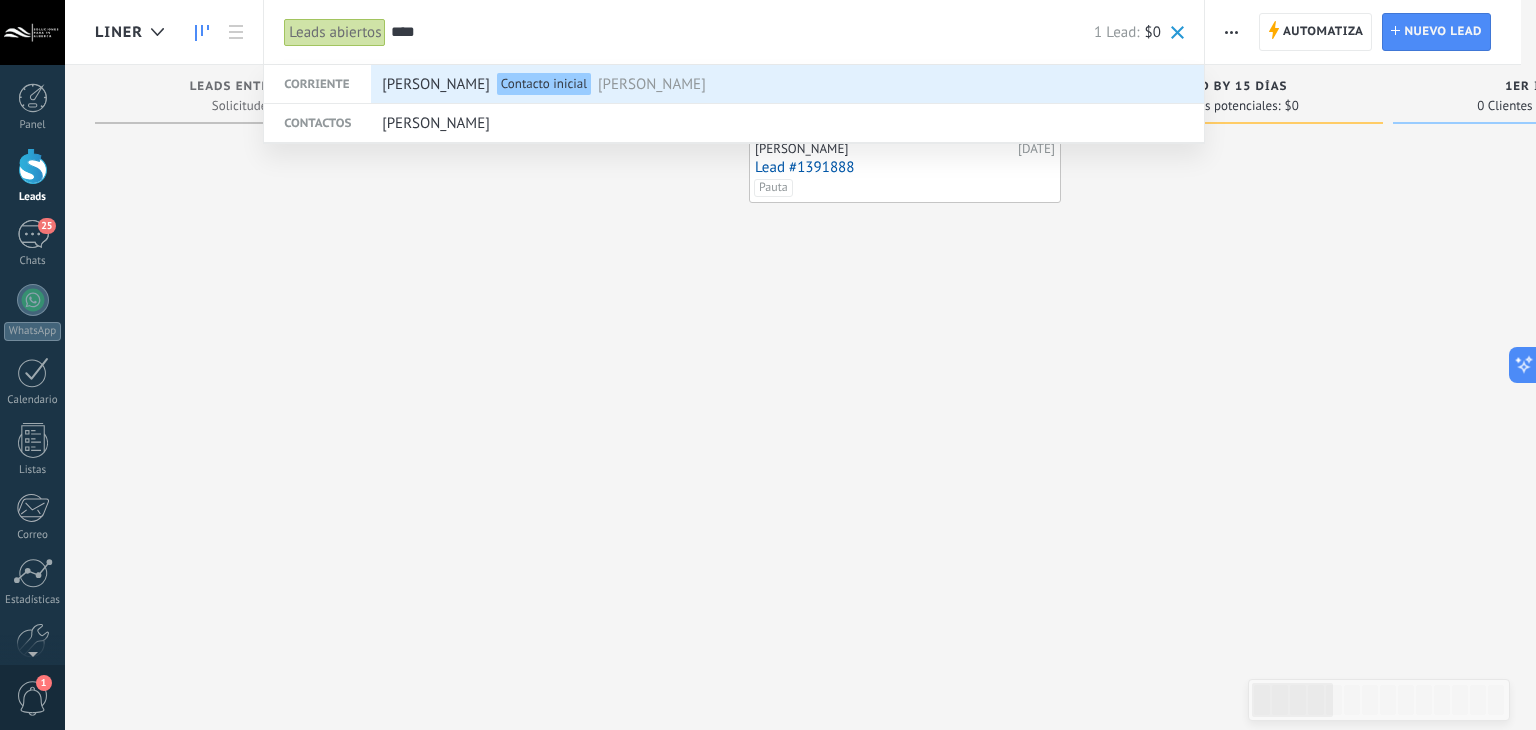 type on "****" 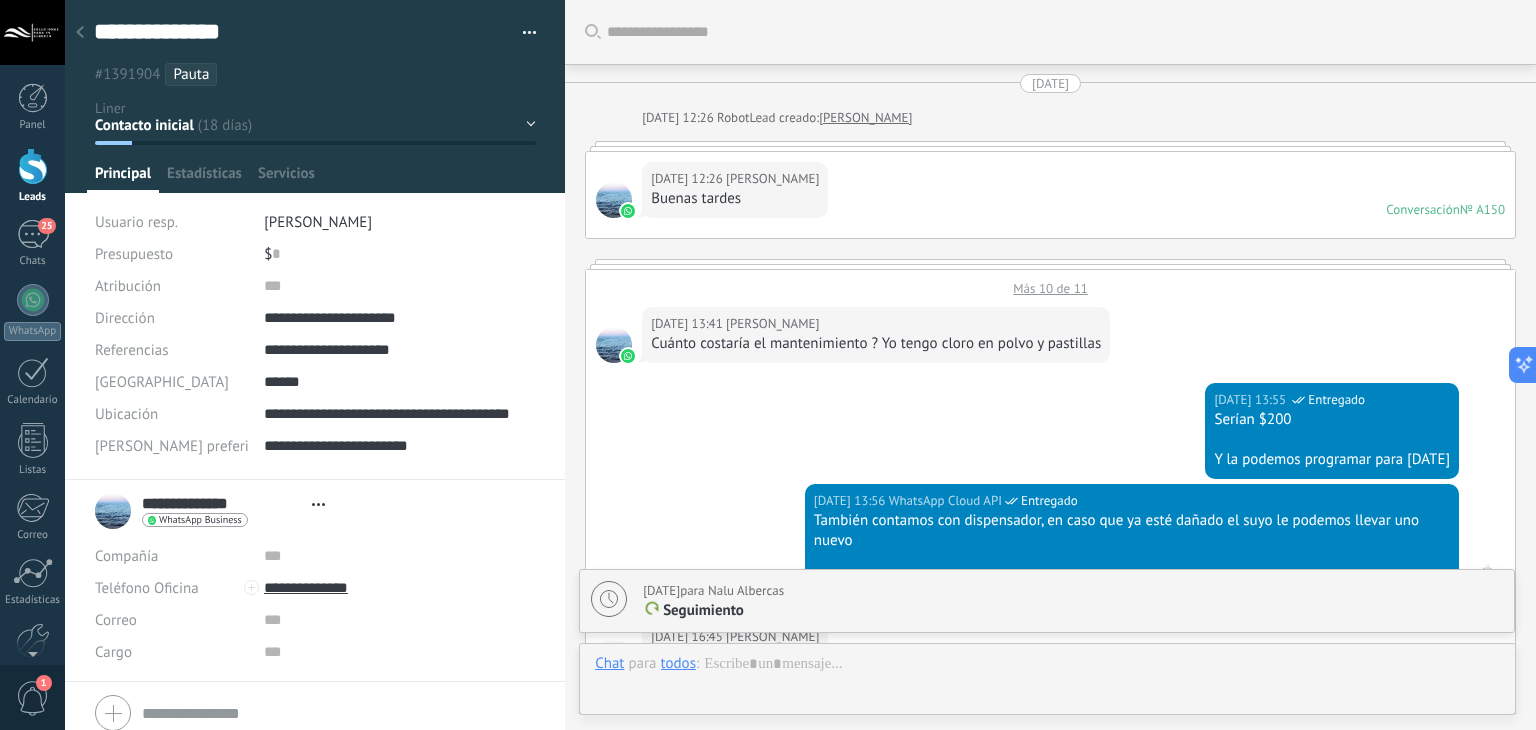 type on "**********" 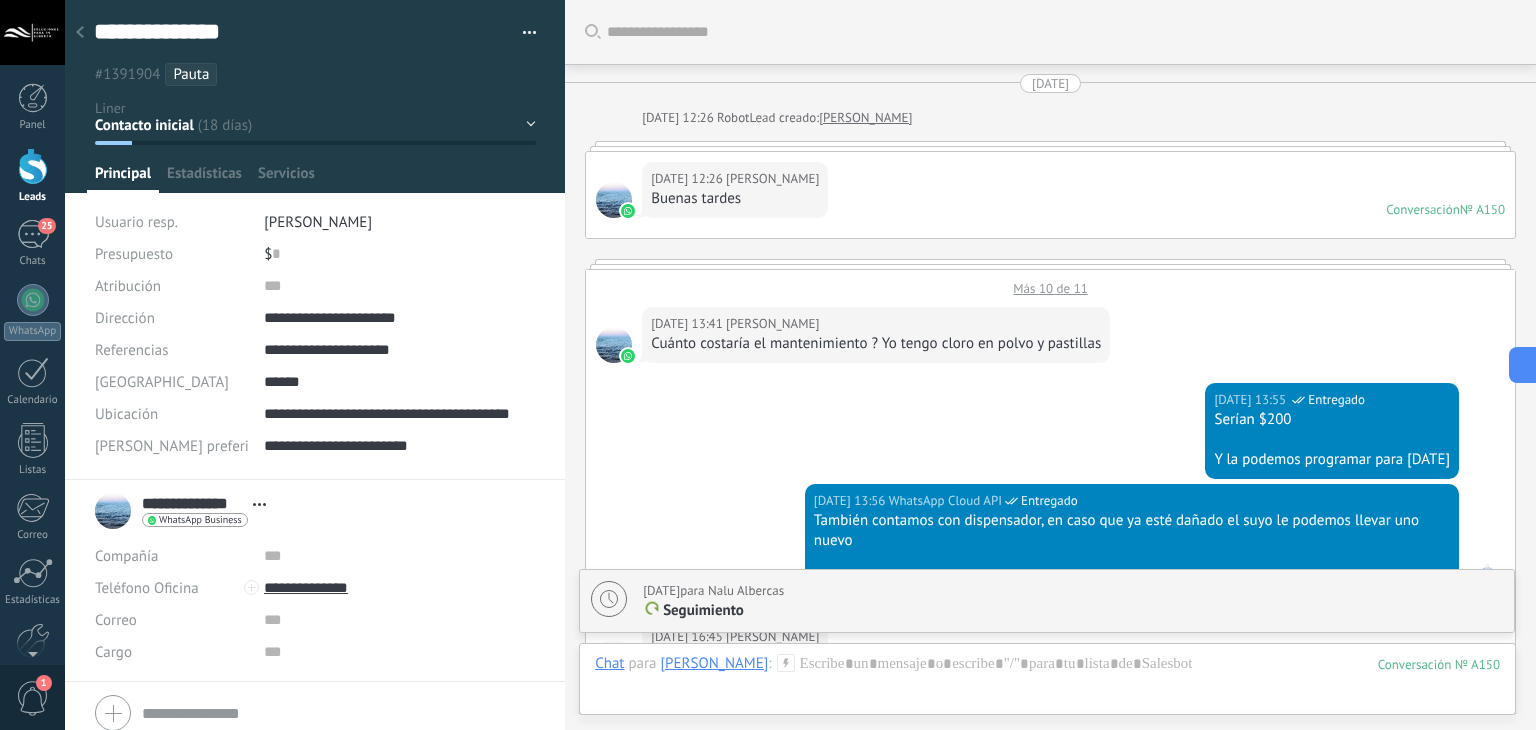 scroll, scrollTop: 6205, scrollLeft: 0, axis: vertical 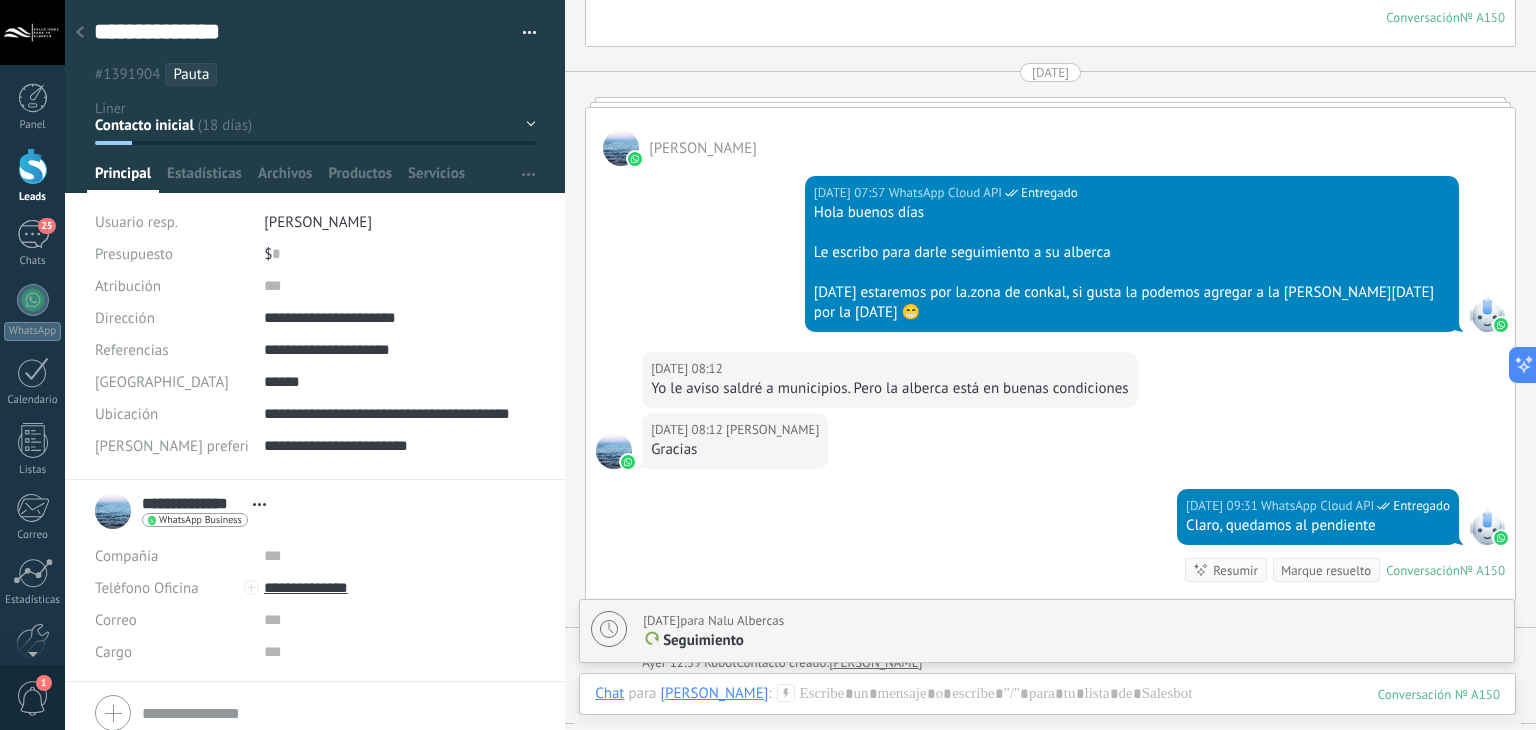 click on "Contacto inicial
no contestó
stand  by 15 días
1er intento
2do intento
3er intento" at bounding box center (0, 0) 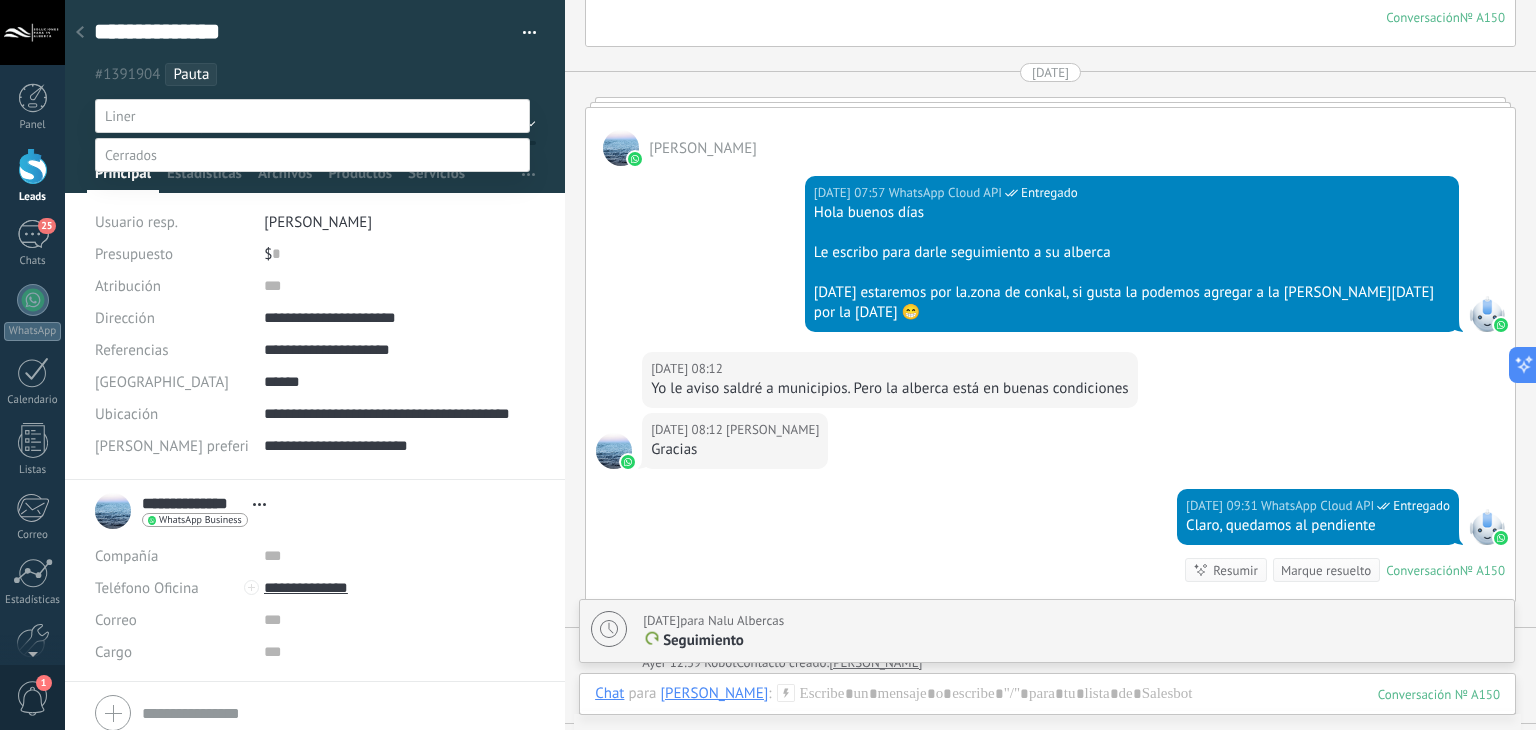 click at bounding box center (312, 155) 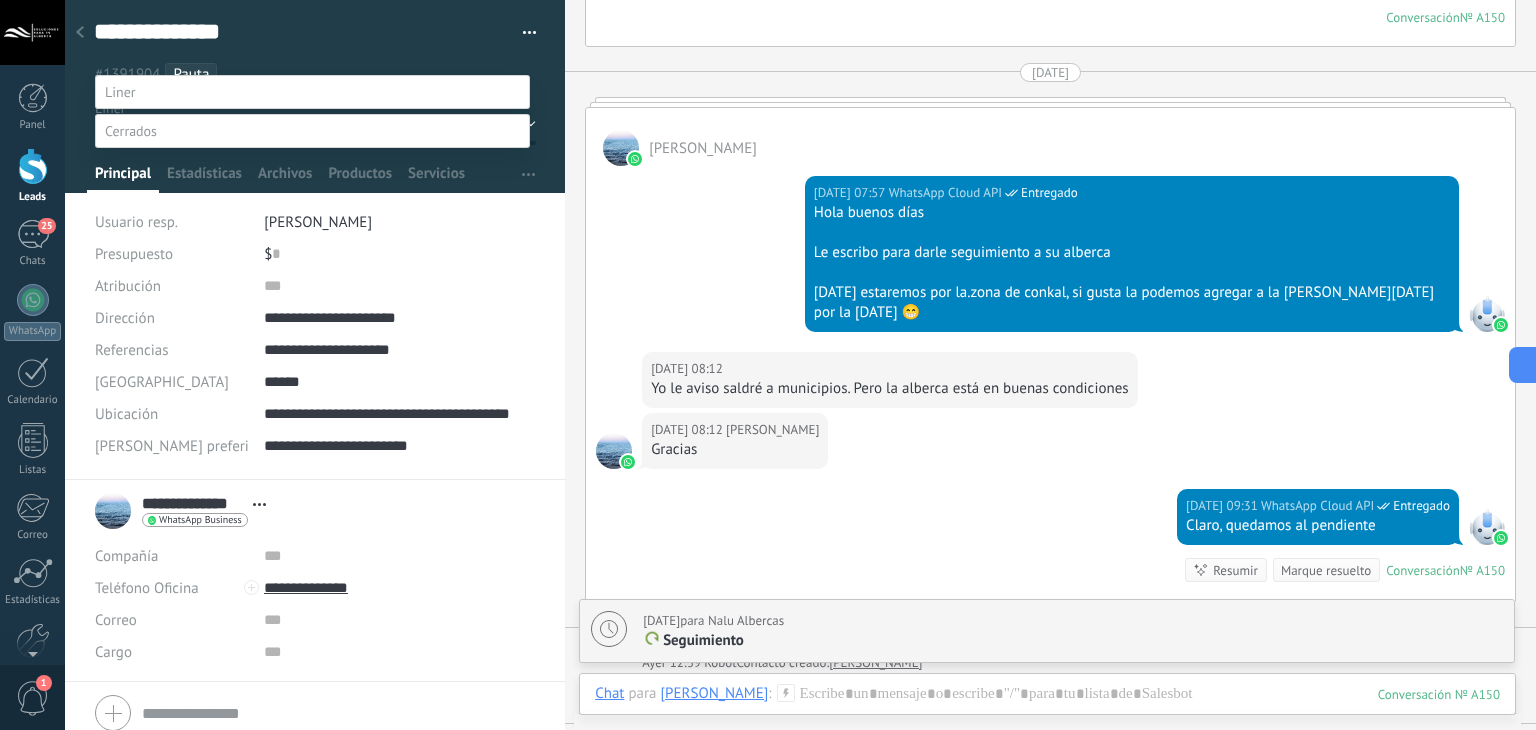 click on "segundo servicio" at bounding box center (0, 0) 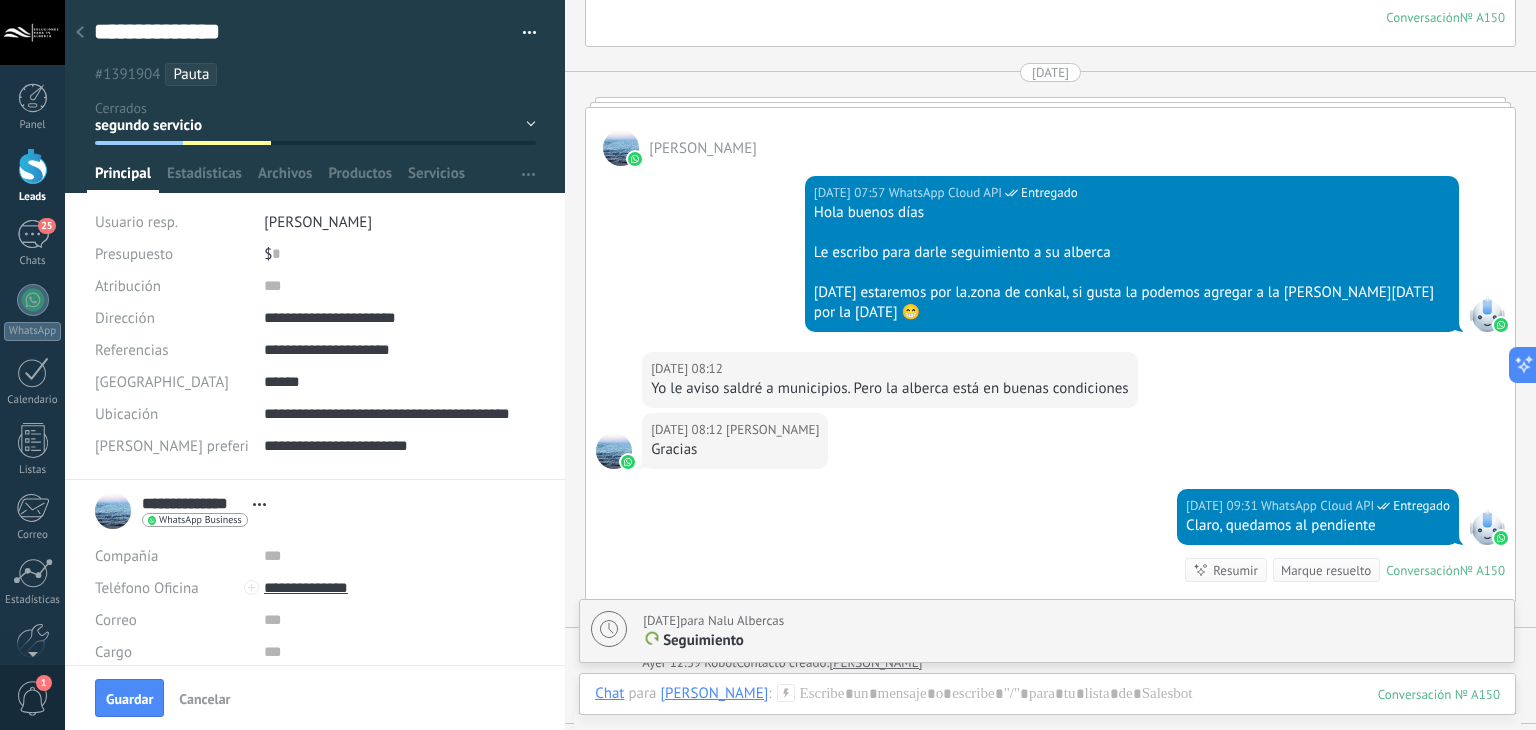 click on "Guardar" at bounding box center [129, 699] 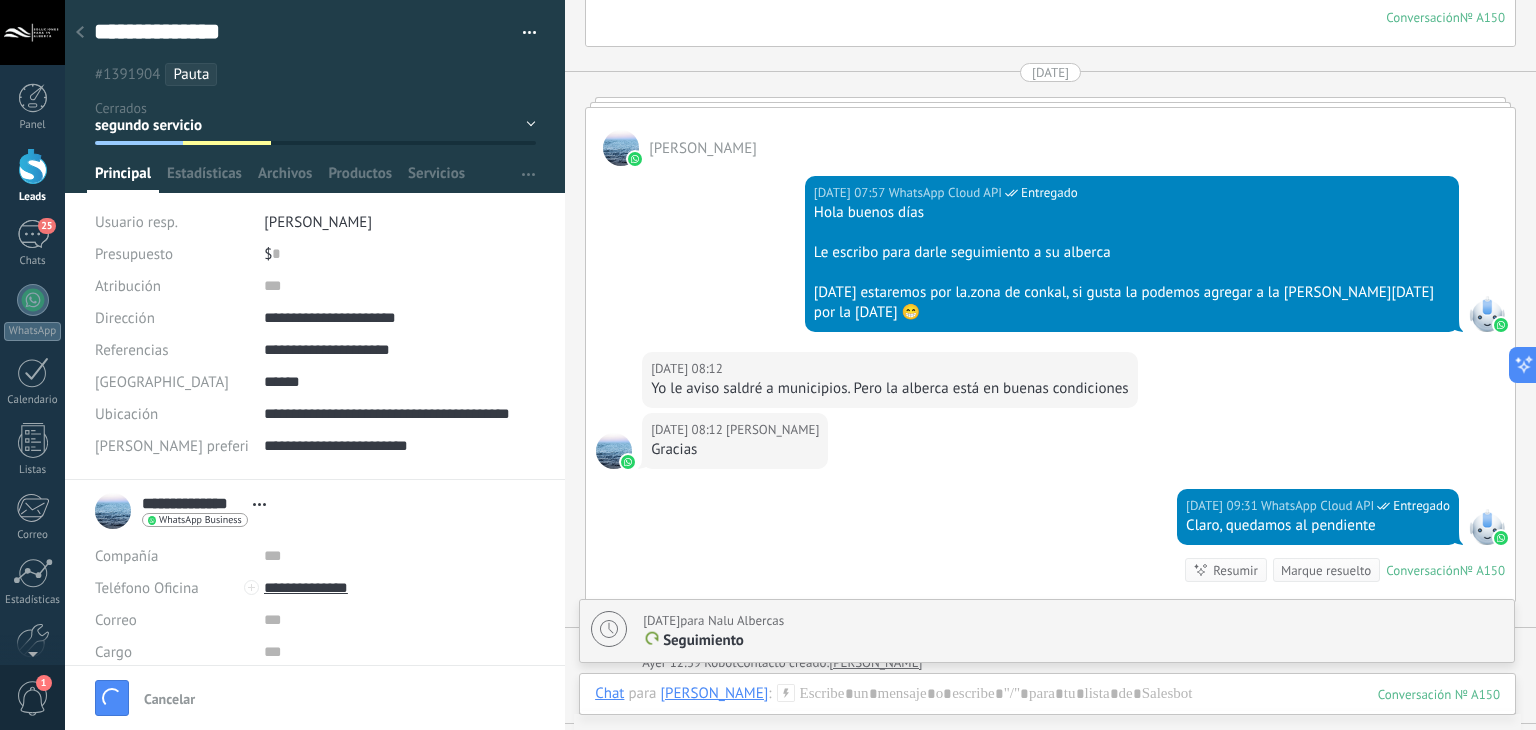 scroll, scrollTop: 5732, scrollLeft: 0, axis: vertical 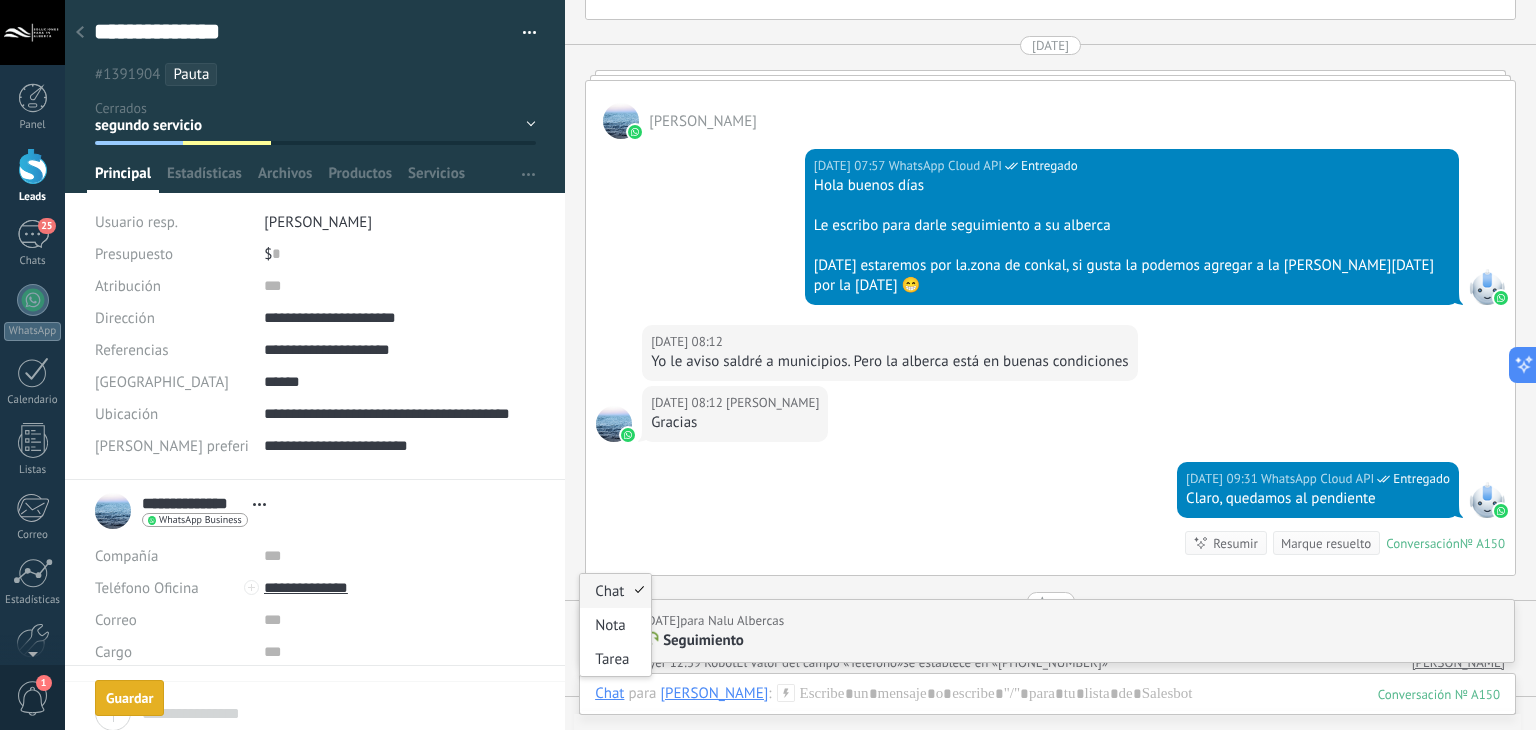 click on "Chat" at bounding box center [609, 693] 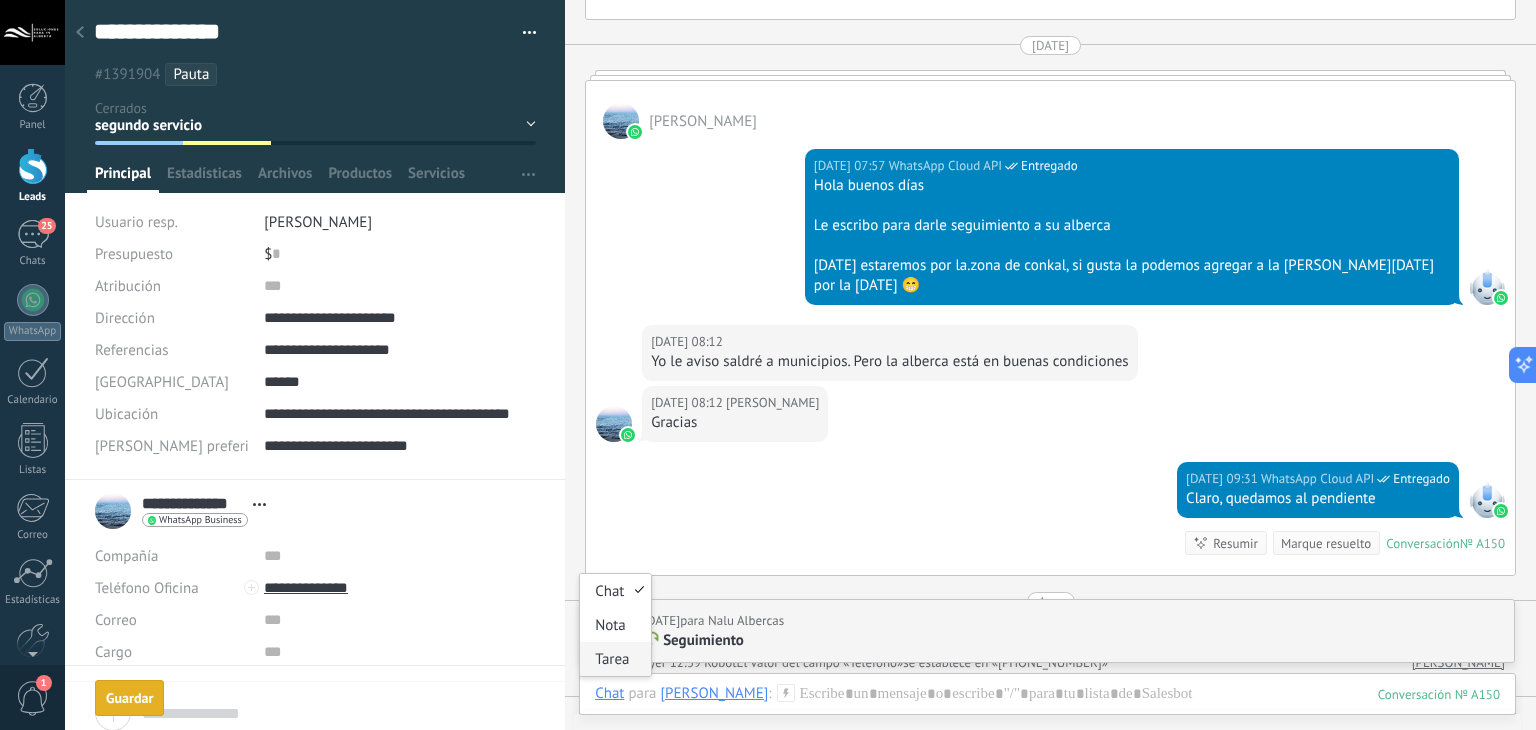 click on "Tarea" at bounding box center (615, 659) 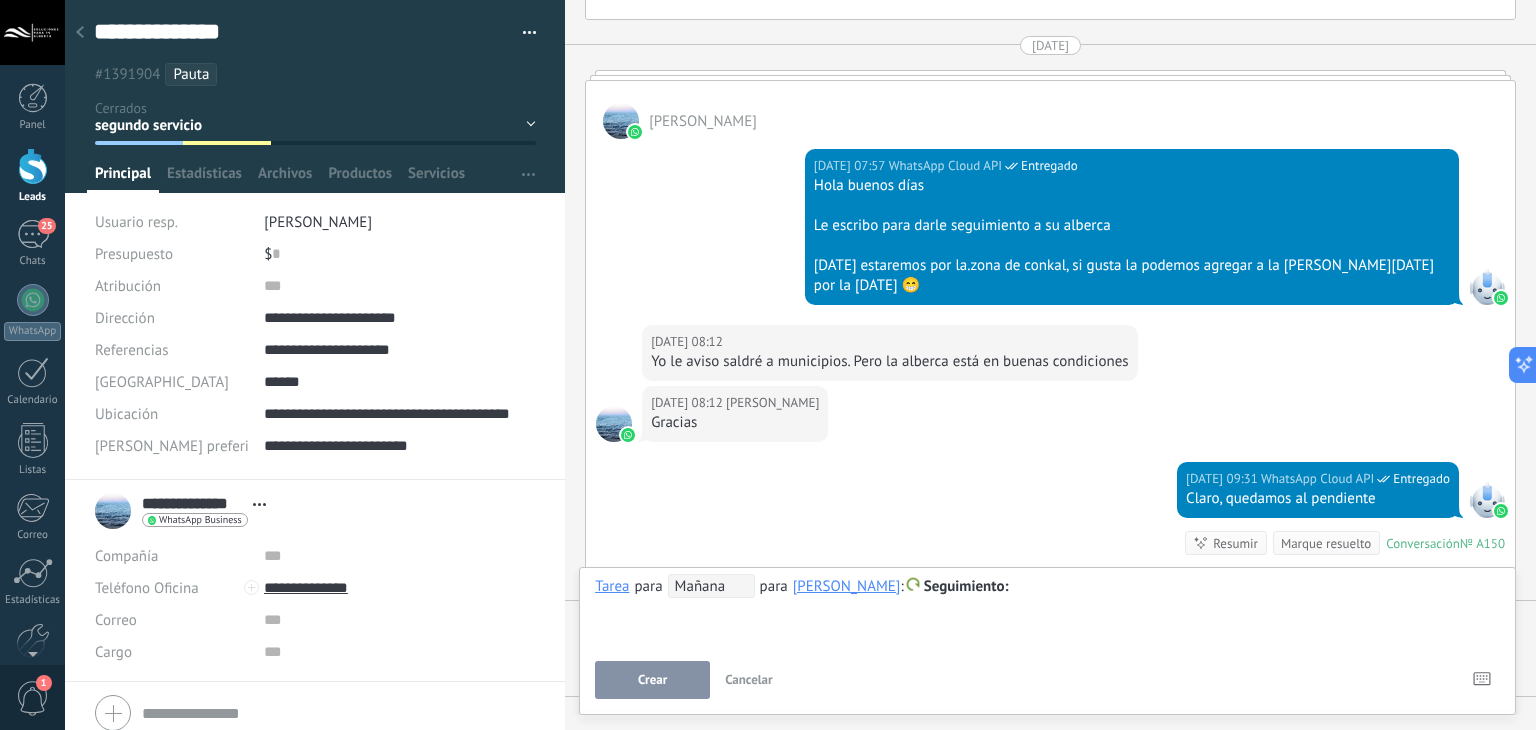 click on "Cancelar" at bounding box center (749, 679) 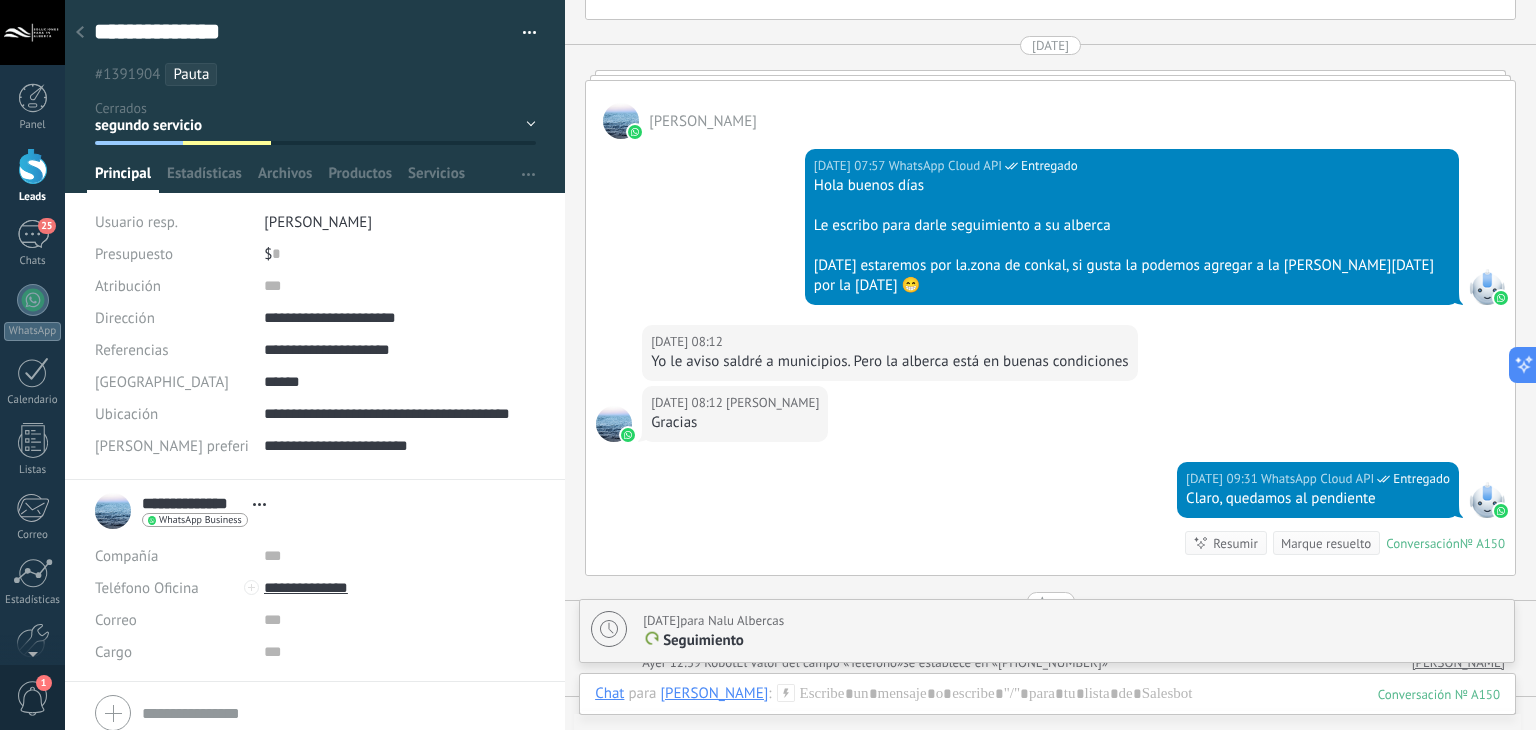 click 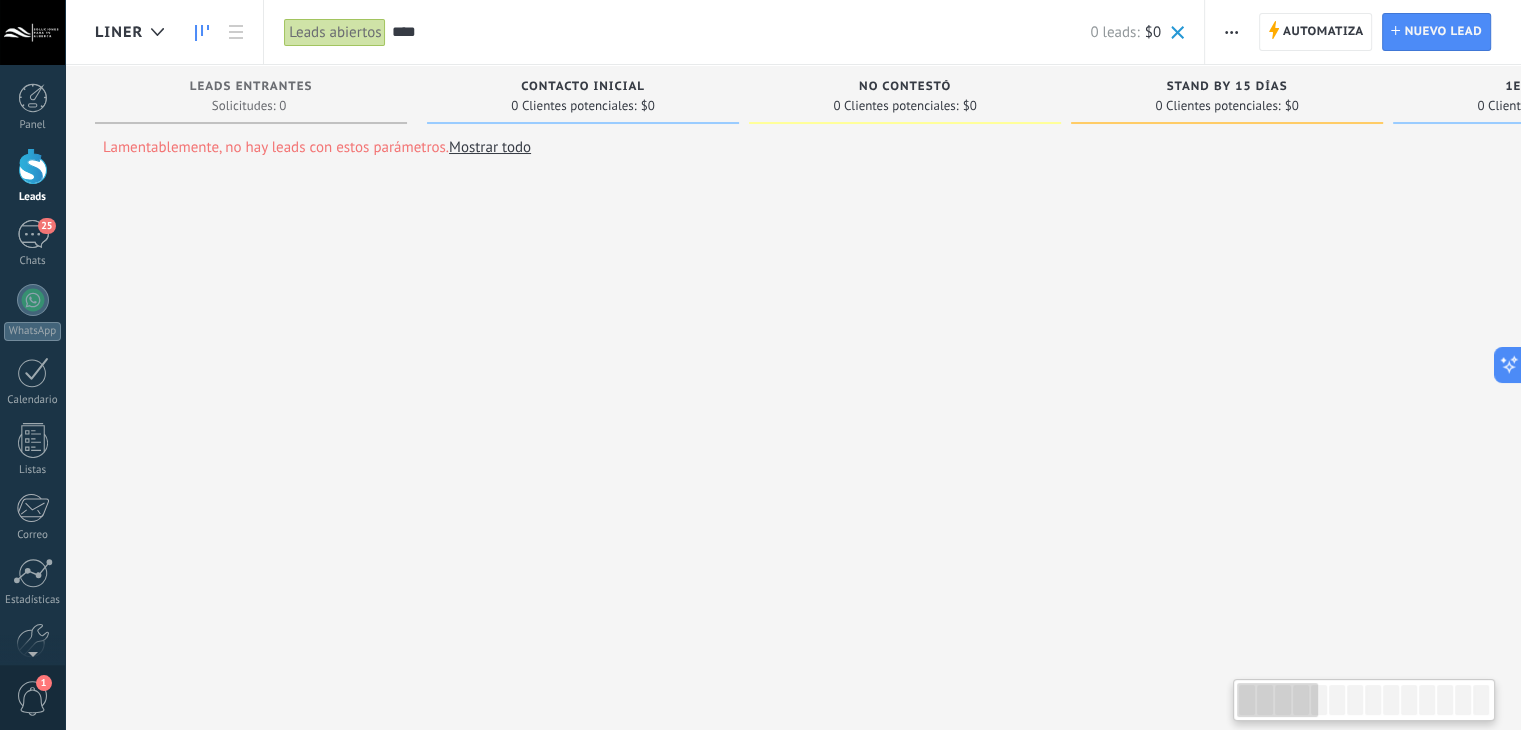 click on "****" at bounding box center [740, 32] 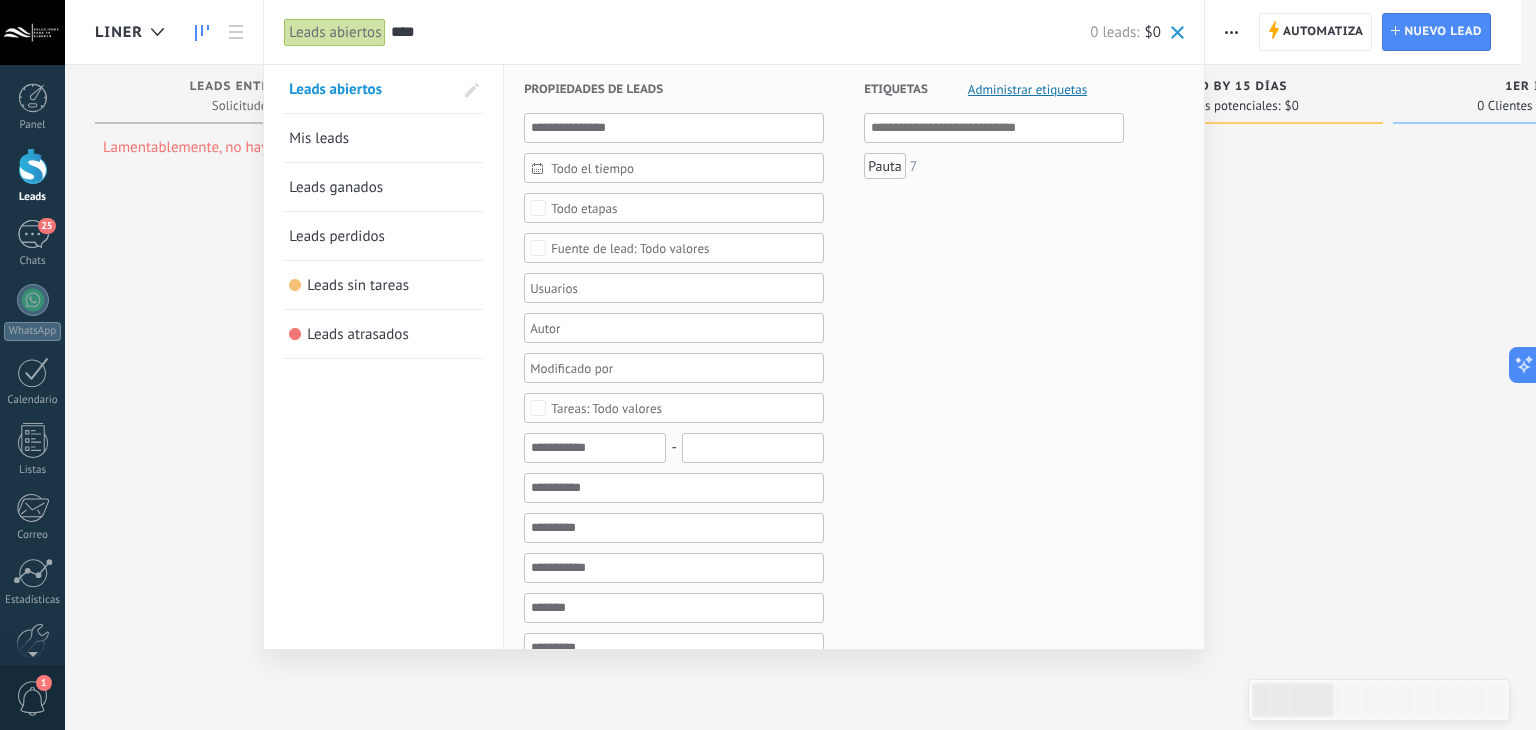 click on "****" at bounding box center (740, 32) 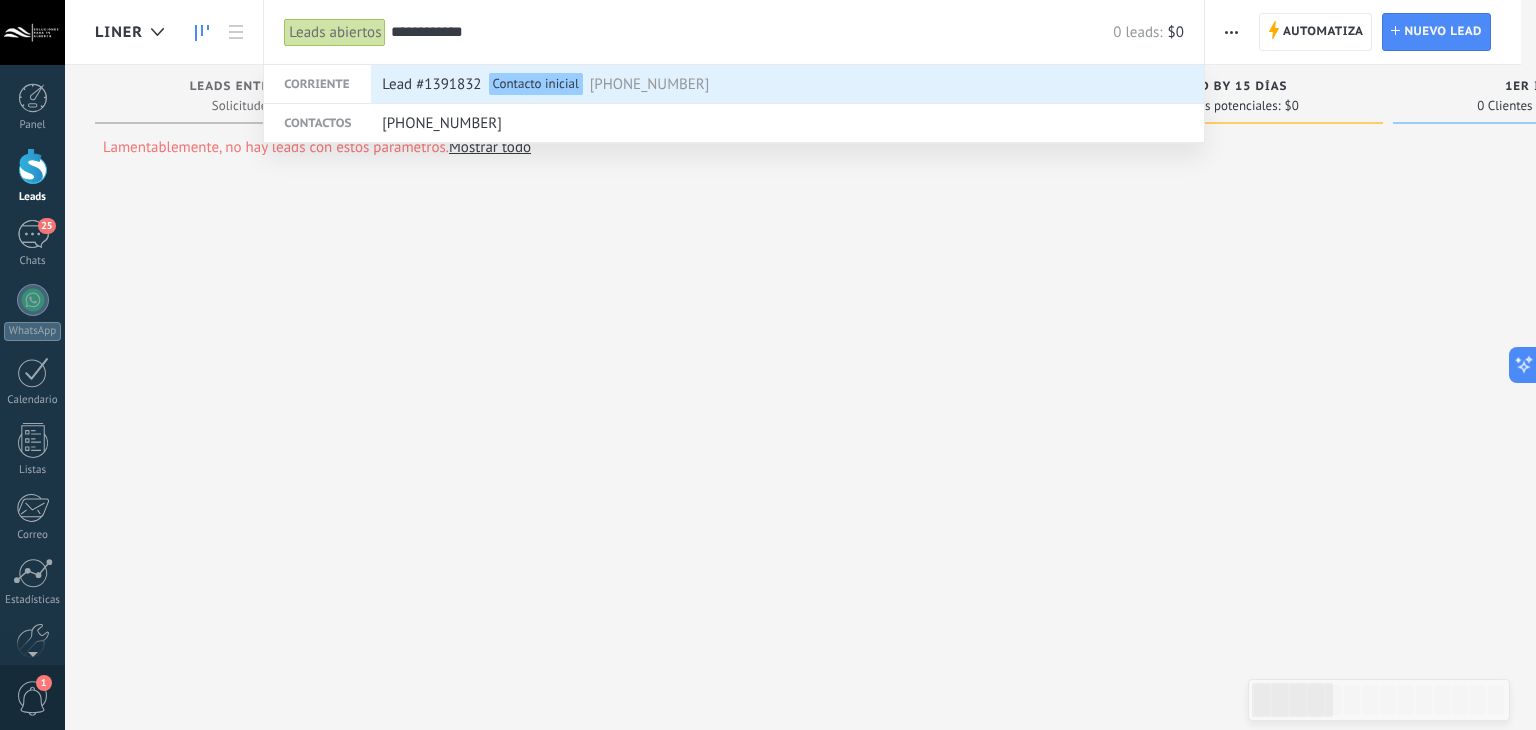 type on "**********" 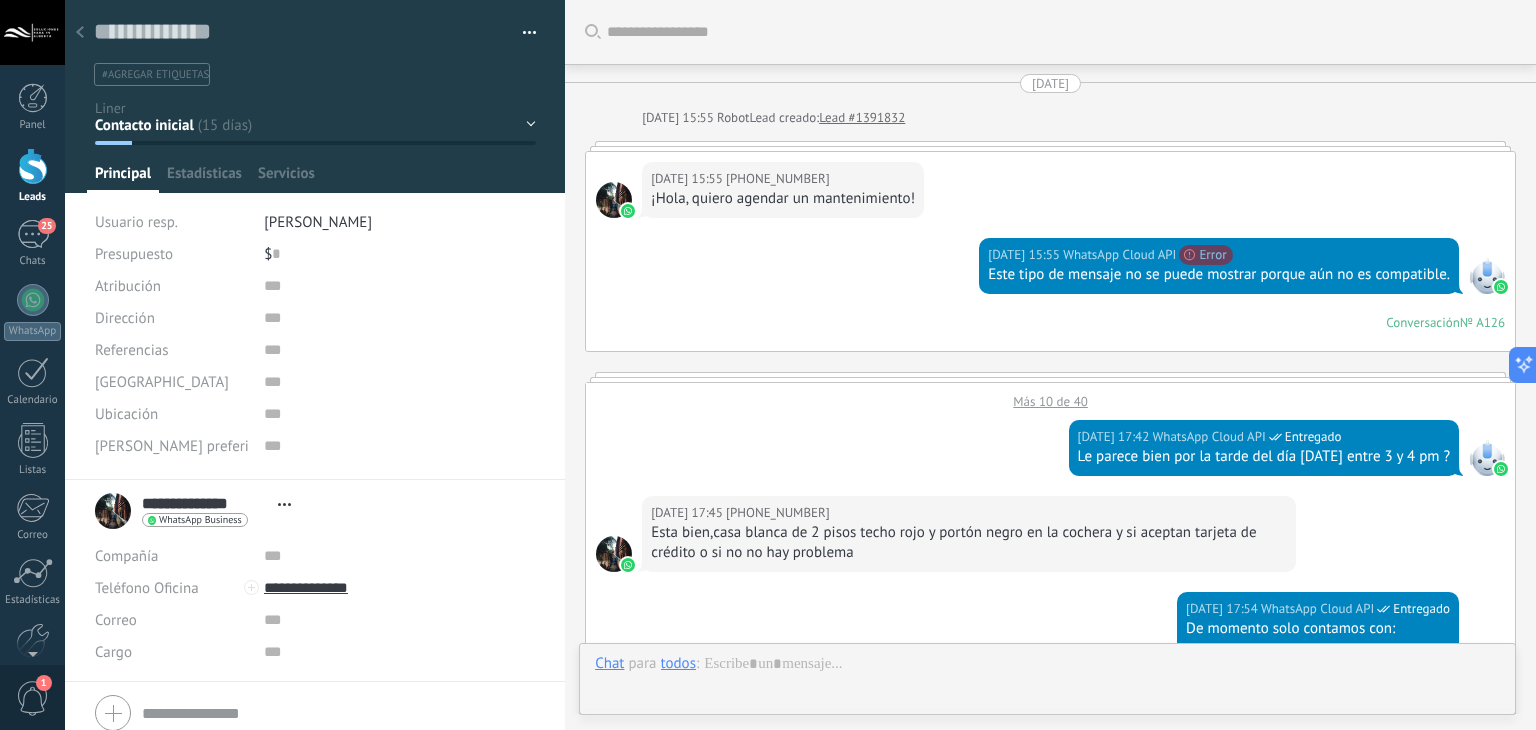 scroll, scrollTop: 29, scrollLeft: 0, axis: vertical 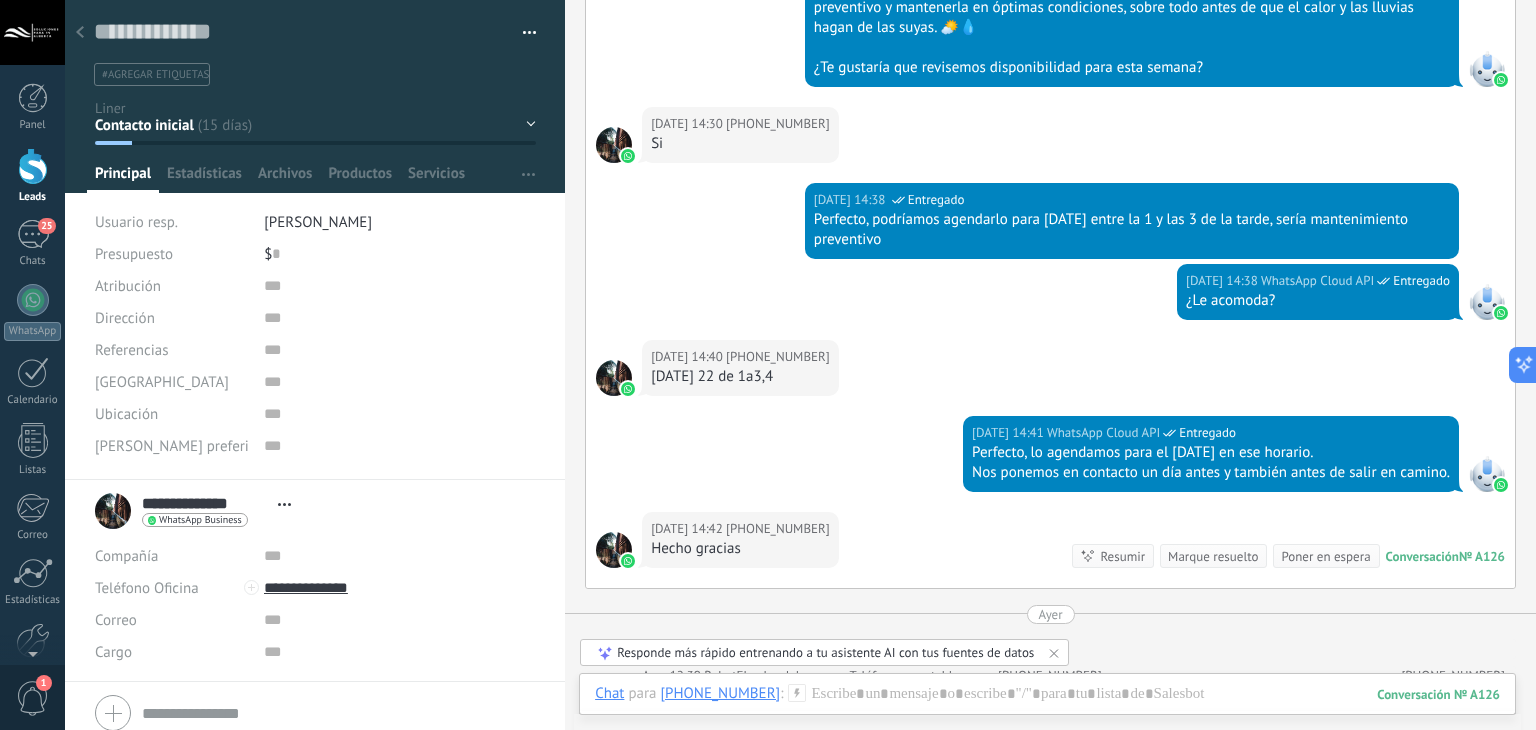 click on "#agregar etiquetas" at bounding box center [152, 74] 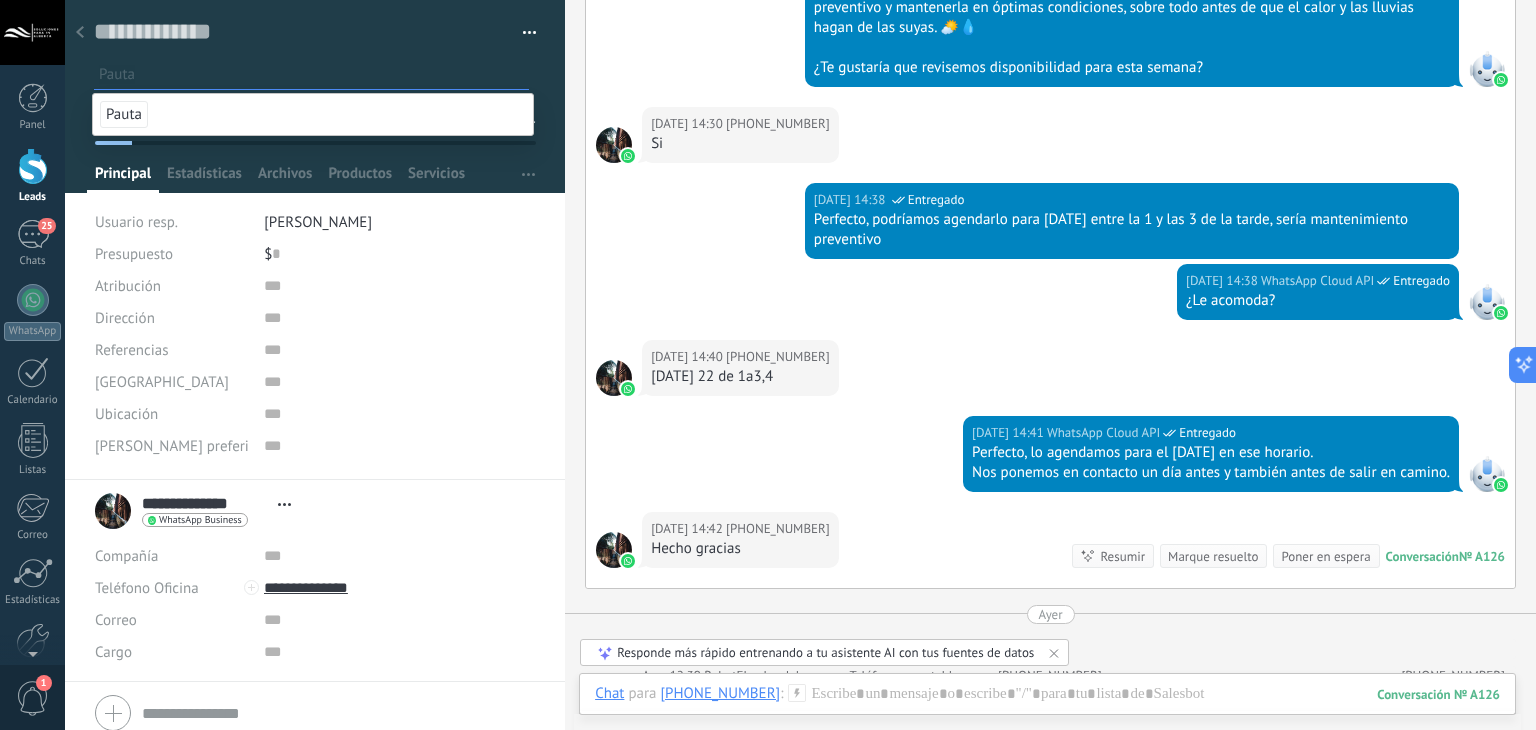 click on "Pauta" at bounding box center [124, 114] 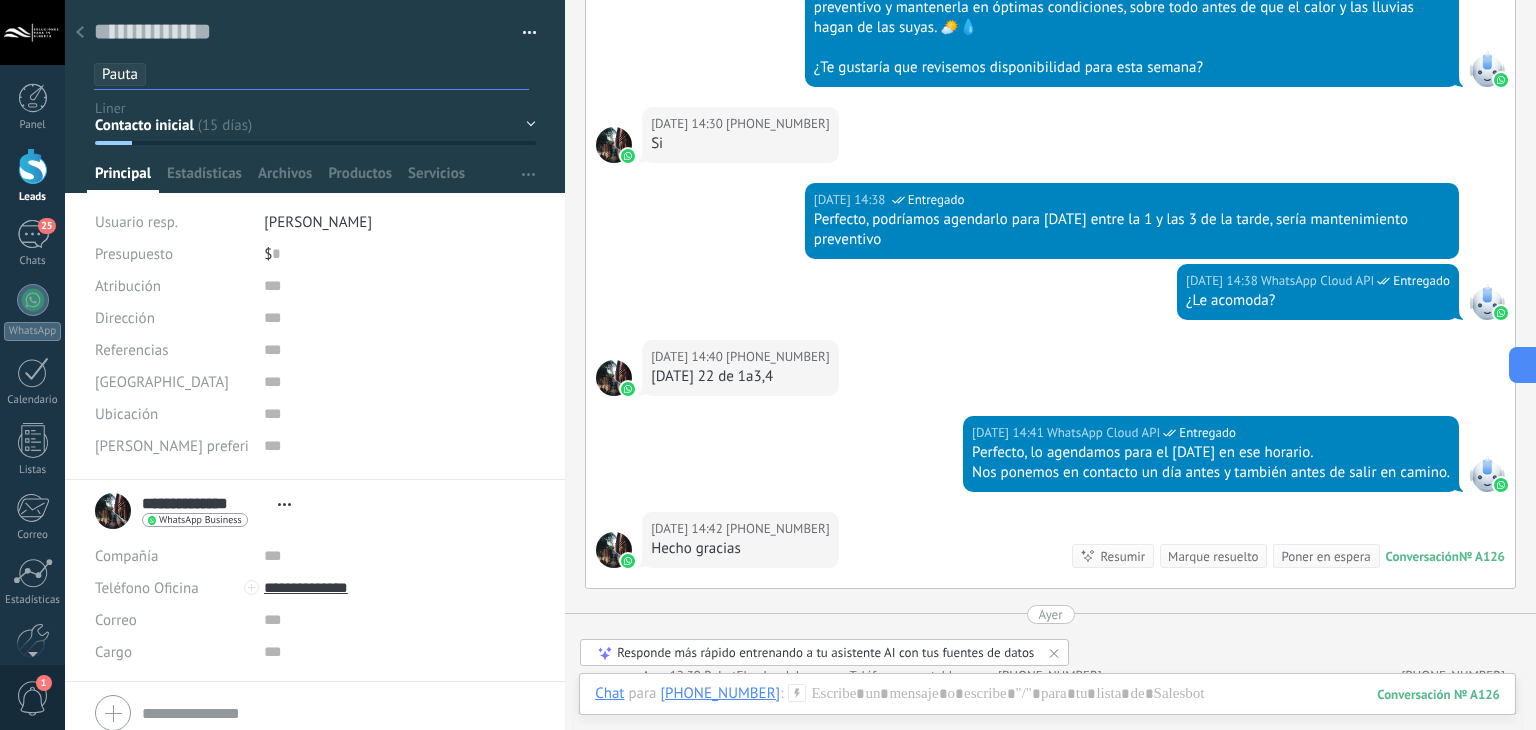 click on "Pauta" at bounding box center [315, 68] 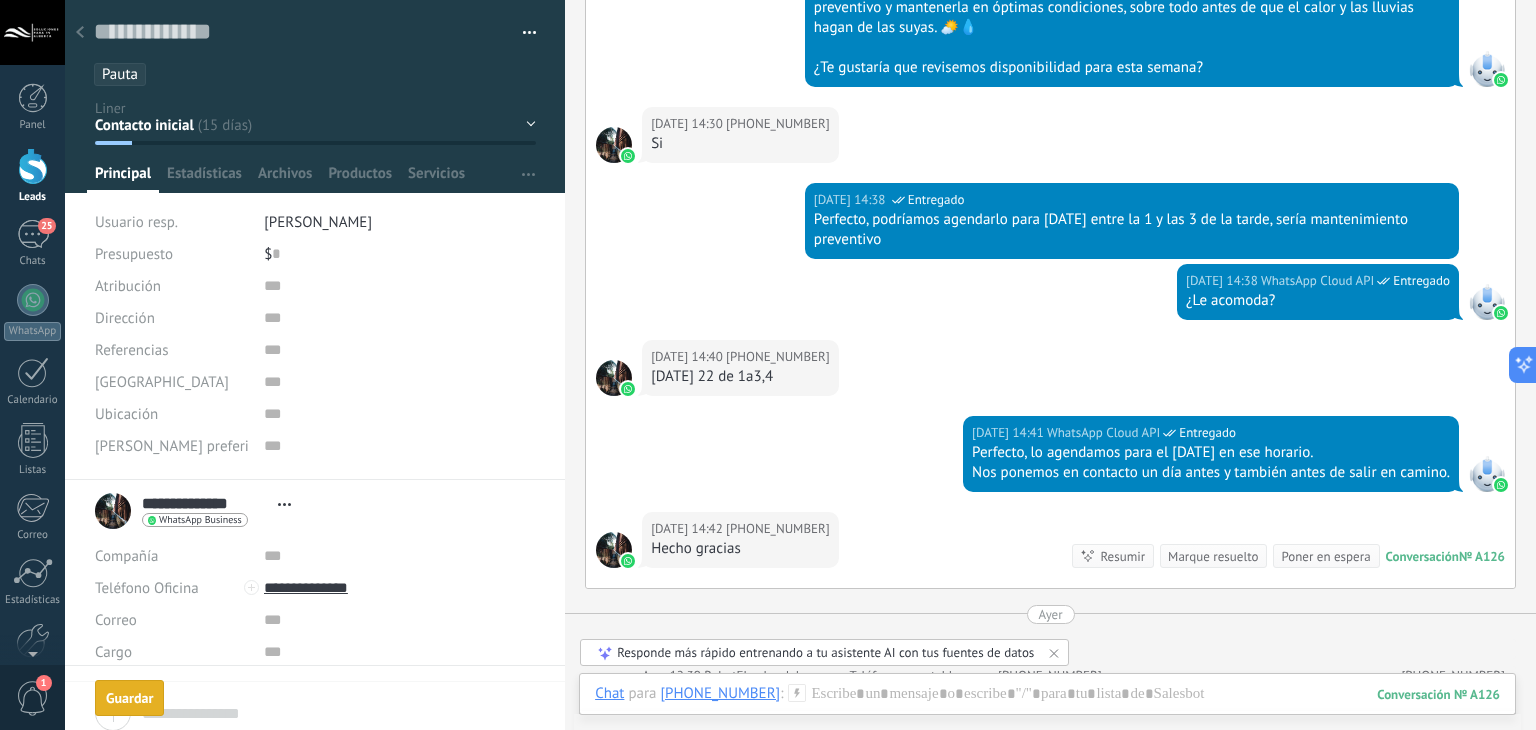 click at bounding box center (301, 32) 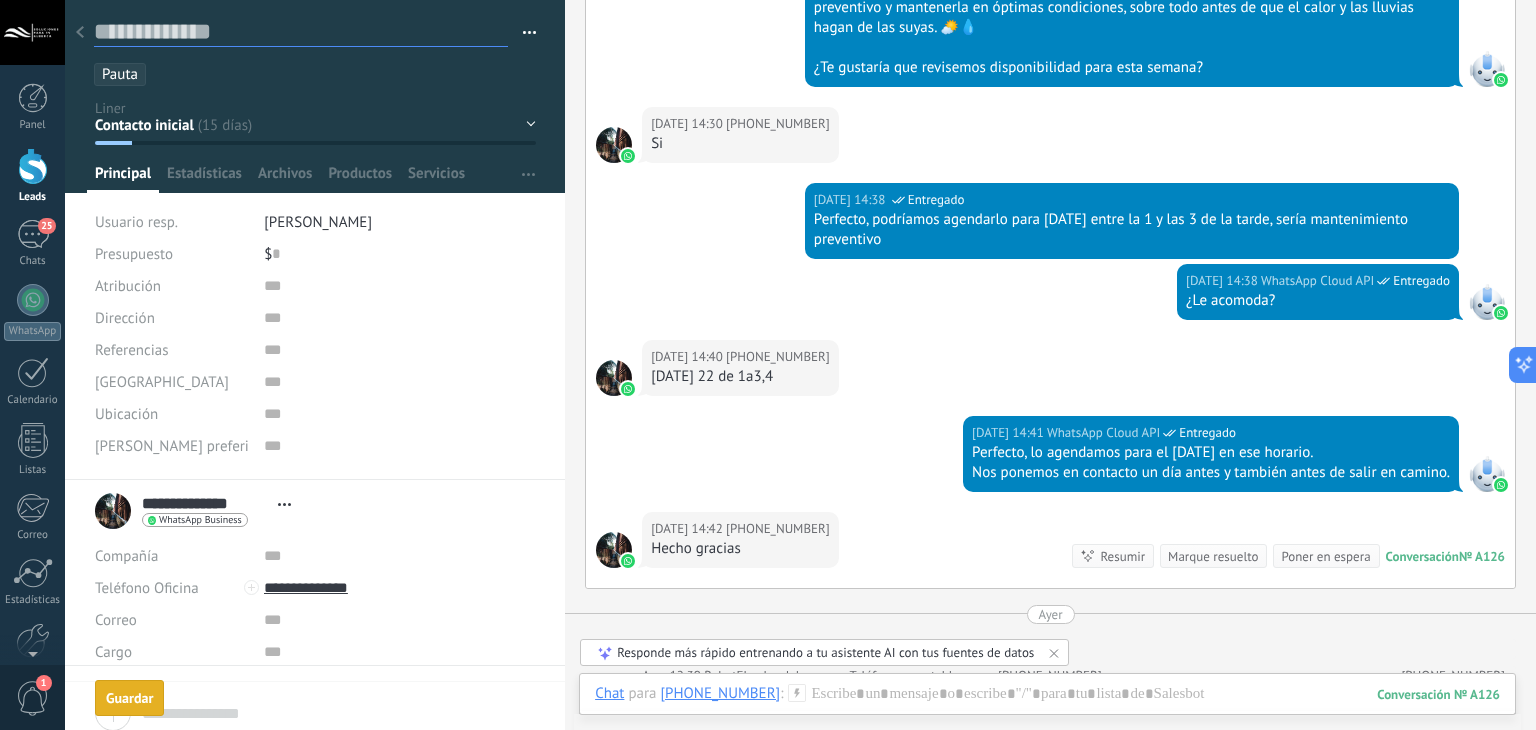 click at bounding box center (301, 32) 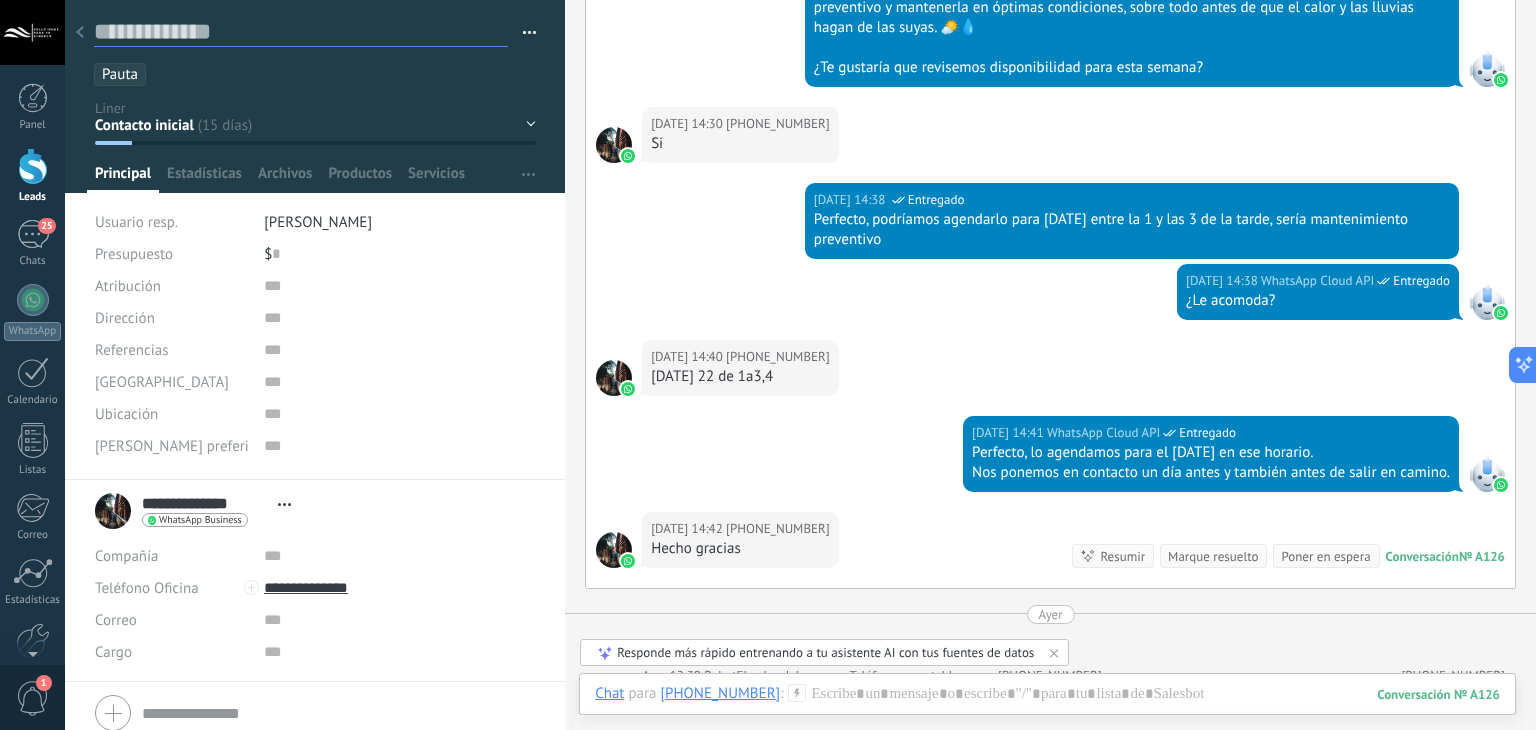 click at bounding box center (301, 32) 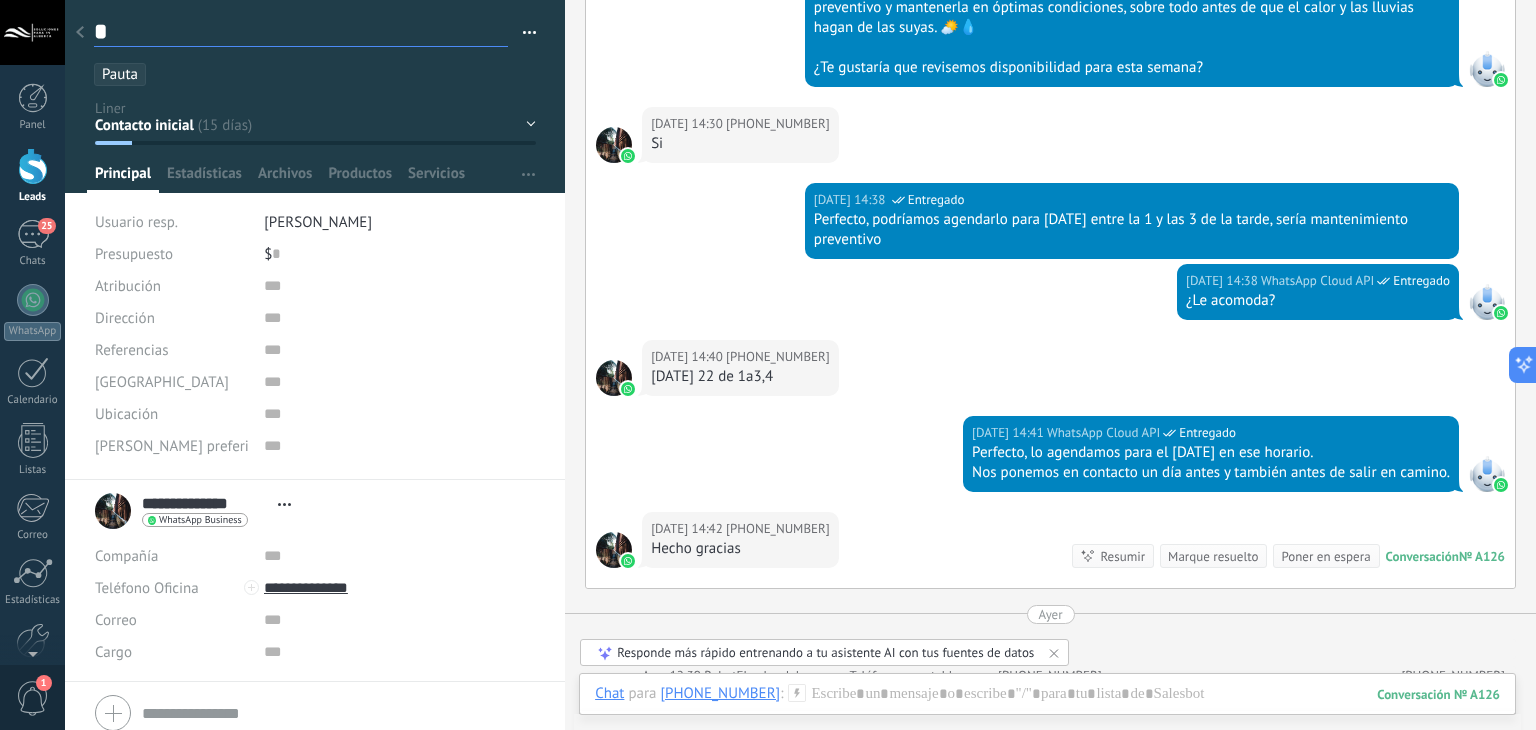 type on "**" 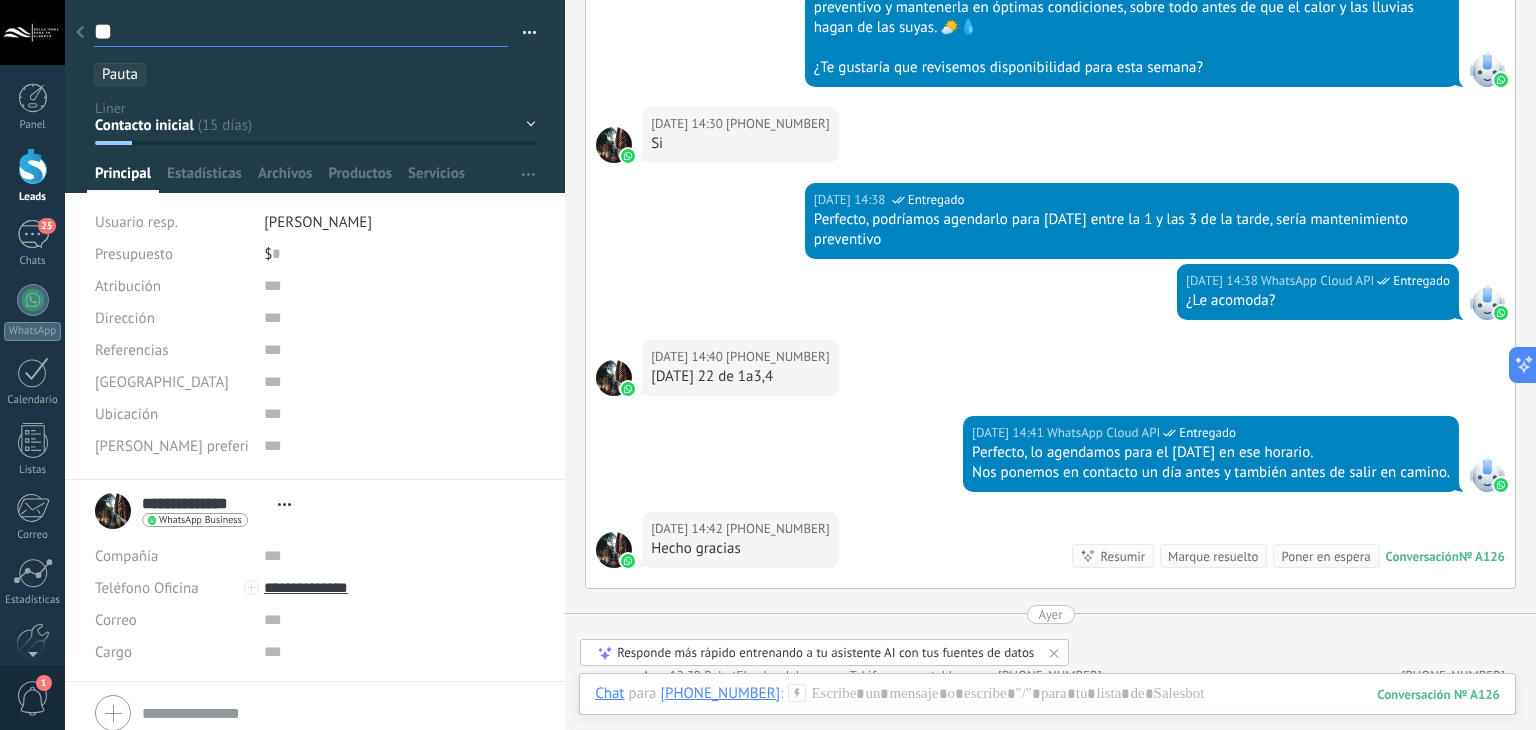 type on "***" 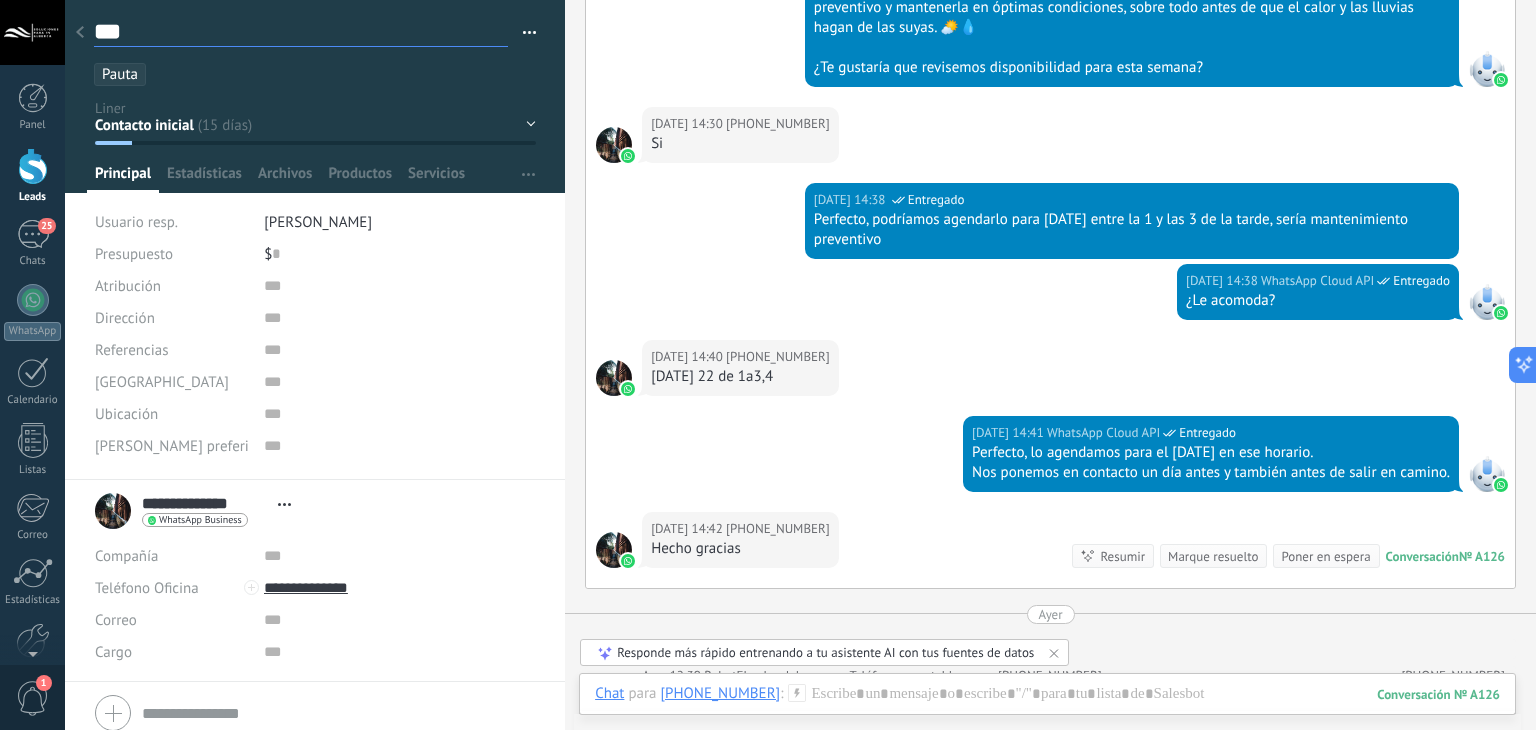 type on "****" 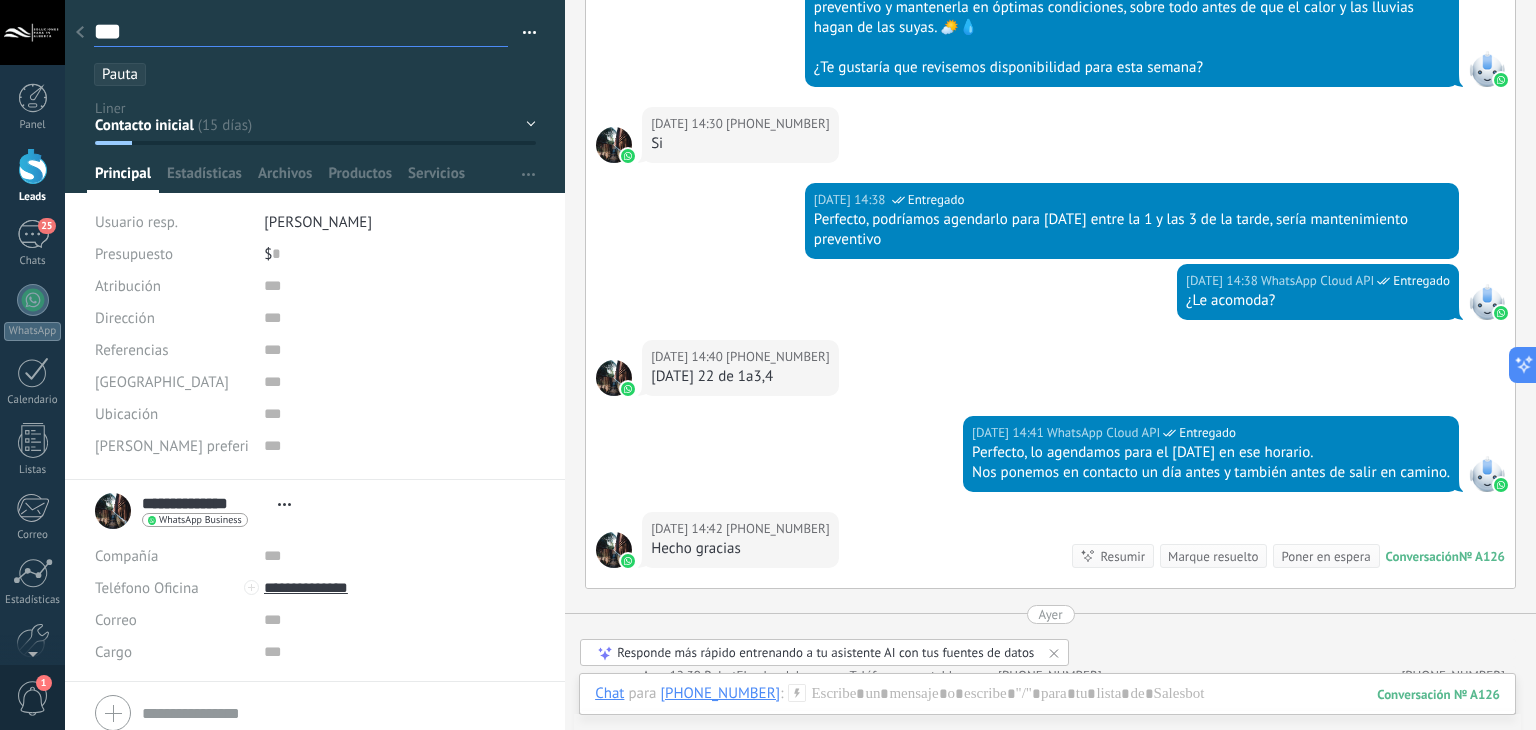 type on "****" 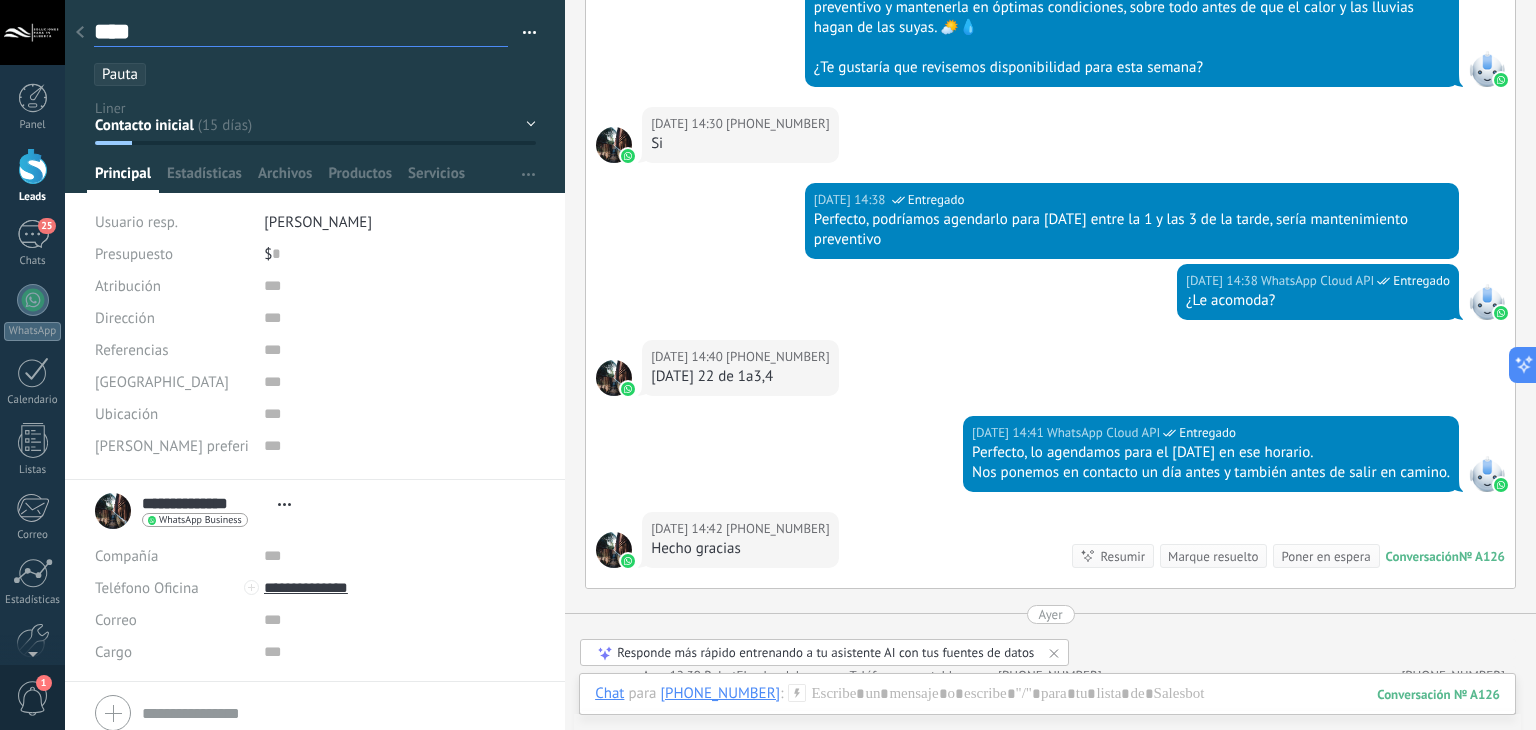 type on "****" 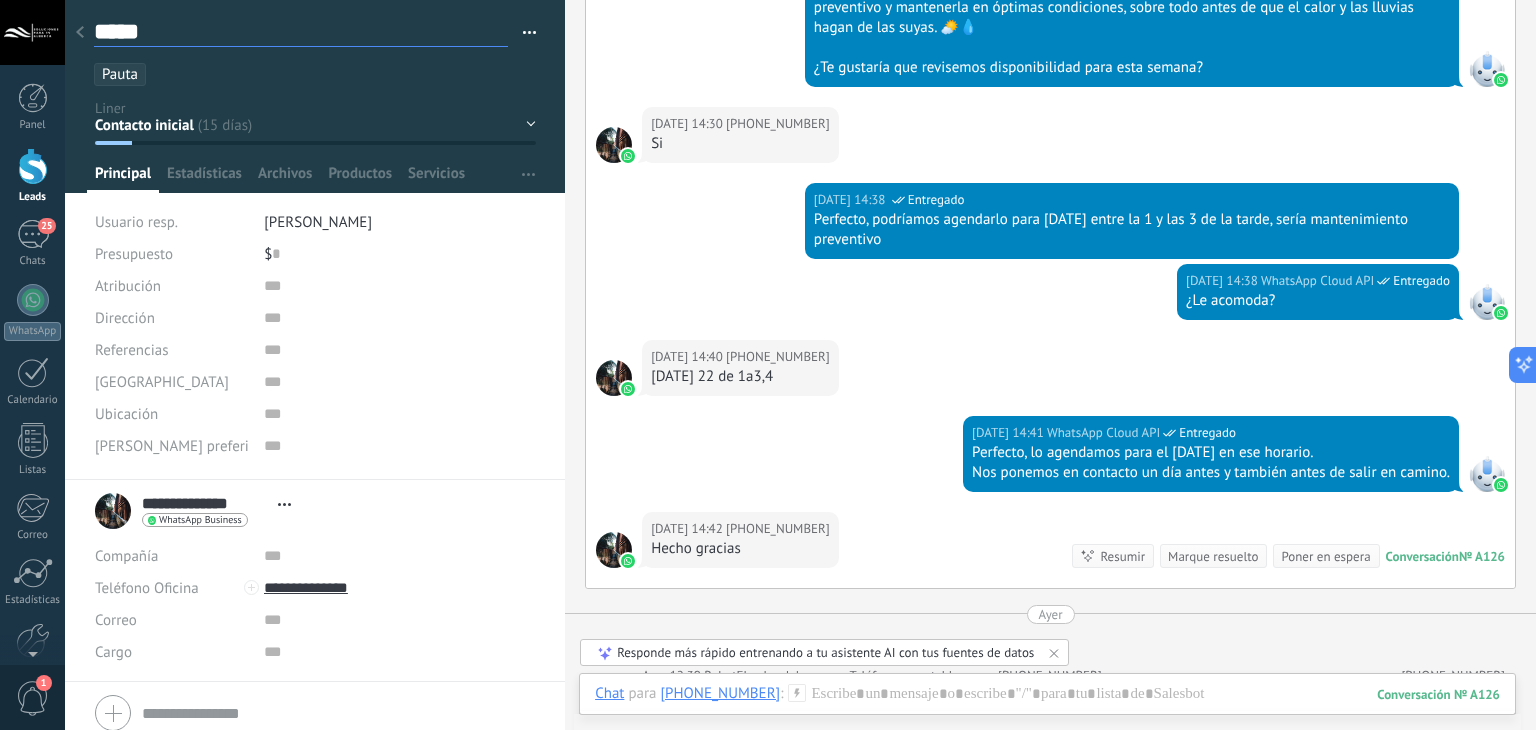 type on "******" 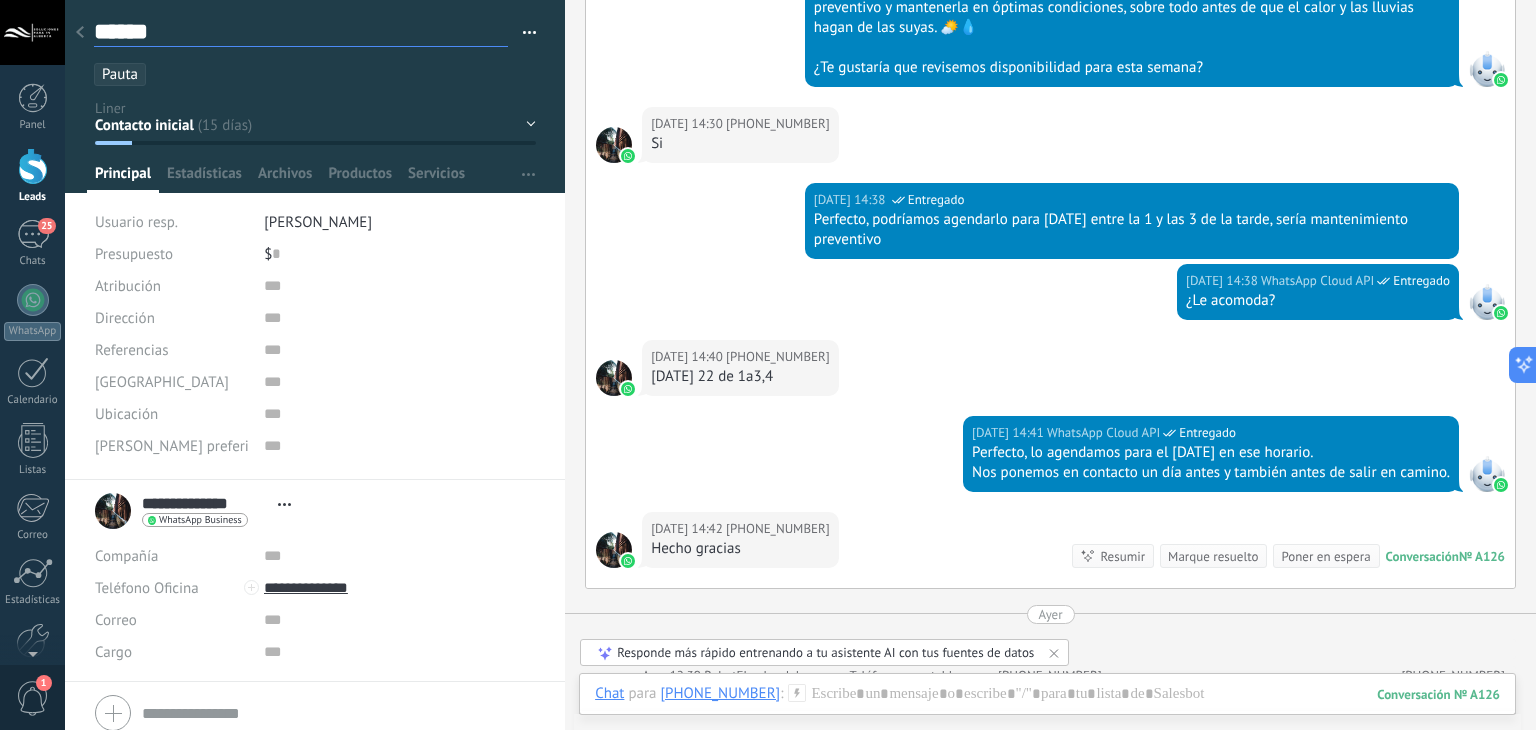 type on "****" 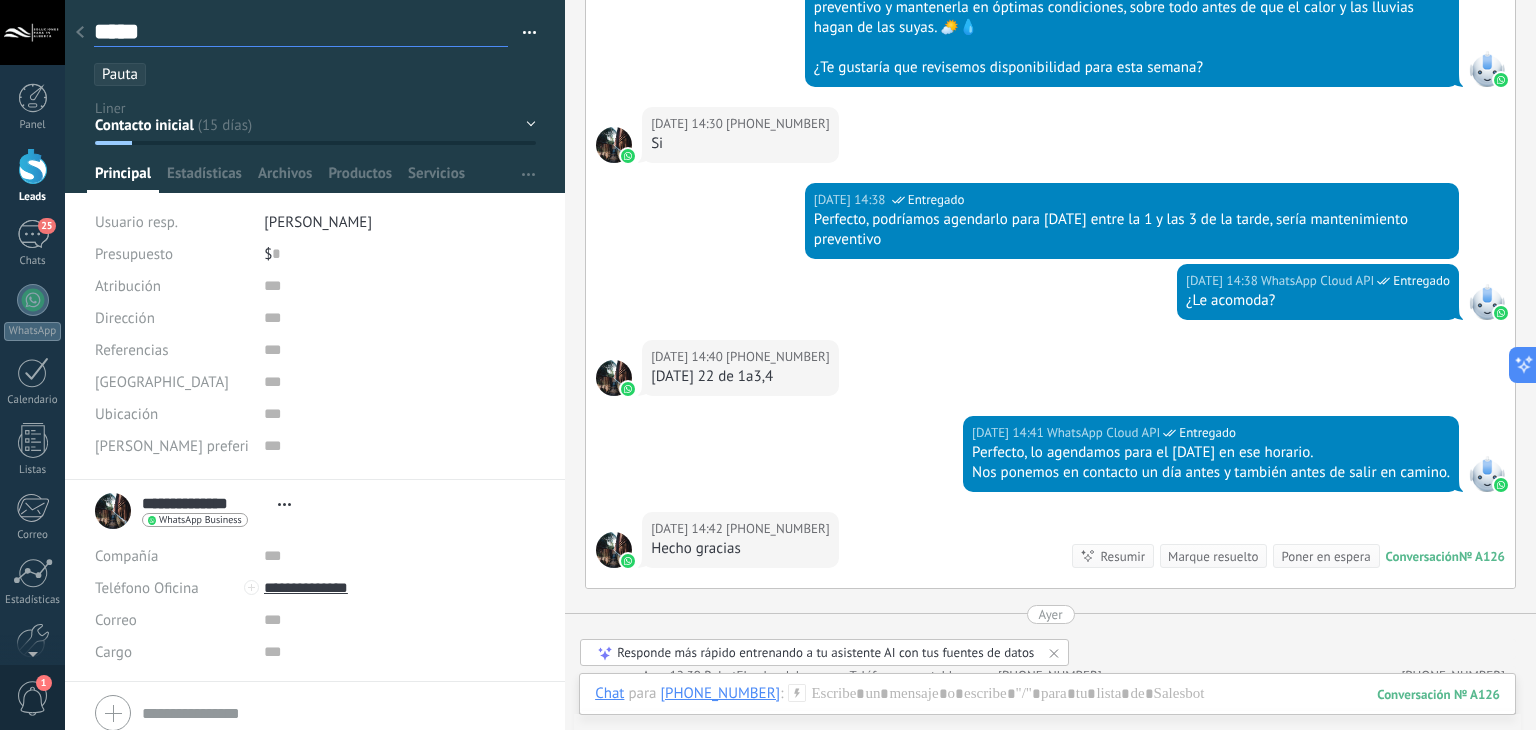 type on "******" 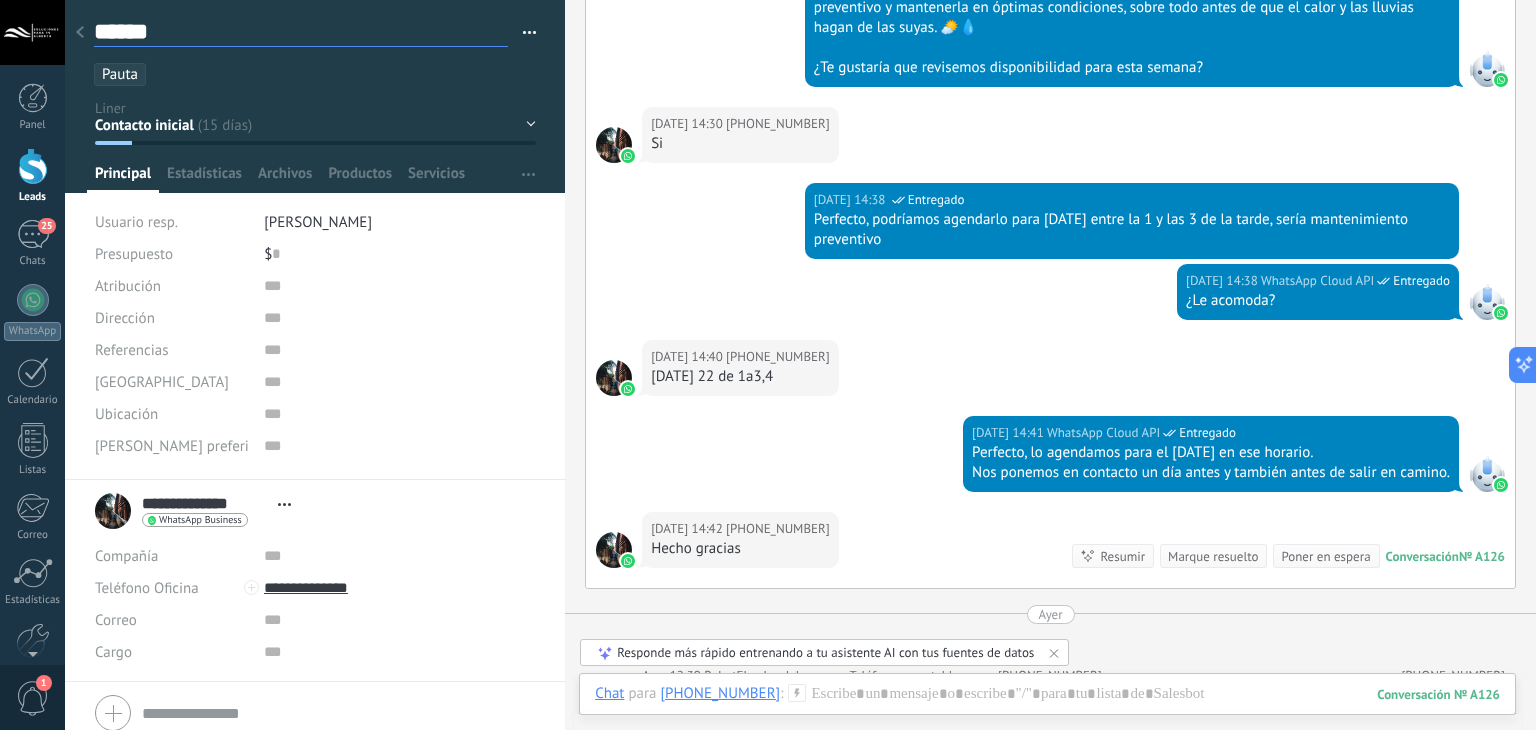 type on "*******" 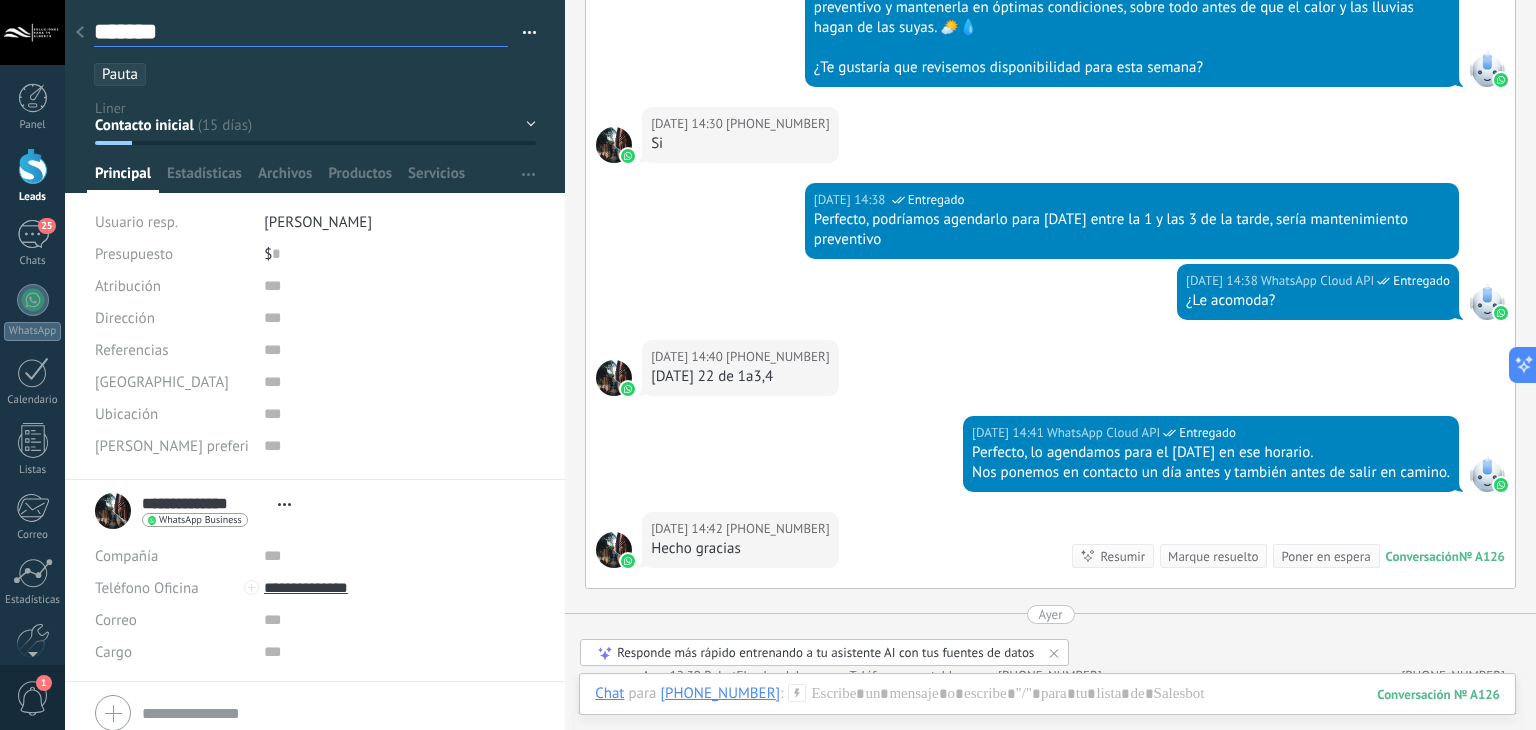 type on "********" 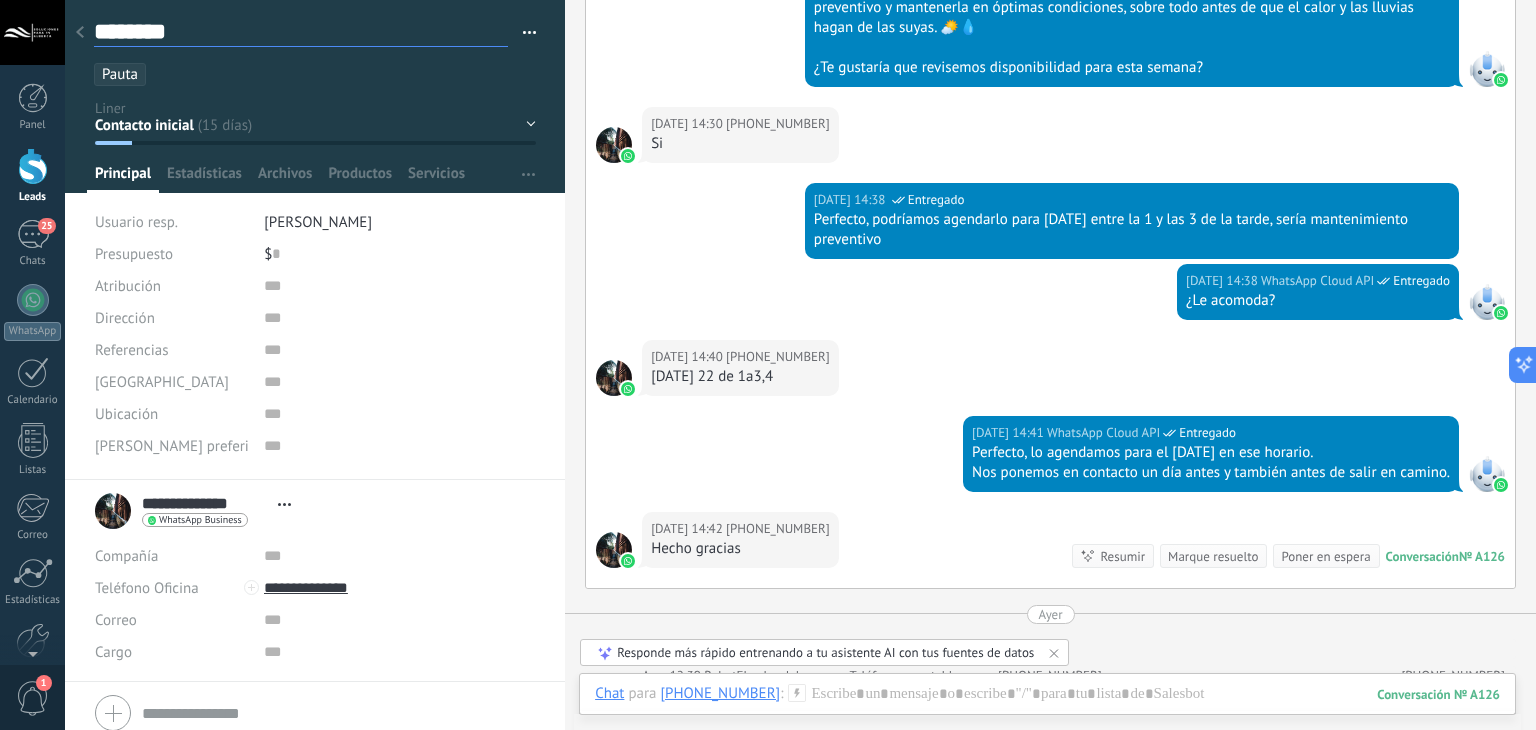 type on "*********" 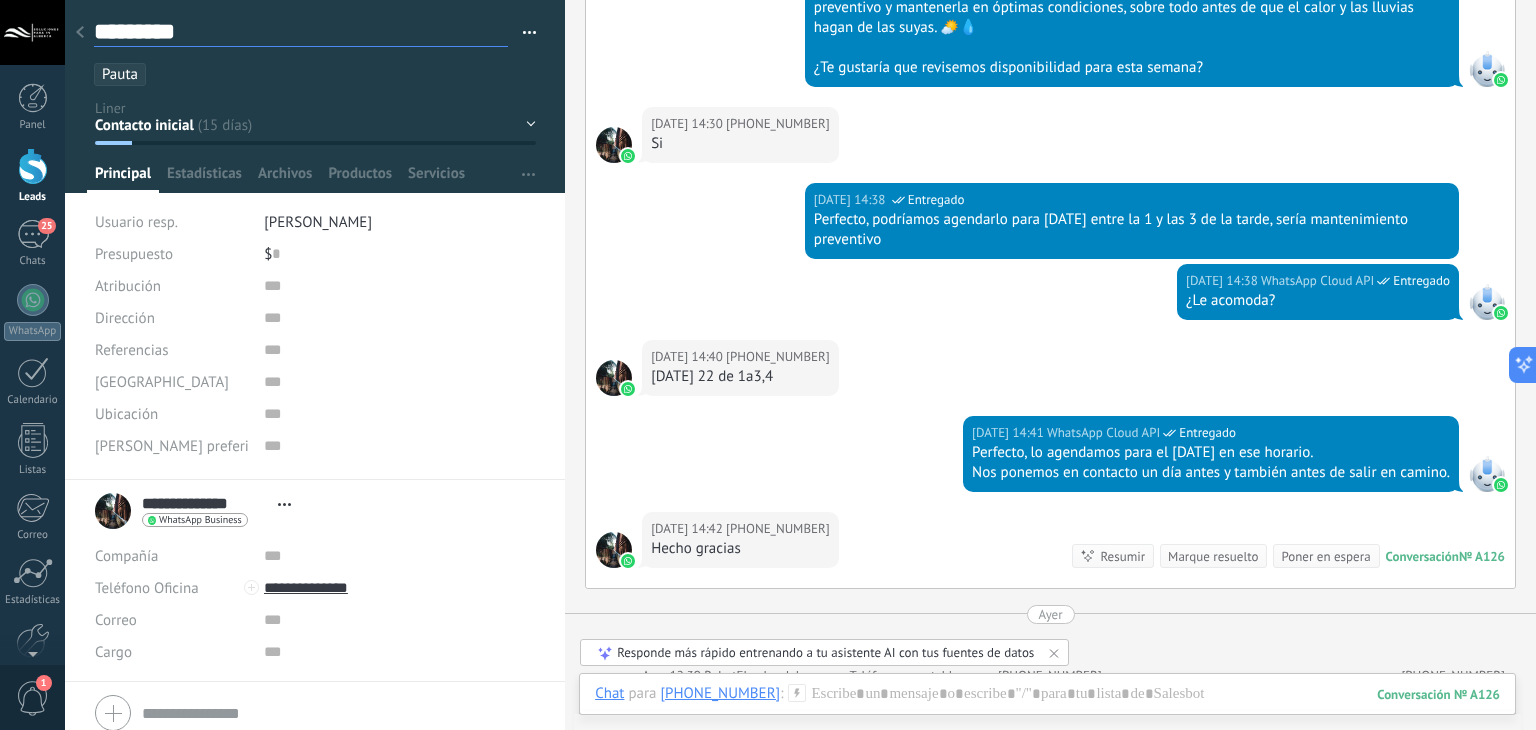 scroll, scrollTop: 29, scrollLeft: 0, axis: vertical 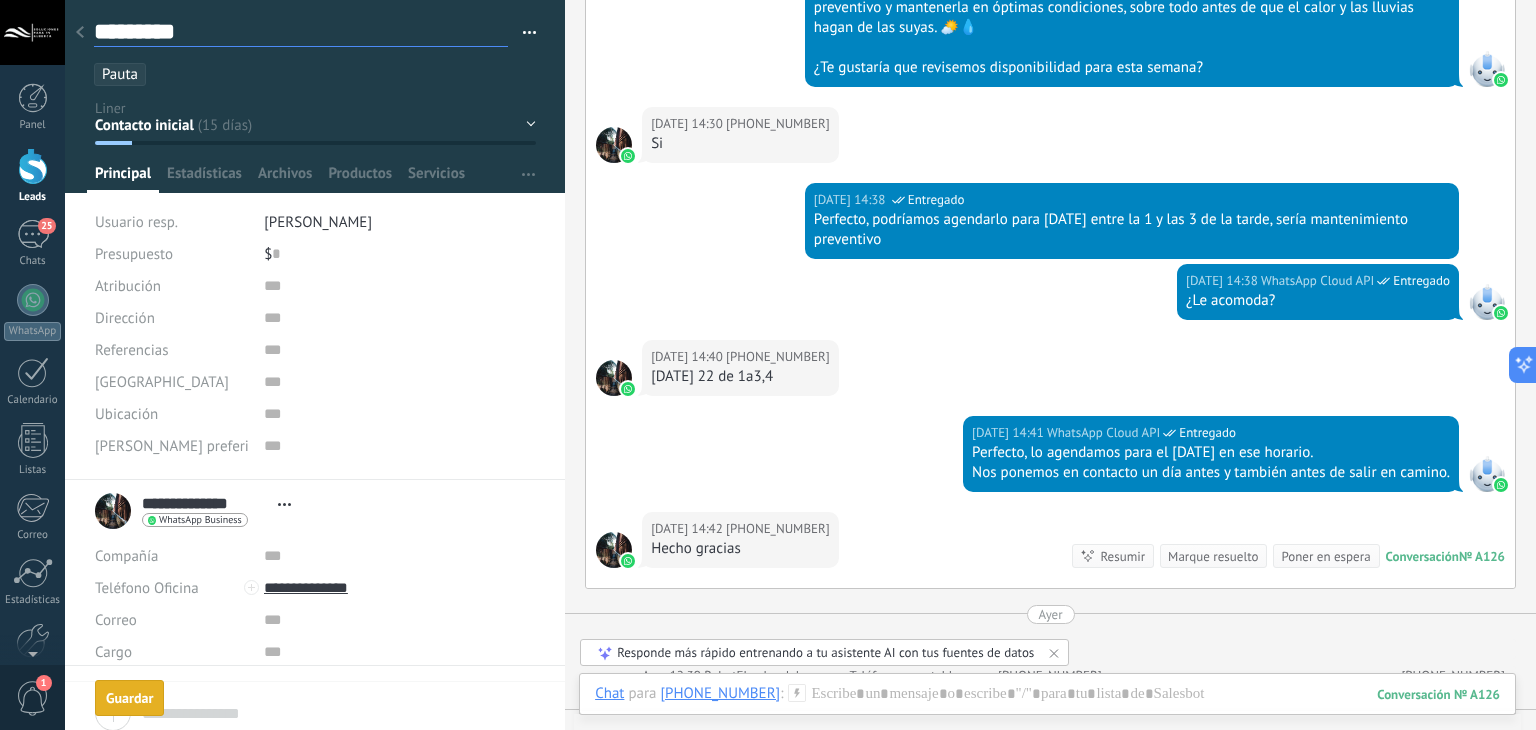 type on "*********" 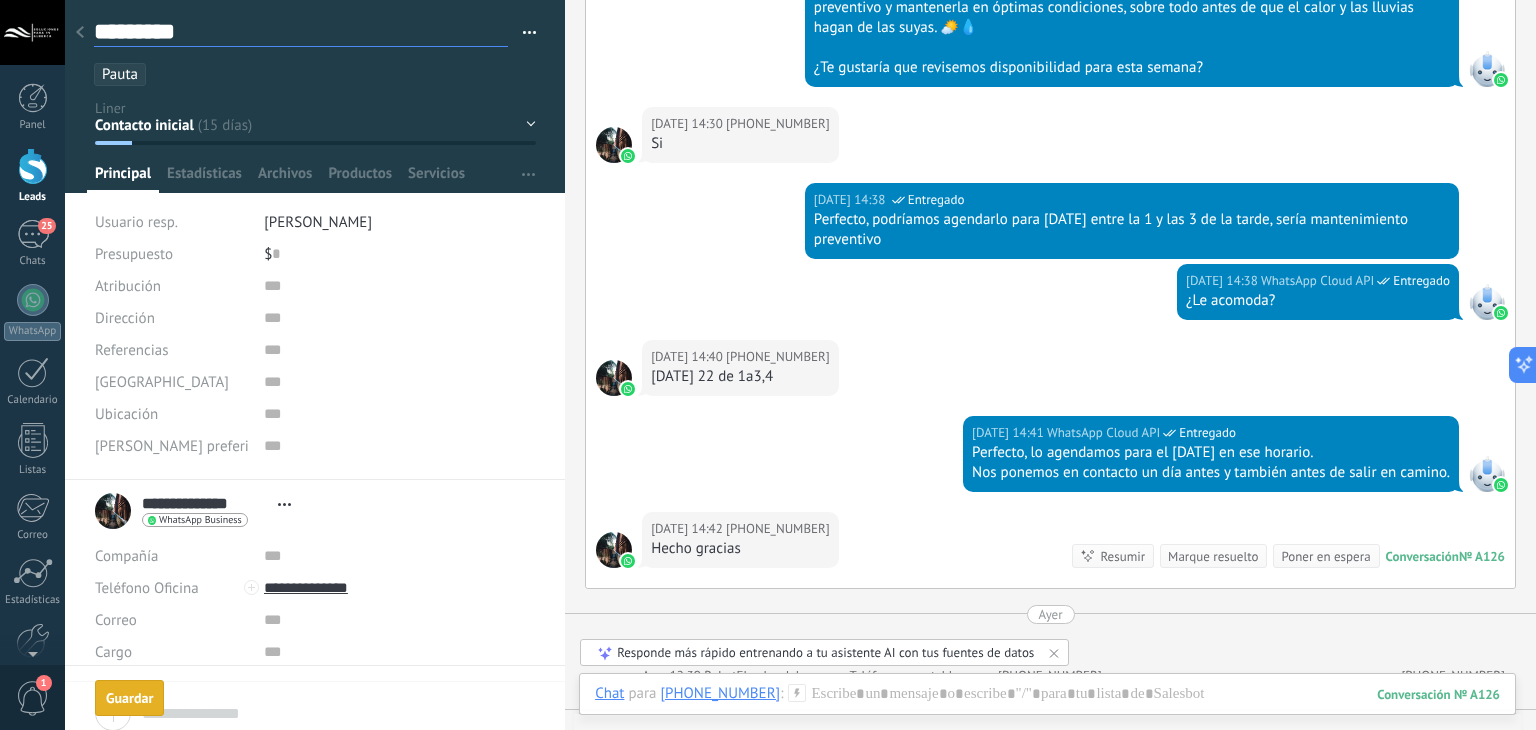scroll, scrollTop: 29, scrollLeft: 0, axis: vertical 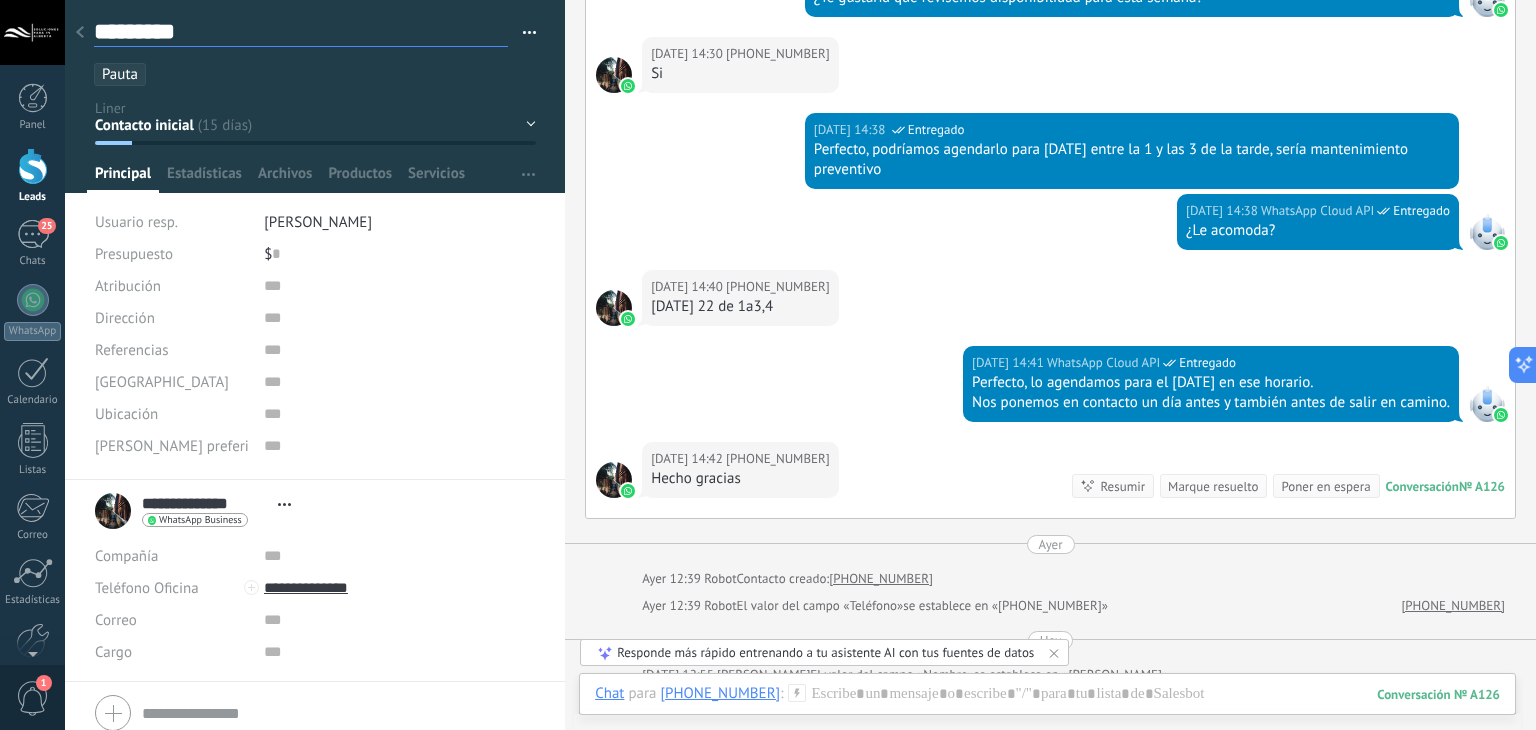 type on "*********" 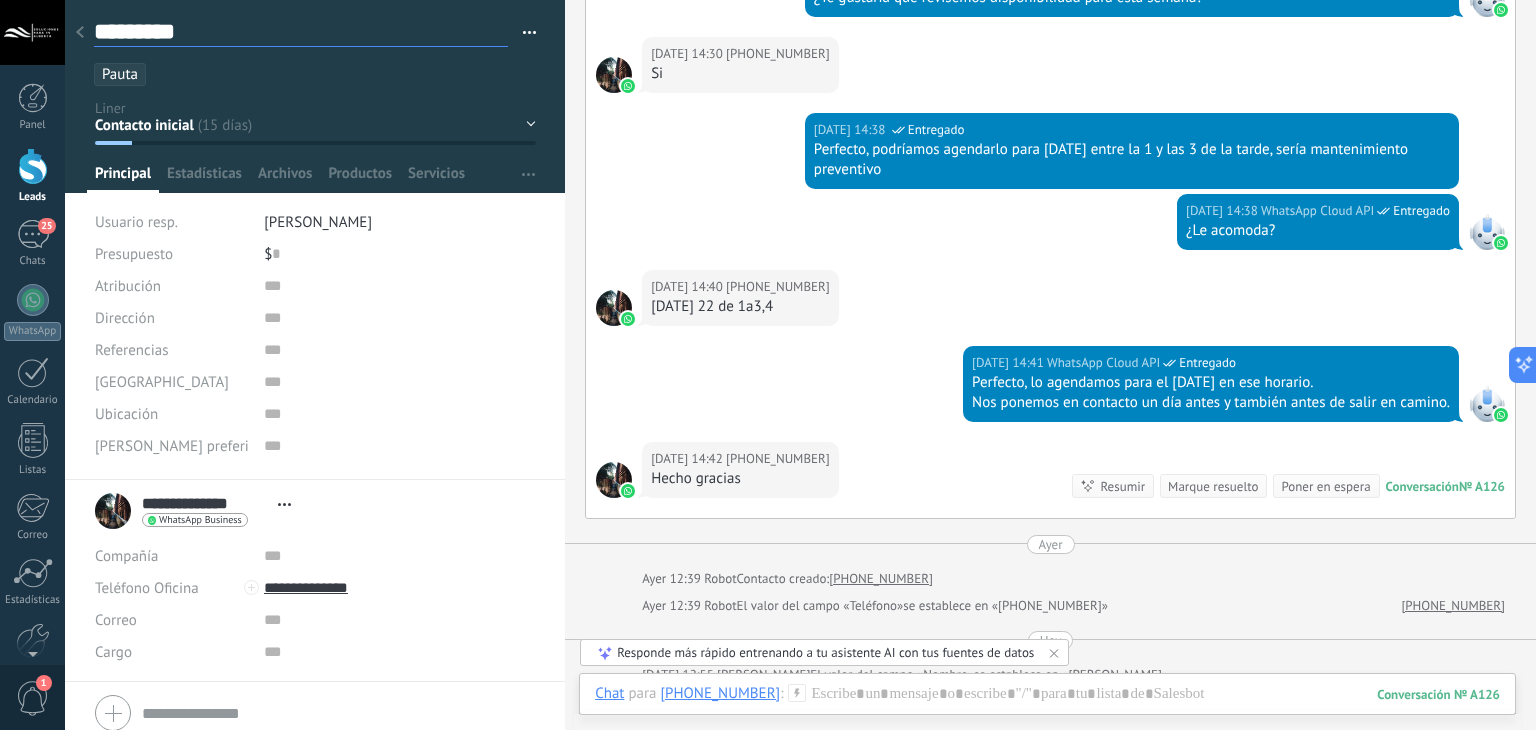 click on "*********" at bounding box center [301, 32] 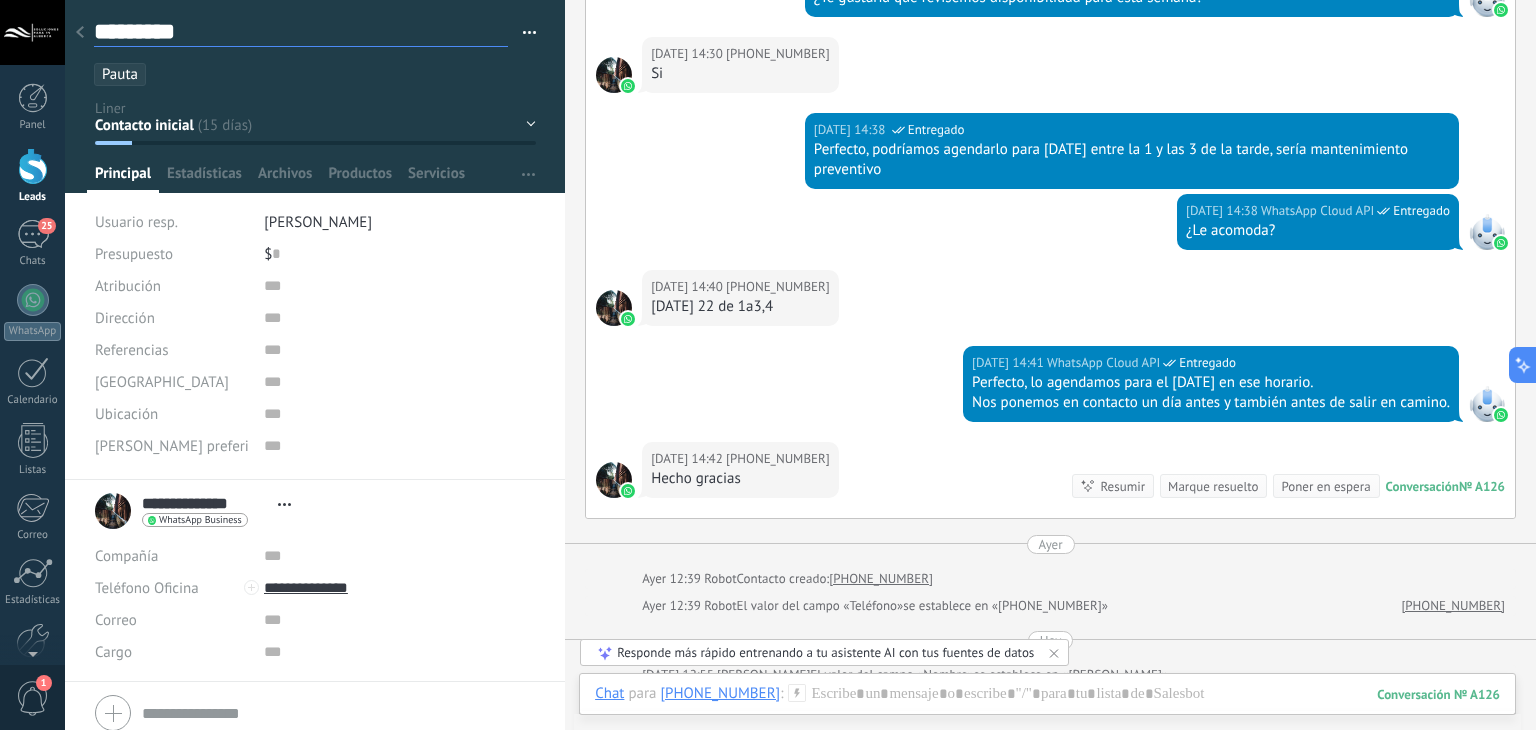click on "*********" at bounding box center [301, 32] 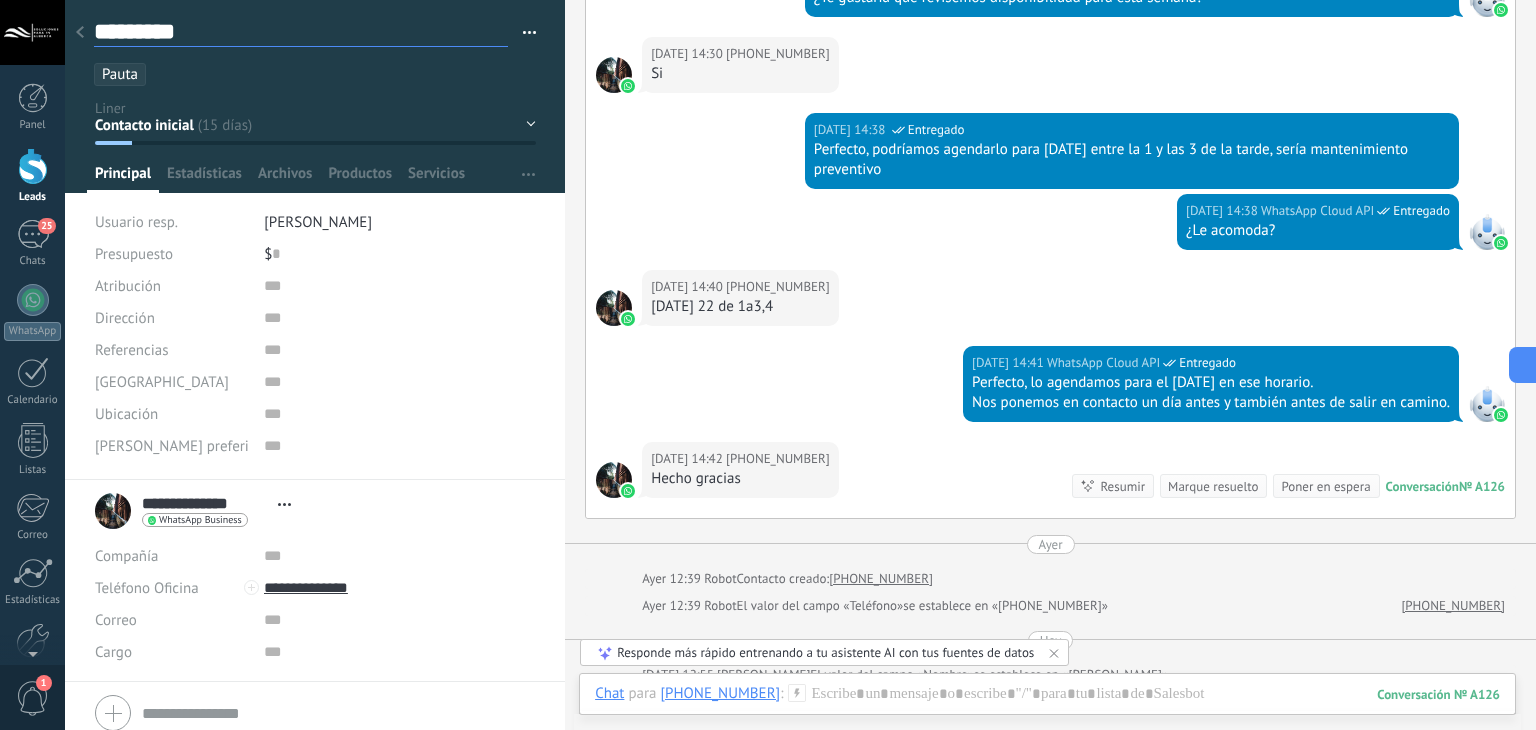 click on "*********" at bounding box center [301, 32] 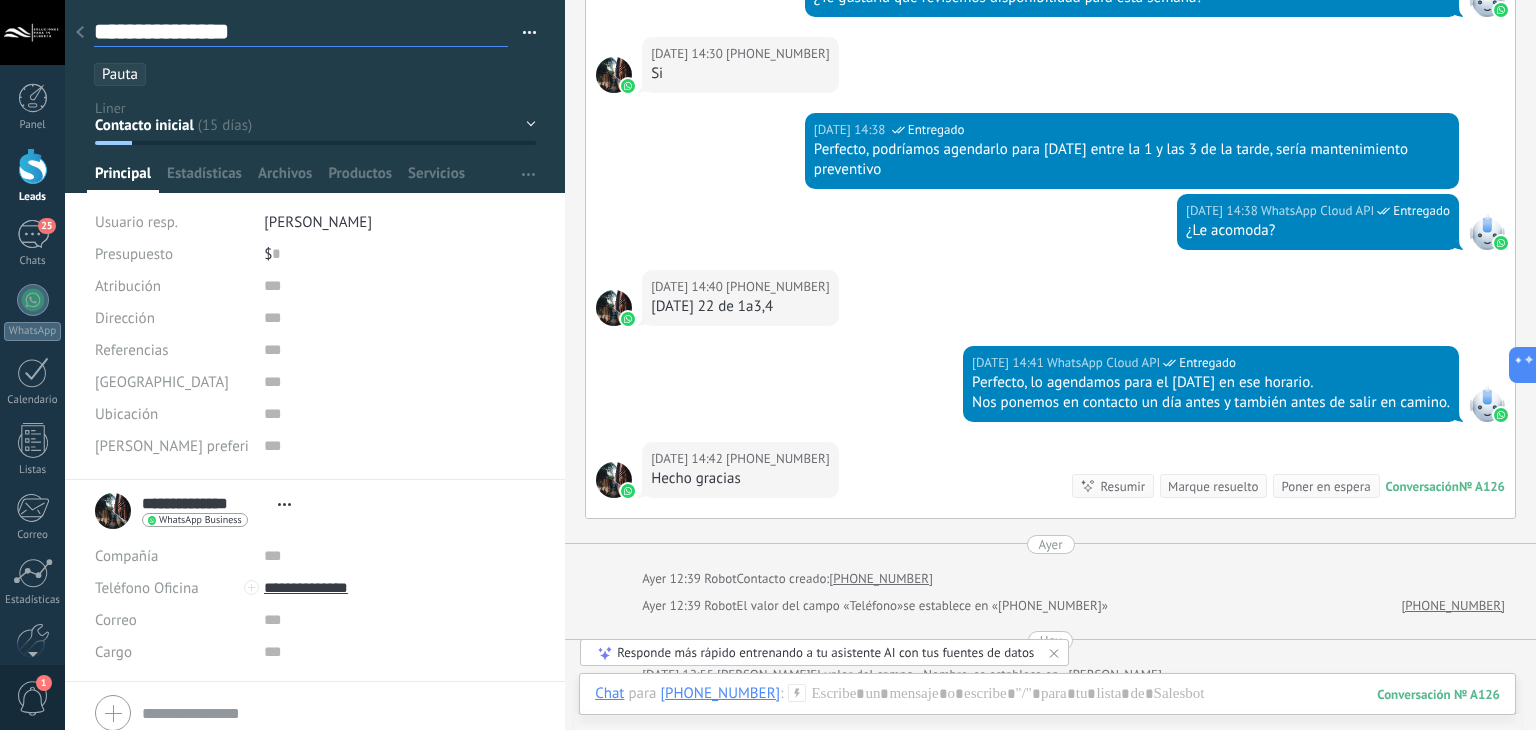 scroll, scrollTop: 29, scrollLeft: 0, axis: vertical 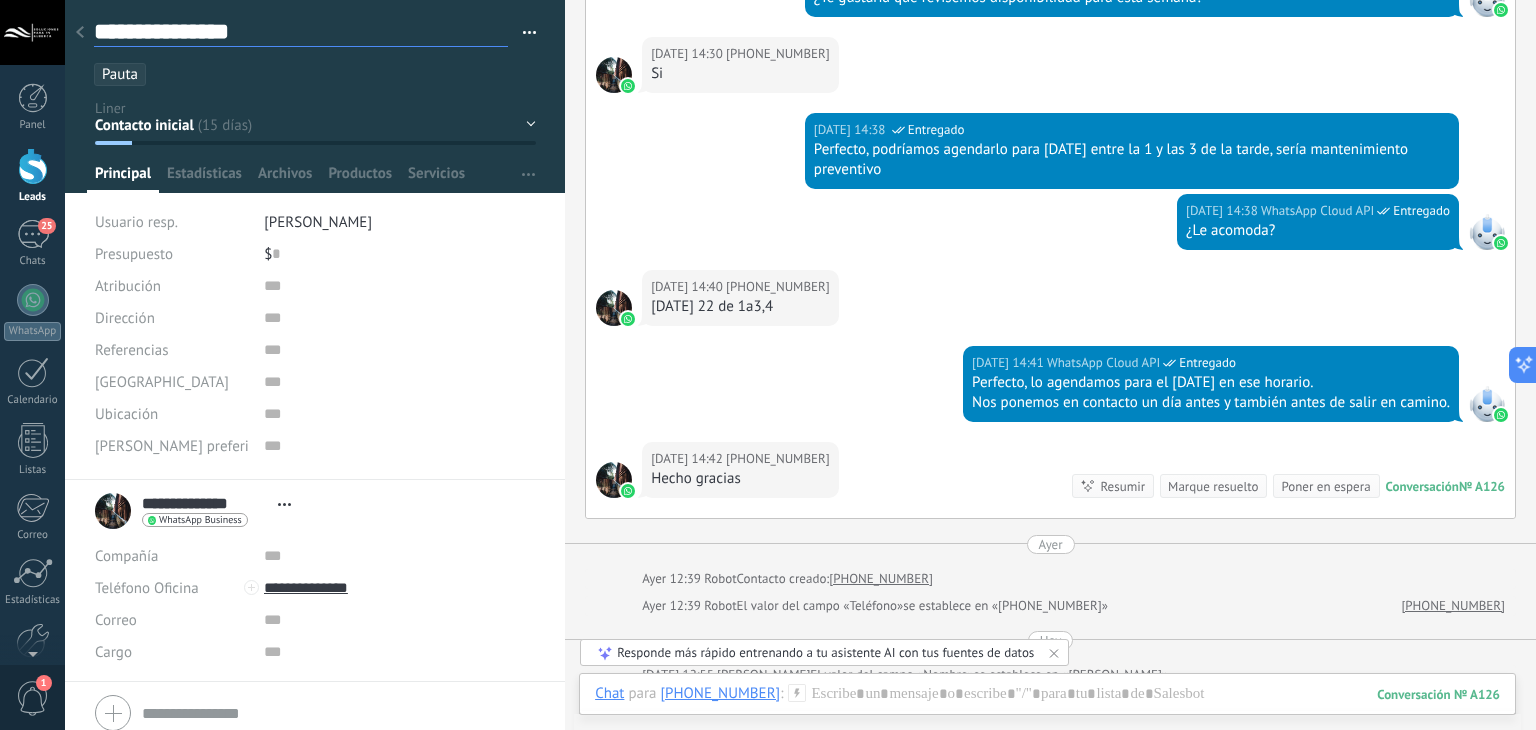 type on "**********" 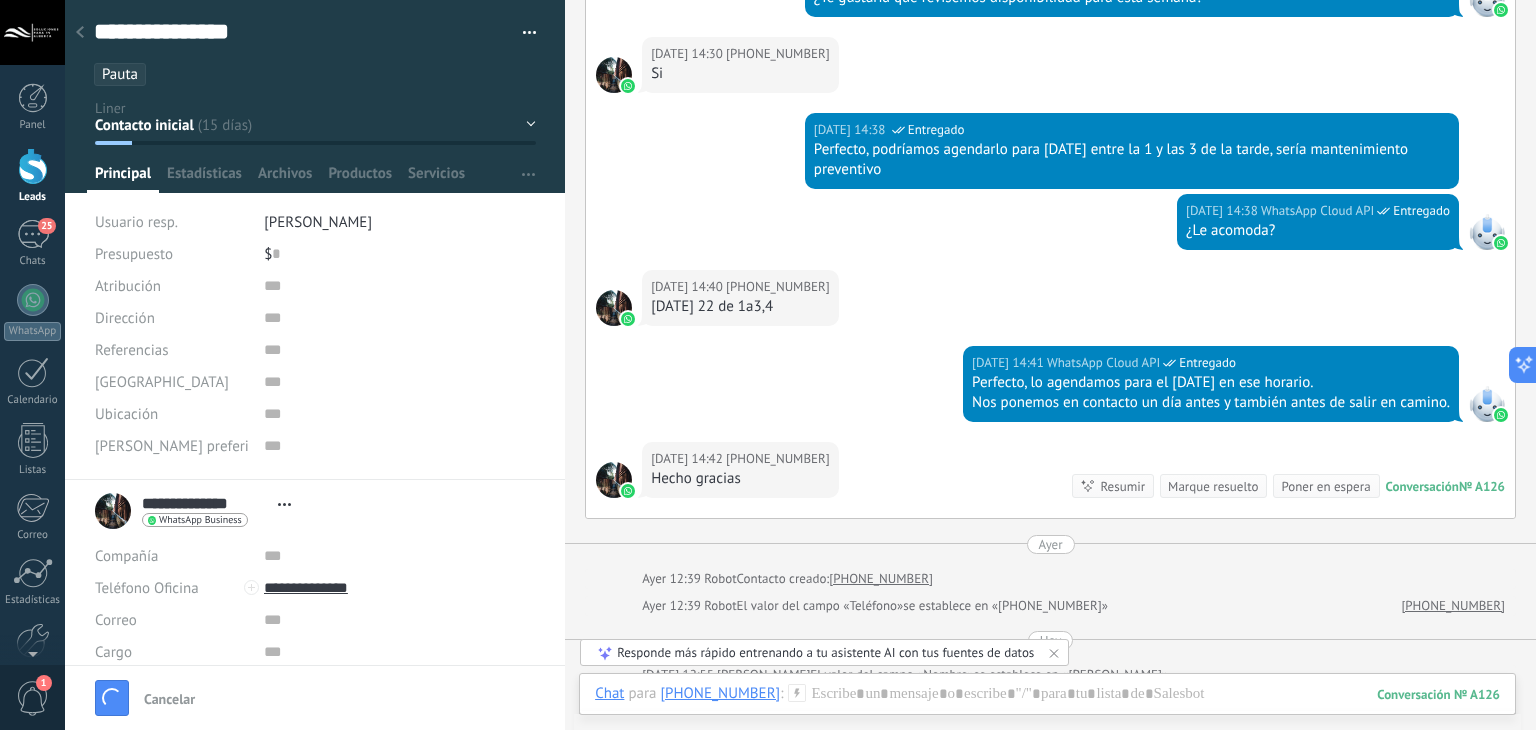 click on "17.07.2025 14:38 WhatsApp Cloud API  Entregado Perfecto, podríamos agendarlo para mañana entre la 1 y las 3 de la tarde, sería mantenimiento preventivo" at bounding box center (1050, 153) 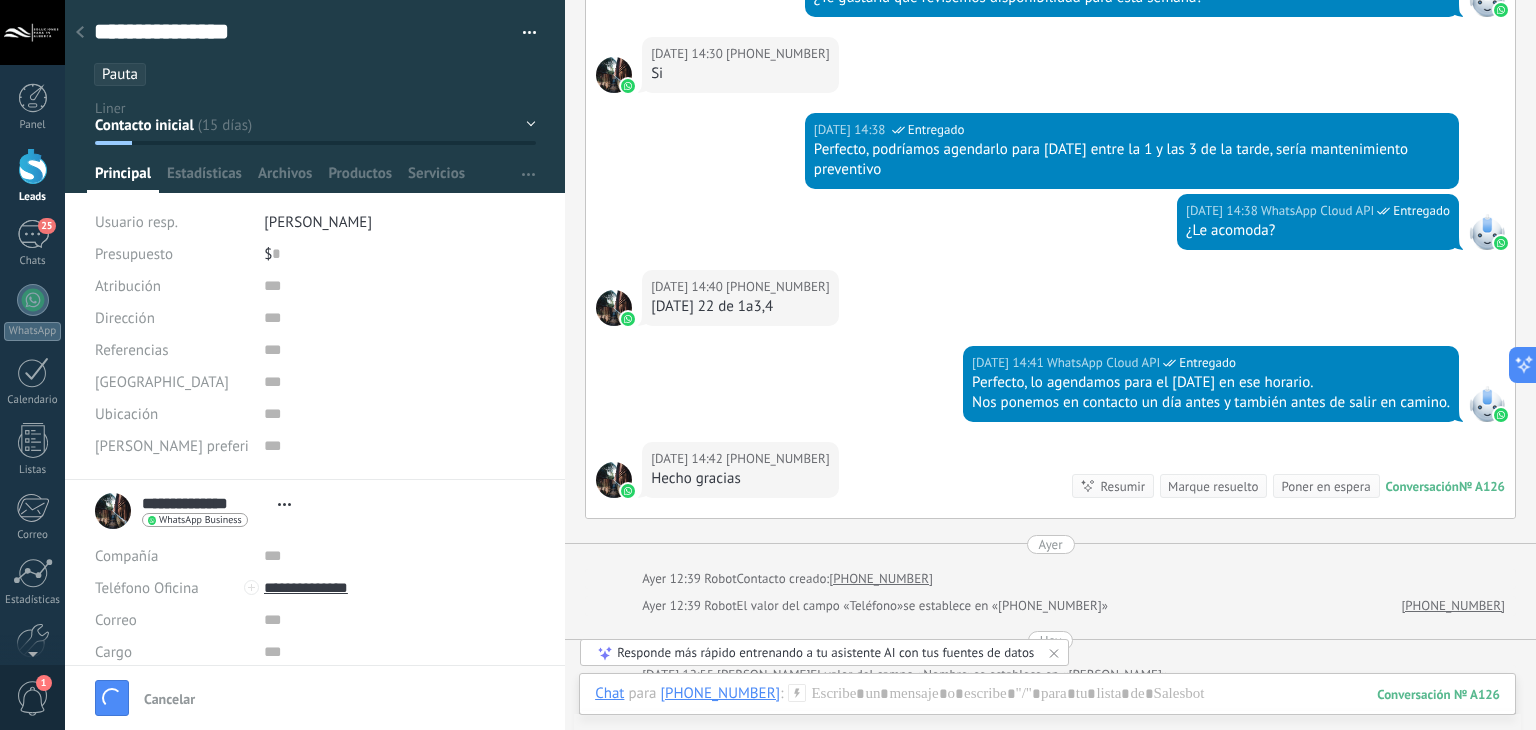 type on "**********" 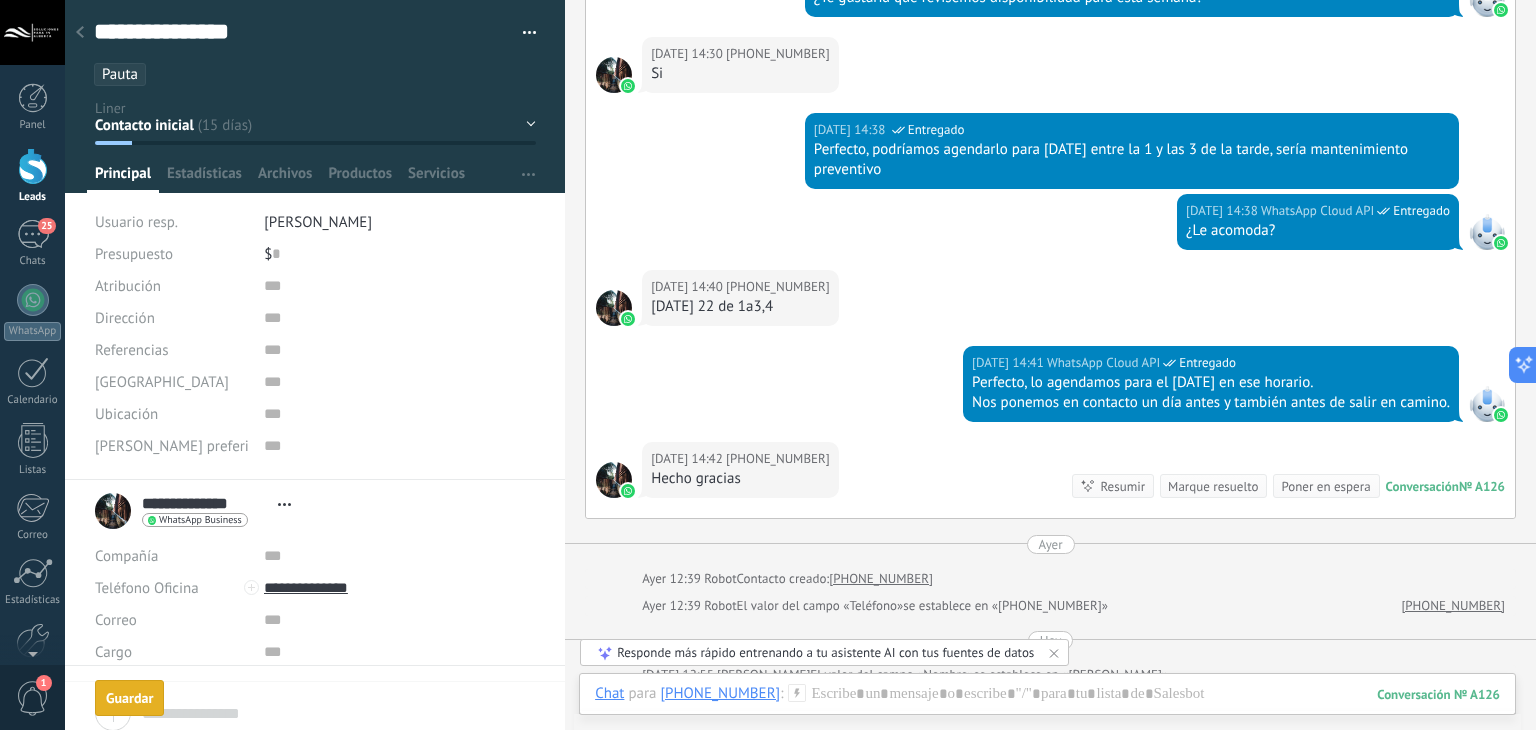 scroll, scrollTop: 29, scrollLeft: 0, axis: vertical 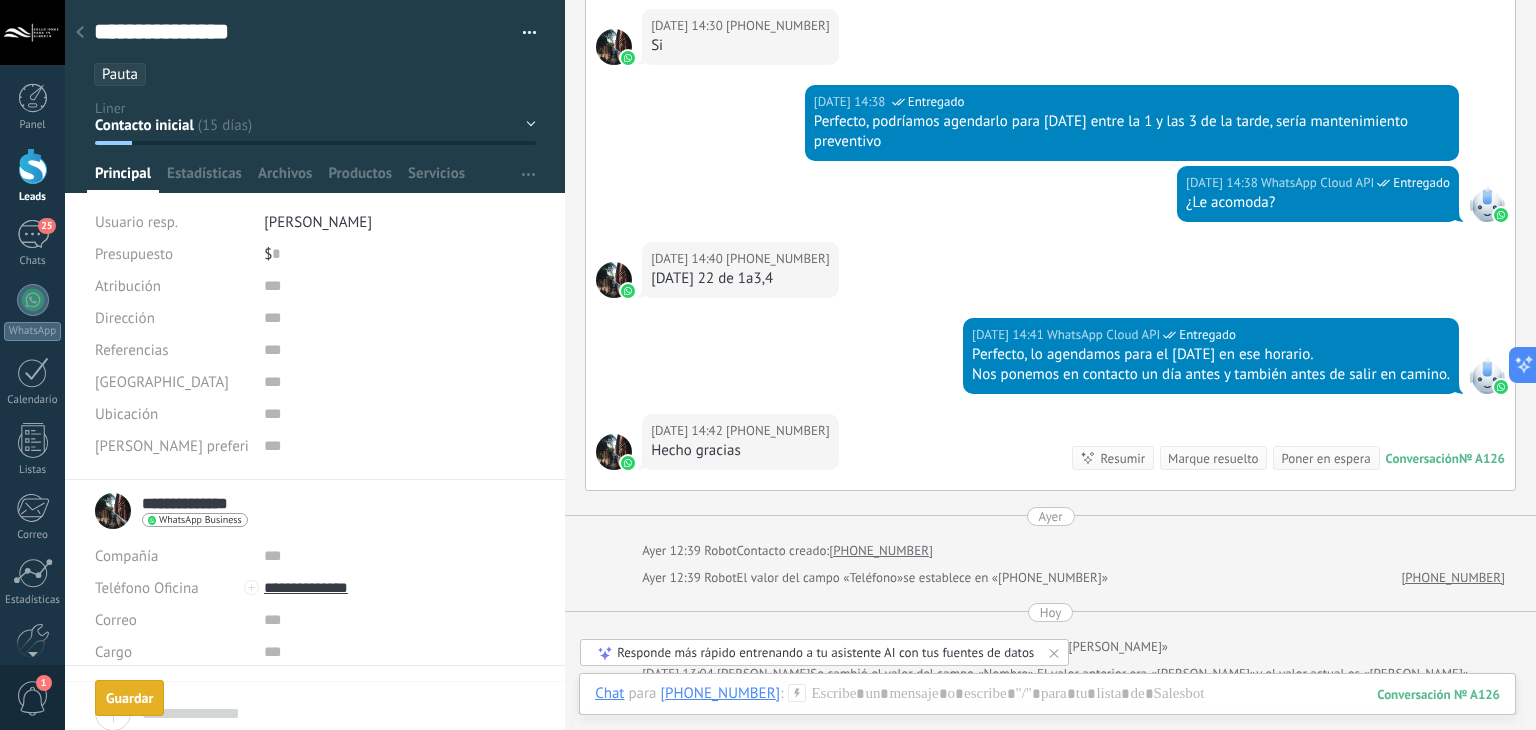 click on "**********" at bounding box center (205, 503) 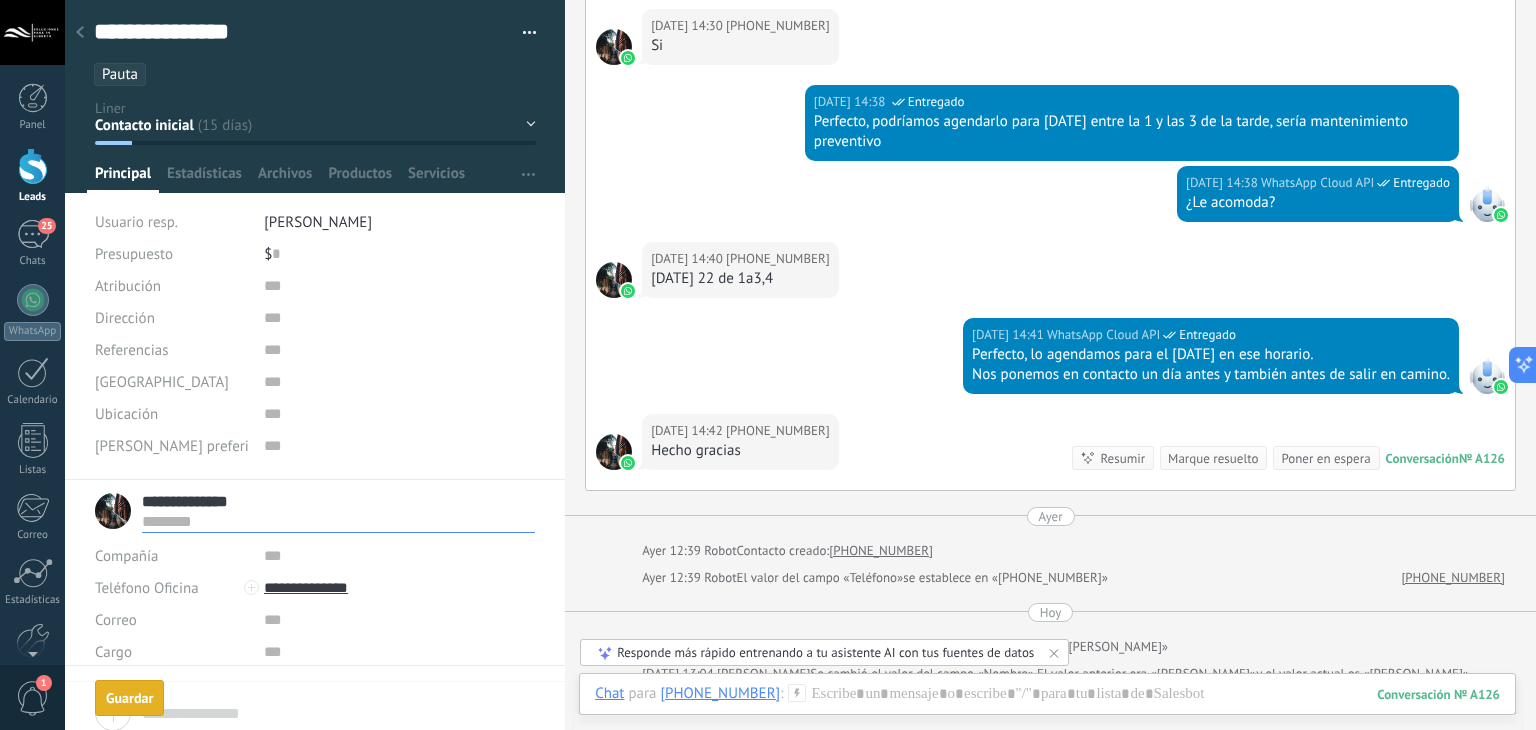 click on "**********" at bounding box center (338, 501) 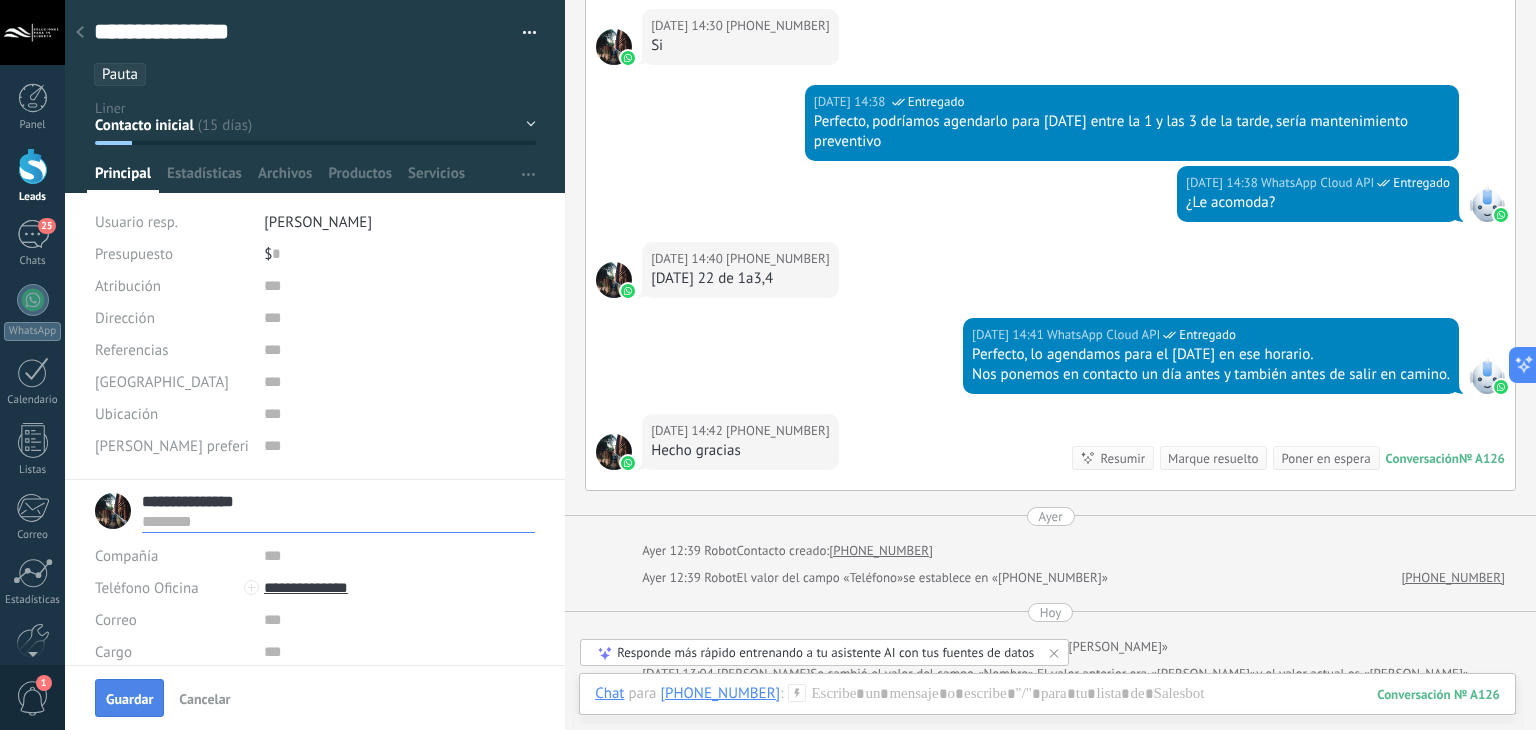 click on "Guardar" at bounding box center (129, 699) 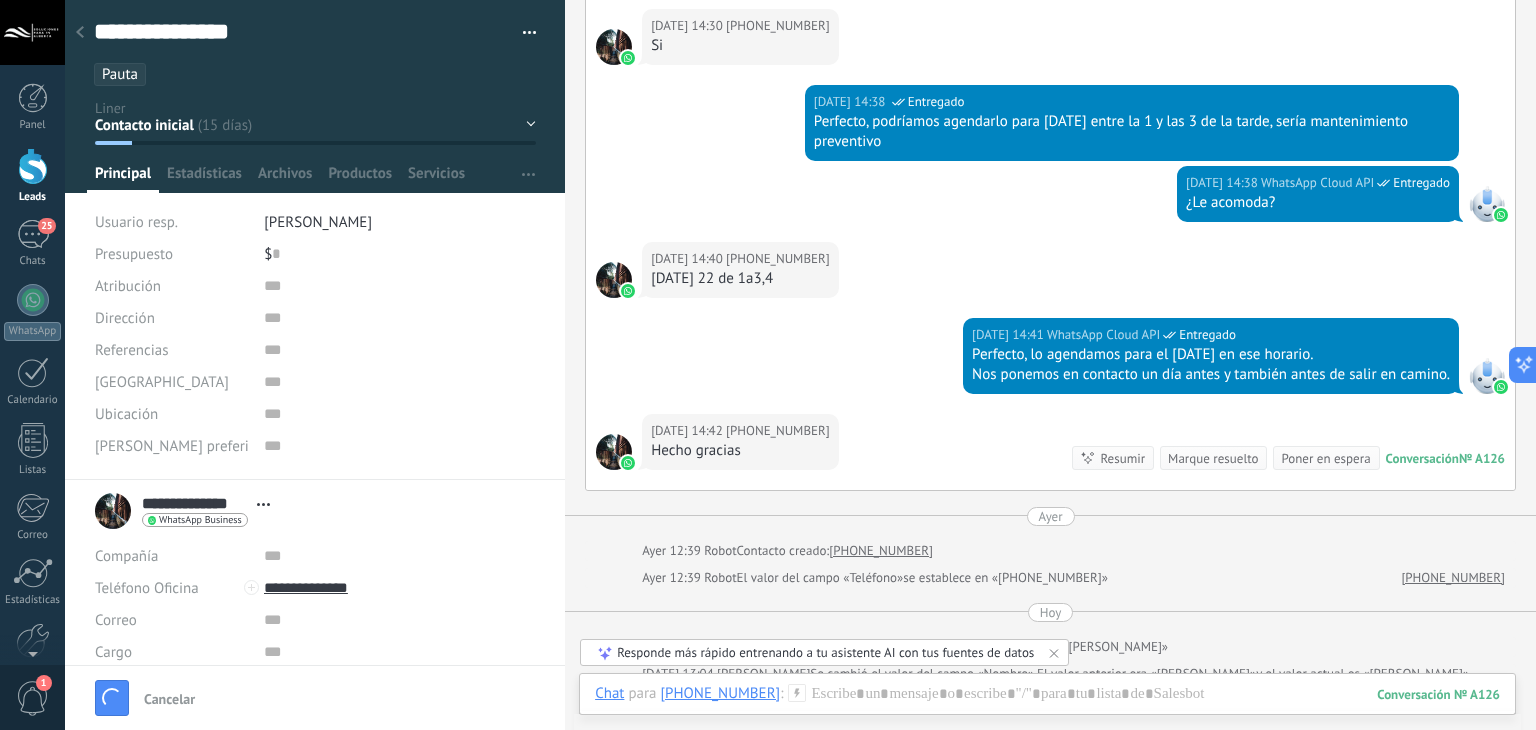 type on "**********" 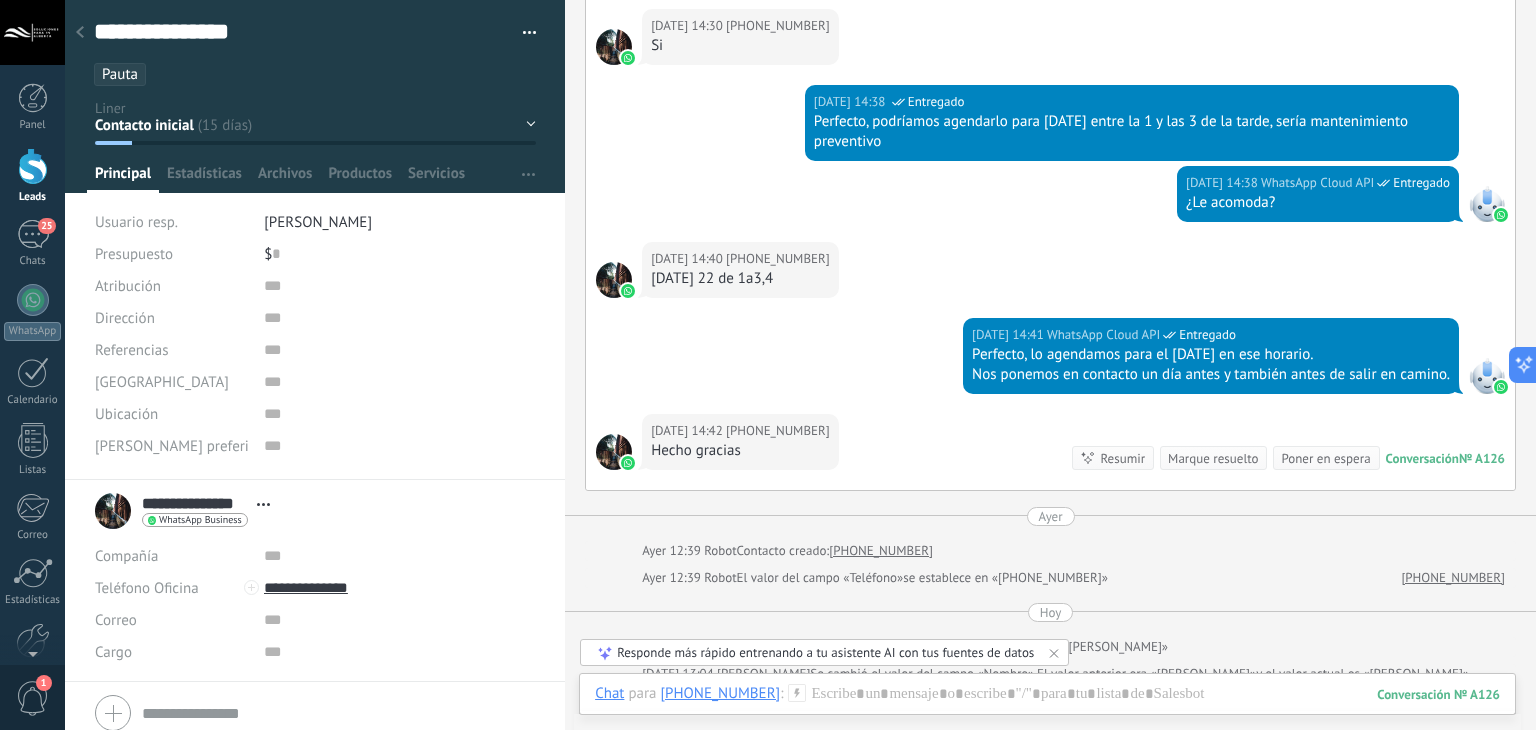 scroll, scrollTop: 2142, scrollLeft: 0, axis: vertical 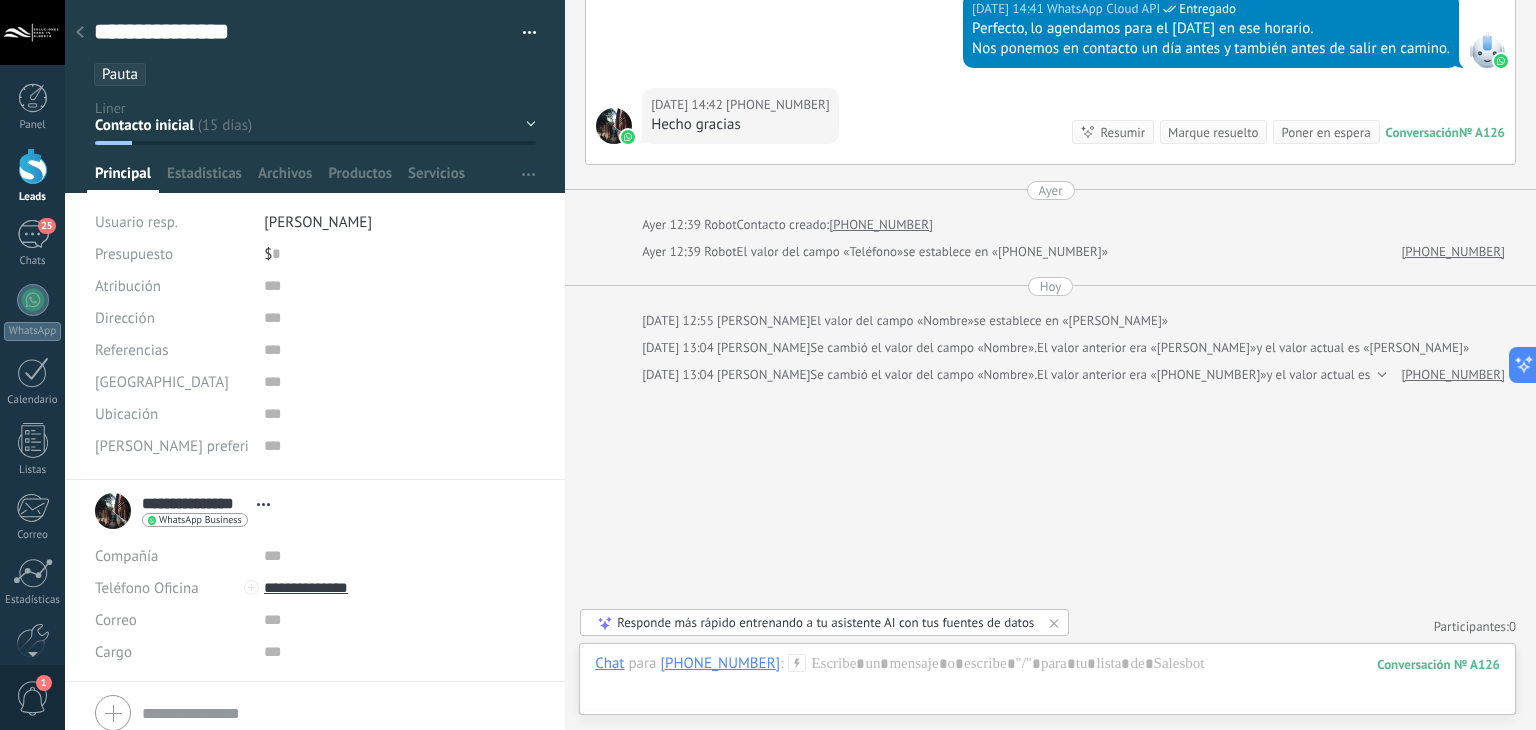 click on "Contacto inicial
no contestó
stand  by 15 días
1er intento
2do intento
3er intento" at bounding box center [0, 0] 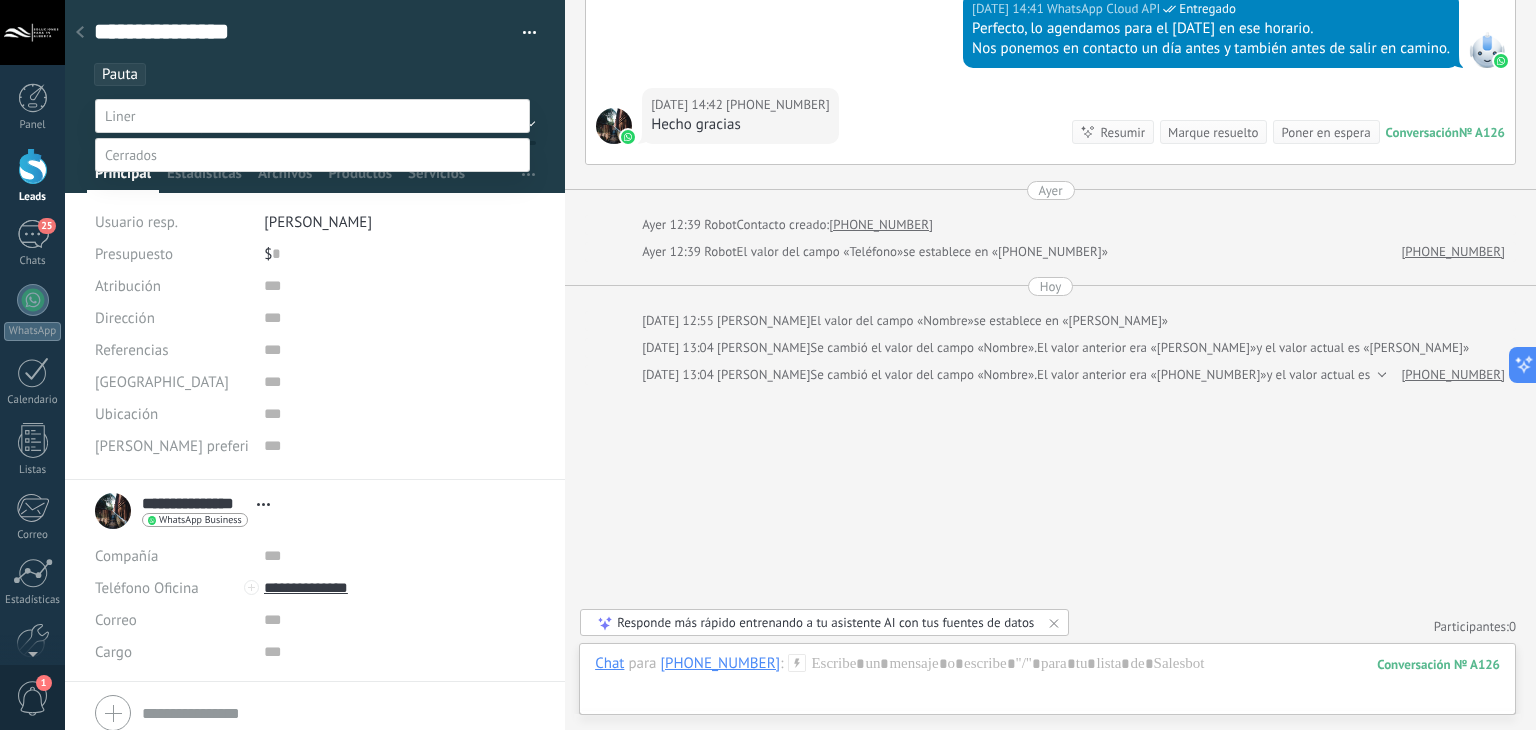 click at bounding box center [312, 155] 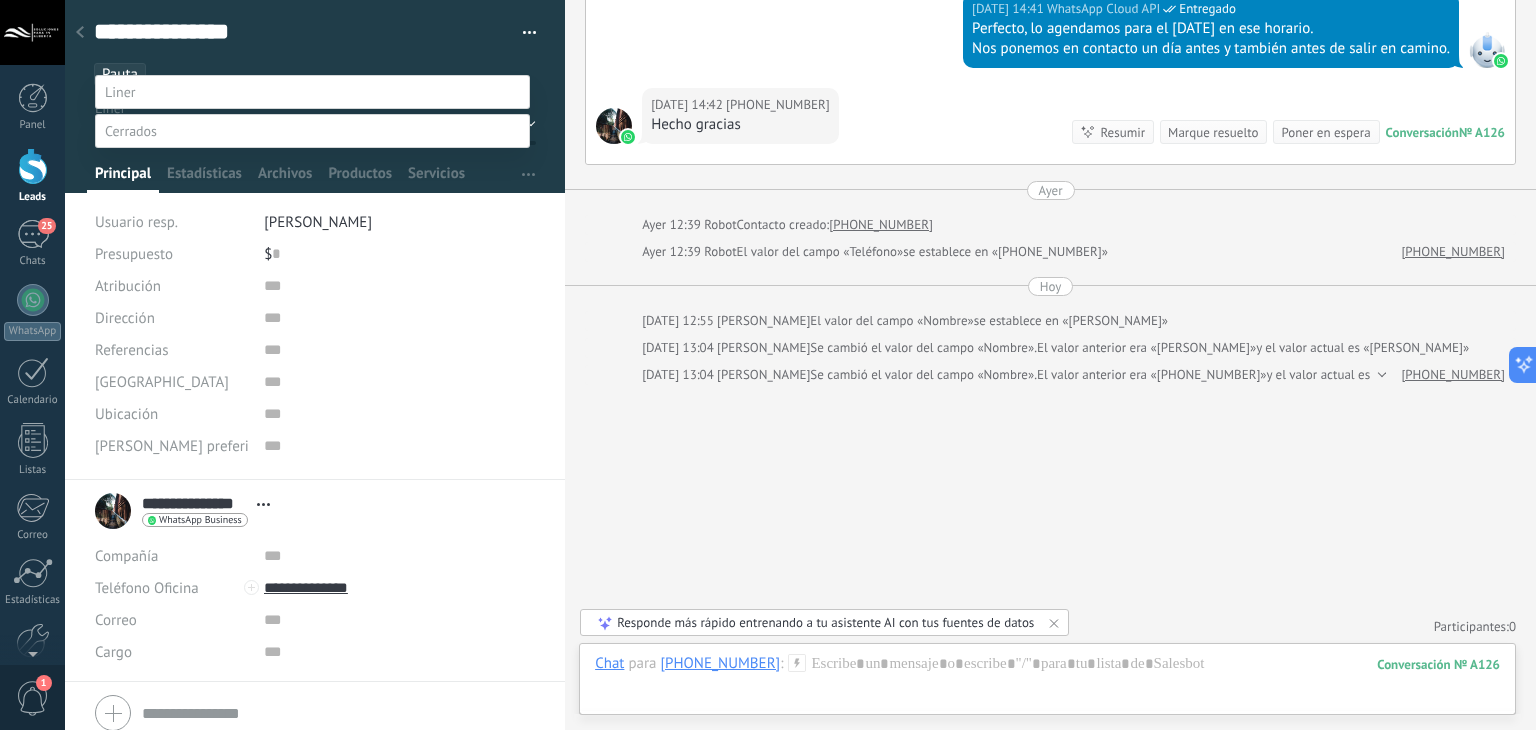click on "segundo servicio" at bounding box center [0, 0] 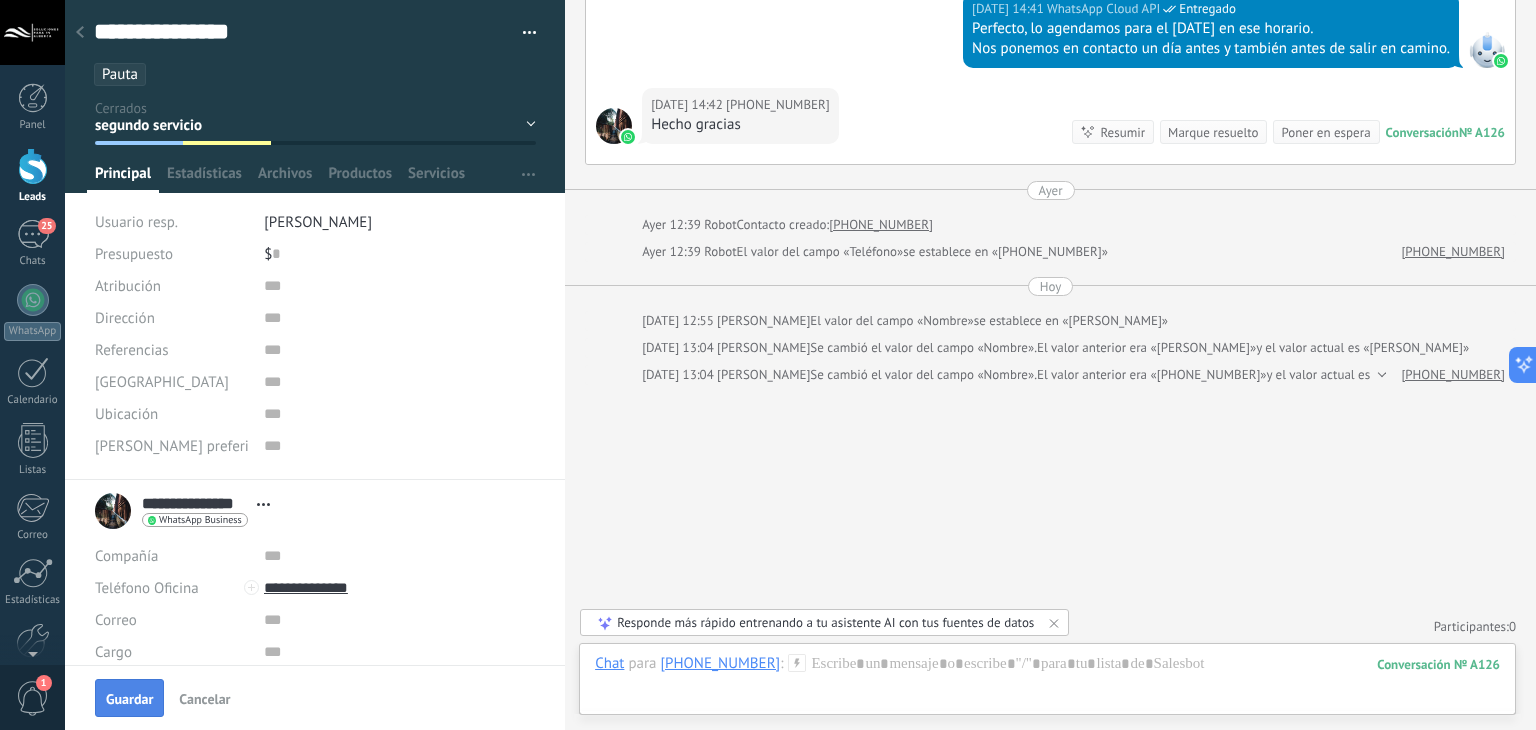 click on "Guardar" at bounding box center (129, 699) 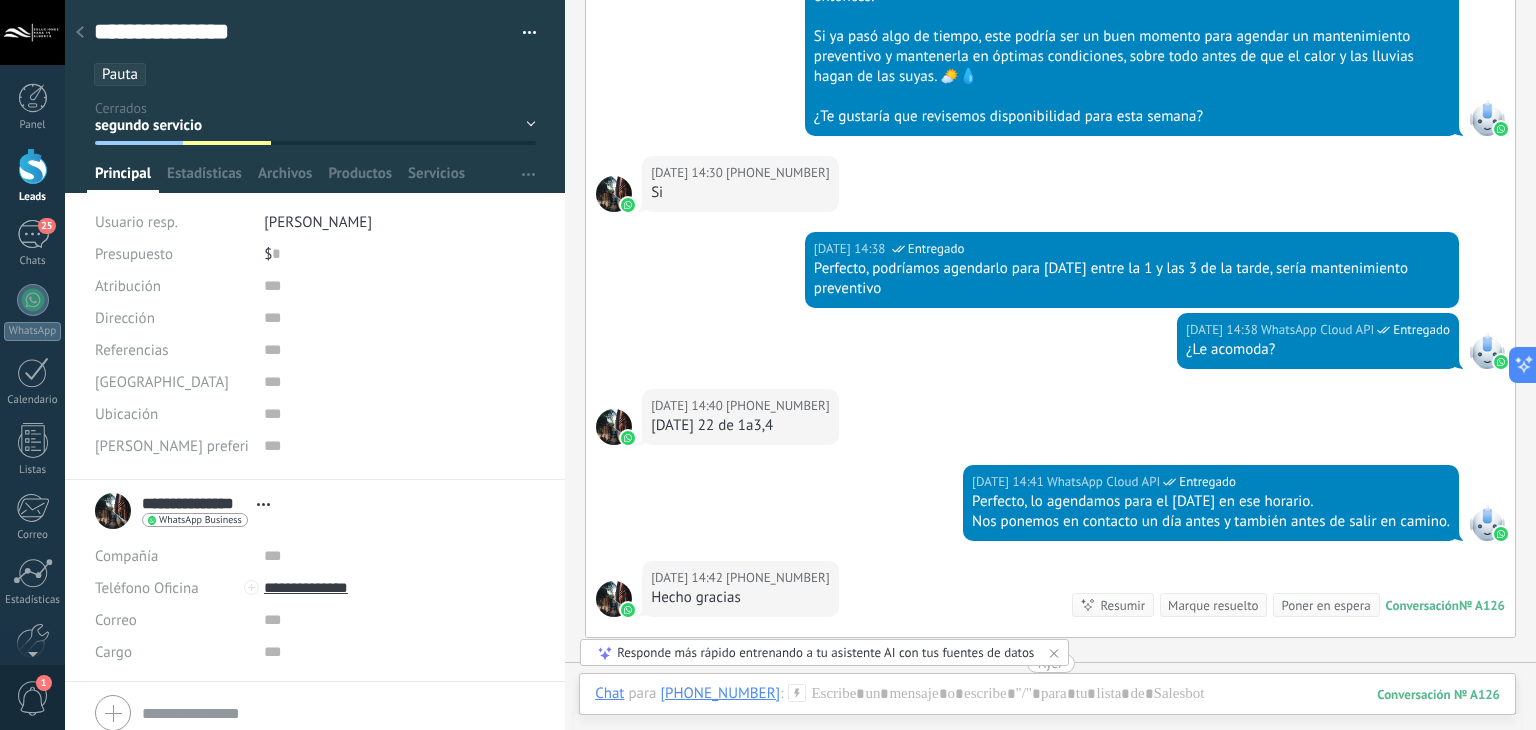 scroll, scrollTop: 1767, scrollLeft: 0, axis: vertical 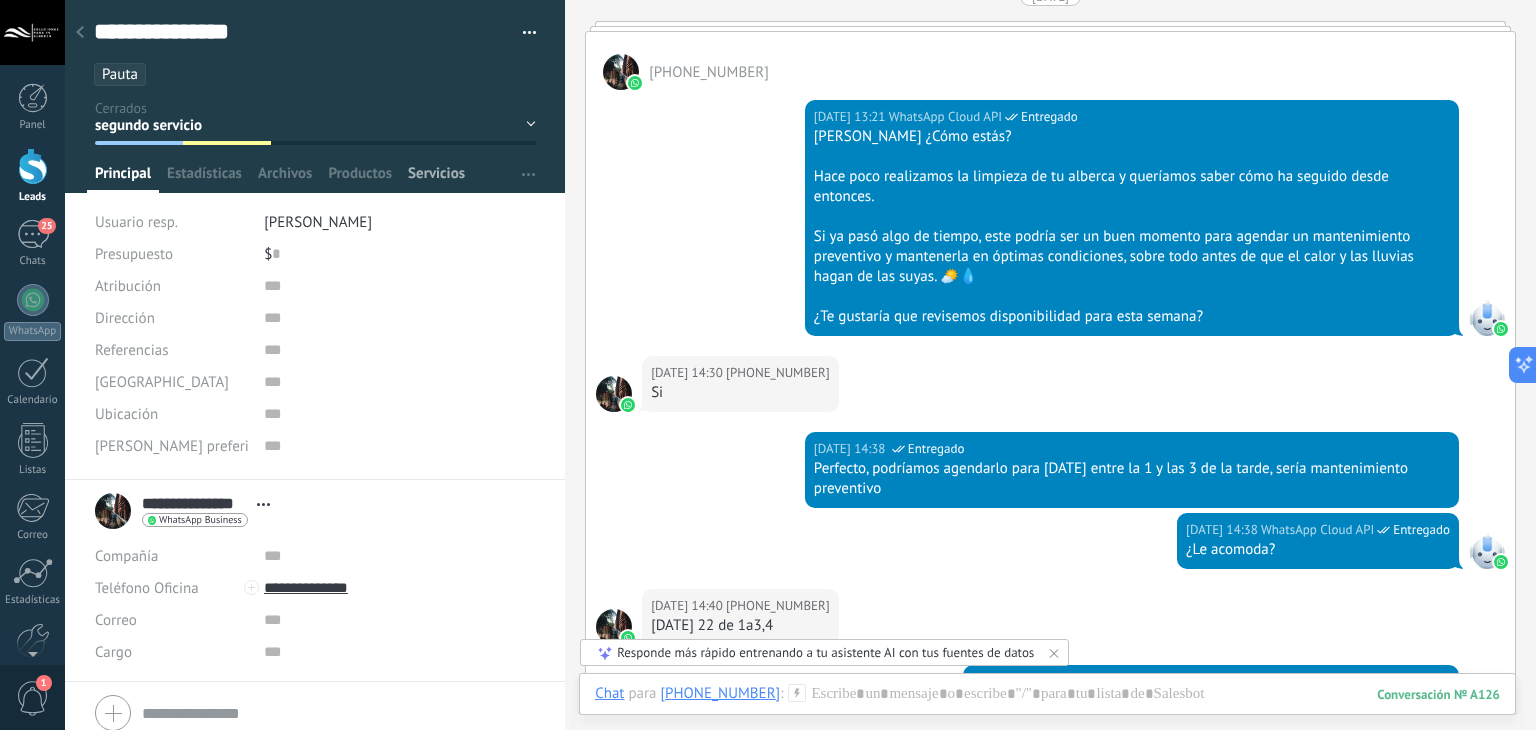 click on "Servicios" at bounding box center [436, 178] 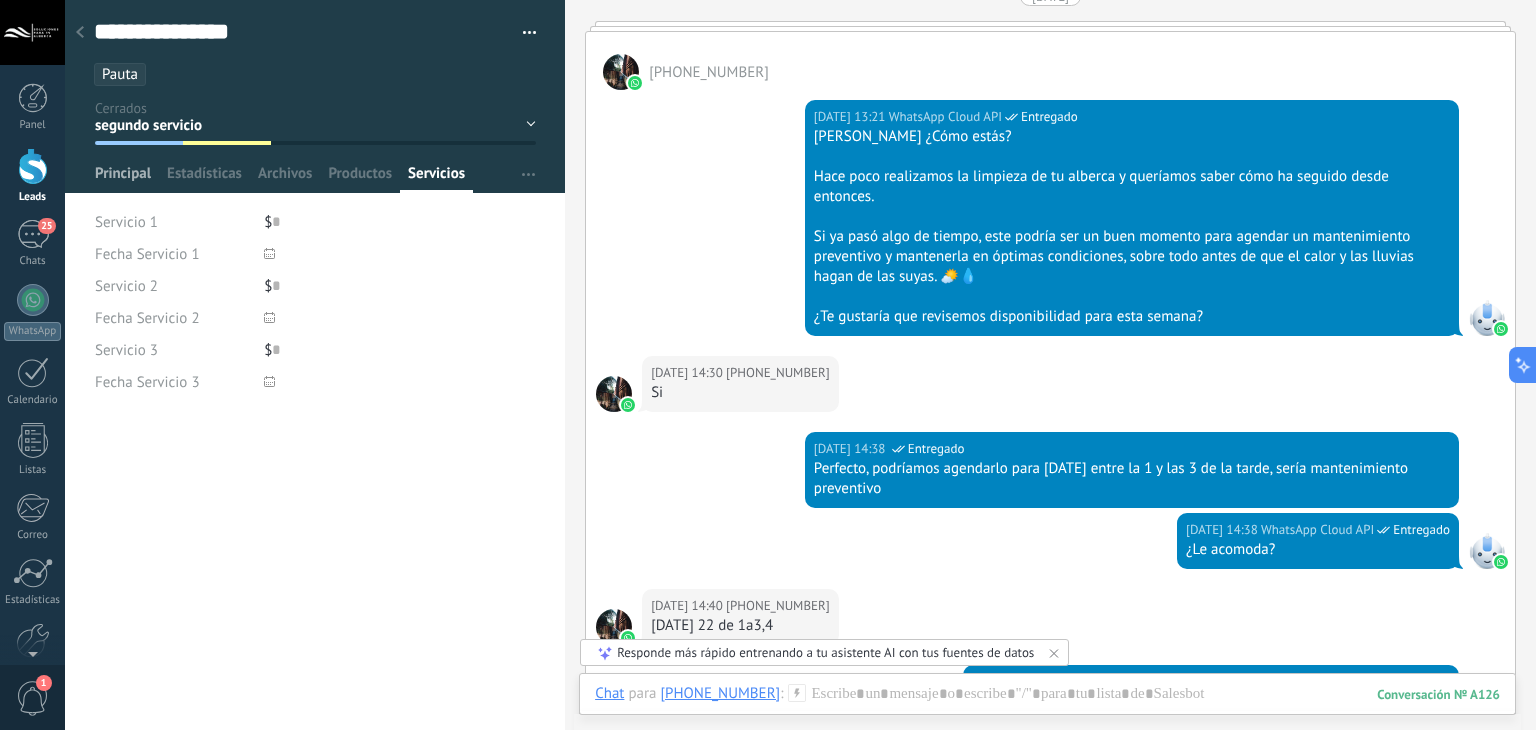 click on "Principal" at bounding box center [123, 178] 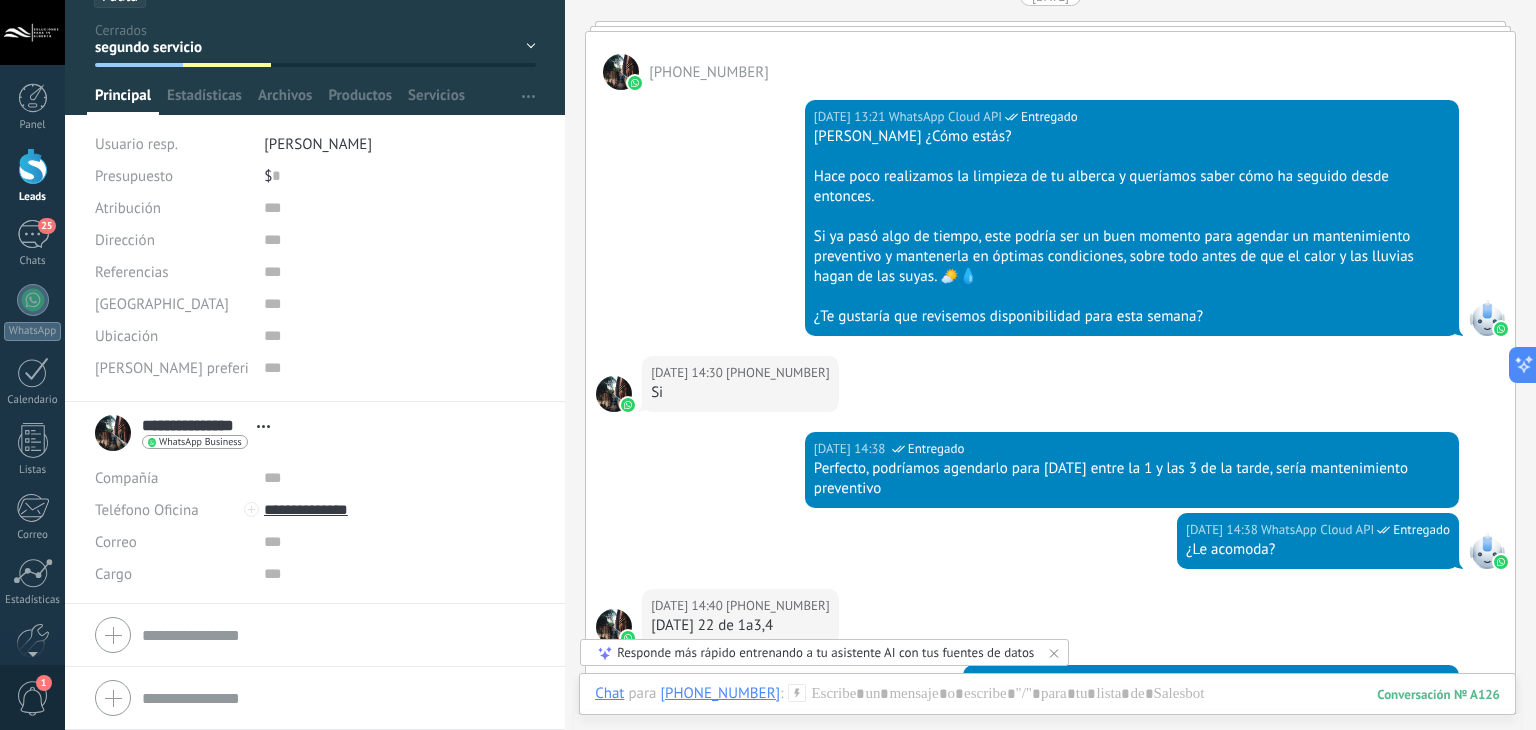 scroll, scrollTop: 0, scrollLeft: 0, axis: both 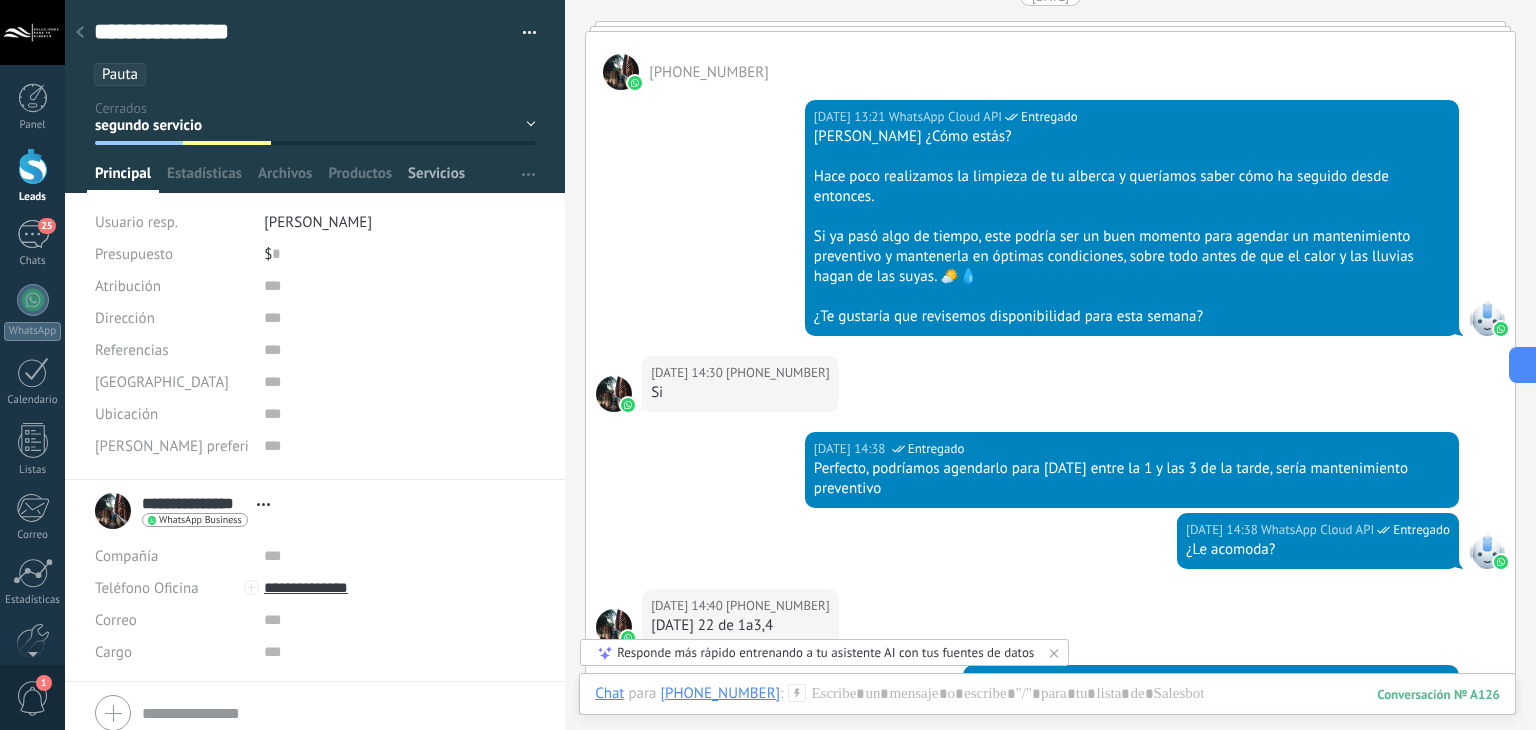 drag, startPoint x: 483, startPoint y: 171, endPoint x: 451, endPoint y: 170, distance: 32.01562 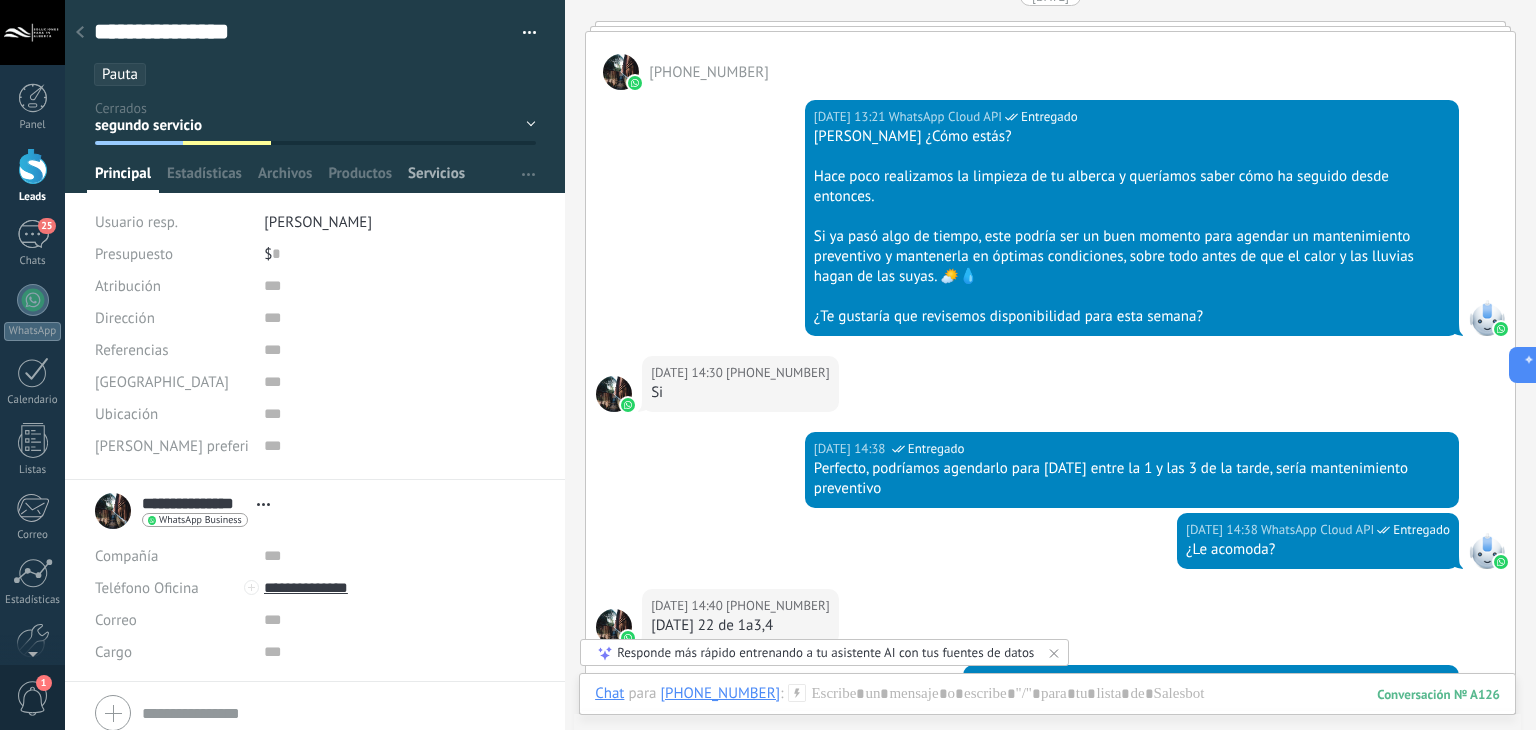 click on "Servicios" at bounding box center [436, 178] 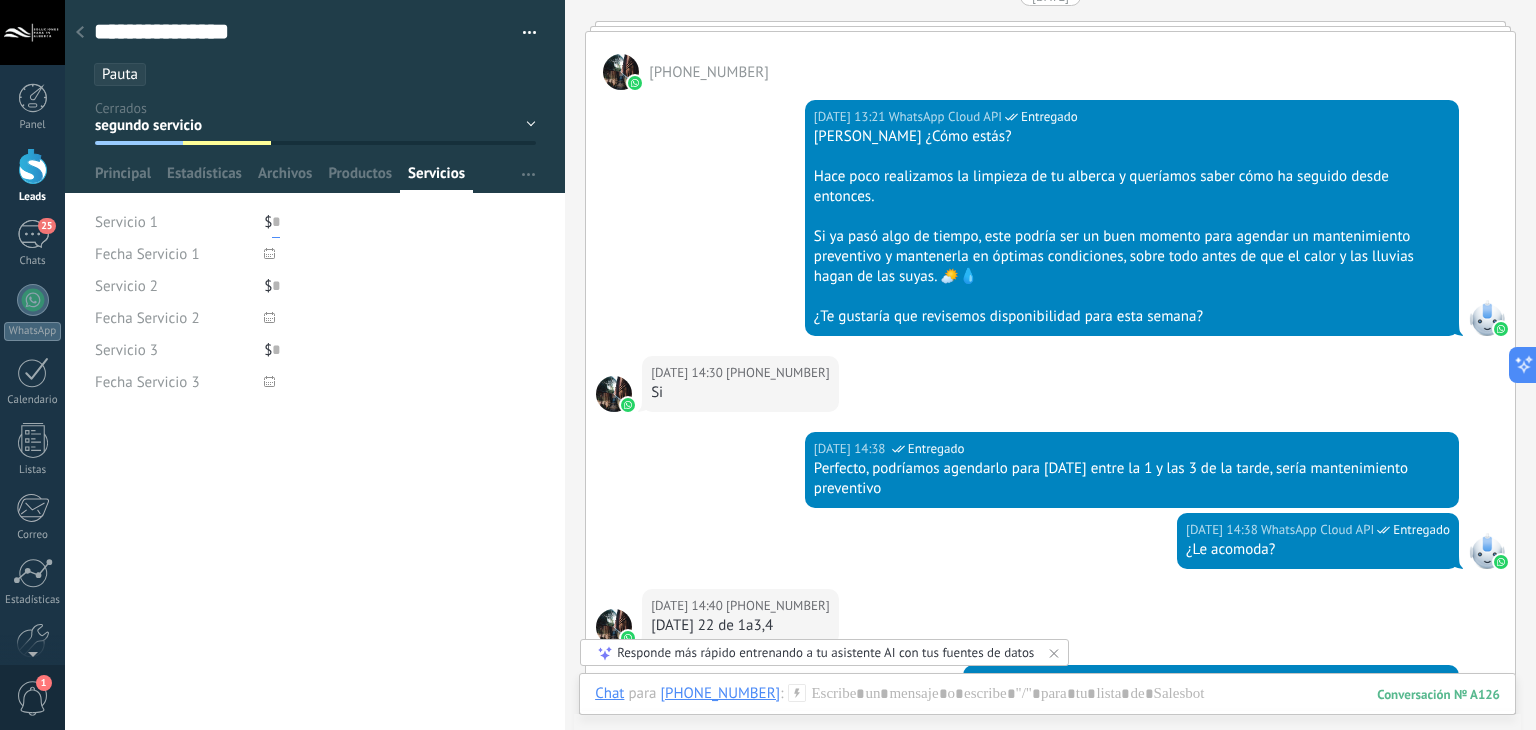 click at bounding box center [276, 222] 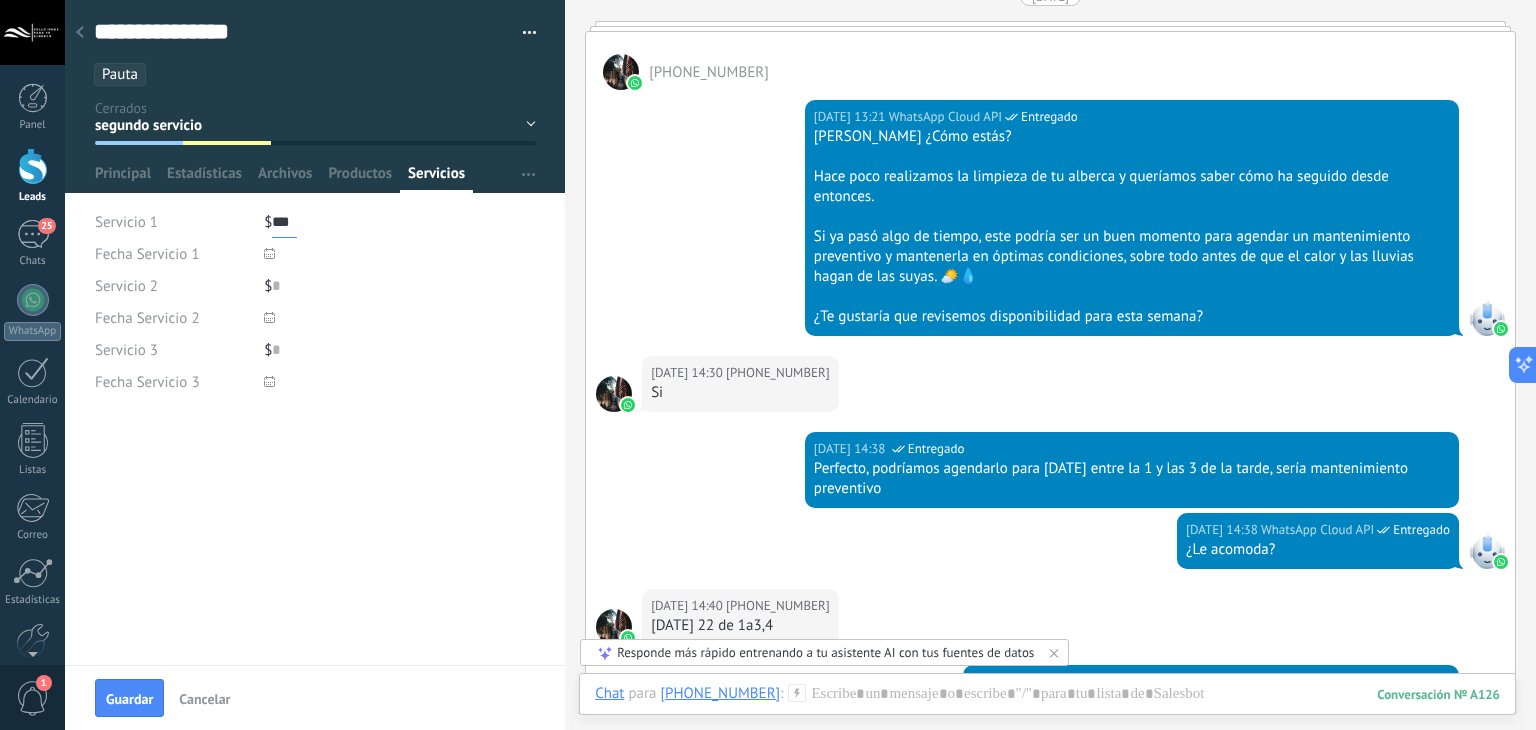 type on "***" 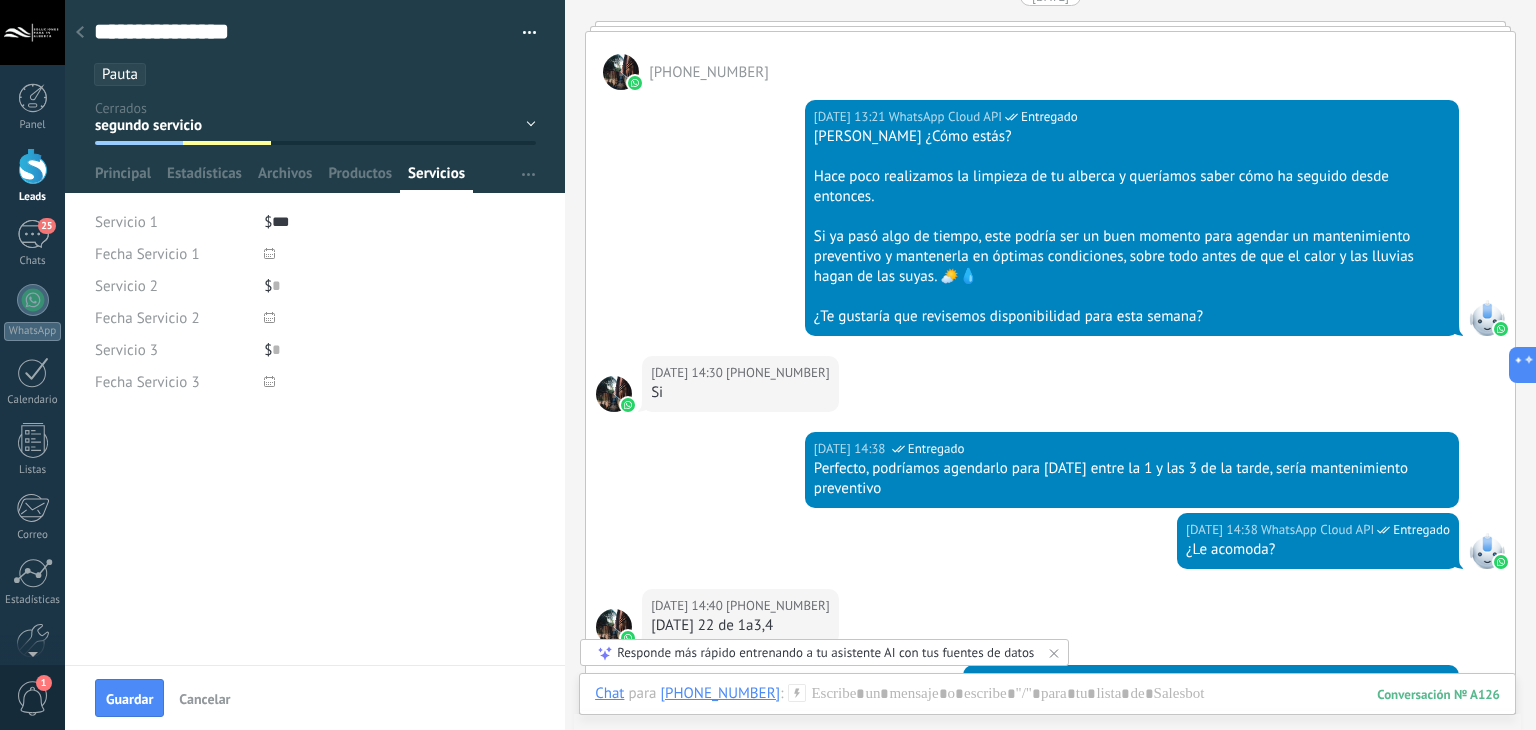 click at bounding box center (400, 254) 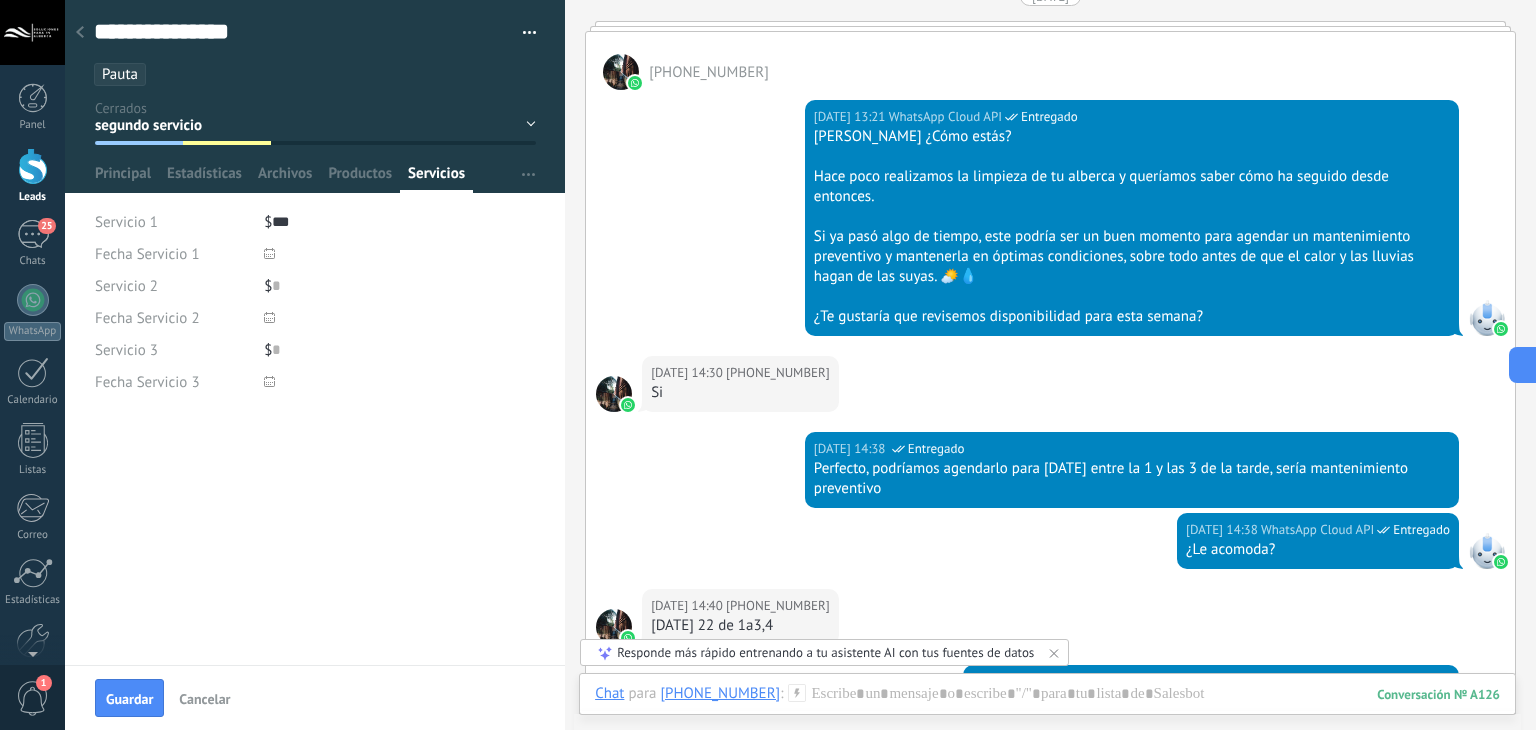 click 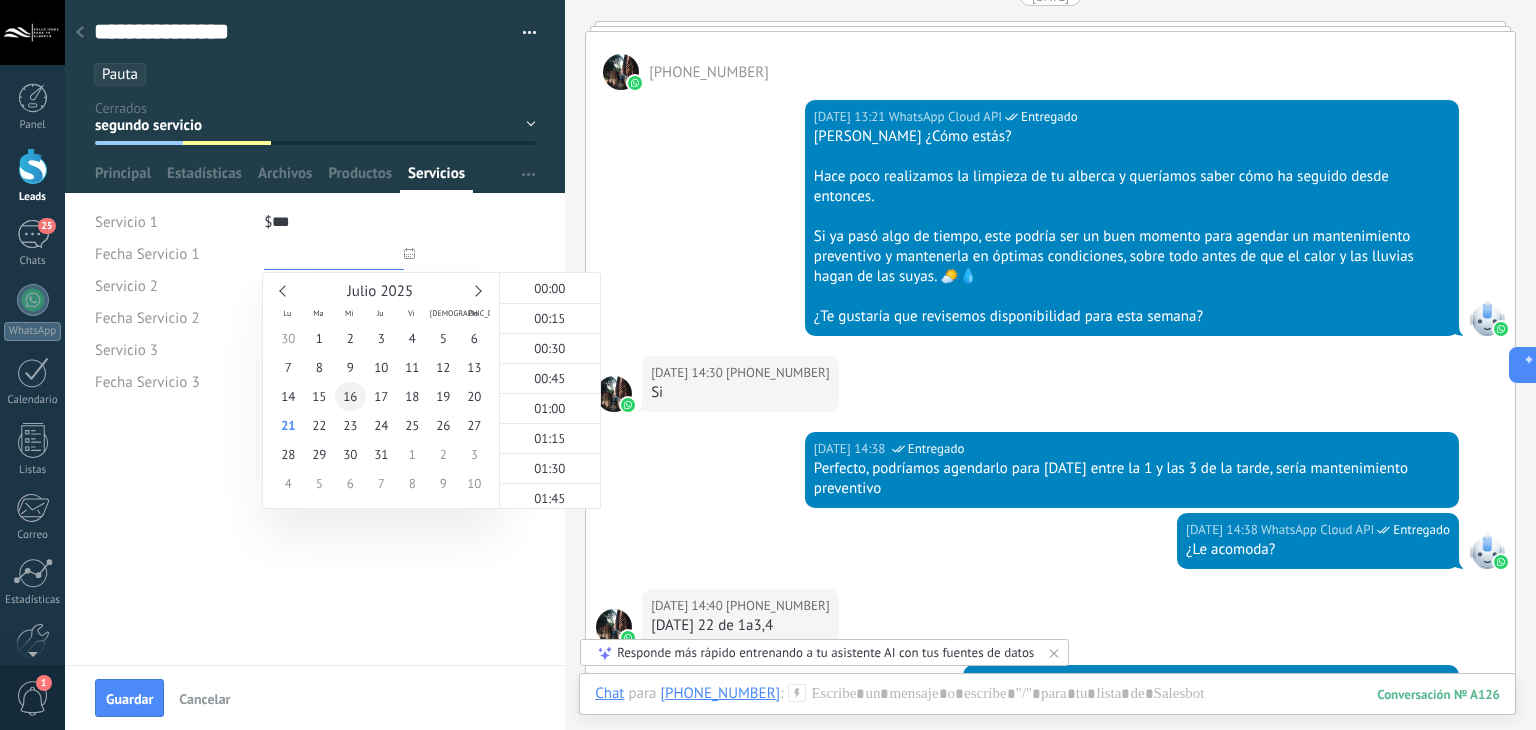 scroll, scrollTop: 1482, scrollLeft: 0, axis: vertical 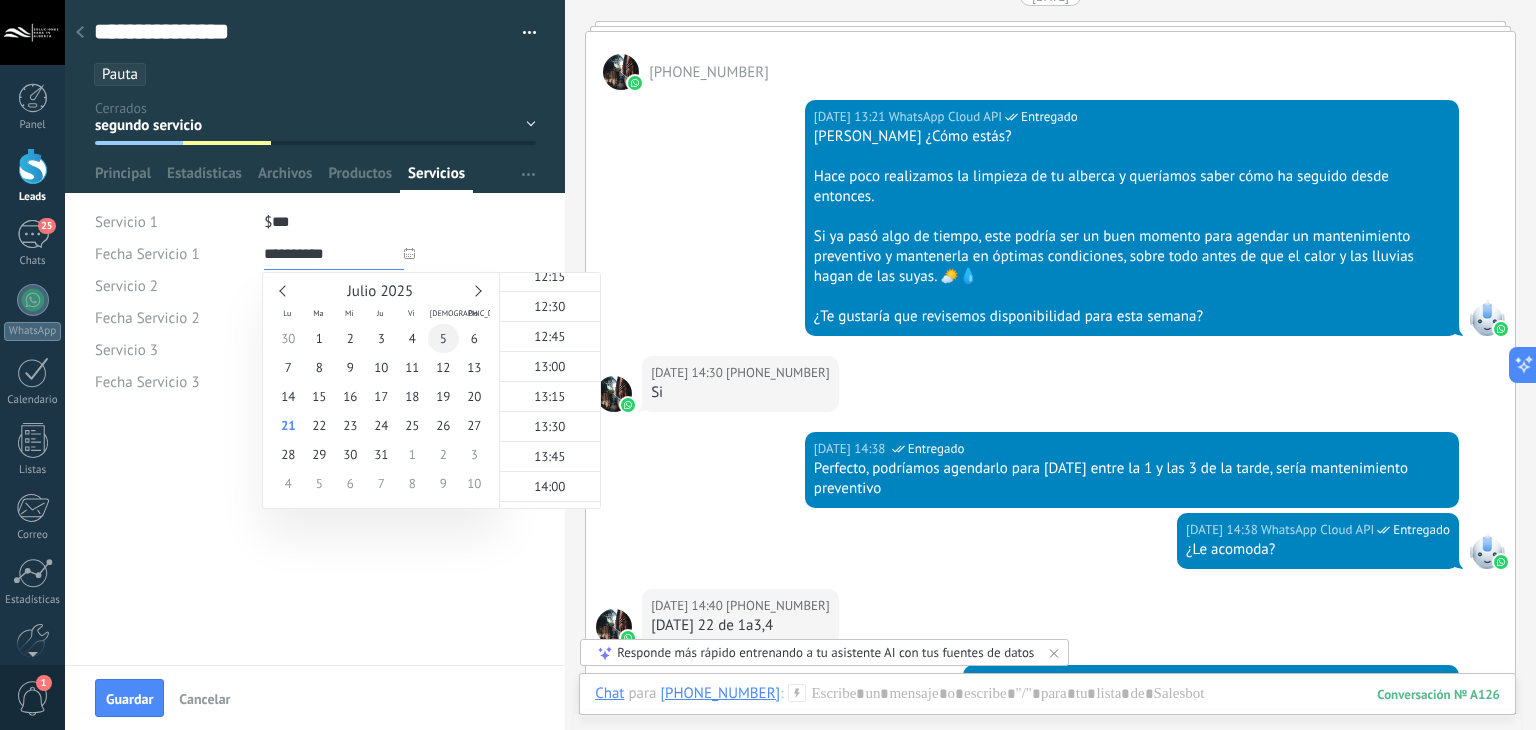 type on "**********" 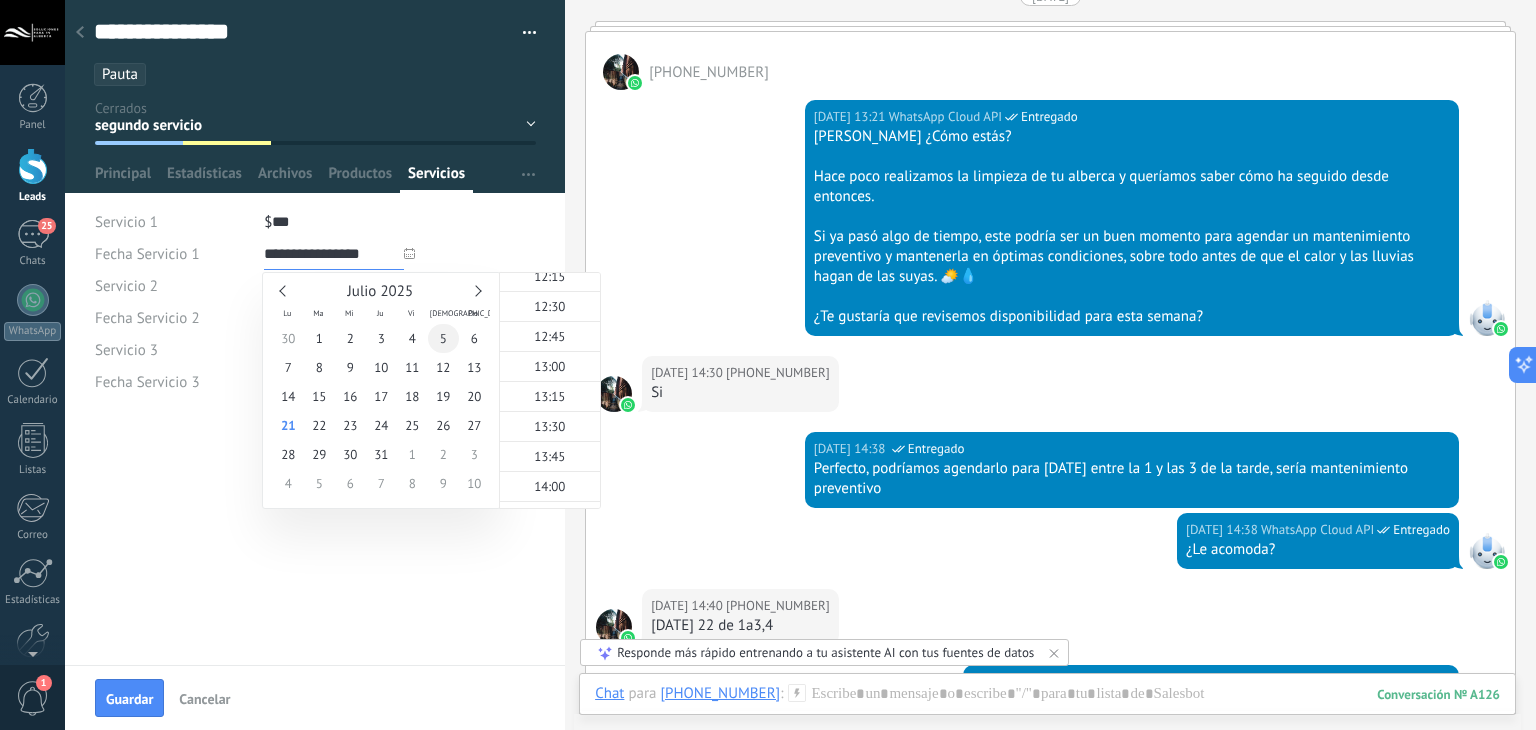 click on "5" at bounding box center (443, 338) 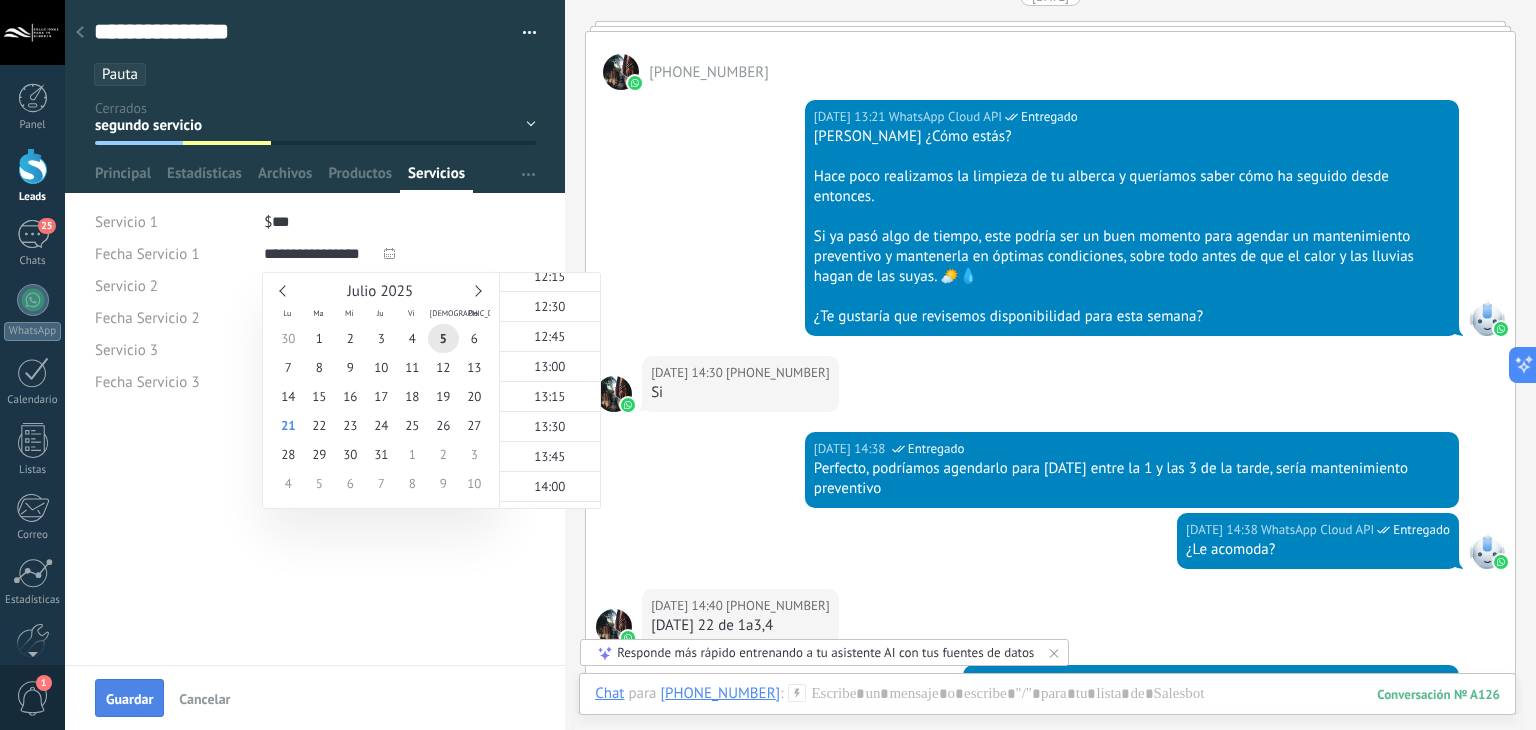 click on "Guardar" at bounding box center [129, 699] 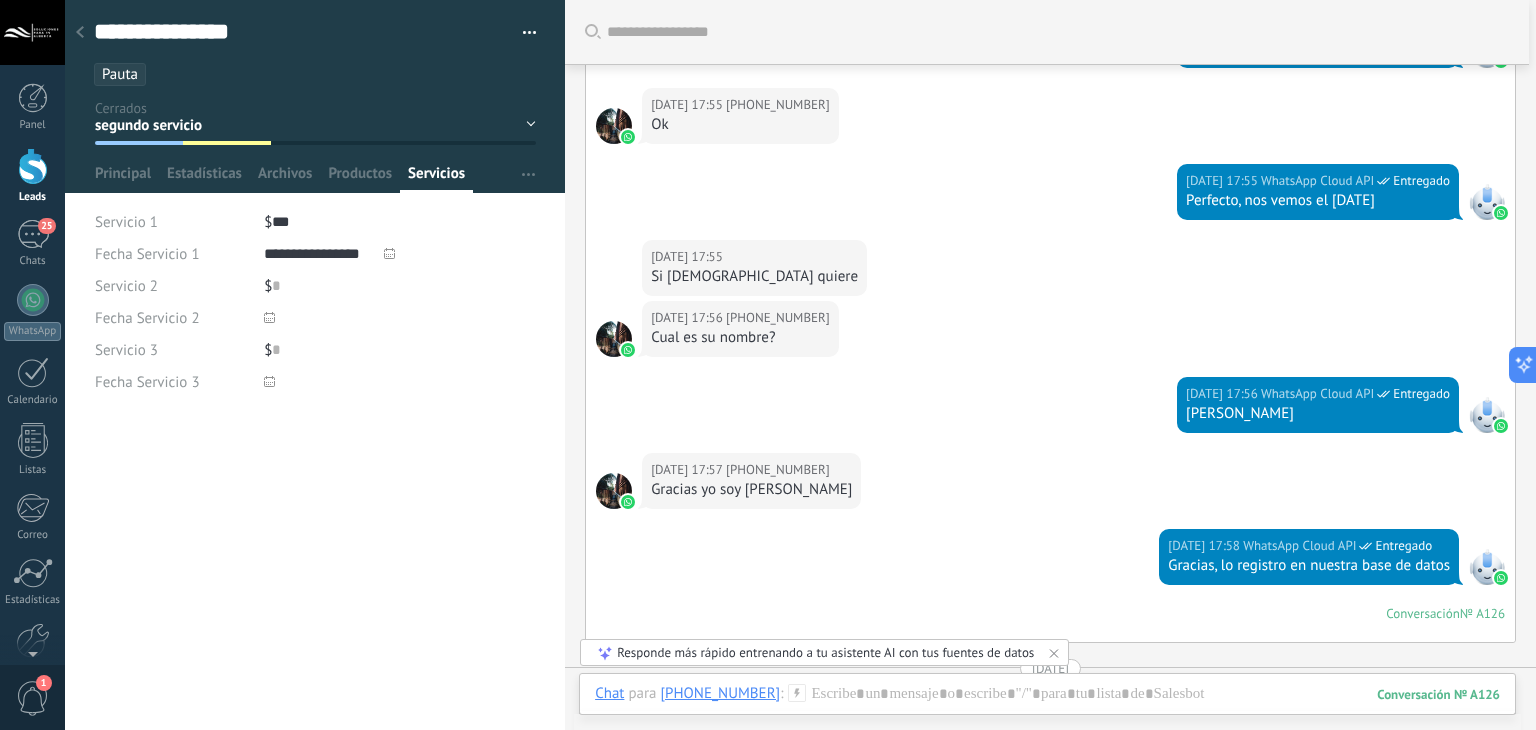 scroll, scrollTop: 700, scrollLeft: 0, axis: vertical 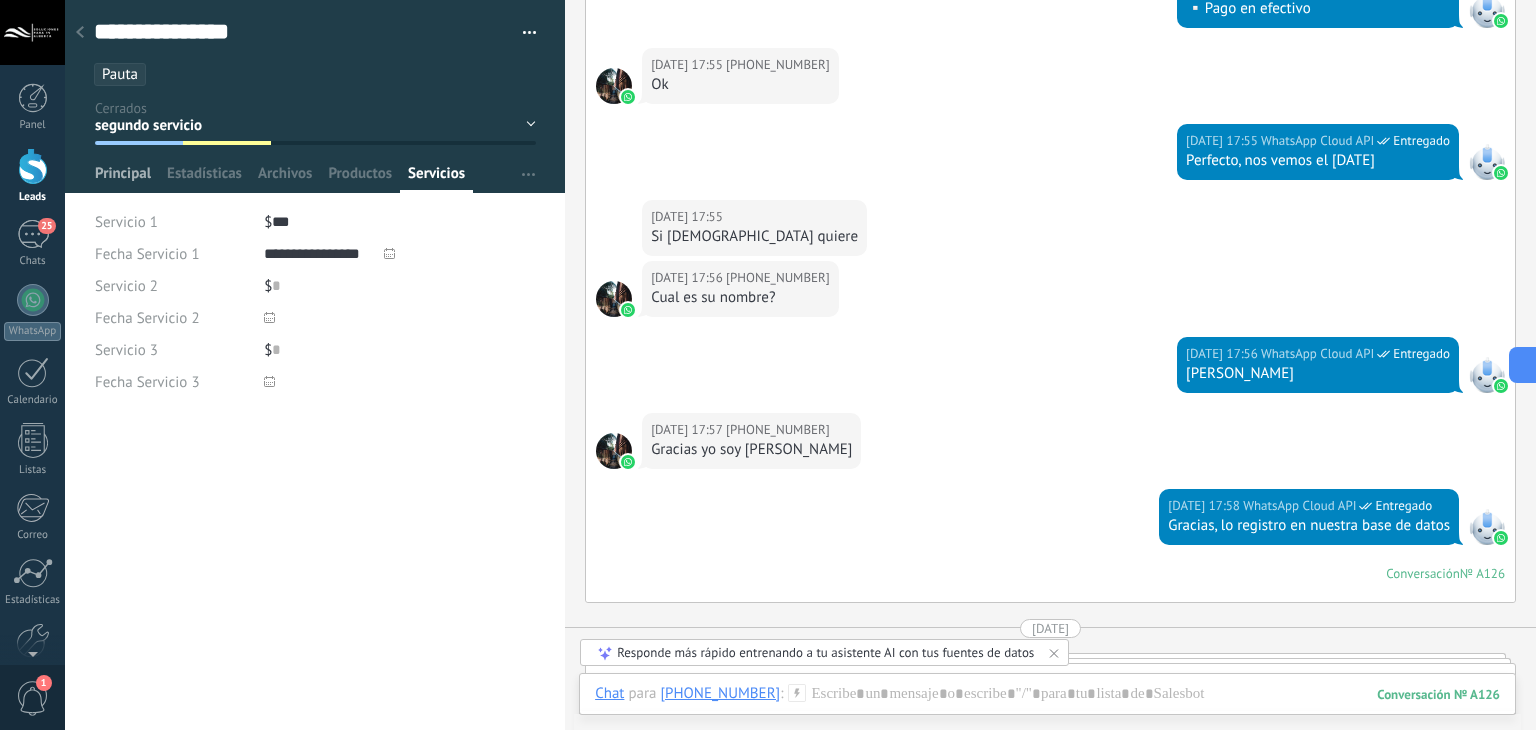 click on "Principal" at bounding box center [123, 178] 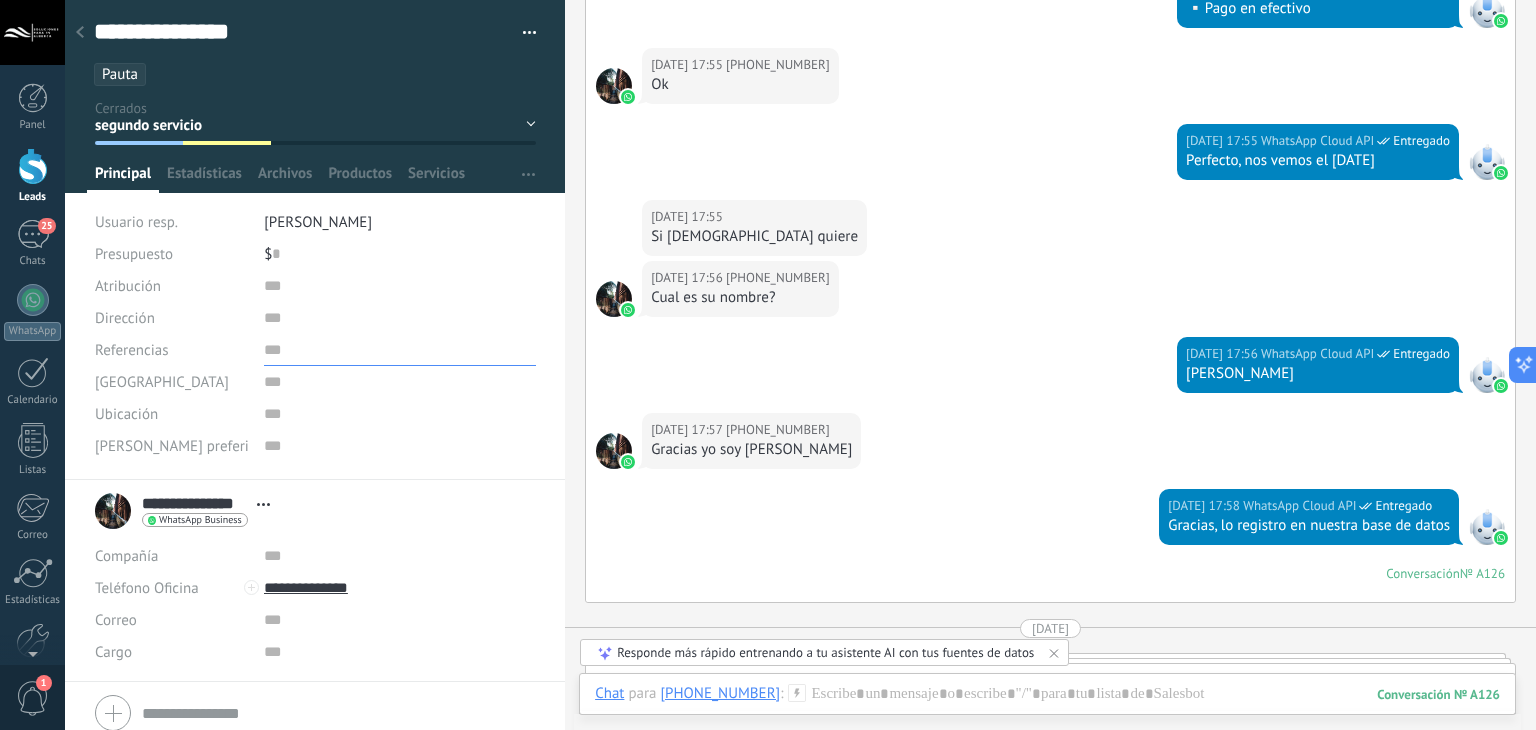 click at bounding box center [400, 350] 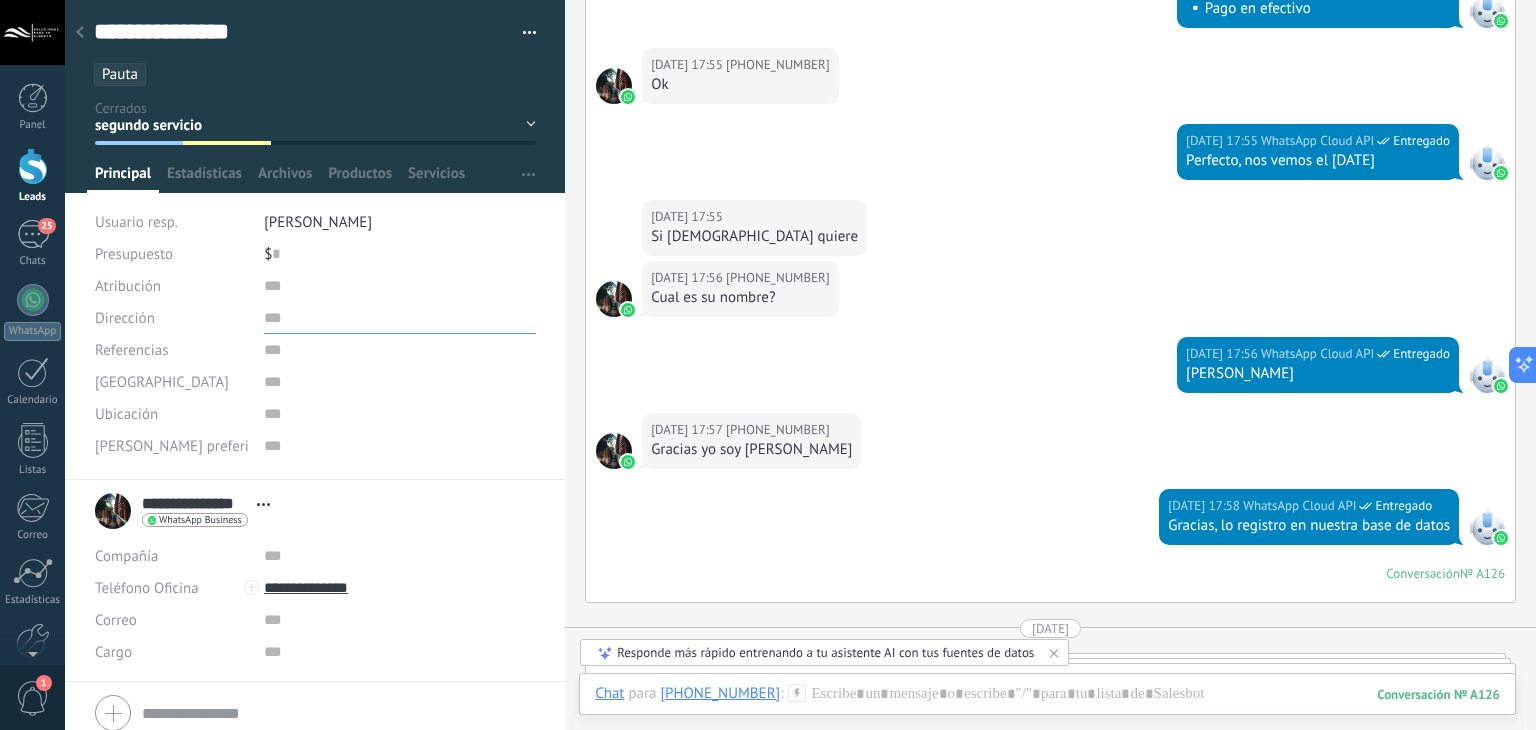 click at bounding box center [400, 318] 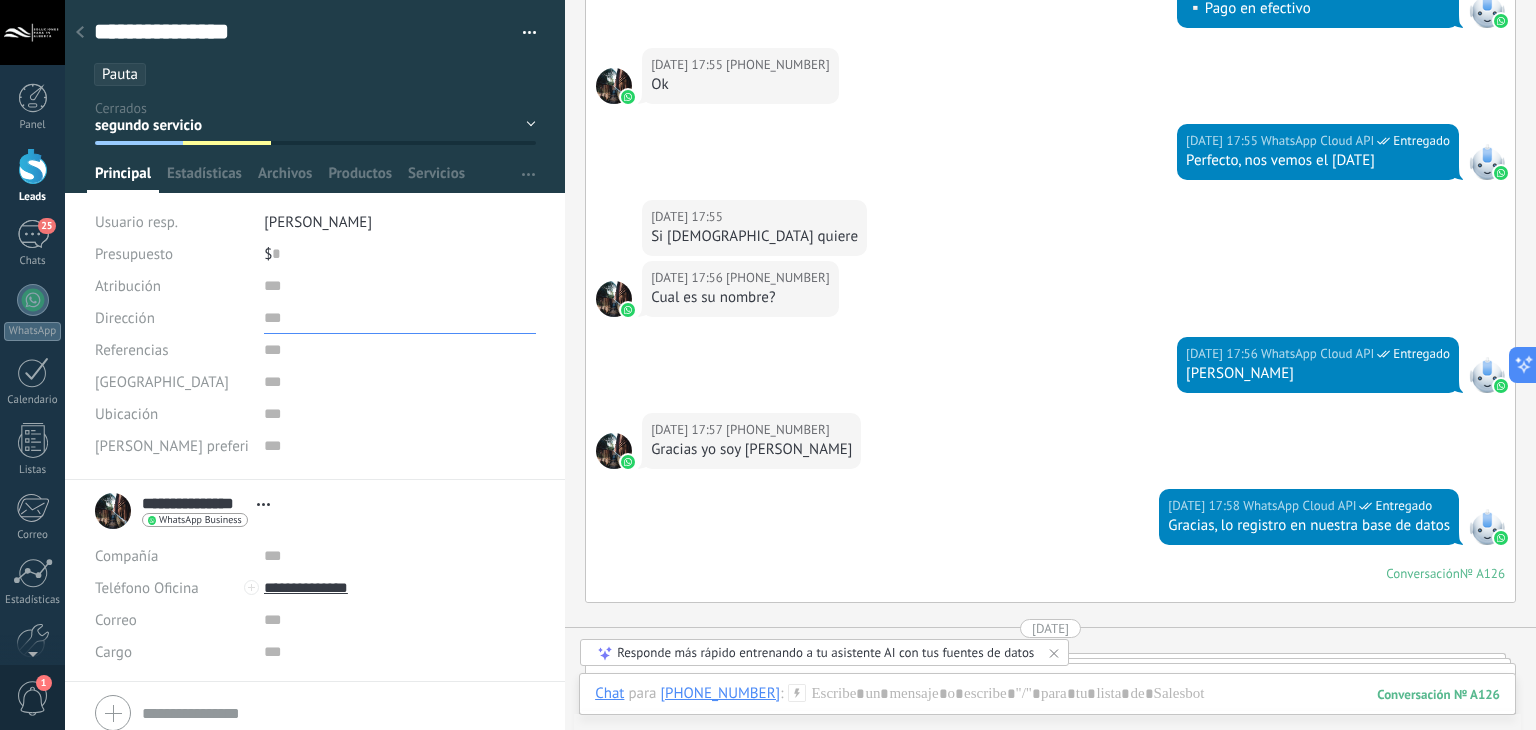 paste on "**********" 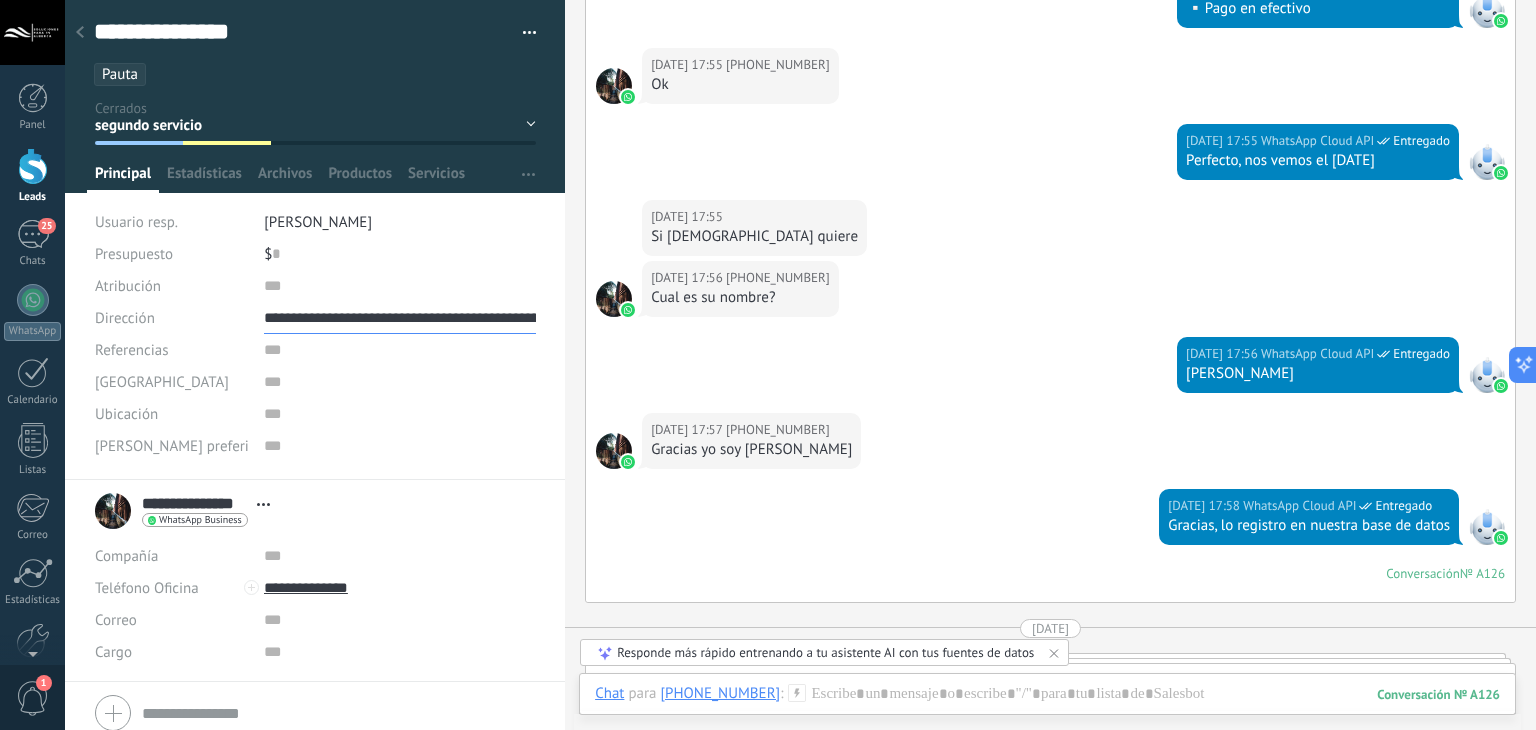 scroll, scrollTop: 0, scrollLeft: 126, axis: horizontal 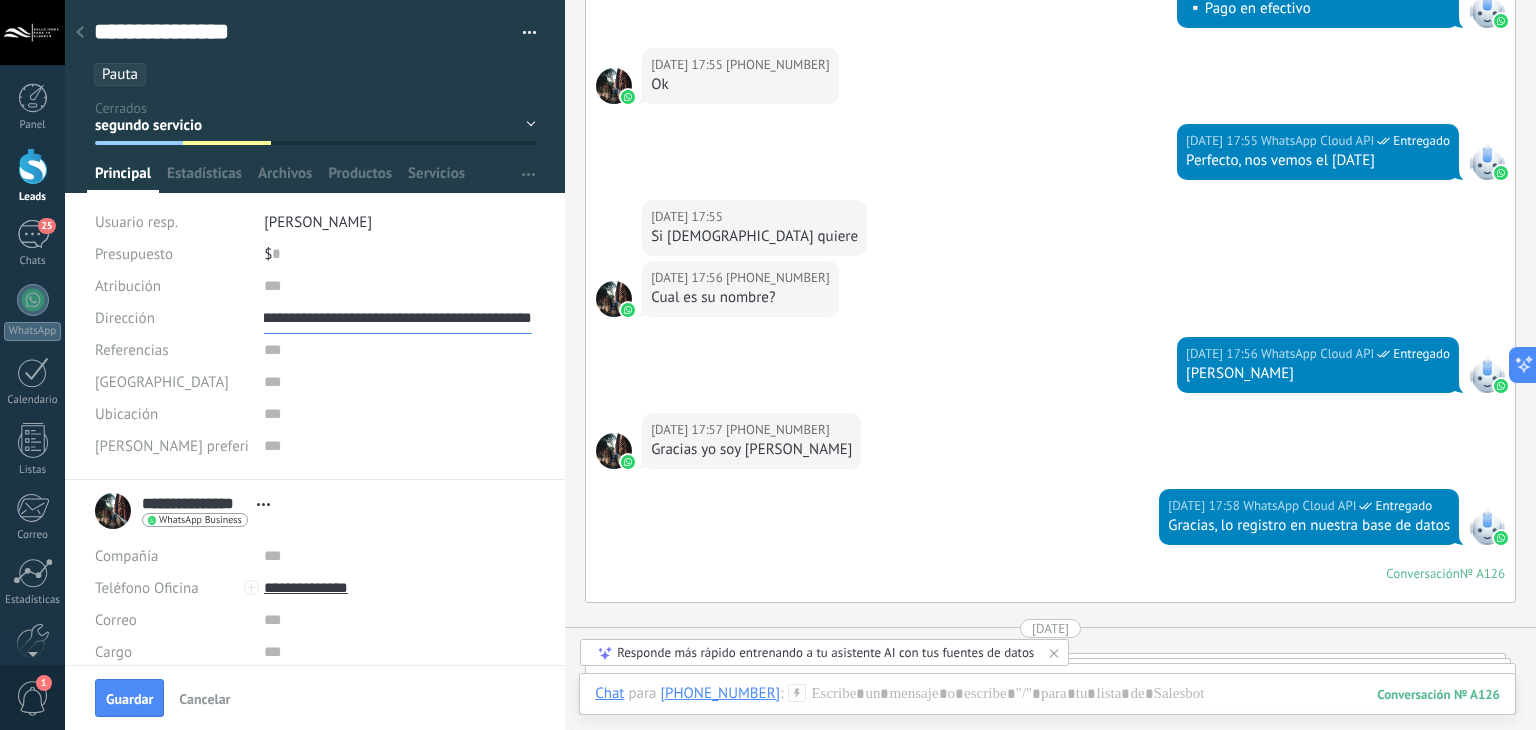 type on "**********" 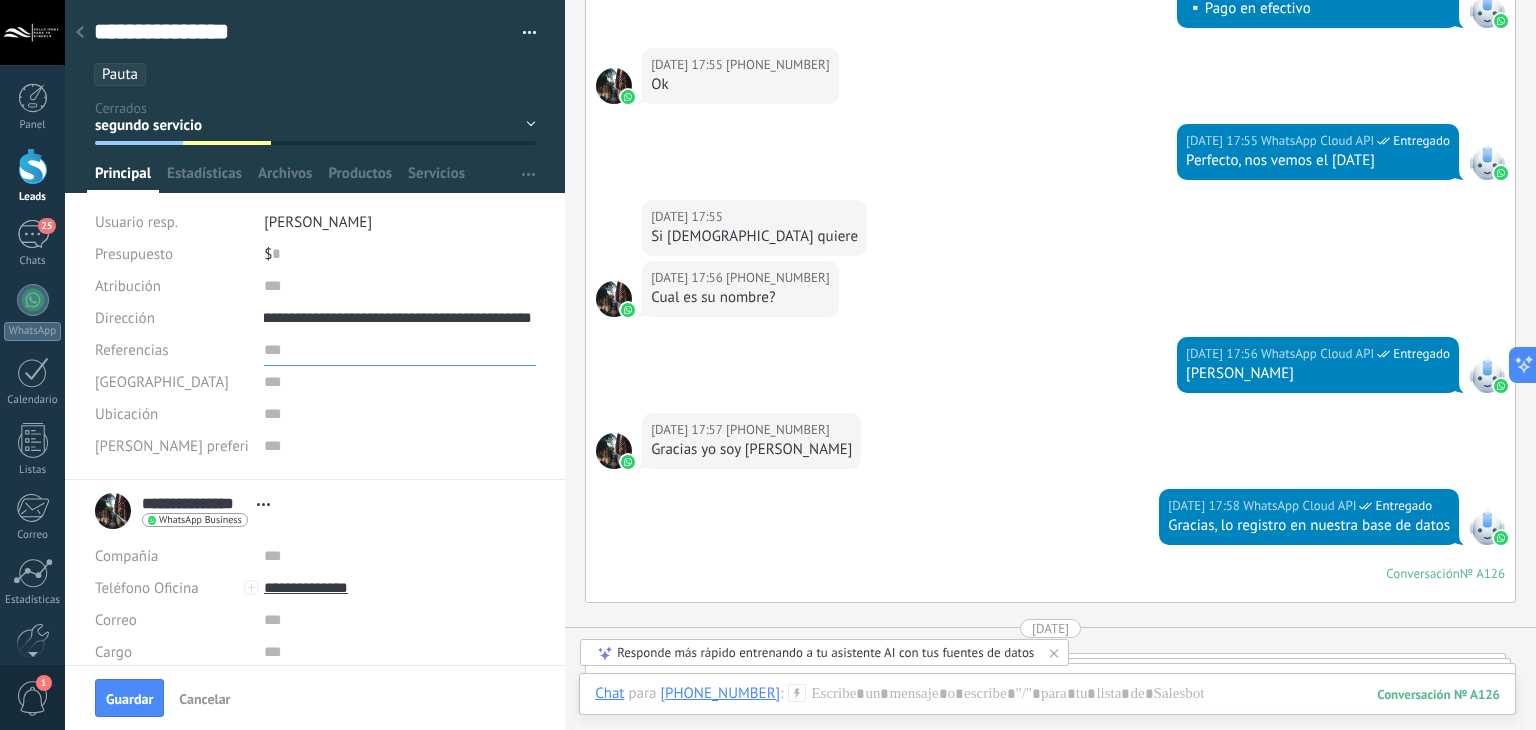 click at bounding box center [400, 350] 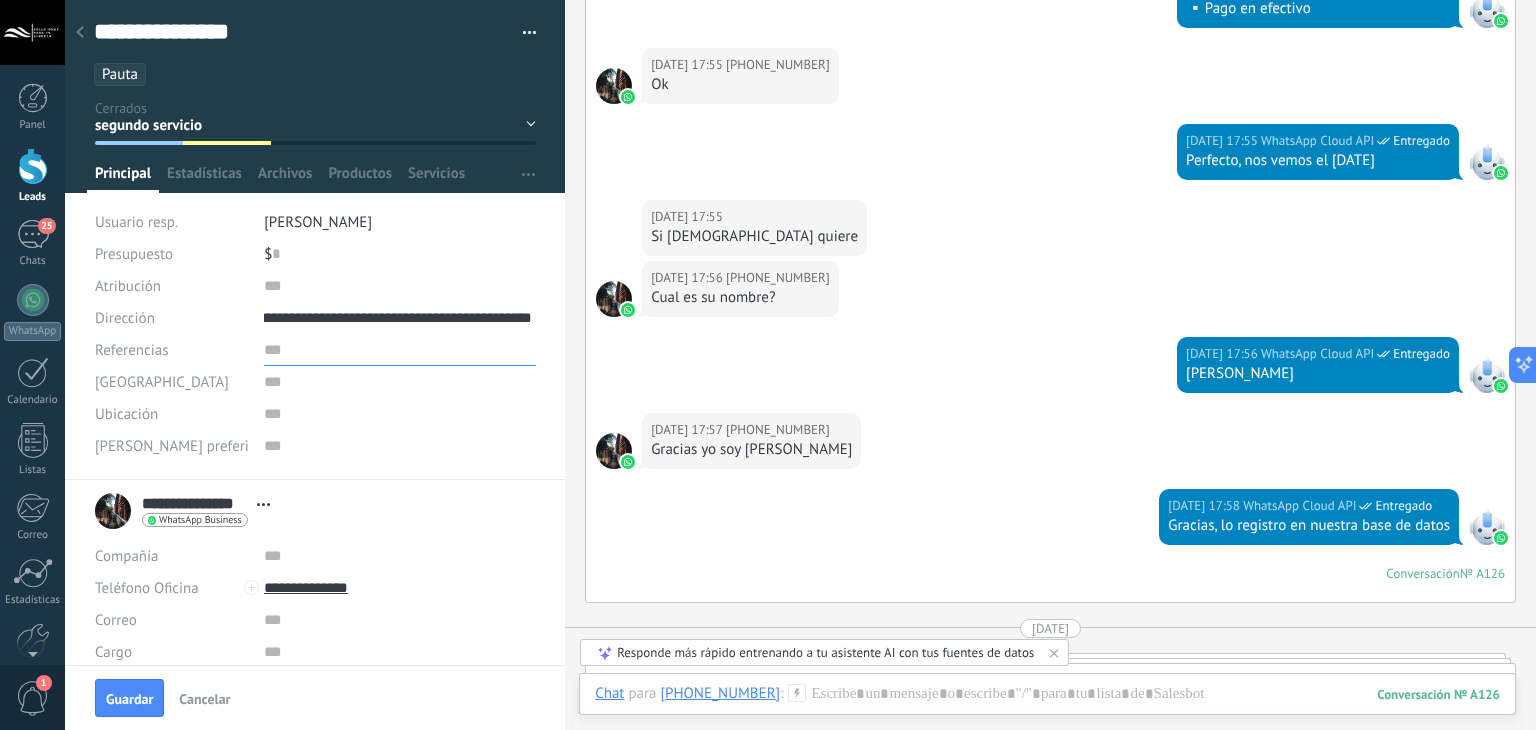 scroll, scrollTop: 0, scrollLeft: 0, axis: both 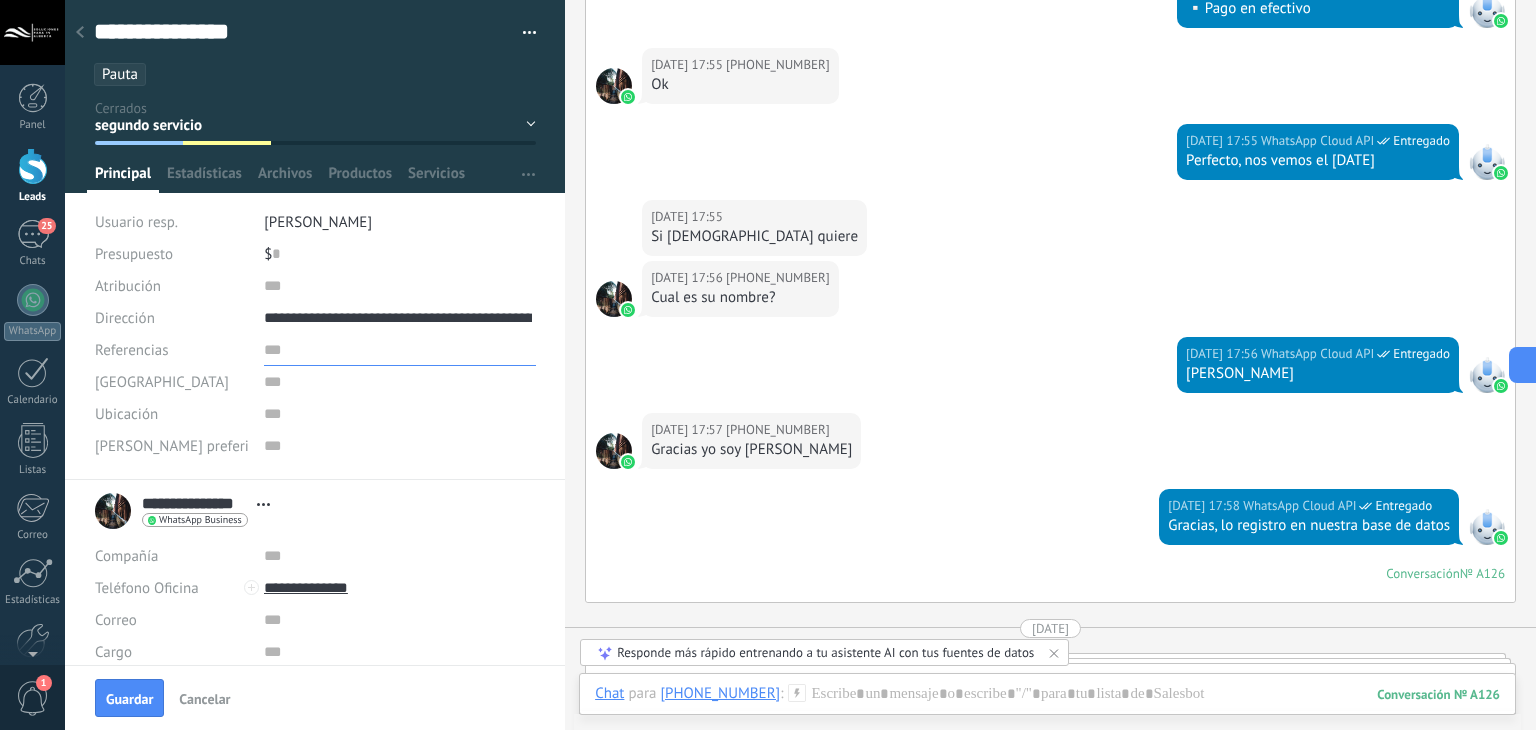 paste on "**********" 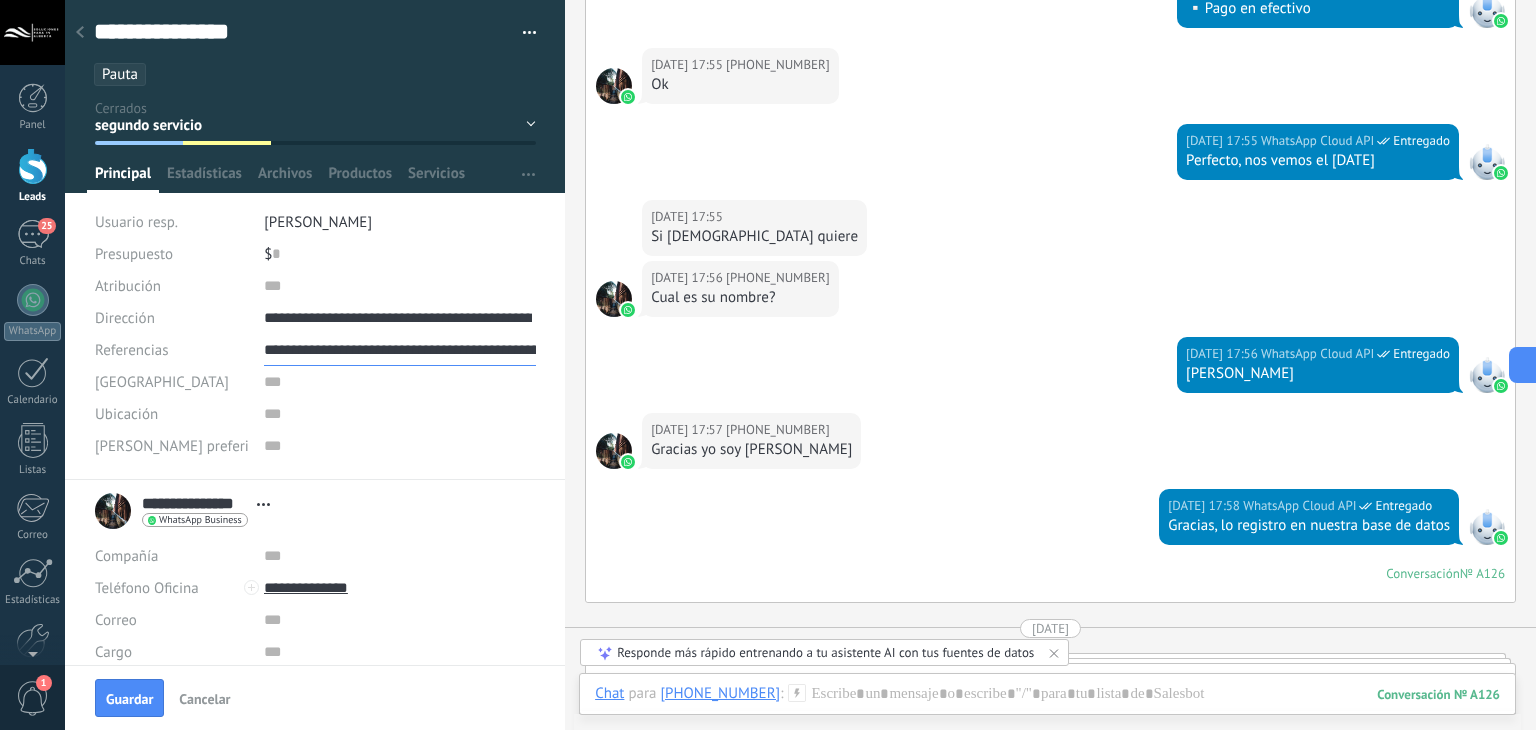 scroll, scrollTop: 0, scrollLeft: 131, axis: horizontal 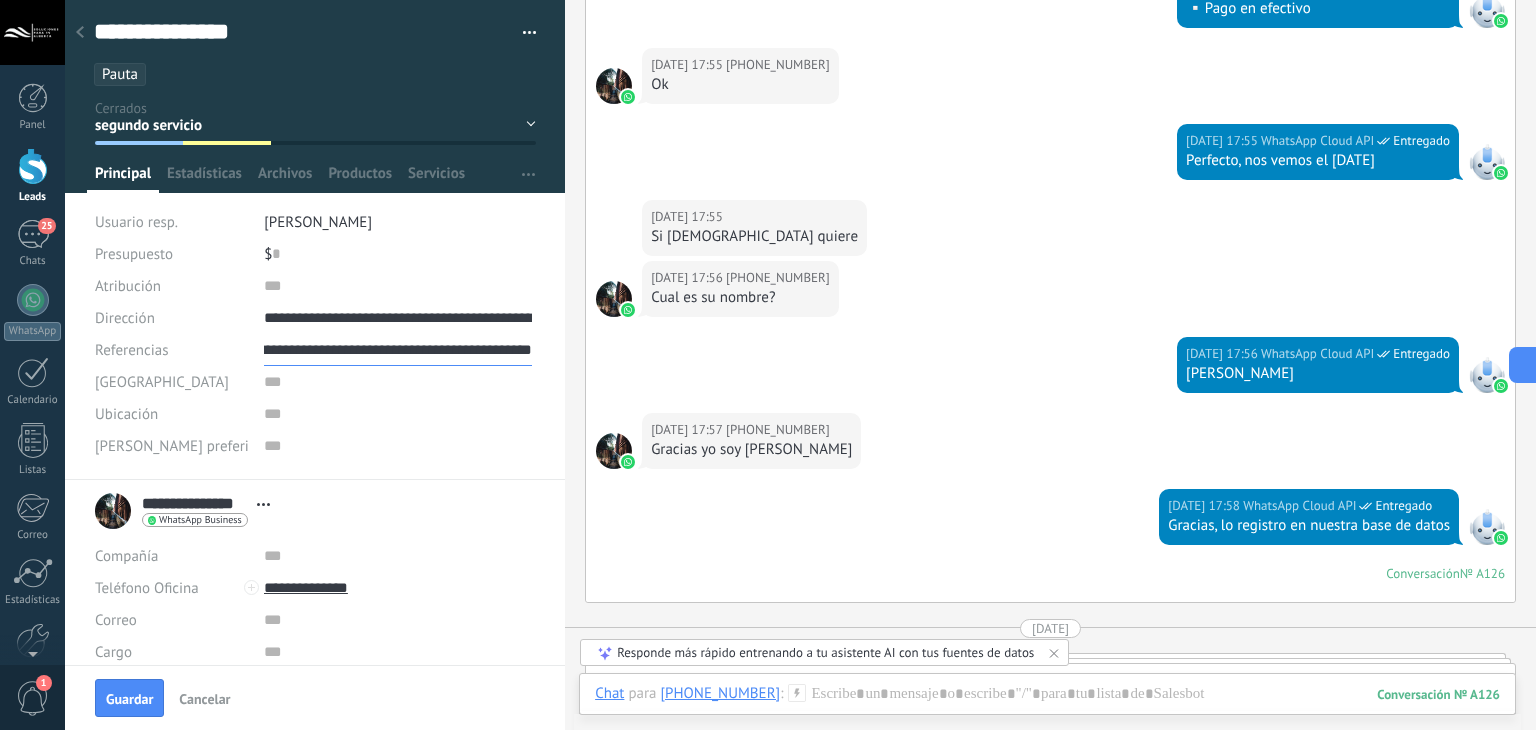 type on "**********" 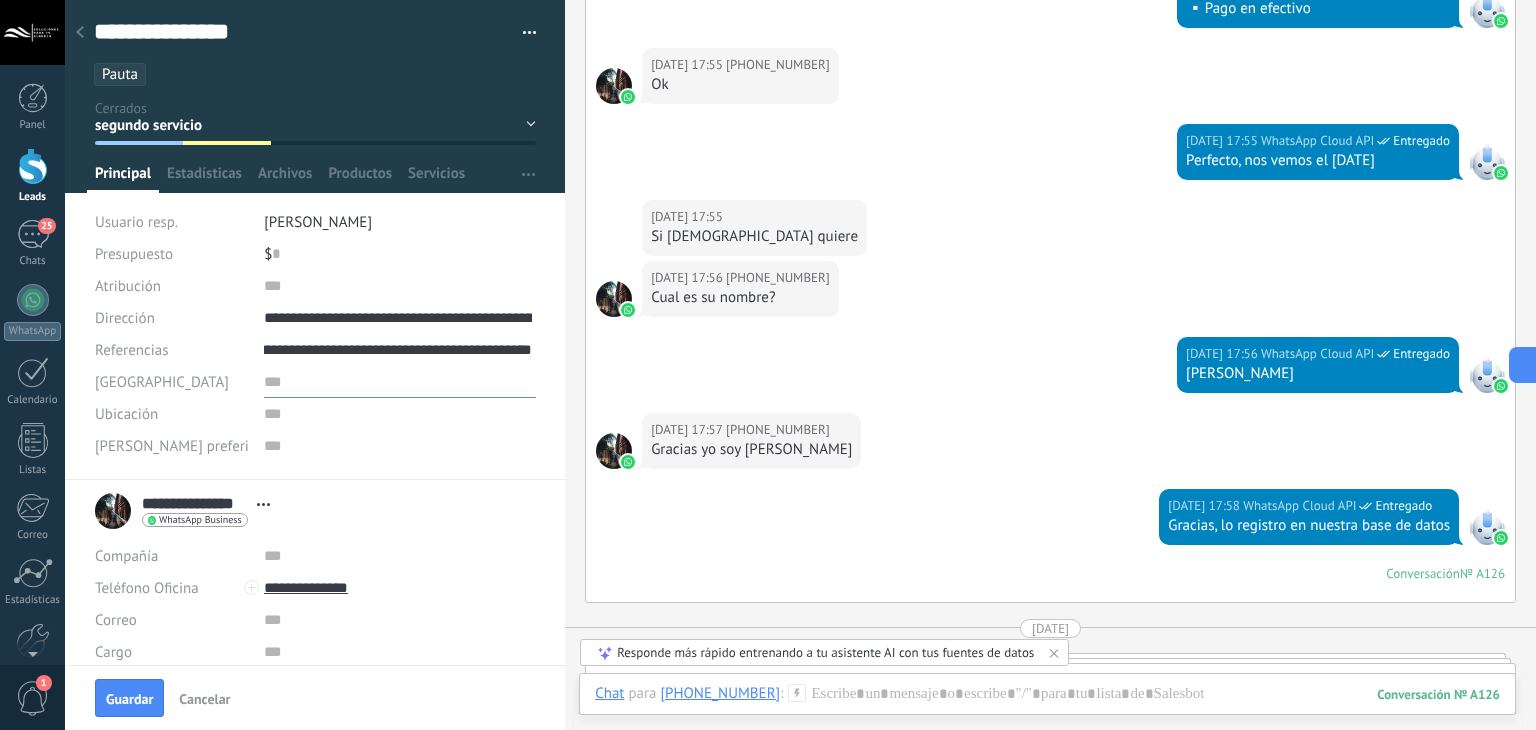 click at bounding box center [400, 382] 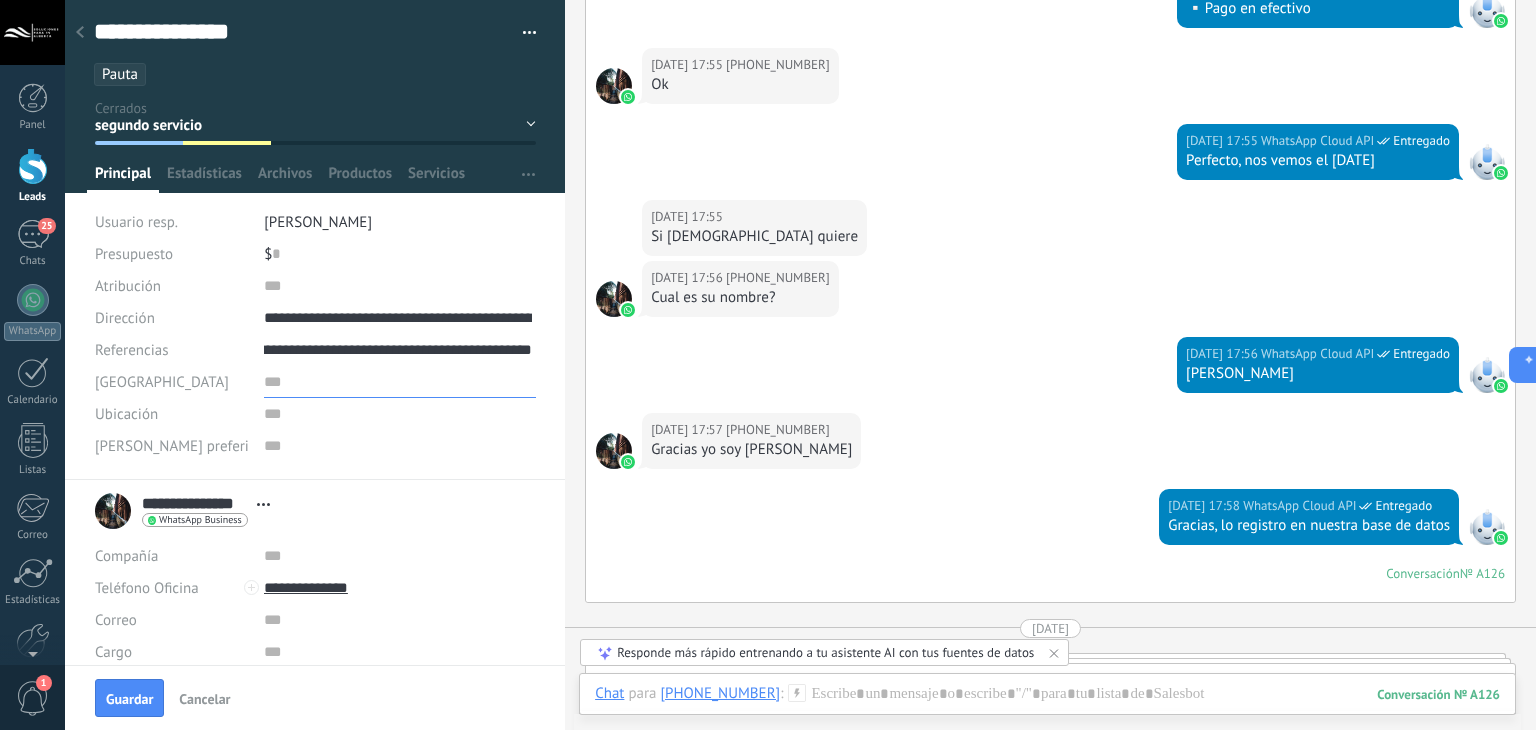 scroll, scrollTop: 0, scrollLeft: 0, axis: both 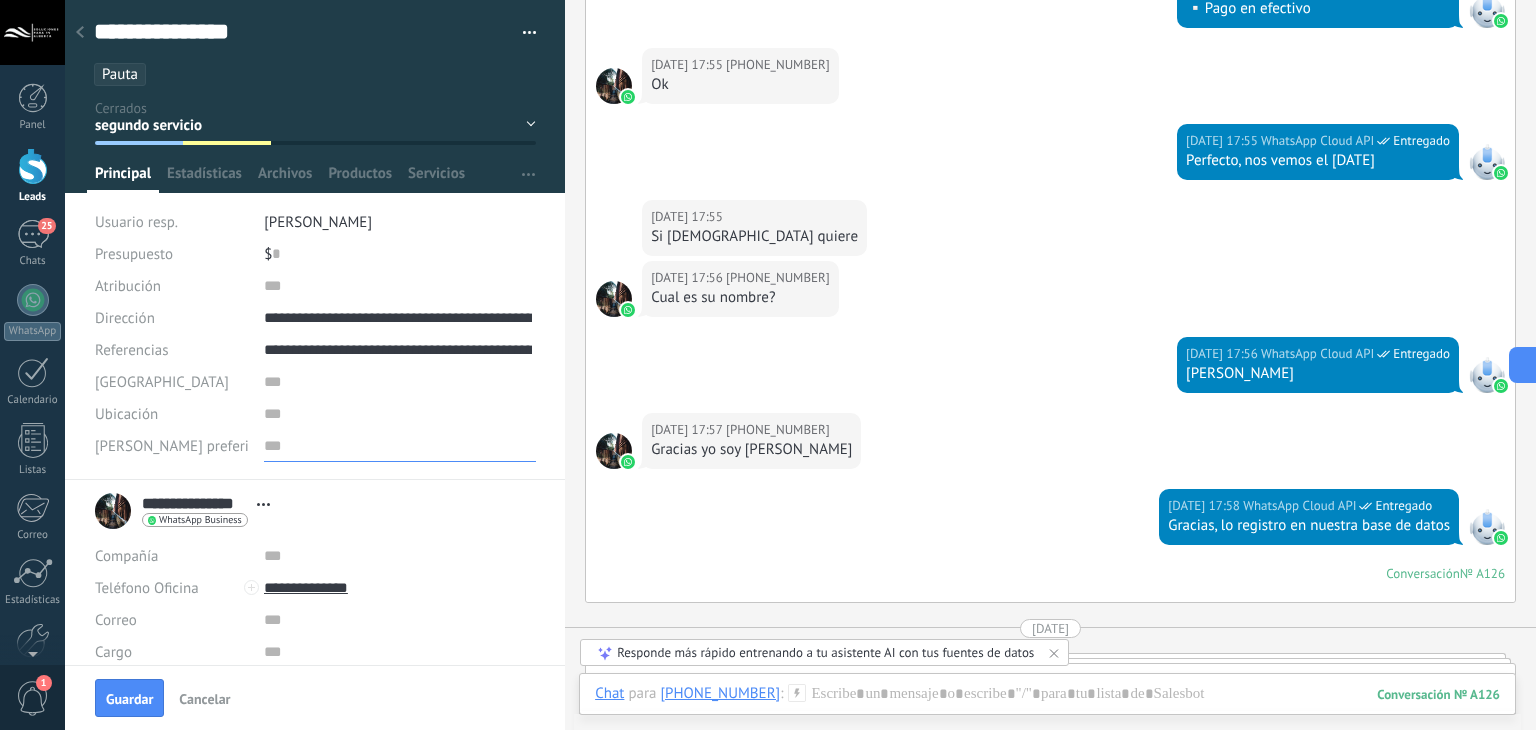 click at bounding box center [400, 446] 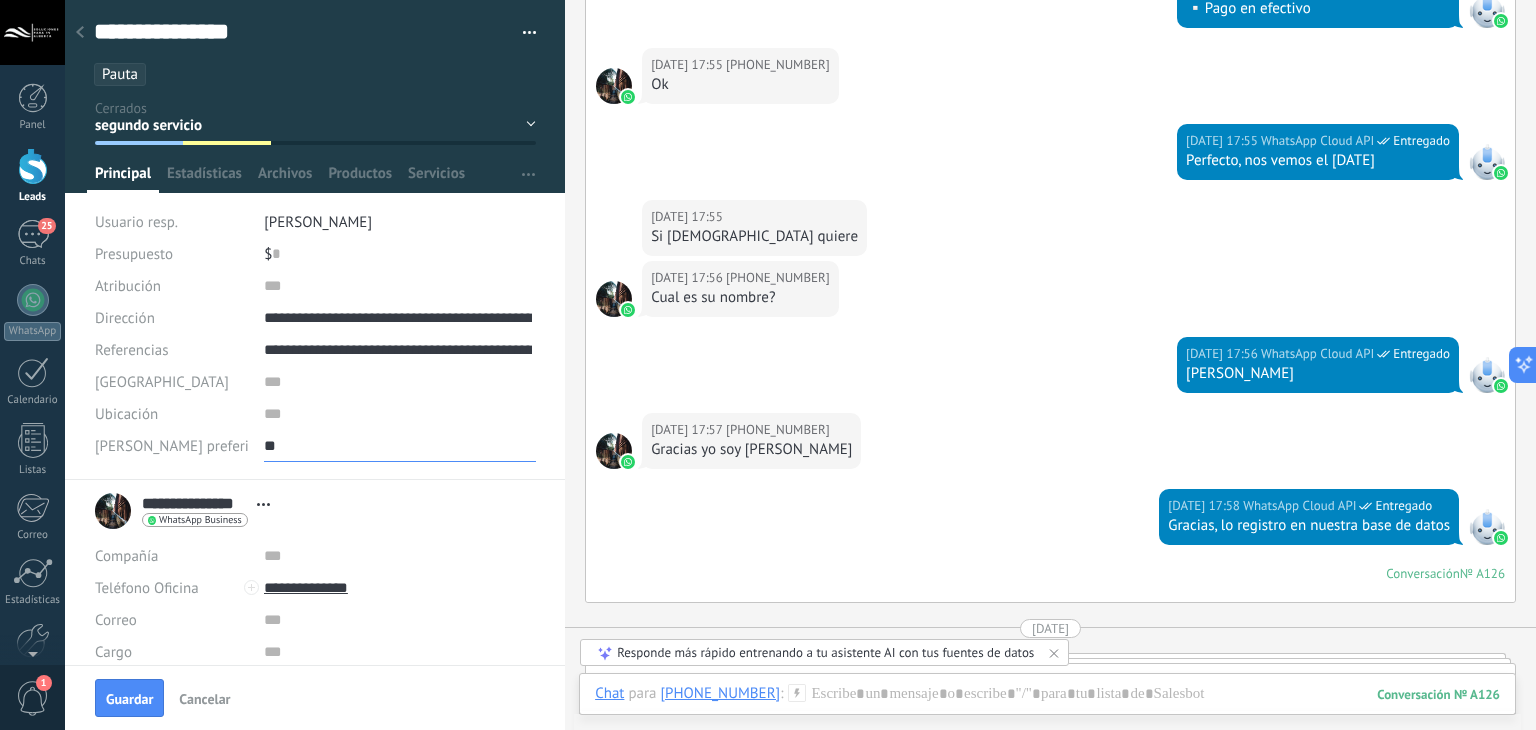 type on "*" 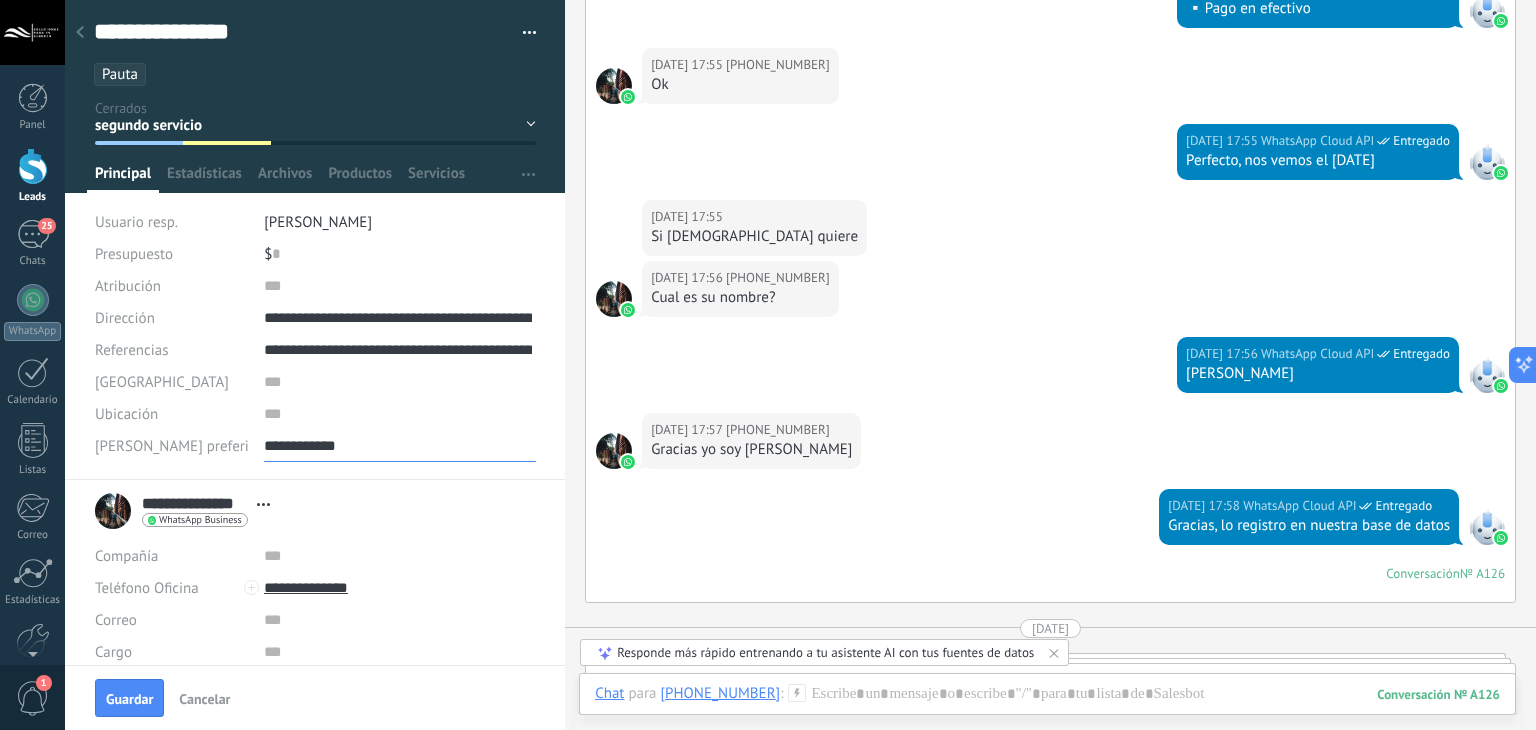 type on "**********" 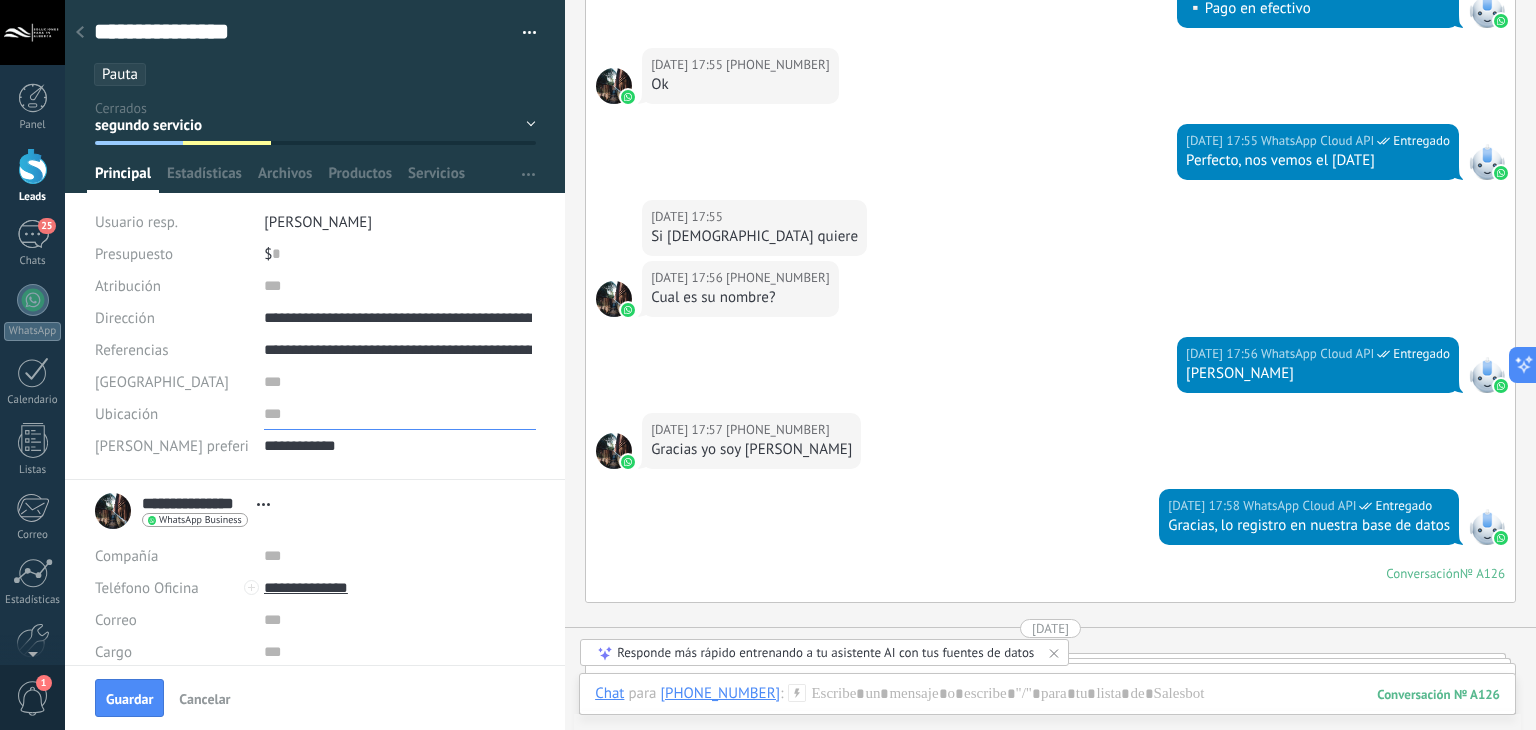 click at bounding box center (400, 414) 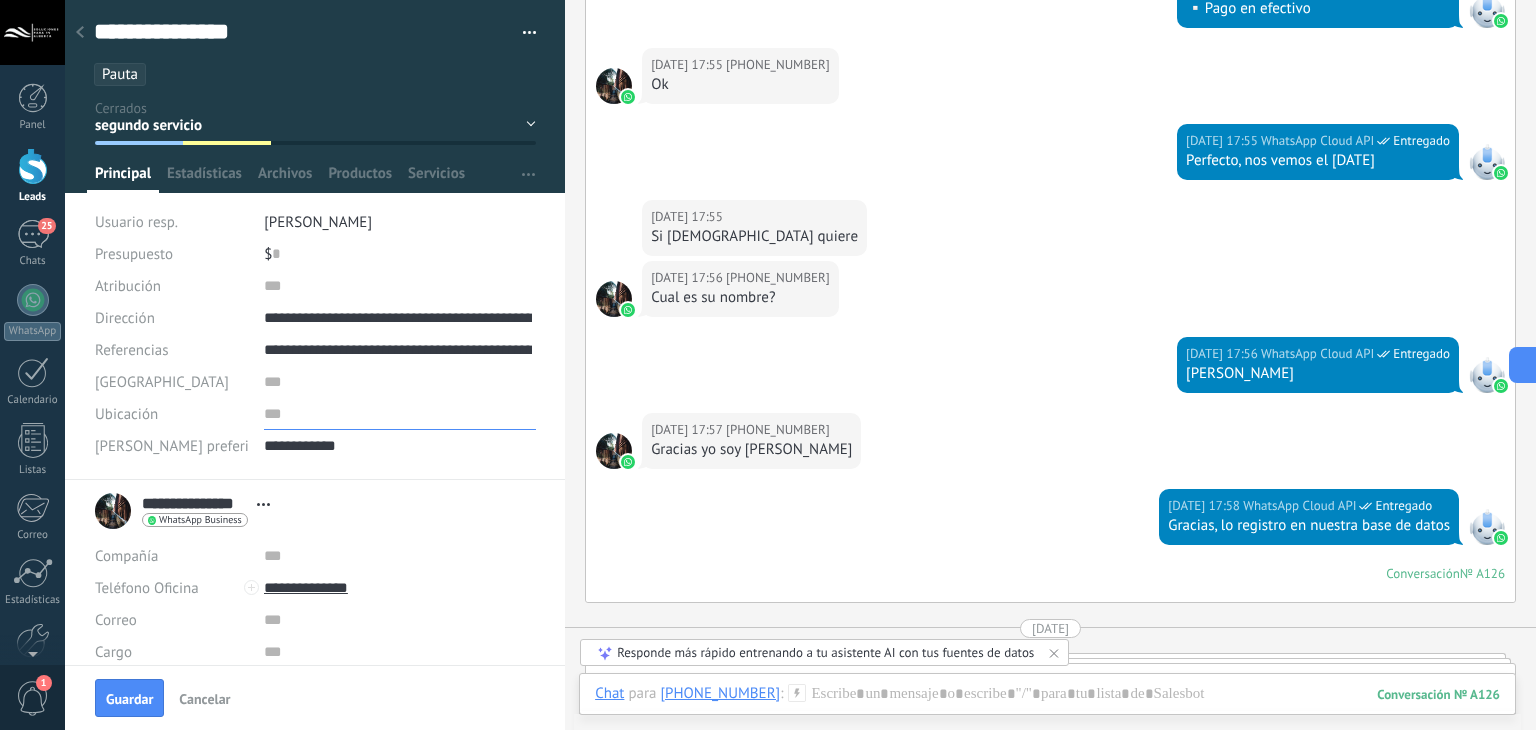 paste on "**********" 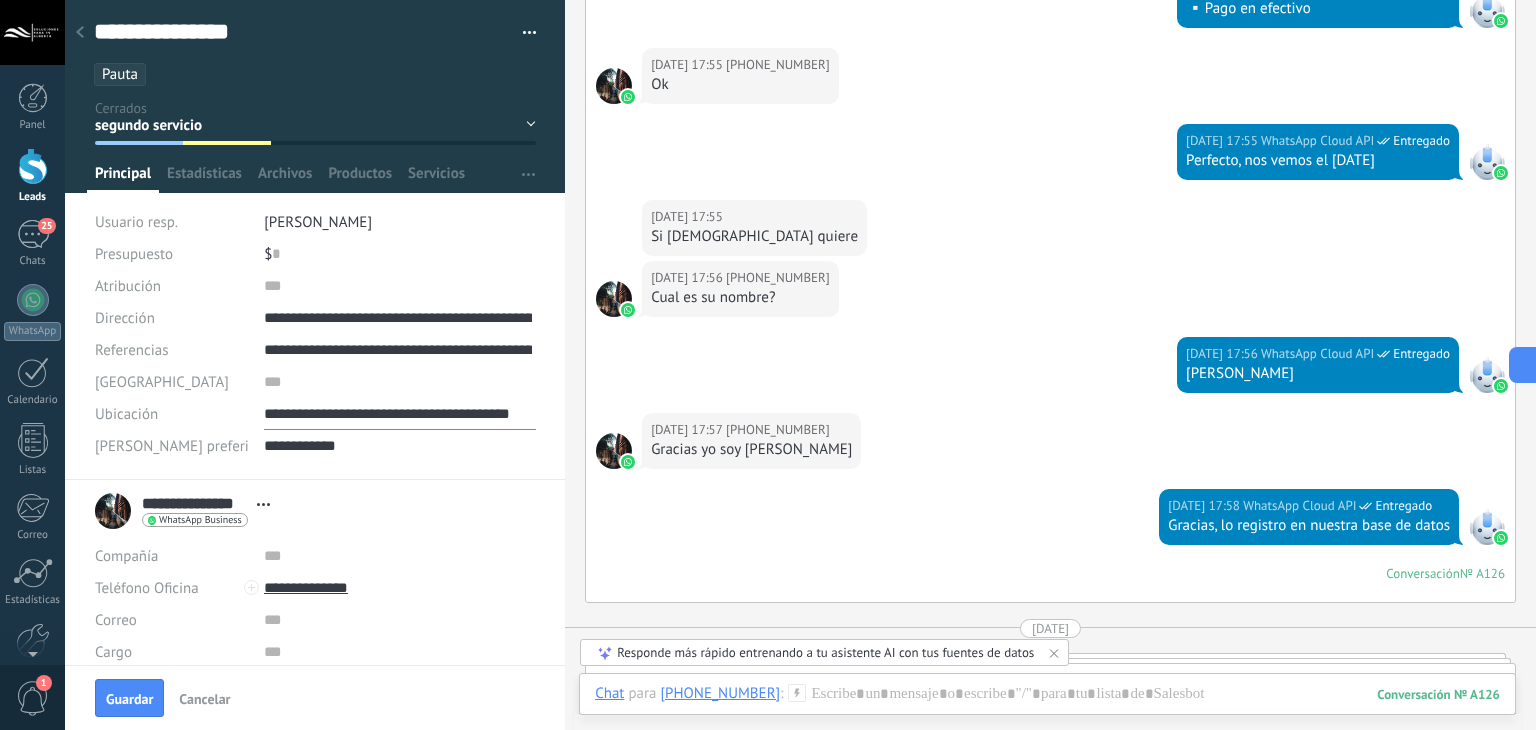scroll, scrollTop: 0, scrollLeft: 32, axis: horizontal 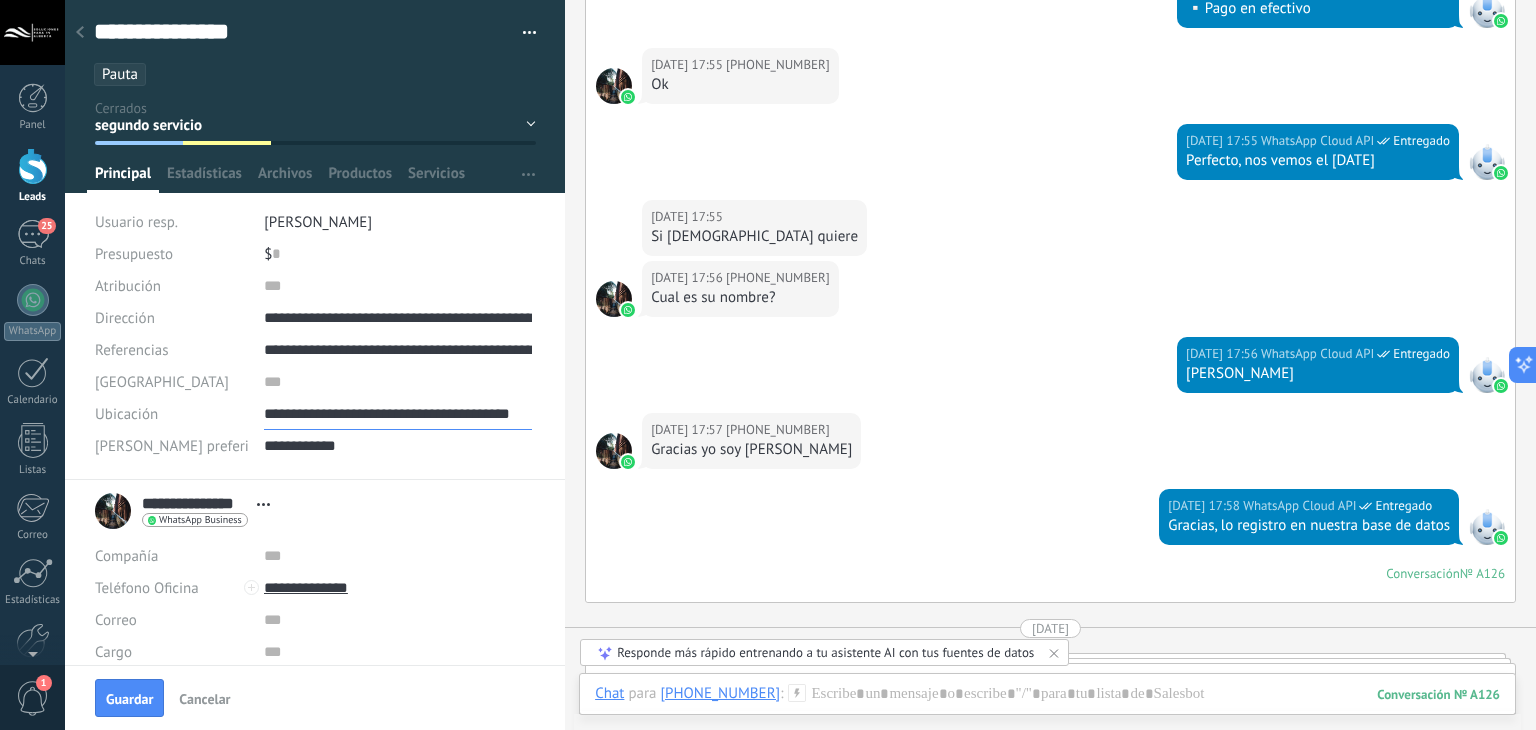 type on "**********" 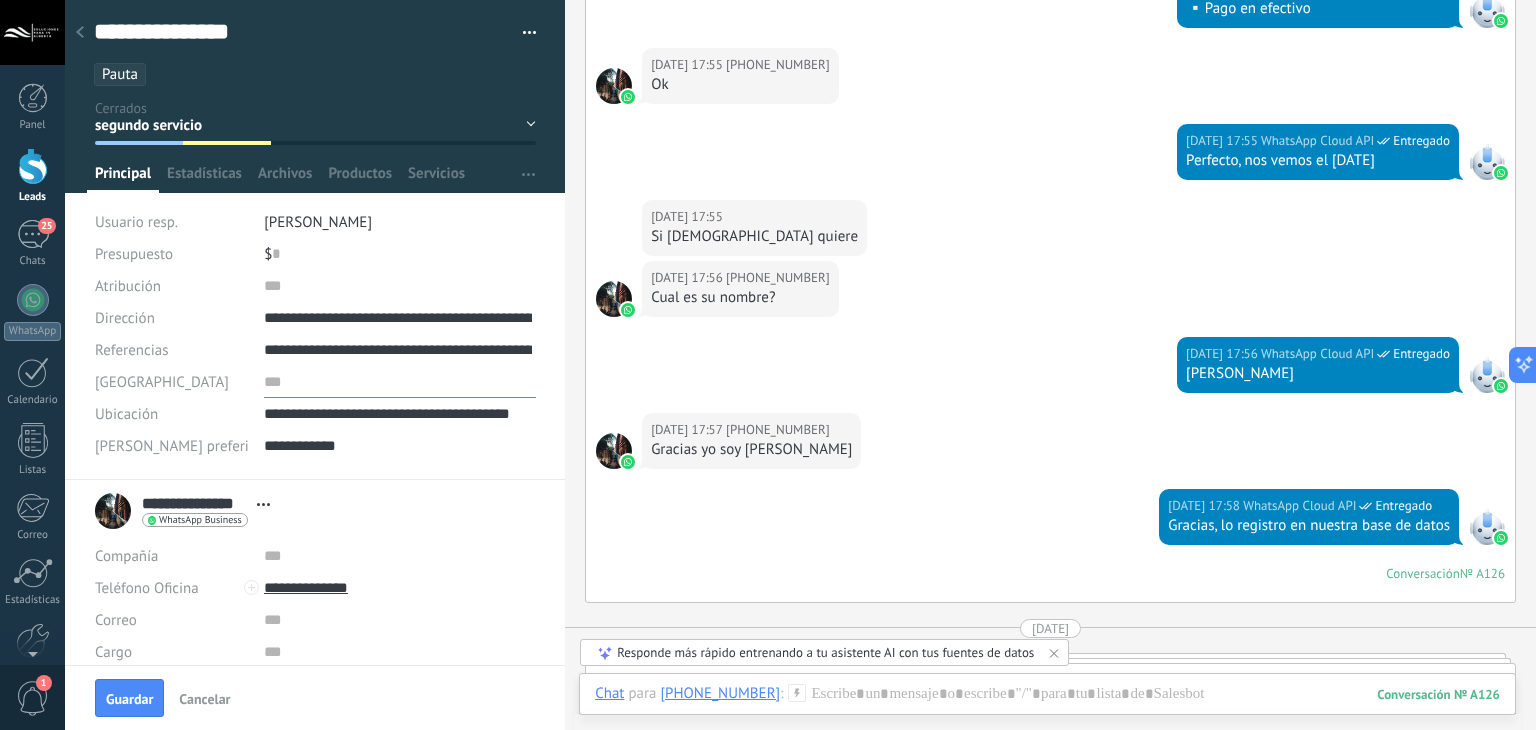 click at bounding box center (400, 382) 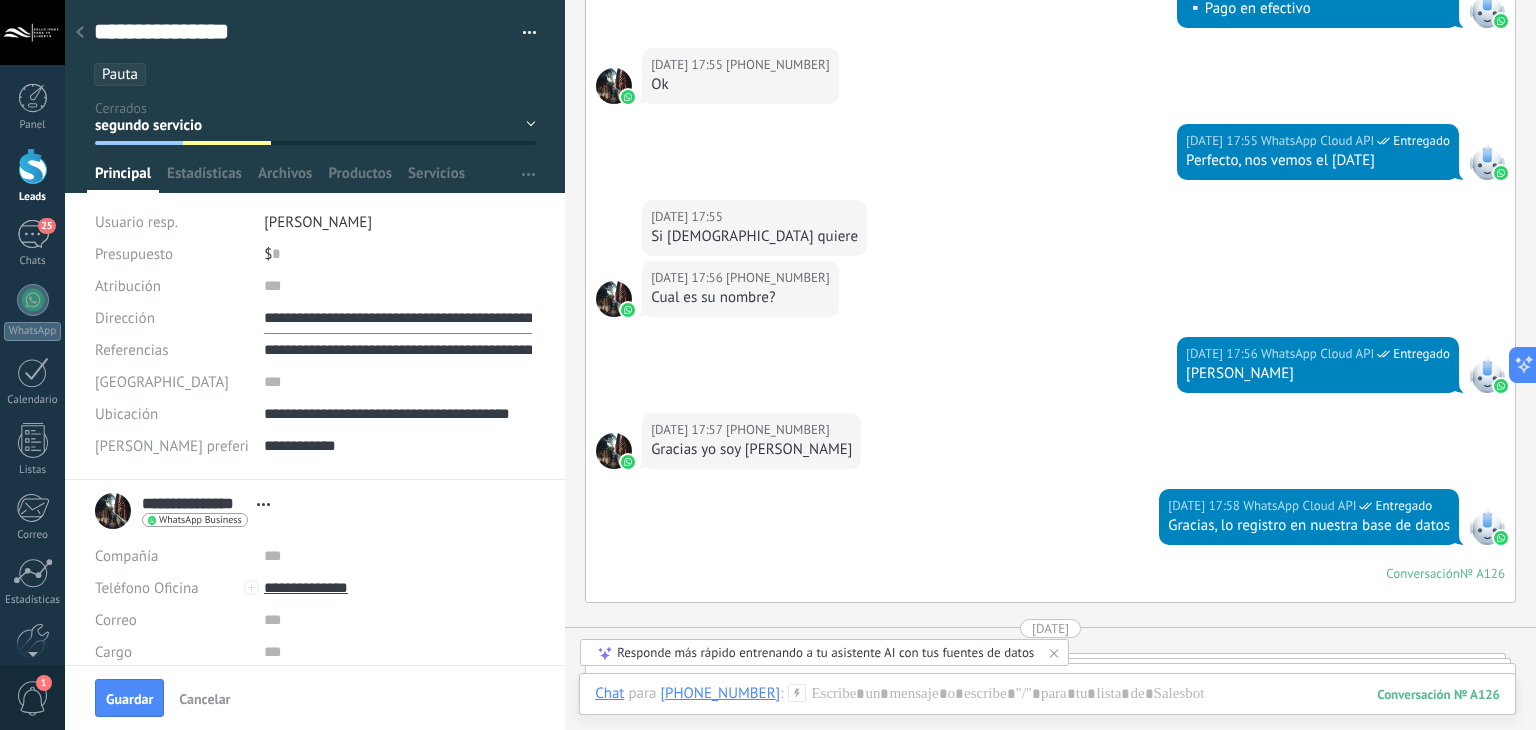 scroll, scrollTop: 0, scrollLeft: 126, axis: horizontal 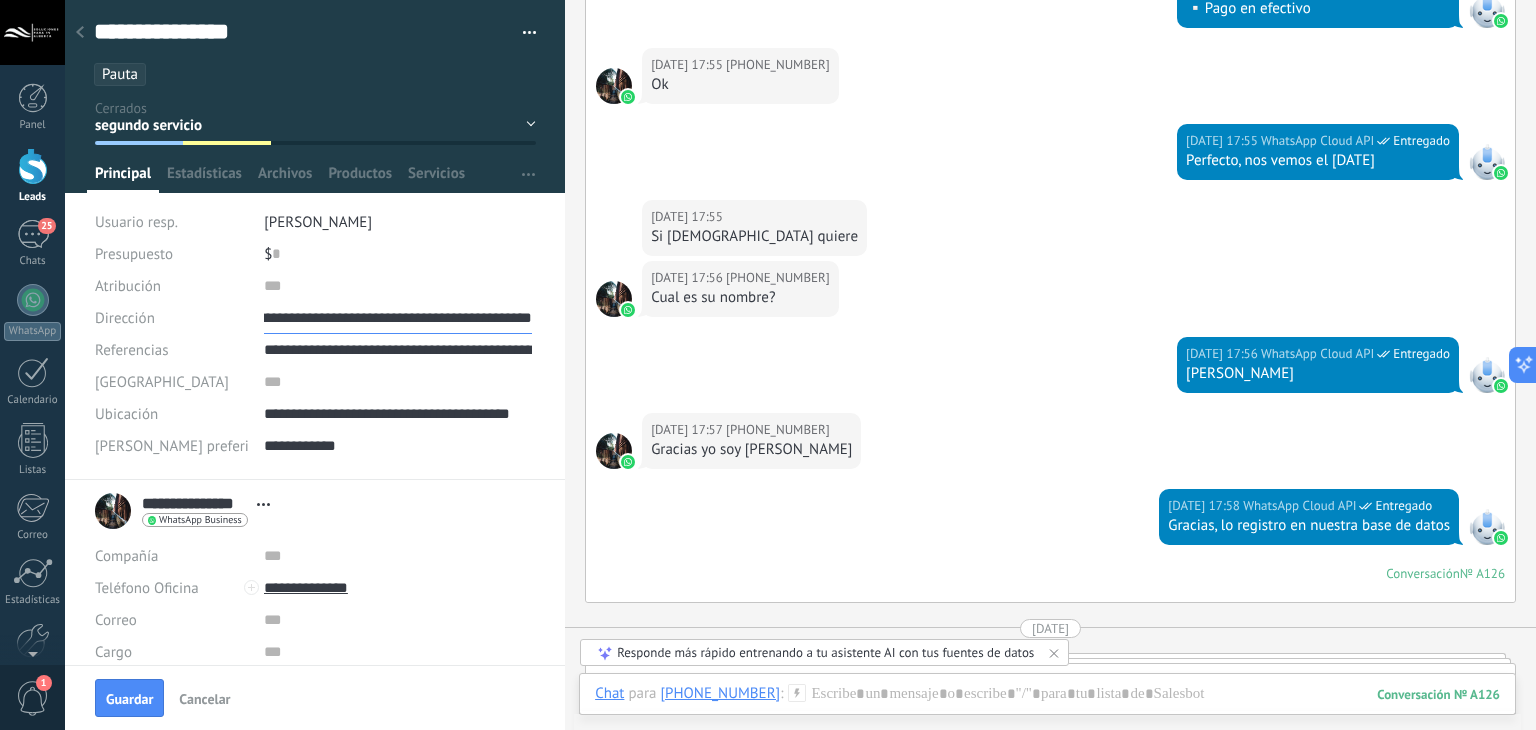 drag, startPoint x: 424, startPoint y: 312, endPoint x: 461, endPoint y: 362, distance: 62.201286 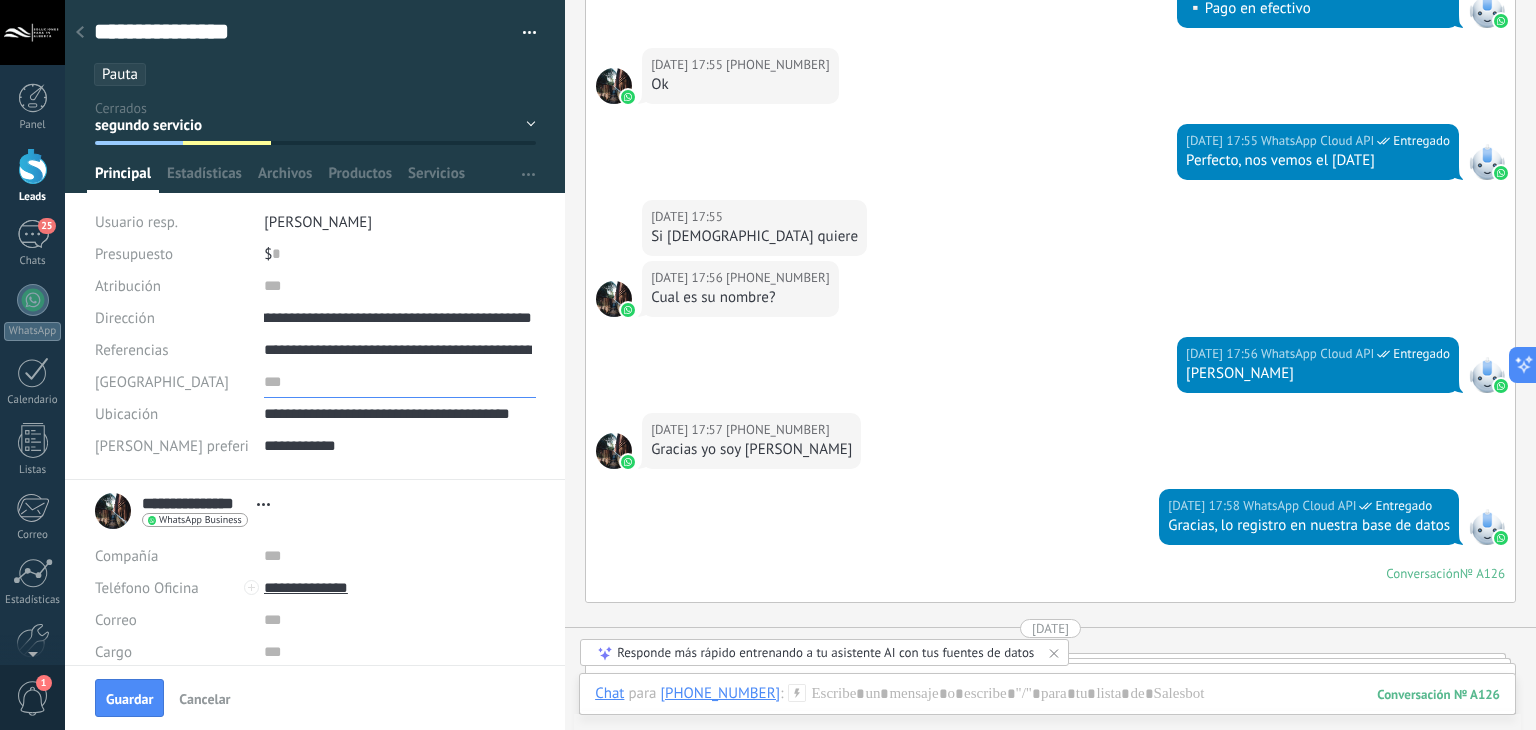 click at bounding box center (400, 382) 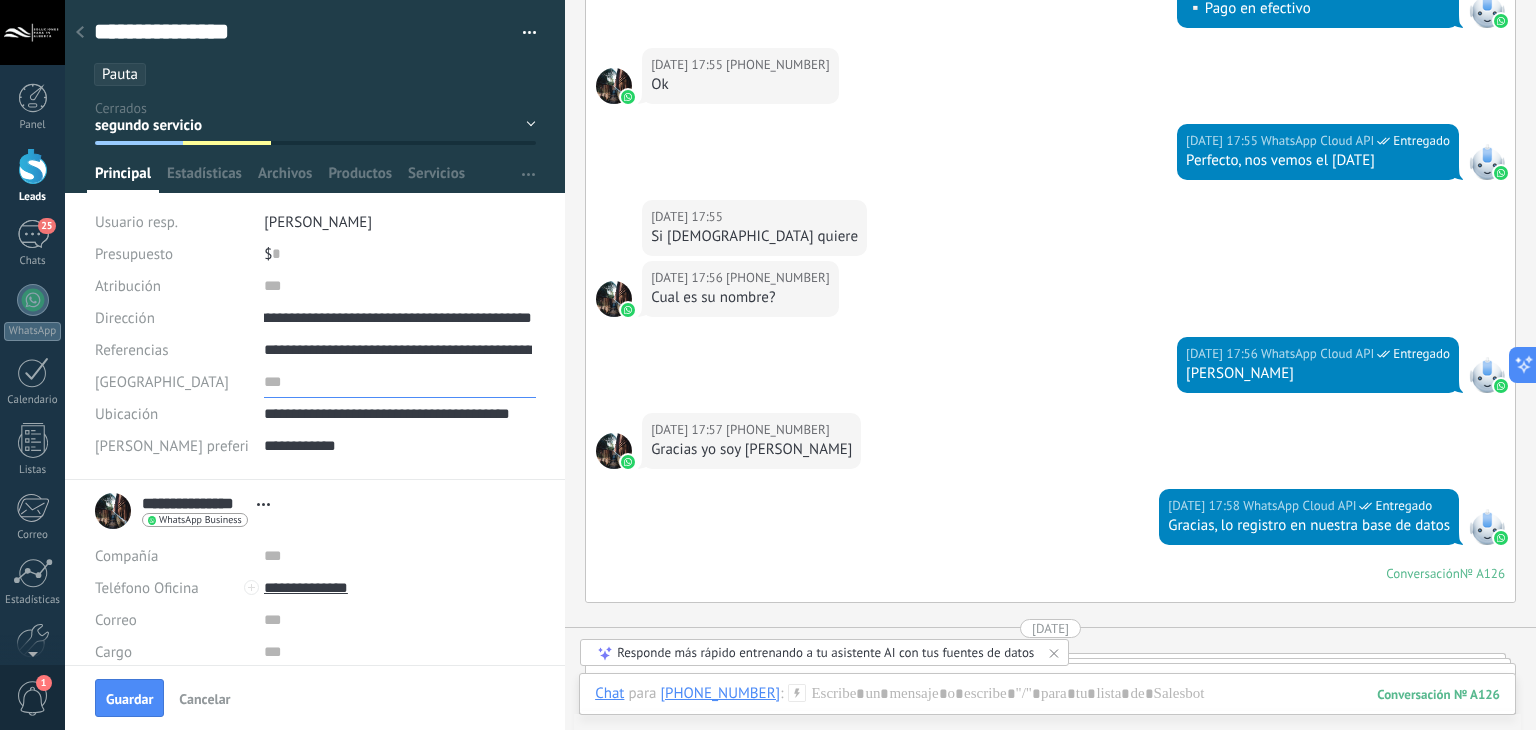 scroll, scrollTop: 0, scrollLeft: 0, axis: both 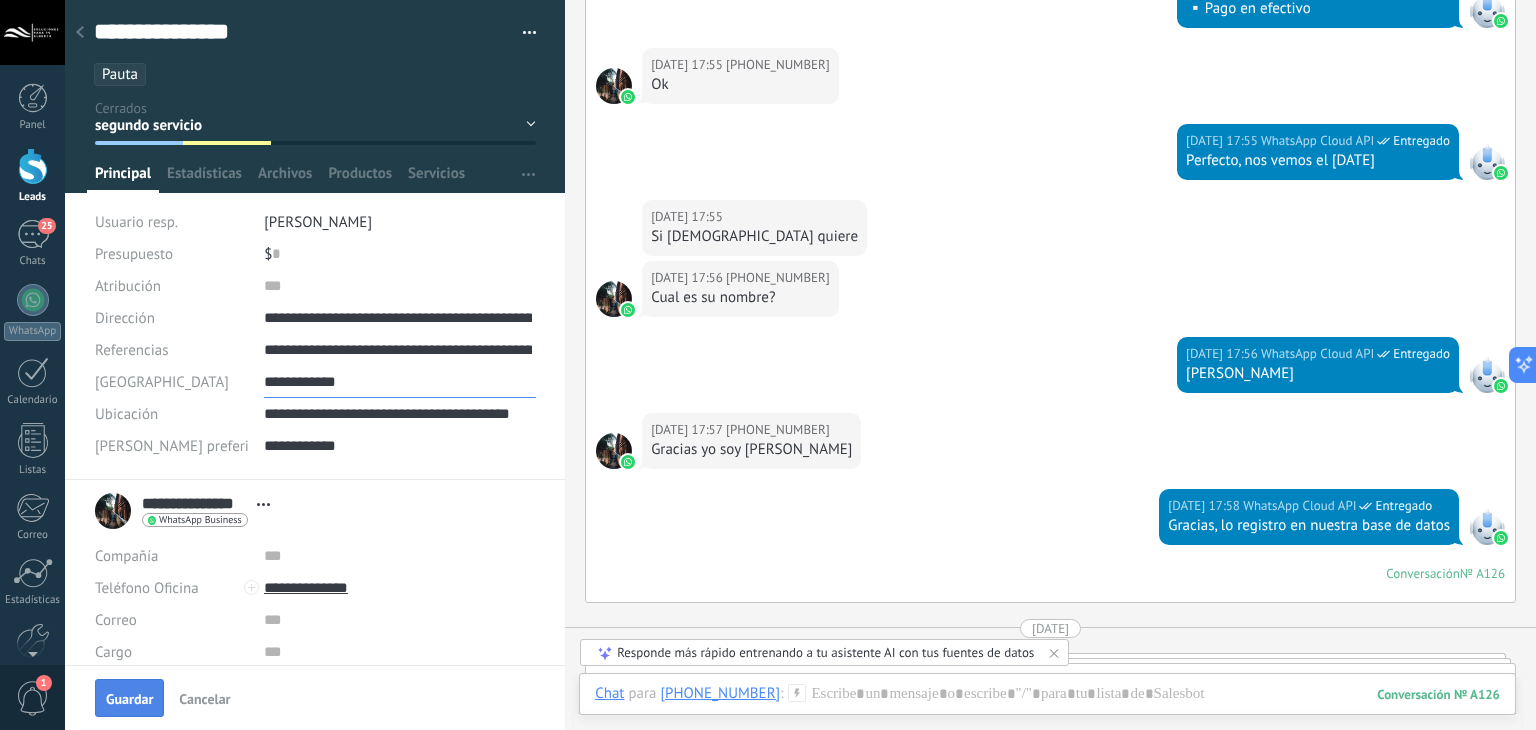 type on "**********" 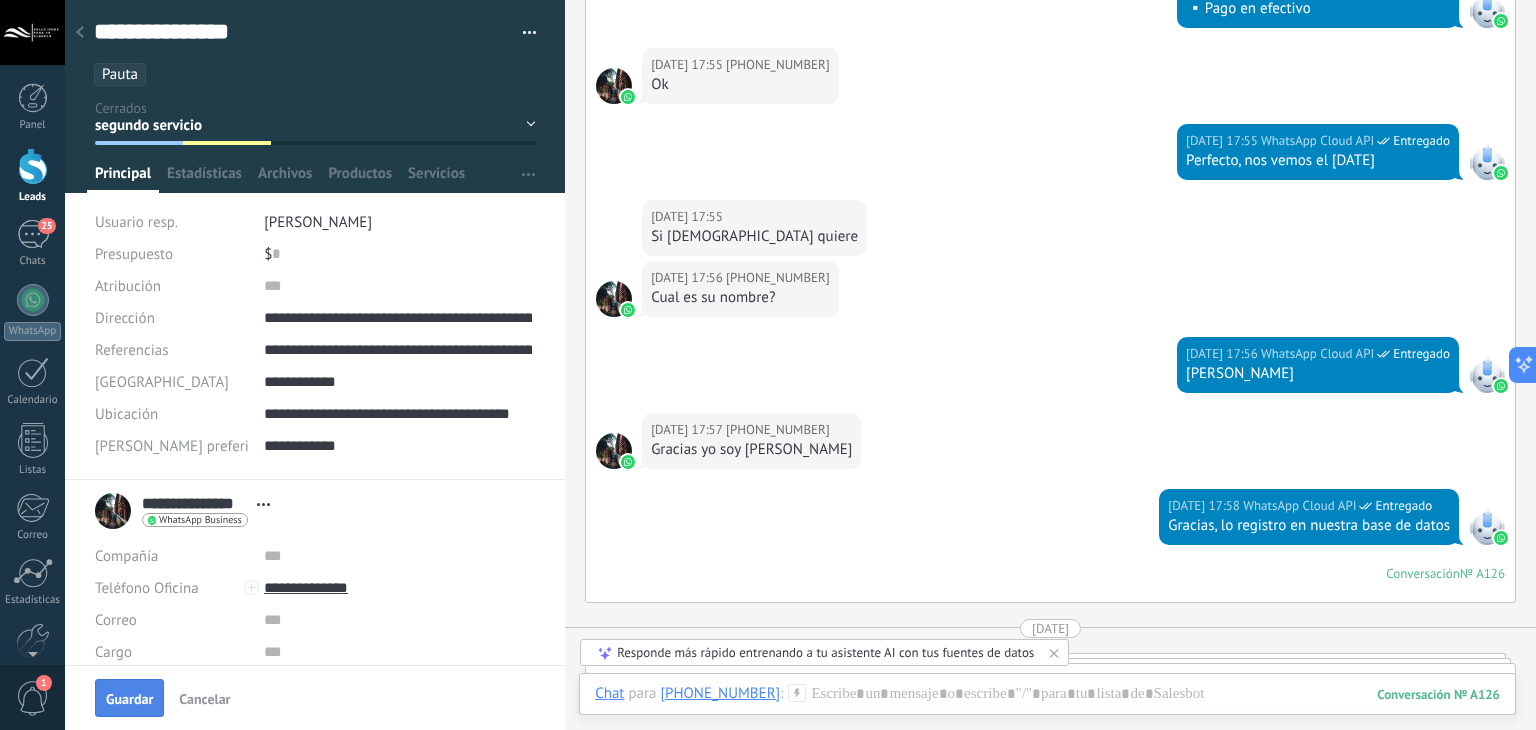 click on "Guardar" at bounding box center [129, 698] 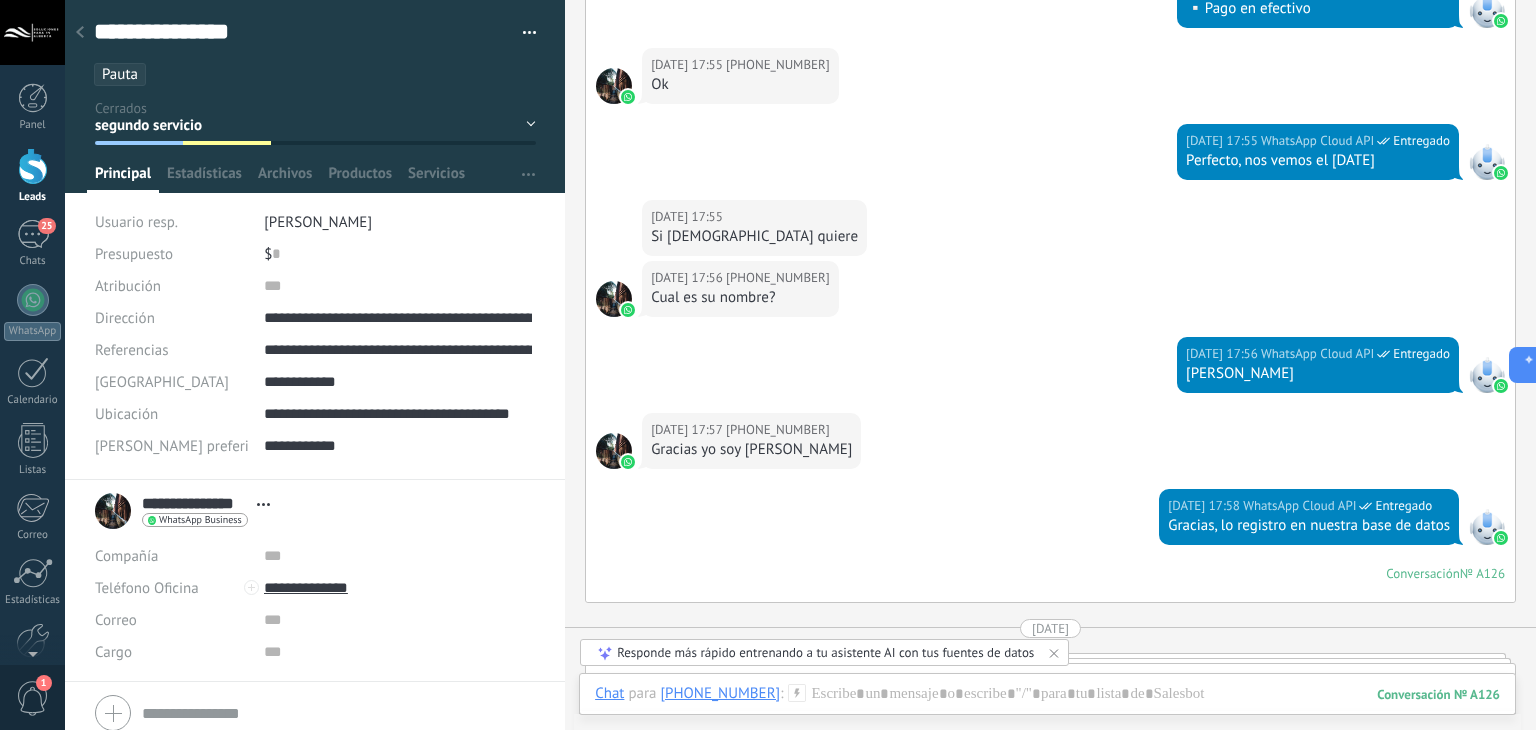 scroll, scrollTop: 839, scrollLeft: 0, axis: vertical 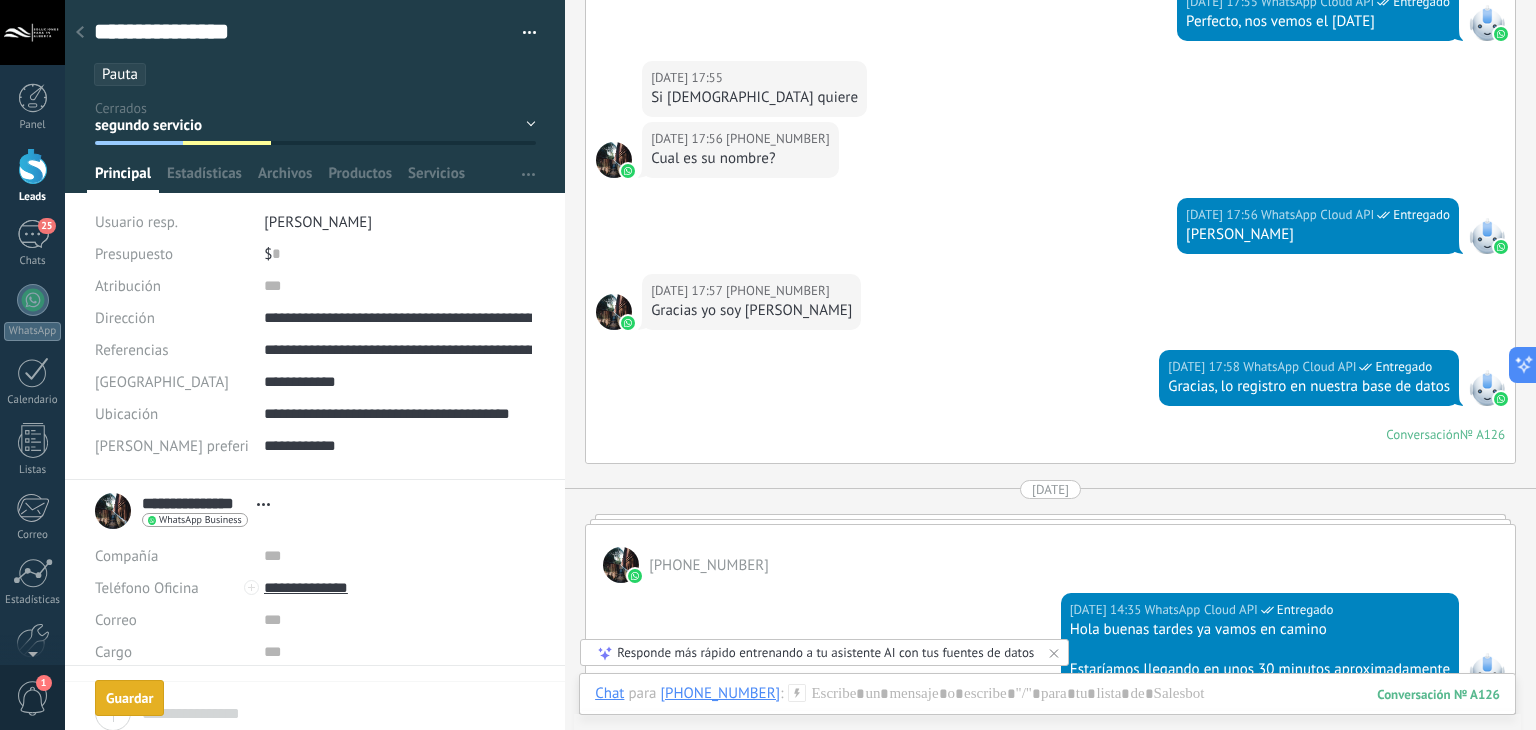 click on "$
0" at bounding box center [400, 254] 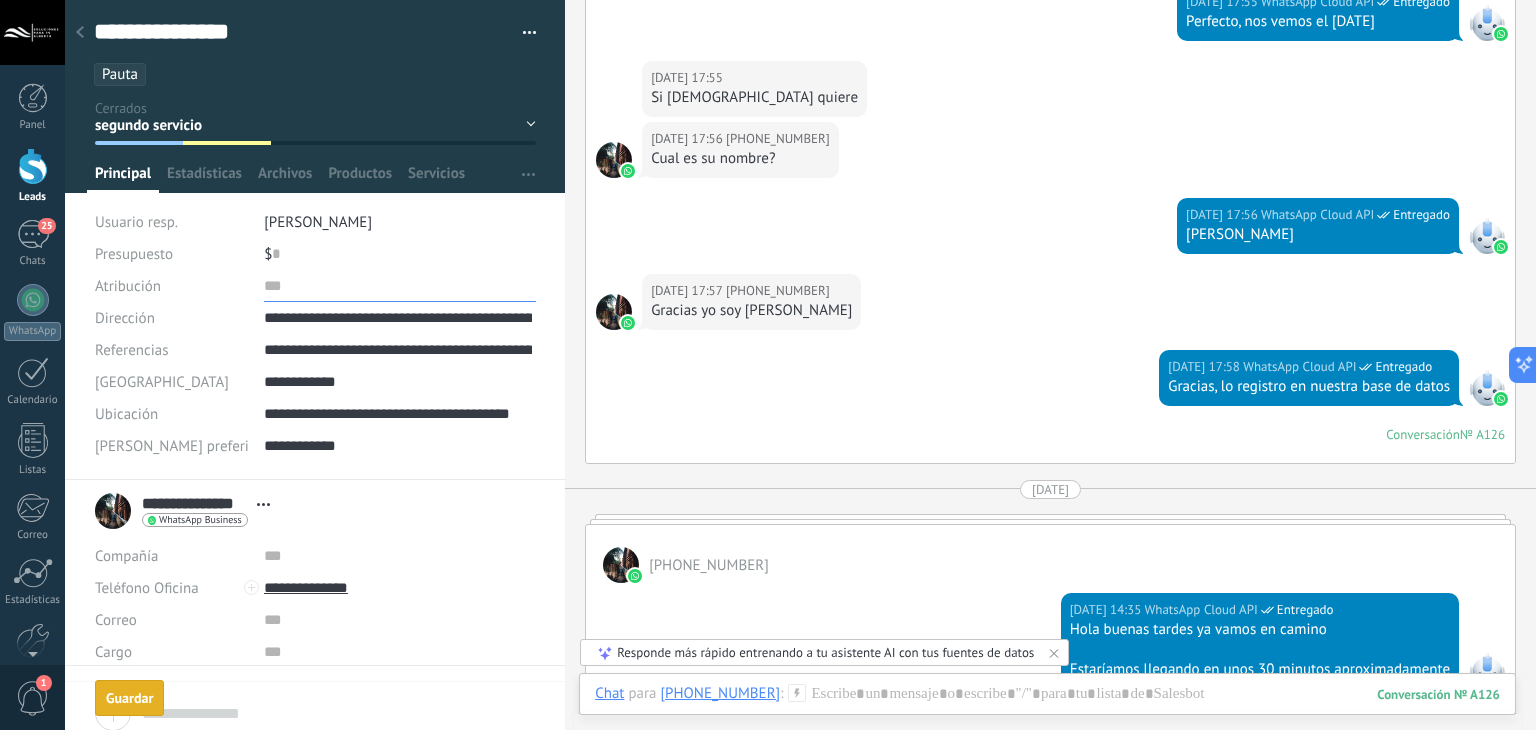 click at bounding box center (400, 286) 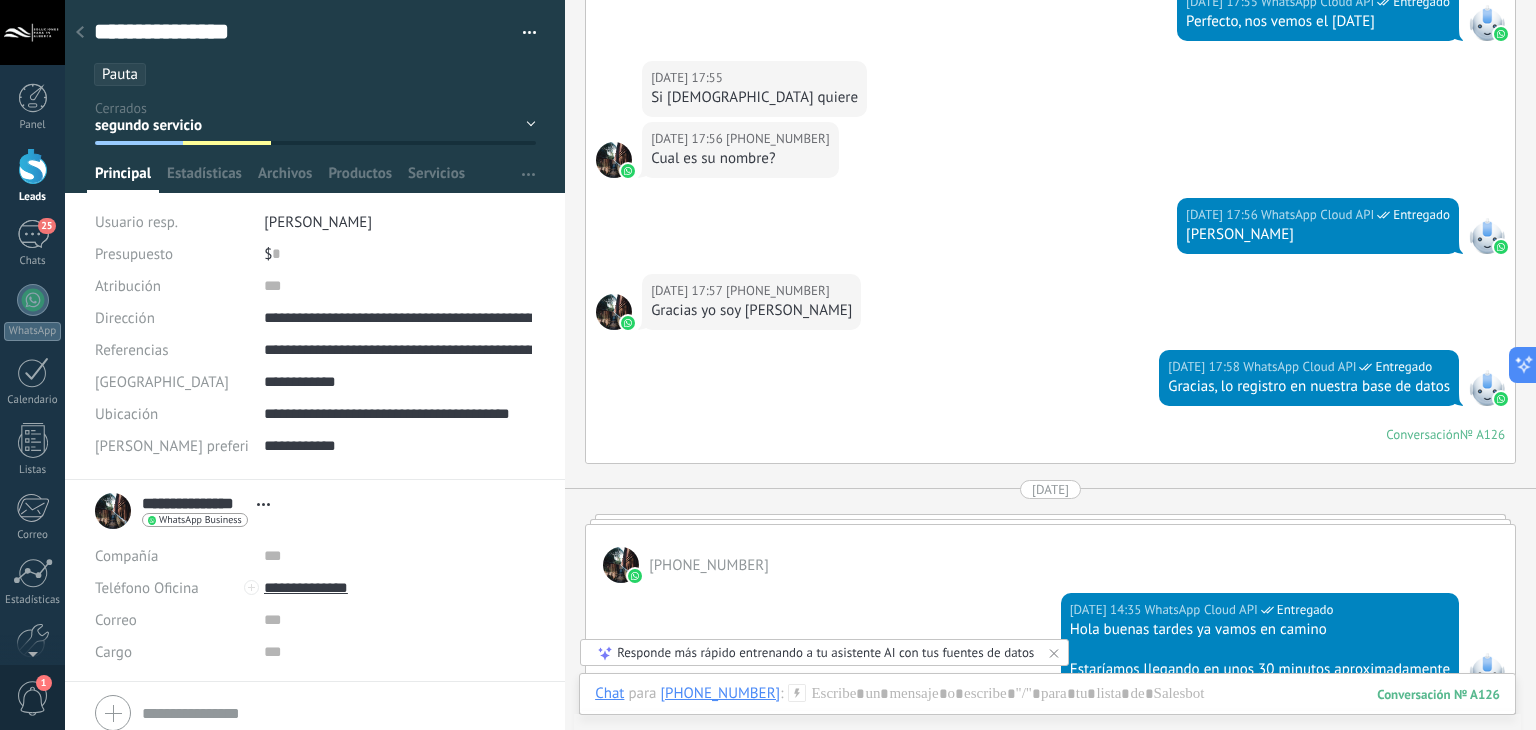 click on "05.07.2025 17:58 WhatsApp Cloud API  Entregado Gracias, lo registro en nuestra base de datos Conversación  № A126 Conversación № A126" at bounding box center [1050, 406] 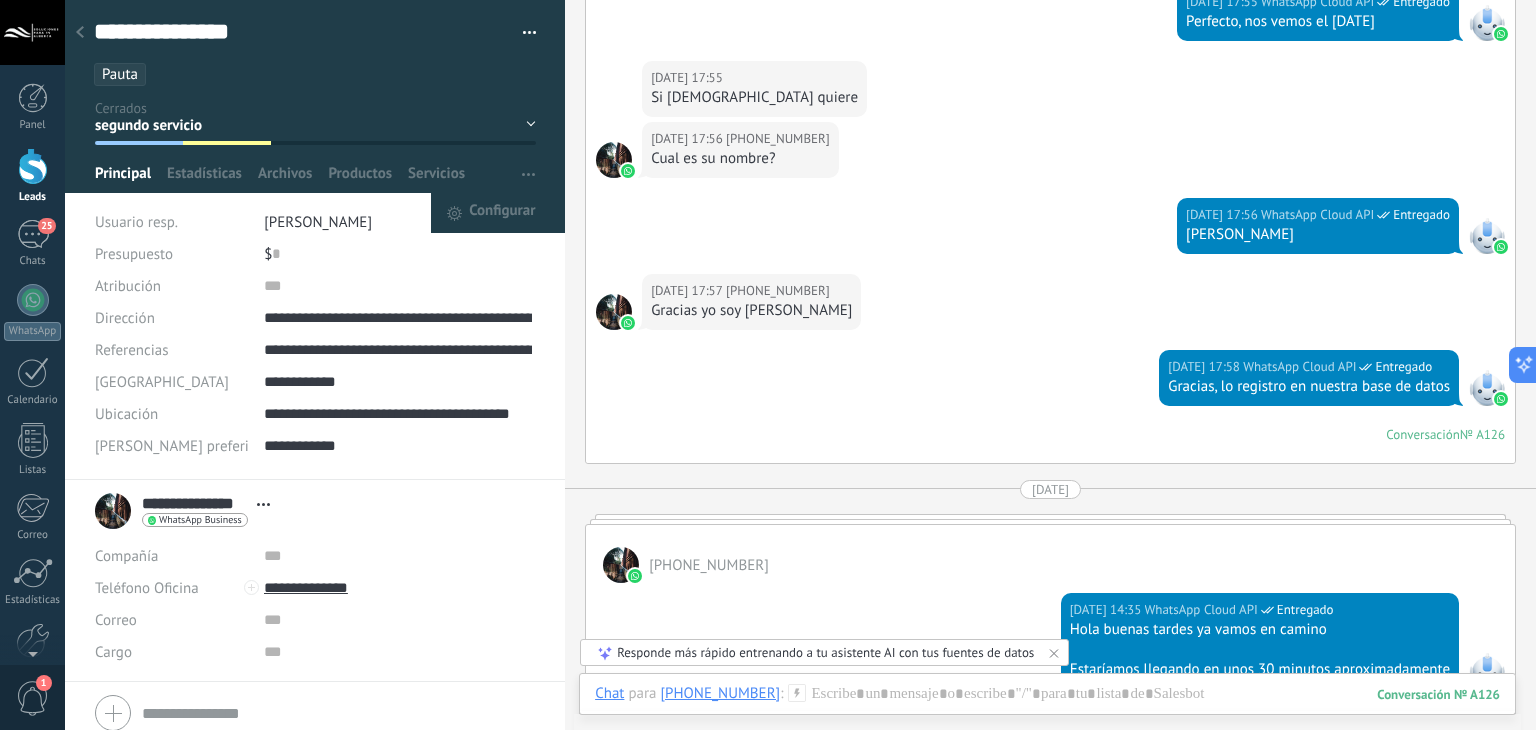 click at bounding box center (528, 174) 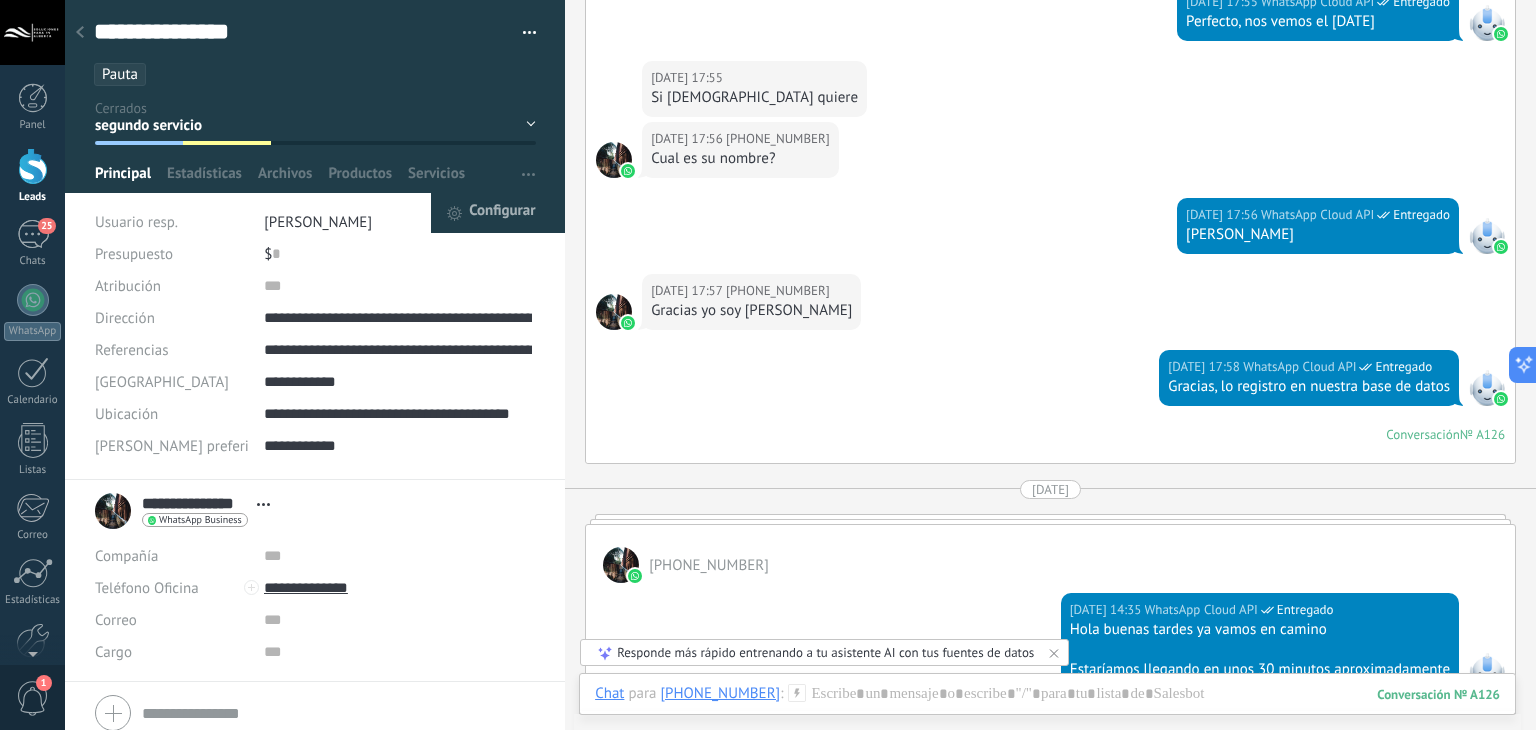 click on "Configurar" at bounding box center [502, 213] 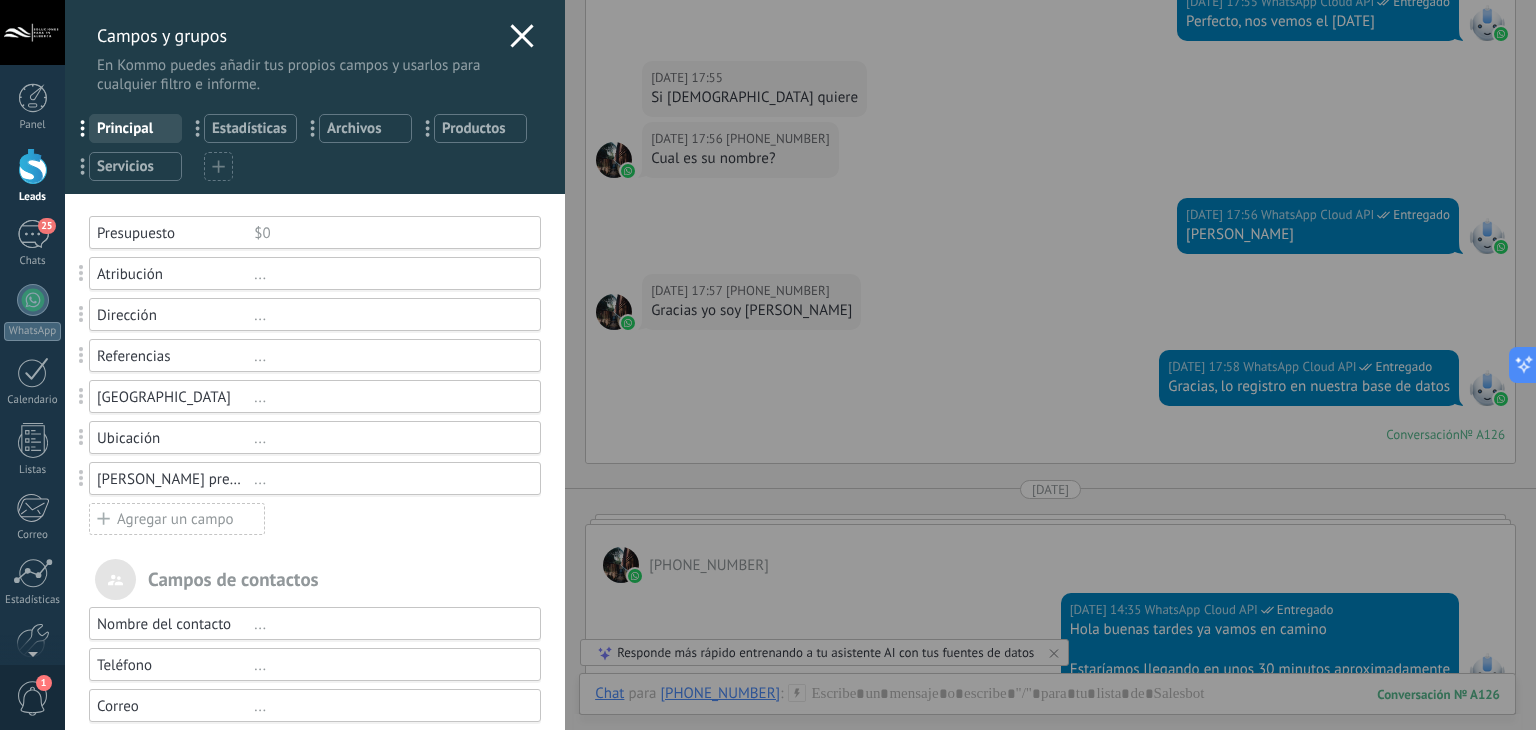 click 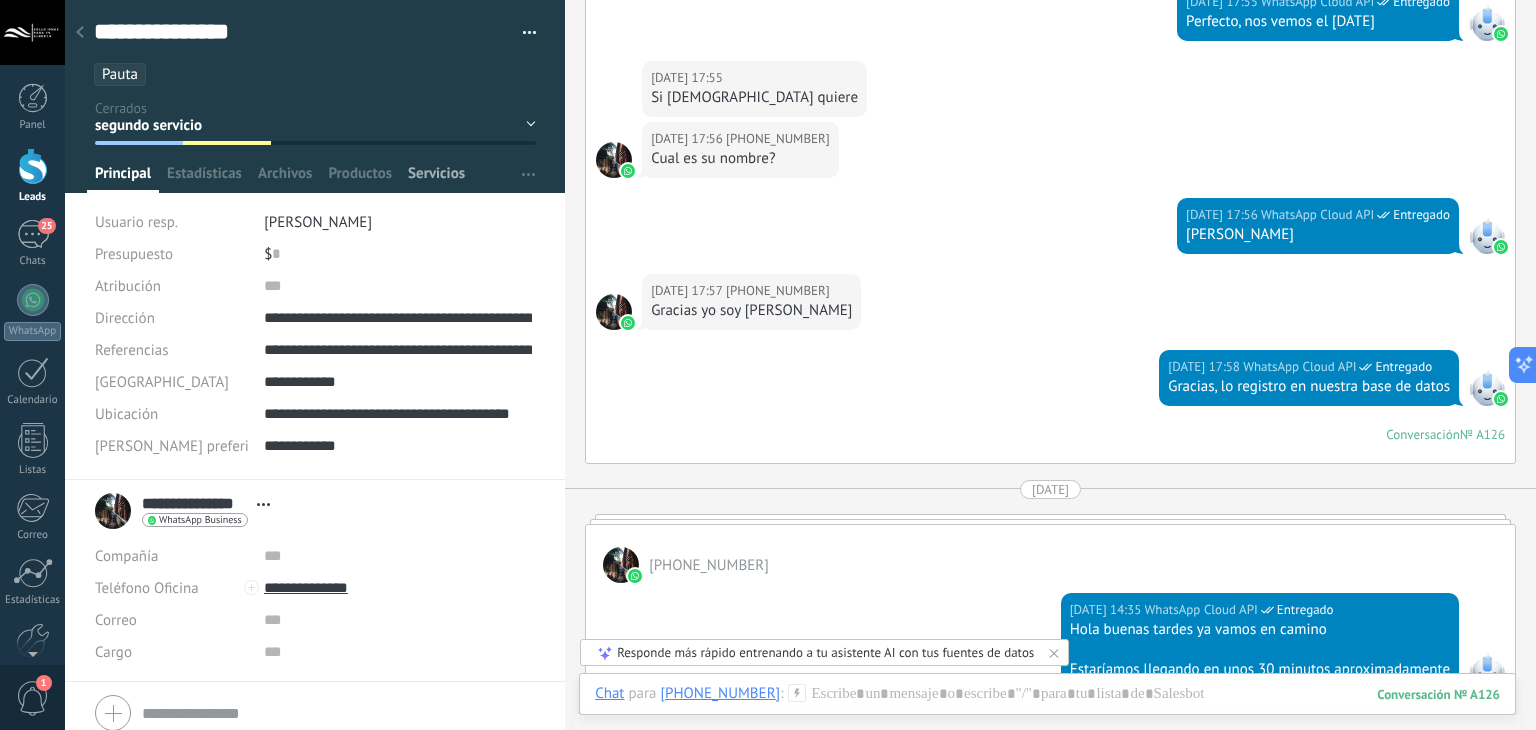 click on "Servicios" at bounding box center [436, 178] 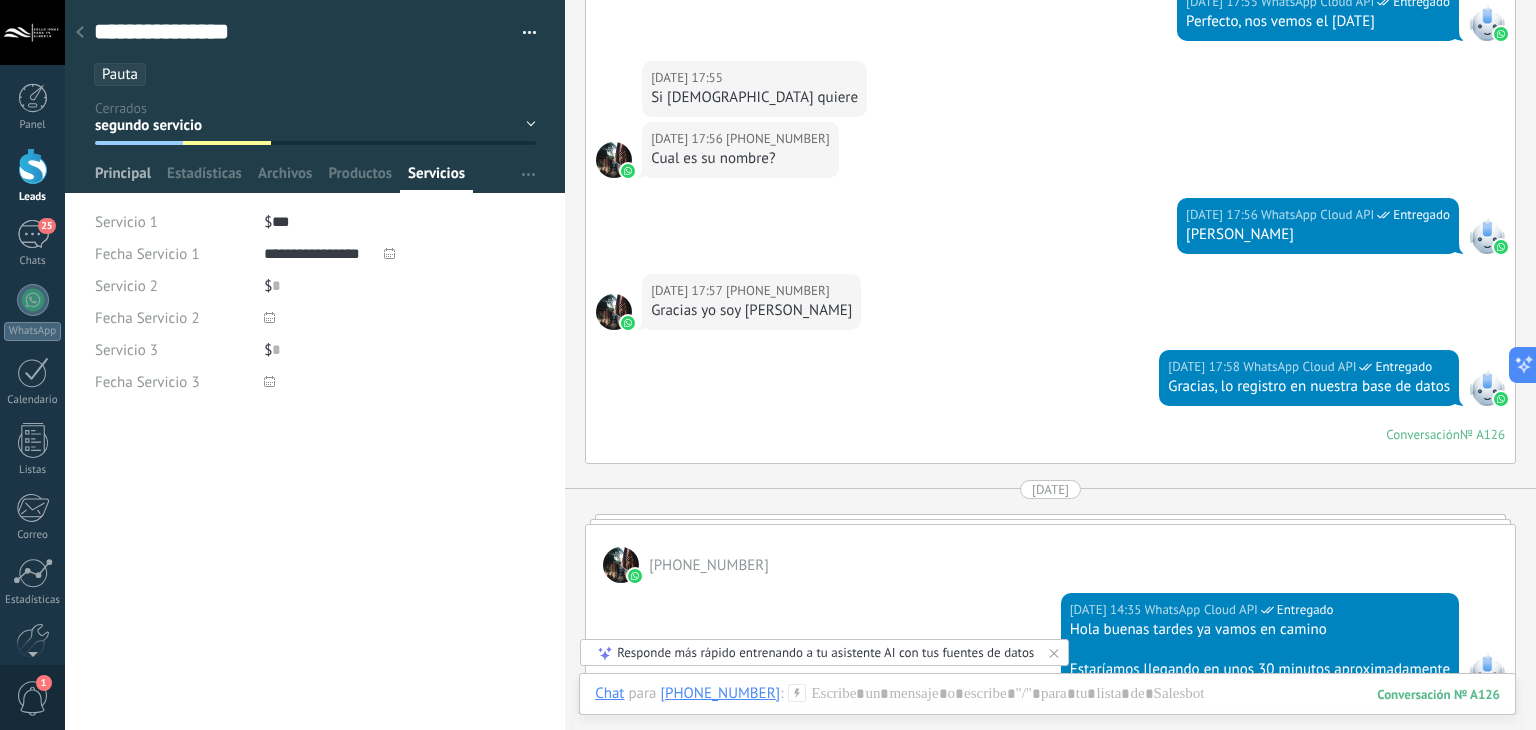 click on "Principal" at bounding box center (123, 178) 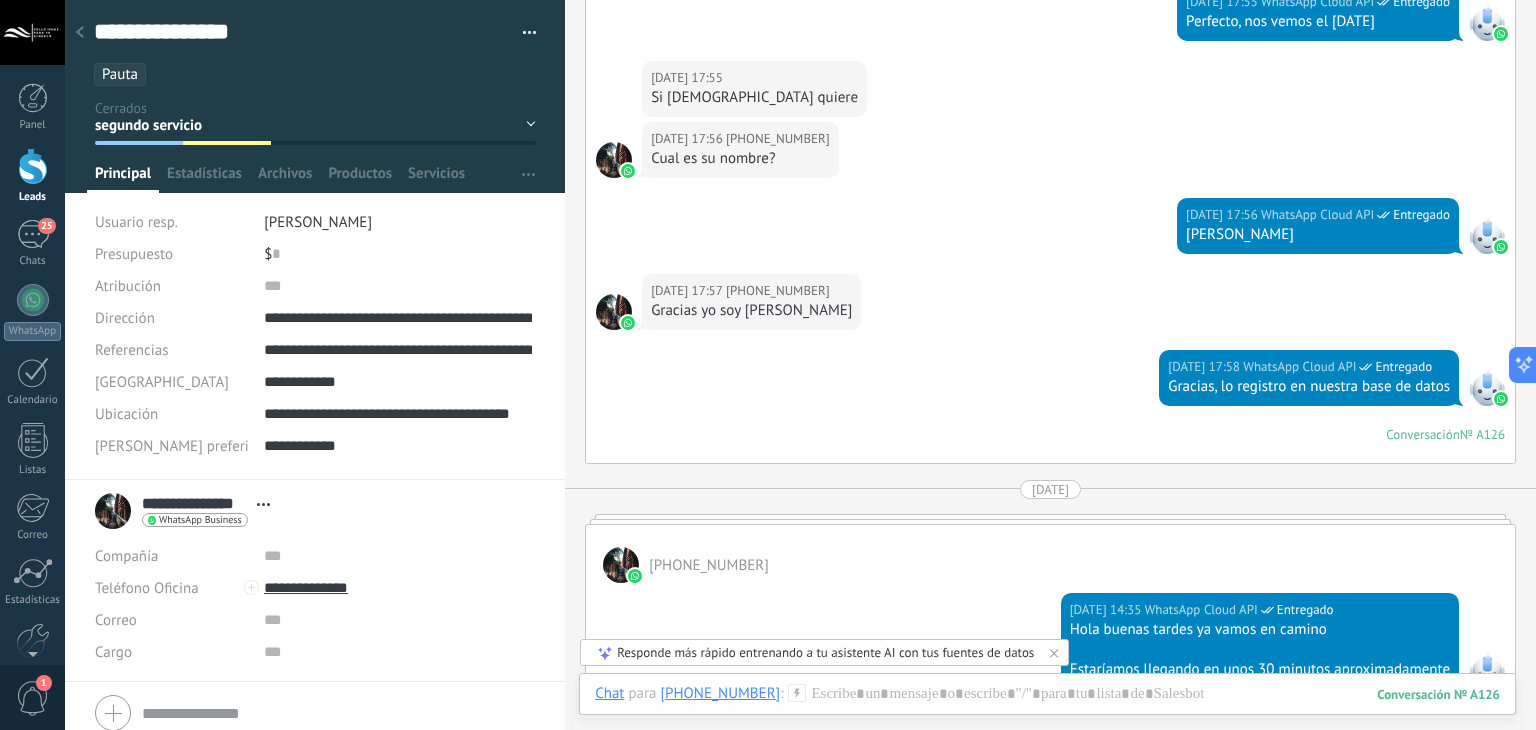 click on "Chat" at bounding box center [609, 693] 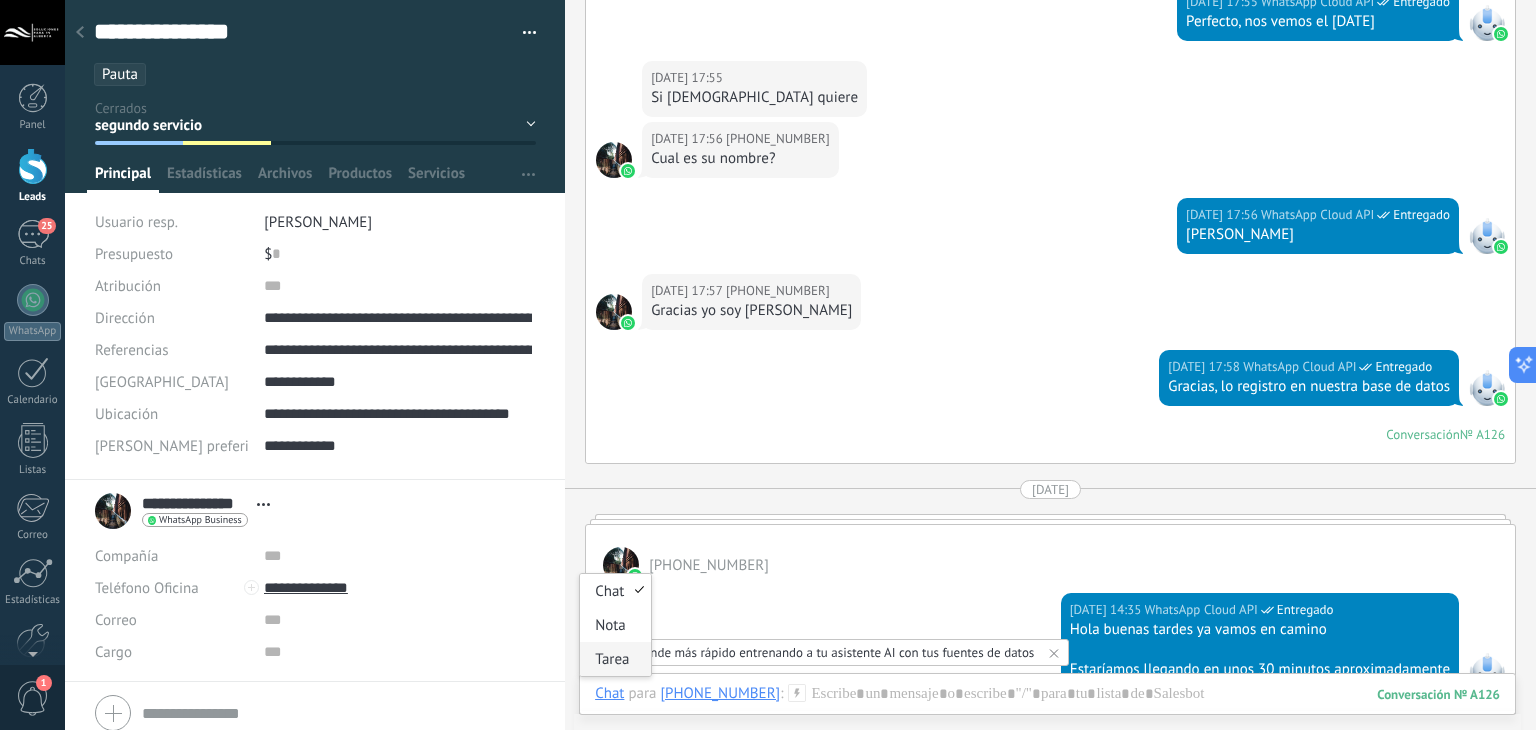 click on "Tarea" at bounding box center (615, 659) 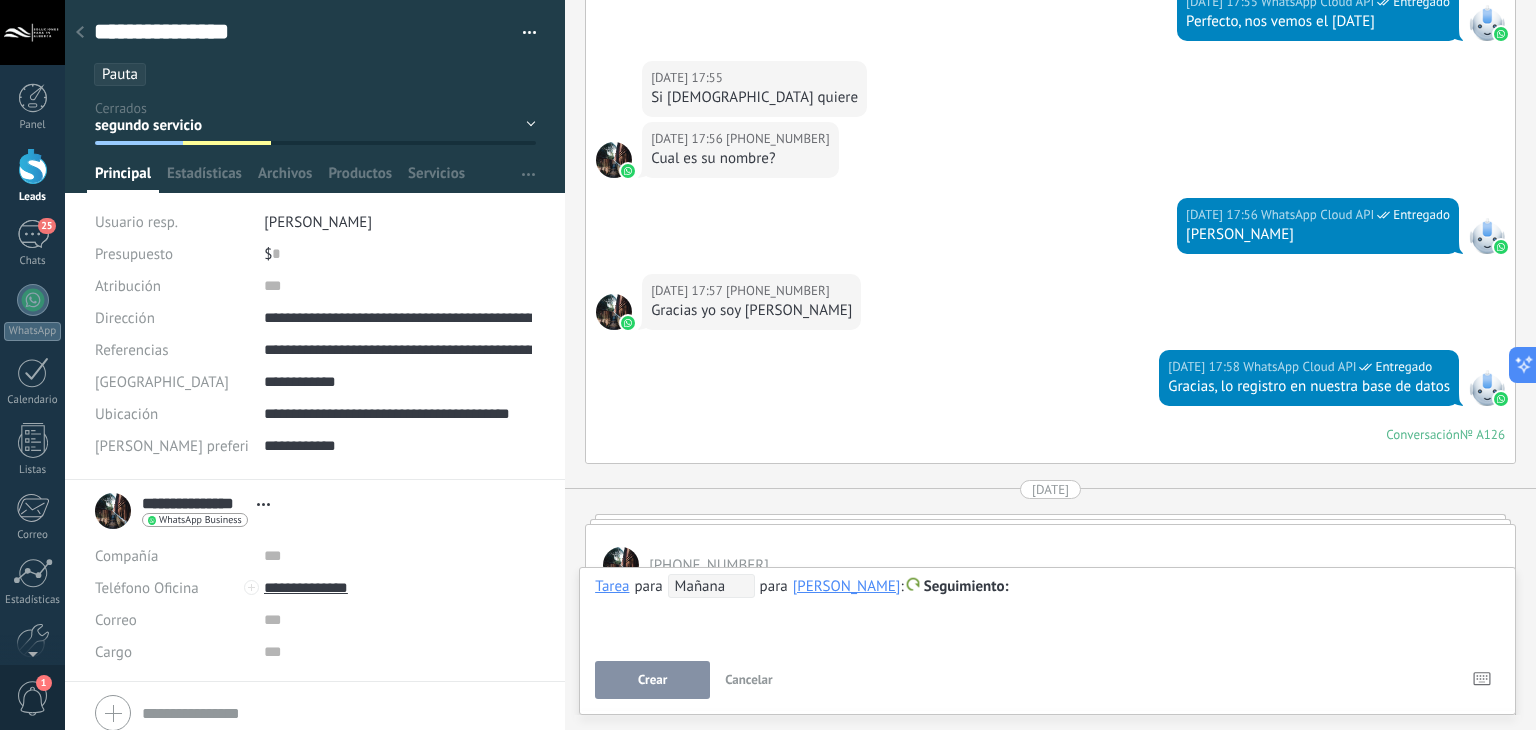 click on "Crear" at bounding box center [652, 680] 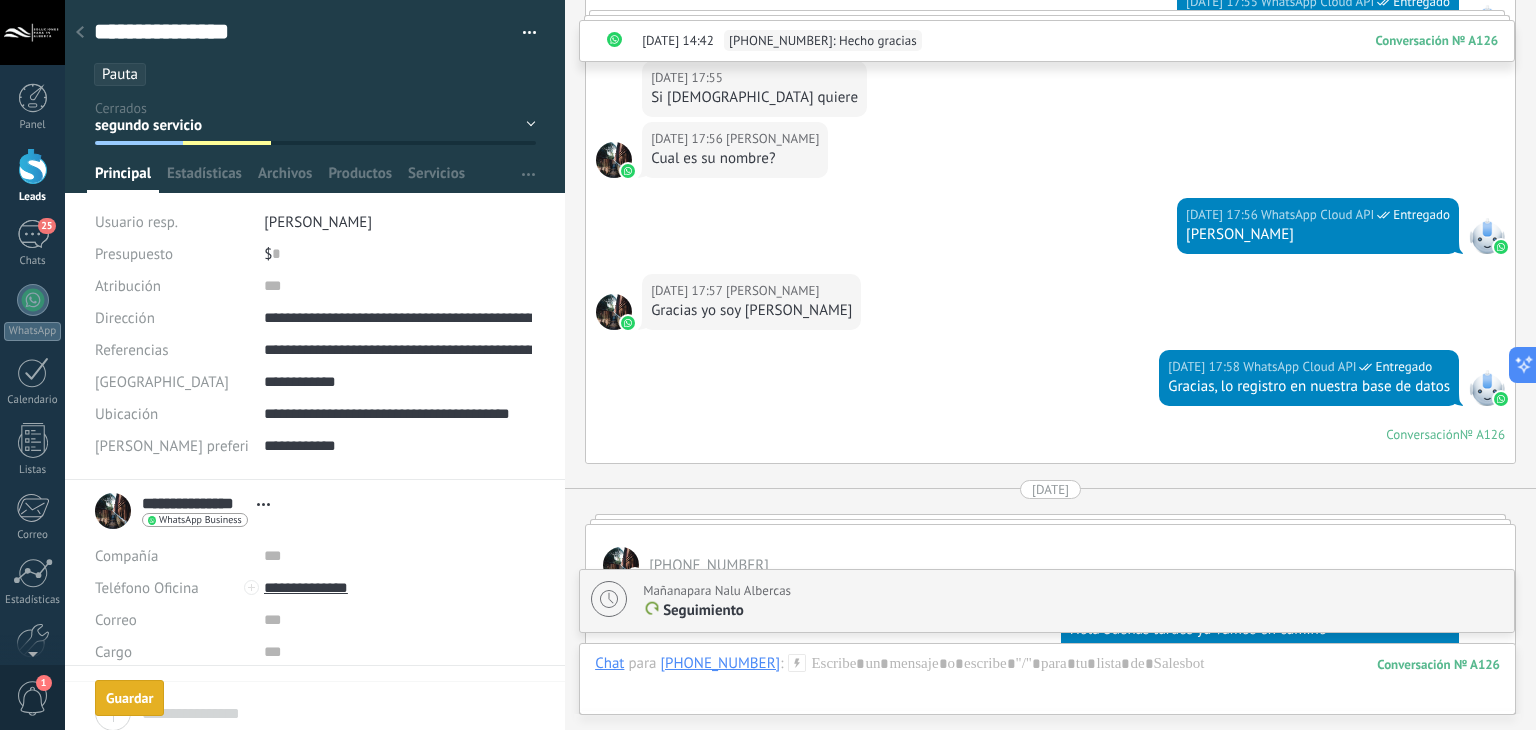scroll, scrollTop: 2724, scrollLeft: 0, axis: vertical 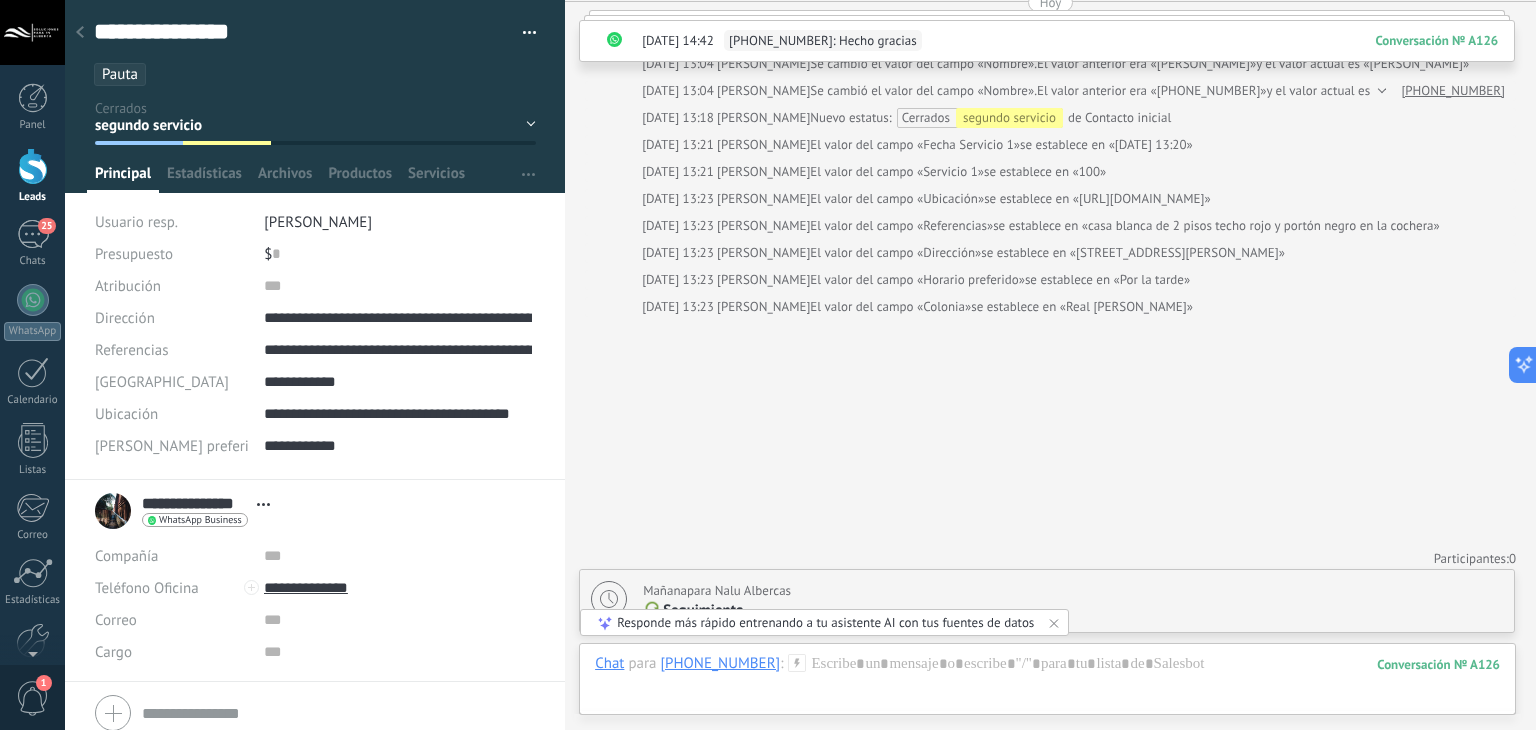 click 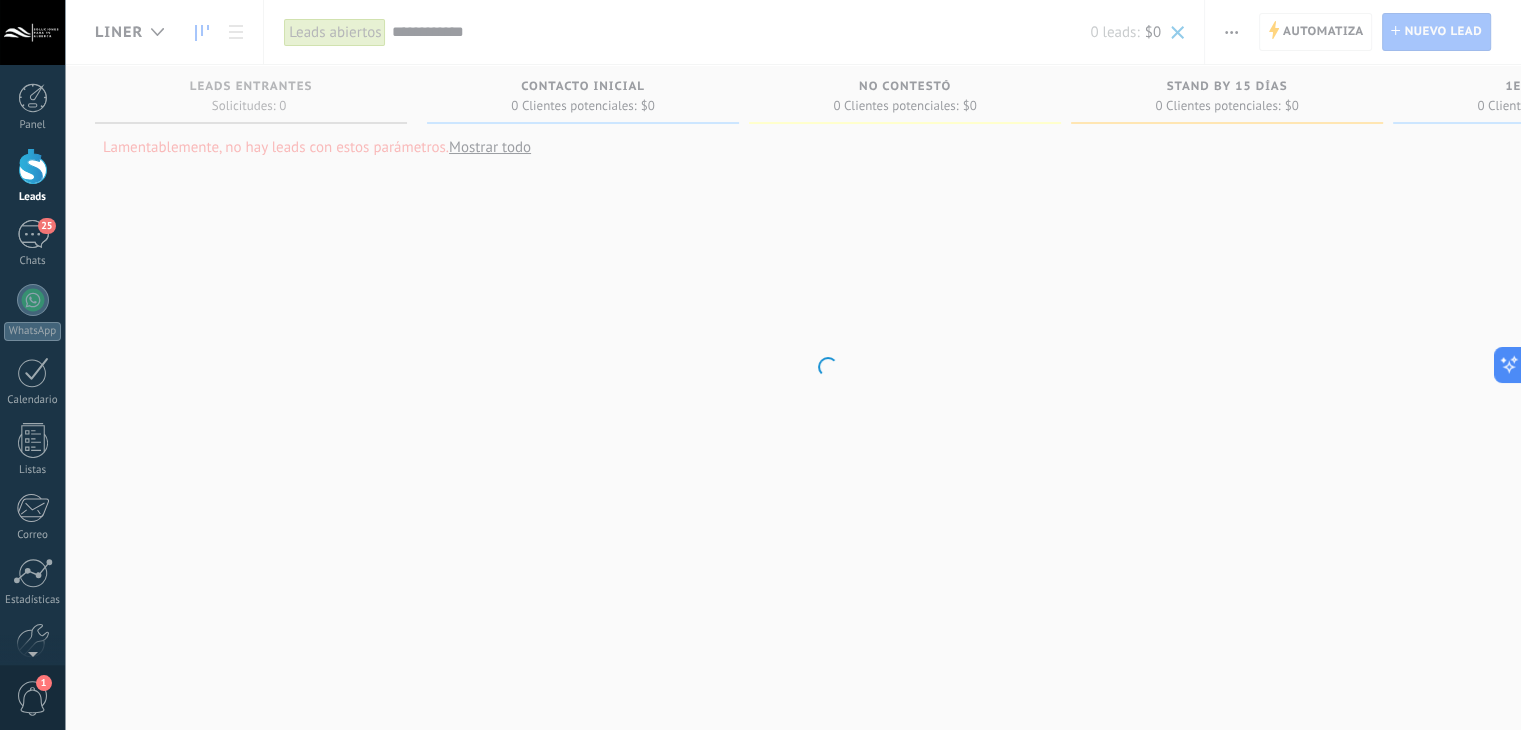 click on ".abccls-1,.abccls-2{fill-rule:evenodd}.abccls-2{fill:#fff} .abfcls-1{fill:none}.abfcls-2{fill:#fff} .abncls-1{isolation:isolate}.abncls-2{opacity:.06}.abncls-2,.abncls-3,.abncls-6{mix-blend-mode:multiply}.abncls-3{opacity:.15}.abncls-4,.abncls-8{fill:#fff}.abncls-5{fill:url(#abnlinear-gradient)}.abncls-6{opacity:.04}.abncls-7{fill:url(#abnlinear-gradient-2)}.abncls-8{fill-rule:evenodd} .abqst0{fill:#ffa200} .abwcls-1{fill:#252525} .cls-1{isolation:isolate} .acicls-1{fill:none} .aclcls-1{fill:#232323} .acnst0{display:none} .addcls-1,.addcls-2{fill:none;stroke-miterlimit:10}.addcls-1{stroke:#dfe0e5}.addcls-2{stroke:#a1a7ab} .adecls-1,.adecls-2{fill:none;stroke-miterlimit:10}.adecls-1{stroke:#dfe0e5}.adecls-2{stroke:#a1a7ab} .adqcls-1{fill:#8591a5;fill-rule:evenodd} .aeccls-1{fill:#5c9f37} .aeecls-1{fill:#f86161} .aejcls-1{fill:#8591a5;fill-rule:evenodd} .aekcls-1{fill-rule:evenodd} .aelcls-1{fill-rule:evenodd;fill:currentColor} .aemcls-1{fill-rule:evenodd;fill:currentColor} .aencls-2{fill:#f86161;opacity:.3}" at bounding box center (760, 365) 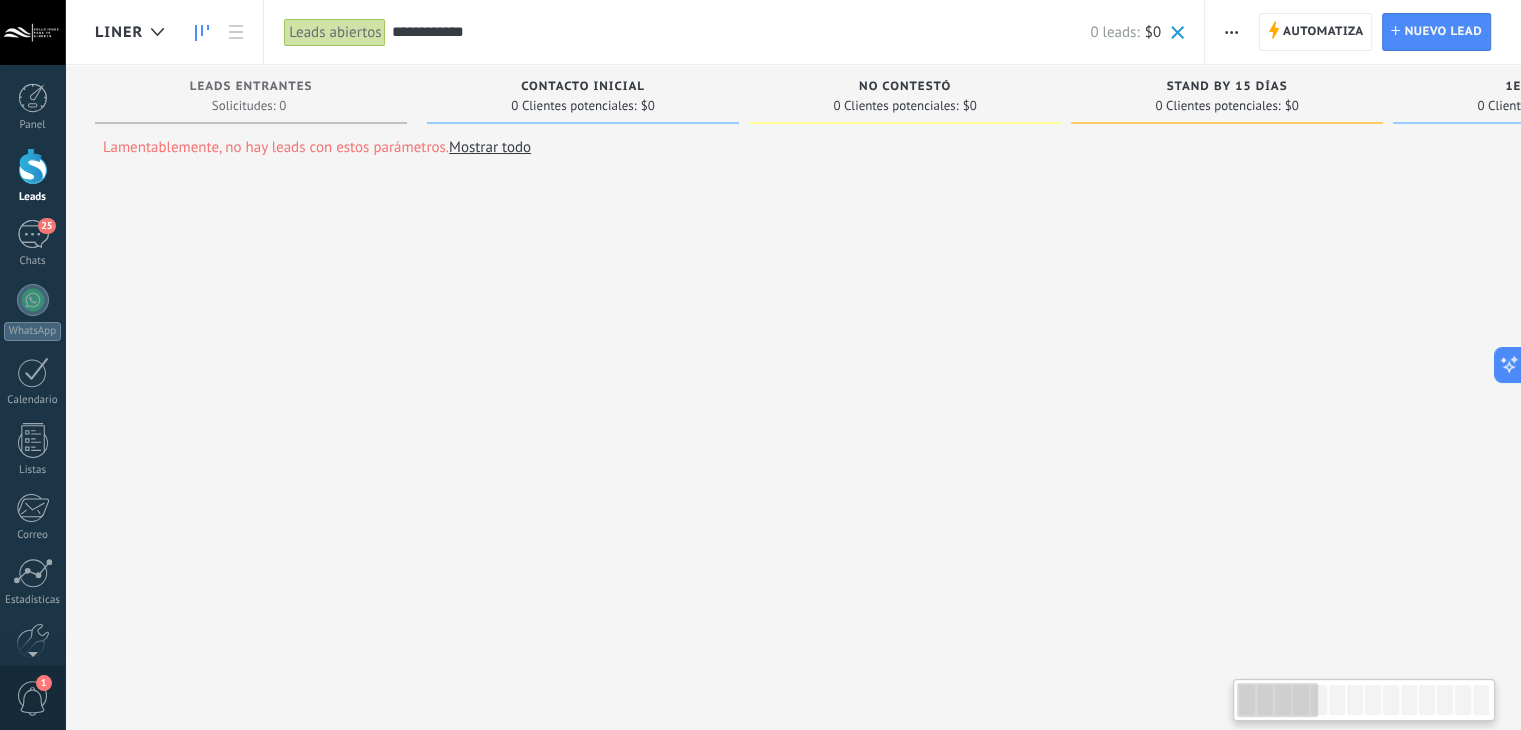 click on "**********" at bounding box center (740, 32) 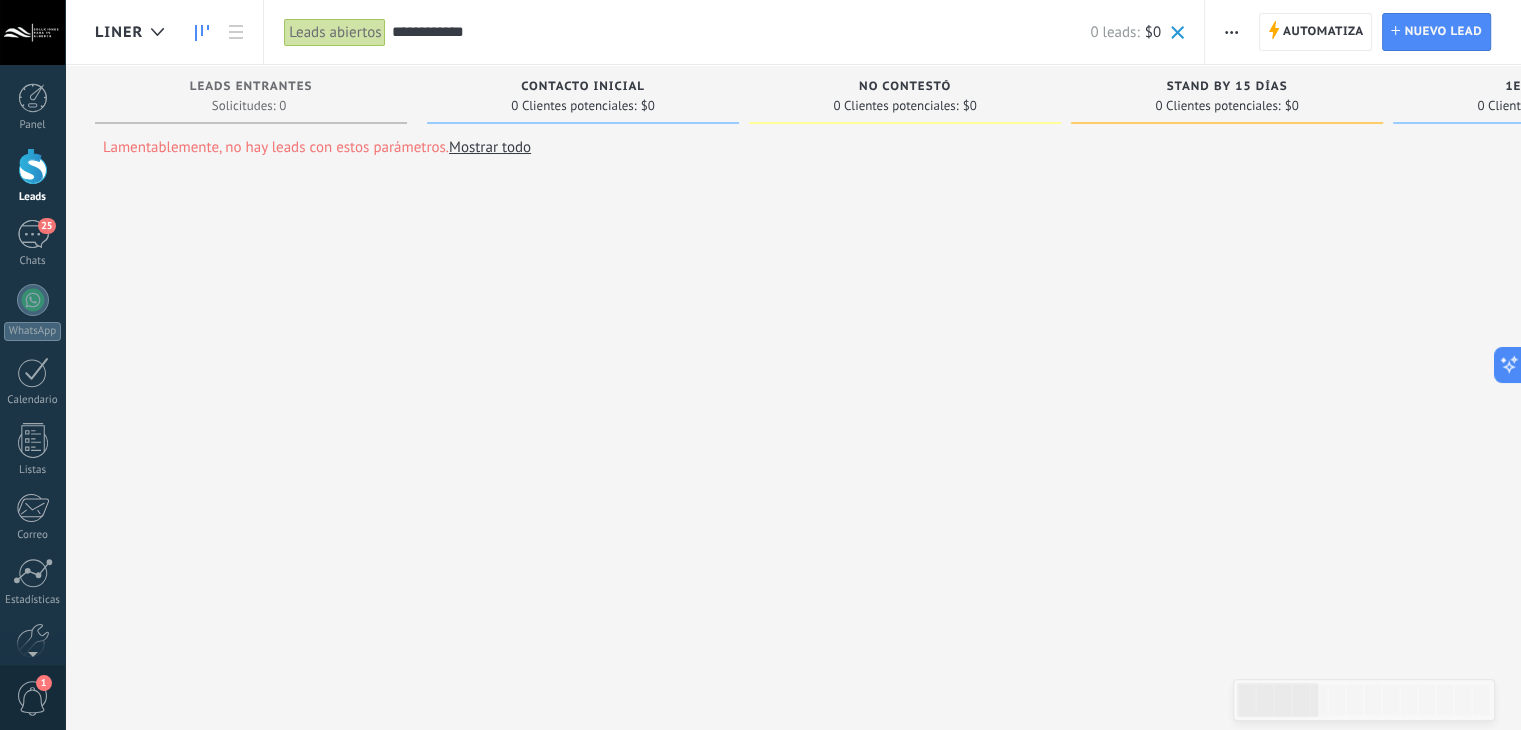 paste 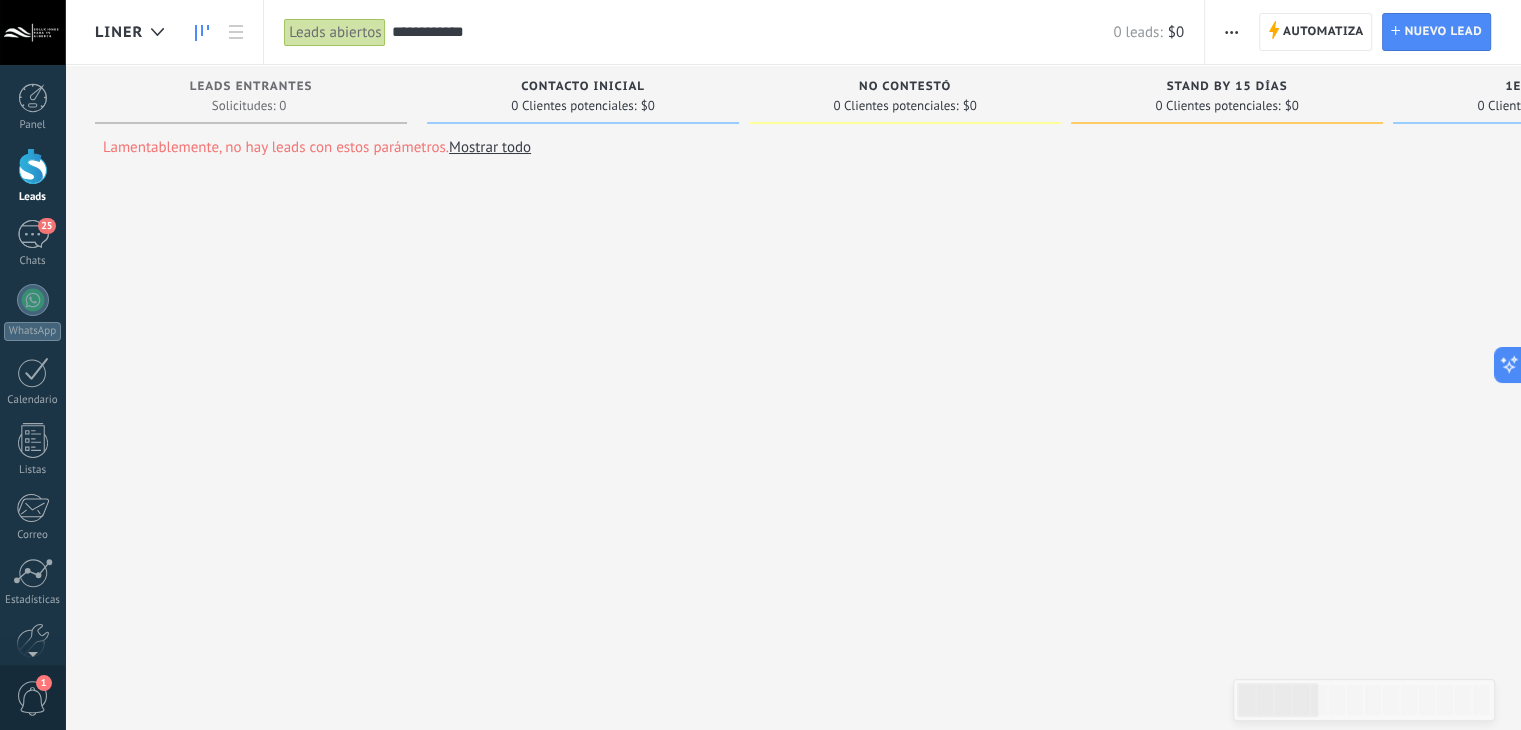 click on "**********" at bounding box center [752, 32] 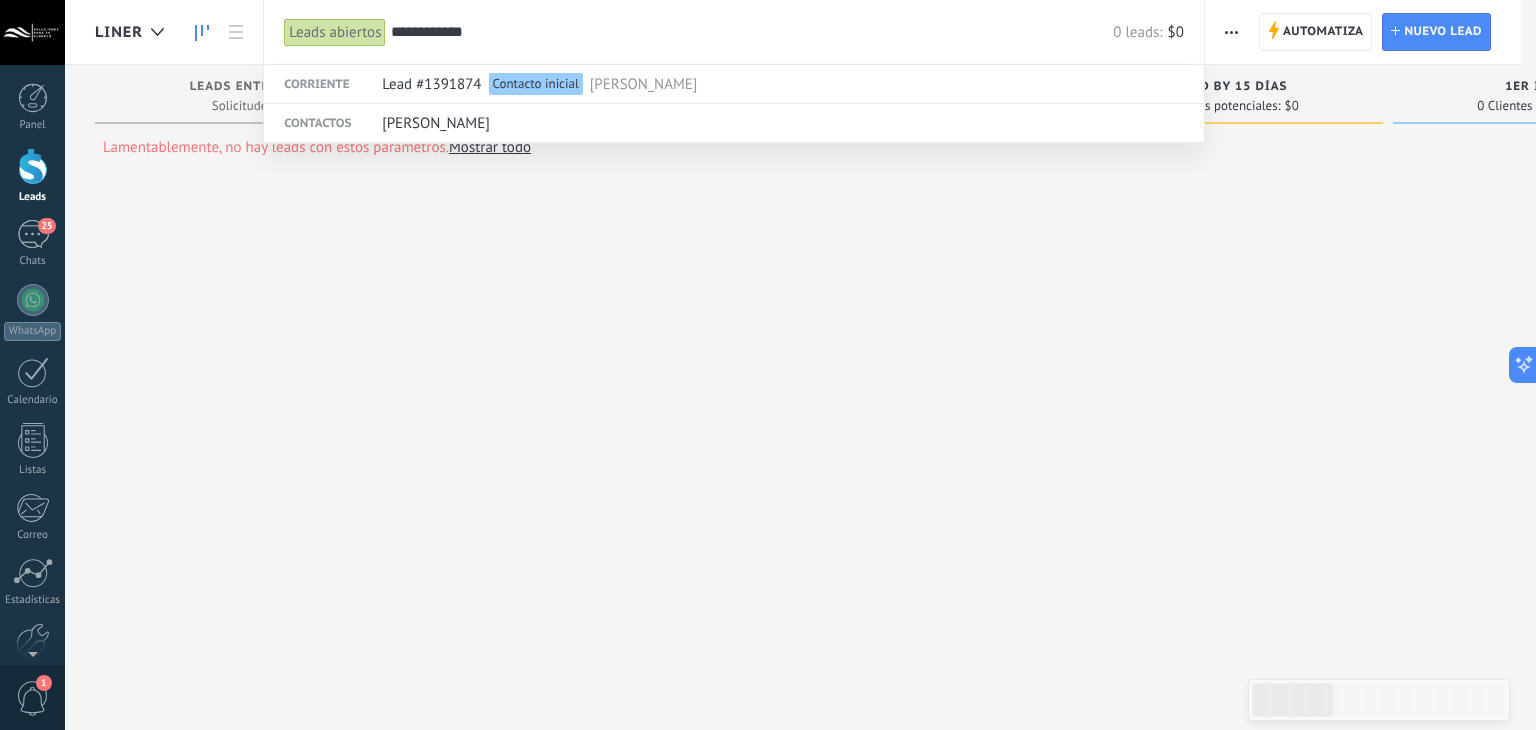 click on "**********" at bounding box center (752, 32) 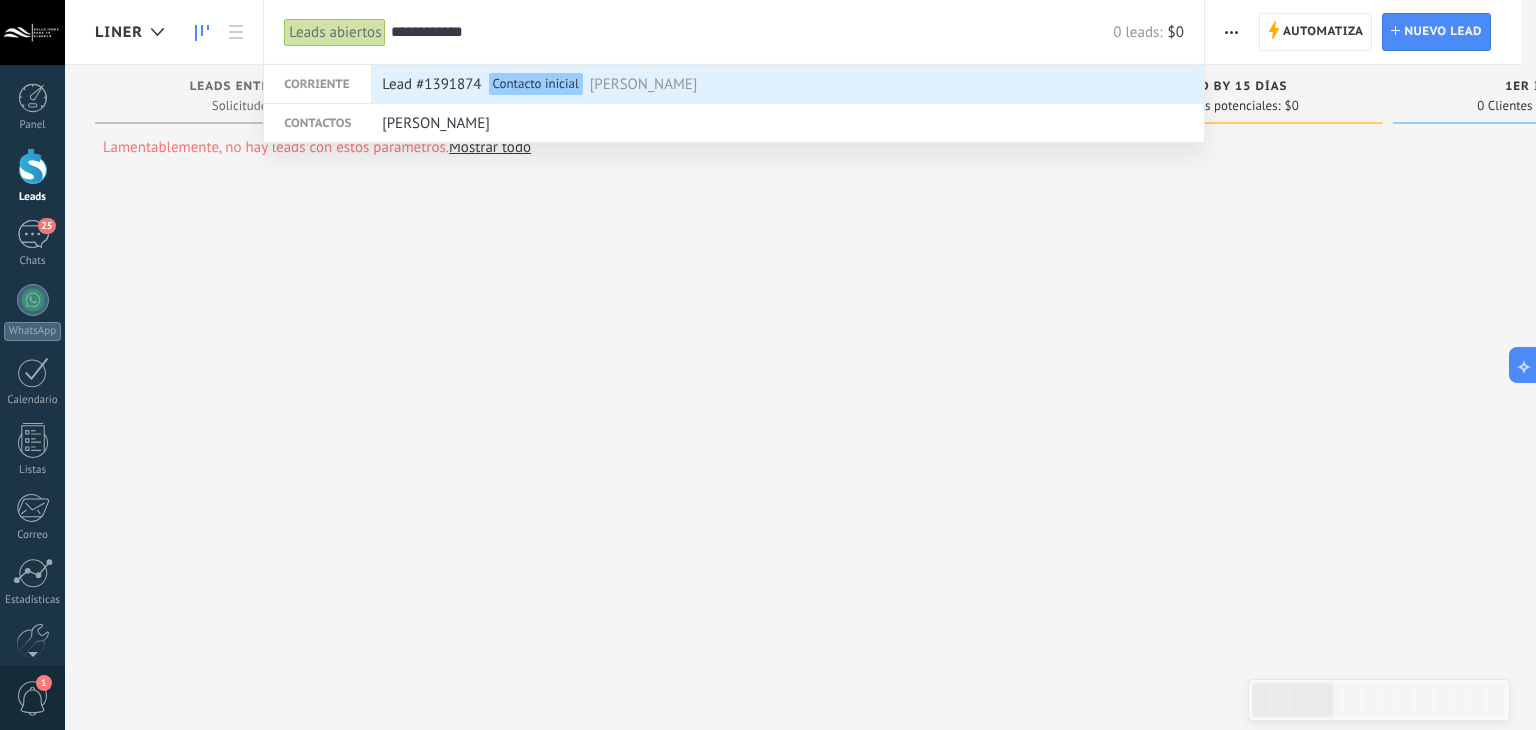 type on "**********" 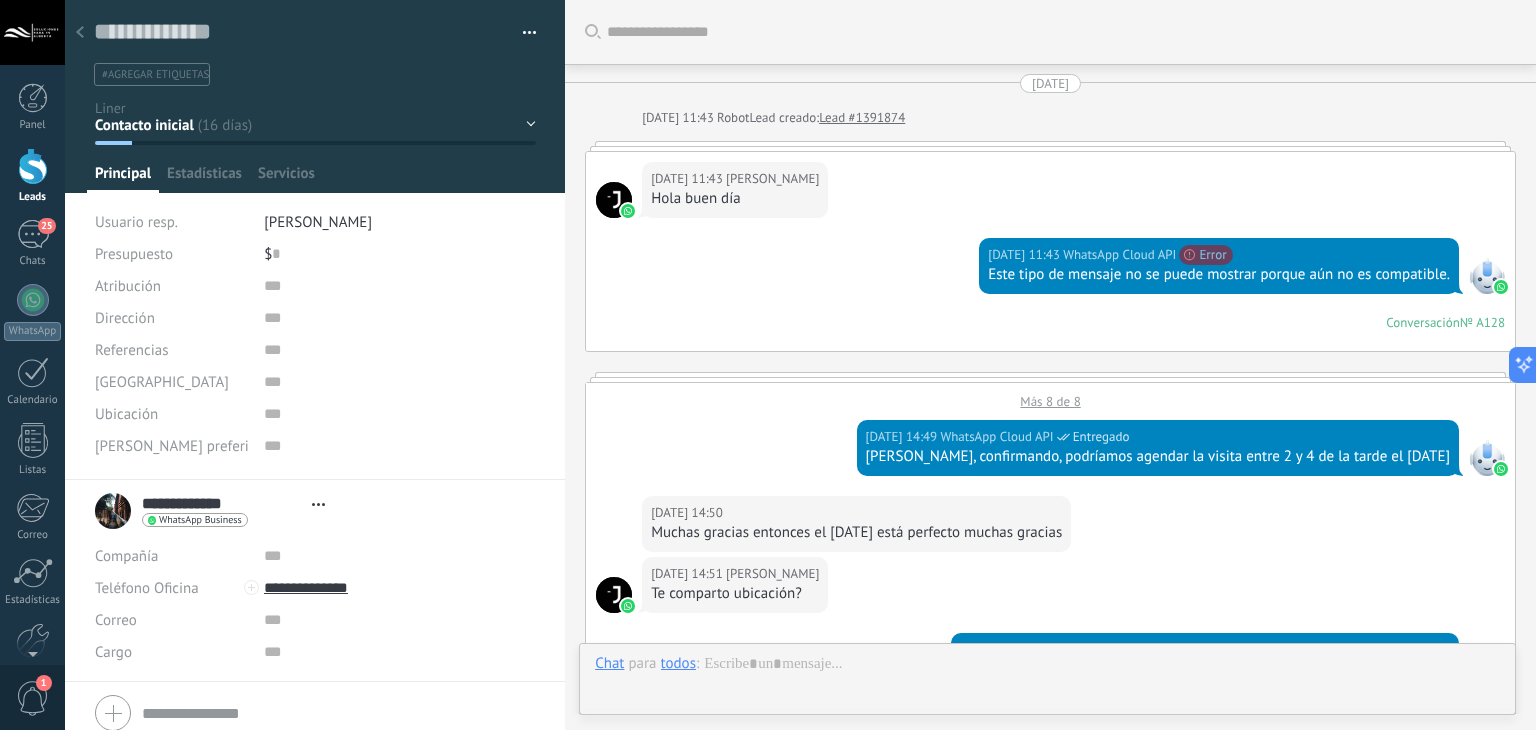 type on "**********" 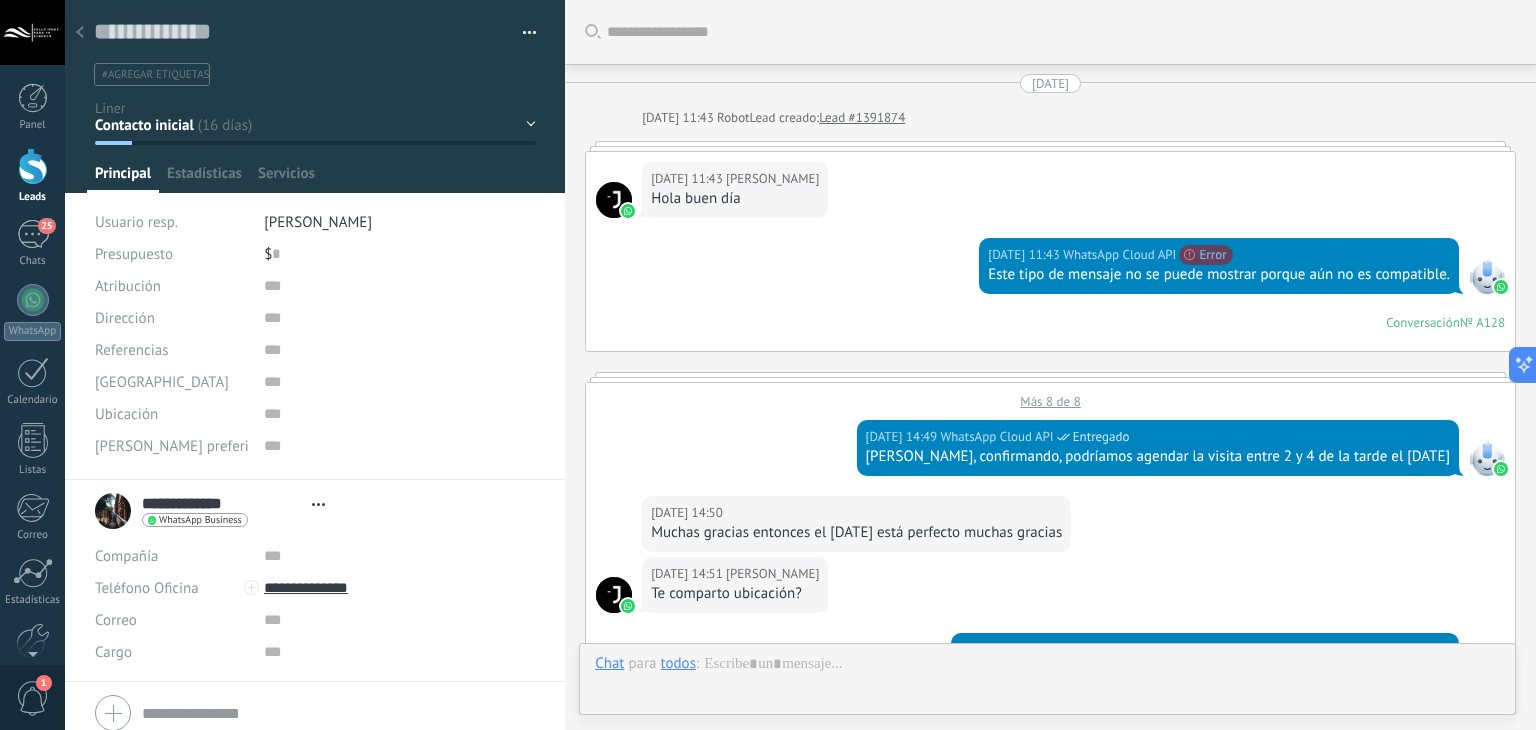 type on "*" 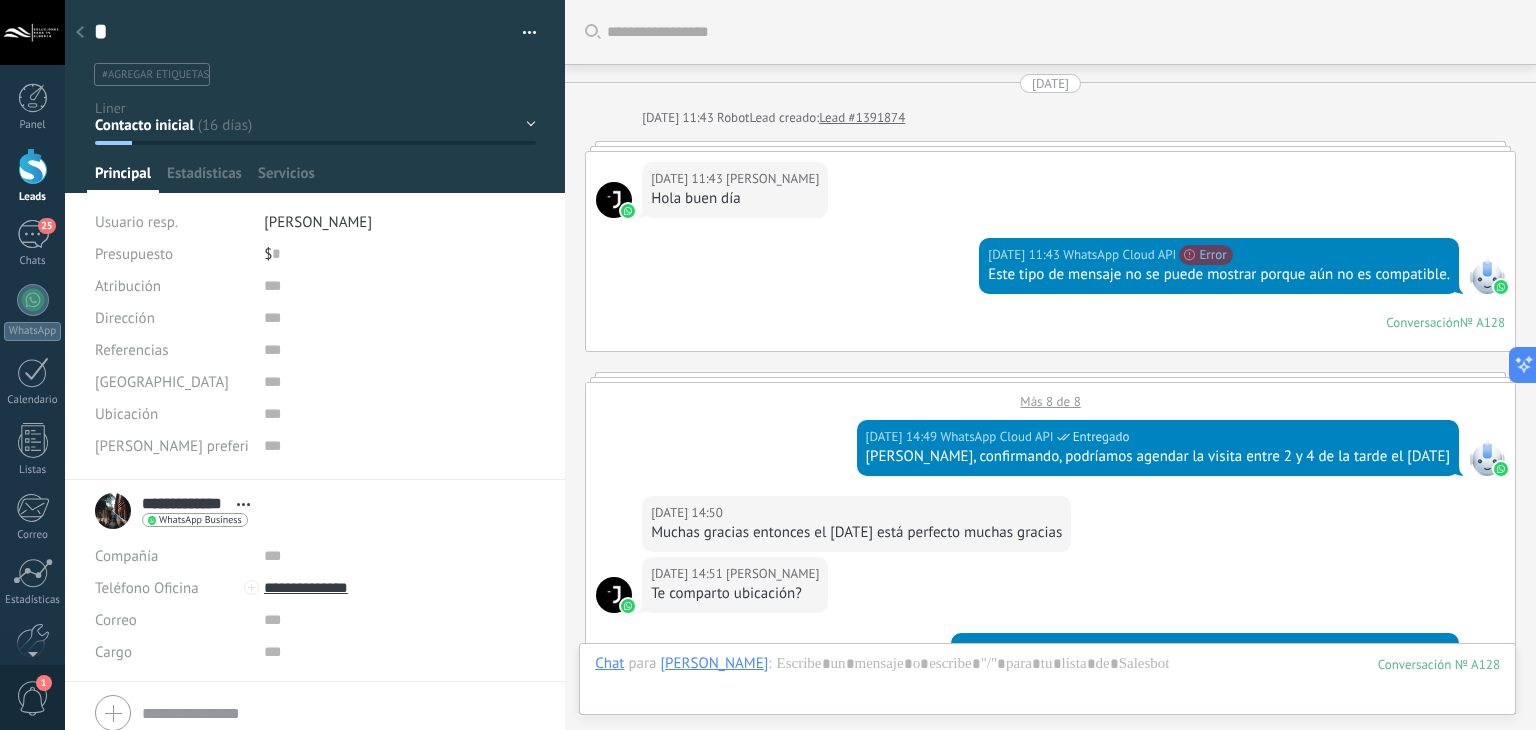 scroll, scrollTop: 2288, scrollLeft: 0, axis: vertical 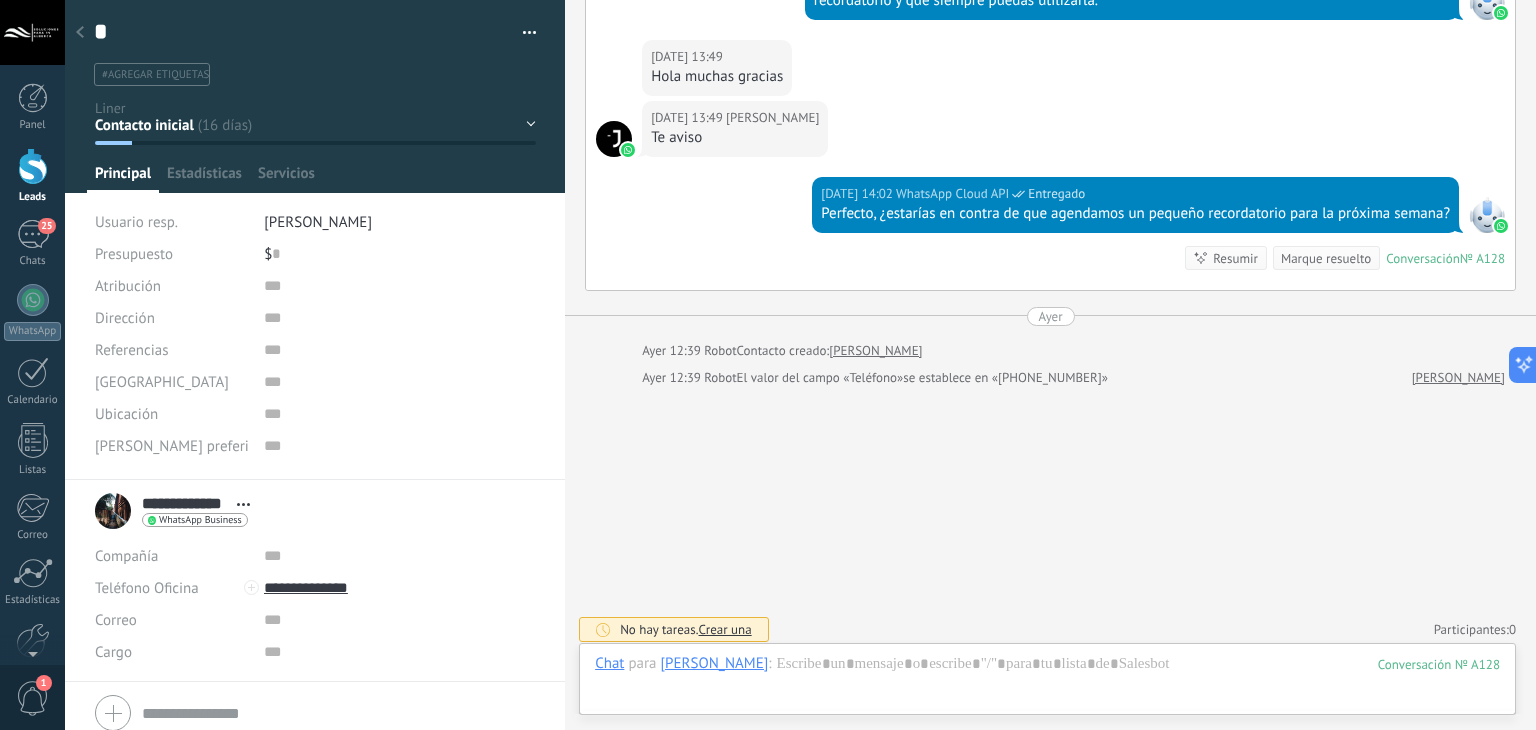 type on "**" 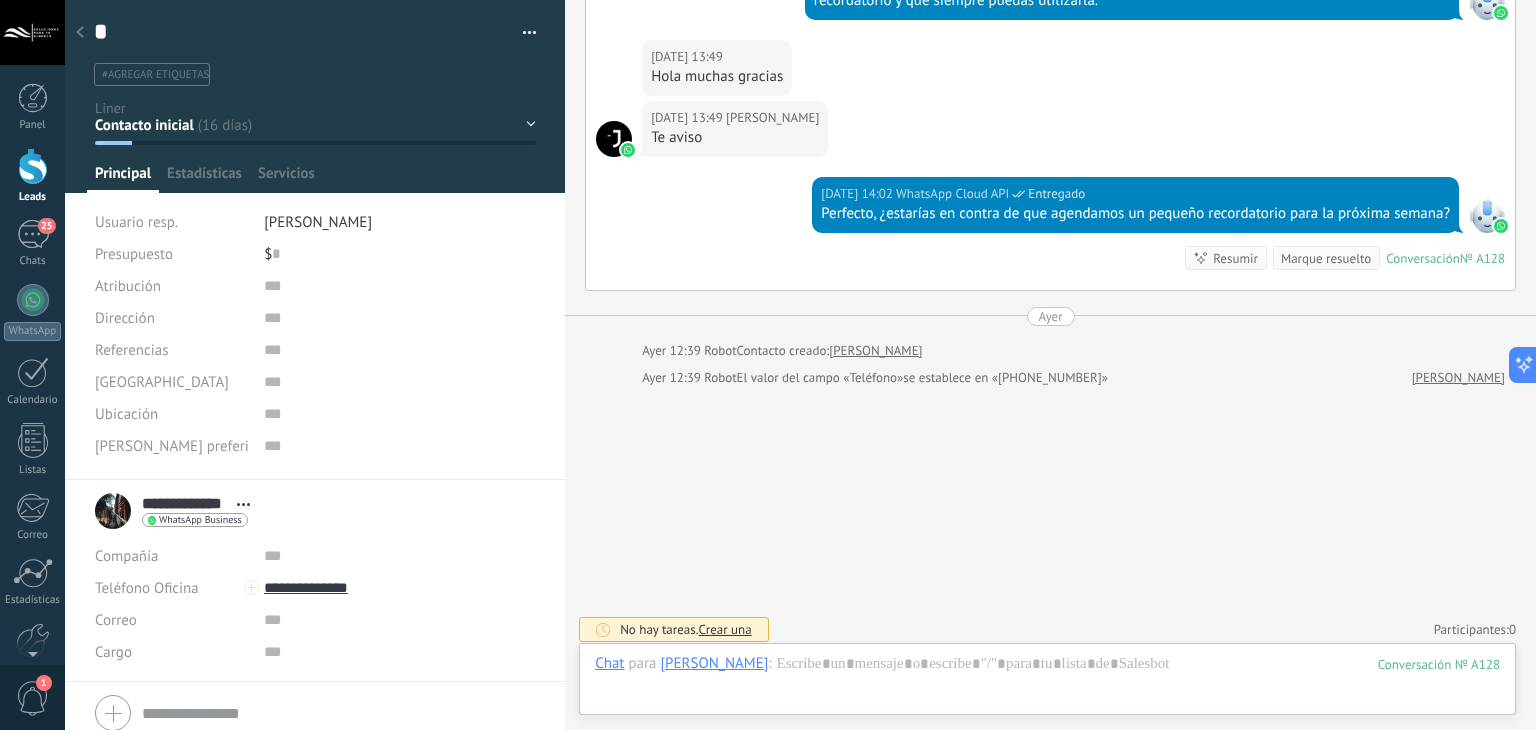 type on "**" 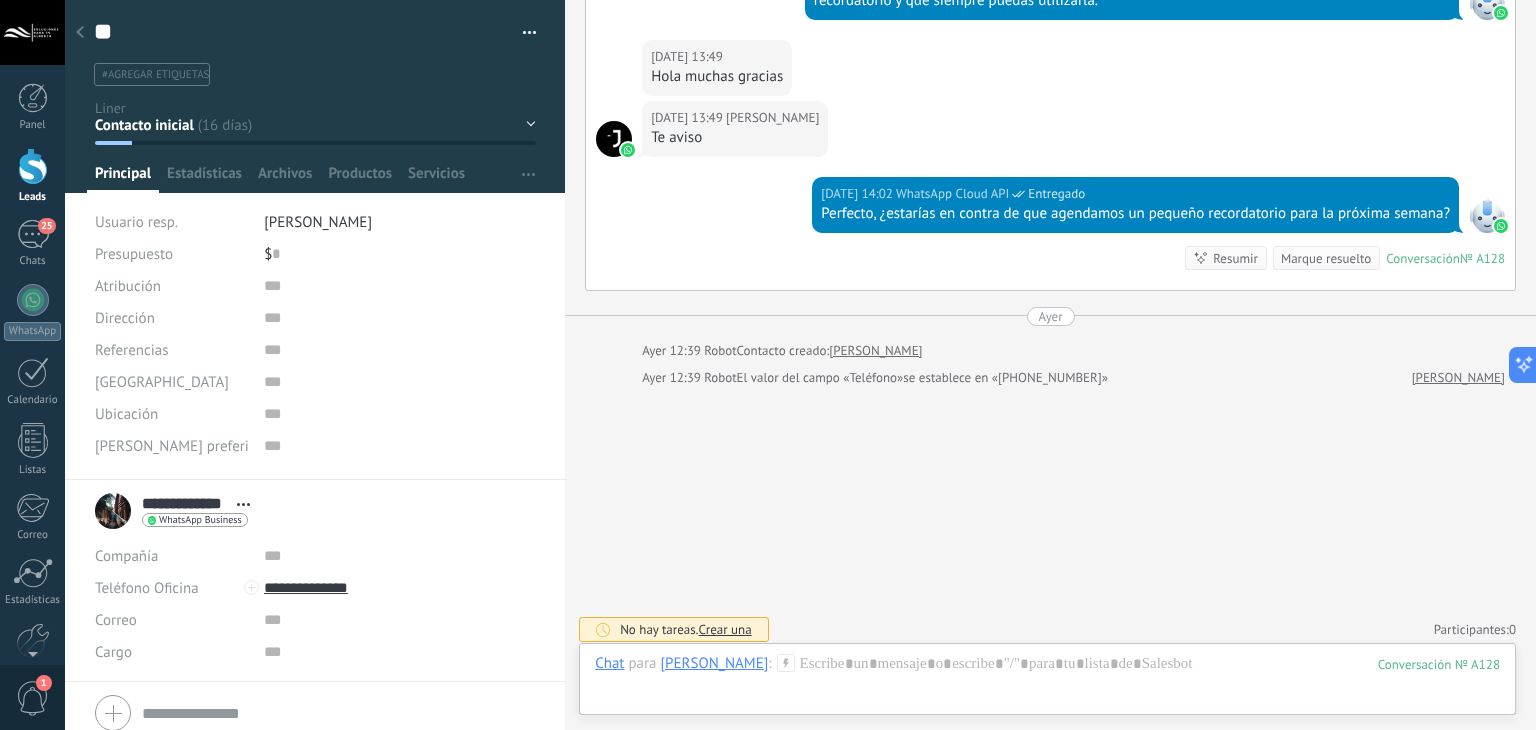 type on "***" 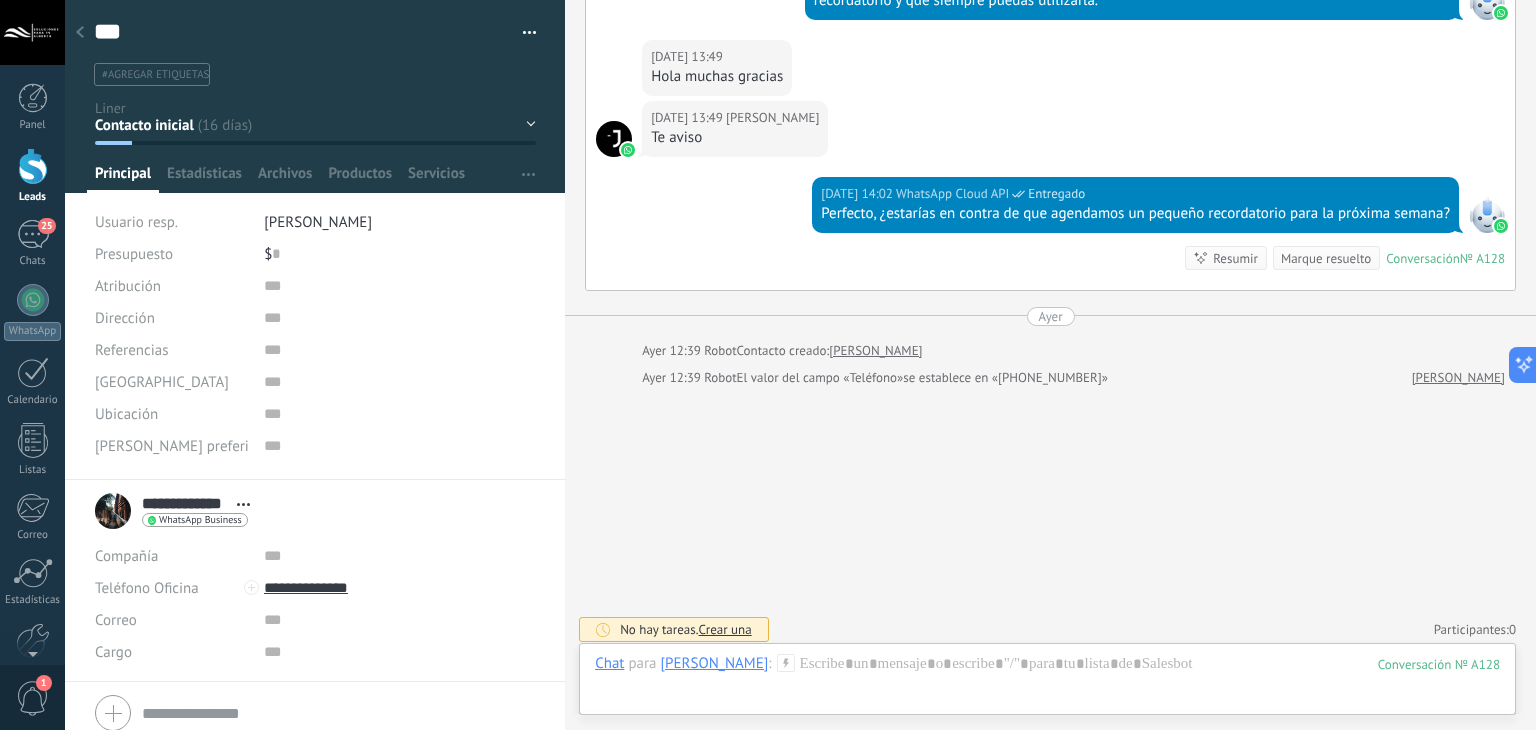 type on "****" 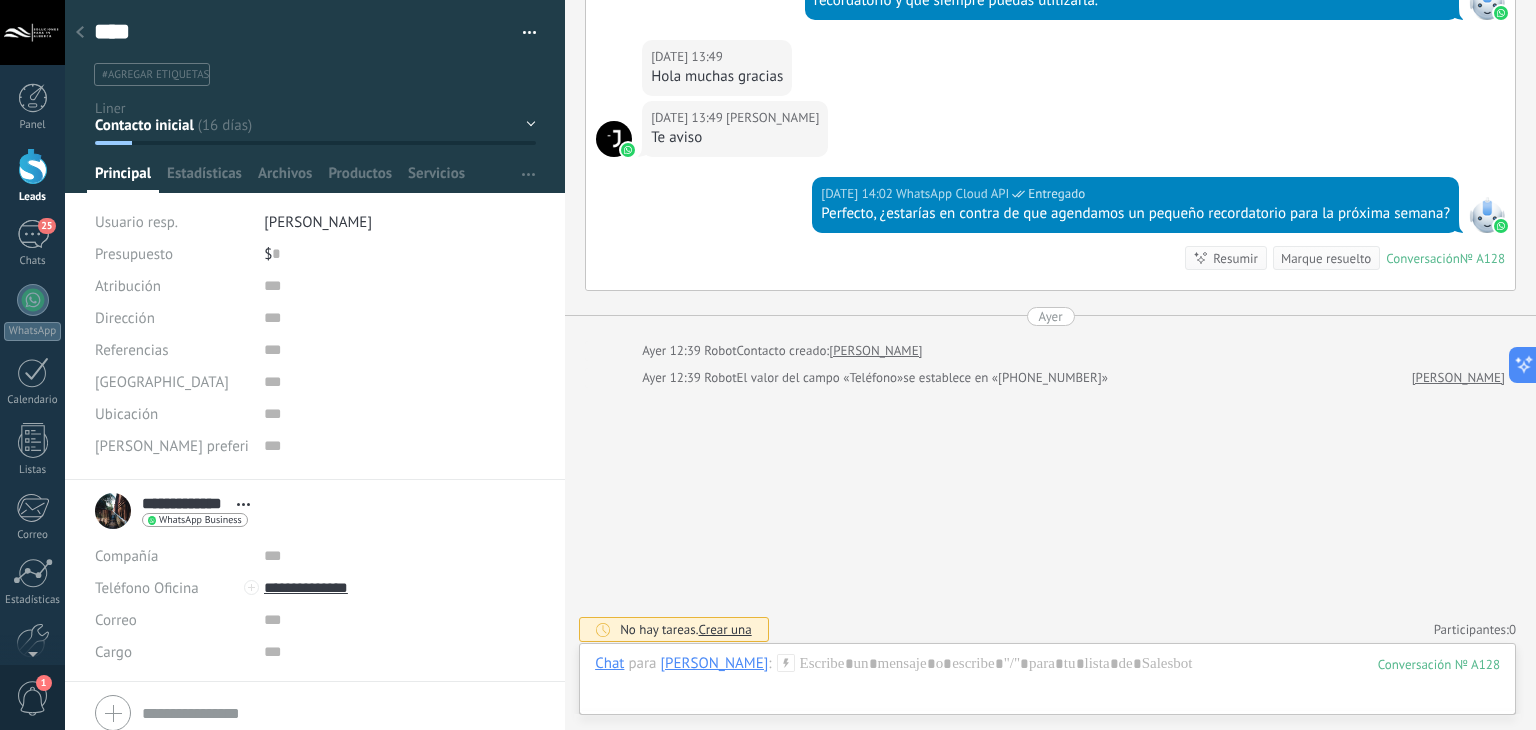 type on "*****" 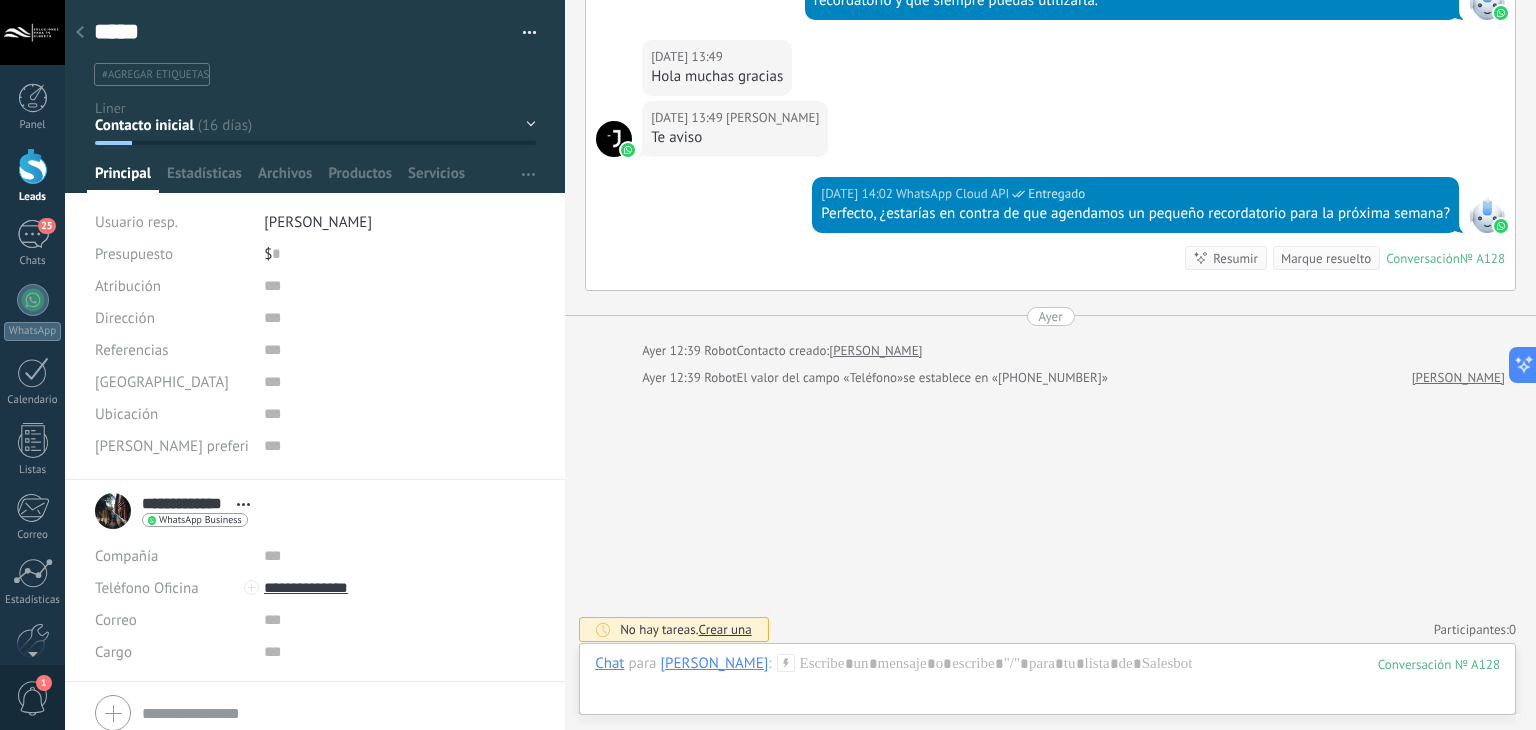 type on "******" 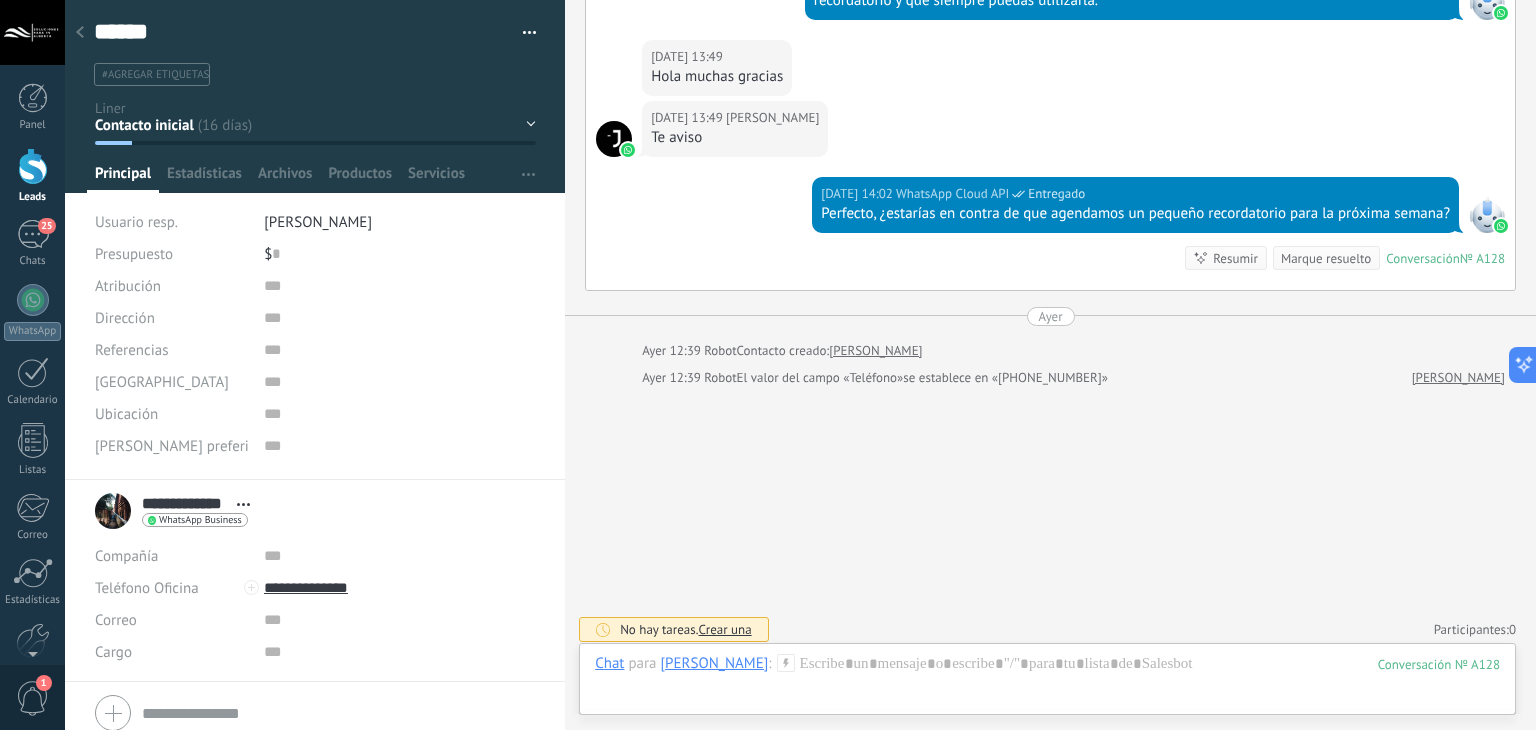 type on "******" 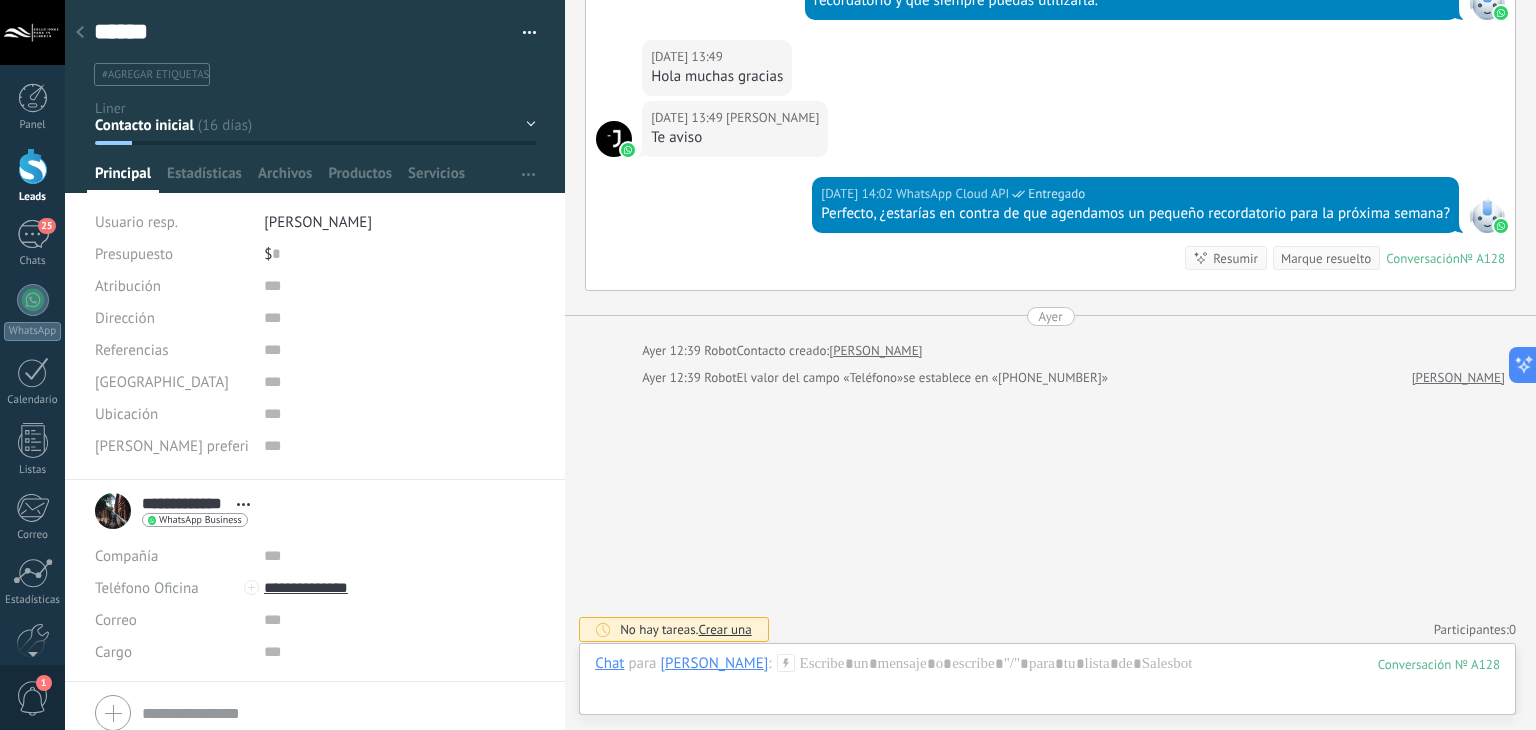 type on "******" 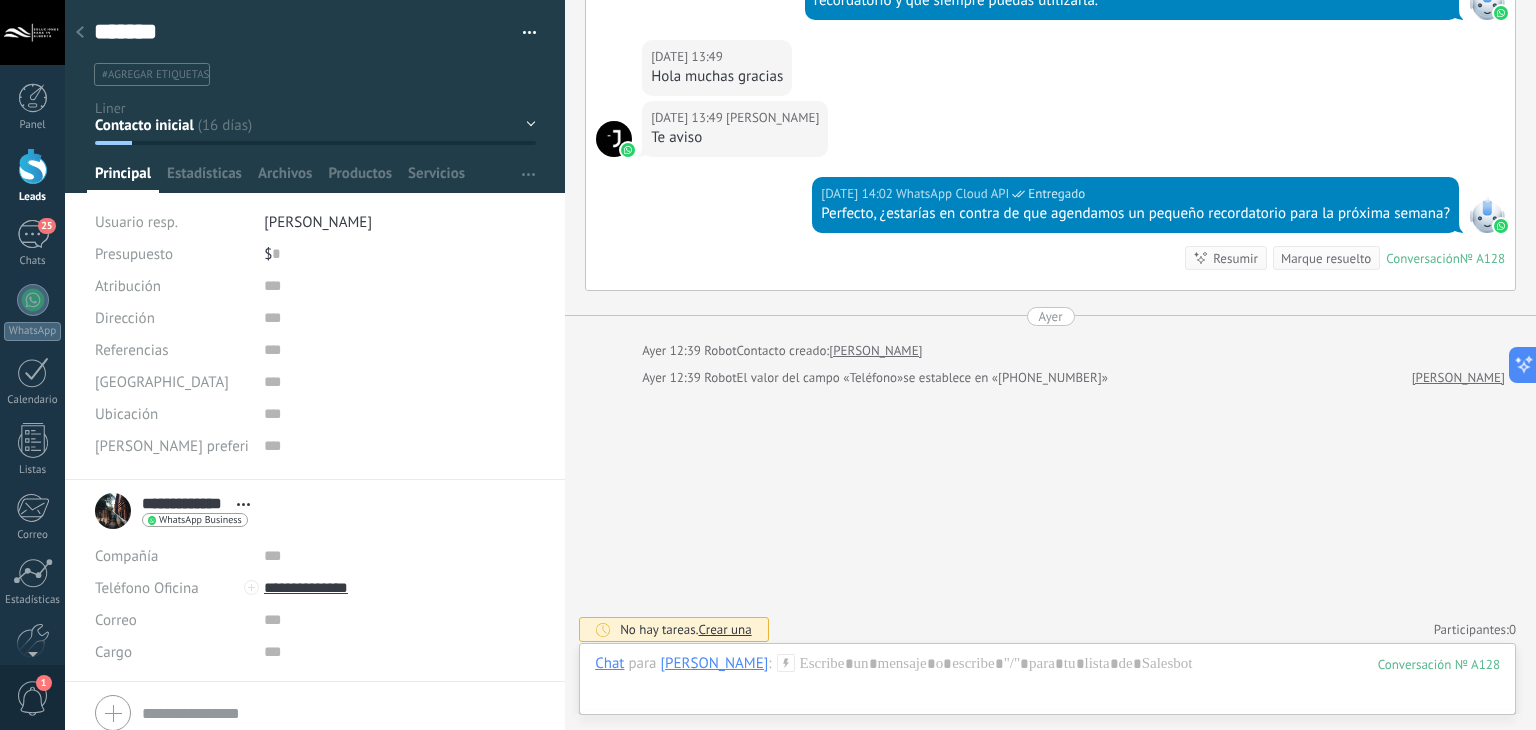 type on "********" 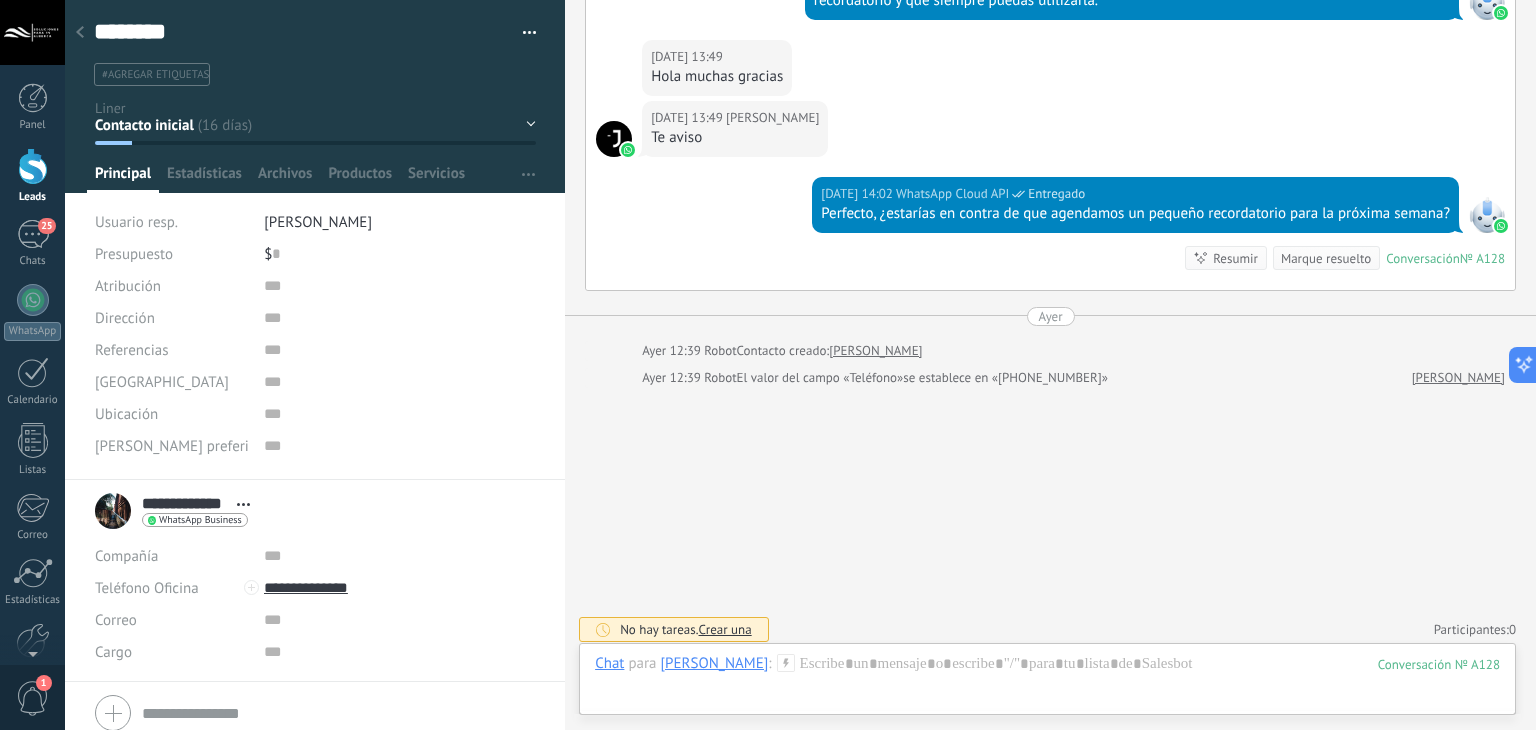 type on "*********" 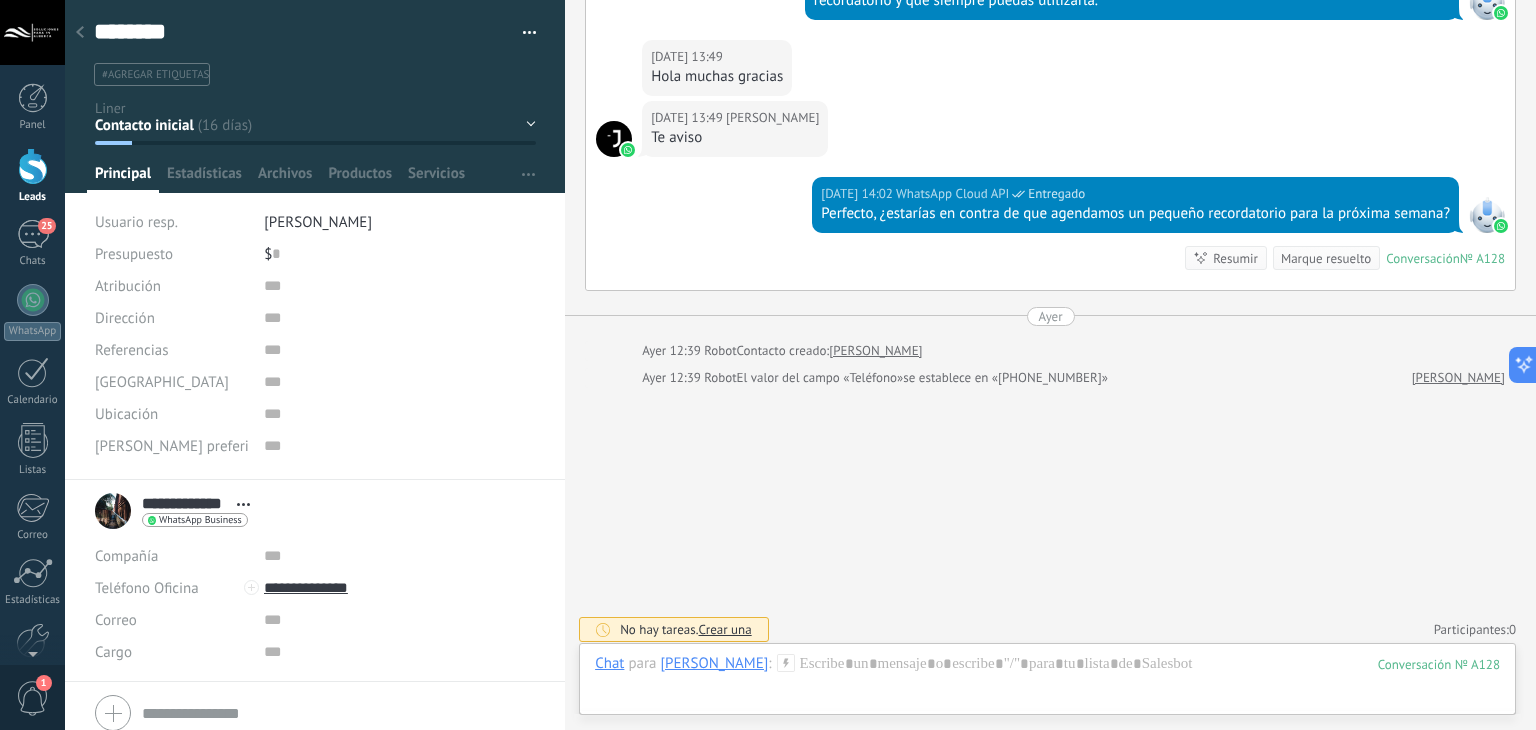 type on "*********" 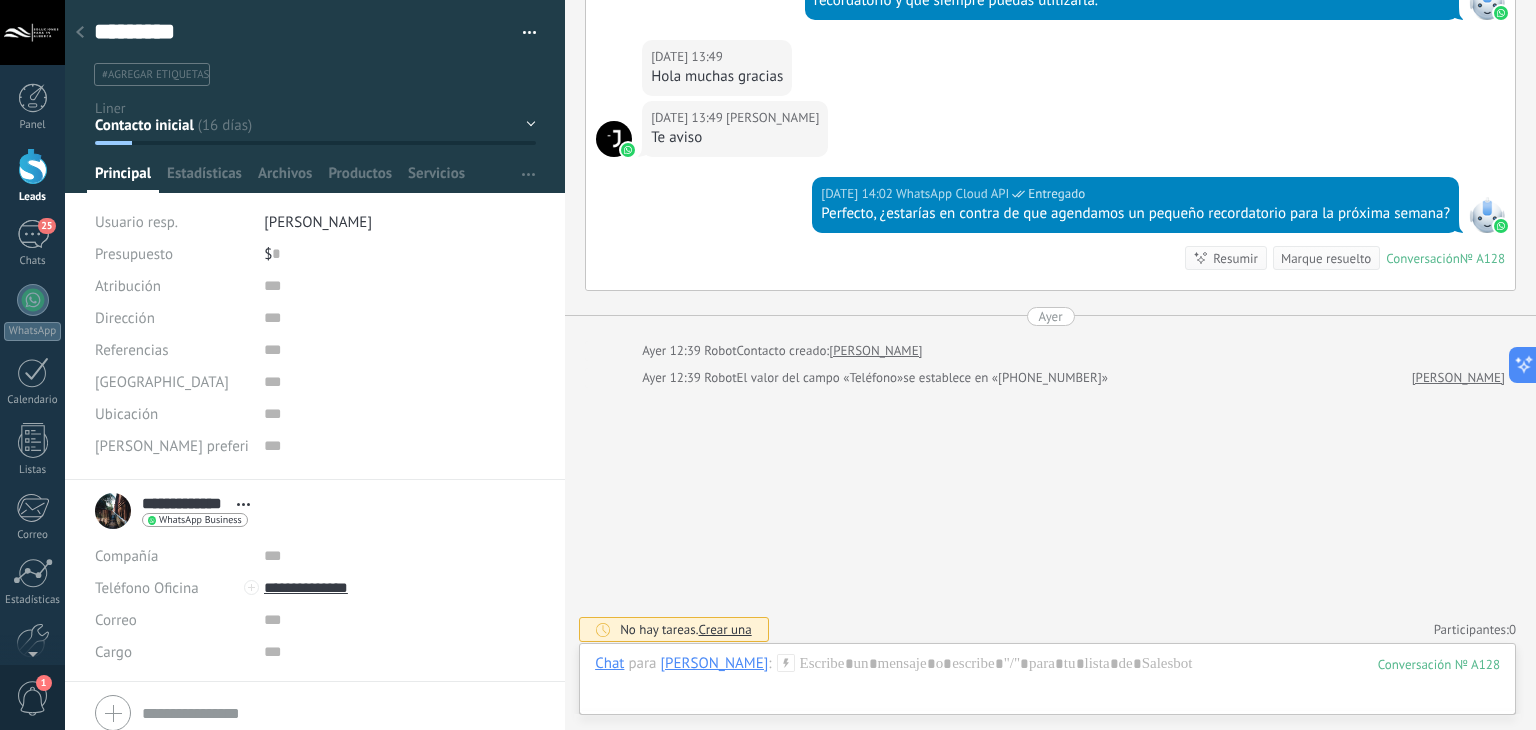 type on "**********" 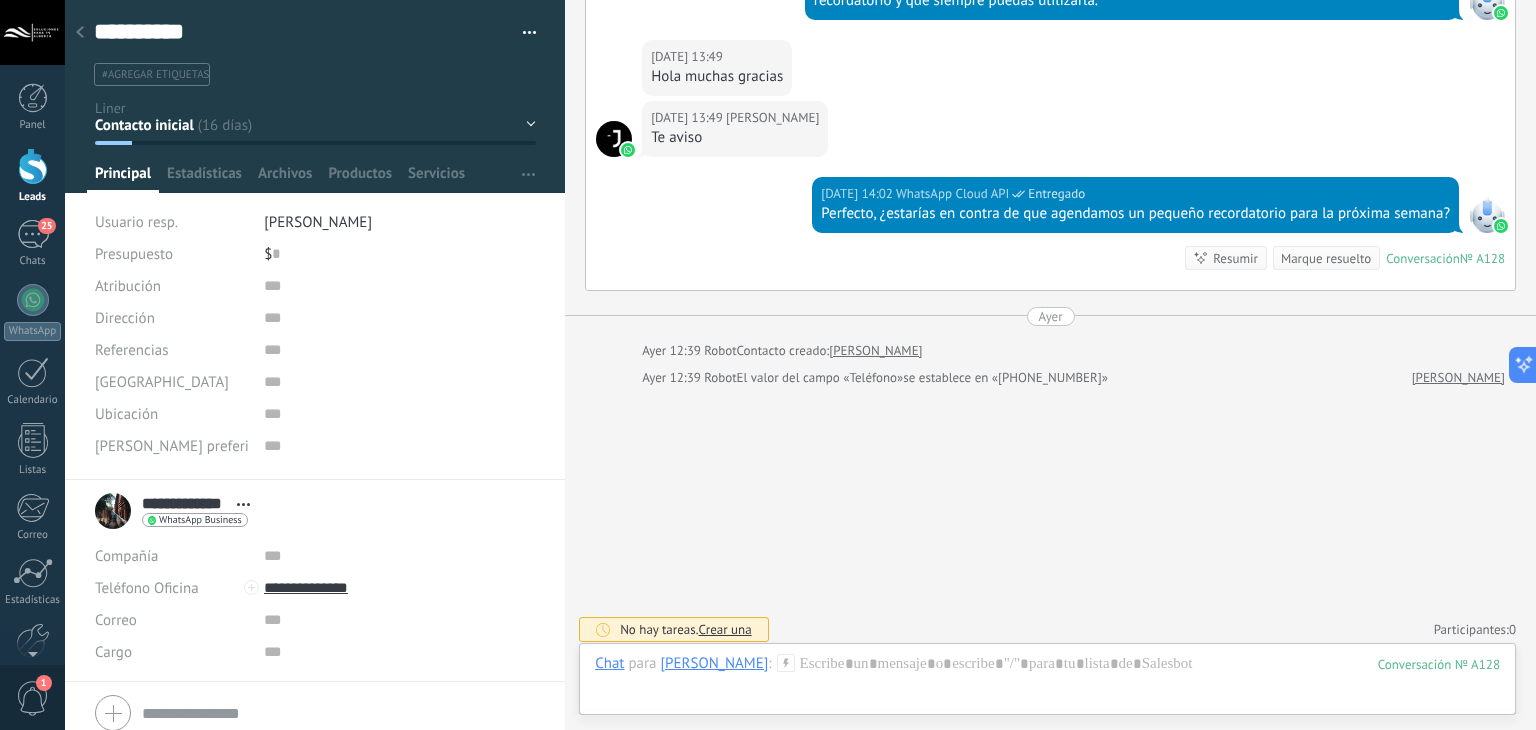 type on "**********" 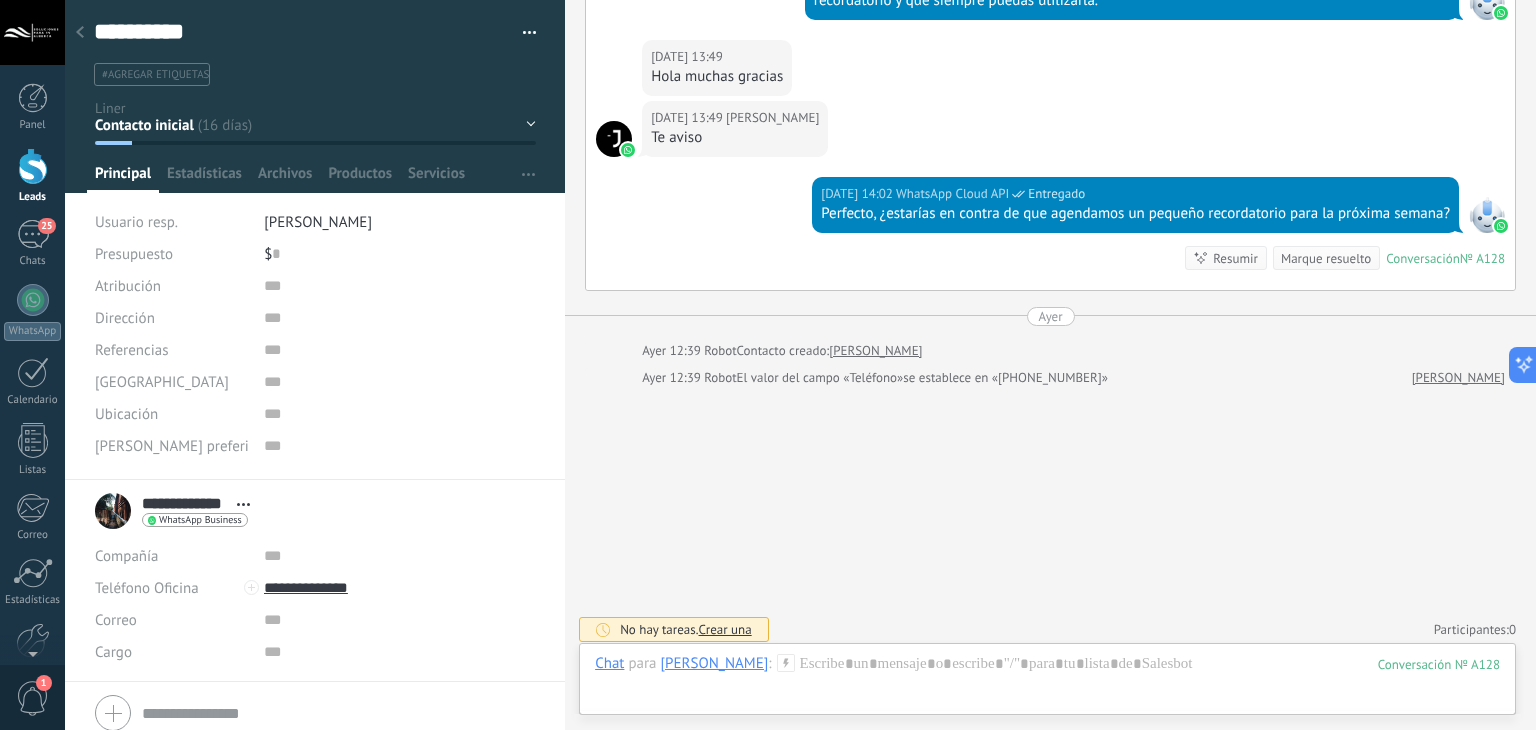 type on "**********" 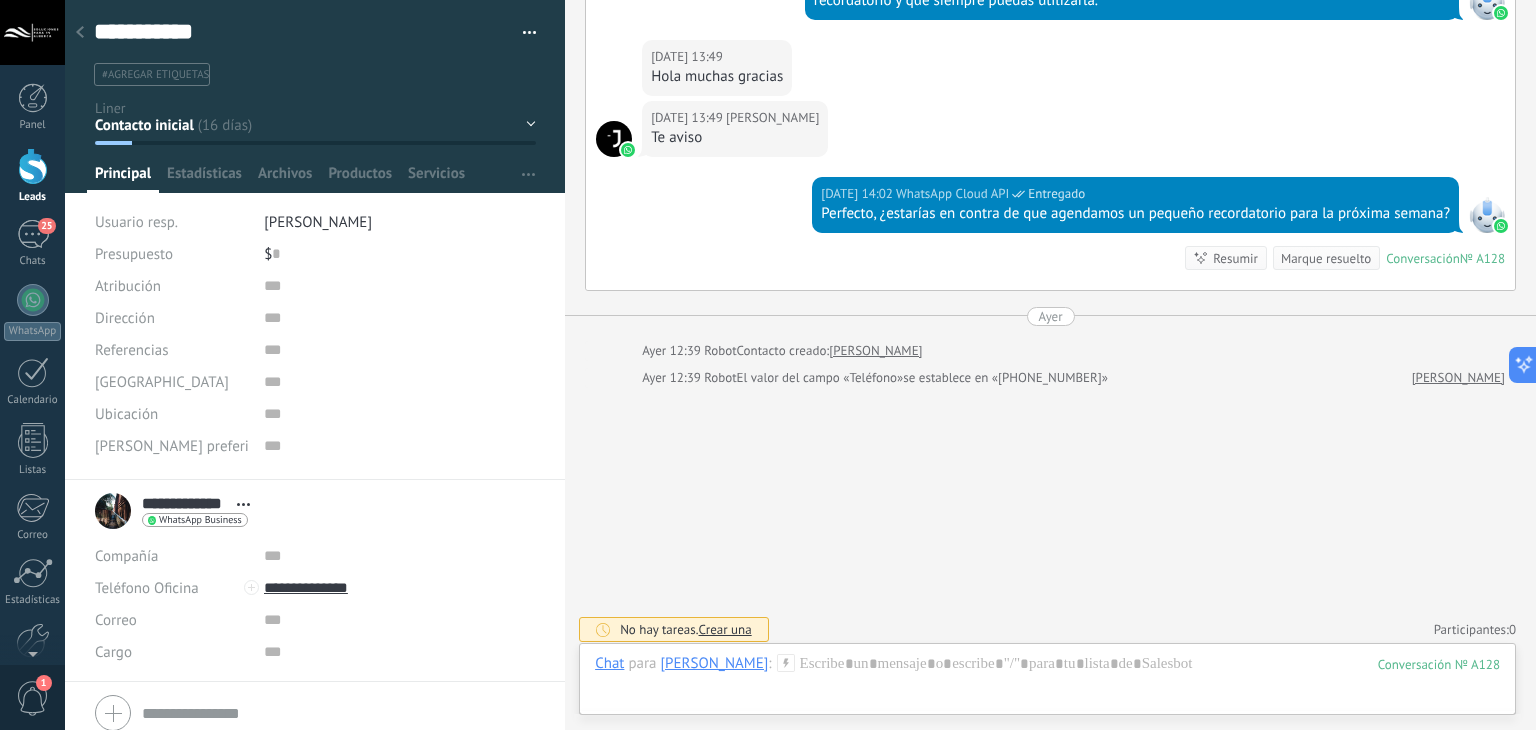 type on "**********" 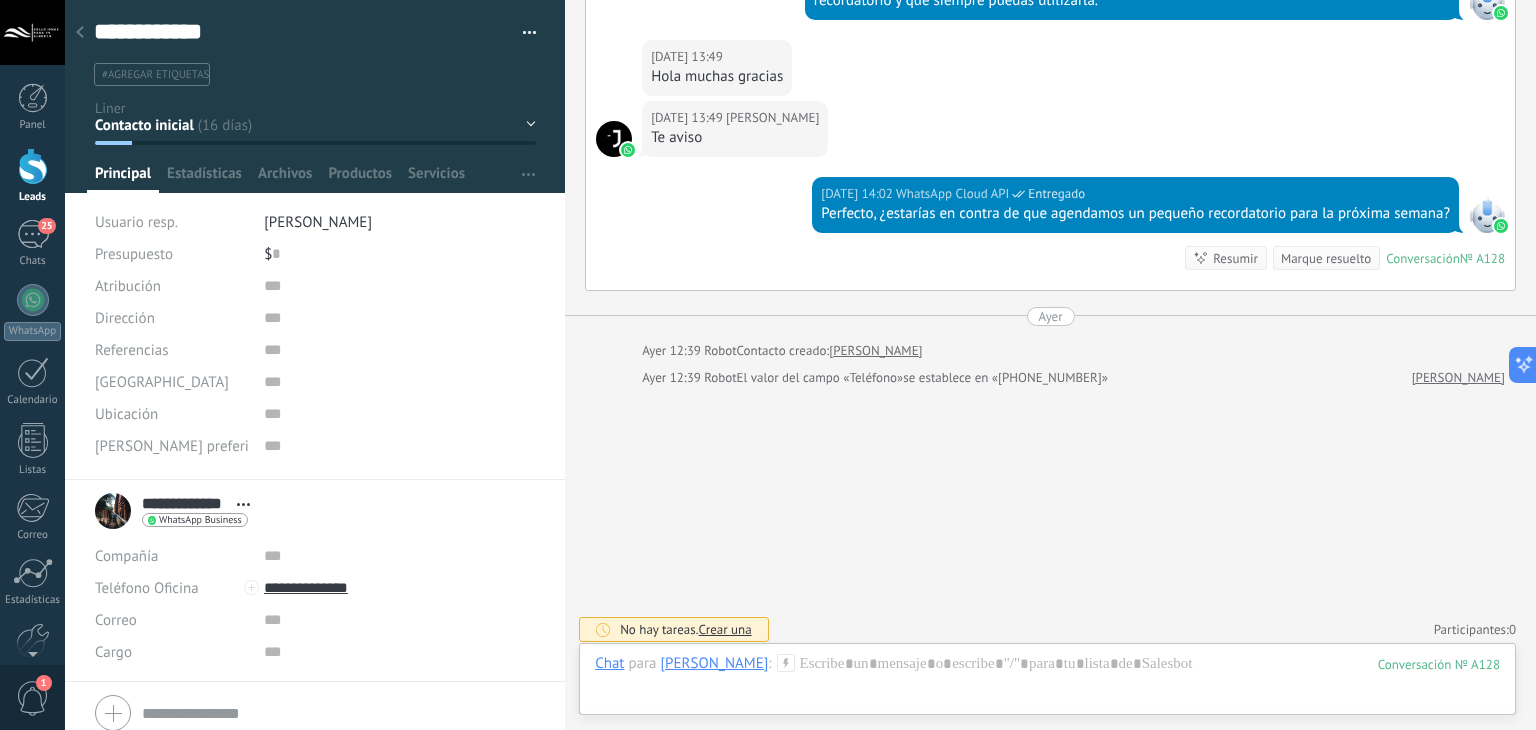 type on "**********" 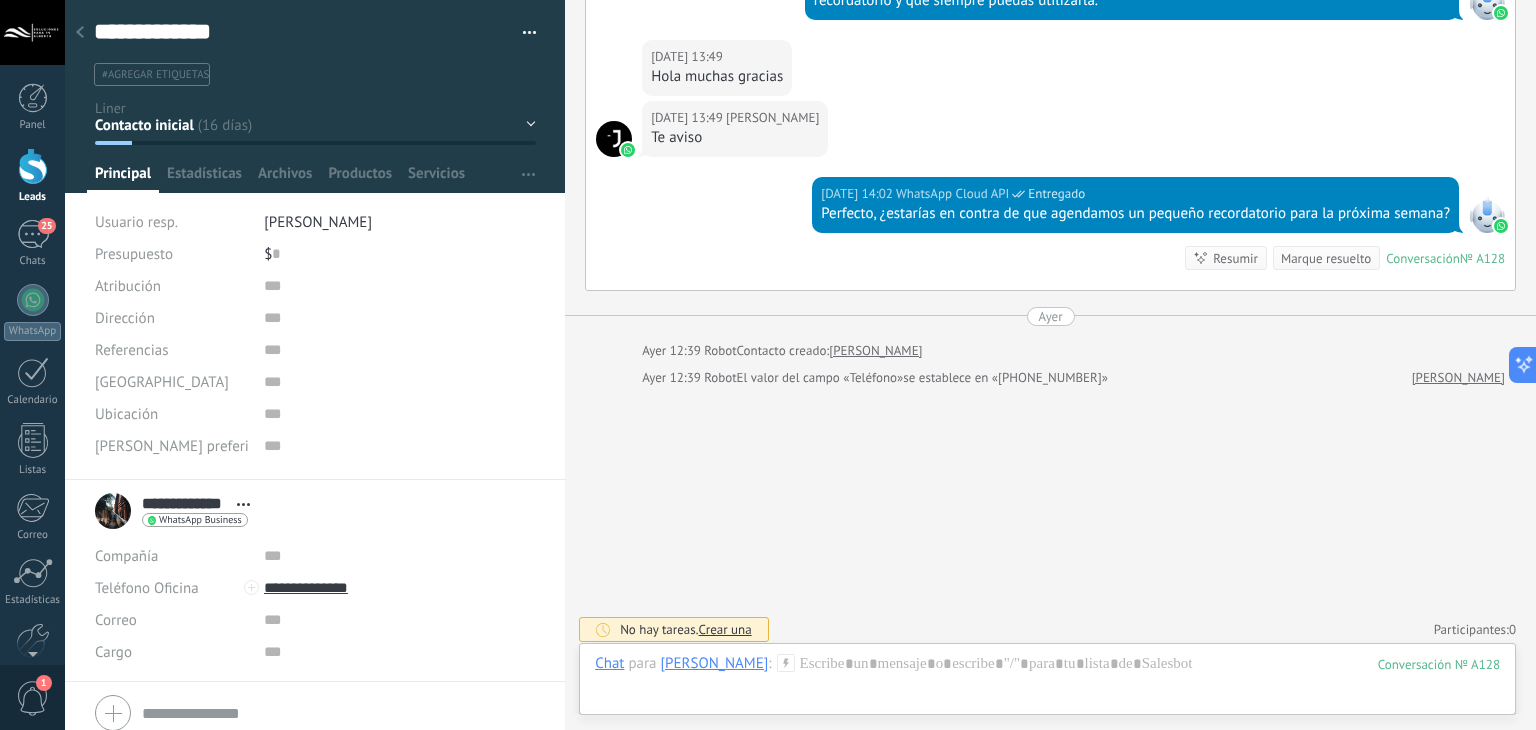 type on "**********" 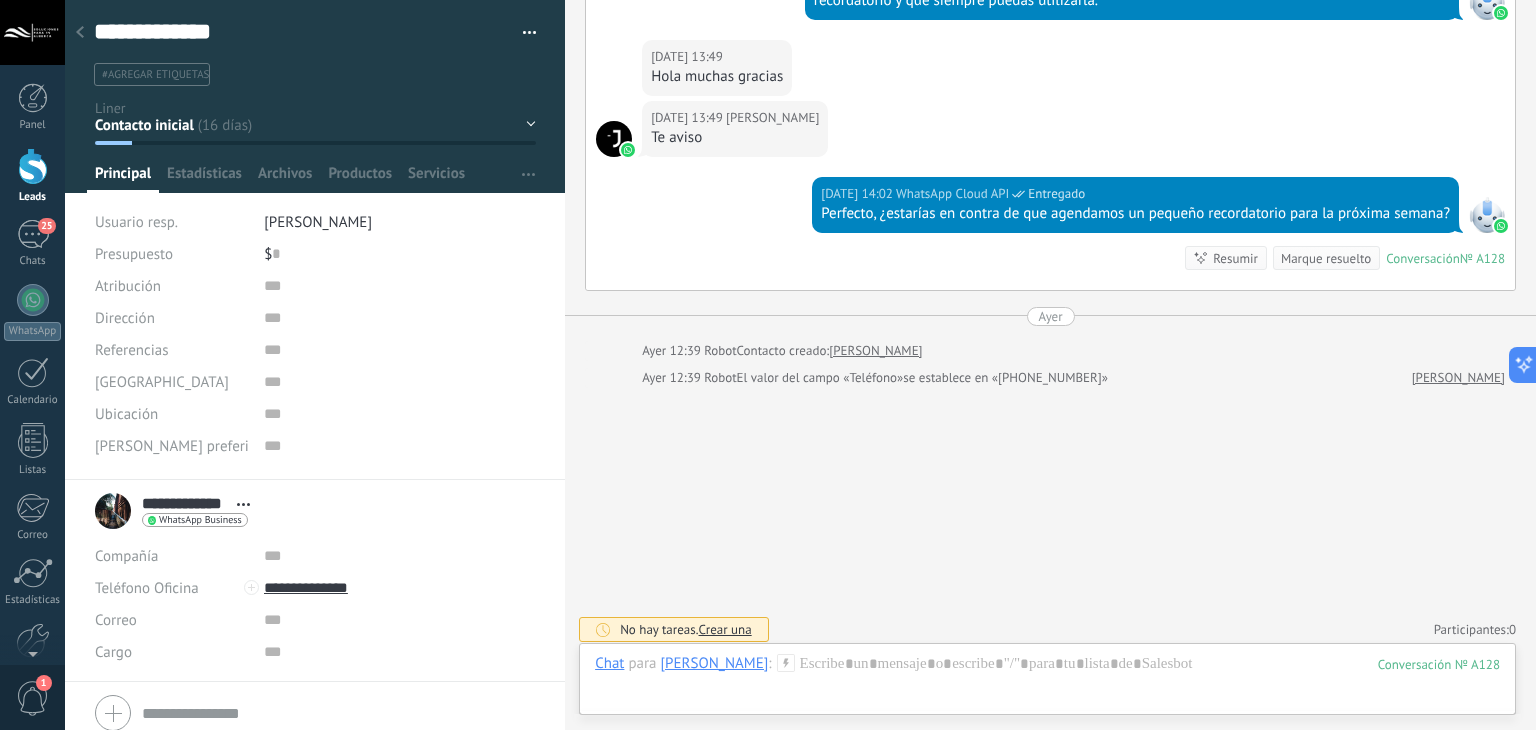 scroll, scrollTop: 29, scrollLeft: 0, axis: vertical 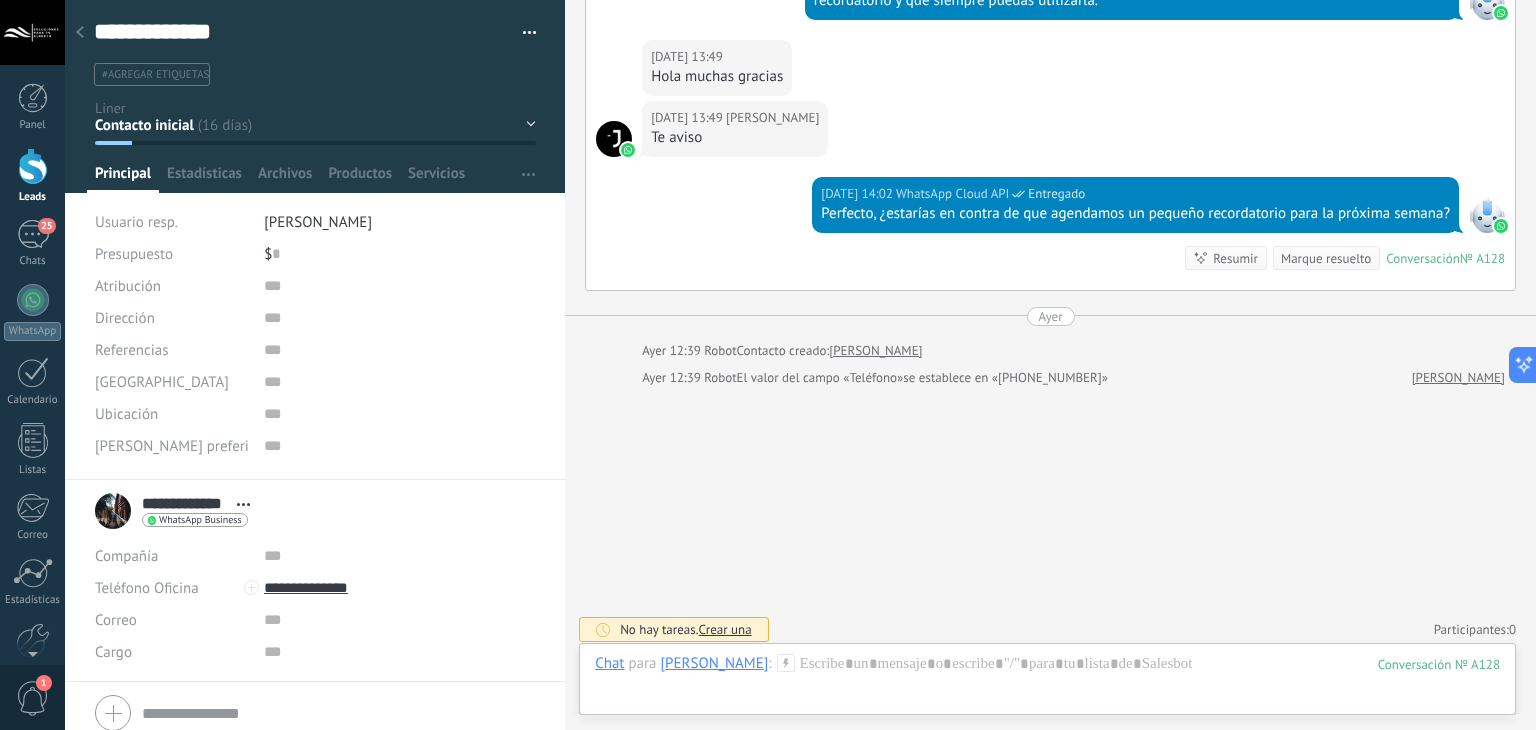 type on "**********" 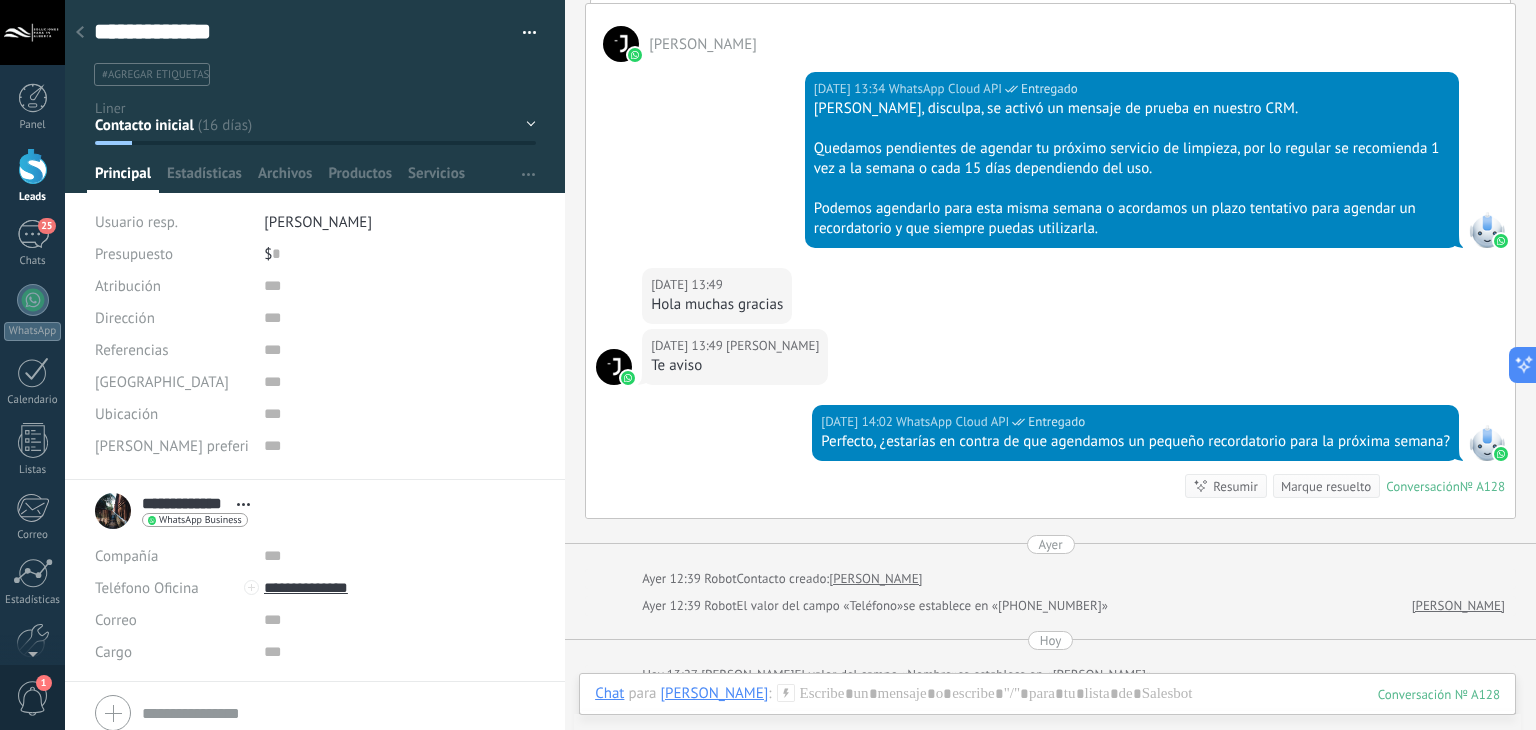 scroll, scrollTop: 2058, scrollLeft: 0, axis: vertical 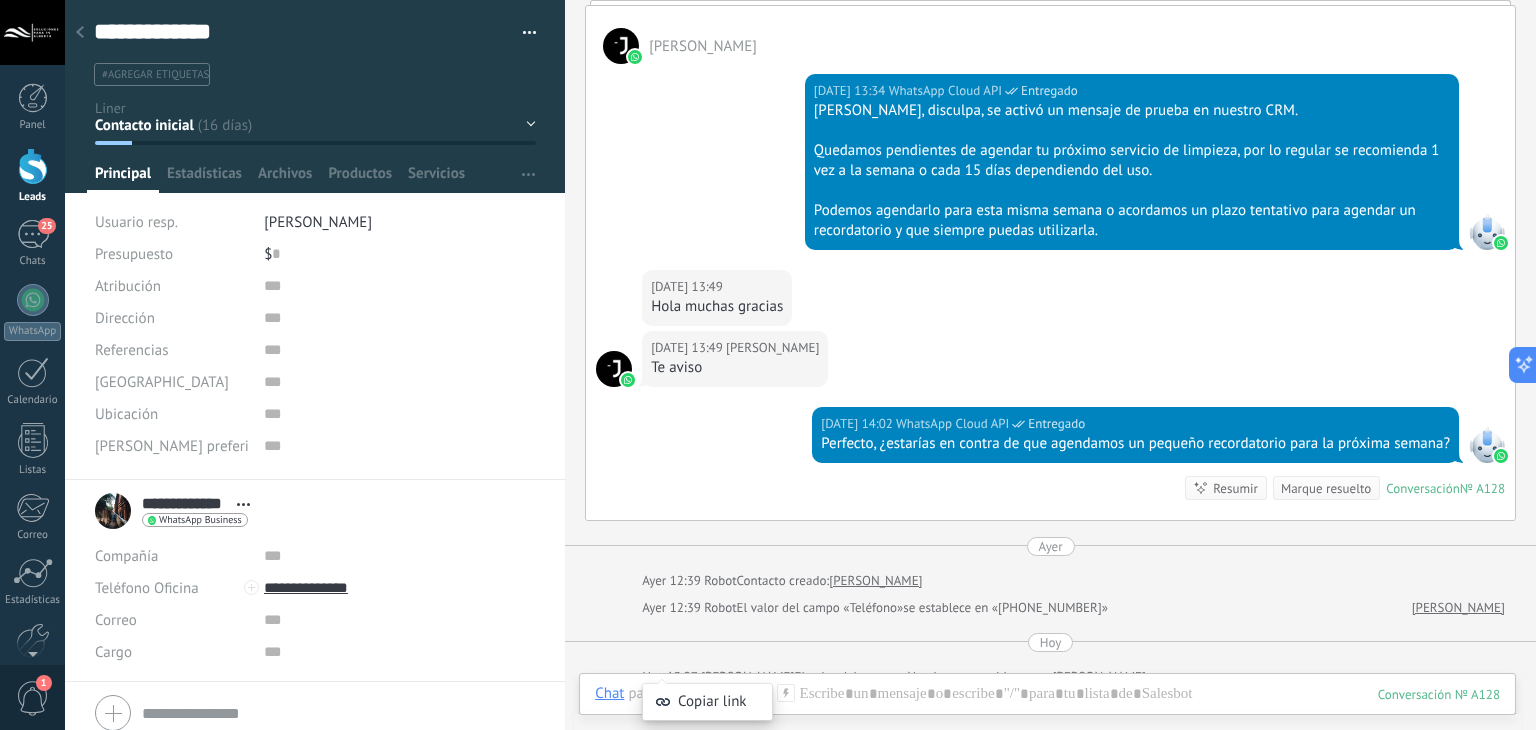 click on "Chat Correo Nota Tarea Chat   para   Javier Garcia : 128 Enviar Cancelar Rastrear clics en links ? Reducir links largos y rastrear clics: cuando se habilita, los URLs que envías serán reemplazados con links de rastreo. Una vez clickeados, un evento se registrará en el feed del lead. Abajo seleccione las fuentes que utilizan esta  en Ajustes Las plantillas no pueden ser editadas La sesión de mensajería finaliza en: Atajos – ejecutar bots y plantillas – seleccionar acción – mencionar a un colega – seleccionar el destinatario – insertar valor del campo Kommo AI Beta Corregir gramática y ortografía Hacerlo profesional Hacerlo amistoso Hacerlo ingenioso Hacerlo más largo Hacerlo más corto Simplificarlo" at bounding box center [1047, 709] 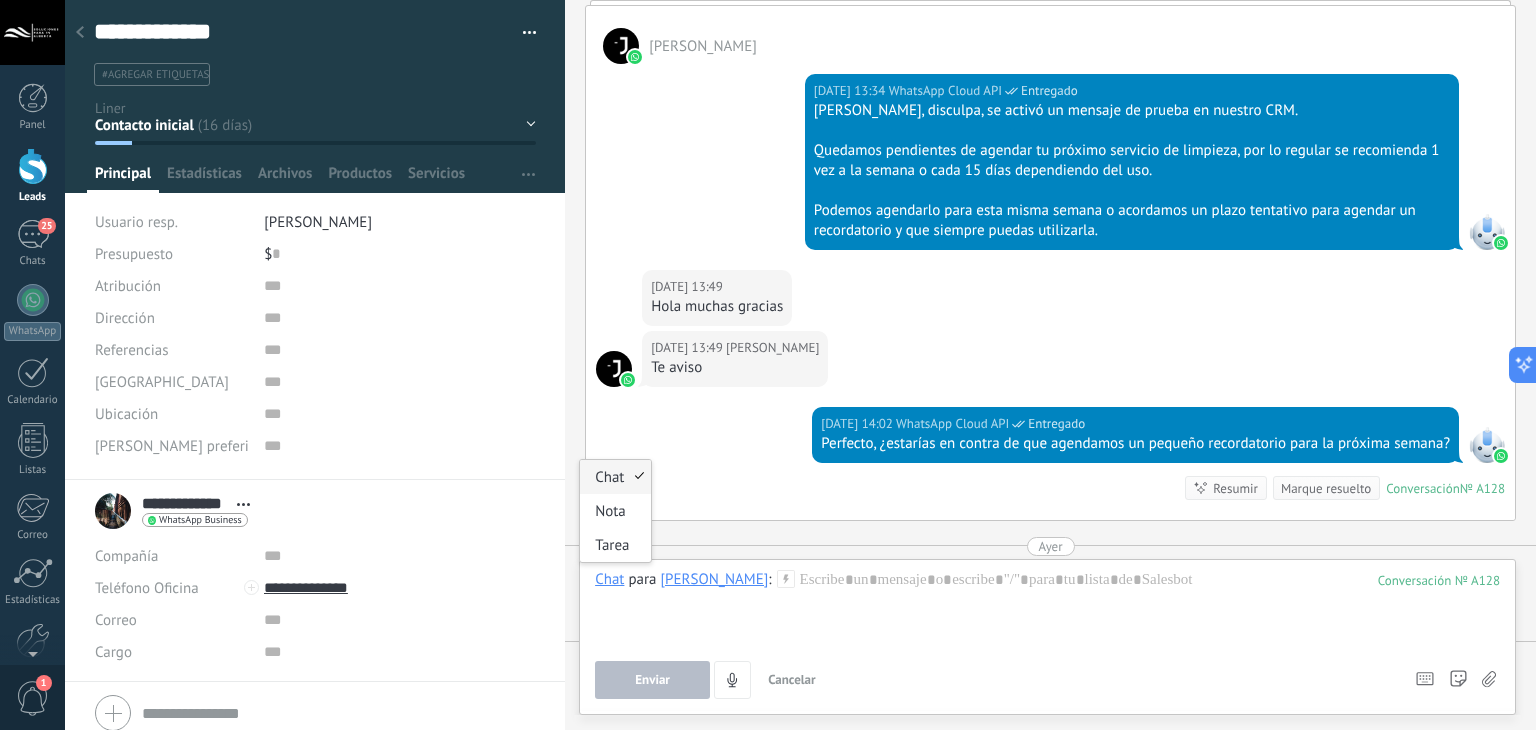 click on "Chat" at bounding box center (609, 579) 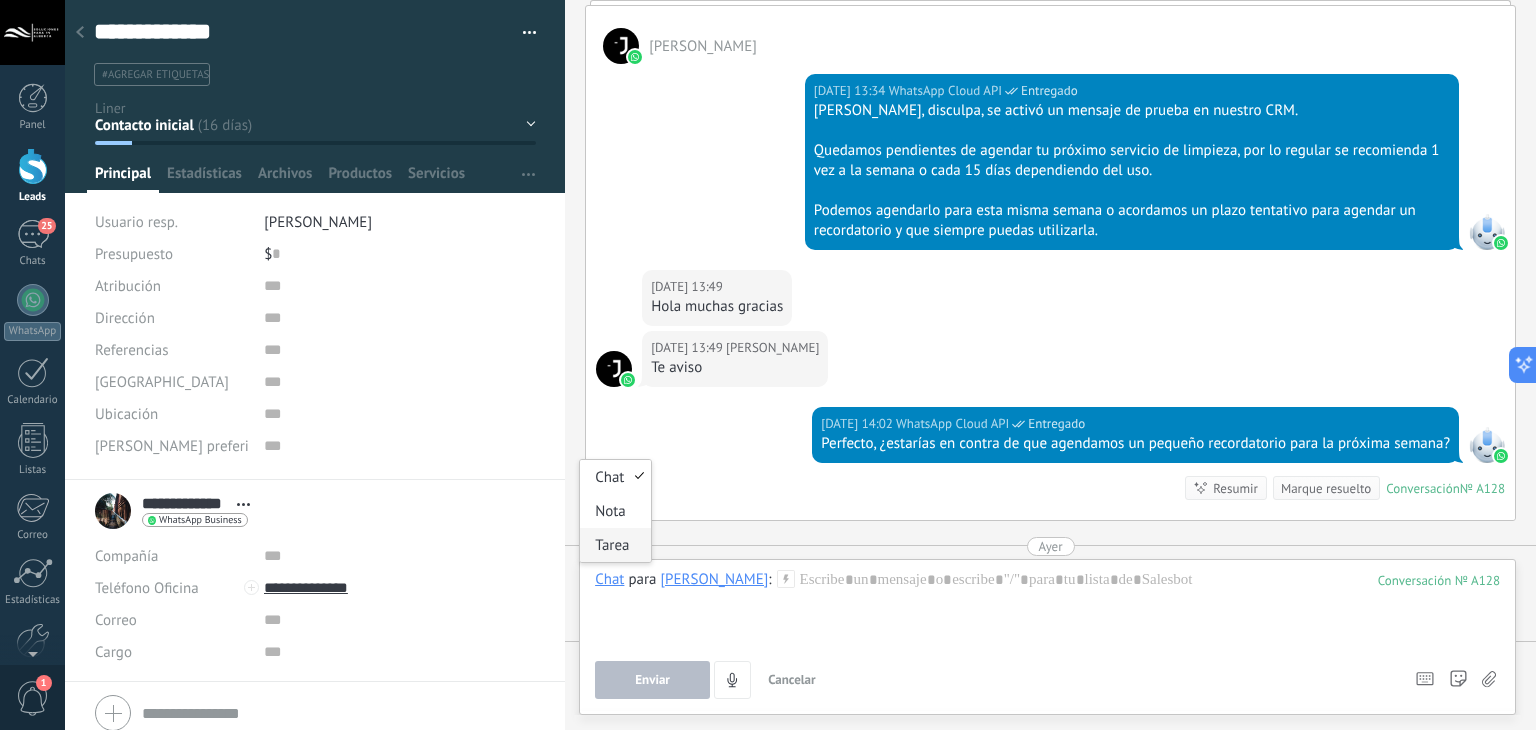 click on "Tarea" at bounding box center (615, 545) 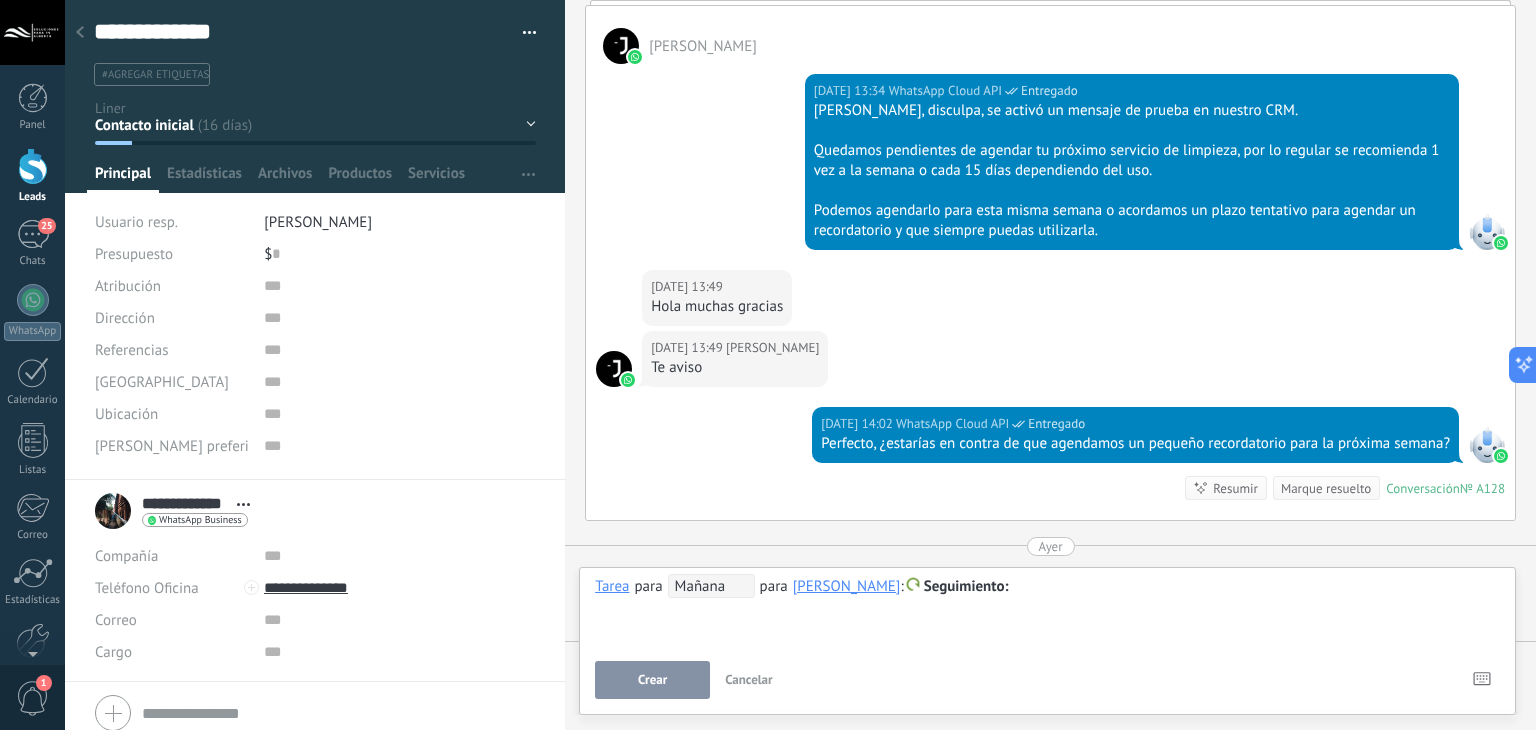 click on "Mañana" at bounding box center (711, 586) 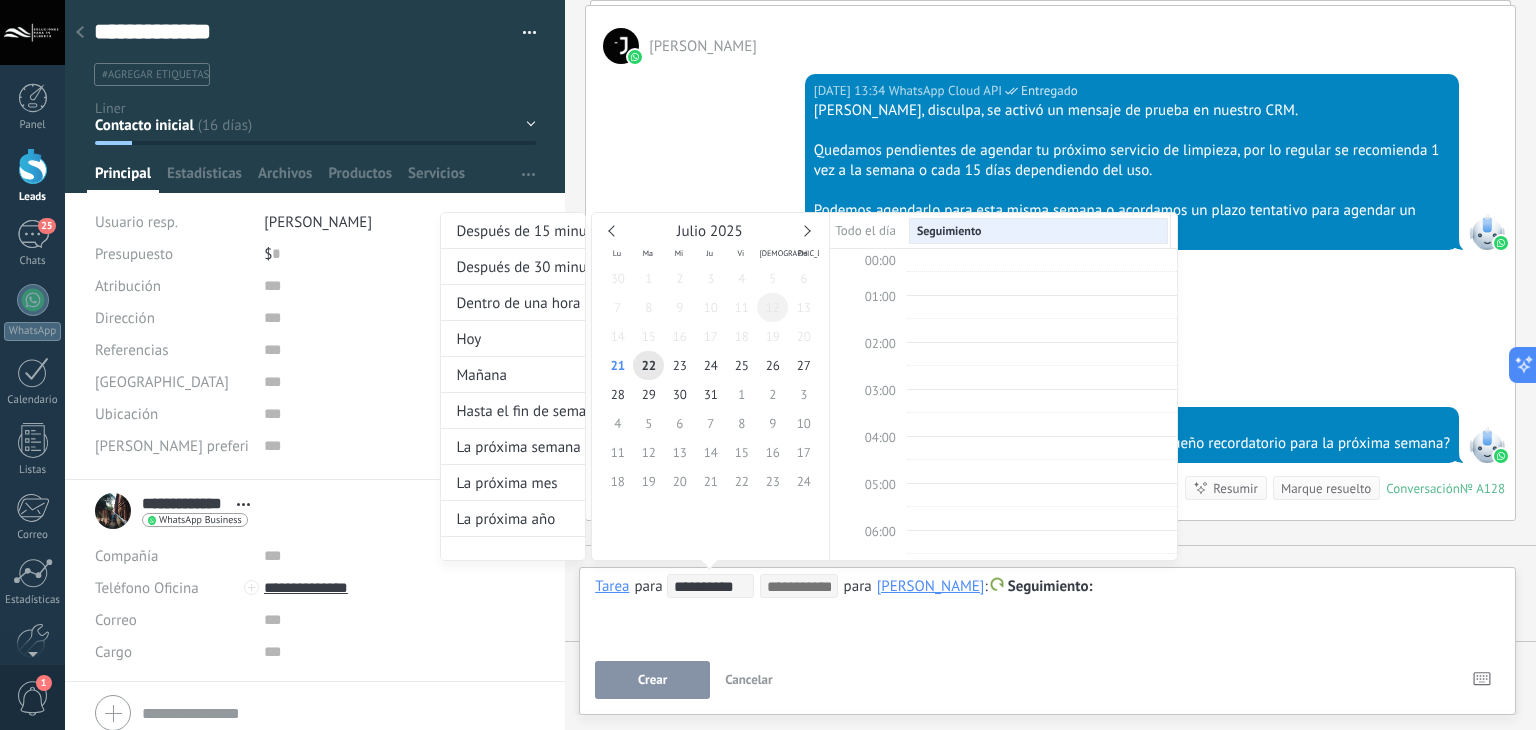 scroll, scrollTop: 374, scrollLeft: 0, axis: vertical 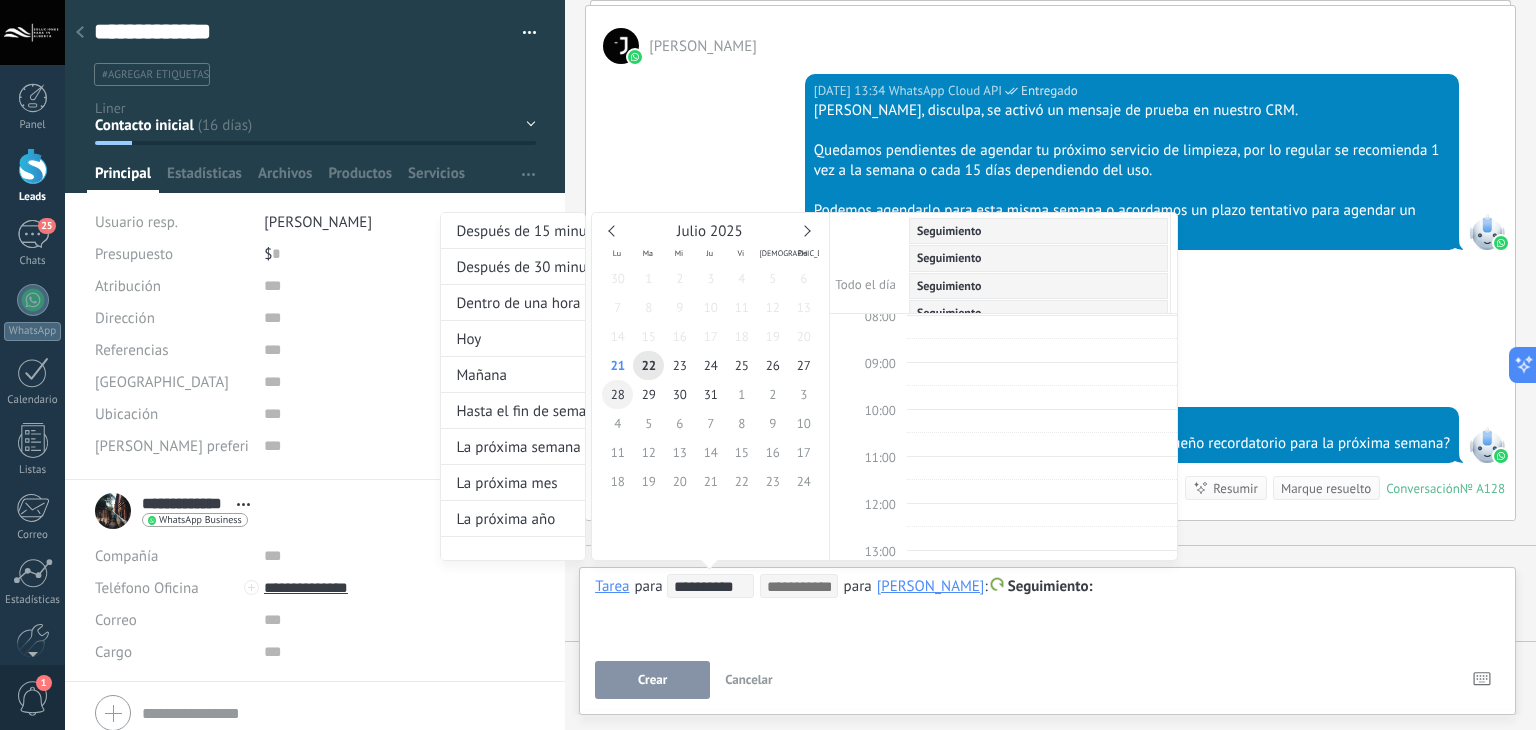 click on "28" at bounding box center [617, 394] 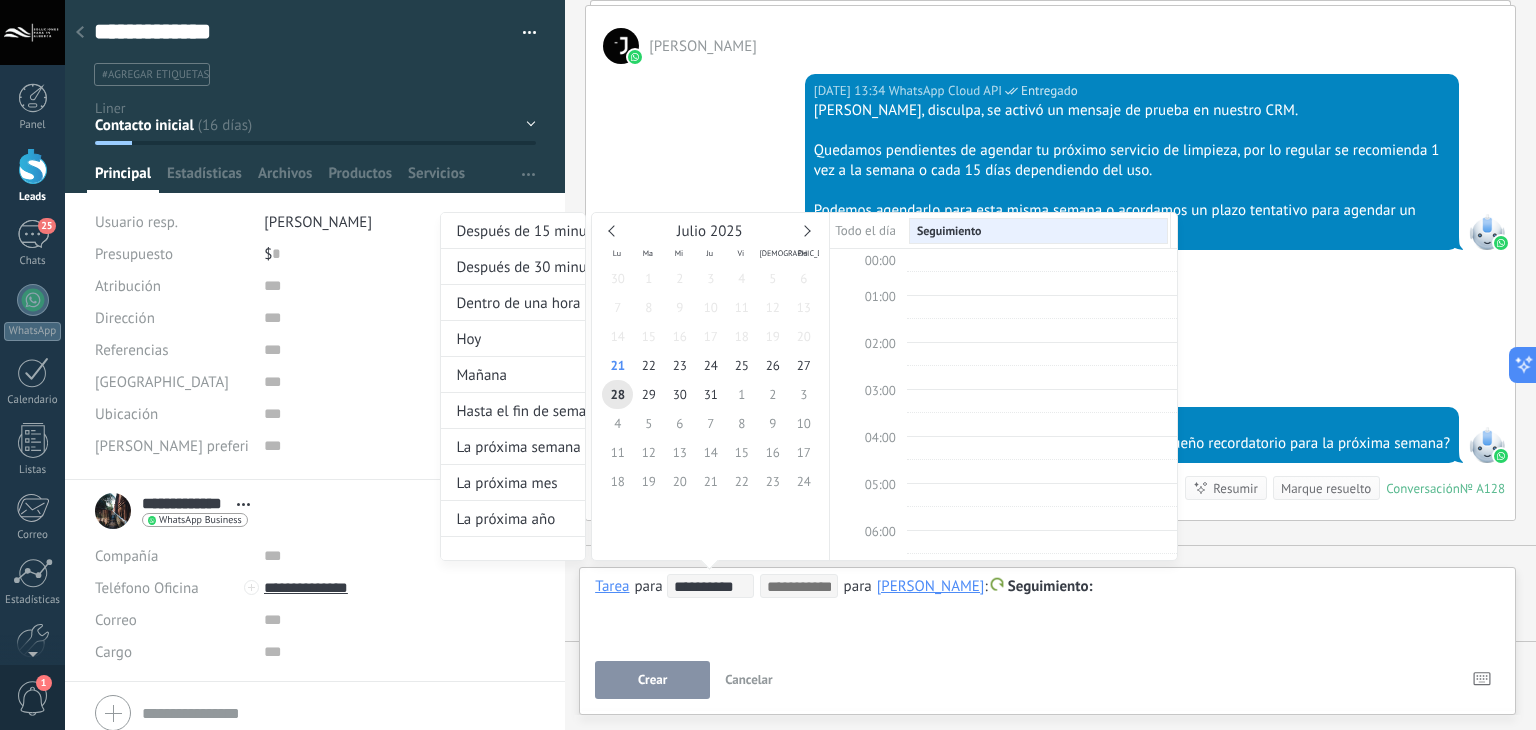 scroll, scrollTop: 374, scrollLeft: 0, axis: vertical 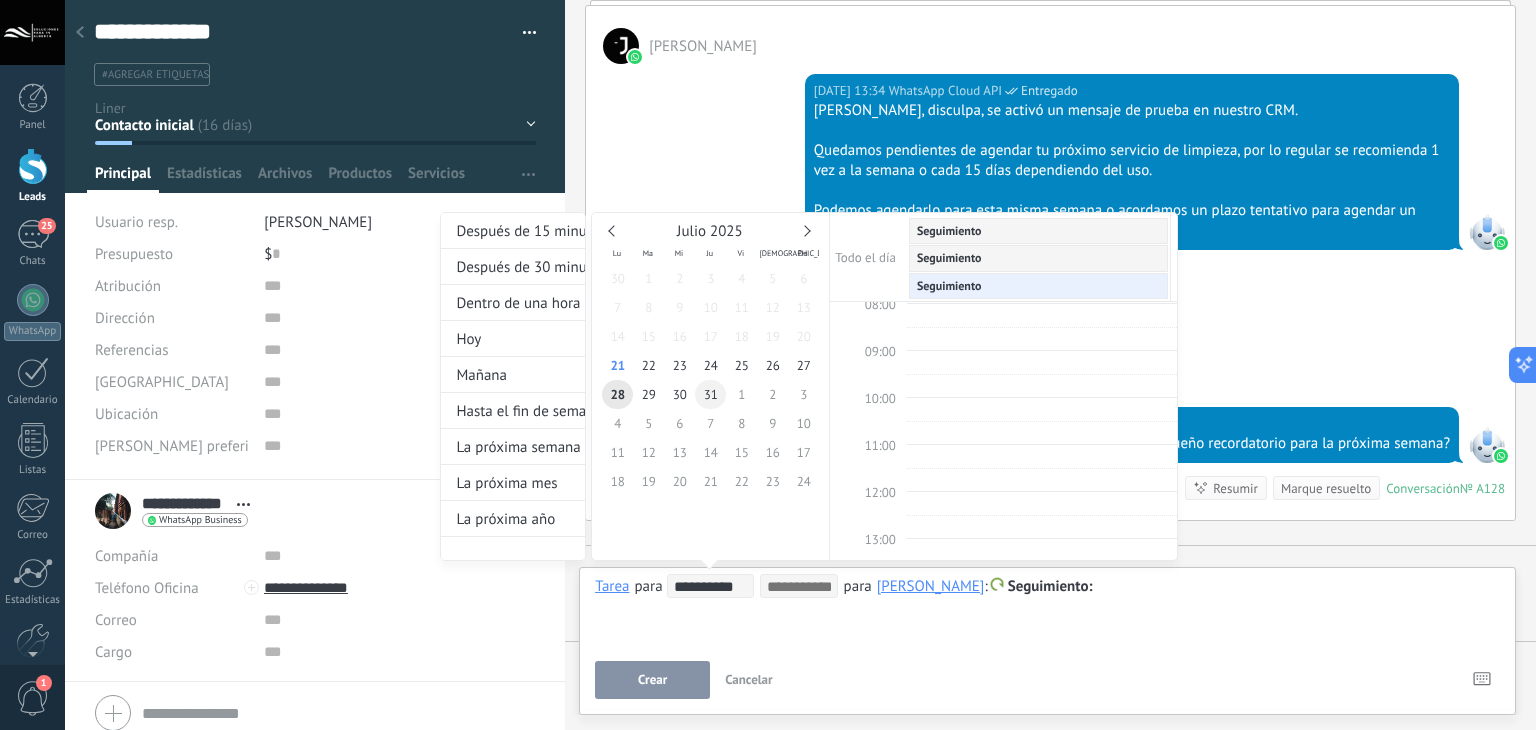 type on "**********" 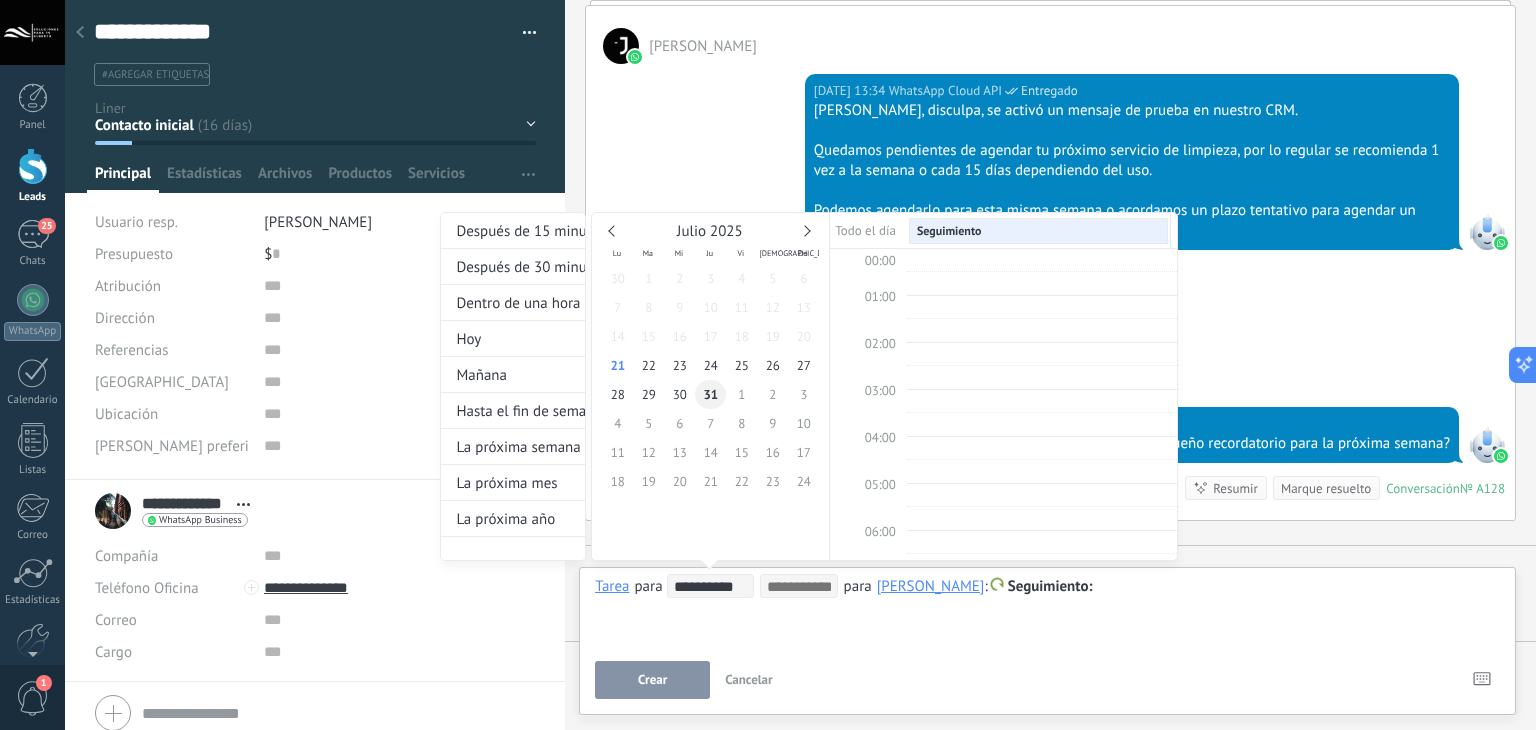 click on "31" at bounding box center [710, 394] 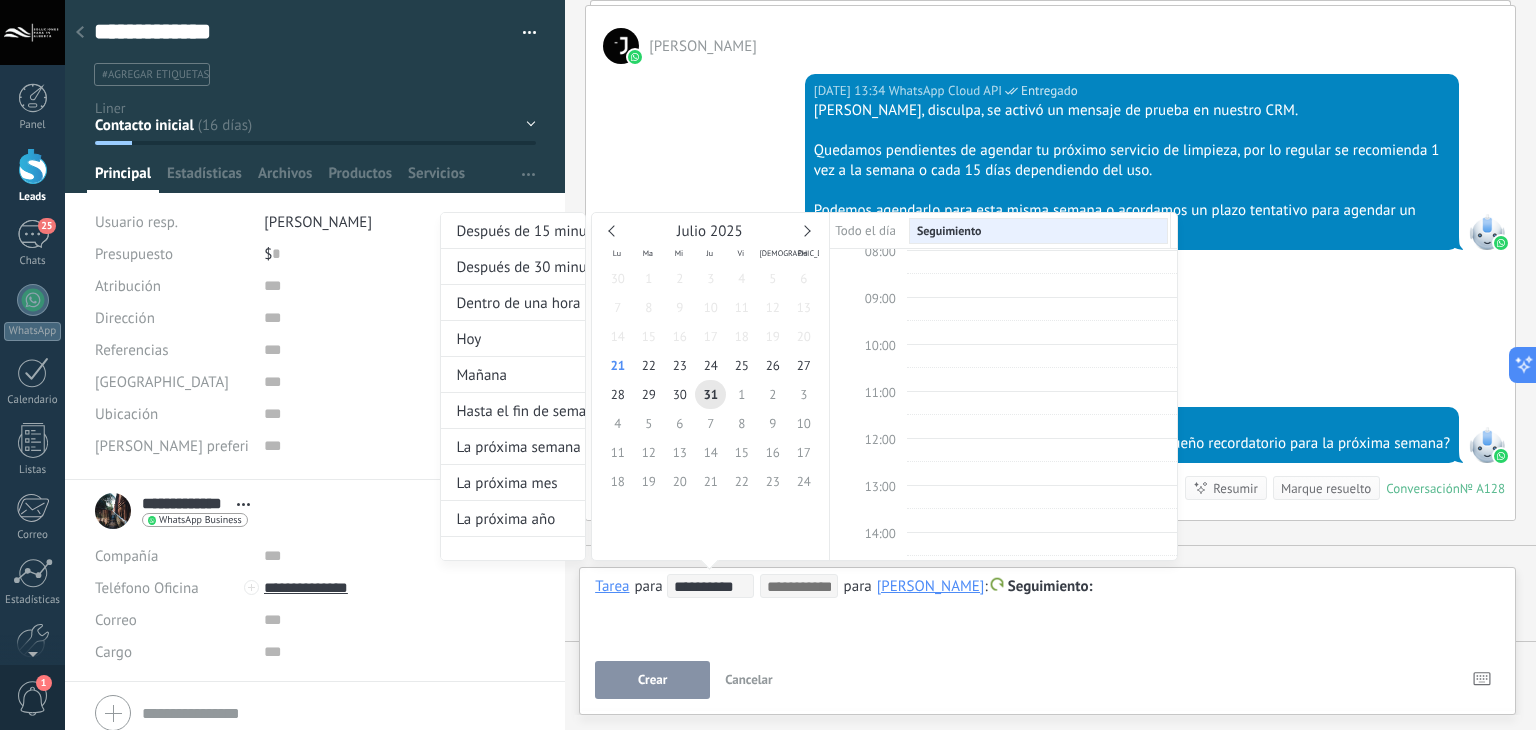 click at bounding box center [768, 365] 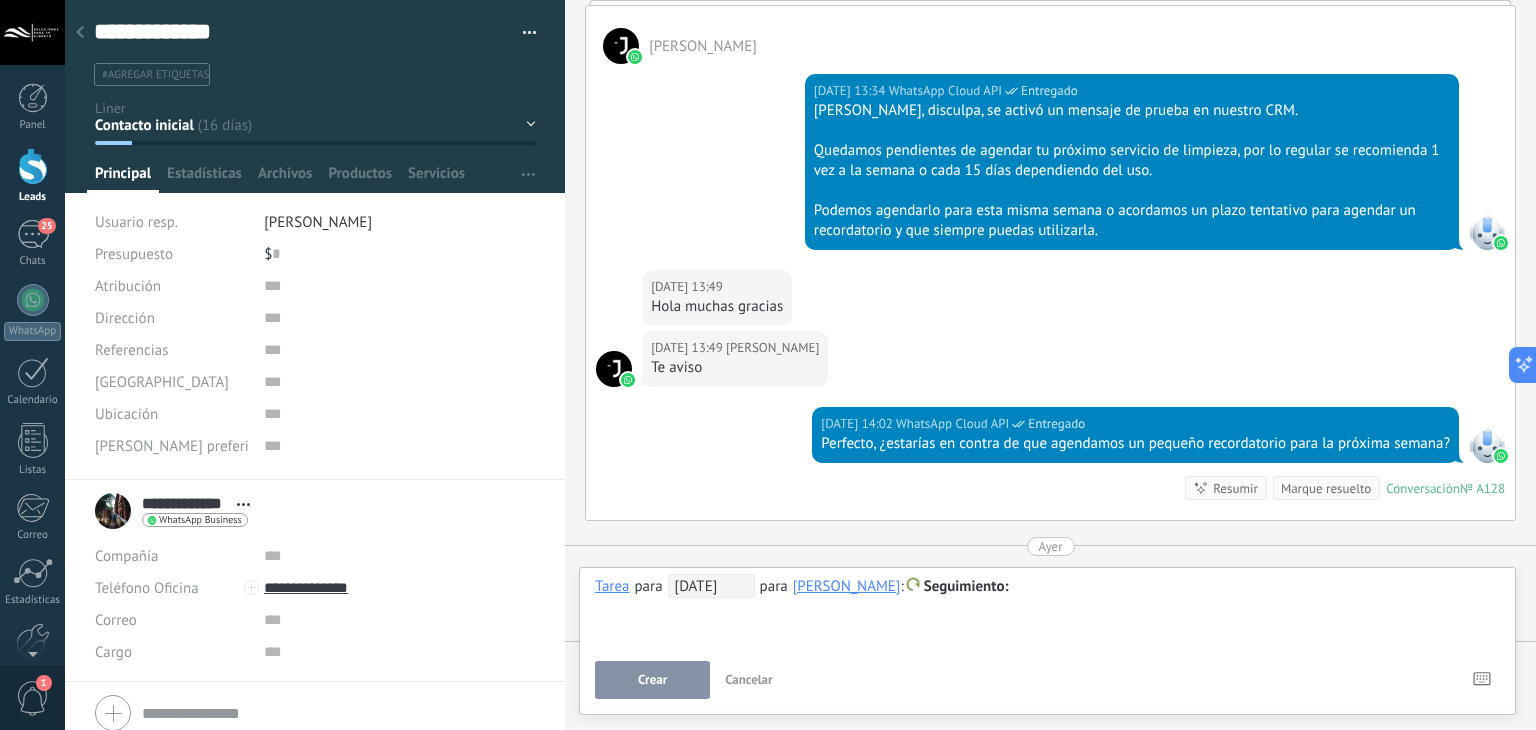 click on "Crear" at bounding box center [652, 680] 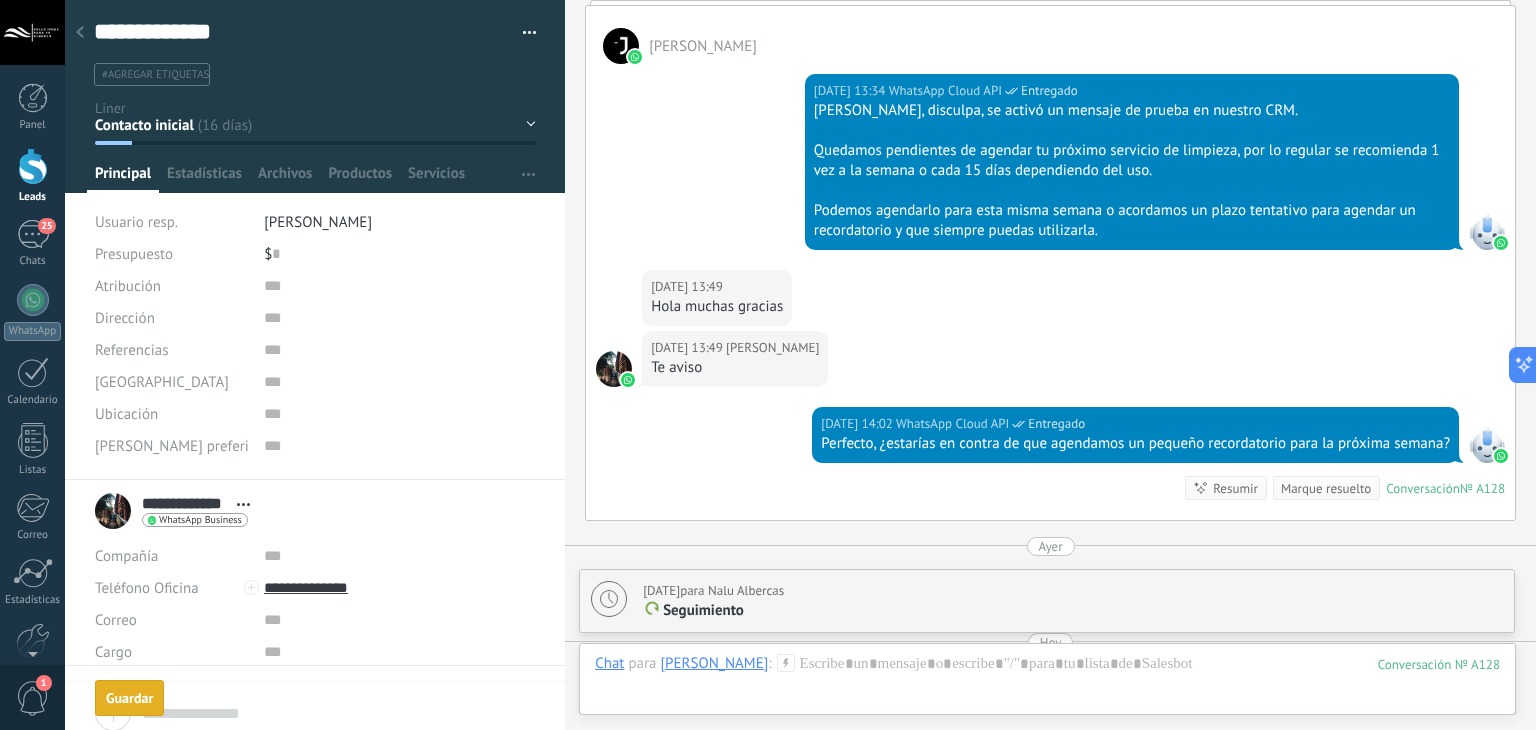 scroll, scrollTop: 2427, scrollLeft: 0, axis: vertical 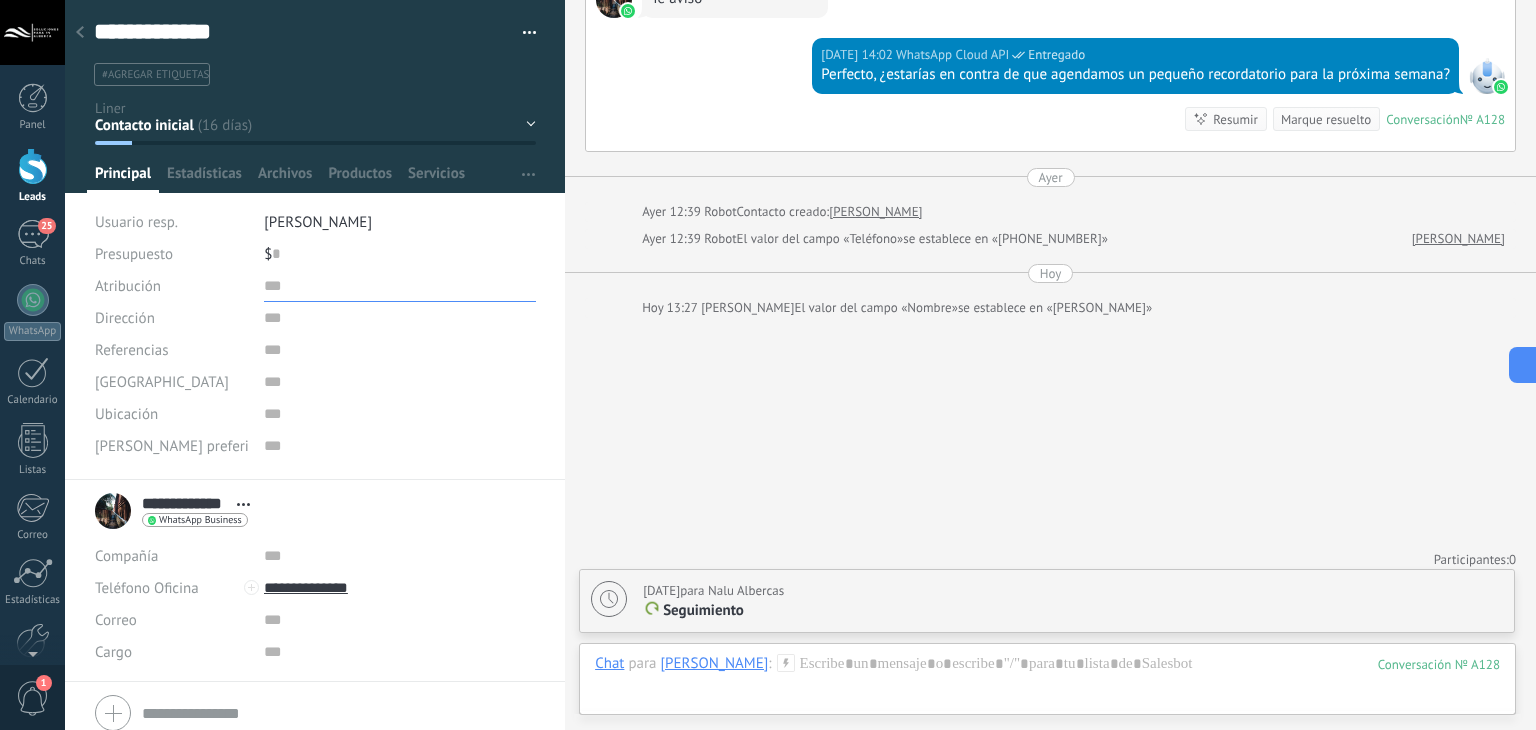 click at bounding box center (400, 286) 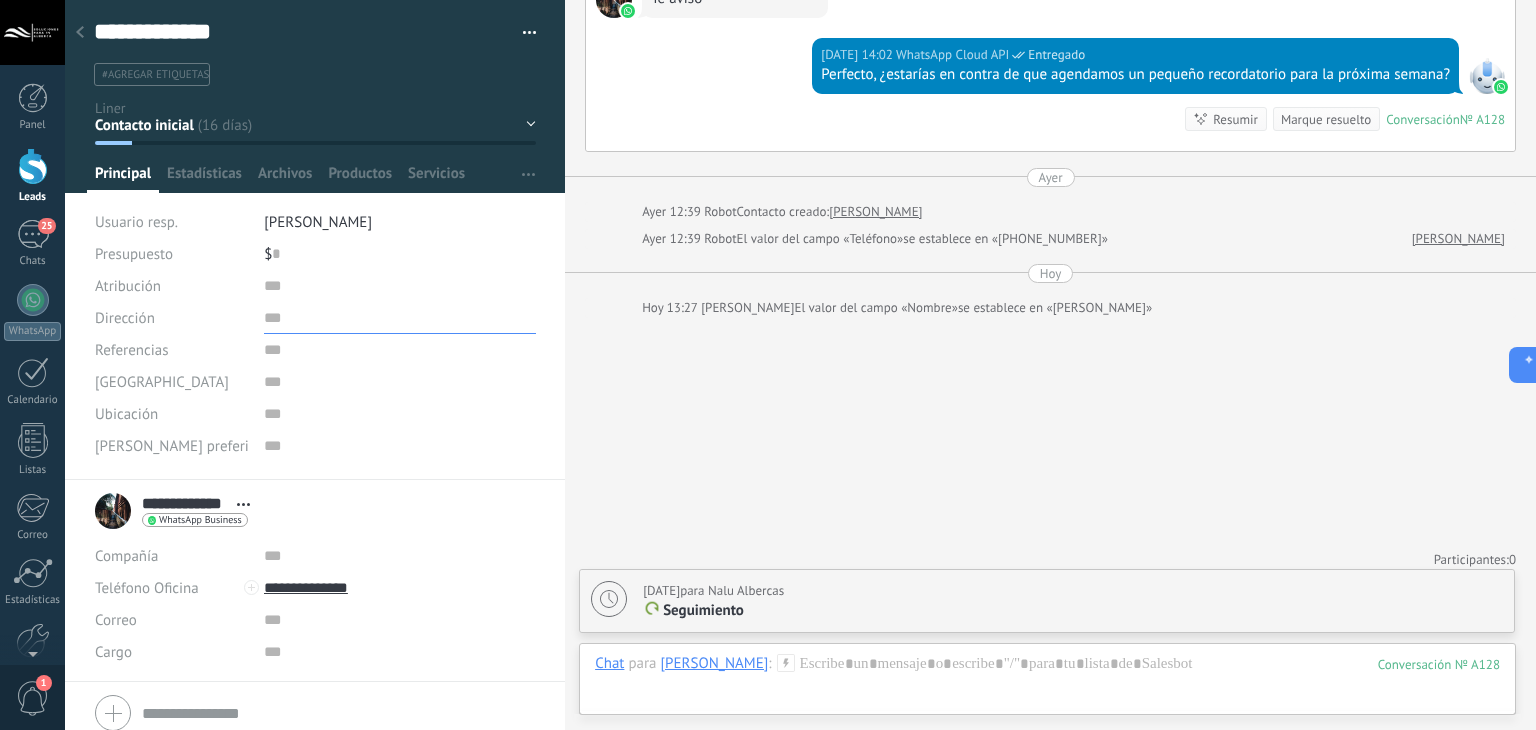 click at bounding box center (400, 318) 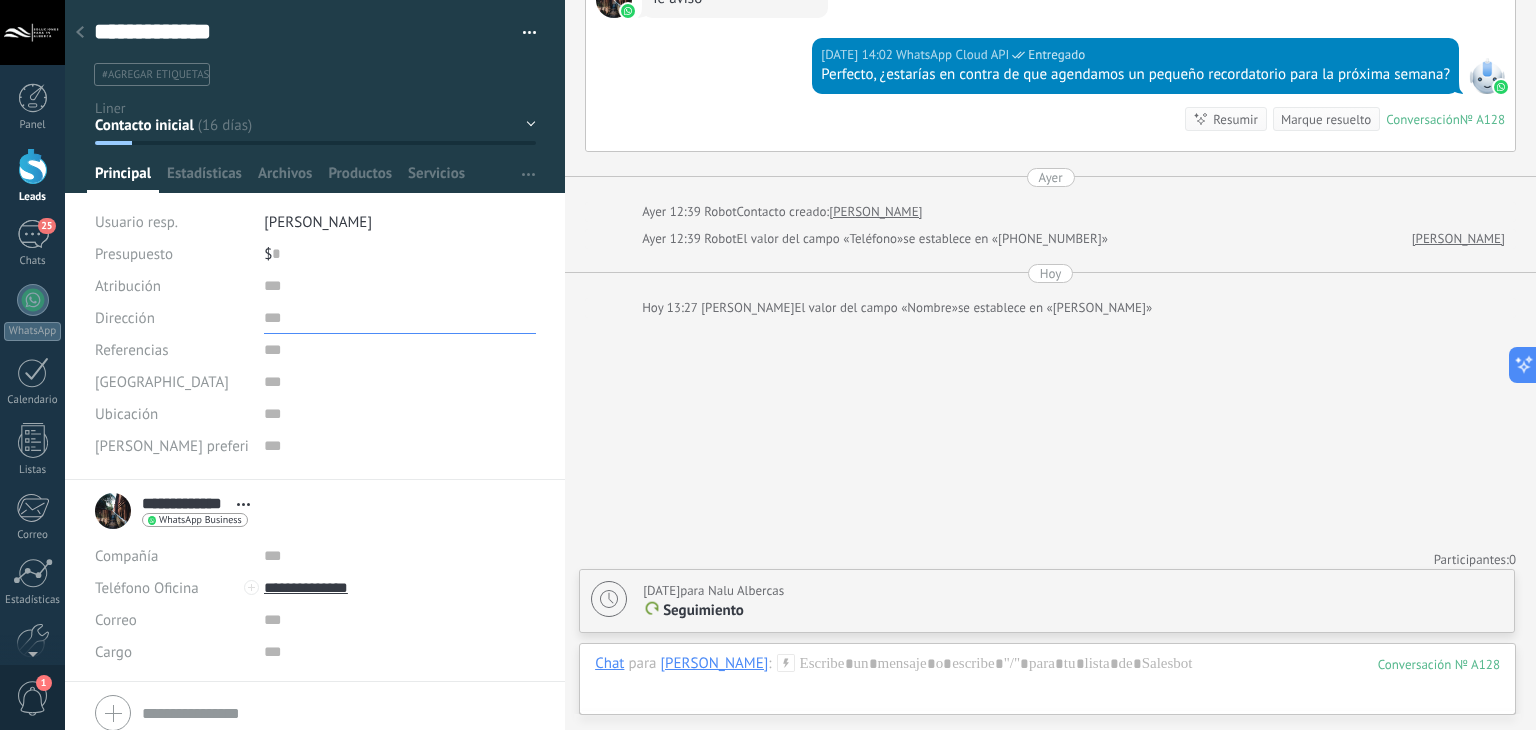 paste on "**********" 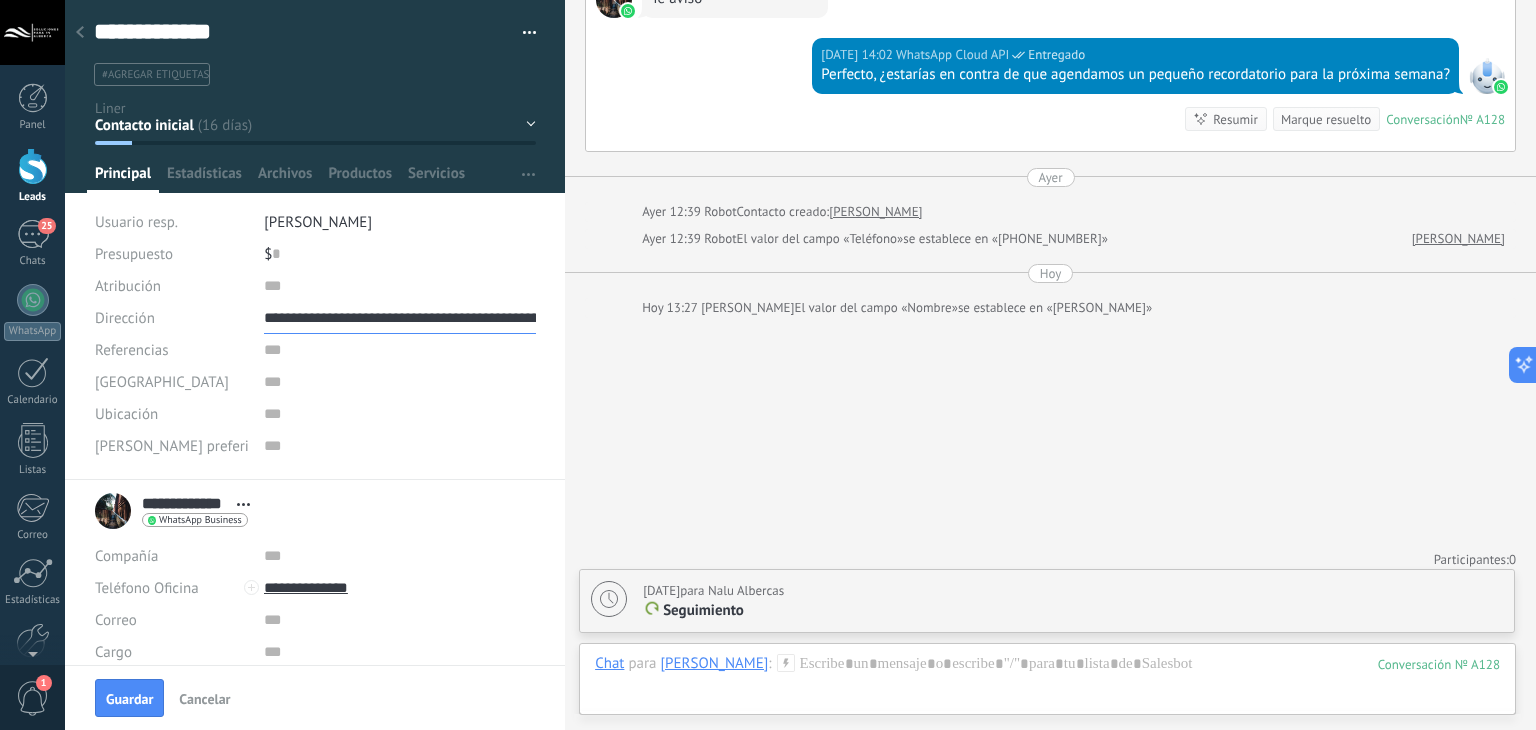 scroll, scrollTop: 0, scrollLeft: 52, axis: horizontal 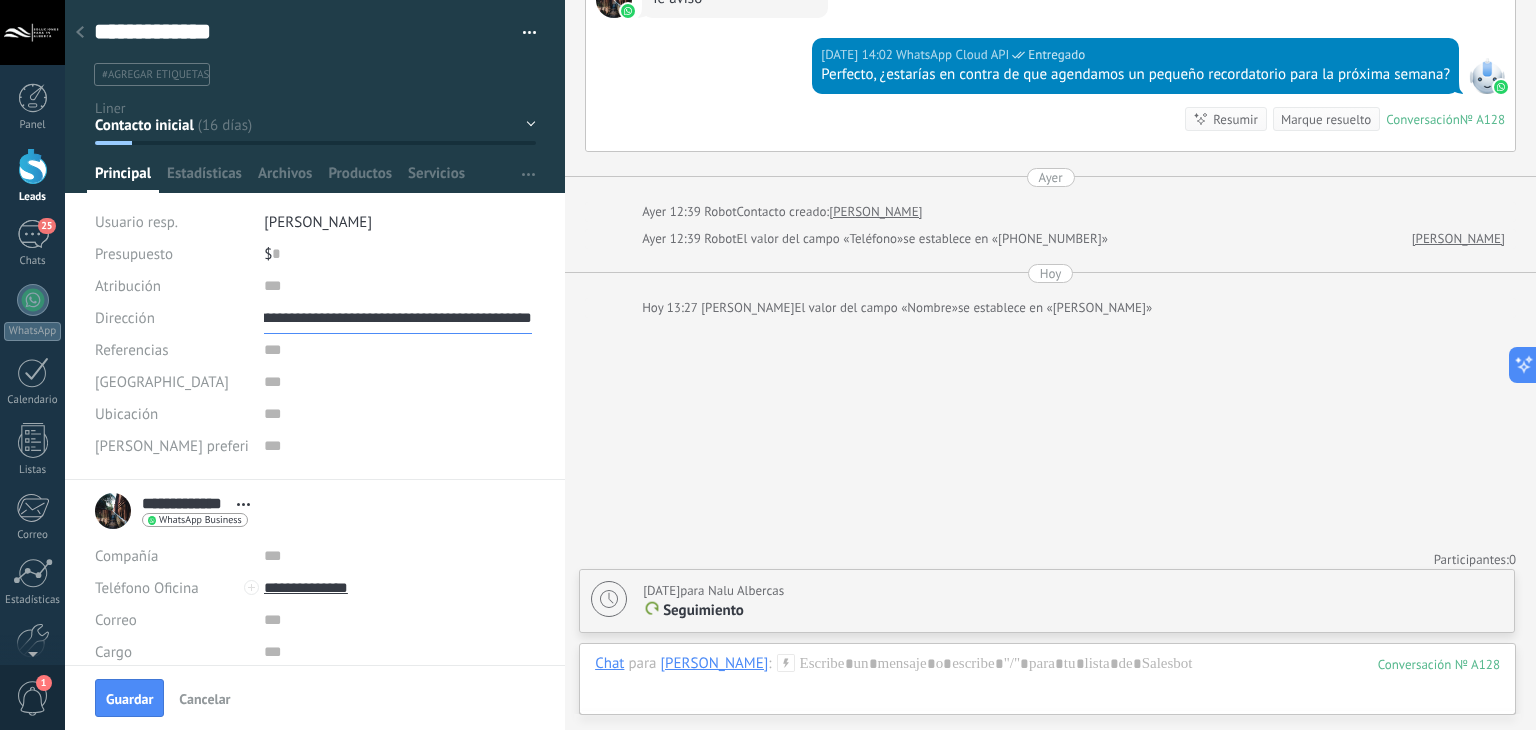 type on "**********" 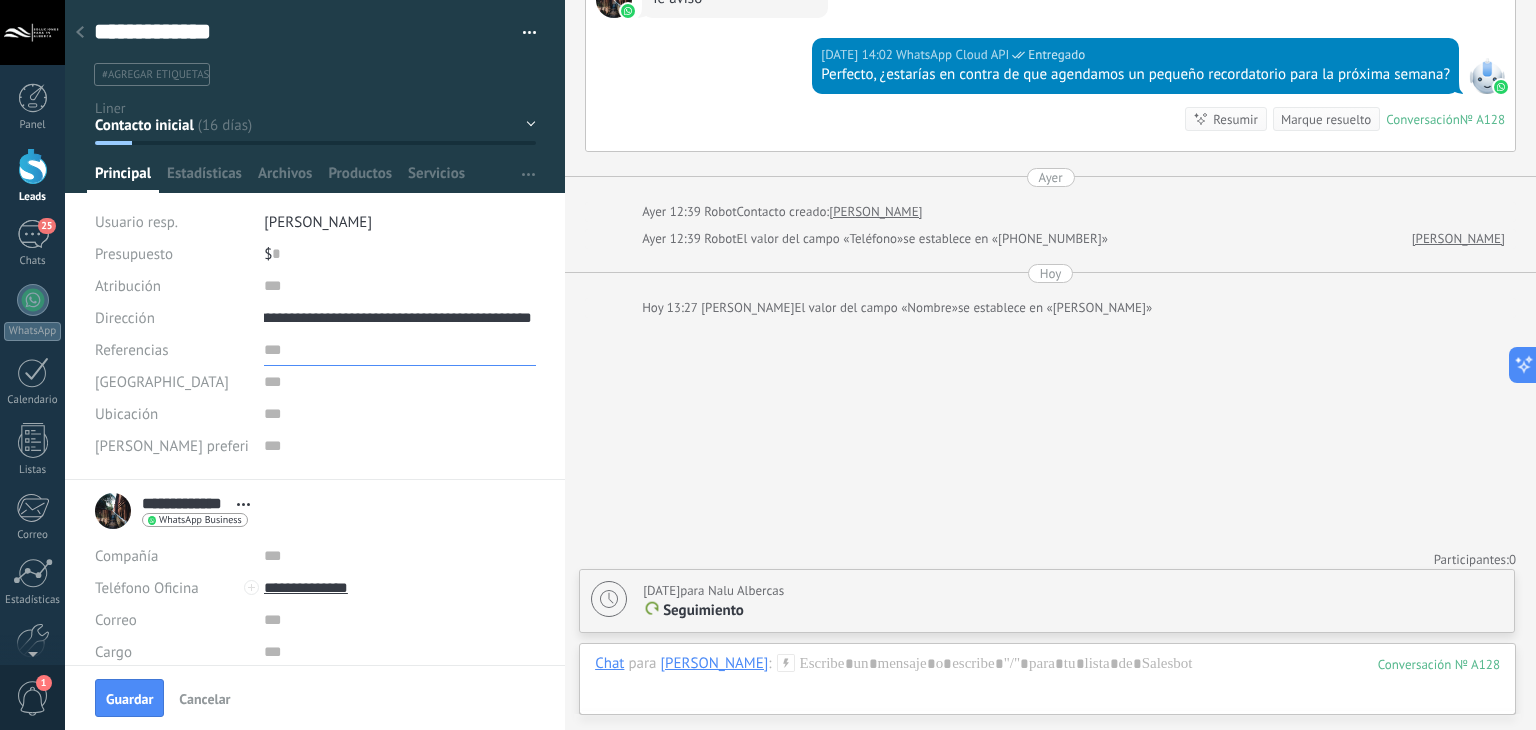 scroll, scrollTop: 0, scrollLeft: 0, axis: both 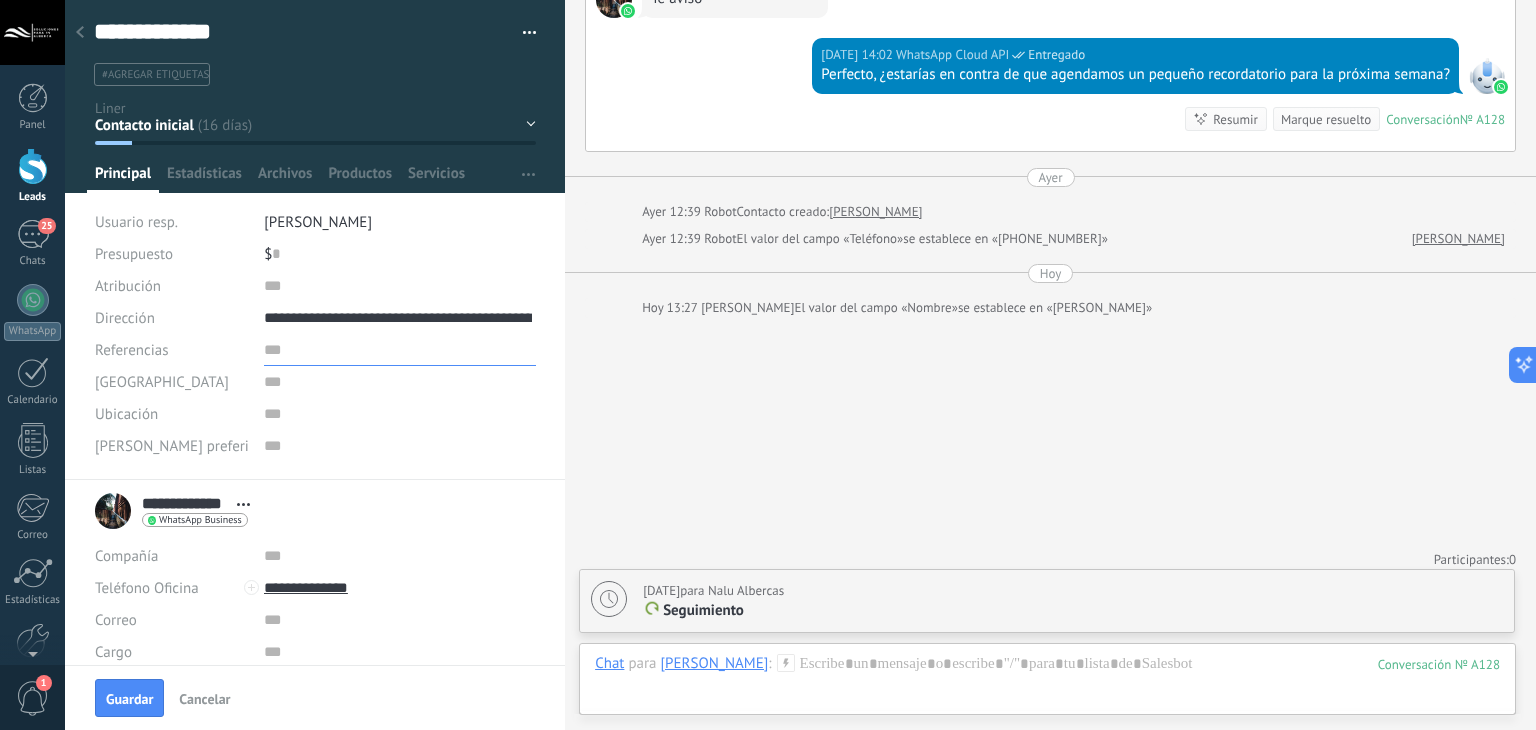 click at bounding box center [400, 350] 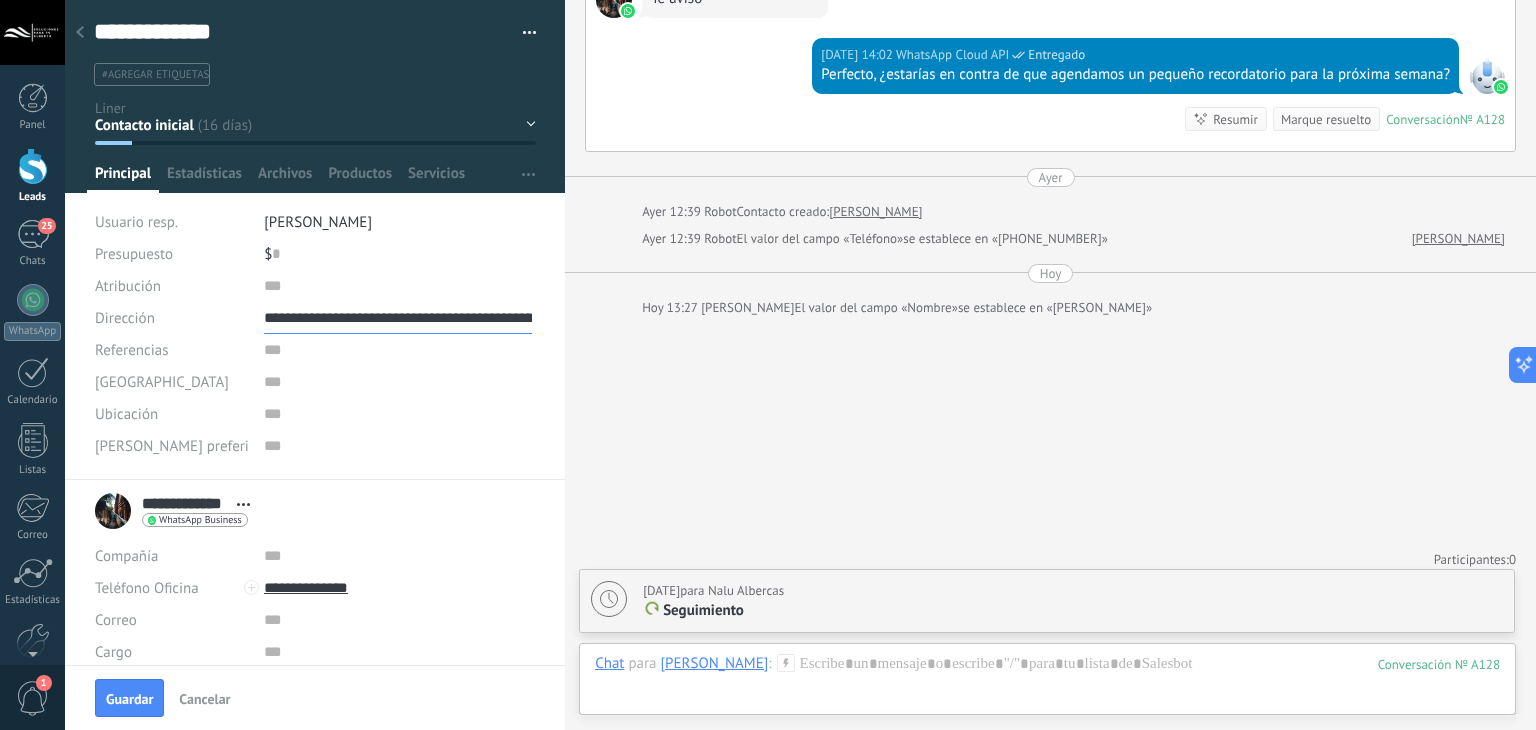 scroll, scrollTop: 0, scrollLeft: 52, axis: horizontal 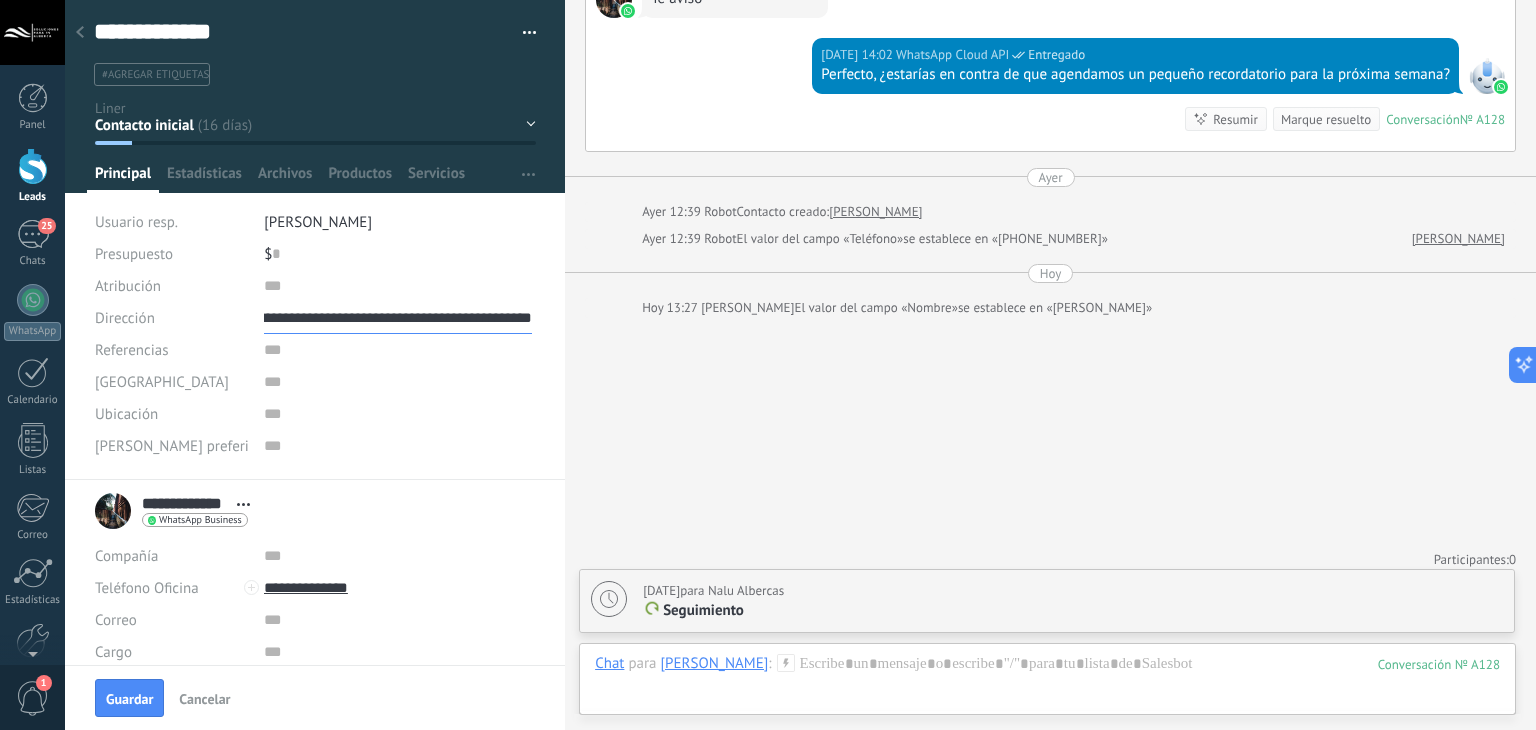 drag, startPoint x: 492, startPoint y: 317, endPoint x: 520, endPoint y: 316, distance: 28.01785 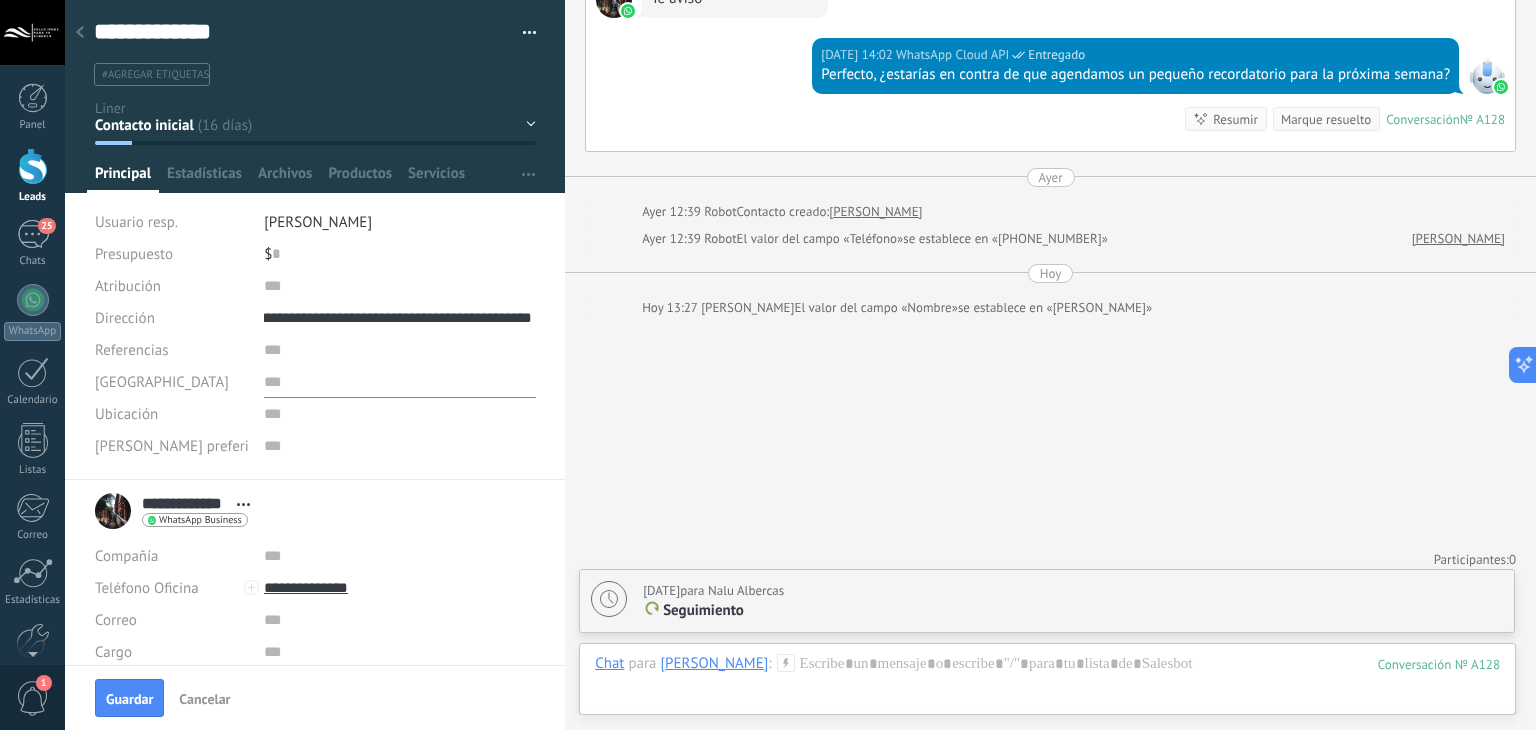 click at bounding box center [400, 382] 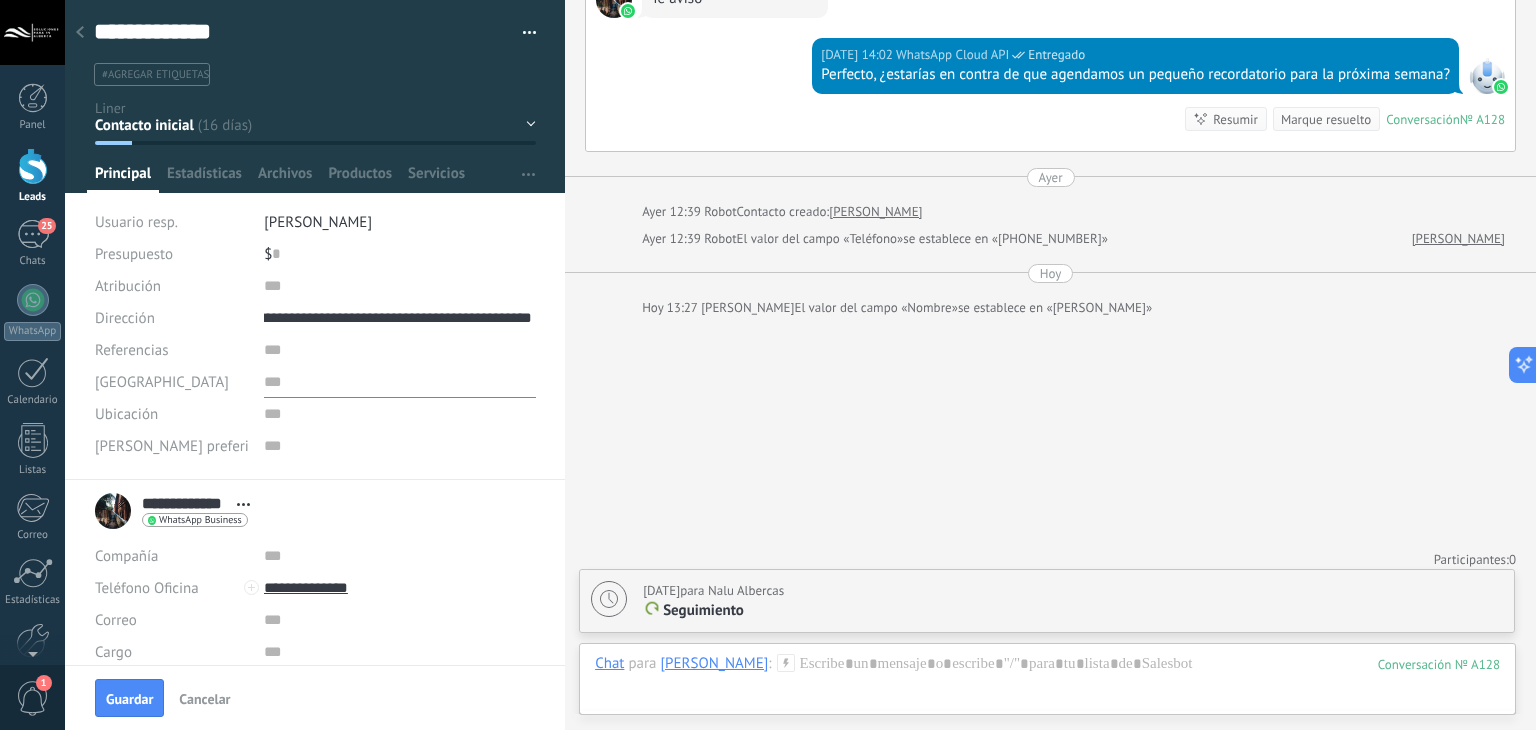 scroll, scrollTop: 0, scrollLeft: 0, axis: both 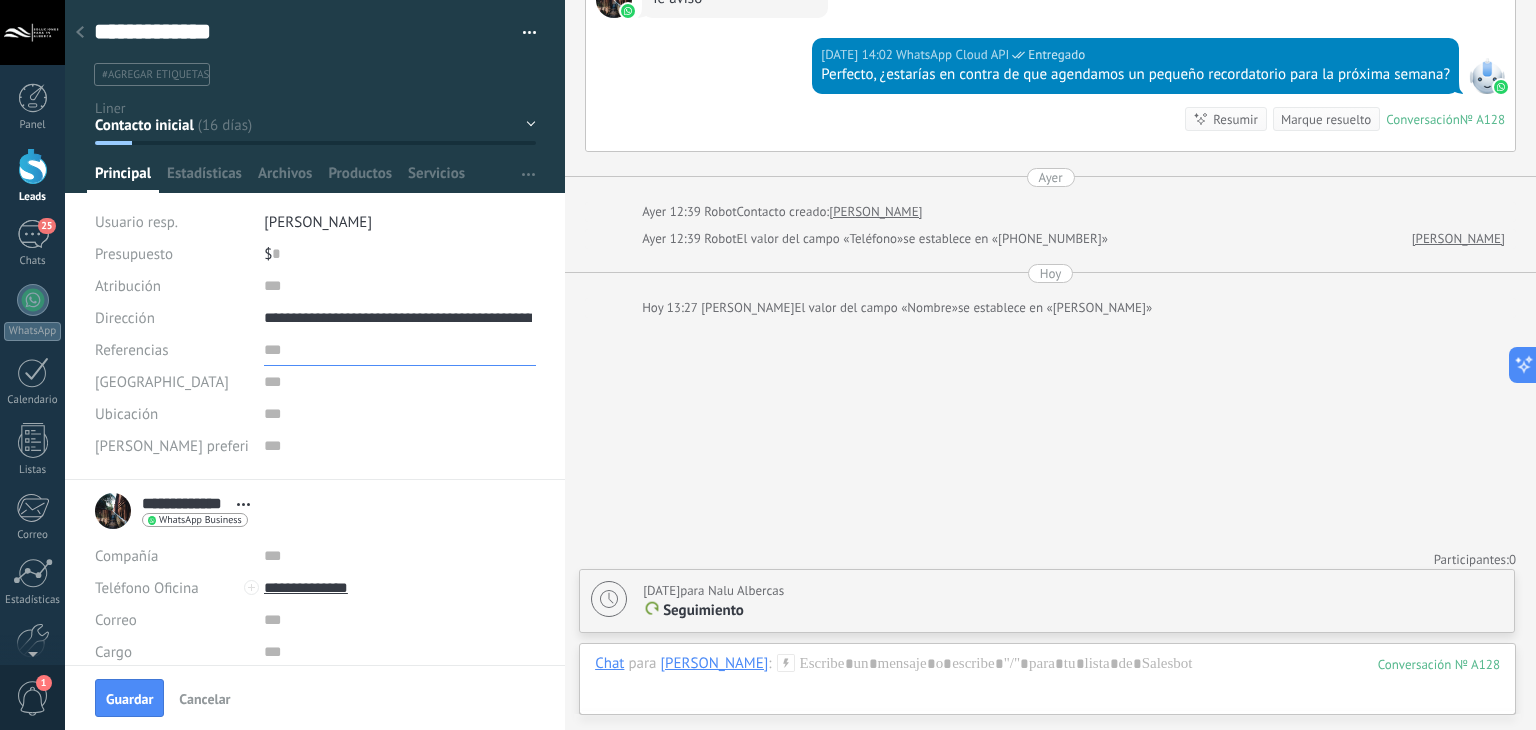click at bounding box center (400, 350) 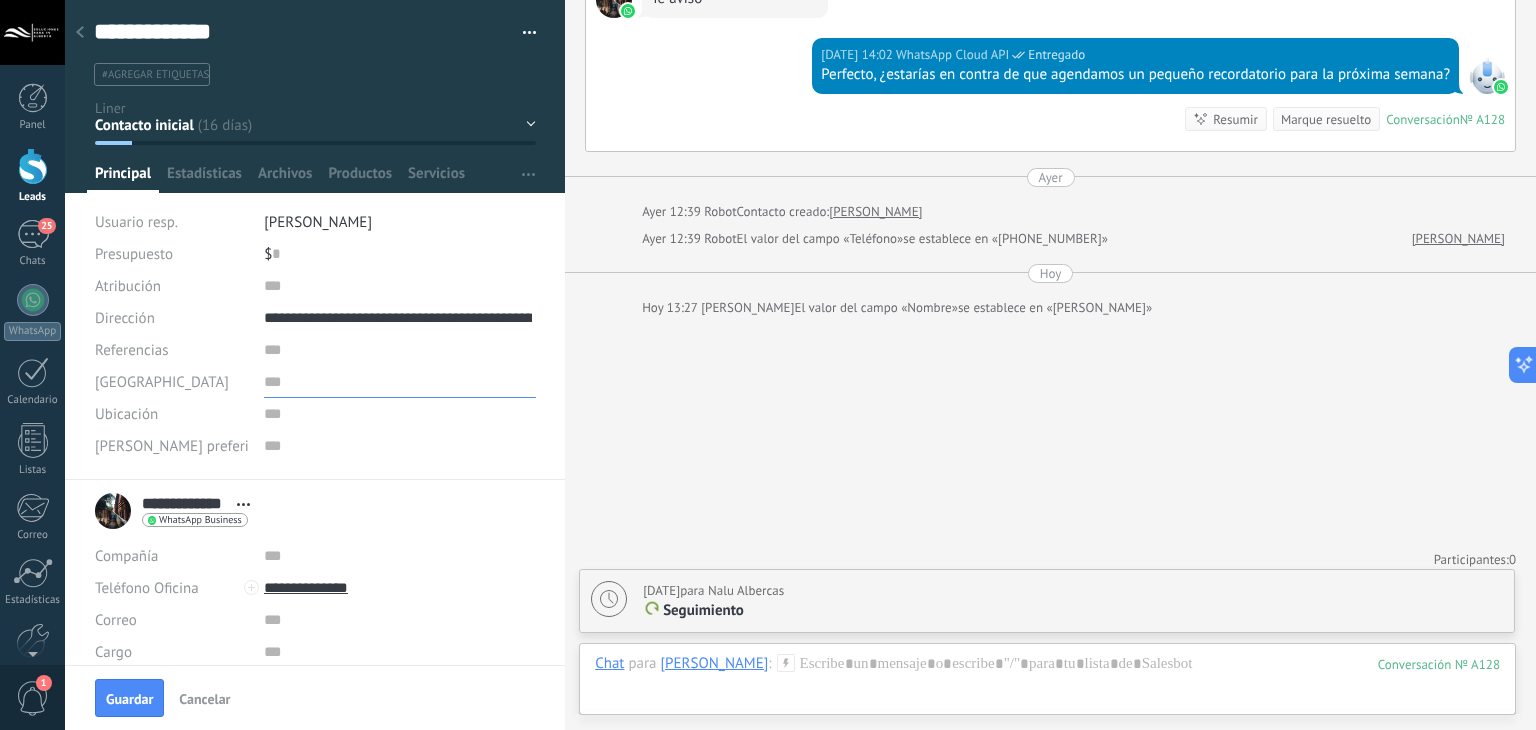 click at bounding box center [400, 382] 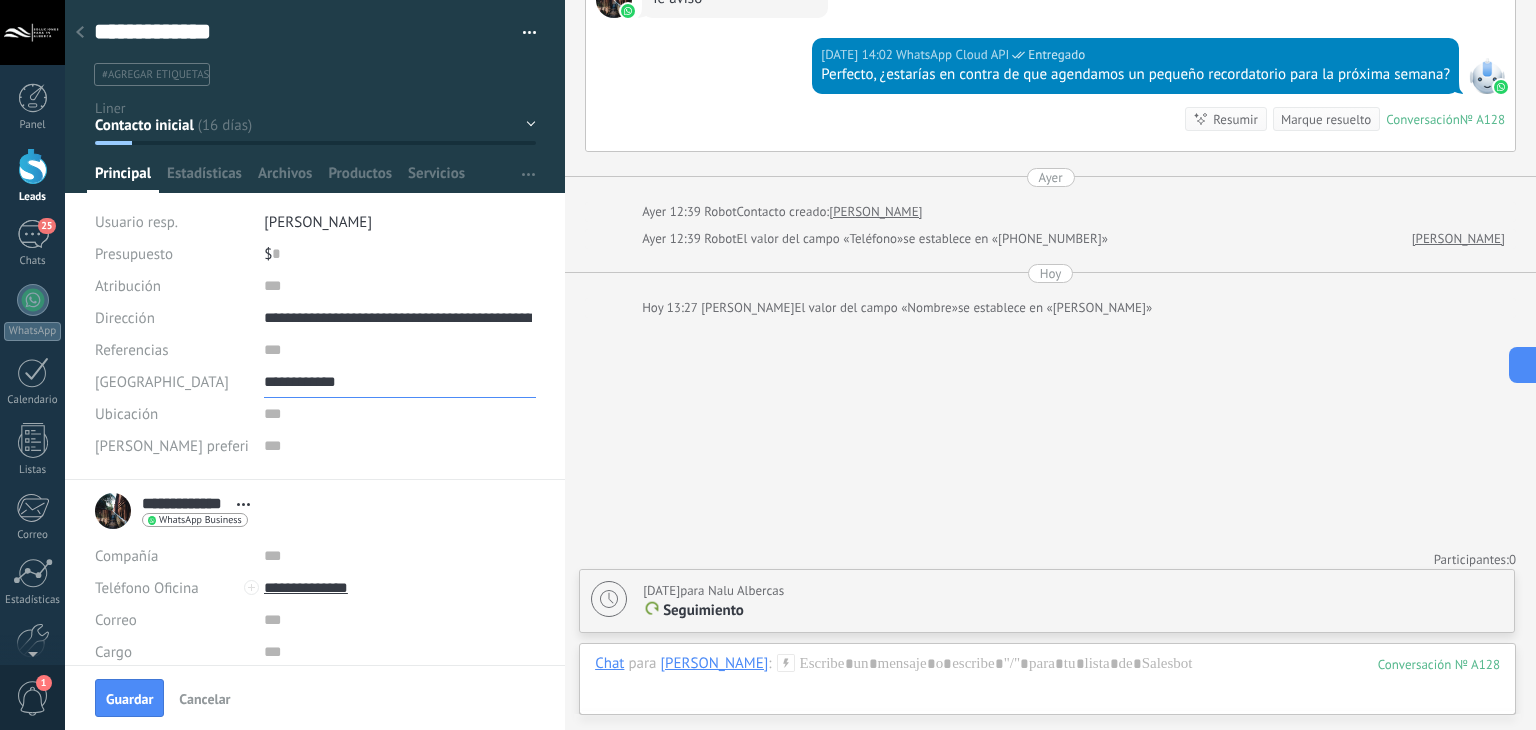 click on "**********" at bounding box center [400, 382] 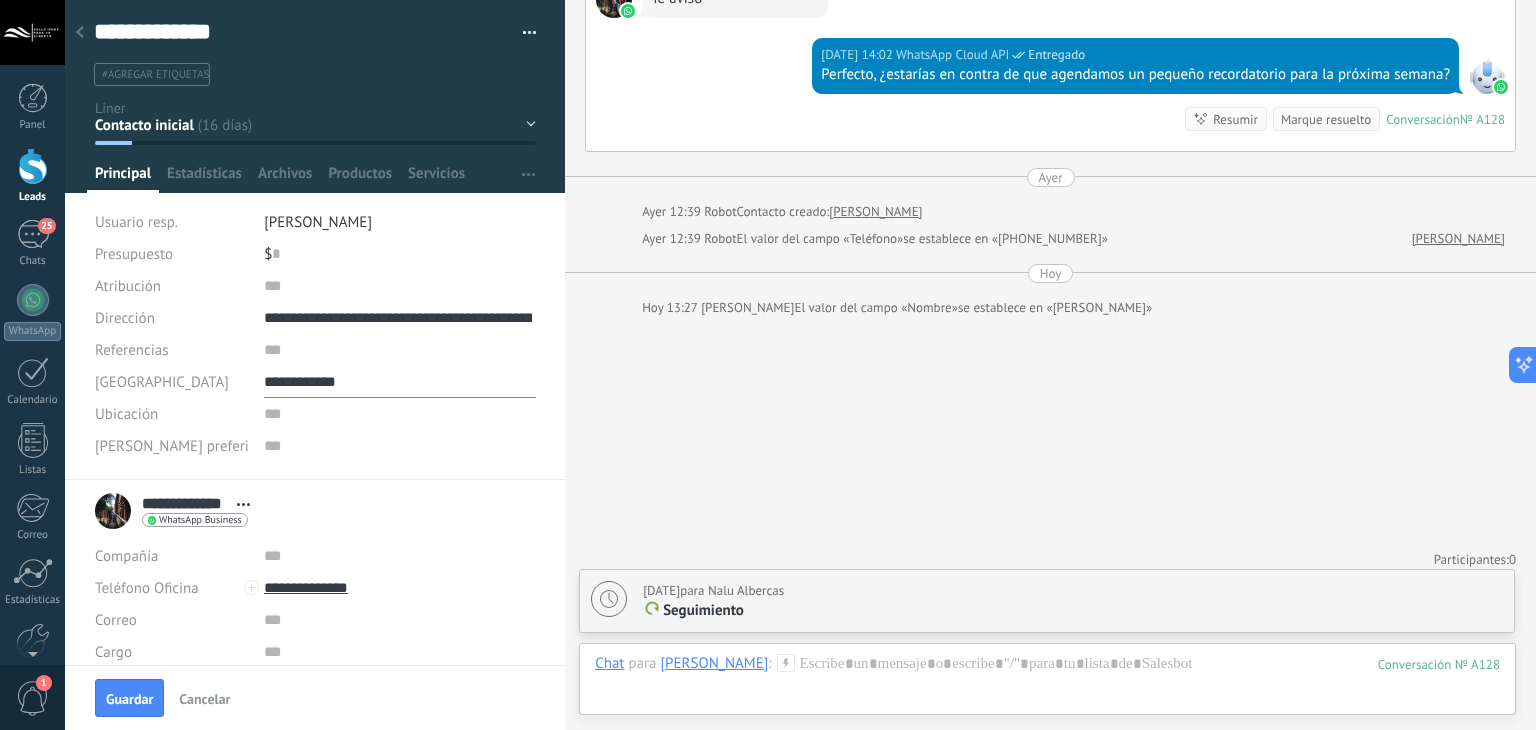 type on "**********" 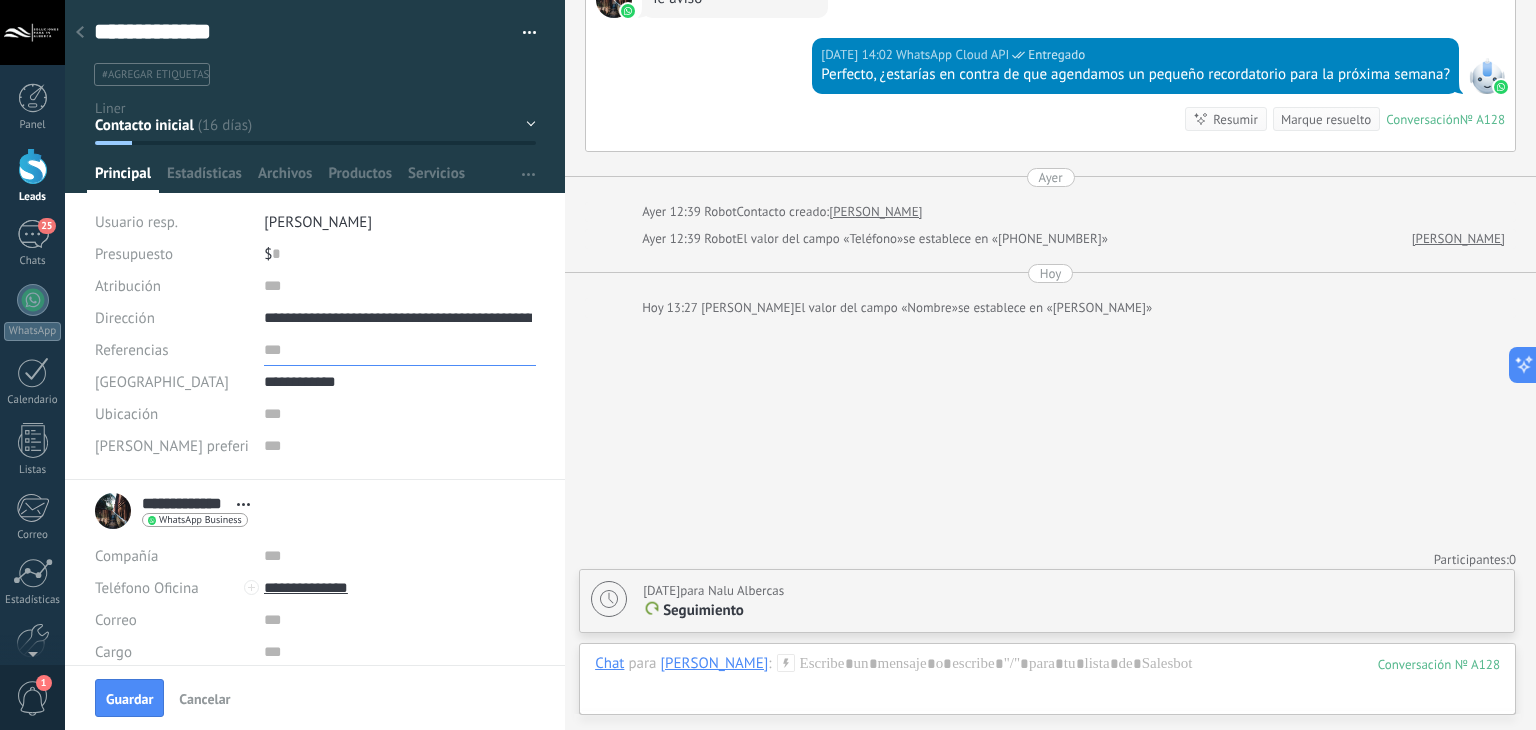 click at bounding box center [400, 350] 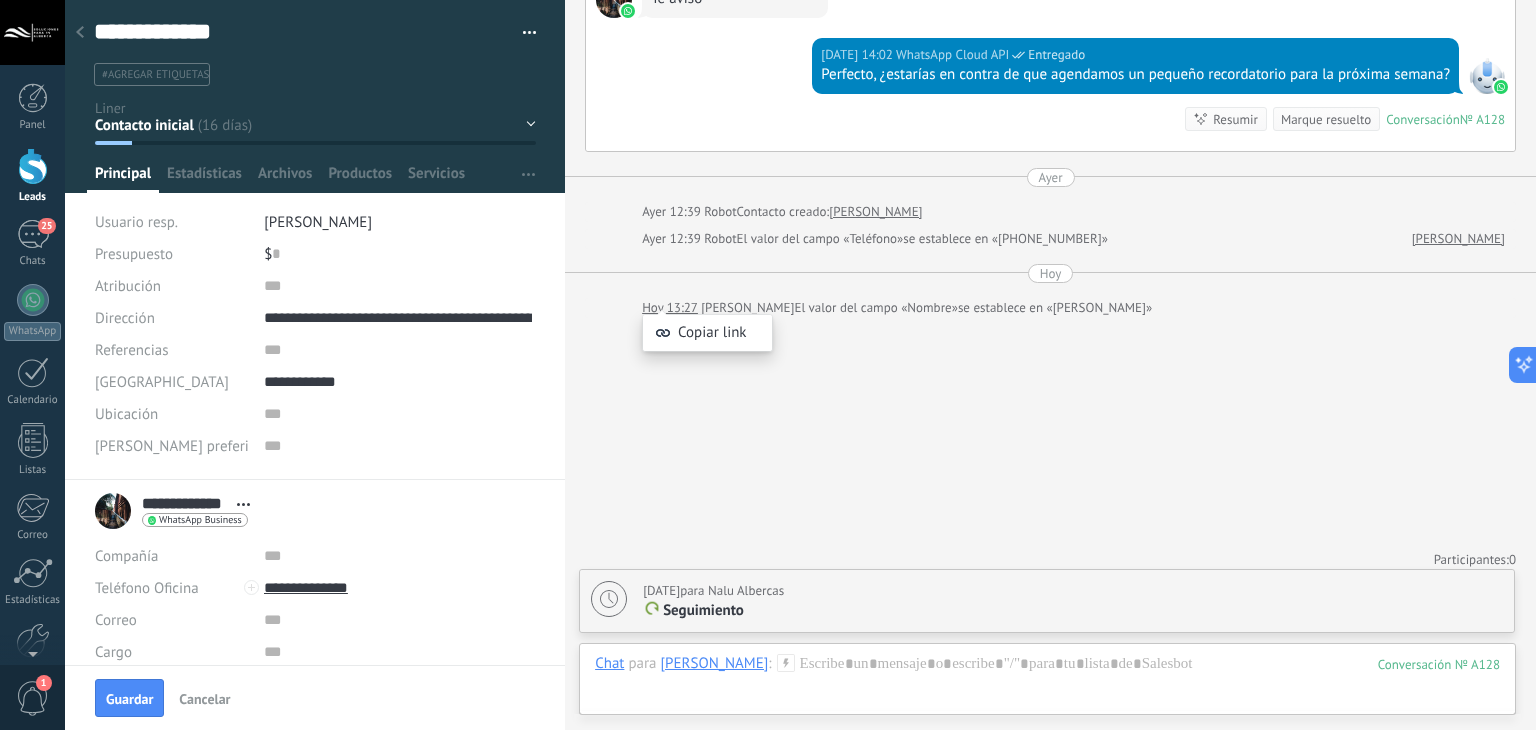 click on "Buscar Carga más 05.07.2025 05.07.2025 11:43 Robot  Lead creado:  Lead #1391874 05.07.2025 11:43 Javier Garcia  Hola buen día 05.07.2025 11:43 WhatsApp Cloud API  Error Este tipo de mensaje no se puede mostrar porque aún no es compatible. Conversación  № A128 Conversación № A128 Más 8 de 8 05.07.2025 14:49 WhatsApp Cloud API  Entregado Hola, confirmando, podríamos agendar la visita entre 2 y 4 de la tarde el lunes 05.07.2025 14:50 Javier Garcia  Muchas gracias entonces el lunes está perfecto muchas gracias 05.07.2025 14:51 Javier Garcia  Te comparto ubicación? 05.07.2025 14:58 WhatsApp Cloud API  Entregado Si por favor, si me pudieras ayudar con tu dirección y referencias y tu nombre 05.07.2025 14:58 WhatsApp Cloud API  Entregado Y se agenda para este lunes :) 05.07.2025 14:59 Javier Garcia  Javier García 05.07.2025 14:59 Javier Garcia  Calle 106 no. 131A entre 47B y 45L las Américas II 05.07.2025 15:00 Javier Garcia  A un esquina de veterinaria wow 05.07.2025 15:00 Entregado   0" at bounding box center (1050, -846) 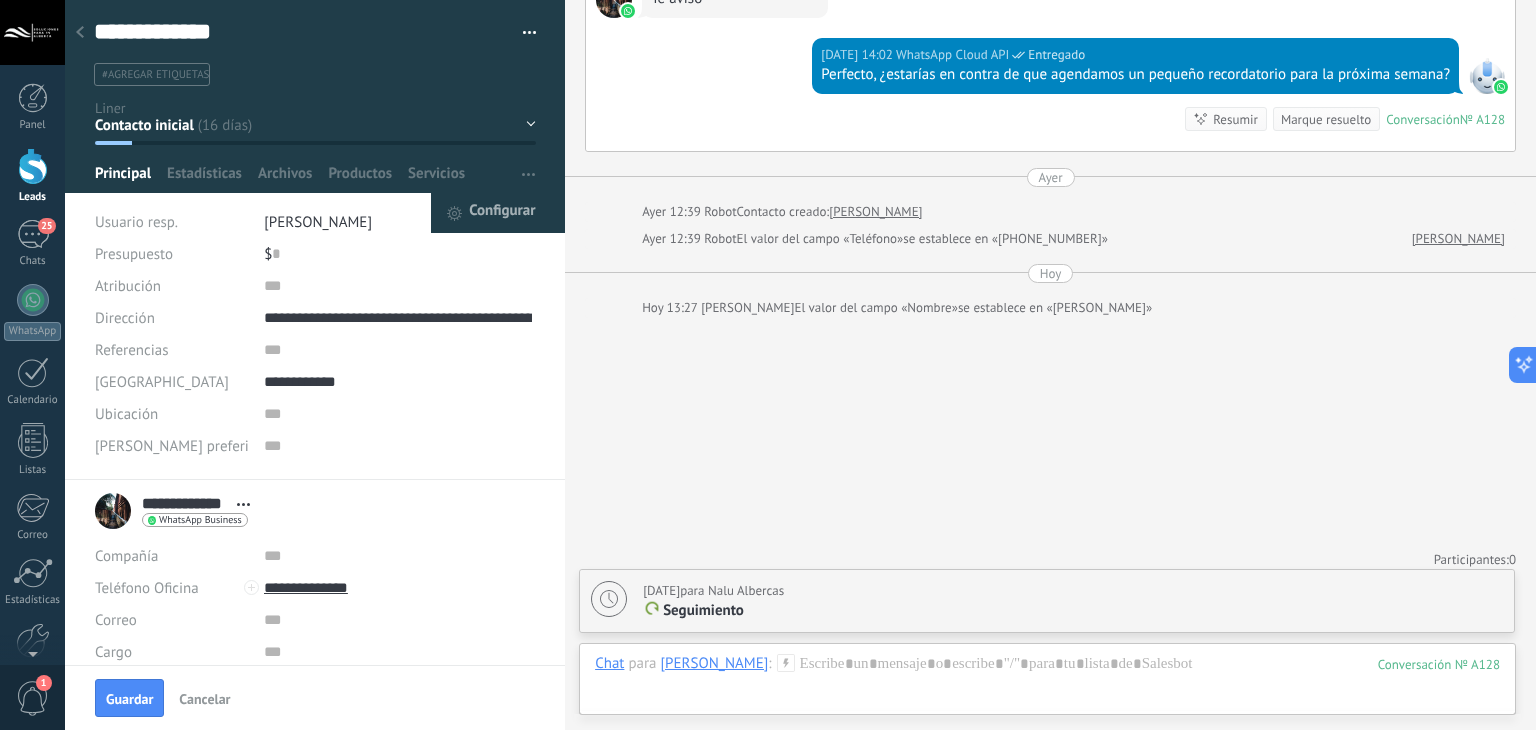 click on "Configurar" at bounding box center [502, 213] 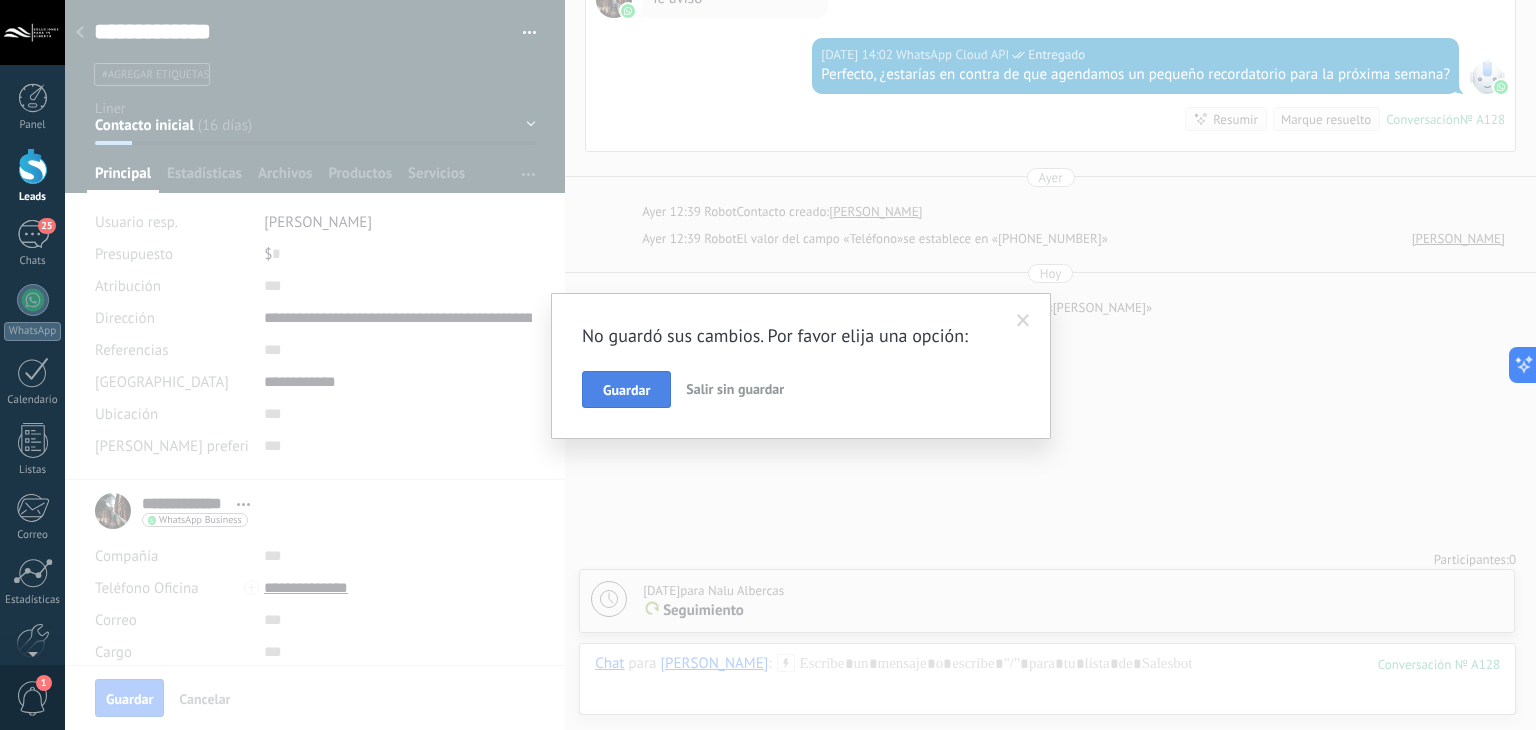 click on "Guardar" at bounding box center (626, 390) 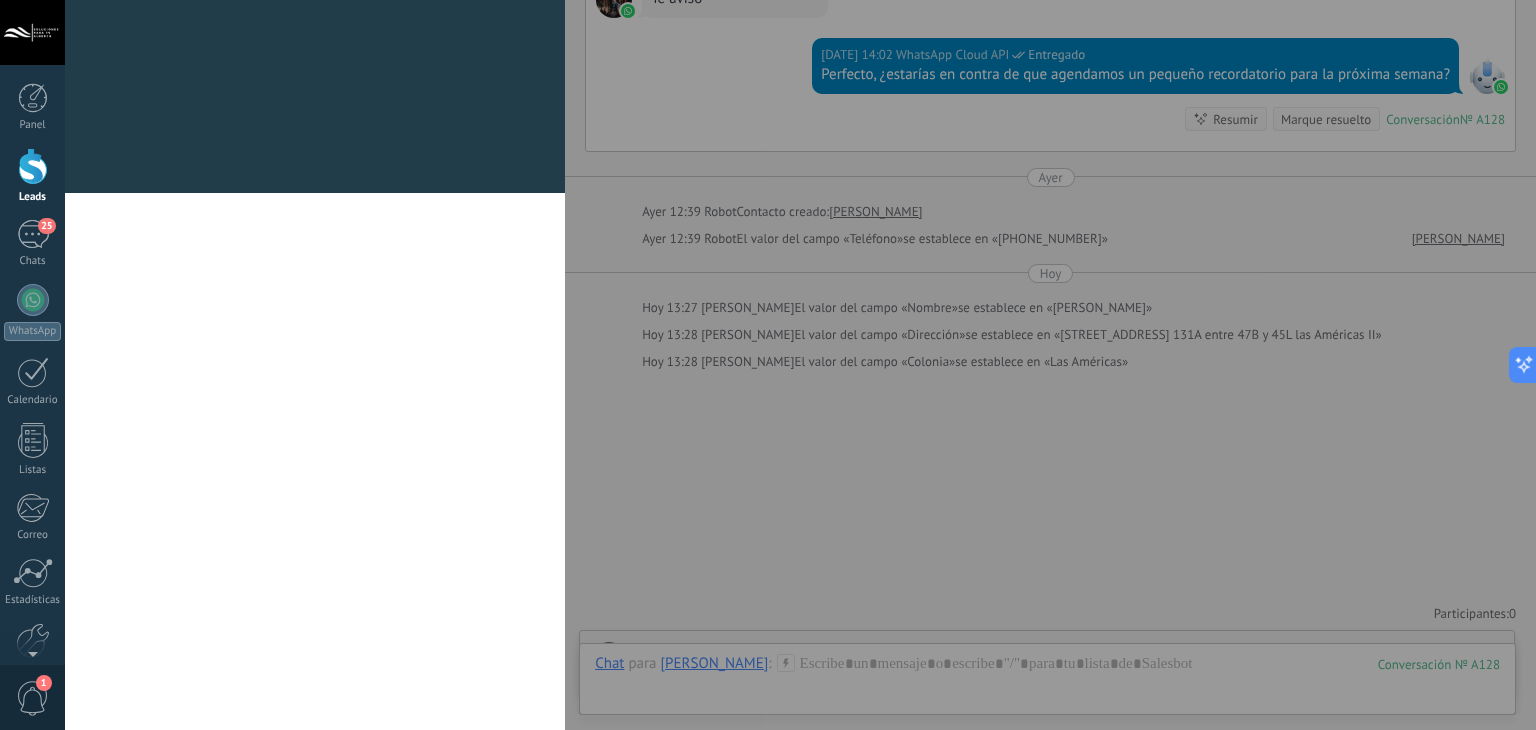scroll, scrollTop: 2480, scrollLeft: 0, axis: vertical 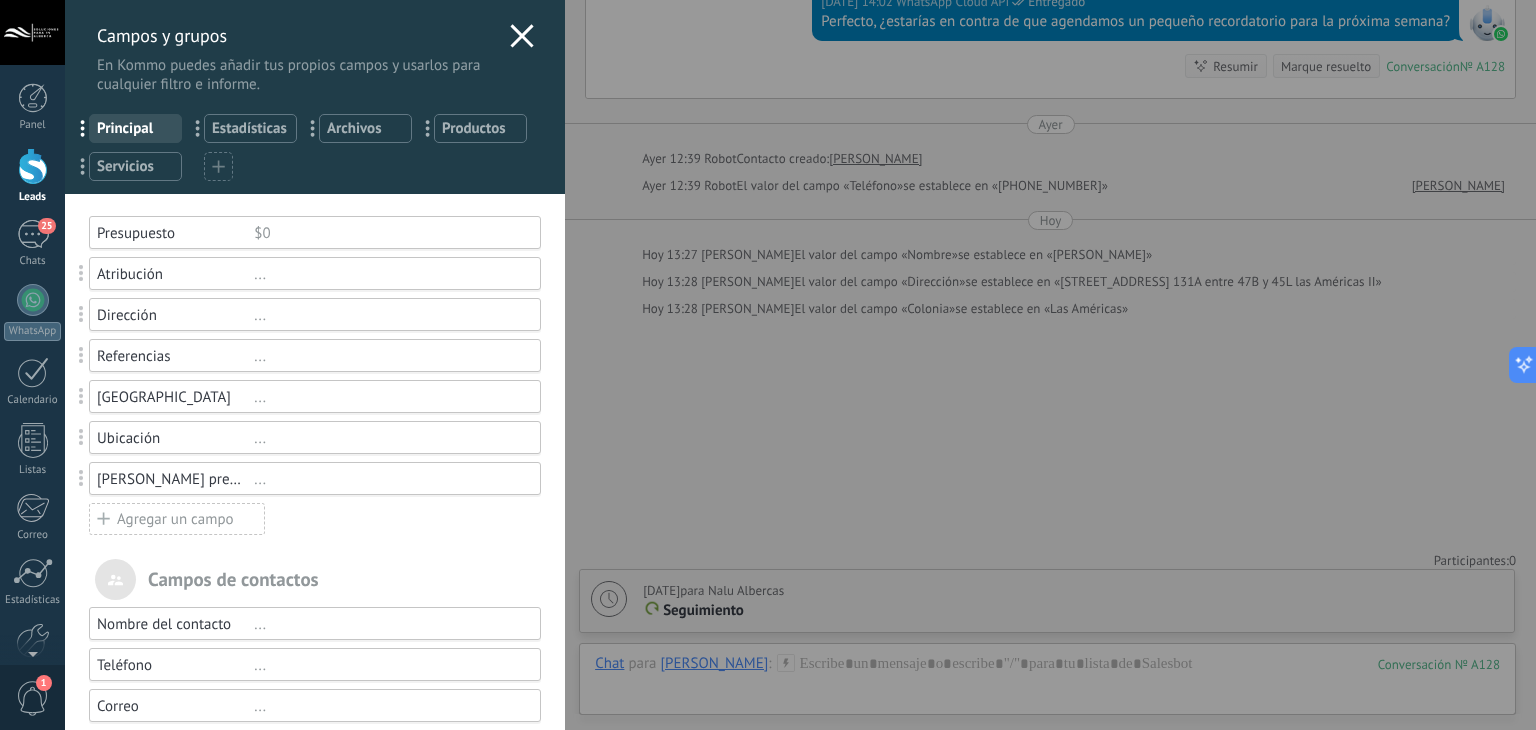 click on "Agregar un campo" at bounding box center (177, 519) 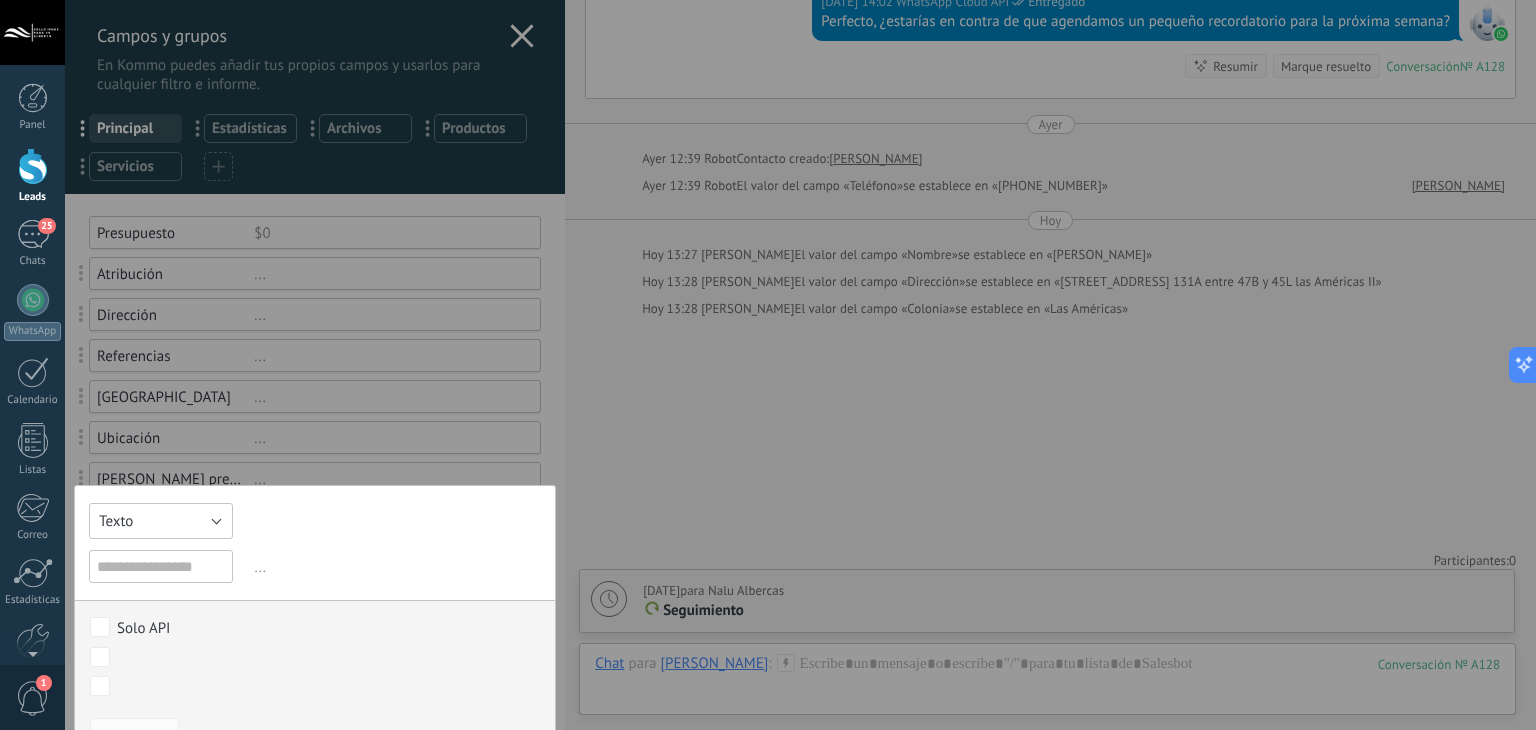 click on "Texto" at bounding box center (161, 521) 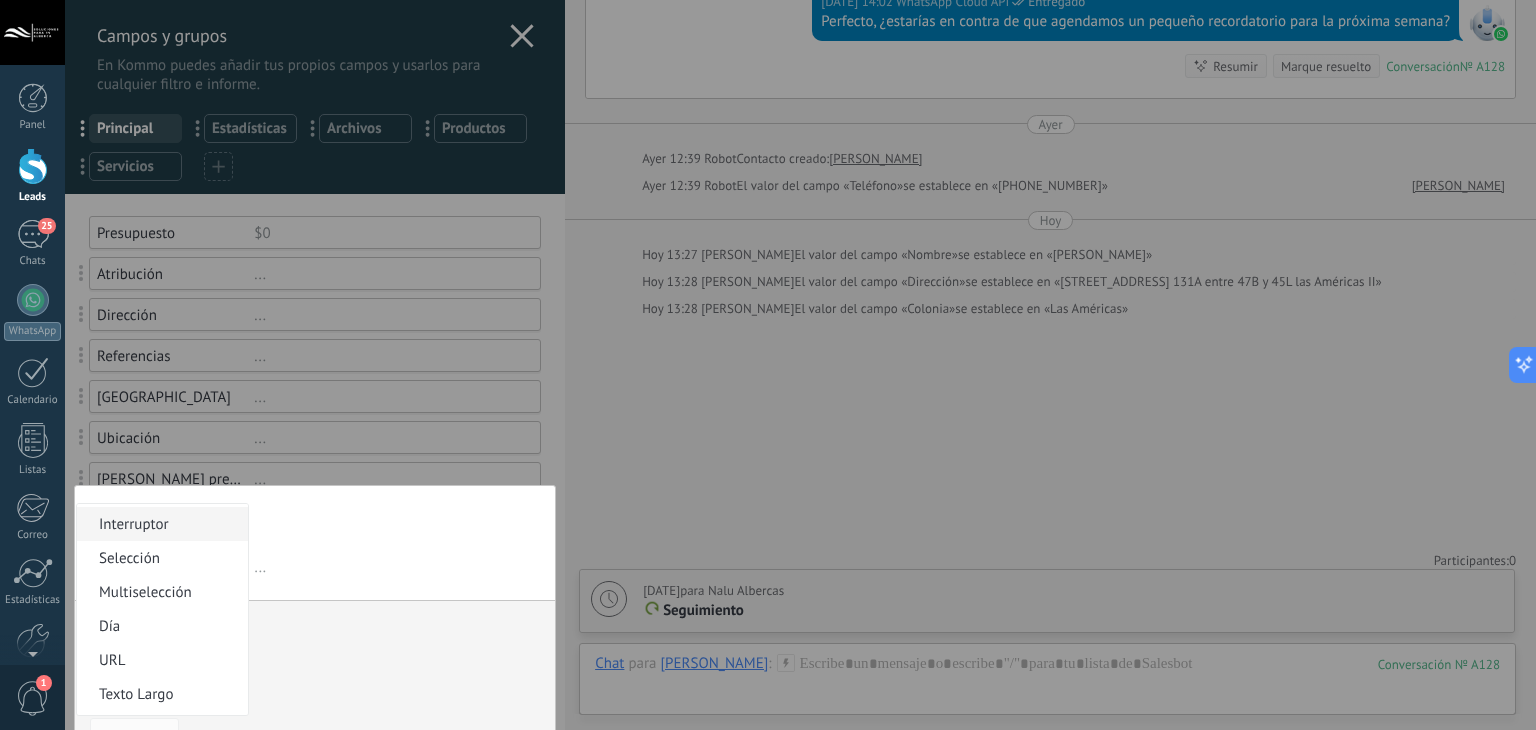 scroll, scrollTop: 100, scrollLeft: 0, axis: vertical 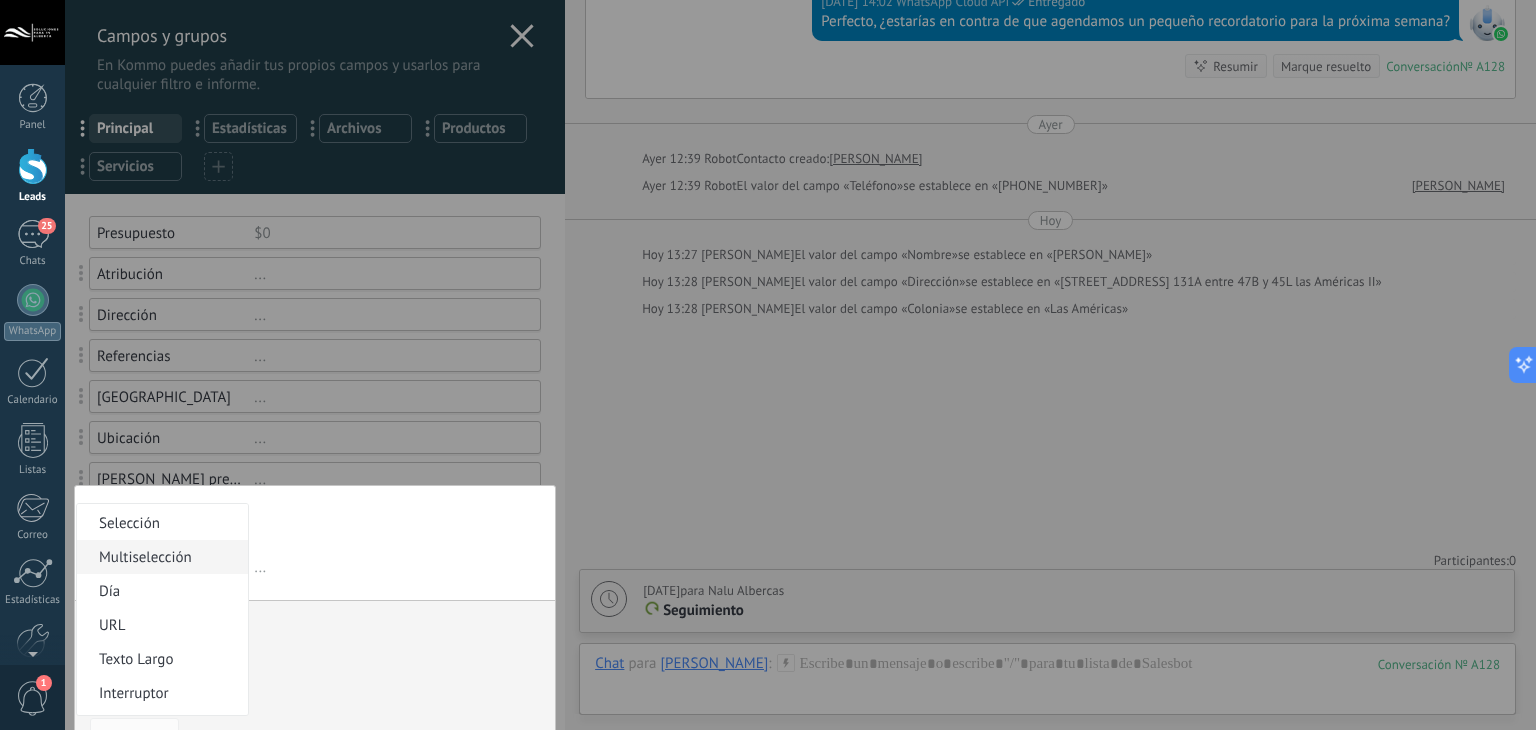 click on "Multiselección" at bounding box center (159, 557) 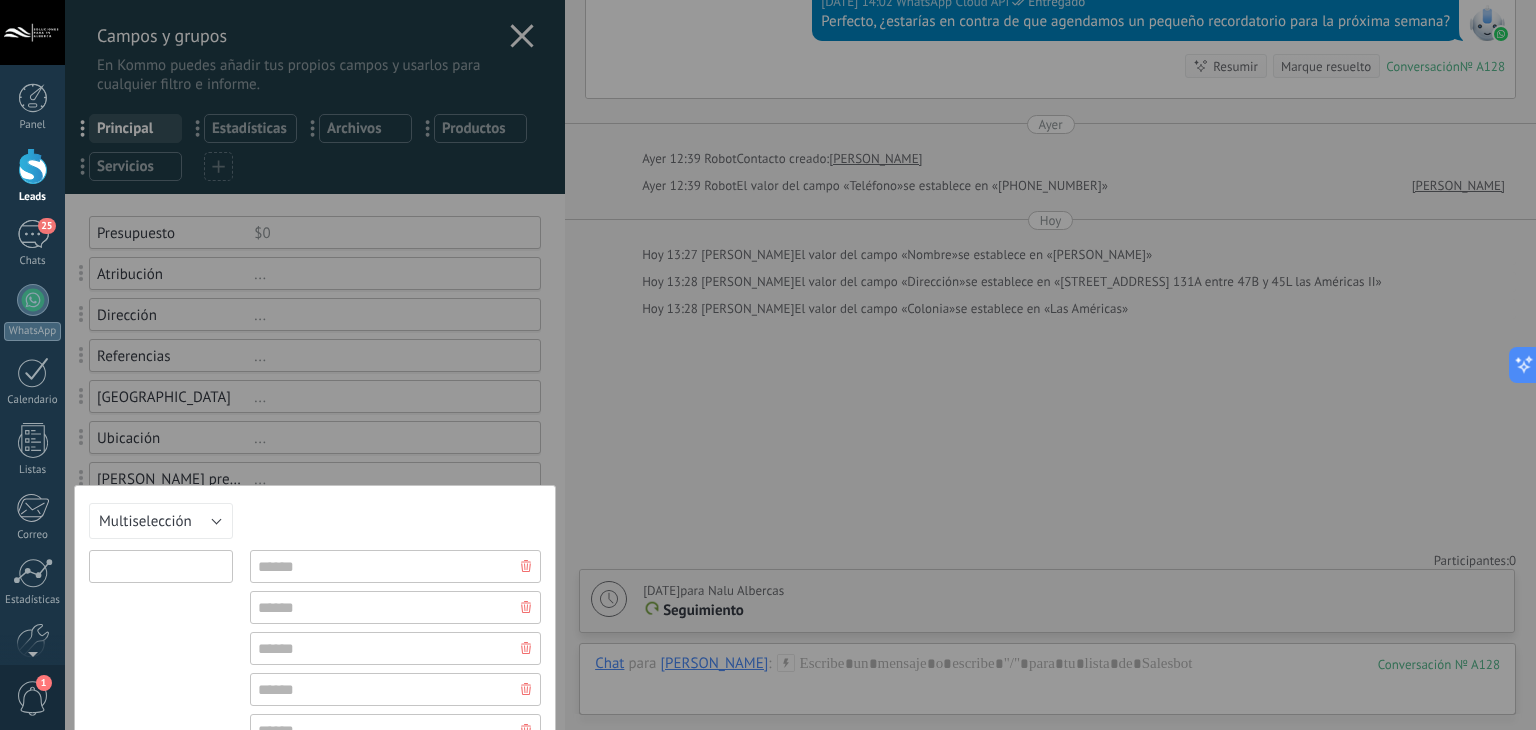 click at bounding box center [161, 566] 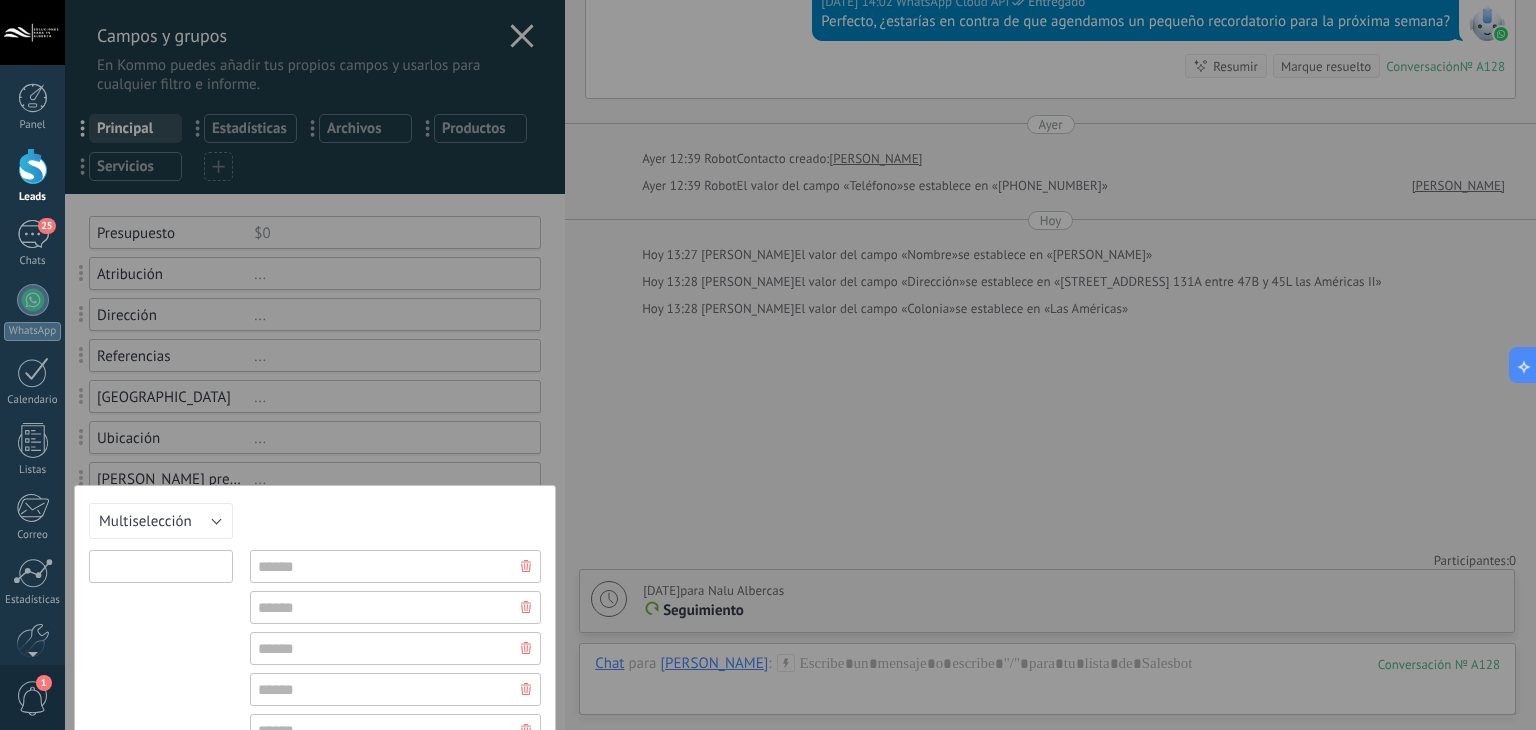 type on "*" 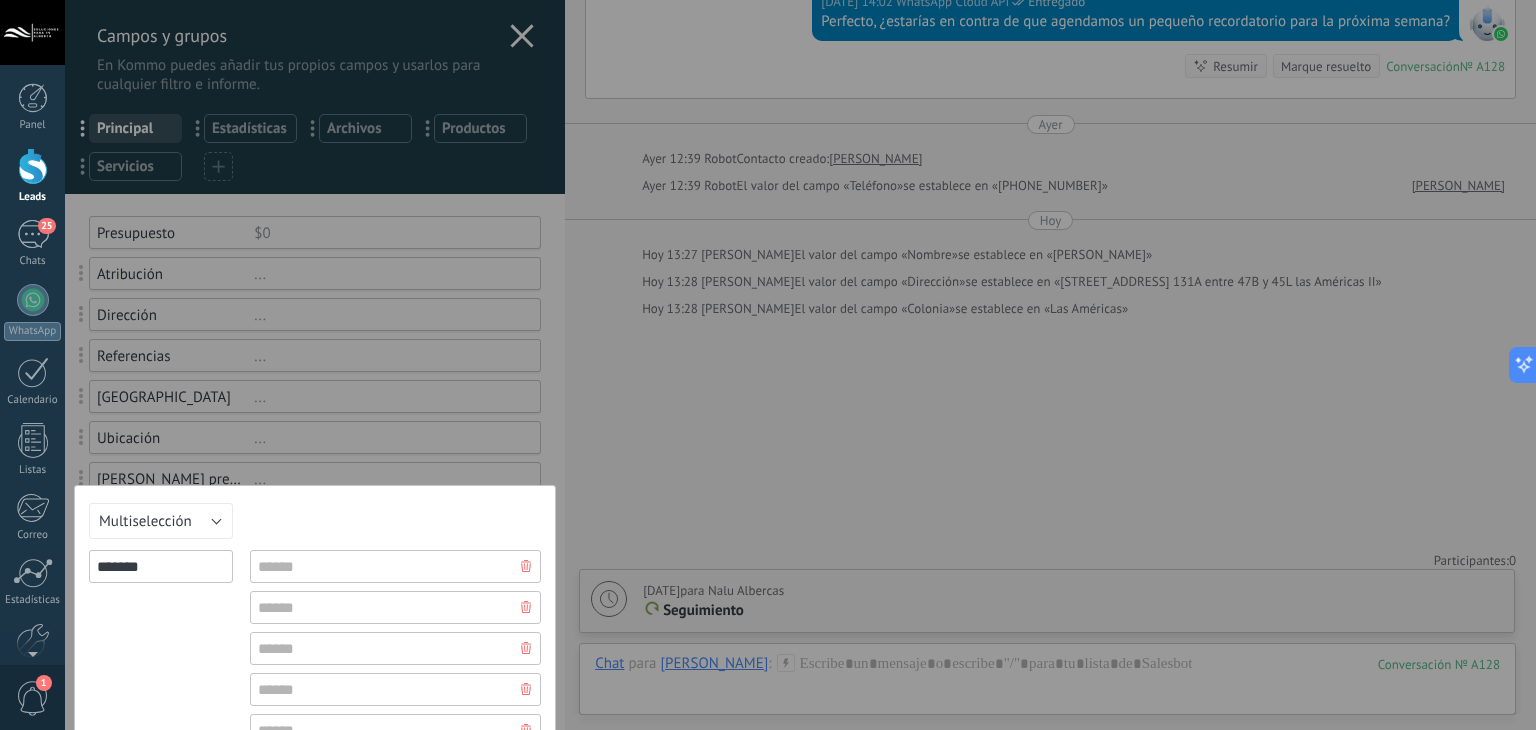 scroll, scrollTop: 200, scrollLeft: 0, axis: vertical 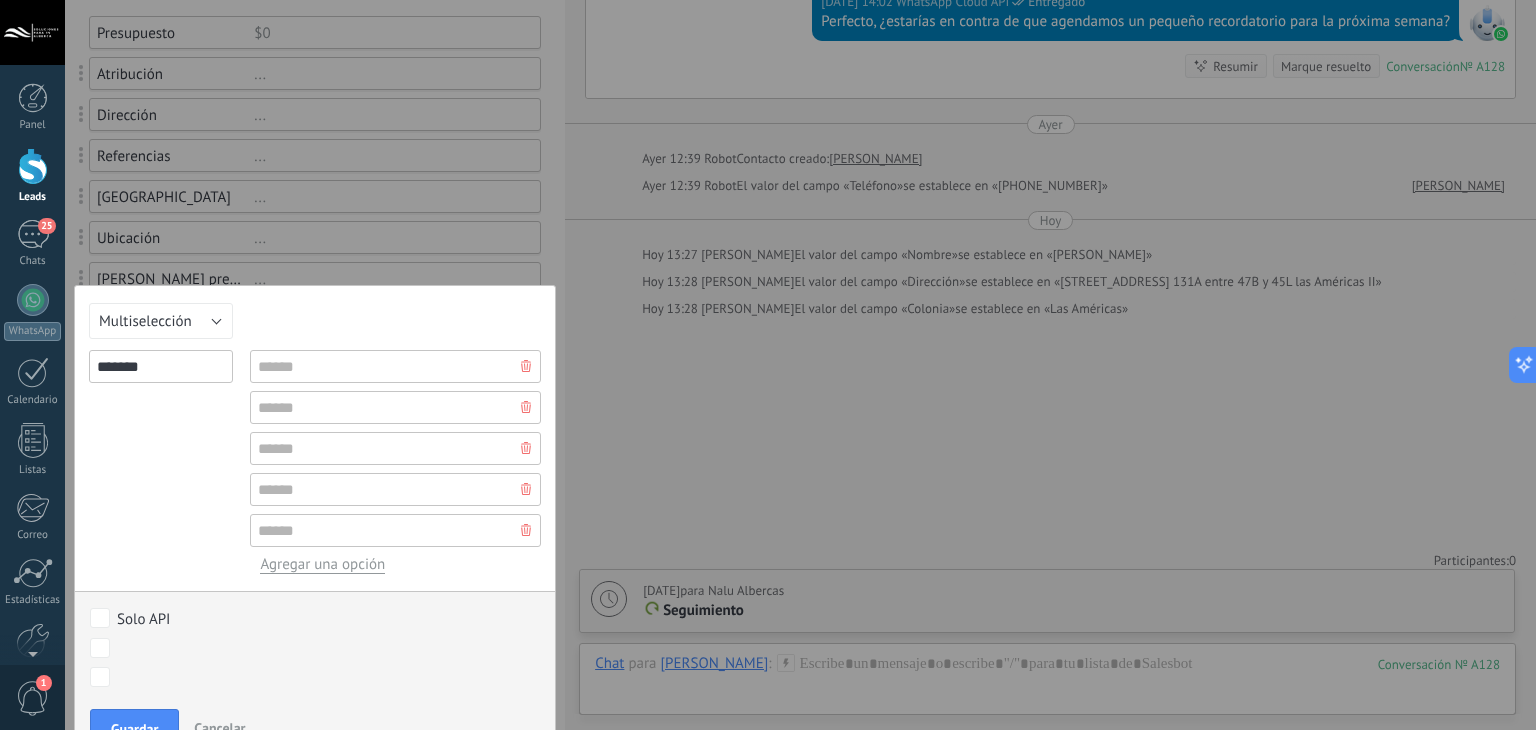 type on "*******" 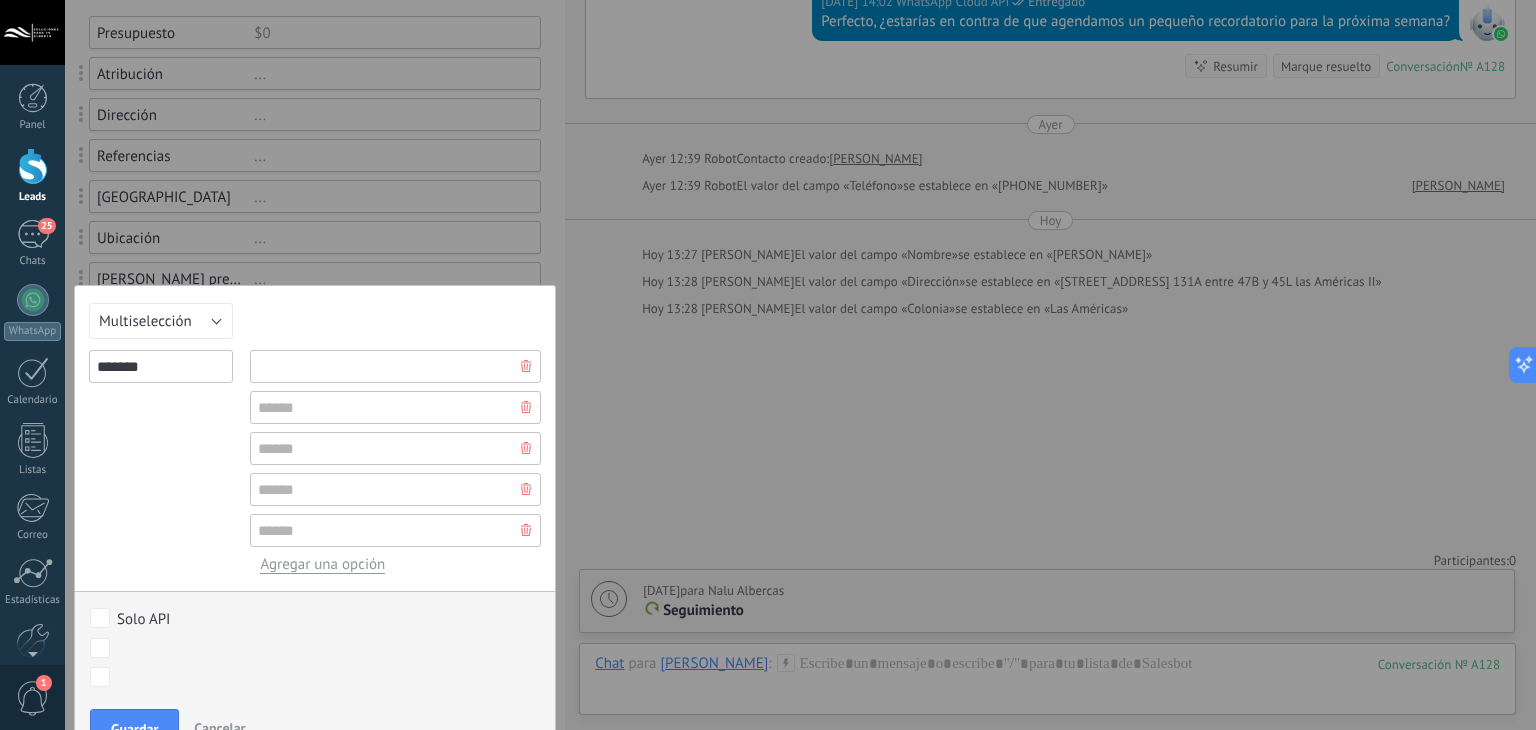 click at bounding box center (395, 366) 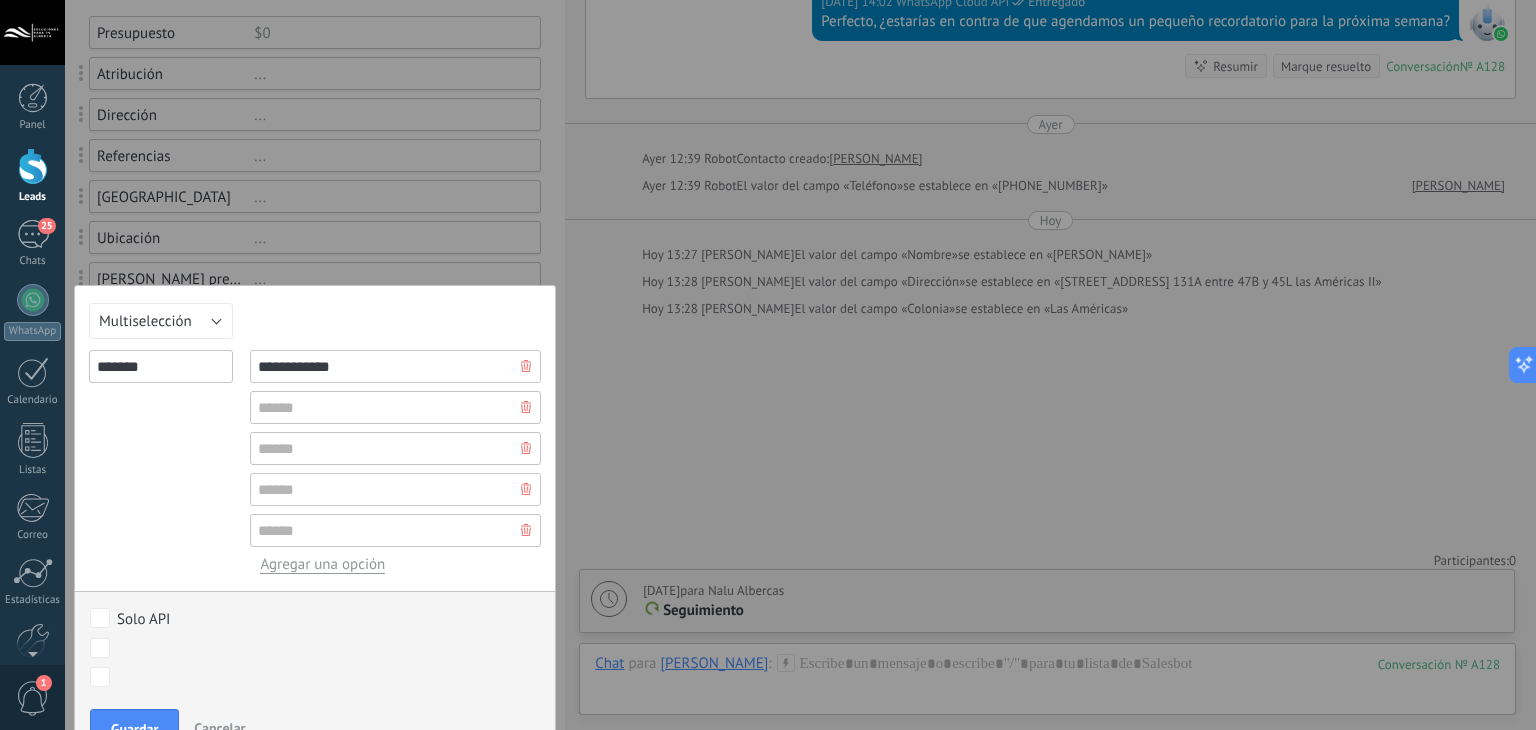 click on "**********" at bounding box center [395, 366] 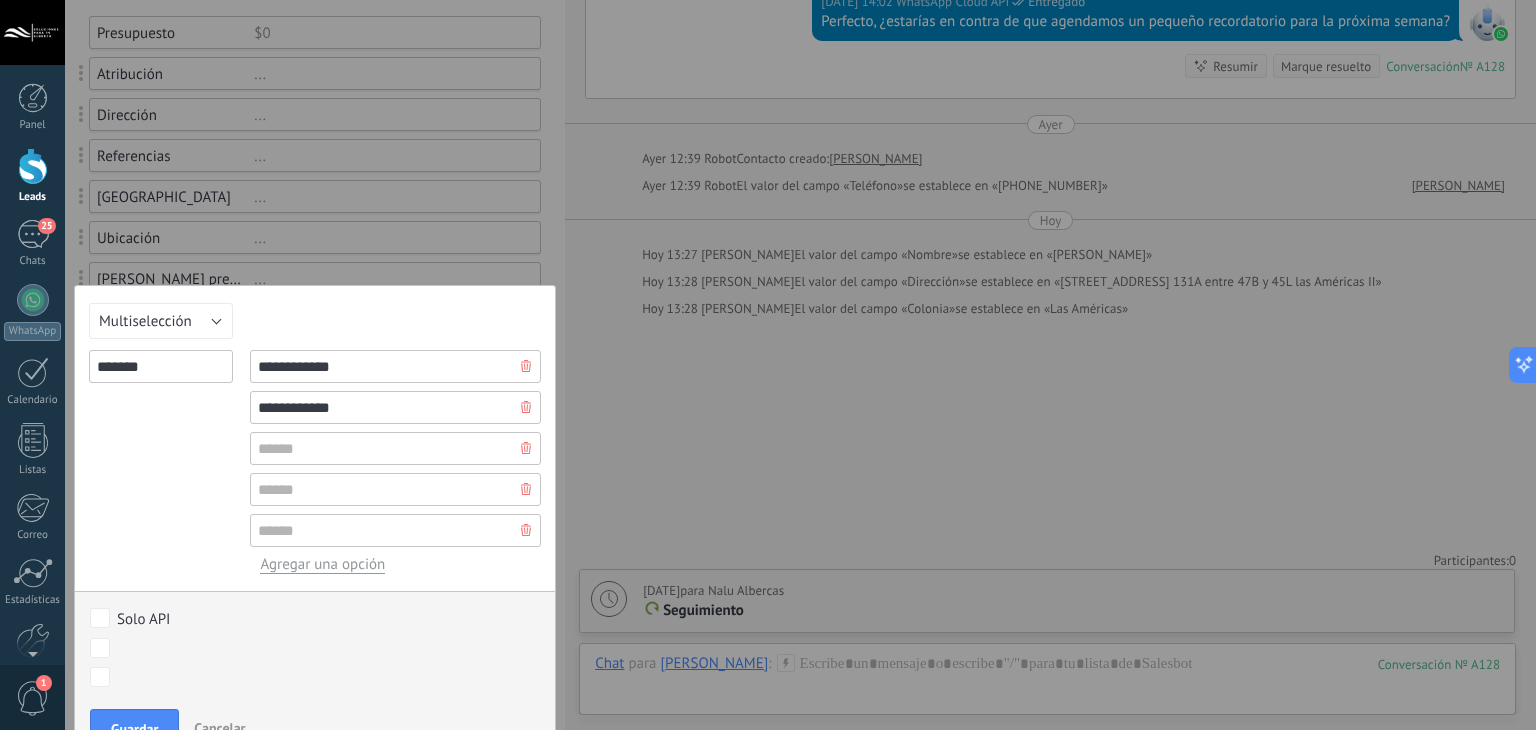 type on "**********" 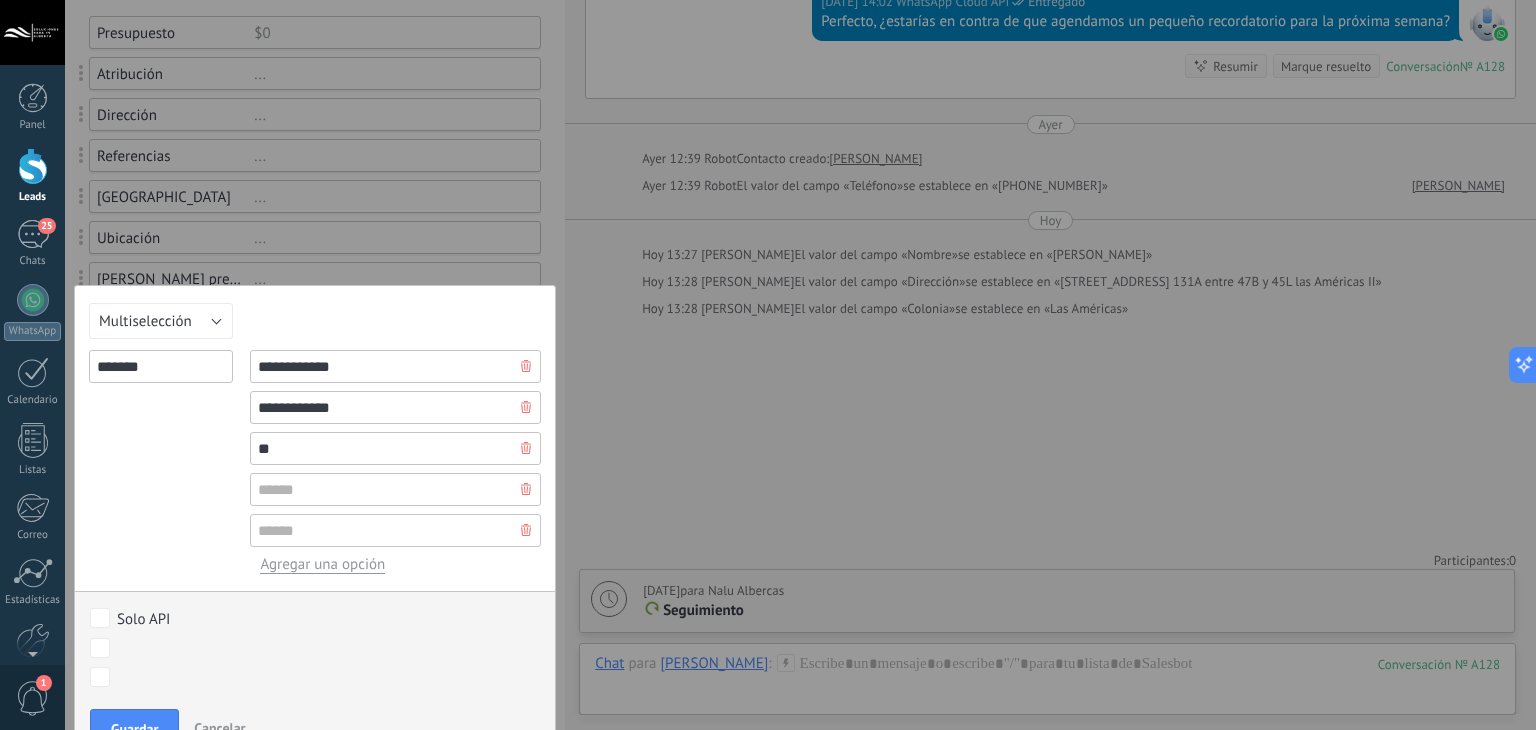 type on "*" 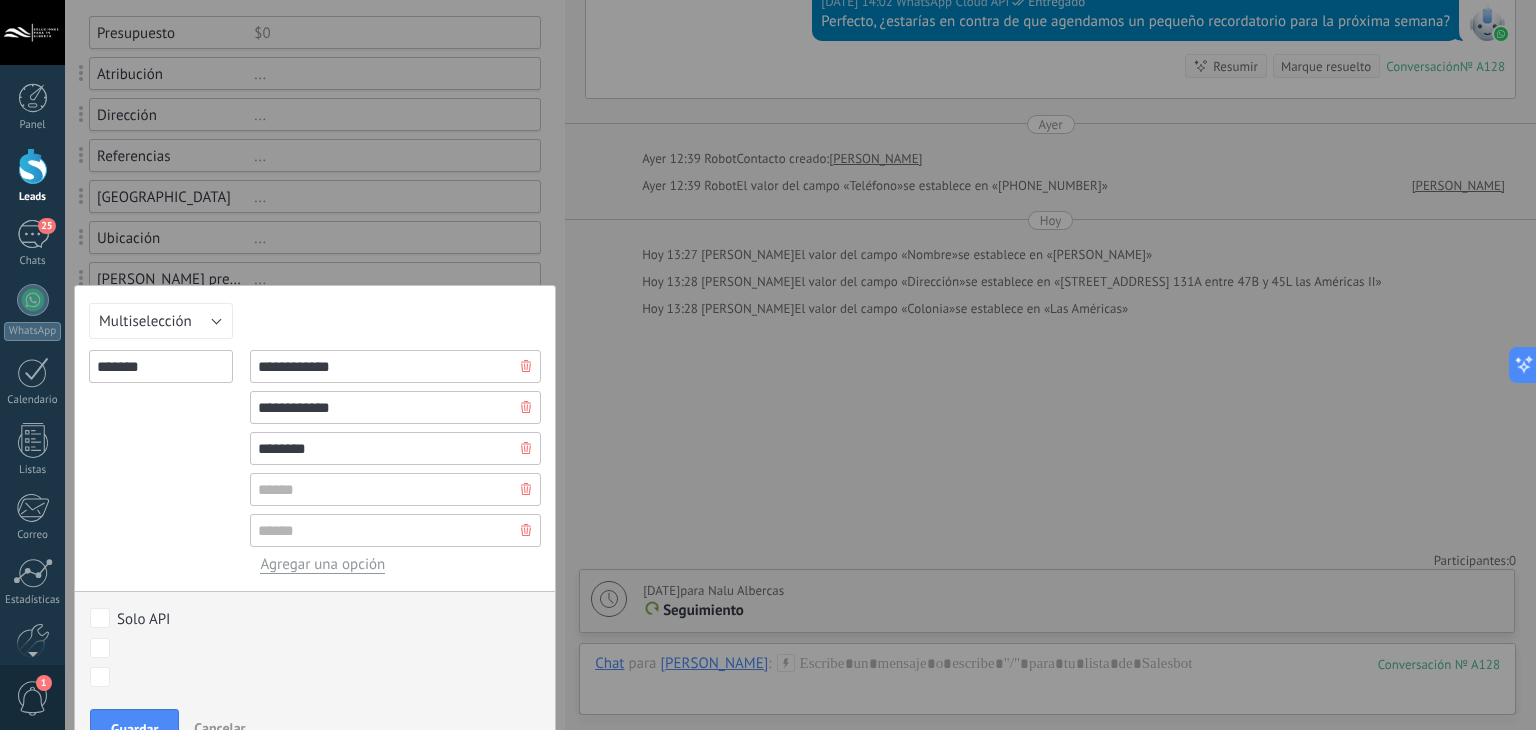 type on "********" 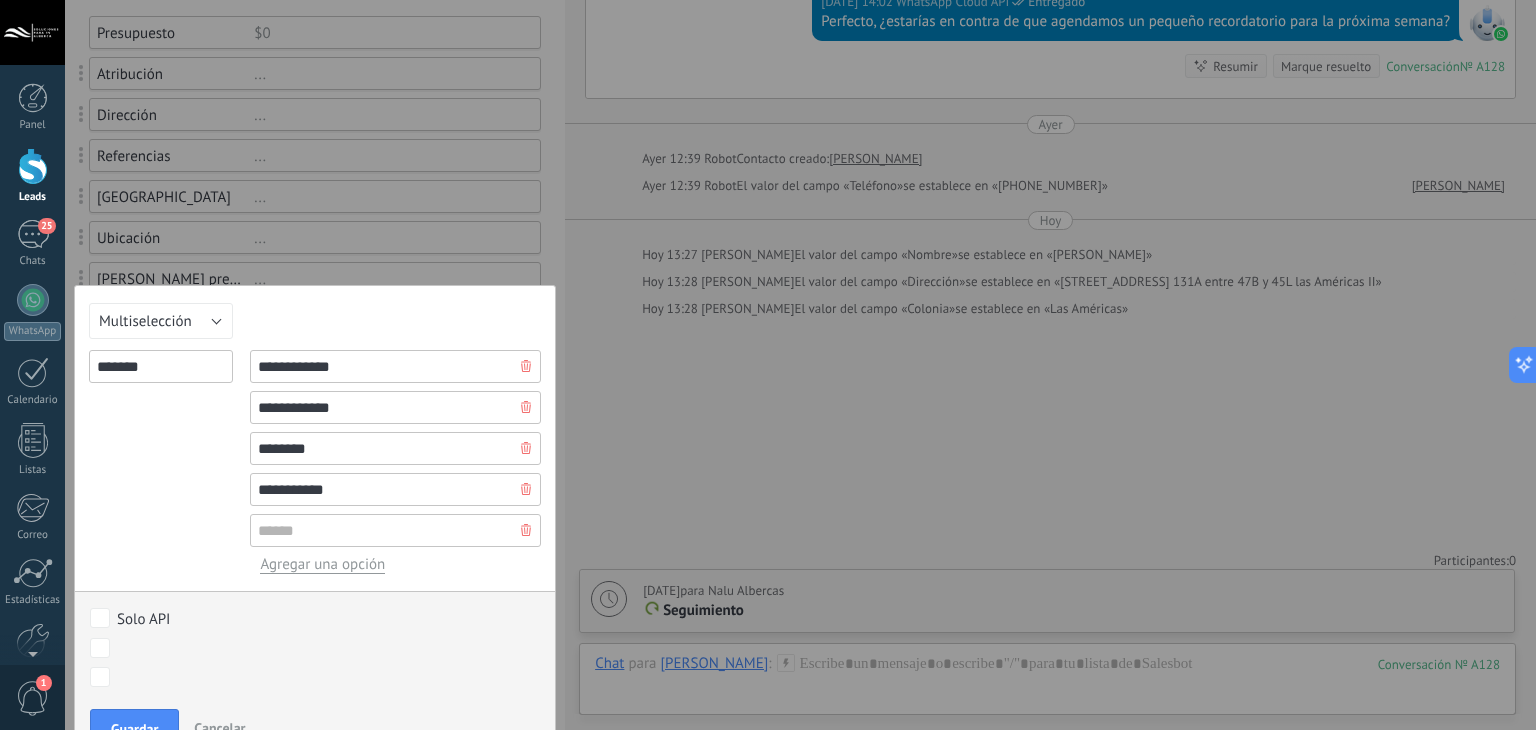 click on "**********" at bounding box center (395, 489) 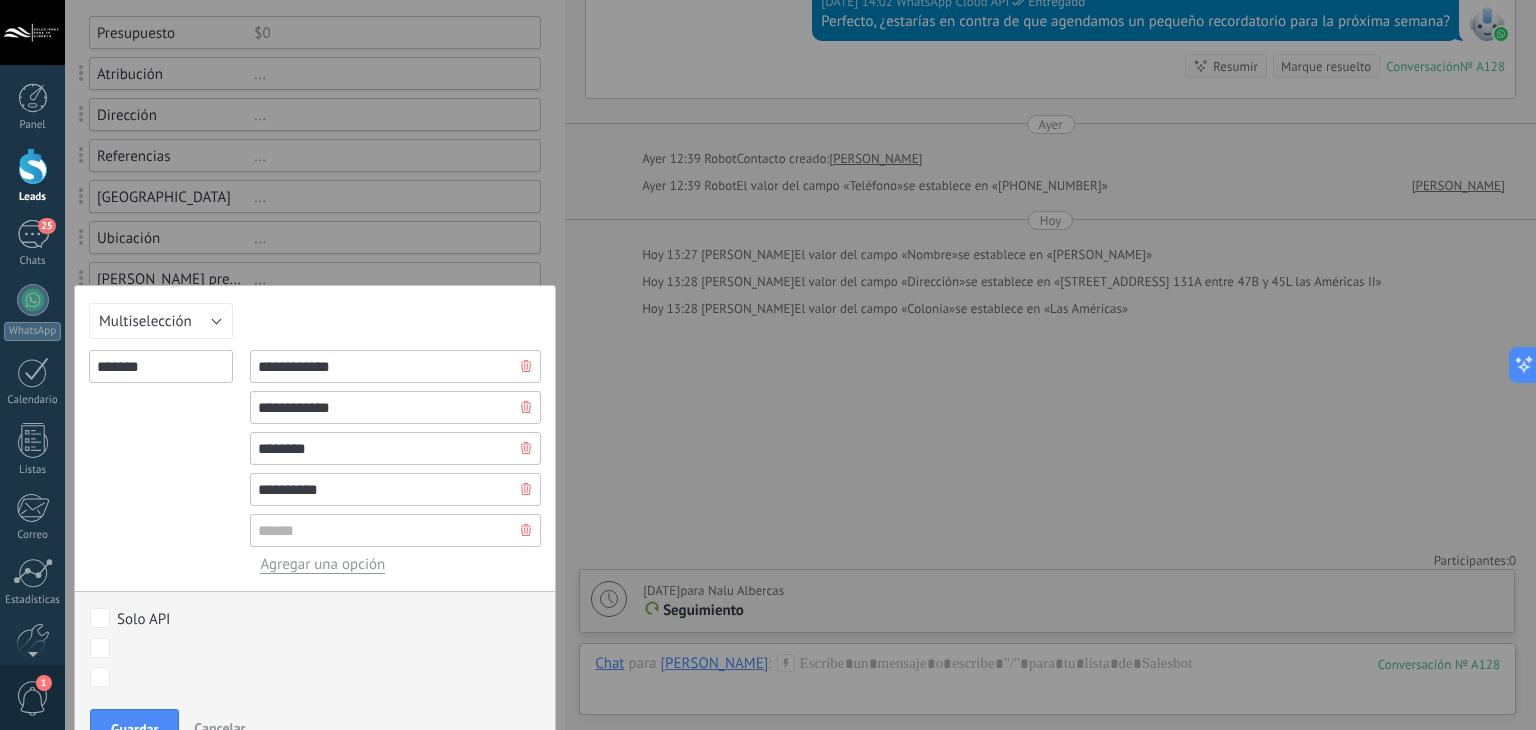 type on "**********" 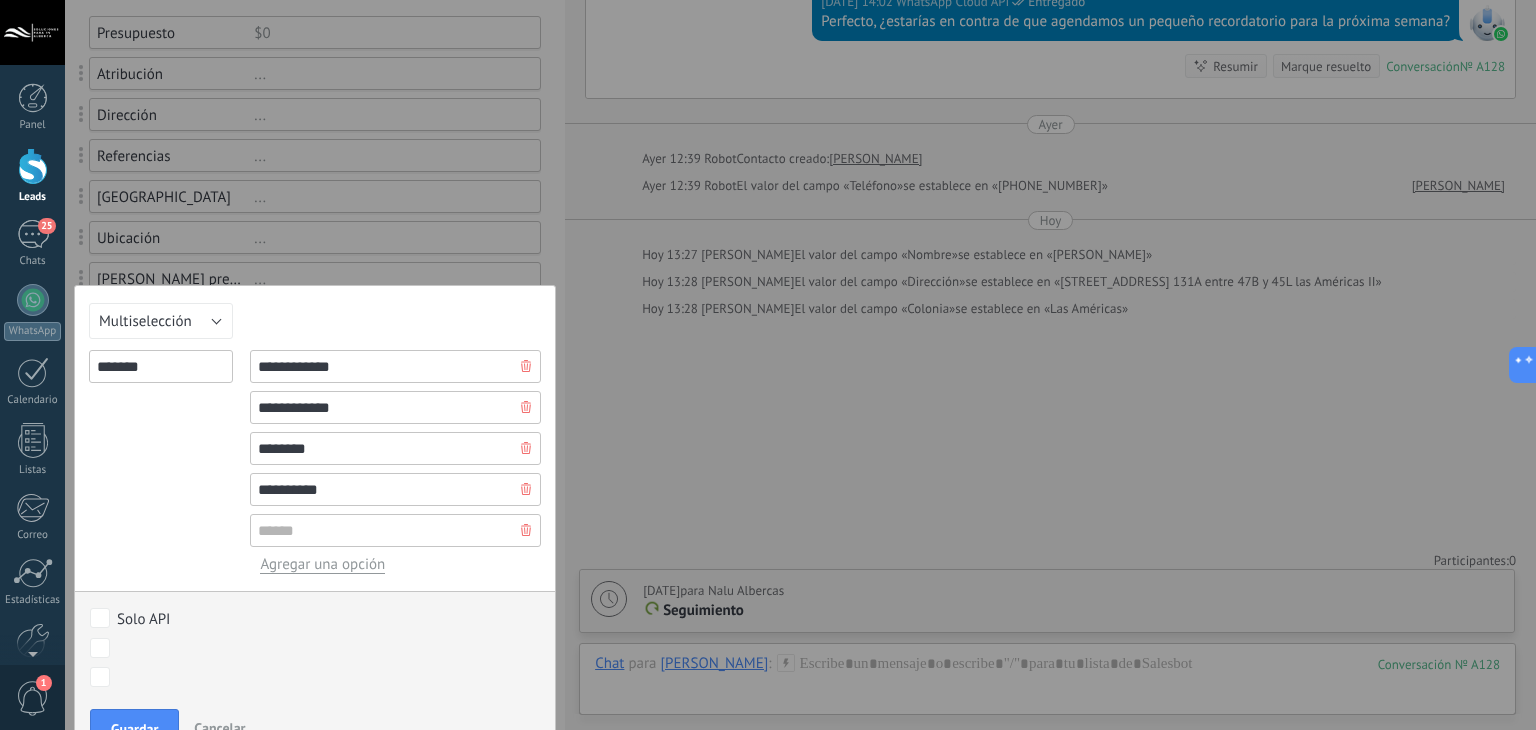 type on "**********" 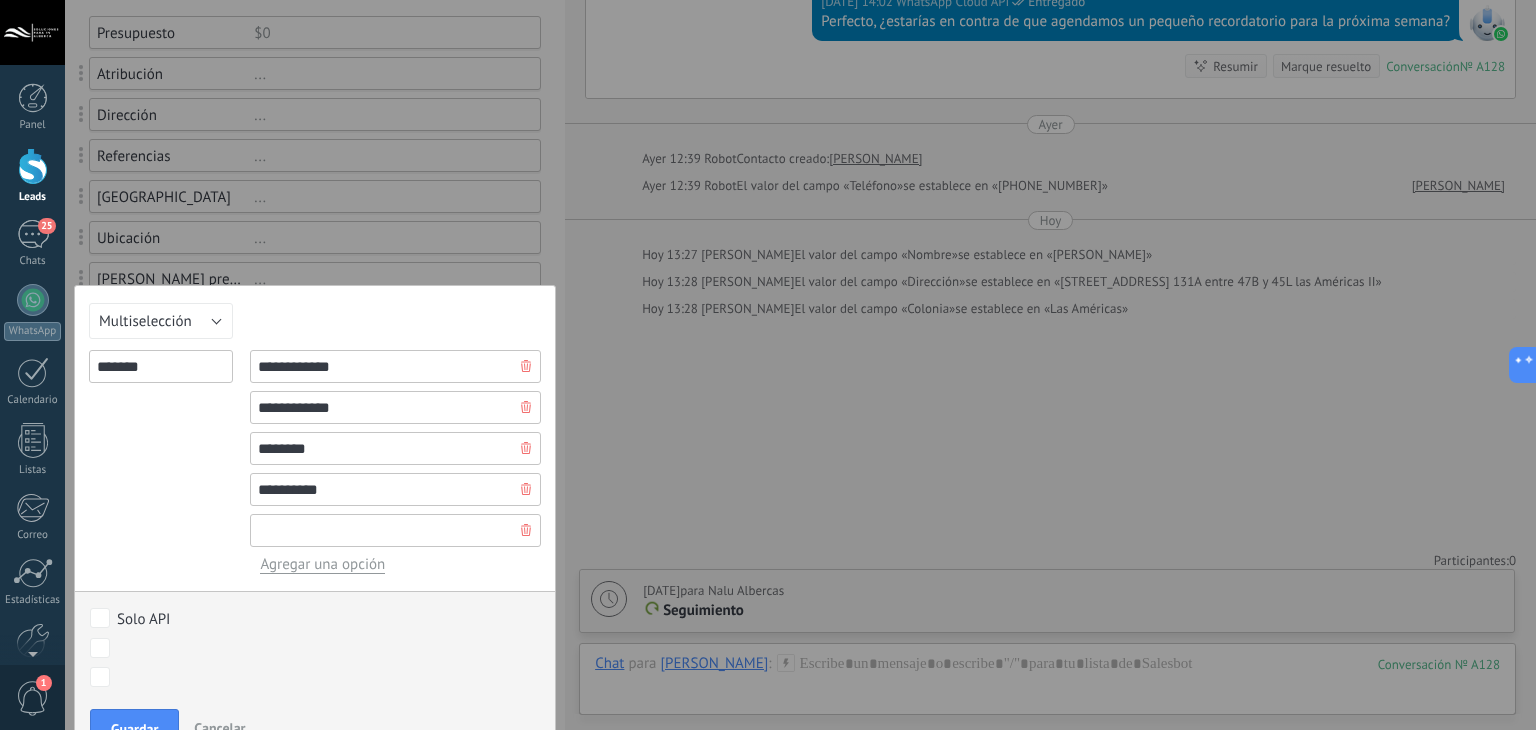 click at bounding box center [395, 530] 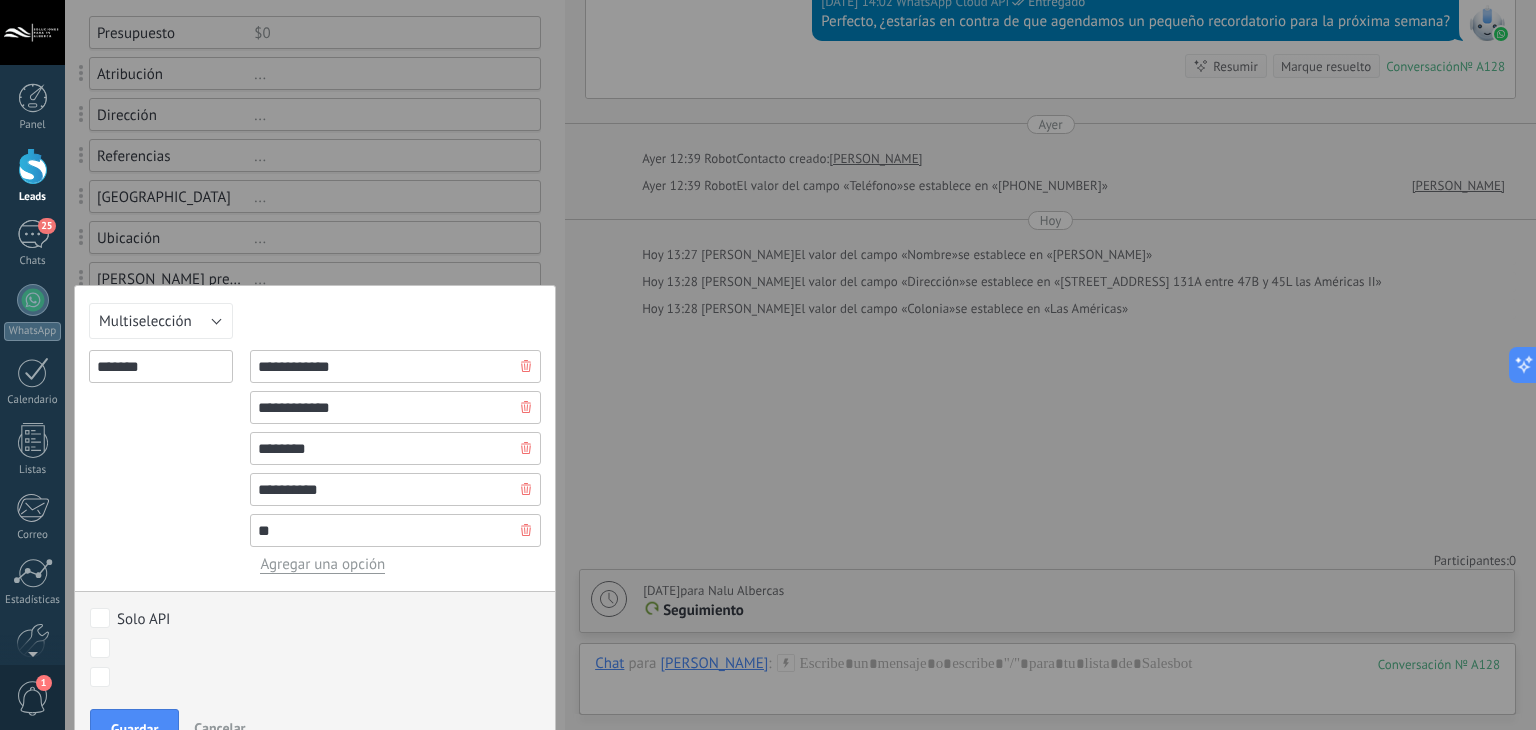 type on "*" 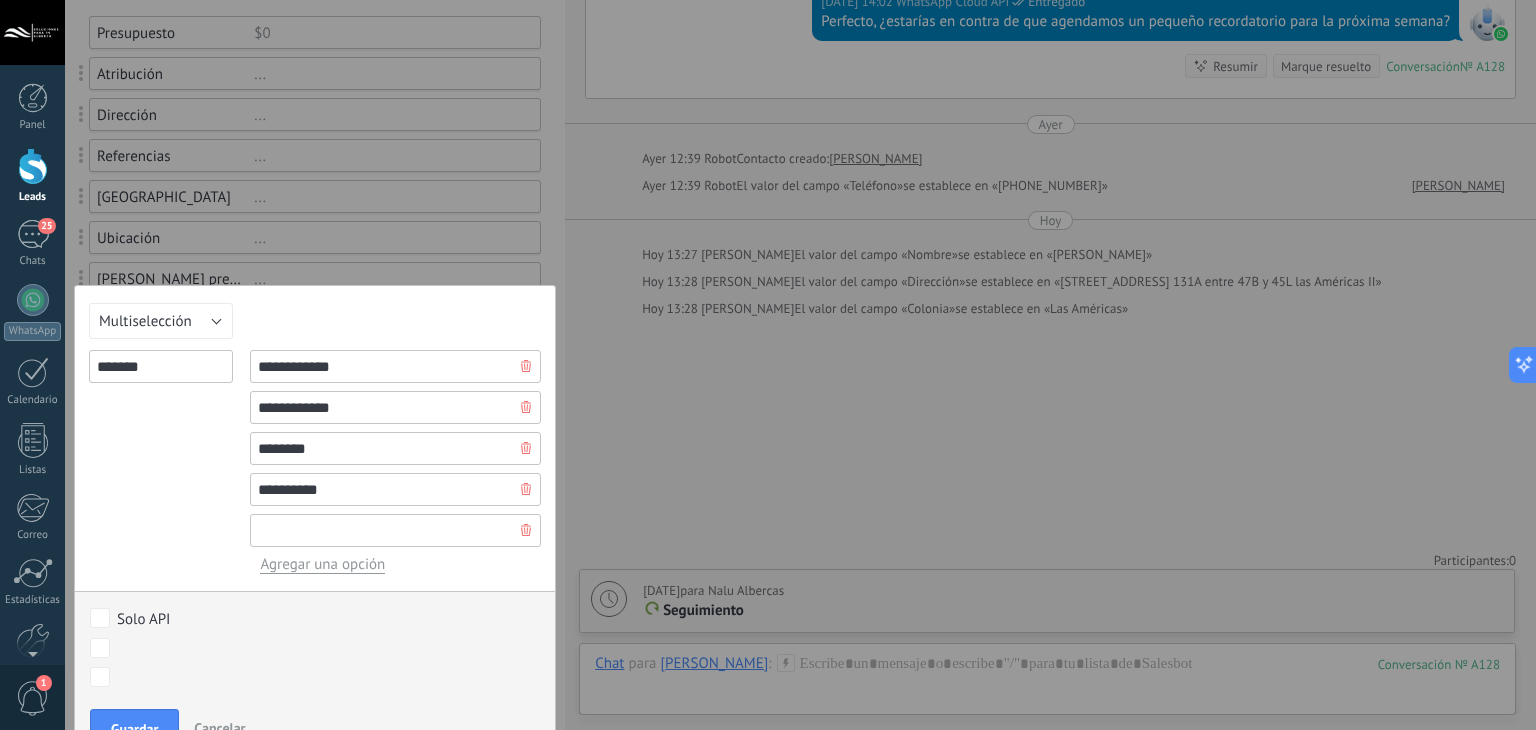 type on "*" 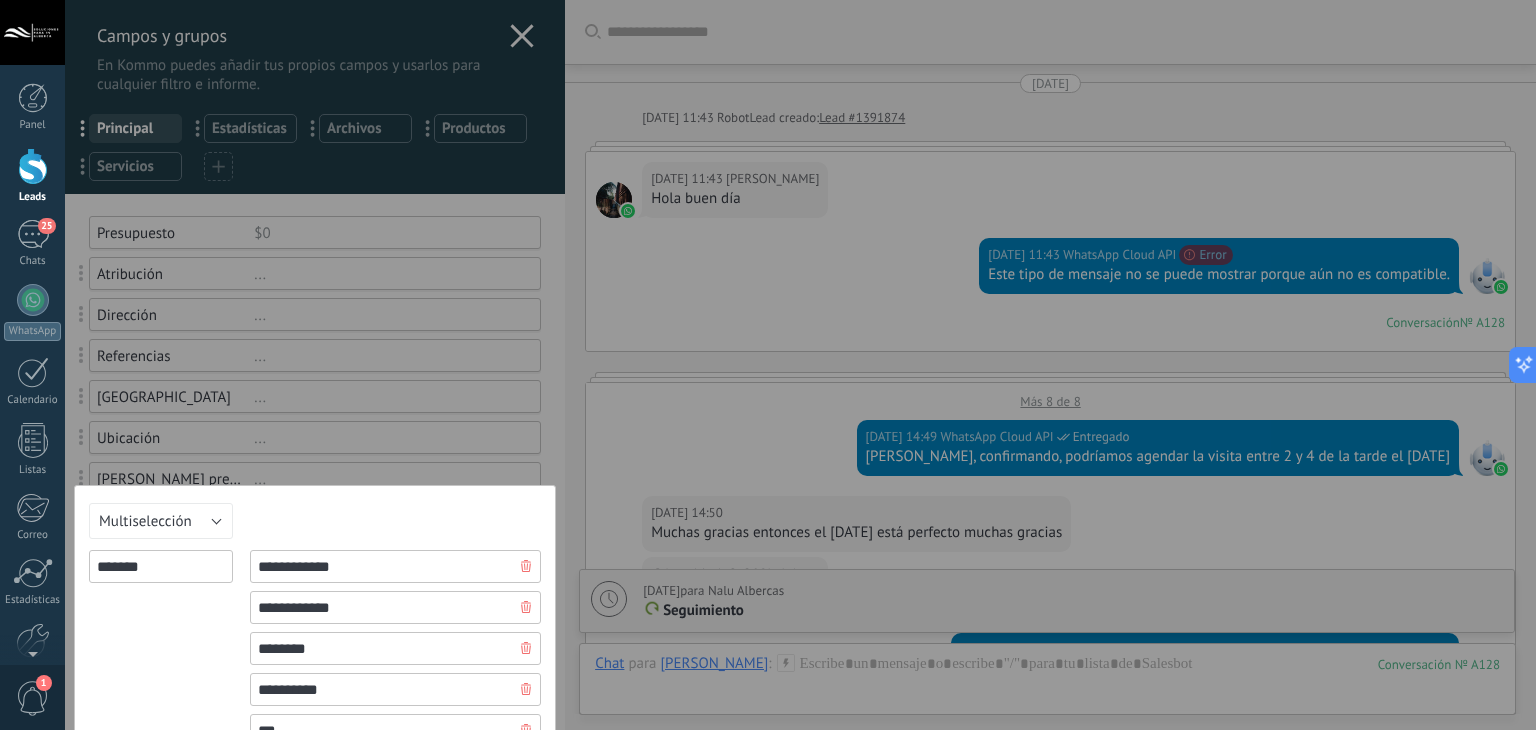 scroll, scrollTop: 0, scrollLeft: 0, axis: both 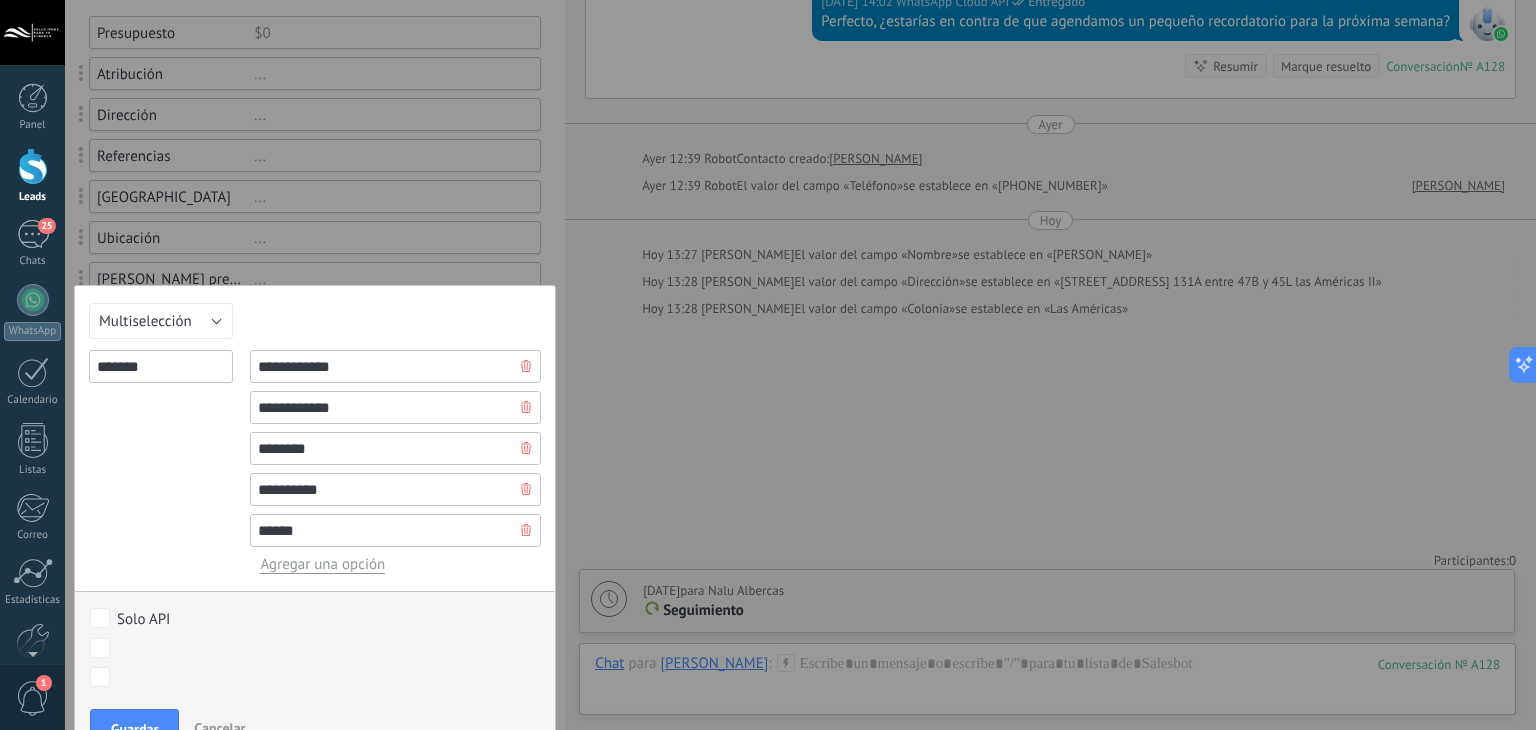 type on "******" 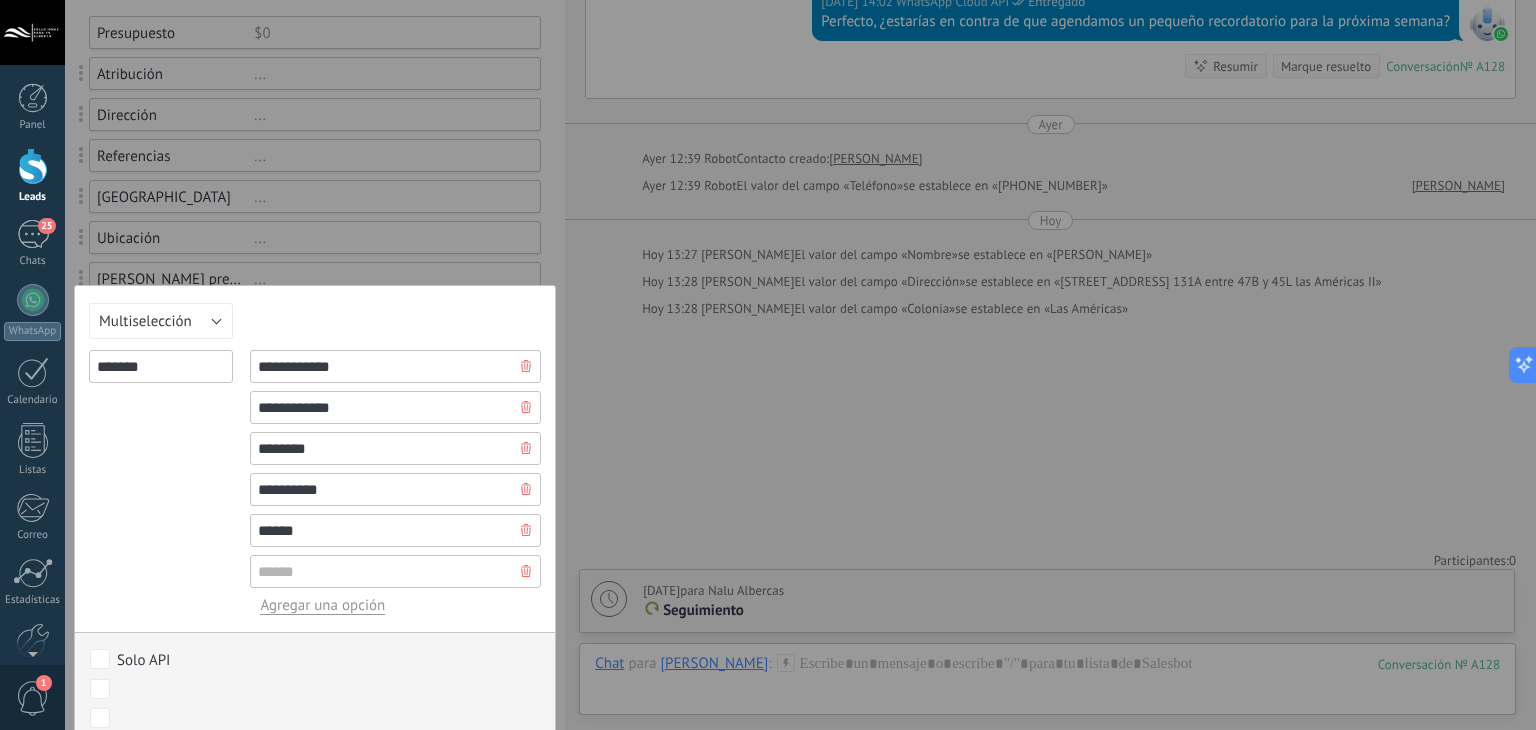 click 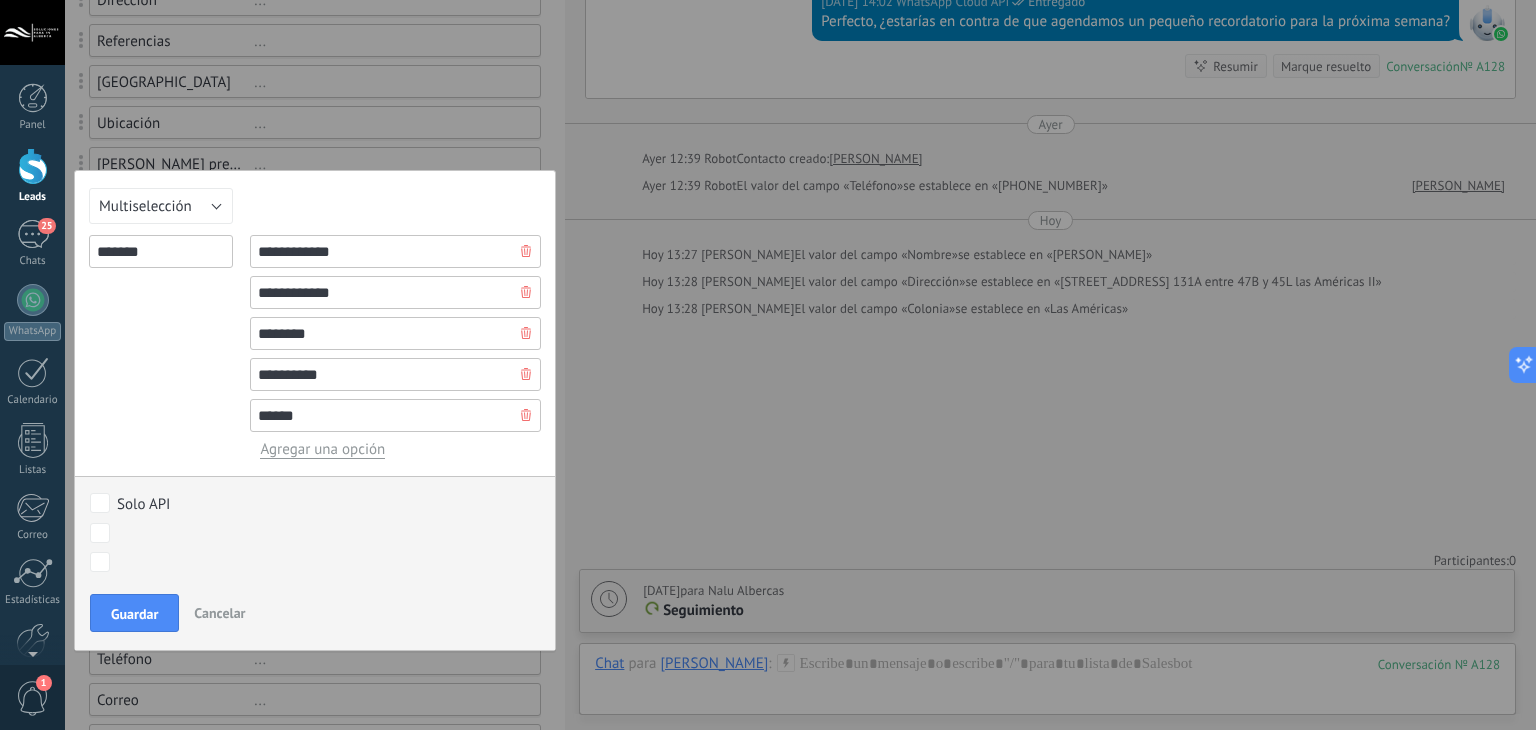 scroll, scrollTop: 400, scrollLeft: 0, axis: vertical 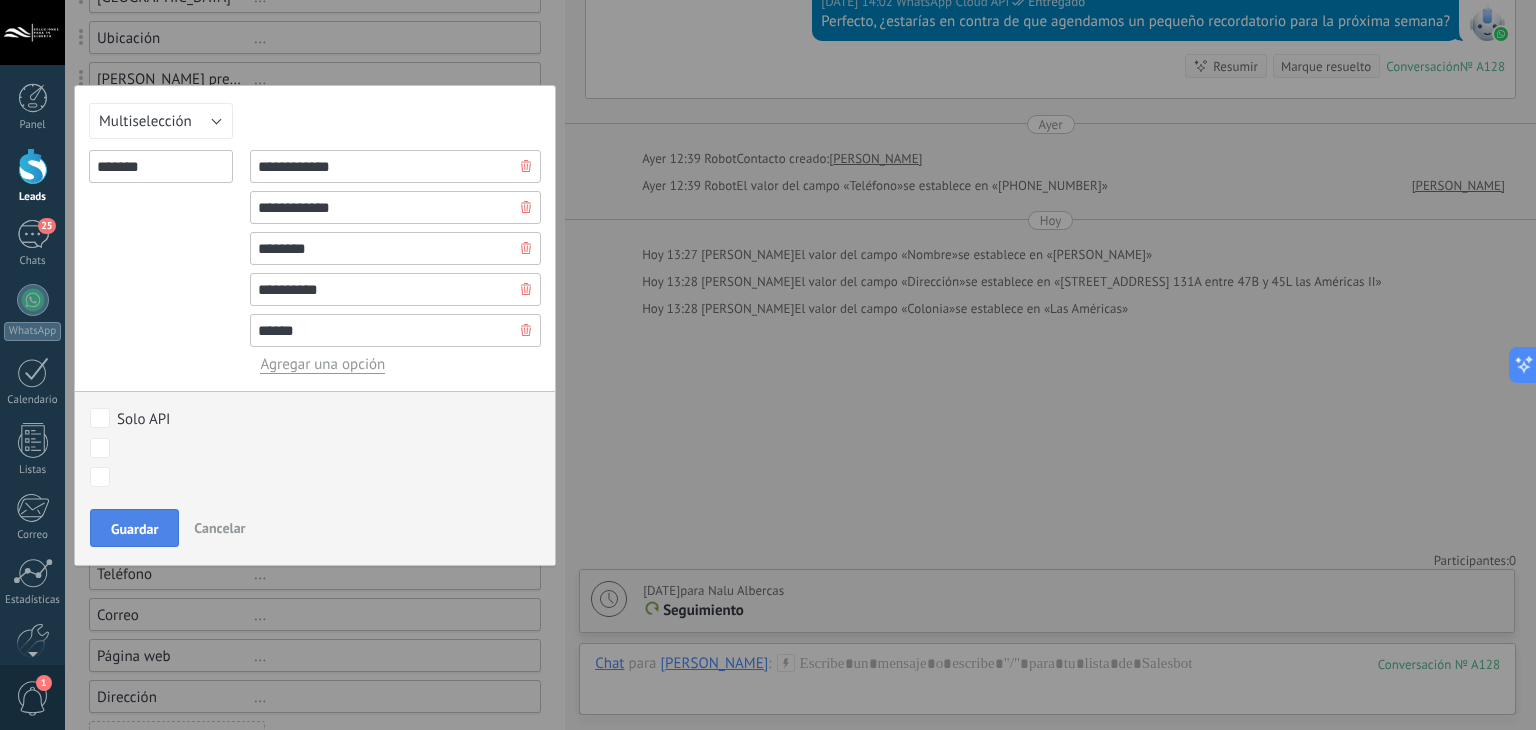 click on "Guardar" at bounding box center (134, 528) 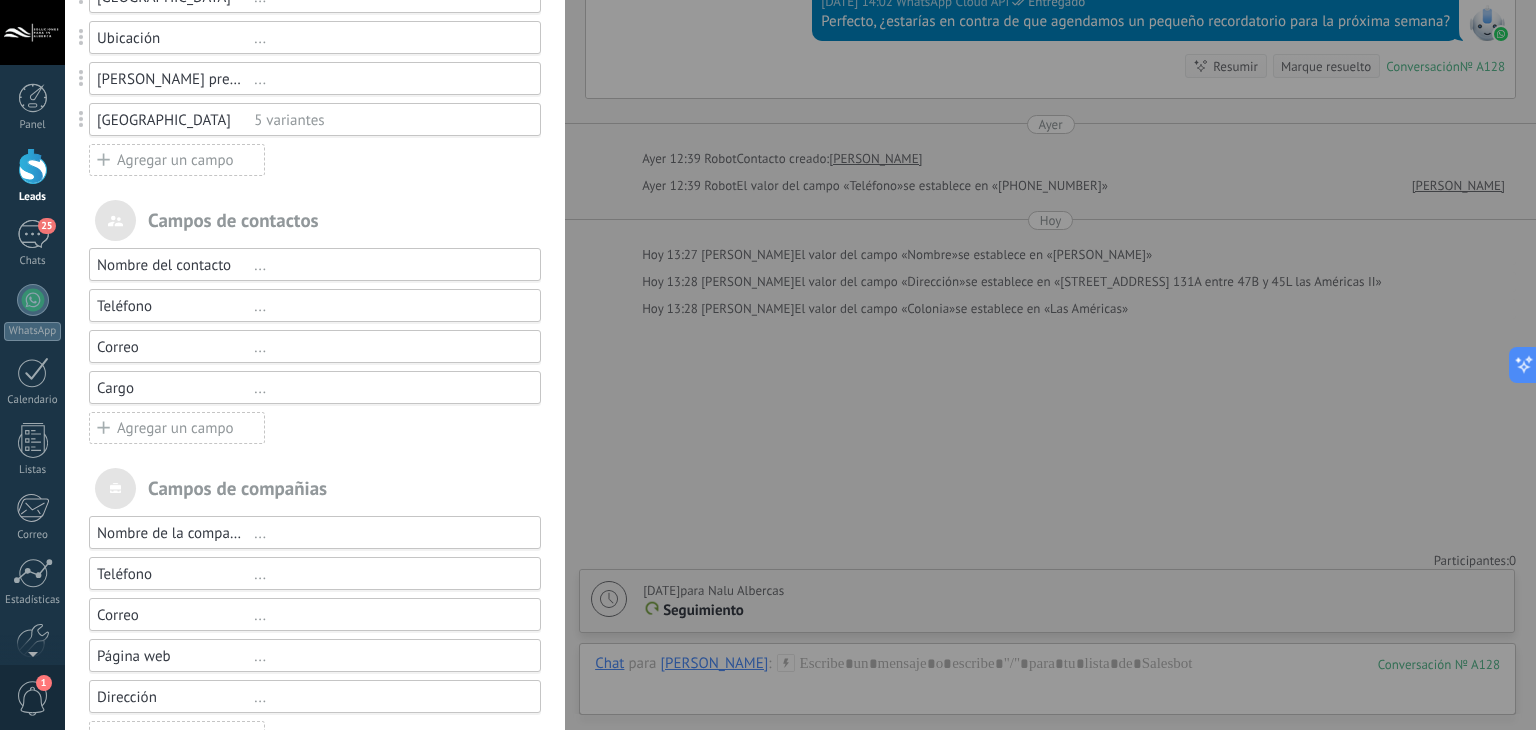 scroll, scrollTop: 200, scrollLeft: 0, axis: vertical 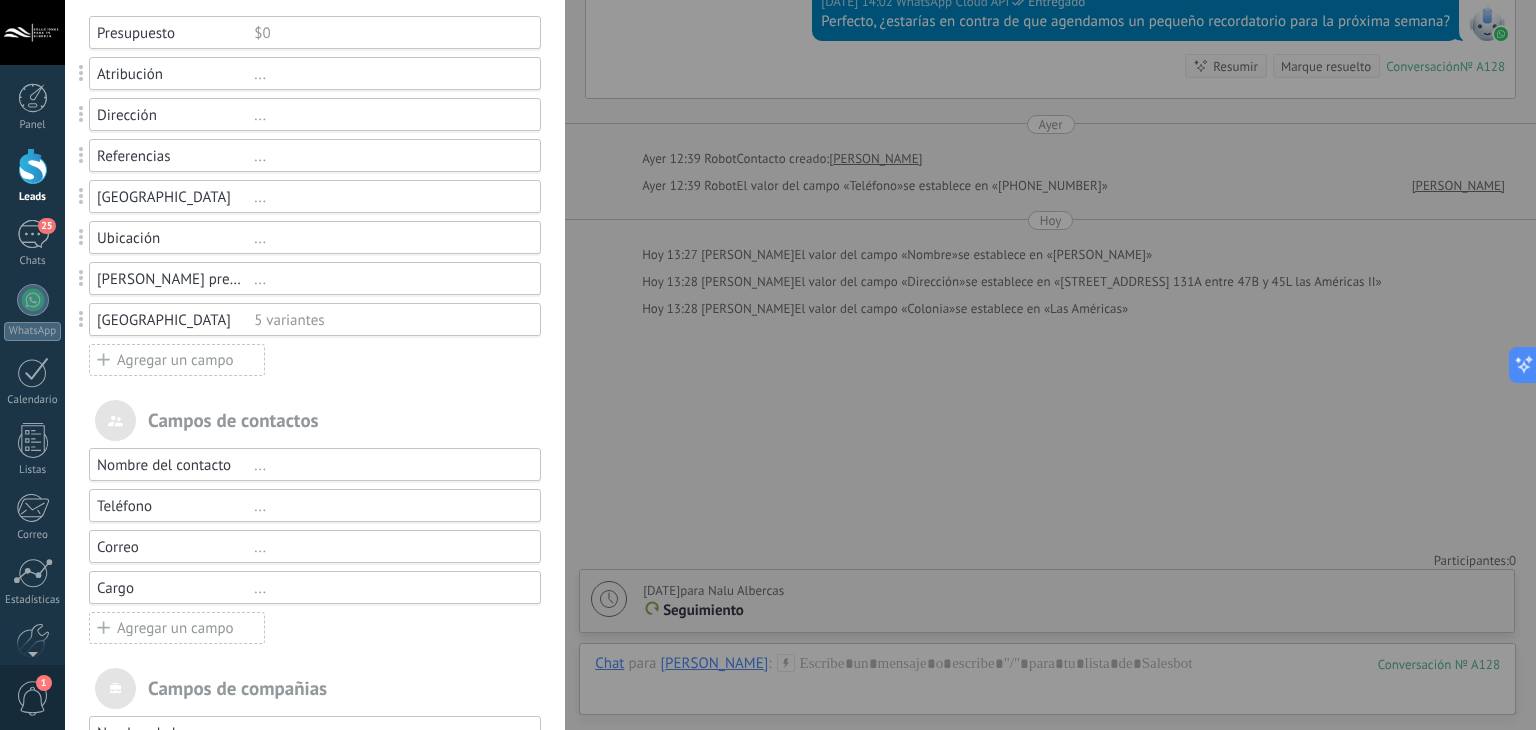 click on "5 variantes" at bounding box center [388, 320] 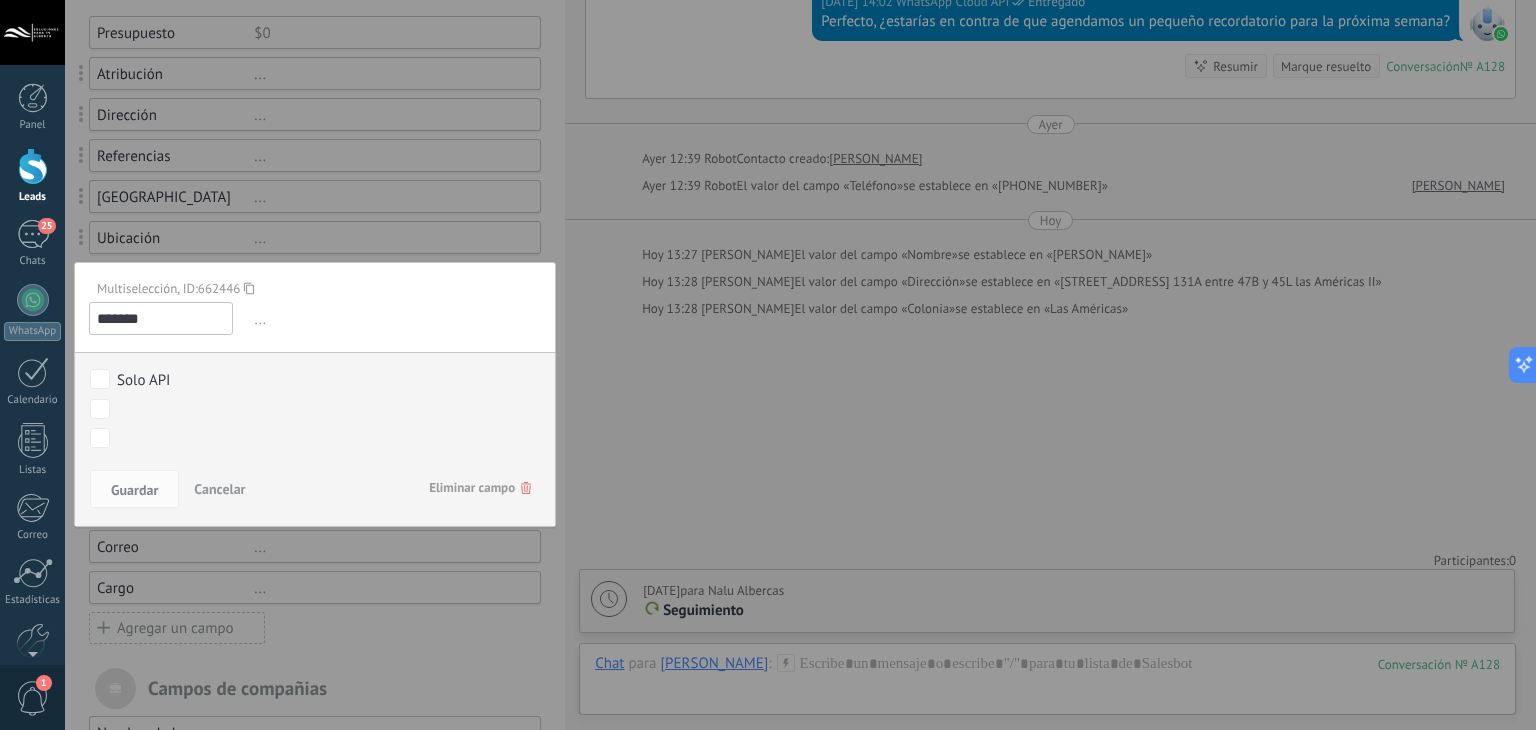 click on "Campos y grupos En Kommo puedes añadir tus propios campos y usarlos para cualquier filtro e informe. ... Principal ... Estadísticas ... Archivos ... Productos ... Servicios ********* Usted ha alcanzado la cantidad máxima de los campos añadidos en la tarifa Periodo de prueba Presupuesto $0 Atribución ... Dirección ... Referencias ... [GEOGRAPHIC_DATA] ... Ubicación ... Horario preferido ... Multiselección, ID:  662446 ******* ... El campo de moneda te permite introducir divisas diferentes a la moneda utilizada en tu cuenta Use la expresión para calcular el valor = [ — inserta un campo * — multiplicar / — dividir + — agregar - — sustraer ( ) — paréntesis Puede especificar el cálculo del valor automático por la fórmula.Por ejemplo, la fórmula  [Presupuesto] * 0.2  lo ayudará a calcular un descuento del 20 % del presupuesto. Solo API Contacto inicial no contestó stand  by 15 días 1er intento 2do intento 3er intento 4to intento 5to intento 6to intento 7mo intento Fuera [PERSON_NAME] Venta Perdido $0" at bounding box center [800, 365] 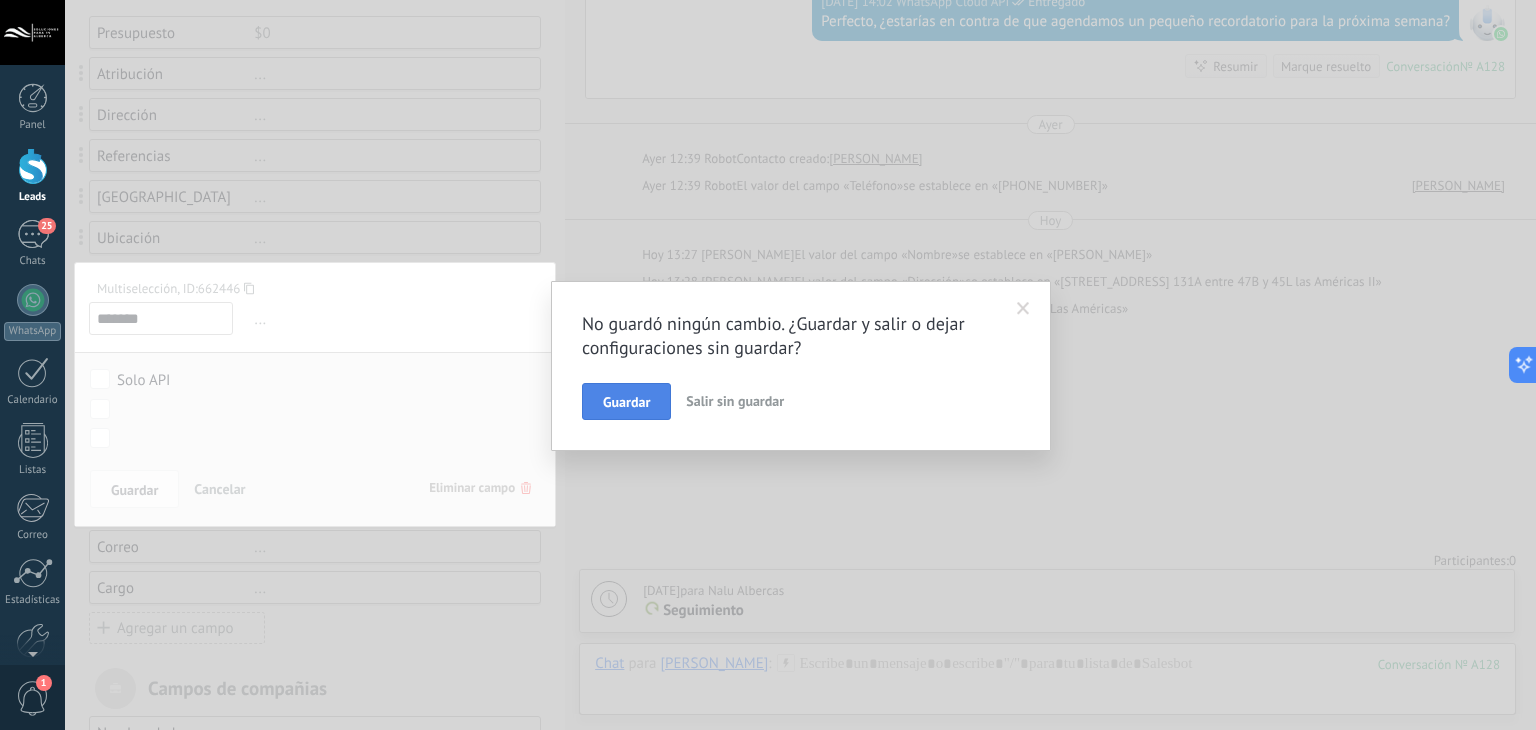 click on "Guardar" at bounding box center (626, 402) 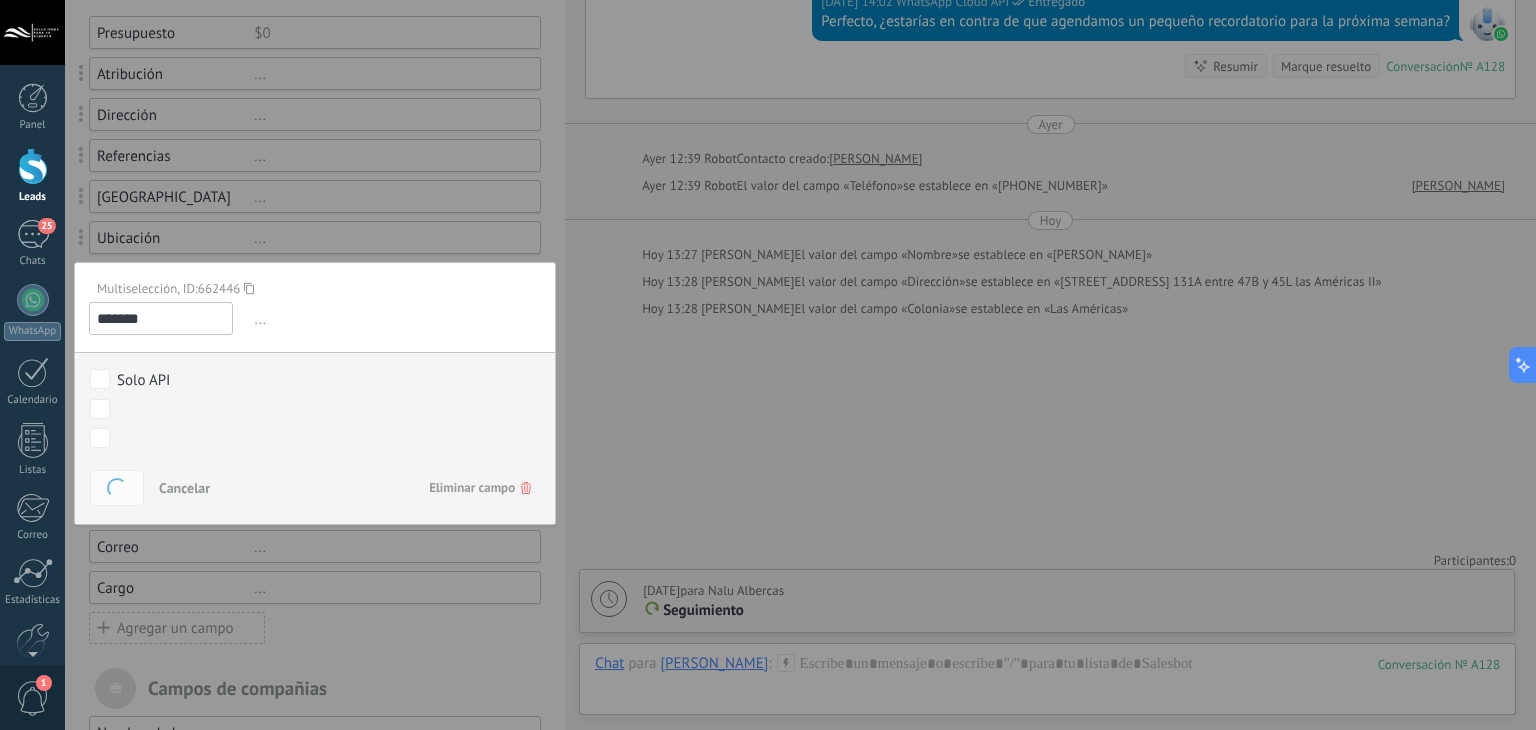 scroll, scrollTop: 75, scrollLeft: 0, axis: vertical 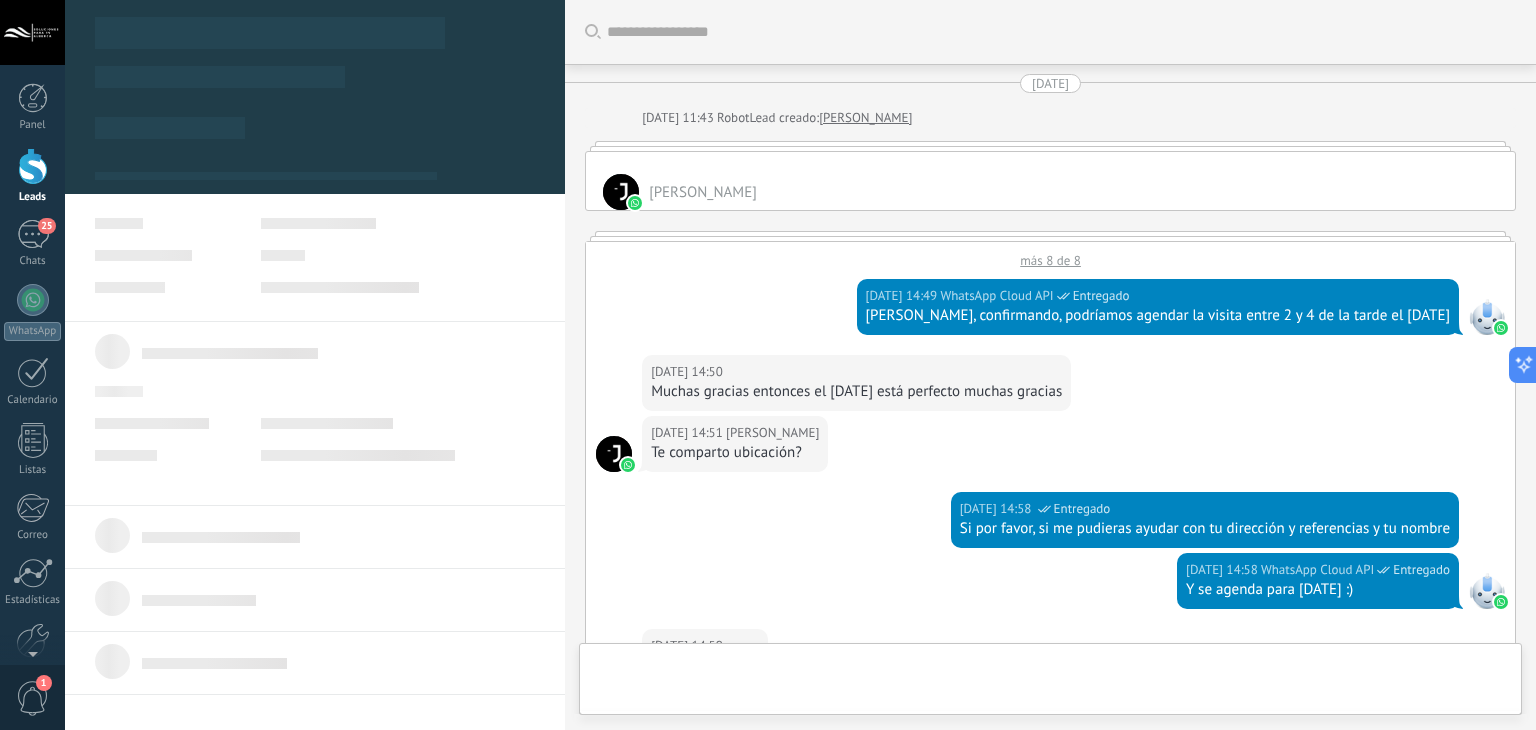 type on "**********" 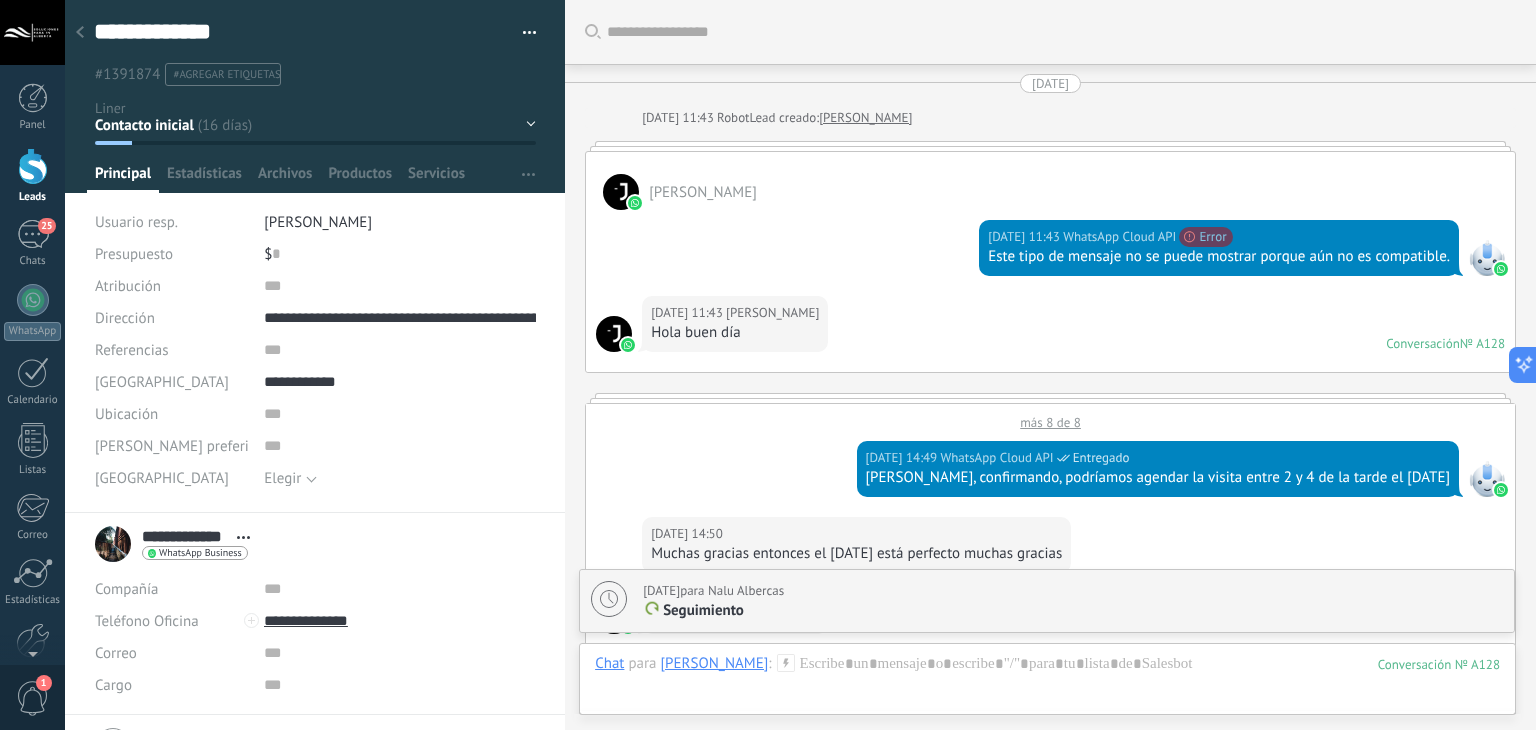 scroll, scrollTop: 2475, scrollLeft: 0, axis: vertical 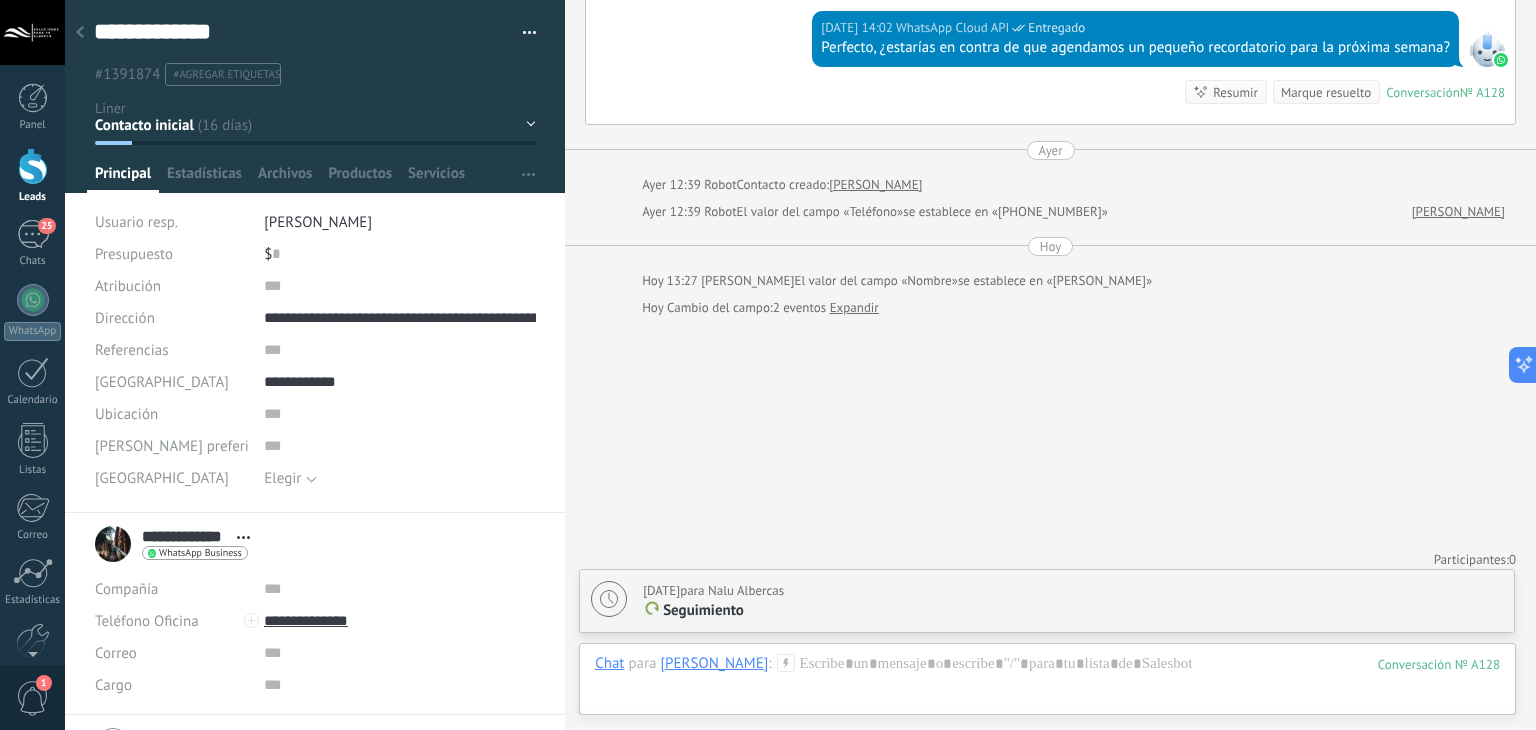 click on "Elegir" at bounding box center [282, 478] 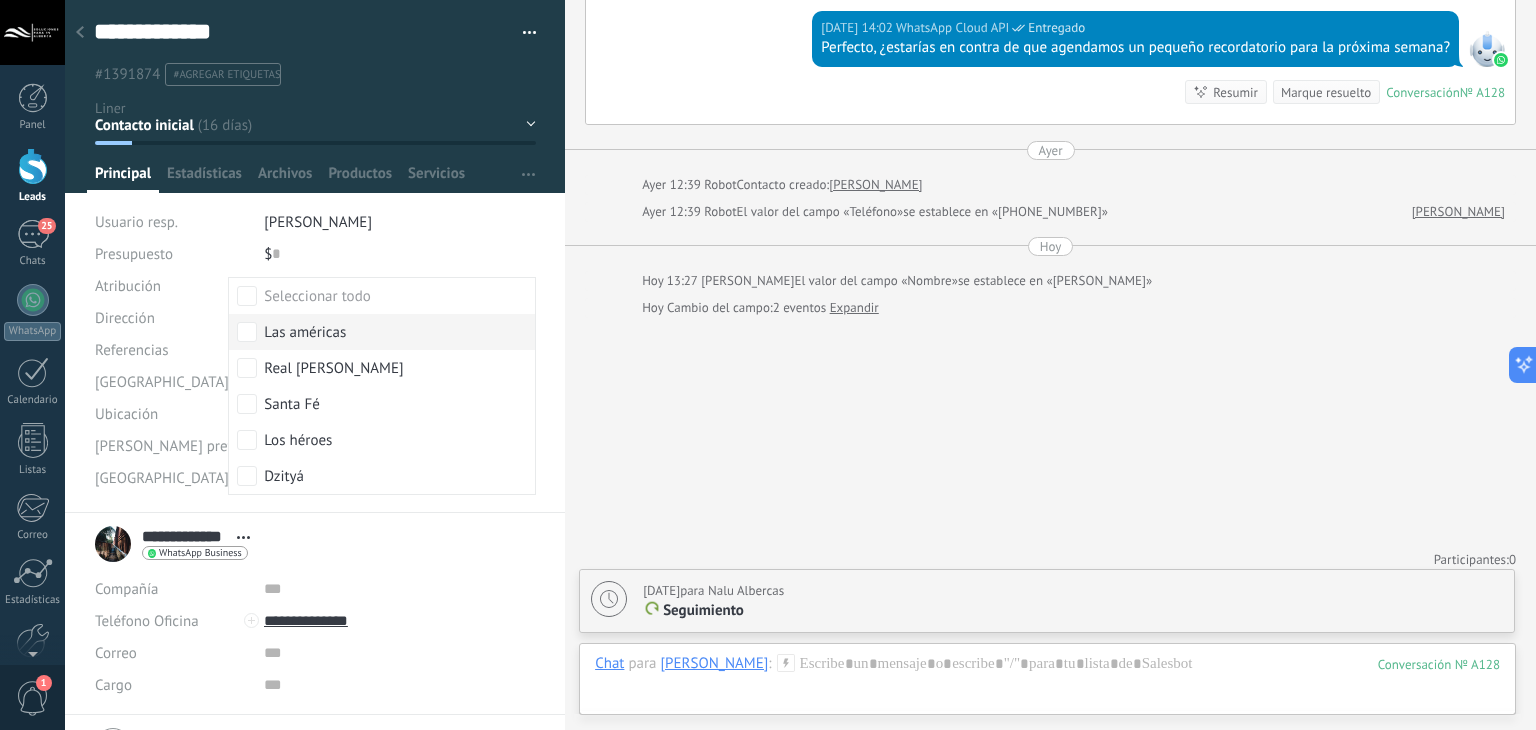 click on "Las américas" at bounding box center [305, 333] 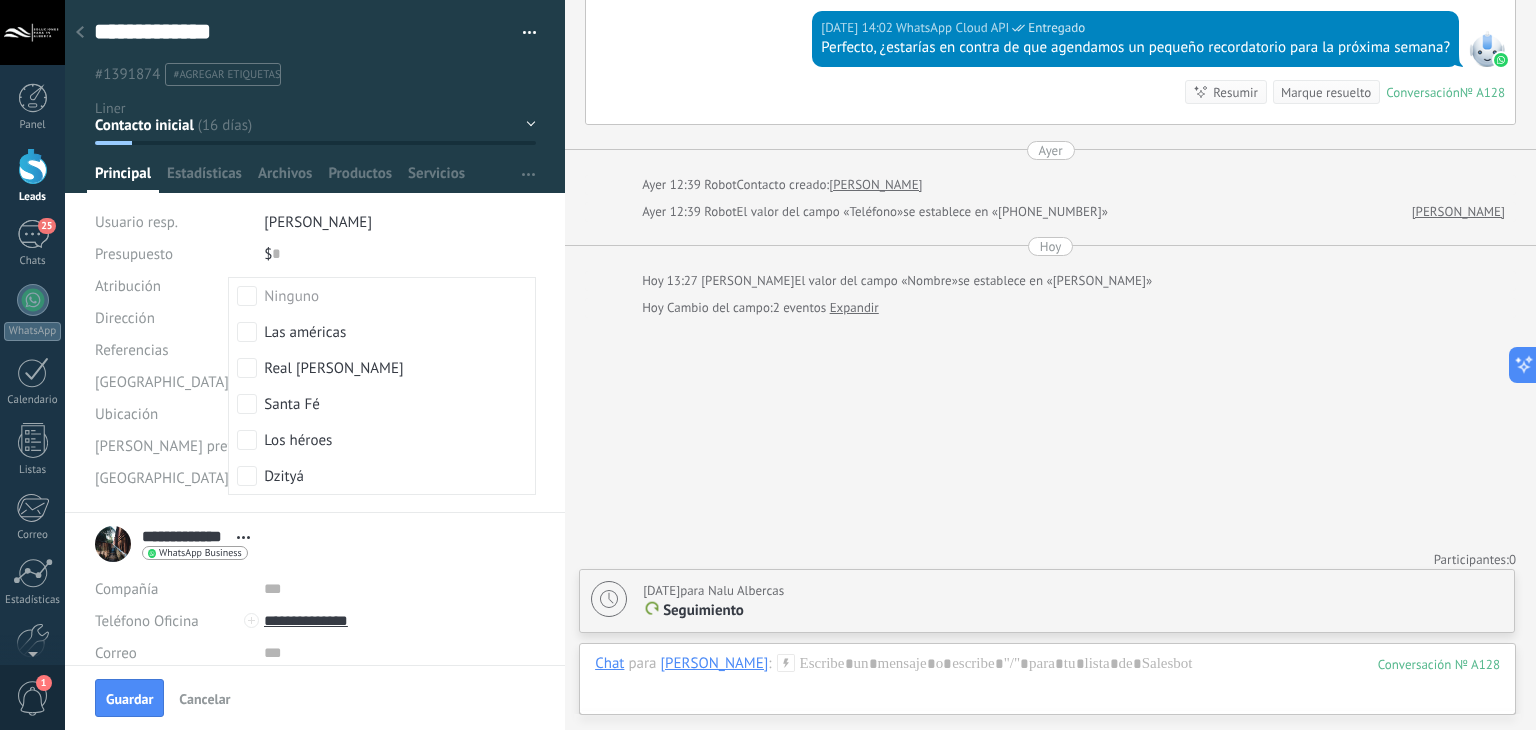 click on "Buscar Carga más [DATE] [DATE] 11:43 Robot  Lead creado:  [PERSON_NAME] [PERSON_NAME]  [DATE] 11:43 WhatsApp Cloud API  Error Este tipo de mensaje no se puede mostrar porque aún no es compatible. [DATE] 11:43 [PERSON_NAME] buen día Conversación  № A128 Conversación № A128 más 8 de [PHONE_NUMBER][DATE] 14:49 WhatsApp Cloud API  Entregado Hola, confirmando, podríamos agendar la visita entre 2 y 4 de la tarde el [DATE] 14:50 [PERSON_NAME] gracias entonces el [DATE] está perfecto muchas gracias [DATE] 14:51 [PERSON_NAME]  Te comparto ubicación? [DATE] 14:58 WhatsApp Cloud API  Entregado Si por favor, si me pudieras ayudar con tu dirección y referencias y tu nombre [DATE] 14:58 WhatsApp Cloud API  Entregado Y se agenda para [DATE] :) [DATE] 14:59 [PERSON_NAME]  [PERSON_NAME] [DATE] 14:59 Javier Garcia  [STREET_ADDRESS] 131A entre 47B y 45L las Américas II [DATE] 15:00 [PERSON_NAME]  A un esquina de veterinaria wow Entregado   0" at bounding box center [1050, -870] 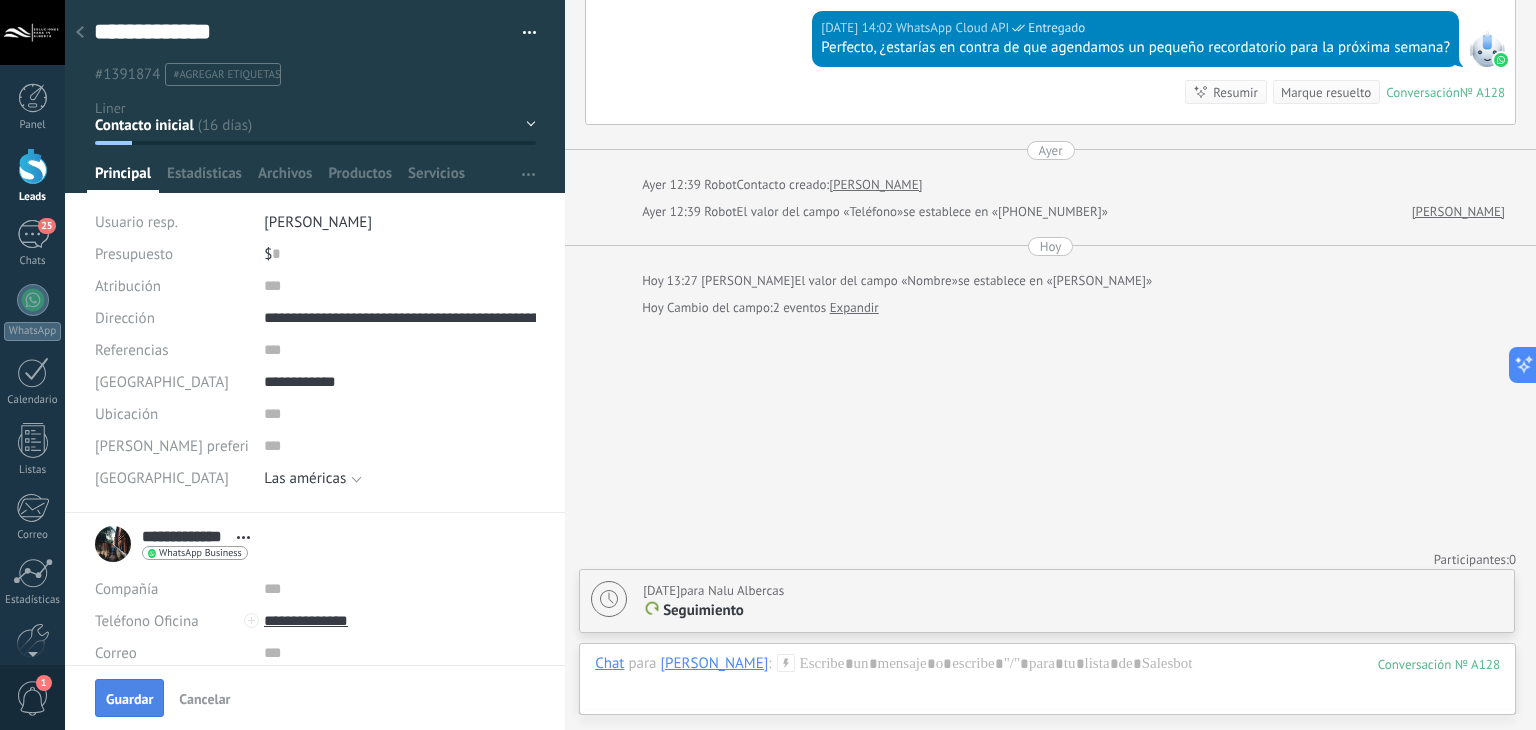 click on "Guardar" at bounding box center [129, 698] 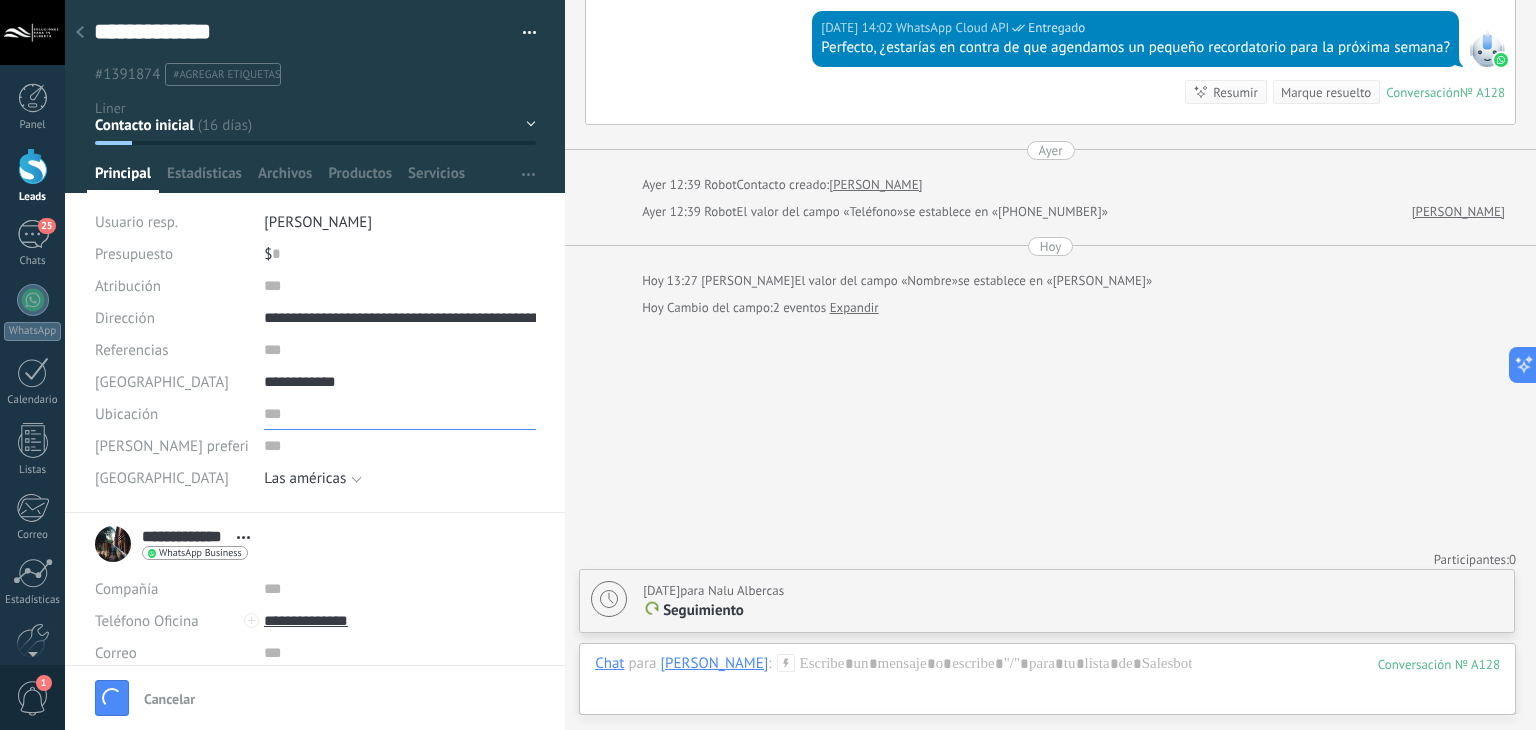 click at bounding box center (400, 414) 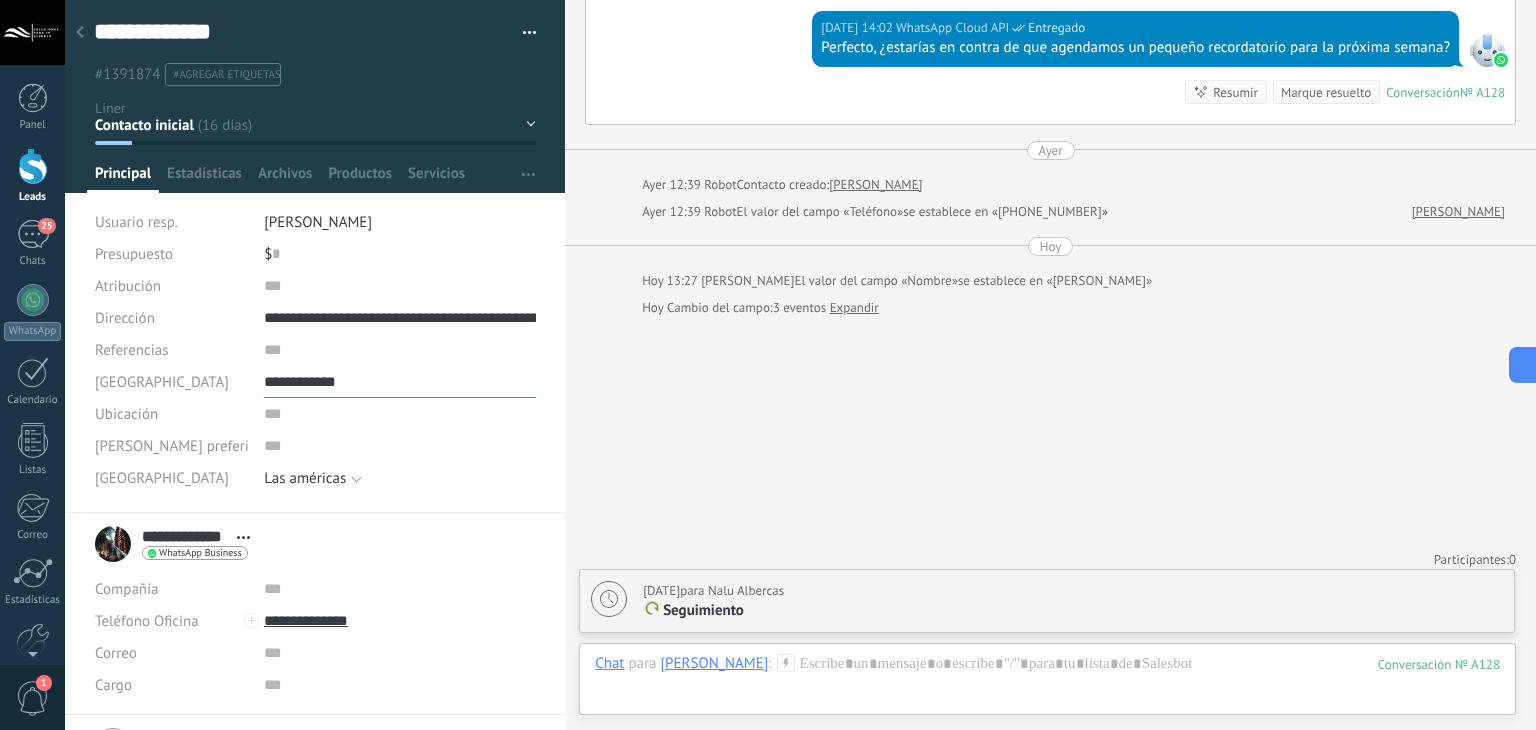 click on "**********" at bounding box center (400, 382) 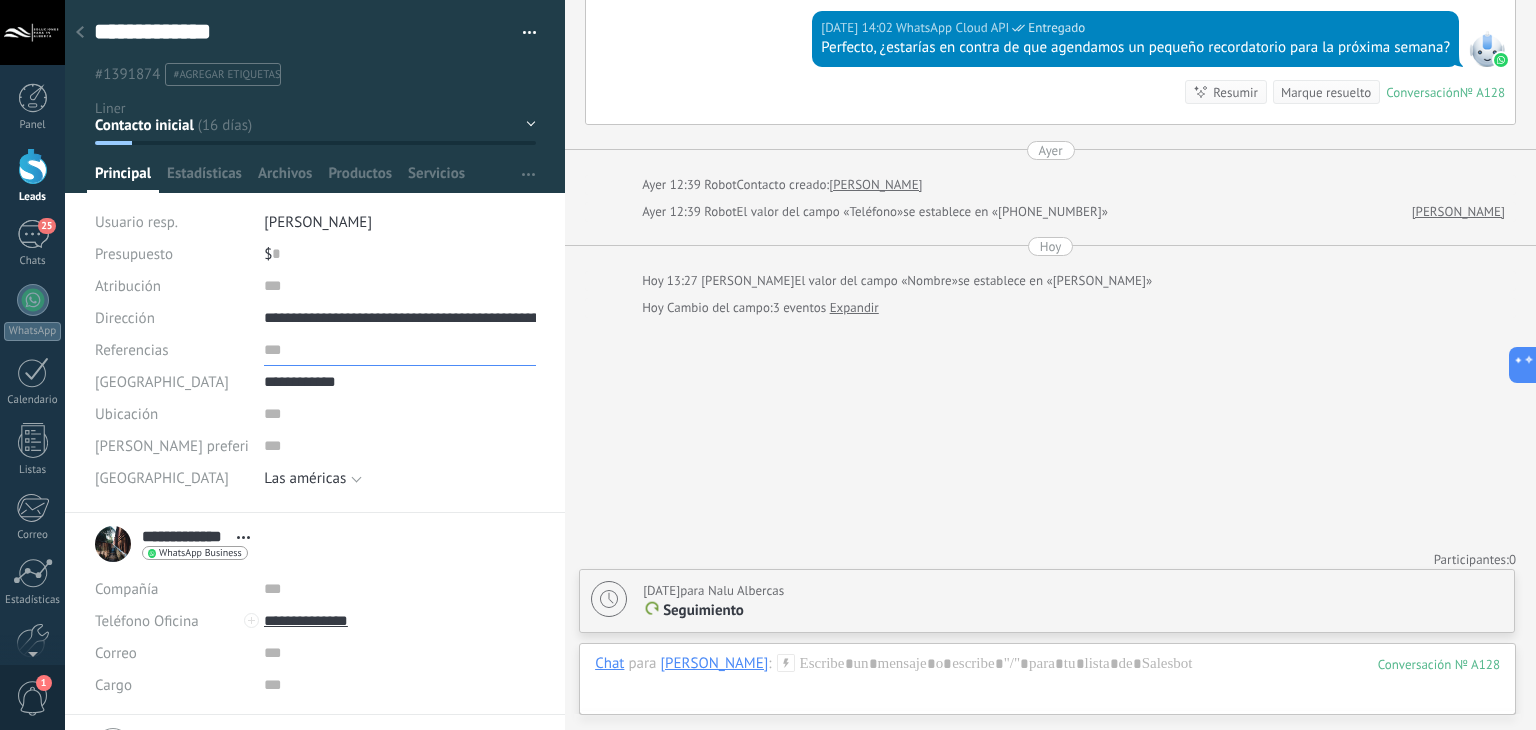 click at bounding box center [400, 350] 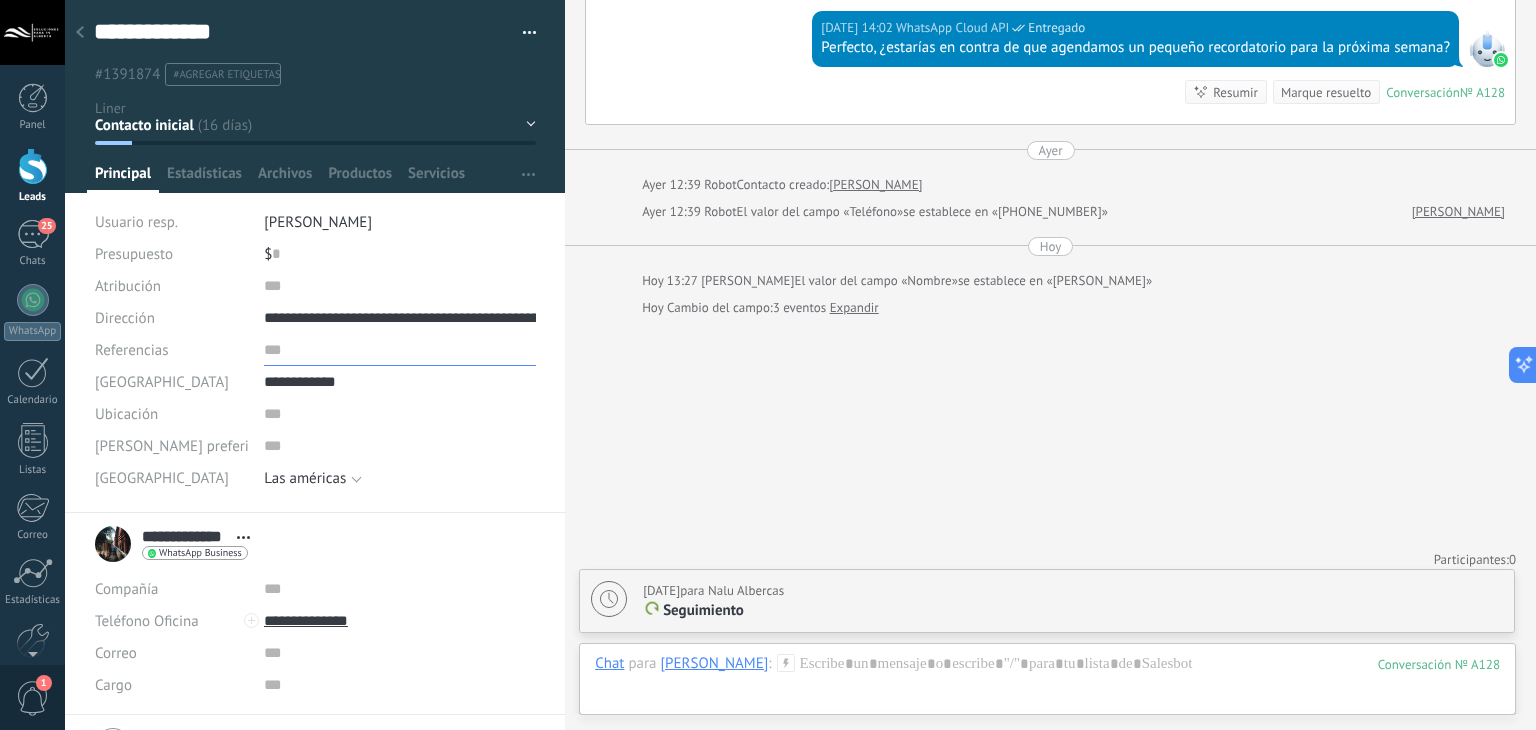 paste on "**********" 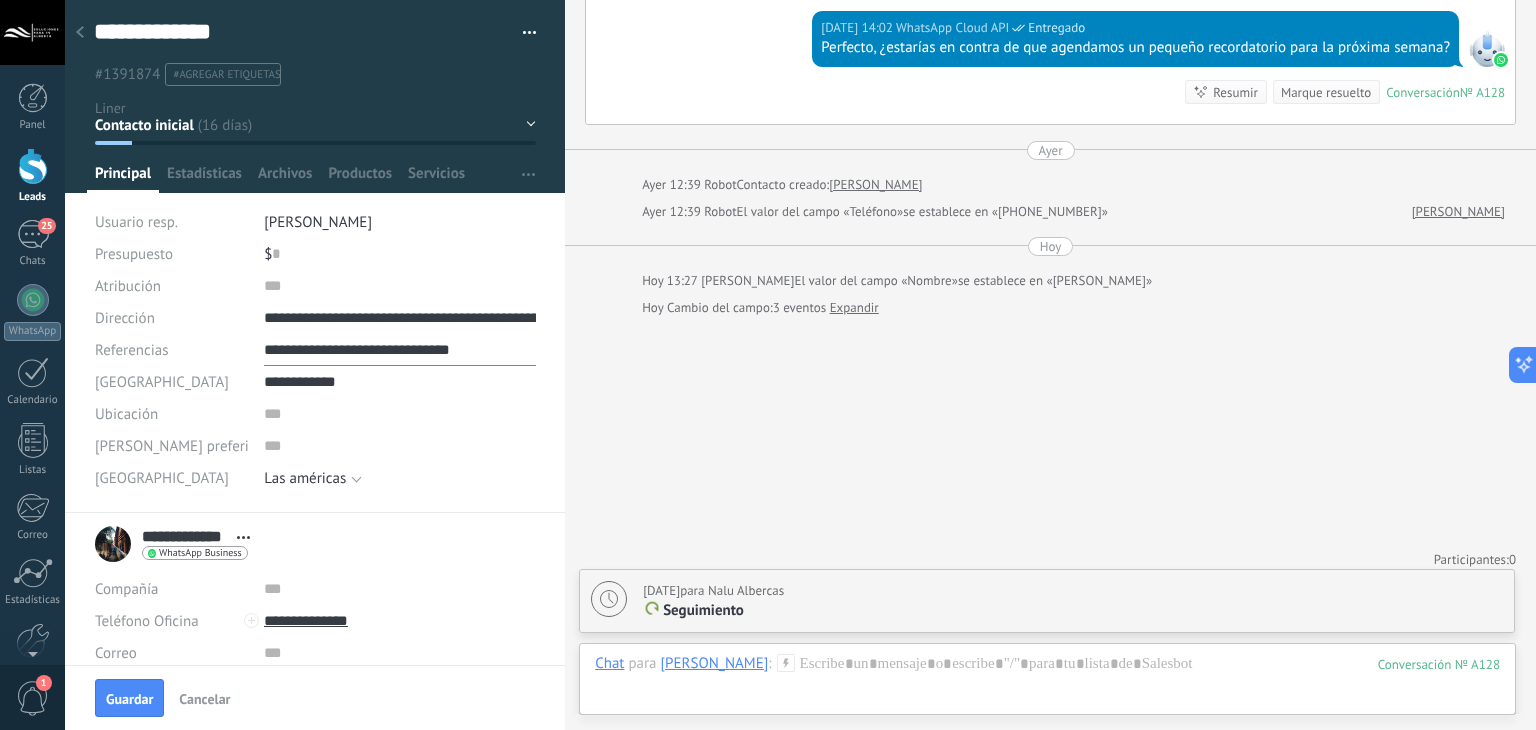 type on "**********" 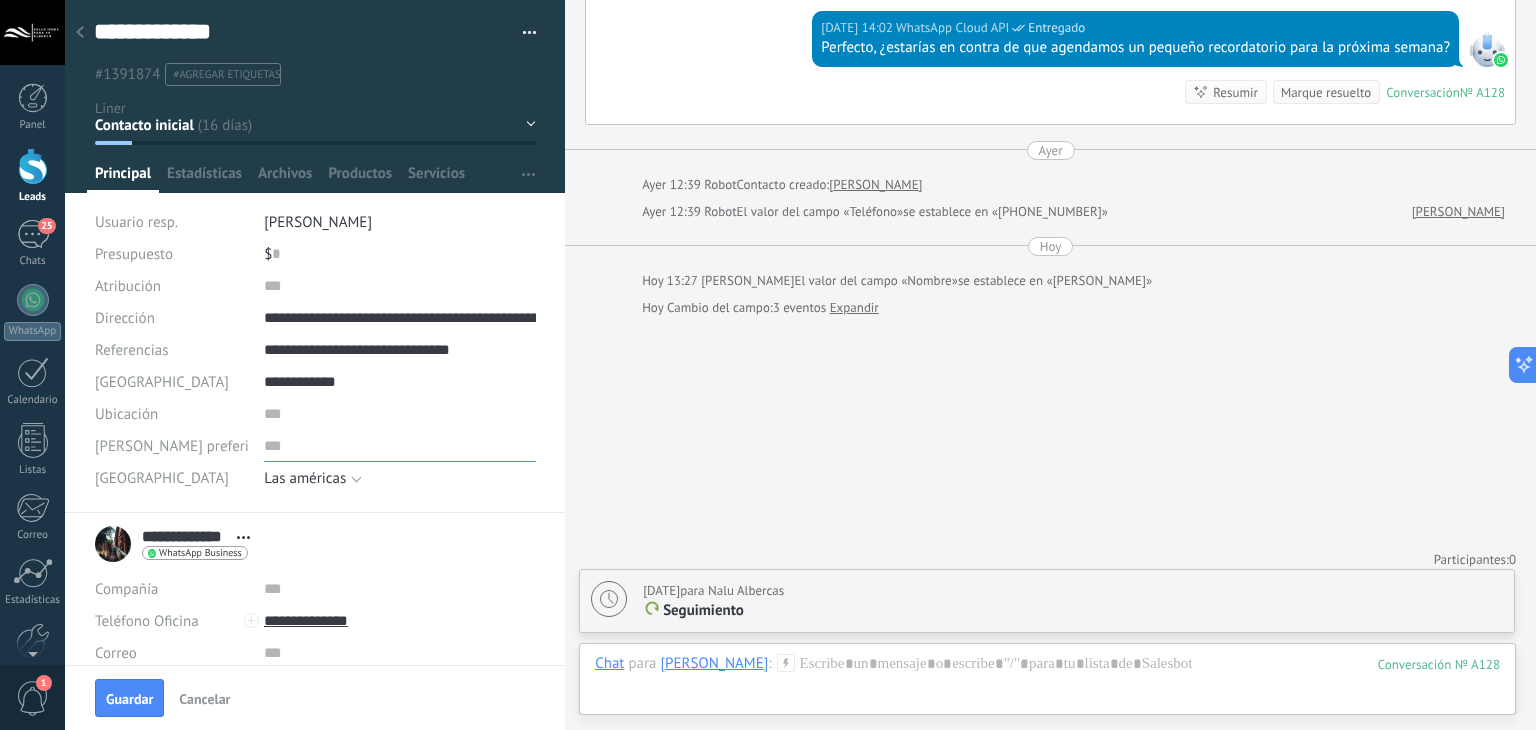 click at bounding box center [400, 446] 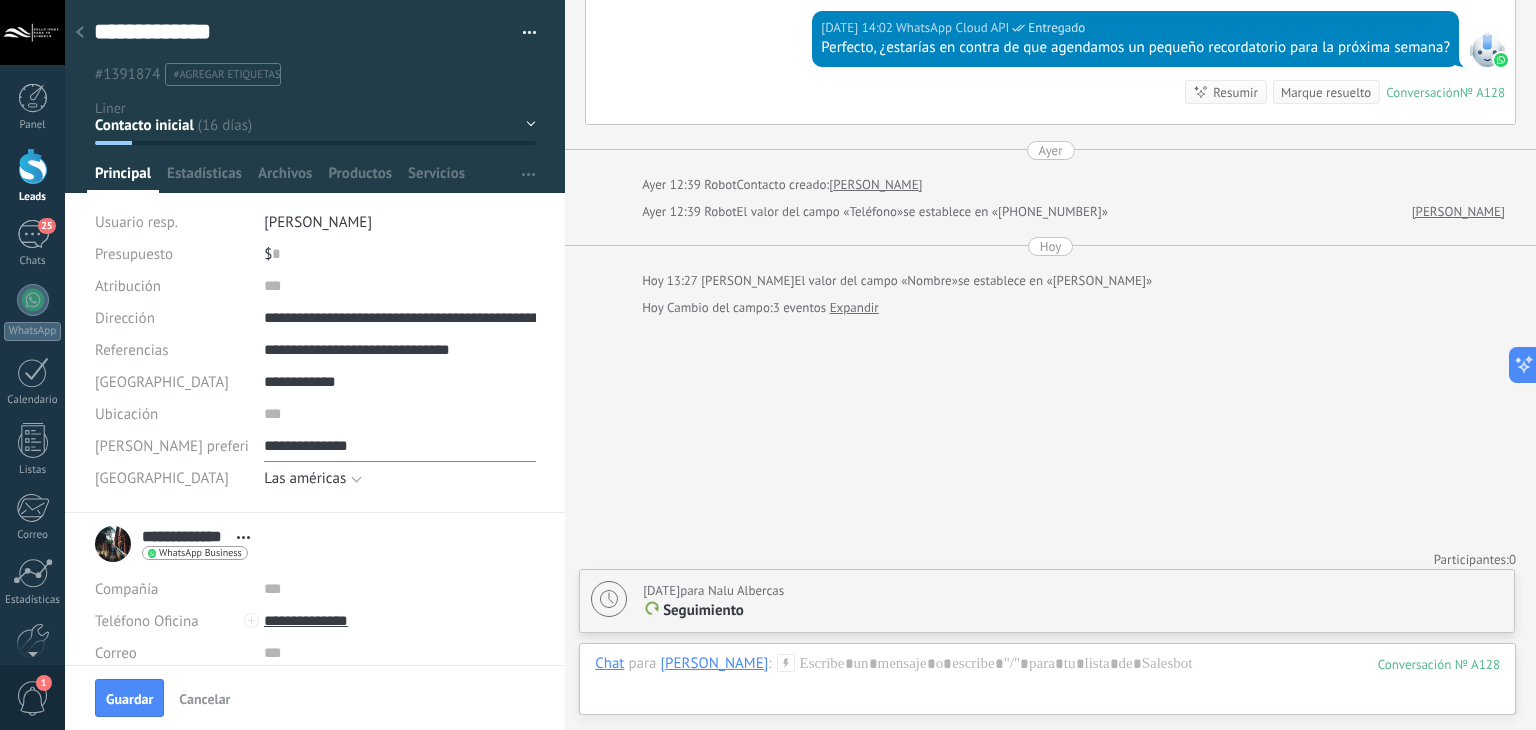 type on "**********" 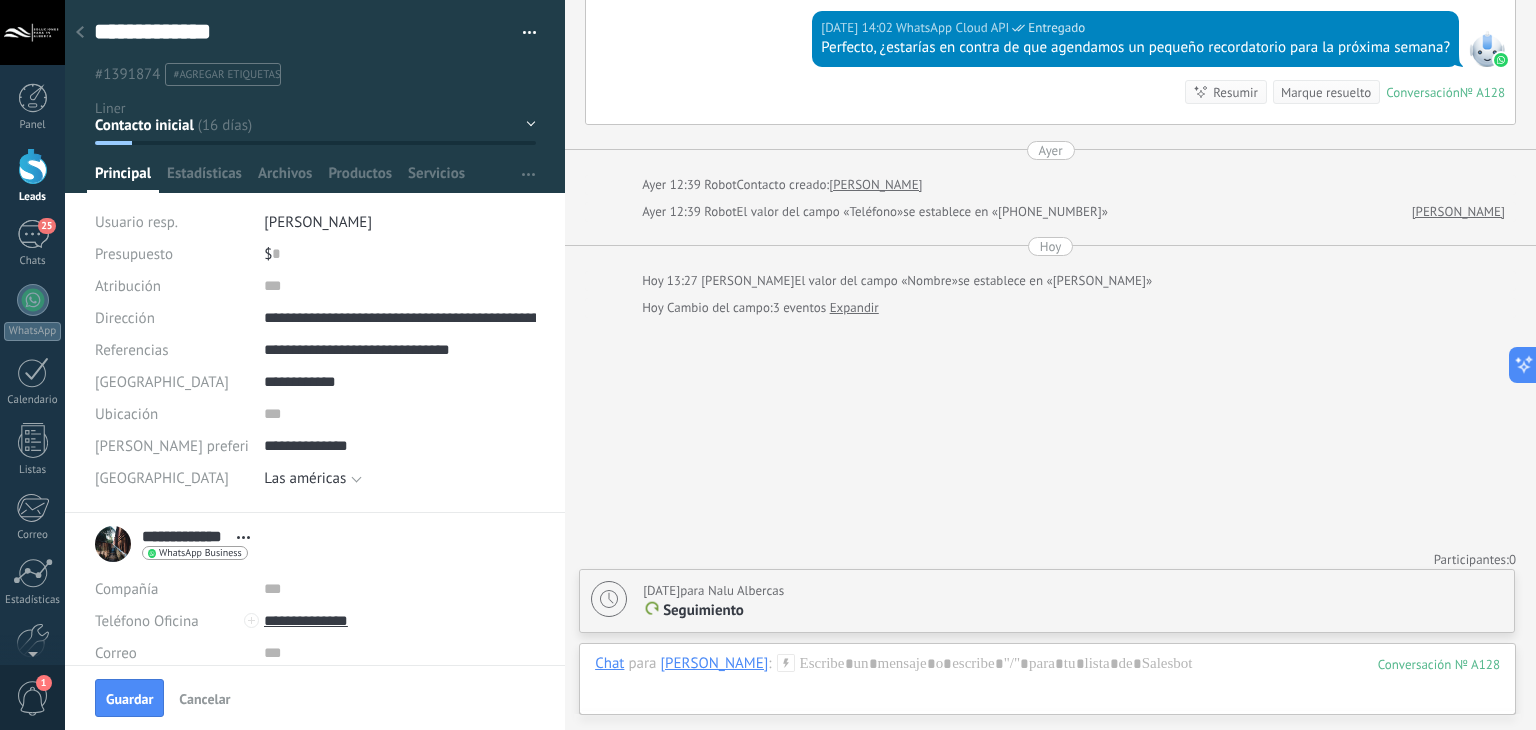 click on "Guardar
Cancelar" at bounding box center [315, 697] 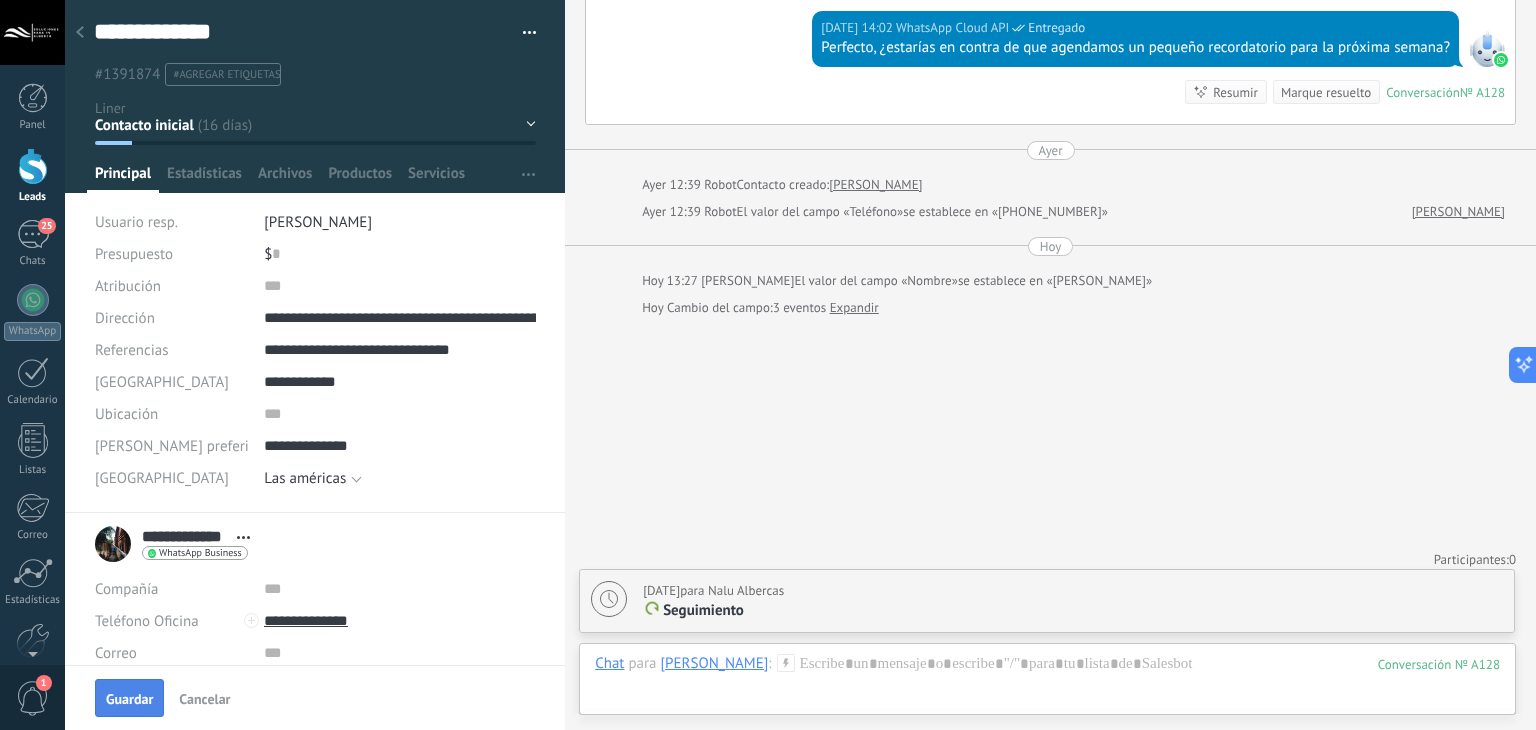 click on "Guardar" at bounding box center (129, 699) 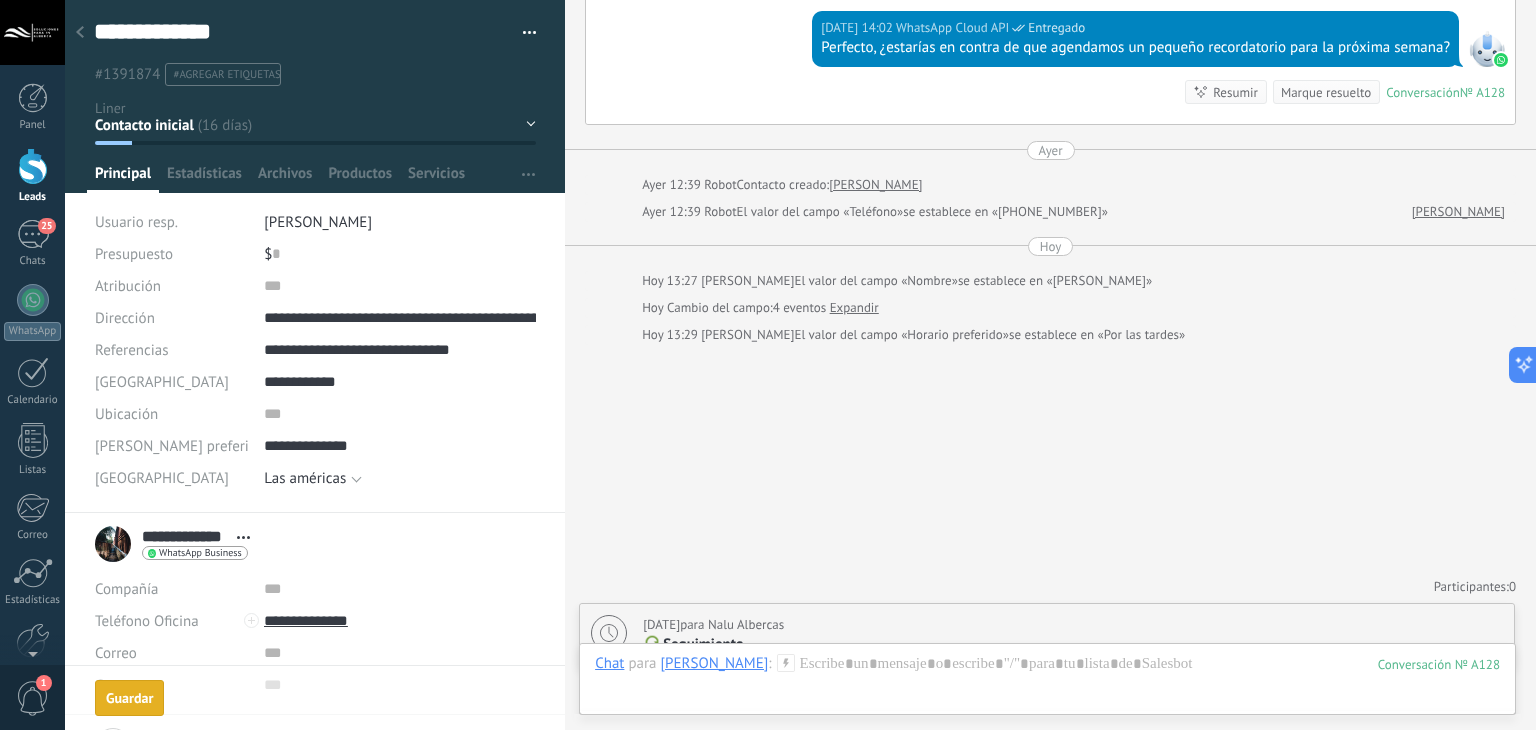 scroll, scrollTop: 2502, scrollLeft: 0, axis: vertical 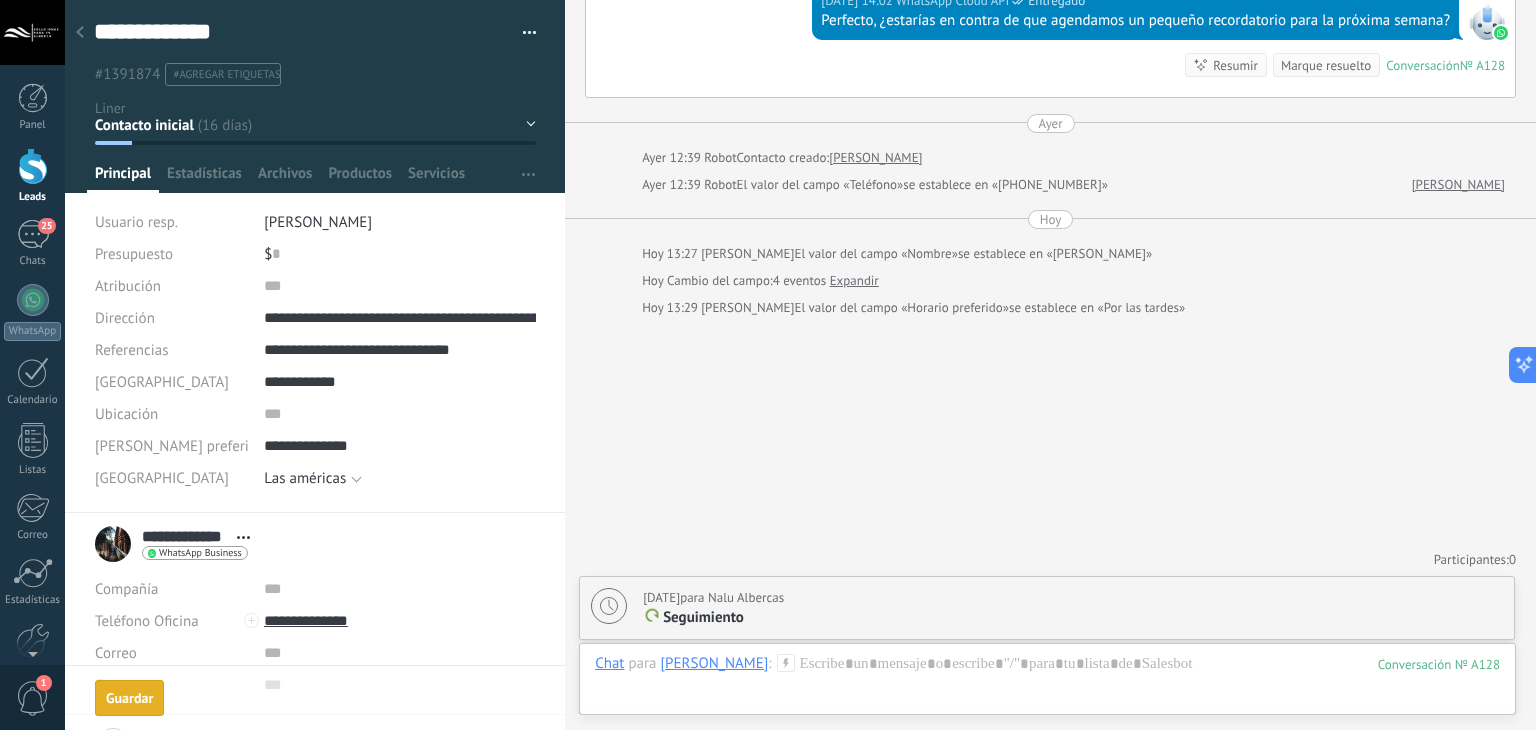 click on "#agregar etiquetas" at bounding box center [223, 74] 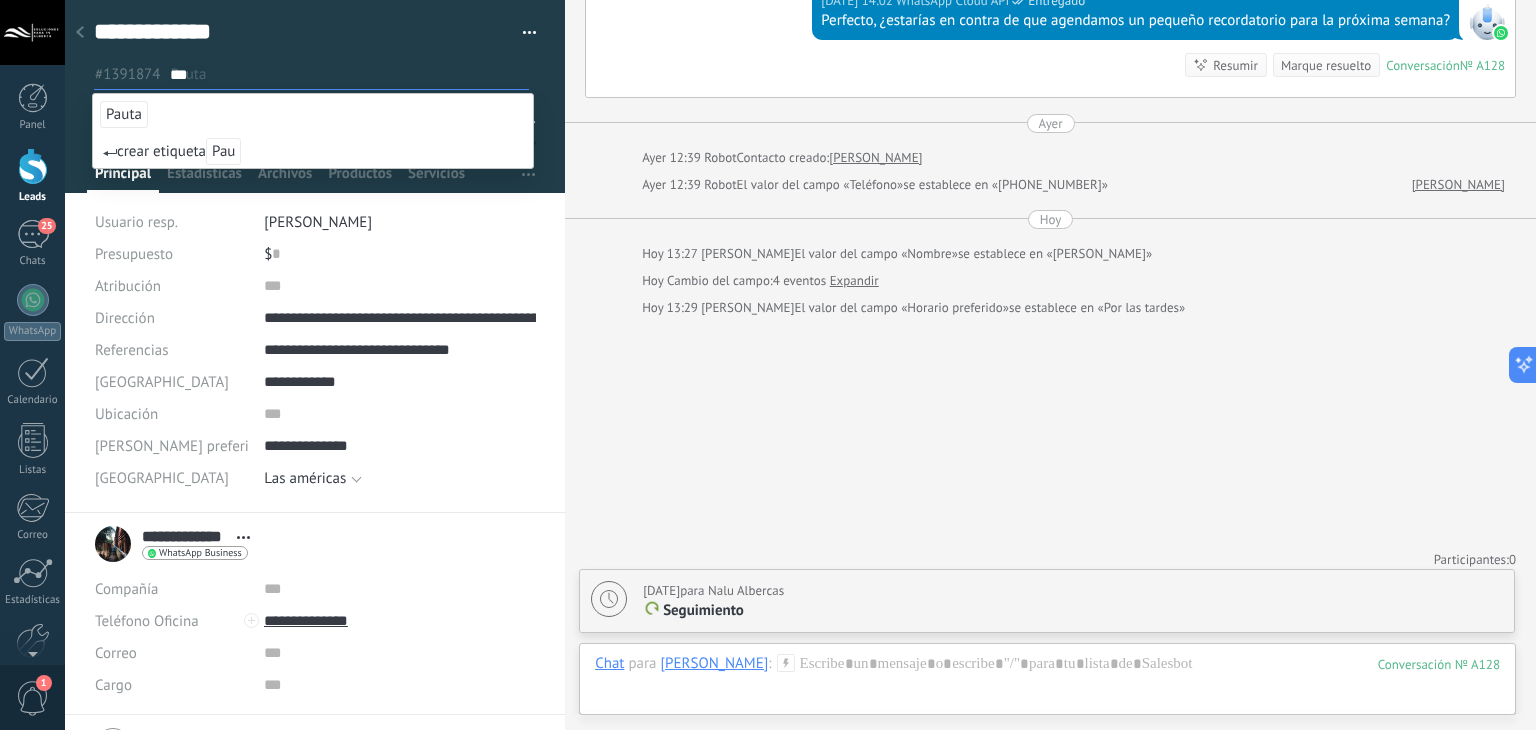 type on "***" 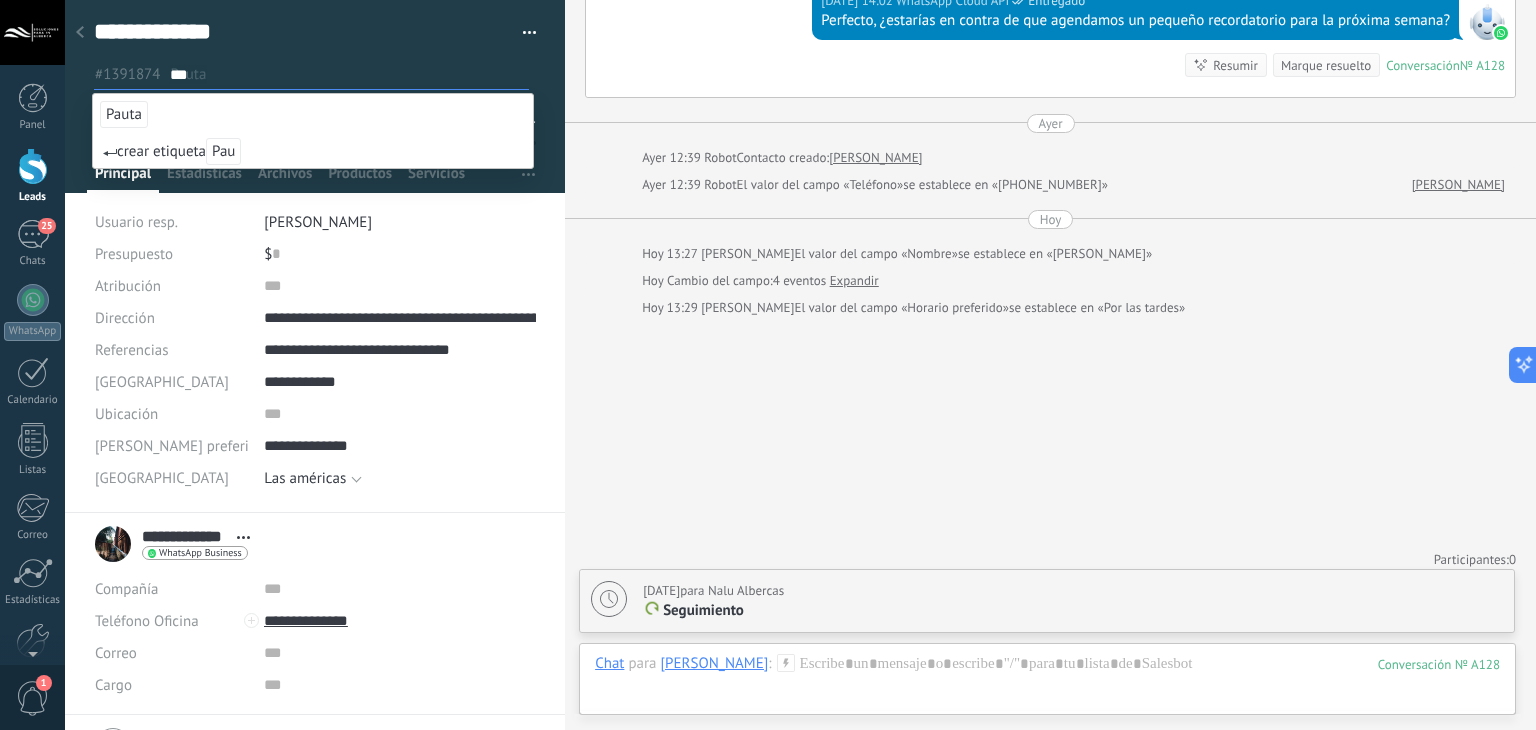 click on "Pauta" at bounding box center (124, 114) 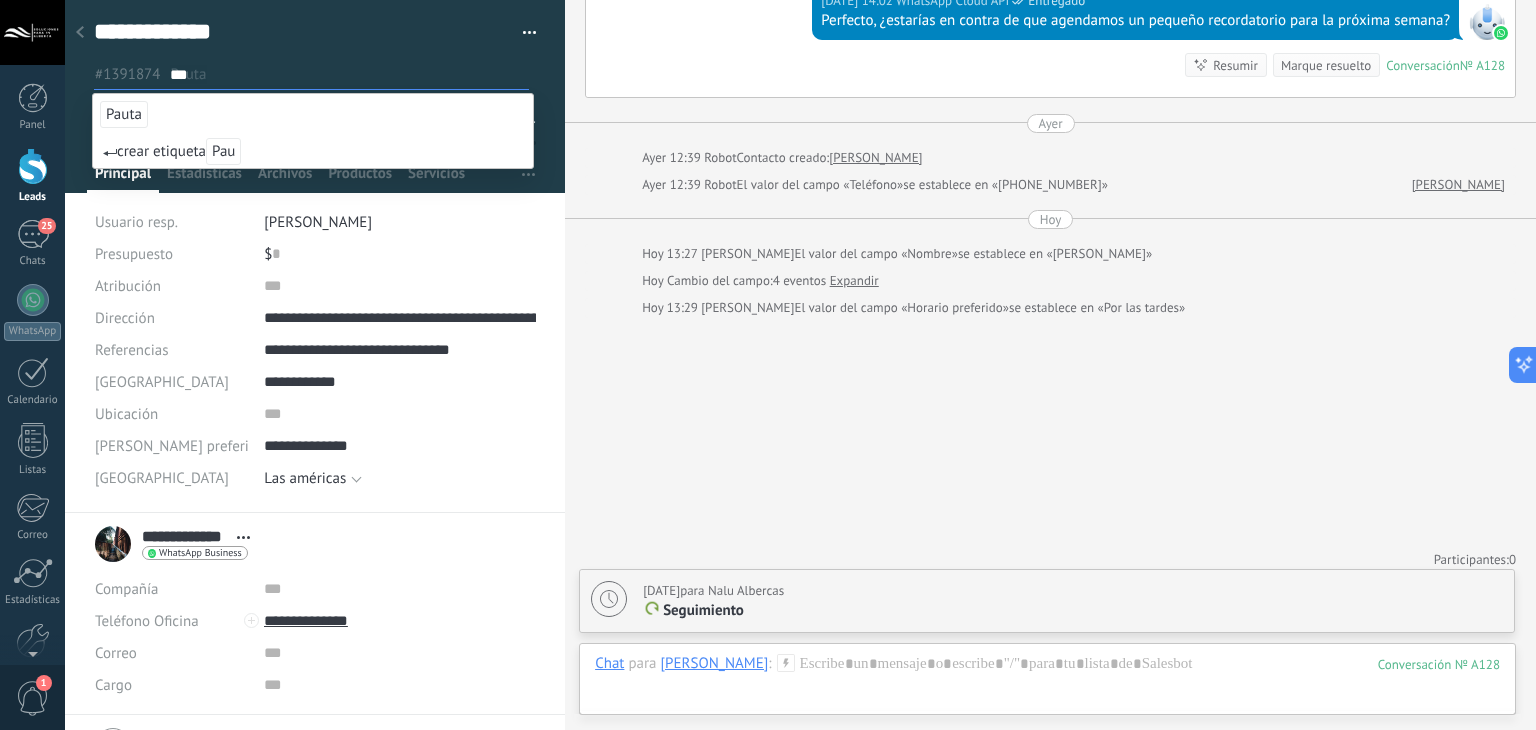 type 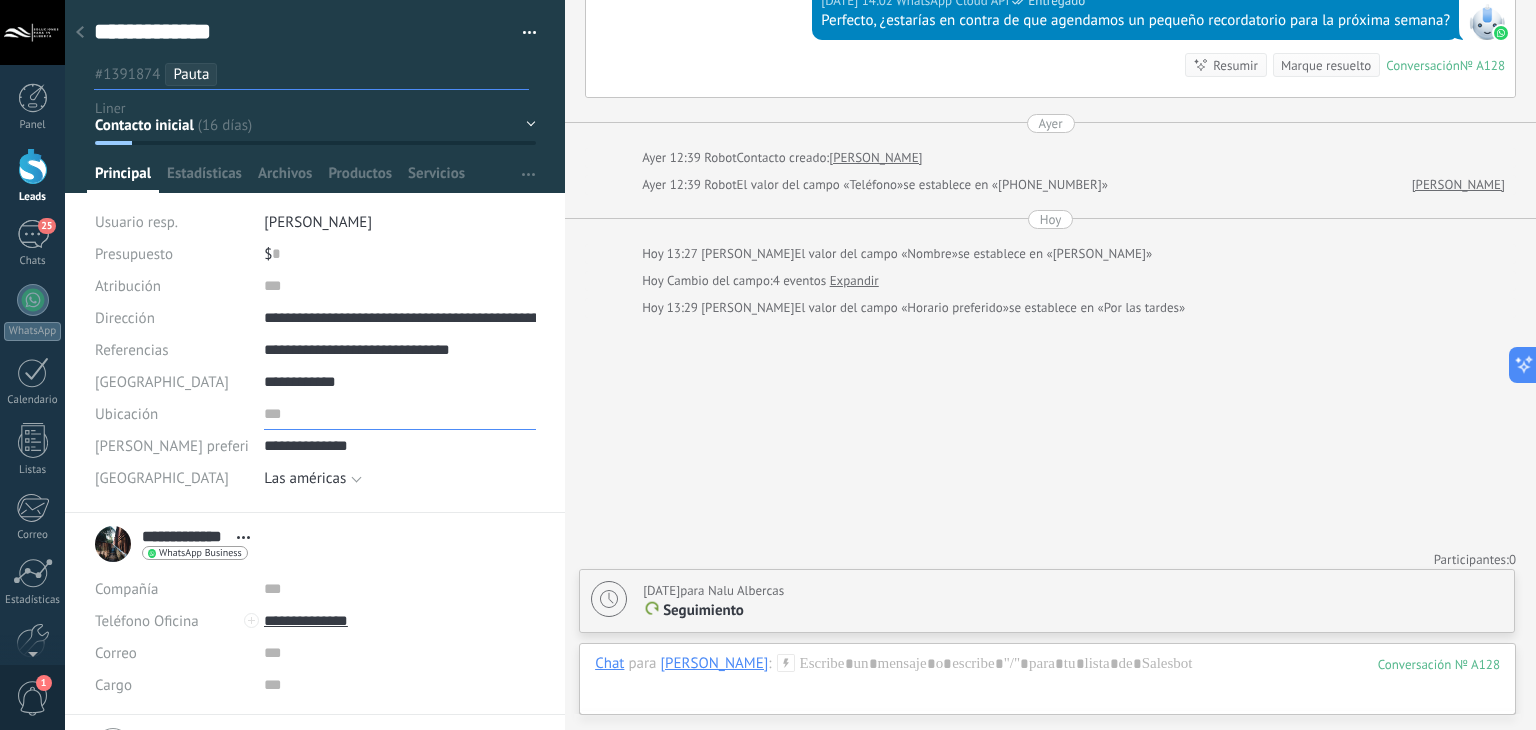 click at bounding box center [400, 414] 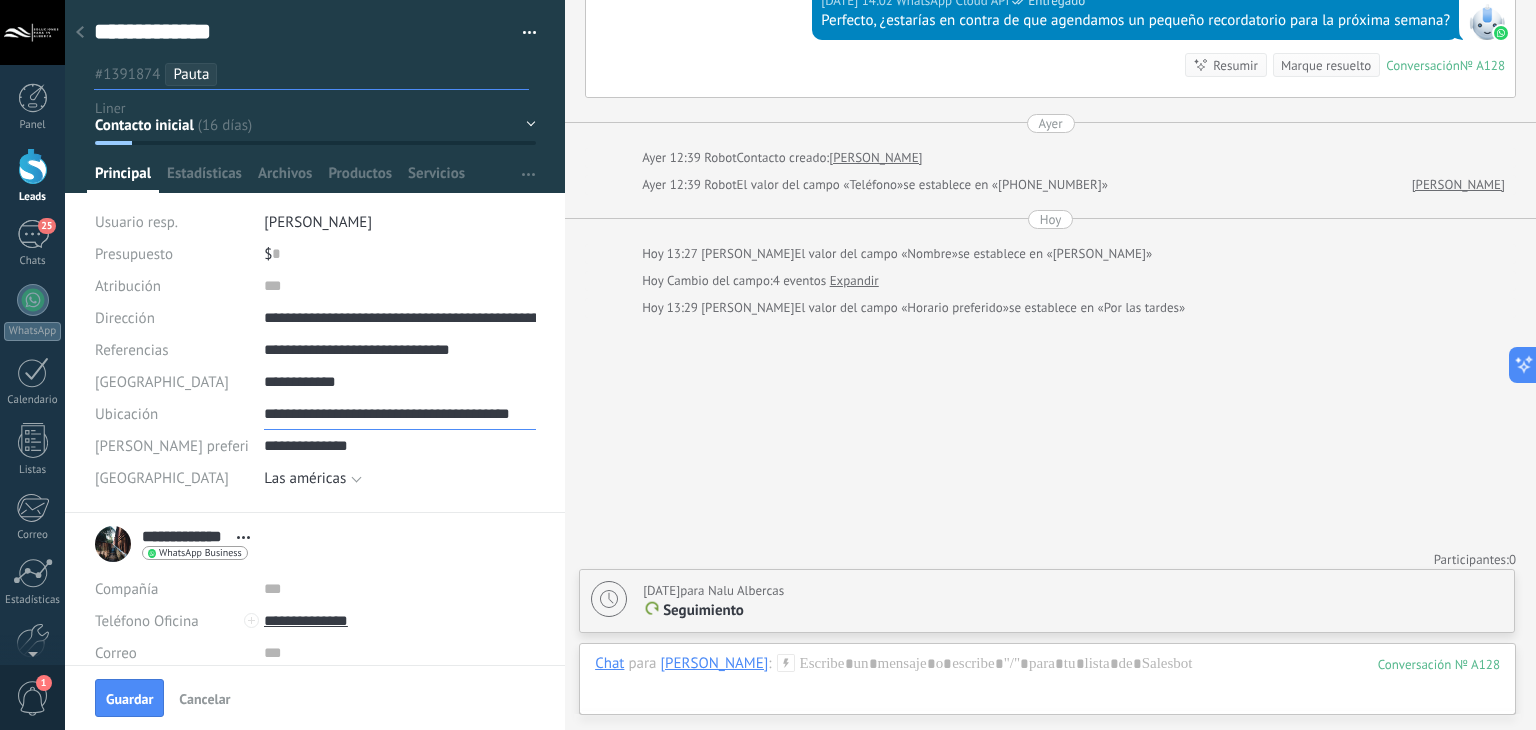 scroll, scrollTop: 0, scrollLeft: 34, axis: horizontal 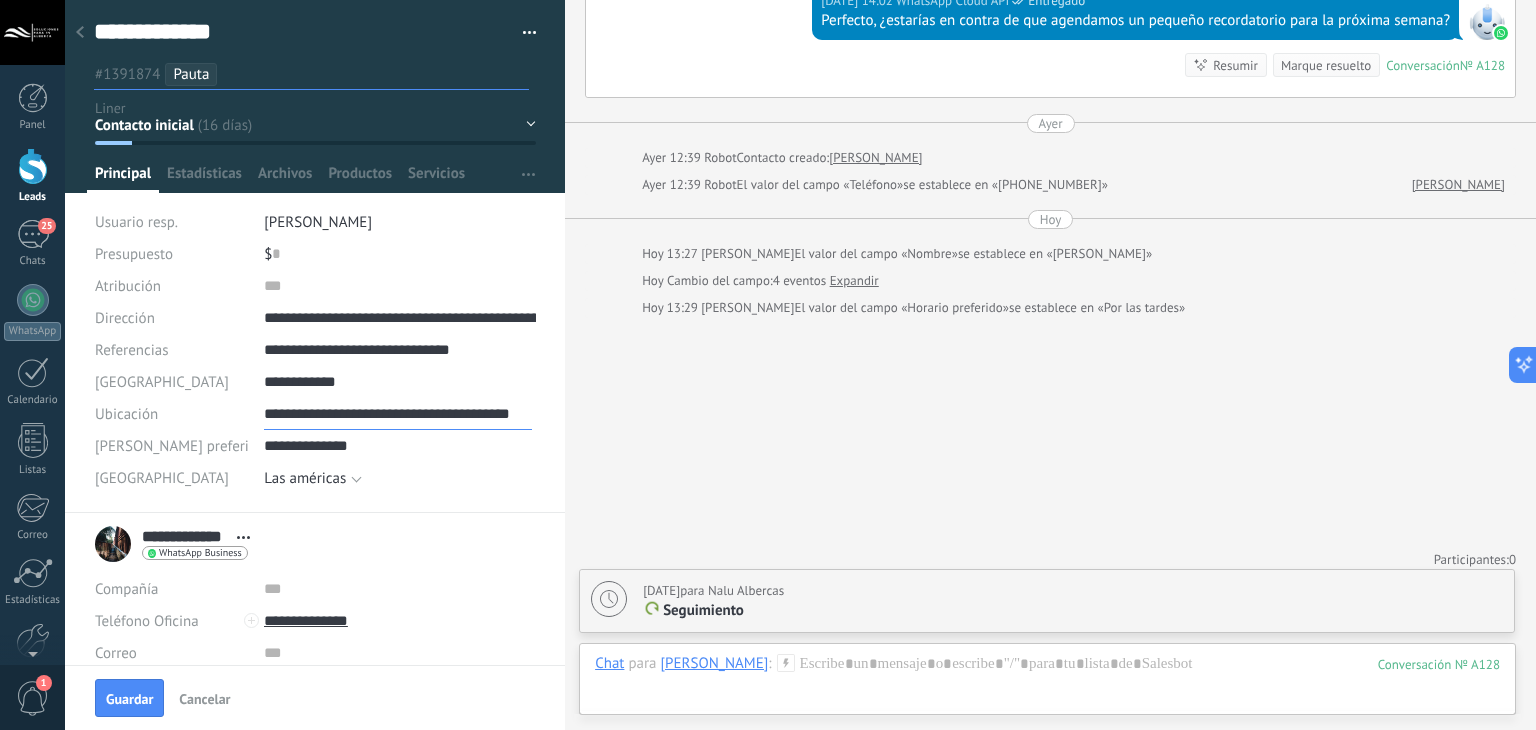 type on "**********" 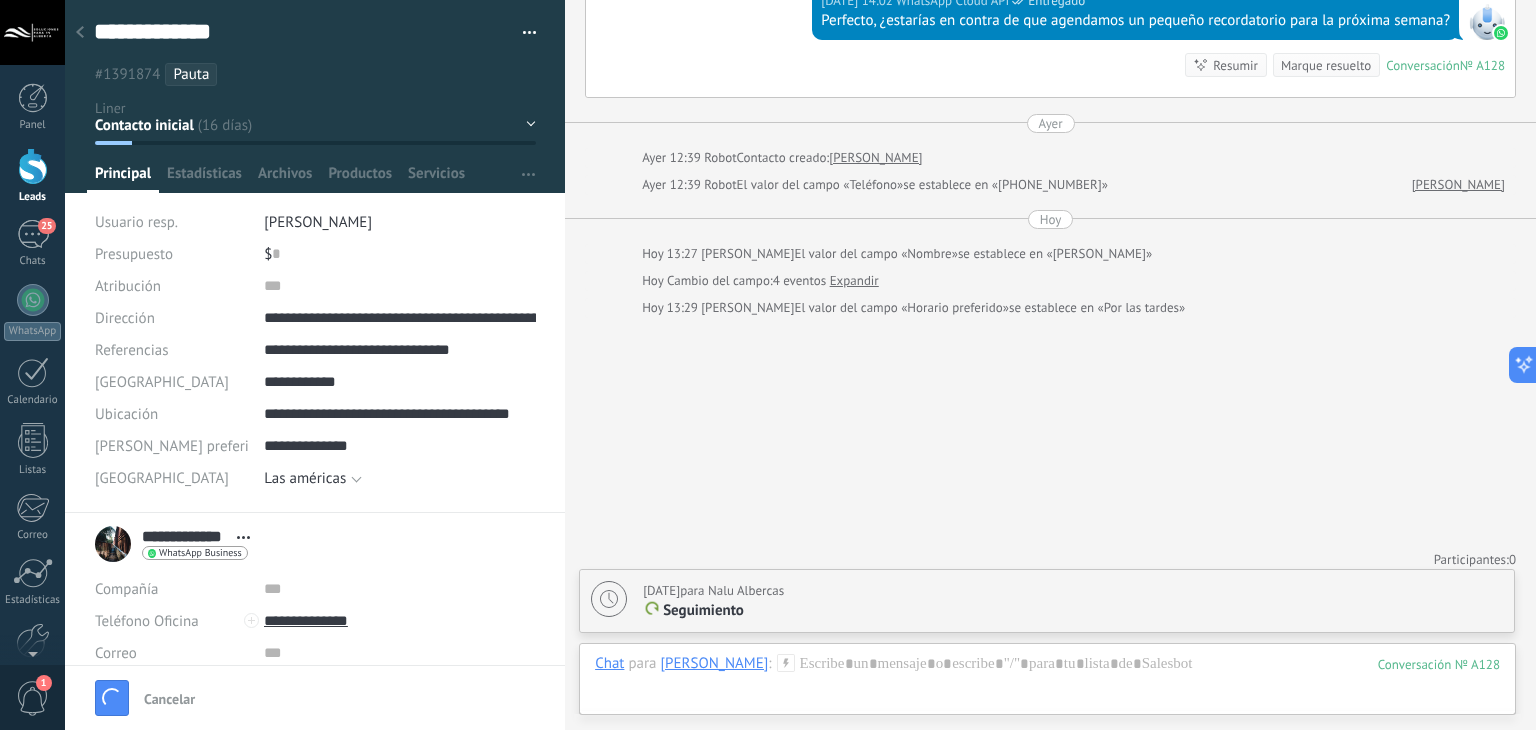 scroll, scrollTop: 0, scrollLeft: 0, axis: both 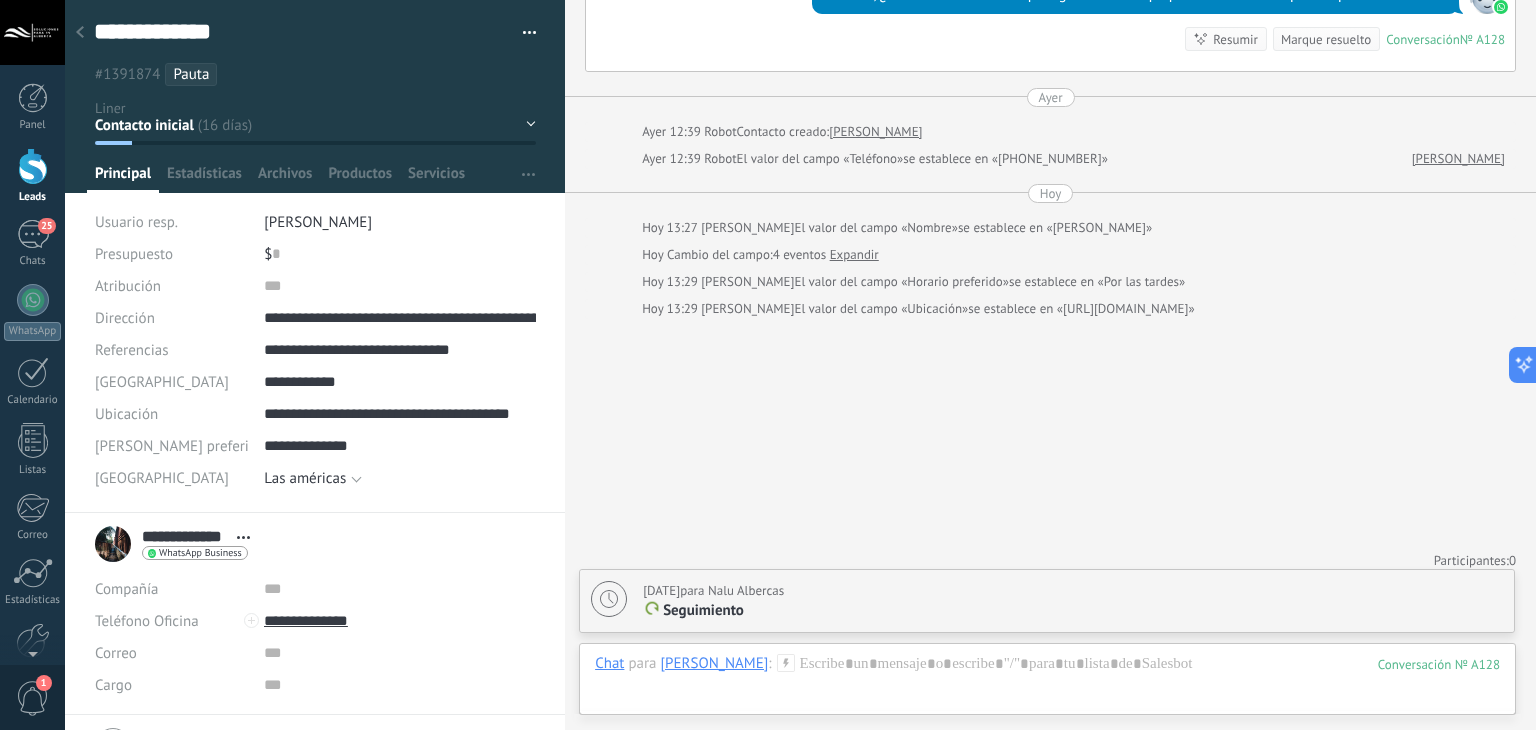 click on "**********" at bounding box center (315, 614) 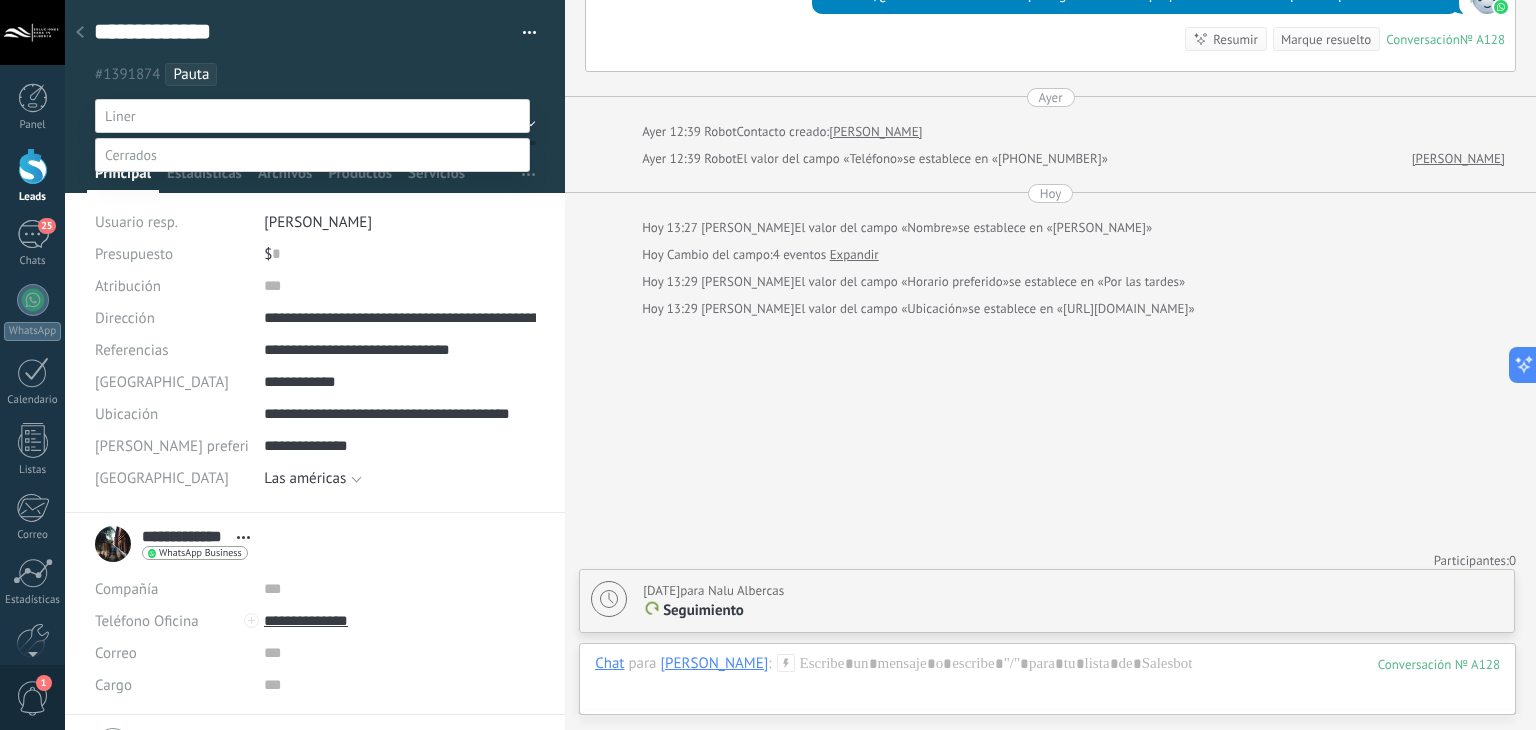 click at bounding box center (312, 155) 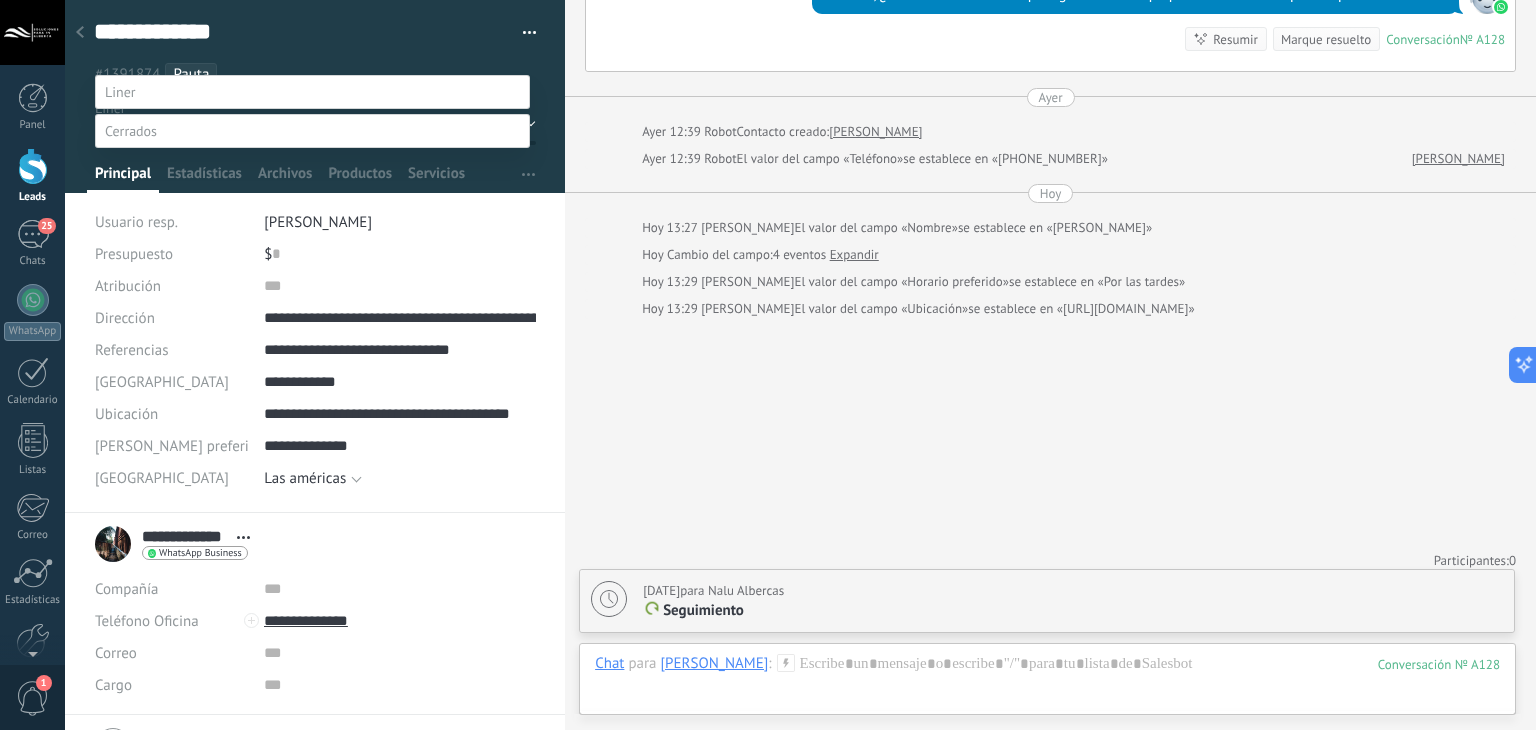 click on "segundo servicio" at bounding box center (0, 0) 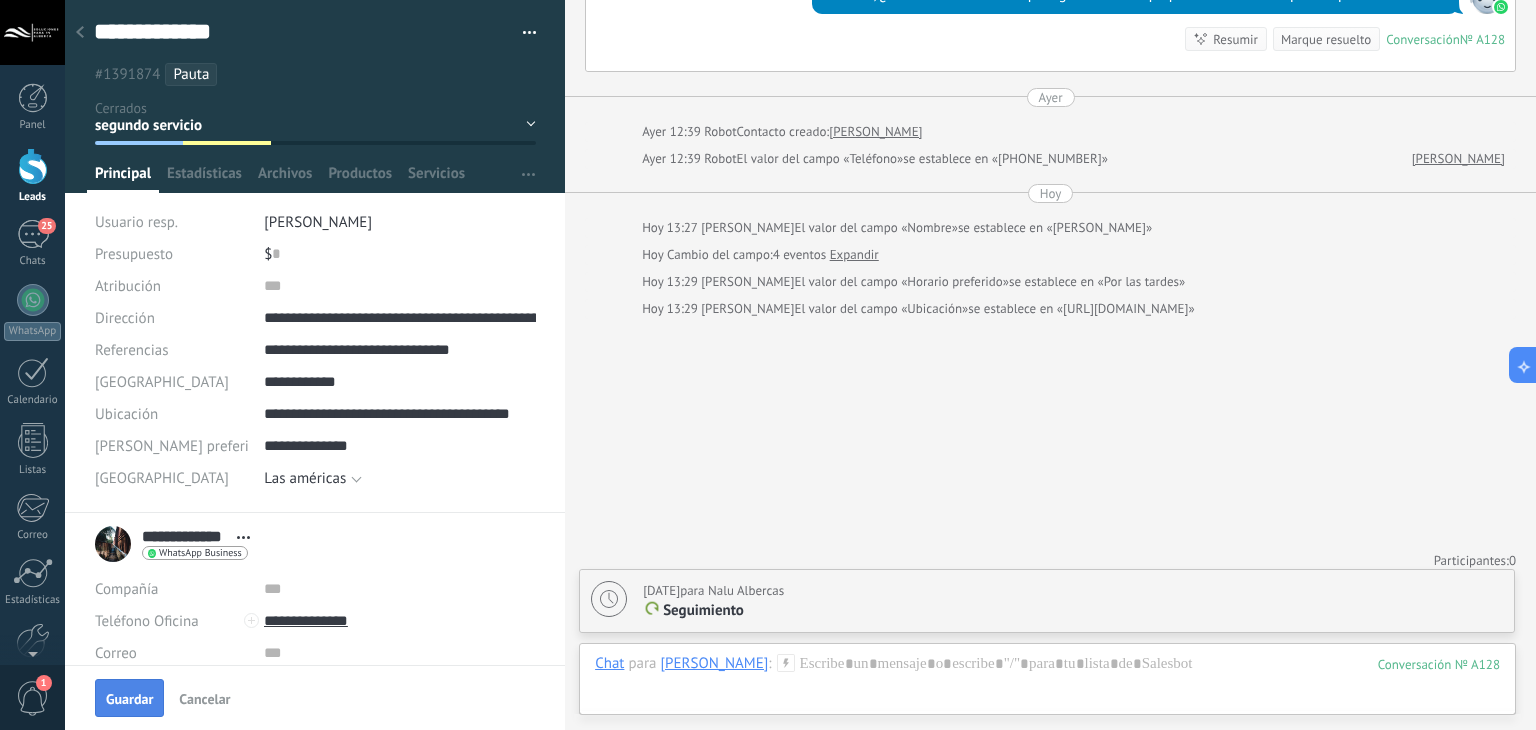 click on "Guardar" at bounding box center [129, 698] 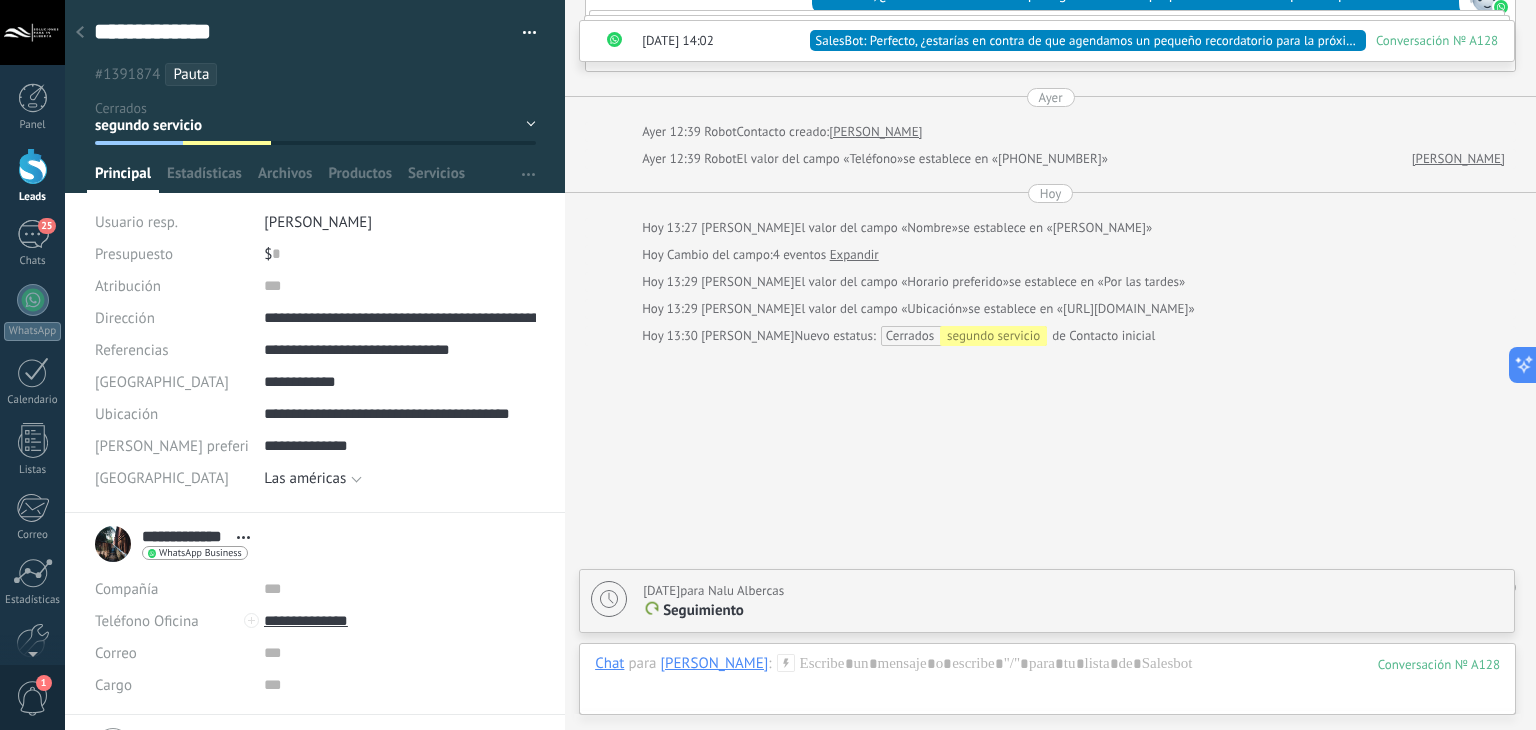 scroll, scrollTop: 2556, scrollLeft: 0, axis: vertical 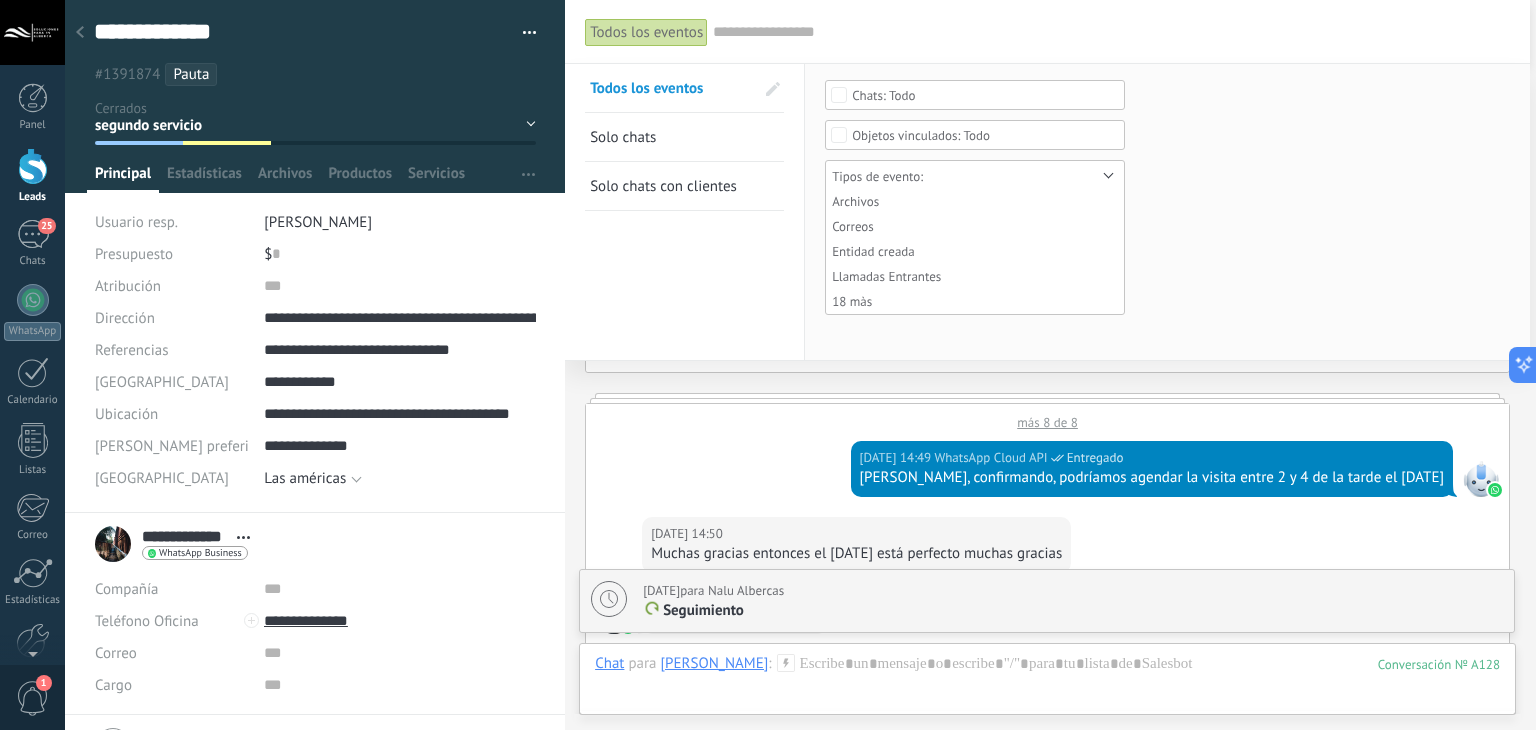click on "Ninguno Chat del cliente Chat del equipo Todo Ninguno Contactos Compañías Todo Tipos de evento: Archivos Correos Entidad creada Llamadas Entrantes 18 màs Seleccionar todo Sin sistema Limpiar Archivos Correos Entidad creada Llamadas Entrantes Llamadas Salientes Notas Notas SMS entrante SMS saliente Tareas activas Tareas completadas Acción clave completada Cambio el campo Etiquetas han sido agregadas Etiquetas han sido borradas Eventos de integración Factura/Compra paga Fusión de entidades La etapa fue cambiado Notas del sistema Red neuronal Retargeting Usuario responsable fue cambiado OK Cancelar" at bounding box center [1167, 212] 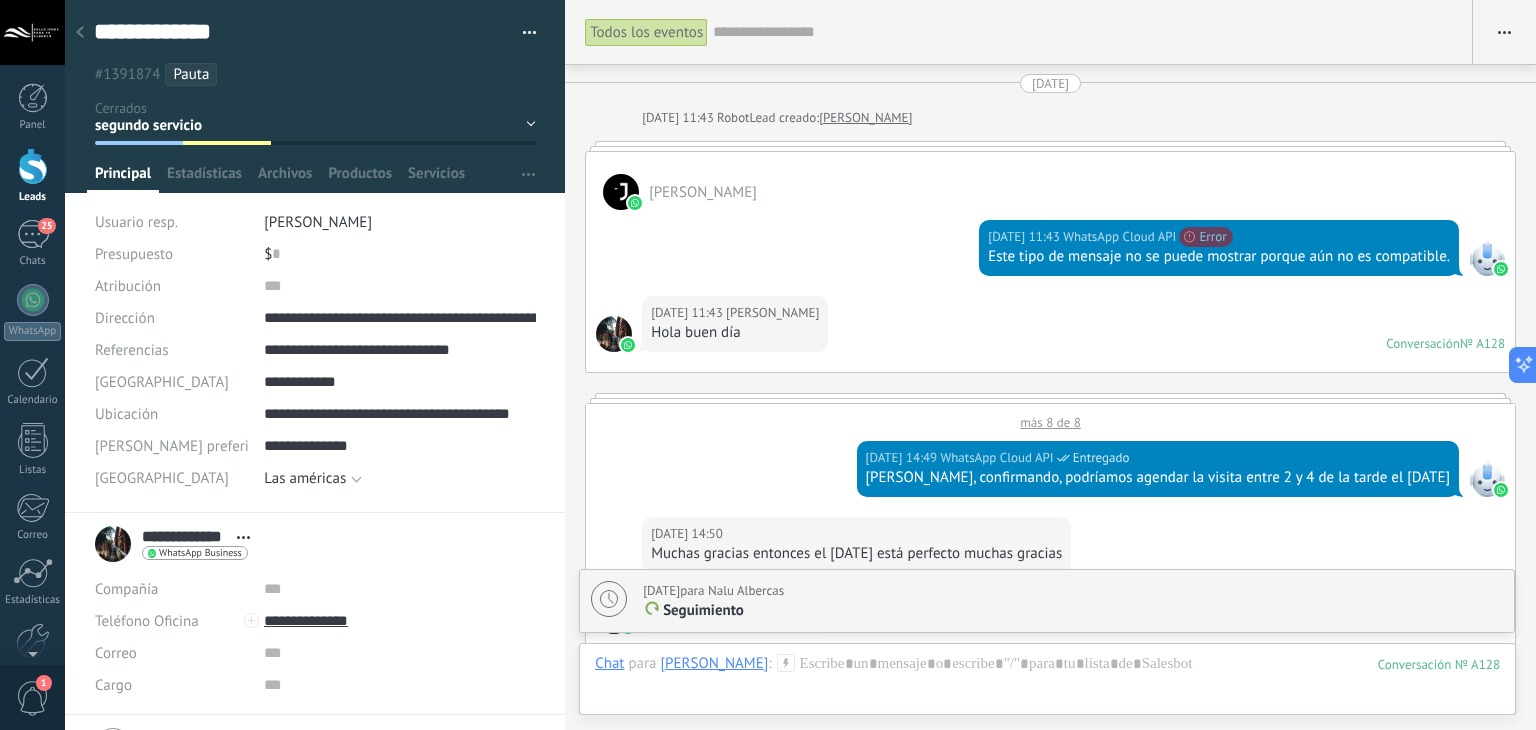 click on "**********" at bounding box center (315, 43) 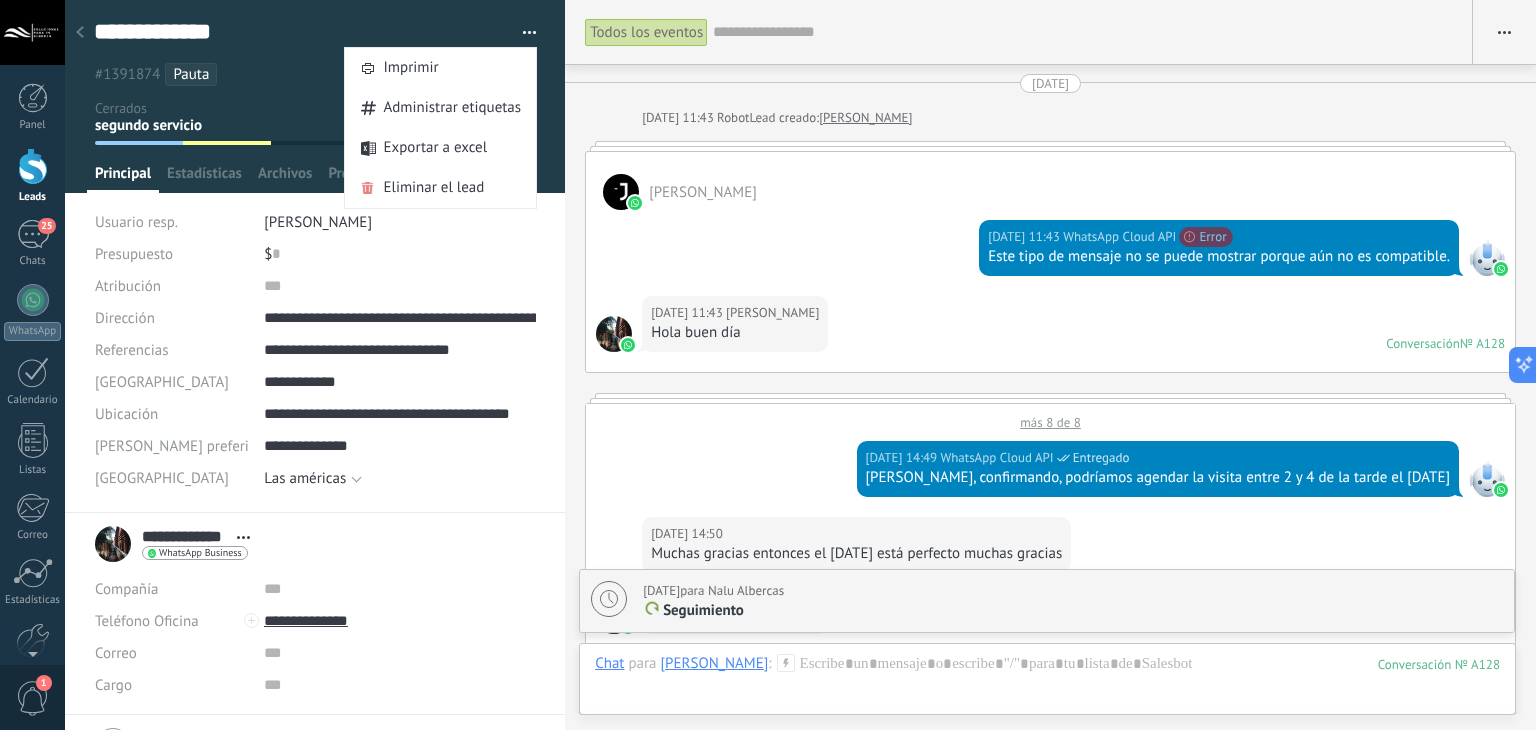 click at bounding box center (522, 33) 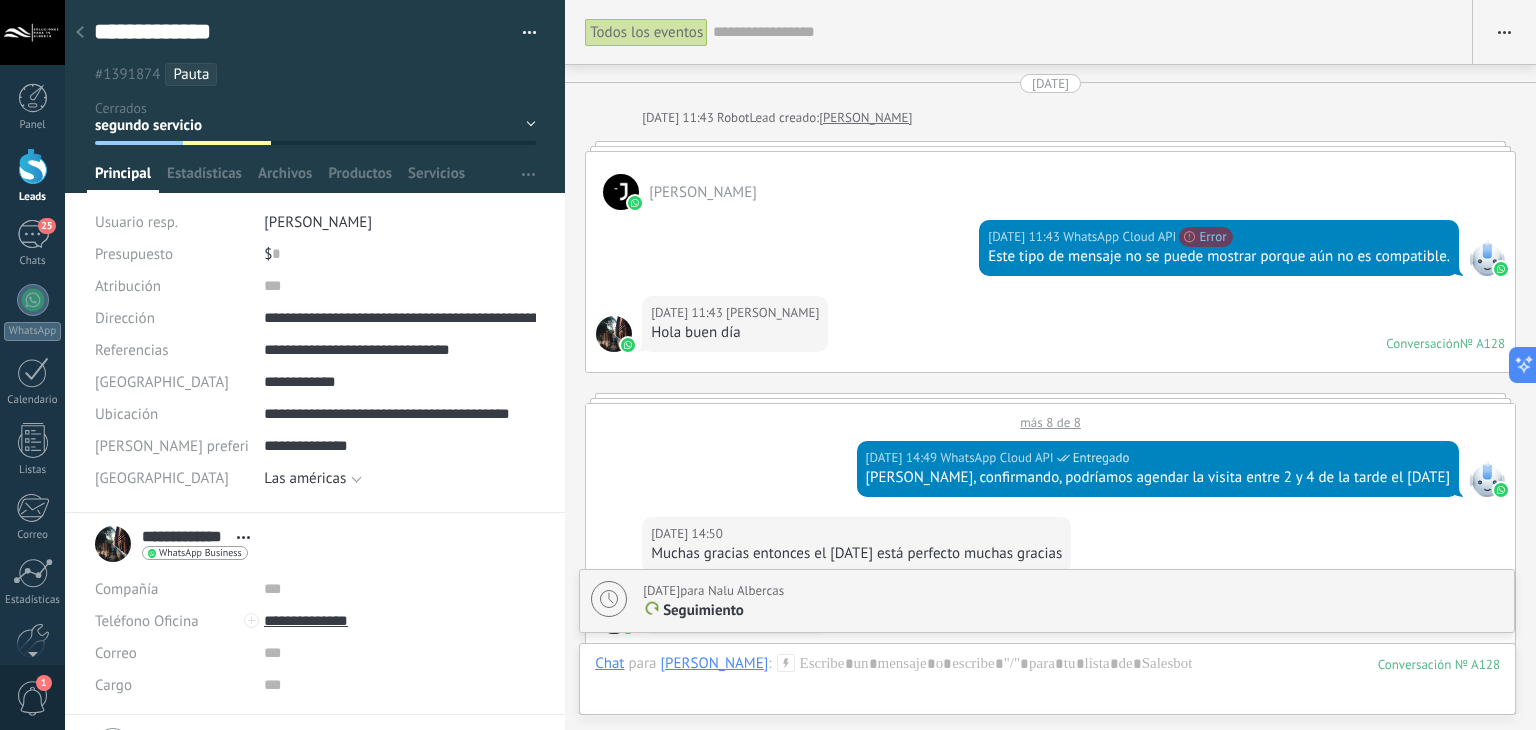 click on "Todos los eventos" at bounding box center (646, 32) 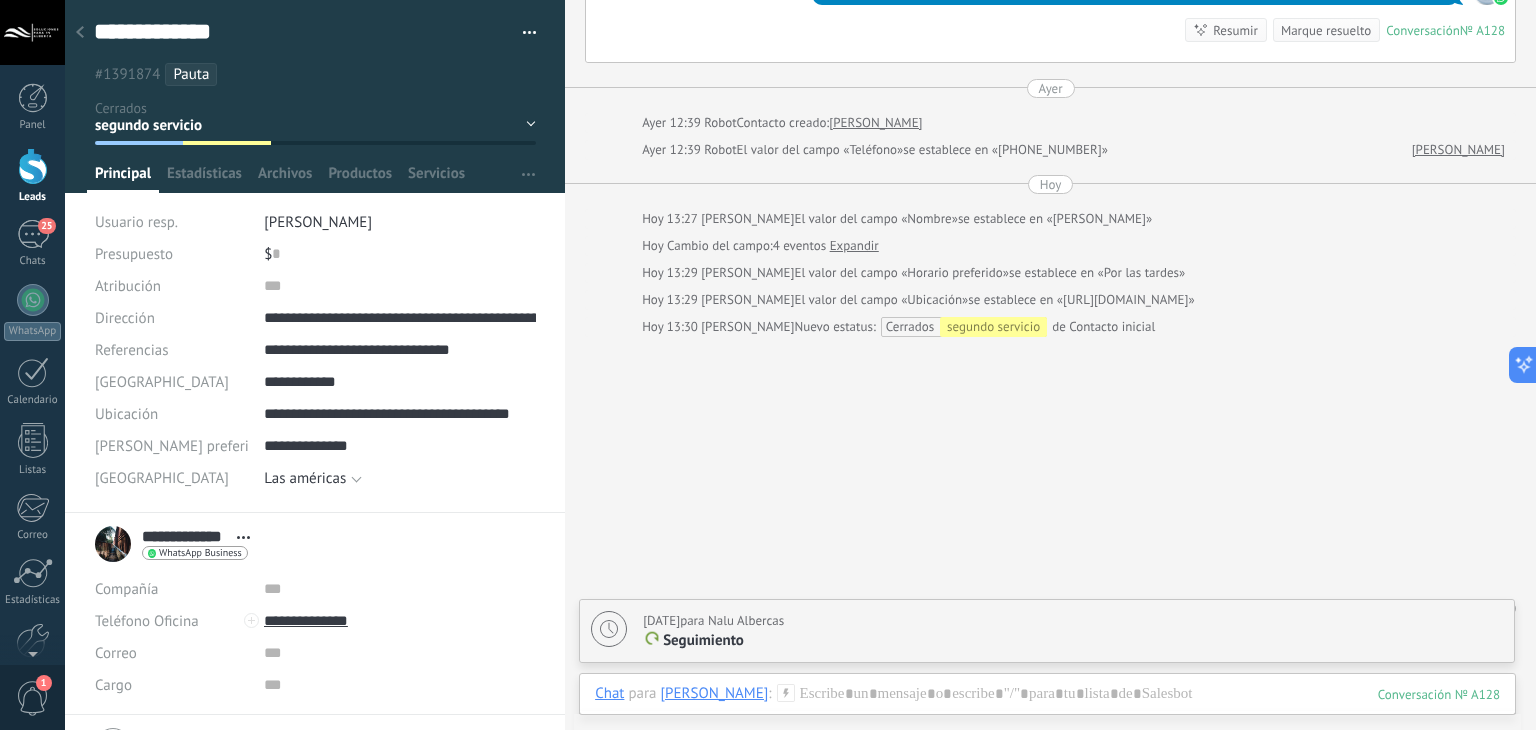 scroll, scrollTop: 2556, scrollLeft: 0, axis: vertical 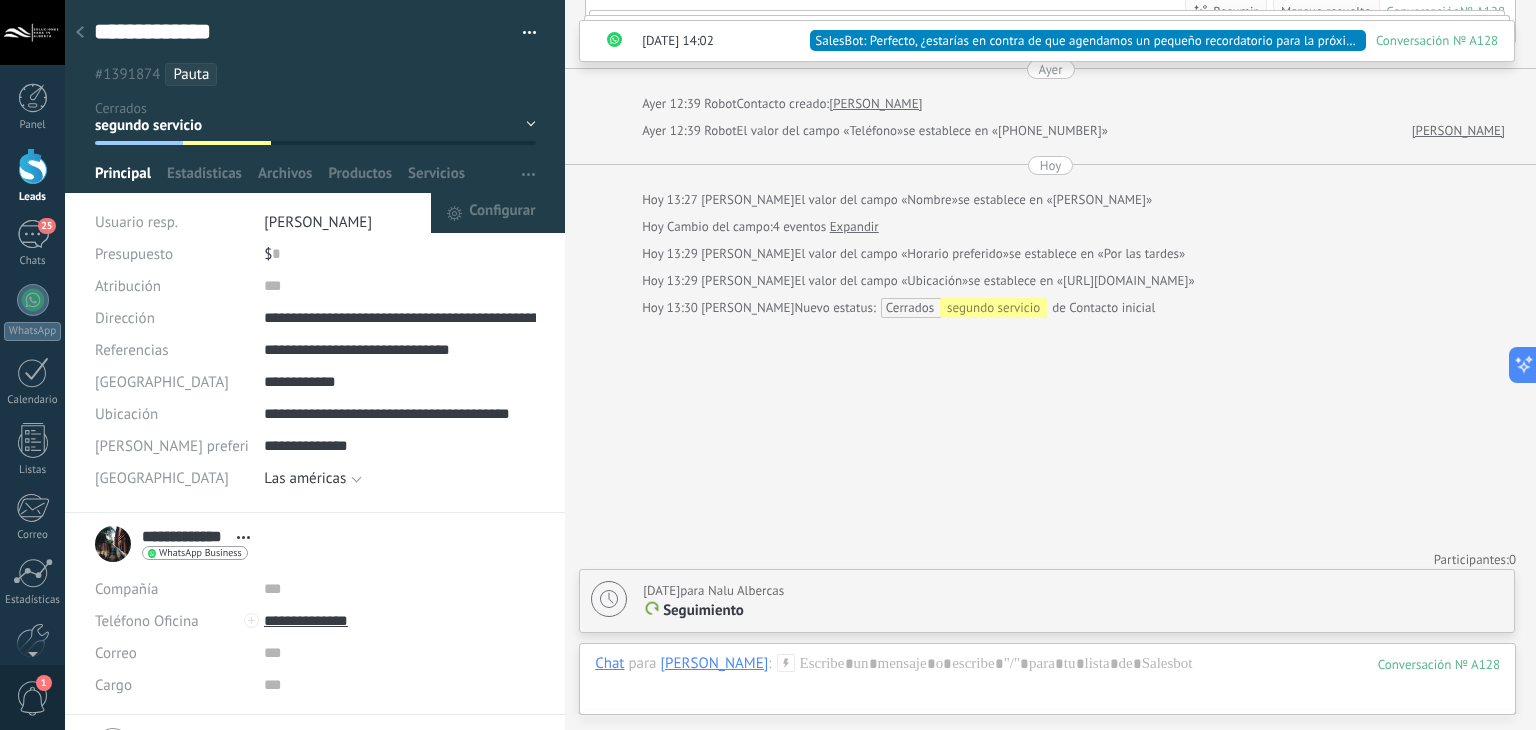 click at bounding box center [528, 174] 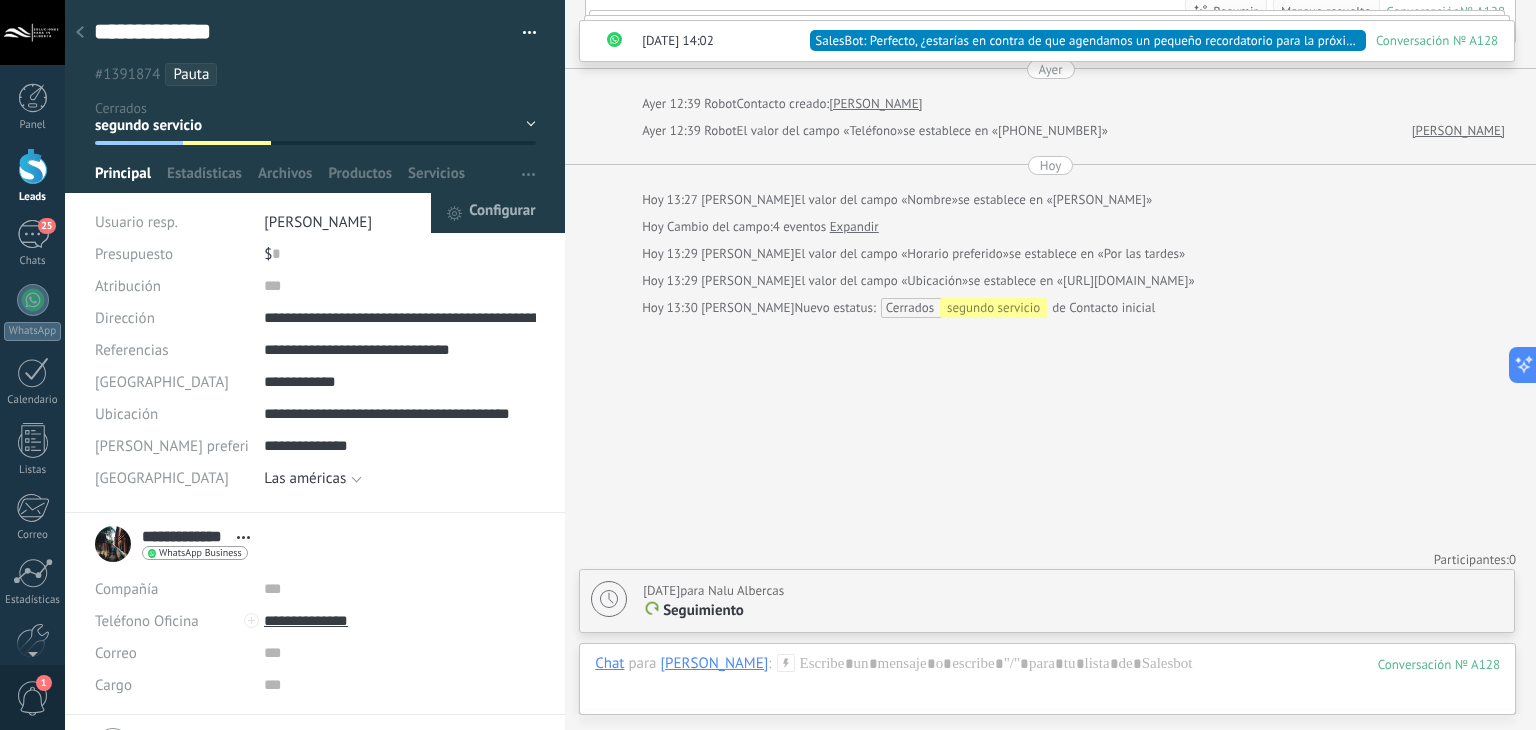 click on "Configurar" at bounding box center (498, 213) 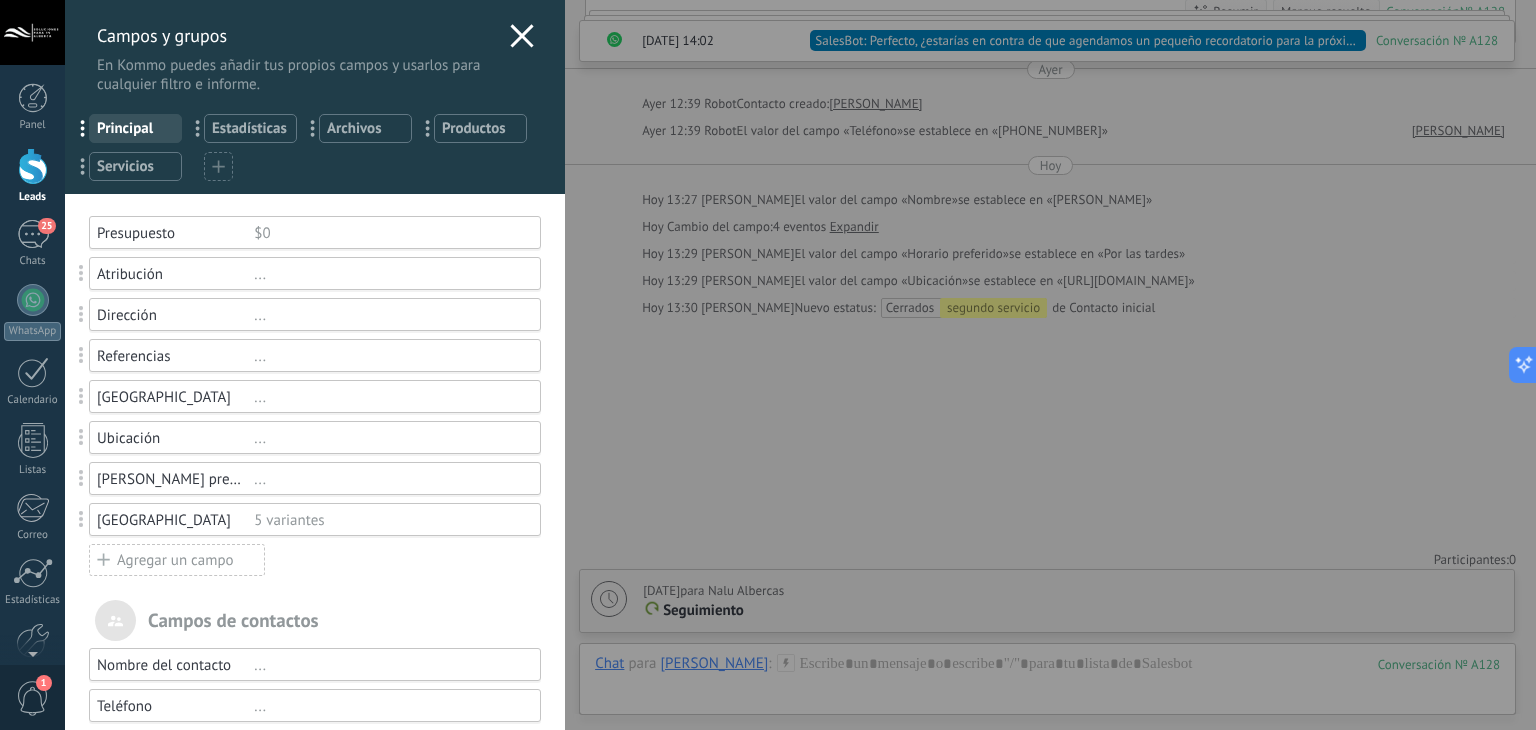 click on "Agregar un campo" at bounding box center (177, 560) 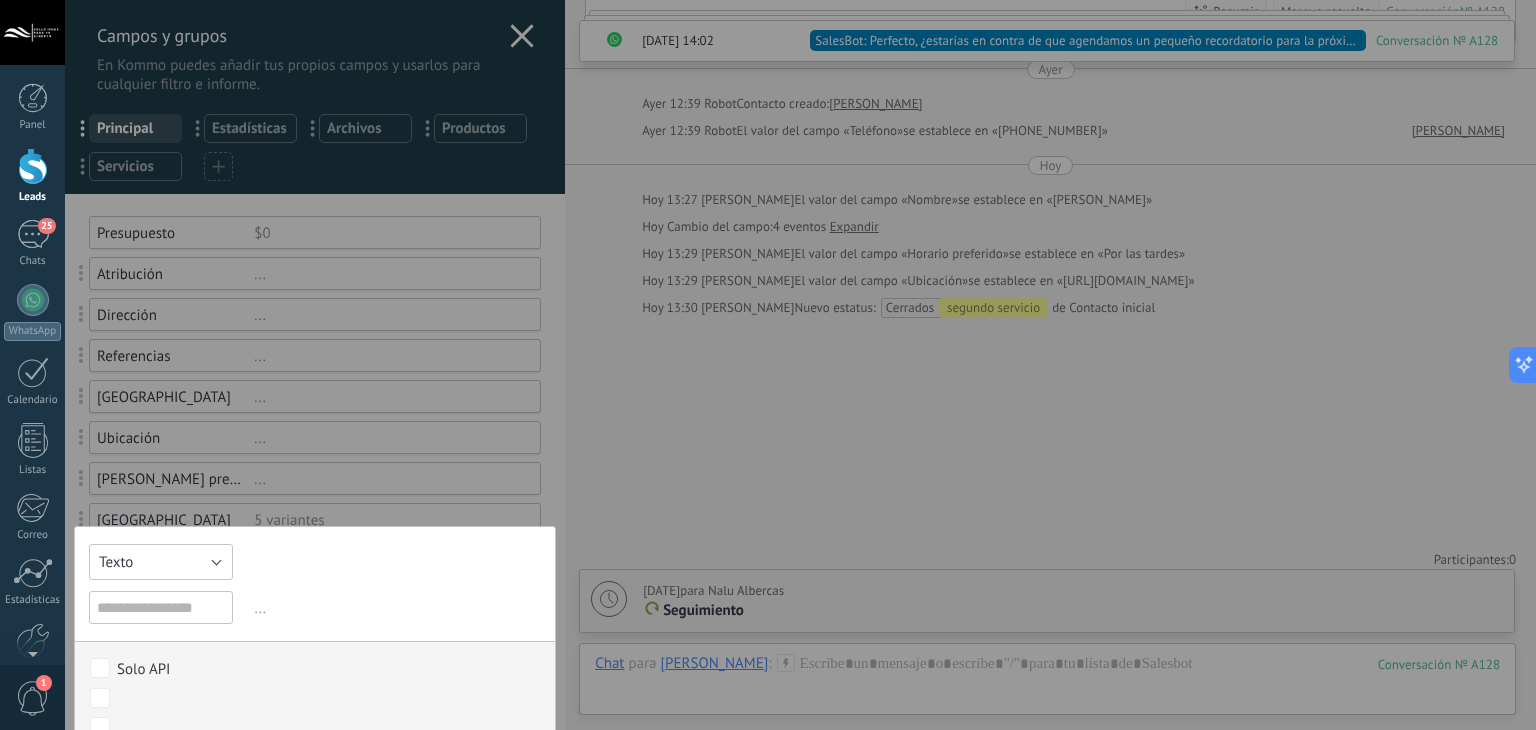 click on "Texto" at bounding box center (161, 562) 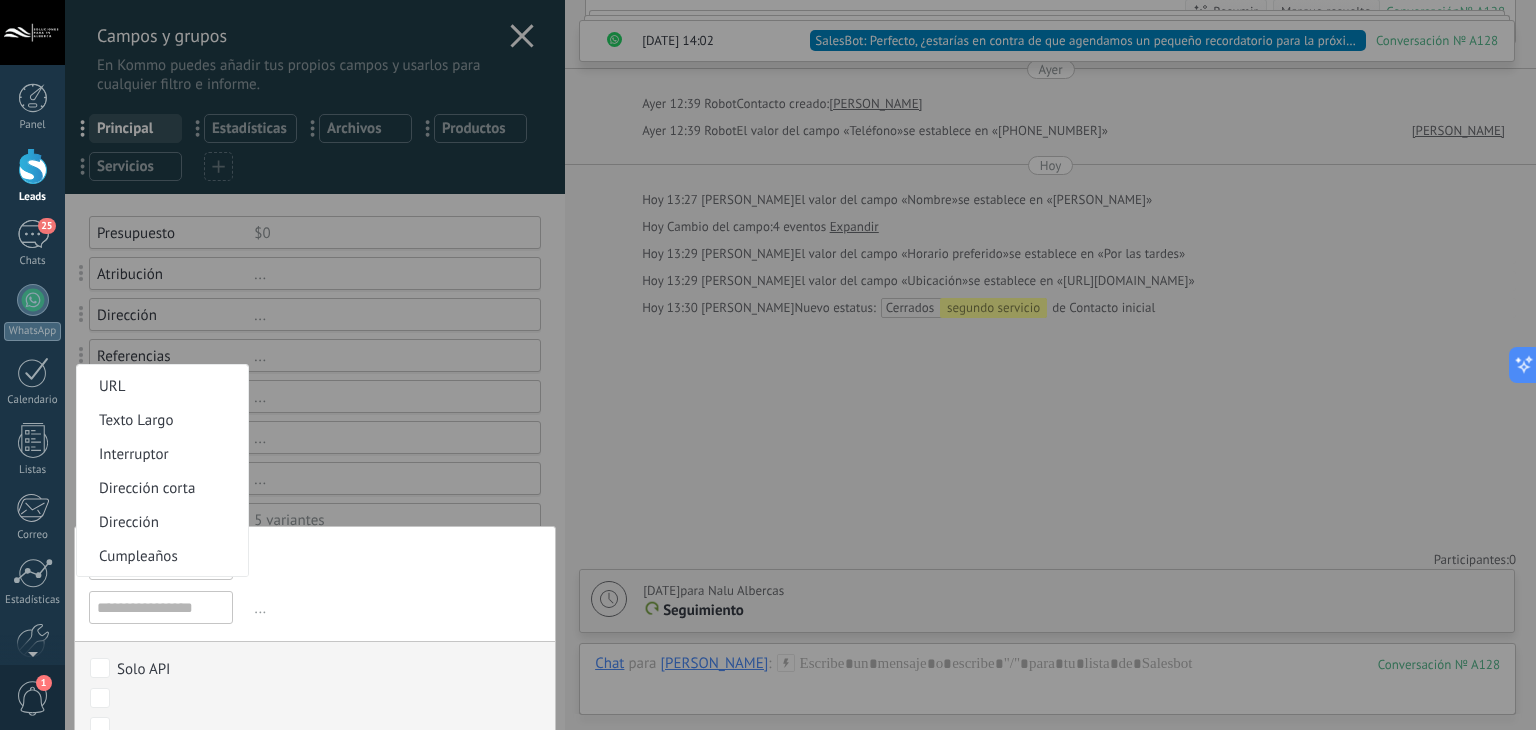 scroll, scrollTop: 300, scrollLeft: 0, axis: vertical 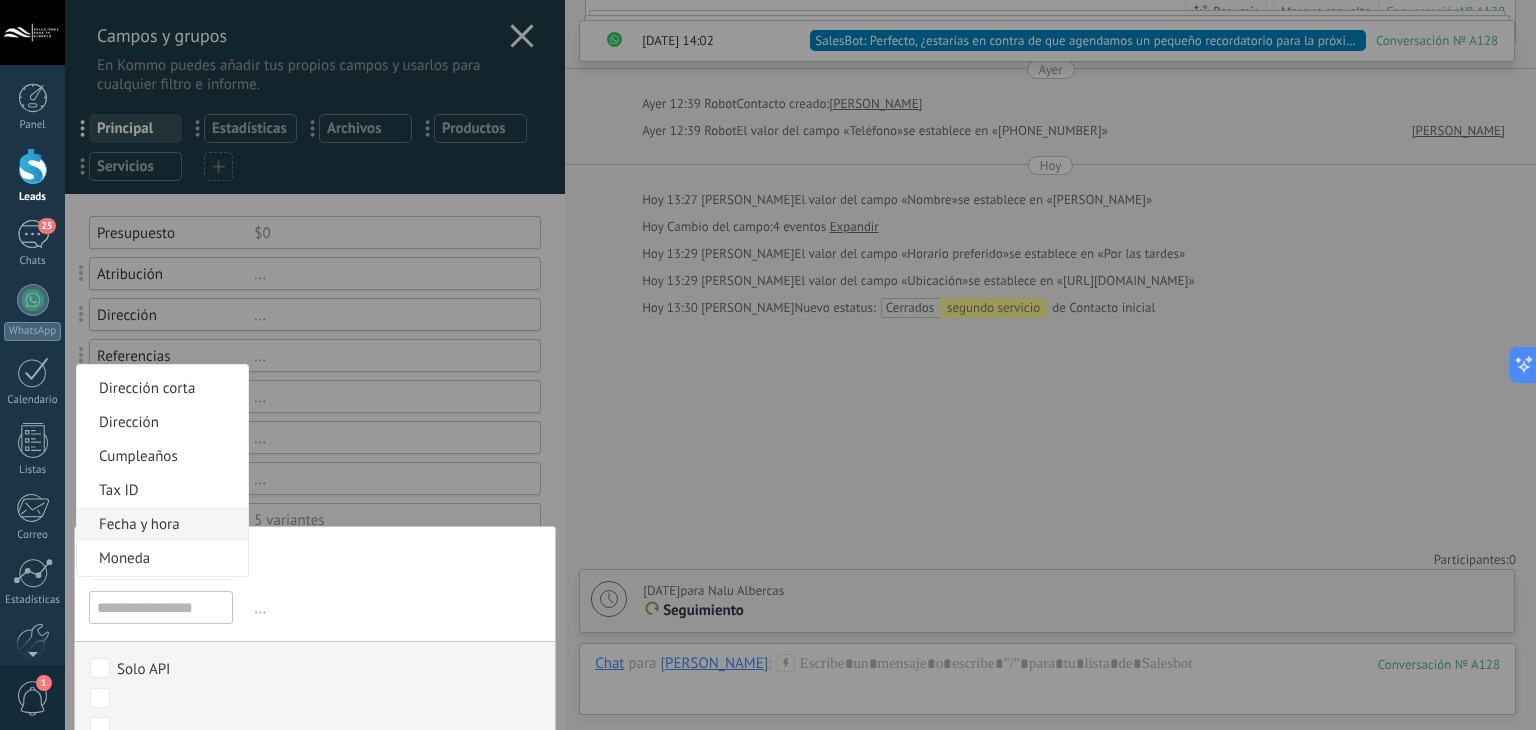 click on "Fecha y hora" at bounding box center (159, 524) 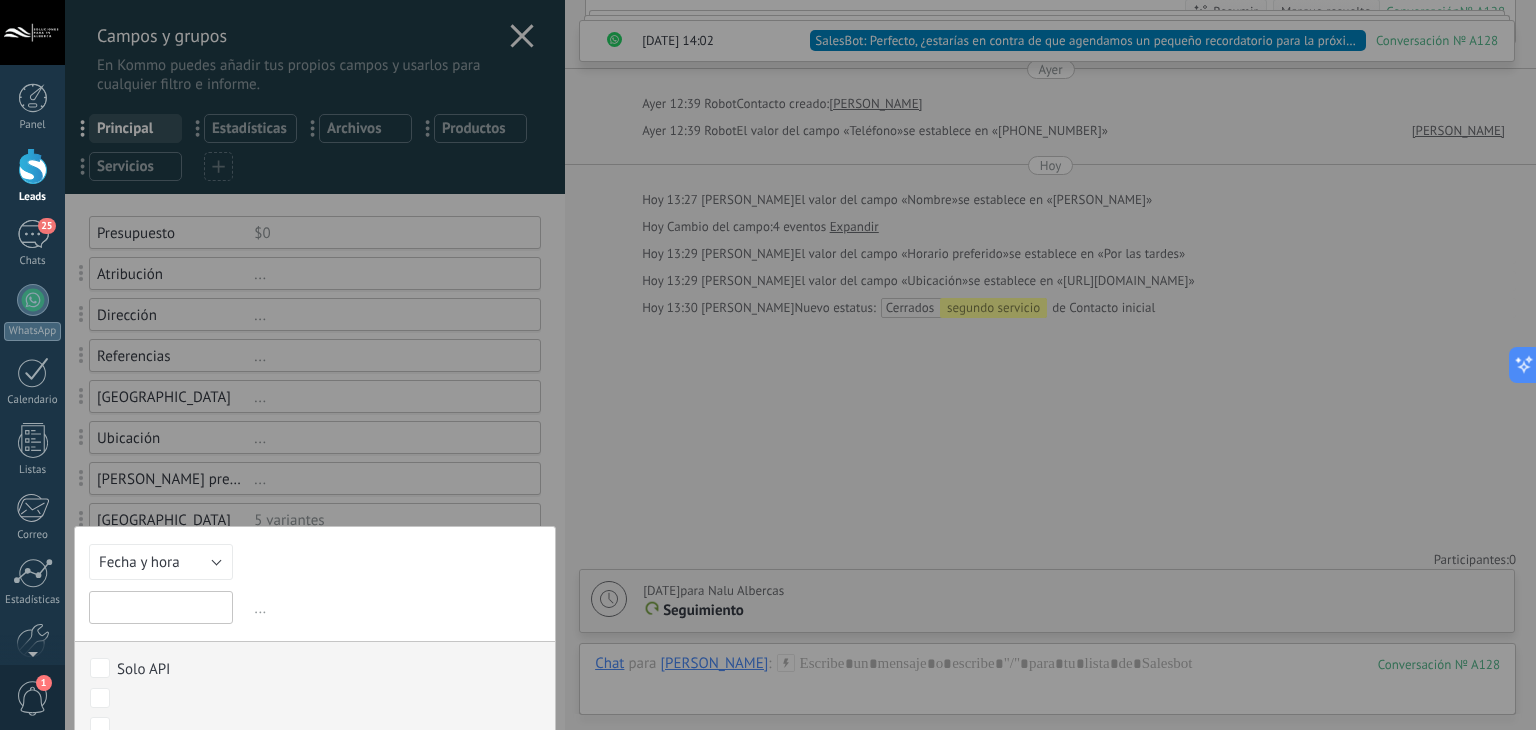 click at bounding box center [161, 607] 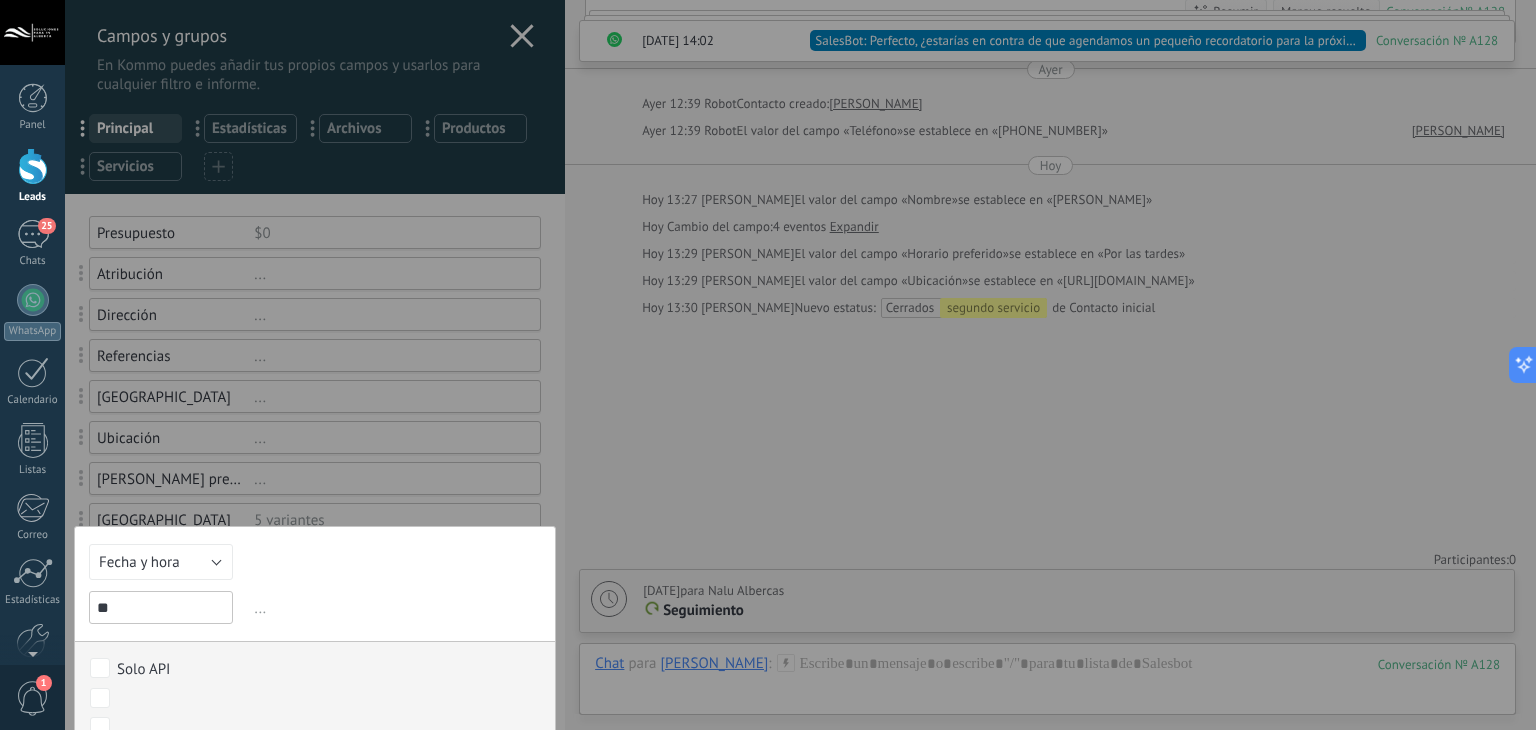 type on "*" 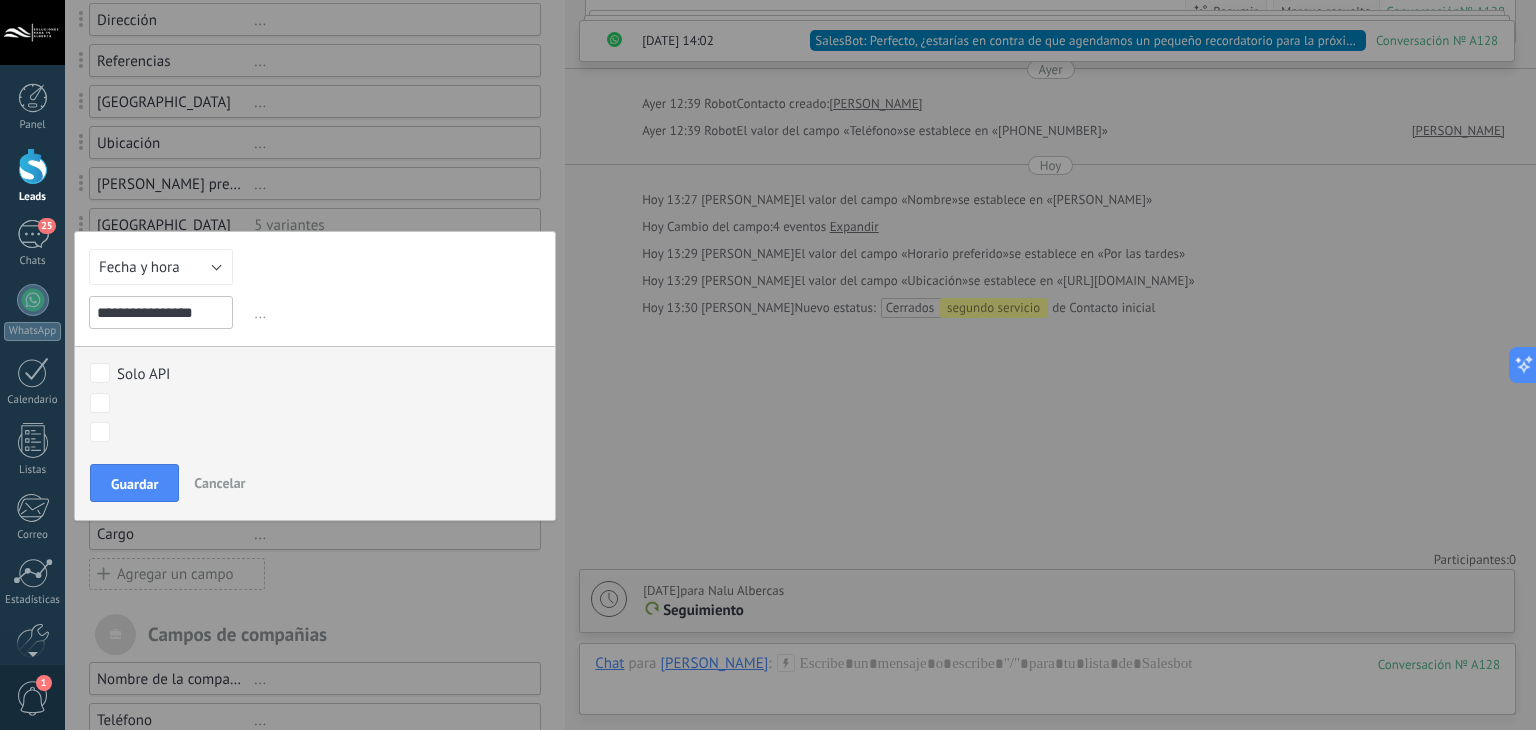 scroll, scrollTop: 300, scrollLeft: 0, axis: vertical 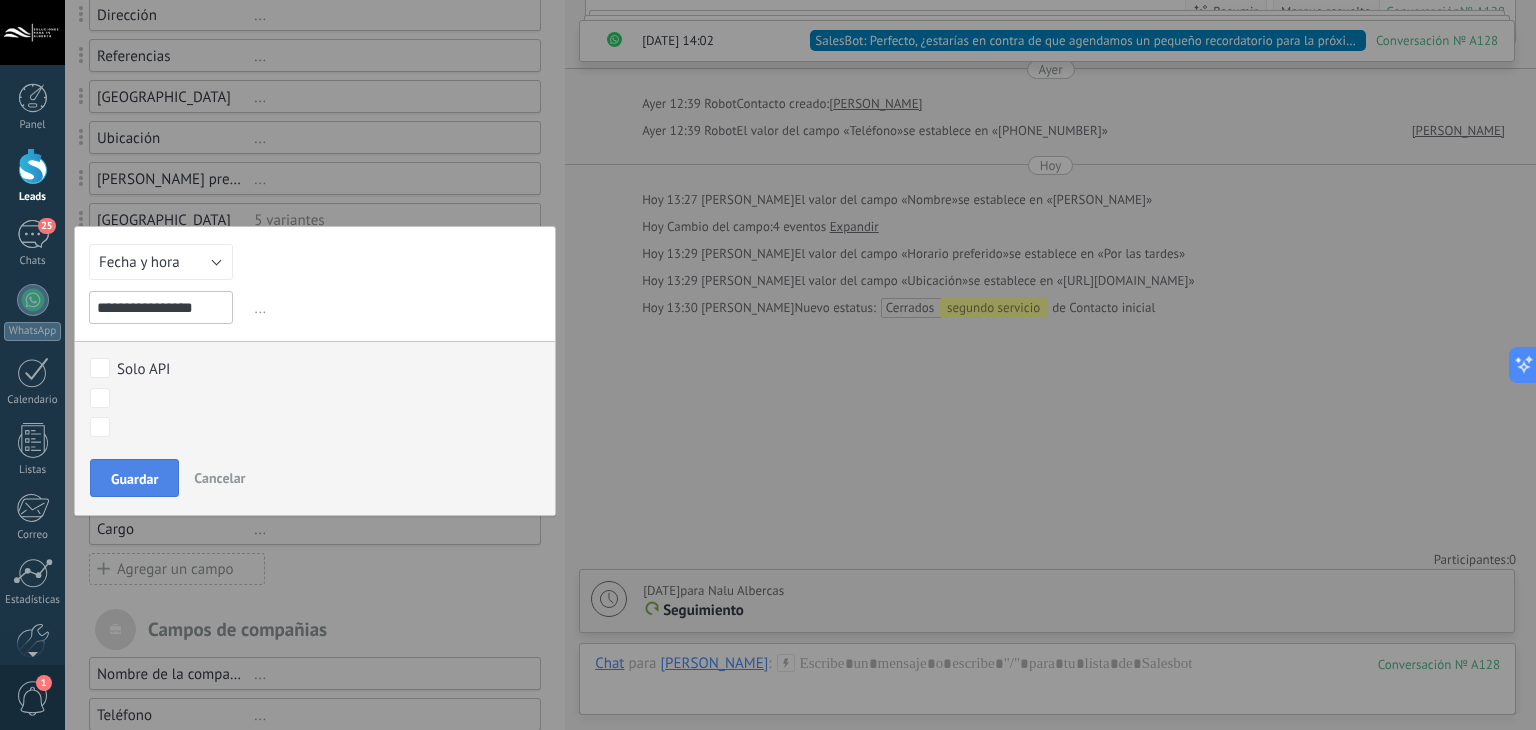 type on "**********" 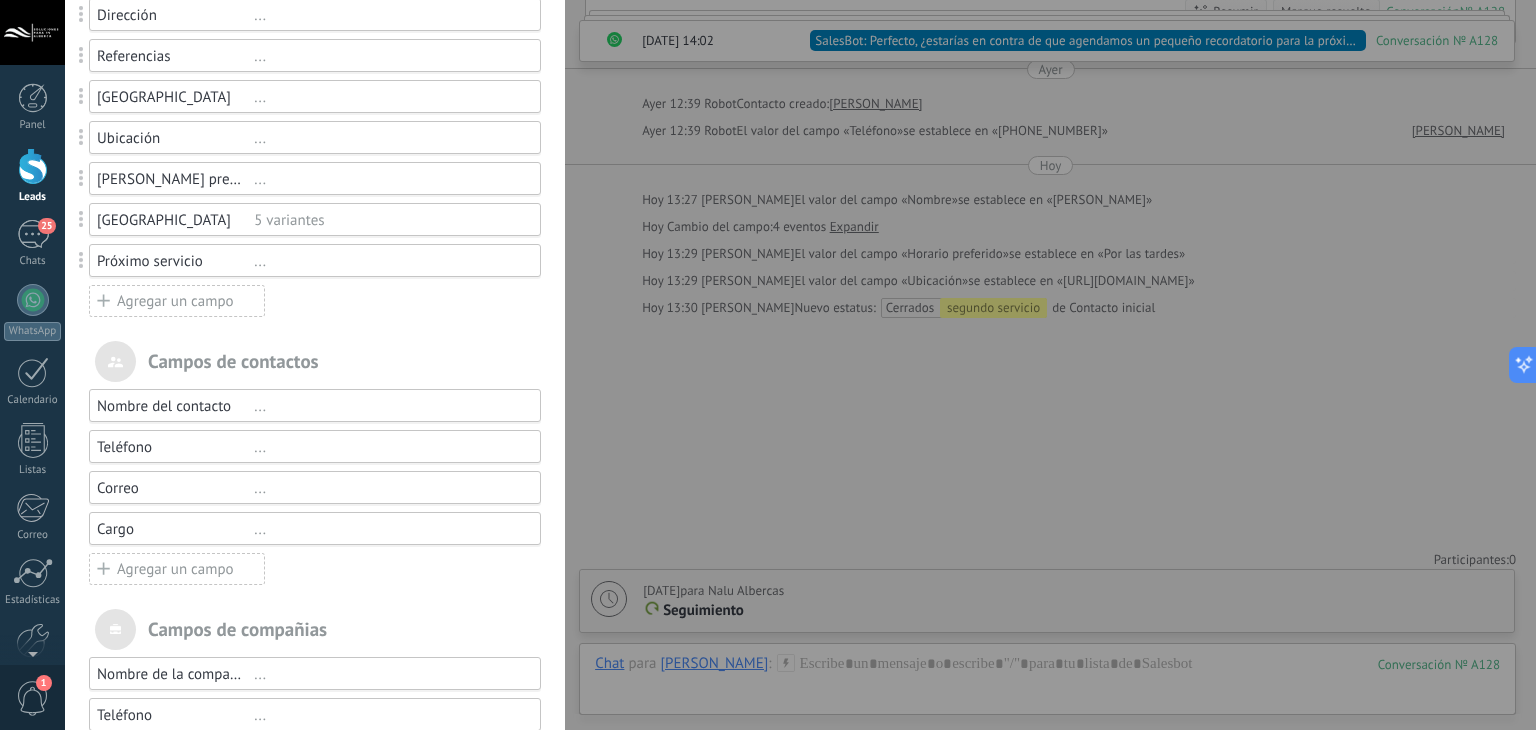 click on "Campos y grupos En Kommo puedes añadir tus propios campos y usarlos para cualquier filtro e informe. ... Principal ... Estadísticas ... Archivos ... Productos ... Servicios ********* Usted ha alcanzado la cantidad máxima de los campos añadidos en la tarifa Periodo de prueba Presupuesto $0 Atribución ... Dirección ... Referencias ... [GEOGRAPHIC_DATA] ... Ubicación ... Horario preferido ... Colonia 5 variantes Próximo servicio ... Agregar un campo Servicio 1 $0 Fecha Servicio 1 ... Servicio 2 $0 Fecha Servicio 2 ... Servicio 3 $0 Fecha Servicio 3 ... Agregar un campo utm_content ... utm_medium ... utm_campaign ... utm_source ... utm_term ... utm_referrer ... referrer ... gclientid ... gclid ... fbclid ... Add meta Campos de contactos Nombre del contacto ... Teléfono ... Correo ... Cargo ... Agregar un campo Campos de compañias Nombre de la compañía ... Teléfono ... Correo ... Página web ... Dirección ... Agregar un campo" at bounding box center [800, 365] 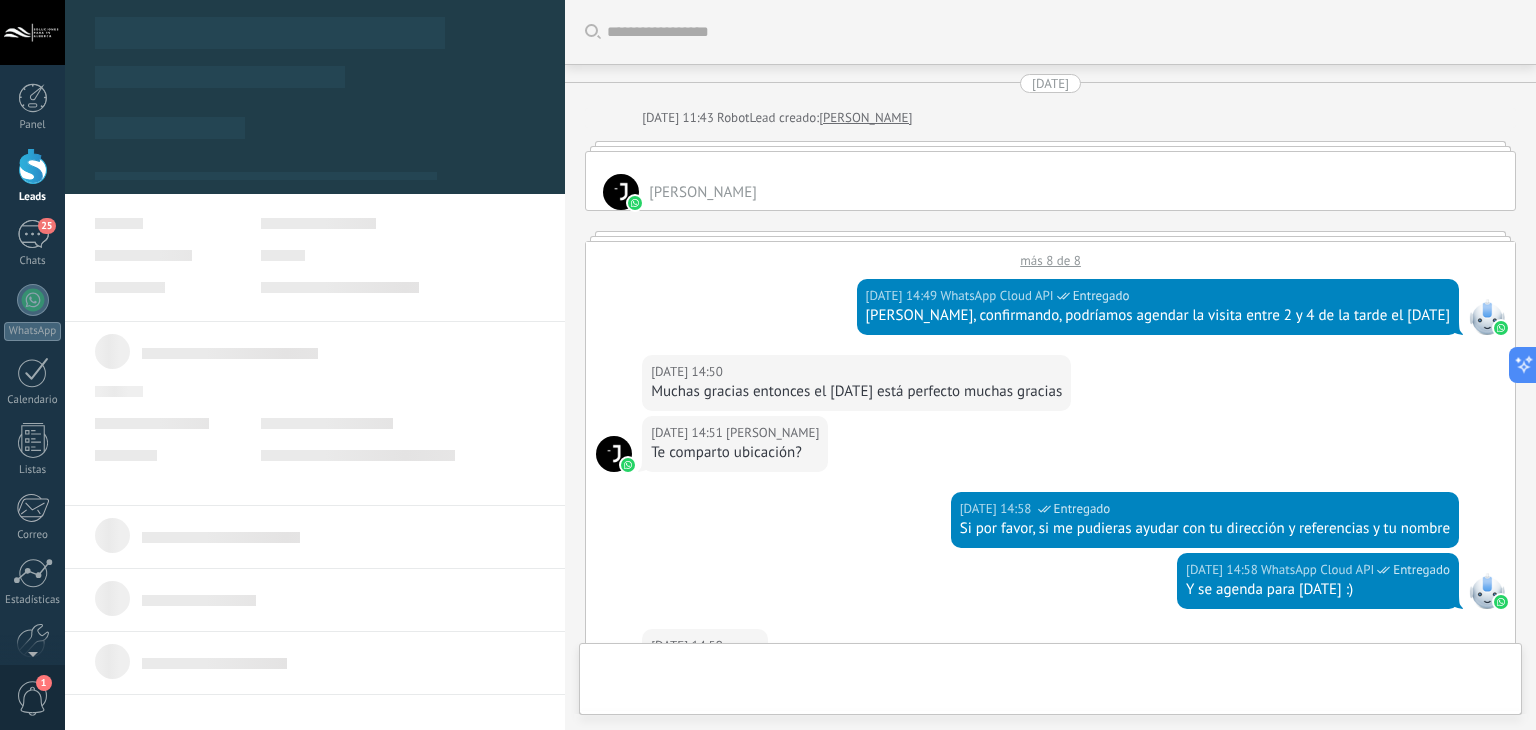 type on "**********" 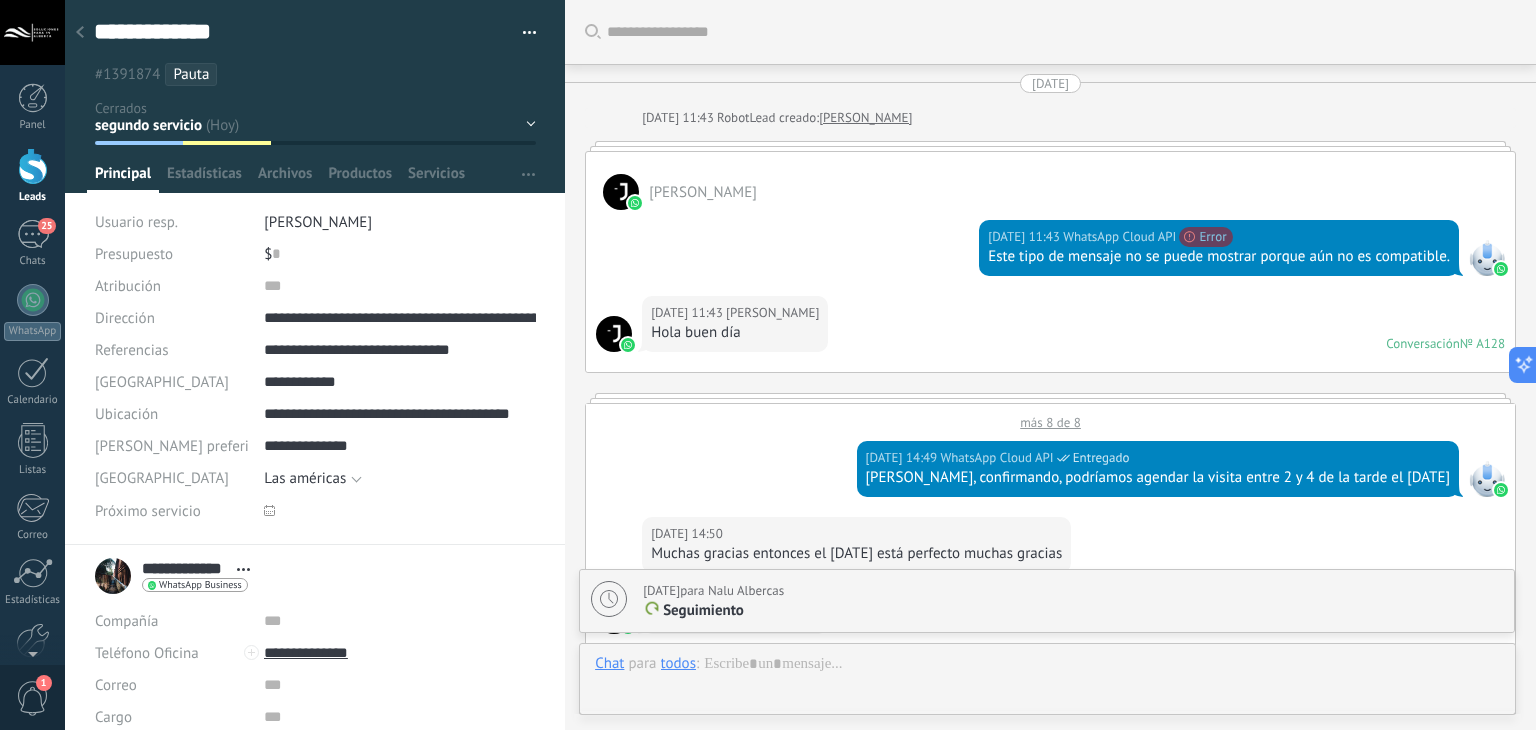 scroll, scrollTop: 2556, scrollLeft: 0, axis: vertical 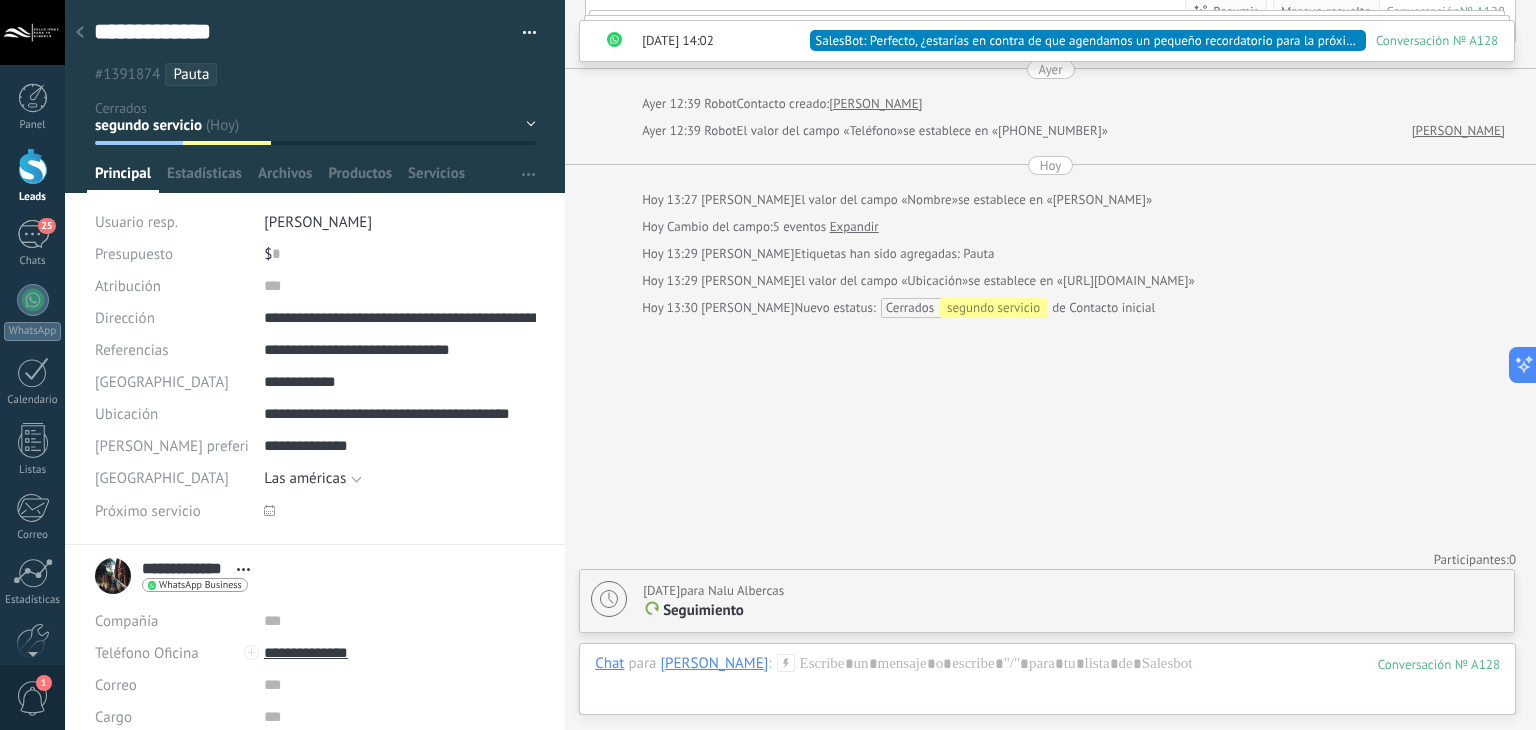click at bounding box center (80, 33) 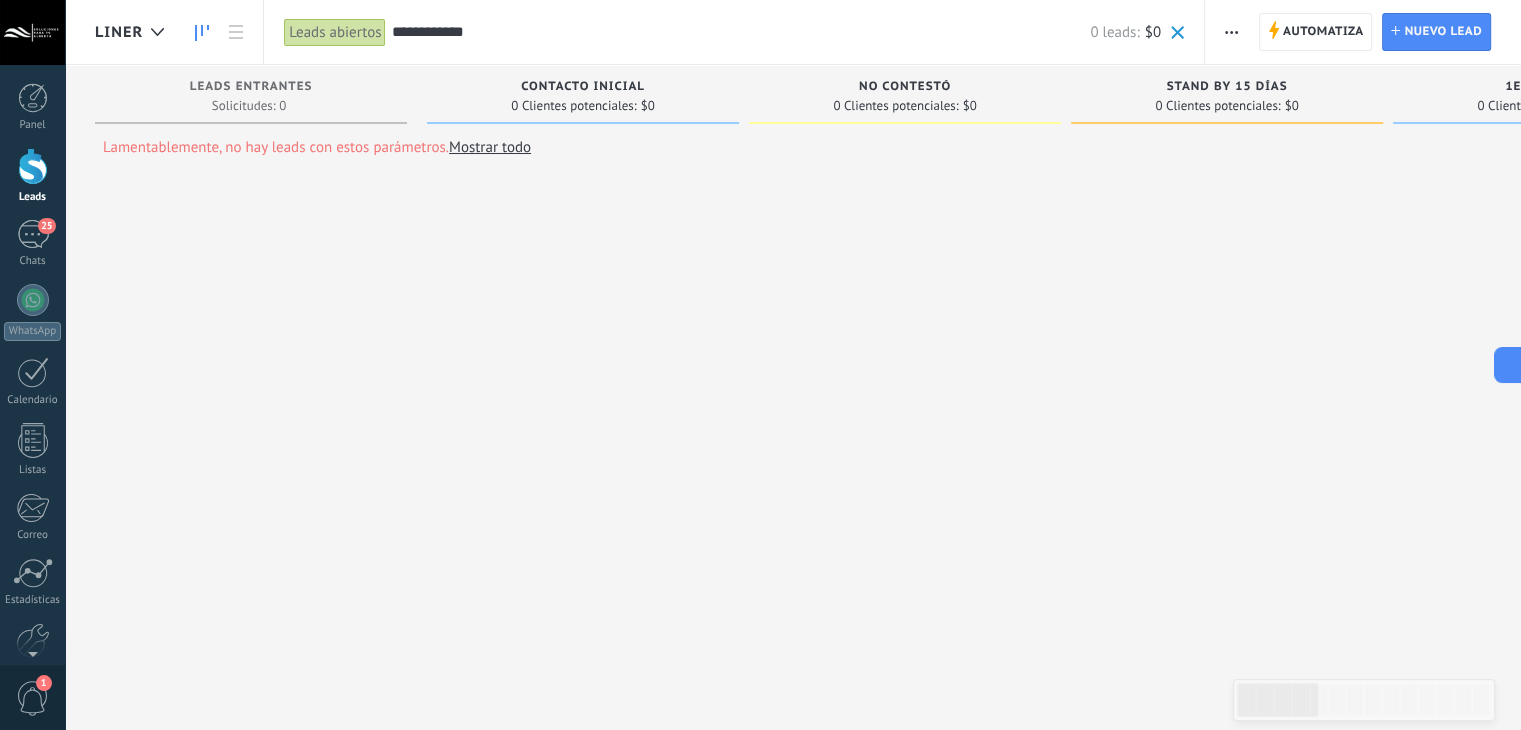 click on "**********" at bounding box center (740, 32) 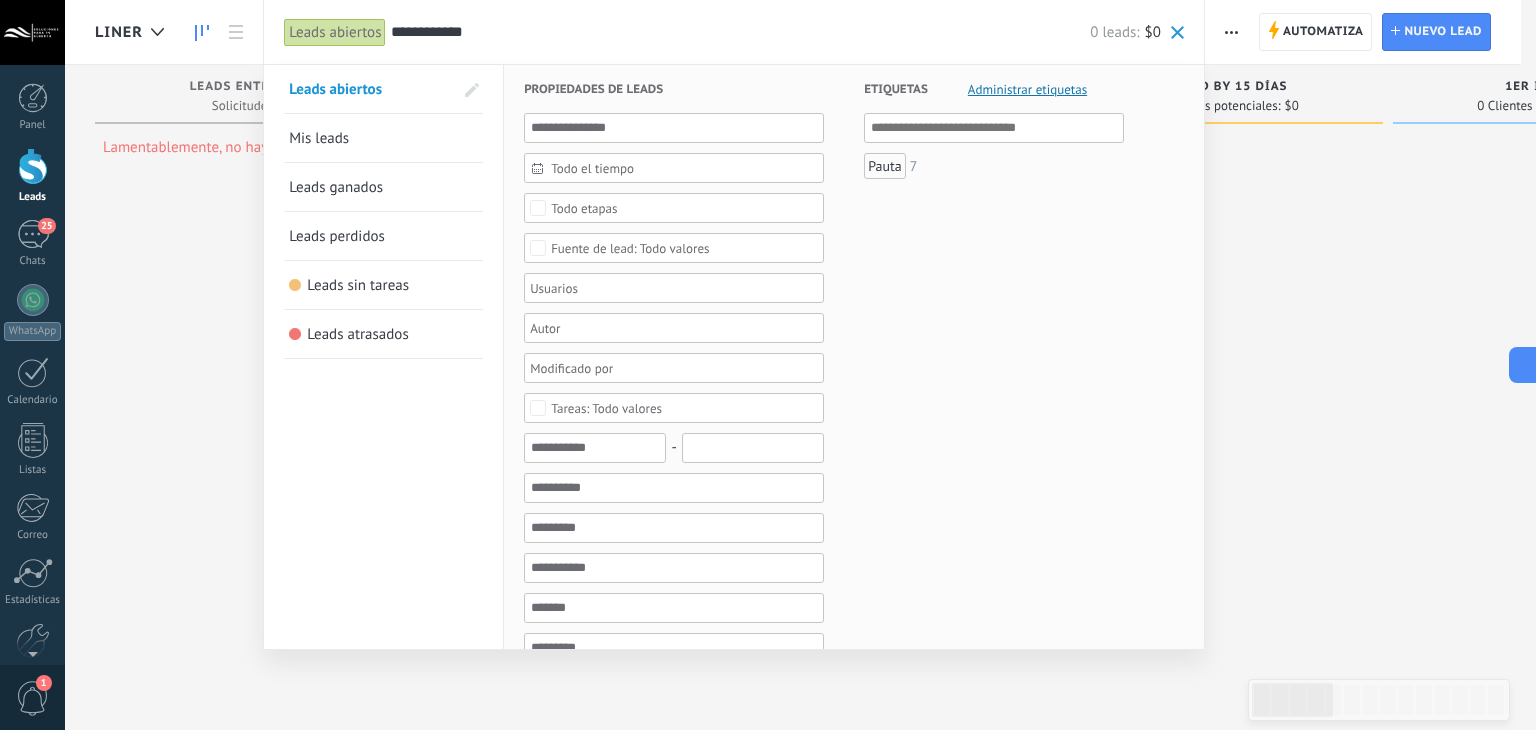 click on "**********" at bounding box center (740, 32) 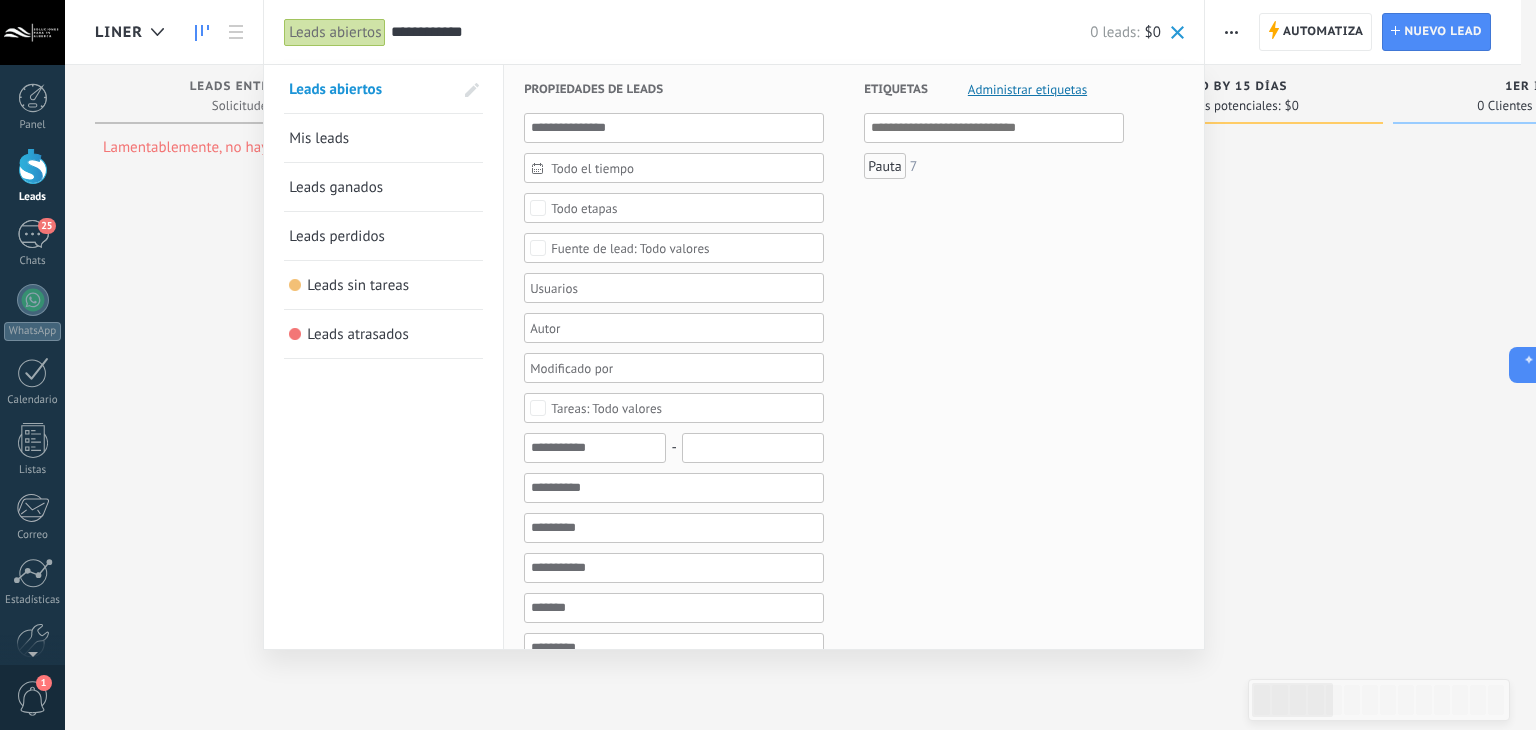 click on "**********" at bounding box center [740, 32] 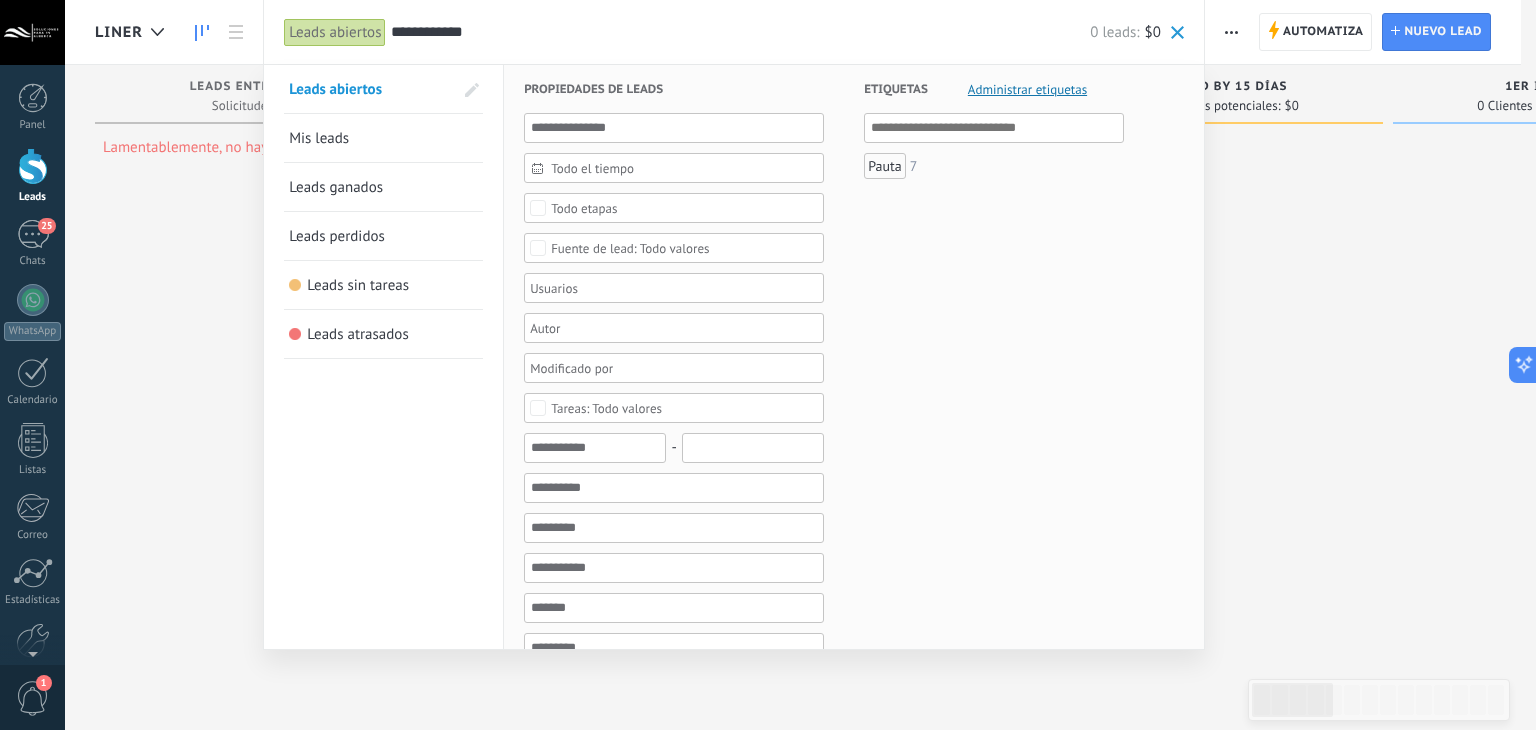 click on "**********" at bounding box center [740, 32] 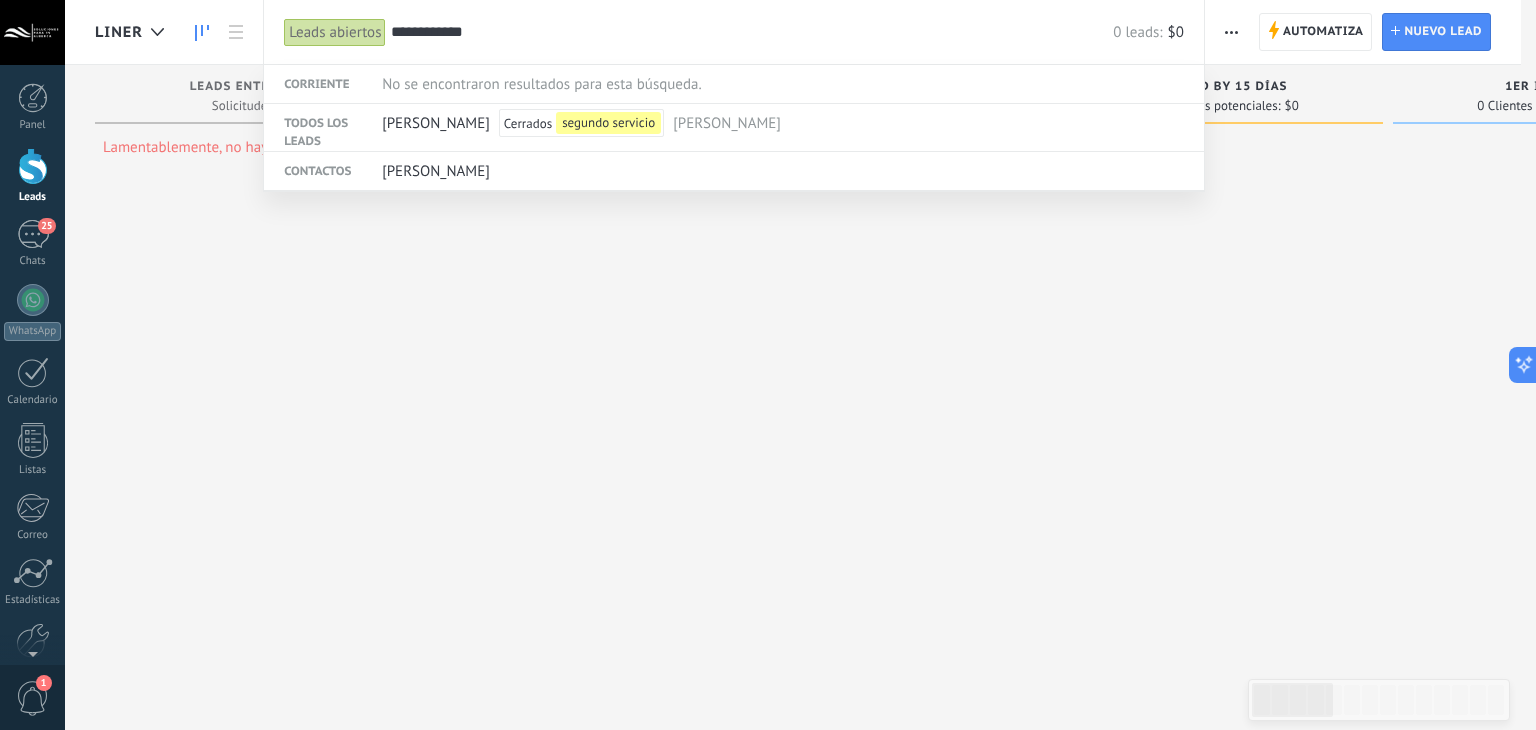 type on "**********" 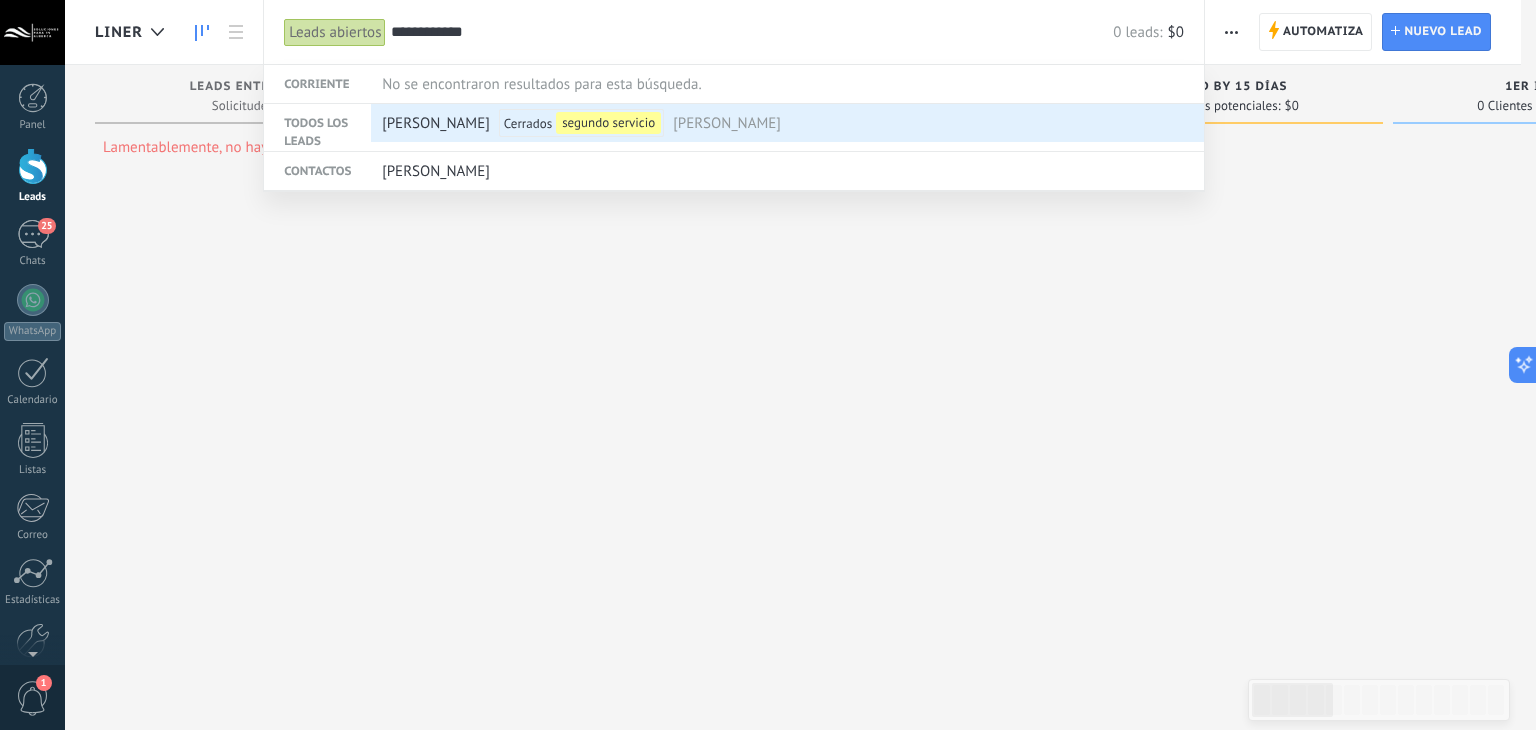 click on "[PERSON_NAME]" at bounding box center (727, 123) 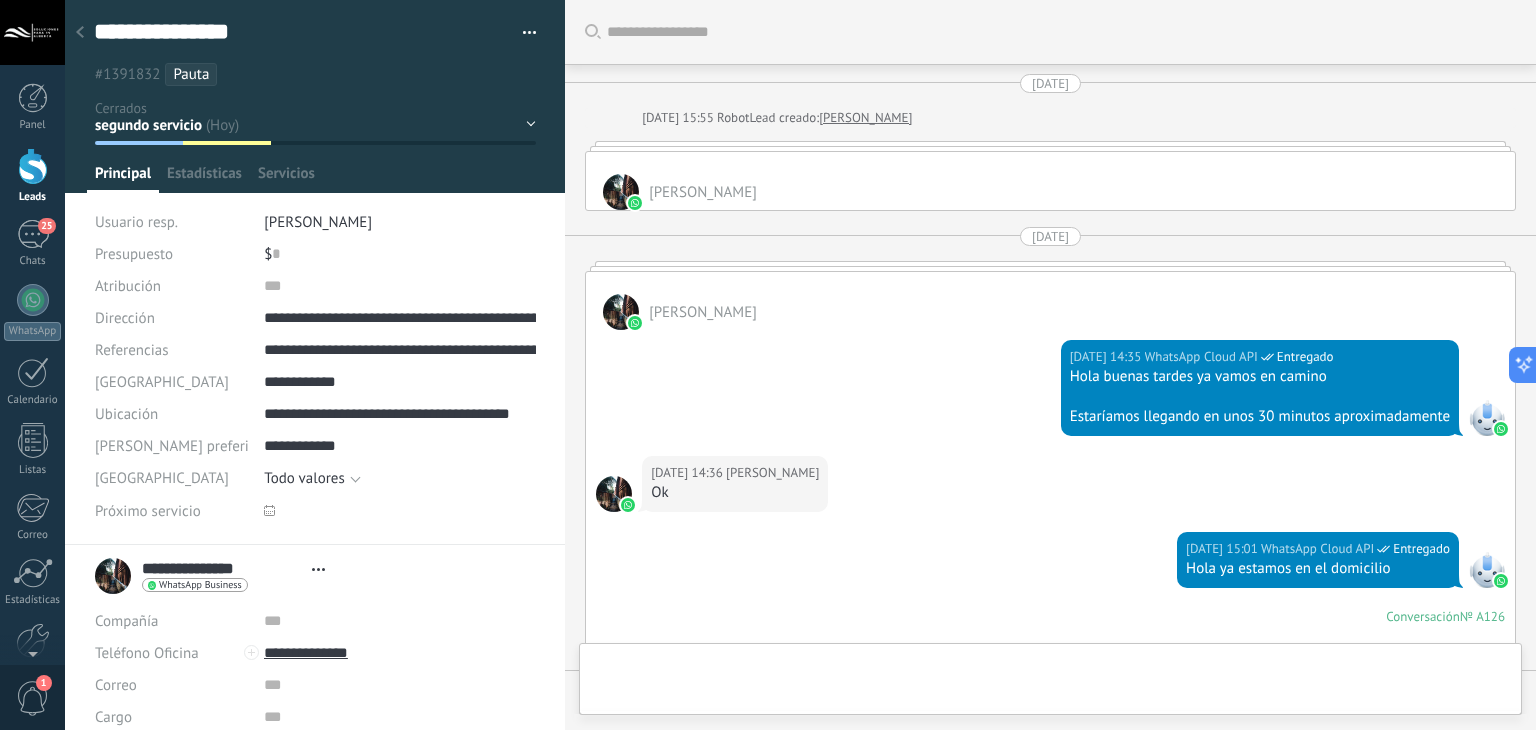 type on "**********" 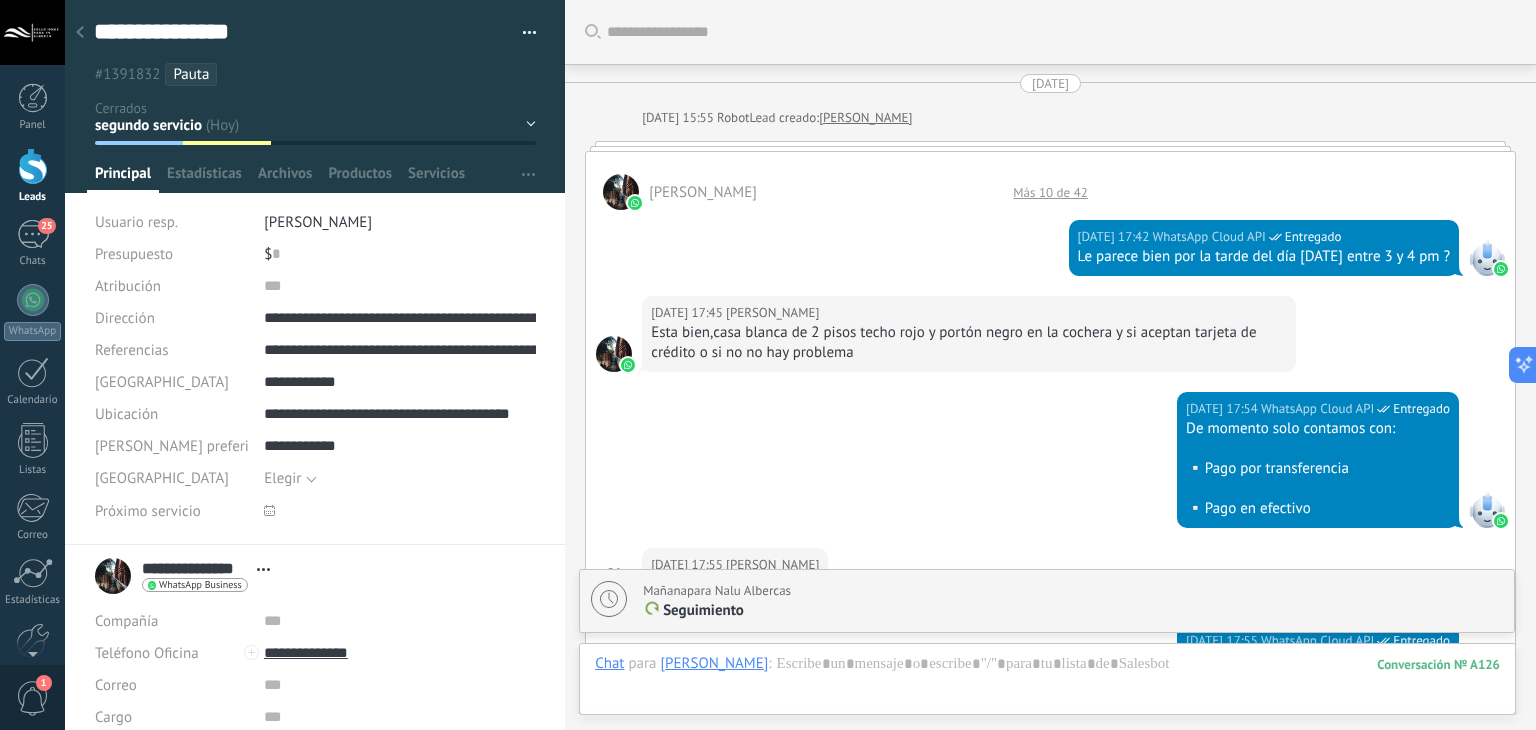scroll, scrollTop: 29, scrollLeft: 0, axis: vertical 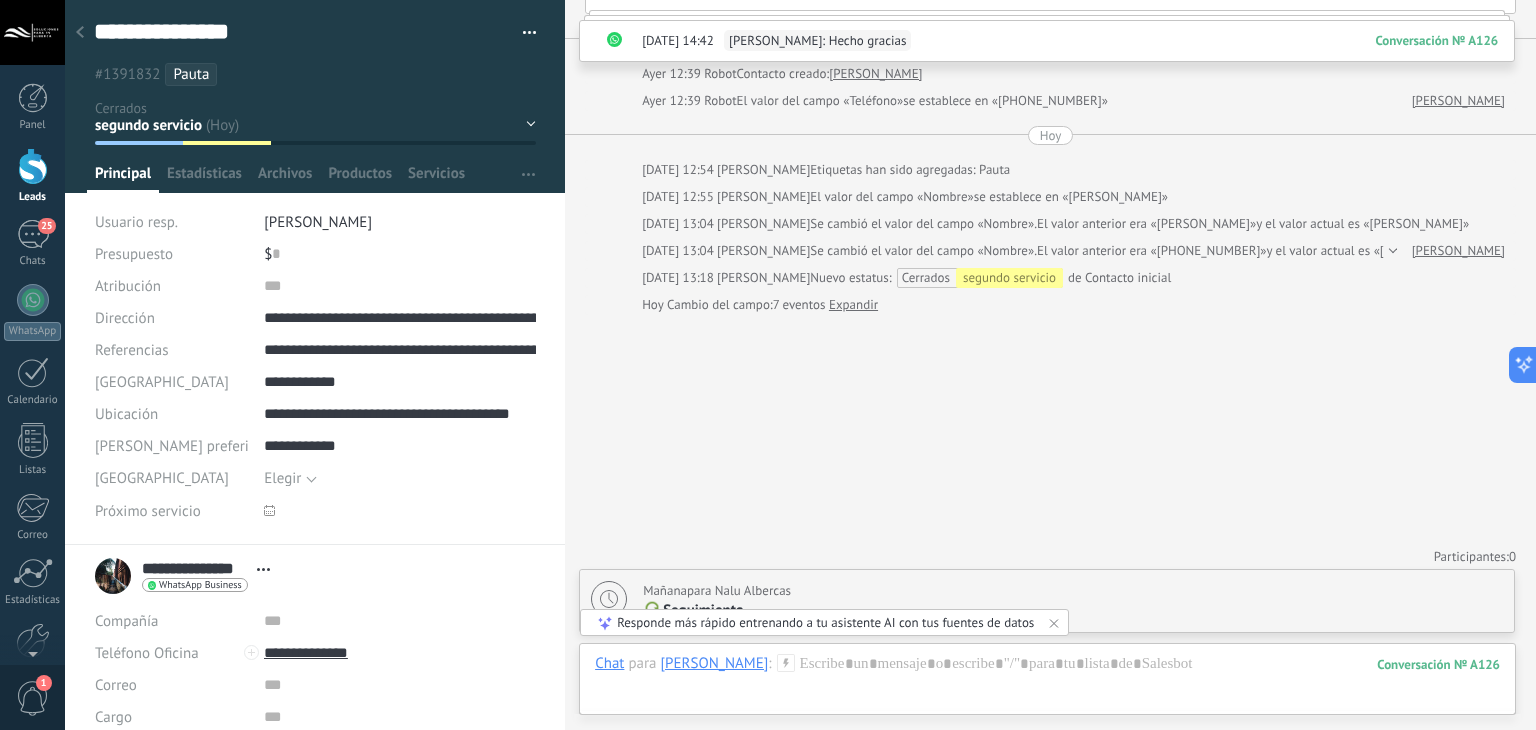click on "Elegir" at bounding box center (387, 478) 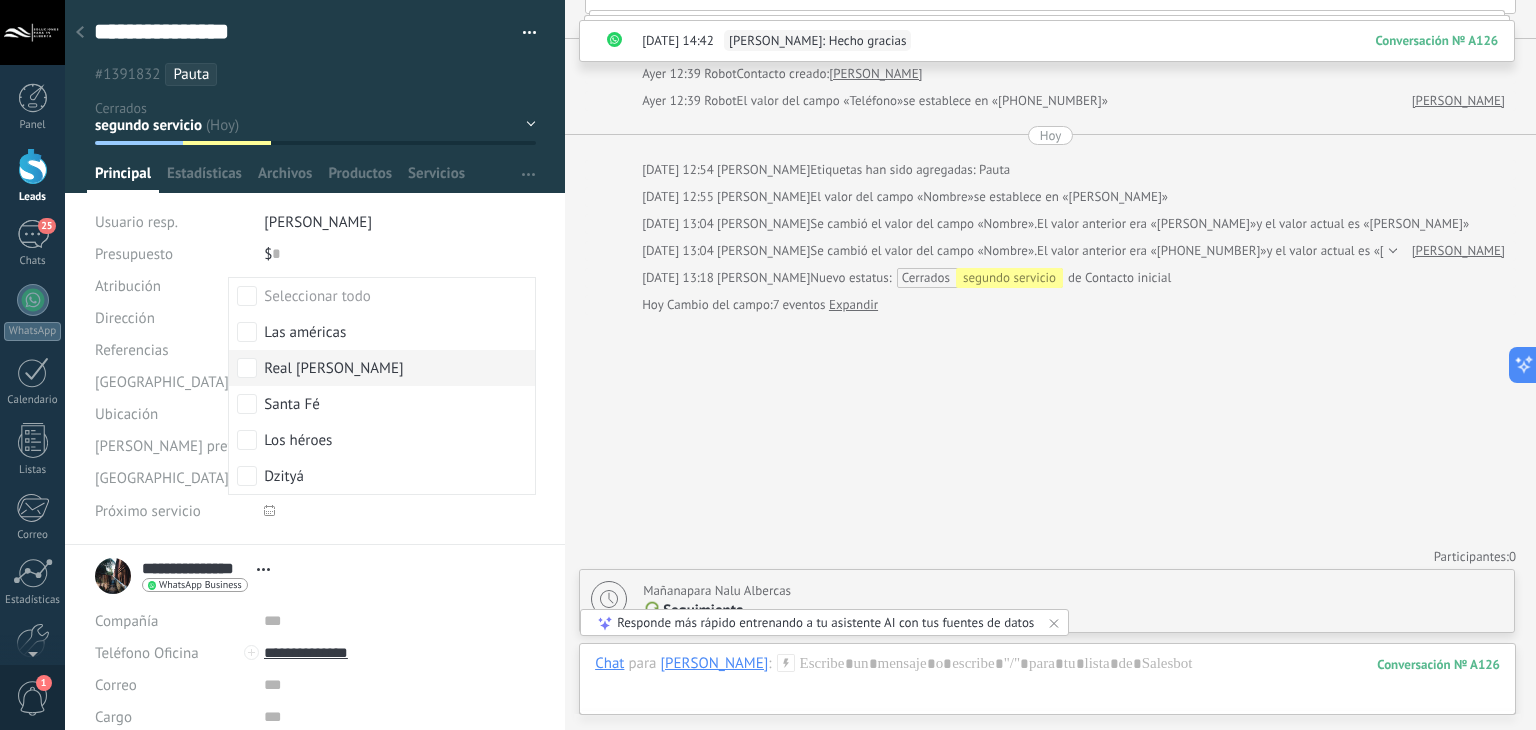 click on "Real [PERSON_NAME]" at bounding box center (382, 368) 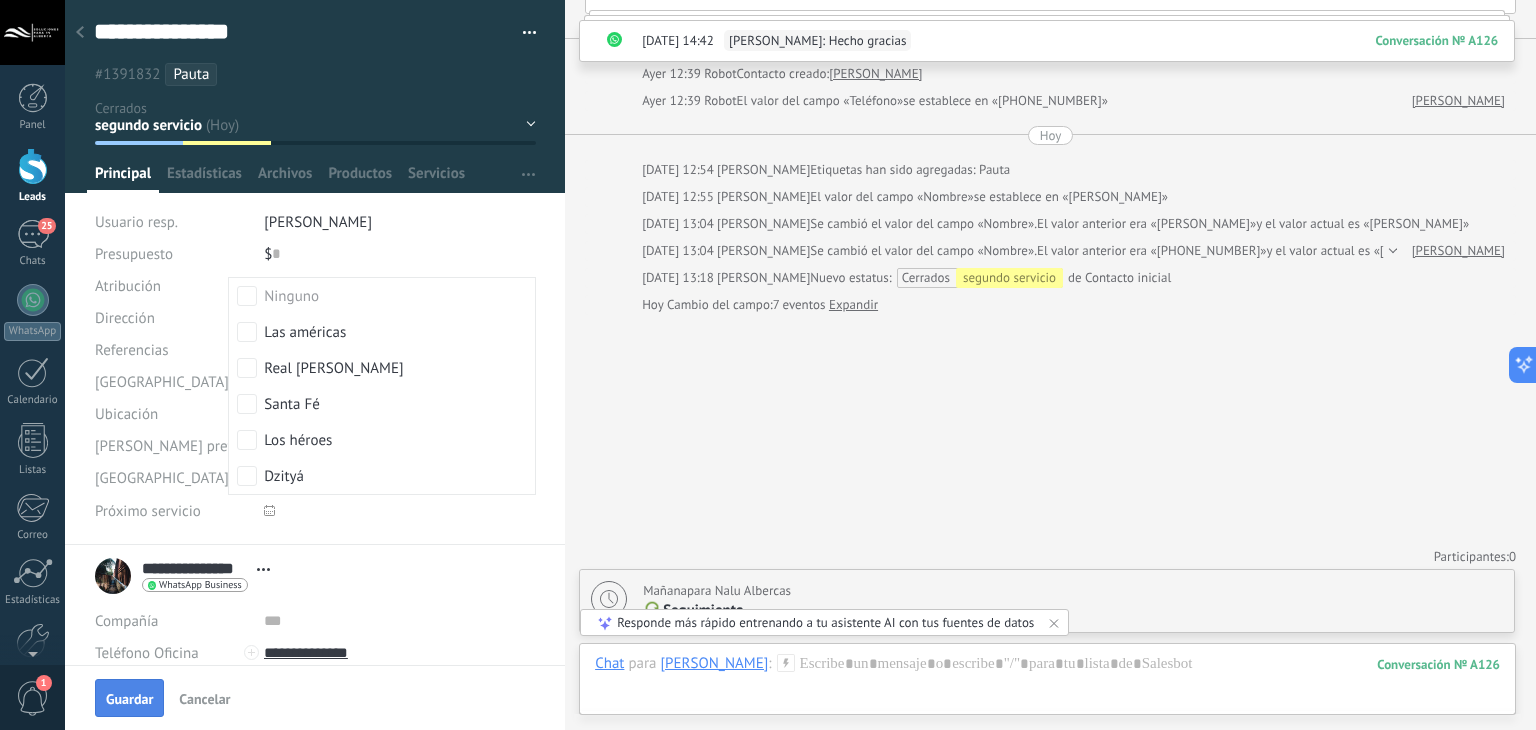click on "Guardar" at bounding box center (129, 699) 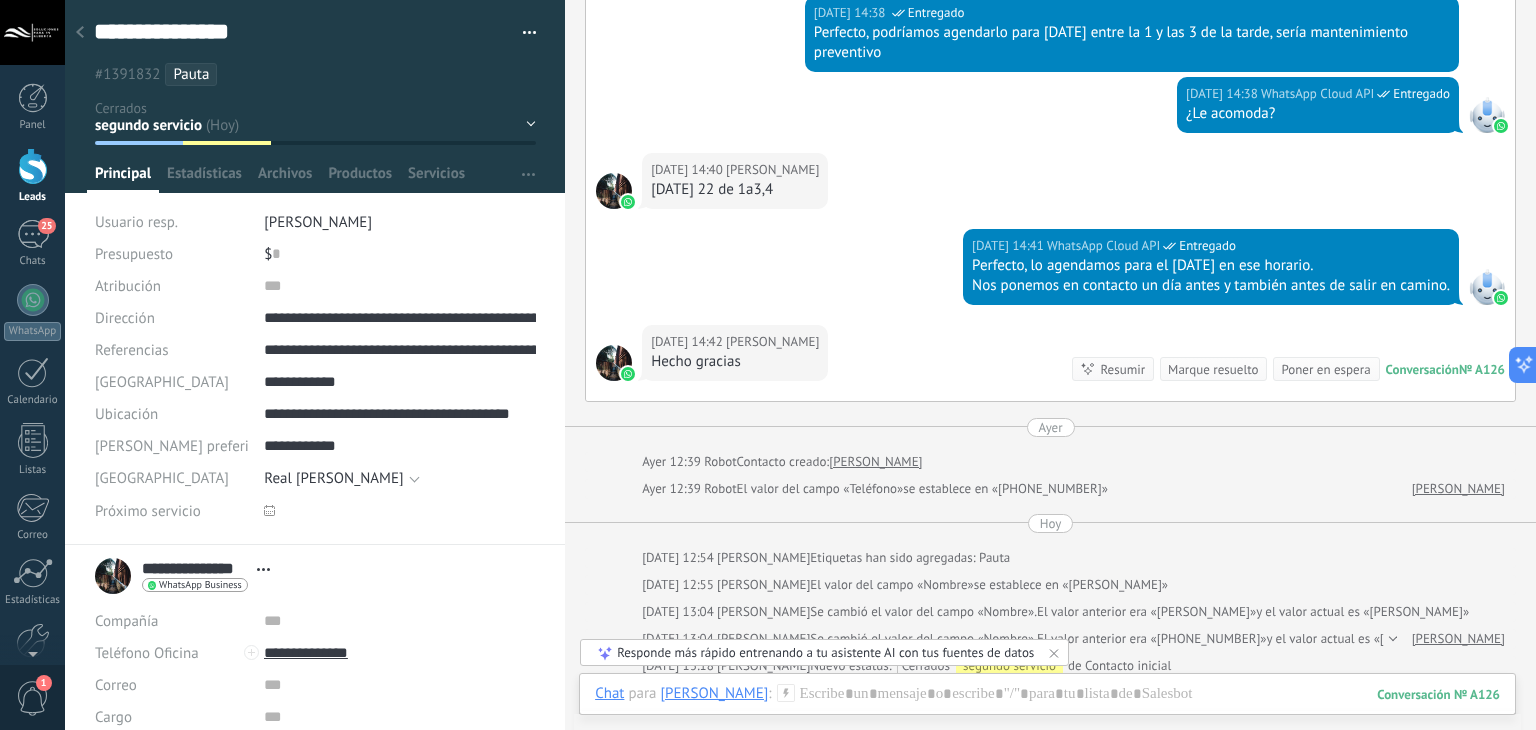 scroll, scrollTop: 1991, scrollLeft: 0, axis: vertical 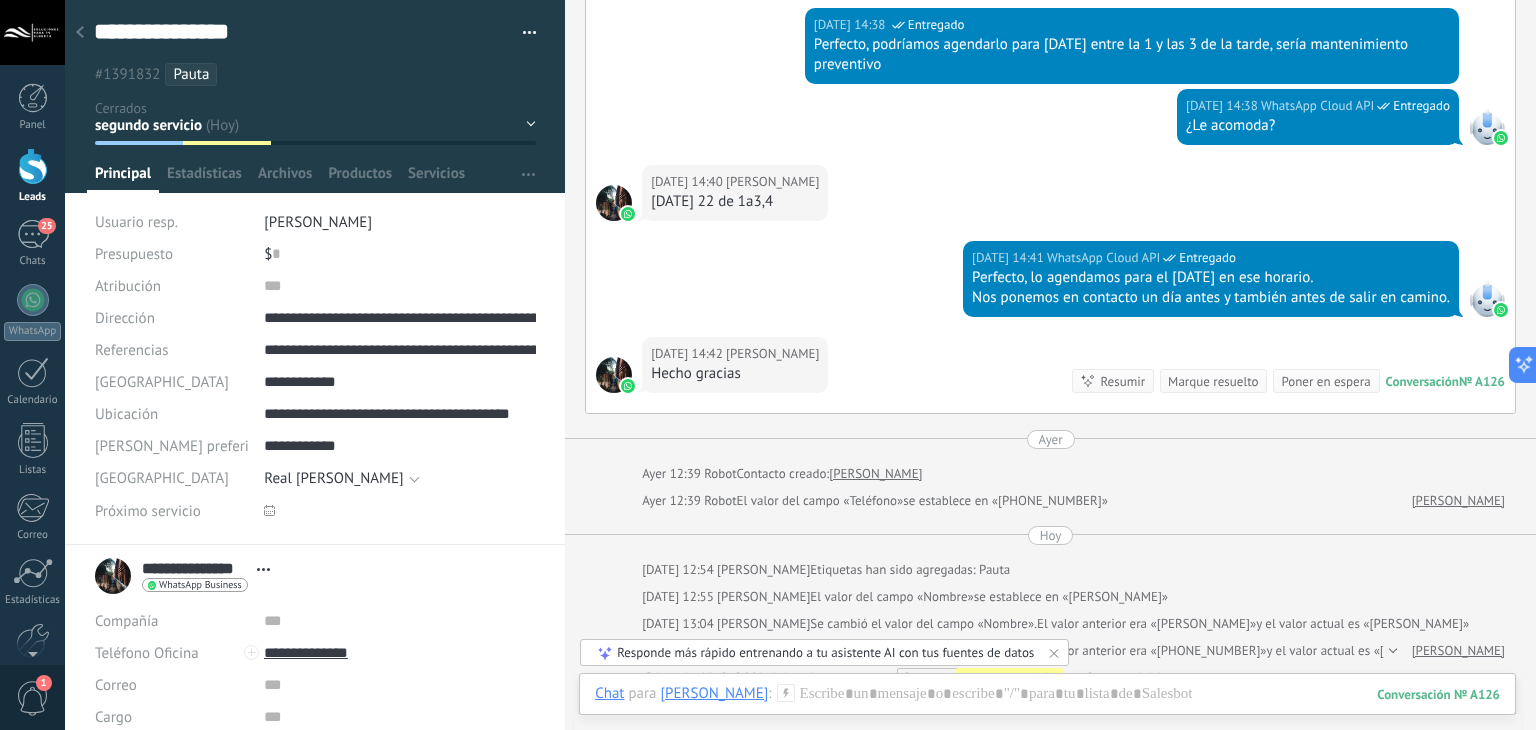 click 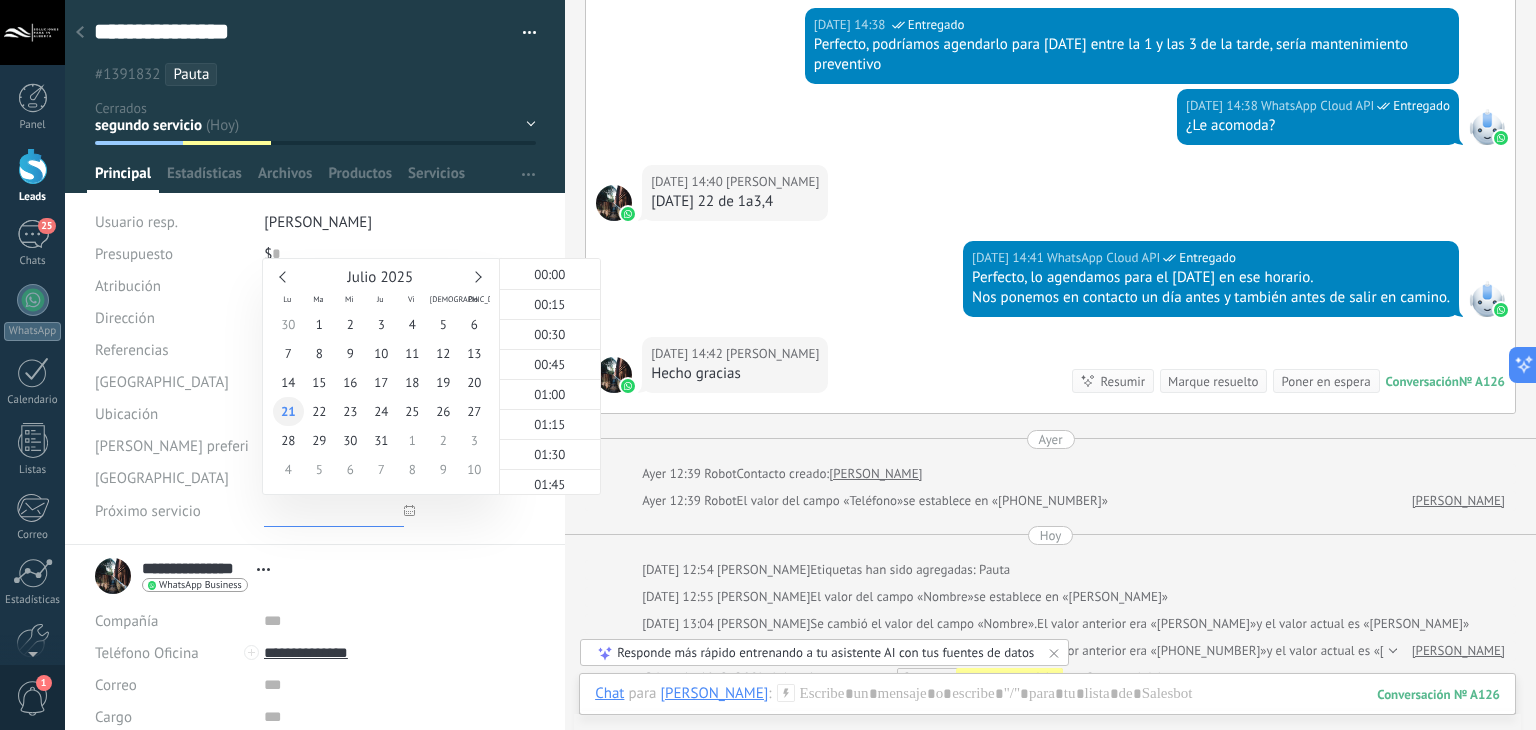 scroll, scrollTop: 1504, scrollLeft: 0, axis: vertical 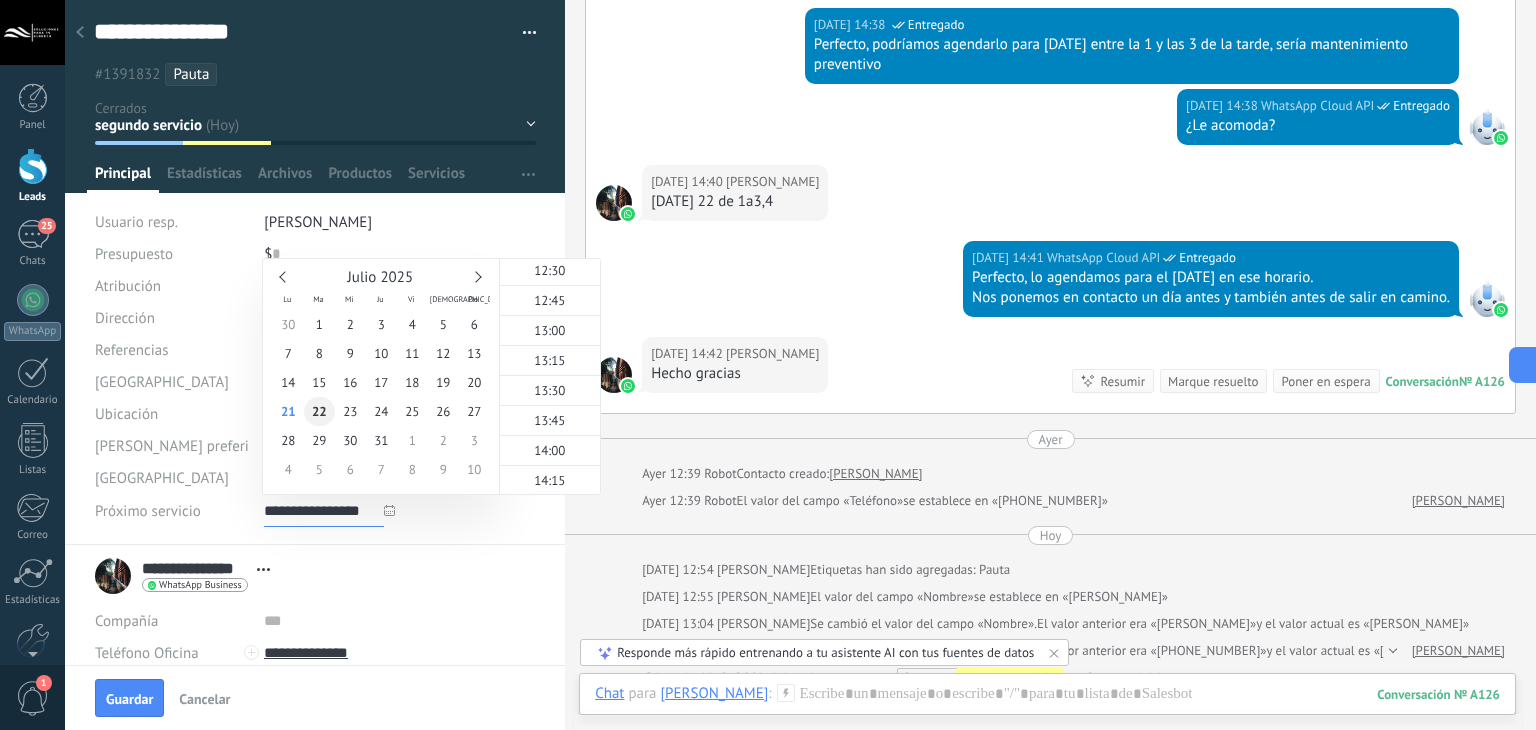 click on "22" at bounding box center [319, 411] 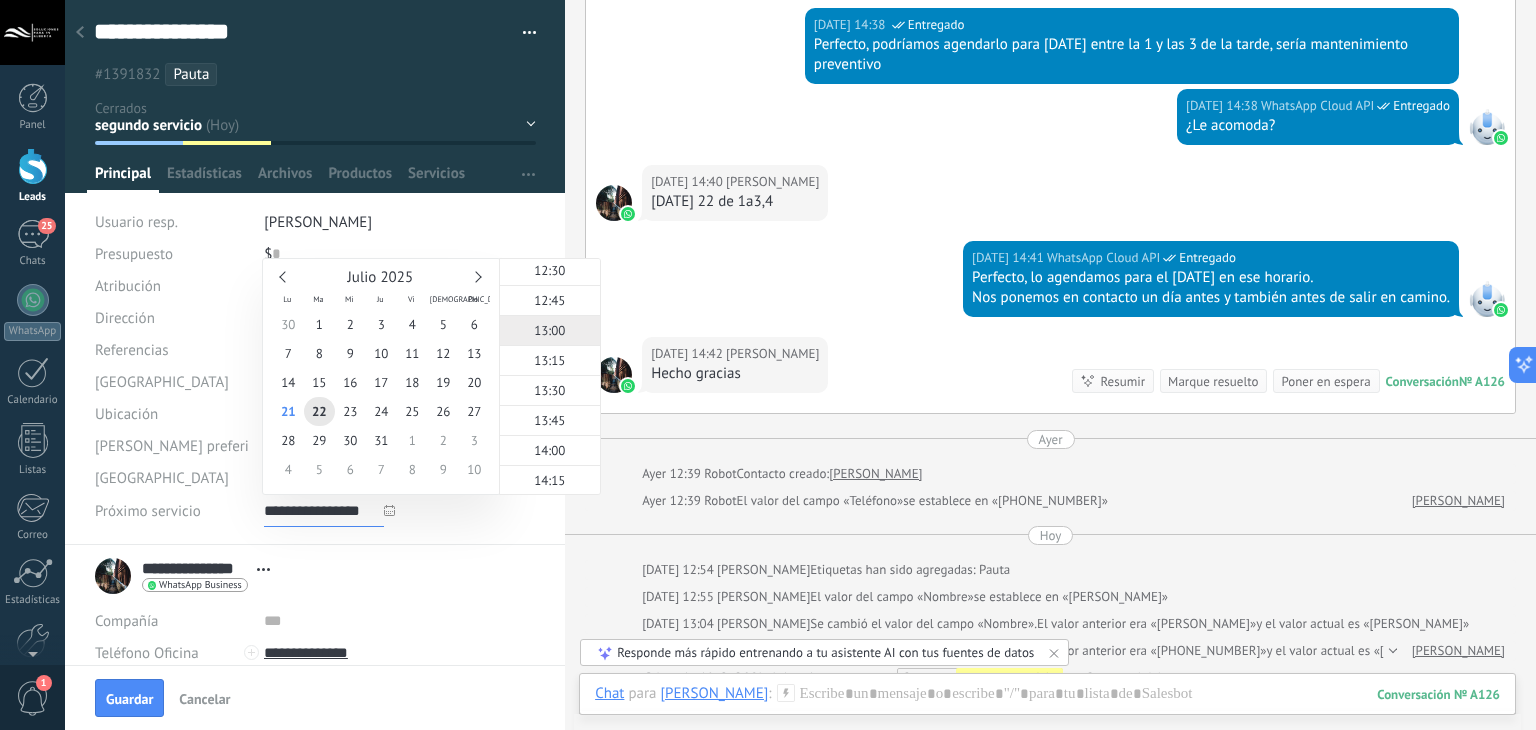 click on "13:00" at bounding box center (550, 330) 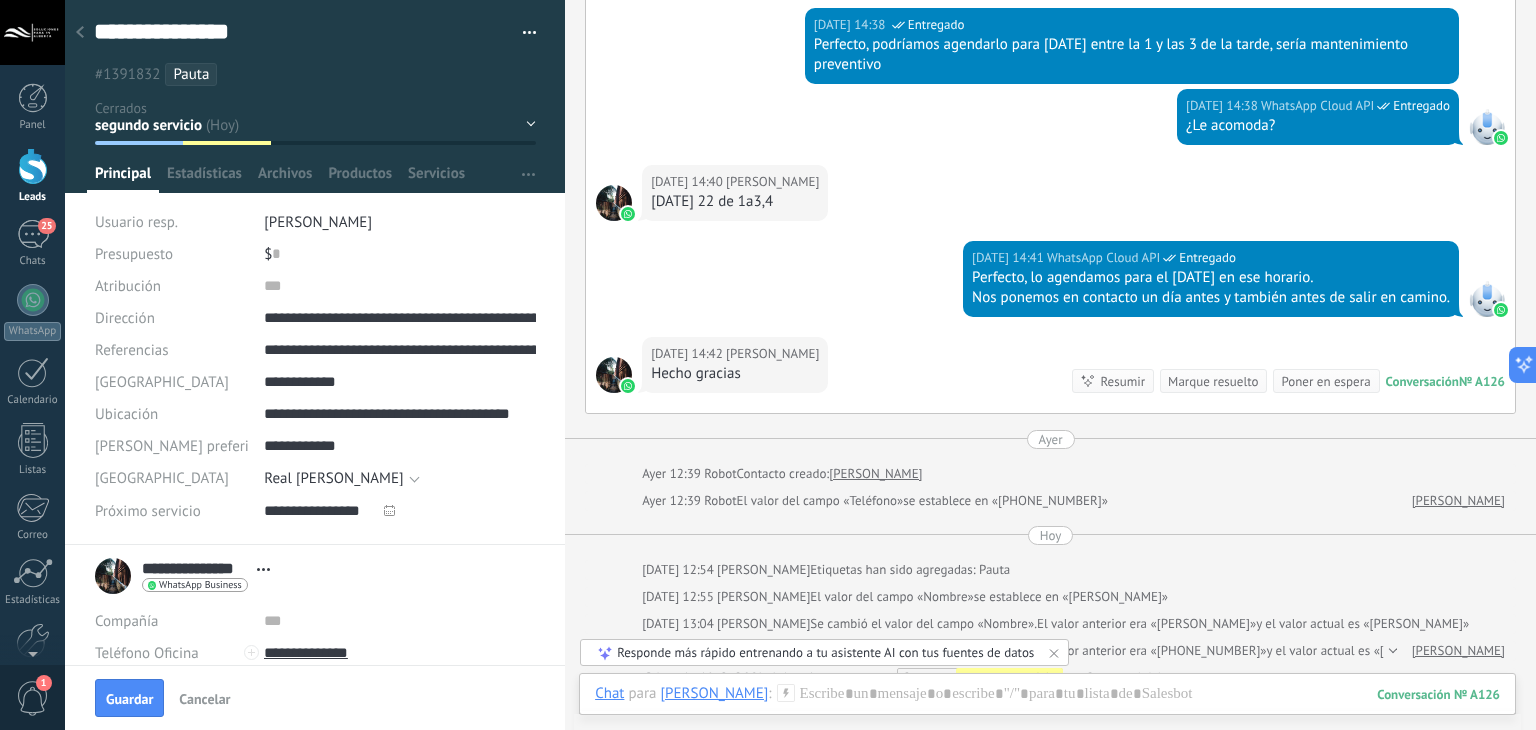 click 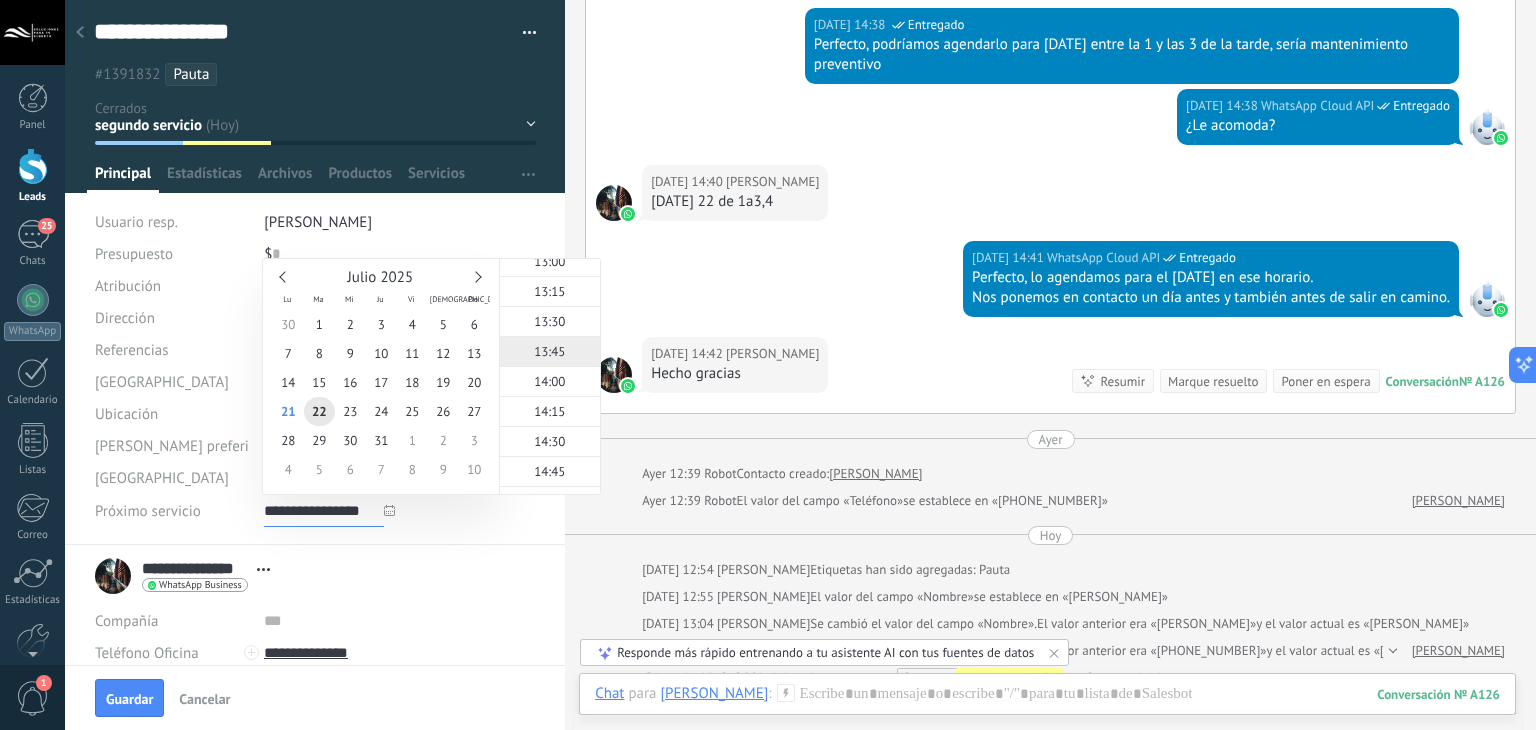 scroll, scrollTop: 1604, scrollLeft: 0, axis: vertical 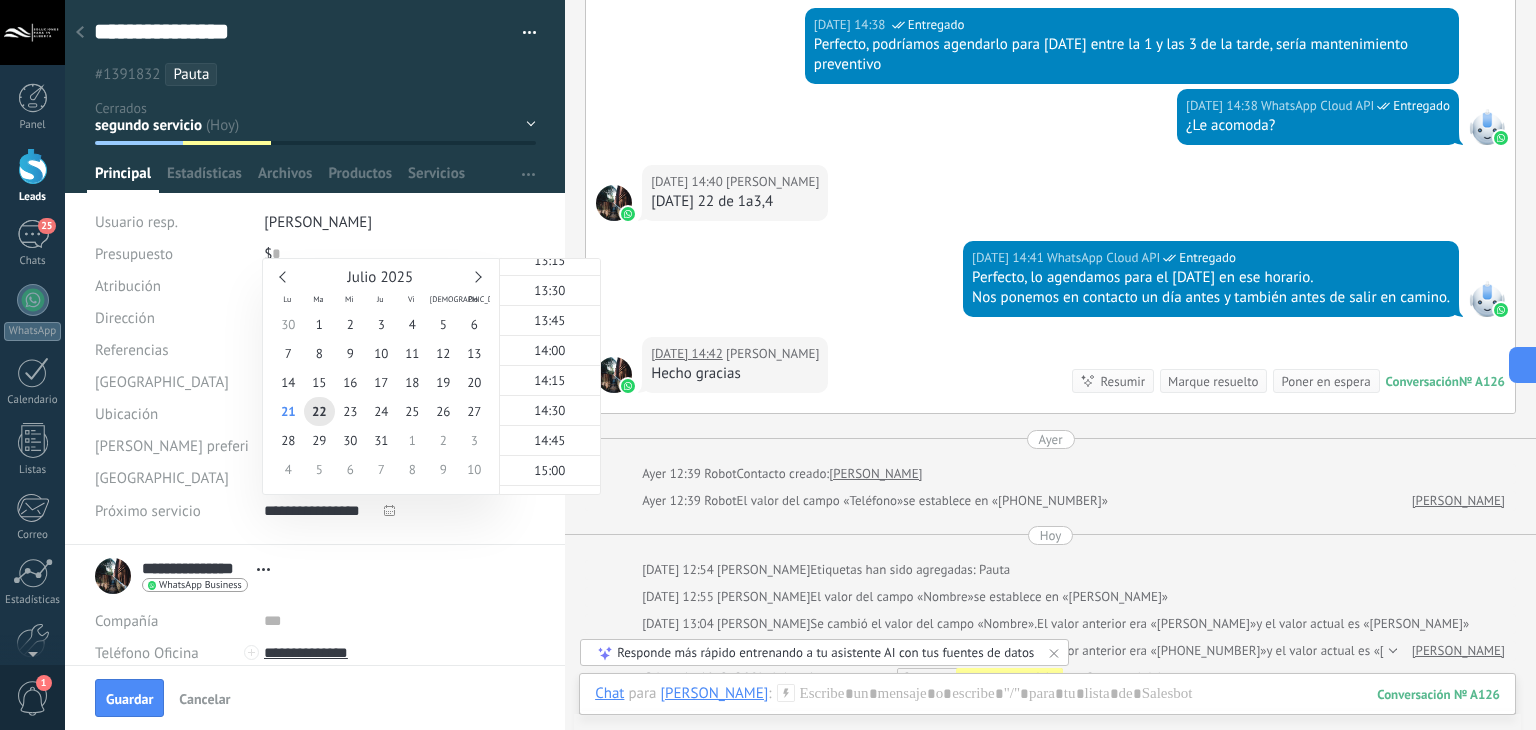 click on "[DATE] 14:41 WhatsApp Cloud API  Entregado Perfecto, lo agendamos para el [DATE] en ese horario. Nos ponemos en contacto un día antes y también antes de salir en camino." at bounding box center (1050, 289) 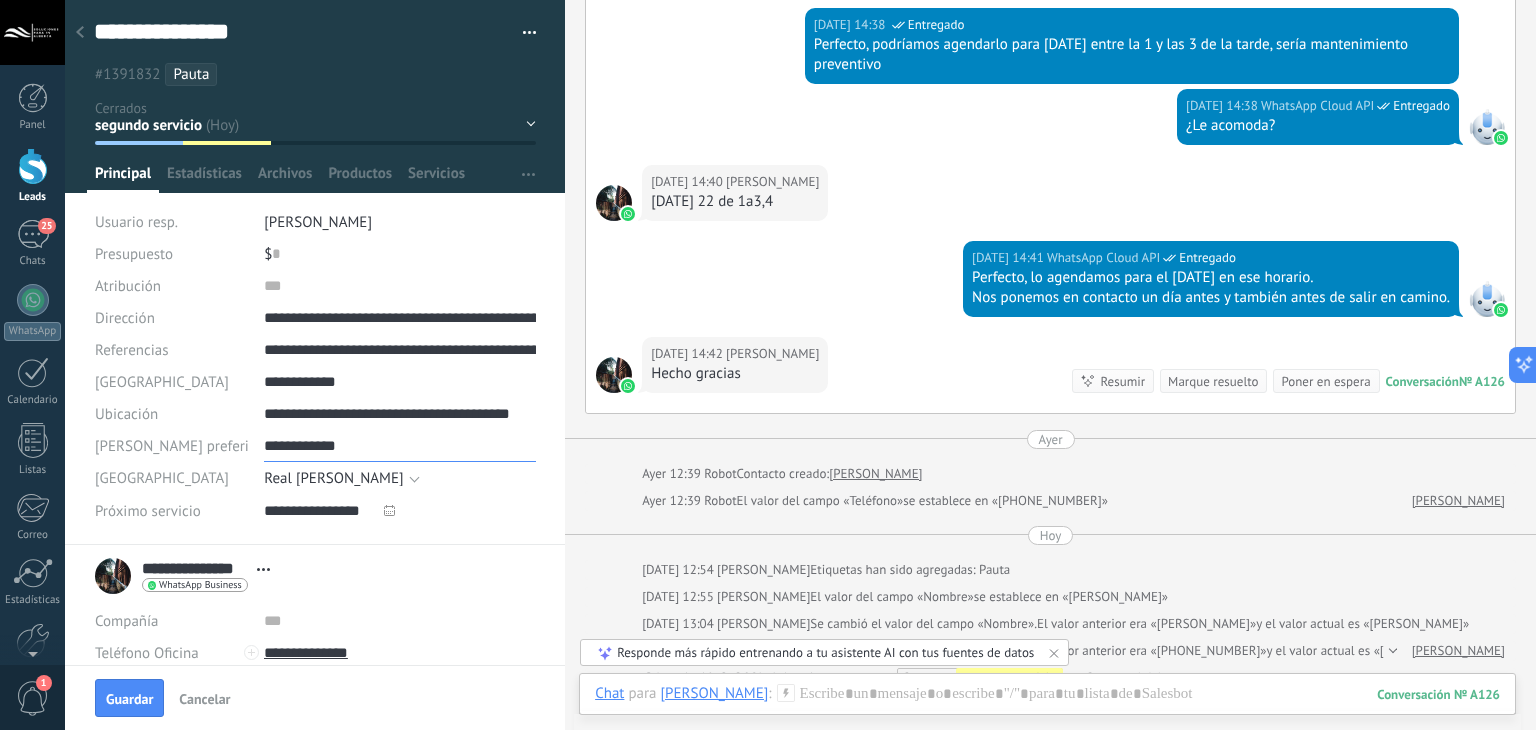 click on "**********" at bounding box center [400, 446] 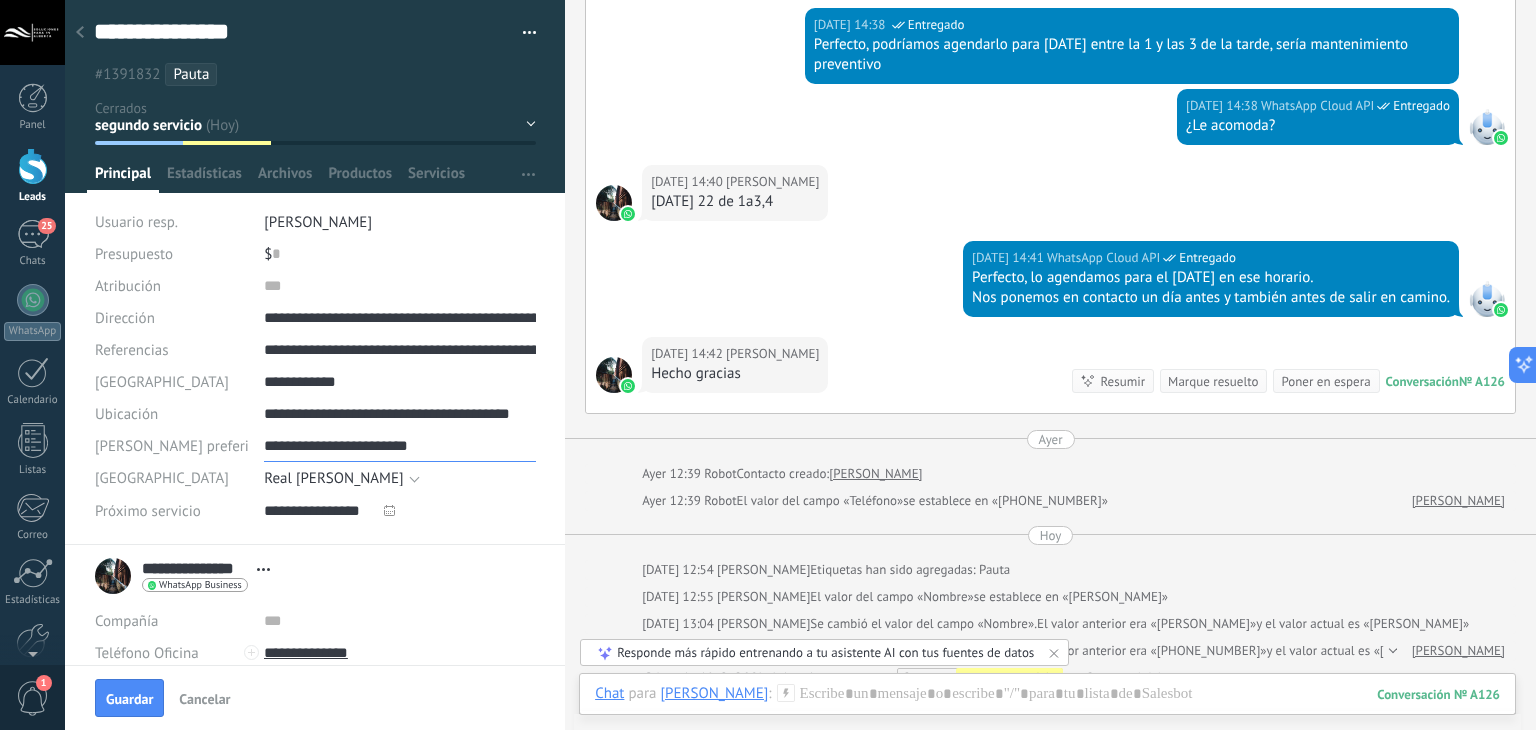 click on "**********" at bounding box center [400, 446] 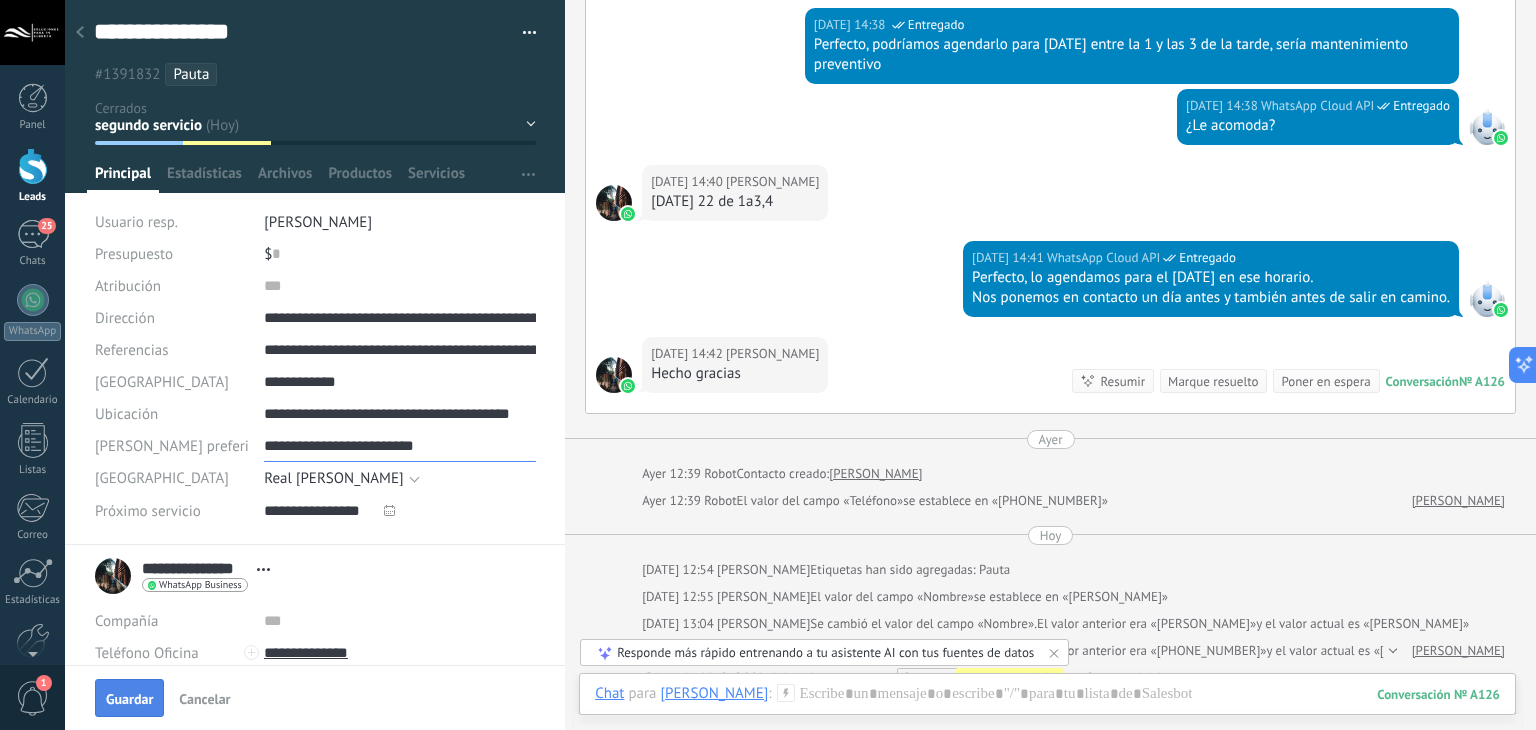 type on "**********" 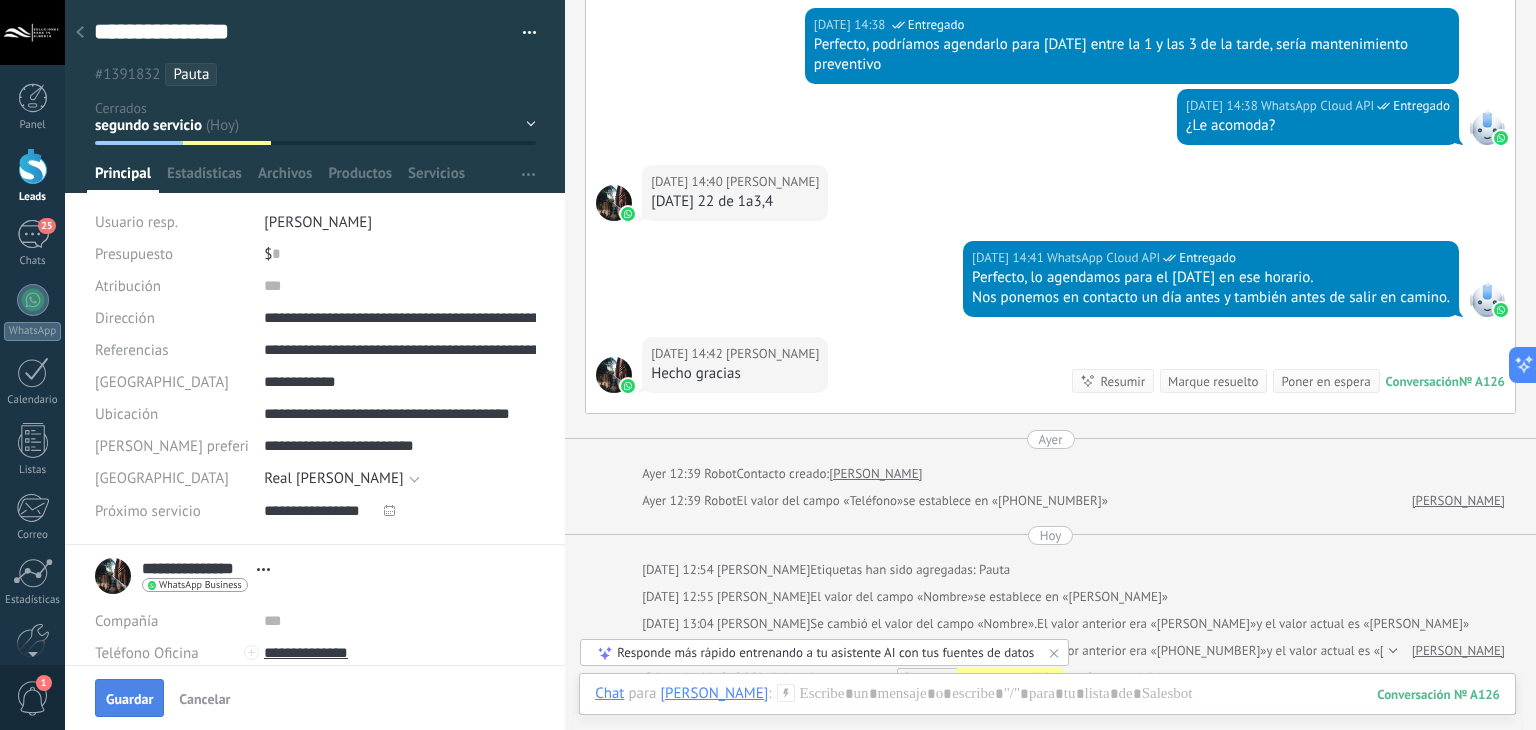 click on "Guardar" at bounding box center (129, 698) 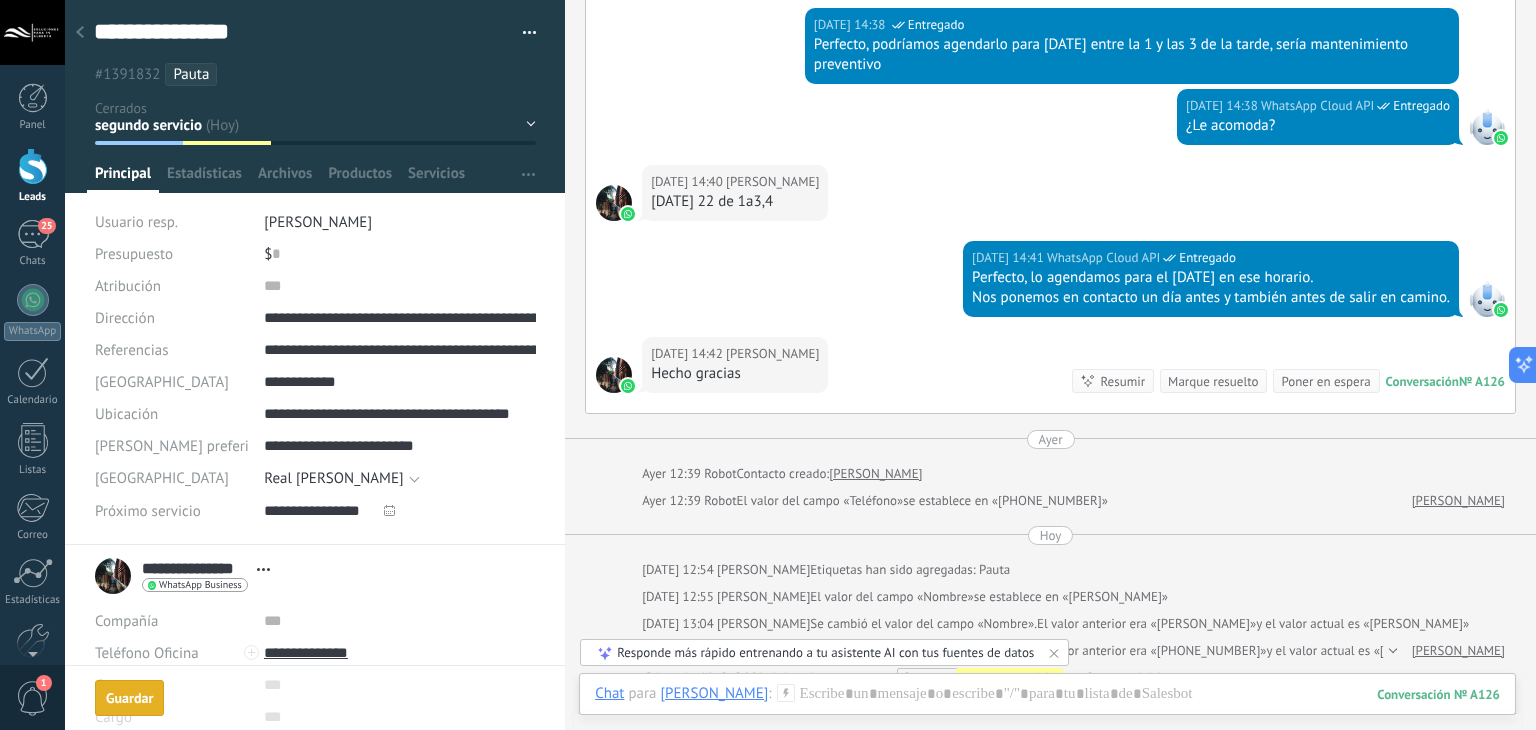 scroll, scrollTop: 2019, scrollLeft: 0, axis: vertical 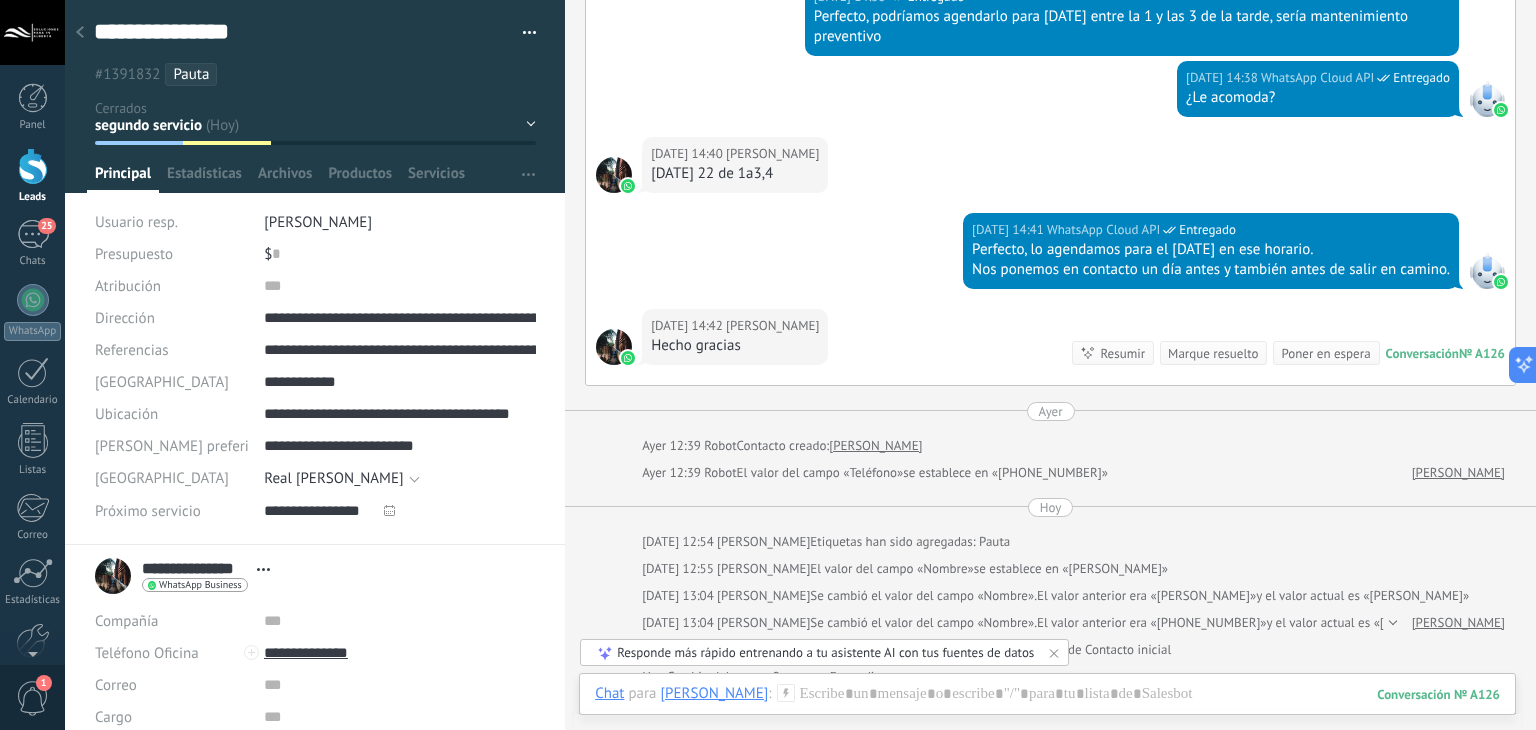 click on "por agendar
segundo servicio
fuera [PERSON_NAME]
pausa
Logrado con éxito
Ventas Perdidos" at bounding box center (0, 0) 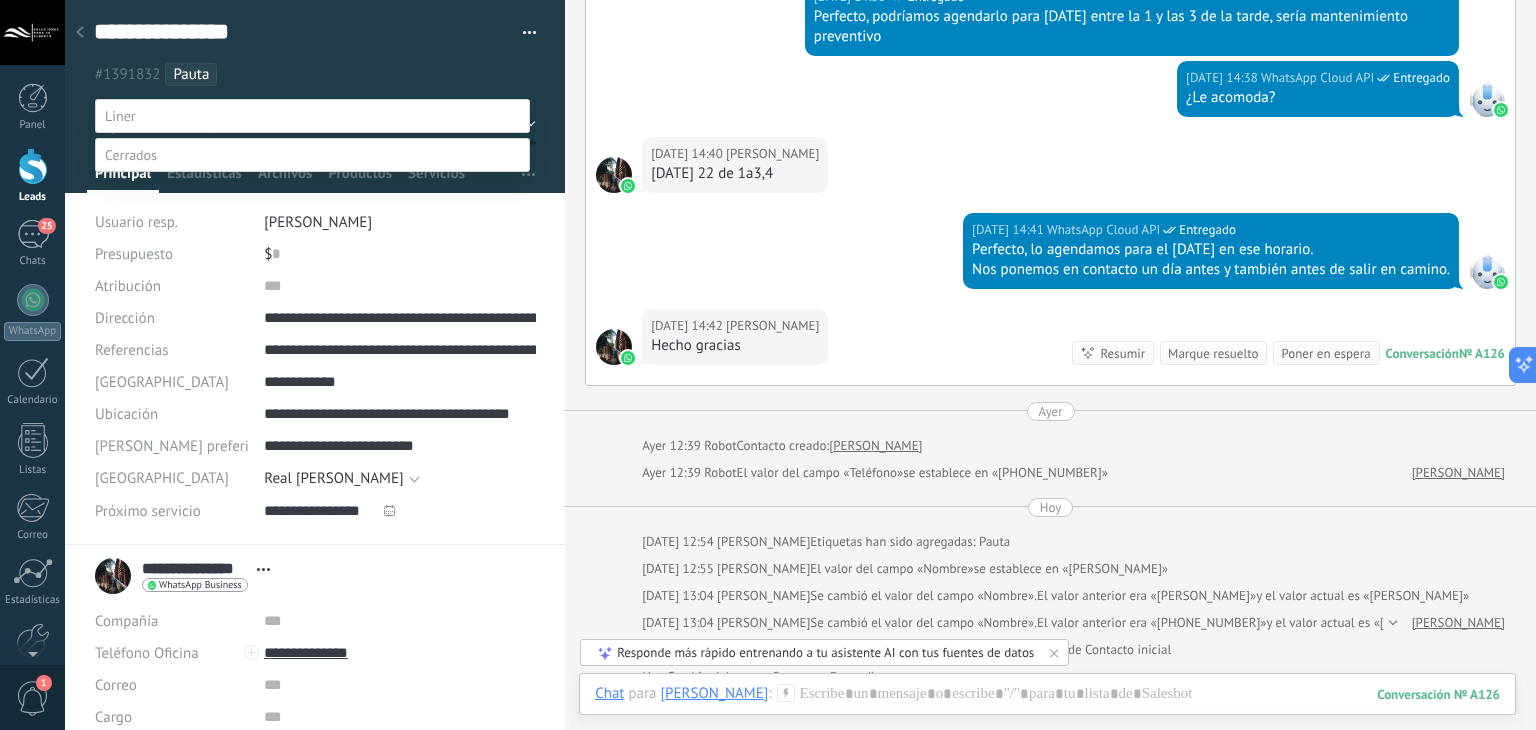 scroll, scrollTop: 39, scrollLeft: 0, axis: vertical 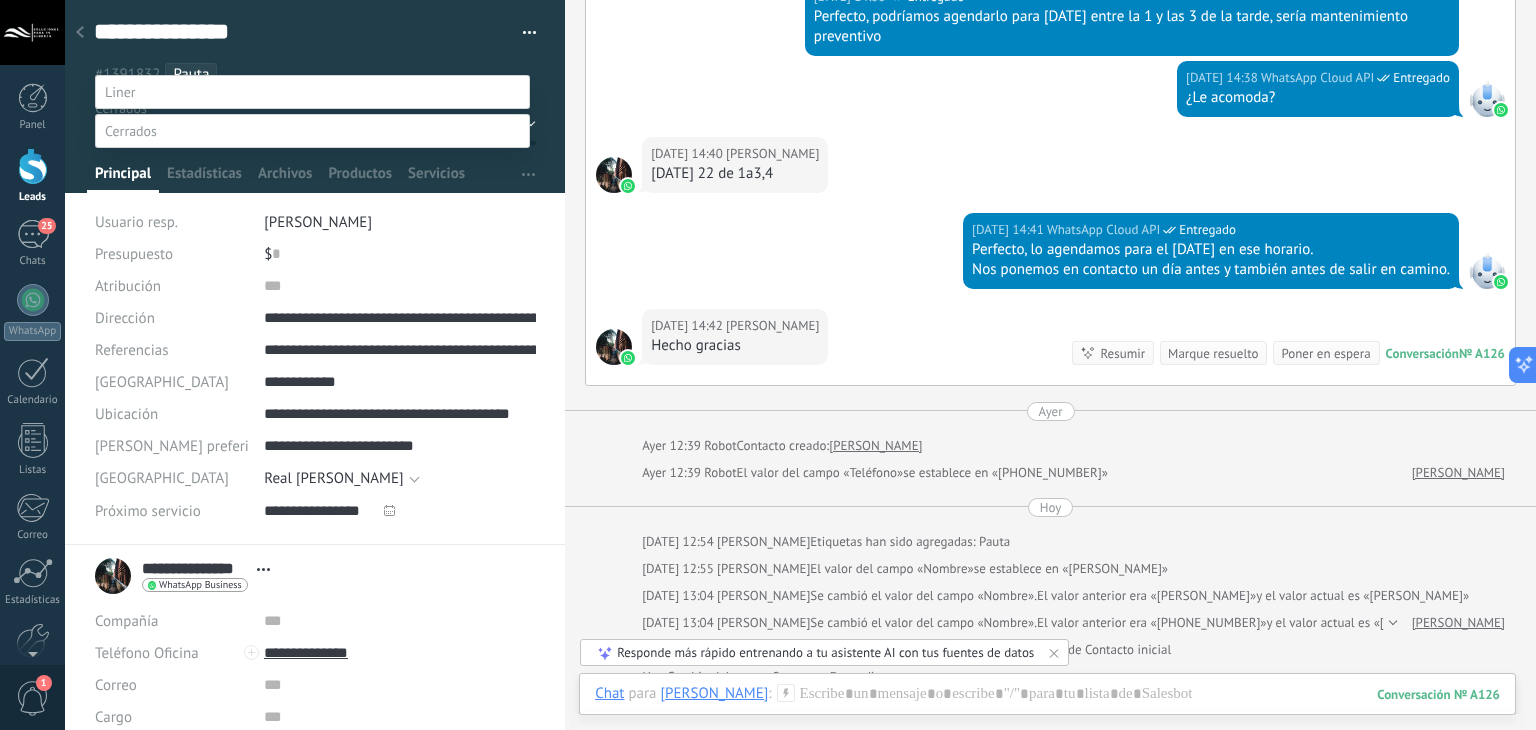 click on "por agendar" at bounding box center [0, 0] 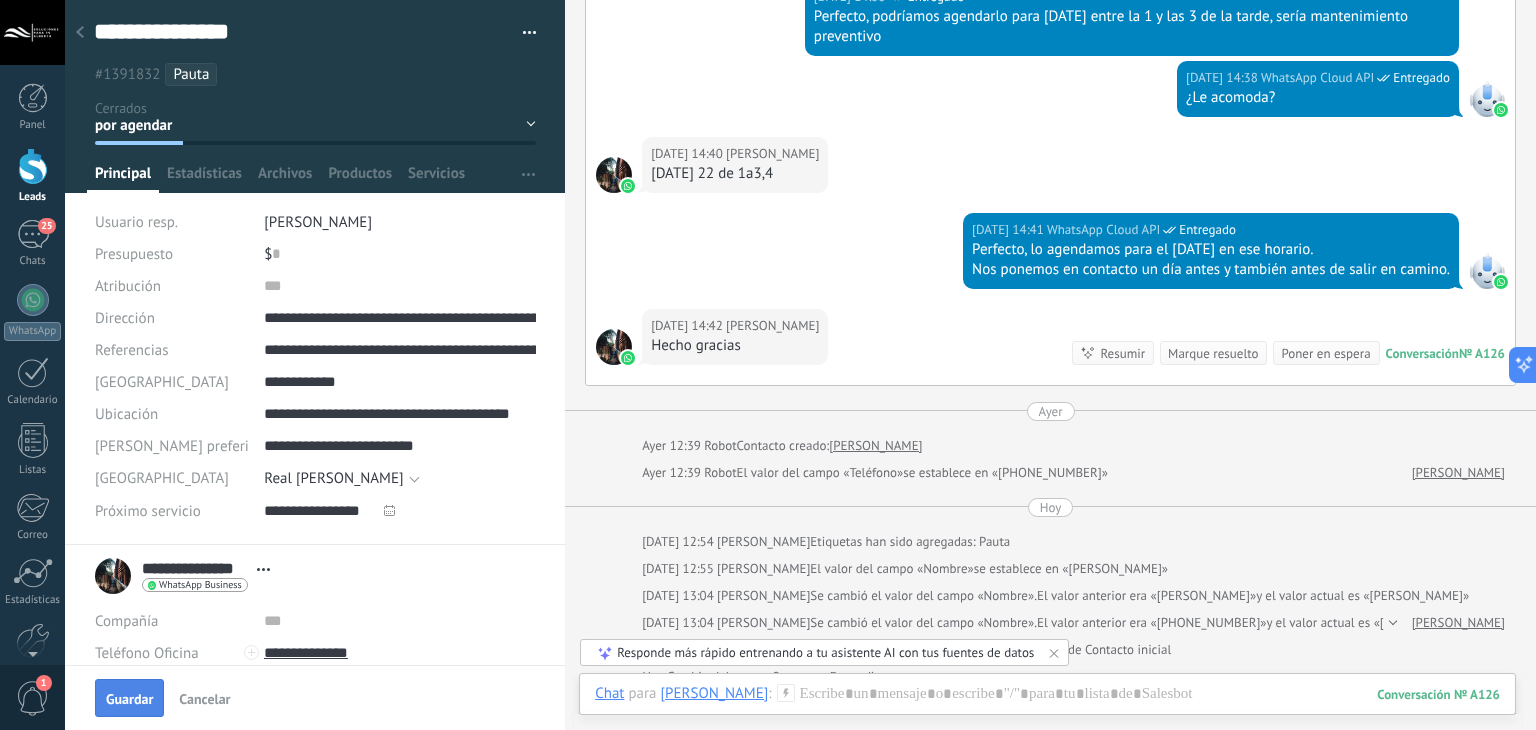 click on "Guardar" at bounding box center (129, 699) 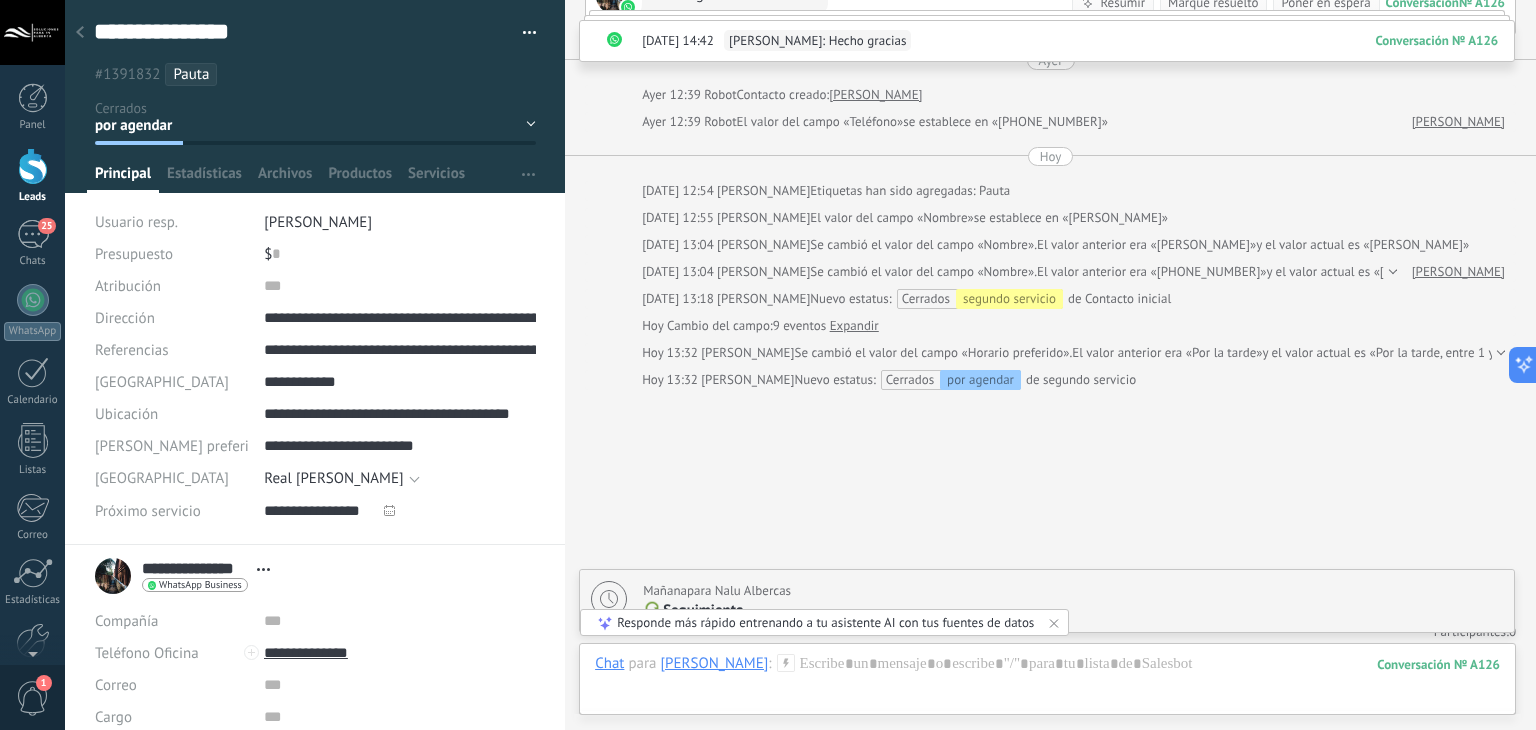 scroll, scrollTop: 2444, scrollLeft: 0, axis: vertical 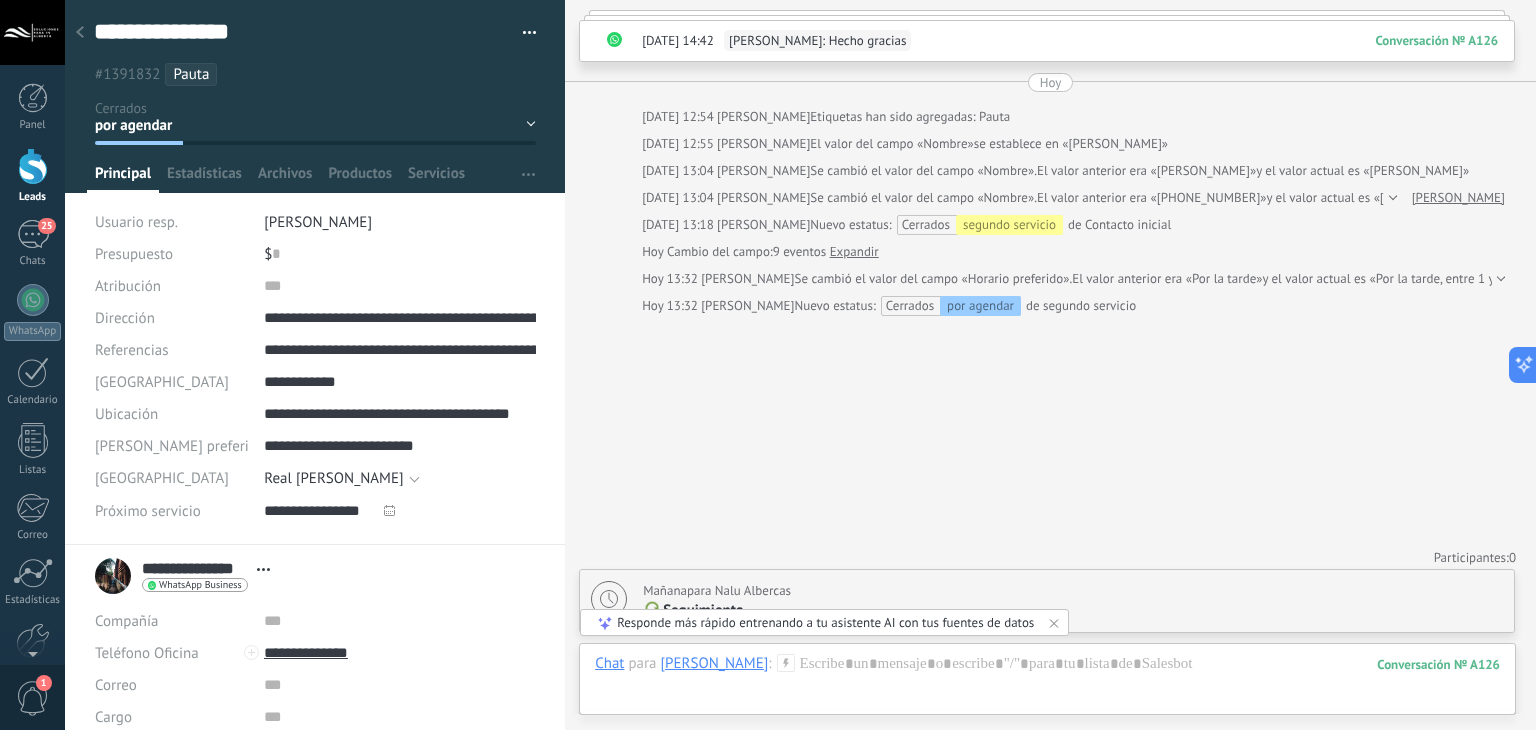 click at bounding box center (80, 33) 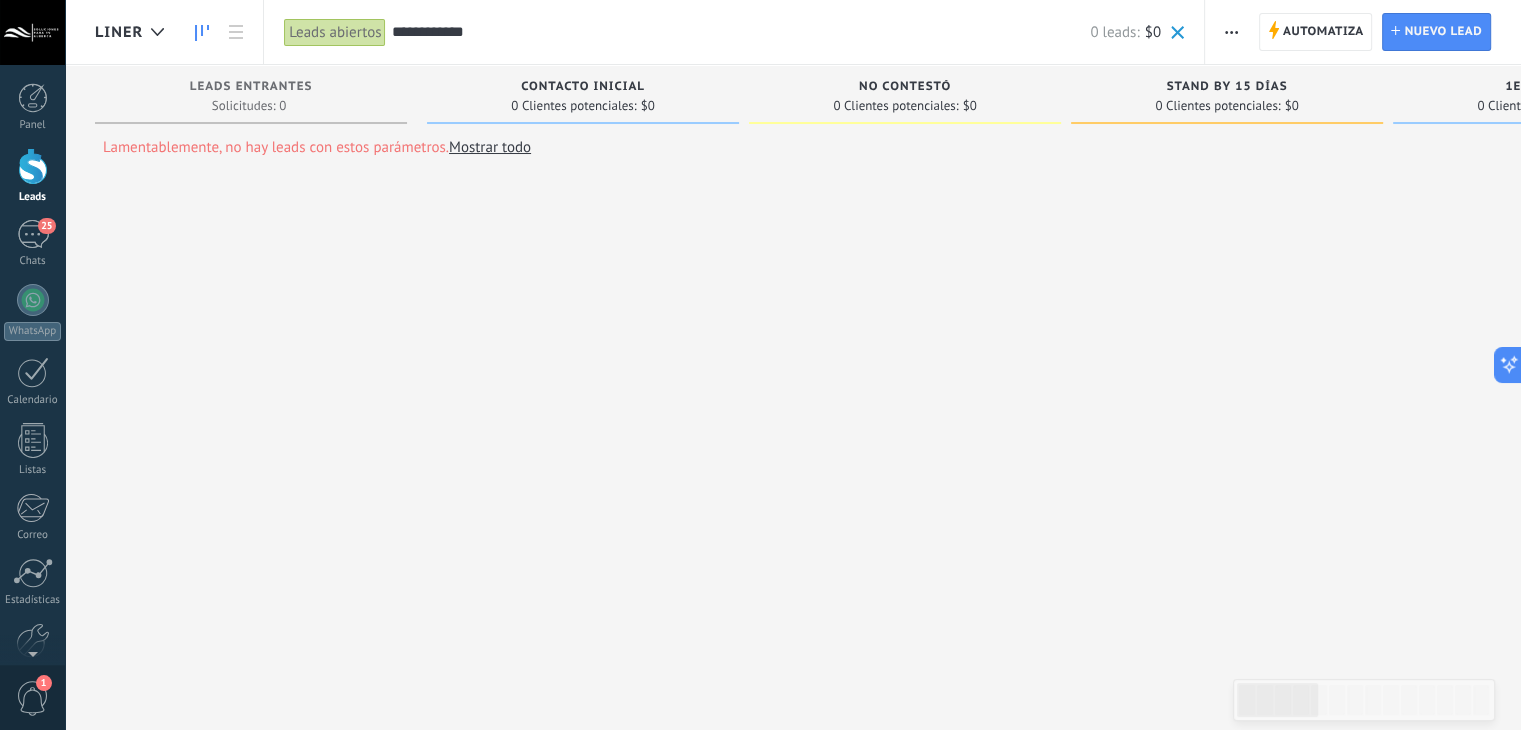 click on "**********" at bounding box center [740, 32] 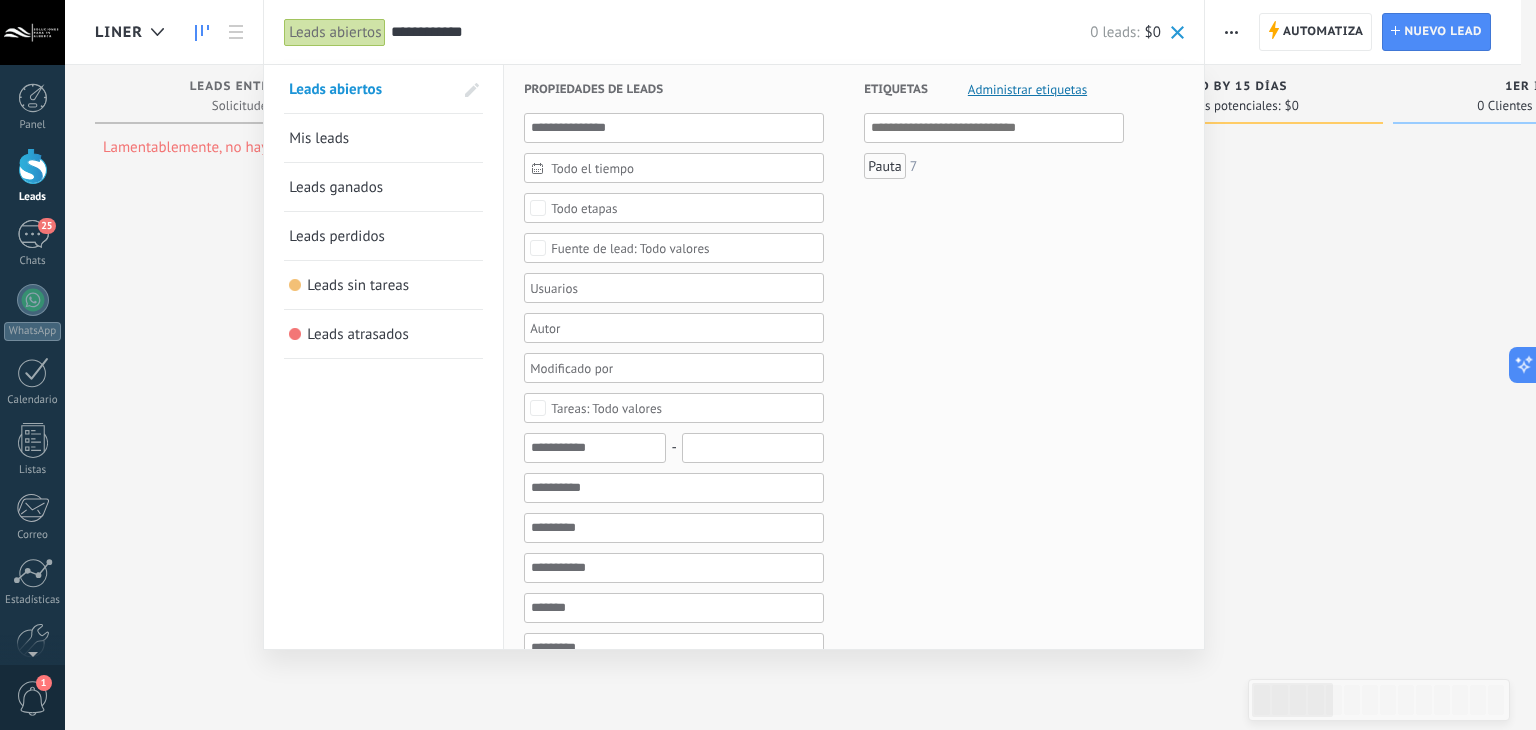 click on "**********" at bounding box center [740, 32] 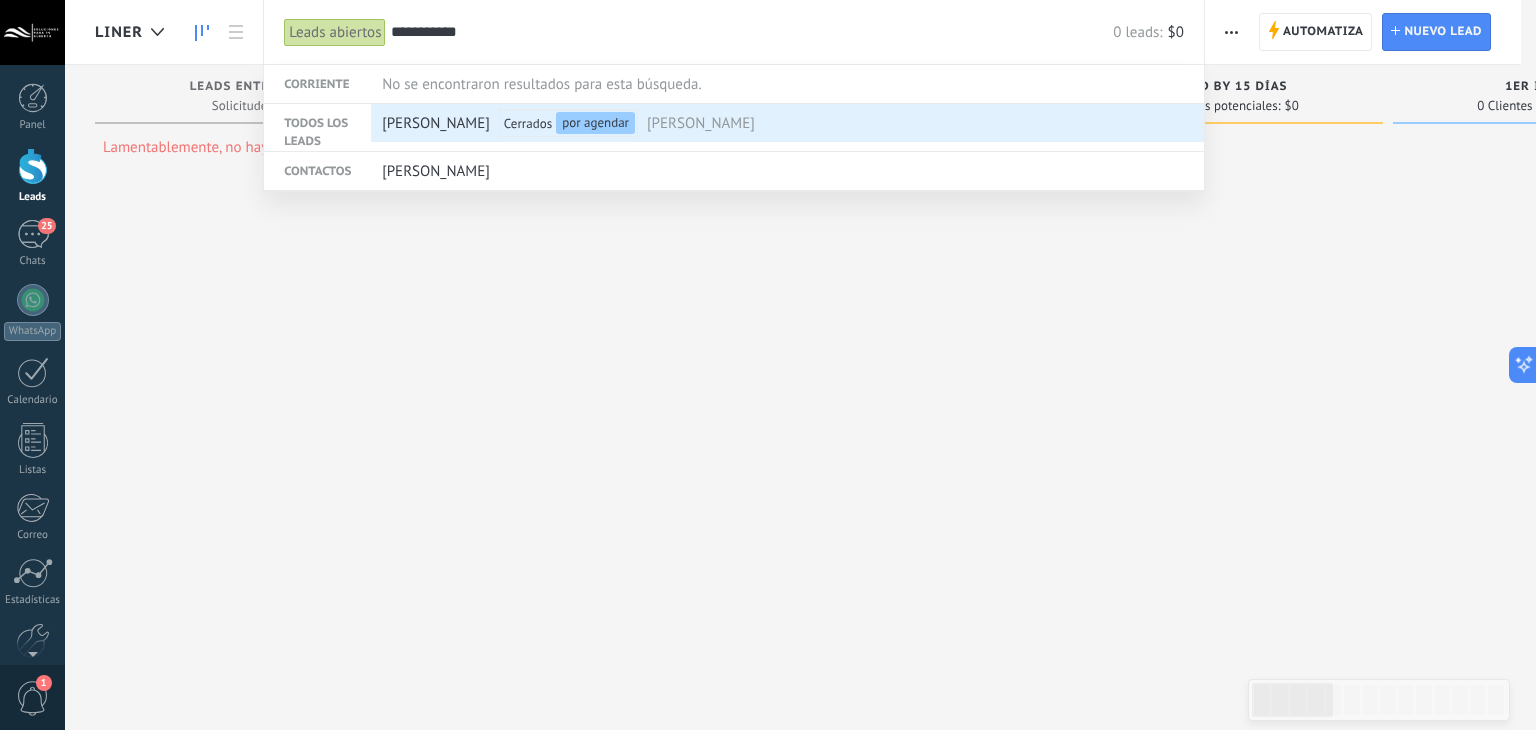 type on "**********" 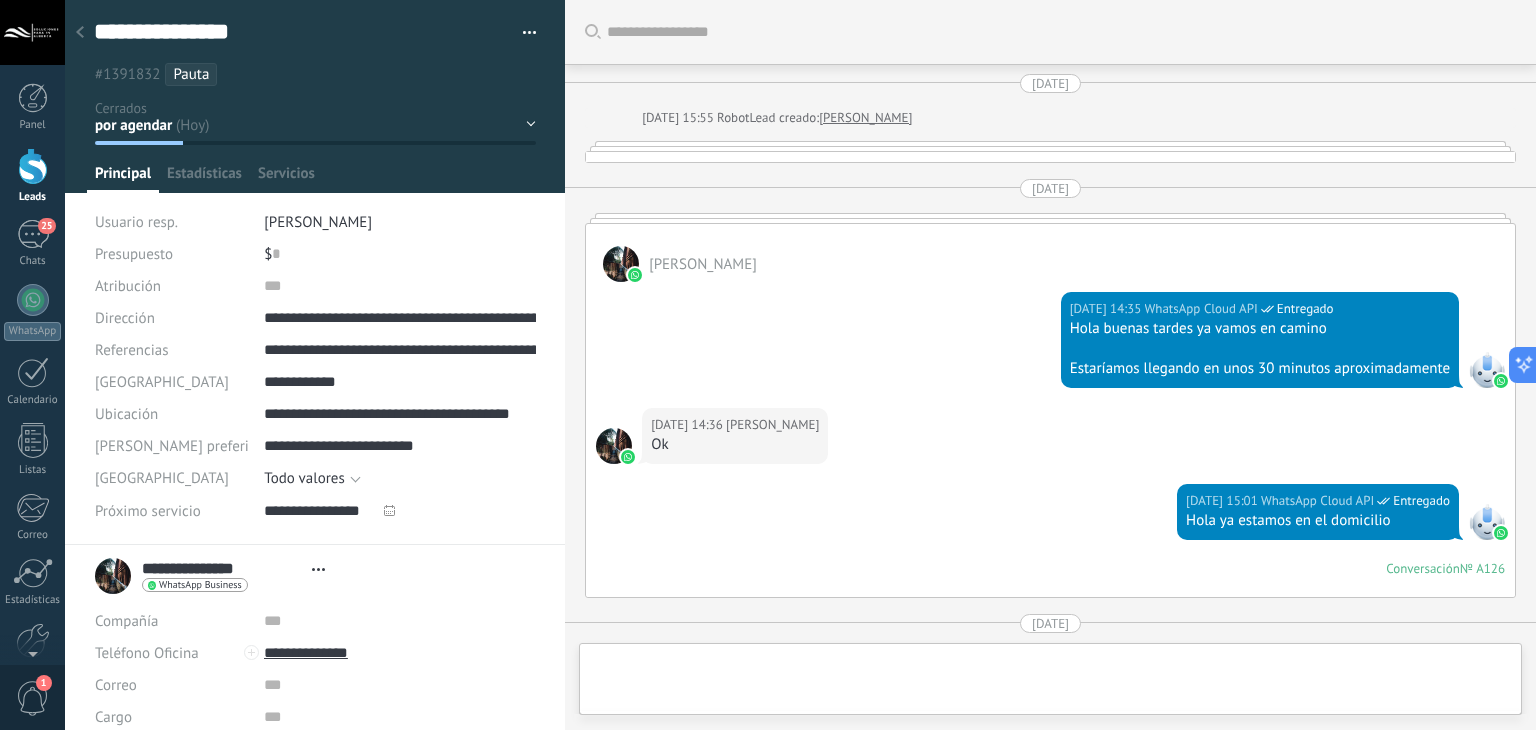 type on "**********" 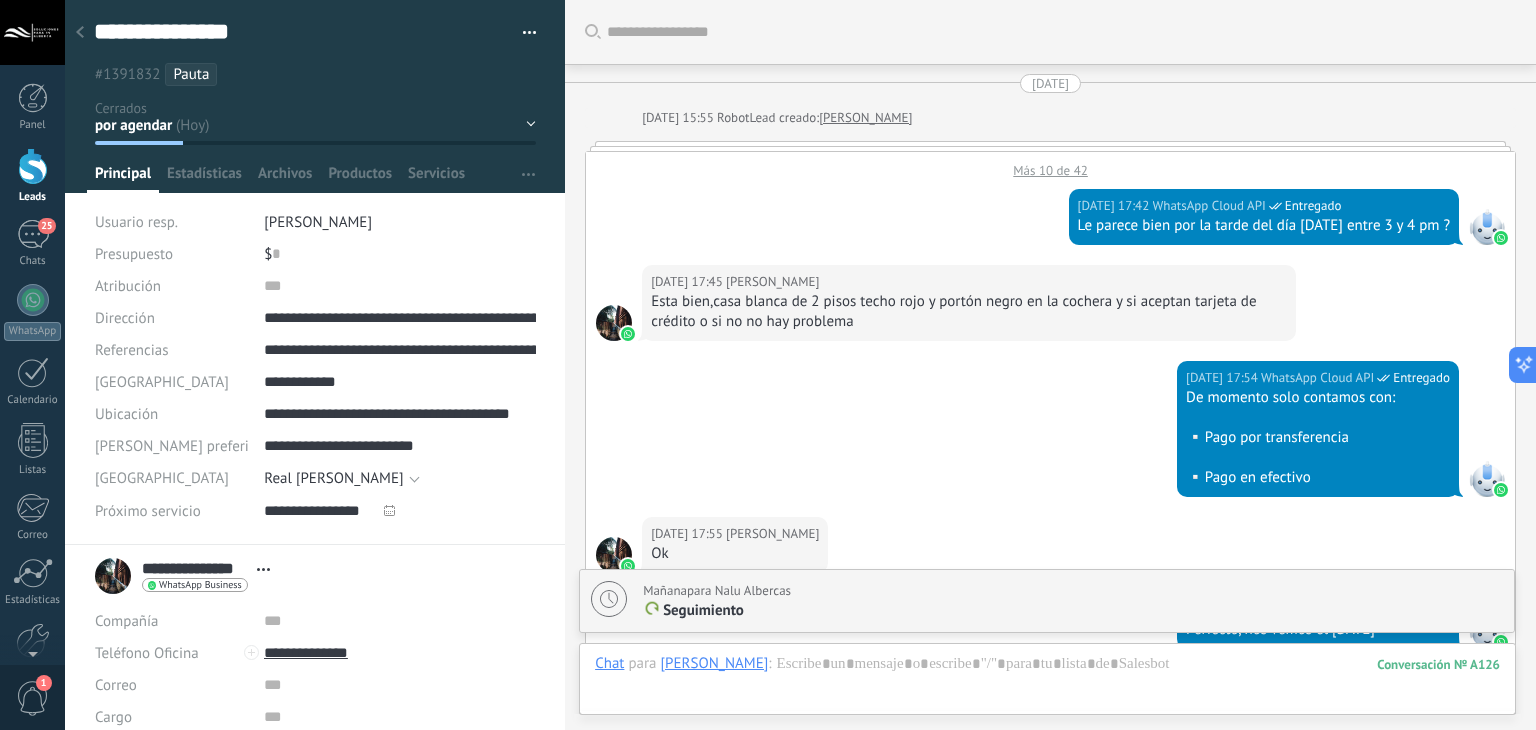 scroll, scrollTop: 29, scrollLeft: 0, axis: vertical 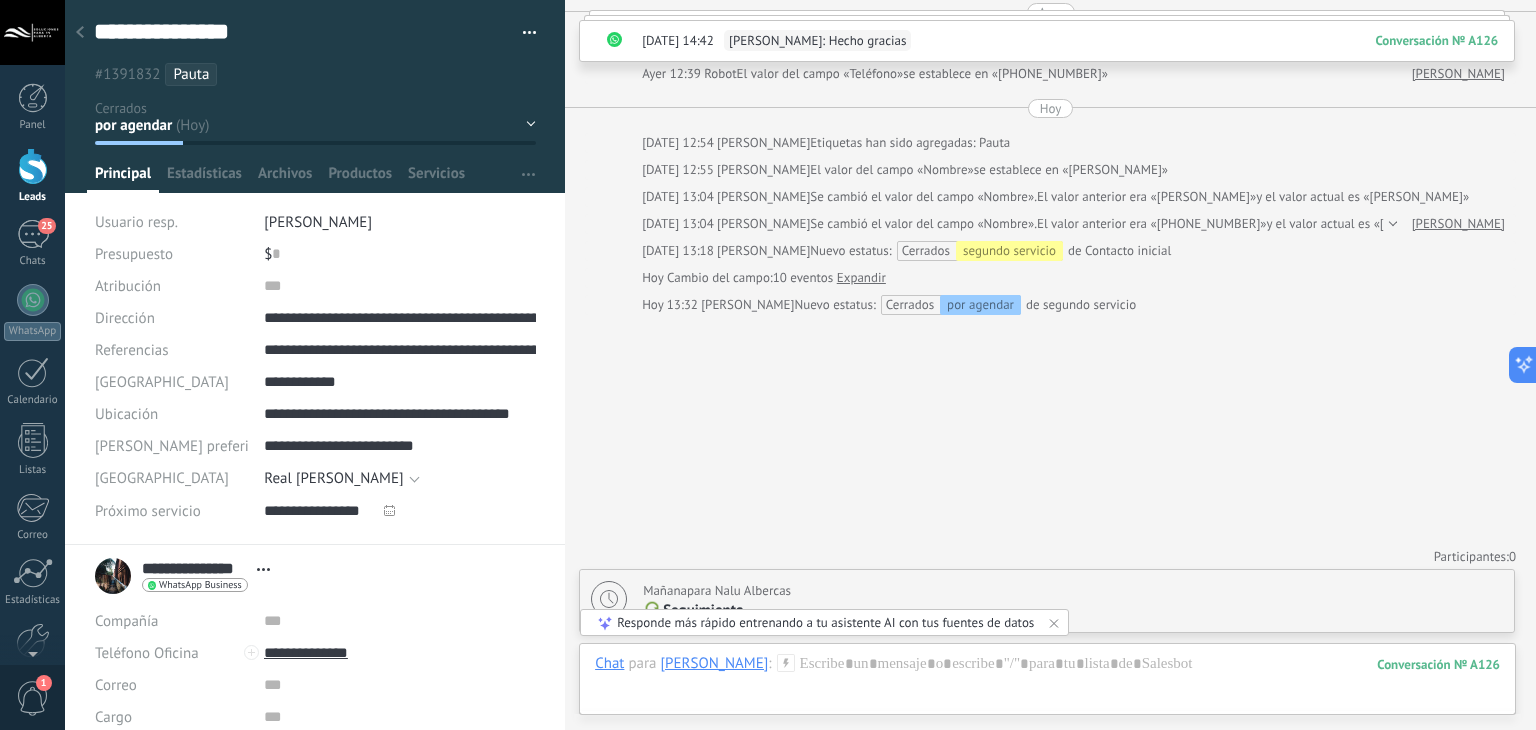 click on "#1391832
[GEOGRAPHIC_DATA]" at bounding box center (311, 74) 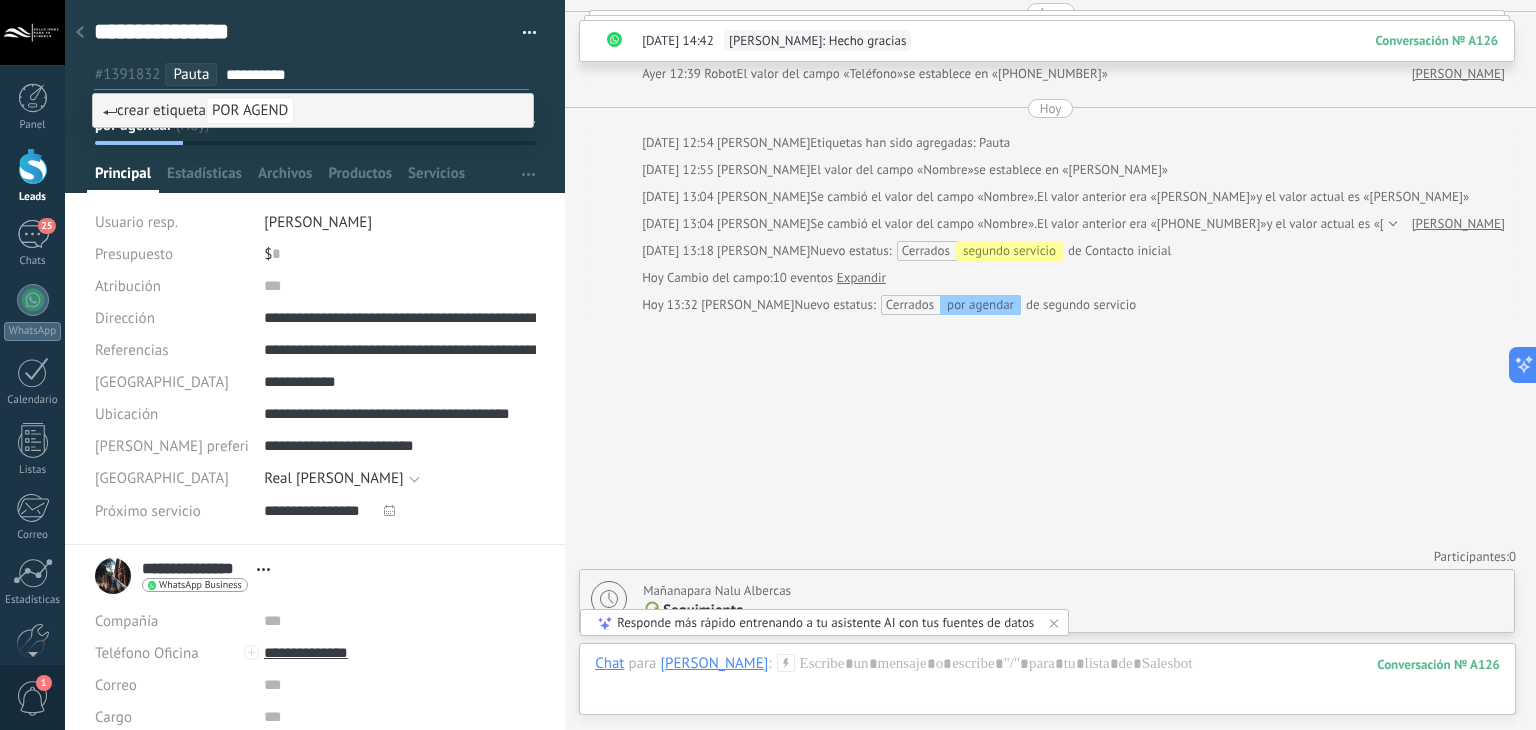 type on "**********" 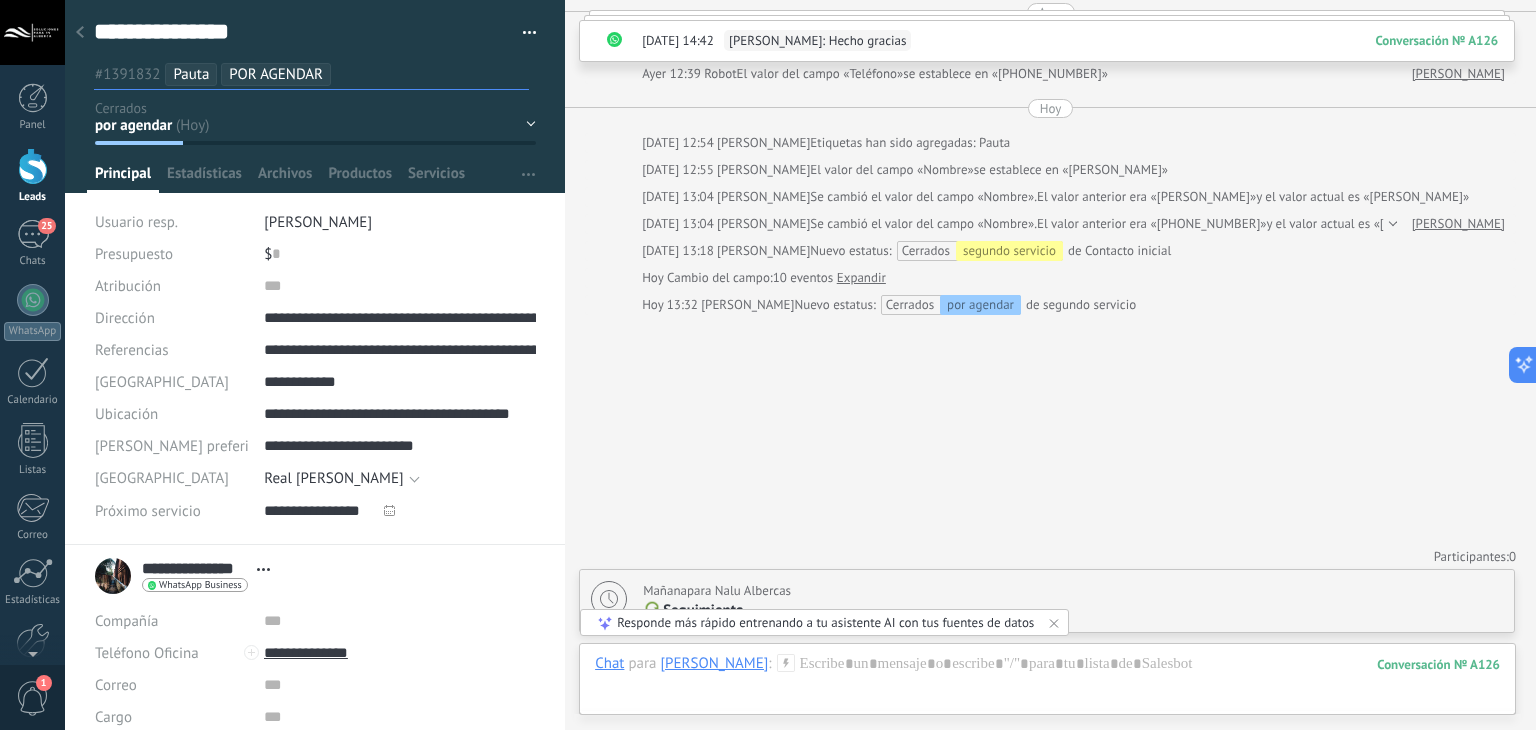 click on "POR AGENDAR" at bounding box center (276, 74) 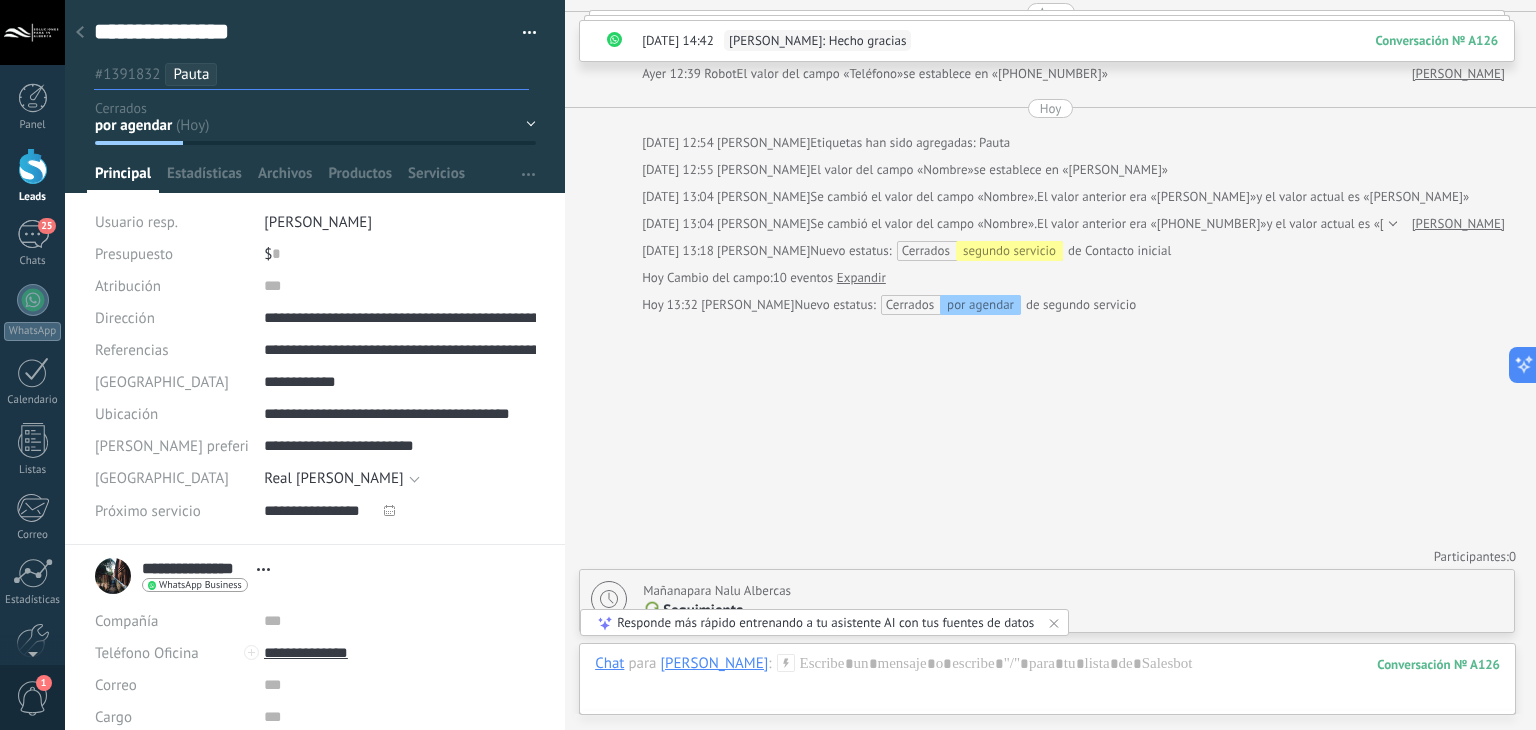 click at bounding box center (377, 74) 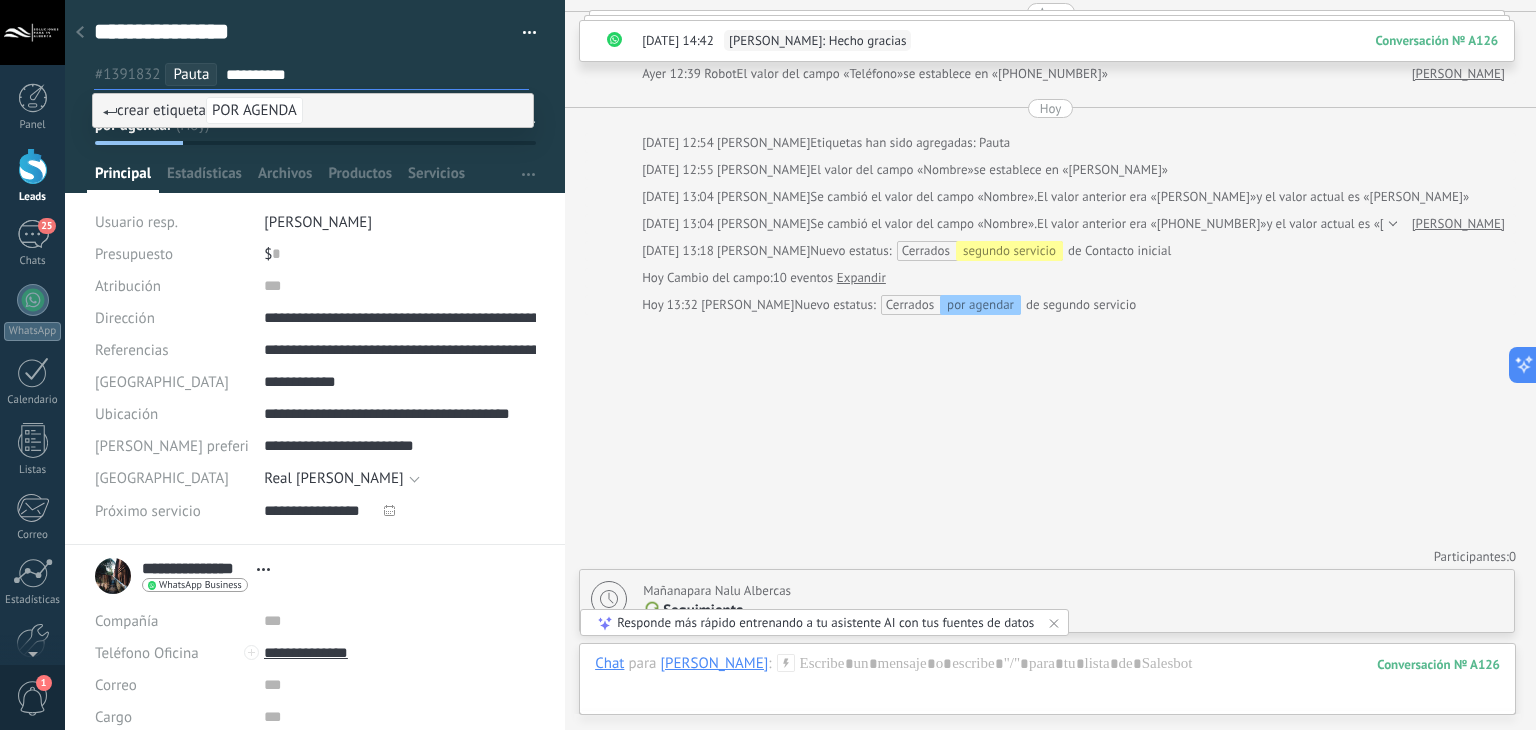 type on "**********" 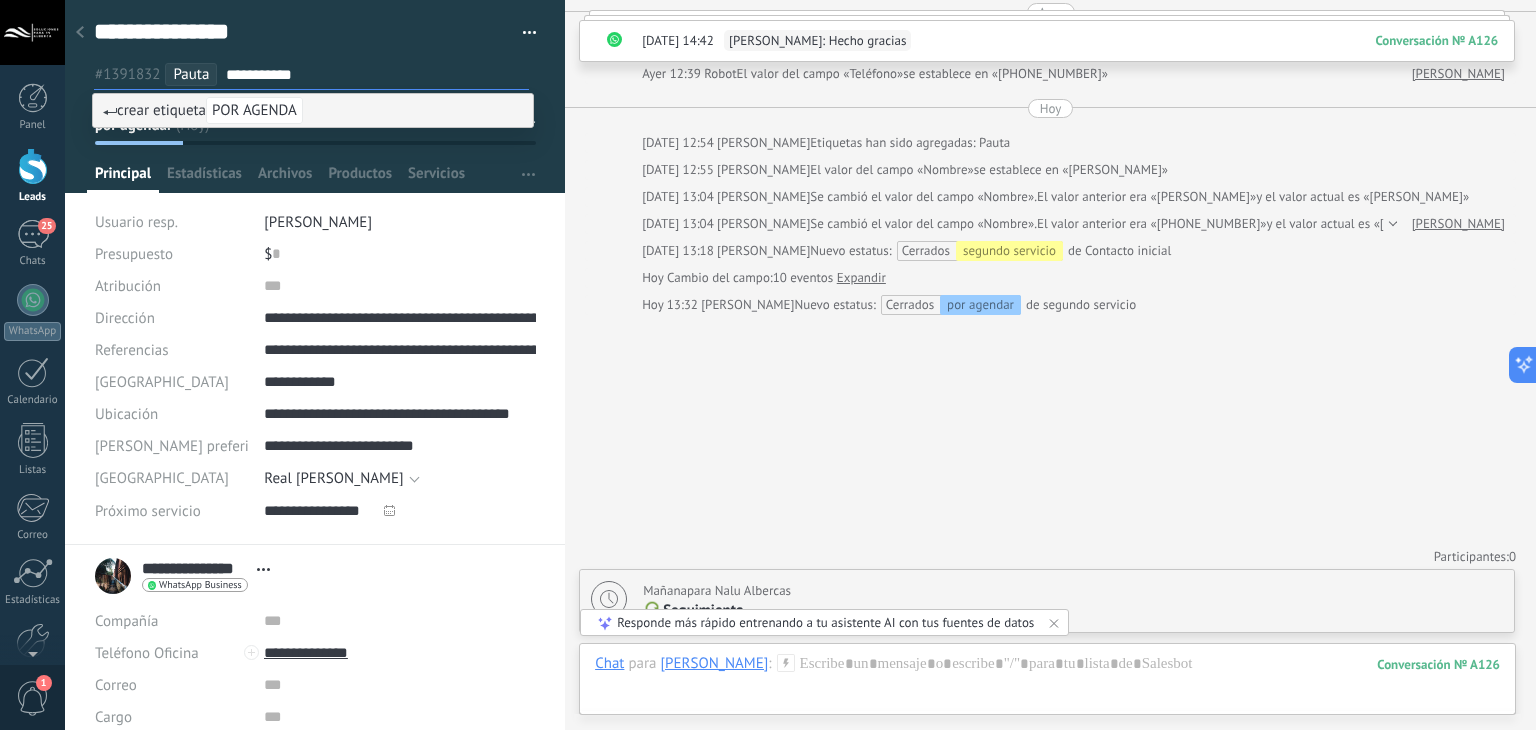 type 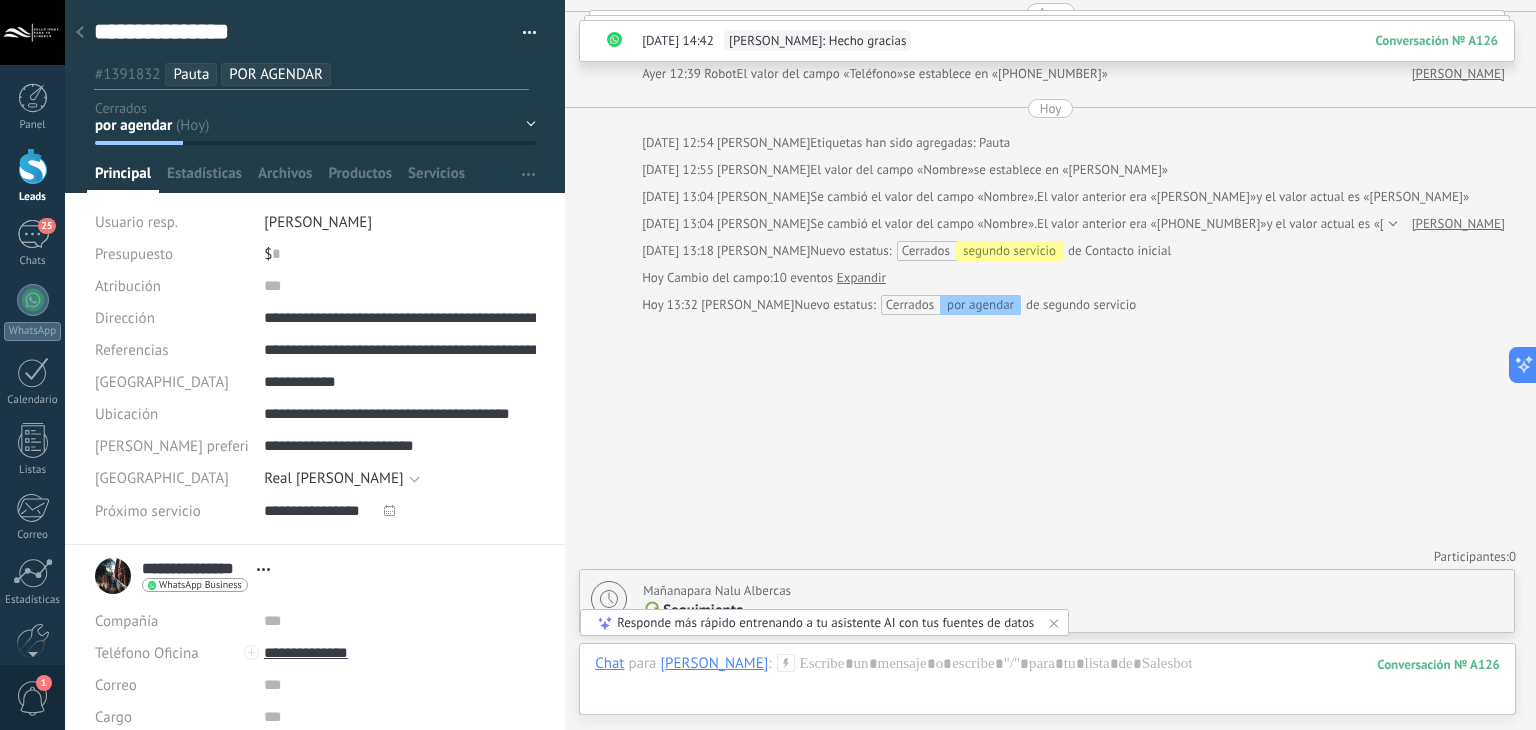 click on "Buscar Carga más [DATE] [DATE] 15:55 Robot  Lead creado:  [PERSON_NAME] Más 10 de [PHONE_NUMBER][DATE] 17:42 WhatsApp Cloud API  Entregado Le parece bien por la tarde del día [DATE] entre 3 y 4 pm ? [DATE] 17:45 [PERSON_NAME]  Esta bien,casa blanca de 2 pisos techo rojo y portón negro en la cochera y si aceptan tarjeta de crédito o si no no hay problema [DATE] 17:54 WhatsApp Cloud API  Entregado De momento solo contamos con:   ▫️Pago por transferencia   ▫️Pago en efectivo [DATE] 17:55 [PERSON_NAME] [DATE] 17:55 WhatsApp Cloud API  Entregado Perfecto, nos vemos el [DATE] 17:55 [PERSON_NAME] Dios quiere [DATE] 17:56 [PERSON_NAME] es su nombre? [DATE] 17:56 WhatsApp Cloud API  Entregado [PERSON_NAME] [DATE] 17:57 [PERSON_NAME] yo soy [PERSON_NAME] [DATE] 17:58 WhatsApp Cloud API  Entregado Gracias, lo registro en nuestra base de datos Conversación  № A126 Conversación № A126 [DATE] 0" at bounding box center [1050, -827] 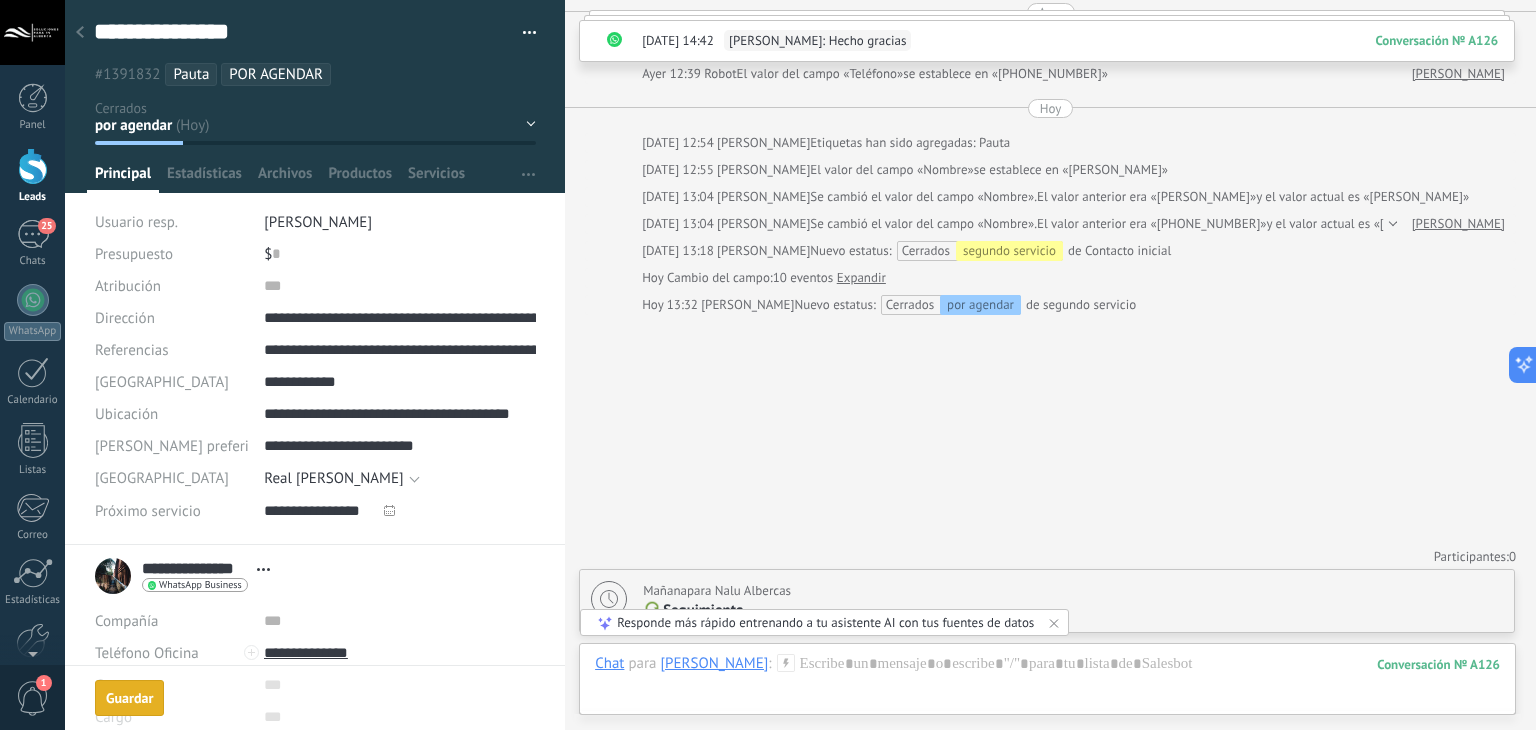 click on "Guardar
[GEOGRAPHIC_DATA]" at bounding box center [129, 698] 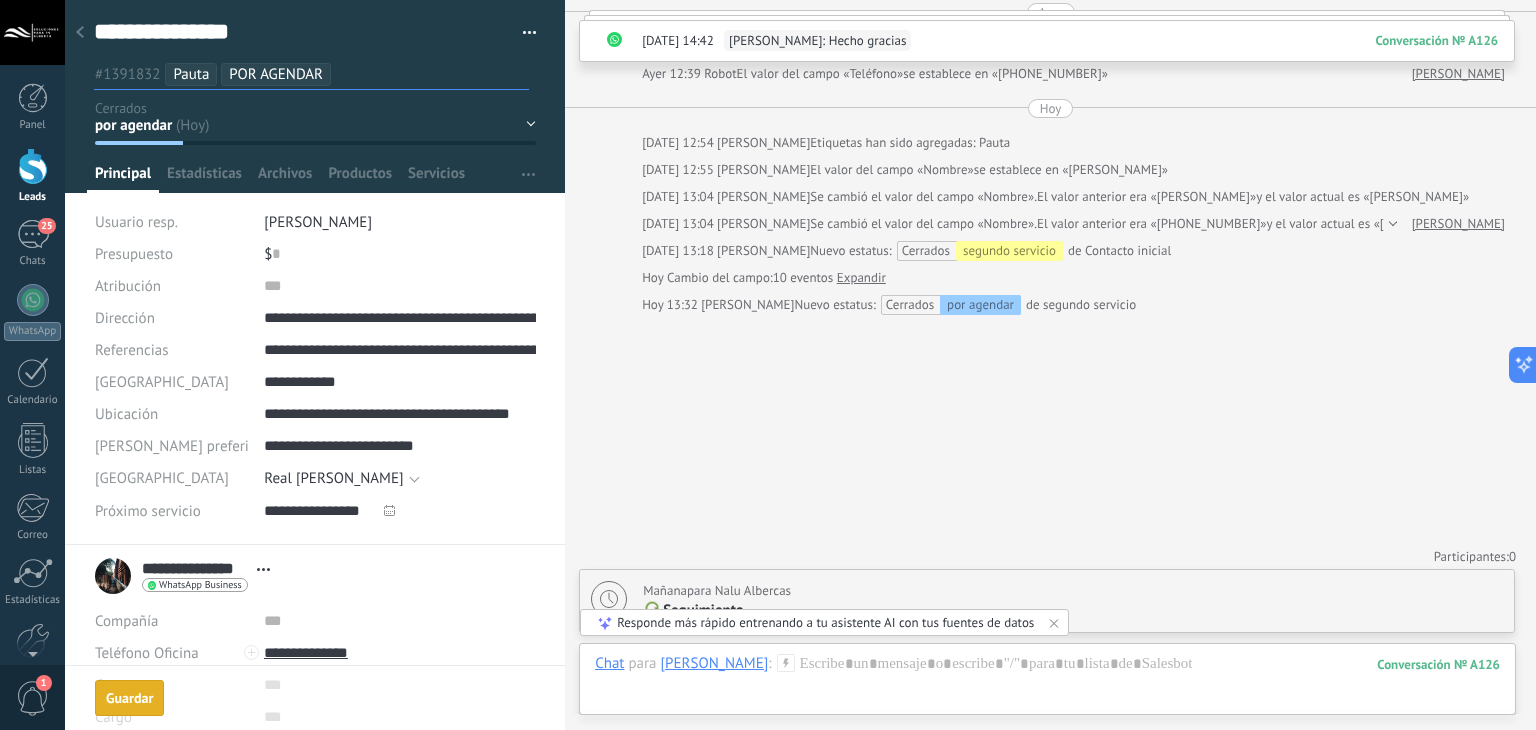 click on "POR AGENDAR" at bounding box center [276, 74] 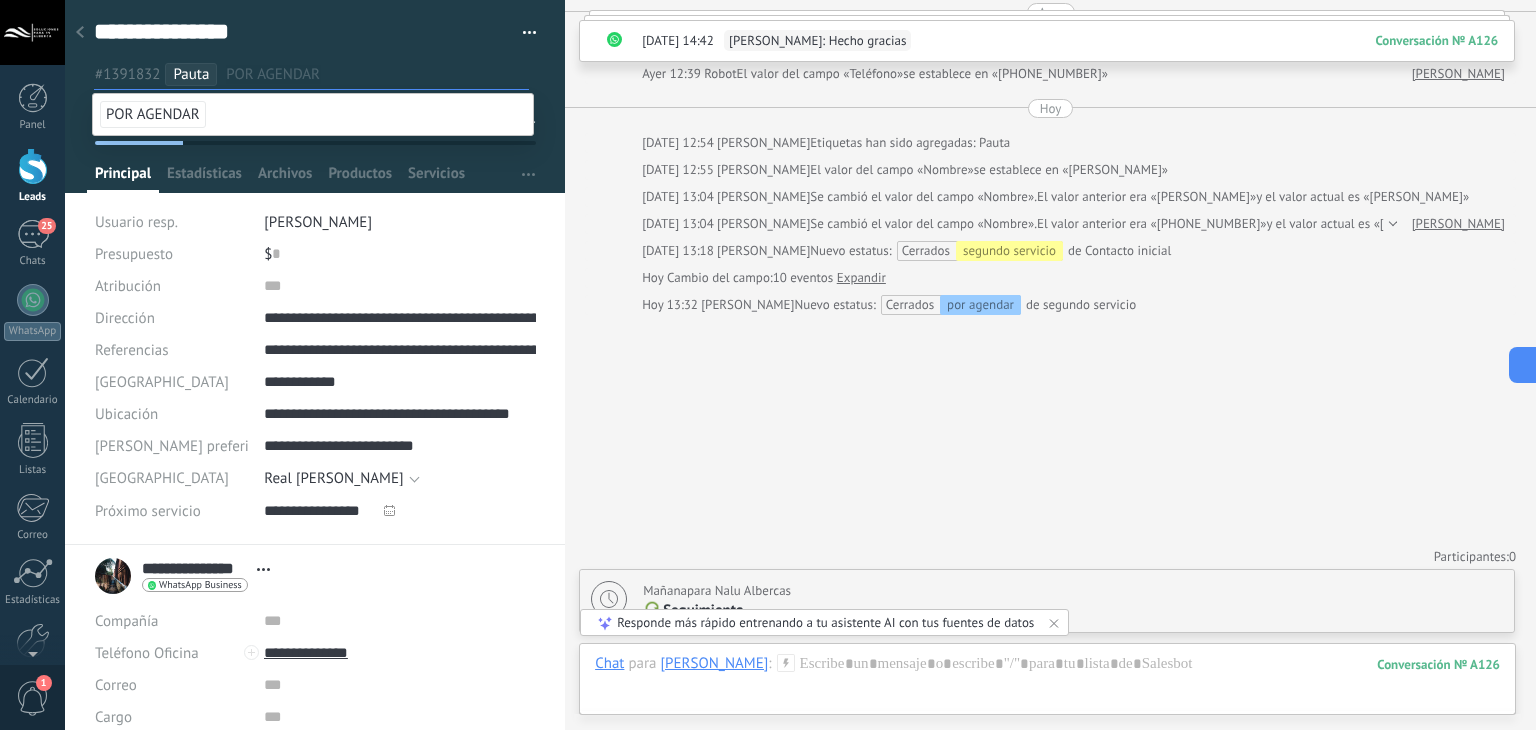 click on "POR AGENDAR" at bounding box center (153, 114) 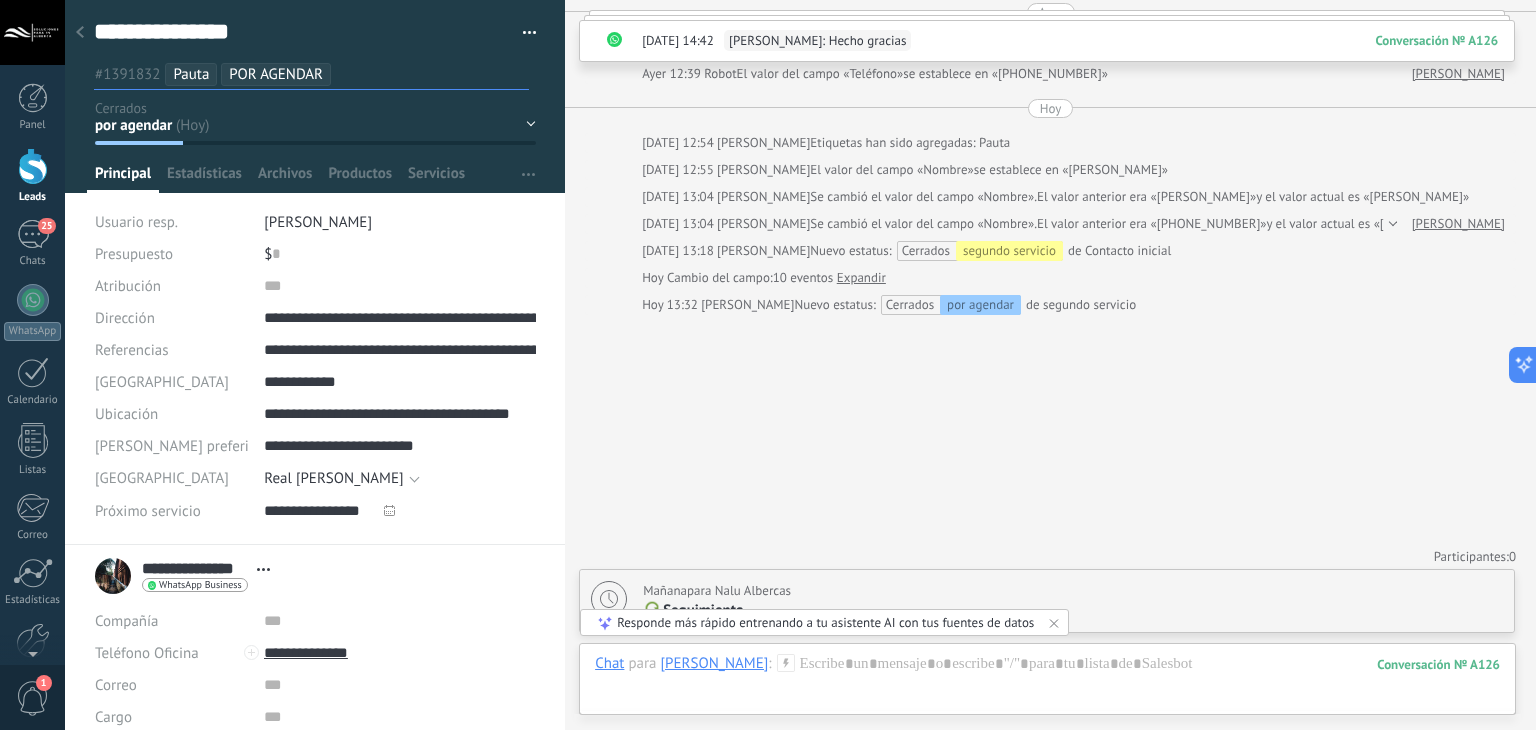 drag, startPoint x: 231, startPoint y: 81, endPoint x: 248, endPoint y: 57, distance: 29.410883 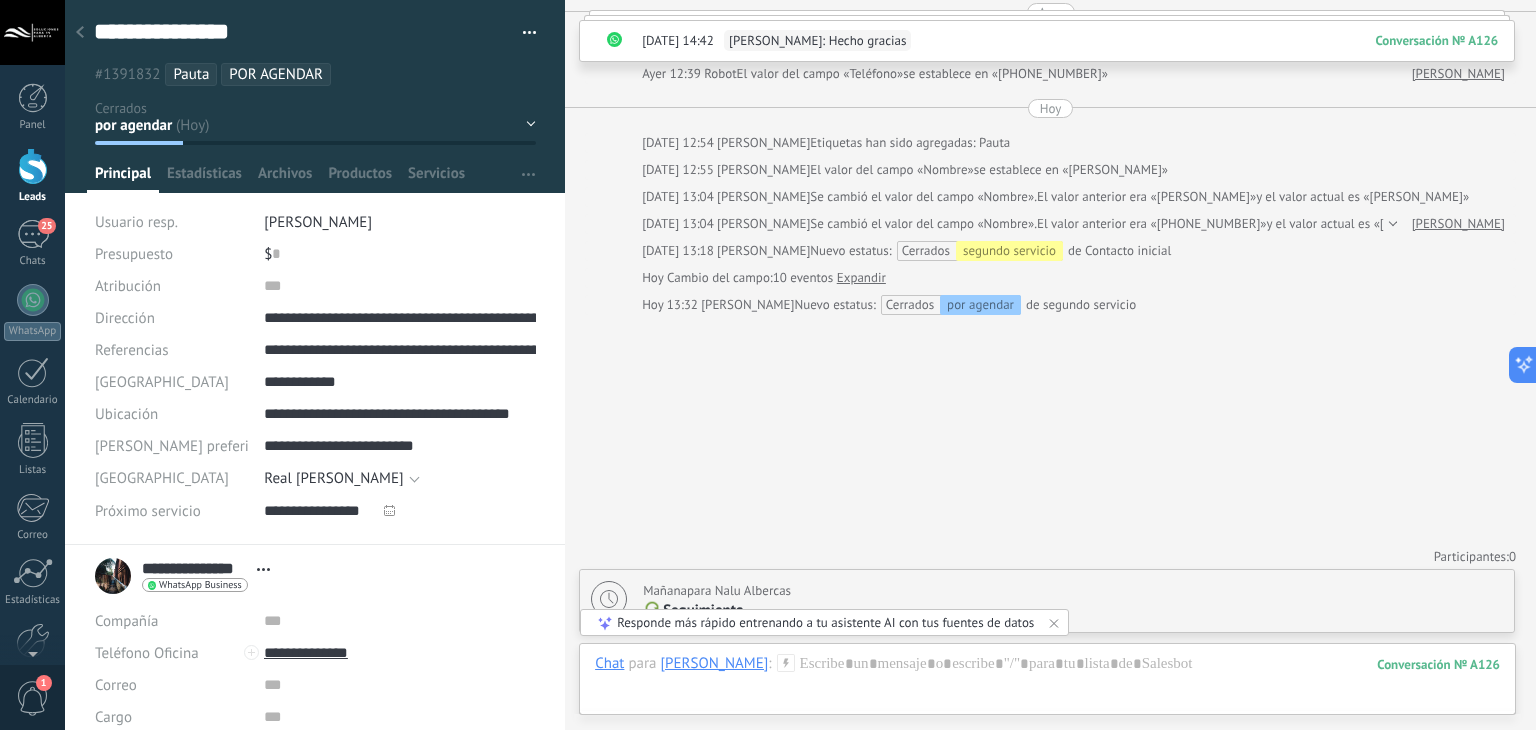 click on "#1391832 Pauta POR AGENDAR" at bounding box center (311, 74) 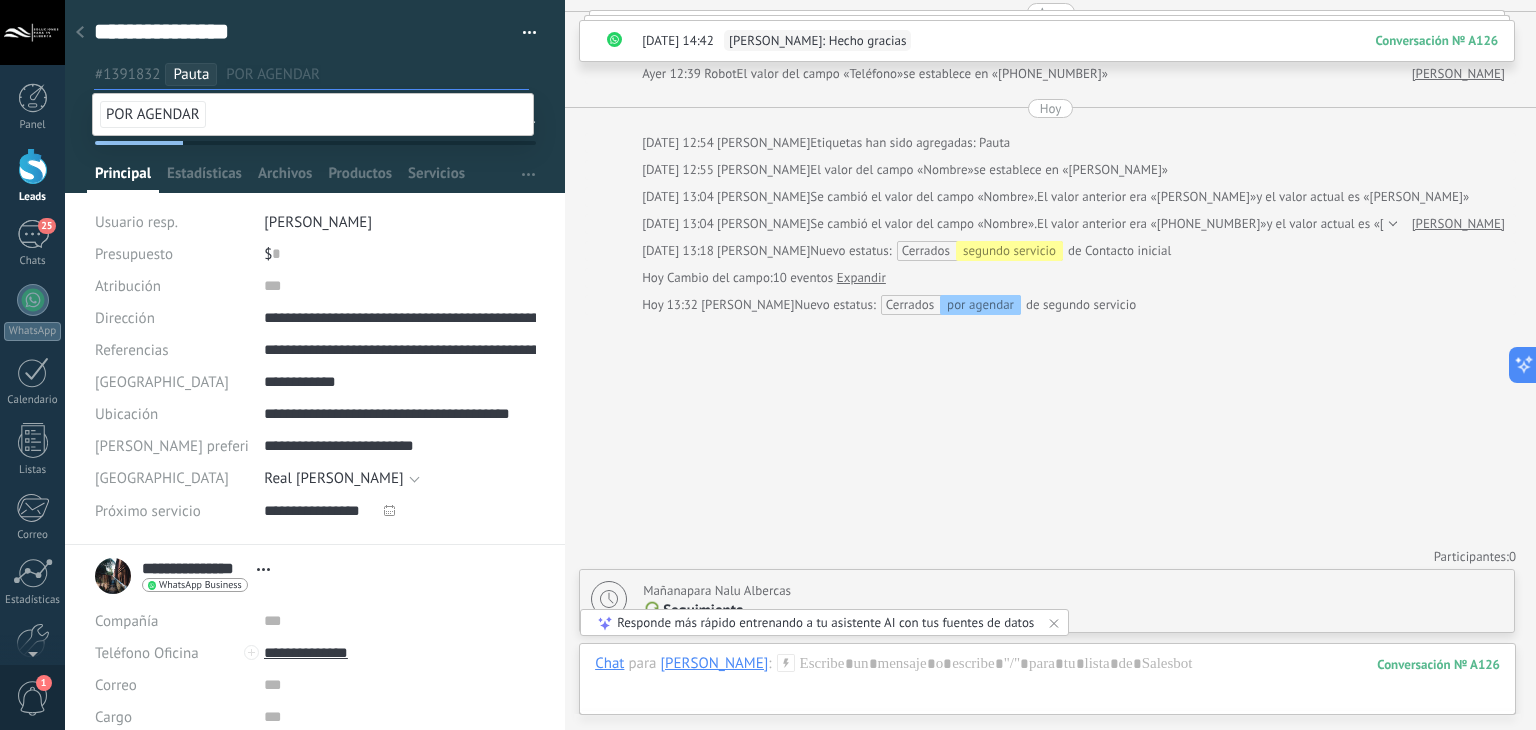 click on "Buscar Carga más [DATE] [DATE] 15:55 Robot  Lead creado:  [PERSON_NAME] Más 10 de [PHONE_NUMBER][DATE] 17:42 WhatsApp Cloud API  Entregado Le parece bien por la tarde del día [DATE] entre 3 y 4 pm ? [DATE] 17:45 [PERSON_NAME]  Esta bien,casa blanca de 2 pisos techo rojo y portón negro en la cochera y si aceptan tarjeta de crédito o si no no hay problema [DATE] 17:54 WhatsApp Cloud API  Entregado De momento solo contamos con:   ▫️Pago por transferencia   ▫️Pago en efectivo [DATE] 17:55 [PERSON_NAME] [DATE] 17:55 WhatsApp Cloud API  Entregado Perfecto, nos vemos el [DATE] 17:55 [PERSON_NAME] Dios quiere [DATE] 17:56 [PERSON_NAME] es su nombre? [DATE] 17:56 WhatsApp Cloud API  Entregado [PERSON_NAME] [DATE] 17:57 [PERSON_NAME] yo soy [PERSON_NAME] [DATE] 17:58 WhatsApp Cloud API  Entregado Gracias, lo registro en nuestra base de datos Conversación  № A126 Conversación № A126 [DATE] 0" at bounding box center [1050, -827] 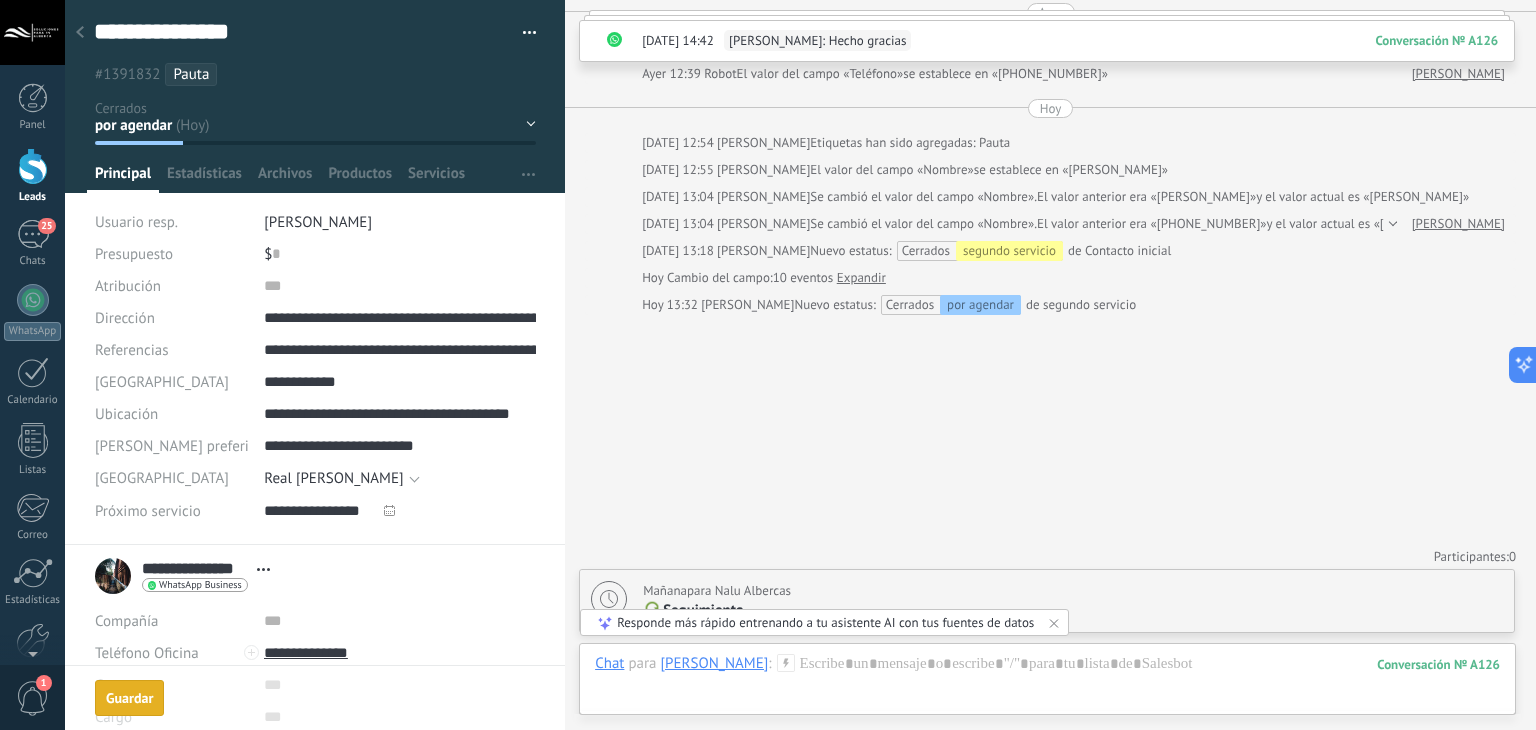 click on "Guardar" at bounding box center (129, 698) 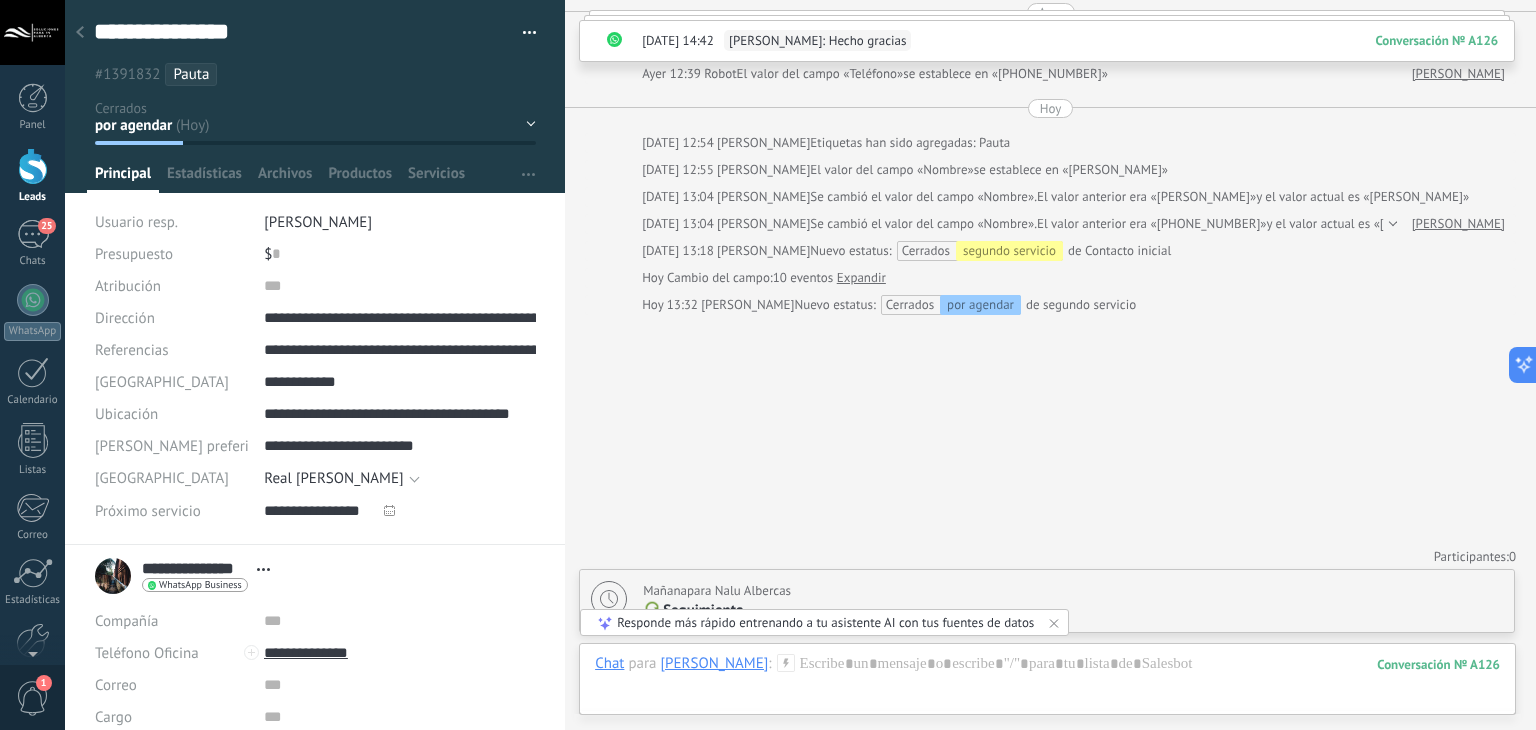 click at bounding box center (80, 33) 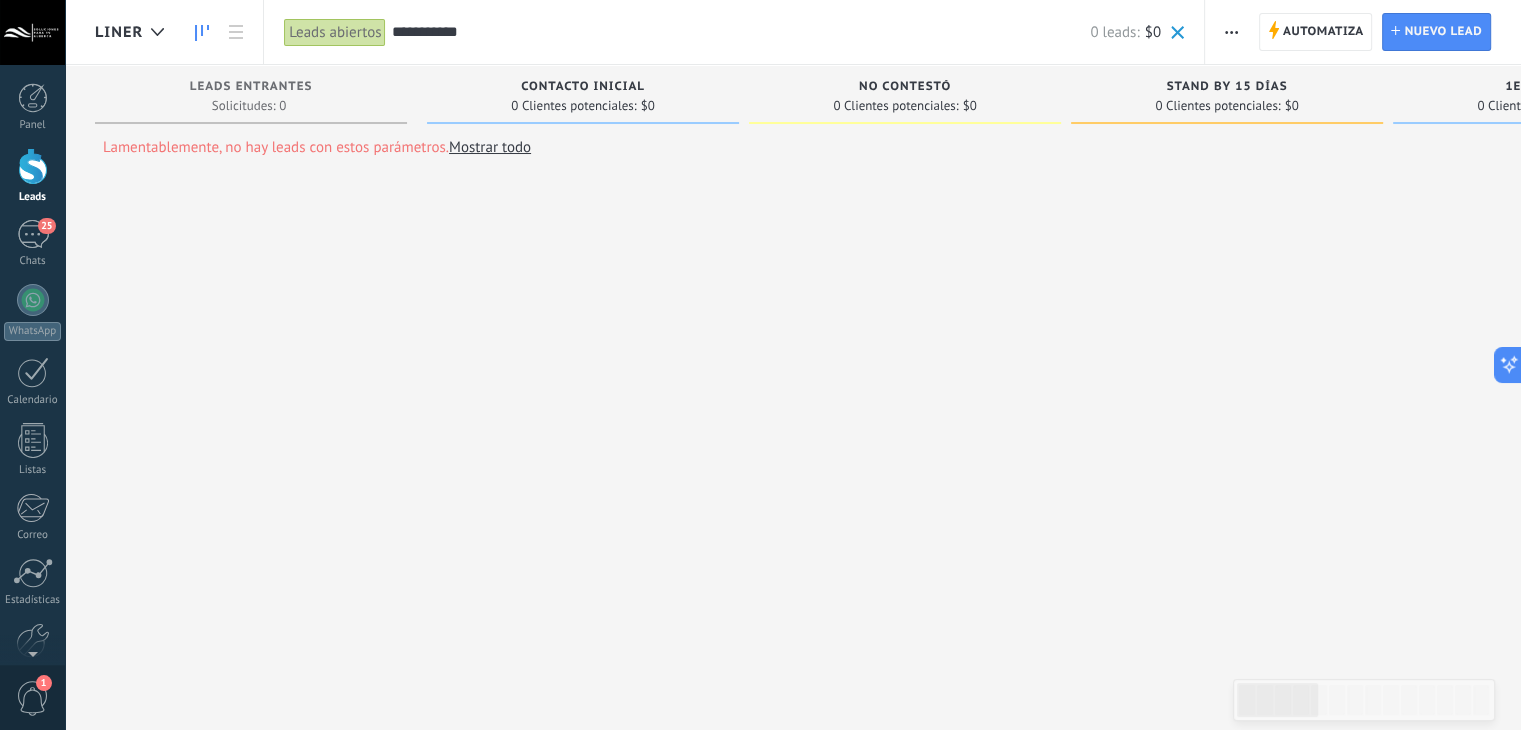 click on "**********" at bounding box center (740, 32) 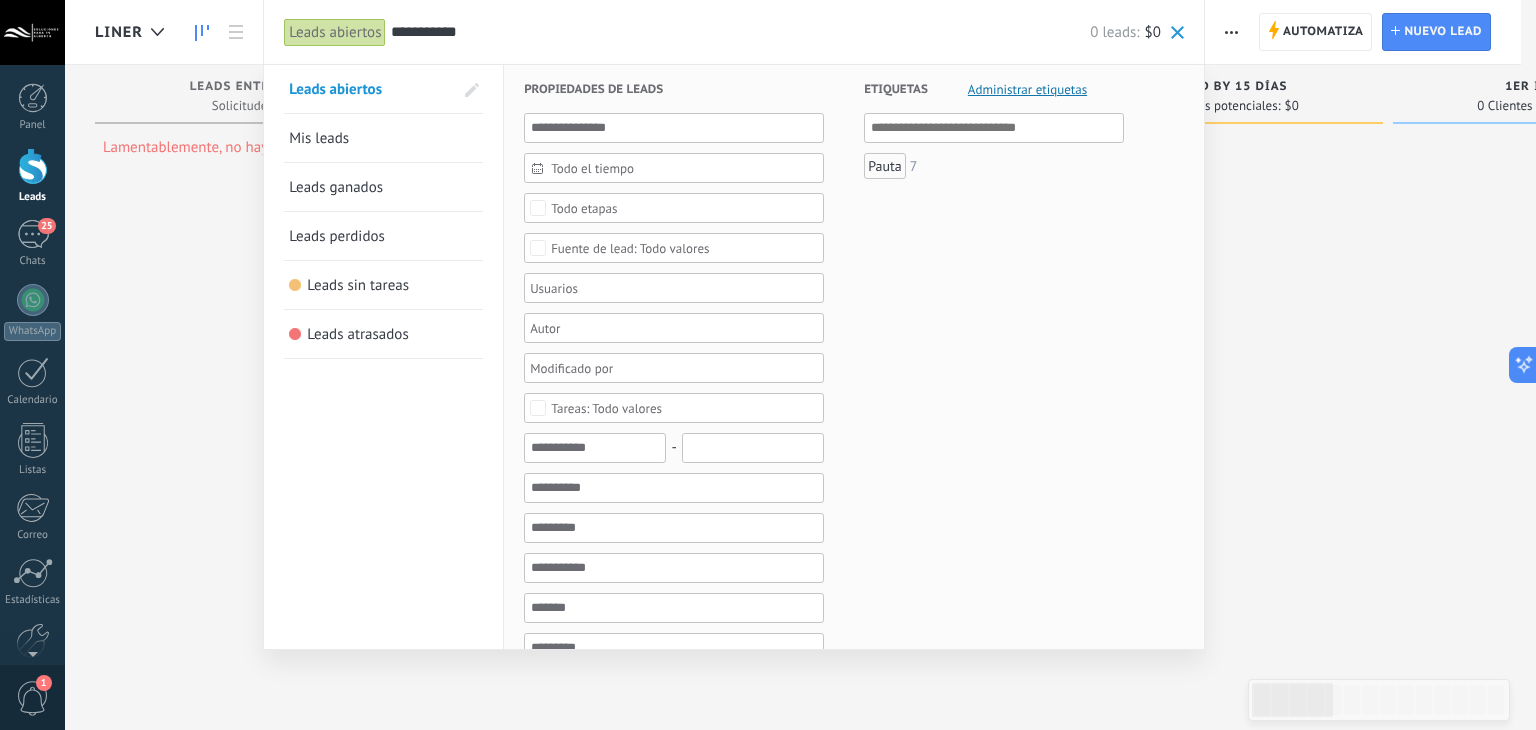 click on "**********" at bounding box center [740, 32] 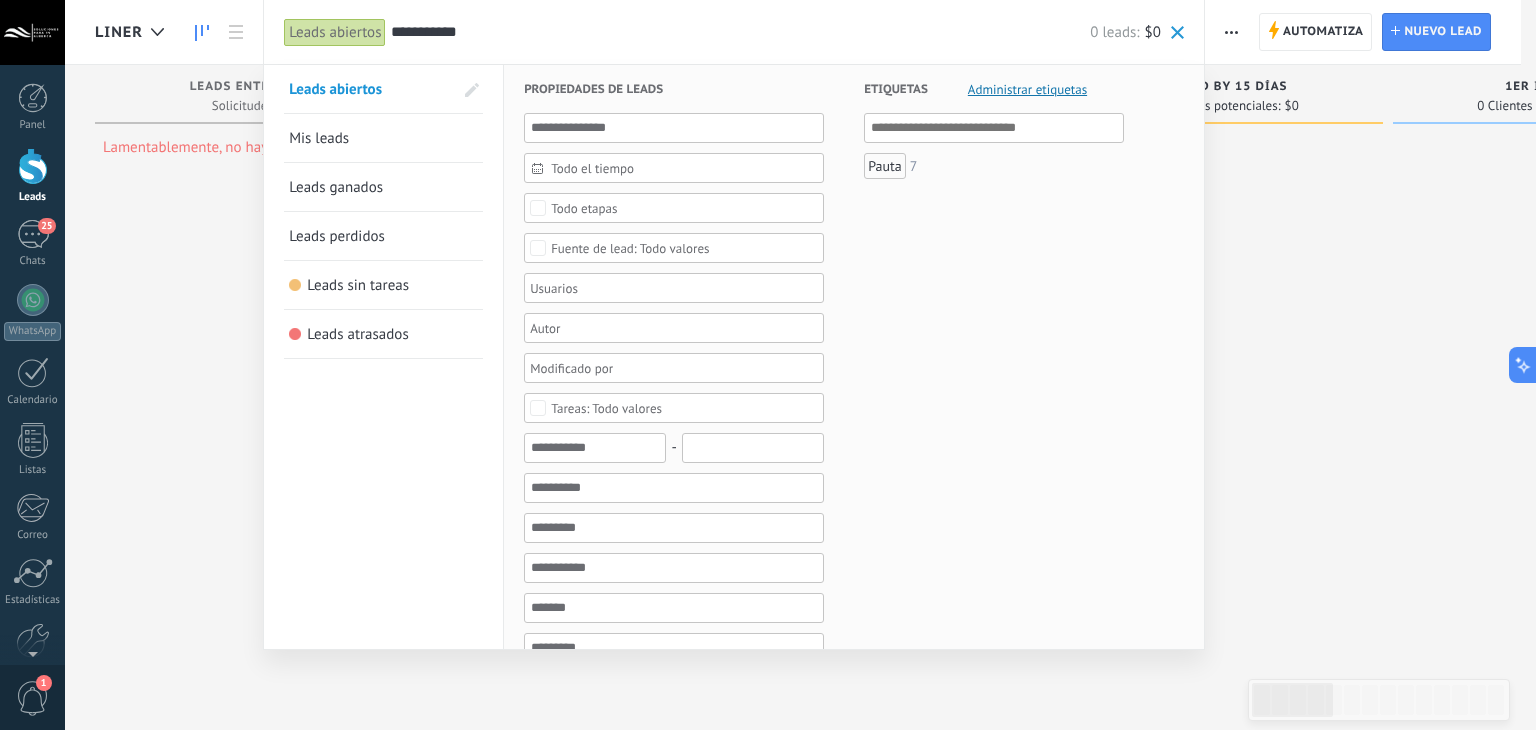 paste on "*" 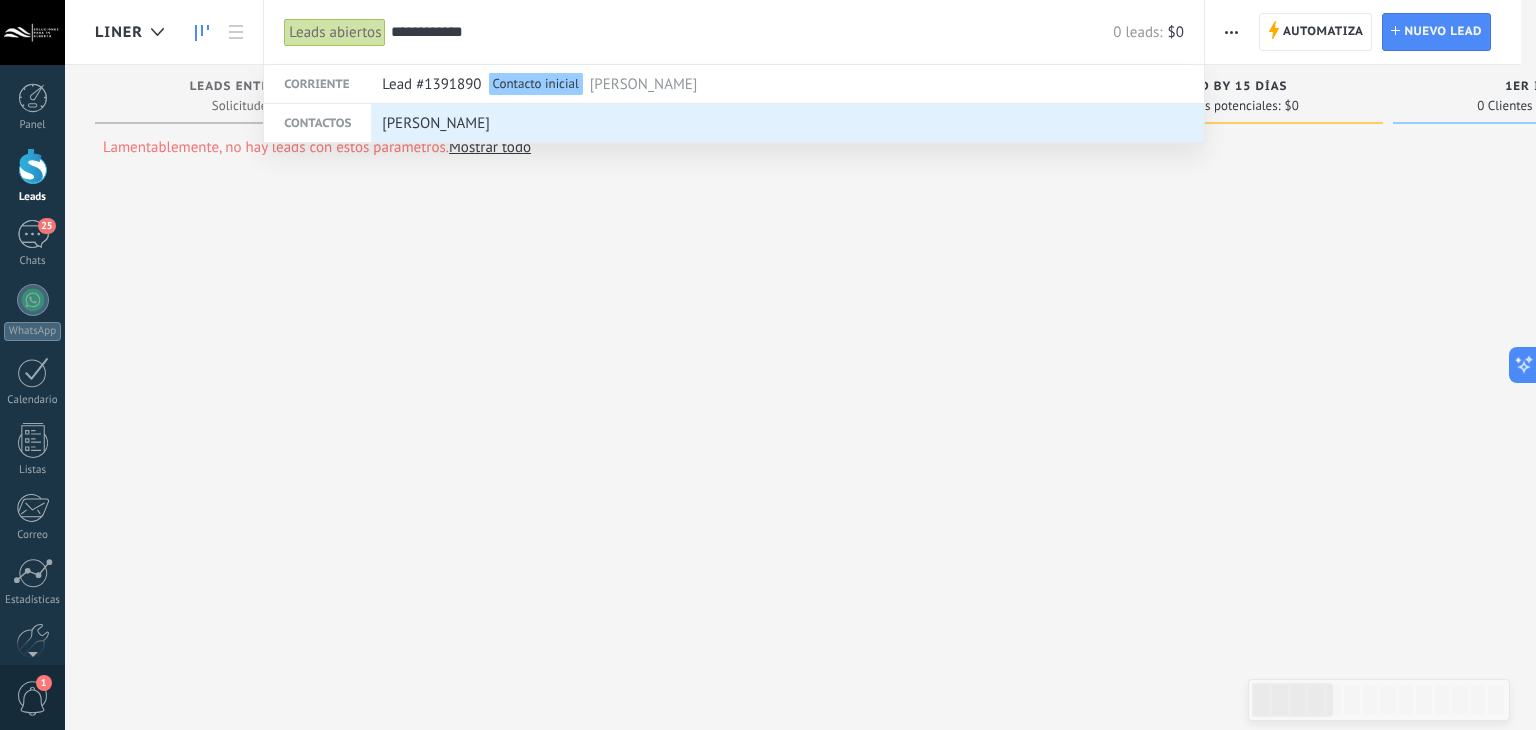 type on "**********" 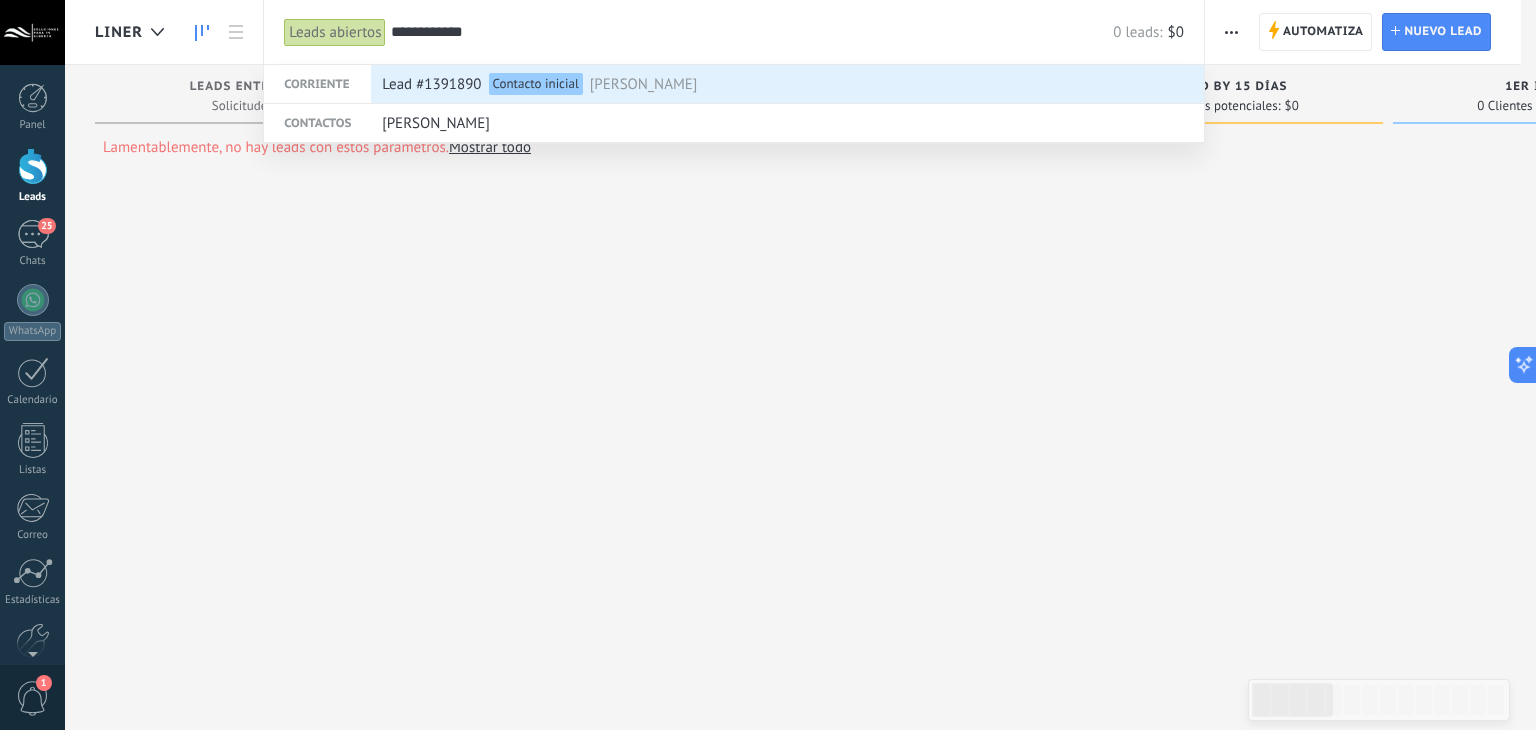 click on "[PERSON_NAME]" at bounding box center (644, 84) 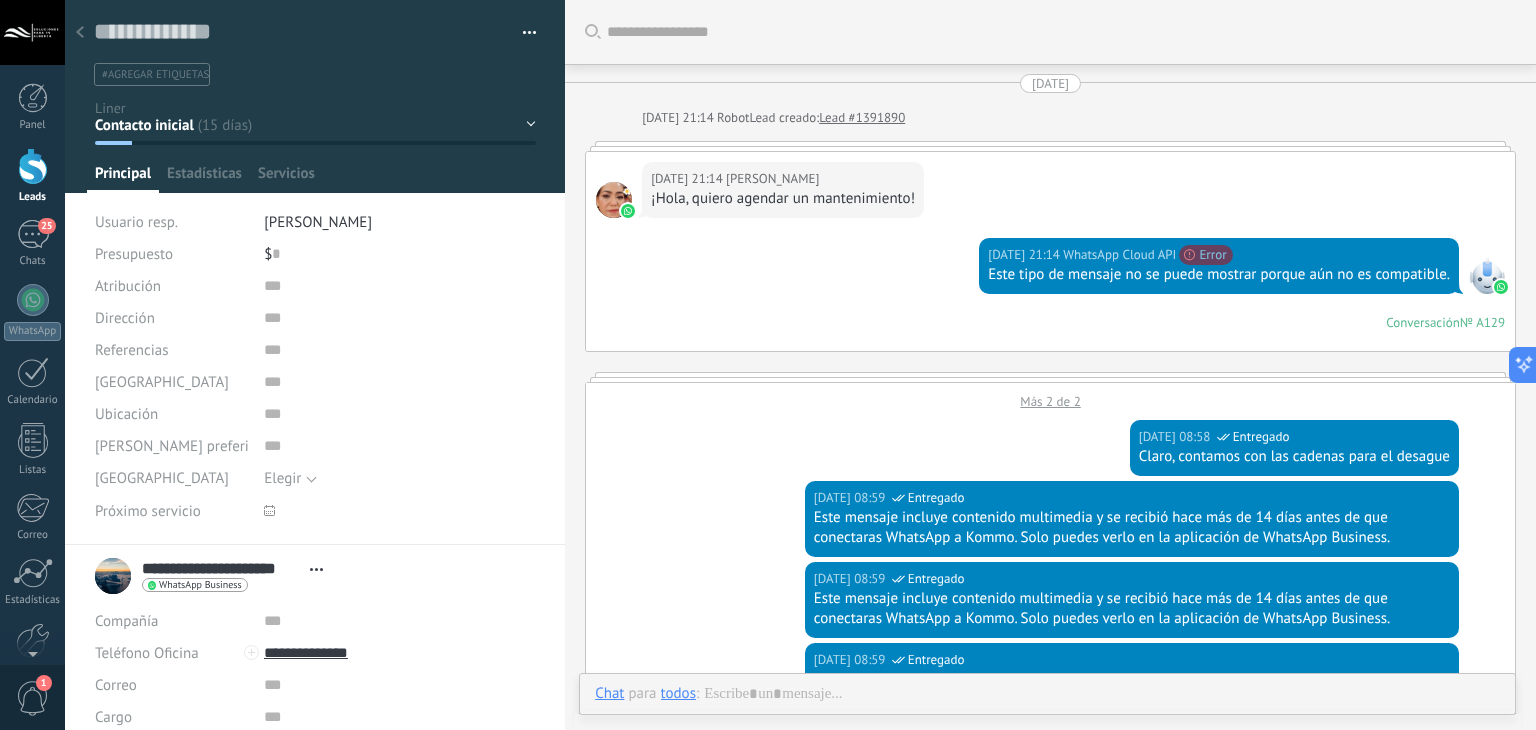 scroll, scrollTop: 29, scrollLeft: 0, axis: vertical 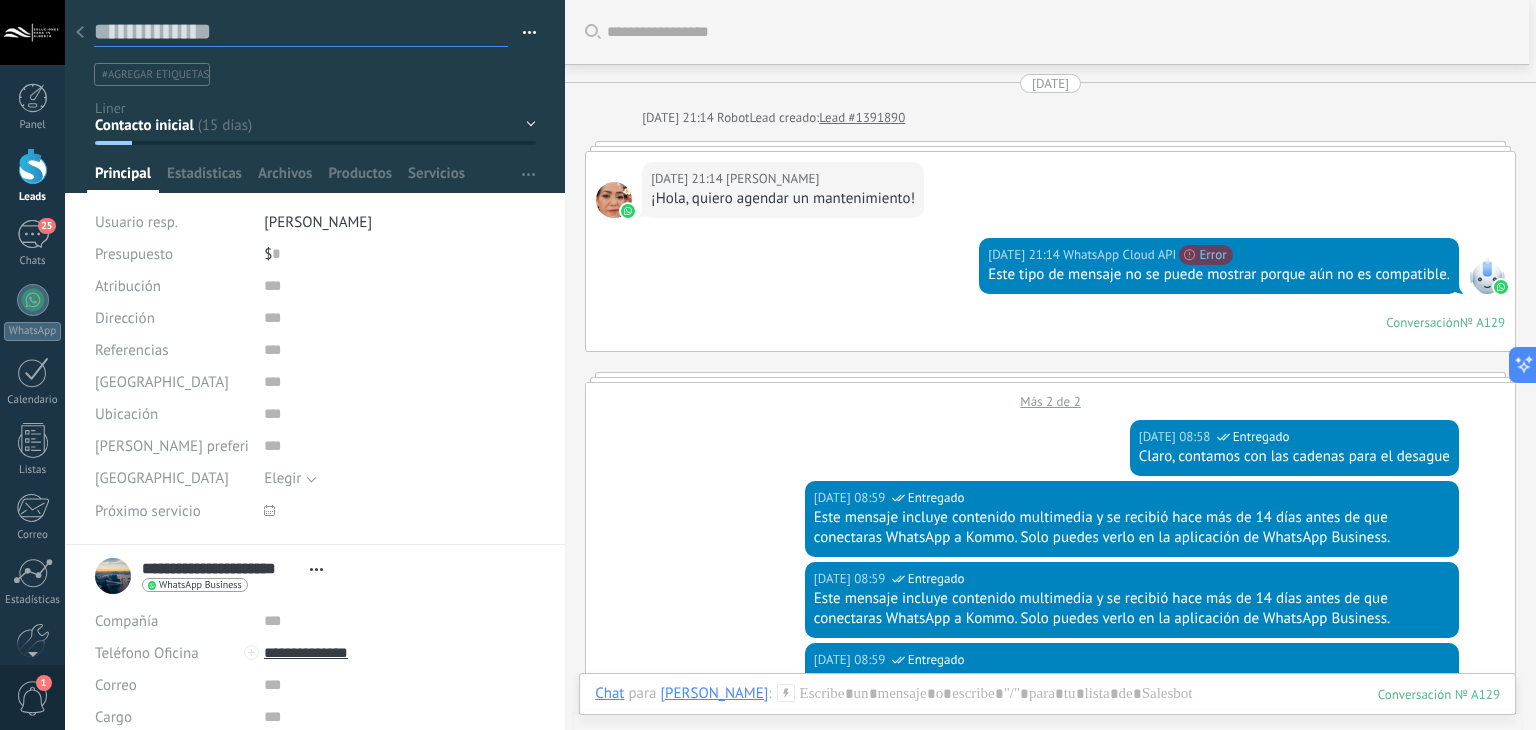 click at bounding box center (301, 32) 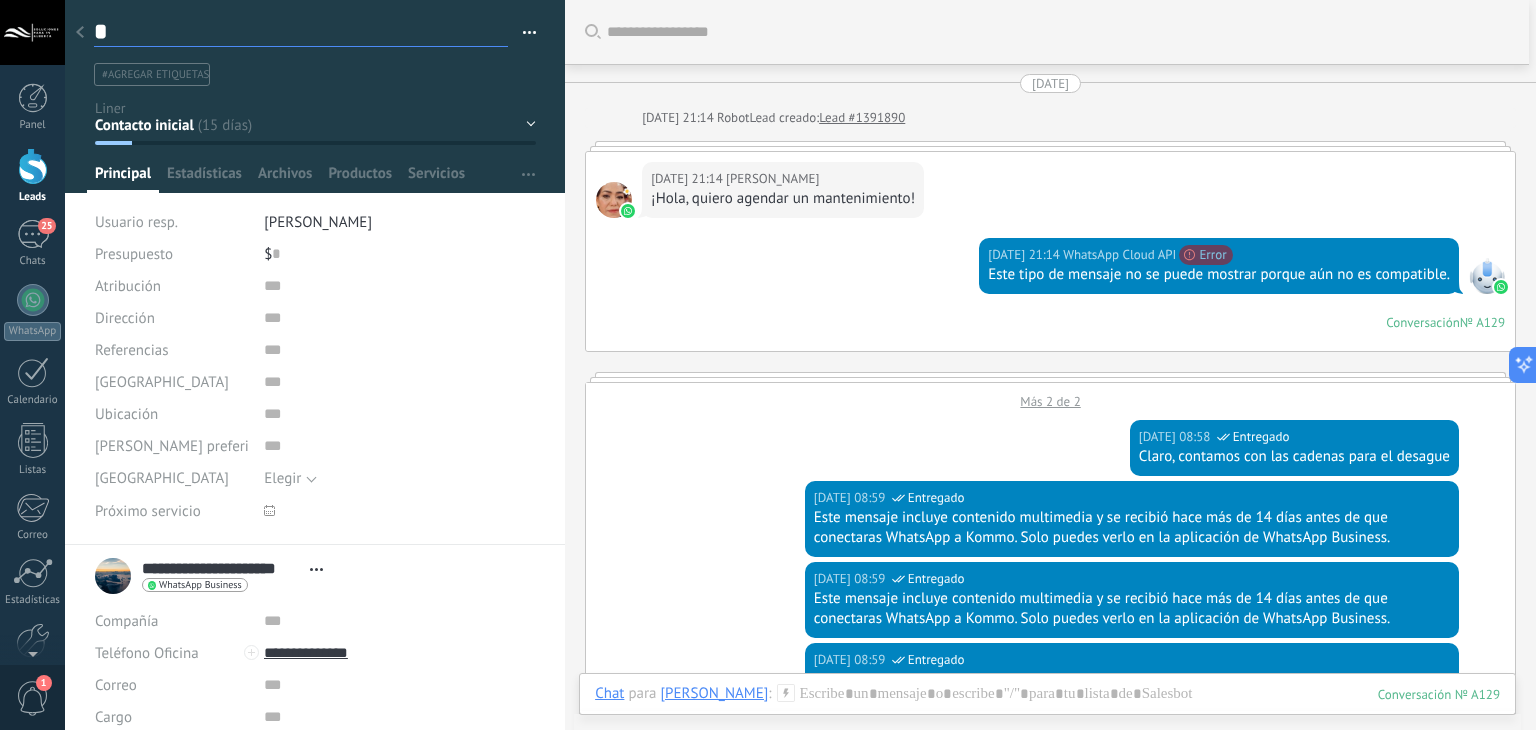type on "**" 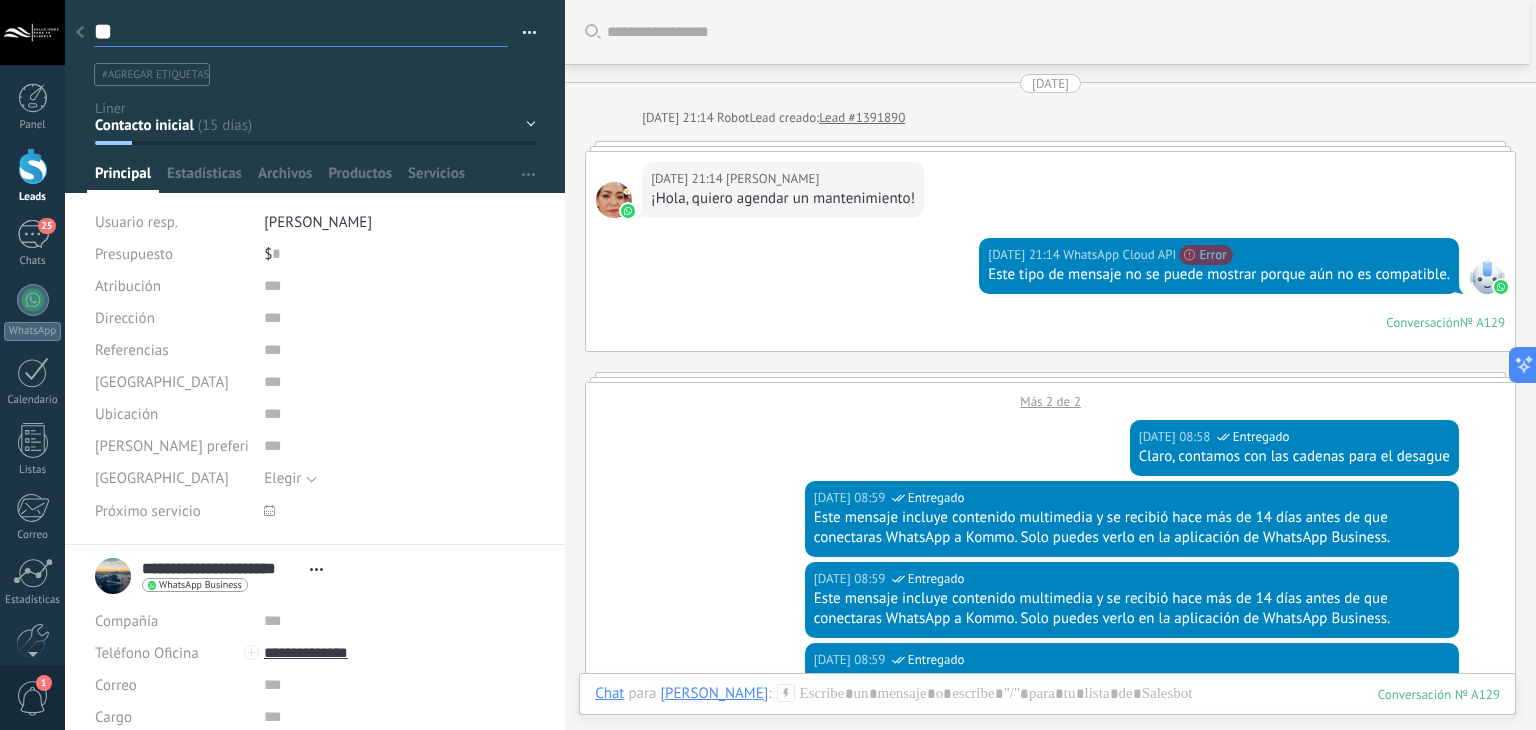 type on "***" 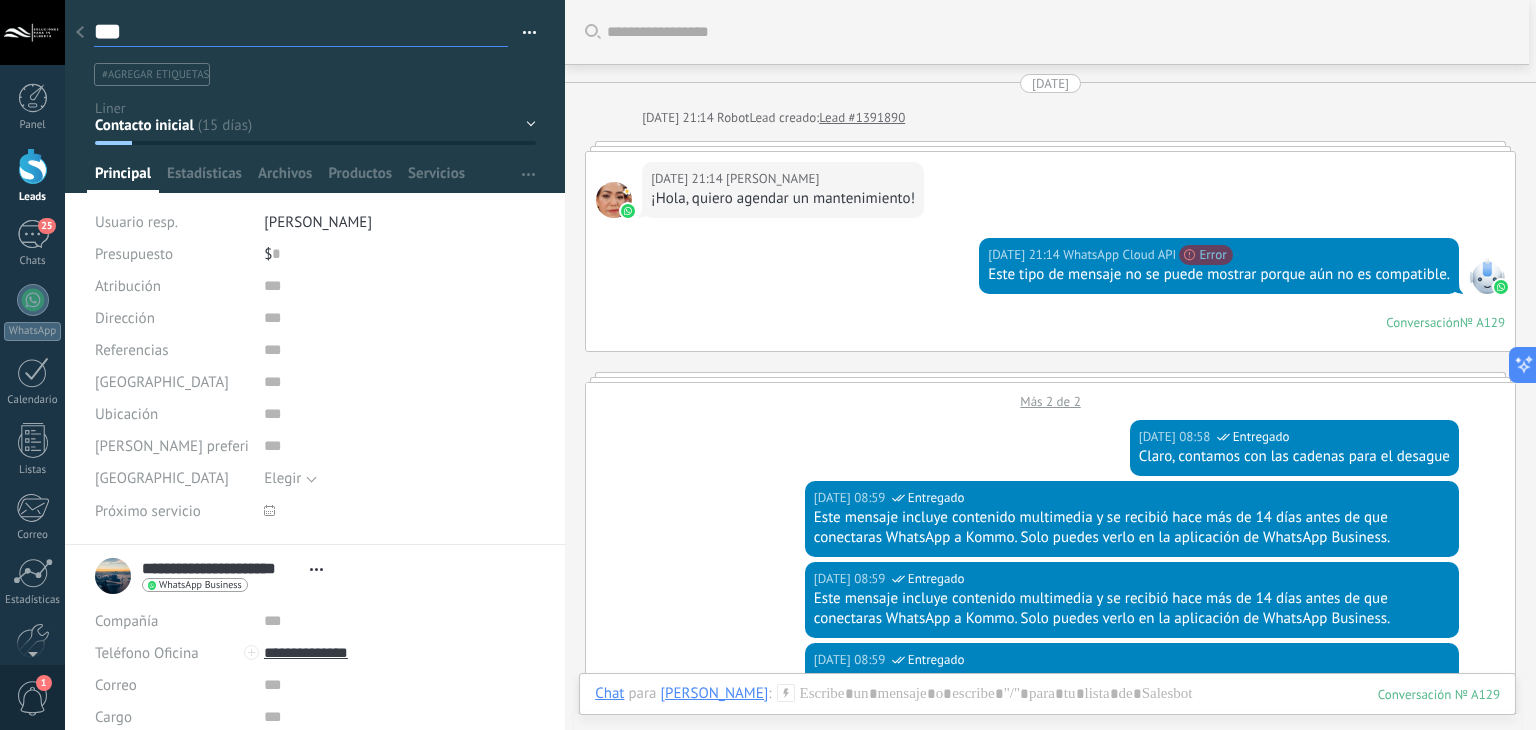 type on "****" 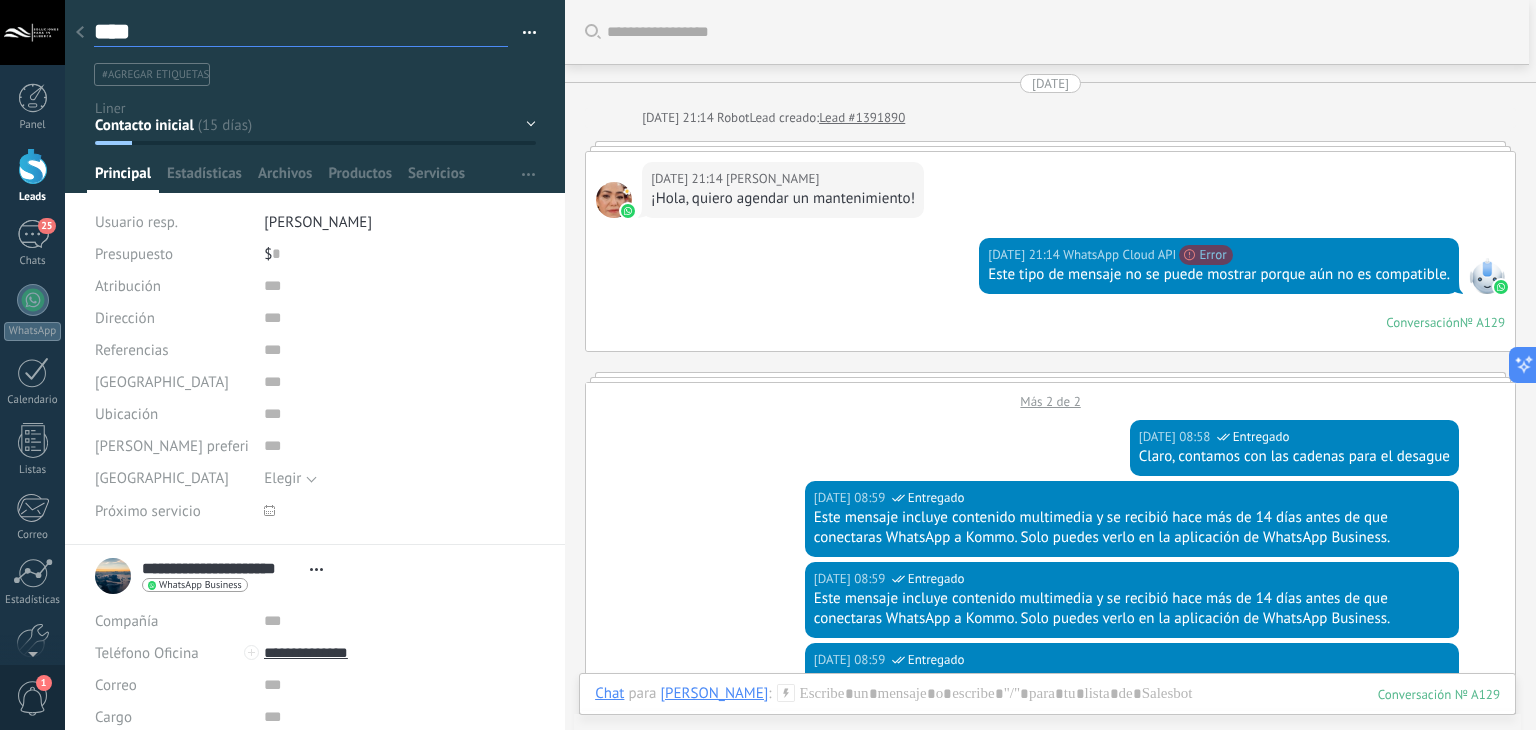 type on "*****" 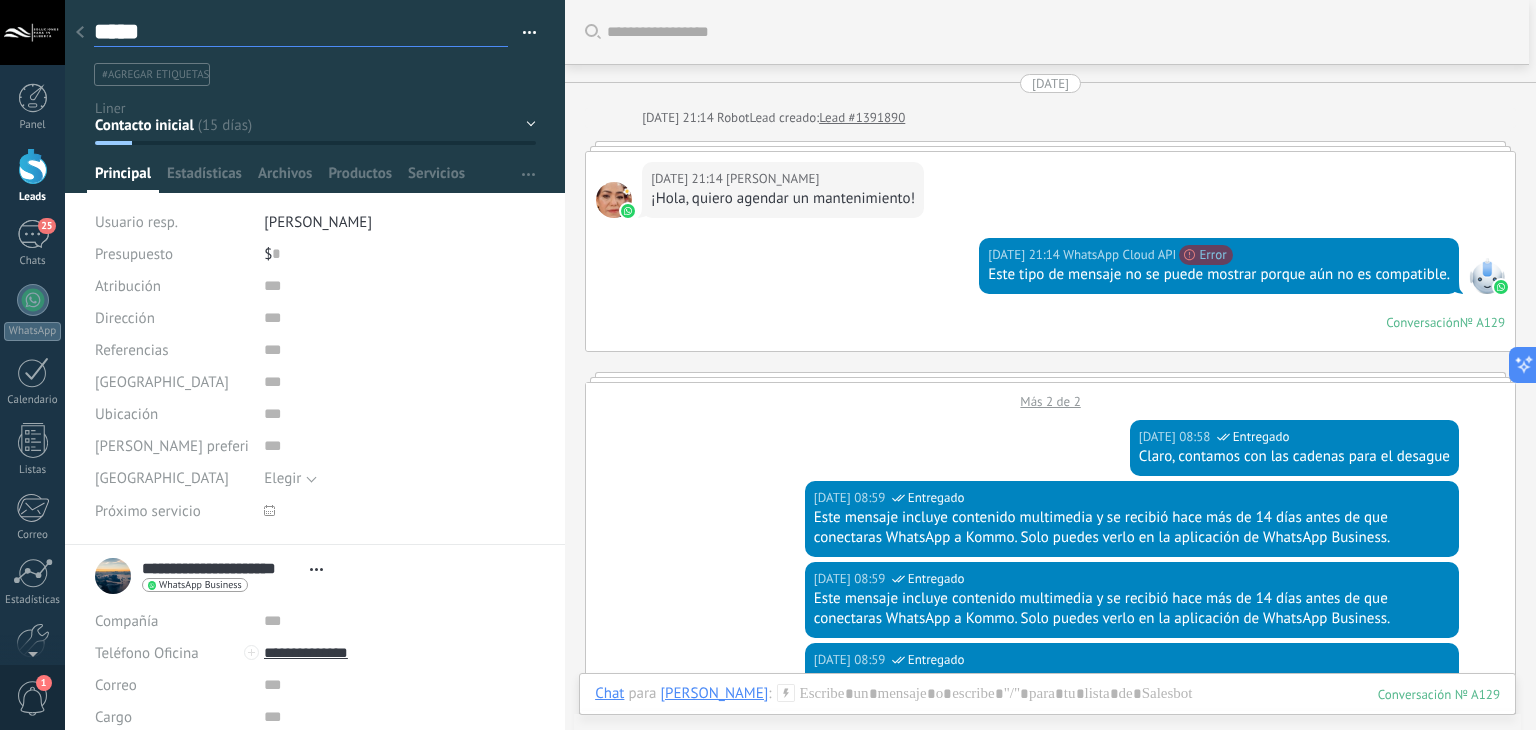 type on "******" 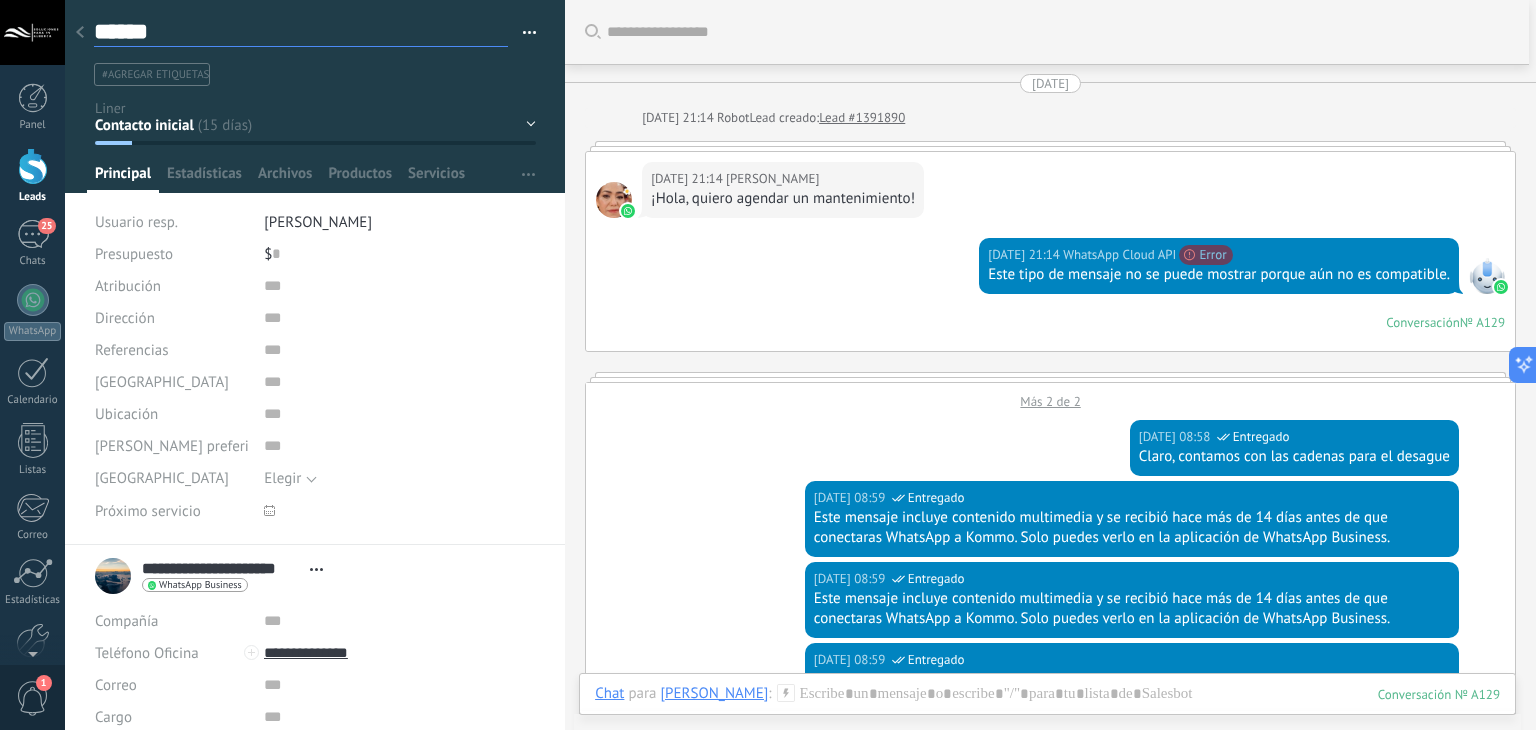 type on "*******" 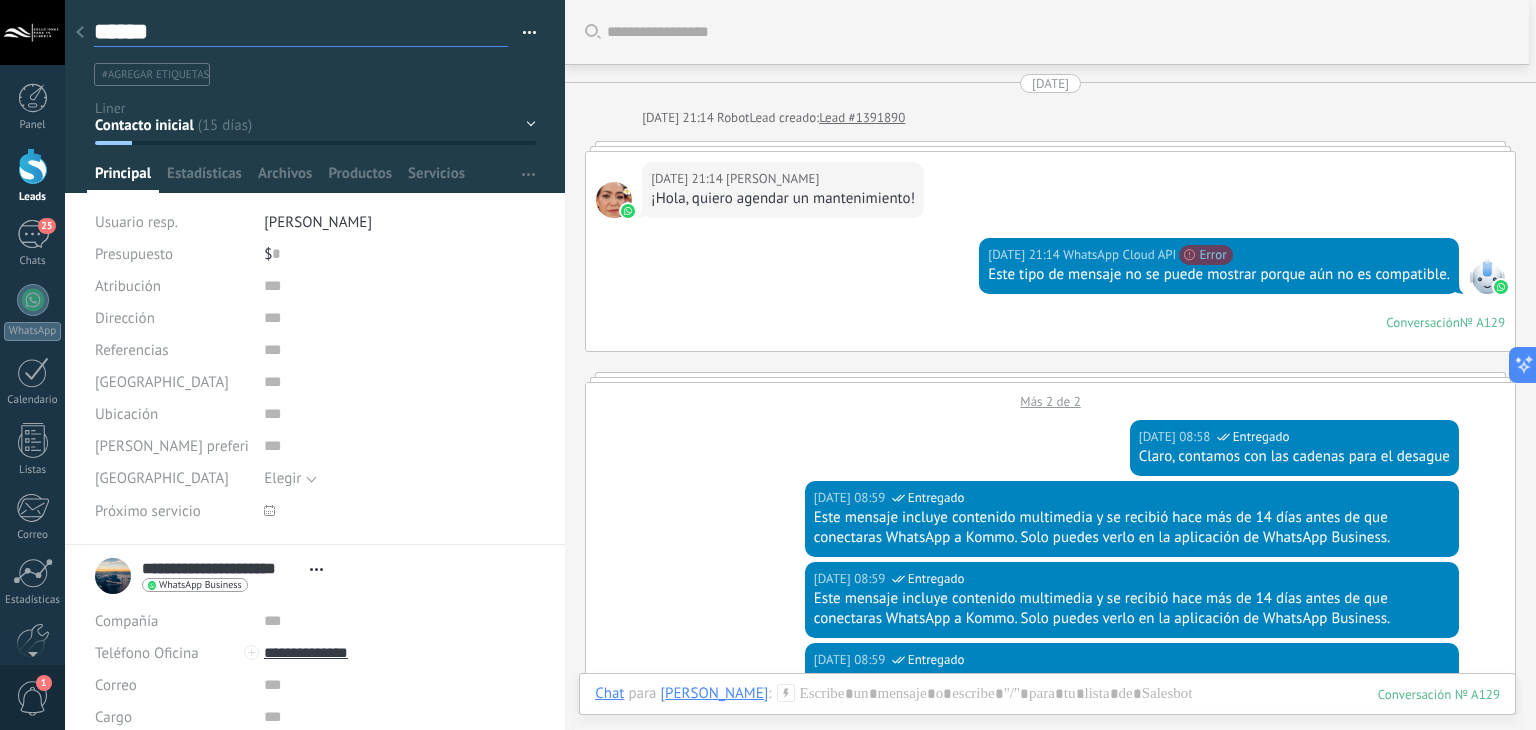 type on "*******" 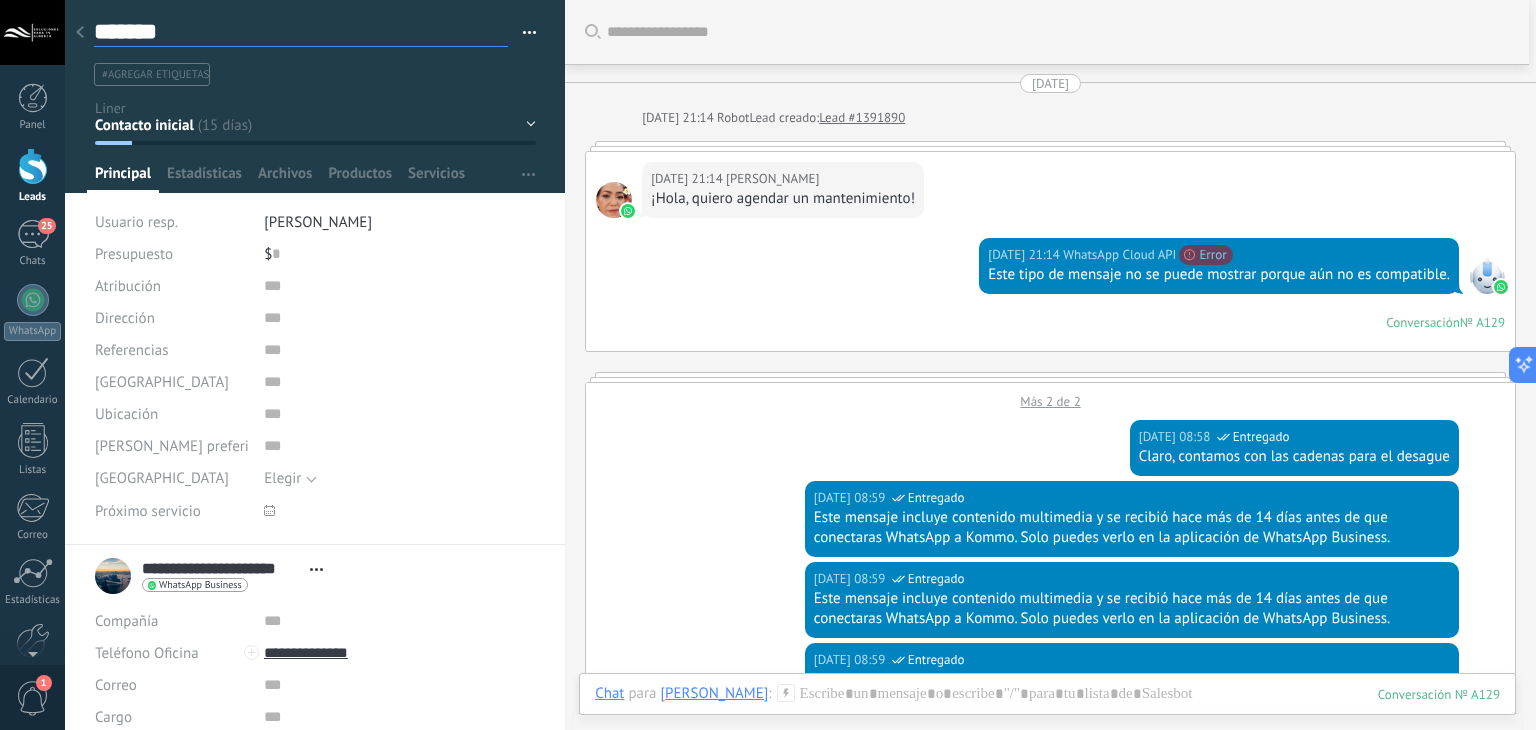 type on "*******" 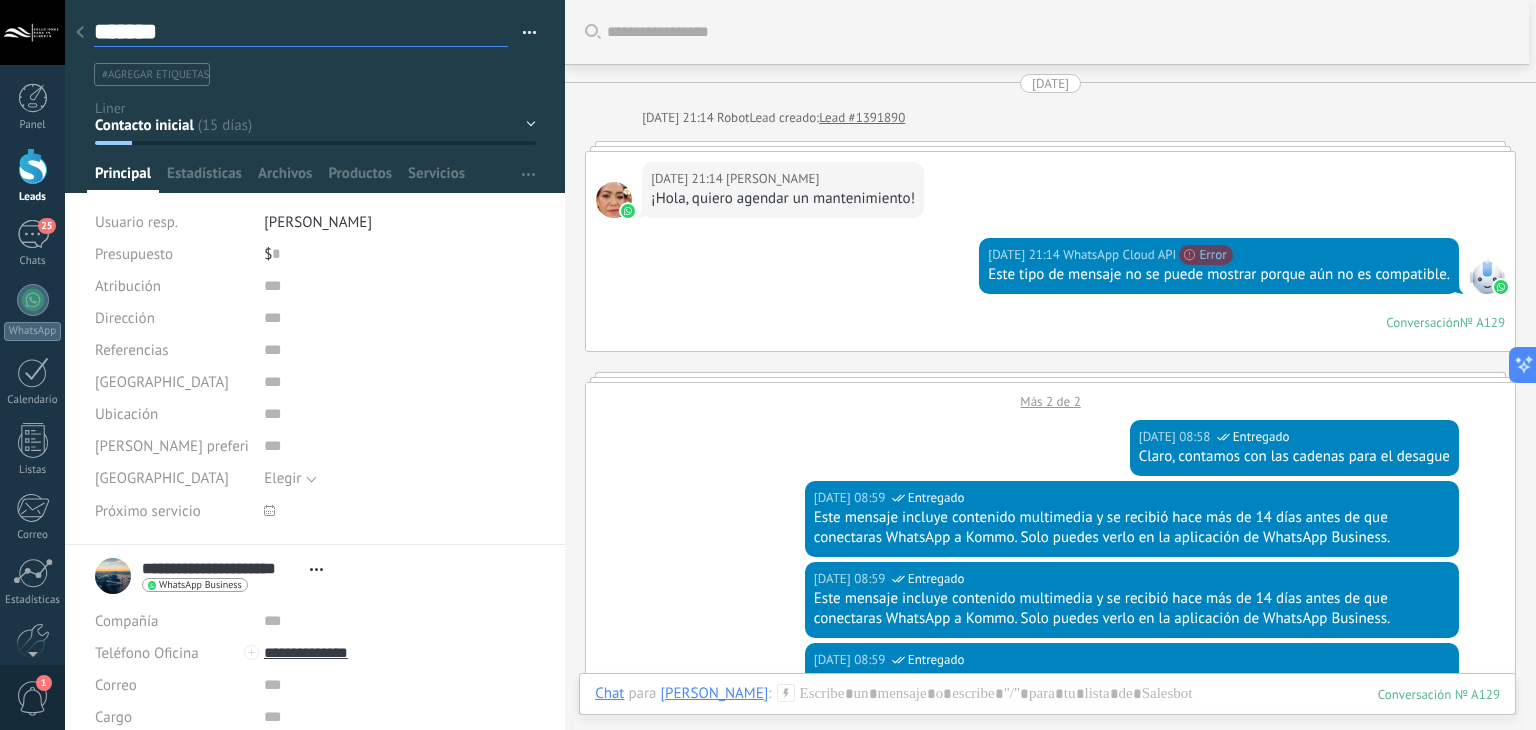 type on "*******" 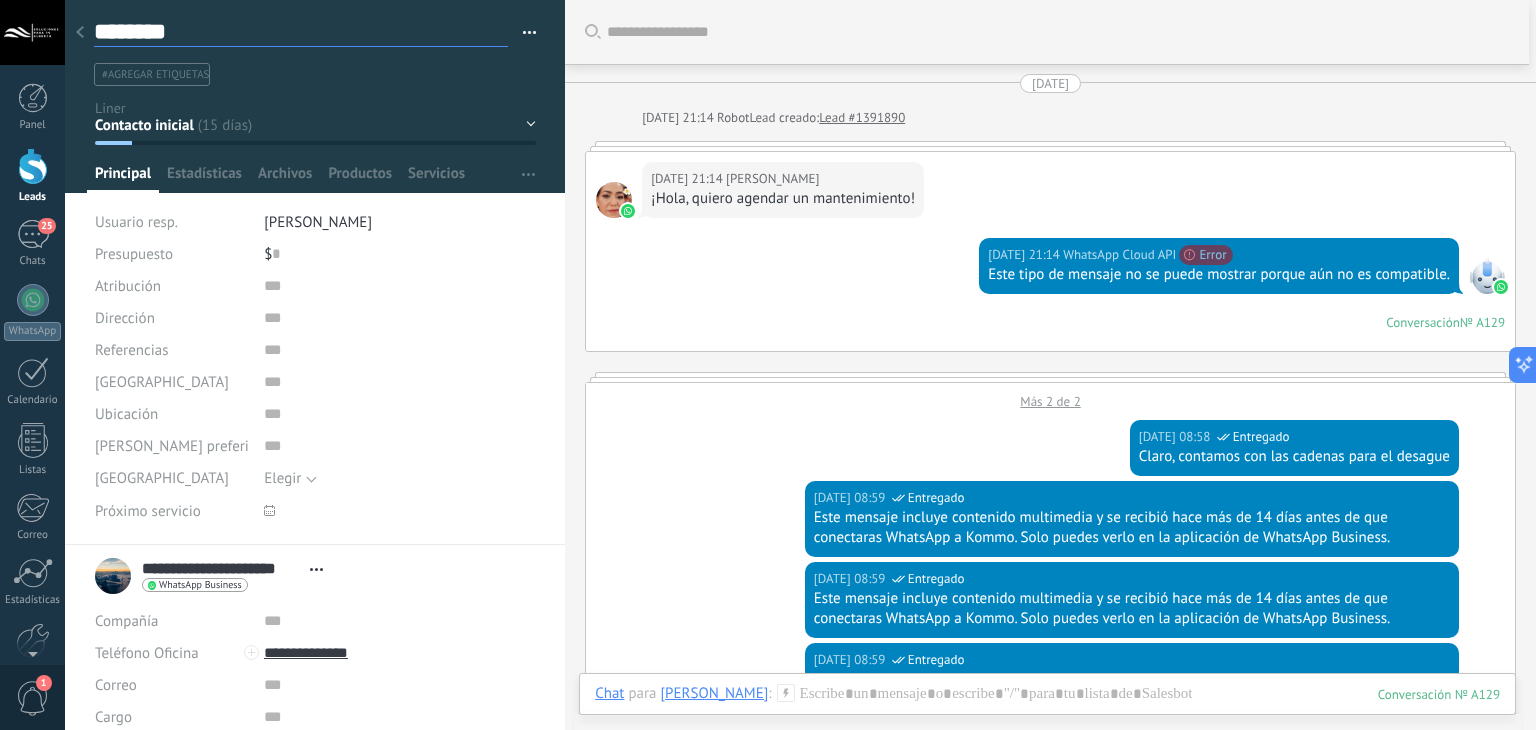 type on "*********" 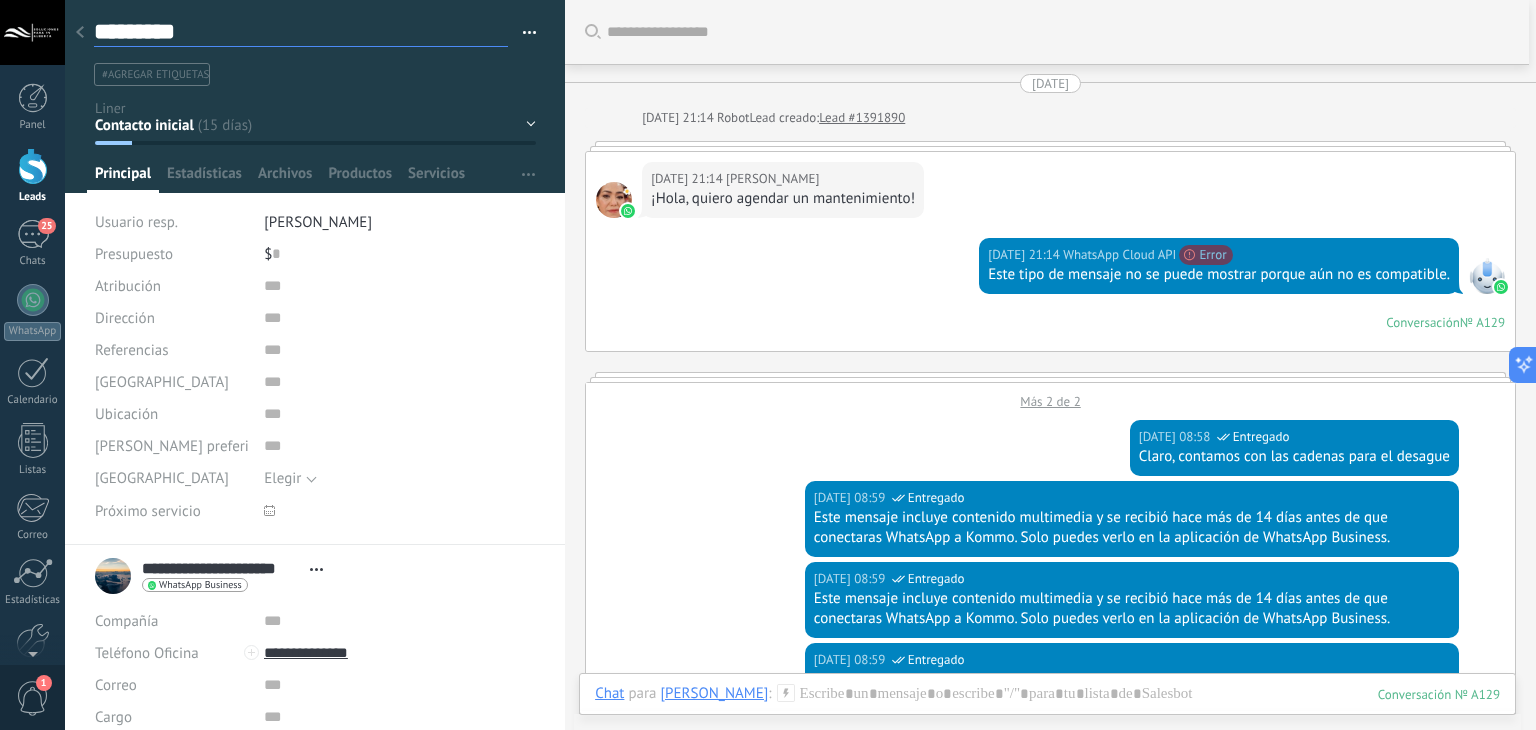 type on "**********" 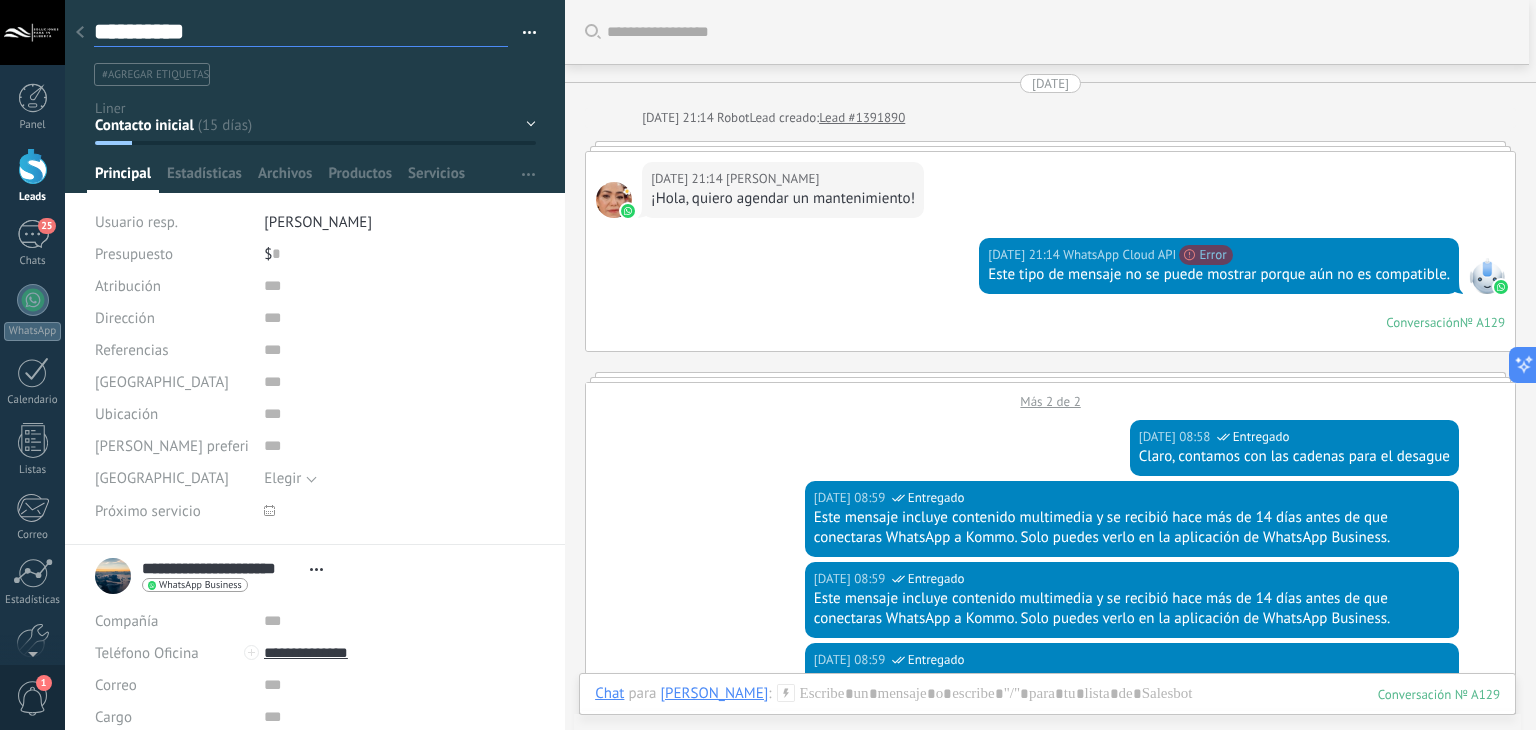 type on "**********" 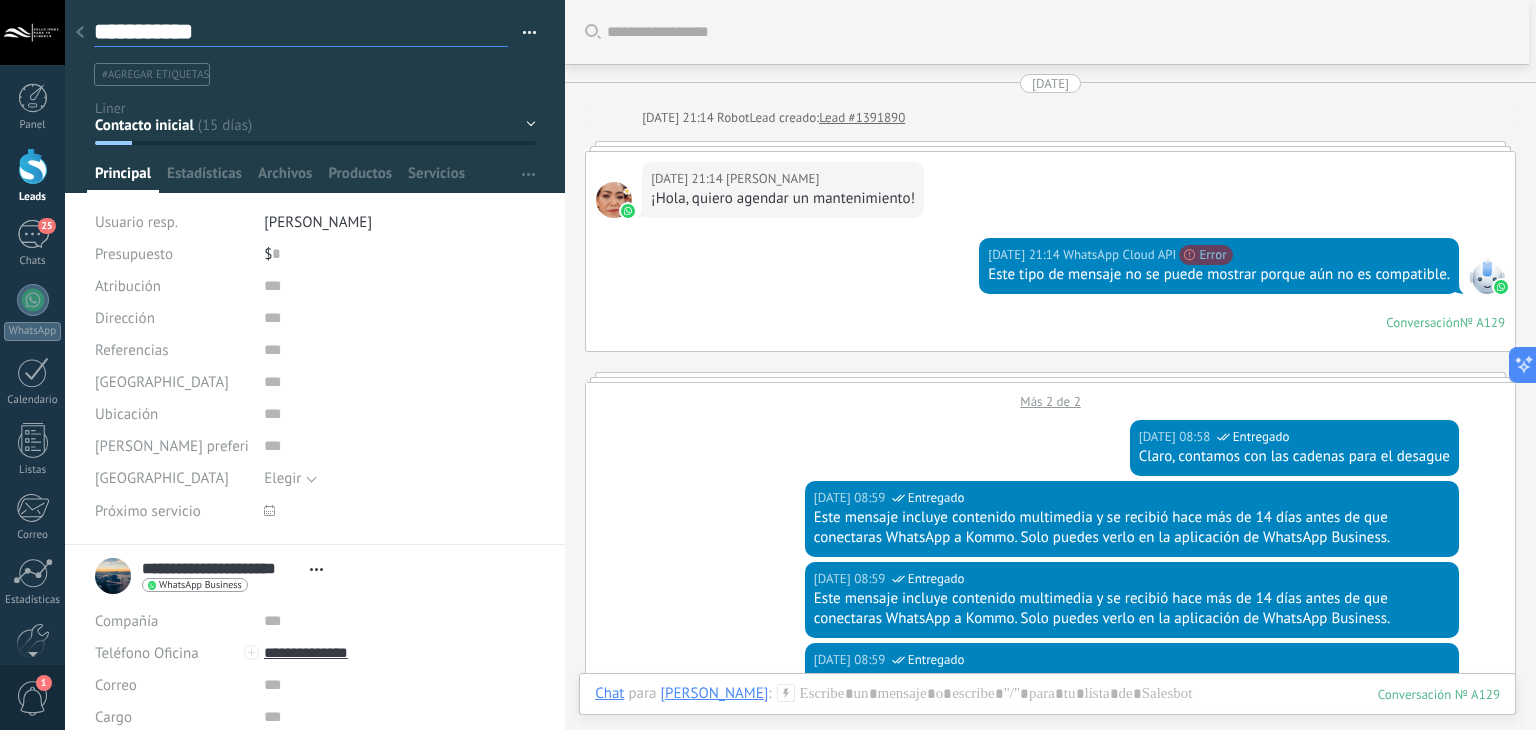 type on "**********" 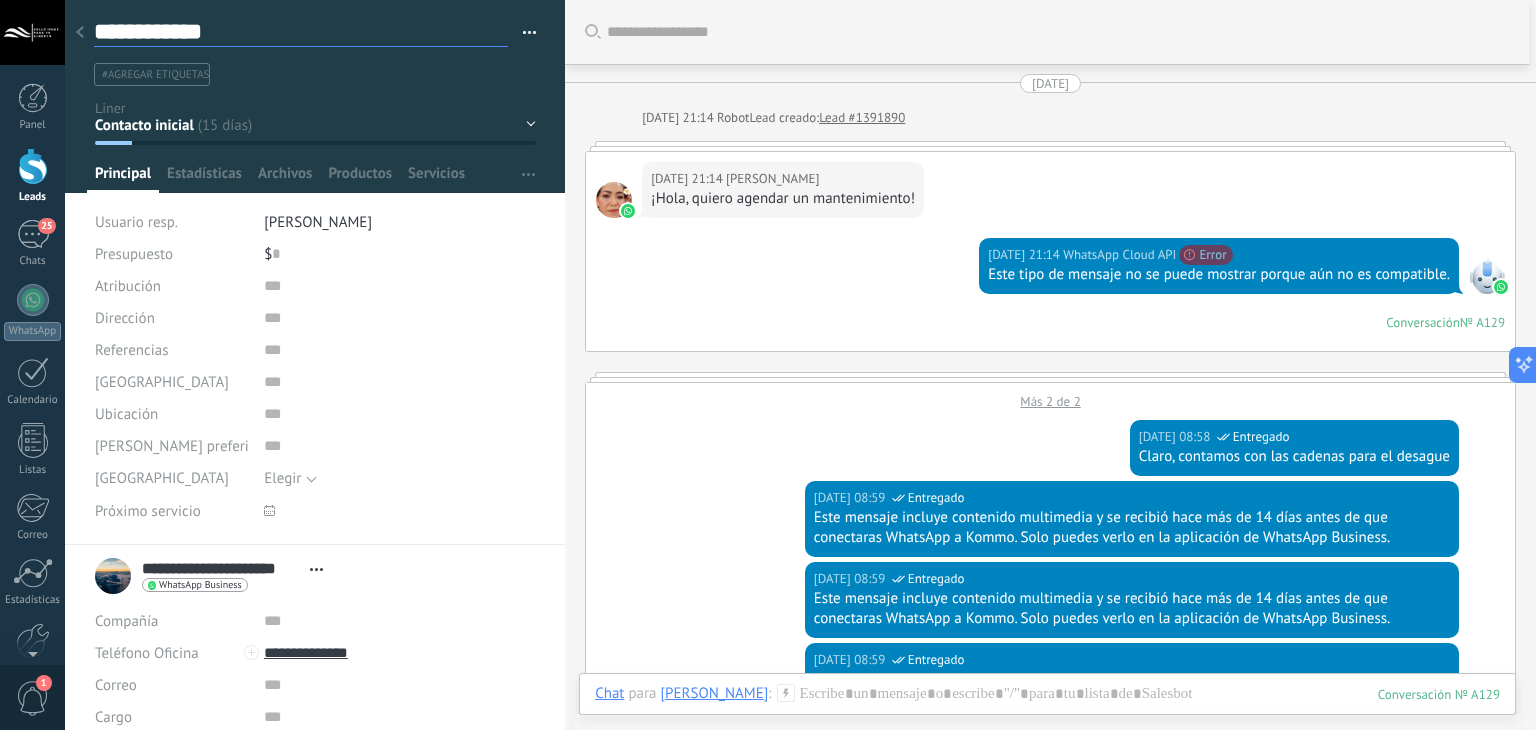 type on "**********" 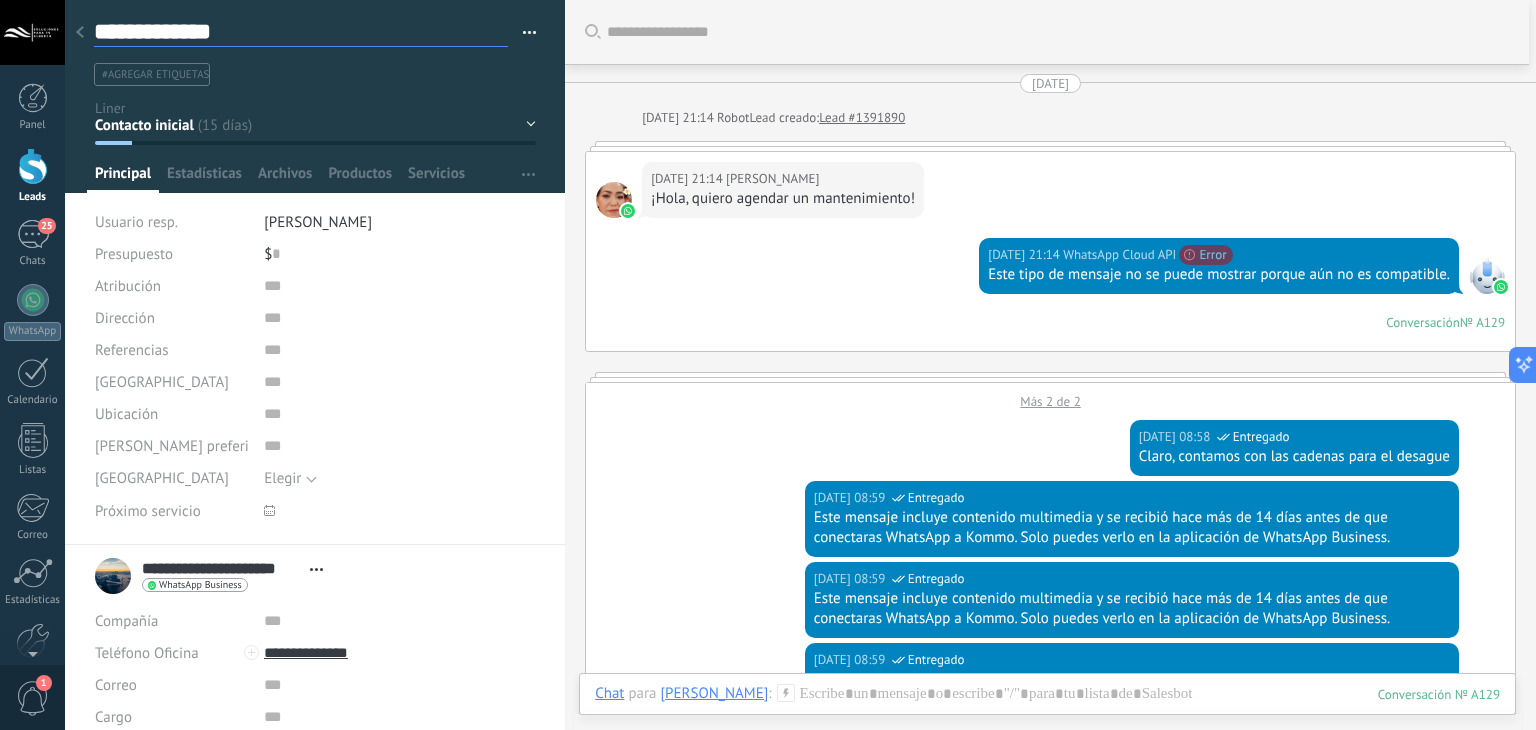 type on "**********" 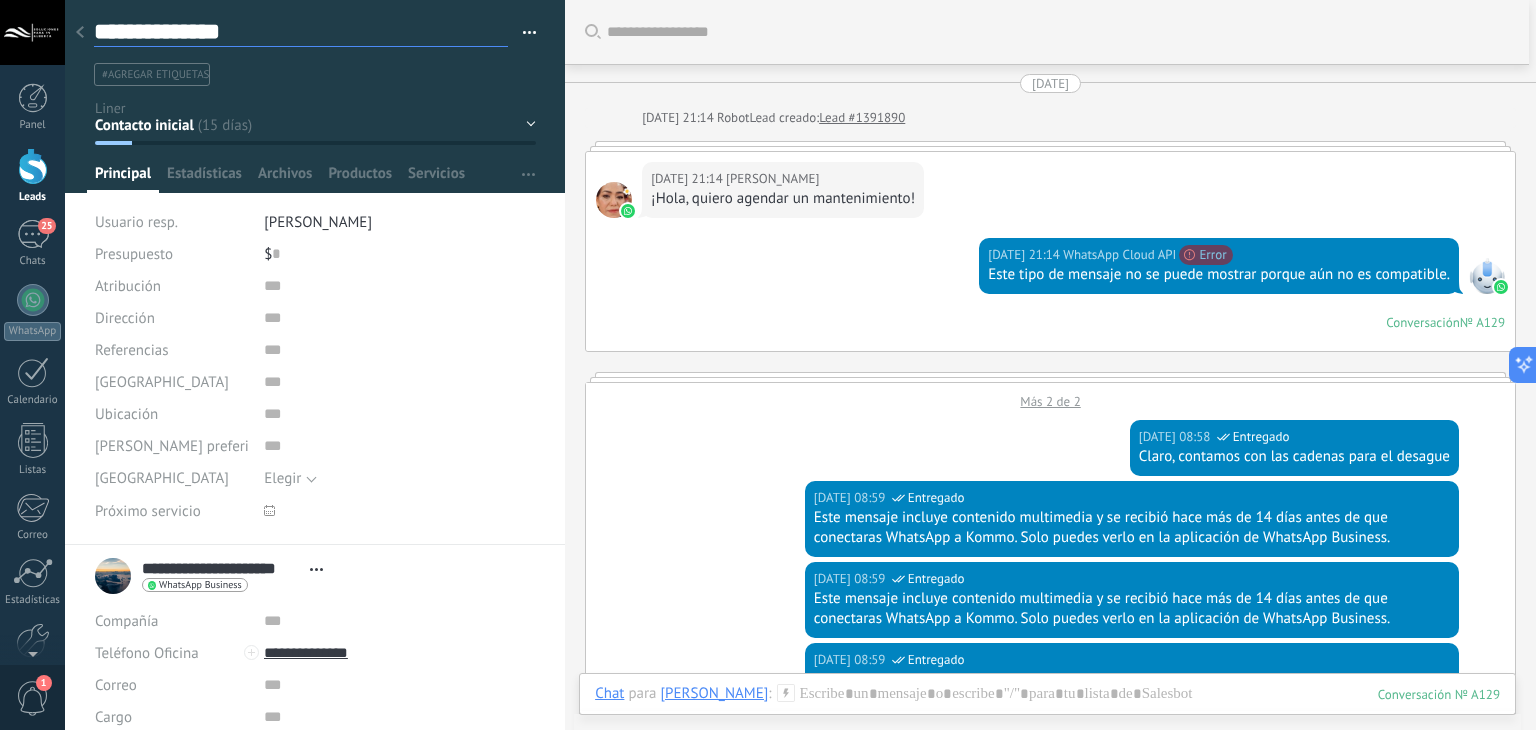 type on "**********" 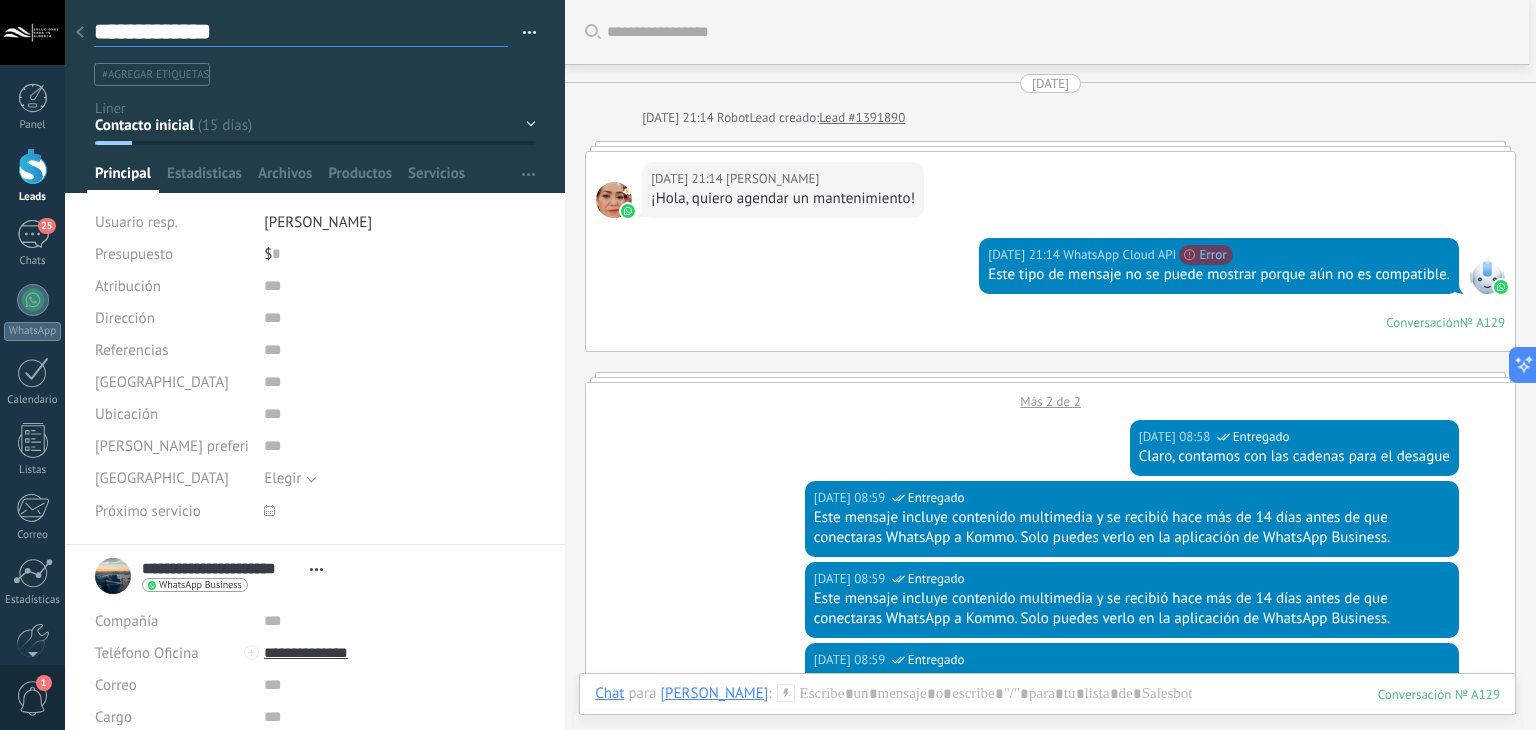 type on "**********" 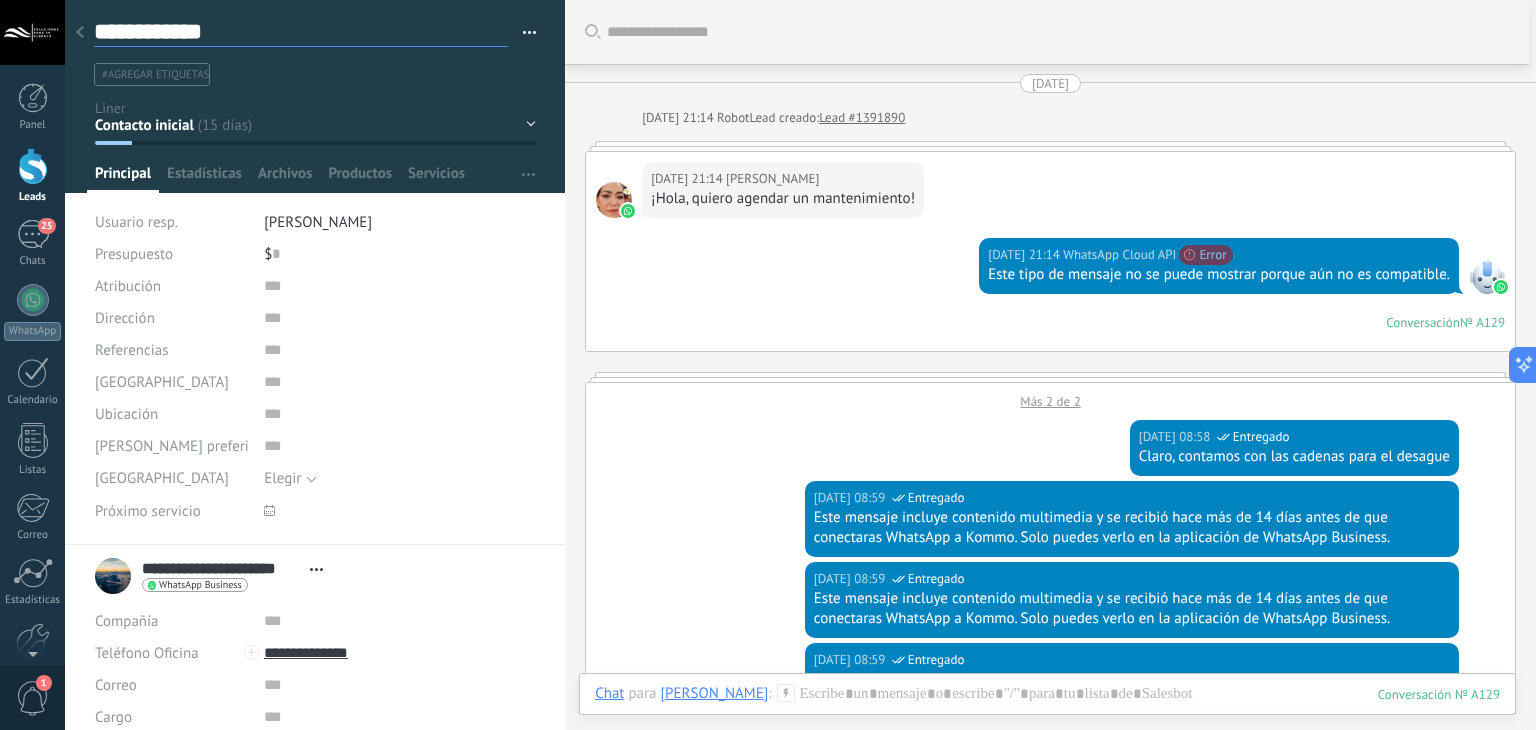type on "**********" 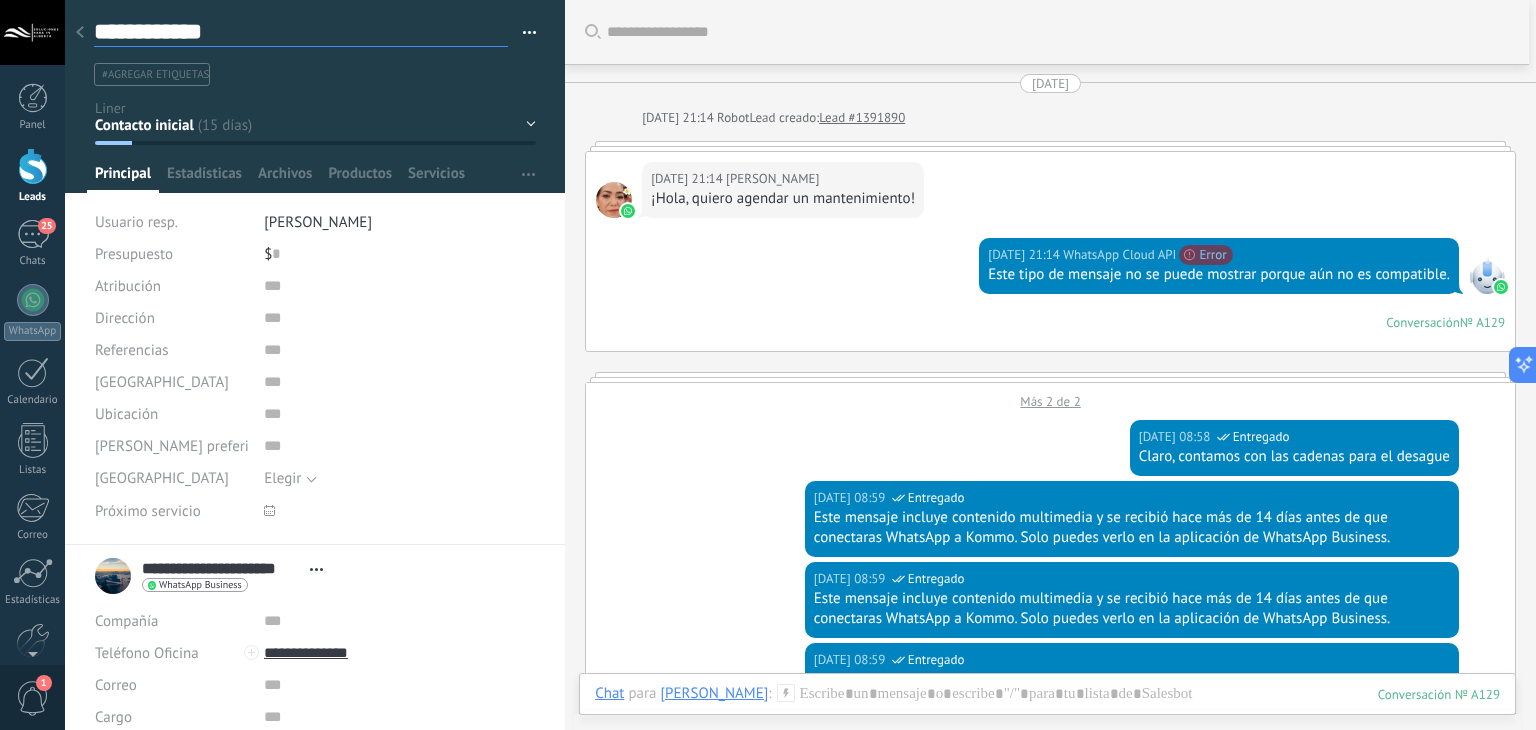 type on "**********" 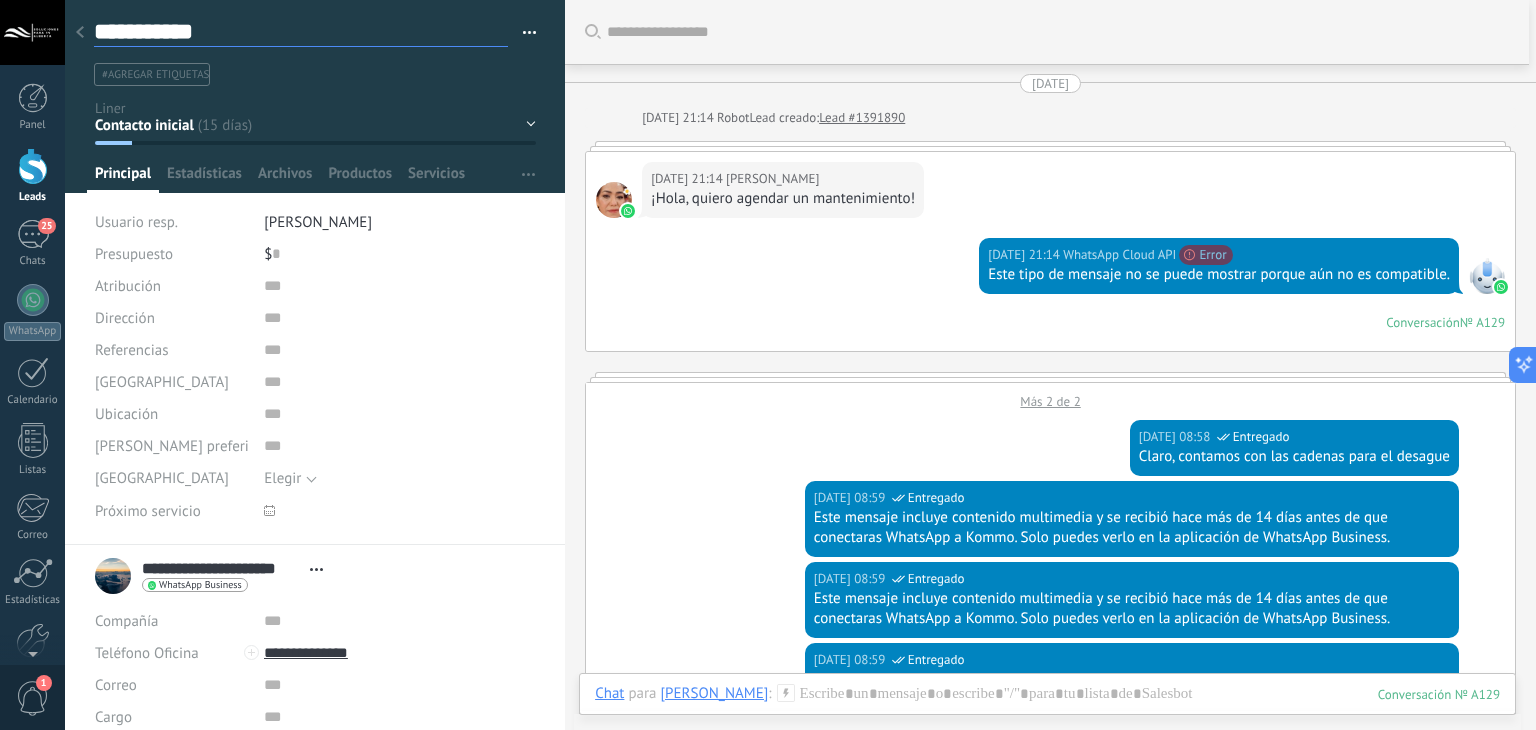 type on "**********" 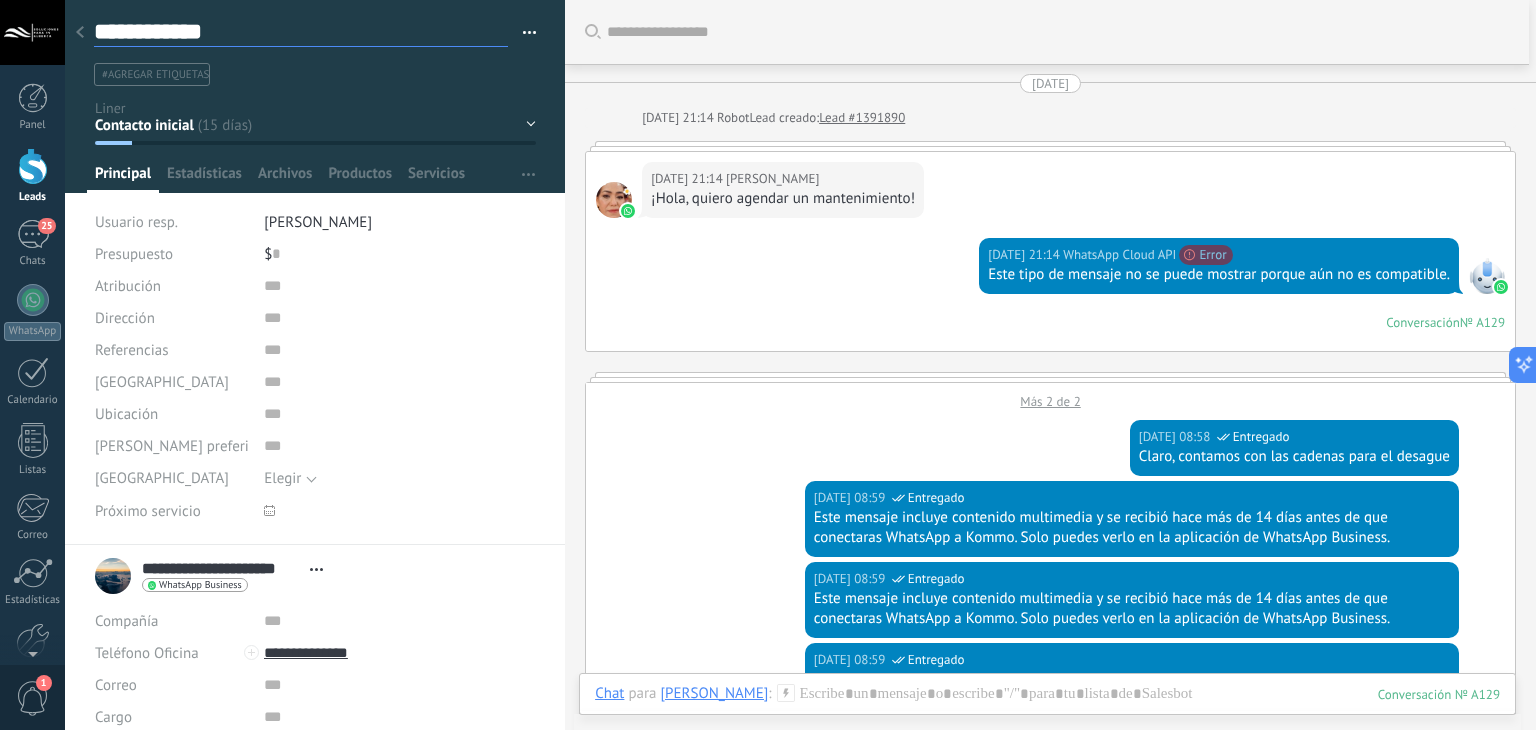 type on "**********" 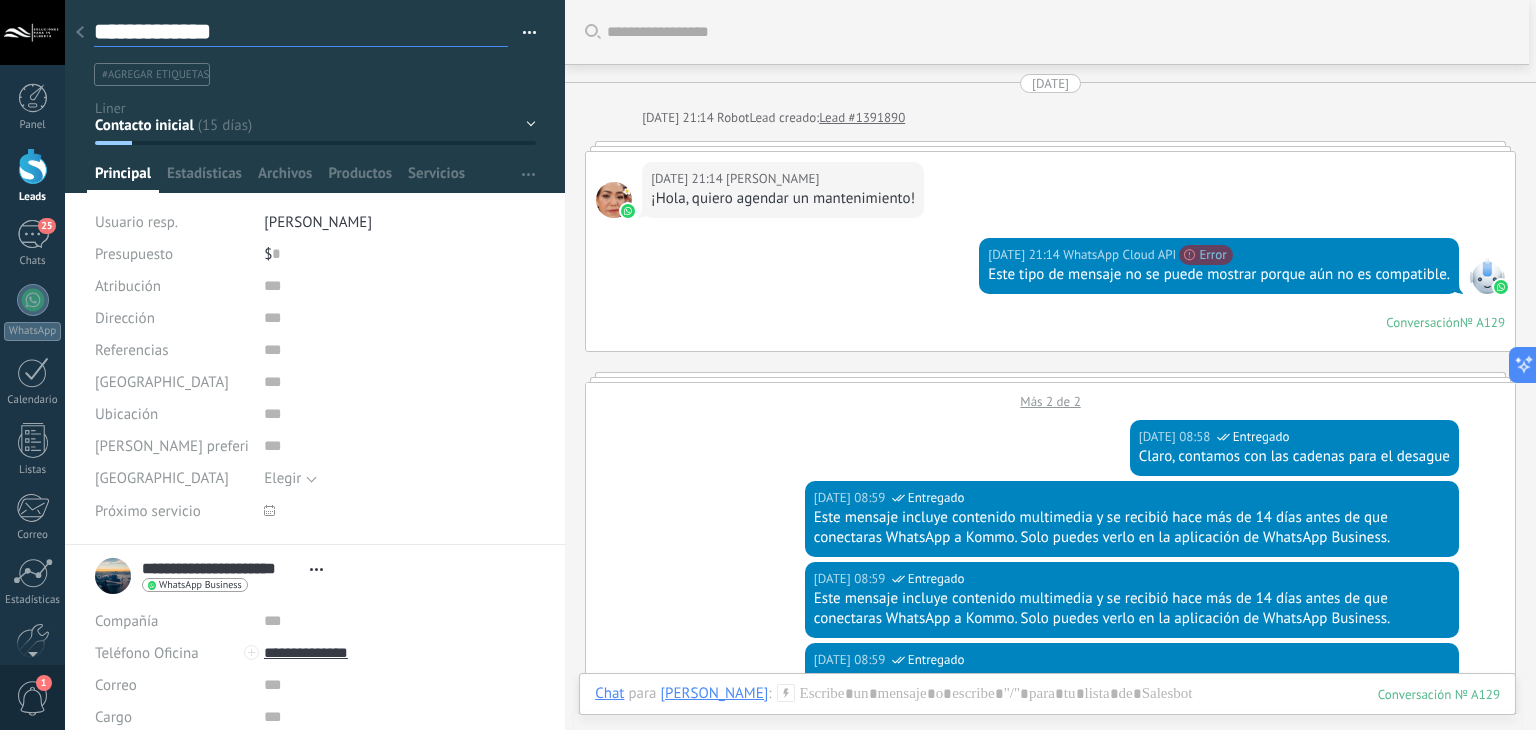 type on "**********" 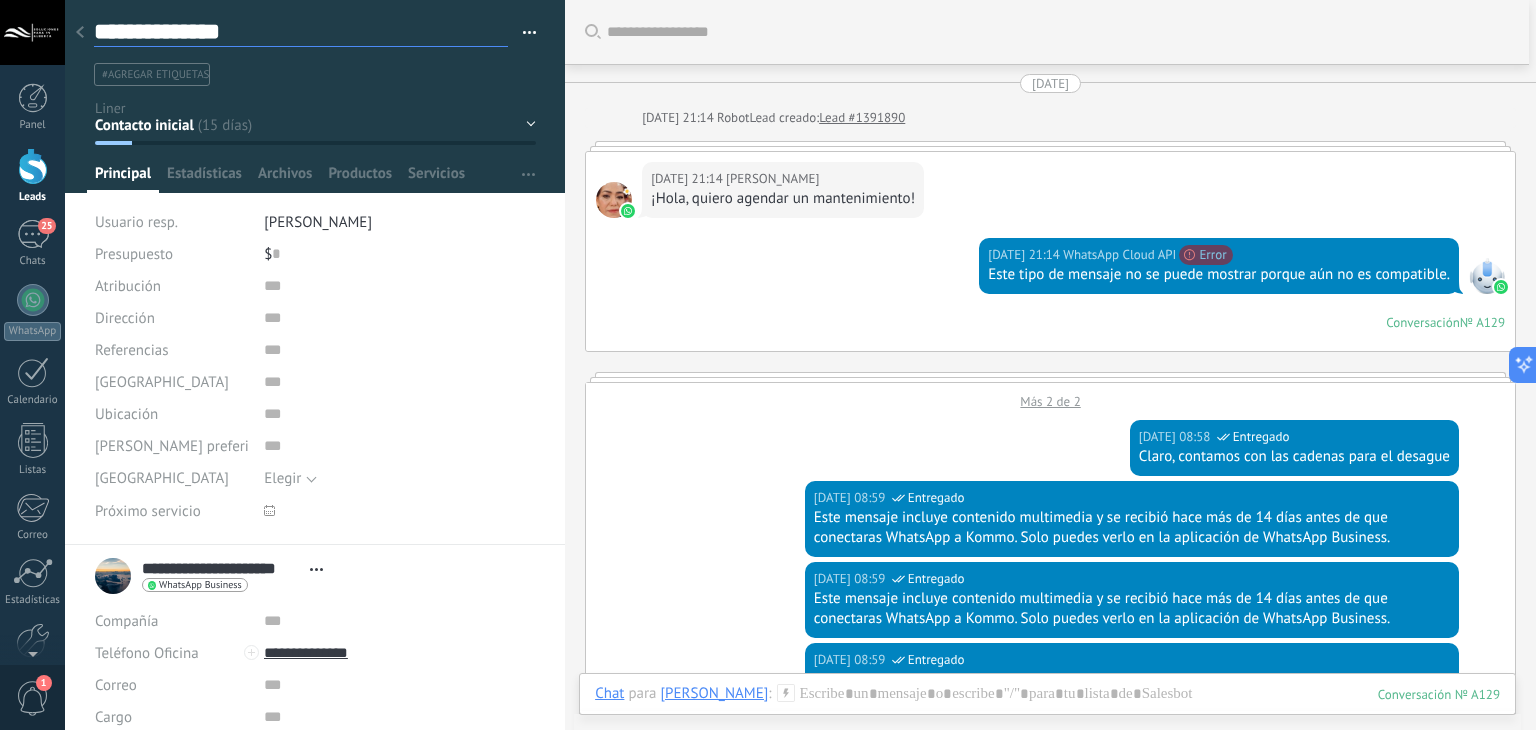 type on "**********" 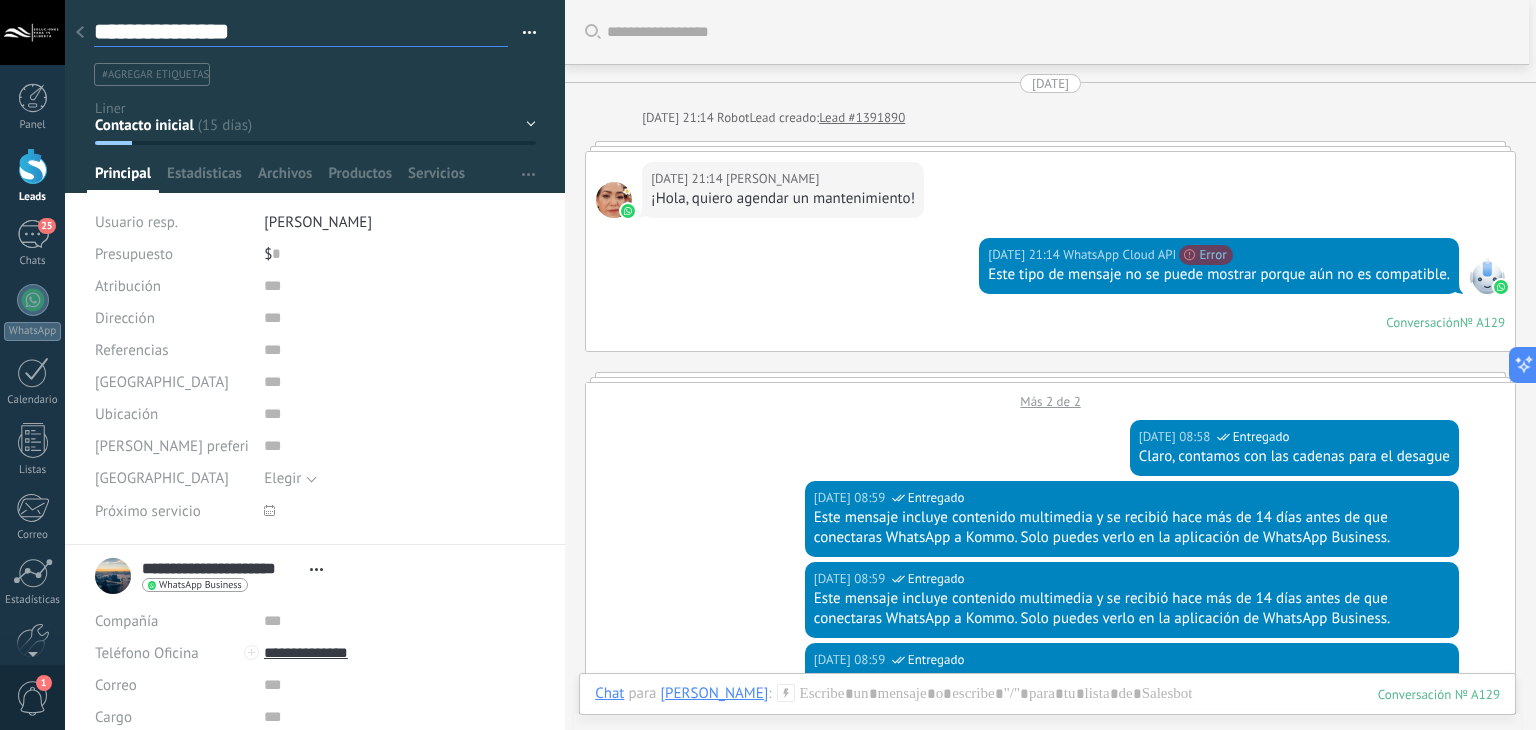 scroll, scrollTop: 29, scrollLeft: 0, axis: vertical 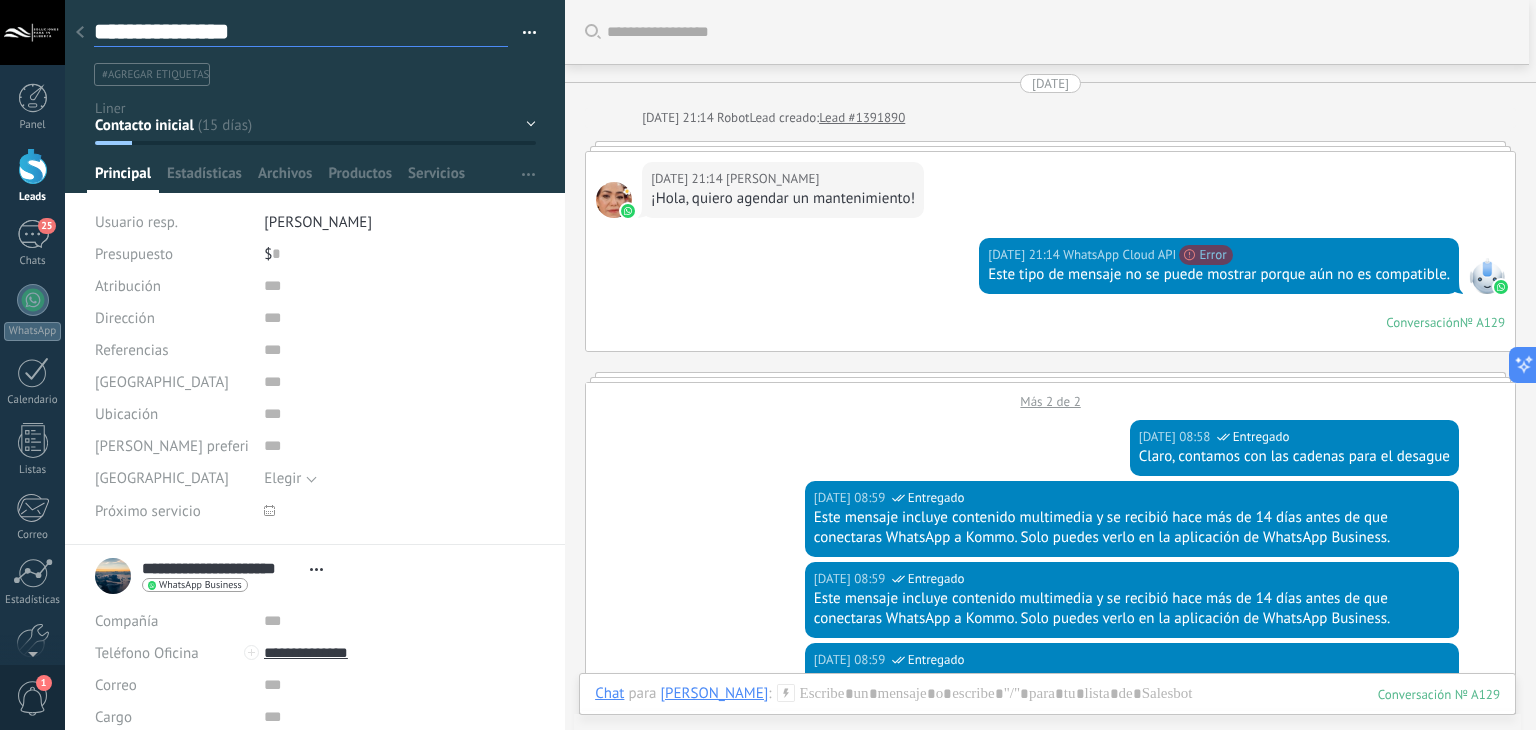 type on "**********" 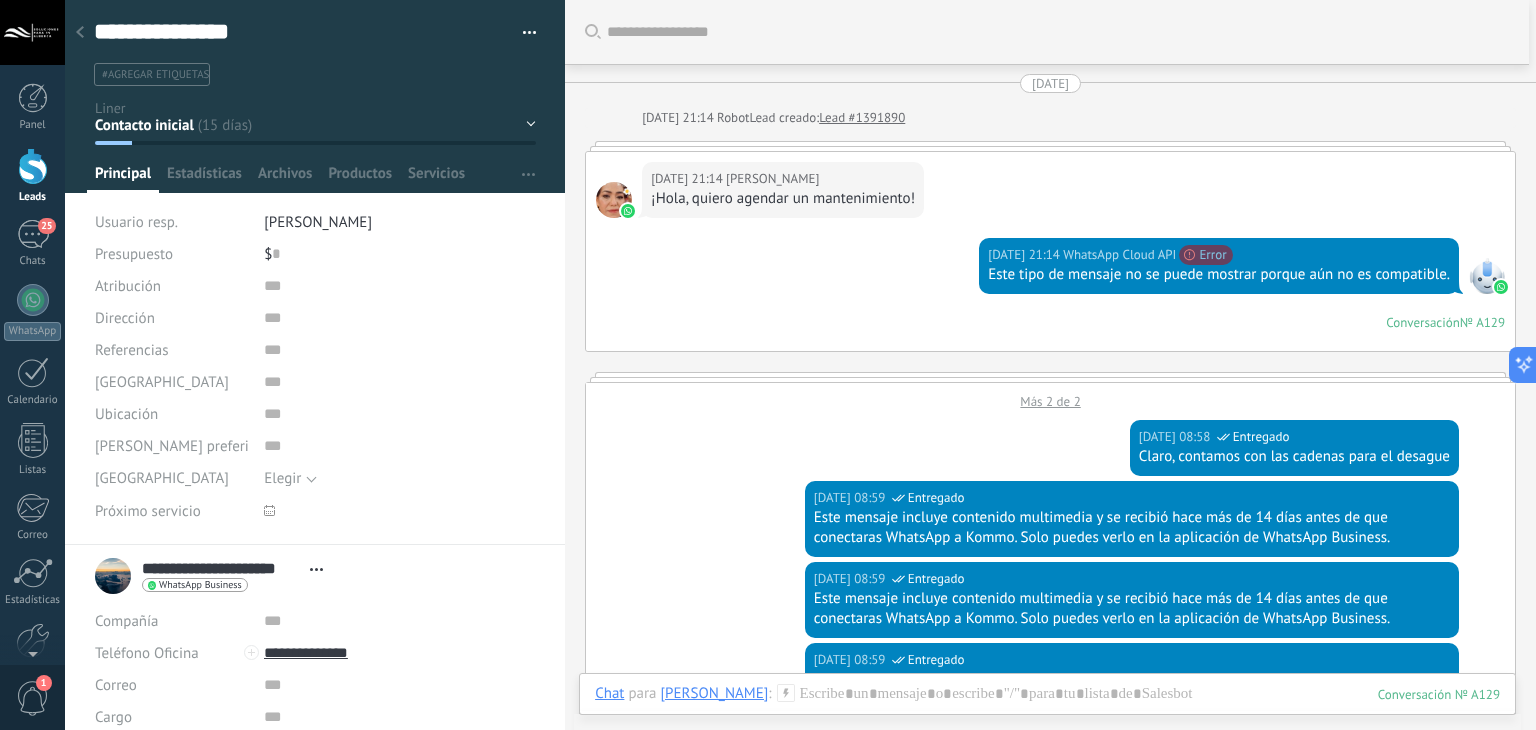 click on "#agregar etiquetas" at bounding box center (311, 74) 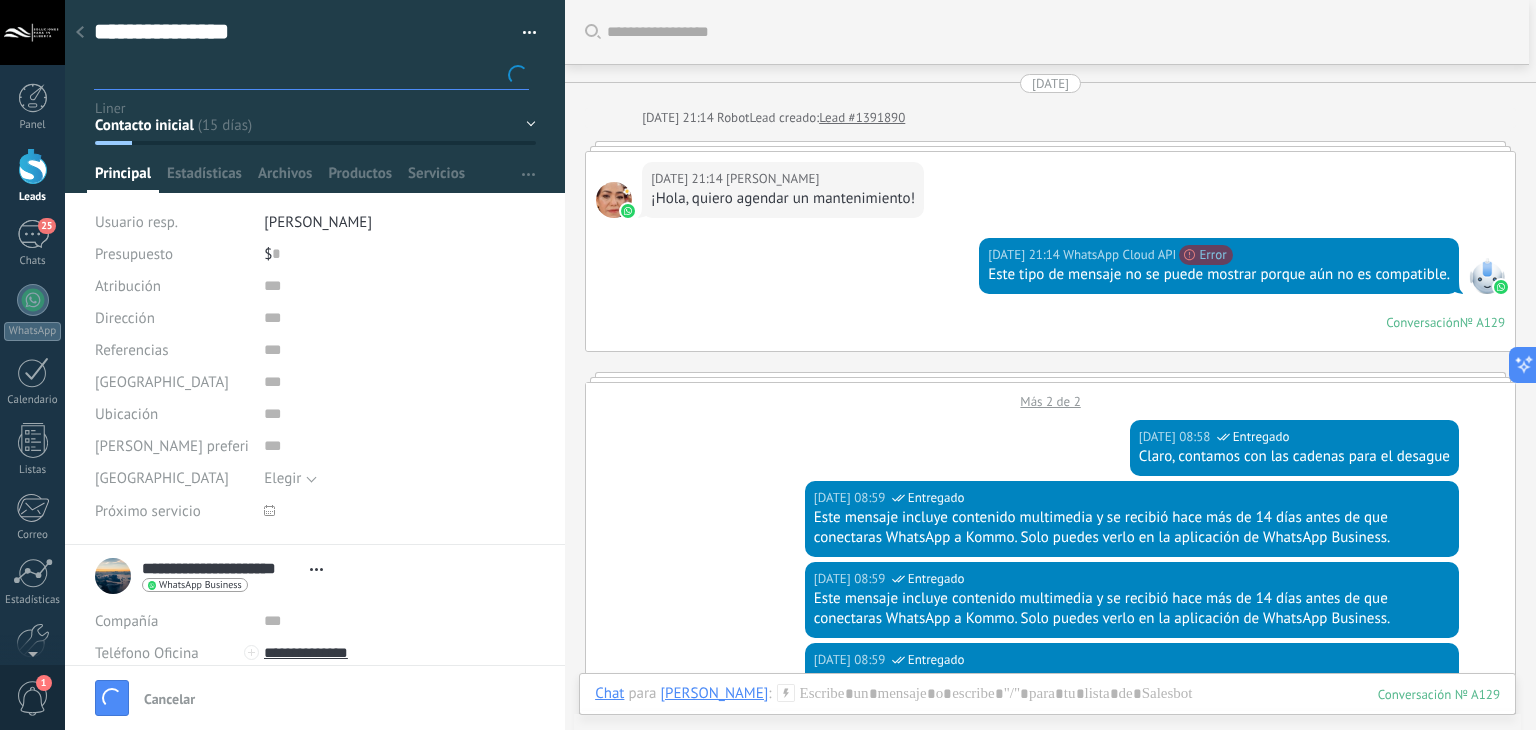 type on "**********" 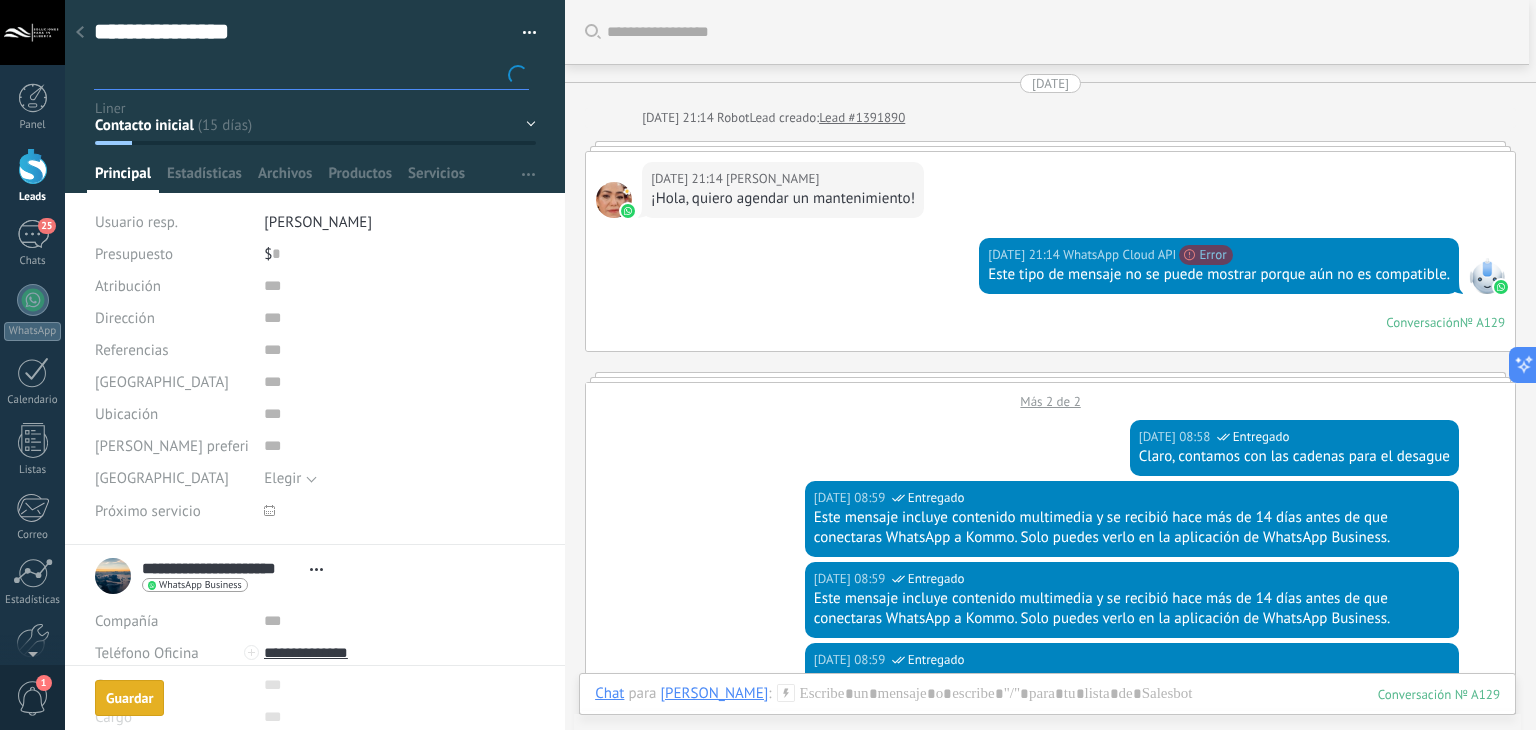 scroll, scrollTop: 29, scrollLeft: 0, axis: vertical 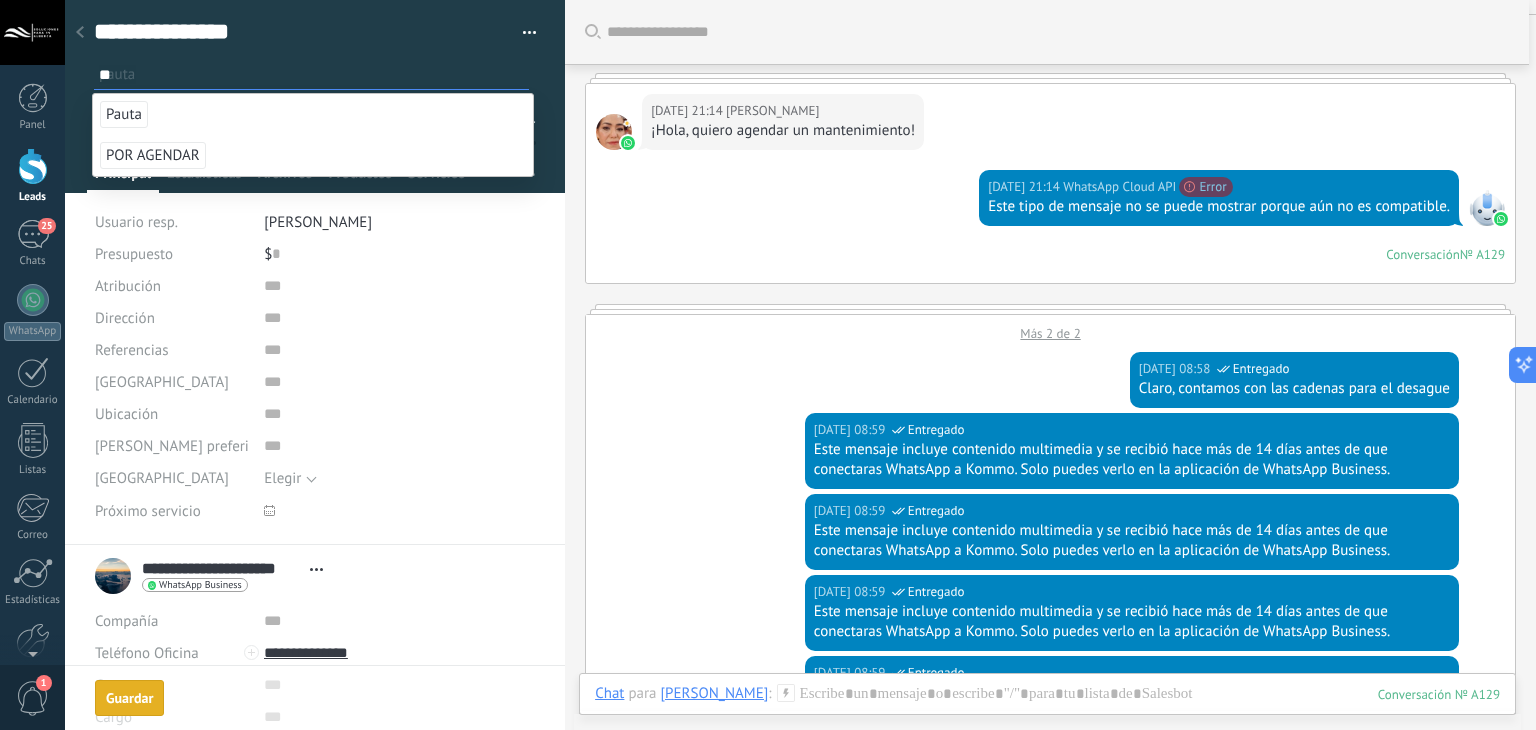 type on "**" 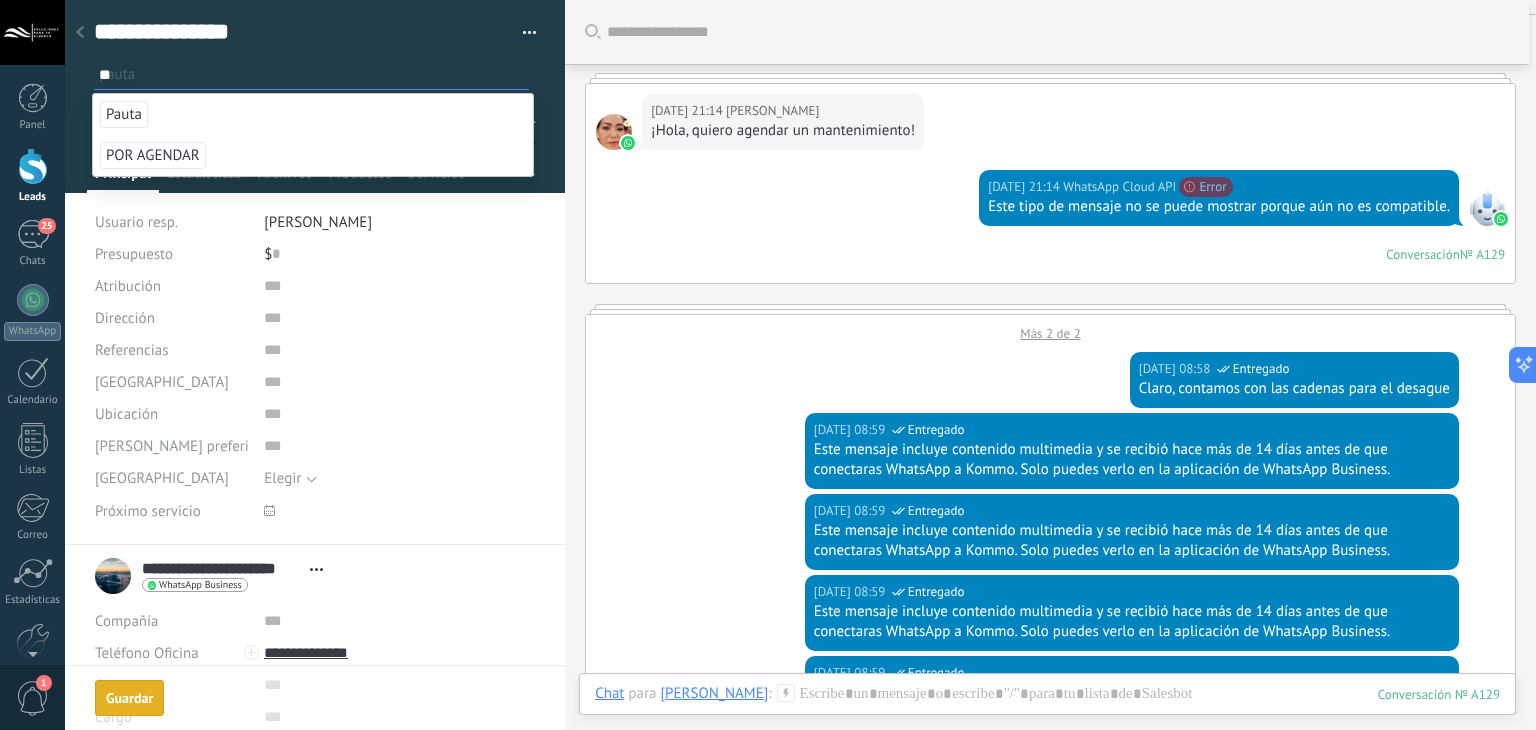 click on "Pauta" at bounding box center [313, 114] 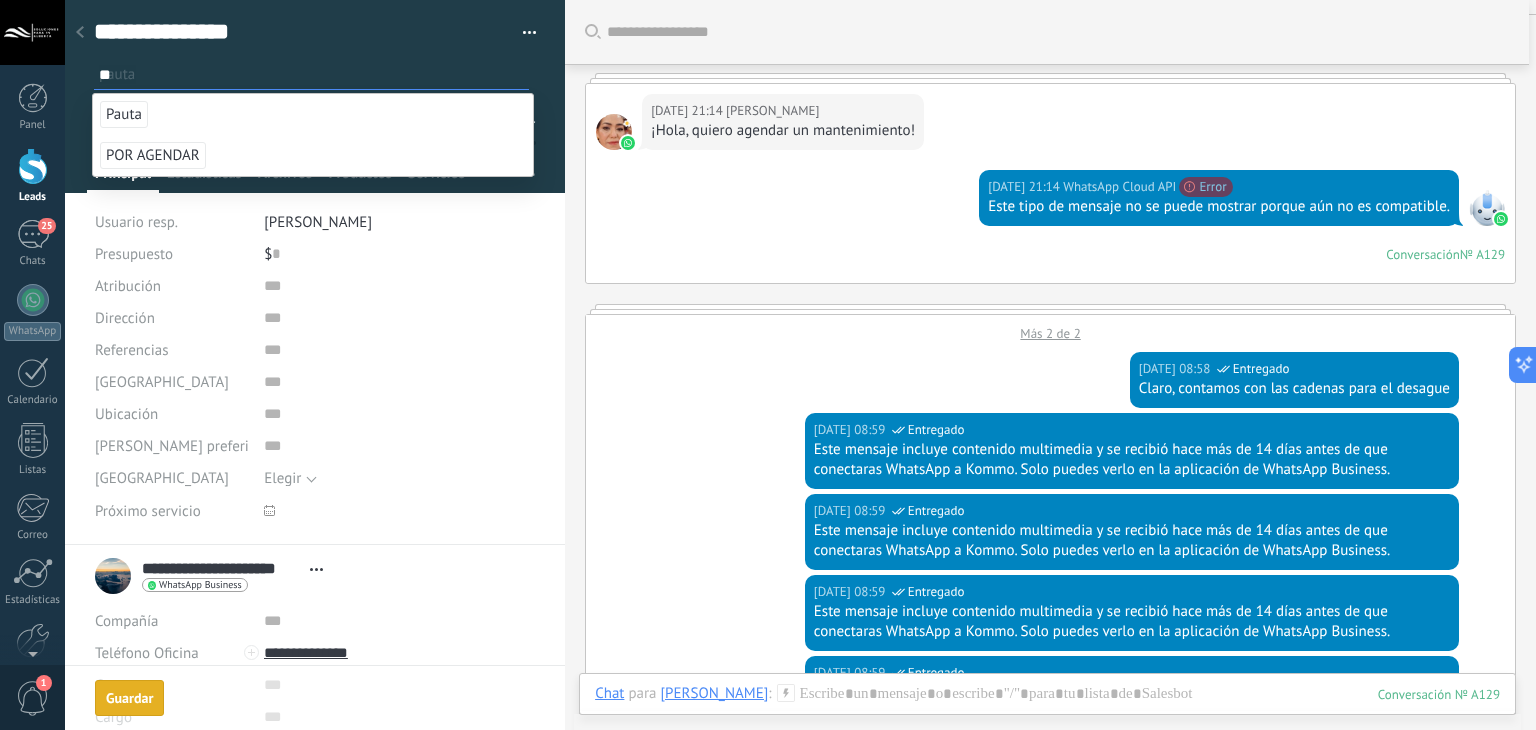 type 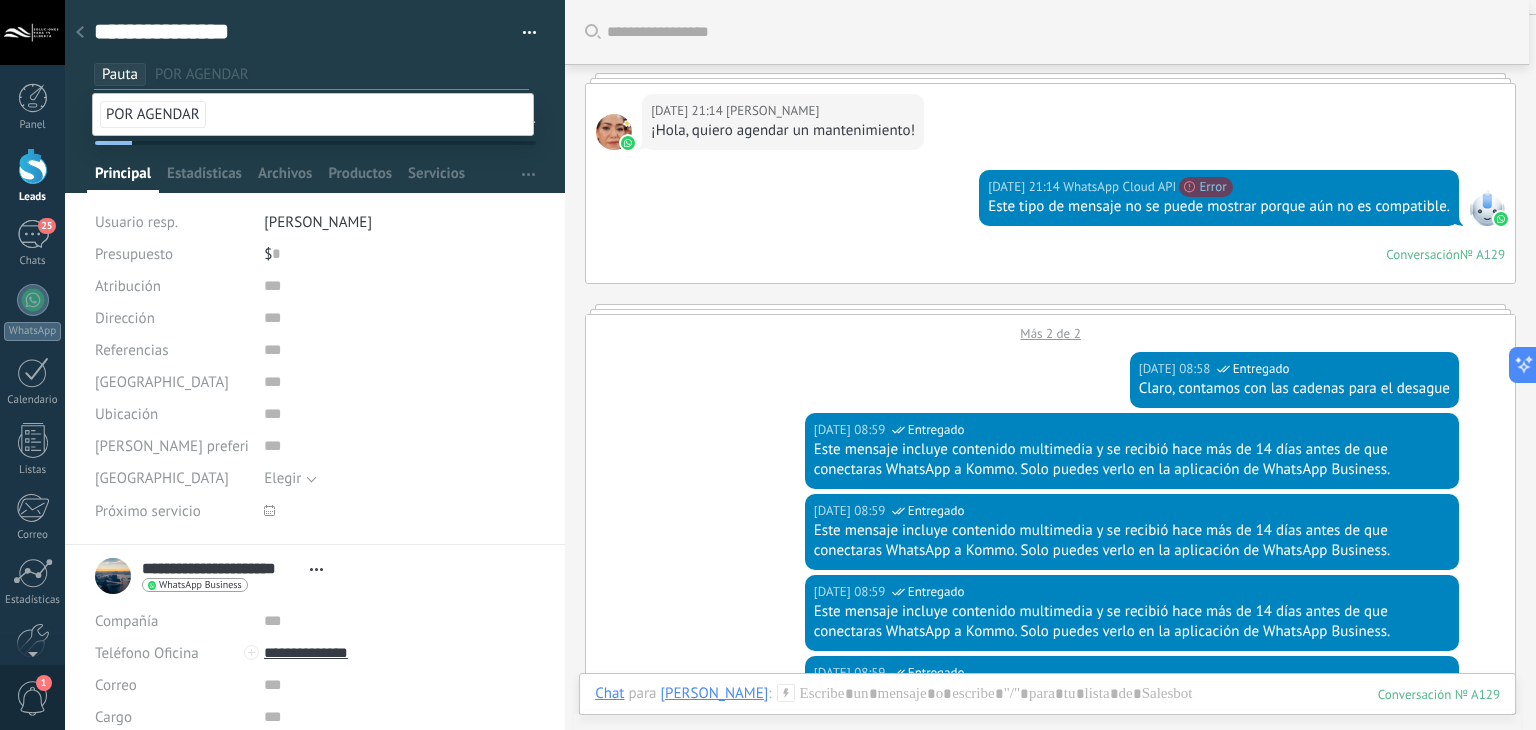 click on "[DATE] 08:58 WhatsApp Cloud API  Entregado Claro, contamos con las cadenas  para el desague" at bounding box center (1050, 377) 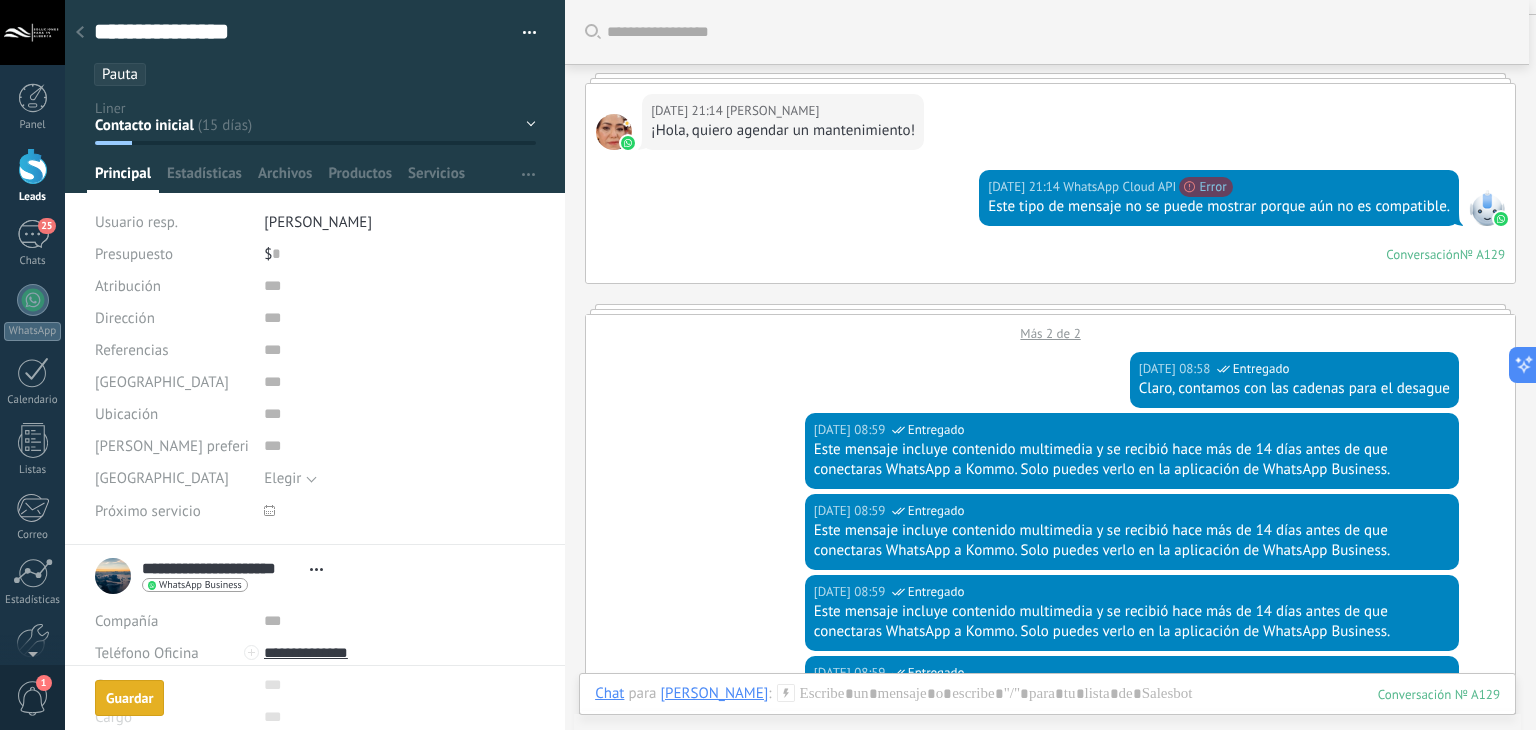 click on "Servicios" at bounding box center [436, 178] 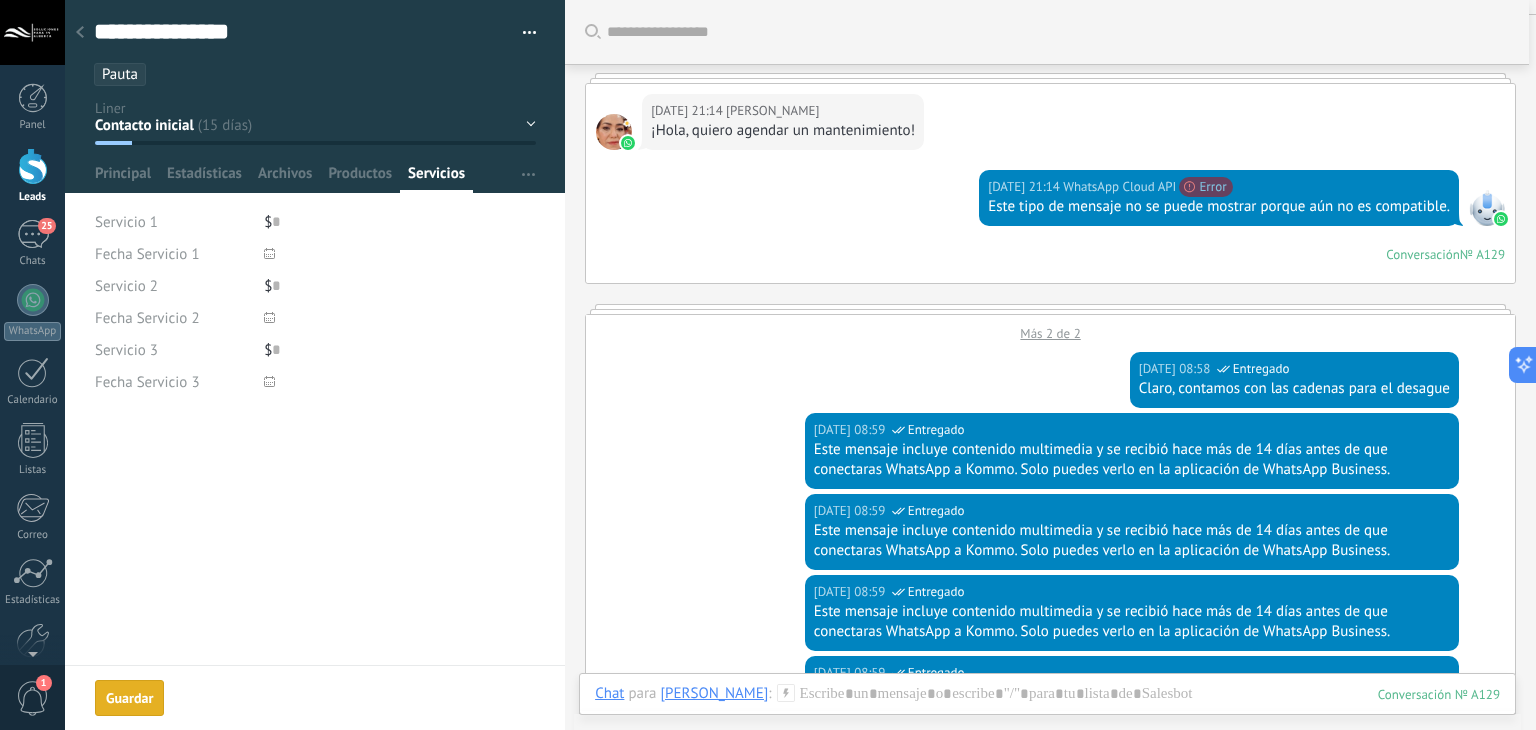 scroll, scrollTop: 0, scrollLeft: 0, axis: both 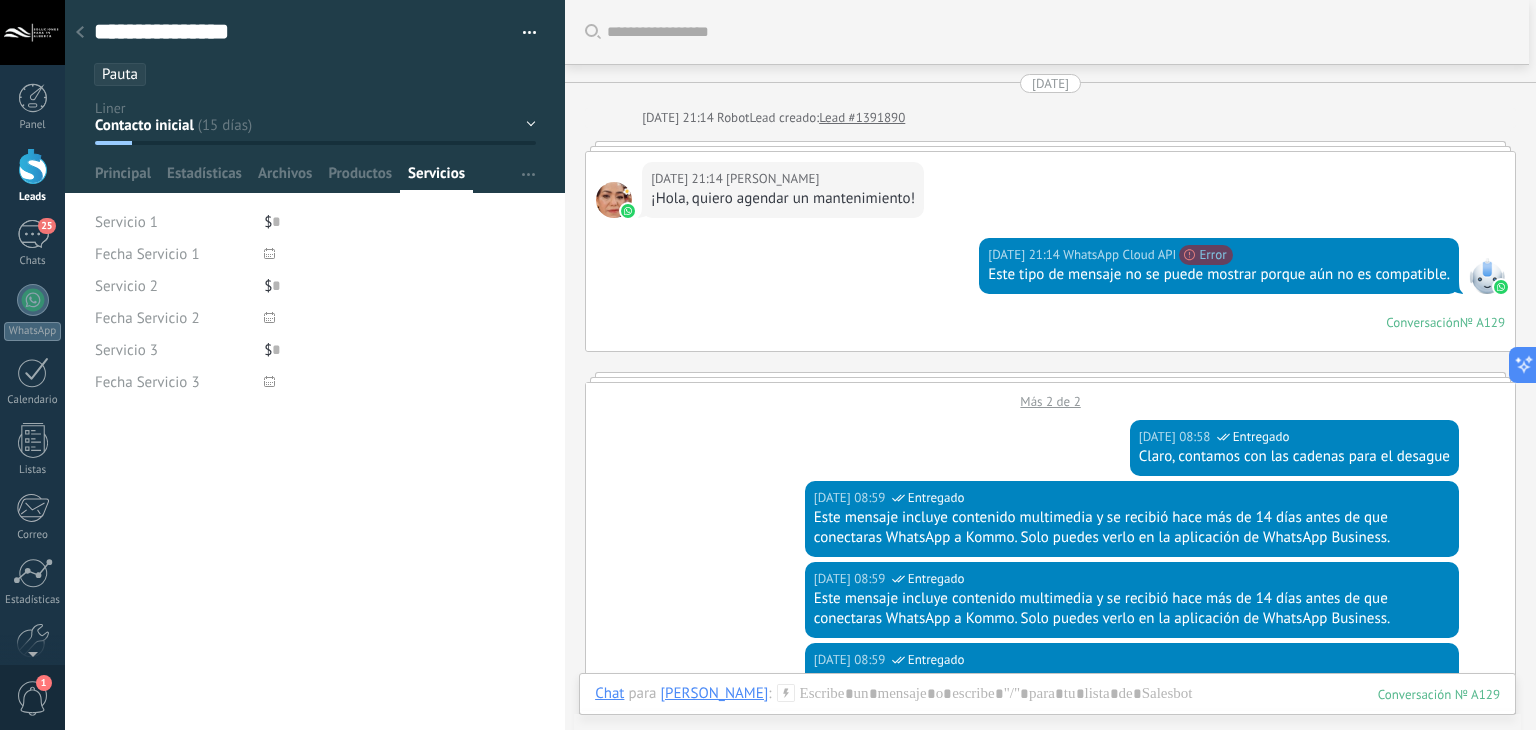 click on "Más 2 de 2" at bounding box center (1050, 396) 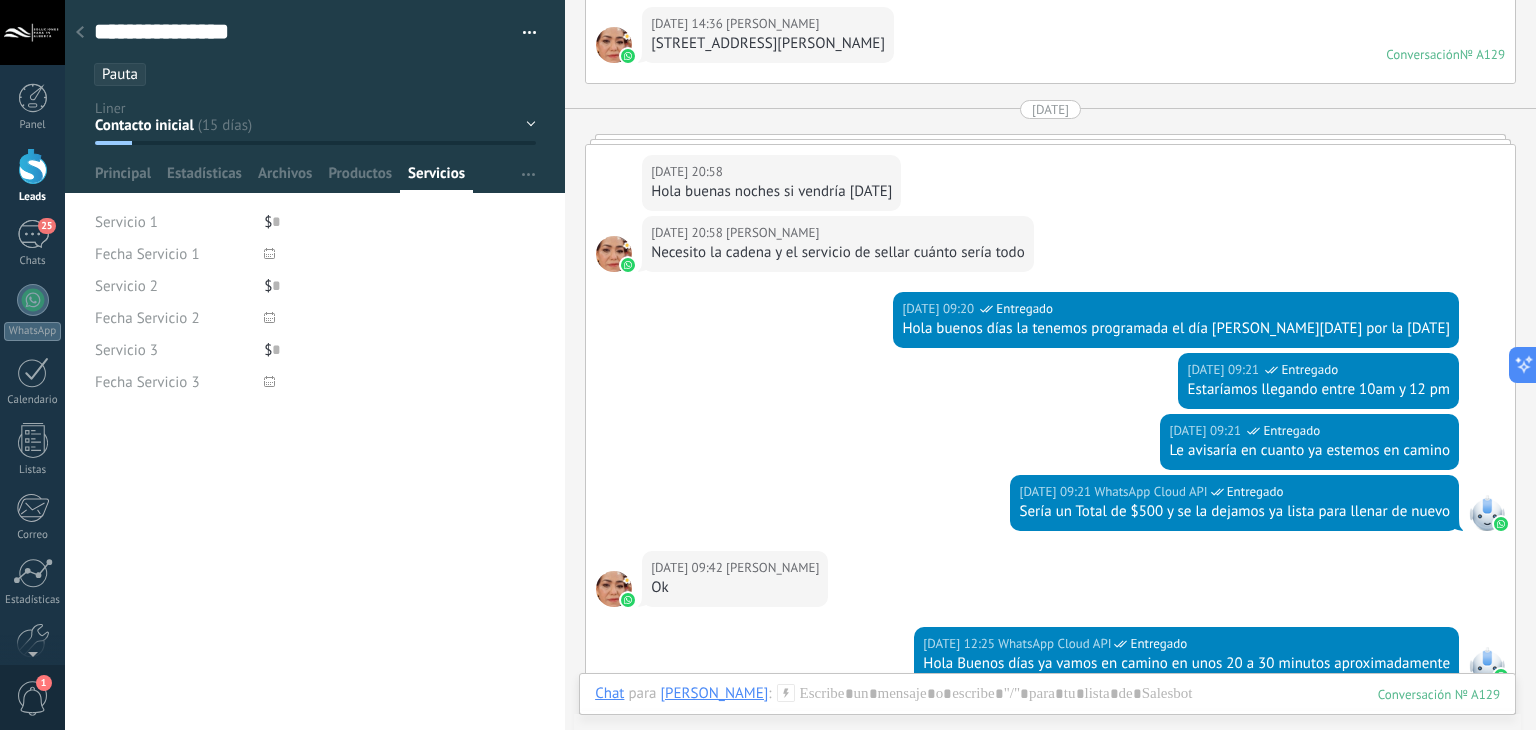 scroll, scrollTop: 1529, scrollLeft: 0, axis: vertical 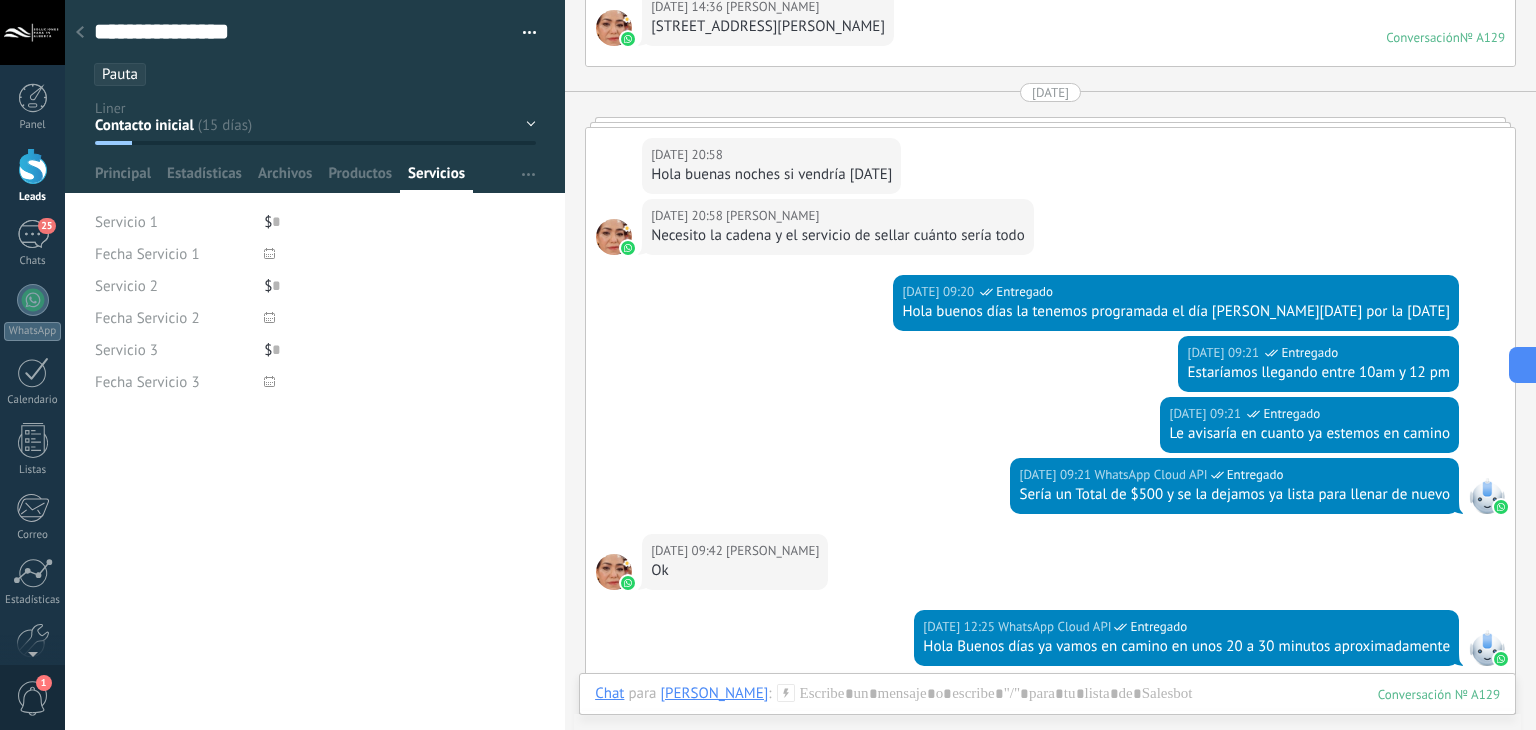 click on "$
0" at bounding box center [400, 222] 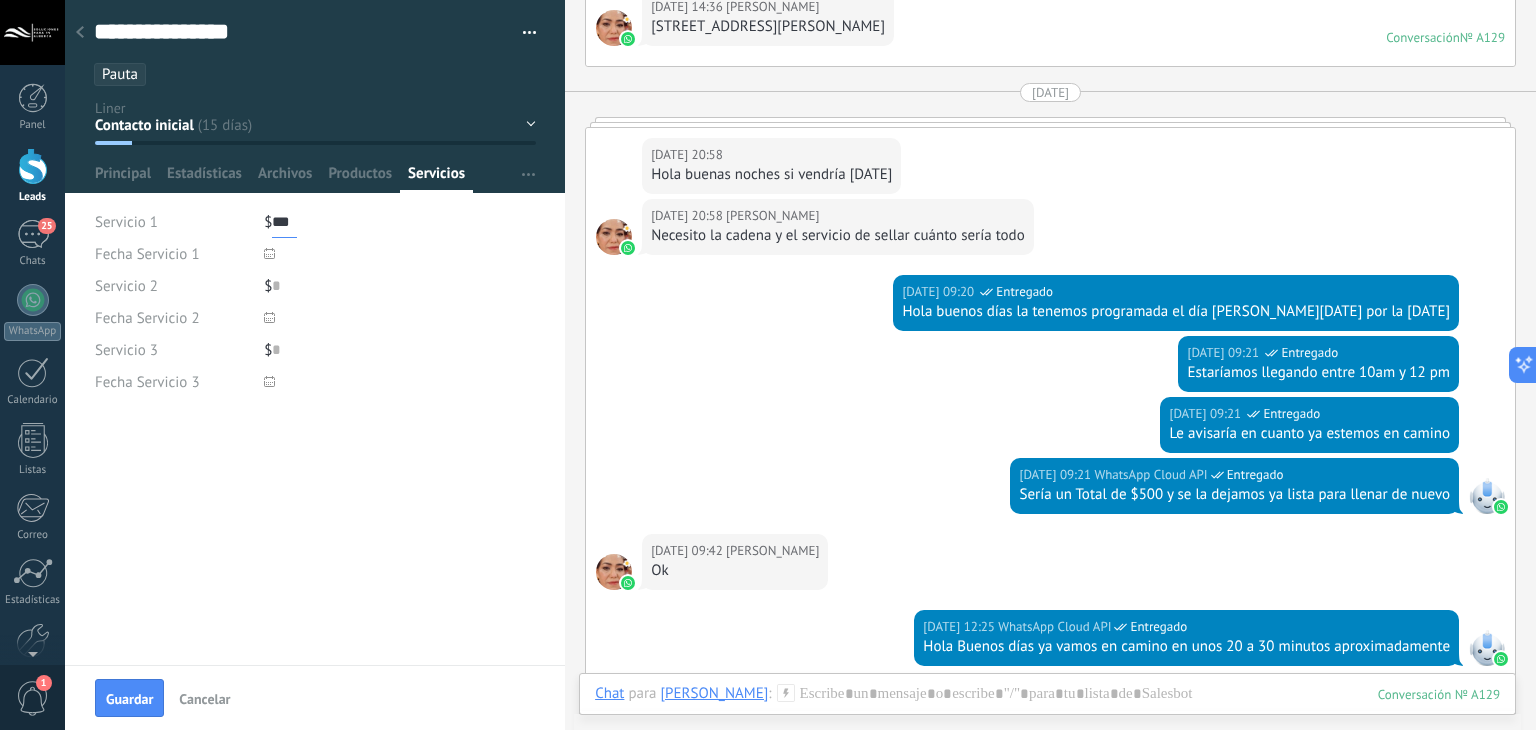 type on "***" 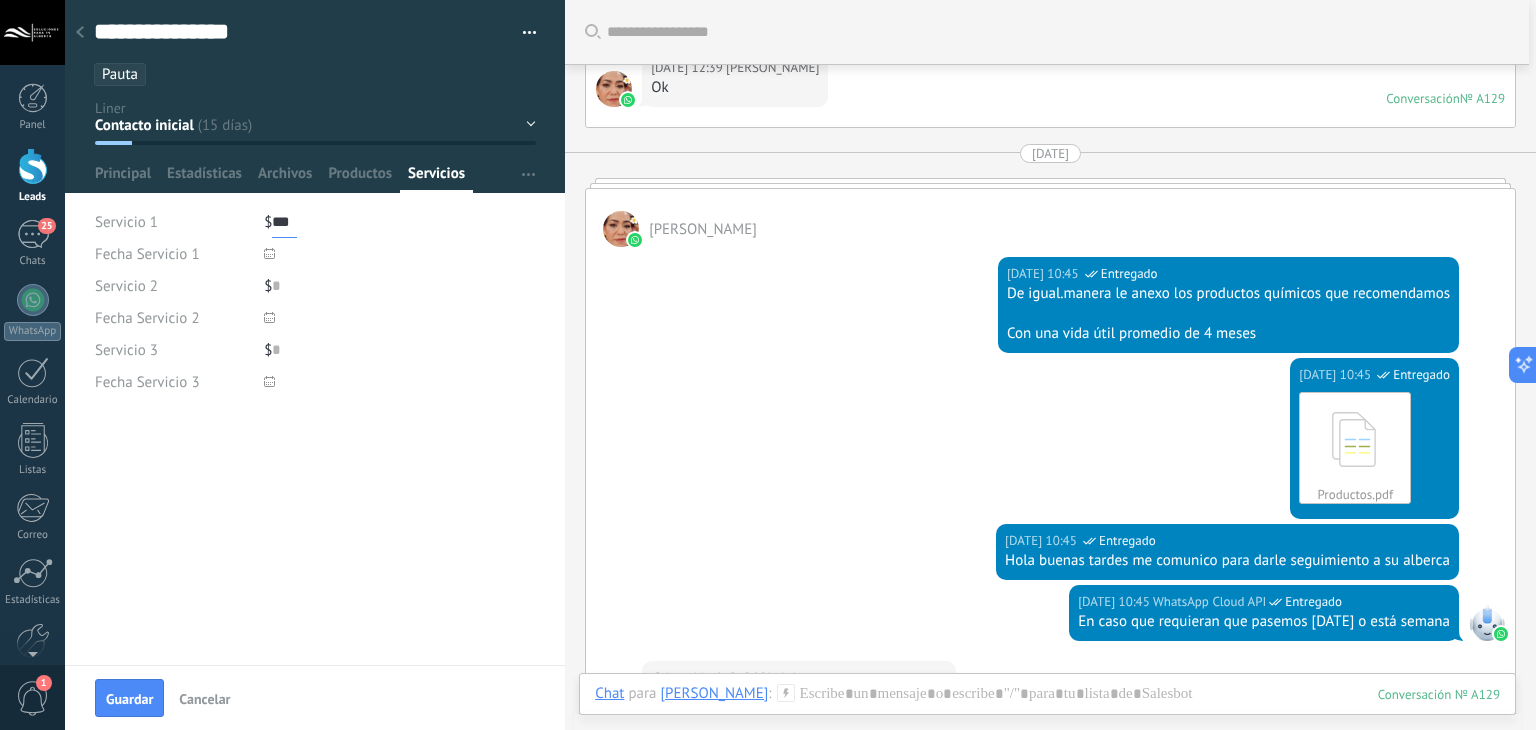 scroll, scrollTop: 2129, scrollLeft: 0, axis: vertical 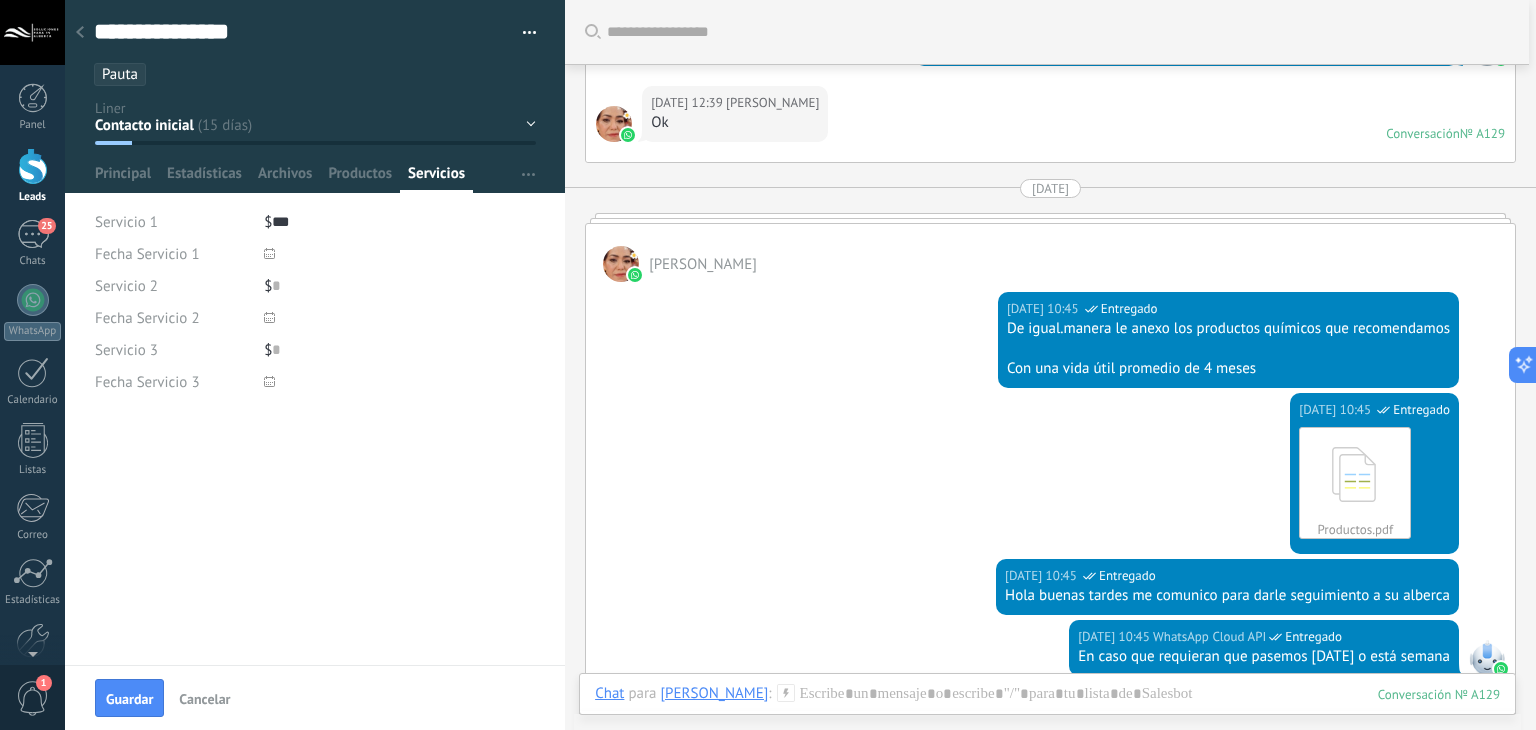 click 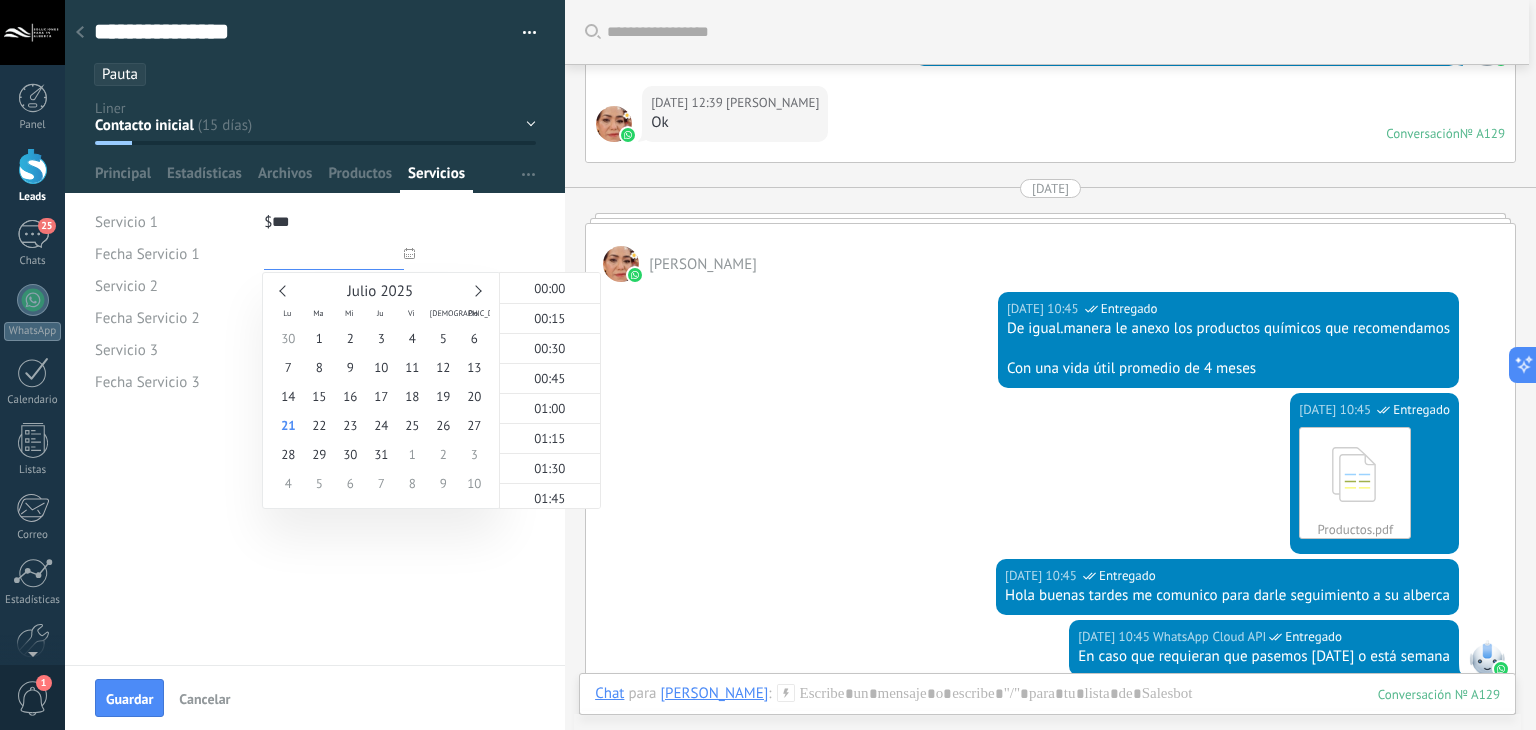 scroll, scrollTop: 1528, scrollLeft: 0, axis: vertical 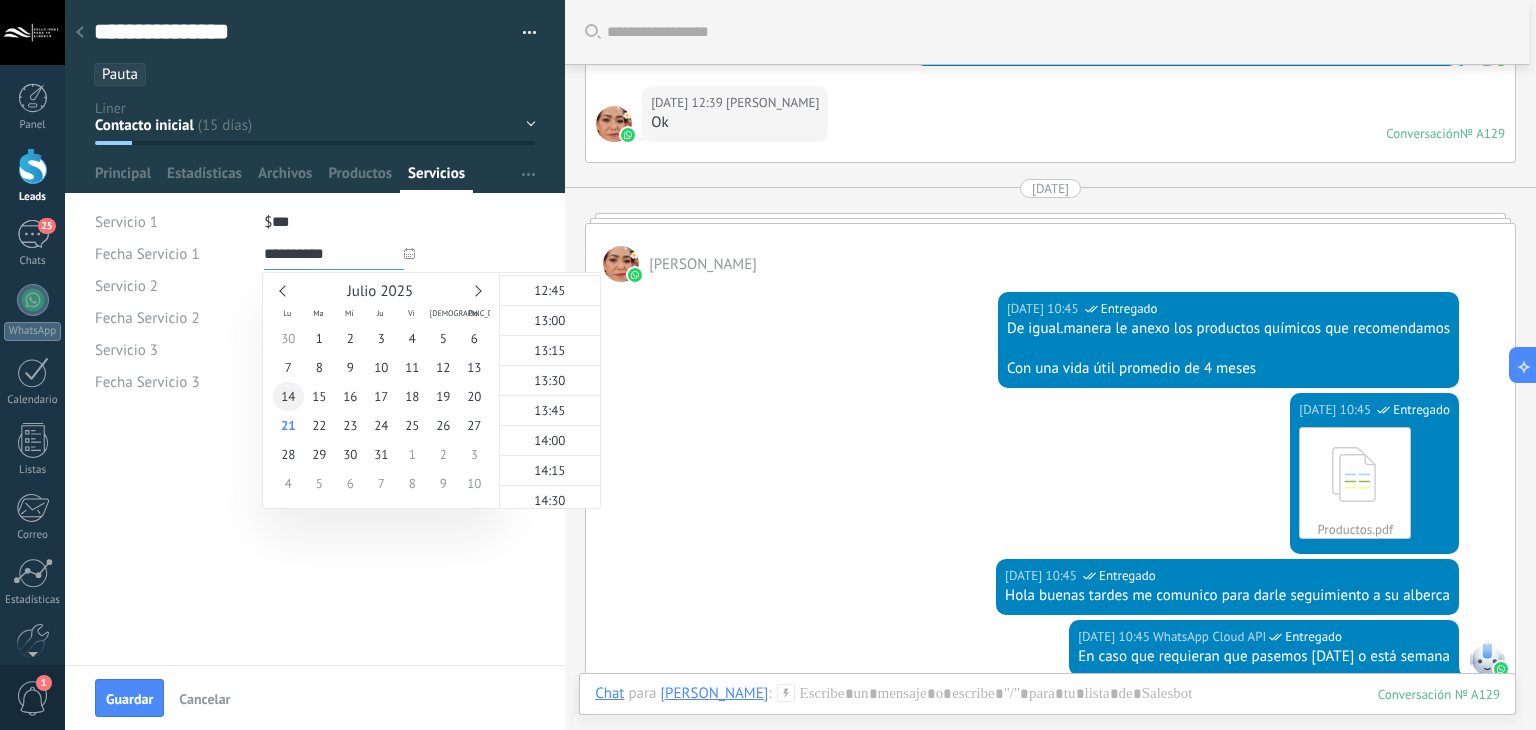 type on "**********" 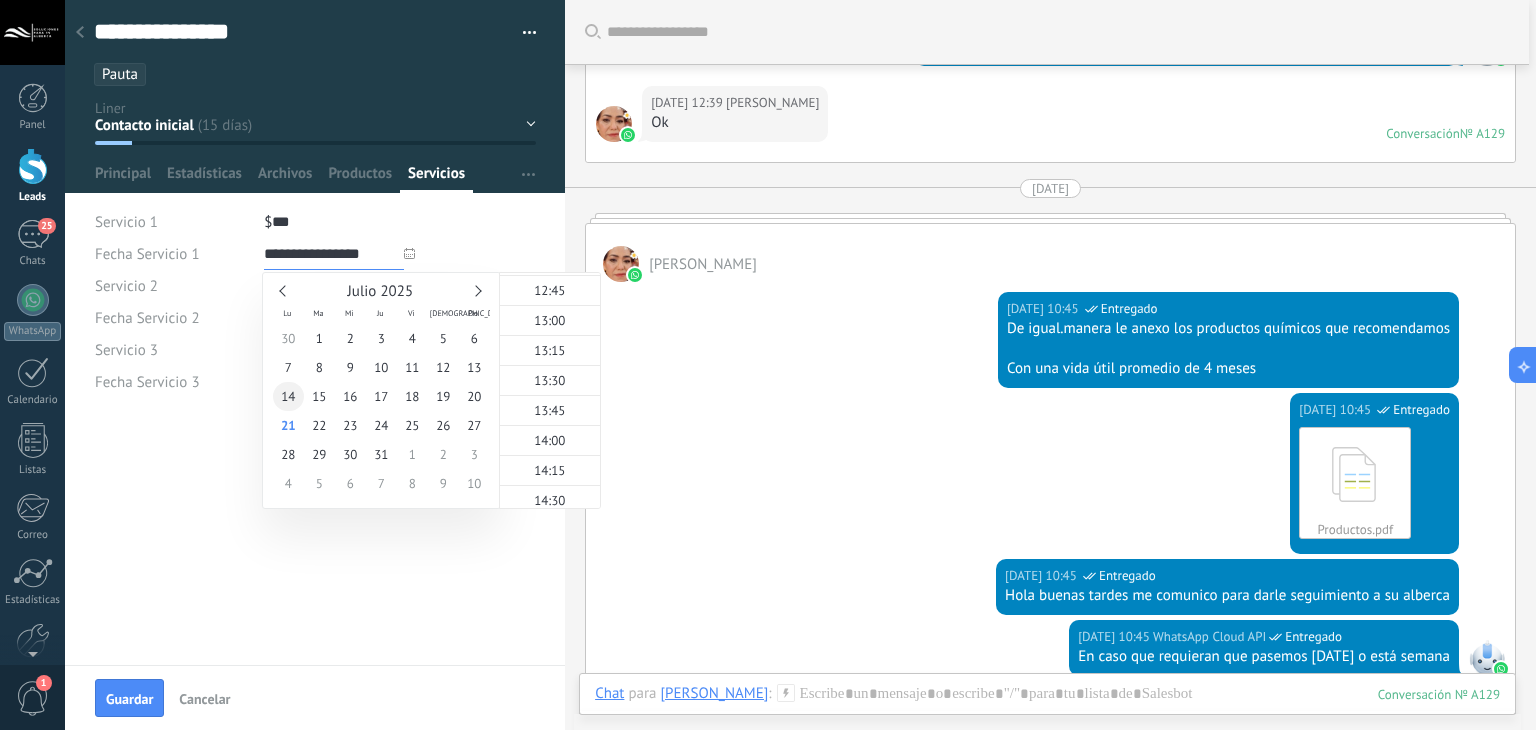 click on "14" at bounding box center (288, 396) 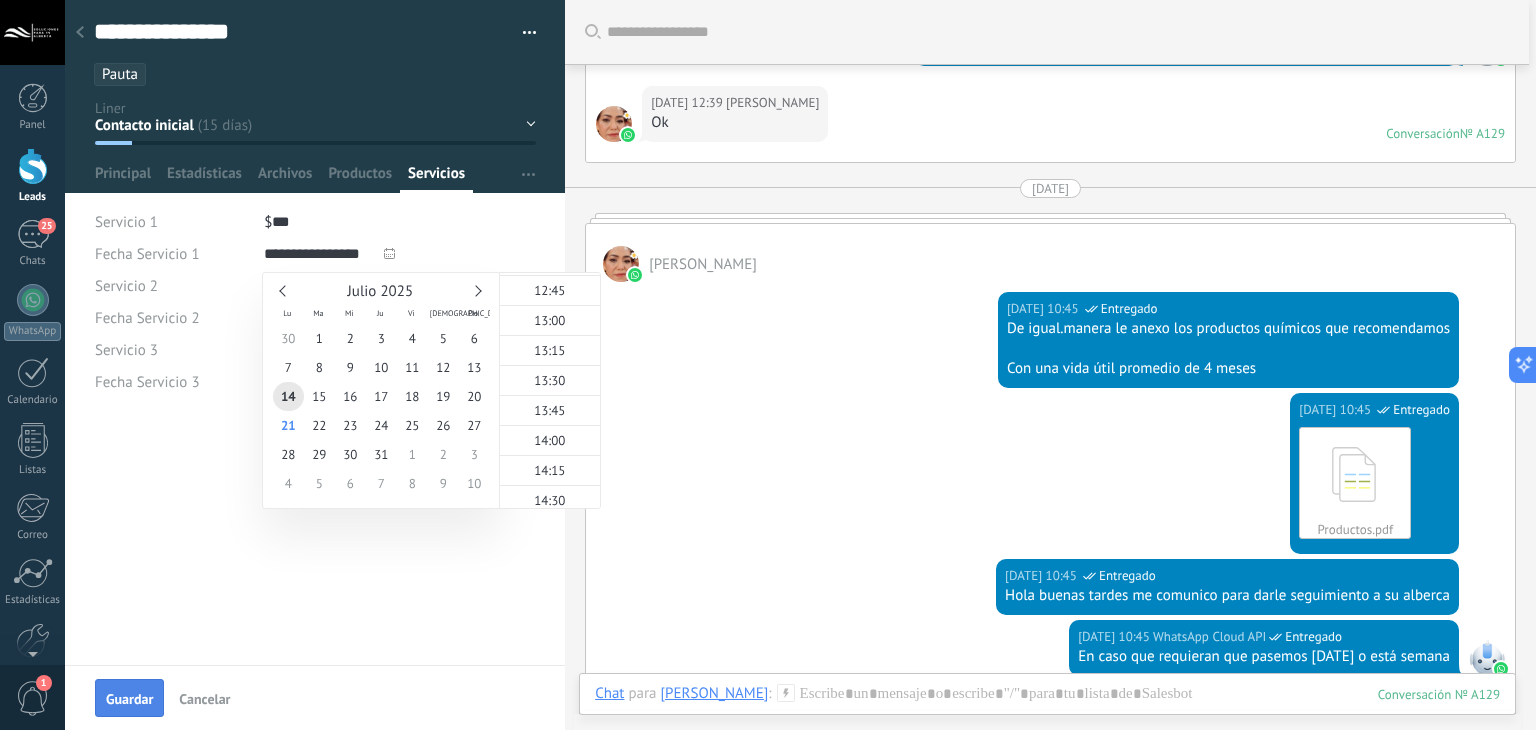 click on "Guardar" at bounding box center (129, 698) 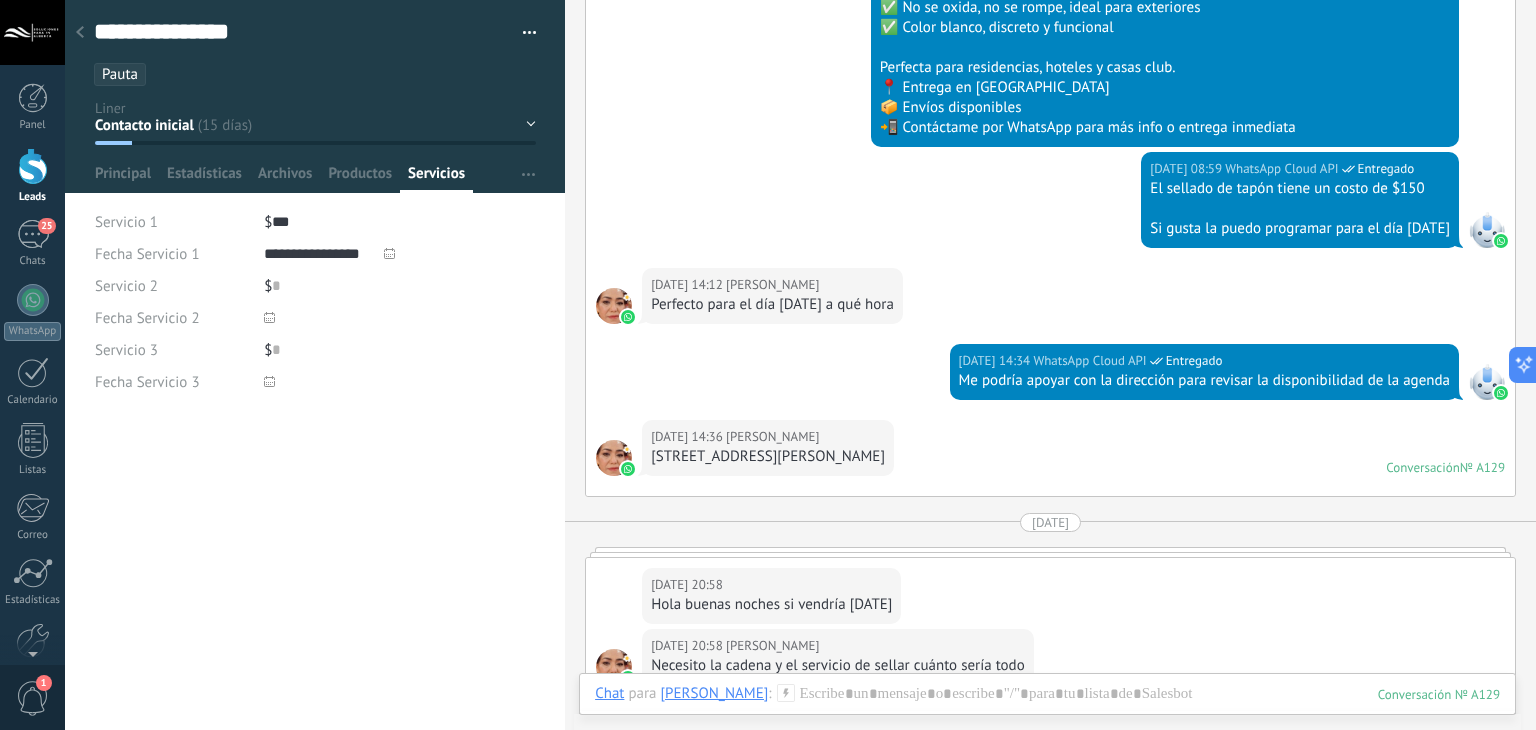 scroll, scrollTop: 1100, scrollLeft: 0, axis: vertical 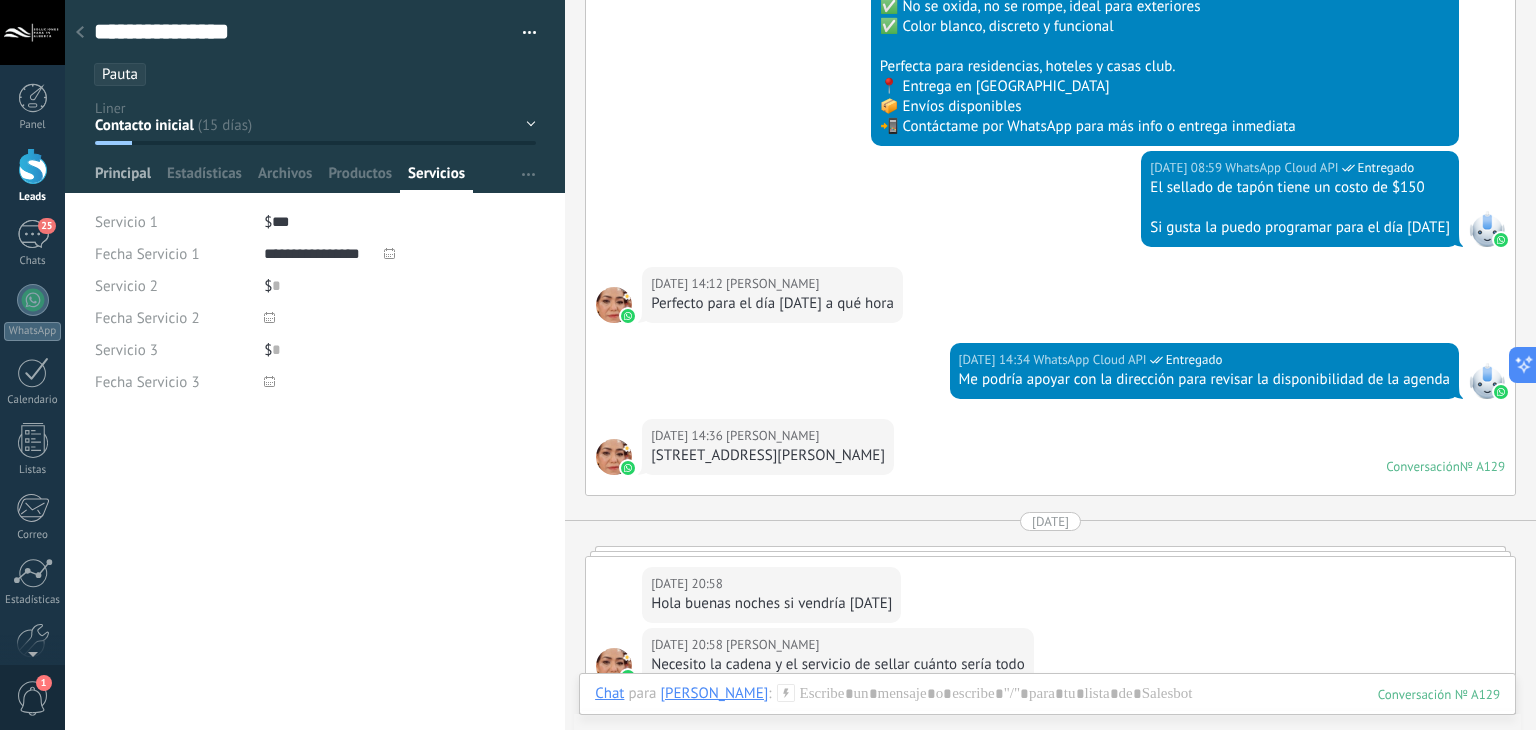 click on "Principal" at bounding box center [123, 178] 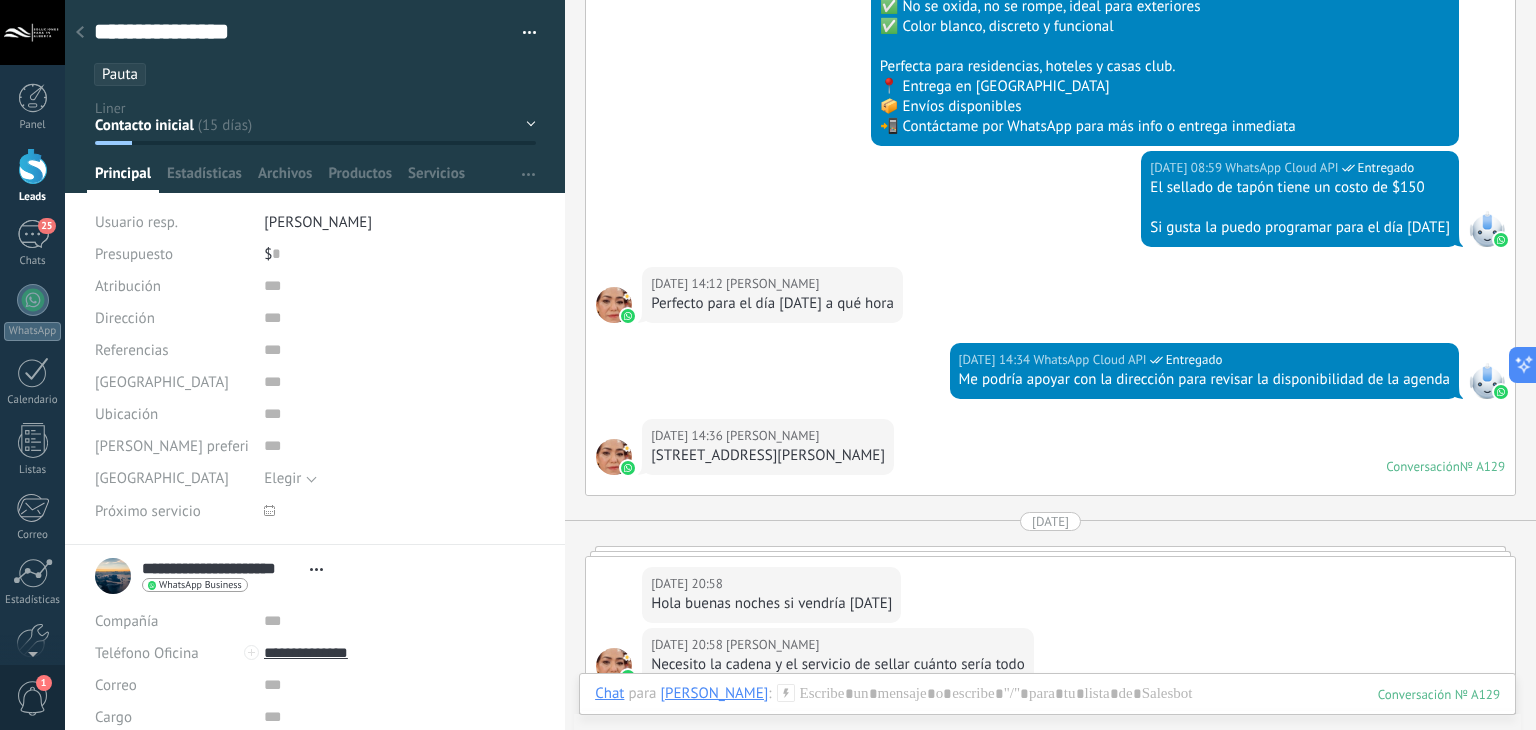 drag, startPoint x: 656, startPoint y: 453, endPoint x: 1018, endPoint y: 451, distance: 362.00552 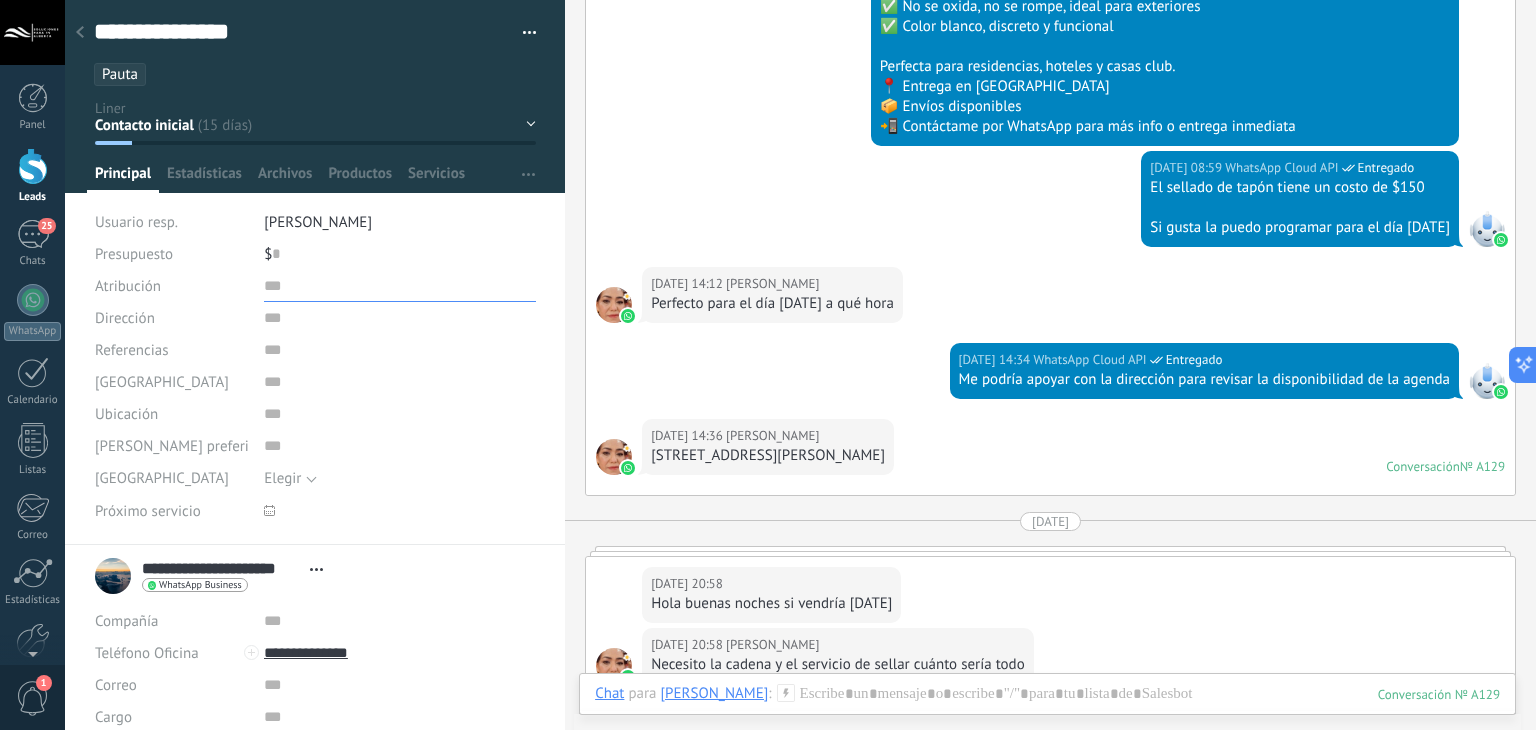 click at bounding box center (400, 286) 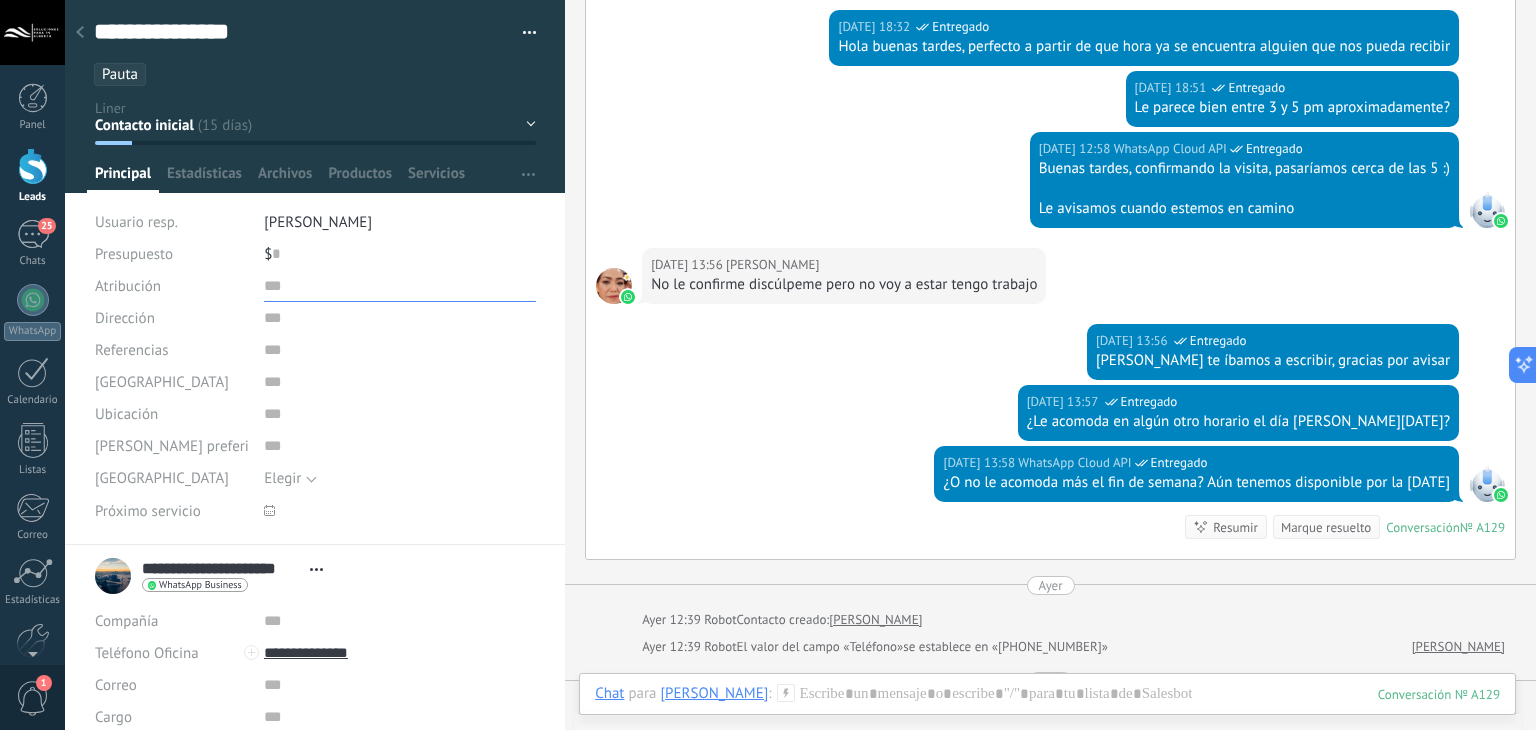 scroll, scrollTop: 4000, scrollLeft: 0, axis: vertical 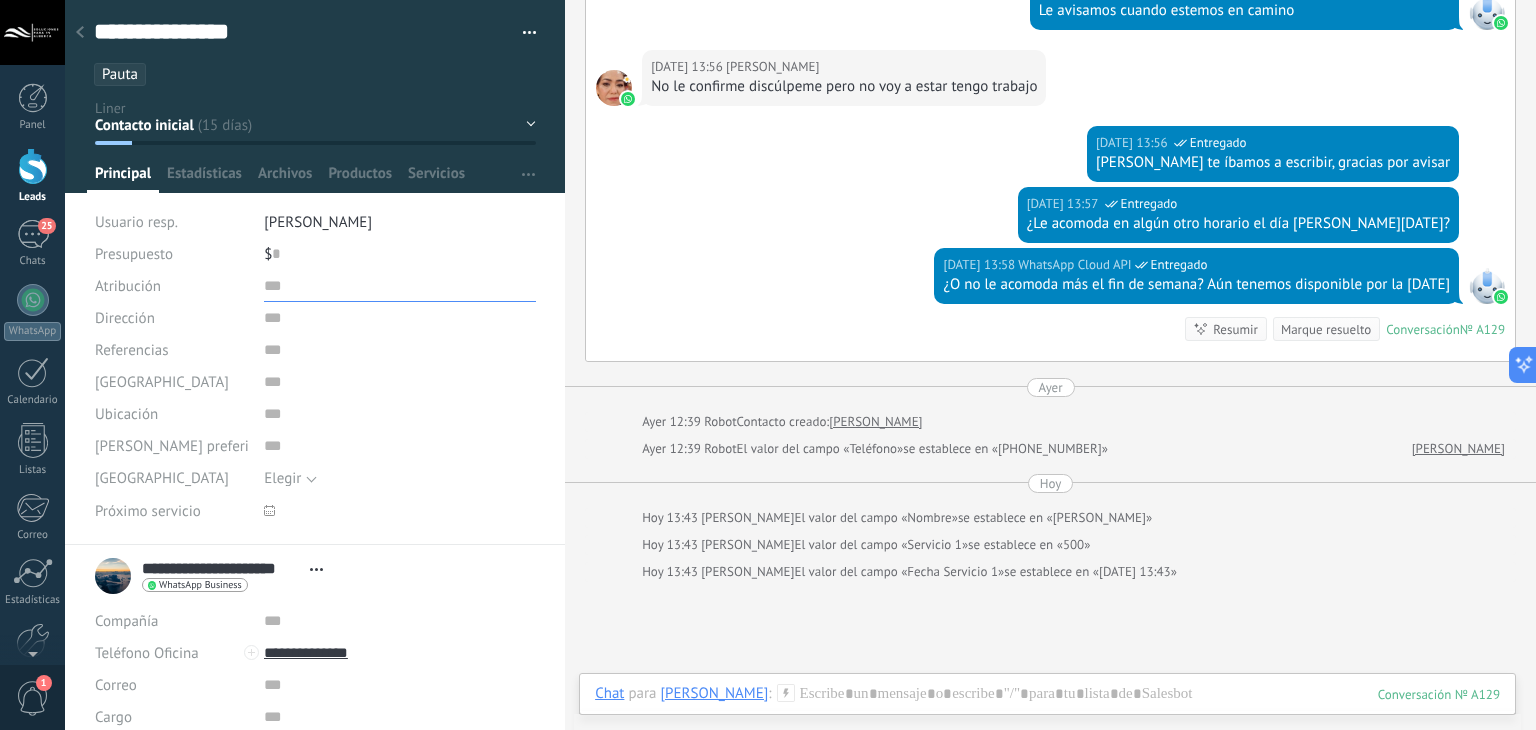 paste on "**********" 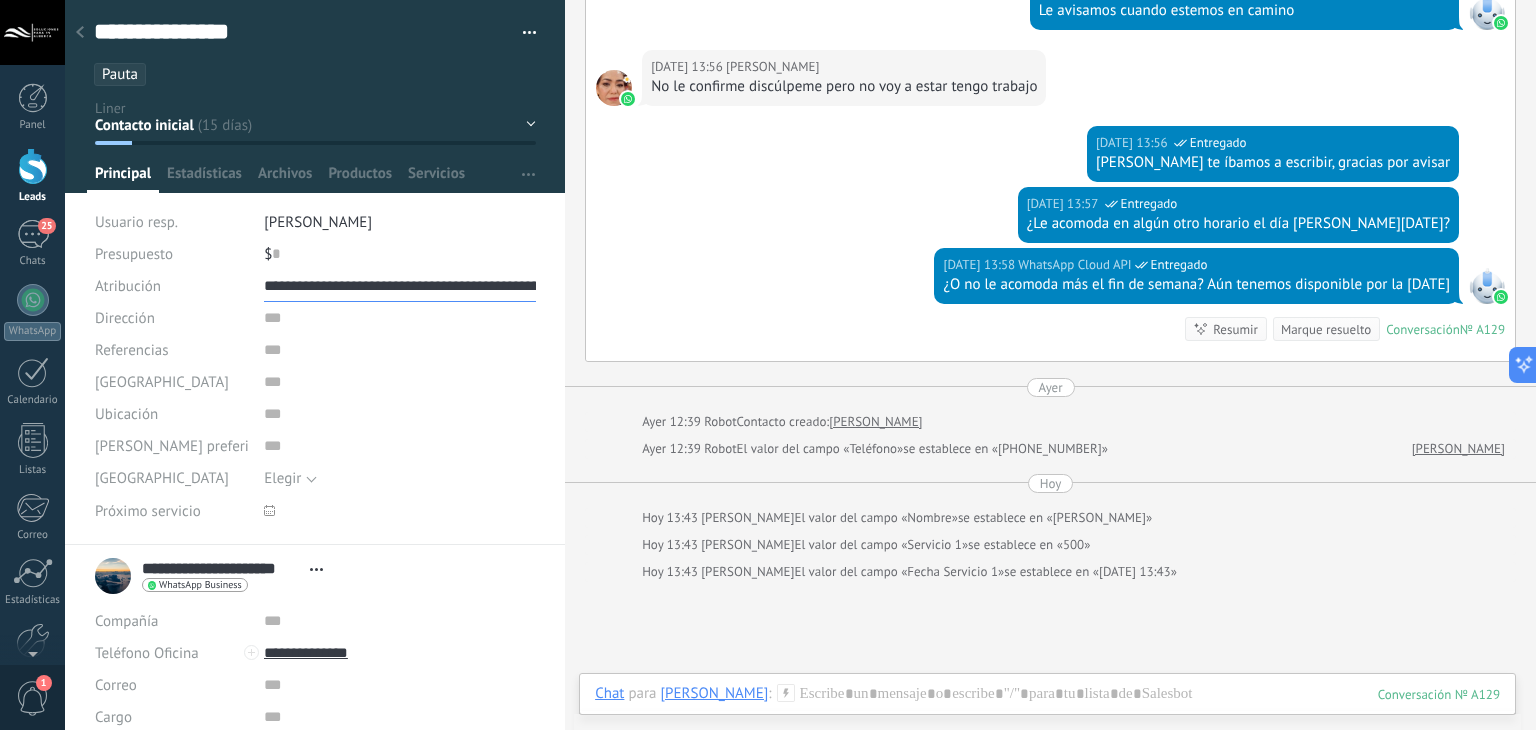 scroll, scrollTop: 0, scrollLeft: 87, axis: horizontal 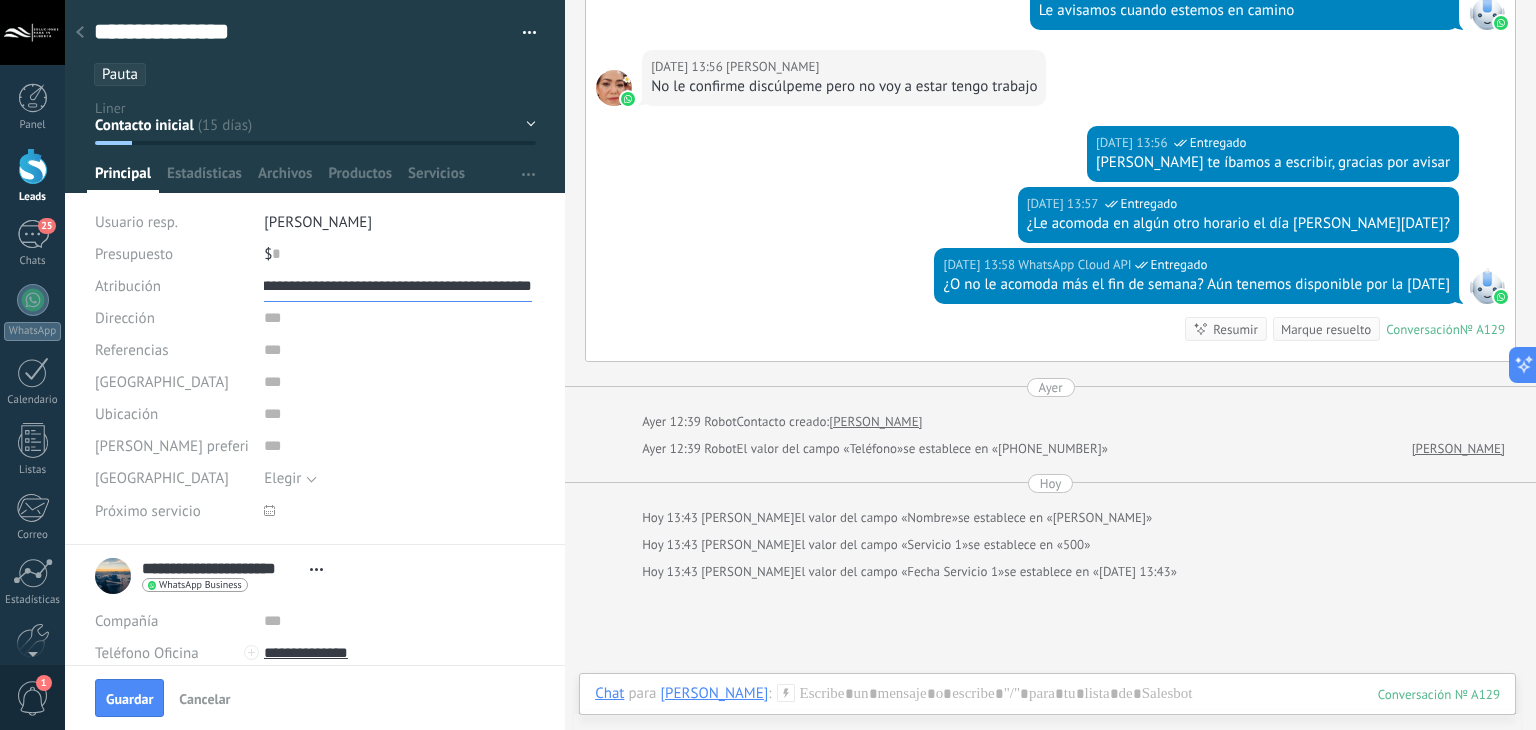type on "**********" 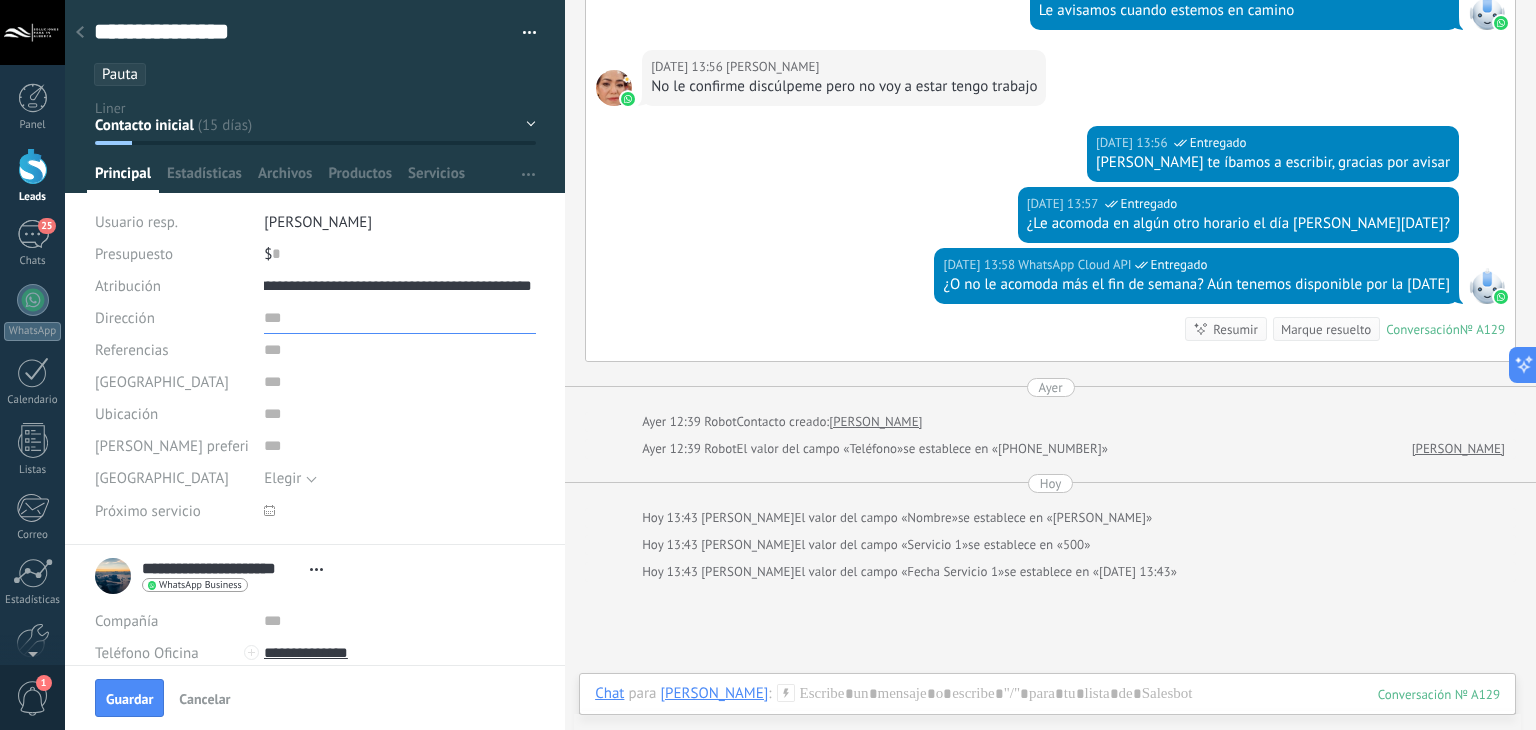 click at bounding box center [400, 318] 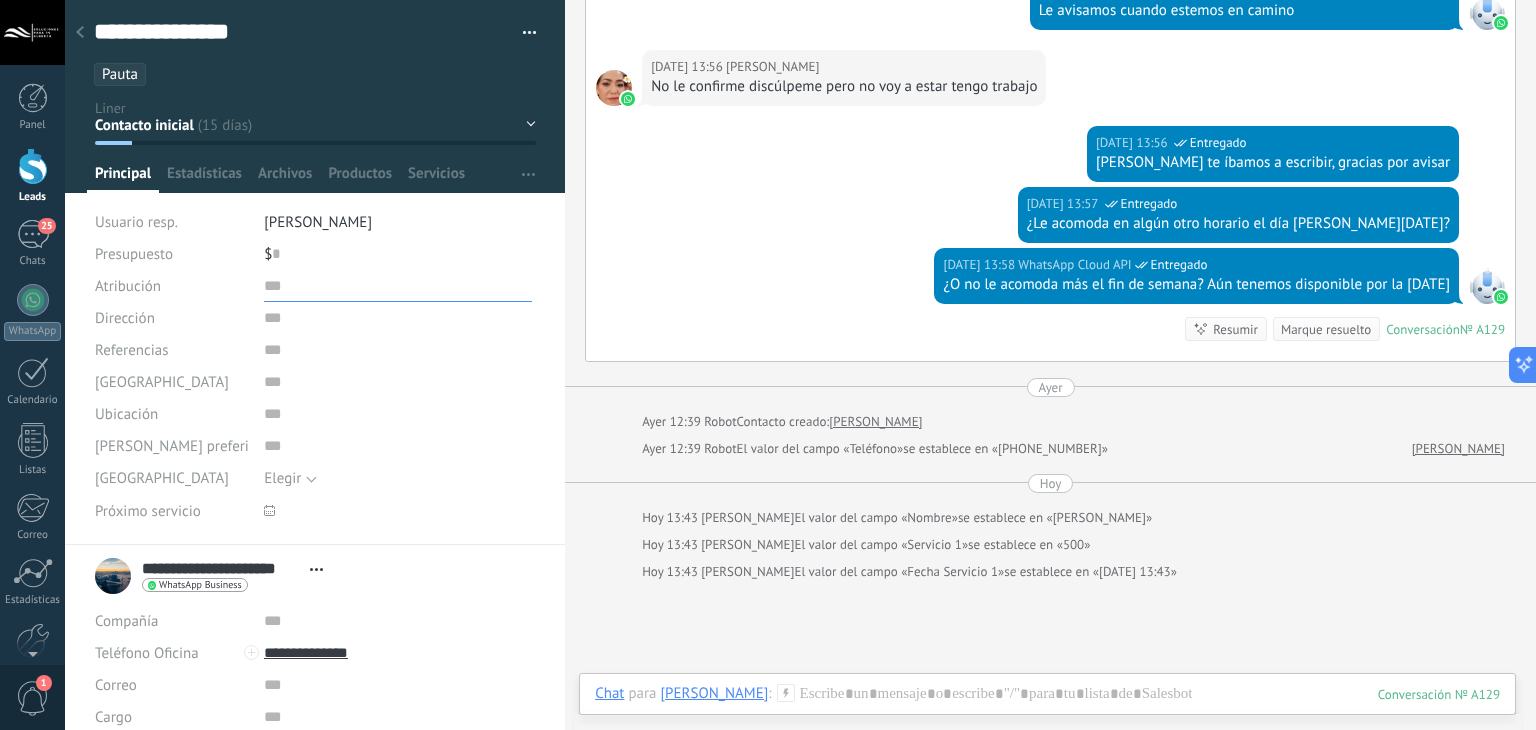 type 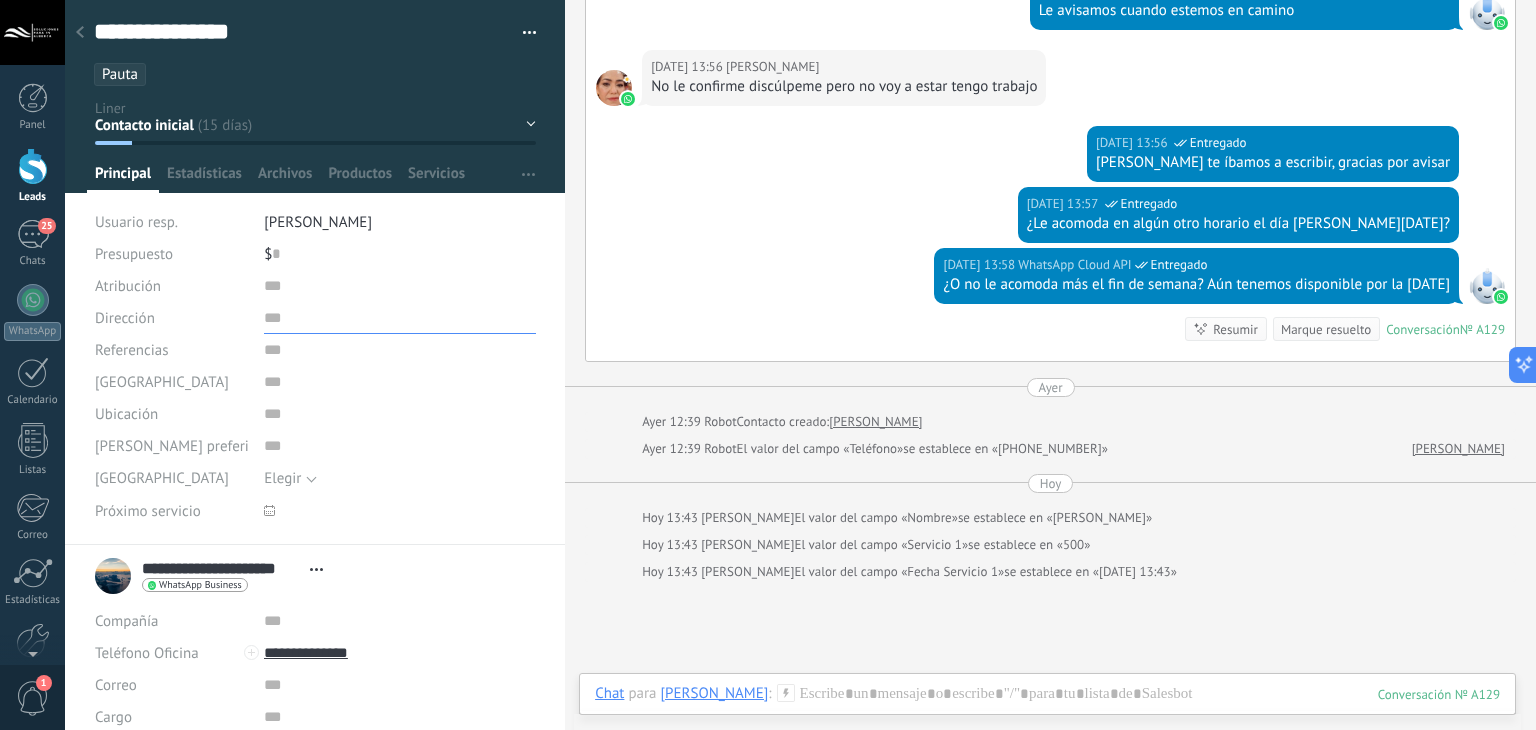 click at bounding box center (400, 318) 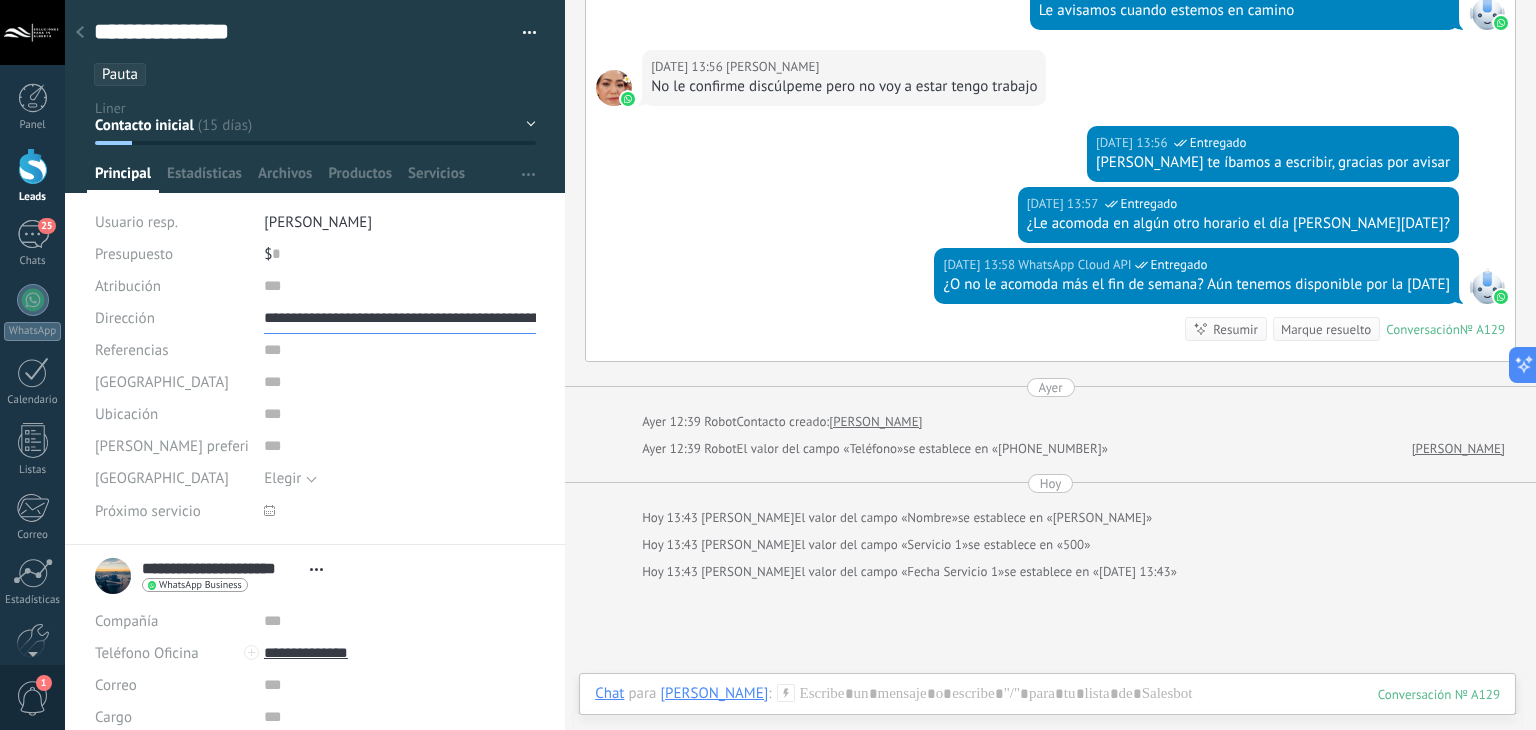 scroll, scrollTop: 0, scrollLeft: 87, axis: horizontal 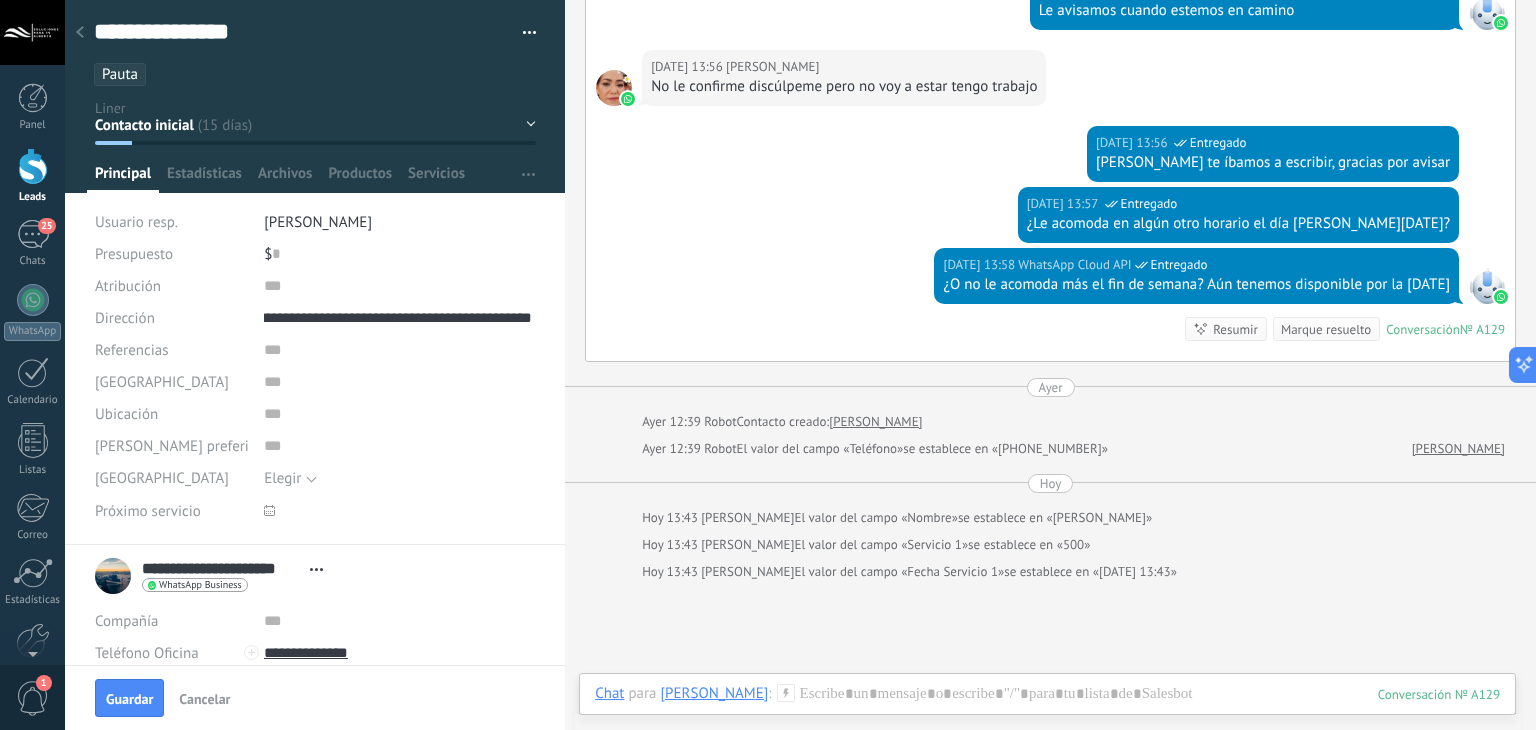 click at bounding box center [269, 510] 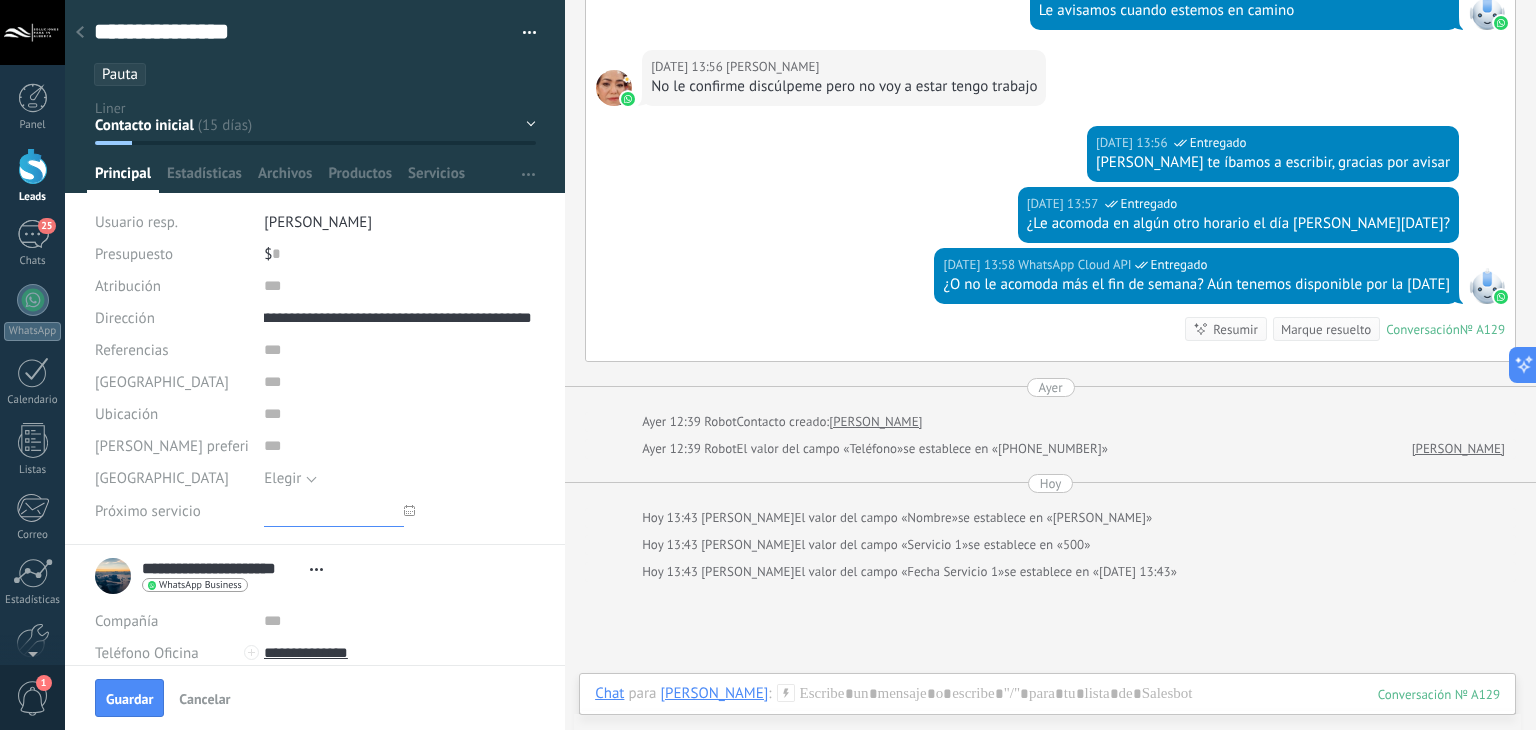 scroll, scrollTop: 0, scrollLeft: 0, axis: both 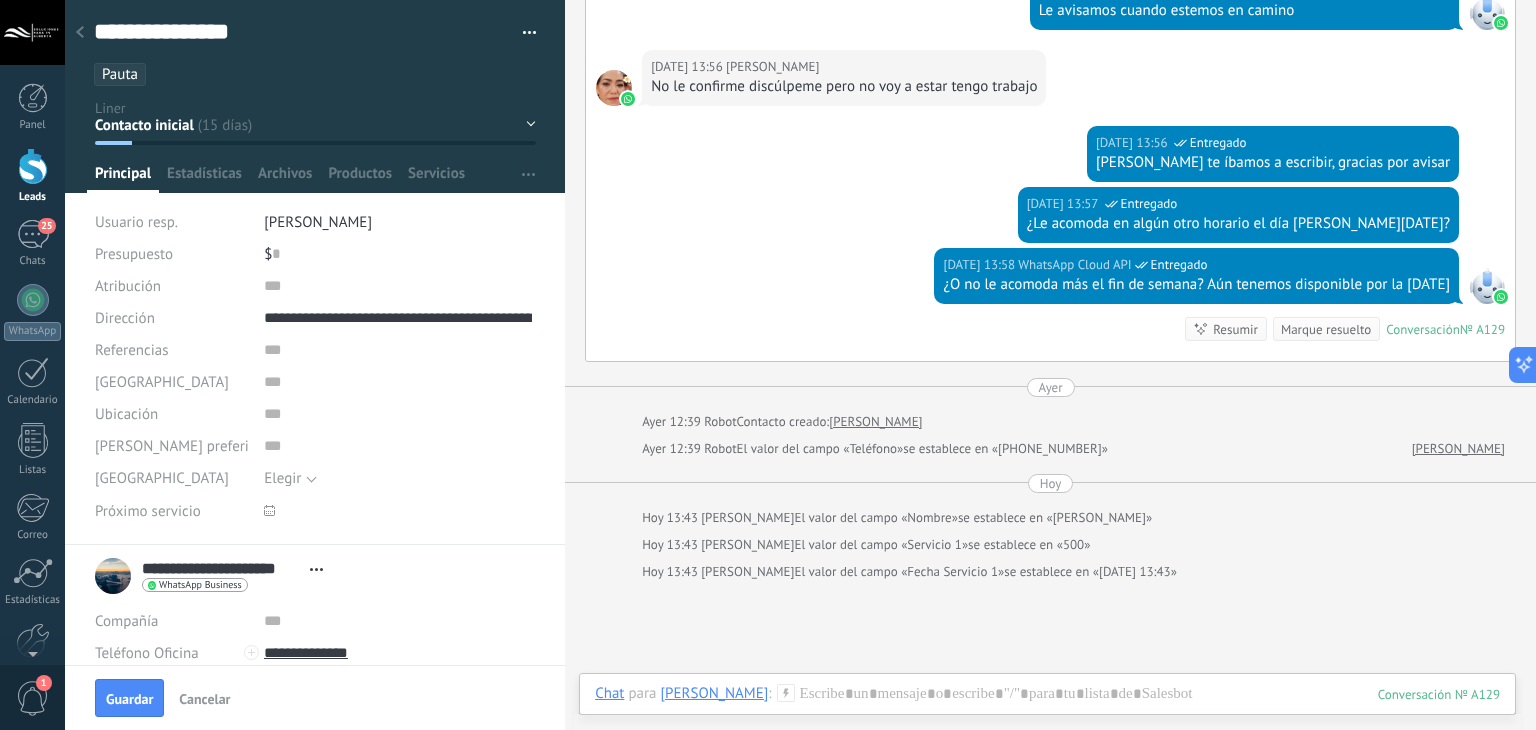 click on "[DATE] 13:58 WhatsApp Cloud API  Entregado ¿O no le acomoda más el fin de semana?  Aún tenemos disponible por la [DATE] Conversación  № A129 Conversación № A129 Resumir Resumir Marque resuelto" at bounding box center (1050, 304) 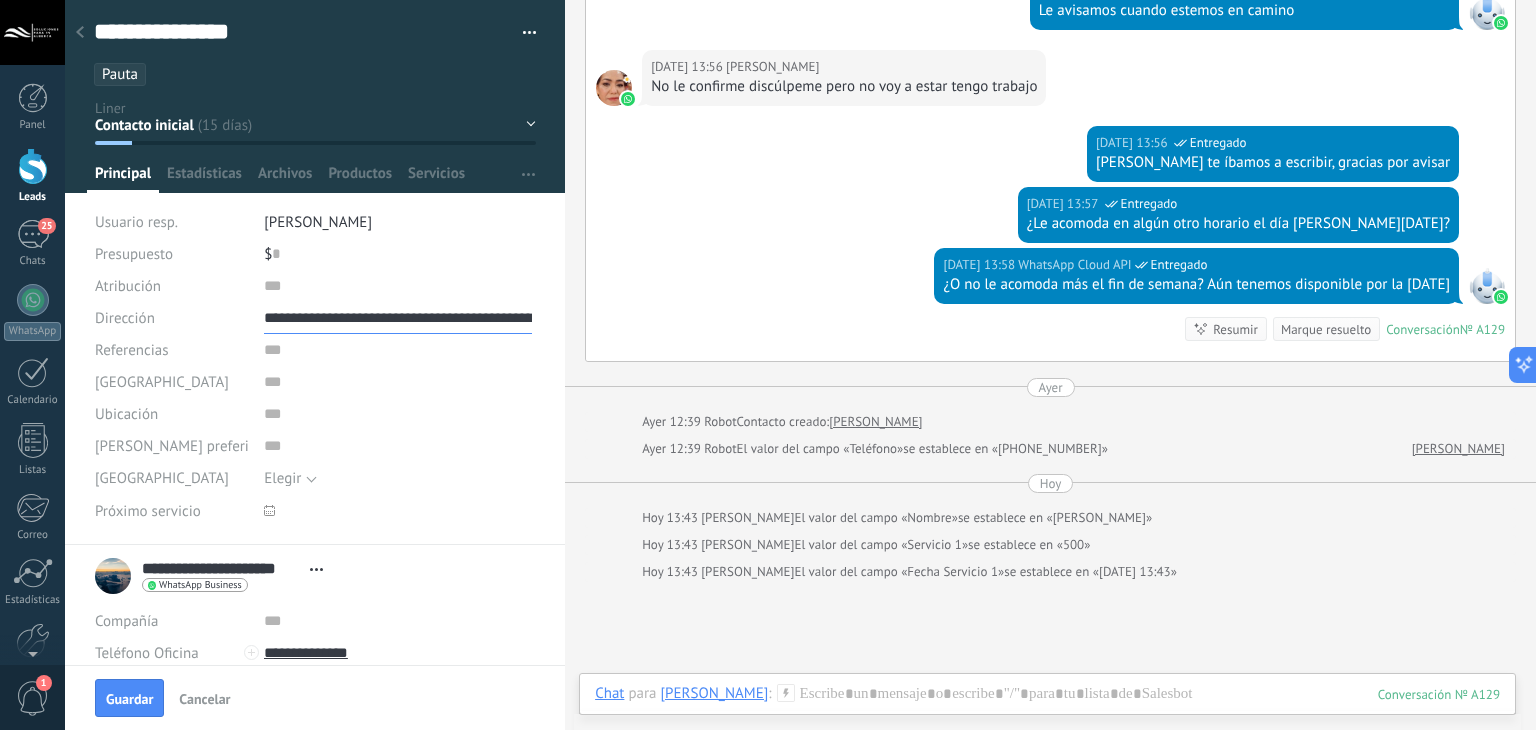 click on "**********" at bounding box center (398, 318) 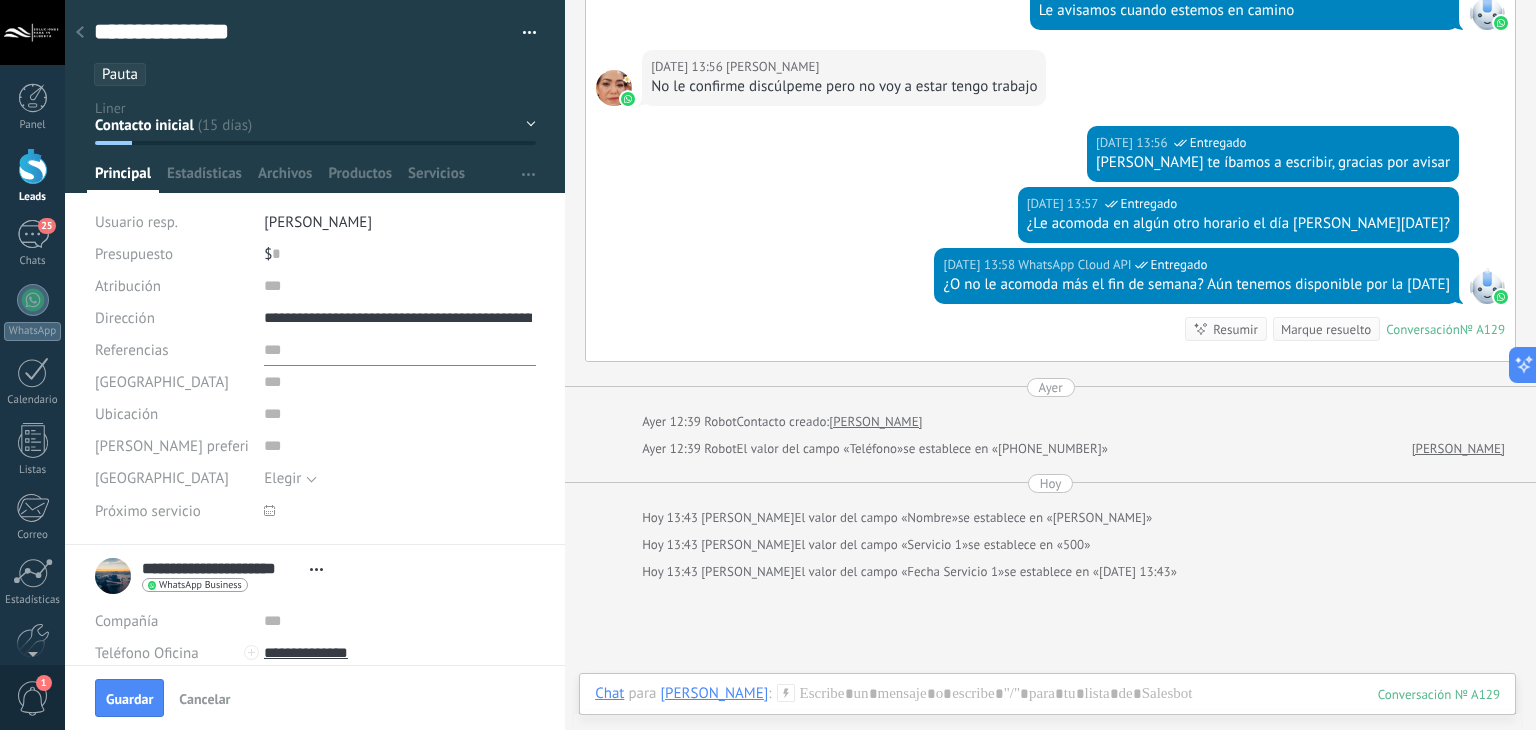 click at bounding box center (400, 350) 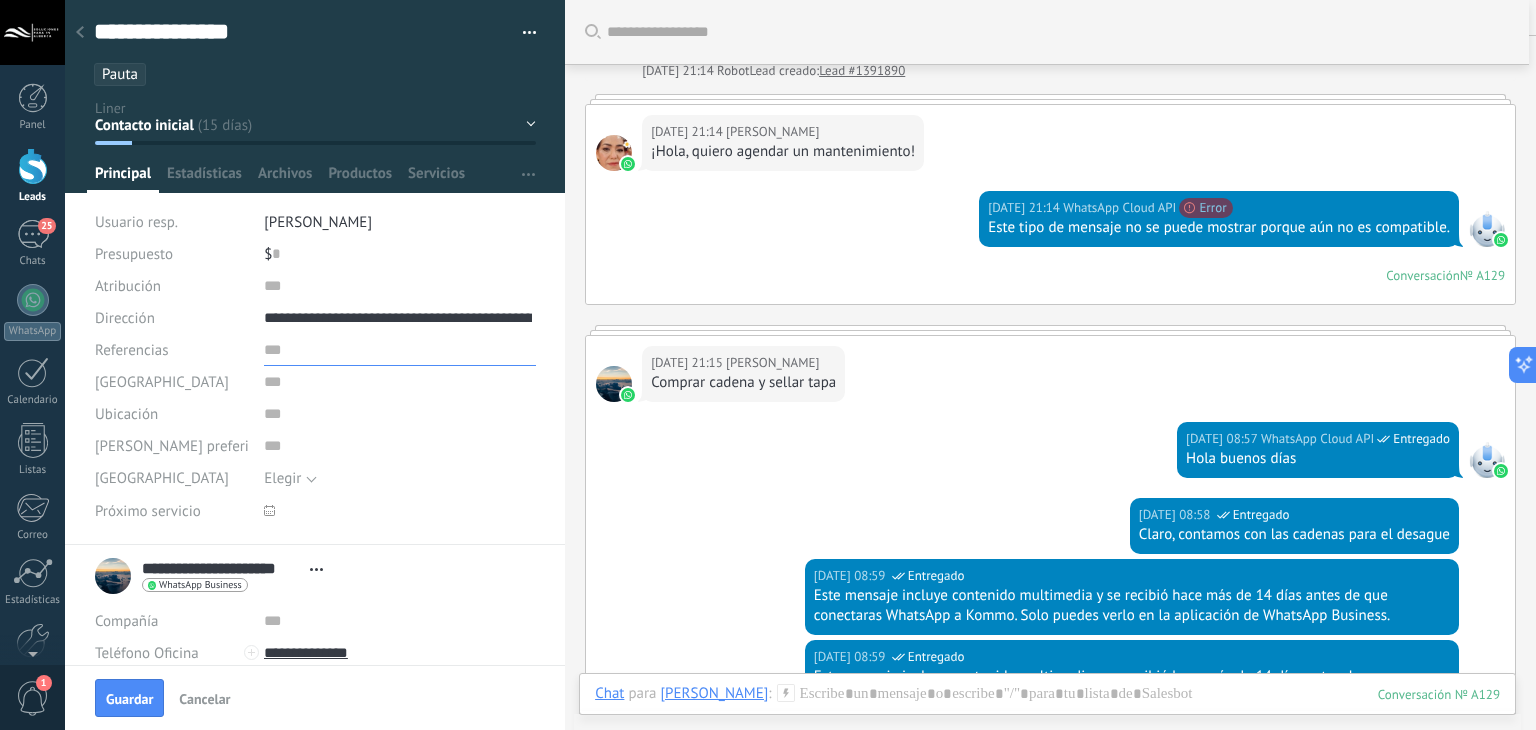 scroll, scrollTop: 0, scrollLeft: 0, axis: both 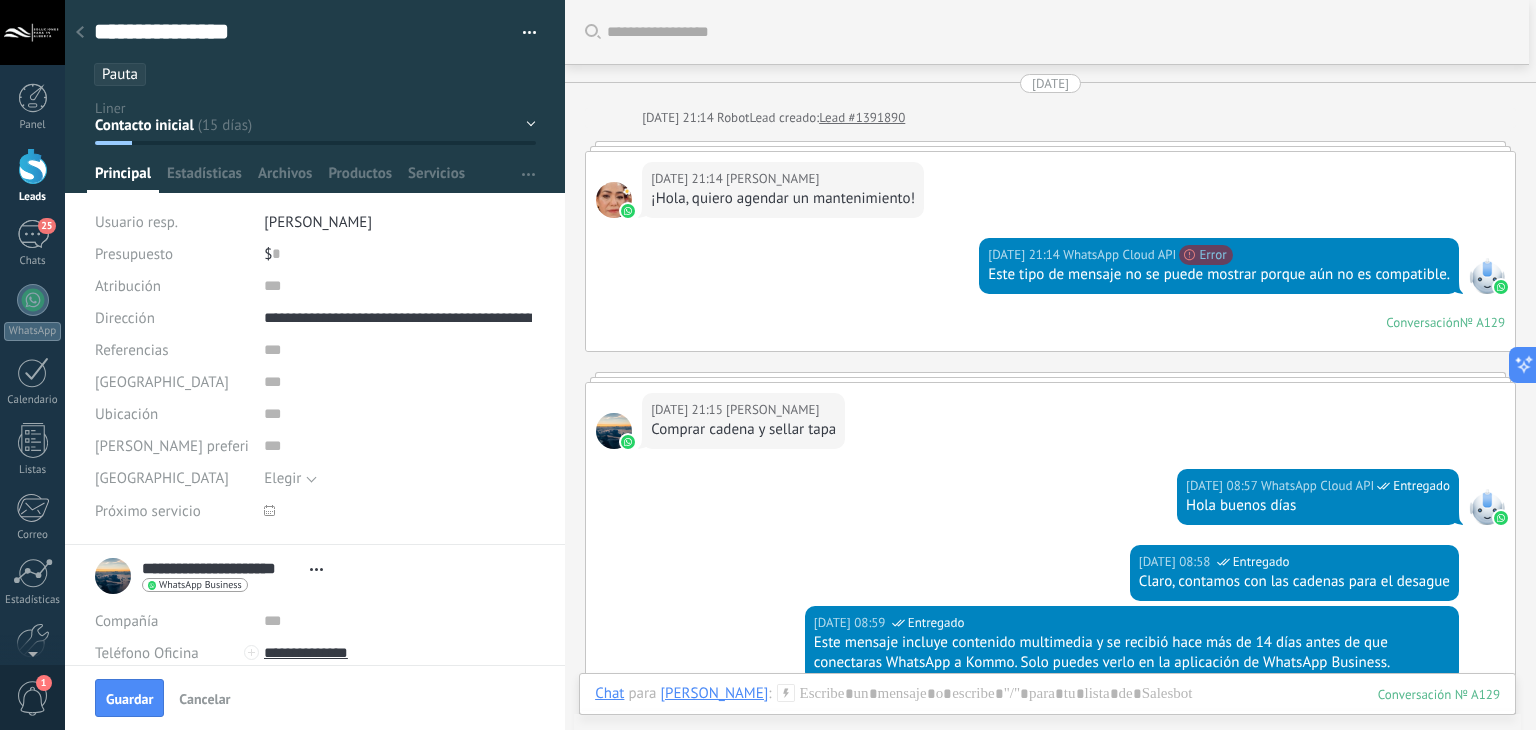 click on "Ubicación" at bounding box center [315, 414] 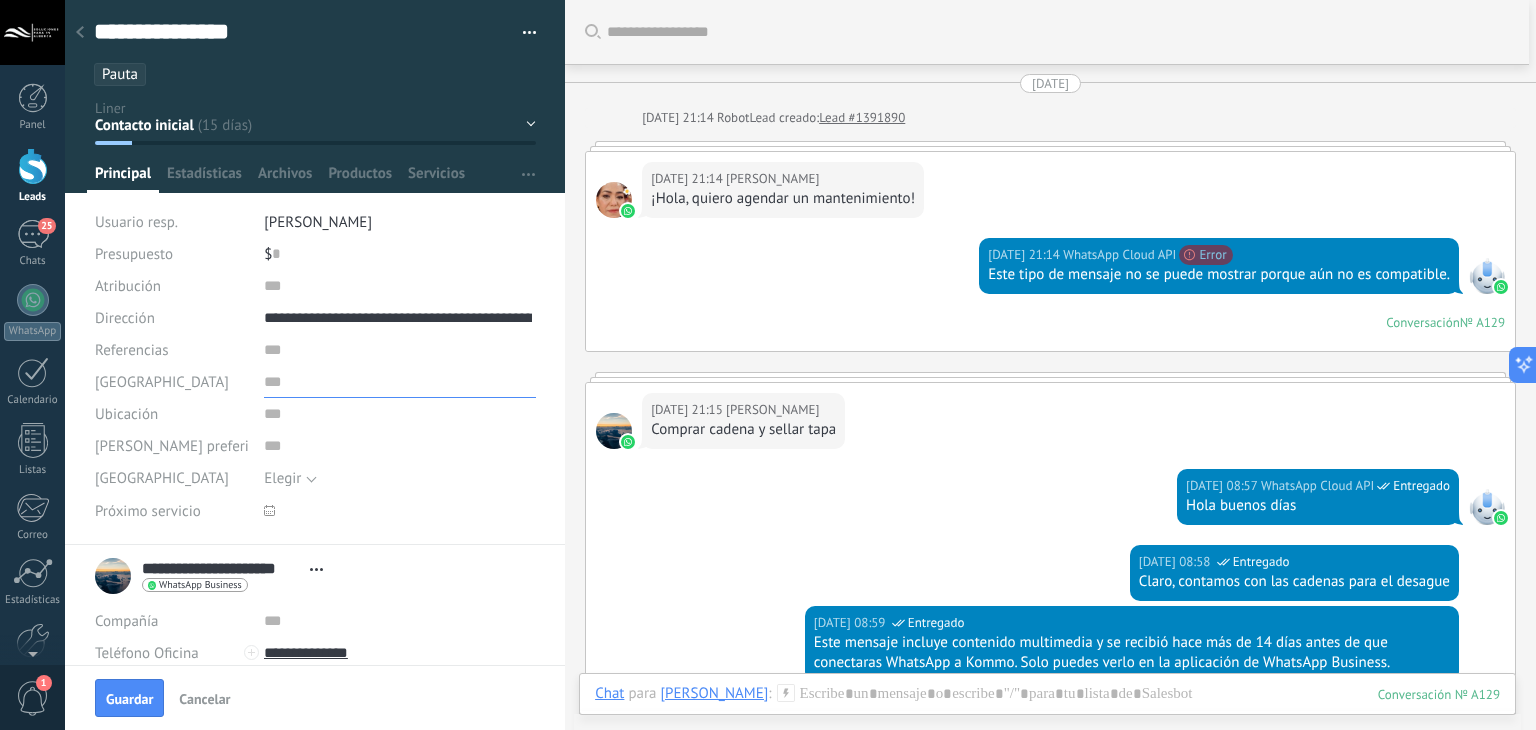 click at bounding box center (400, 382) 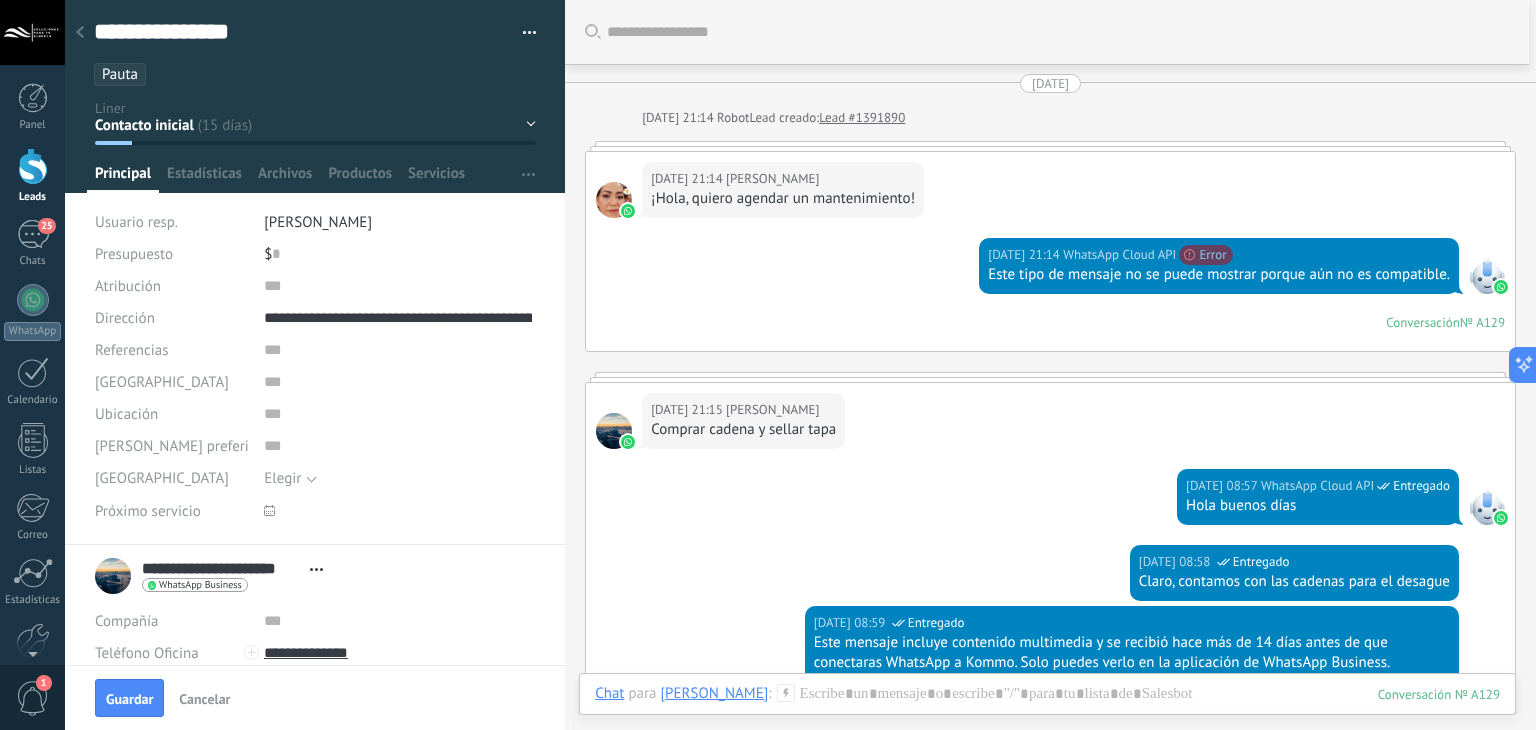click on "**********" at bounding box center (315, 318) 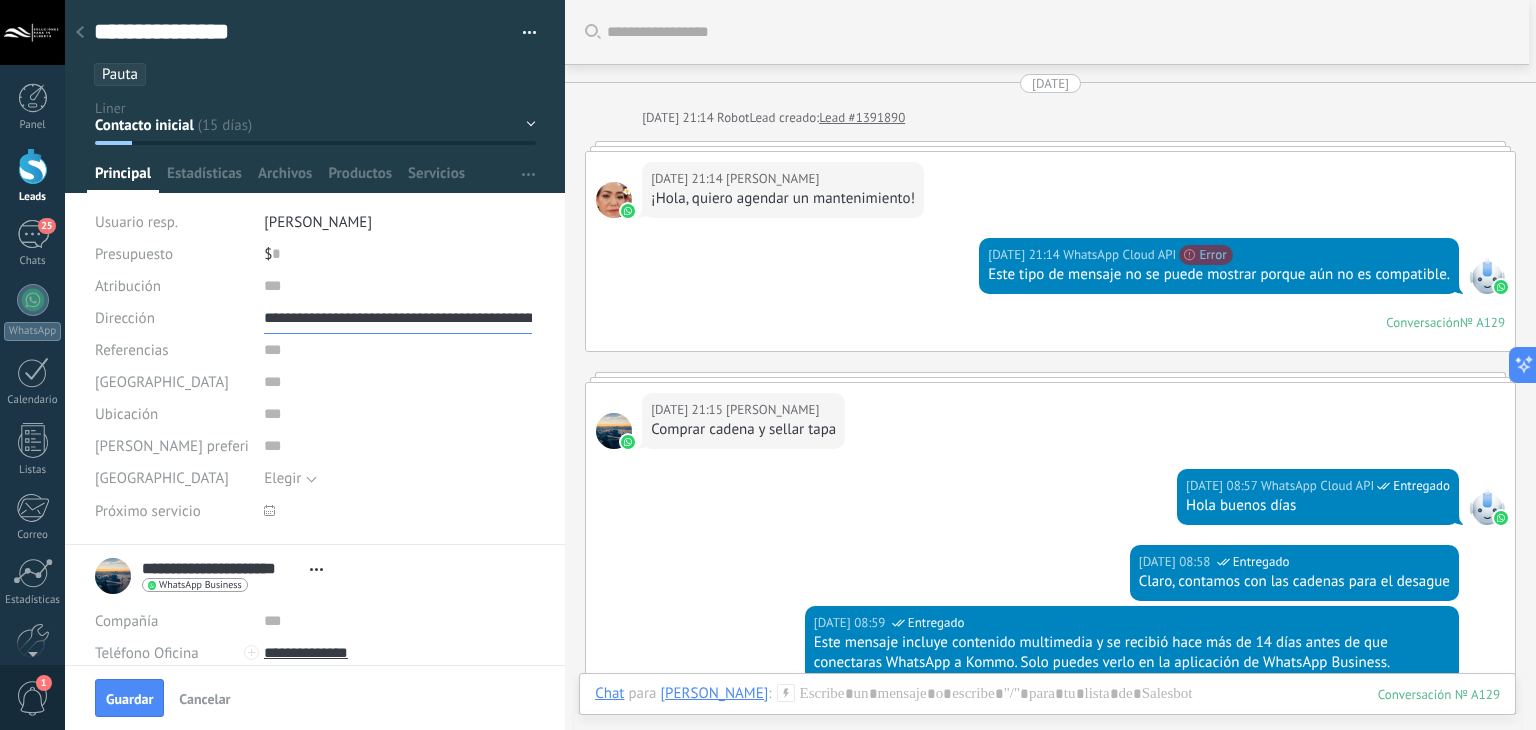 click on "**********" at bounding box center [398, 318] 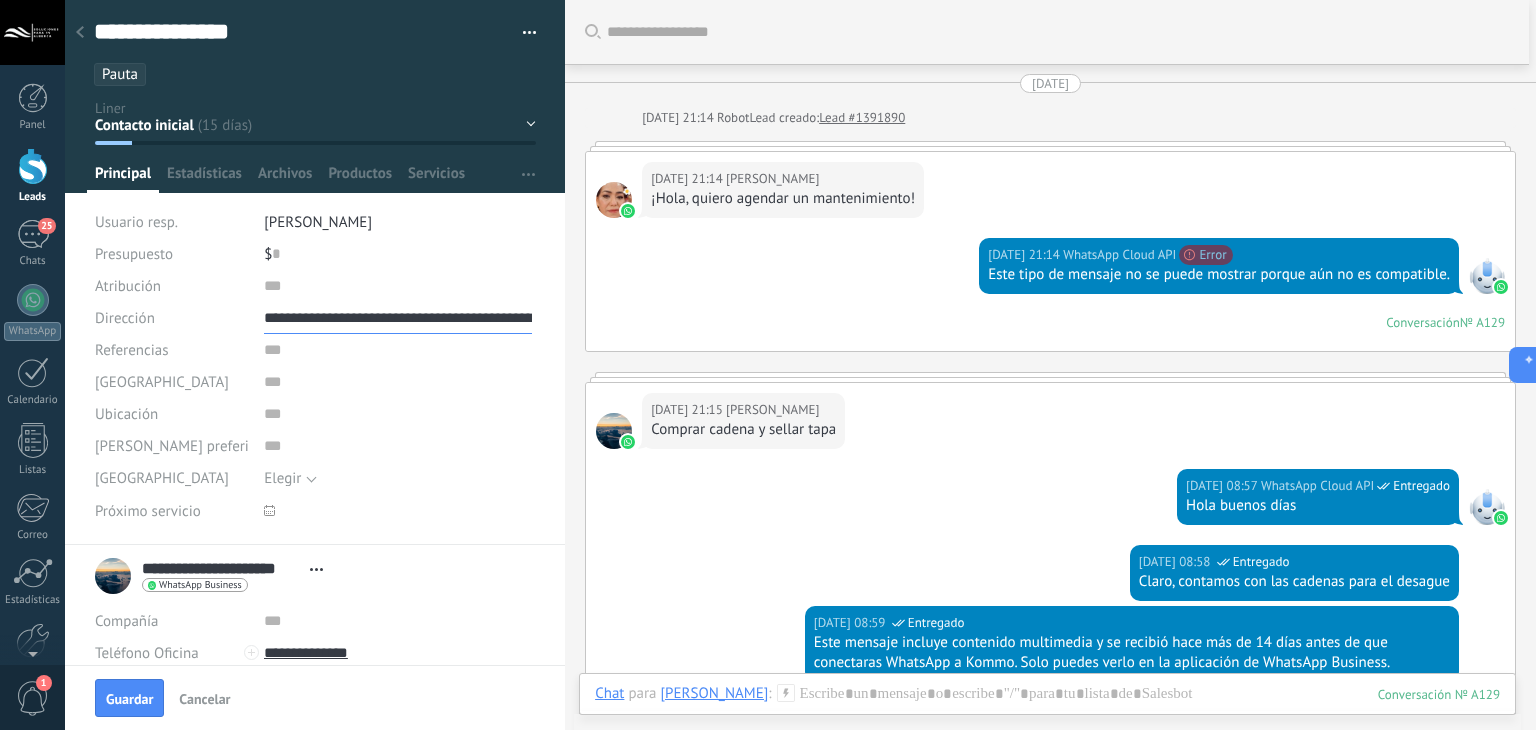type on "**********" 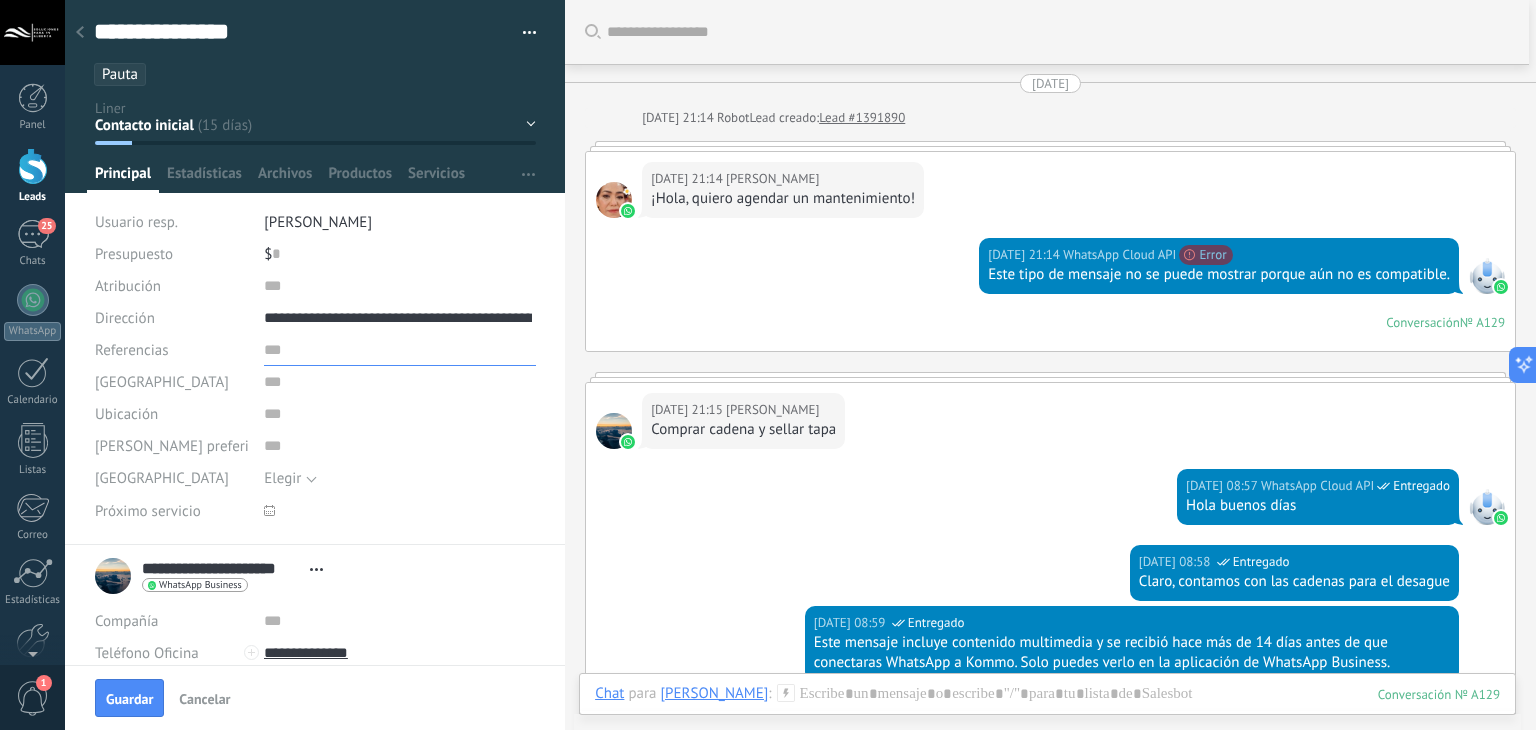 click at bounding box center [400, 350] 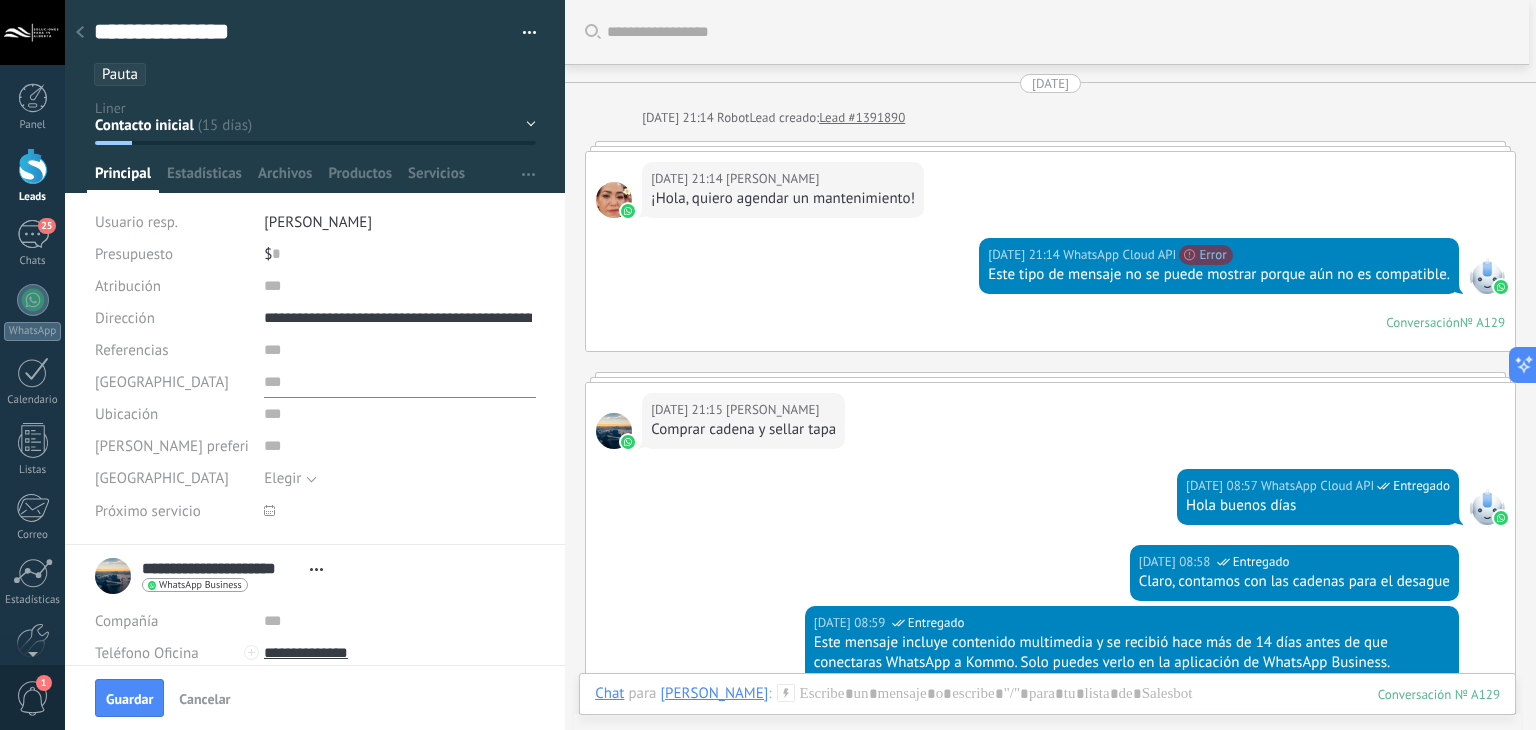 click at bounding box center [400, 382] 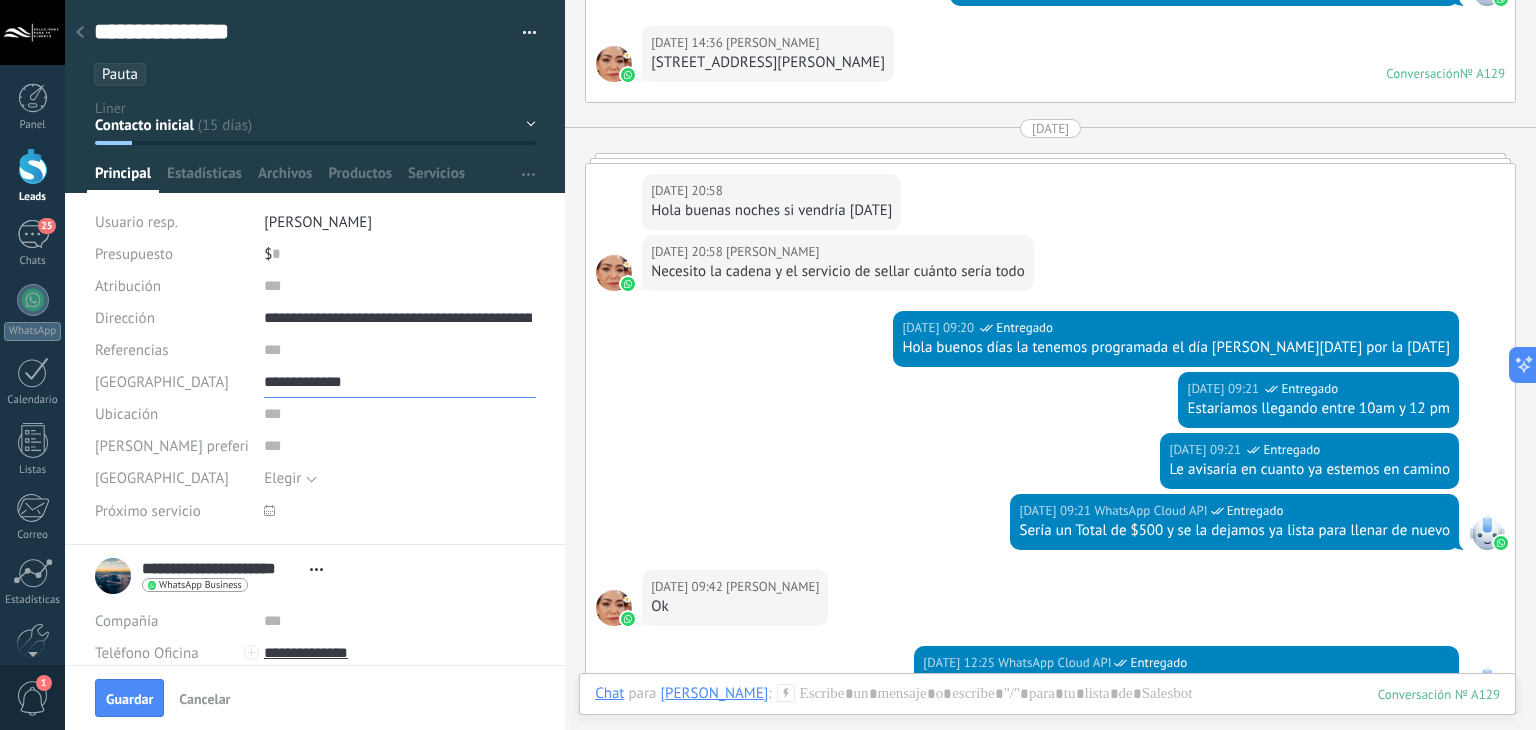 scroll, scrollTop: 1600, scrollLeft: 0, axis: vertical 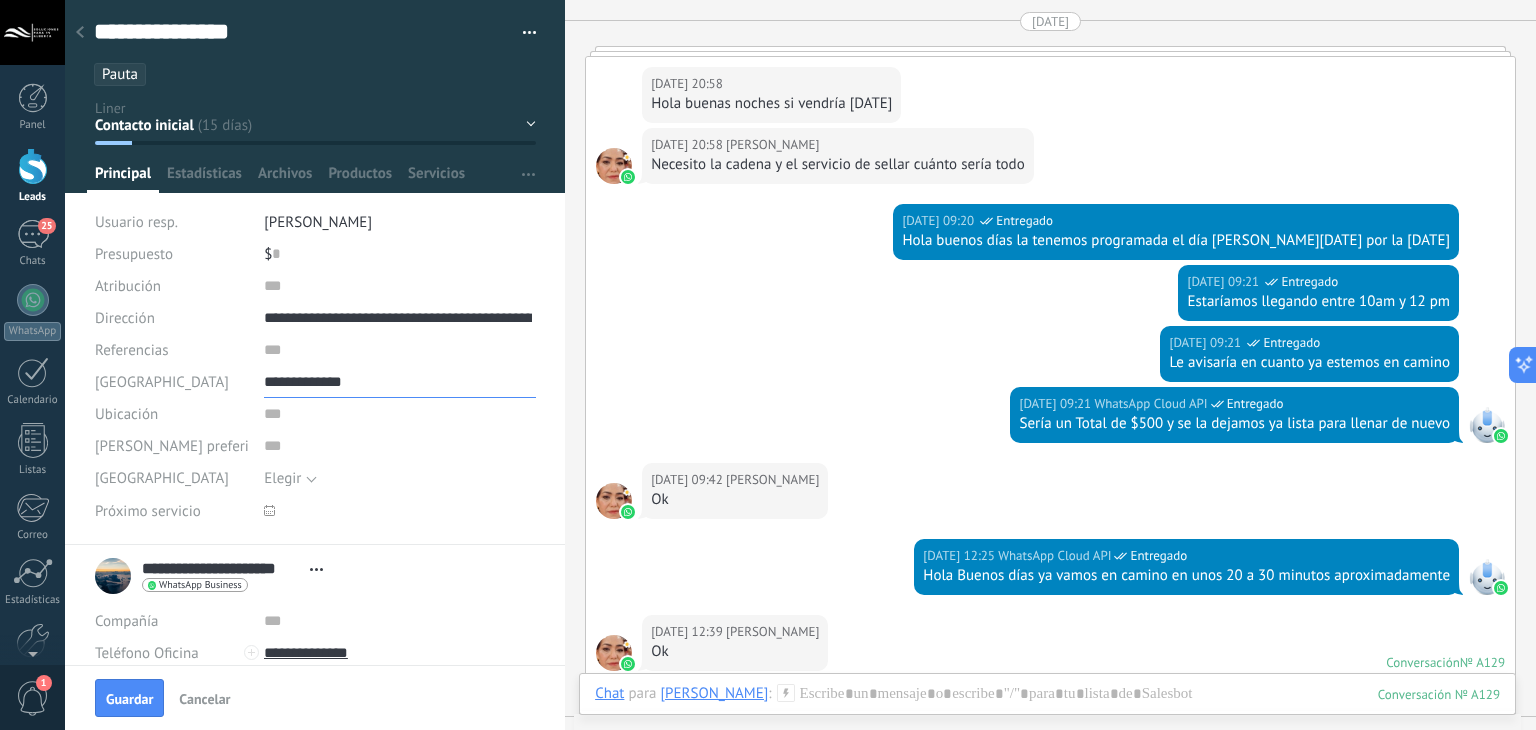 type on "**********" 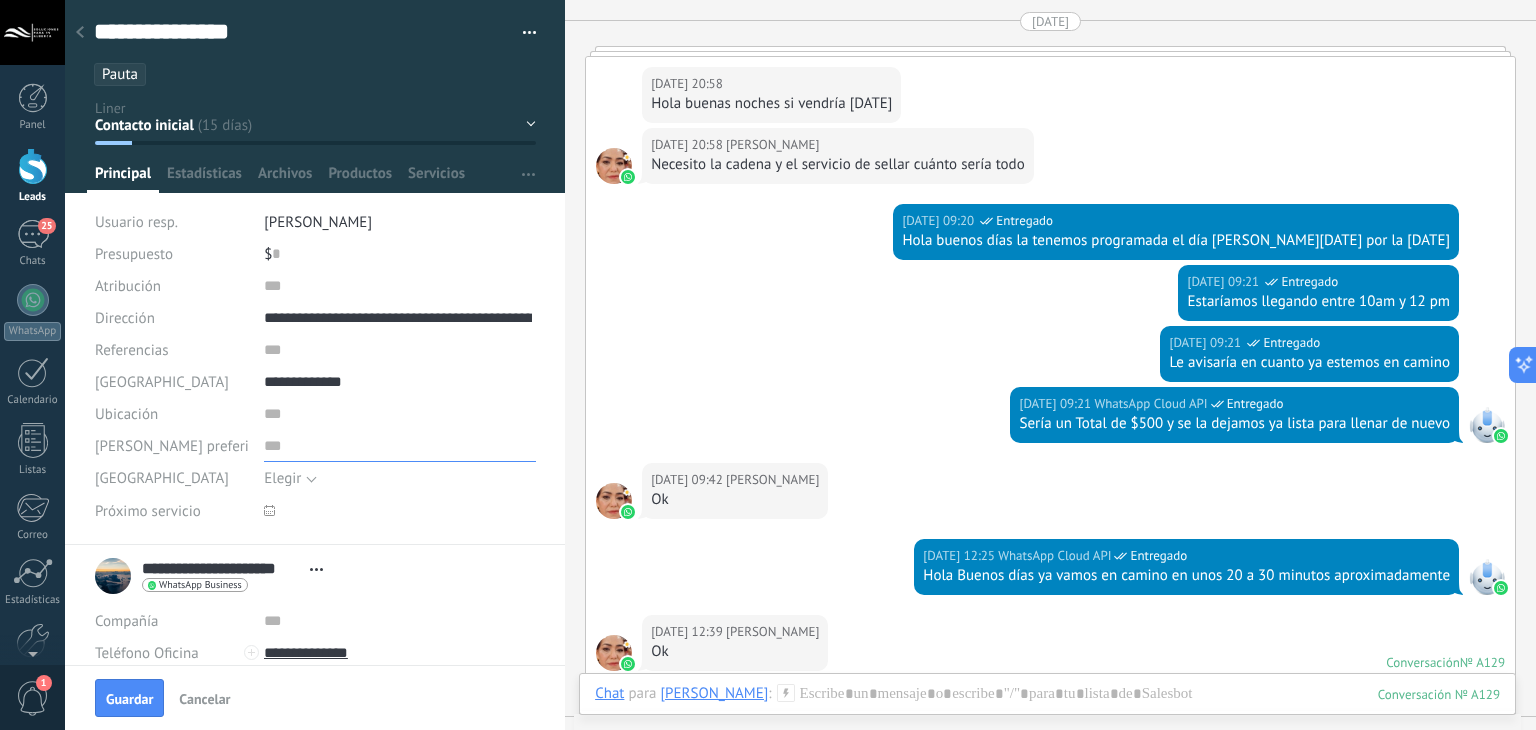 click at bounding box center [400, 446] 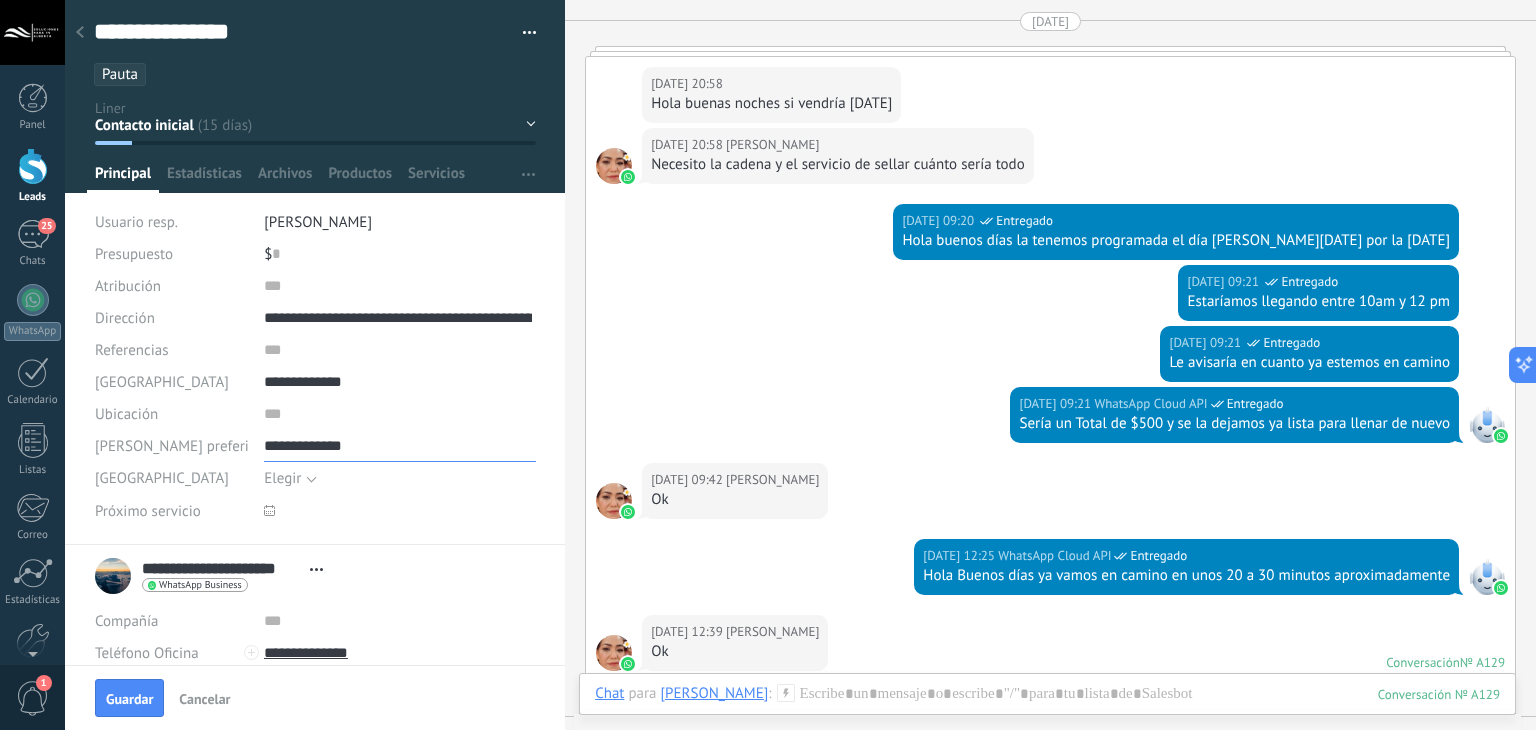 type on "**********" 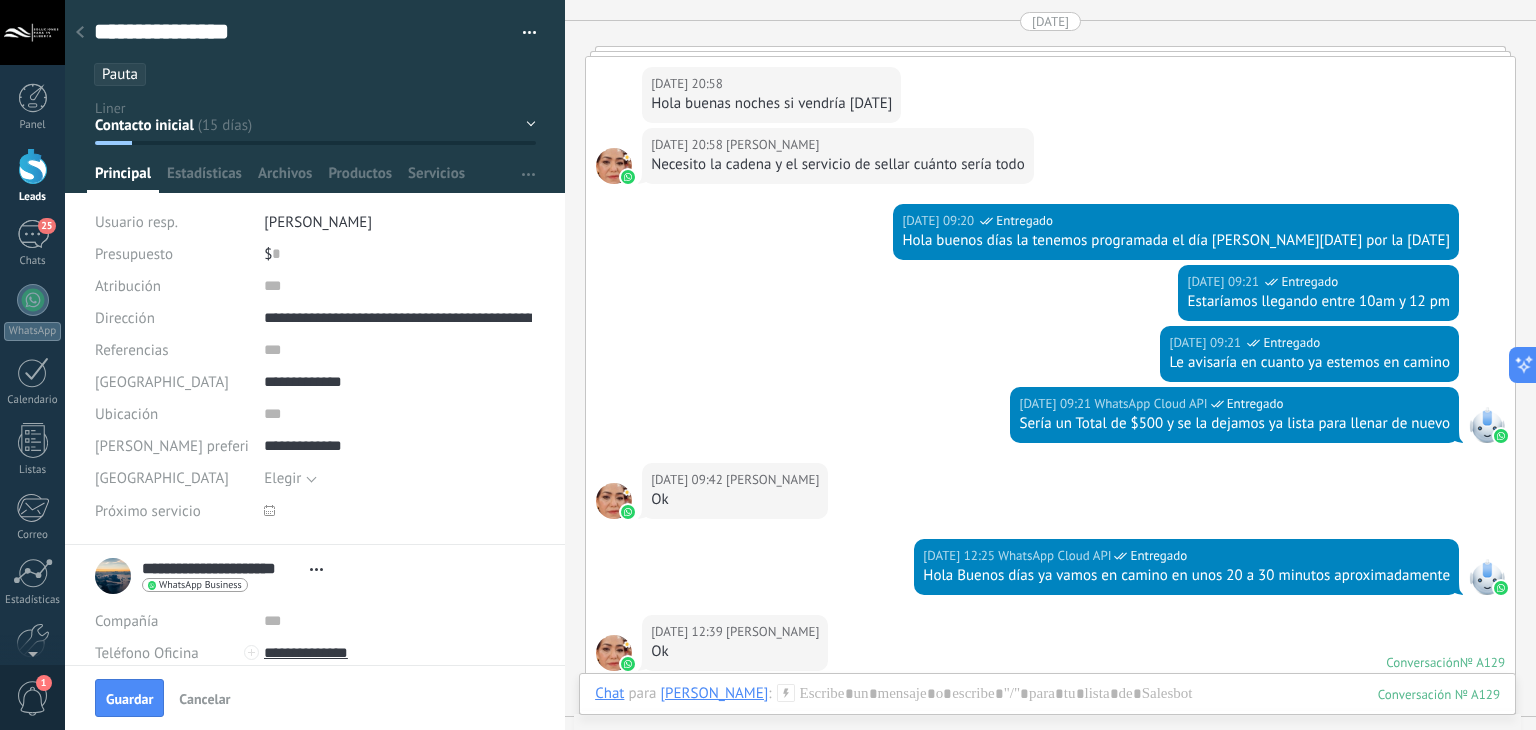 click on "[DATE] 09:21 WhatsApp Cloud API  Entregado Sería un Total de $500 y se la dejamos ya lista para llenar de nuevo" at bounding box center (1050, 425) 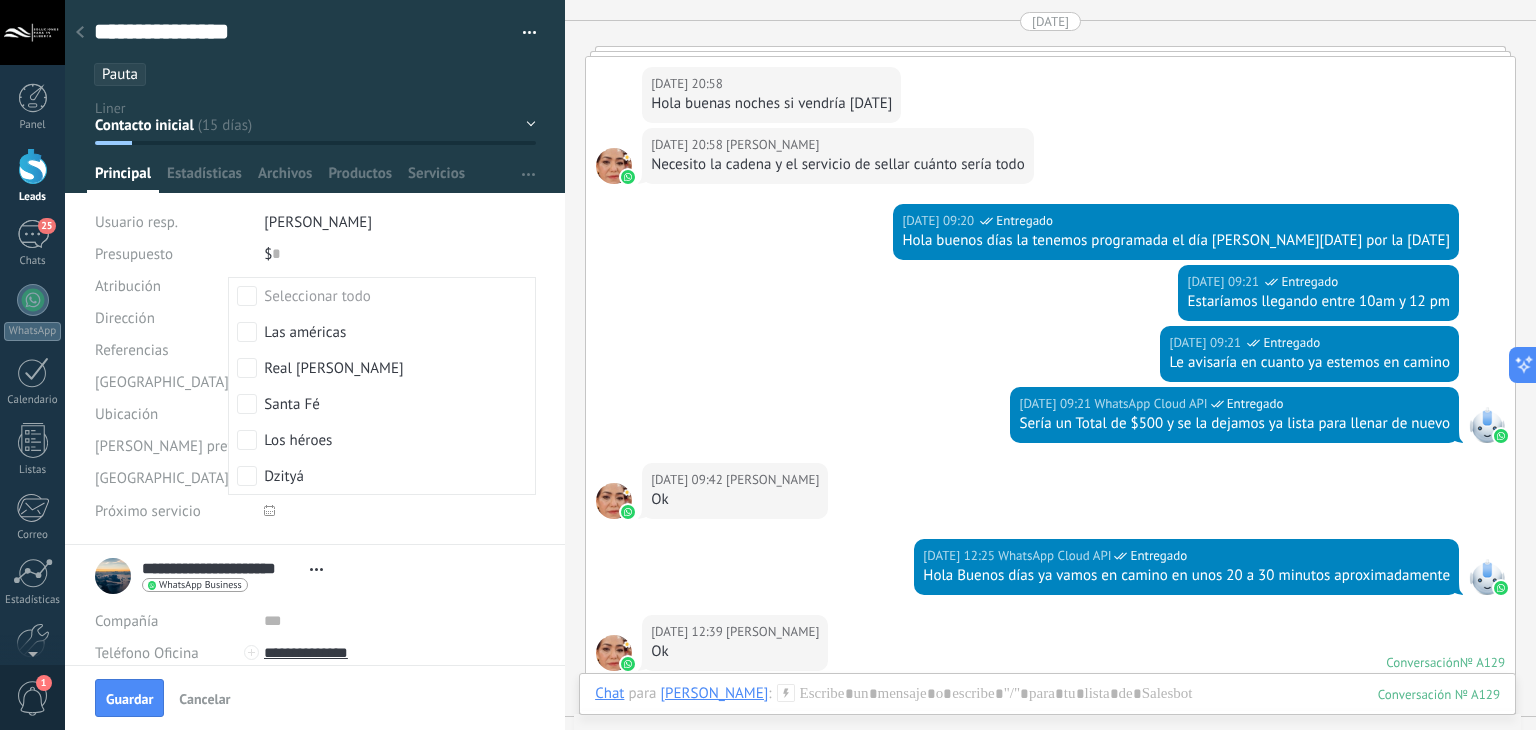 click on "[DATE] 09:21 WhatsApp Cloud API  Entregado Sería un Total de $500 y se la dejamos ya lista para llenar de nuevo" at bounding box center [1050, 425] 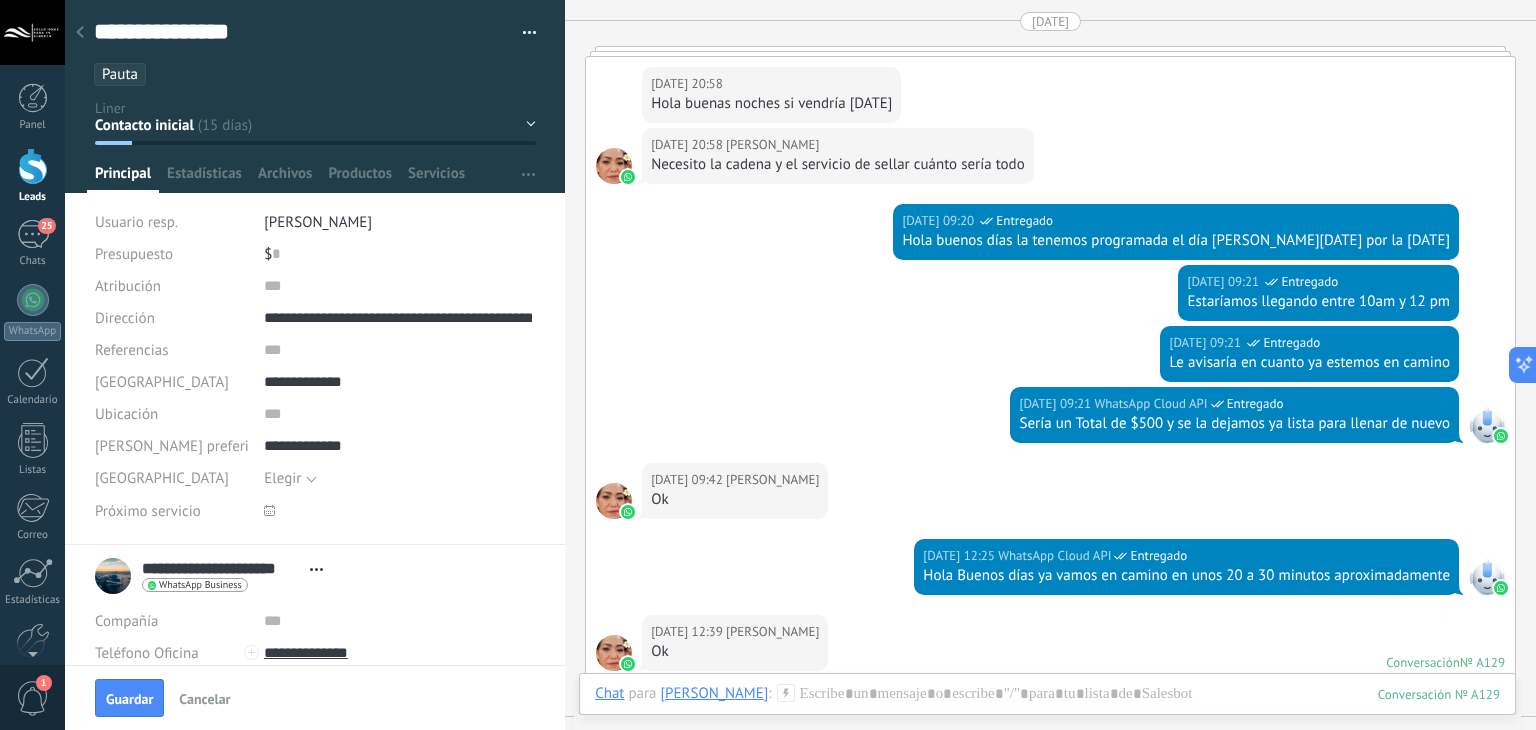 drag, startPoint x: 144, startPoint y: 690, endPoint x: 213, endPoint y: 531, distance: 173.32628 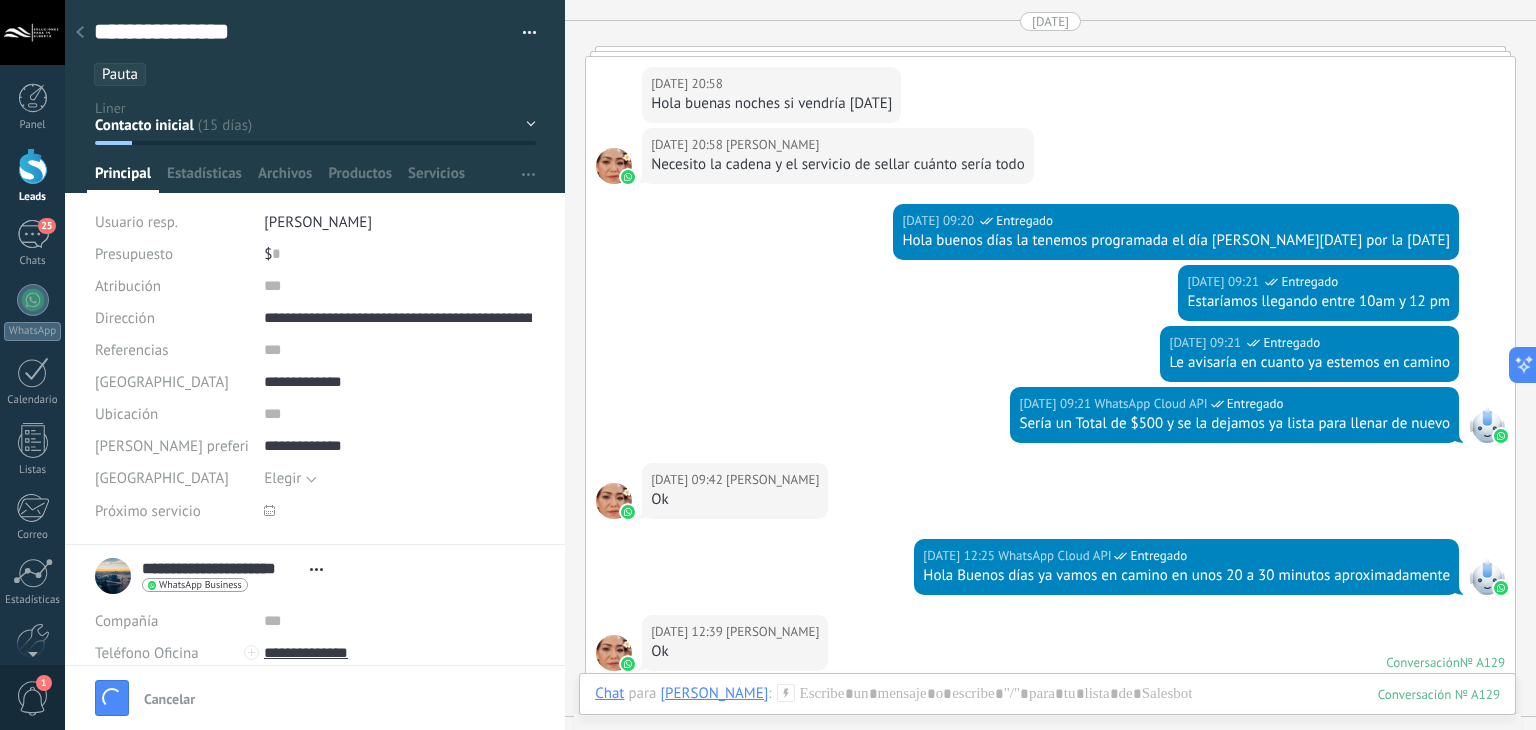 click at bounding box center (528, 174) 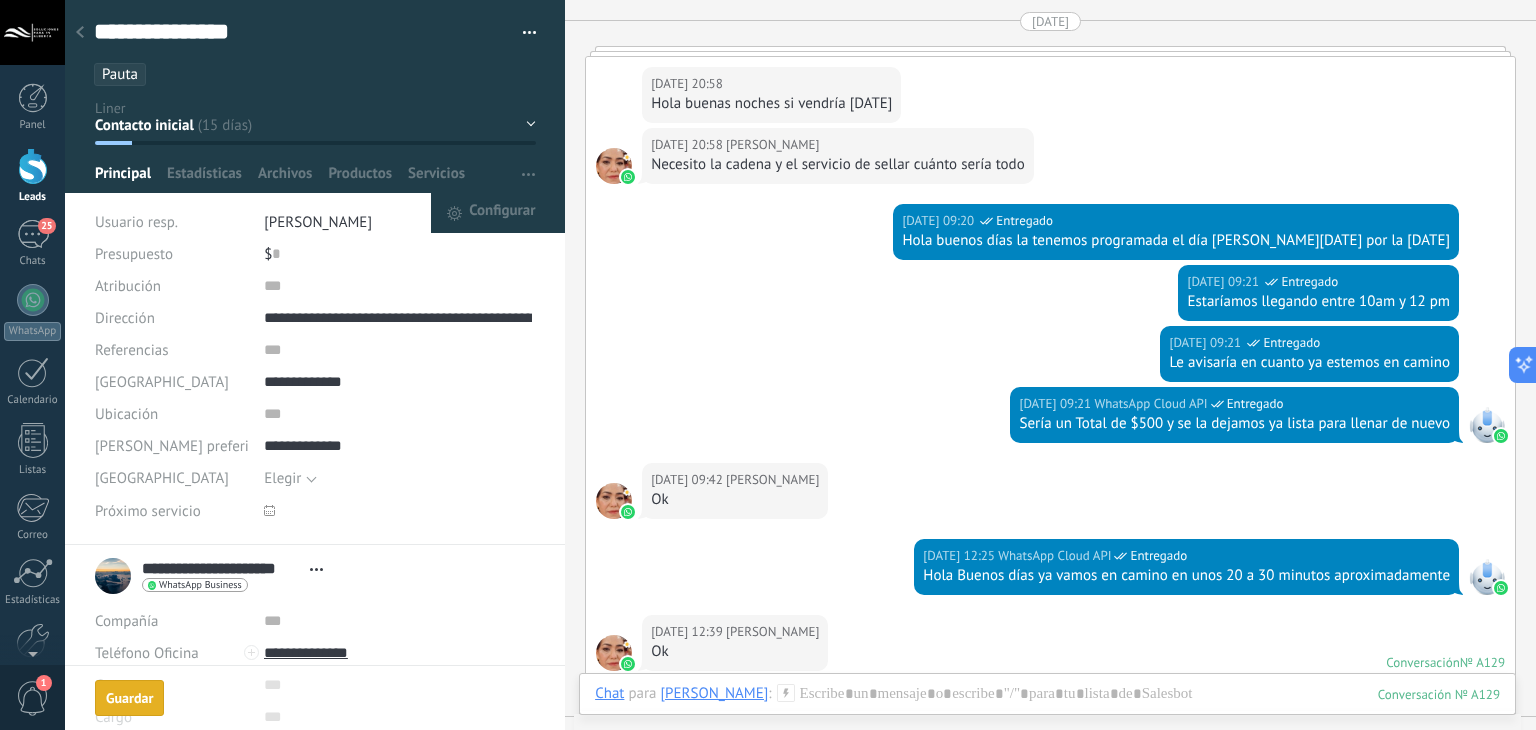 scroll, scrollTop: 1683, scrollLeft: 0, axis: vertical 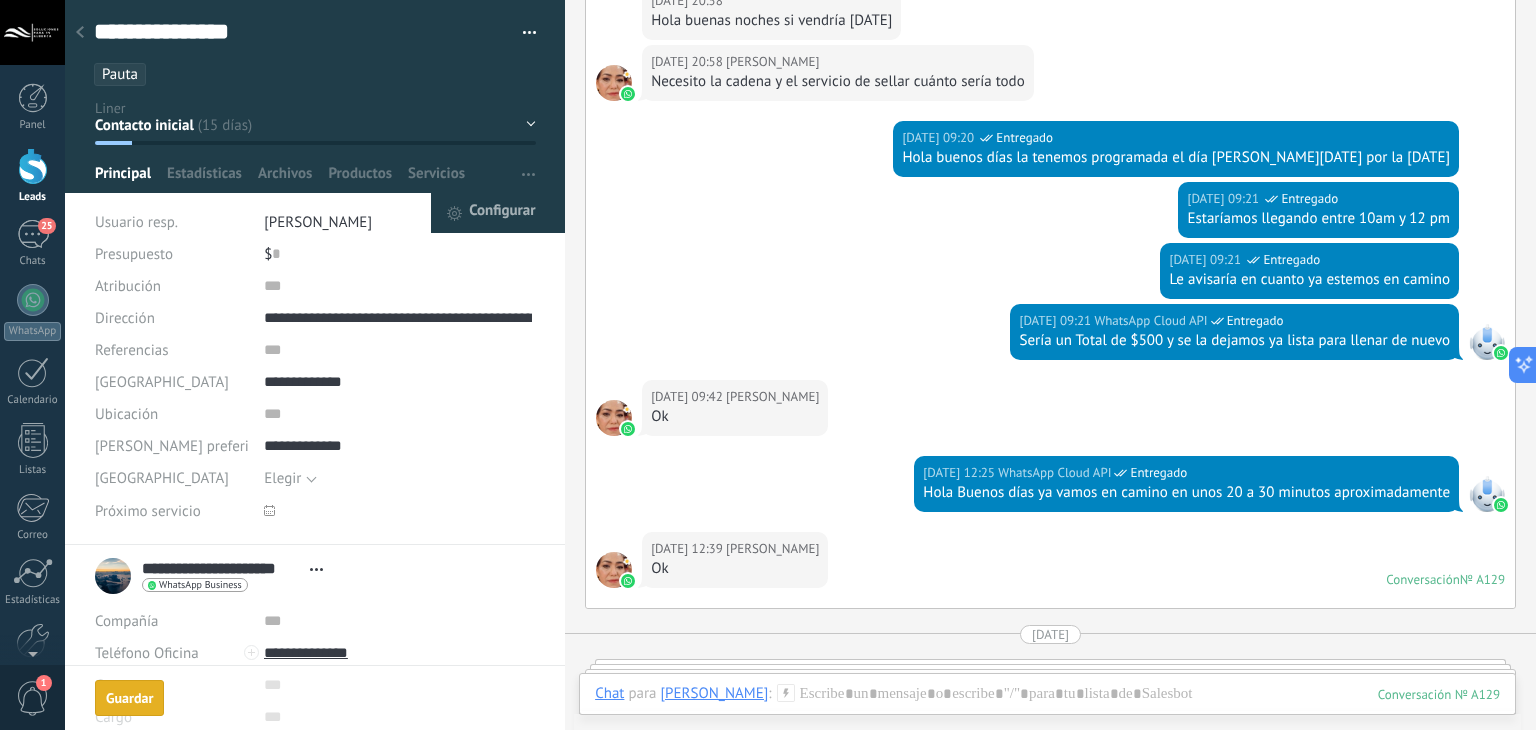 click on "Configurar" at bounding box center (502, 213) 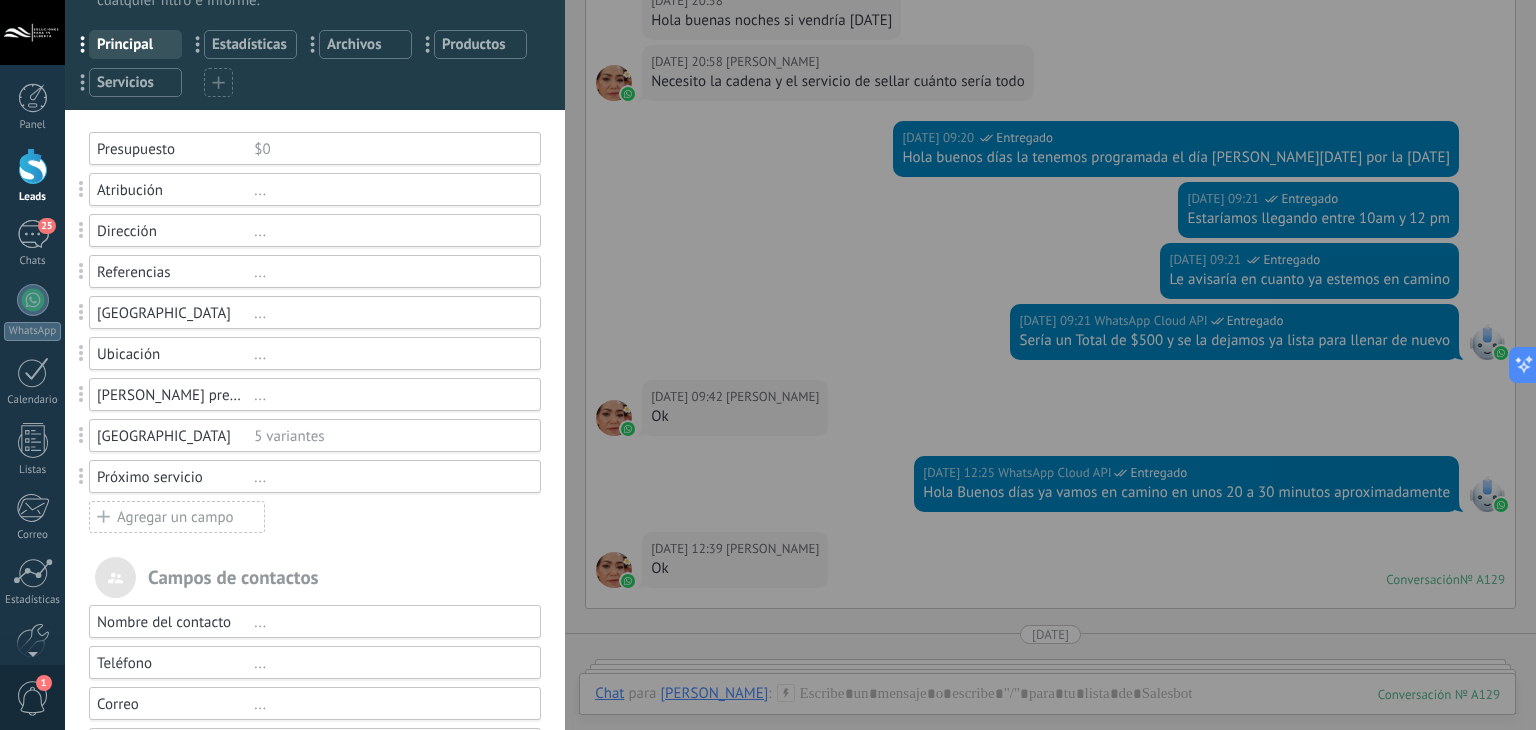 scroll, scrollTop: 200, scrollLeft: 0, axis: vertical 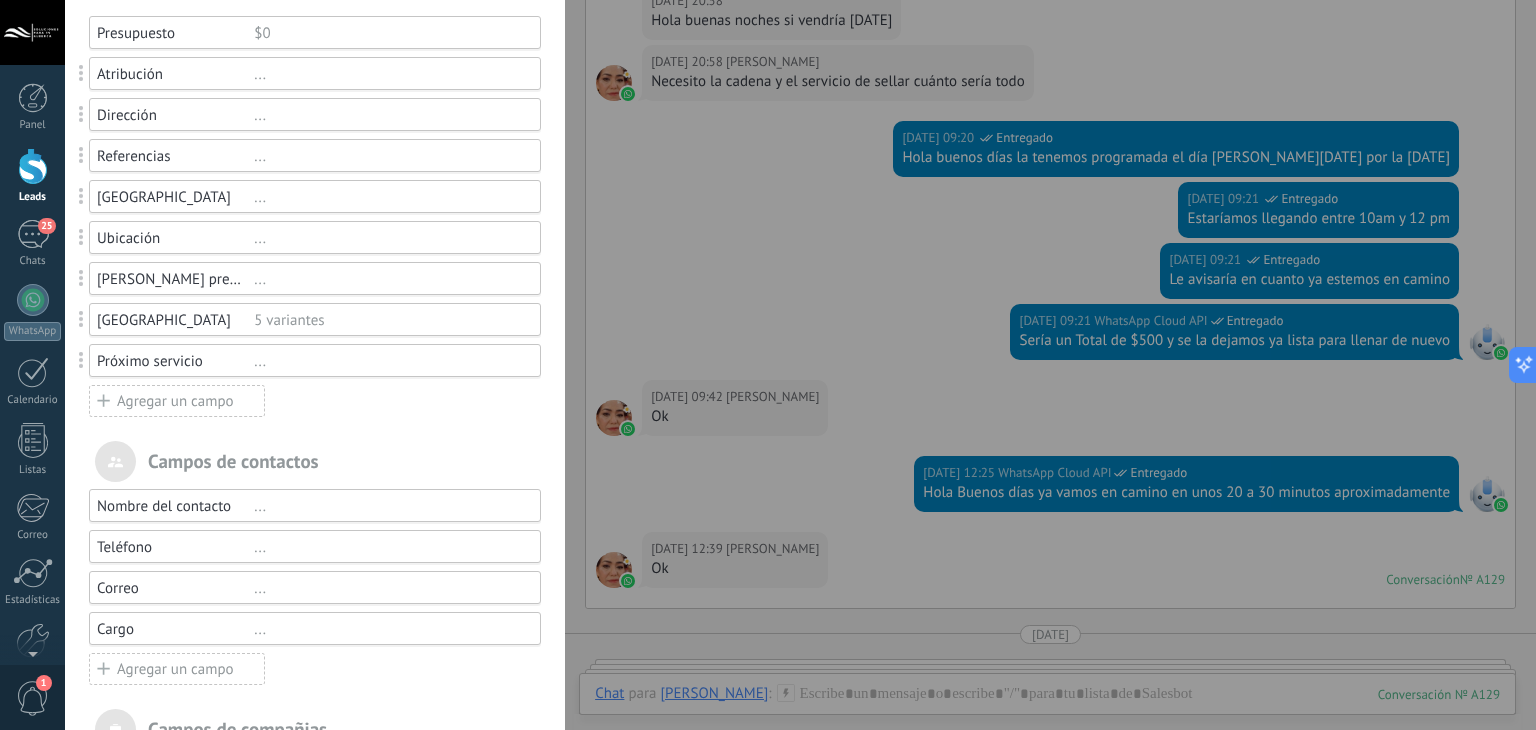 click on "Próximo servicio ..." at bounding box center [315, 360] 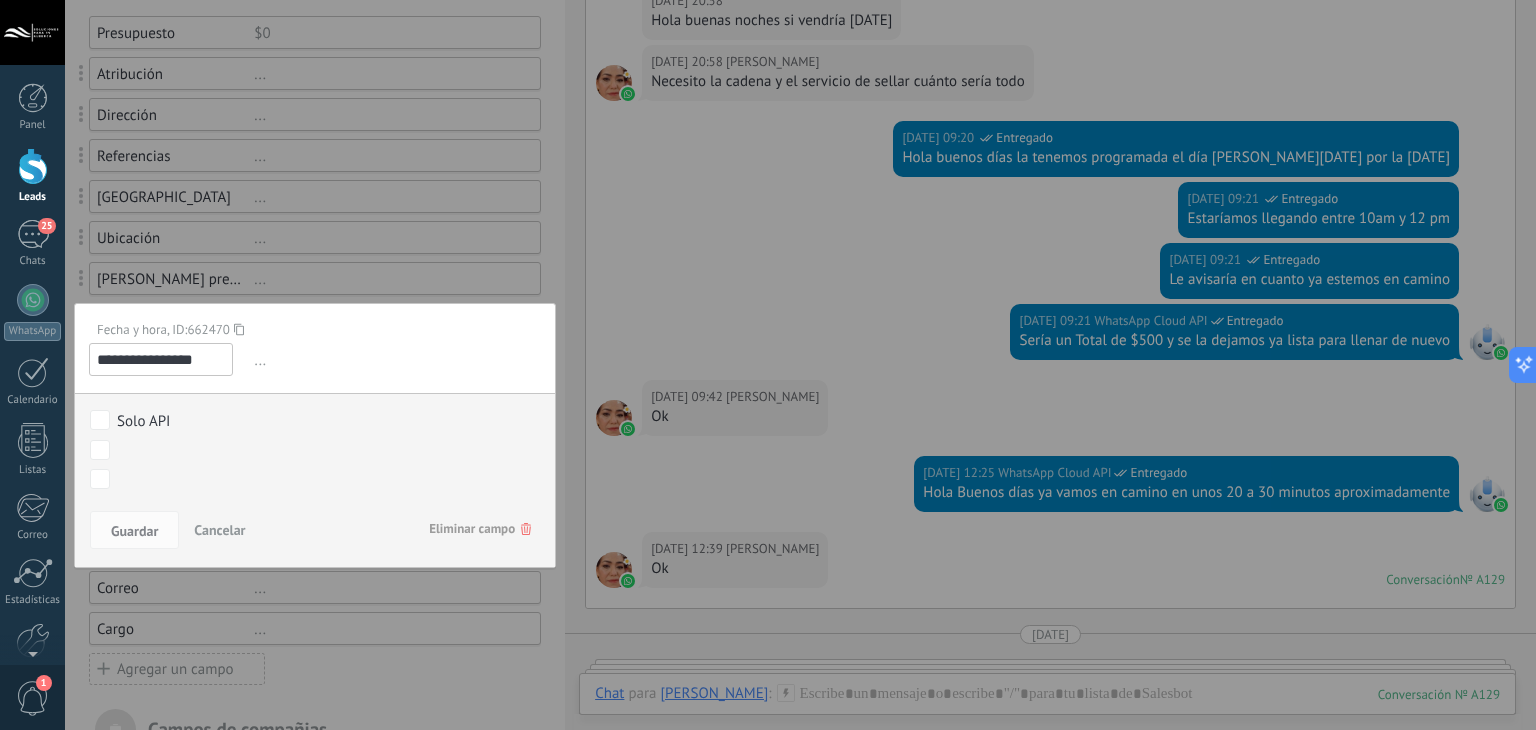 click at bounding box center [315, 415] 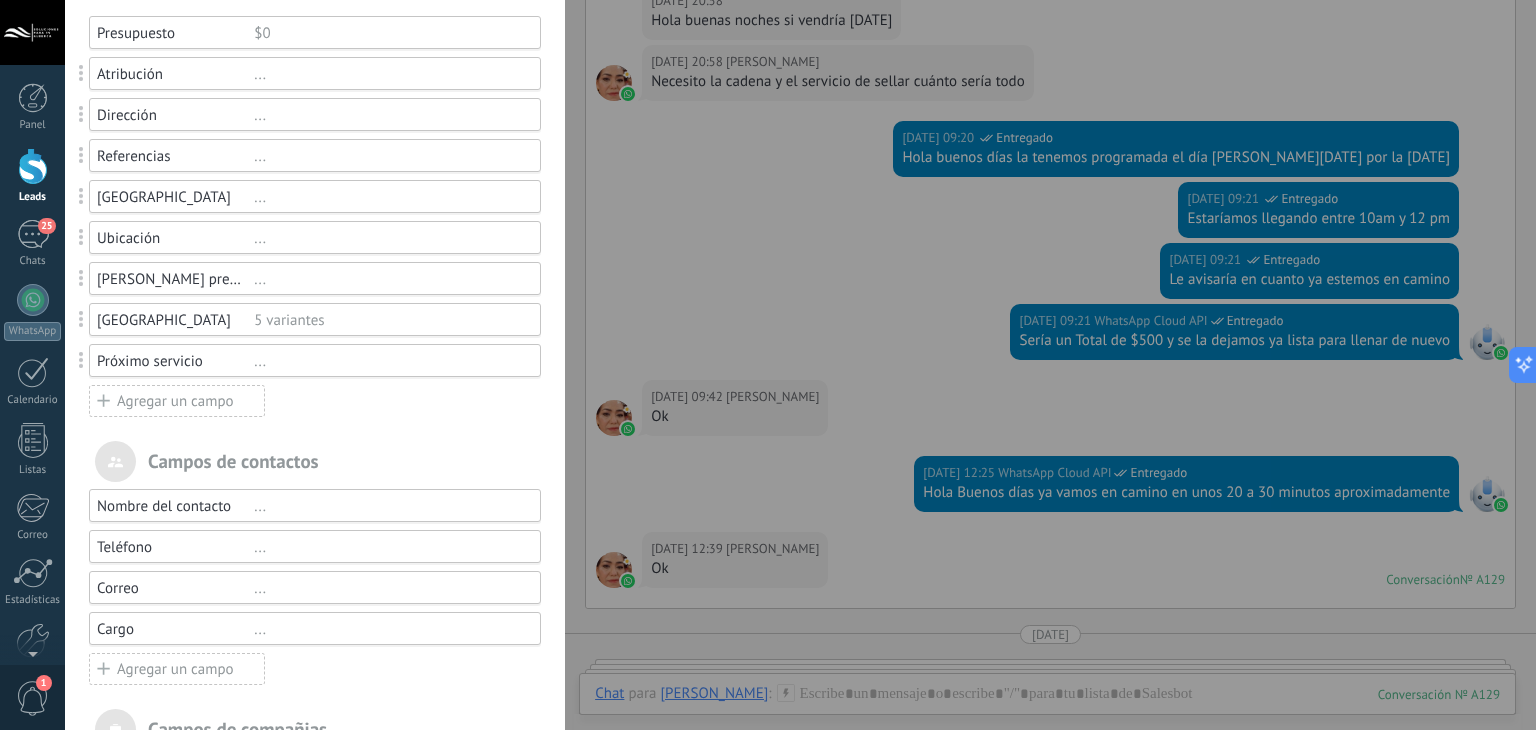 click on "5 variantes" at bounding box center [388, 320] 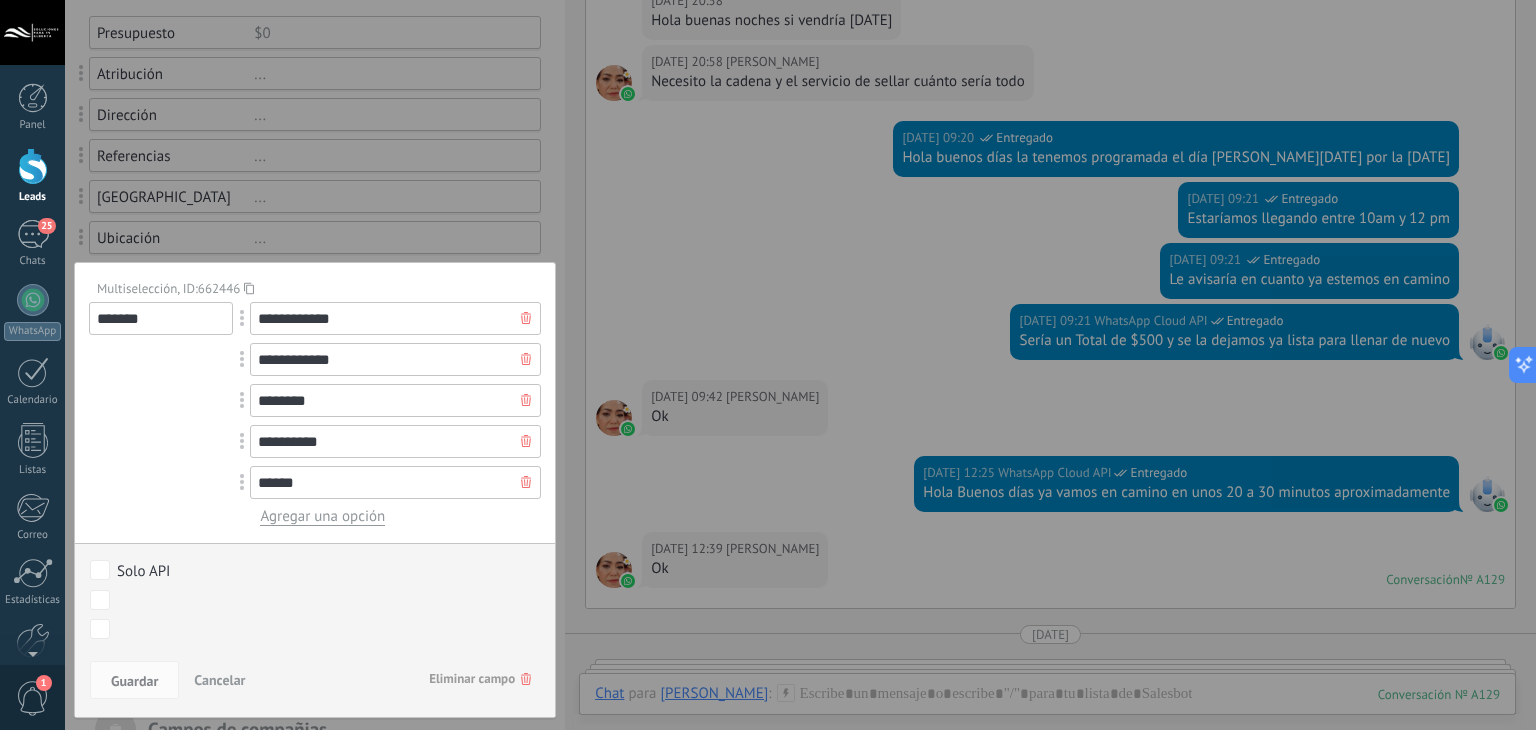 click on "Agregar una opción" at bounding box center [322, 516] 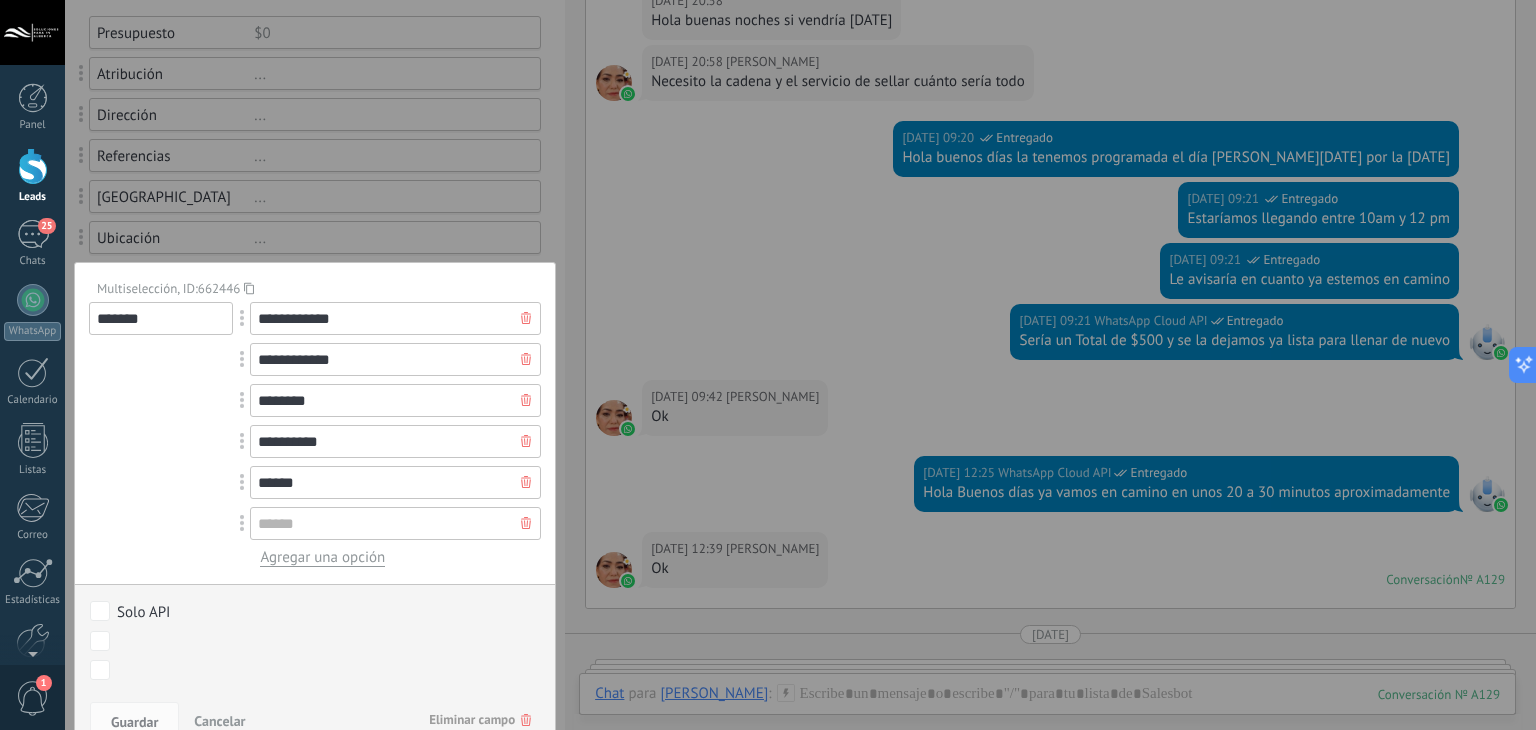 click at bounding box center (395, 523) 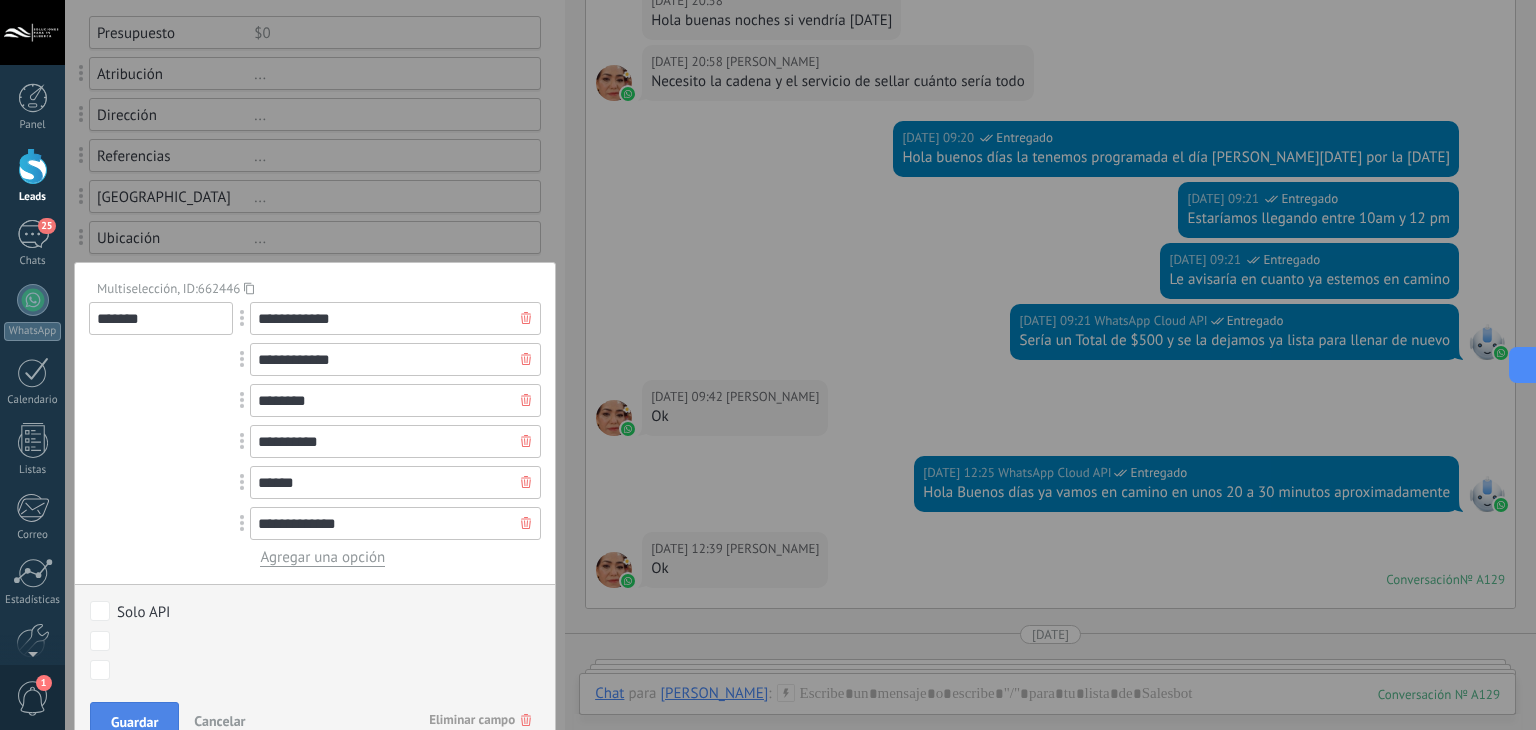 type on "**********" 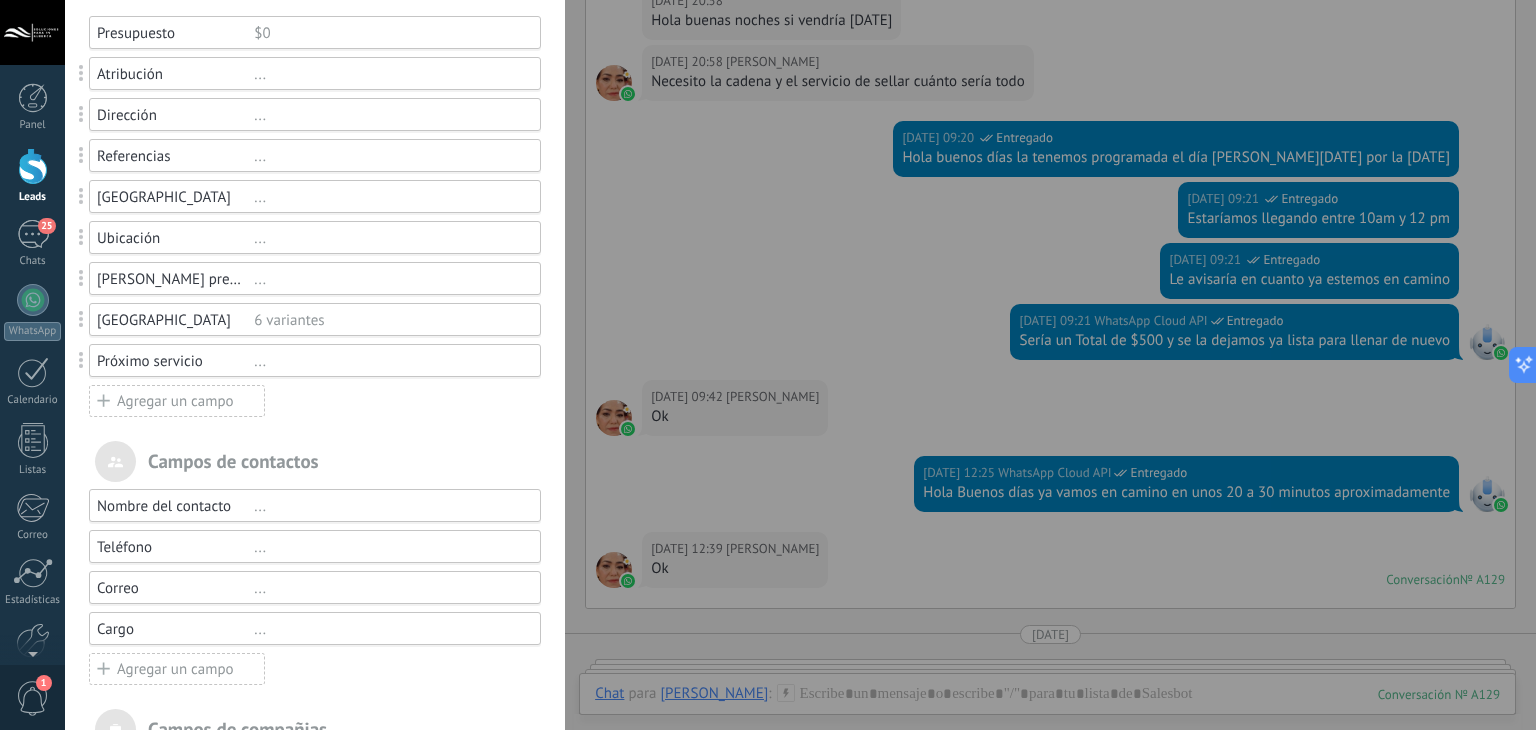 click on "Campos y grupos En Kommo puedes añadir tus propios campos y usarlos para cualquier filtro e informe. ... Principal ... Estadísticas ... Archivos ... Productos ... Servicios ********* Usted ha alcanzado la cantidad máxima de los campos añadidos en la tarifa Periodo de prueba Presupuesto $0 Atribución ... Dirección ... Referencias ... [GEOGRAPHIC_DATA] ... Ubicación ... Horario preferido ... Colonia 6 variantes Próximo servicio ... Agregar un campo Servicio 1 $0 Fecha Servicio 1 ... Servicio 2 $0 Fecha Servicio 2 ... Servicio 3 $0 Fecha Servicio 3 ... Agregar un campo utm_content ... utm_medium ... utm_campaign ... utm_source ... utm_term ... utm_referrer ... referrer ... gclientid ... gclid ... fbclid ... Add meta Campos de contactos Nombre del contacto ... Teléfono ... Correo ... Cargo ... Agregar un campo Campos de compañias Nombre de la compañía ... Teléfono ... Correo ... Página web ... Dirección ... Agregar un campo" at bounding box center (800, 365) 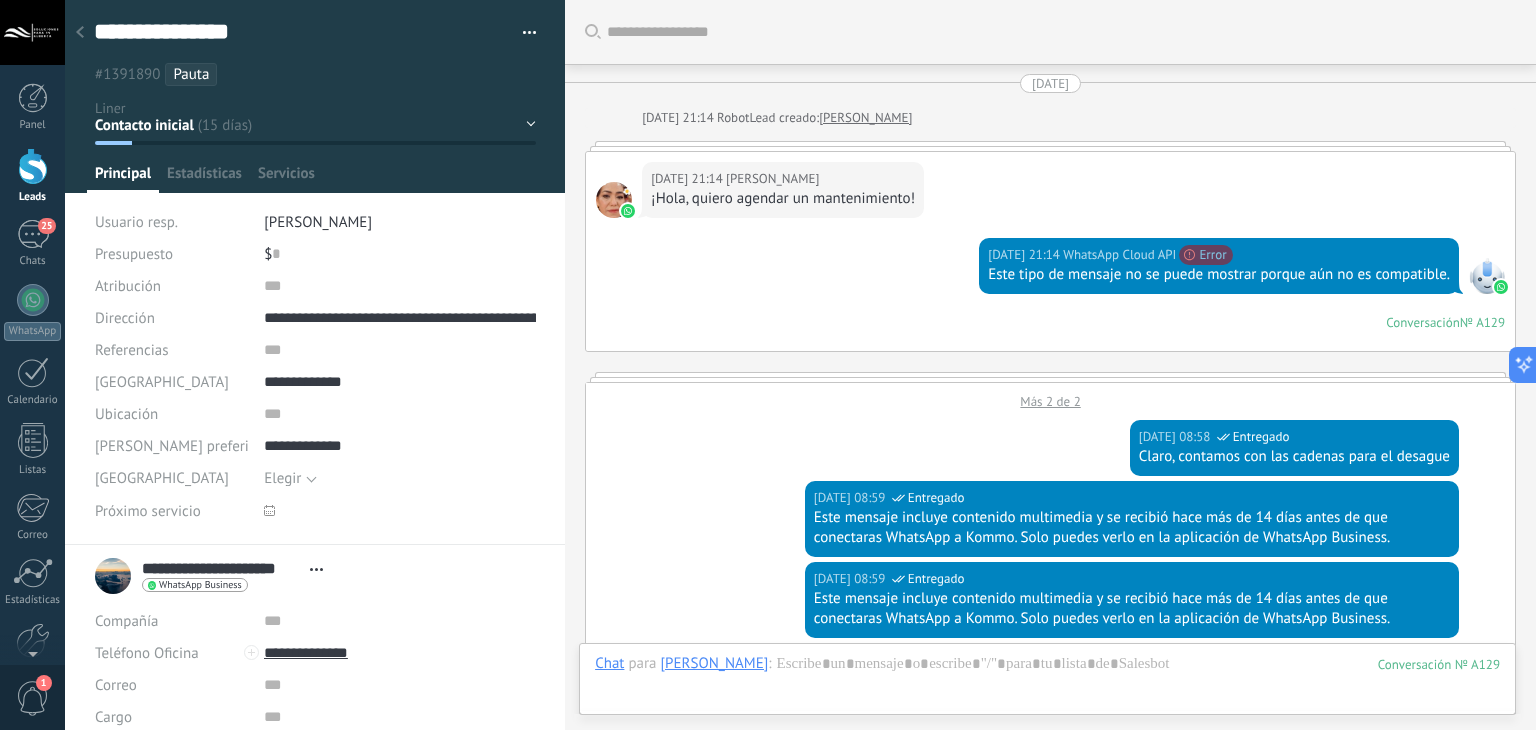 scroll, scrollTop: 29, scrollLeft: 0, axis: vertical 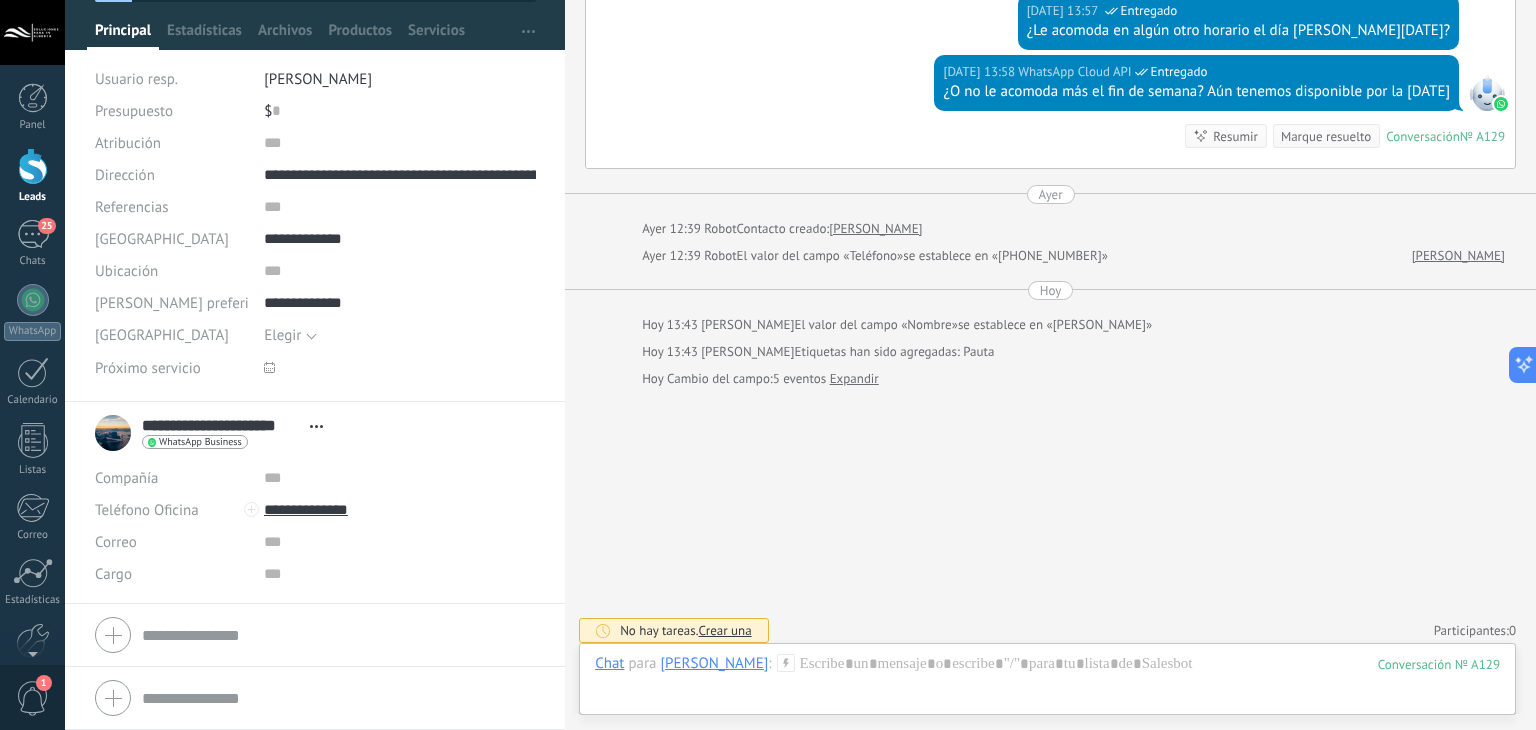 click on "Elegir" at bounding box center [282, 335] 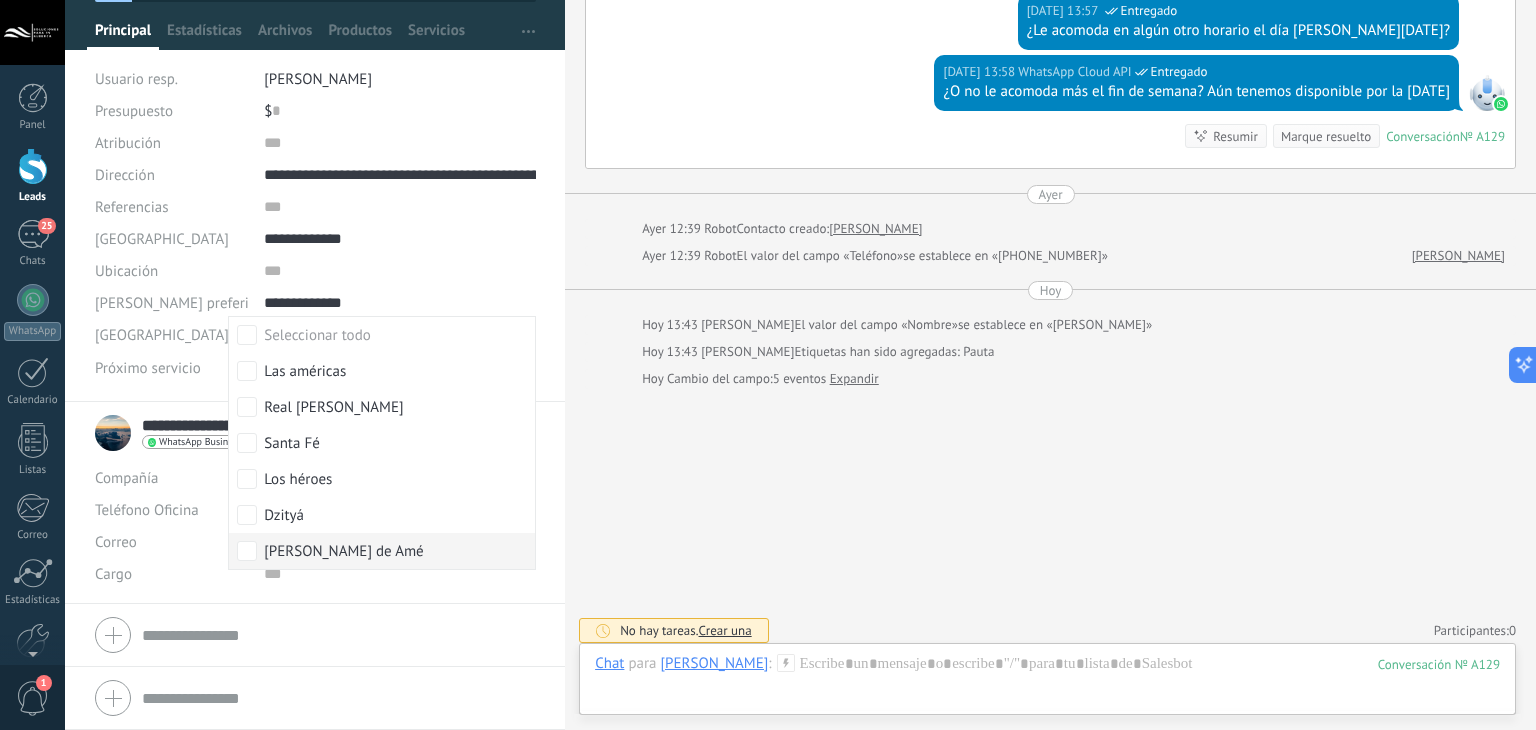 click on "[PERSON_NAME] de Amé" at bounding box center [343, 552] 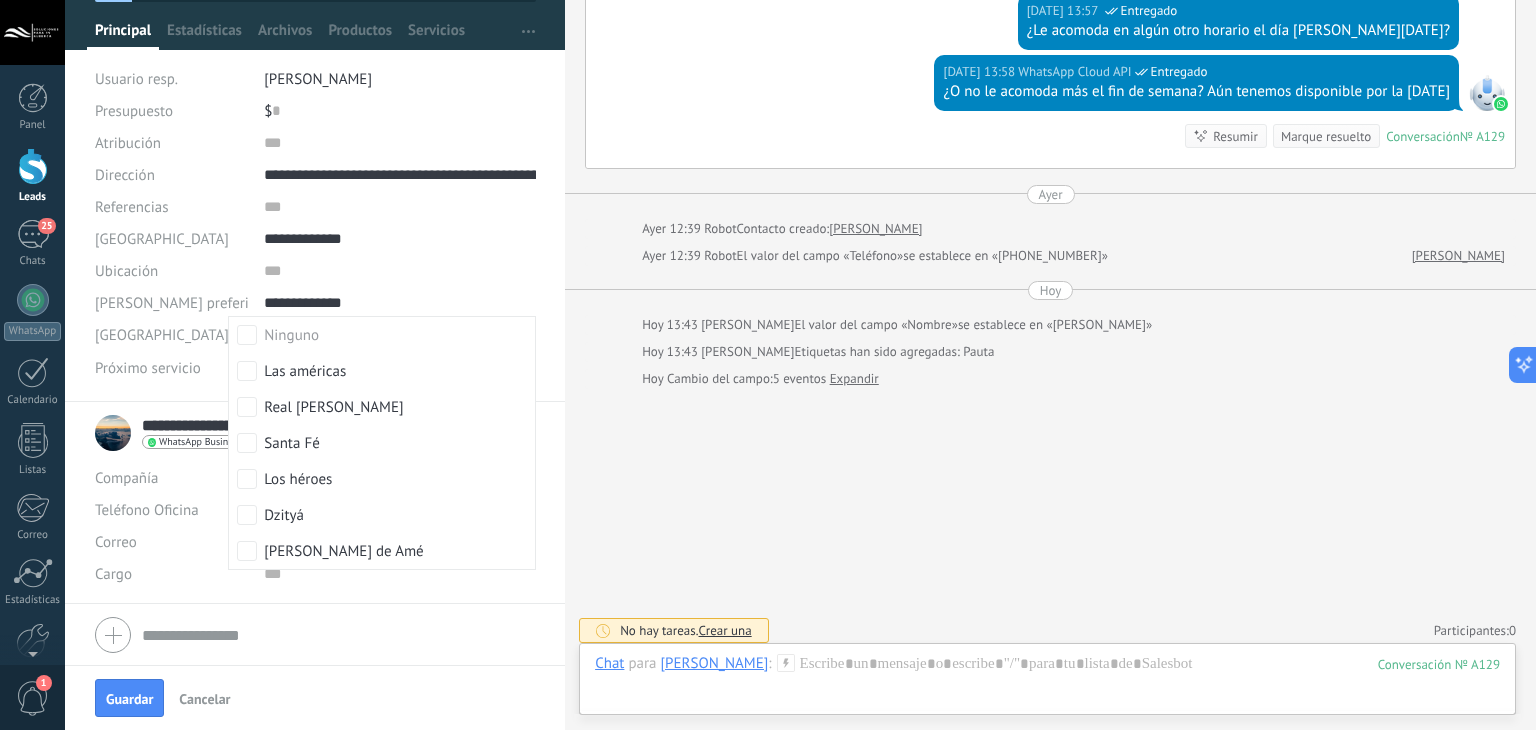 click on "Buscar Carga más 05.07.2025 05.07.2025 21:14 Robot  Lead creado:  Araceli Jiménez 05.07.2025 21:14 Araceli Jiménez Chávez  ¡Hola, quiero agendar un mantenimiento! 05.07.2025 21:14 WhatsApp Cloud API  Error Este tipo de mensaje no se puede mostrar porque aún no es compatible. Conversación  № A129 Conversación № A129 Más 2 de 2 06.07.2025 08:58 WhatsApp Cloud API  Entregado Claro, contamos con las cadenas  para el desague 06.07.2025 08:59 WhatsApp Cloud API  Entregado Este mensaje incluye contenido multimedia y se recibió hace más de 14 días  antes de que conectaras WhatsApp a Kommo. Solo puedes verlo en la aplicación de WhatsApp Business. 06.07.2025 08:59 WhatsApp Cloud API  Entregado Este mensaje incluye contenido multimedia y se recibió hace más de 14 días  antes de que conectaras WhatsApp a Kommo. Solo puedes verlo en la aplicación de WhatsApp Business. 06.07.2025 08:59 WhatsApp Cloud API  Entregado 06.07.2025 08:59 WhatsApp Cloud API  Entregado 06.07.2025 08:59 Entregado   0" at bounding box center (1050, -1665) 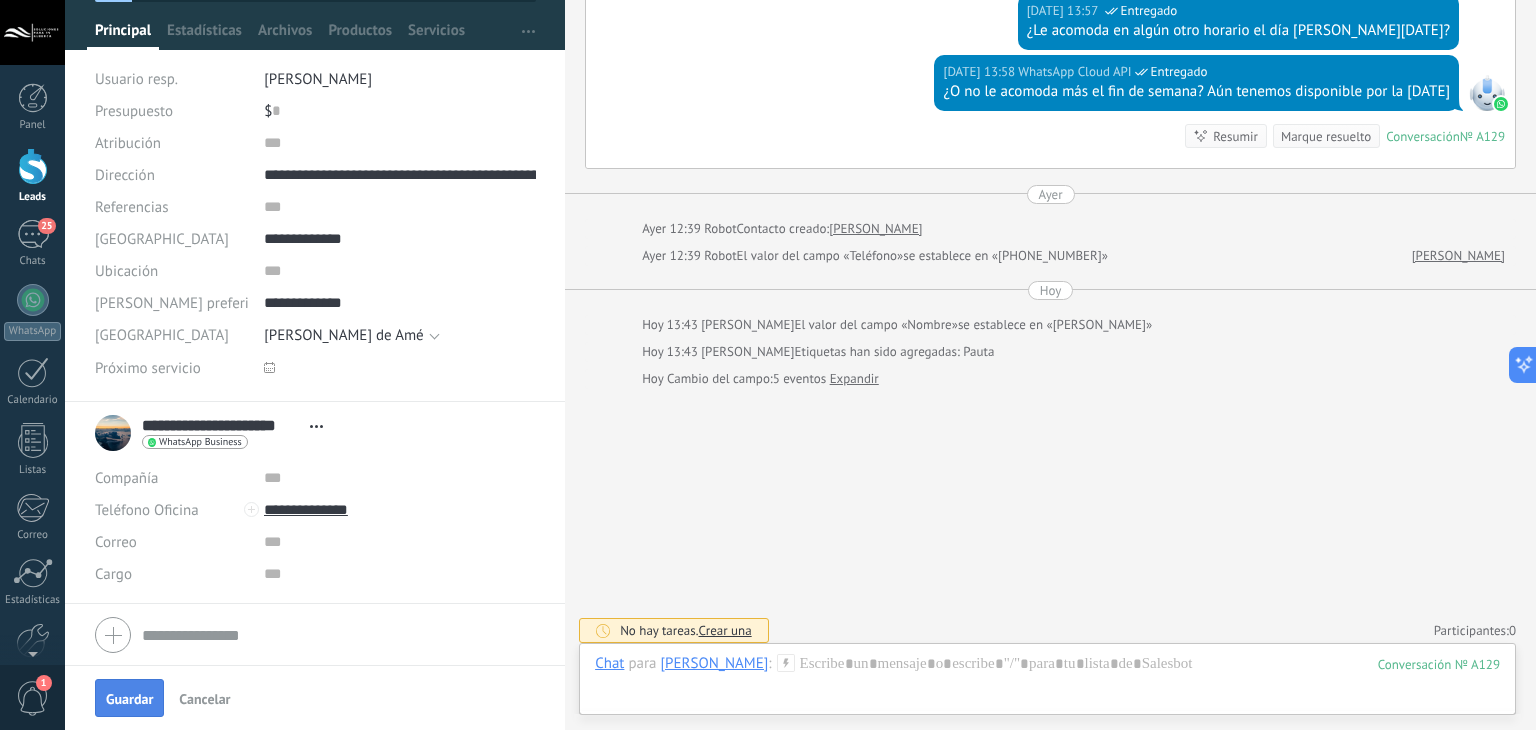click on "Guardar" at bounding box center [129, 699] 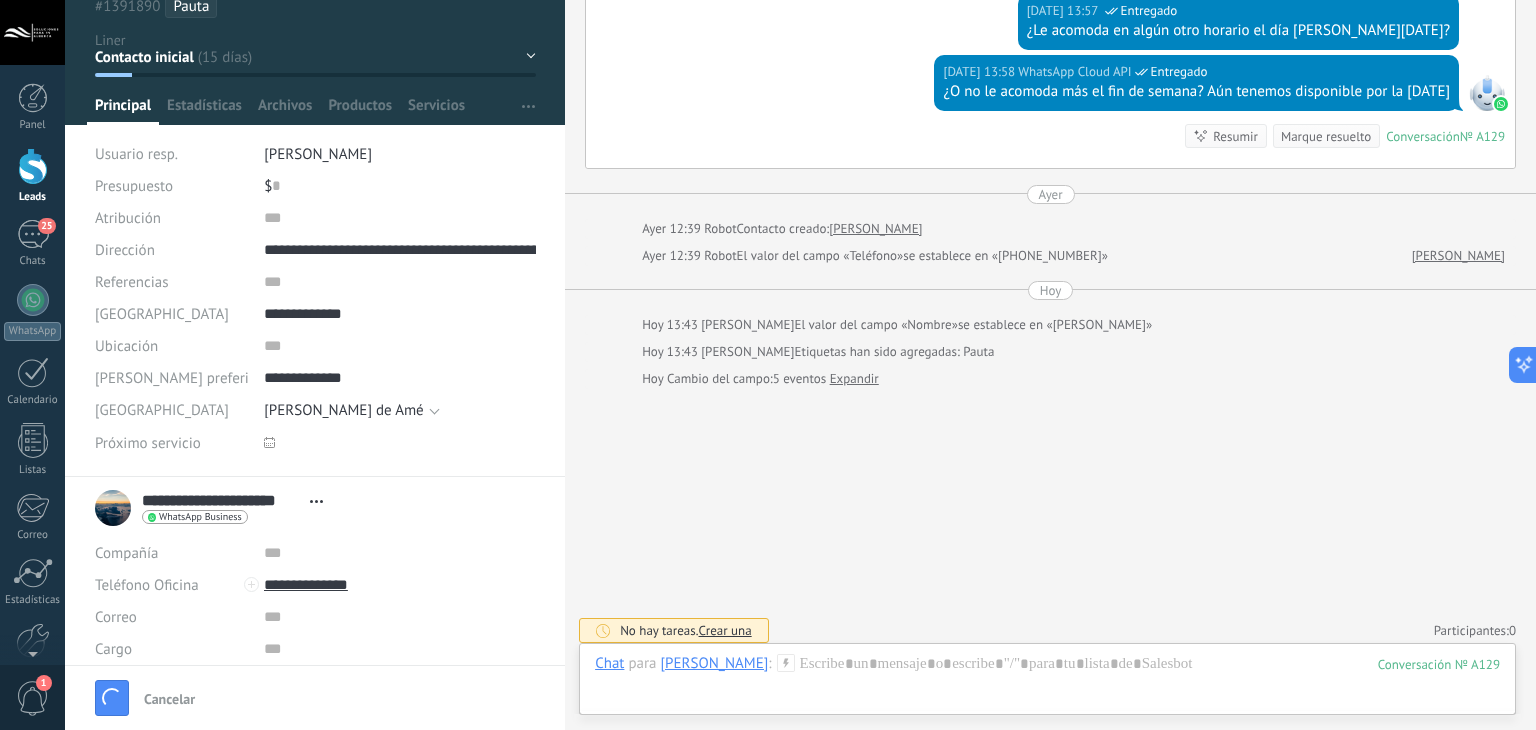 scroll, scrollTop: 0, scrollLeft: 0, axis: both 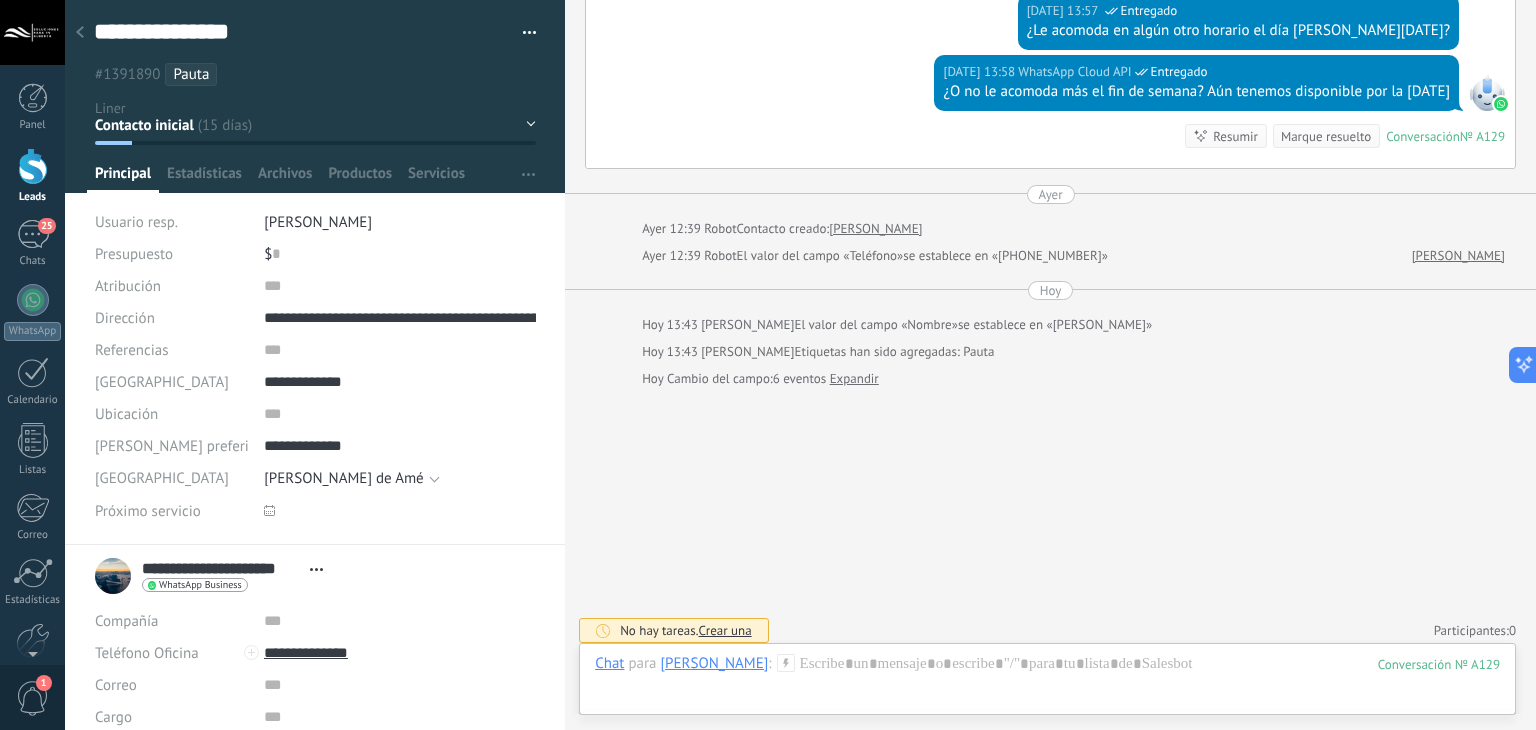 click 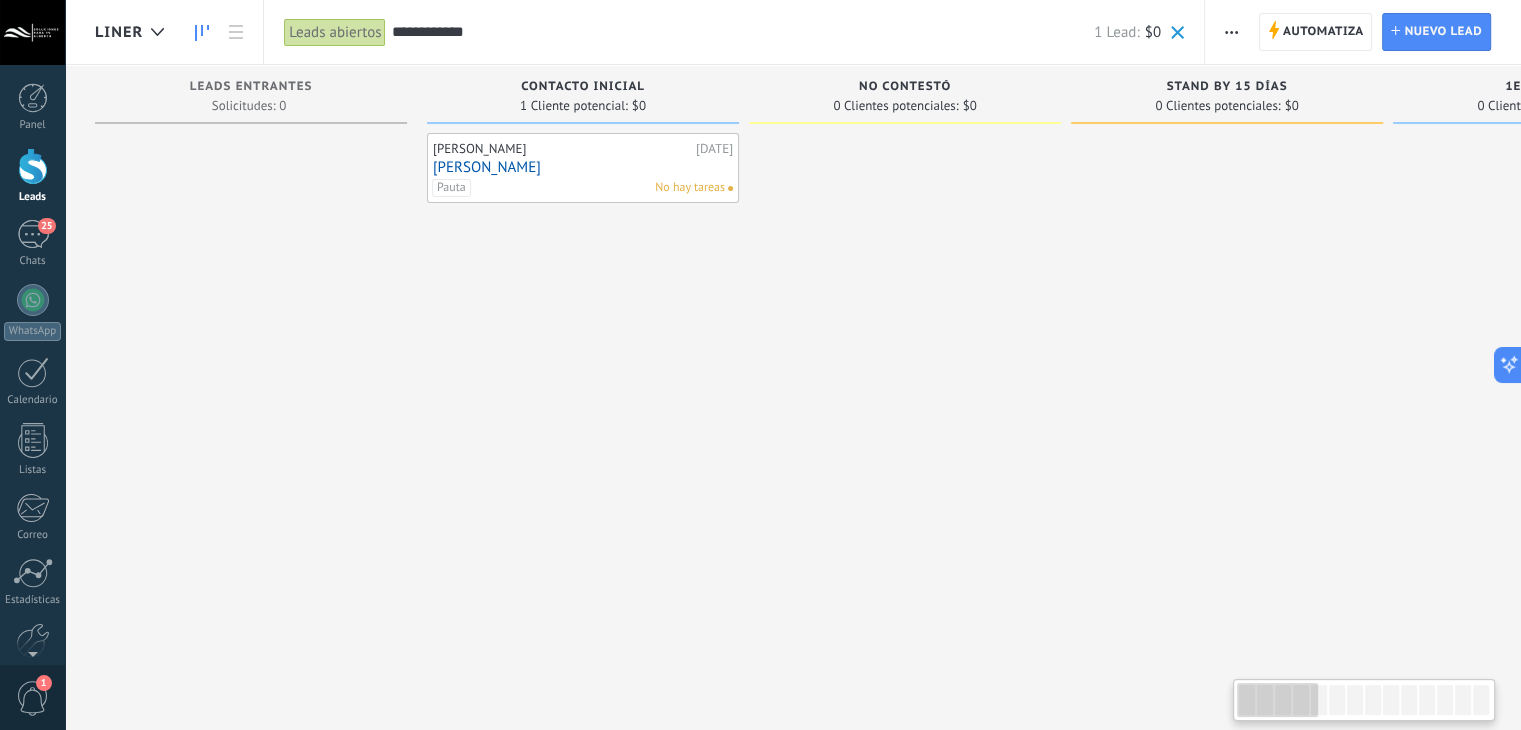 click on "Araceli Jiménez Chávez 05.07.2025 Araceli Jiménez Pauta No hay tareas" at bounding box center (583, 168) 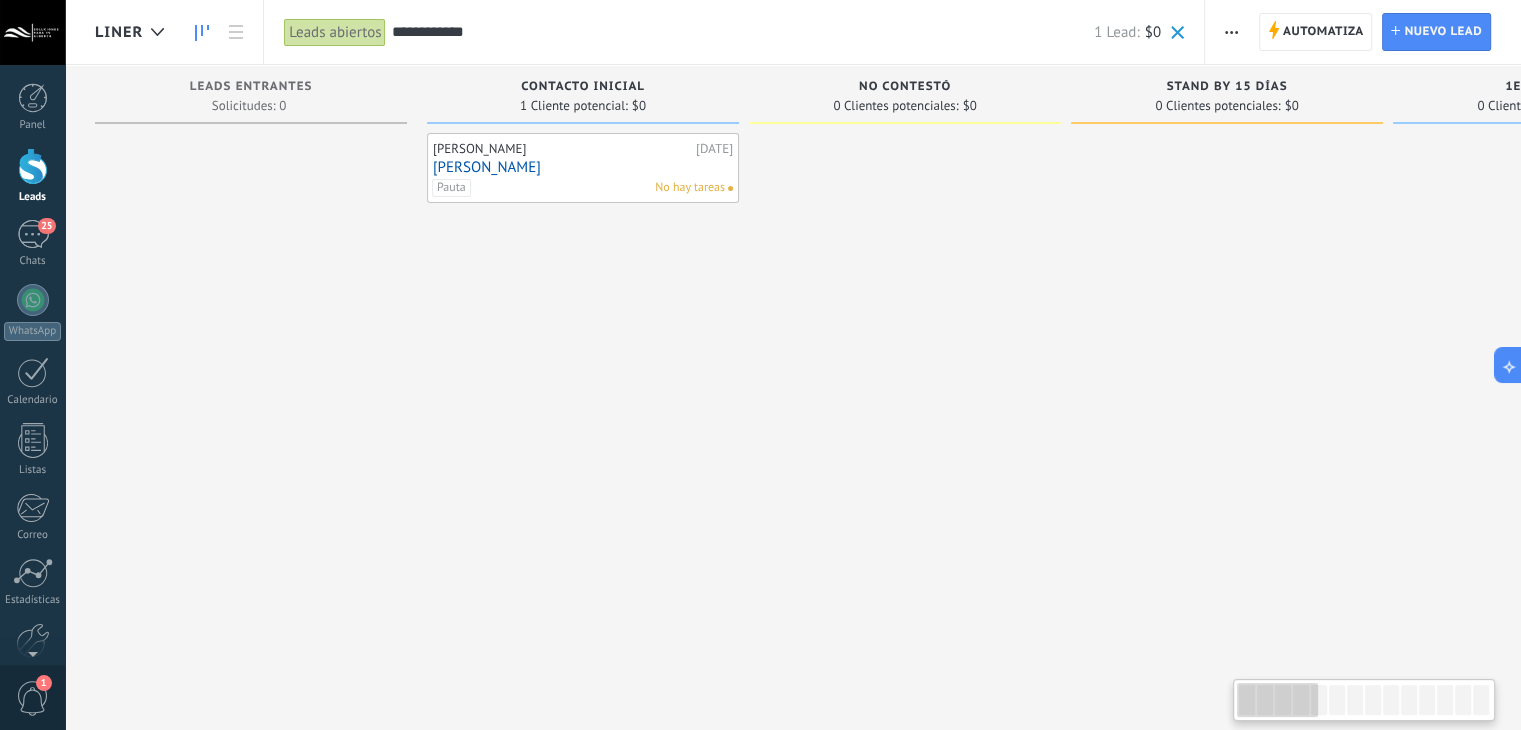 click on "Araceli Jiménez" at bounding box center (583, 167) 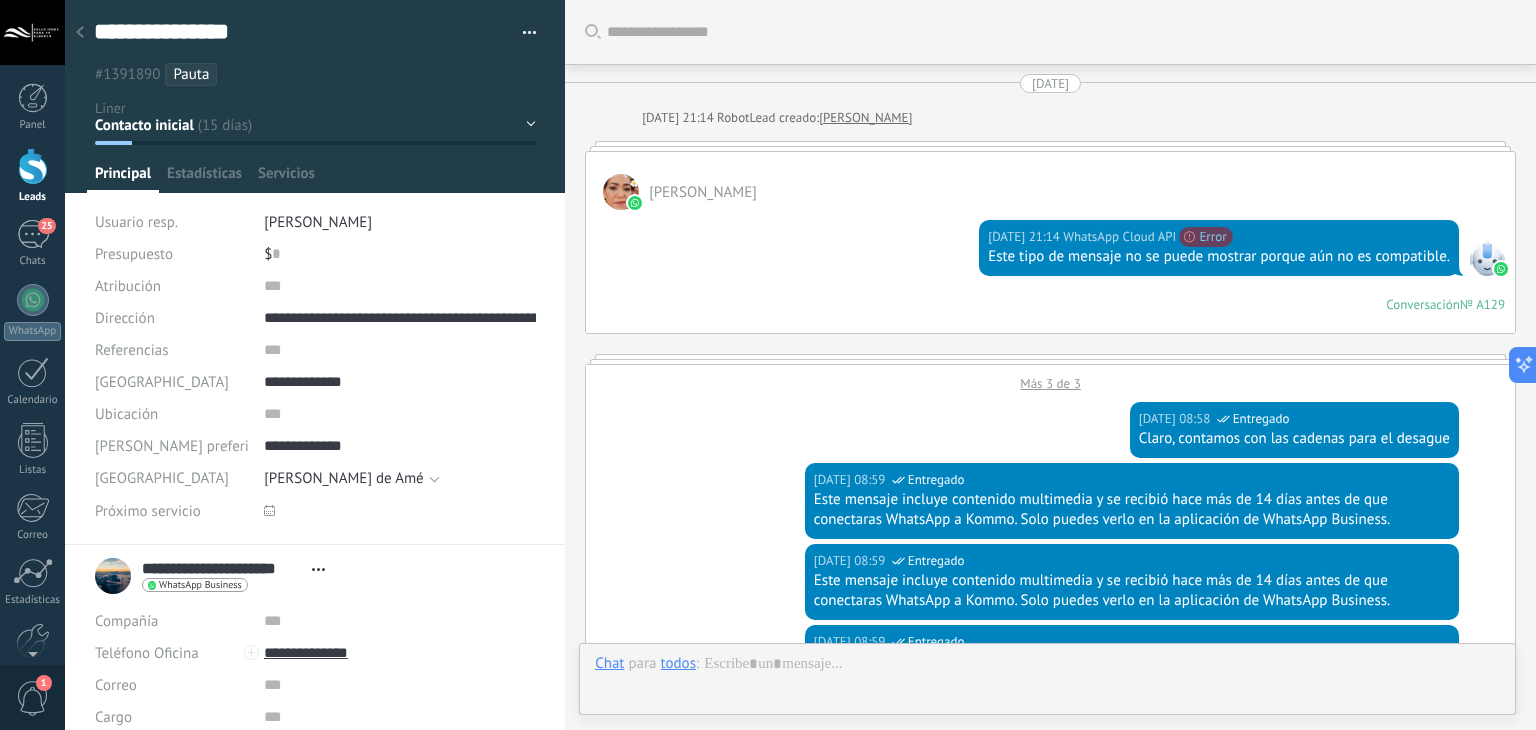type on "**********" 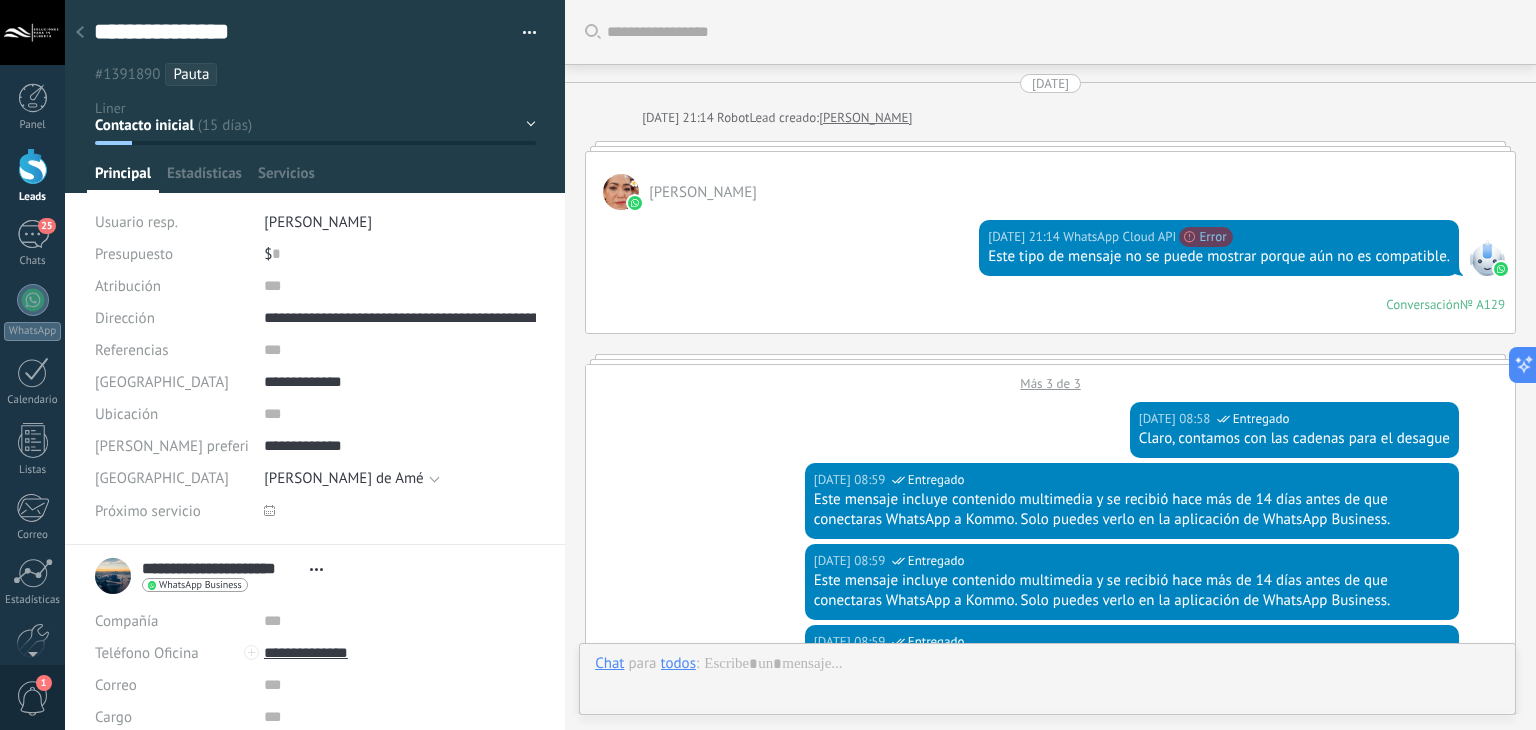 scroll, scrollTop: 29, scrollLeft: 0, axis: vertical 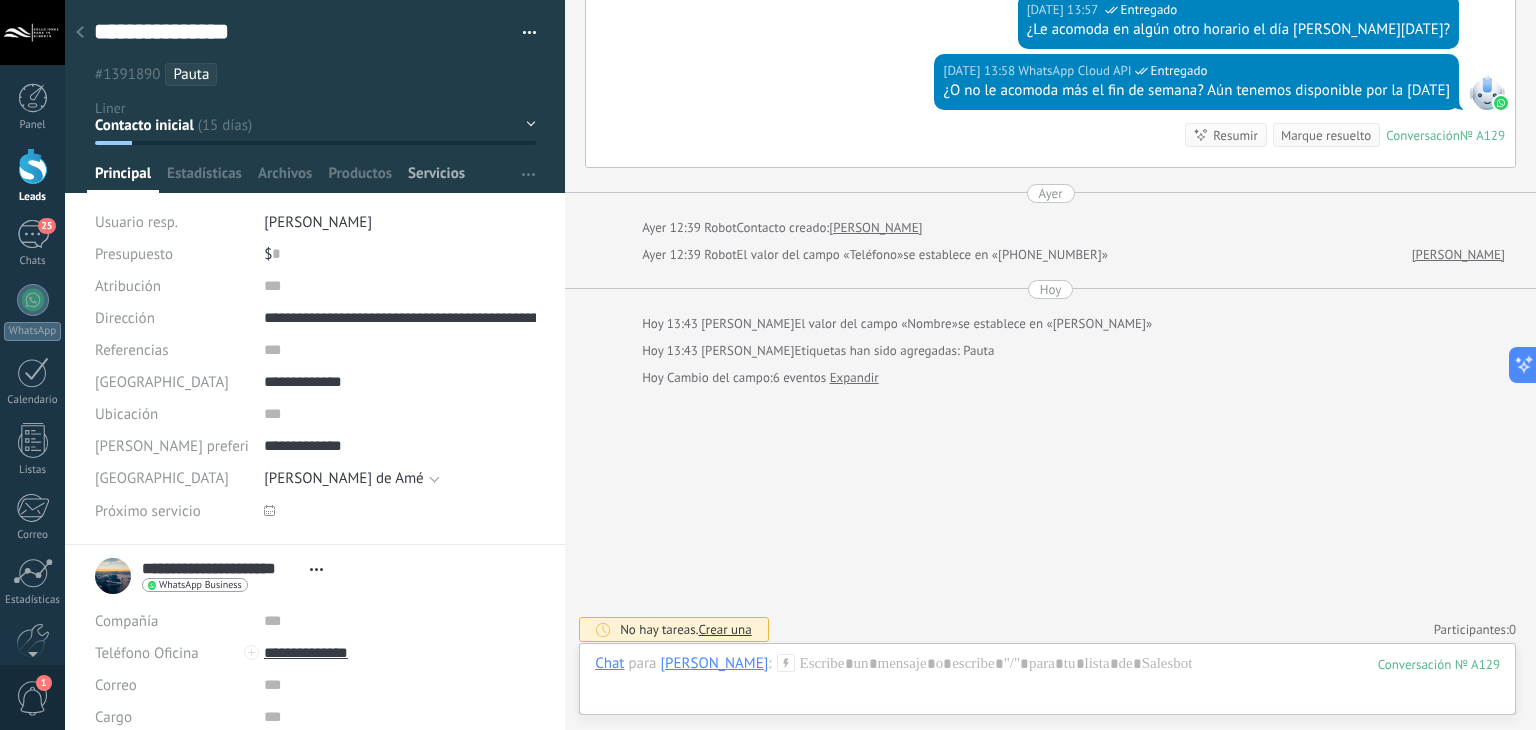 click on "Servicios" at bounding box center [436, 178] 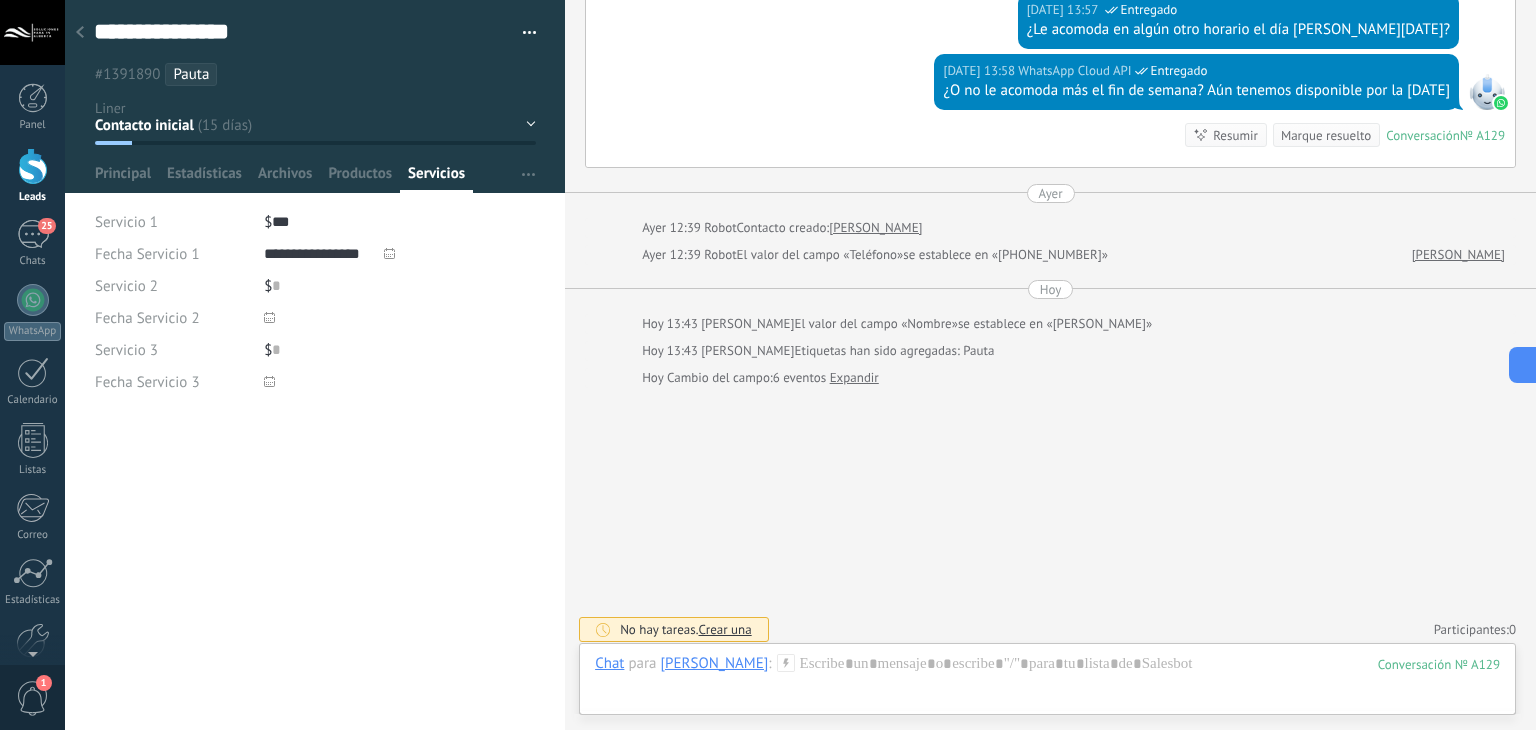 click at bounding box center (80, 33) 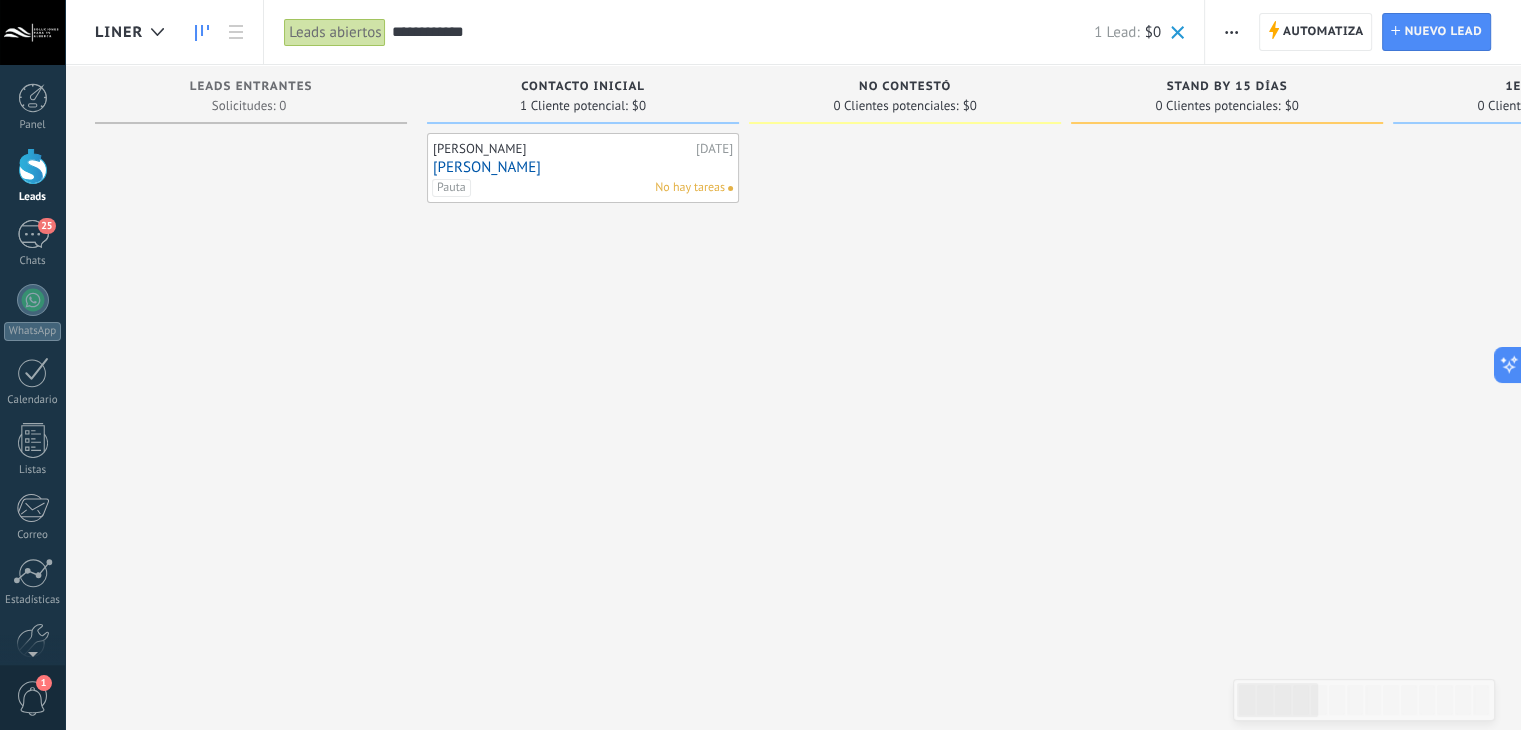 click on "**********" at bounding box center (742, 32) 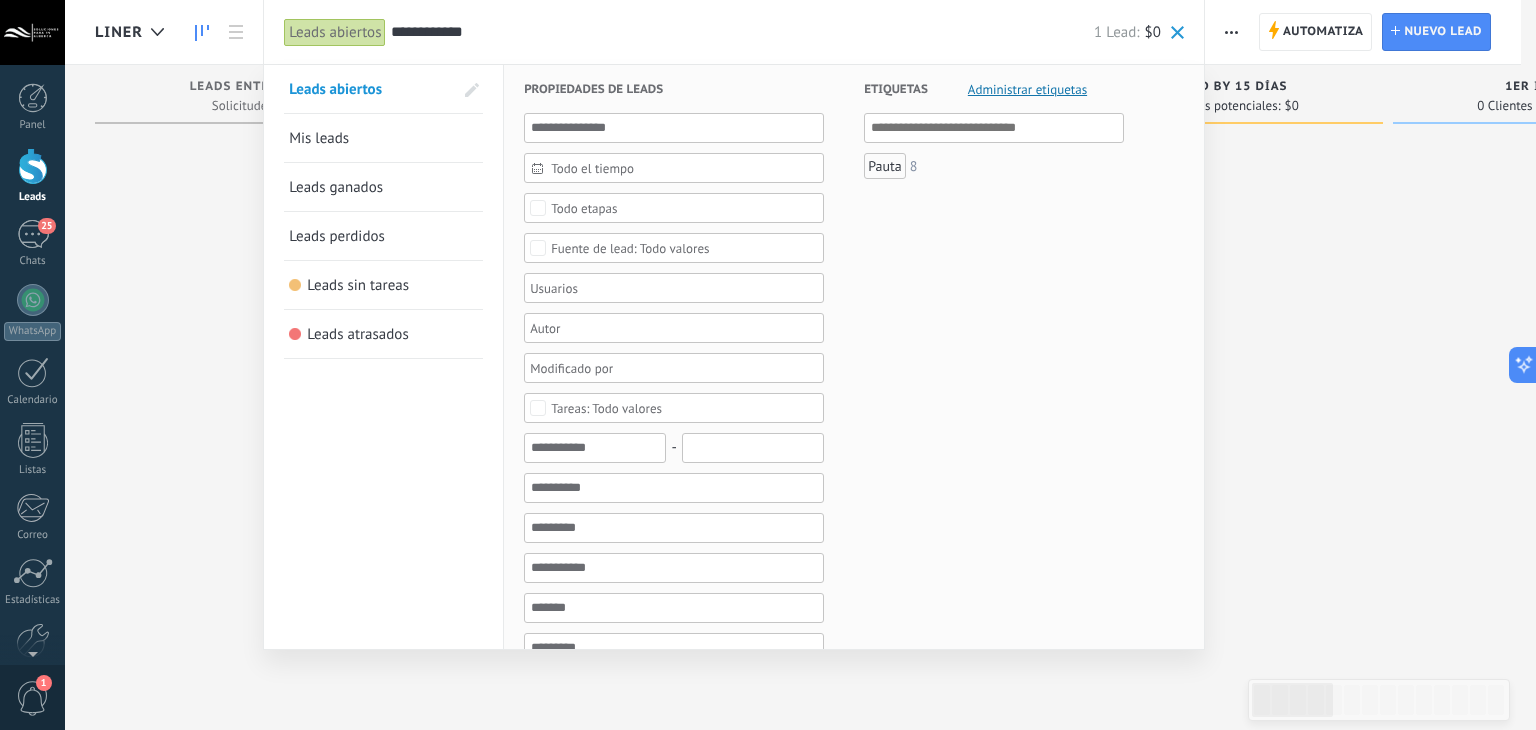 click on "**********" at bounding box center (742, 32) 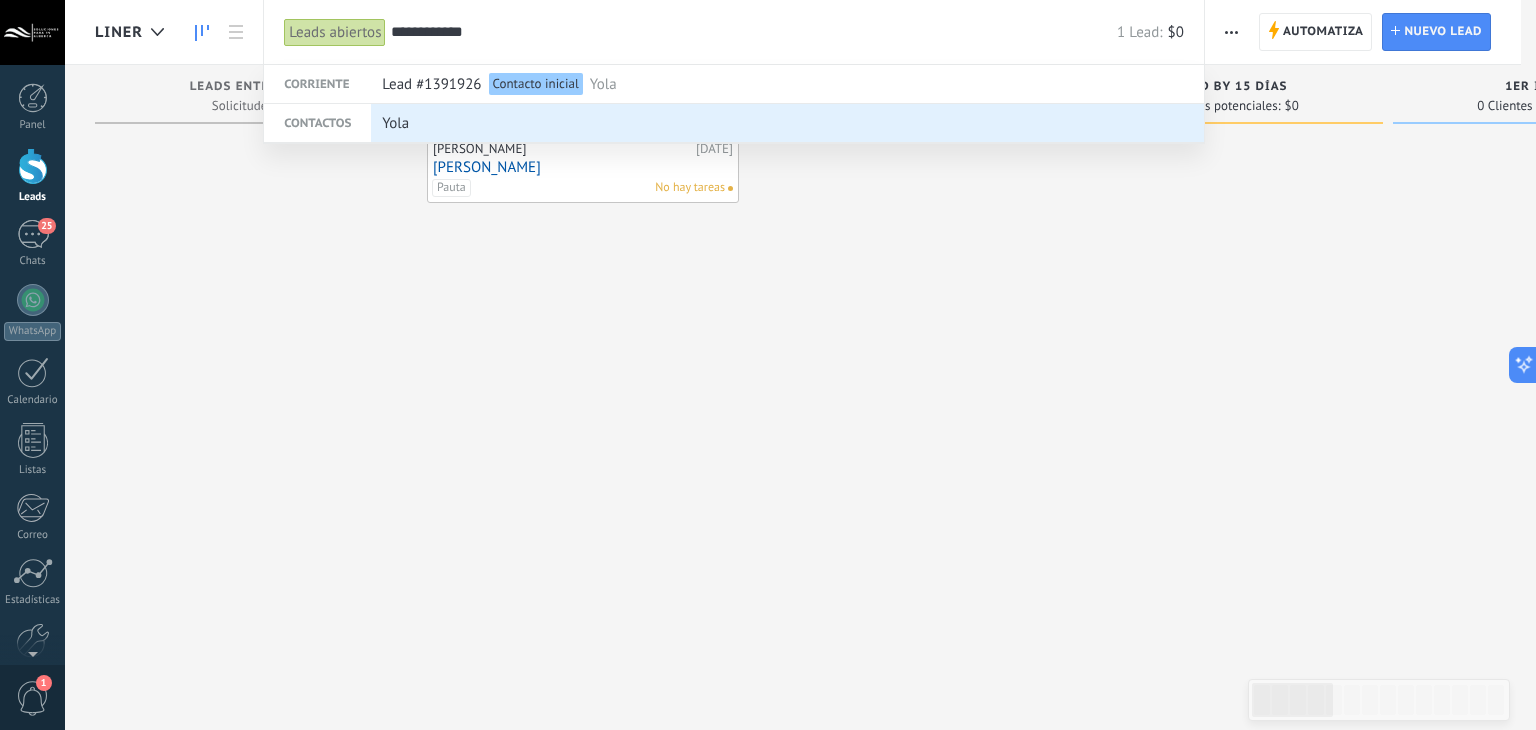 type on "**********" 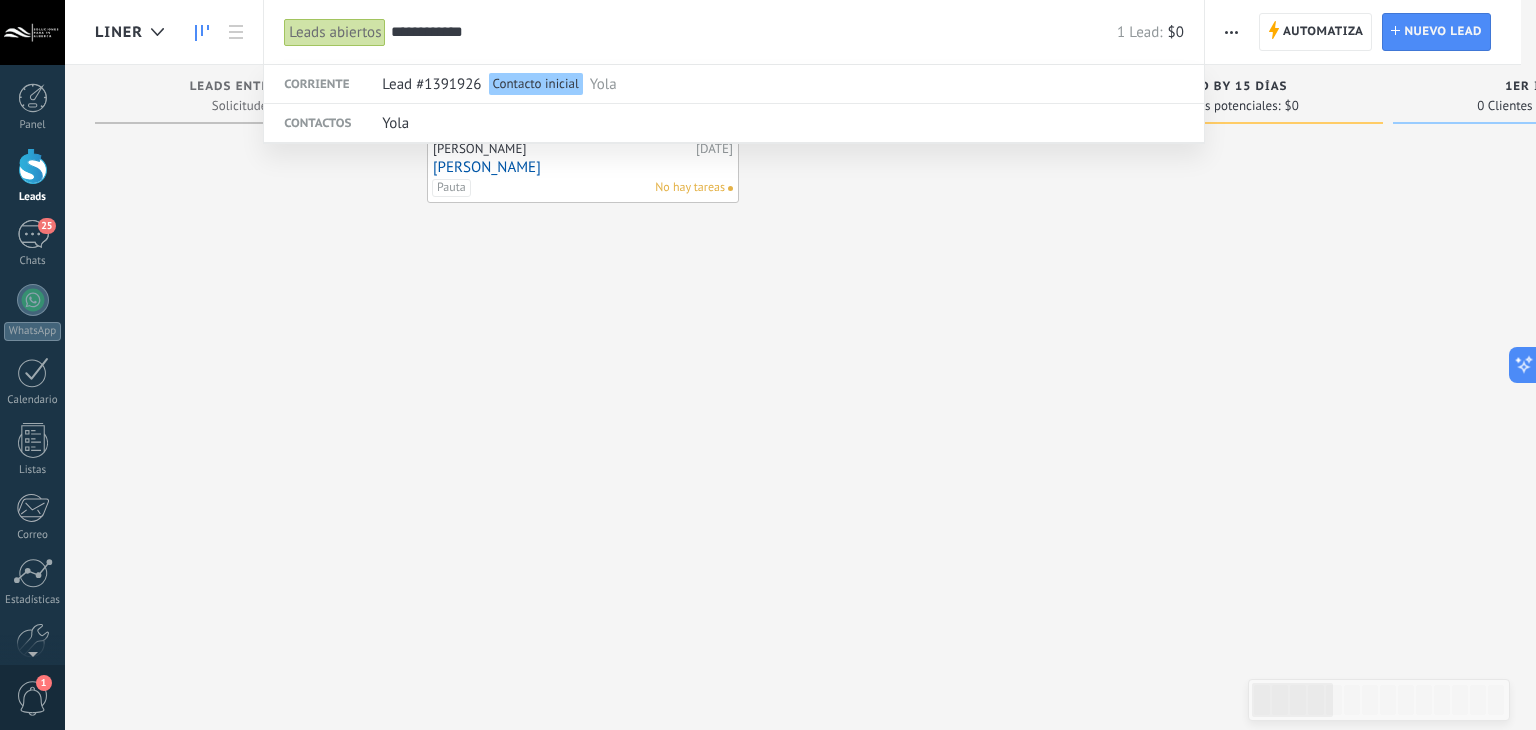 click on "**********" at bounding box center [787, 32] 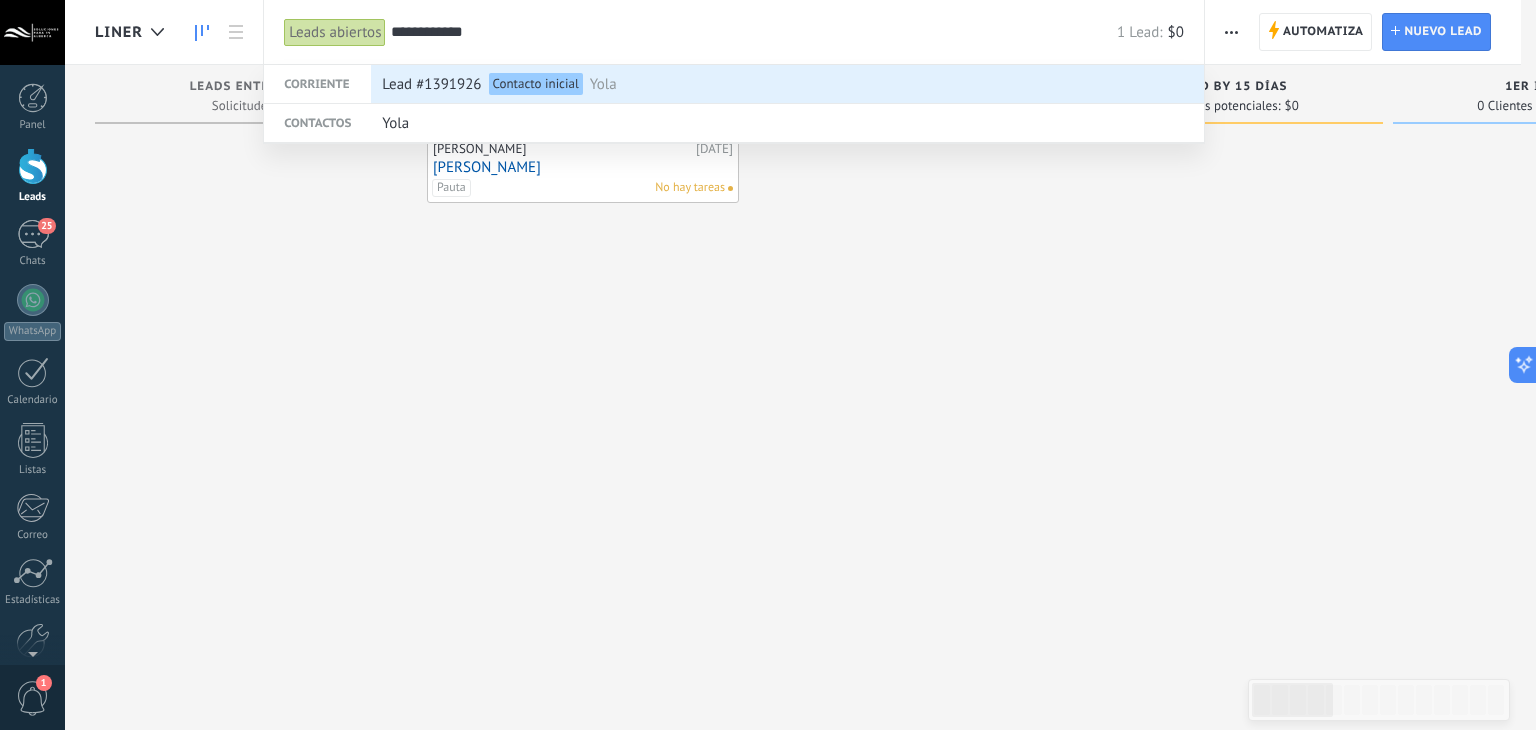 click on "Lead #1391926    Contacto inicial    Yola" at bounding box center (783, 85) 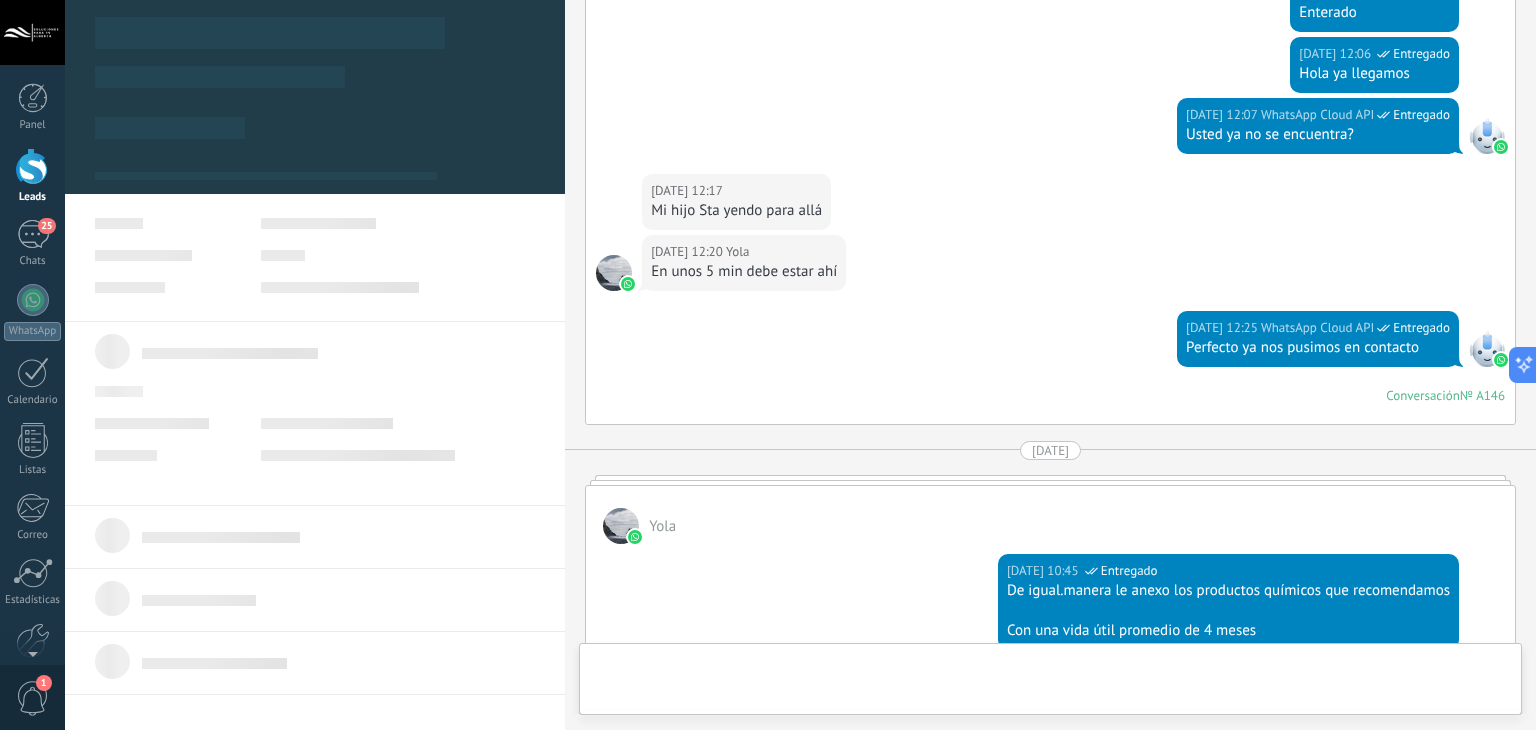 scroll, scrollTop: 2940, scrollLeft: 0, axis: vertical 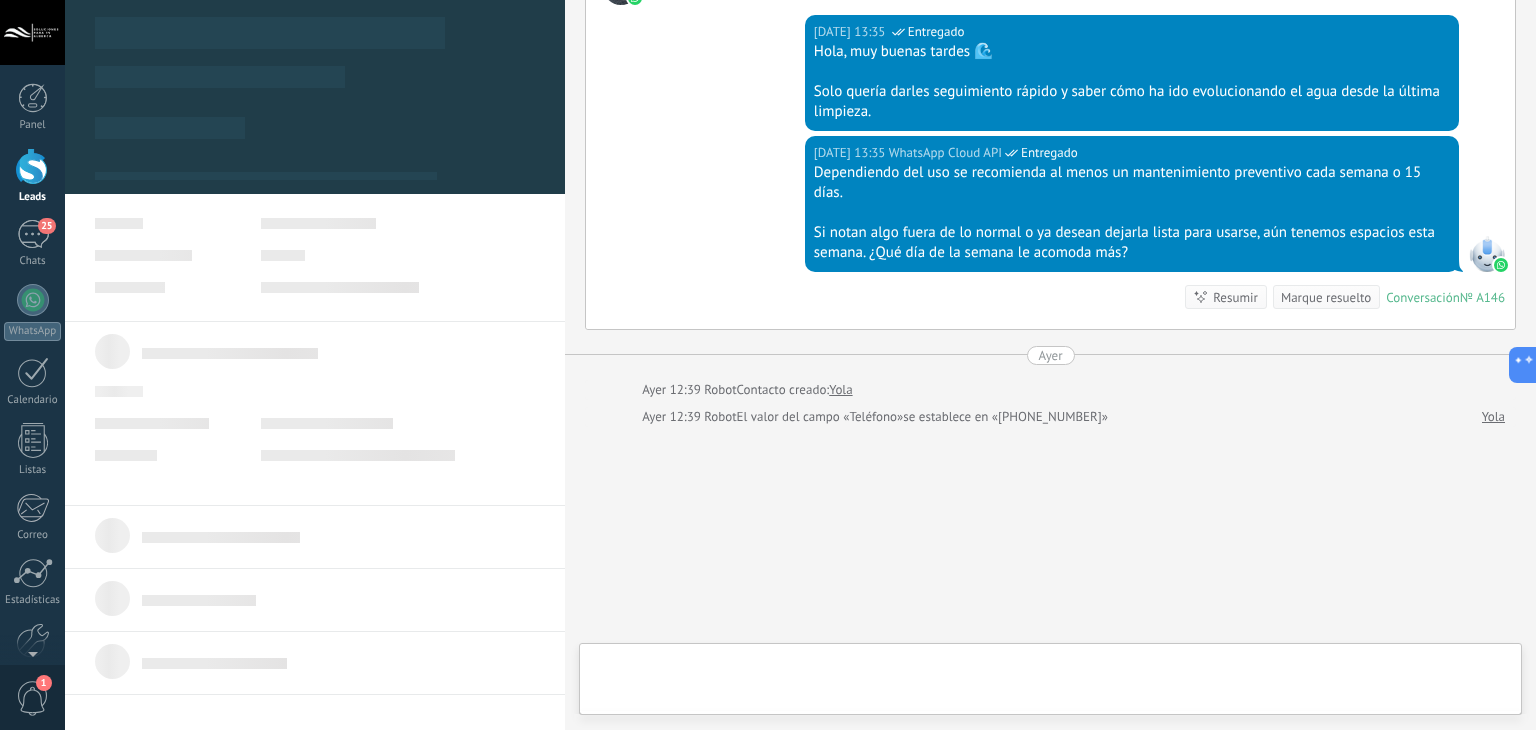 click on "16.07.2025 13:35 WhatsApp Cloud API  Entregado Dependiendo del uso se recomienda al menos un mantenimiento preventivo cada semana o 15 días.   Si notan algo fuera de lo normal o ya desean dejarla lista para usarse, aún tenemos espacios esta semana. ¿Qué día de la semana le acomoda más? Conversación  № A146 Conversación № A146 Resumir Resumir Marque resuelto" at bounding box center (1050, 232) 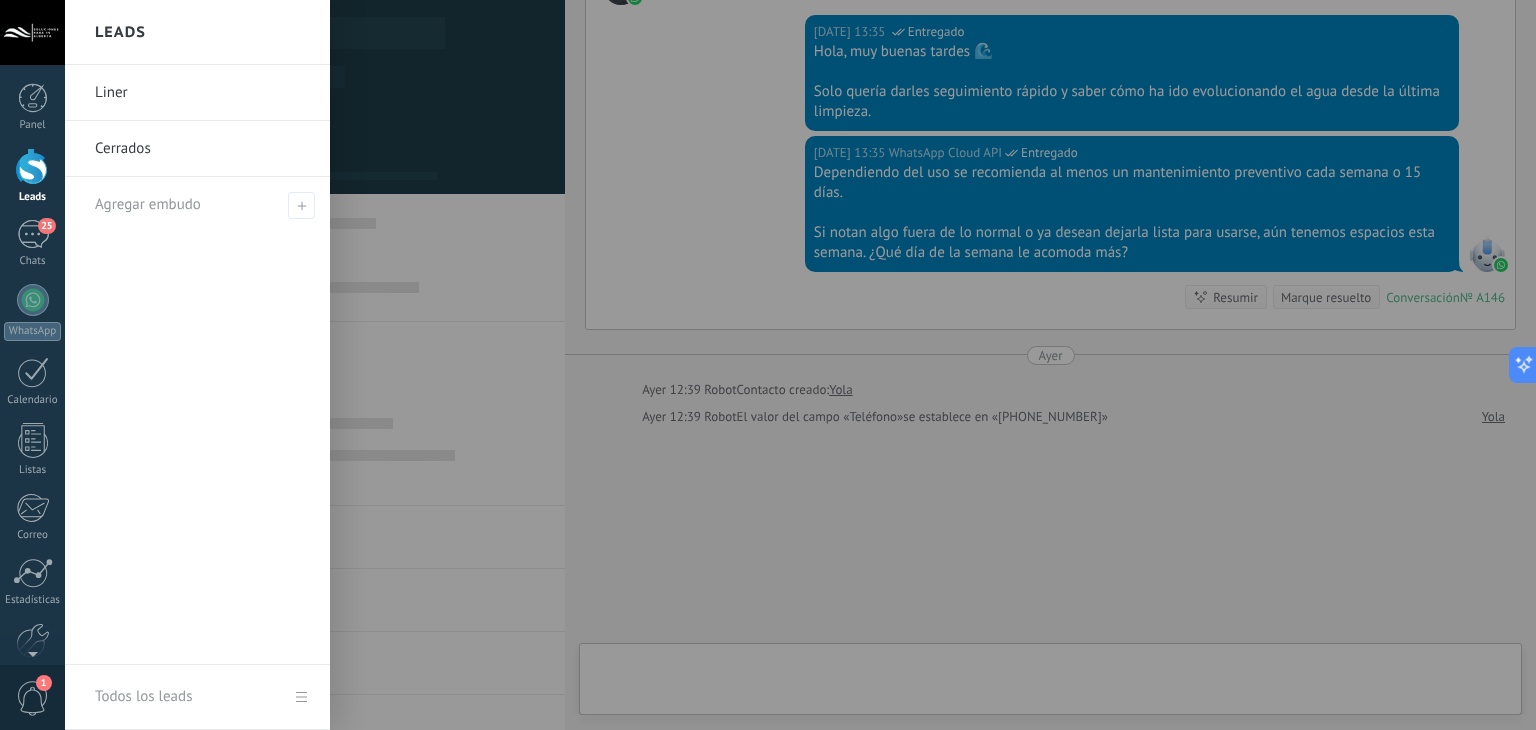 click at bounding box center [33, 166] 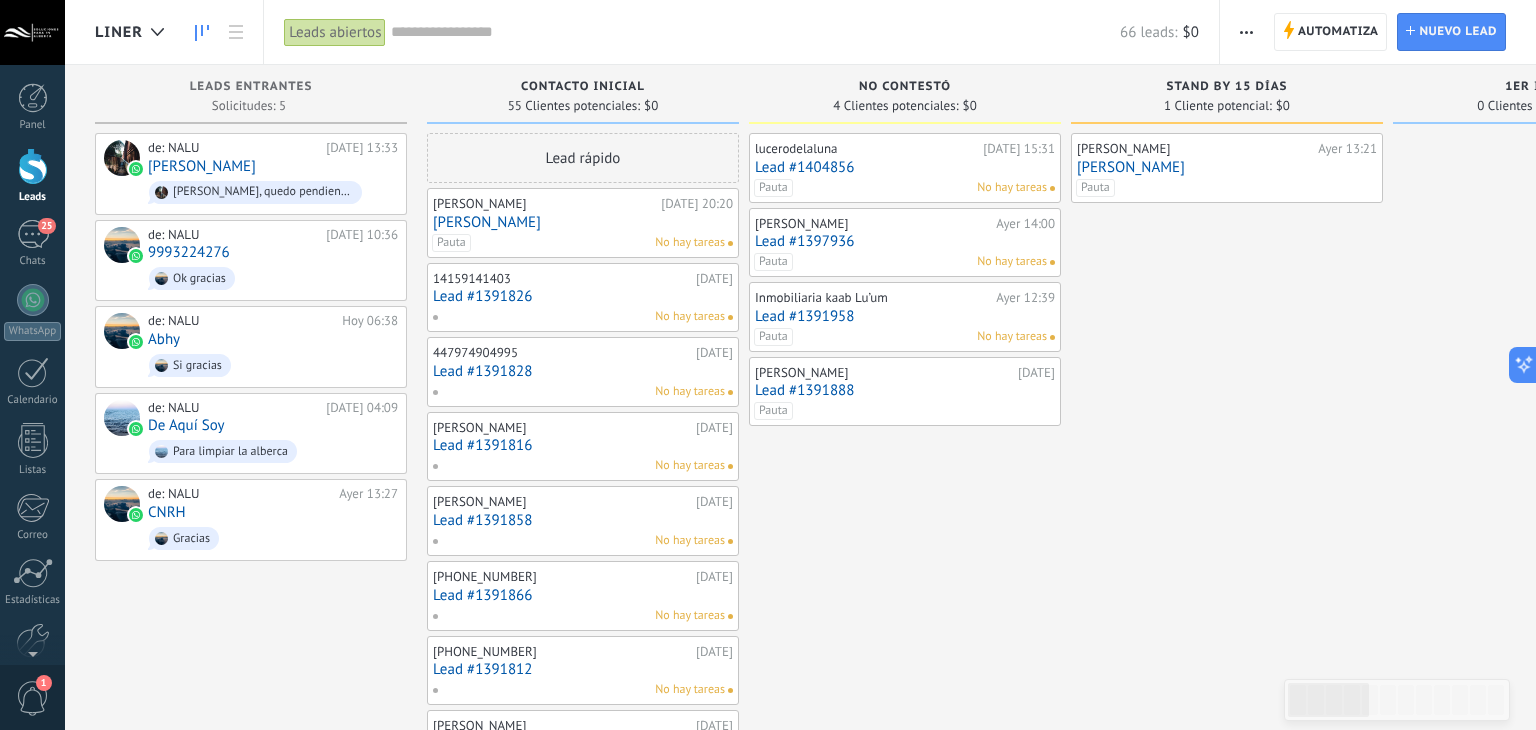 click on "66  leads:  $0" at bounding box center [794, 32] 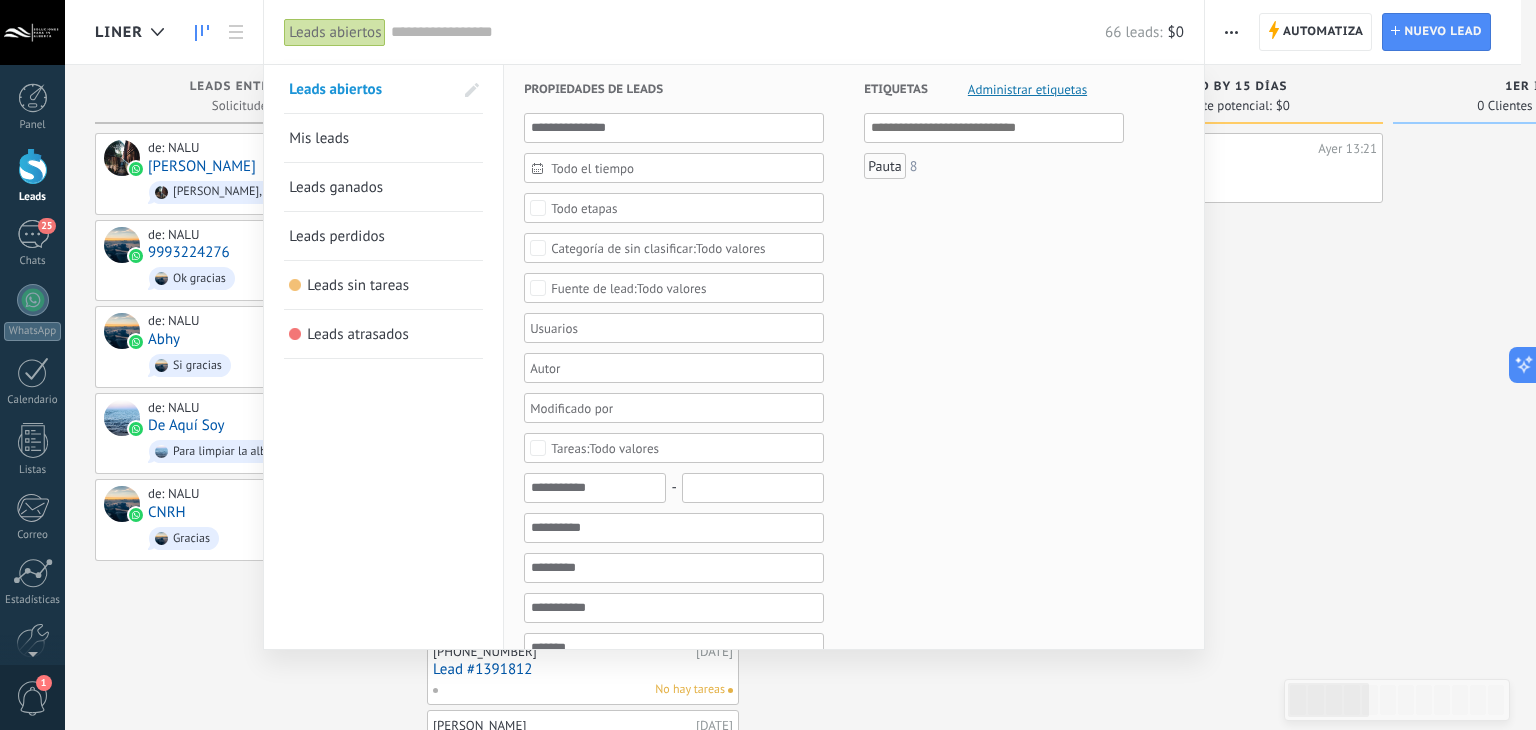 paste on "**********" 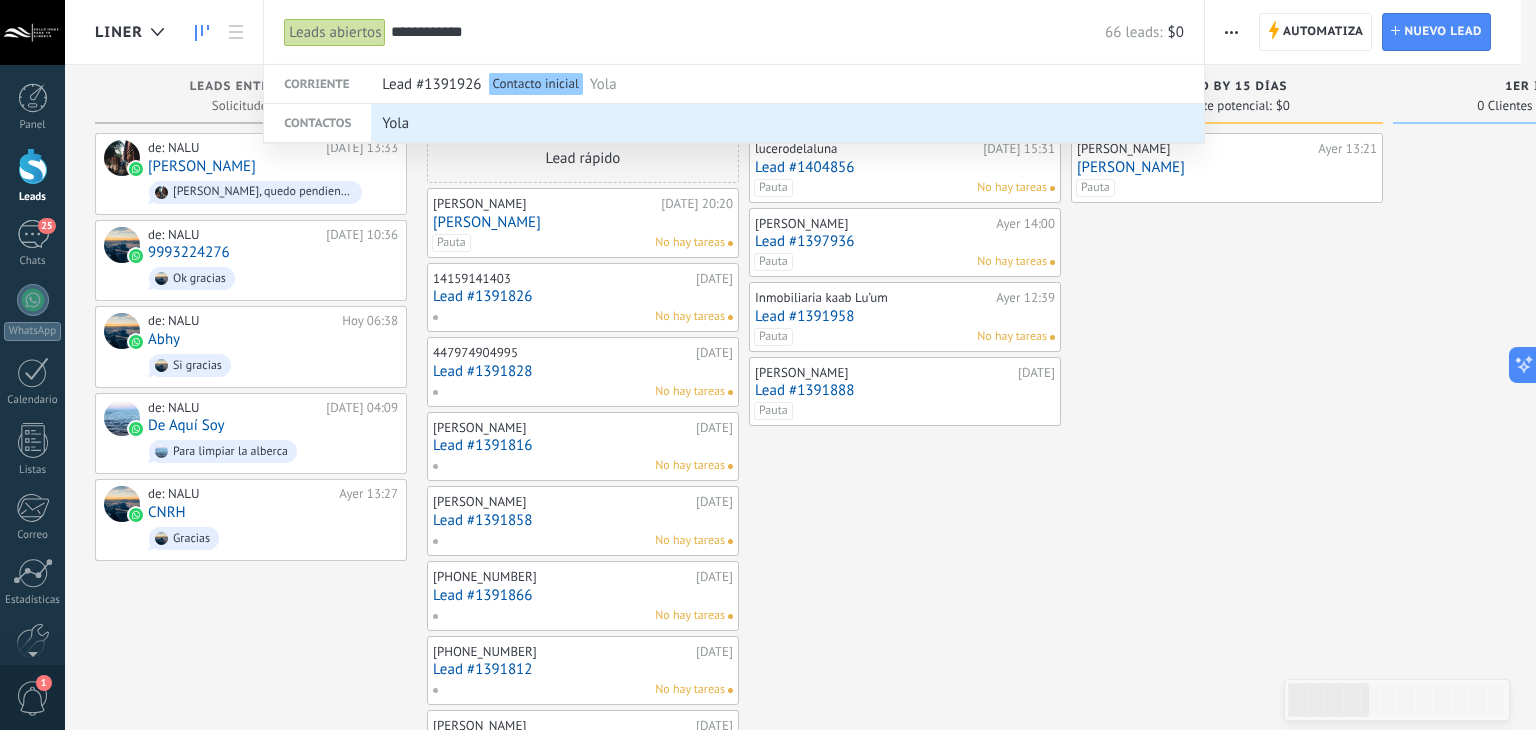 type on "**********" 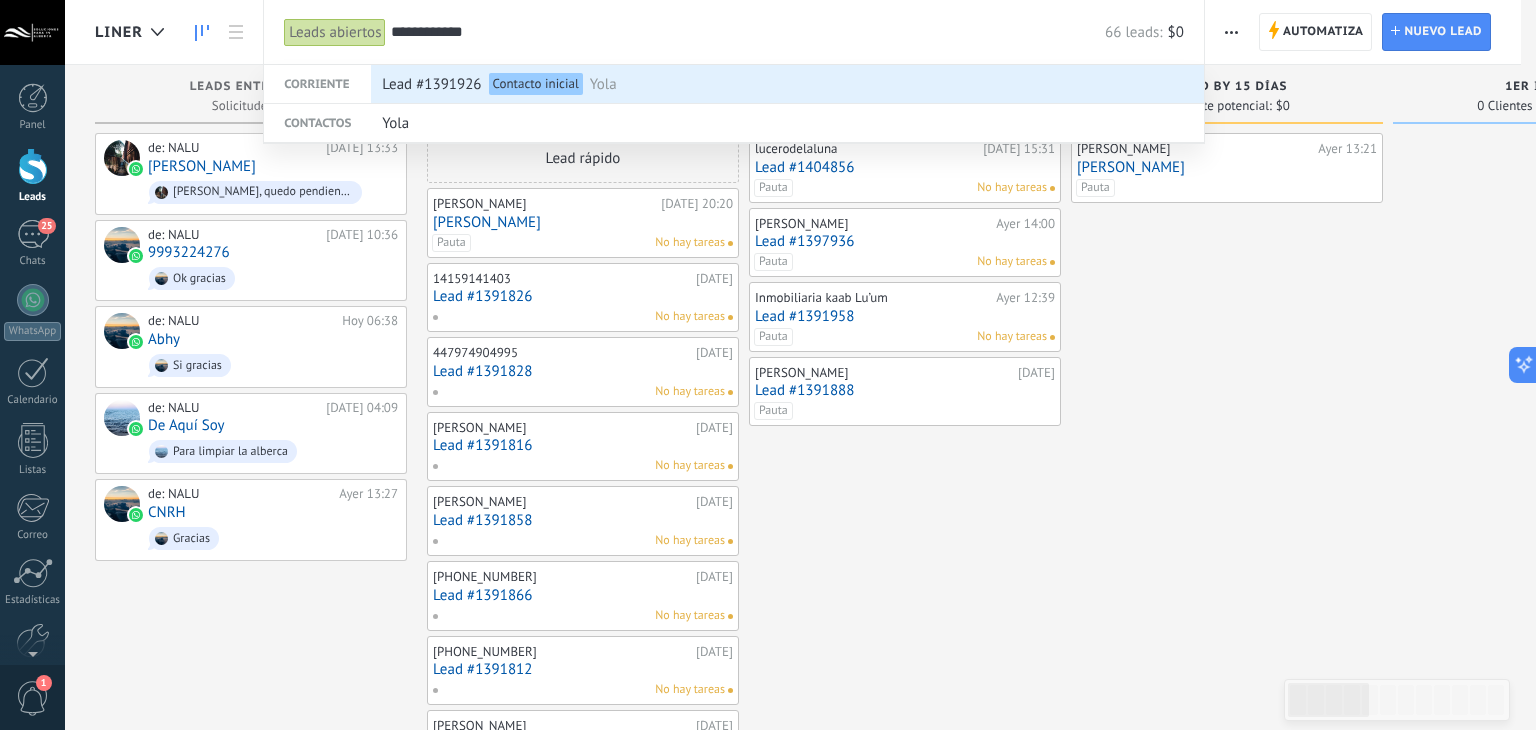 click on "Yola" at bounding box center [603, 84] 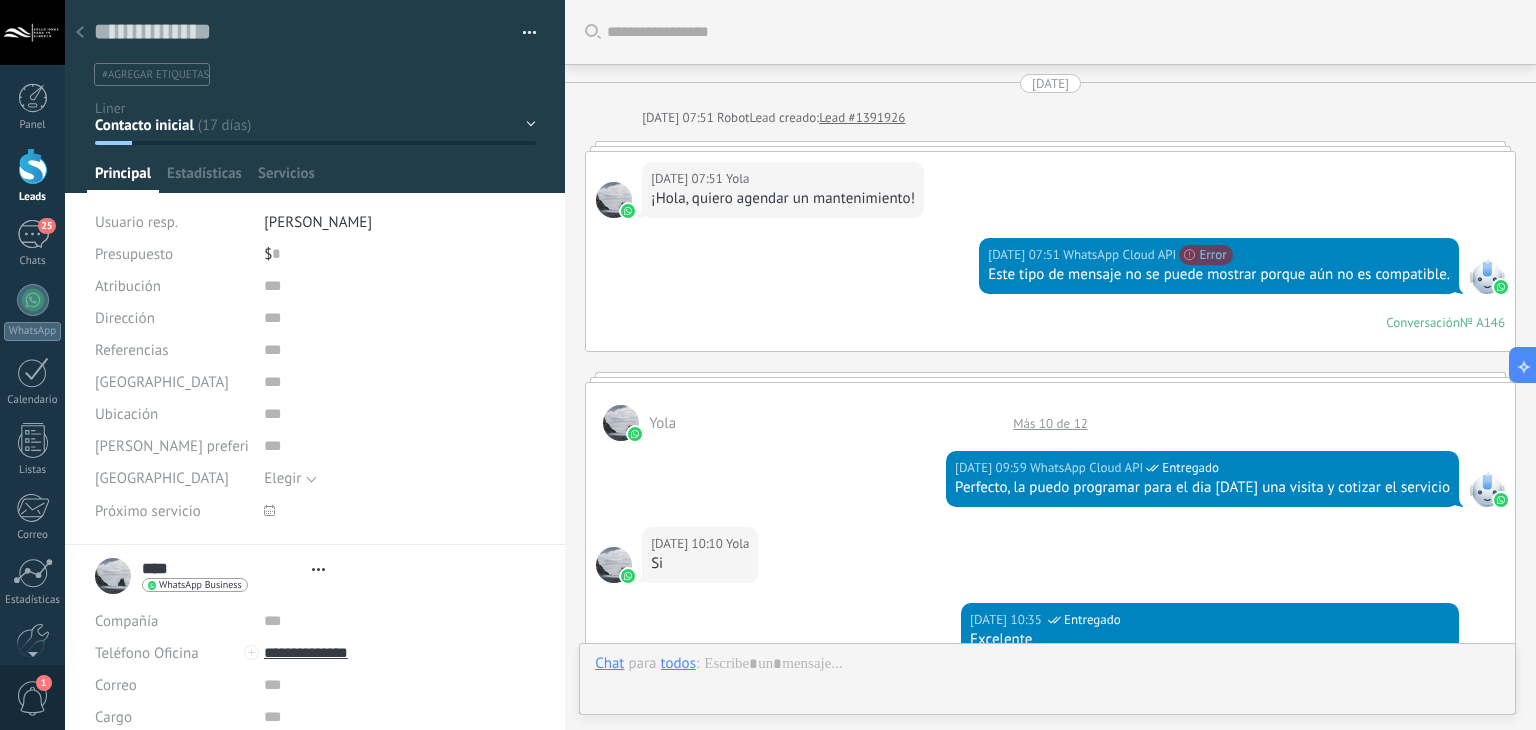 type on "**********" 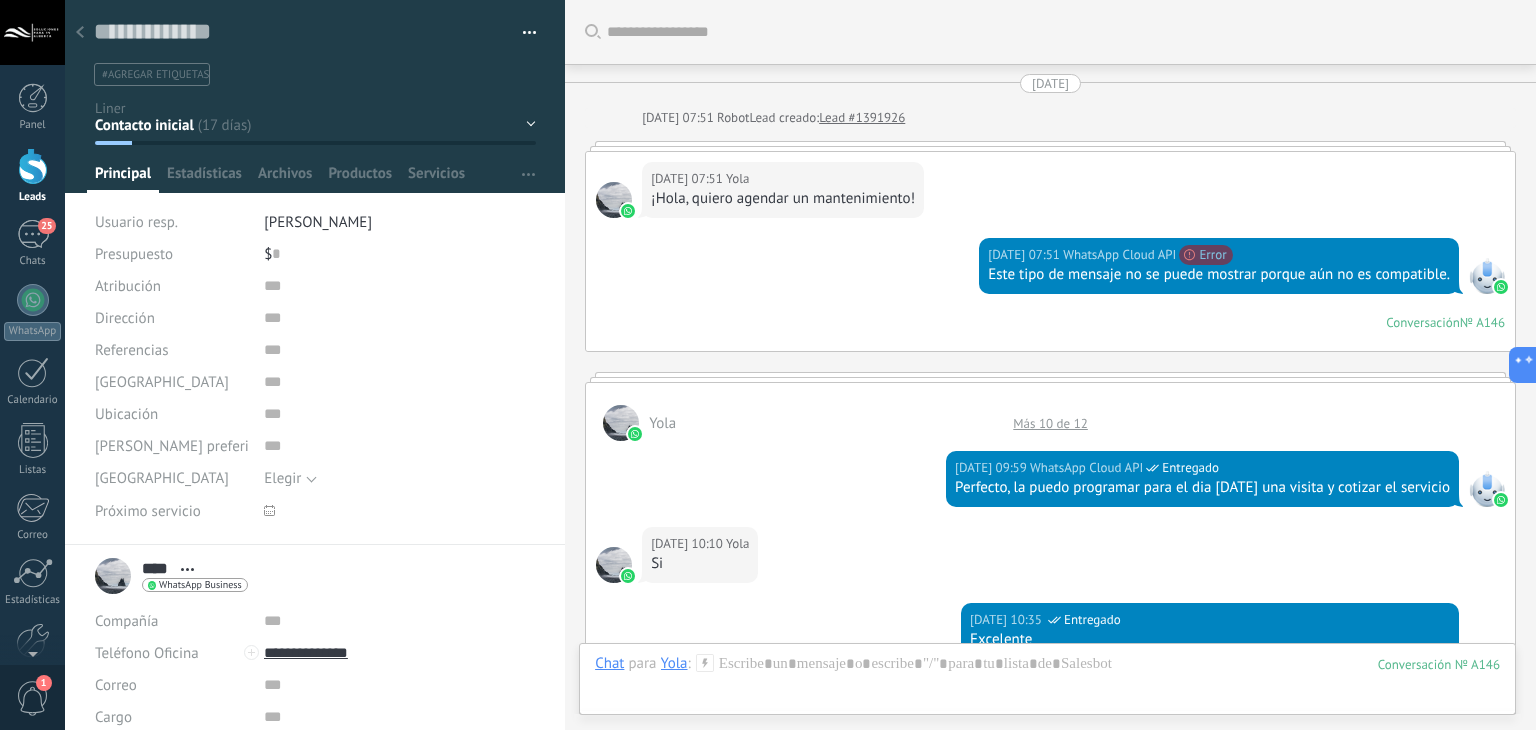 scroll, scrollTop: 2940, scrollLeft: 0, axis: vertical 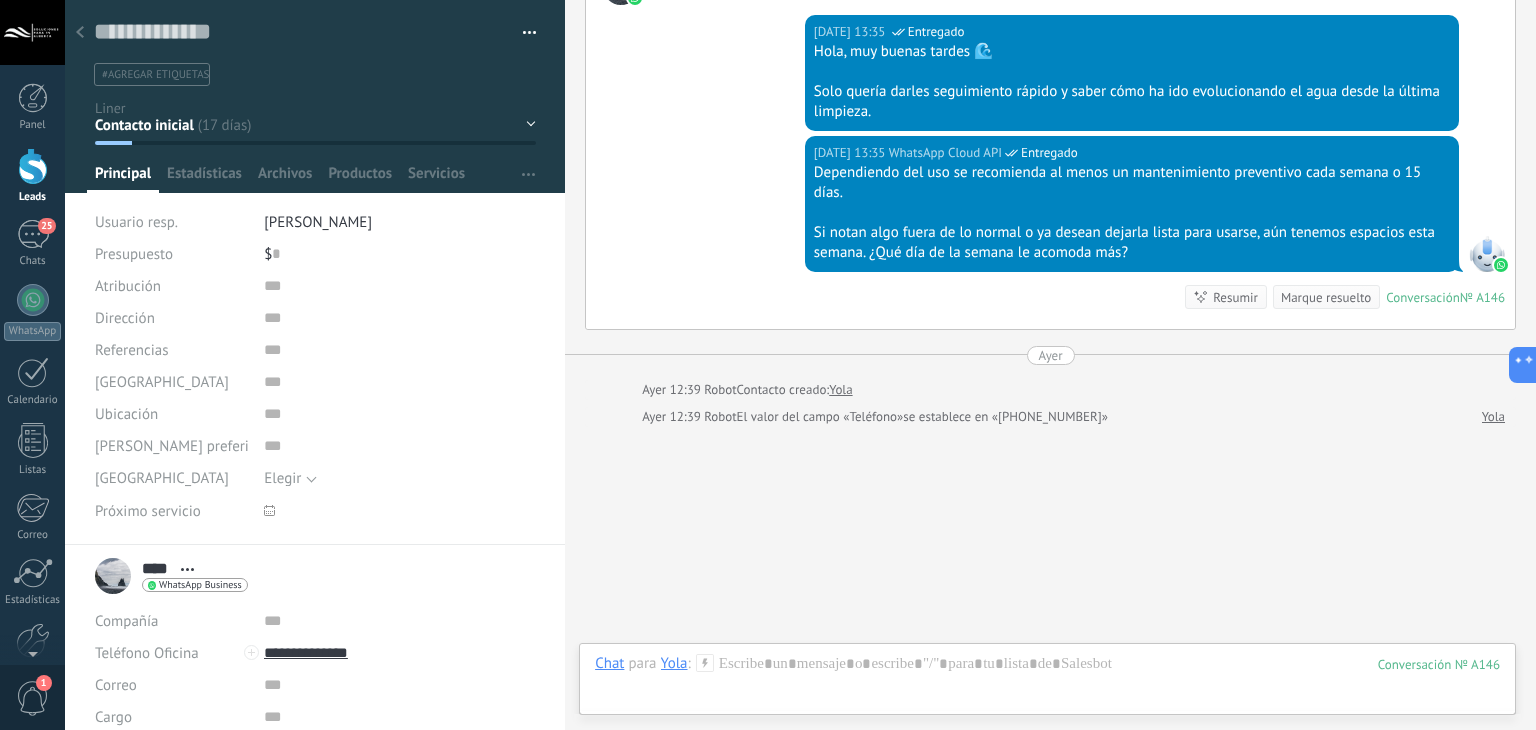 click on "#agregar etiquetas" at bounding box center (155, 75) 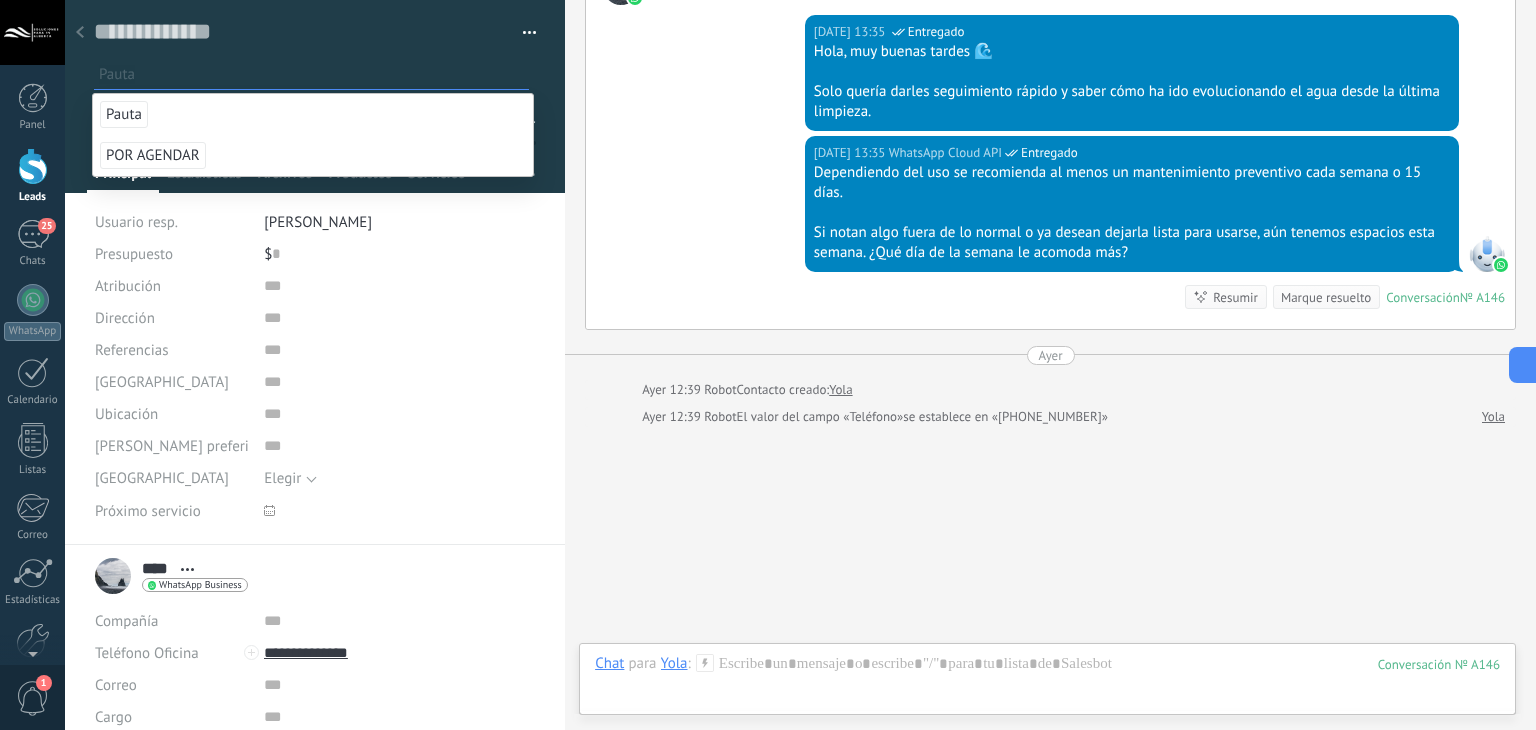 click on "Pauta" at bounding box center [124, 114] 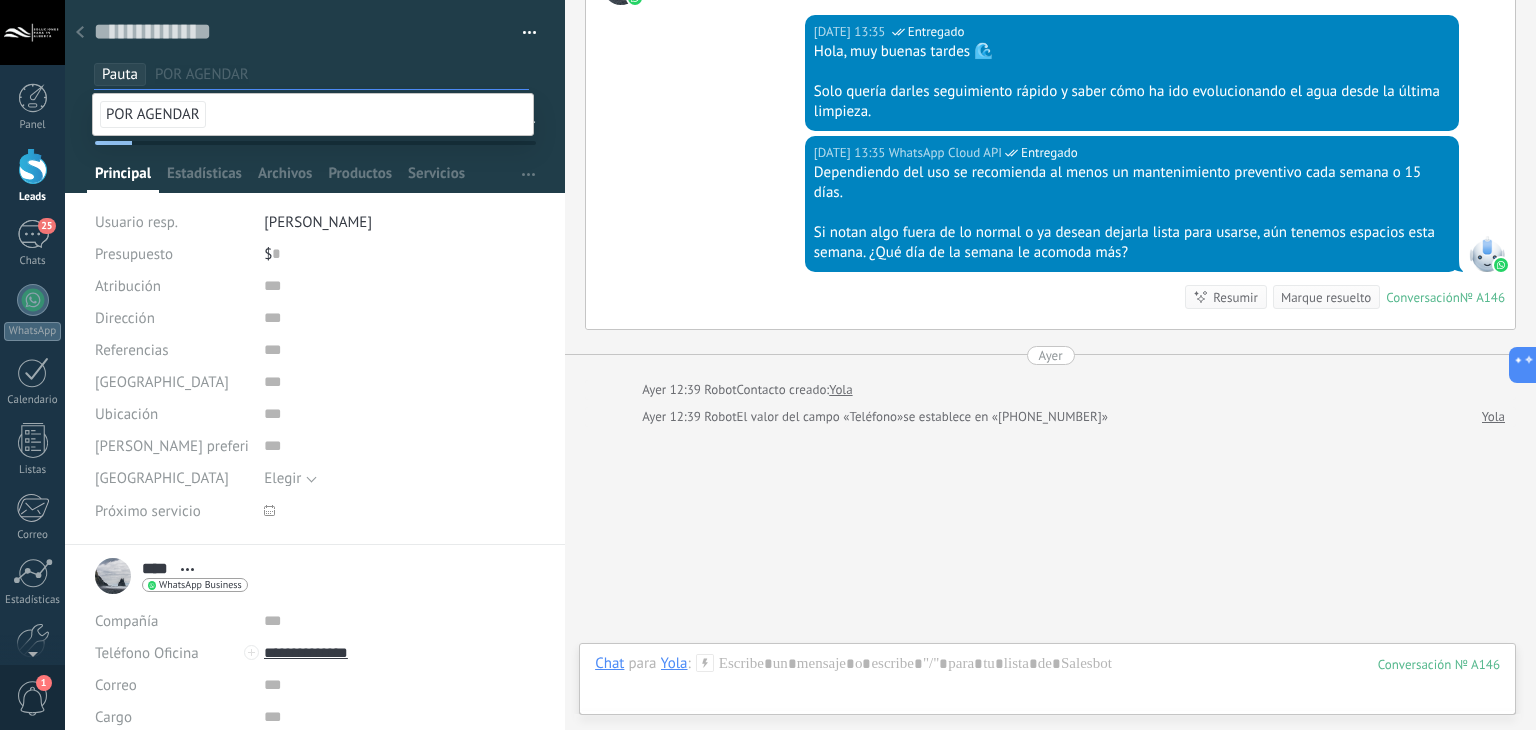 click on "16.07.2025 13:35 WhatsApp Cloud API  Entregado Dependiendo del uso se recomienda al menos un mantenimiento preventivo cada semana o 15 días.   Si notan algo fuera de lo normal o ya desean dejarla lista para usarse, aún tenemos espacios esta semana. ¿Qué día de la semana le acomoda más? Conversación  № A146 Conversación № A146 Resumir Resumir Marque resuelto" at bounding box center [1050, 232] 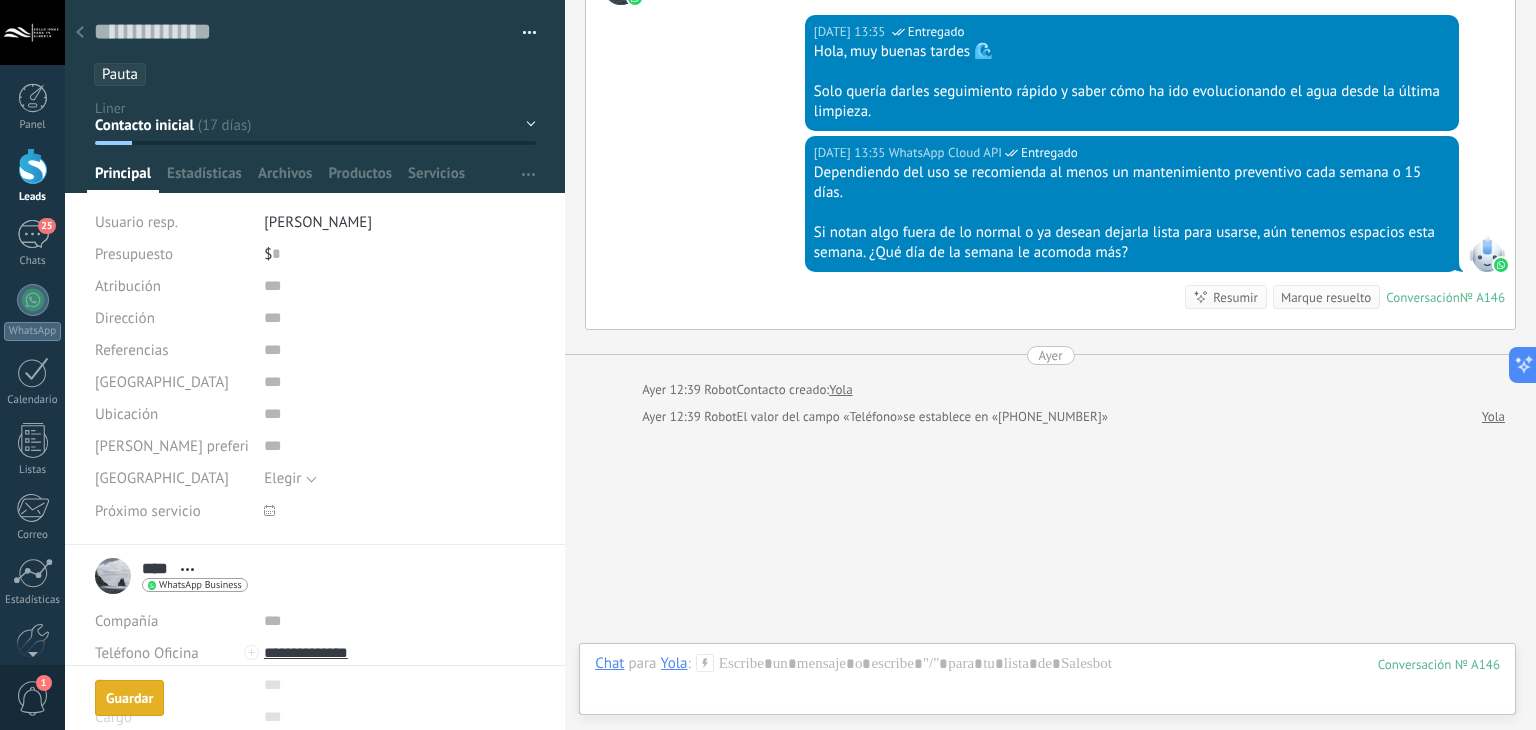 click on "Contacto inicial
no contestó
stand  by 15 días
1er intento
2do intento
3er intento" at bounding box center [0, 0] 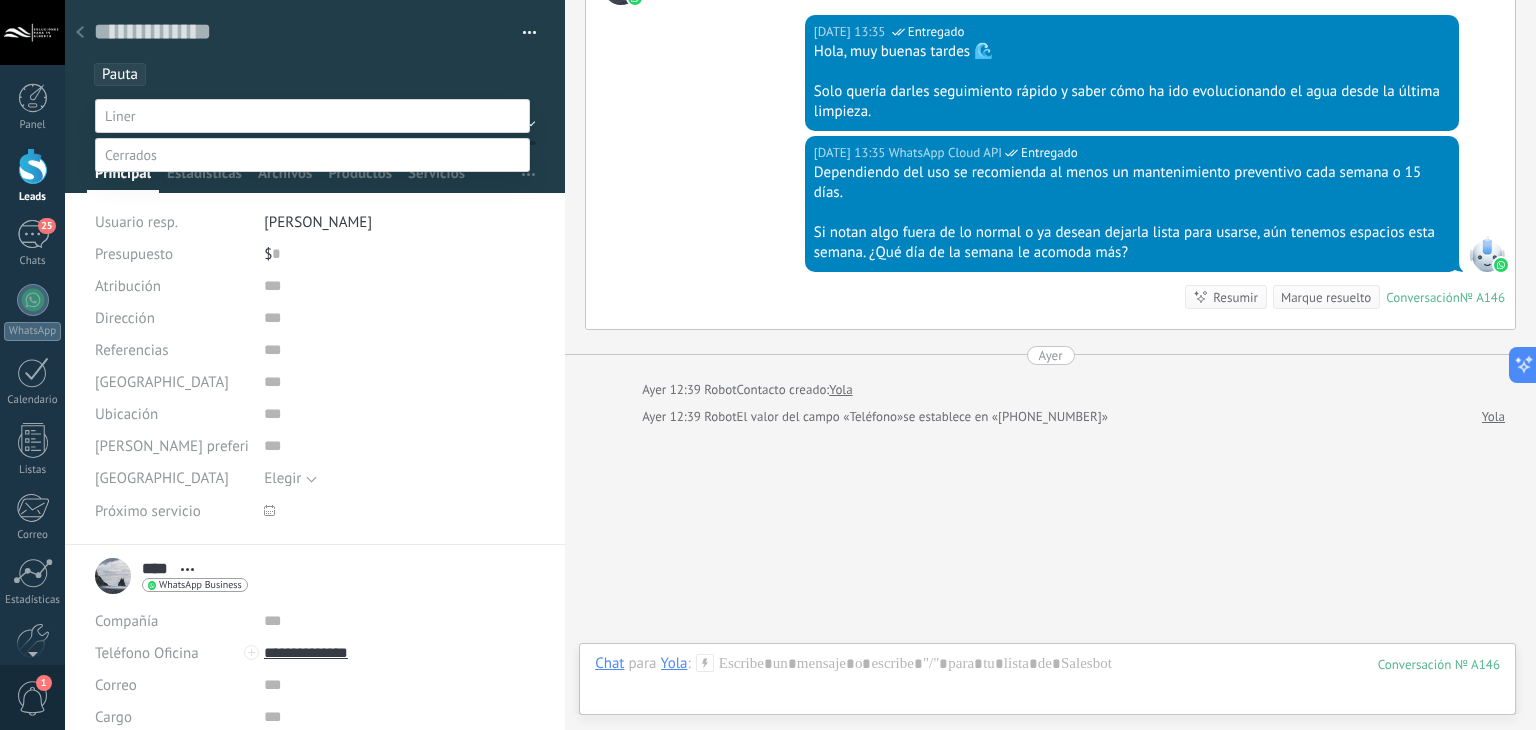 click on "3er intento" at bounding box center [0, 0] 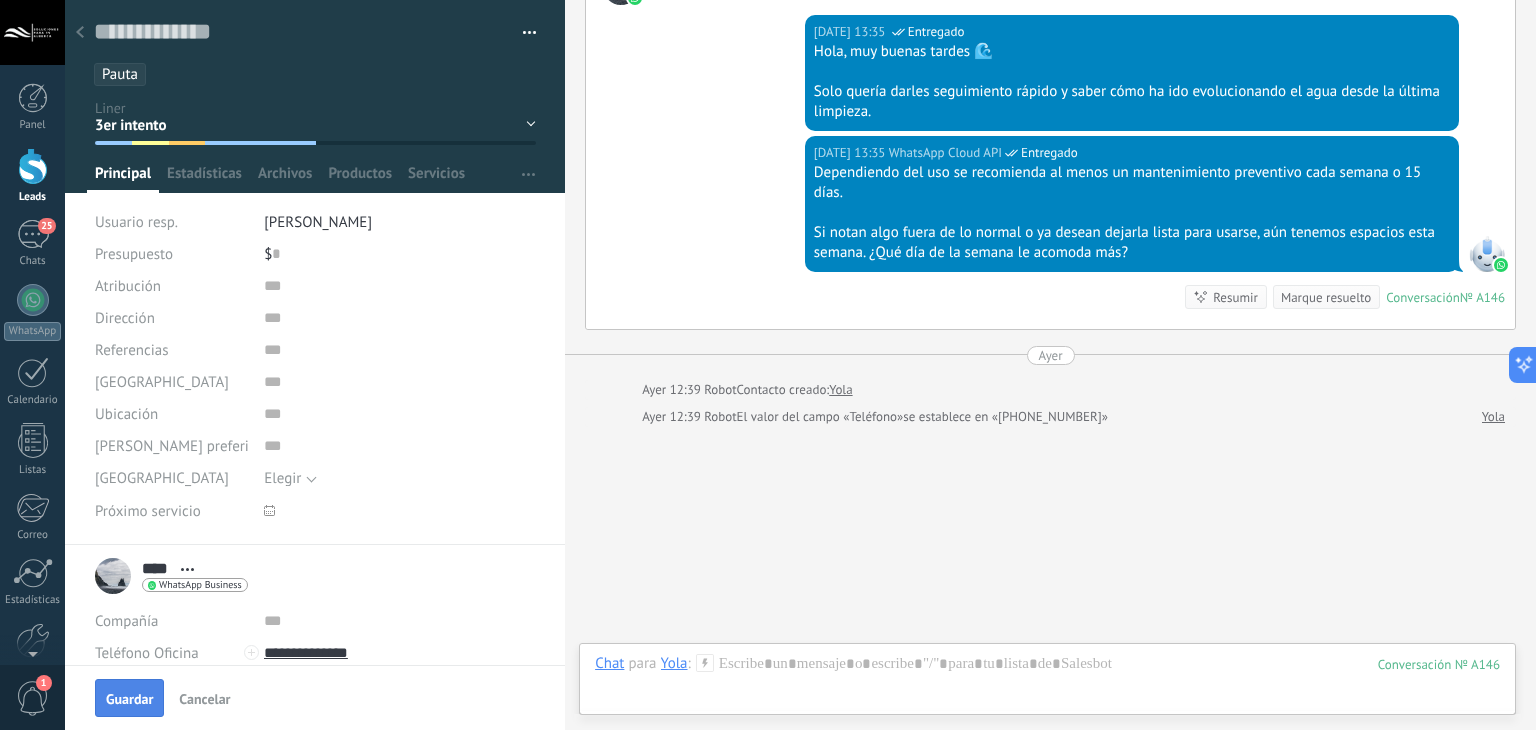 click on "Guardar" at bounding box center [129, 698] 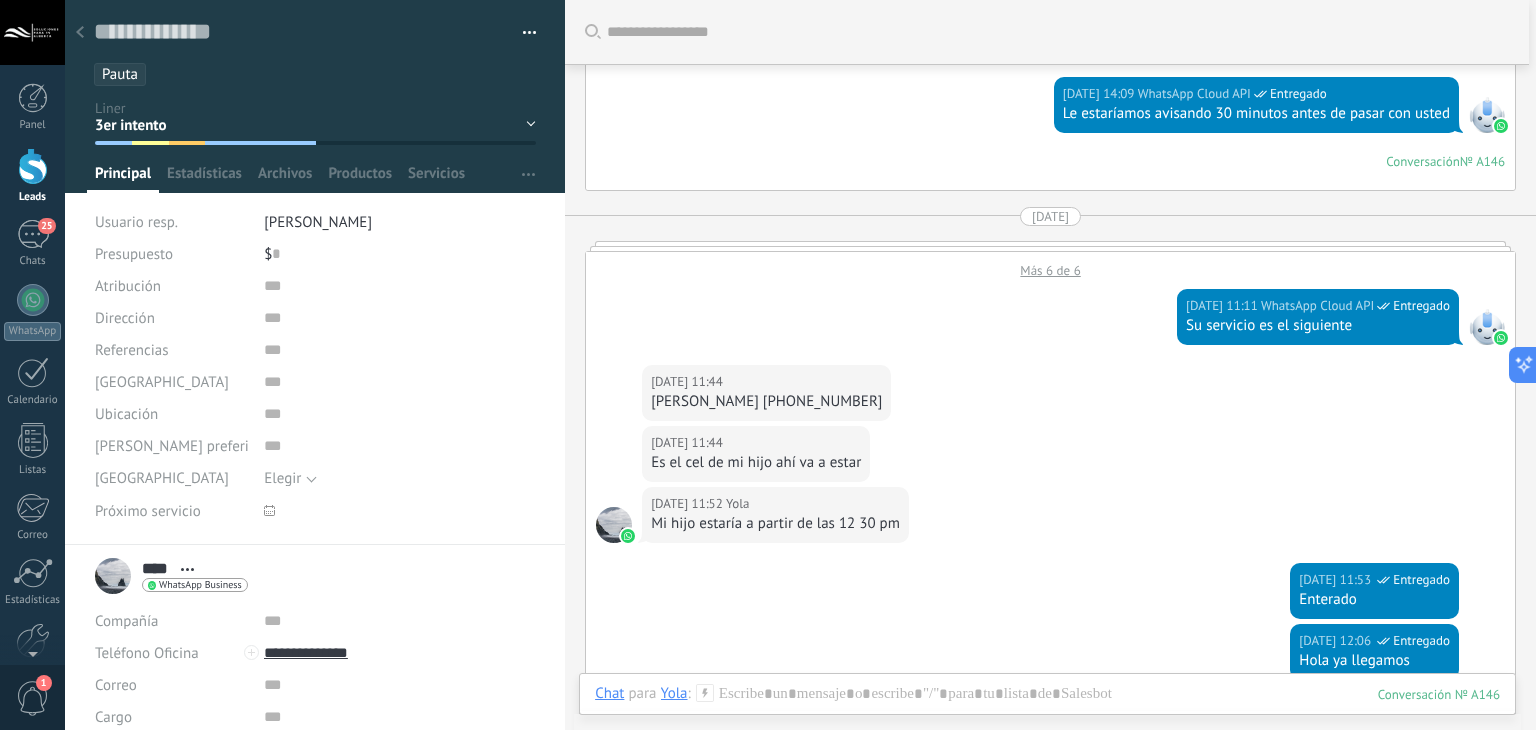 scroll, scrollTop: 1224, scrollLeft: 0, axis: vertical 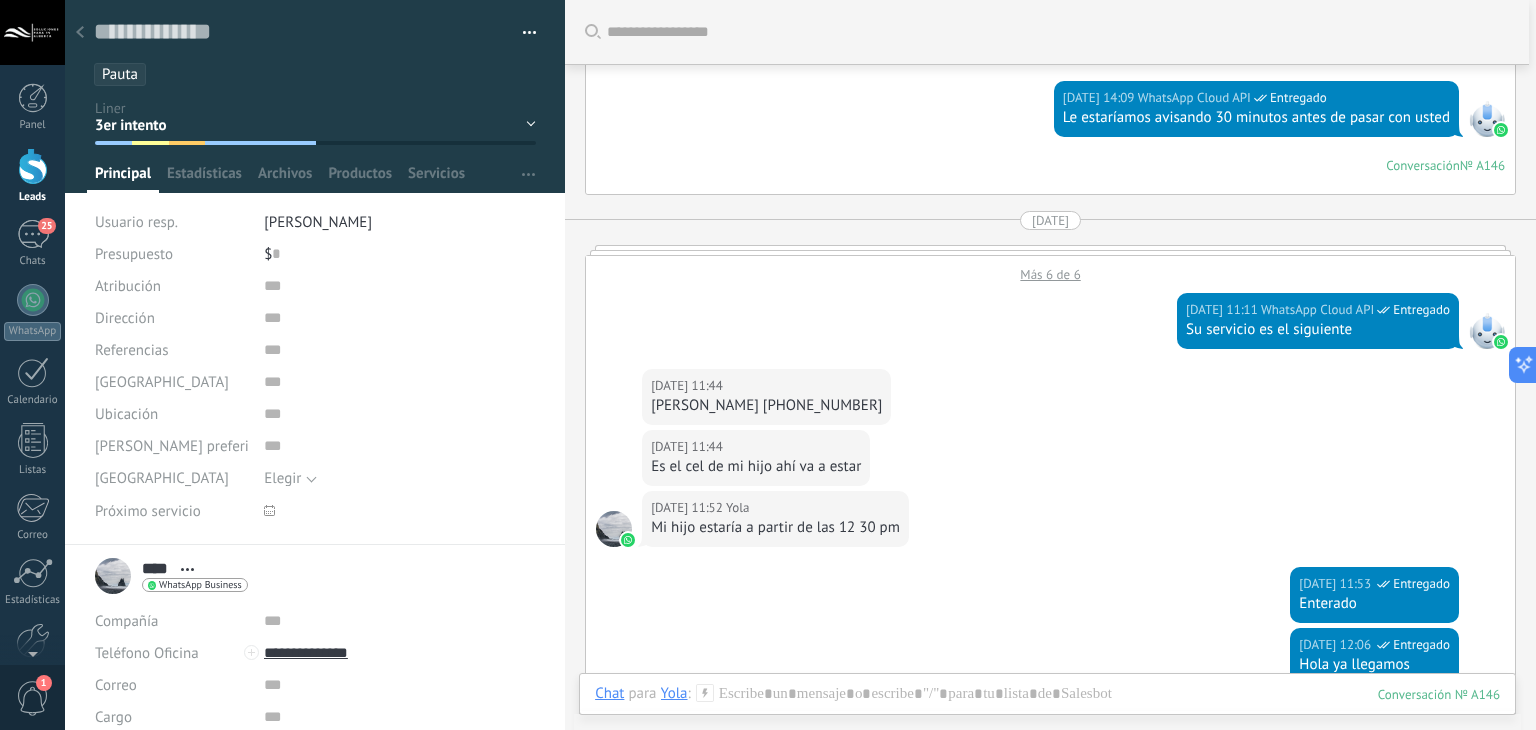 click on "07.07.2025 11:11 WhatsApp Cloud API  Entregado Su servicio es el siguiente" at bounding box center [1050, 326] 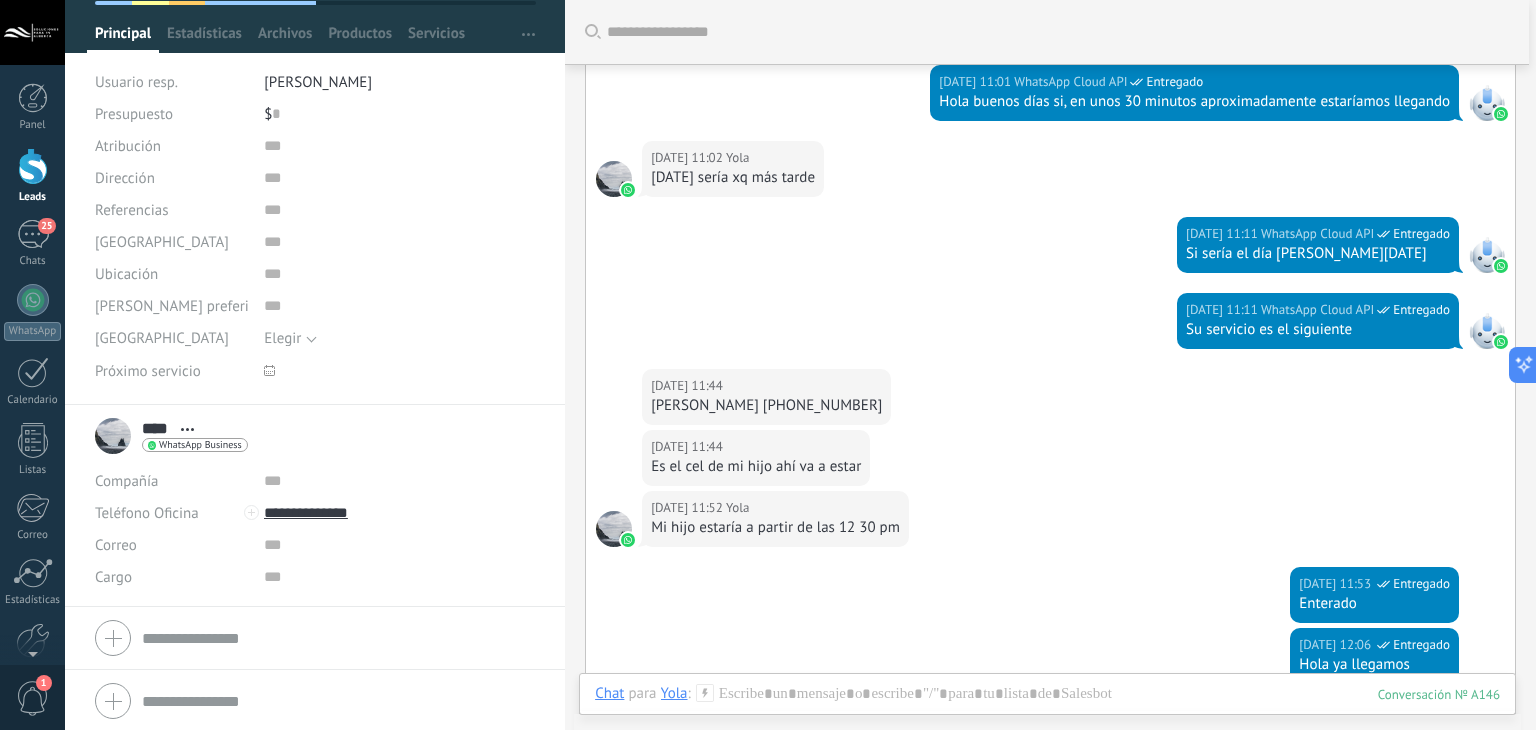 scroll, scrollTop: 143, scrollLeft: 0, axis: vertical 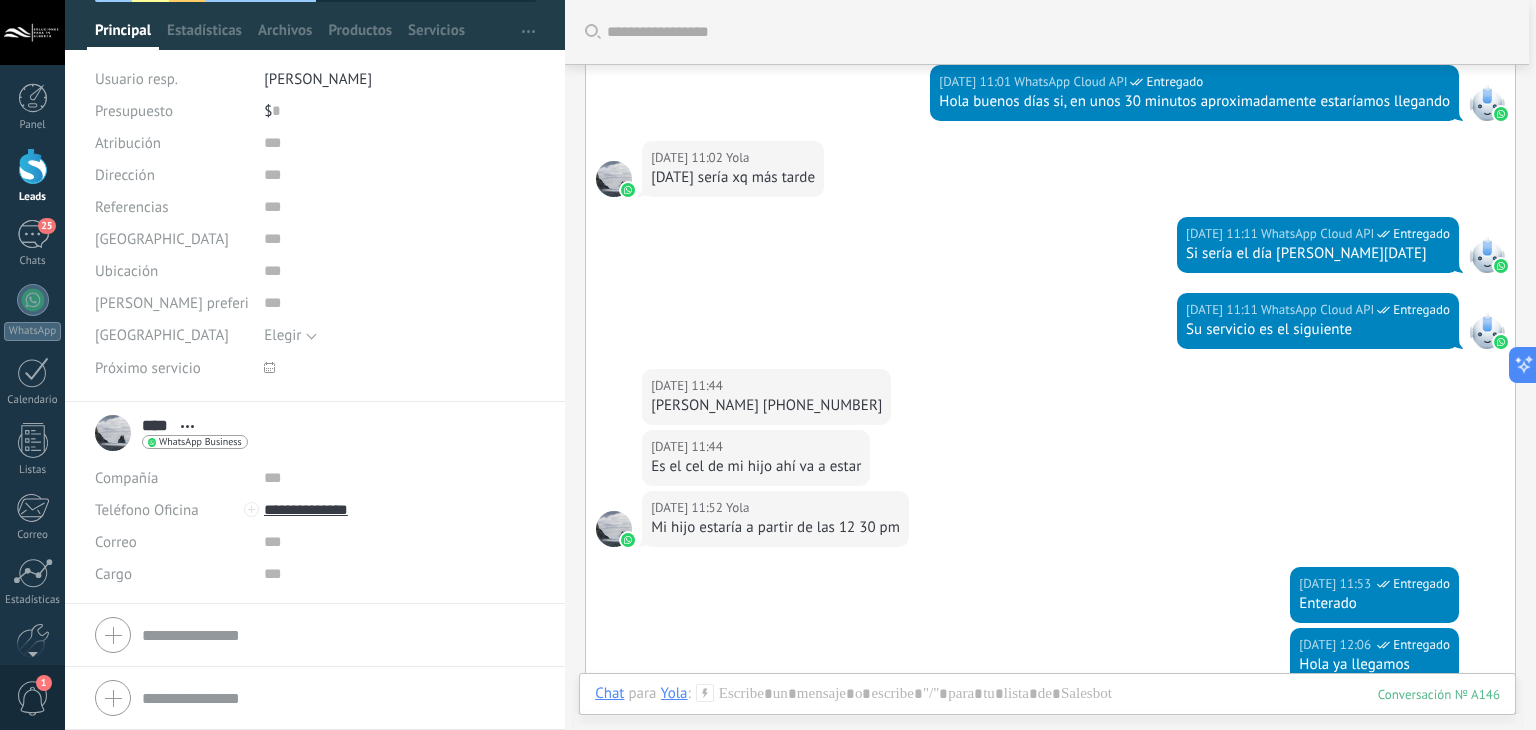 click on "Teléfono Oficina
Ofic. directo
Celular
Fax
Casa
Otro
Teléfono Oficina" at bounding box center [172, 510] 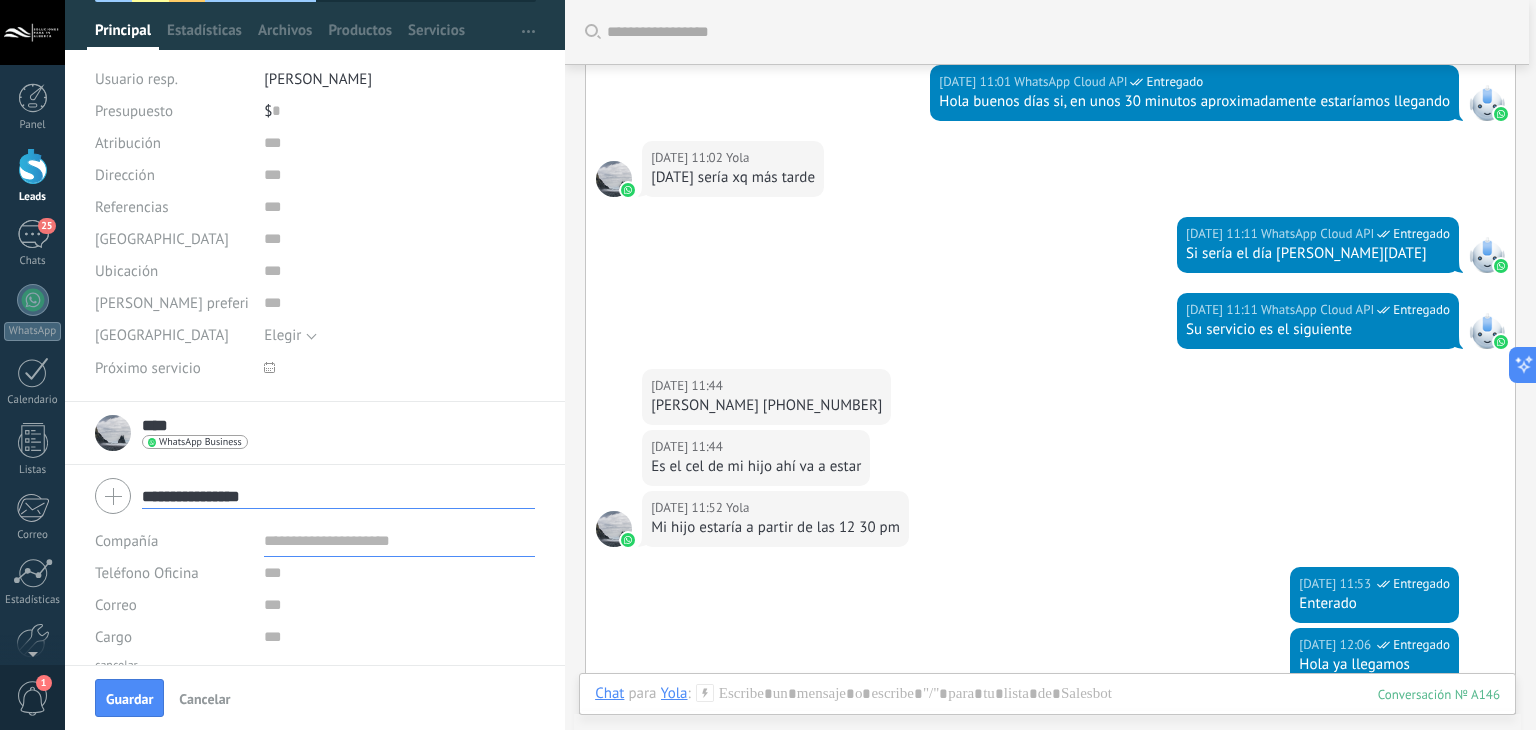 type on "**********" 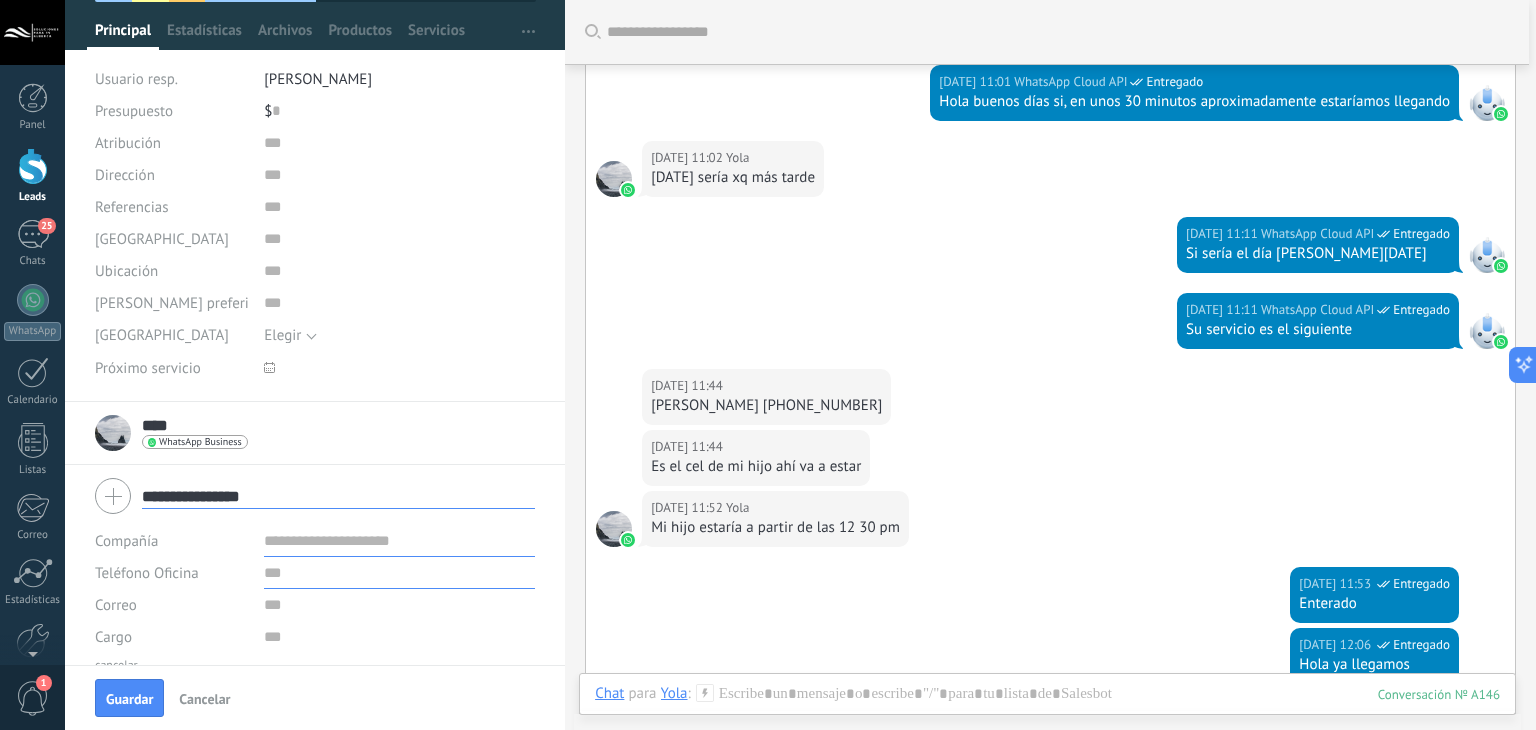 click at bounding box center (399, 573) 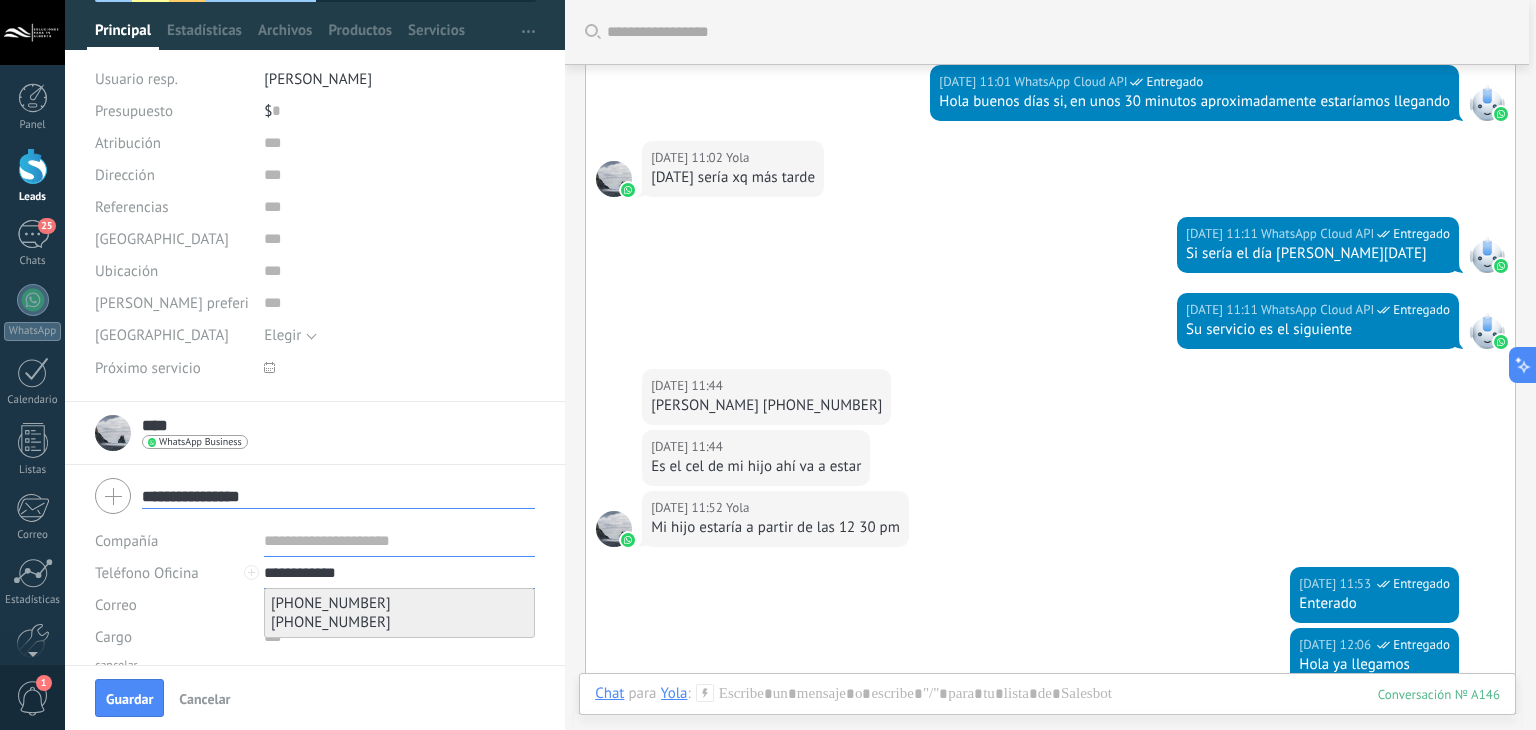type on "**********" 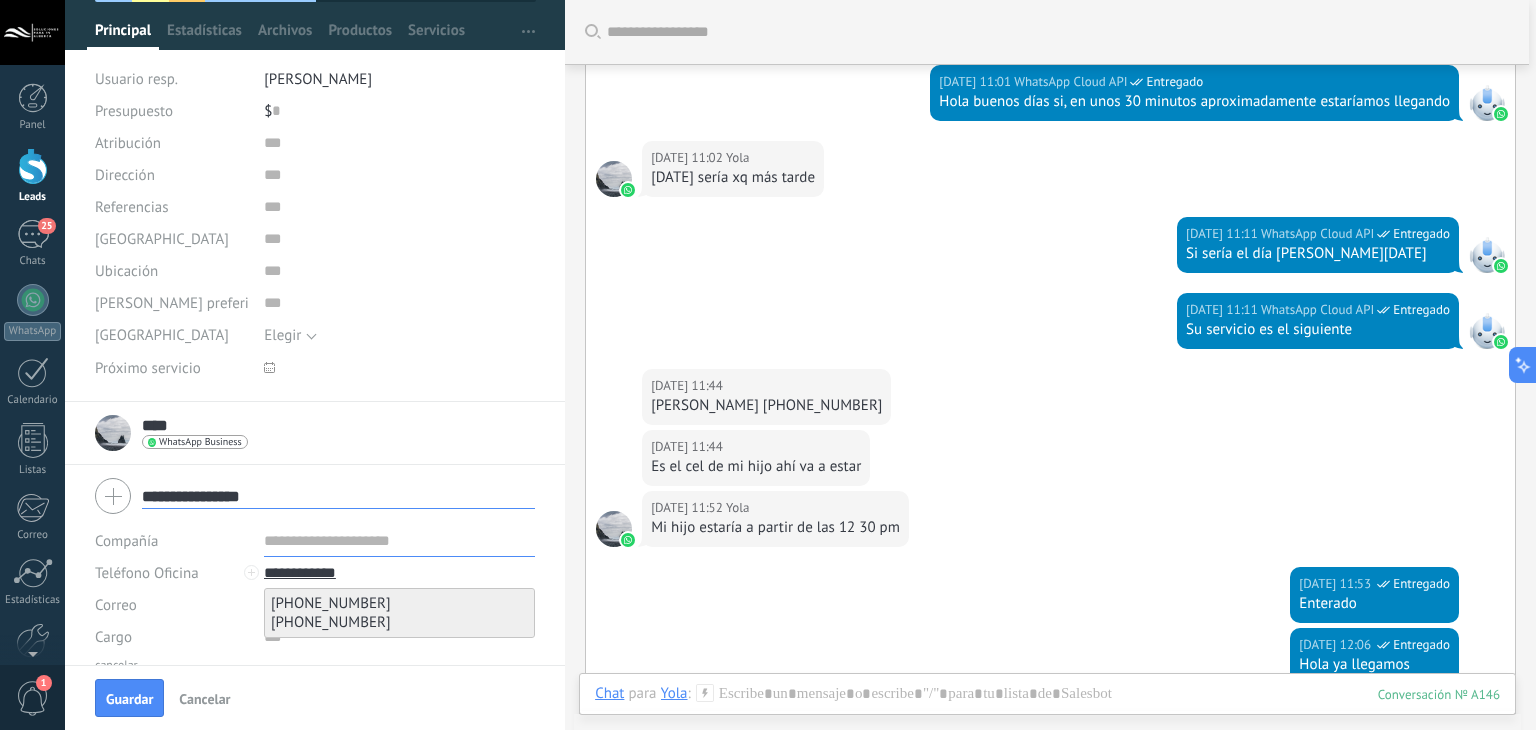 click on "+5219818211434 +5219818211434" at bounding box center [399, 613] 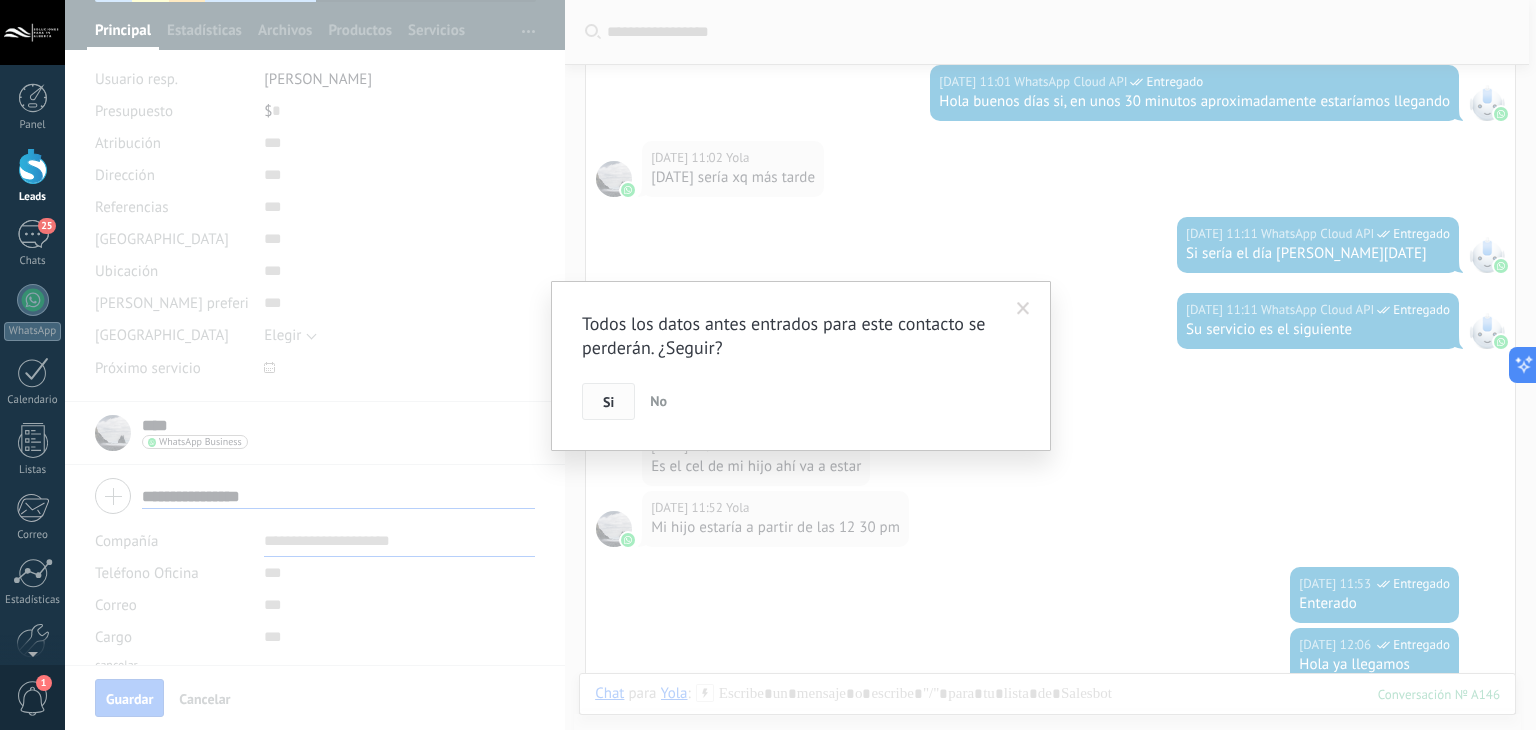 click on "Si" at bounding box center (608, 402) 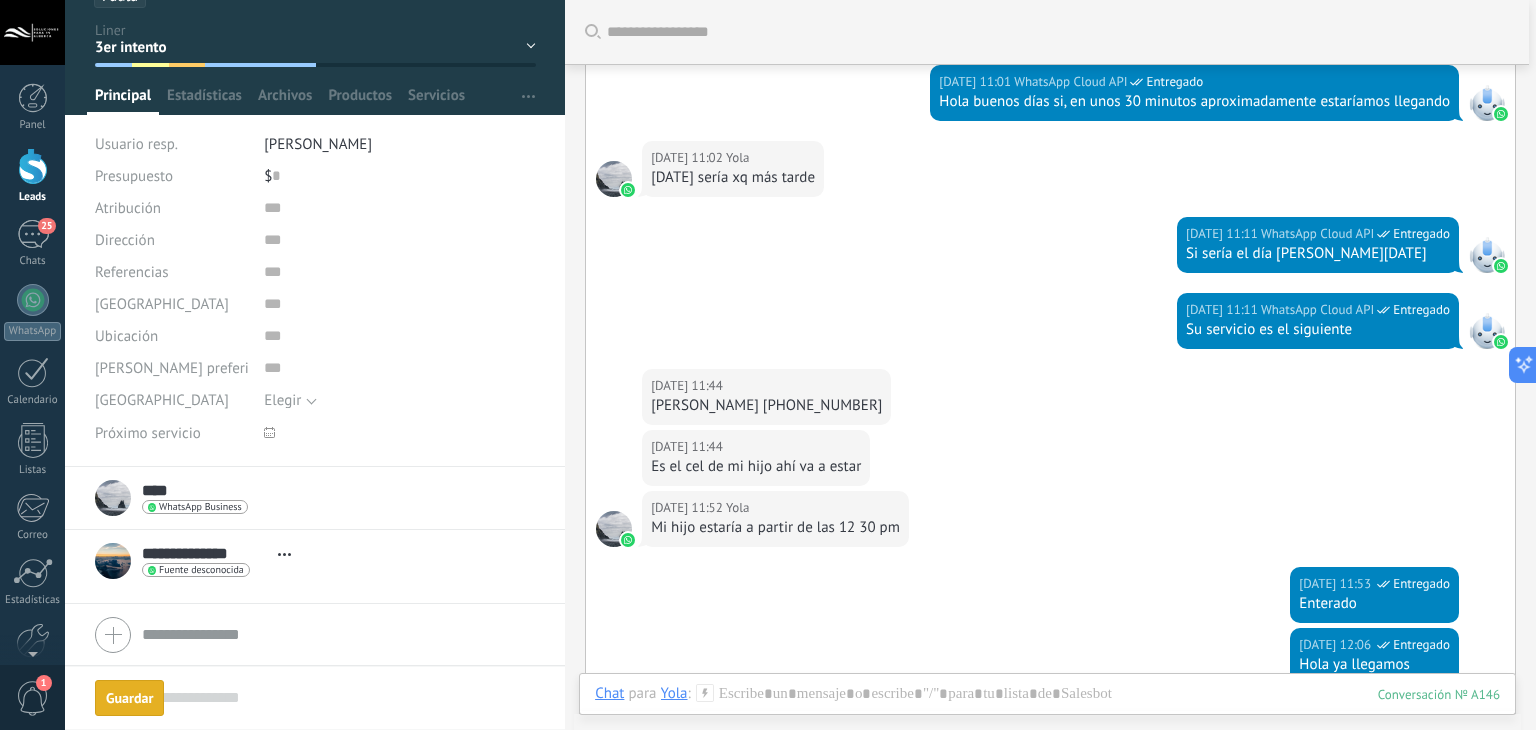 scroll, scrollTop: 143, scrollLeft: 0, axis: vertical 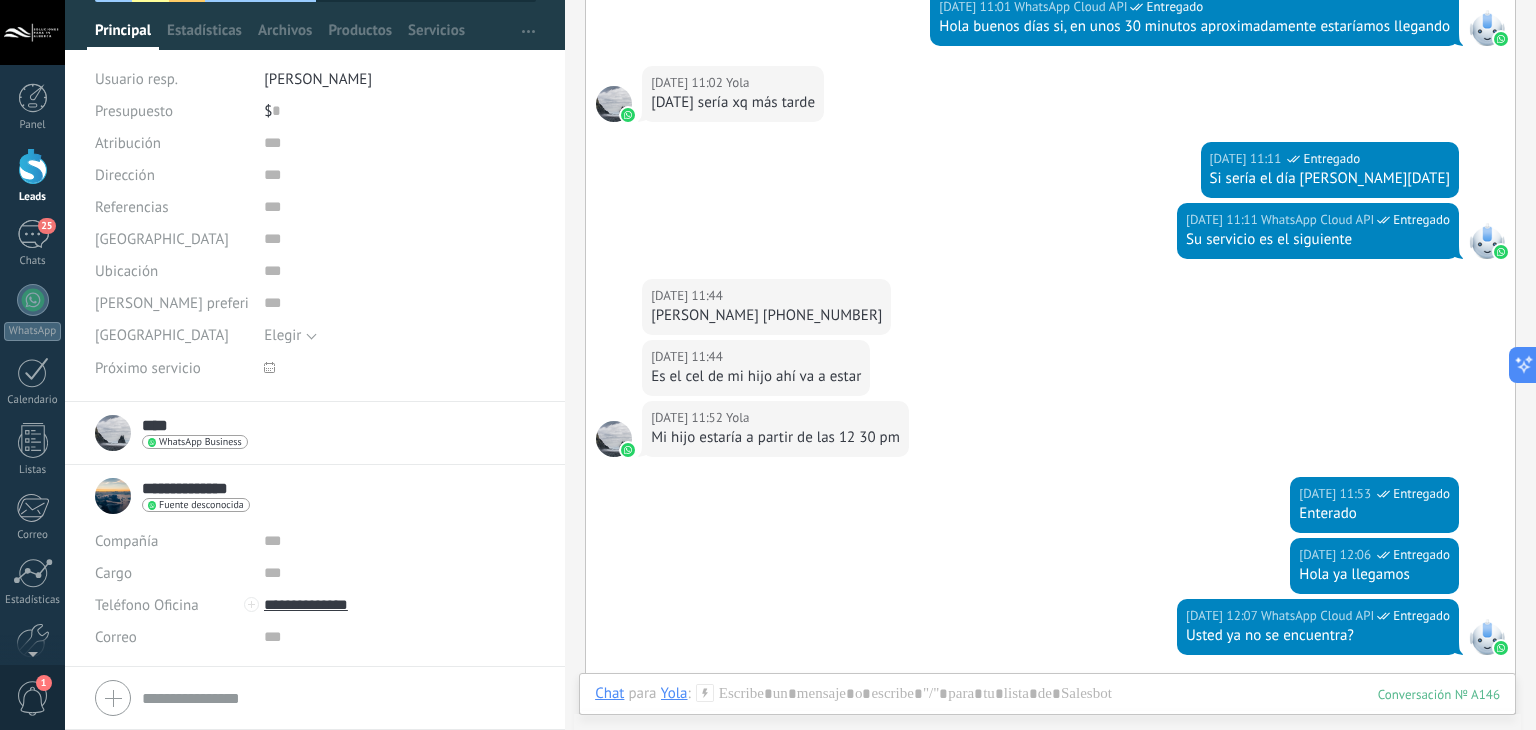 click on "**********" at bounding box center (205, 488) 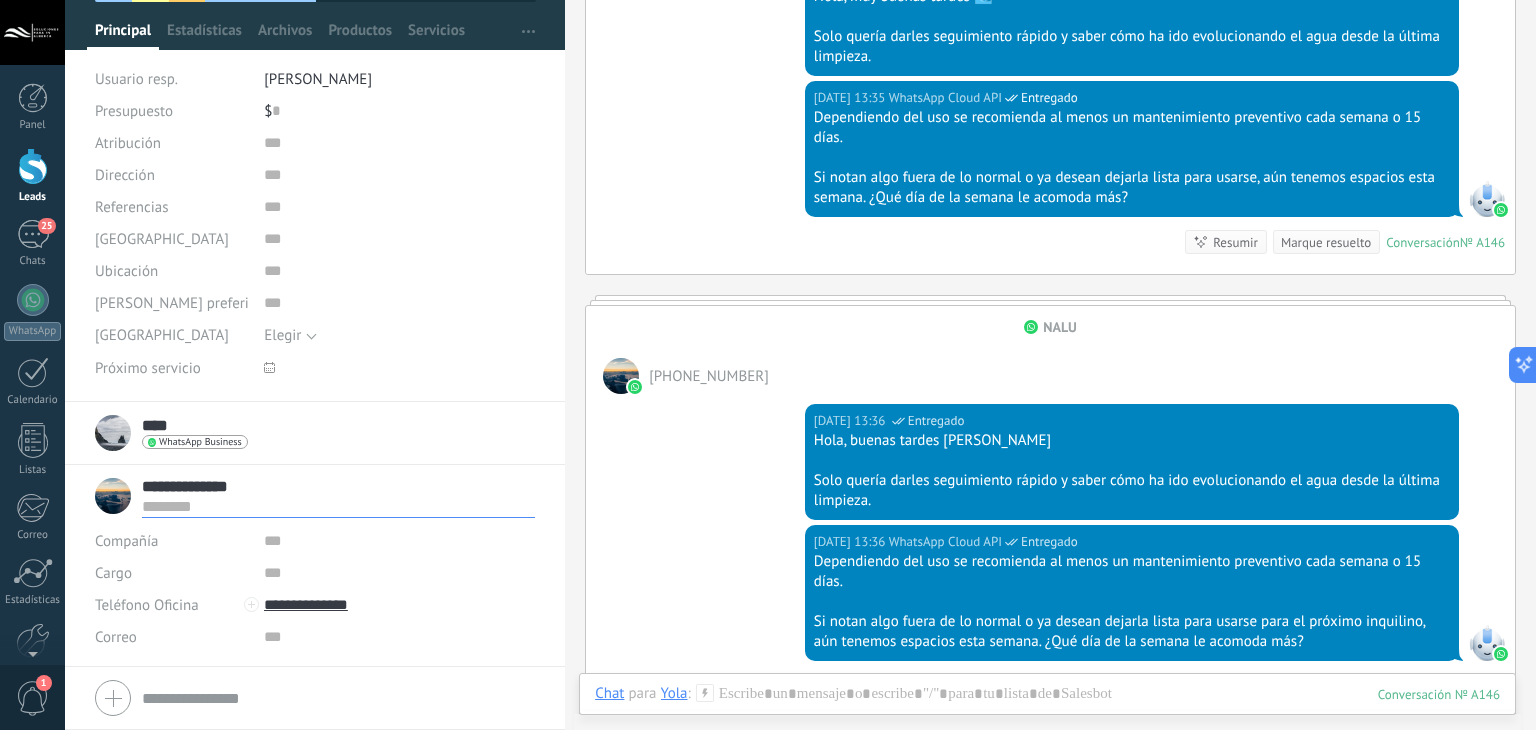 scroll, scrollTop: 4644, scrollLeft: 0, axis: vertical 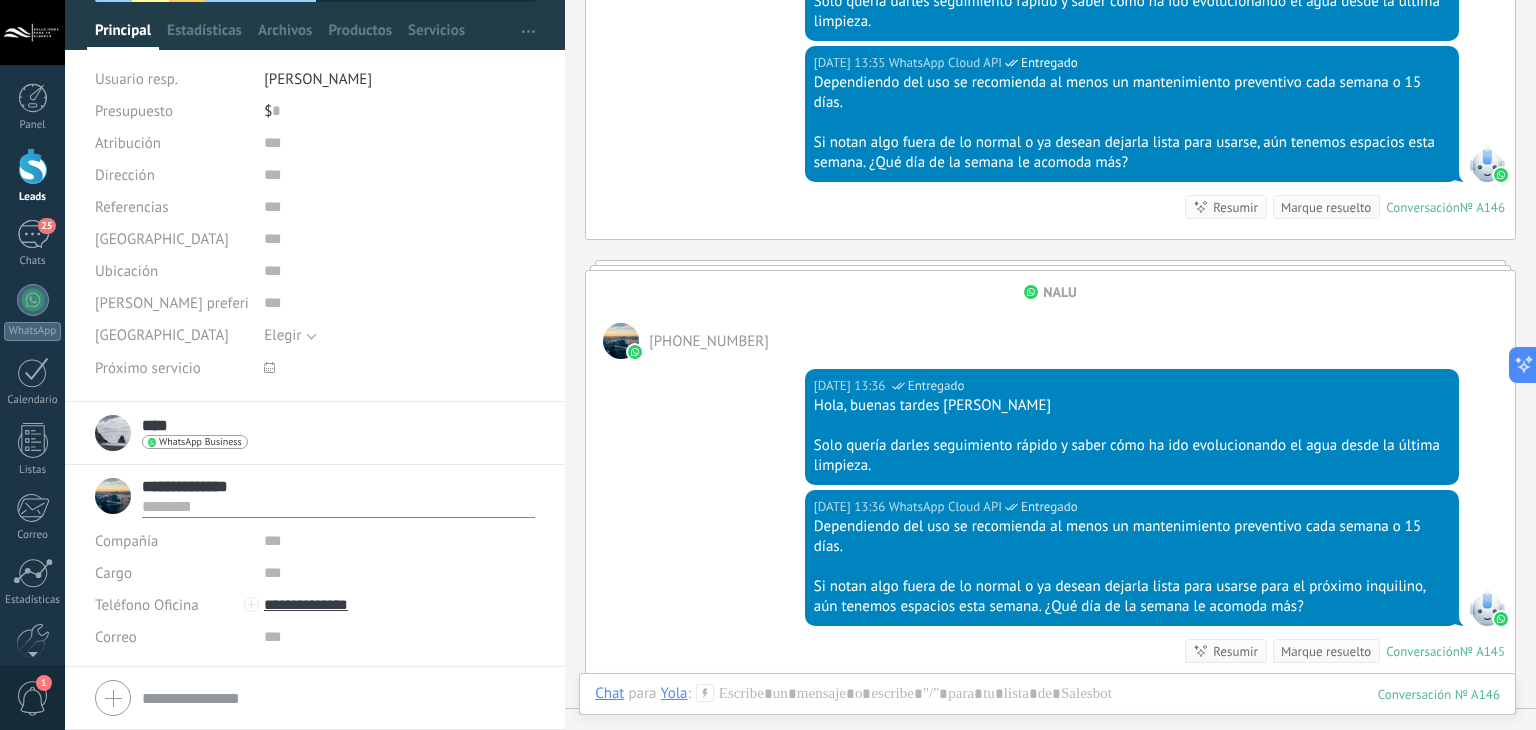 click on "**********" at bounding box center [338, 486] 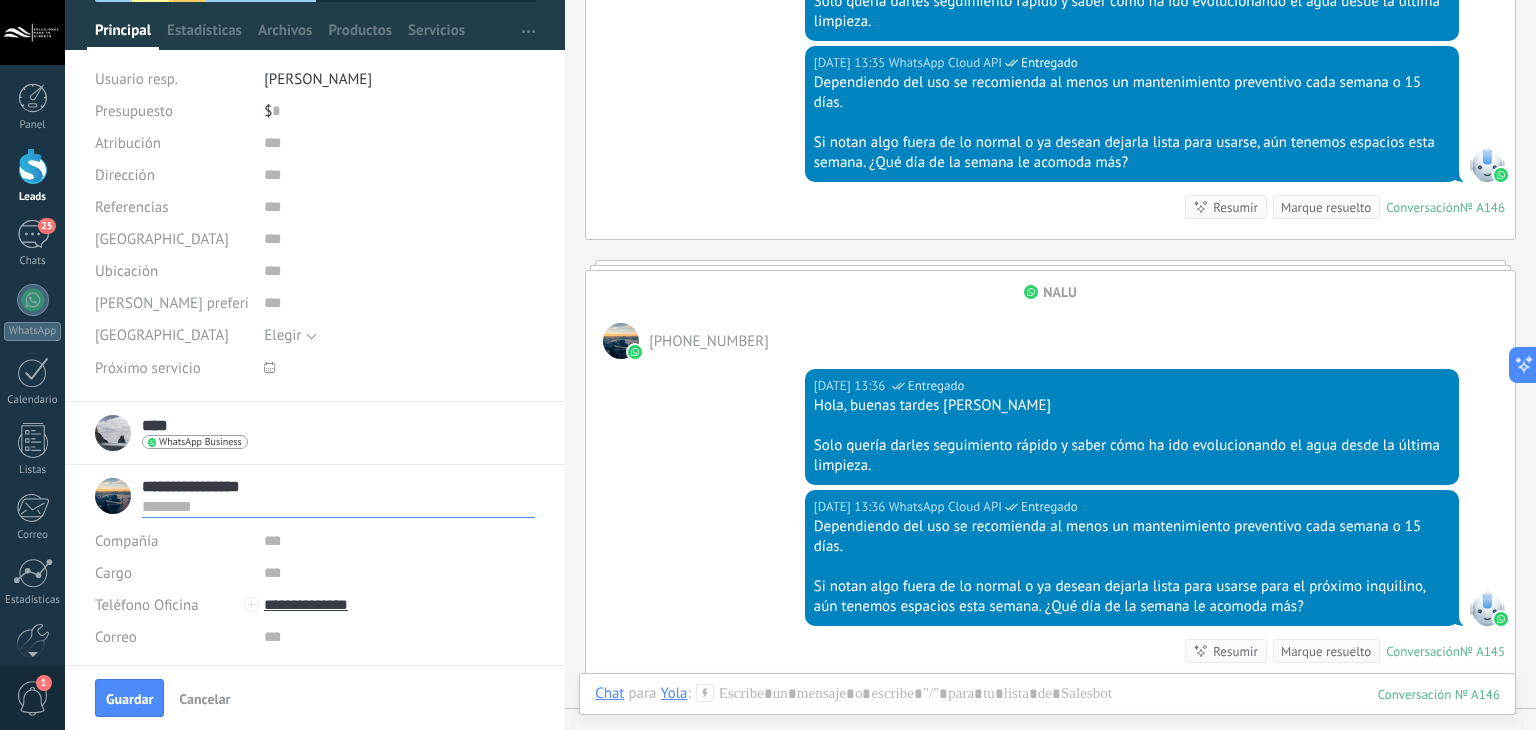 type on "**********" 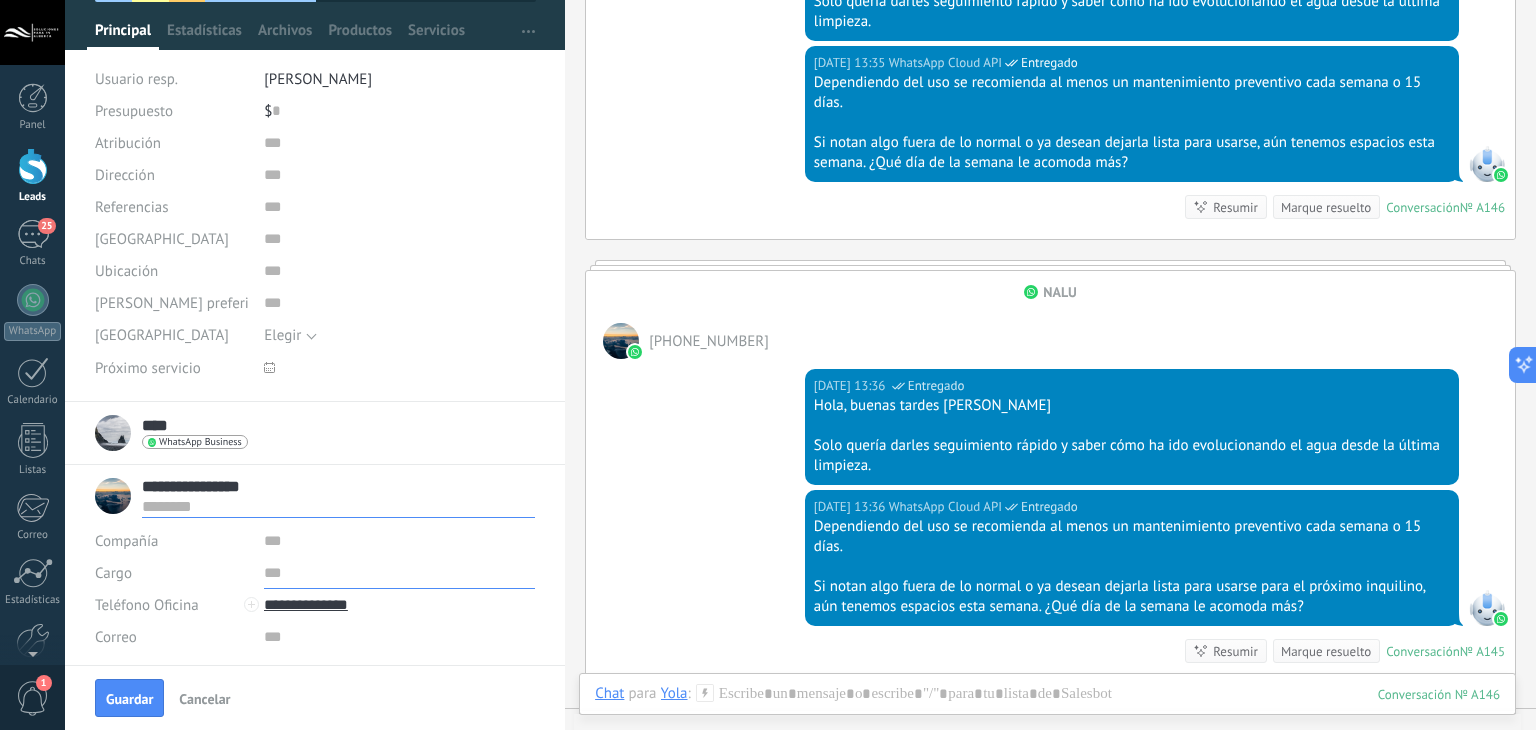 click at bounding box center [399, 573] 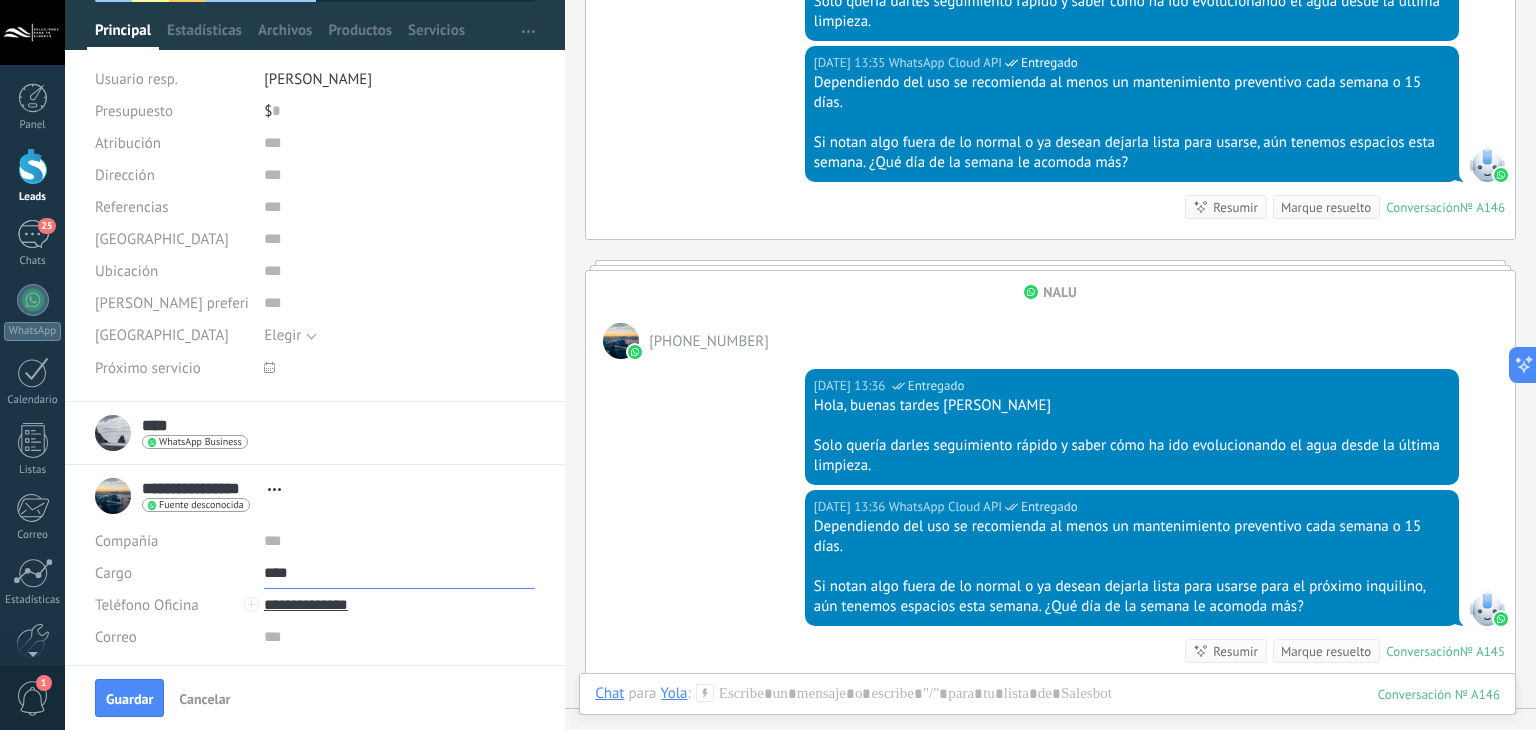 click on "**** Yola
**** Yola
Apellido
Abrir detalle
Copie el nombre
Desatar" at bounding box center (315, 433) 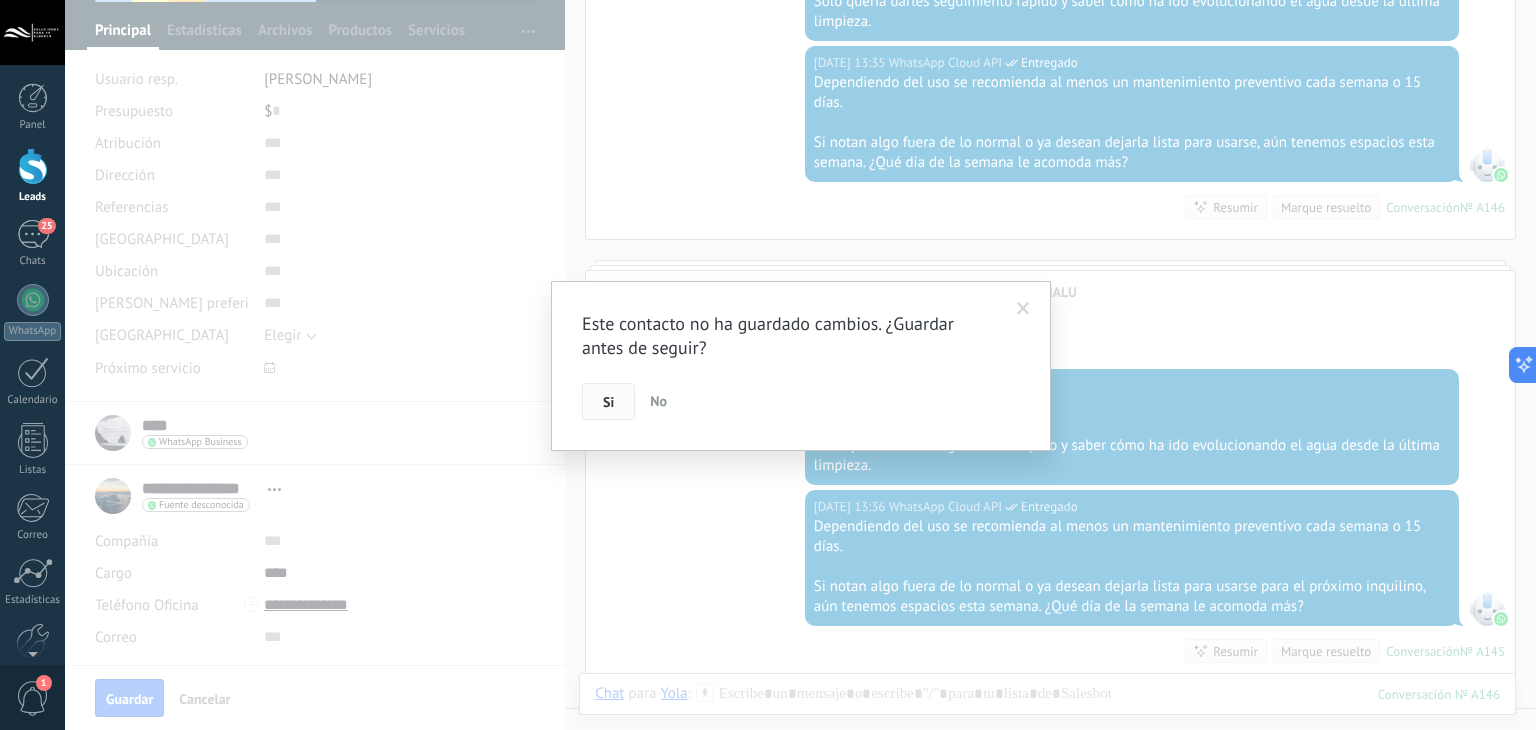 drag, startPoint x: 574, startPoint y: 409, endPoint x: 585, endPoint y: 409, distance: 11 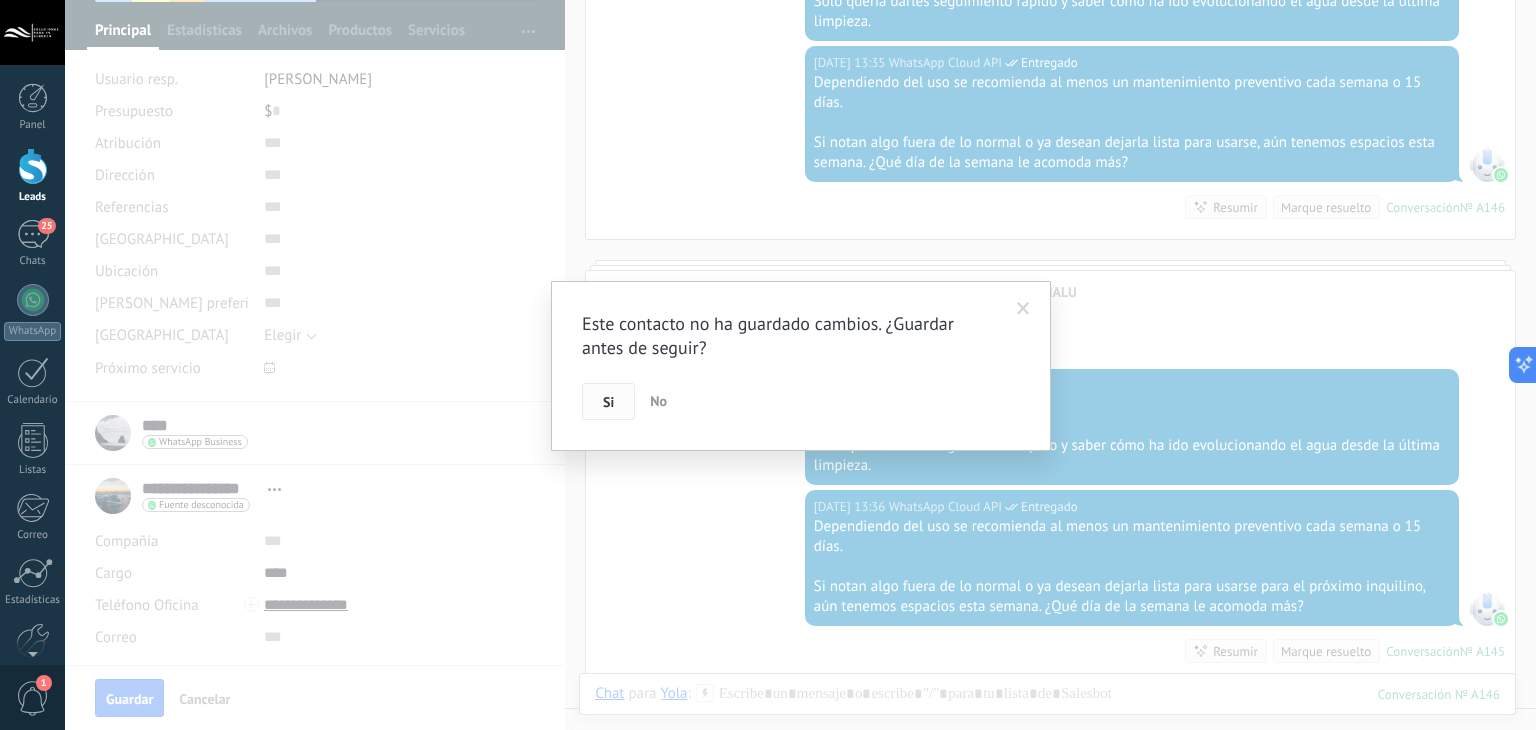 click on "Este contacto no ha guardado cambios. ¿Guardar antes de seguir? Si No" at bounding box center (801, 366) 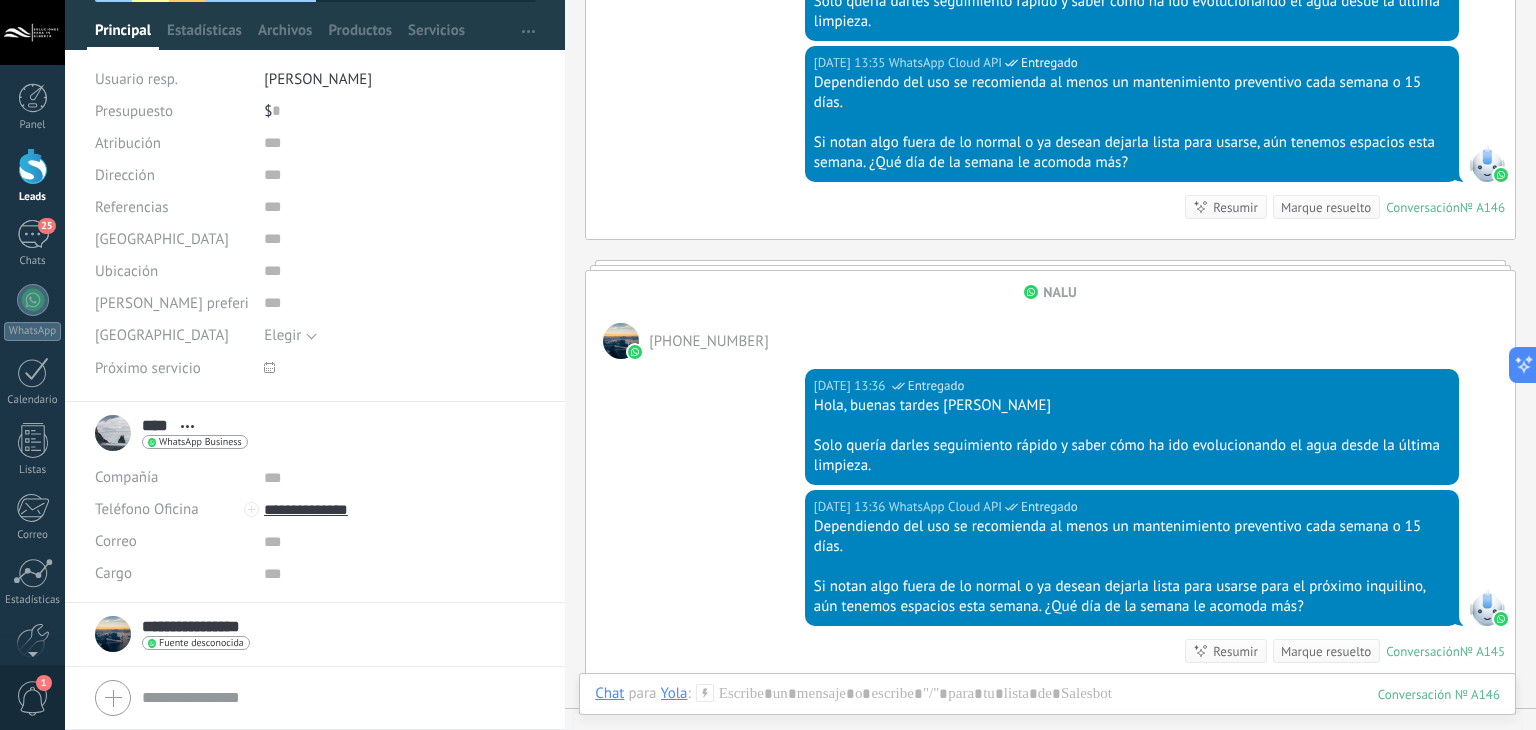 scroll, scrollTop: 4699, scrollLeft: 0, axis: vertical 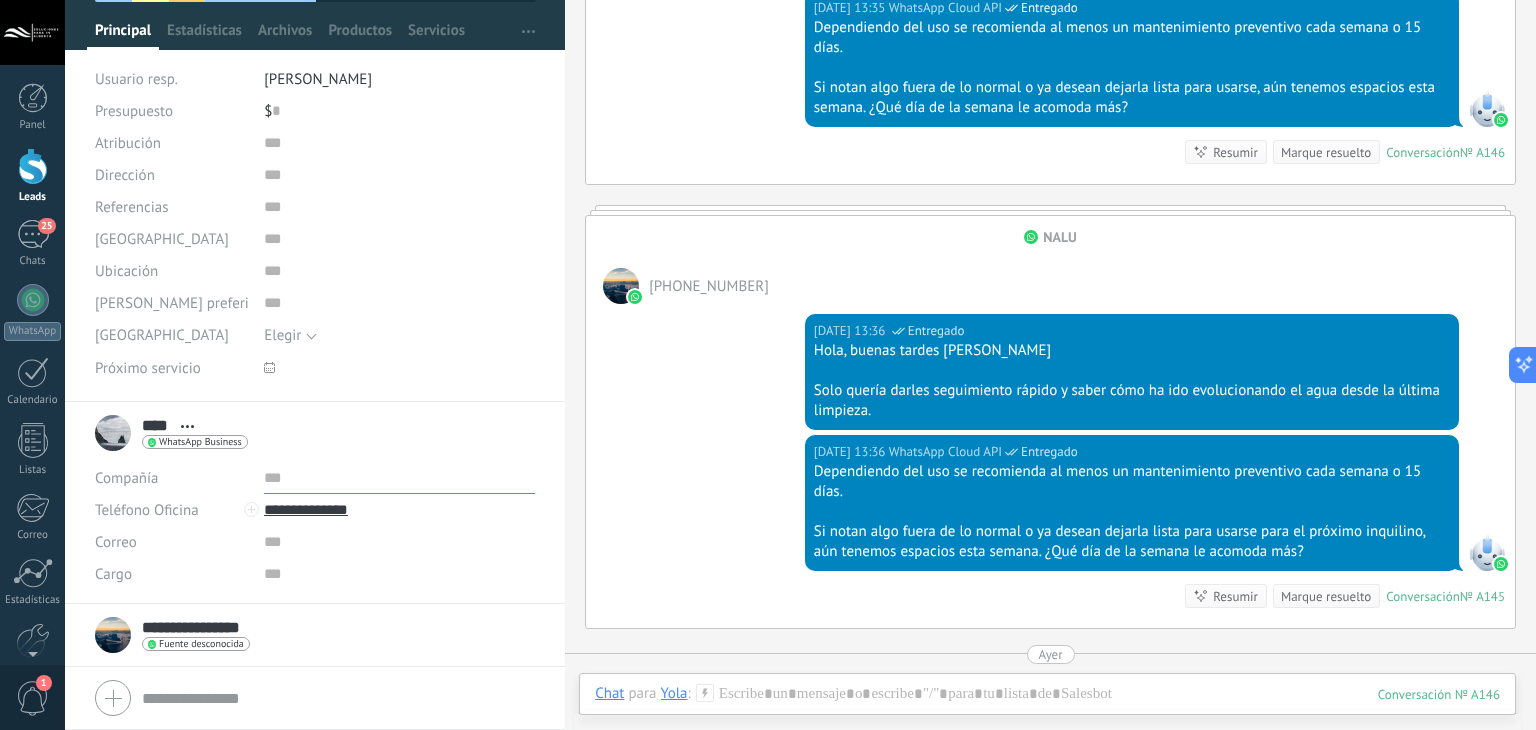 click at bounding box center (399, 478) 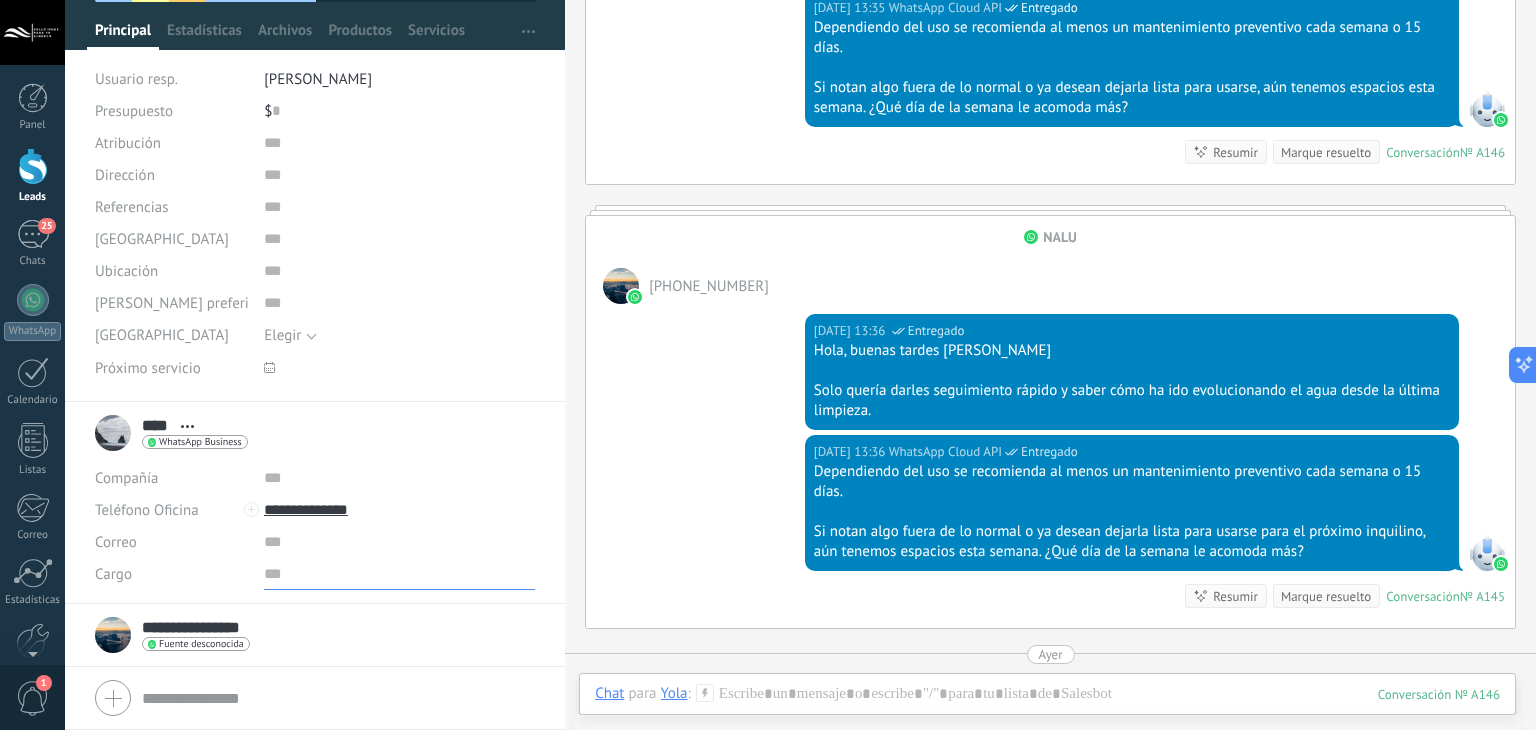 click at bounding box center [399, 574] 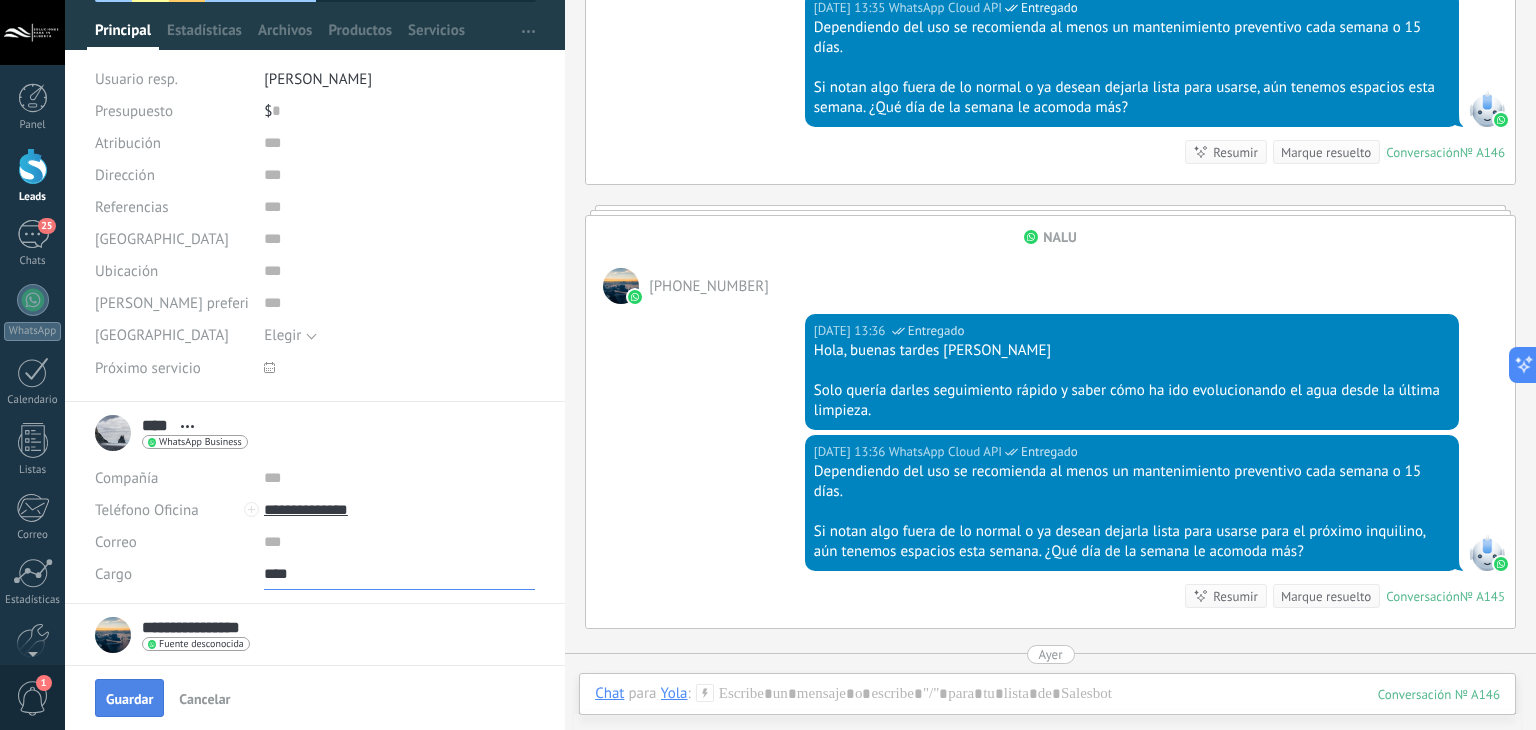 type on "****" 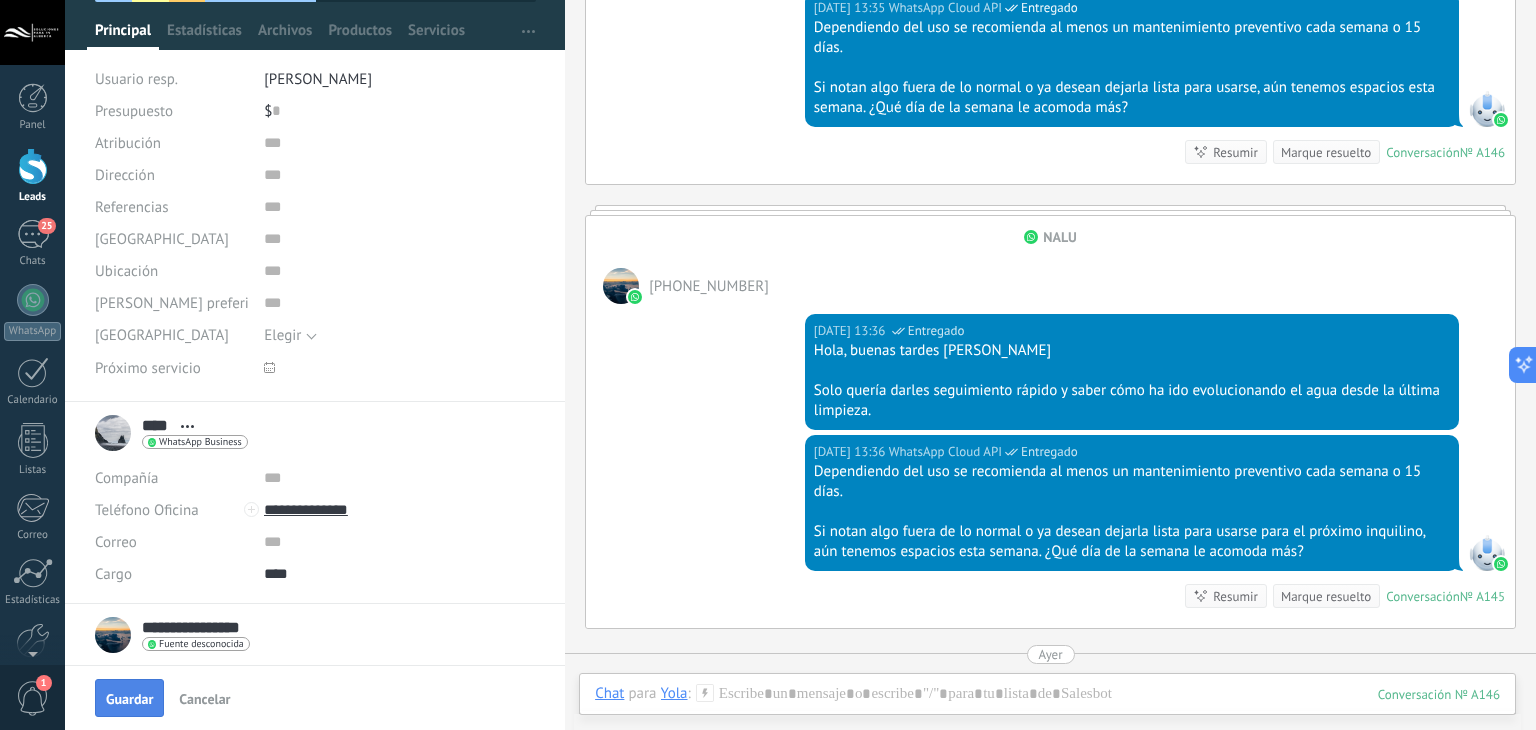 click on "Guardar" at bounding box center (129, 699) 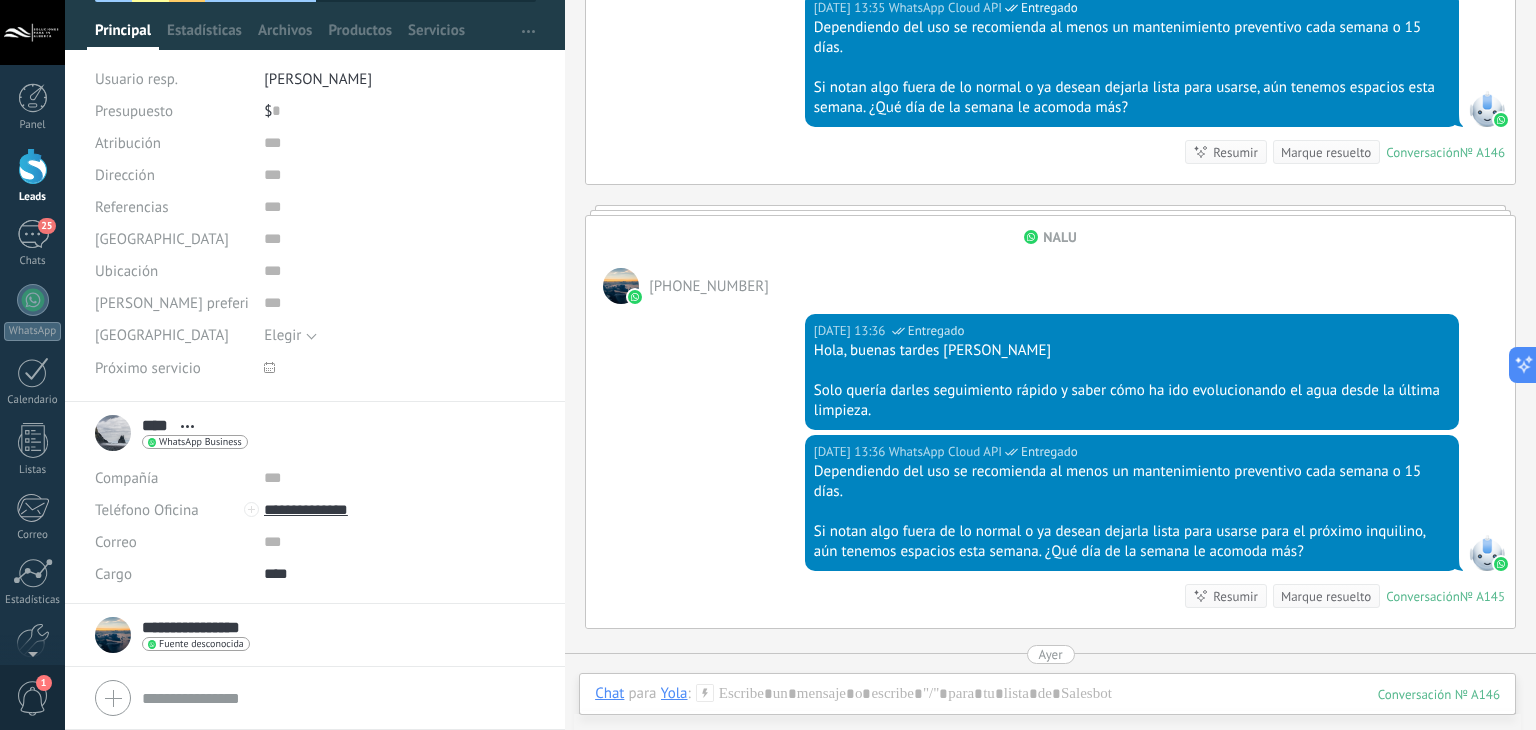 scroll, scrollTop: 4727, scrollLeft: 0, axis: vertical 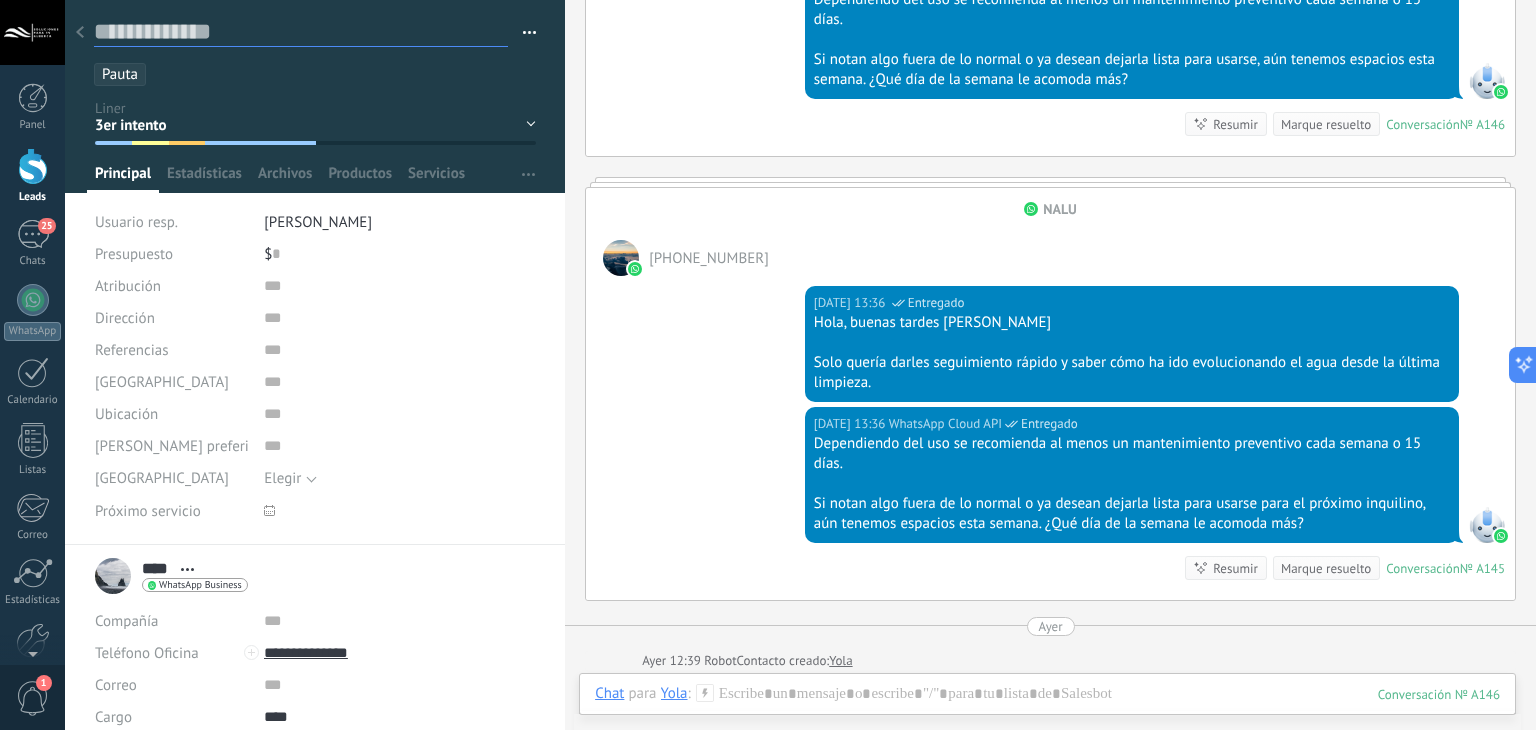 click at bounding box center [301, 32] 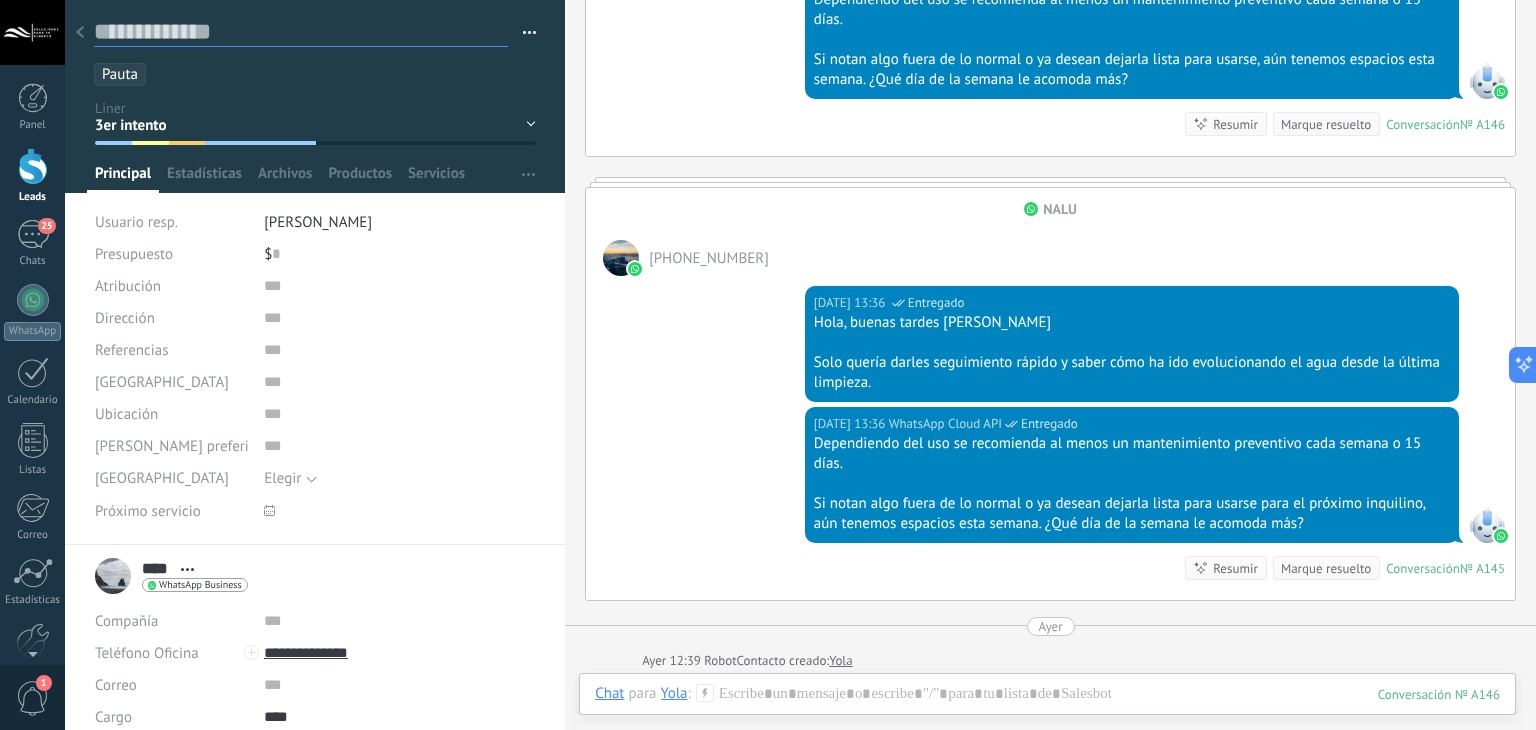 type on "*" 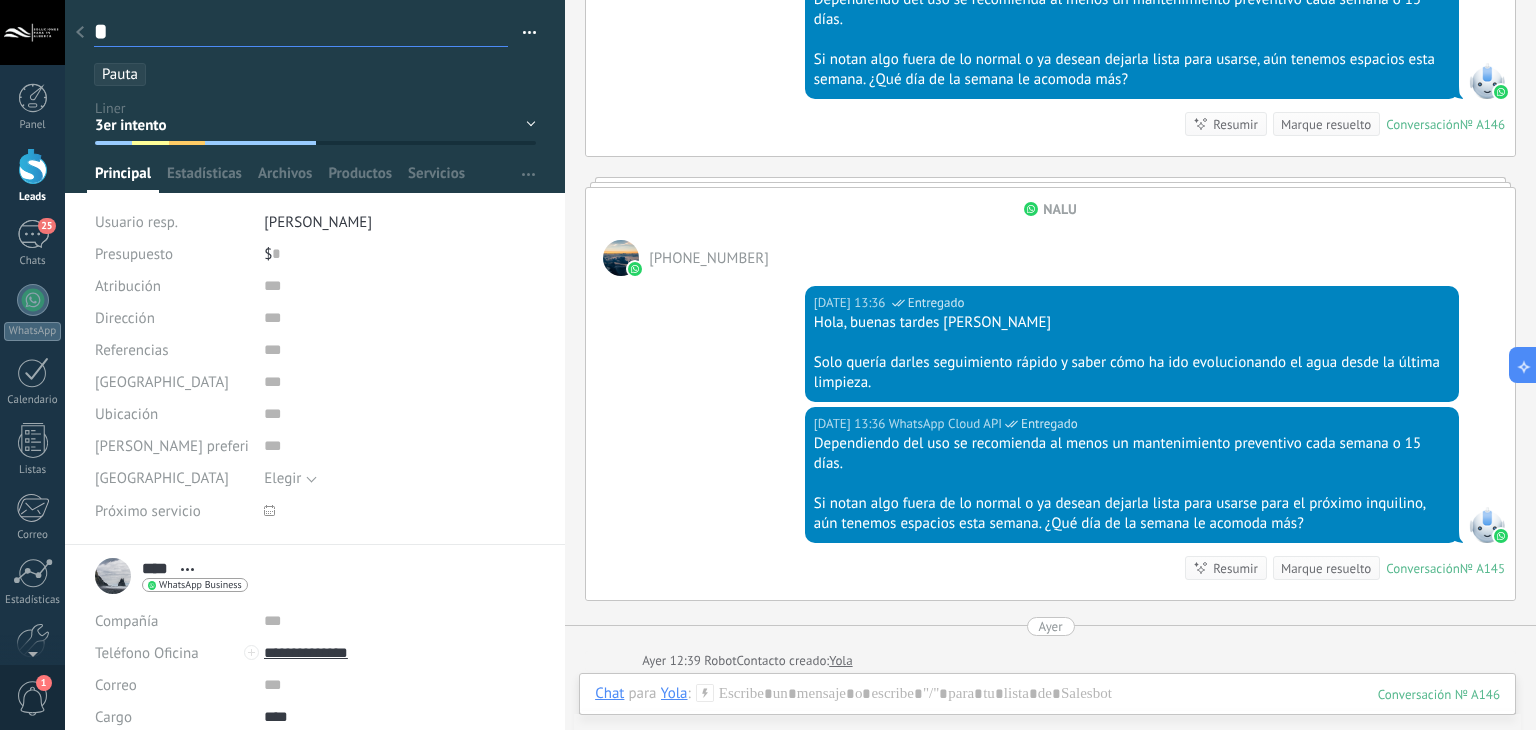 type on "**" 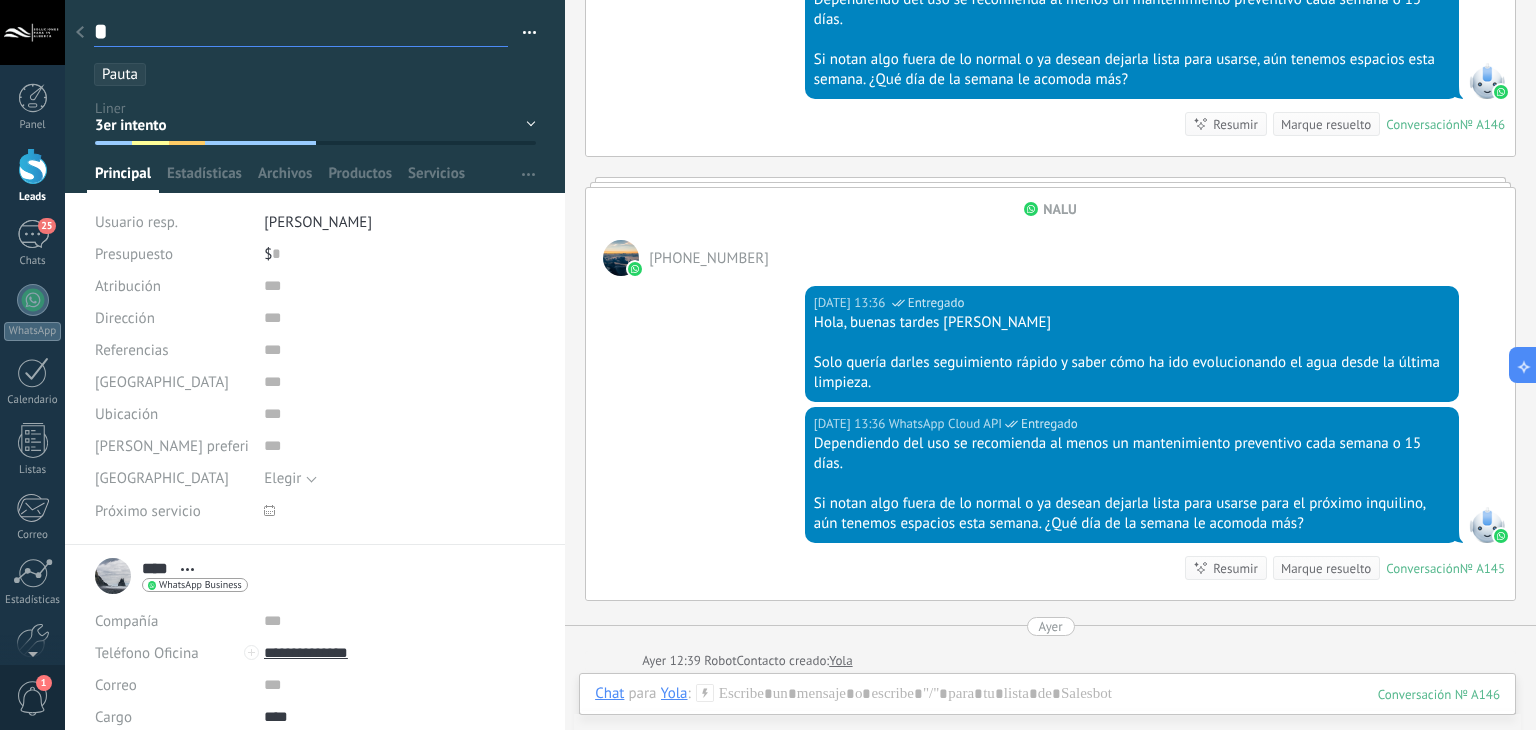 type on "**" 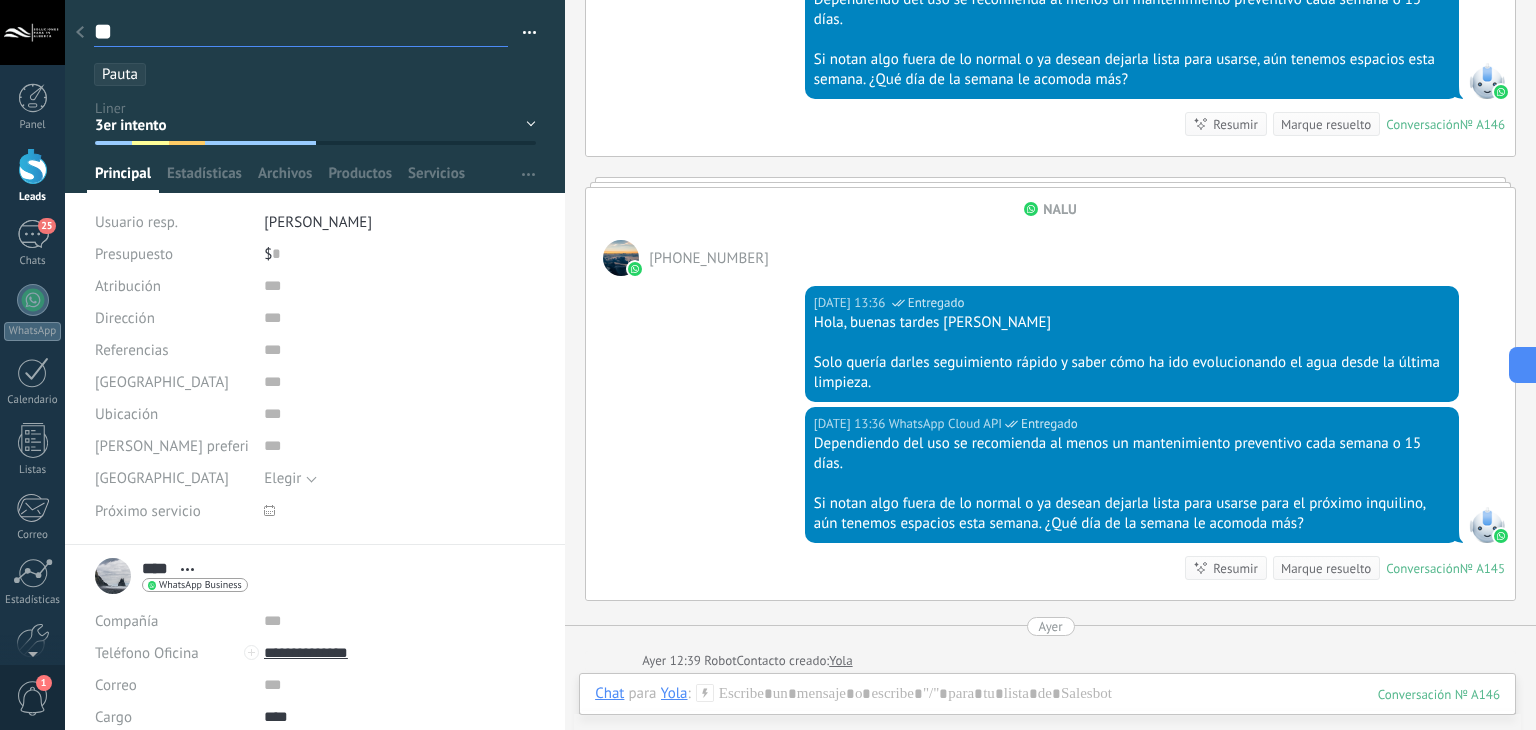 type on "***" 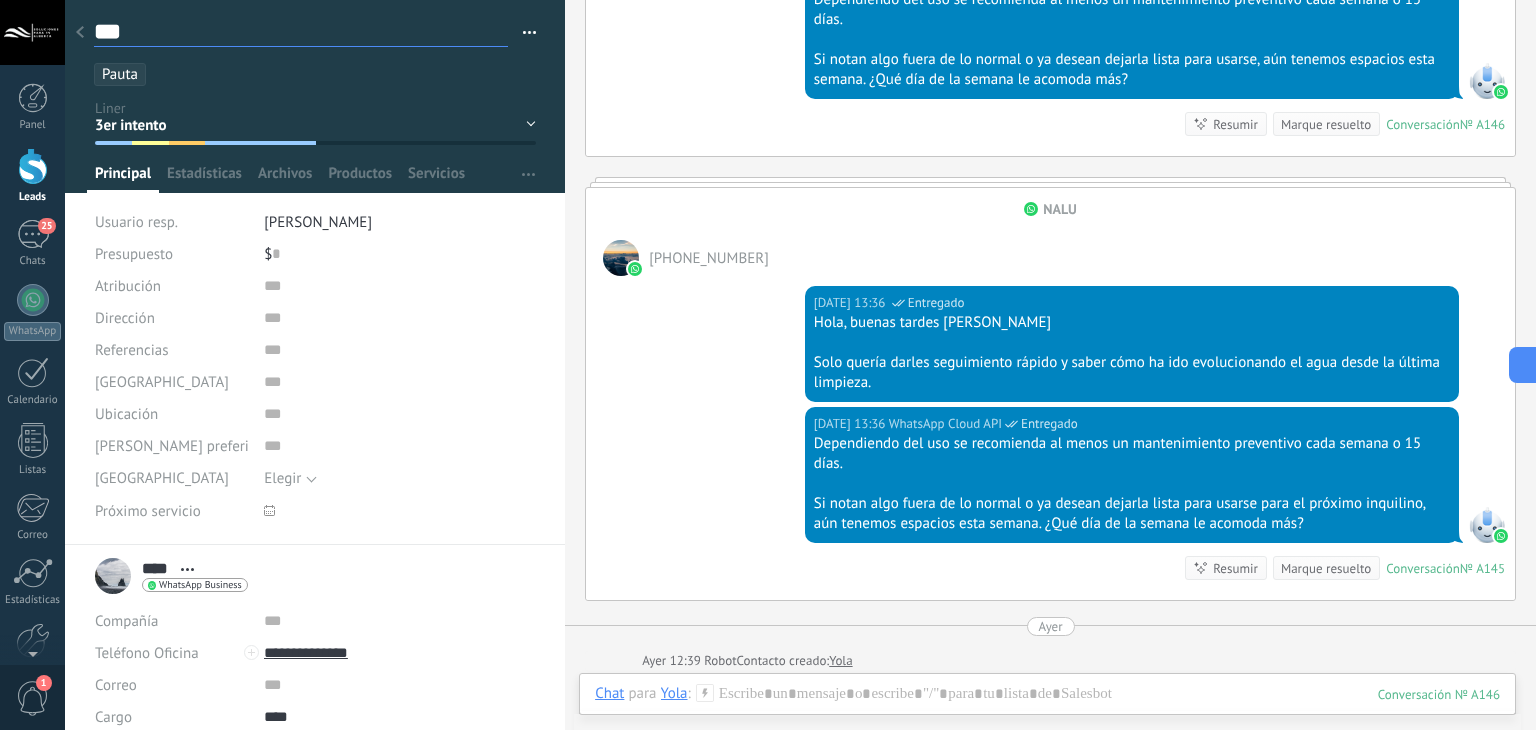 type on "****" 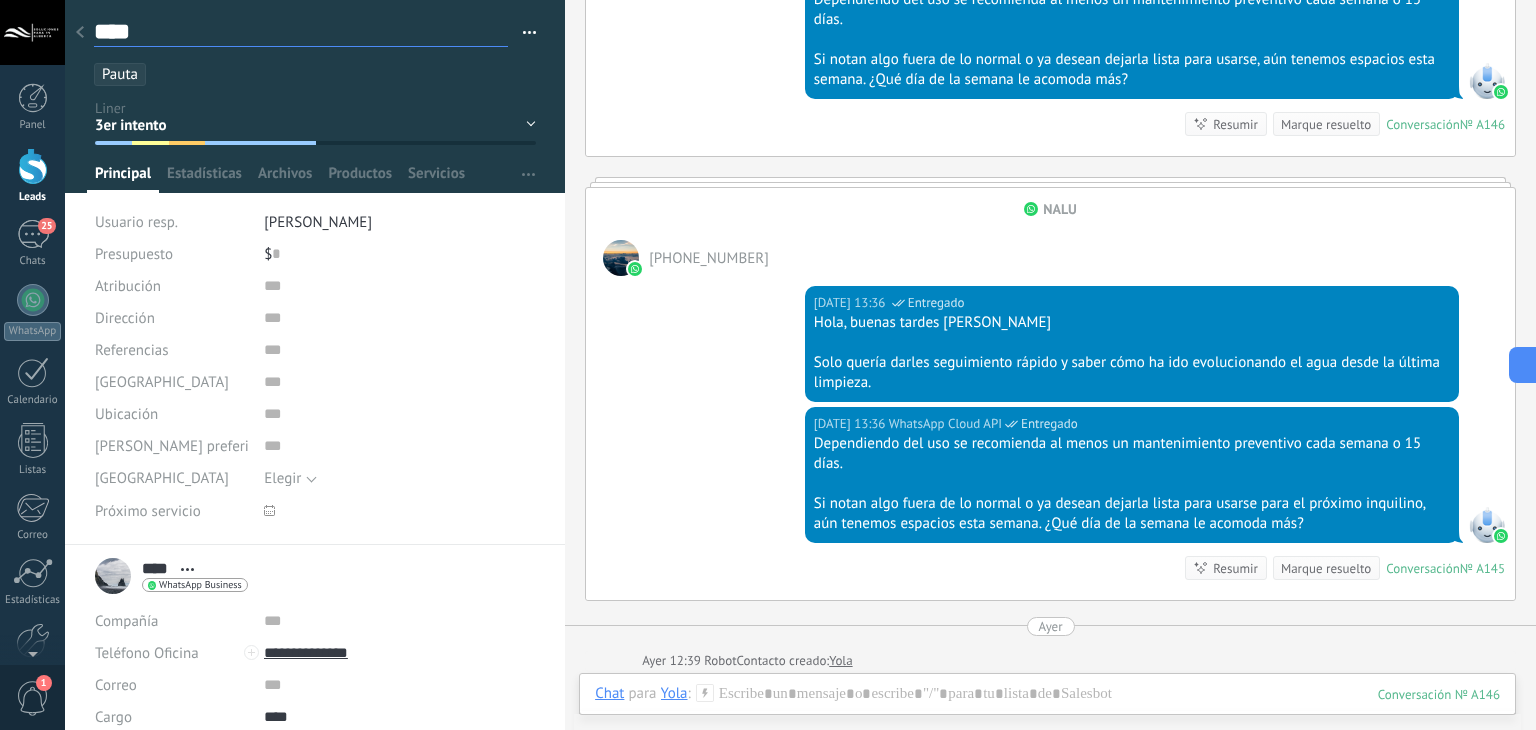 scroll, scrollTop: 29, scrollLeft: 0, axis: vertical 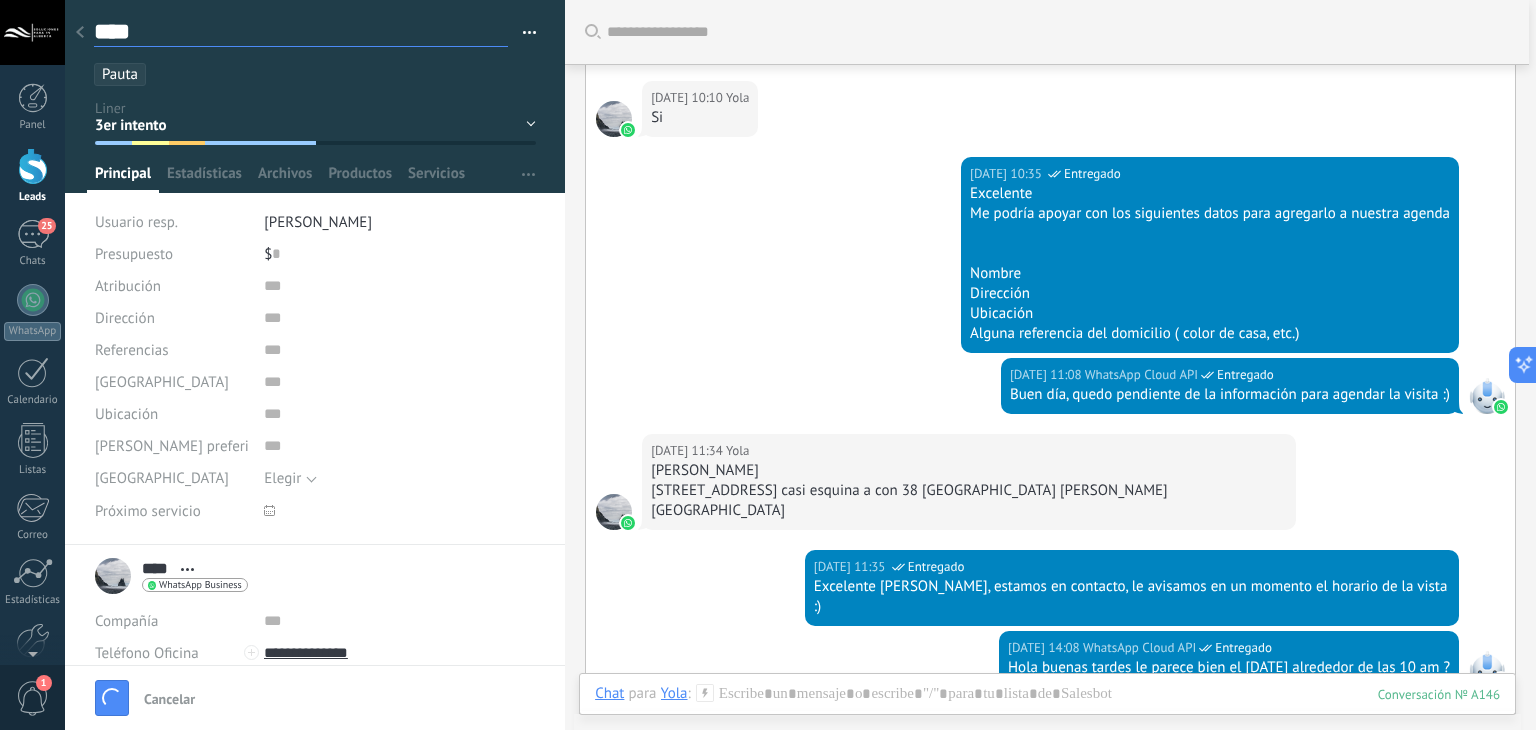 type on "****" 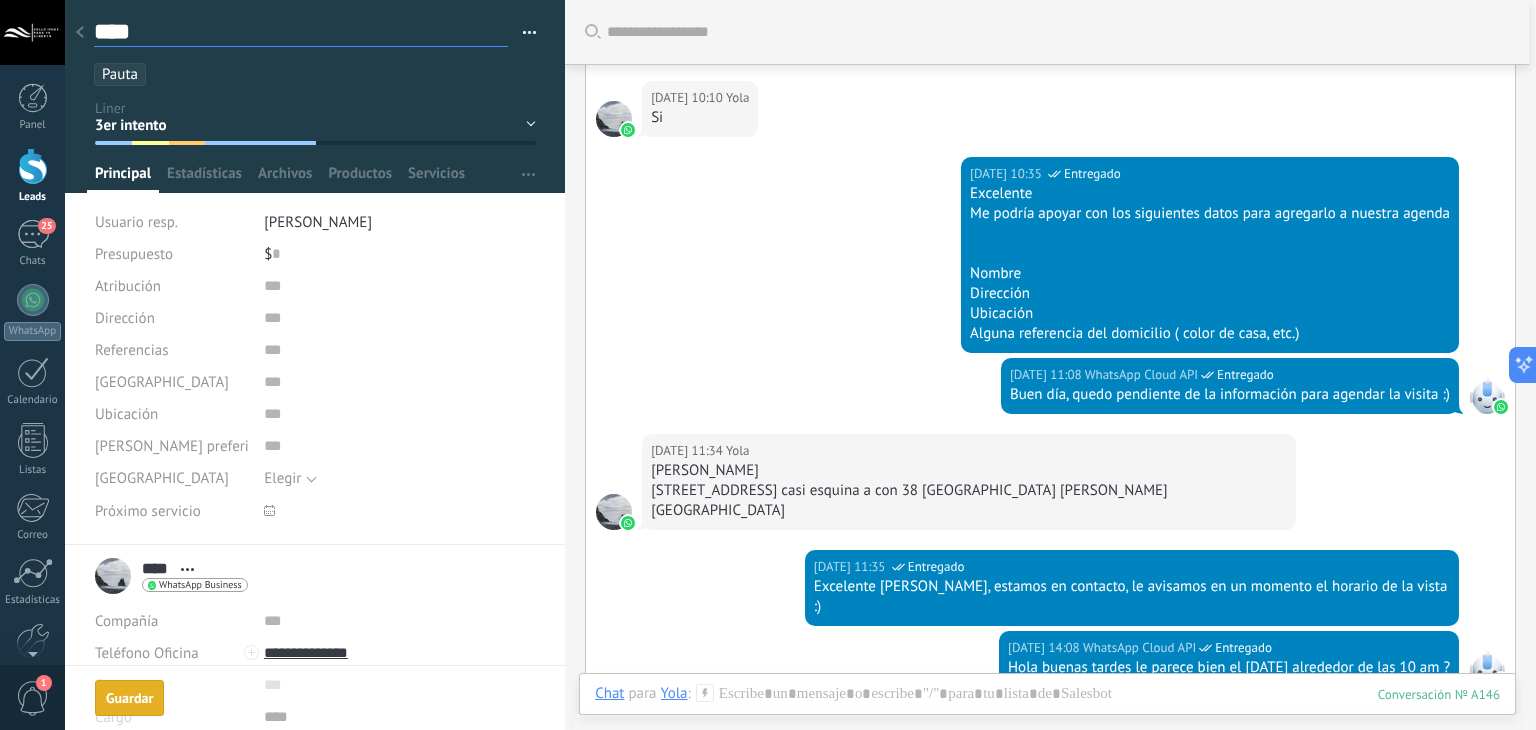 scroll, scrollTop: 29, scrollLeft: 0, axis: vertical 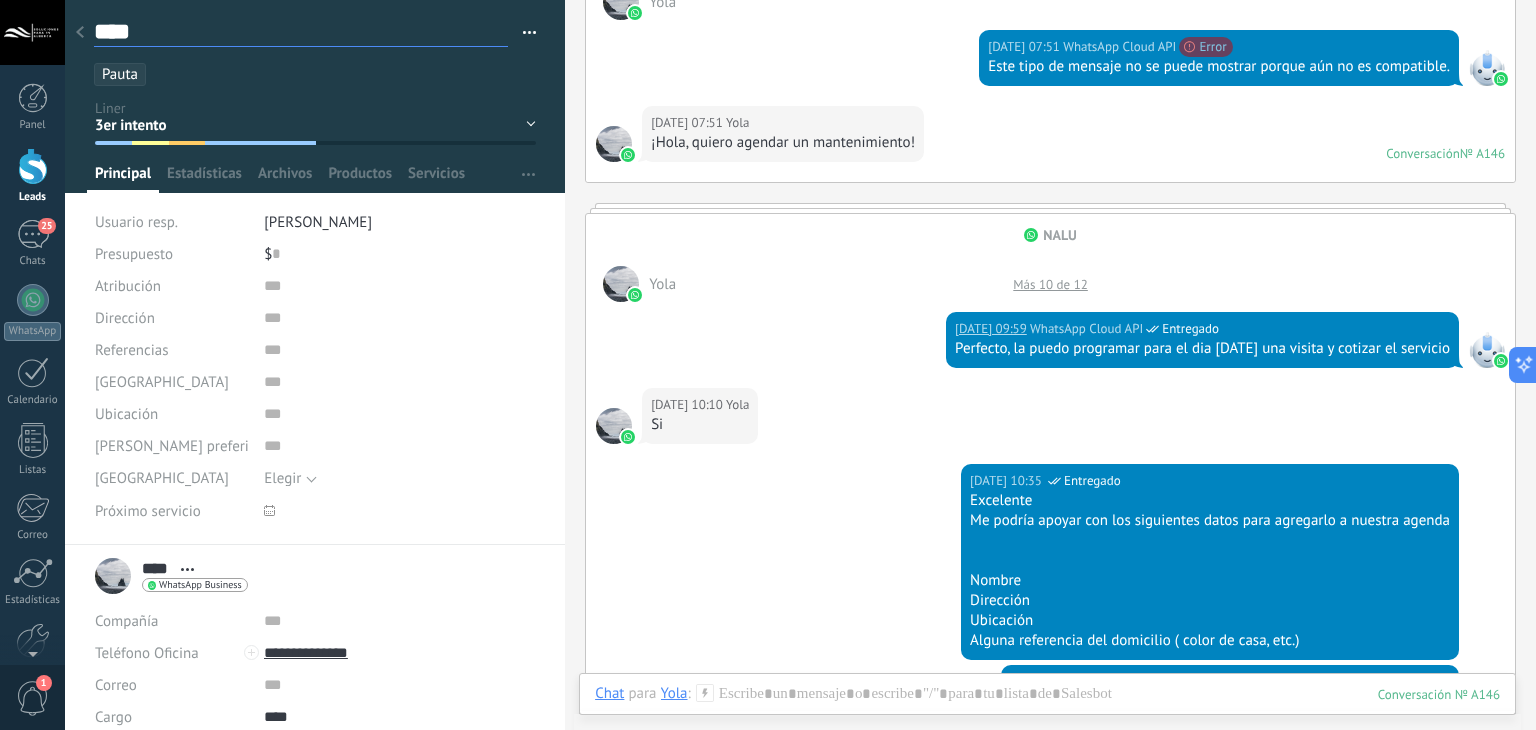 type on "****" 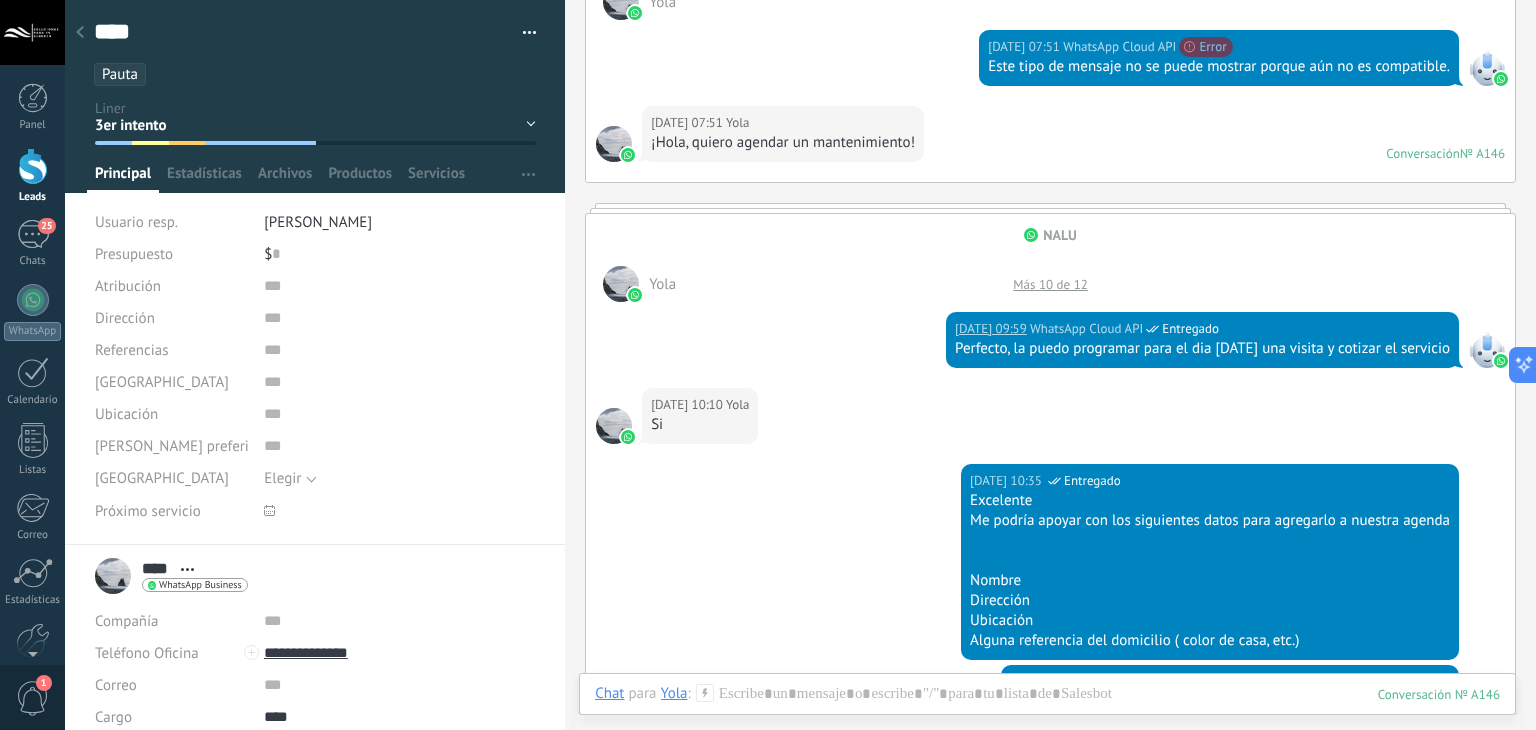 click on "Yola  Más 10 de 12" at bounding box center [1050, 273] 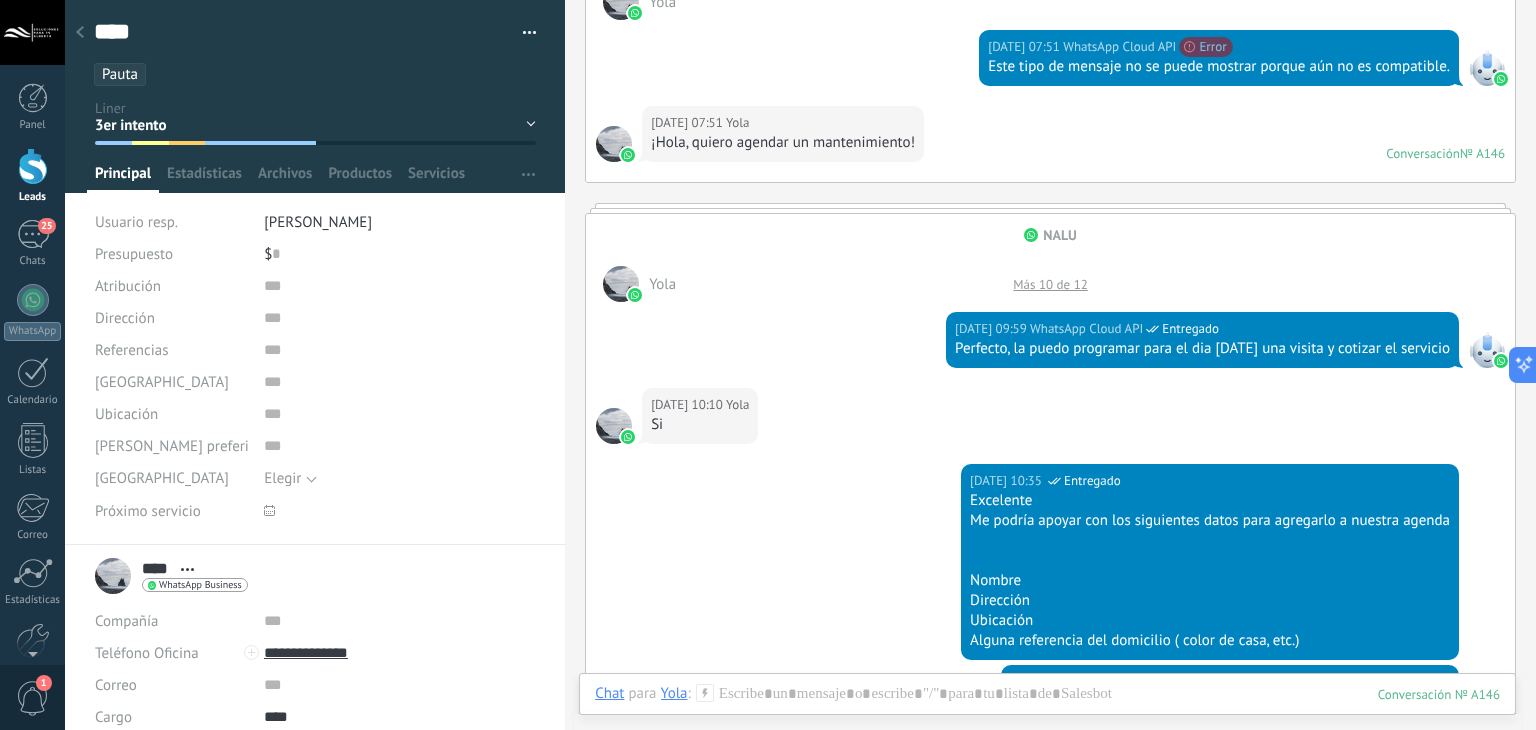 click on "Más 10 de 12" at bounding box center (1050, 284) 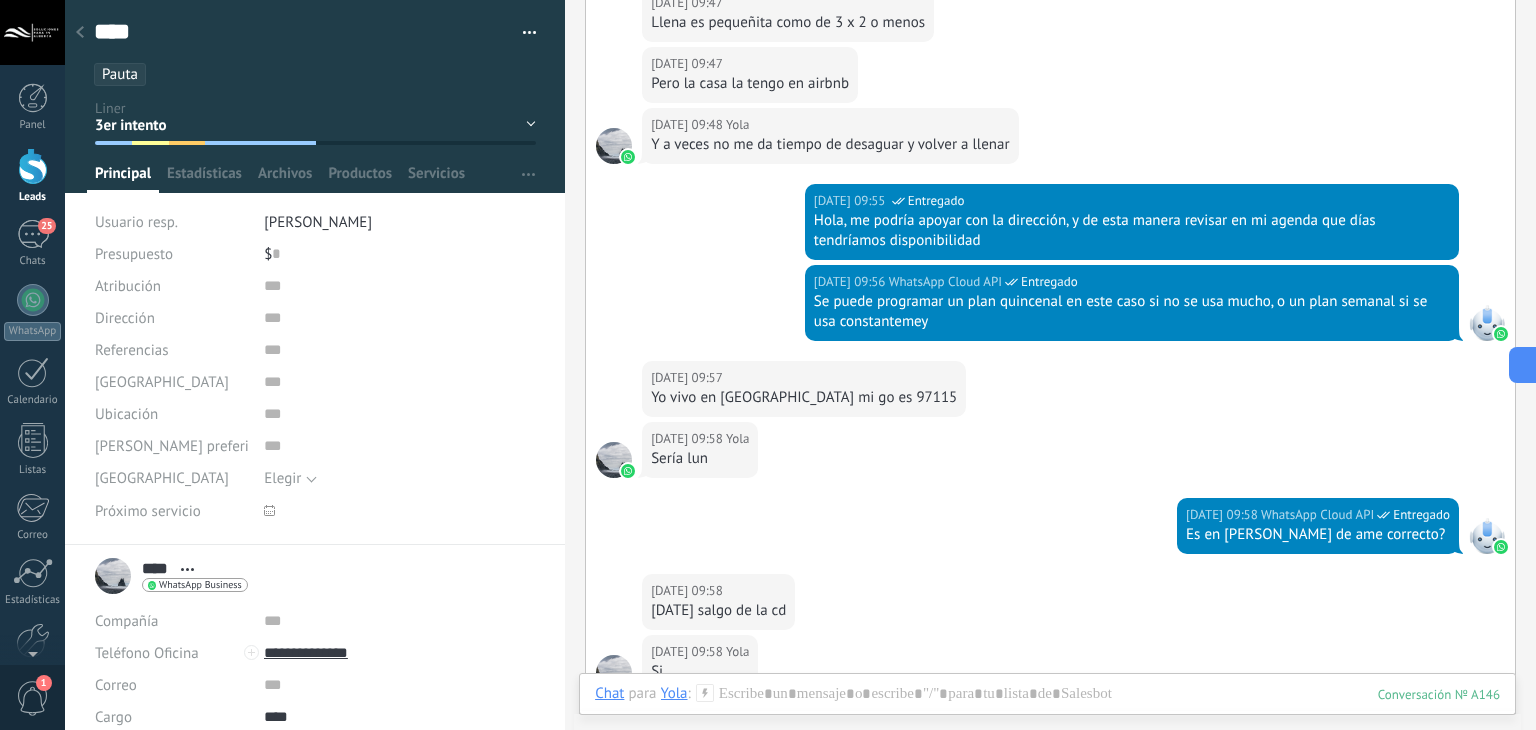 scroll, scrollTop: 446, scrollLeft: 0, axis: vertical 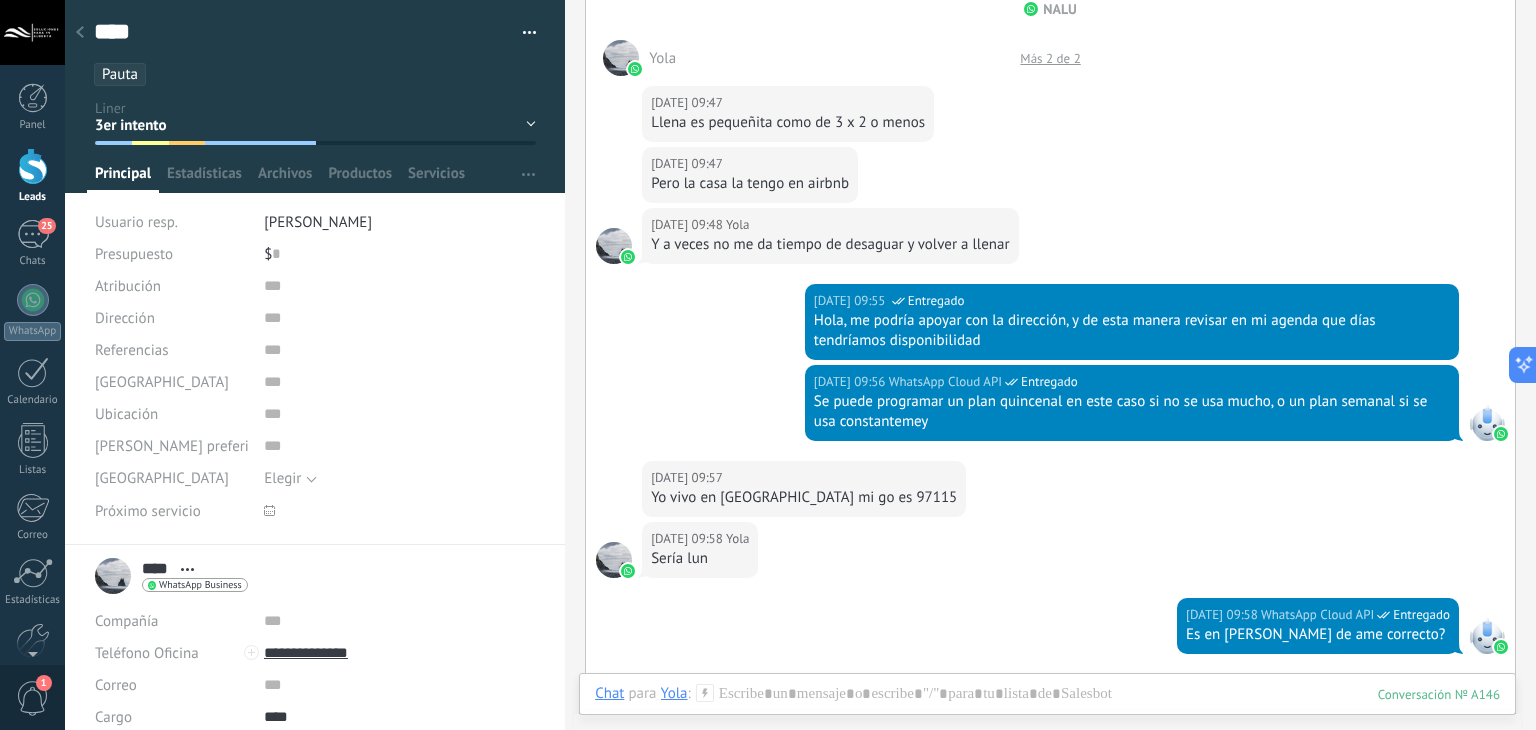 click on "Más 2 de 2" at bounding box center [1050, 58] 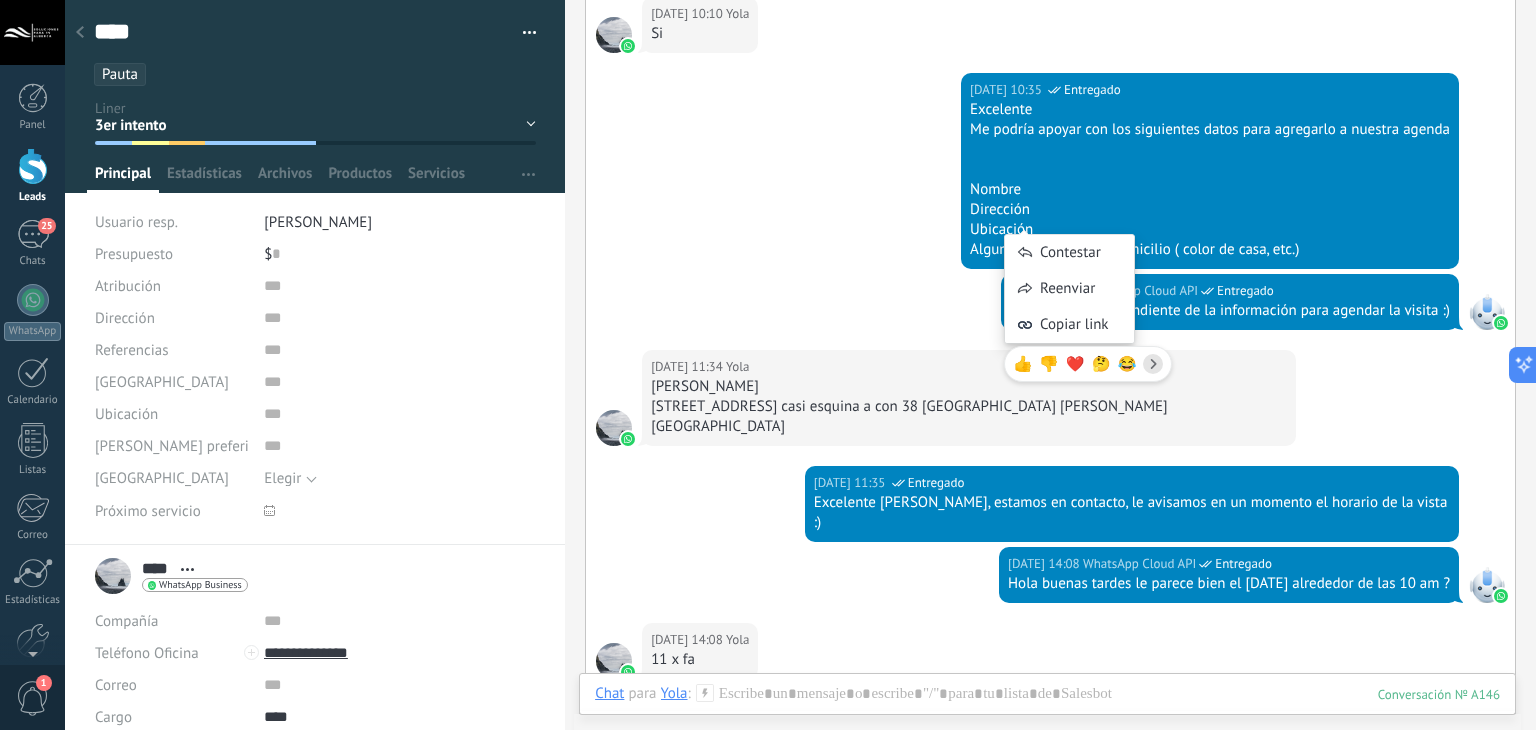 scroll, scrollTop: 1549, scrollLeft: 0, axis: vertical 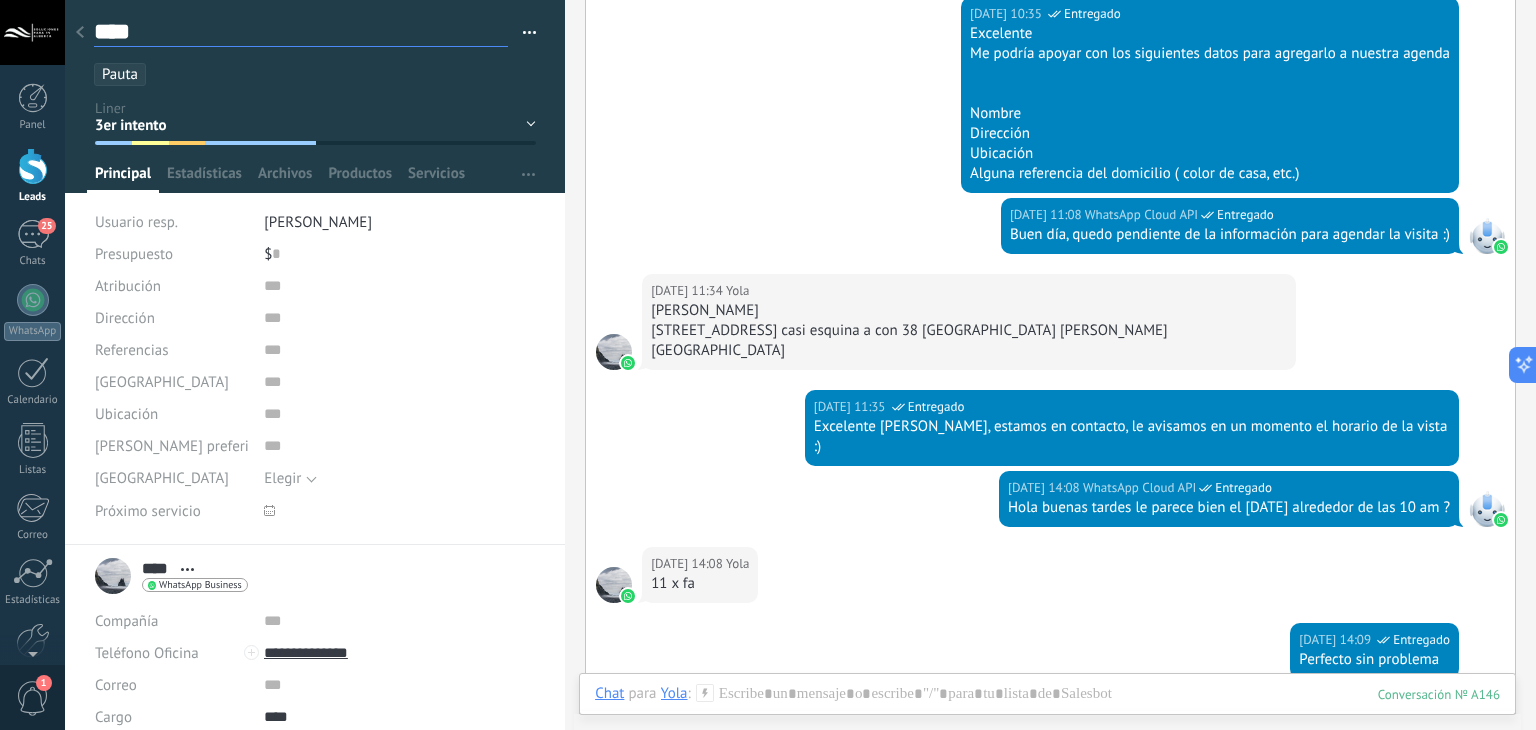 click on "****" at bounding box center (301, 32) 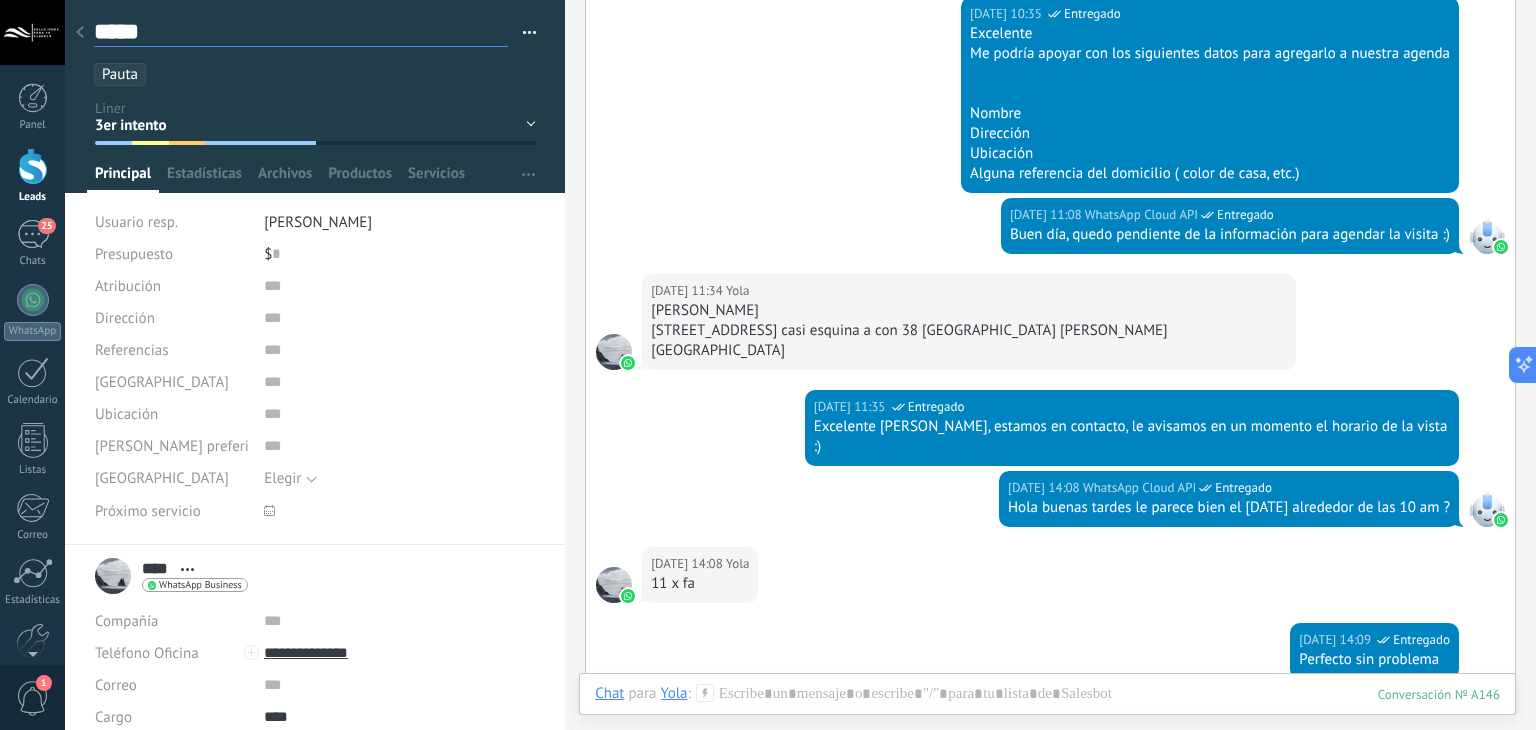 type on "******" 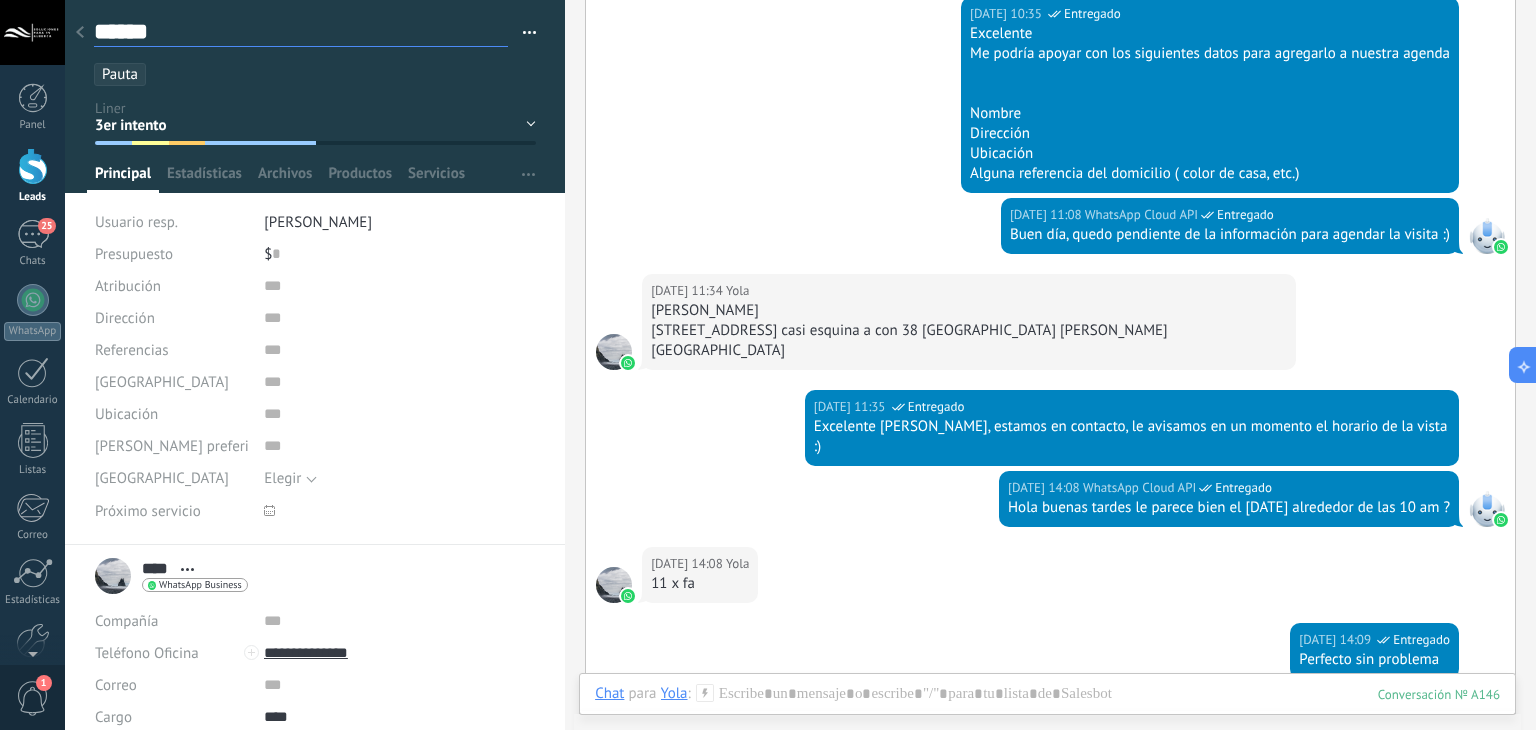 type on "*******" 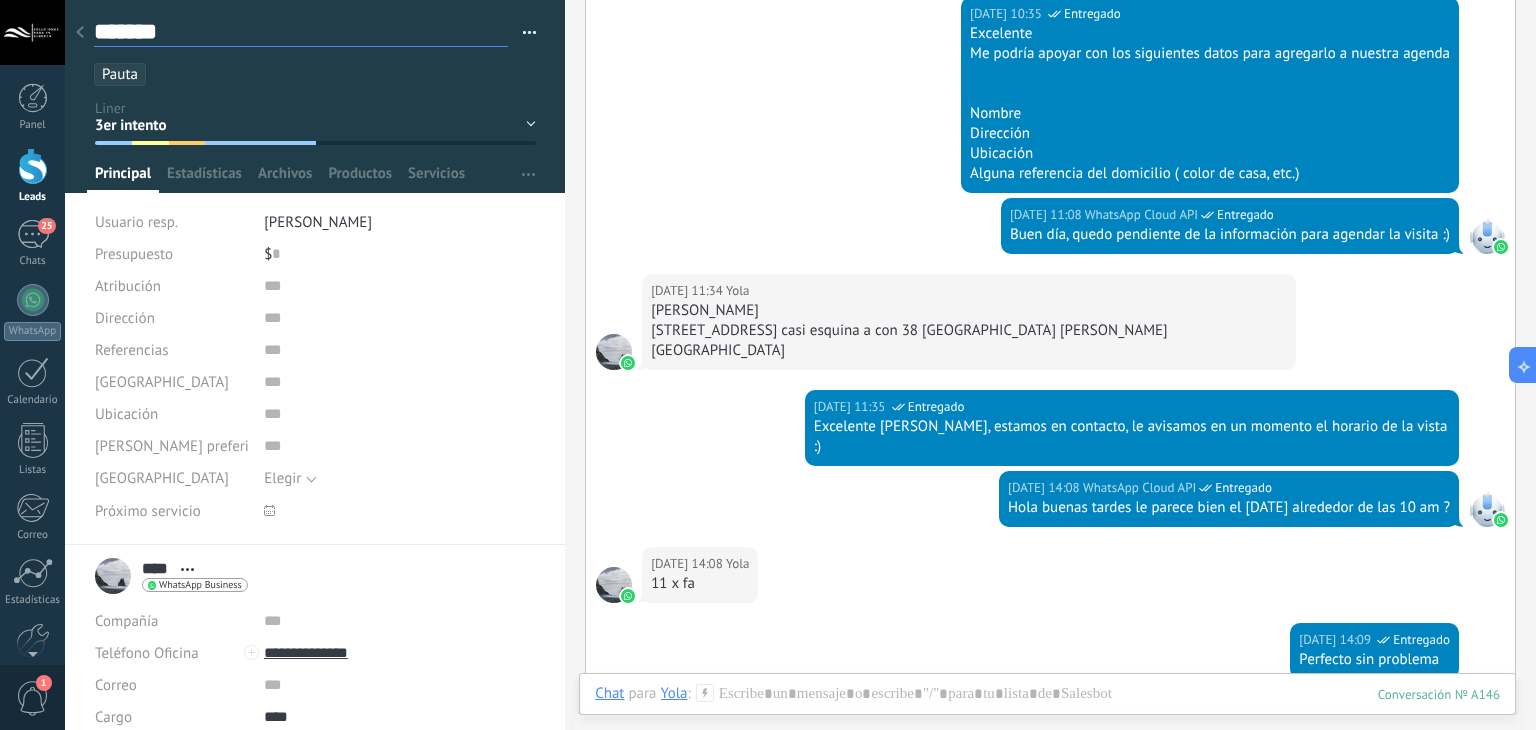 type on "*******" 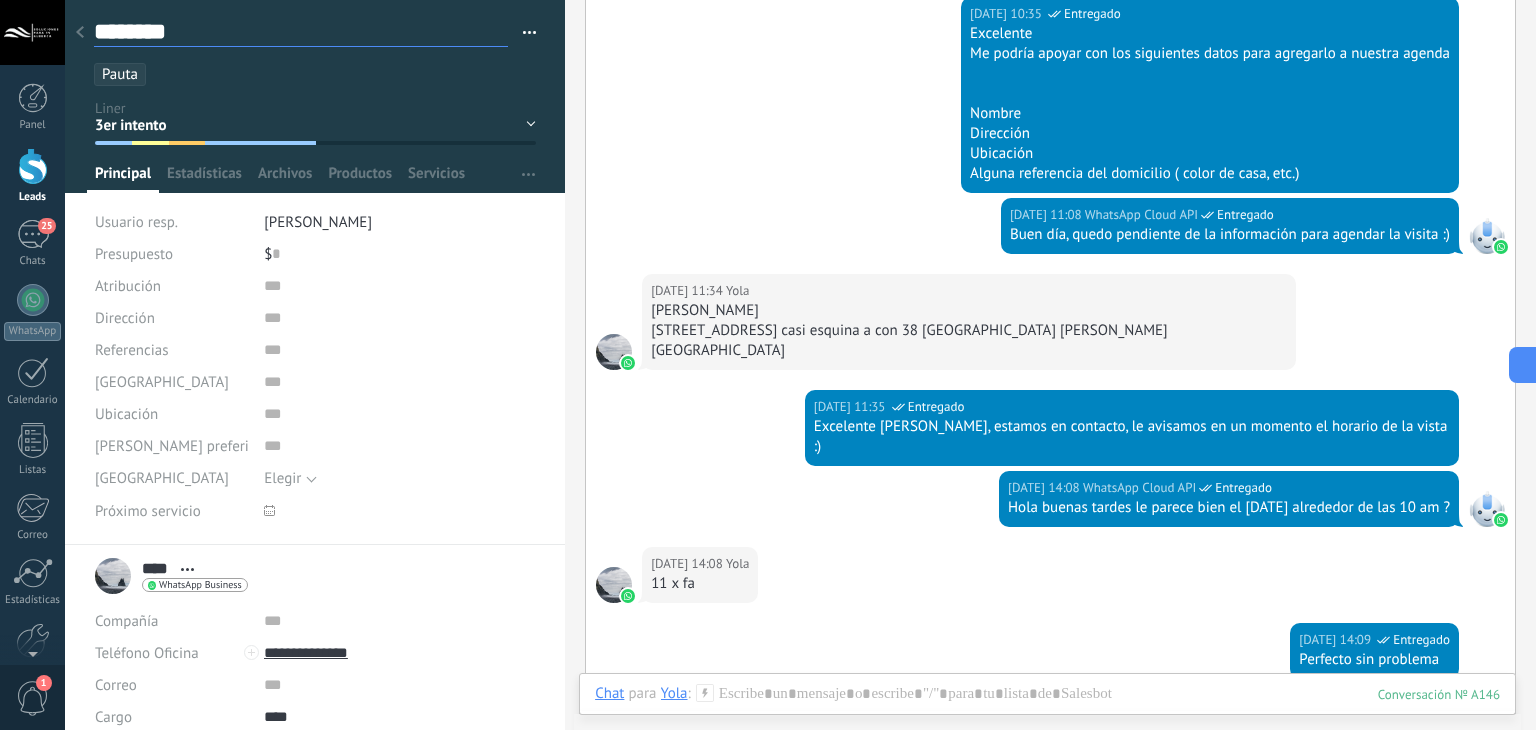type on "*********" 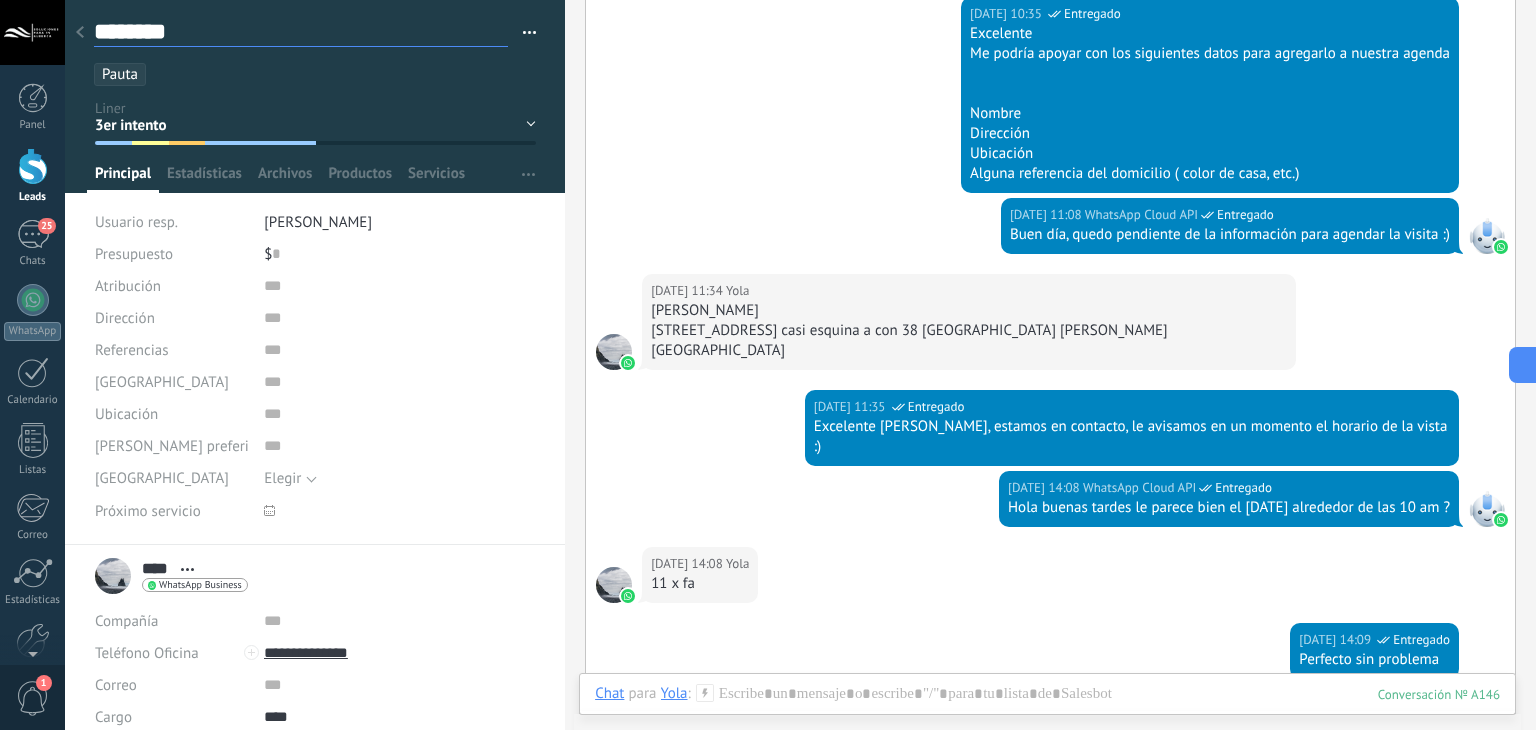 type on "*********" 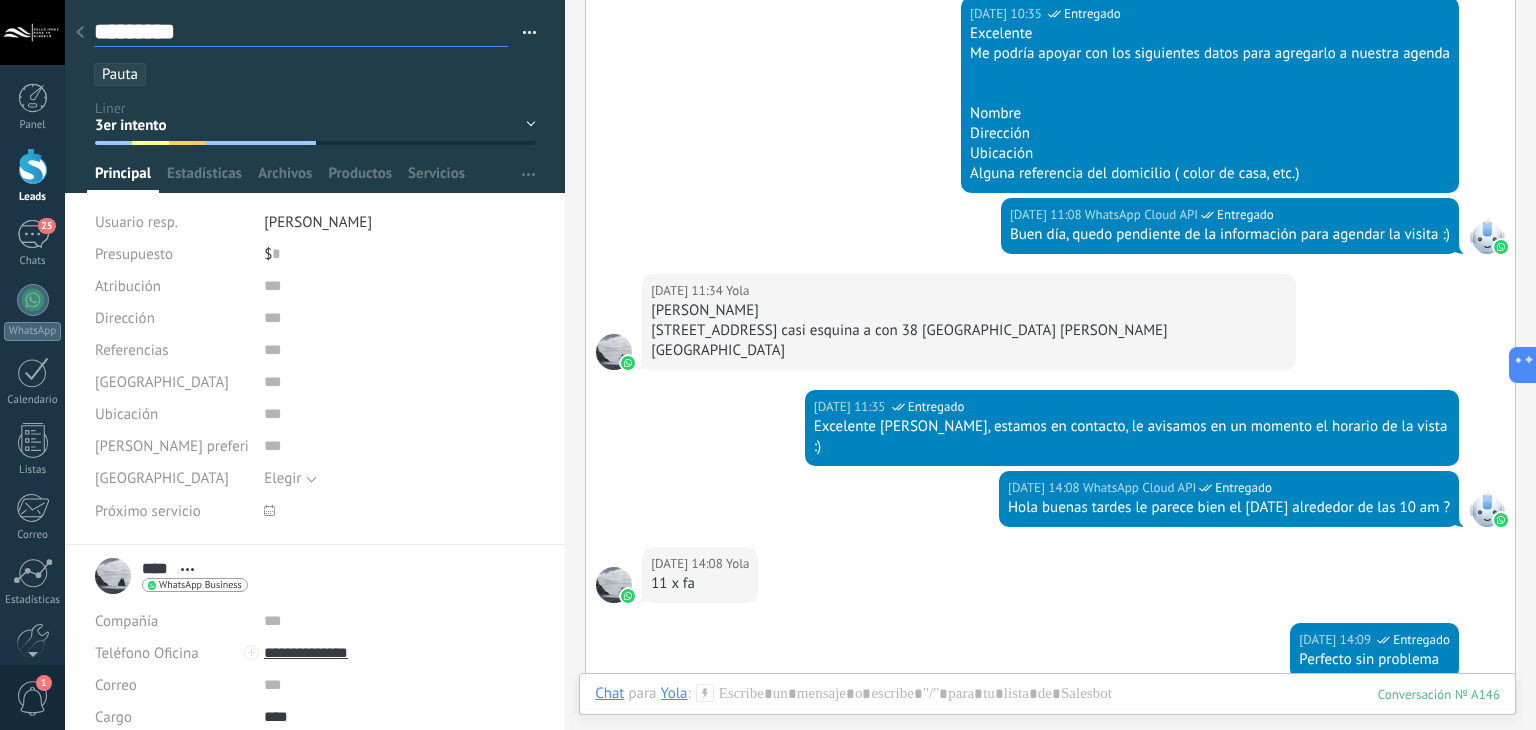 type on "**********" 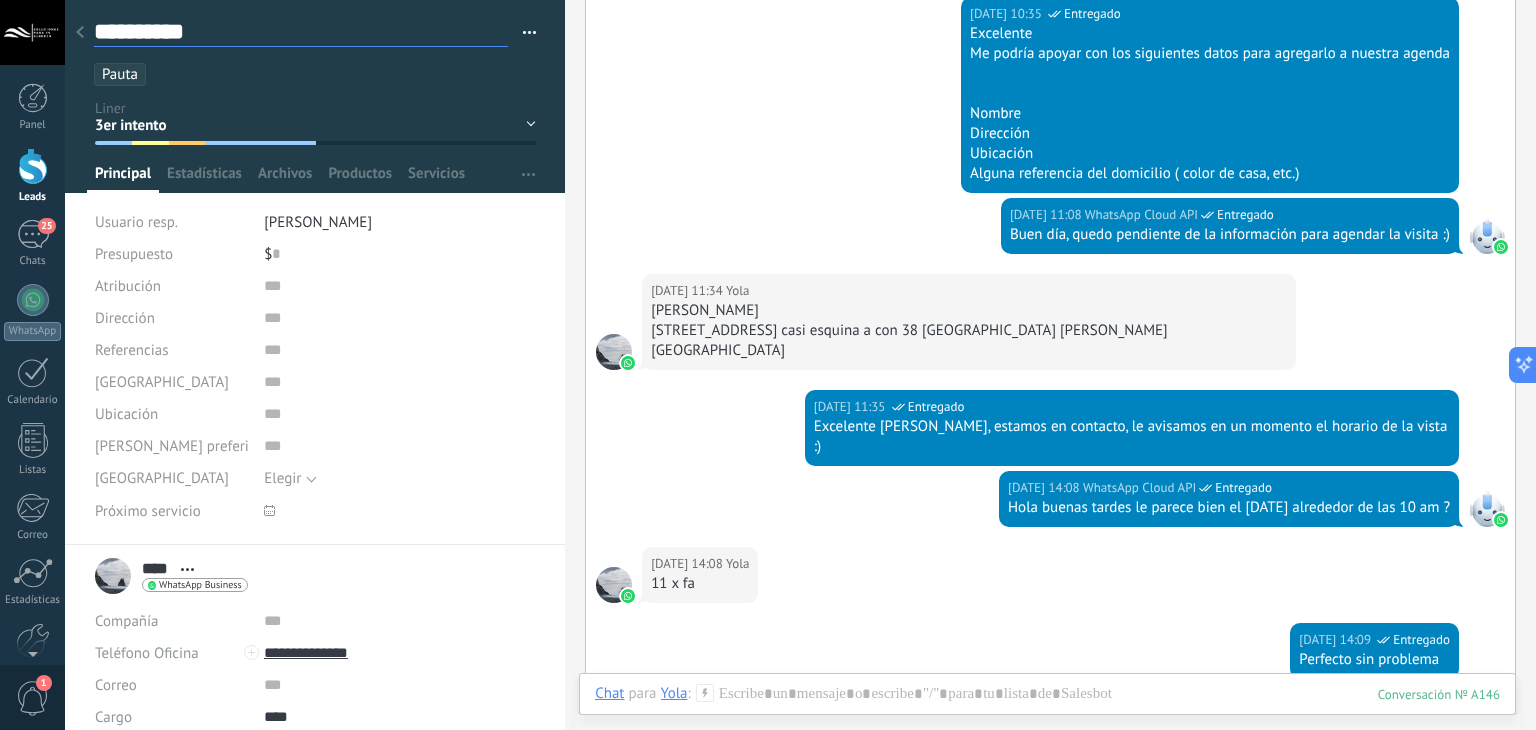 type on "**********" 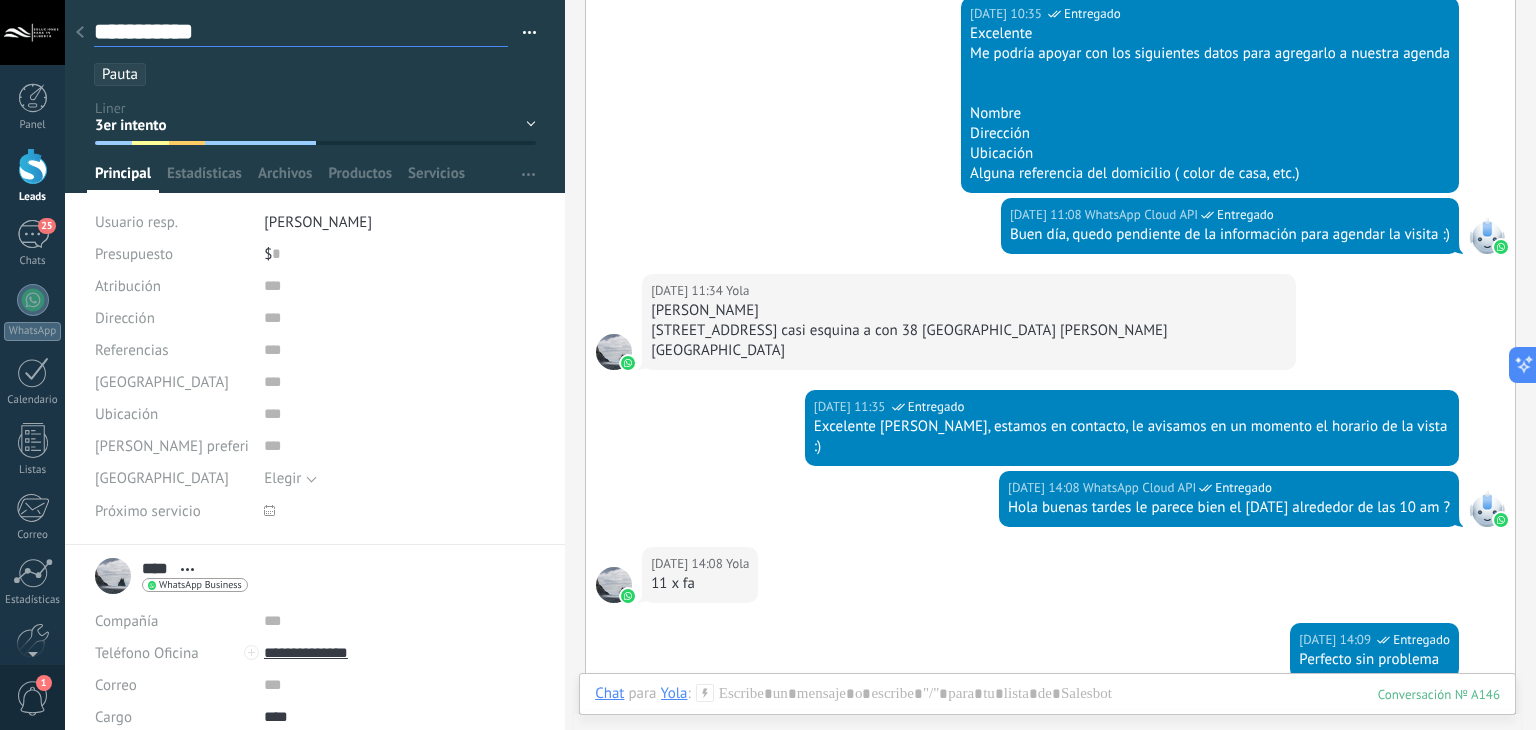 type on "**********" 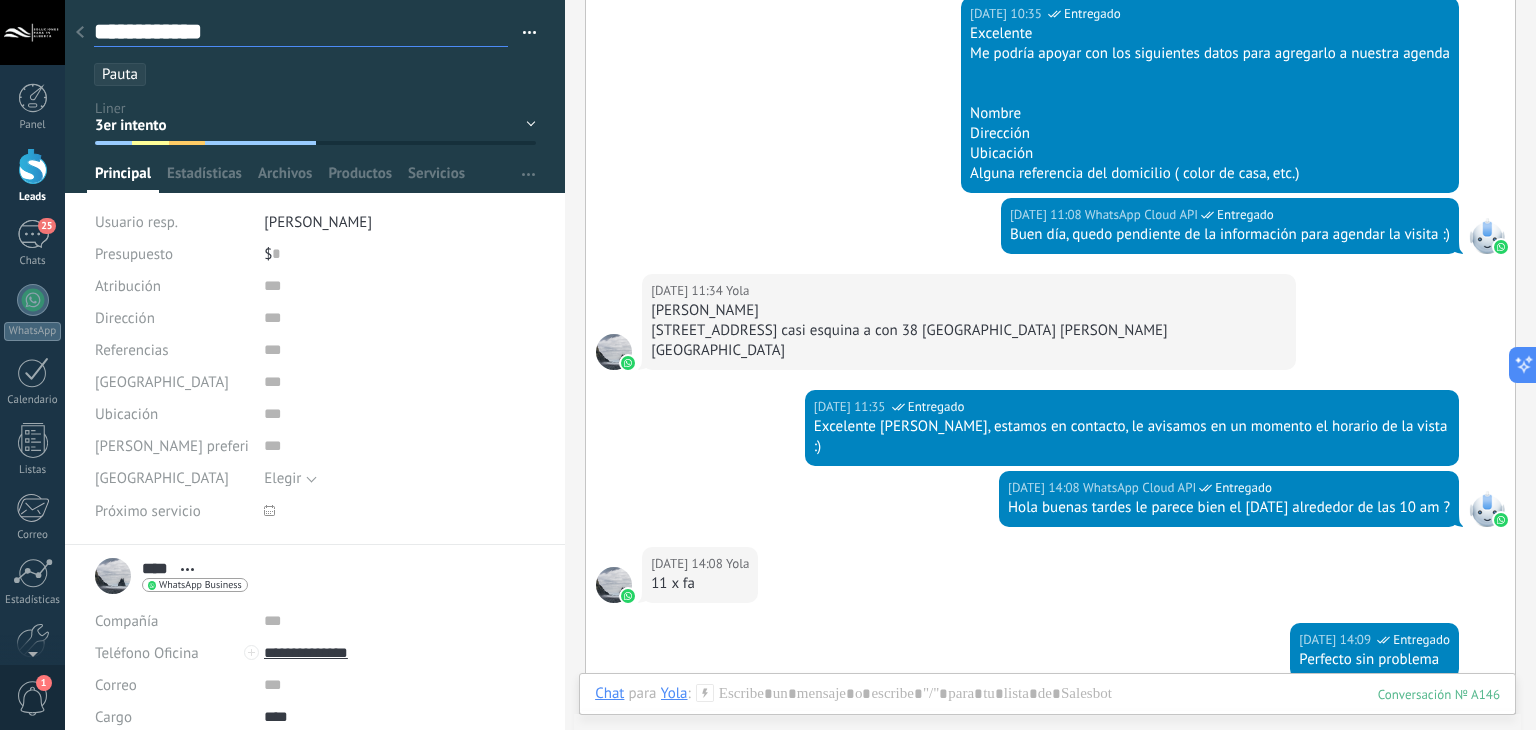 type on "**********" 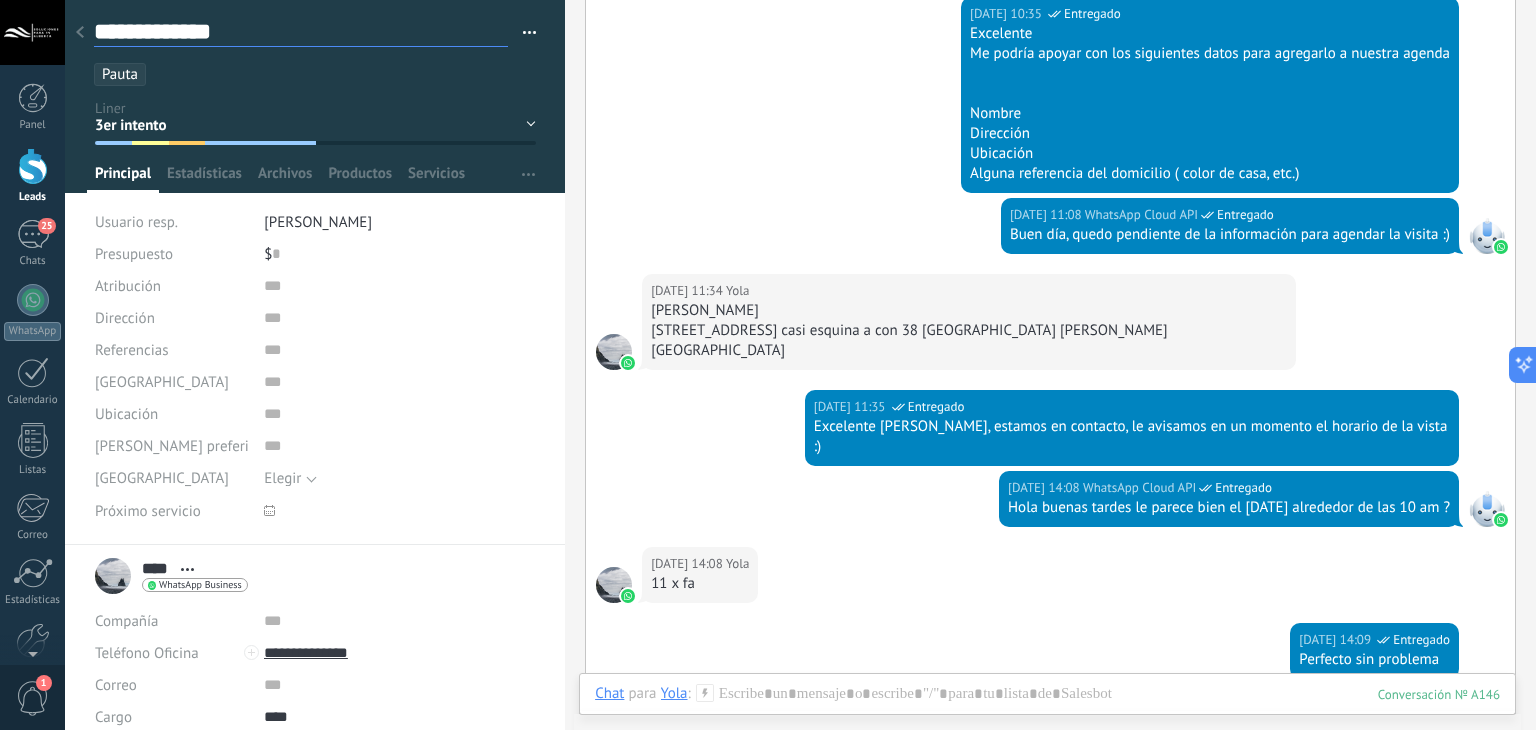type on "**********" 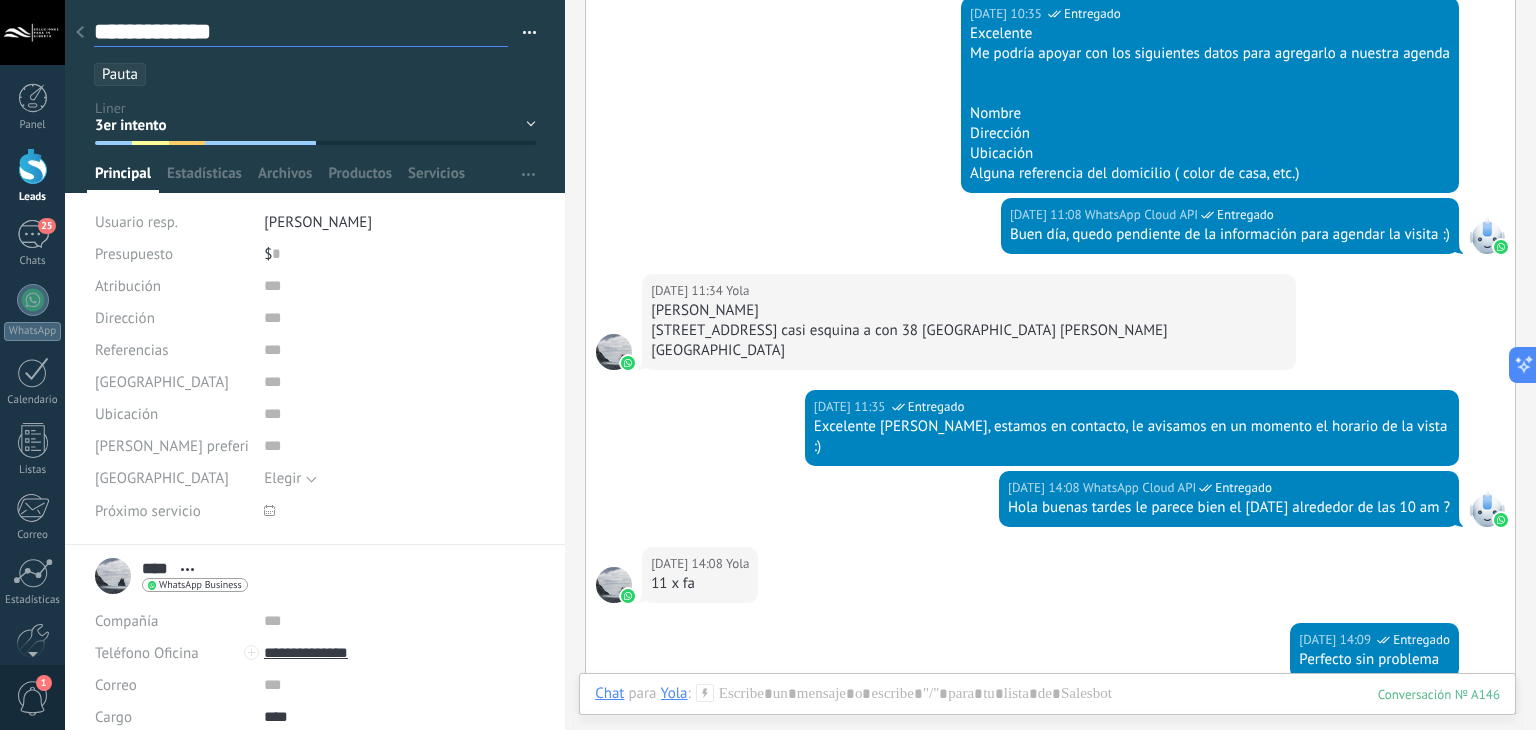 type on "**********" 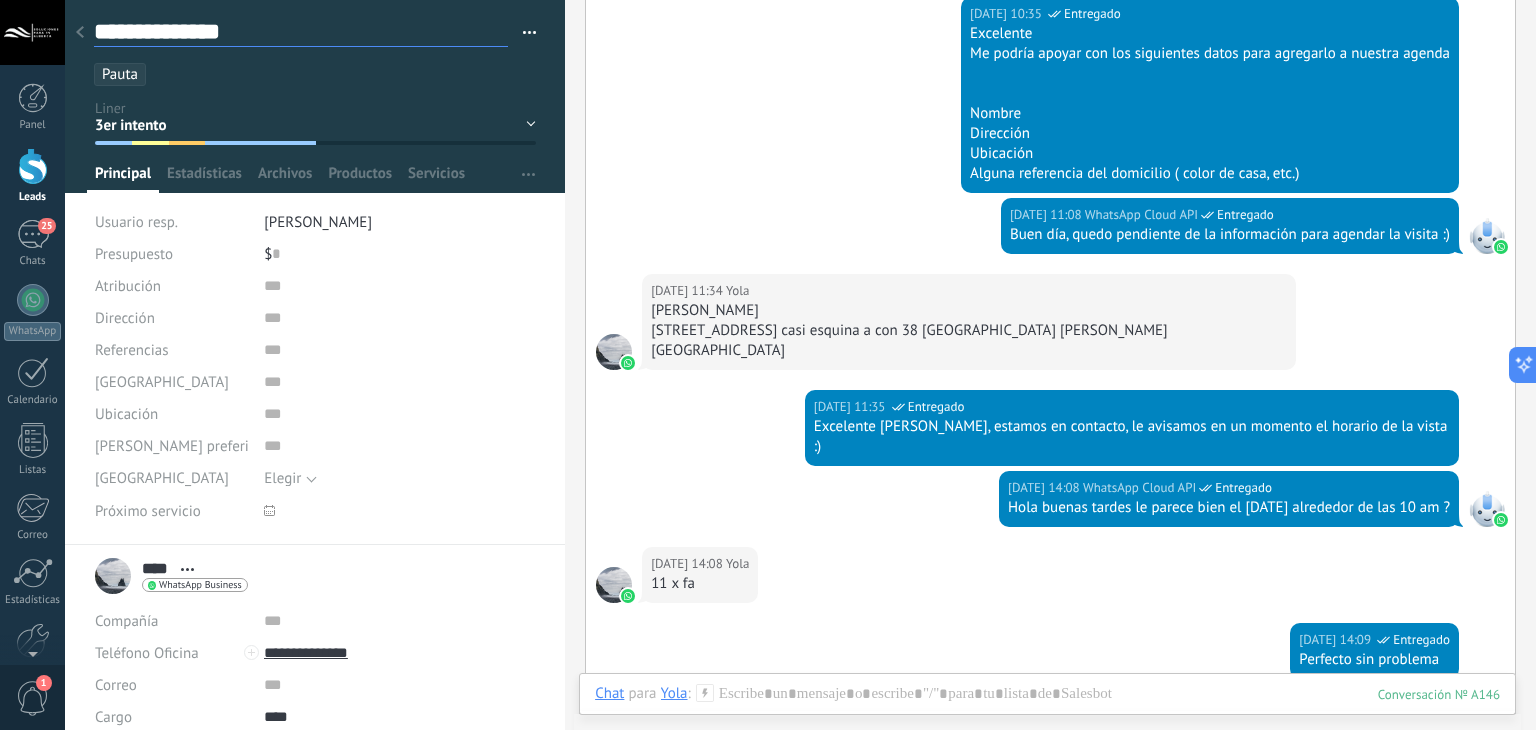 type on "**********" 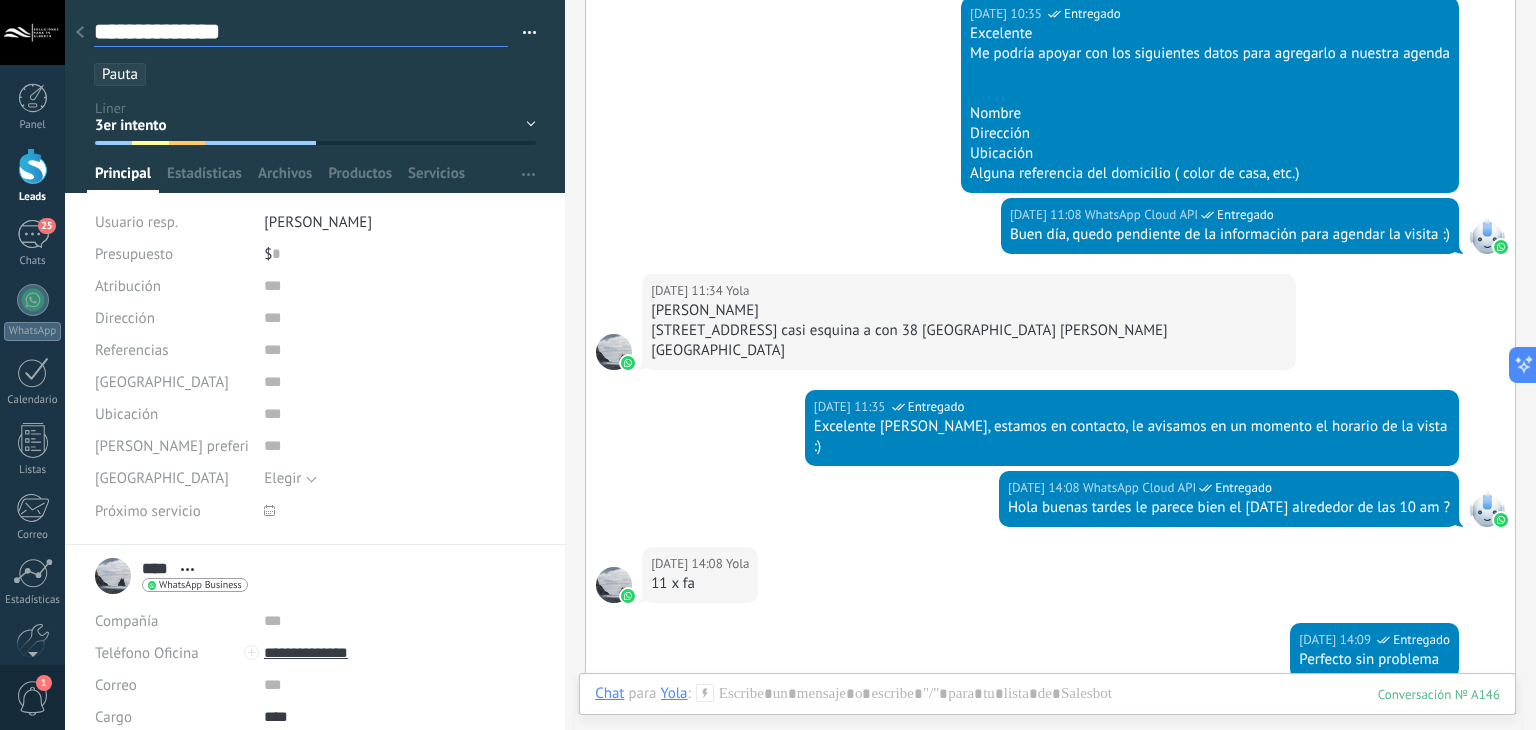 type on "**********" 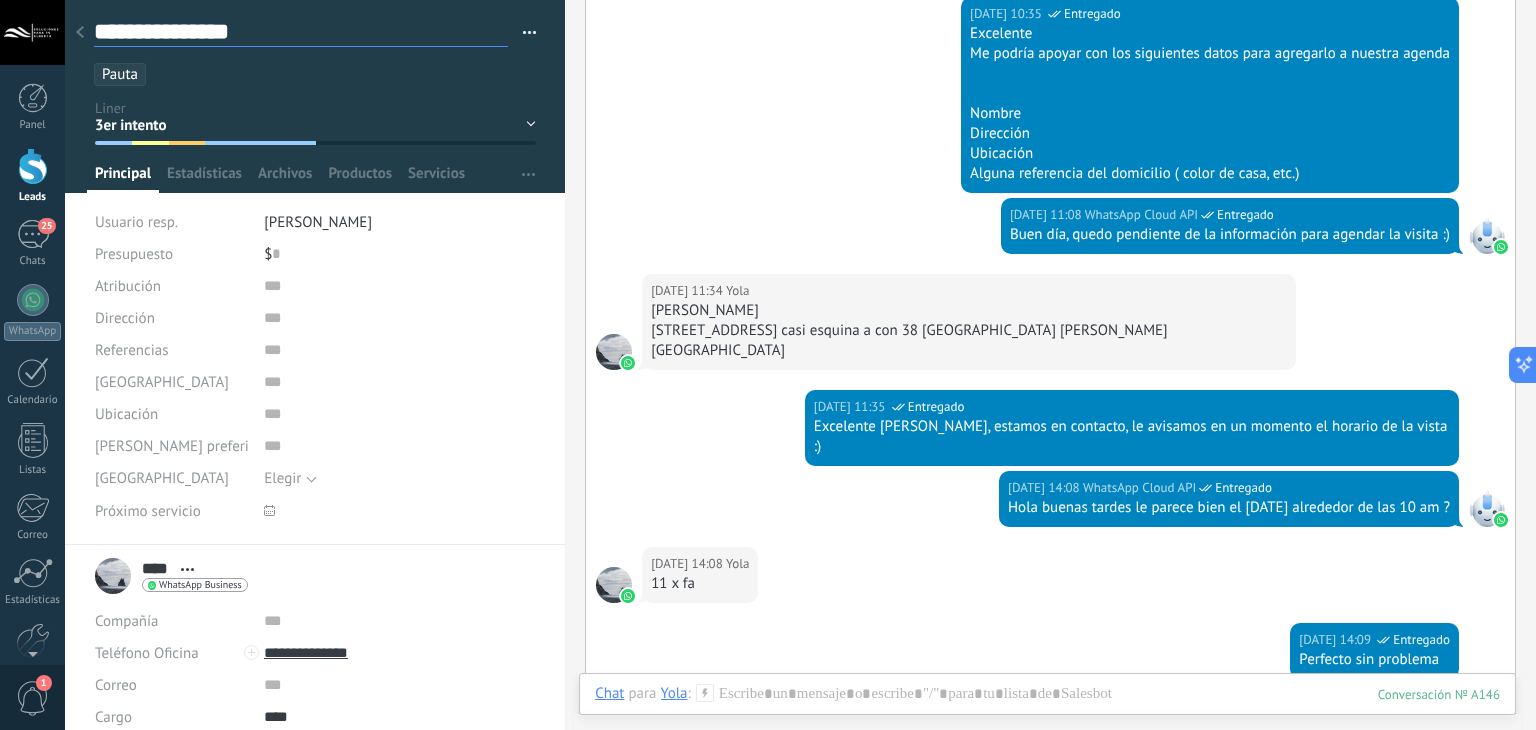 type on "**********" 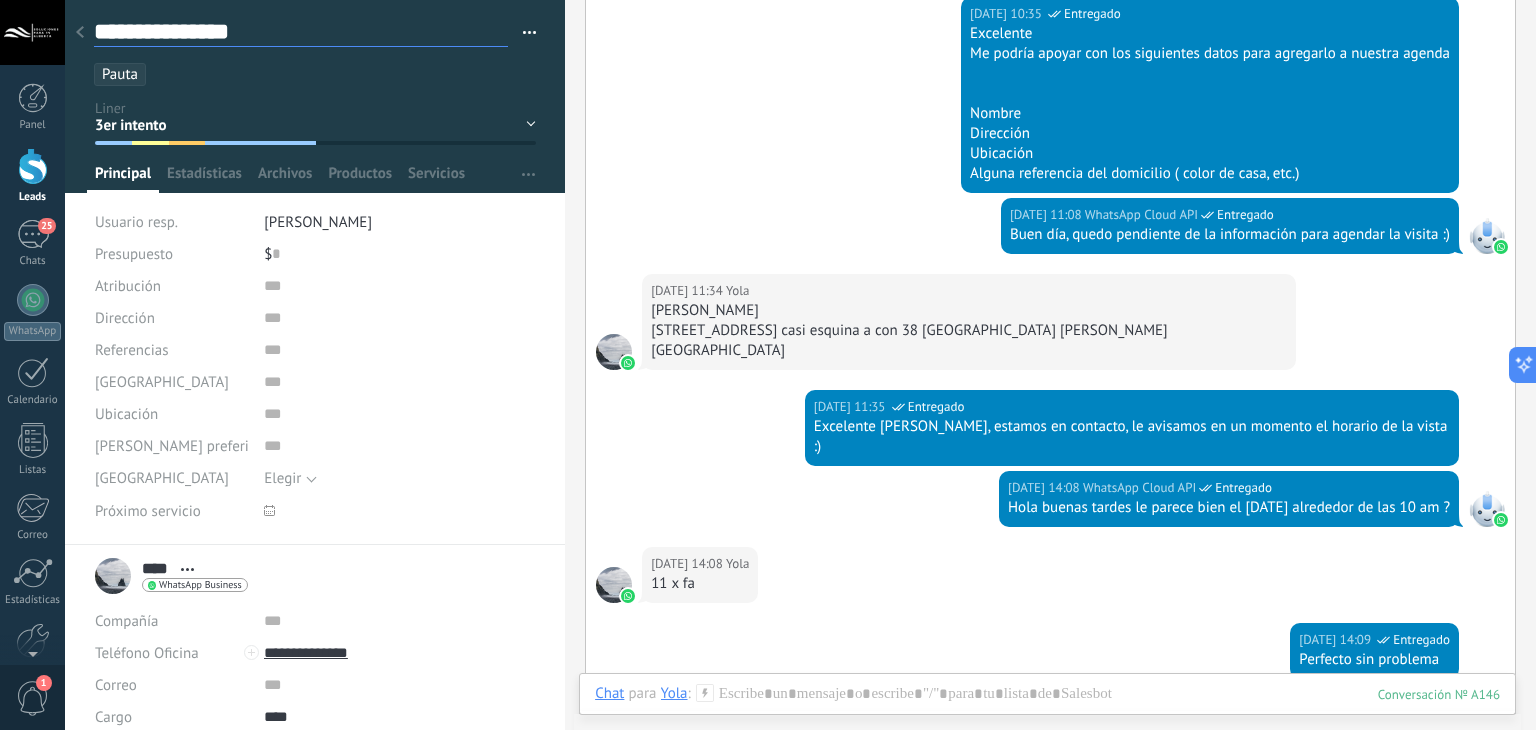 type on "**********" 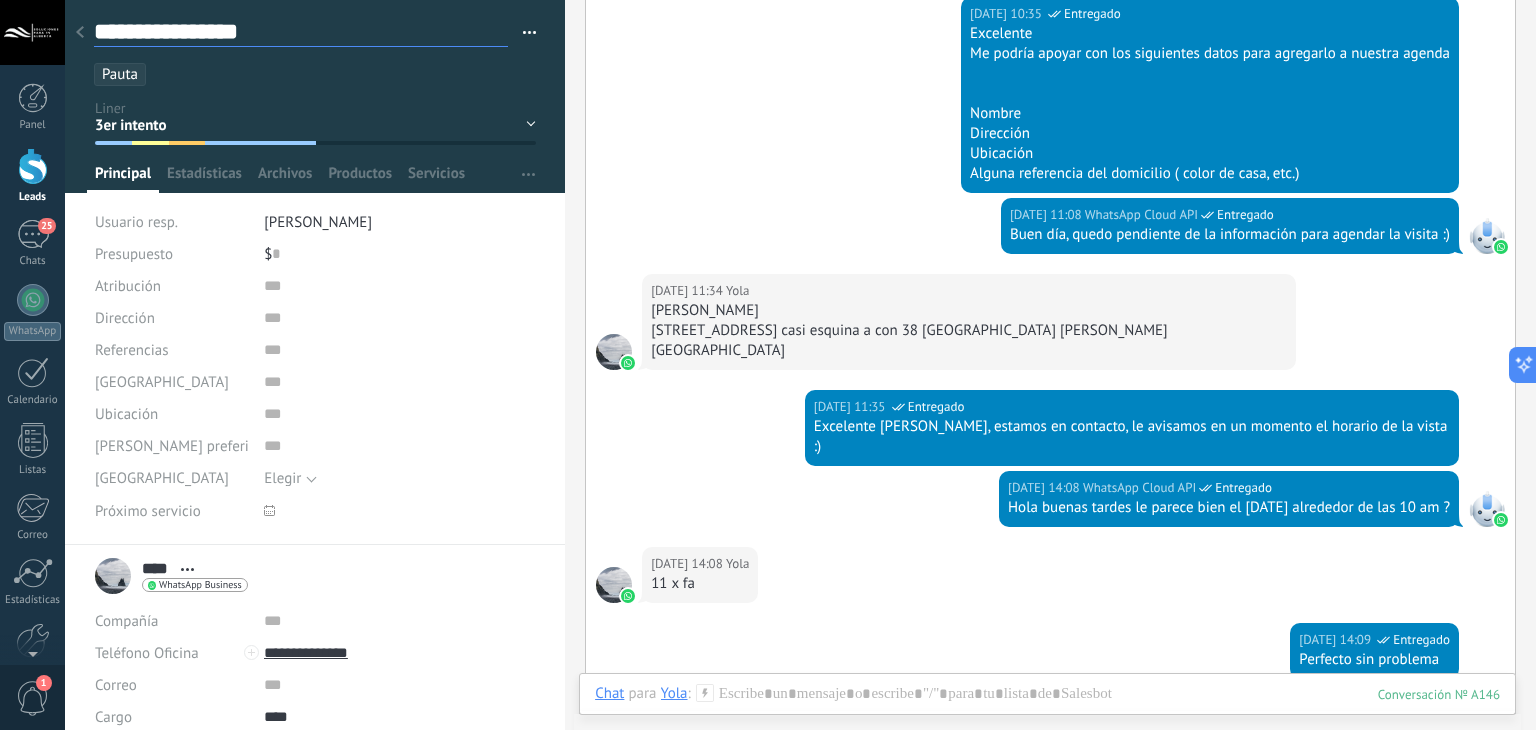 type on "**********" 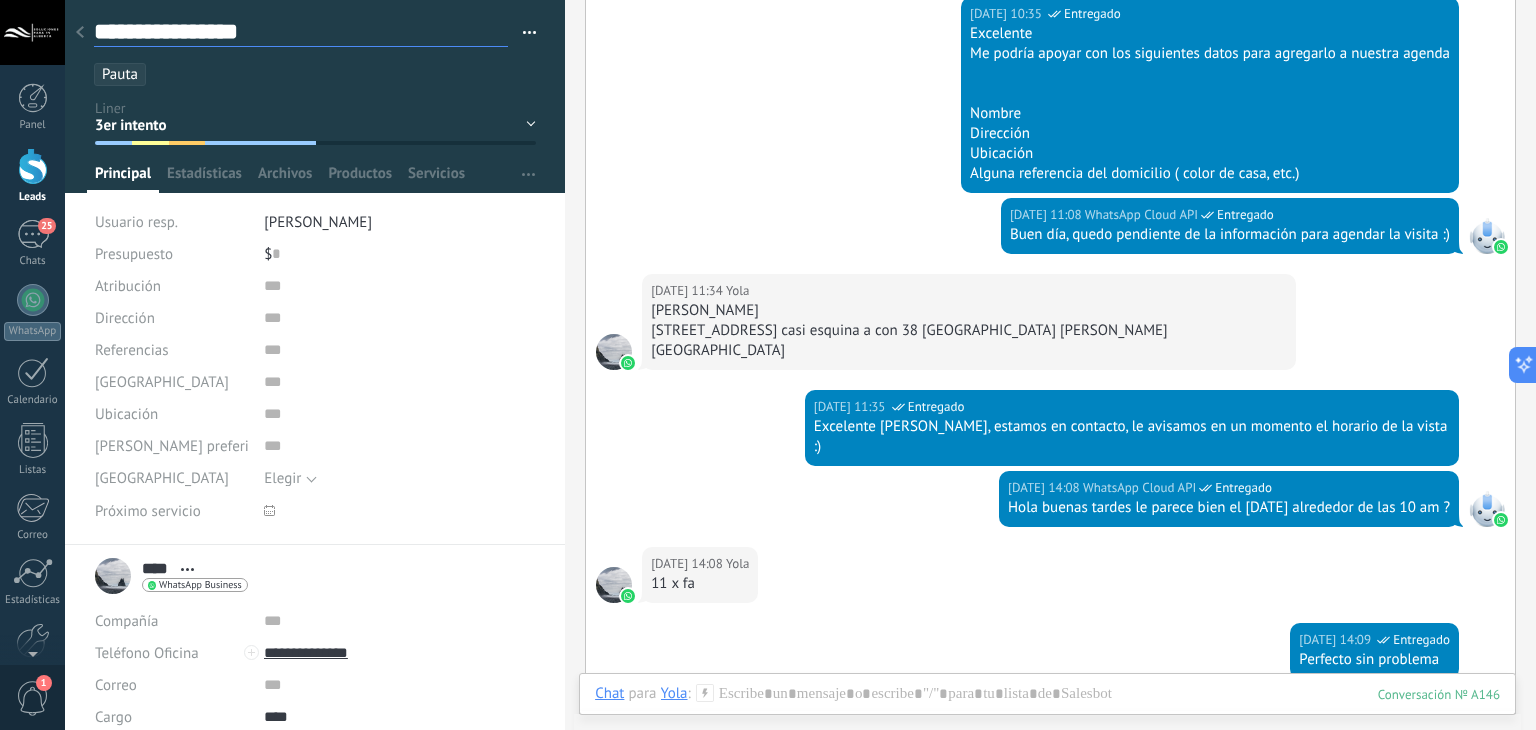 type on "**********" 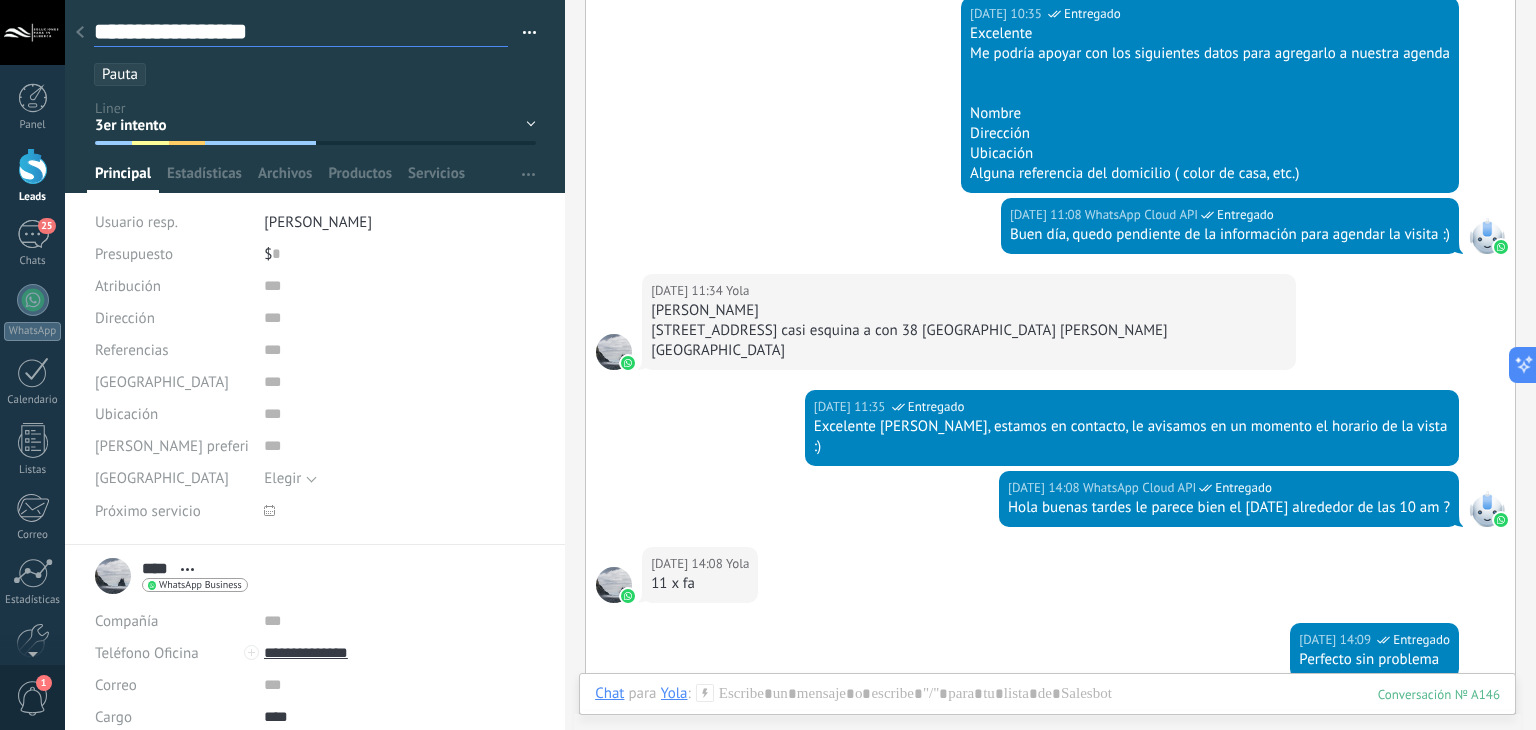 type on "**********" 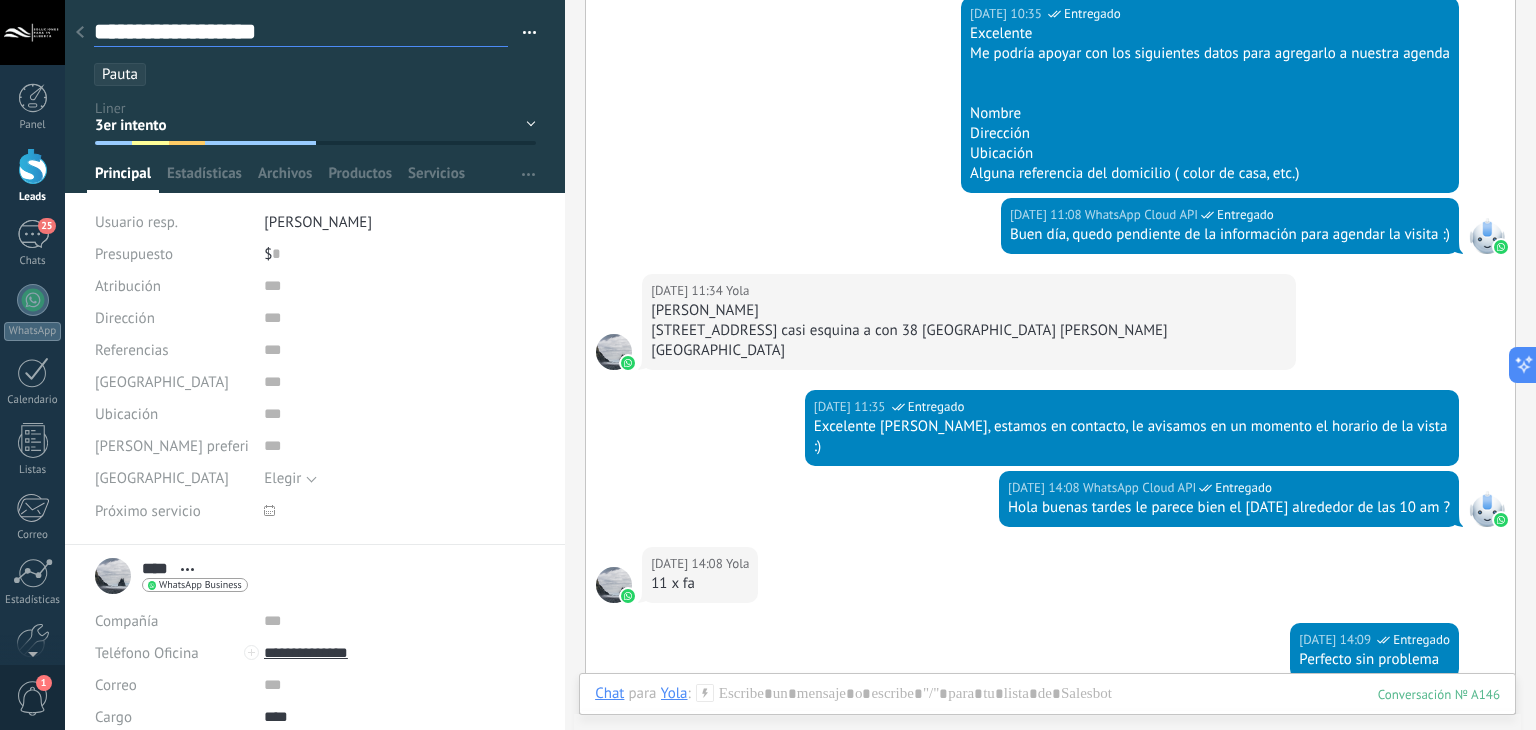 scroll, scrollTop: 29, scrollLeft: 0, axis: vertical 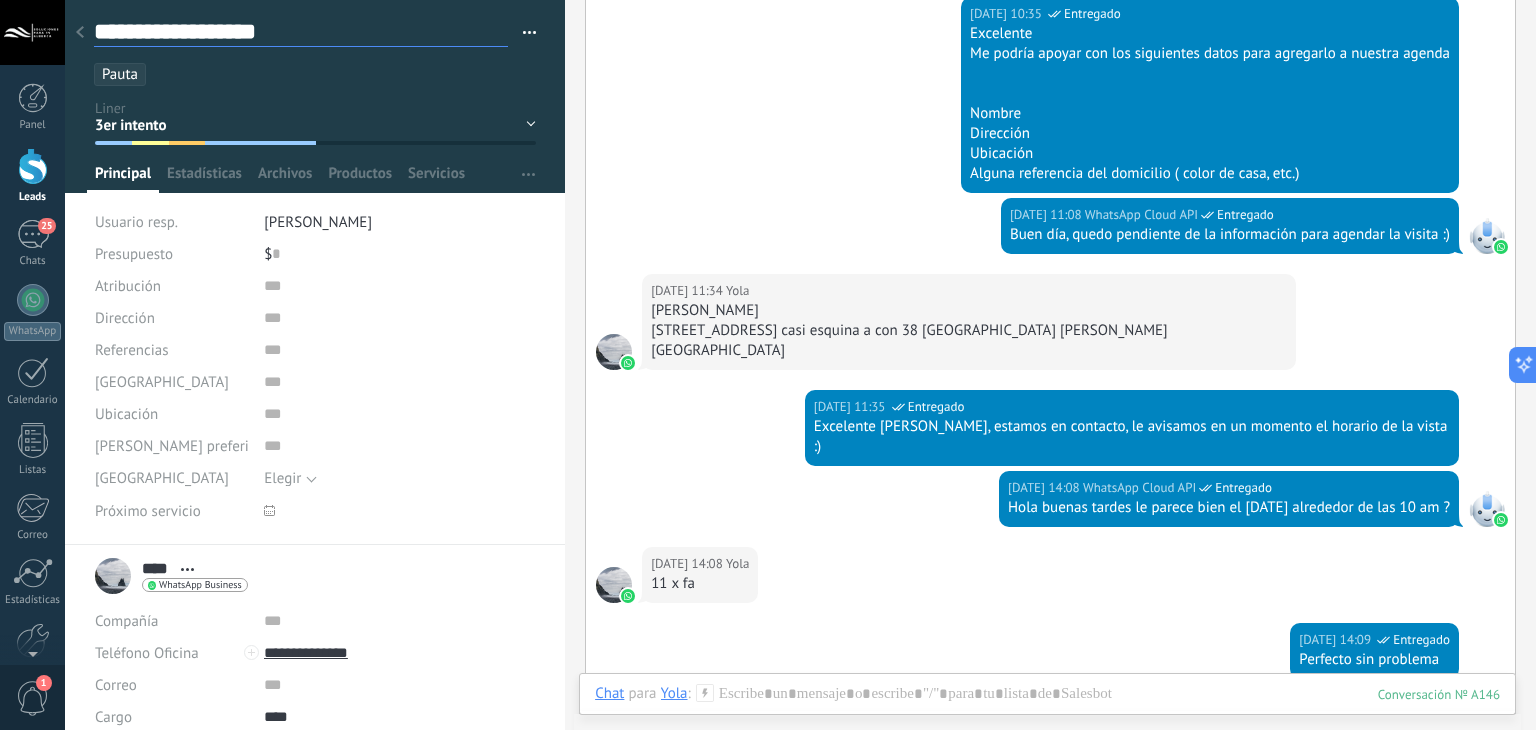 click on "**********" at bounding box center (301, 32) 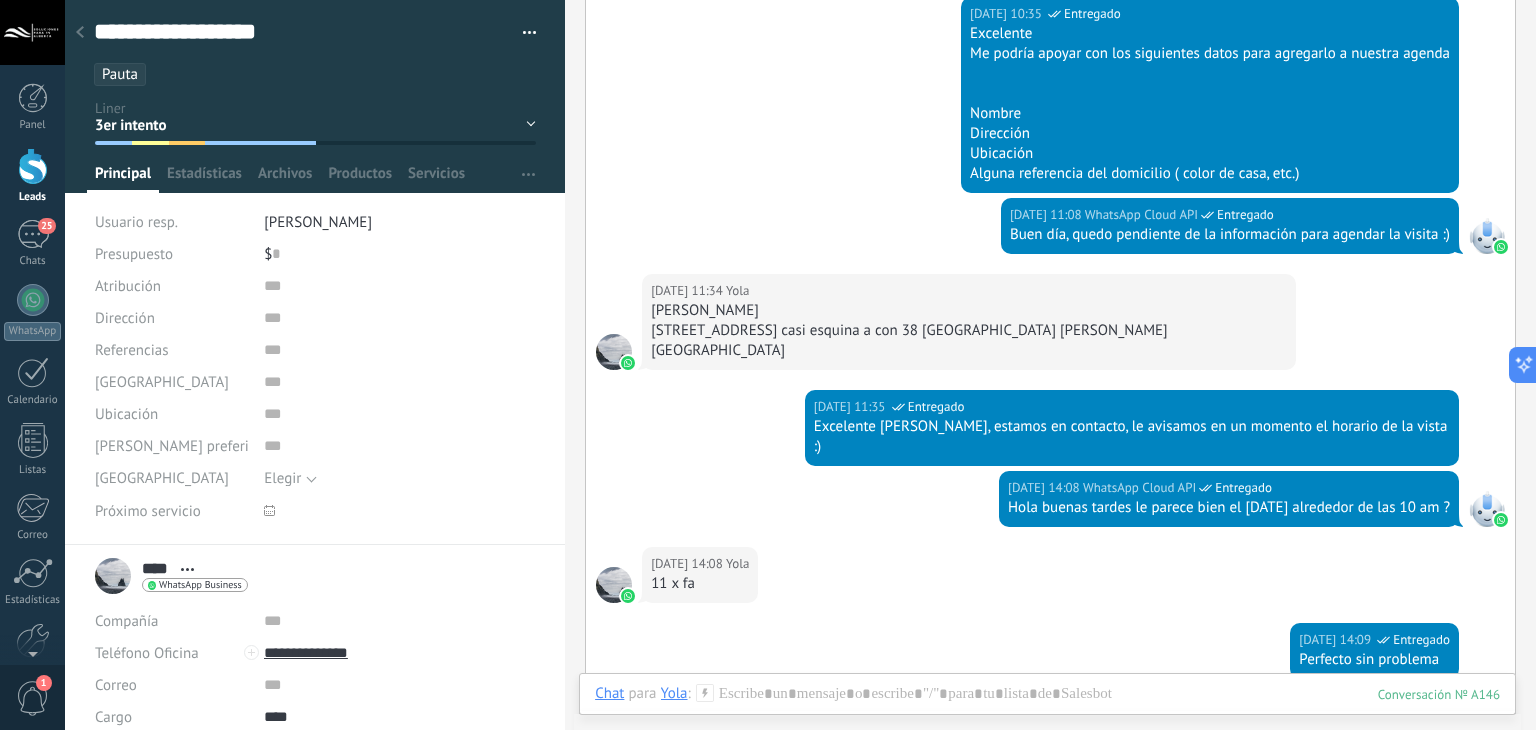 click on "****" at bounding box center [156, 568] 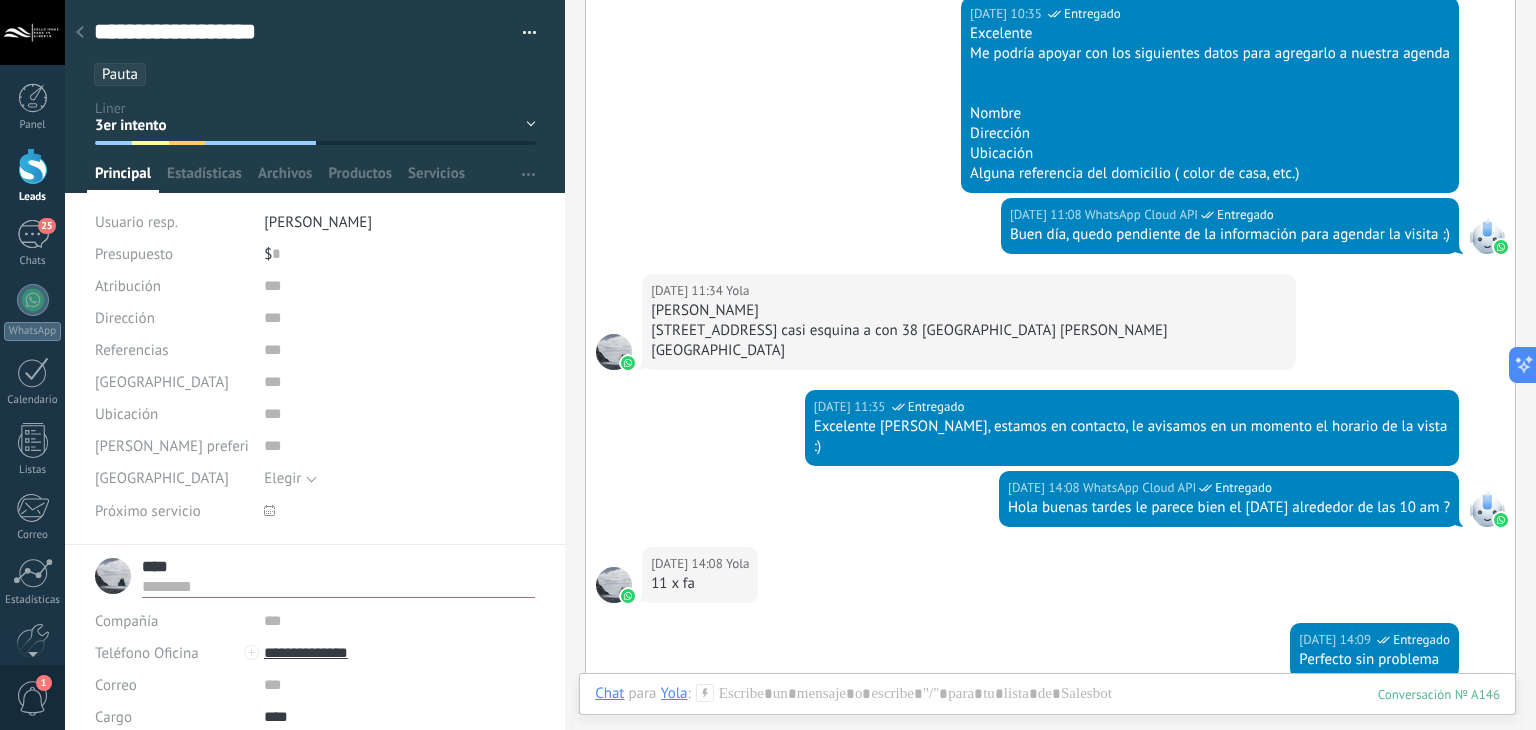 click on "****" at bounding box center [338, 566] 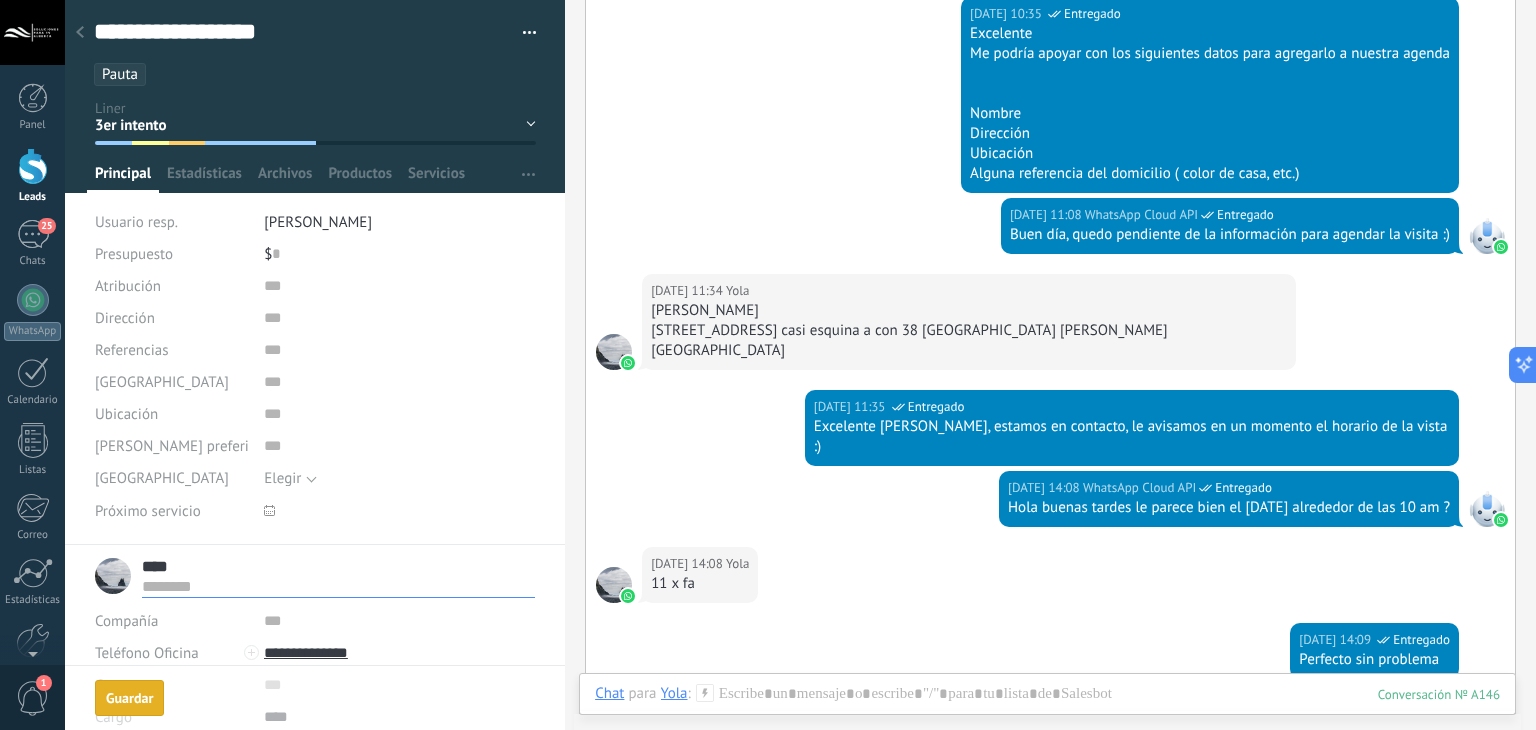 scroll, scrollTop: 1576, scrollLeft: 0, axis: vertical 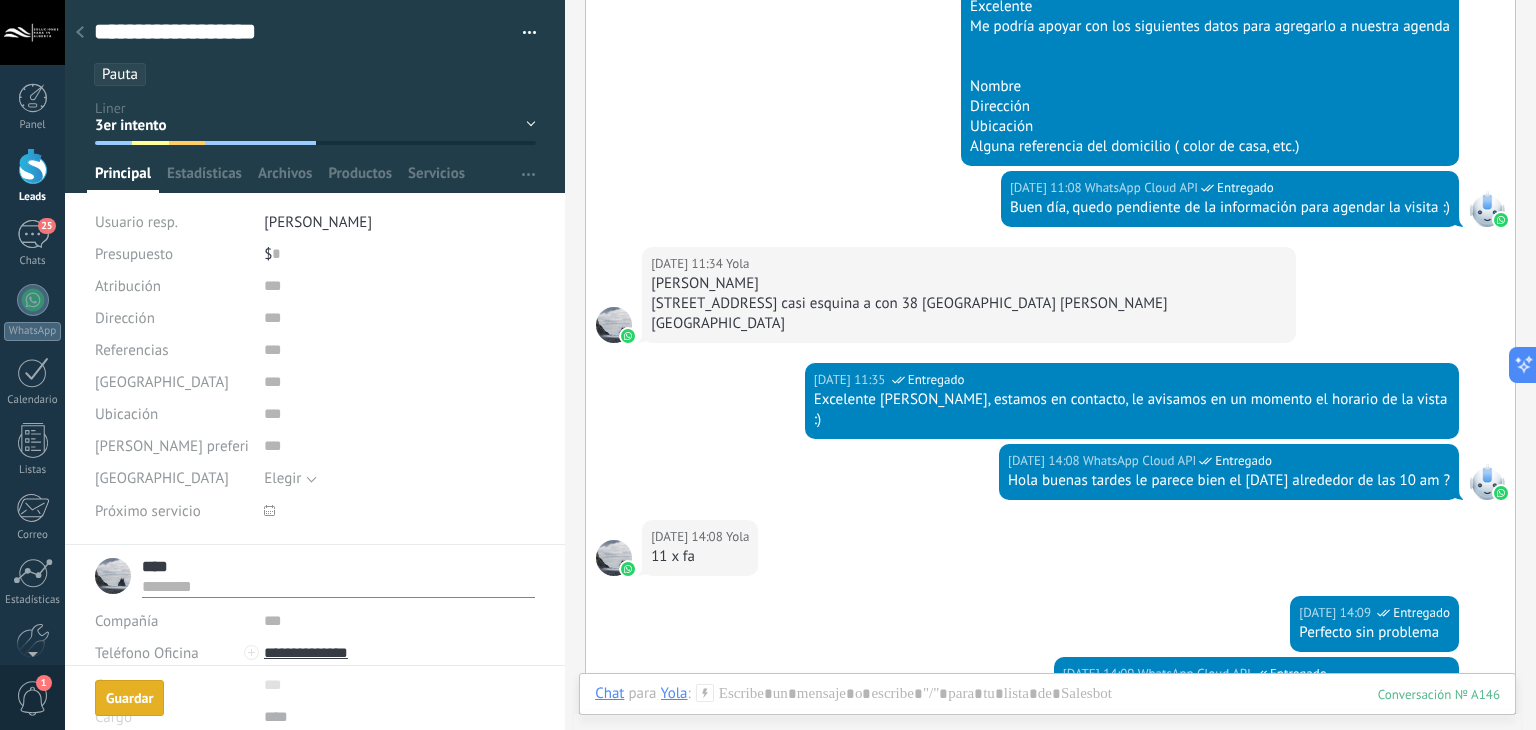 paste on "**********" 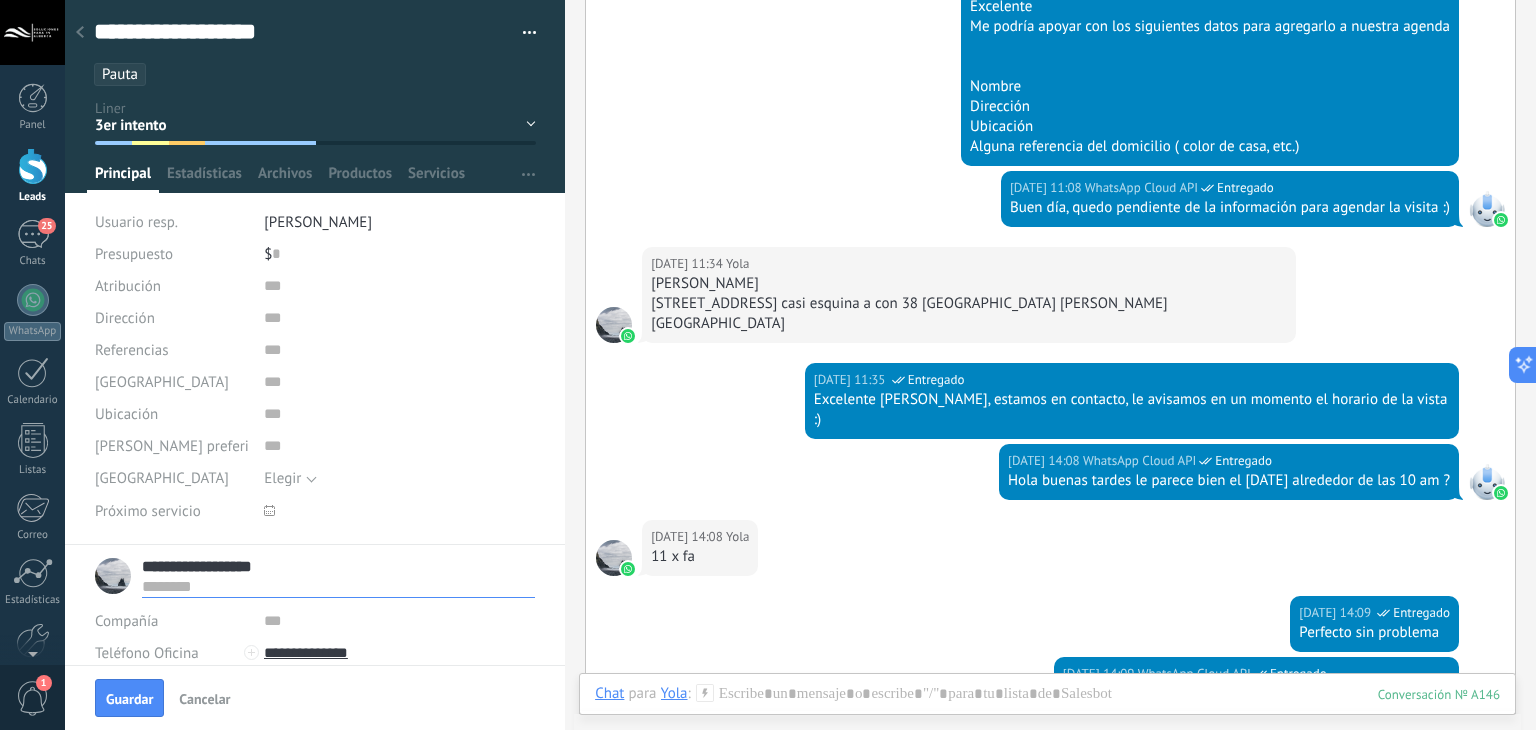 drag, startPoint x: 202, startPoint y: 567, endPoint x: 308, endPoint y: 567, distance: 106 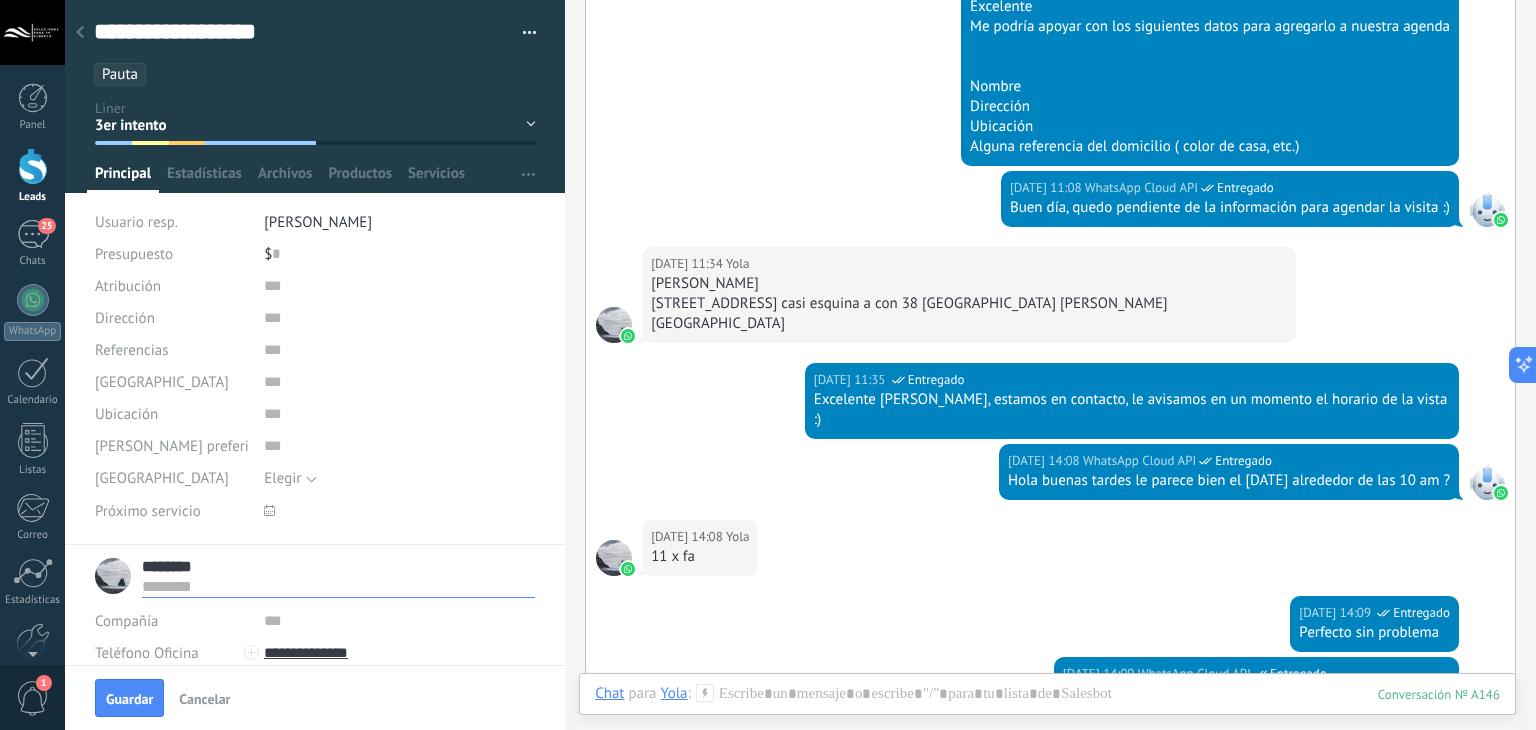 type on "*******" 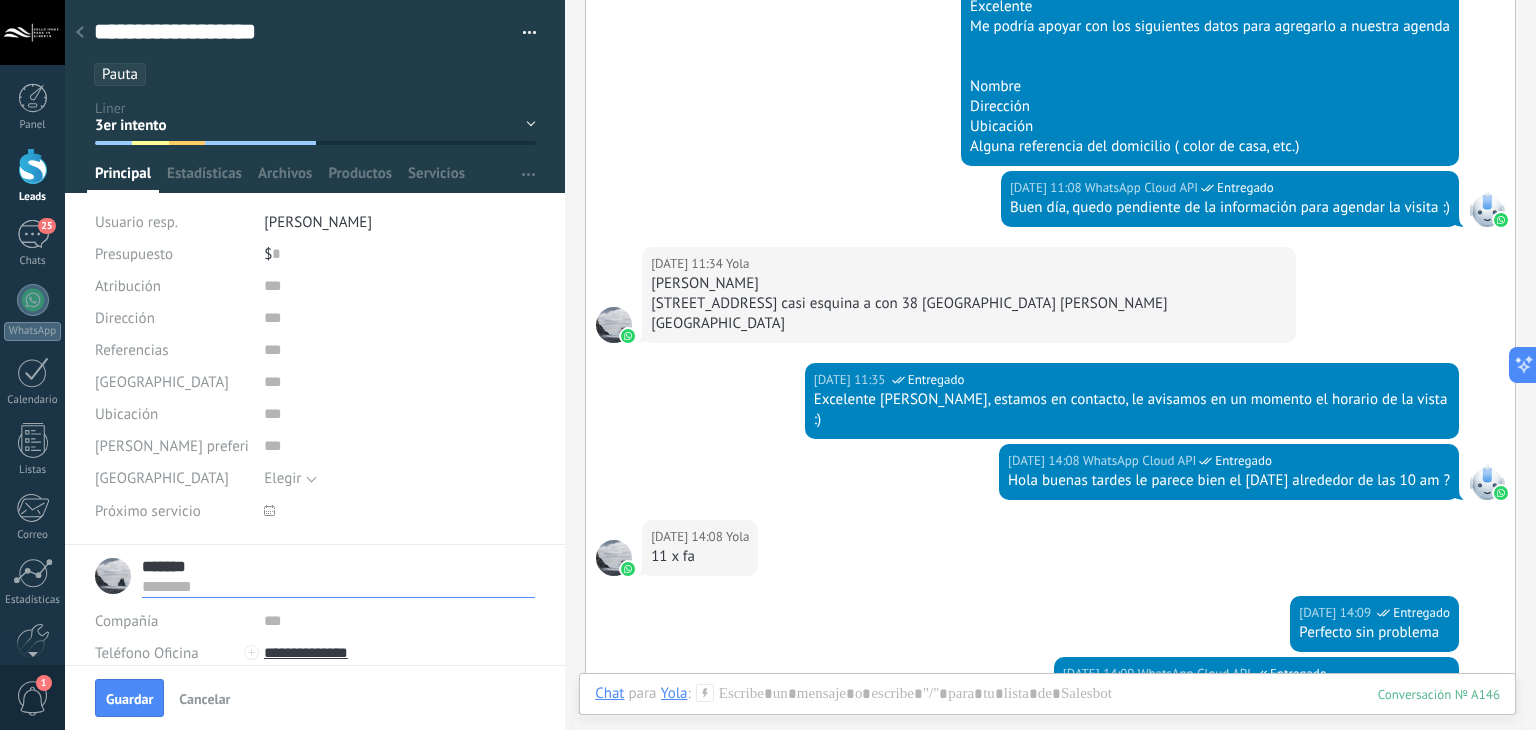 click at bounding box center [338, 586] 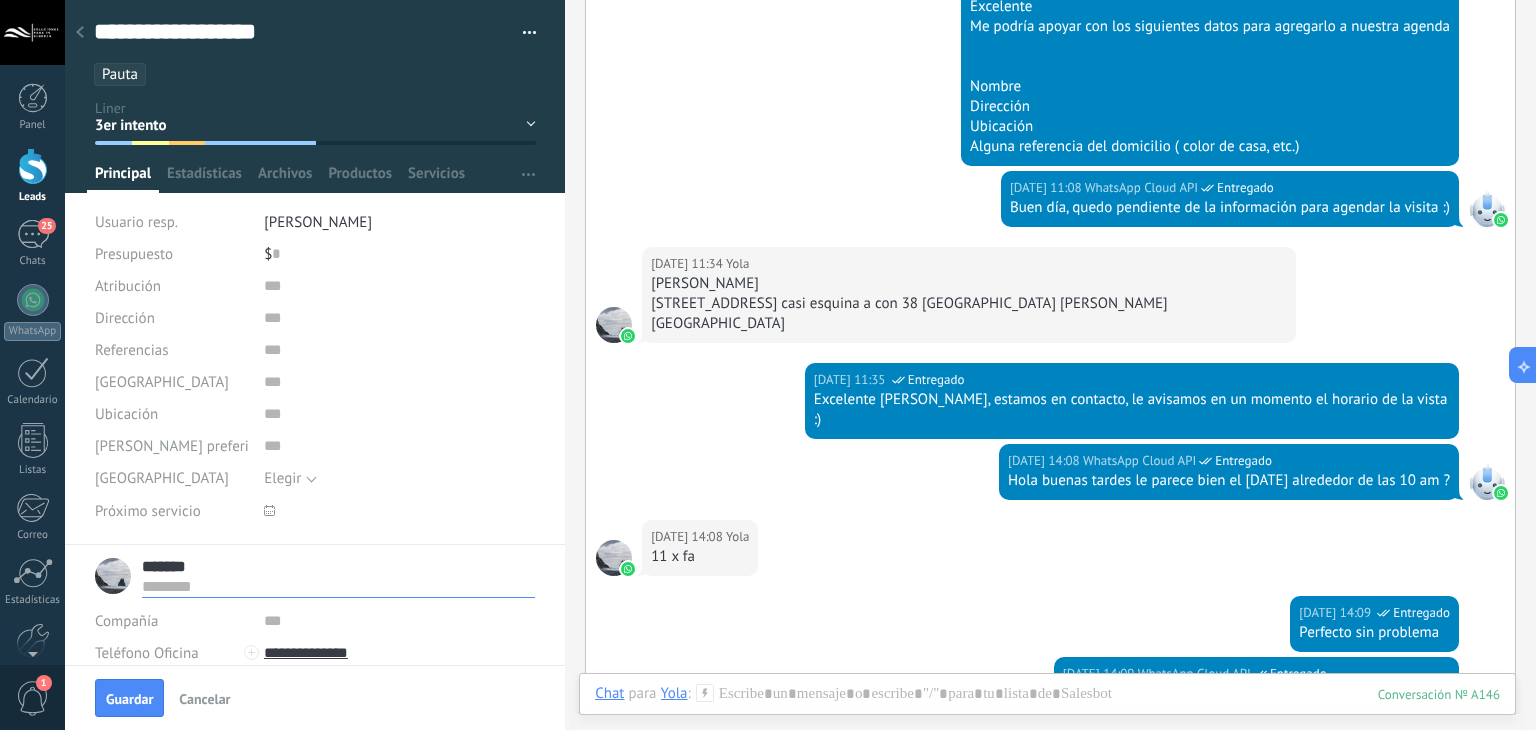 paste on "**********" 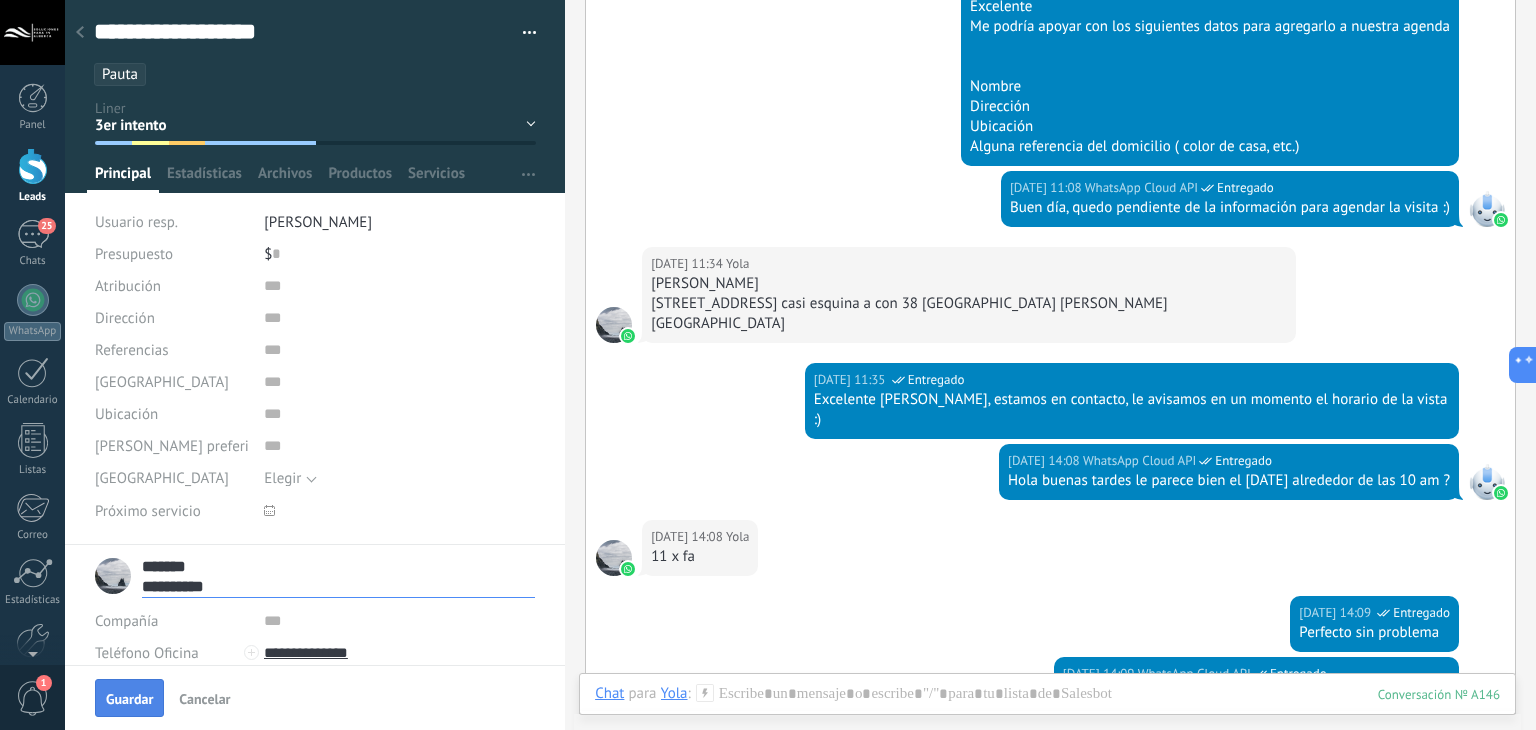 type on "**********" 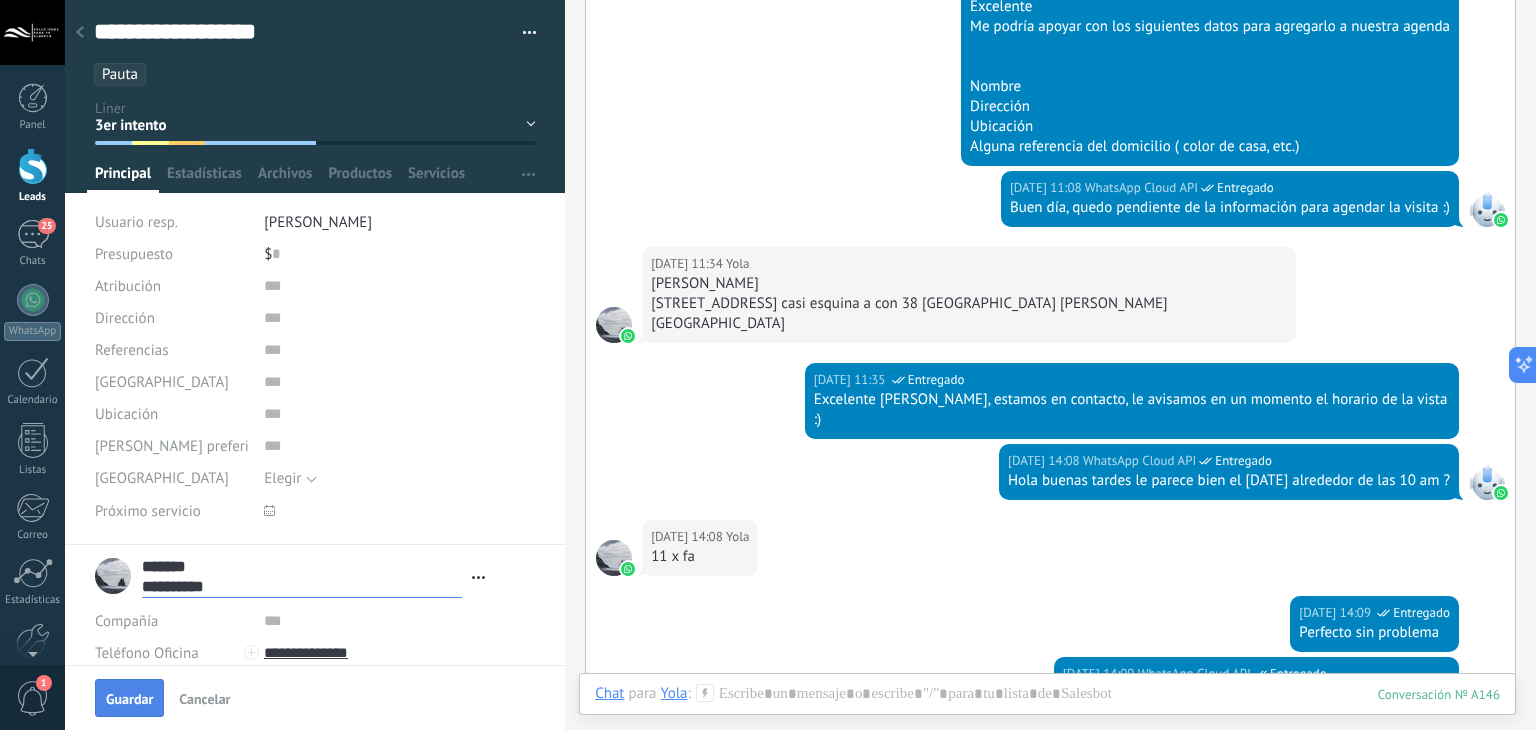 click on "Guardar" at bounding box center [129, 699] 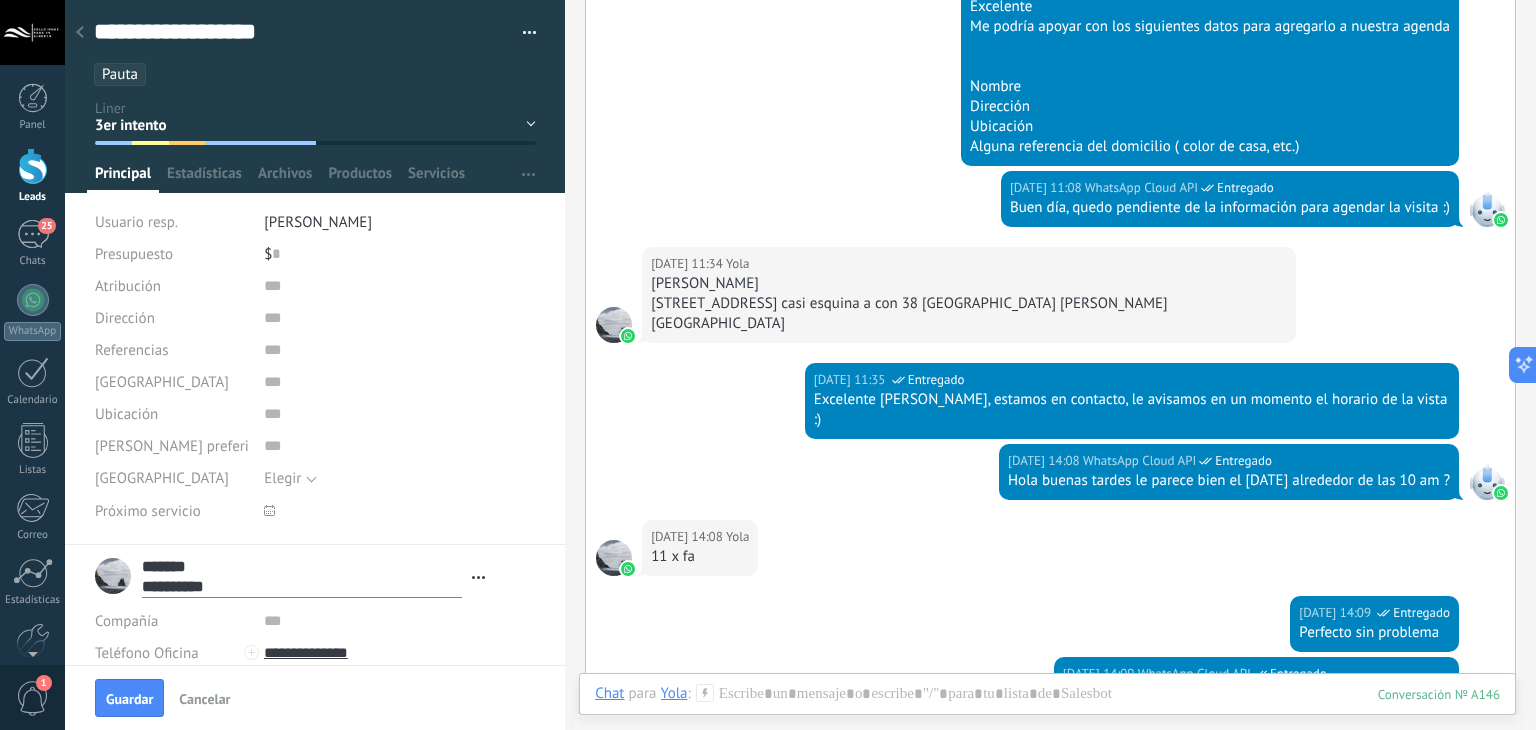 type on "**********" 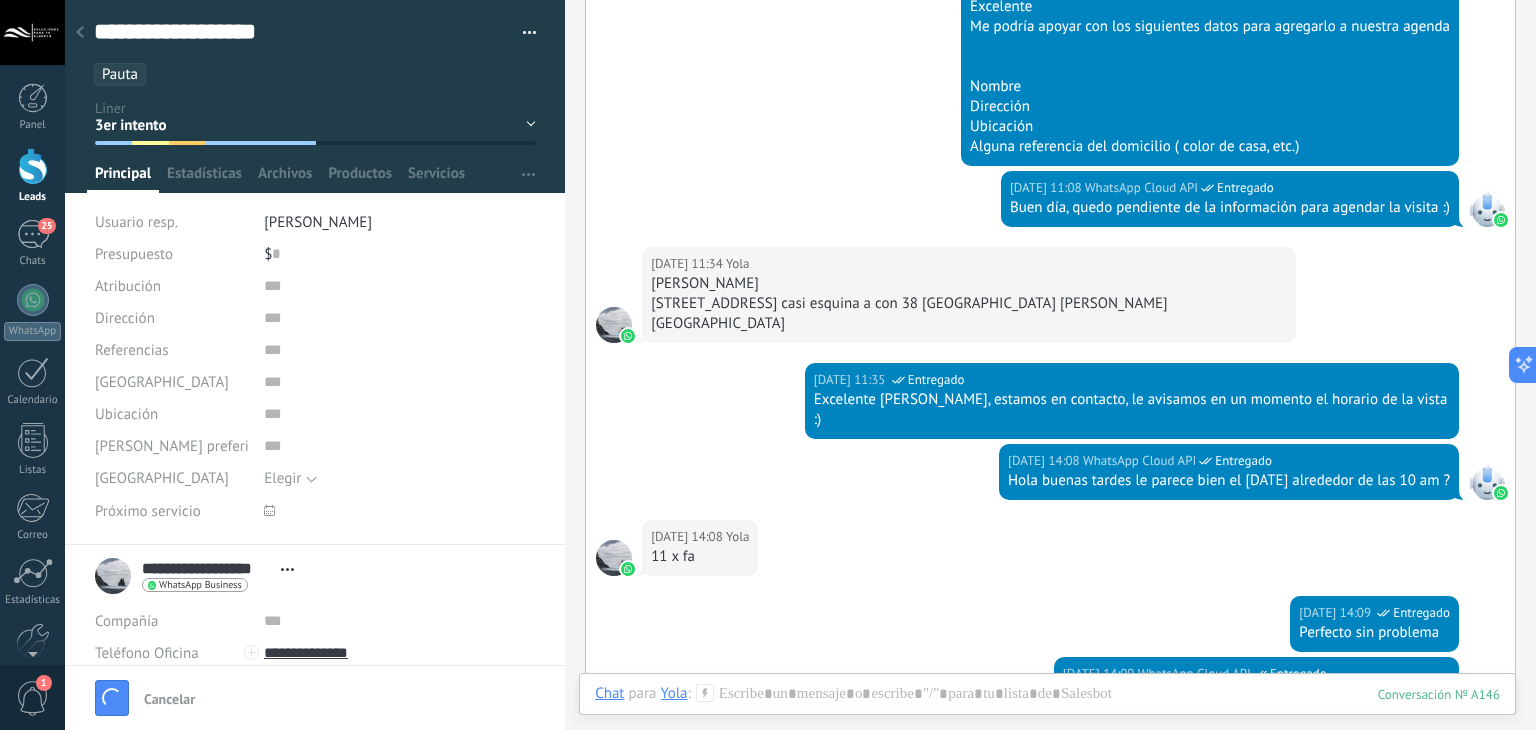 scroll, scrollTop: 1604, scrollLeft: 0, axis: vertical 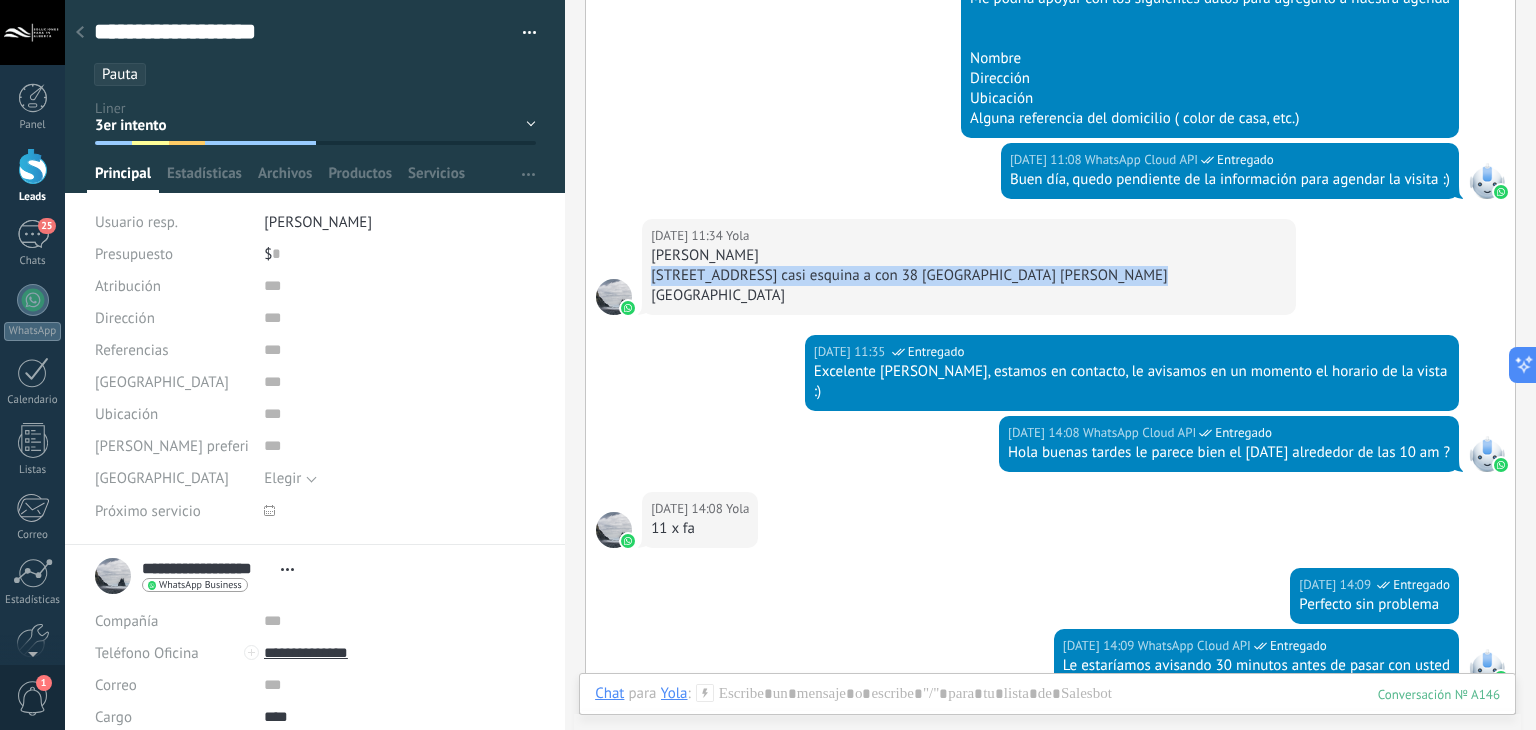 drag, startPoint x: 653, startPoint y: 273, endPoint x: 1122, endPoint y: 274, distance: 469.00107 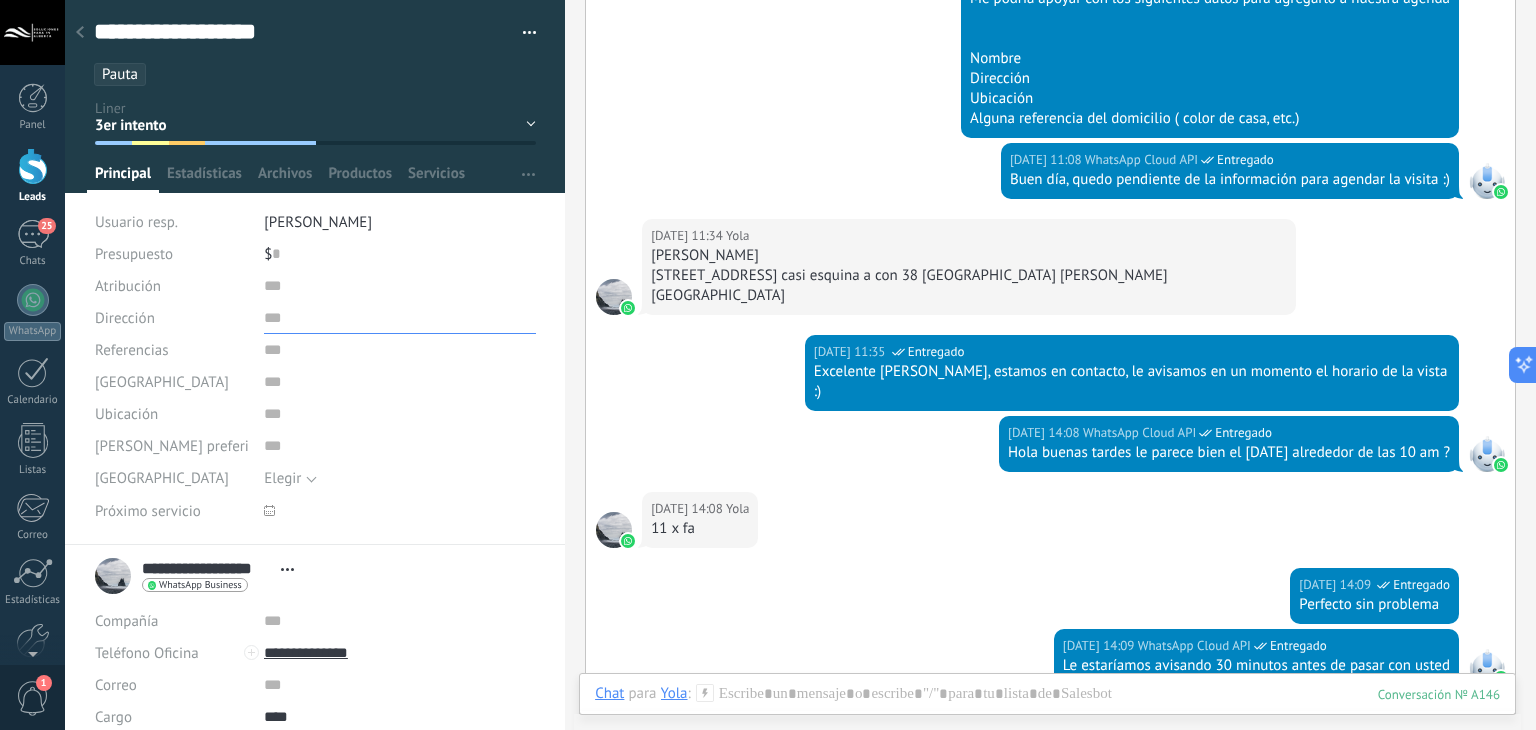click at bounding box center (400, 318) 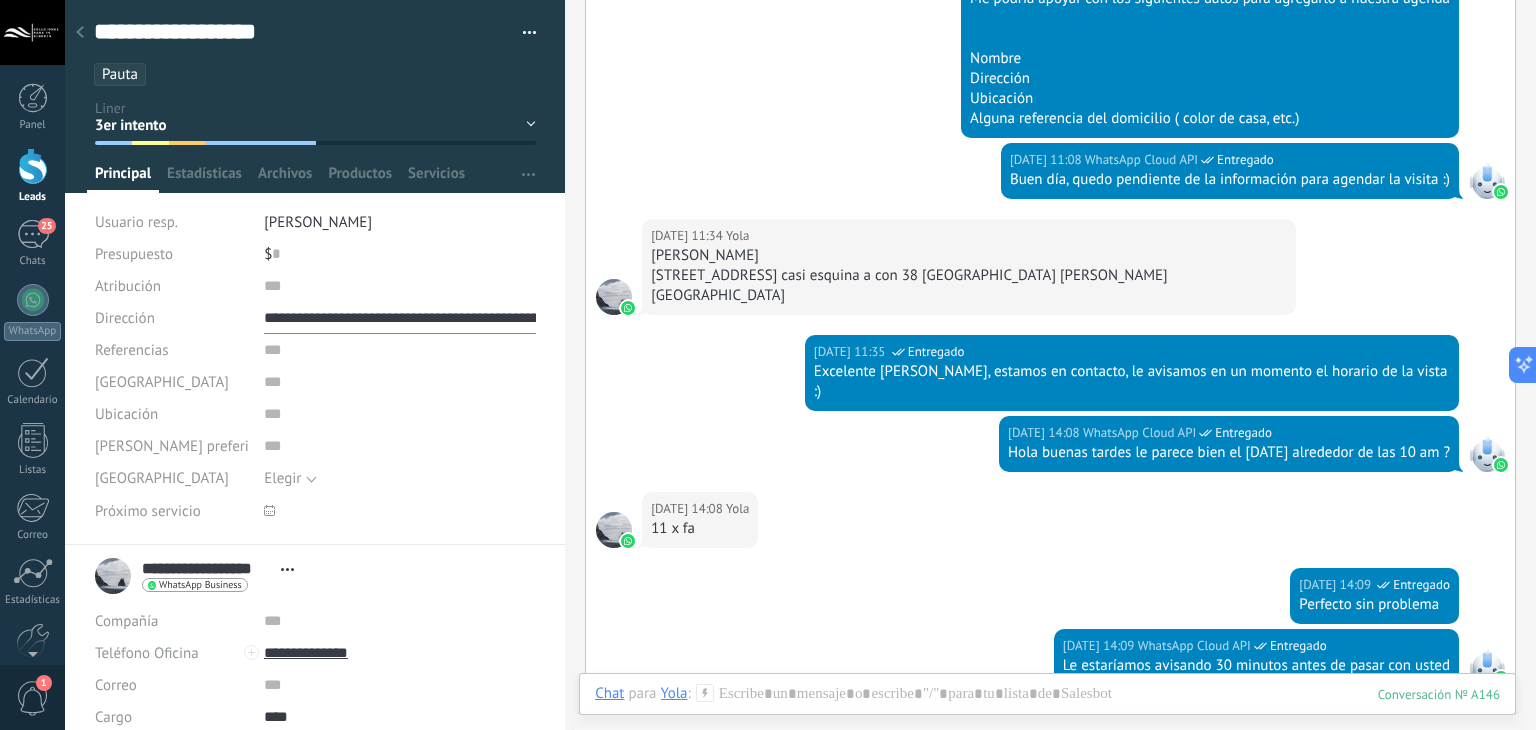 scroll, scrollTop: 0, scrollLeft: 200, axis: horizontal 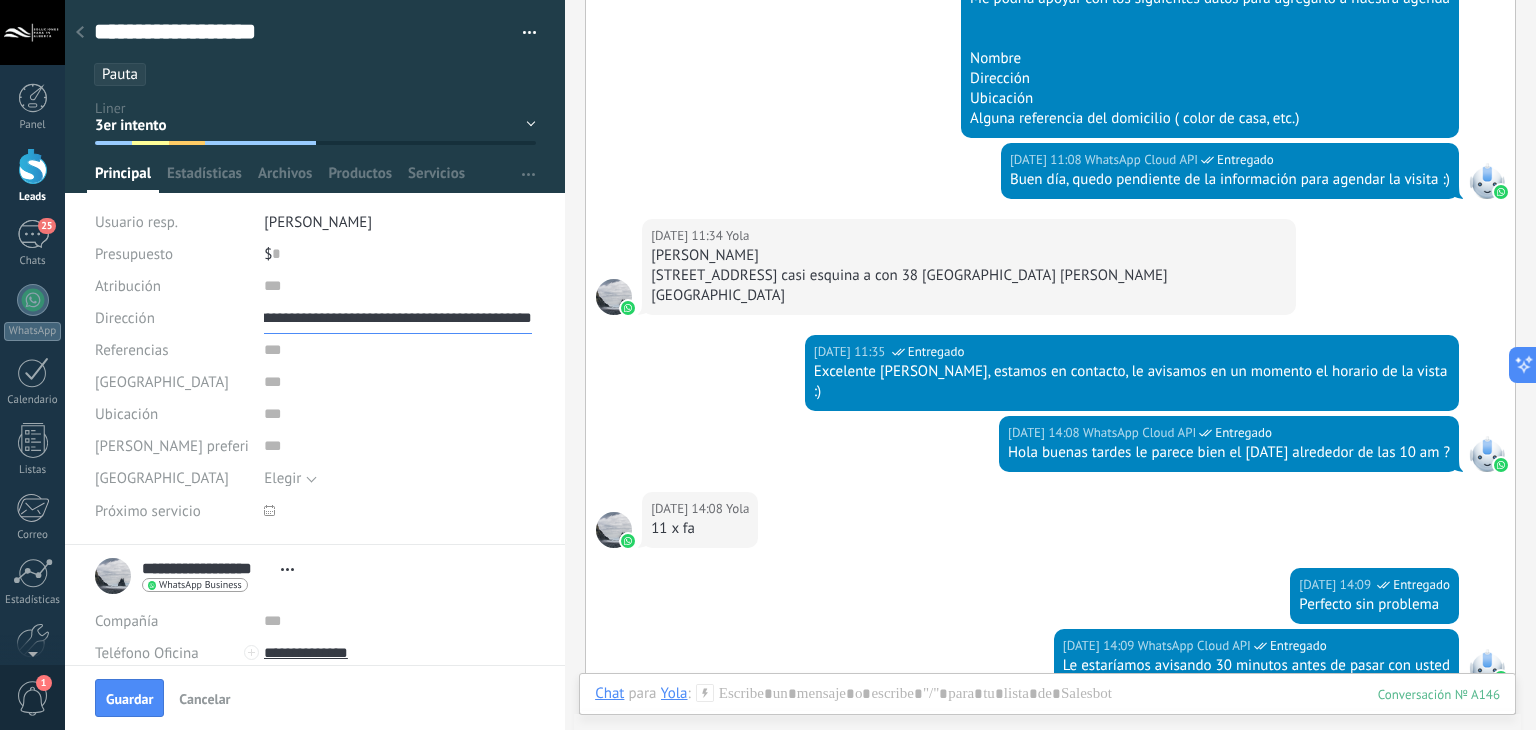type on "**********" 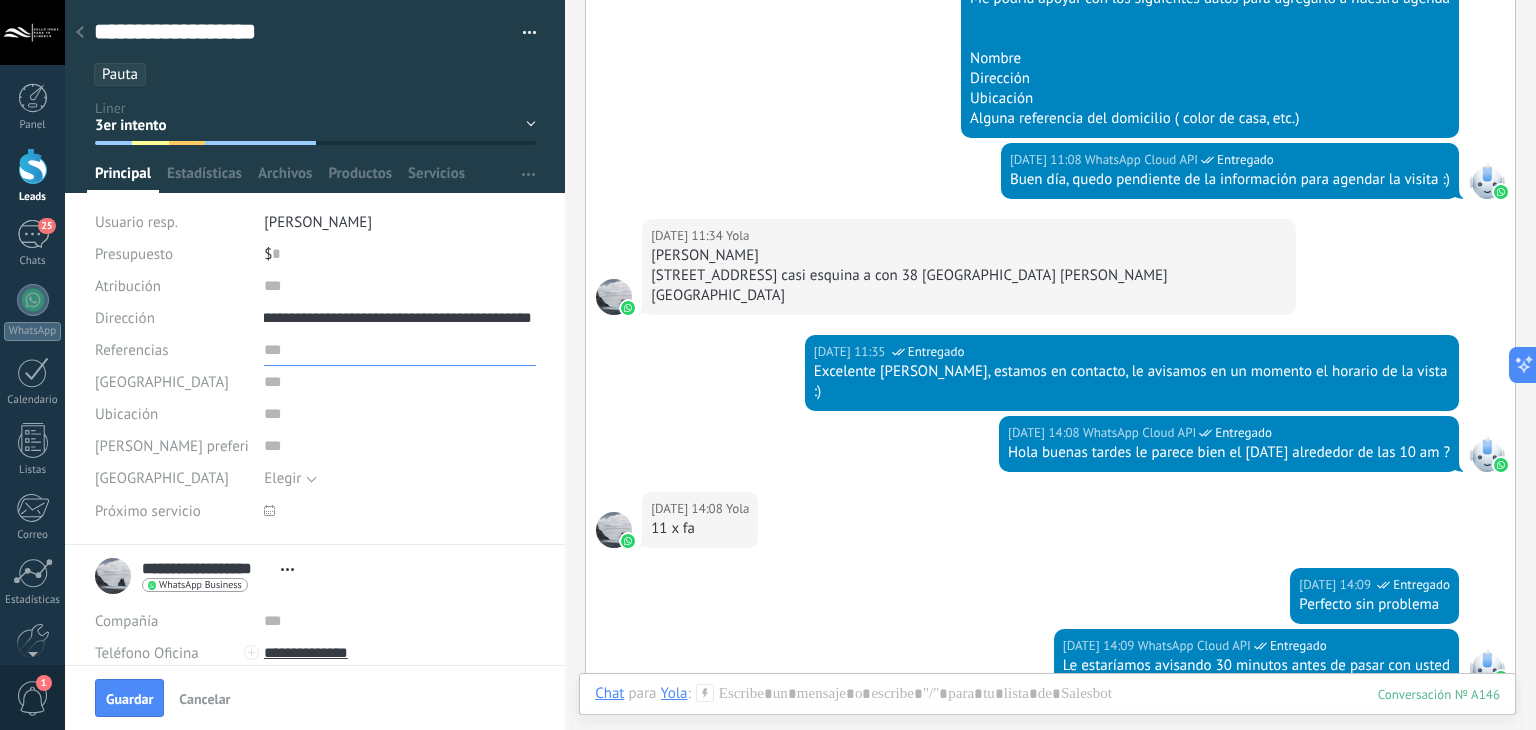 click at bounding box center [400, 350] 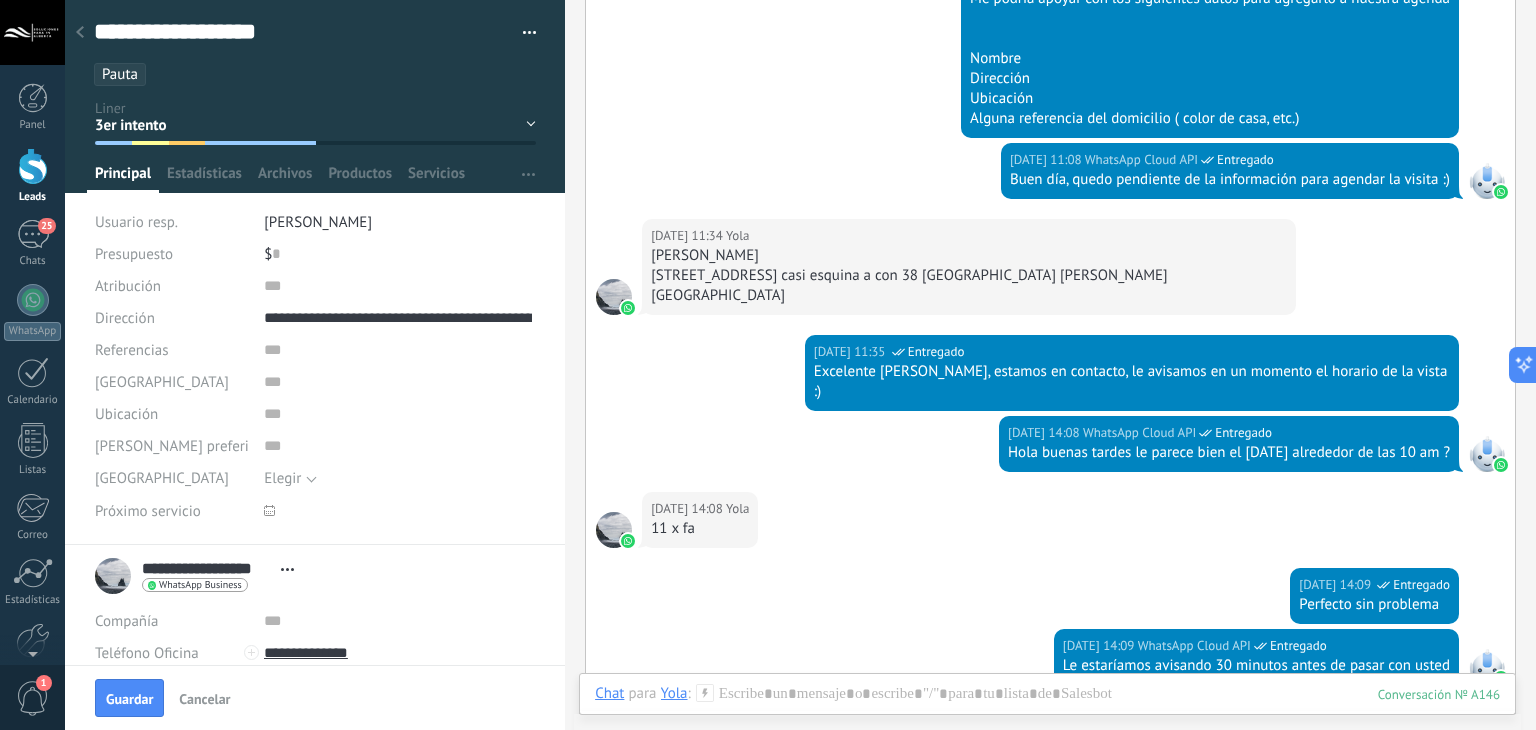 click on "Elegir" at bounding box center [282, 478] 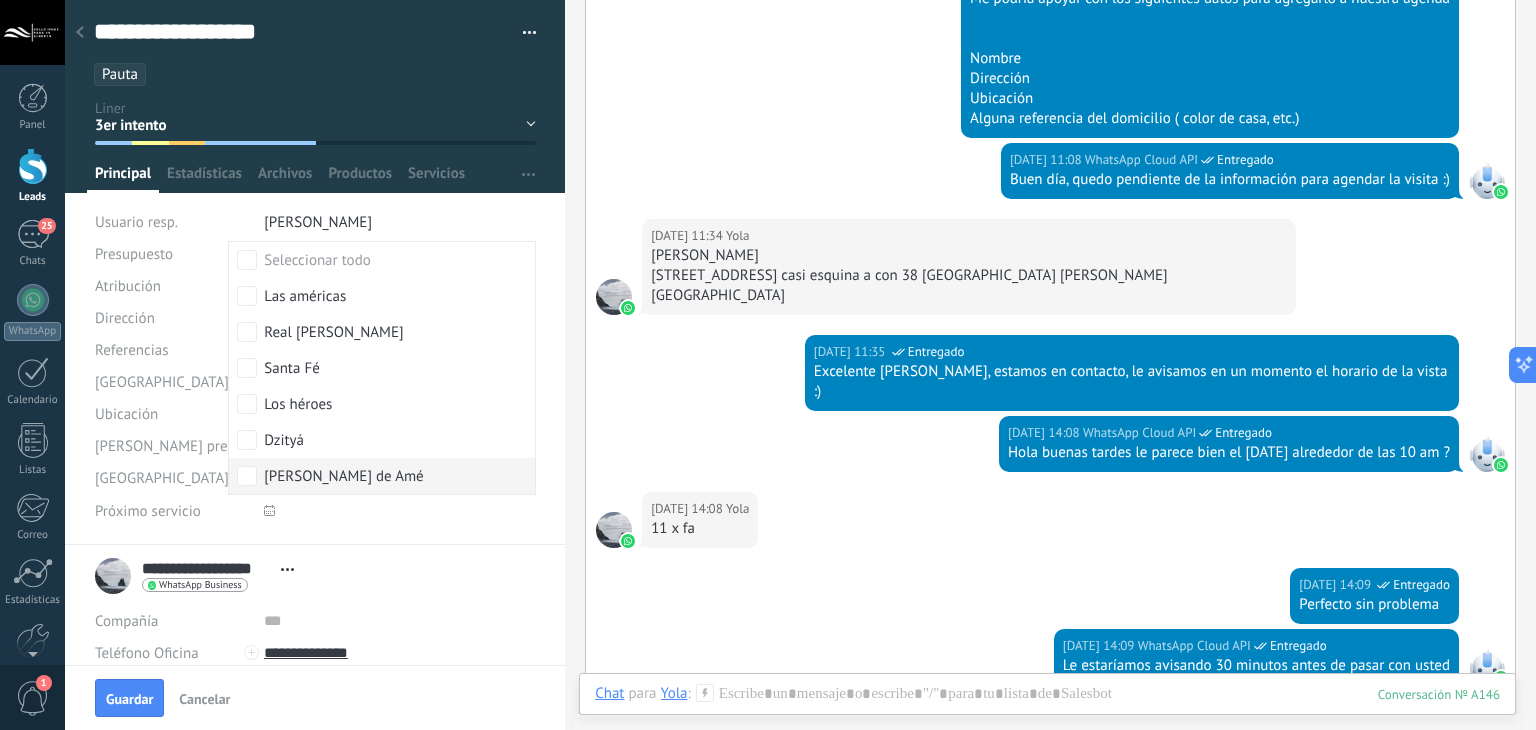 click on "[PERSON_NAME] de Amé" at bounding box center [343, 477] 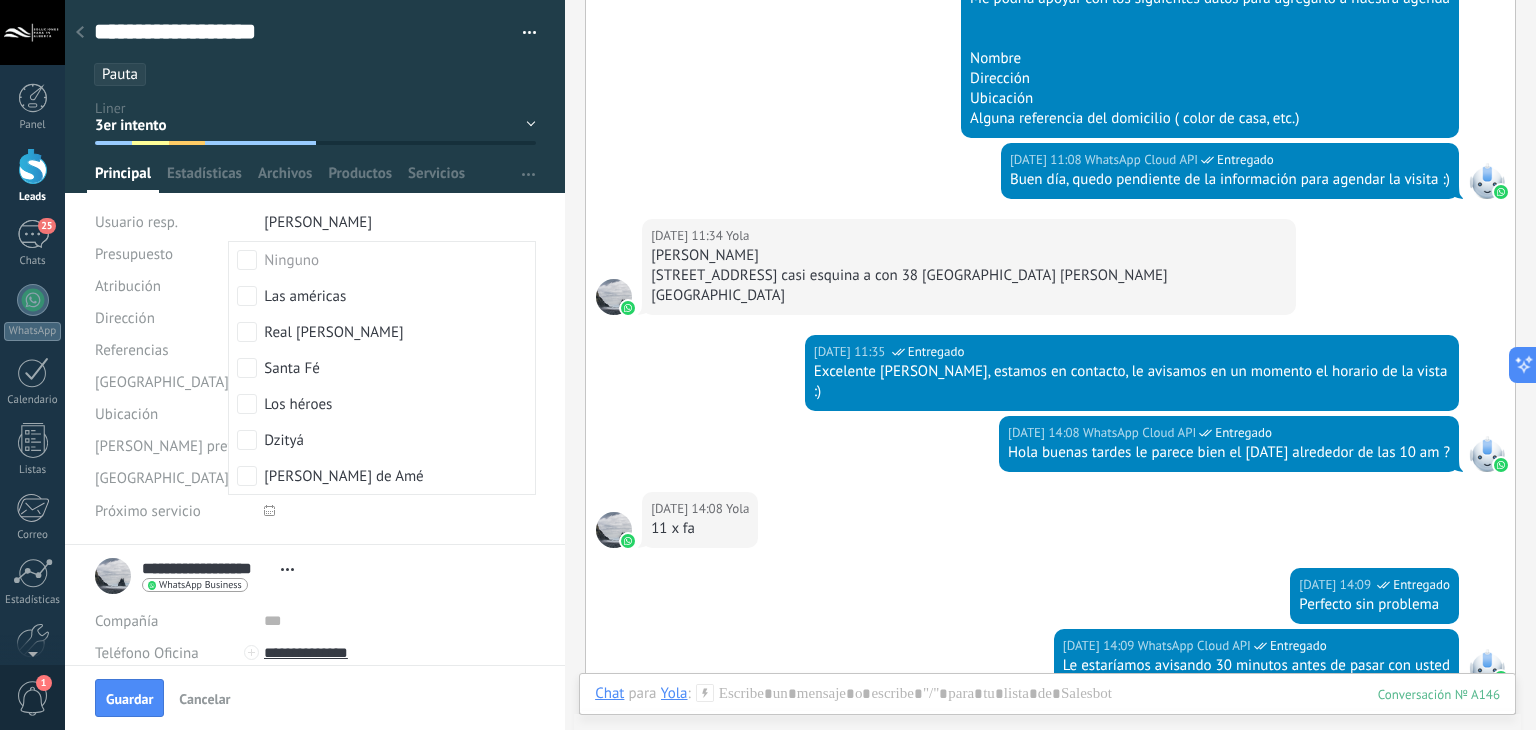click on "04.07.2025 14:08 WhatsApp Cloud API  Entregado Hola buenas tardes le parece bien el lunes alrededor de las 10 am ?" at bounding box center [1050, 454] 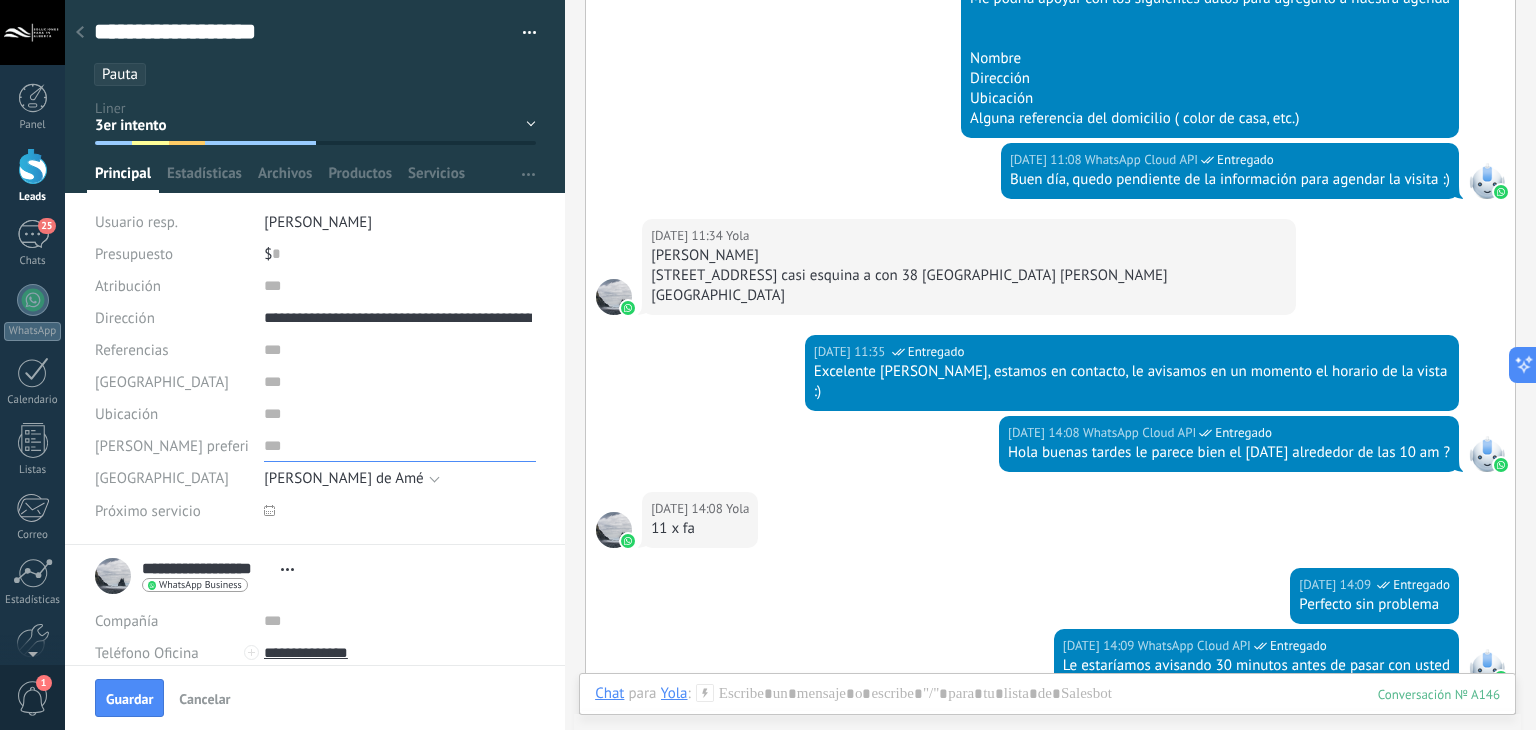 click at bounding box center (400, 446) 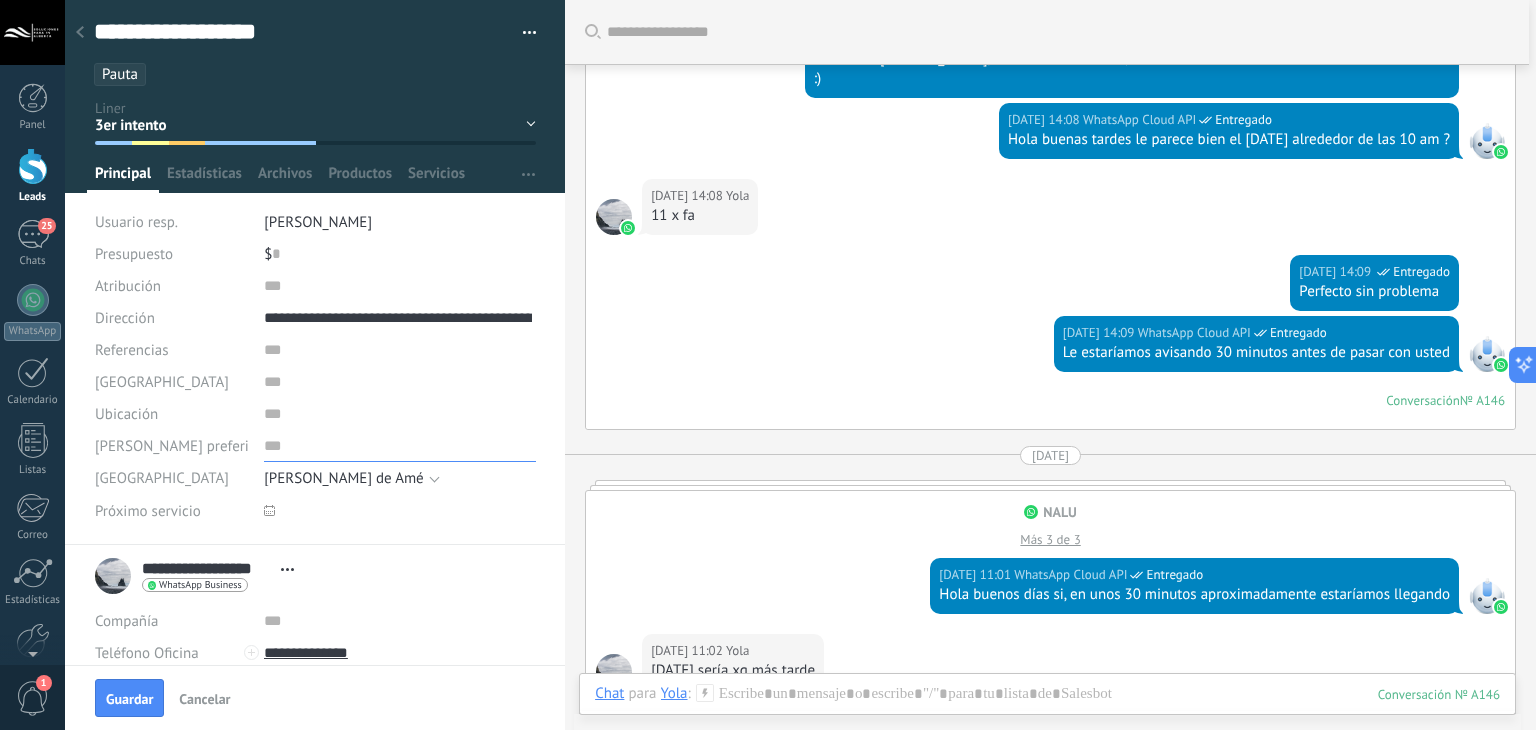 scroll, scrollTop: 1804, scrollLeft: 0, axis: vertical 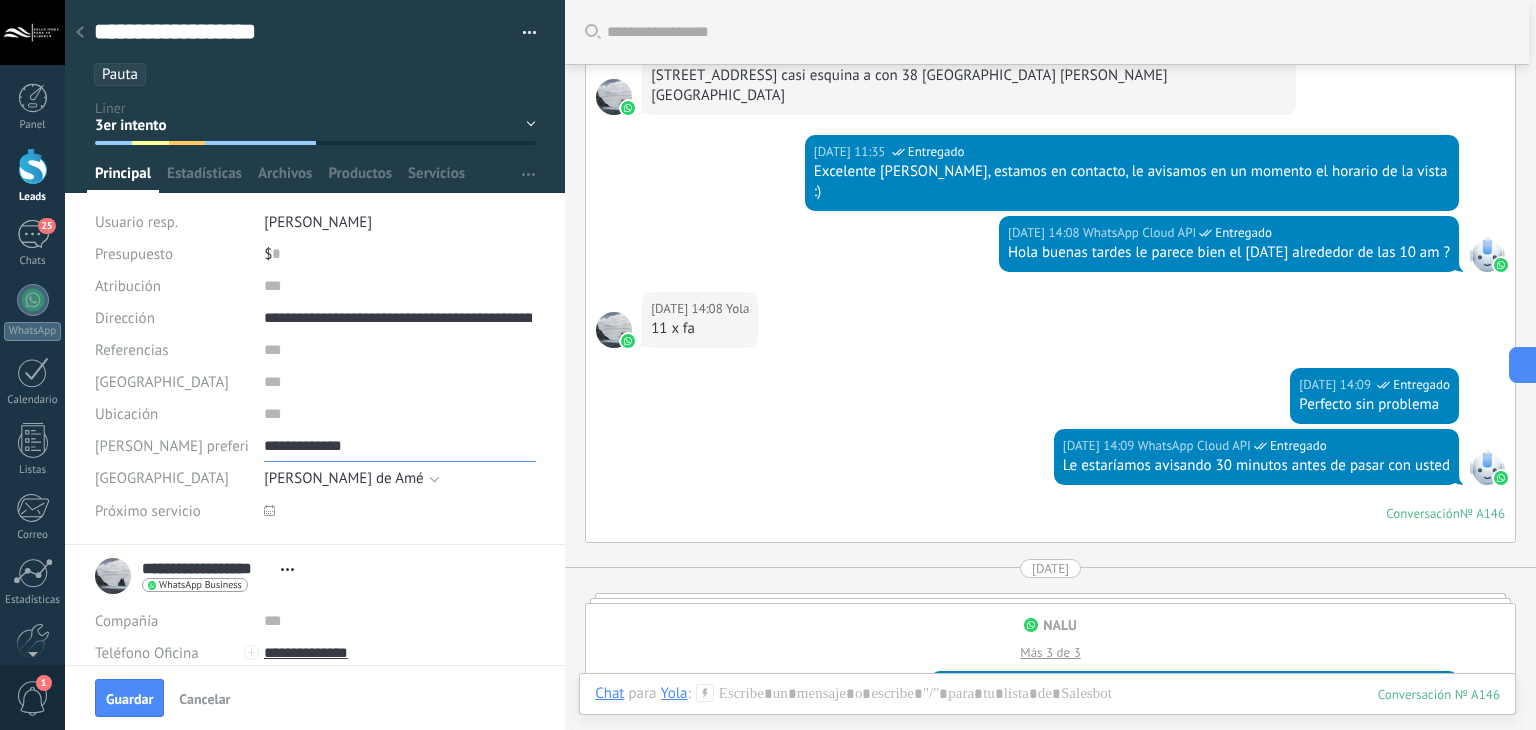 type on "**********" 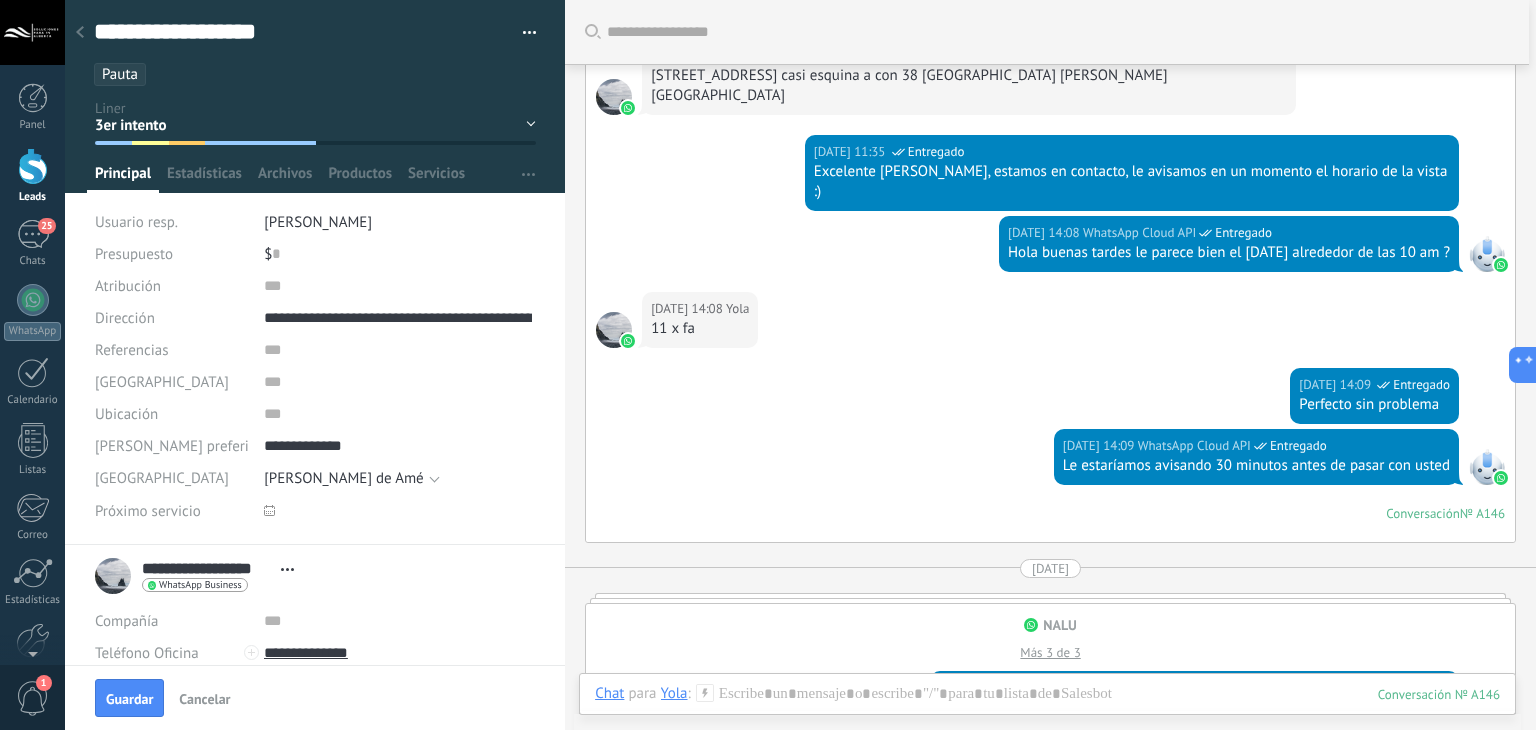 click on "04.07.2025 14:09 WhatsApp Cloud API  Entregado Le estaríamos avisando 30 minutos antes de pasar con usted Conversación  № A146 Conversación № A146" at bounding box center [1050, 485] 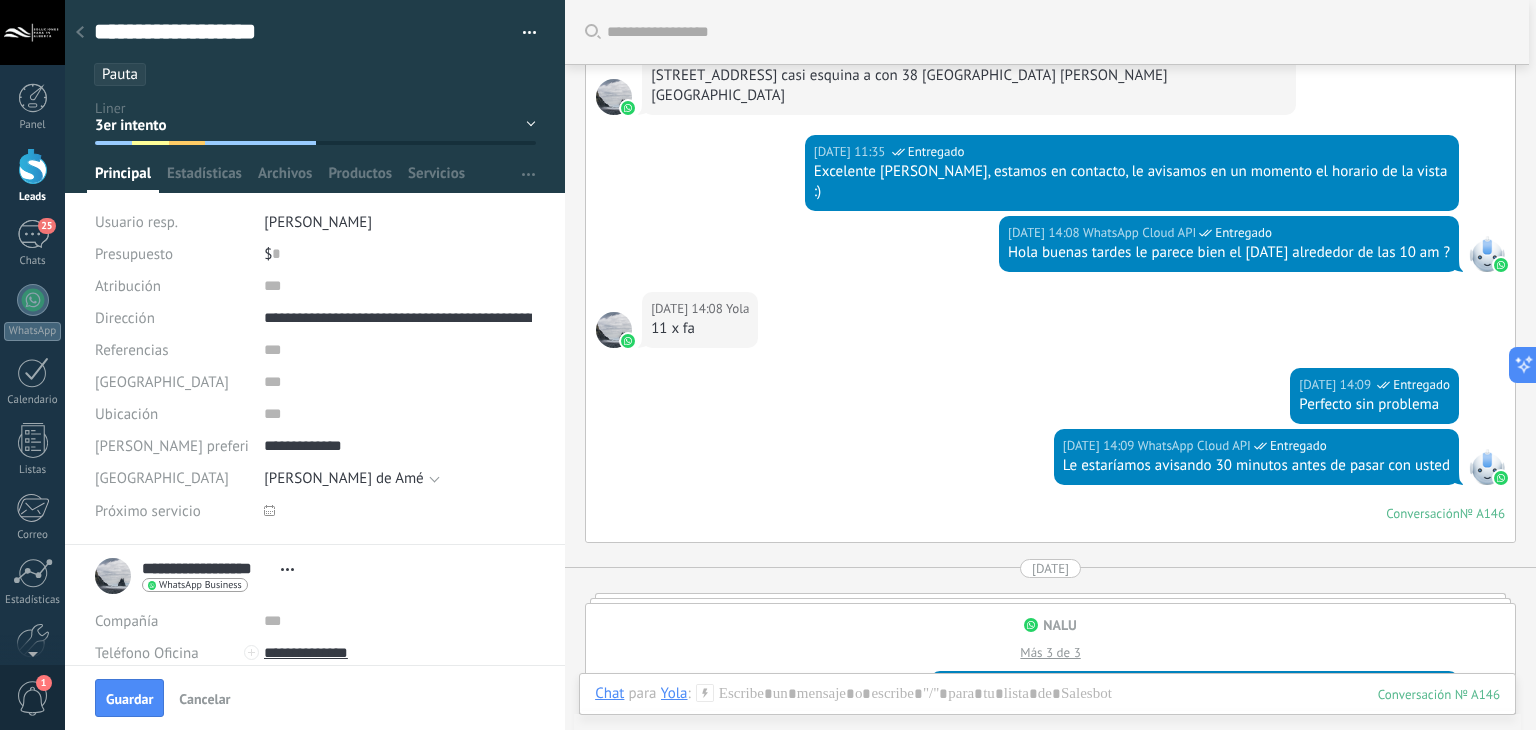 click on "04.07.2025 14:09 WhatsApp Cloud API  Entregado Le estaríamos avisando 30 minutos antes de pasar con usted Conversación  № A146 Conversación № A146" at bounding box center [1050, 485] 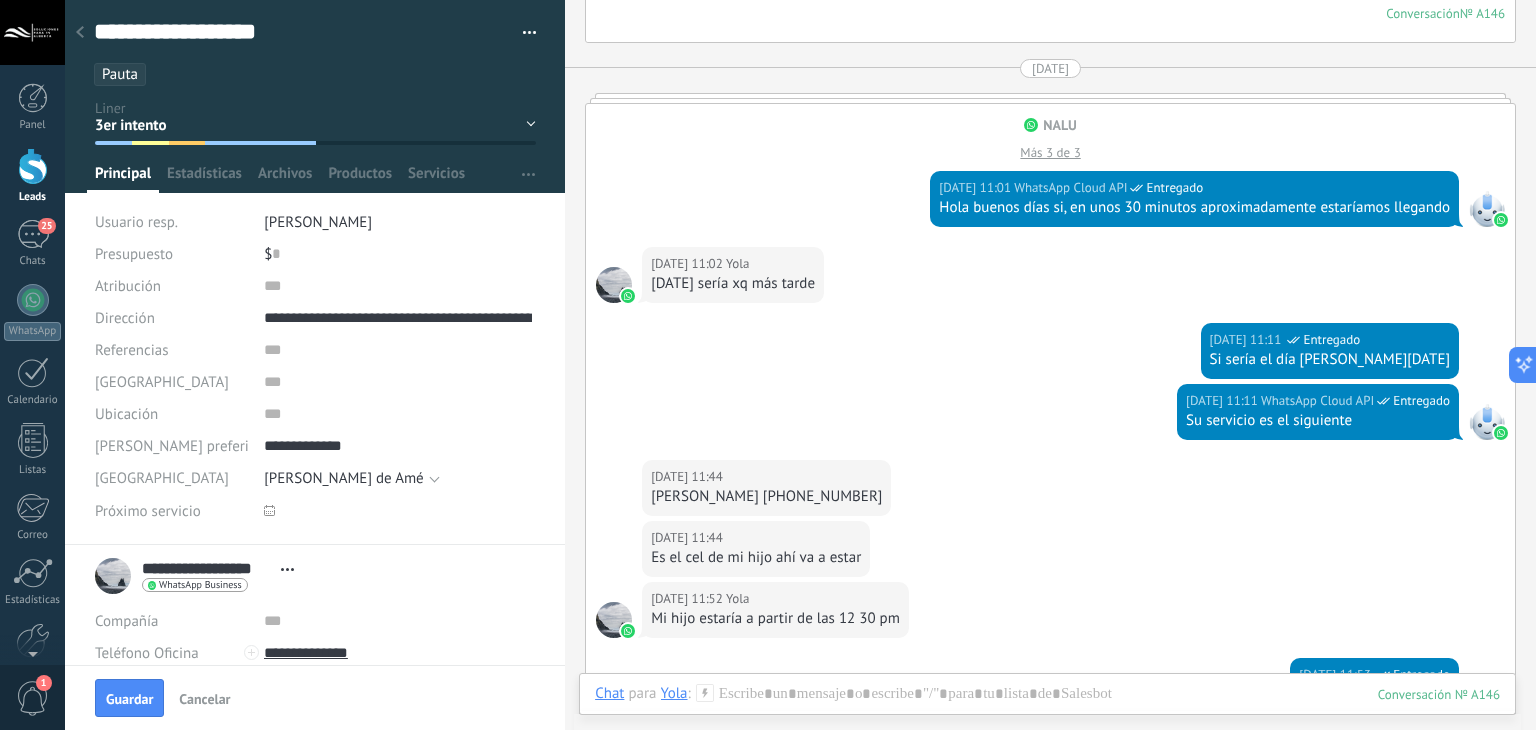 click on "Más 3 de 3" at bounding box center [1050, 147] 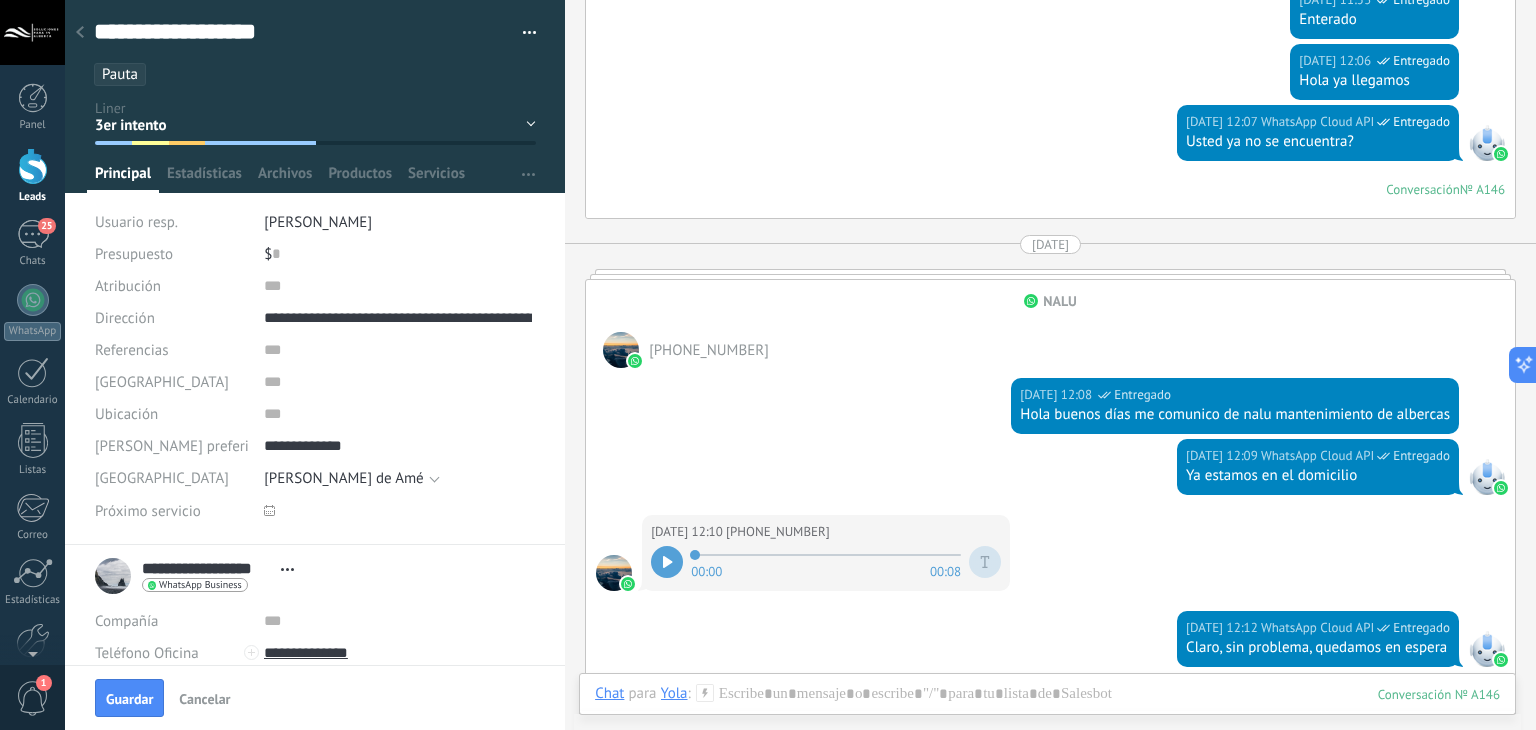 scroll, scrollTop: 3250, scrollLeft: 0, axis: vertical 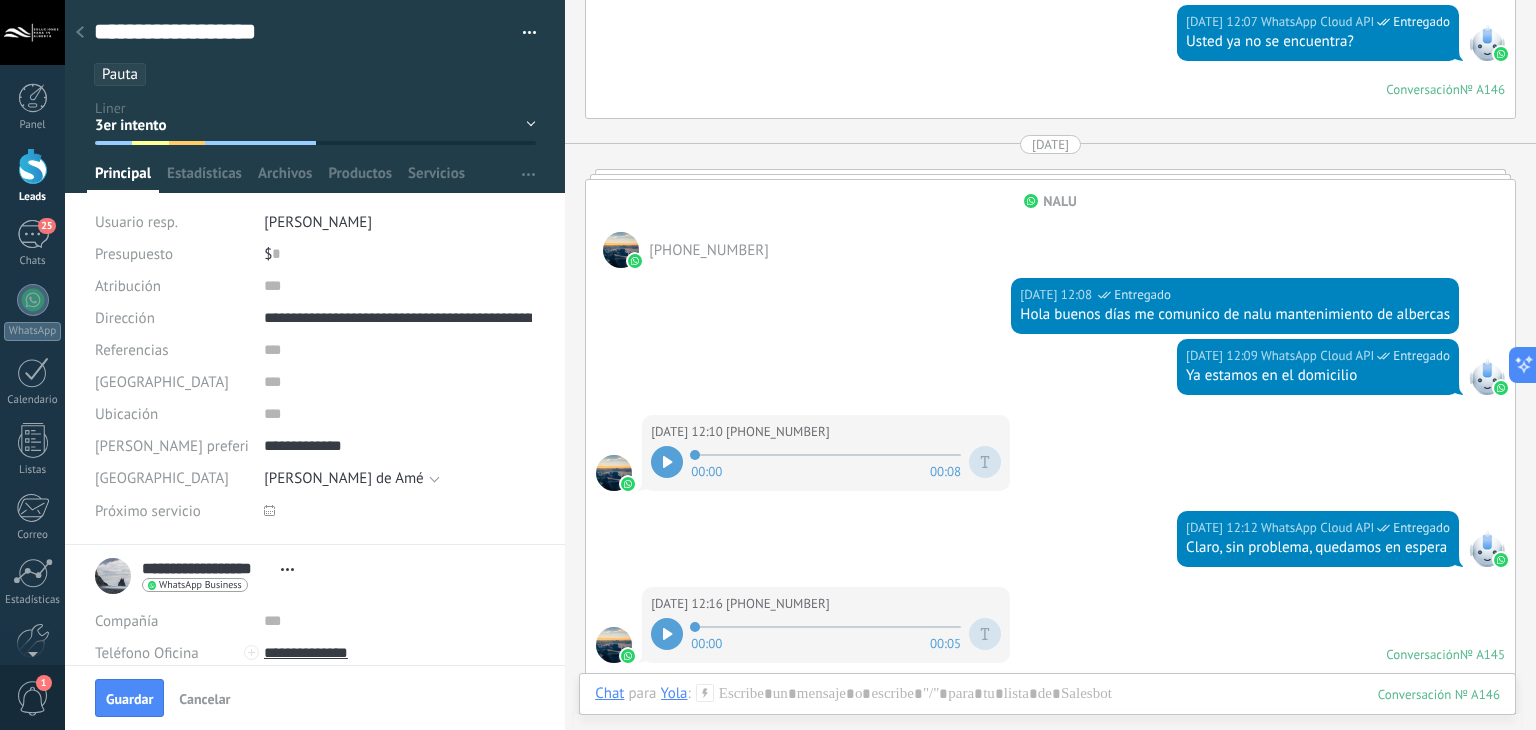click 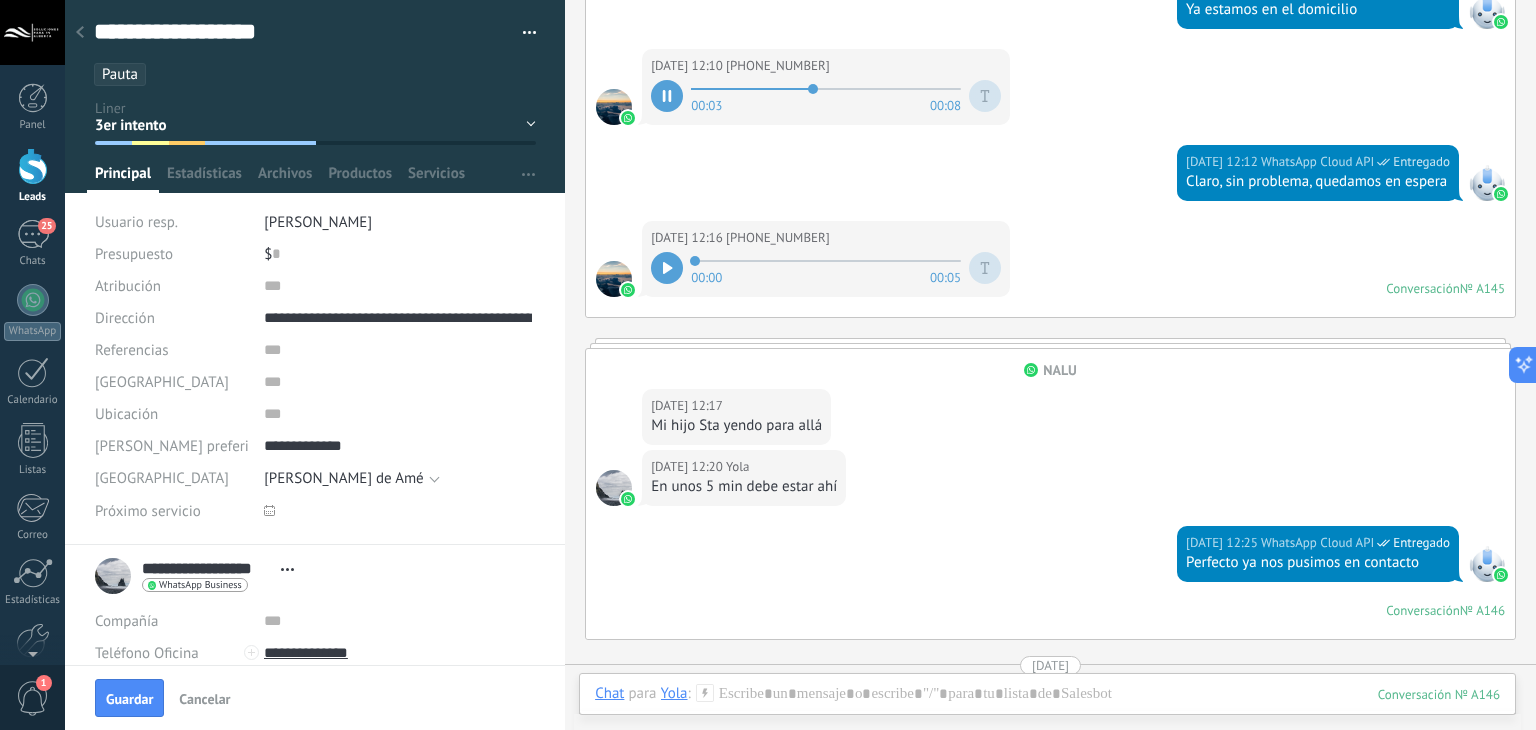 scroll, scrollTop: 3650, scrollLeft: 0, axis: vertical 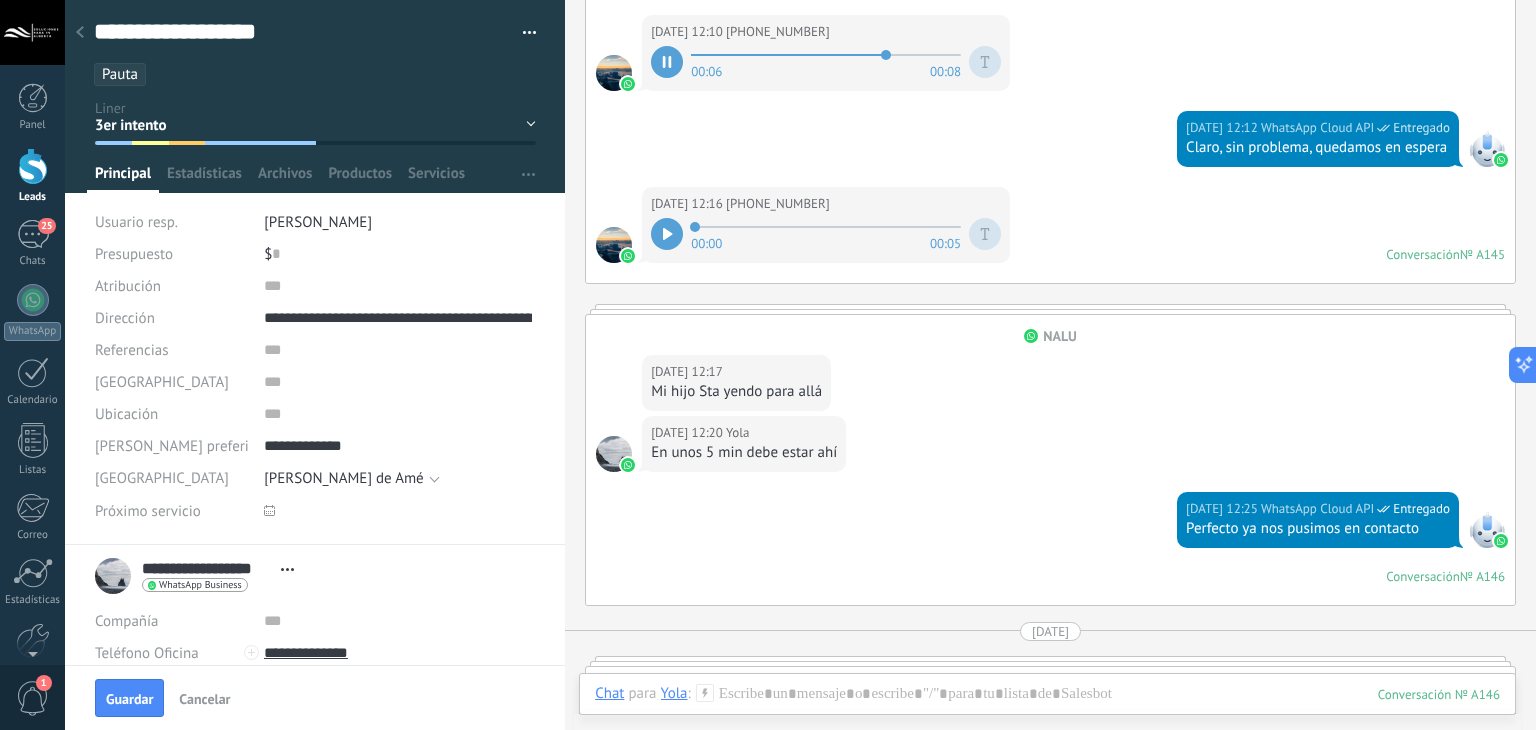 click 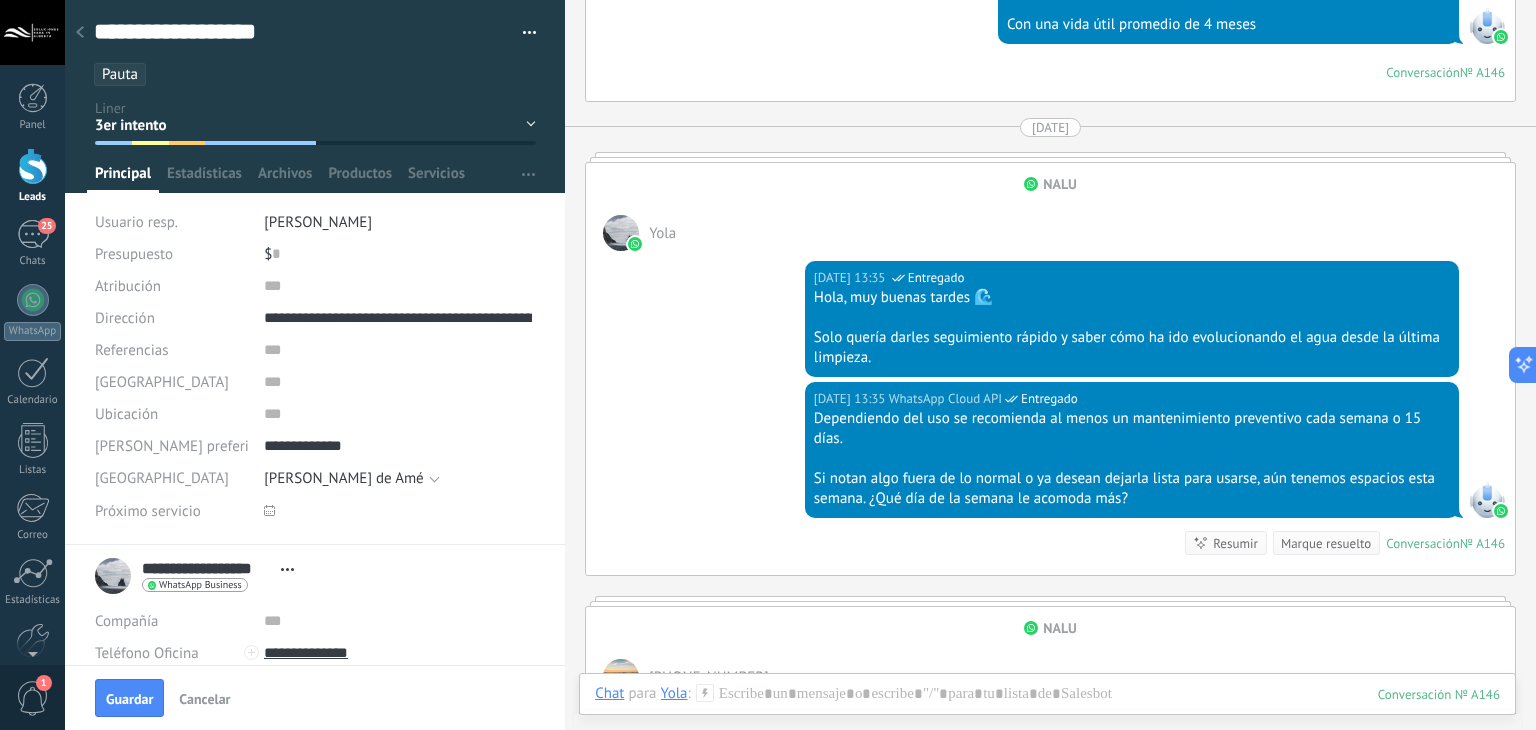 scroll, scrollTop: 5450, scrollLeft: 0, axis: vertical 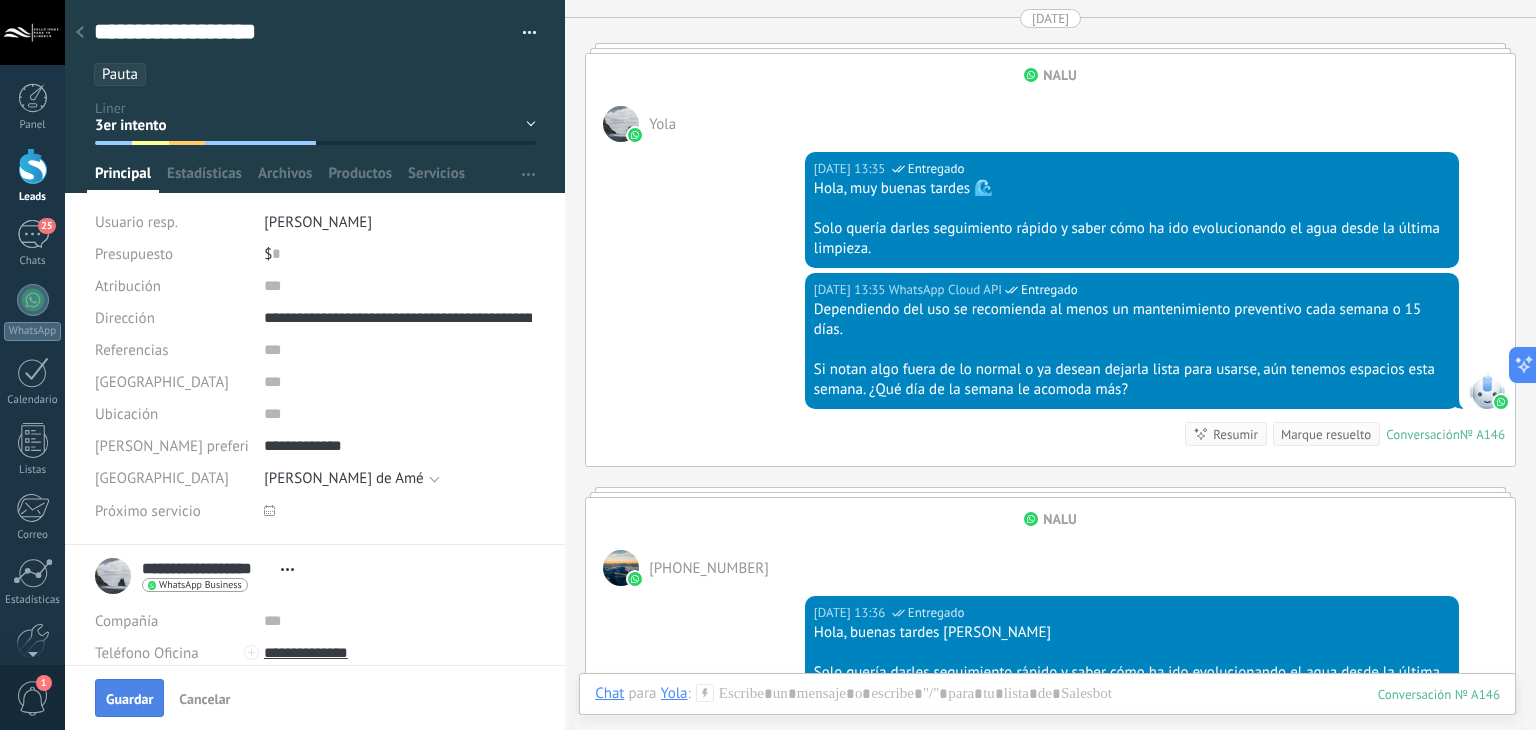 click on "Guardar" at bounding box center (129, 698) 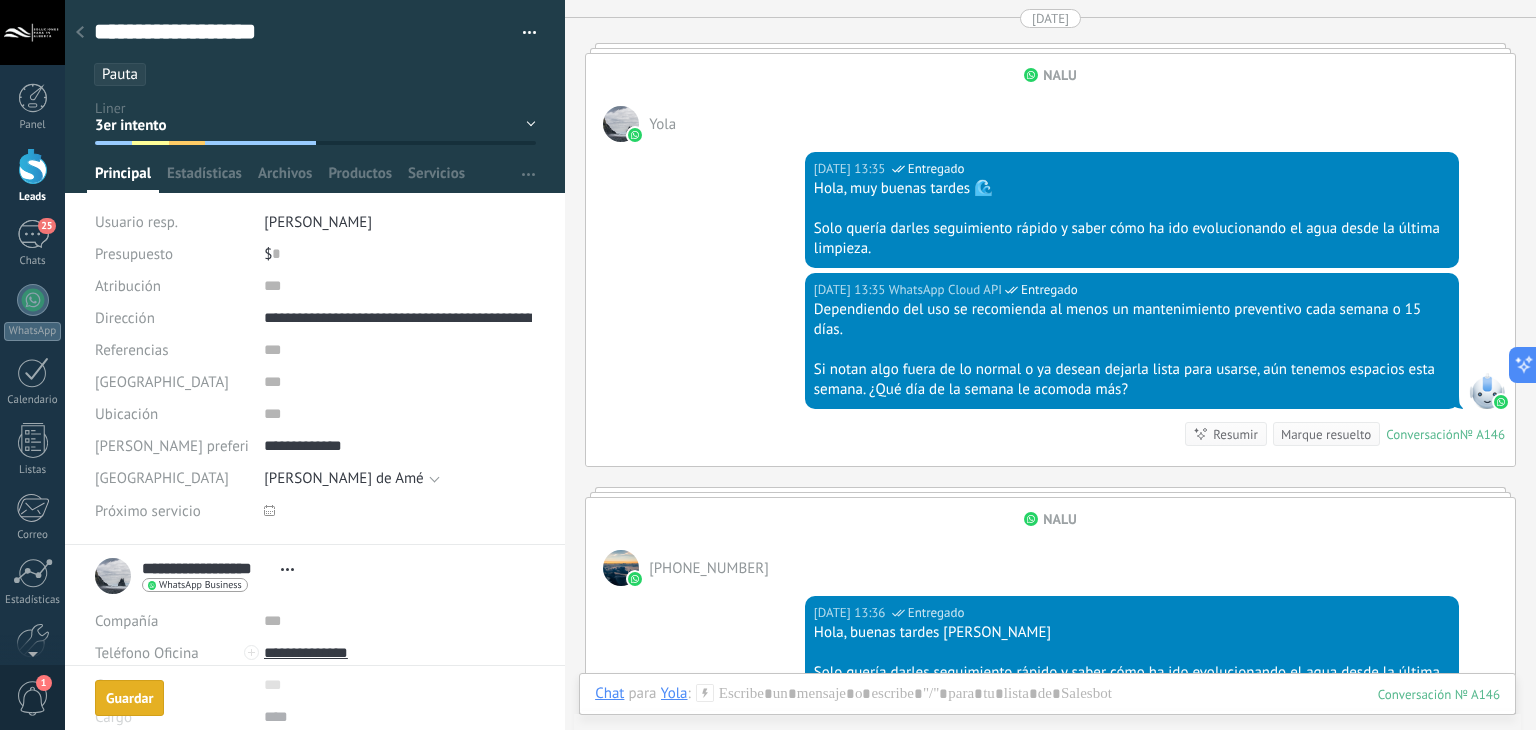 scroll, scrollTop: 5534, scrollLeft: 0, axis: vertical 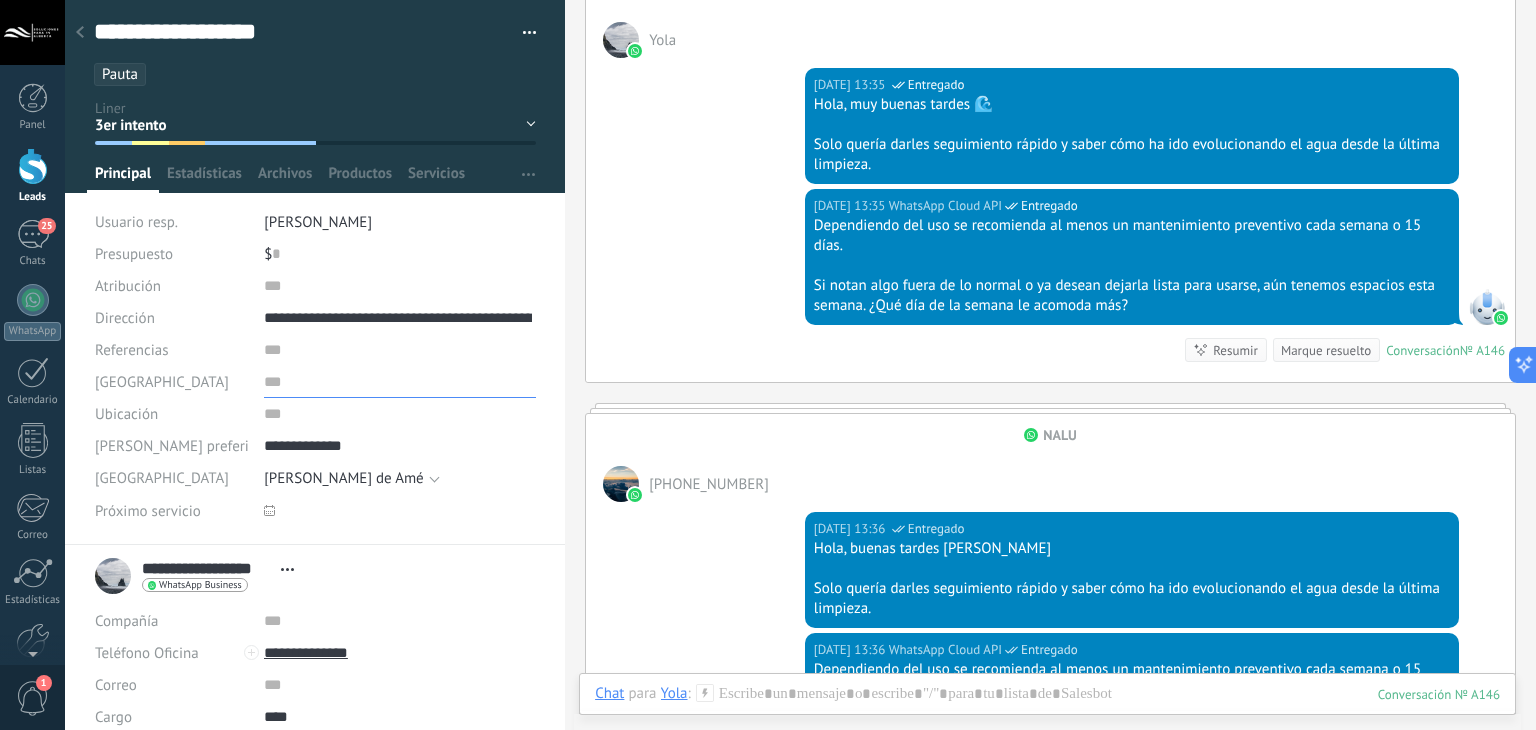 click at bounding box center (400, 382) 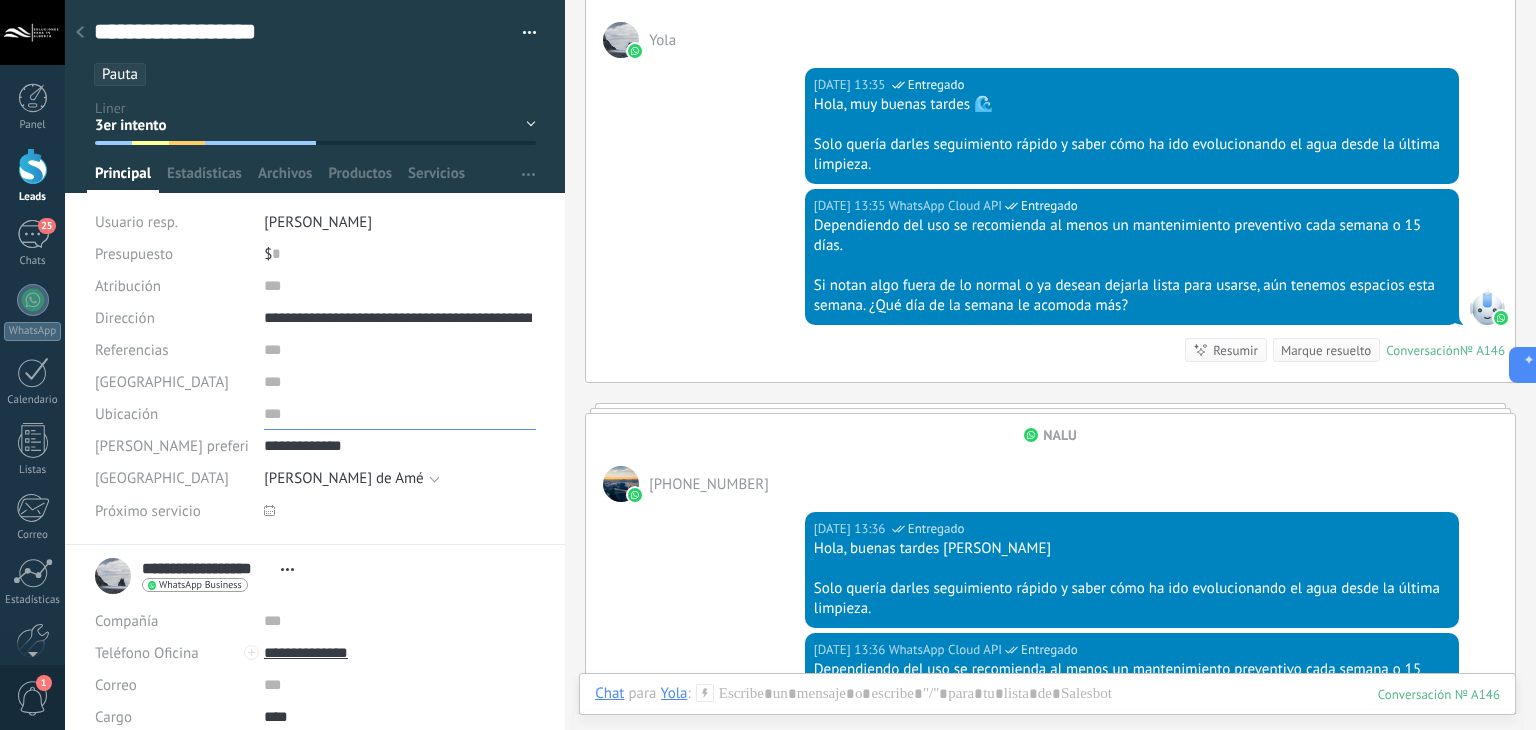 click at bounding box center [400, 414] 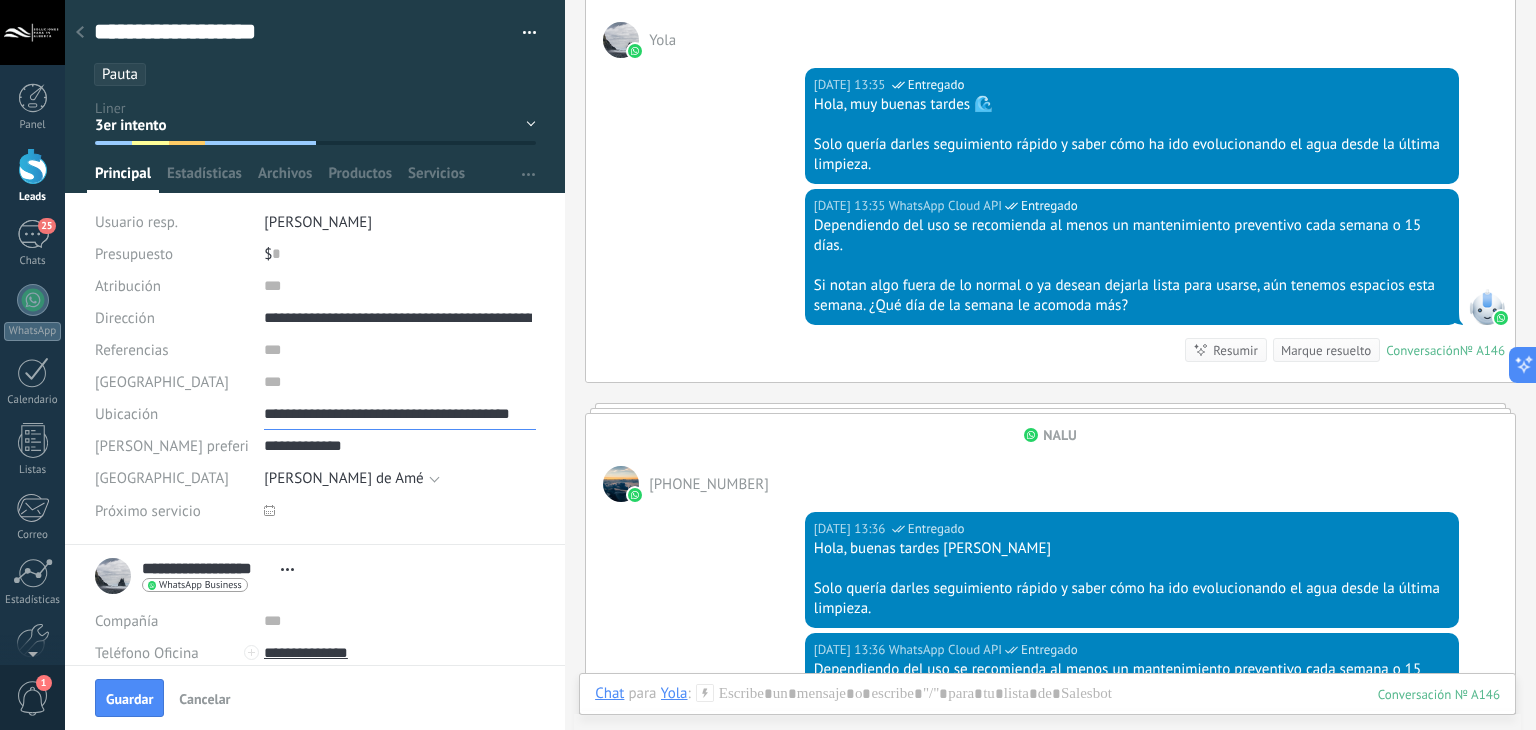 scroll, scrollTop: 0, scrollLeft: 18, axis: horizontal 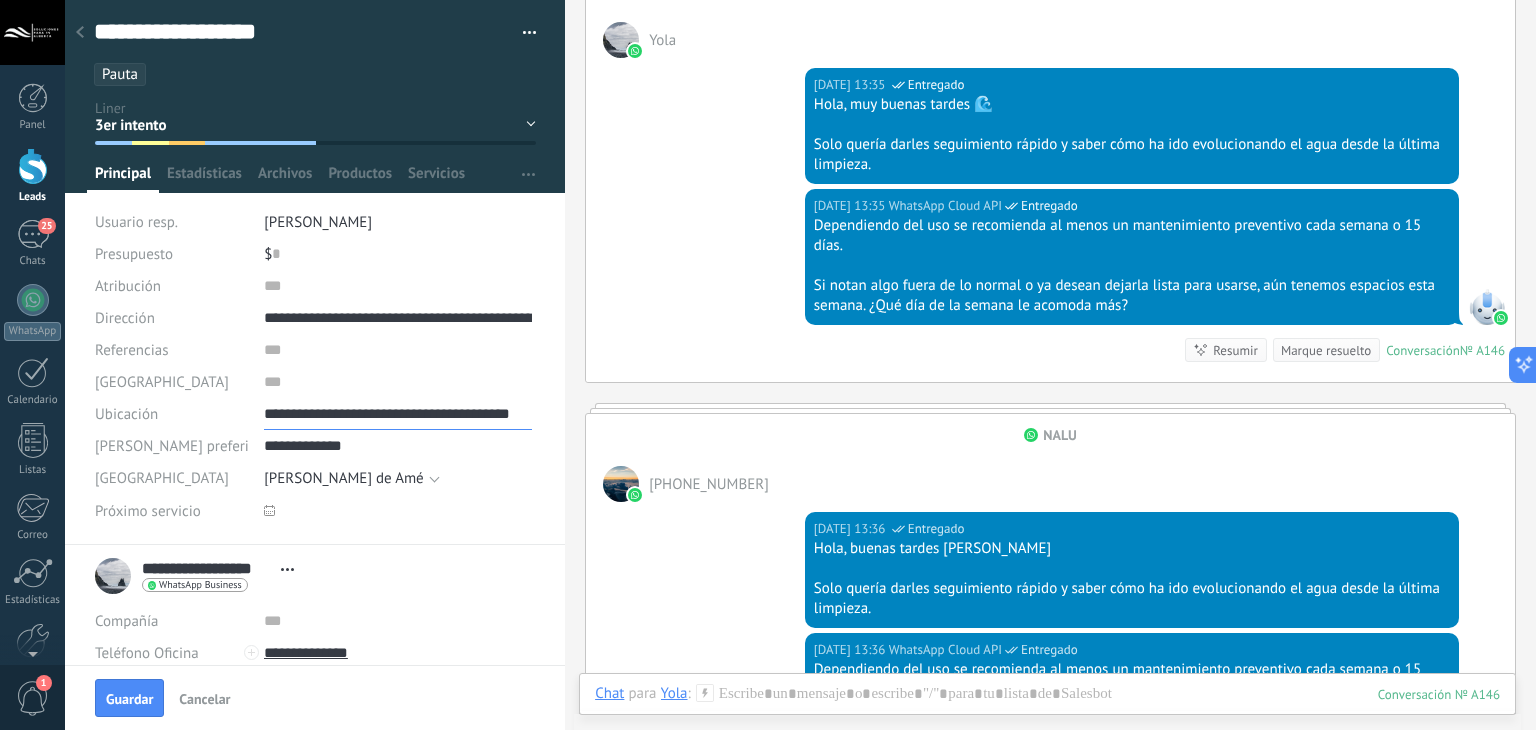 type on "**********" 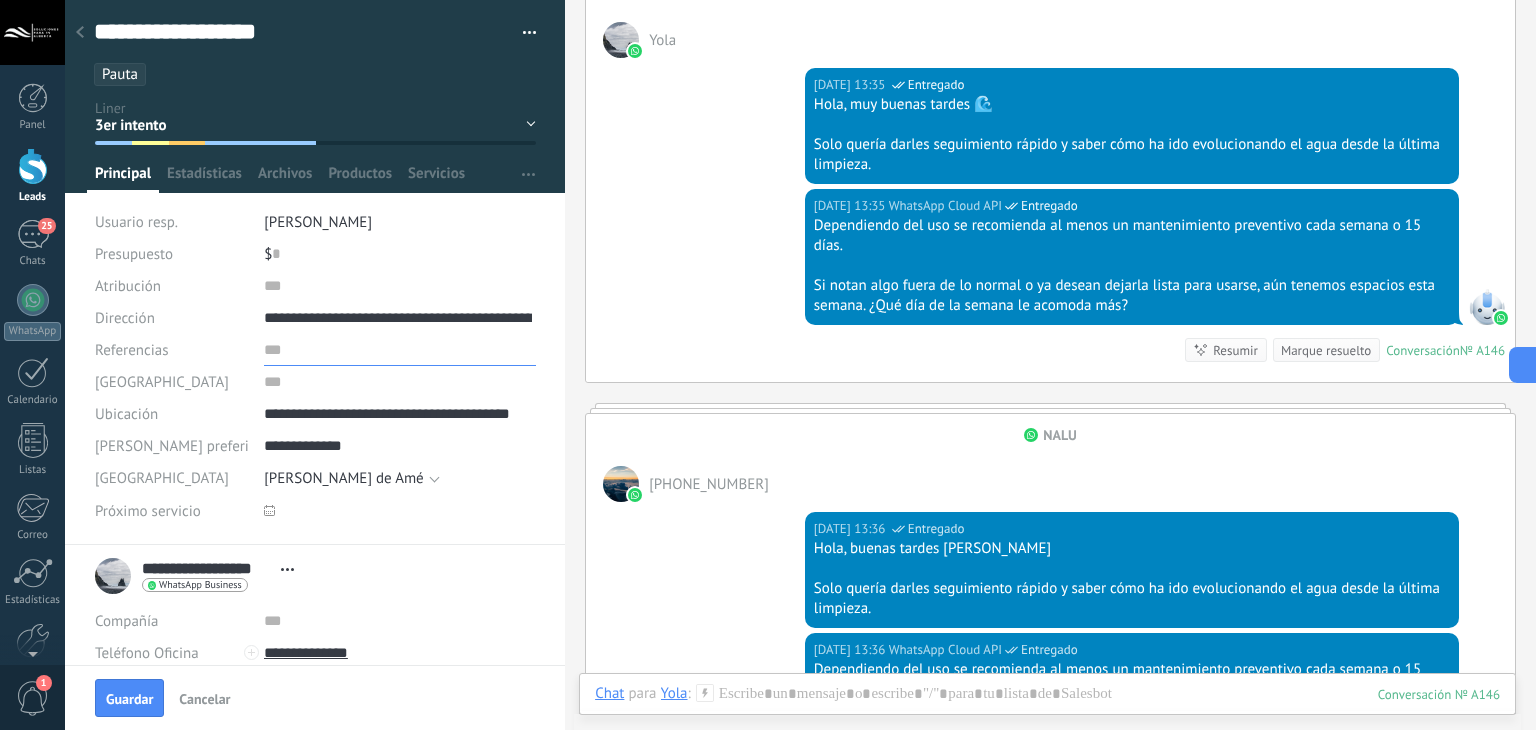 click at bounding box center [400, 350] 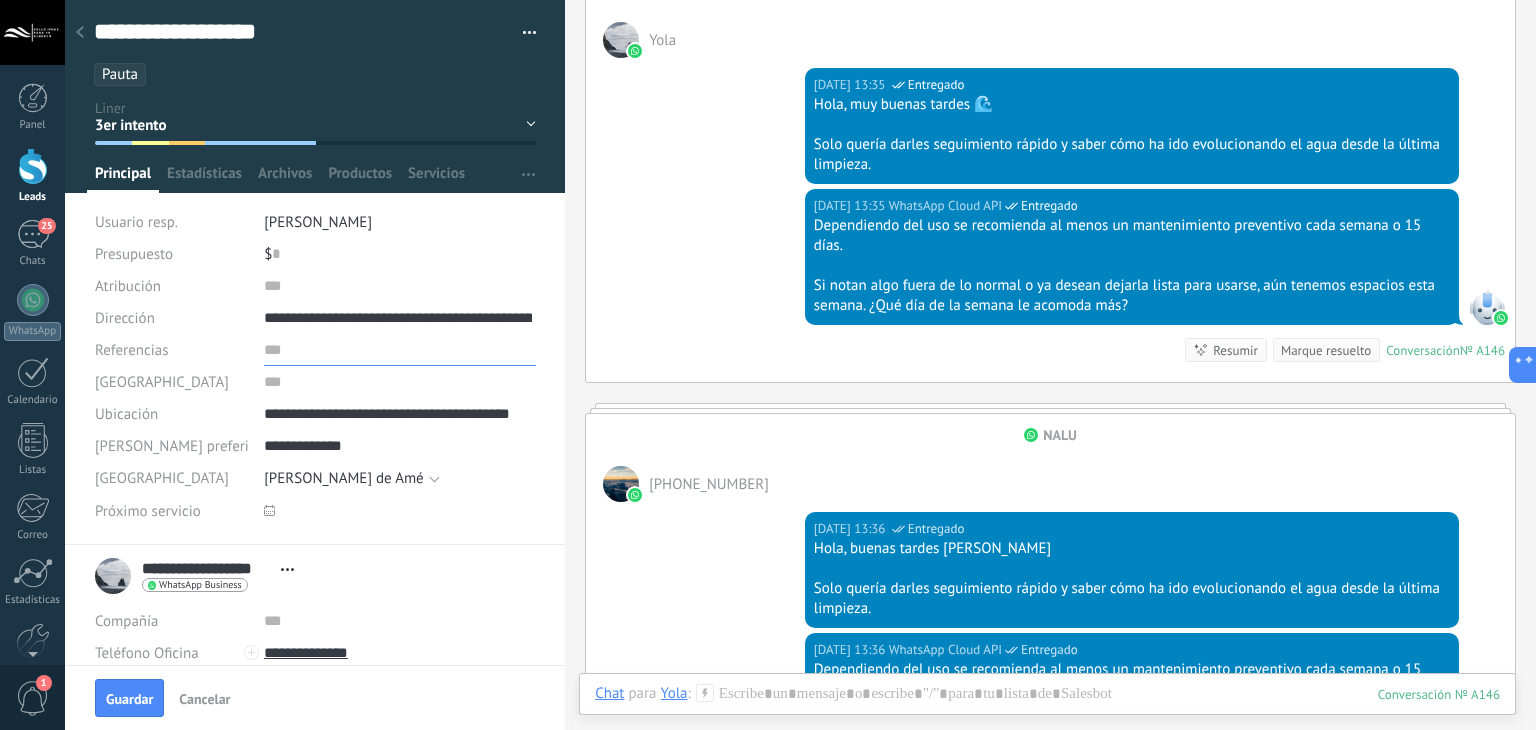 paste on "**********" 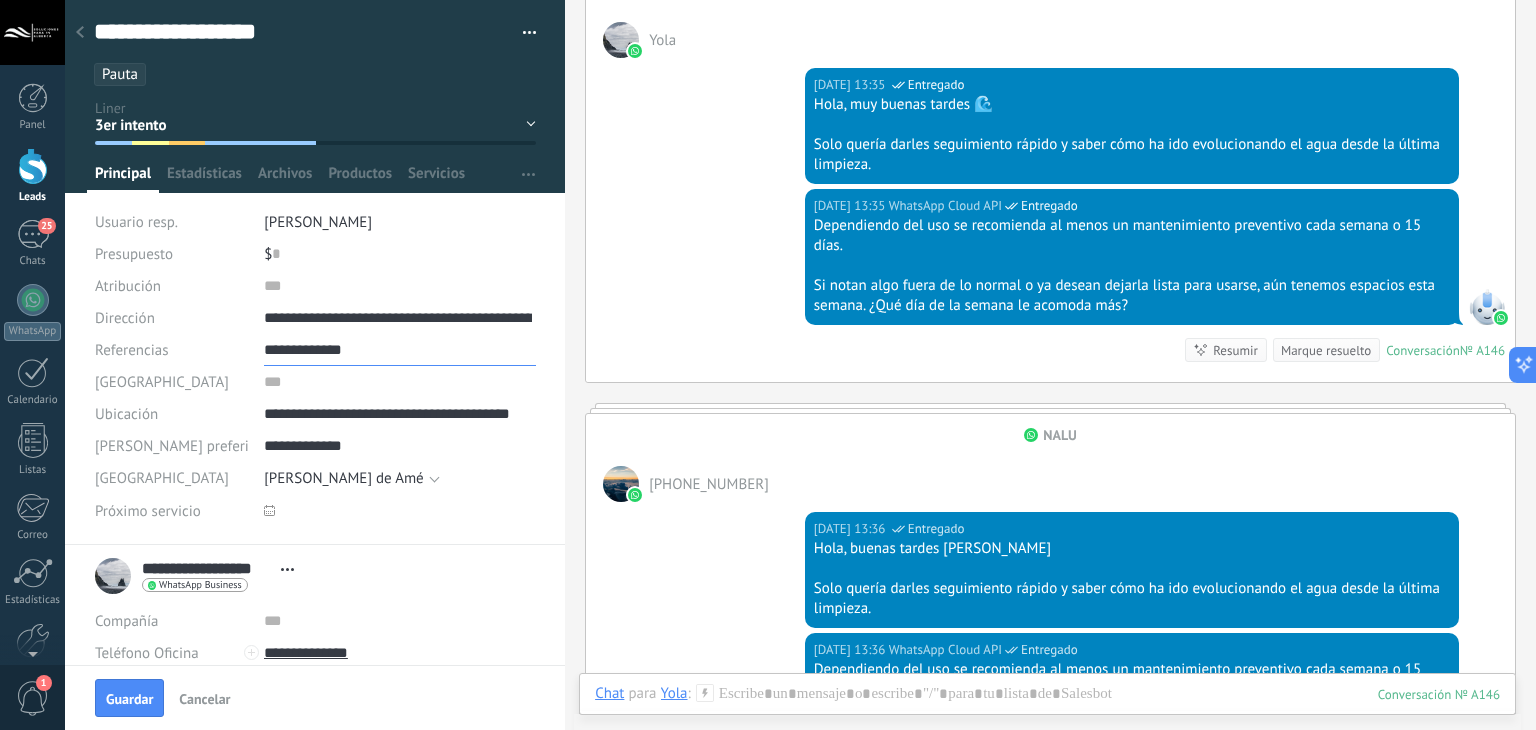 click on "**********" at bounding box center (400, 350) 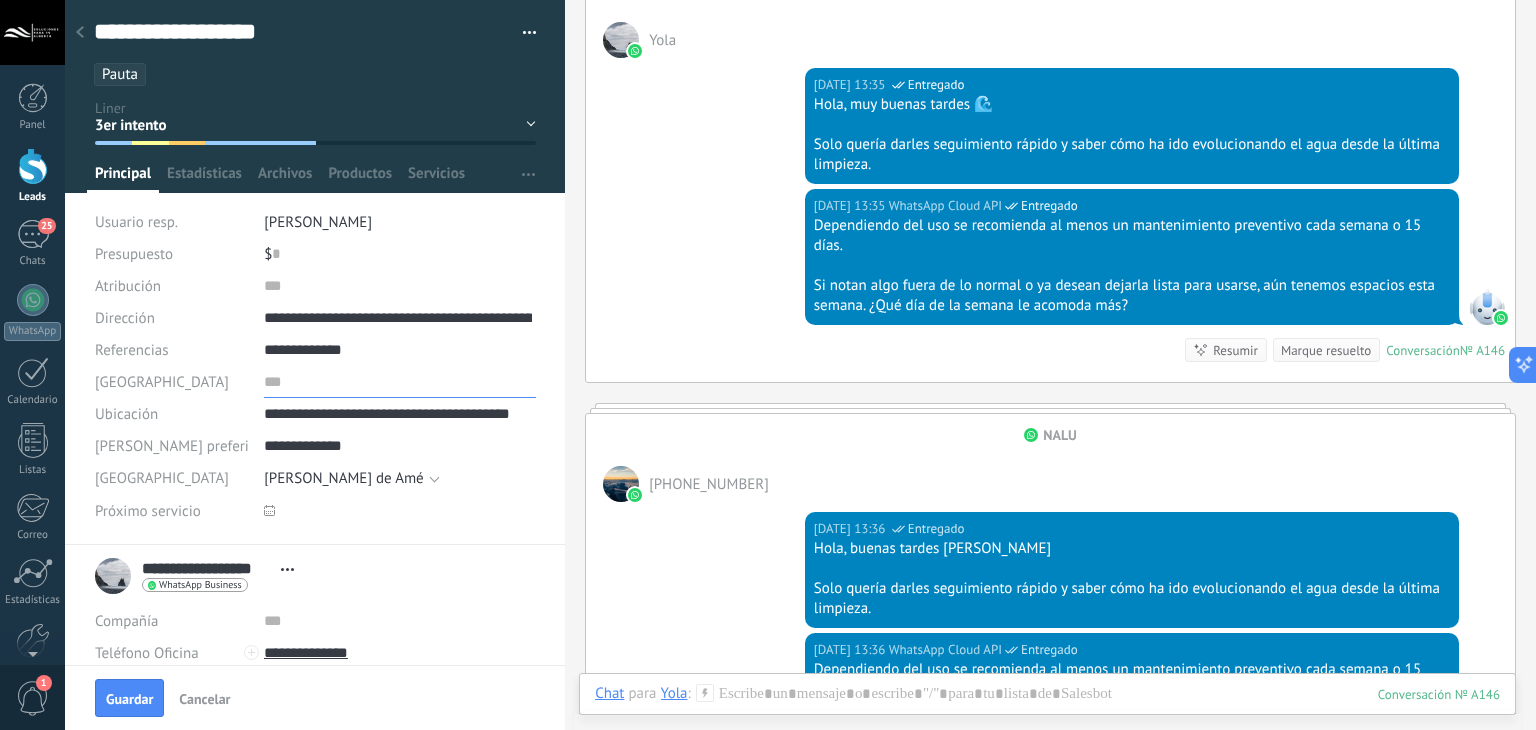 type on "**********" 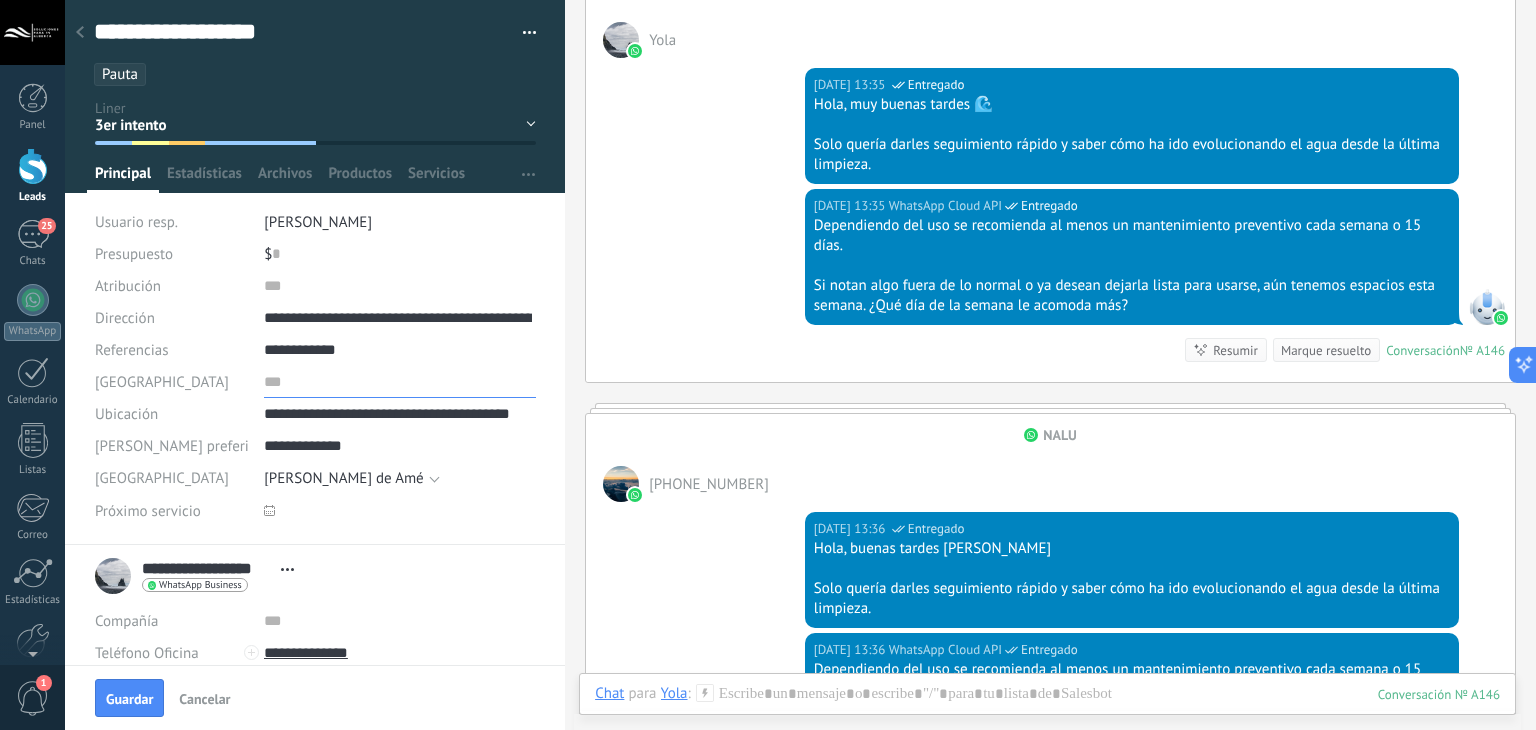 click at bounding box center (400, 382) 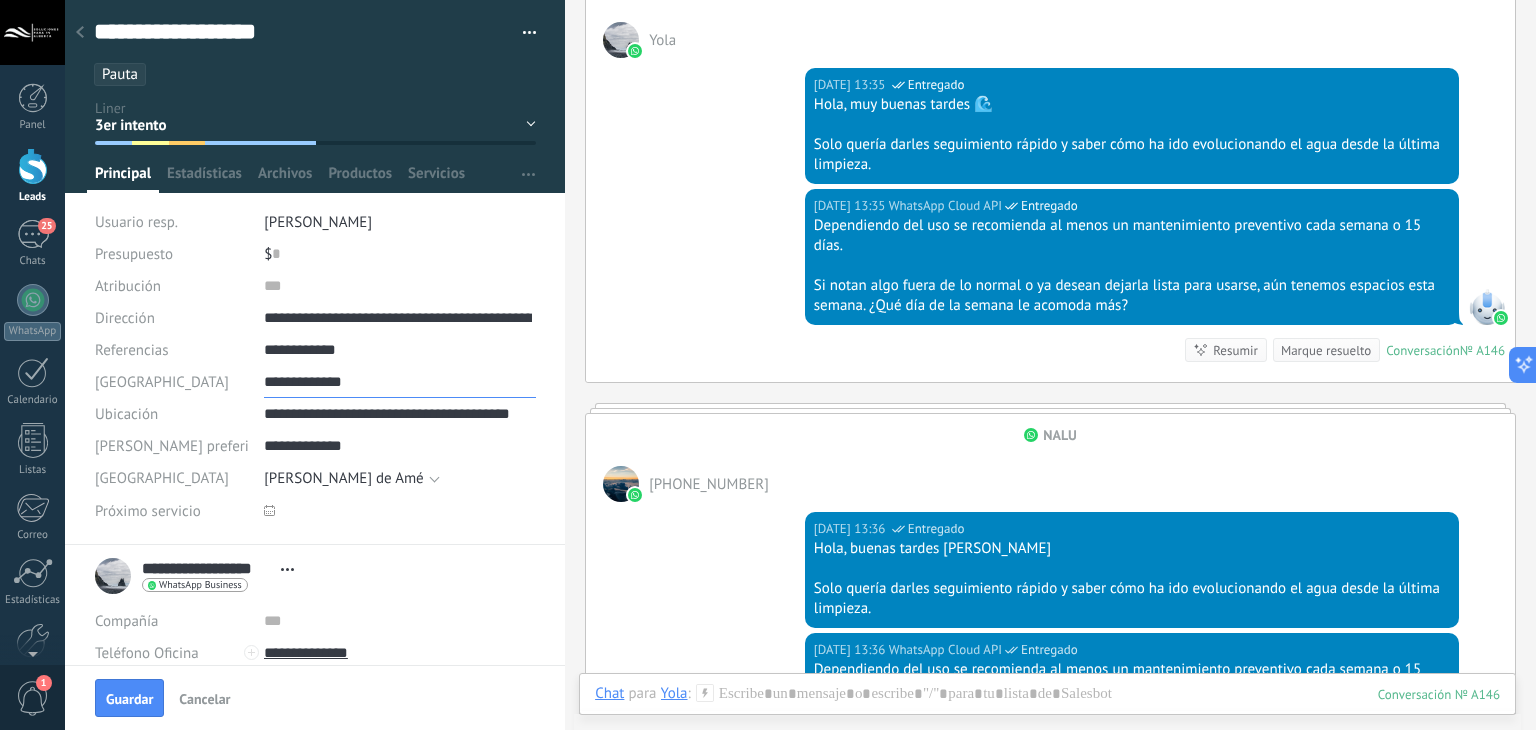 type on "**********" 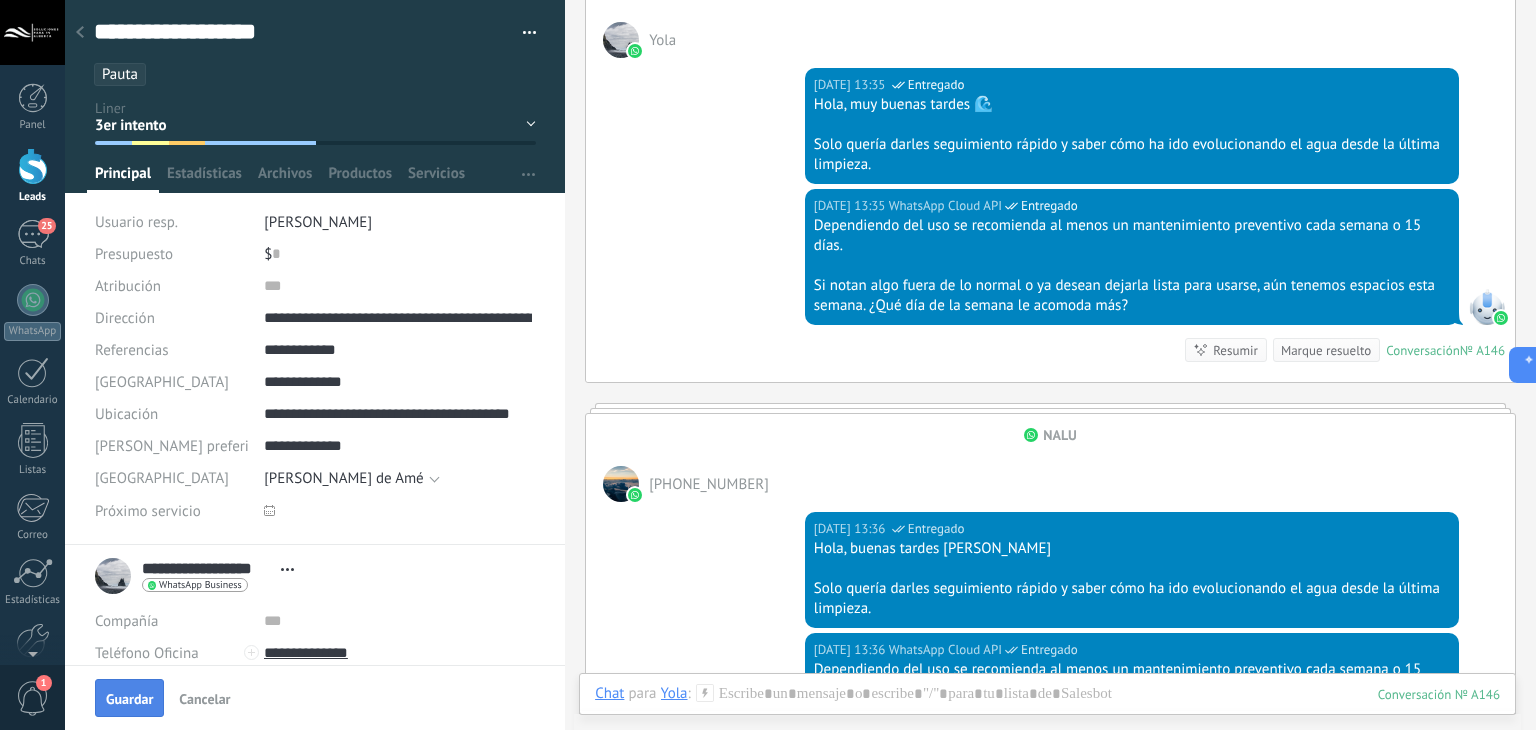 click on "Guardar" at bounding box center [129, 699] 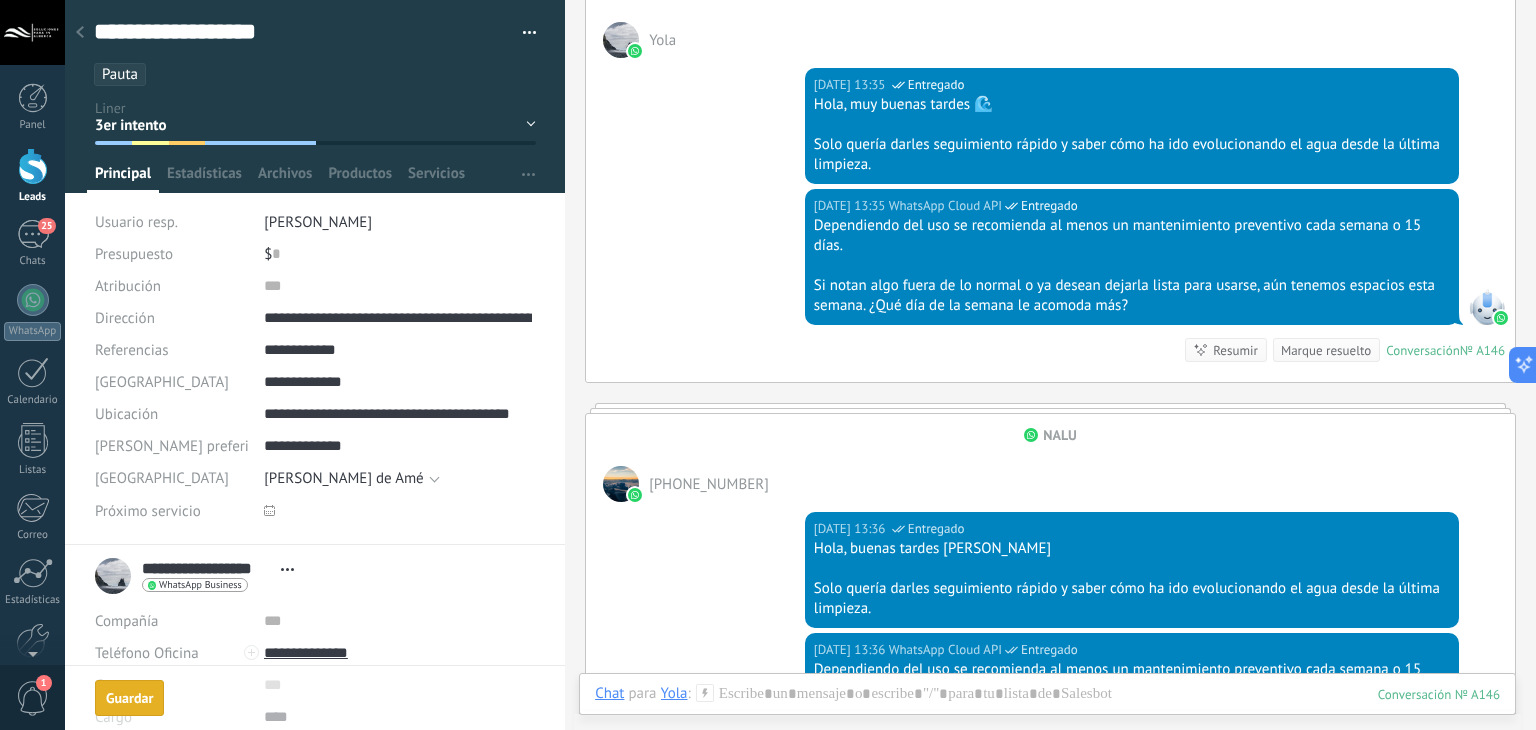 scroll, scrollTop: 5618, scrollLeft: 0, axis: vertical 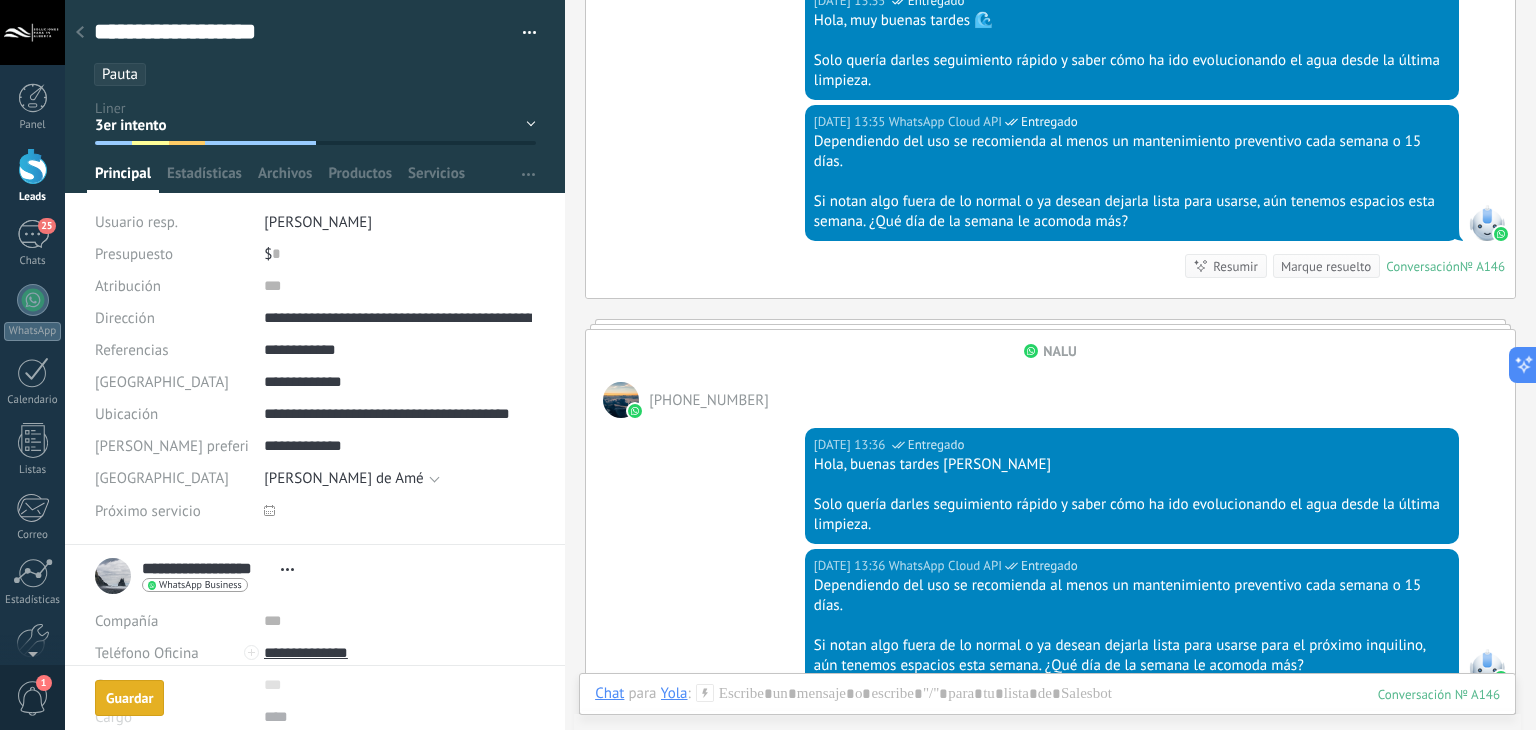 click at bounding box center (32, 32) 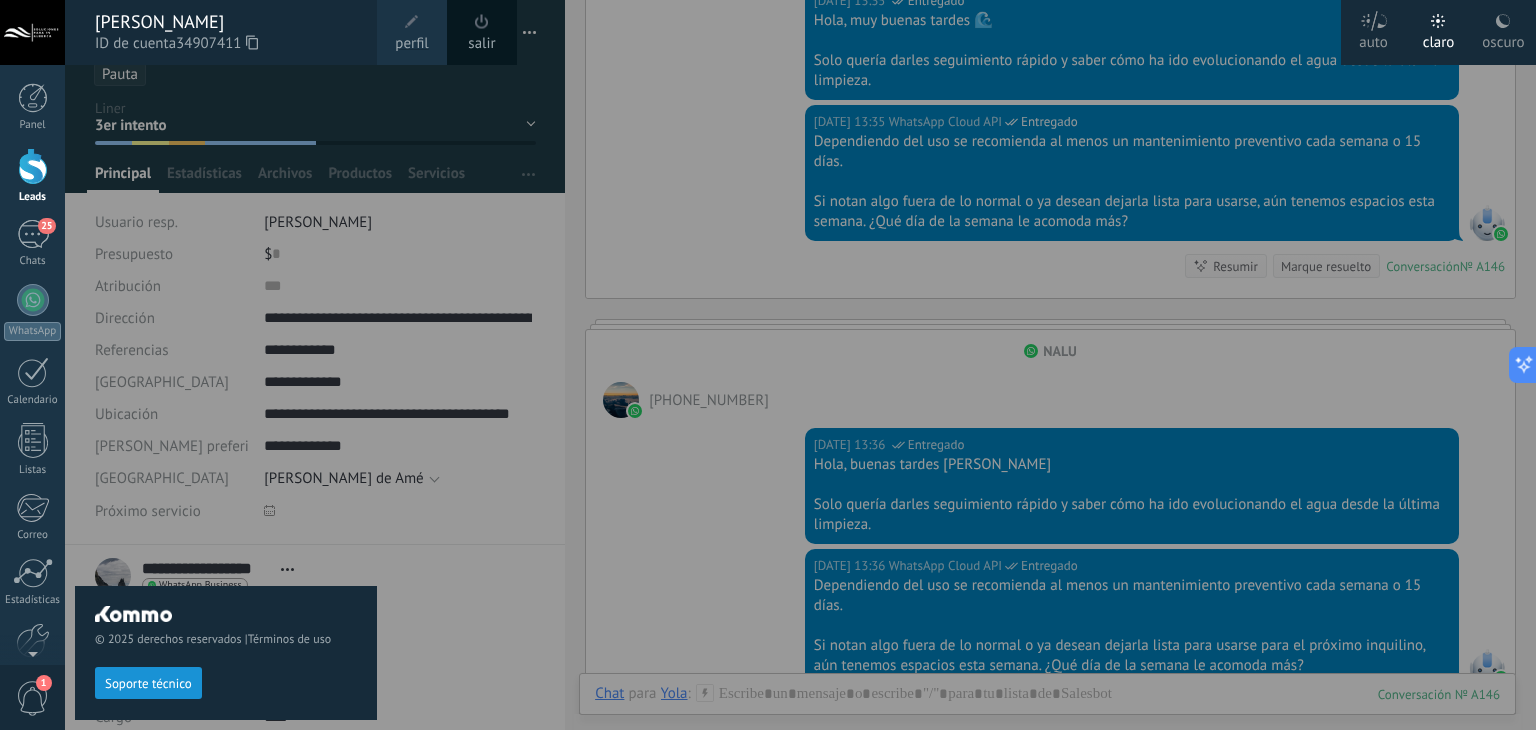 click at bounding box center (32, 32) 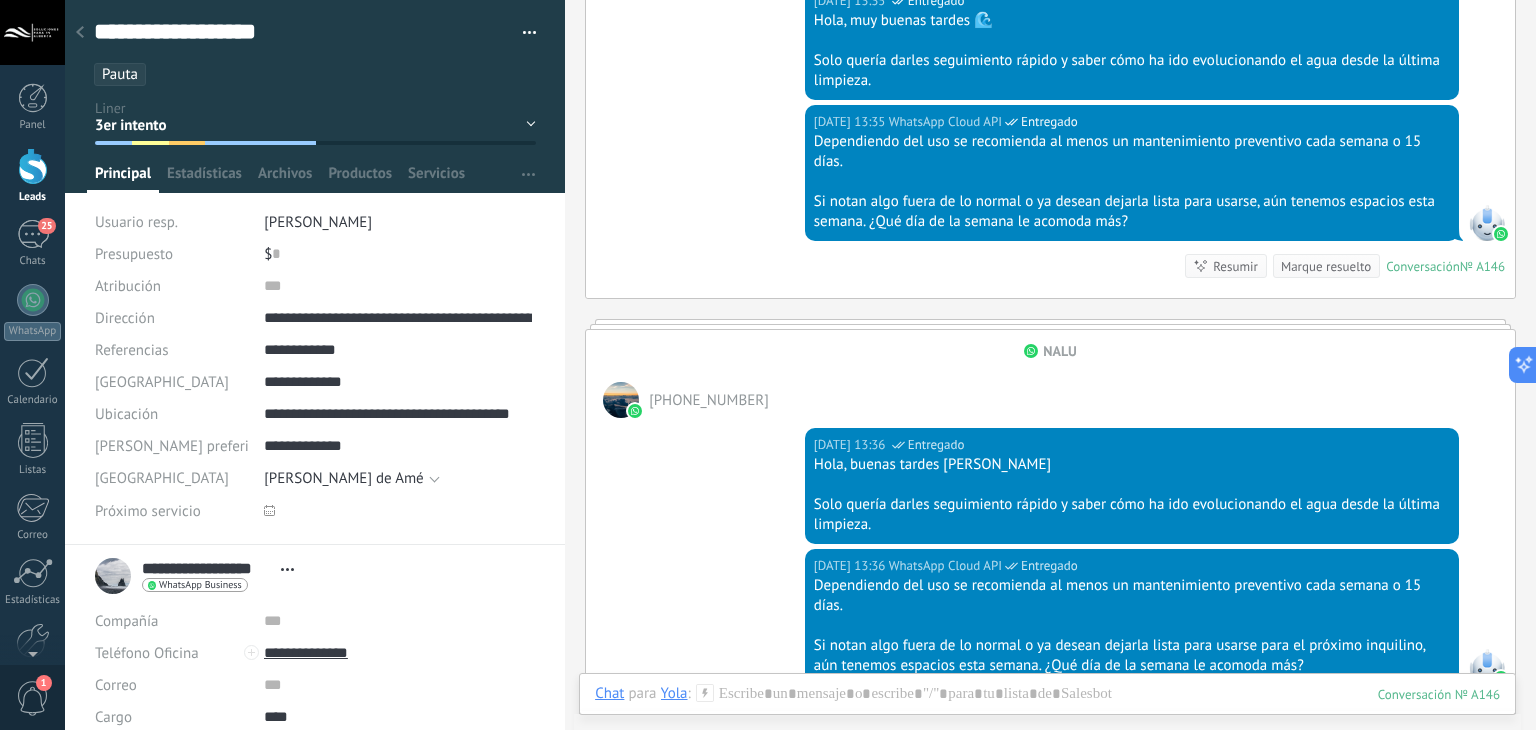 click on ".abccls-1,.abccls-2{fill-rule:evenodd}.abccls-2{fill:#fff} .abfcls-1{fill:none}.abfcls-2{fill:#fff} .abncls-1{isolation:isolate}.abncls-2{opacity:.06}.abncls-2,.abncls-3,.abncls-6{mix-blend-mode:multiply}.abncls-3{opacity:.15}.abncls-4,.abncls-8{fill:#fff}.abncls-5{fill:url(#abnlinear-gradient)}.abncls-6{opacity:.04}.abncls-7{fill:url(#abnlinear-gradient-2)}.abncls-8{fill-rule:evenodd} .abqst0{fill:#ffa200} .abwcls-1{fill:#252525} .cls-1{isolation:isolate} .acicls-1{fill:none} .aclcls-1{fill:#232323} .acnst0{display:none} .addcls-1,.addcls-2{fill:none;stroke-miterlimit:10}.addcls-1{stroke:#dfe0e5}.addcls-2{stroke:#a1a7ab} .adecls-1,.adecls-2{fill:none;stroke-miterlimit:10}.adecls-1{stroke:#dfe0e5}.adecls-2{stroke:#a1a7ab} .adqcls-1{fill:#8591a5;fill-rule:evenodd} .aeccls-1{fill:#5c9f37} .aeecls-1{fill:#f86161} .aejcls-1{fill:#8591a5;fill-rule:evenodd} .aekcls-1{fill-rule:evenodd} .aelcls-1{fill-rule:evenodd;fill:currentColor} .aemcls-1{fill-rule:evenodd;fill:currentColor} .aencls-2{fill:#f86161;opacity:.3}" at bounding box center [768, 365] 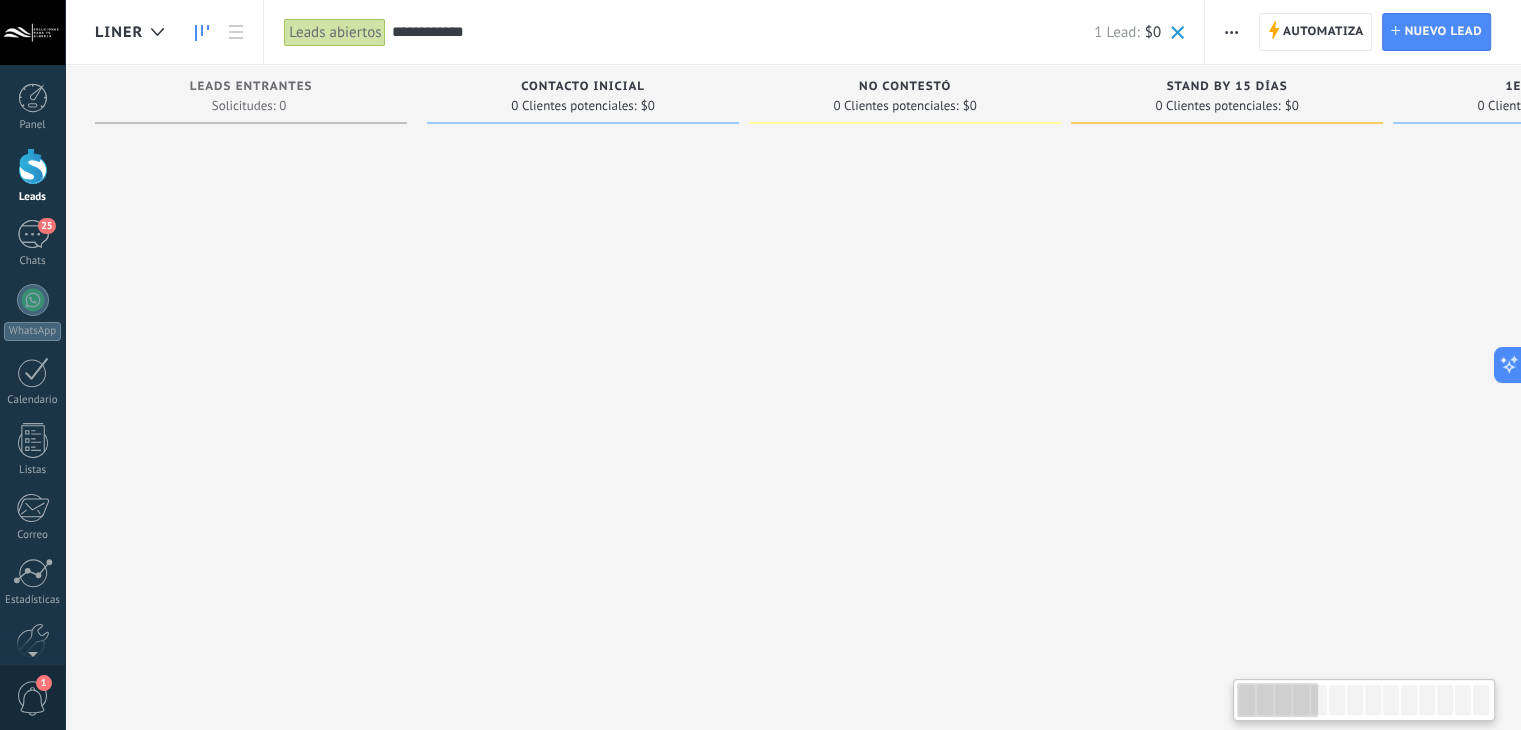 click on "**********" at bounding box center (742, 32) 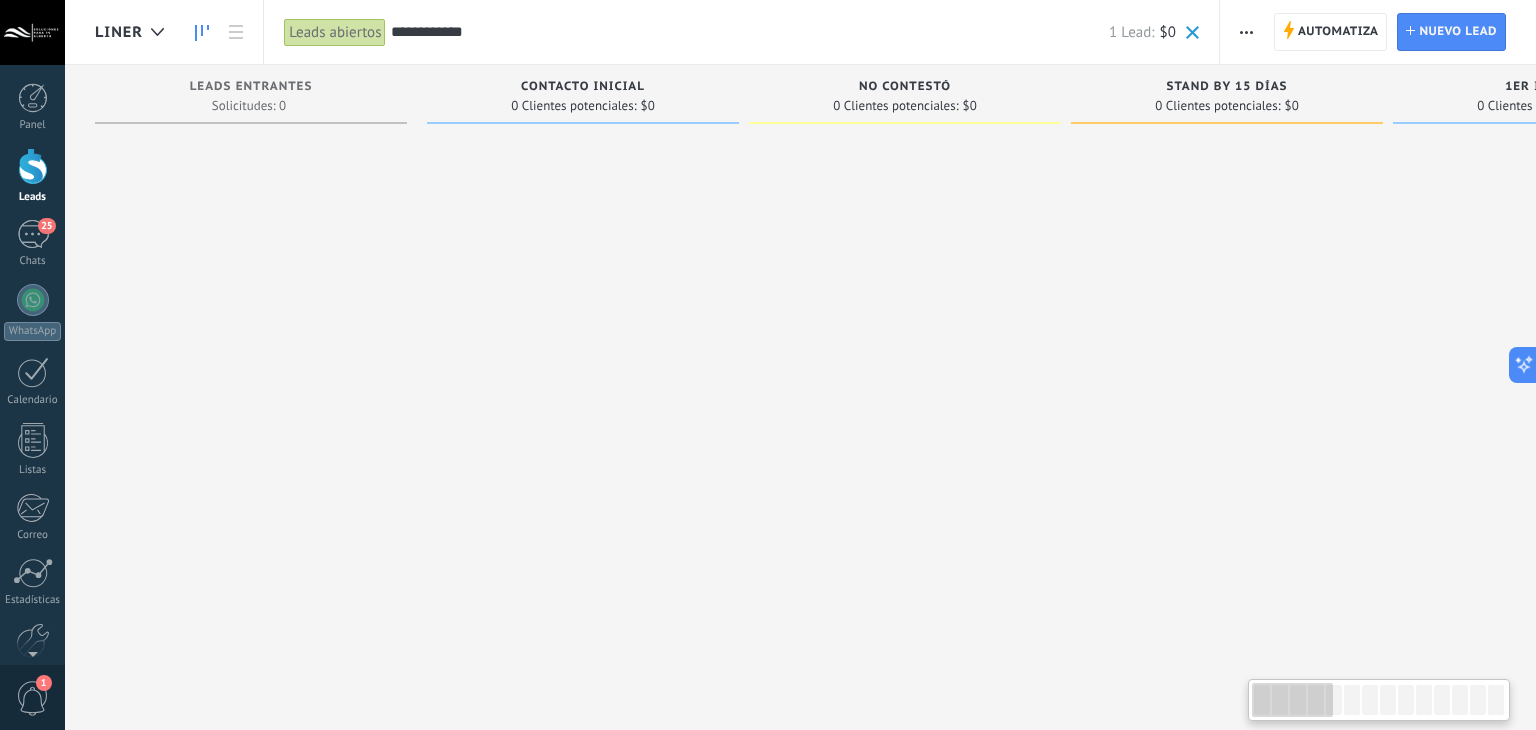 click on "**********" at bounding box center (750, 32) 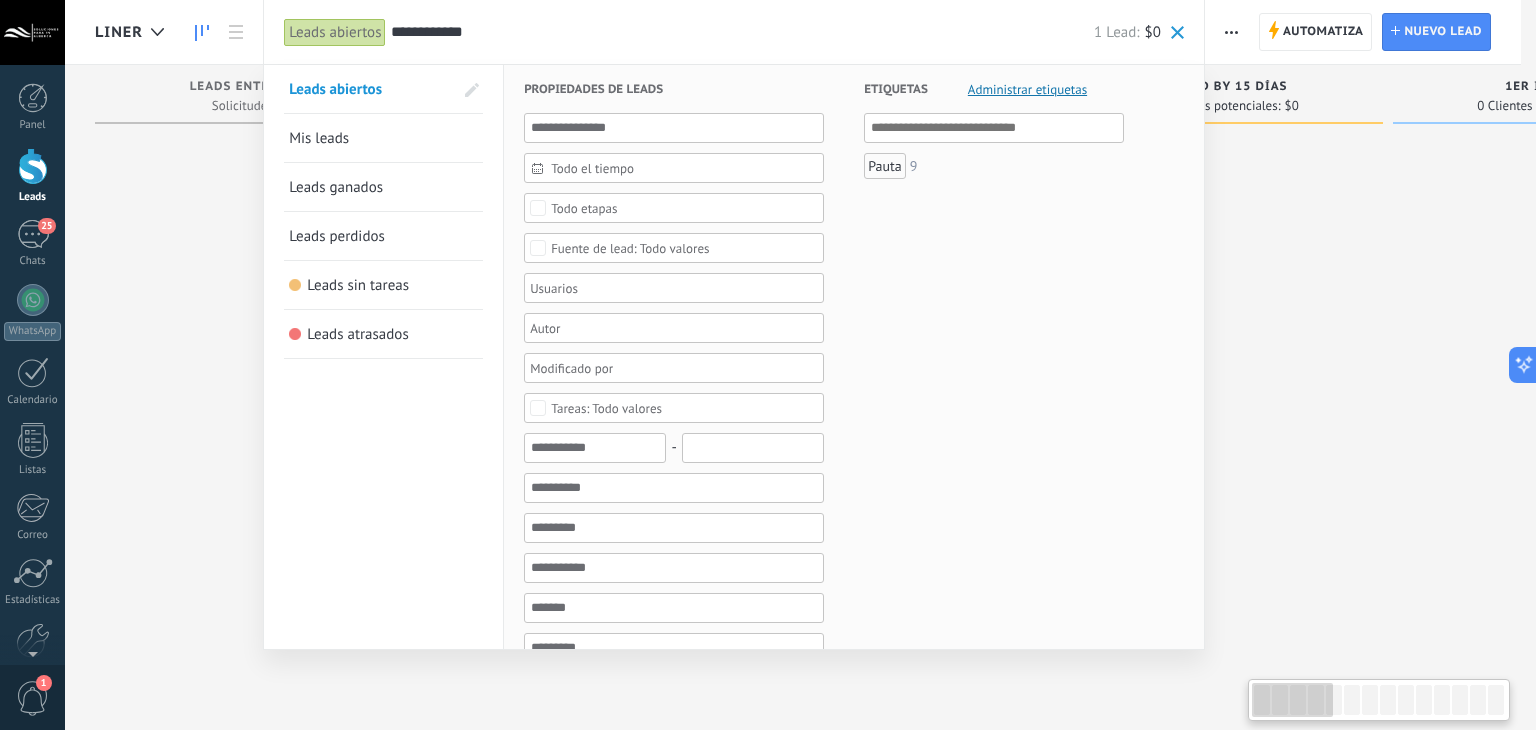click on "**********" at bounding box center (742, 32) 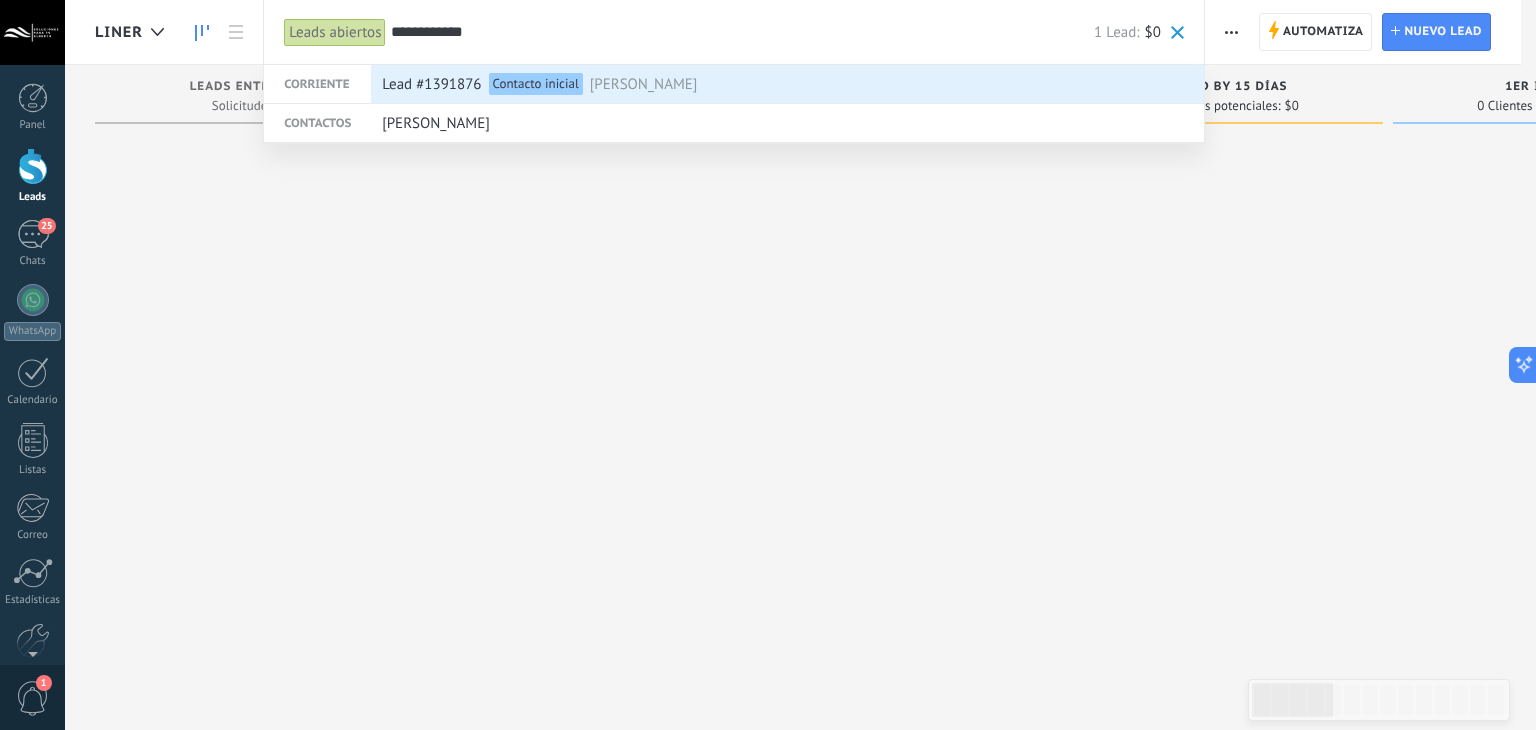 type on "**********" 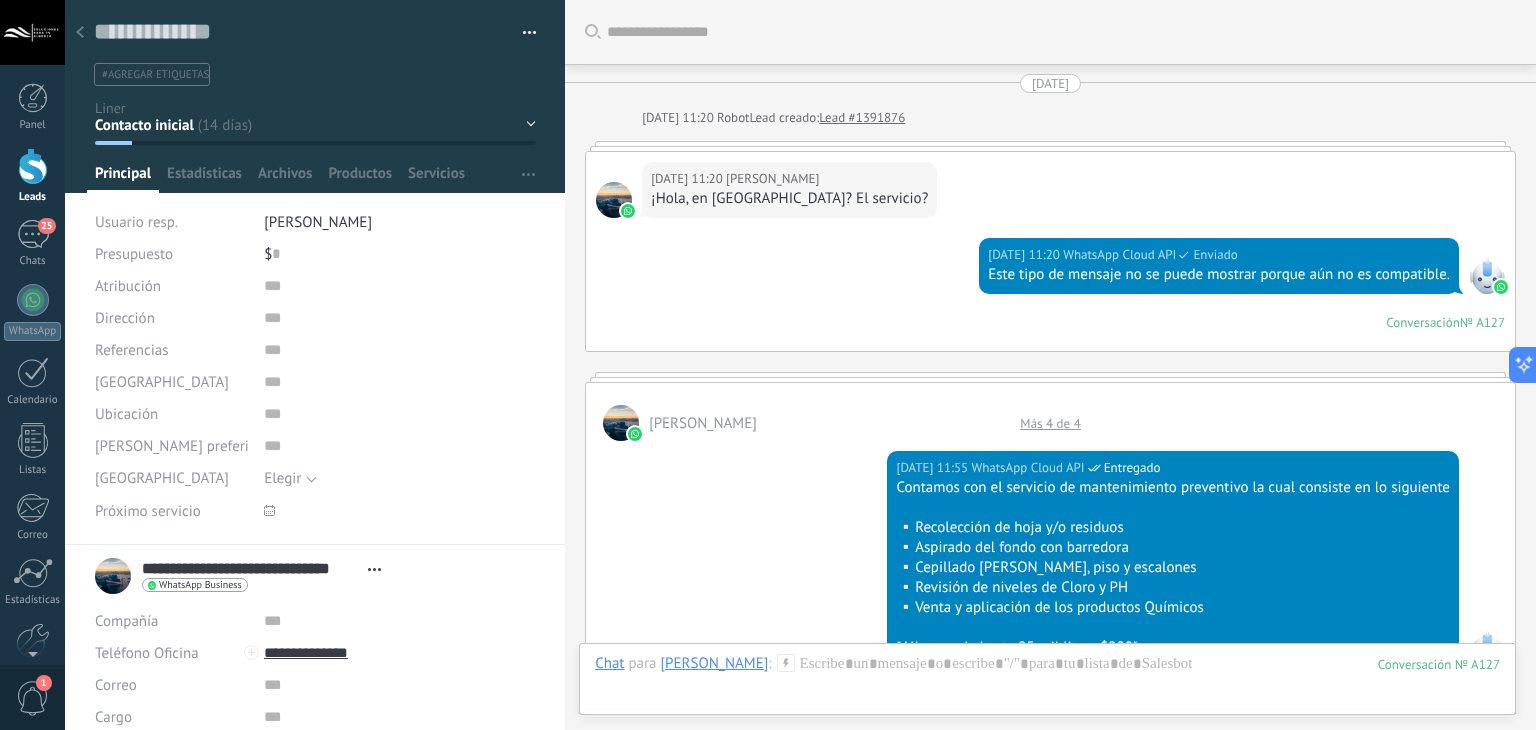 scroll, scrollTop: 29, scrollLeft: 0, axis: vertical 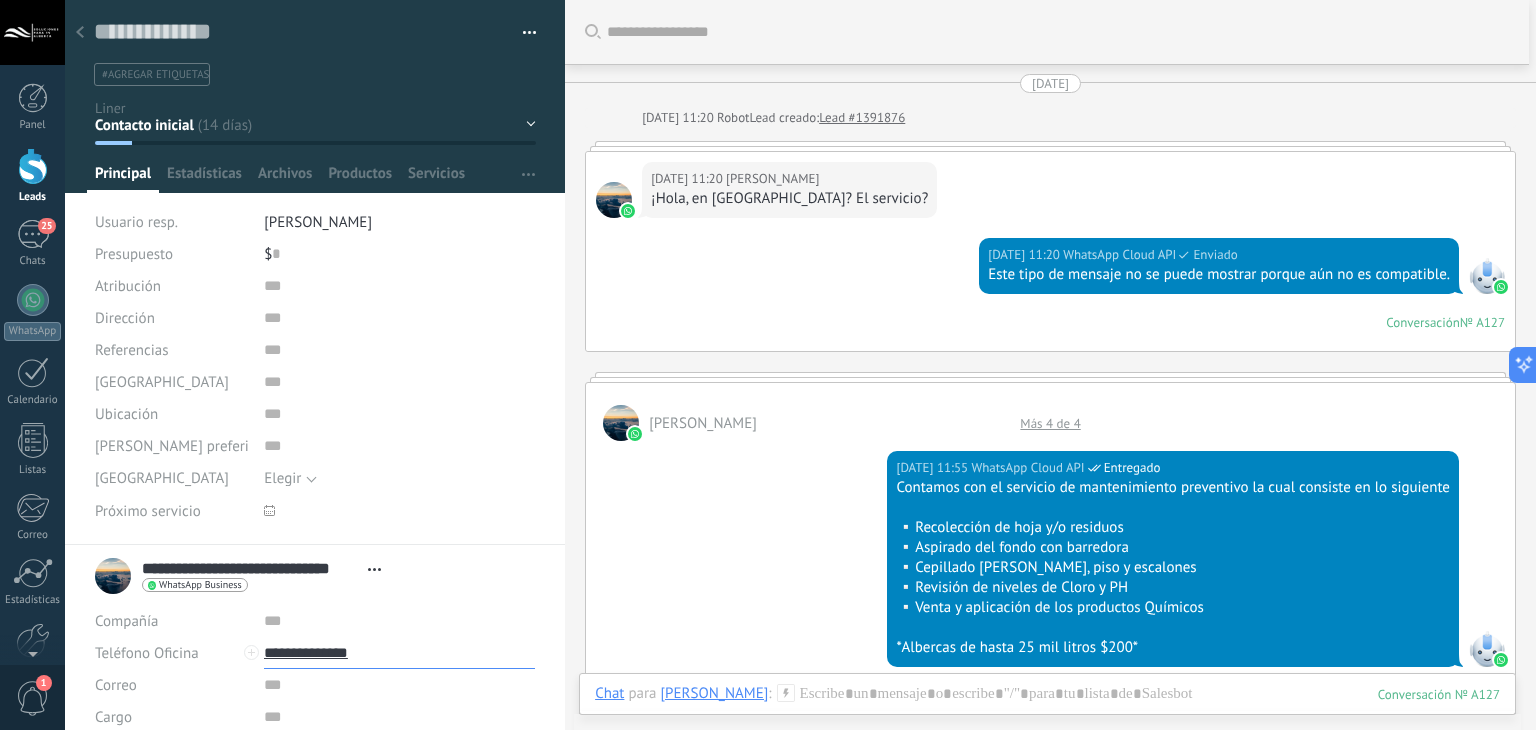 drag, startPoint x: 370, startPoint y: 657, endPoint x: 296, endPoint y: 653, distance: 74.10803 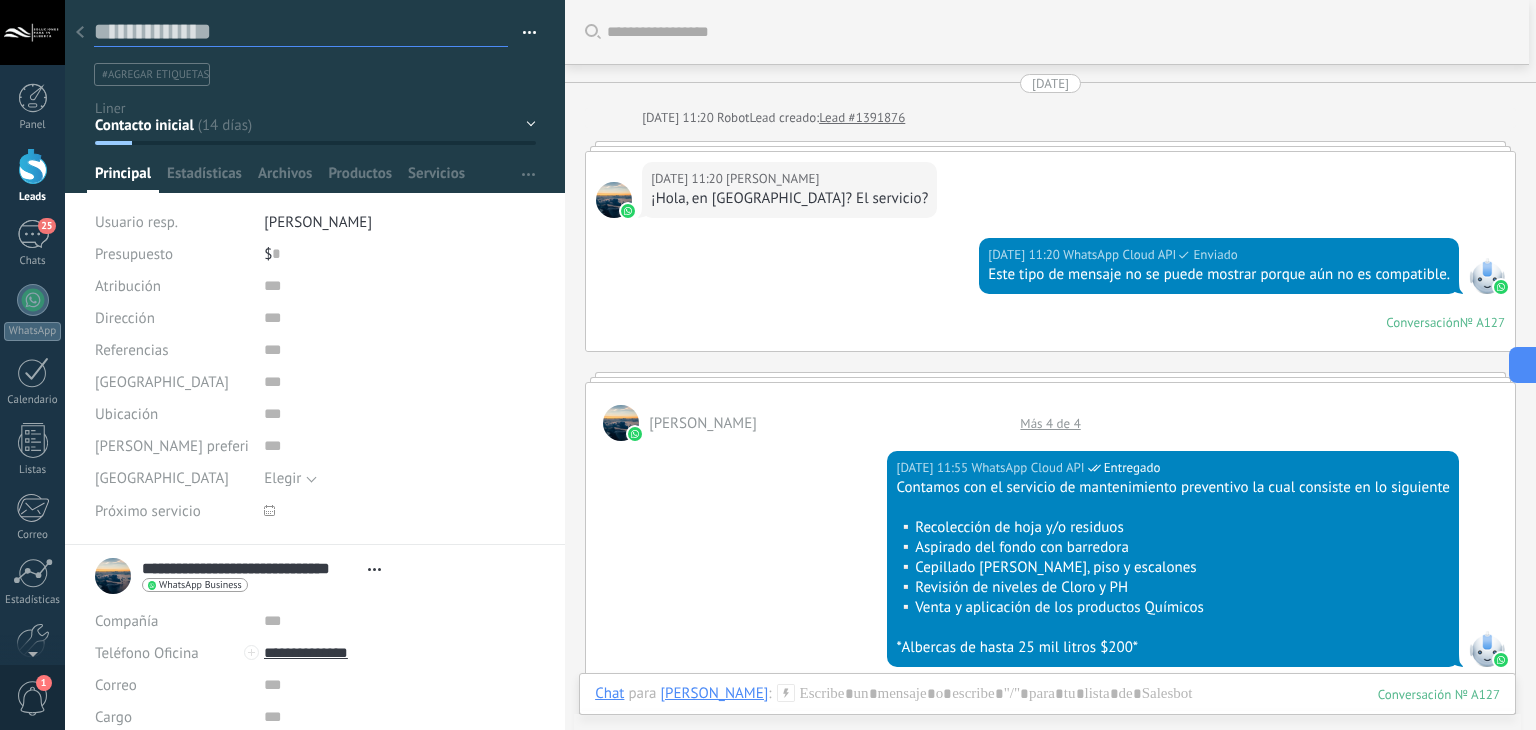 click at bounding box center [301, 32] 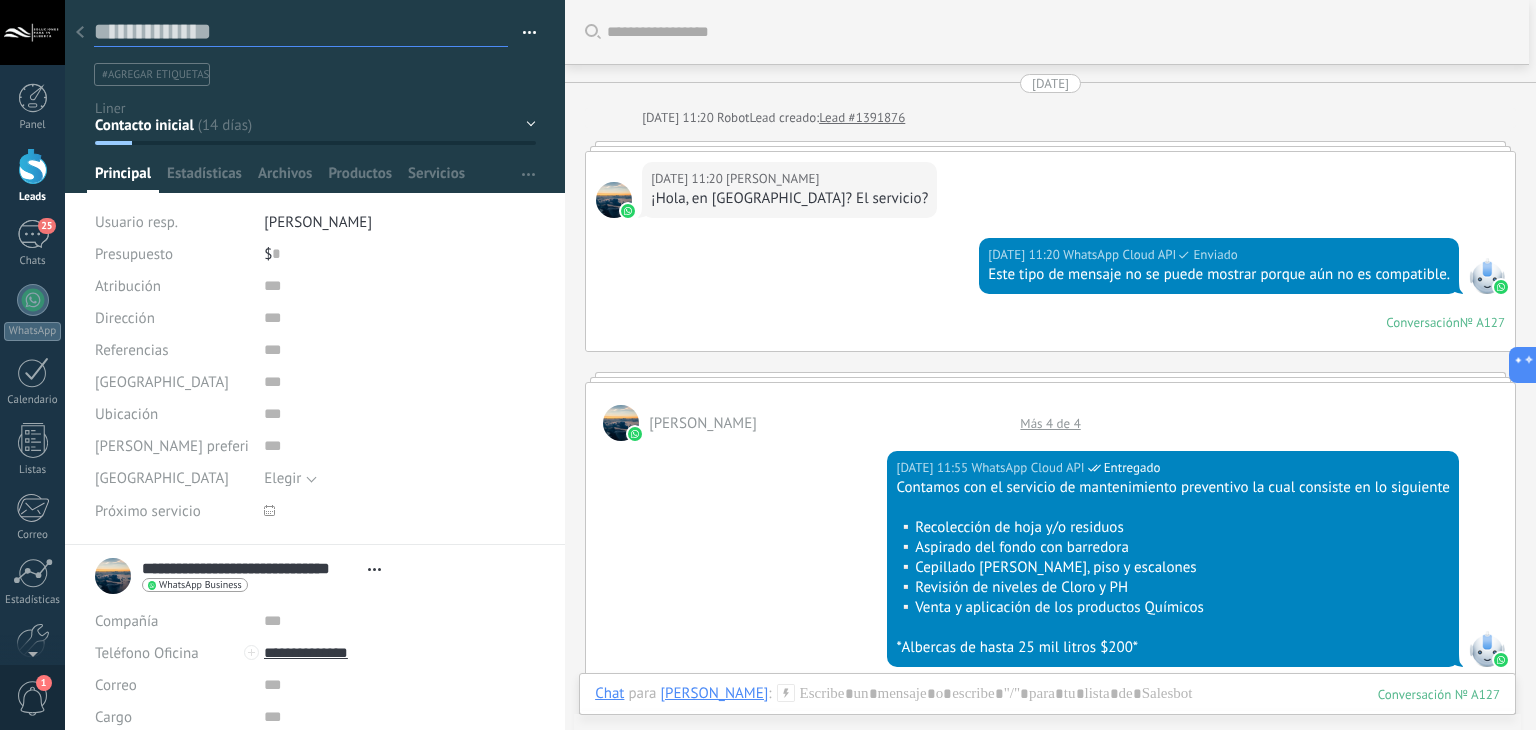 type on "*" 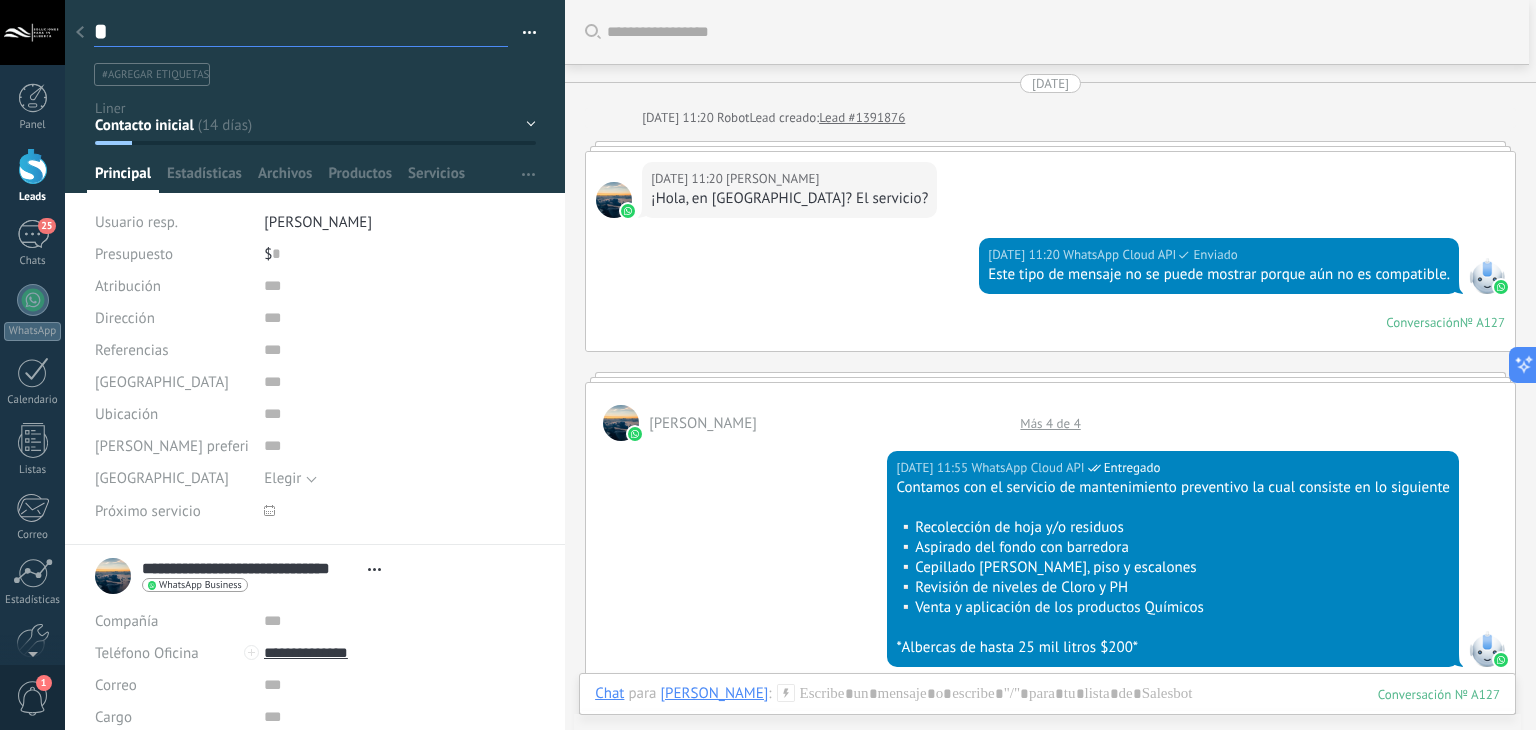 type on "**" 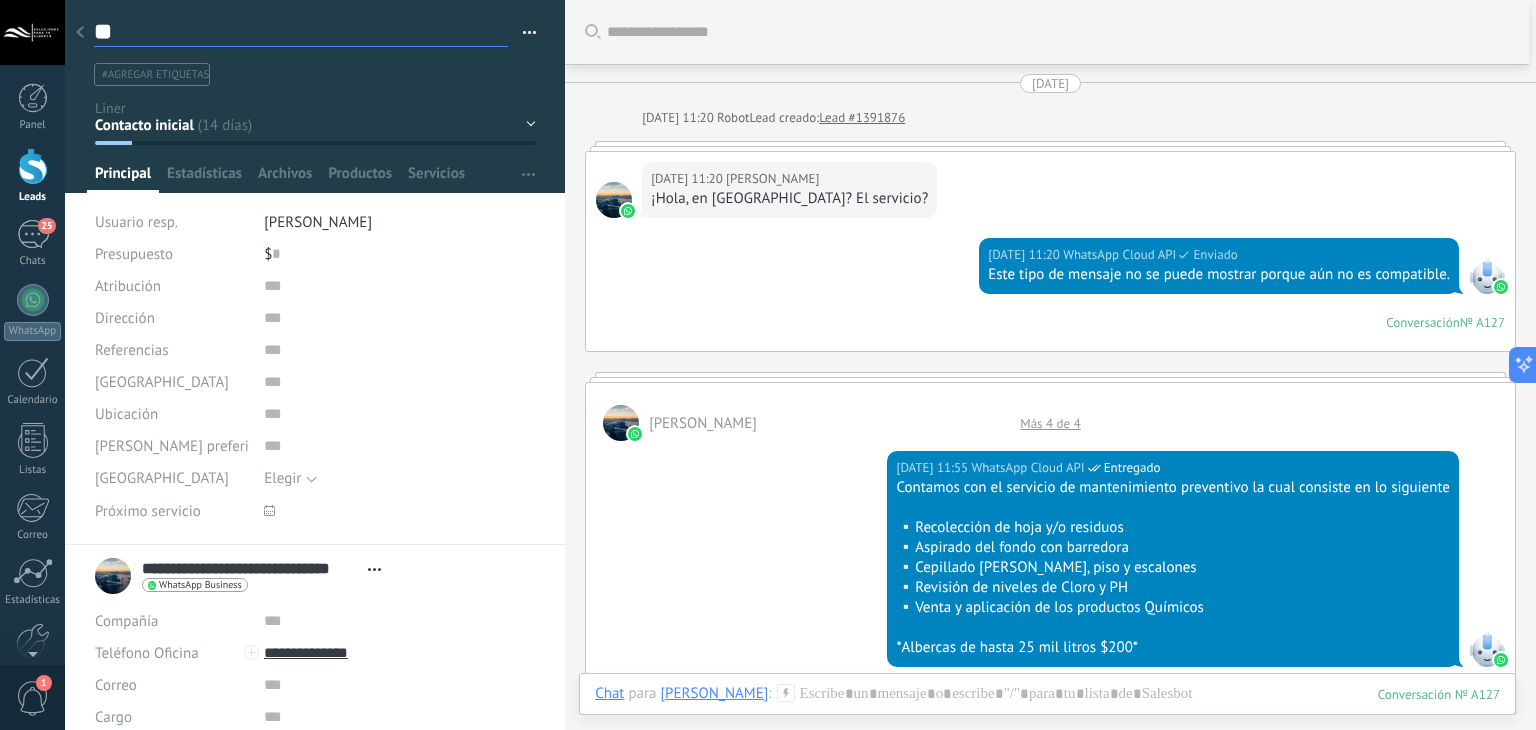 type on "***" 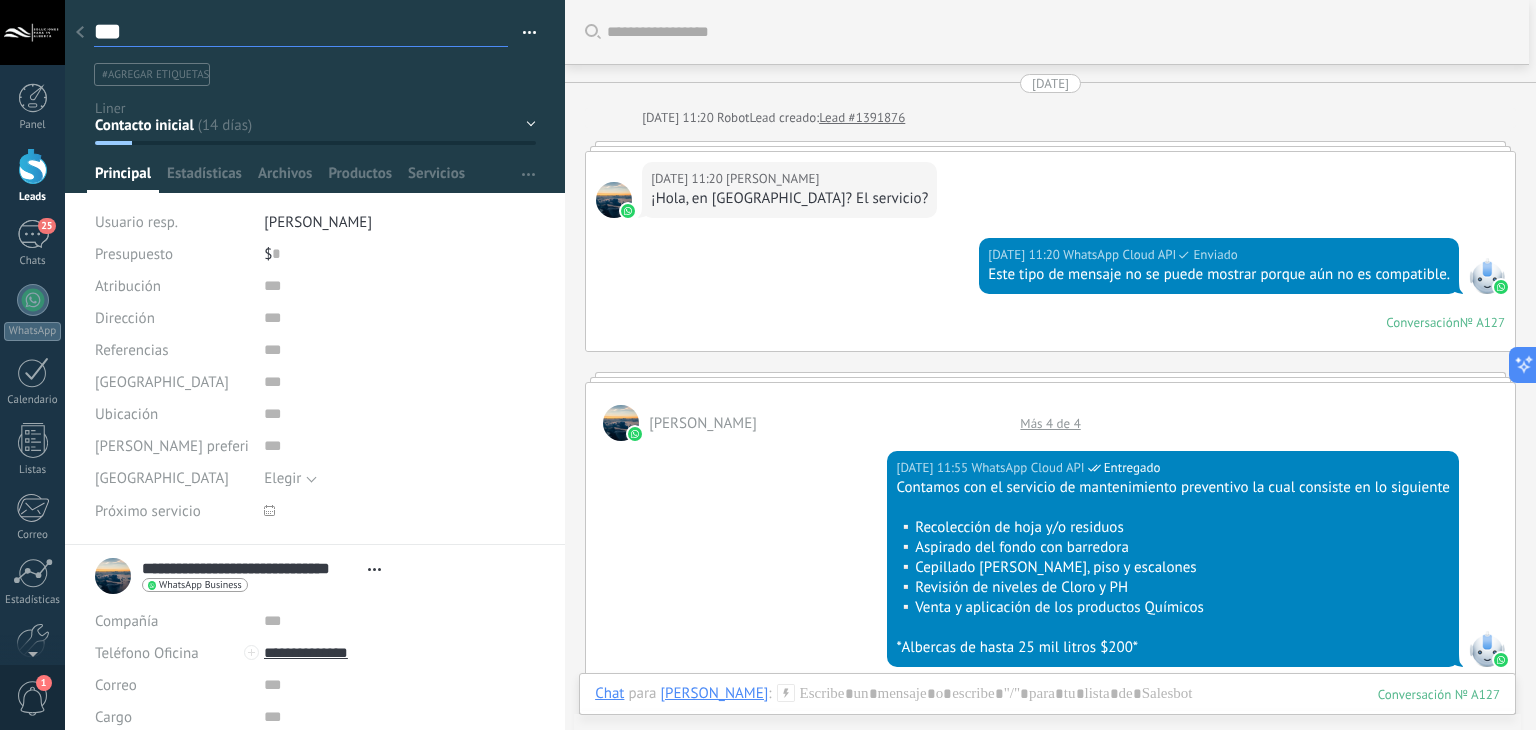 type on "**" 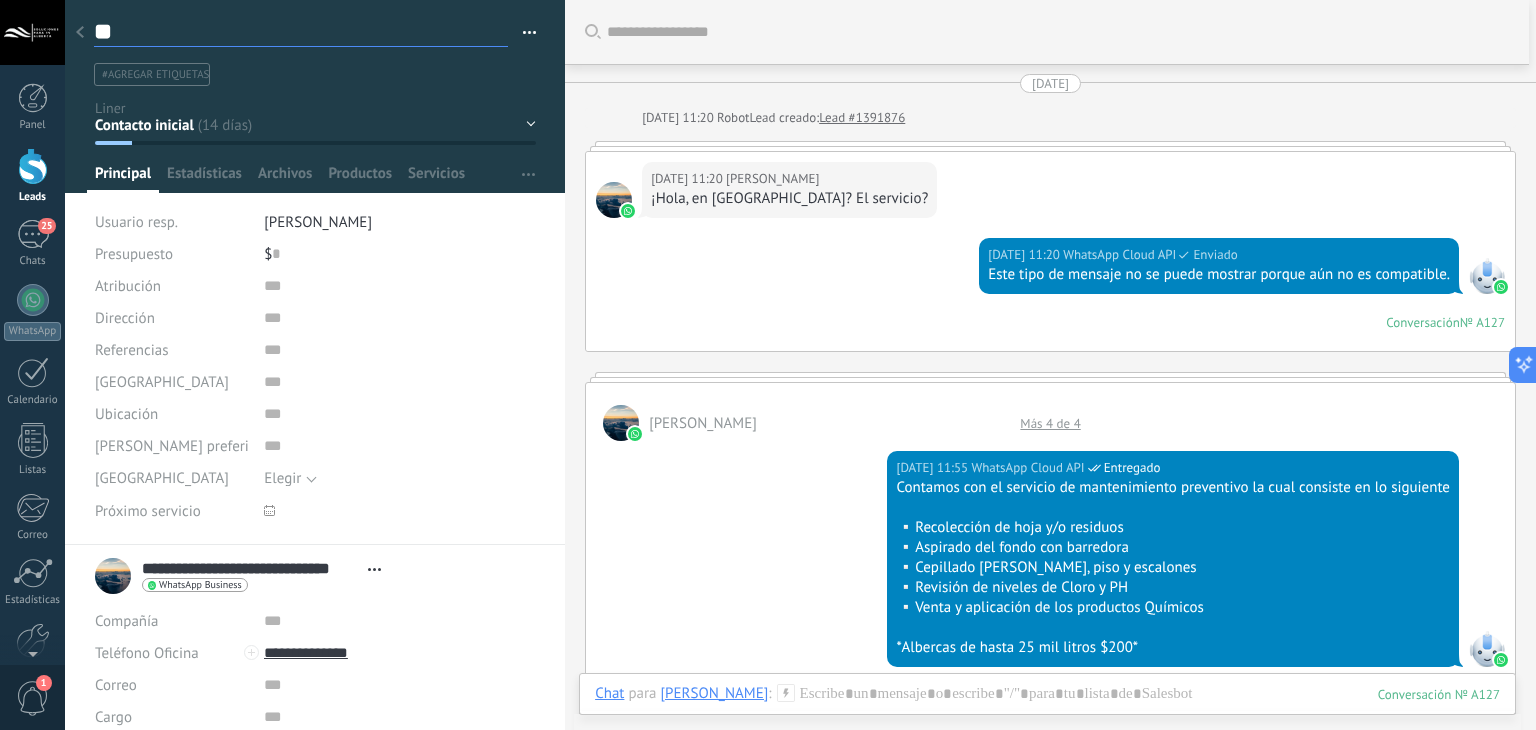 type on "***" 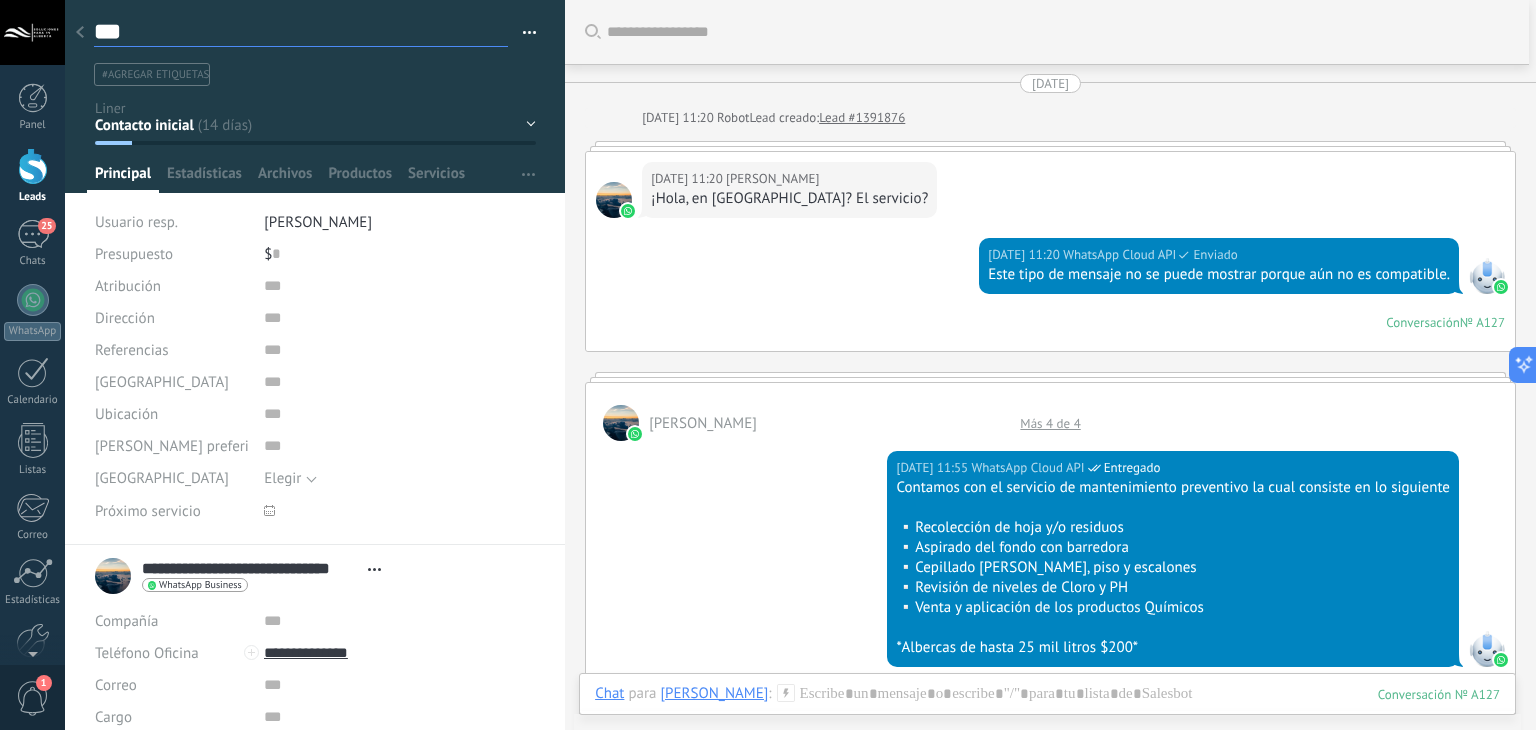 type on "****" 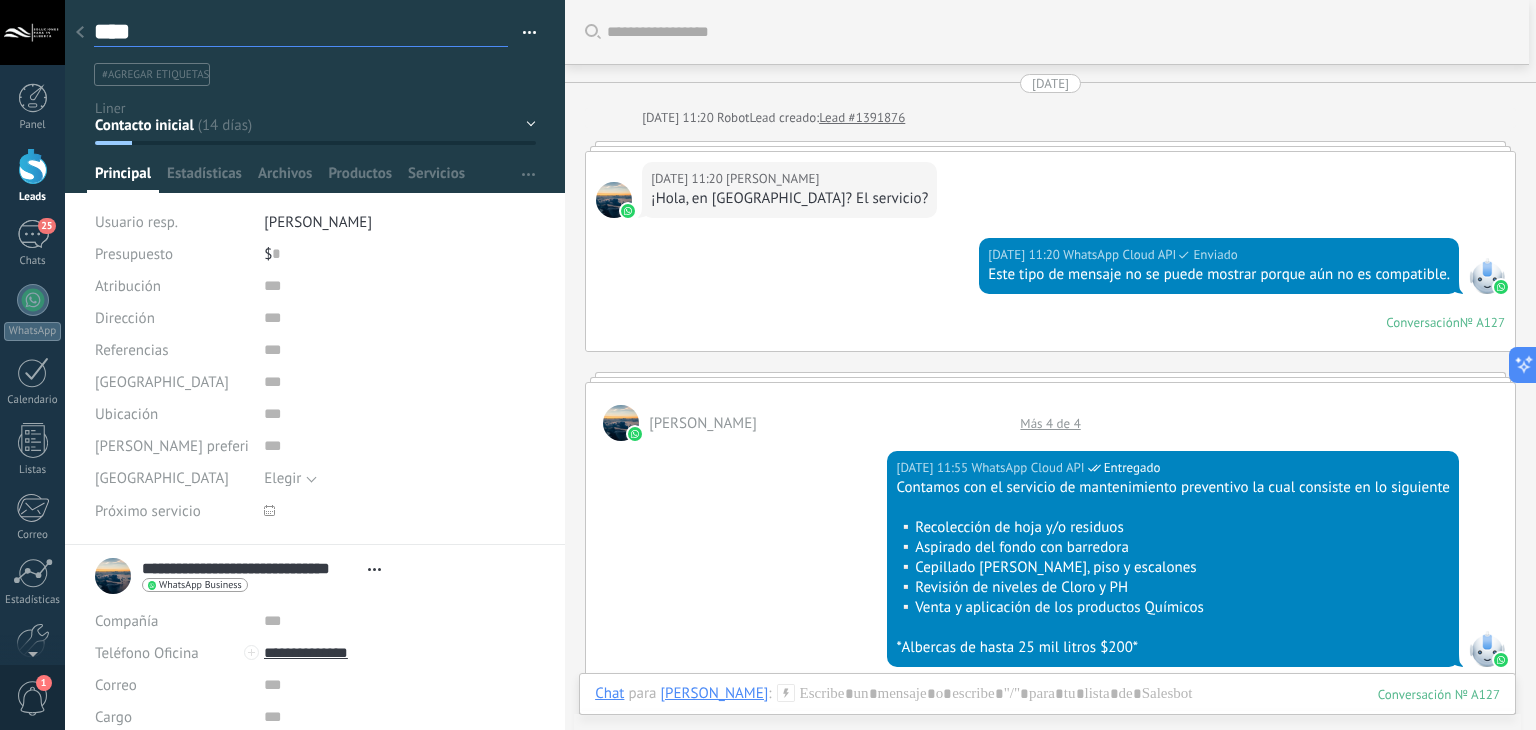 type on "*****" 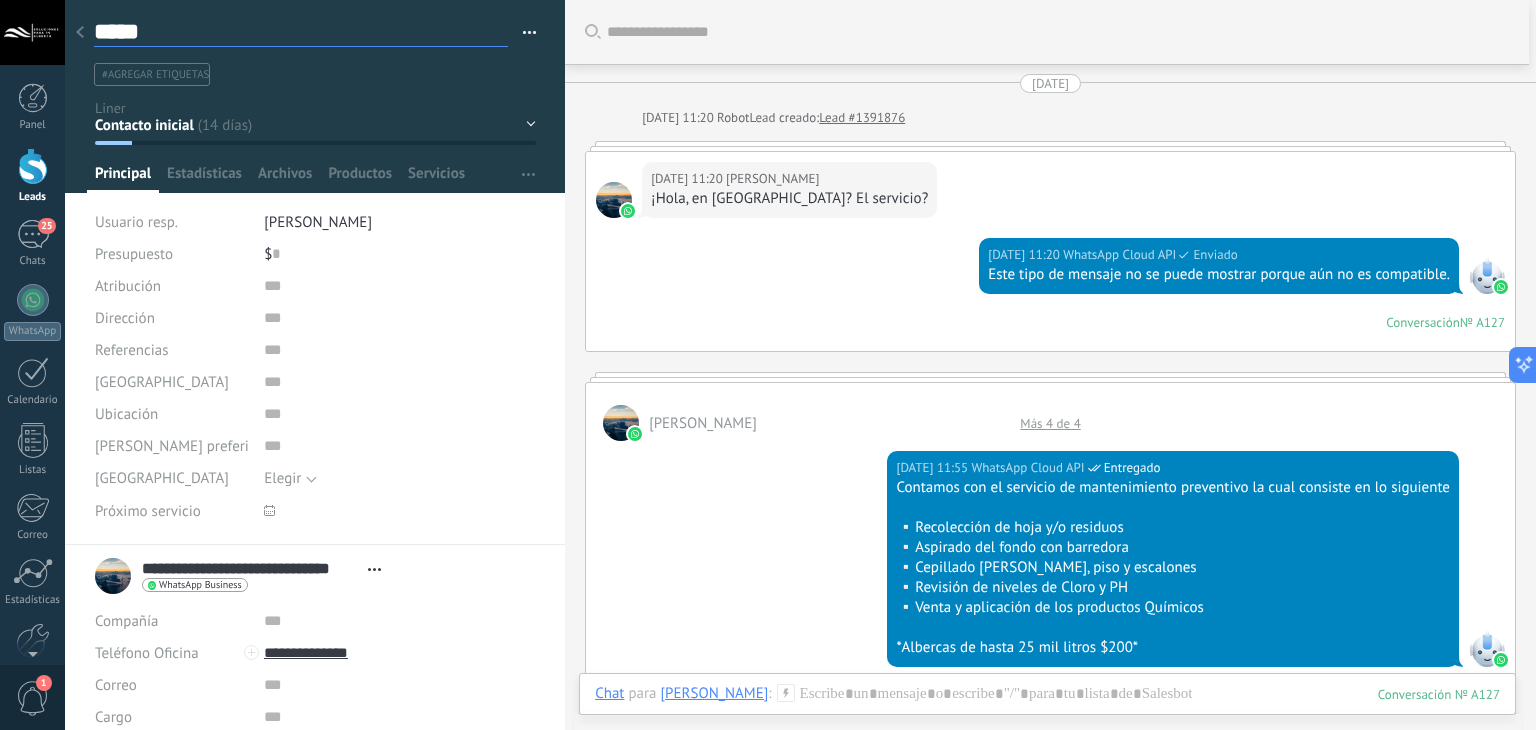 type on "******" 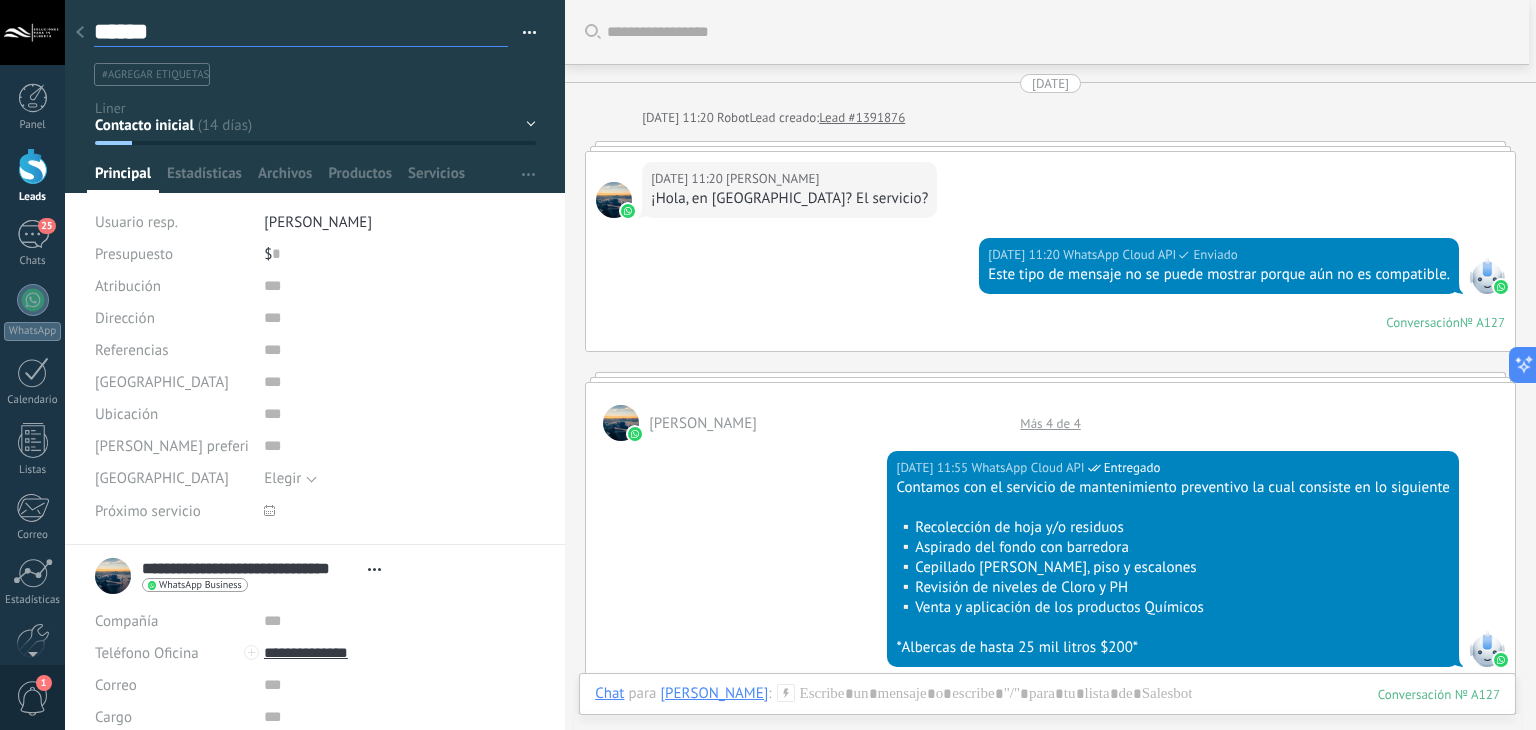 type on "******" 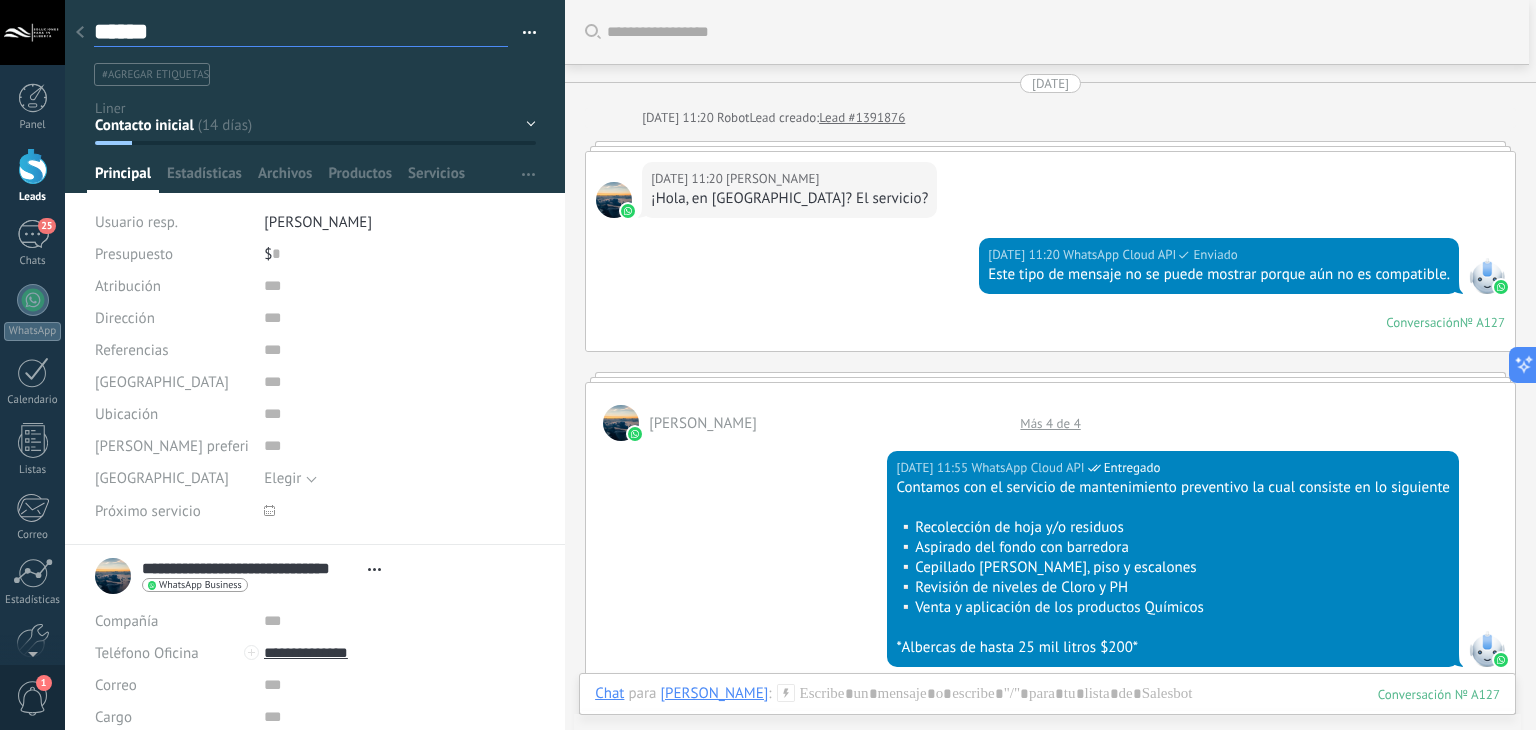 type on "******" 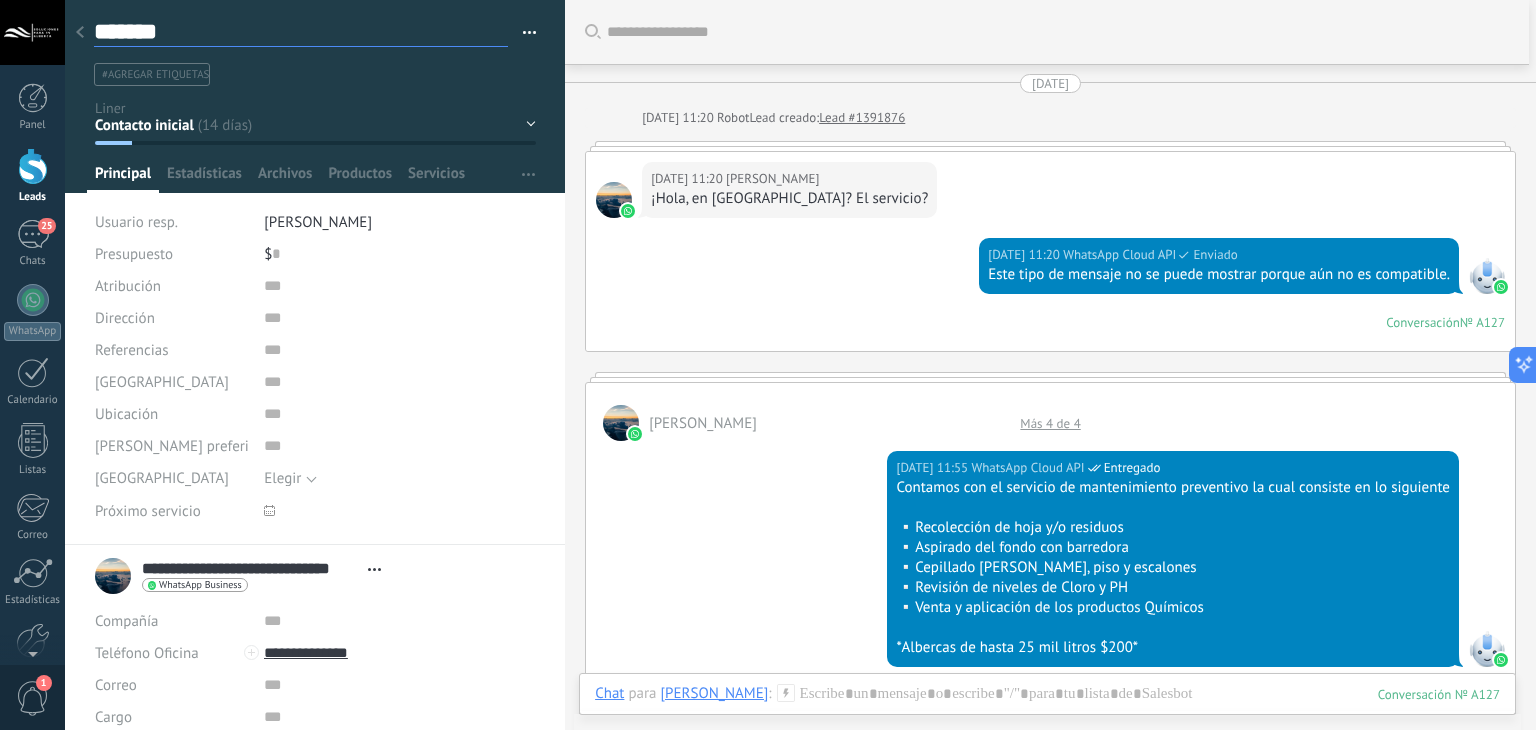 type on "********" 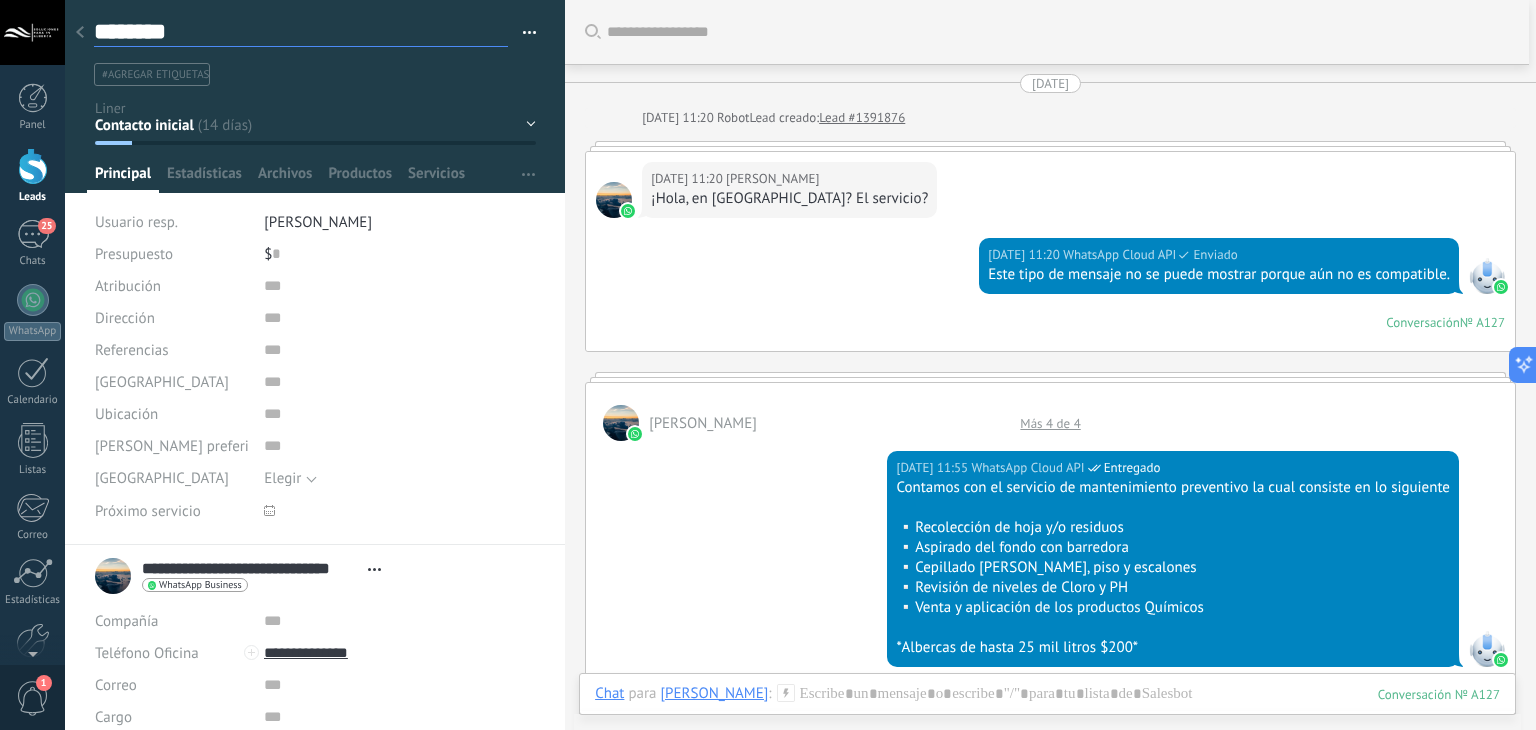 type on "*********" 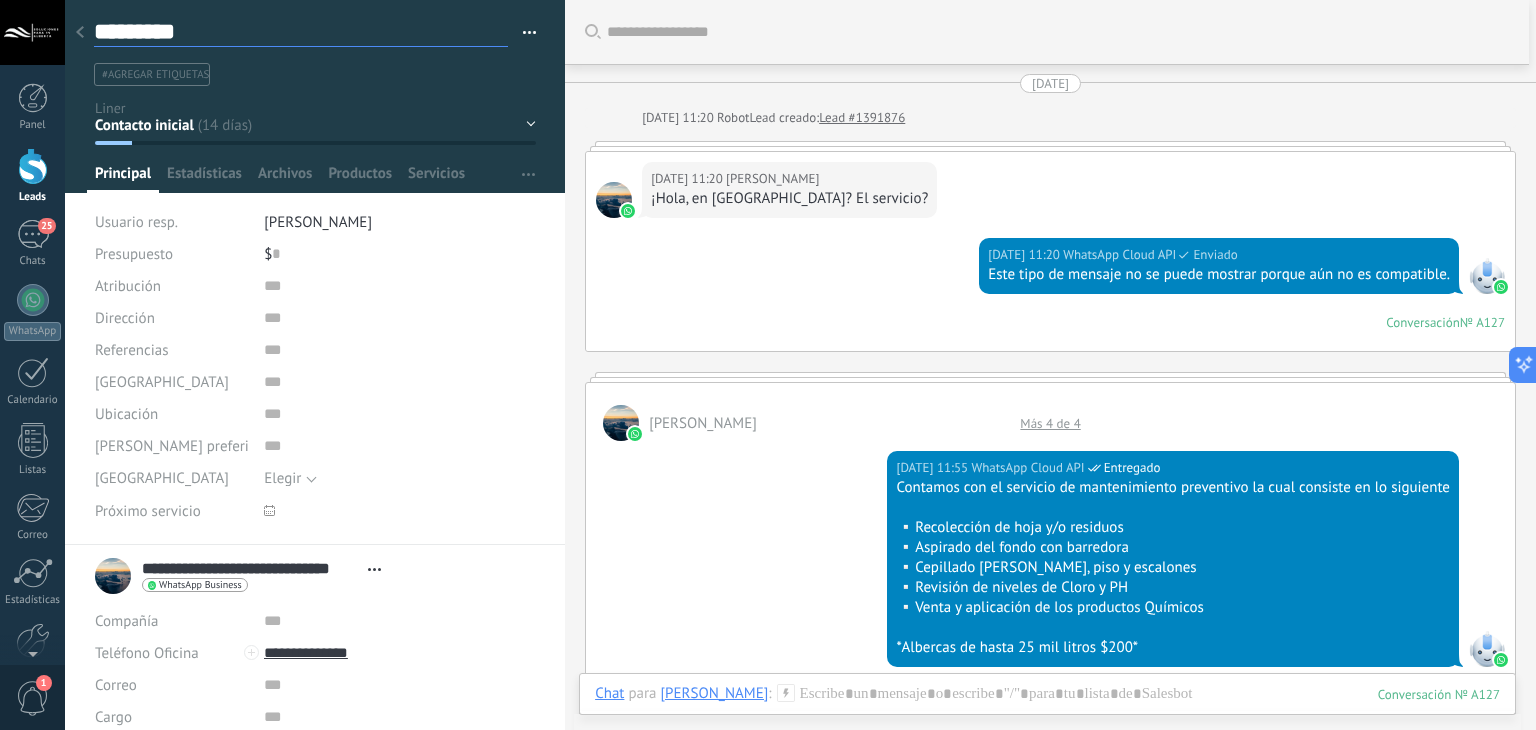 type on "********" 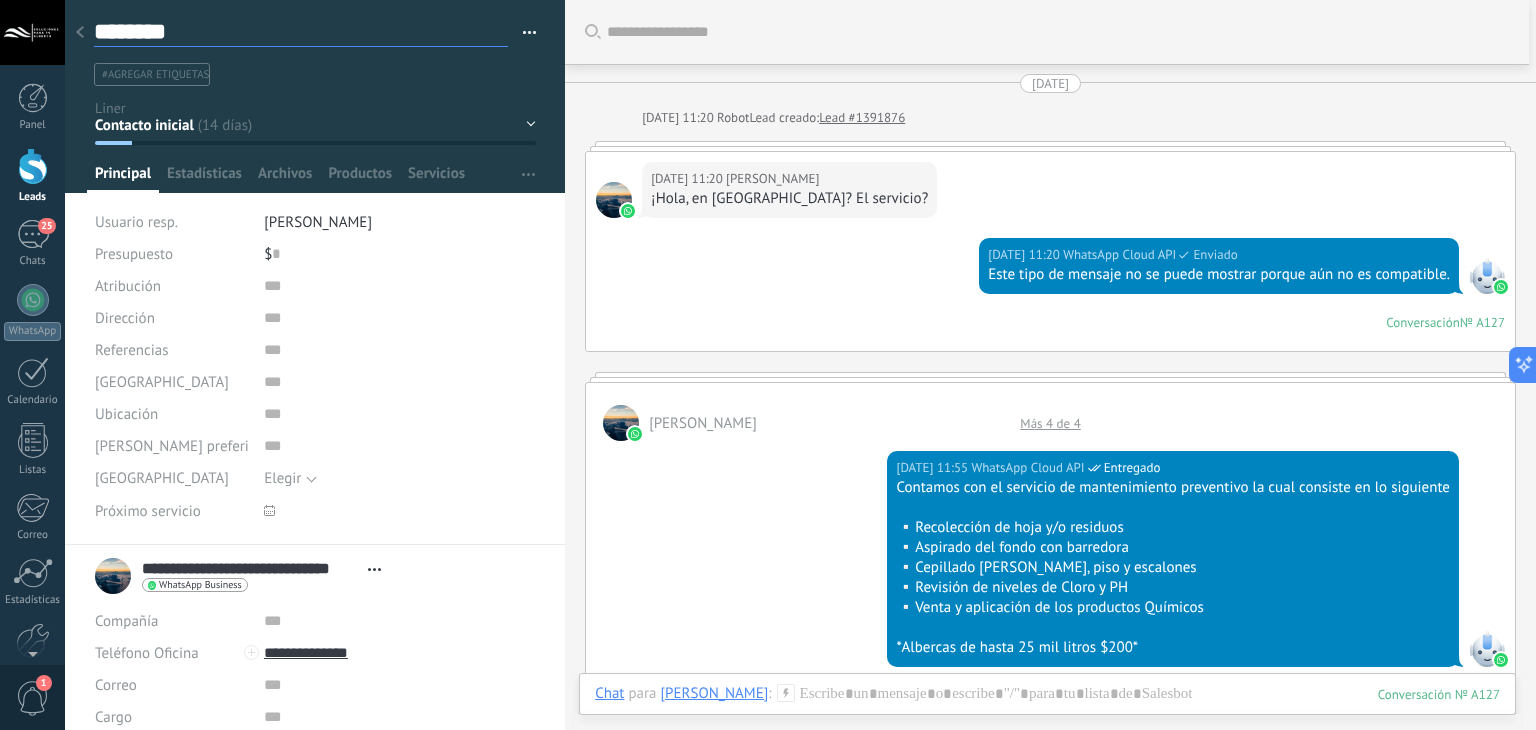 type on "*********" 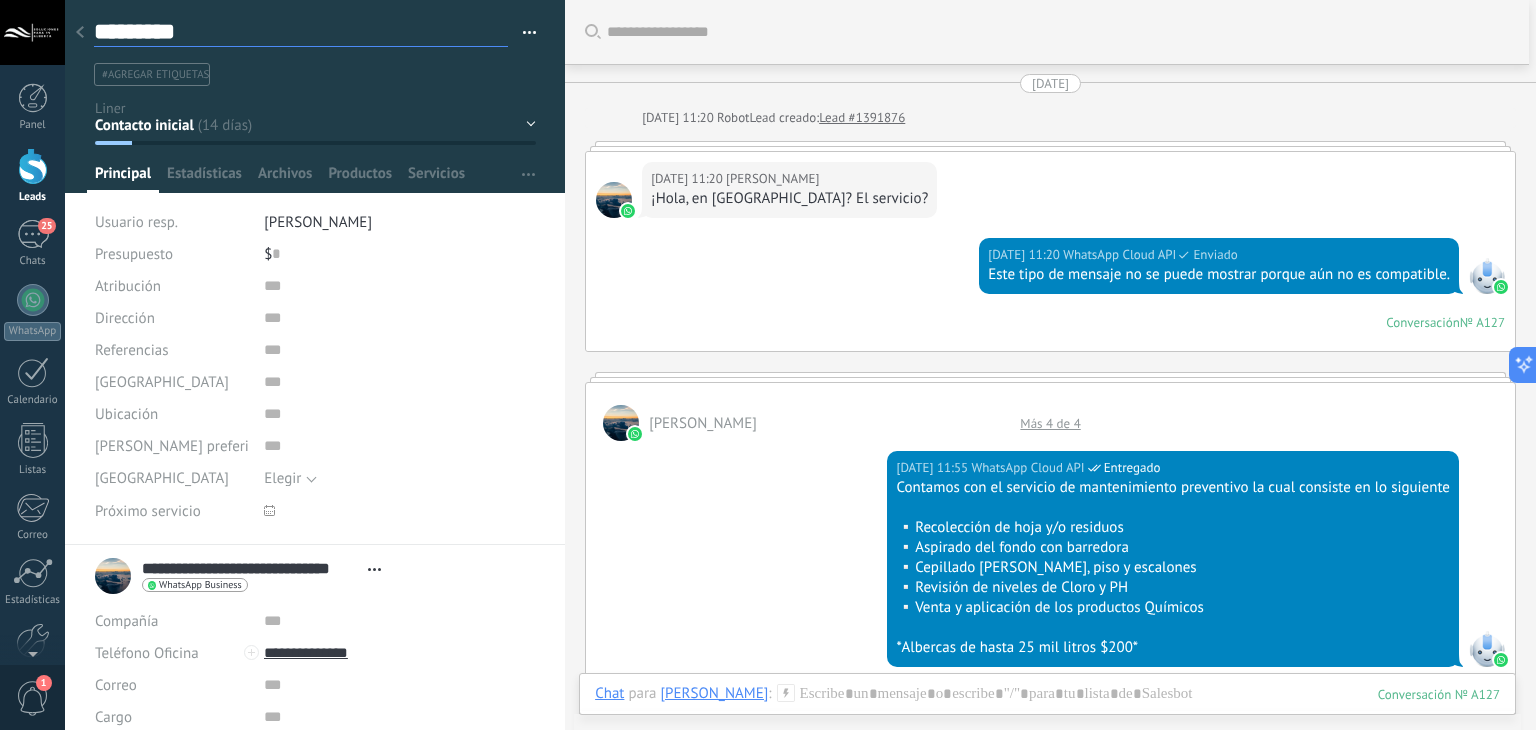 type on "********" 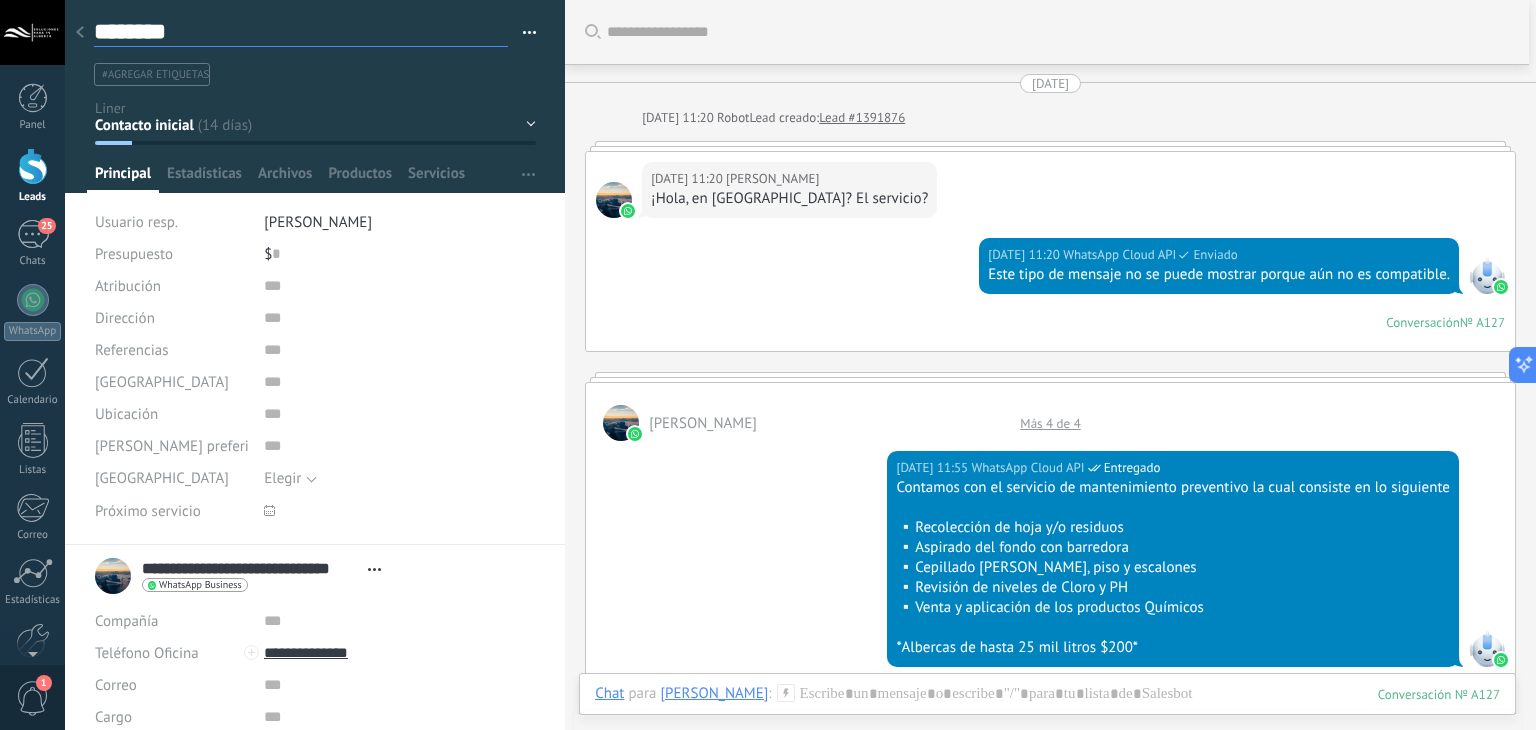 type on "*********" 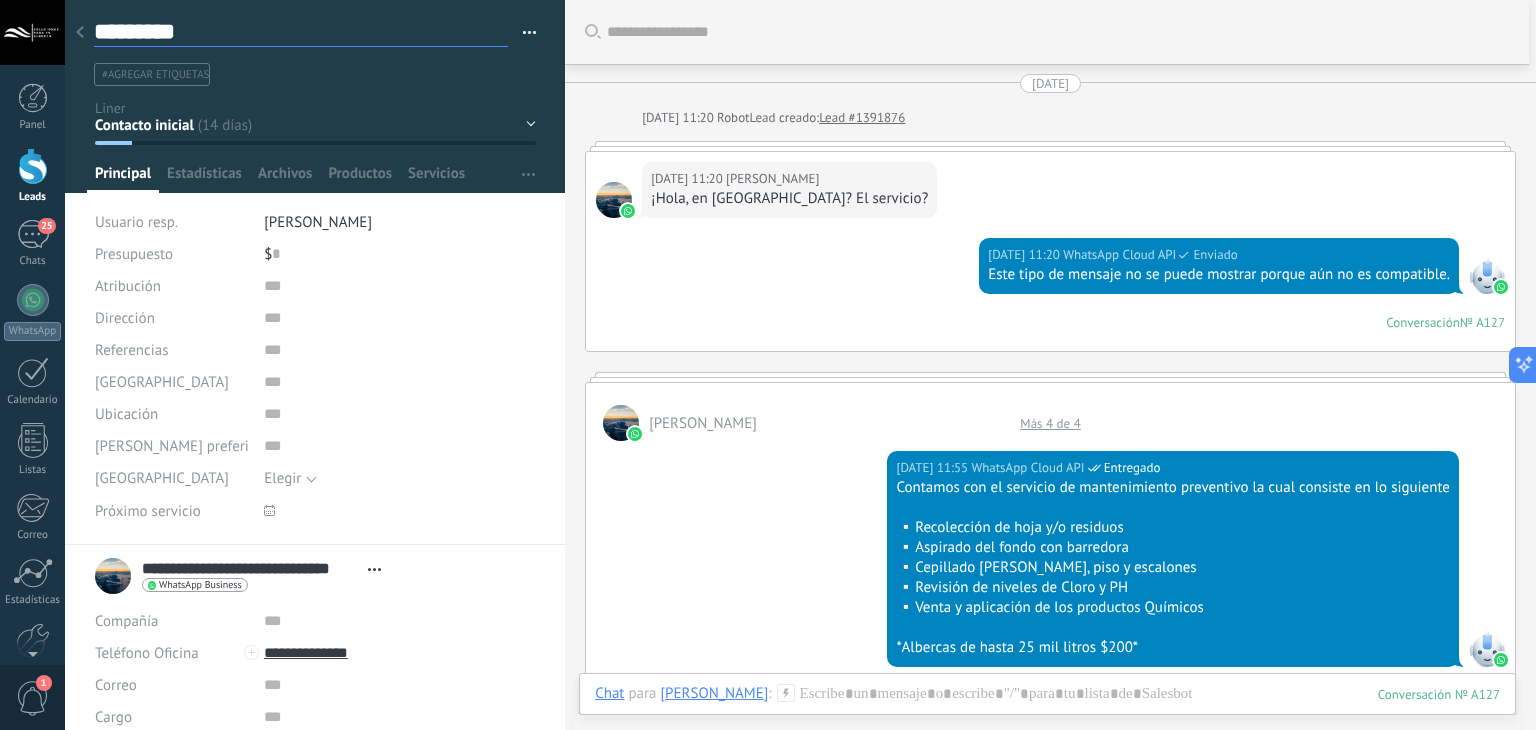 type on "**********" 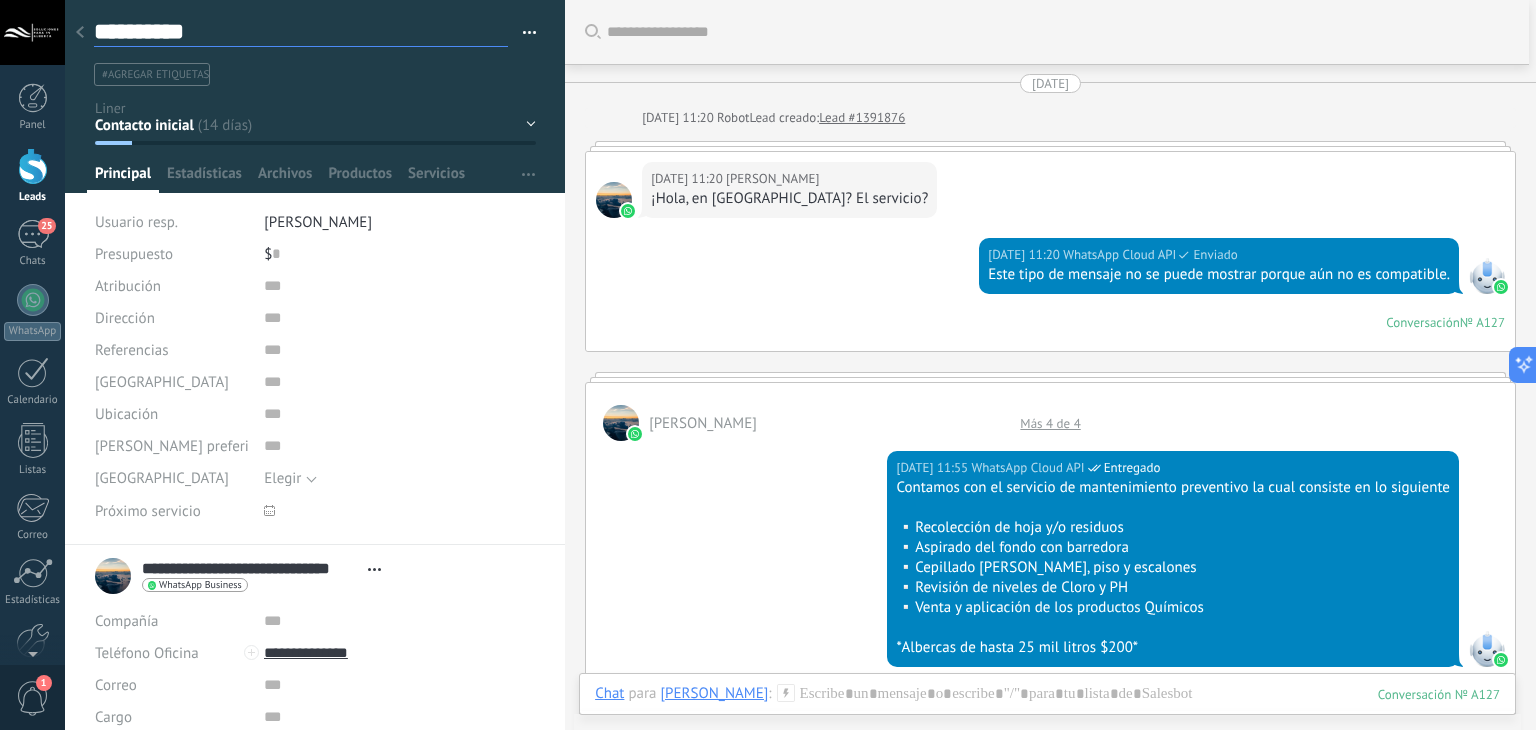 type on "**********" 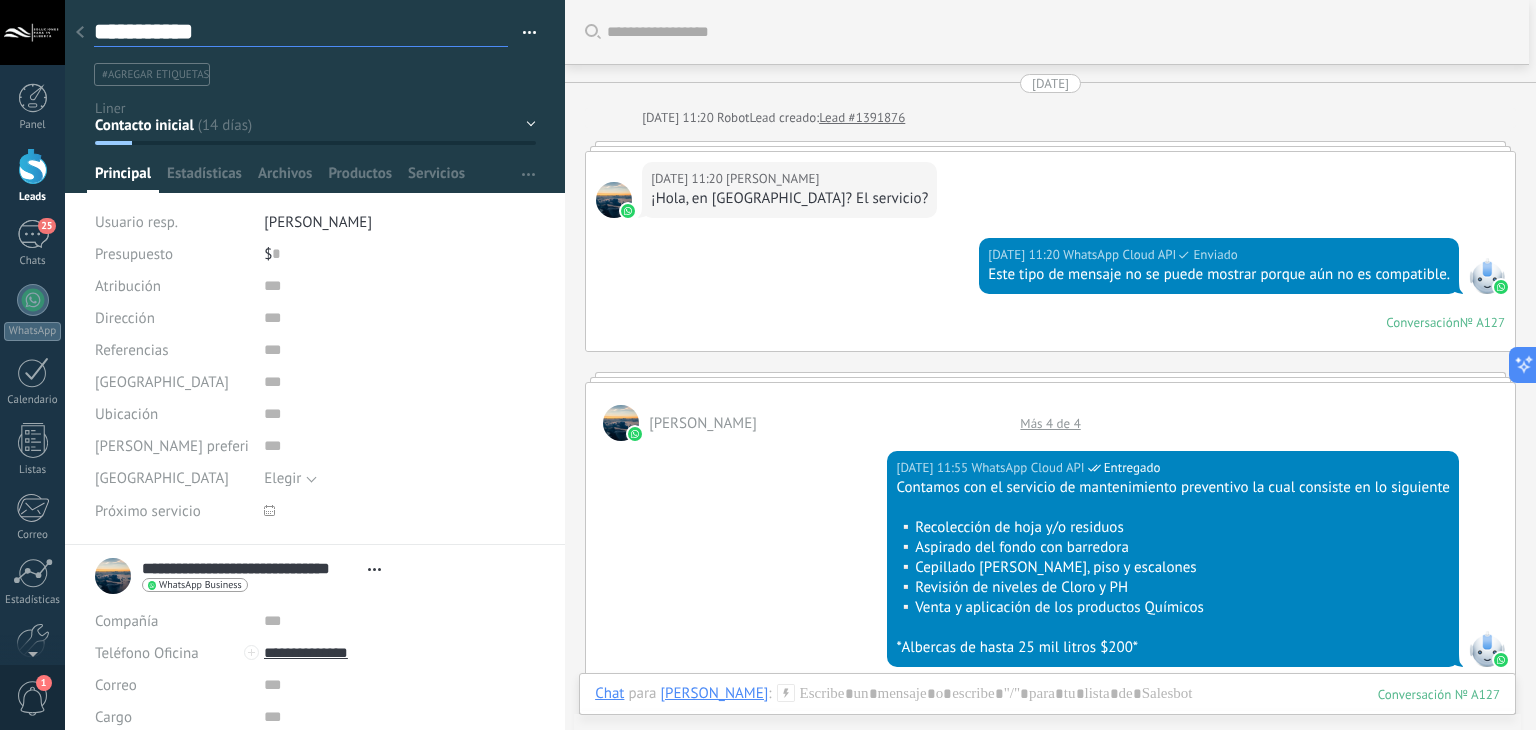 type on "**********" 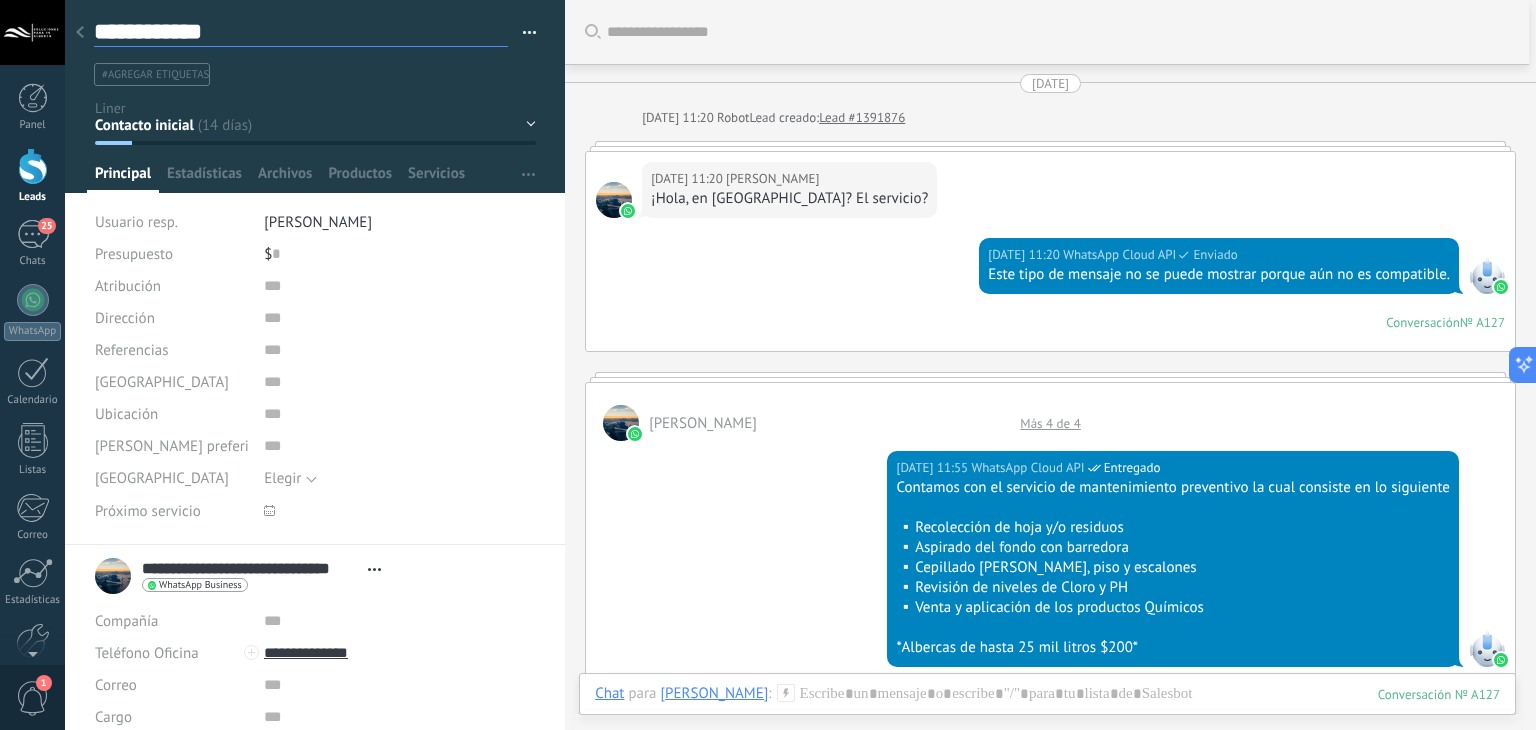 type on "**********" 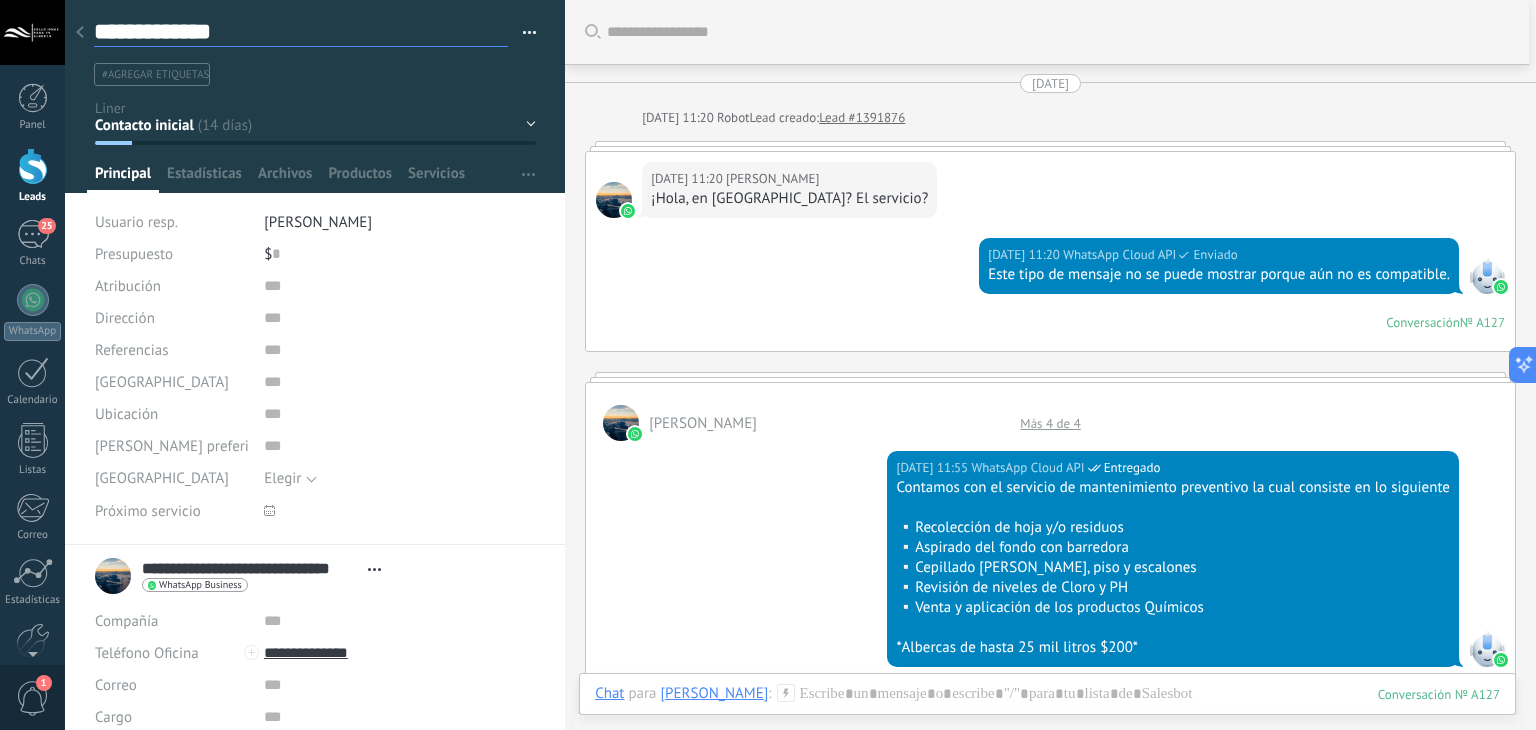 type on "**********" 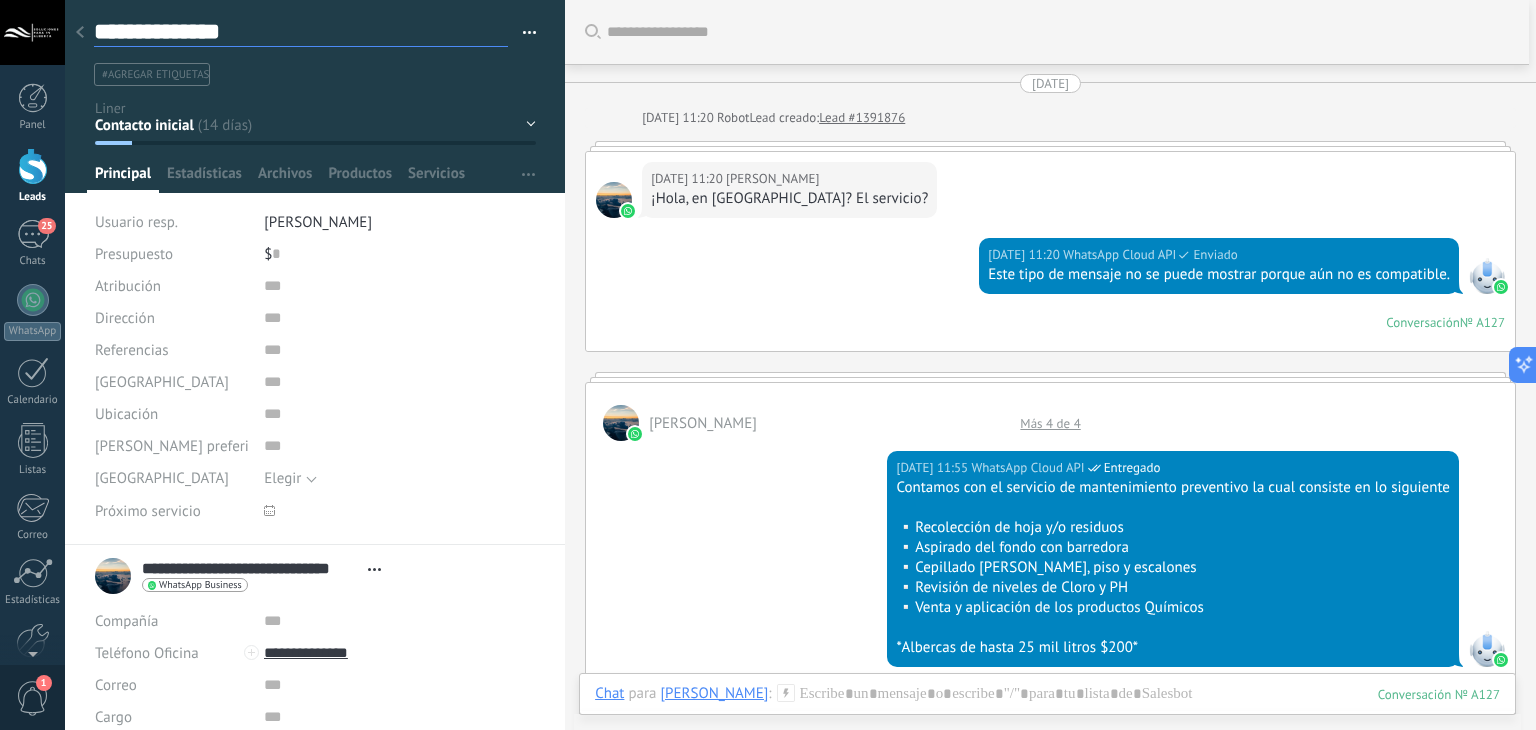 type on "**********" 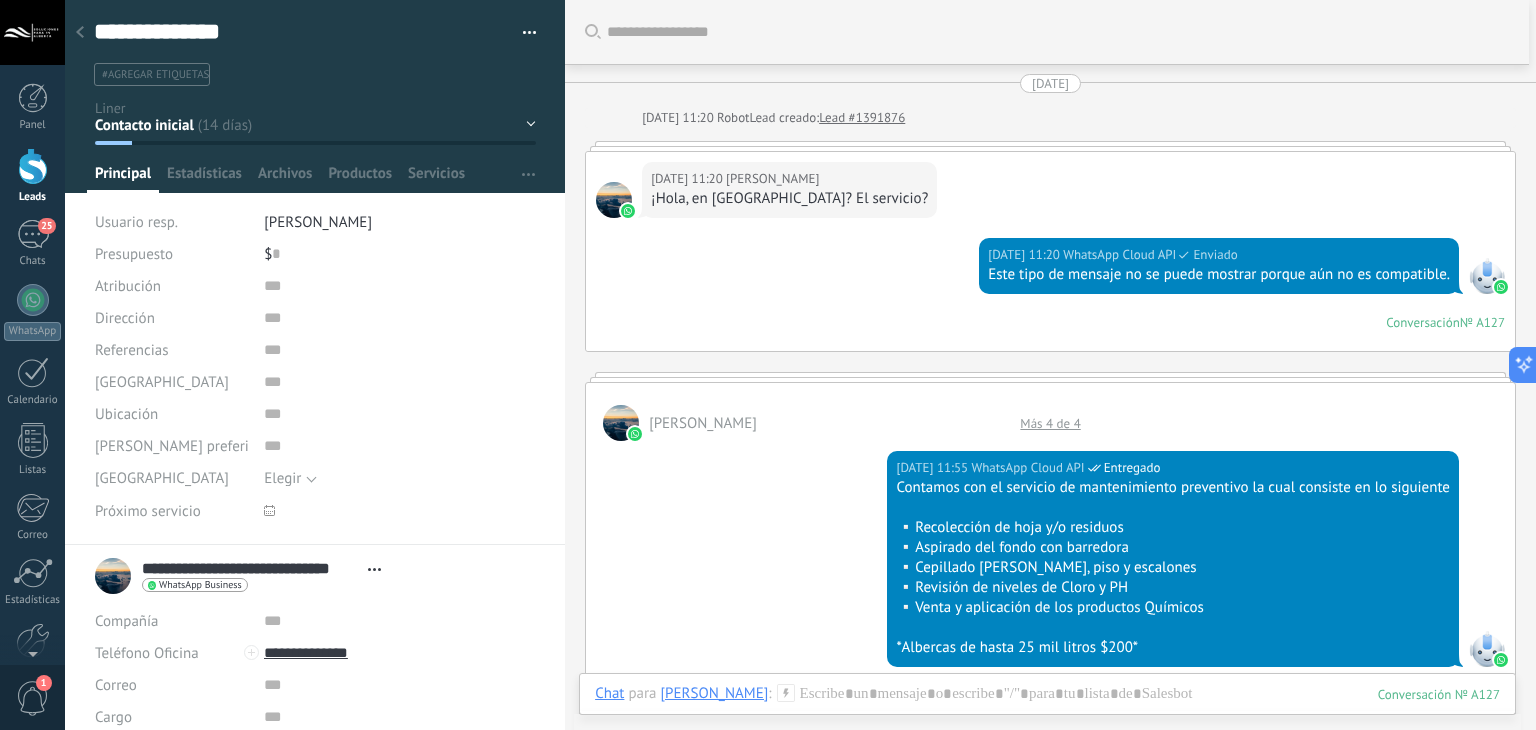 click on "#agregar etiquetas" at bounding box center (152, 74) 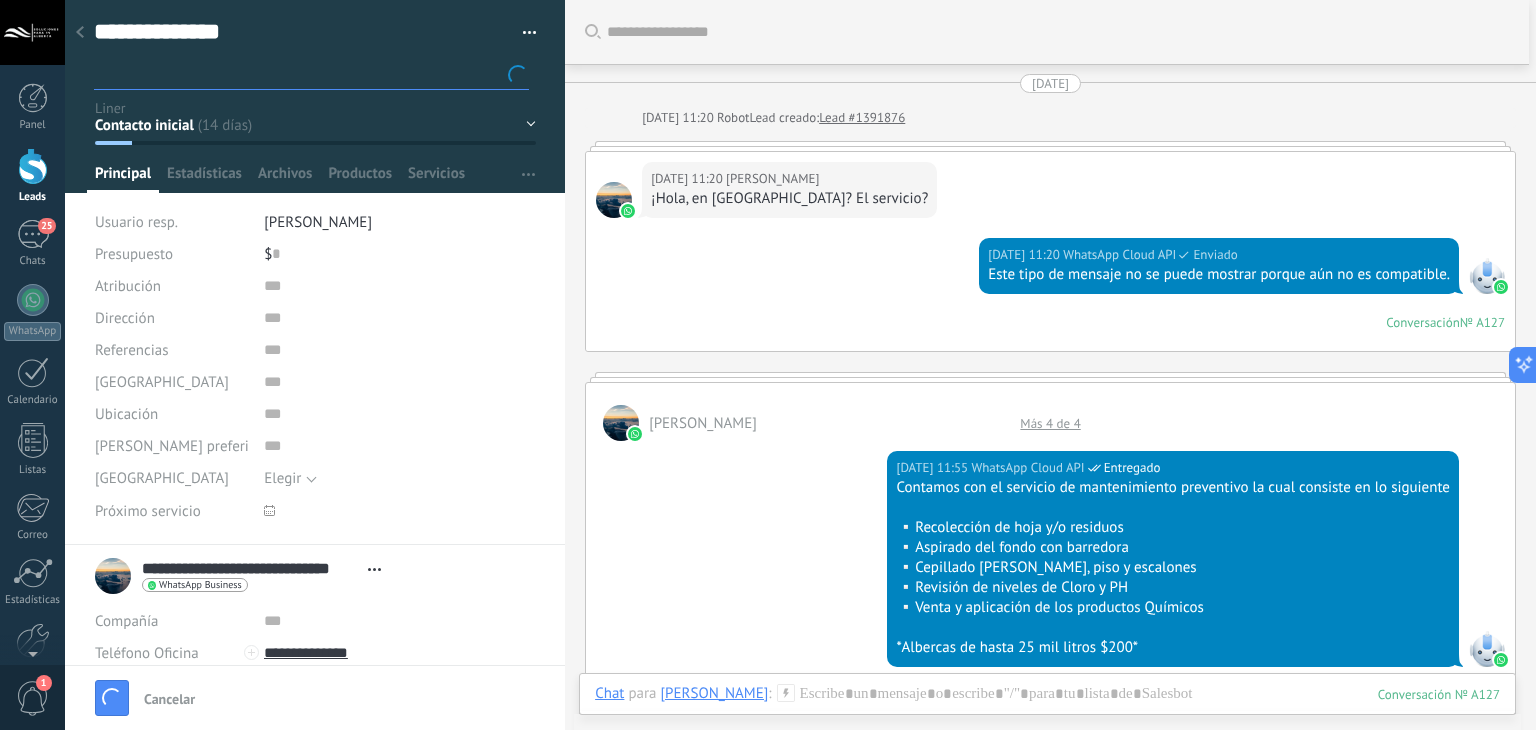 scroll, scrollTop: 29, scrollLeft: 0, axis: vertical 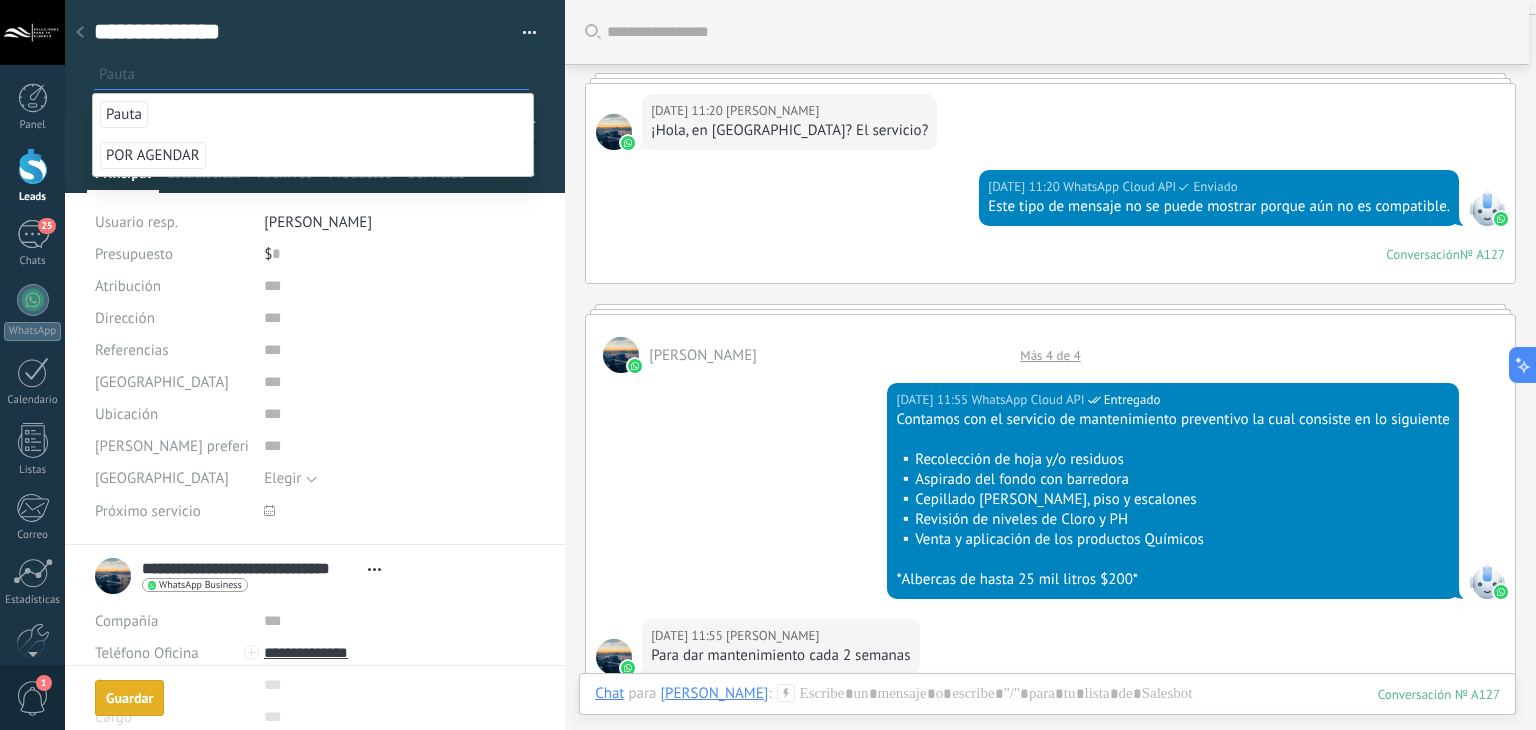 click on "Pauta" at bounding box center (124, 114) 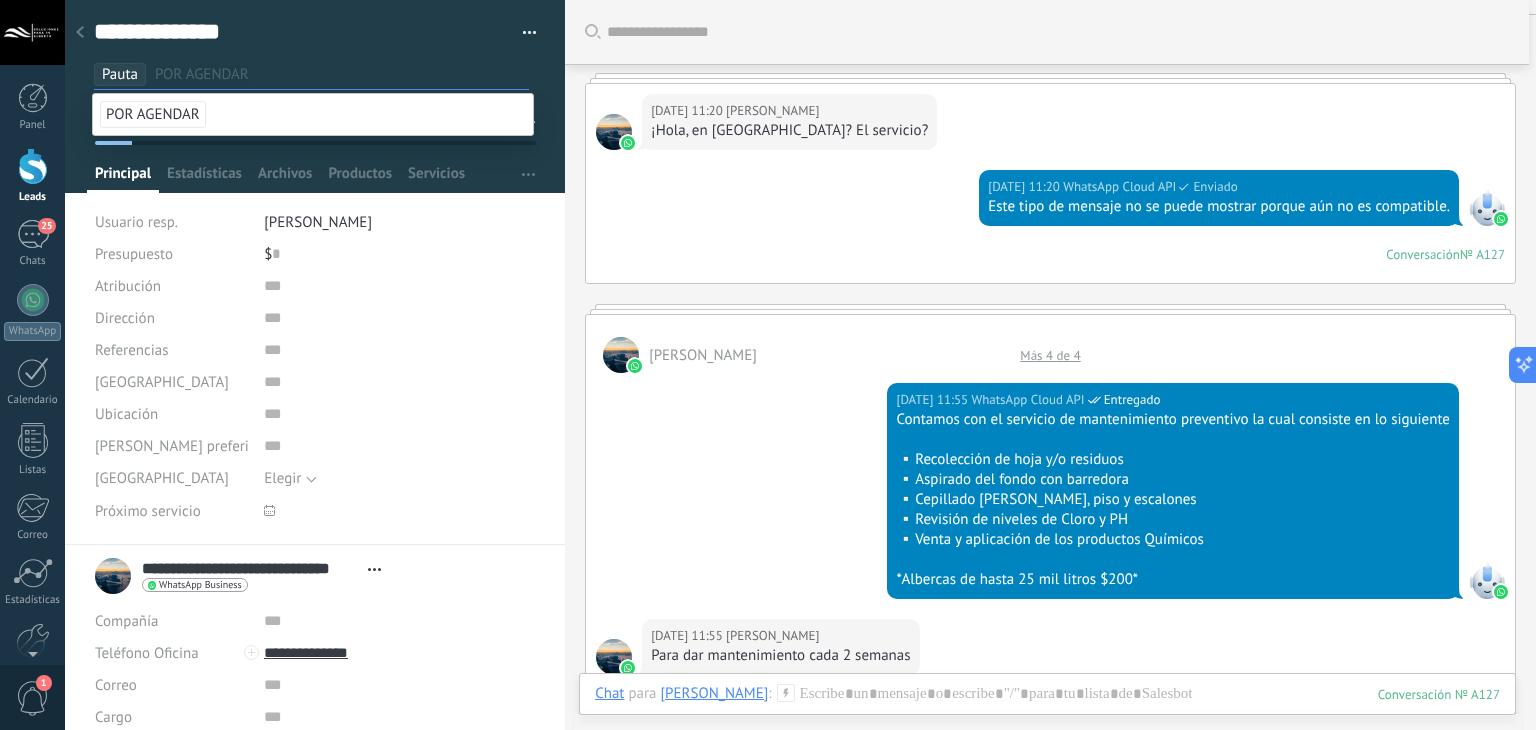 click on "07.07.2025 11:20 WhatsApp Cloud API  Enviado Este tipo de mensaje no se puede mostrar porque aún no es compatible. Conversación  № A127 Conversación № A127" at bounding box center [1050, 226] 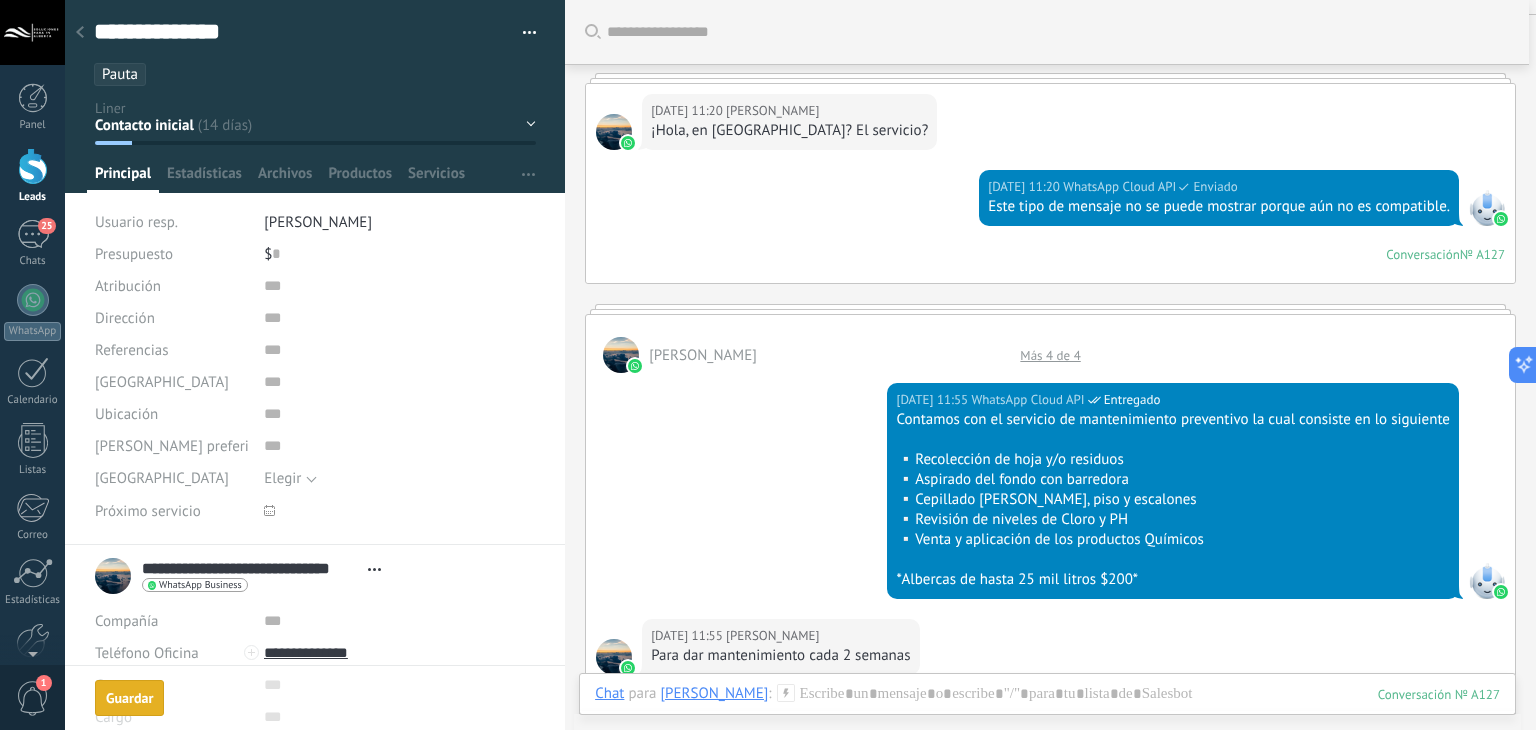 click on "Guardar
Guardar" at bounding box center [129, 698] 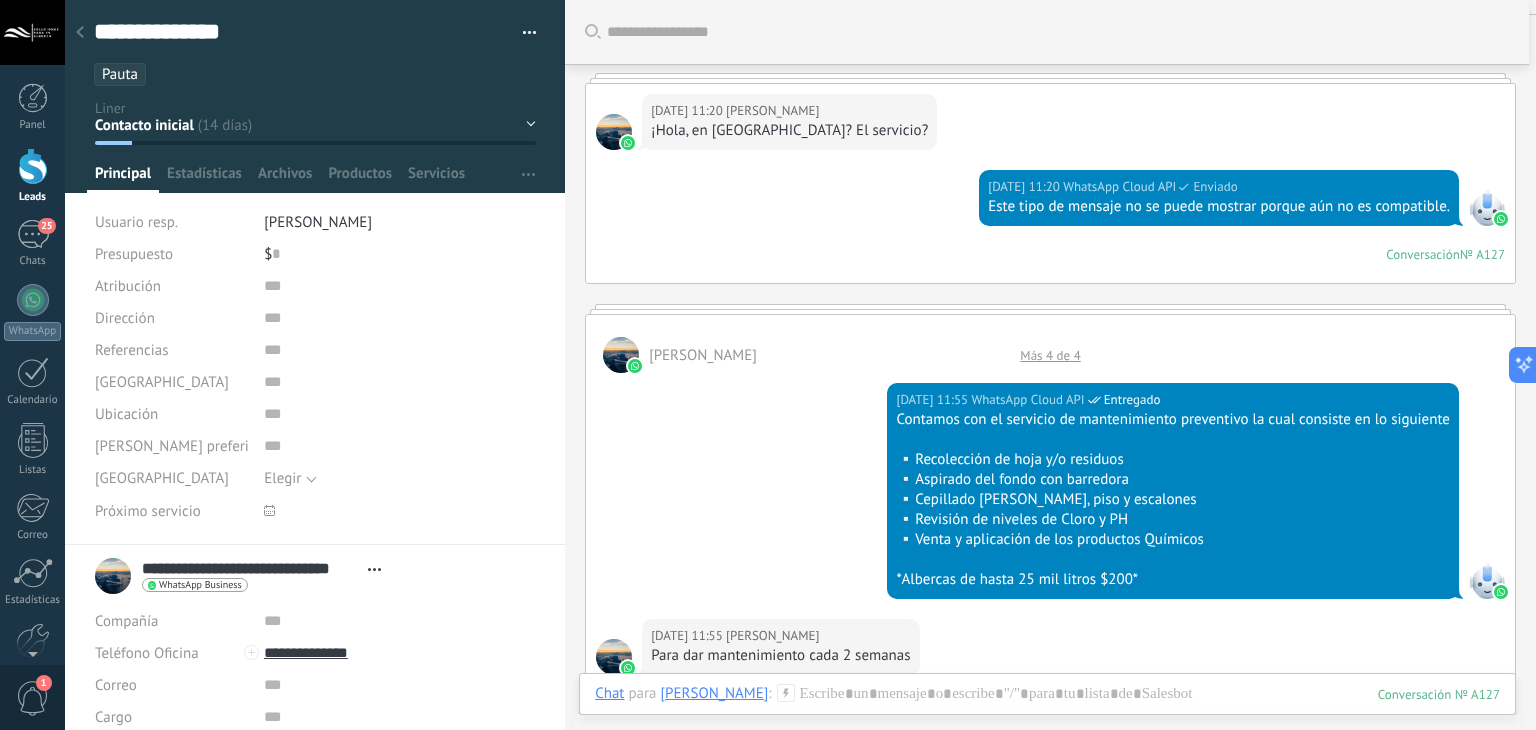 click on "Más 4 de 4" at bounding box center (1050, 355) 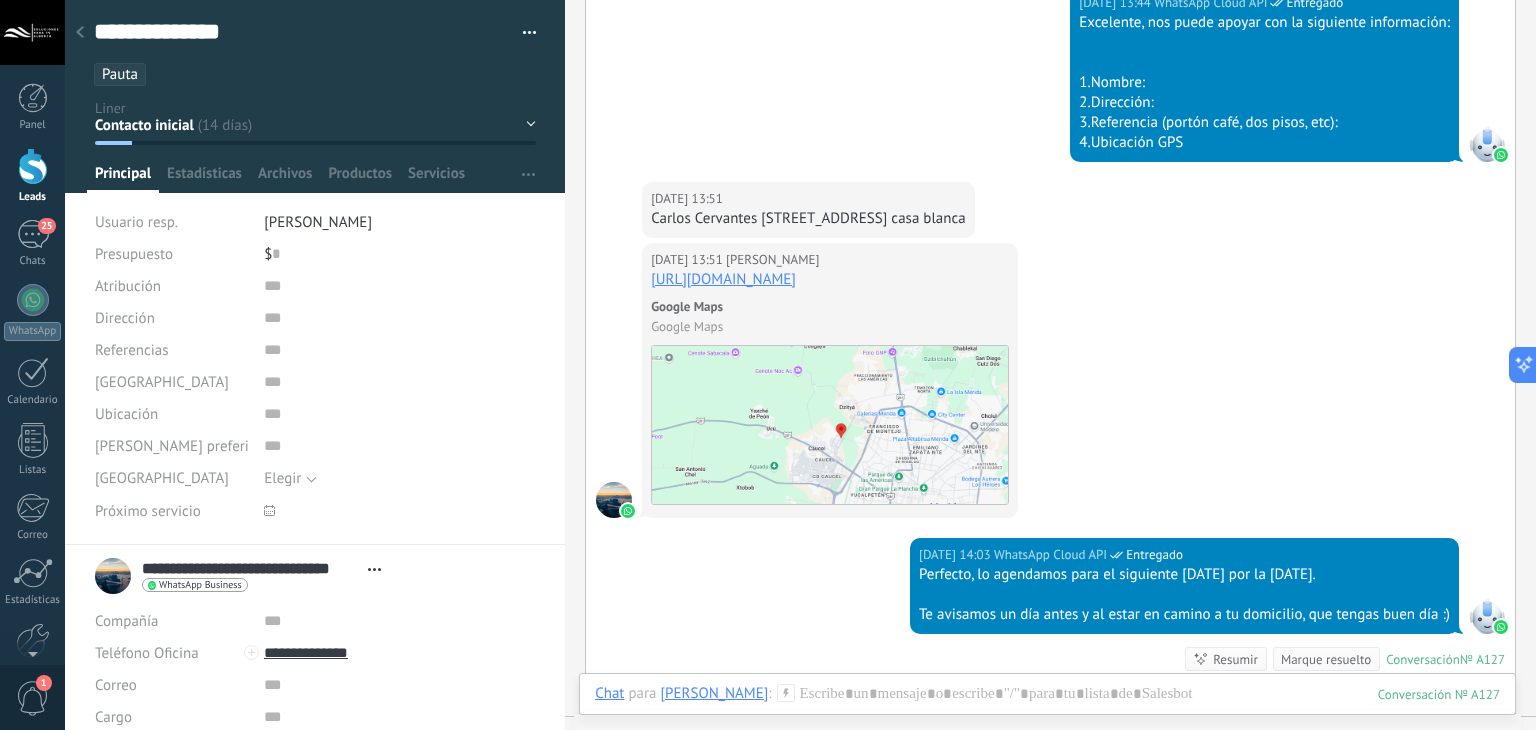 scroll, scrollTop: 2300, scrollLeft: 0, axis: vertical 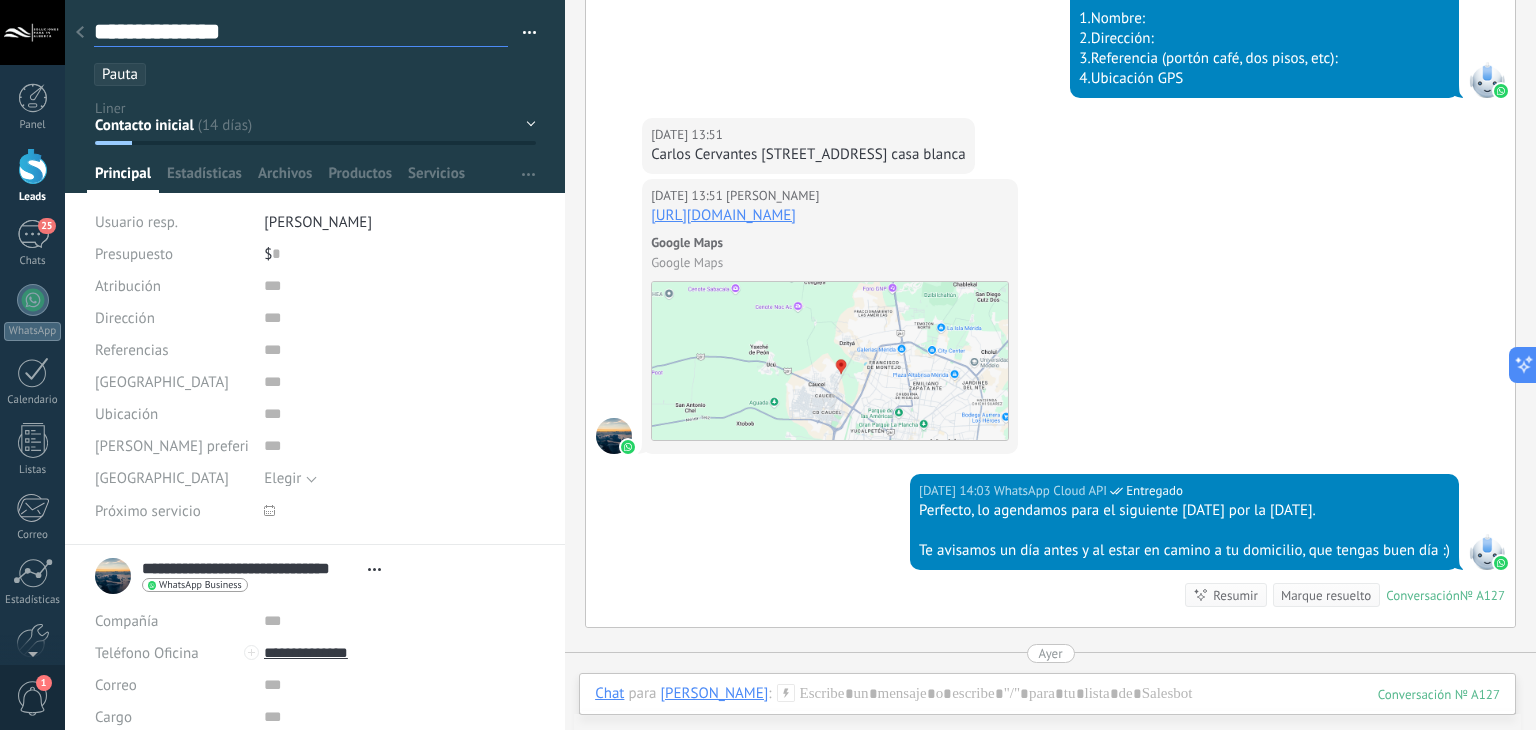 click on "**********" at bounding box center [301, 32] 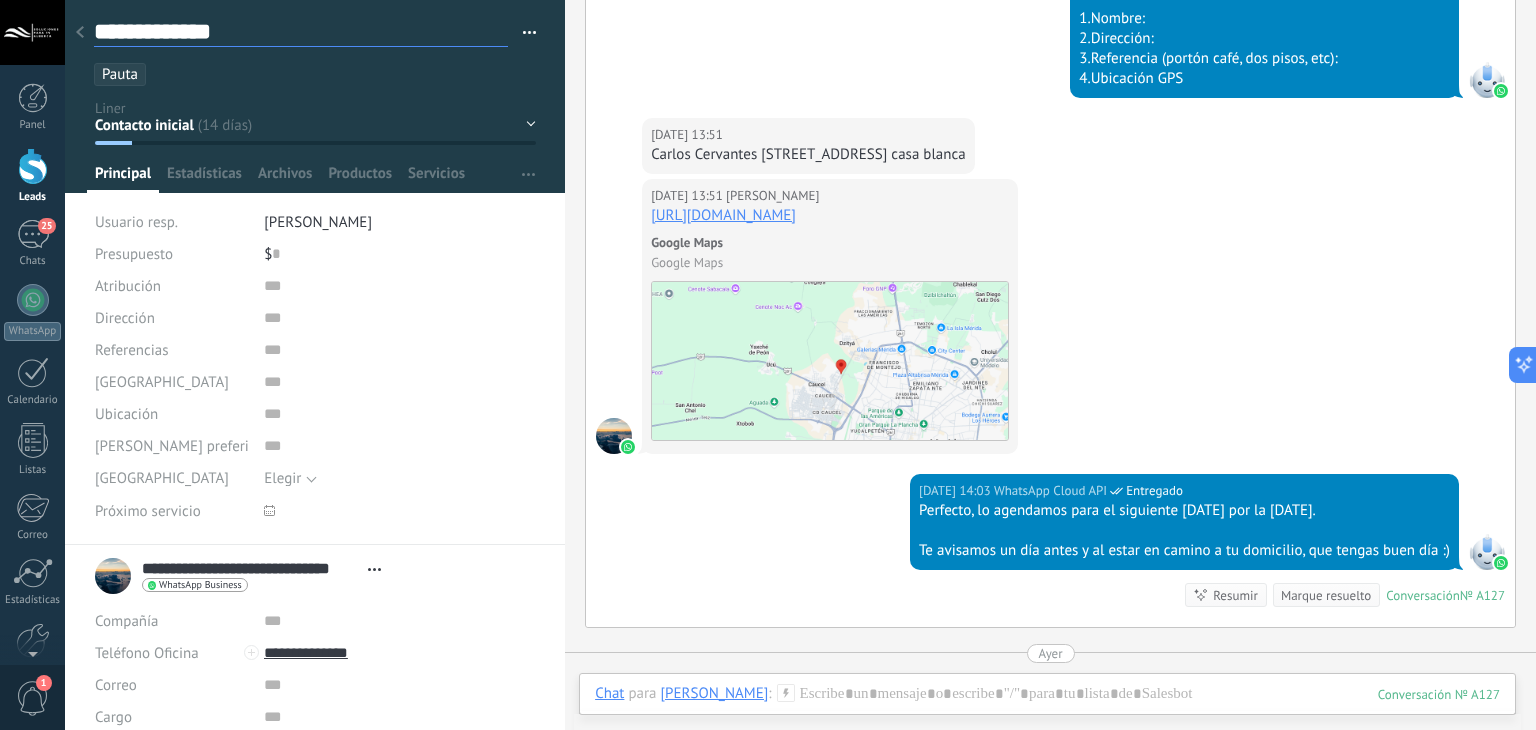 type on "**********" 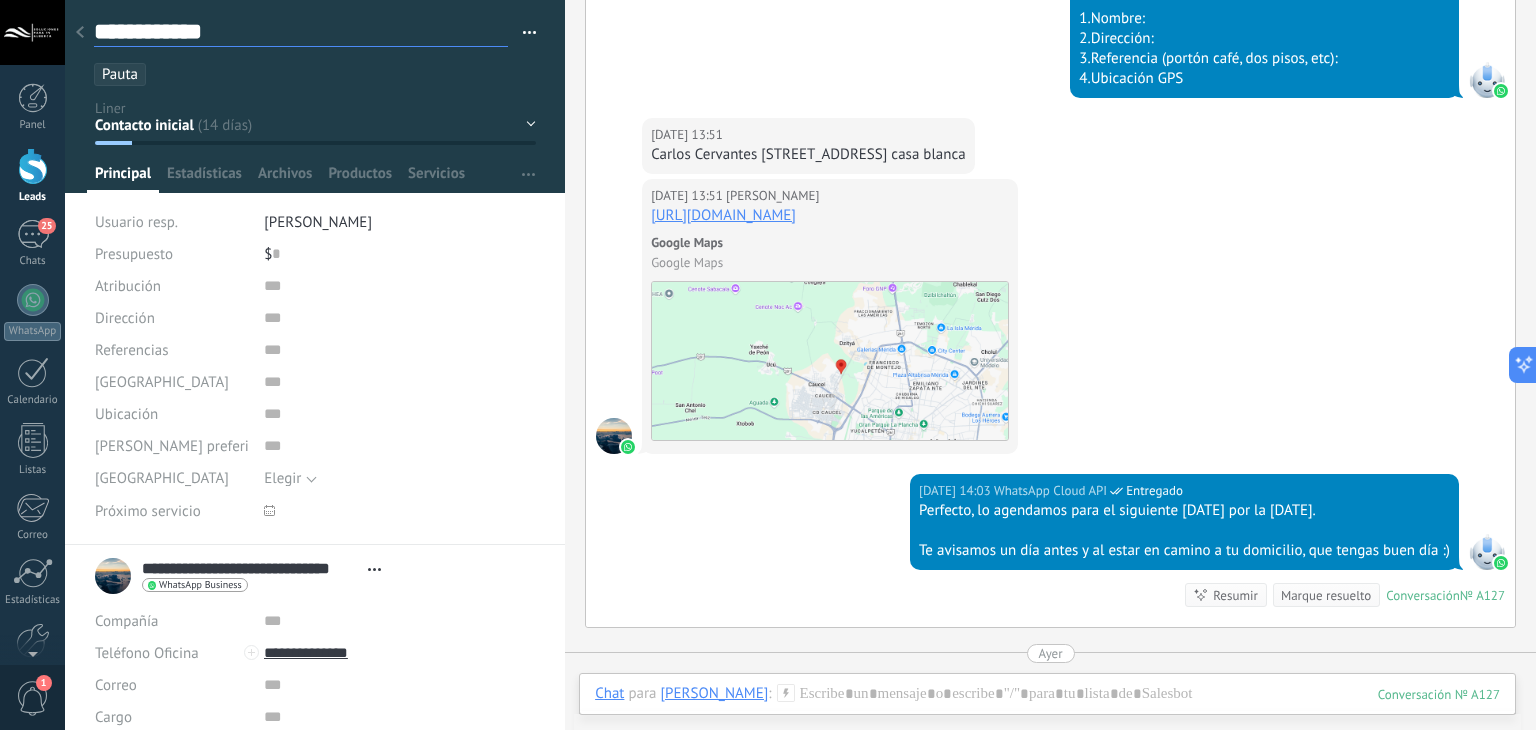 type on "**********" 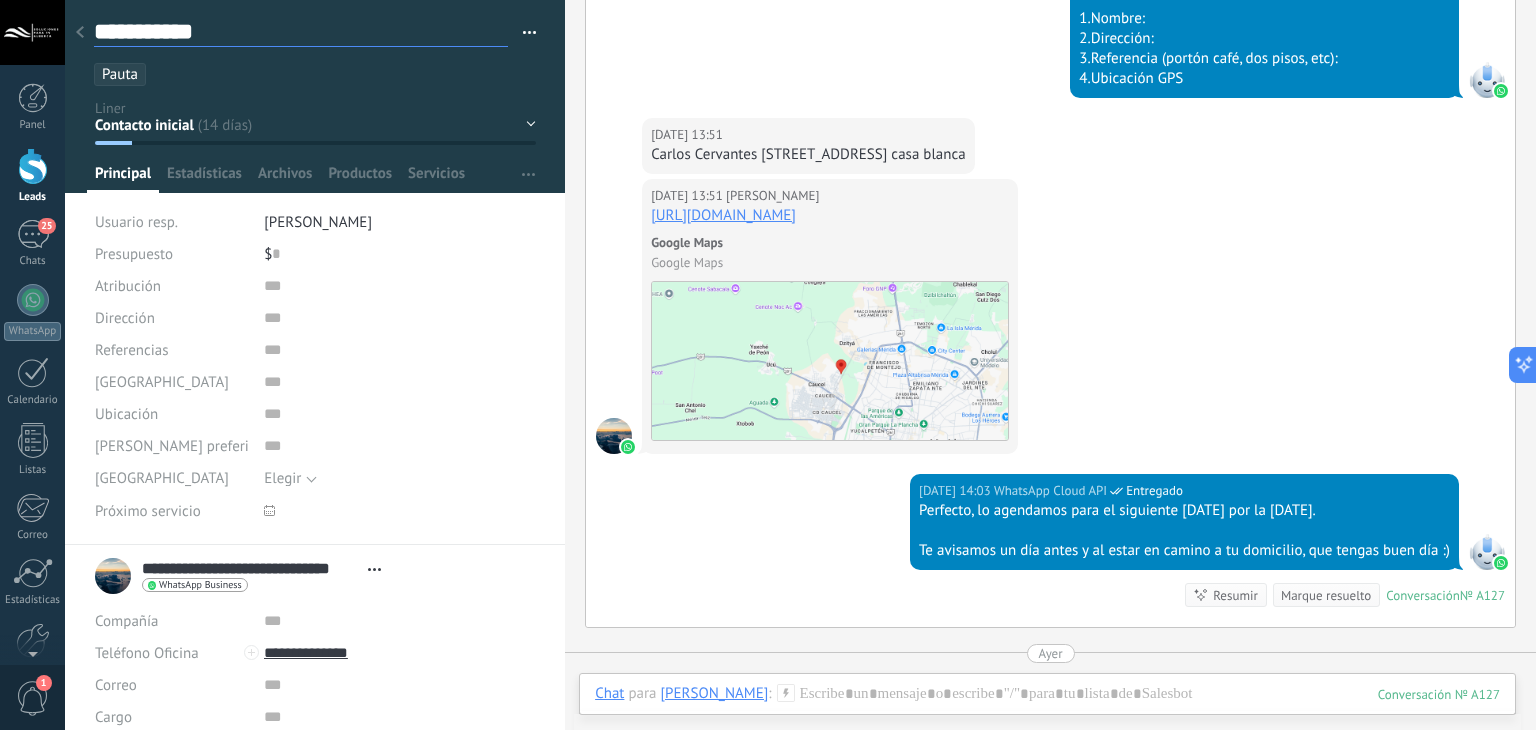 type on "**********" 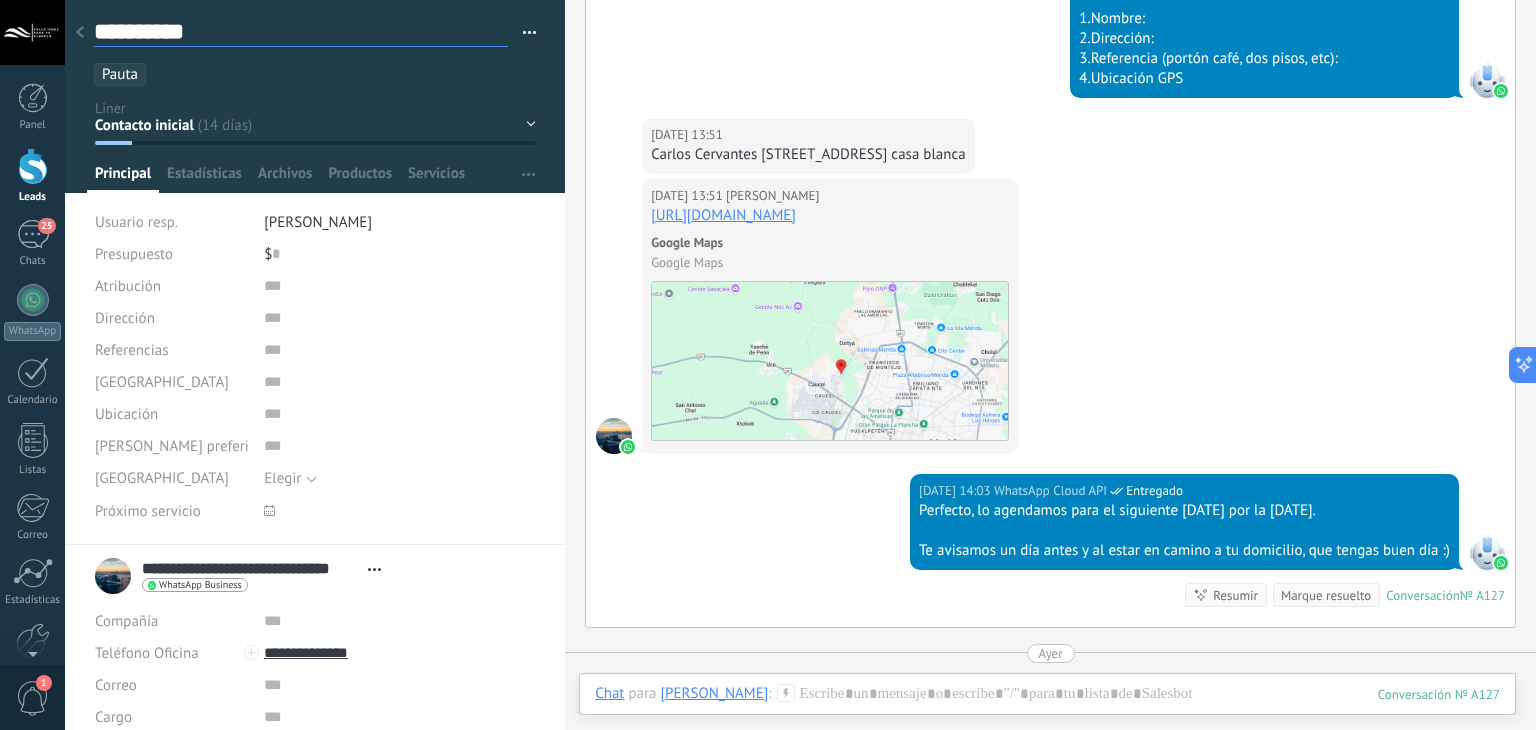 type on "*********" 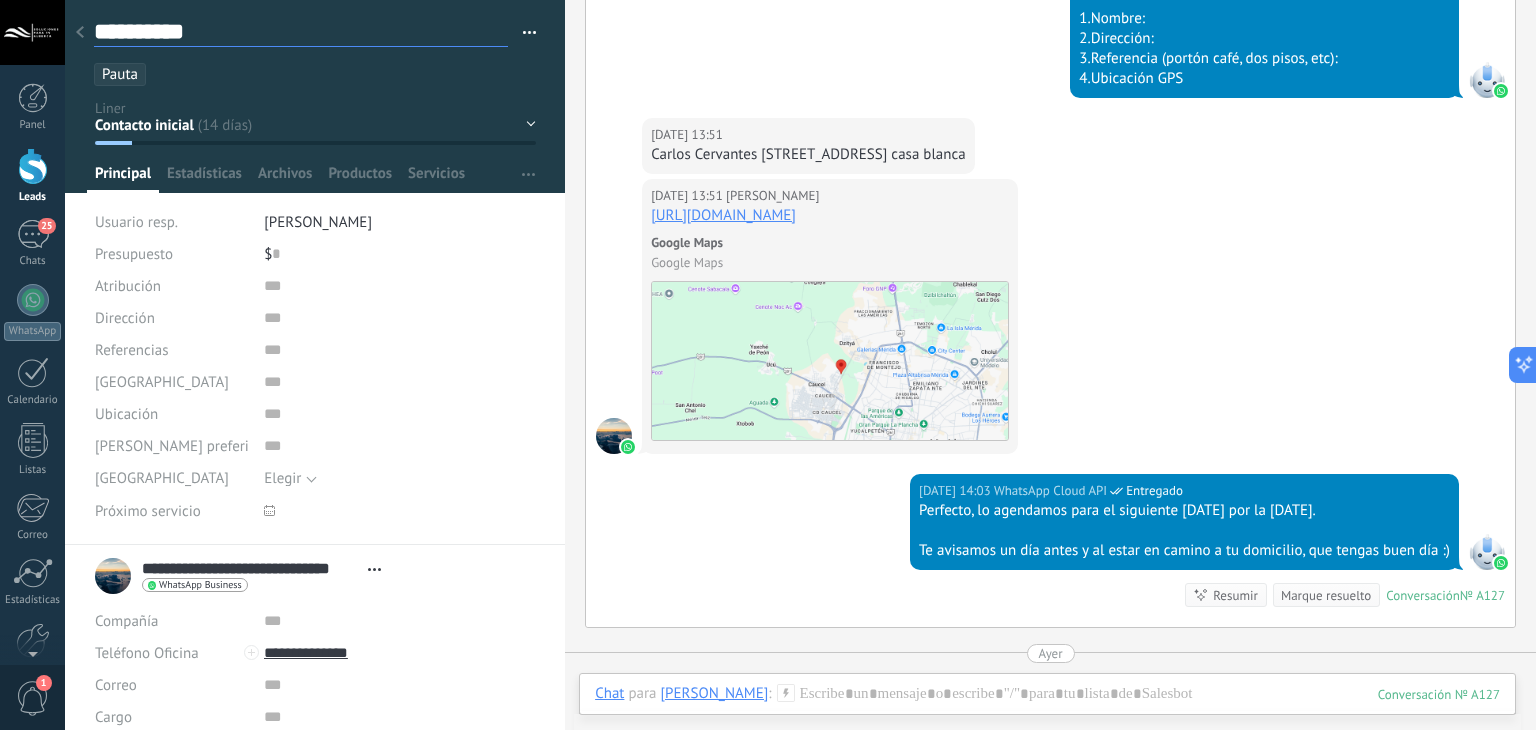 type on "*********" 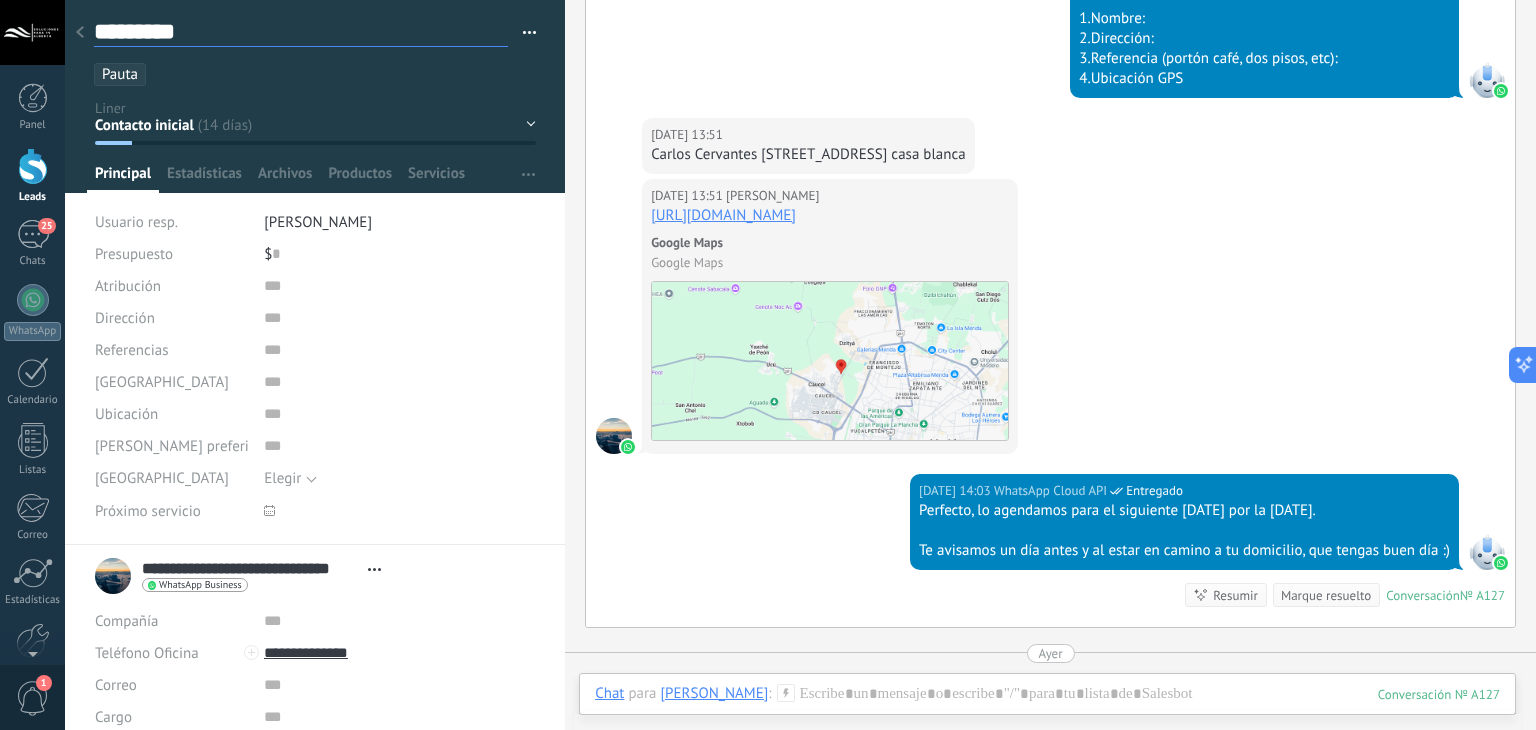 type on "********" 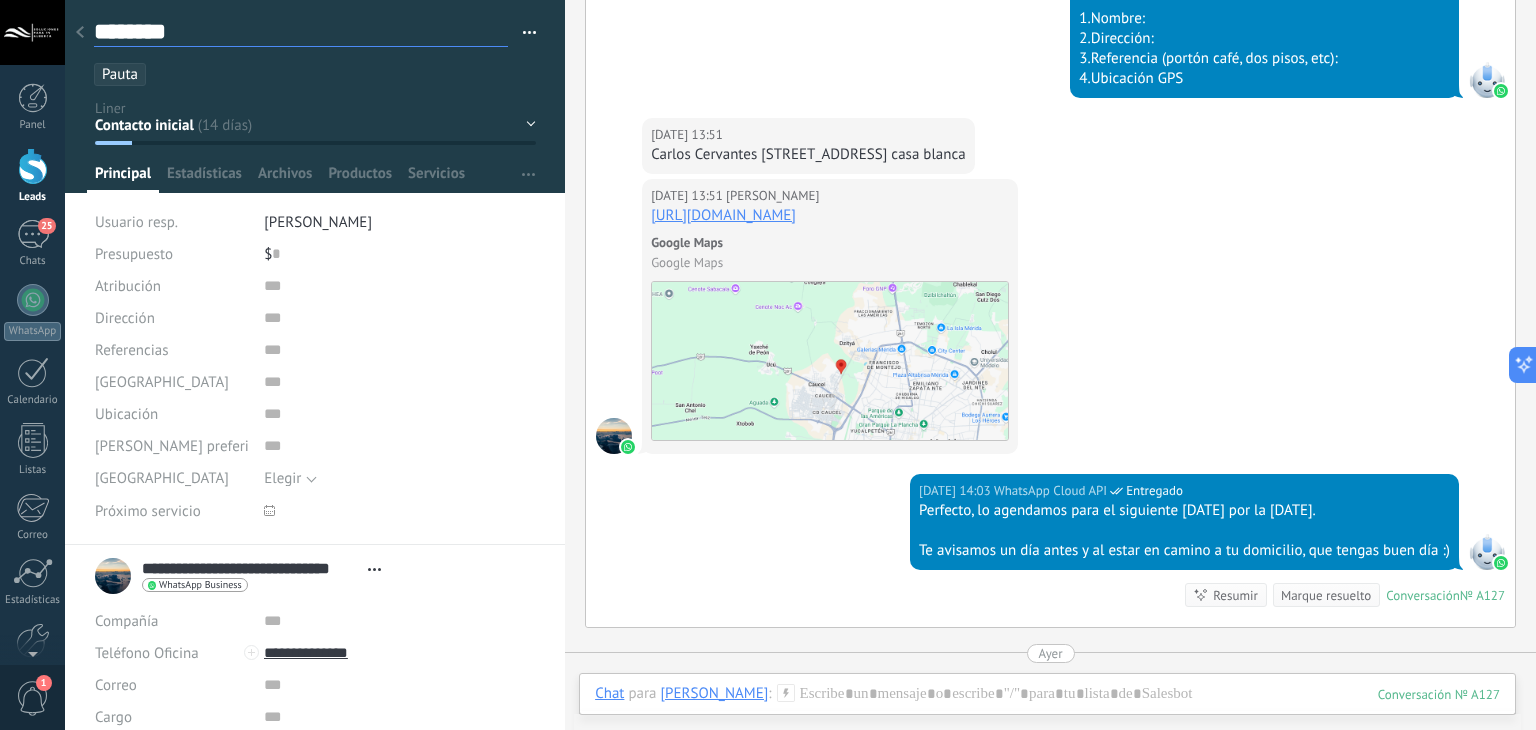 type on "******" 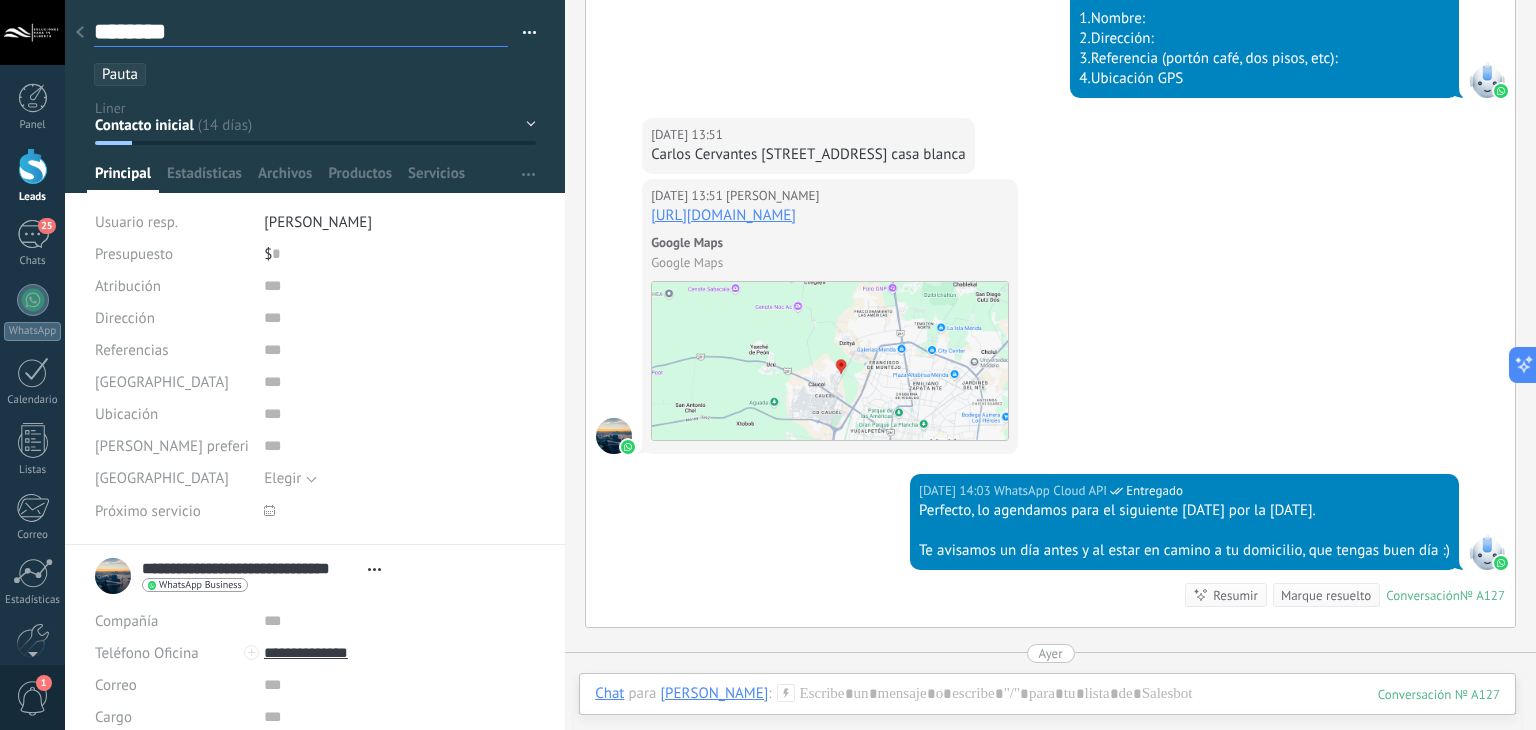 type on "******" 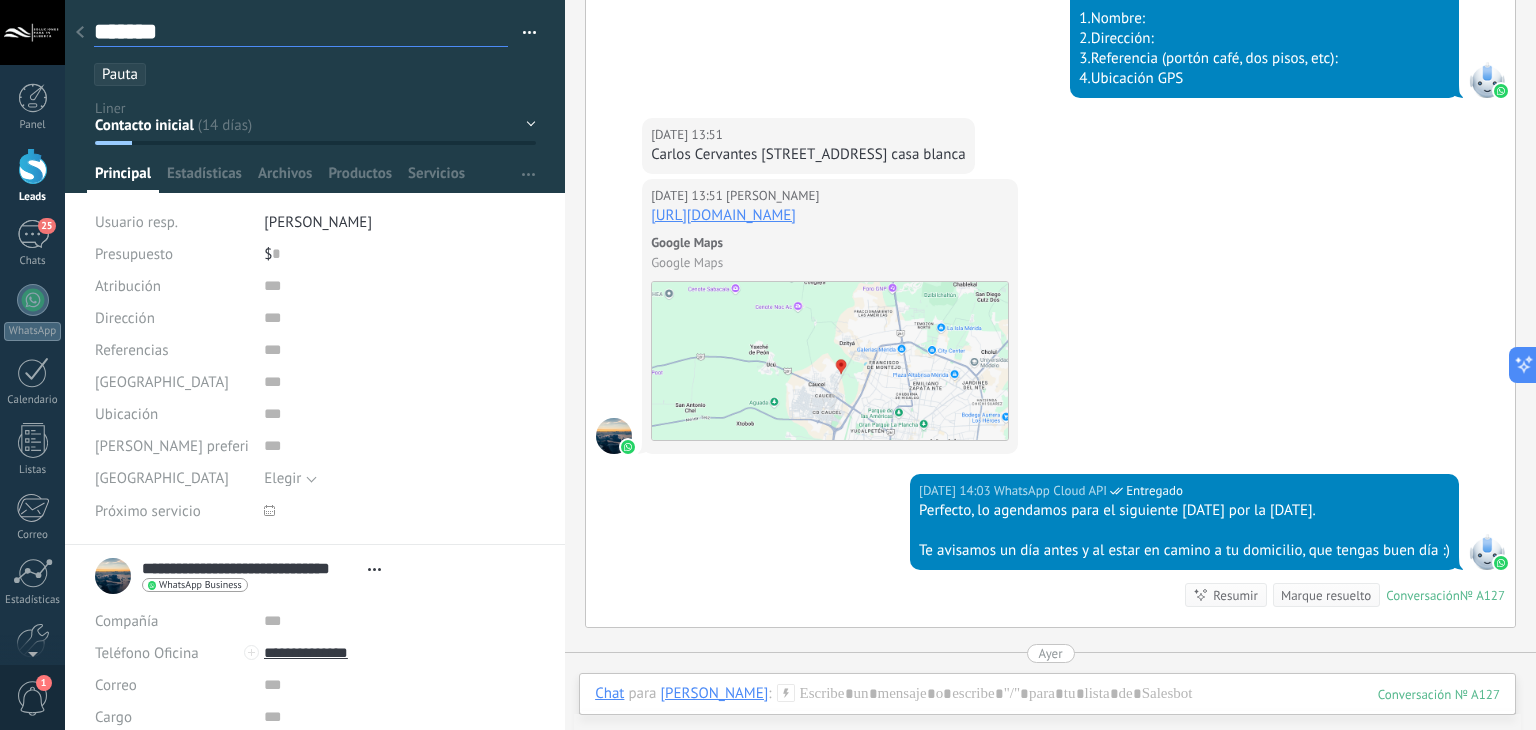 type on "********" 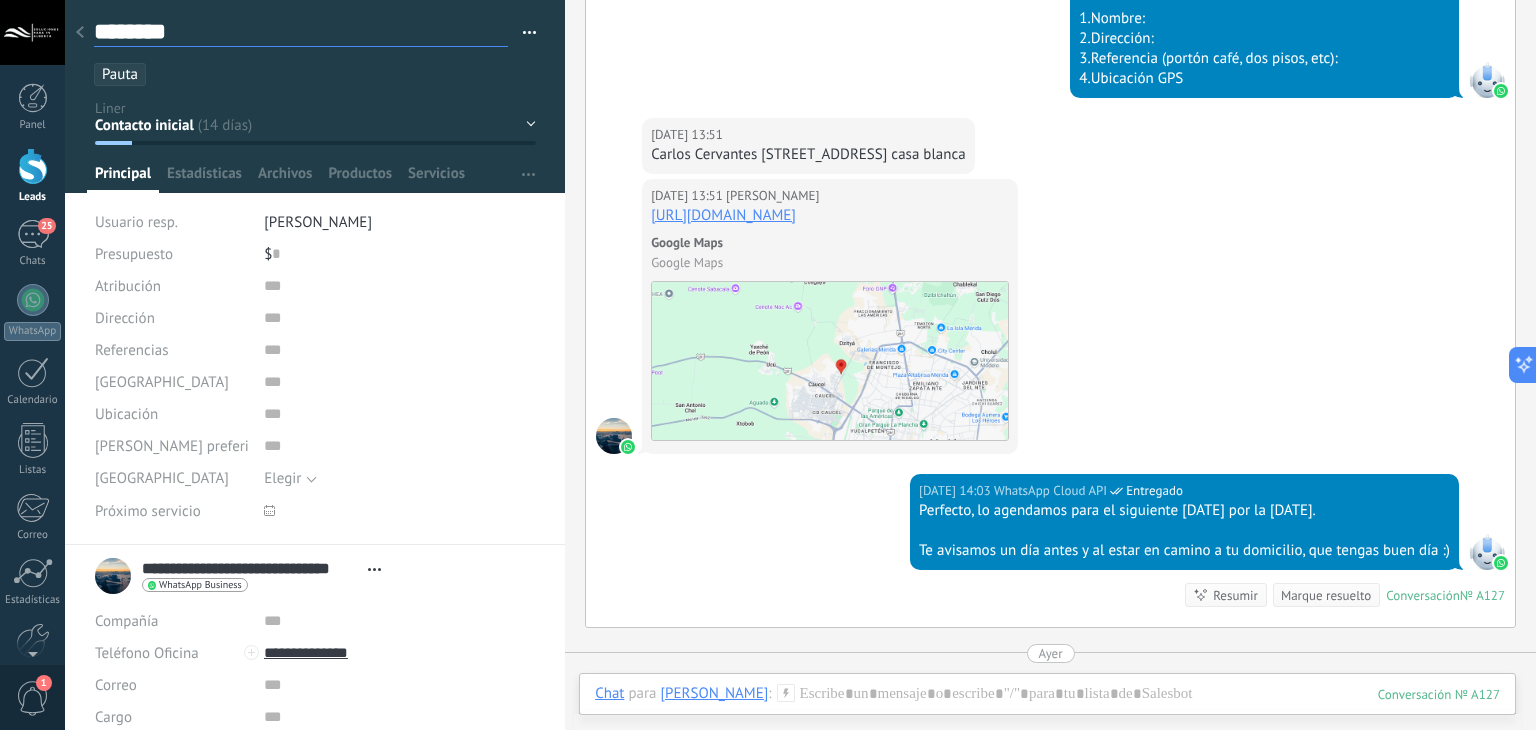 type on "*********" 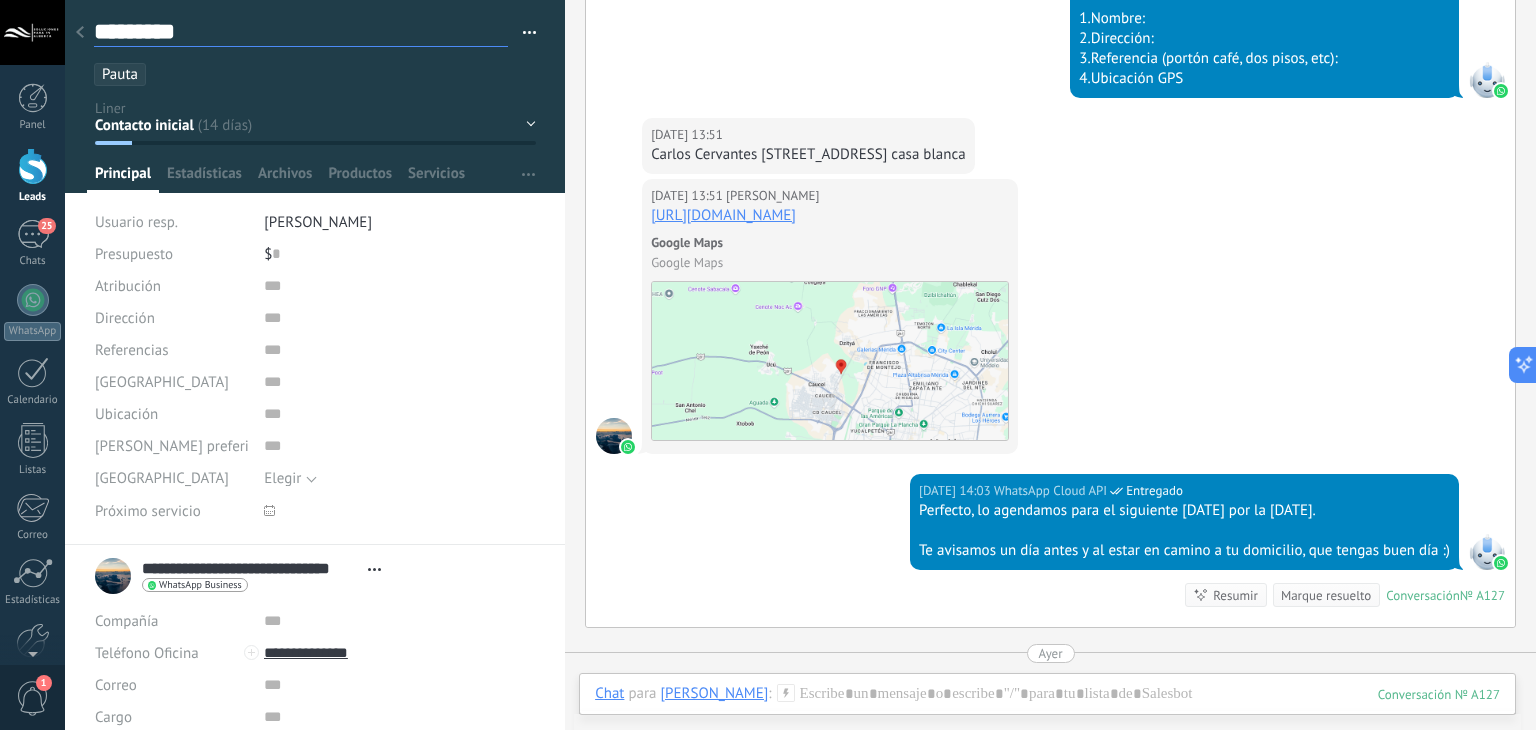 type on "**********" 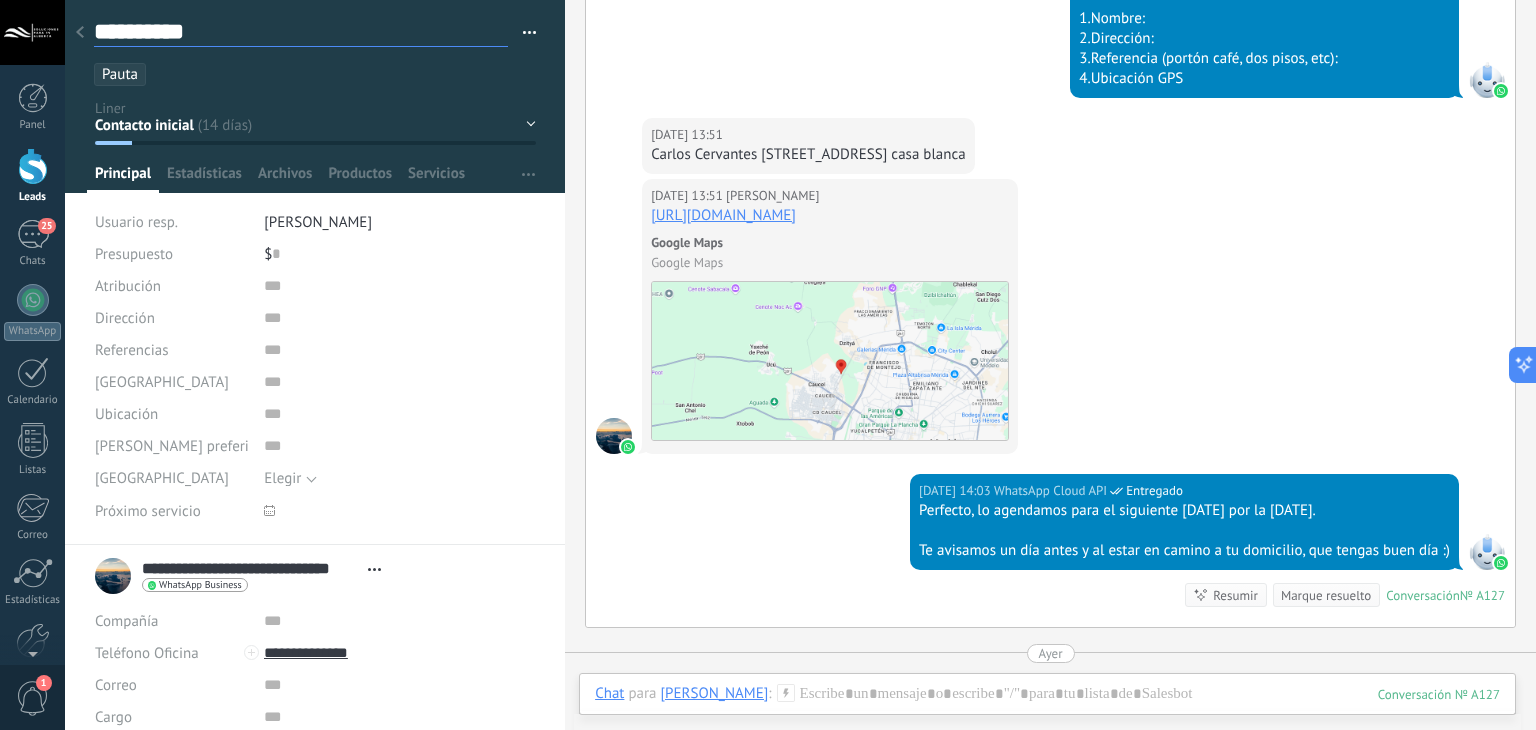 type on "**********" 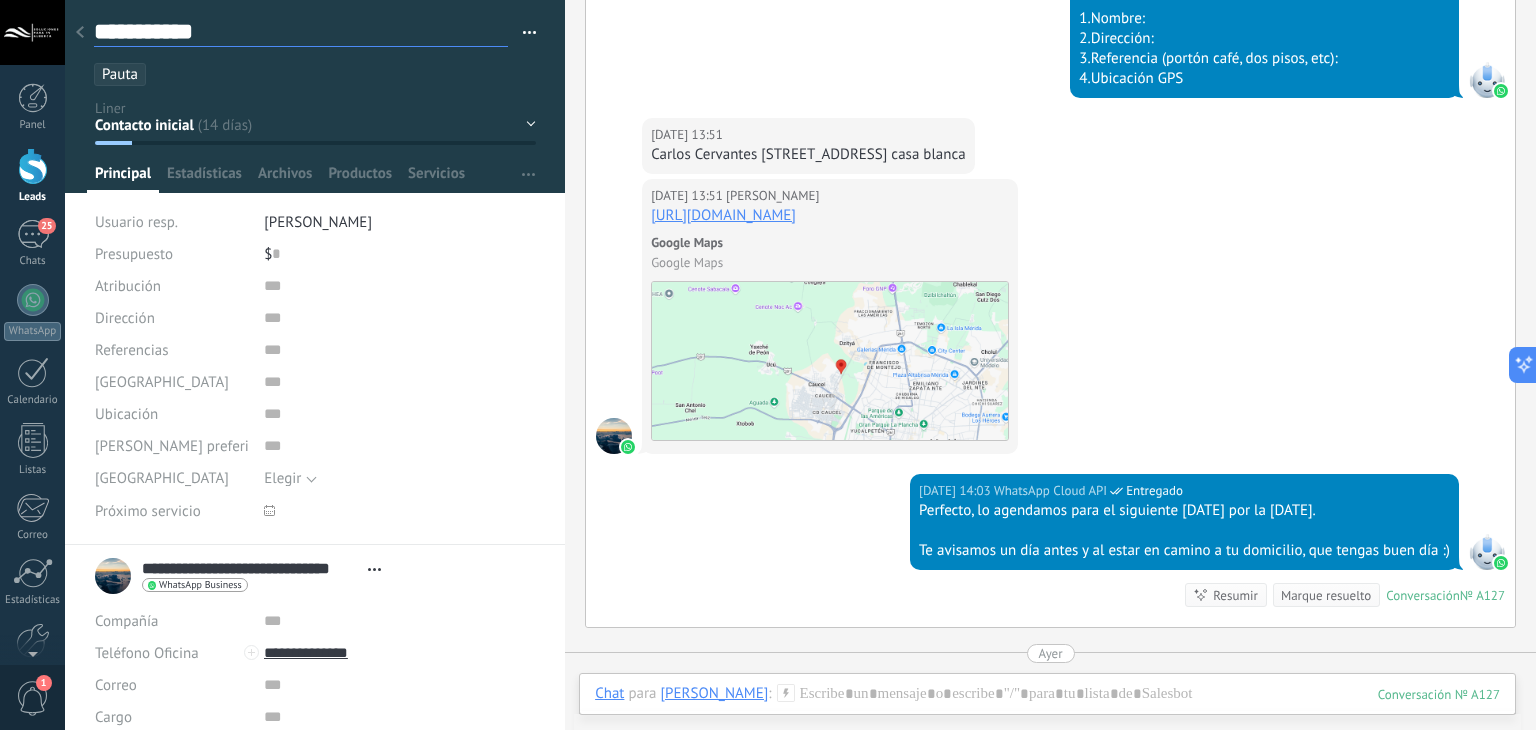 type on "**********" 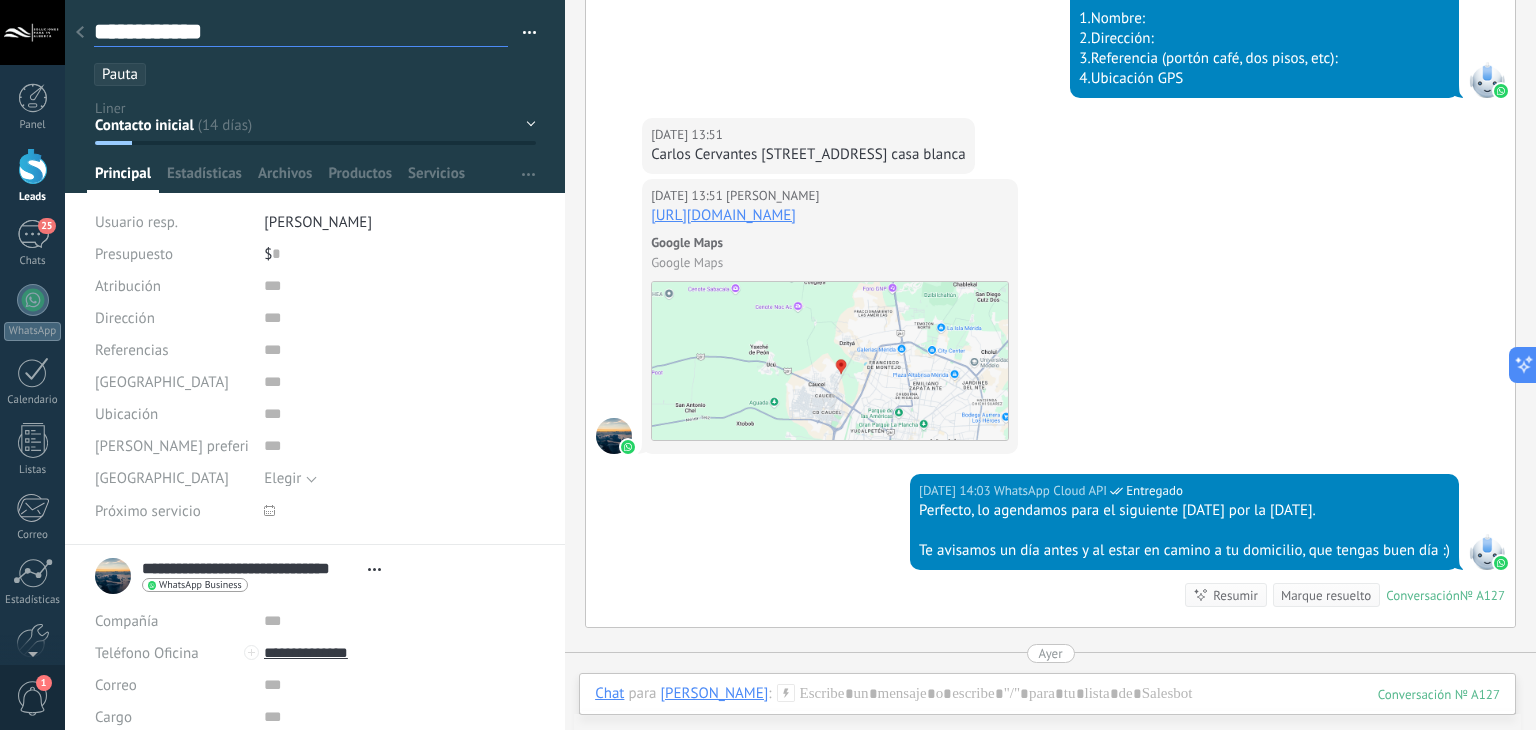 type on "**********" 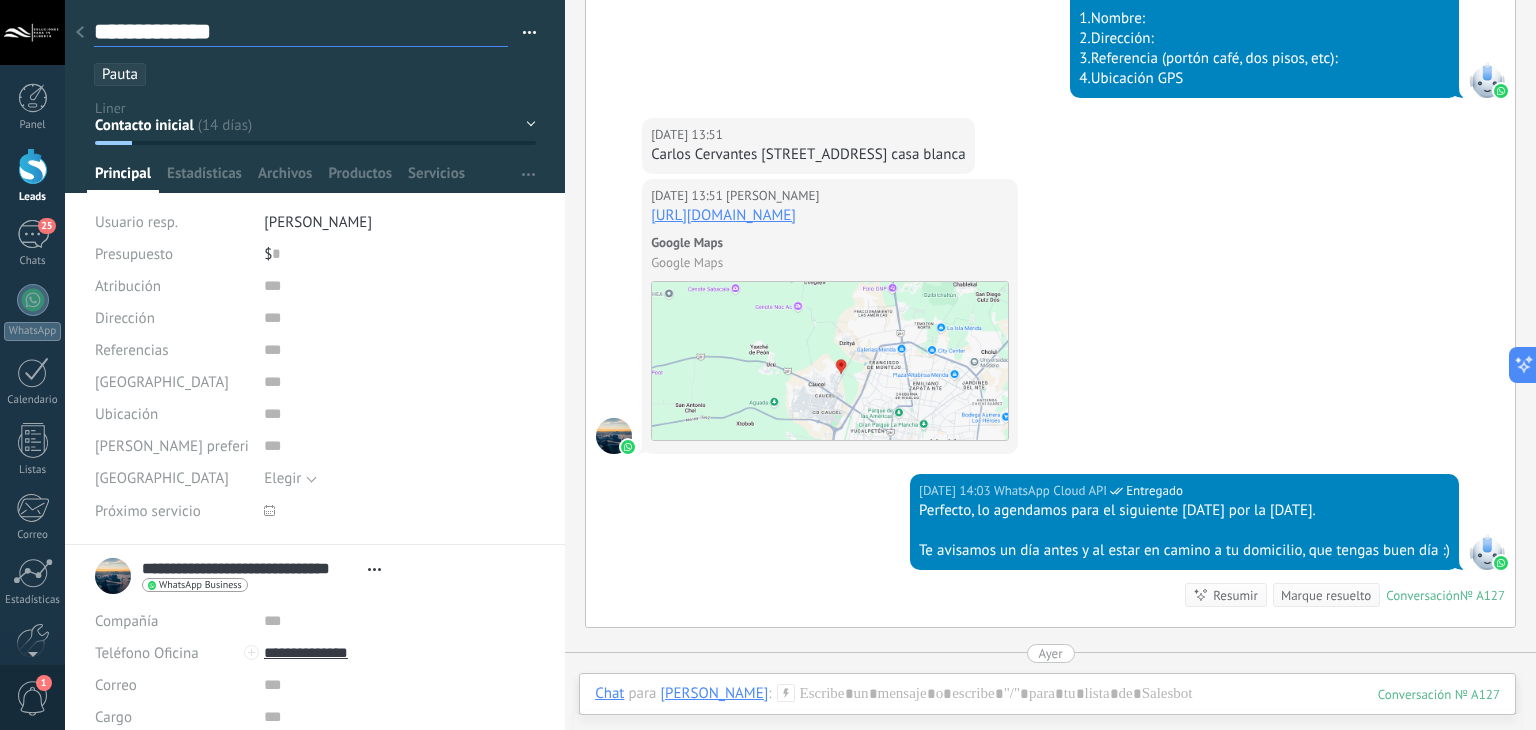 type on "**********" 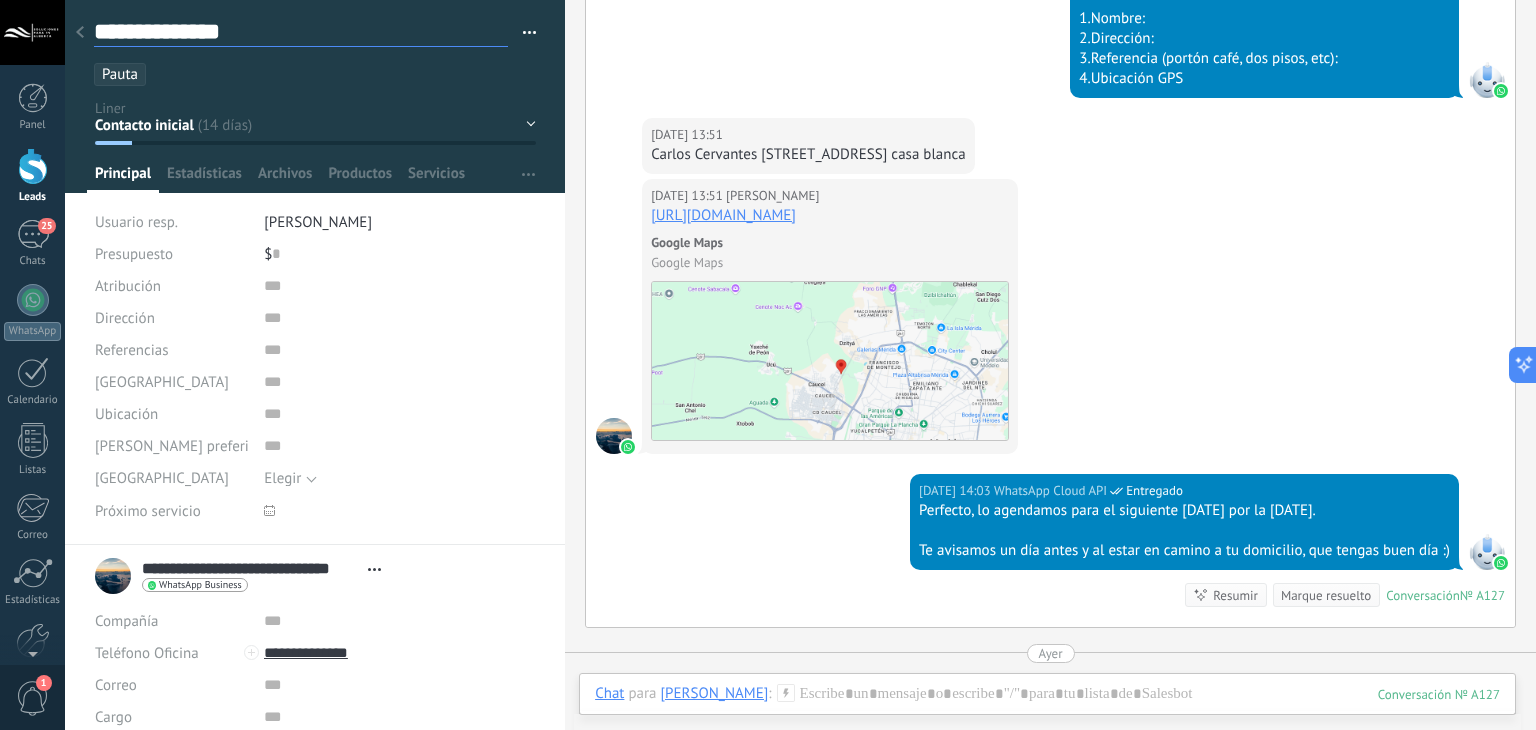 type on "**********" 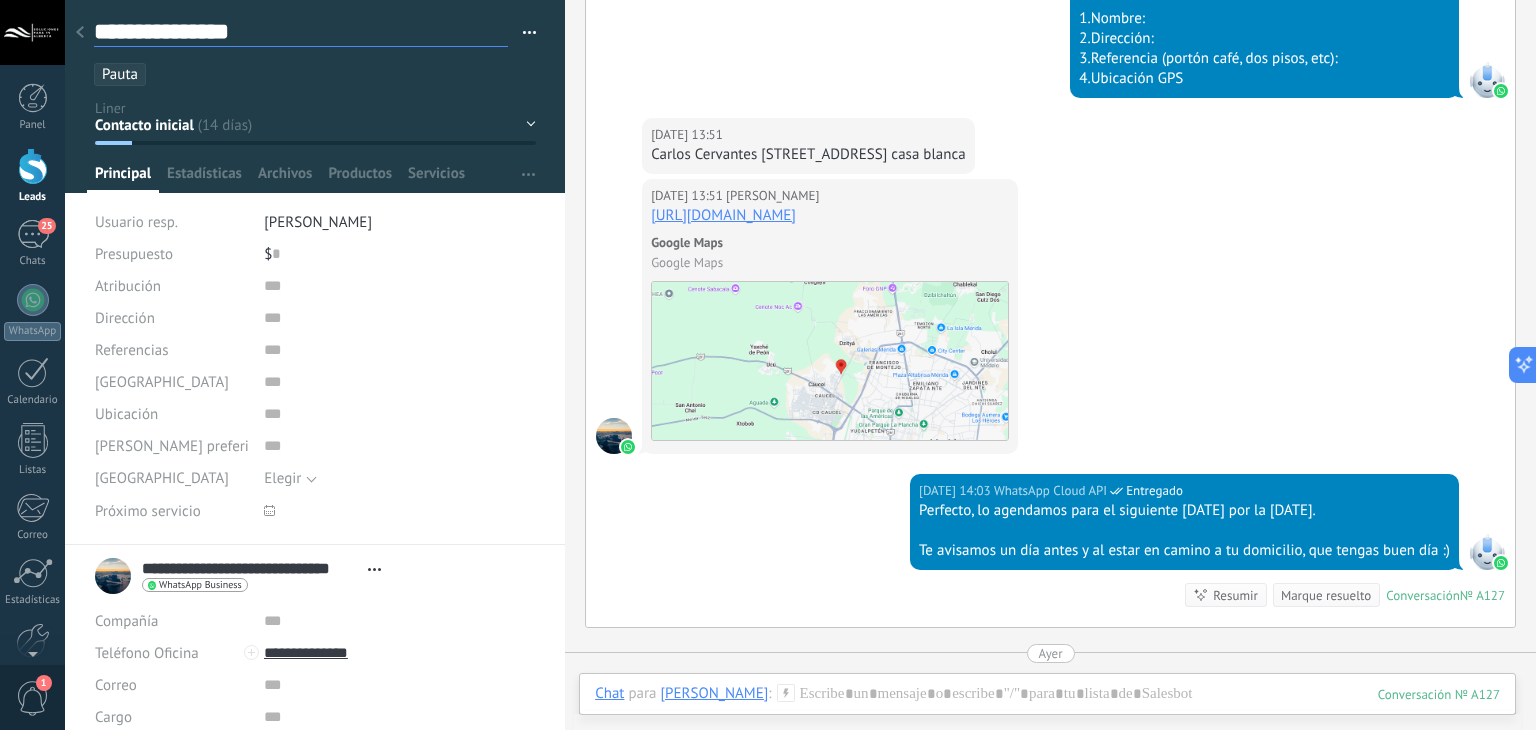 type on "**********" 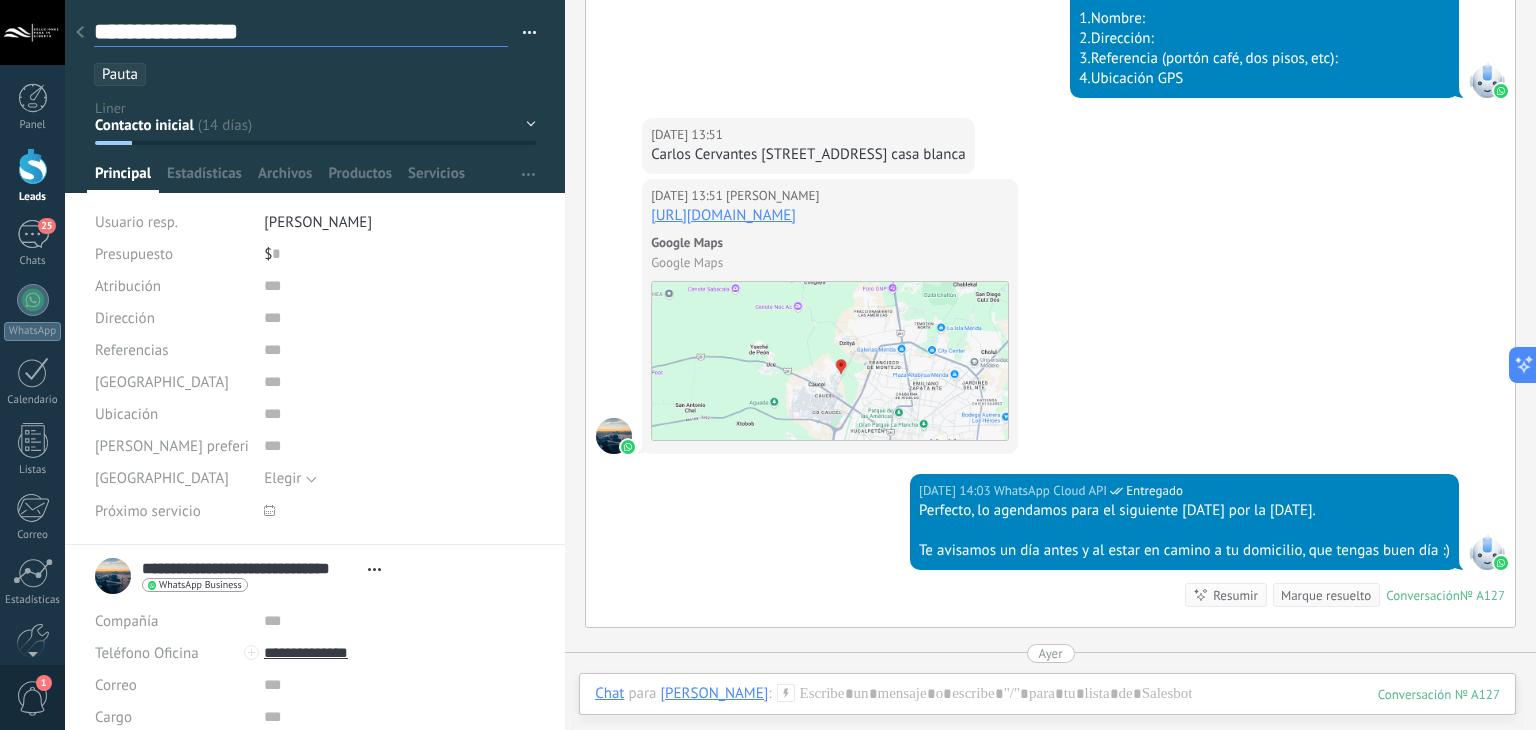 scroll, scrollTop: 29, scrollLeft: 0, axis: vertical 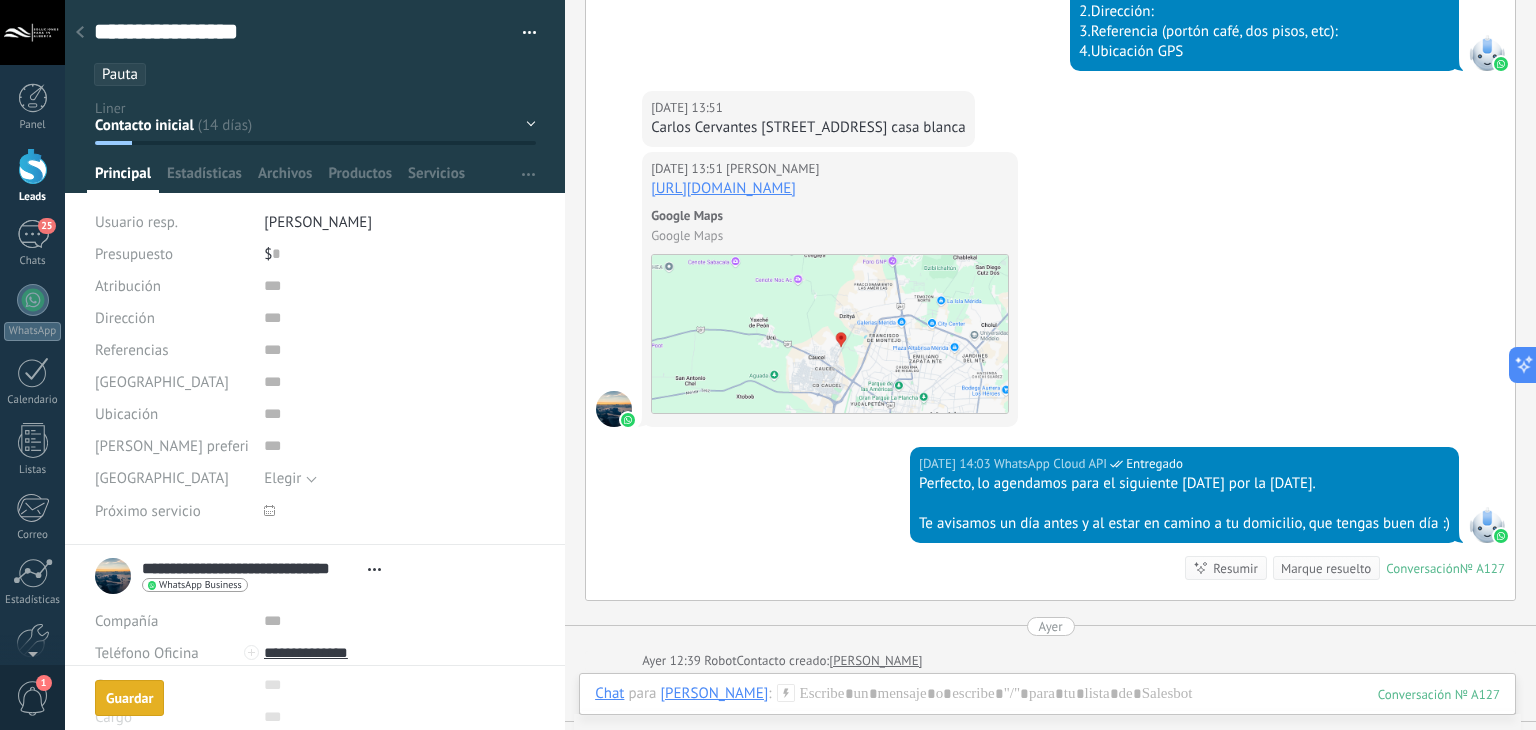 drag, startPoint x: 762, startPoint y: 150, endPoint x: 932, endPoint y: 149, distance: 170.00294 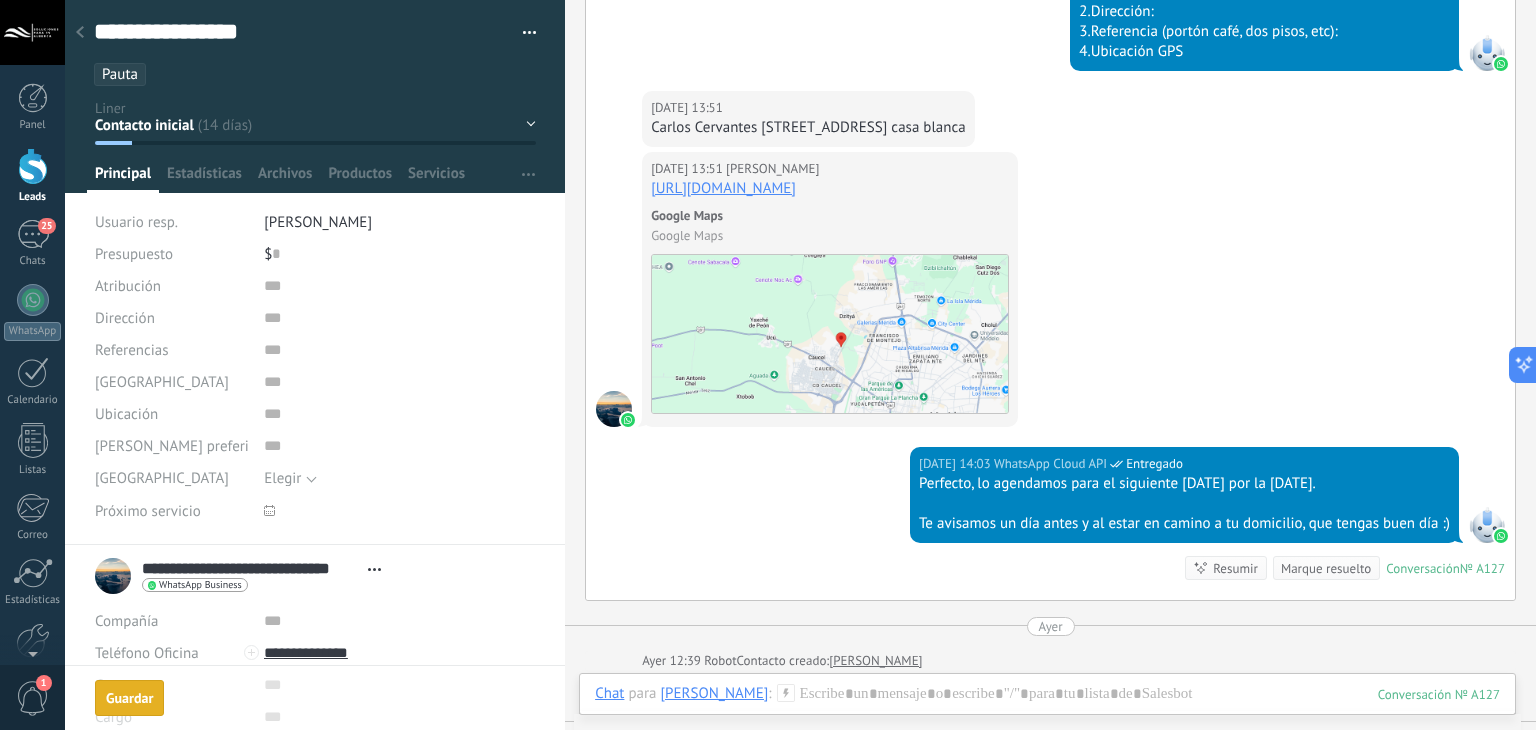click on "https://maps.app.goo.gl/Cyaw8Wm7FVs2B8ZBA?g_st=iw" at bounding box center (723, 188) 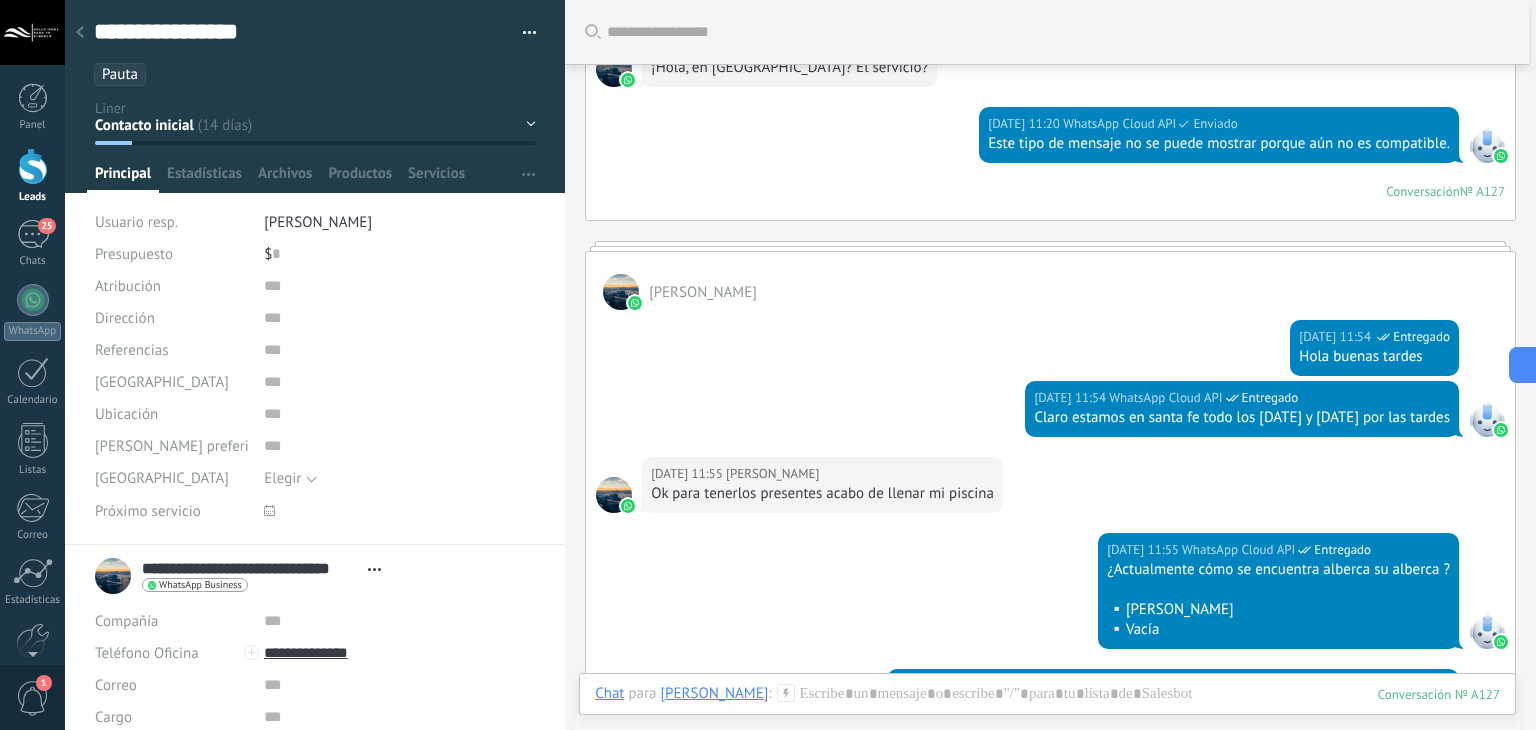 scroll, scrollTop: 0, scrollLeft: 0, axis: both 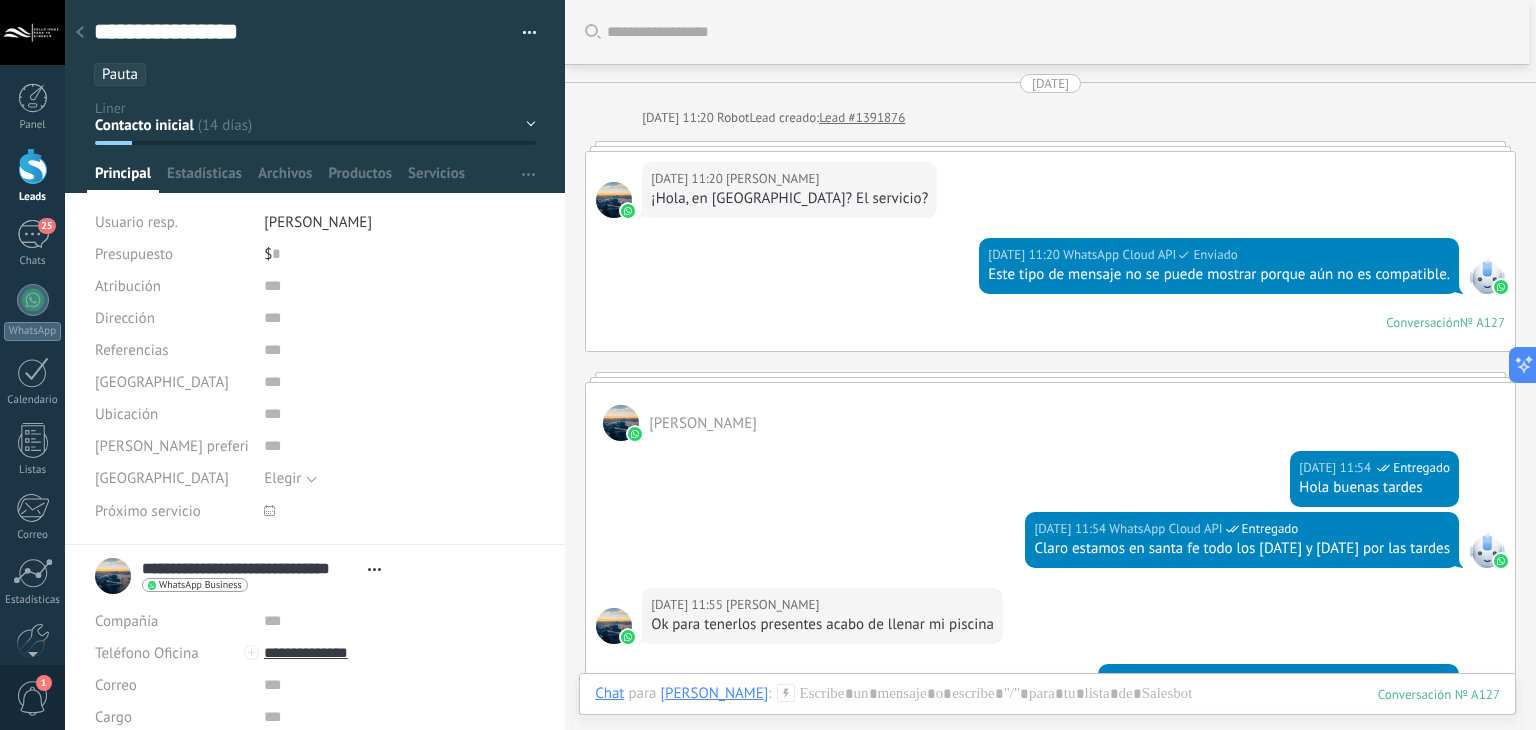 click on "[PERSON_NAME]" at bounding box center [1050, 412] 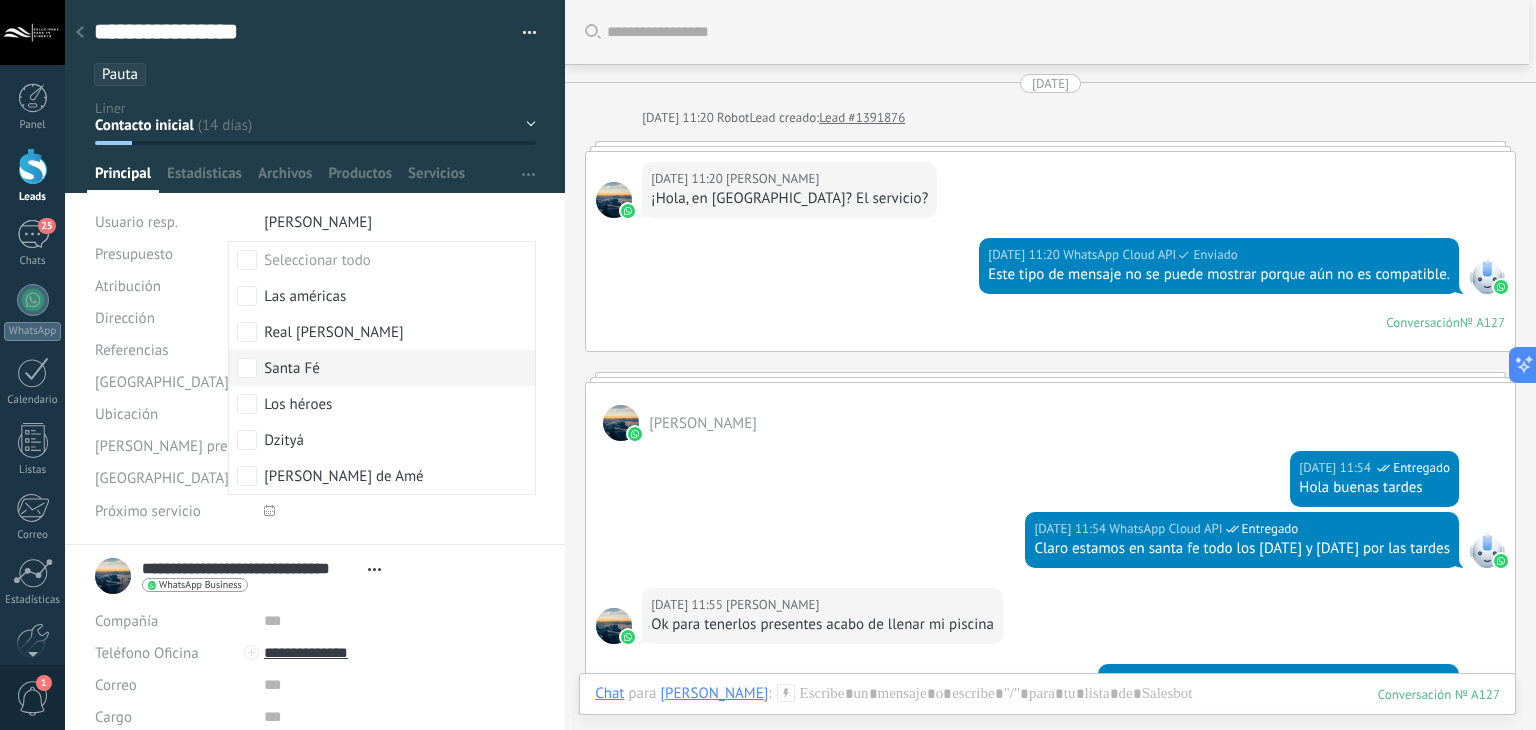 click on "Santa Fé" at bounding box center [382, 368] 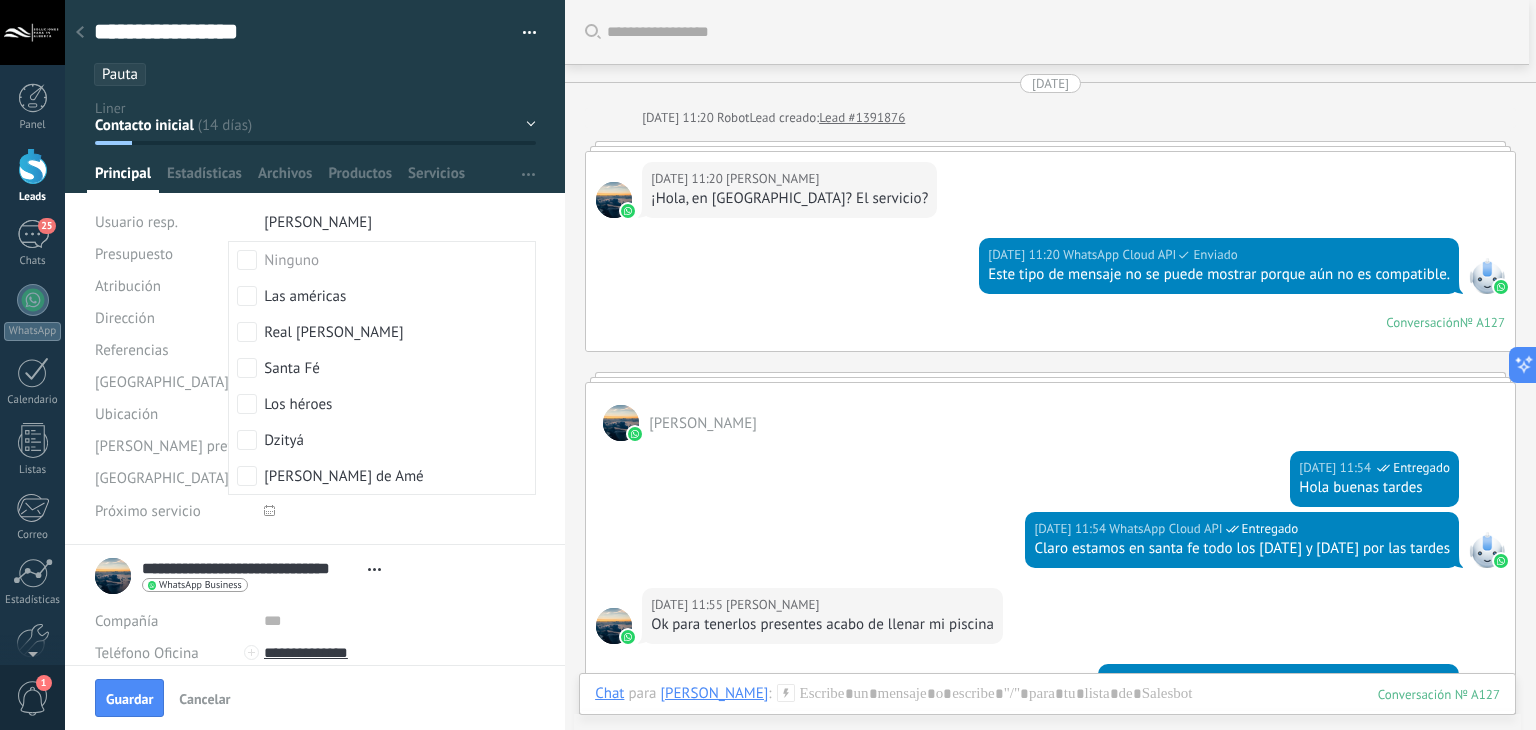 scroll, scrollTop: 0, scrollLeft: 0, axis: both 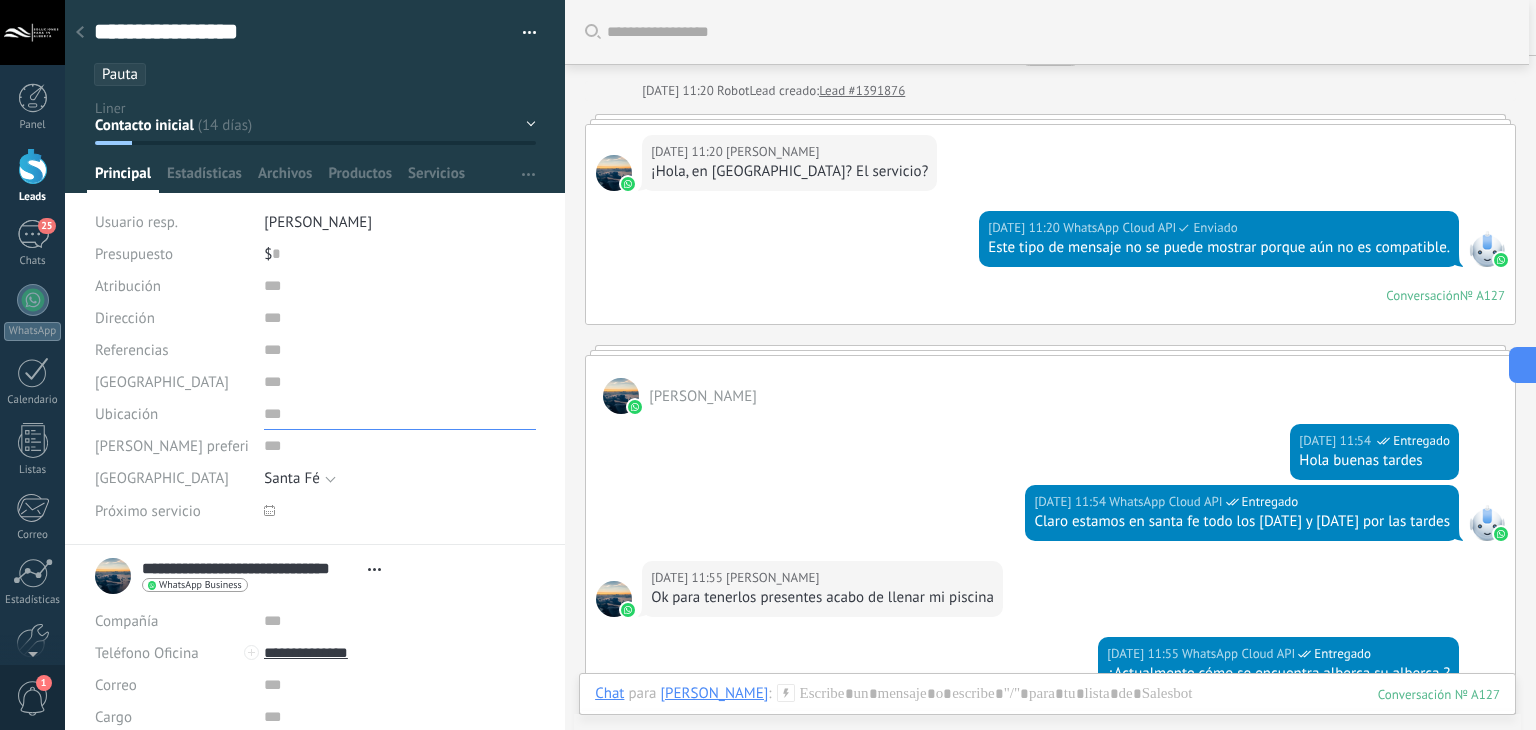 click at bounding box center [400, 414] 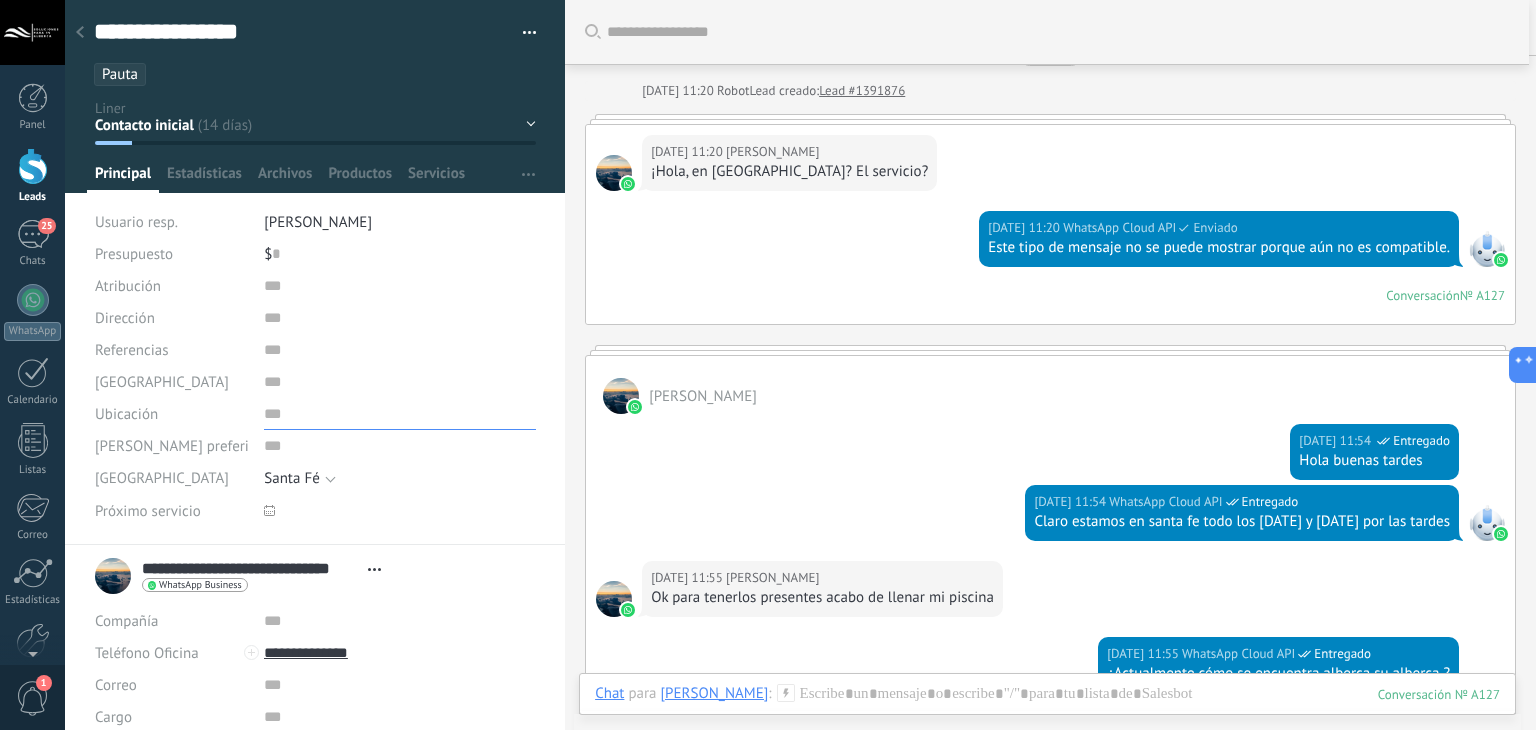 paste on "**********" 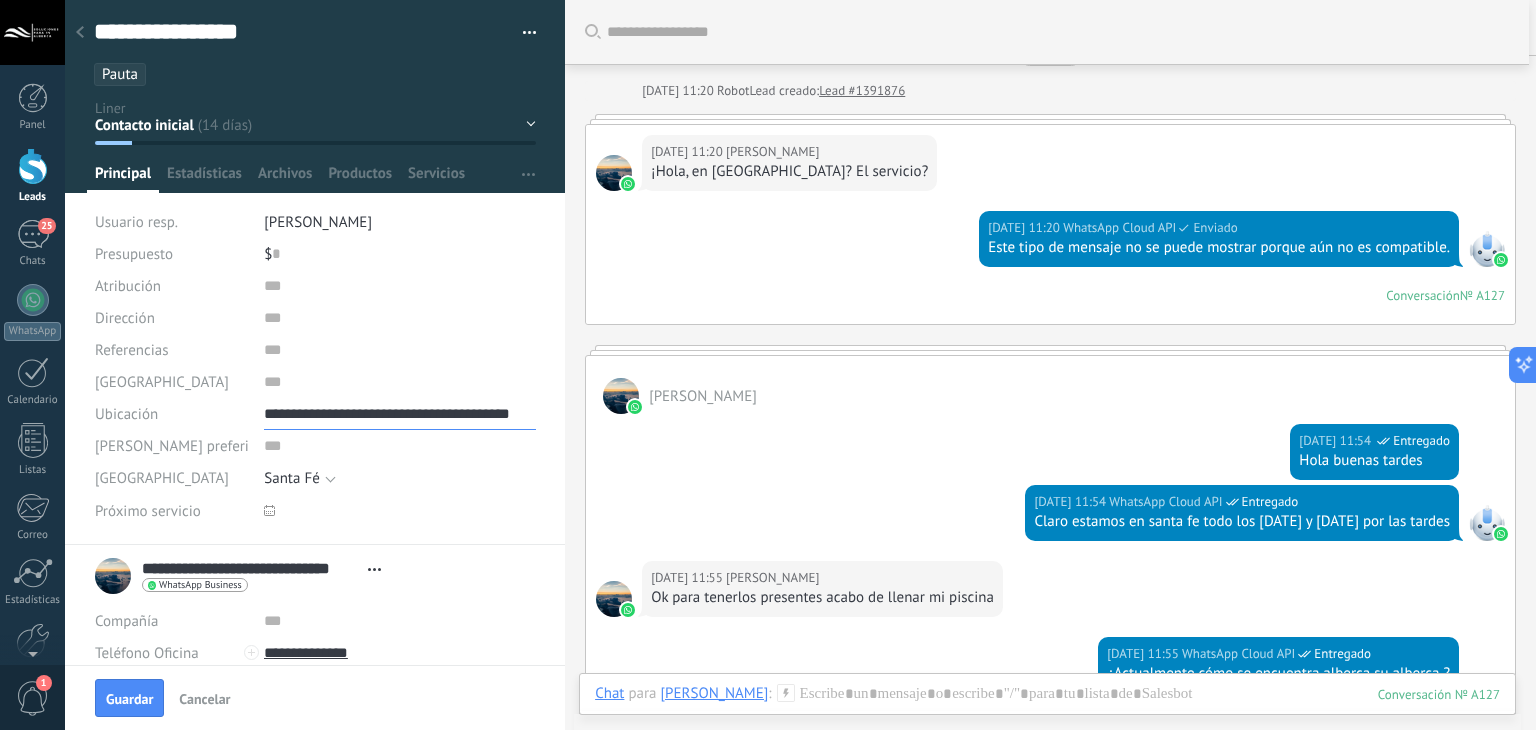 scroll, scrollTop: 0, scrollLeft: 27, axis: horizontal 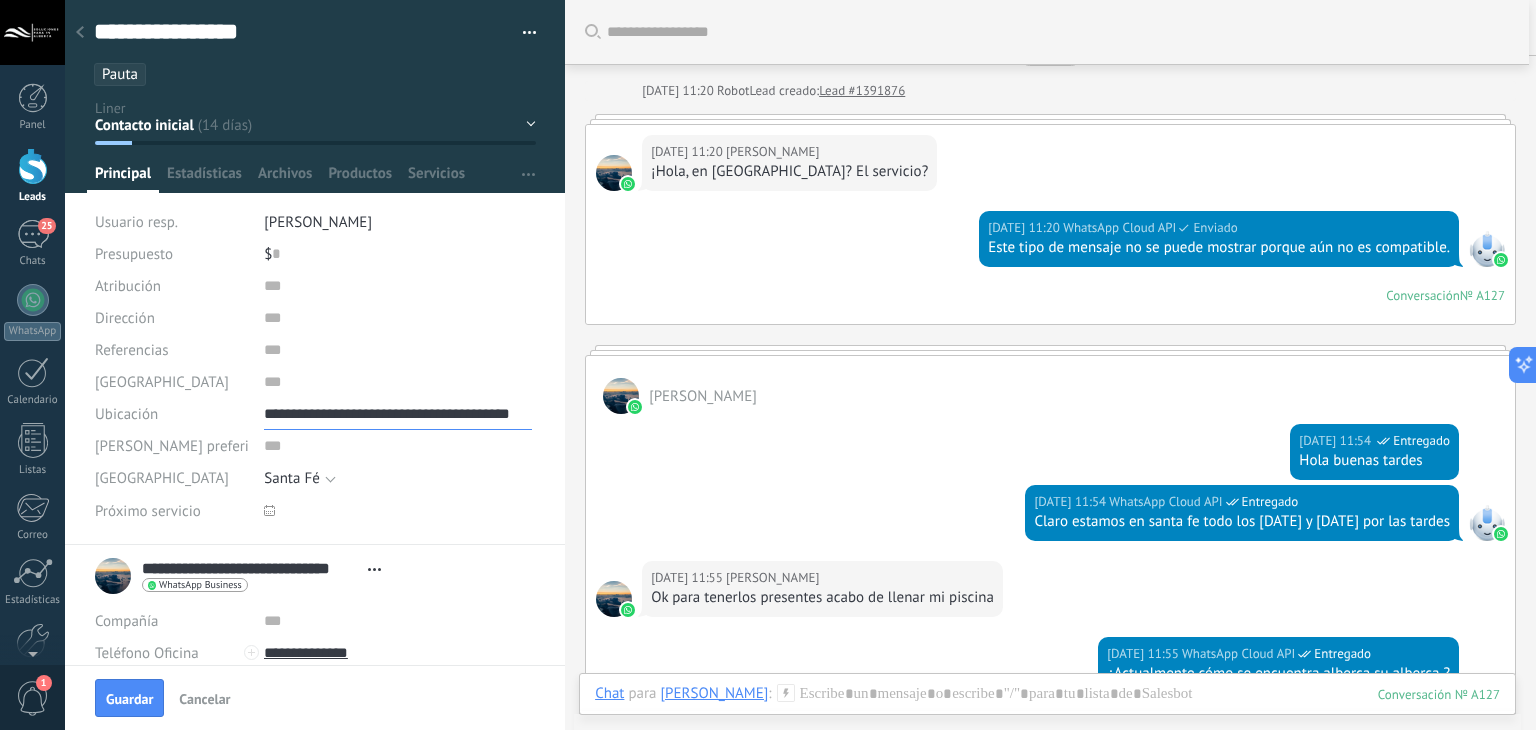 type on "**********" 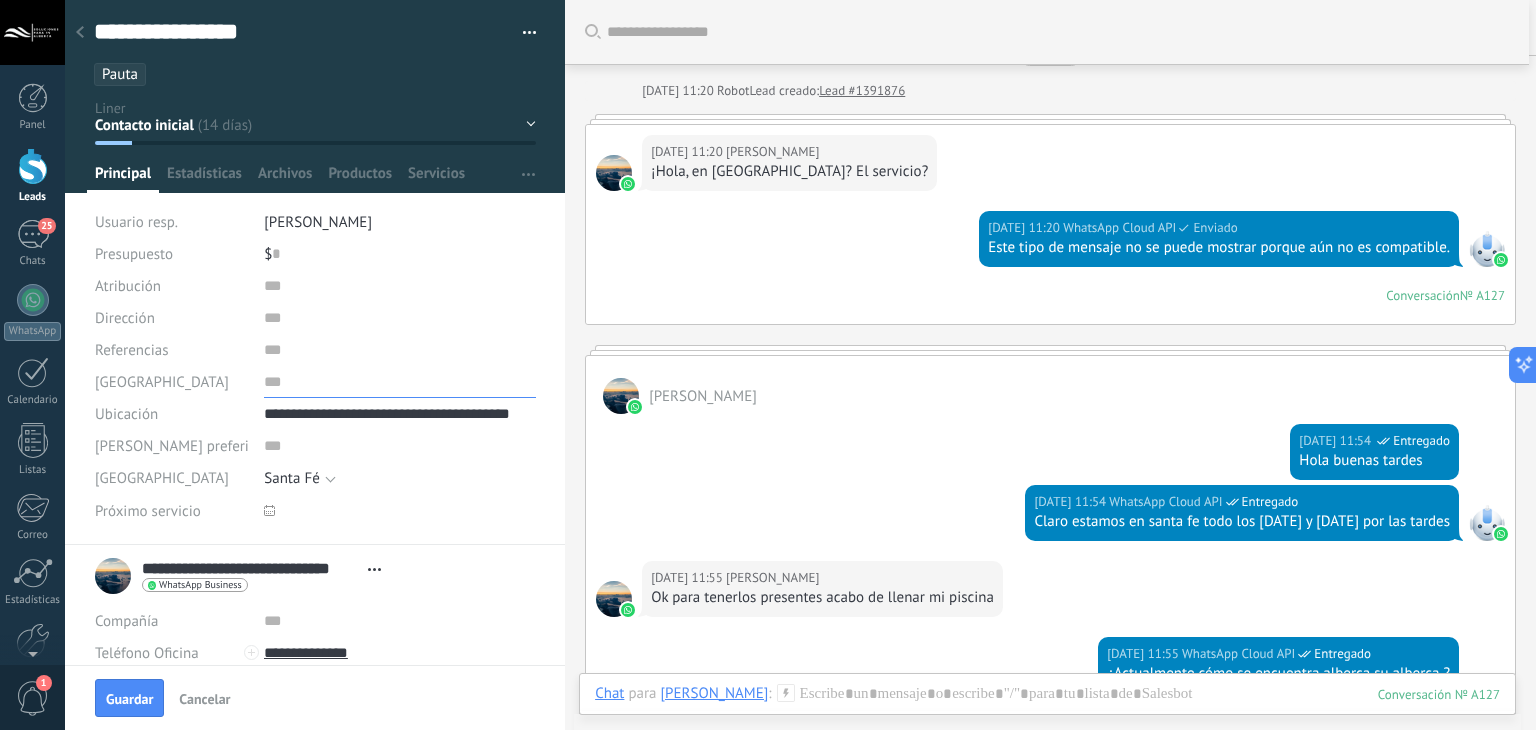 click at bounding box center (400, 382) 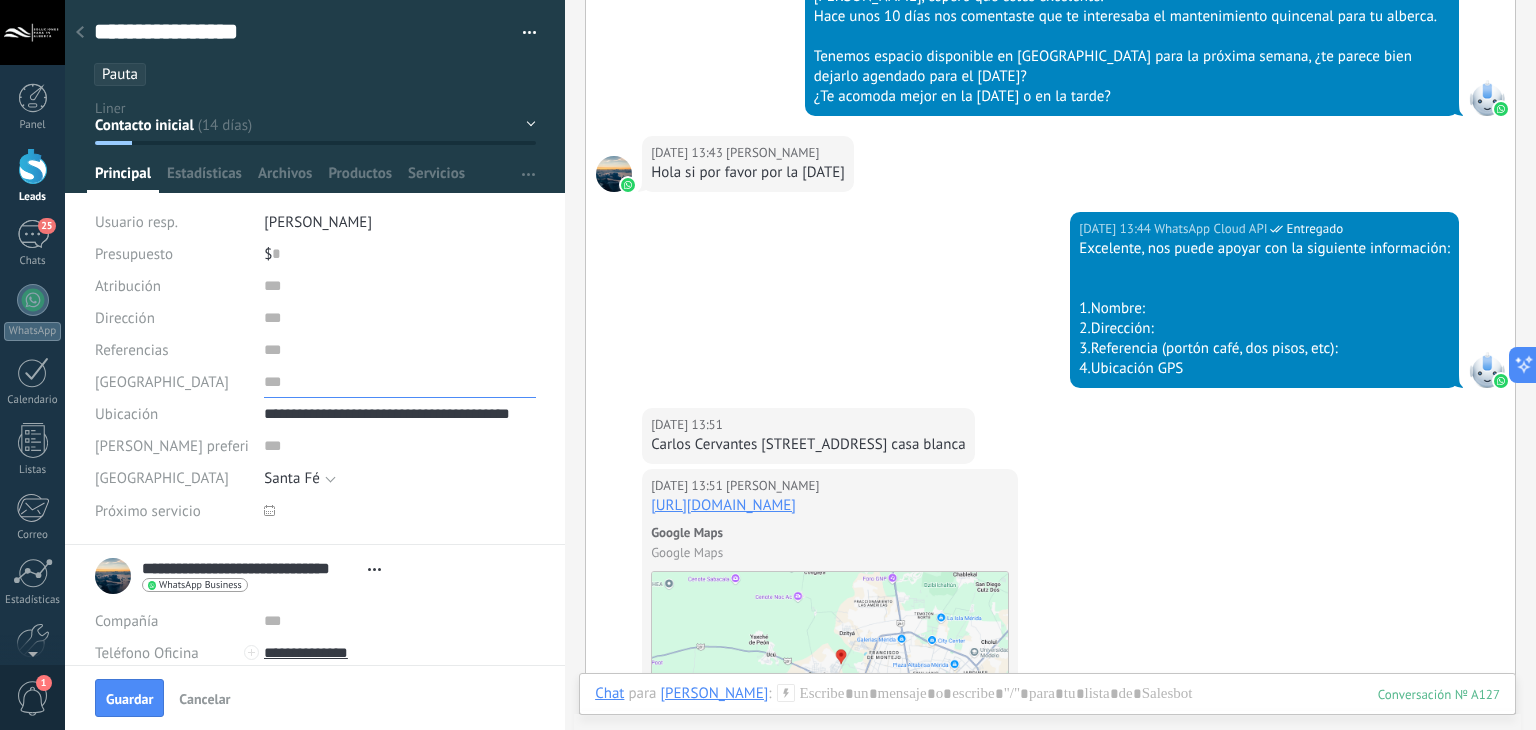 scroll, scrollTop: 2127, scrollLeft: 0, axis: vertical 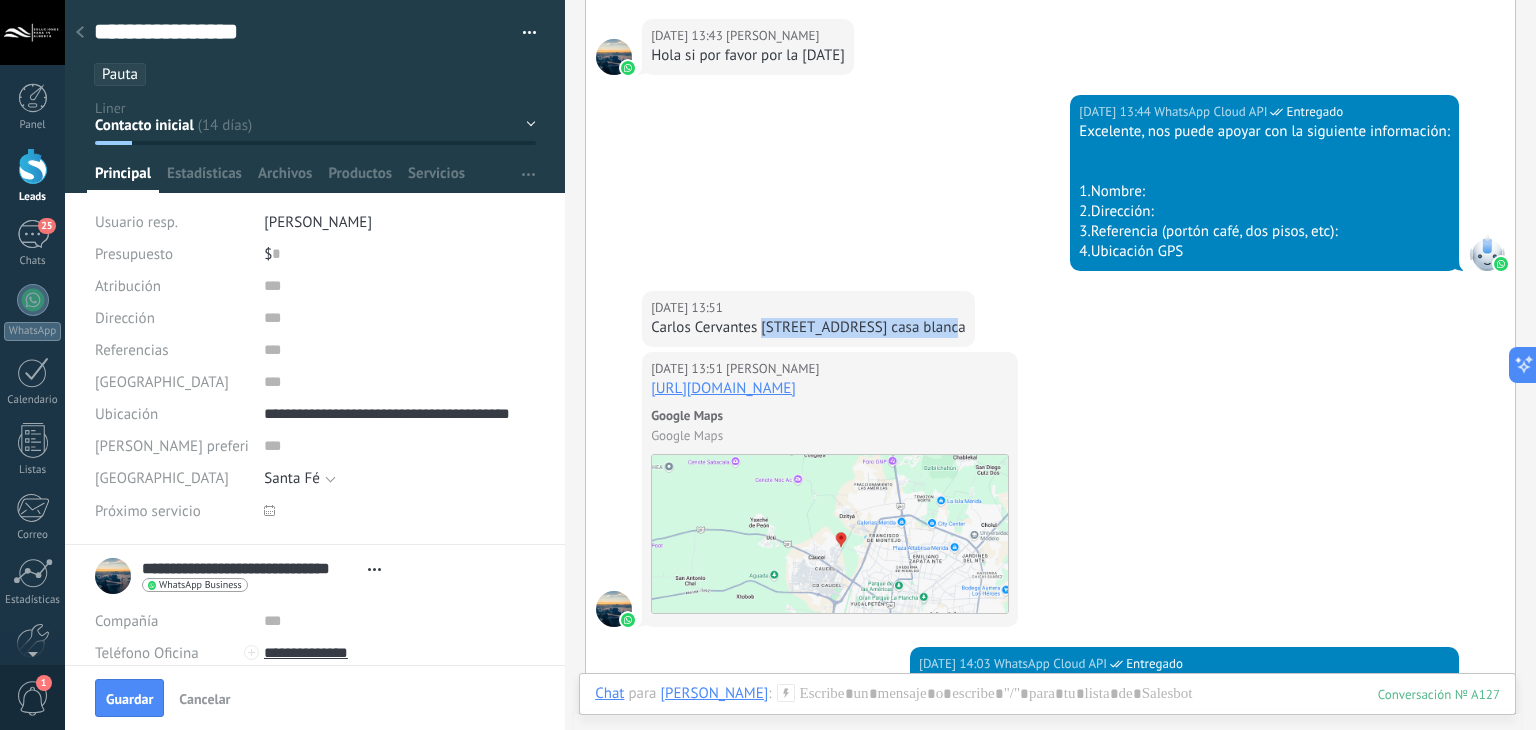 drag, startPoint x: 759, startPoint y: 324, endPoint x: 954, endPoint y: 317, distance: 195.1256 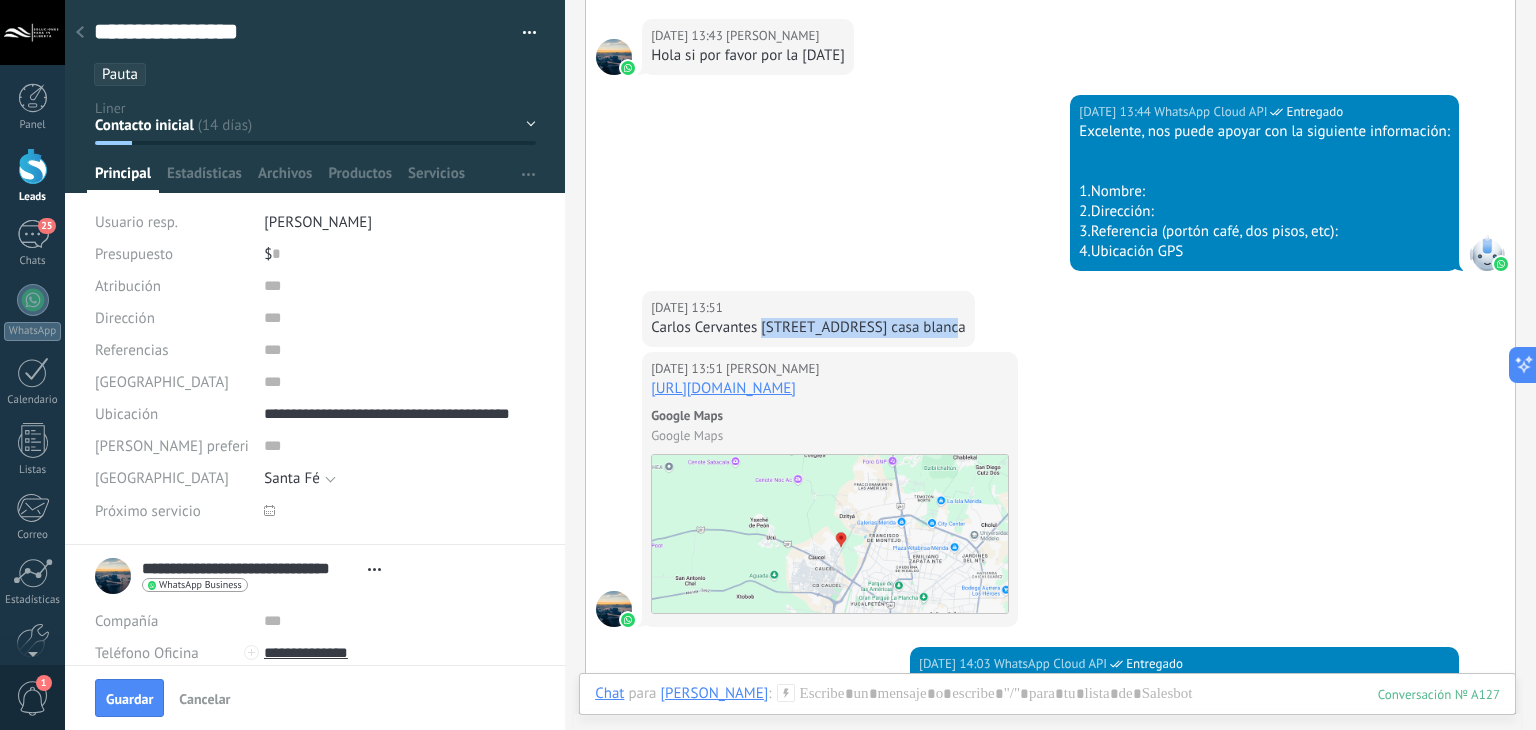 copy on "calle 13b n.593 casa blanca" 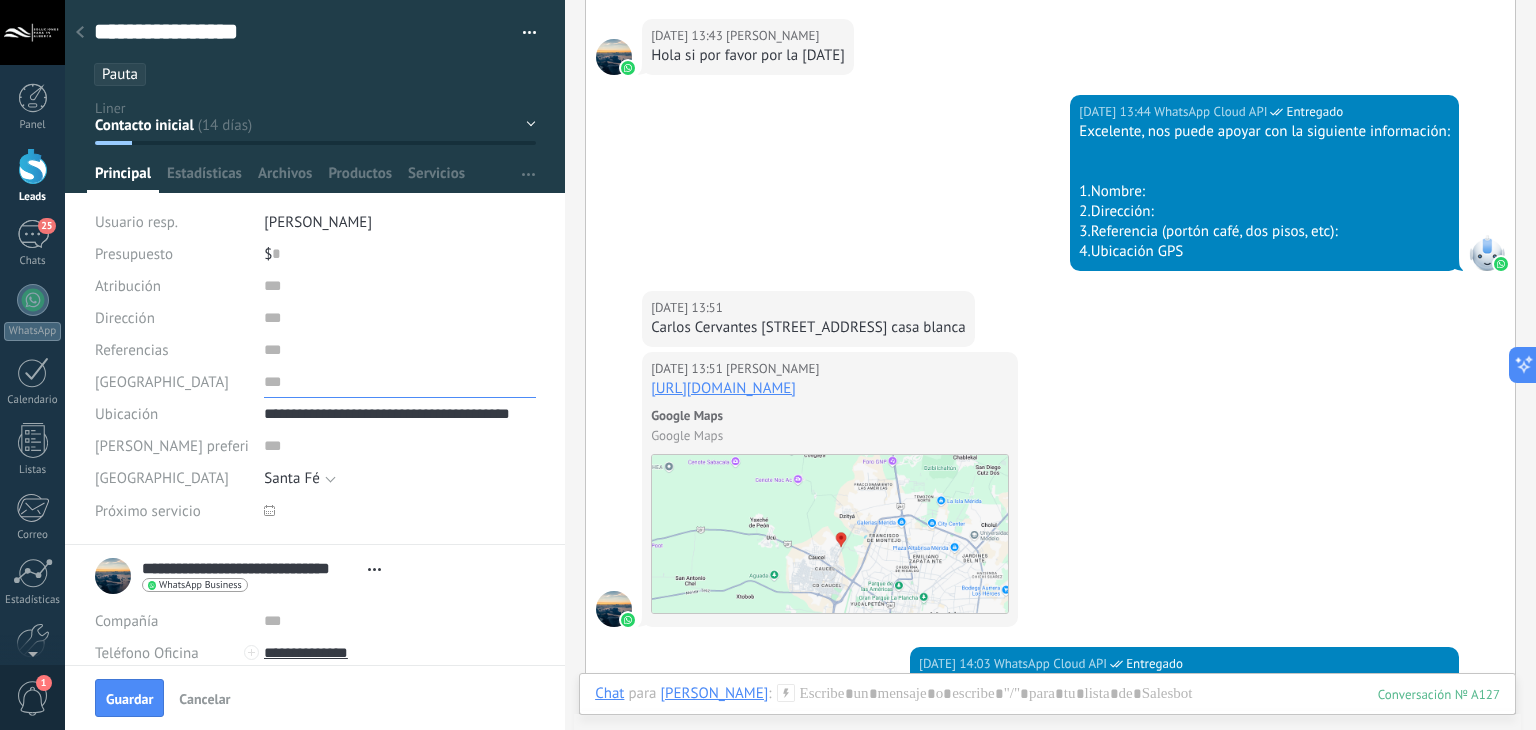 click at bounding box center (400, 382) 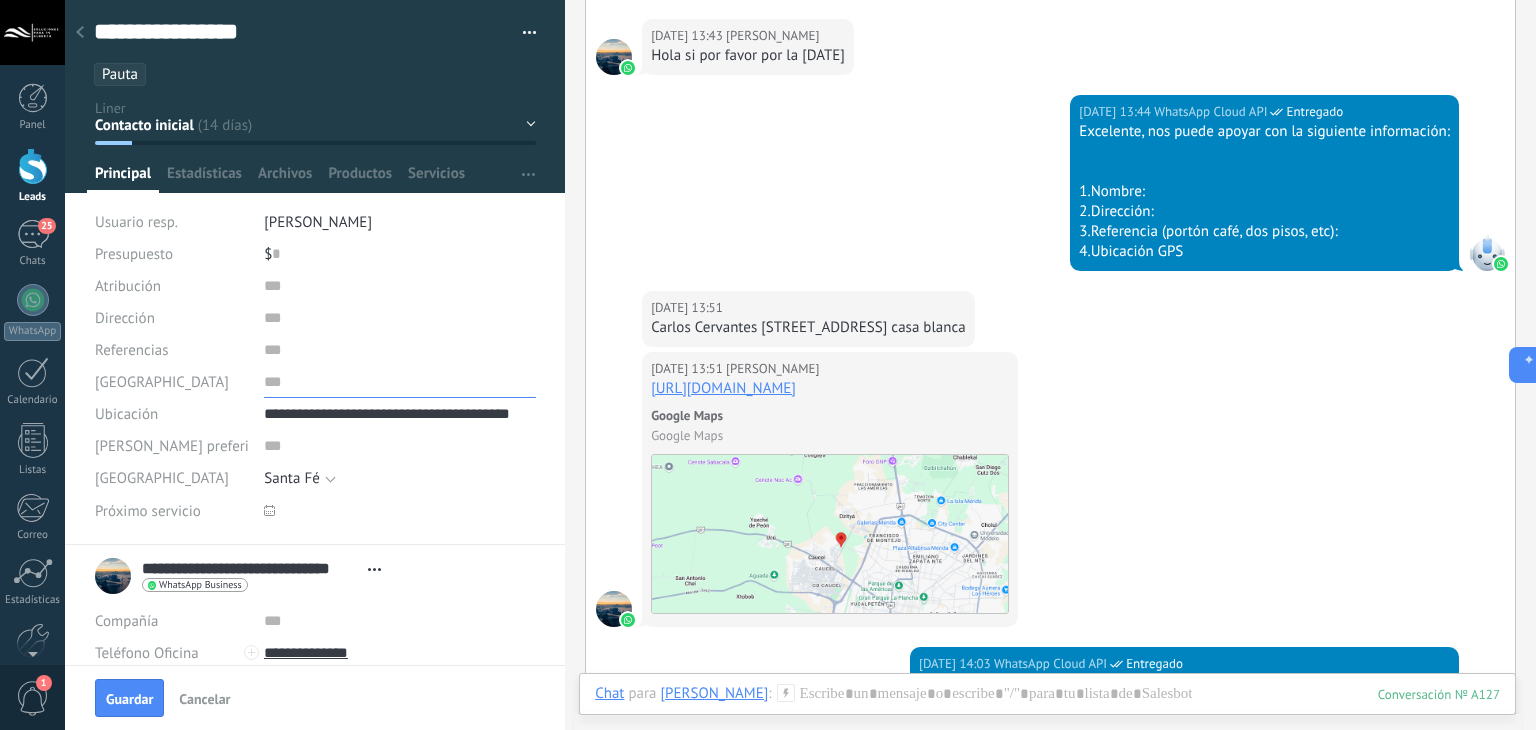 paste on "**********" 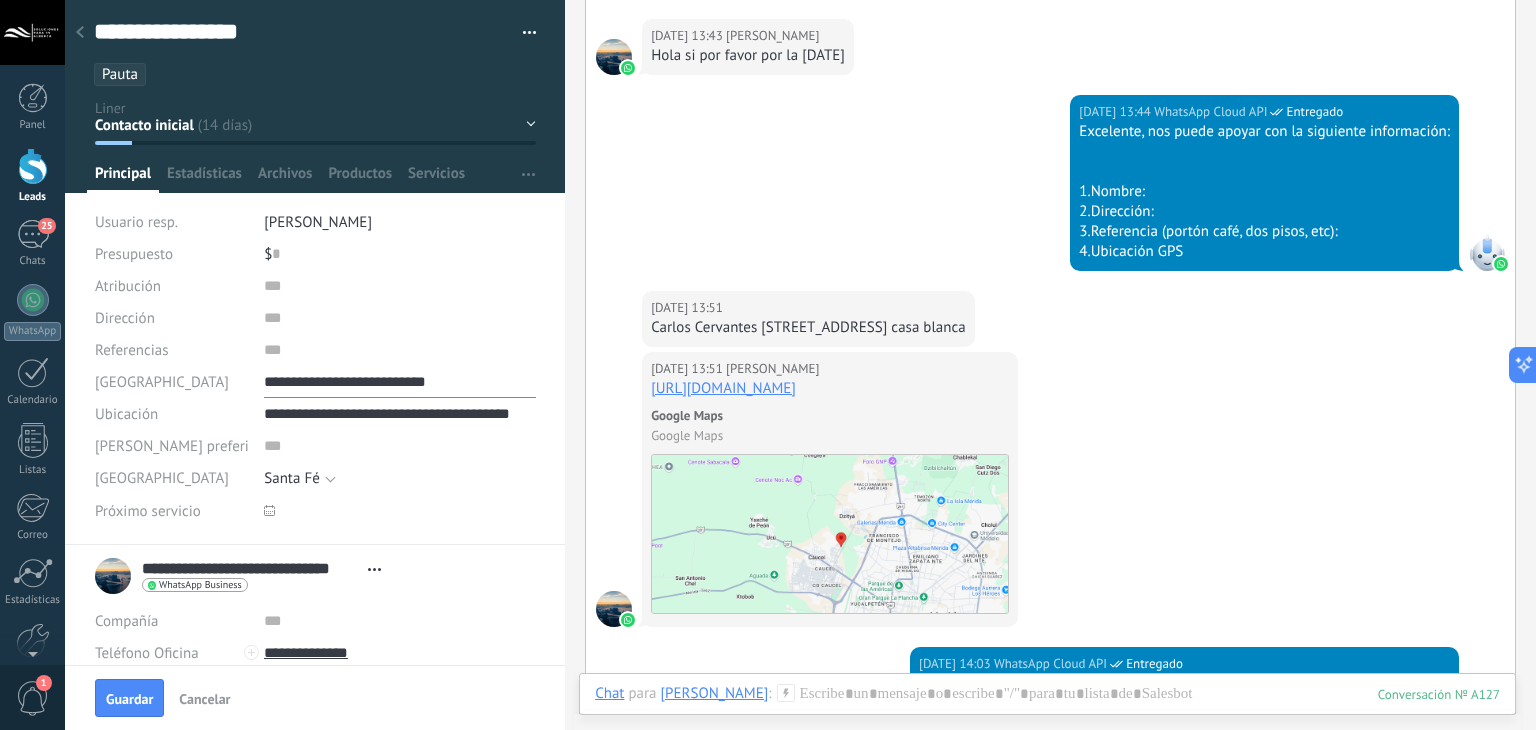 click on "**********" at bounding box center (400, 382) 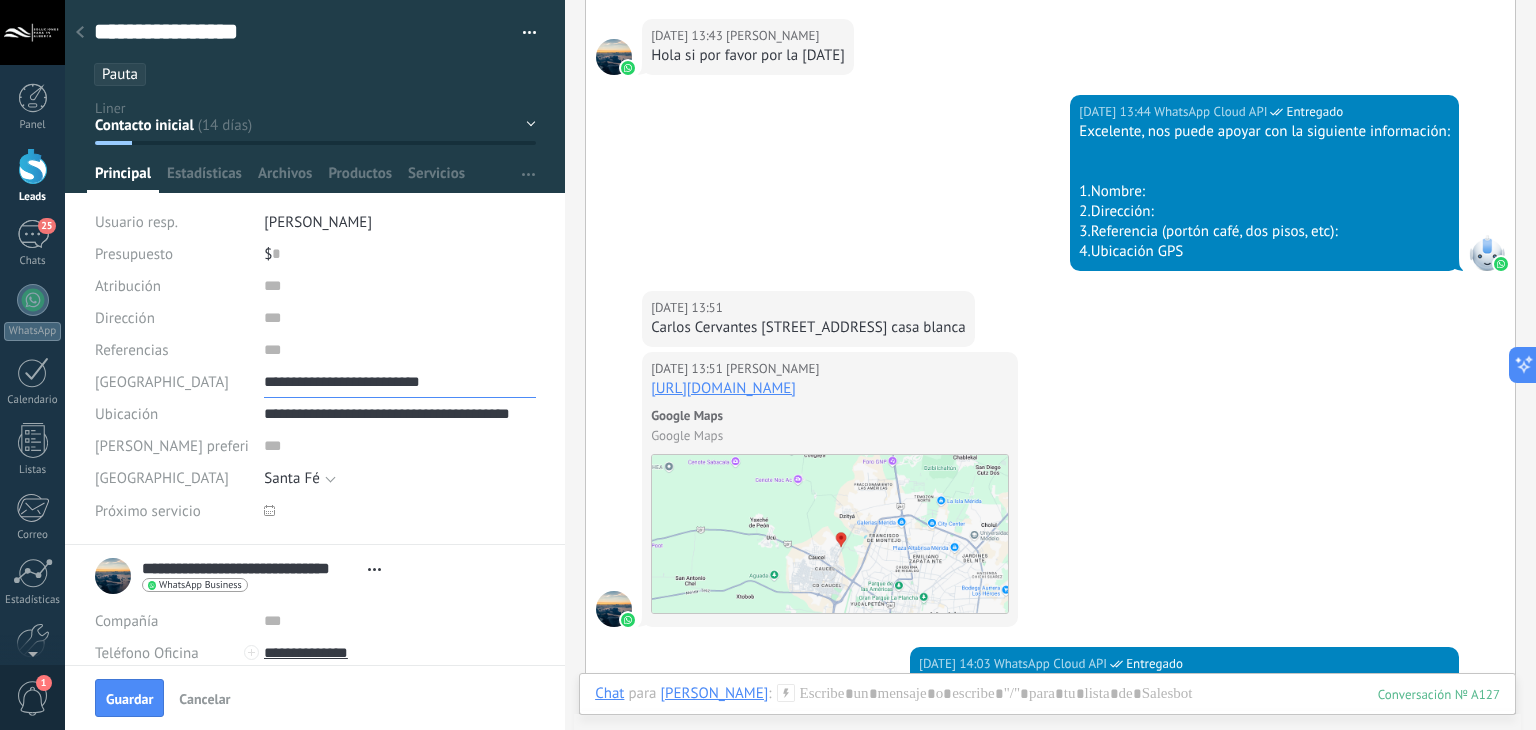 type on "**********" 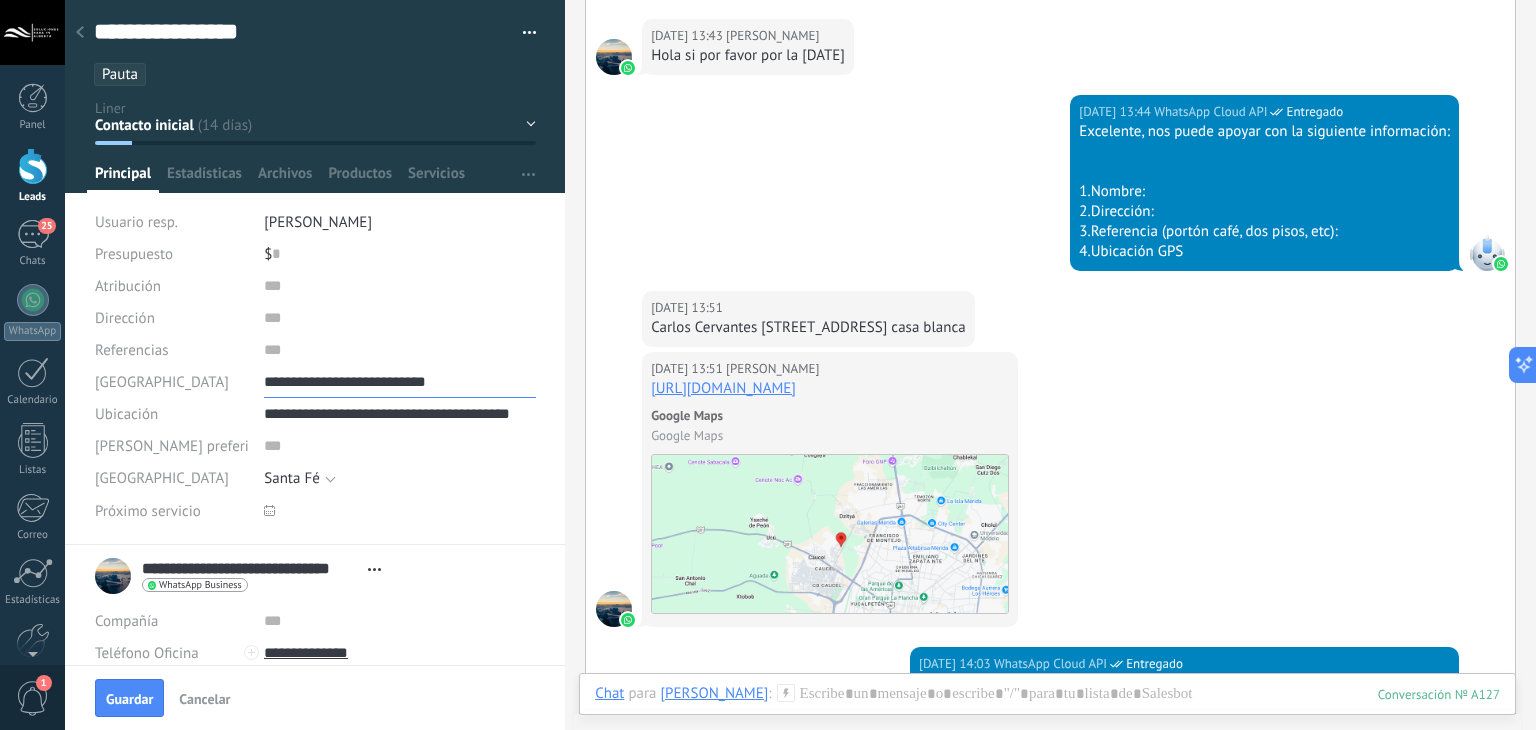 click on "**********" at bounding box center (400, 382) 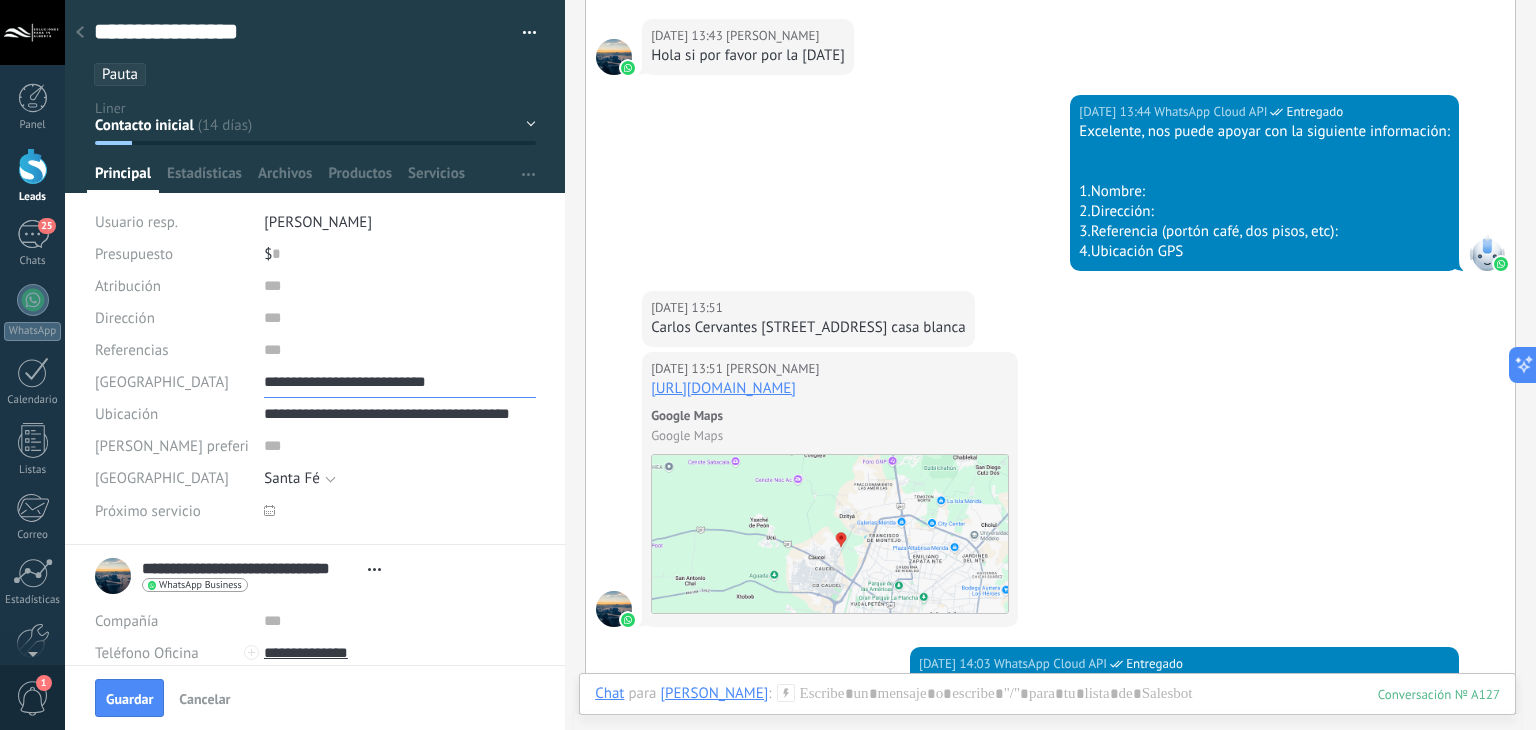 click on "**********" at bounding box center (400, 382) 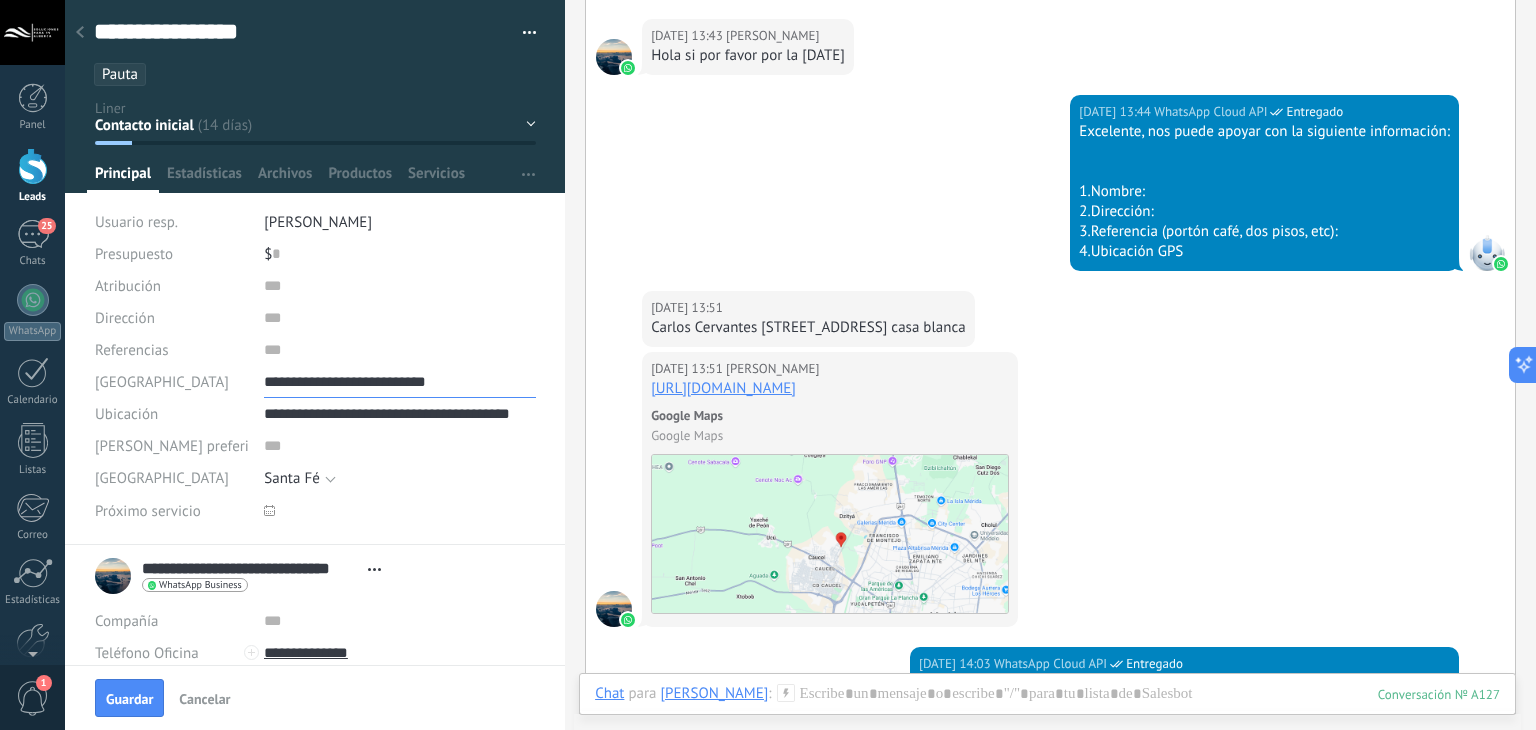 type 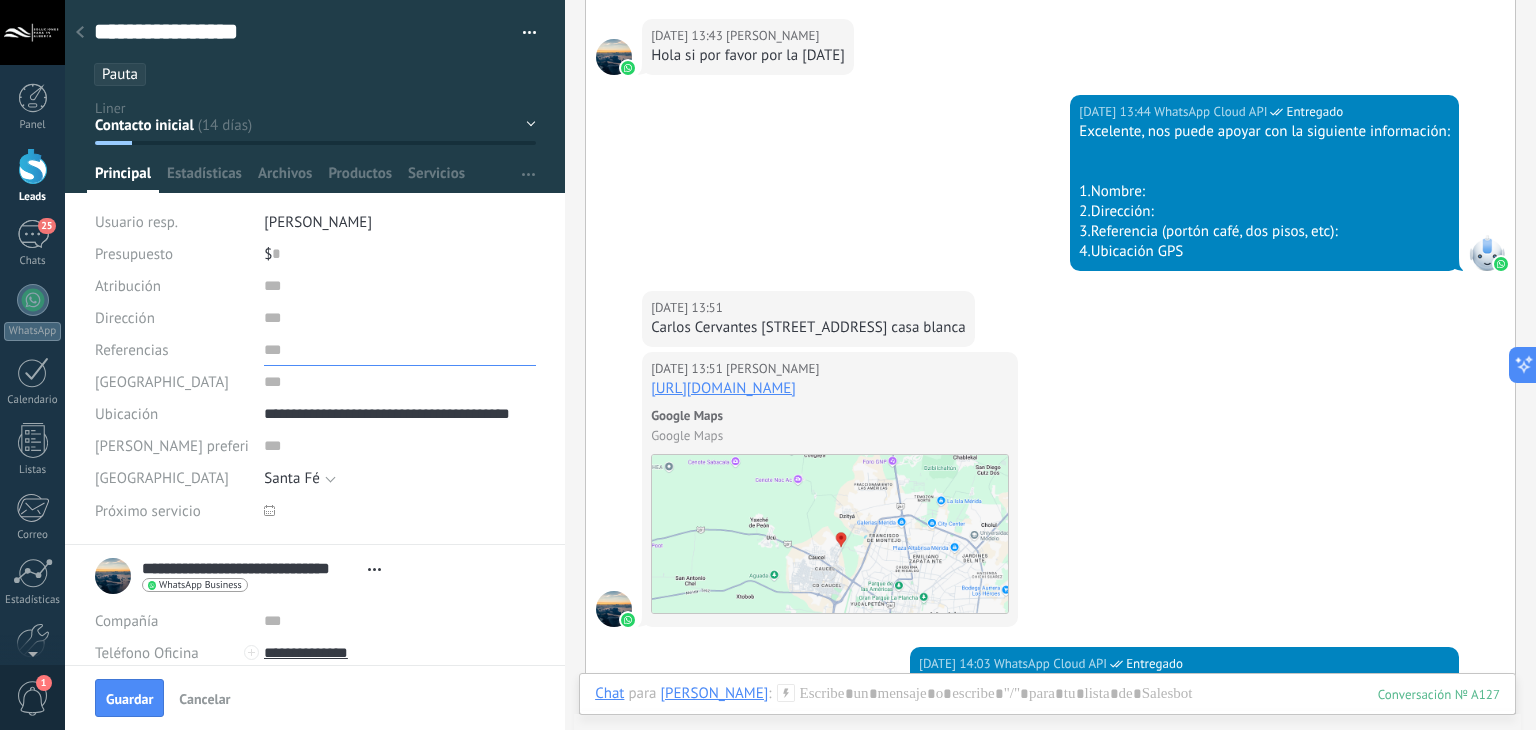 click at bounding box center [400, 350] 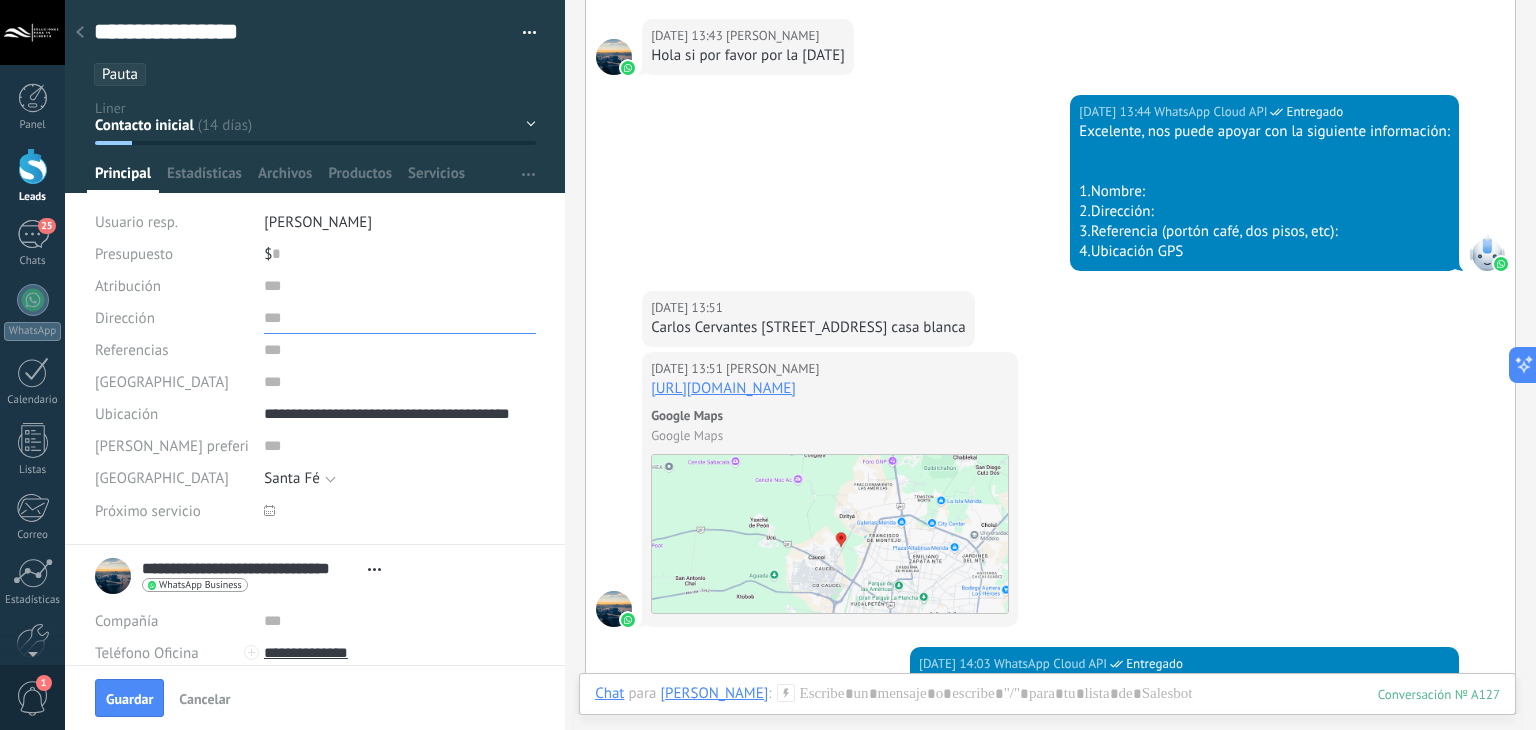 click at bounding box center [400, 318] 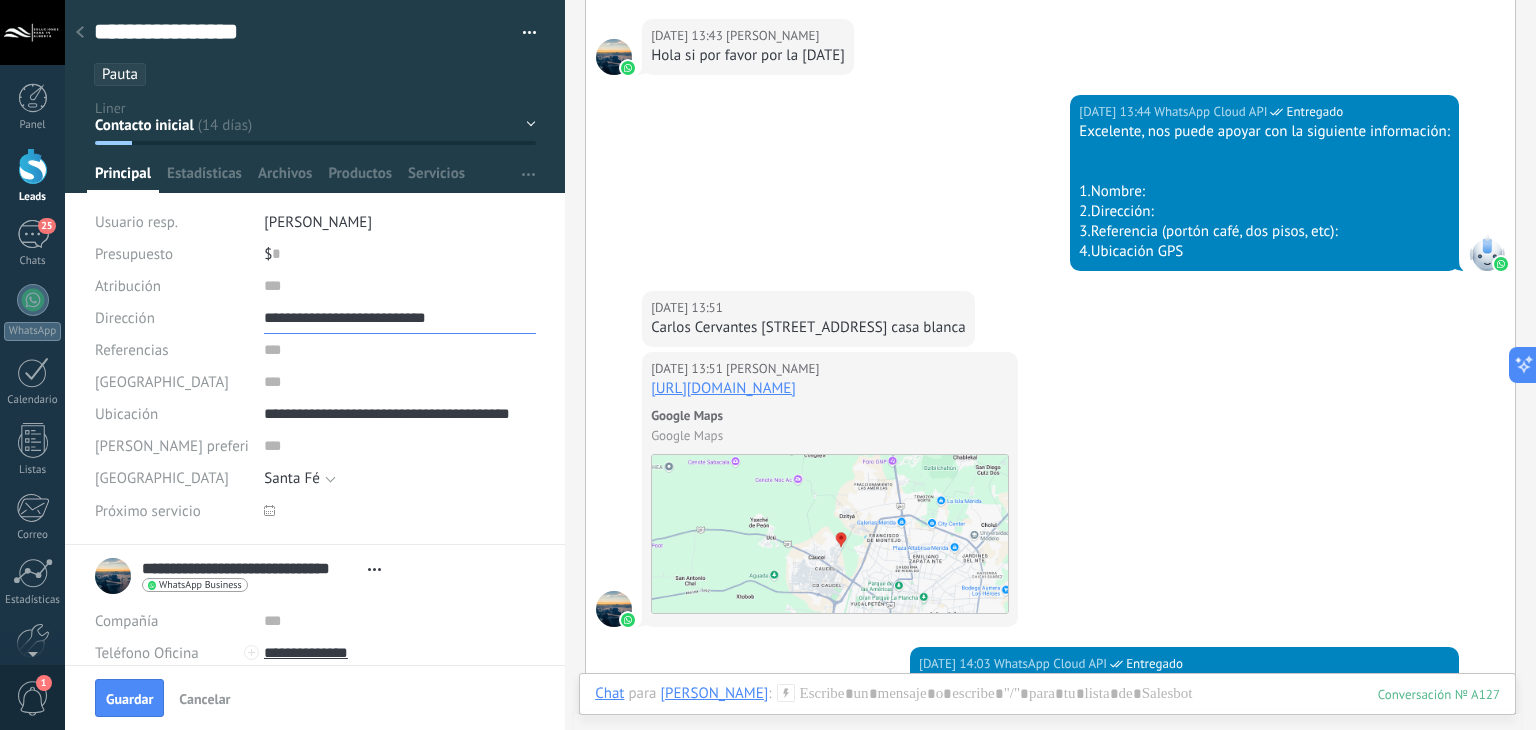 click on "**********" at bounding box center [400, 318] 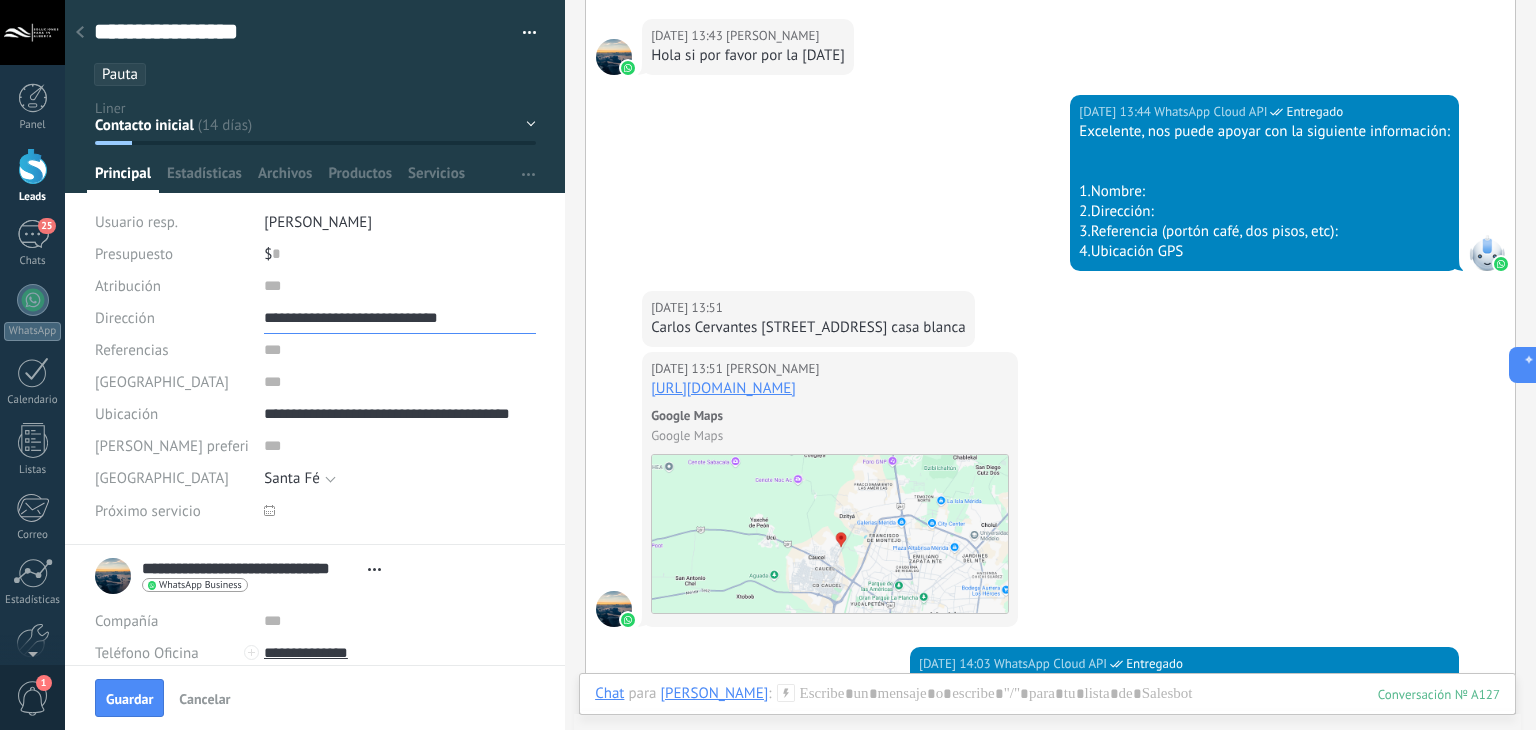 type on "**********" 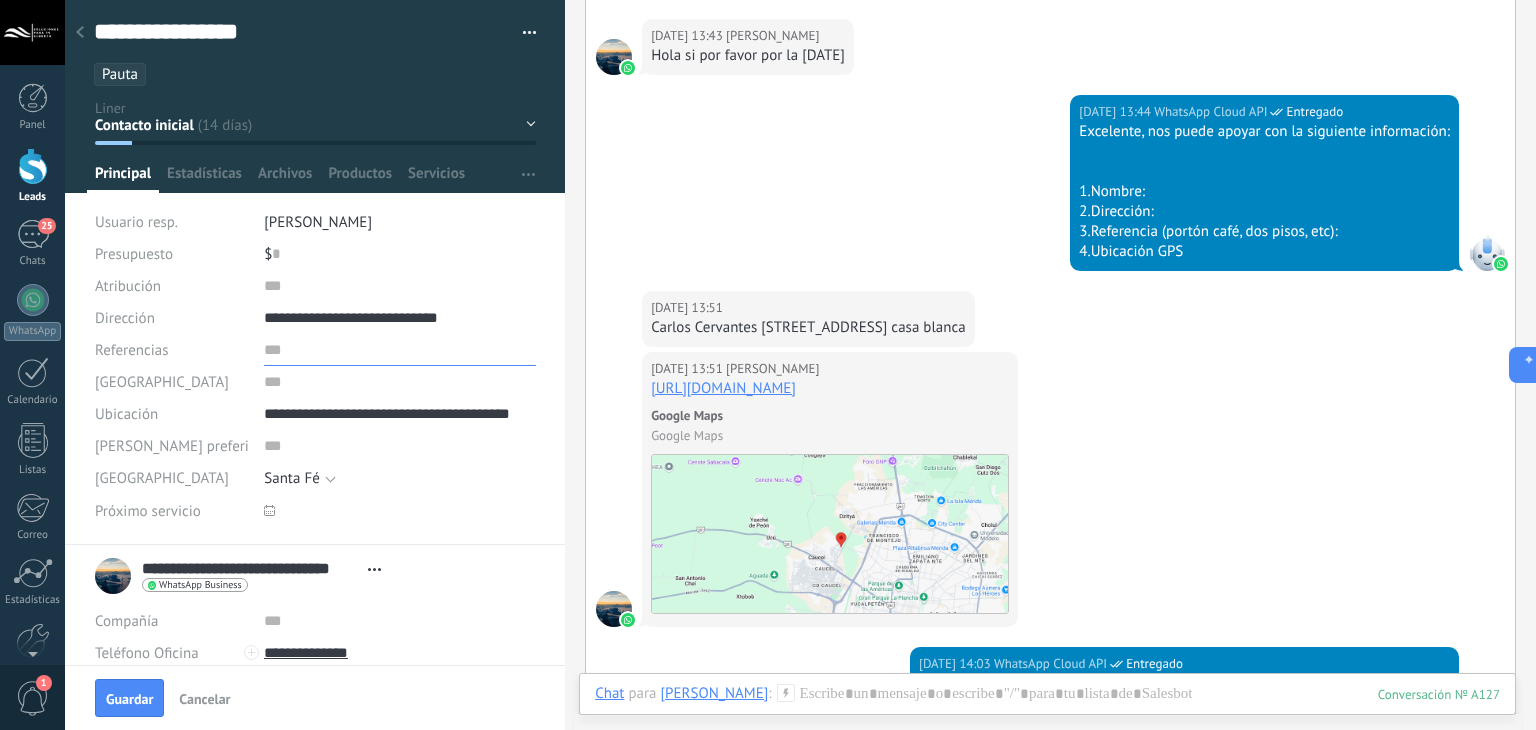 click at bounding box center [400, 350] 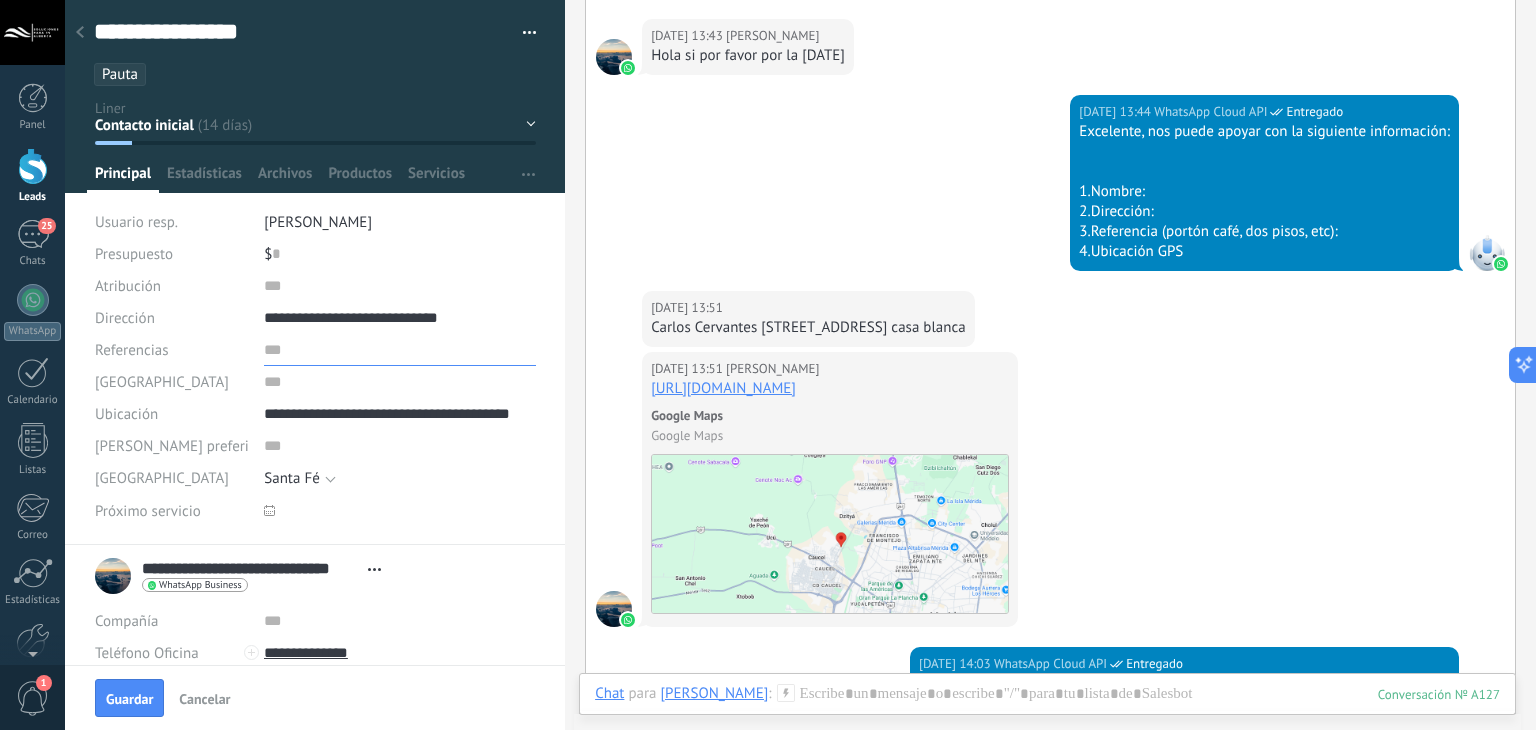 paste on "**********" 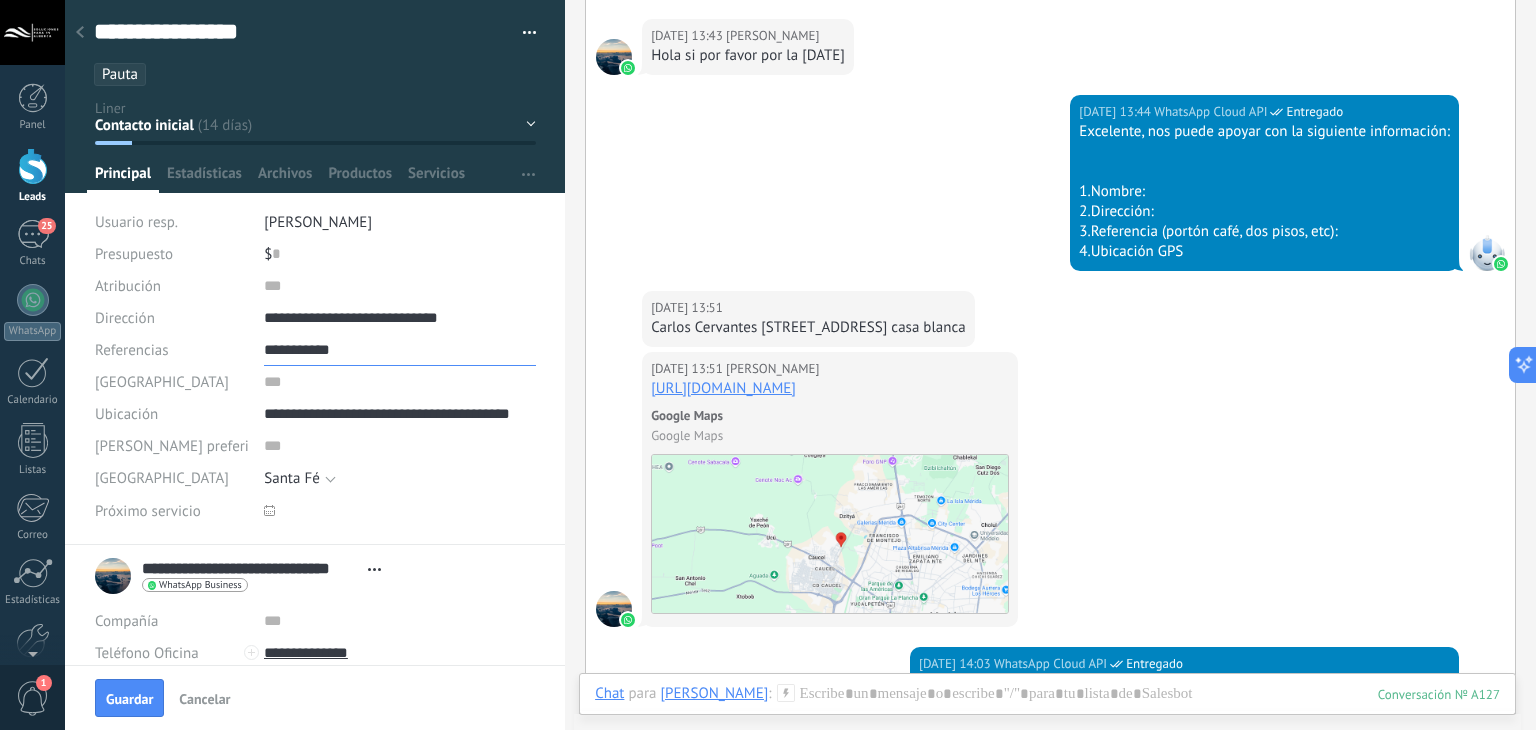 click on "**********" at bounding box center [400, 350] 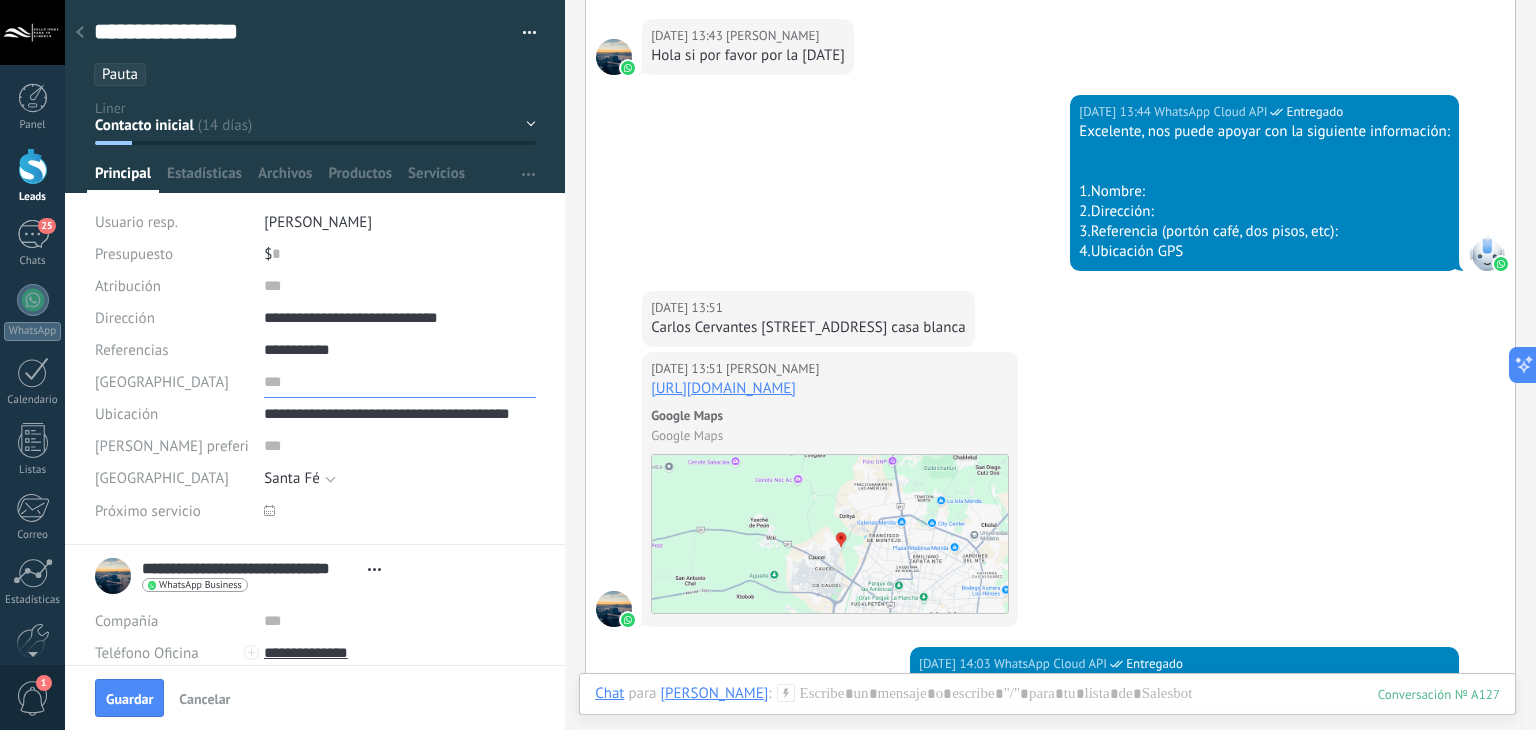 click at bounding box center [400, 382] 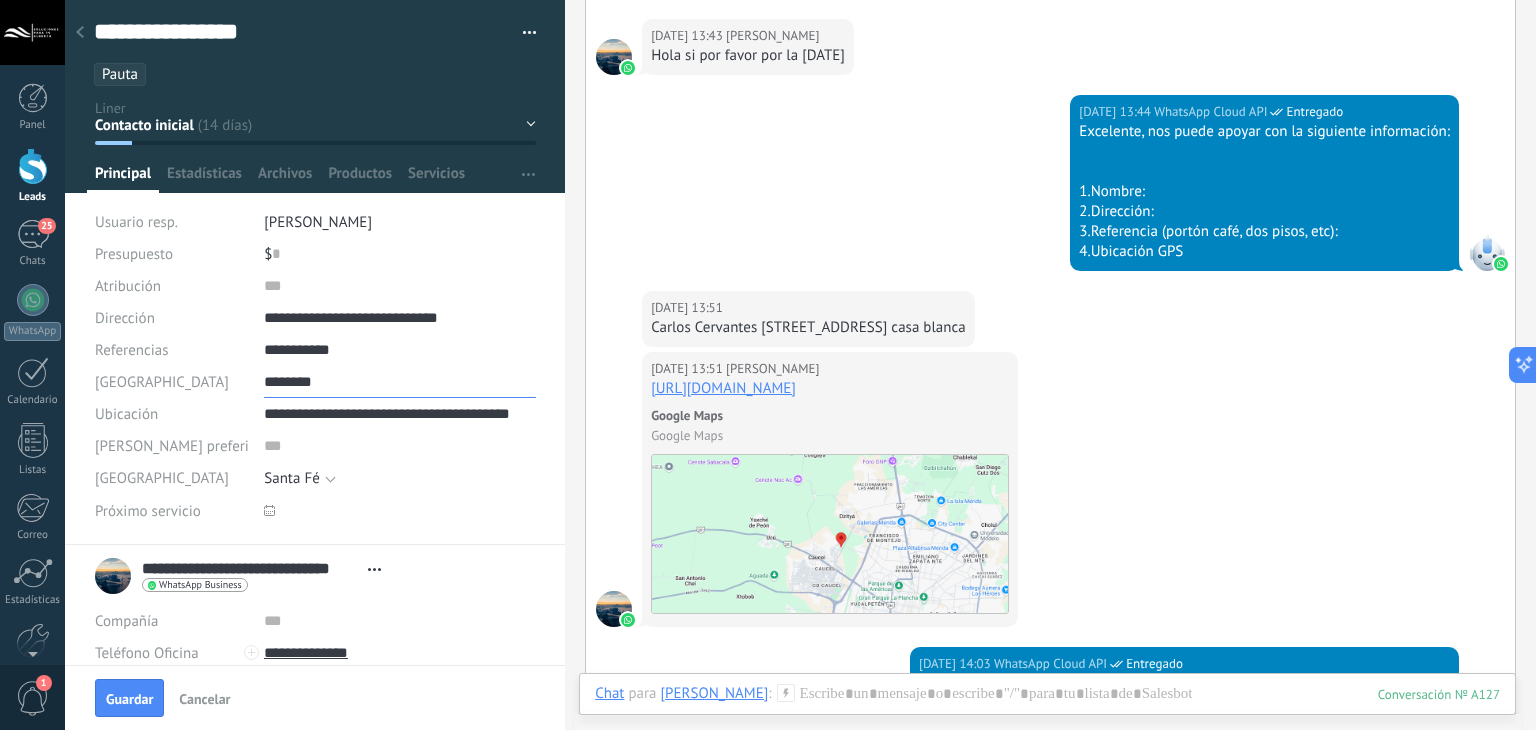 type on "********" 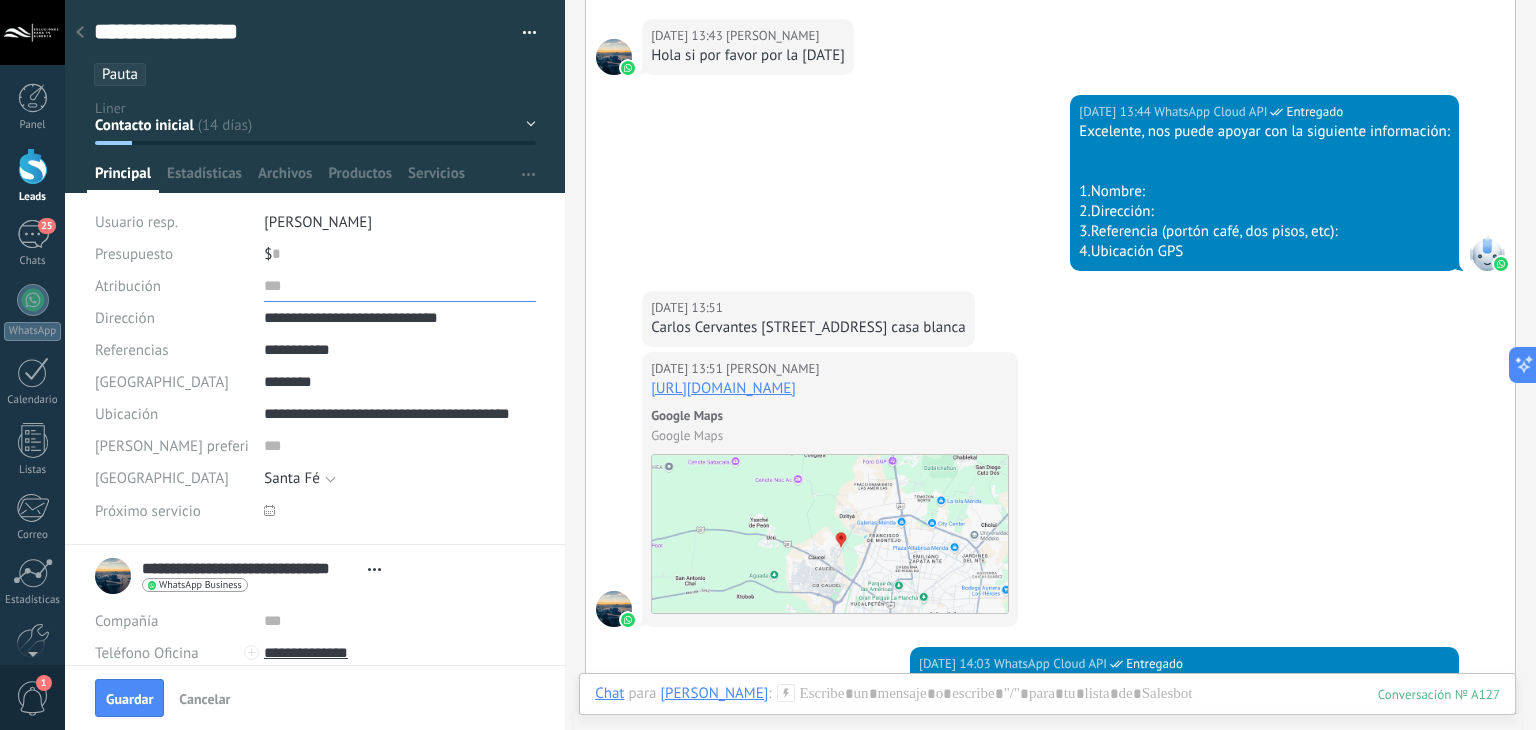 click at bounding box center (400, 286) 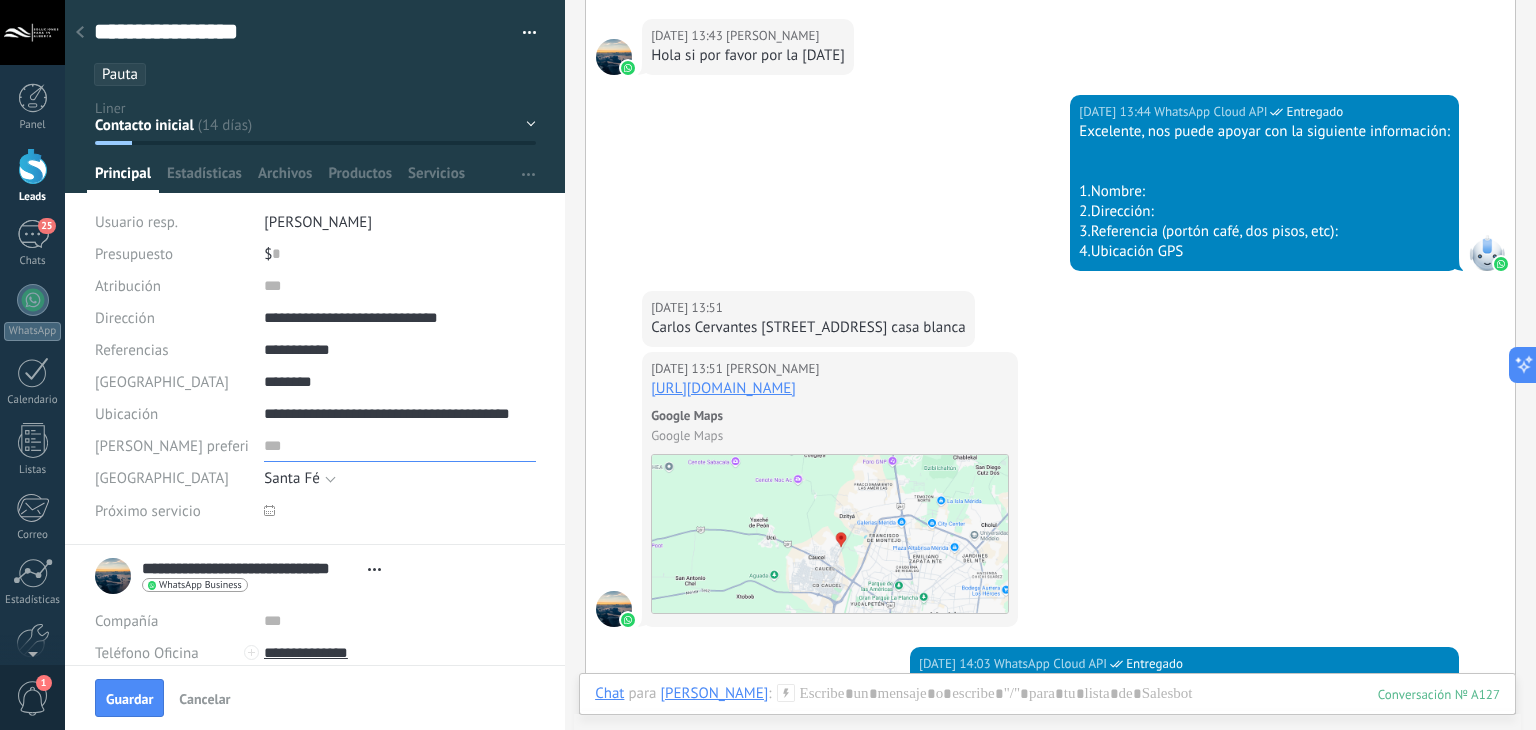 click at bounding box center (400, 446) 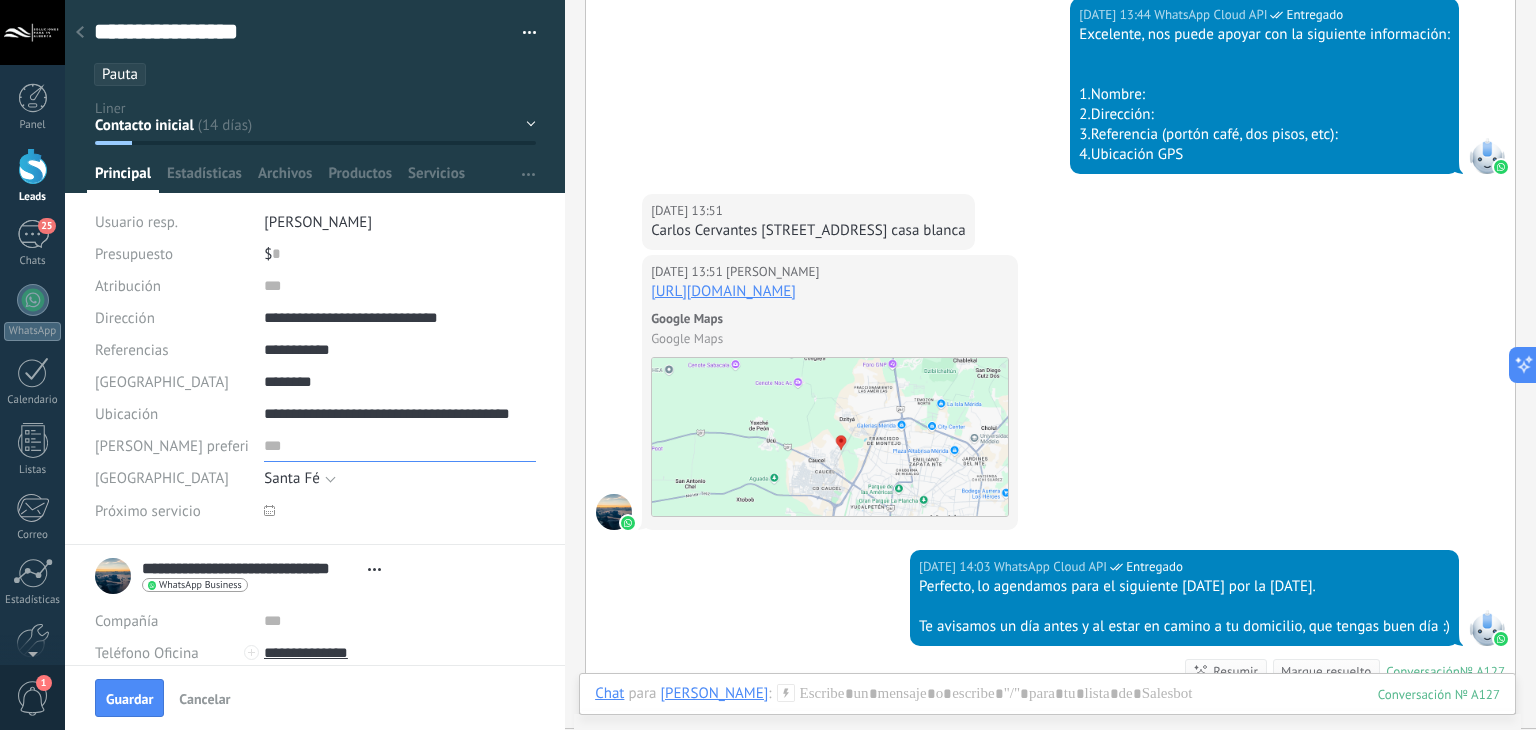 scroll, scrollTop: 2327, scrollLeft: 0, axis: vertical 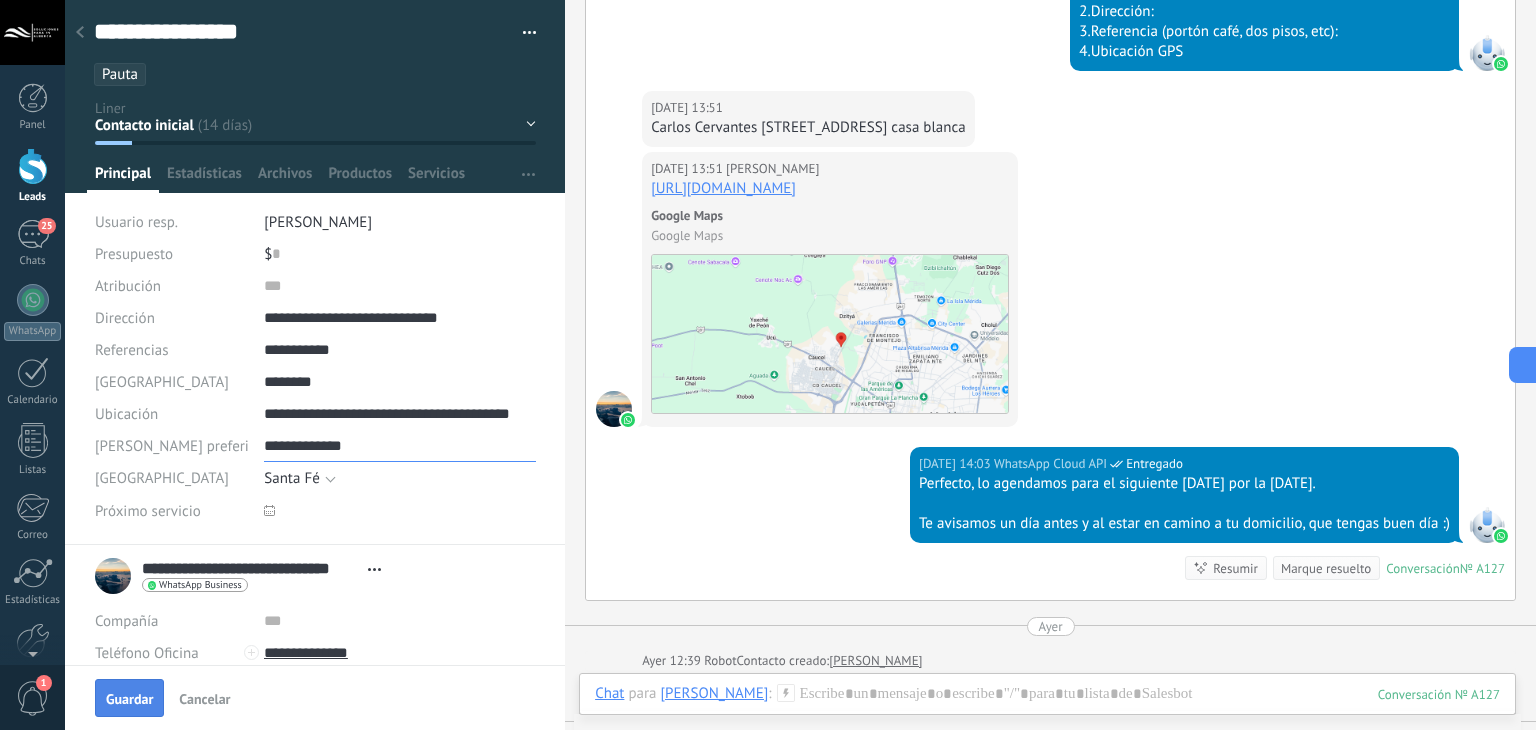 type on "**********" 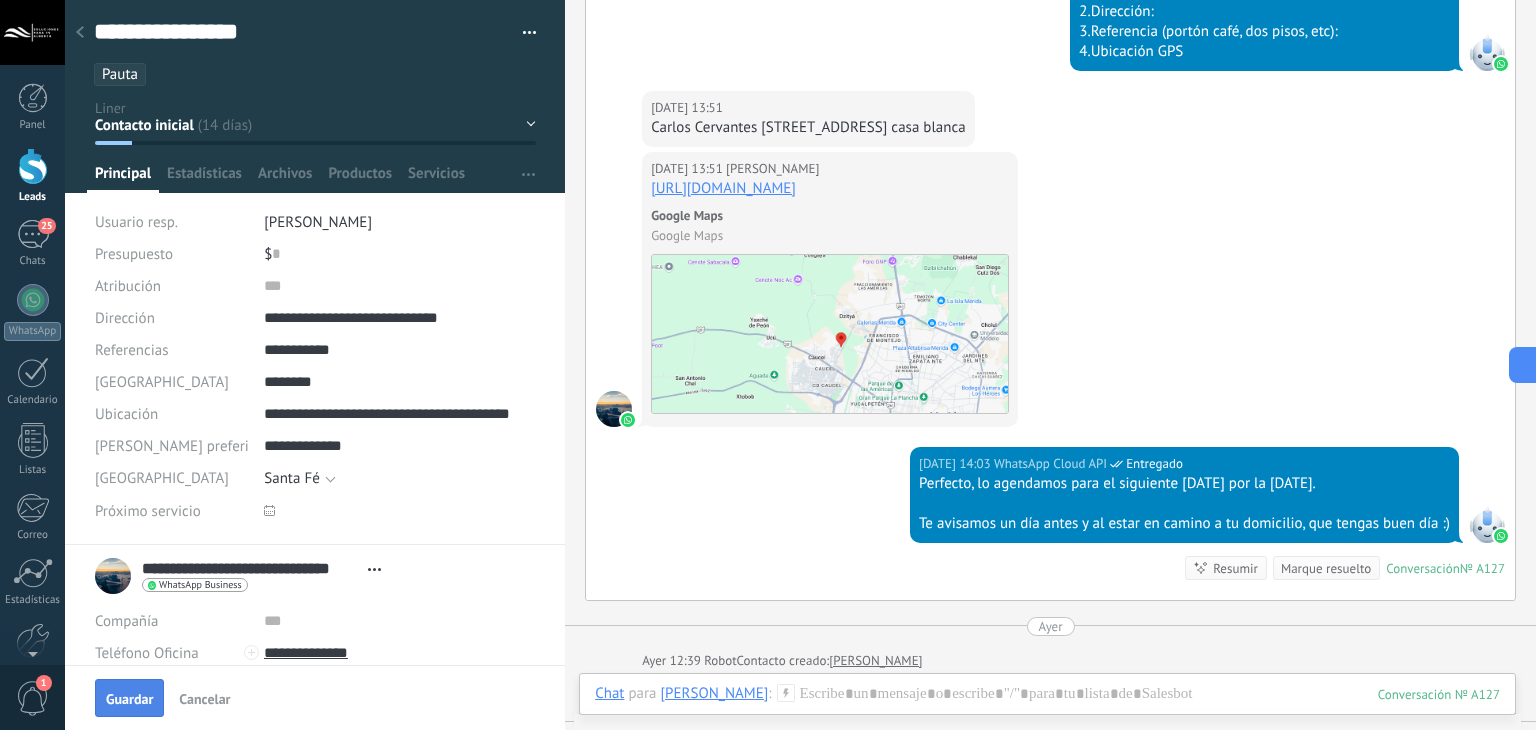 click on "Guardar" at bounding box center [129, 698] 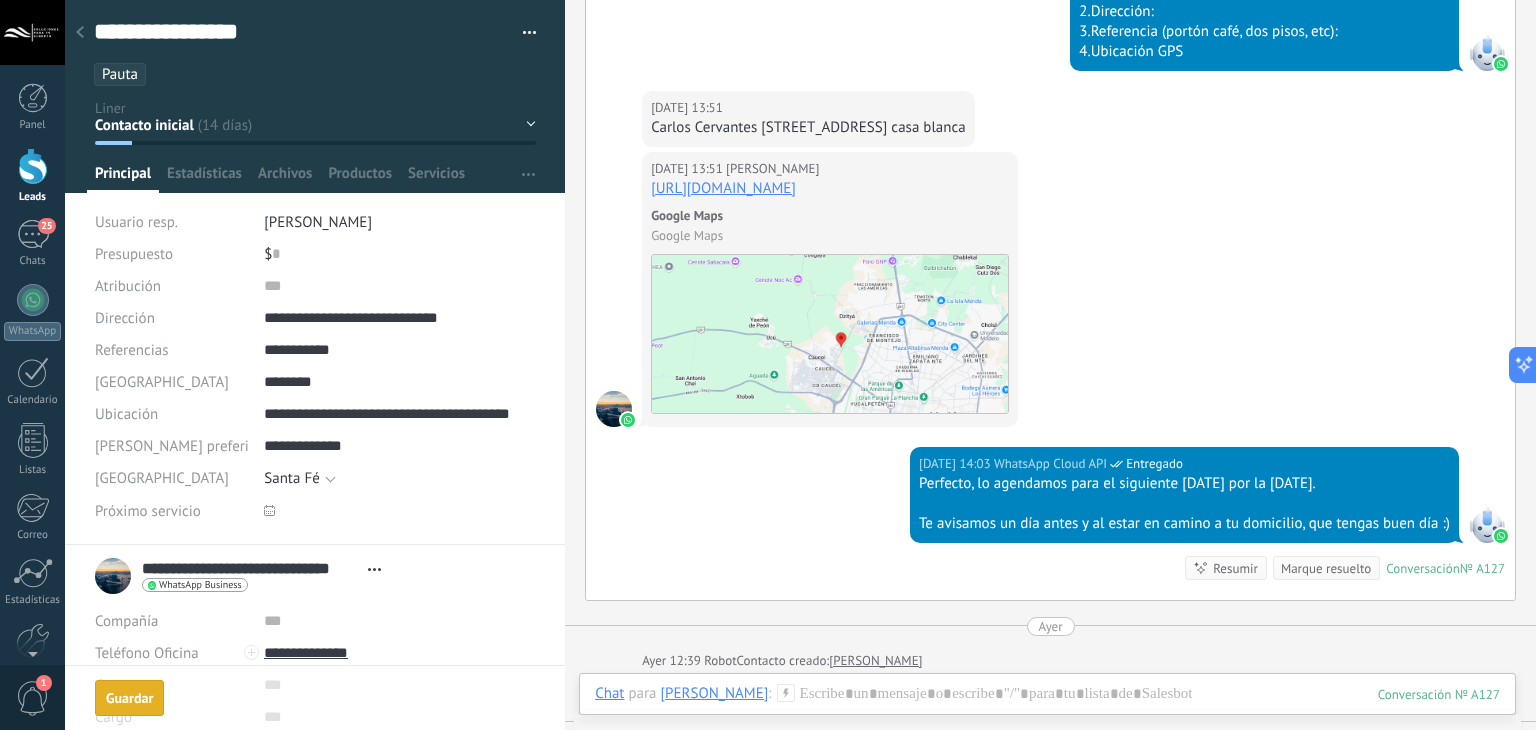 scroll, scrollTop: 2467, scrollLeft: 0, axis: vertical 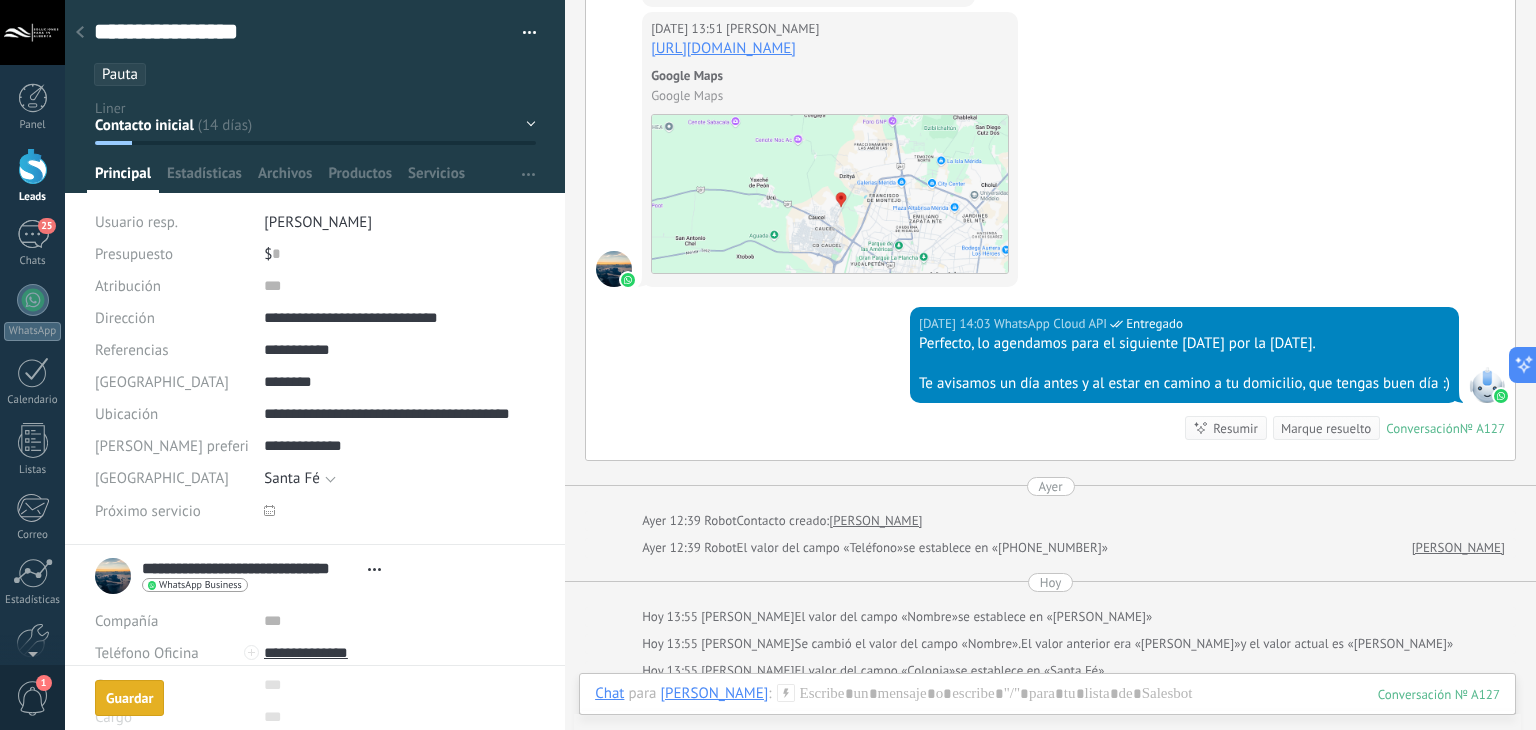 click on "Contacto inicial
no contestó
stand  by 15 días
1er intento
2do intento
3er intento" at bounding box center [0, 0] 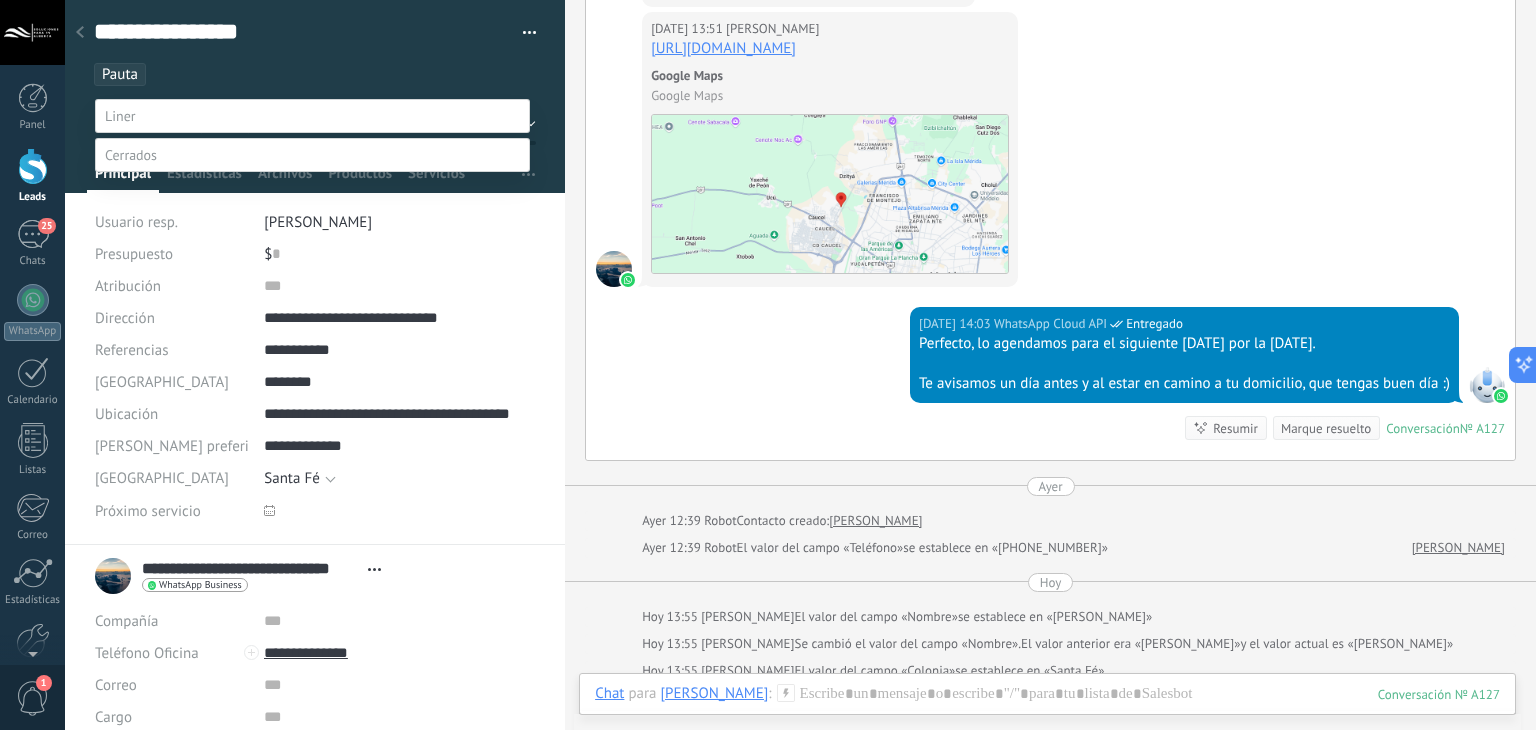 click at bounding box center [131, 155] 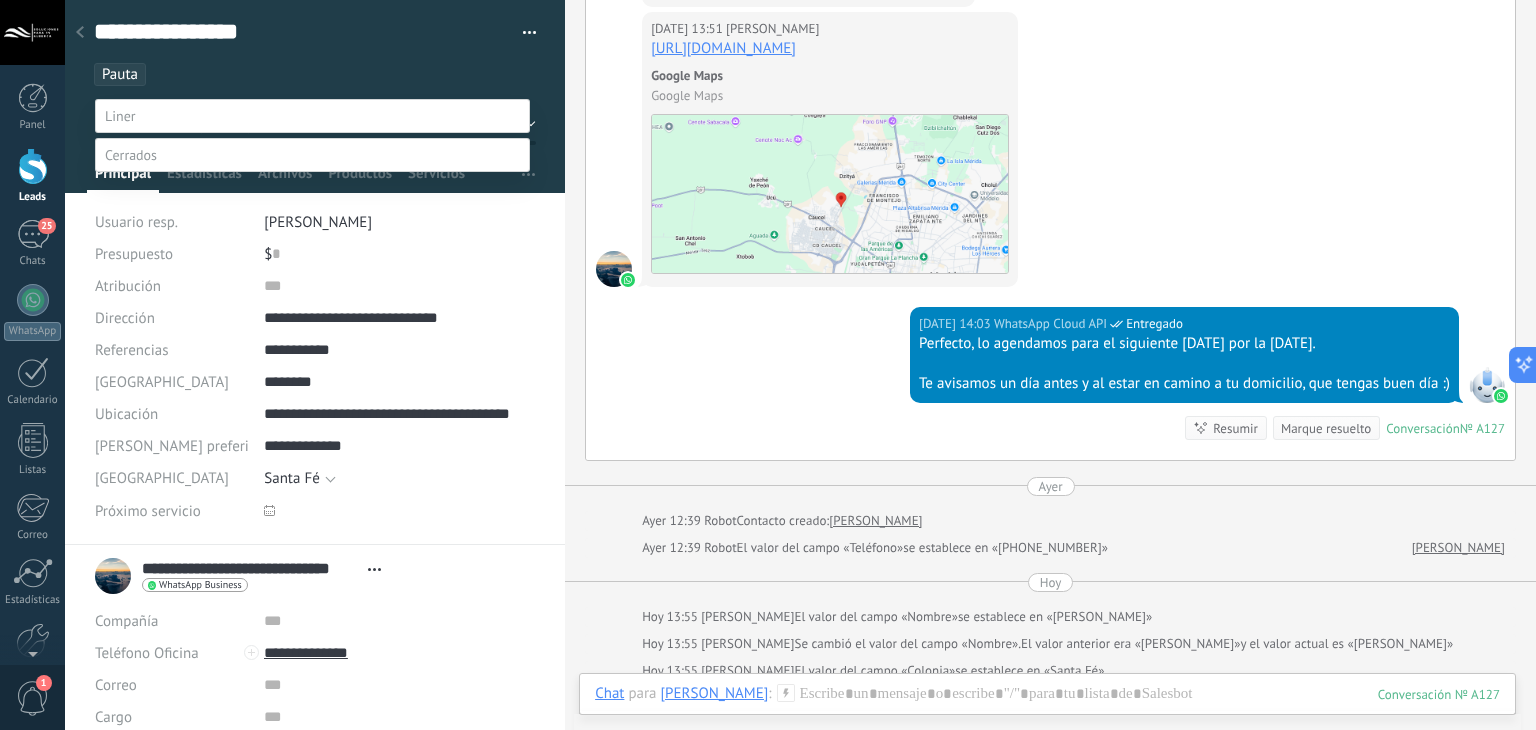 scroll, scrollTop: 39, scrollLeft: 0, axis: vertical 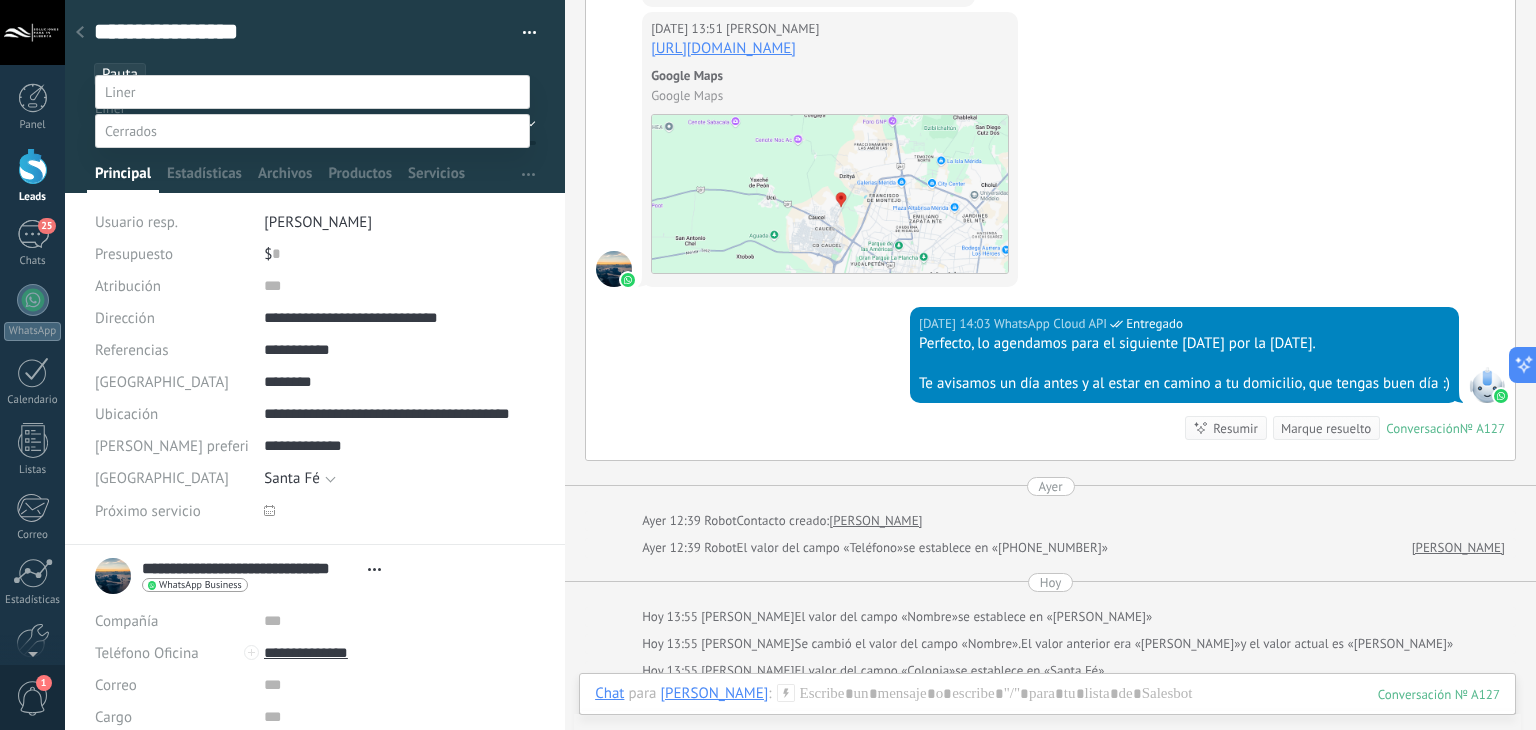 click on "por agendar" at bounding box center (0, 0) 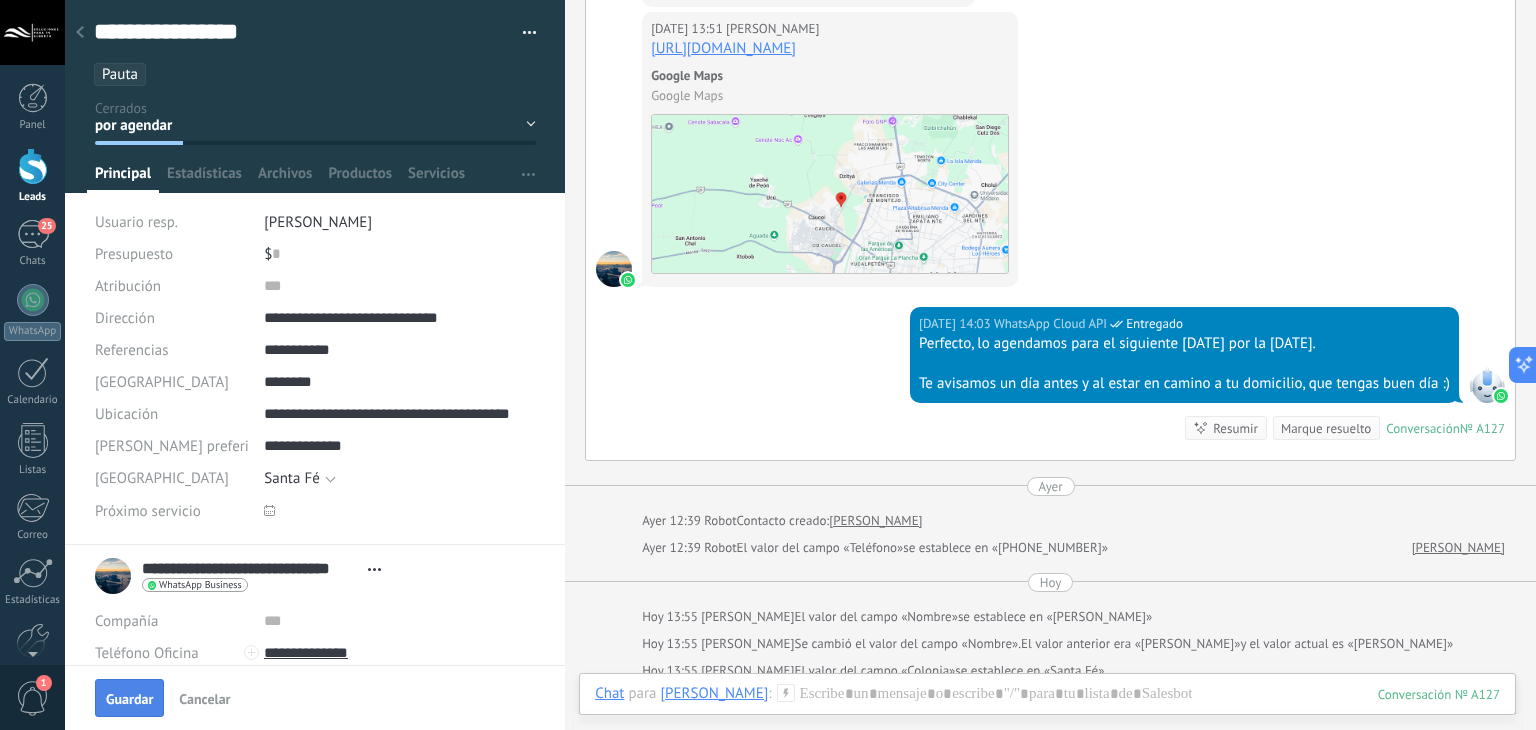 click on "Guardar" at bounding box center (129, 699) 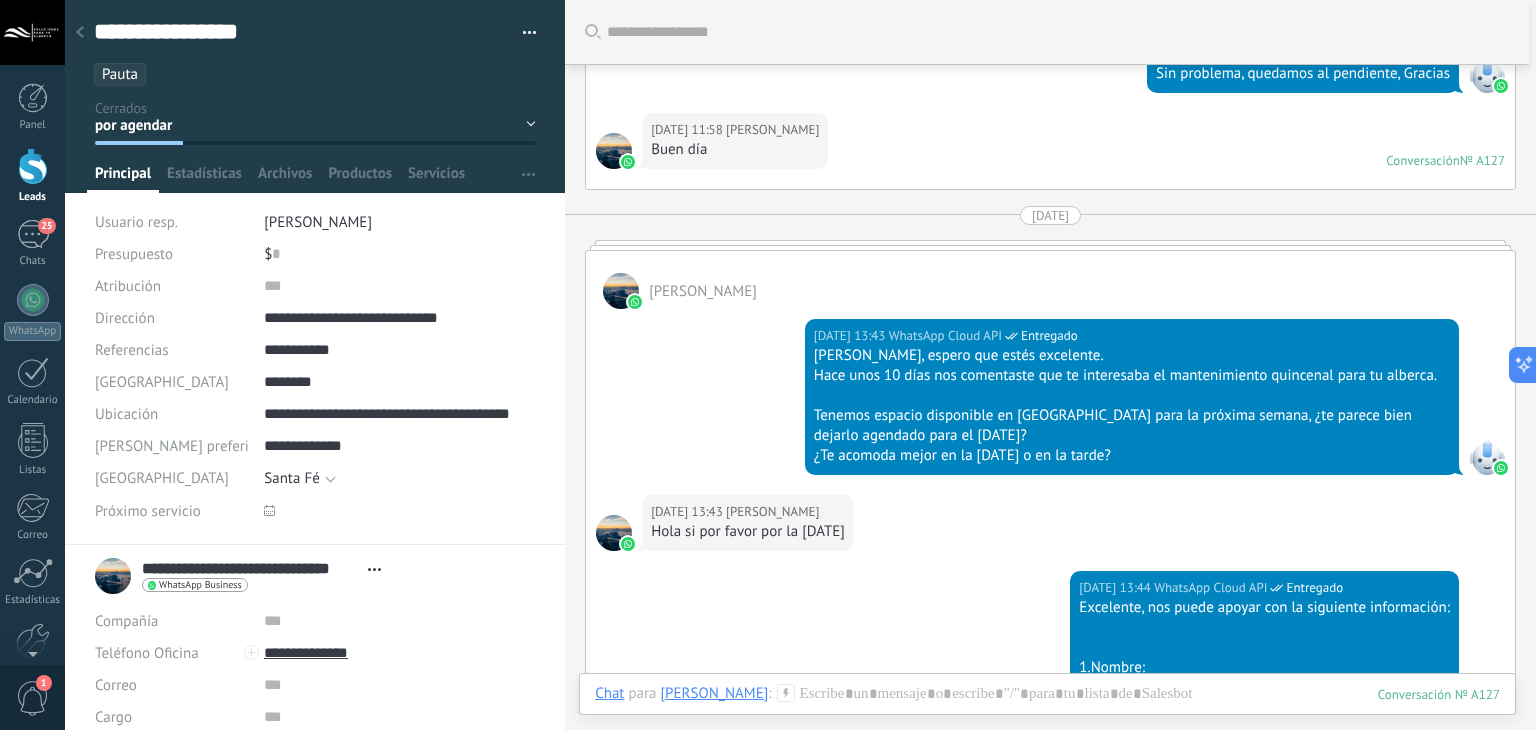 scroll, scrollTop: 1595, scrollLeft: 0, axis: vertical 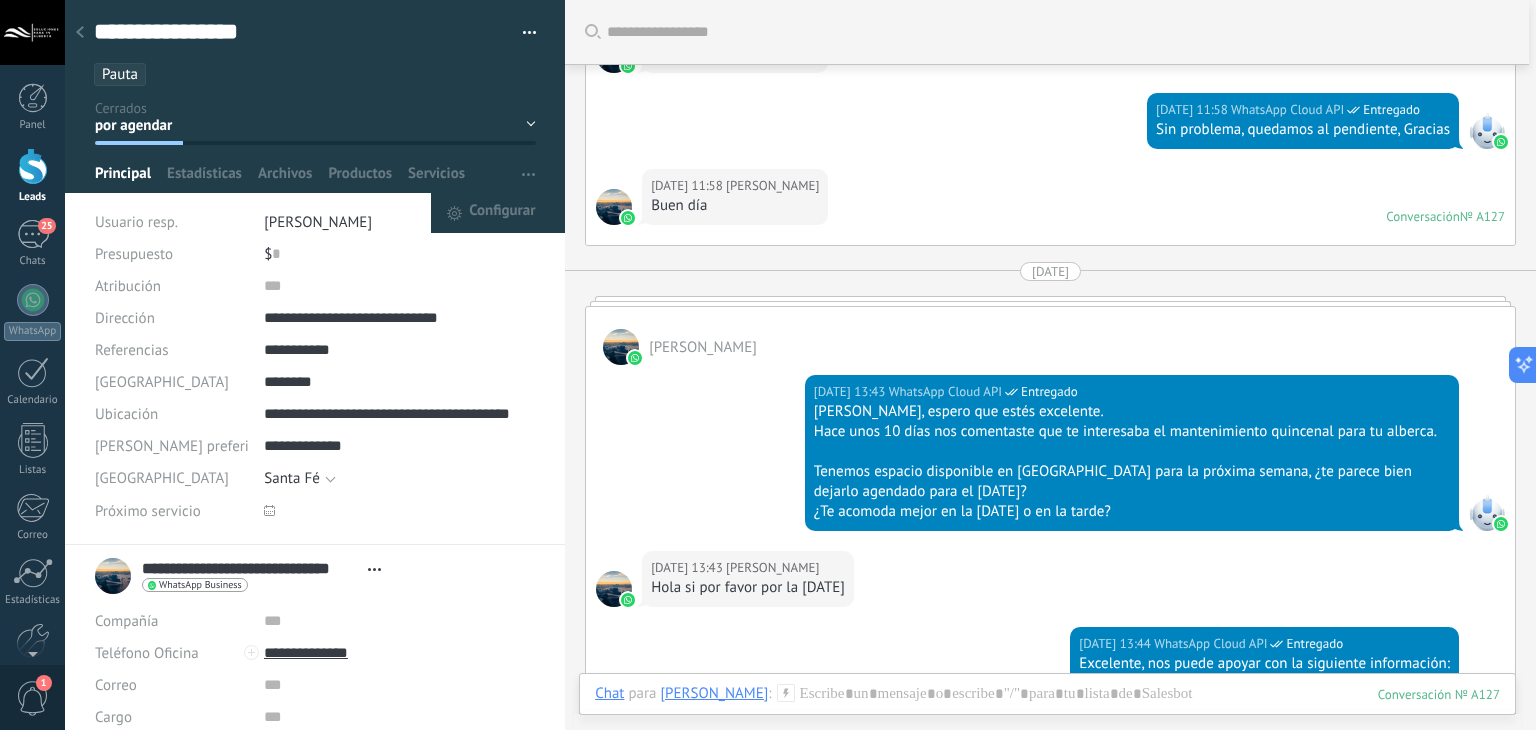 click at bounding box center (528, 174) 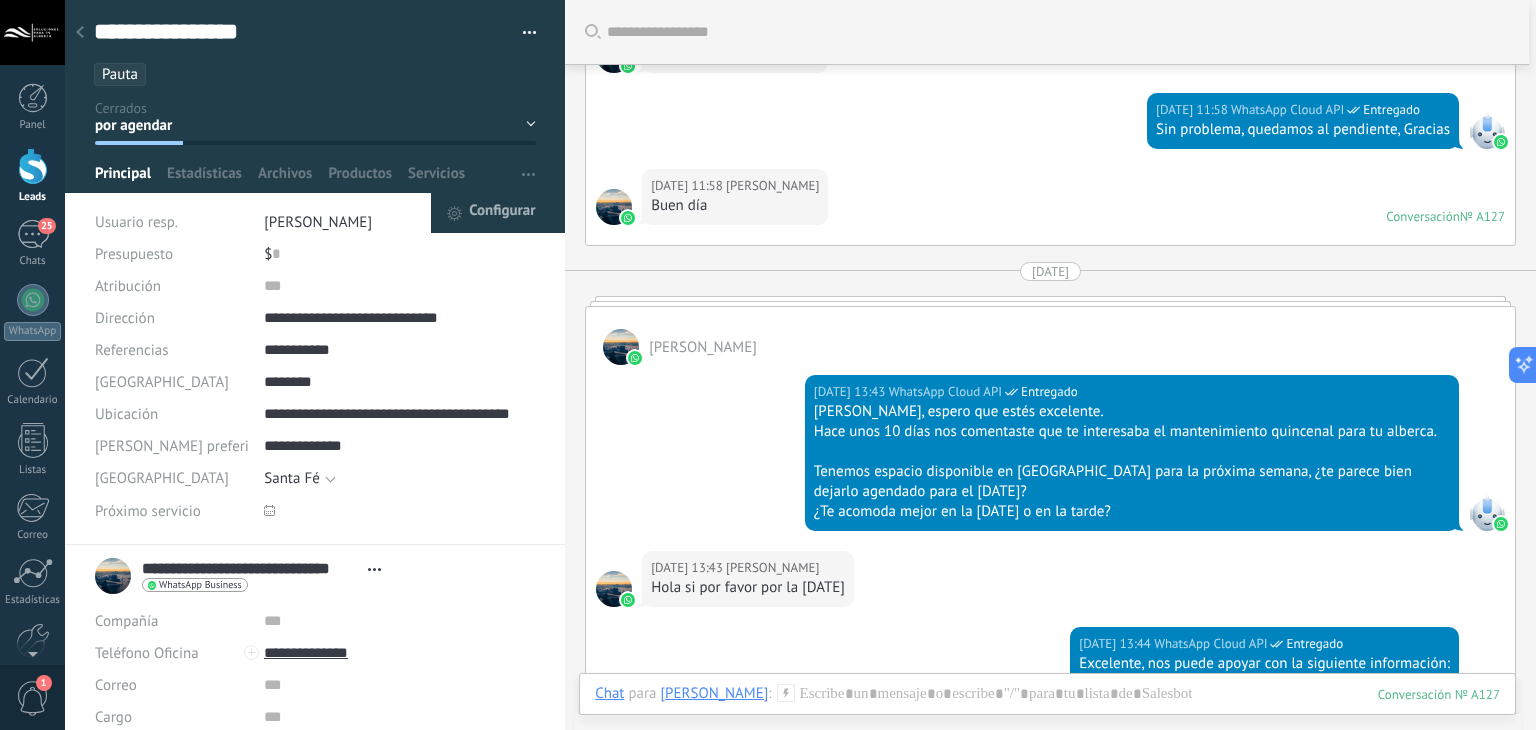 click on "Configurar" at bounding box center [502, 213] 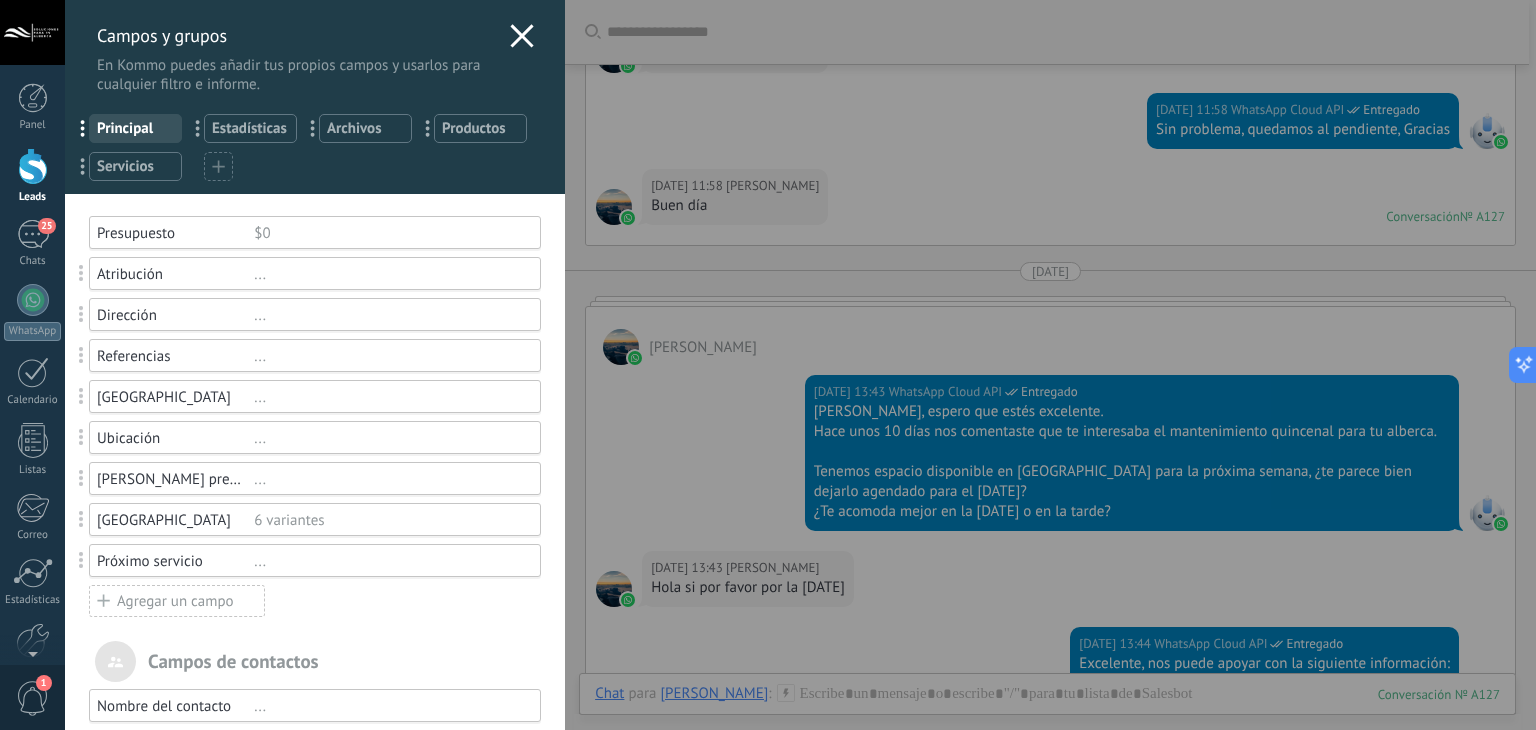 click on "Agregar un campo" at bounding box center [177, 601] 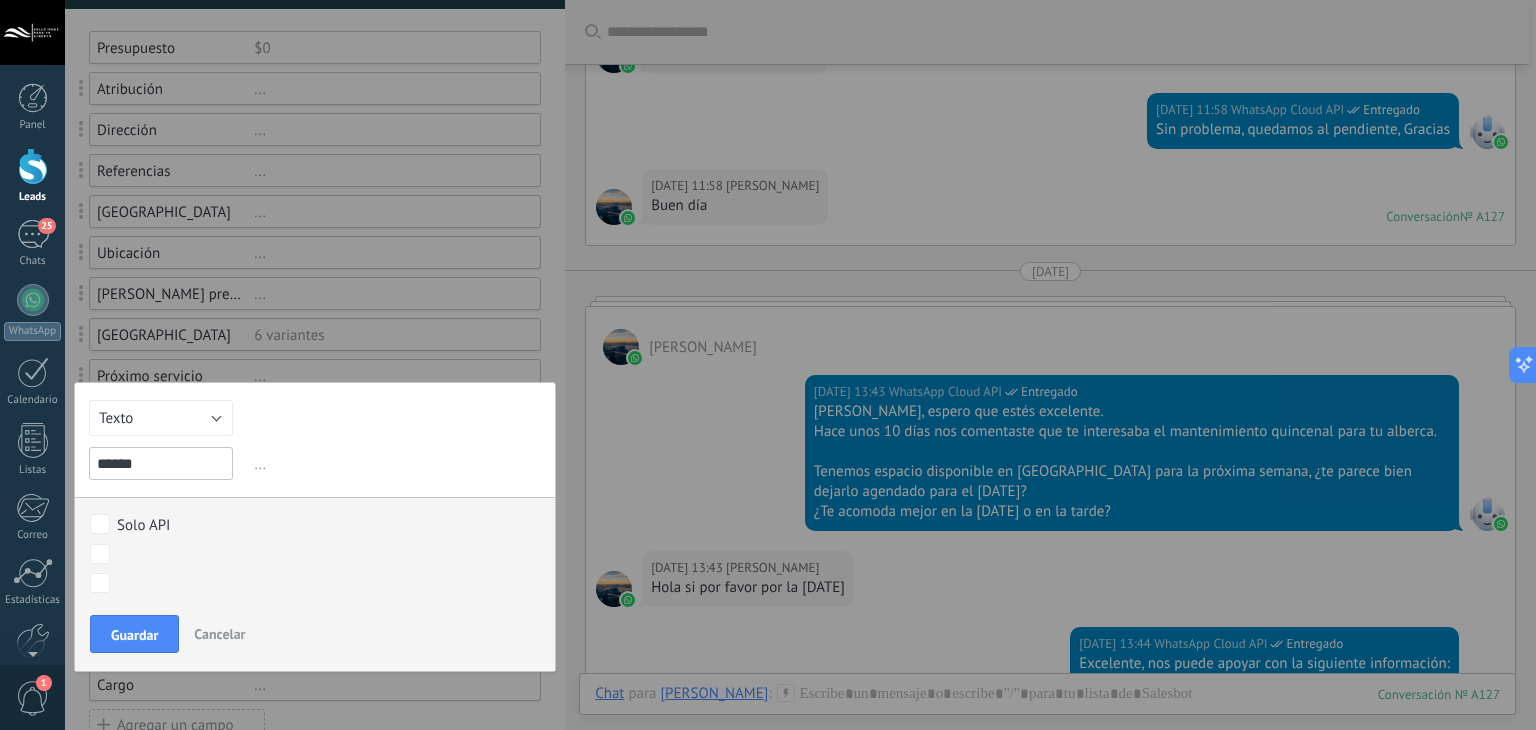 scroll, scrollTop: 300, scrollLeft: 0, axis: vertical 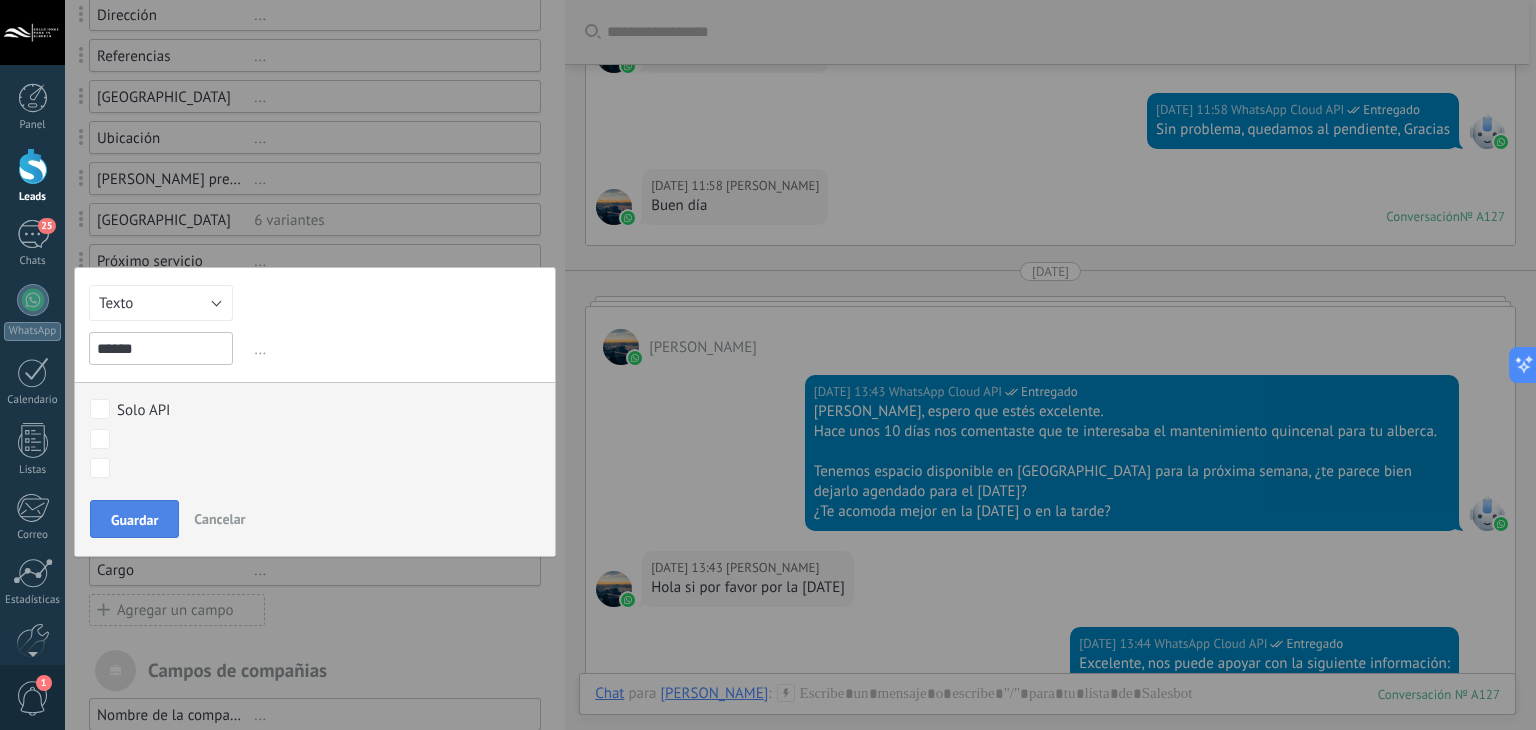 type on "******" 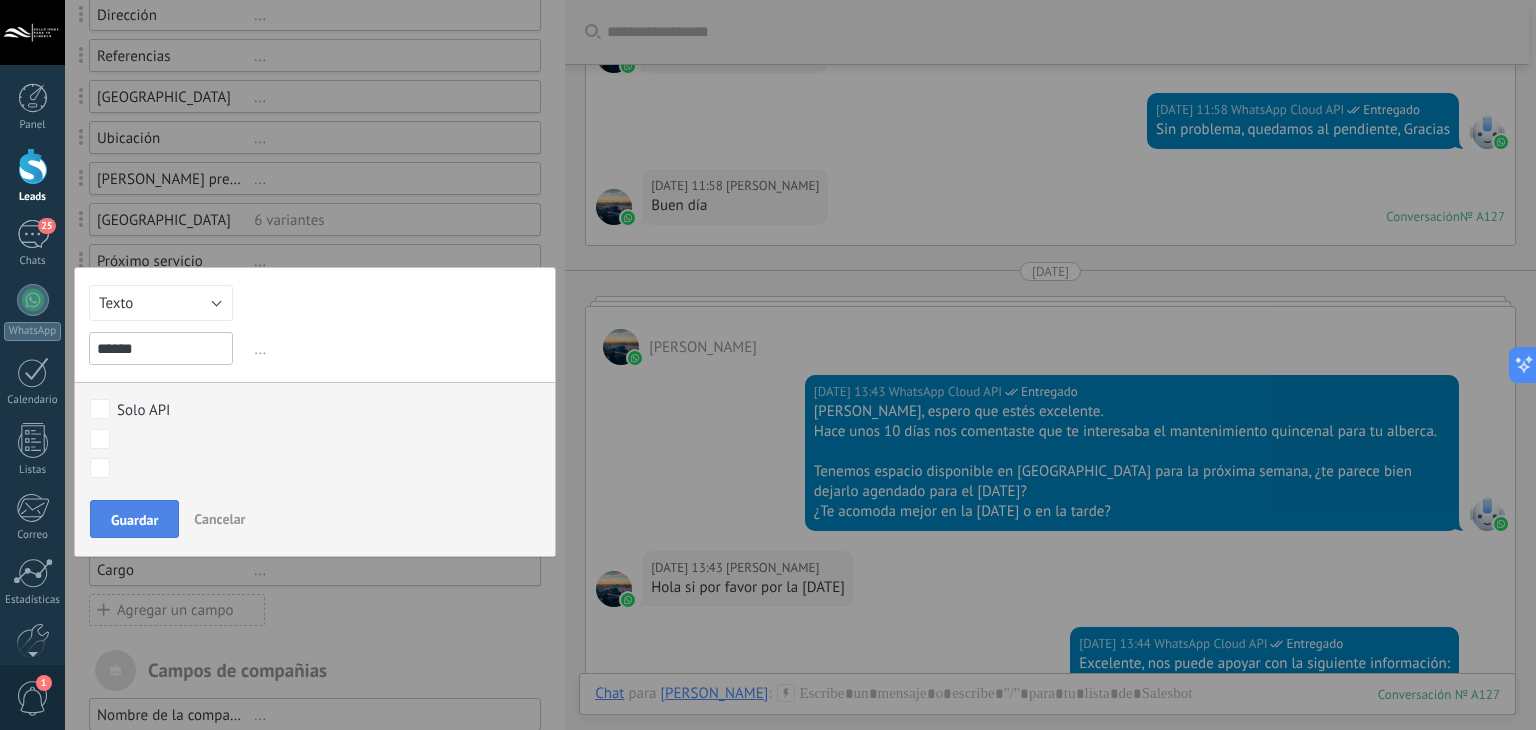 click on "Guardar" at bounding box center (134, 519) 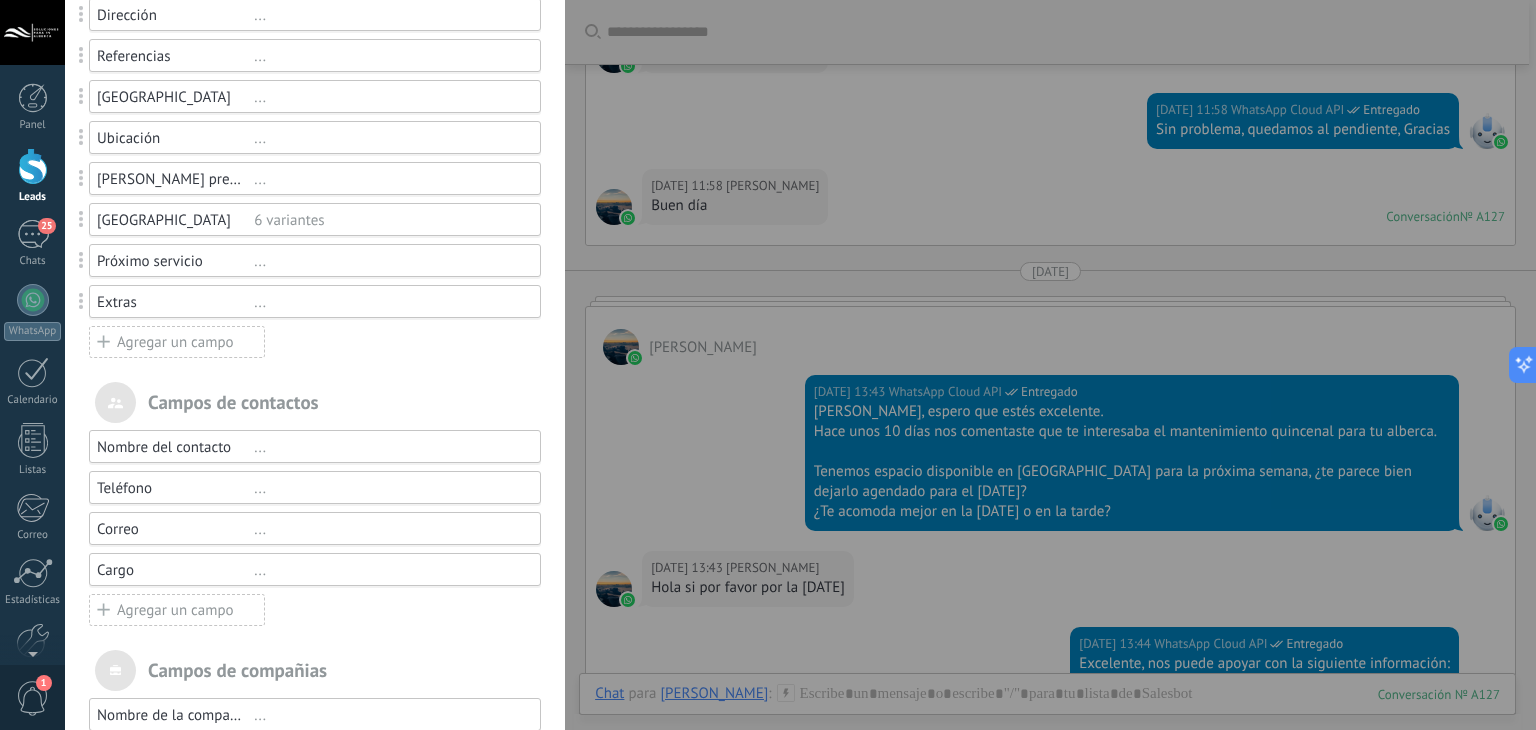 click on "Campos y grupos En Kommo puedes añadir tus propios campos y usarlos para cualquier filtro e informe. ... Principal ... Estadísticas ... Archivos ... Productos ... Servicios ********* Usted ha alcanzado la cantidad máxima de los campos añadidos en la tarifa Periodo de prueba Presupuesto $0 Atribución ... Dirección ... Referencias ... Colonia ... Ubicación ... Horario preferido ... Colonia 6 variantes Próximo servicio ... Extras ... Agregar un campo Servicio 1 $0 Fecha Servicio 1 ... Servicio 2 $0 Fecha Servicio 2 ... Servicio 3 $0 Fecha Servicio 3 ... Agregar un campo utm_content ... utm_medium ... utm_campaign ... utm_source ... utm_term ... utm_referrer ... referrer ... gclientid ... gclid ... fbclid ... Add meta Campos de contactos Nombre del contacto ... Teléfono ... Correo ... Cargo ... Agregar un campo Campos de compañias Nombre de la compañía ... Teléfono ... Correo ... Página web ... Dirección ... Agregar un campo" at bounding box center (800, 365) 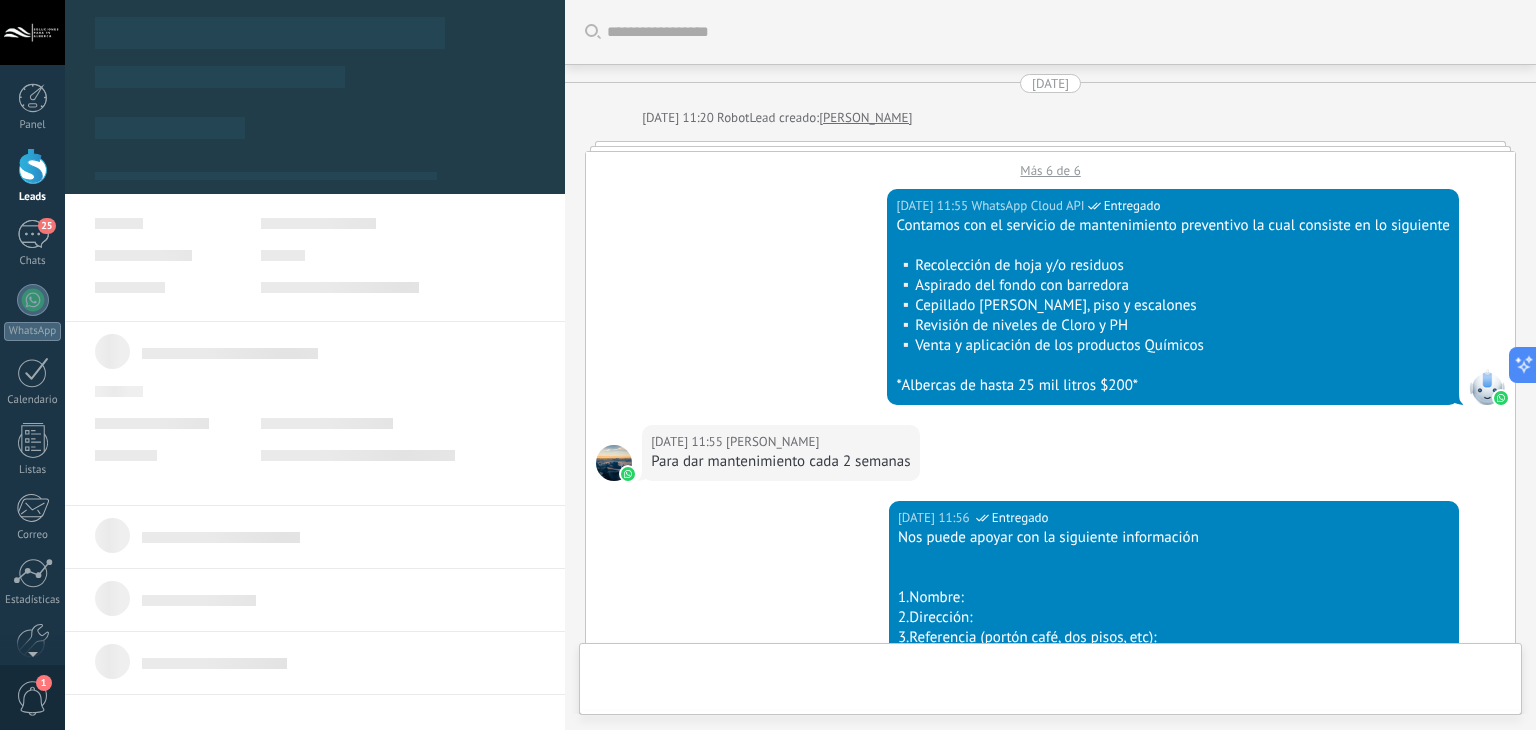 scroll, scrollTop: 1988, scrollLeft: 0, axis: vertical 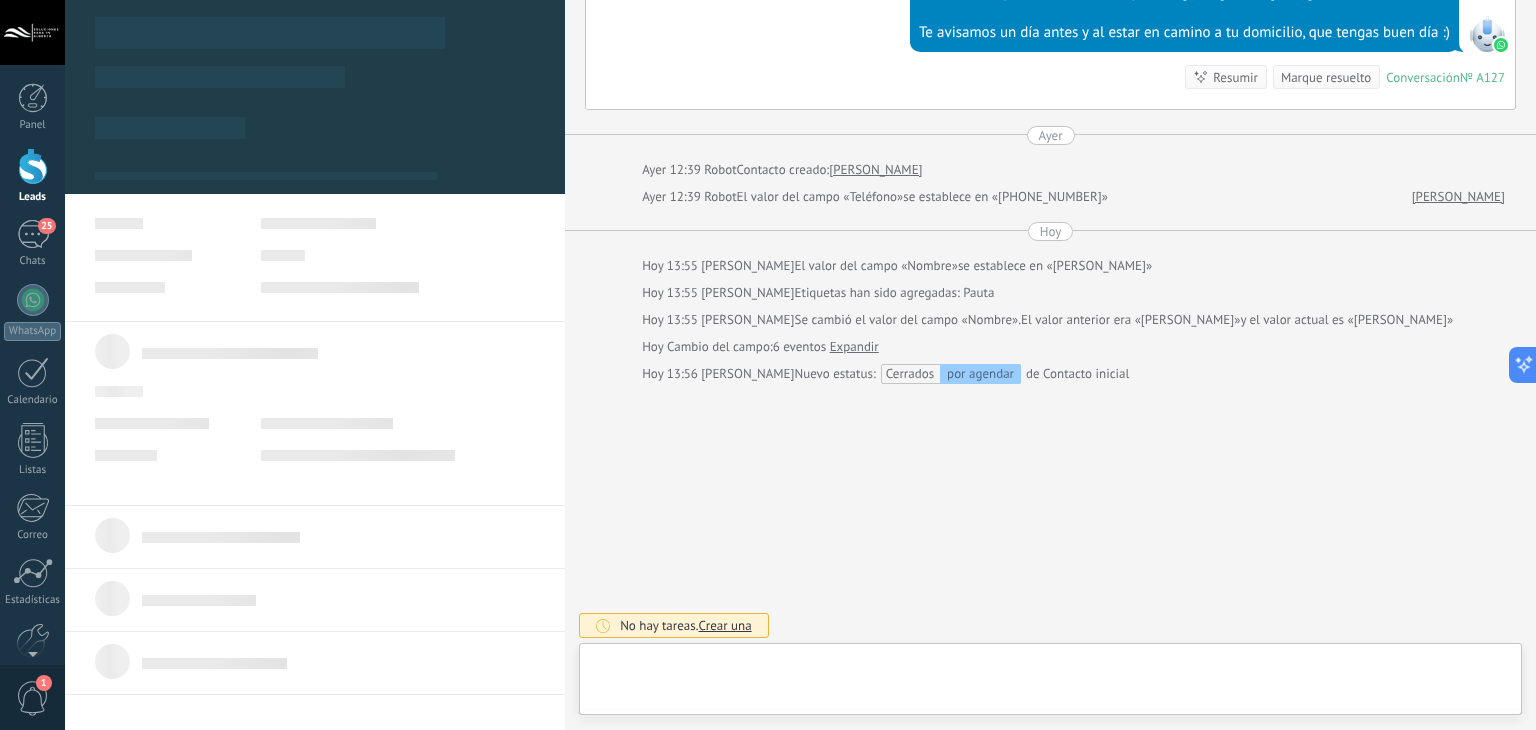 type on "**********" 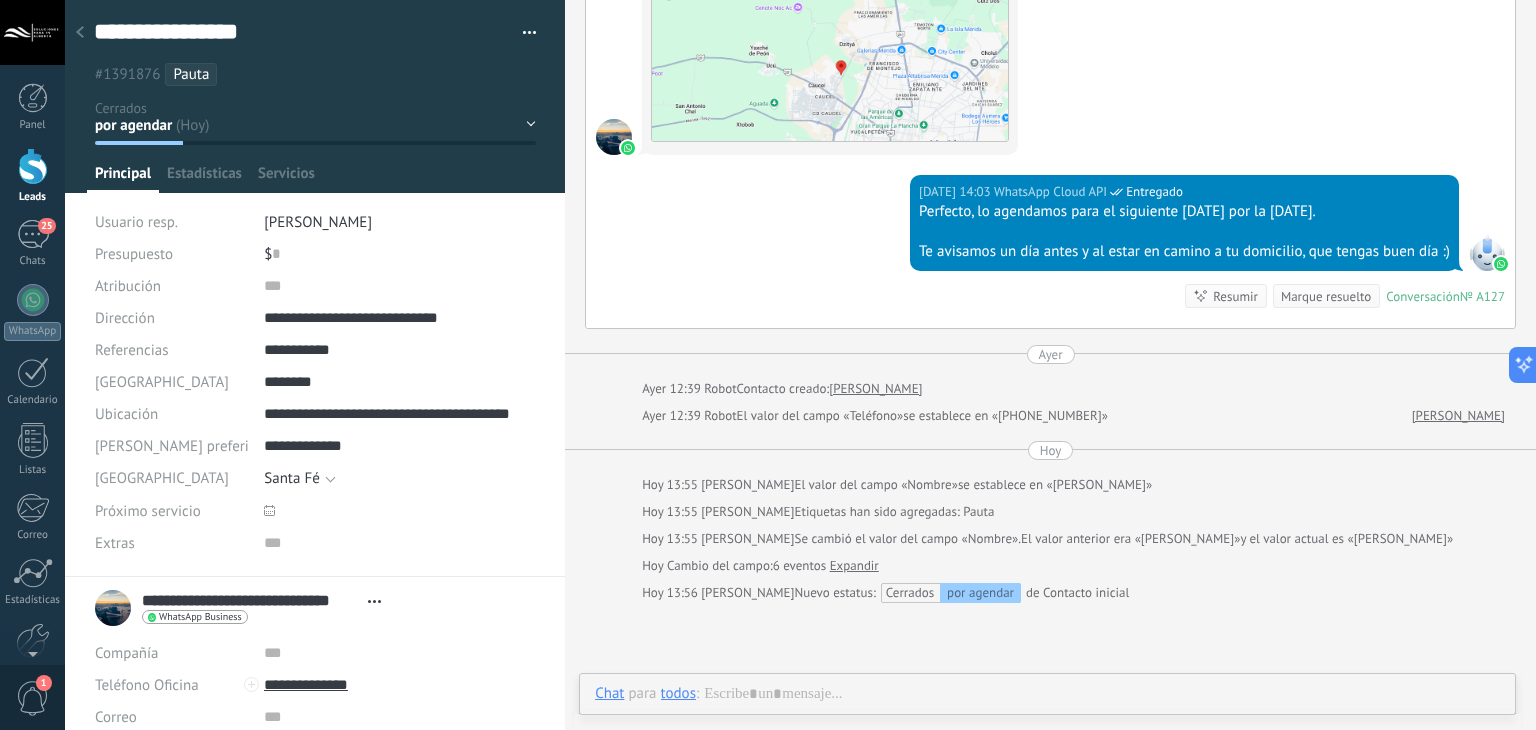 scroll, scrollTop: 29, scrollLeft: 0, axis: vertical 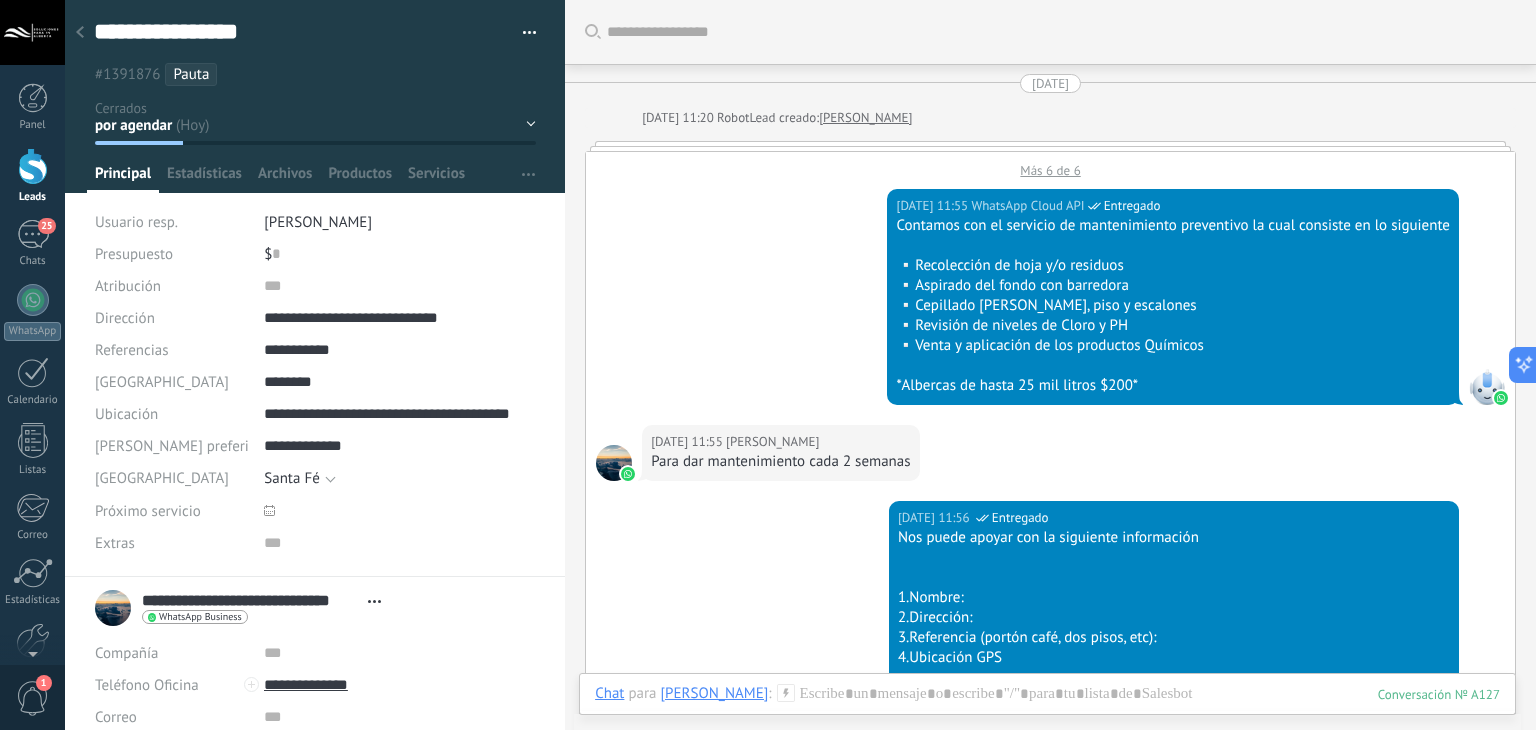 click on "07.07.2025 11:55 WhatsApp Cloud API  Entregado Contamos con el servicio de mantenimiento preventivo la cual consiste en lo siguiente   ▫️Recolección de hoja y/o residuos ▫️Aspirado del fondo con barredora ▫️Cepillado de paredes, piso y escalones ▫️Revisión de niveles de Cloro y PH ▫️Venta y aplicación de los productos Químicos   *Albercas de hasta 25 mil litros $200*" at bounding box center (1050, 302) 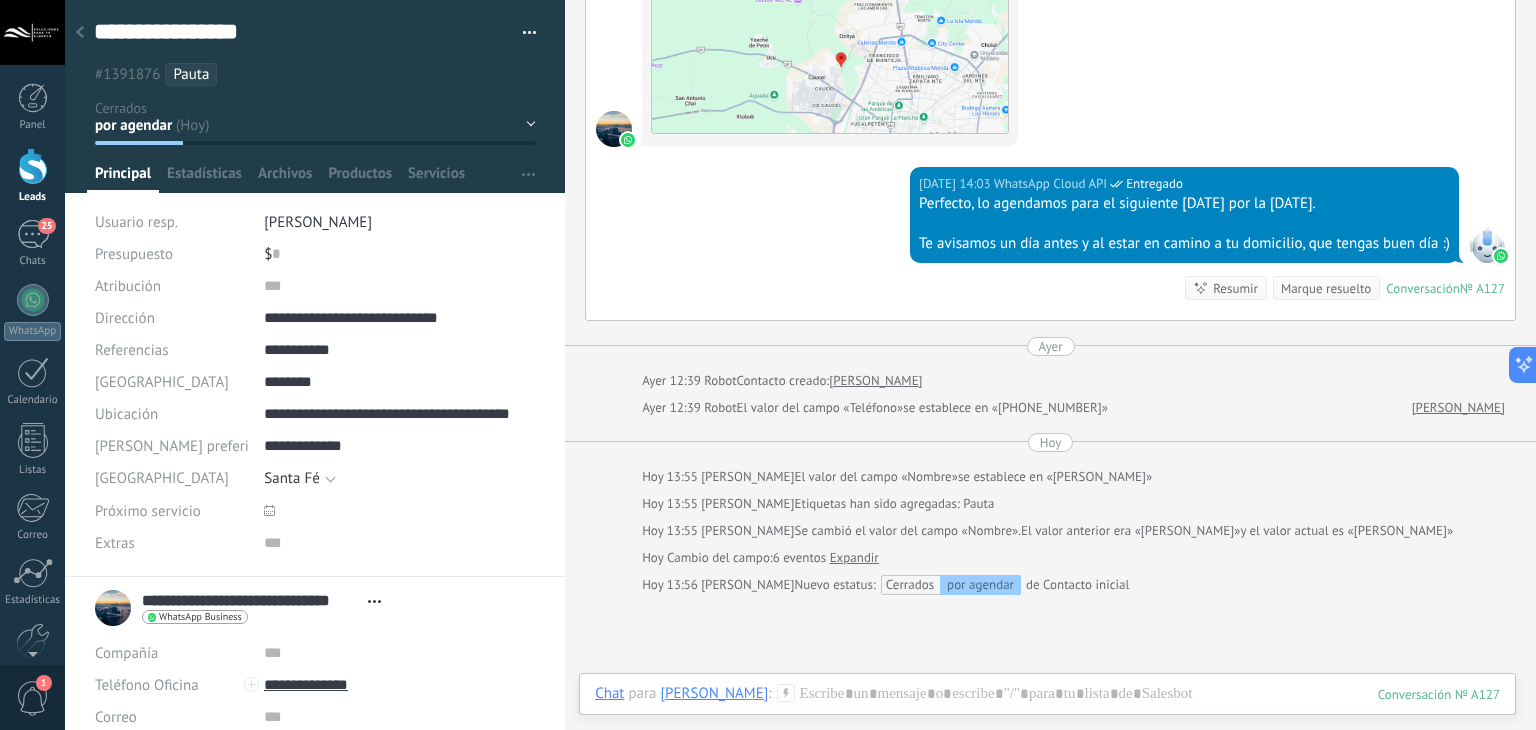 scroll, scrollTop: 2500, scrollLeft: 0, axis: vertical 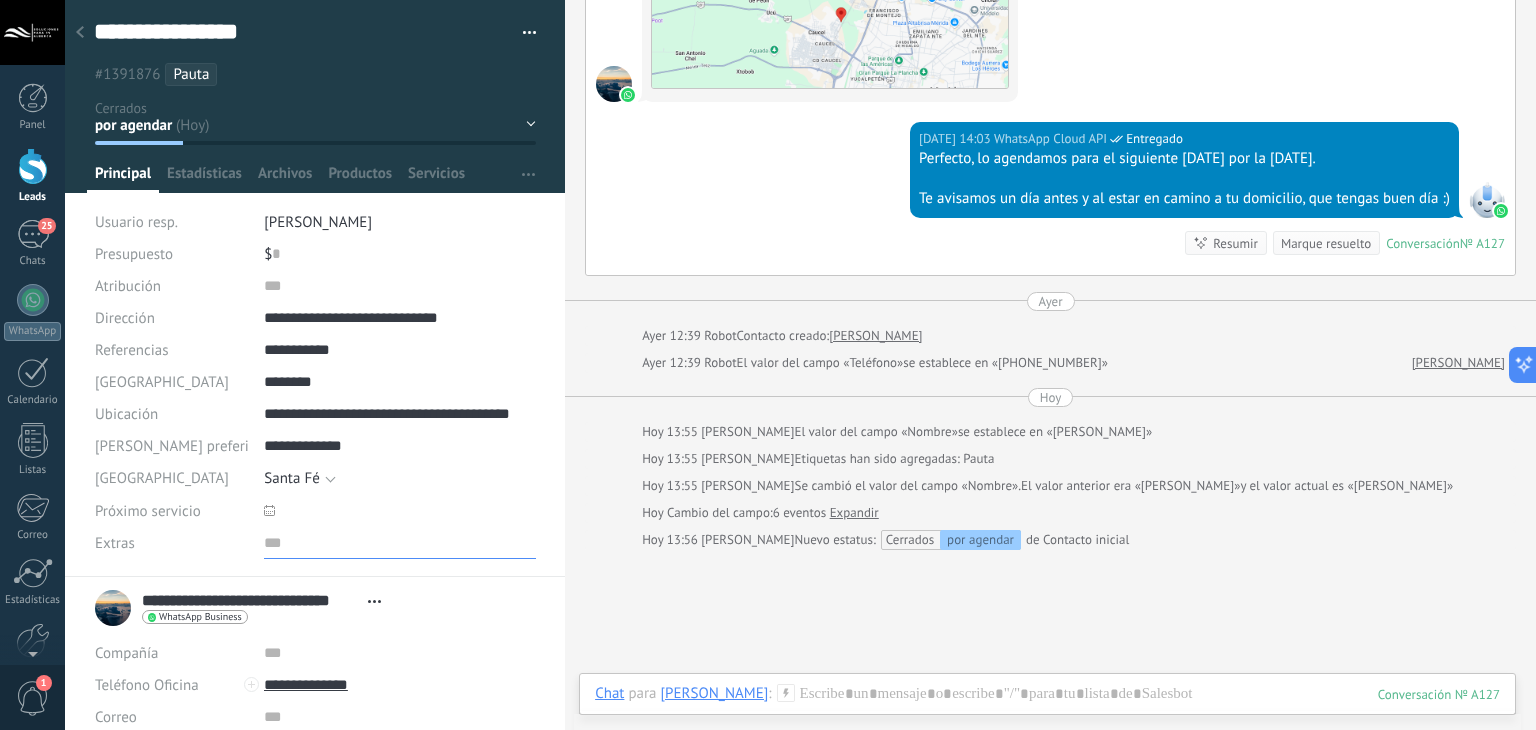 click at bounding box center [400, 543] 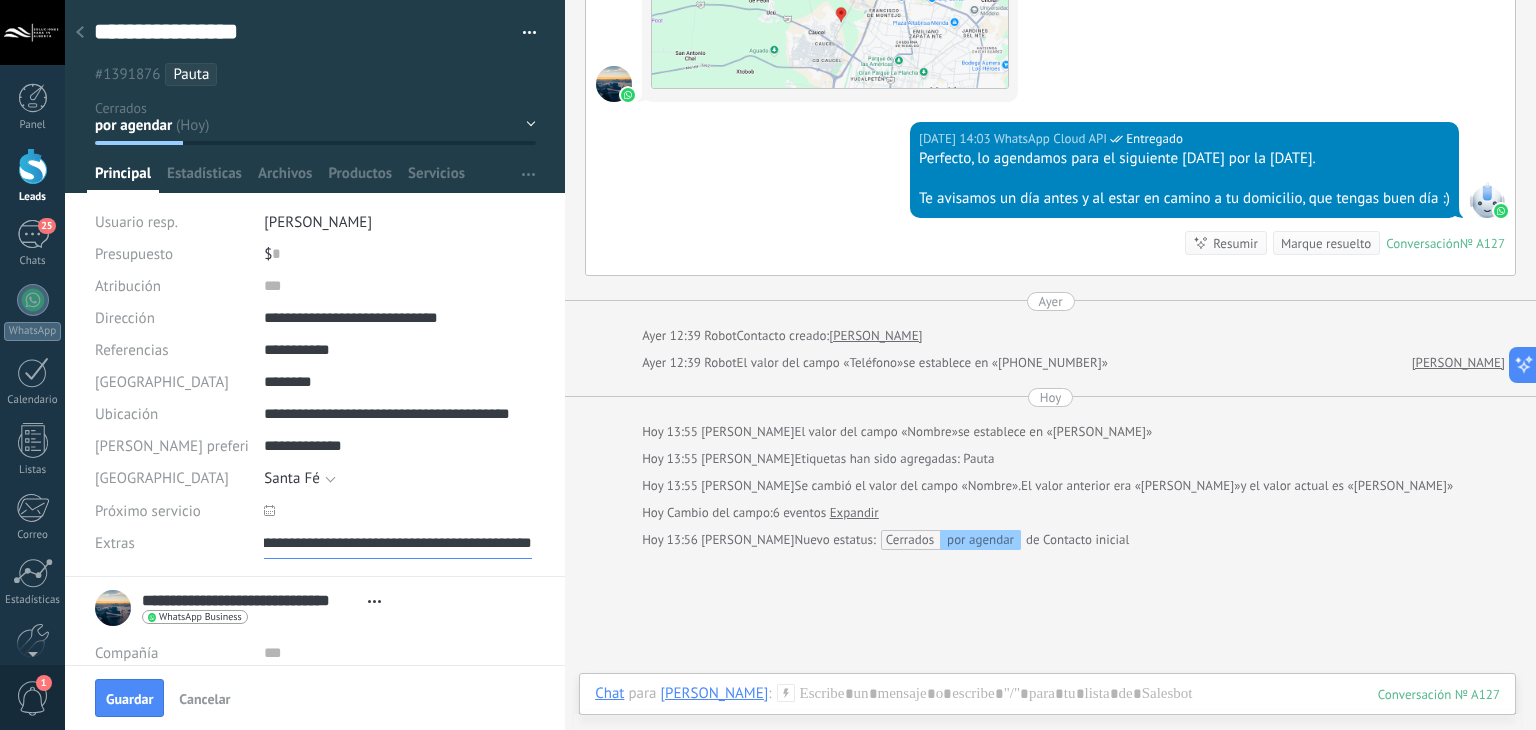 scroll, scrollTop: 0, scrollLeft: 117, axis: horizontal 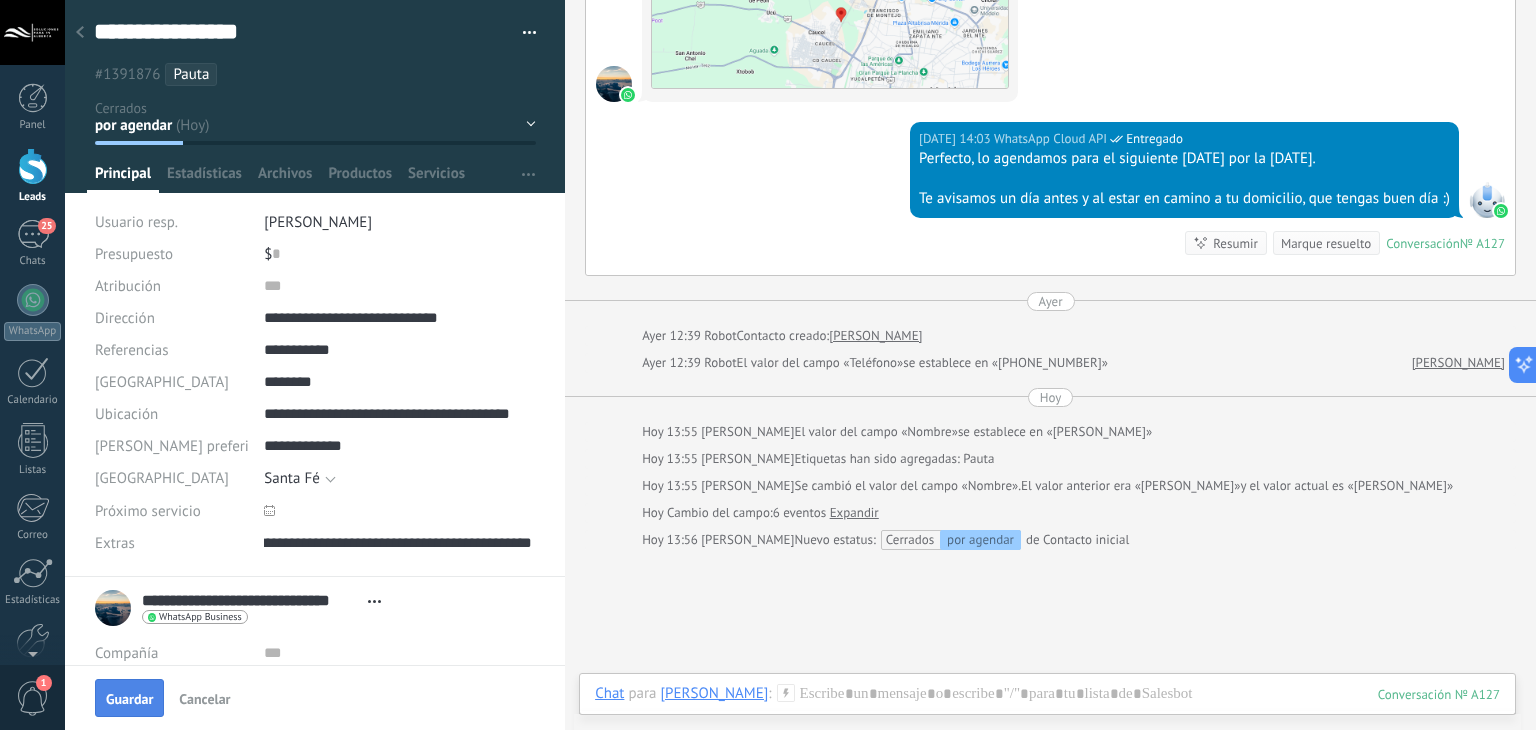 click on "Guardar" at bounding box center [129, 698] 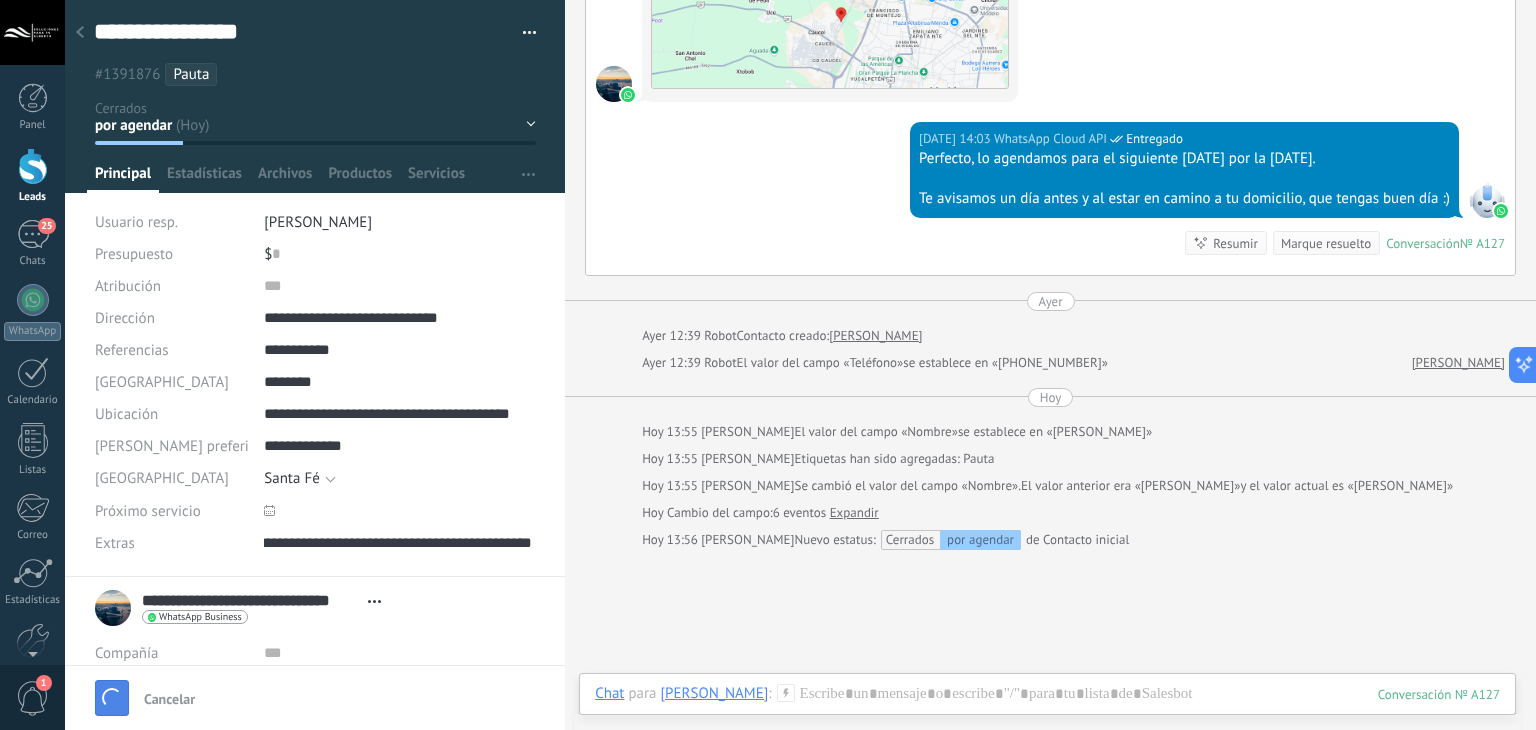 scroll, scrollTop: 0, scrollLeft: 0, axis: both 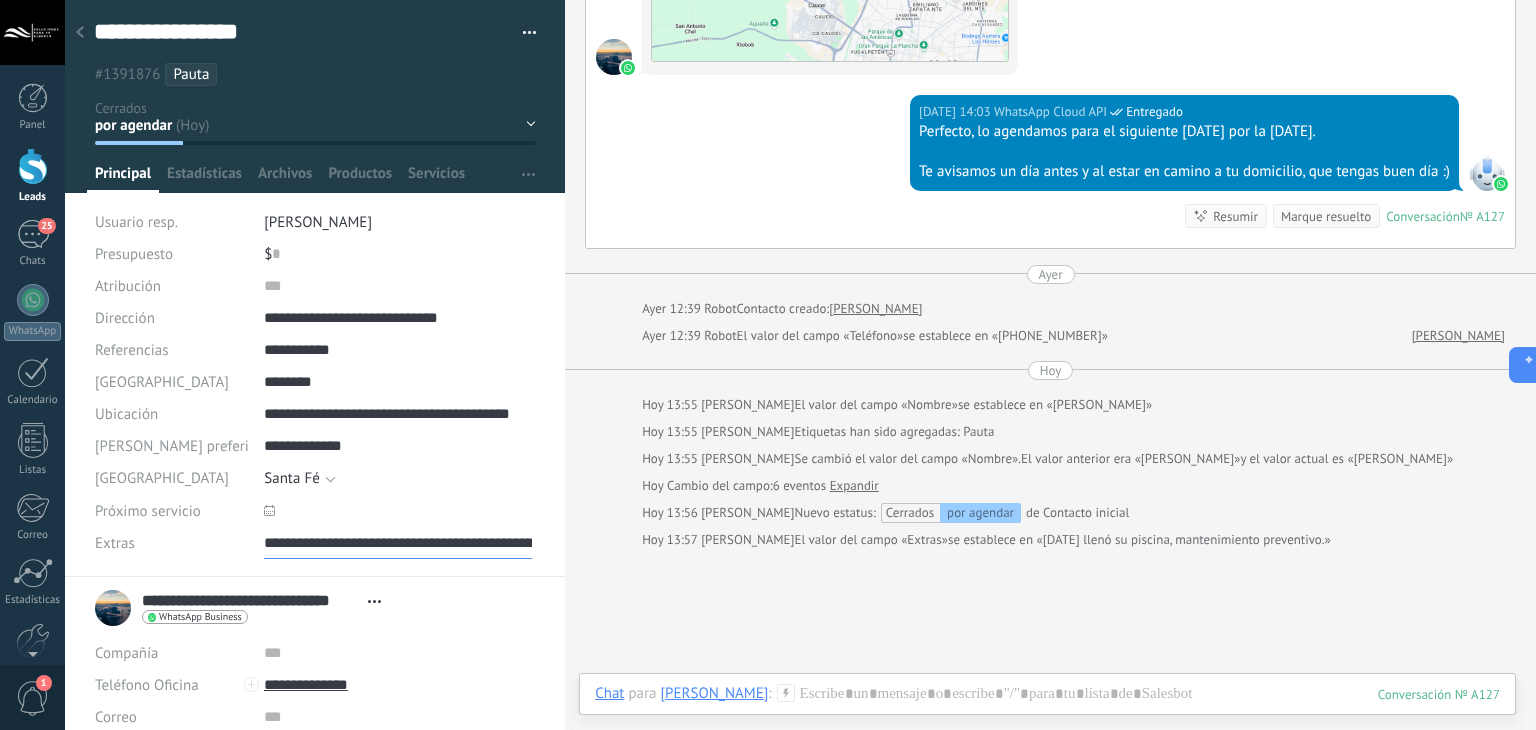 click on "**********" at bounding box center [398, 543] 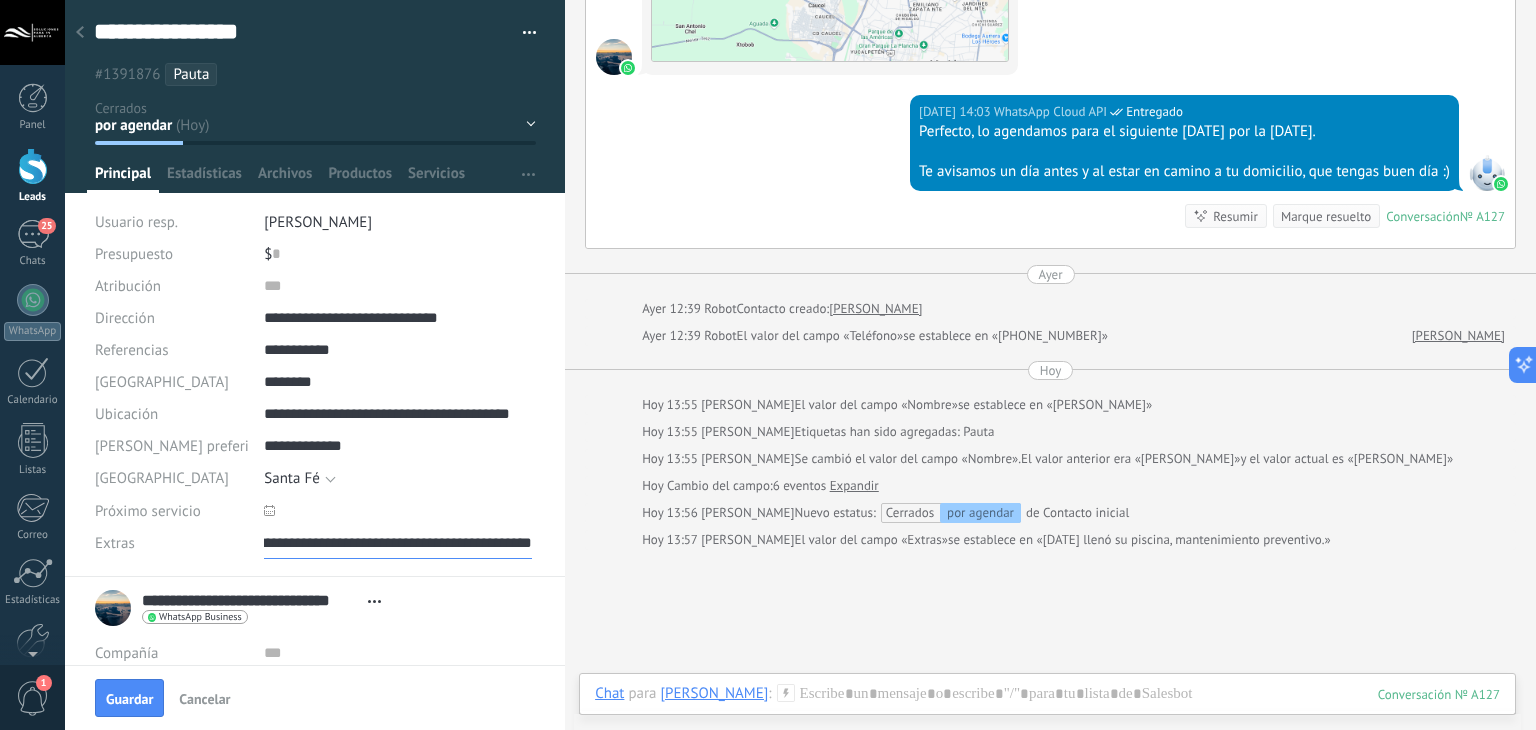 scroll, scrollTop: 0, scrollLeft: 152, axis: horizontal 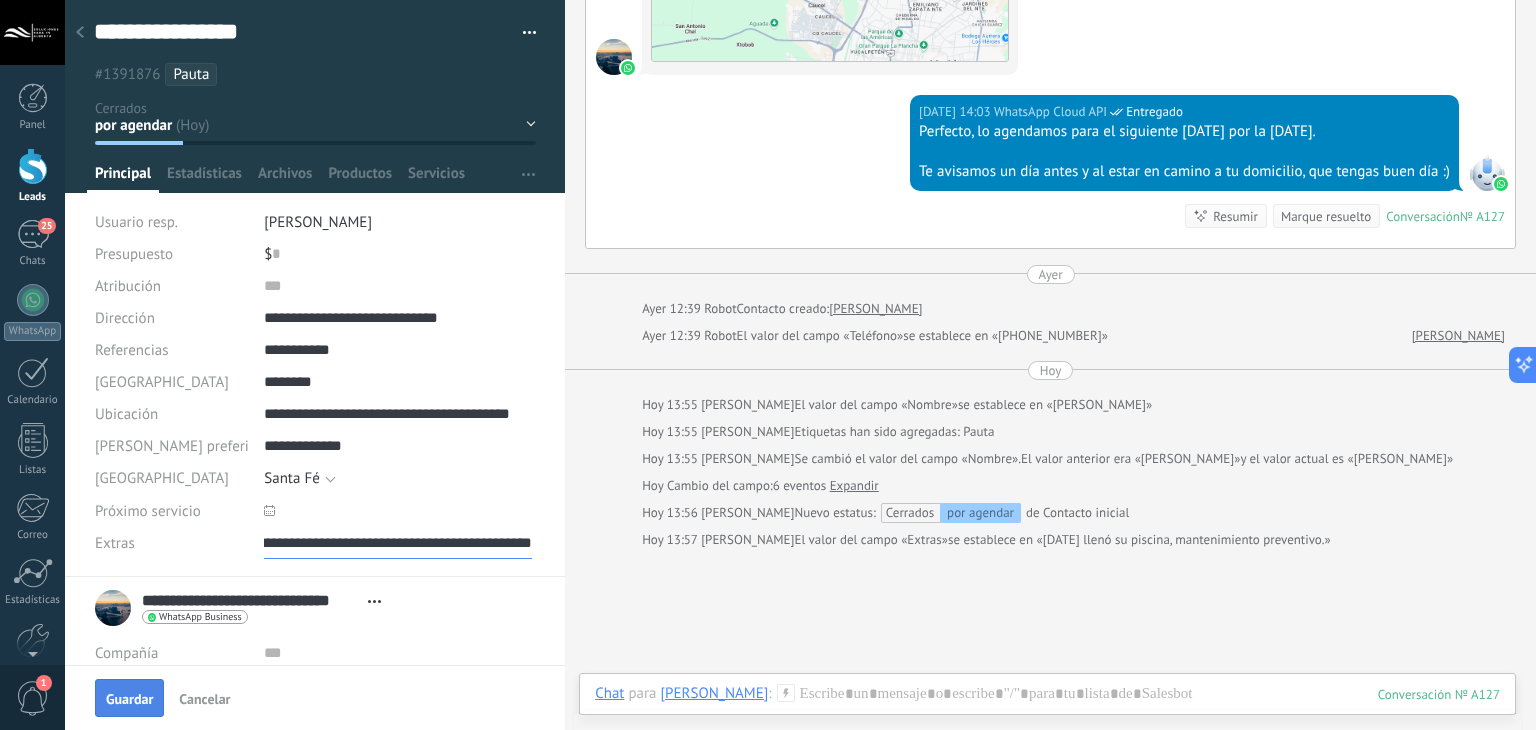 type on "**********" 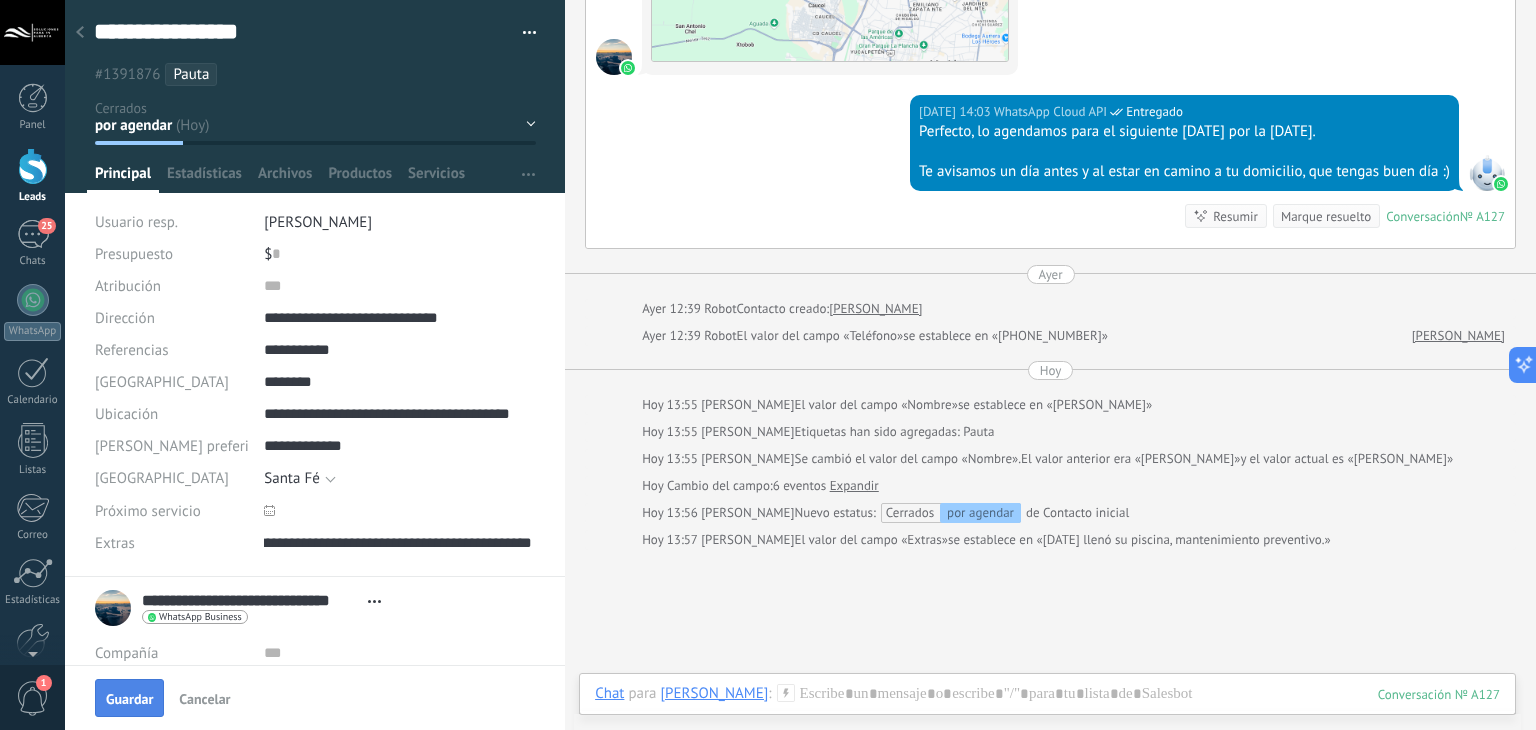 click on "Guardar" at bounding box center (129, 698) 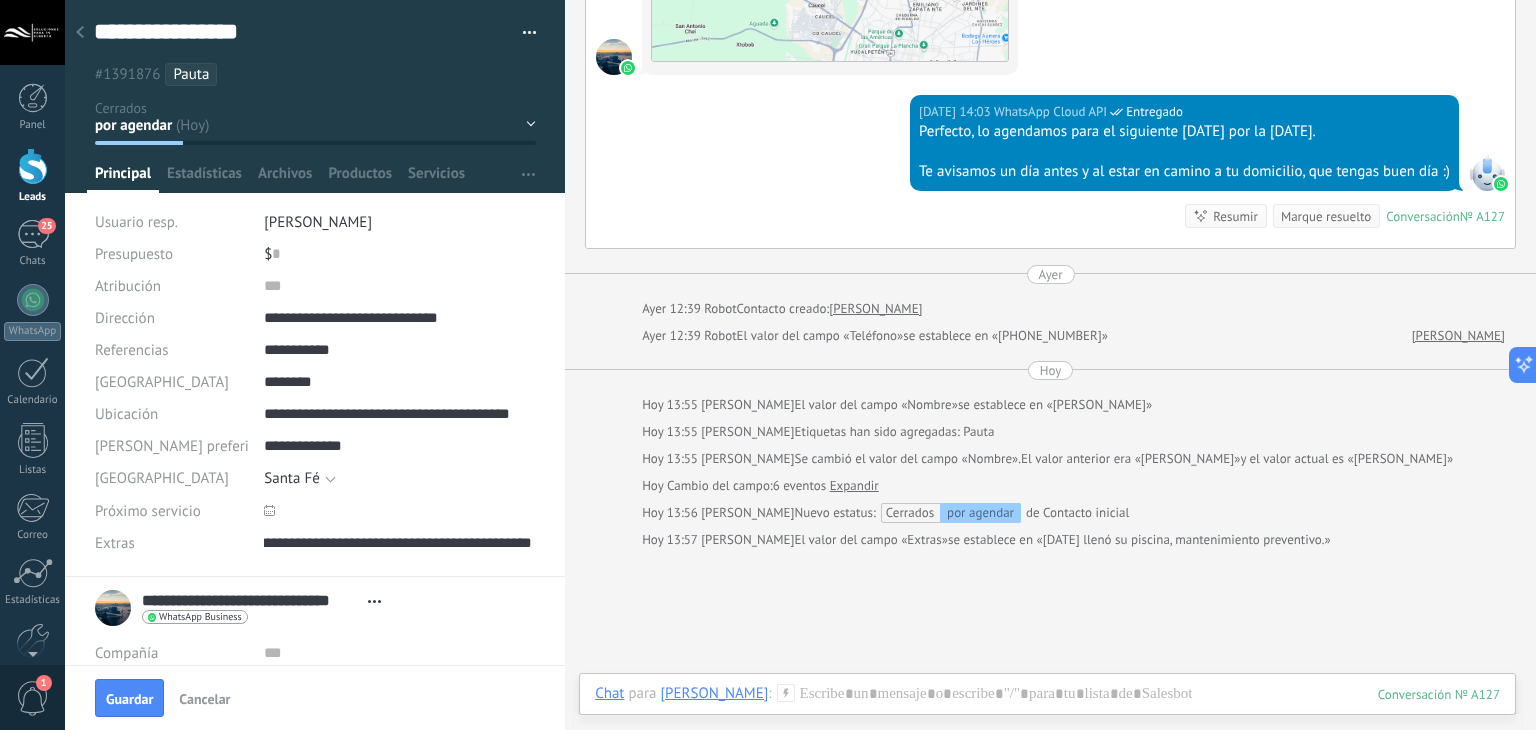 scroll, scrollTop: 0, scrollLeft: 0, axis: both 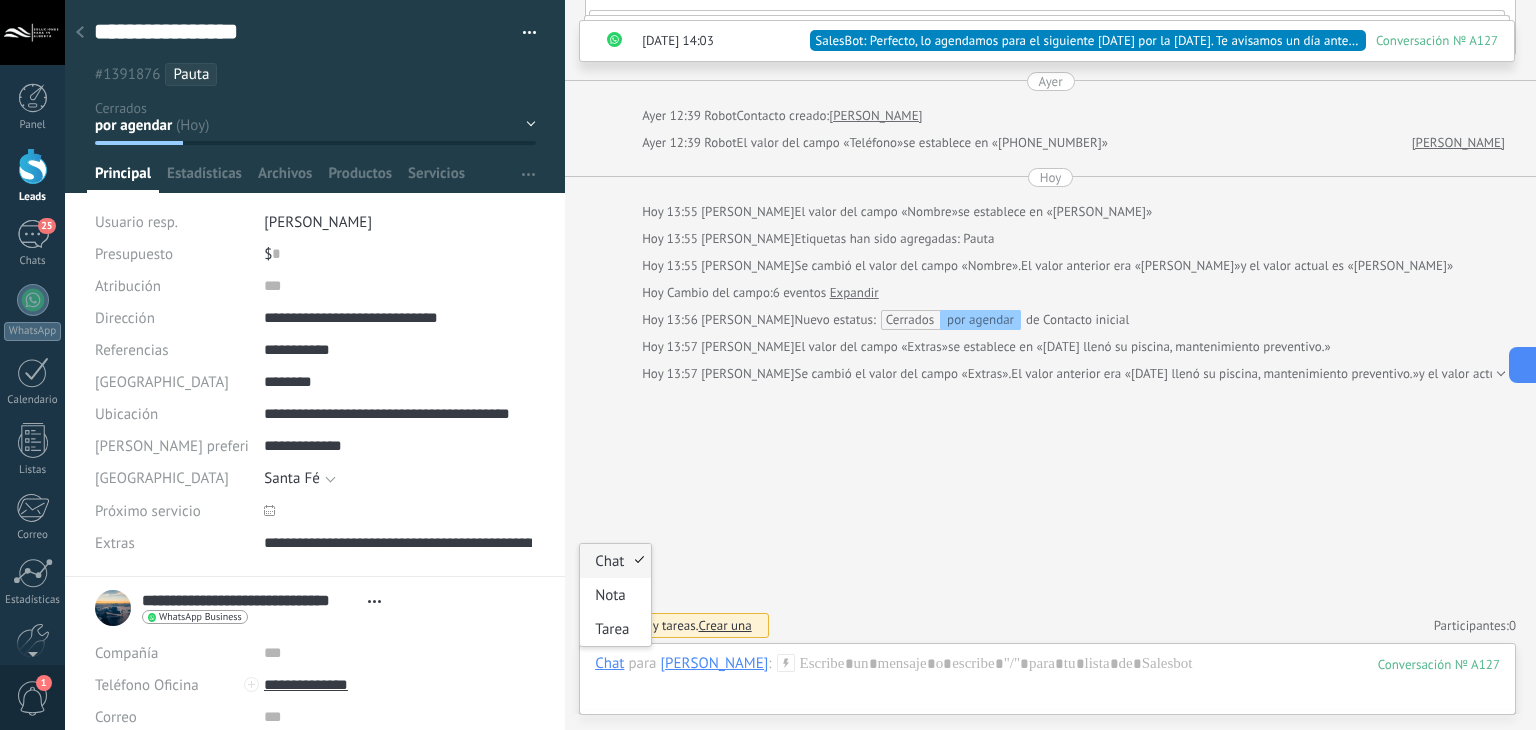 click on "Chat" at bounding box center (609, 663) 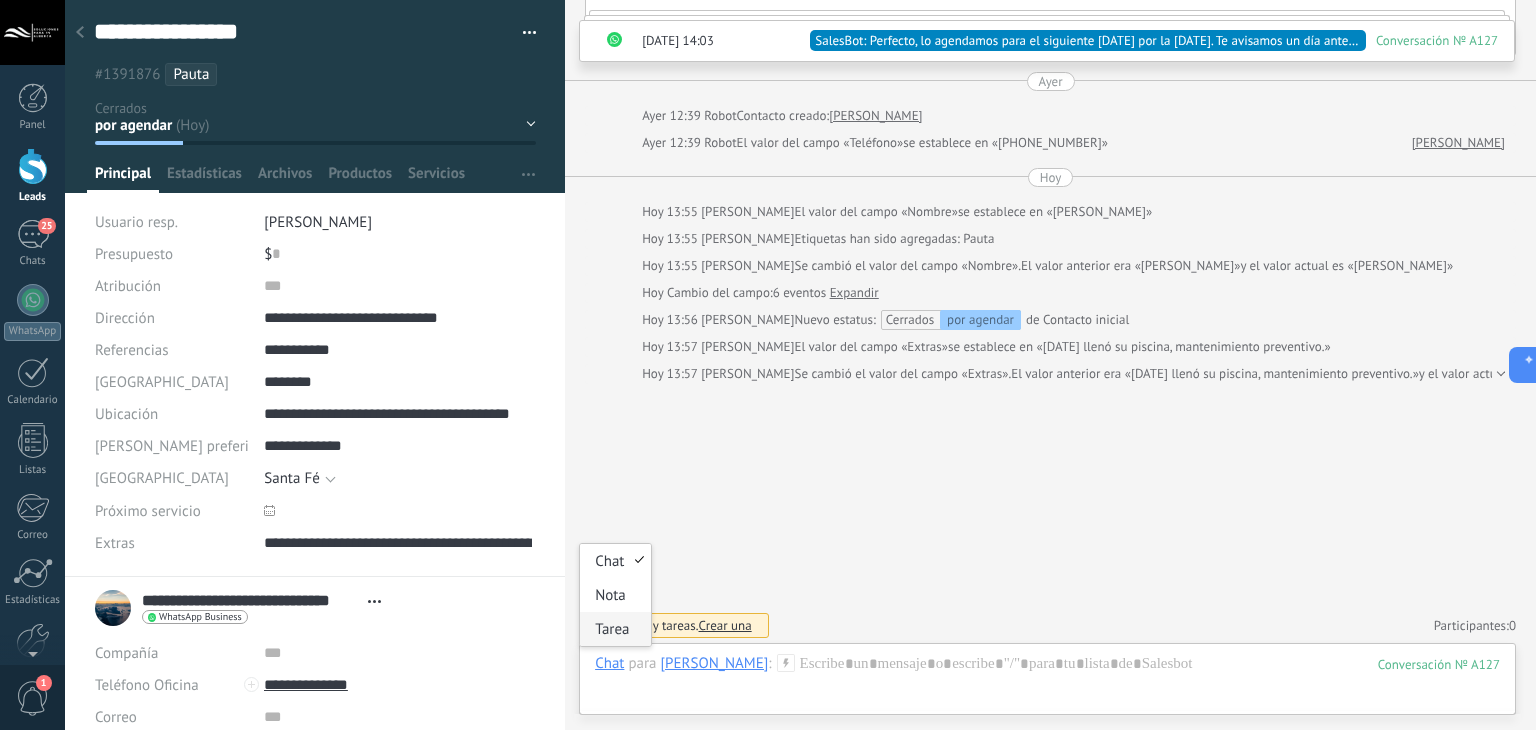 click on "Tarea" at bounding box center (615, 629) 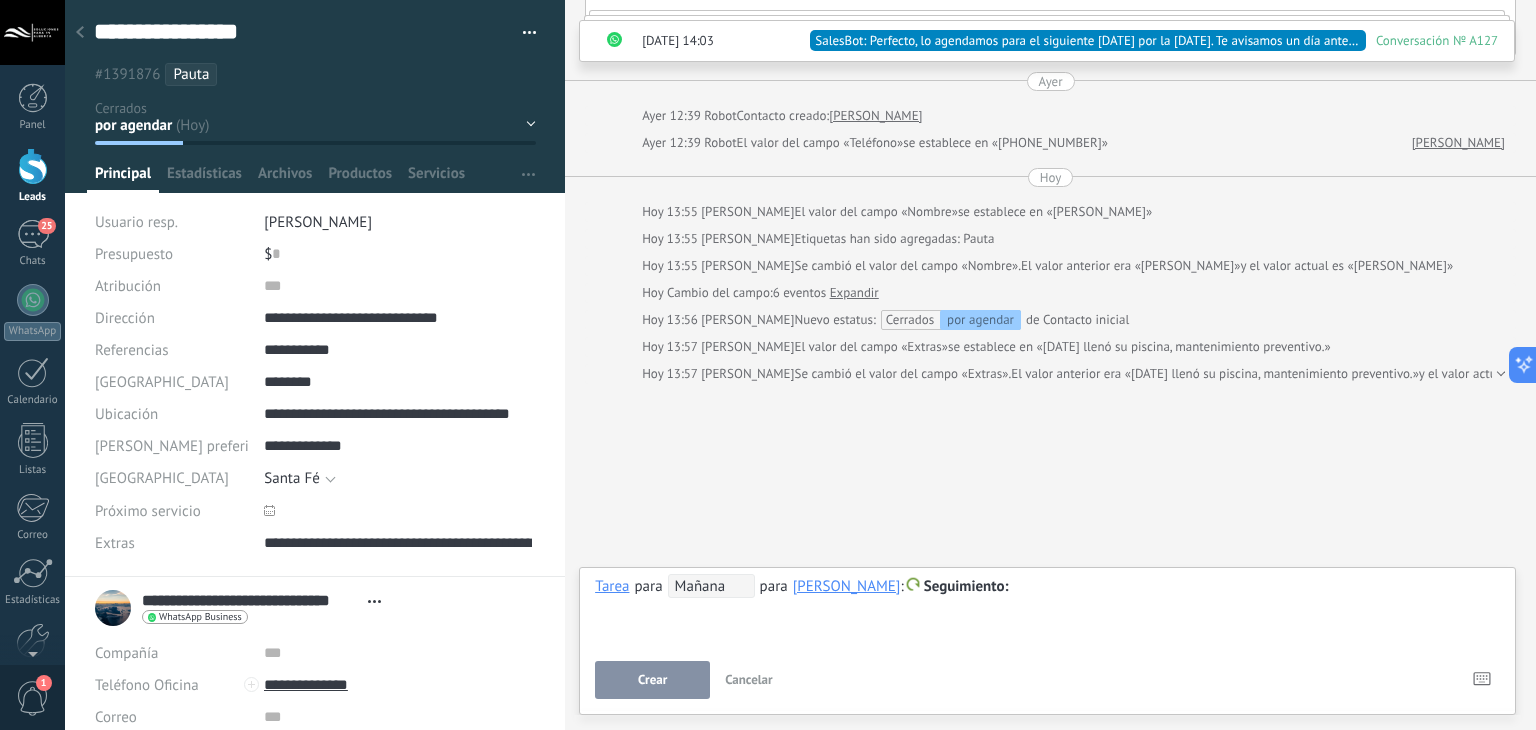 click on "Mañana" at bounding box center [711, 586] 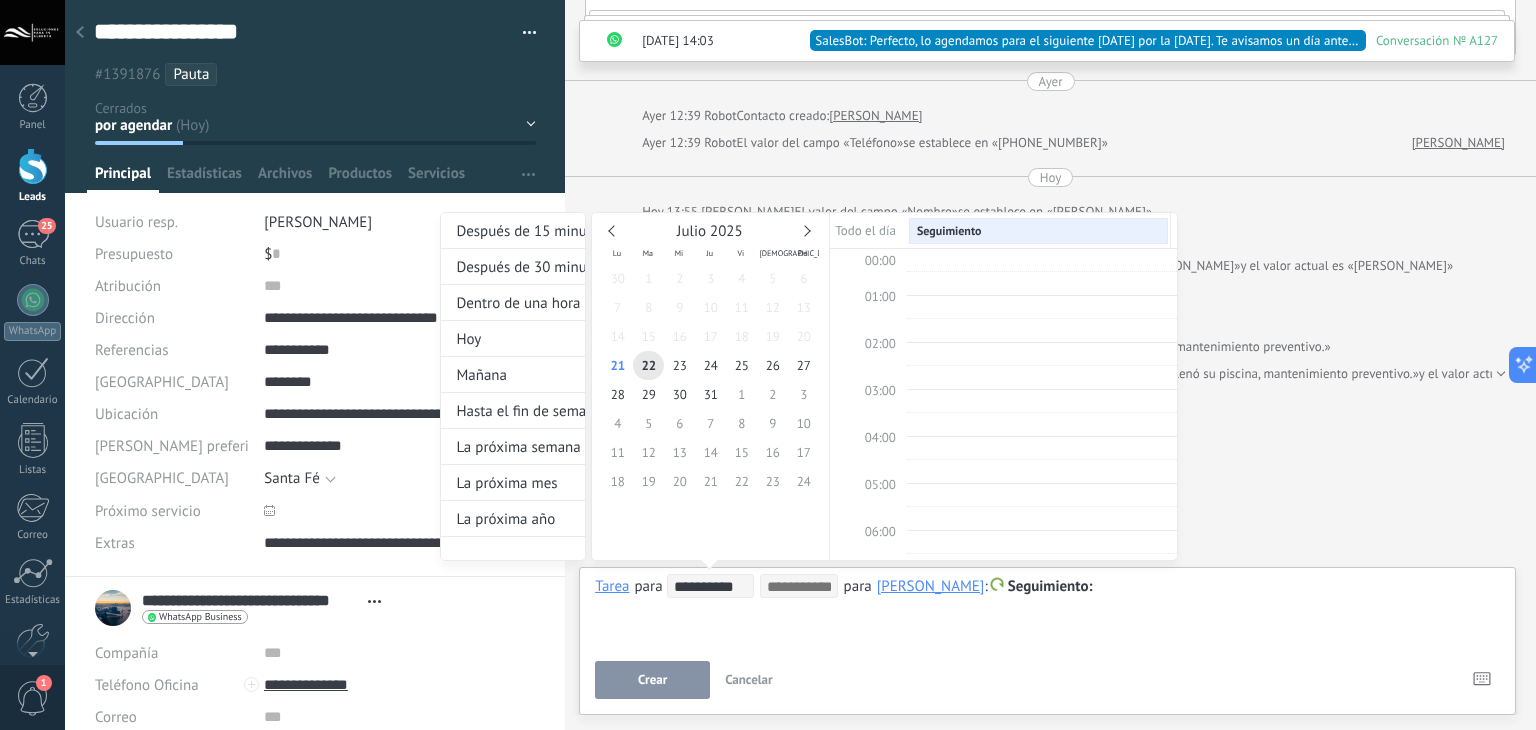 scroll, scrollTop: 374, scrollLeft: 0, axis: vertical 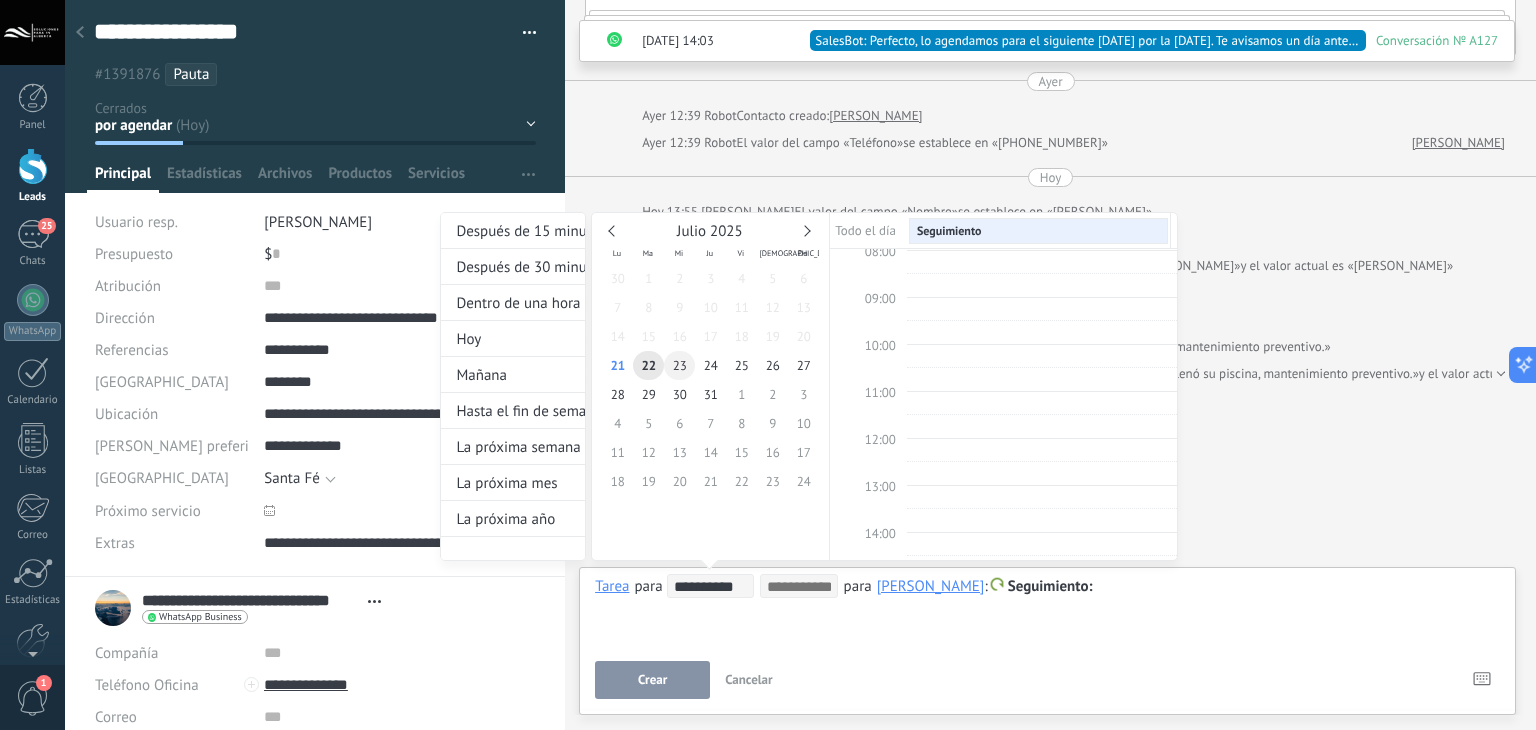 type on "**********" 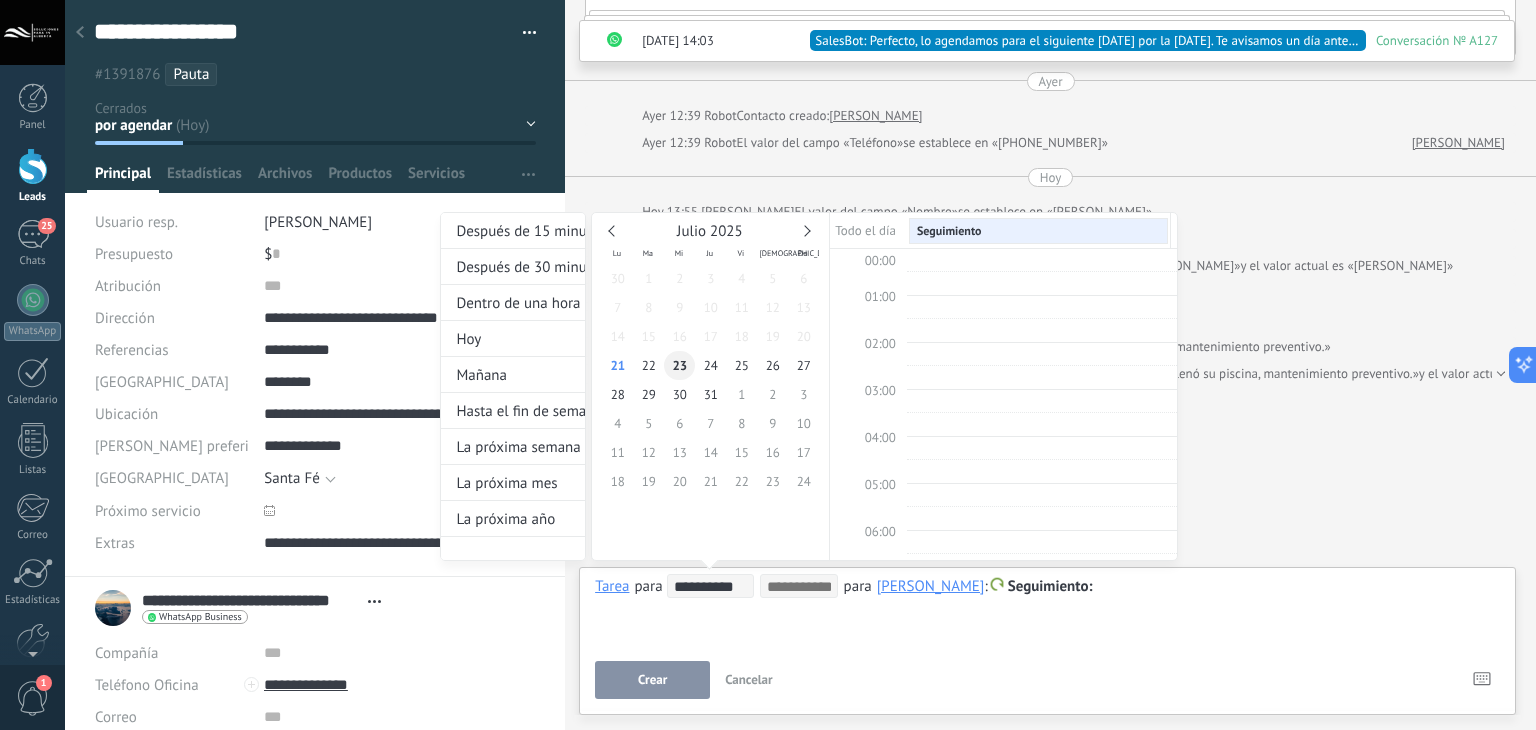 click on "23" at bounding box center [679, 365] 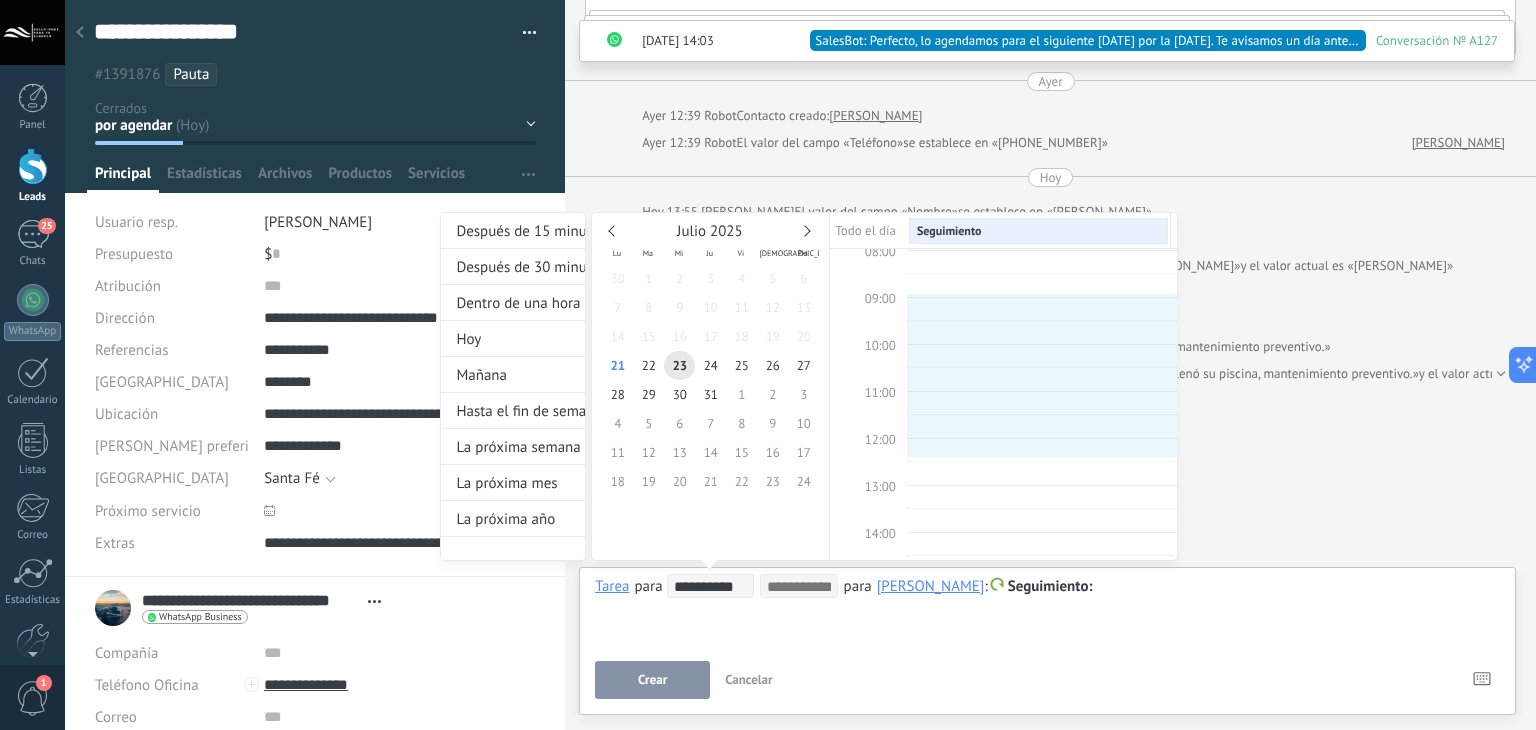 drag, startPoint x: 928, startPoint y: 298, endPoint x: 933, endPoint y: 453, distance: 155.08063 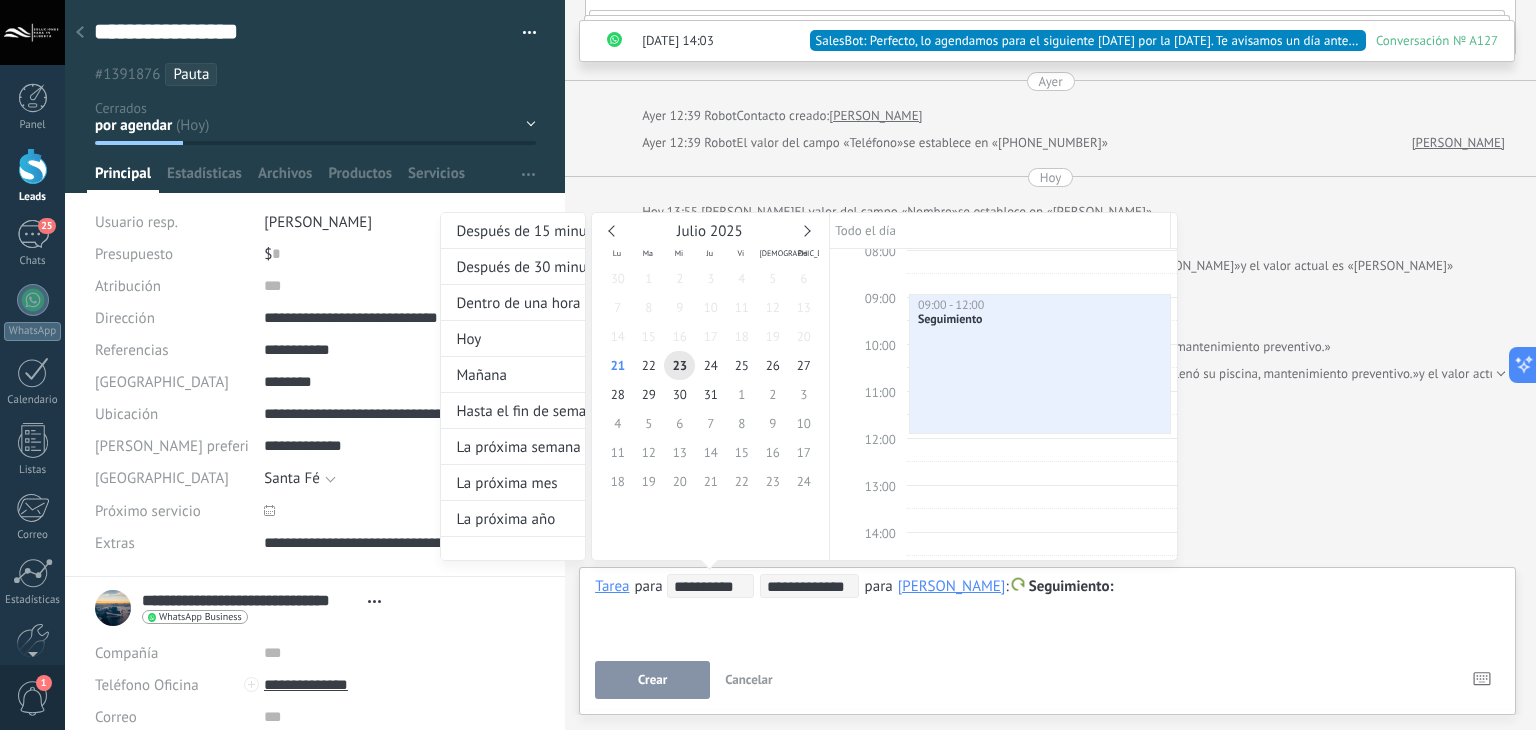 drag, startPoint x: 1034, startPoint y: 449, endPoint x: 1033, endPoint y: 431, distance: 18.027756 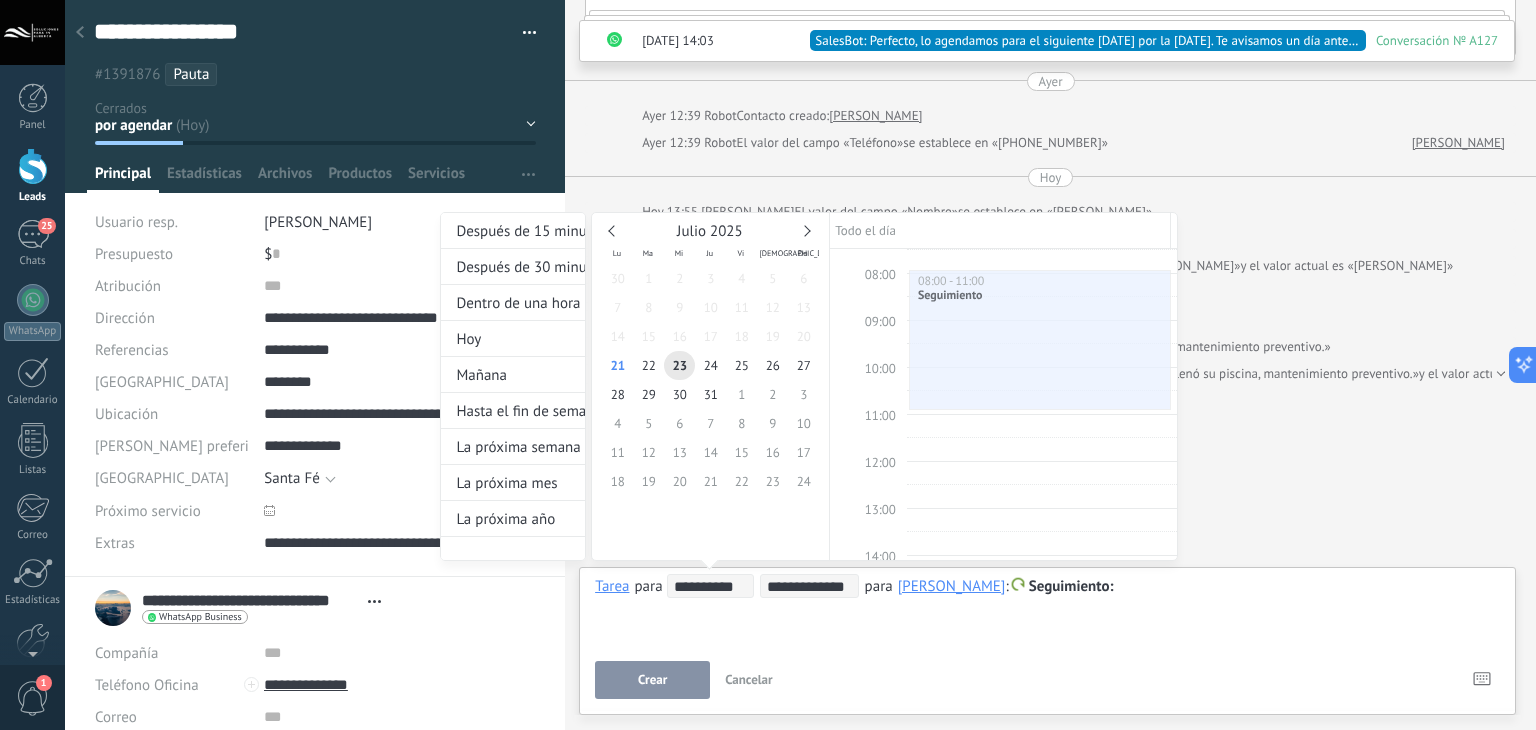 drag, startPoint x: 1007, startPoint y: 306, endPoint x: 1007, endPoint y: 262, distance: 44 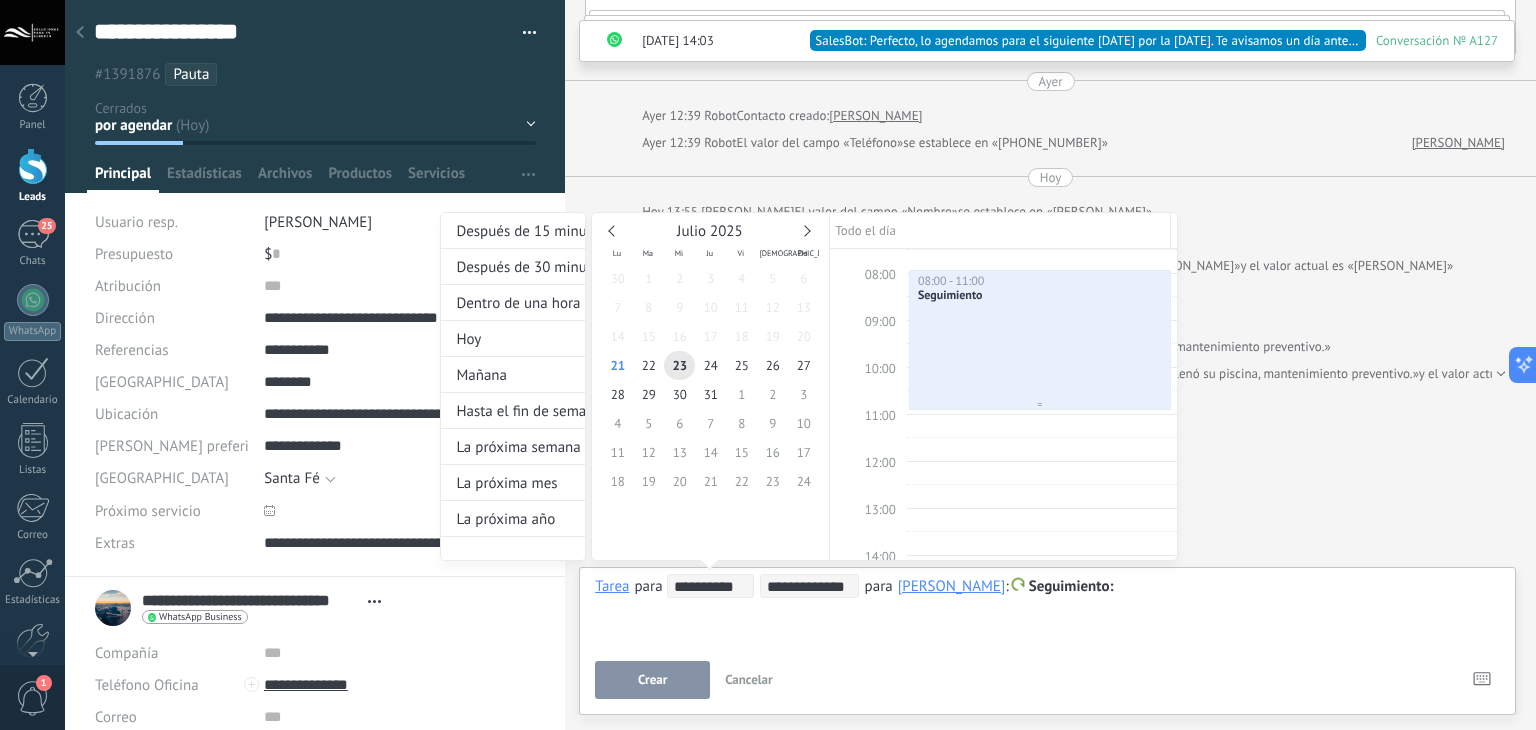 scroll, scrollTop: 345, scrollLeft: 0, axis: vertical 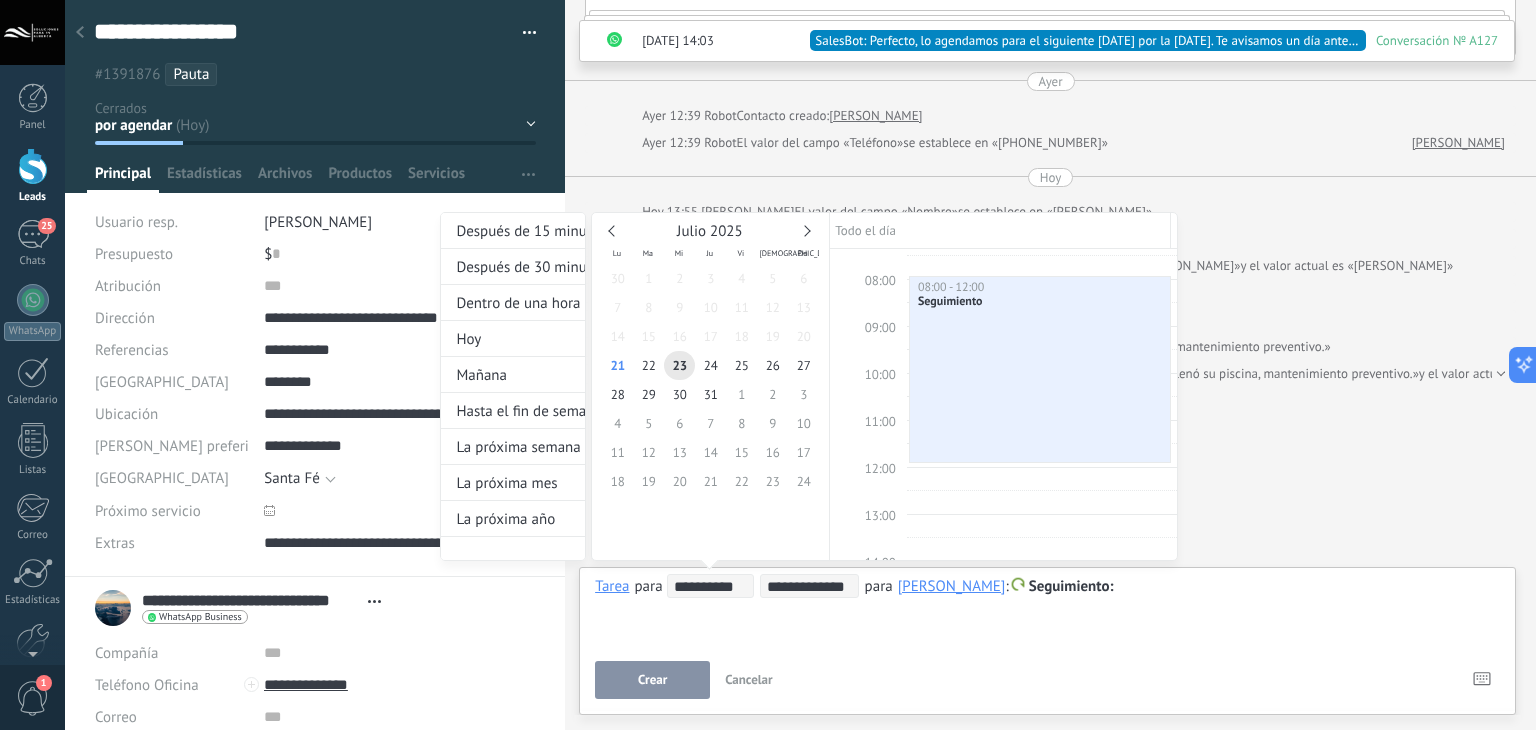 drag, startPoint x: 1042, startPoint y: 413, endPoint x: 1039, endPoint y: 439, distance: 26.172504 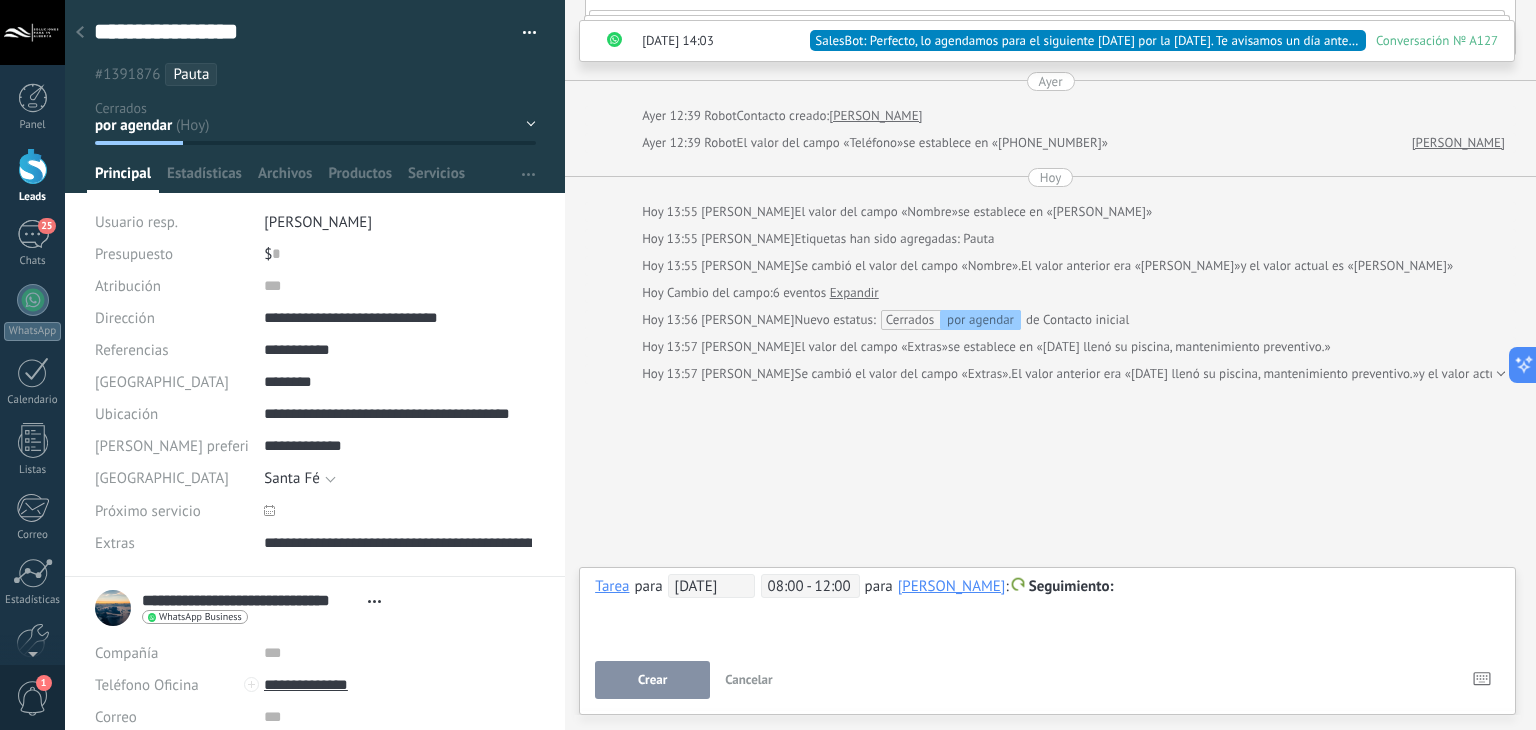 click on "Crear" at bounding box center (652, 680) 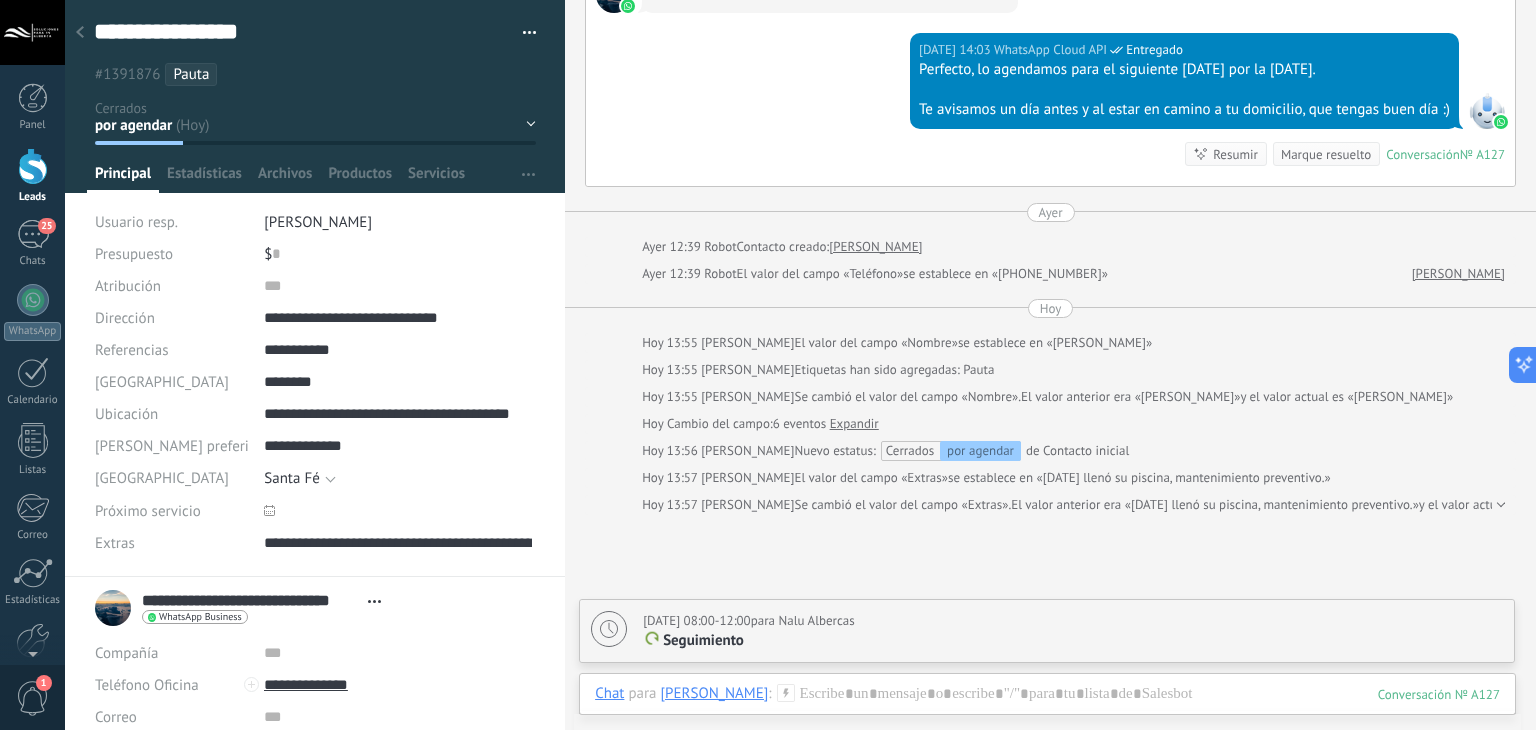 scroll, scrollTop: 2789, scrollLeft: 0, axis: vertical 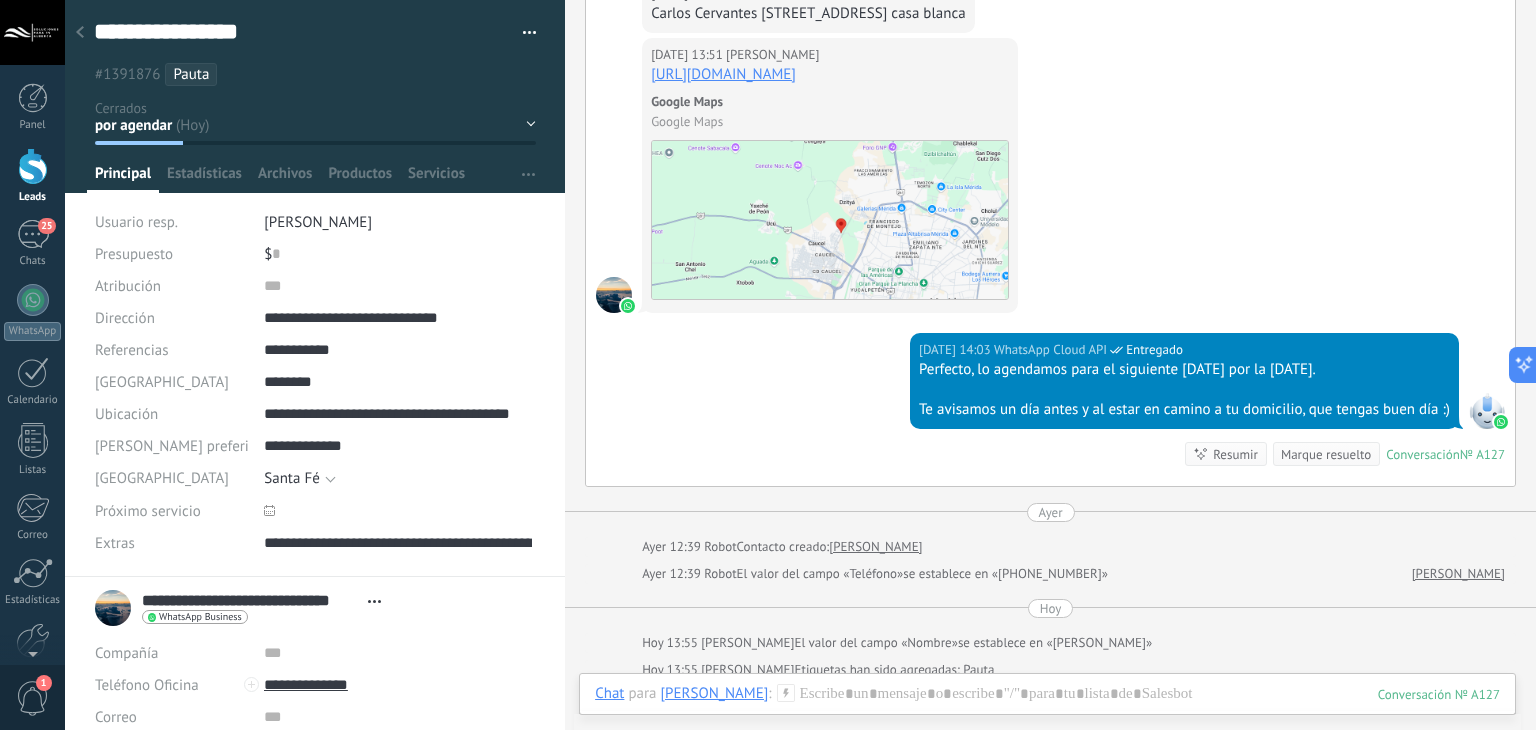 click 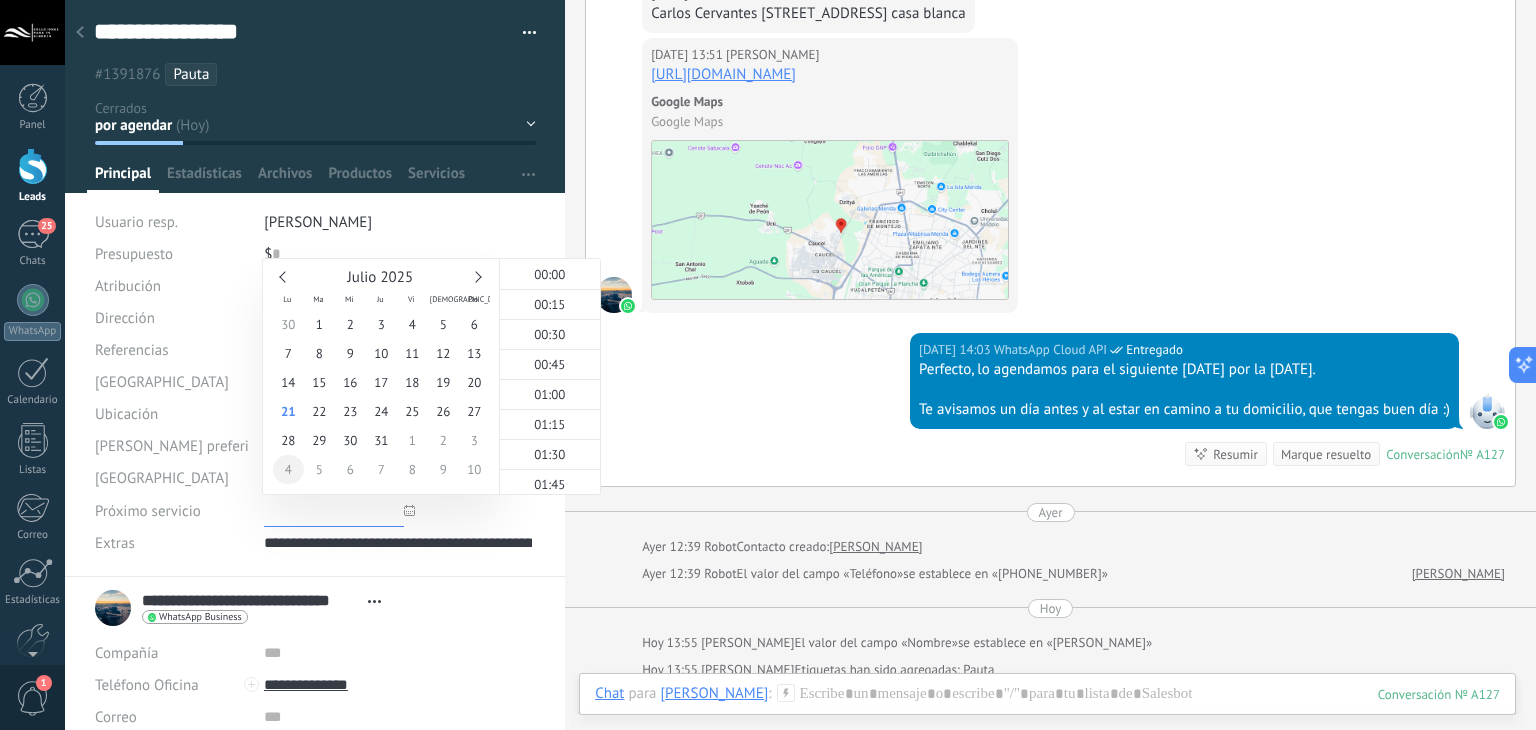 scroll, scrollTop: 1560, scrollLeft: 0, axis: vertical 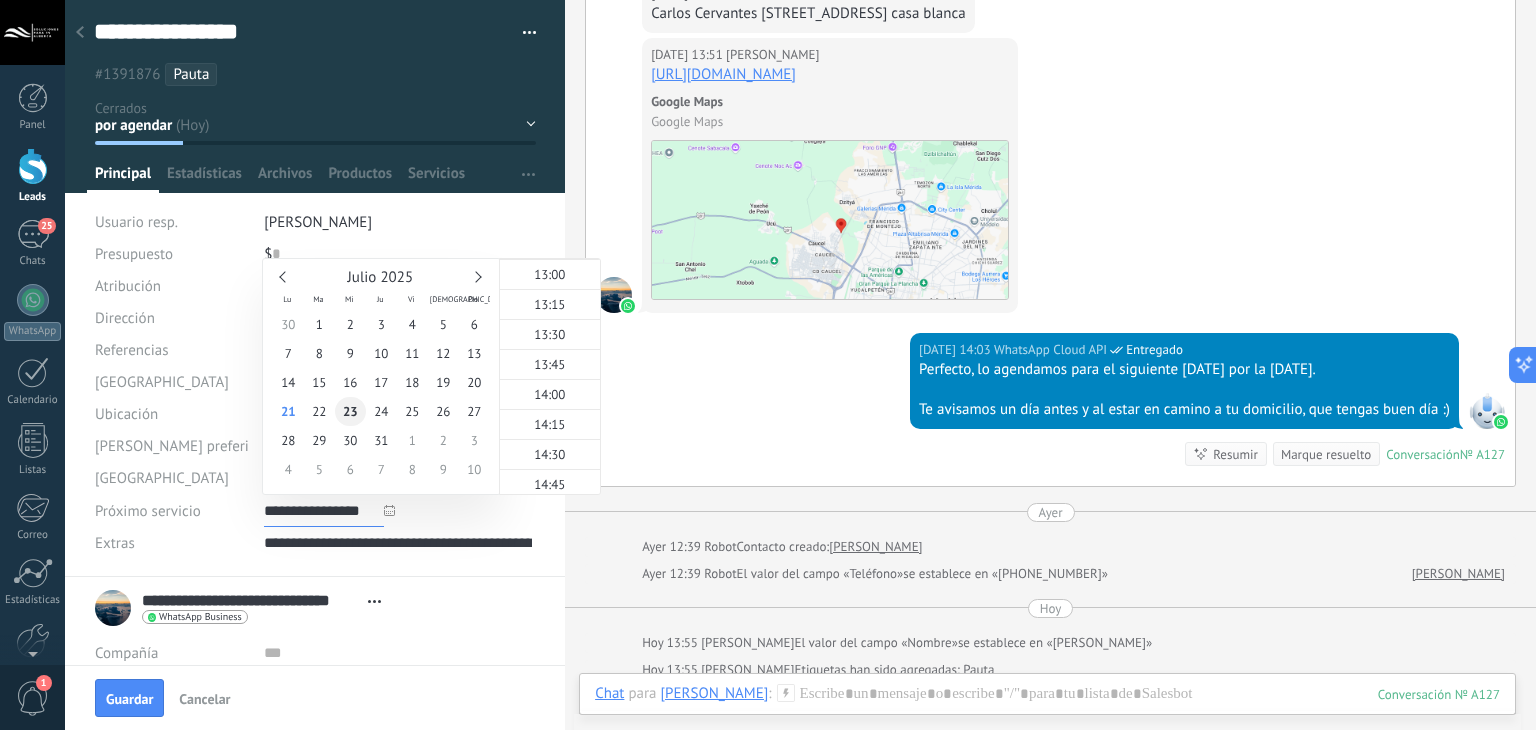 click on "23" at bounding box center (350, 411) 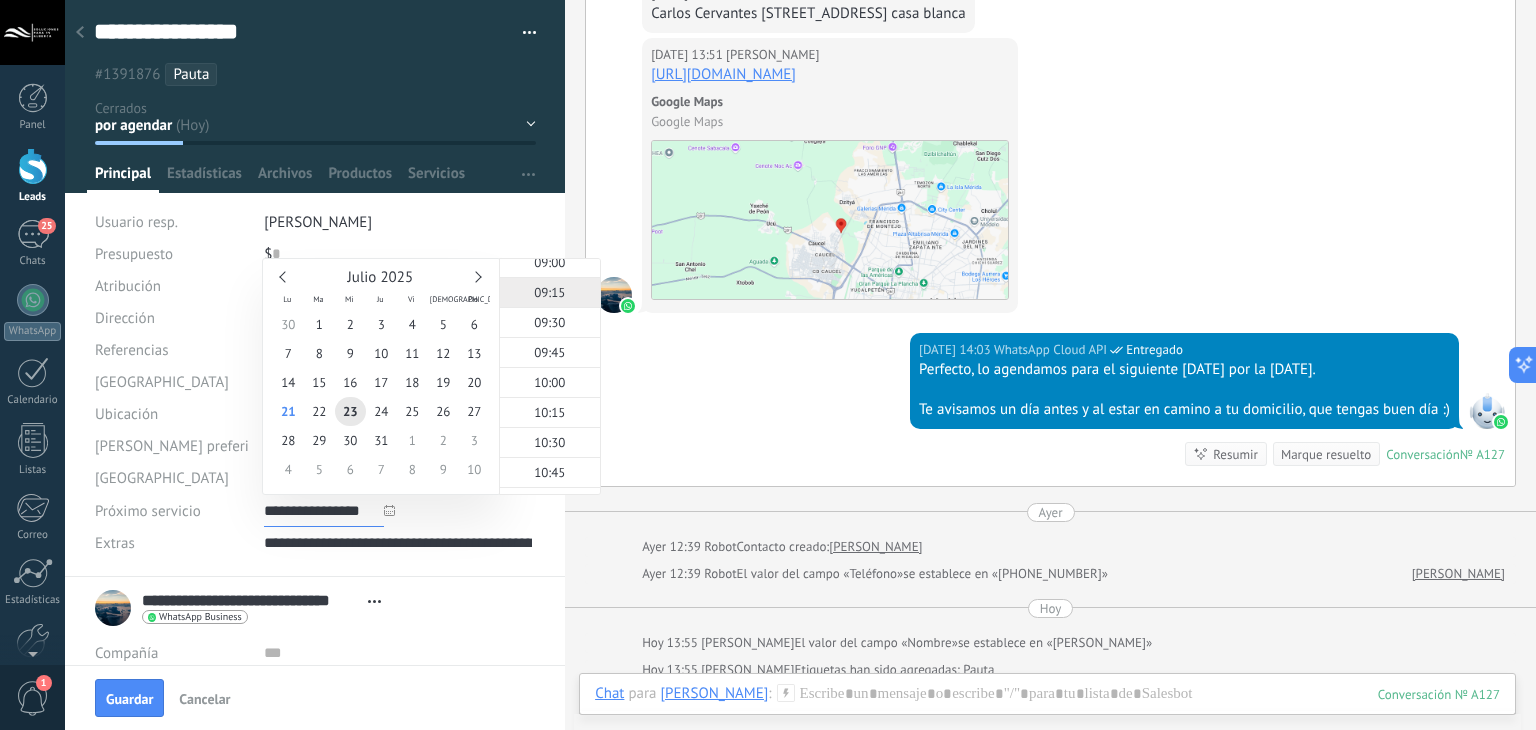 scroll, scrollTop: 1060, scrollLeft: 0, axis: vertical 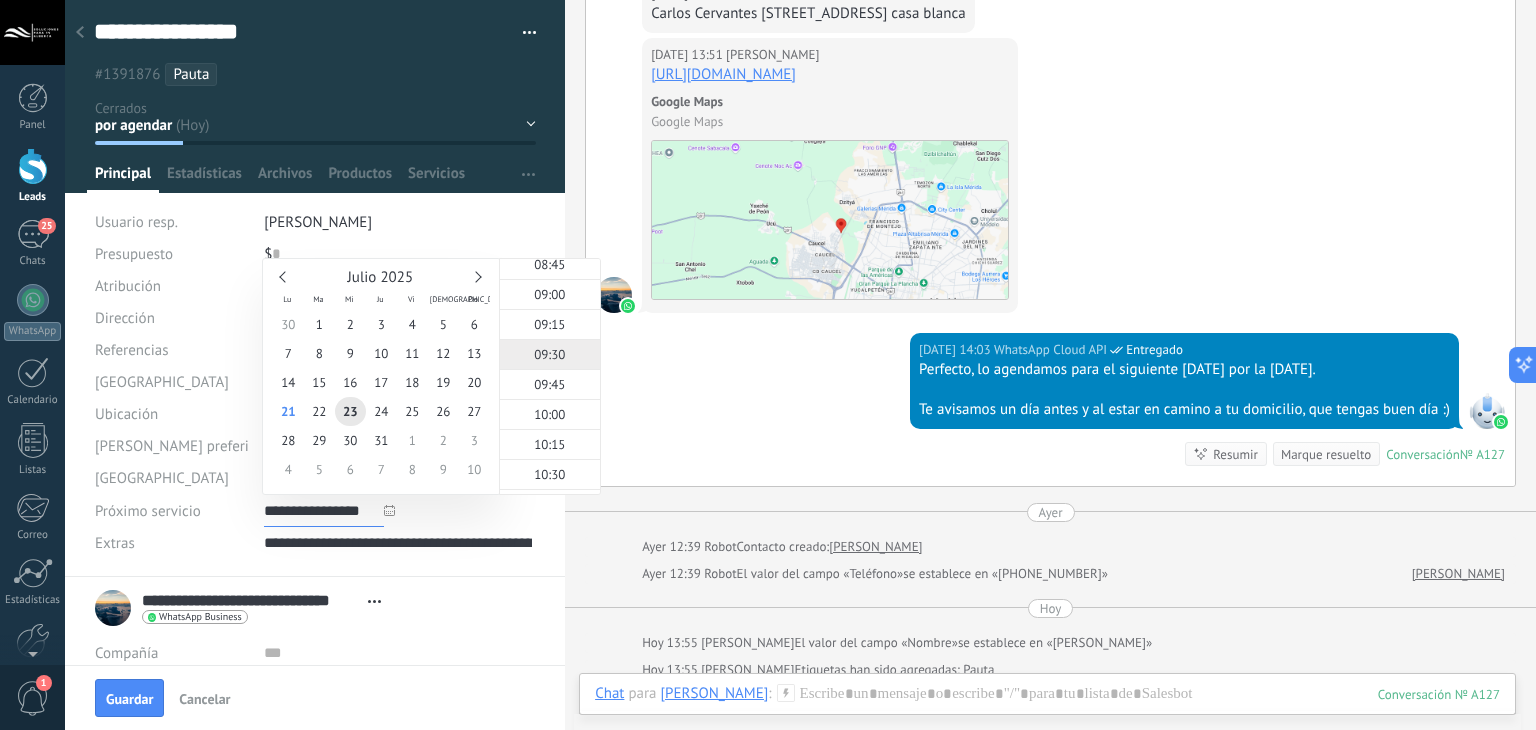 click on "09:30" at bounding box center (549, 354) 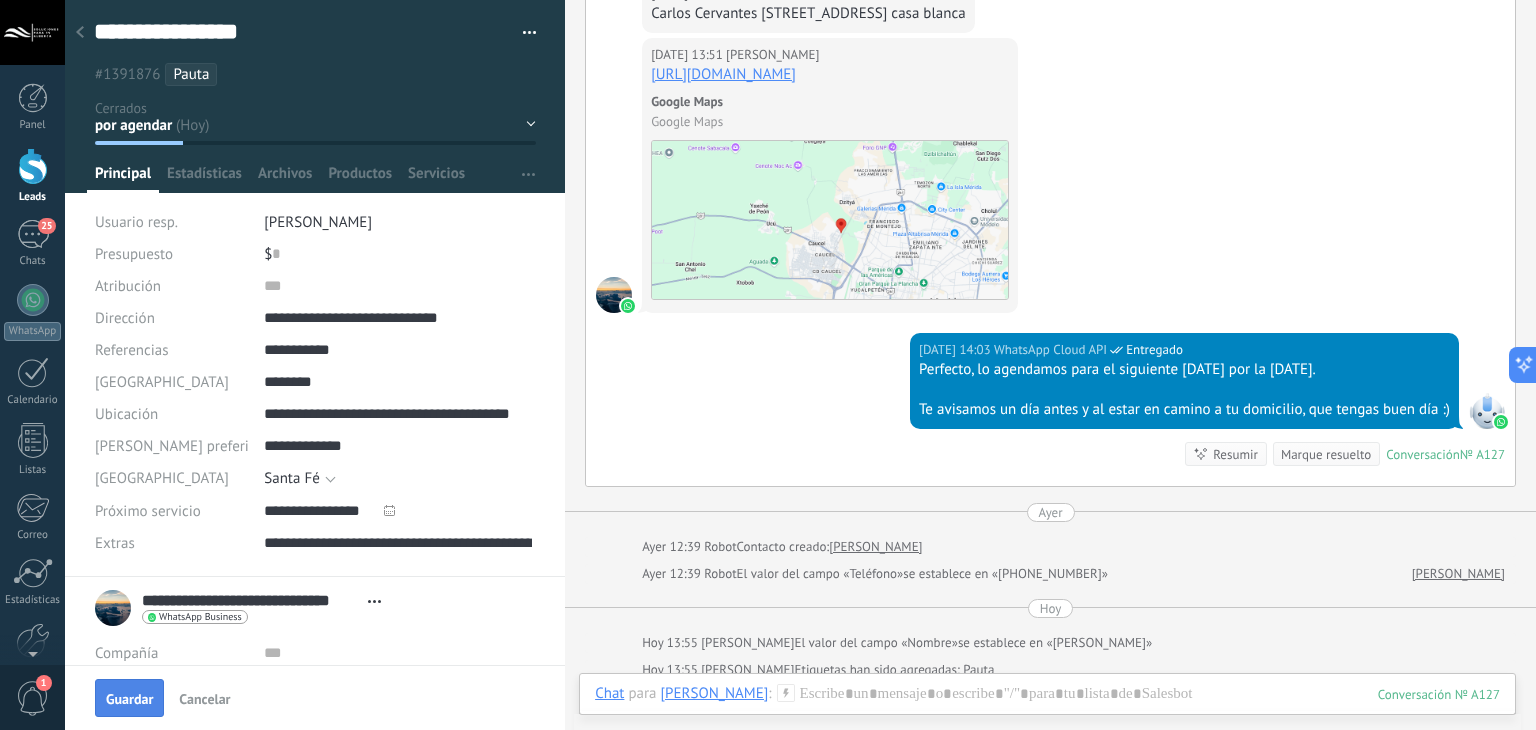 click on "Guardar" at bounding box center [129, 698] 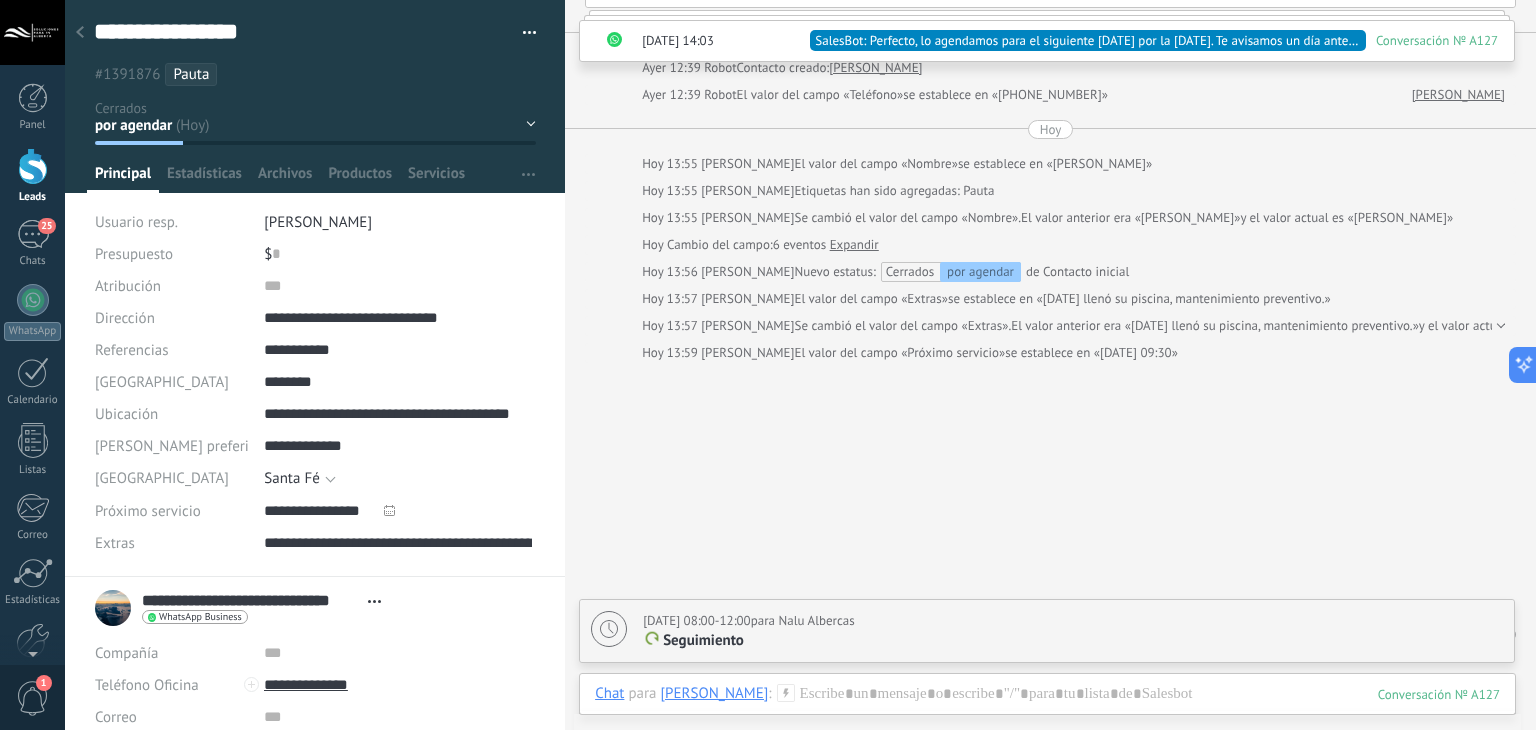 scroll, scrollTop: 2816, scrollLeft: 0, axis: vertical 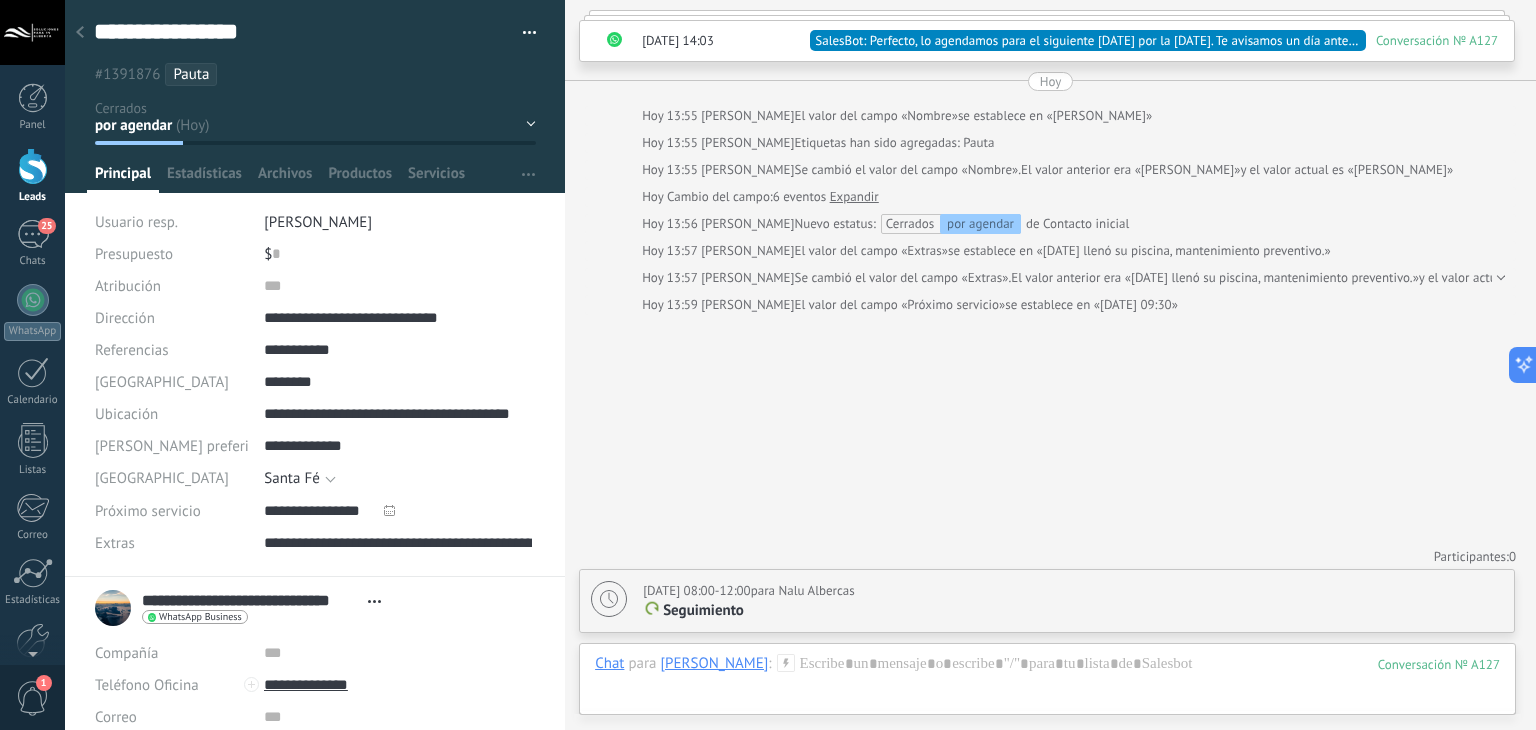 click at bounding box center [80, 33] 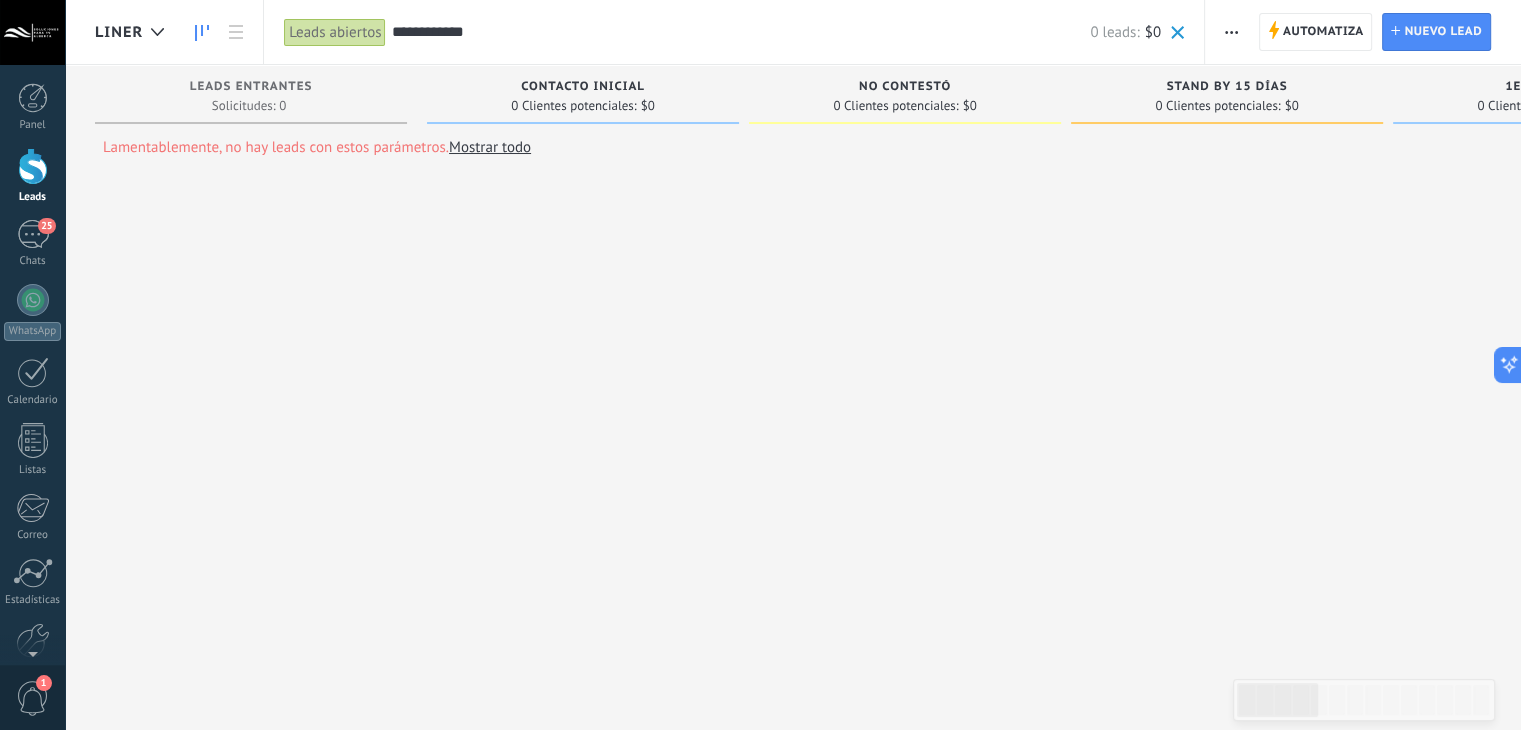 click on "**********" at bounding box center (787, 32) 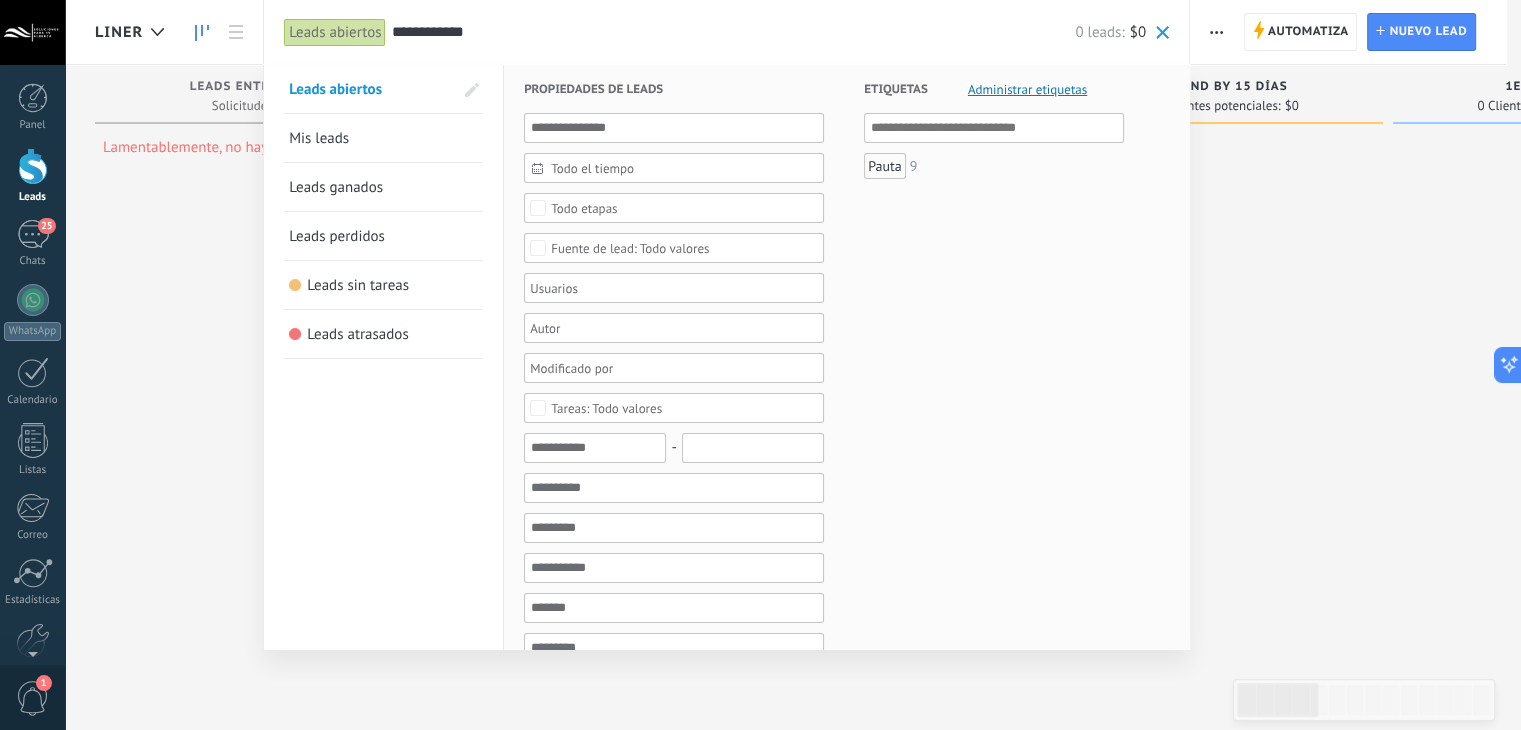 click on "**********" at bounding box center [733, 32] 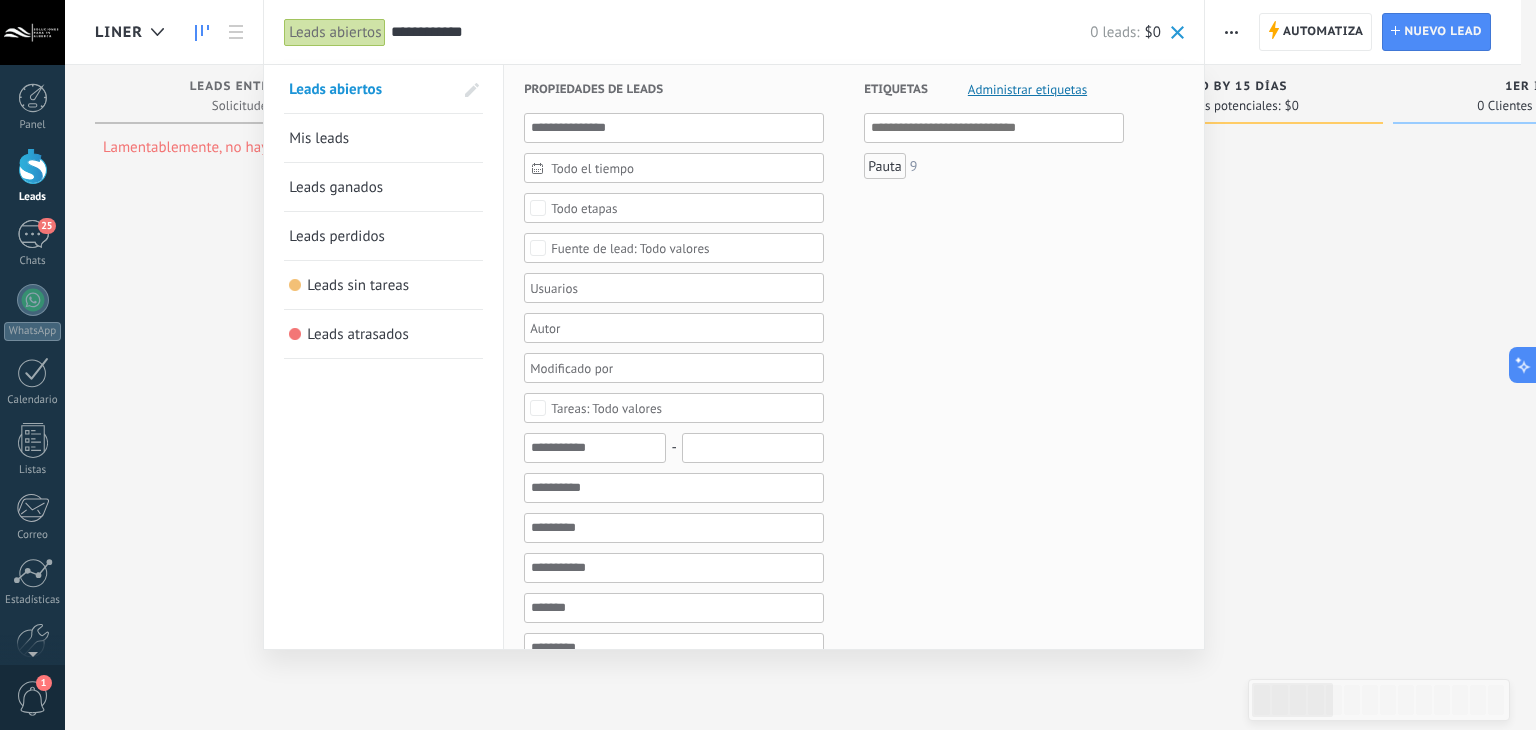 click on "**********" at bounding box center [740, 32] 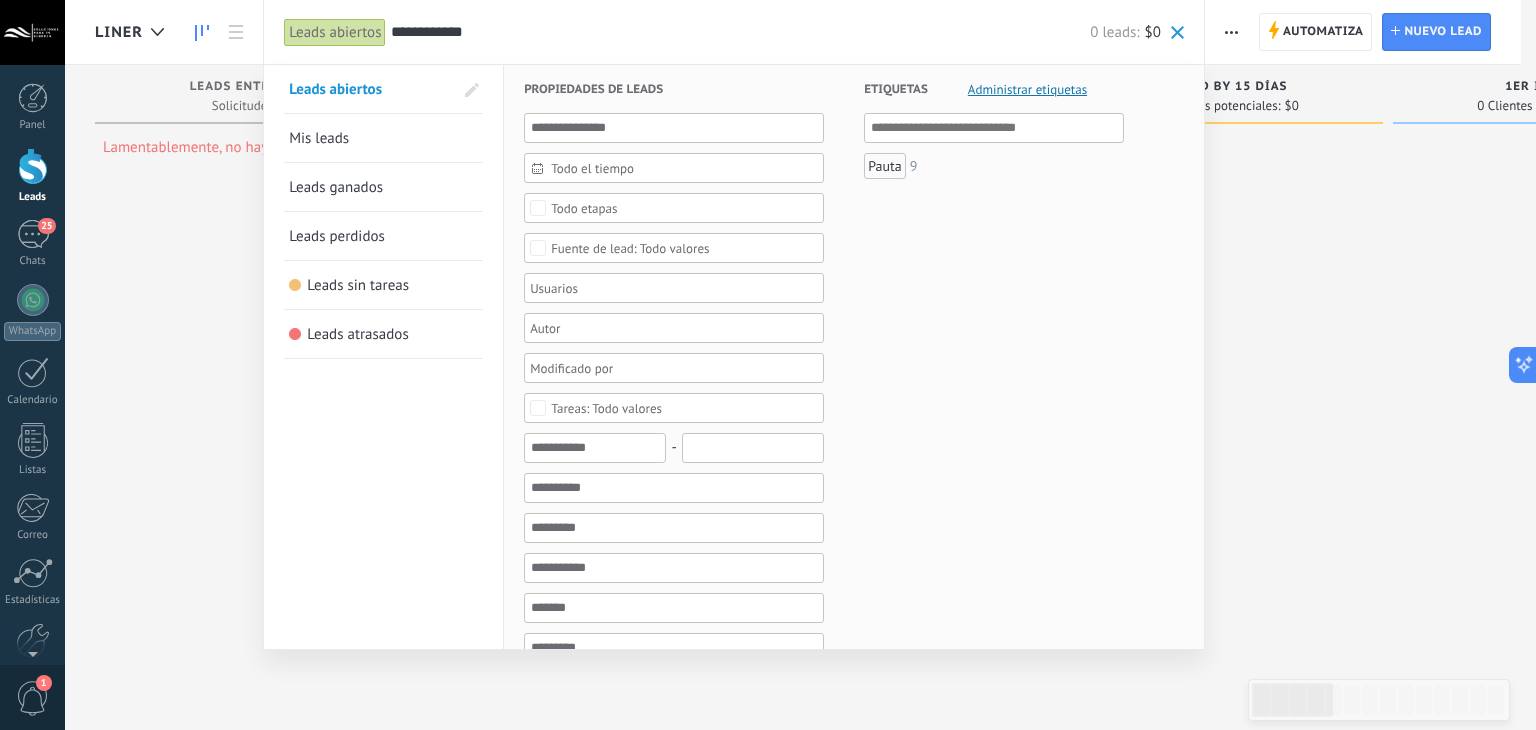 type on "**********" 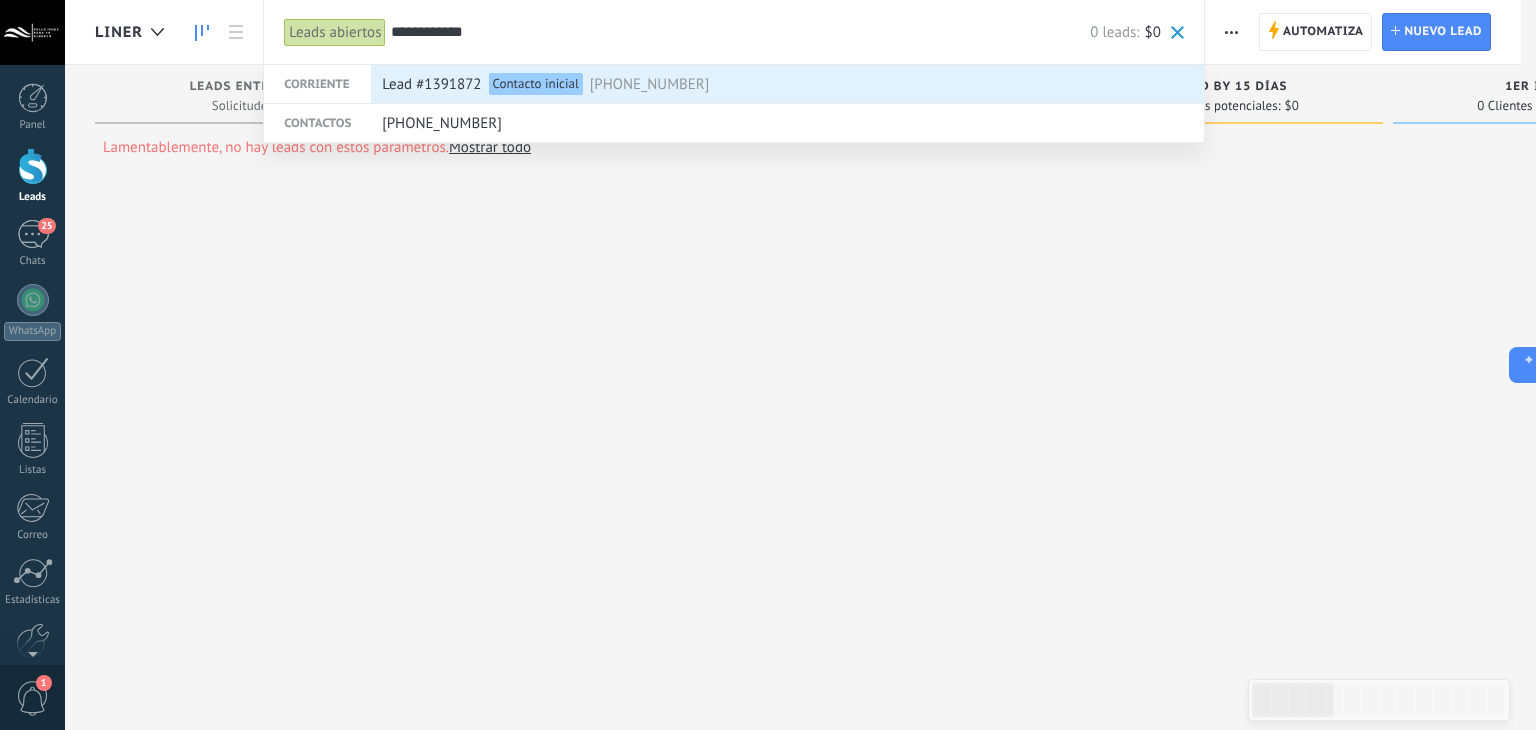 click on "+5215562149840" at bounding box center [650, 84] 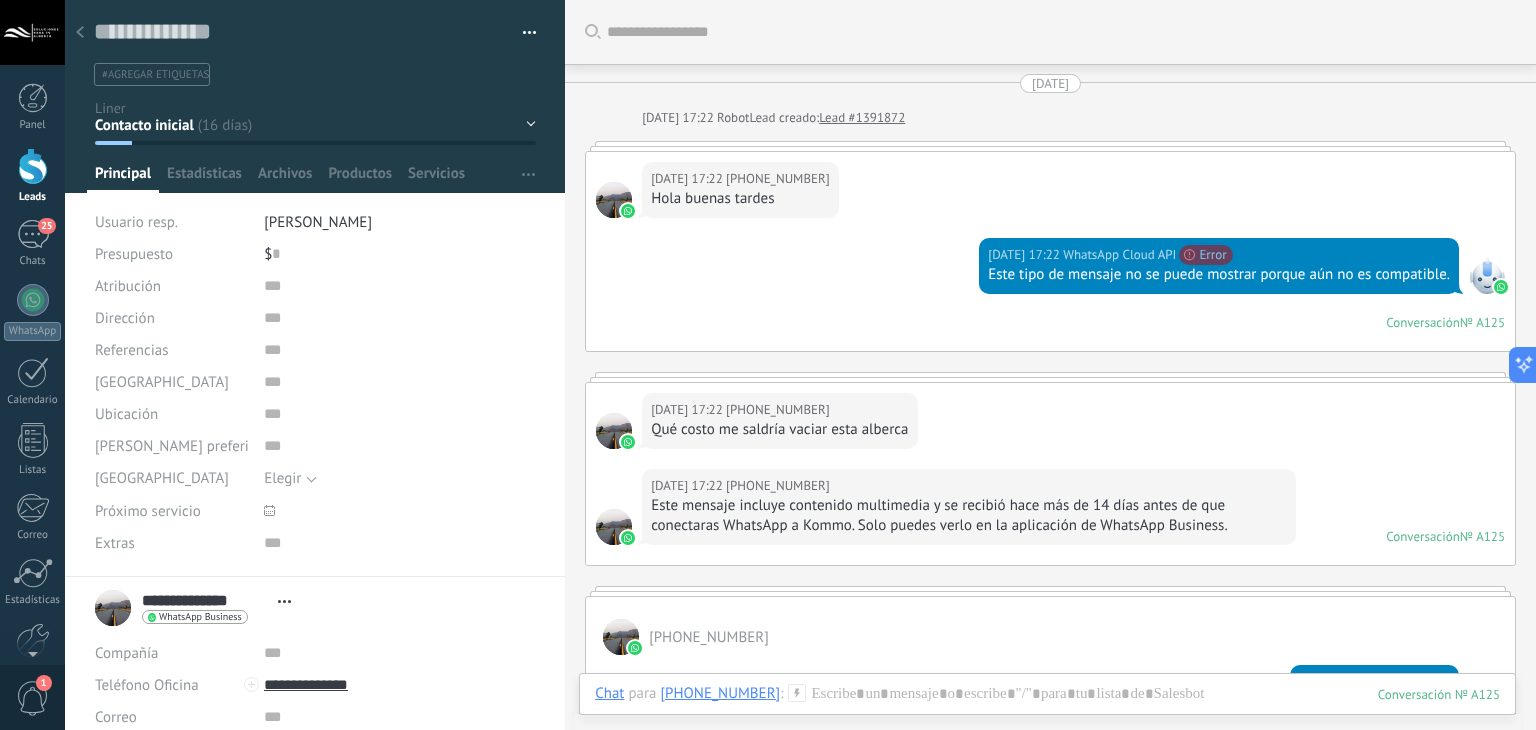 scroll, scrollTop: 29, scrollLeft: 0, axis: vertical 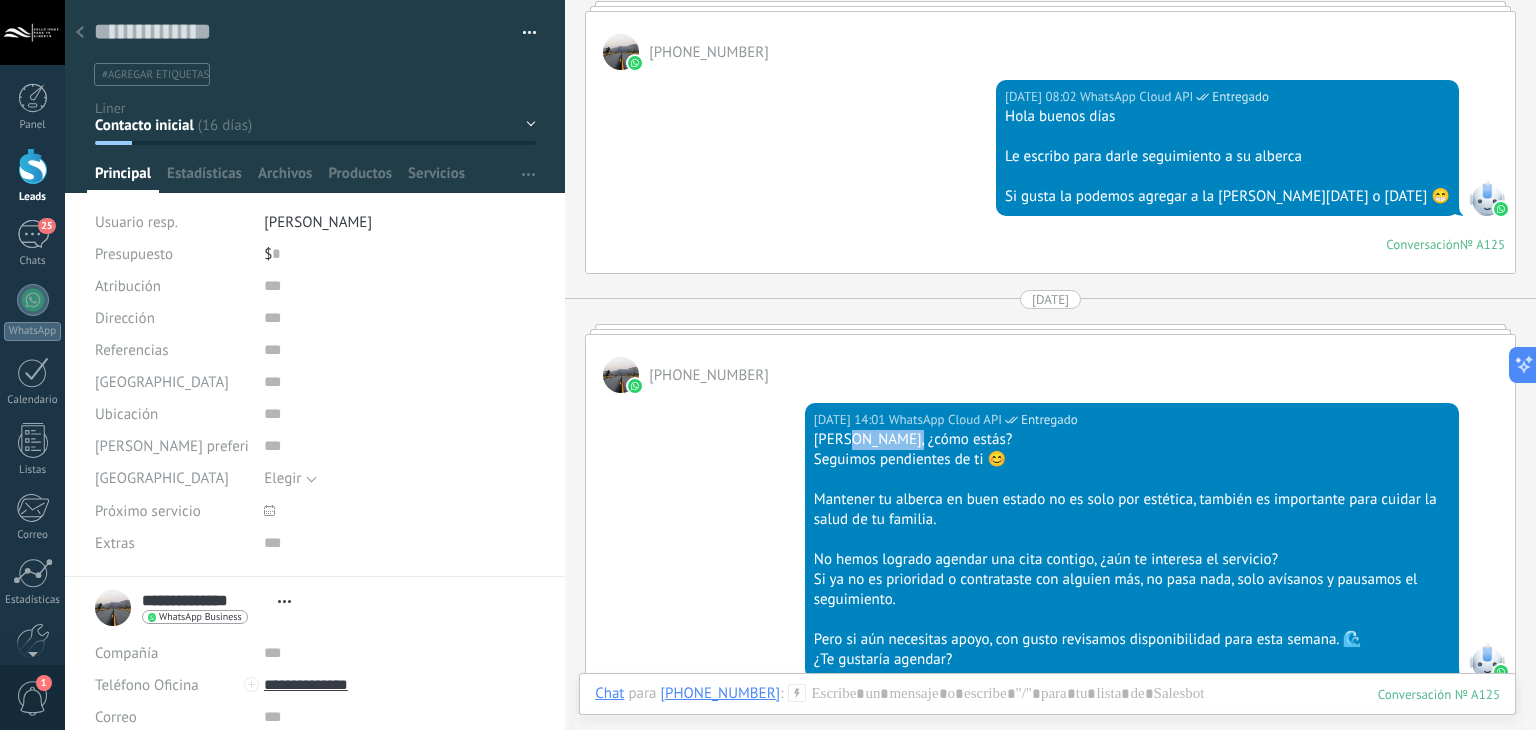 drag, startPoint x: 847, startPoint y: 429, endPoint x: 905, endPoint y: 433, distance: 58.137768 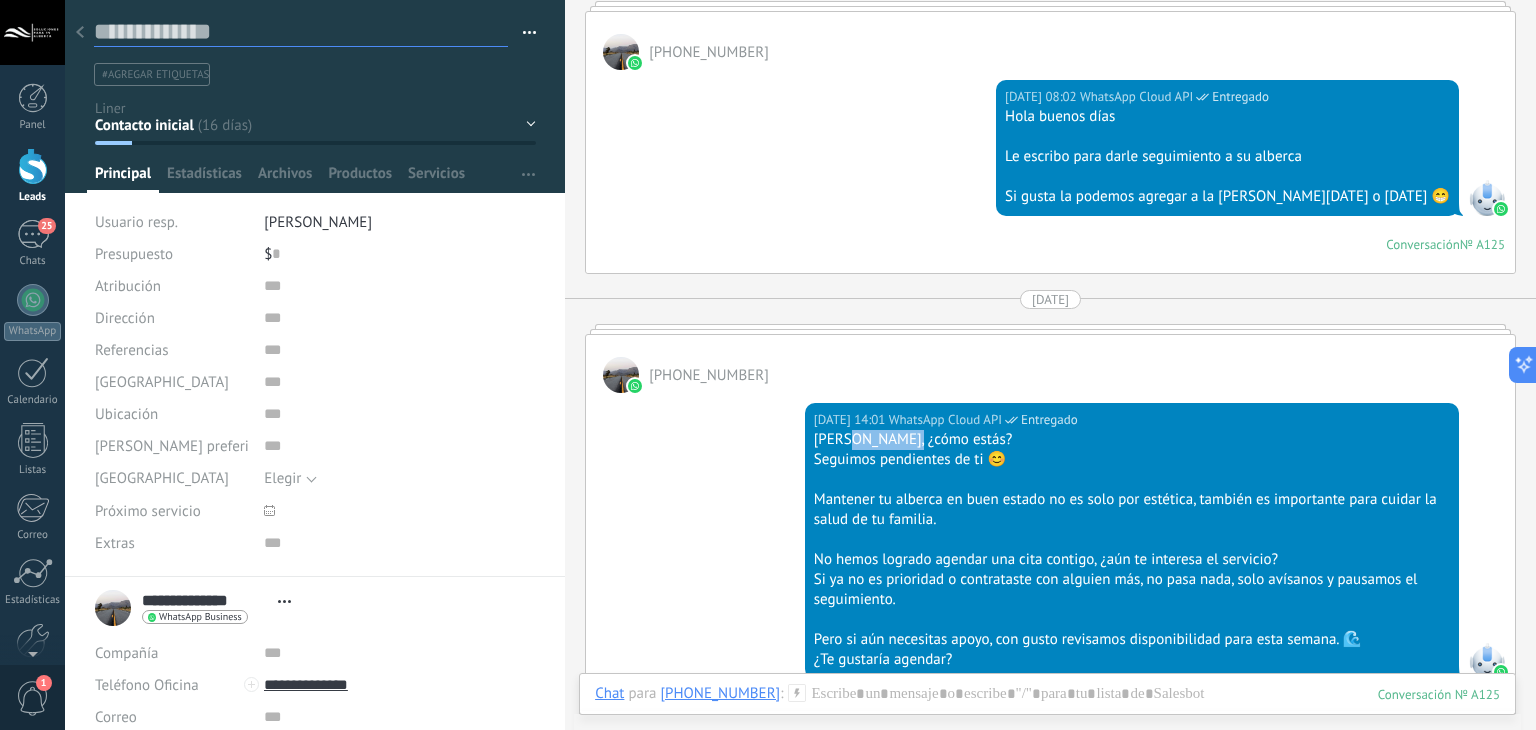 click at bounding box center [301, 32] 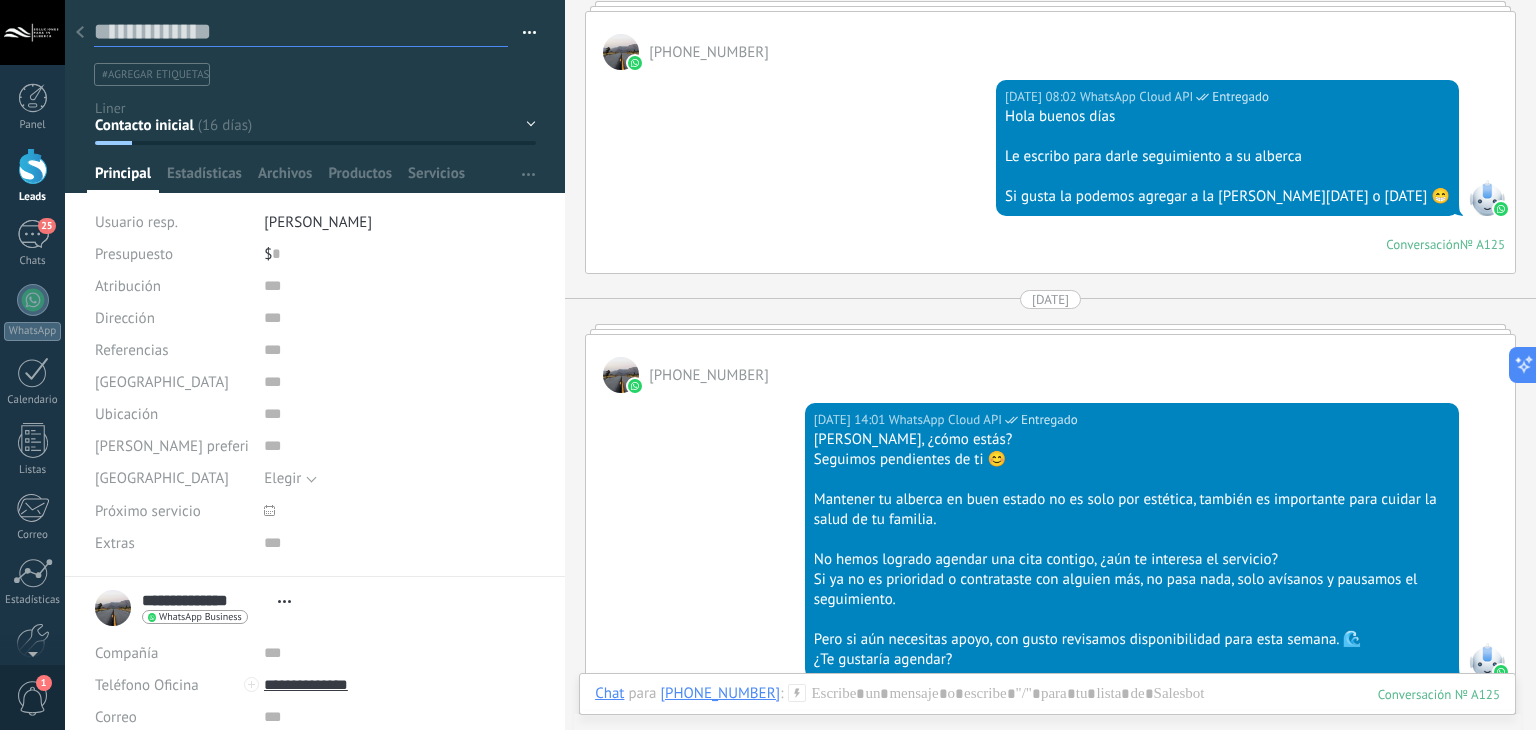 paste on "*********" 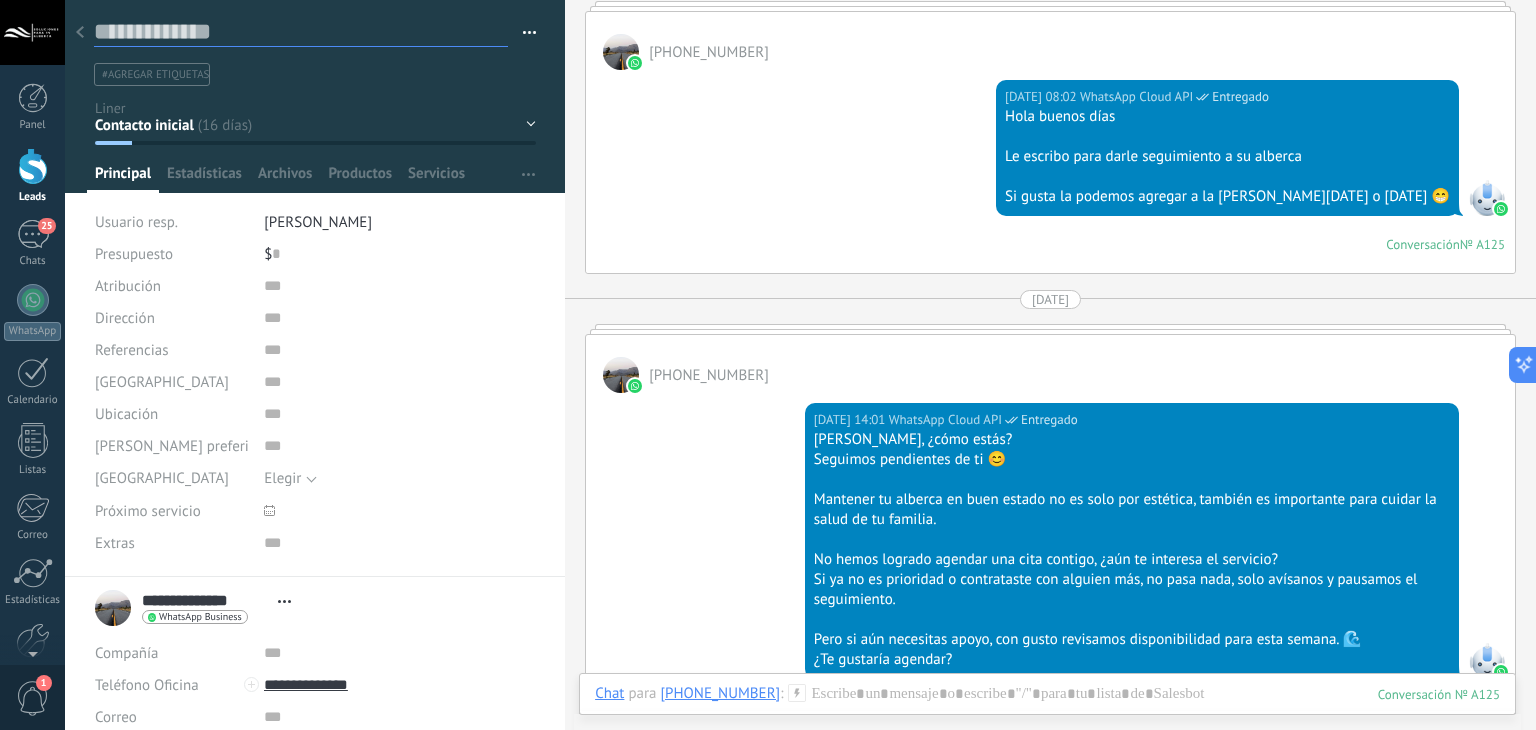 type on "*********" 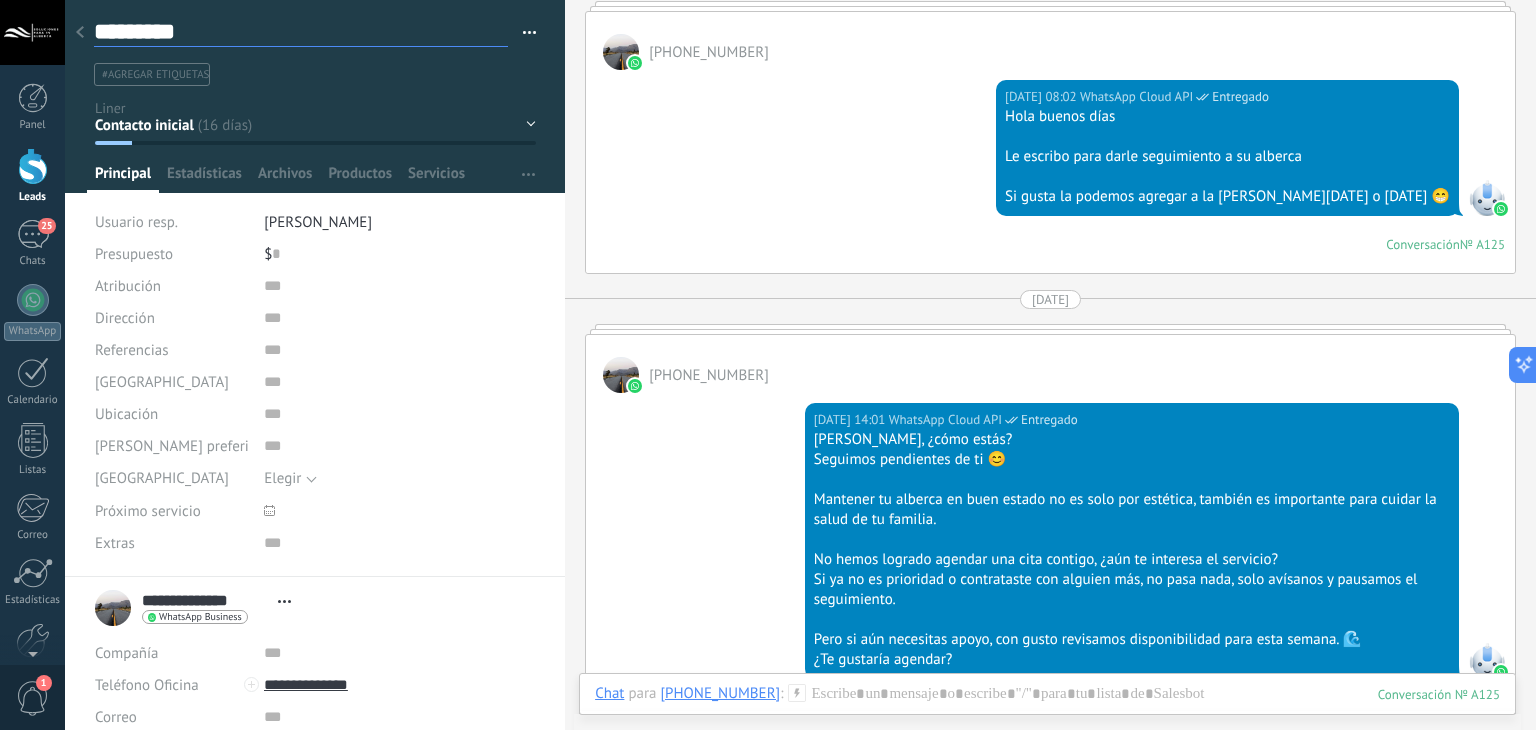 scroll, scrollTop: 29, scrollLeft: 0, axis: vertical 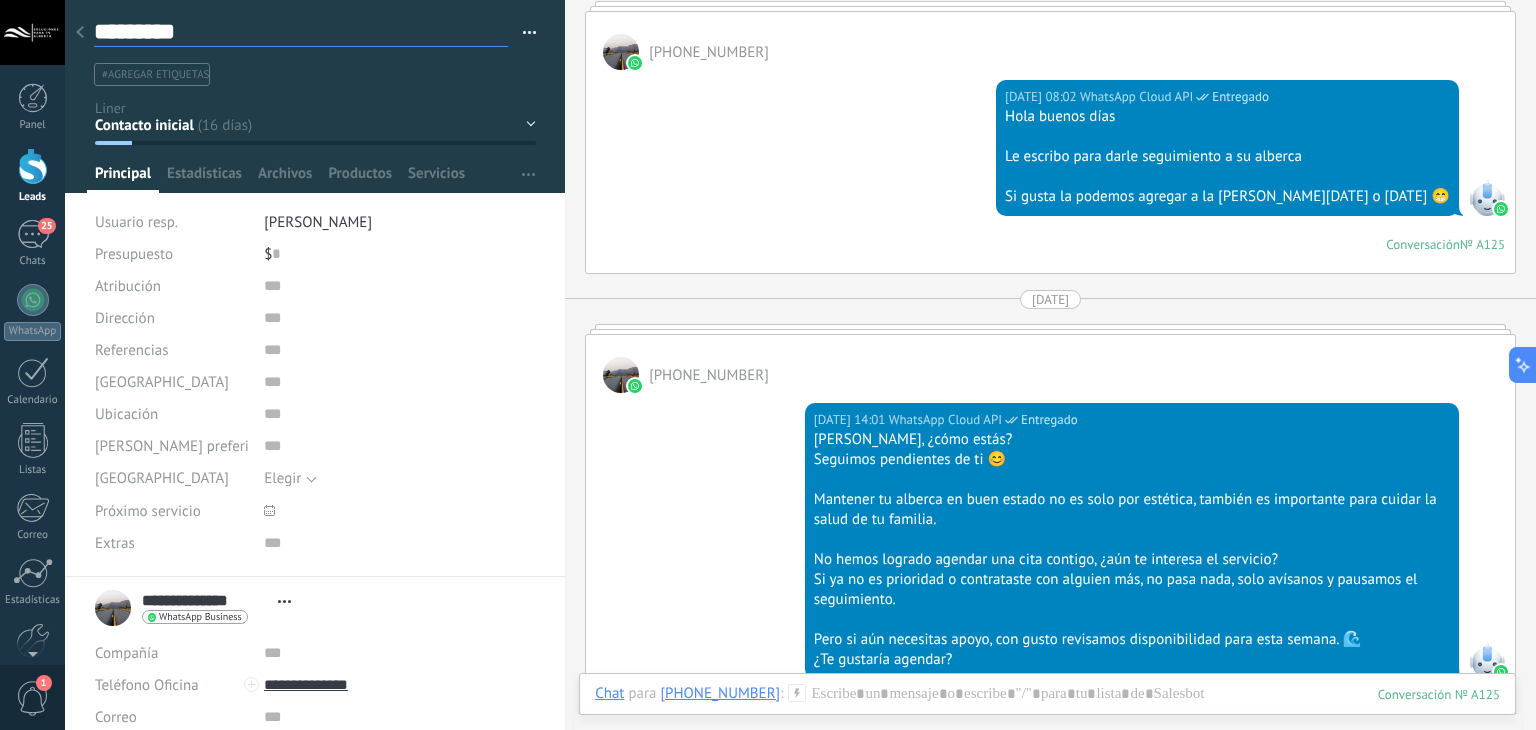 type on "*********" 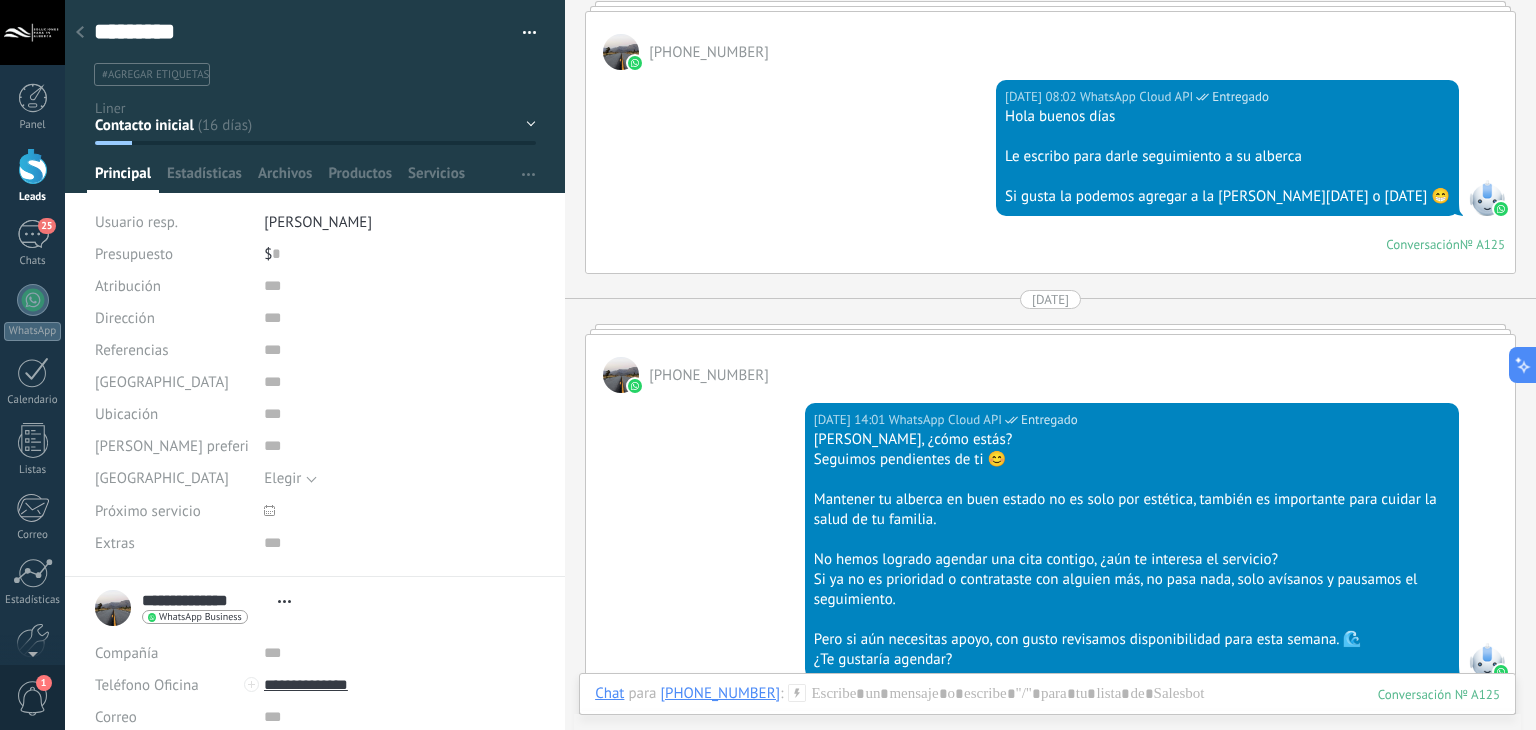 click on "**********" at bounding box center (198, 608) 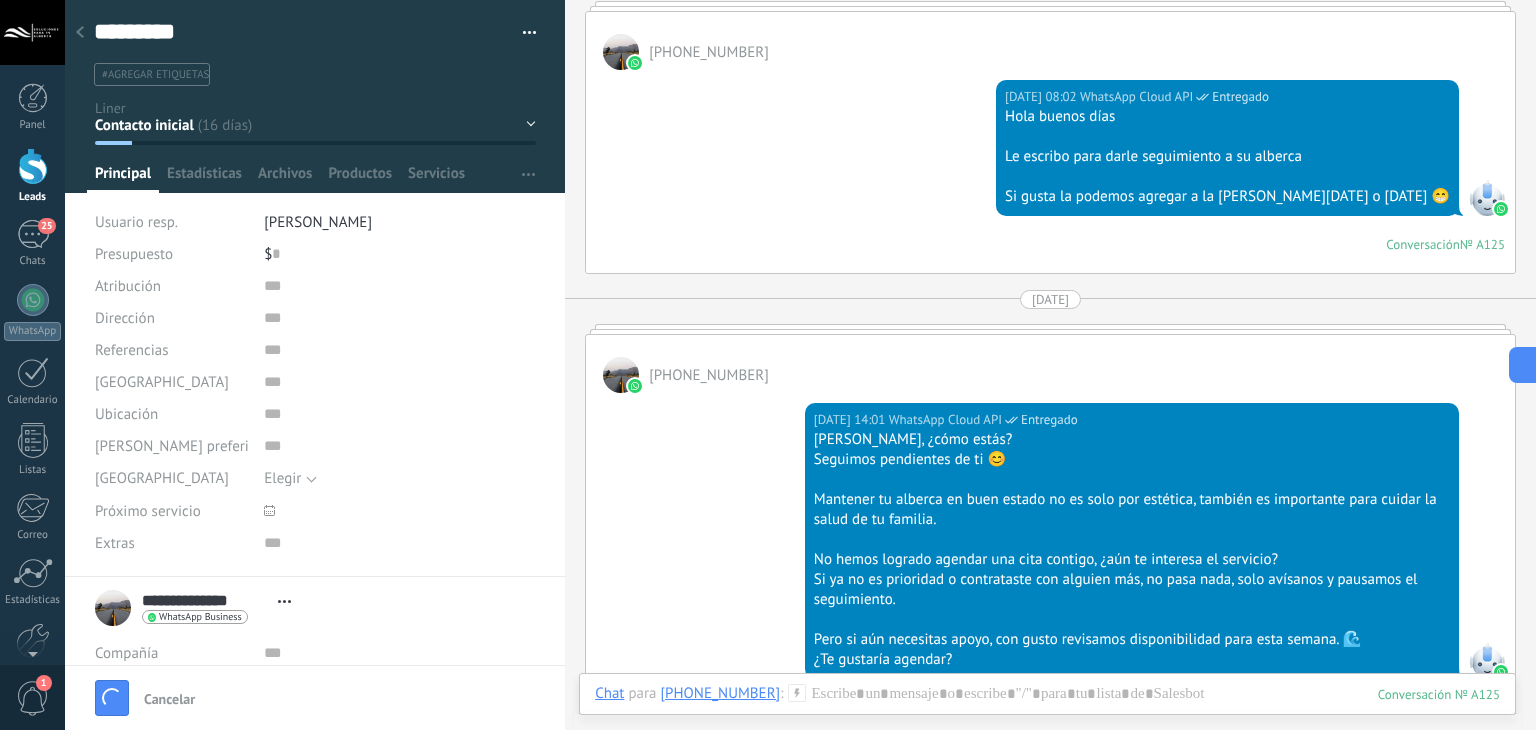 click on "**********" at bounding box center (205, 600) 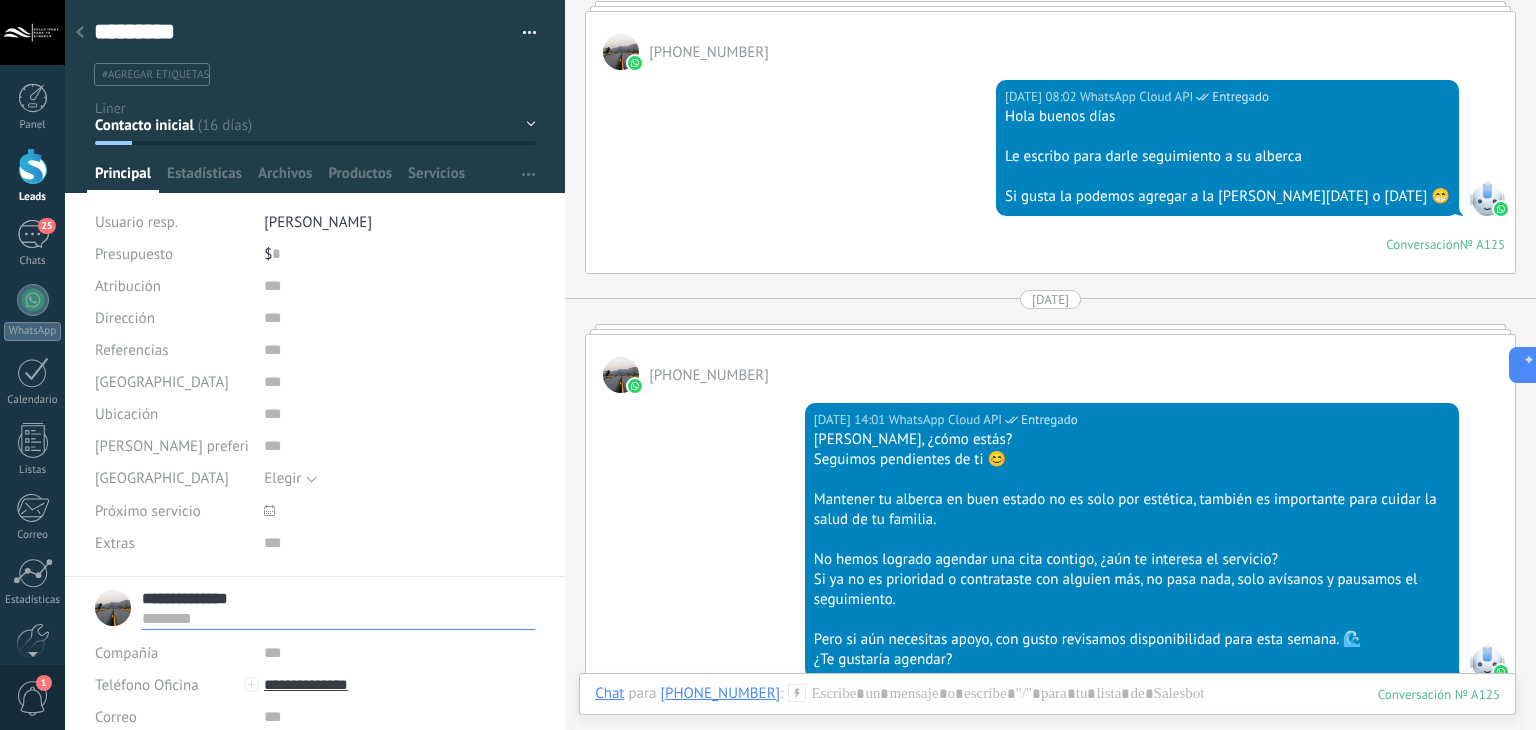 click on "**********" at bounding box center (338, 598) 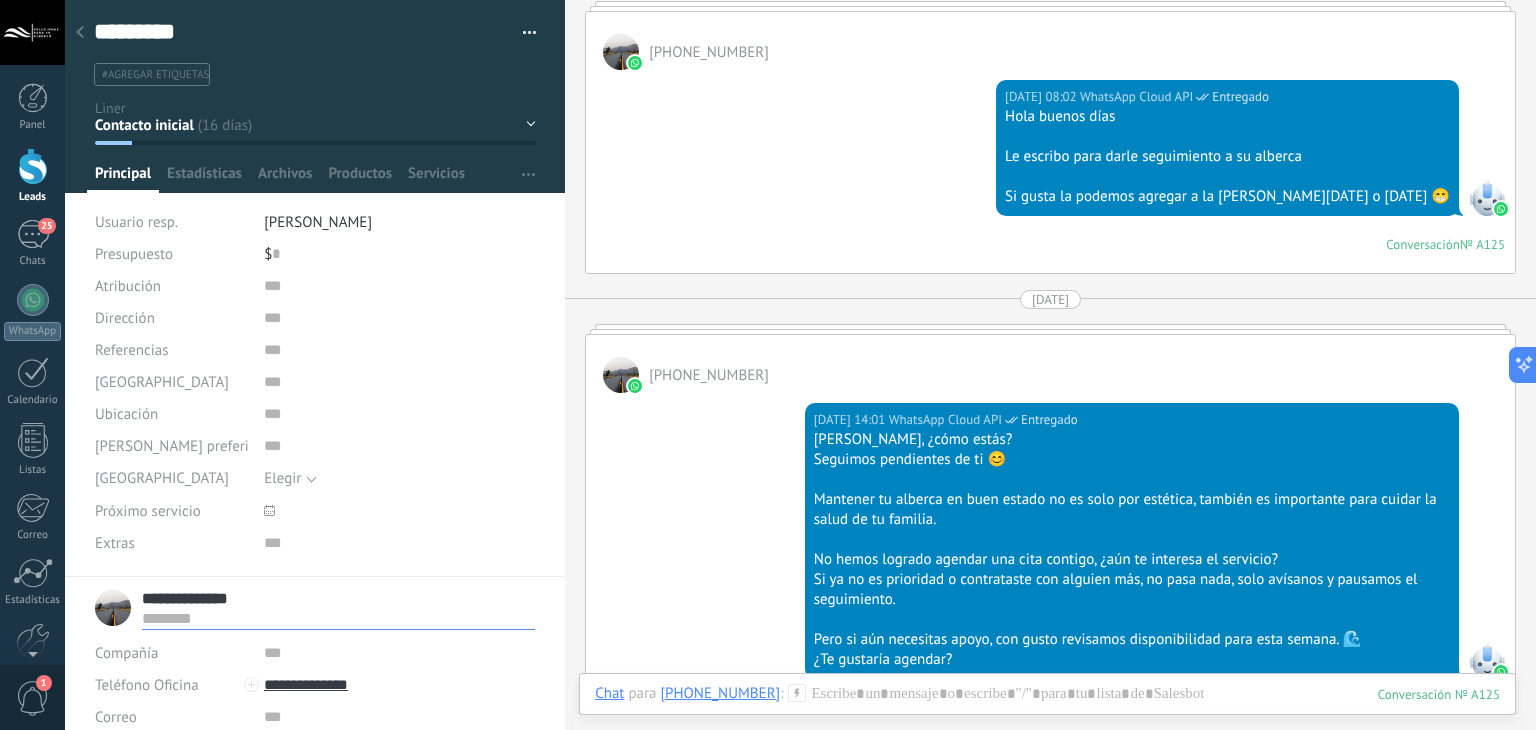 click on "**********" at bounding box center [338, 598] 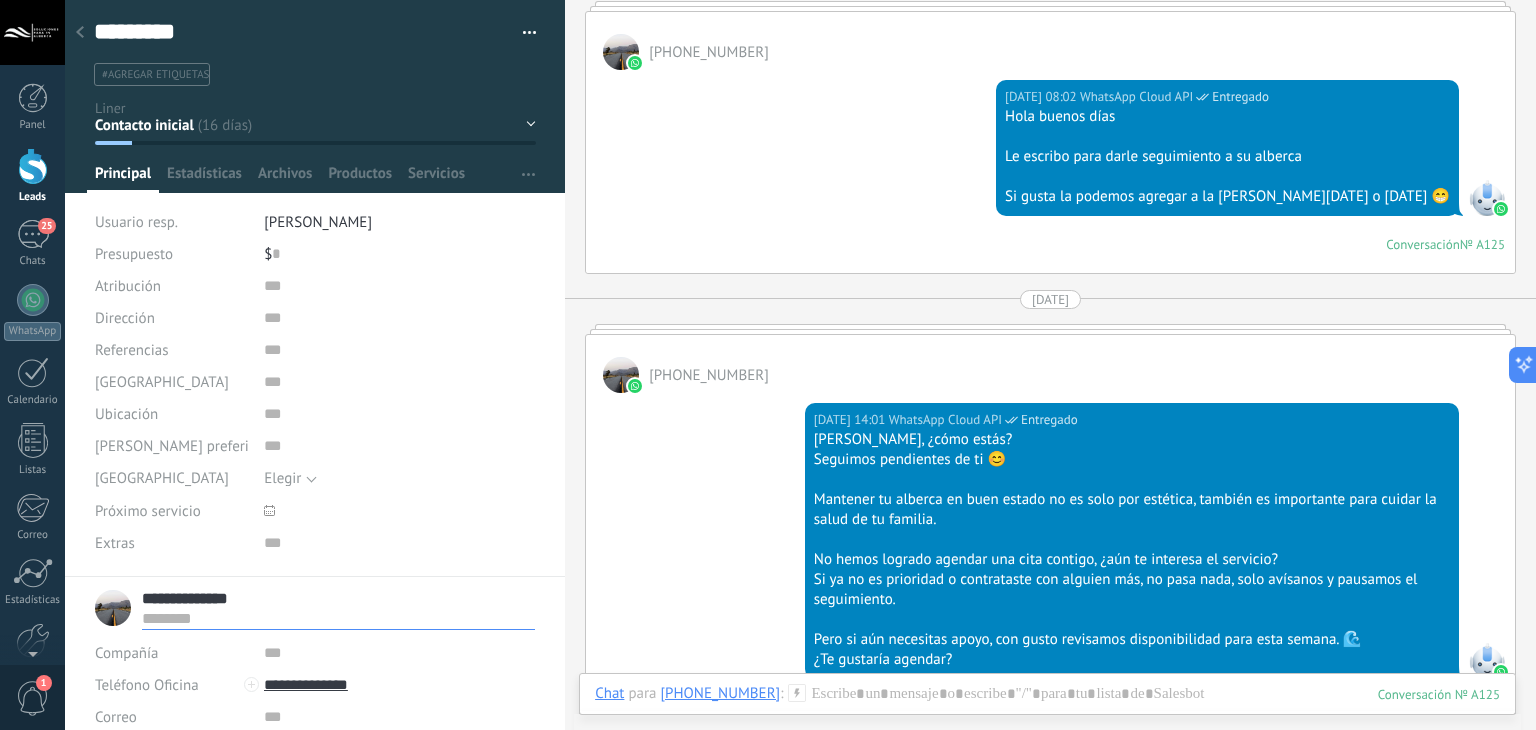 type on "*********" 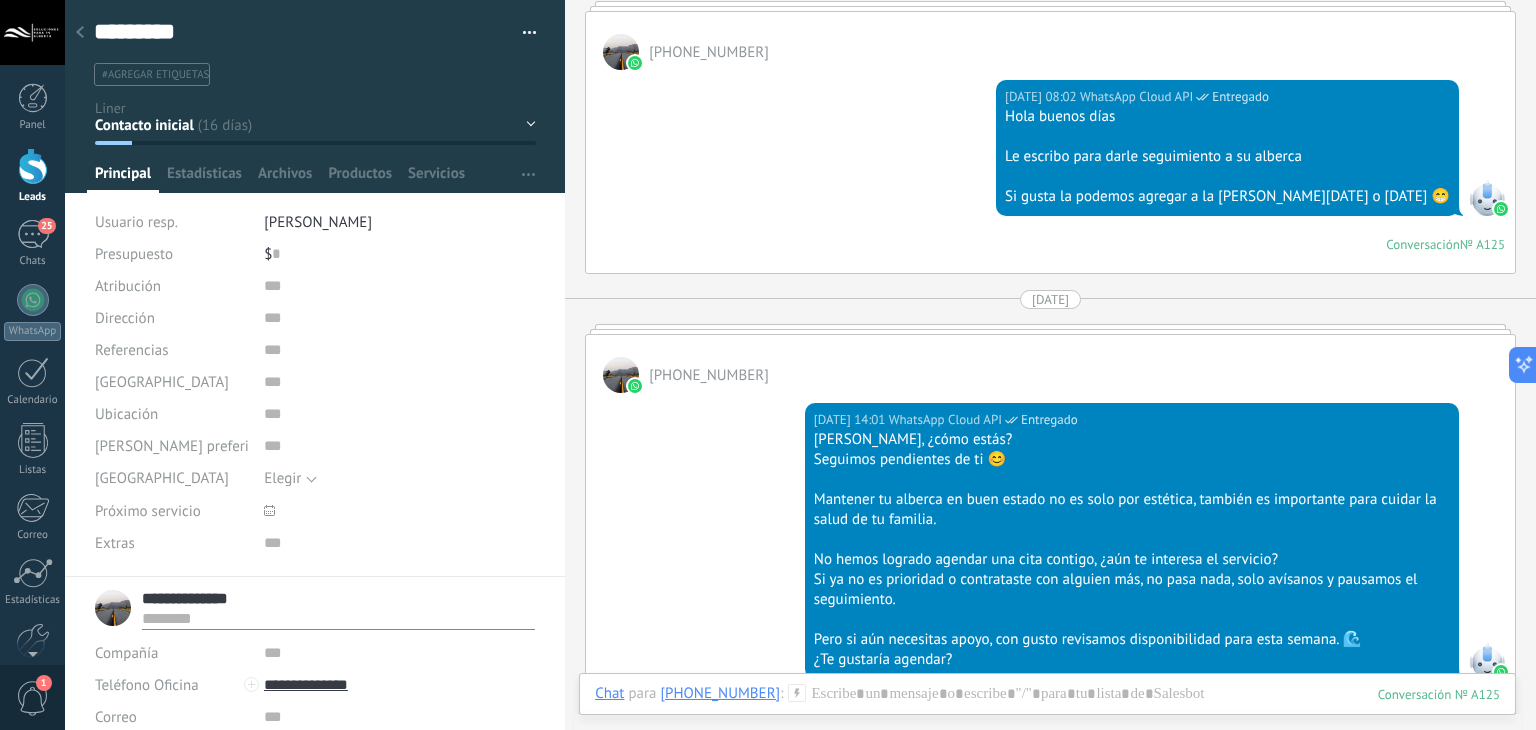 scroll, scrollTop: 29, scrollLeft: 0, axis: vertical 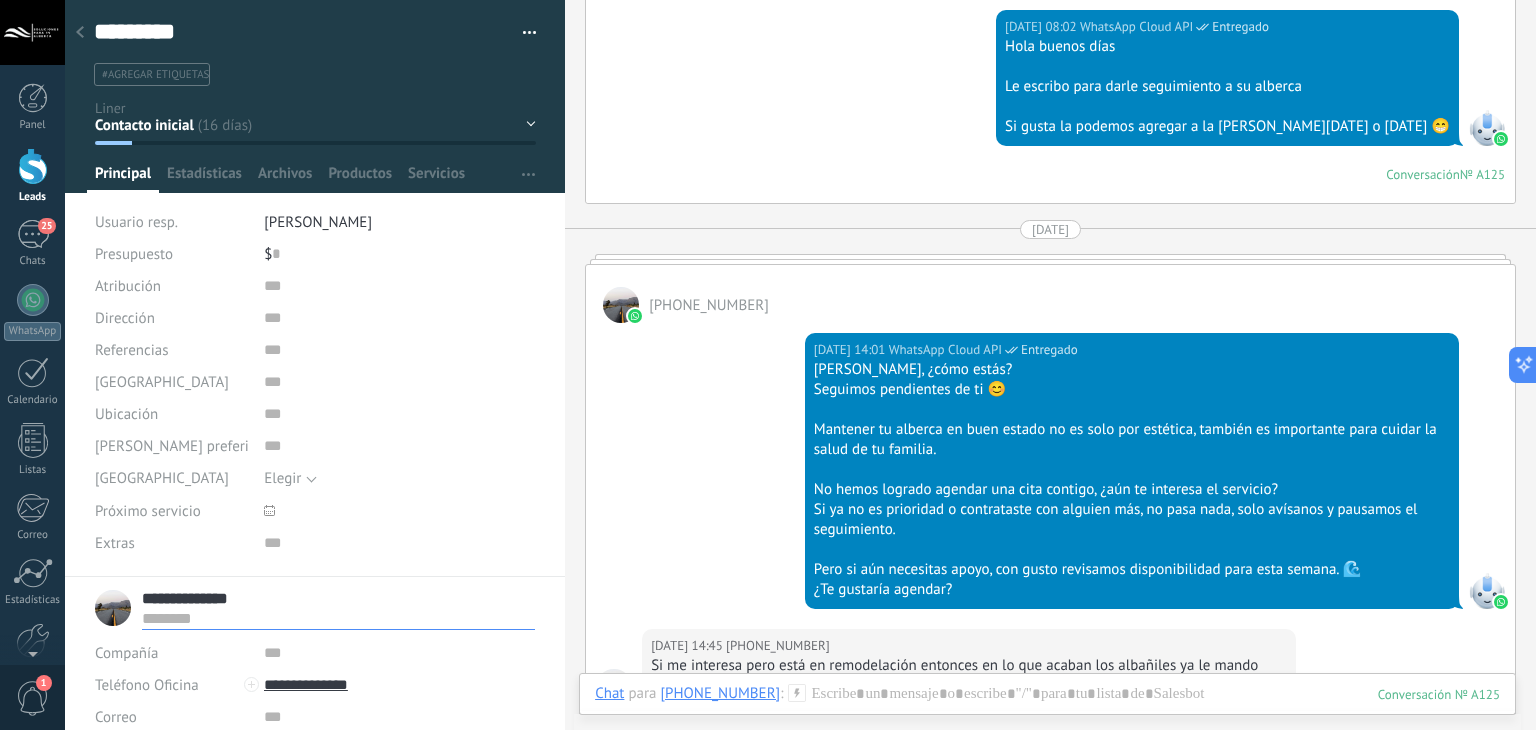 paste 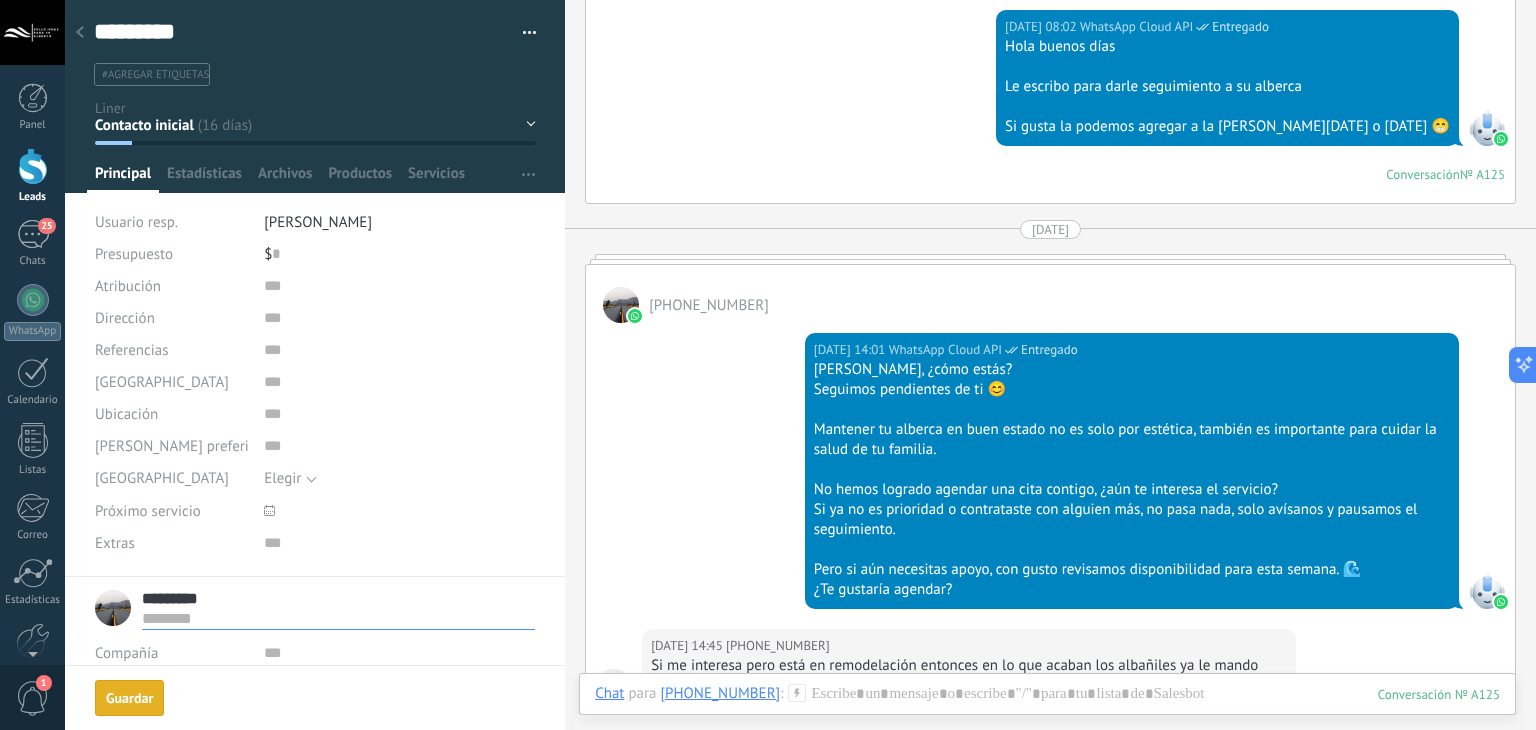 click on "Guardar" at bounding box center (129, 698) 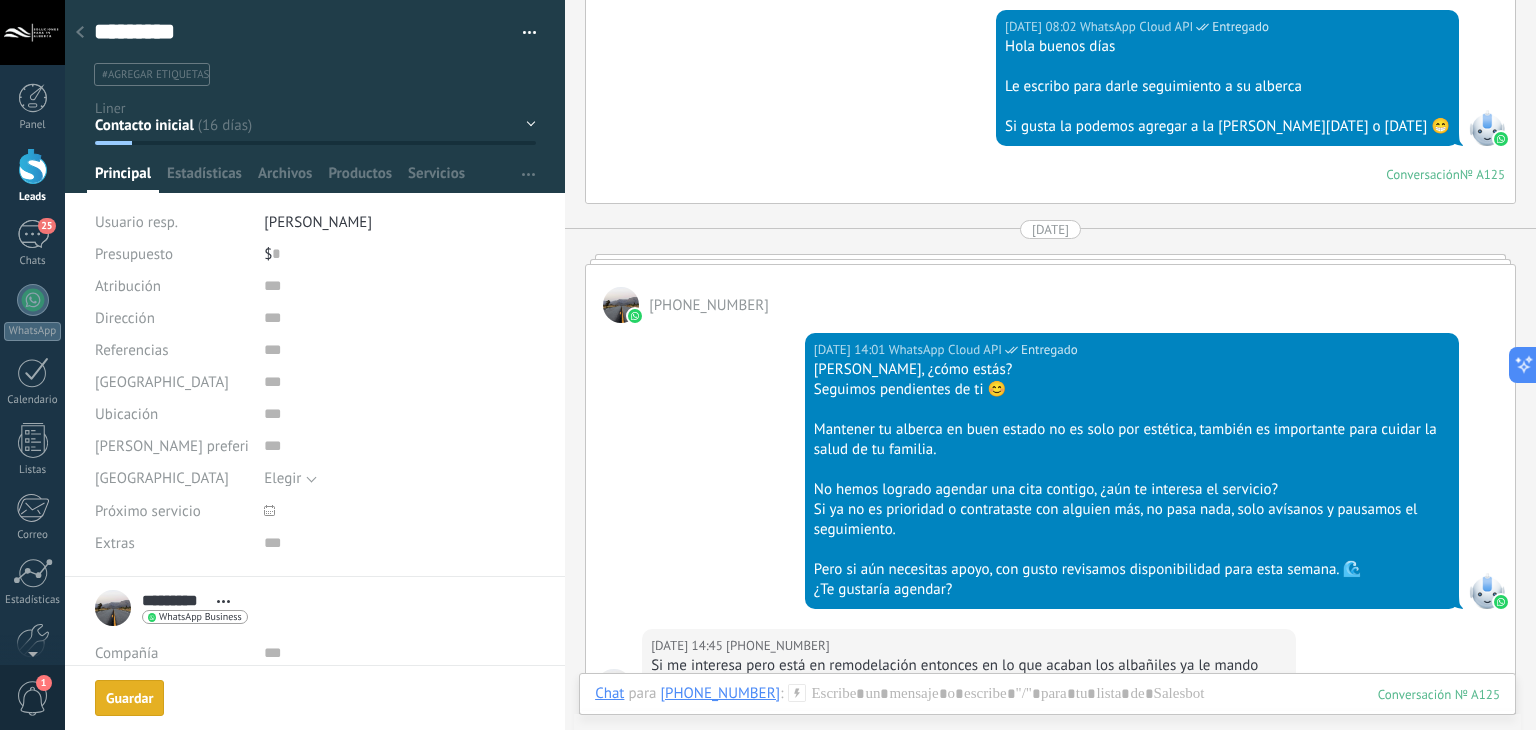 click on "Chat   para   +5215562149840 :" at bounding box center [700, 694] 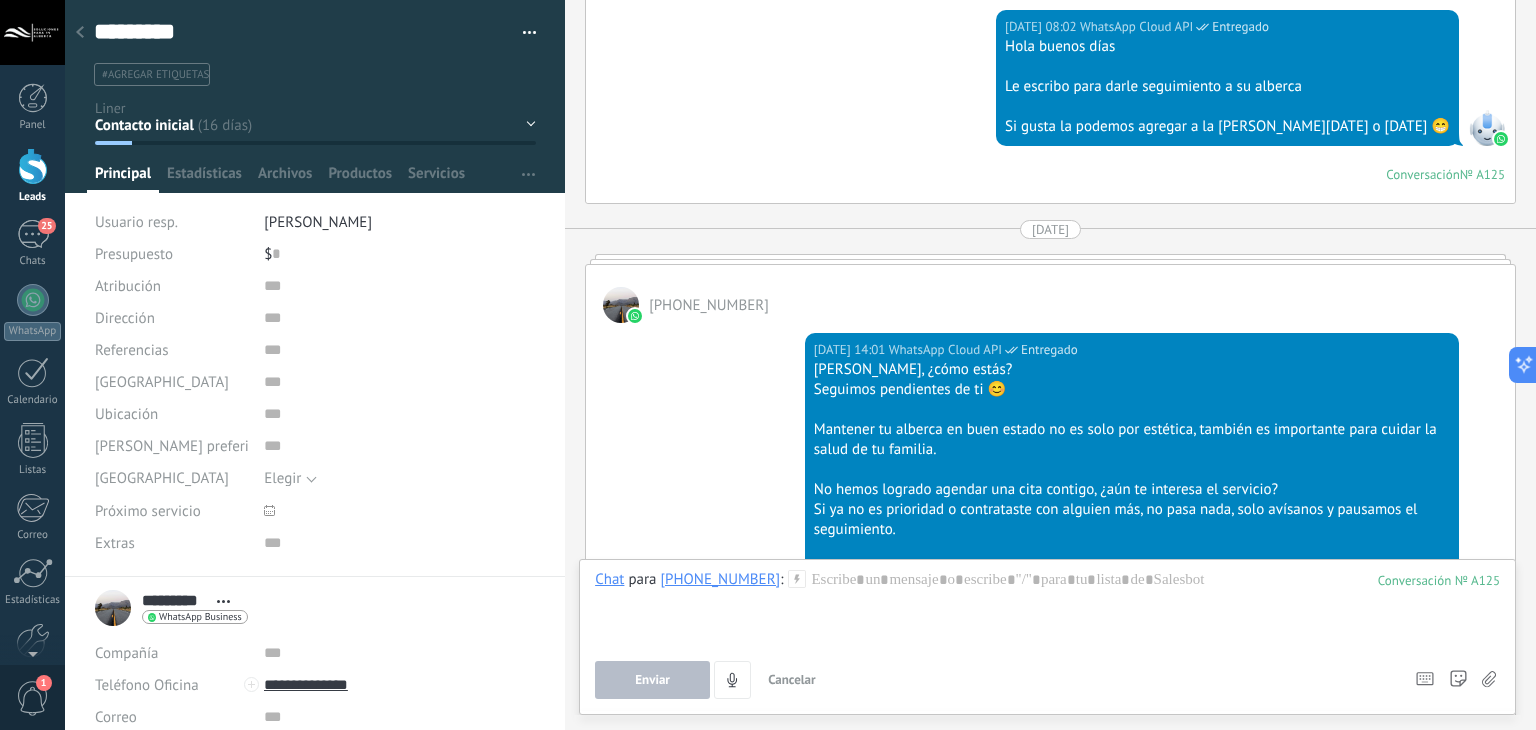 scroll, scrollTop: 1647, scrollLeft: 0, axis: vertical 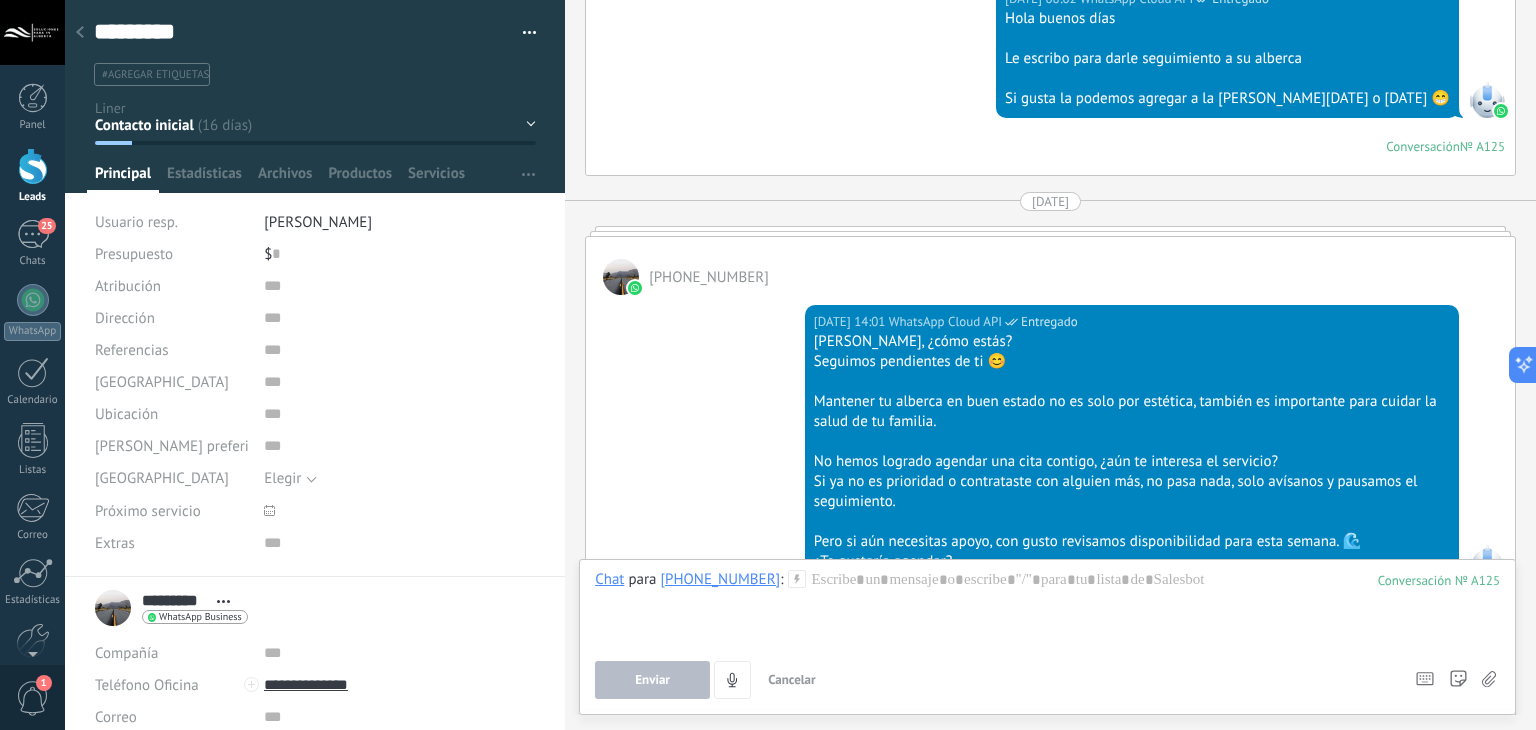 click on "Enviar" at bounding box center (652, 680) 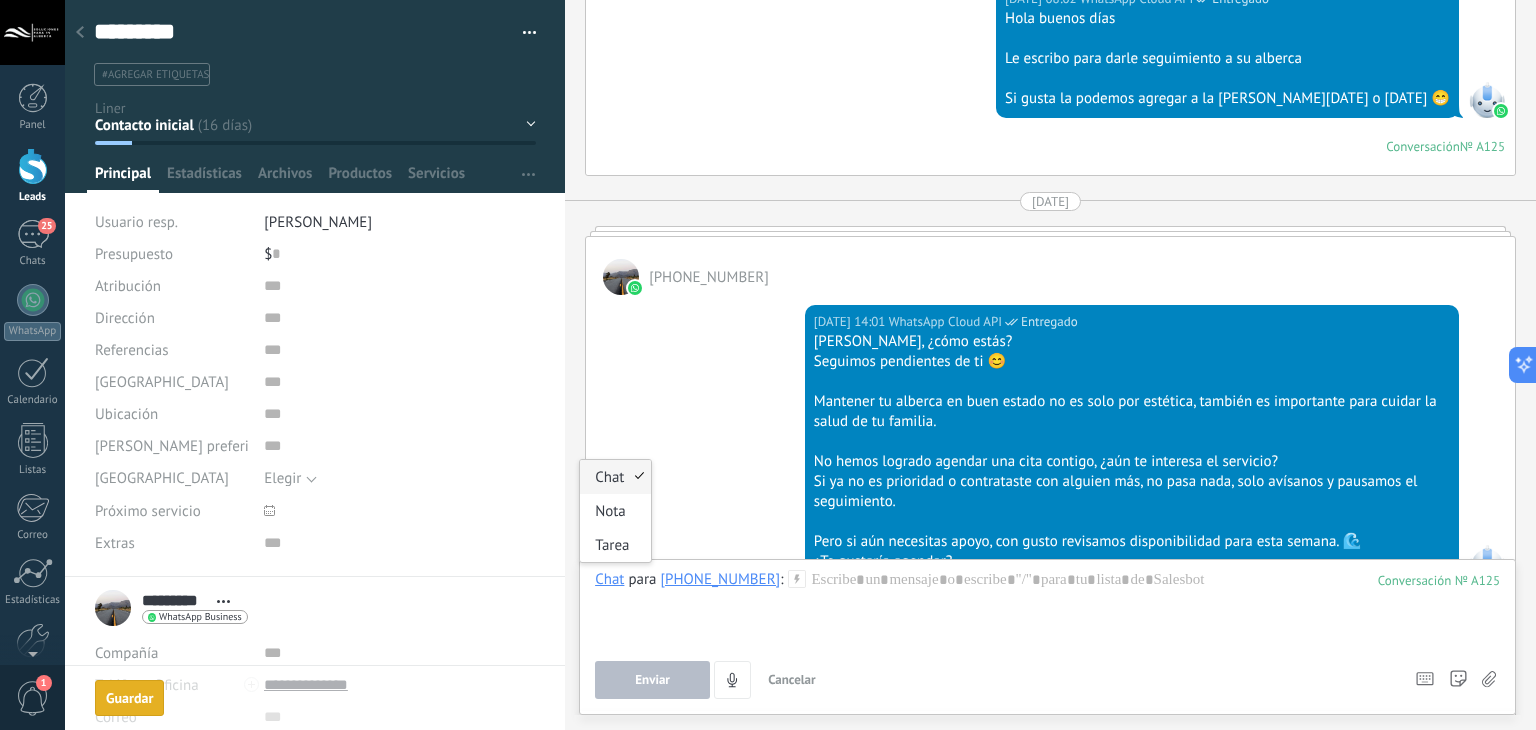 click on "Chat" at bounding box center [609, 579] 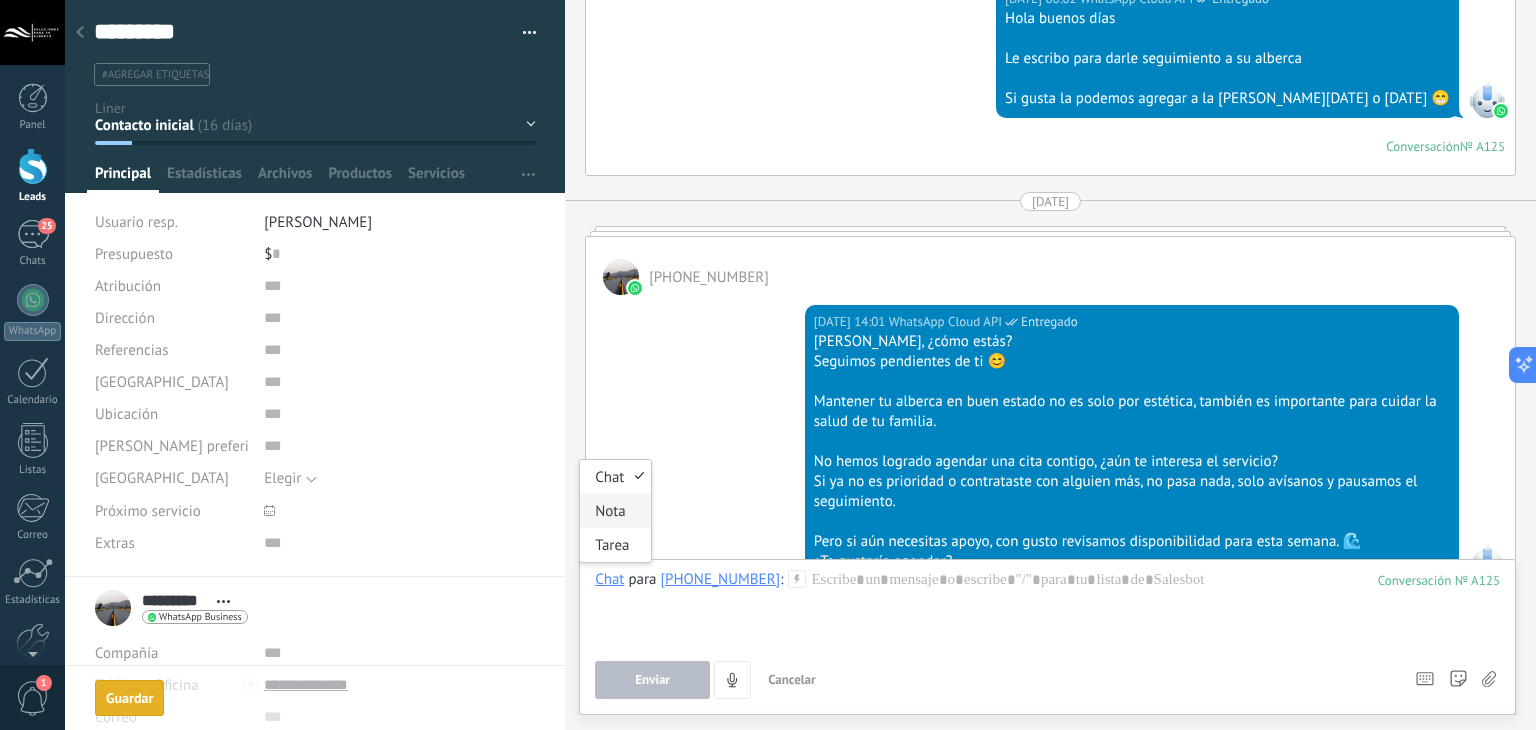click on "Nota" at bounding box center (615, 511) 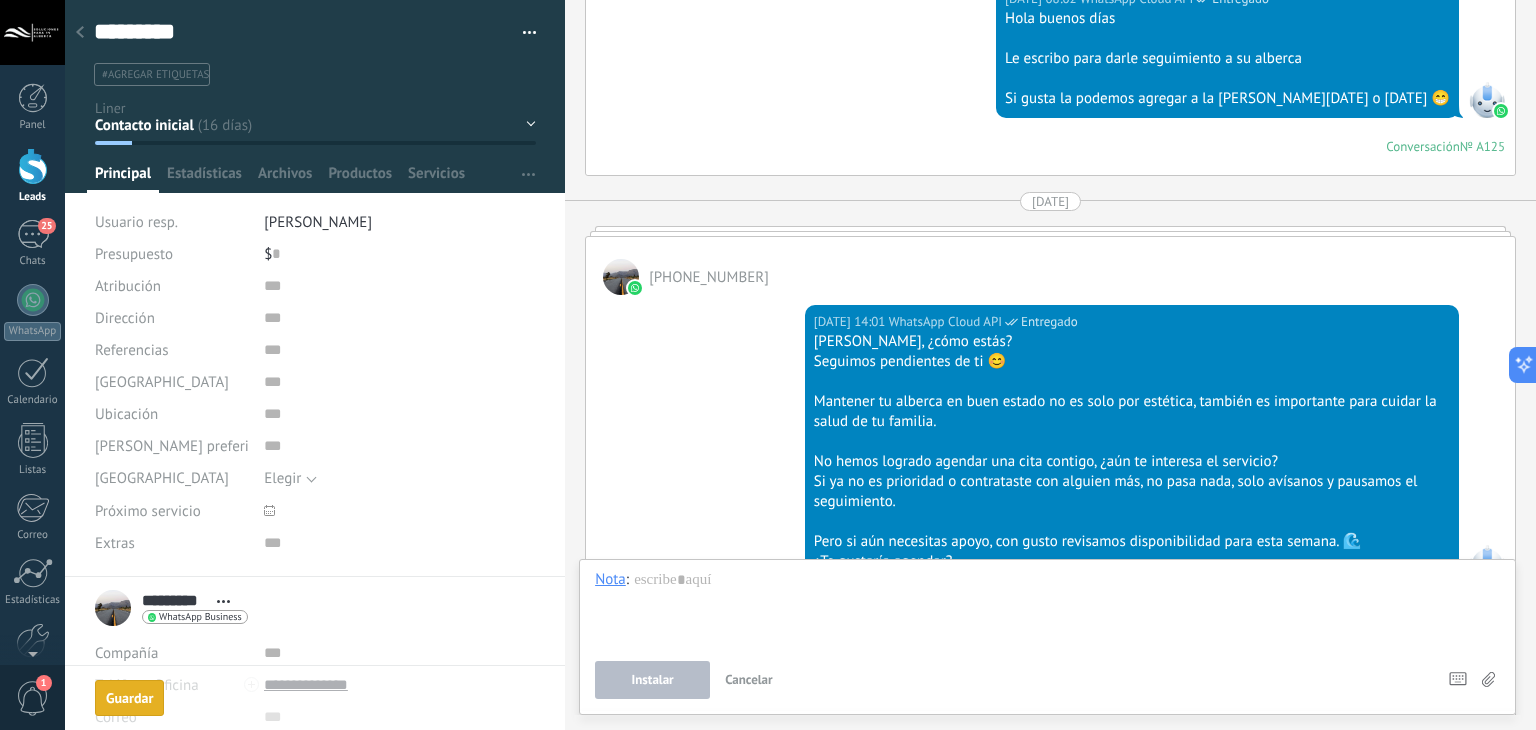 type 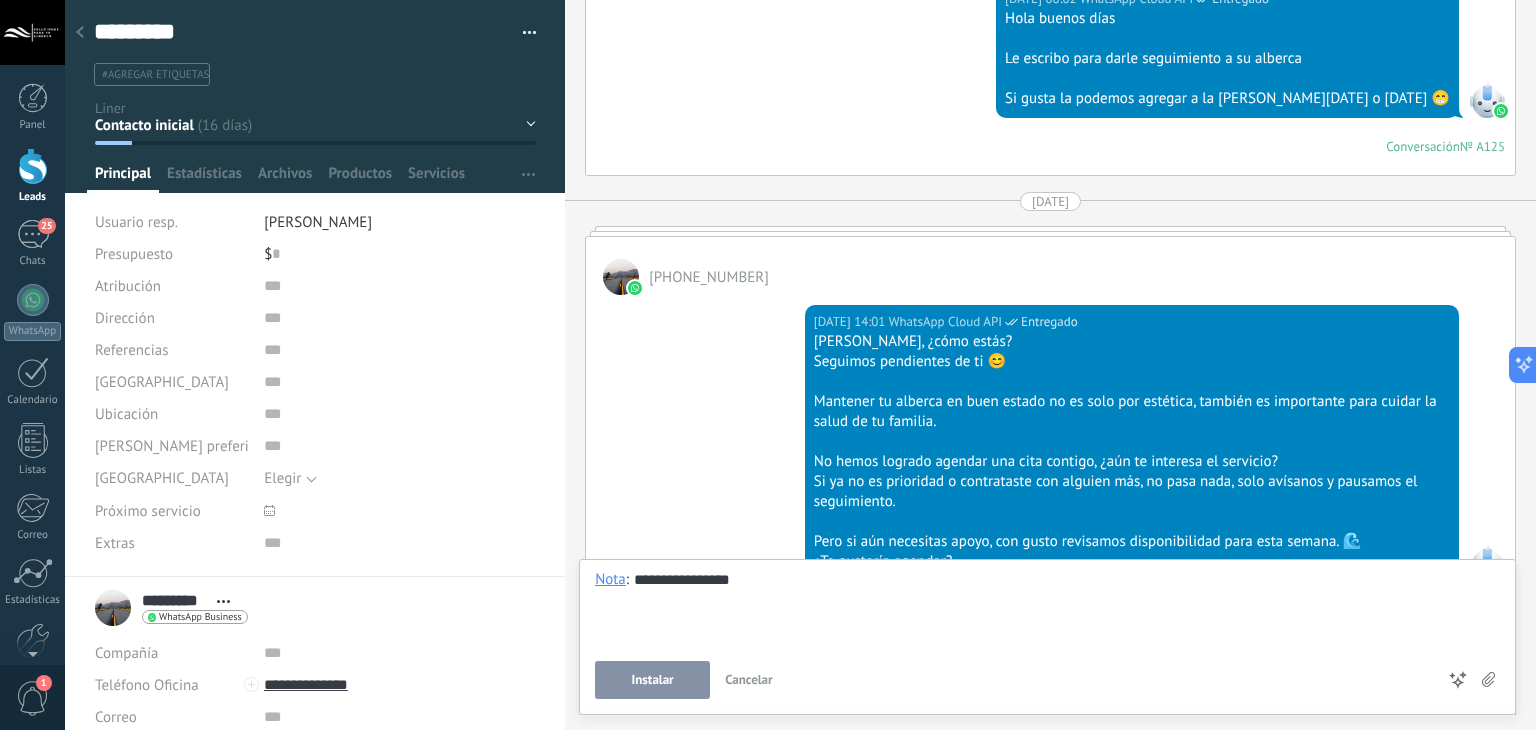 drag, startPoint x: 616, startPoint y: 689, endPoint x: 688, endPoint y: 475, distance: 225.7875 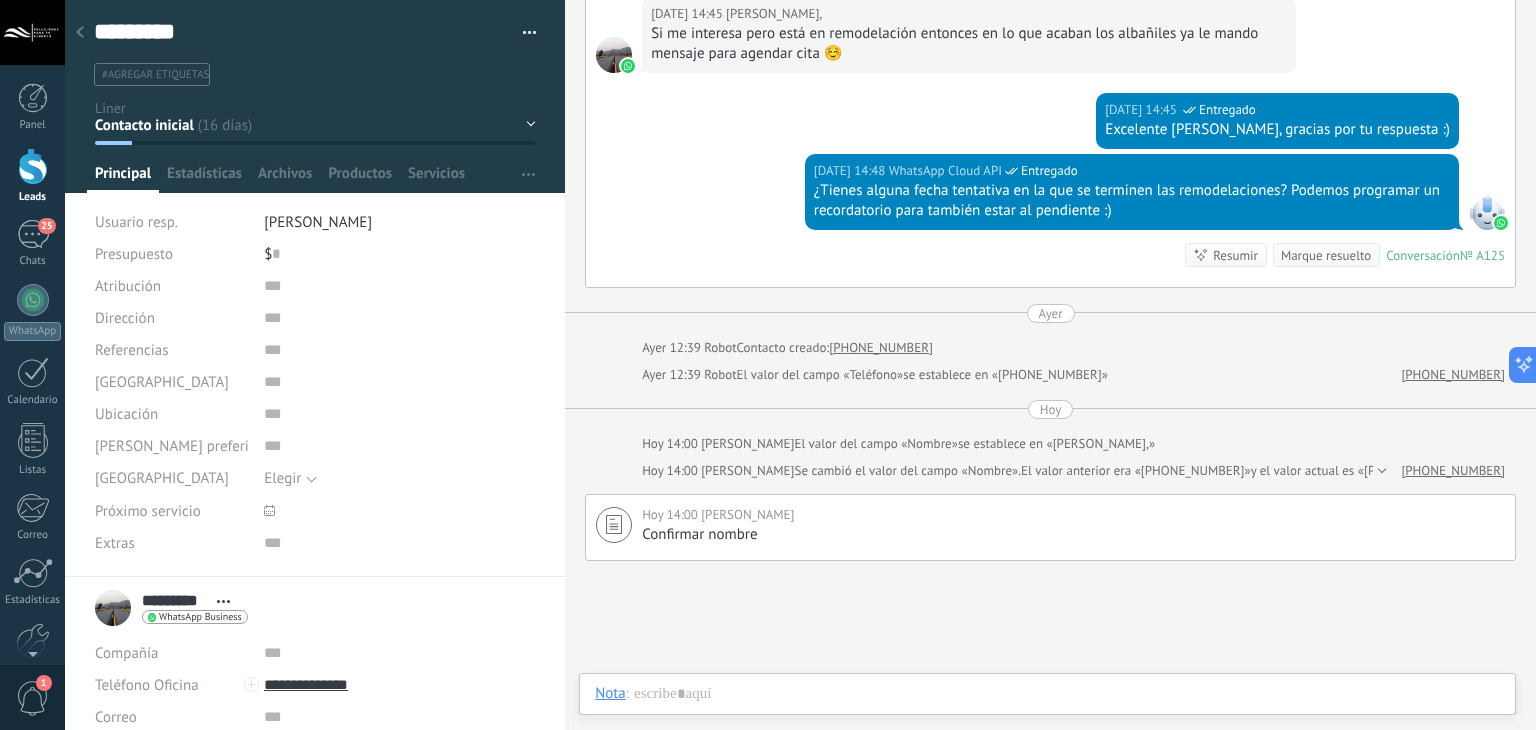 scroll, scrollTop: 2232, scrollLeft: 0, axis: vertical 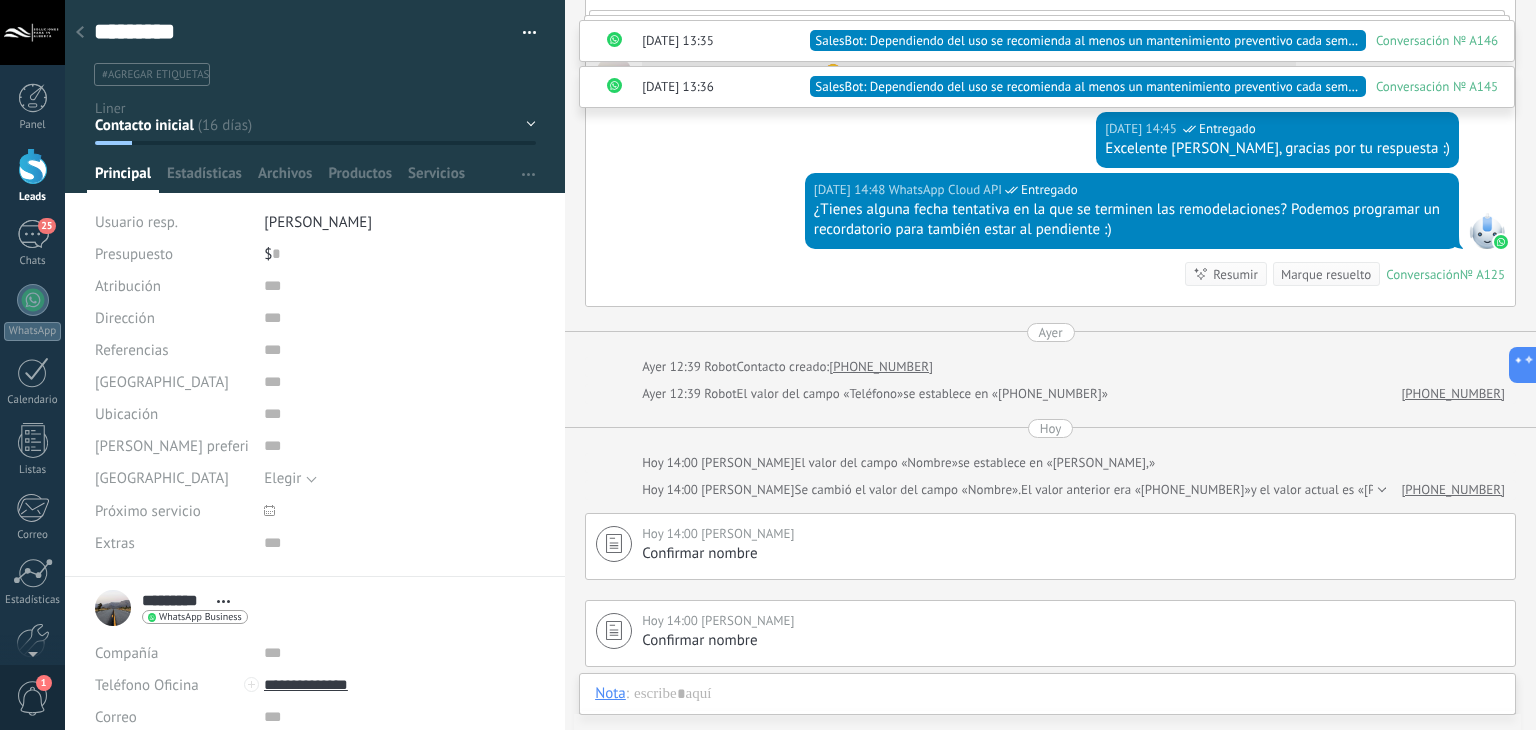 click on "#agregar etiquetas" at bounding box center [155, 75] 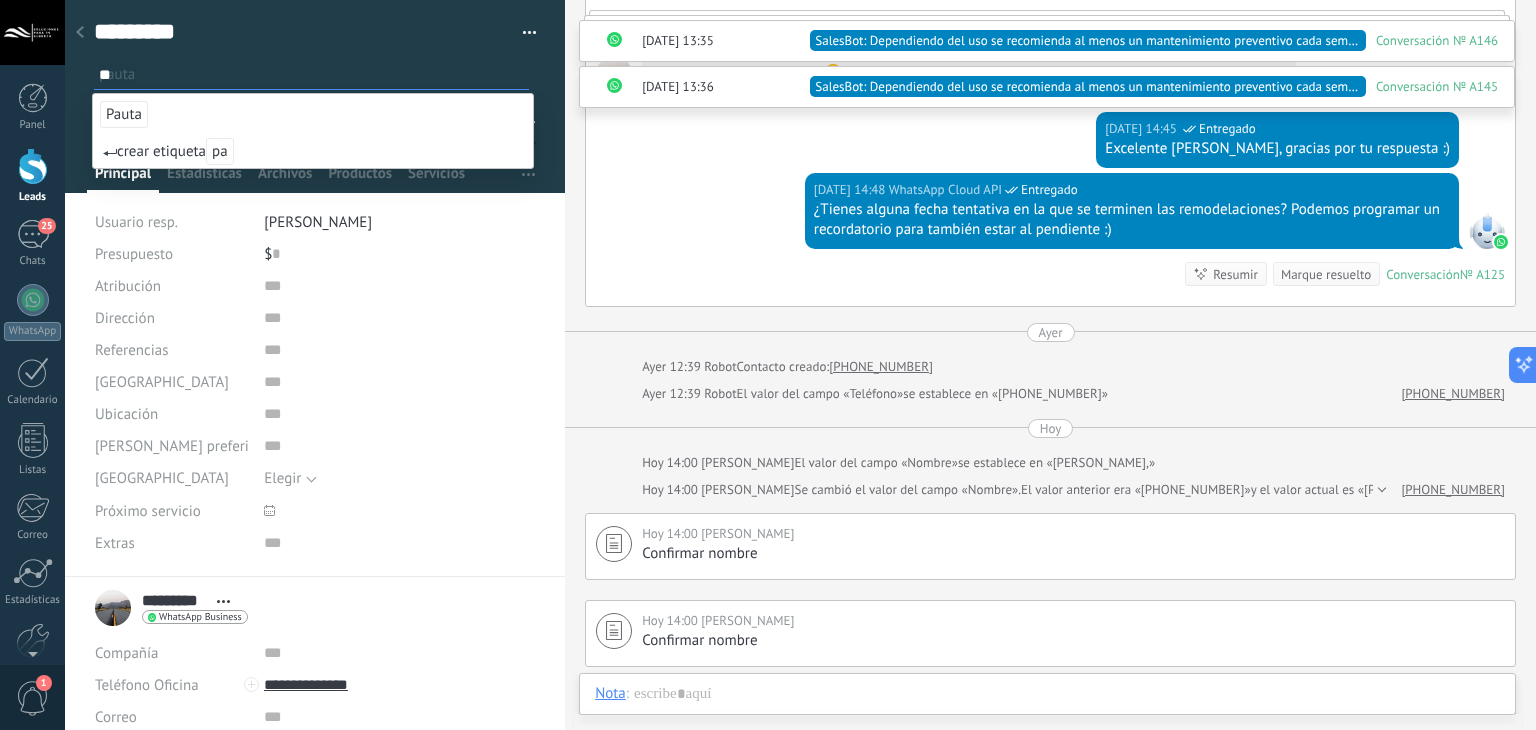 type on "**" 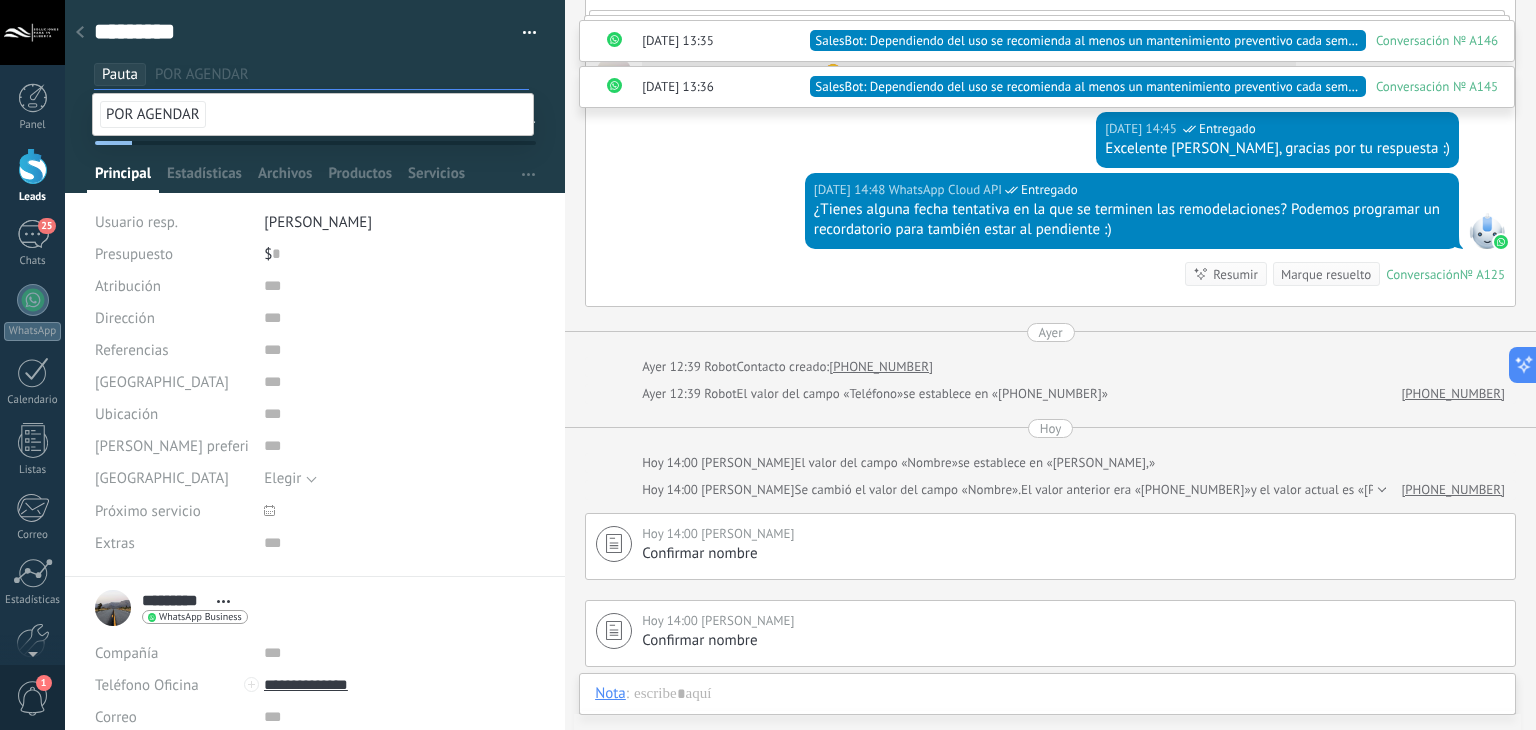 click on "17.07.2025 14:48 WhatsApp Cloud API  Entregado ¿Tienes alguna fecha tentativa en la que se terminen las remodelaciones? Podemos programar un recordatorio para también estar al pendiente :) Conversación  № A125 Conversación № A125 Resumir Resumir Marque resuelto" at bounding box center (1050, 239) 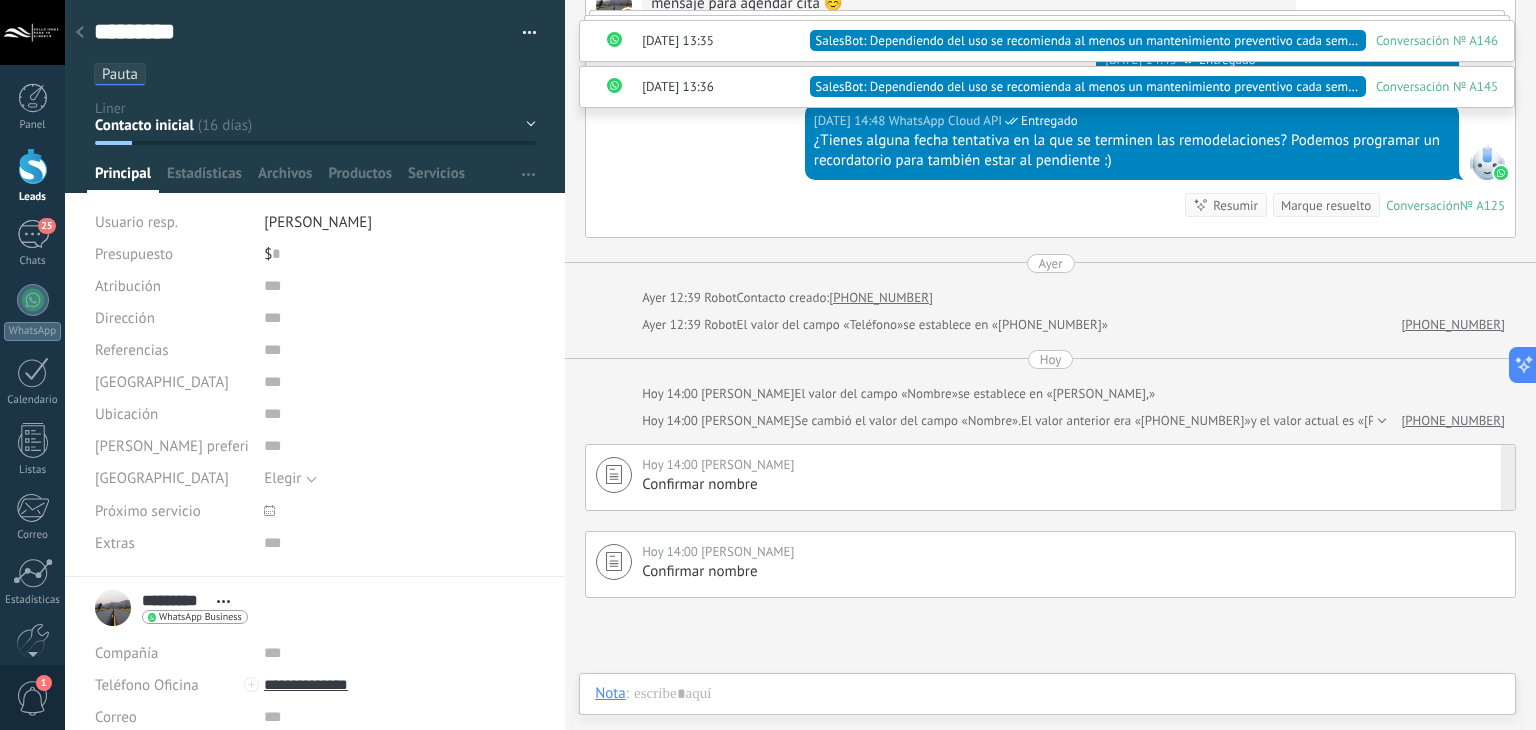 scroll, scrollTop: 2332, scrollLeft: 0, axis: vertical 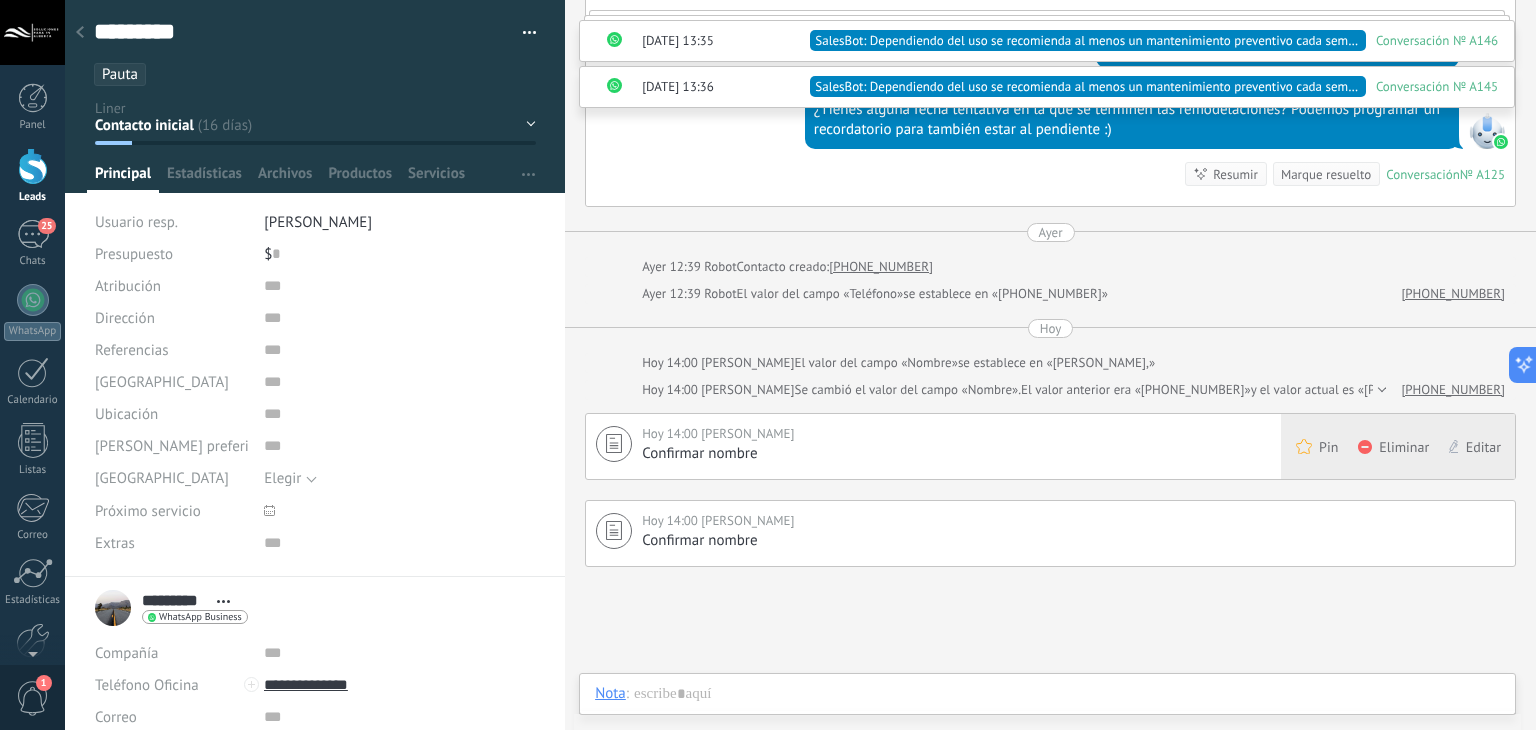 click on "Eliminar" at bounding box center (1404, 447) 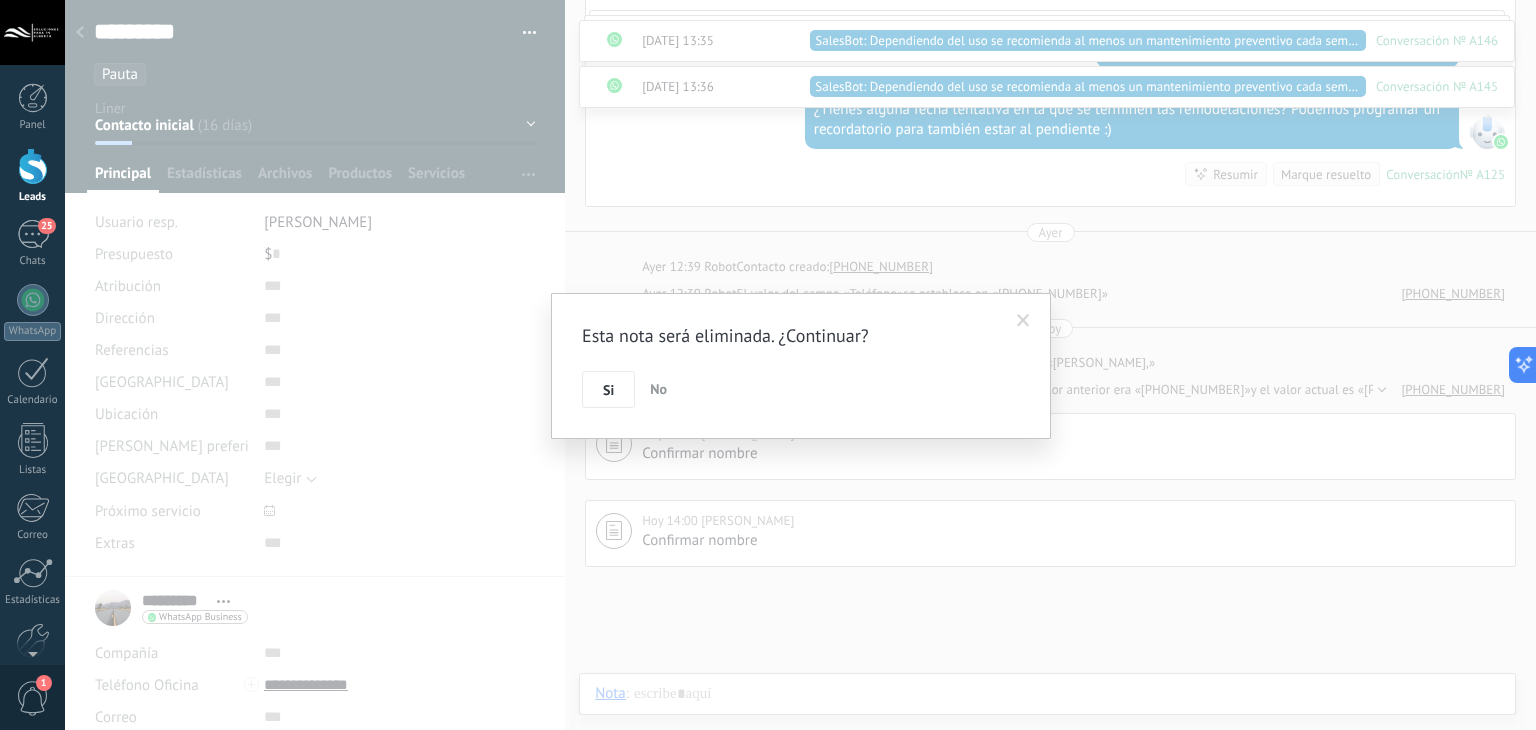 drag, startPoint x: 632, startPoint y: 374, endPoint x: 617, endPoint y: 386, distance: 19.209373 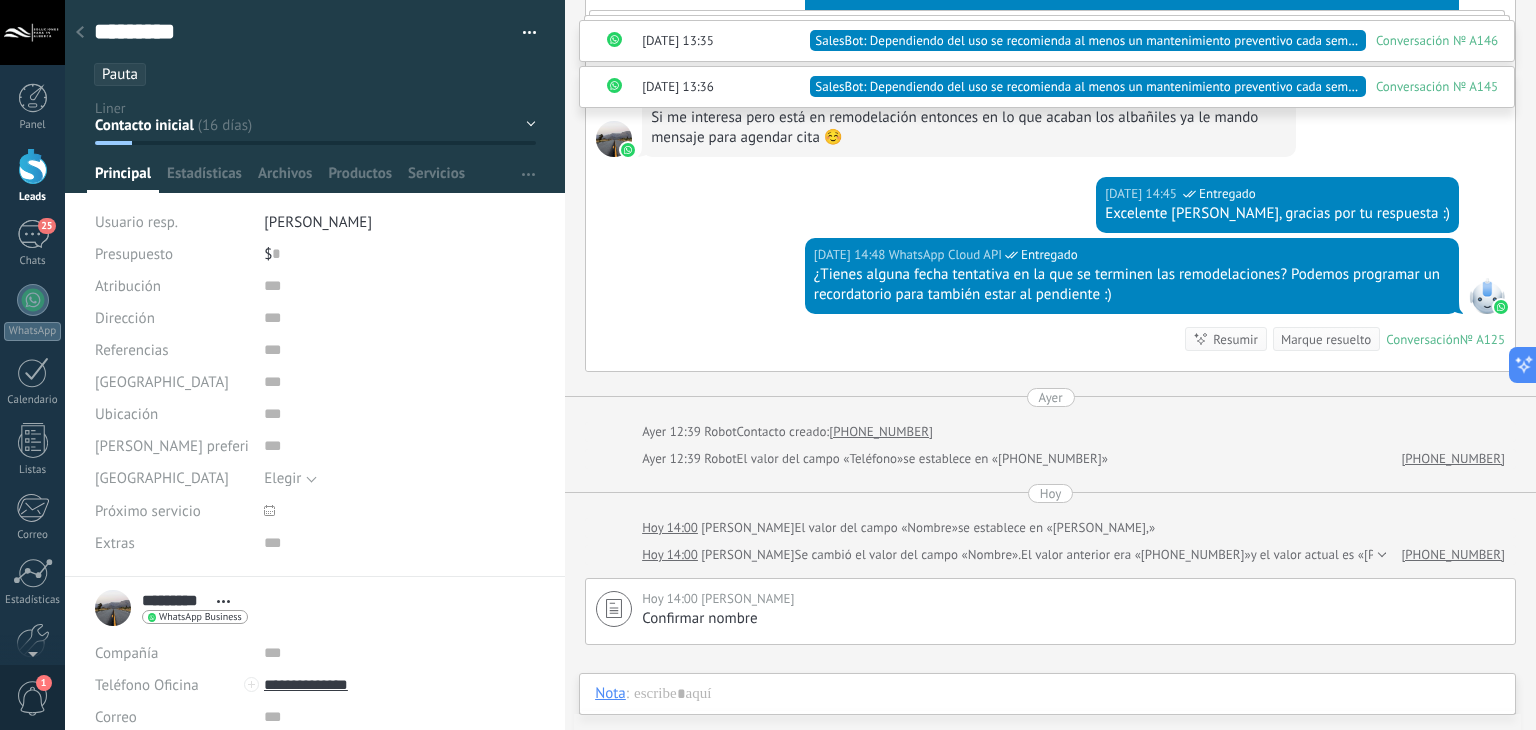 scroll, scrollTop: 2200, scrollLeft: 0, axis: vertical 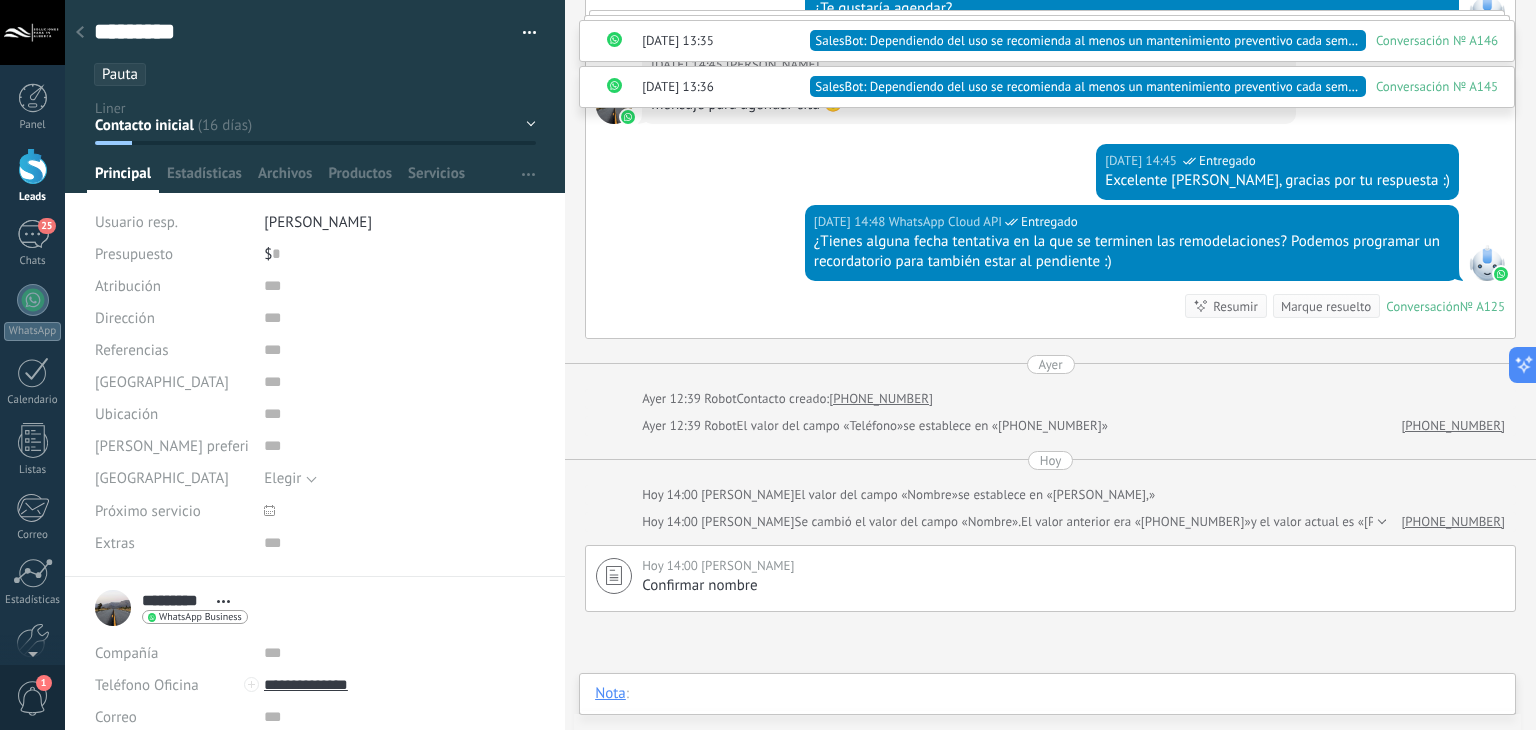 click at bounding box center [1047, 714] 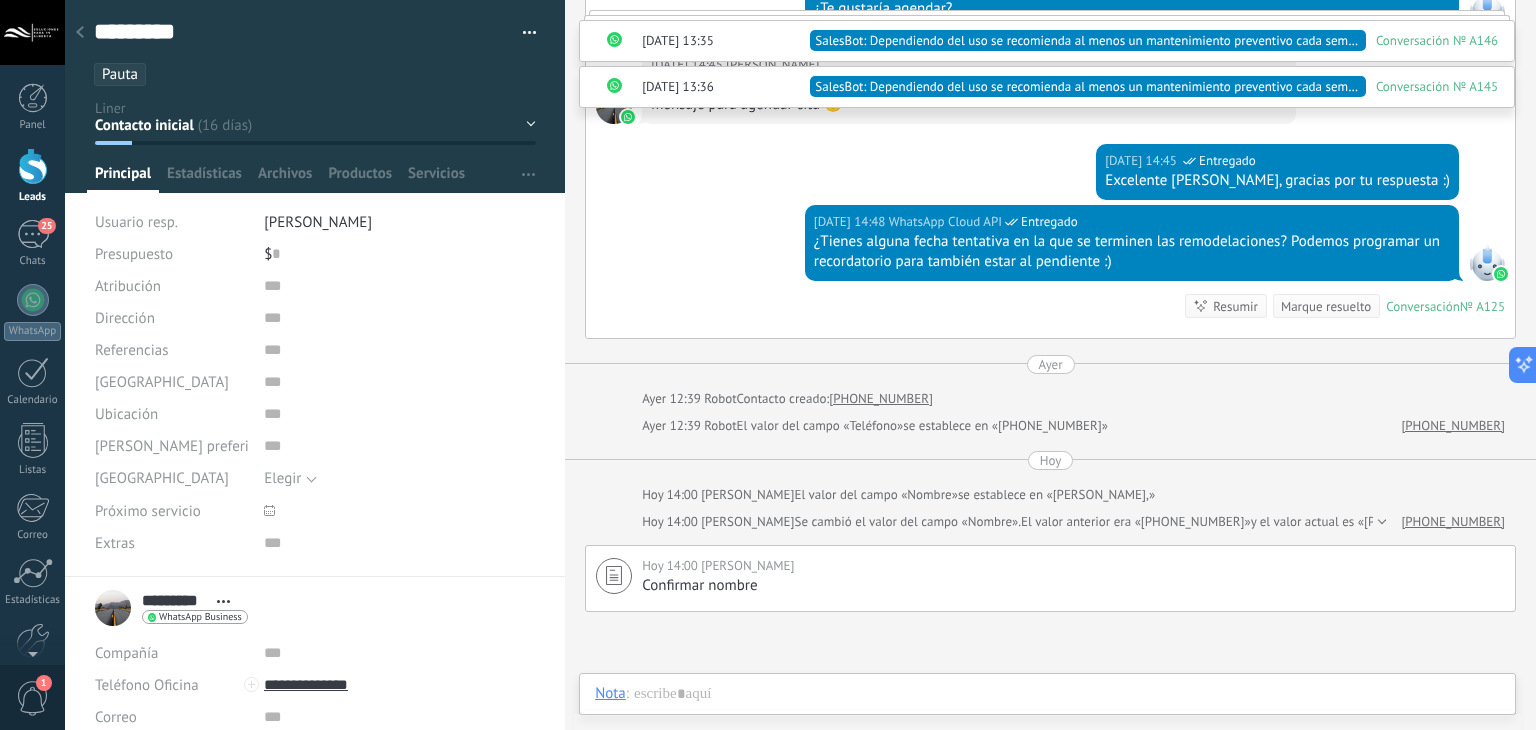 click on "Instalar" at bounding box center (0, 0) 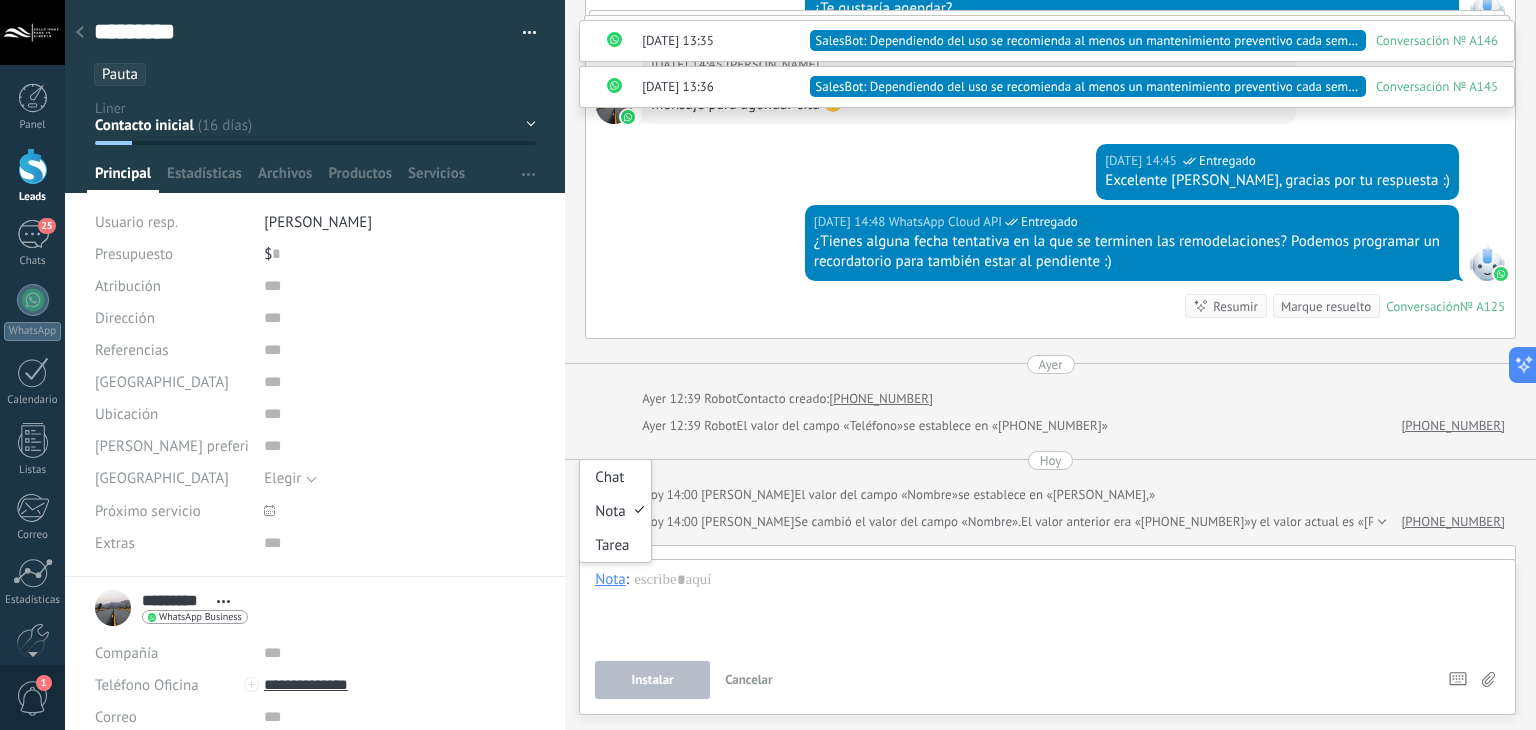 click on "Nota" at bounding box center (610, 579) 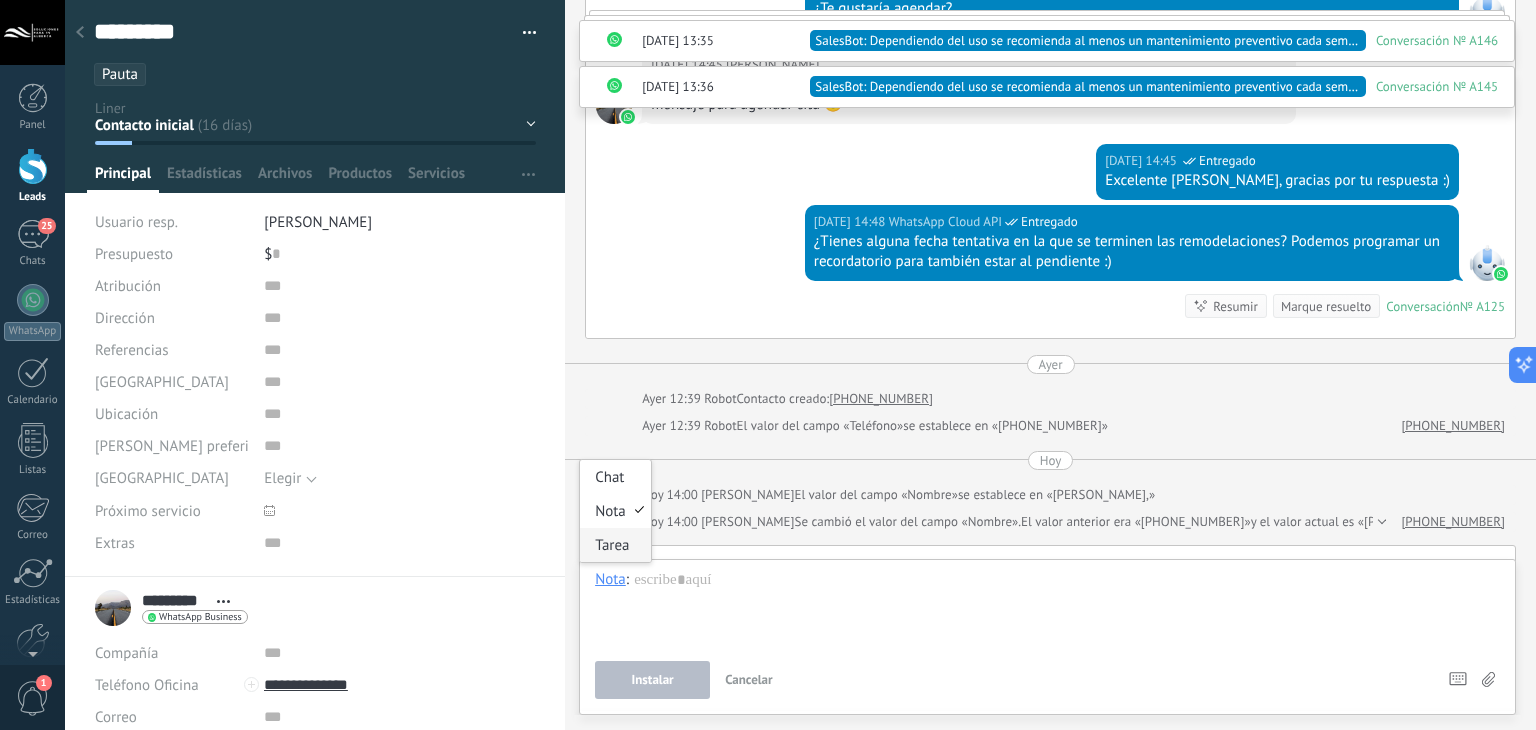 click on "Tarea" at bounding box center (615, 545) 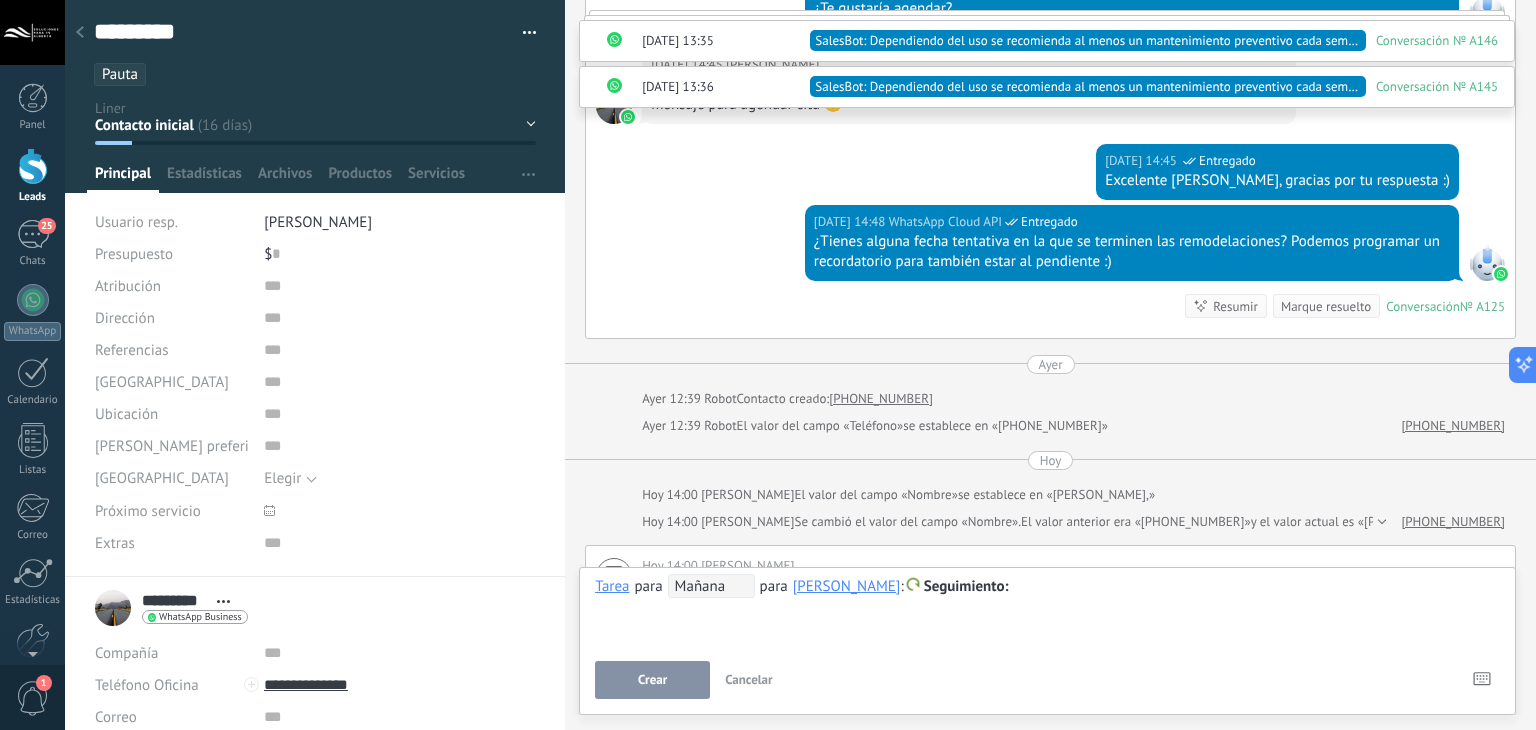 click on "Mañana" at bounding box center (711, 586) 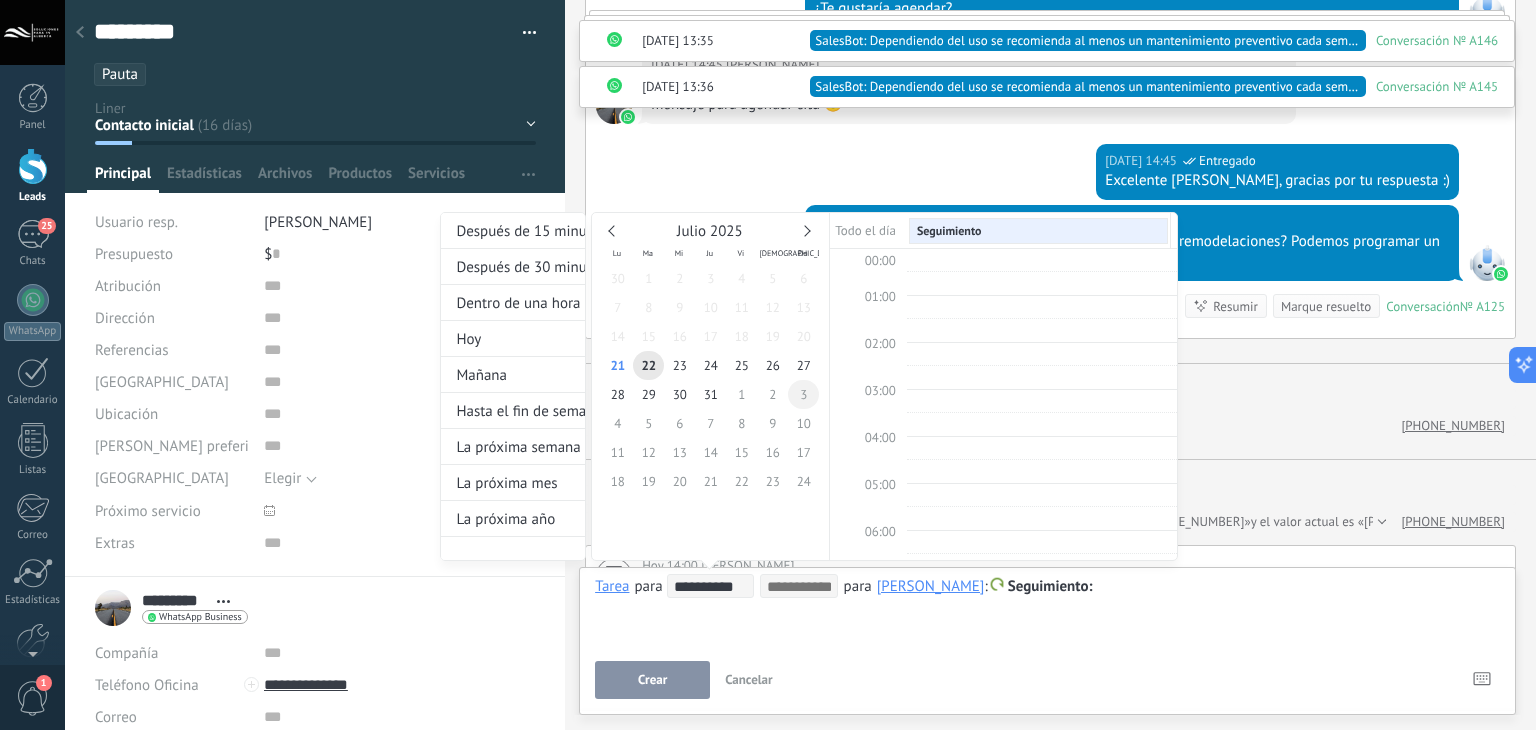 scroll, scrollTop: 374, scrollLeft: 0, axis: vertical 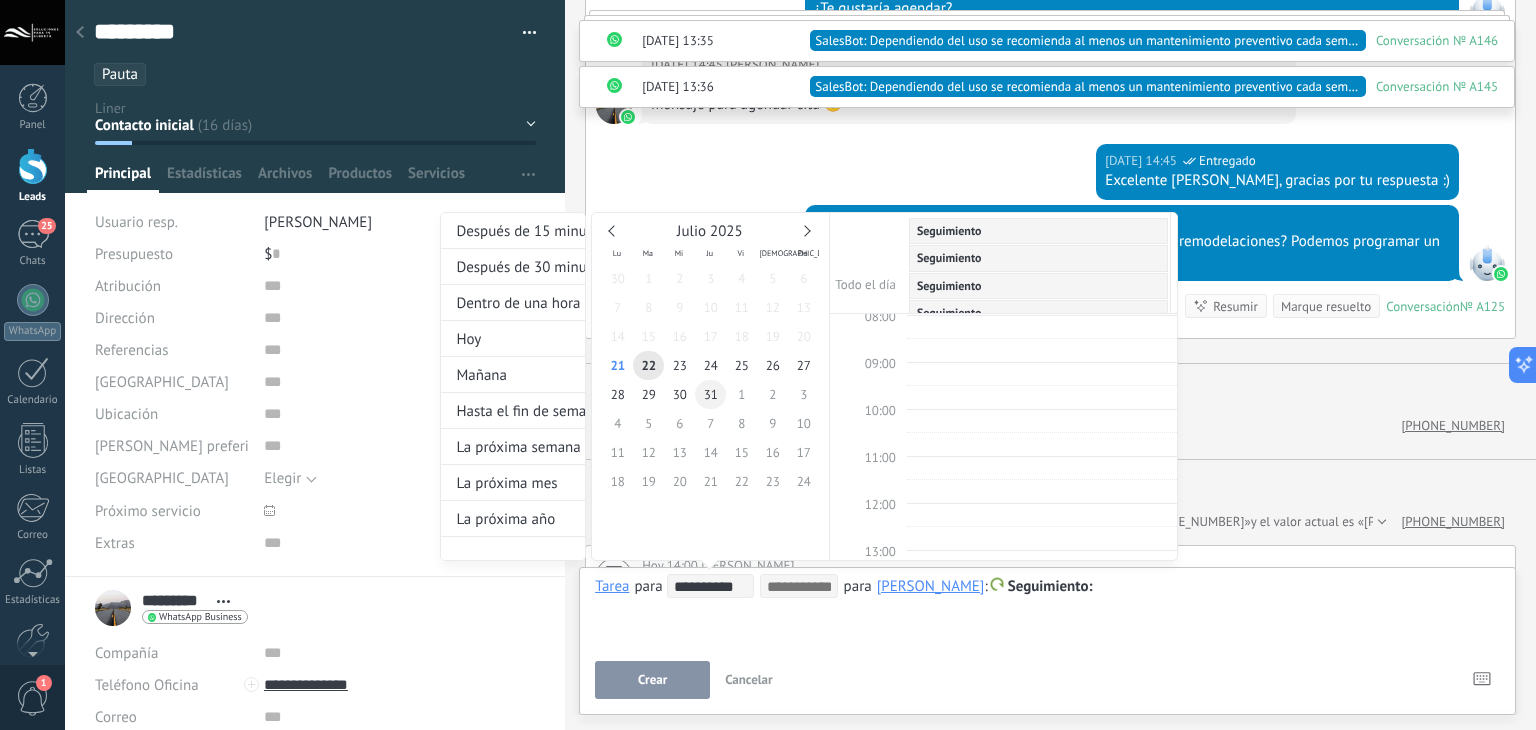 type on "**********" 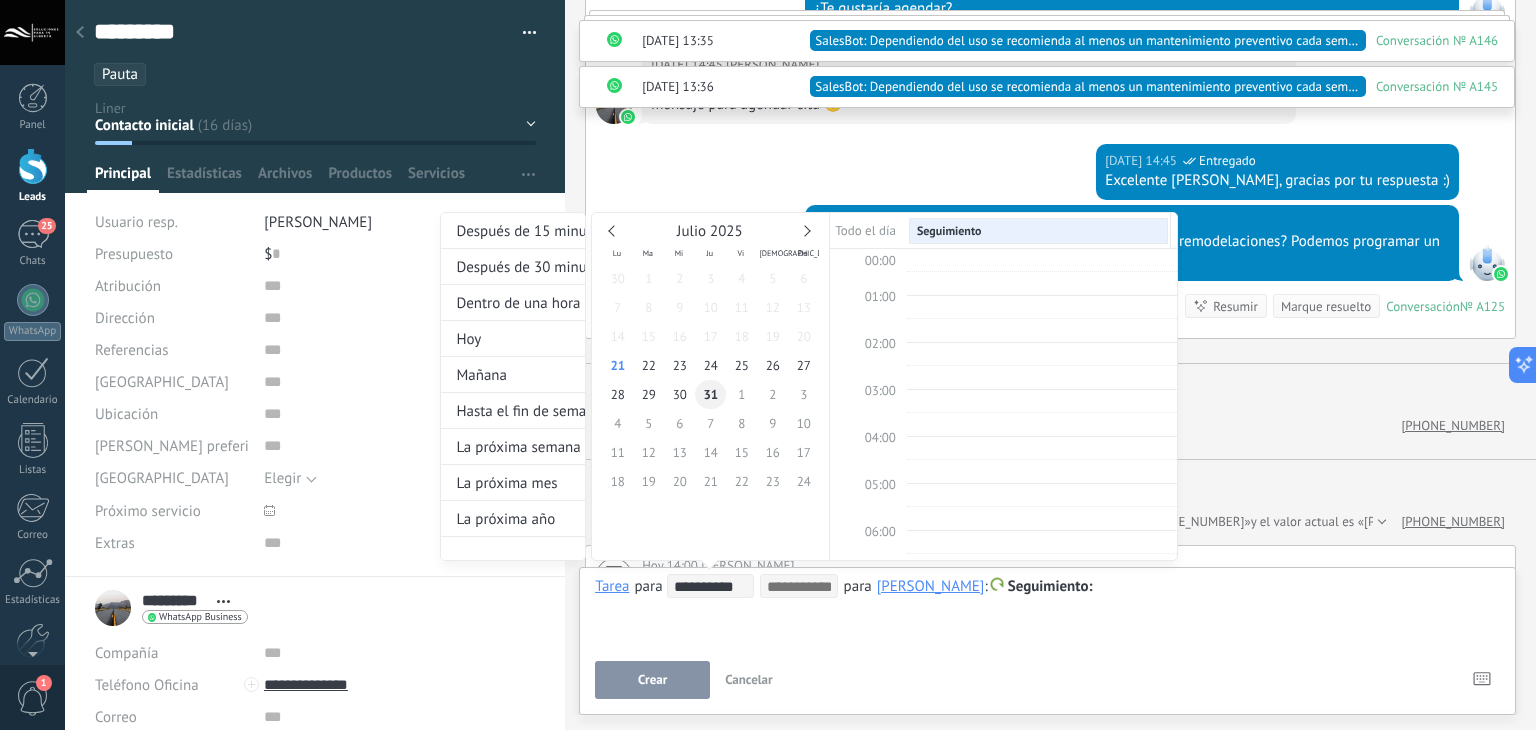 scroll, scrollTop: 374, scrollLeft: 0, axis: vertical 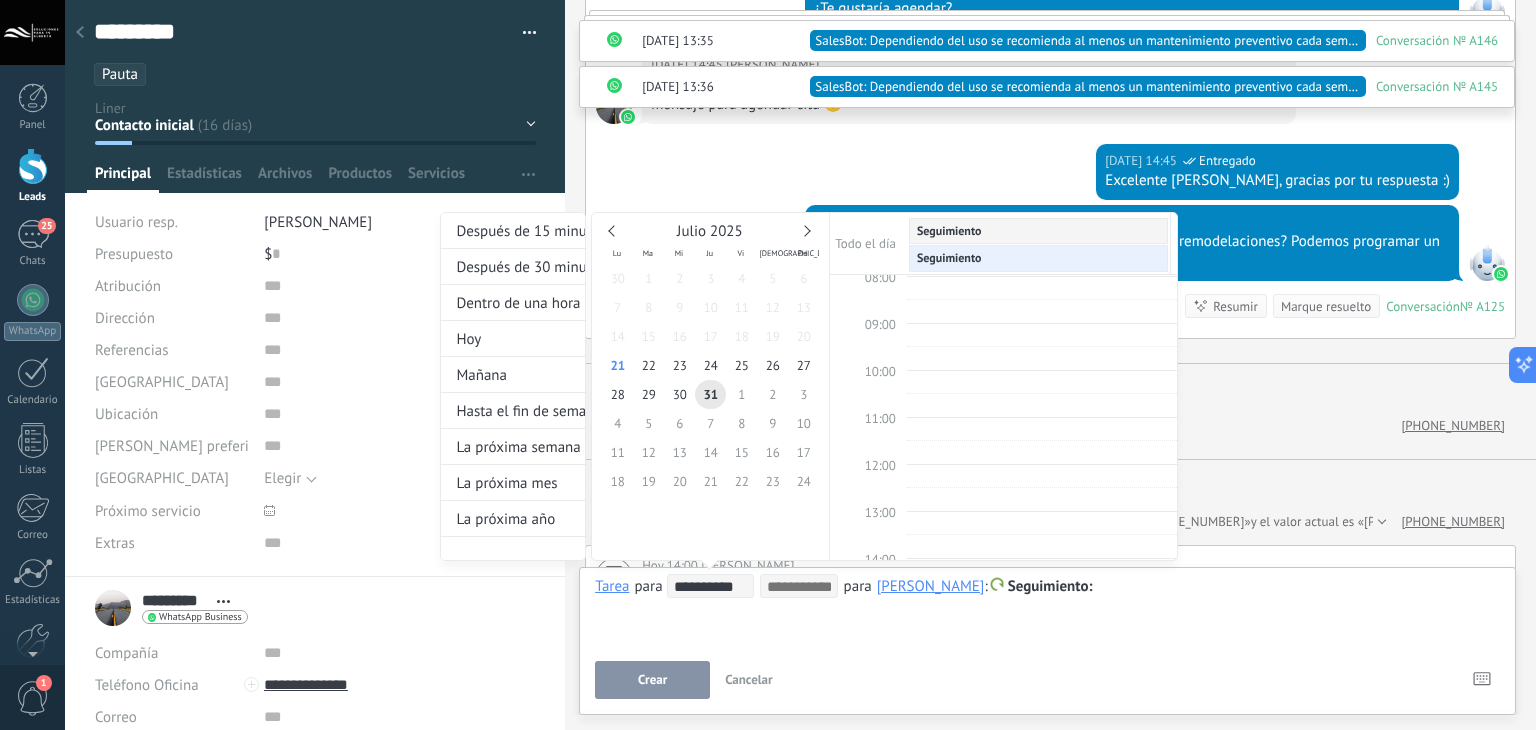click at bounding box center (768, 365) 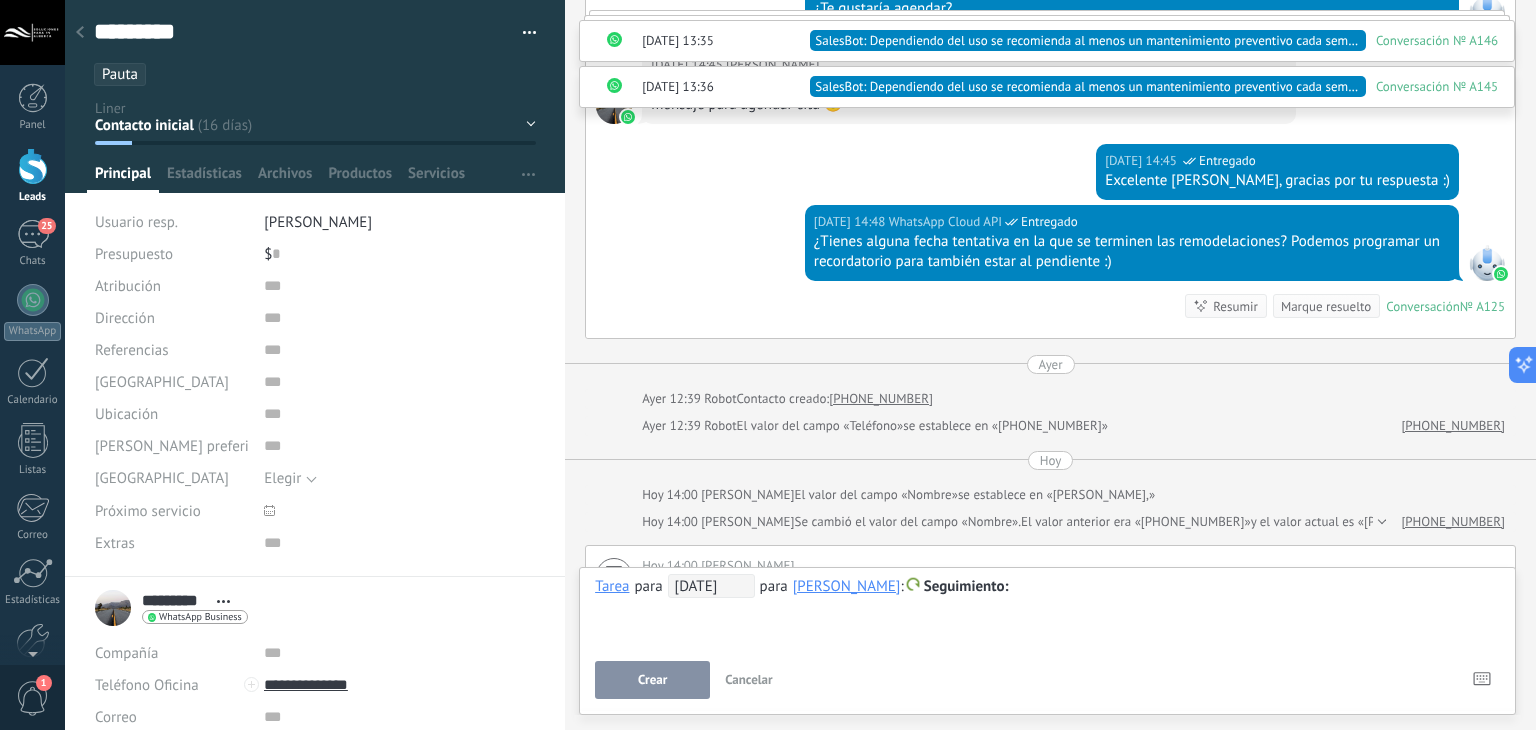 click on "Crear" at bounding box center [652, 680] 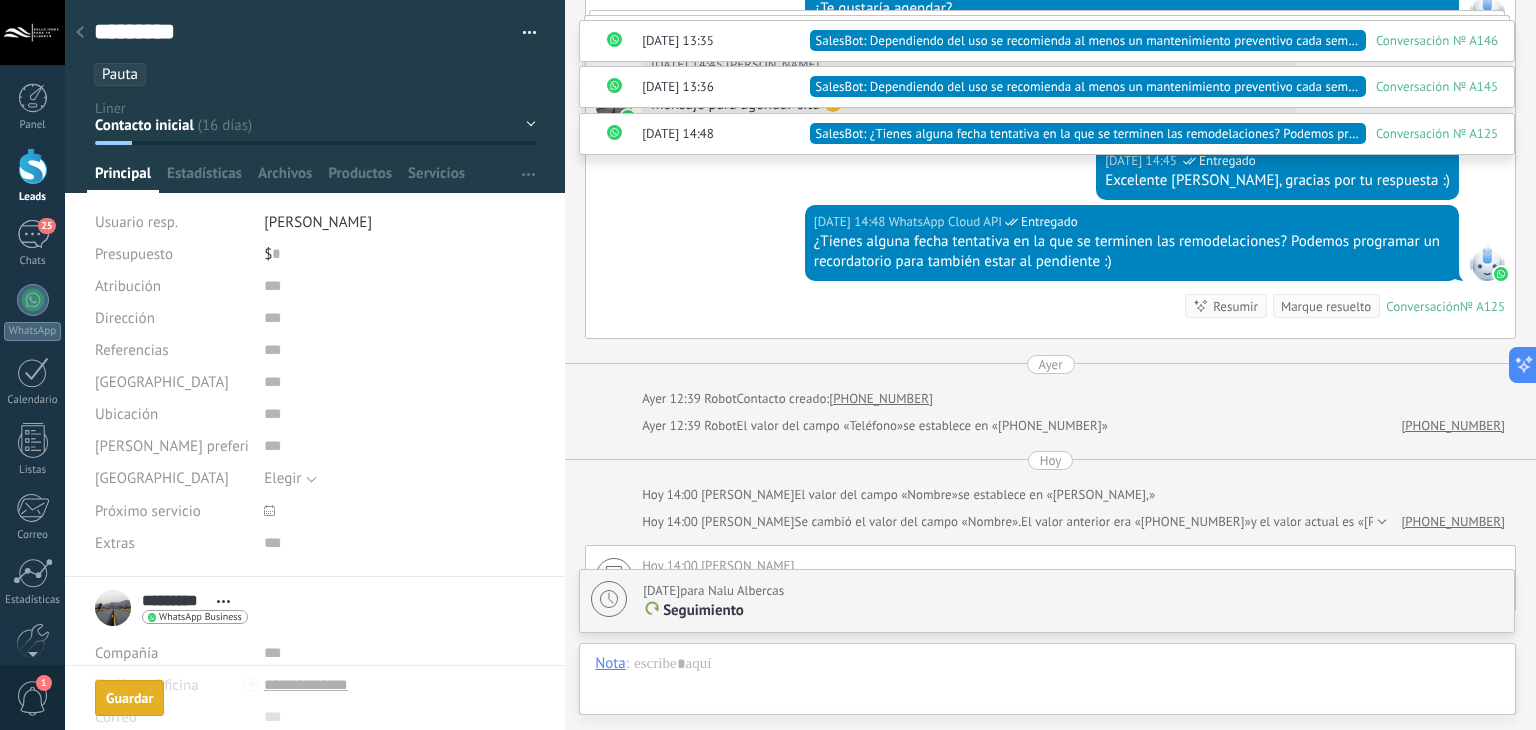 scroll, scrollTop: 2494, scrollLeft: 0, axis: vertical 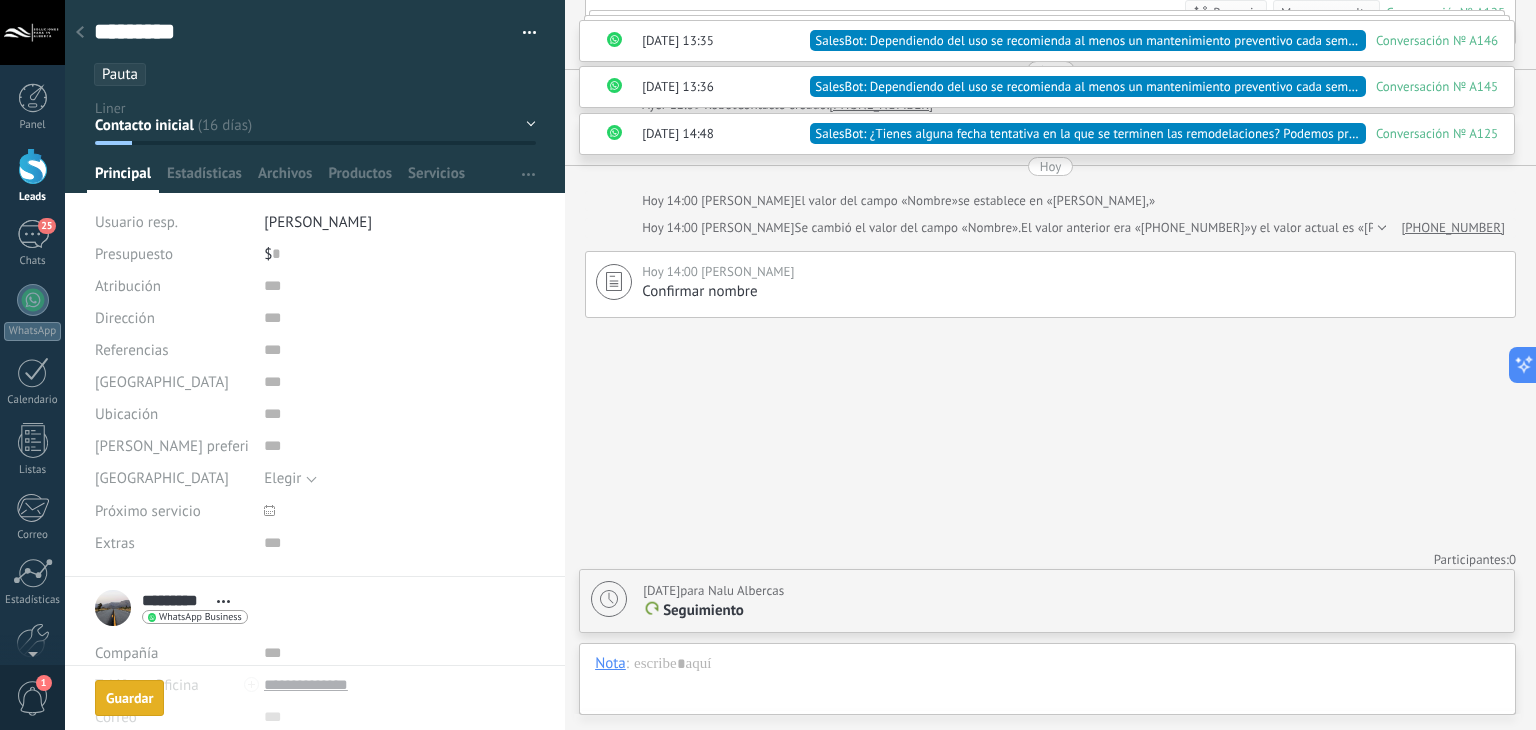 click on "Contacto inicial
no contestó
stand  by 15 días
1er intento
2do intento
3er intento" at bounding box center [0, 0] 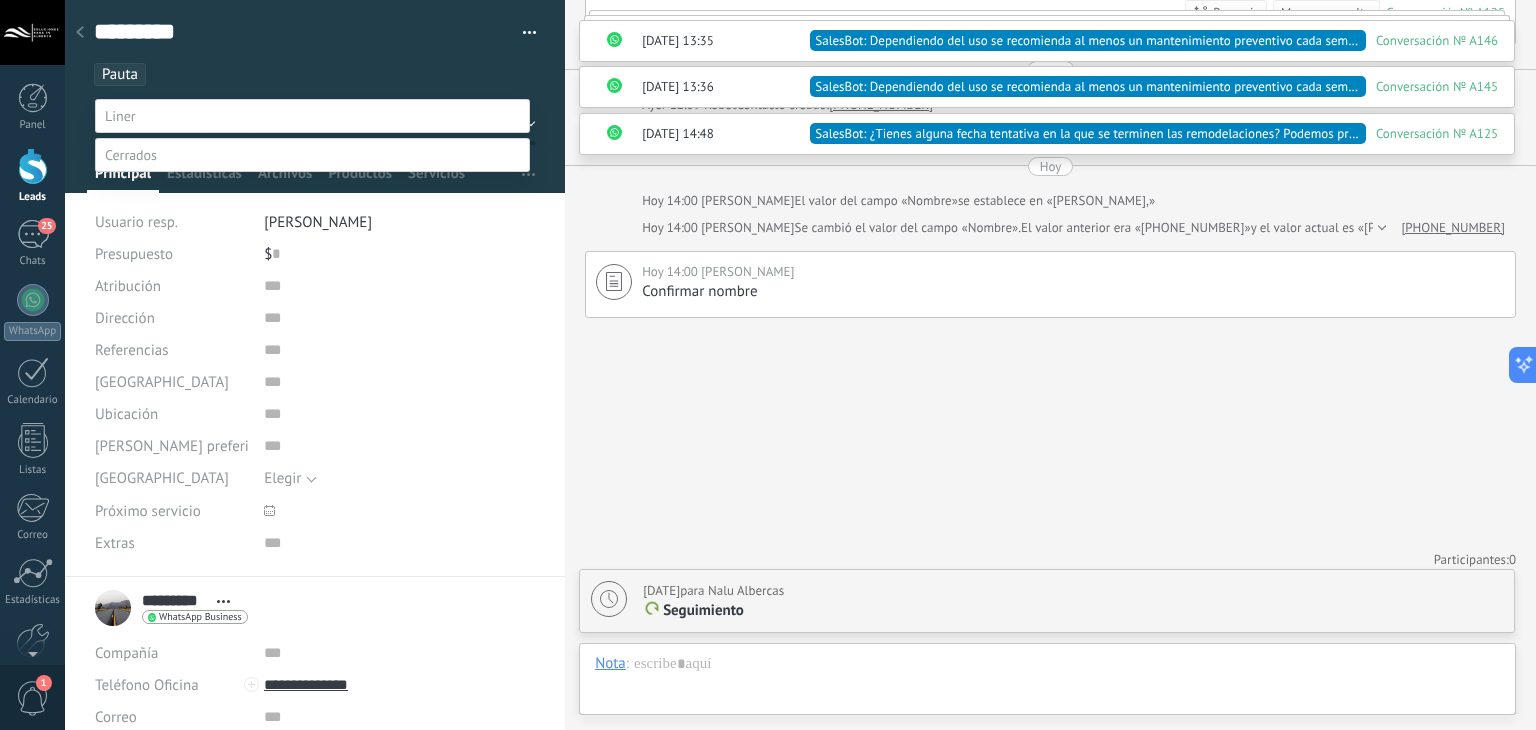 click on "stand  by 15 días" at bounding box center (0, 0) 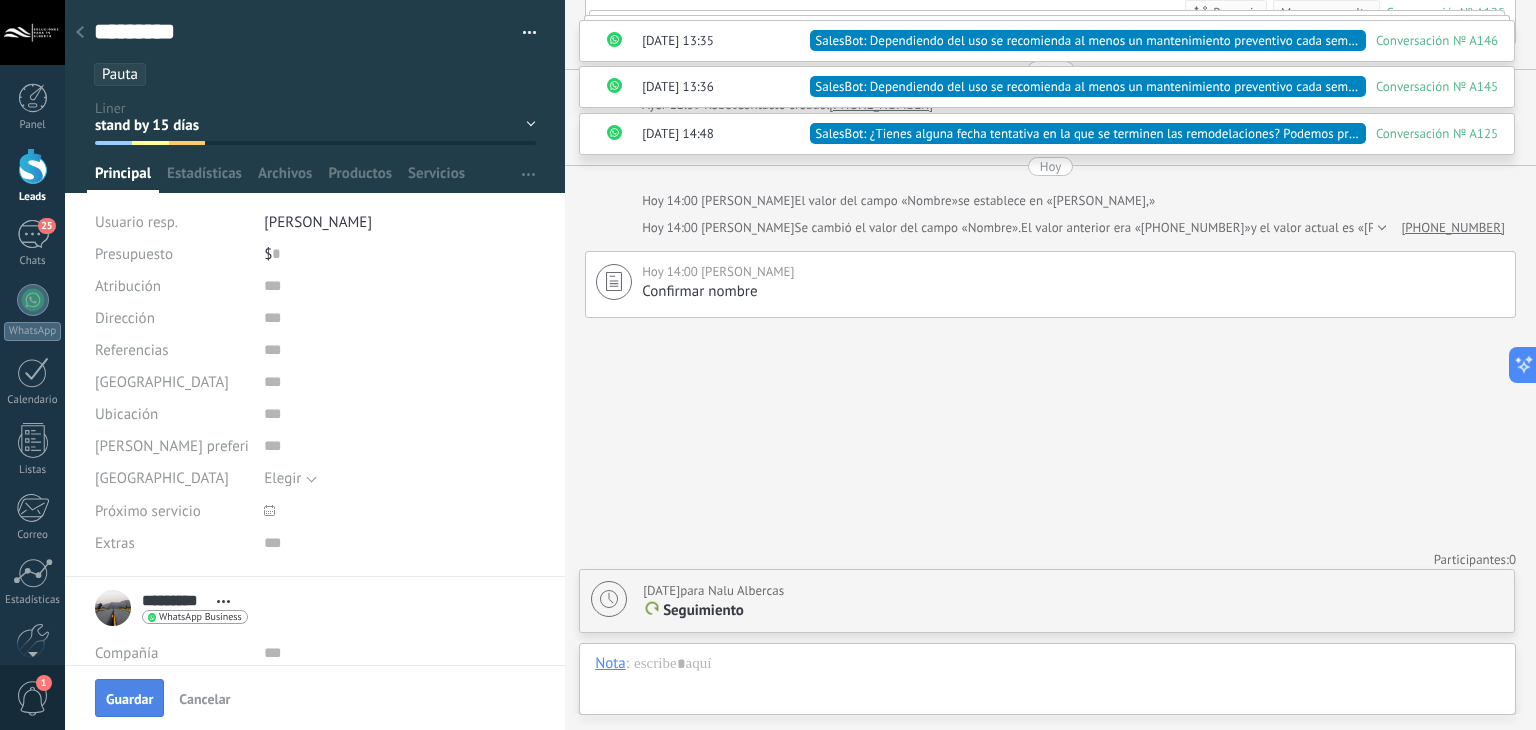 click on "Guardar" at bounding box center [129, 699] 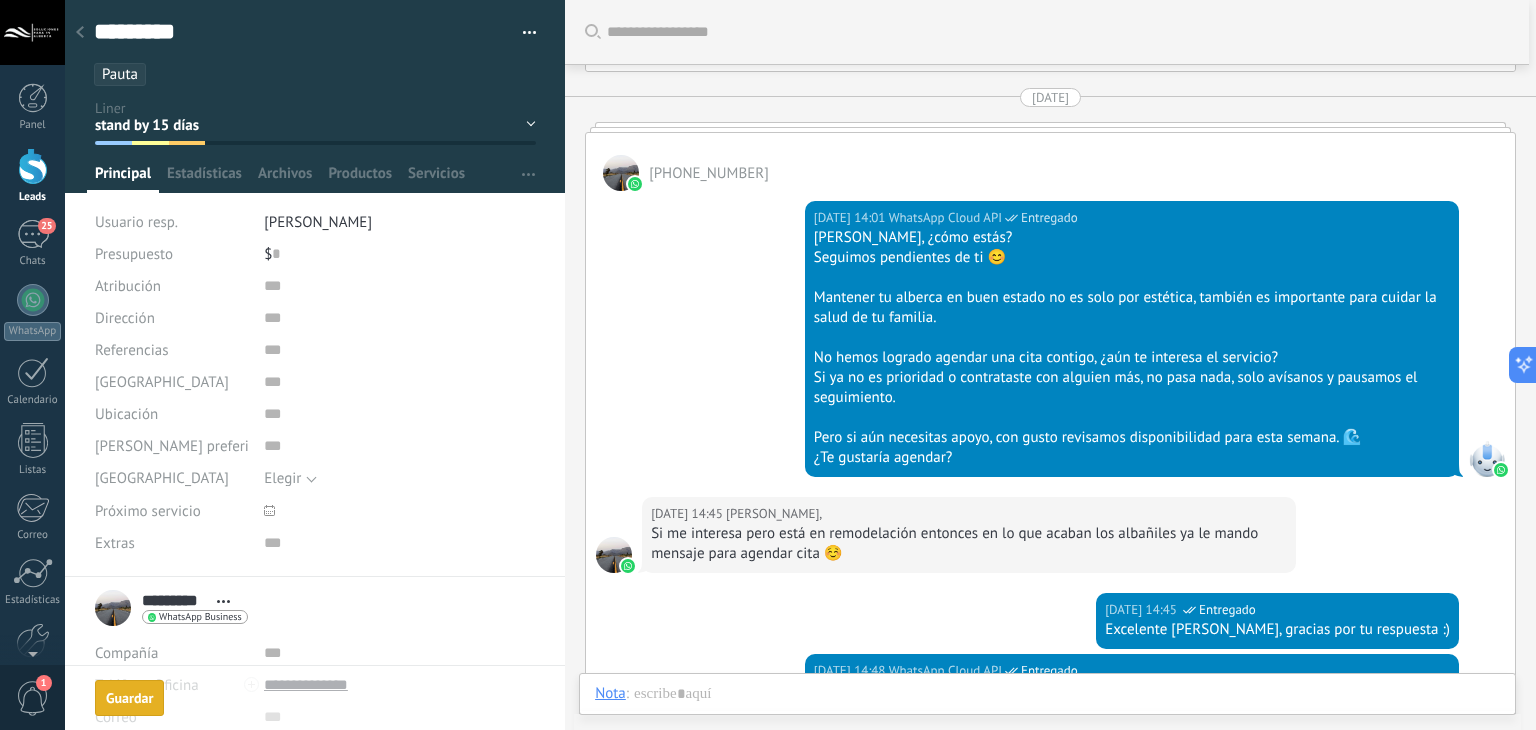 scroll, scrollTop: 1627, scrollLeft: 0, axis: vertical 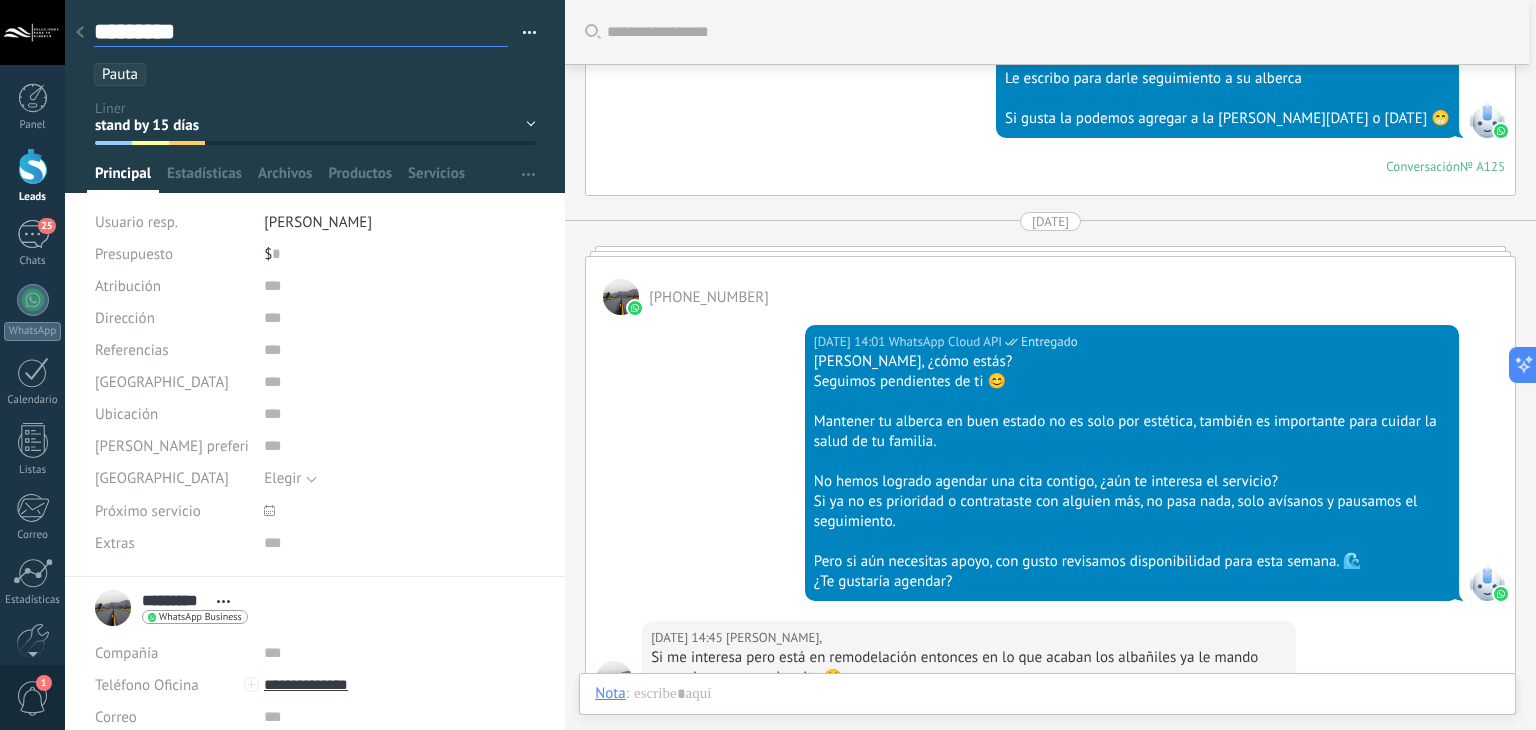 click on "*********" at bounding box center (301, 32) 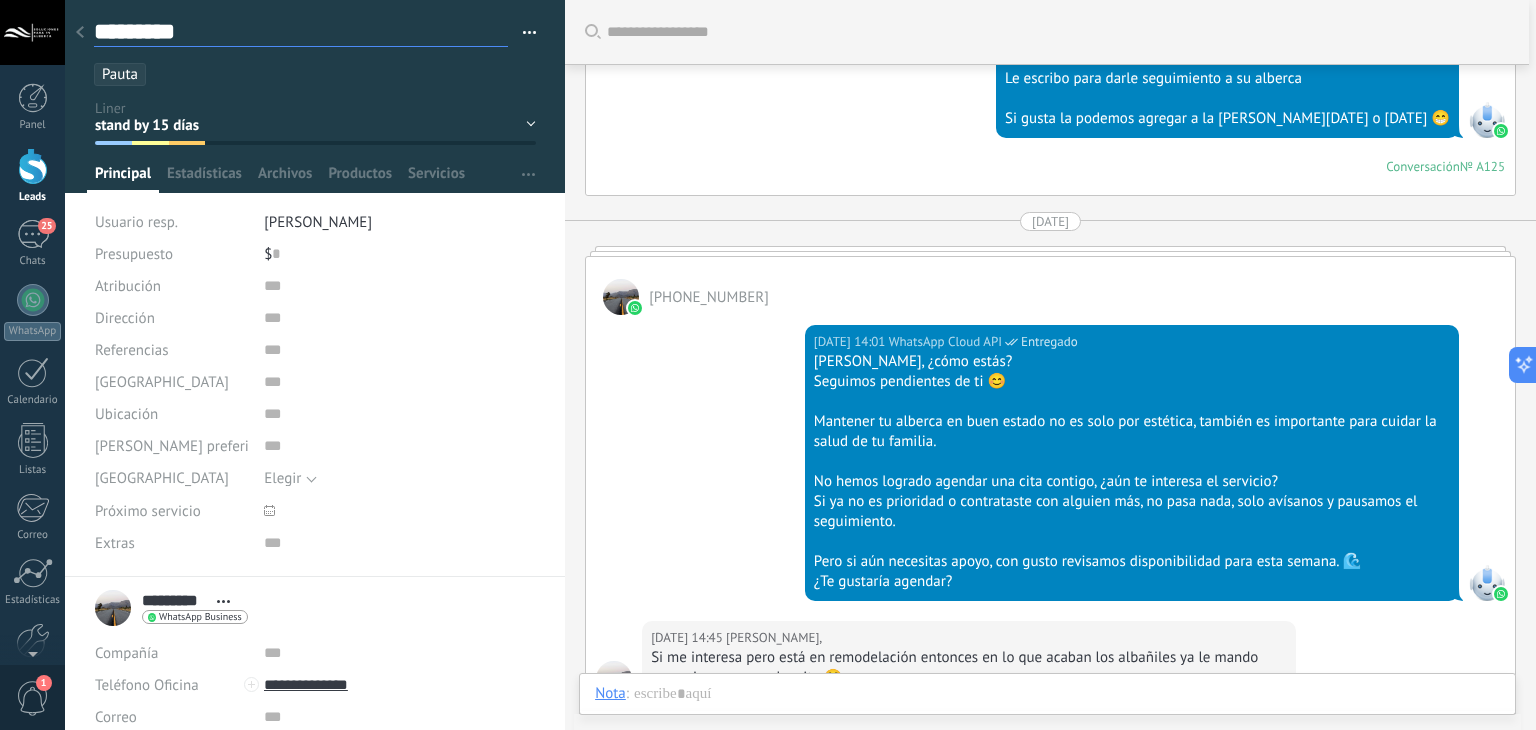 type on "********" 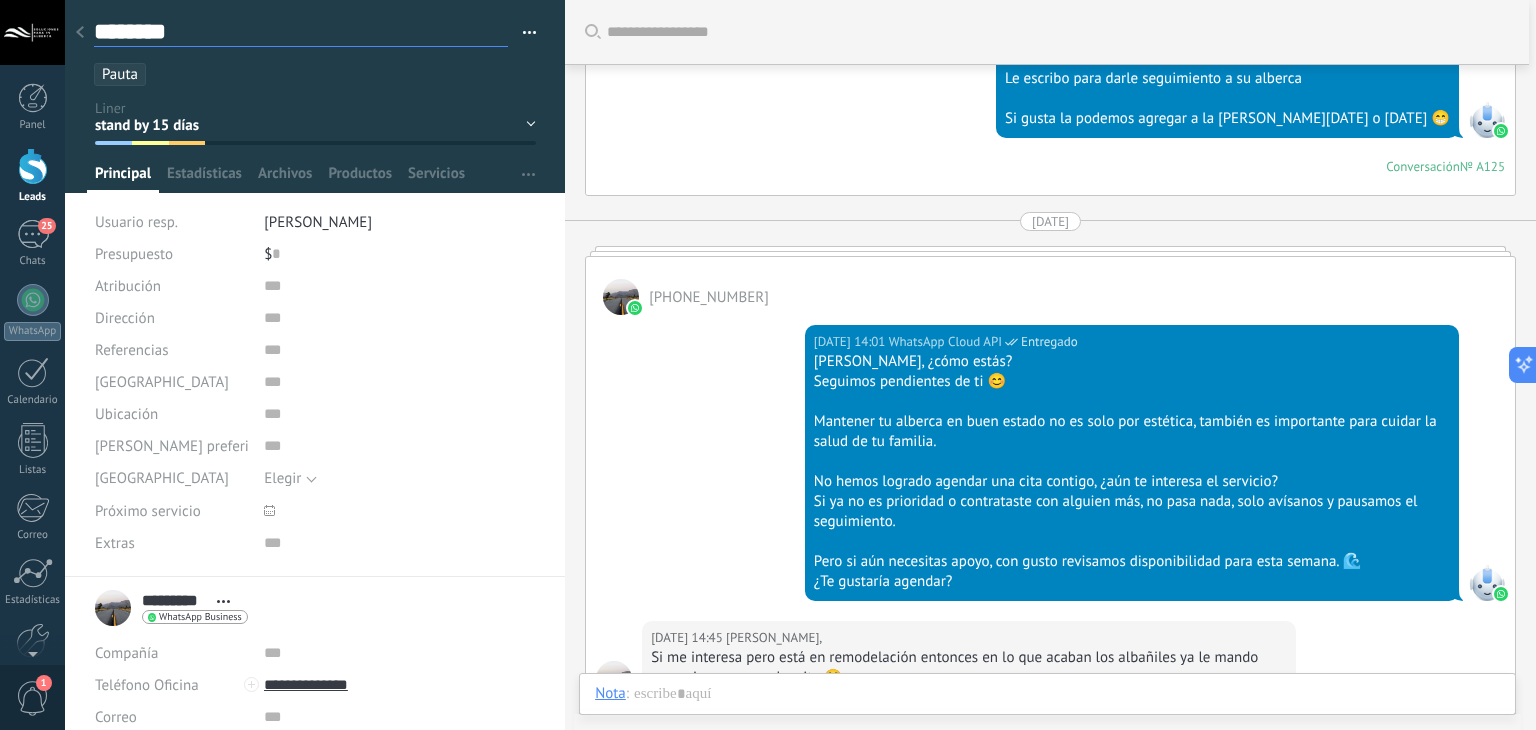type on "********" 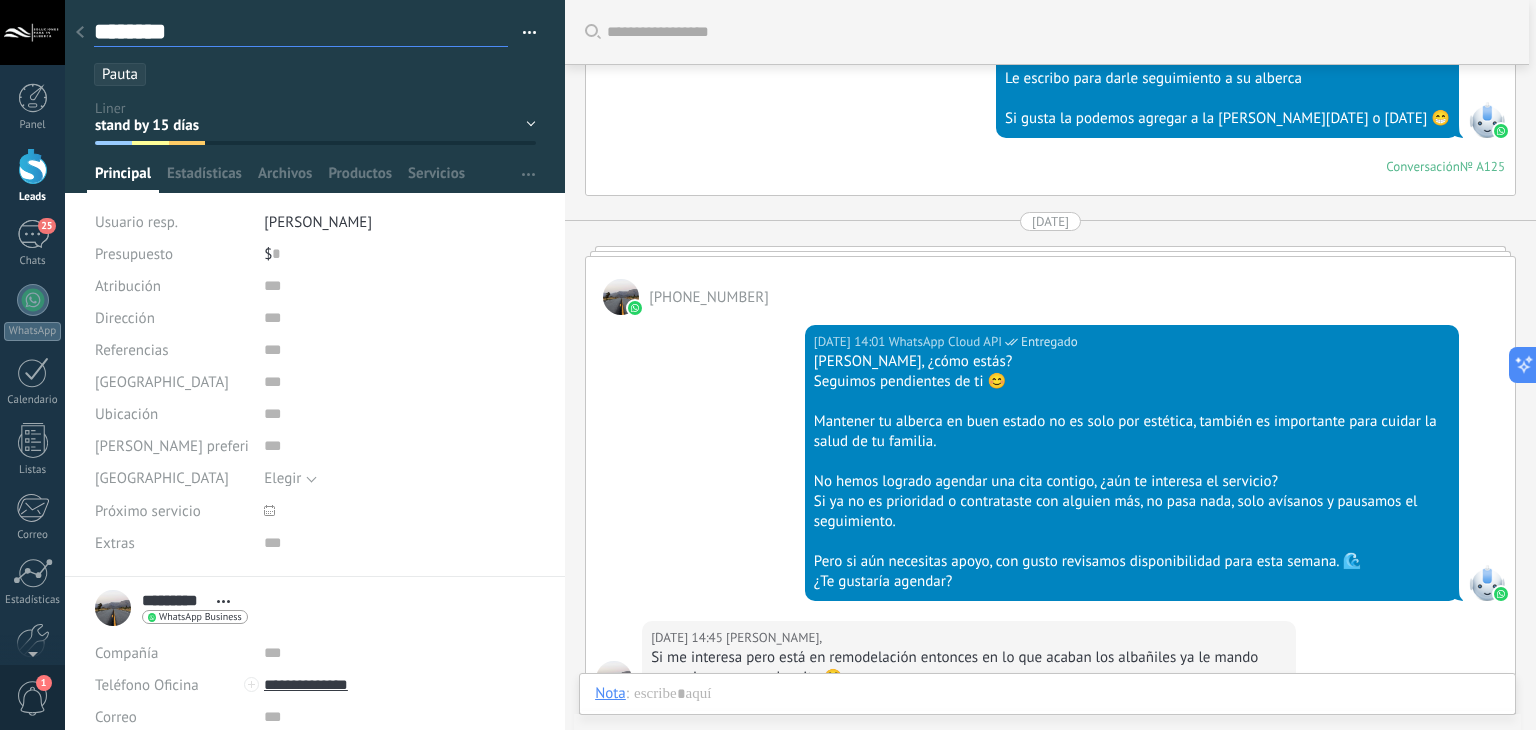 type on "********" 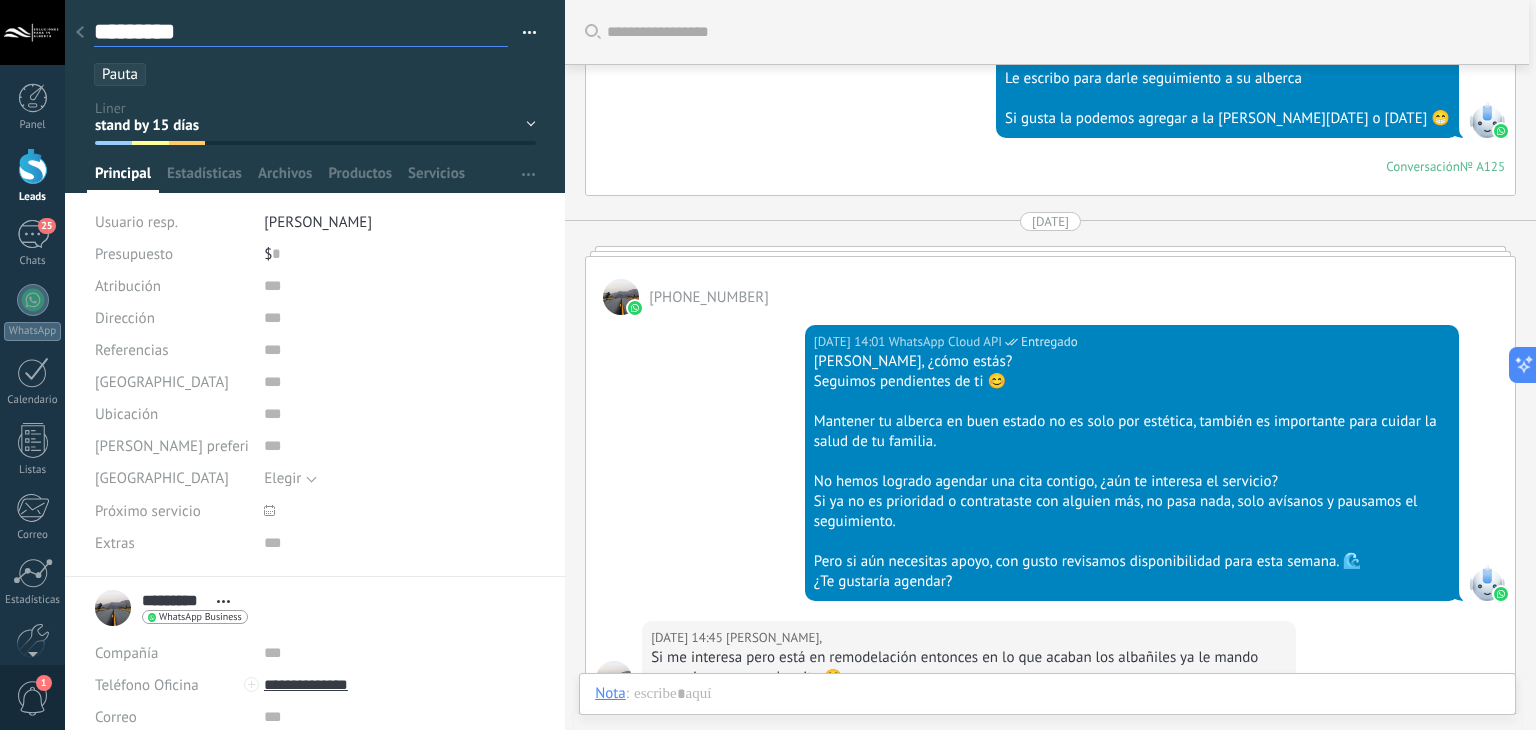 scroll, scrollTop: 60, scrollLeft: 0, axis: vertical 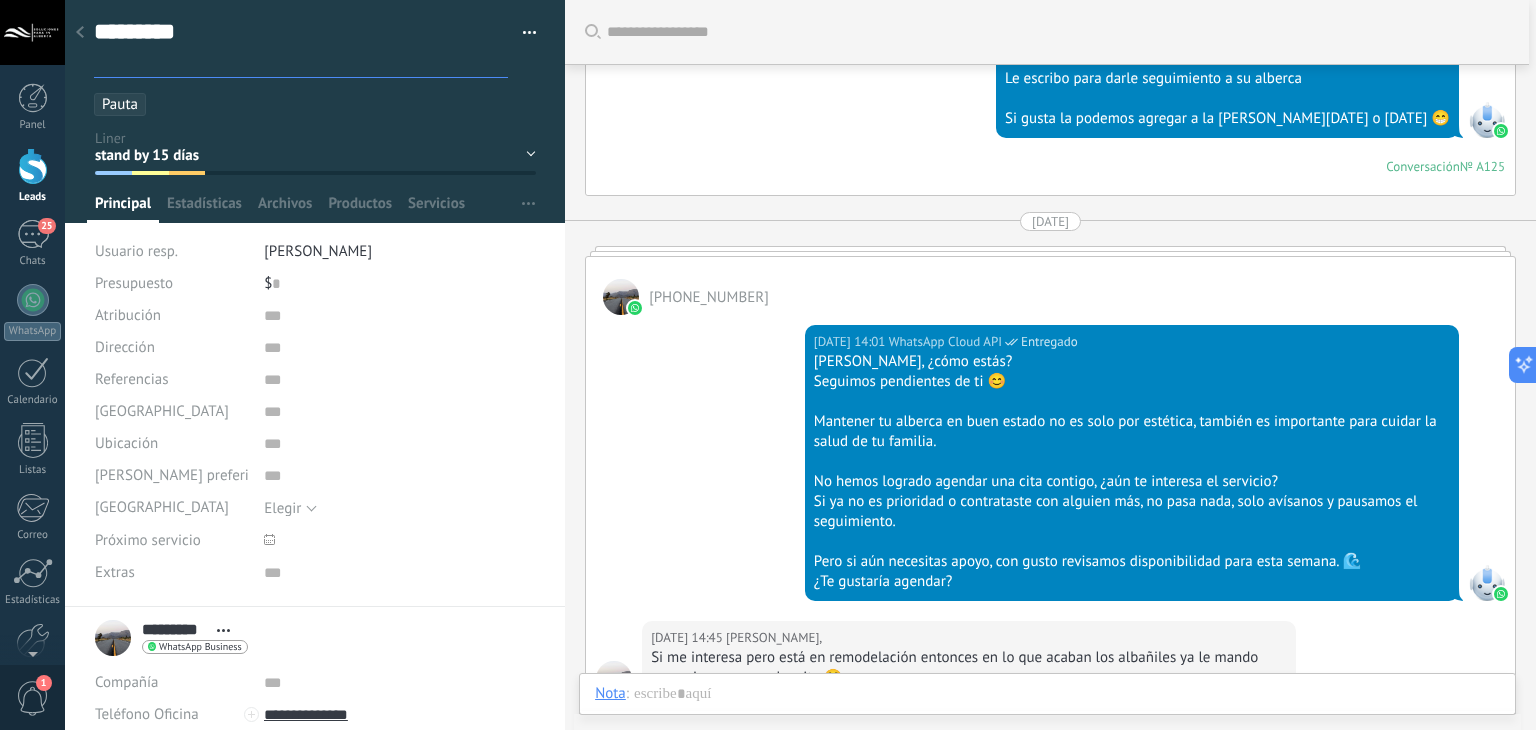 type on "********" 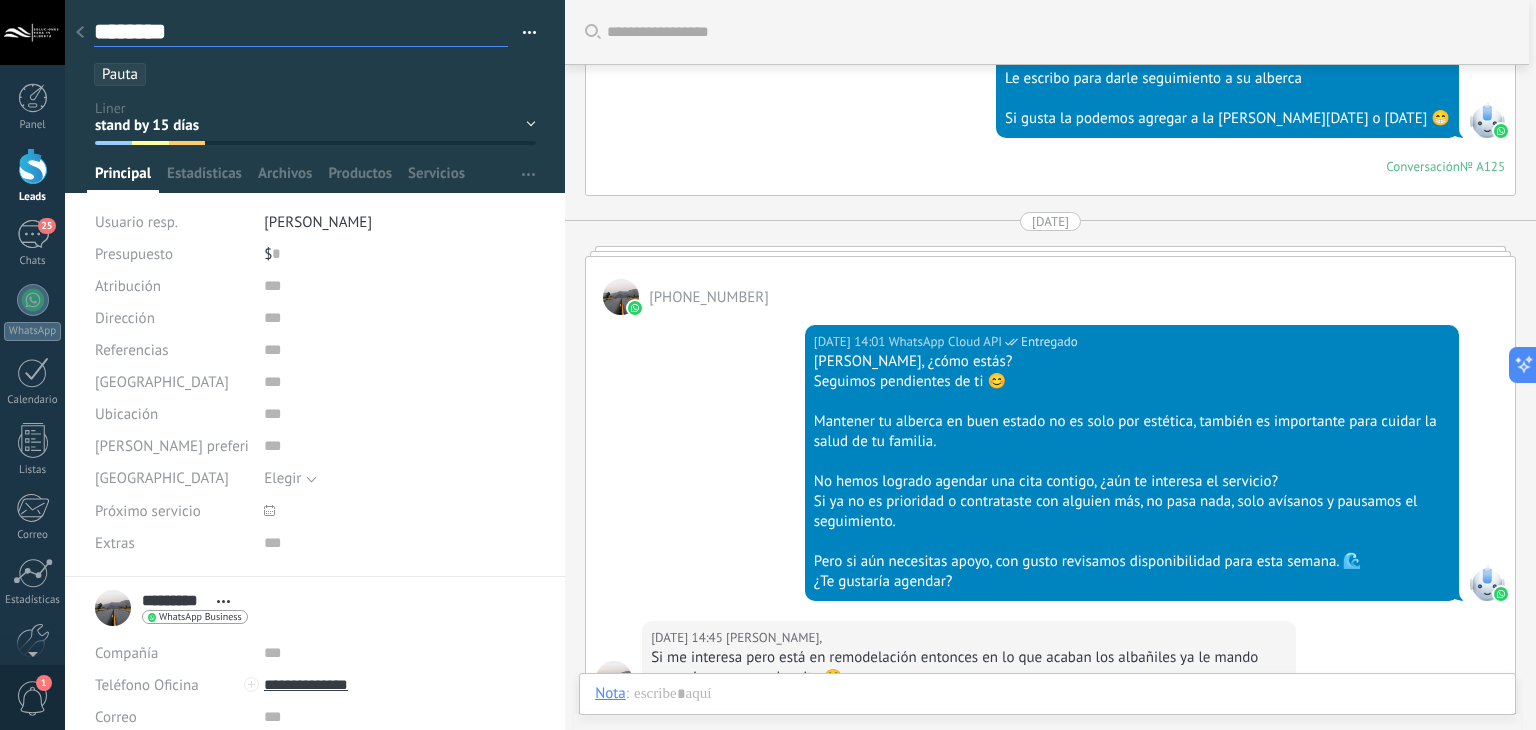 type on "********" 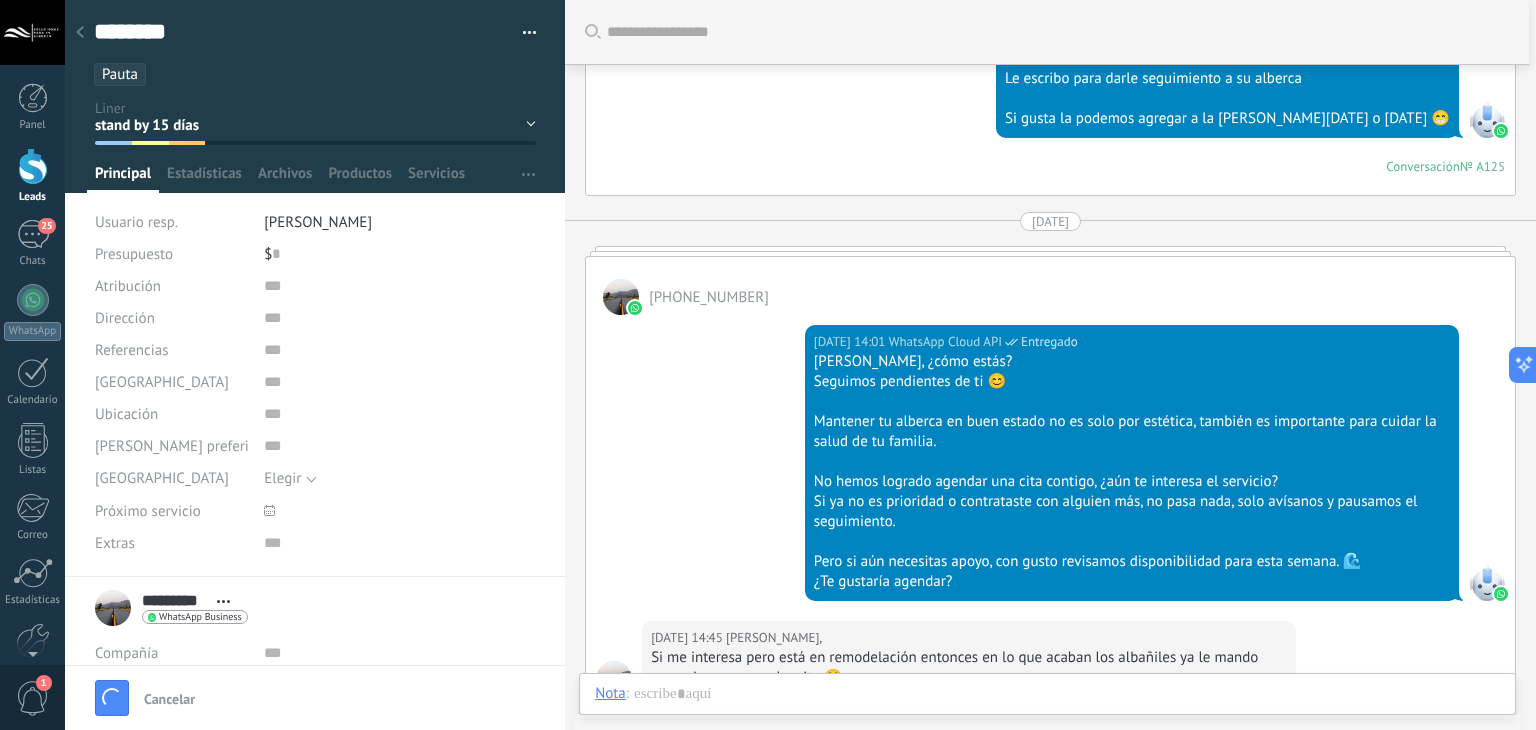 click on "16.07.2025 08:02 WhatsApp Cloud API  Entregado Hola buenos días   Le escribo para darle seguimiento a su alberca   Si gusta la podemos agregar a la ruta  de hoy o mañana  😁 Conversación  № A125 Conversación № A125" at bounding box center (1050, 93) 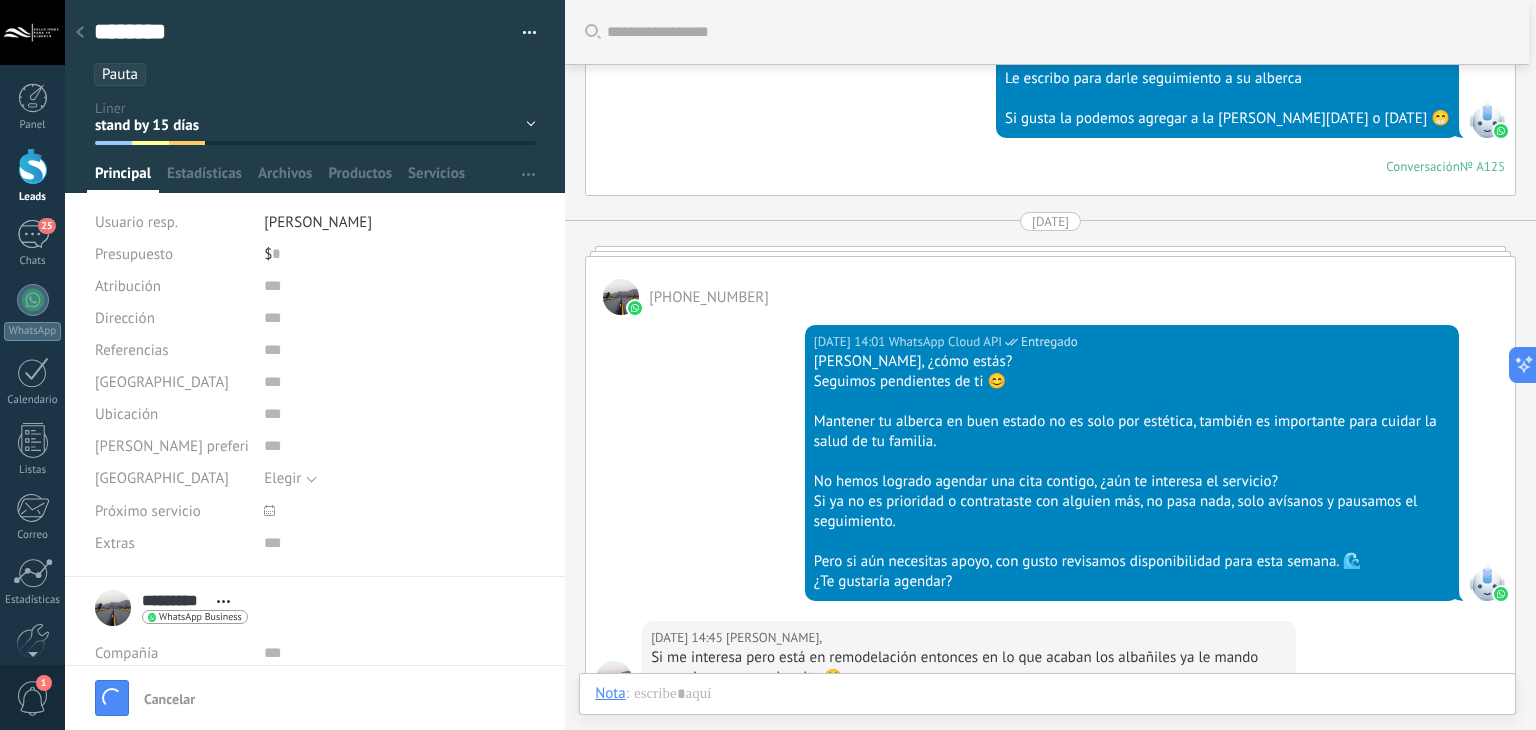type on "********" 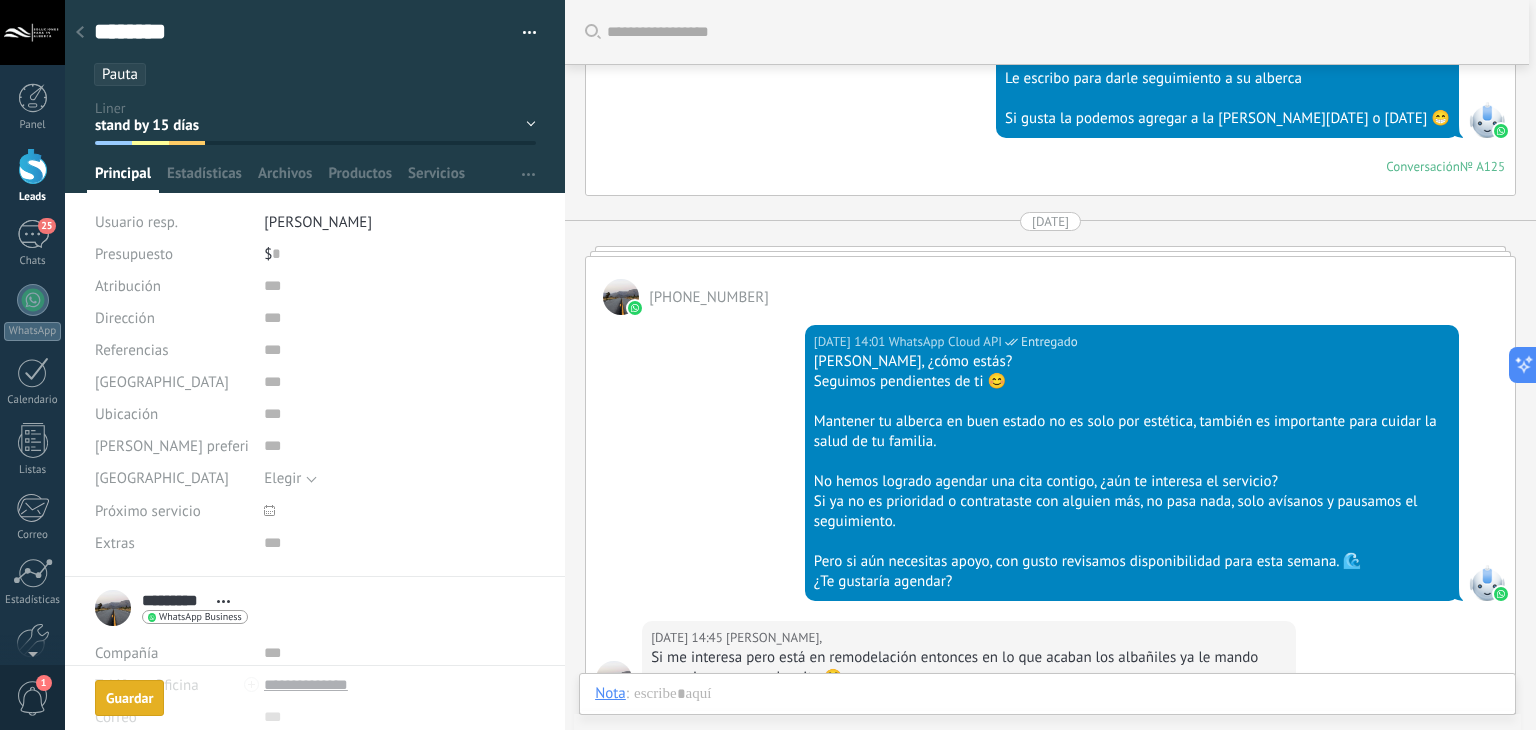 scroll, scrollTop: 29, scrollLeft: 0, axis: vertical 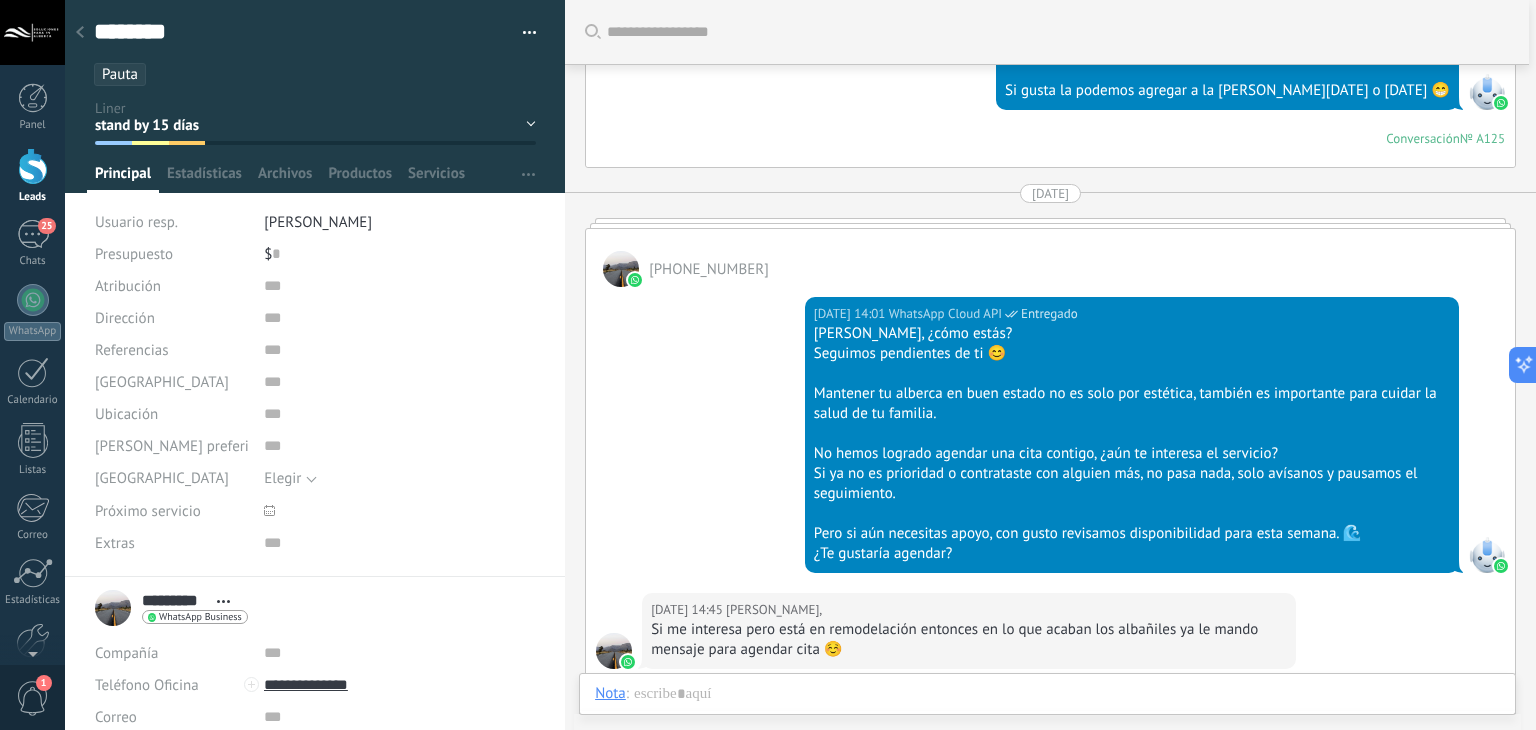 click on "*********" at bounding box center [174, 600] 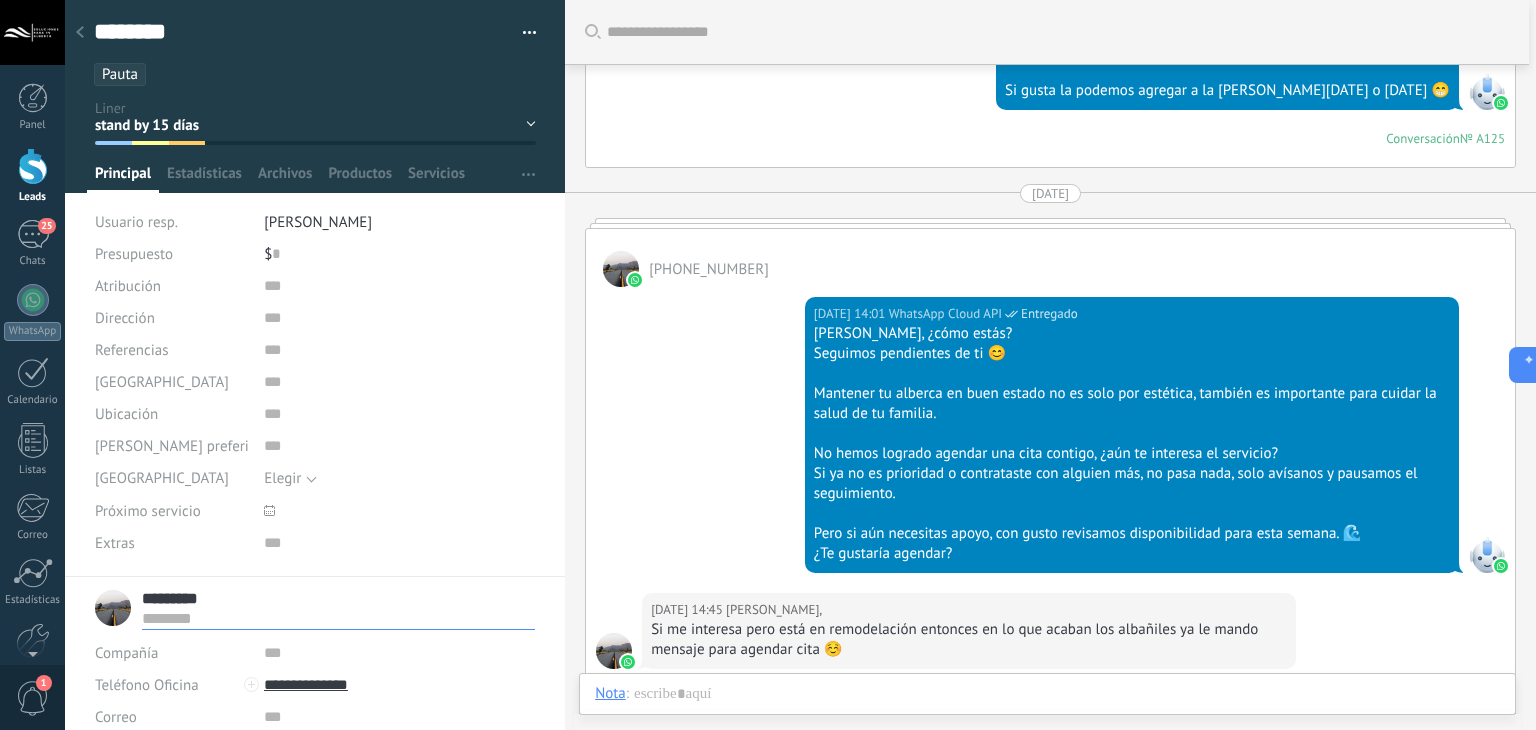 click on "*********" at bounding box center [338, 598] 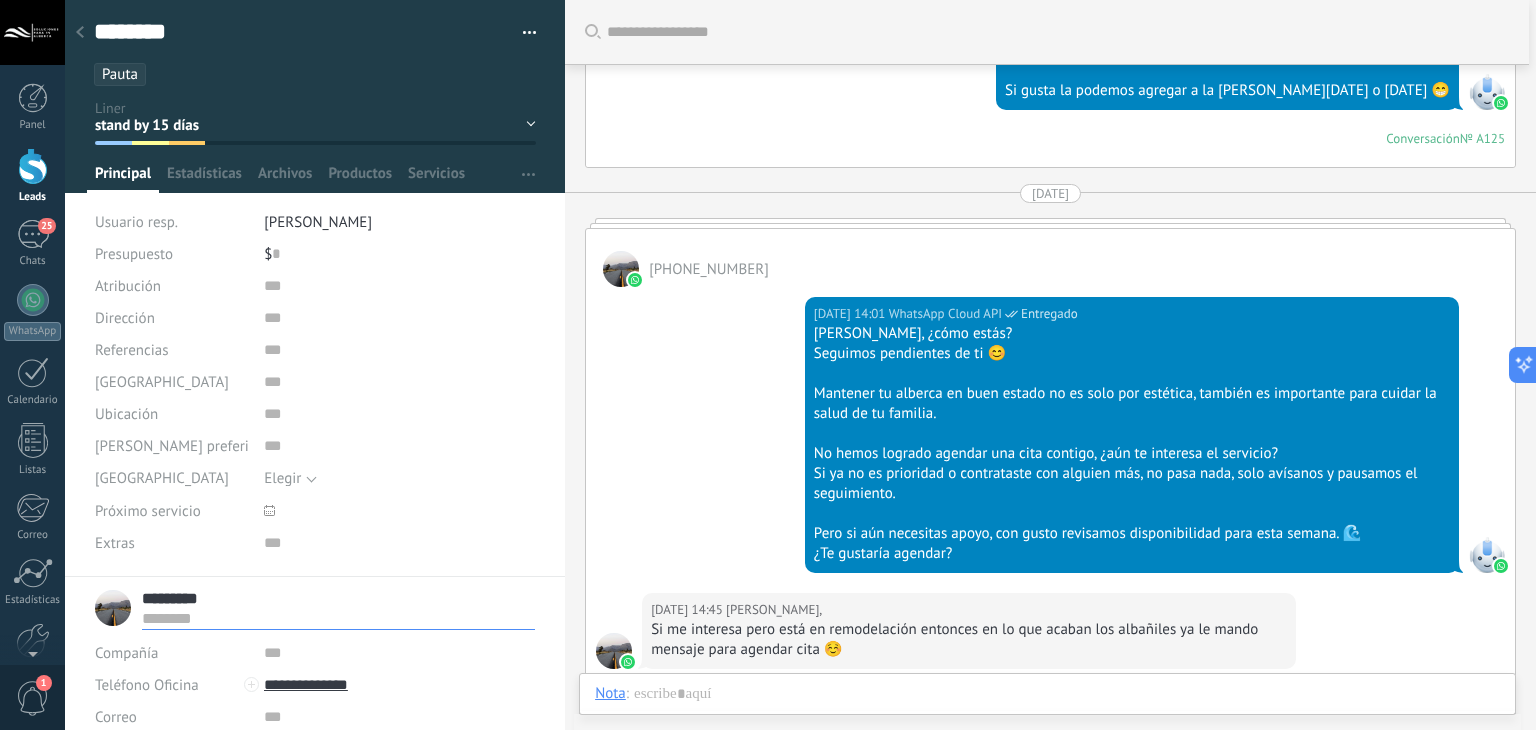 click on "*********" at bounding box center (338, 598) 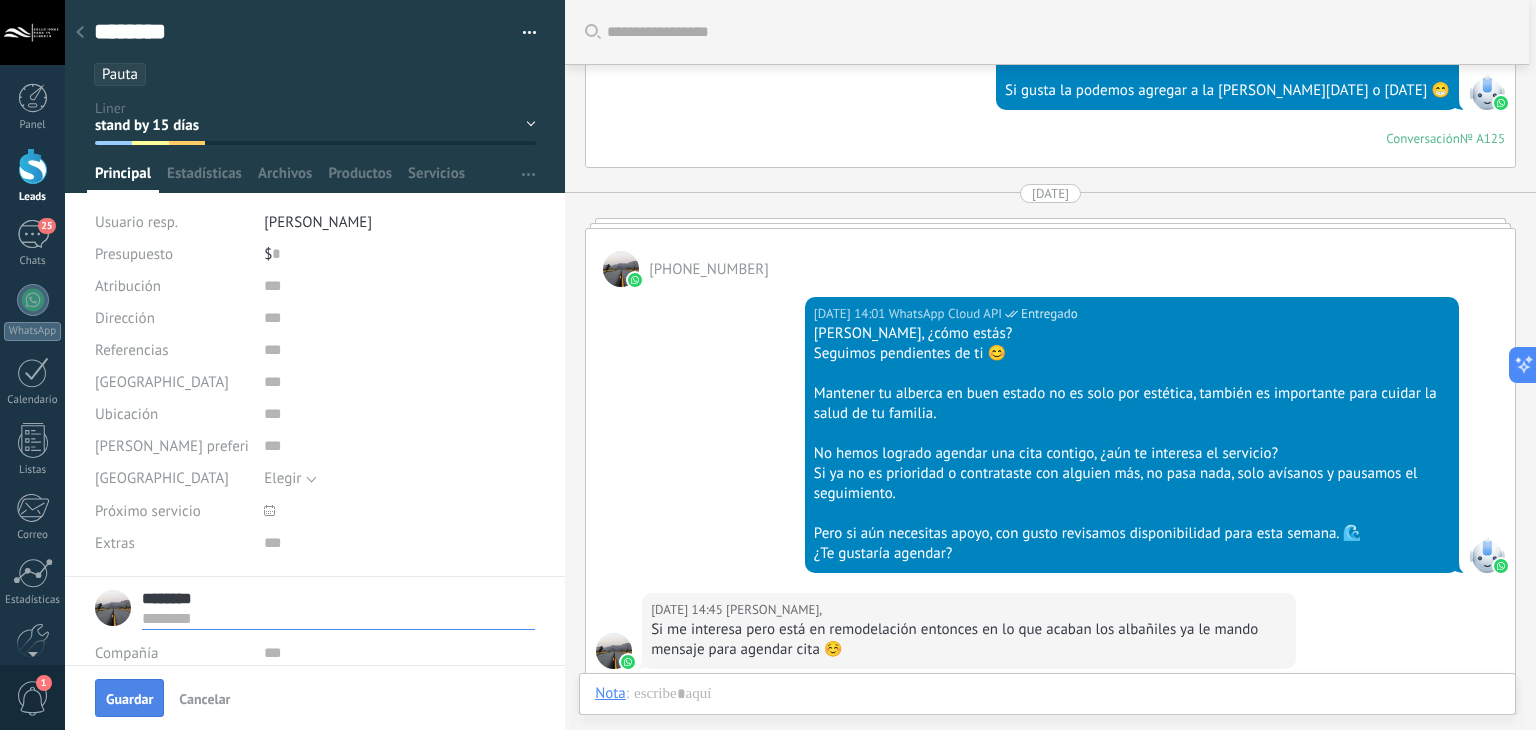 click on "Guardar" at bounding box center (129, 698) 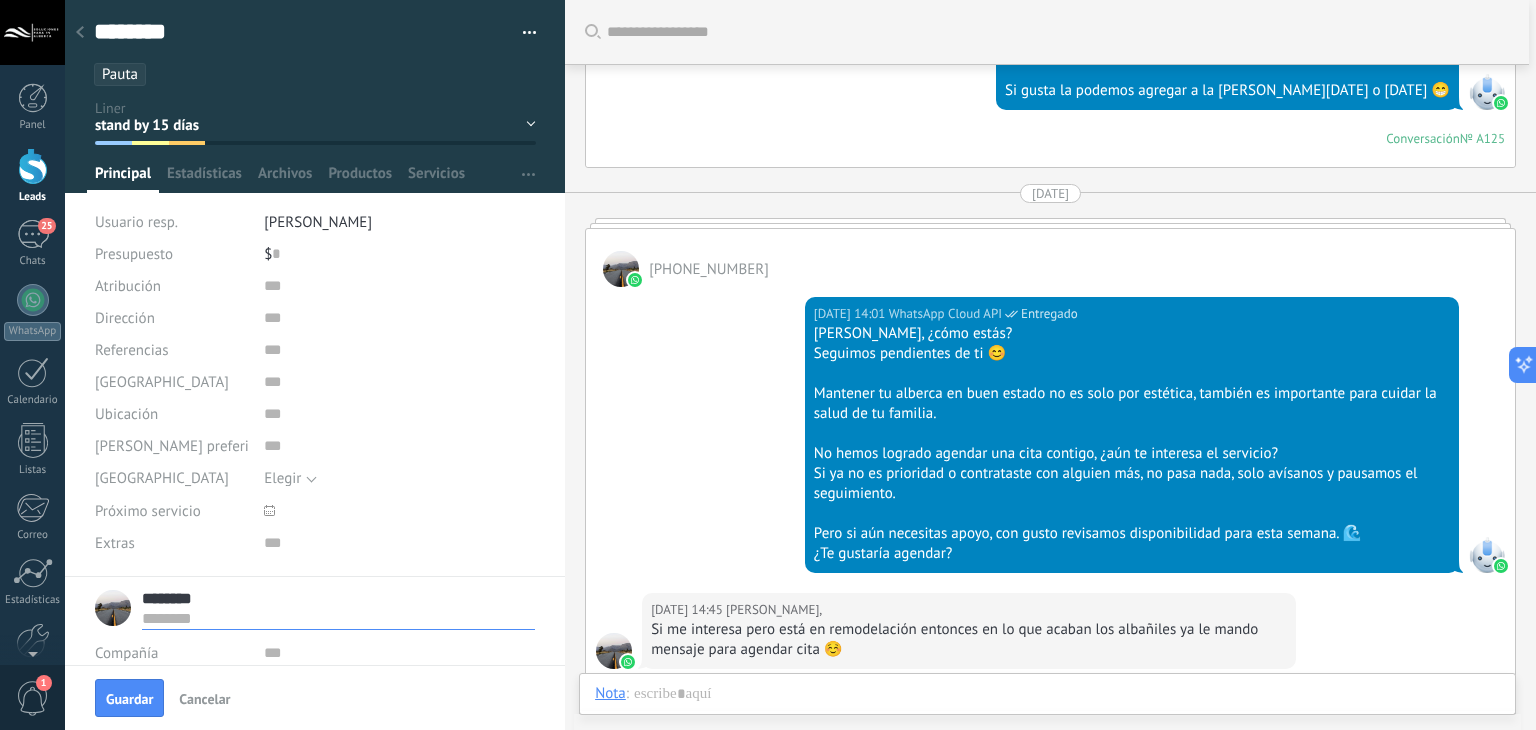 type on "********" 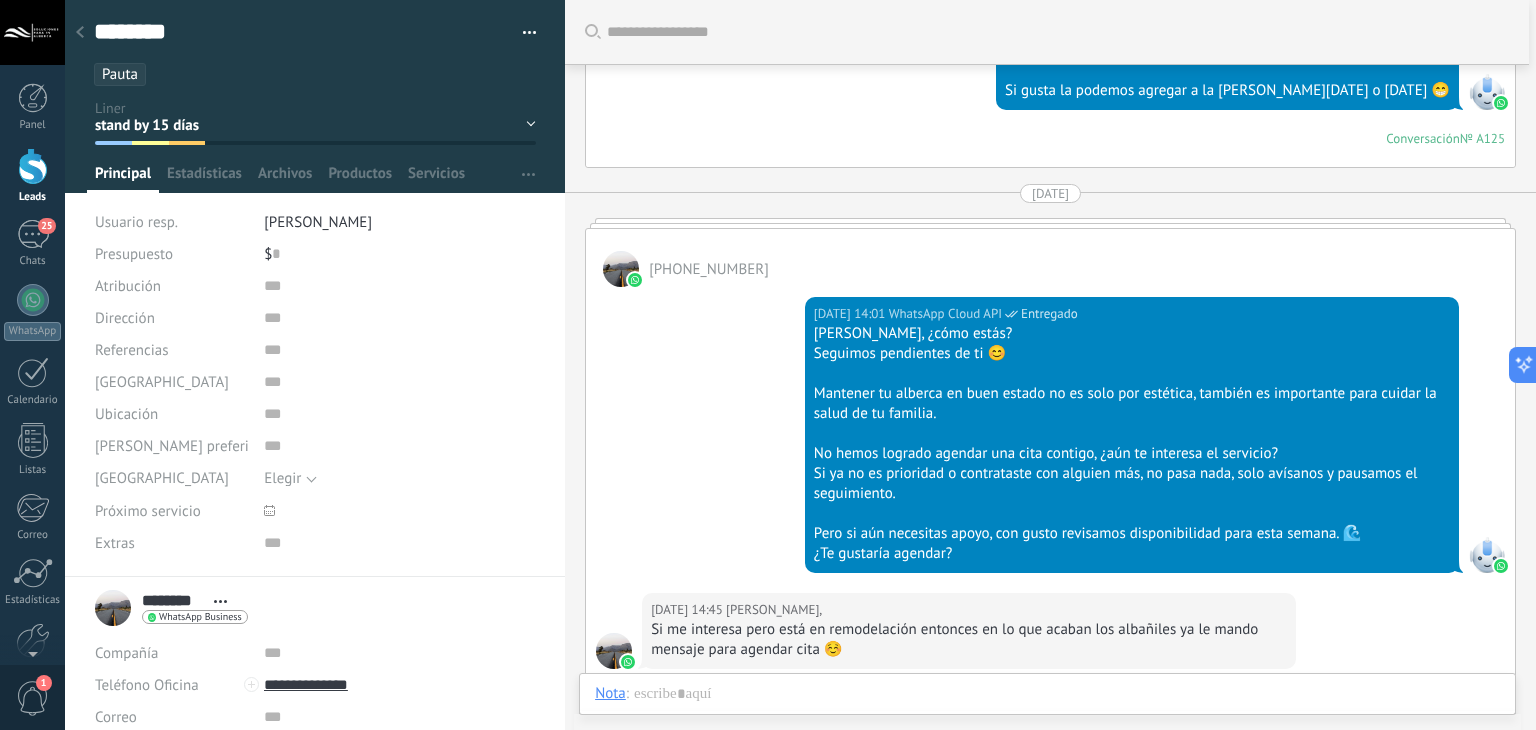 scroll, scrollTop: 1683, scrollLeft: 0, axis: vertical 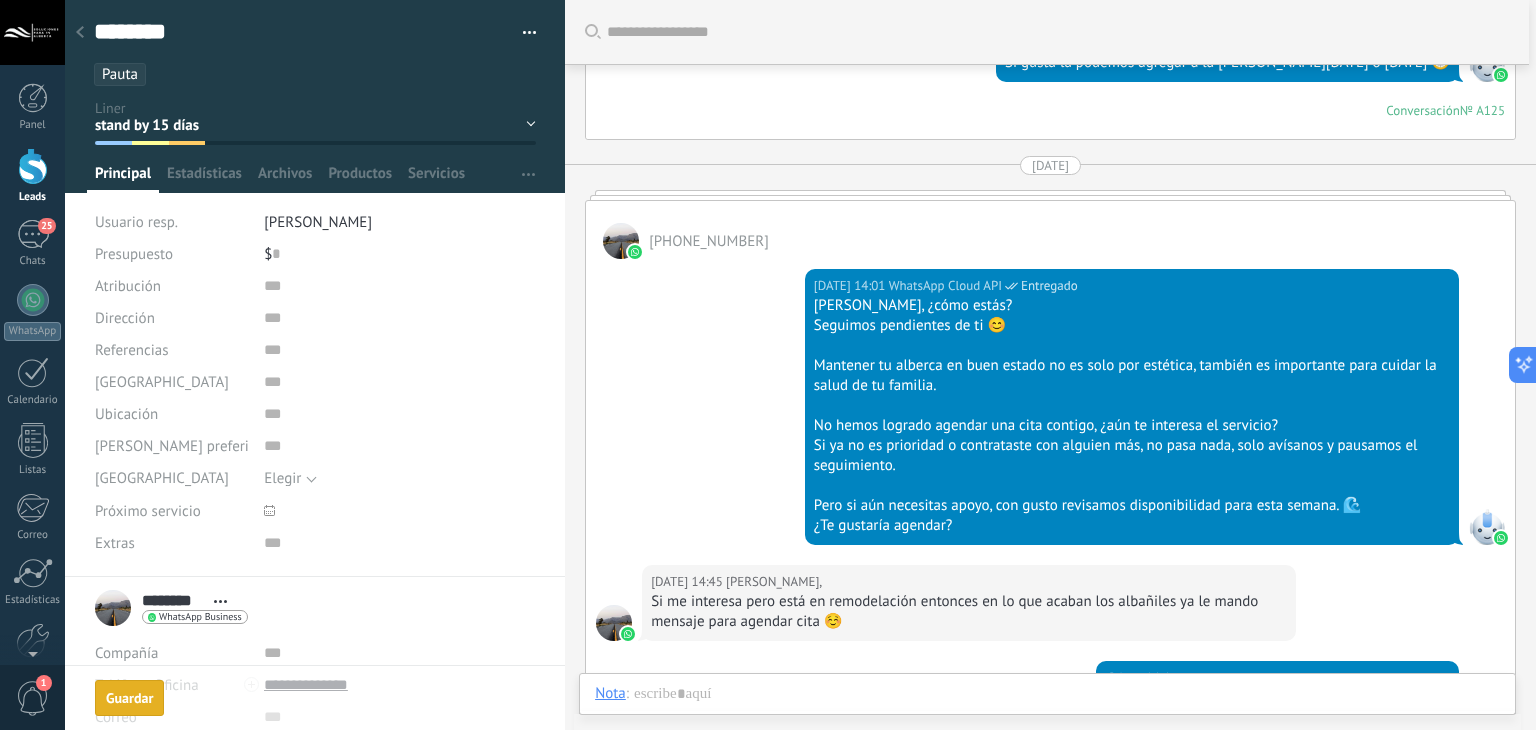 click on "********
Guardar y crear
Imprimir
Administrar etiquetas
Exportar a excel" at bounding box center [315, 43] 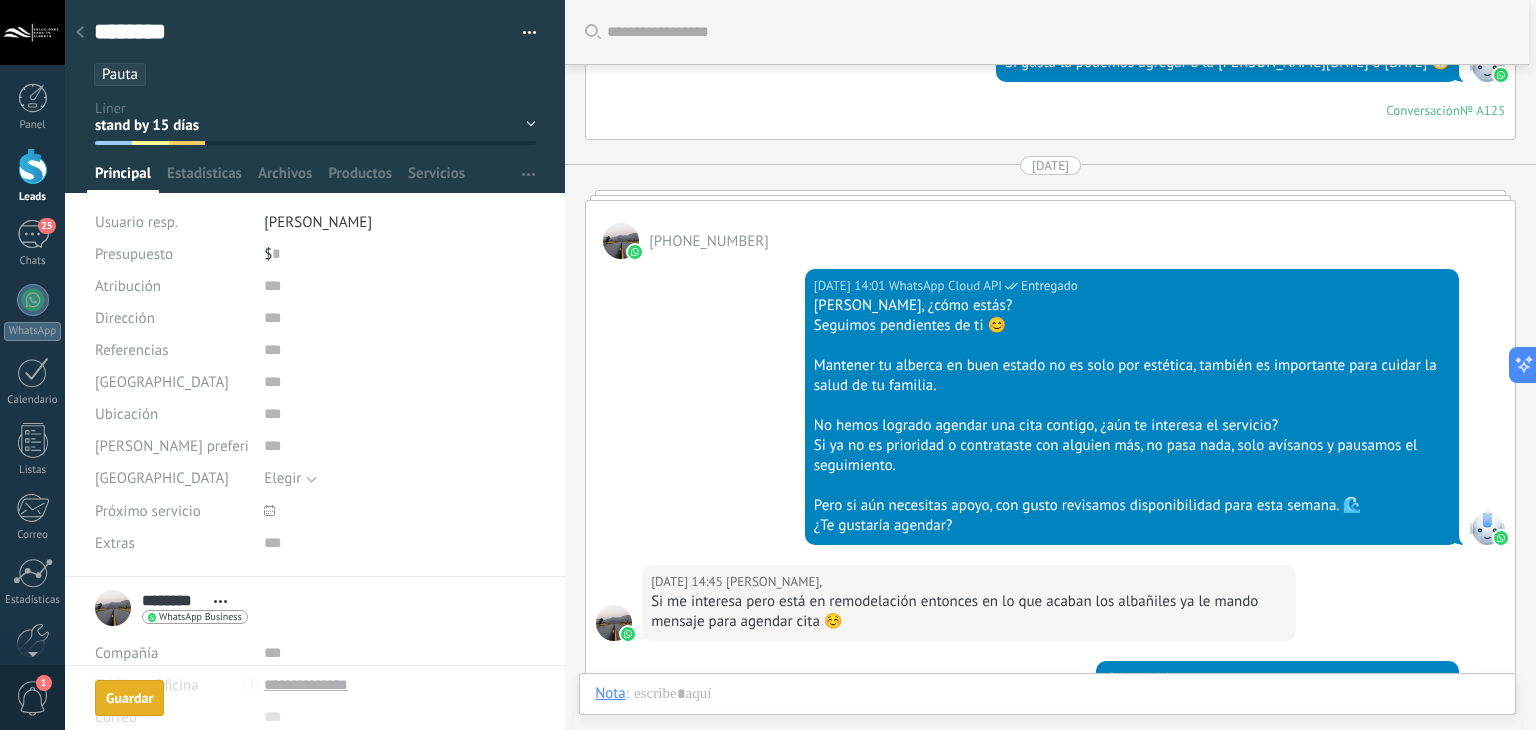 click 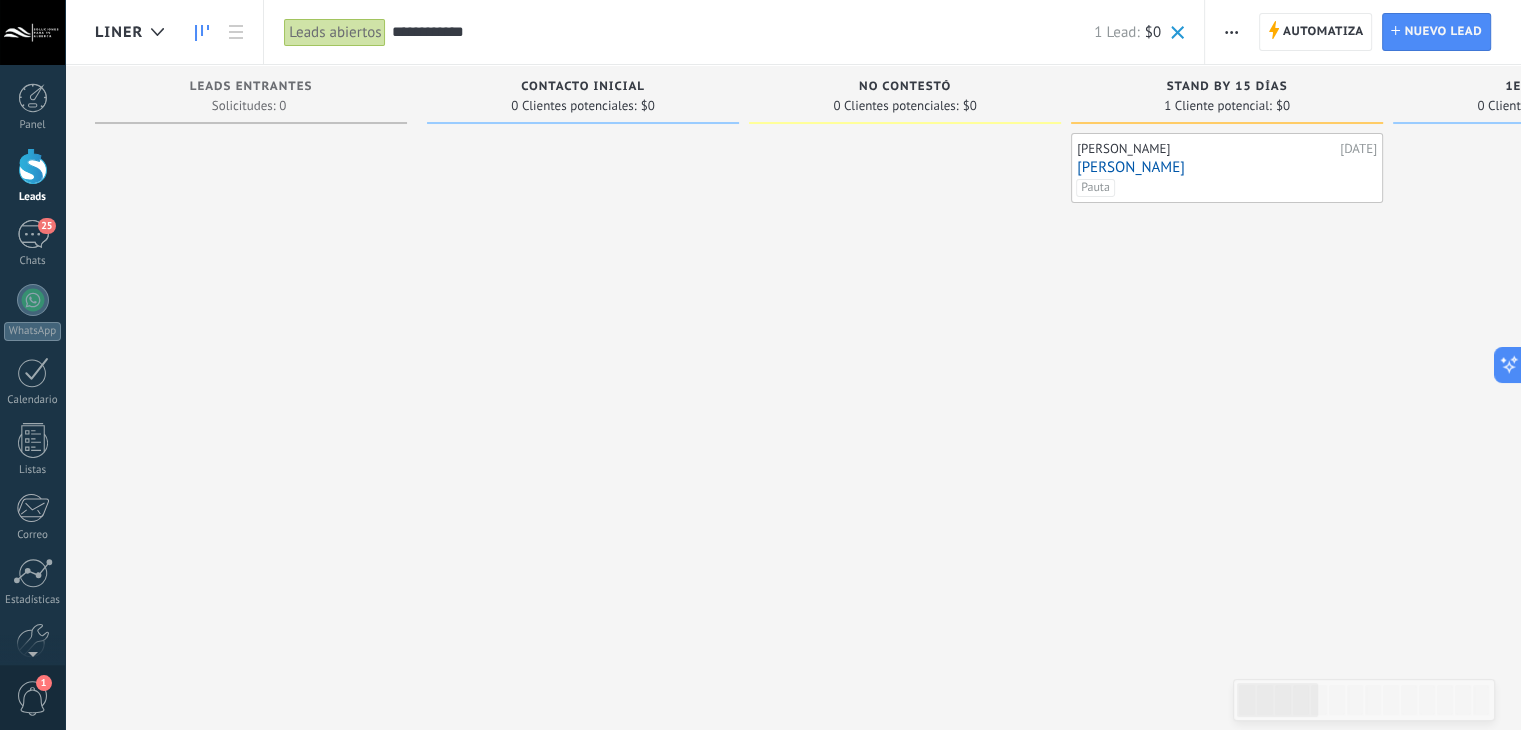 click on "**********" at bounding box center (742, 32) 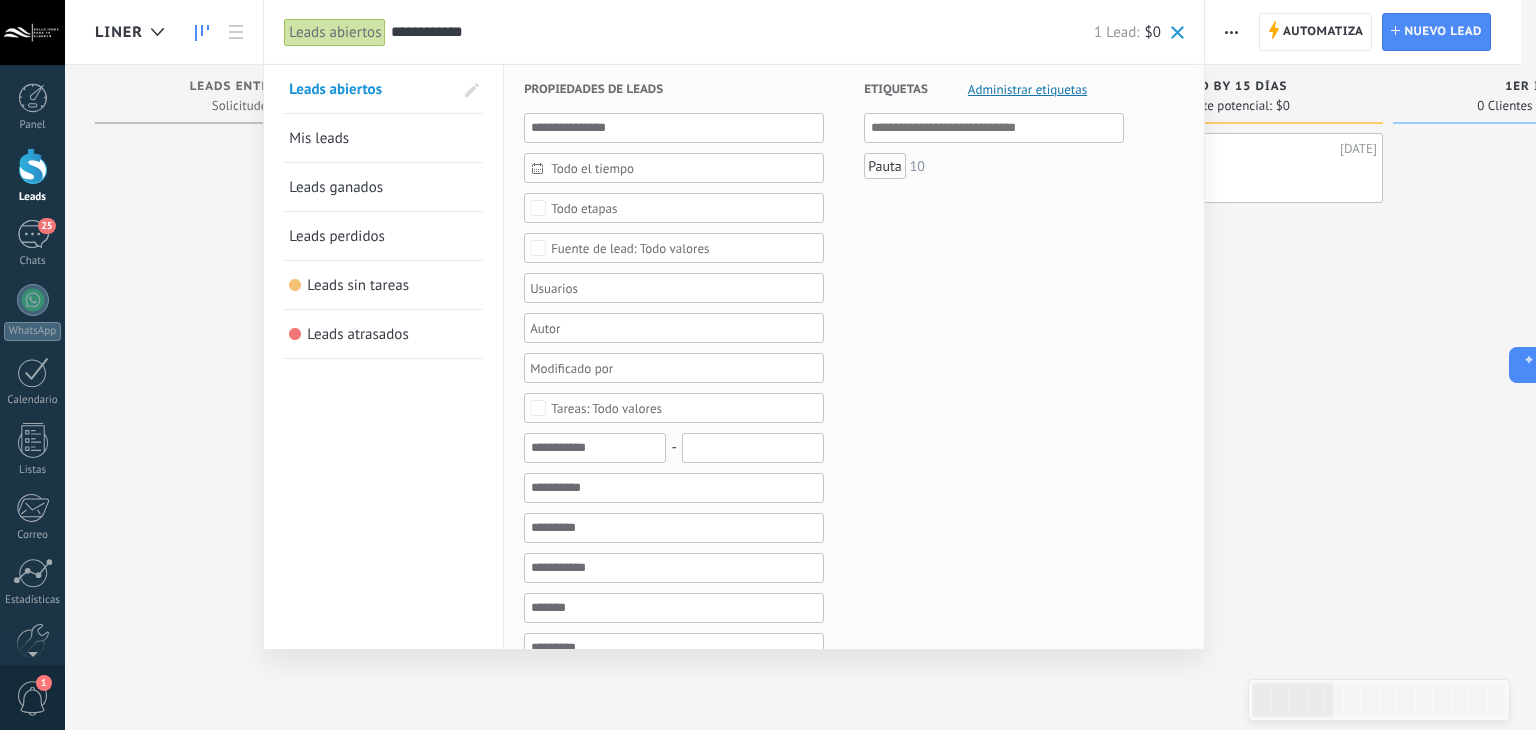 click on "**********" at bounding box center [742, 32] 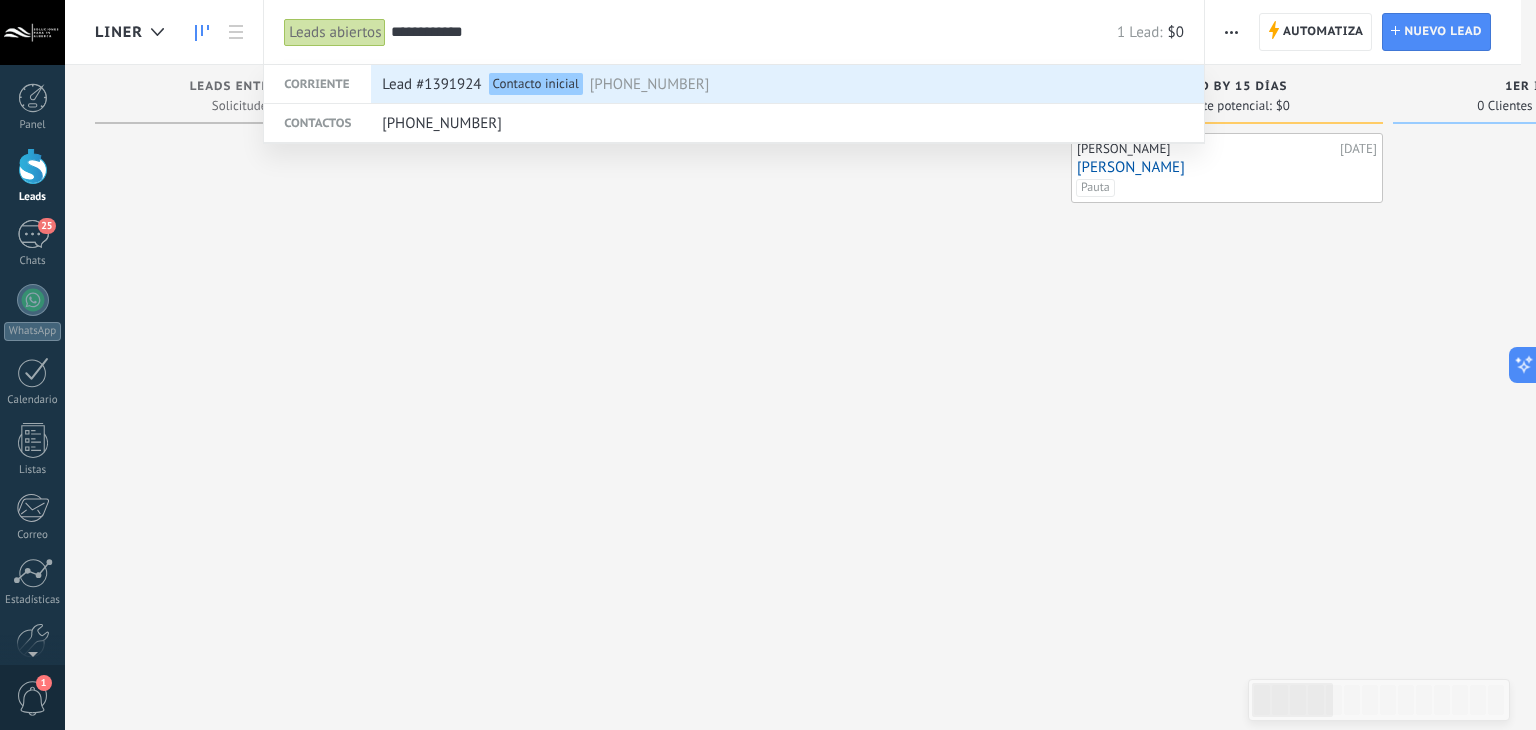 type on "**********" 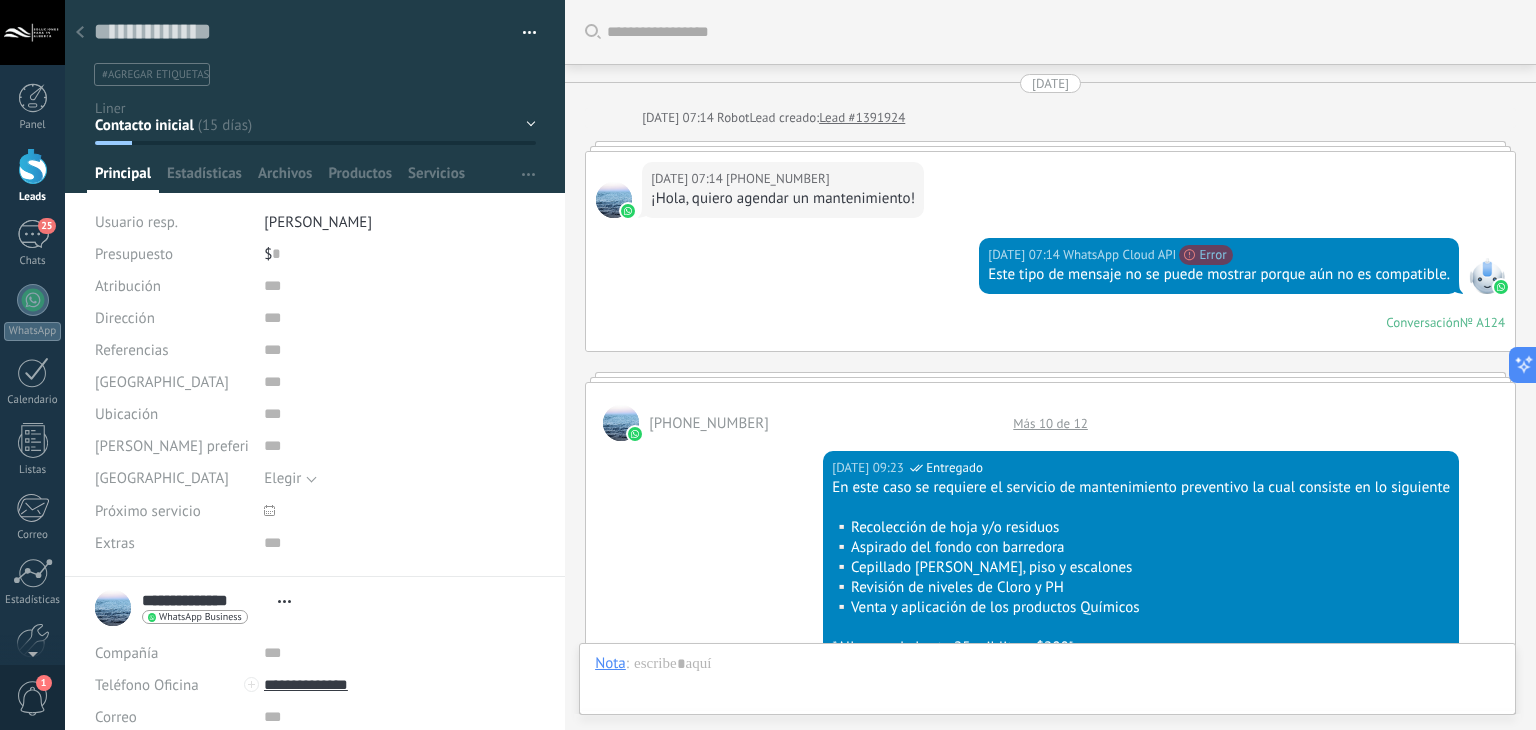 scroll, scrollTop: 29, scrollLeft: 0, axis: vertical 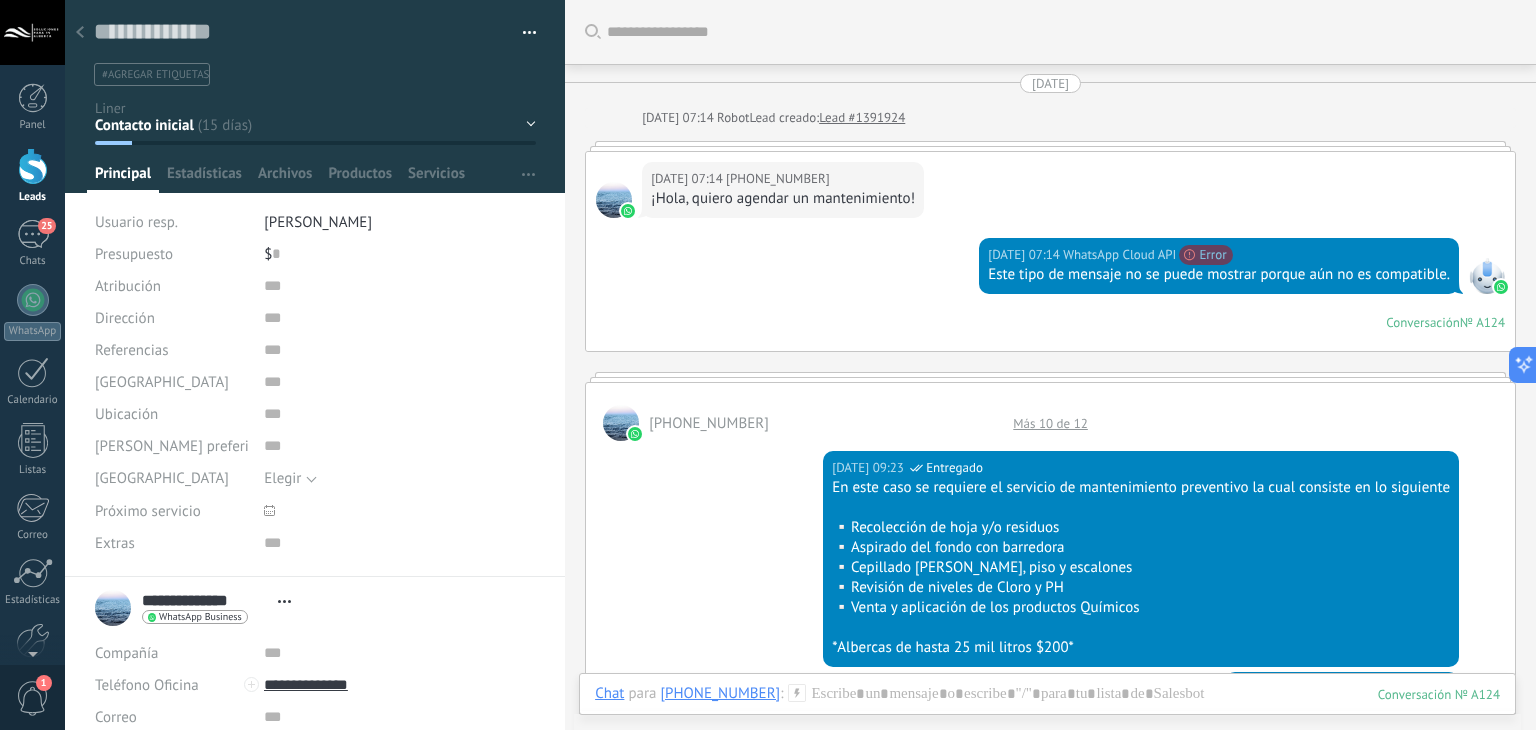 click on "Más 10 de 12" at bounding box center [1050, 423] 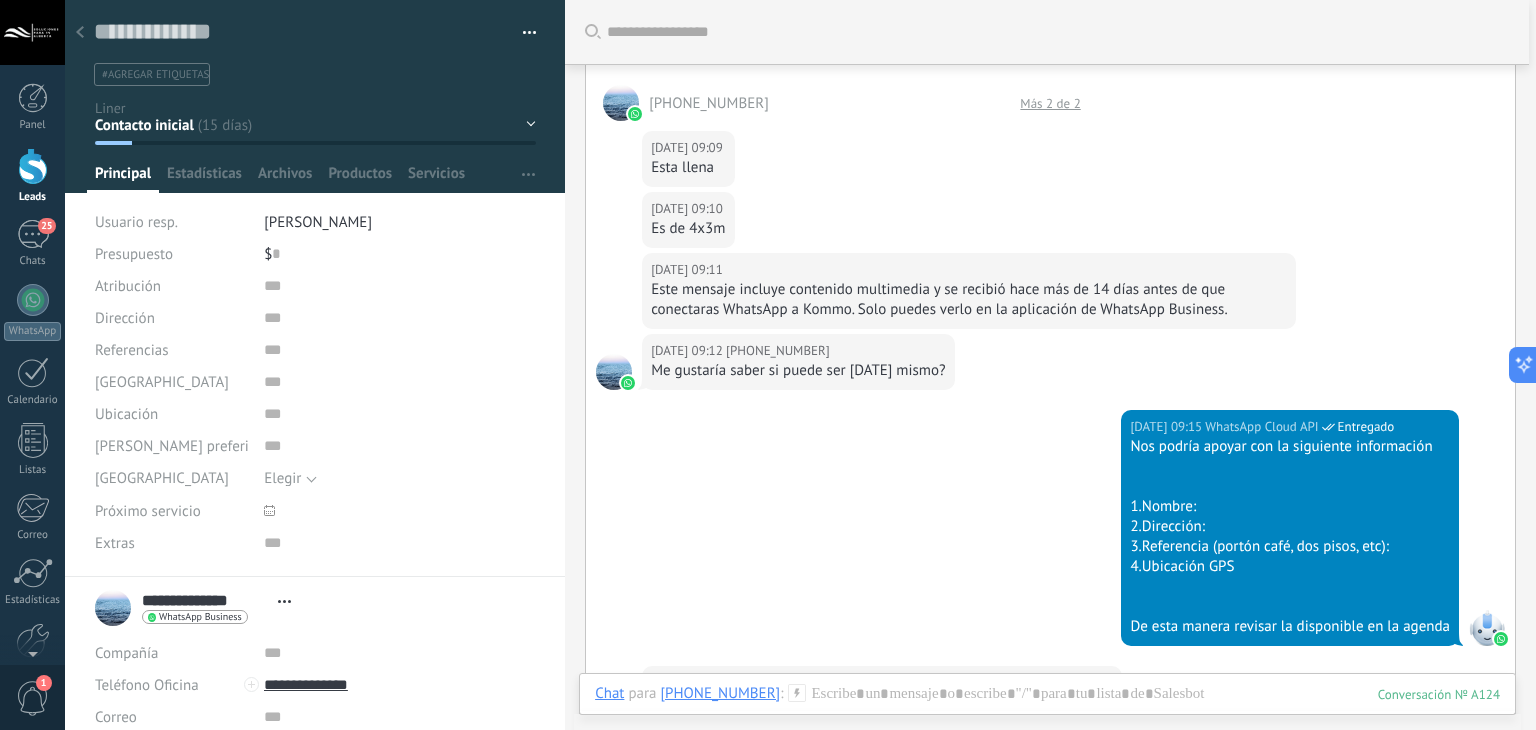 scroll, scrollTop: 319, scrollLeft: 0, axis: vertical 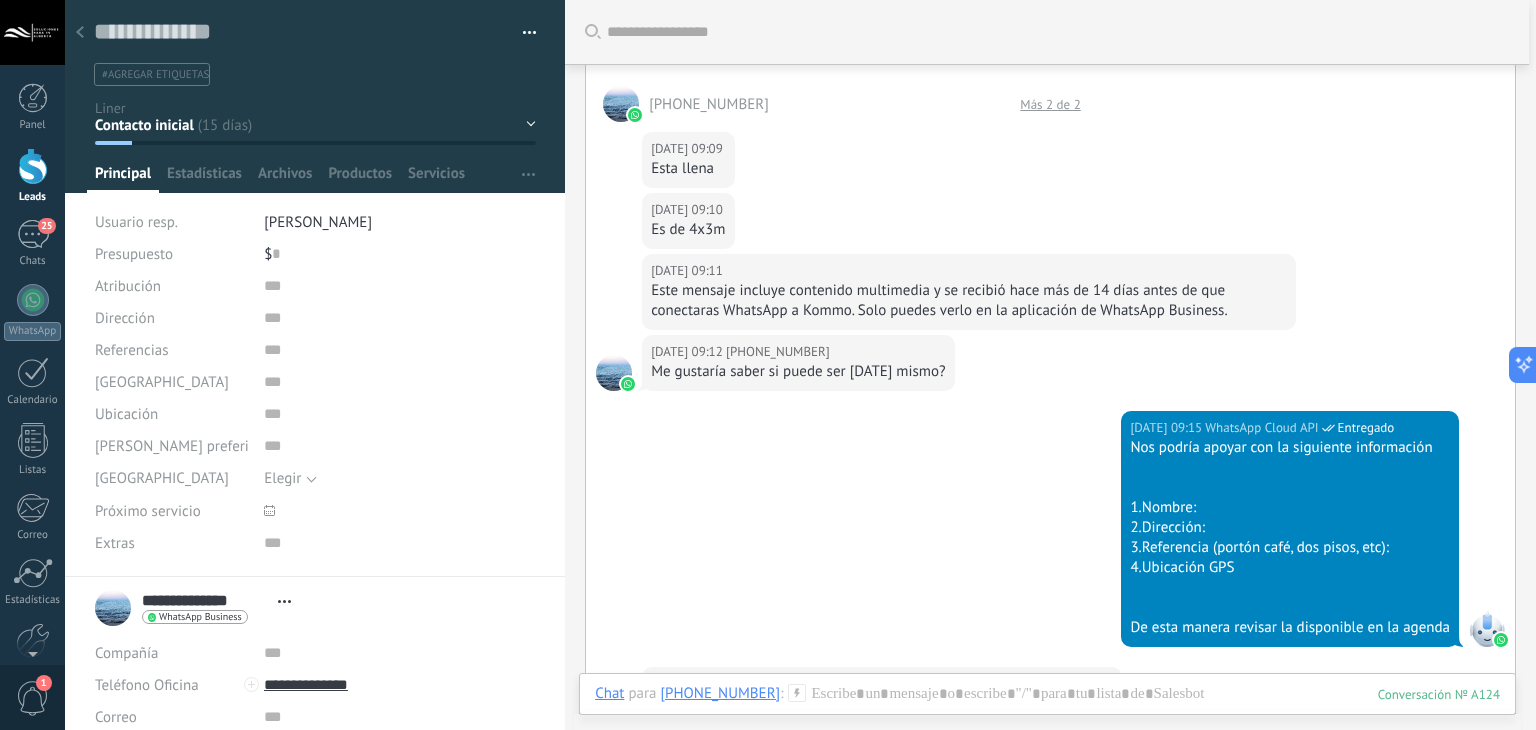 click on "+5219999034828  Más 2 de 2" at bounding box center [1050, 93] 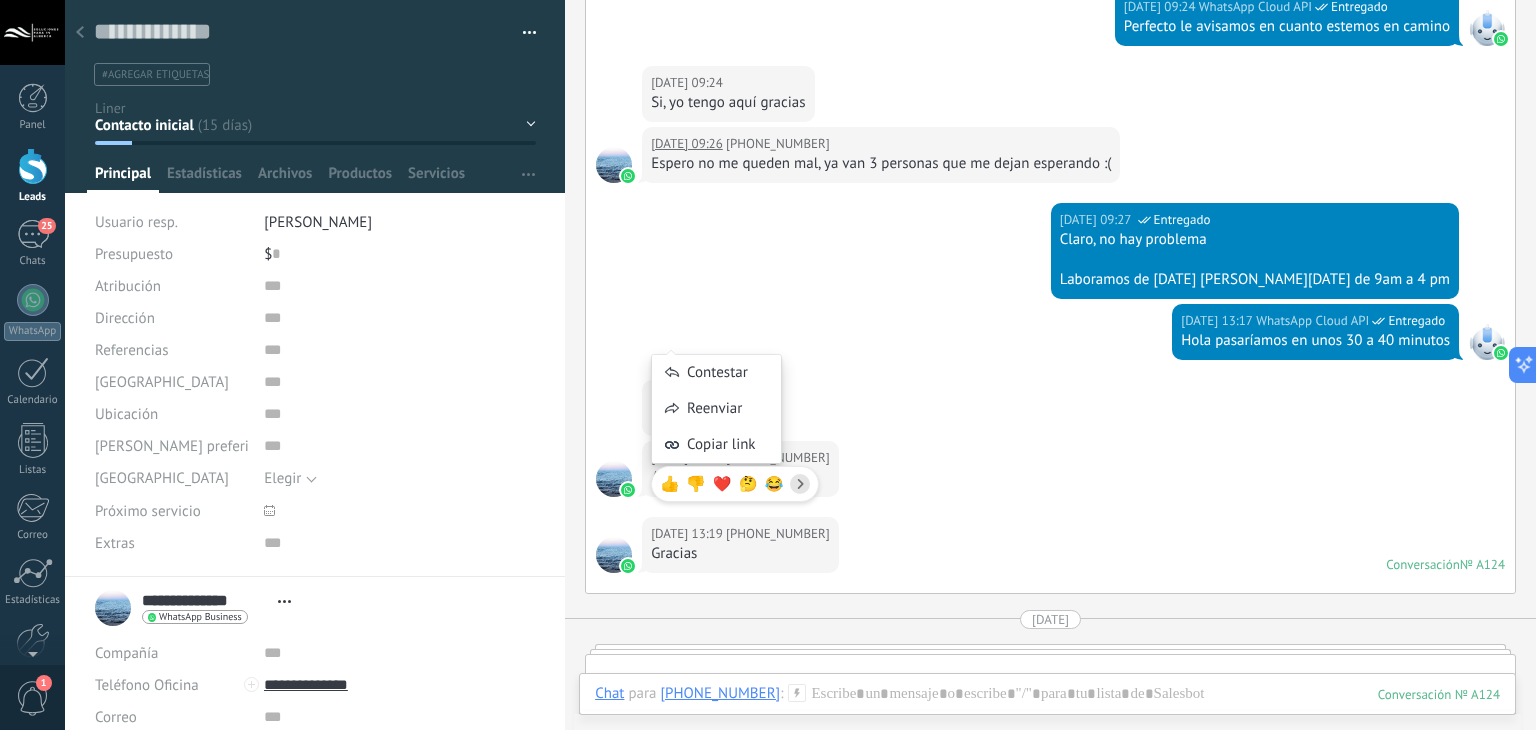 scroll, scrollTop: 2200, scrollLeft: 0, axis: vertical 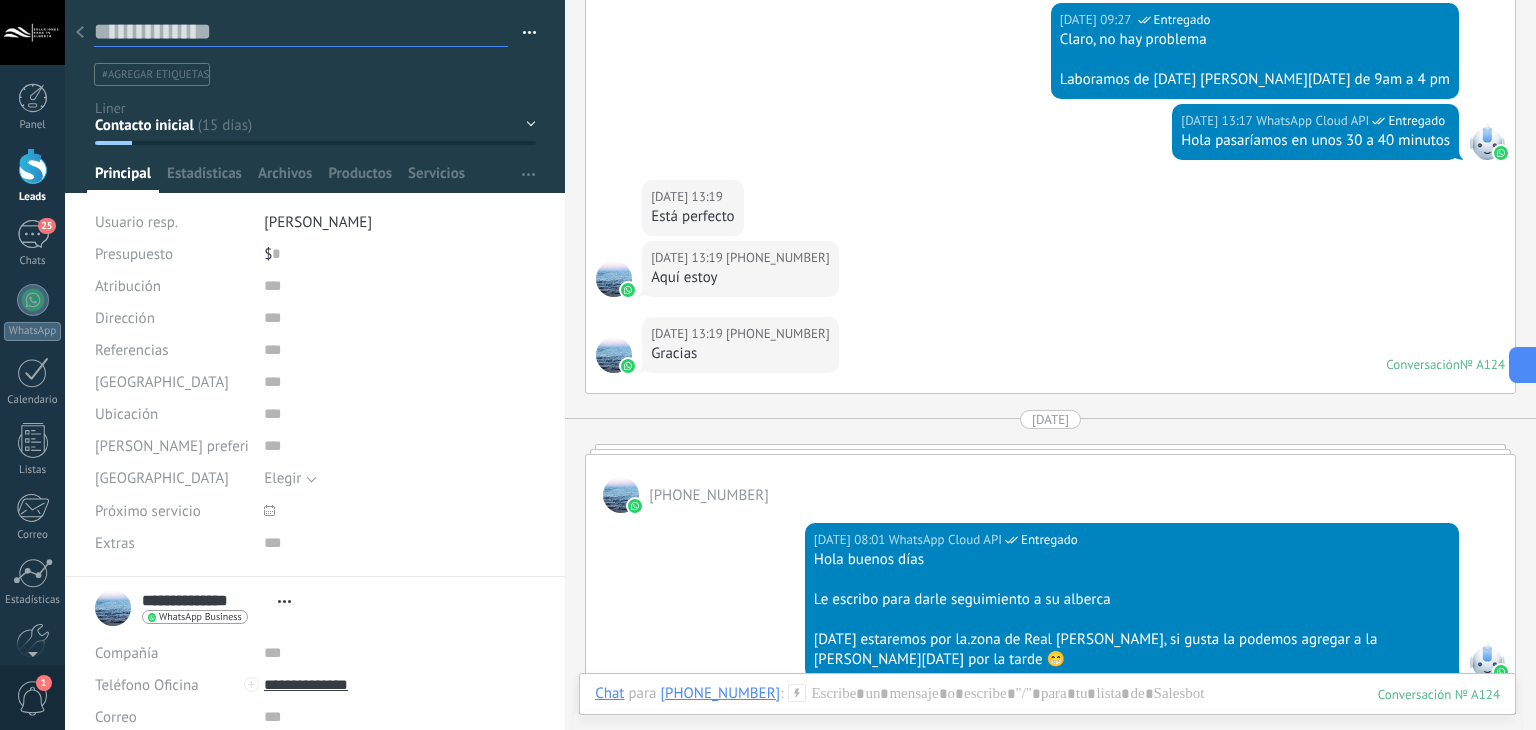 click at bounding box center (301, 32) 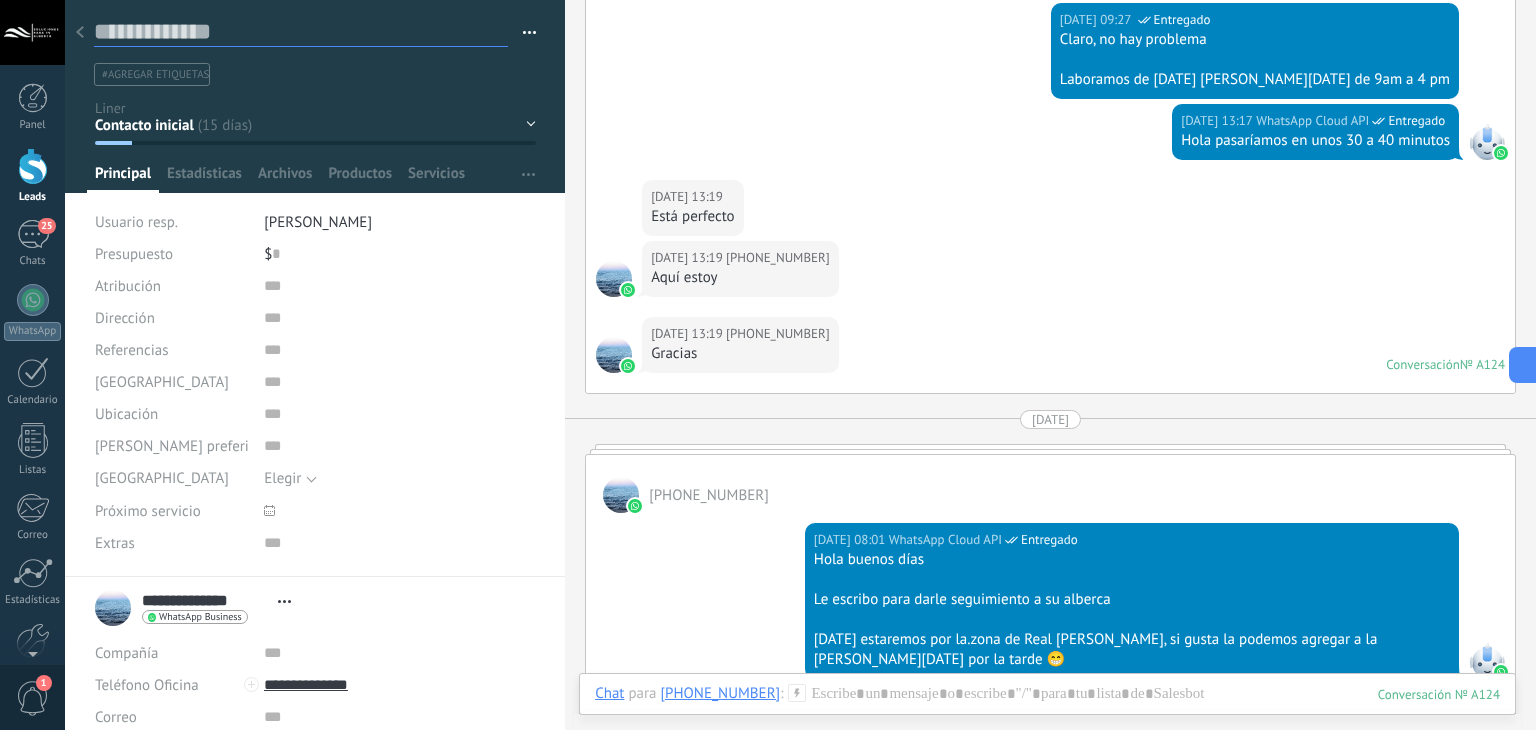 paste on "*******" 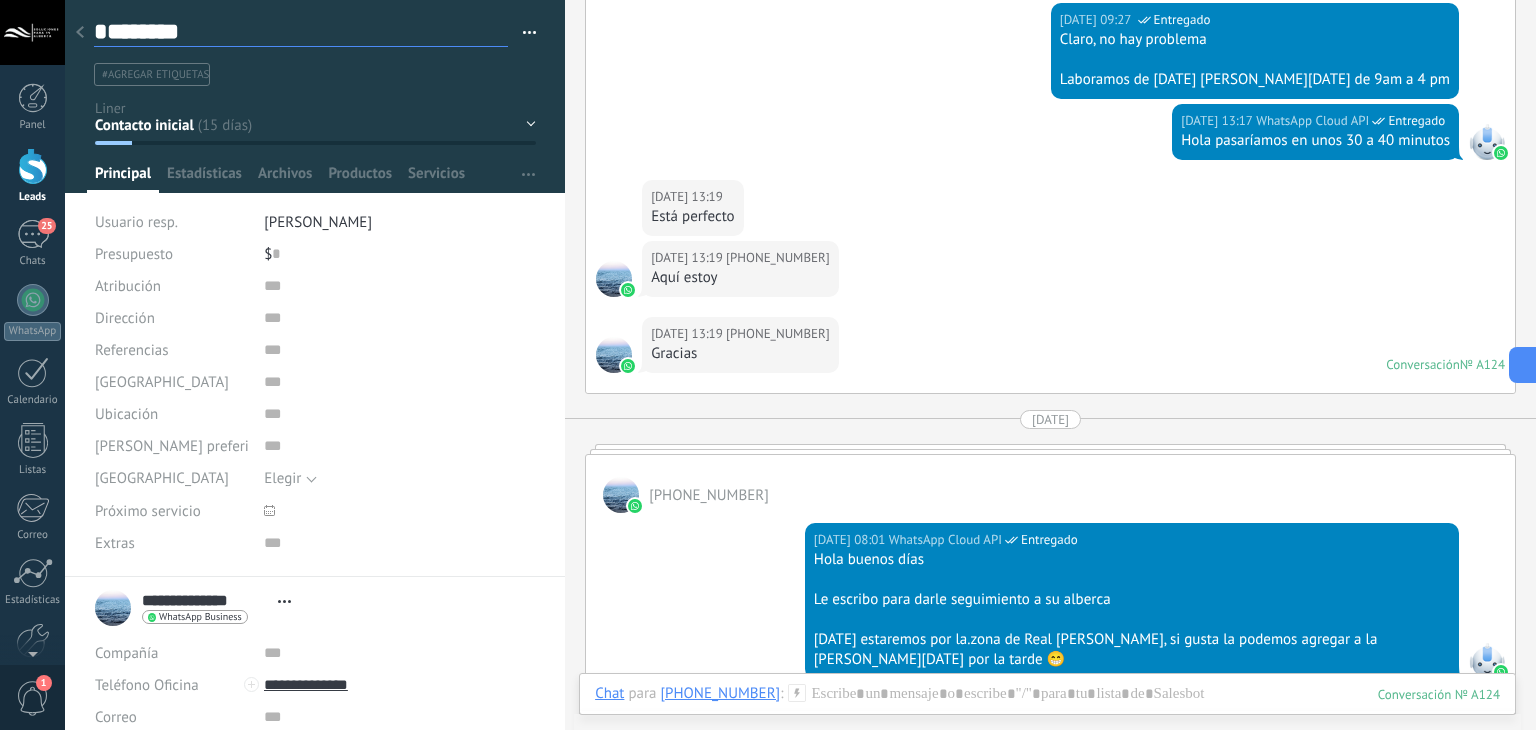 scroll, scrollTop: 29, scrollLeft: 0, axis: vertical 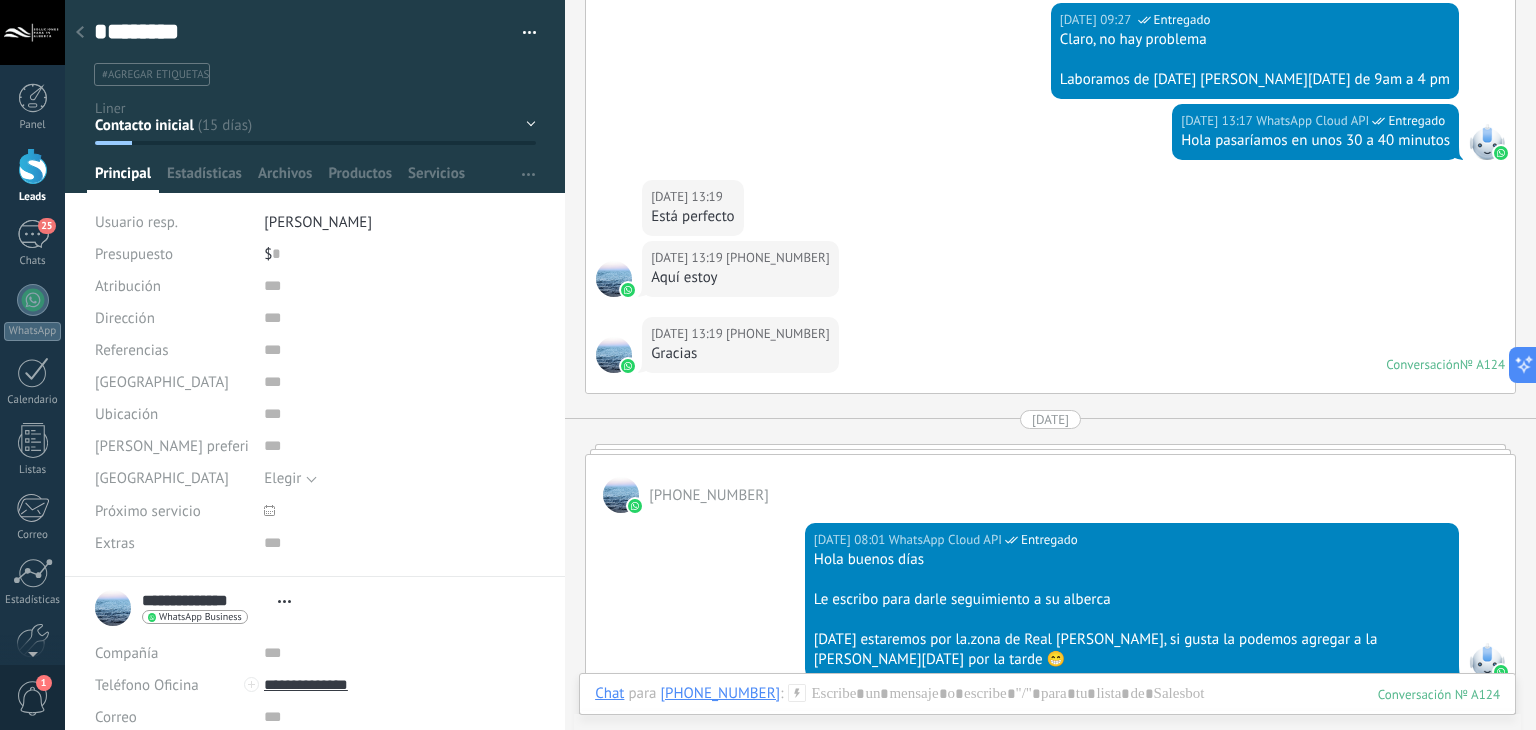 type on "*******" 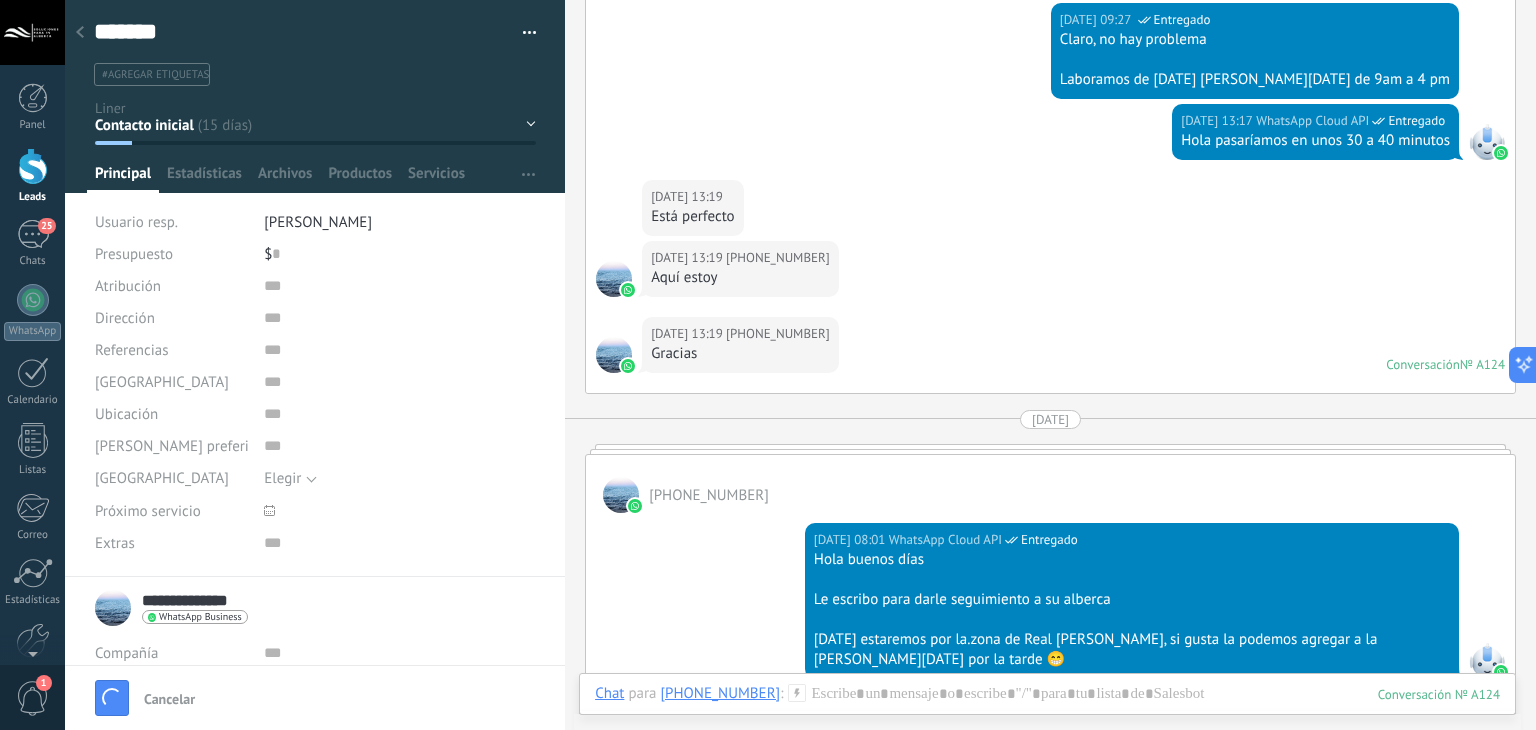 click on "**********" at bounding box center [205, 600] 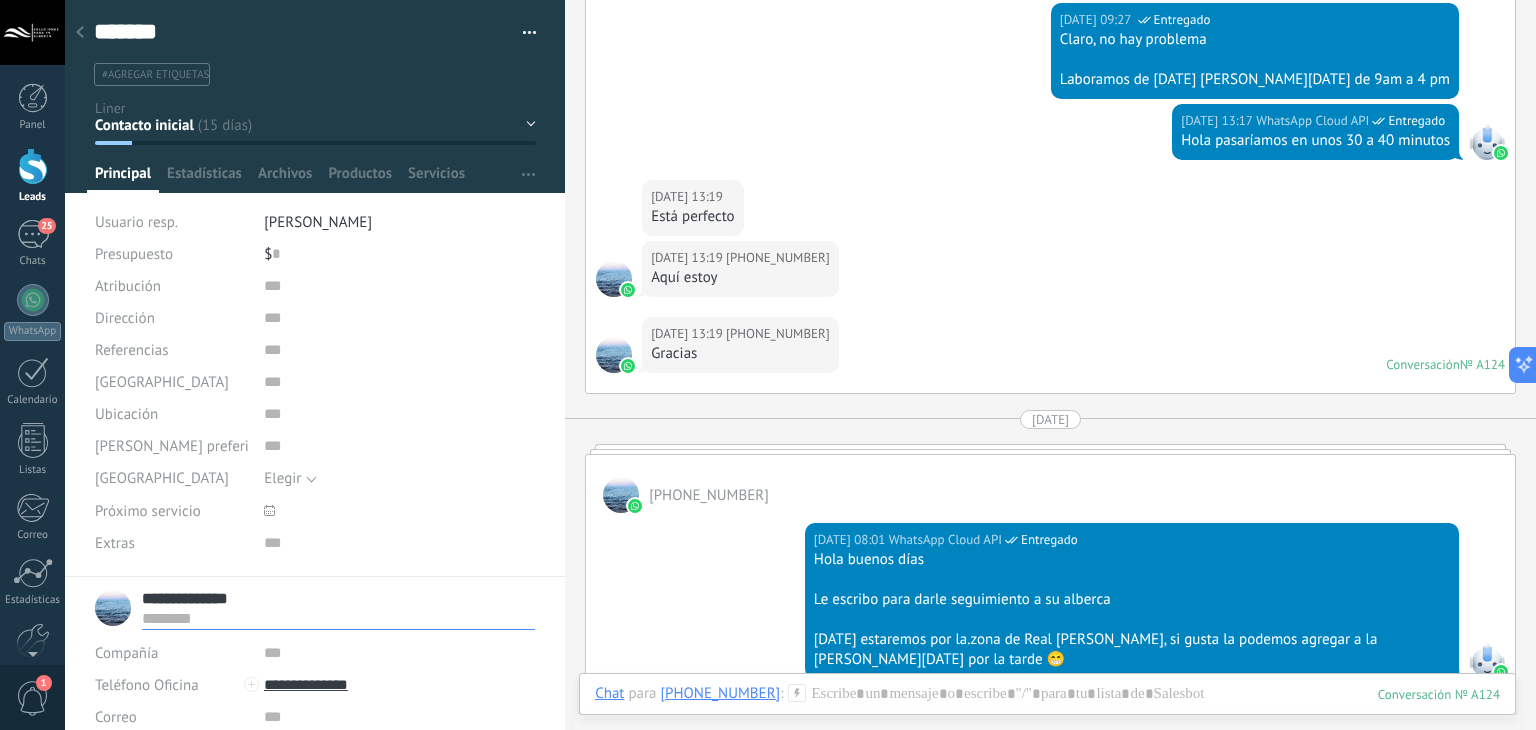 click on "**********" at bounding box center [338, 598] 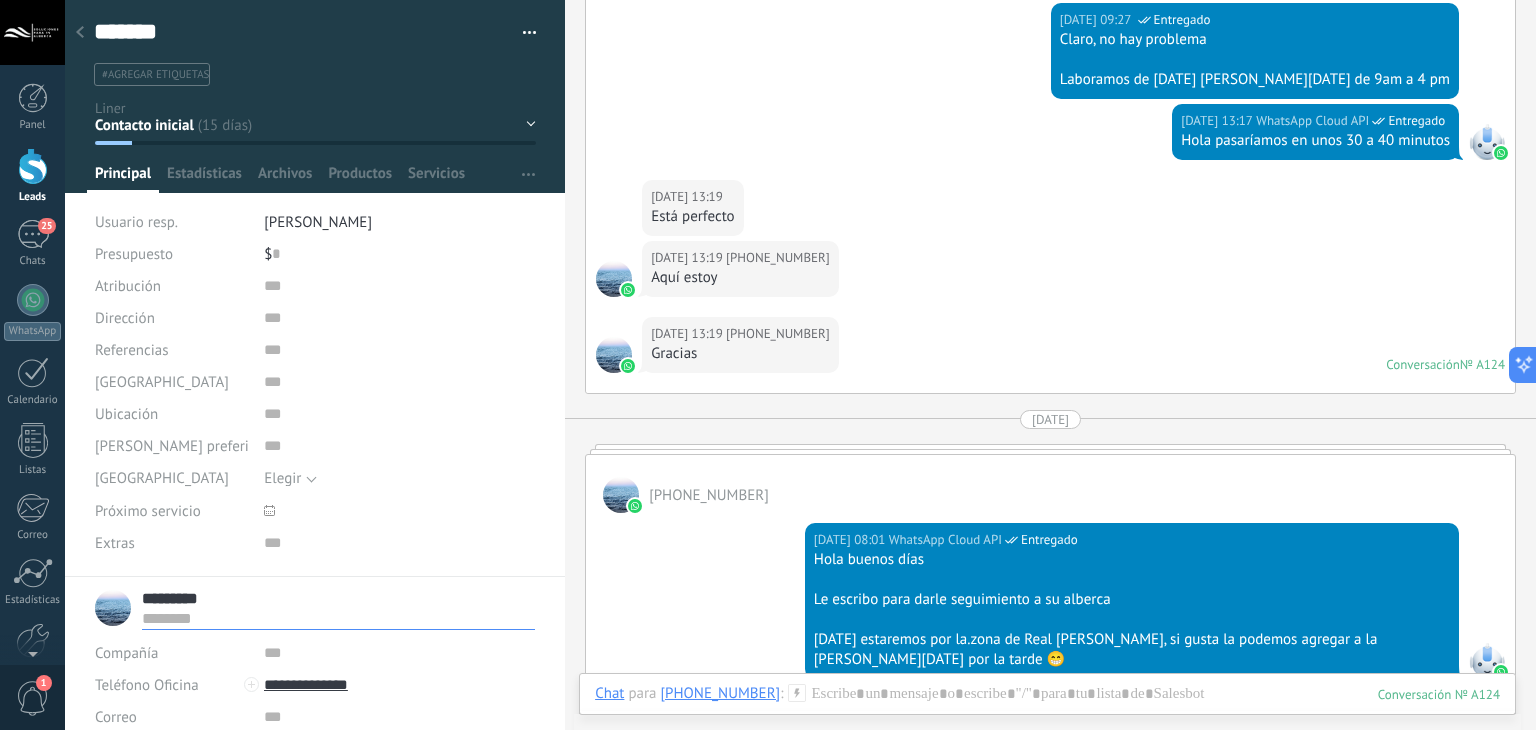 click on "16.07.2025 08:01 WhatsApp Cloud API  Entregado Hola buenos días   Le escribo para darle seguimiento a su alberca   Hoy estaremos por la.zona de Real Montejo, si gusta la podemos agregar a la ruta  de hoy por la tarde  😁 Conversación  № A124 Conversación № A124" at bounding box center (1050, 624) 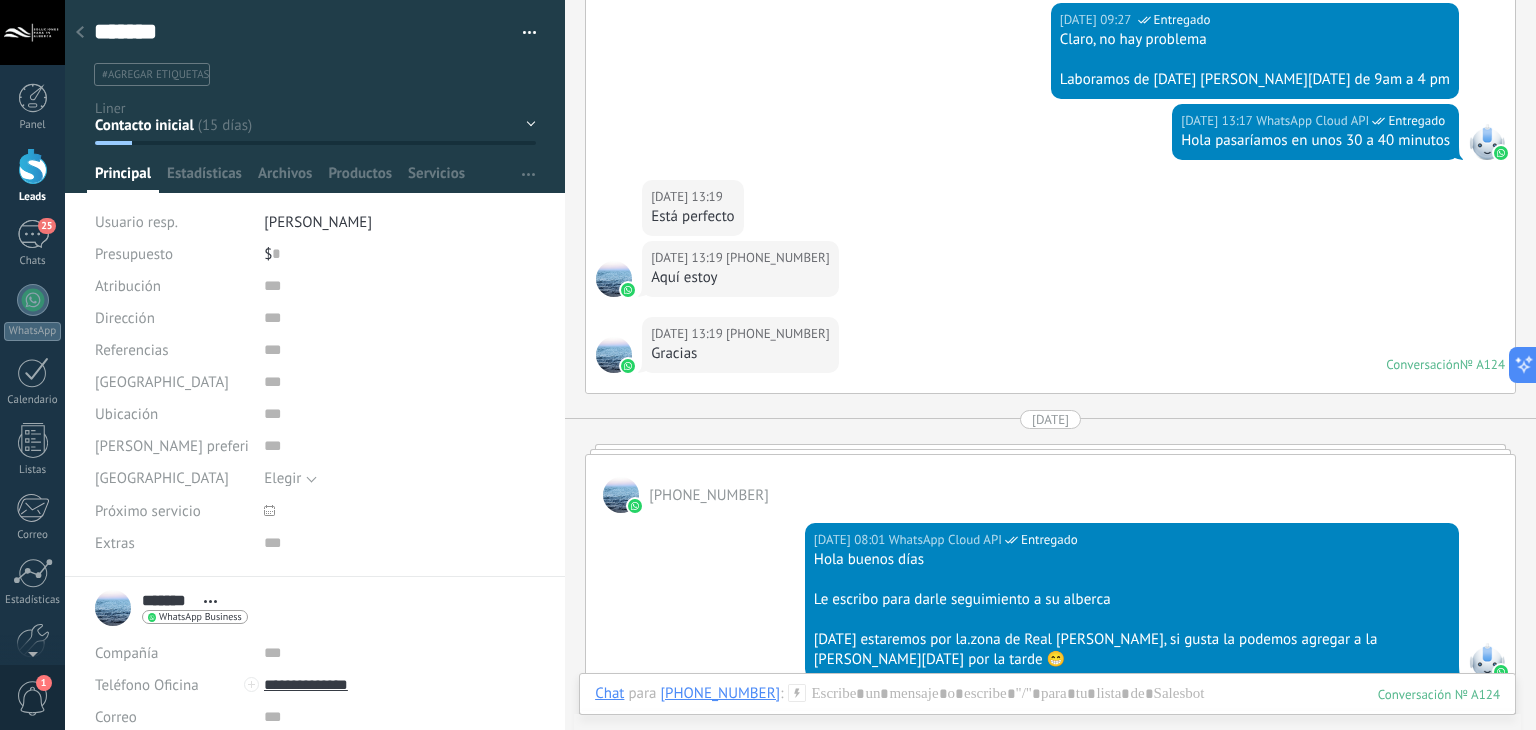 type on "*******" 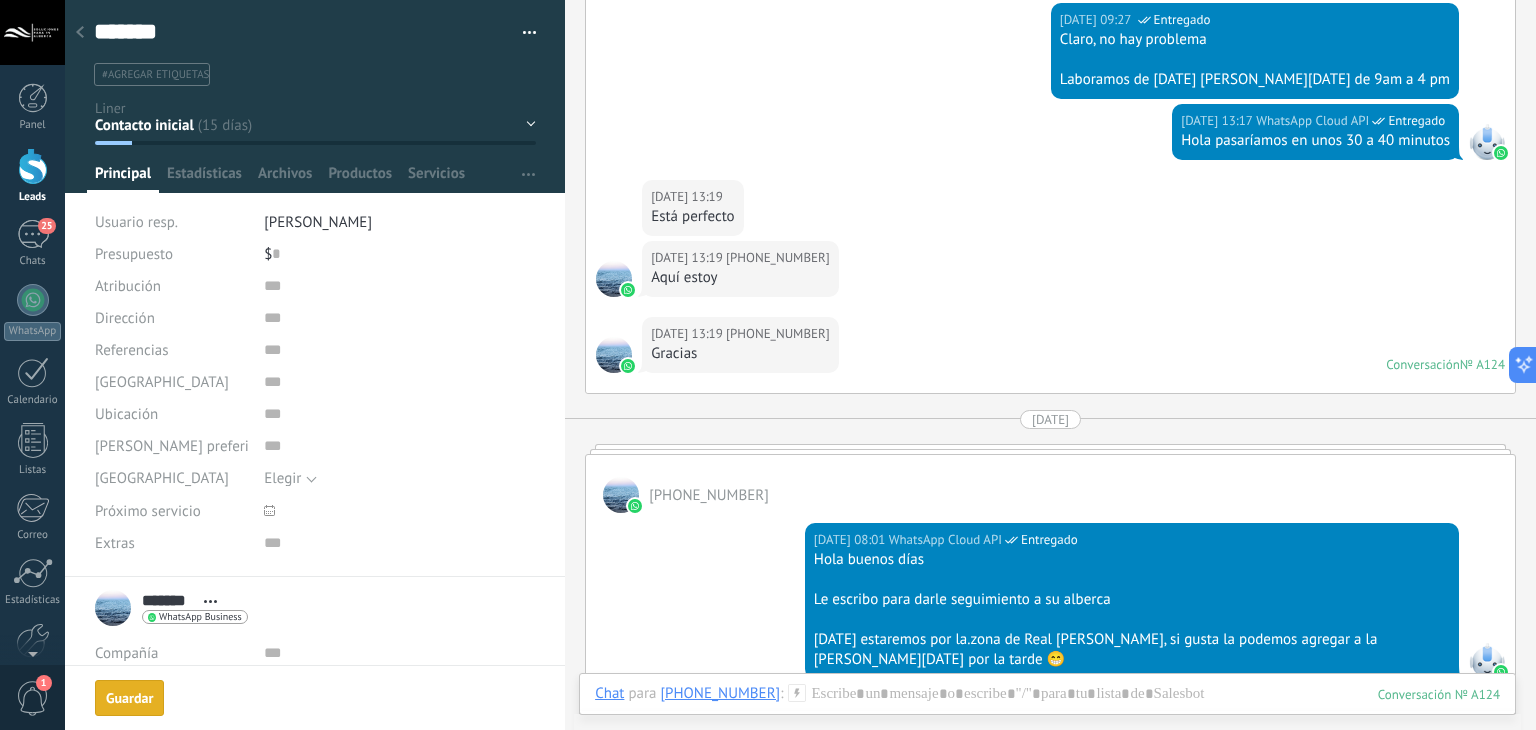 scroll, scrollTop: 29, scrollLeft: 0, axis: vertical 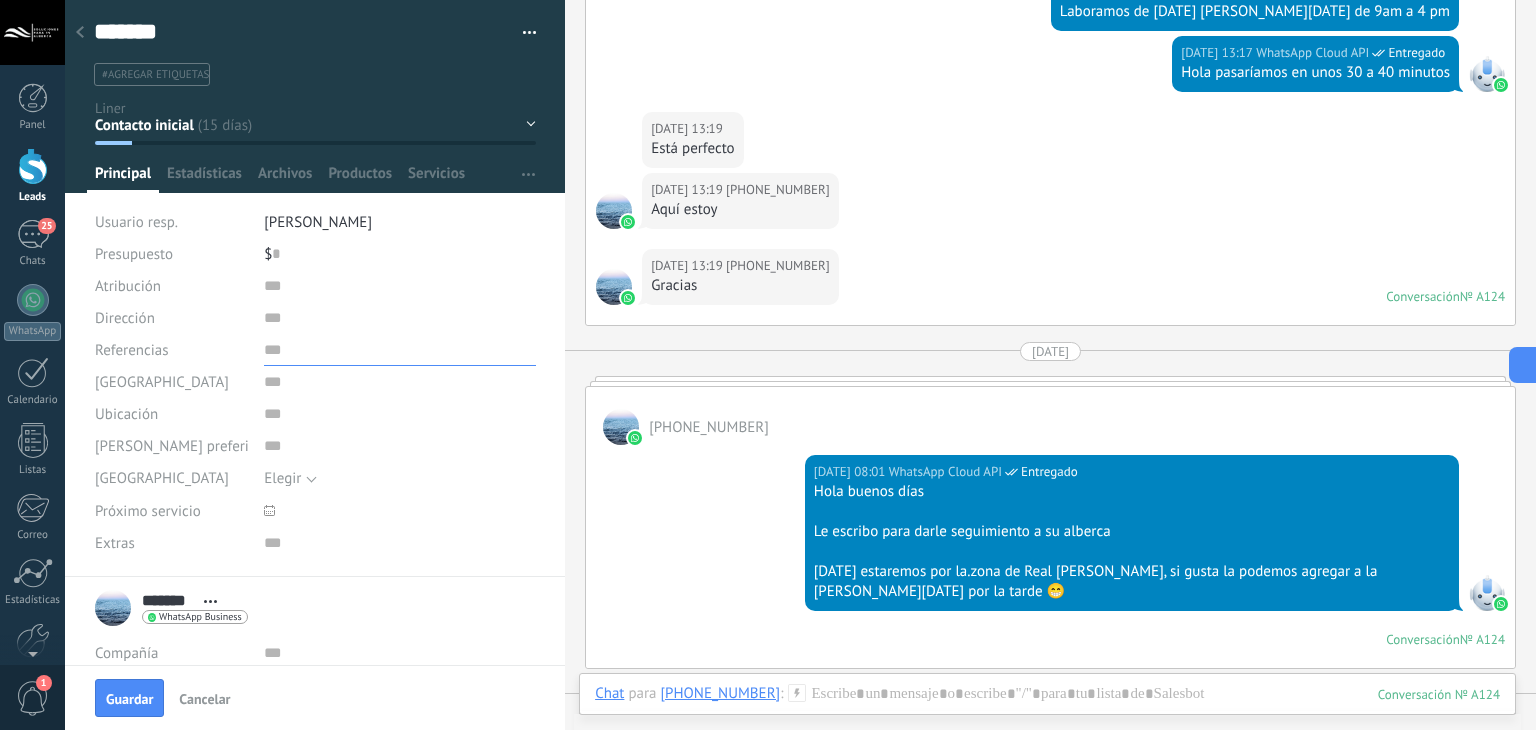 click at bounding box center [400, 350] 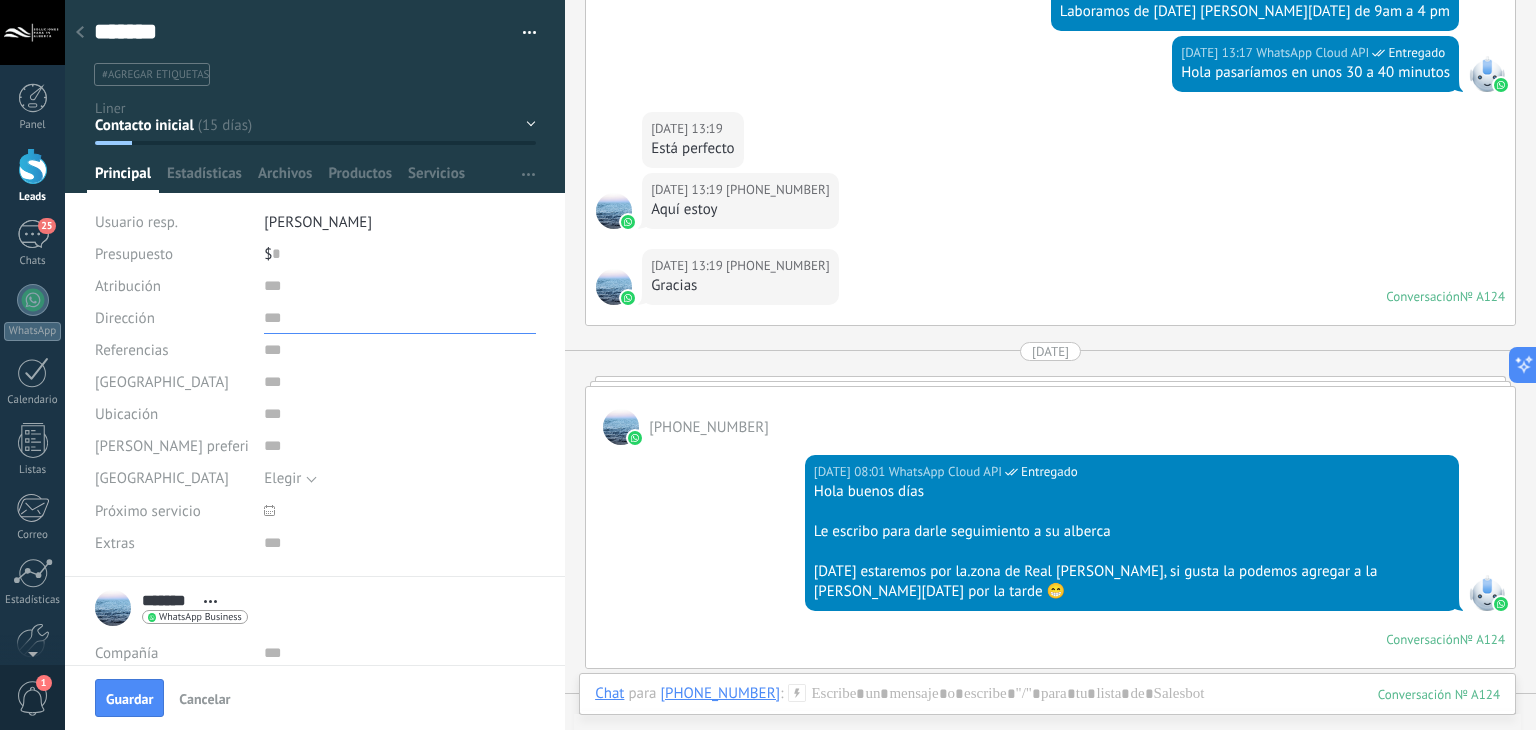 click at bounding box center [400, 318] 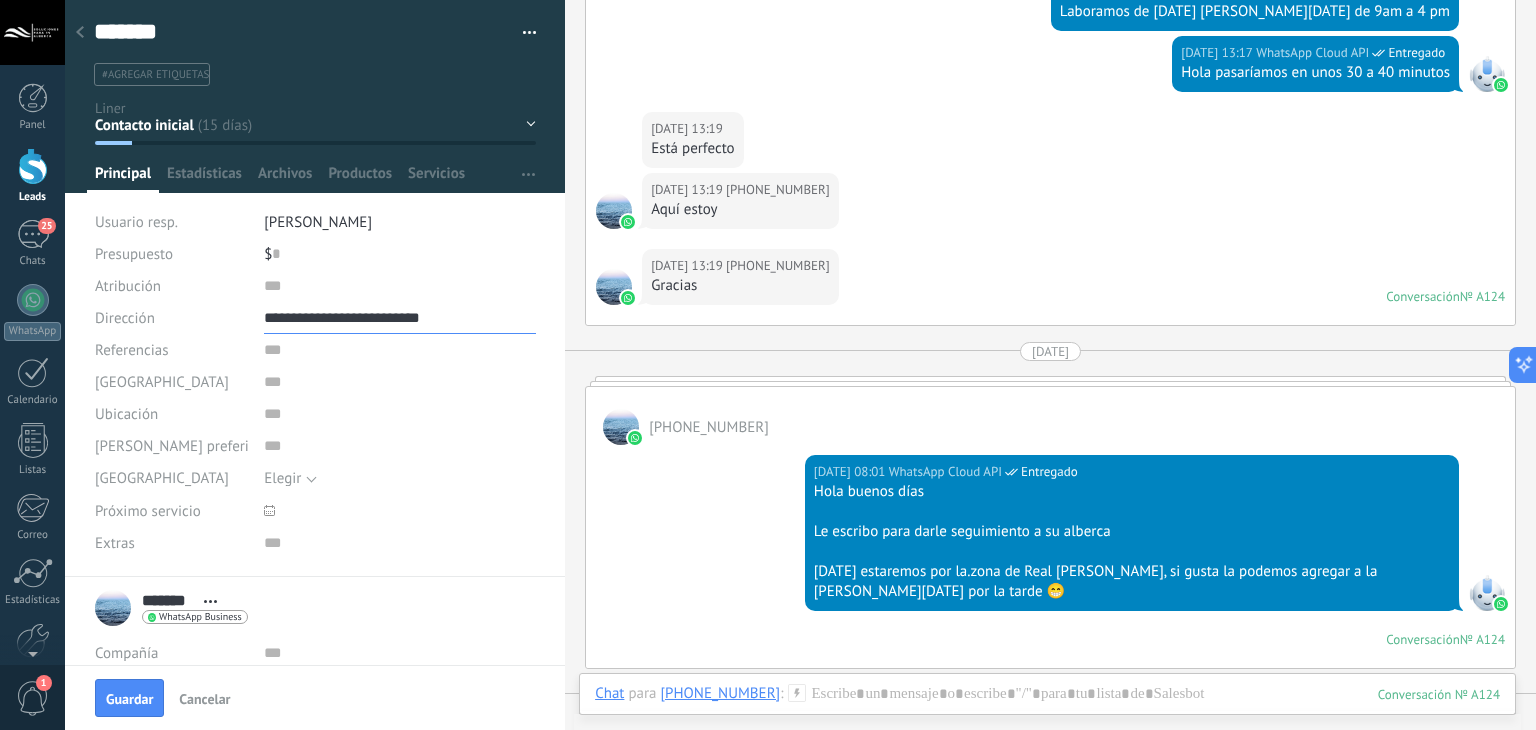 click on "**********" at bounding box center (400, 318) 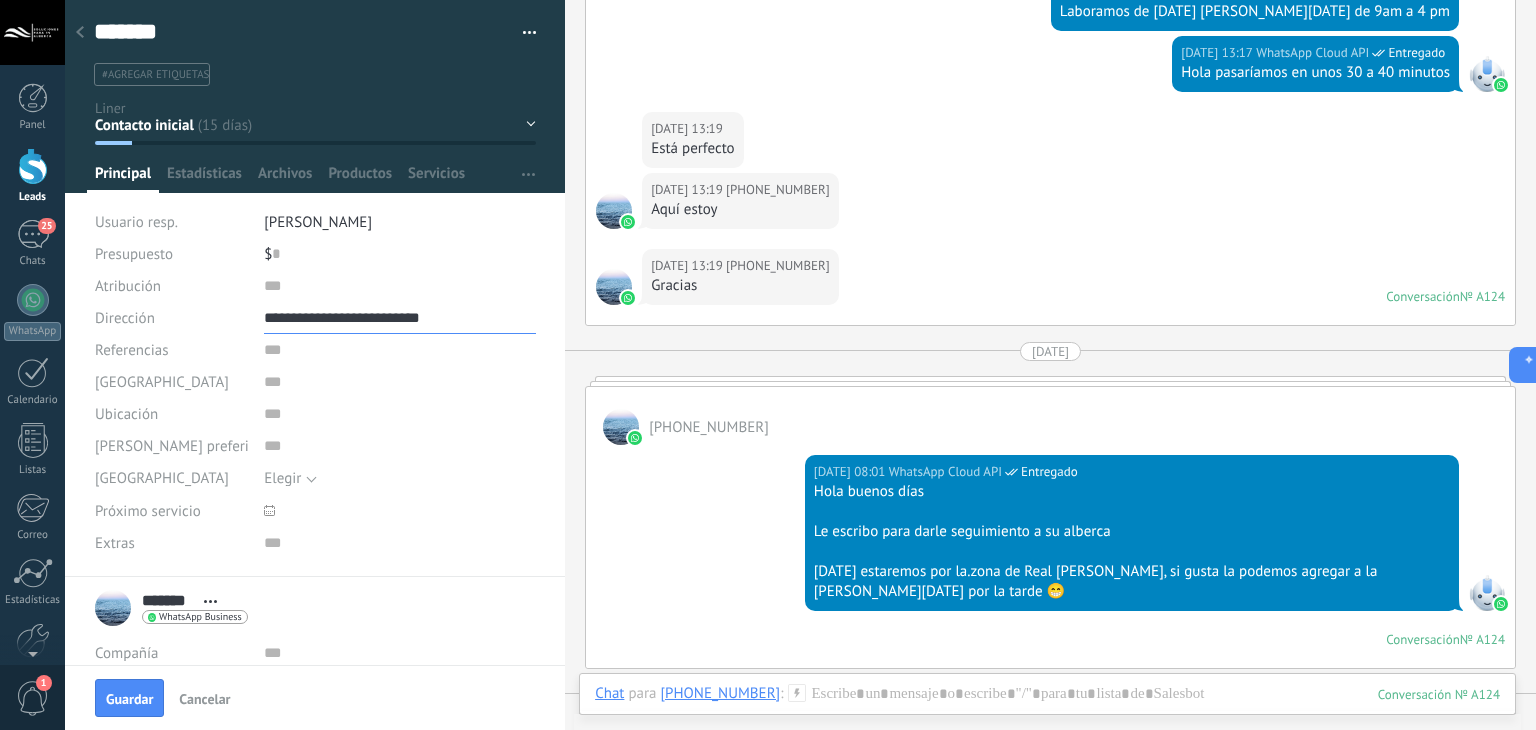 click on "**********" at bounding box center (400, 318) 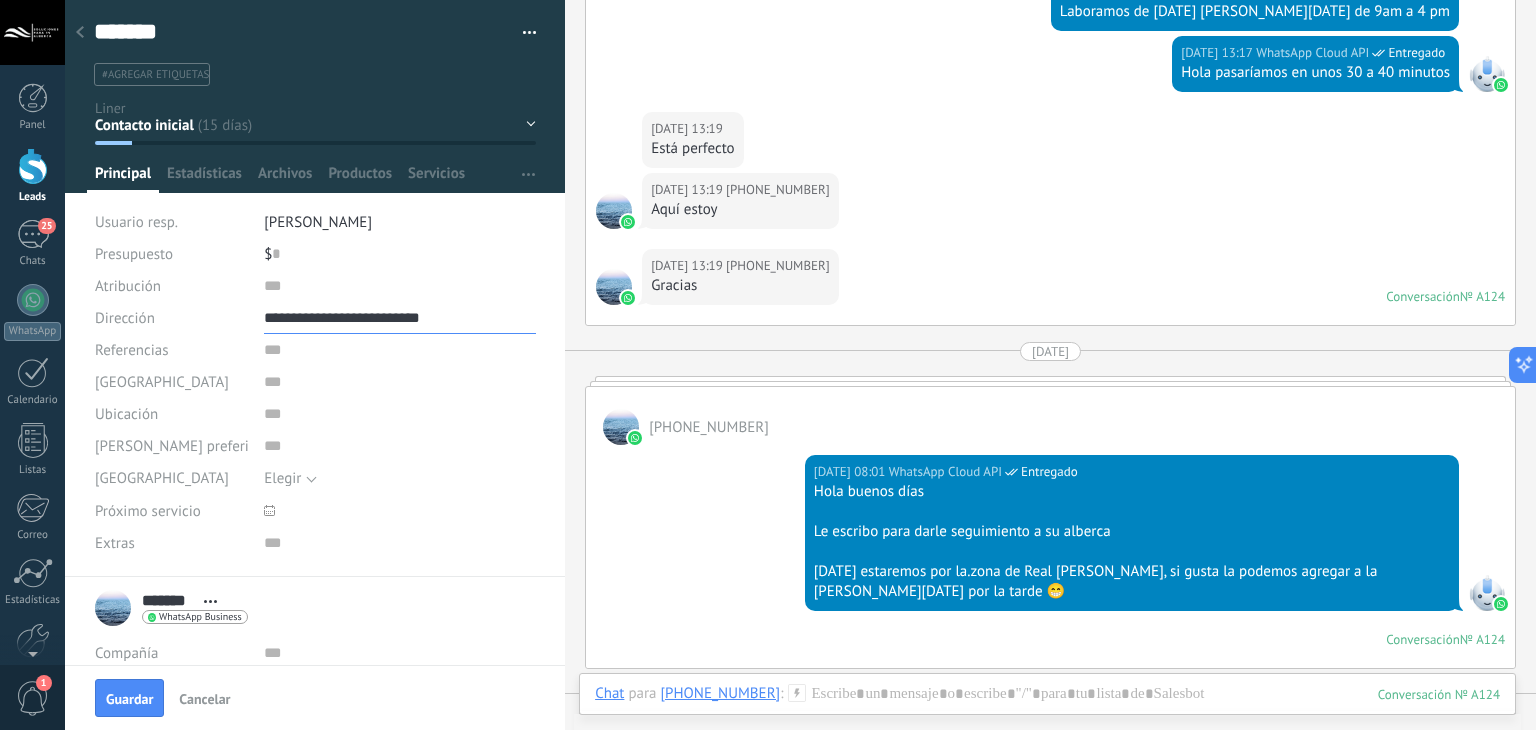 click on "**********" at bounding box center (400, 318) 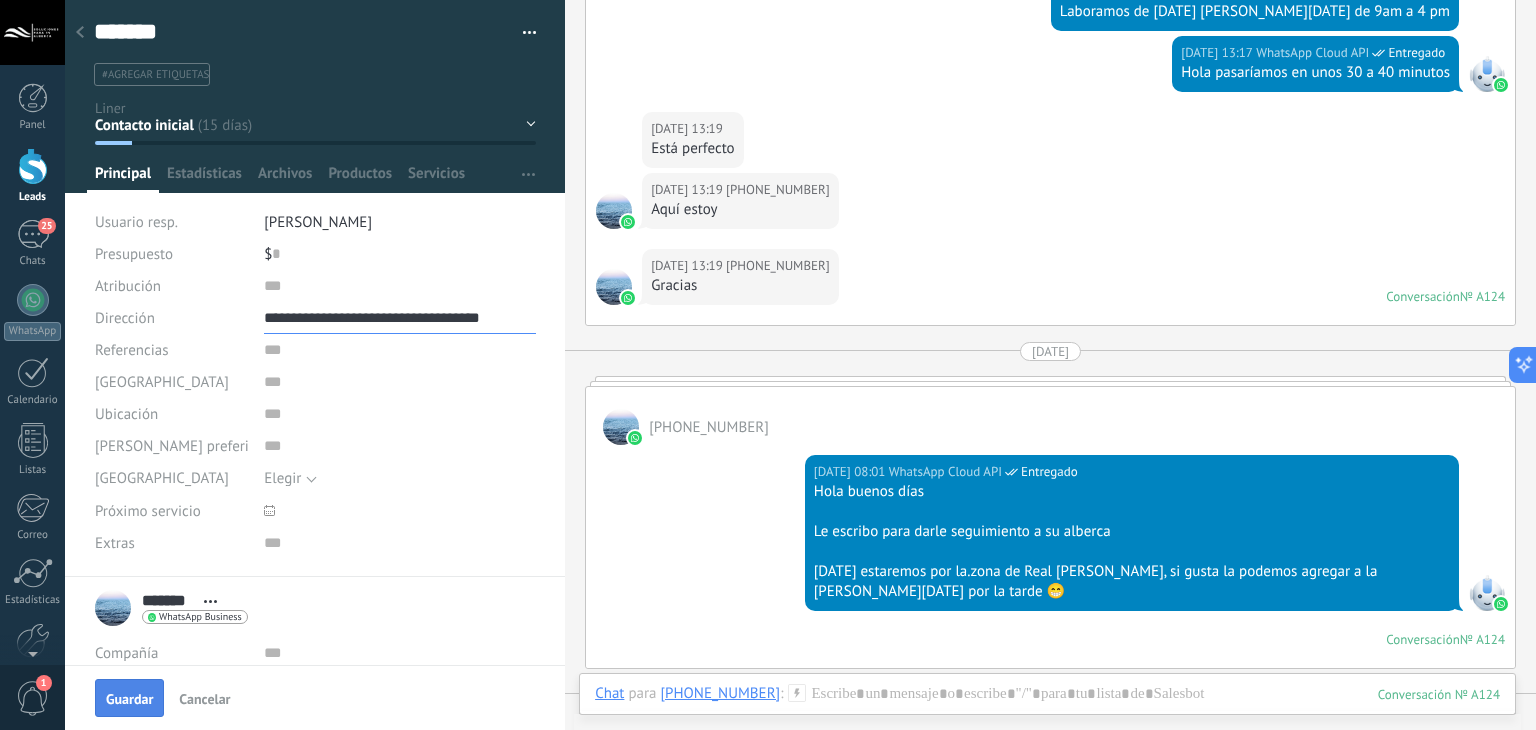 type on "**********" 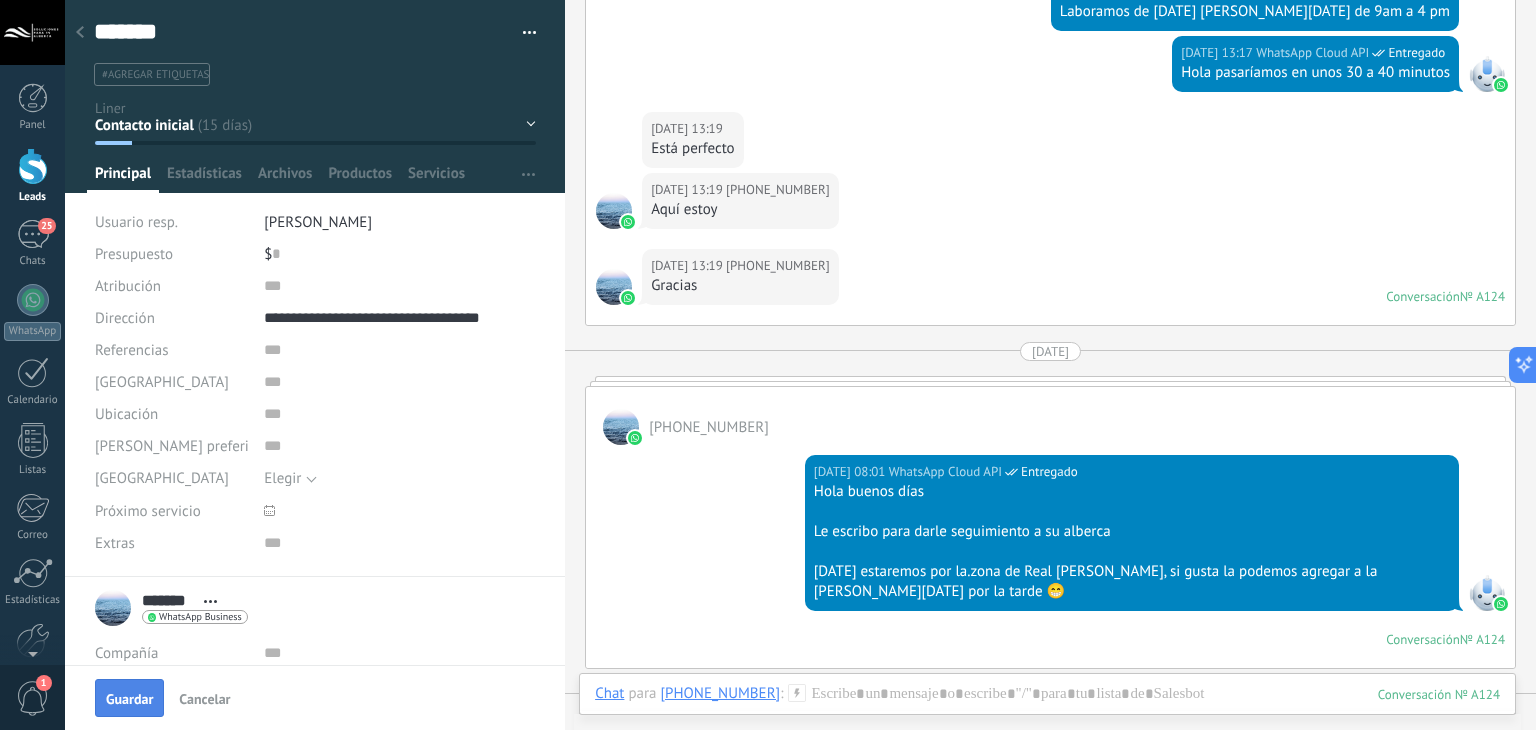 click on "Guardar" at bounding box center [129, 699] 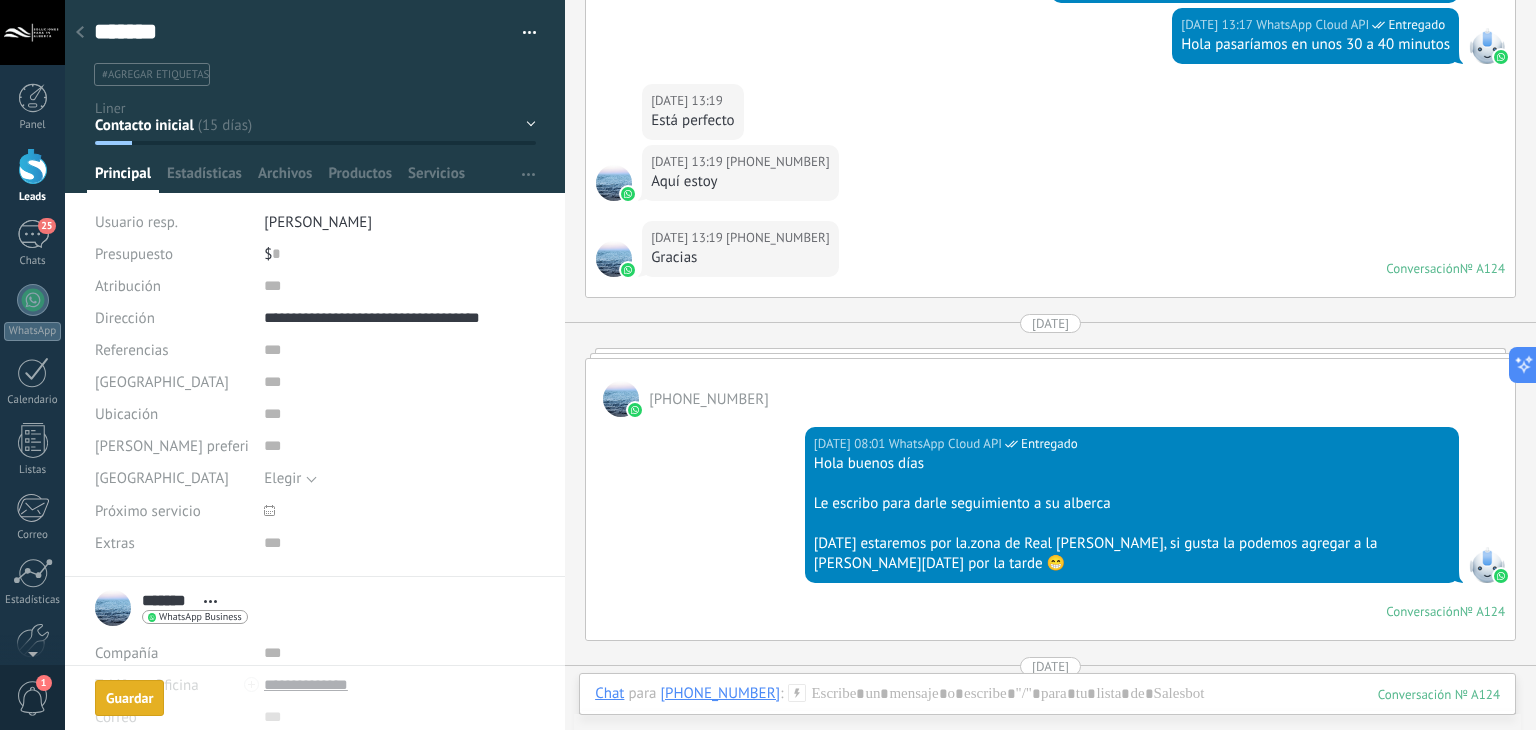 scroll, scrollTop: 2323, scrollLeft: 0, axis: vertical 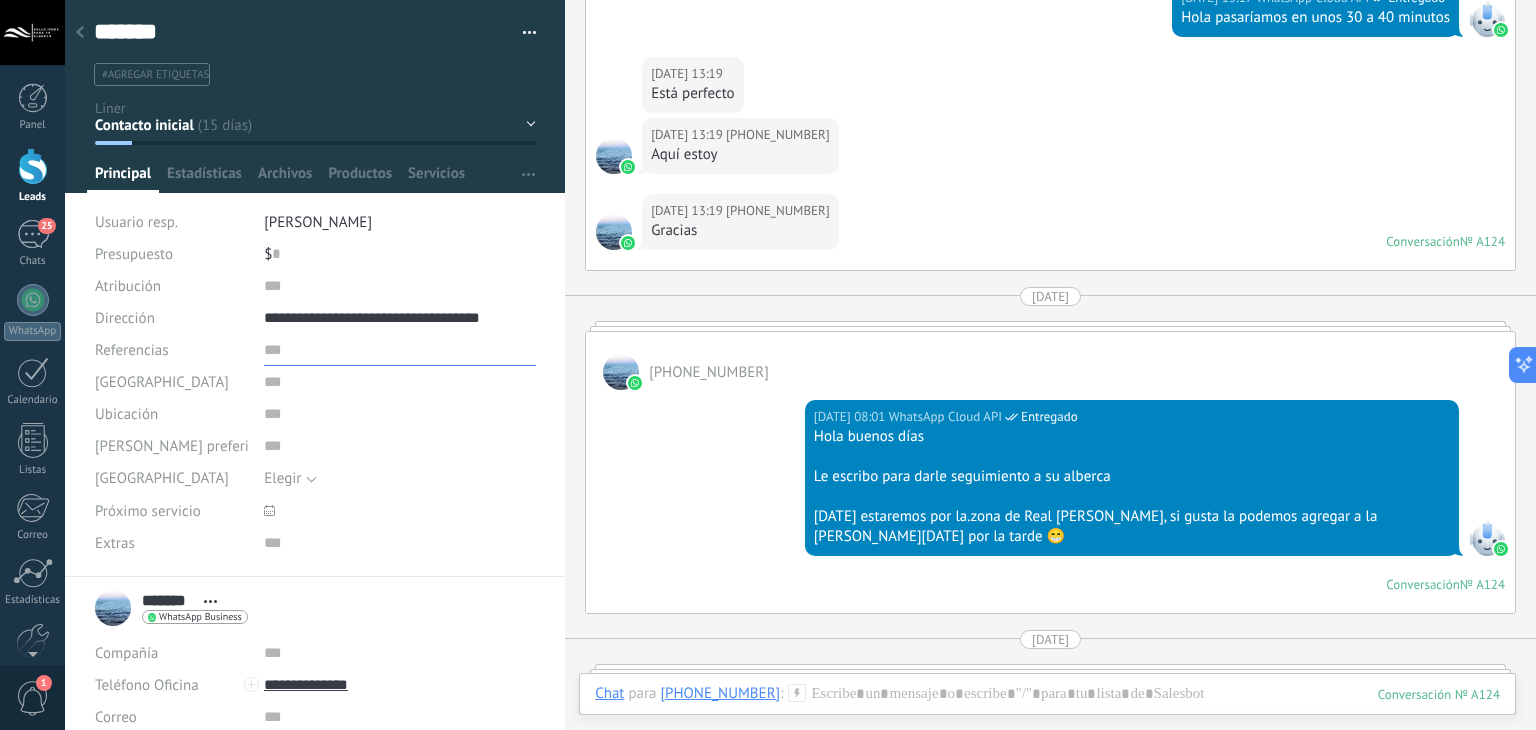 click at bounding box center [400, 350] 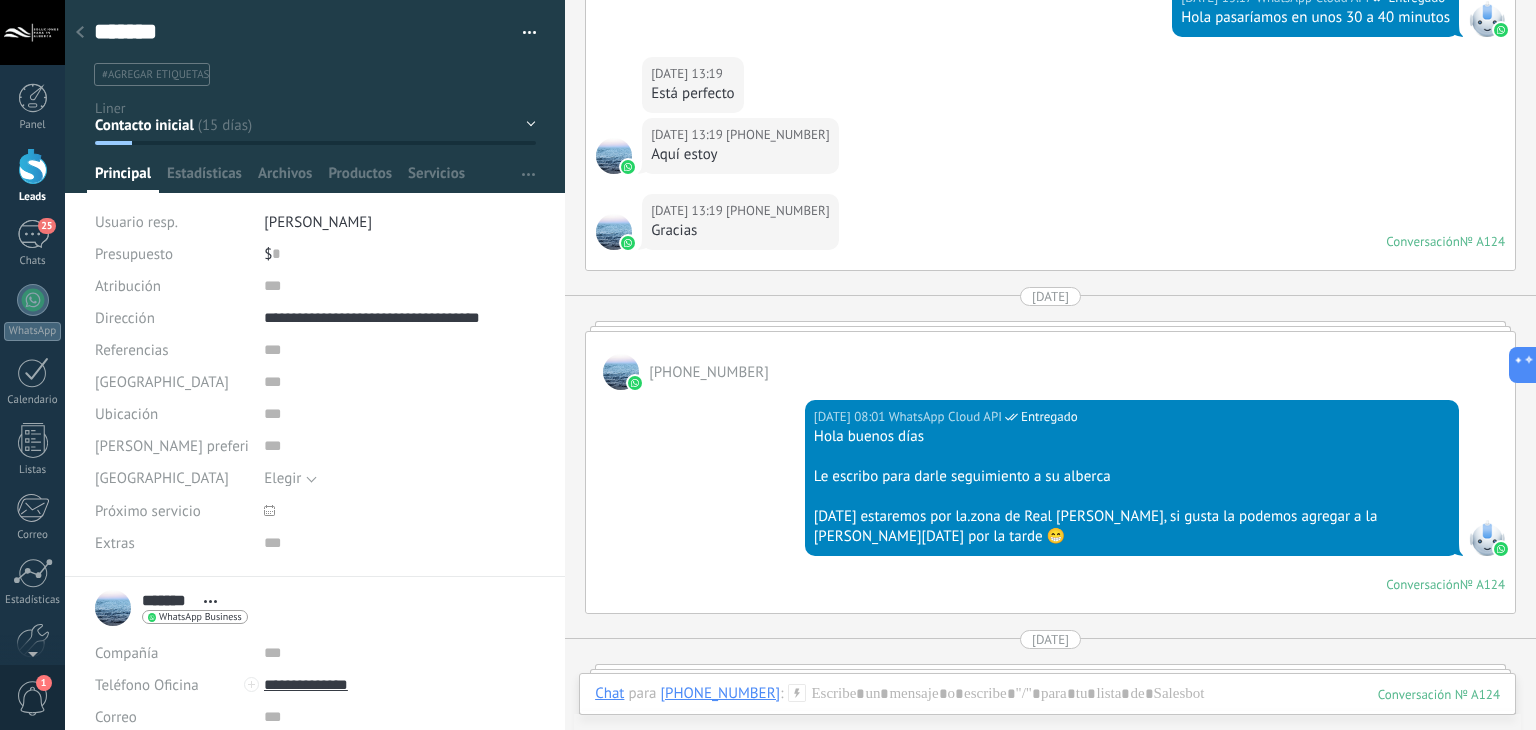 click on "Elegir" at bounding box center [282, 478] 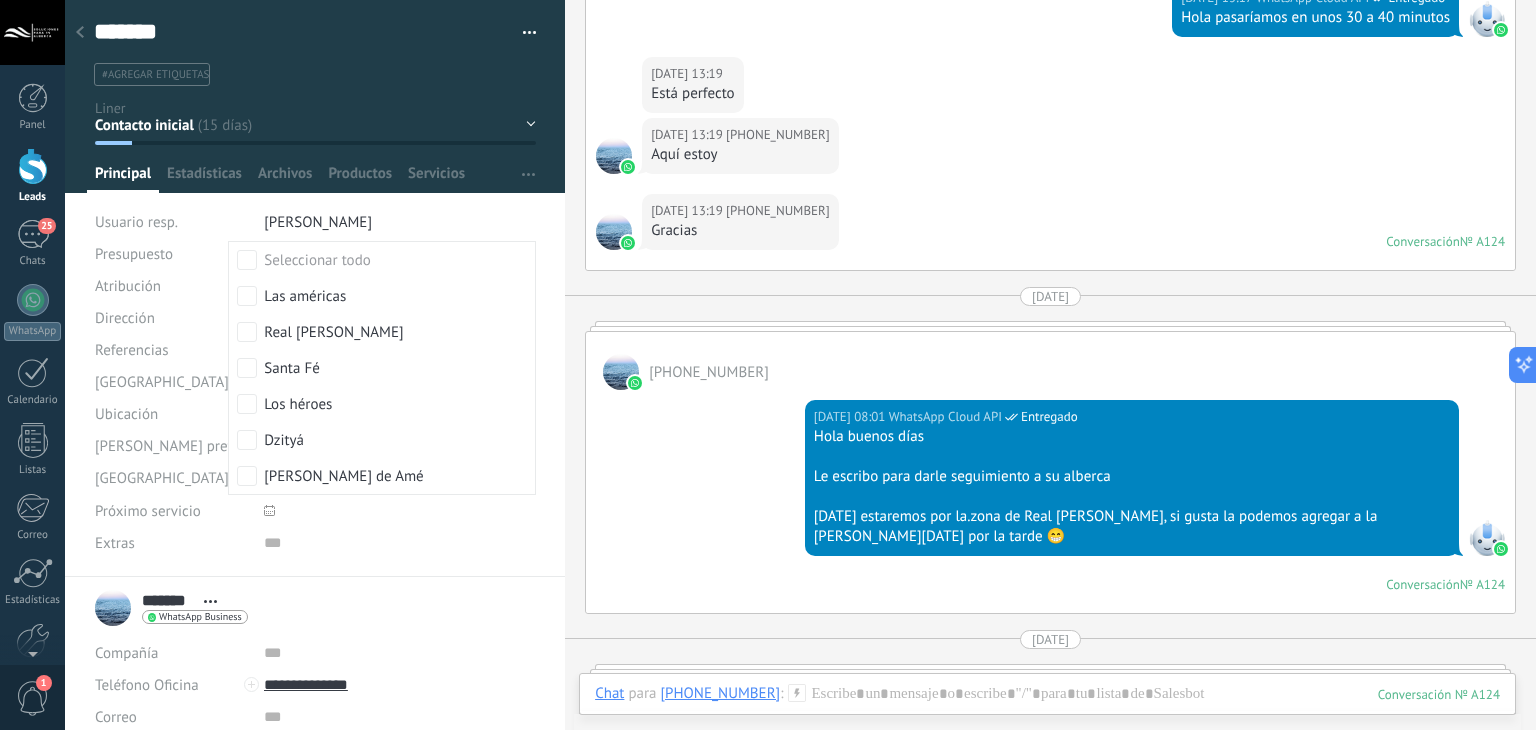 click on "16.07.2025 08:01 WhatsApp Cloud API  Entregado Hola buenos días   Le escribo para darle seguimiento a su alberca   Hoy estaremos por la.zona de Real Montejo, si gusta la podemos agregar a la ruta  de hoy por la tarde  😁 Conversación  № A124 Conversación № A124" at bounding box center [1050, 501] 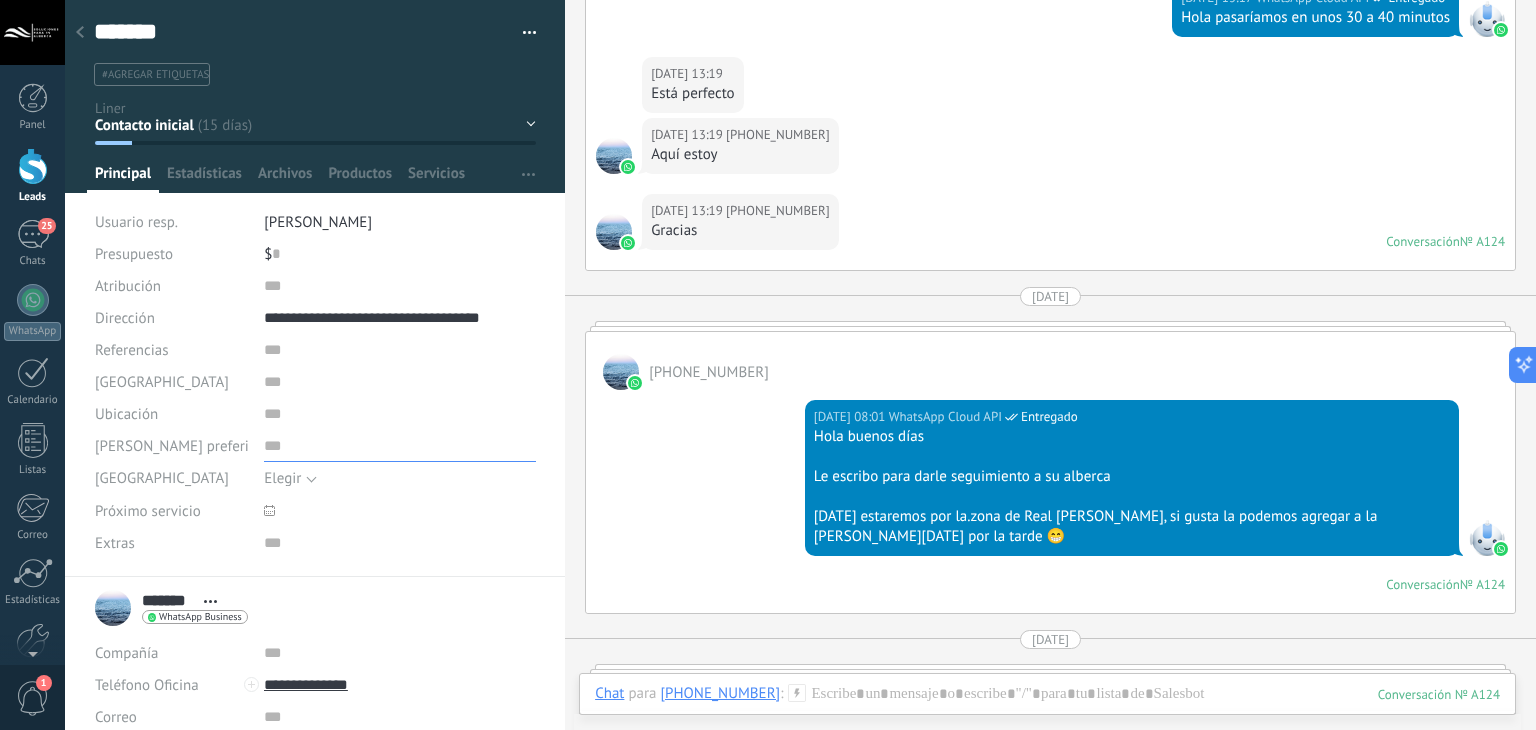 click at bounding box center (400, 446) 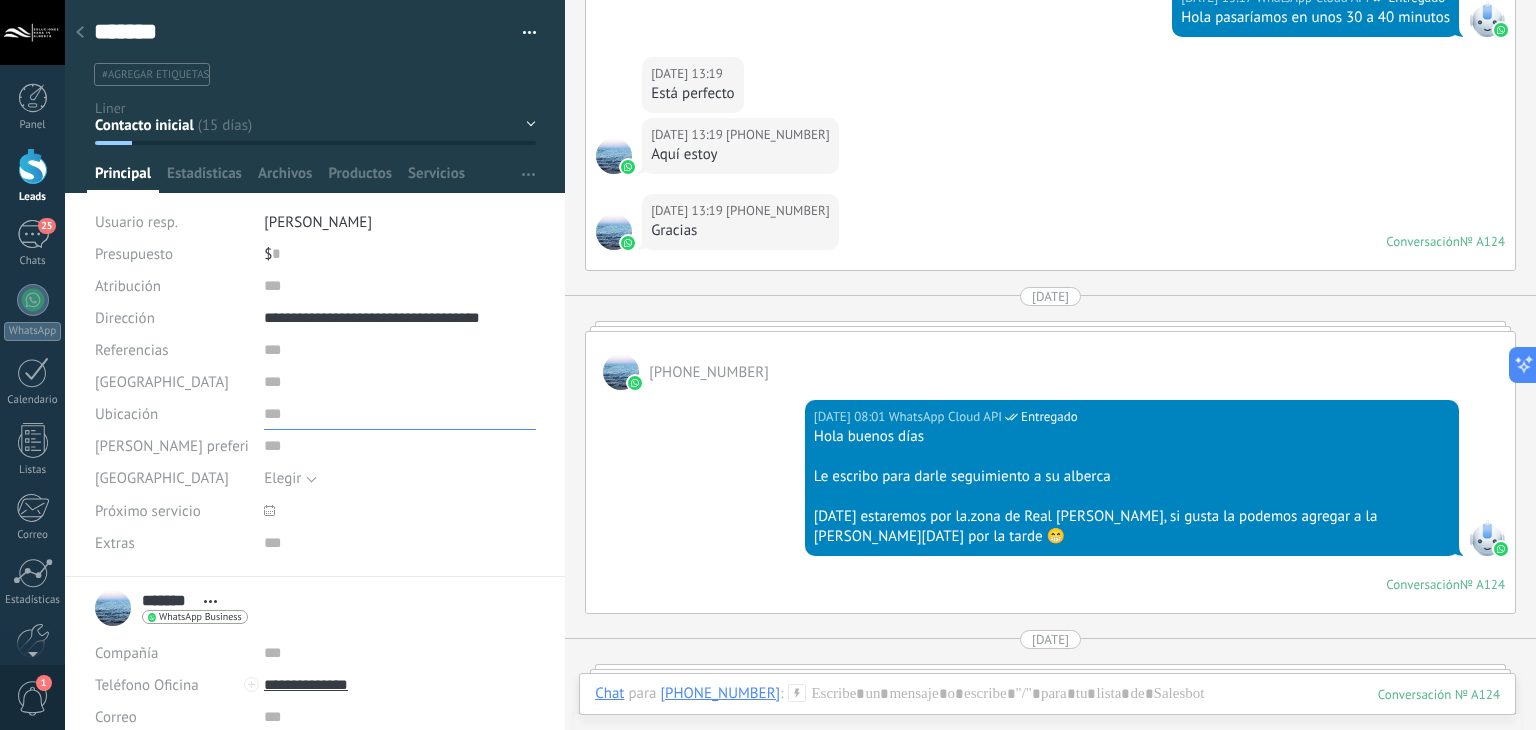 click at bounding box center (400, 414) 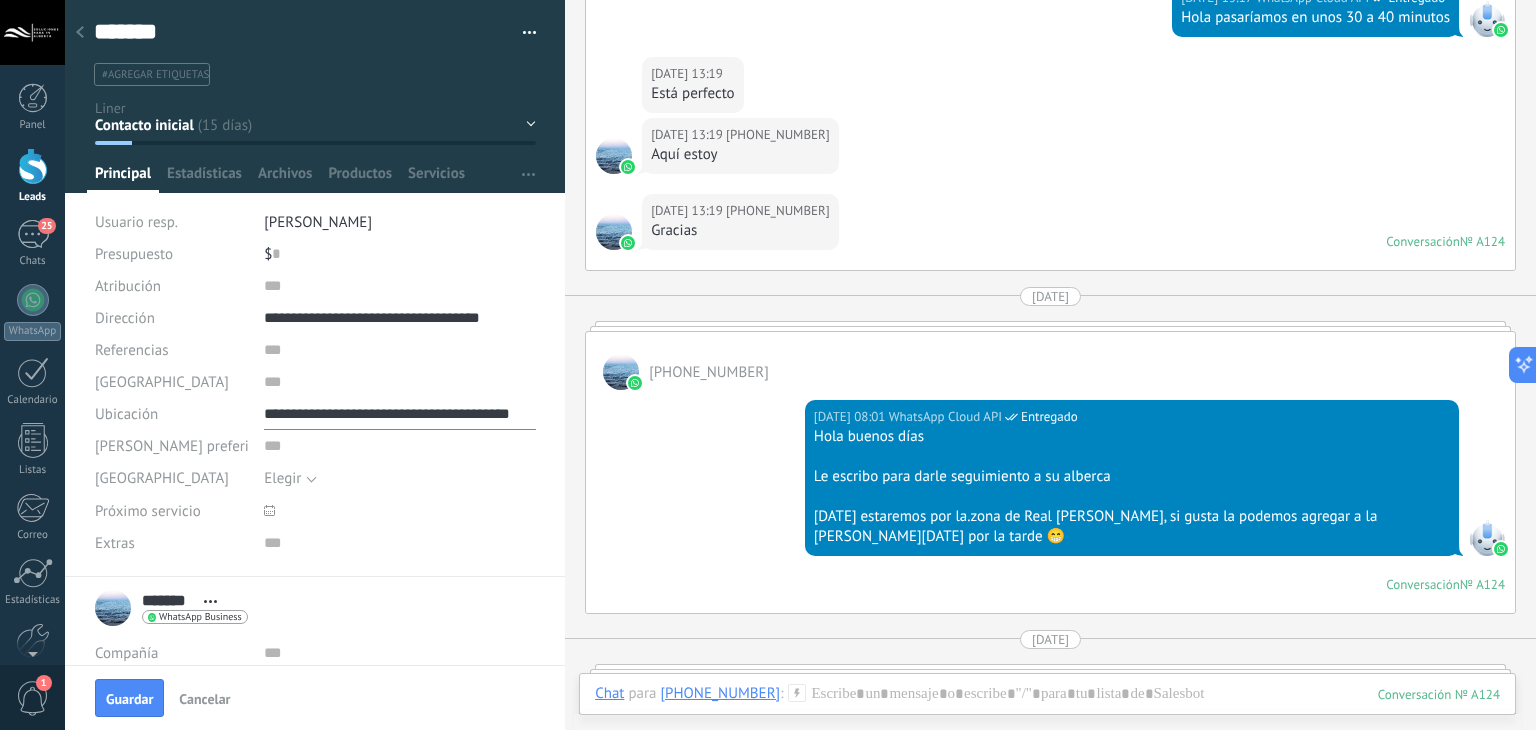 scroll, scrollTop: 0, scrollLeft: 30, axis: horizontal 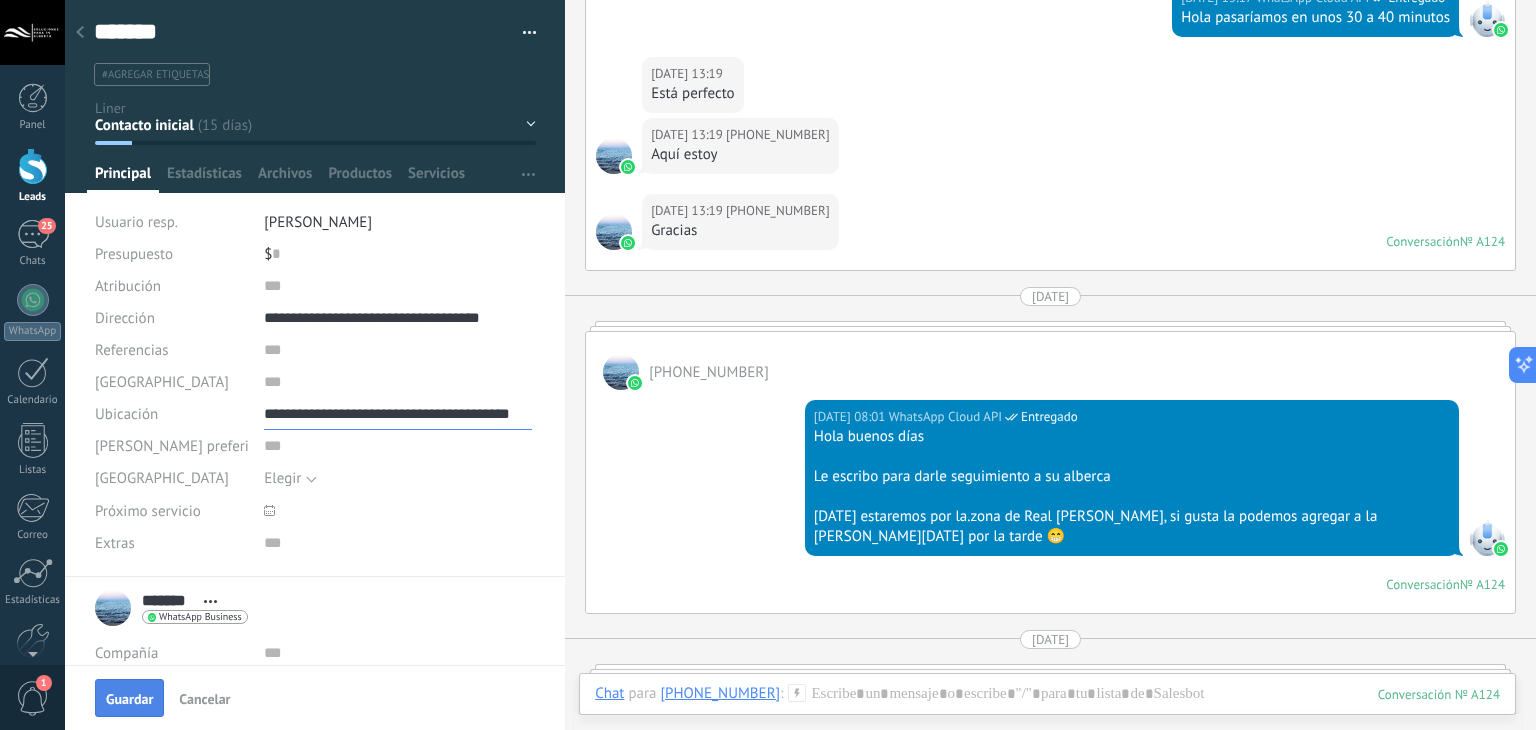 type on "**********" 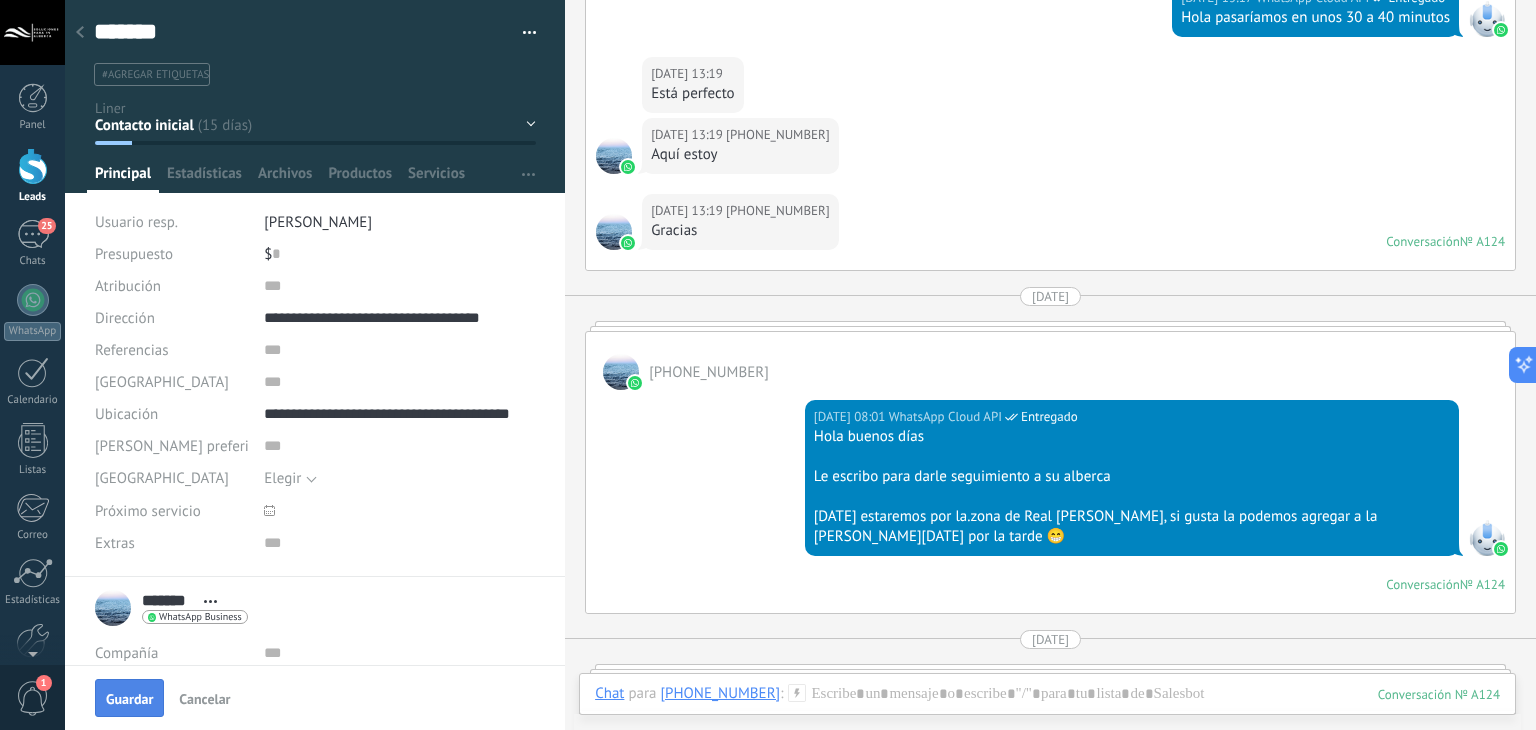 click on "Guardar" at bounding box center [129, 698] 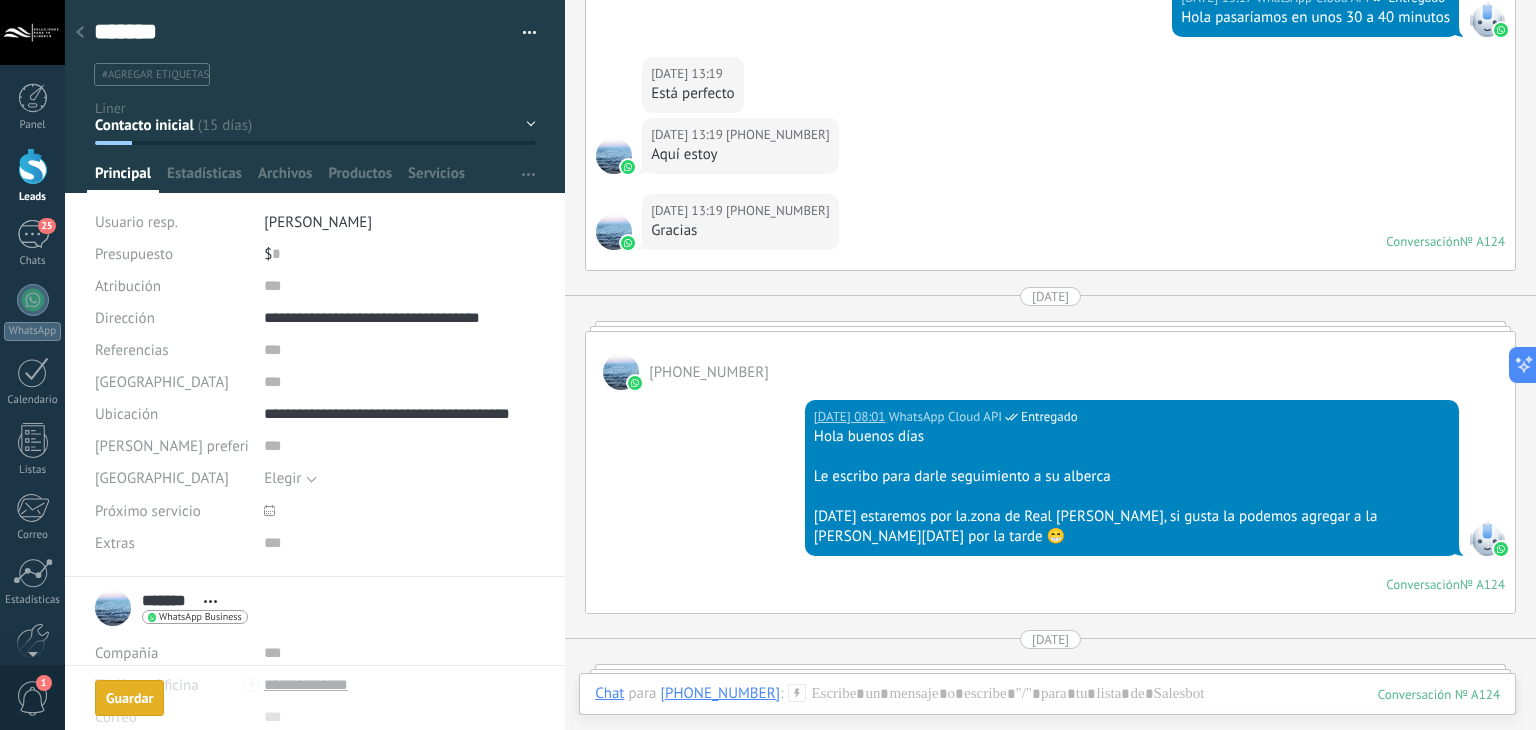scroll, scrollTop: 2351, scrollLeft: 0, axis: vertical 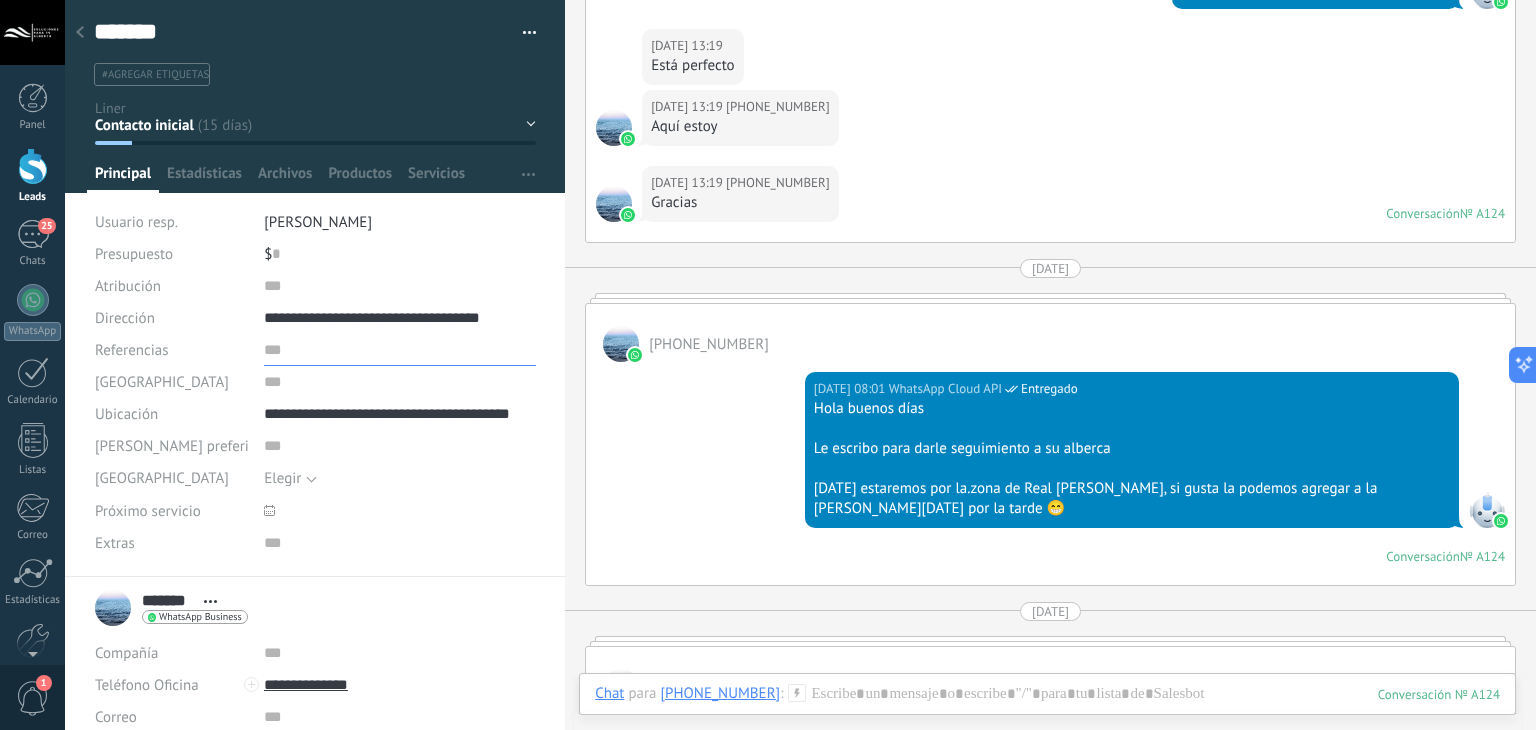 click at bounding box center (400, 350) 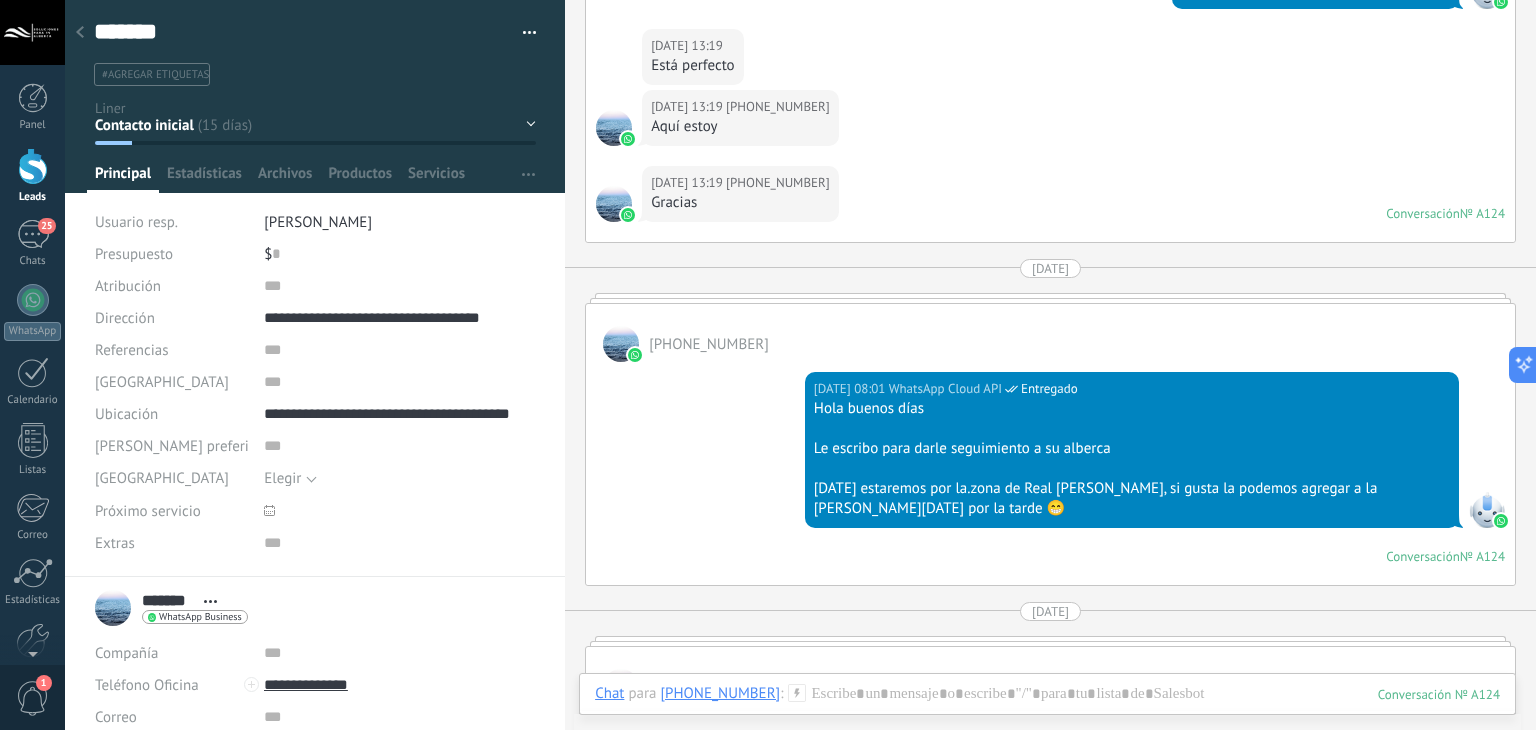 click on "16.07.2025 08:01 WhatsApp Cloud API  Entregado Hola buenos días   Le escribo para darle seguimiento a su alberca   Hoy estaremos por la.zona de Real Montejo, si gusta la podemos agregar a la ruta  de hoy por la tarde  😁 Conversación  № A124 Conversación № A124" at bounding box center (1050, 473) 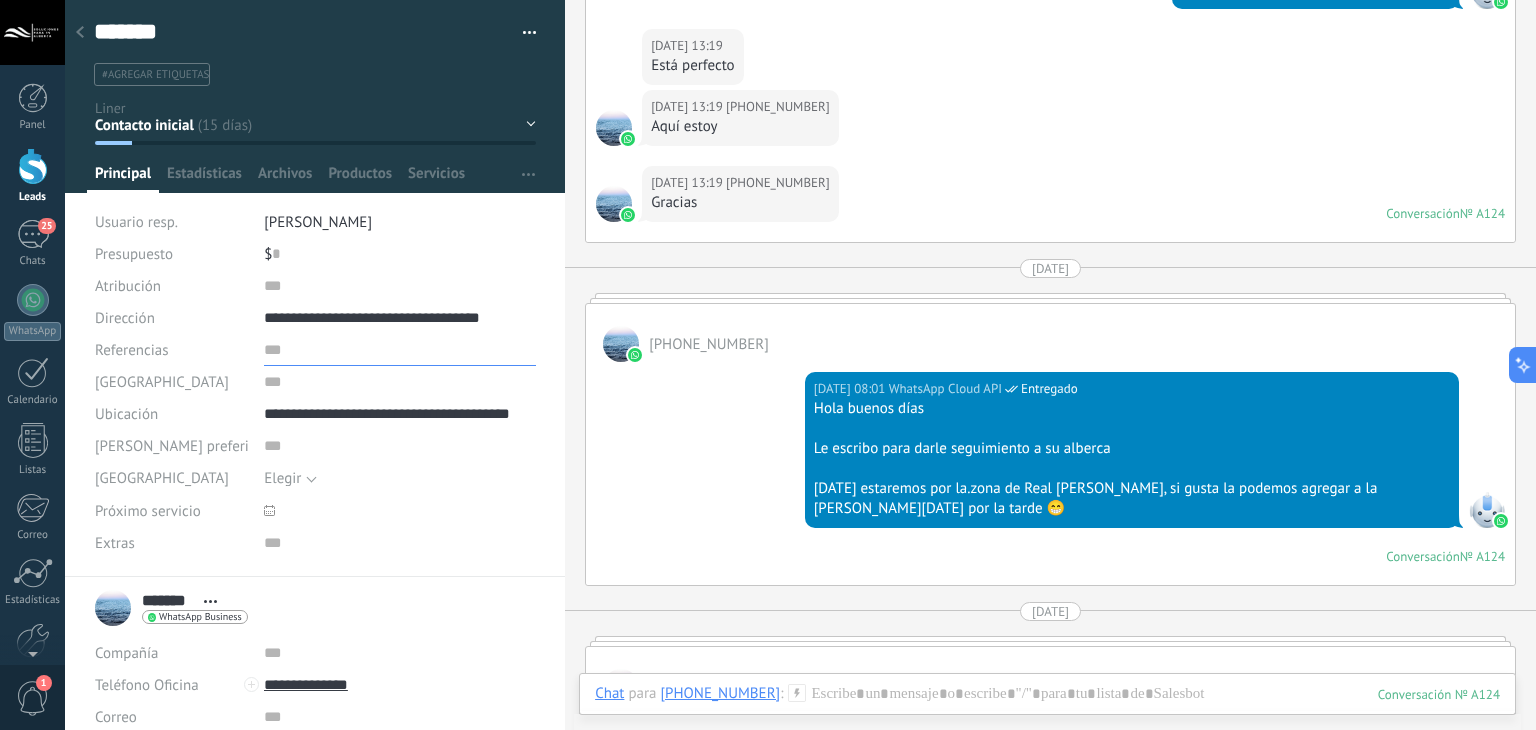 click at bounding box center [400, 350] 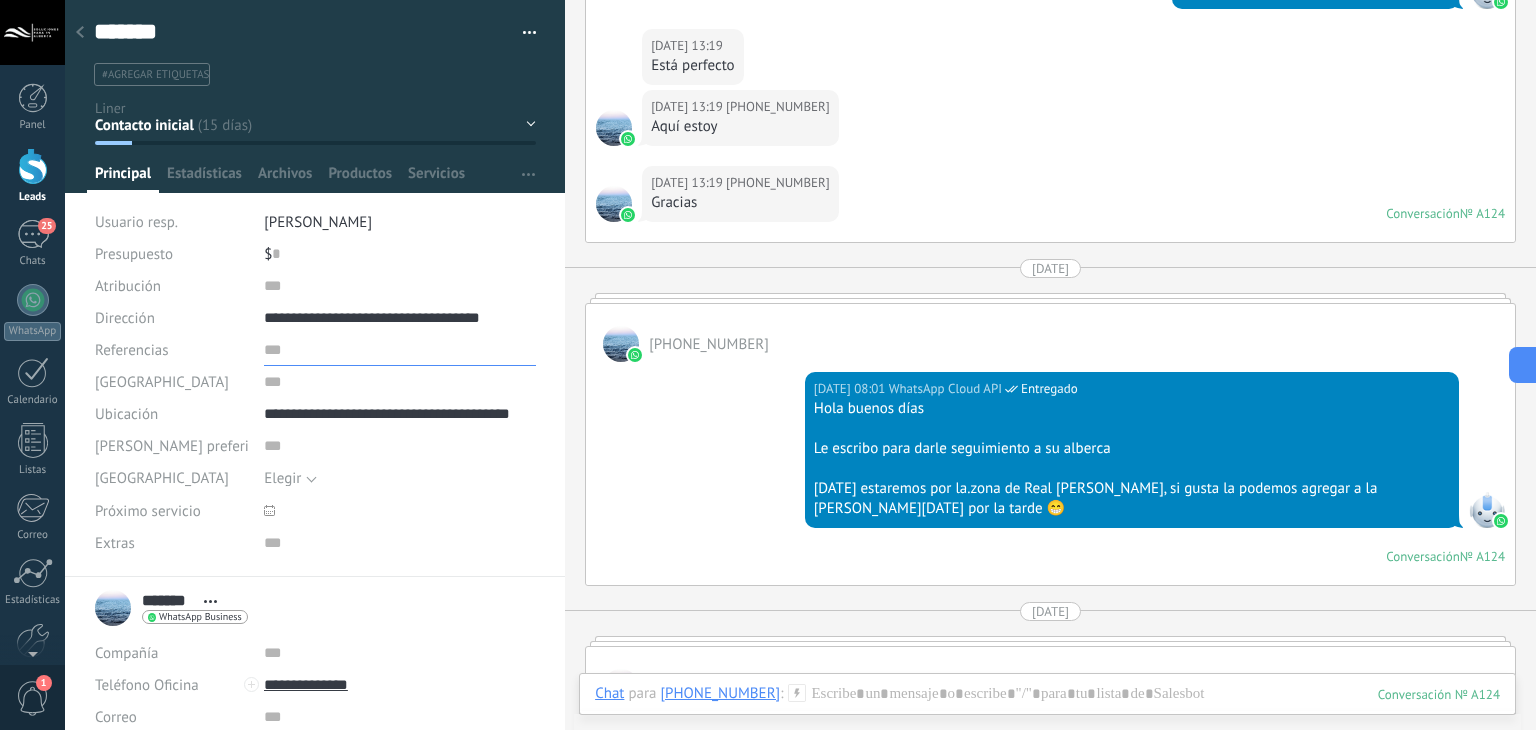 paste on "**********" 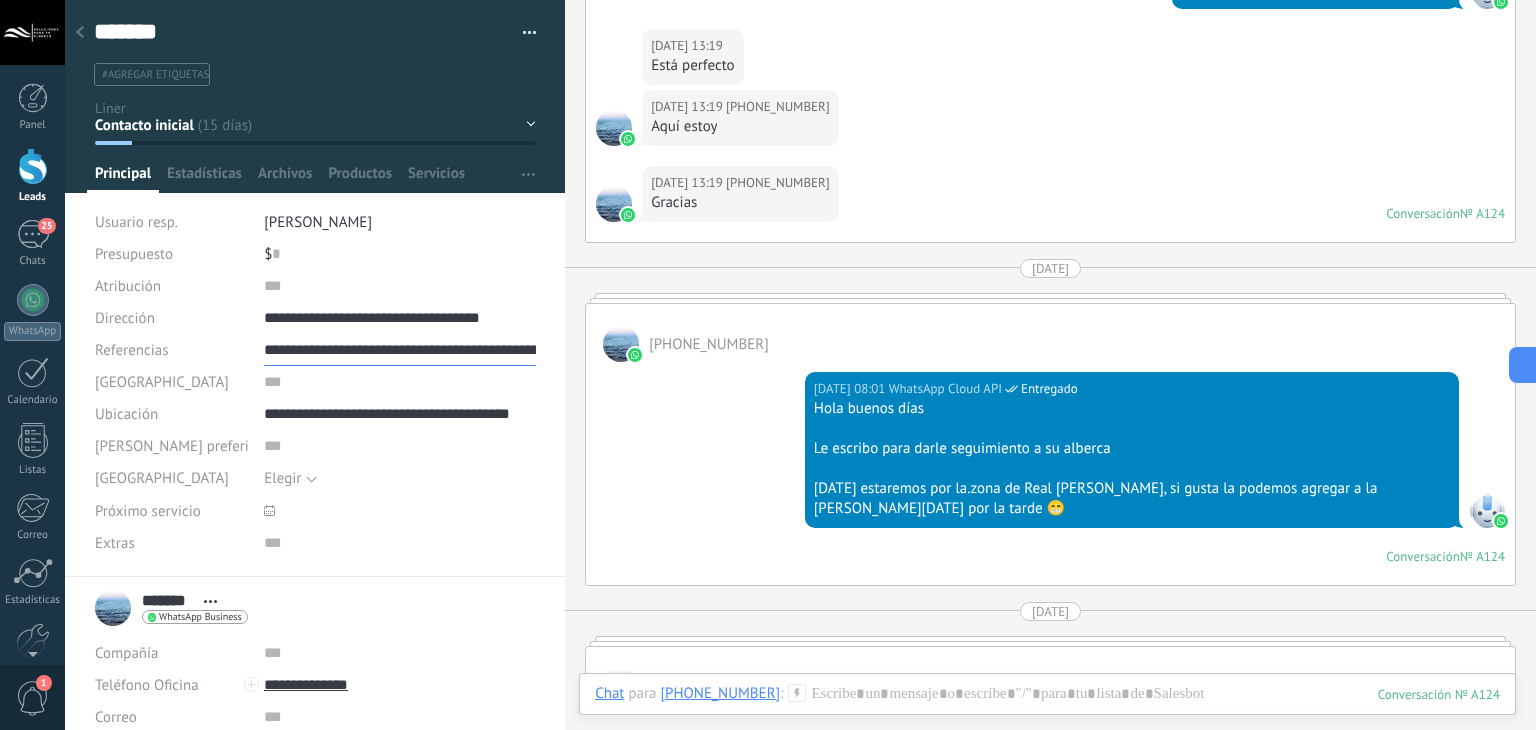 scroll, scrollTop: 0, scrollLeft: 99, axis: horizontal 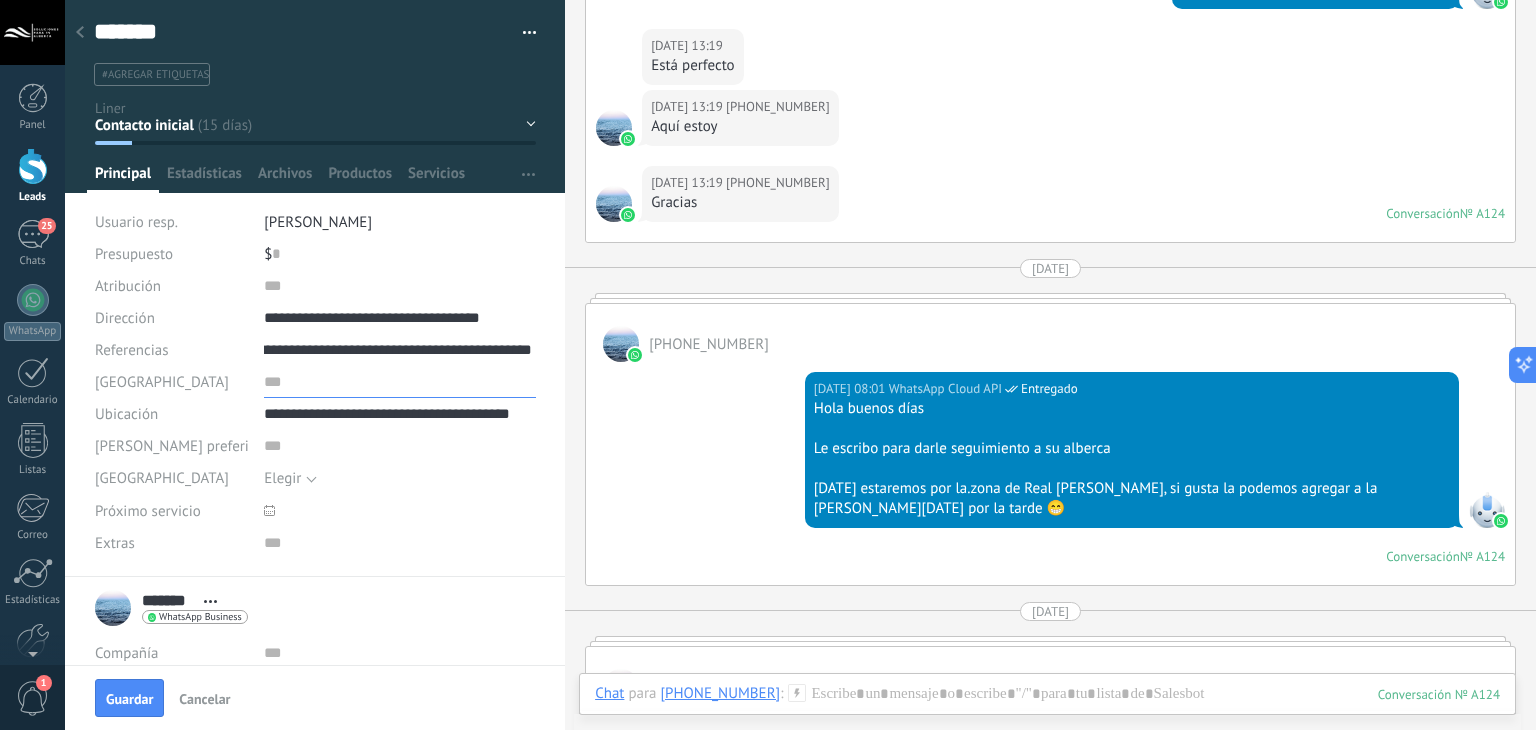 type on "**********" 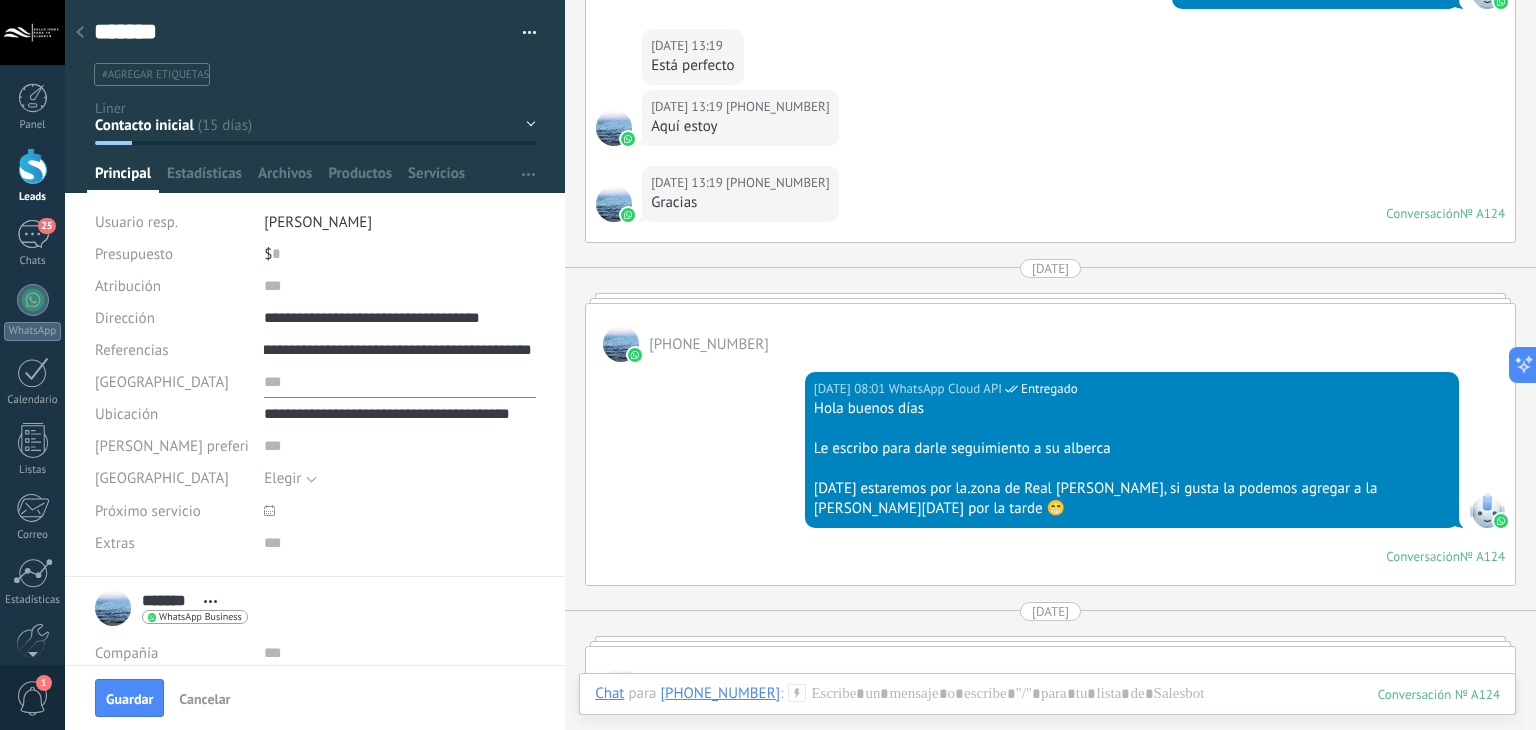 click at bounding box center (400, 382) 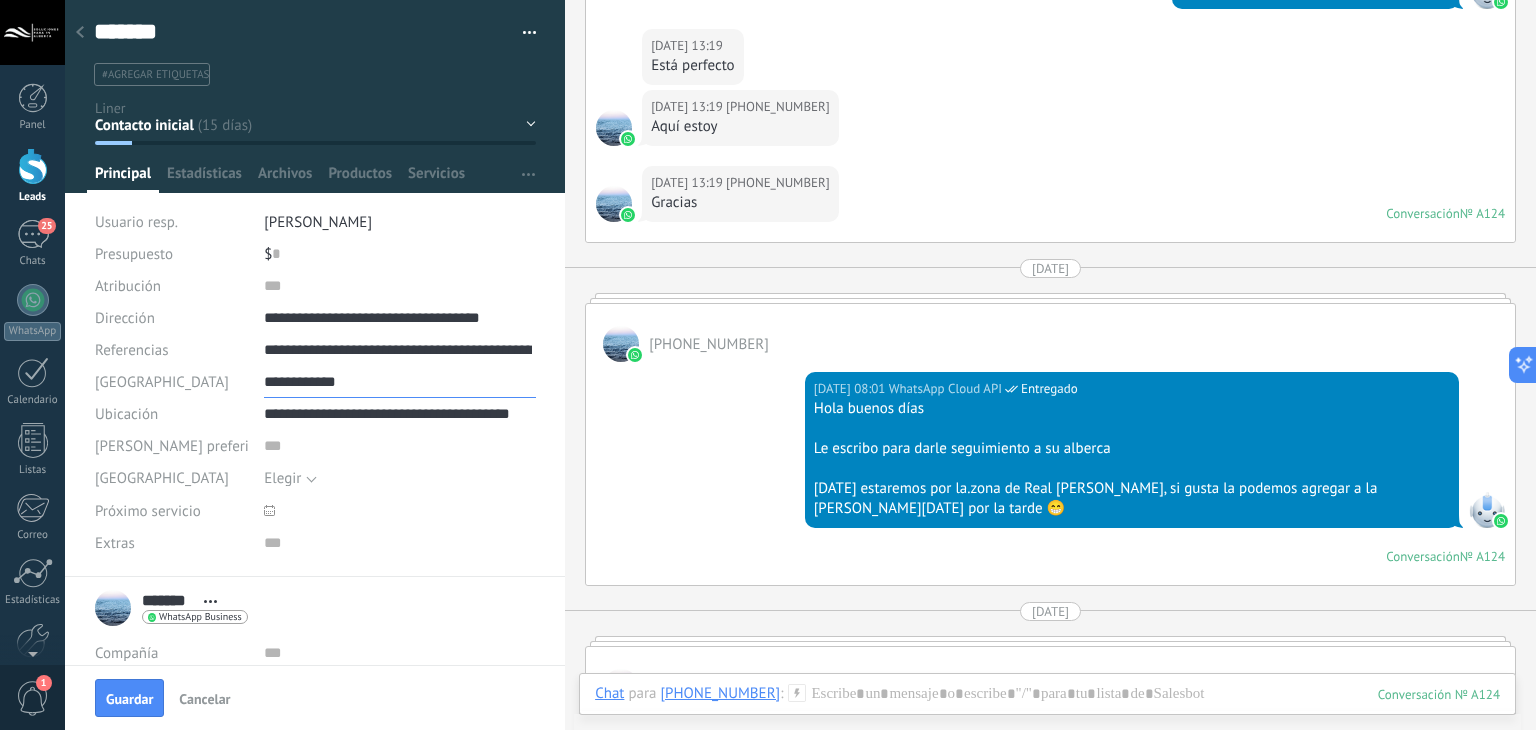 type on "**********" 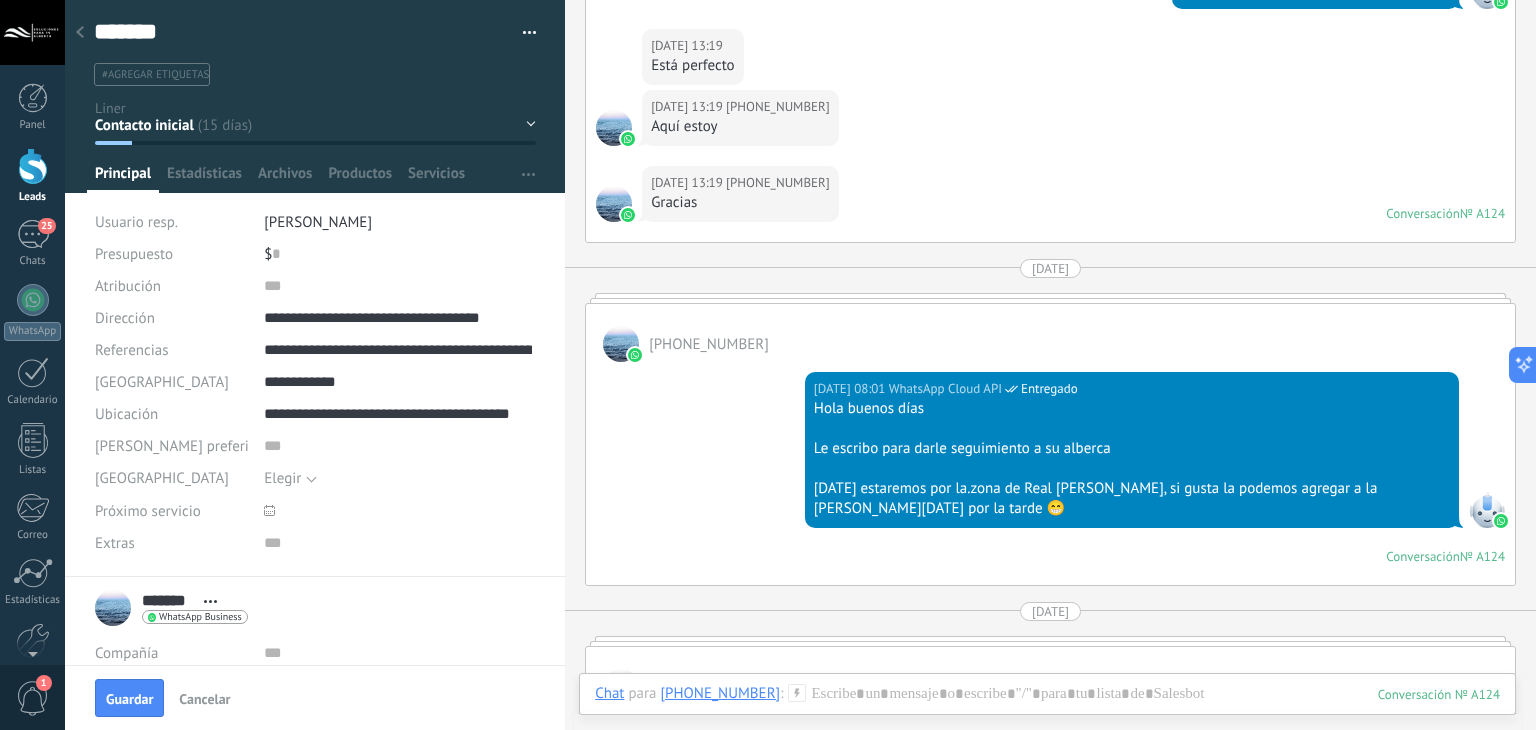 click on "Elegir" at bounding box center (387, 478) 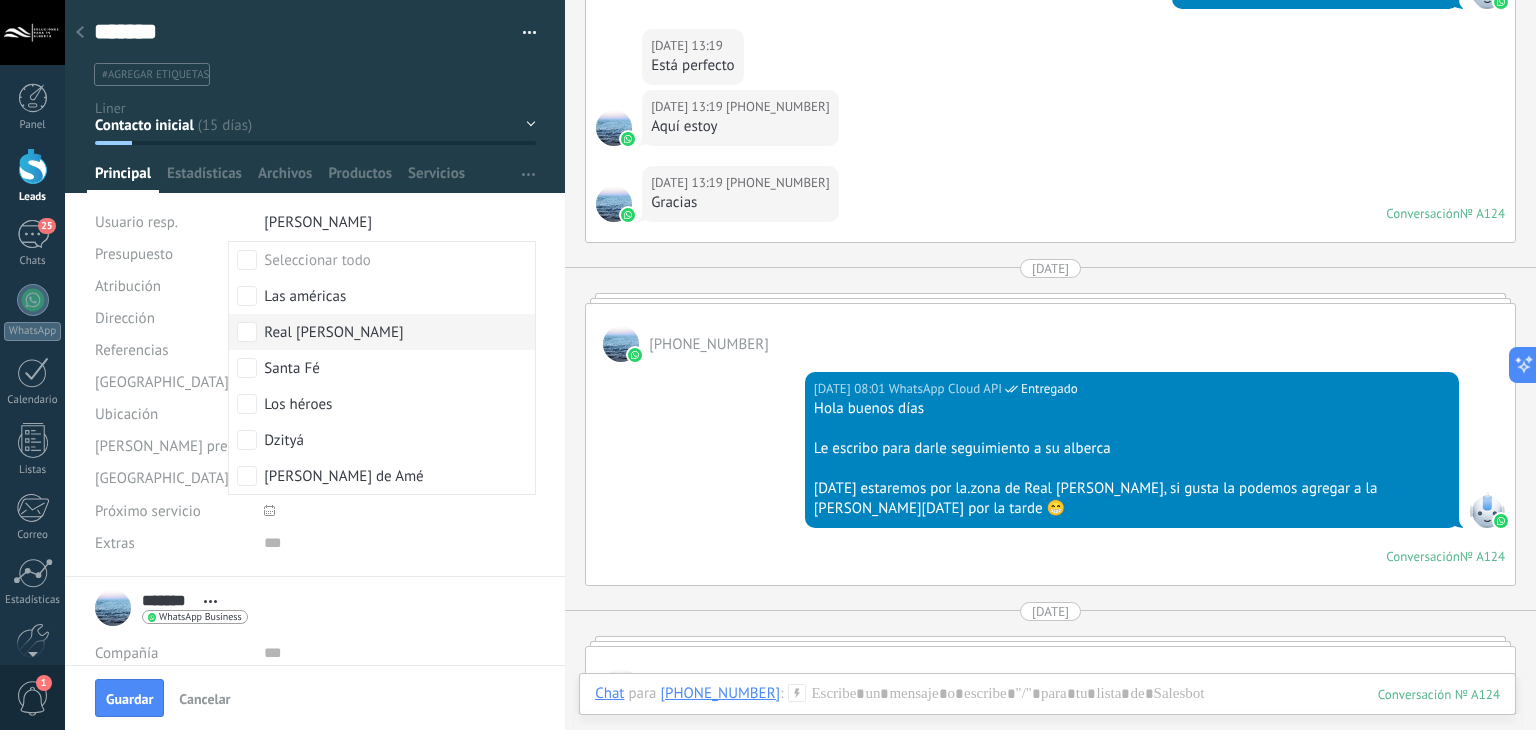 click on "Real [PERSON_NAME]" at bounding box center [333, 333] 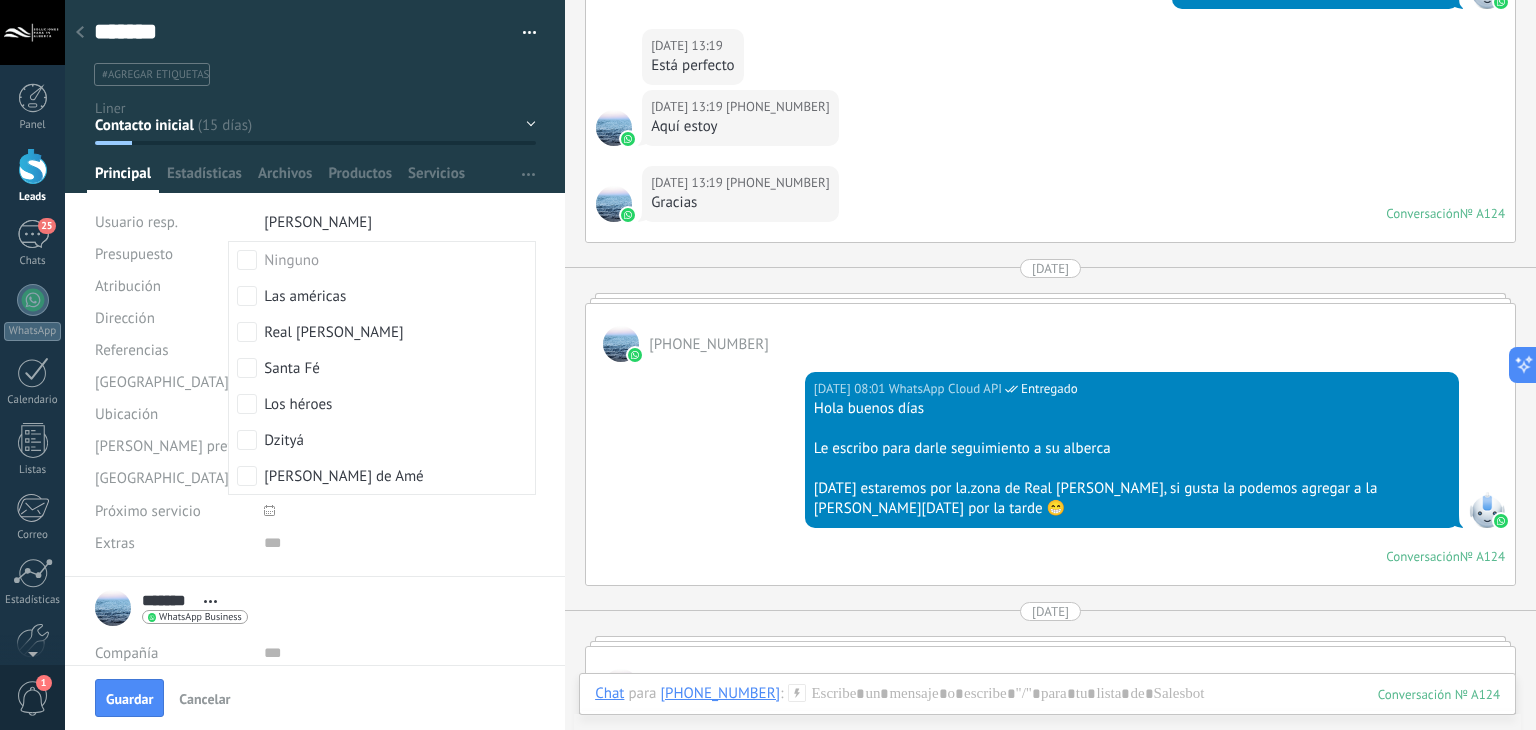 click on "16.07.2025 08:01 WhatsApp Cloud API  Entregado Hola buenos días   Le escribo para darle seguimiento a su alberca   Hoy estaremos por la.zona de Real Montejo, si gusta la podemos agregar a la ruta  de hoy por la tarde  😁 Conversación  № A124 Conversación № A124" at bounding box center (1050, 473) 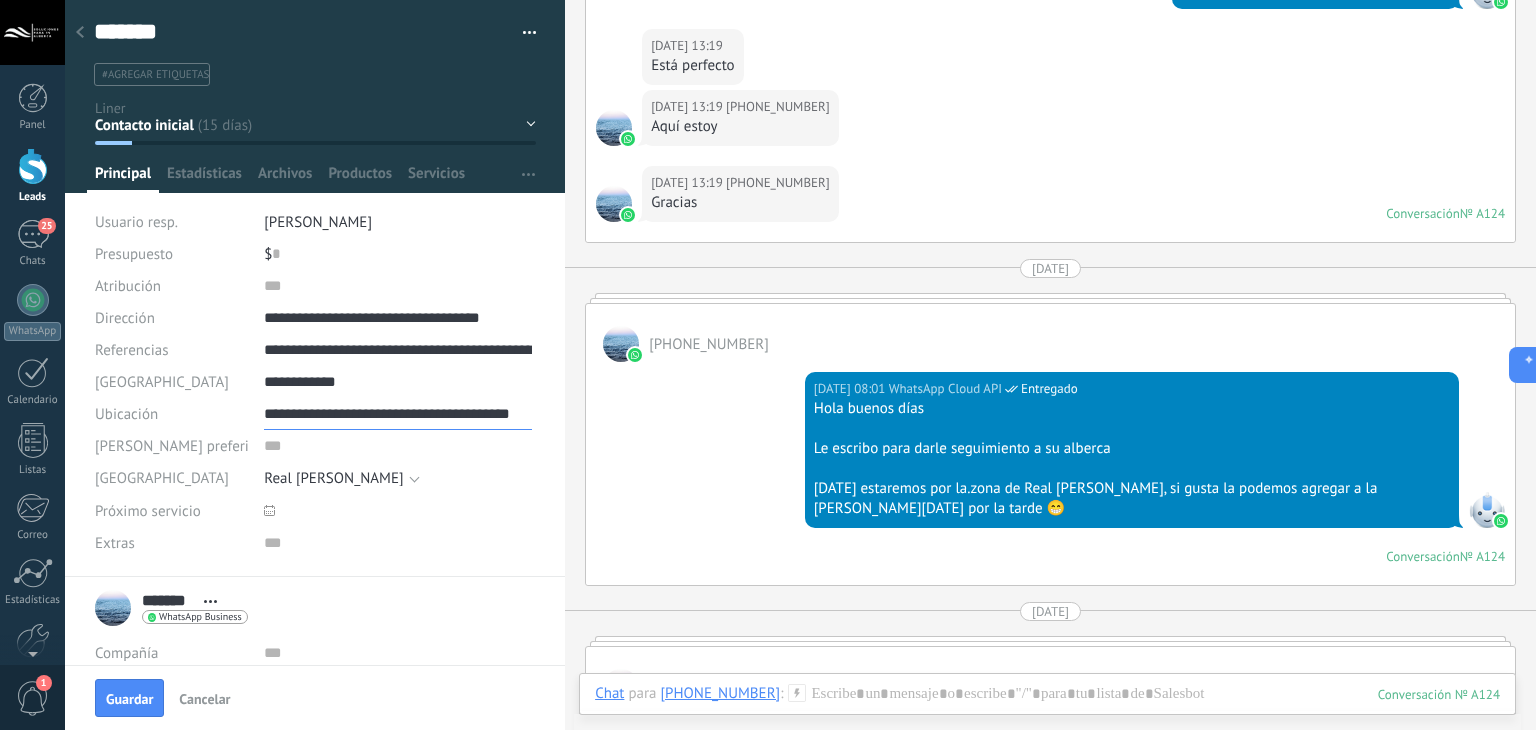 click on "**********" at bounding box center [398, 414] 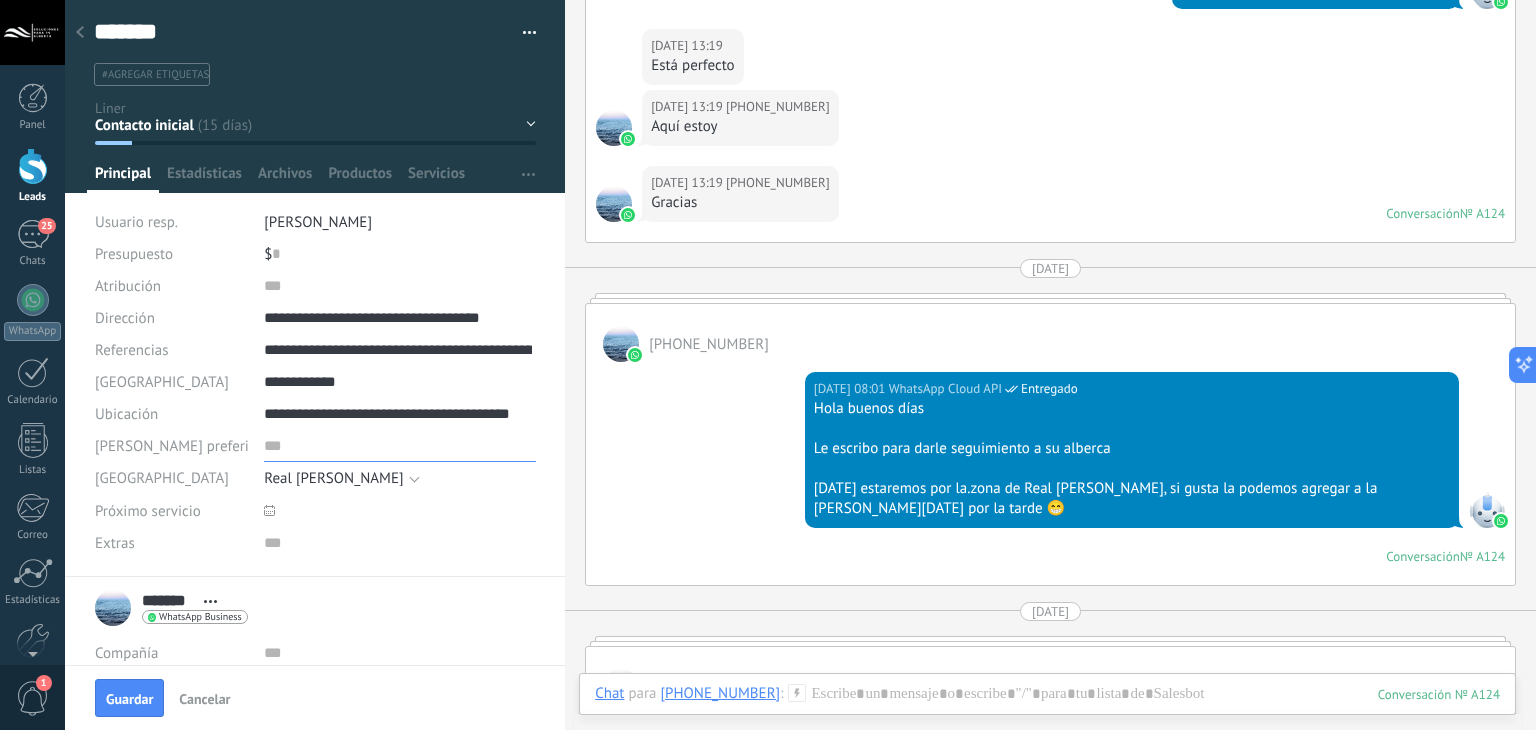 click at bounding box center (400, 446) 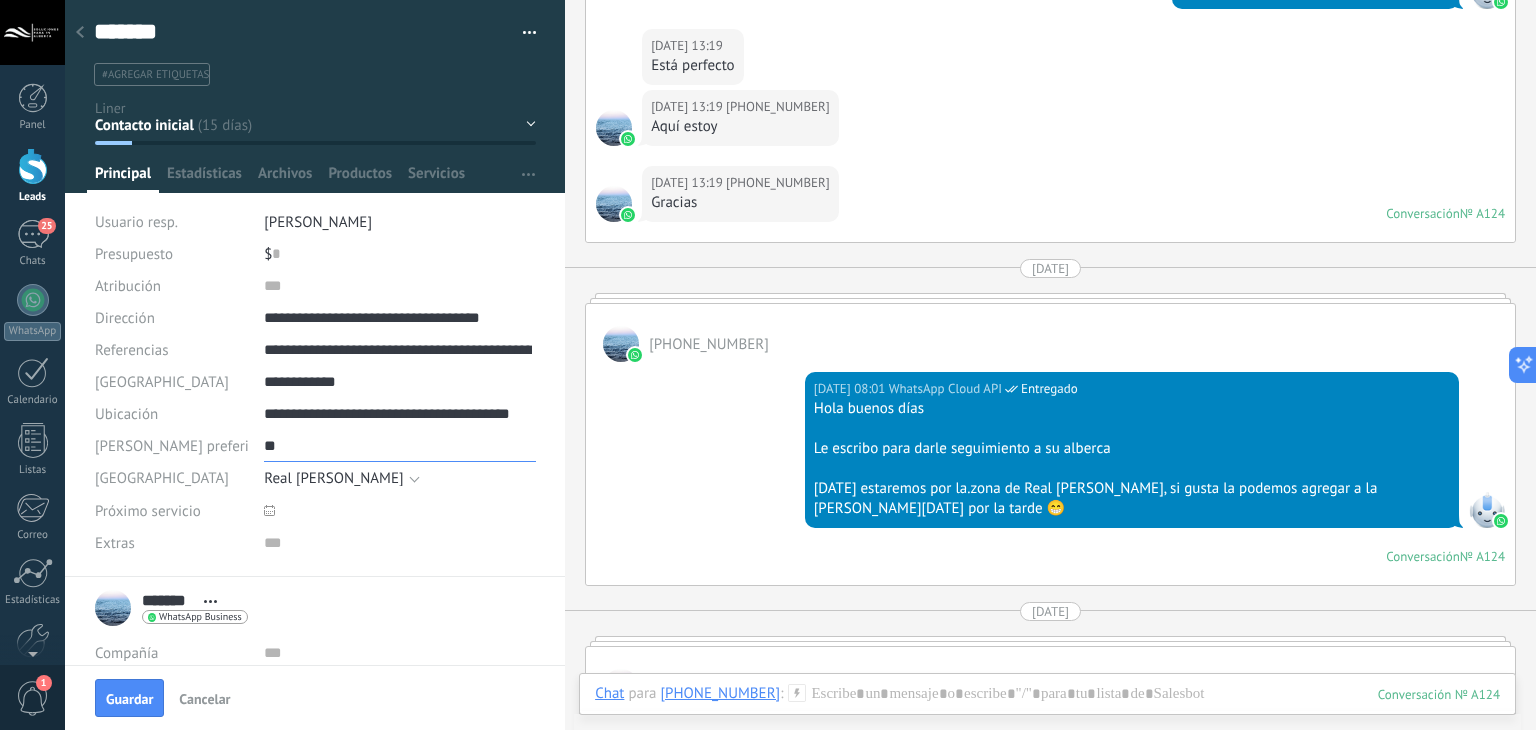 type on "*" 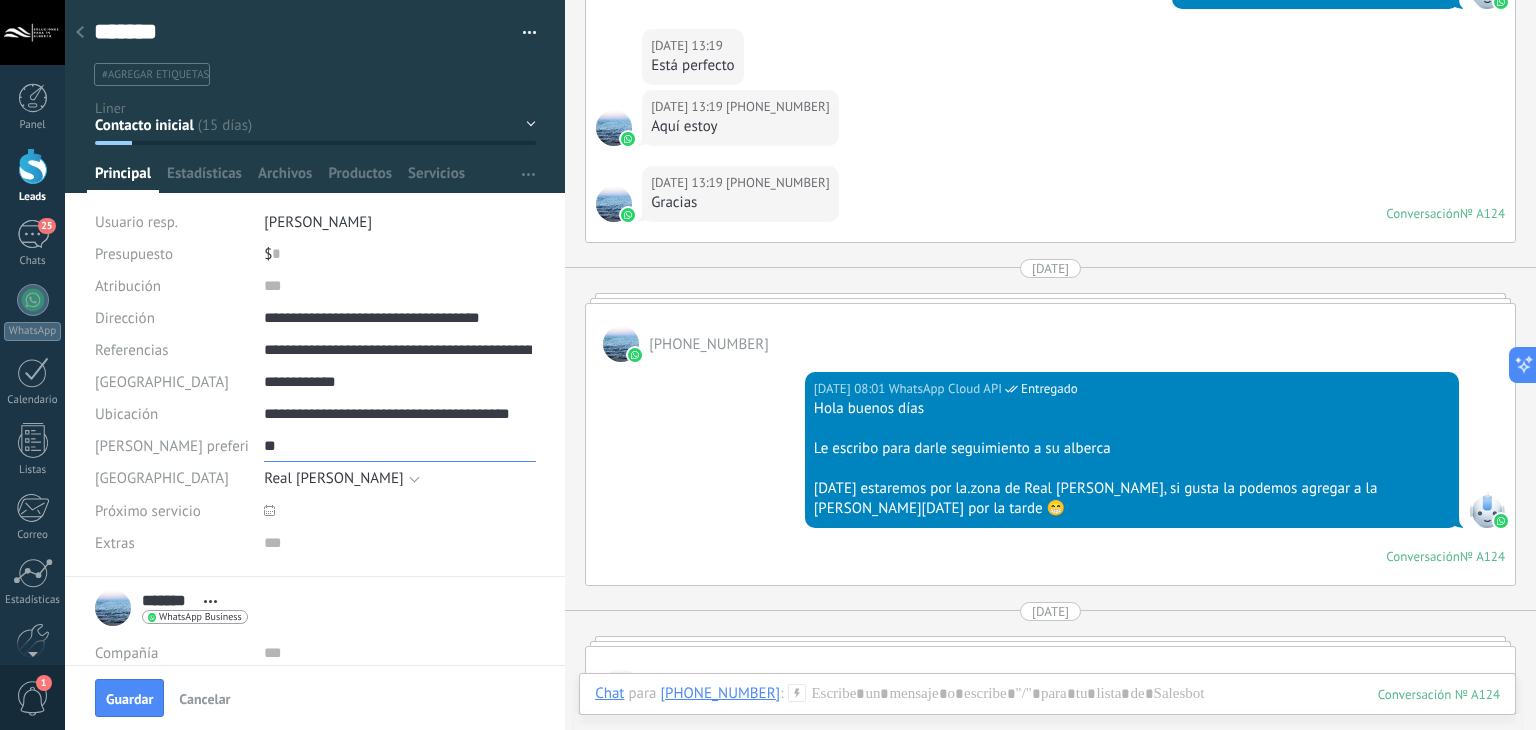 type on "*" 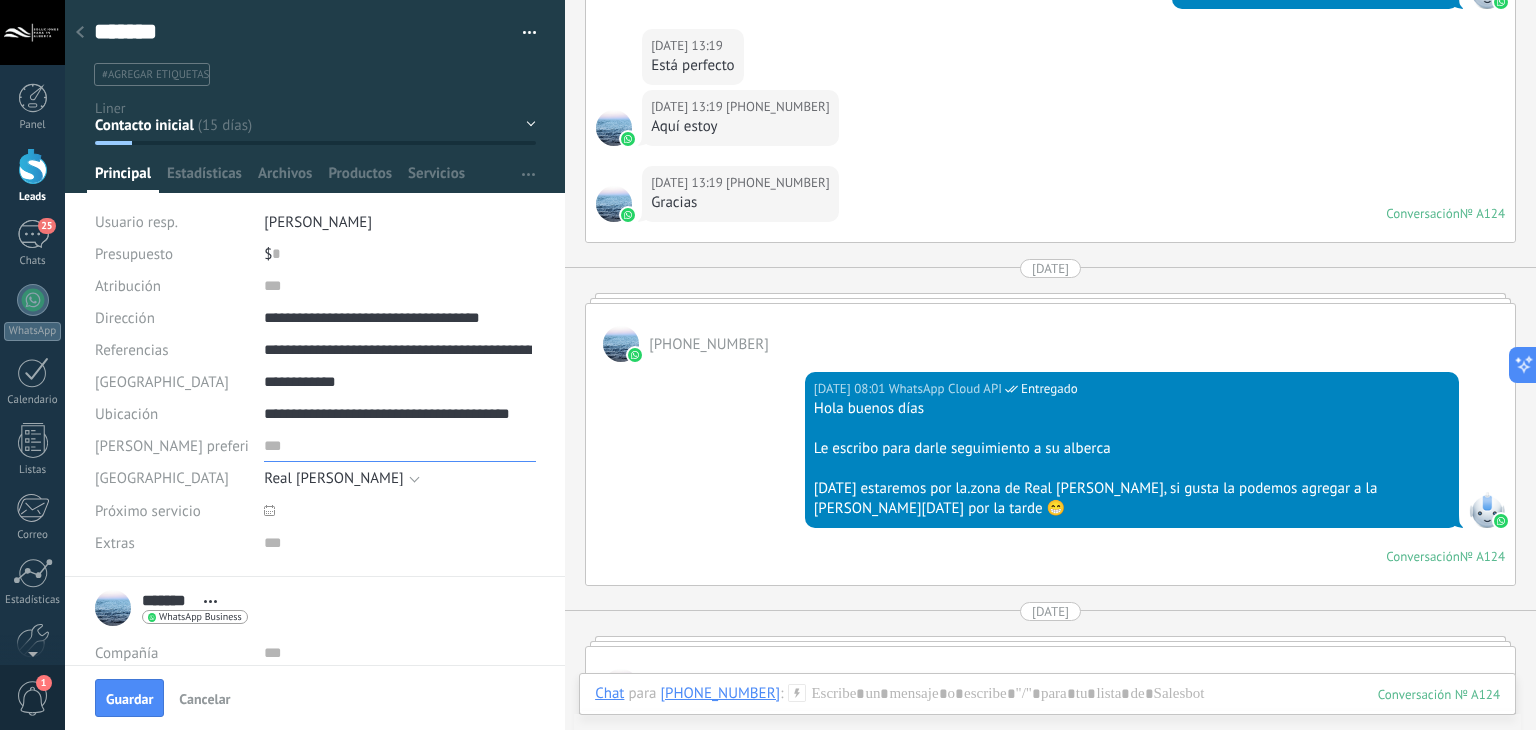 type on "*" 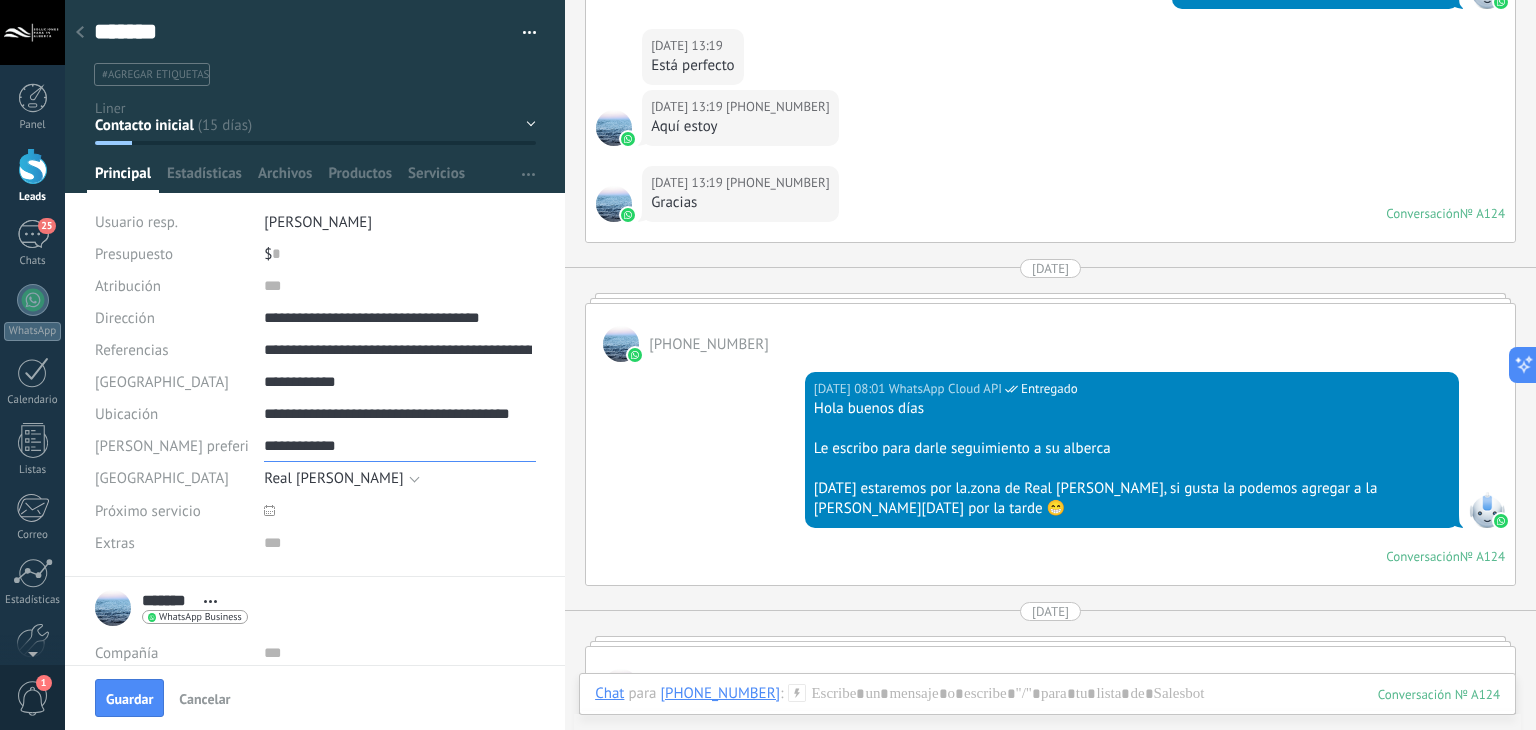 type on "**********" 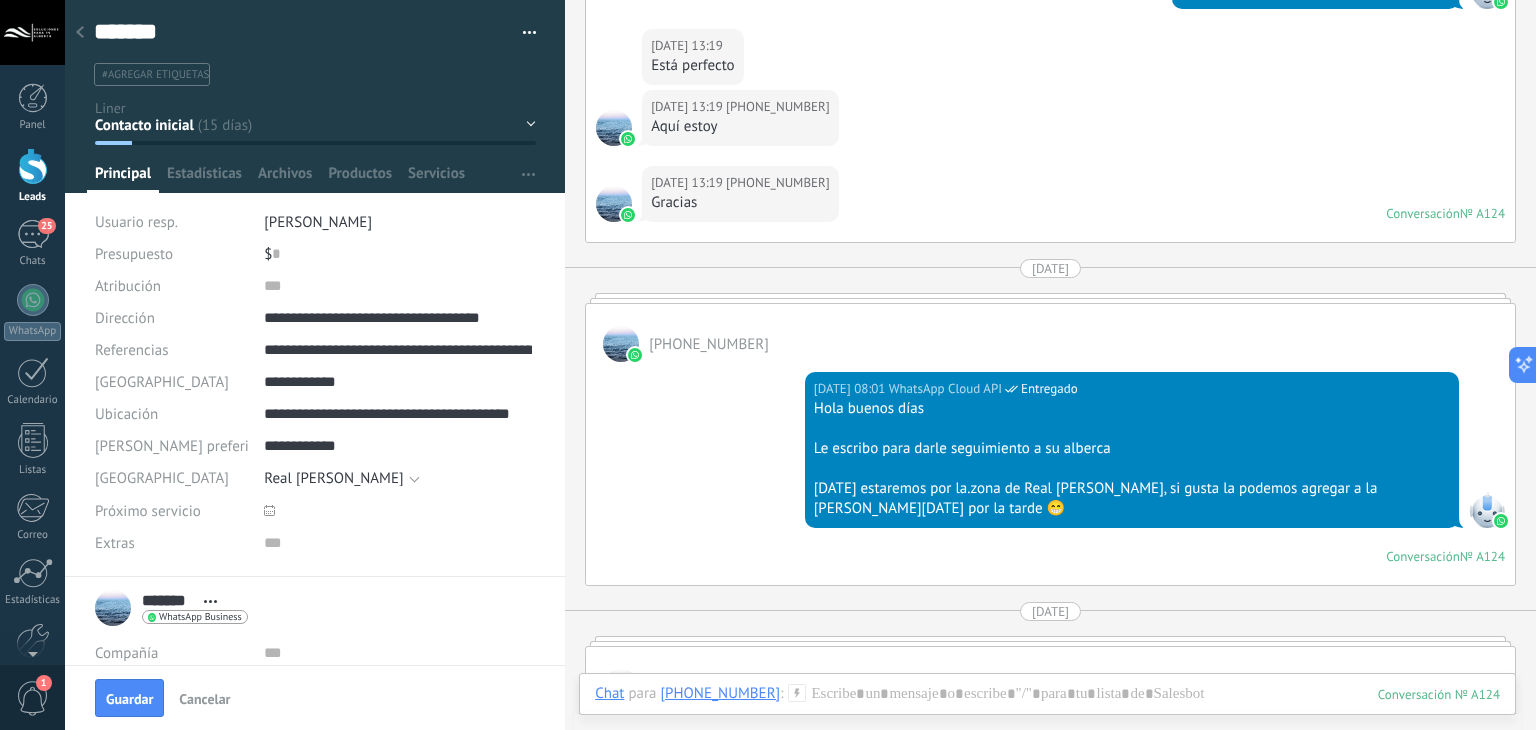 click on "16.07.2025 08:01 WhatsApp Cloud API  Entregado Hola buenos días   Le escribo para darle seguimiento a su alberca   Hoy estaremos por la.zona de Real Montejo, si gusta la podemos agregar a la ruta  de hoy por la tarde  😁 Conversación  № A124 Conversación № A124" at bounding box center [1050, 473] 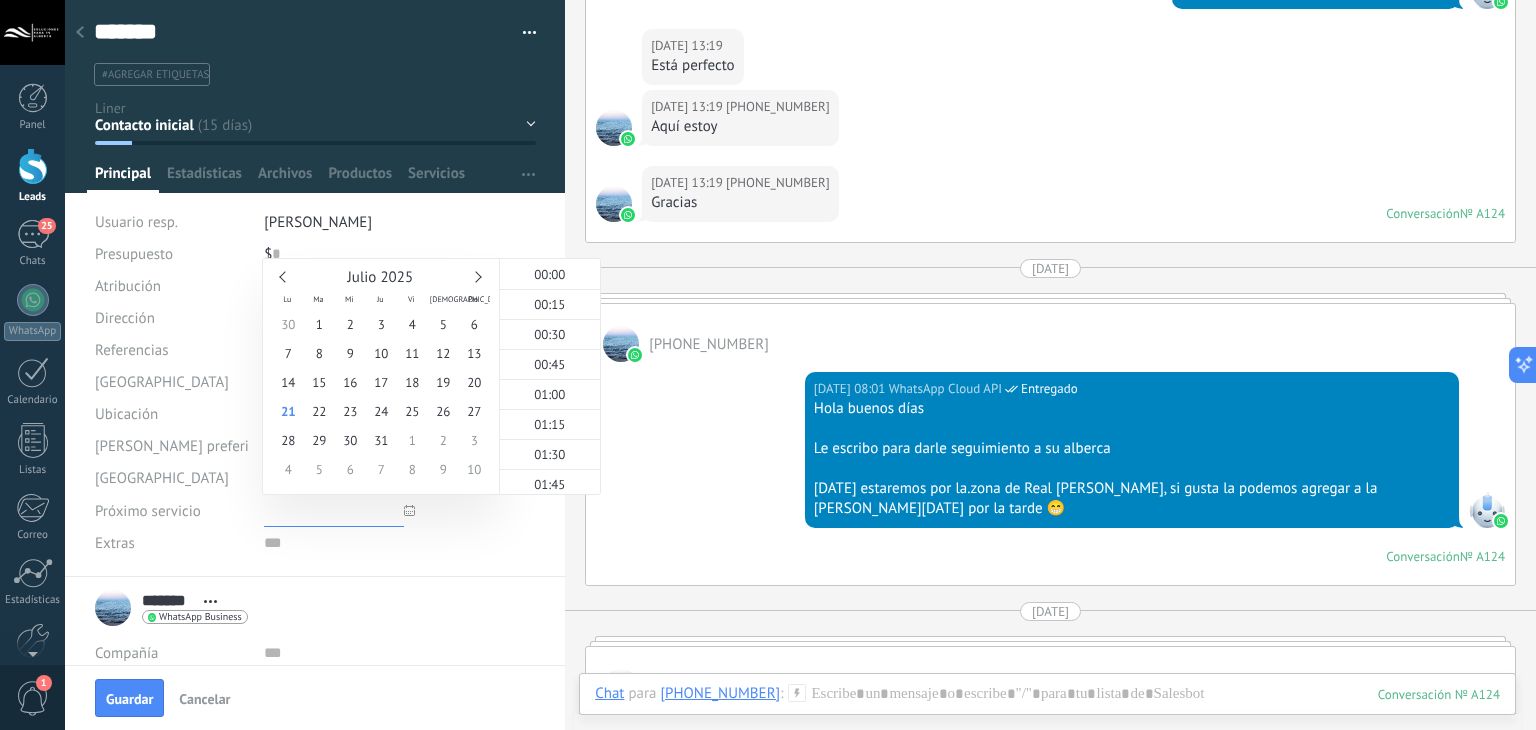scroll, scrollTop: 1578, scrollLeft: 0, axis: vertical 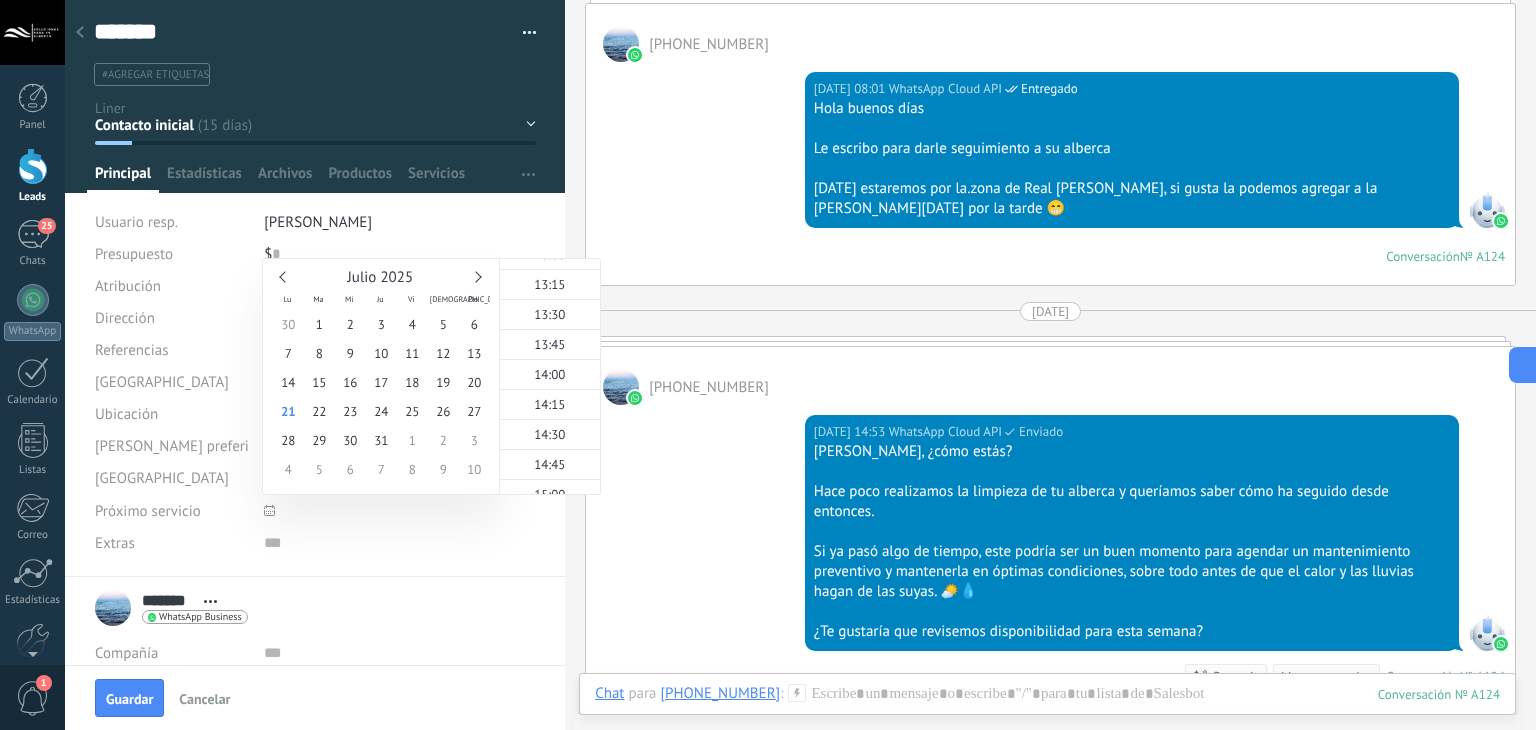 click on "16.07.2025 08:01 WhatsApp Cloud API  Entregado Hola buenos días   Le escribo para darle seguimiento a su alberca   Hoy estaremos por la.zona de Real Montejo, si gusta la podemos agregar a la ruta  de hoy por la tarde  😁 Conversación  № A124 Conversación № A124" at bounding box center (1050, 173) 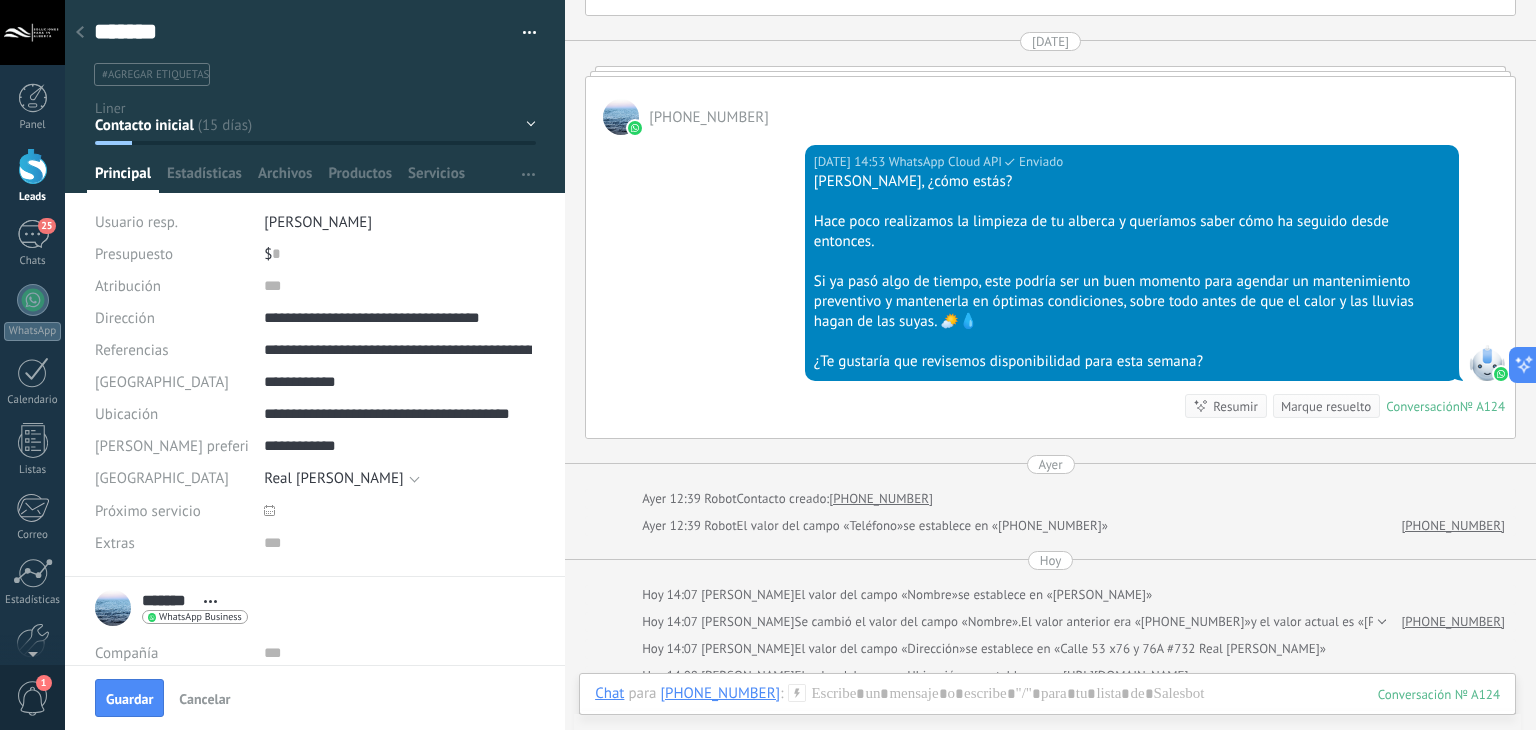 scroll, scrollTop: 2721, scrollLeft: 0, axis: vertical 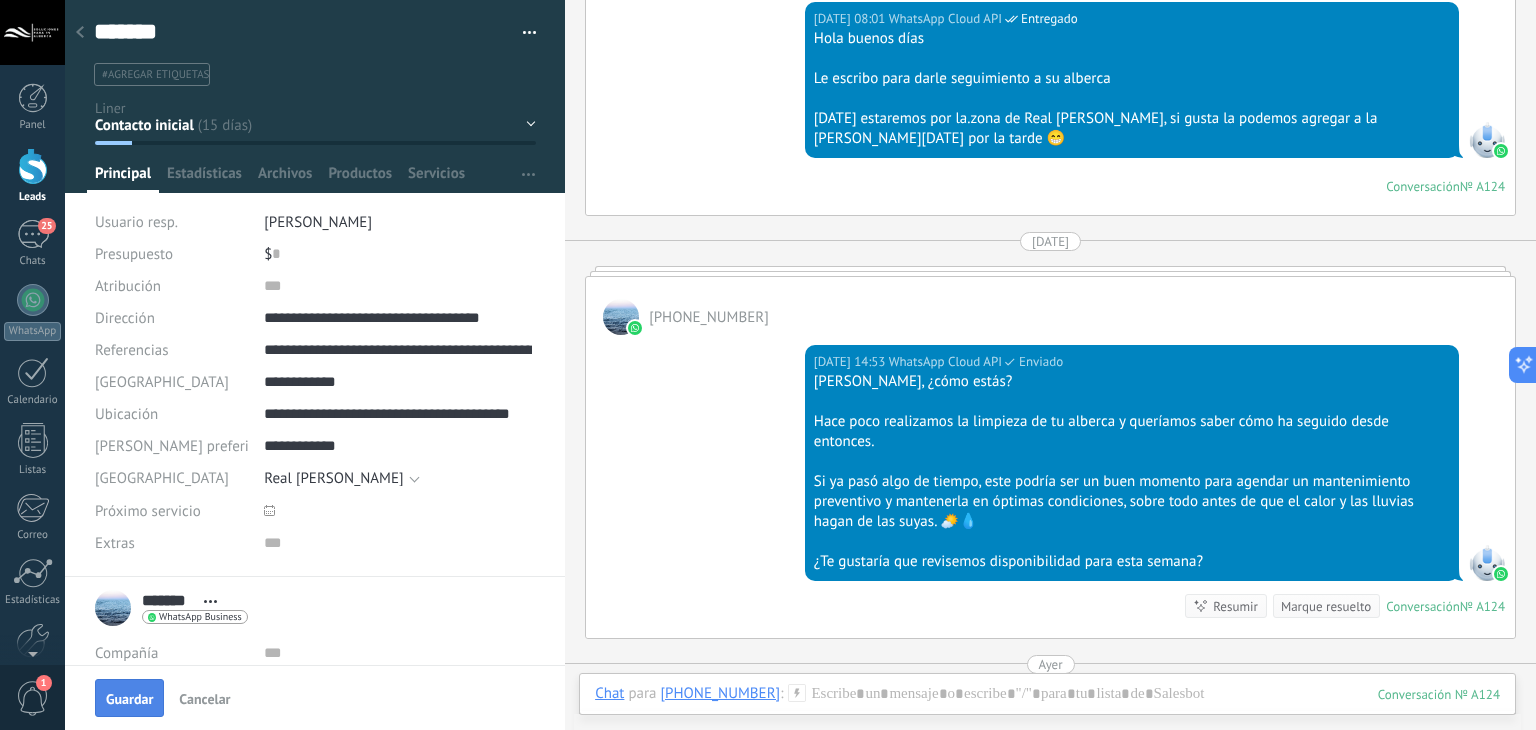 click on "Guardar" at bounding box center (129, 699) 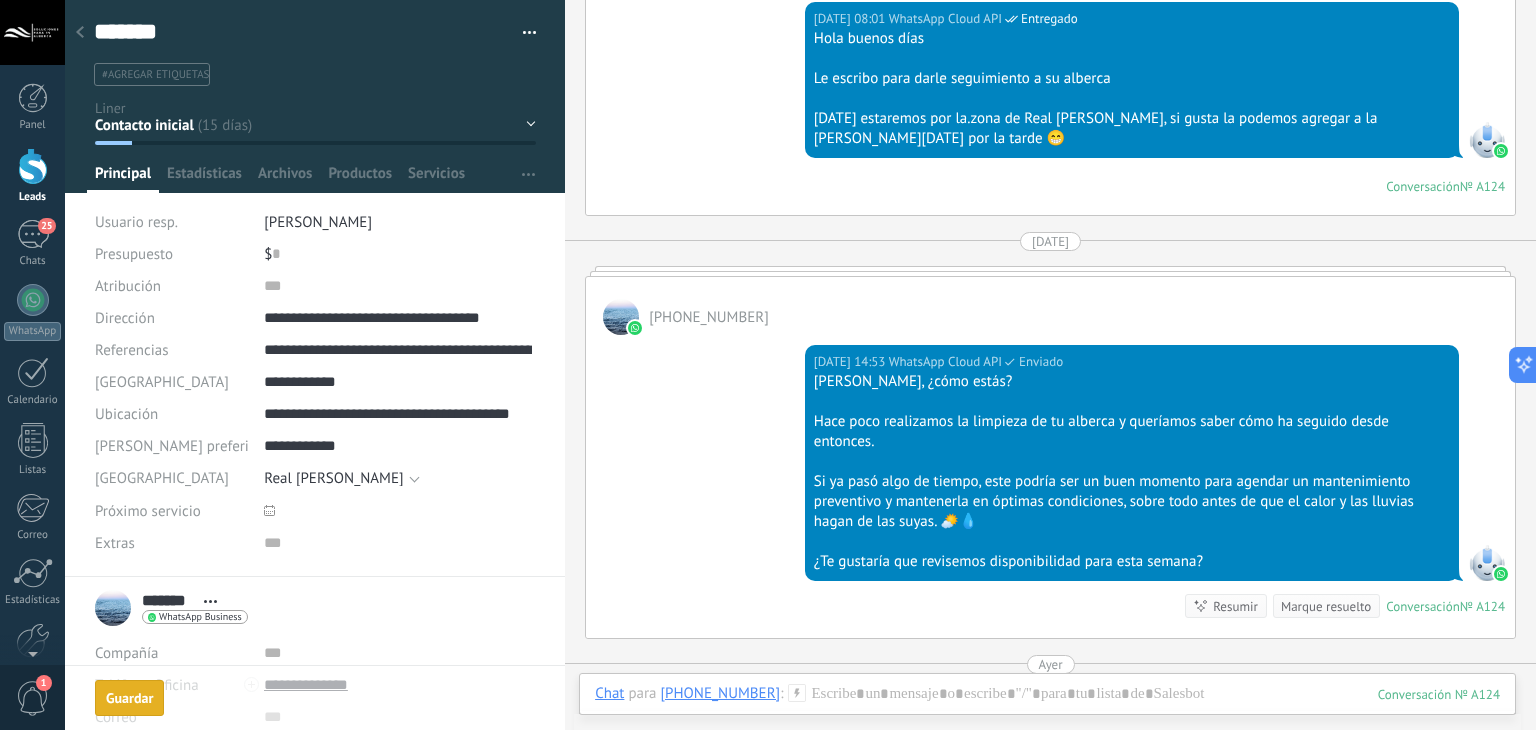 scroll, scrollTop: 2831, scrollLeft: 0, axis: vertical 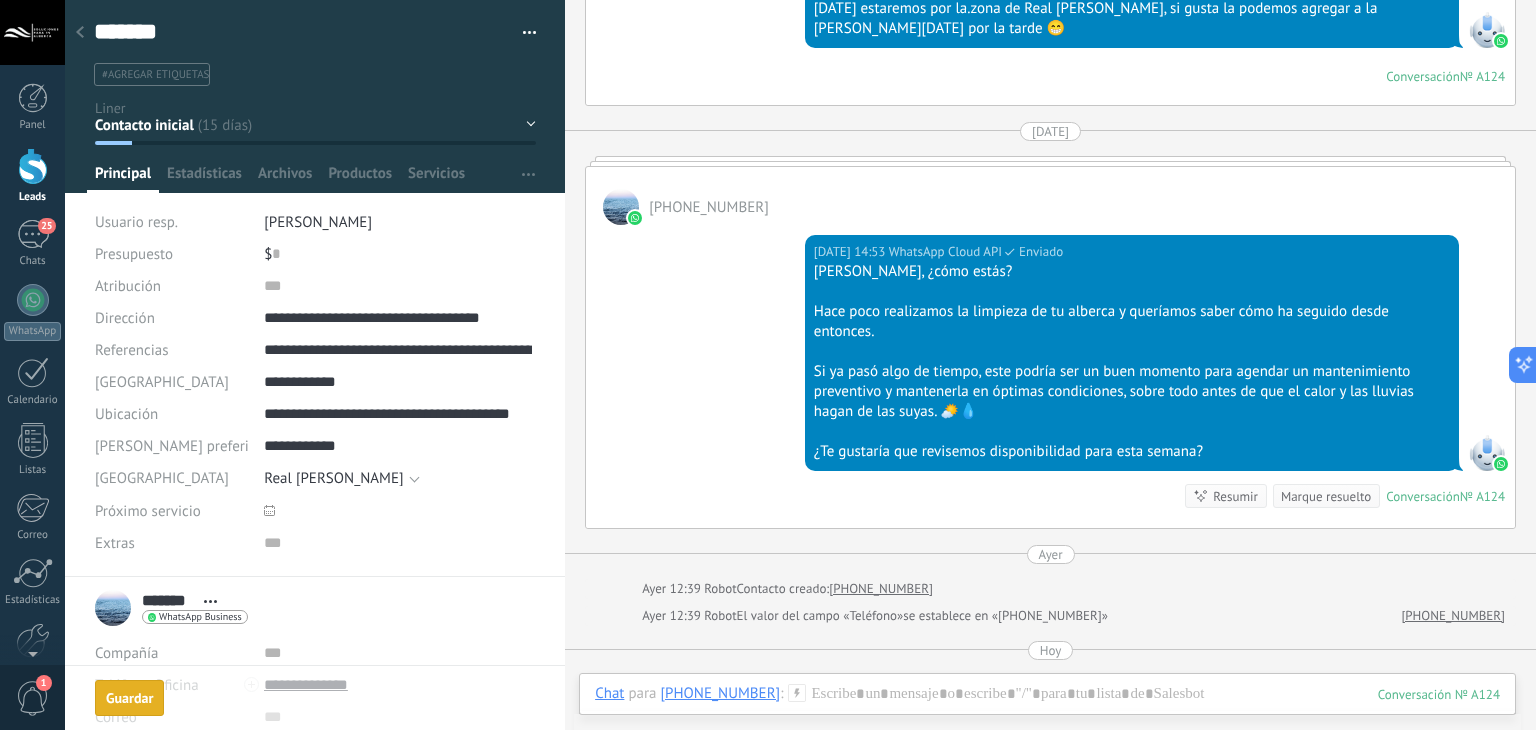 click on "Contacto inicial
no contestó
stand  by 15 días
1er intento
2do intento
3er intento" at bounding box center [0, 0] 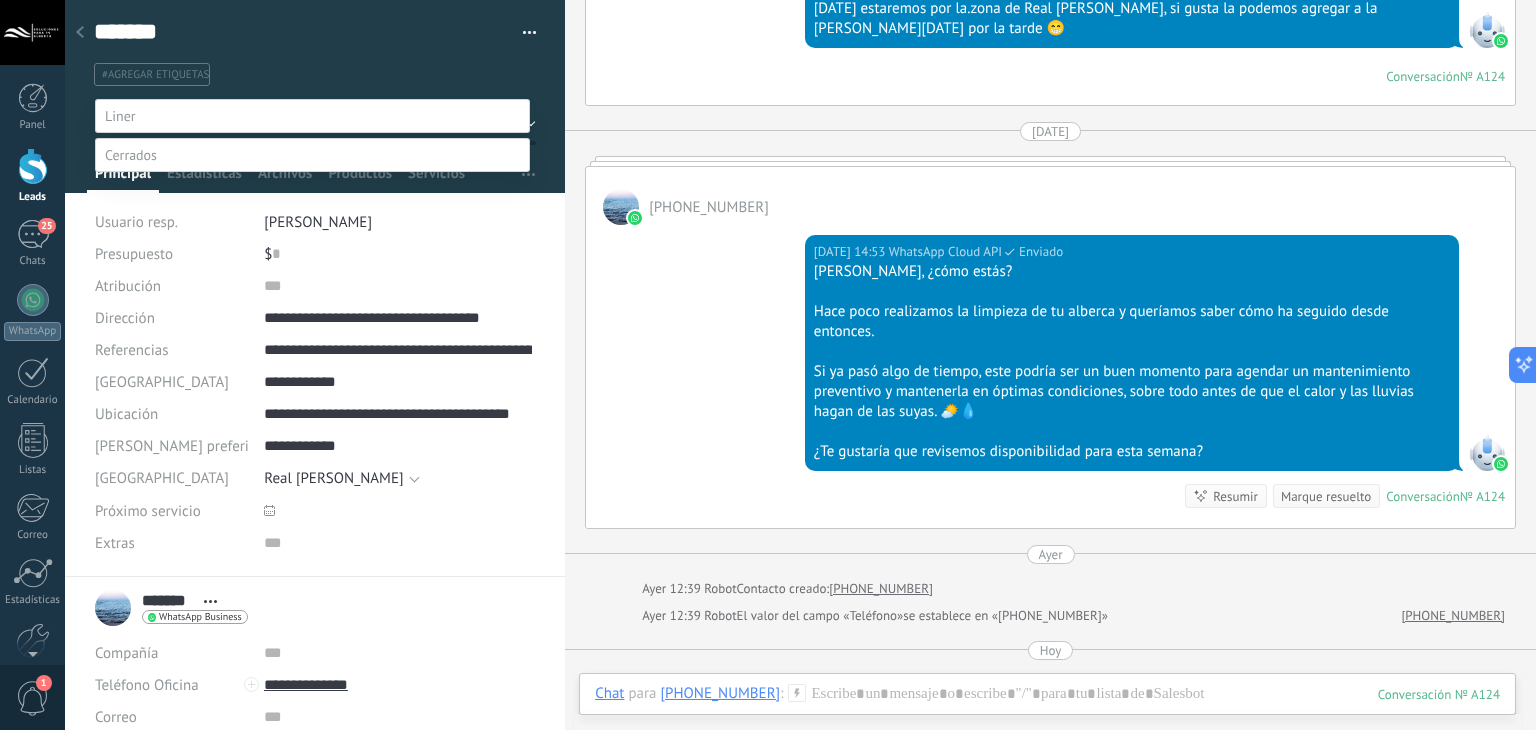 click at bounding box center (131, 155) 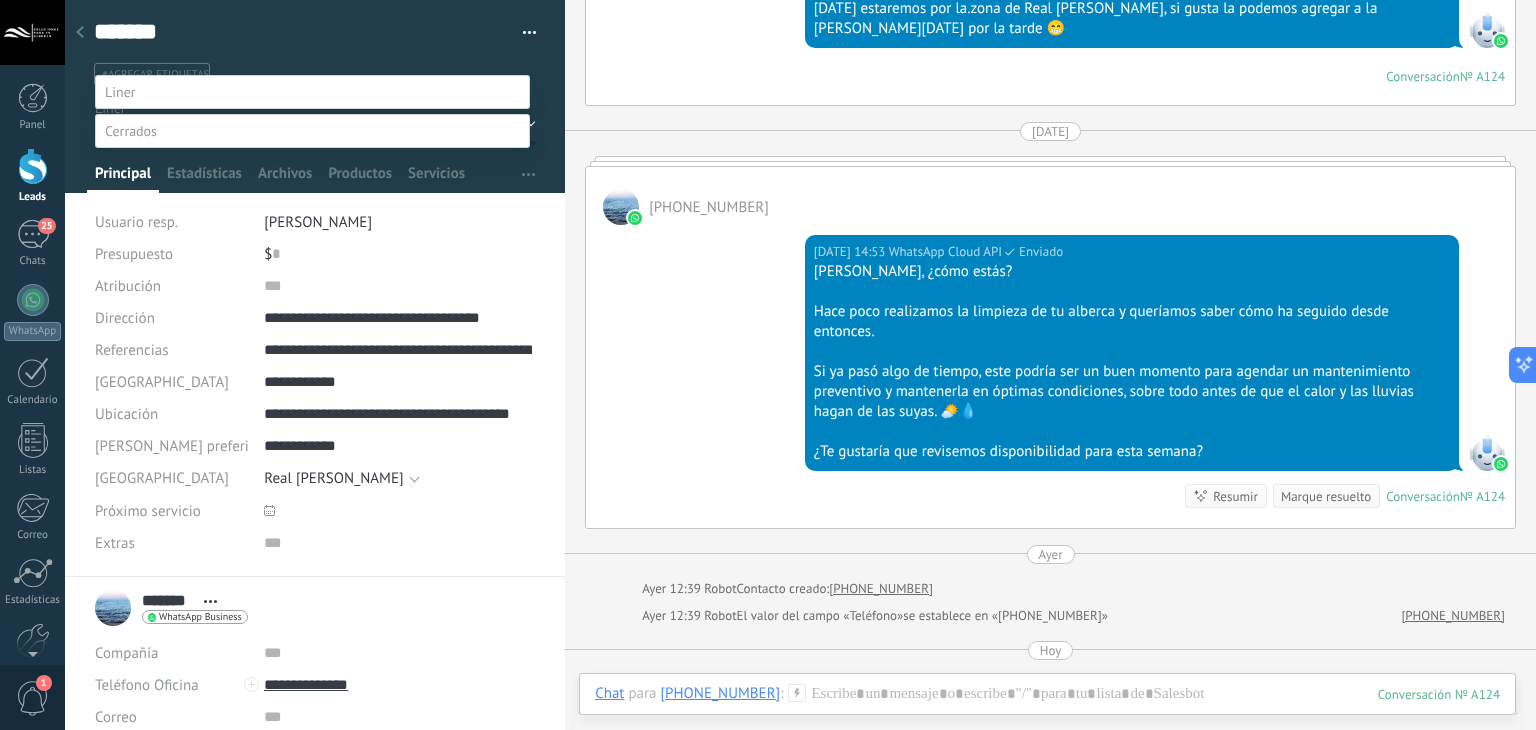 click on "segundo servicio" at bounding box center [0, 0] 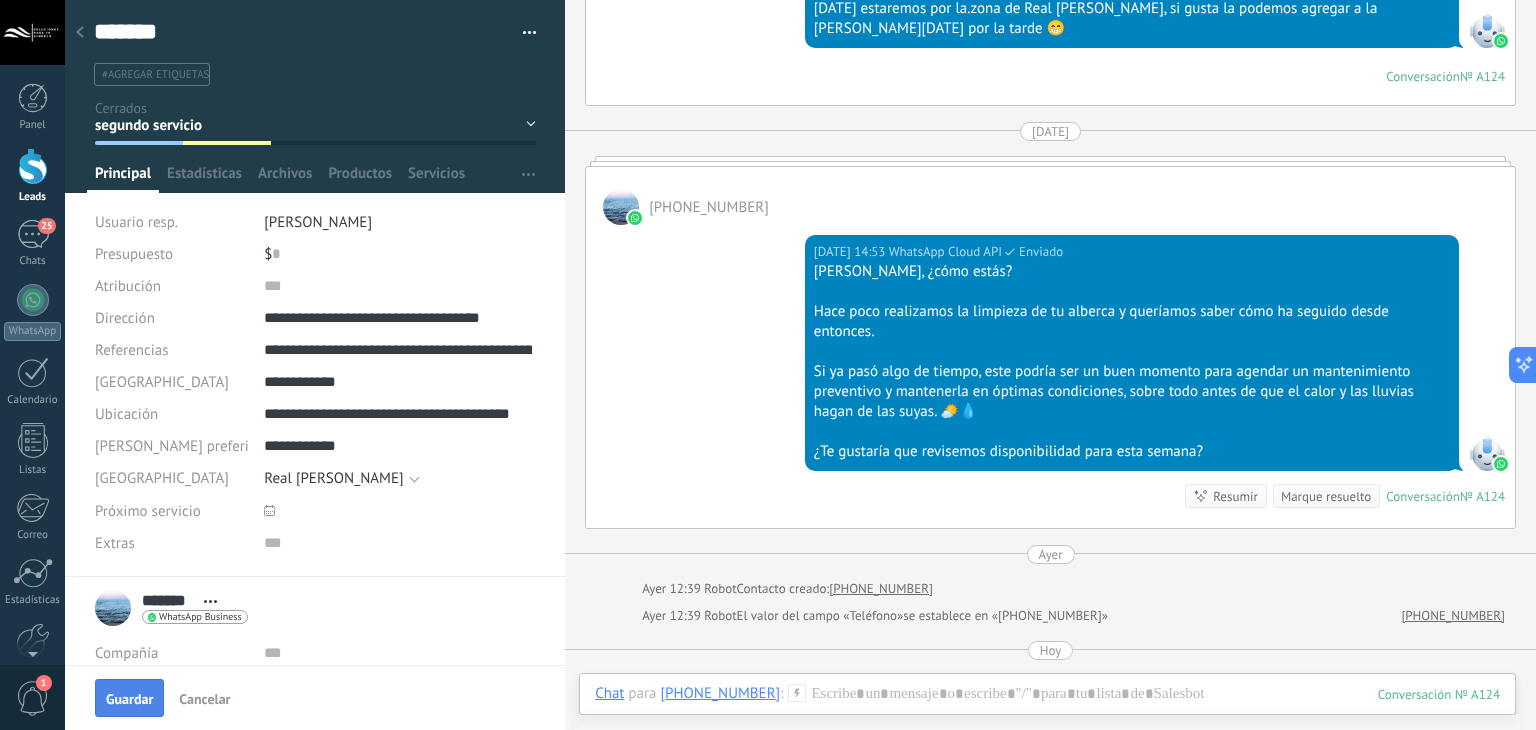 click on "Guardar" at bounding box center [129, 698] 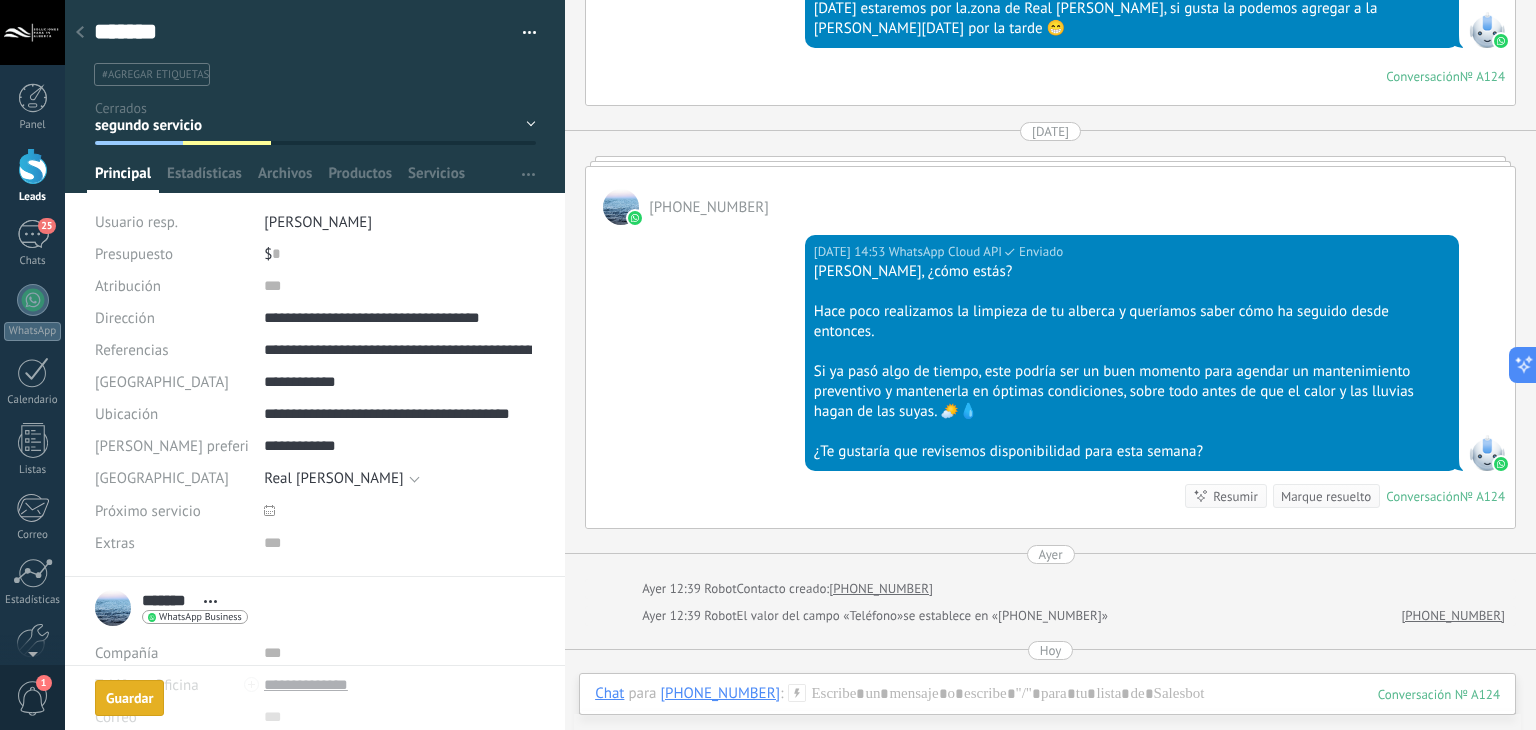 scroll, scrollTop: 2859, scrollLeft: 0, axis: vertical 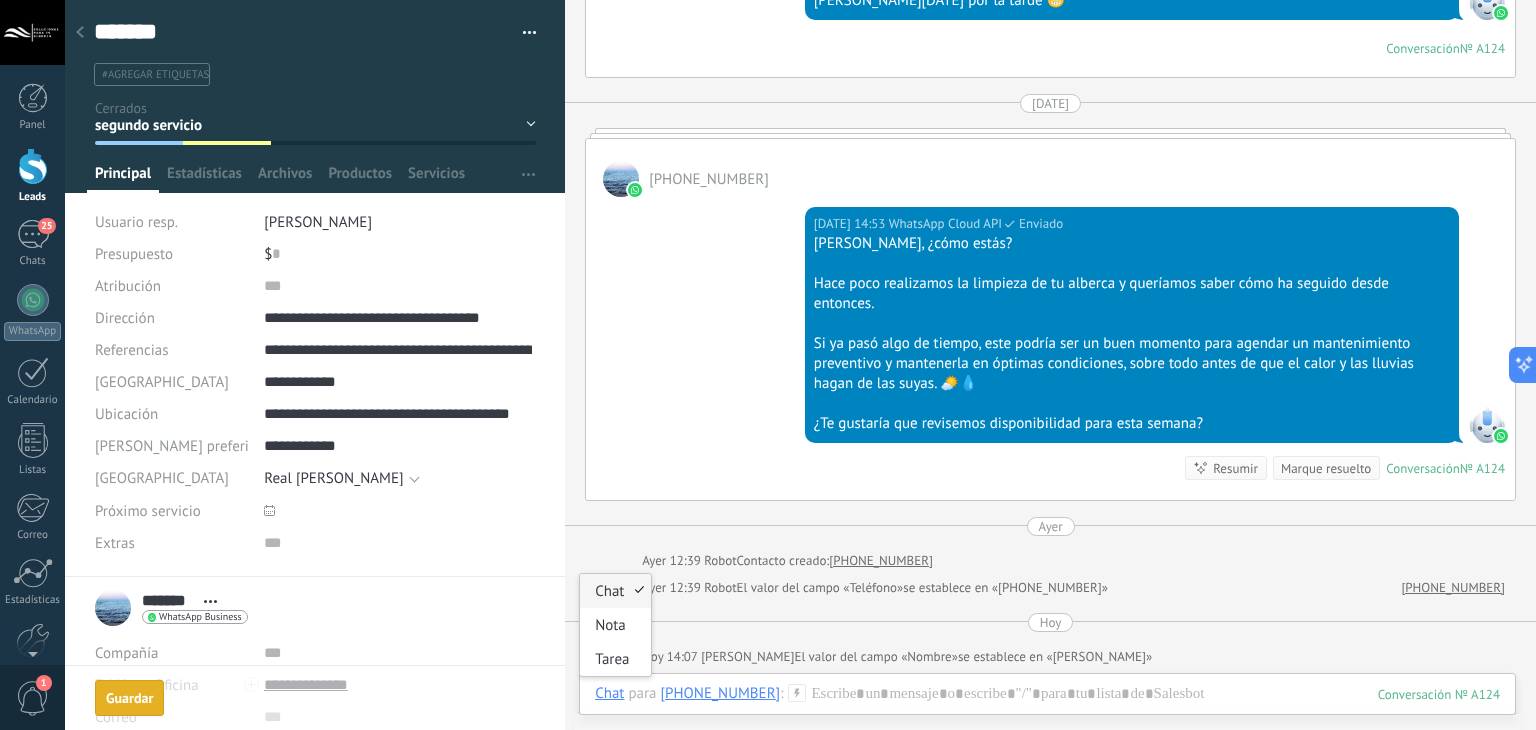 click on "Chat" at bounding box center (609, 693) 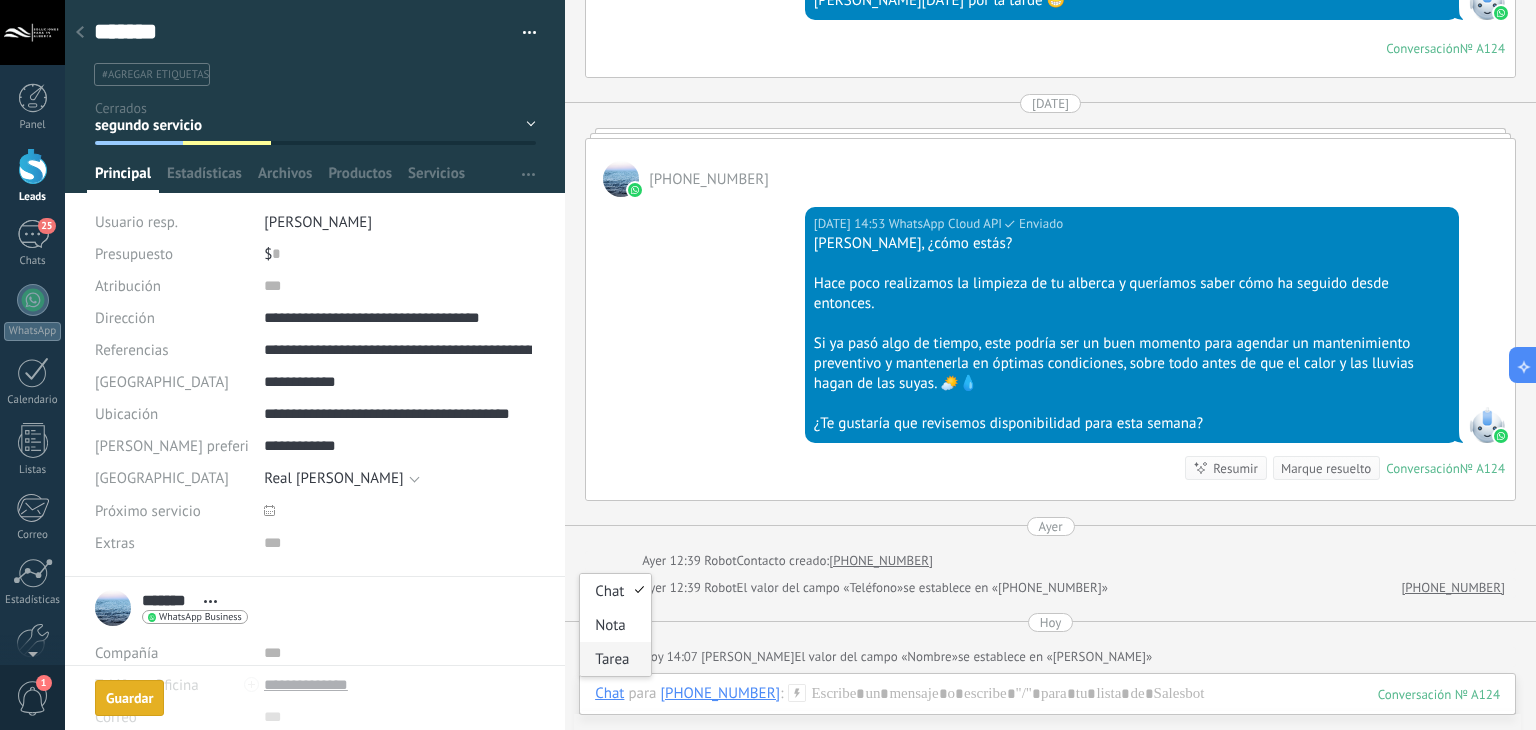 click on "Tarea" at bounding box center [615, 659] 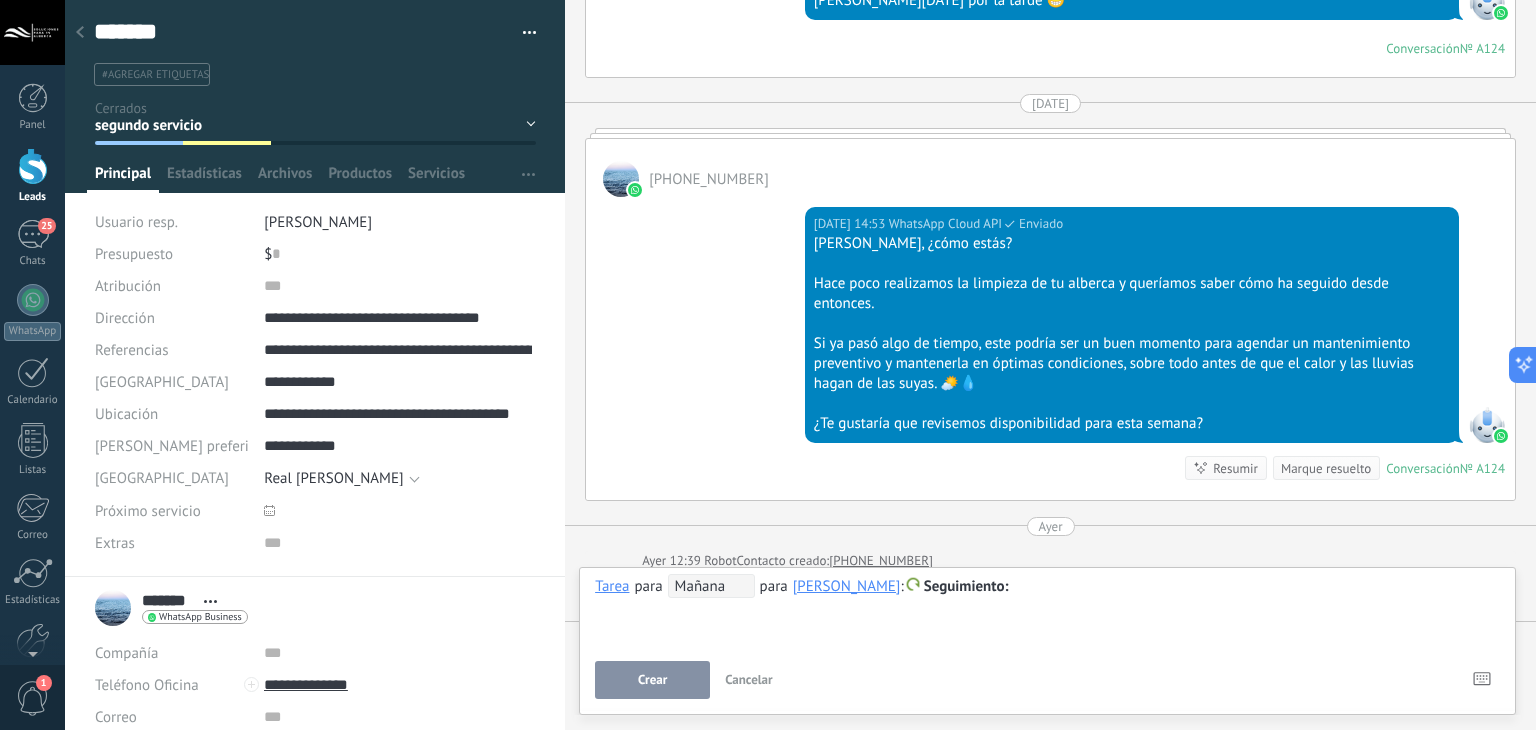 click on "Mañana" at bounding box center [711, 586] 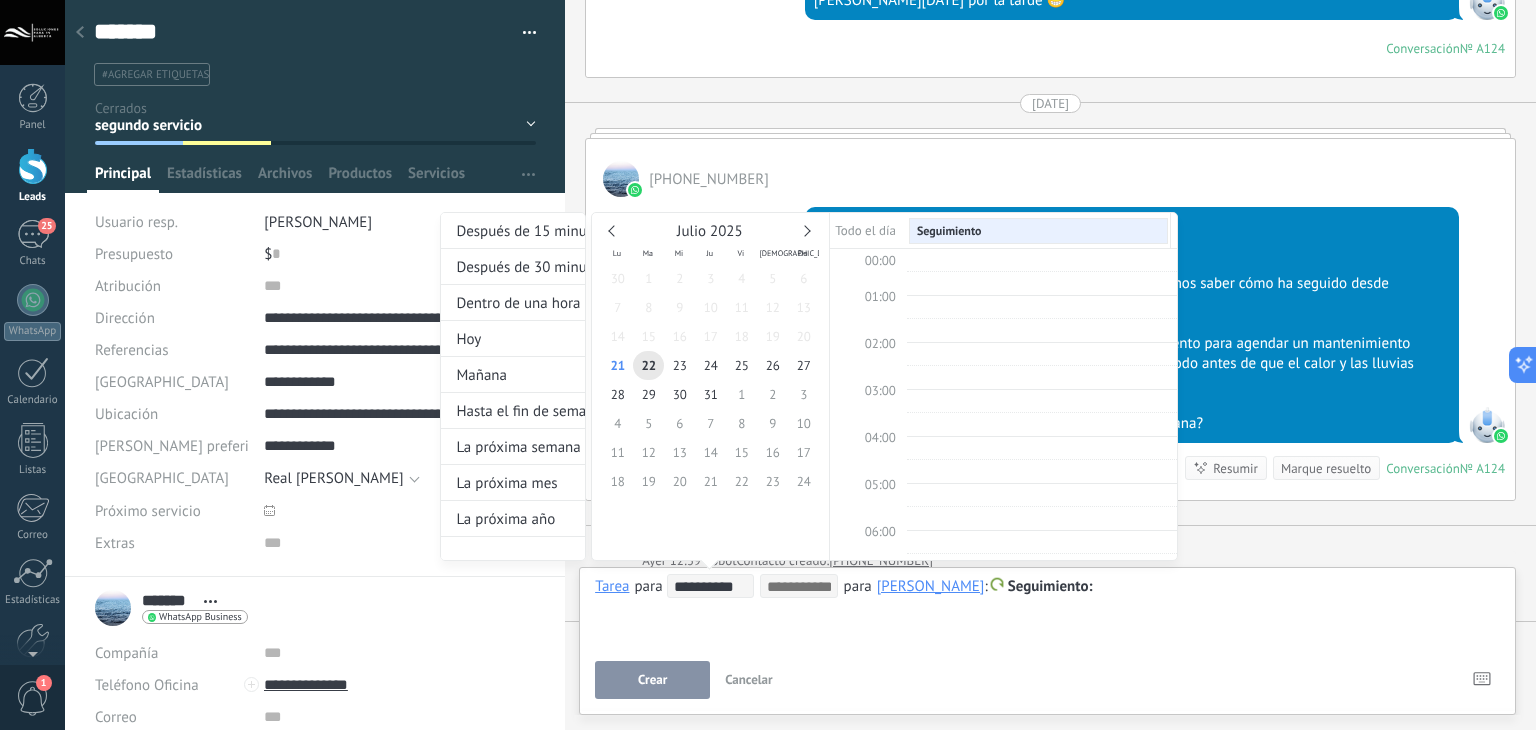 scroll, scrollTop: 374, scrollLeft: 0, axis: vertical 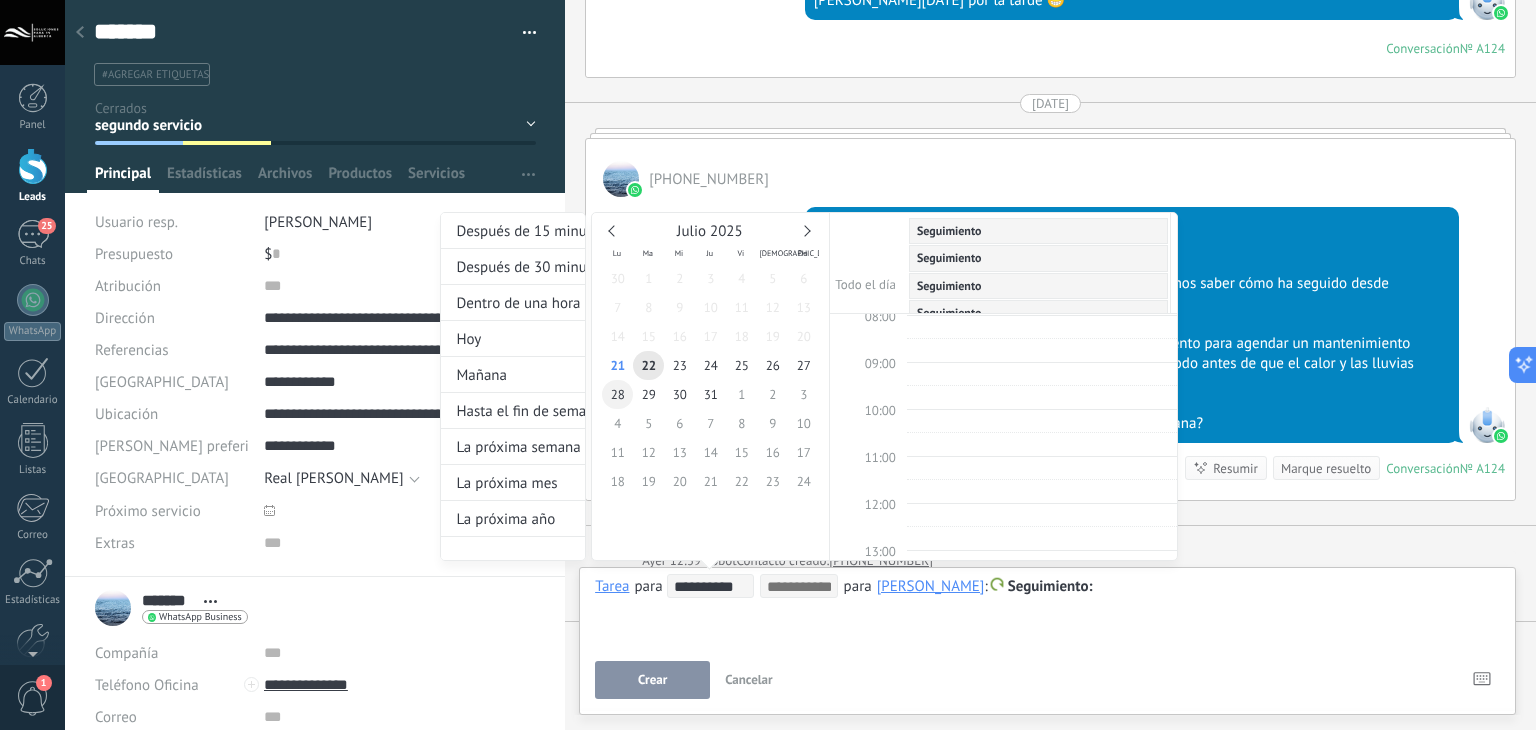 type on "**********" 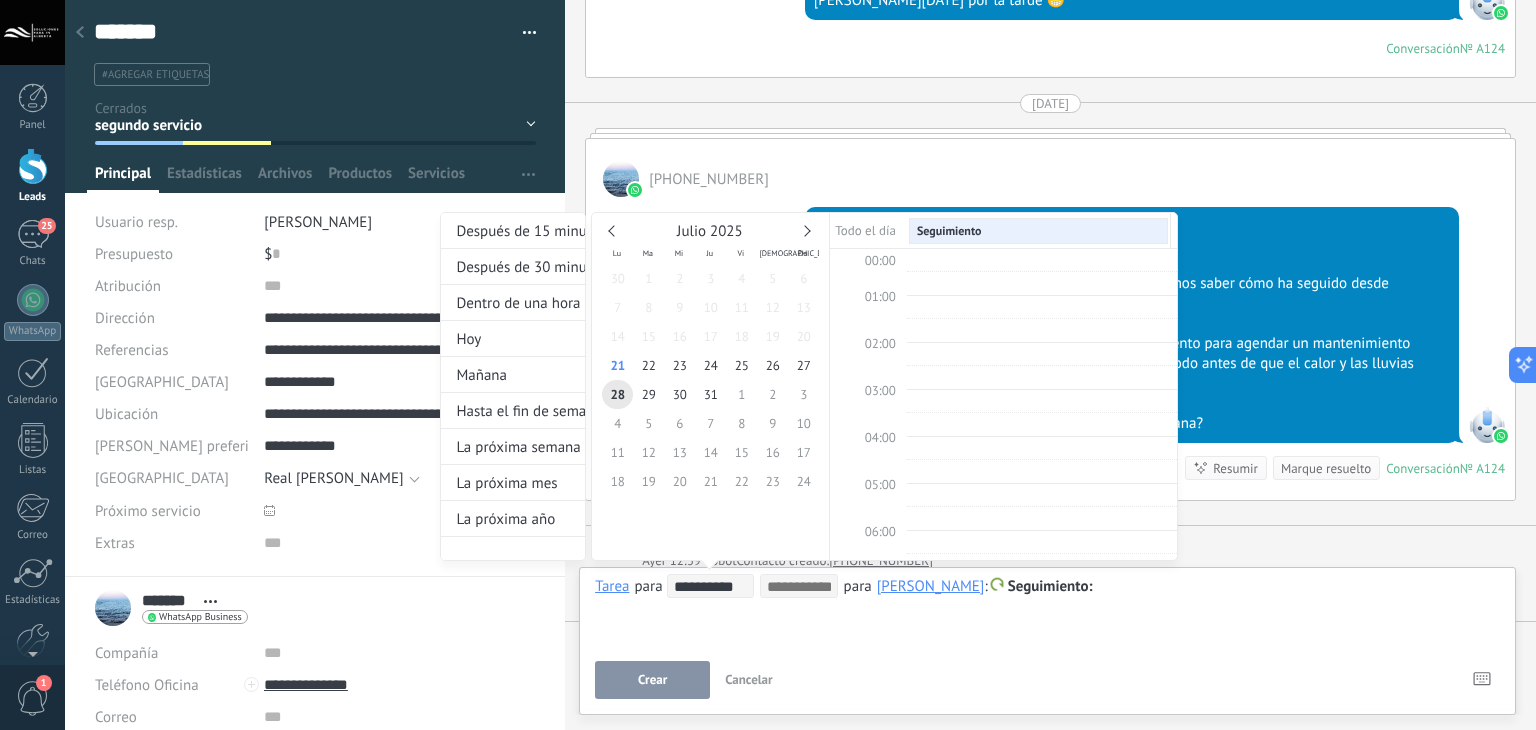 scroll, scrollTop: 374, scrollLeft: 0, axis: vertical 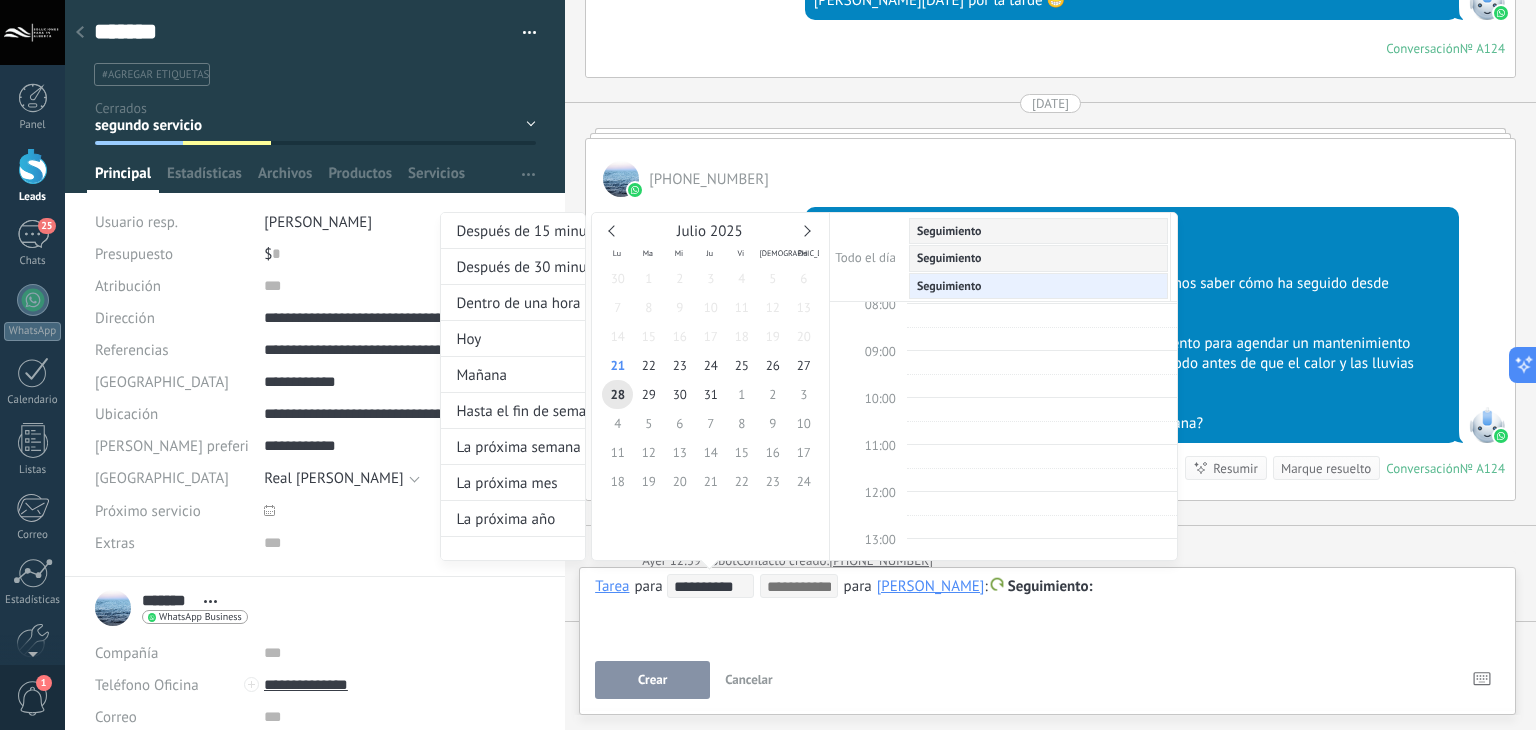 click at bounding box center (768, 365) 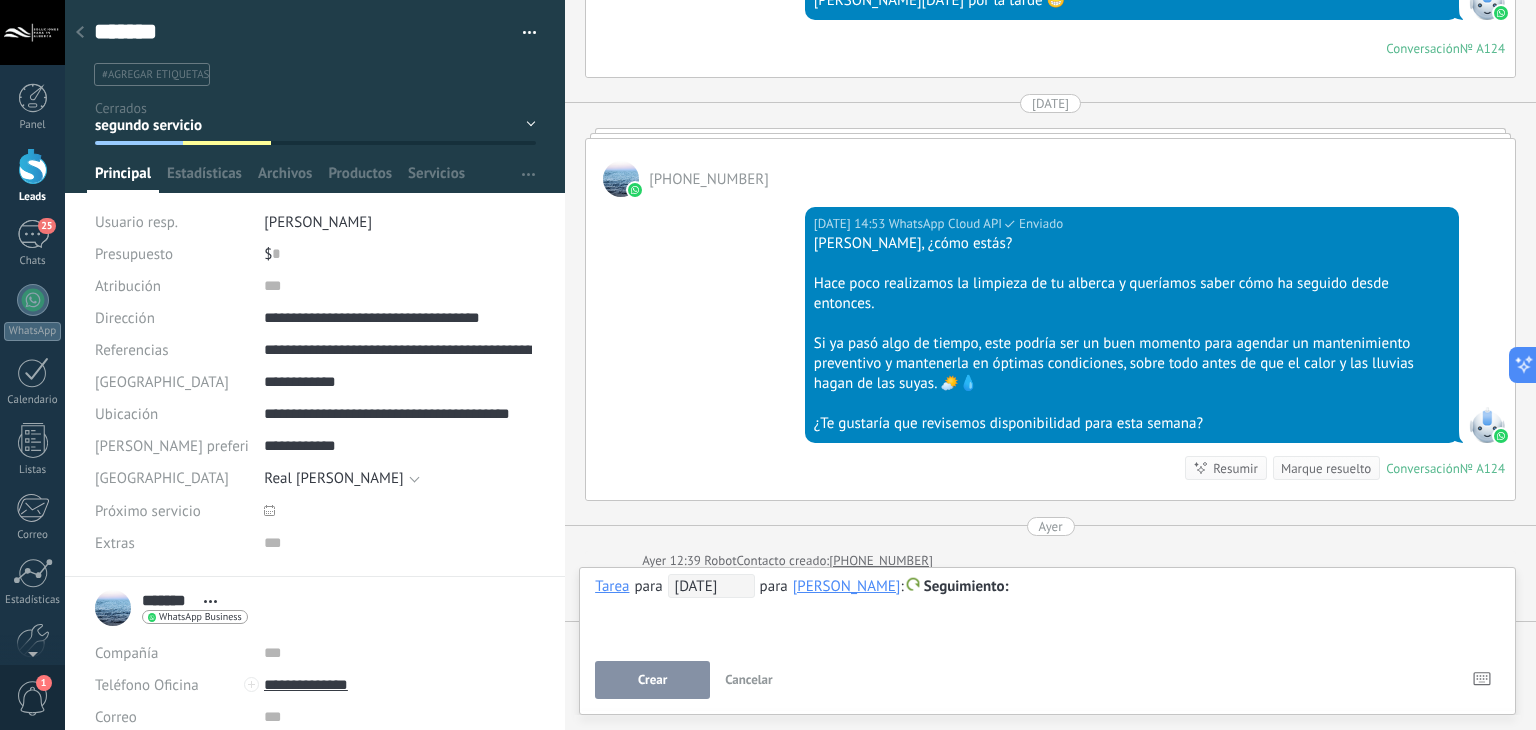 click on "Crear" at bounding box center (652, 680) 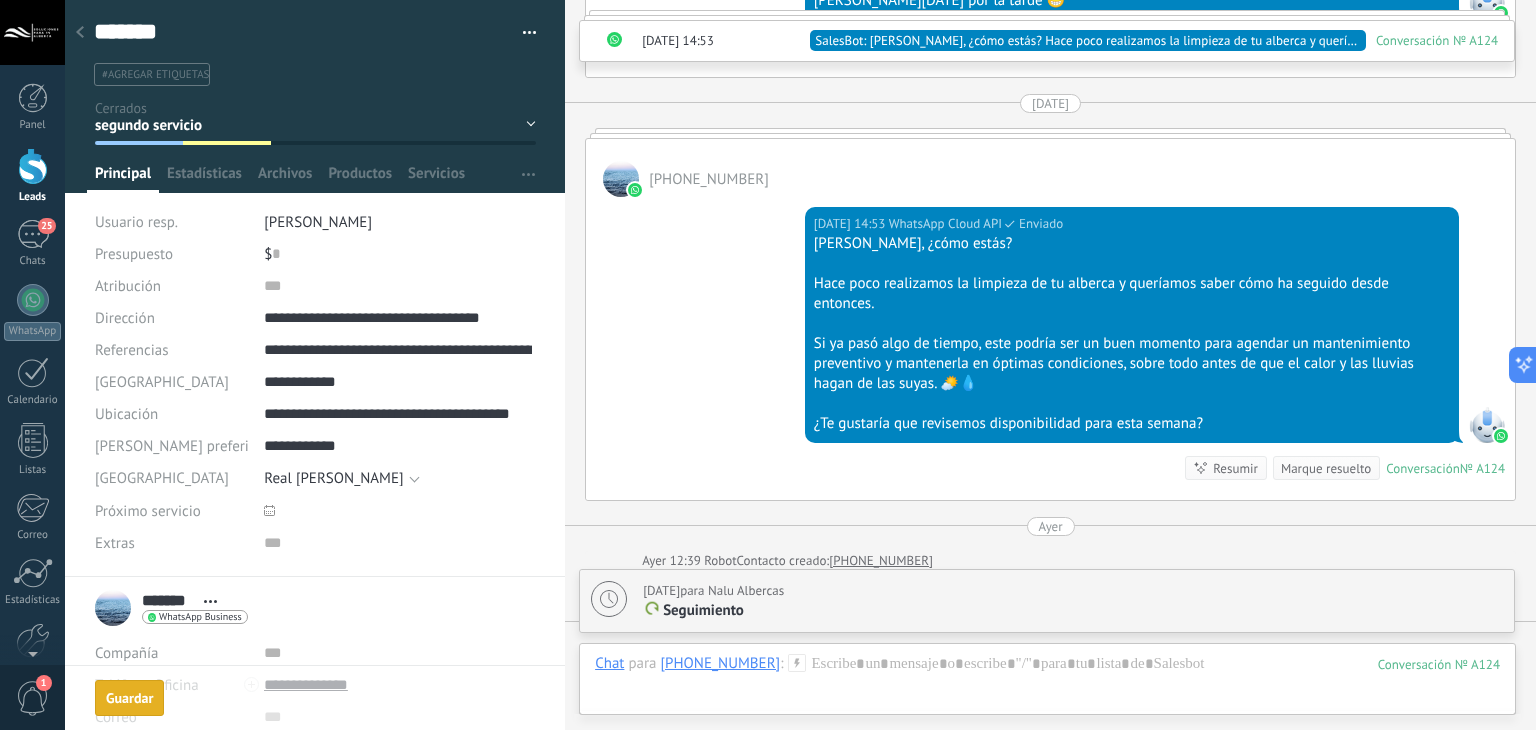 scroll, scrollTop: 3424, scrollLeft: 0, axis: vertical 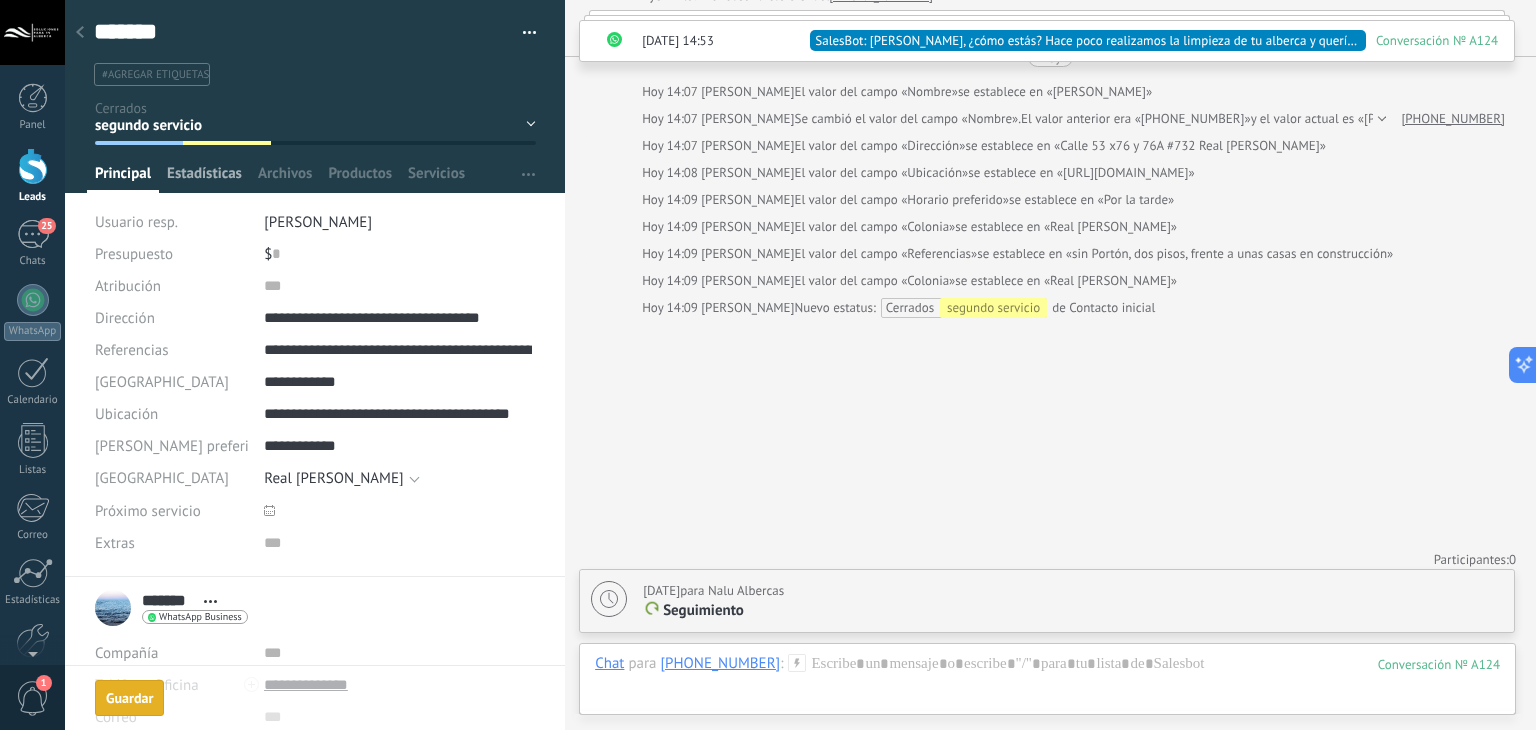 click on "#agregar etiquetas" at bounding box center [155, 75] 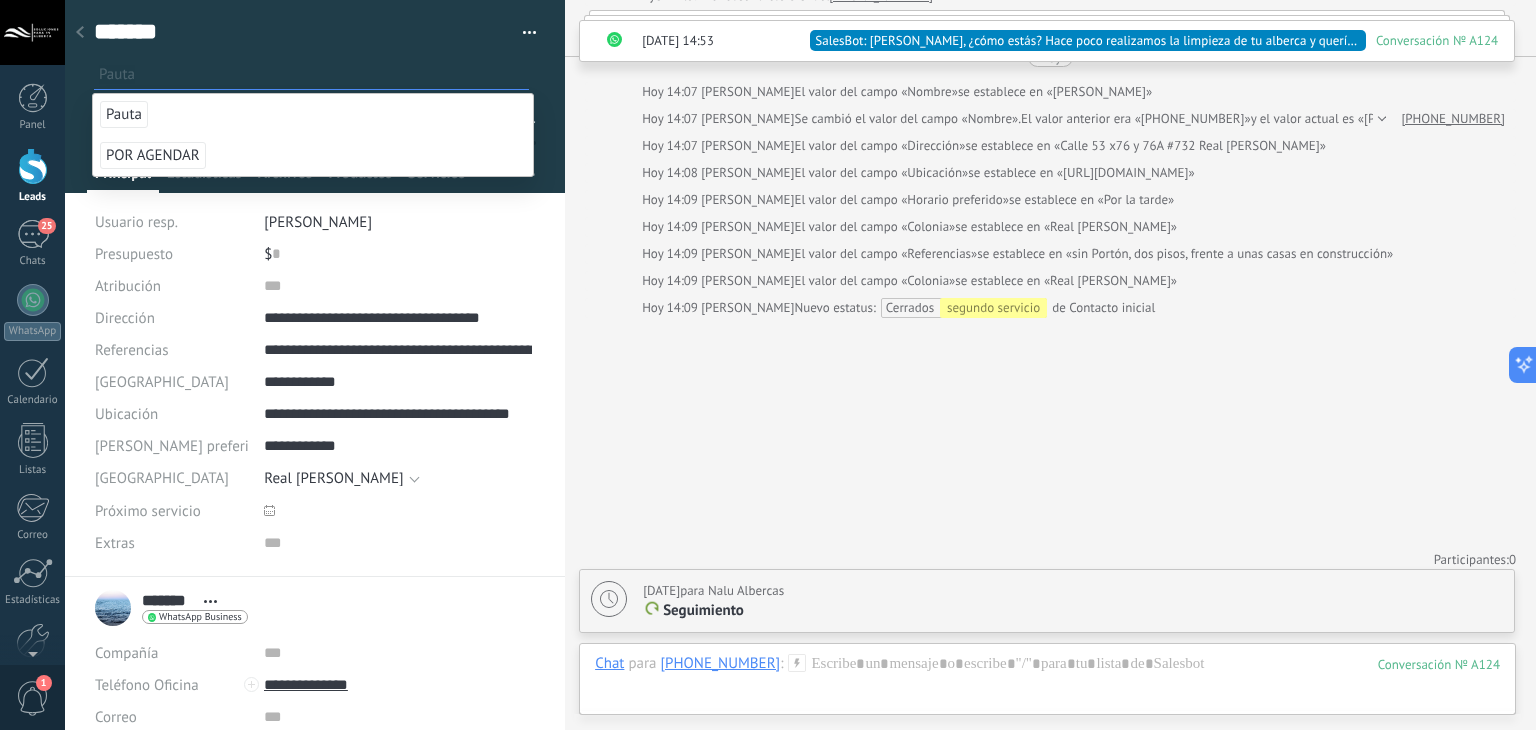 click on "Pauta" at bounding box center (124, 114) 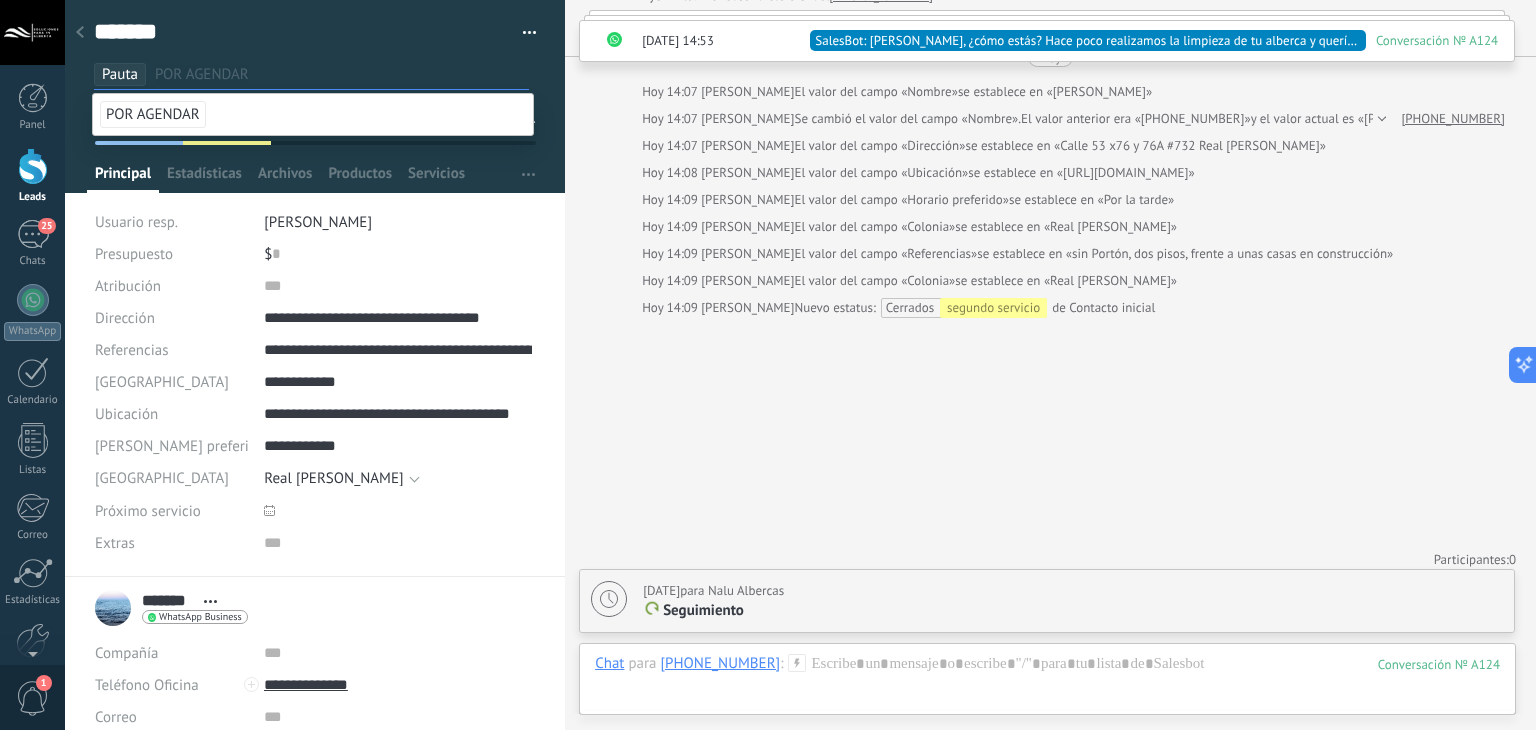 click on "Buscar Carga más 06.07.2025 06.07.2025 07:14 Robot  Lead creado:  Lead #1391924 06.07.2025 07:14 Enrique  ¡Hola, quiero agendar un mantenimiento! 06.07.2025 07:14 WhatsApp Cloud API  Error Este tipo de mensaje no se puede mostrar porque aún no es compatible. Conversación  № A124 Conversación № A124 +5219999034828  06.07.2025 09:01 WhatsApp Cloud API  Entregado Hola buenos días 06.07.2025 09:01 WhatsApp Cloud API  Entregado Claro, su alberca se encuentra llena o vacía ? 06.07.2025 09:09 Enrique  Esta llena 06.07.2025 09:10 Enrique  Es de 4x3m 06.07.2025 09:11 Enrique  Este mensaje incluye contenido multimedia y se recibió hace más de 14 días  antes de que conectaras WhatsApp a Kommo. Solo puedes verlo en la aplicación de WhatsApp Business. 06.07.2025 09:12 Enrique  Me gustaría saber si puede ser hoy mismo? 06.07.2025 09:15 WhatsApp Cloud API  Entregado Nos podría apoyar con la siguiente información     1.Nombre: 2.Dirección: 3.Referencia (portón café, dos pisos, etc):" at bounding box center [1050, -1344] 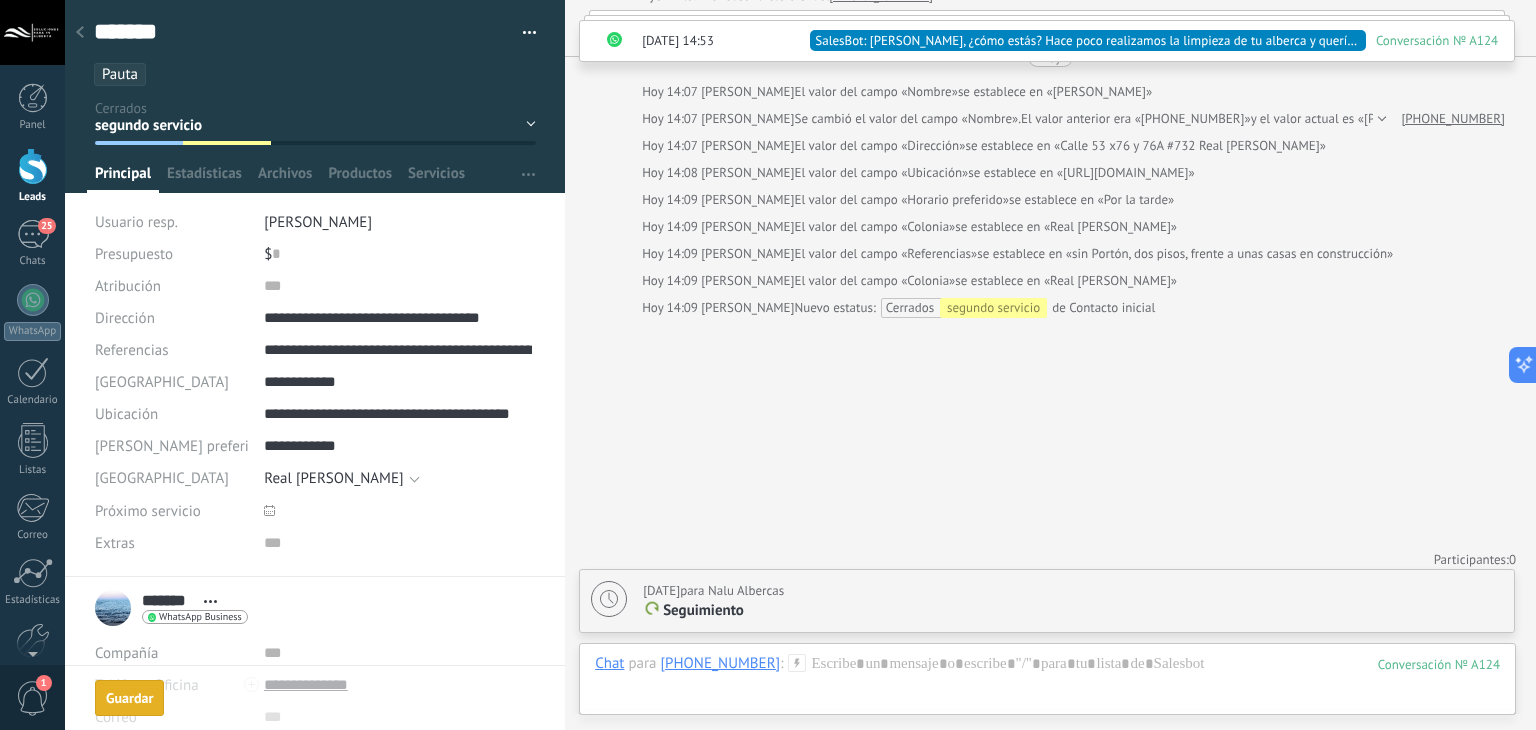 click on "Guardar" at bounding box center (129, 698) 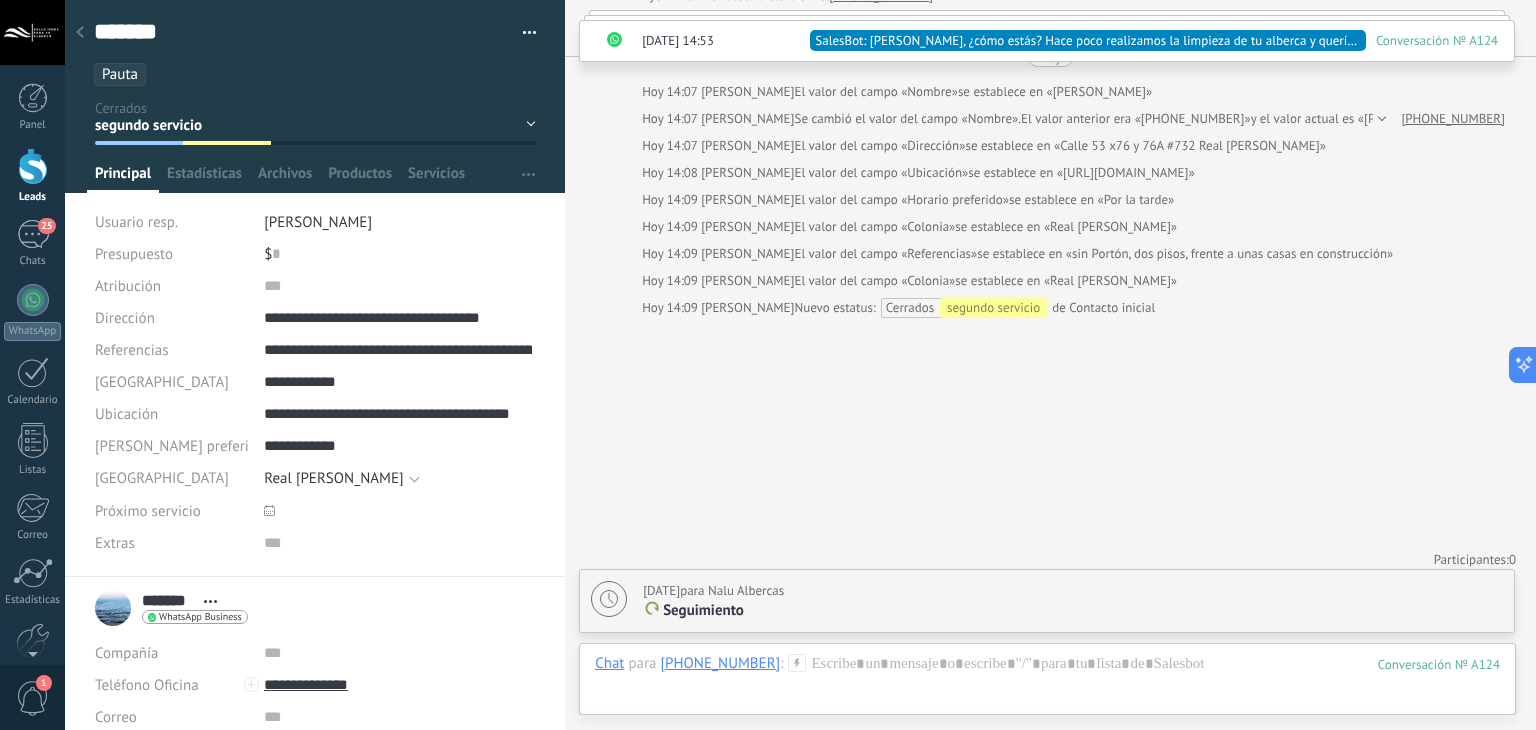 click 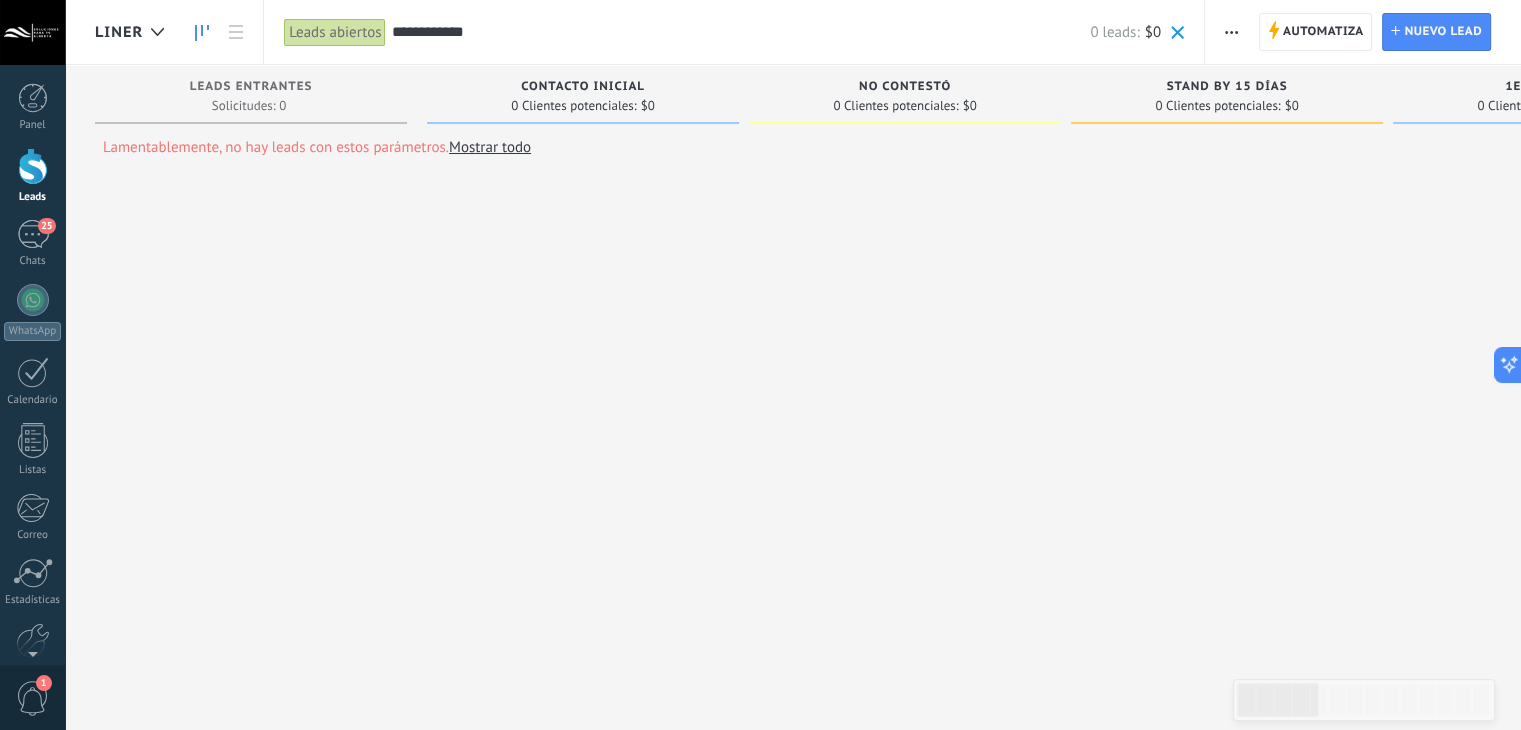 click on "**********" at bounding box center (787, 32) 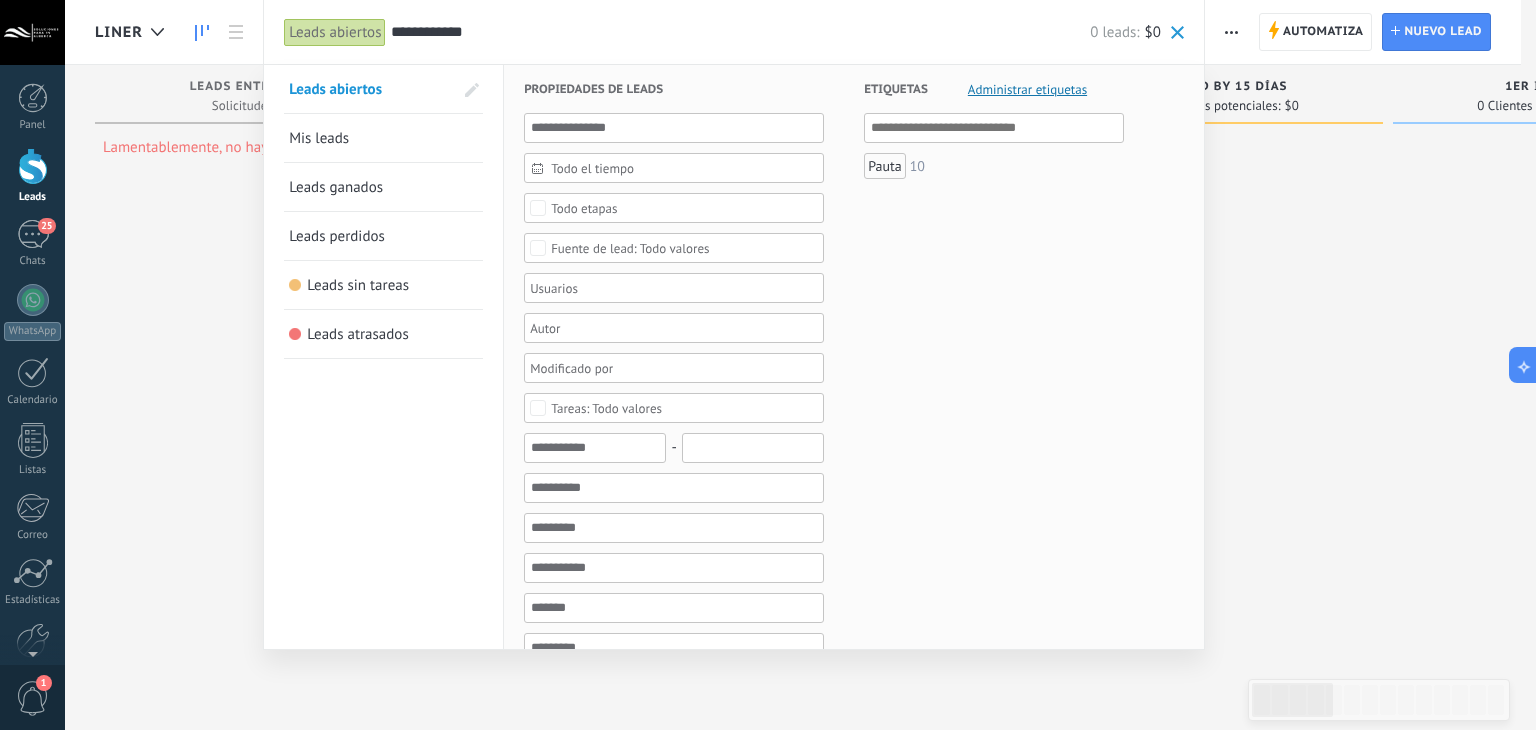 click on "**********" at bounding box center (740, 32) 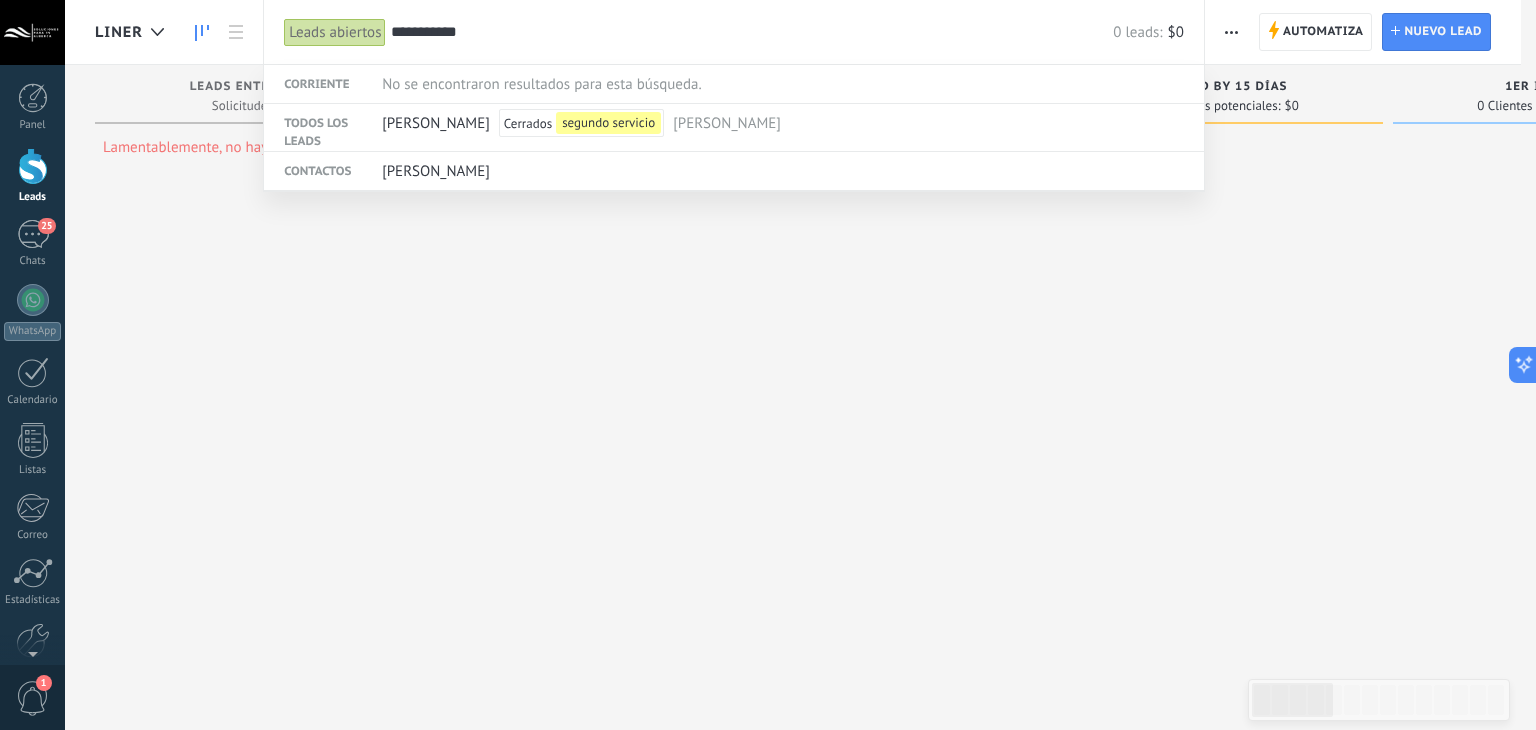 type on "**********" 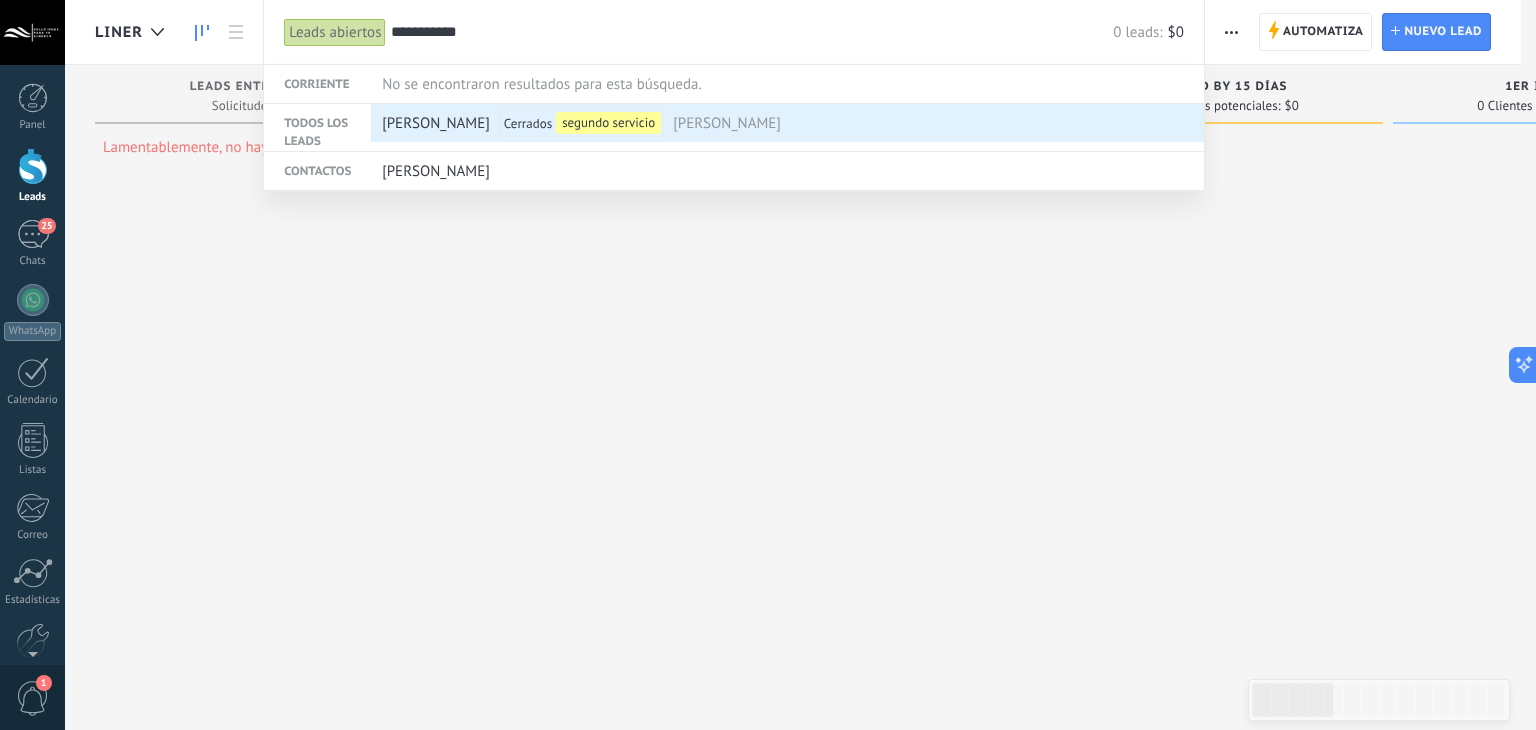 click on "Enrique    Cerrados segundo servicio    Enrique" at bounding box center (783, 124) 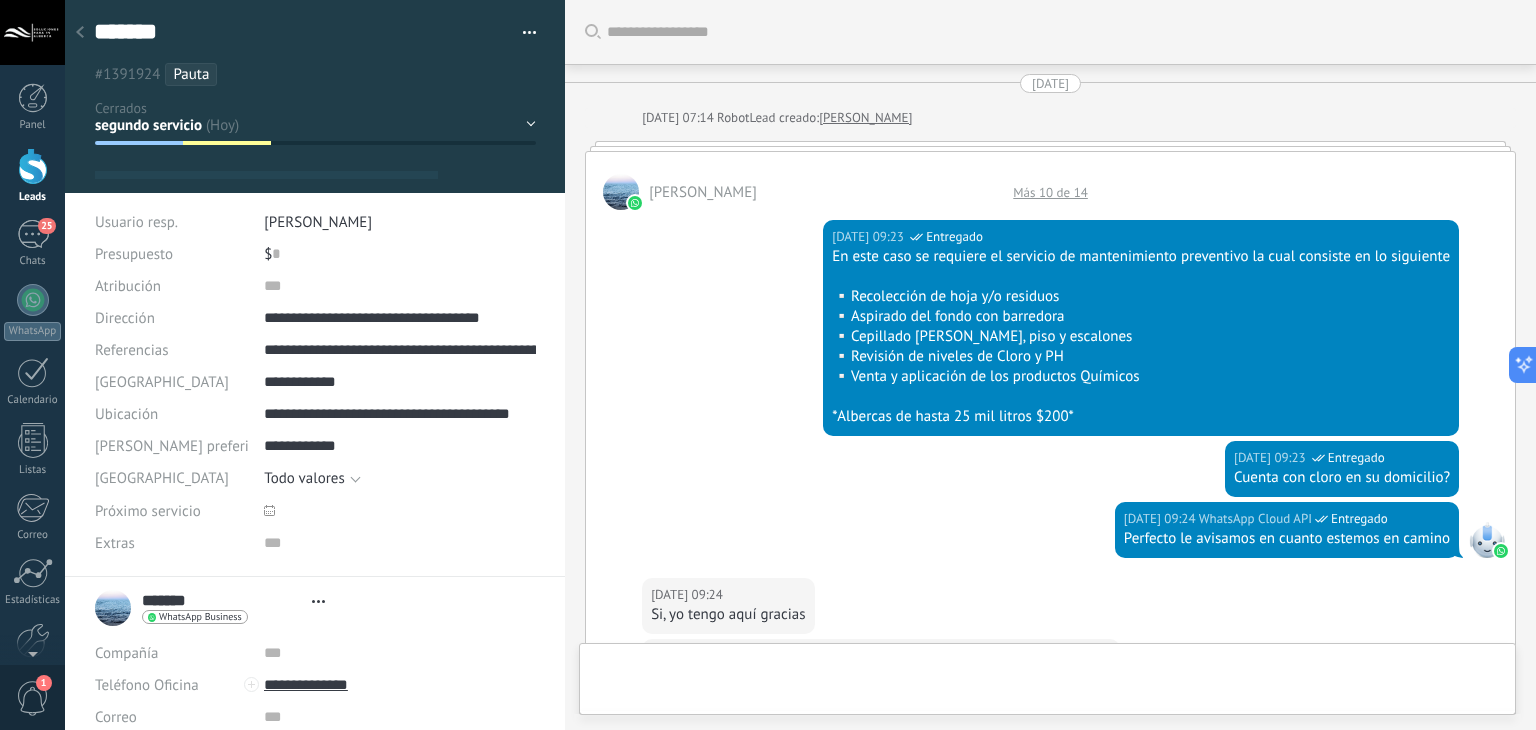 type on "*******" 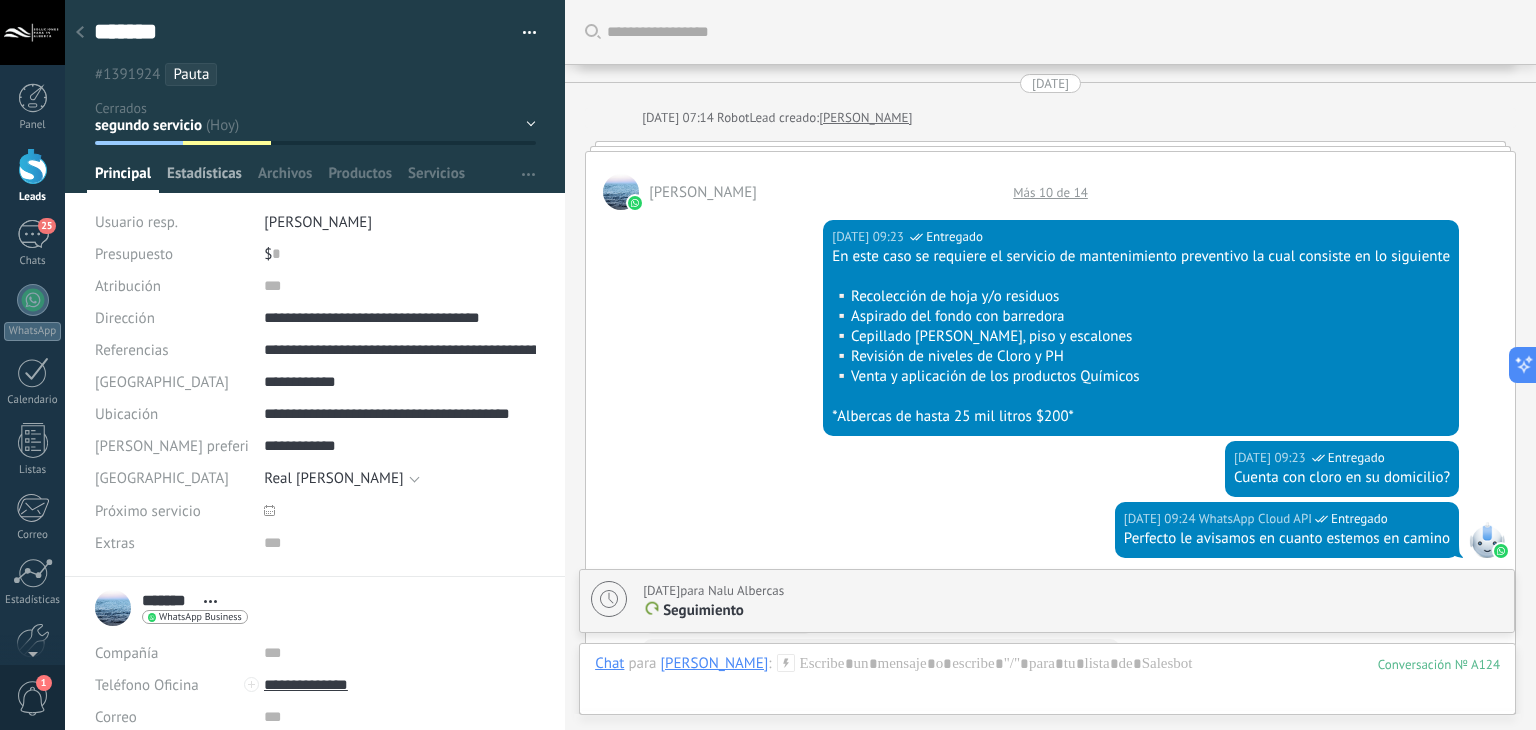 scroll, scrollTop: 29, scrollLeft: 0, axis: vertical 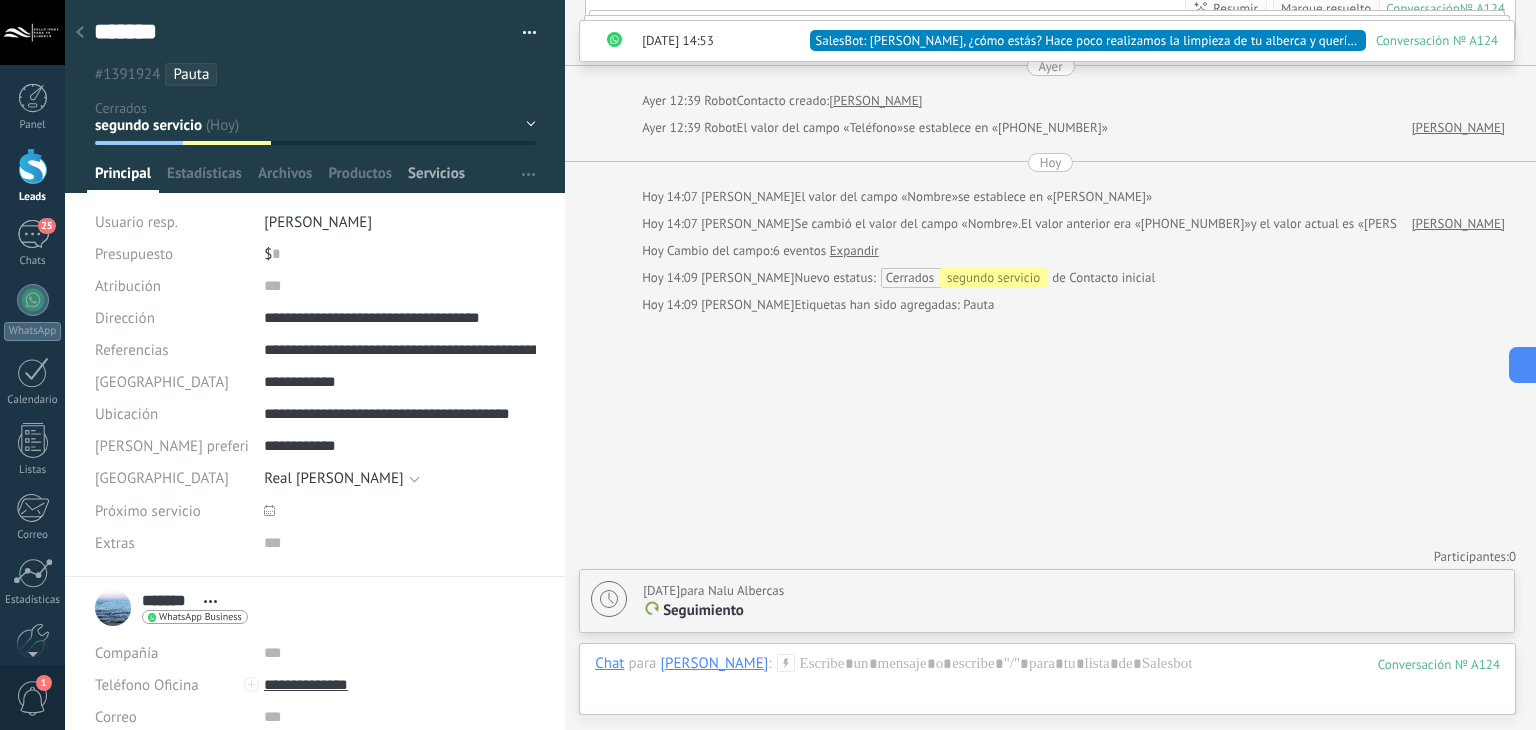click on "Servicios" at bounding box center (436, 178) 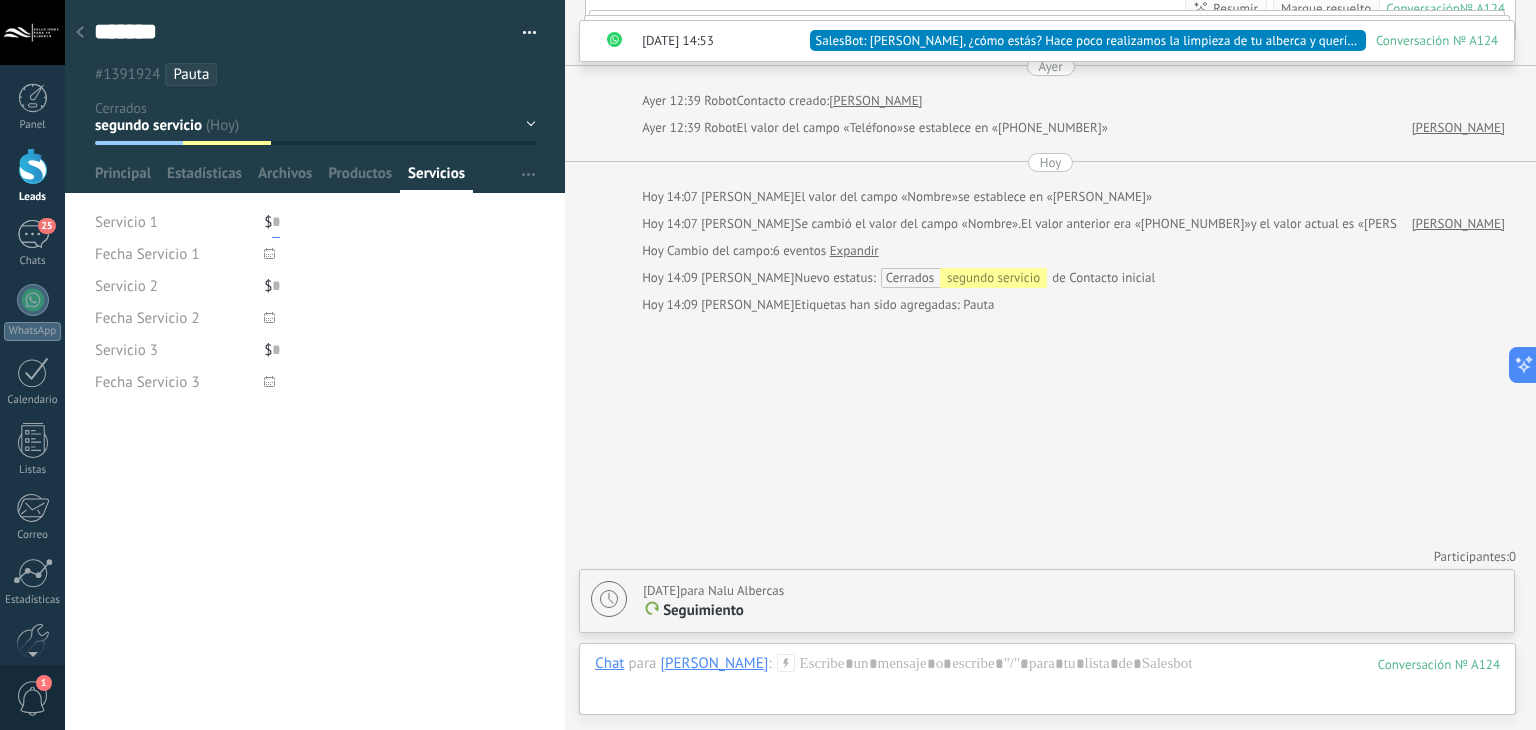 click at bounding box center [276, 222] 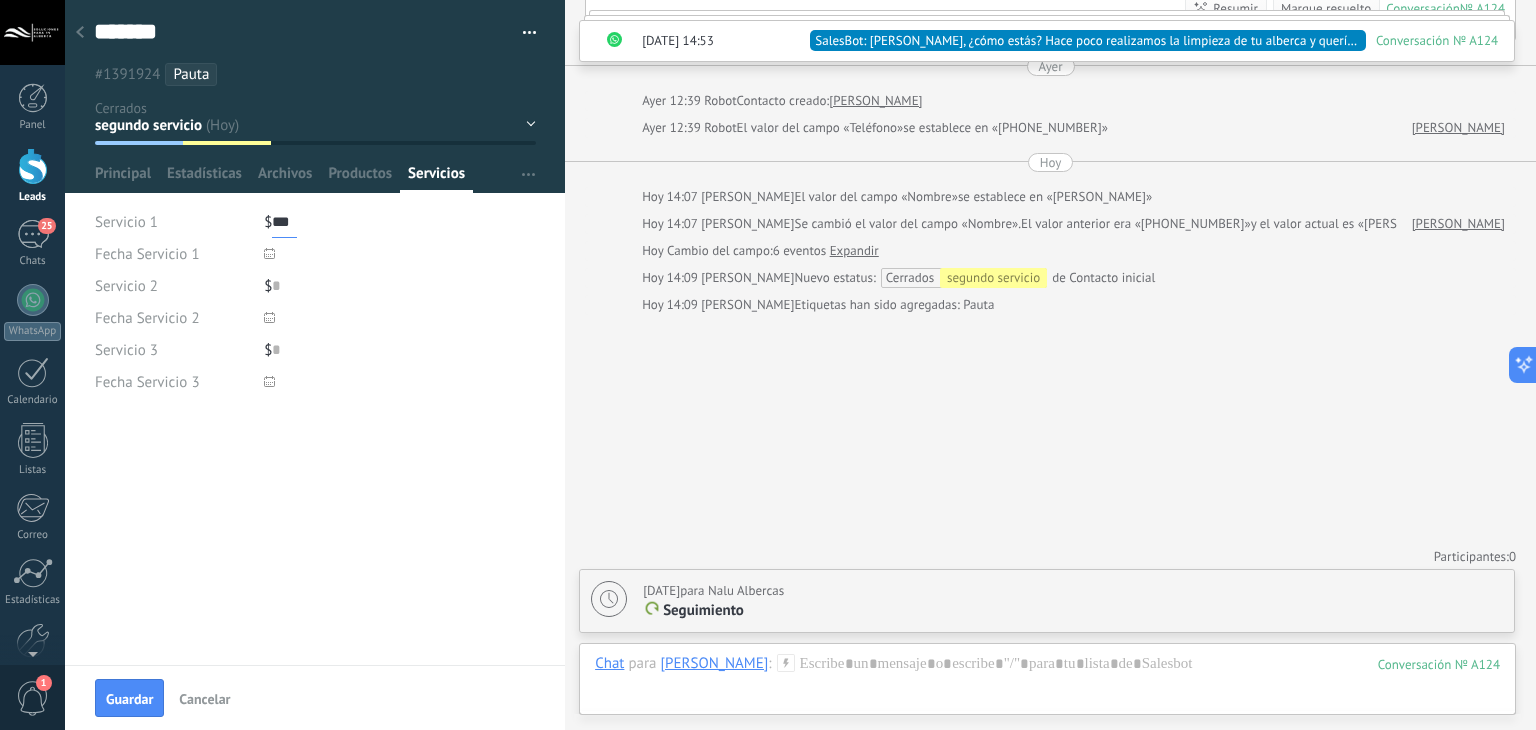 type on "***" 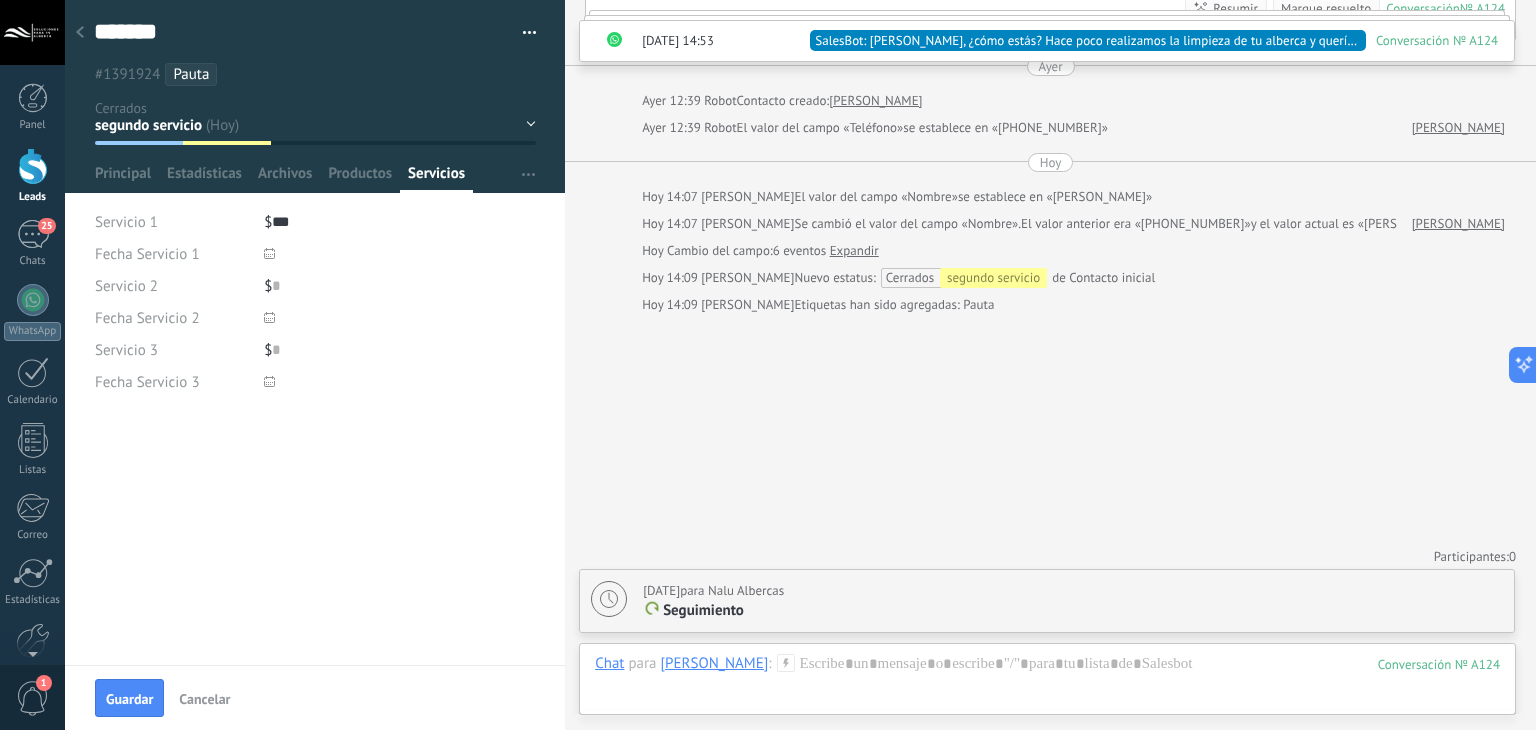 click 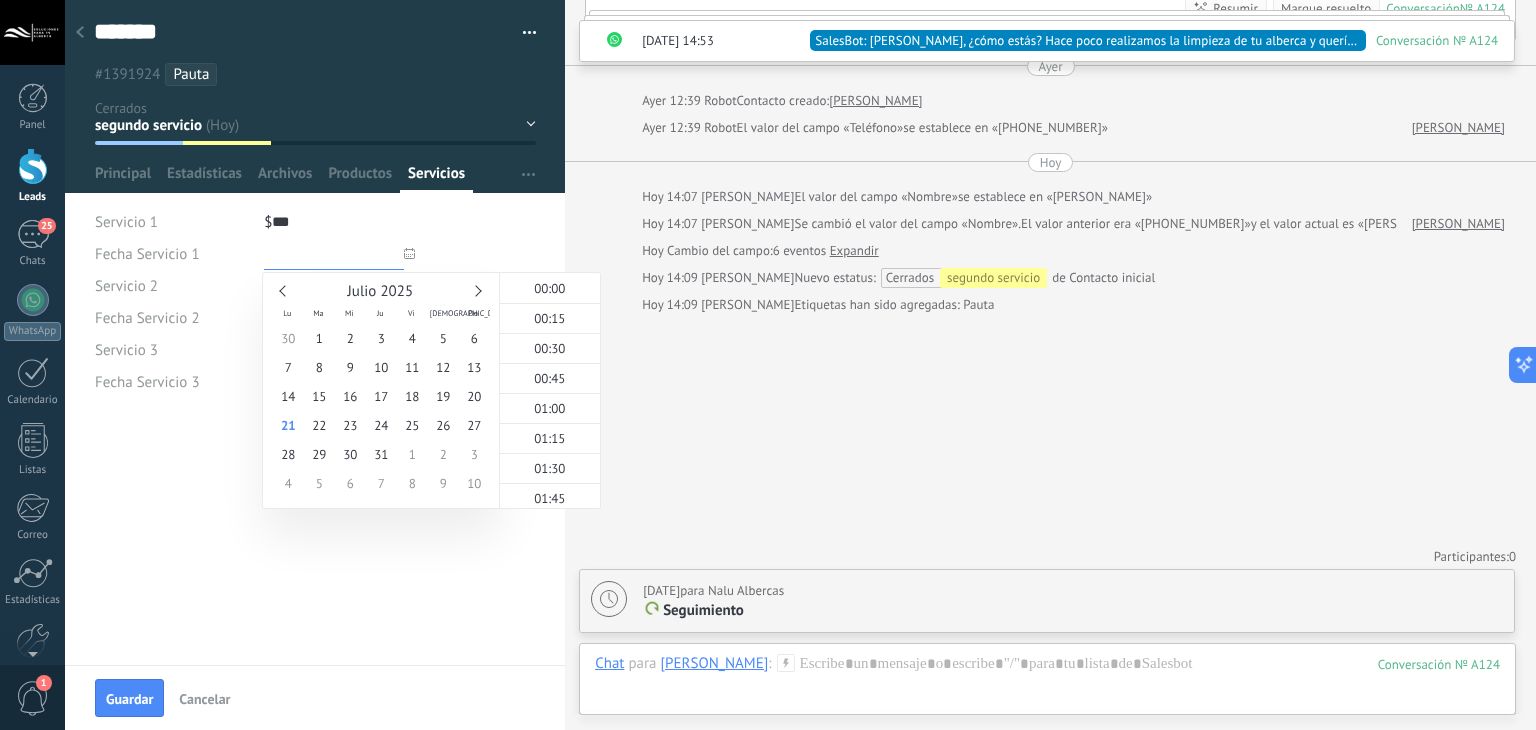 scroll, scrollTop: 1582, scrollLeft: 0, axis: vertical 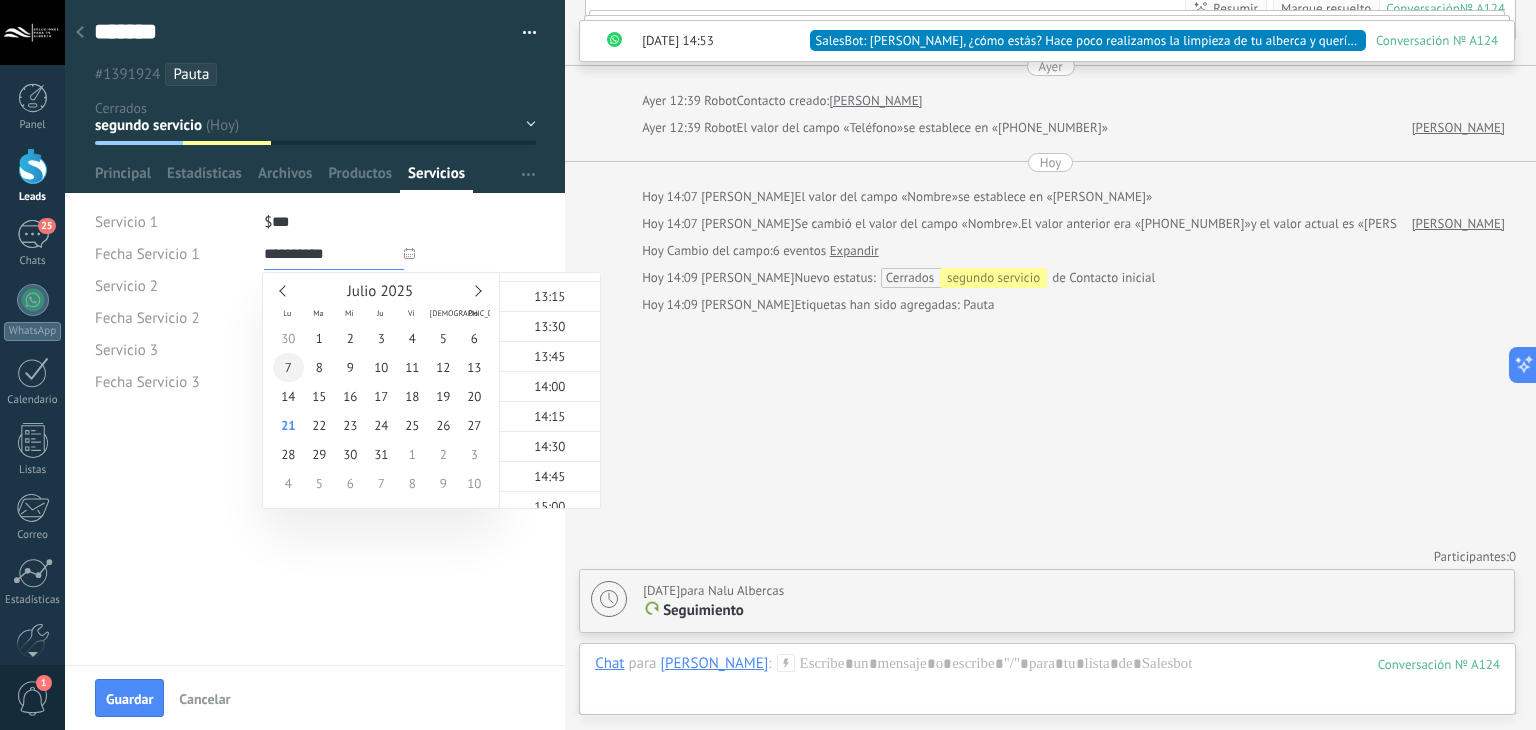 type on "**********" 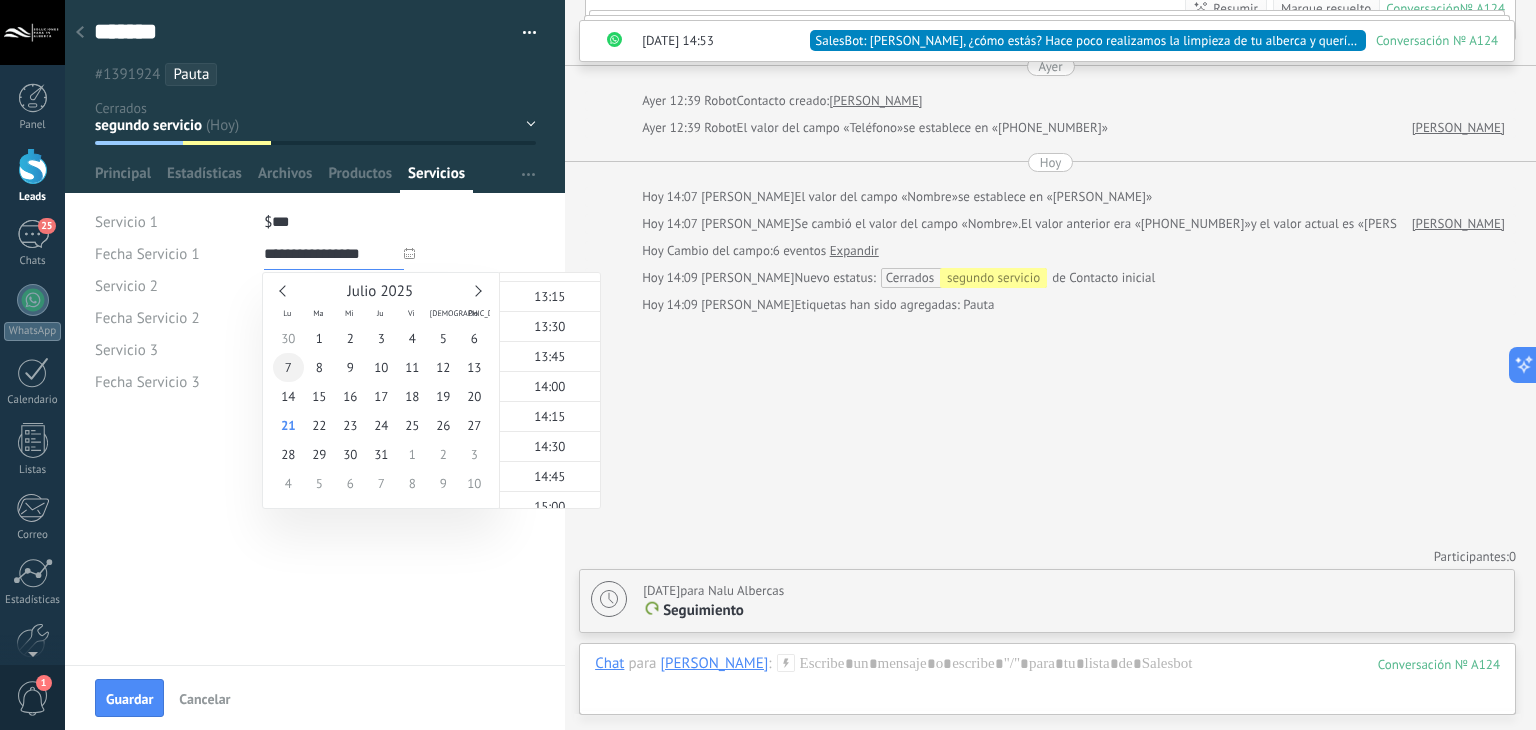 click on "7" at bounding box center (288, 367) 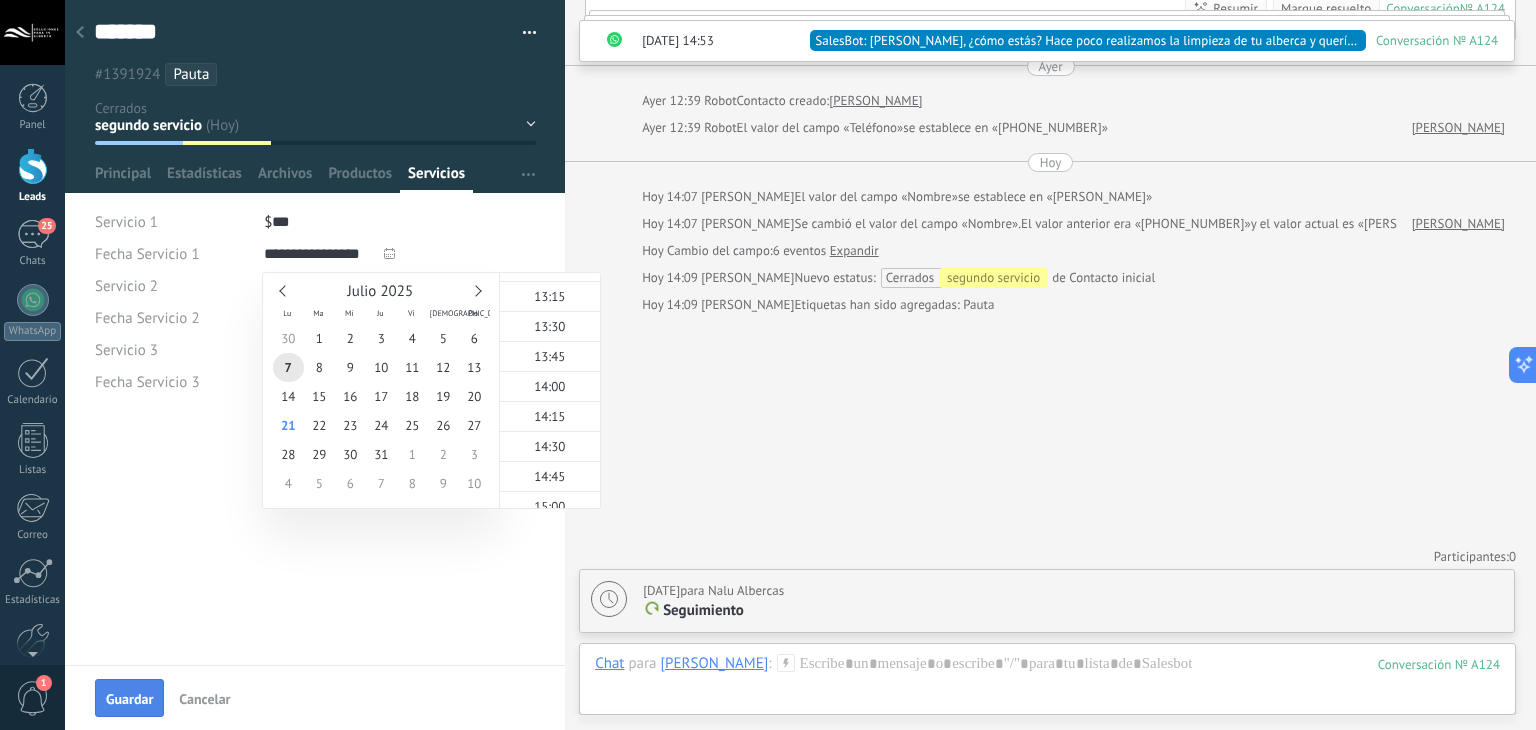 click on "Guardar" at bounding box center (129, 699) 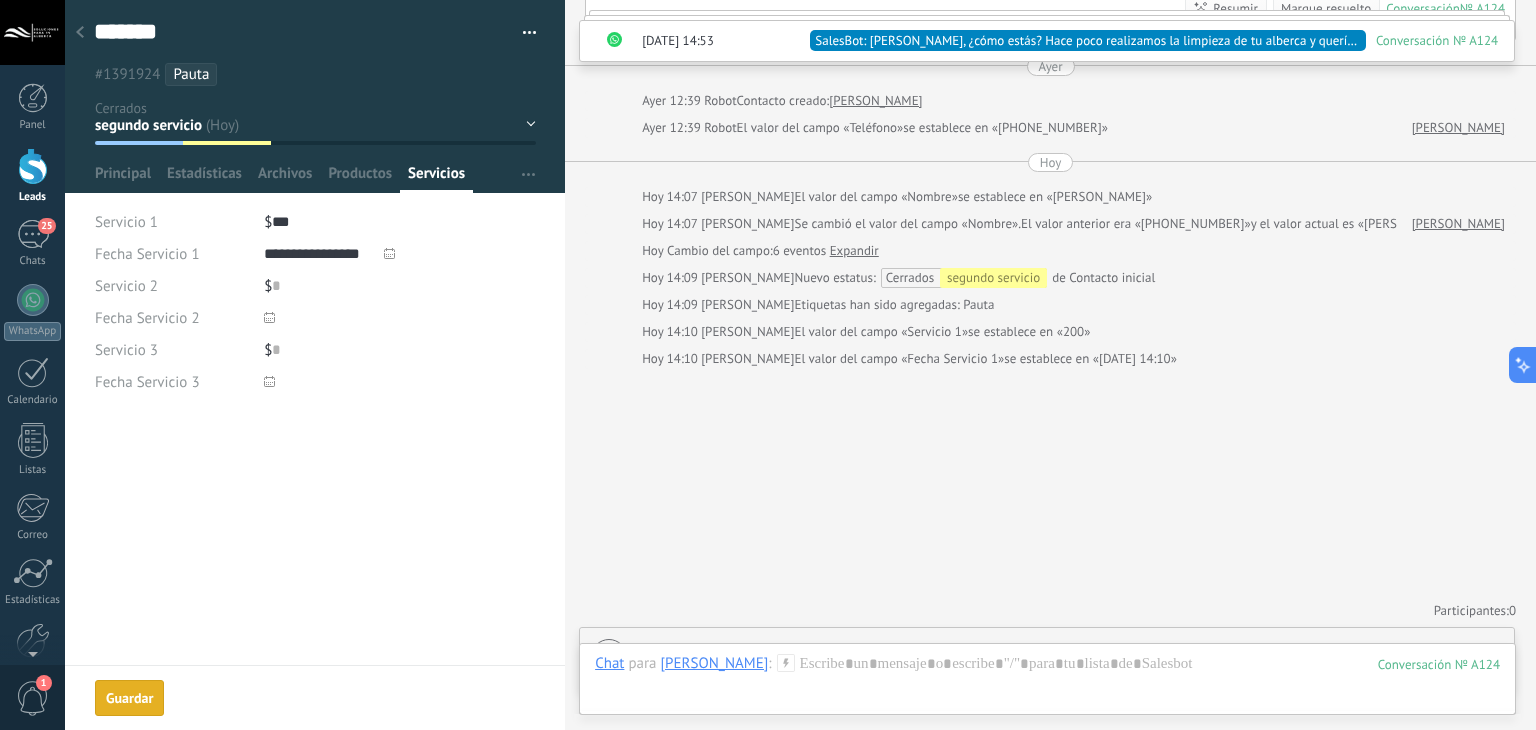 scroll, scrollTop: 1884, scrollLeft: 0, axis: vertical 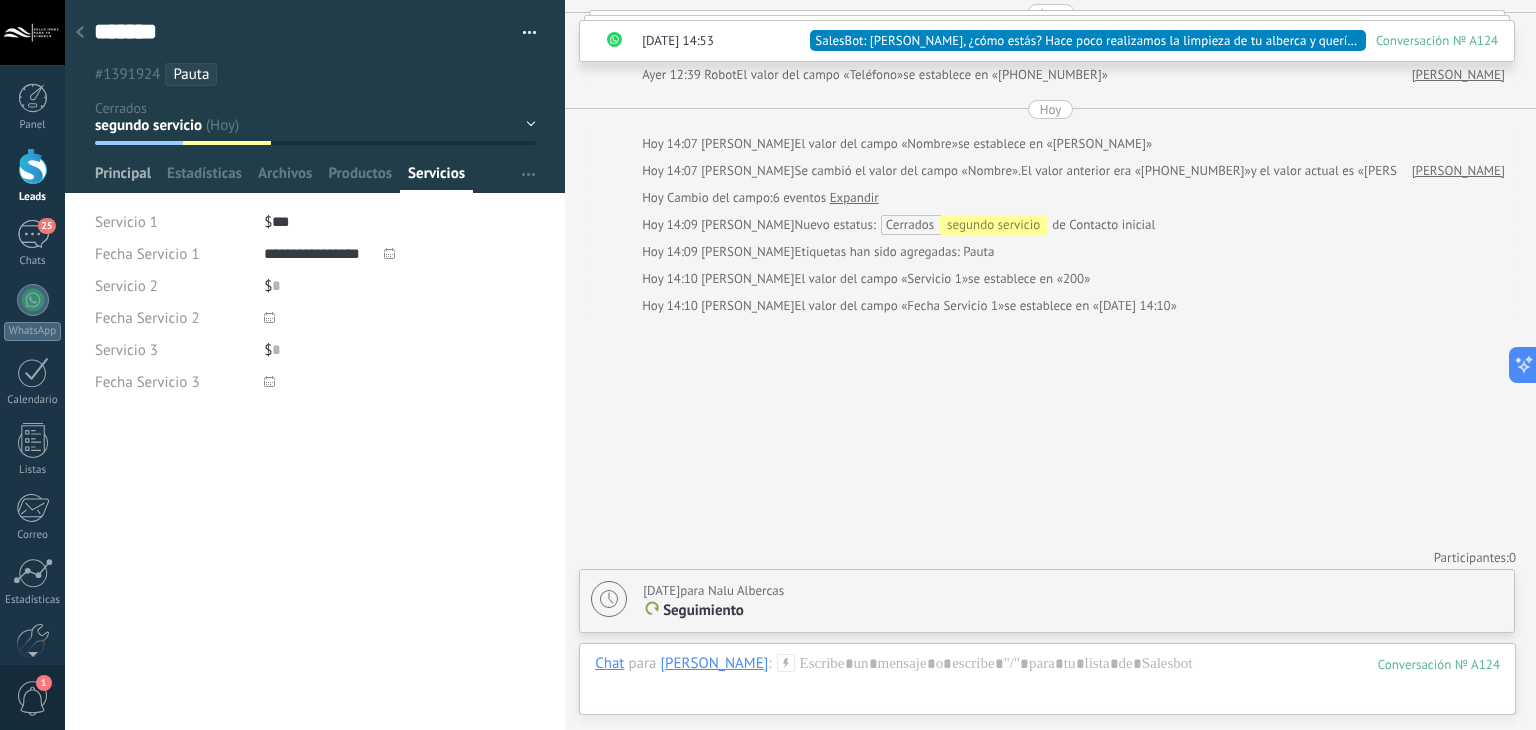 click on "Principal" at bounding box center [123, 178] 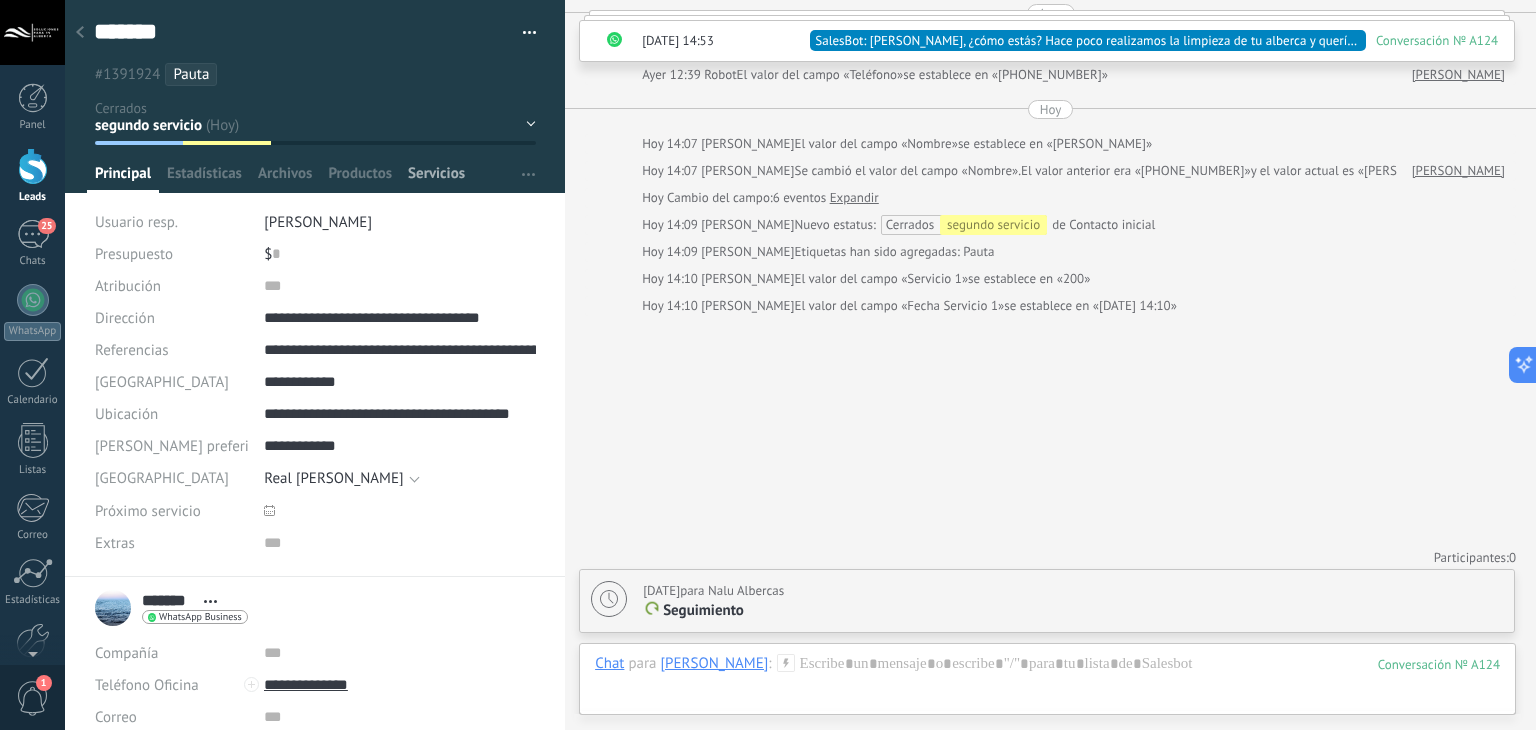click on "Servicios" at bounding box center [436, 178] 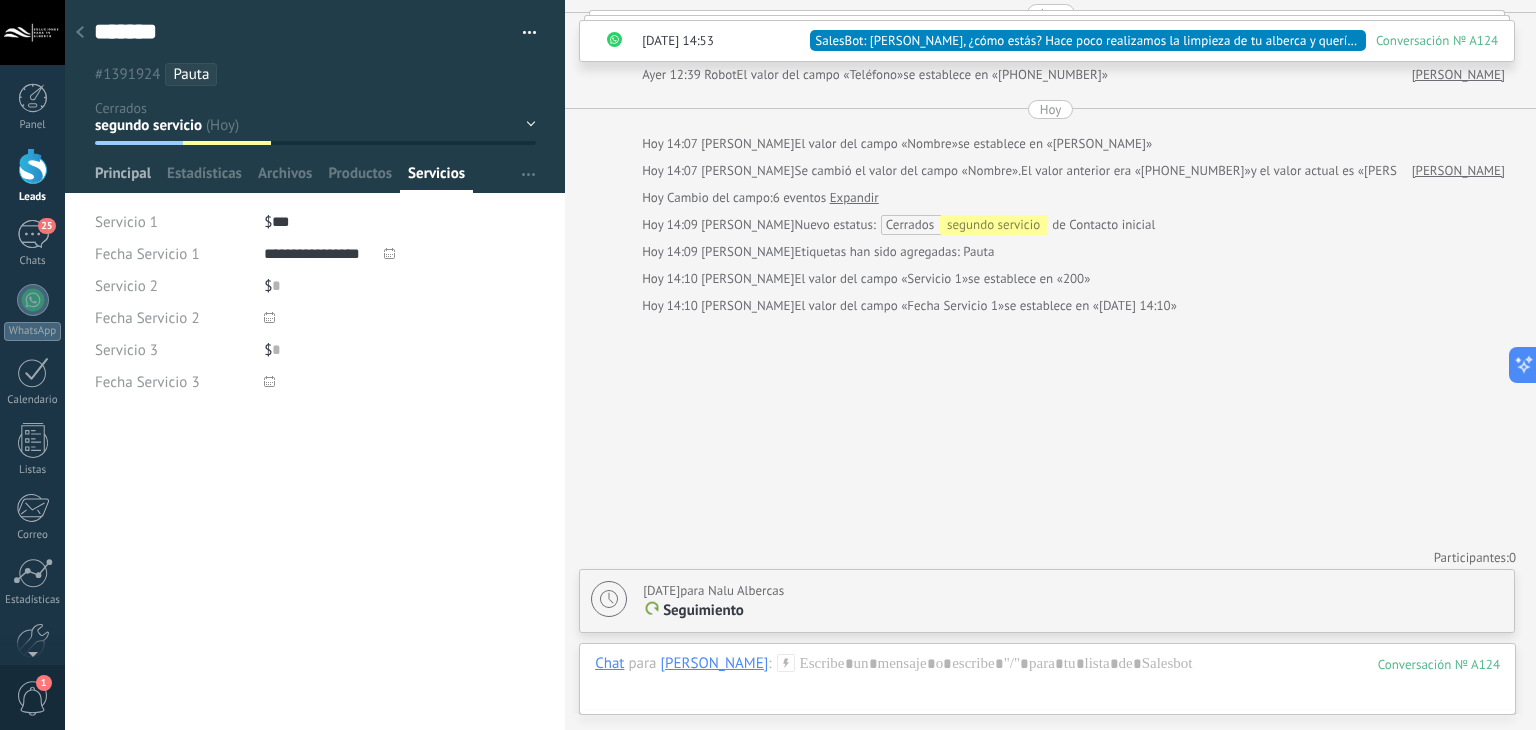 click on "Principal" at bounding box center [123, 178] 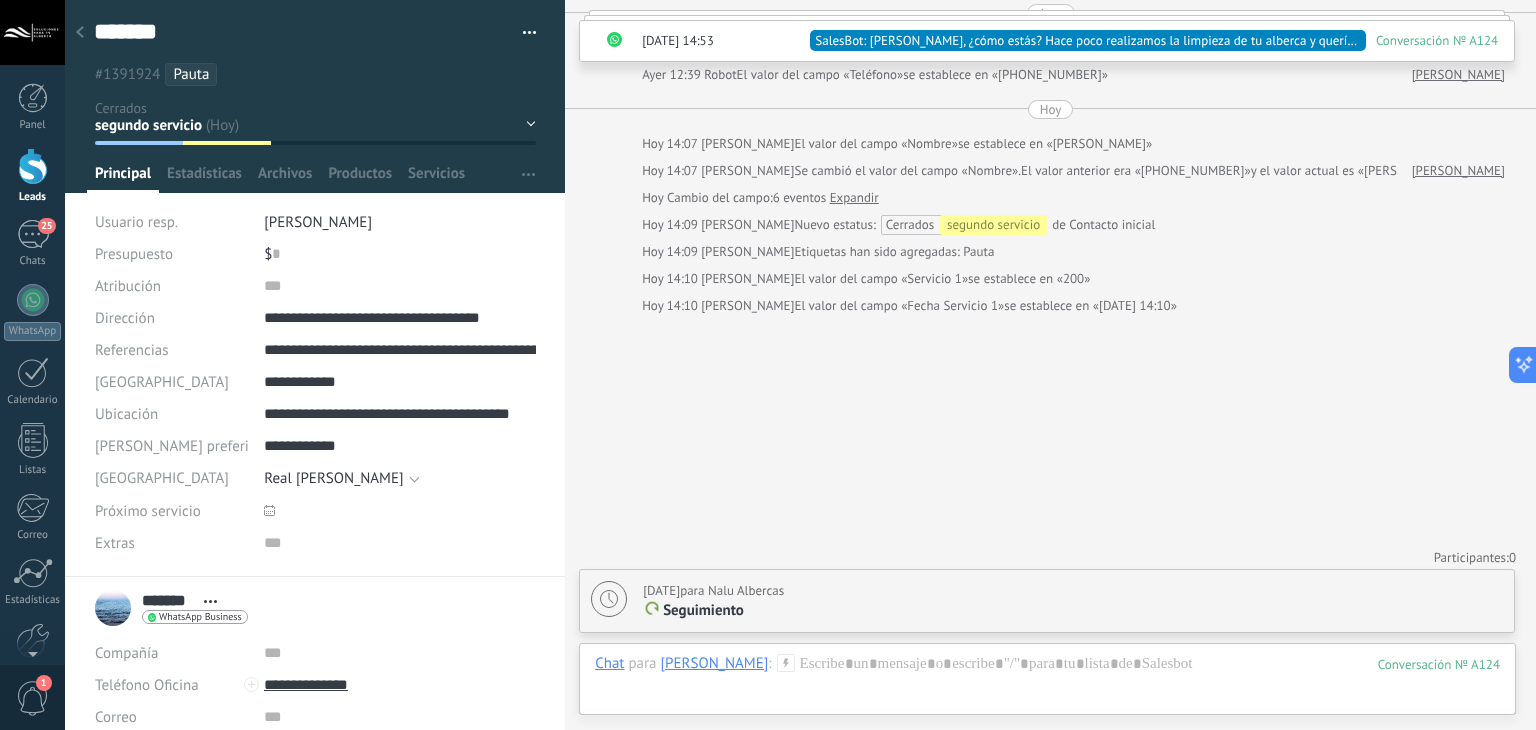 click on "*******
Guardar y crear
Imprimir
Administrar etiquetas
Exportar a excel" at bounding box center [315, 43] 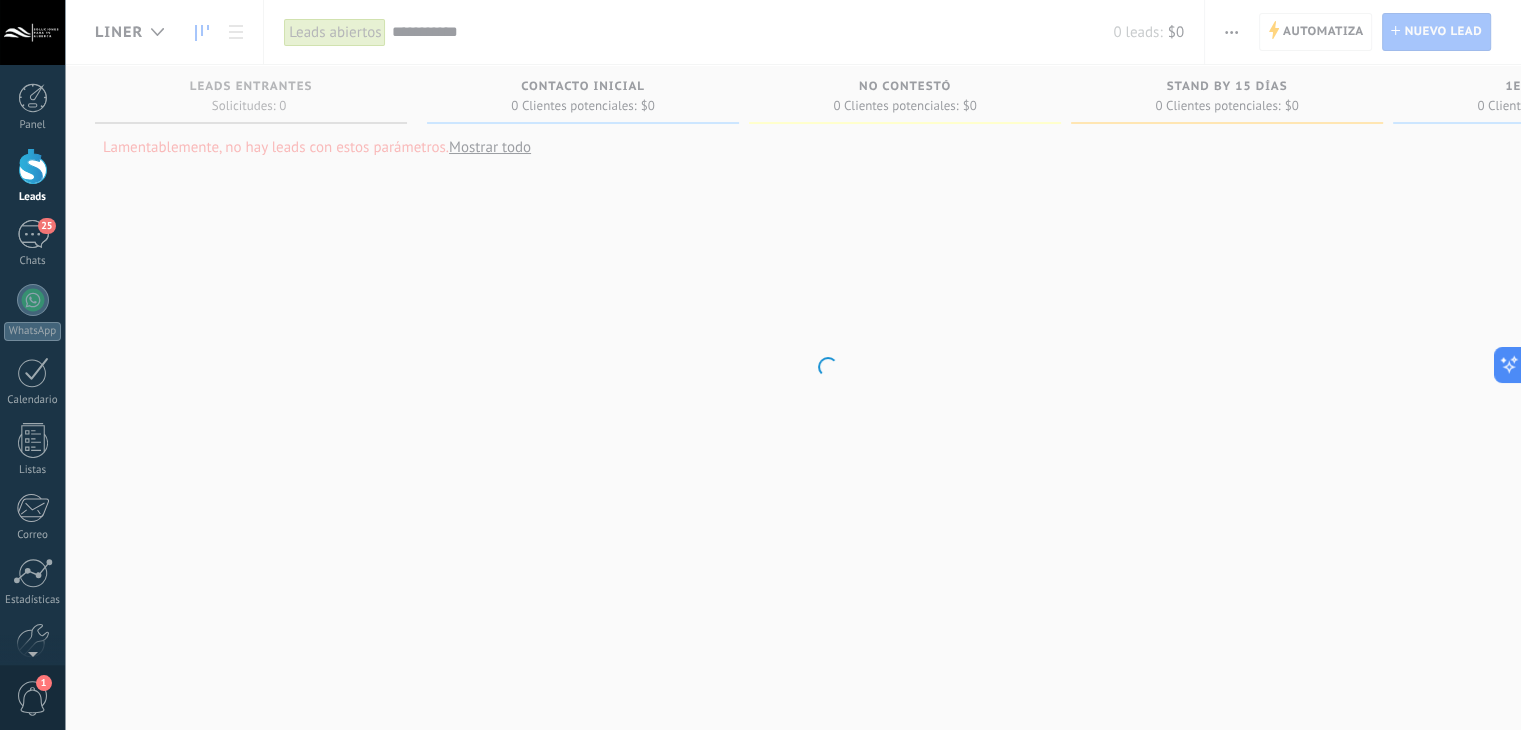 click on ".abccls-1,.abccls-2{fill-rule:evenodd}.abccls-2{fill:#fff} .abfcls-1{fill:none}.abfcls-2{fill:#fff} .abncls-1{isolation:isolate}.abncls-2{opacity:.06}.abncls-2,.abncls-3,.abncls-6{mix-blend-mode:multiply}.abncls-3{opacity:.15}.abncls-4,.abncls-8{fill:#fff}.abncls-5{fill:url(#abnlinear-gradient)}.abncls-6{opacity:.04}.abncls-7{fill:url(#abnlinear-gradient-2)}.abncls-8{fill-rule:evenodd} .abqst0{fill:#ffa200} .abwcls-1{fill:#252525} .cls-1{isolation:isolate} .acicls-1{fill:none} .aclcls-1{fill:#232323} .acnst0{display:none} .addcls-1,.addcls-2{fill:none;stroke-miterlimit:10}.addcls-1{stroke:#dfe0e5}.addcls-2{stroke:#a1a7ab} .adecls-1,.adecls-2{fill:none;stroke-miterlimit:10}.adecls-1{stroke:#dfe0e5}.adecls-2{stroke:#a1a7ab} .adqcls-1{fill:#8591a5;fill-rule:evenodd} .aeccls-1{fill:#5c9f37} .aeecls-1{fill:#f86161} .aejcls-1{fill:#8591a5;fill-rule:evenodd} .aekcls-1{fill-rule:evenodd} .aelcls-1{fill-rule:evenodd;fill:currentColor} .aemcls-1{fill-rule:evenodd;fill:currentColor} .aencls-2{fill:#f86161;opacity:.3}" at bounding box center (760, 365) 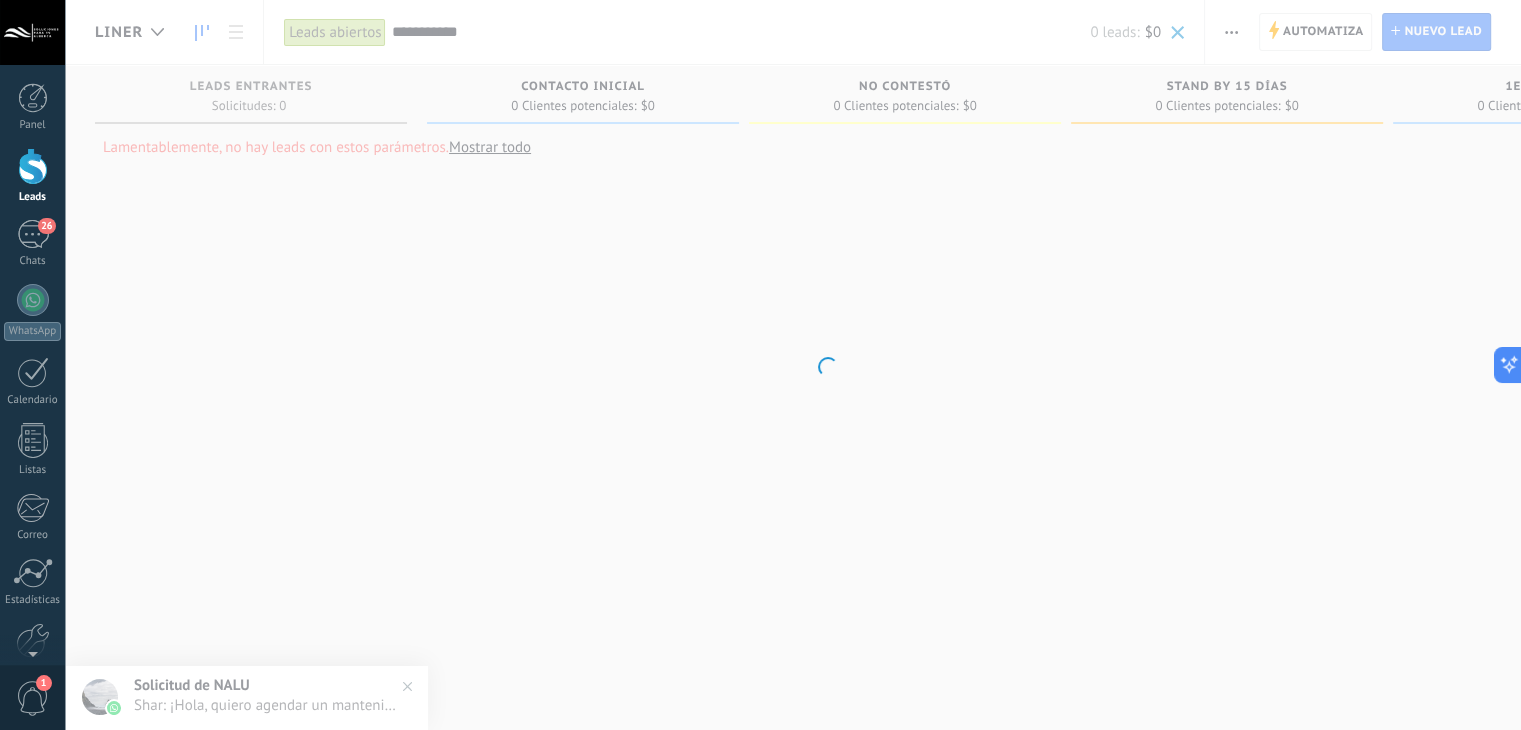 click on "**********" at bounding box center (740, 32) 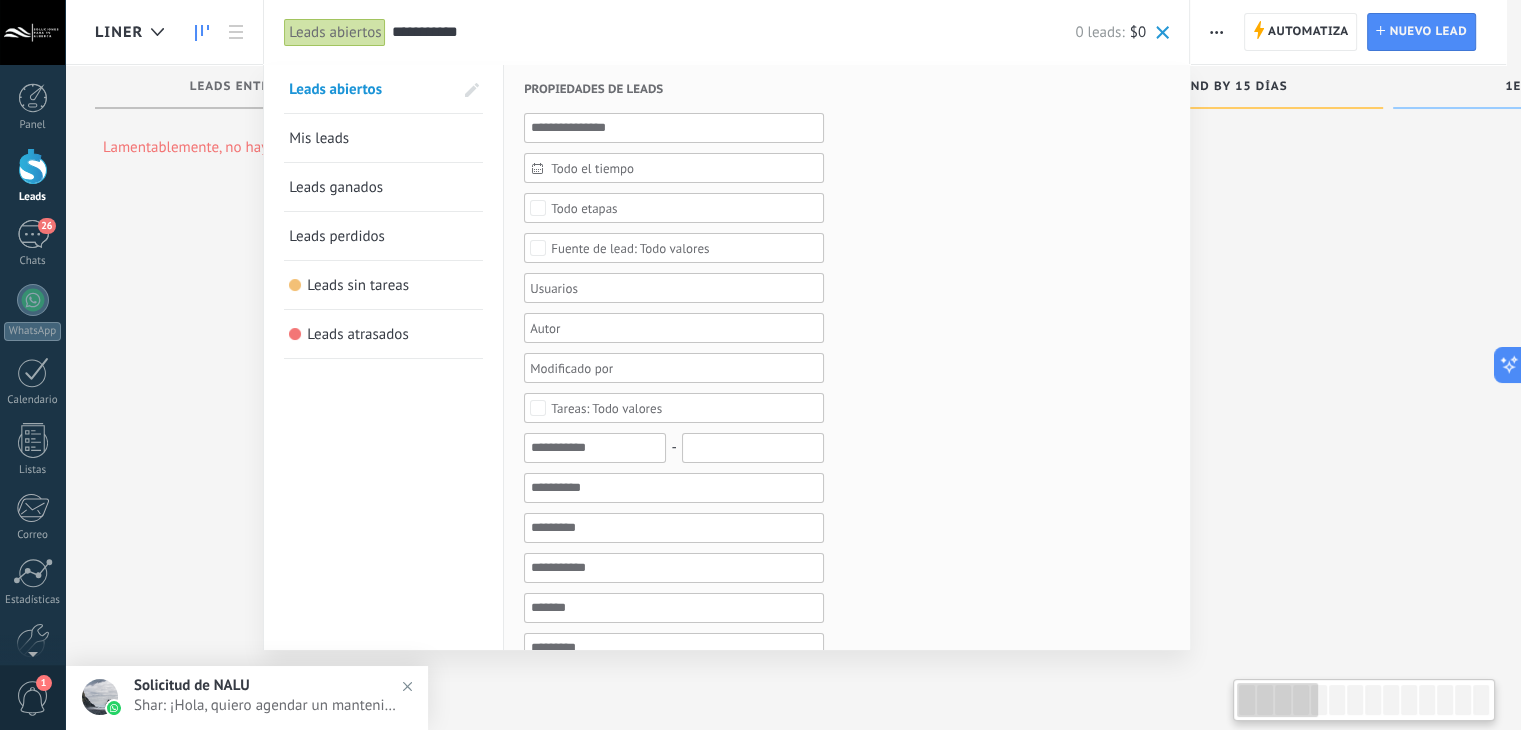 click on "**********" at bounding box center [733, 32] 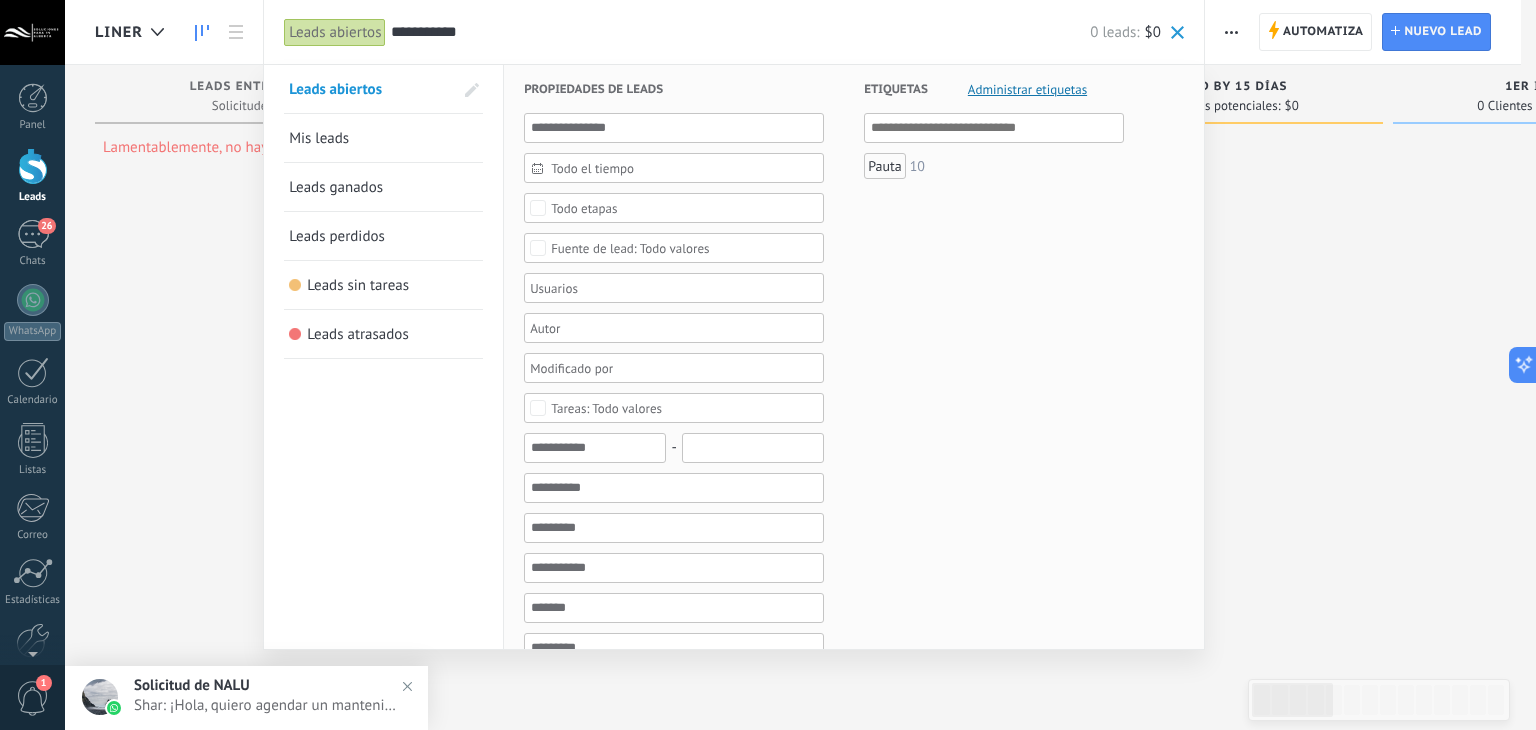 click on "**********" at bounding box center (740, 32) 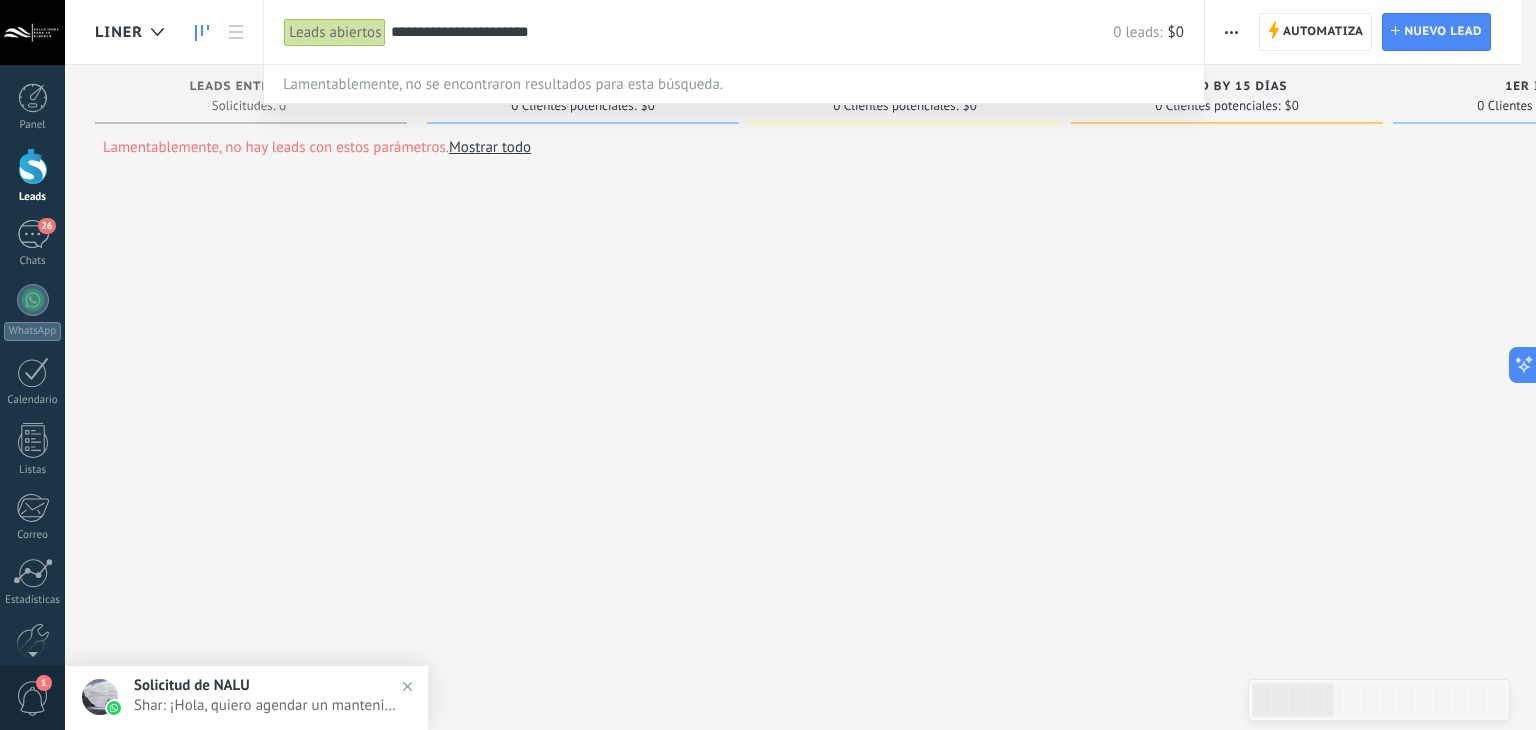 click on "**********" at bounding box center (752, 32) 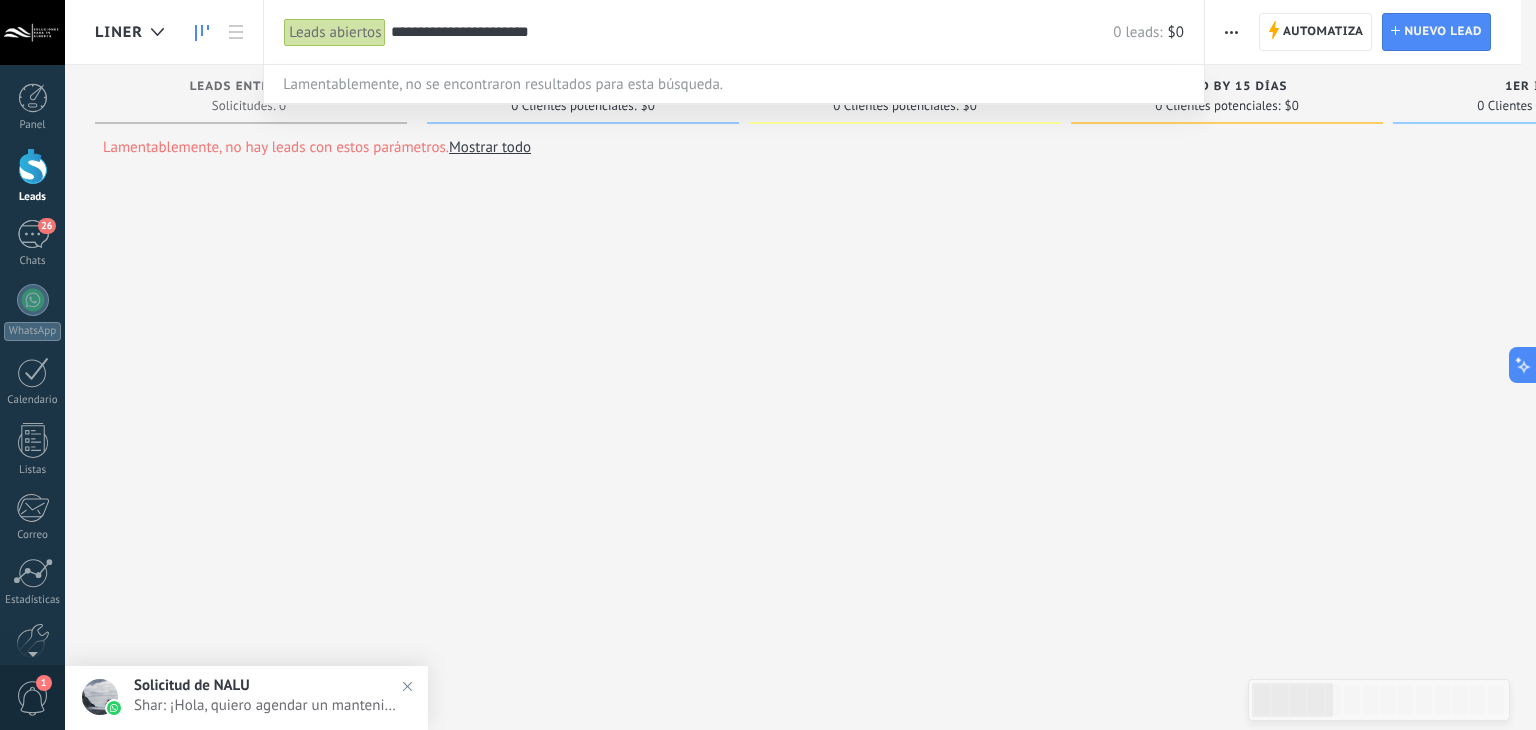 click on "**********" at bounding box center [752, 32] 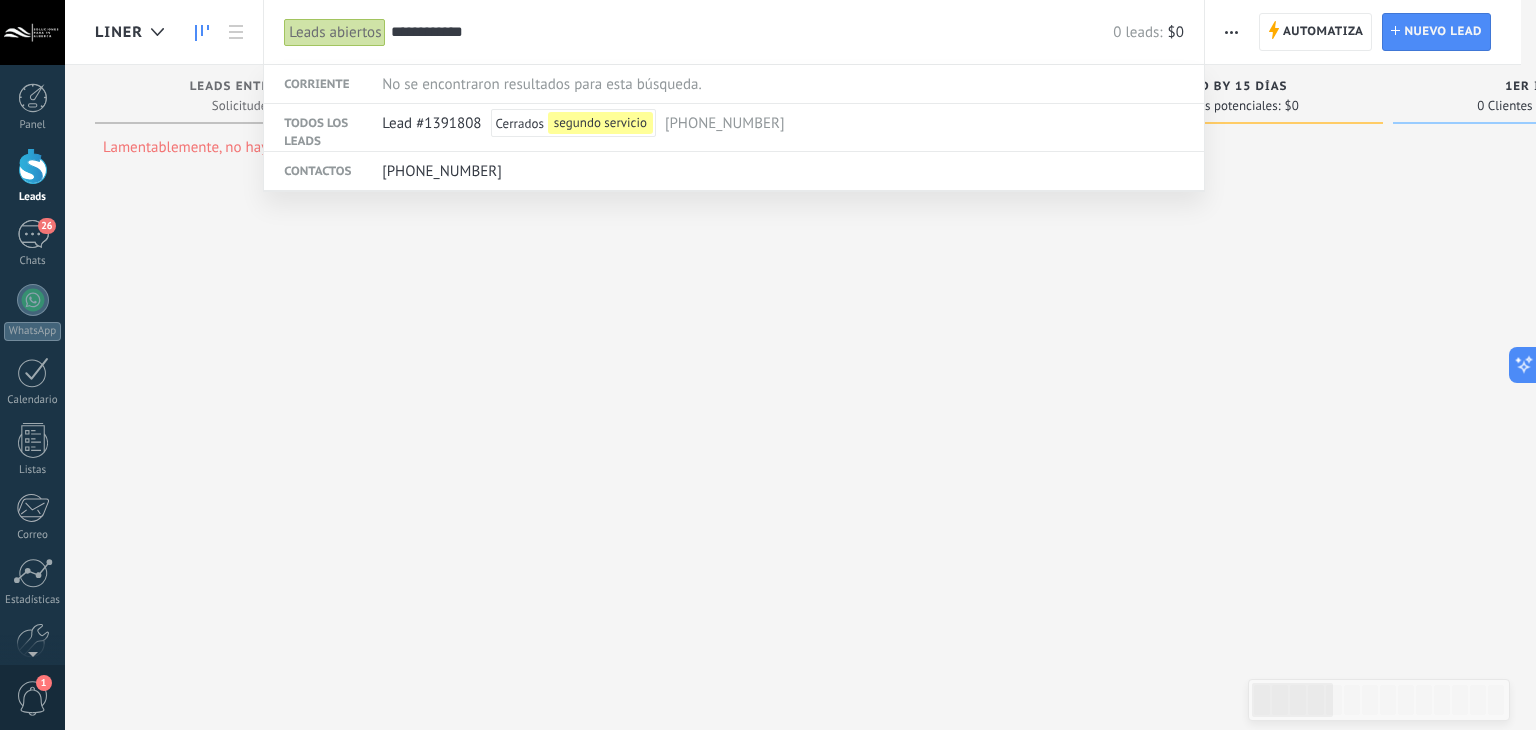 type on "**********" 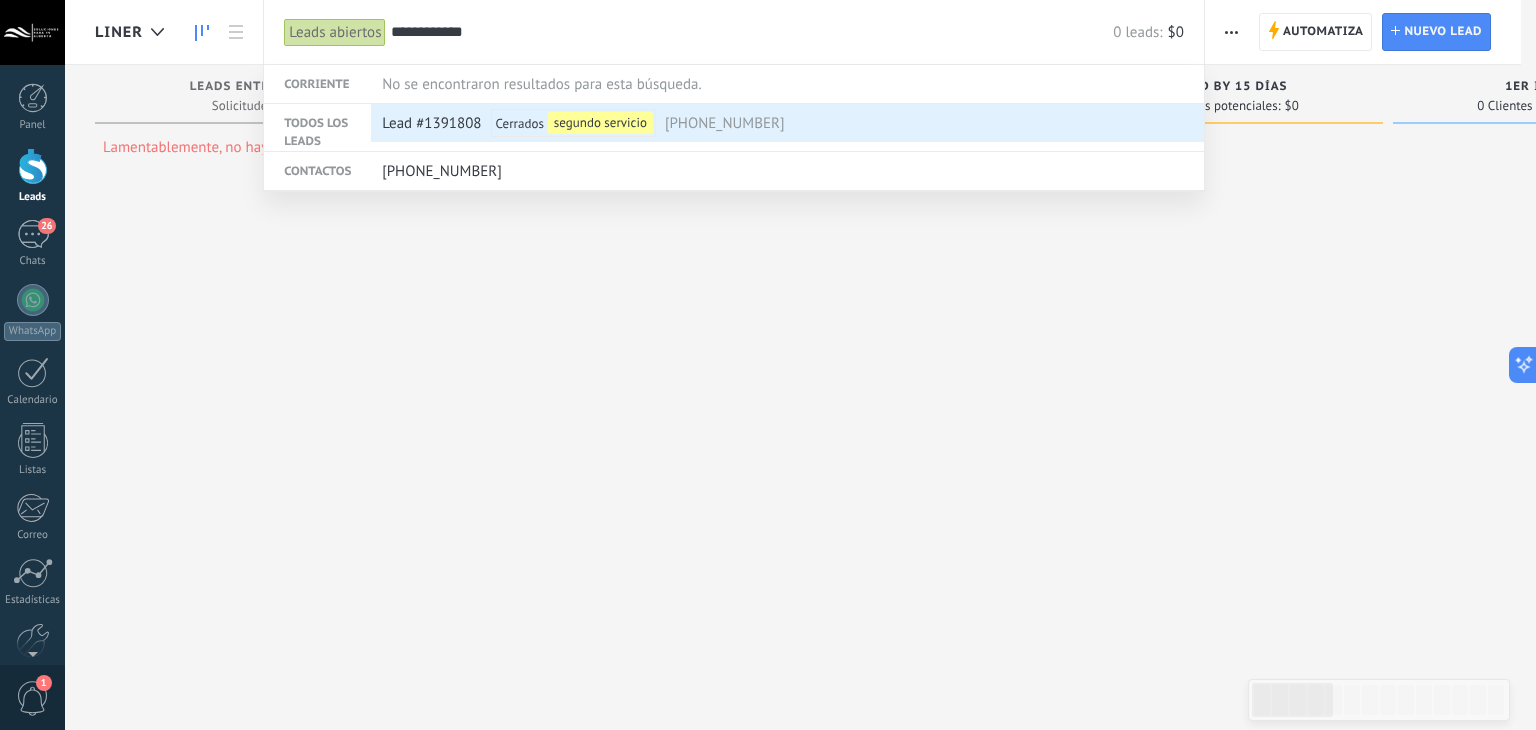 click on "[PHONE_NUMBER]" at bounding box center (725, 123) 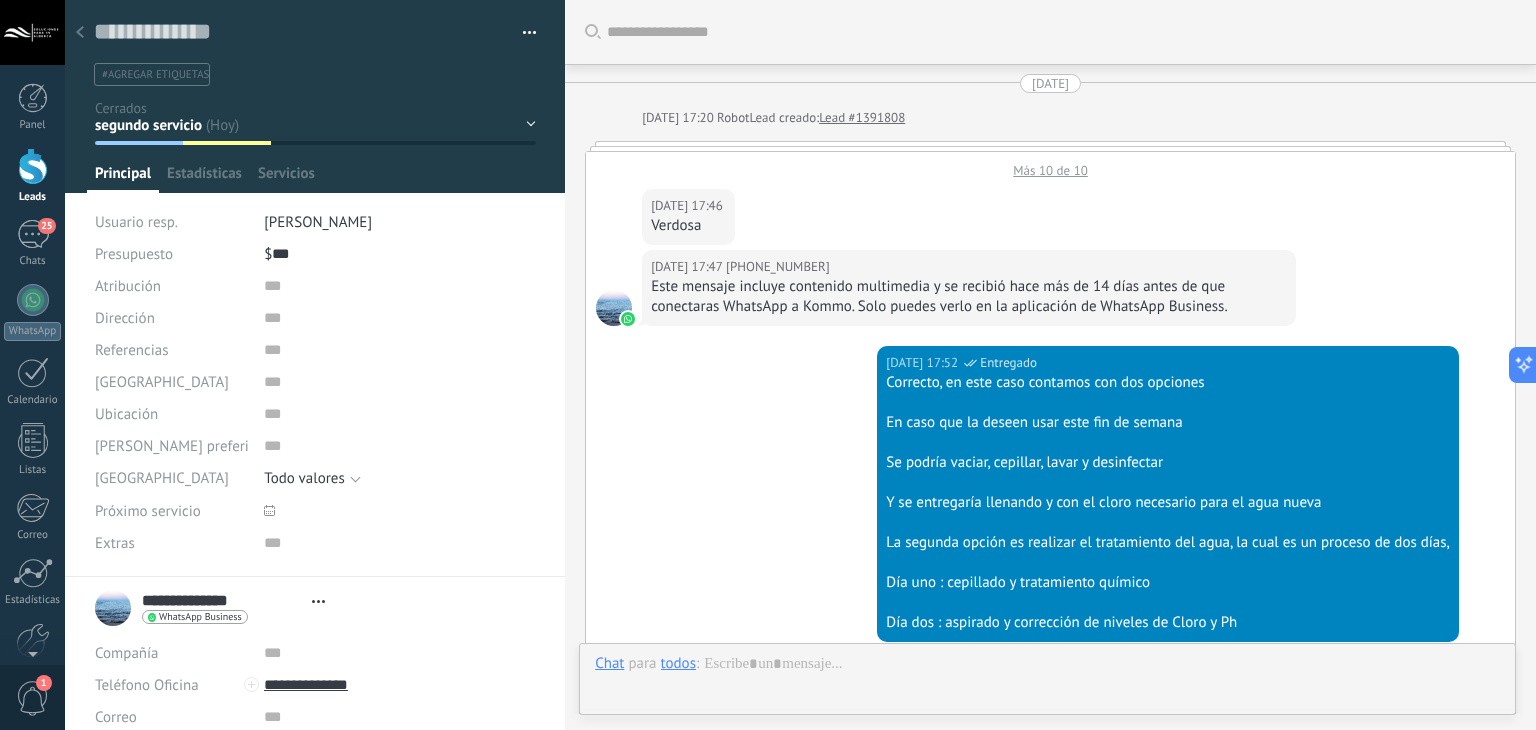 type on "**********" 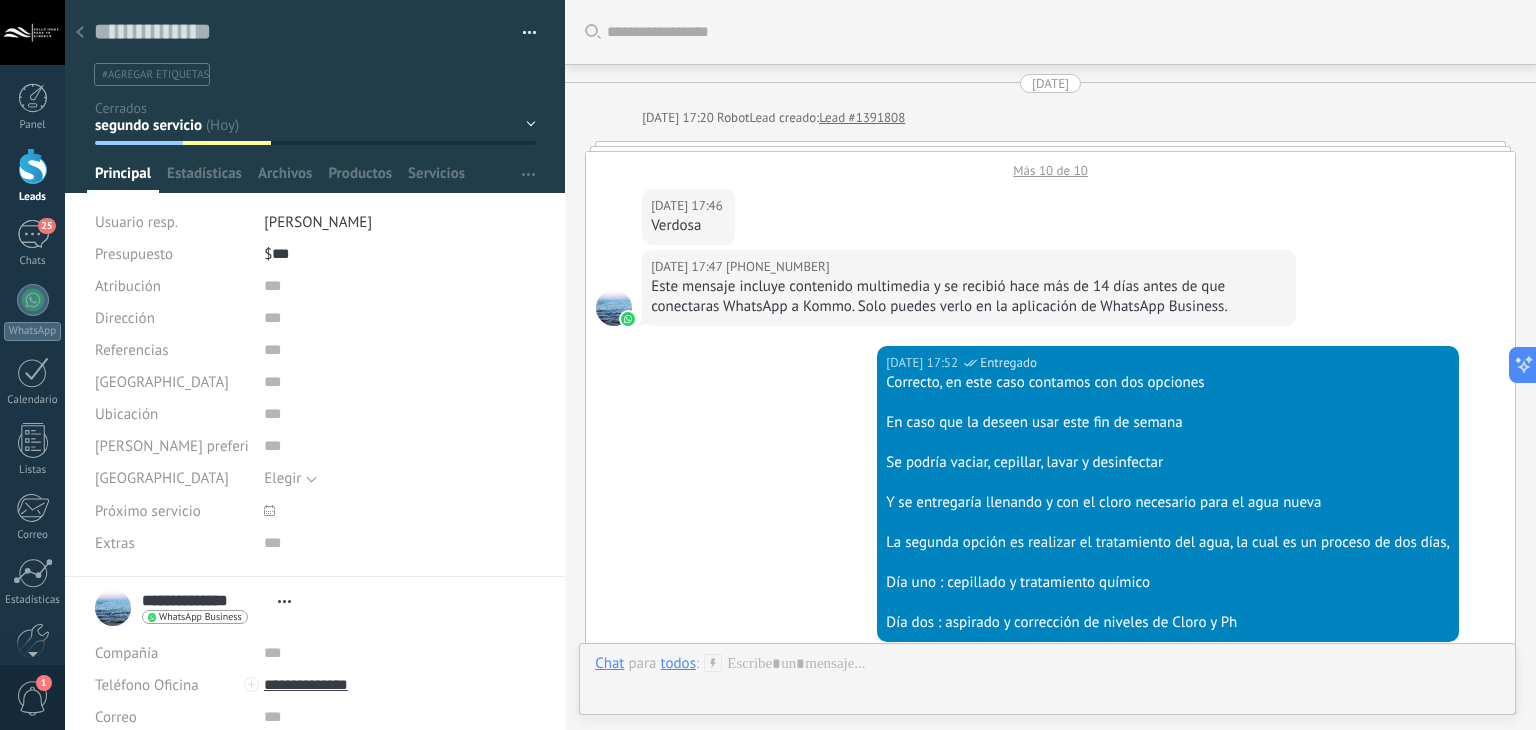 scroll, scrollTop: 4228, scrollLeft: 0, axis: vertical 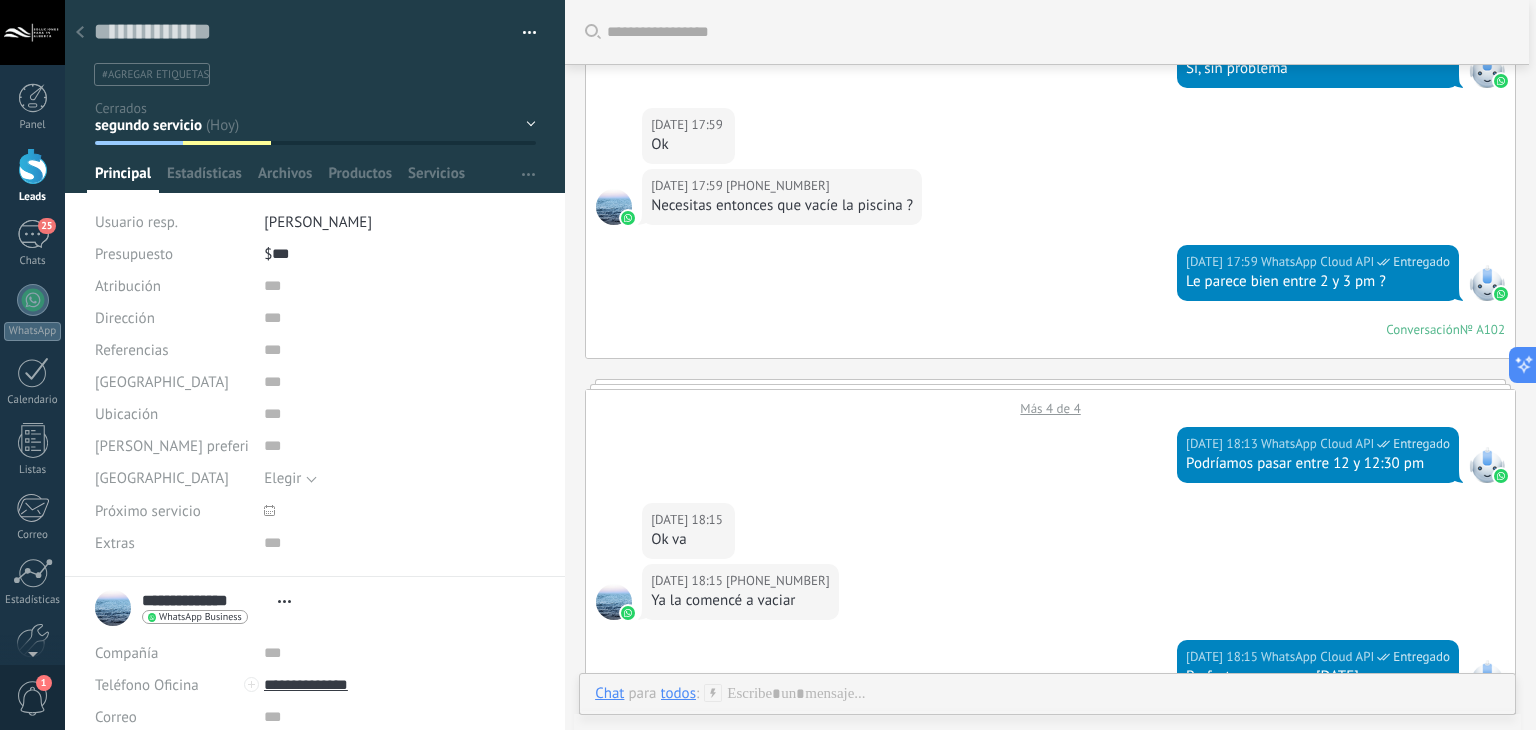 click on "Más 4 de 4" at bounding box center [1050, 403] 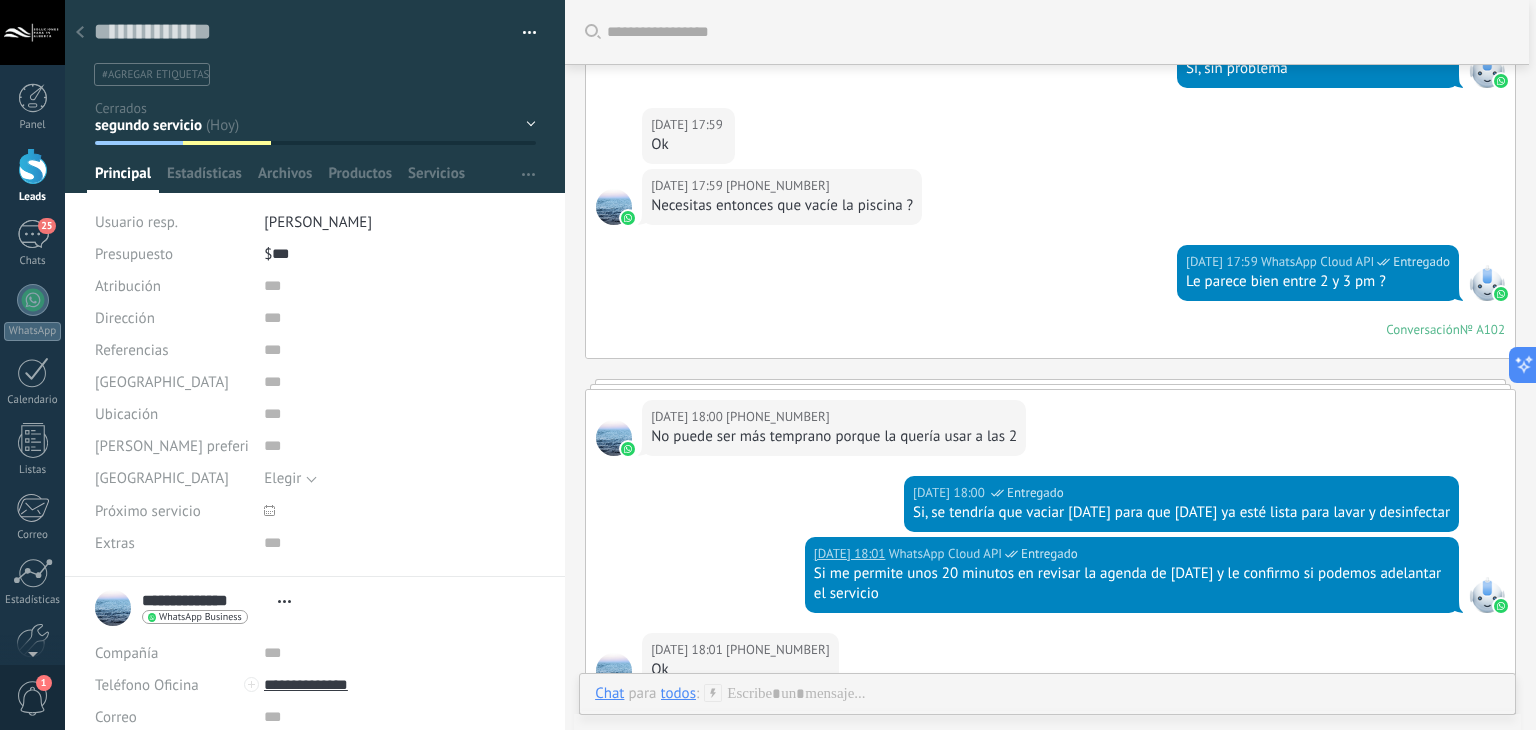 scroll, scrollTop: 1110, scrollLeft: 0, axis: vertical 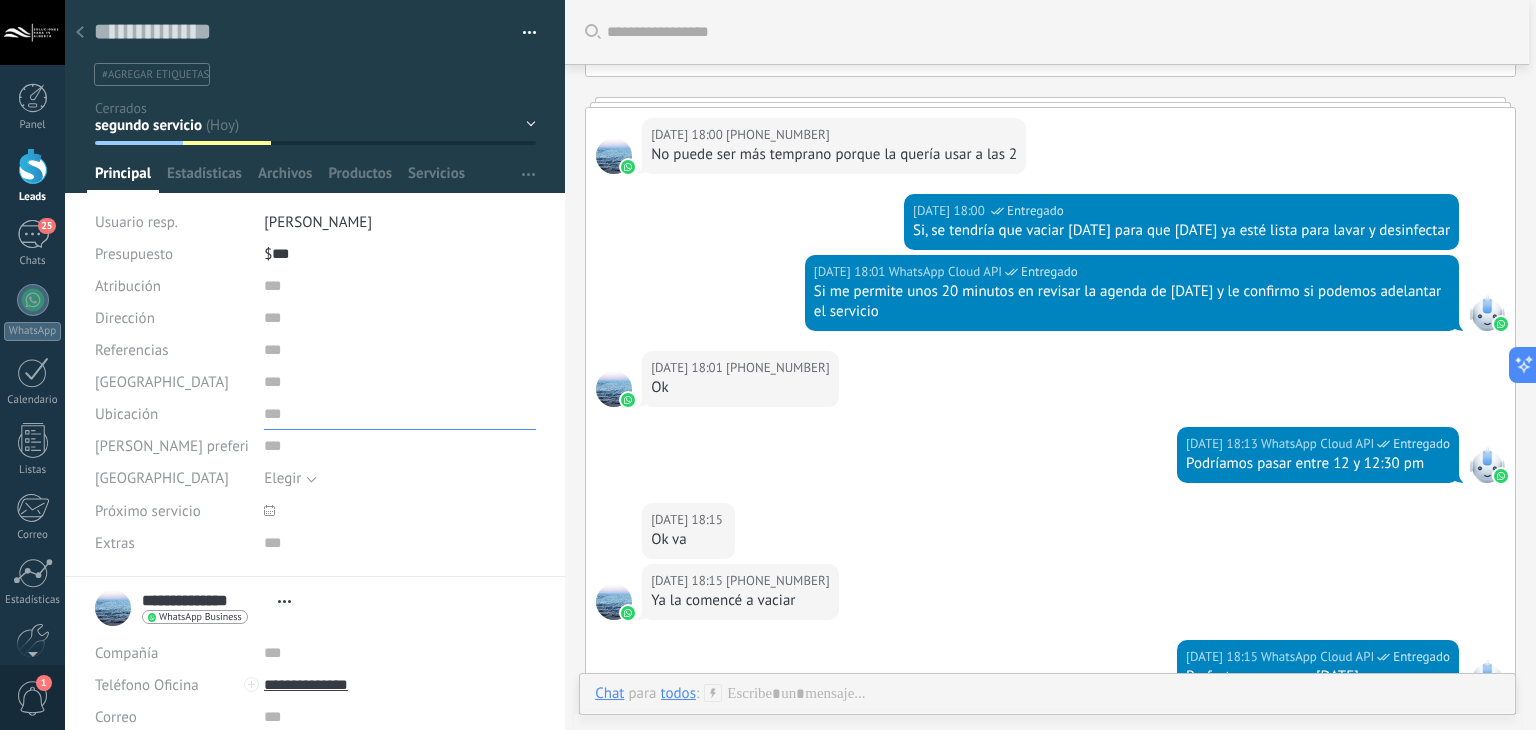 click at bounding box center [400, 414] 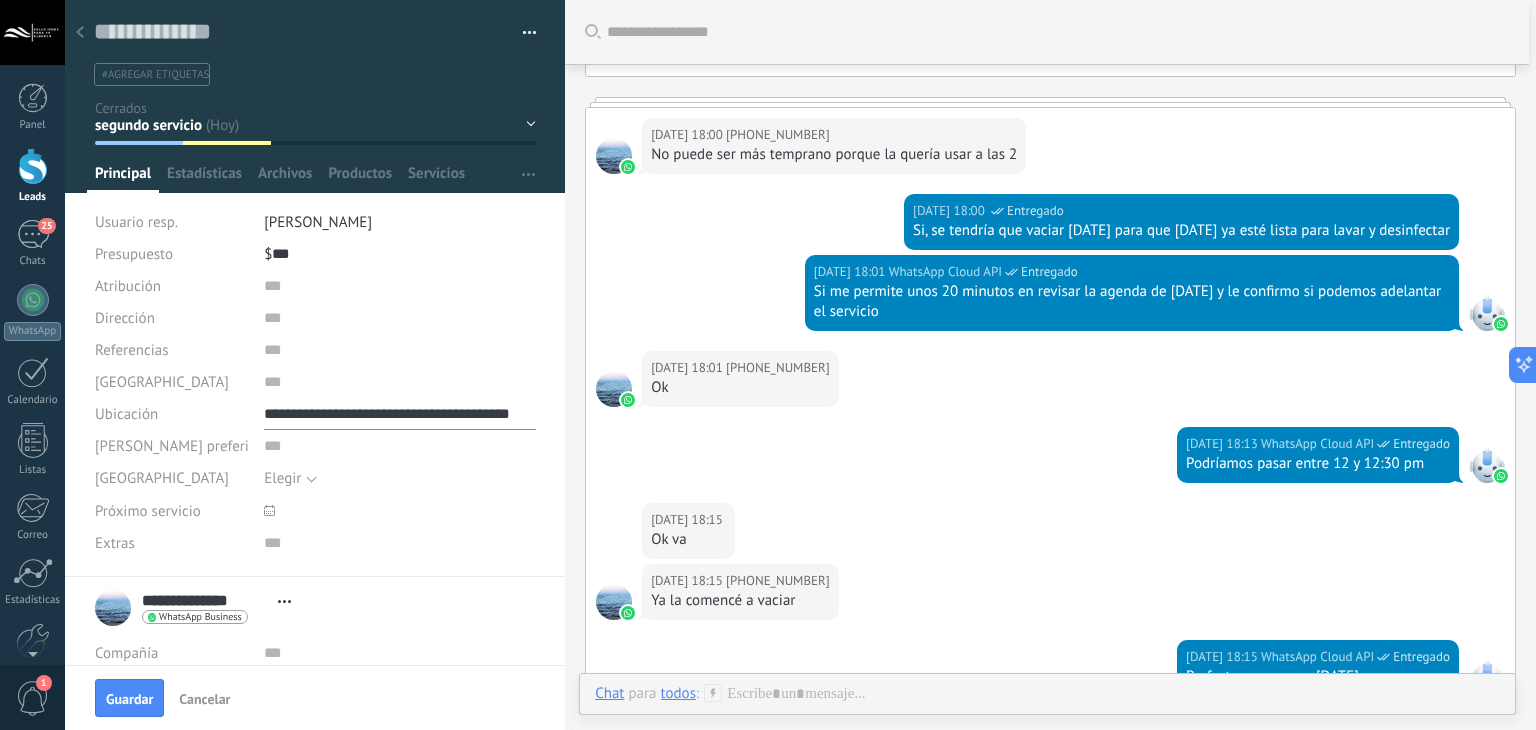 scroll, scrollTop: 0, scrollLeft: 24, axis: horizontal 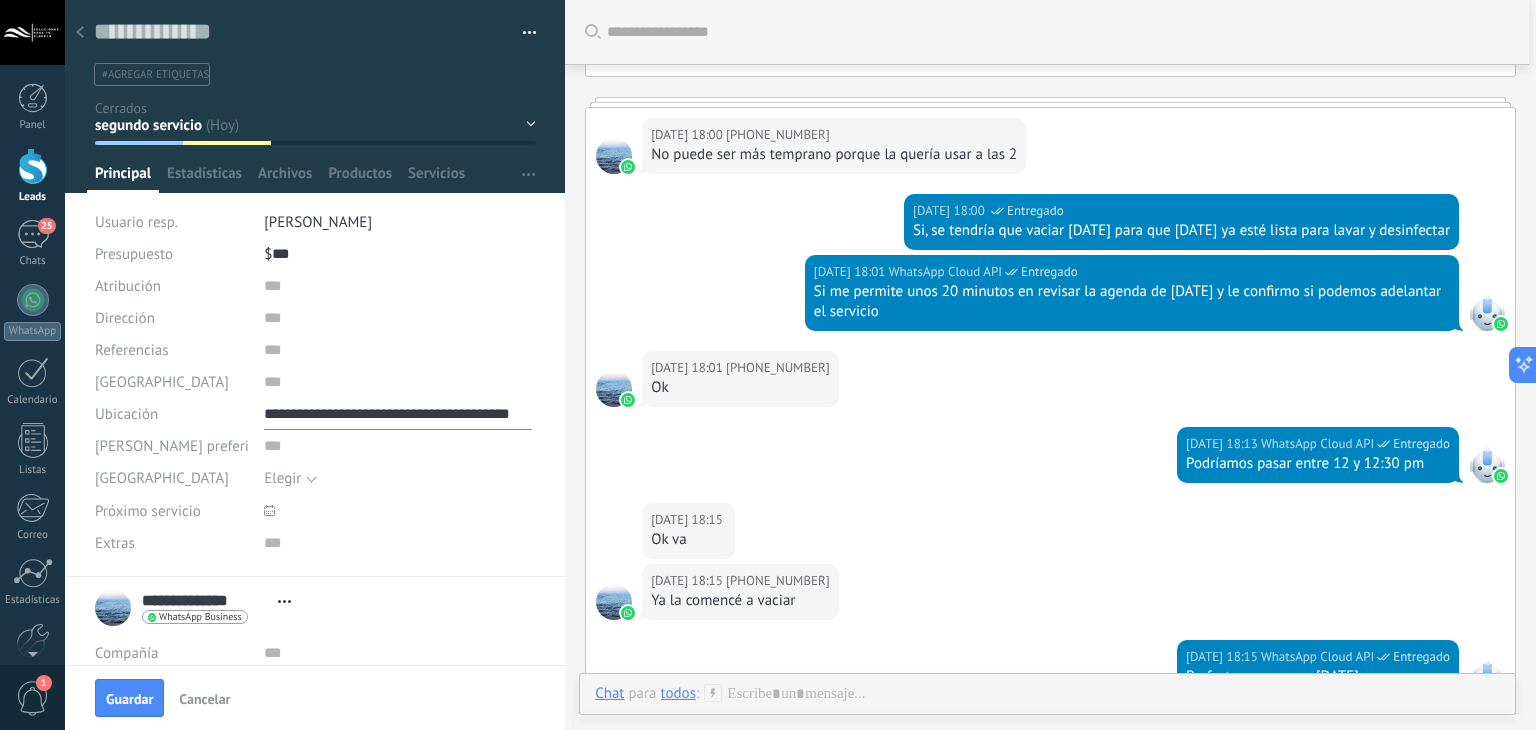 type on "**********" 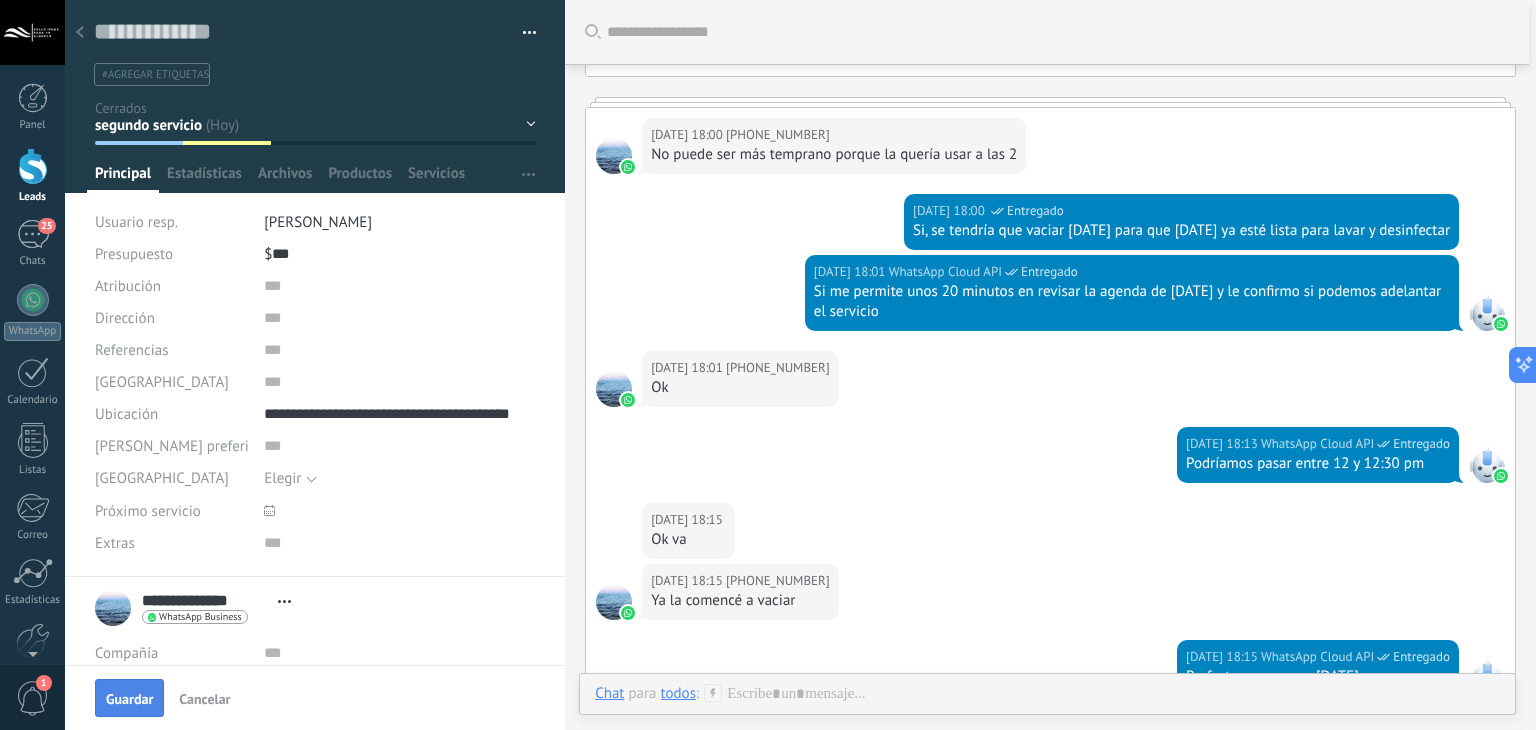 drag, startPoint x: 88, startPoint y: 713, endPoint x: 112, endPoint y: 697, distance: 28.84441 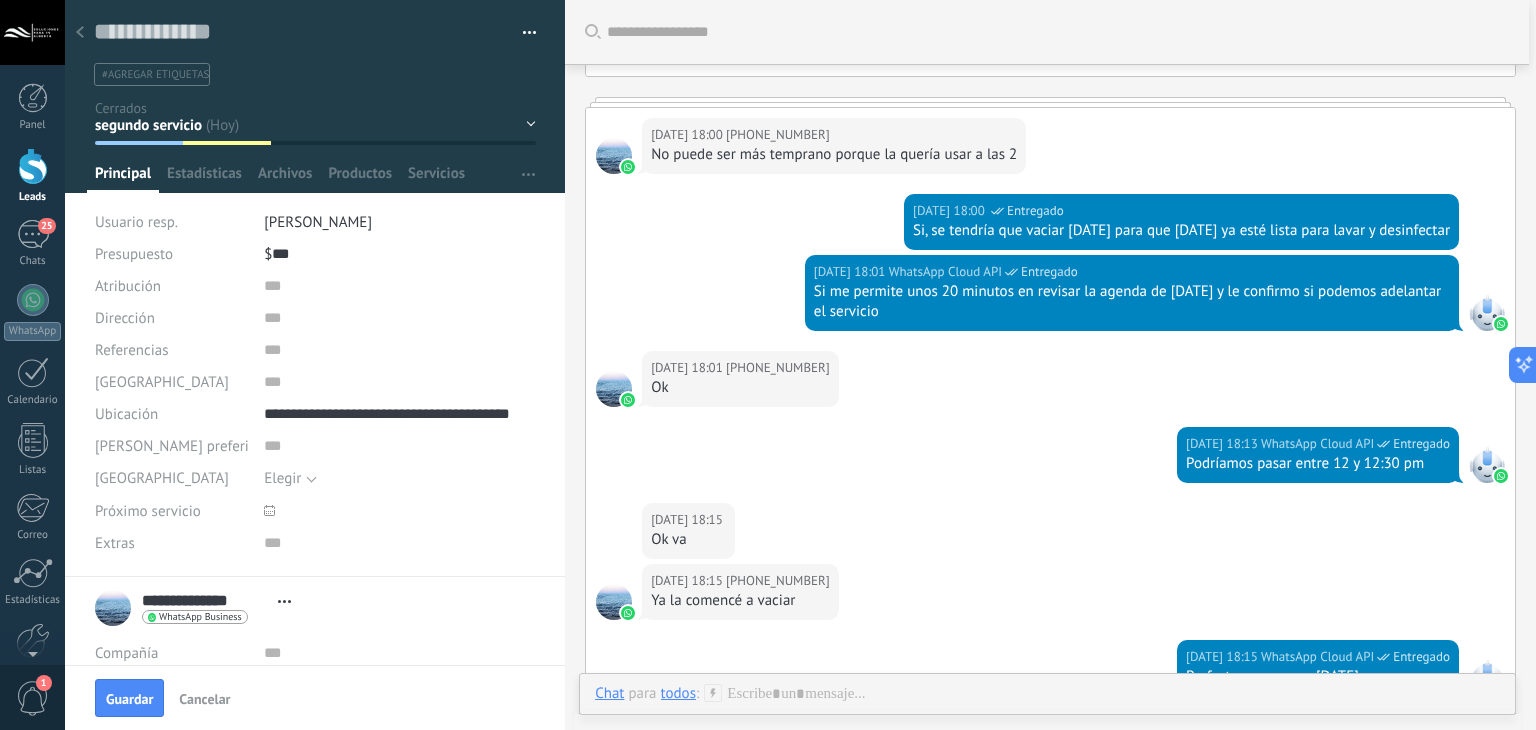 click on "Guardar" at bounding box center [129, 699] 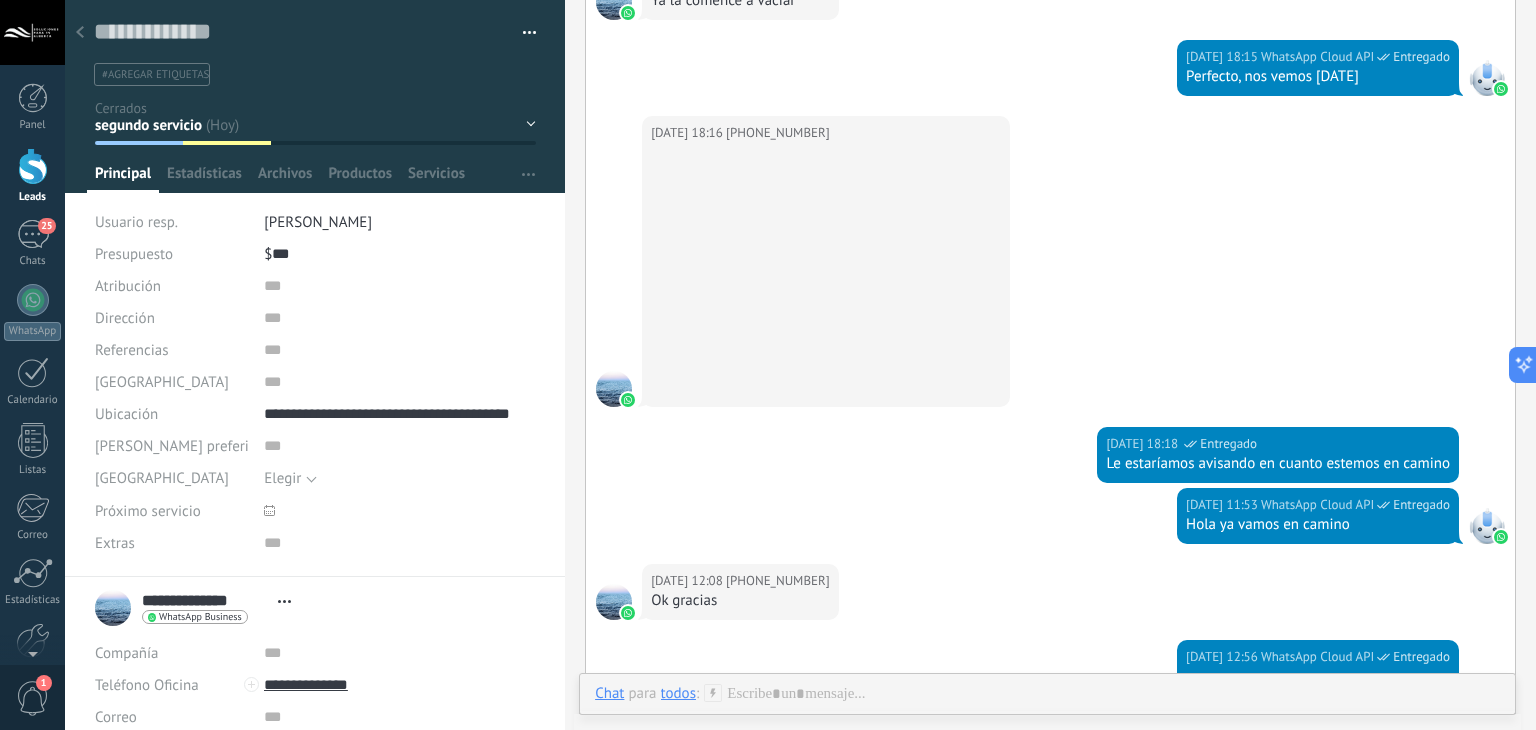 scroll, scrollTop: 1810, scrollLeft: 0, axis: vertical 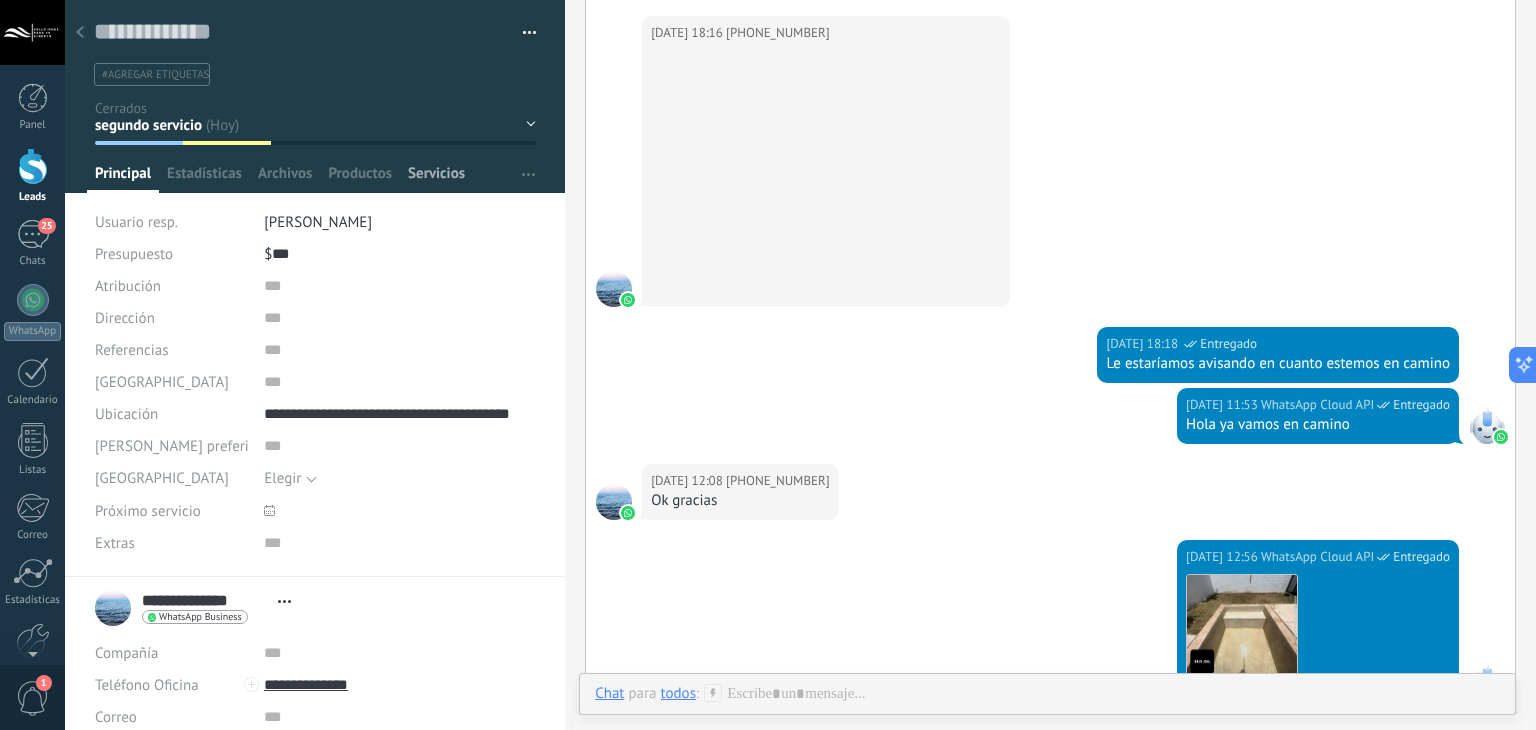 click on "Servicios" at bounding box center (436, 178) 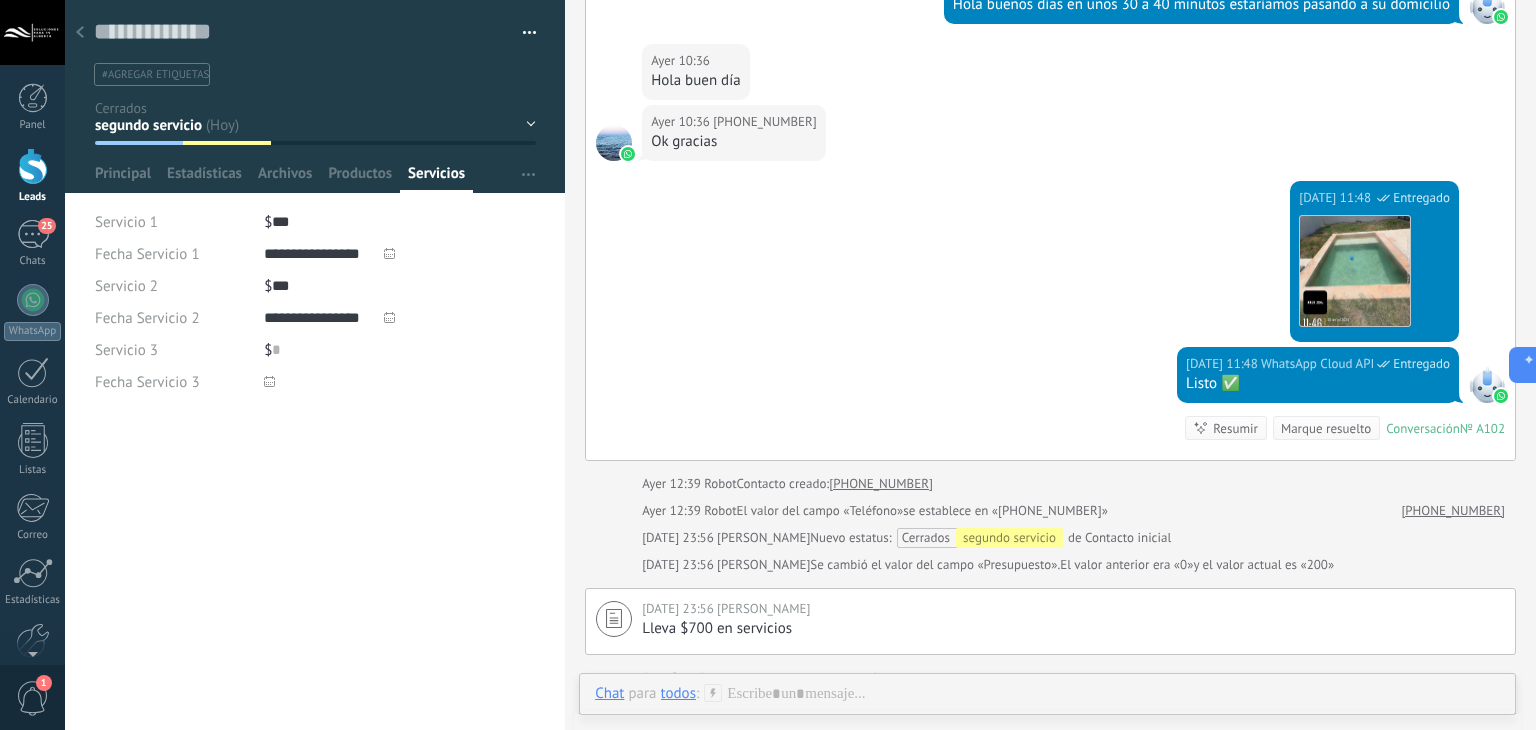 scroll, scrollTop: 4310, scrollLeft: 0, axis: vertical 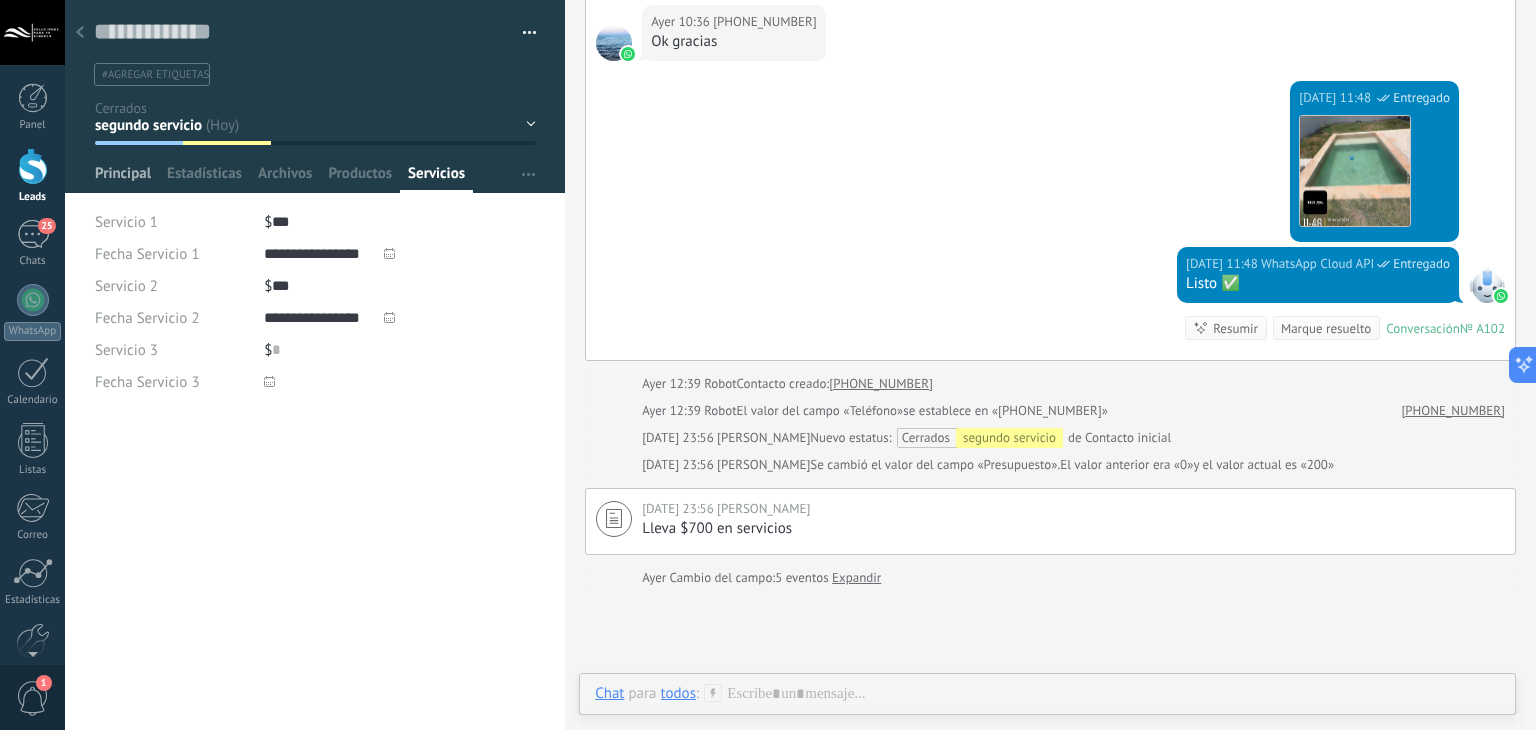 click on "Principal" at bounding box center (123, 178) 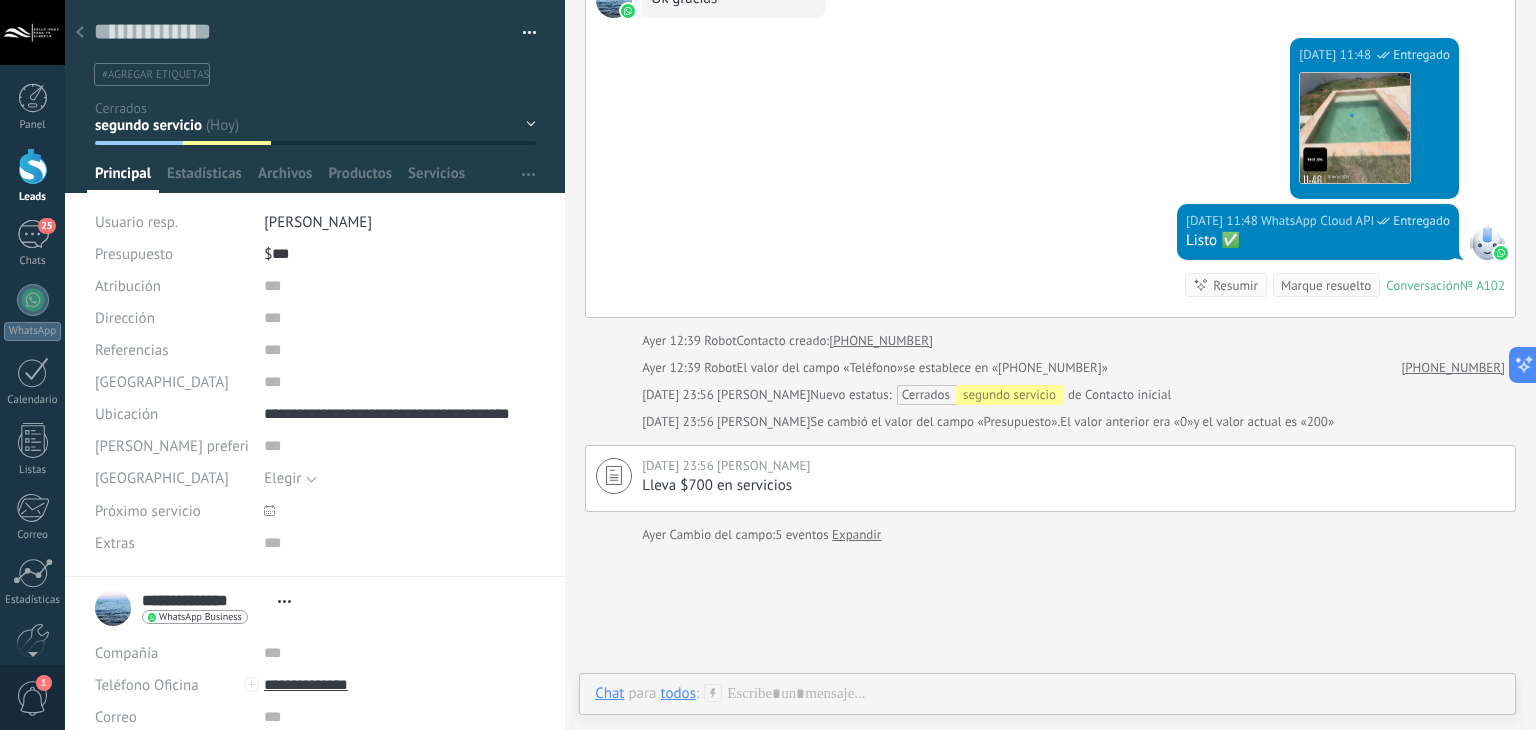 scroll, scrollTop: 4510, scrollLeft: 0, axis: vertical 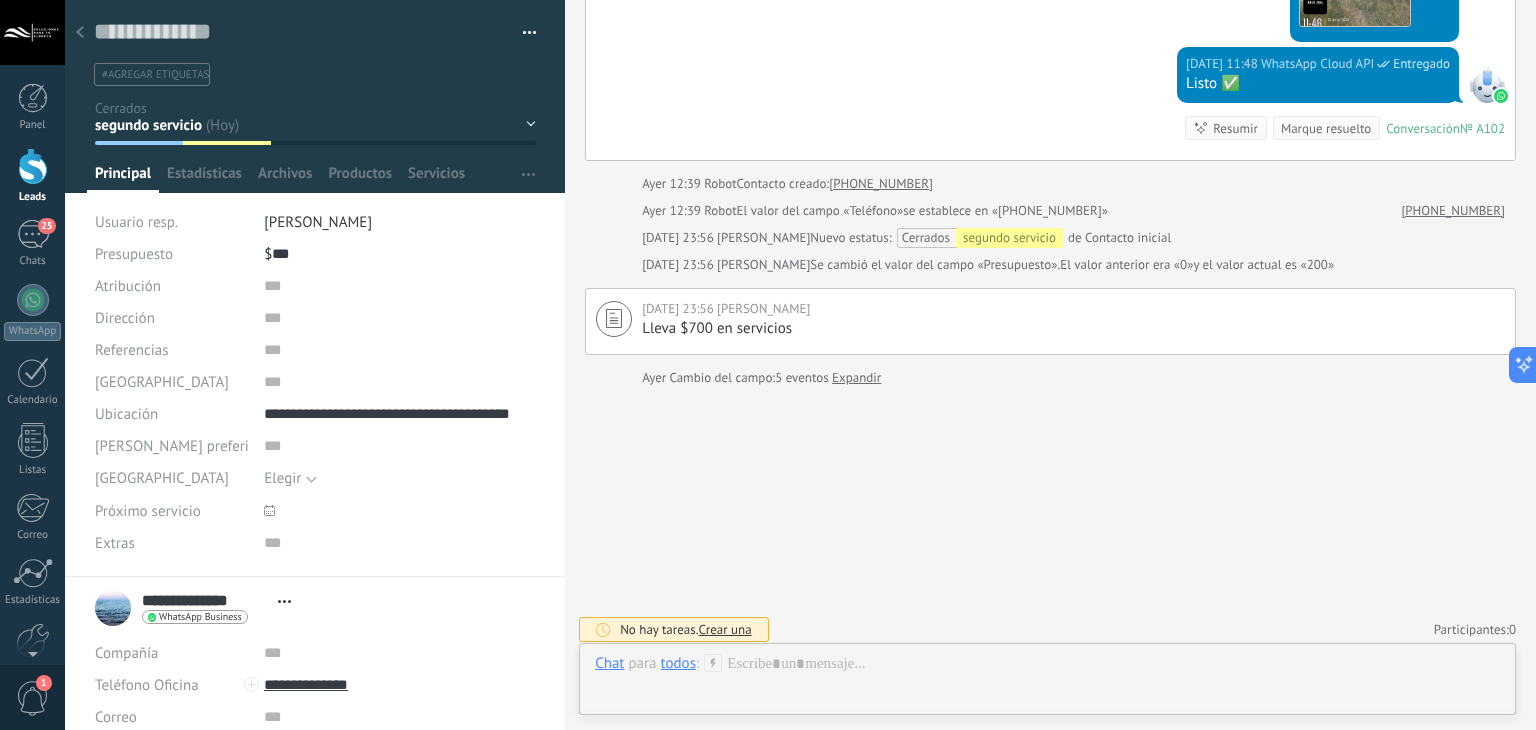 click at bounding box center (80, 33) 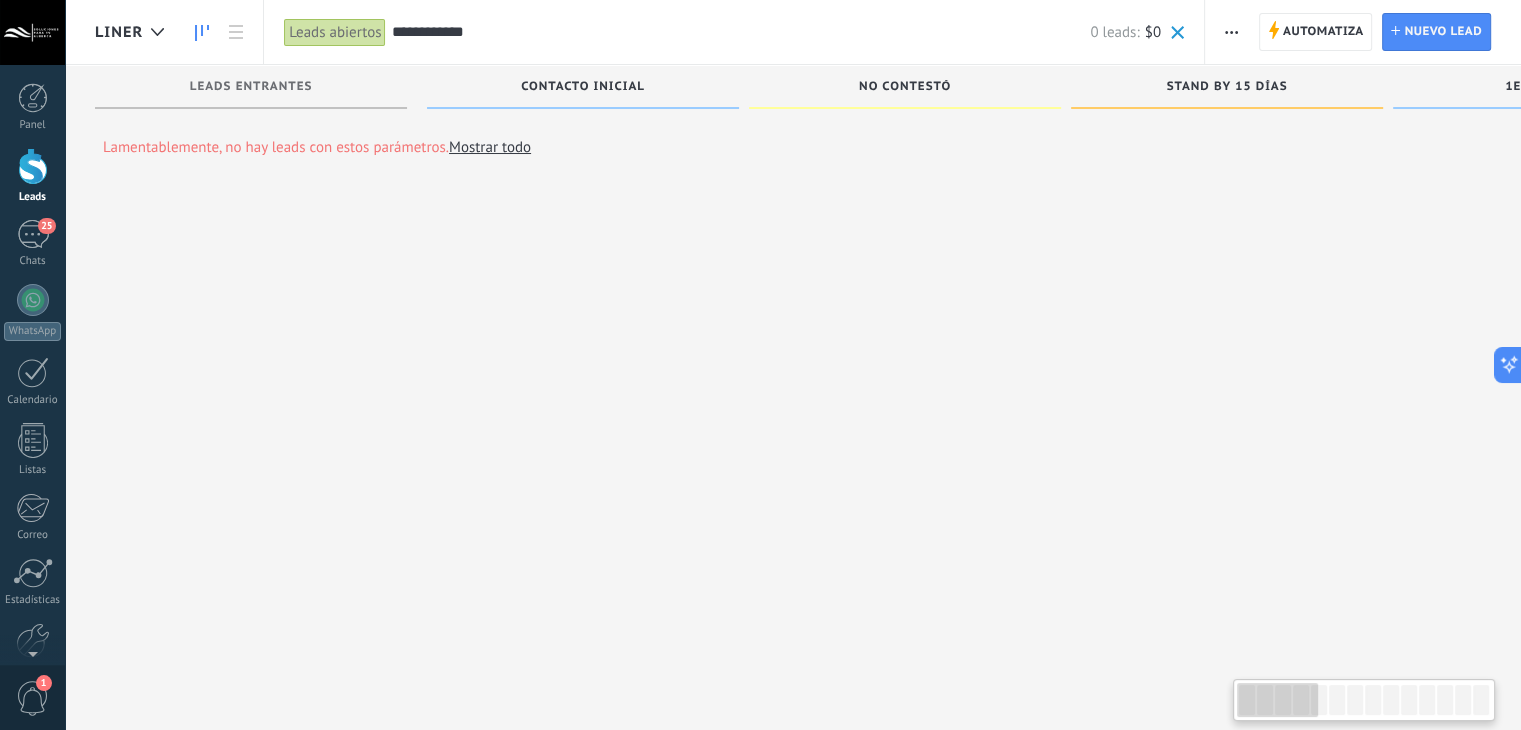 click on "**********" at bounding box center [740, 32] 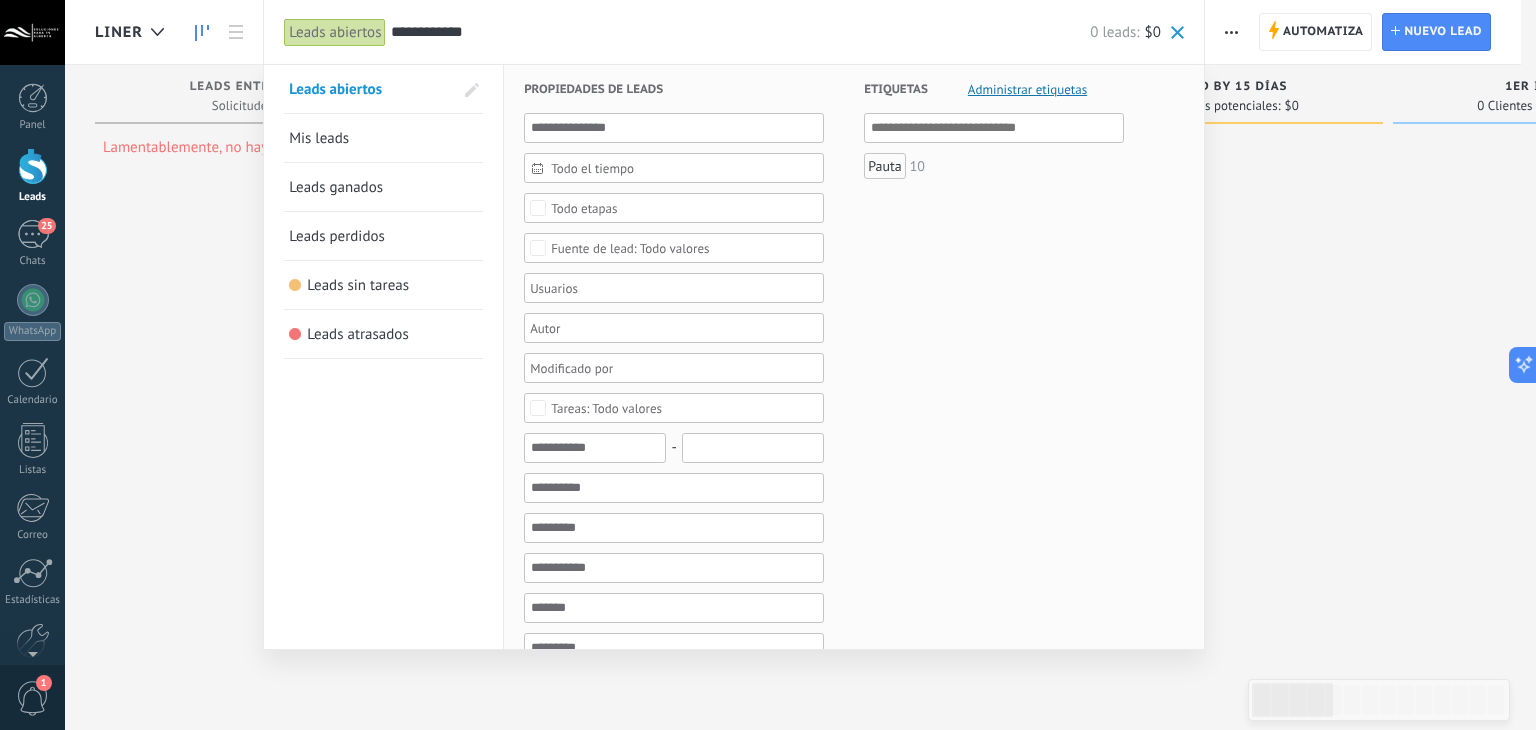 paste 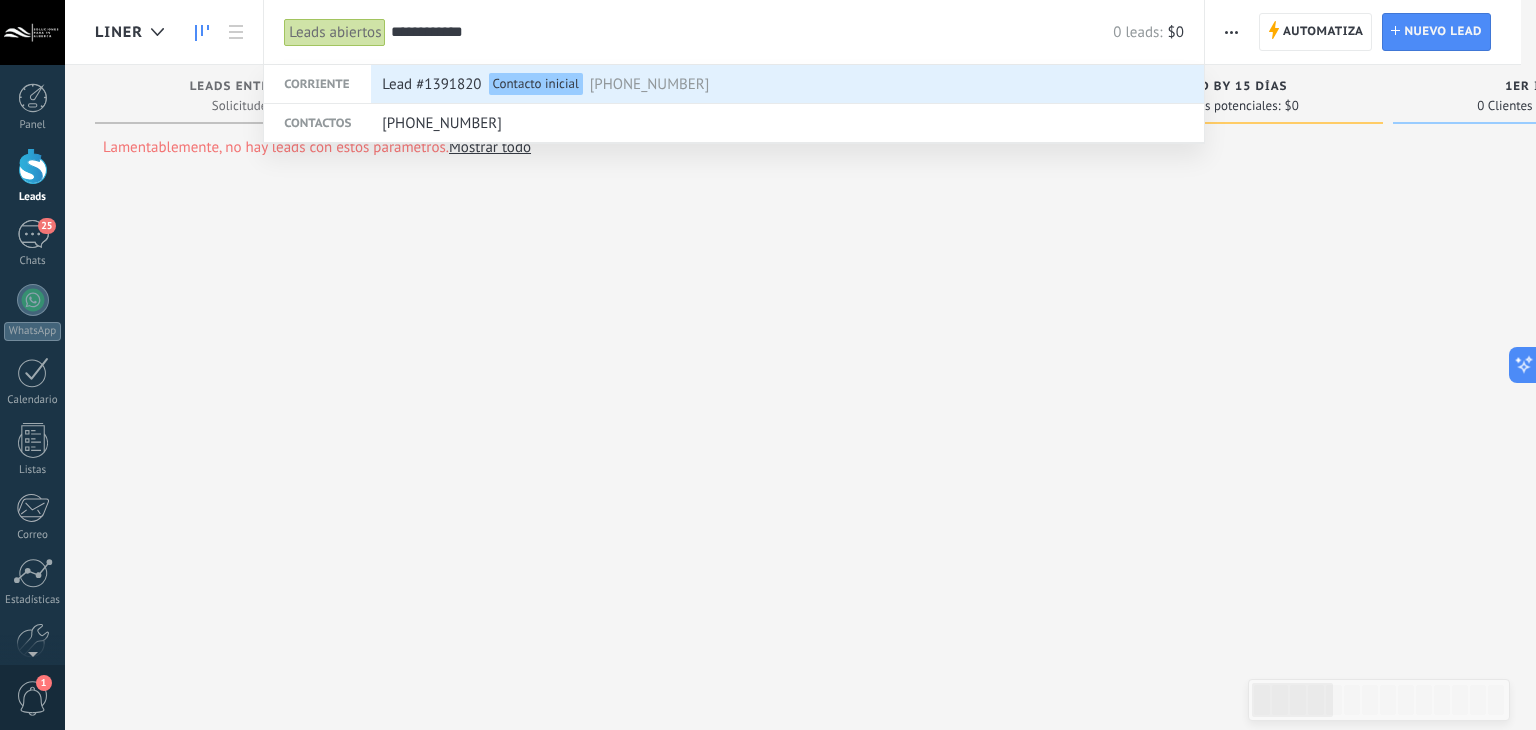 type on "**********" 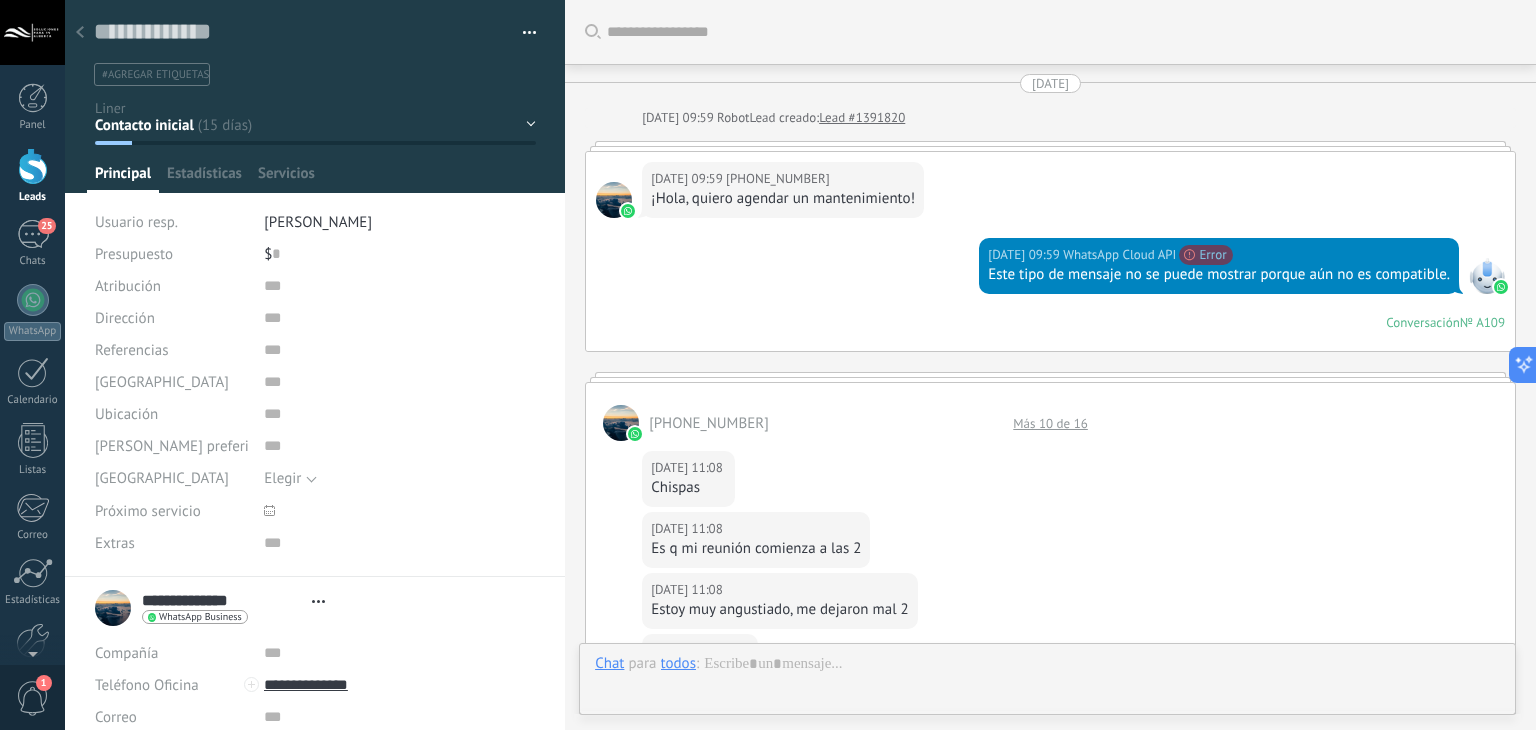 scroll, scrollTop: 3085, scrollLeft: 0, axis: vertical 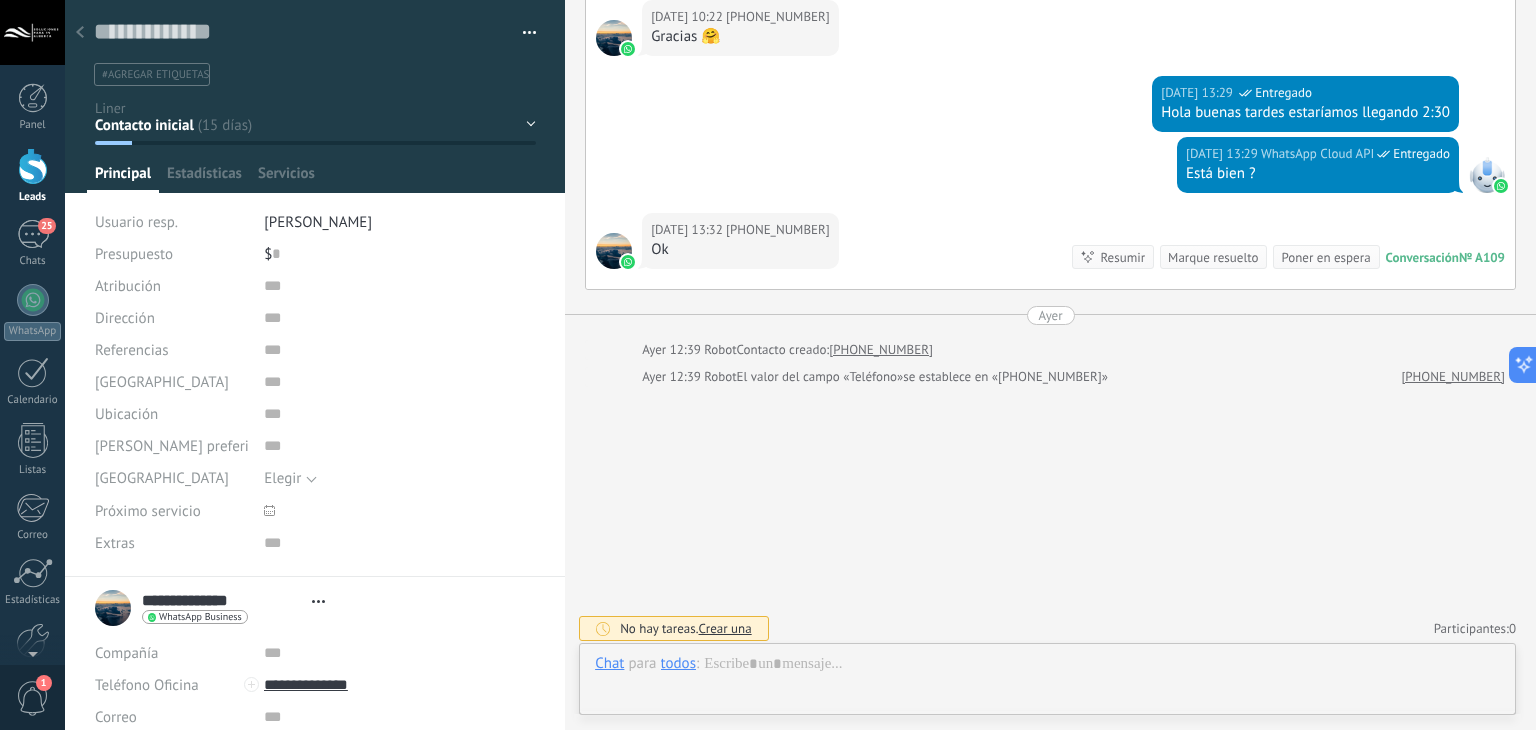 type on "**********" 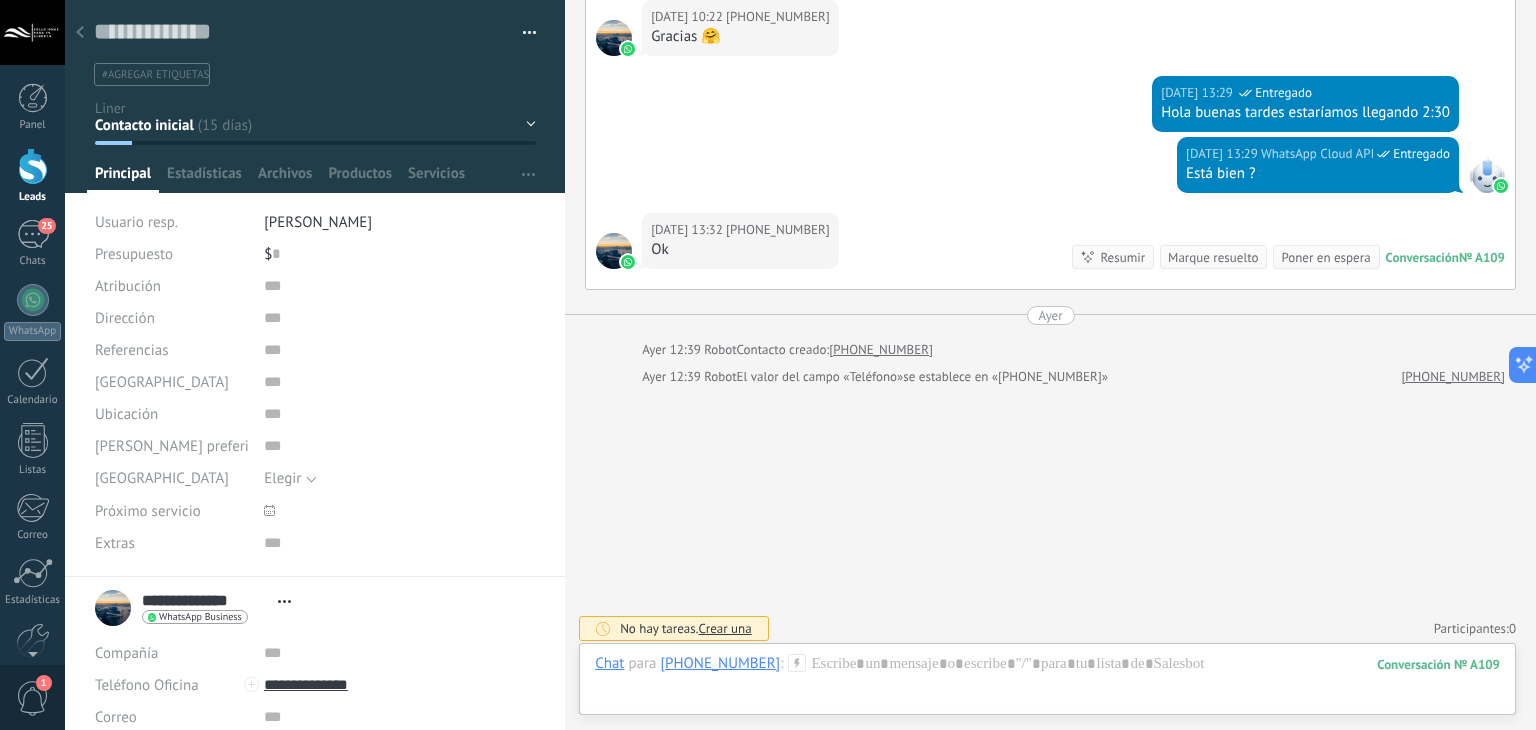 scroll, scrollTop: 29, scrollLeft: 0, axis: vertical 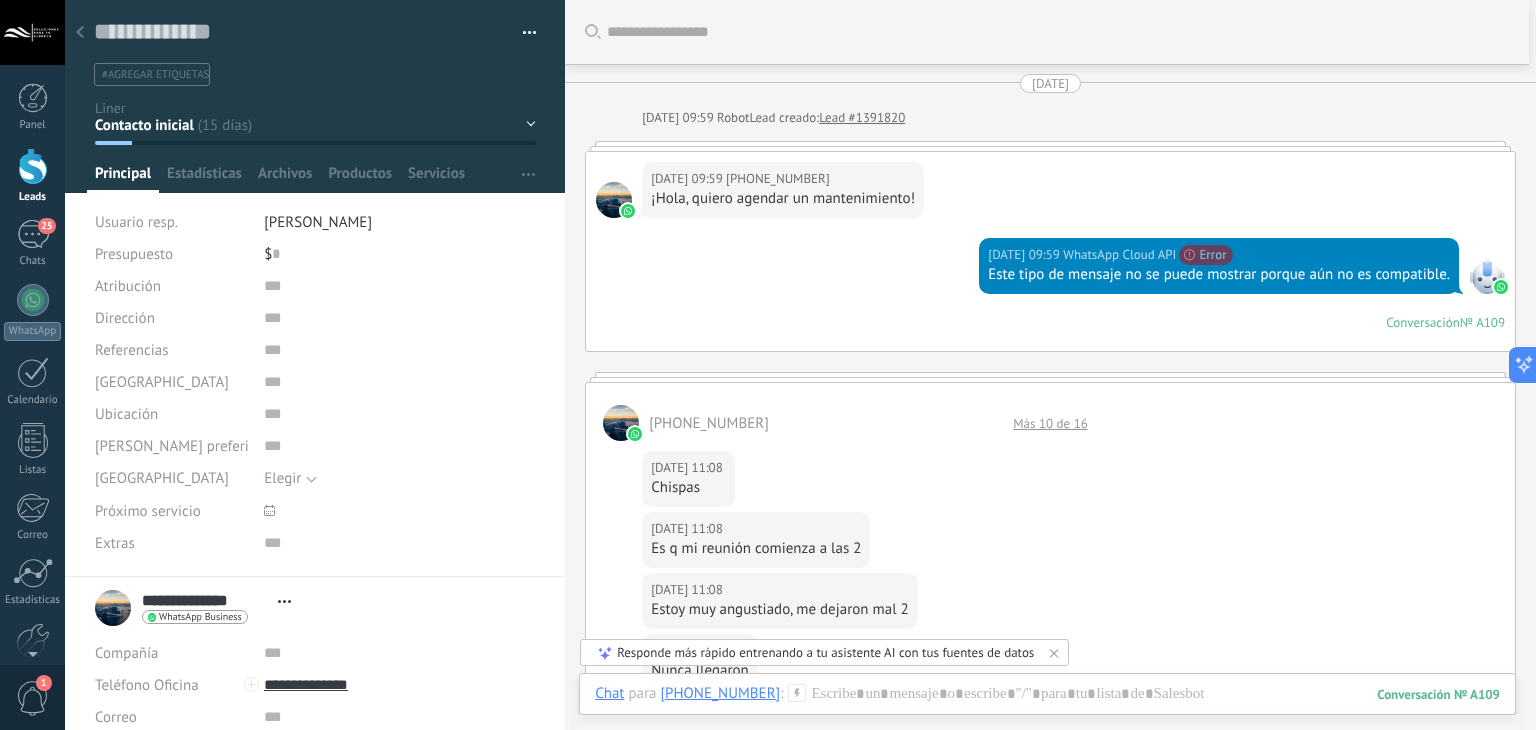click on "Más 10 de 16" at bounding box center [1050, 423] 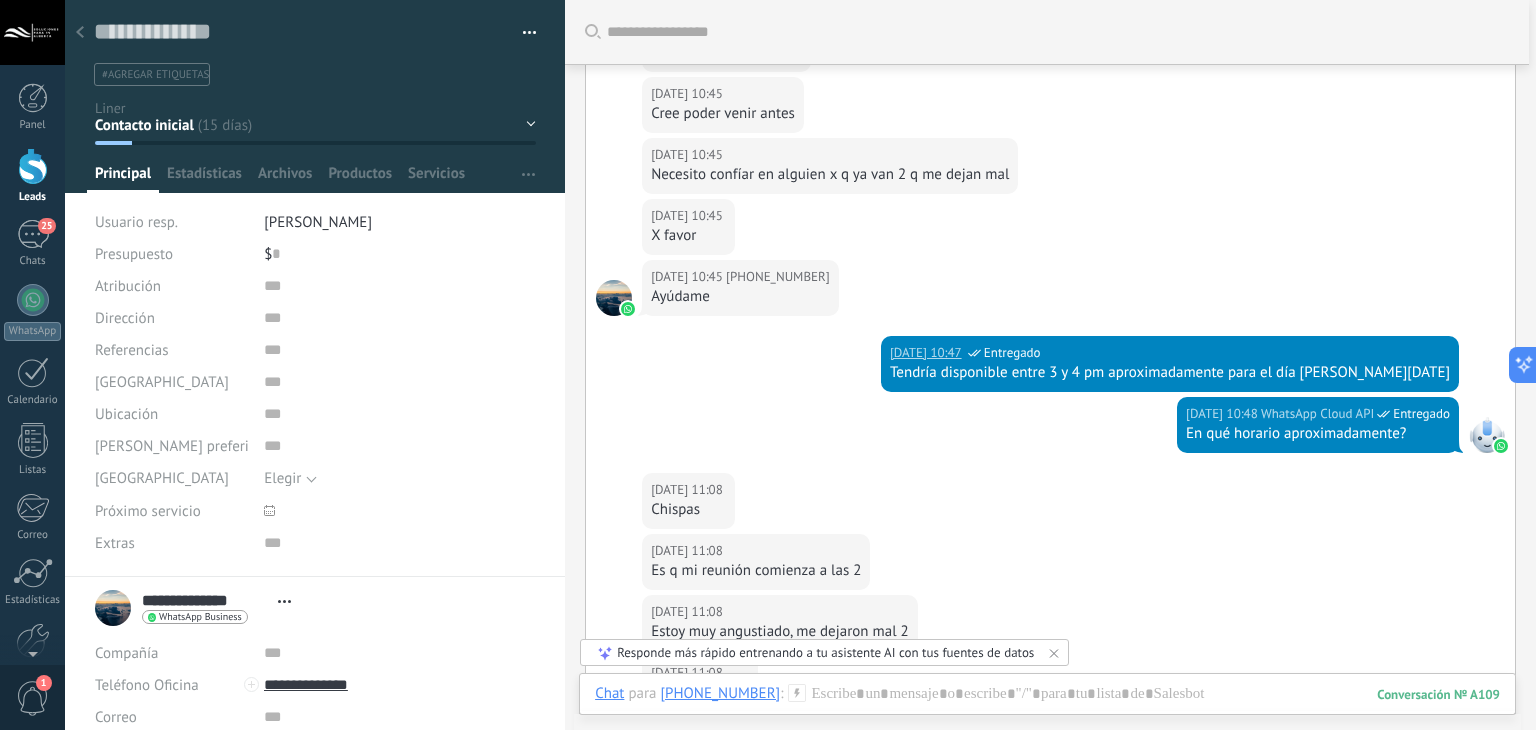 scroll, scrollTop: 0, scrollLeft: 0, axis: both 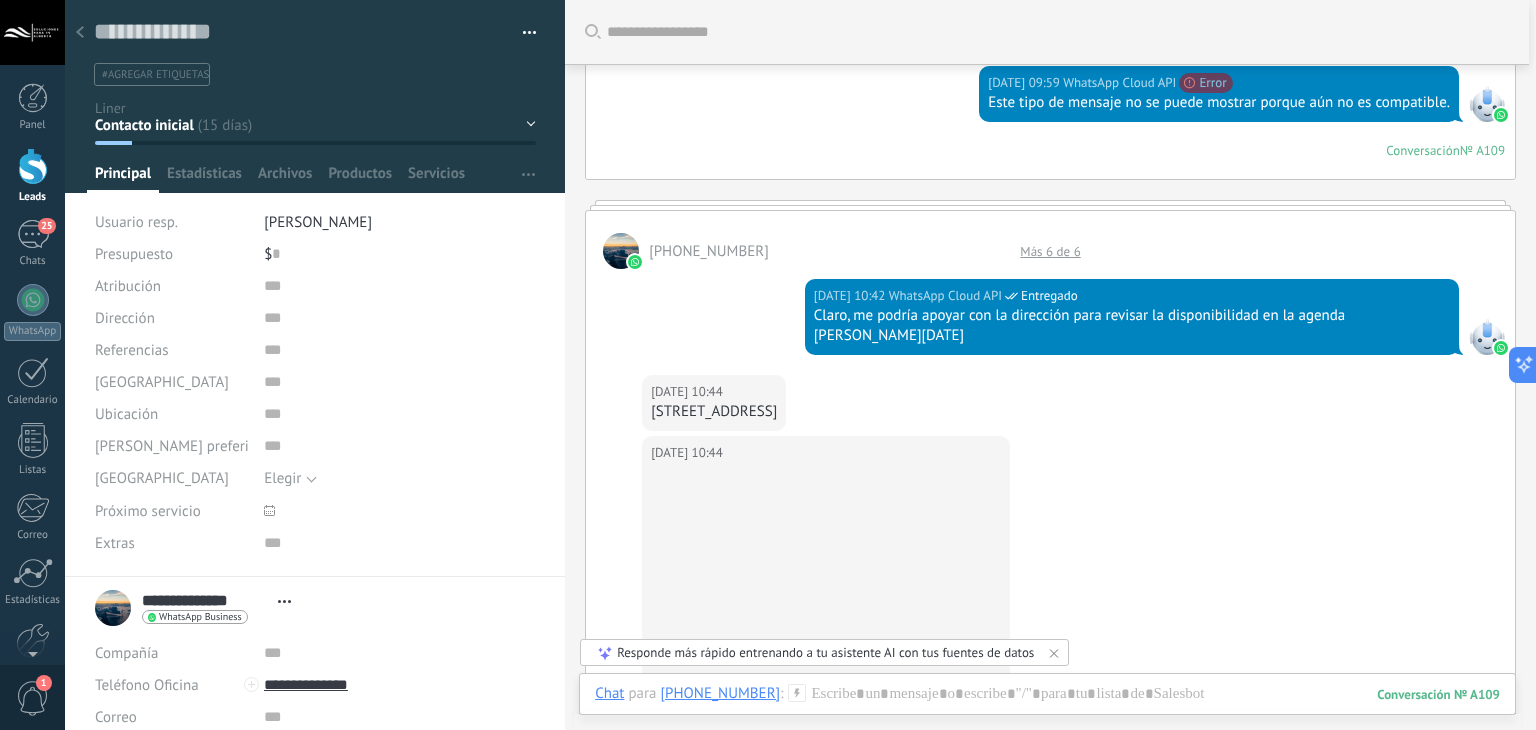 click on "Más 6 de 6" at bounding box center [1050, 251] 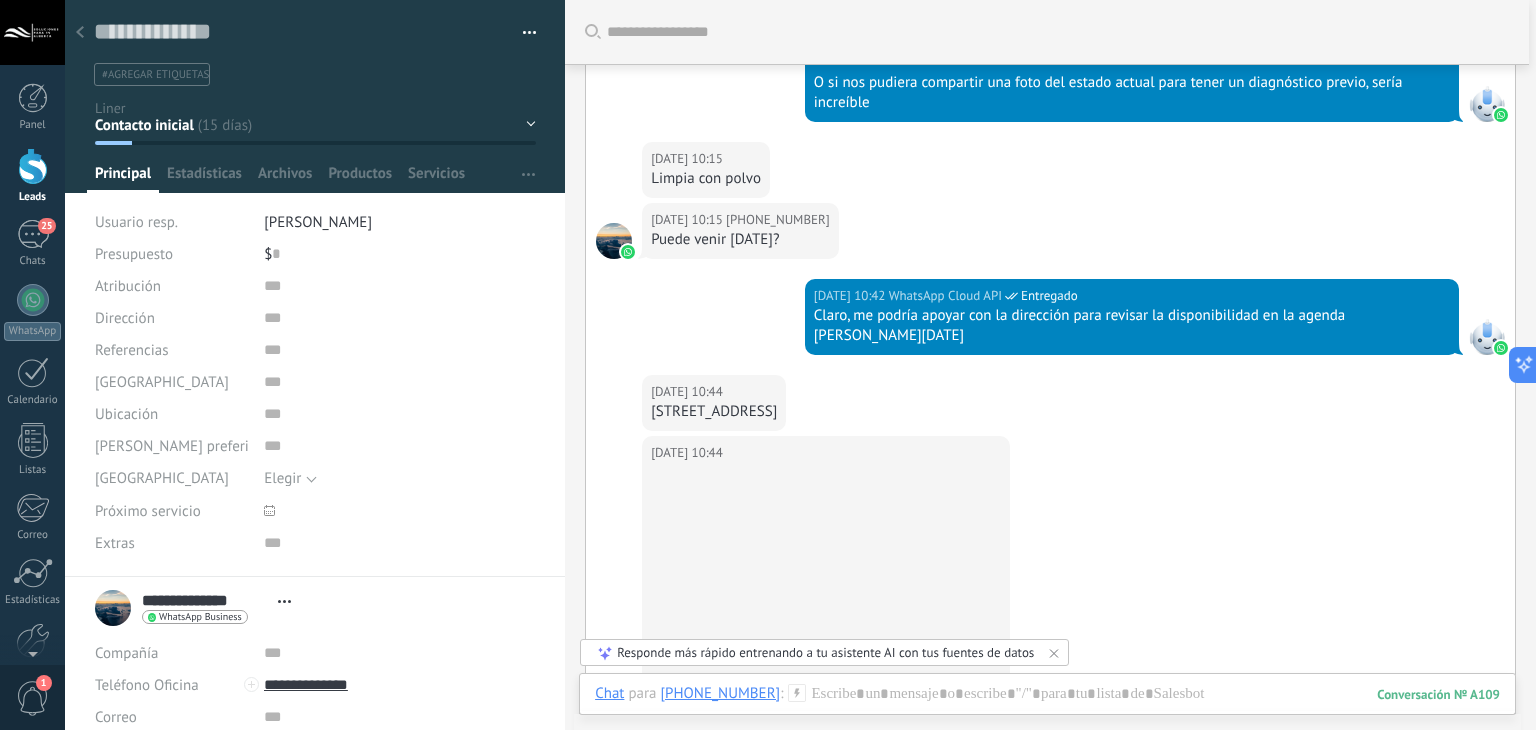 scroll, scrollTop: 818, scrollLeft: 0, axis: vertical 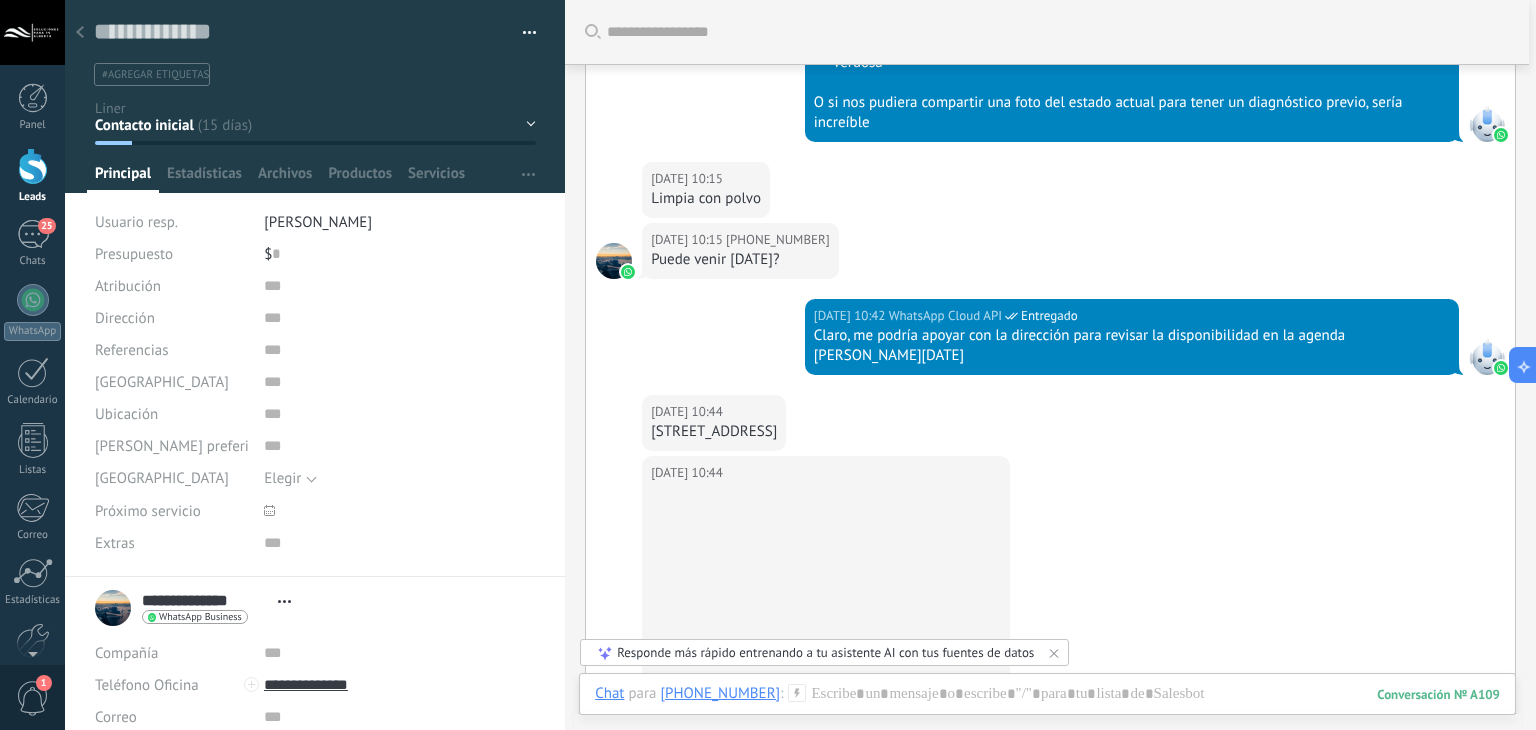drag, startPoint x: 652, startPoint y: 409, endPoint x: 838, endPoint y: 412, distance: 186.02419 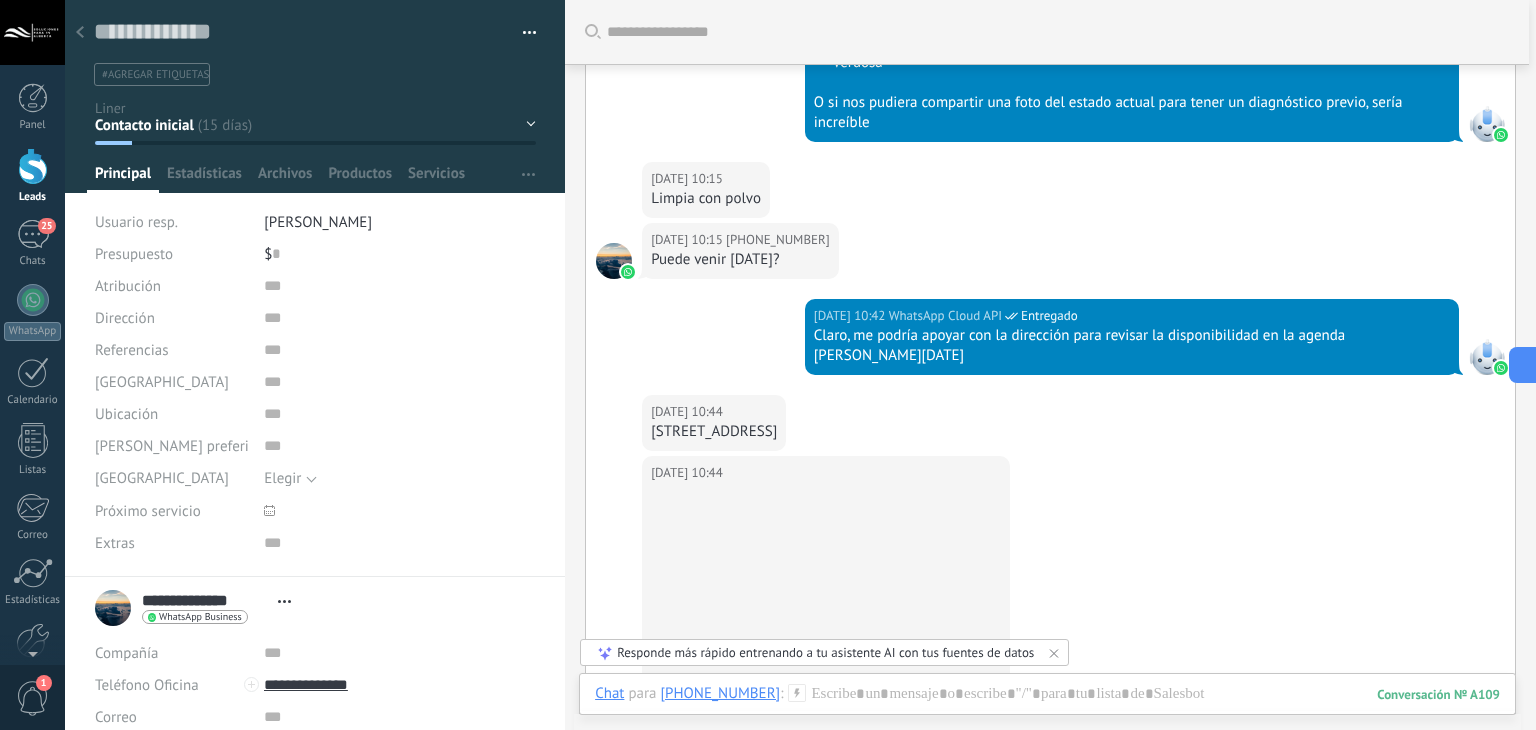 copy on "Calle 72 x 37 y 37A num 622A" 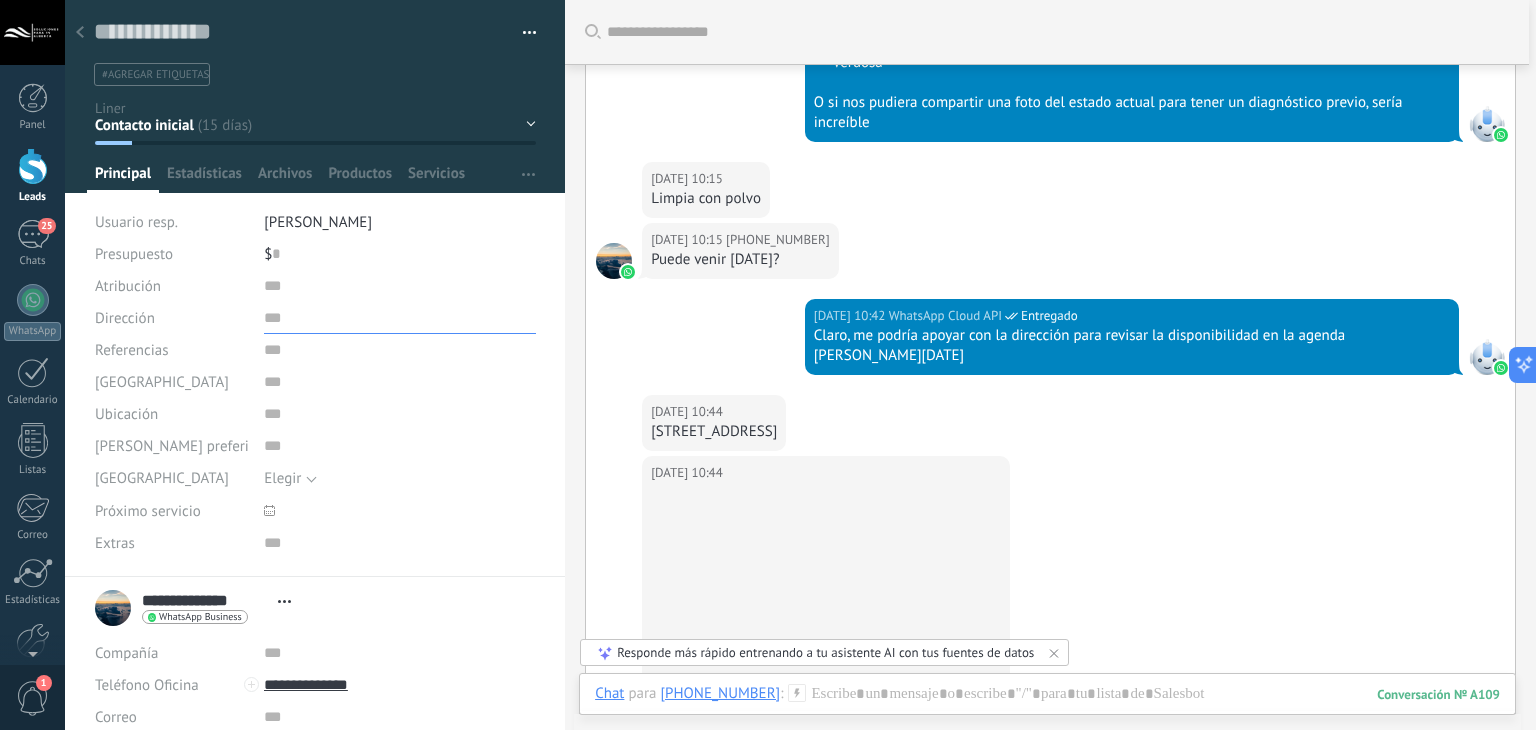 click at bounding box center [400, 318] 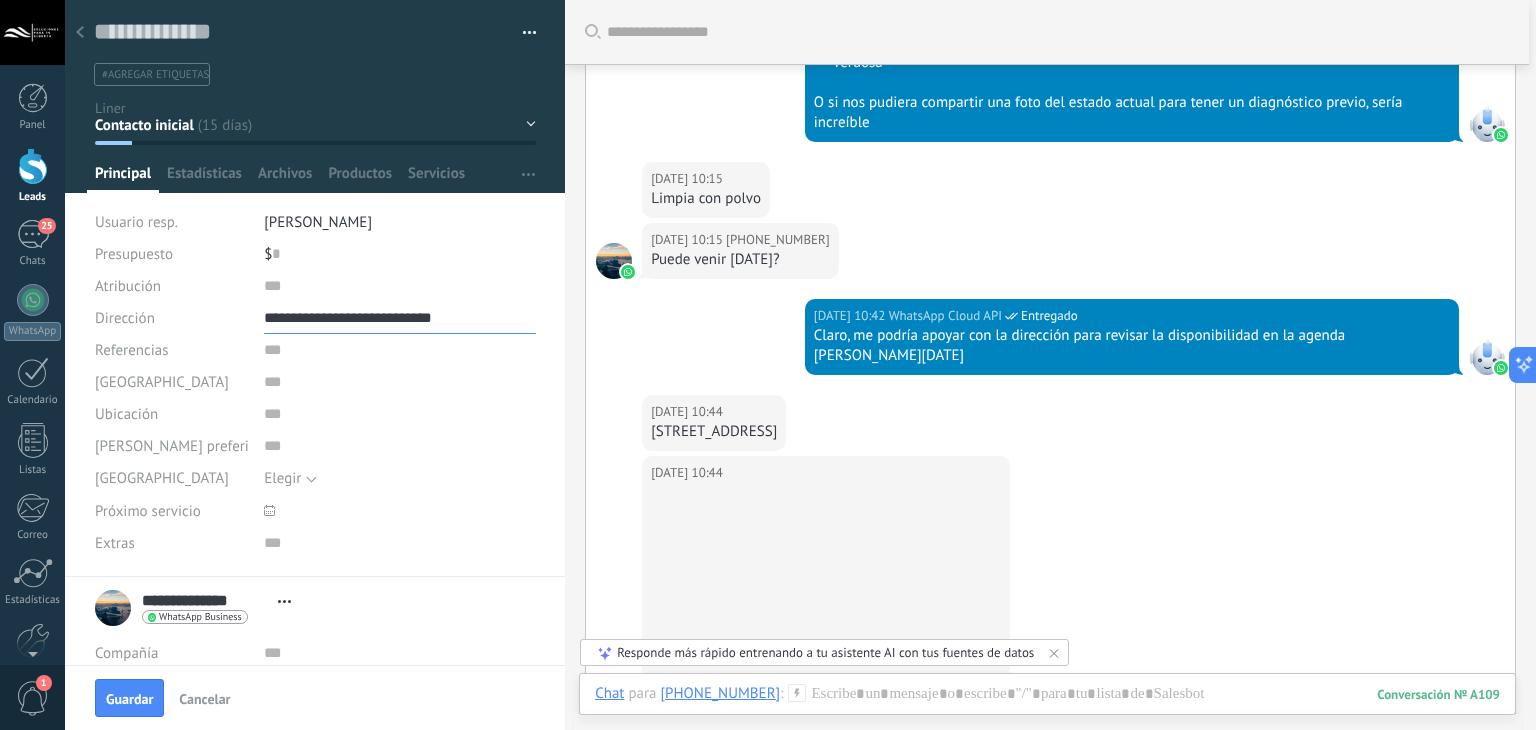 scroll, scrollTop: 918, scrollLeft: 0, axis: vertical 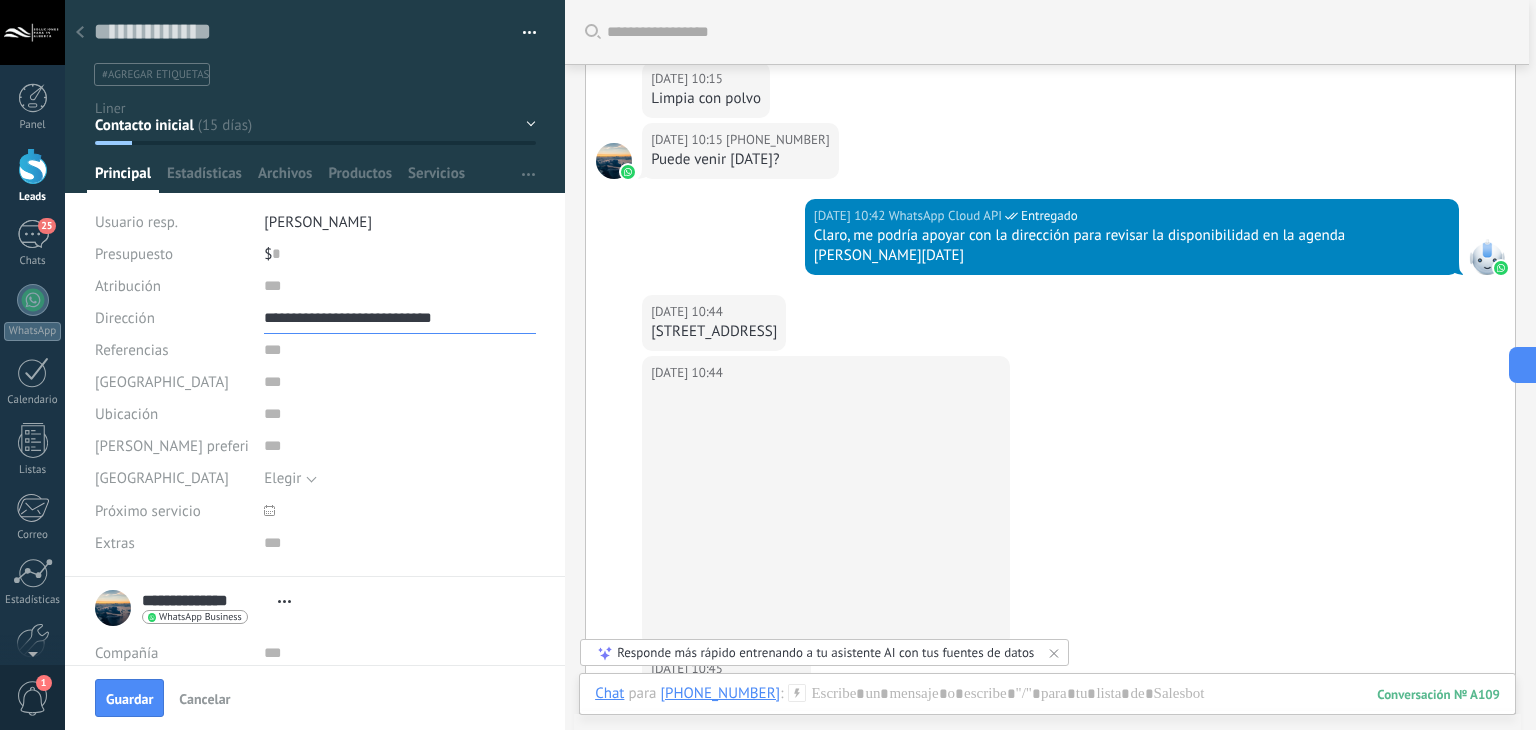 click on "**********" at bounding box center (400, 318) 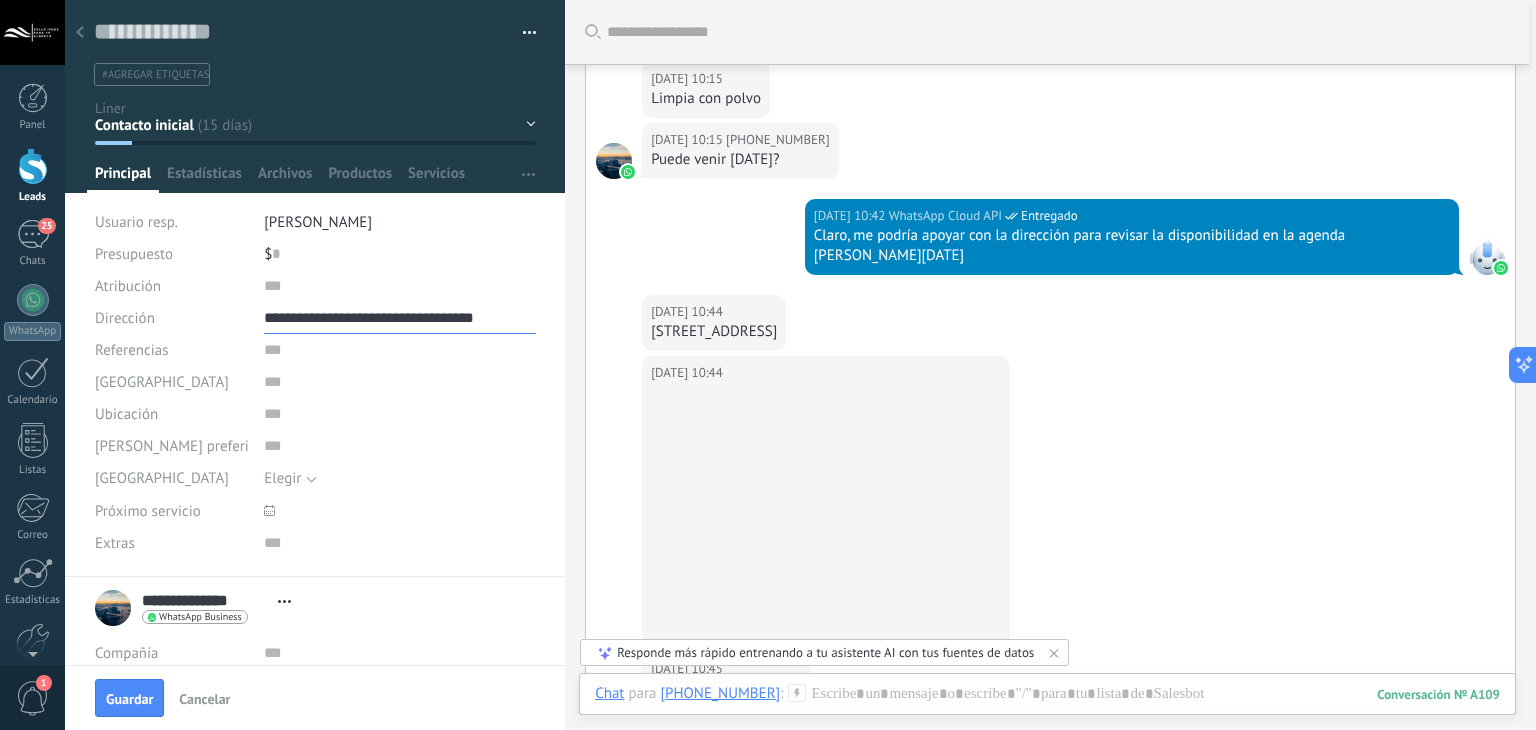 type on "**********" 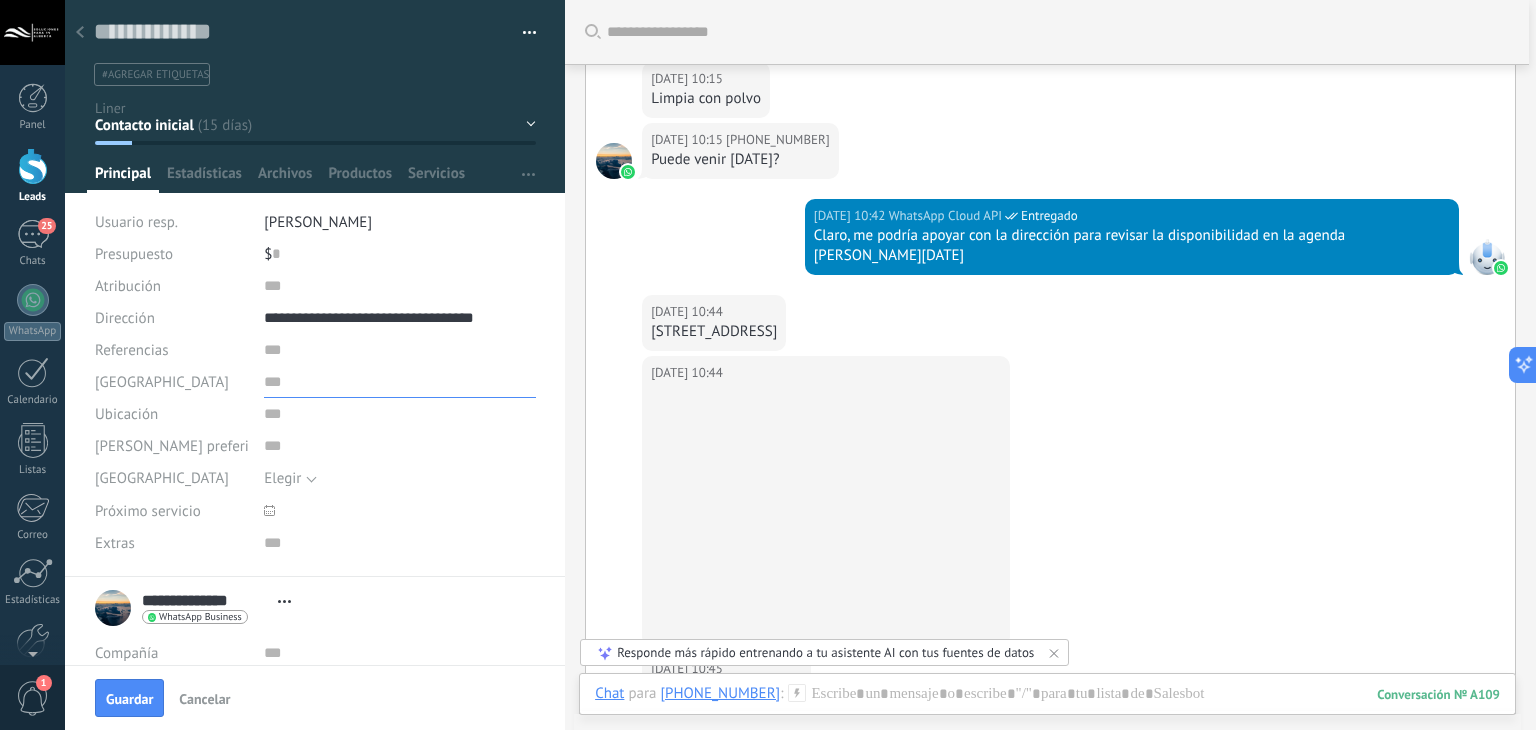 click at bounding box center (400, 382) 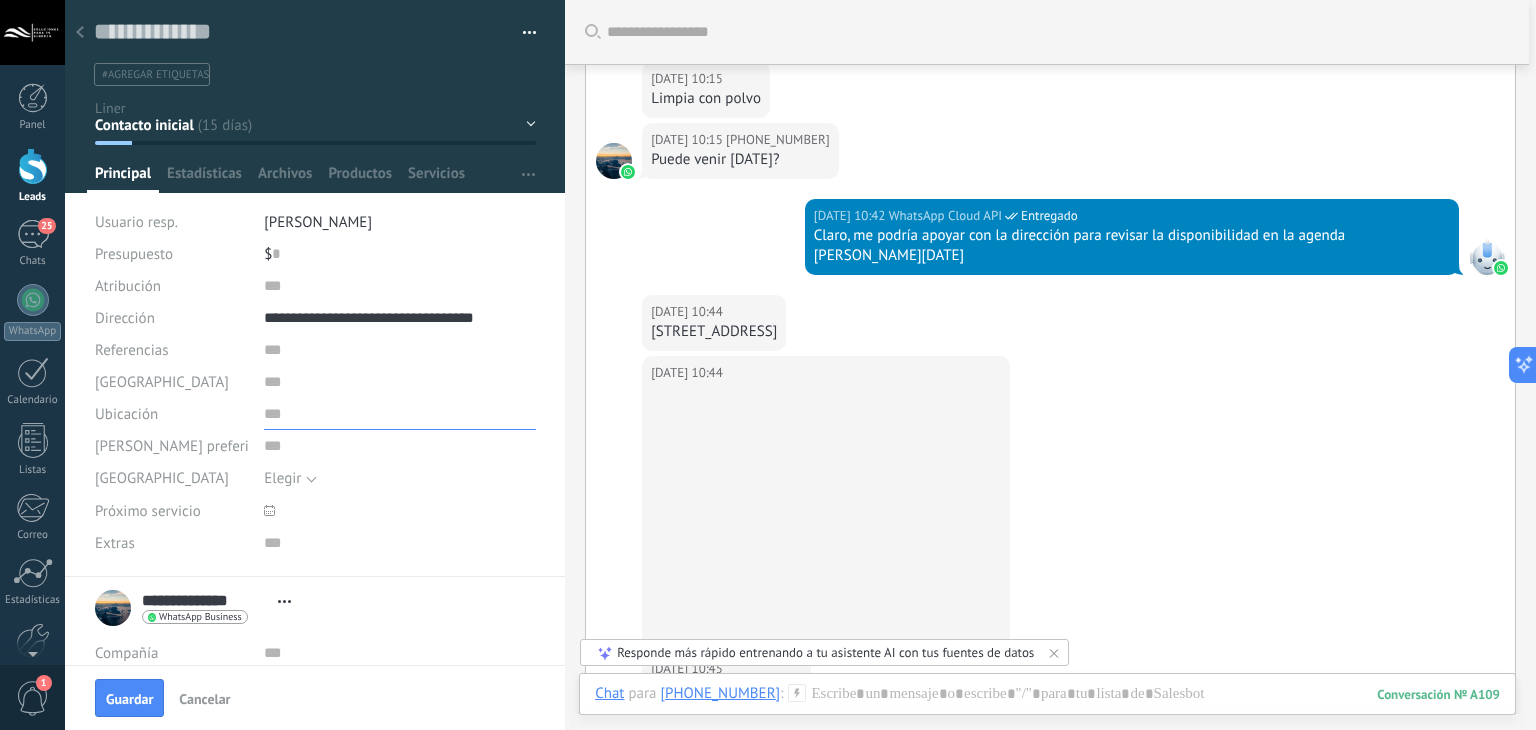 click at bounding box center [400, 414] 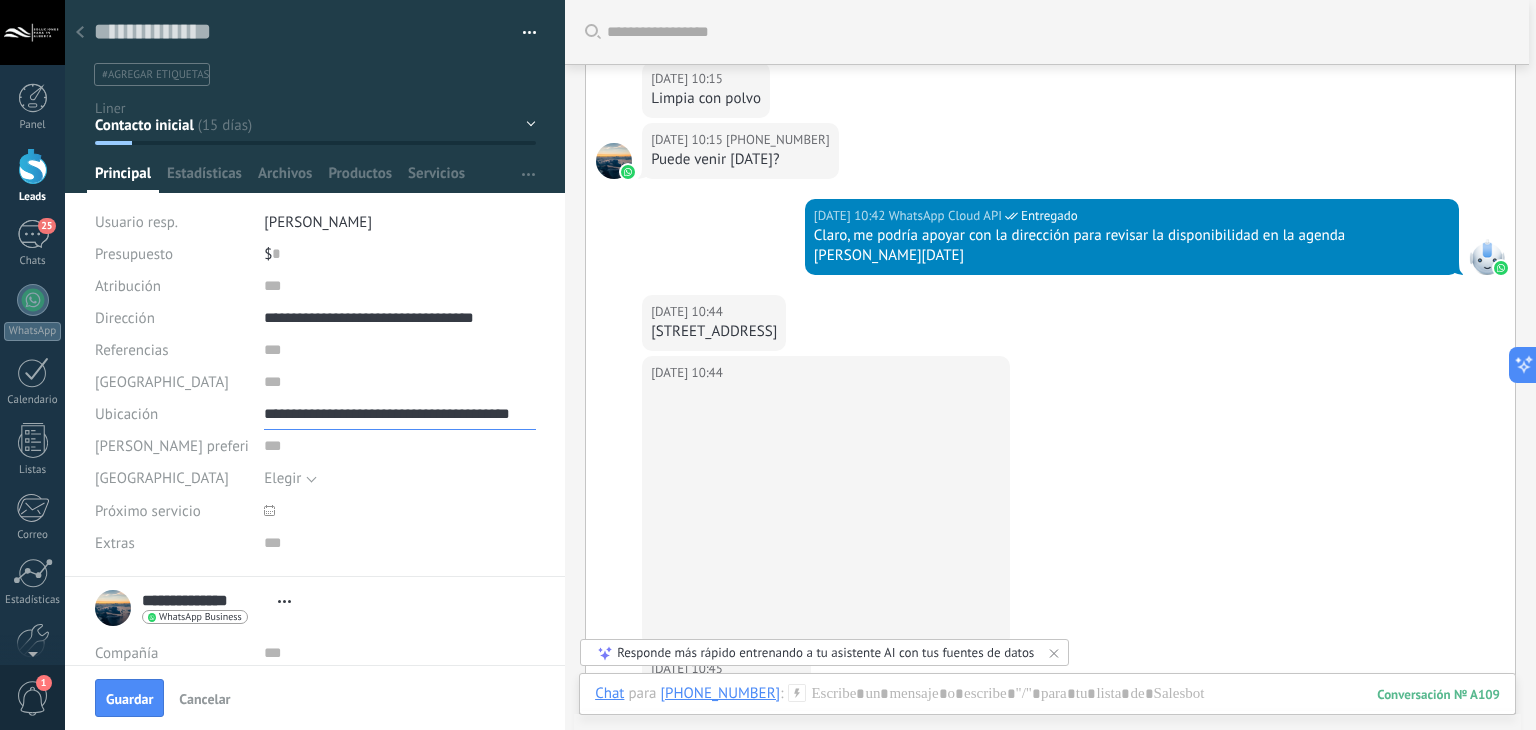 scroll, scrollTop: 0, scrollLeft: 29, axis: horizontal 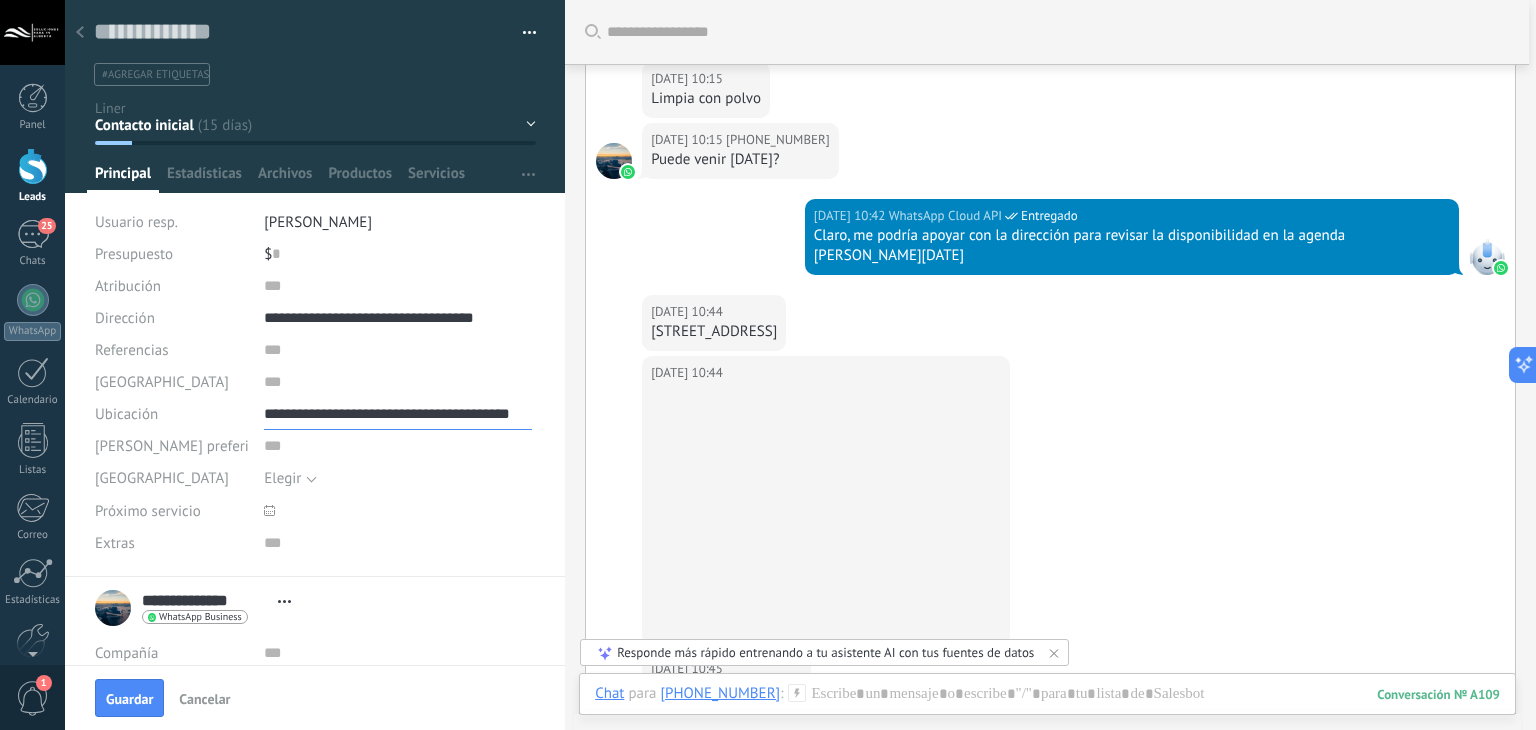 type on "**********" 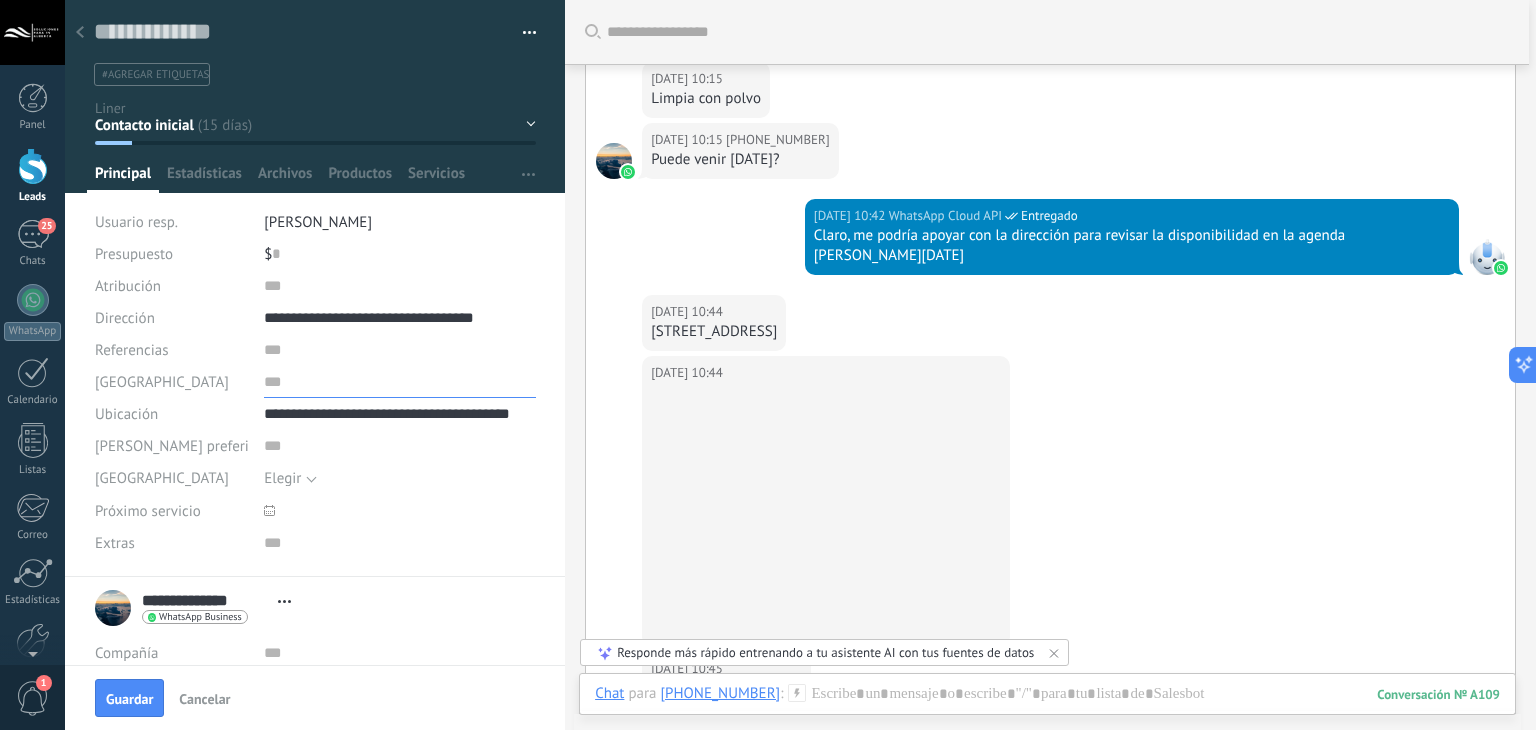 click at bounding box center (400, 382) 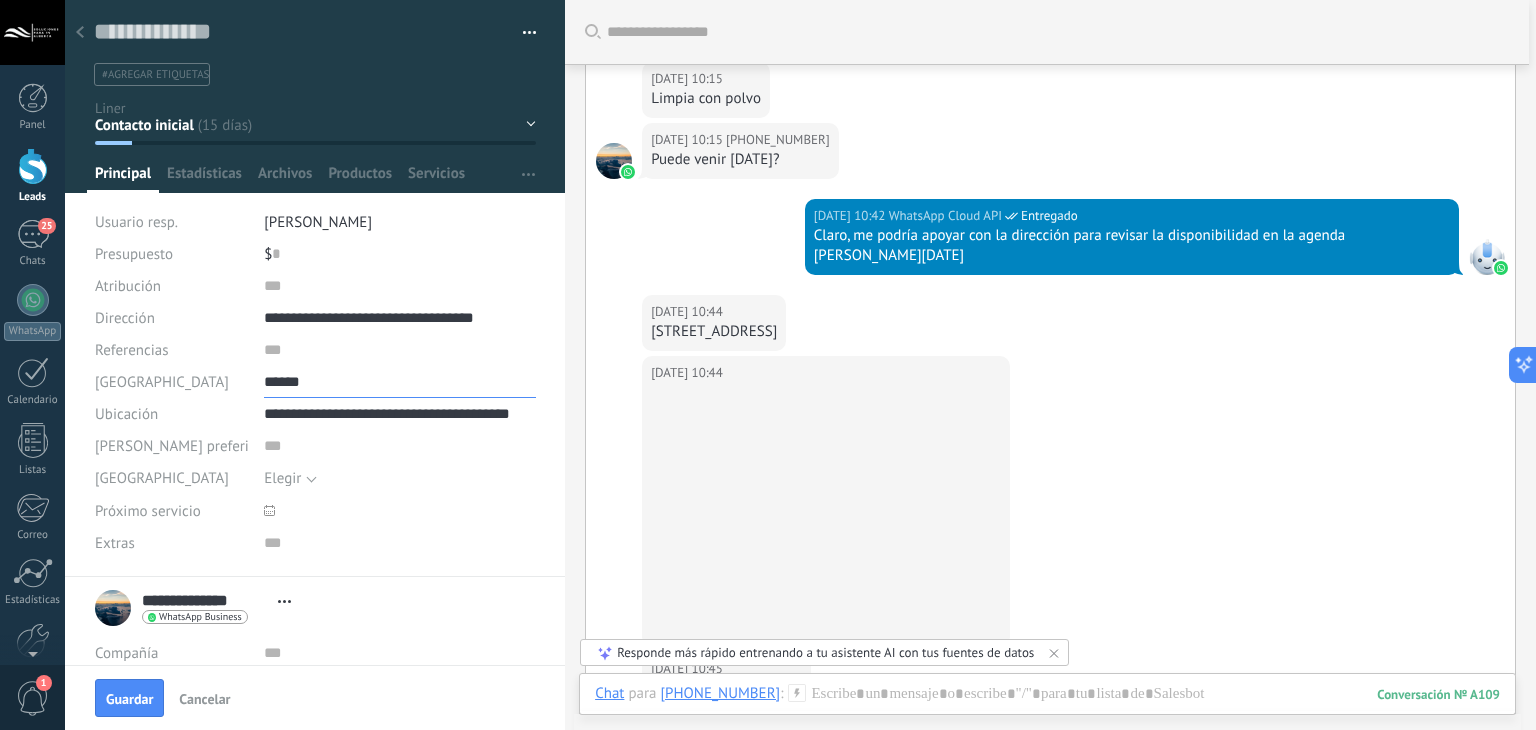 type on "******" 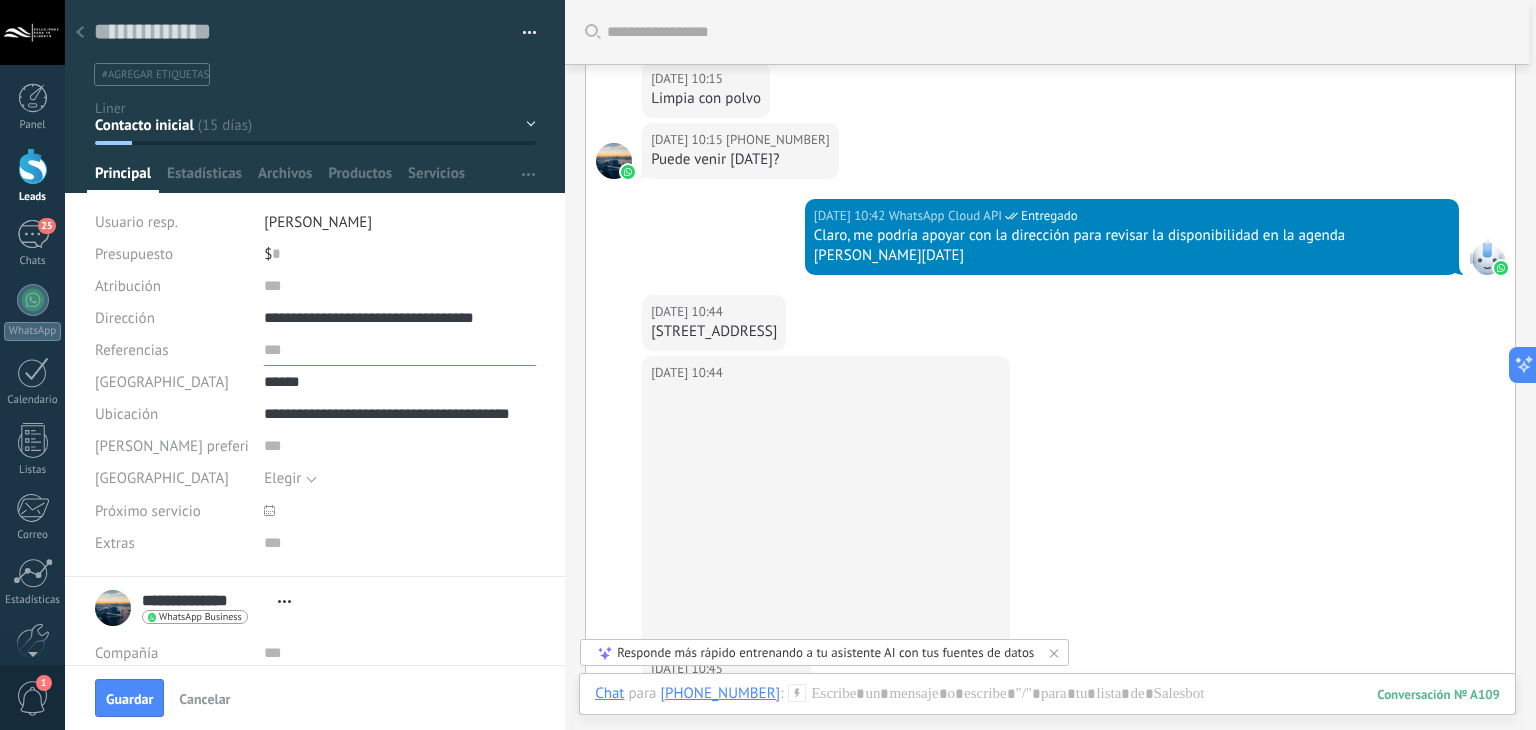 click at bounding box center (400, 350) 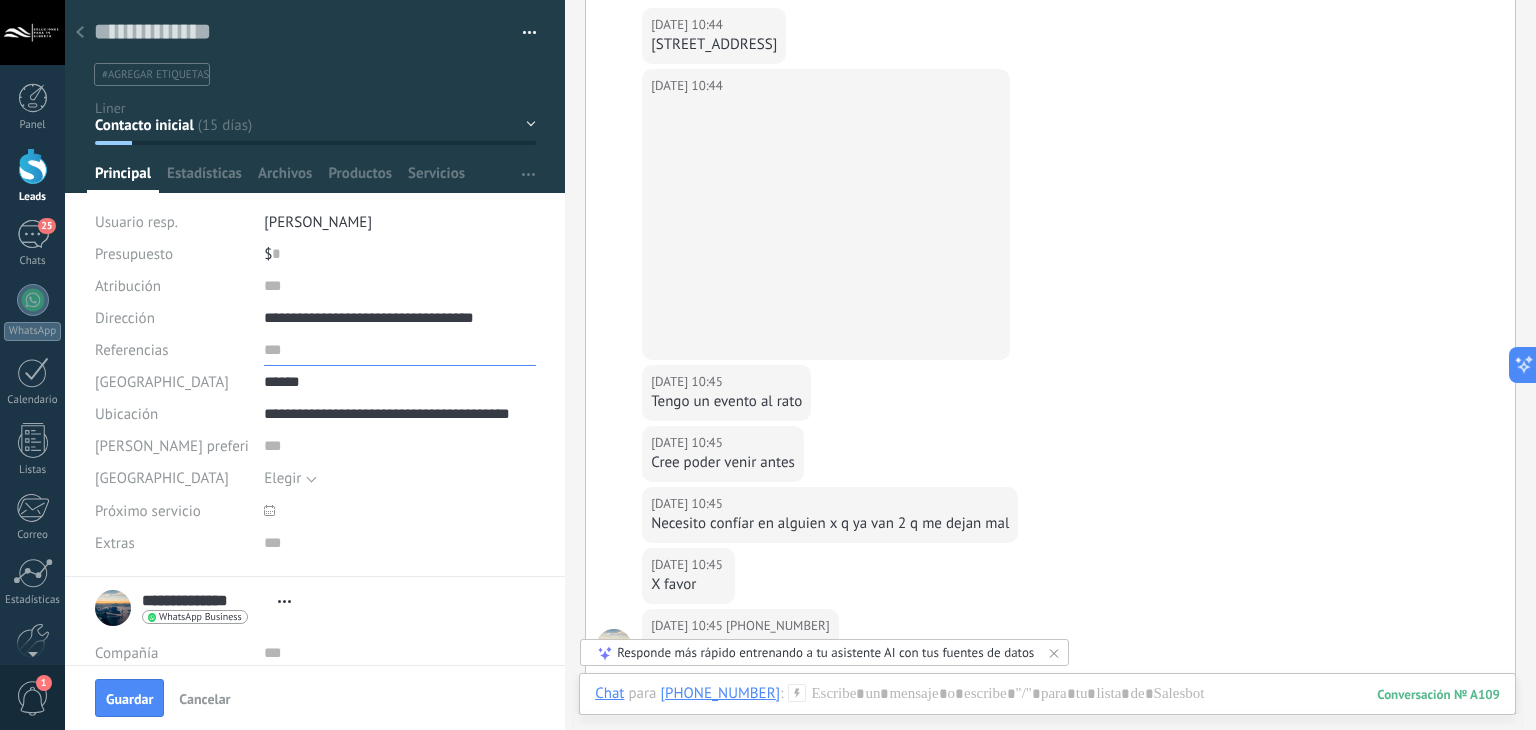 scroll, scrollTop: 1318, scrollLeft: 0, axis: vertical 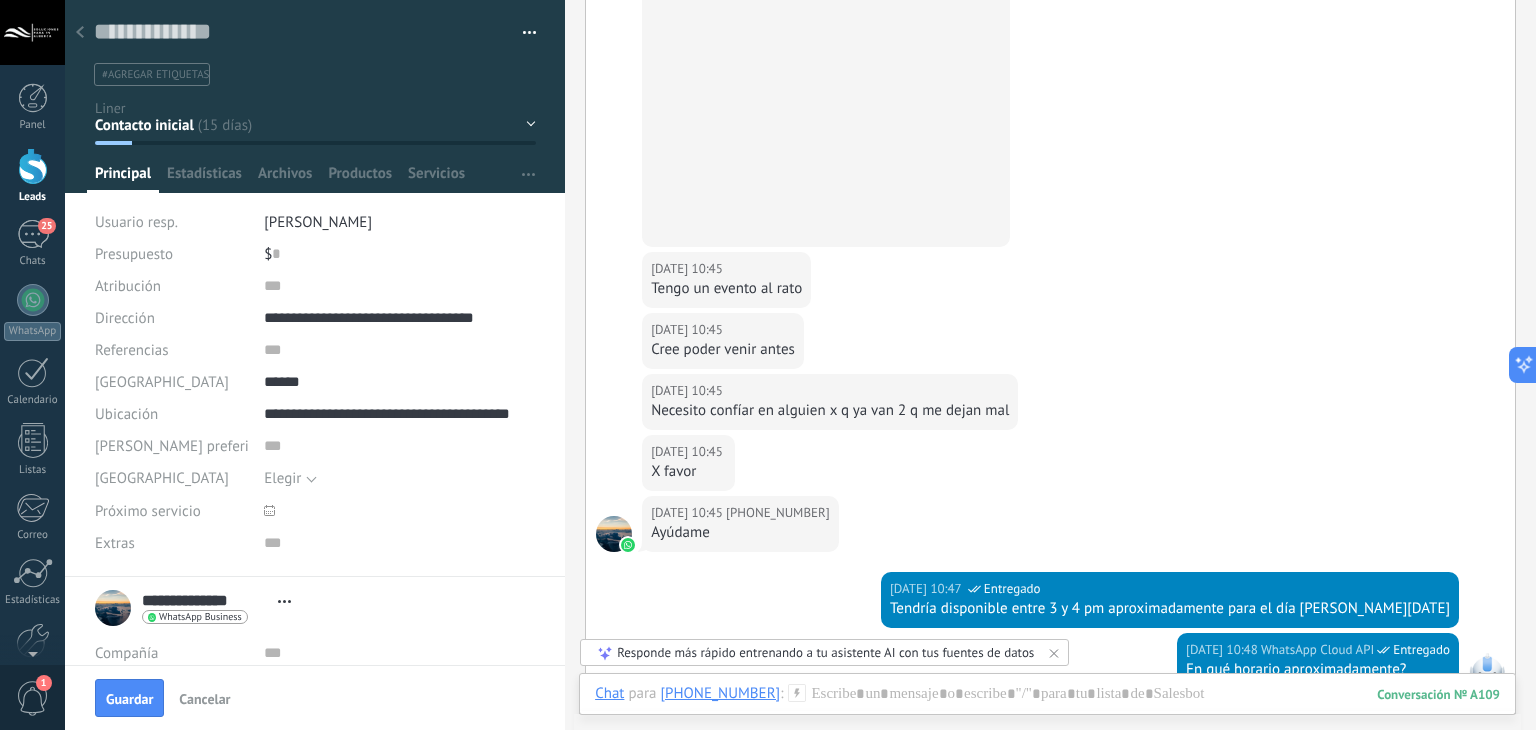 click on "06.07.2025 10:45 +5219999588583  Tengo un evento al rato" at bounding box center (1050, 282) 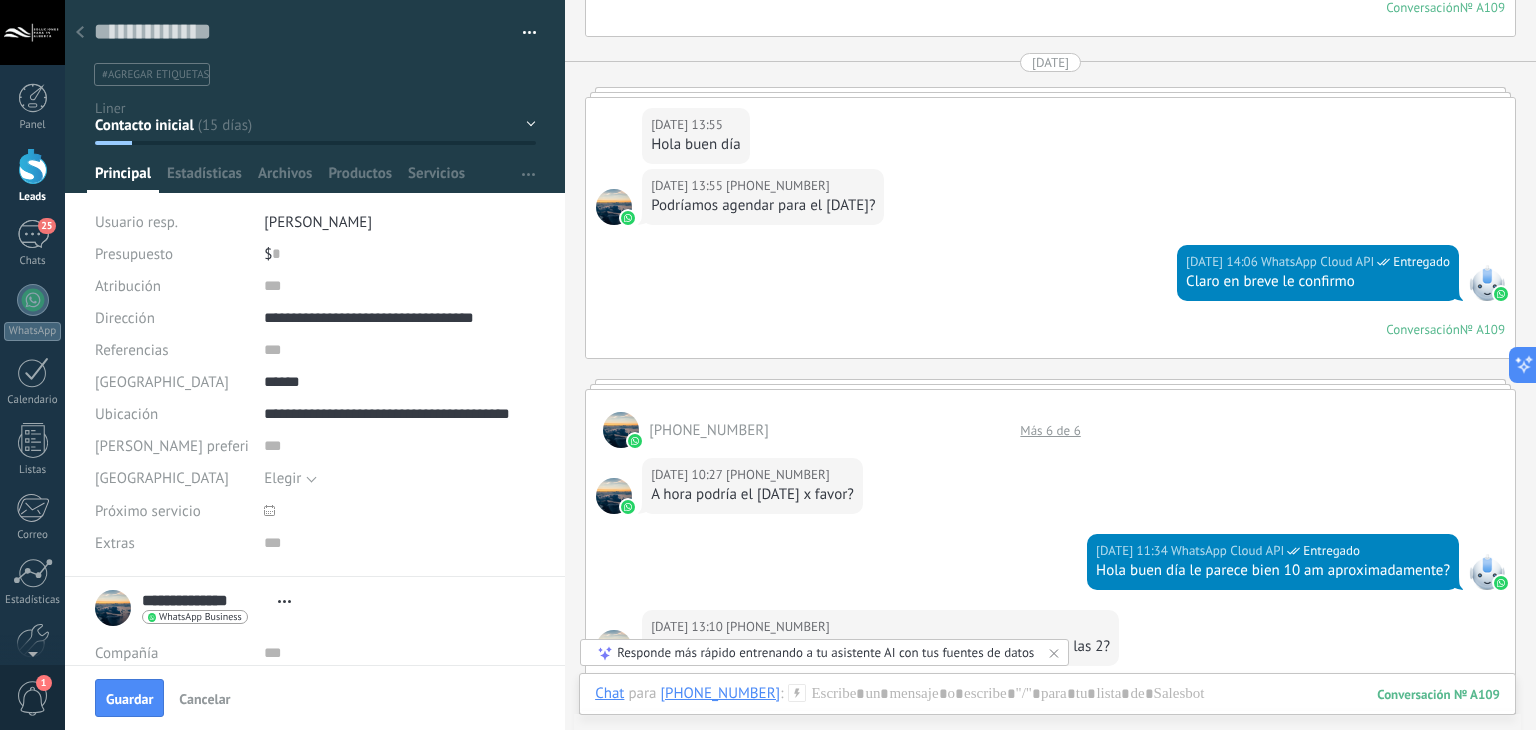 scroll, scrollTop: 3102, scrollLeft: 0, axis: vertical 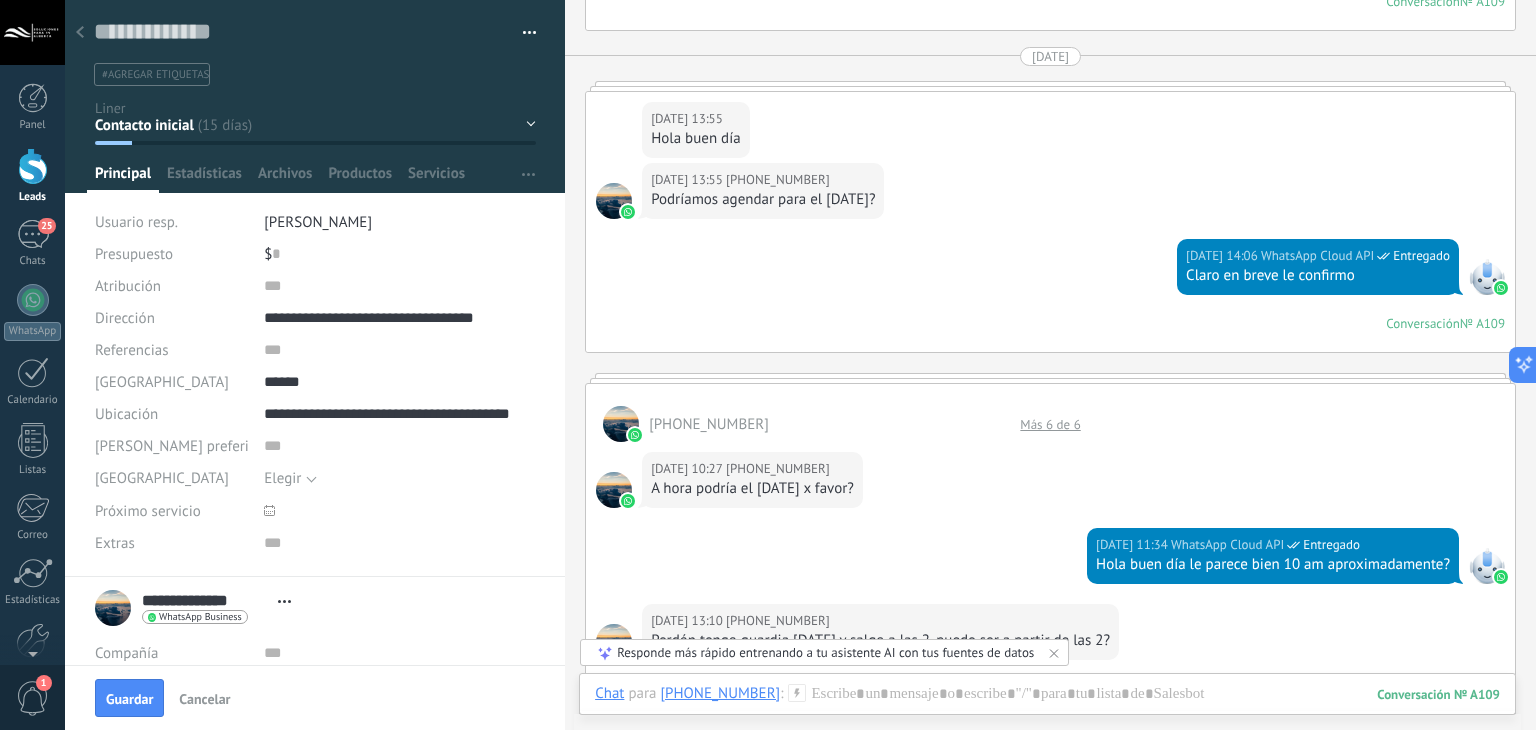 click on "Más 6 de 6" at bounding box center [1050, 424] 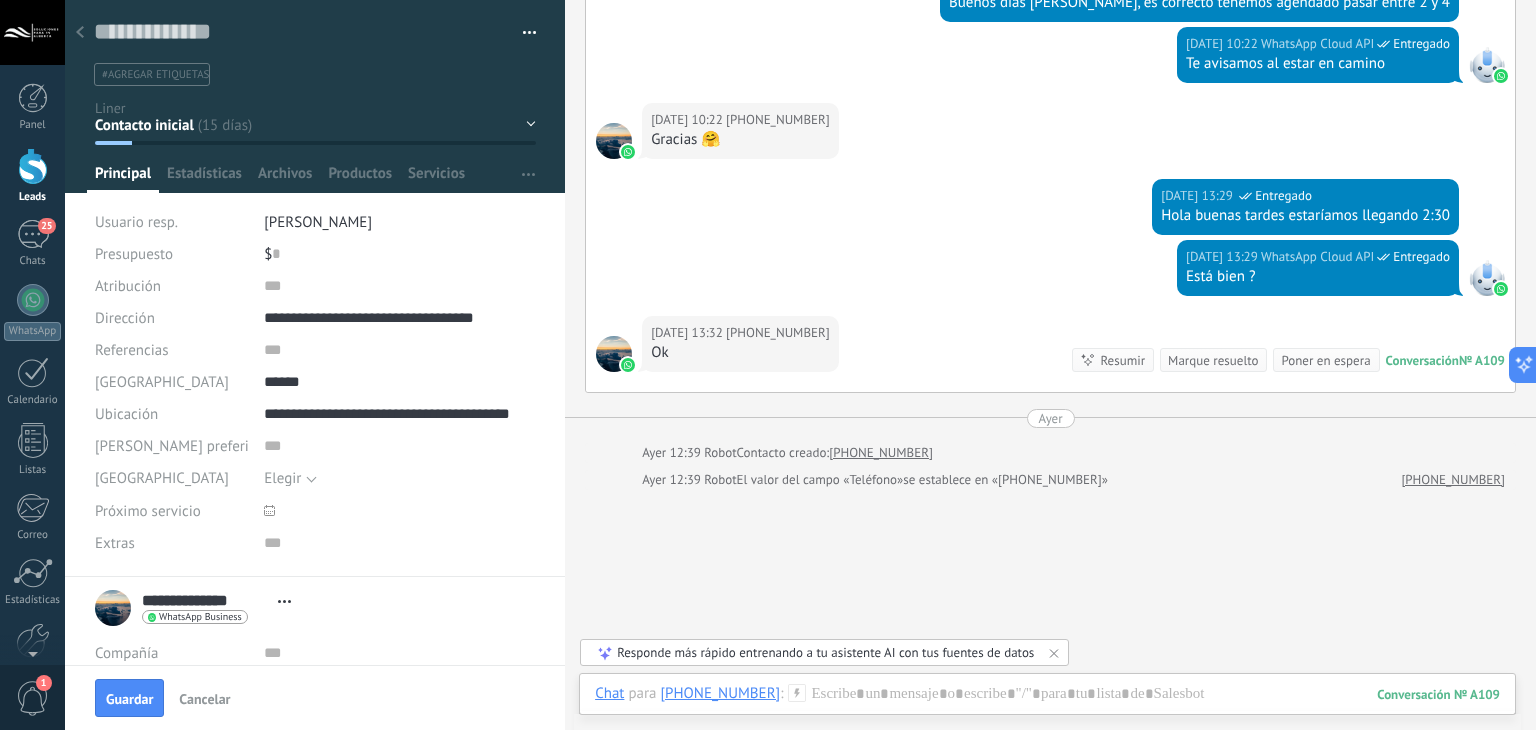 scroll, scrollTop: 5086, scrollLeft: 0, axis: vertical 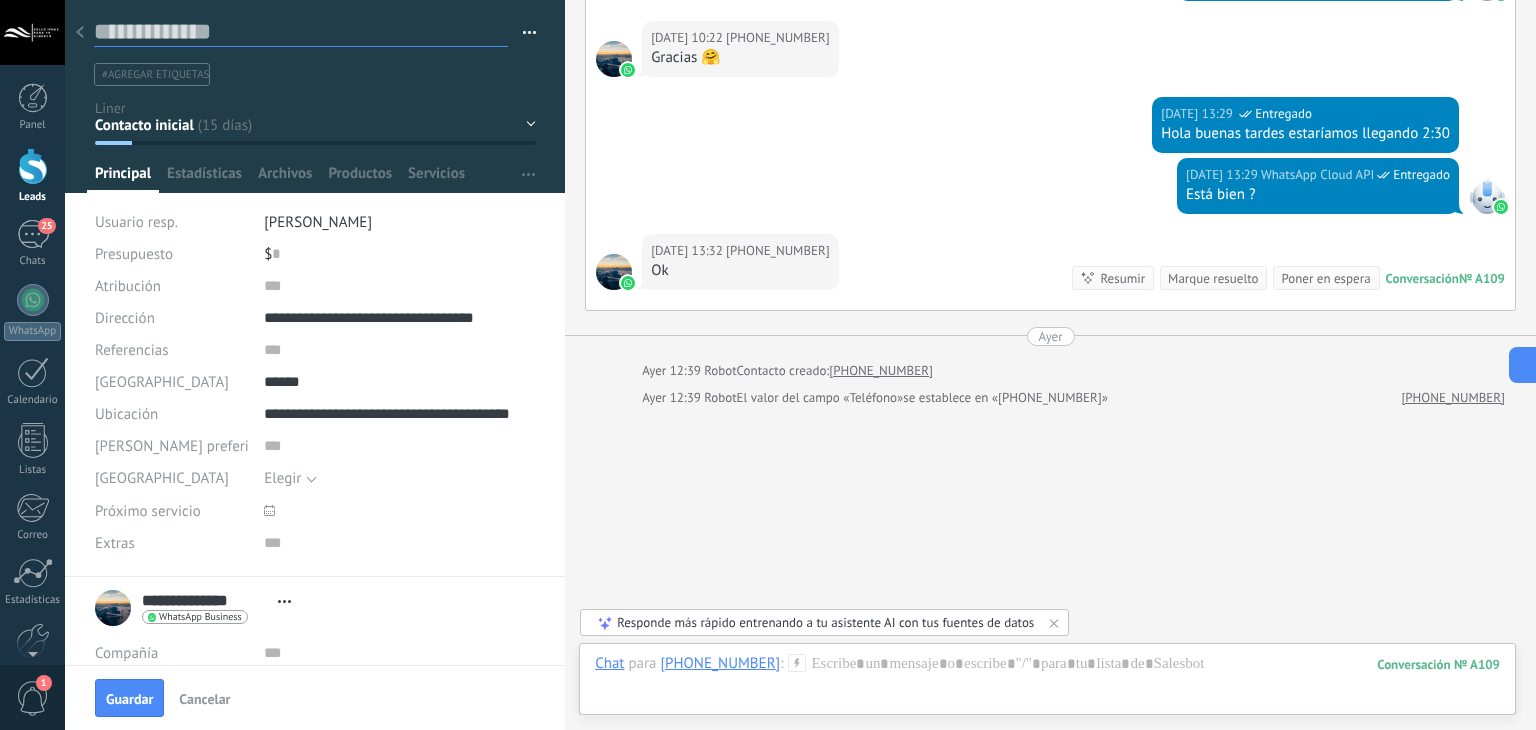 click at bounding box center (301, 32) 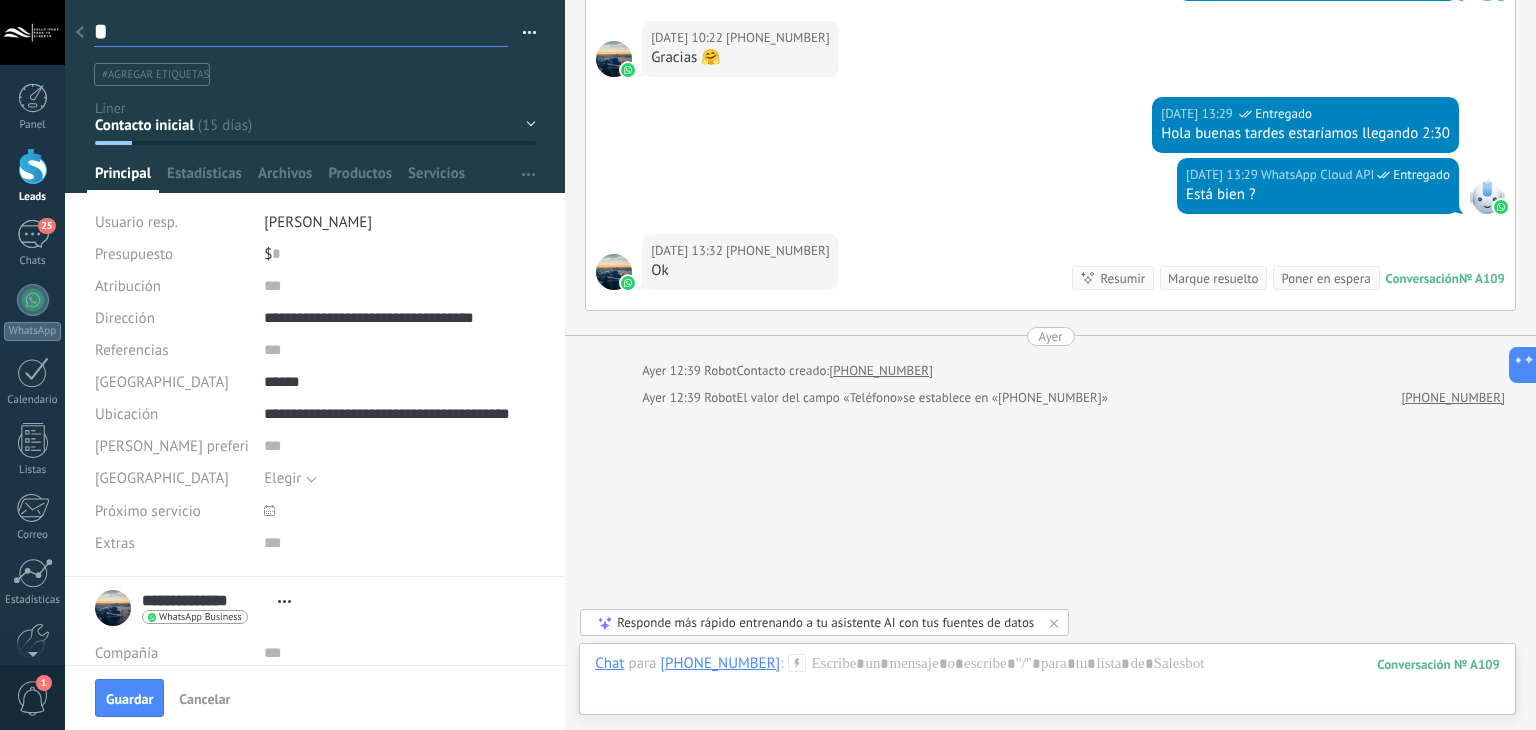 type on "**" 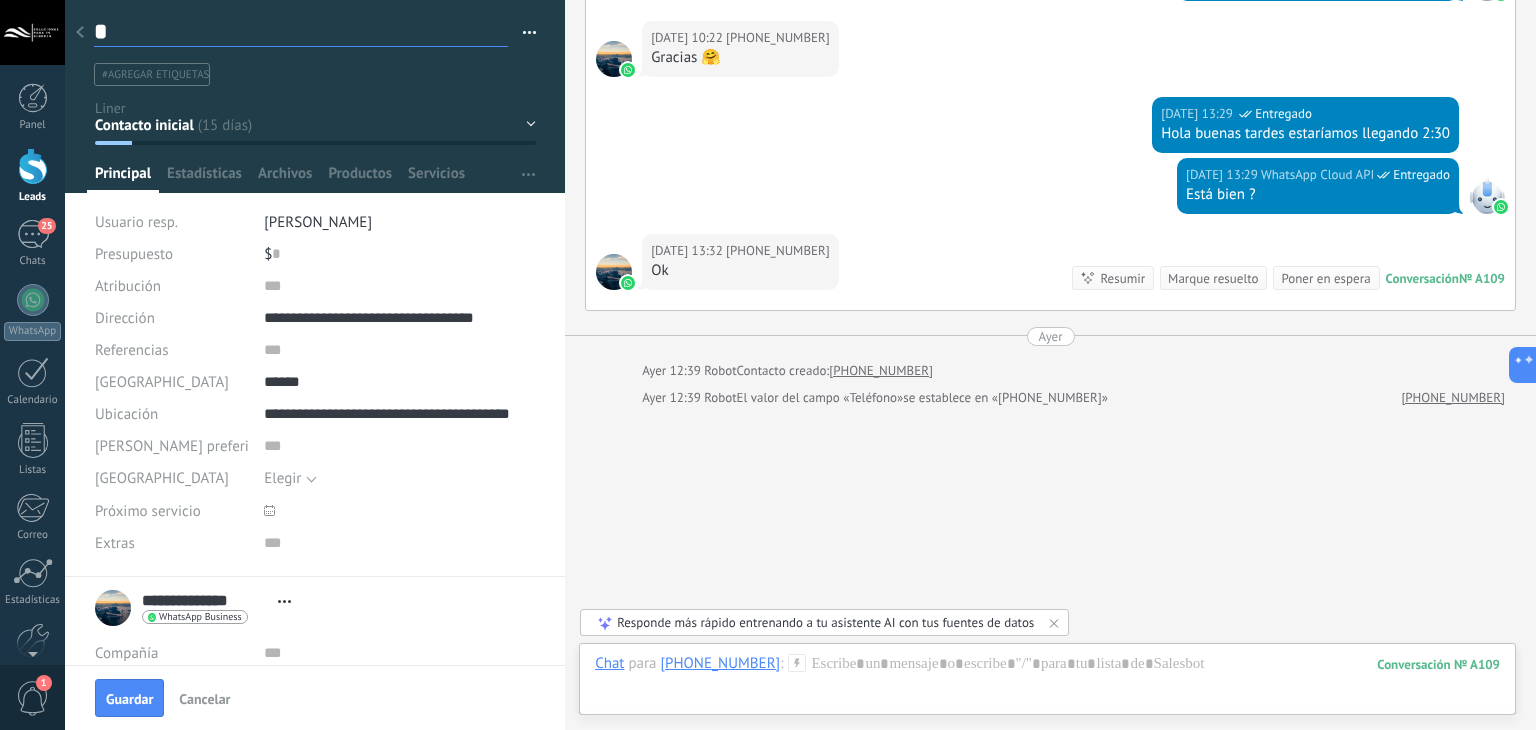 type on "**" 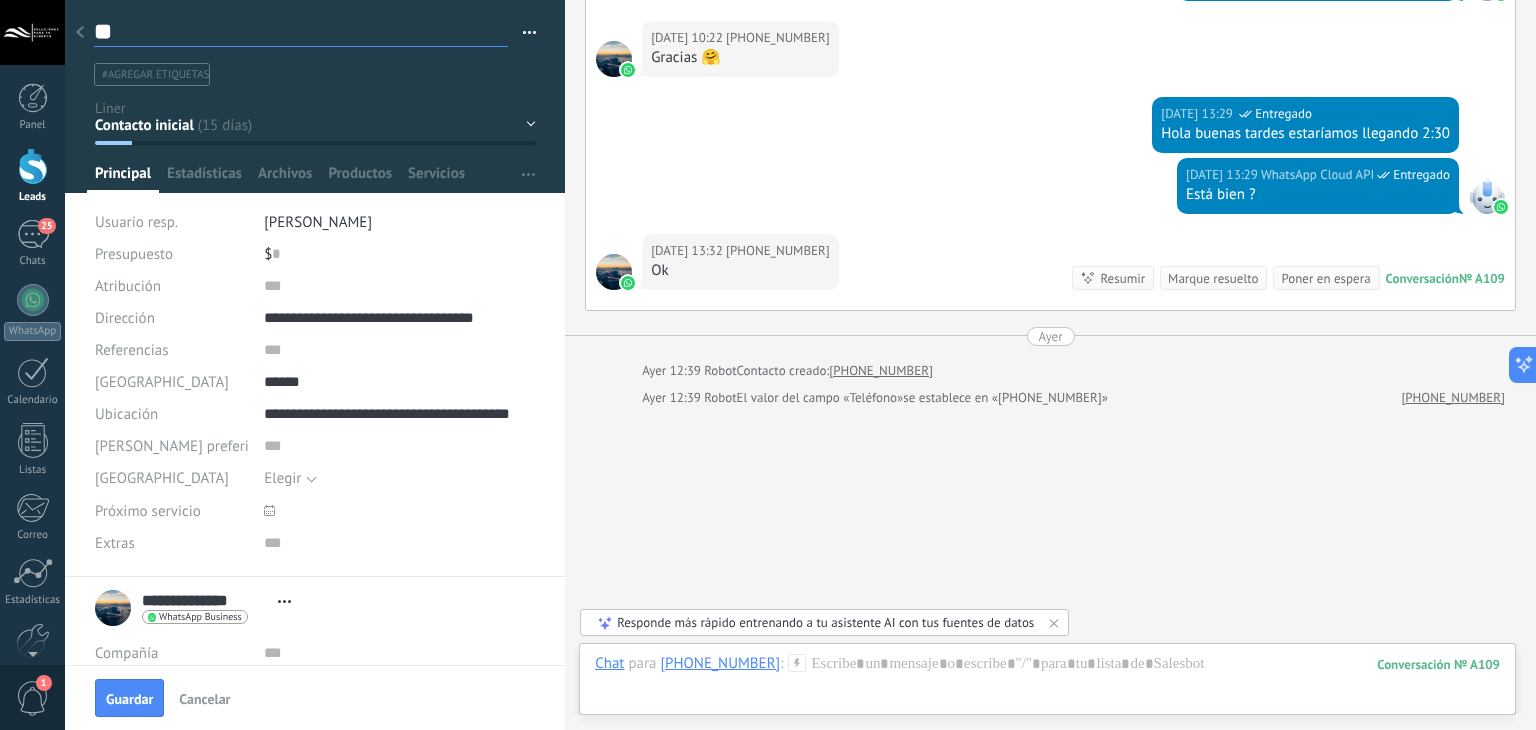 type on "***" 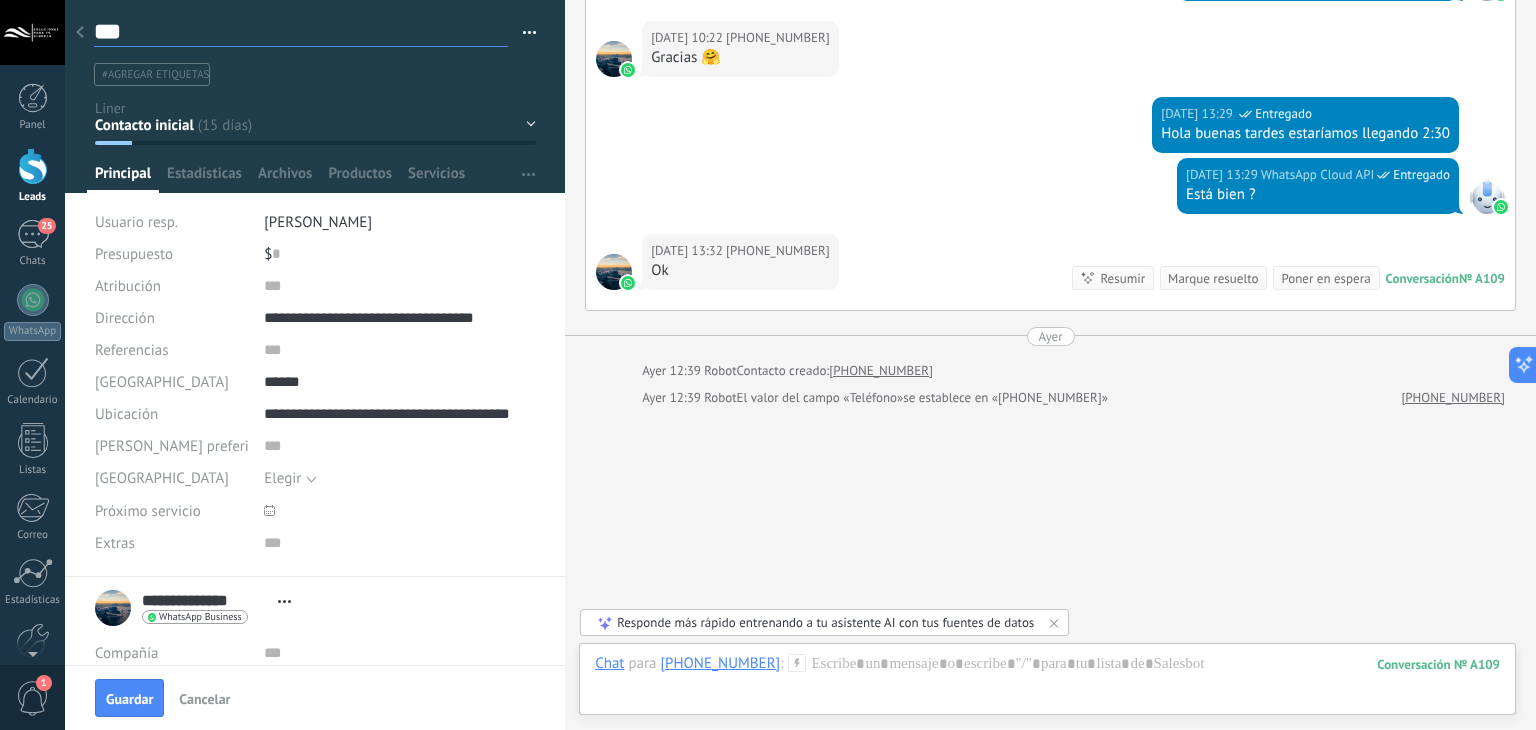 type on "****" 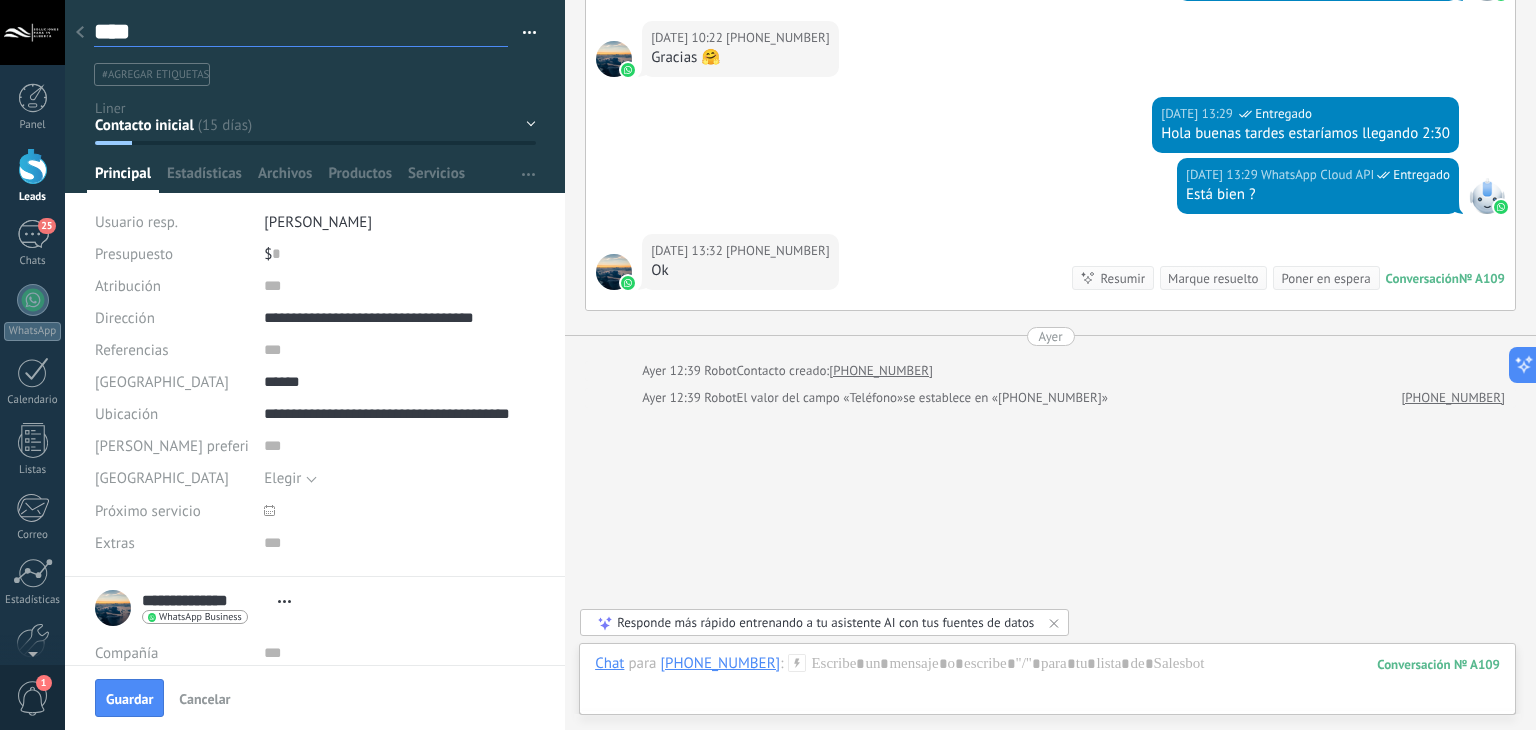 scroll, scrollTop: 29, scrollLeft: 0, axis: vertical 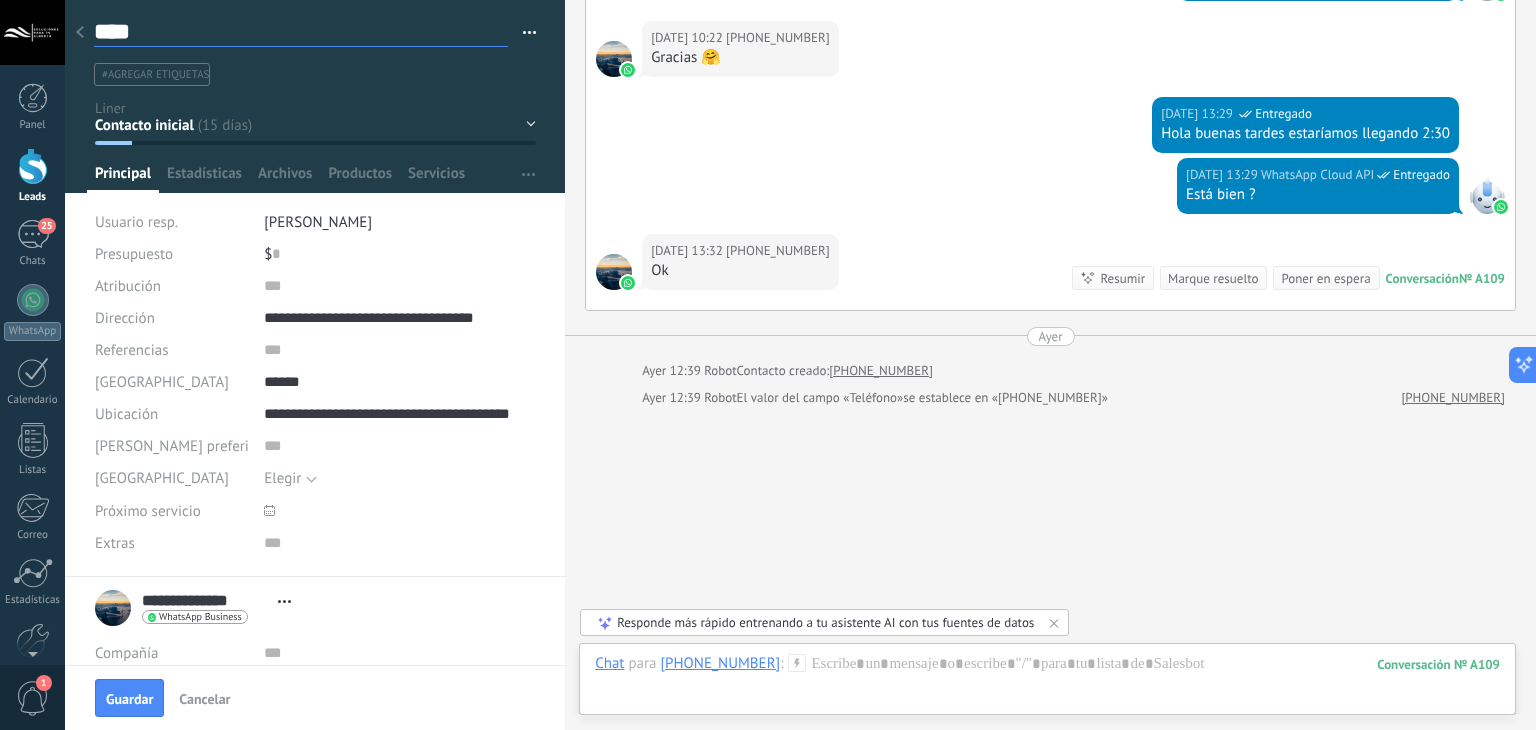 type on "****" 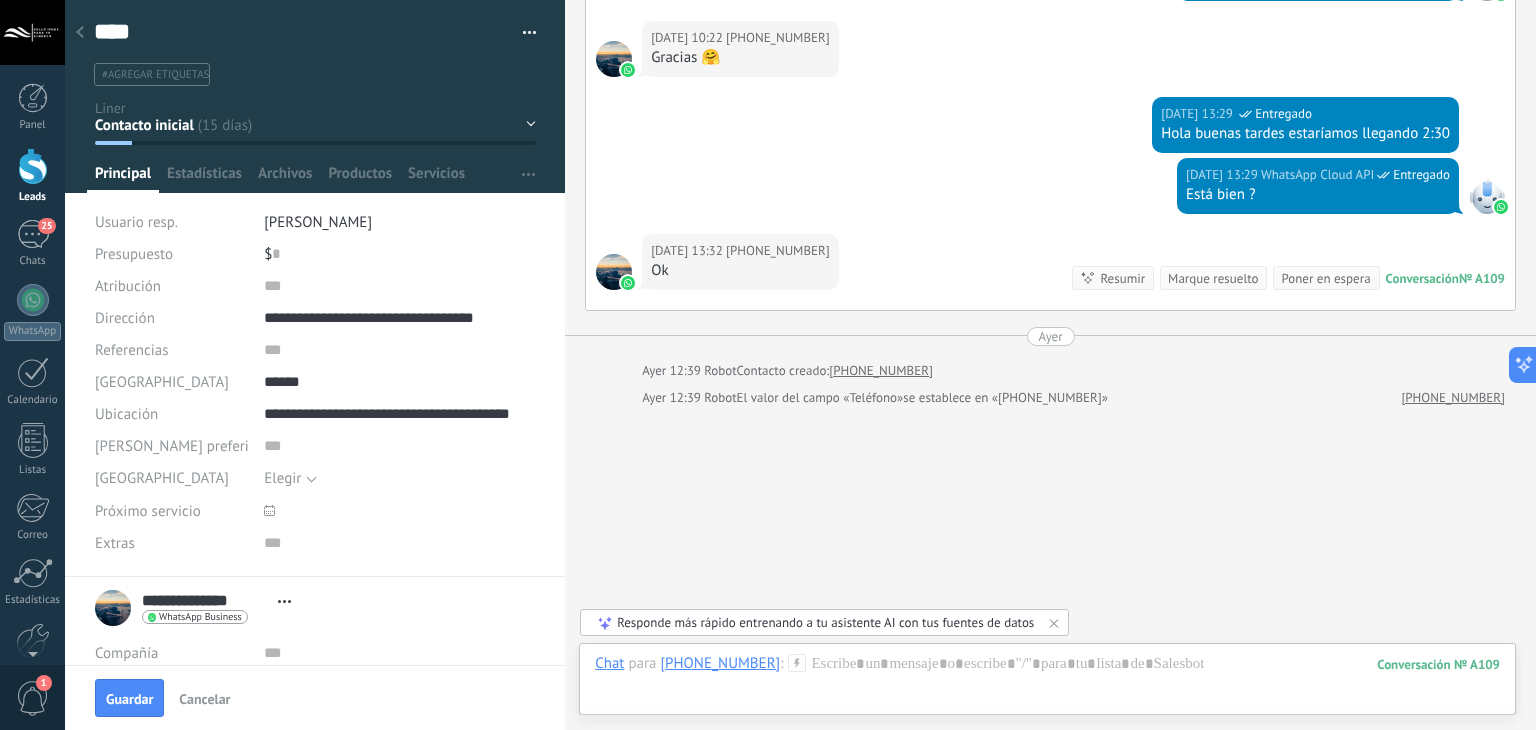 click on "#agregar etiquetas" at bounding box center [155, 75] 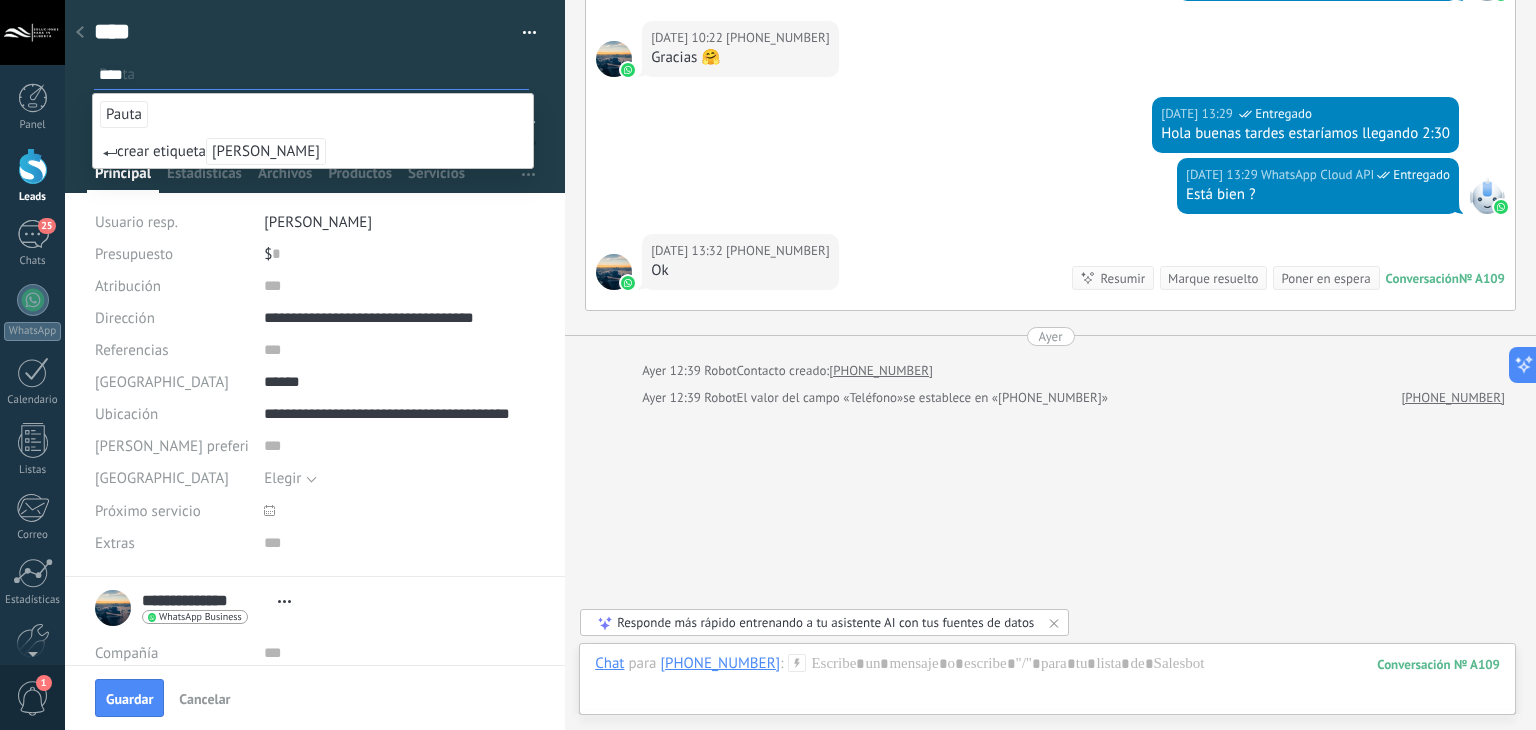 type on "****" 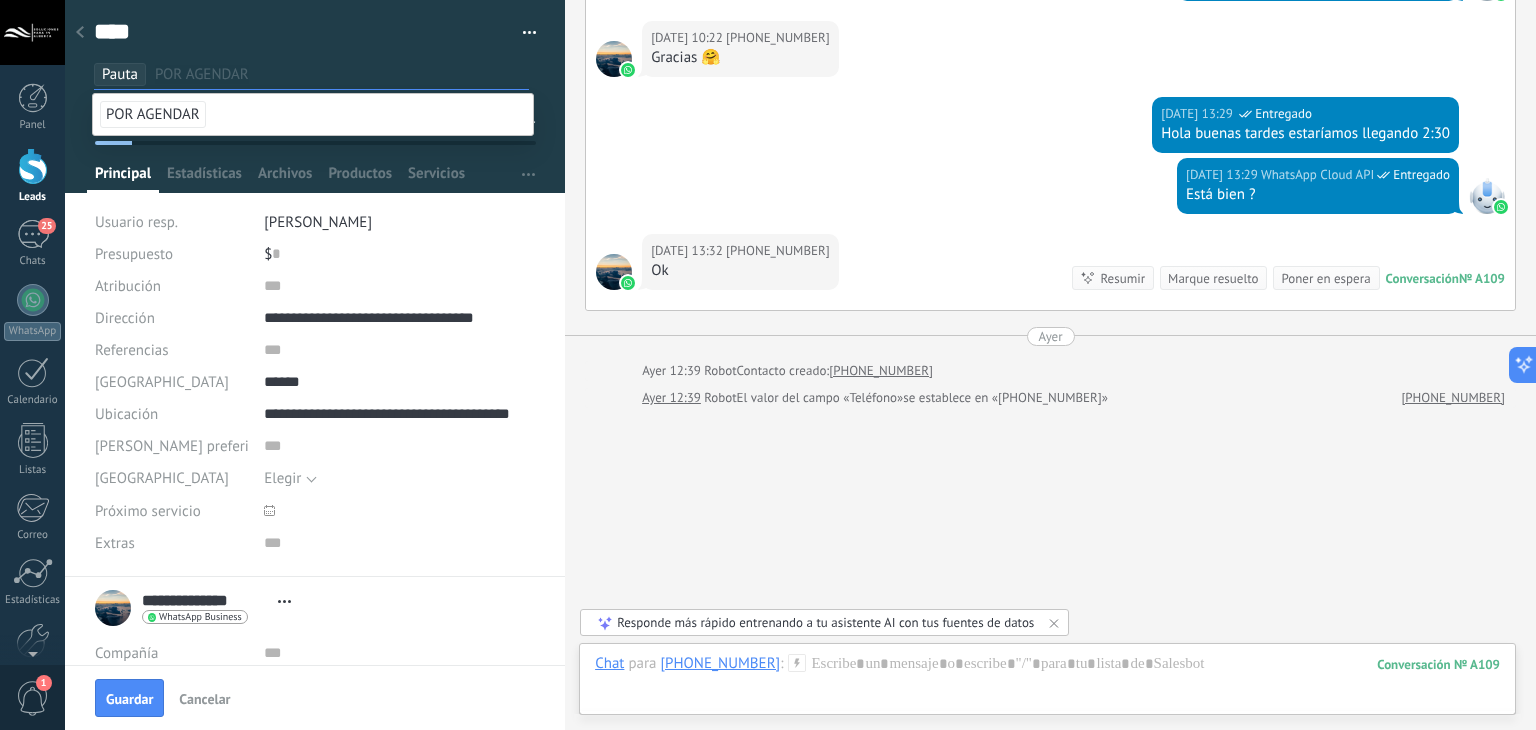click on "Buscar Carga más 06.07.2025 06.07.2025 09:59 Robot  Lead creado:  Lead #1391820 06.07.2025 09:59 +5219999588583  ¡Hola, quiero agendar un mantenimiento! 06.07.2025 09:59 WhatsApp Cloud API  Error Este tipo de mensaje no se puede mostrar porque aún no es compatible. Conversación  № A109 Conversación № A109 +5219999588583  06.07.2025 10:07 WhatsApp Cloud API  Entregado ¡Hola! 👋   ¿Actualmente cómo se encuentra alberca su alberca ?   ▫️Llena ▫️Vacía 06.07.2025 10:07 +5219999588583  Llena 06.07.2025 10:07 +5219999588583  Buen día 06.07.2025 10:09 WhatsApp Cloud API  Entregado Perfecto, ¿En cuál de las siguientes condiciones se encuentra el agua de su alberca?   ▫️Limpia con polvo ▫️Turbia ▫️Verdosa   O si nos pudiera compartir una foto del estado actual para tener un diagnóstico previo, sería increíble 06.07.2025 10:15 +5219999588583  Limpia con polvo 06.07.2025 10:15 +5219999588583  Puede venir hoy? 06.07.2025 10:42 WhatsApp Cloud API  Entregado X favor" at bounding box center (1050, -2165) 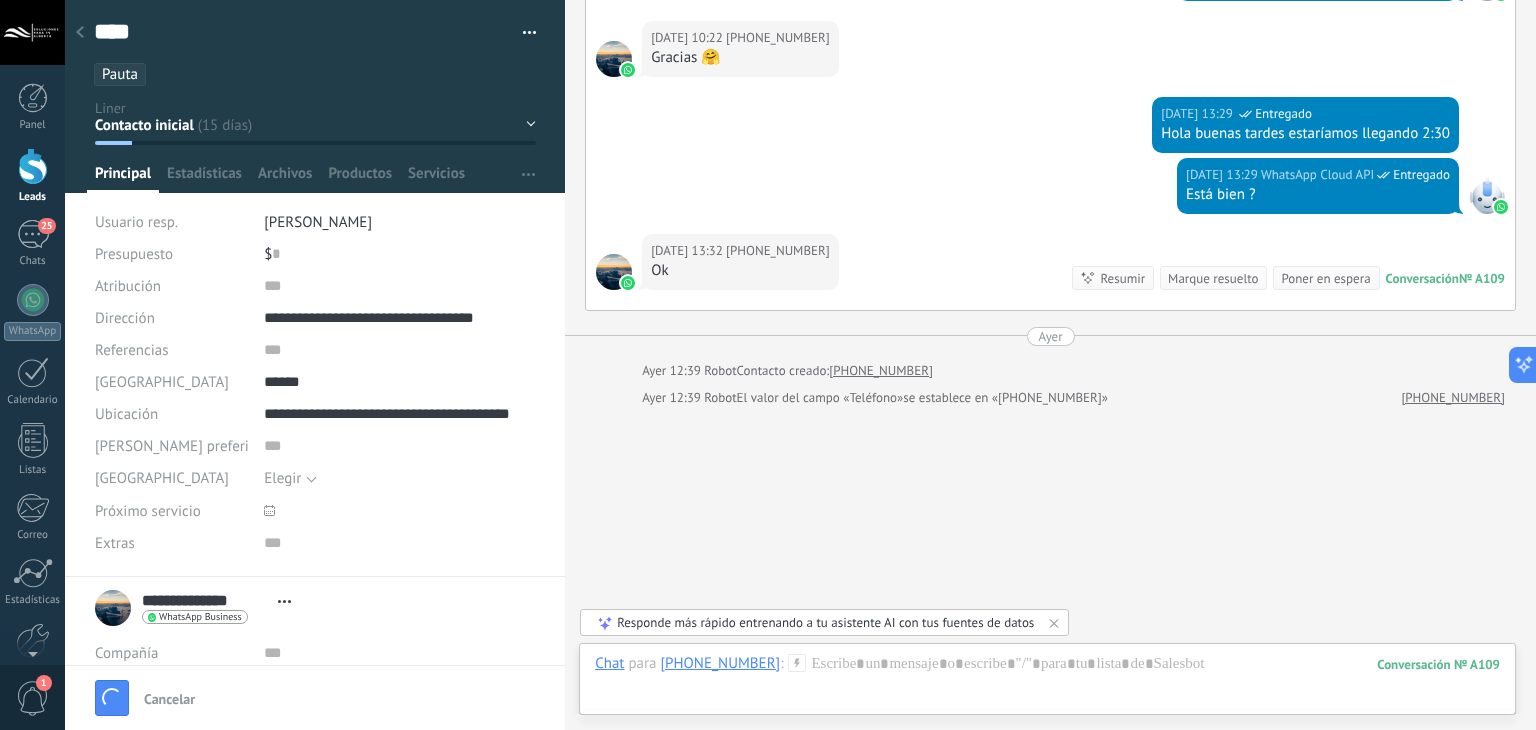 type on "****" 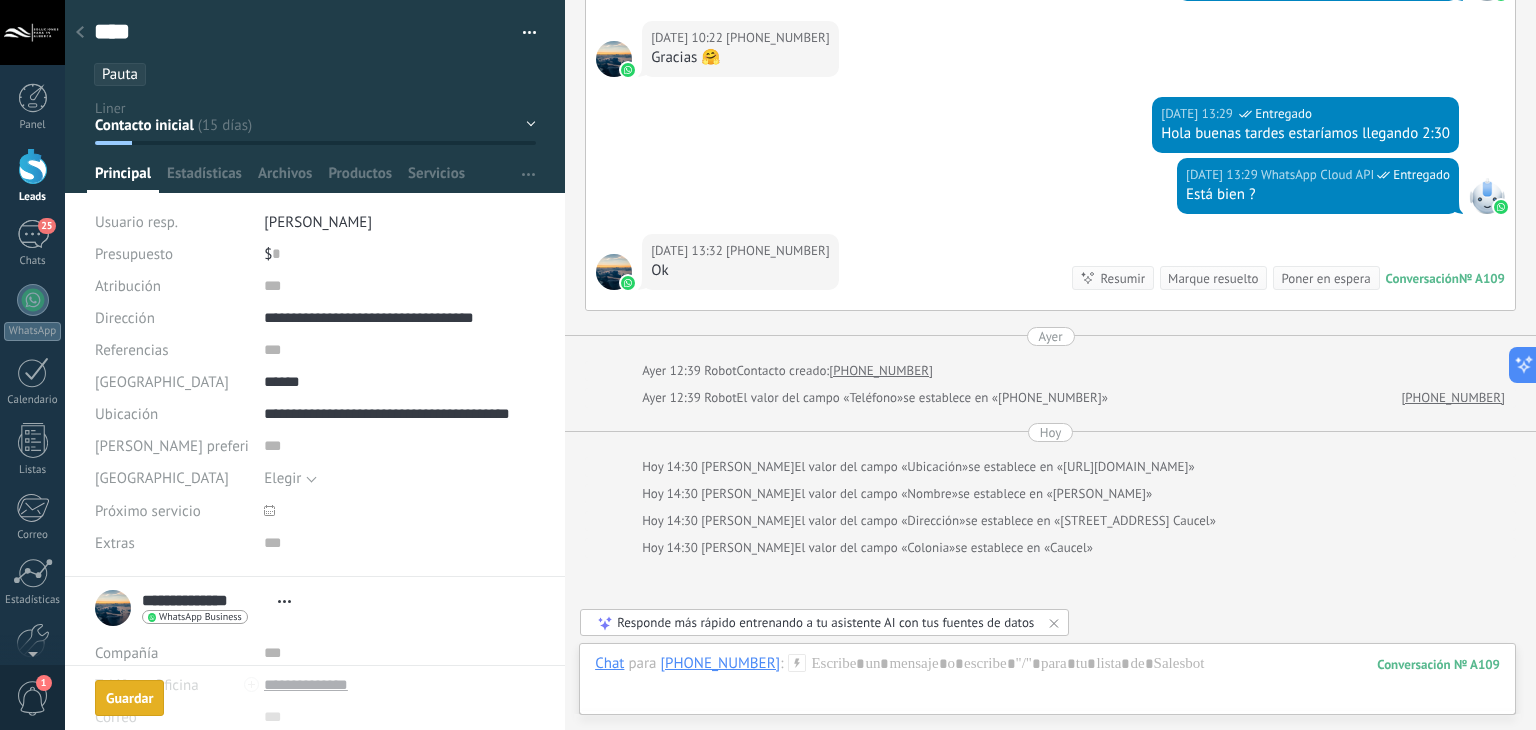 scroll, scrollTop: 29, scrollLeft: 0, axis: vertical 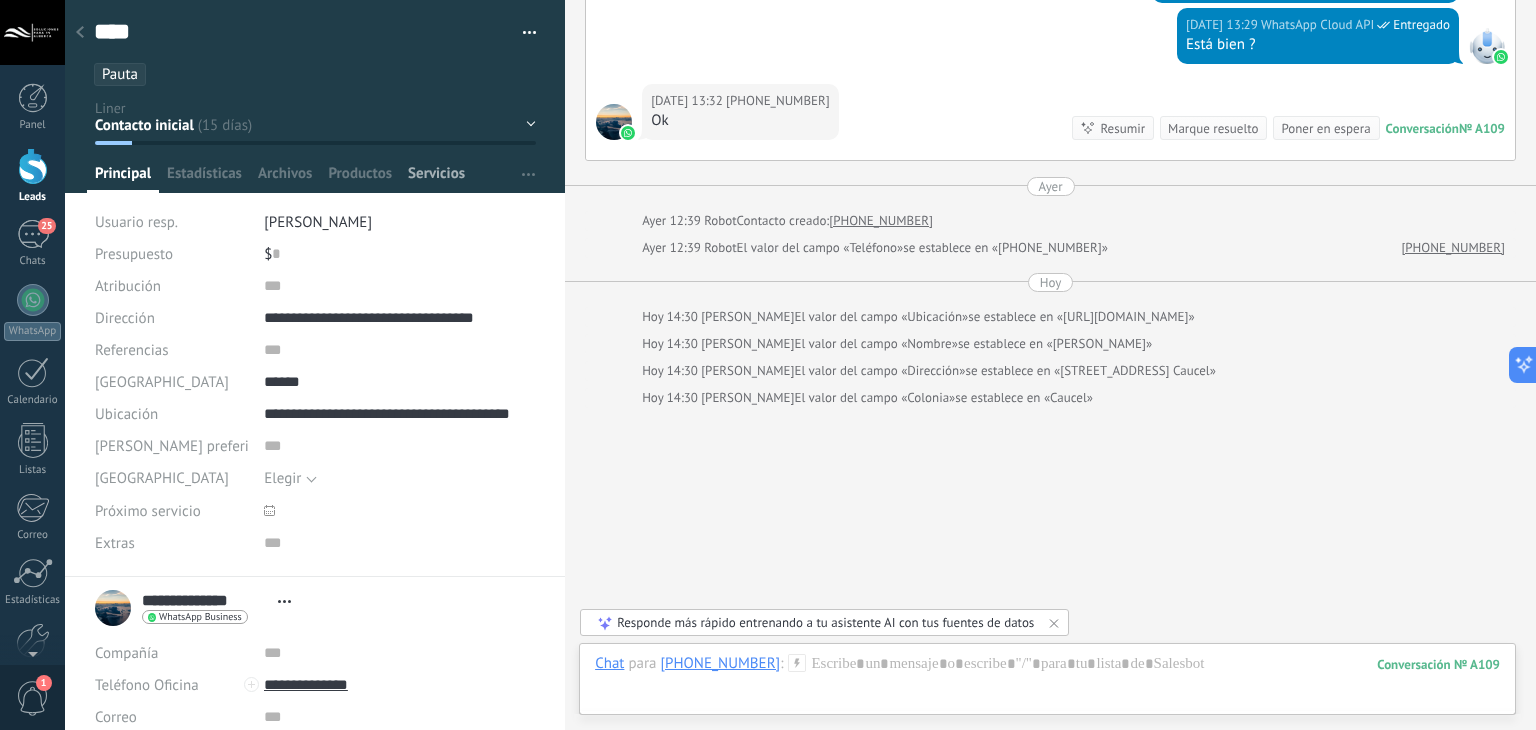 click on "Servicios" at bounding box center [436, 178] 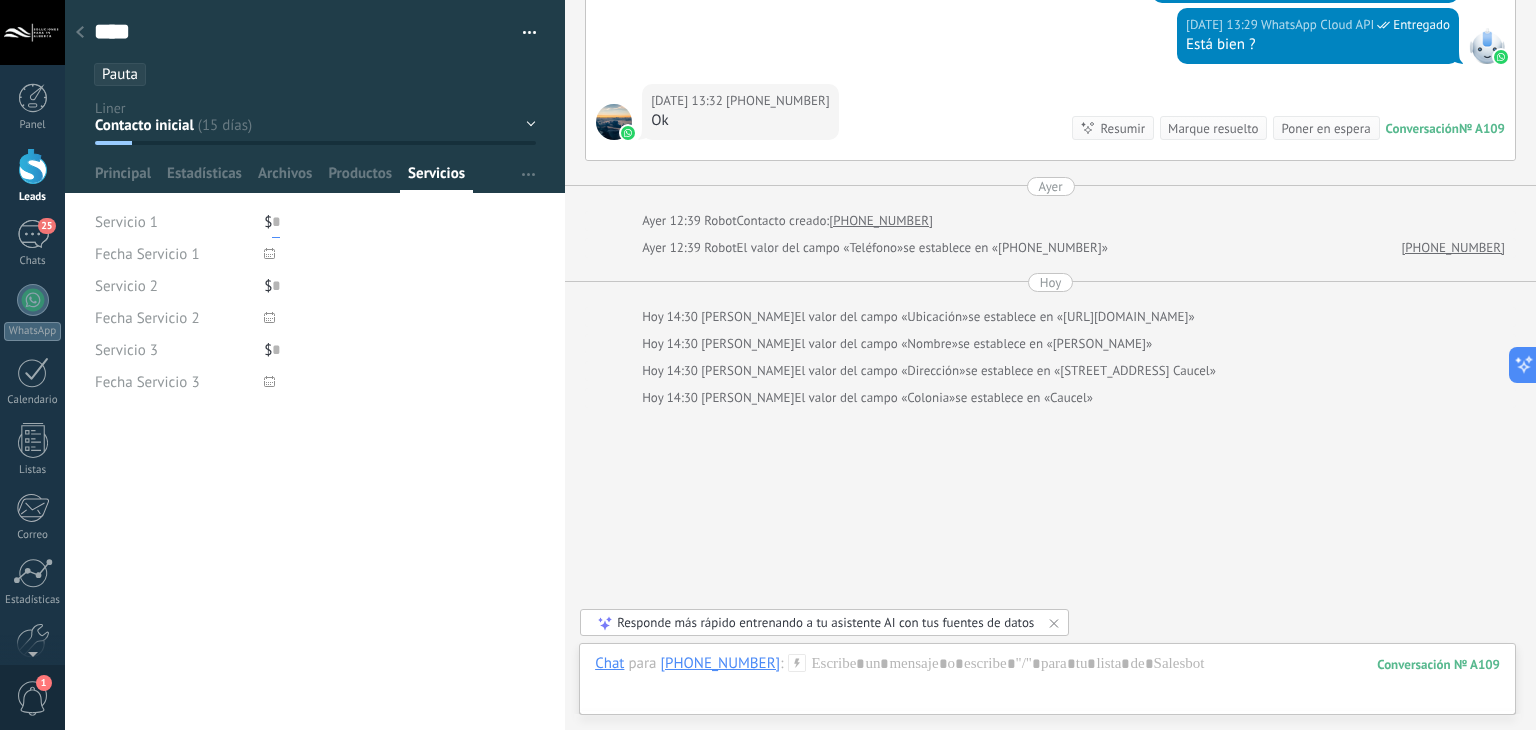 click at bounding box center [276, 222] 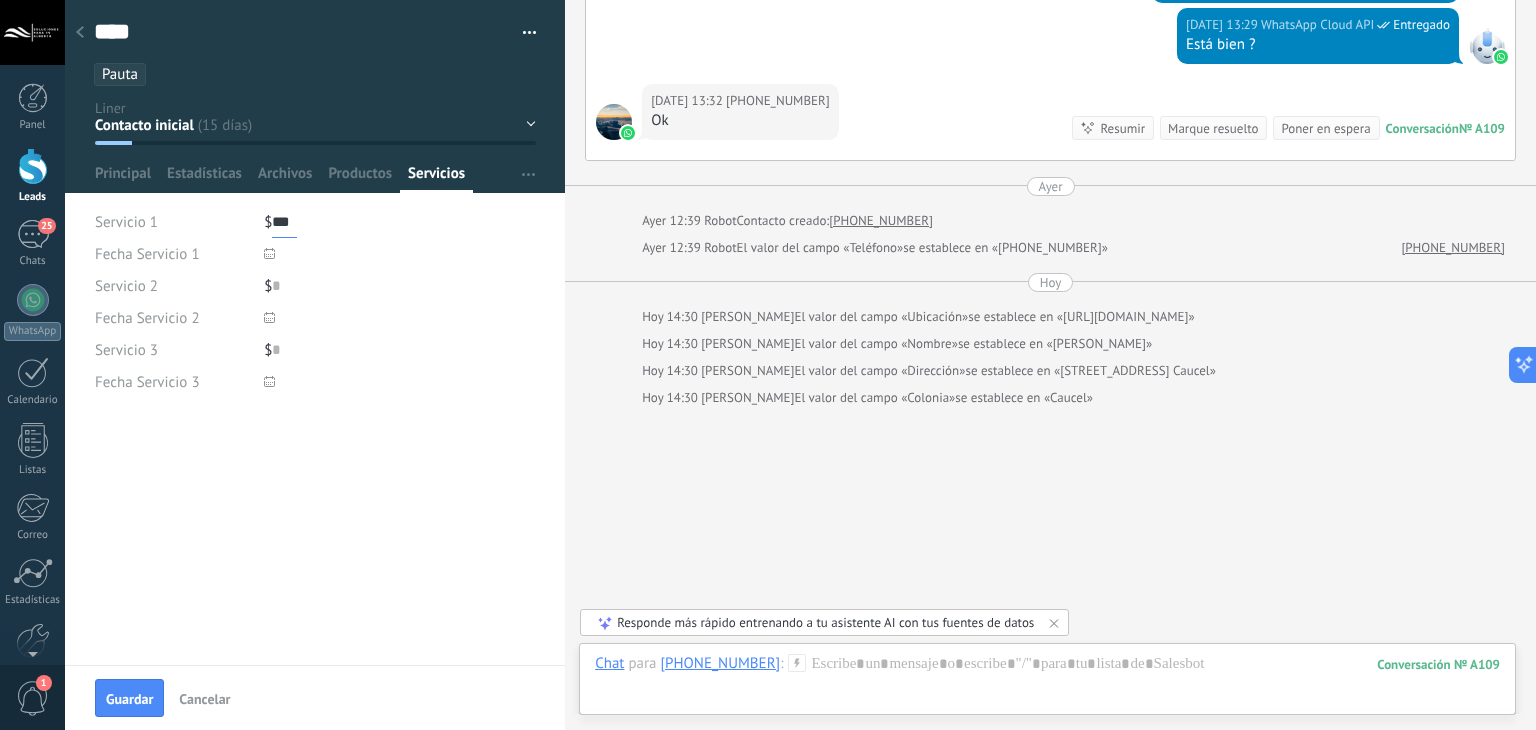 type on "***" 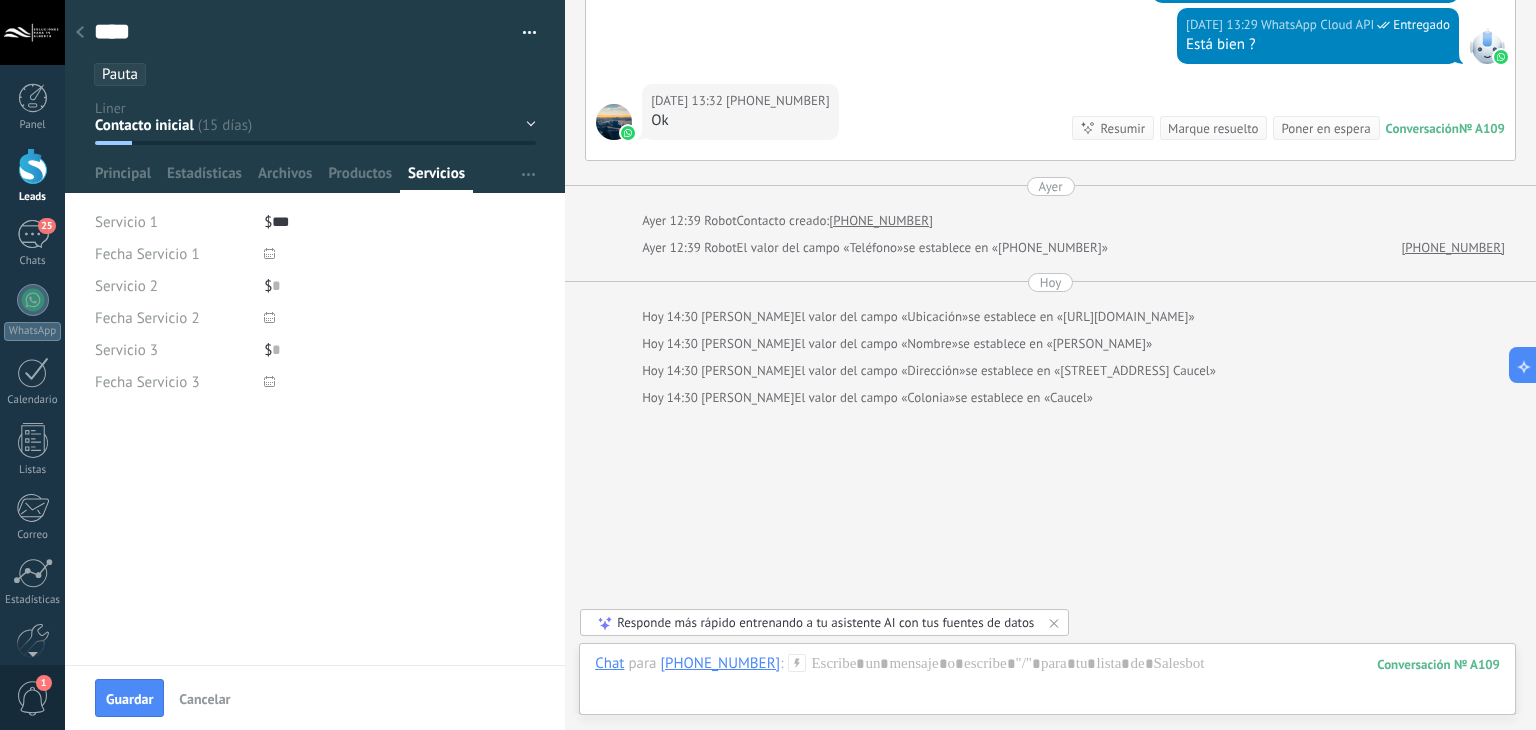 click 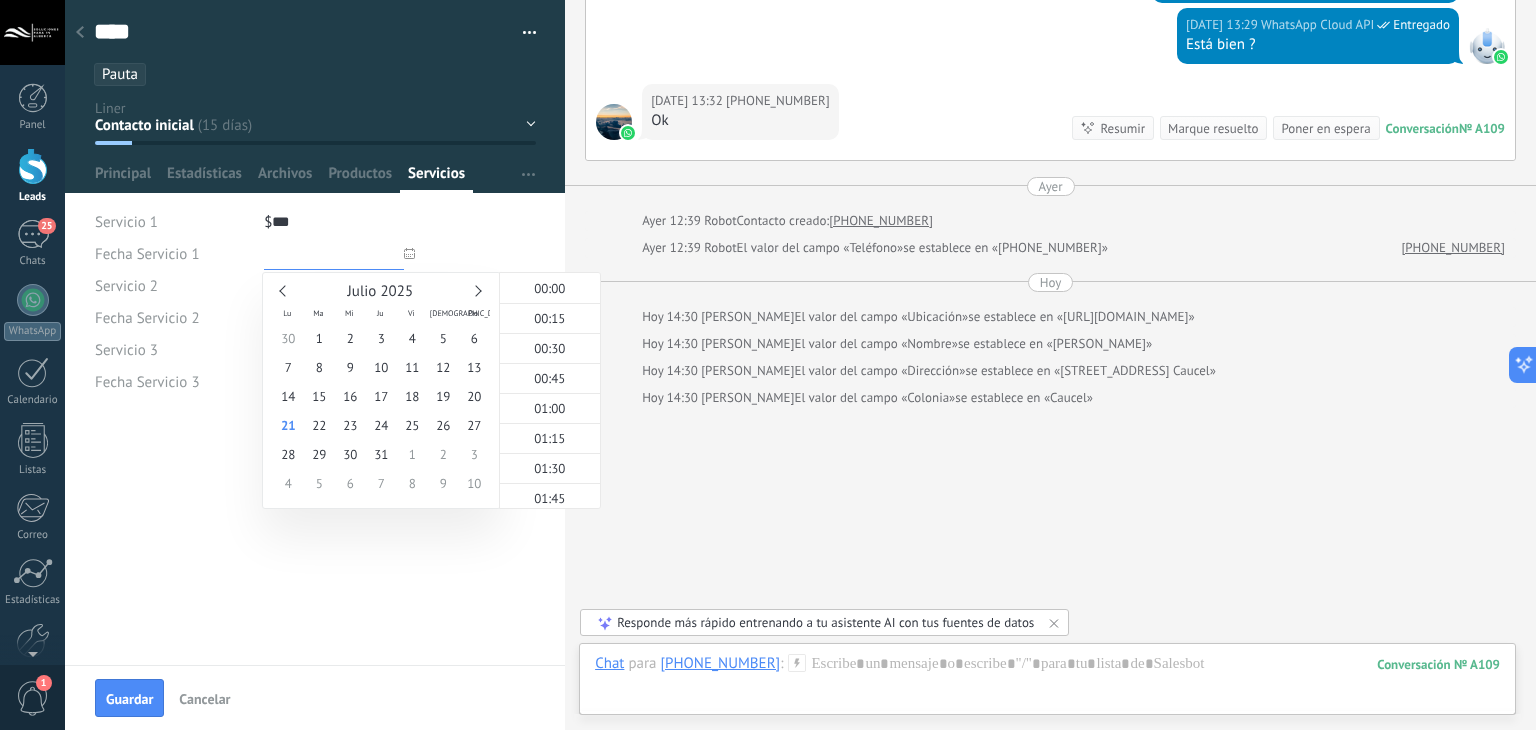 scroll, scrollTop: 1622, scrollLeft: 0, axis: vertical 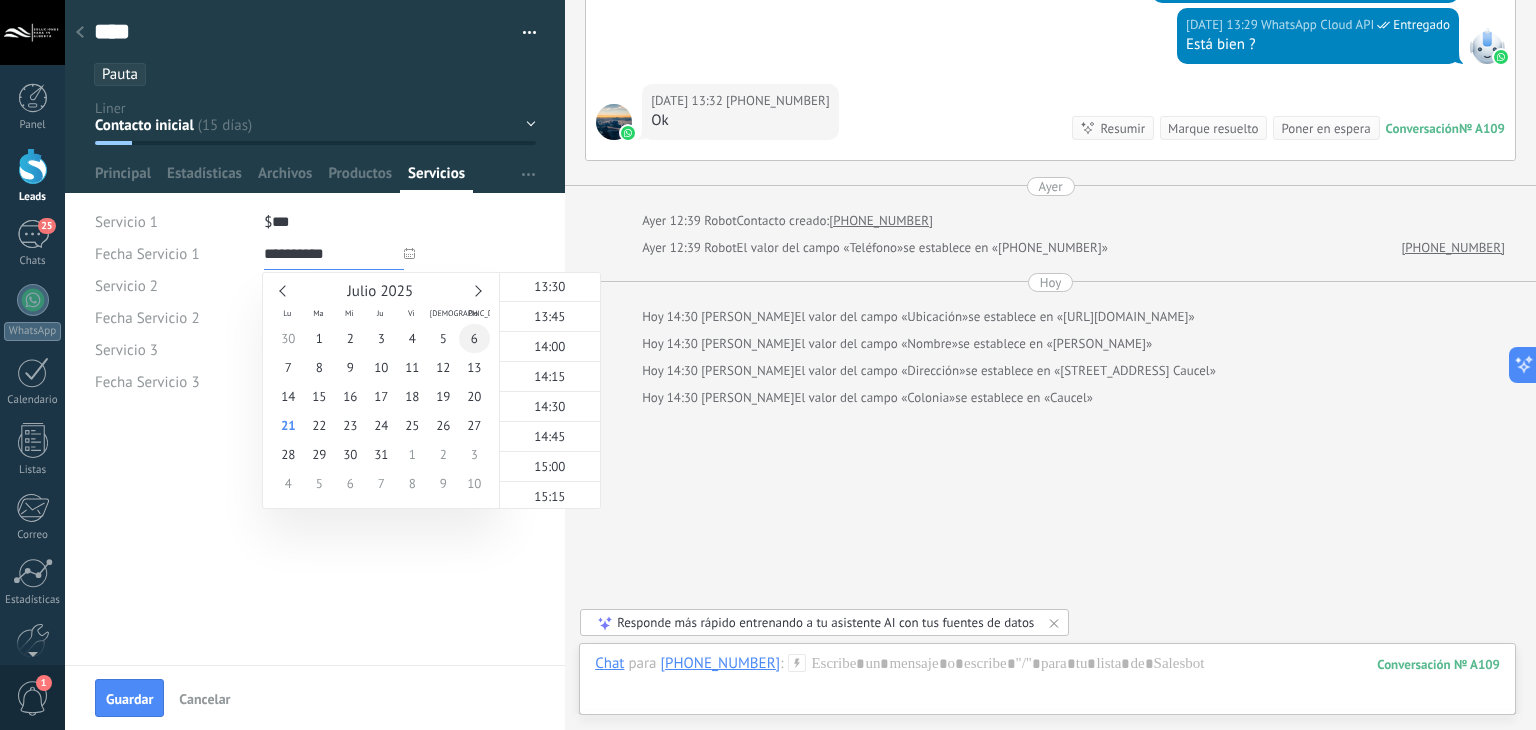 type on "**********" 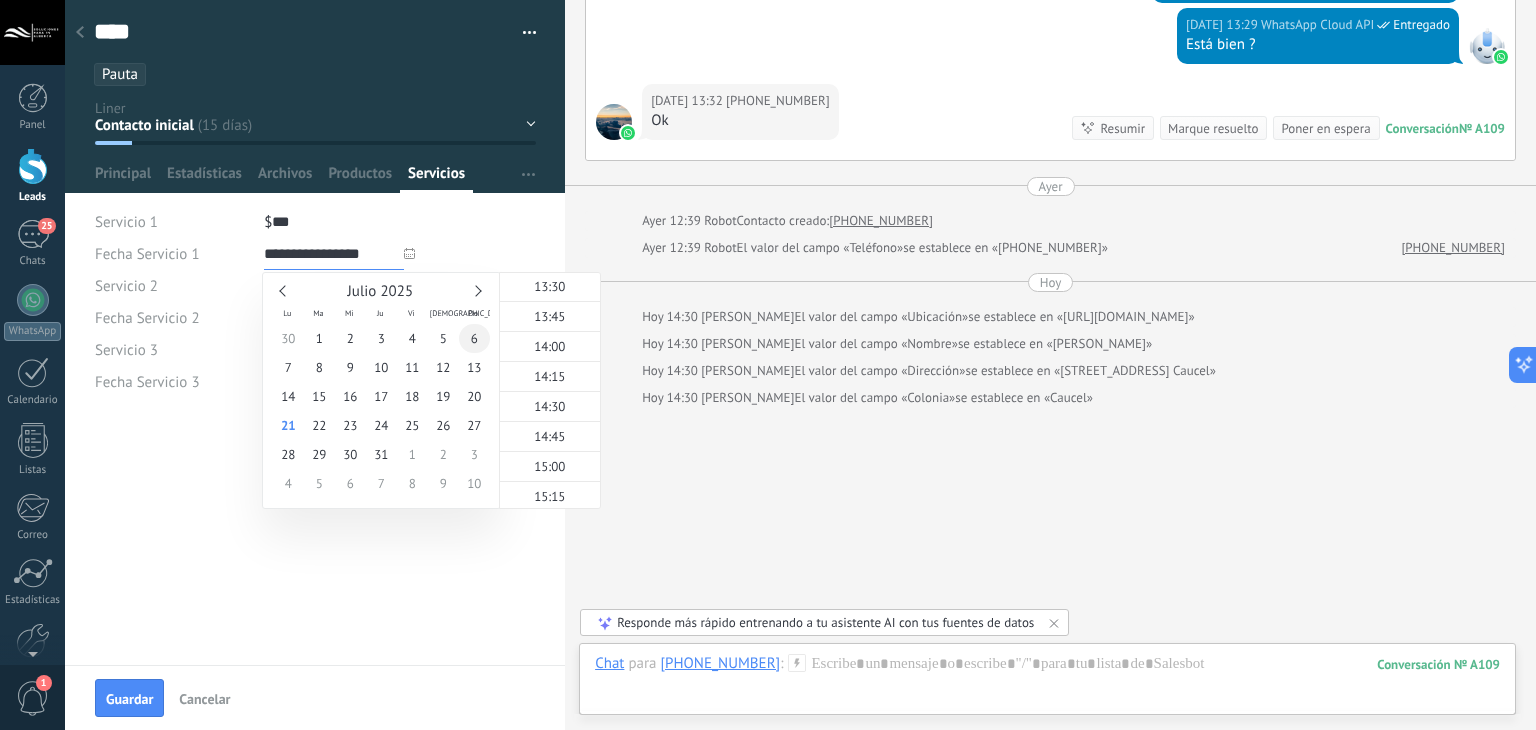 click on "6" at bounding box center (474, 338) 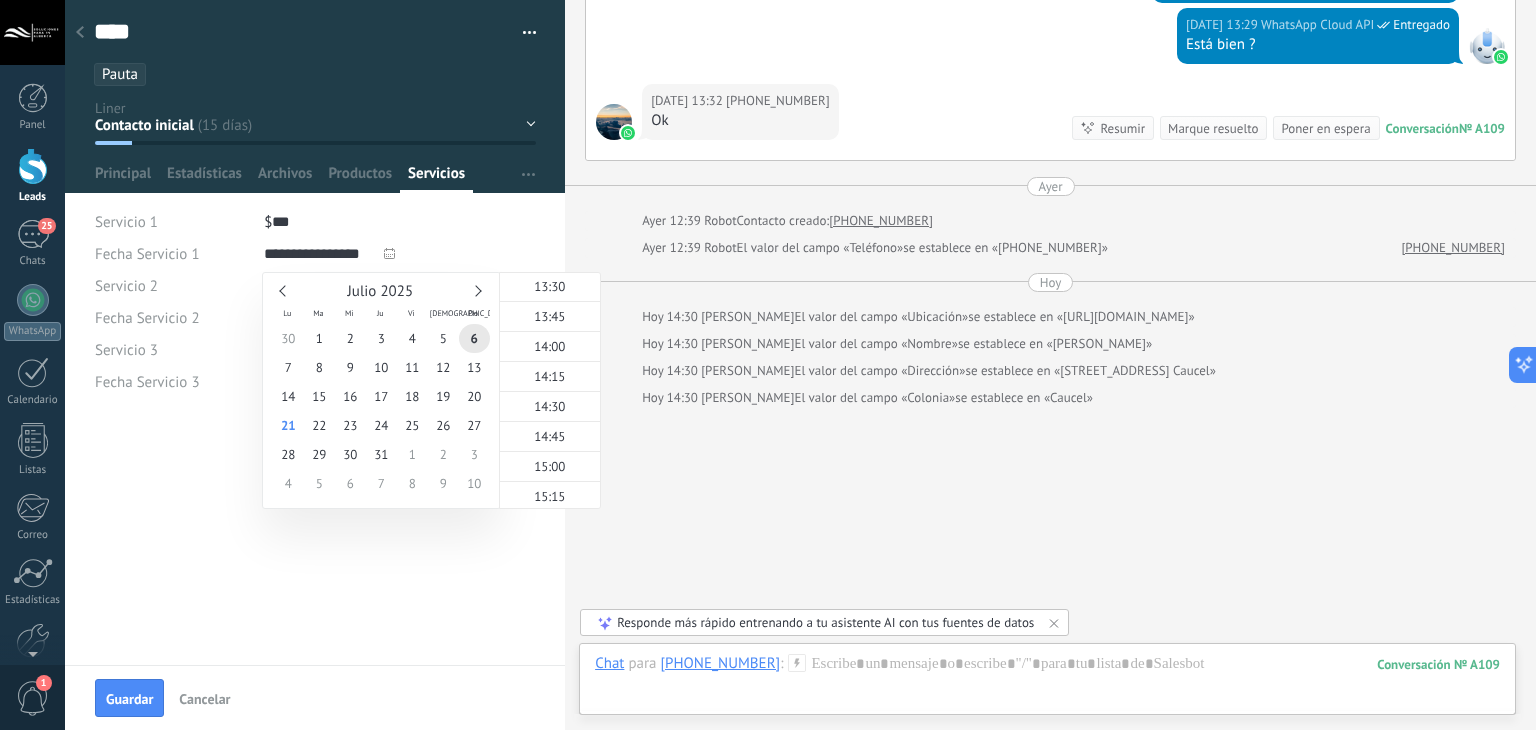 click on "**********" at bounding box center (315, 540) 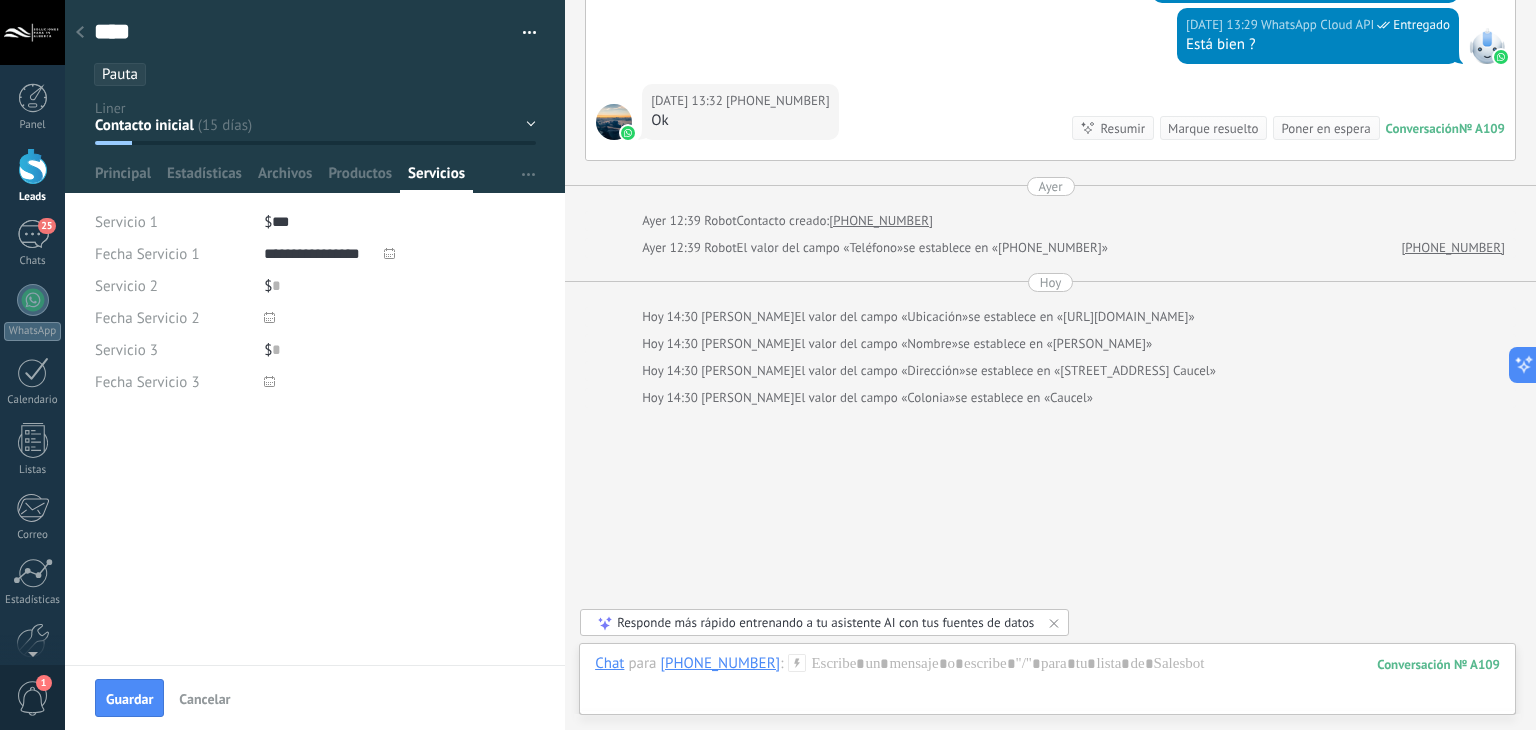 click on "$
0" at bounding box center [400, 286] 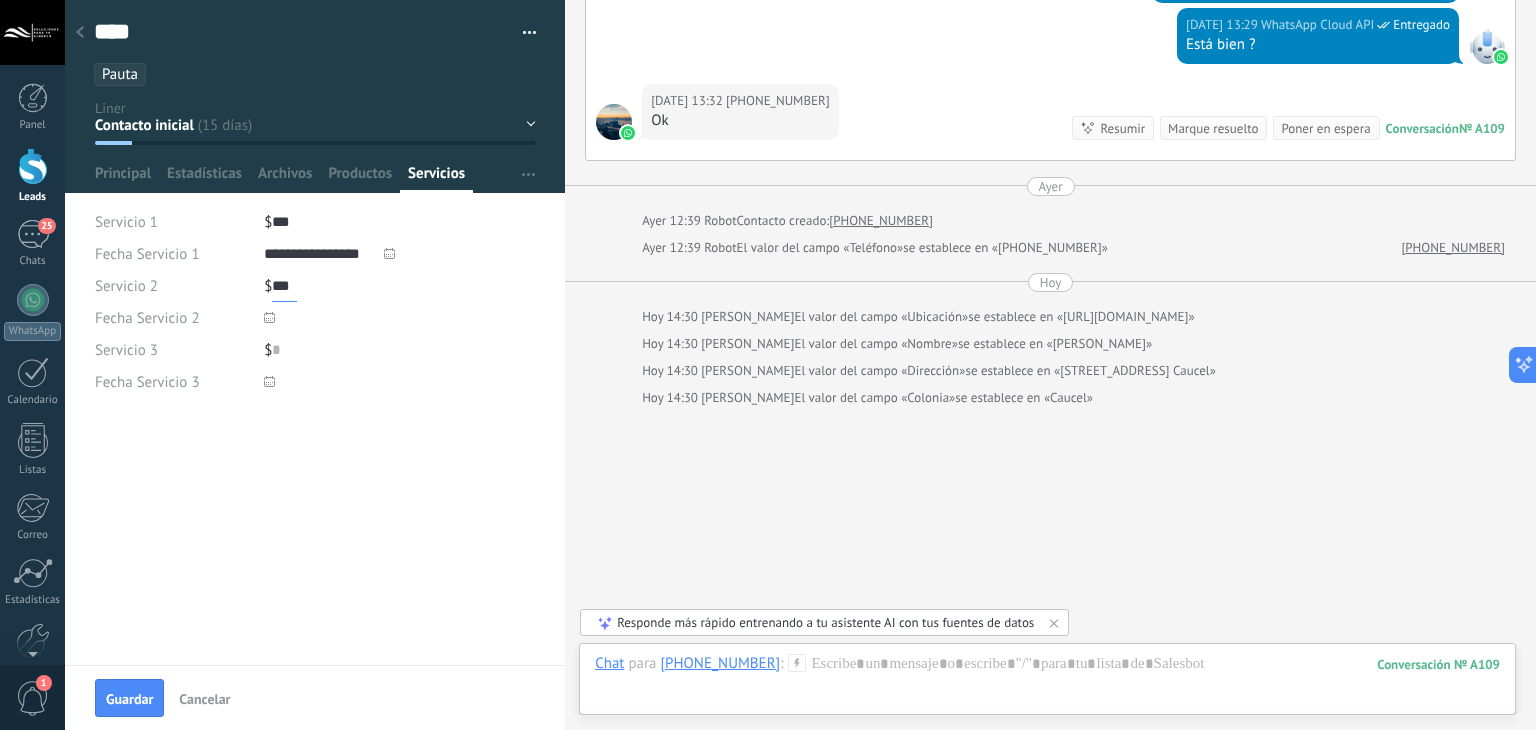 type on "***" 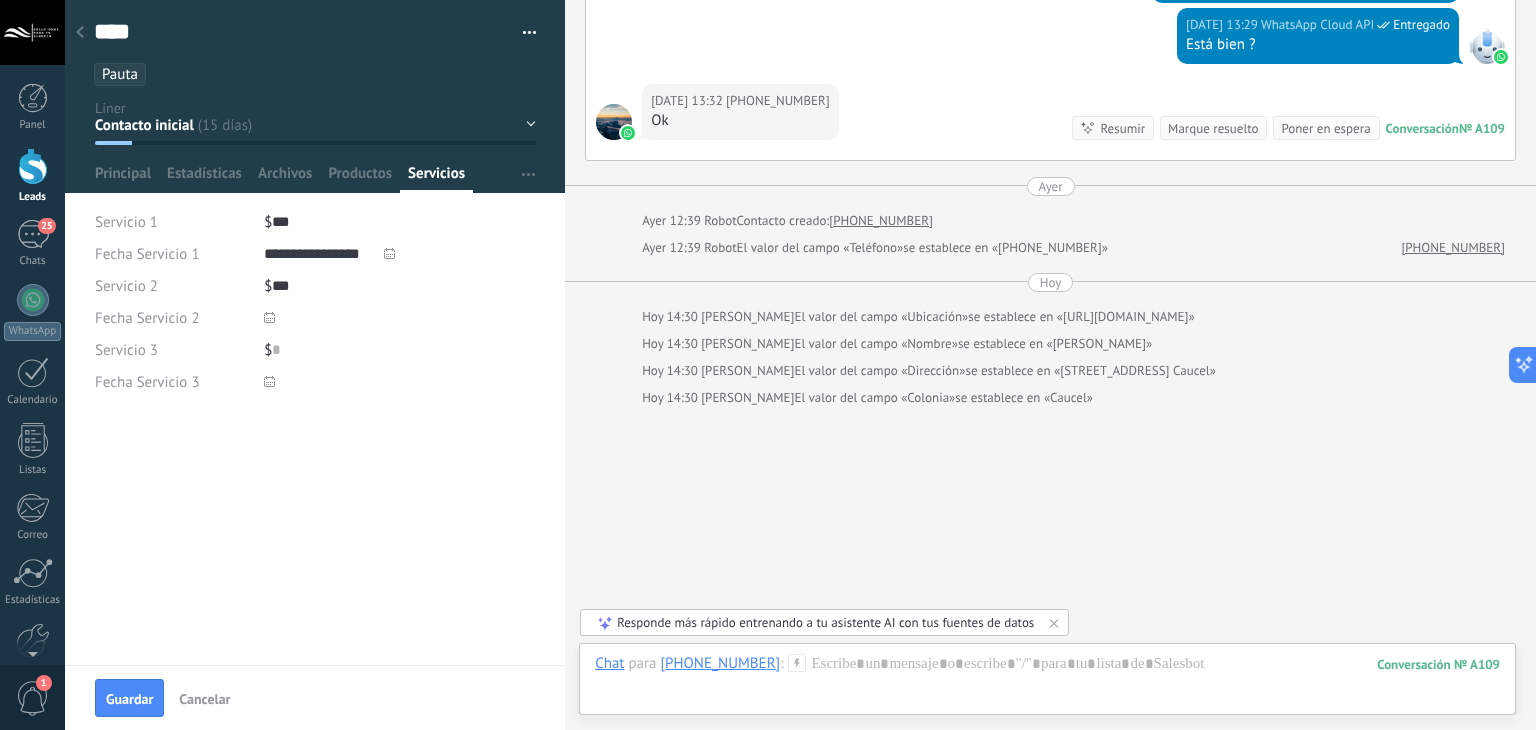 click 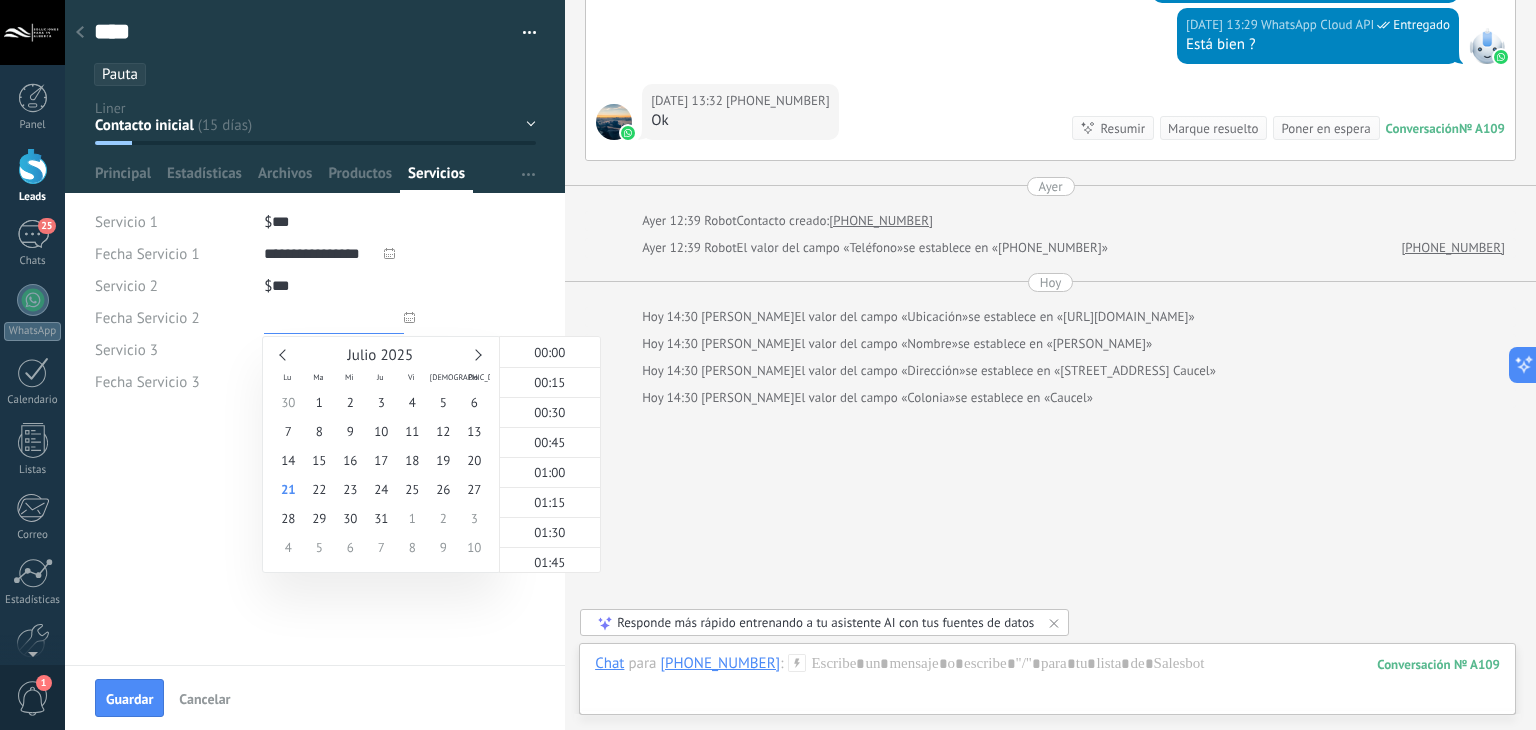 scroll, scrollTop: 1624, scrollLeft: 0, axis: vertical 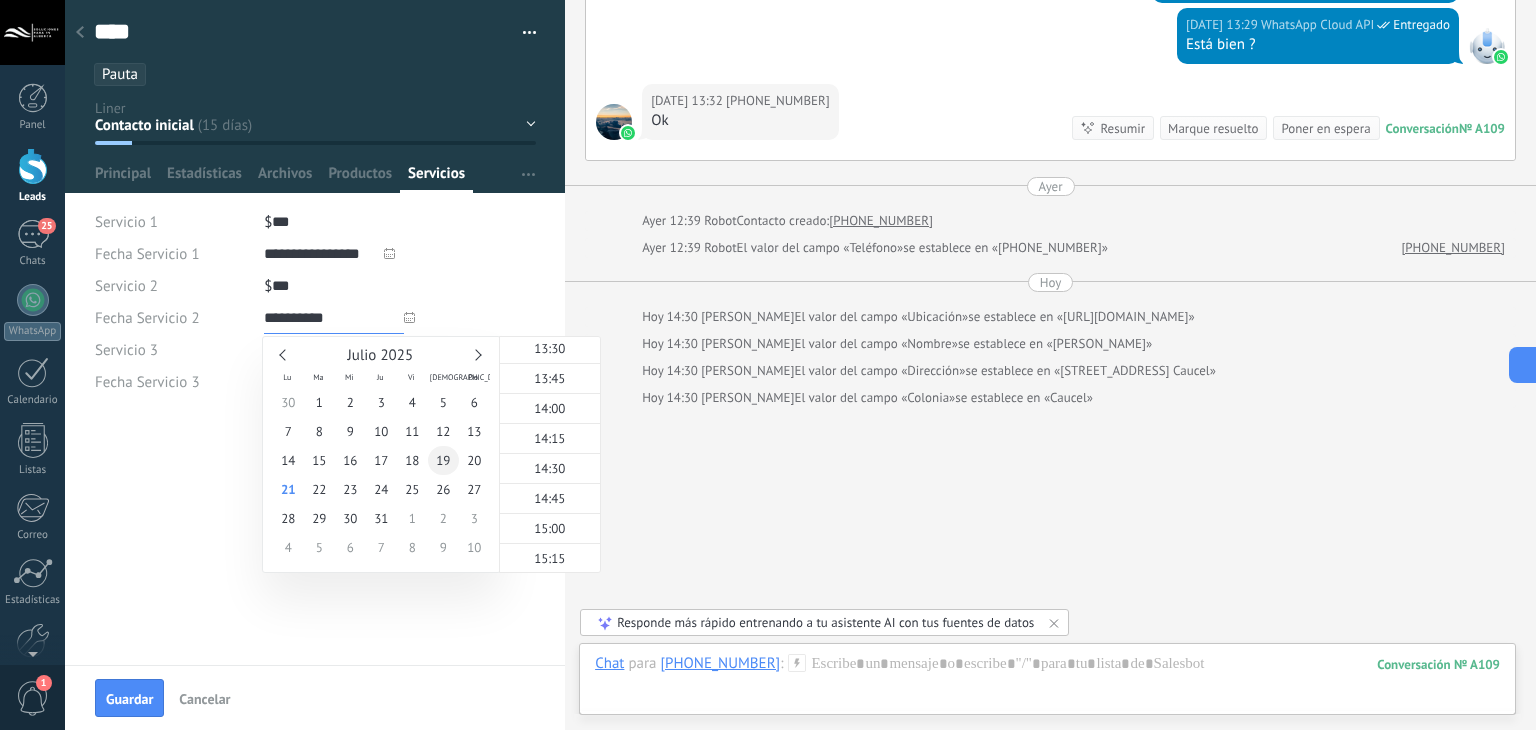 type on "**********" 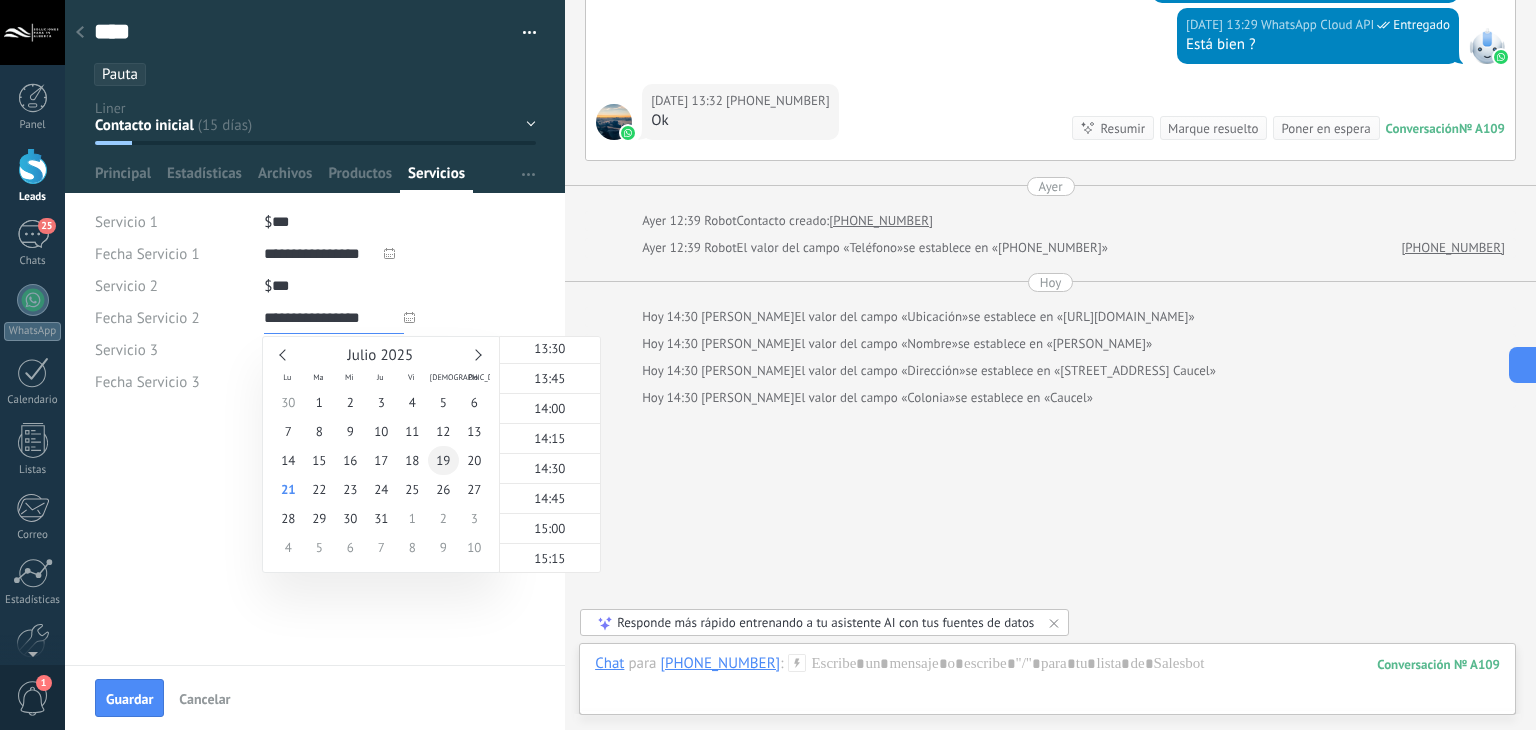 click on "19" at bounding box center (443, 460) 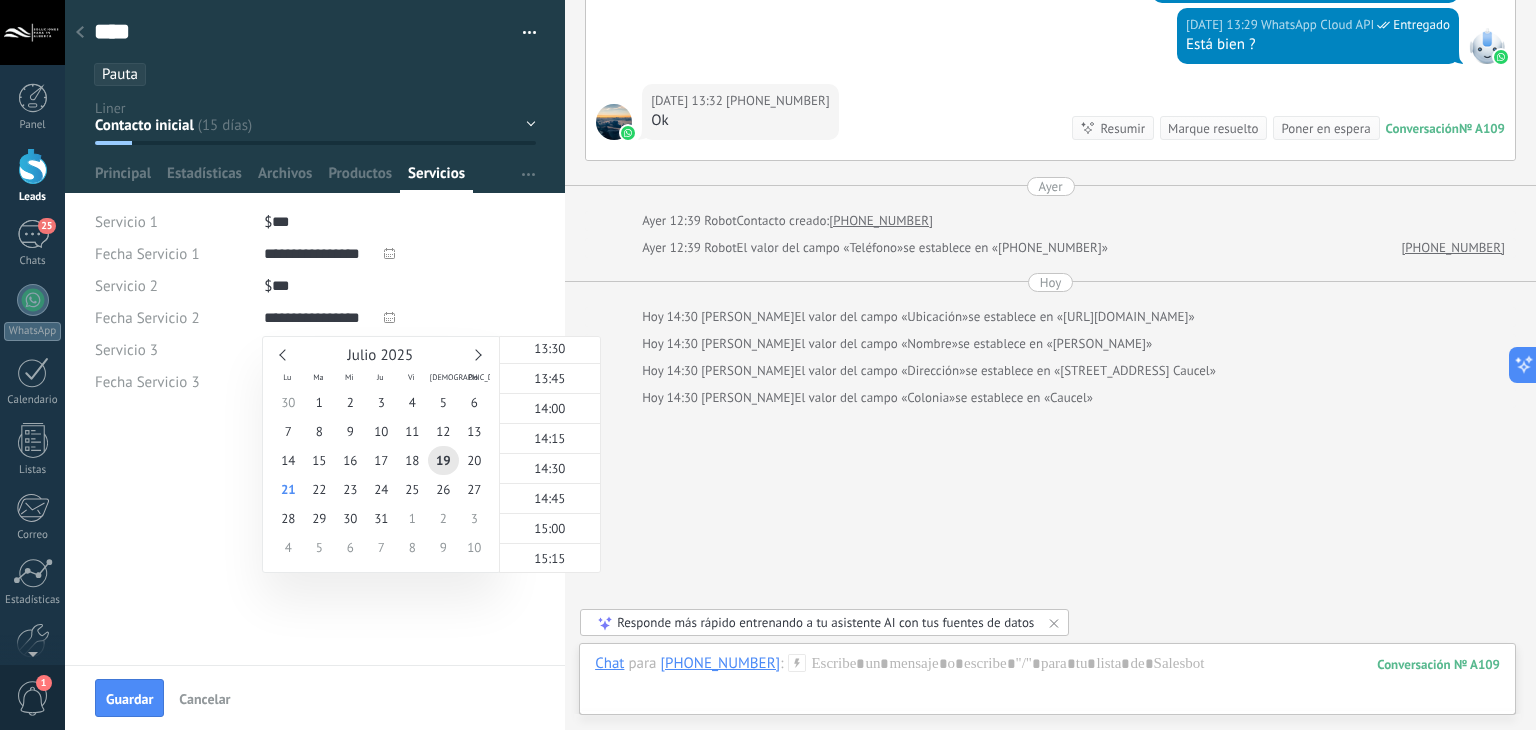 drag, startPoint x: 176, startPoint y: 461, endPoint x: 169, endPoint y: 630, distance: 169.14491 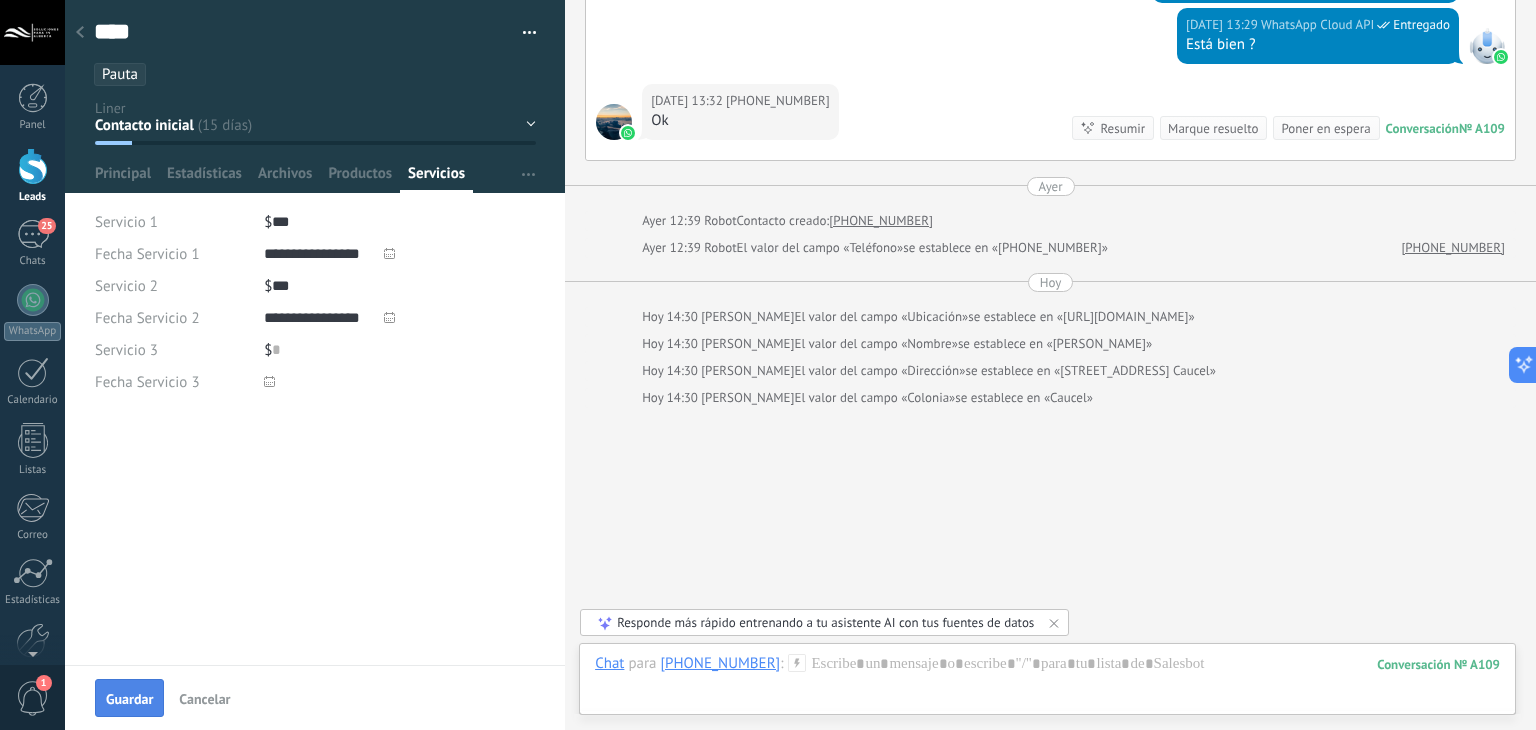 click on "Guardar" at bounding box center (129, 699) 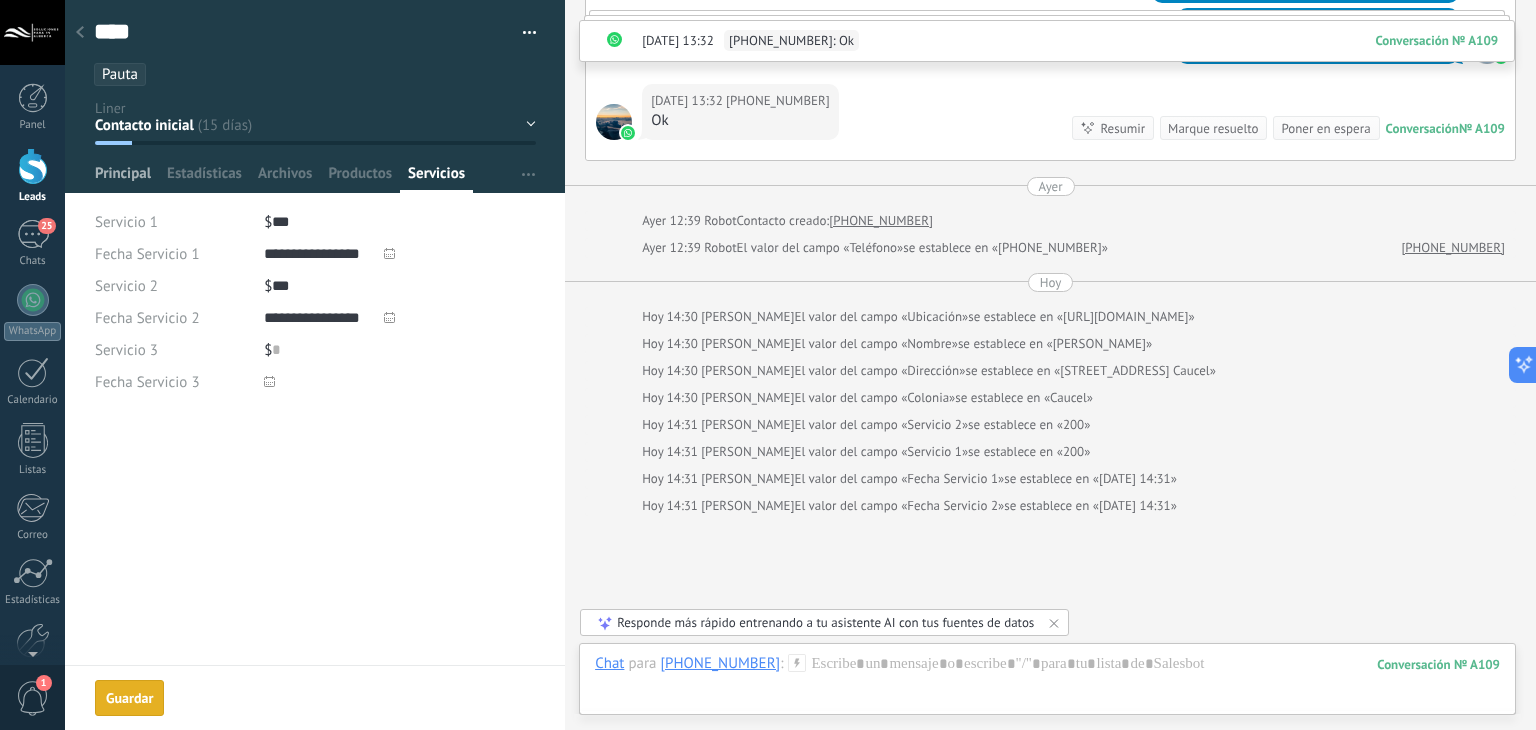scroll, scrollTop: 5344, scrollLeft: 0, axis: vertical 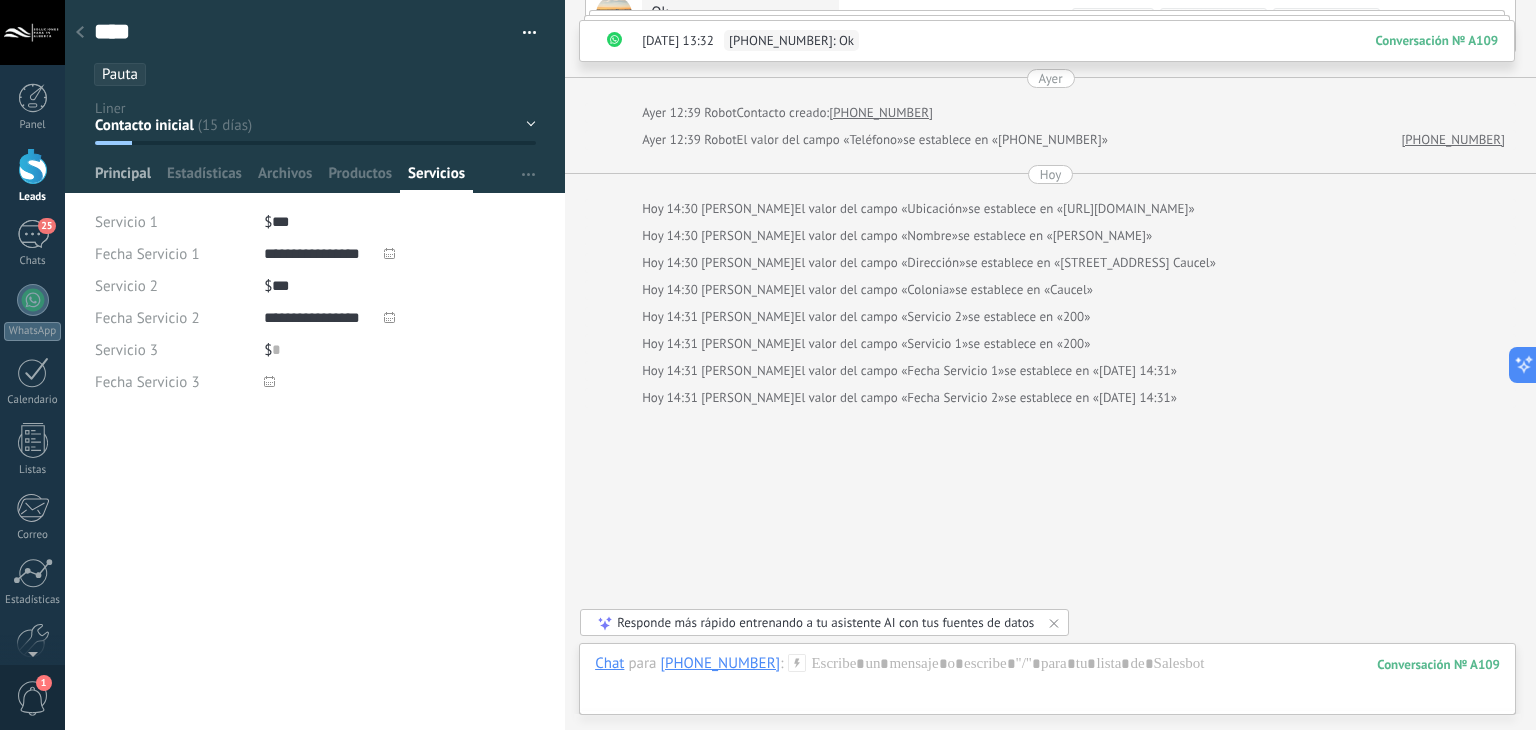 click on "Principal" at bounding box center [123, 178] 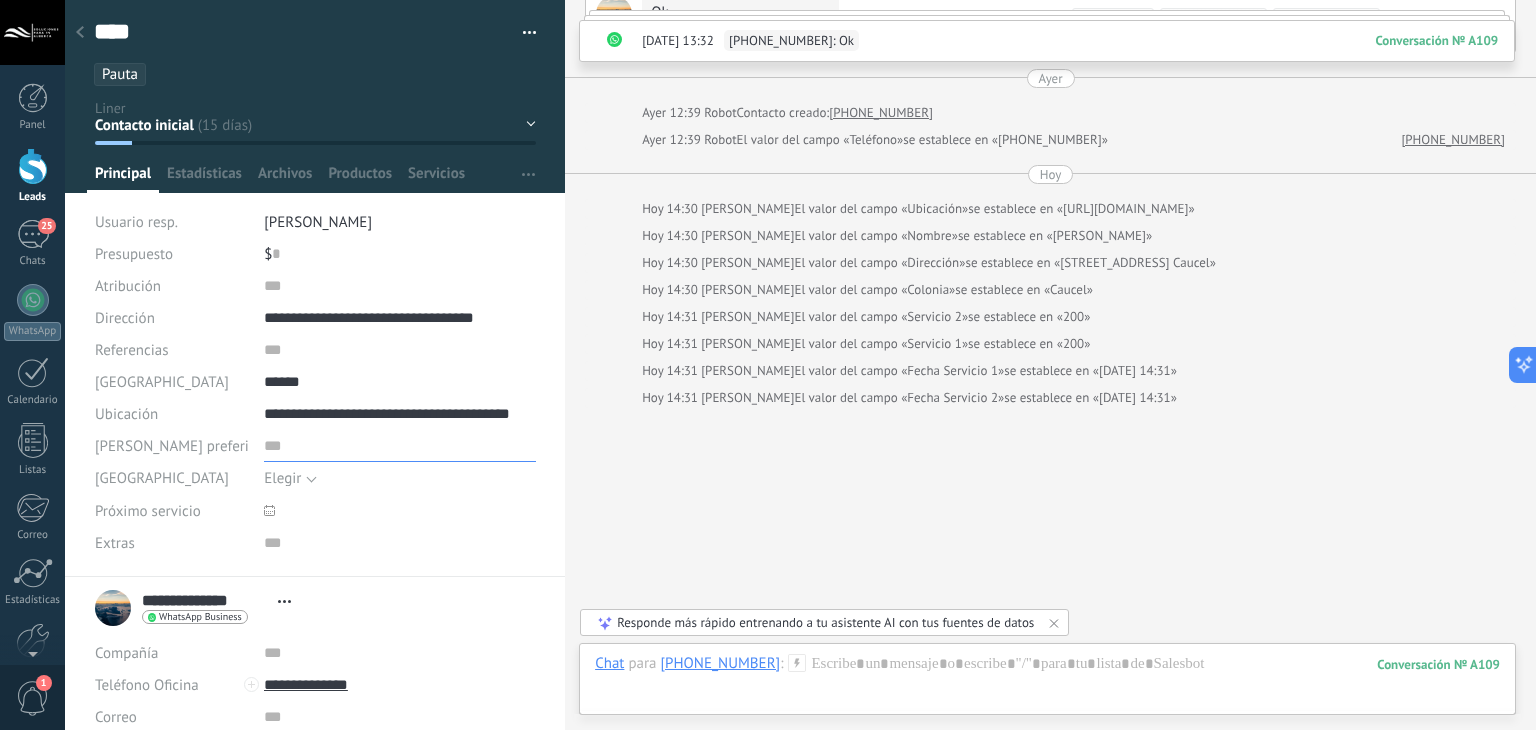 click at bounding box center [400, 446] 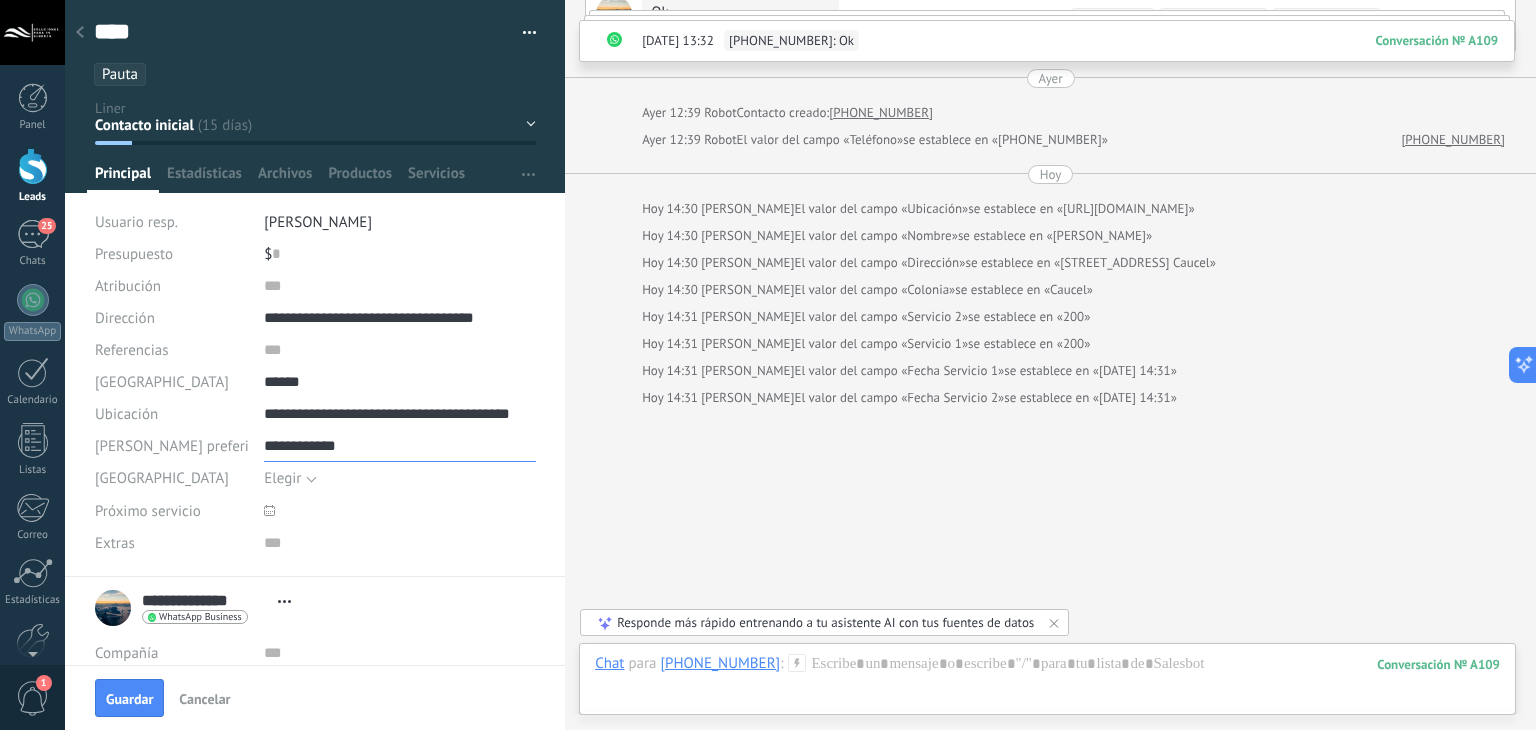 type on "**********" 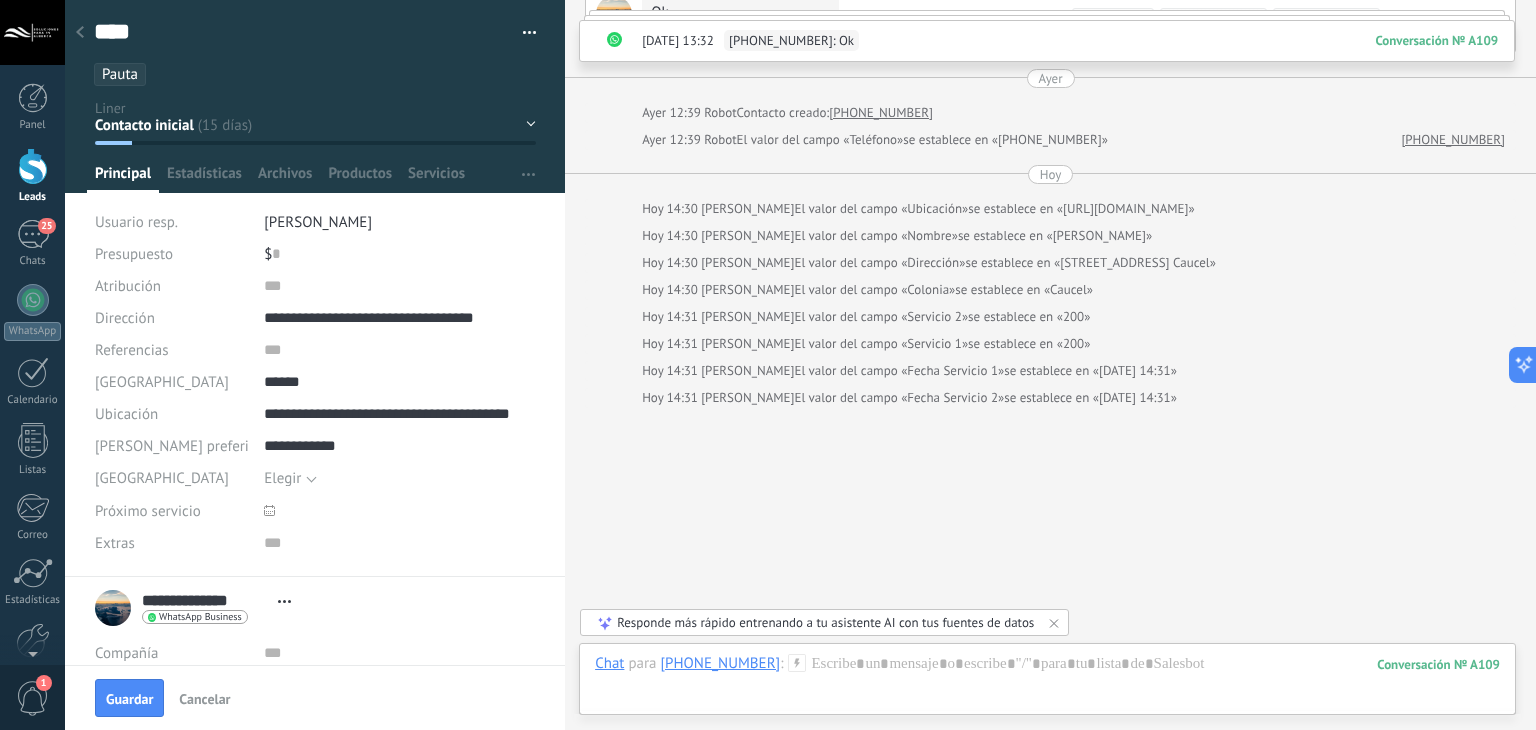 click on "Elegir" at bounding box center (282, 478) 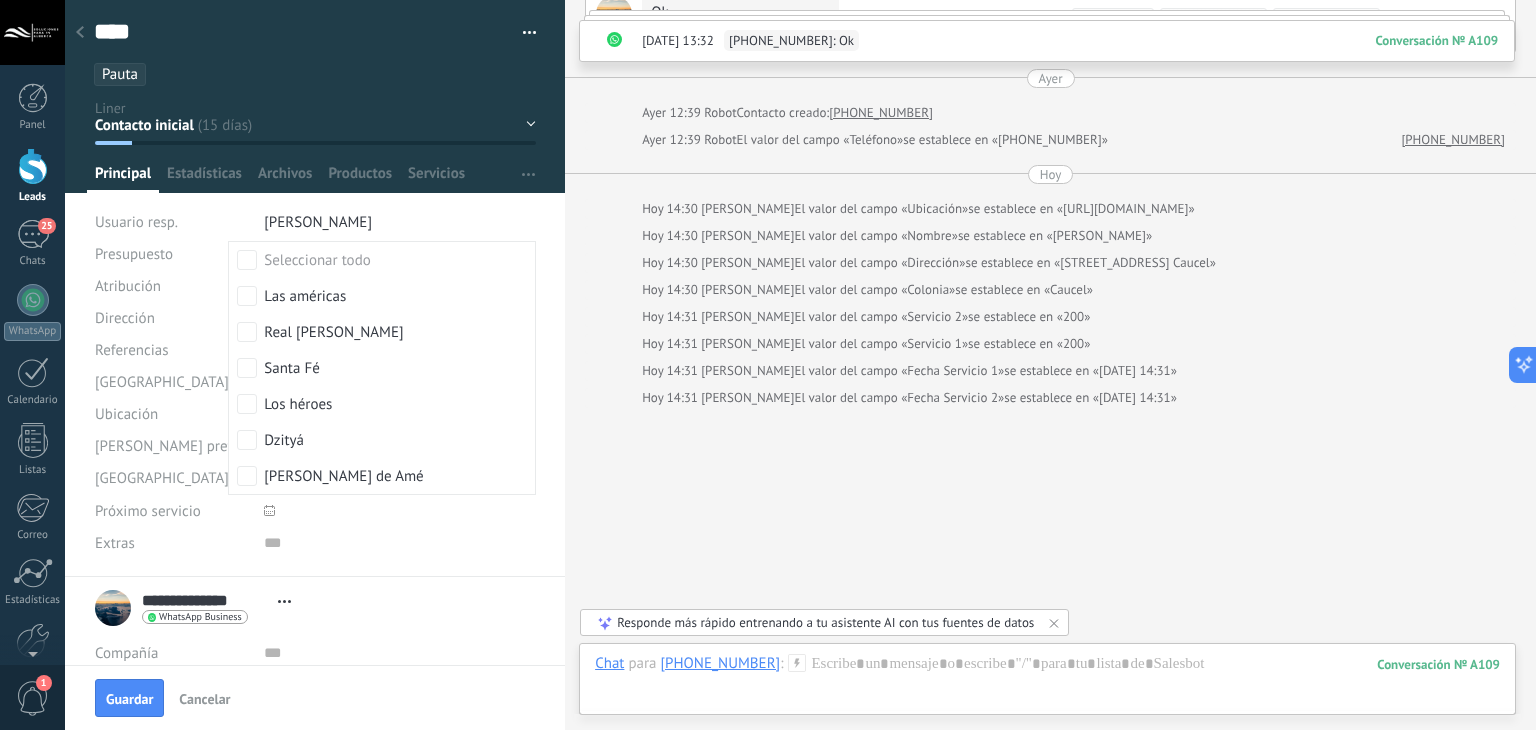 click on "Buscar Carga más 06.07.2025 06.07.2025 09:59 Robot  Lead creado:  Lead #1391820 06.07.2025 09:59 +5219999588583  ¡Hola, quiero agendar un mantenimiento! 06.07.2025 09:59 WhatsApp Cloud API  Error Este tipo de mensaje no se puede mostrar porque aún no es compatible. Conversación  № A109 Conversación № A109 +5219999588583  06.07.2025 10:07 WhatsApp Cloud API  Entregado ¡Hola! 👋   ¿Actualmente cómo se encuentra alberca su alberca ?   ▫️Llena ▫️Vacía 06.07.2025 10:07 +5219999588583  Llena 06.07.2025 10:07 +5219999588583  Buen día 06.07.2025 10:09 WhatsApp Cloud API  Entregado Perfecto, ¿En cuál de las siguientes condiciones se encuentra el agua de su alberca?   ▫️Limpia con polvo ▫️Turbia ▫️Verdosa   O si nos pudiera compartir una foto del estado actual para tener un diagnóstico previo, sería increíble 06.07.2025 10:15 +5219999588583  Limpia con polvo 06.07.2025 10:15 +5219999588583  Puede venir hoy? 06.07.2025 10:42 WhatsApp Cloud API  Entregado X favor" at bounding box center (1050, -2294) 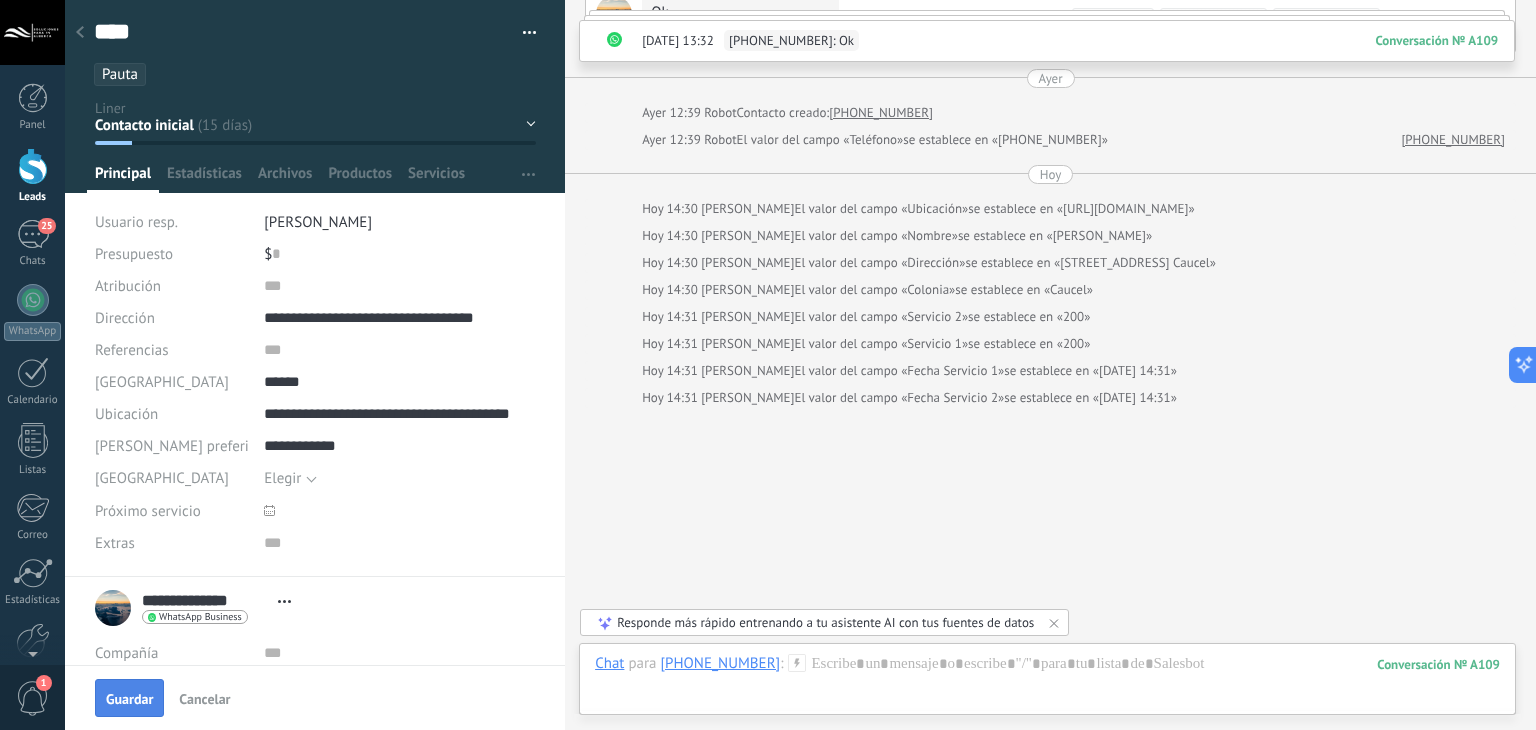 click on "Guardar" at bounding box center [129, 698] 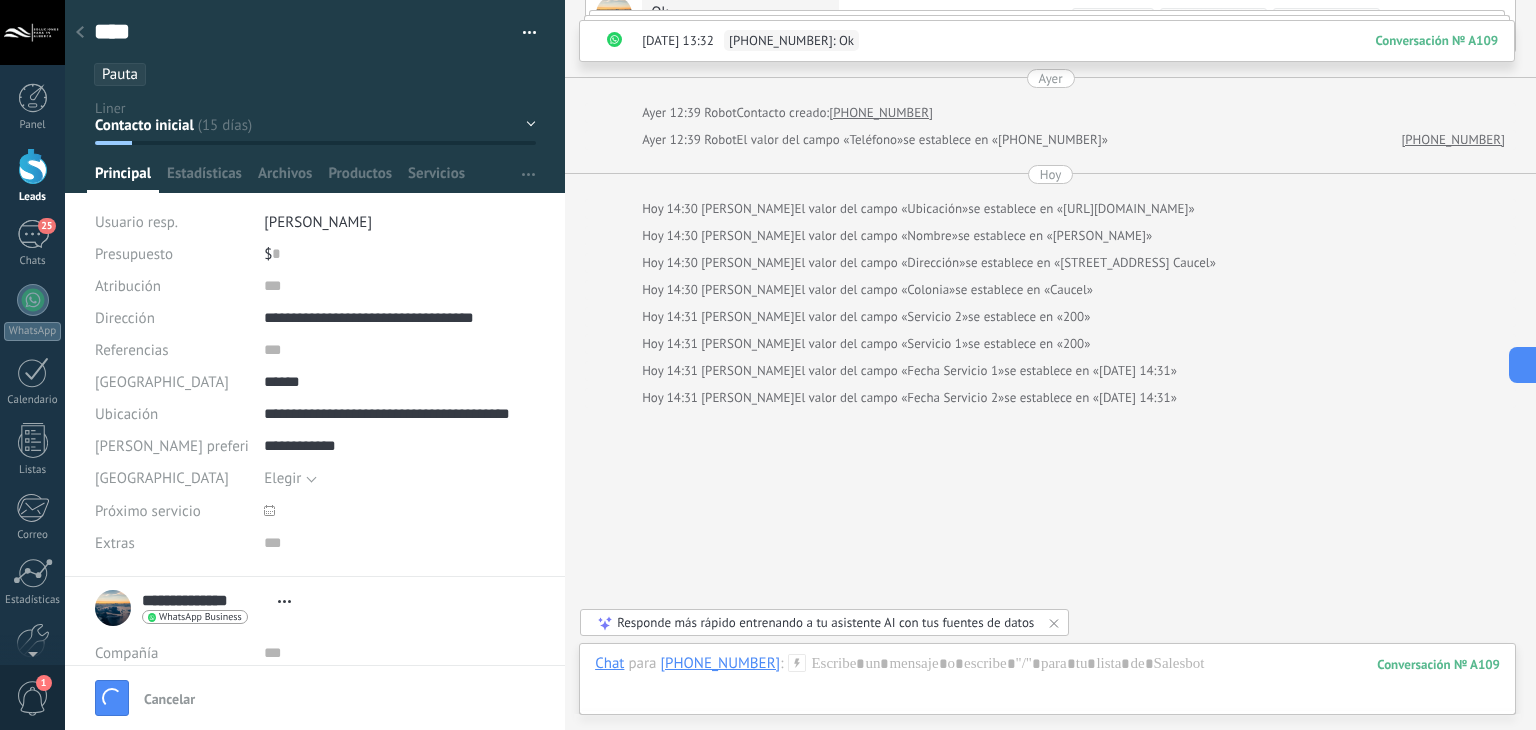 scroll, scrollTop: 5371, scrollLeft: 0, axis: vertical 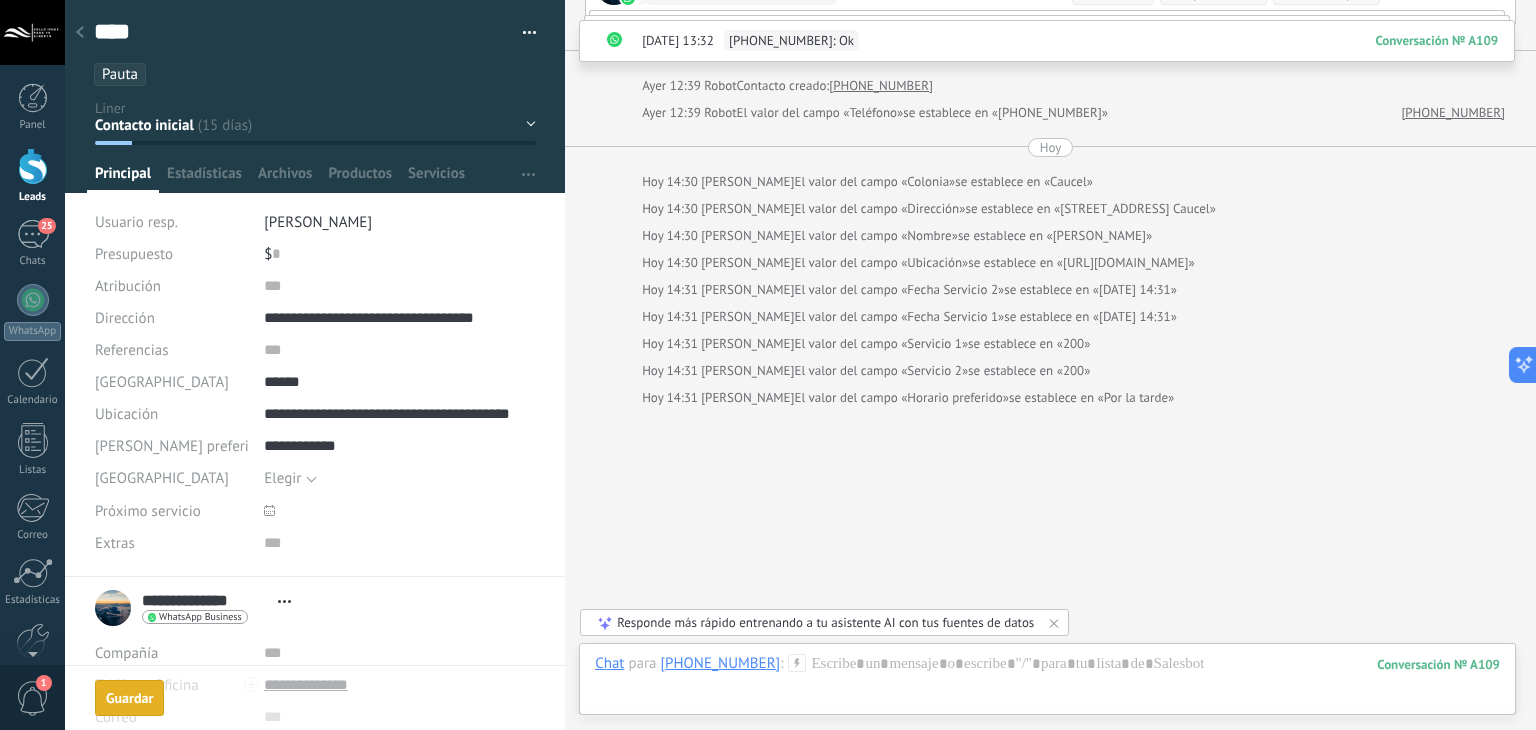 click on "Contacto inicial
no contestó
stand  by 15 días
1er intento
2do intento
3er intento" at bounding box center [0, 0] 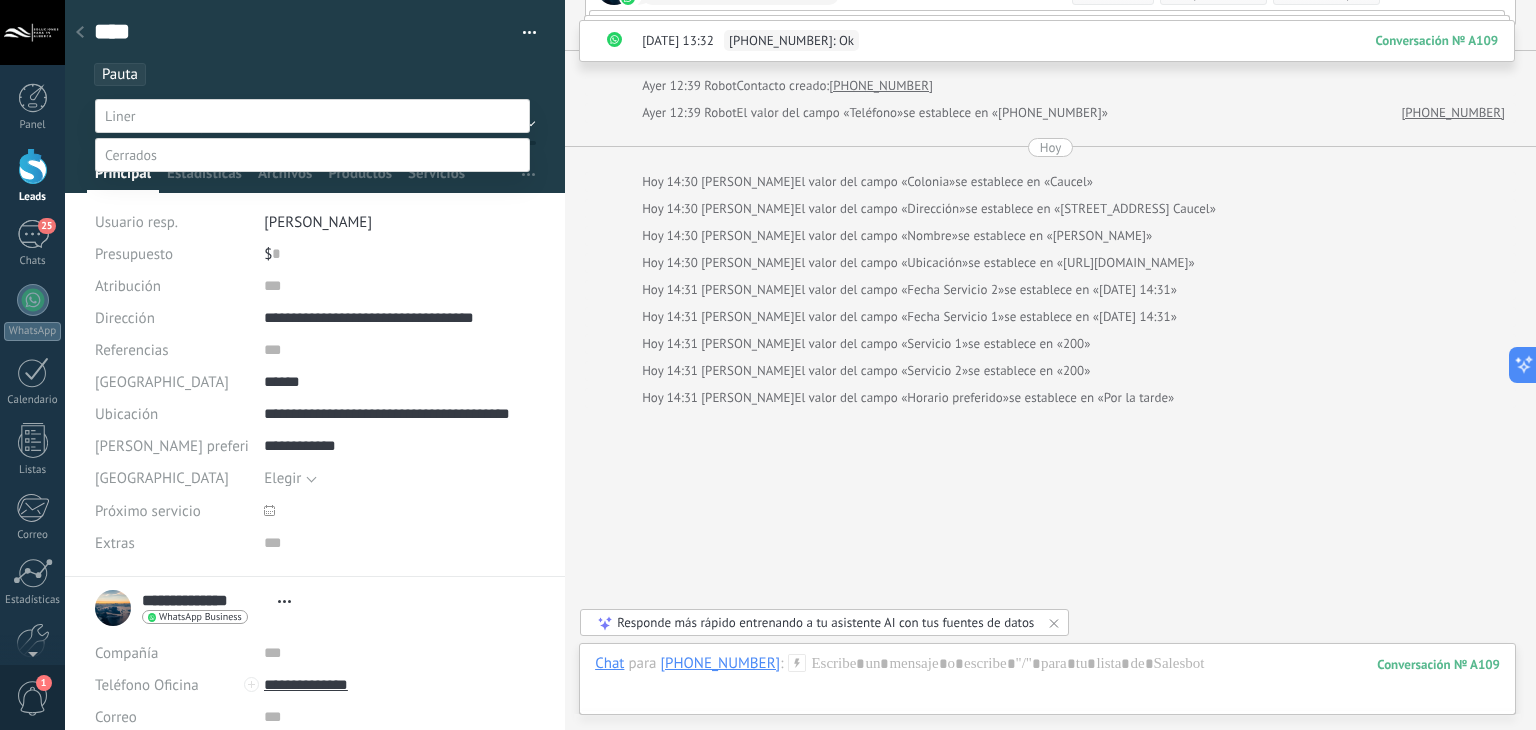 click at bounding box center (131, 155) 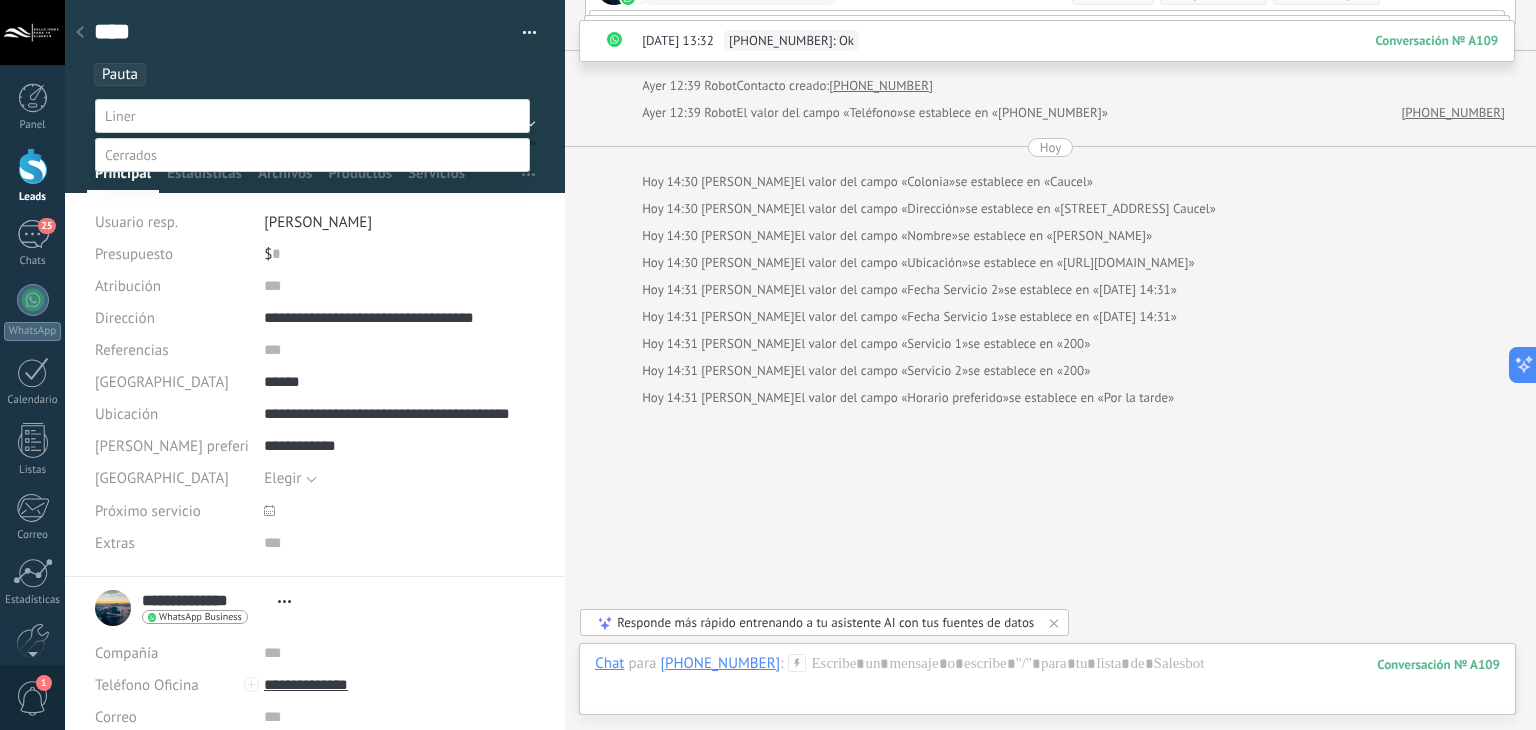 scroll, scrollTop: 39, scrollLeft: 0, axis: vertical 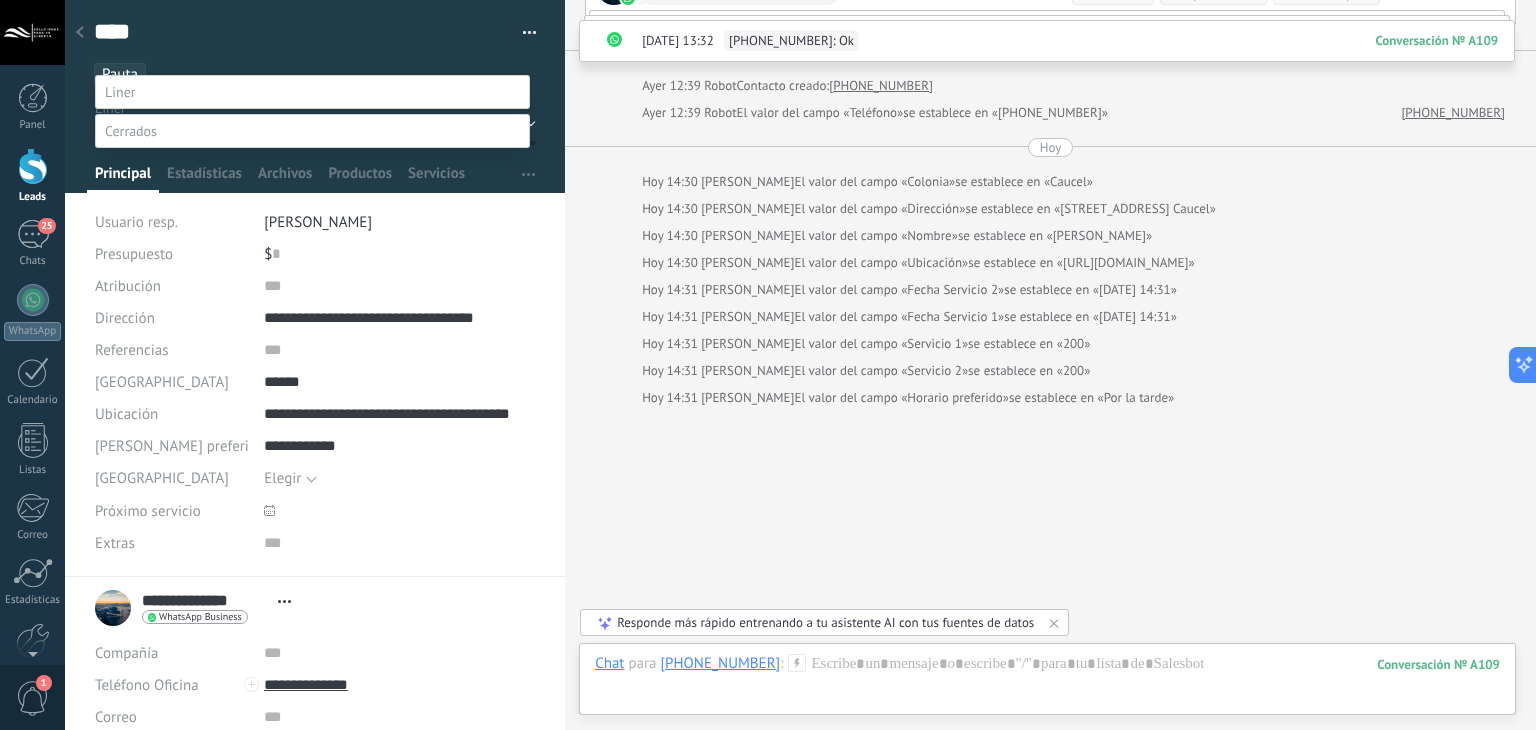 click on "segundo servicio" at bounding box center [0, 0] 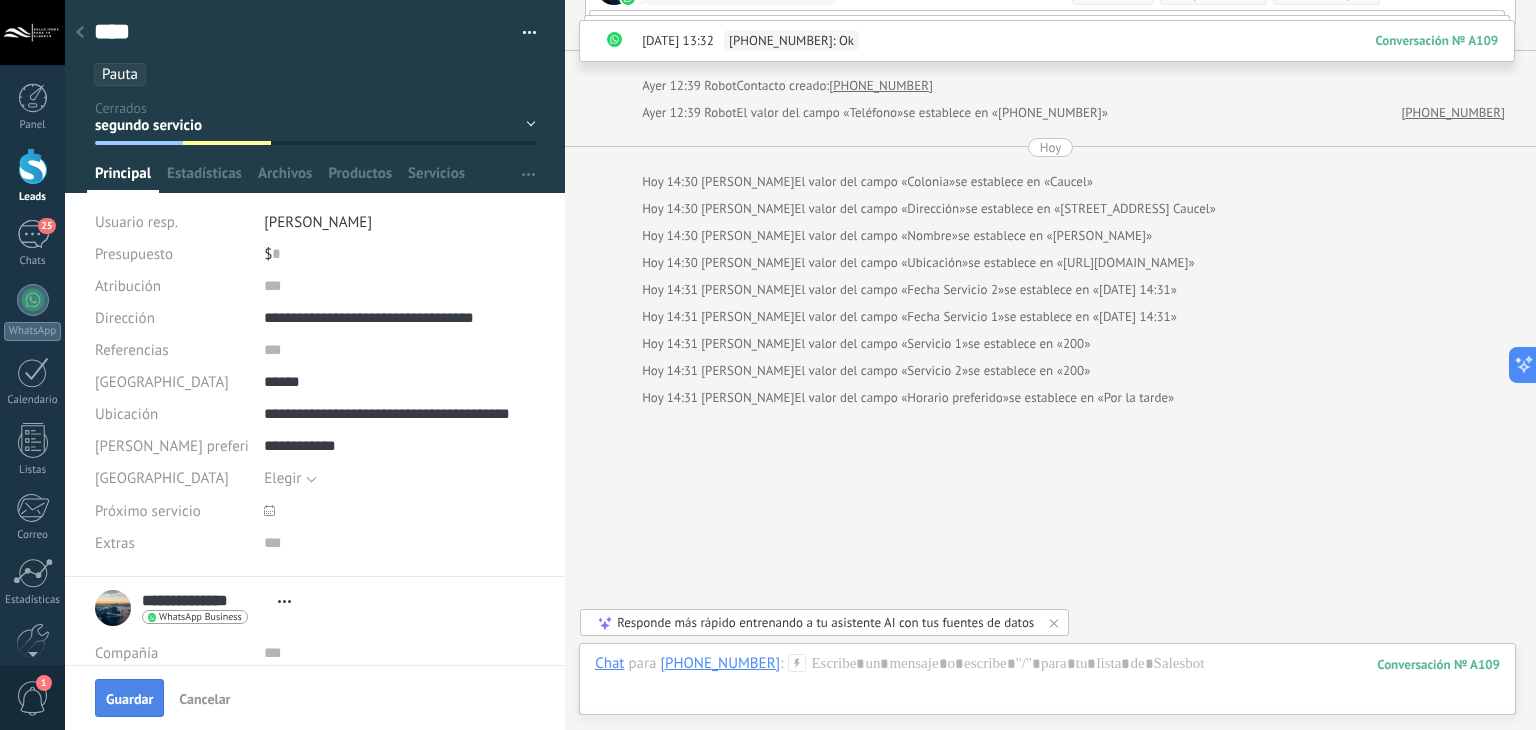 click on "Guardar" at bounding box center (129, 699) 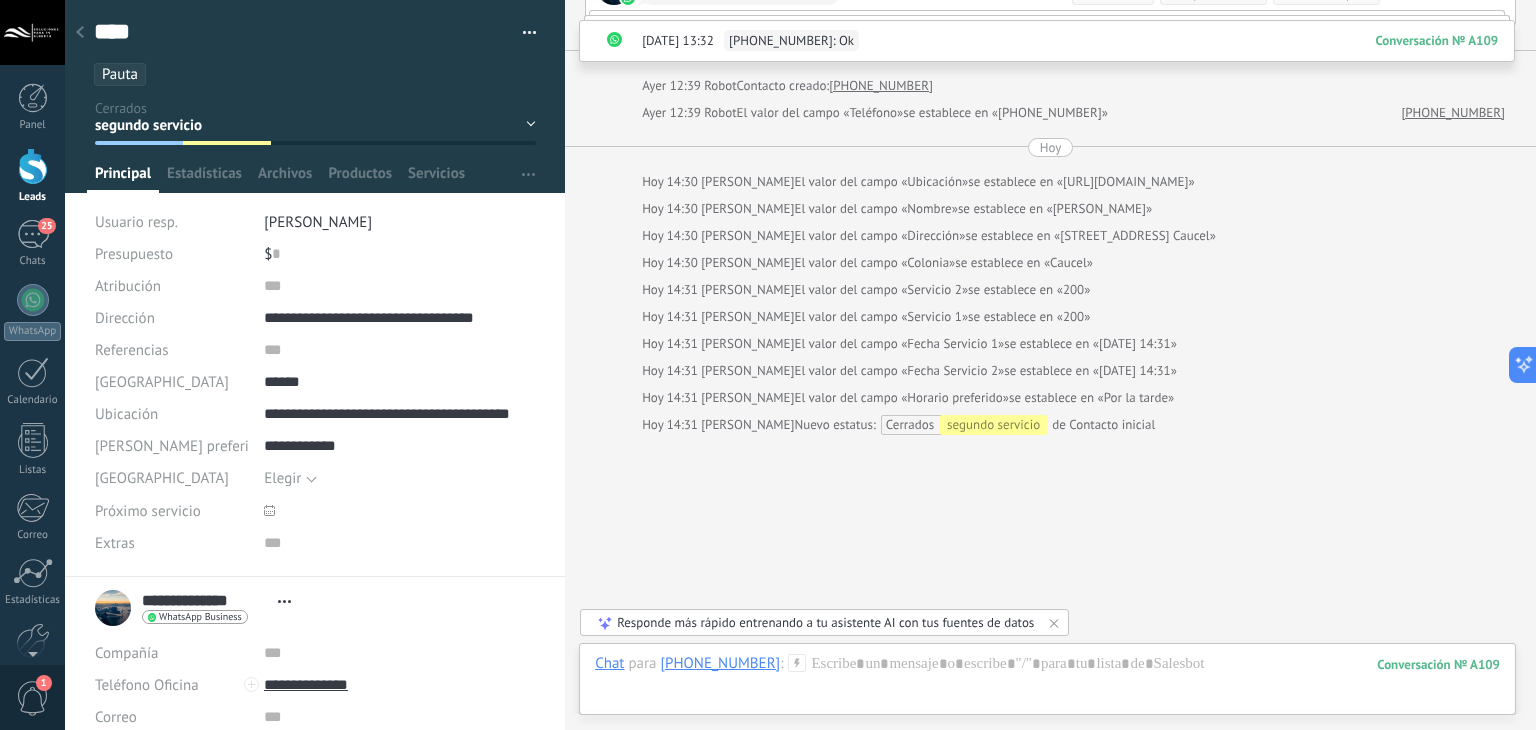 scroll, scrollTop: 5398, scrollLeft: 0, axis: vertical 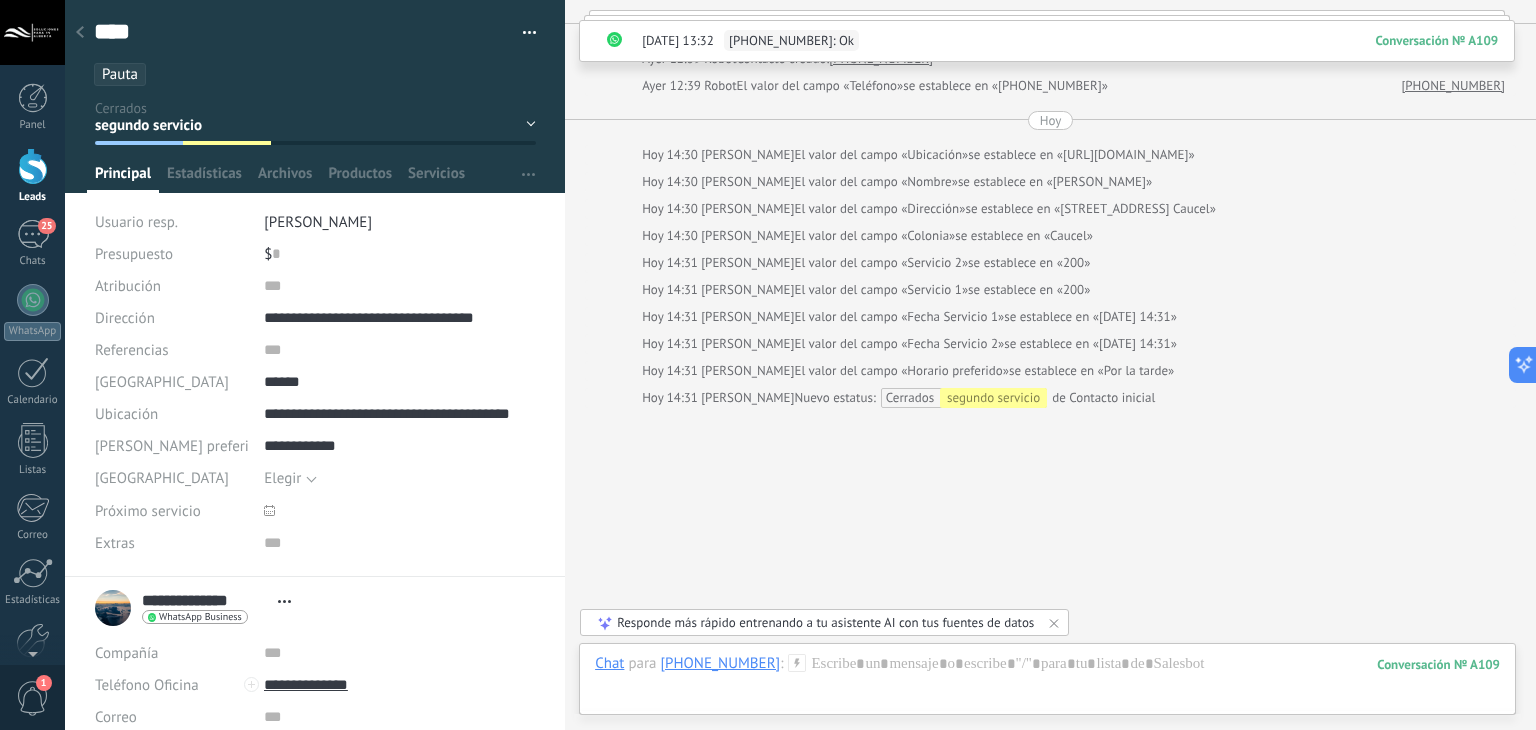 click on "Elegir" at bounding box center (387, 478) 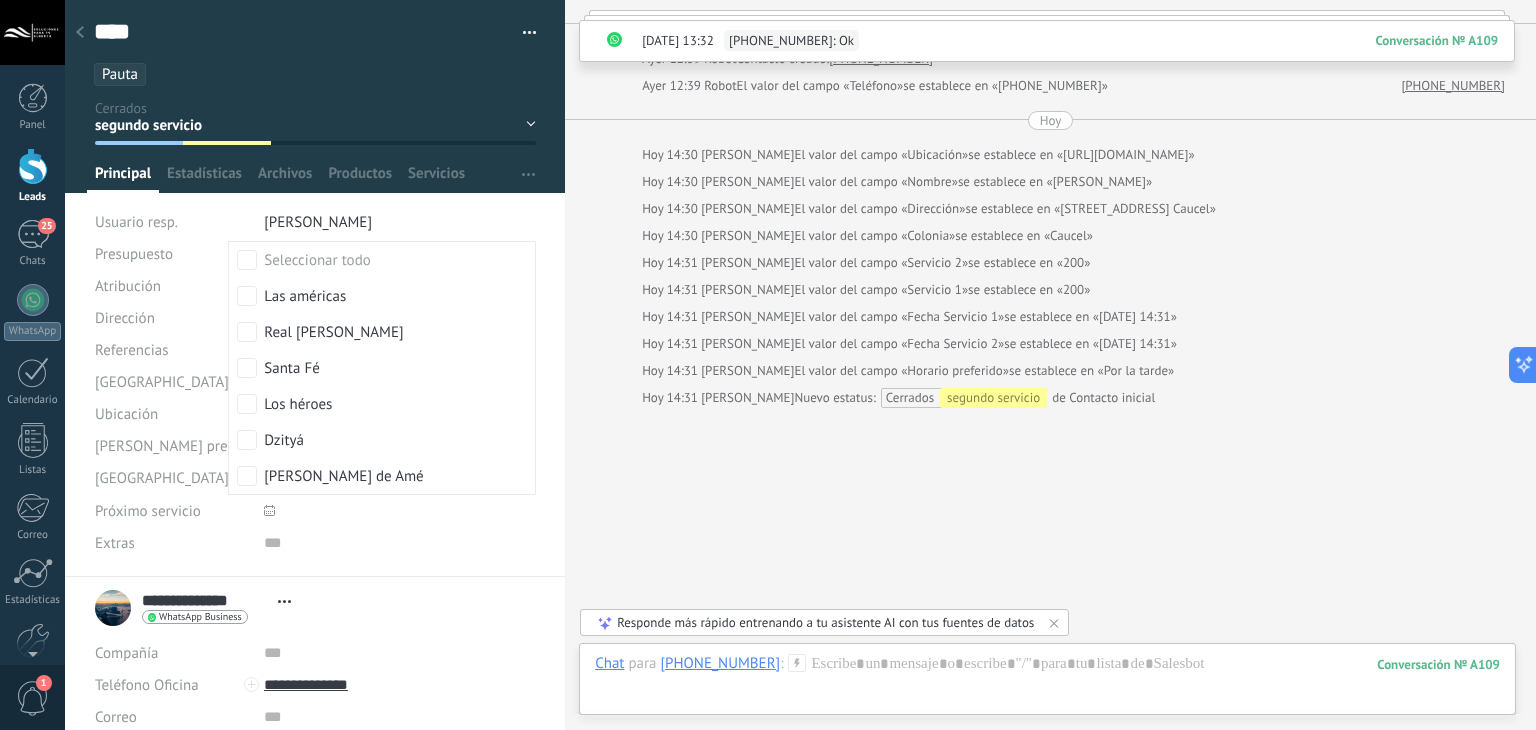 click on "Buscar Carga más 06.07.2025 06.07.2025 09:59 Robot  Lead creado:  Lead #1391820 06.07.2025 09:59 +5219999588583  ¡Hola, quiero agendar un mantenimiento! 06.07.2025 09:59 WhatsApp Cloud API  Error Este tipo de mensaje no se puede mostrar porque aún no es compatible. Conversación  № A109 Conversación № A109 +5219999588583  06.07.2025 10:07 WhatsApp Cloud API  Entregado ¡Hola! 👋   ¿Actualmente cómo se encuentra alberca su alberca ?   ▫️Llena ▫️Vacía 06.07.2025 10:07 +5219999588583  Llena 06.07.2025 10:07 +5219999588583  Buen día 06.07.2025 10:09 WhatsApp Cloud API  Entregado Perfecto, ¿En cuál de las siguientes condiciones se encuentra el agua de su alberca?   ▫️Limpia con polvo ▫️Turbia ▫️Verdosa   O si nos pudiera compartir una foto del estado actual para tener un diagnóstico previo, sería increíble 06.07.2025 10:15 +5219999588583  Limpia con polvo 06.07.2025 10:15 +5219999588583  Puede venir hoy? 06.07.2025 10:42 WhatsApp Cloud API  Entregado X favor" at bounding box center [1050, -2321] 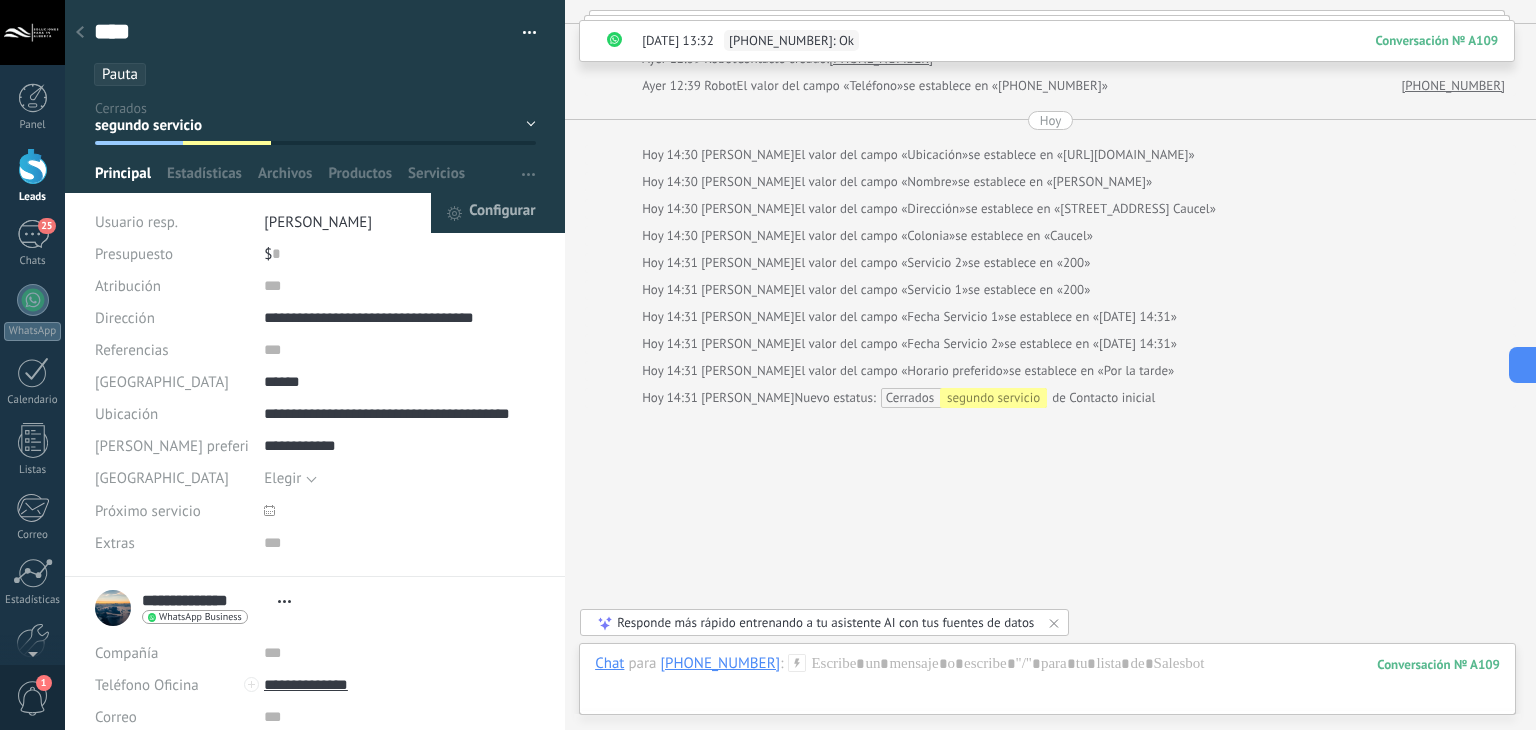 click on "Configurar" at bounding box center (502, 213) 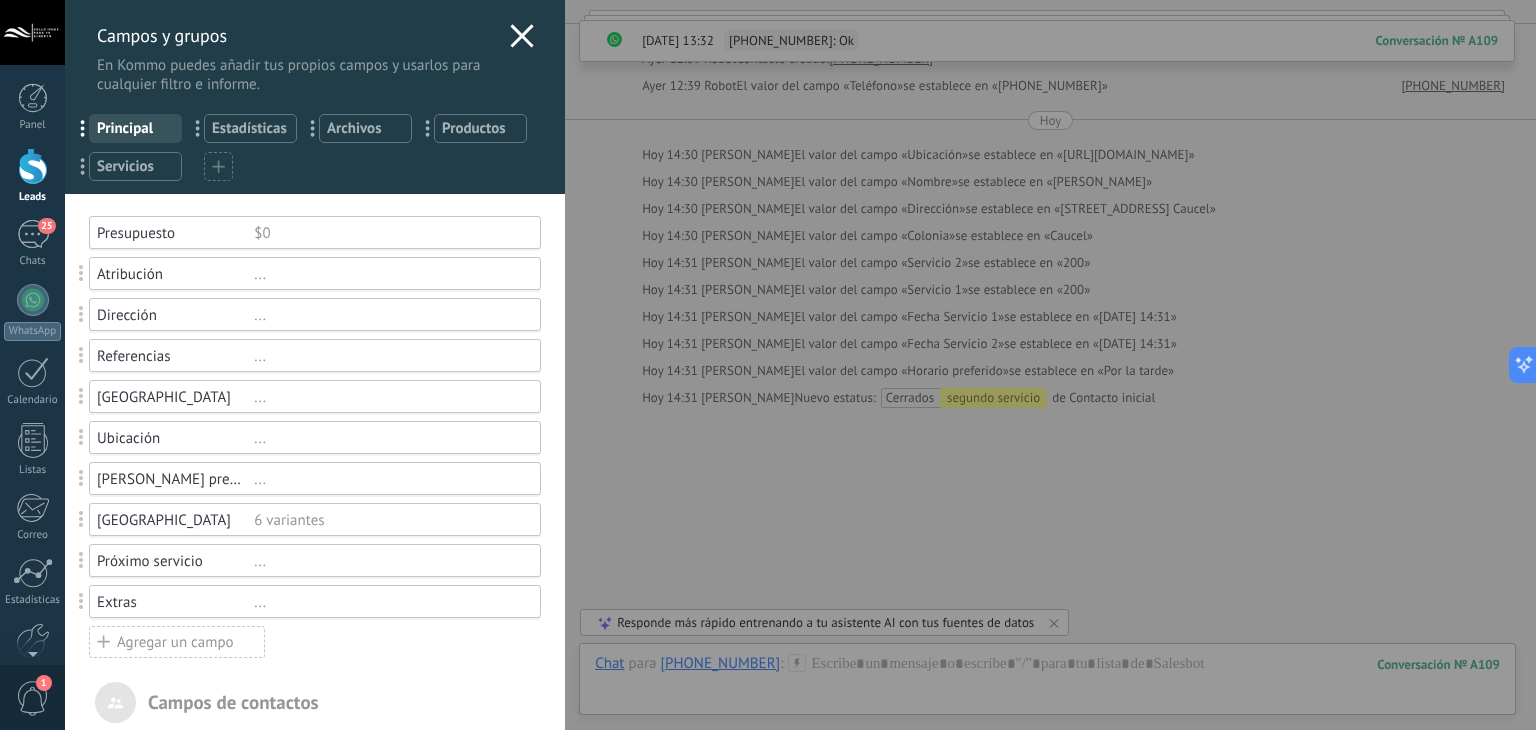 click on "6 variantes" at bounding box center (388, 520) 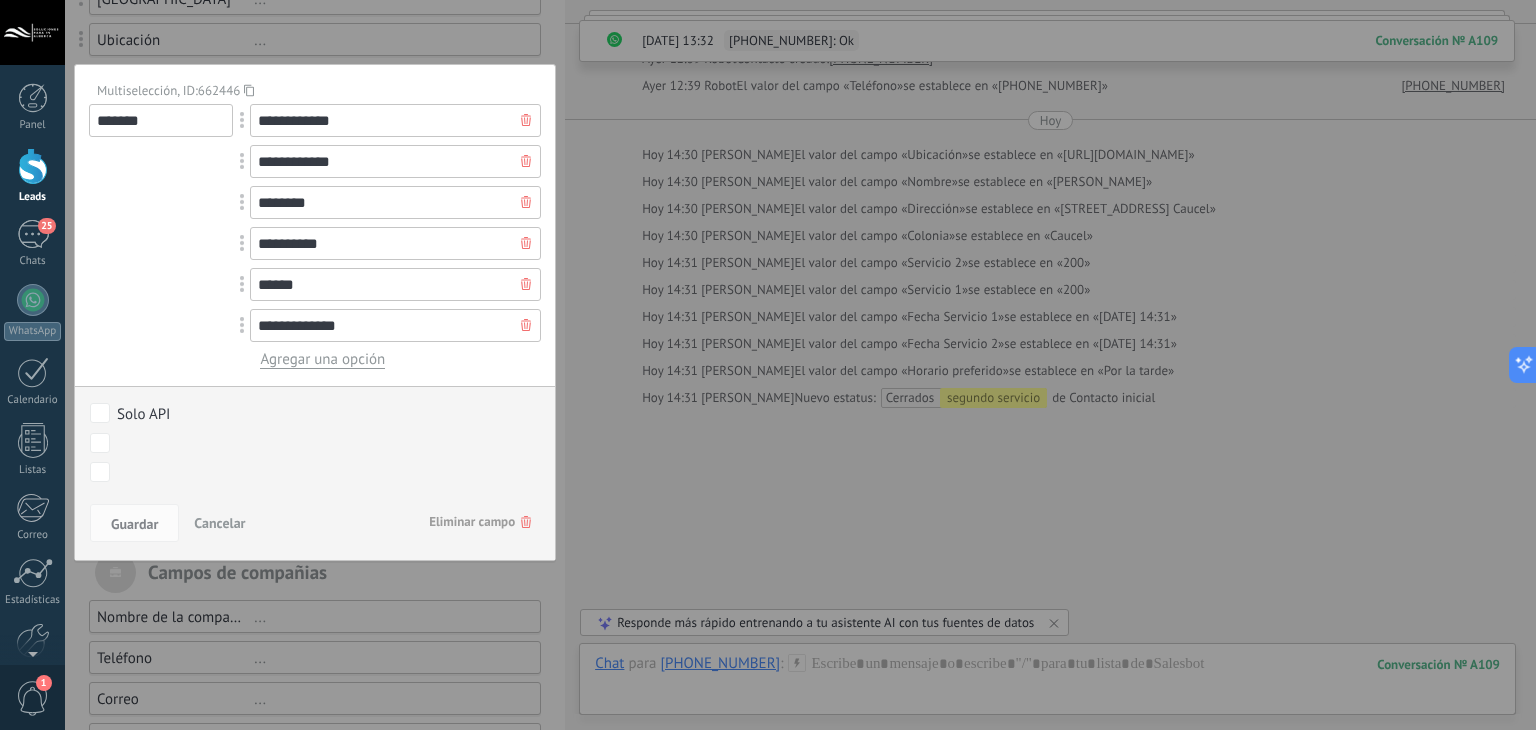 scroll, scrollTop: 400, scrollLeft: 0, axis: vertical 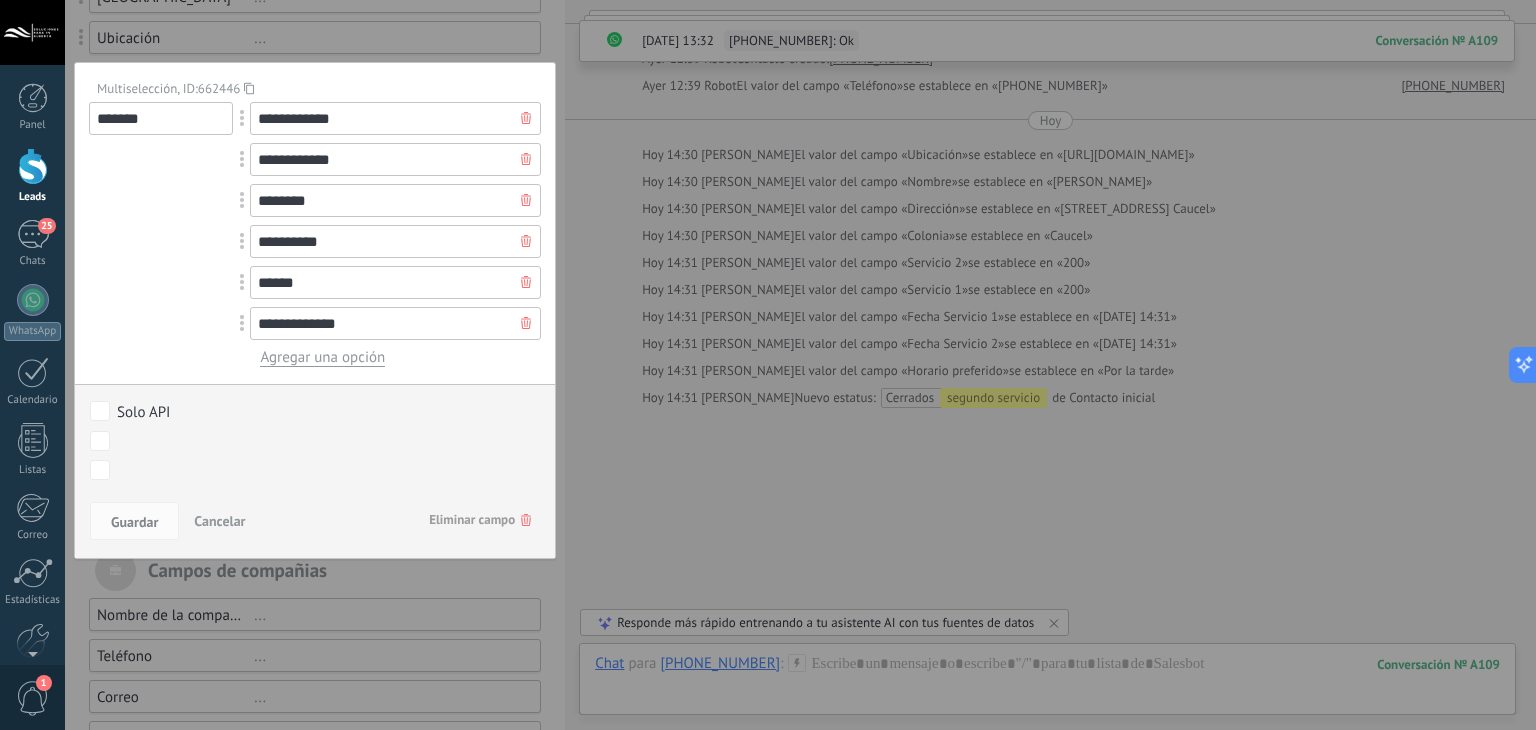 click on "Agregar una opción" at bounding box center (322, 357) 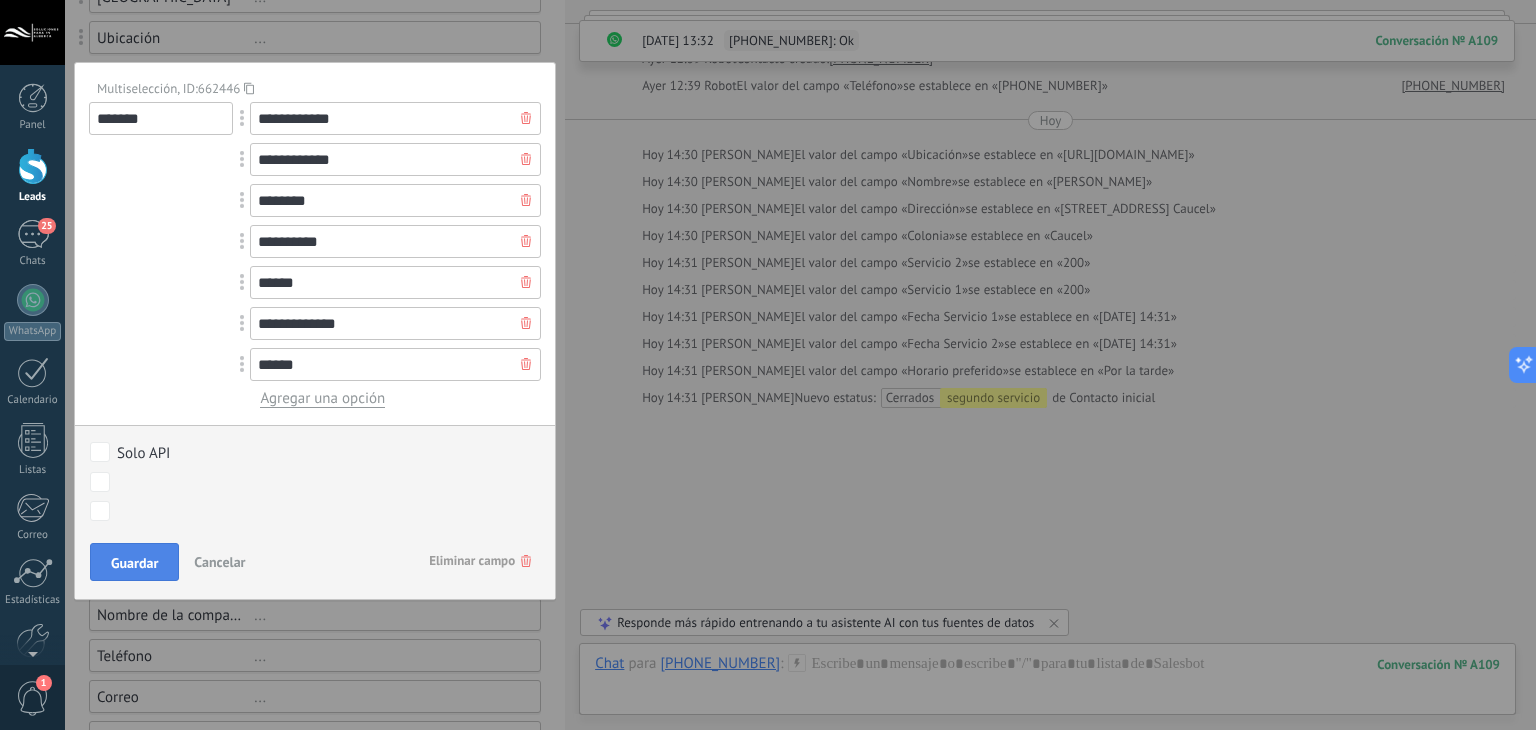 type on "******" 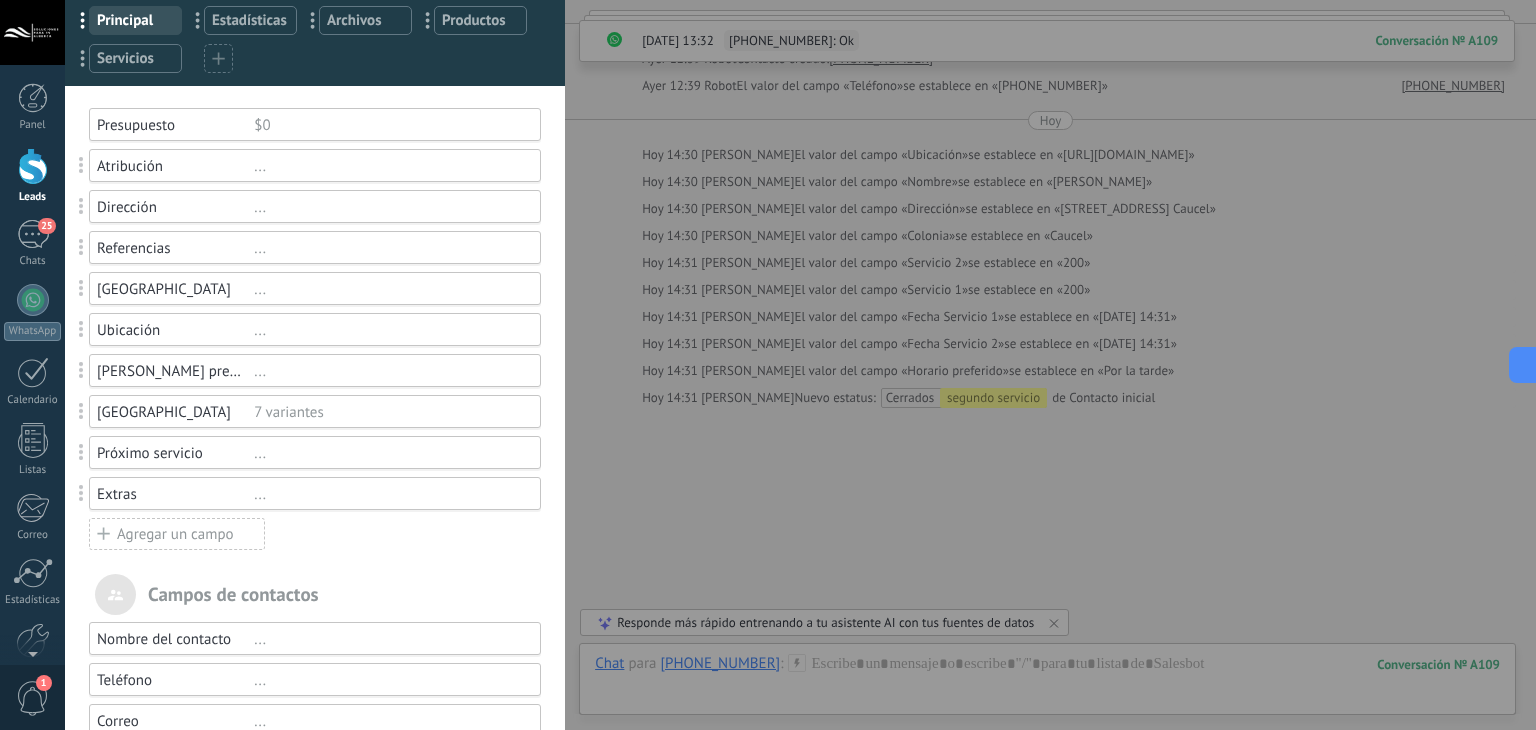 scroll, scrollTop: 0, scrollLeft: 0, axis: both 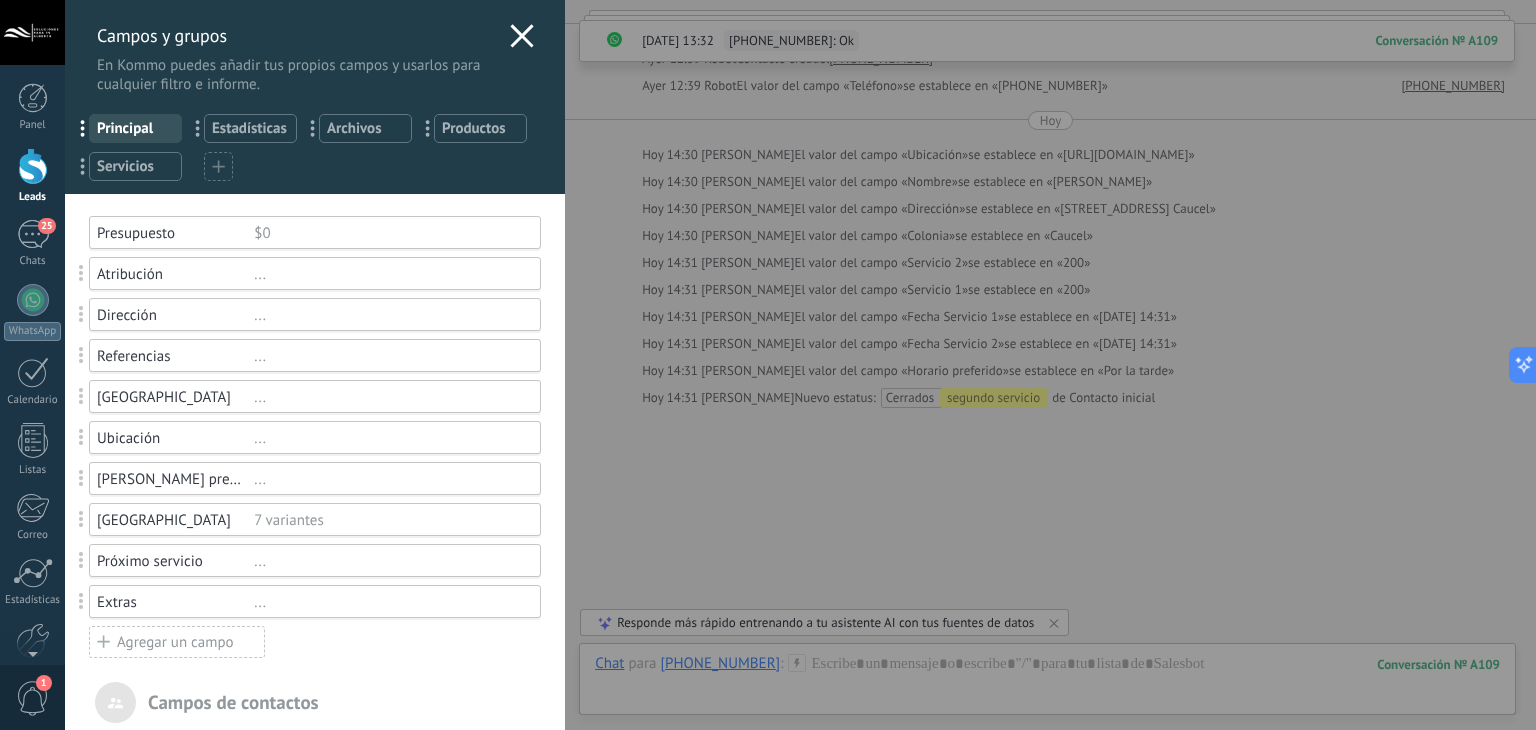 click 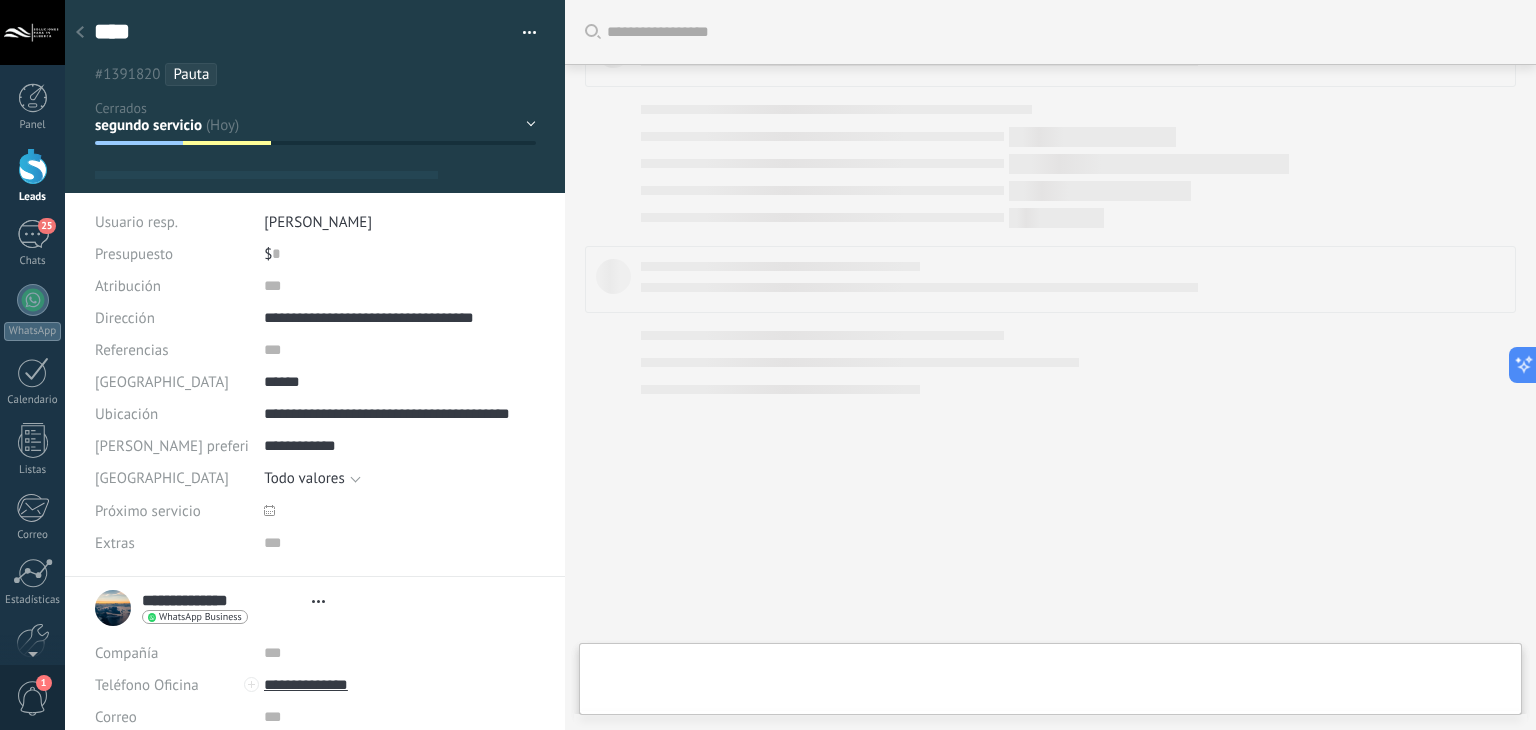 scroll, scrollTop: 3005, scrollLeft: 0, axis: vertical 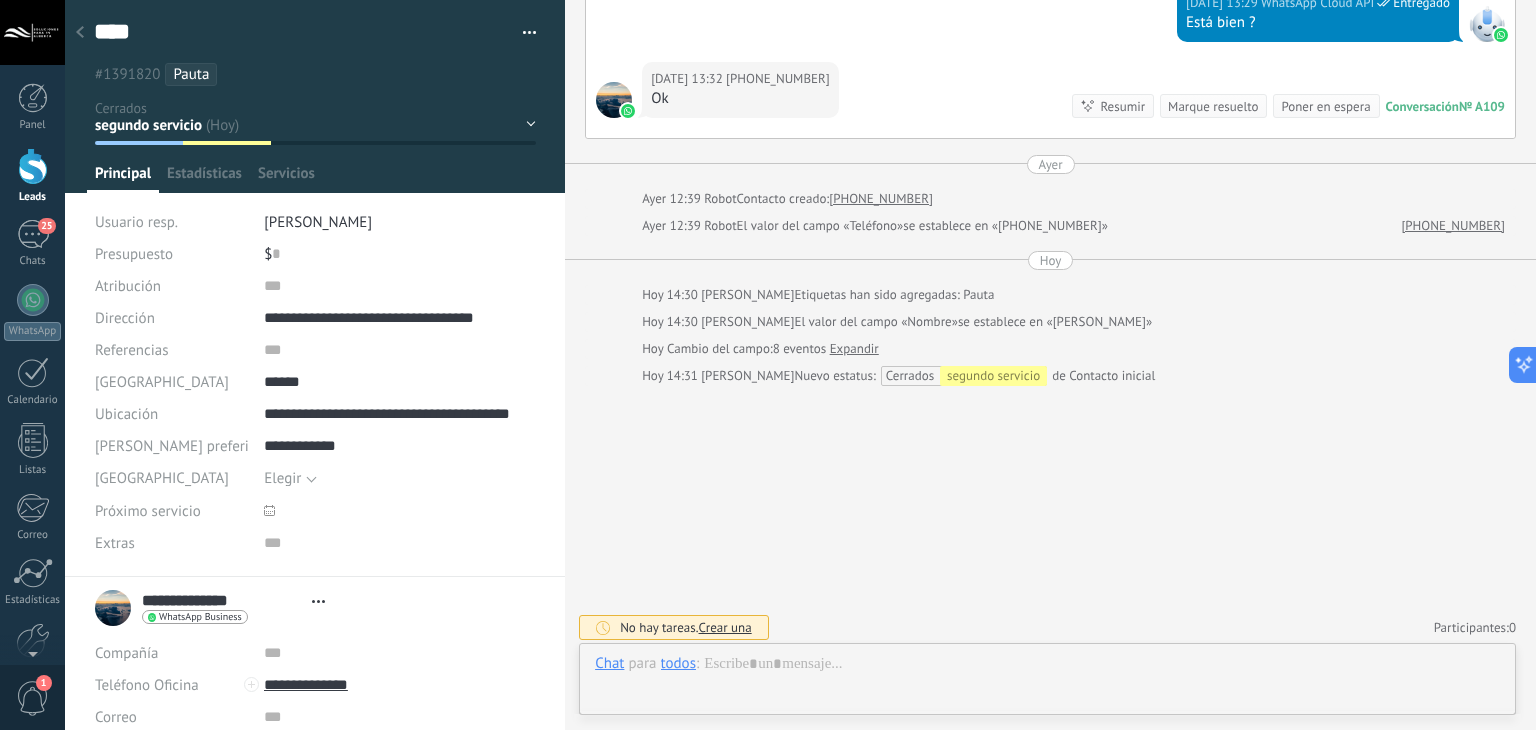 type on "****" 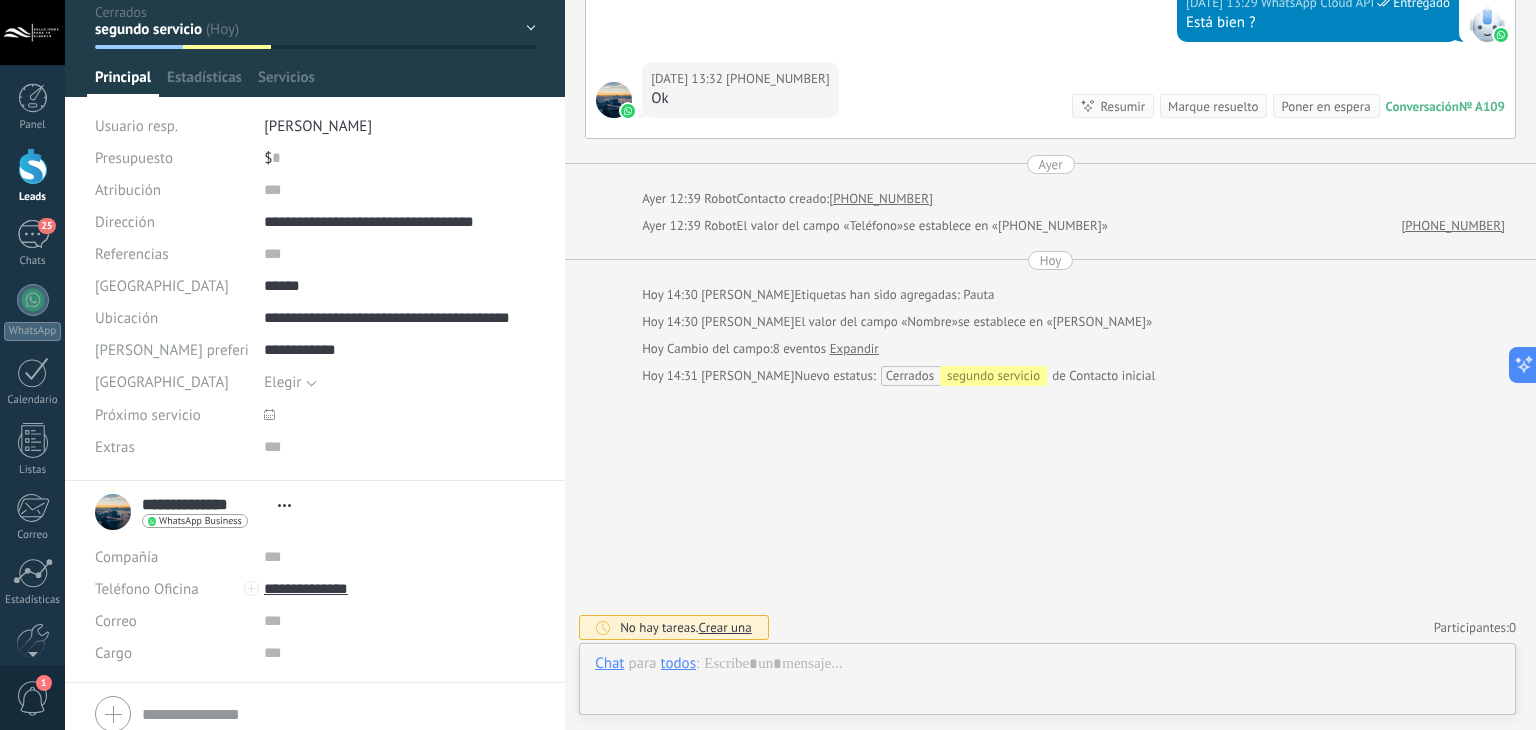 scroll, scrollTop: 100, scrollLeft: 0, axis: vertical 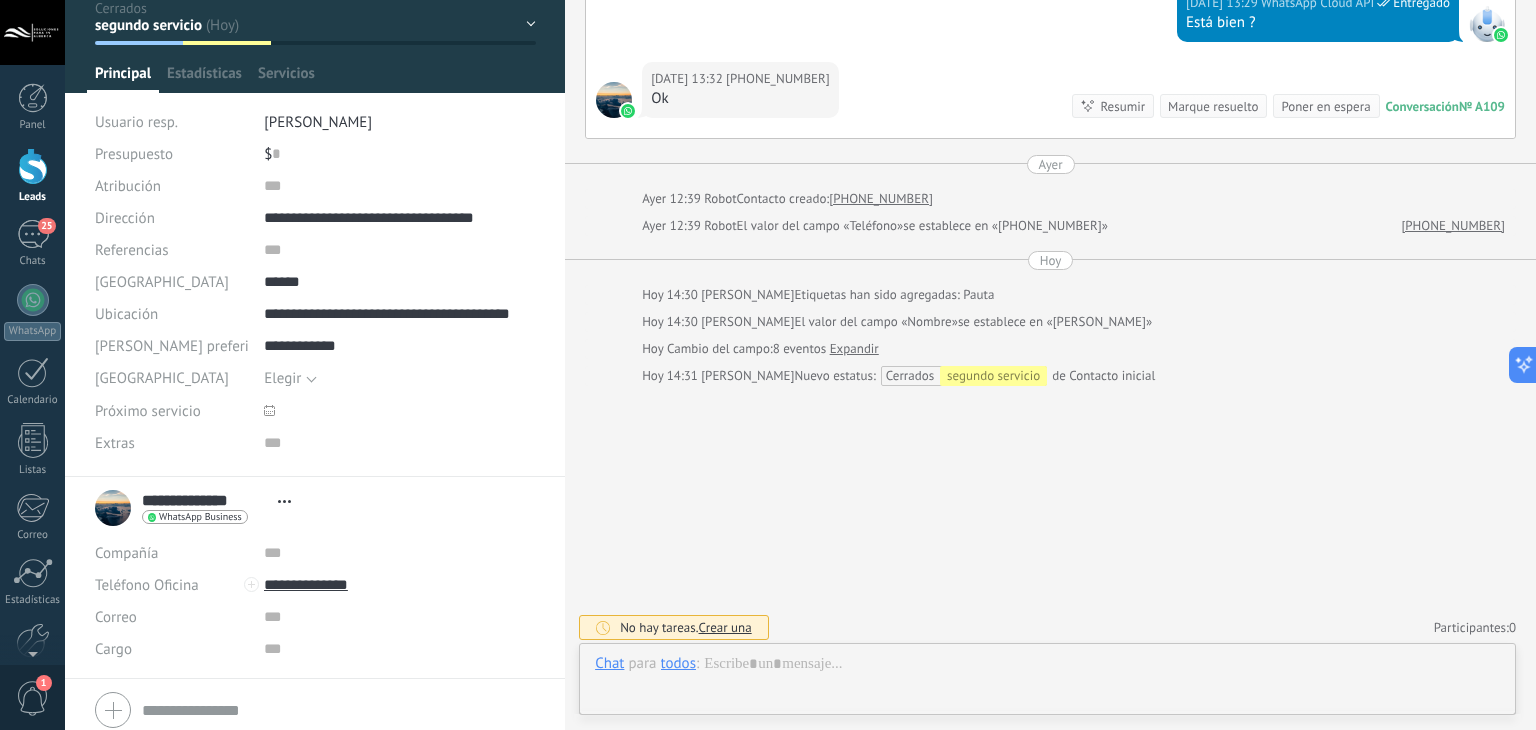 click on "Elegir" at bounding box center [387, 378] 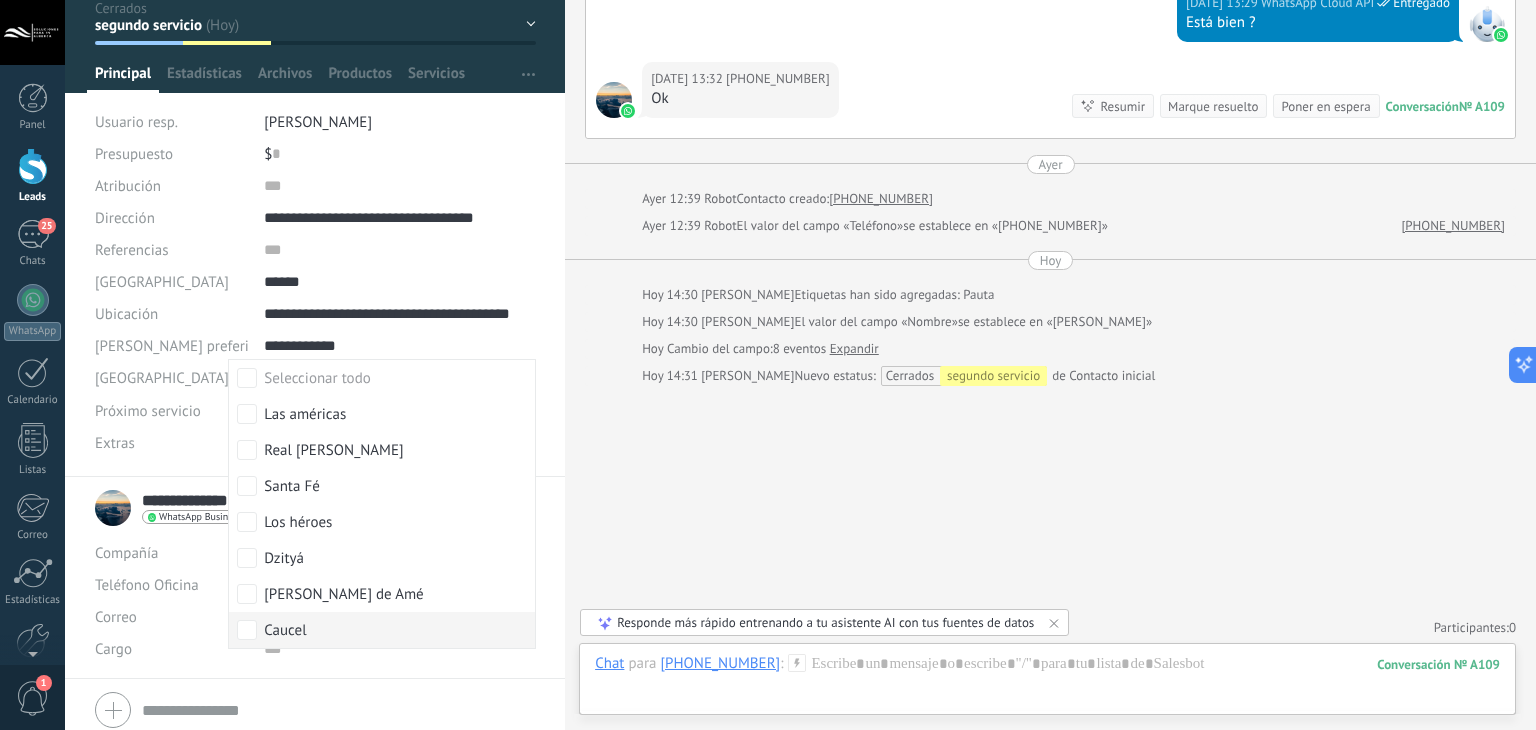 click on "Caucel" at bounding box center (285, 631) 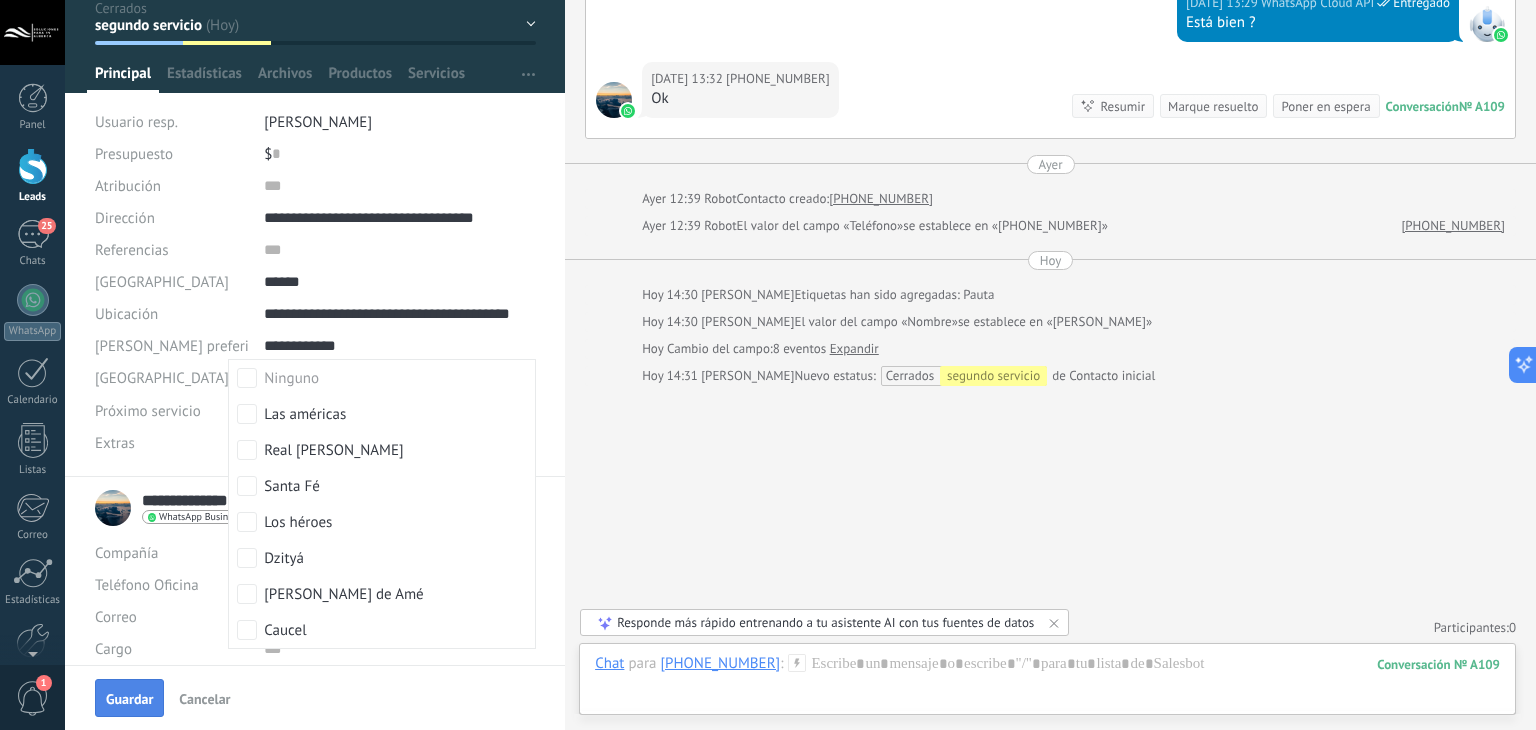 click on "Guardar" at bounding box center (129, 699) 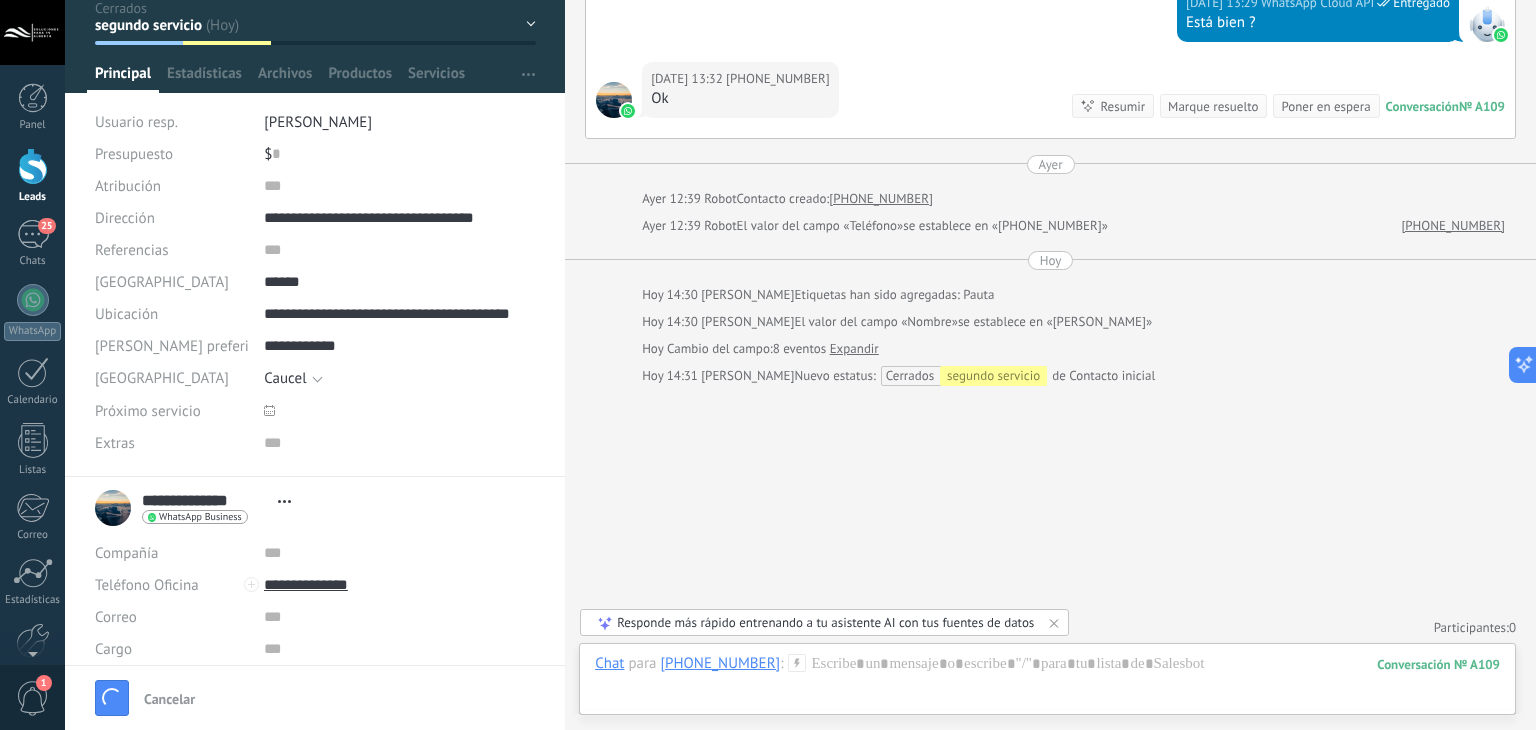 scroll, scrollTop: 3032, scrollLeft: 0, axis: vertical 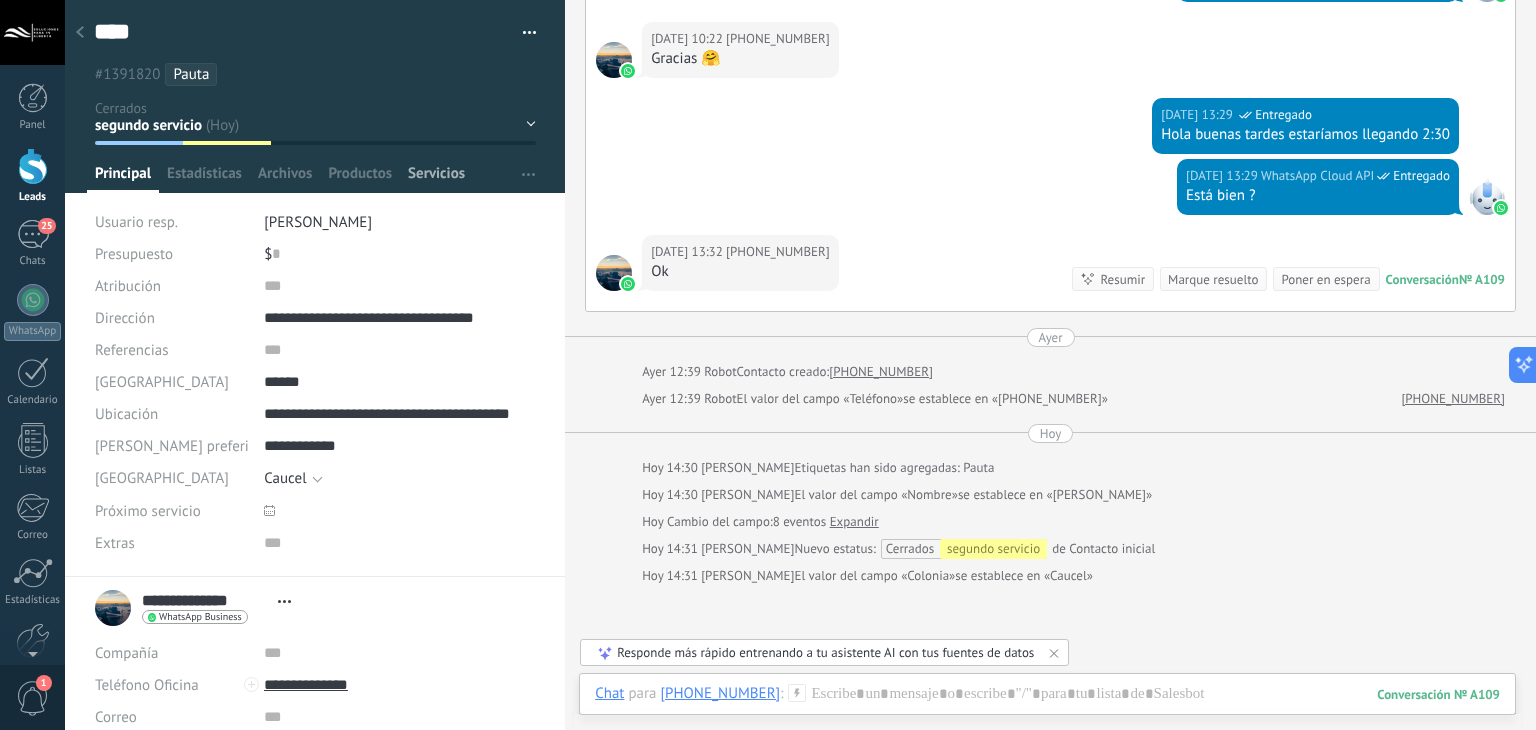 click on "Servicios" at bounding box center [436, 178] 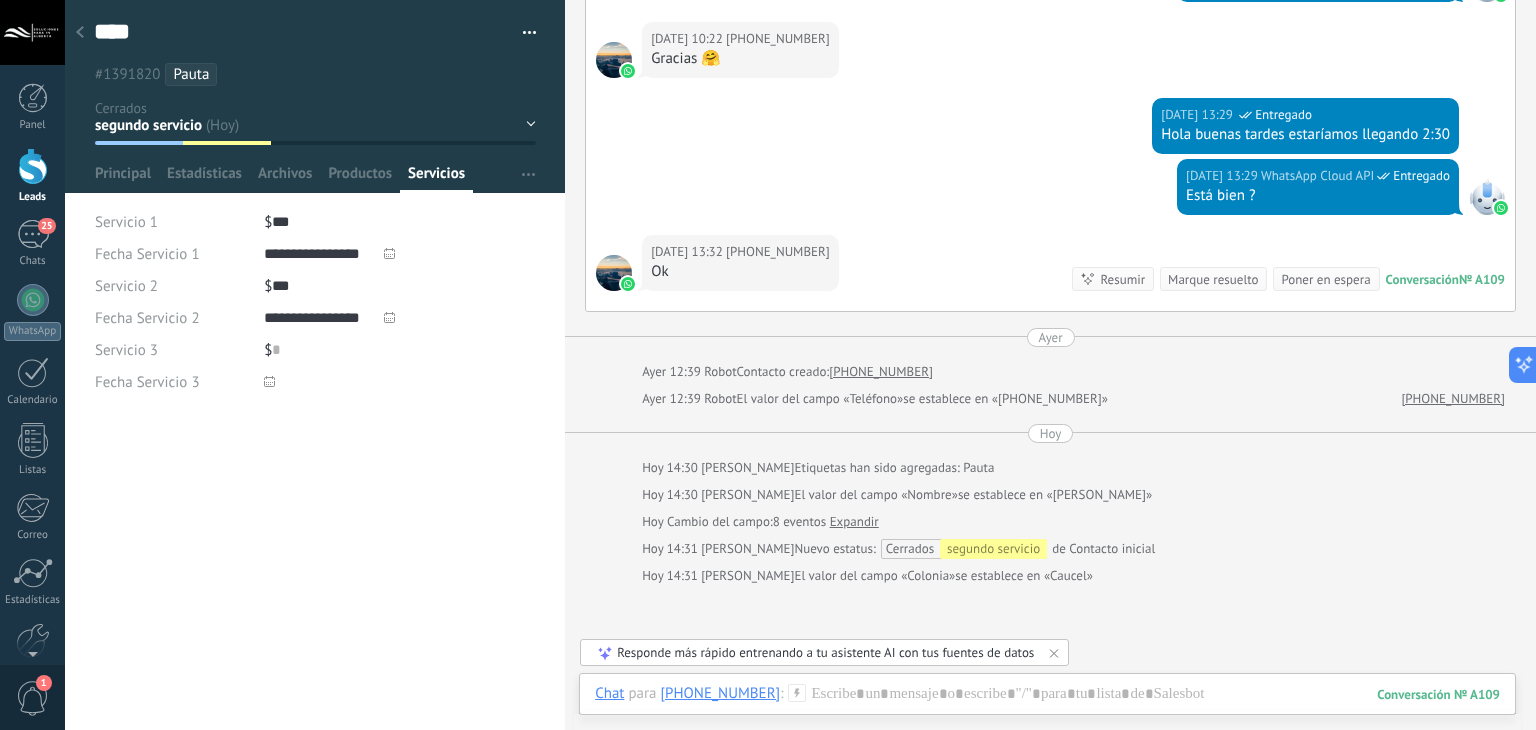 drag, startPoint x: 128, startPoint y: 165, endPoint x: 529, endPoint y: 400, distance: 464.78598 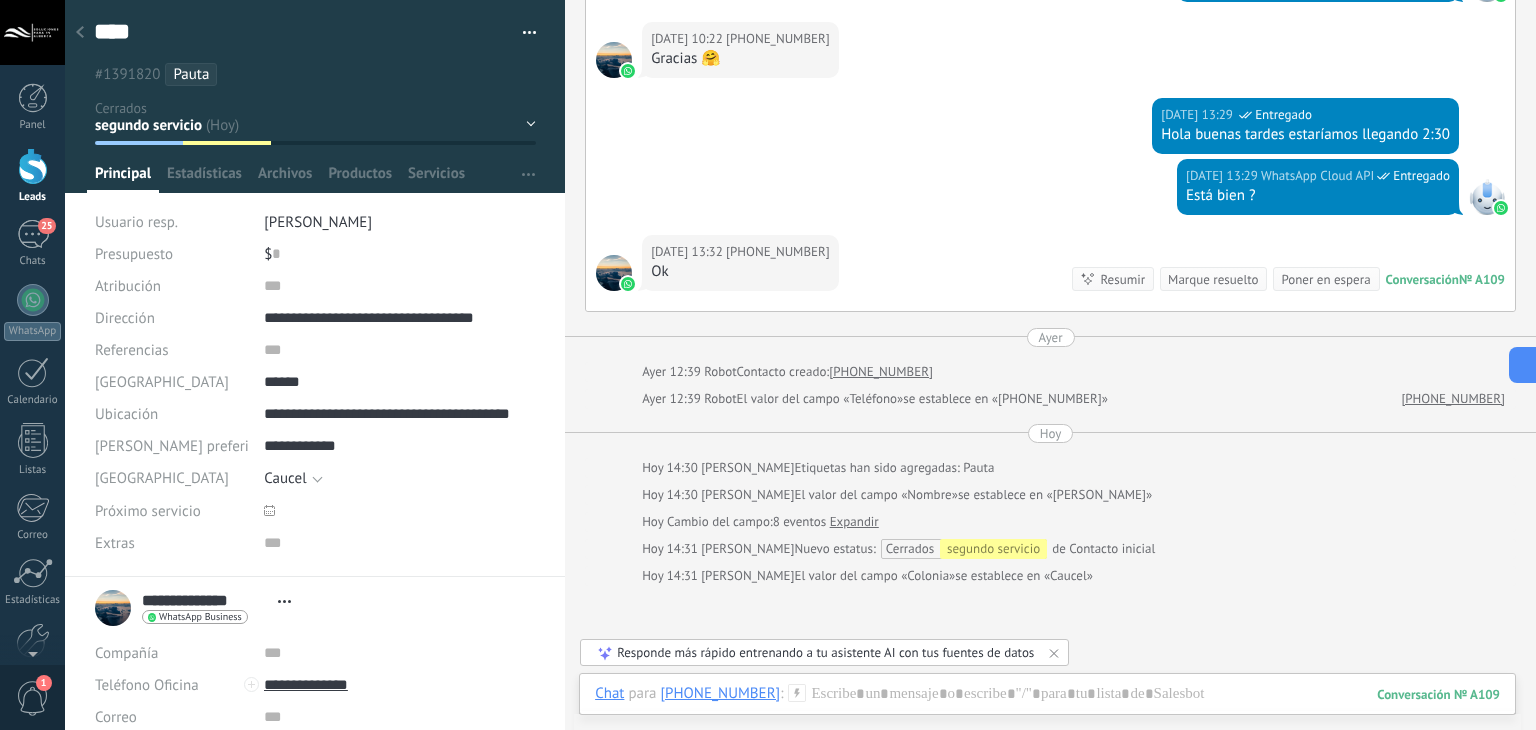click on "Chat" at bounding box center [609, 693] 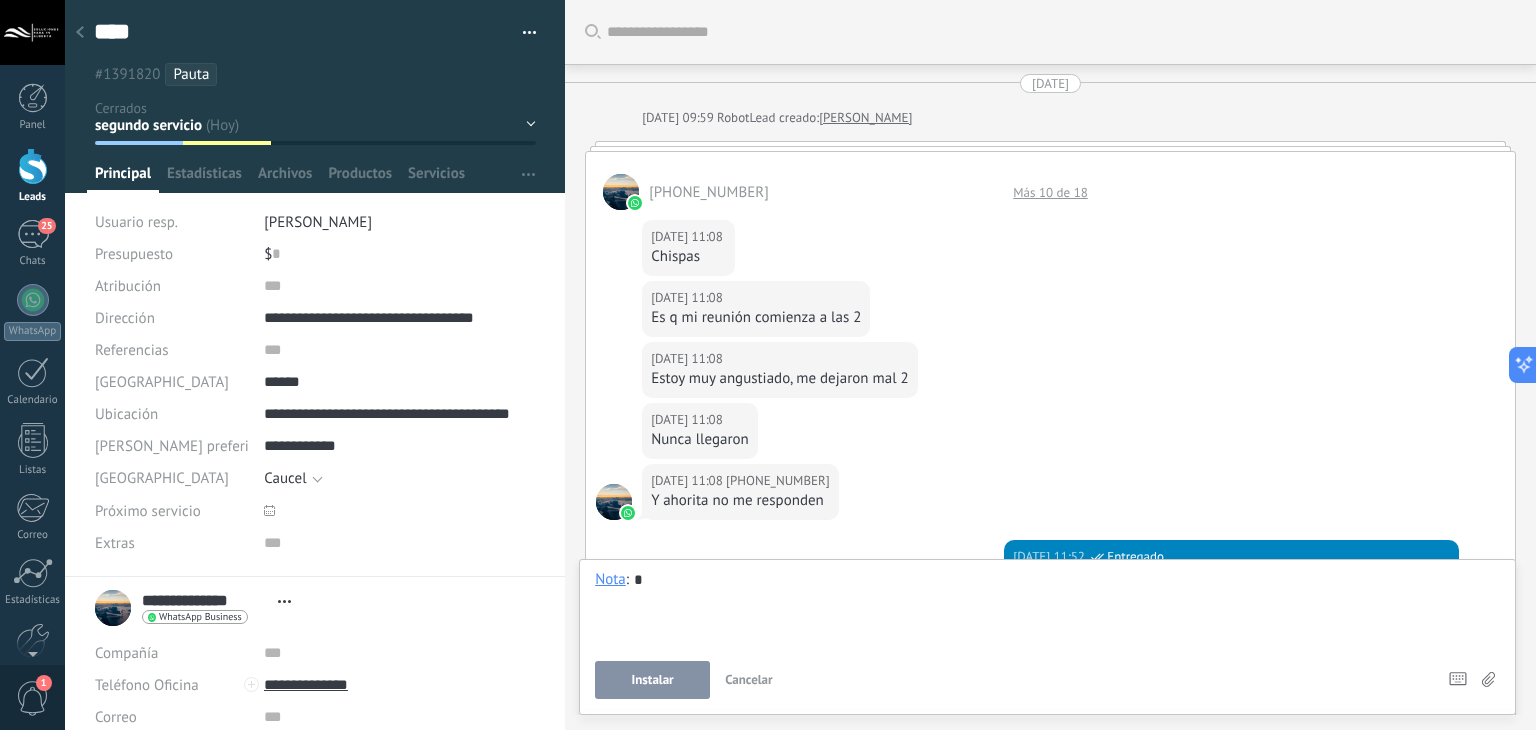 type 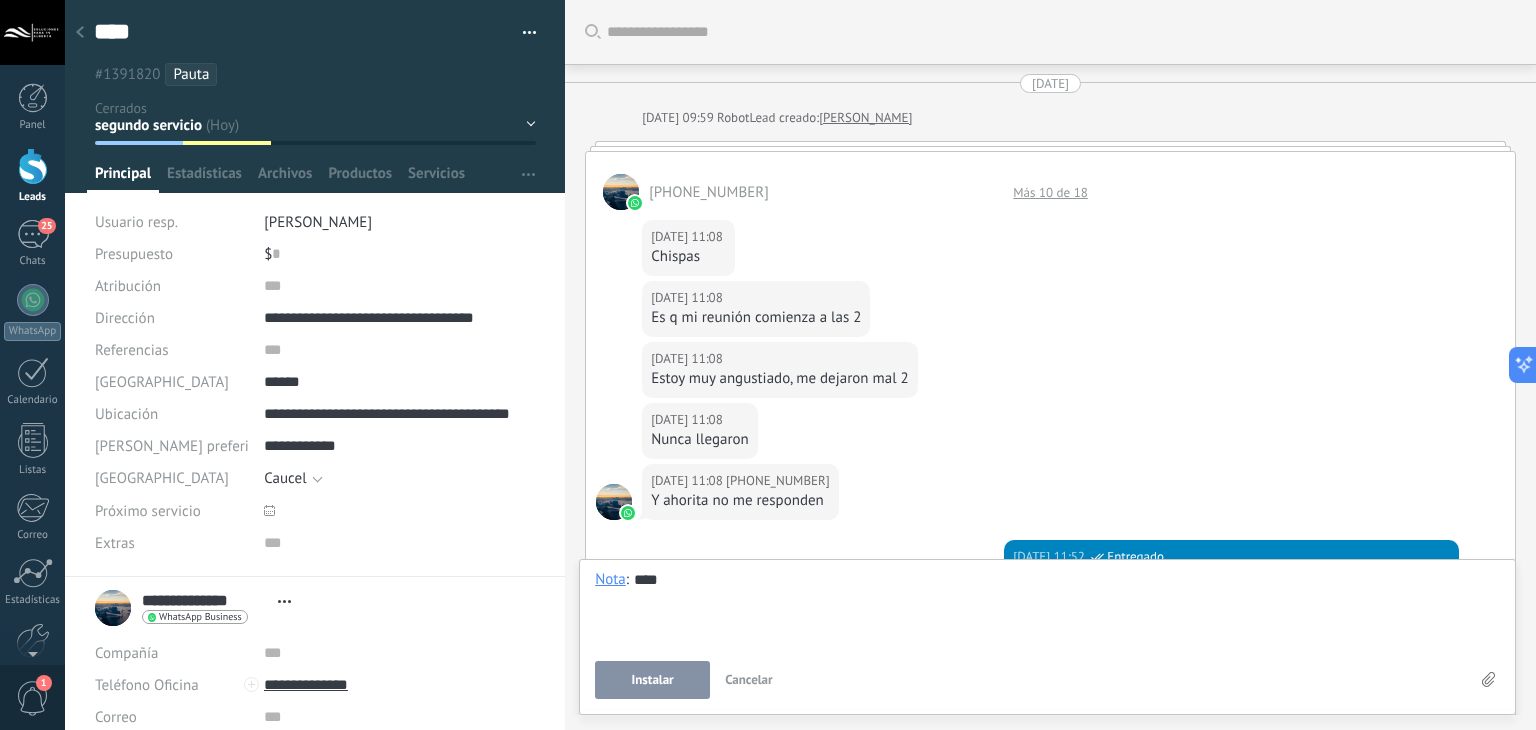 scroll, scrollTop: 0, scrollLeft: 0, axis: both 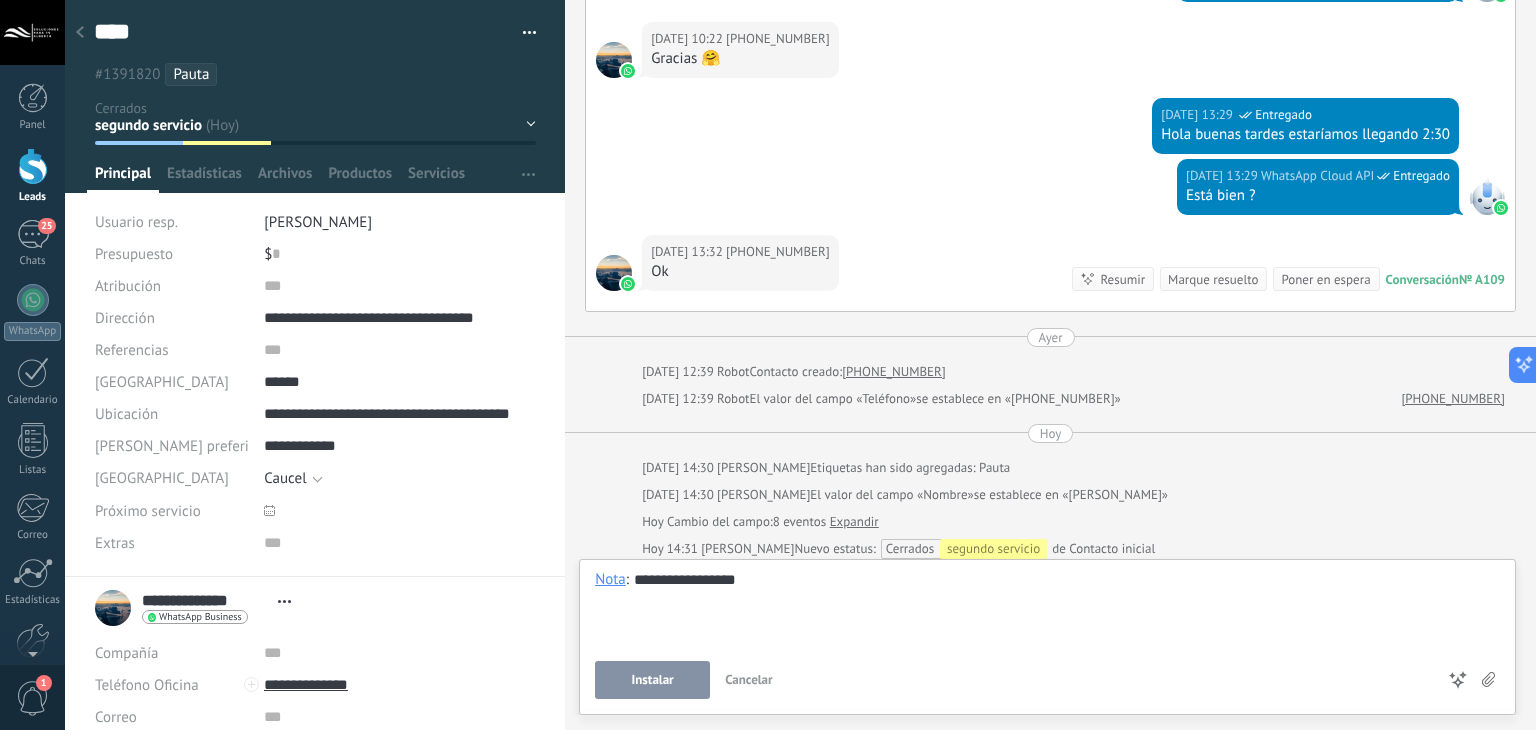 click on "Instalar" at bounding box center [653, 680] 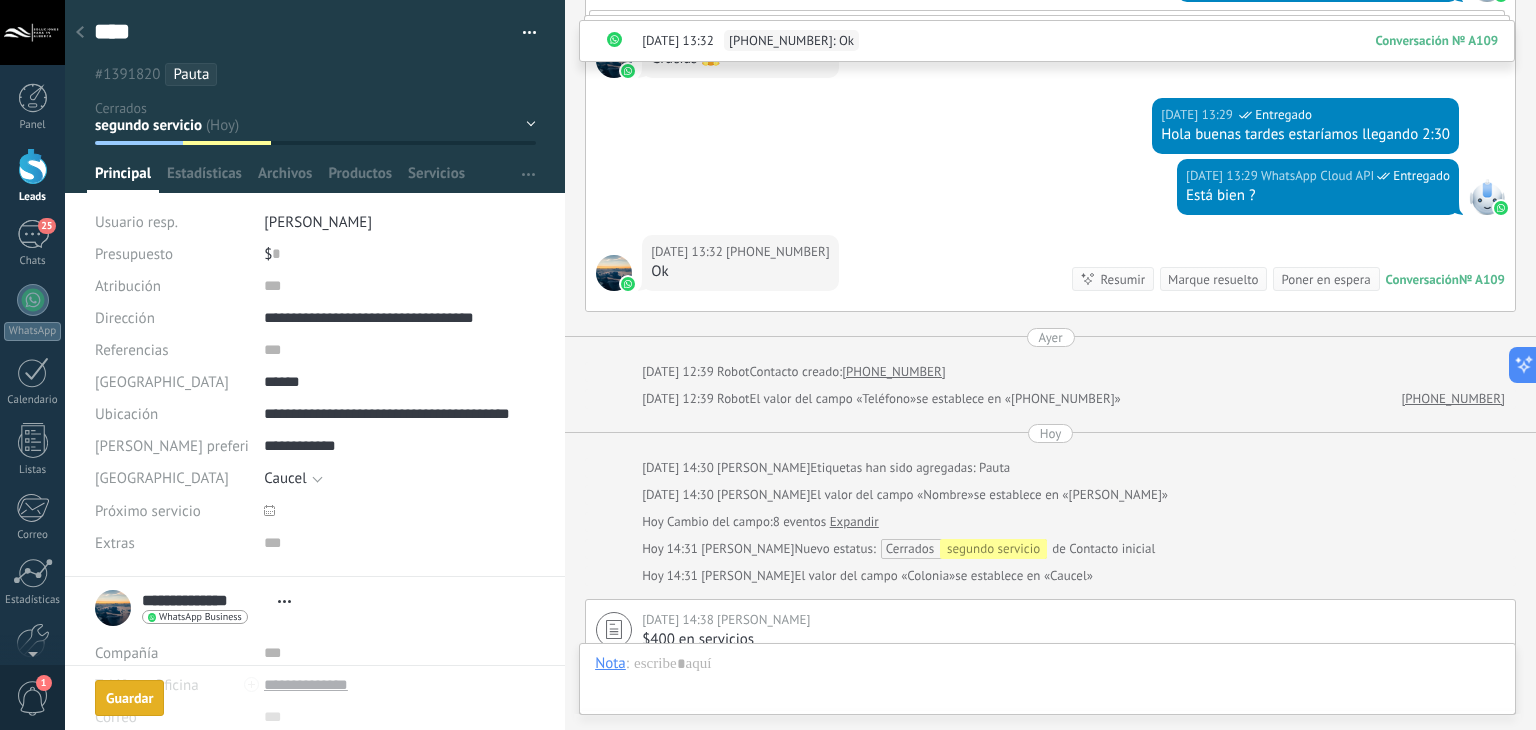 scroll, scrollTop: 3112, scrollLeft: 0, axis: vertical 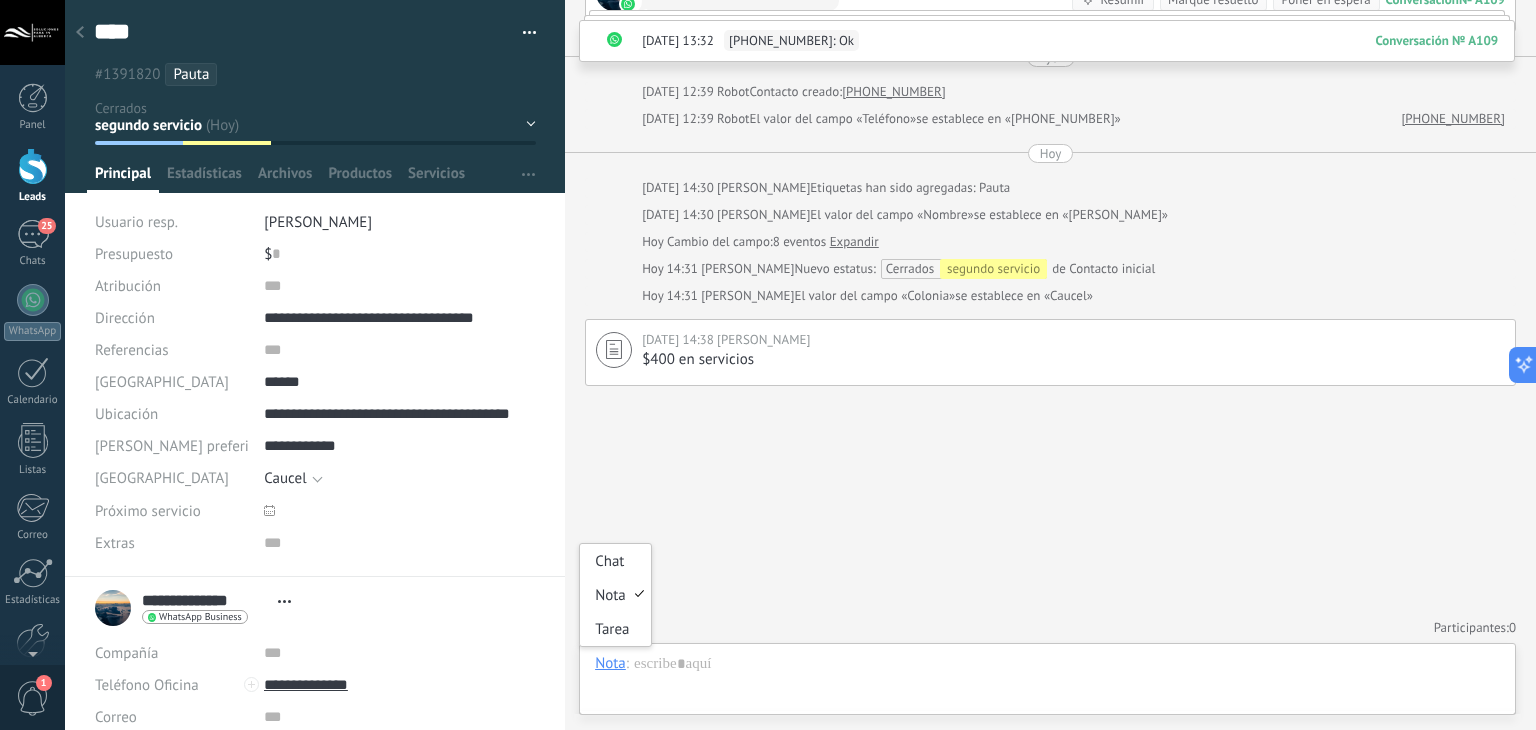 click on "Nota" at bounding box center (610, 663) 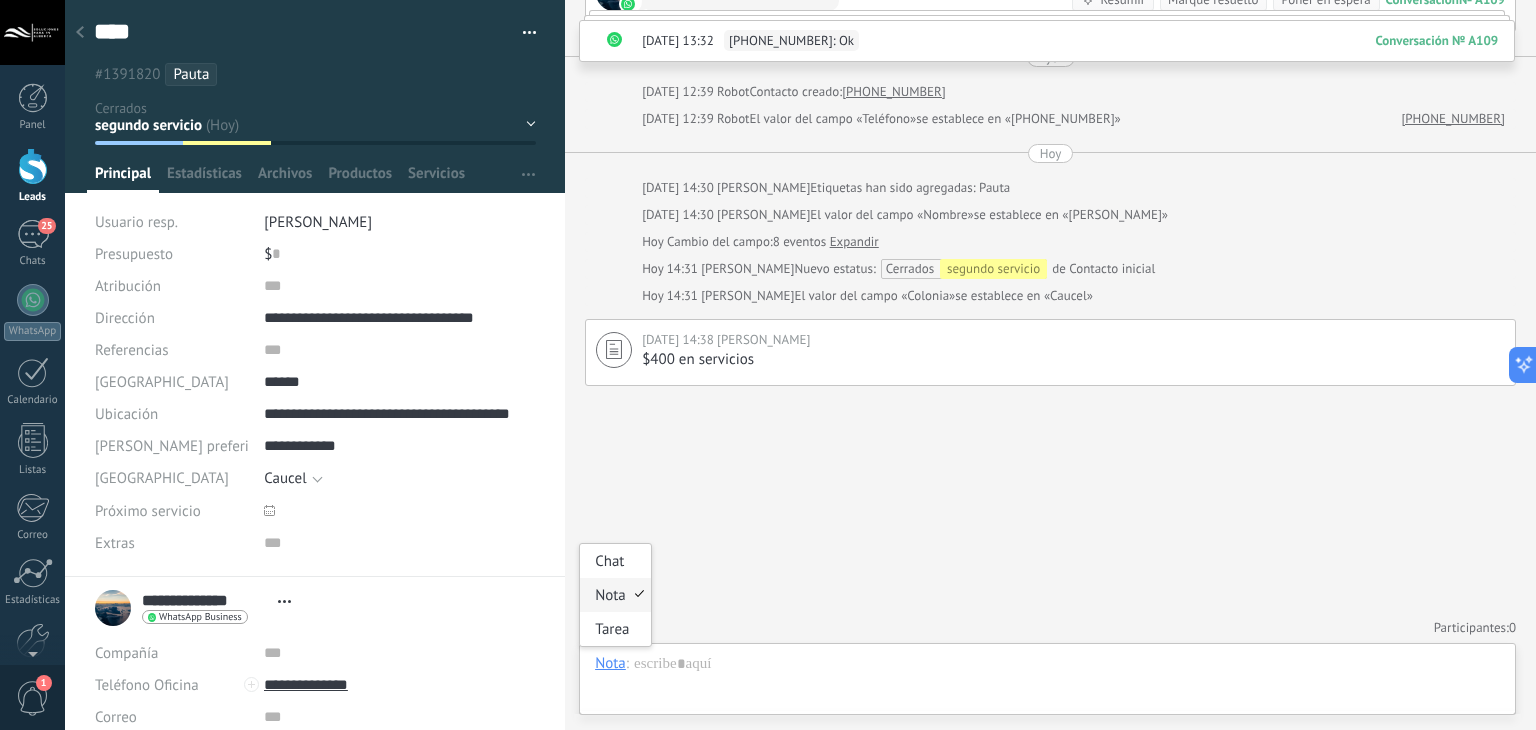 click on "Nota" at bounding box center [615, 595] 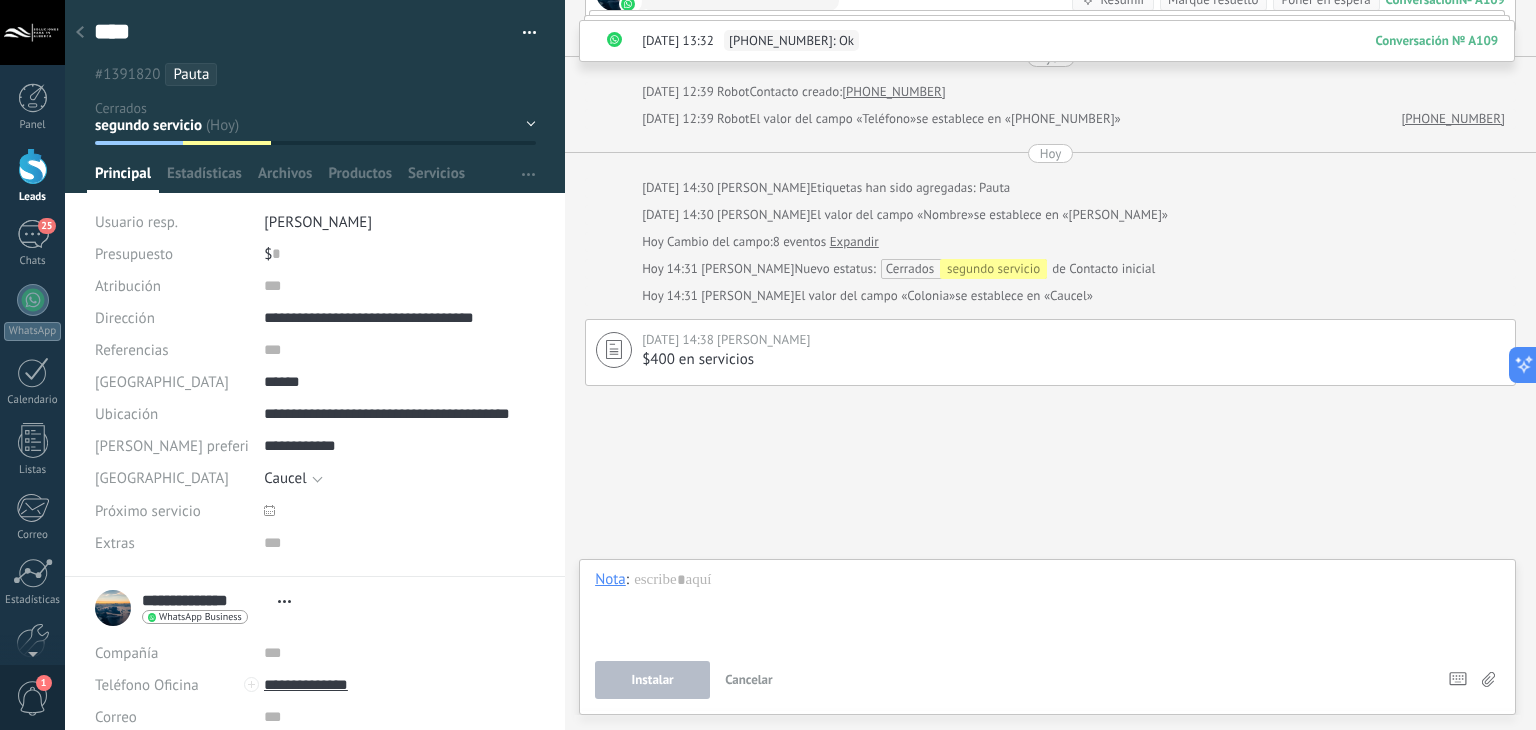 click on "Nota" at bounding box center (610, 579) 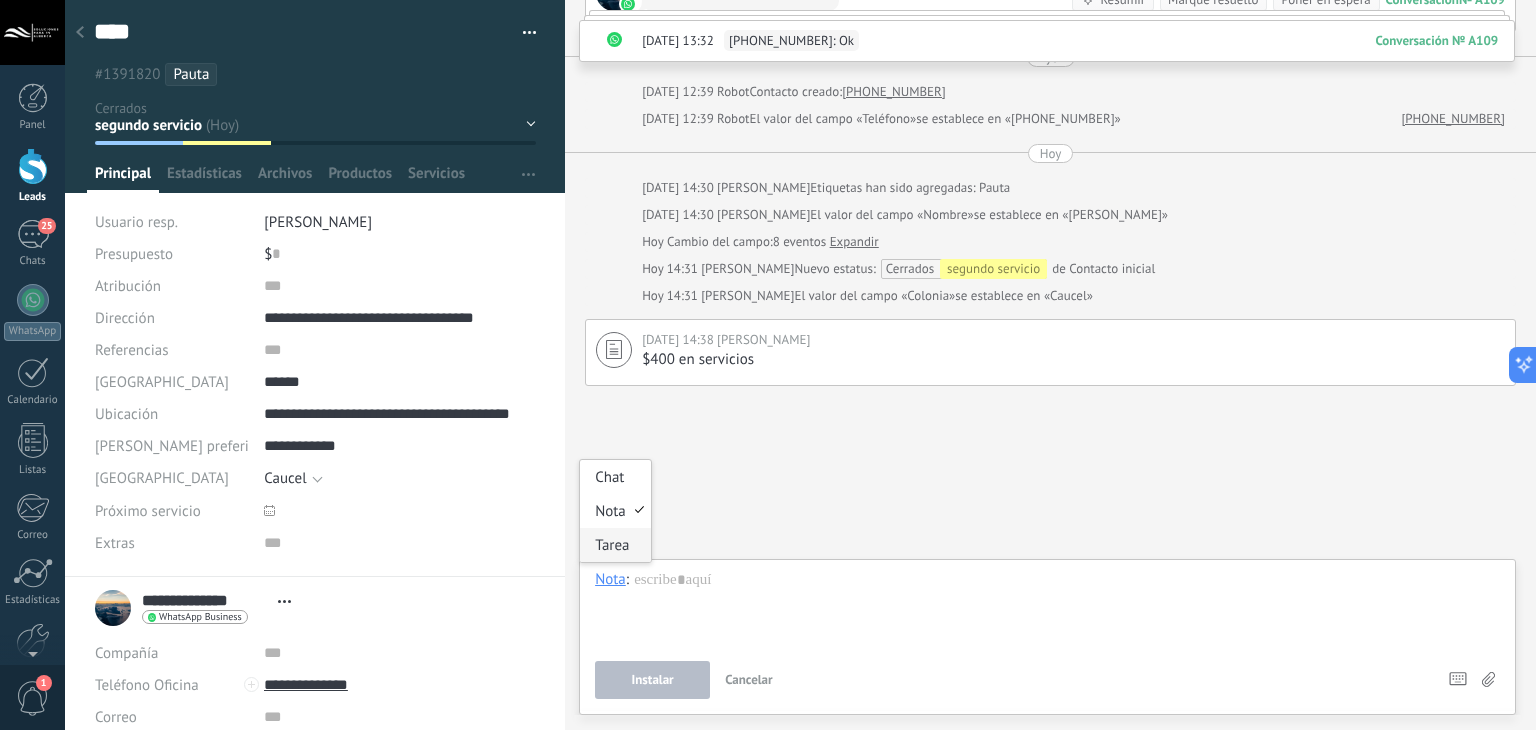 click on "Tarea" at bounding box center [615, 545] 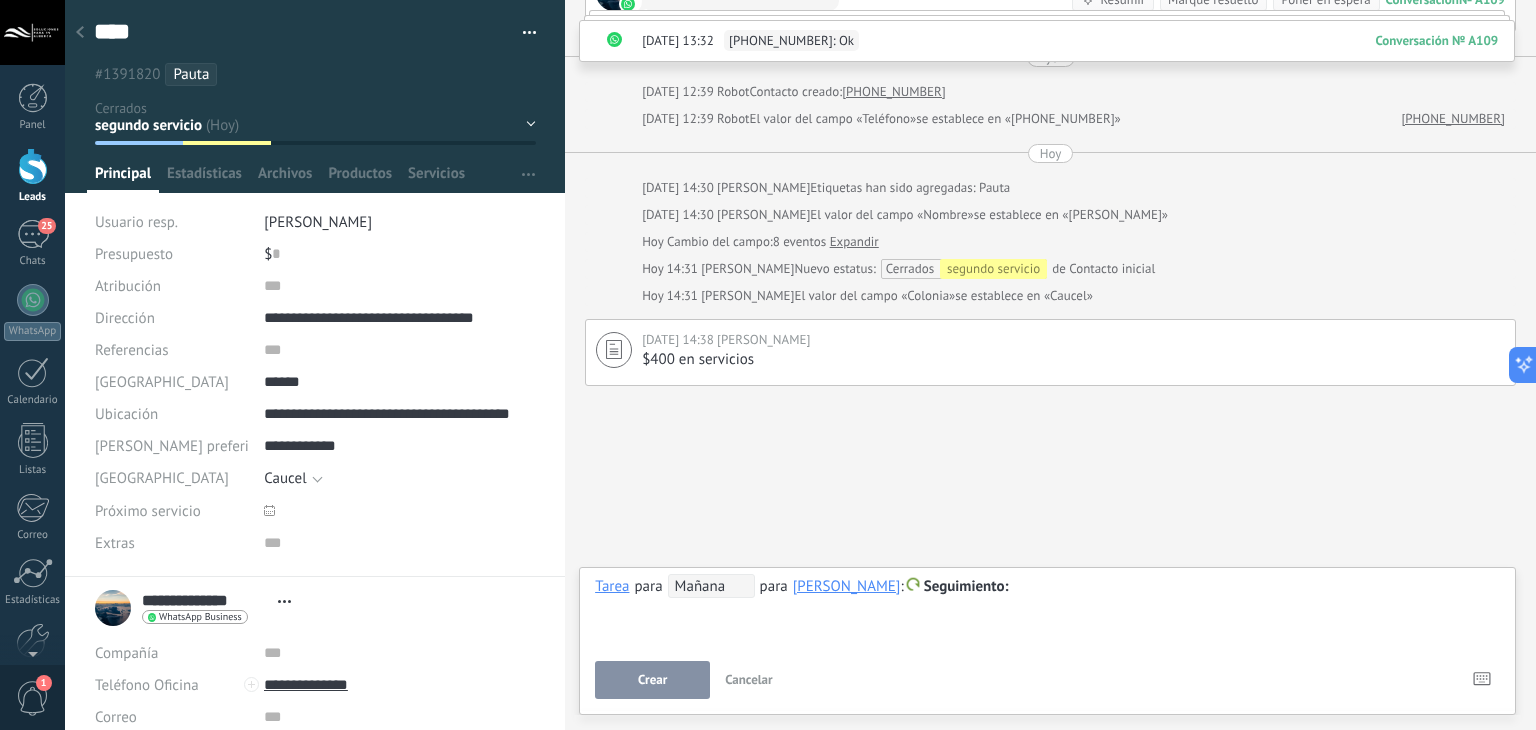 click on "Mañana" at bounding box center [711, 586] 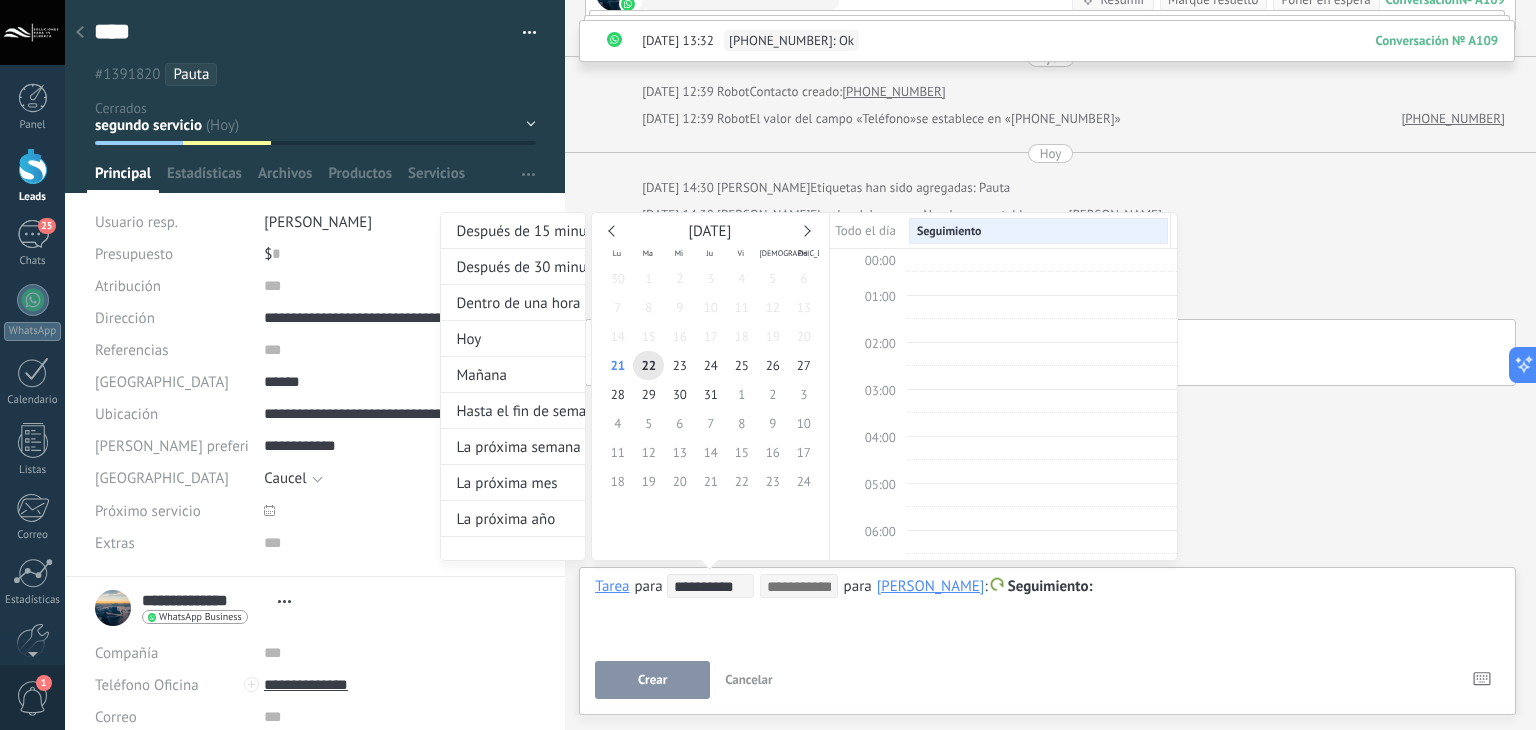scroll, scrollTop: 374, scrollLeft: 0, axis: vertical 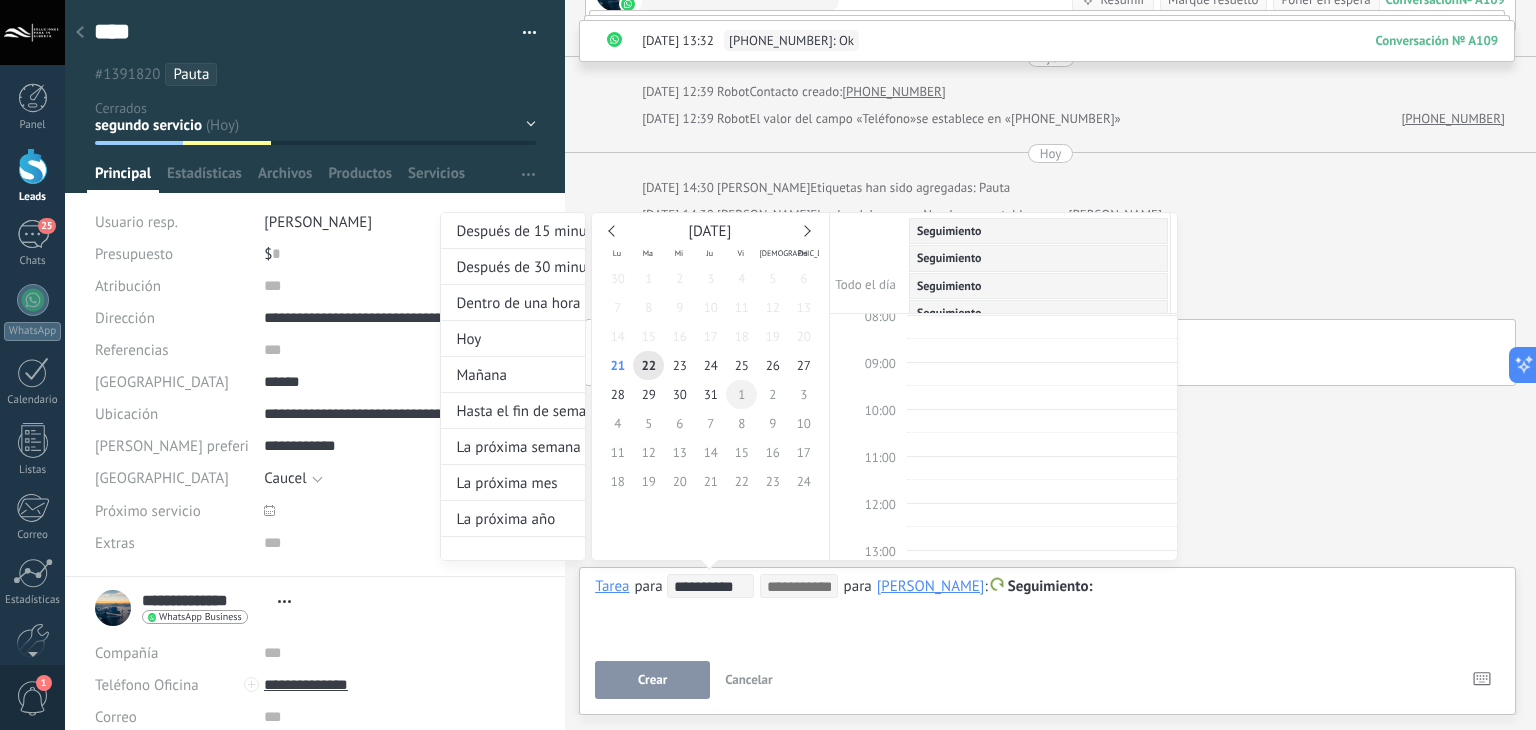 click on "1" at bounding box center [741, 394] 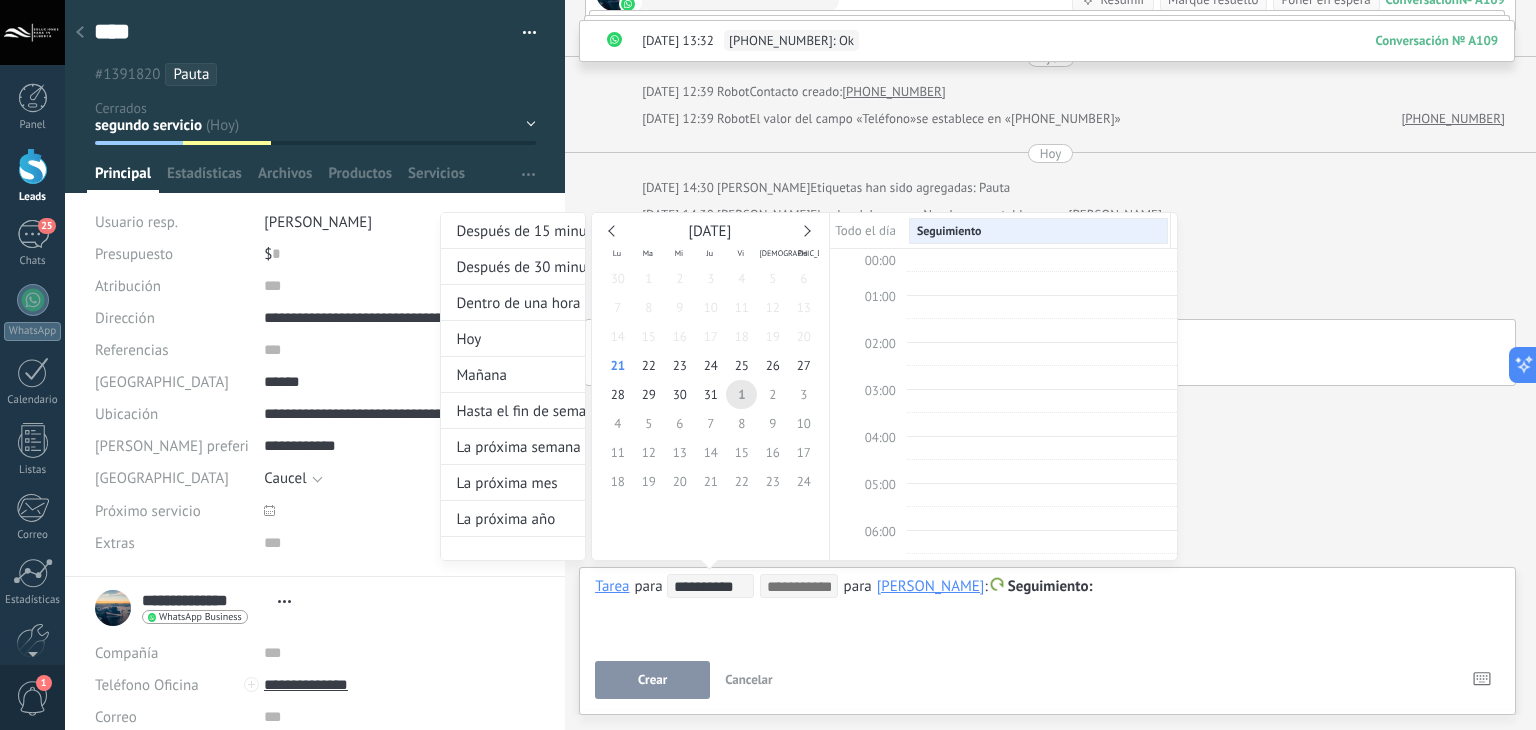 scroll, scrollTop: 374, scrollLeft: 0, axis: vertical 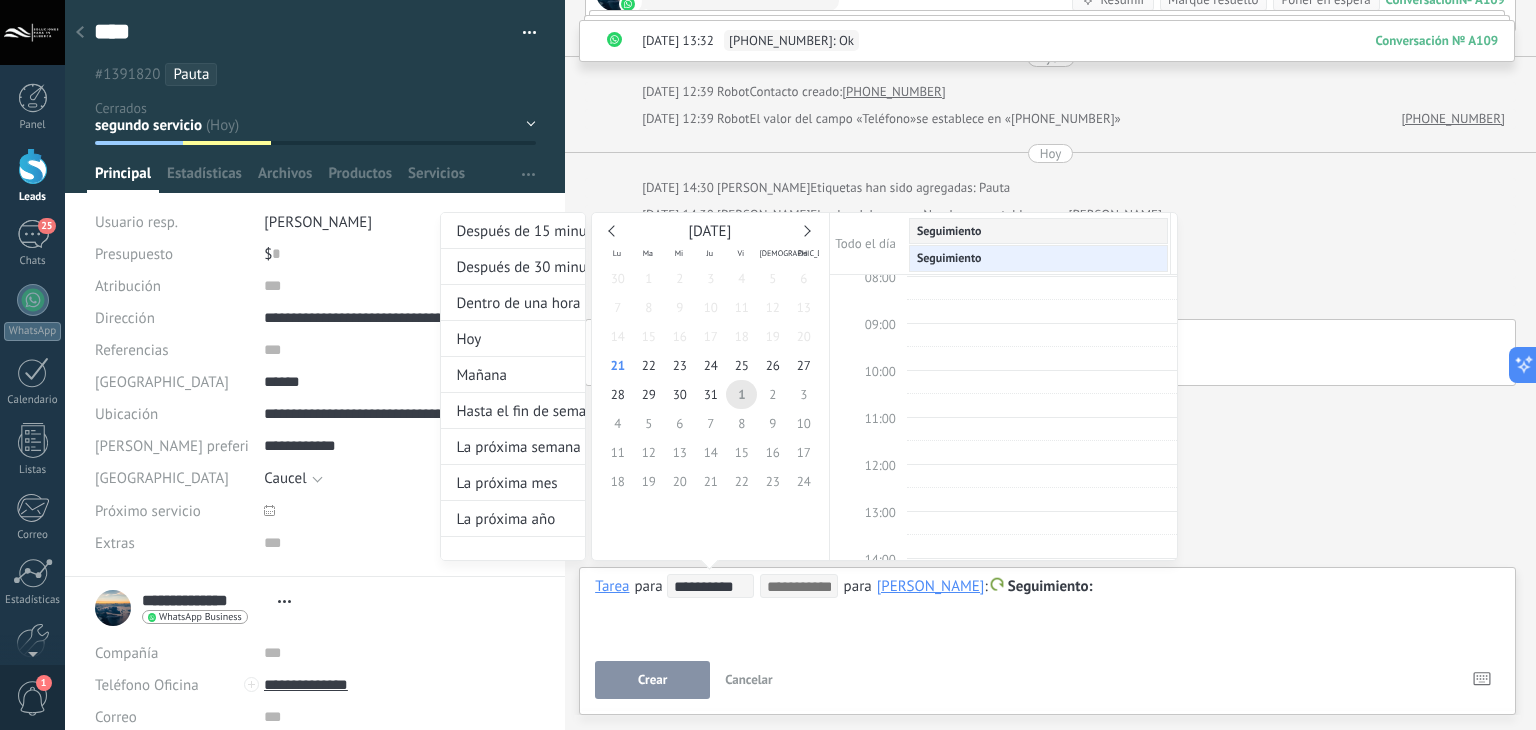 click at bounding box center [768, 365] 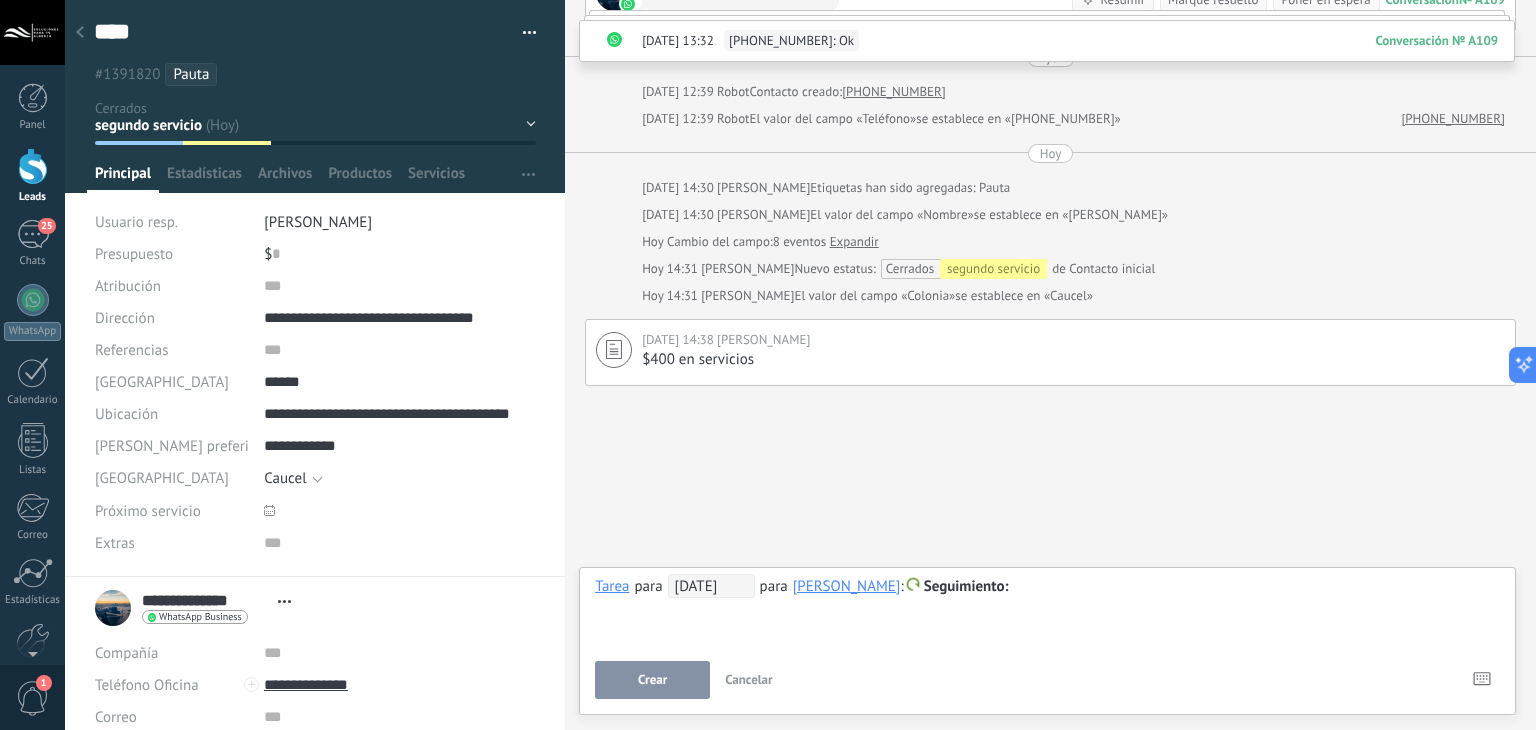 click on "Crear" at bounding box center (652, 680) 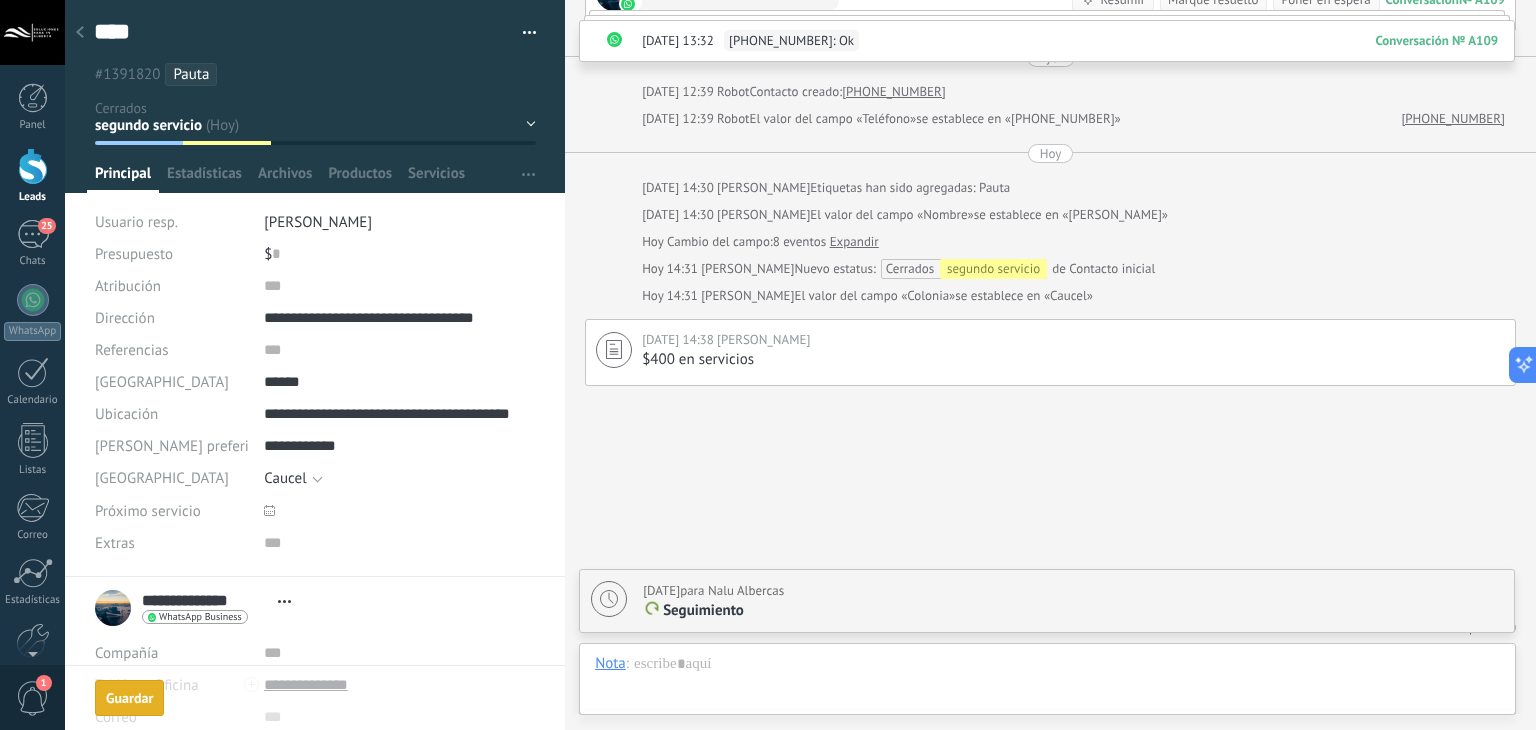 scroll, scrollTop: 3180, scrollLeft: 0, axis: vertical 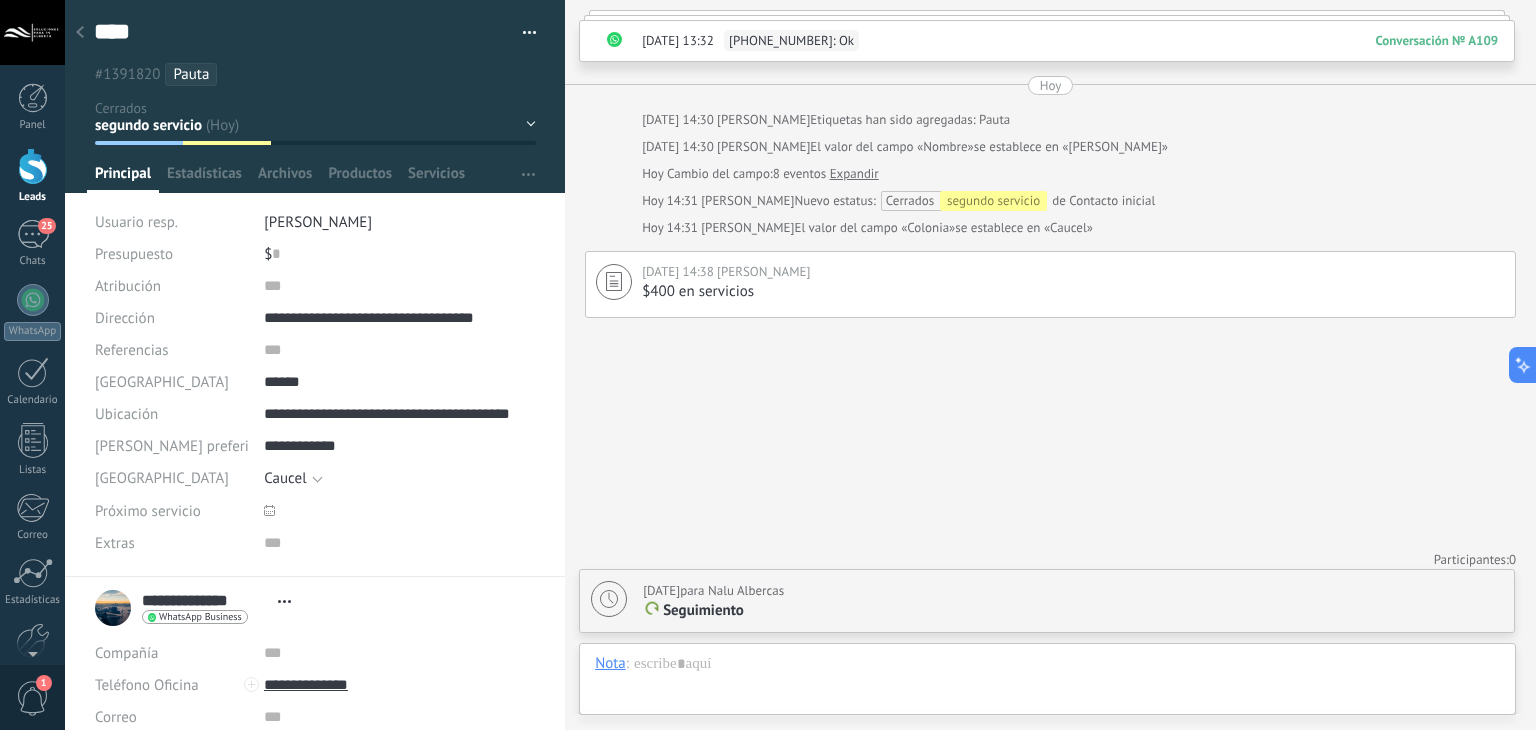 click at bounding box center (80, 33) 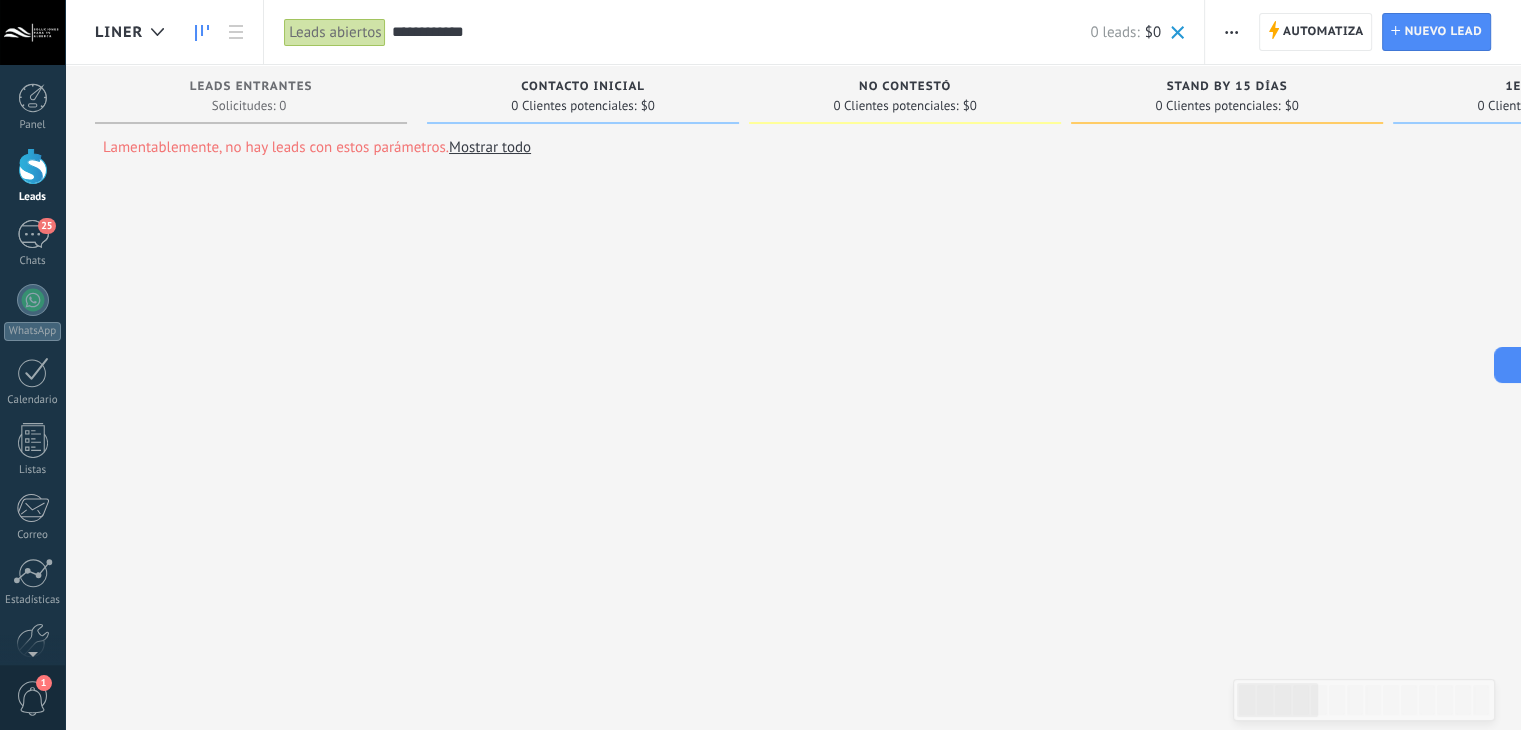 click on "**********" at bounding box center (740, 32) 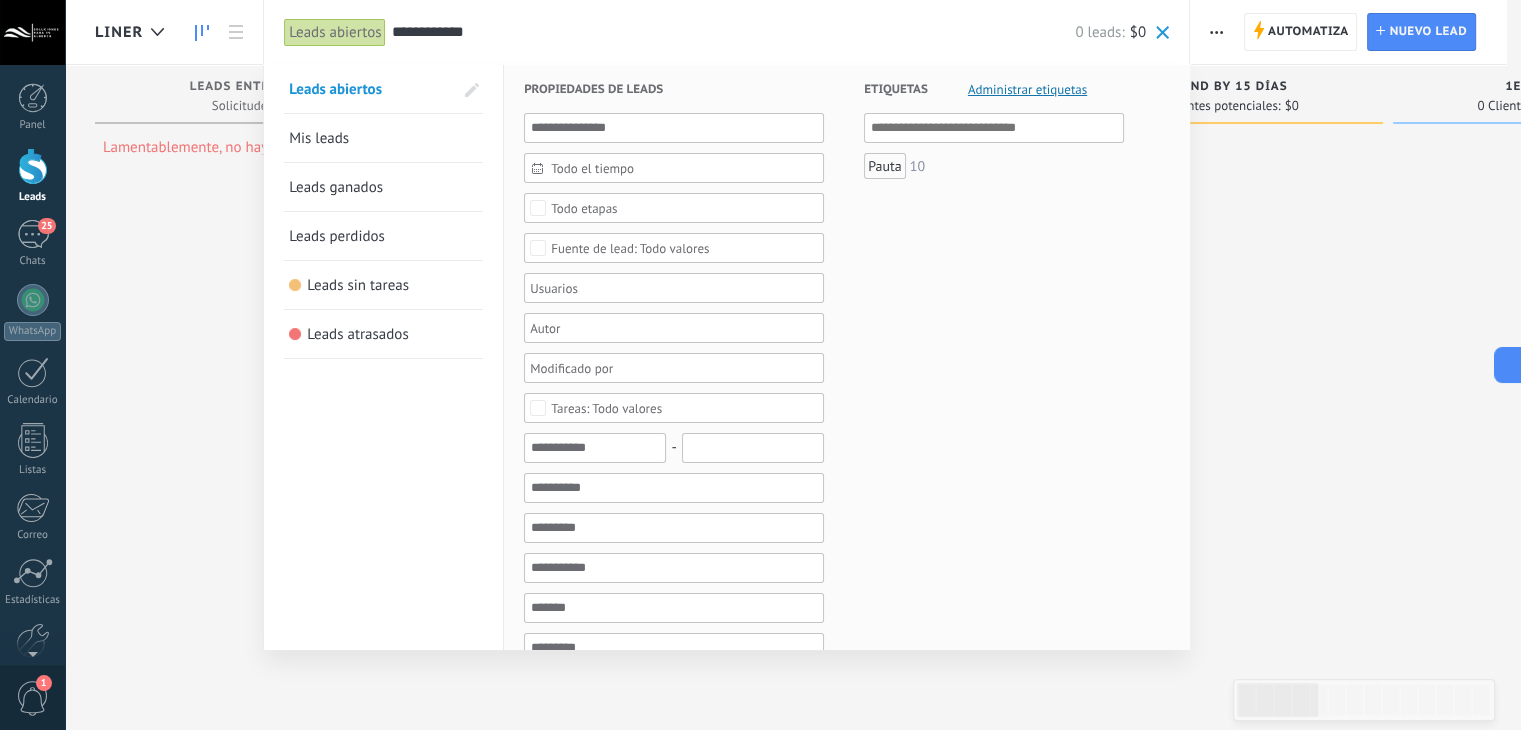 click on "**********" at bounding box center (733, 32) 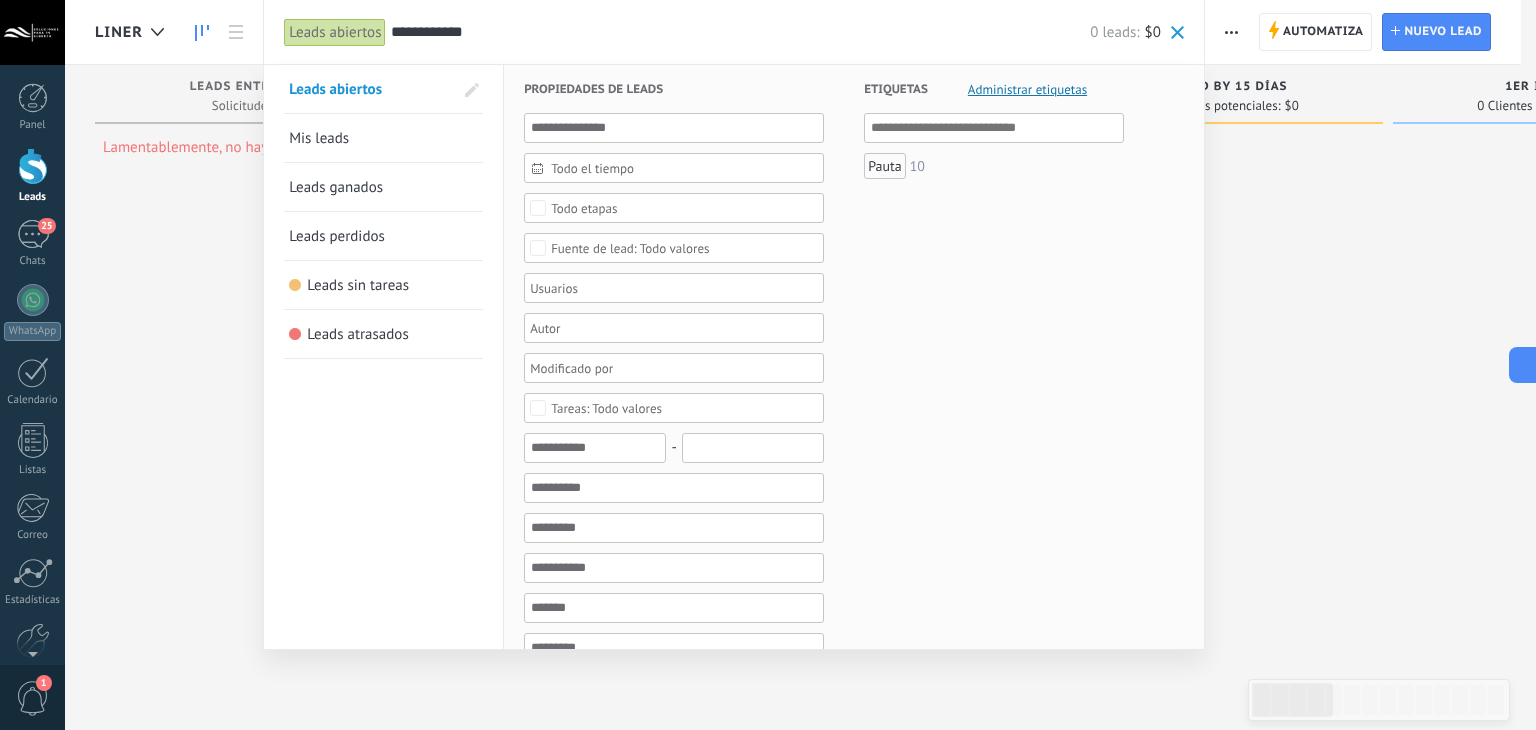 click on "**********" at bounding box center (740, 32) 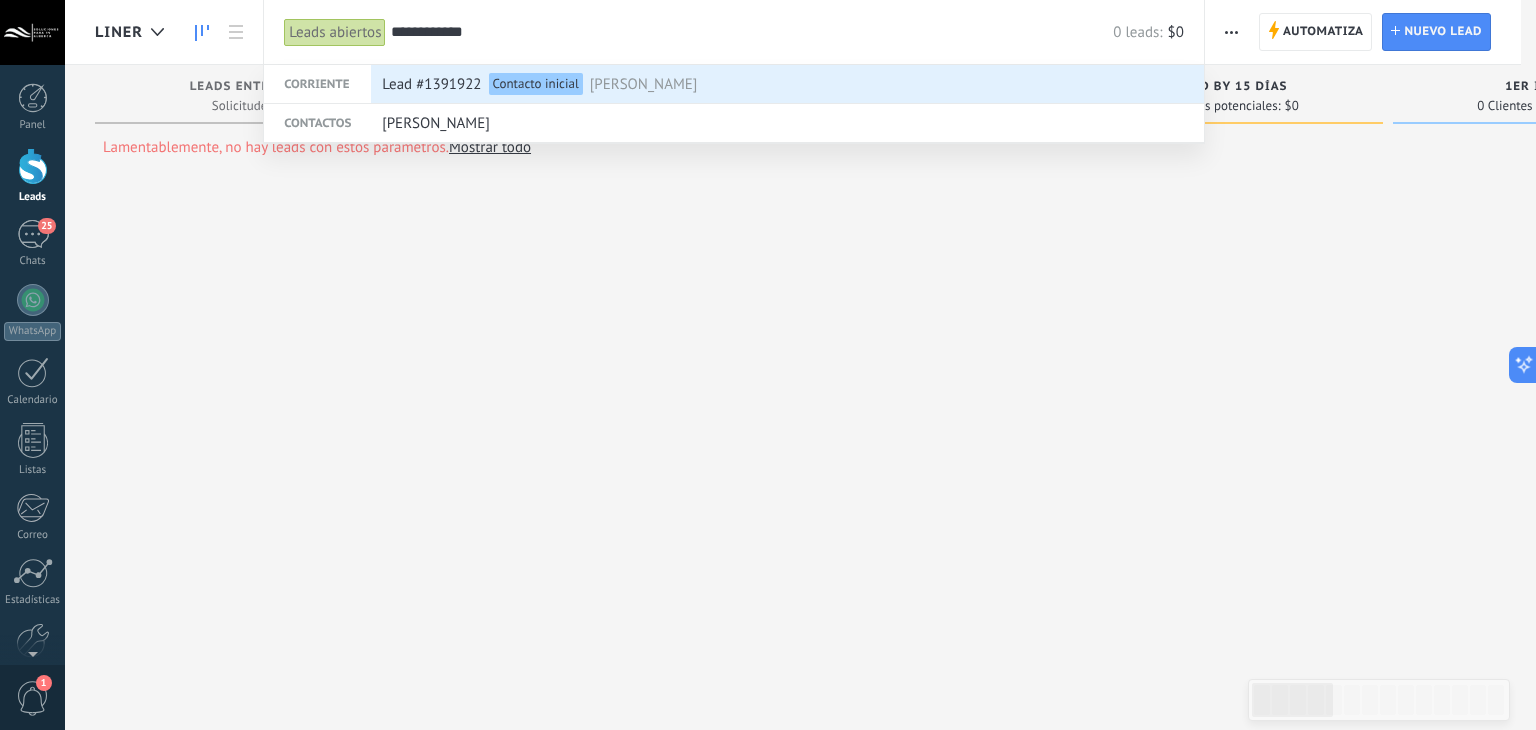 type on "**********" 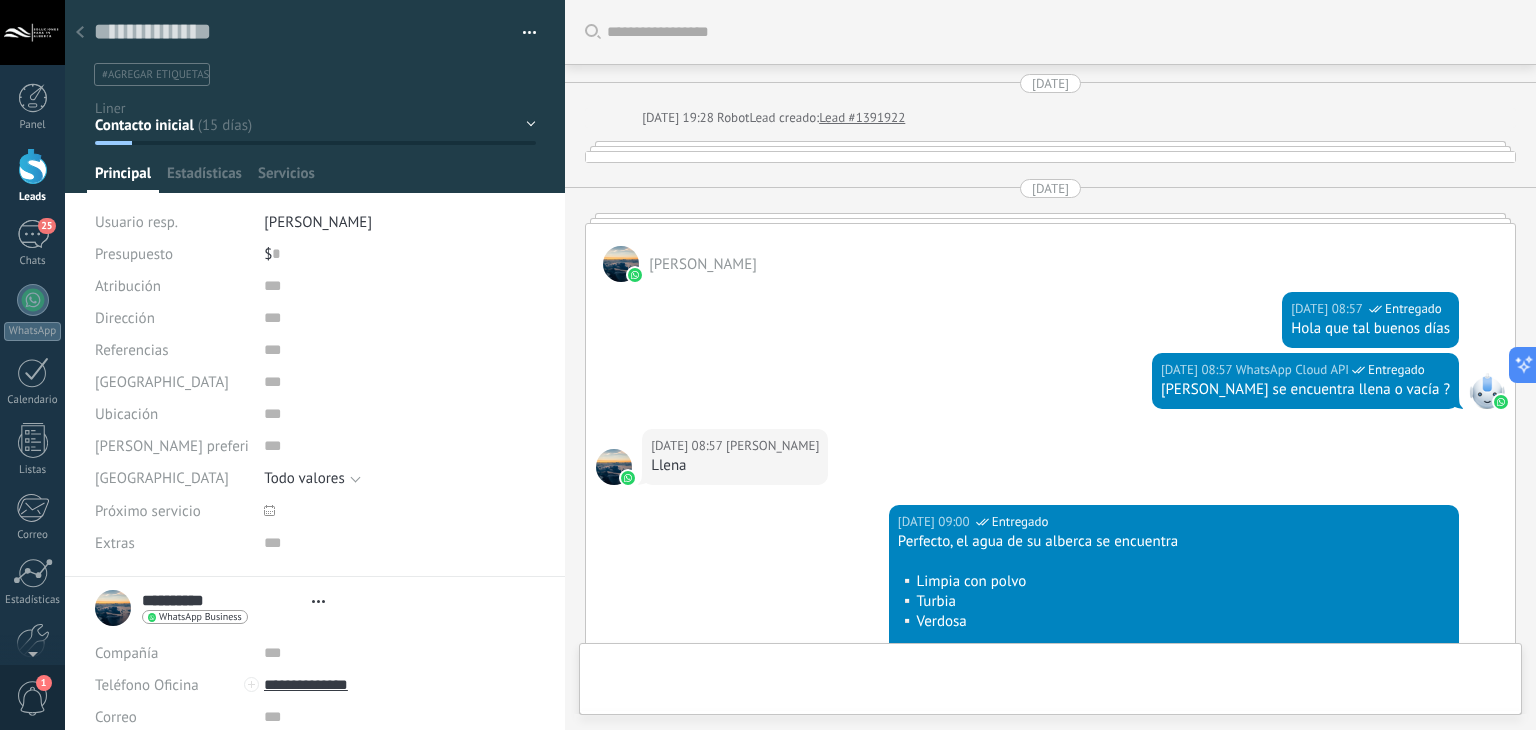 type on "**********" 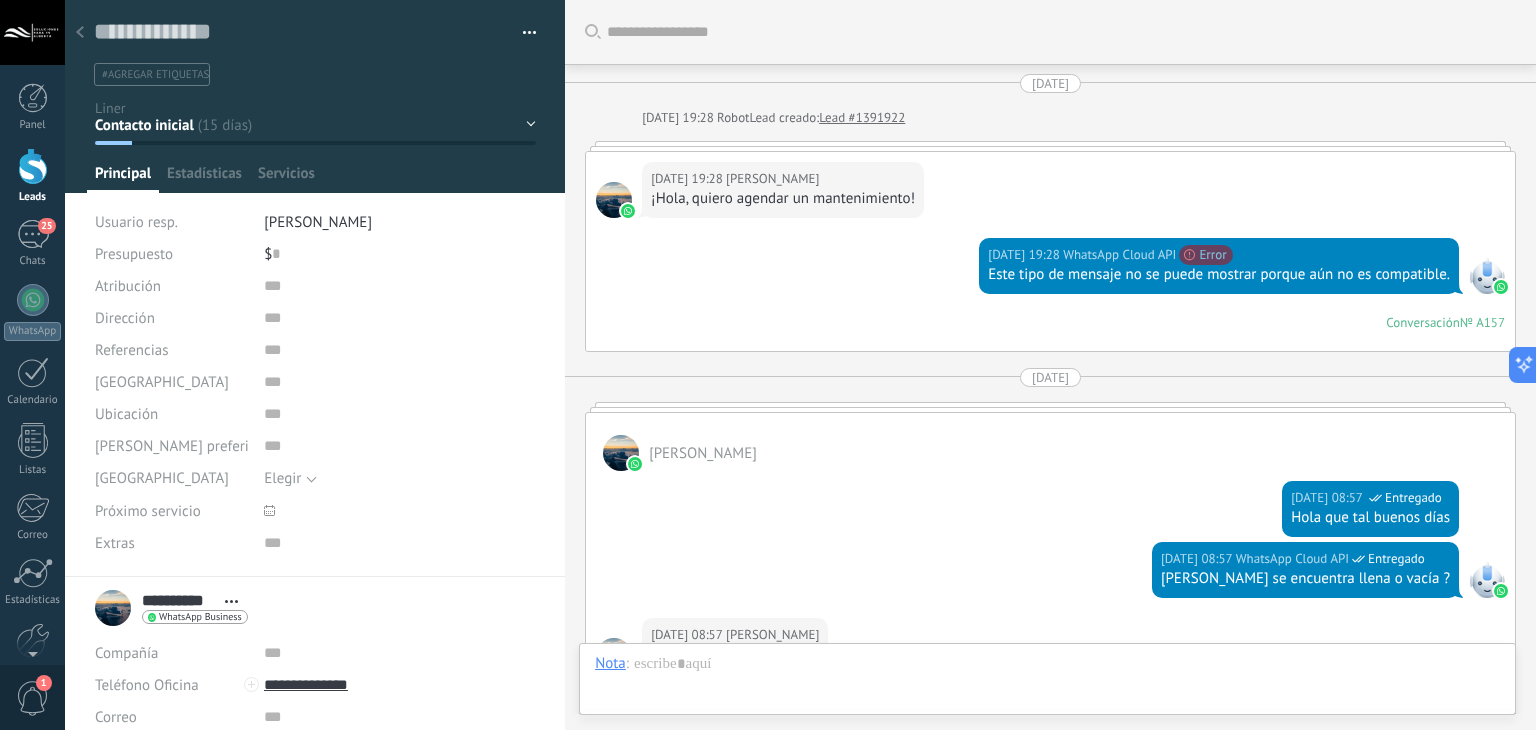 scroll, scrollTop: 29, scrollLeft: 0, axis: vertical 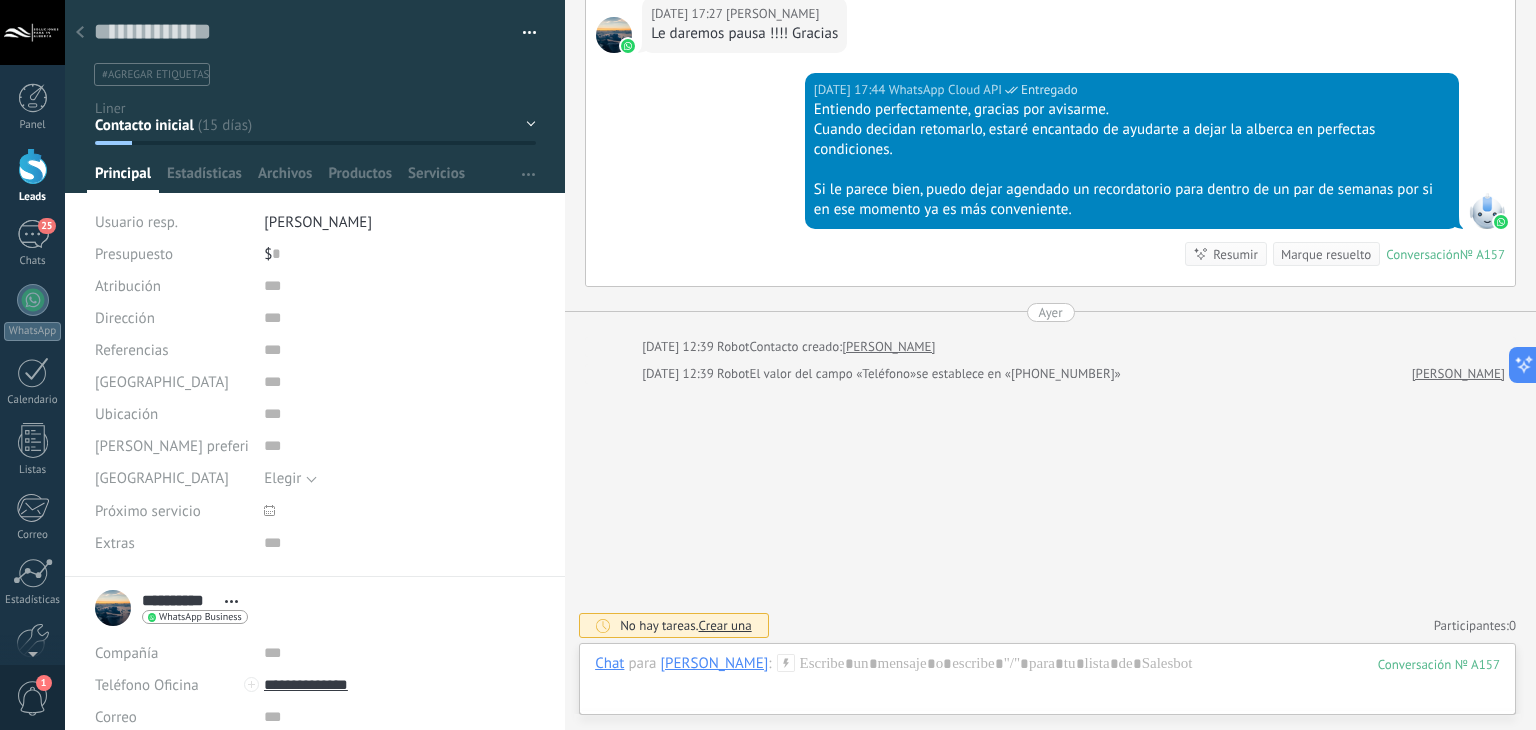 click on "Contacto inicial
no contestó
stand  by 15 días
1er intento
2do intento
3er intento" at bounding box center (0, 0) 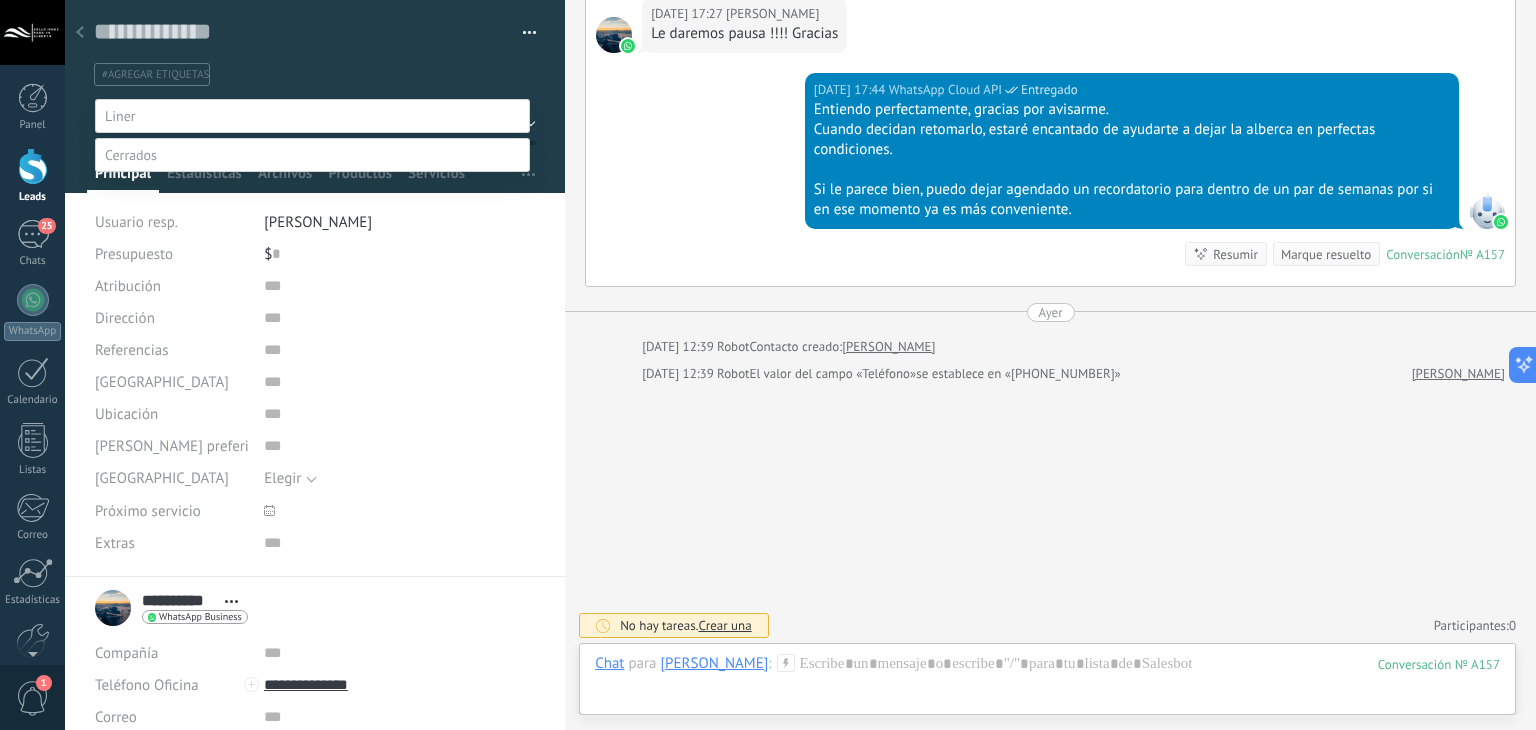 click at bounding box center (131, 155) 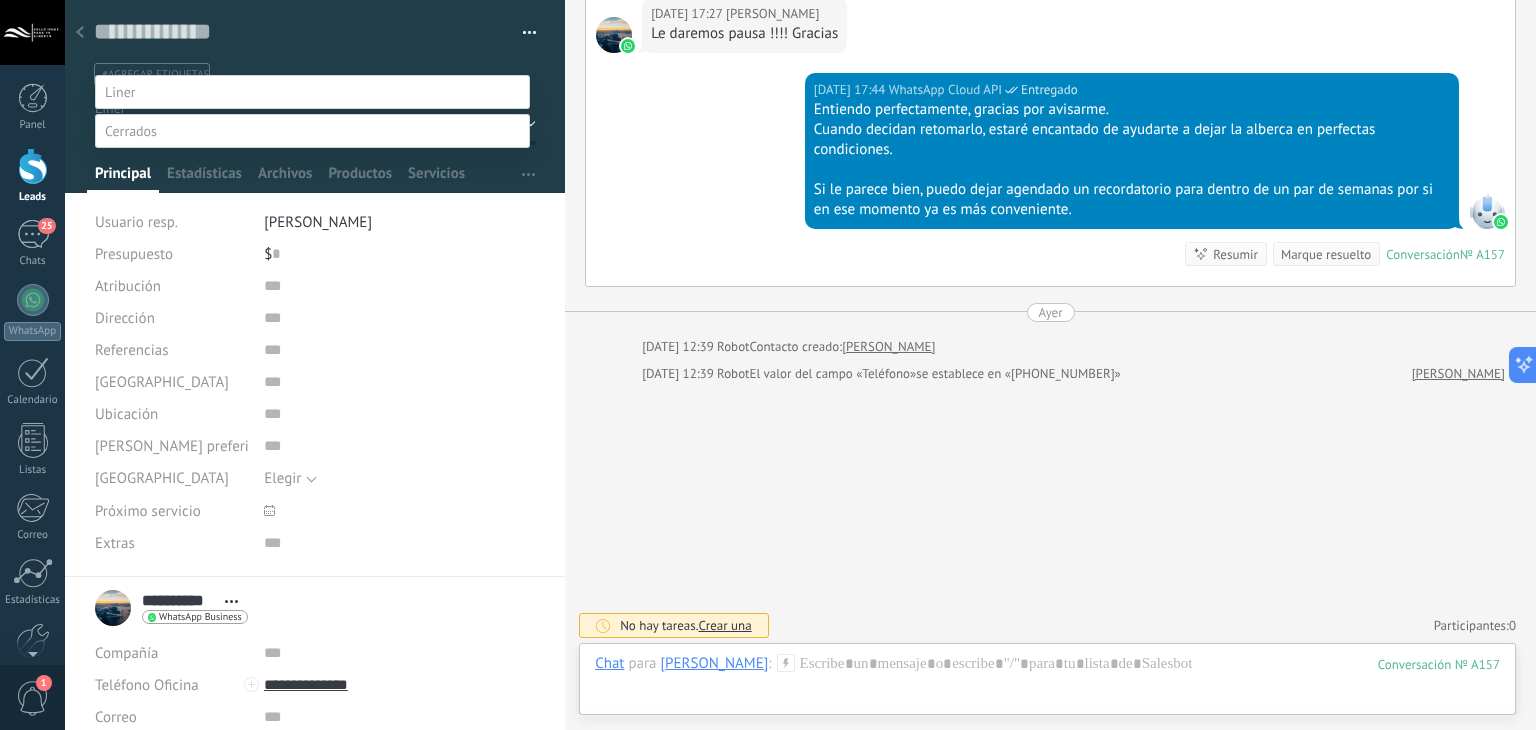 click at bounding box center [312, 92] 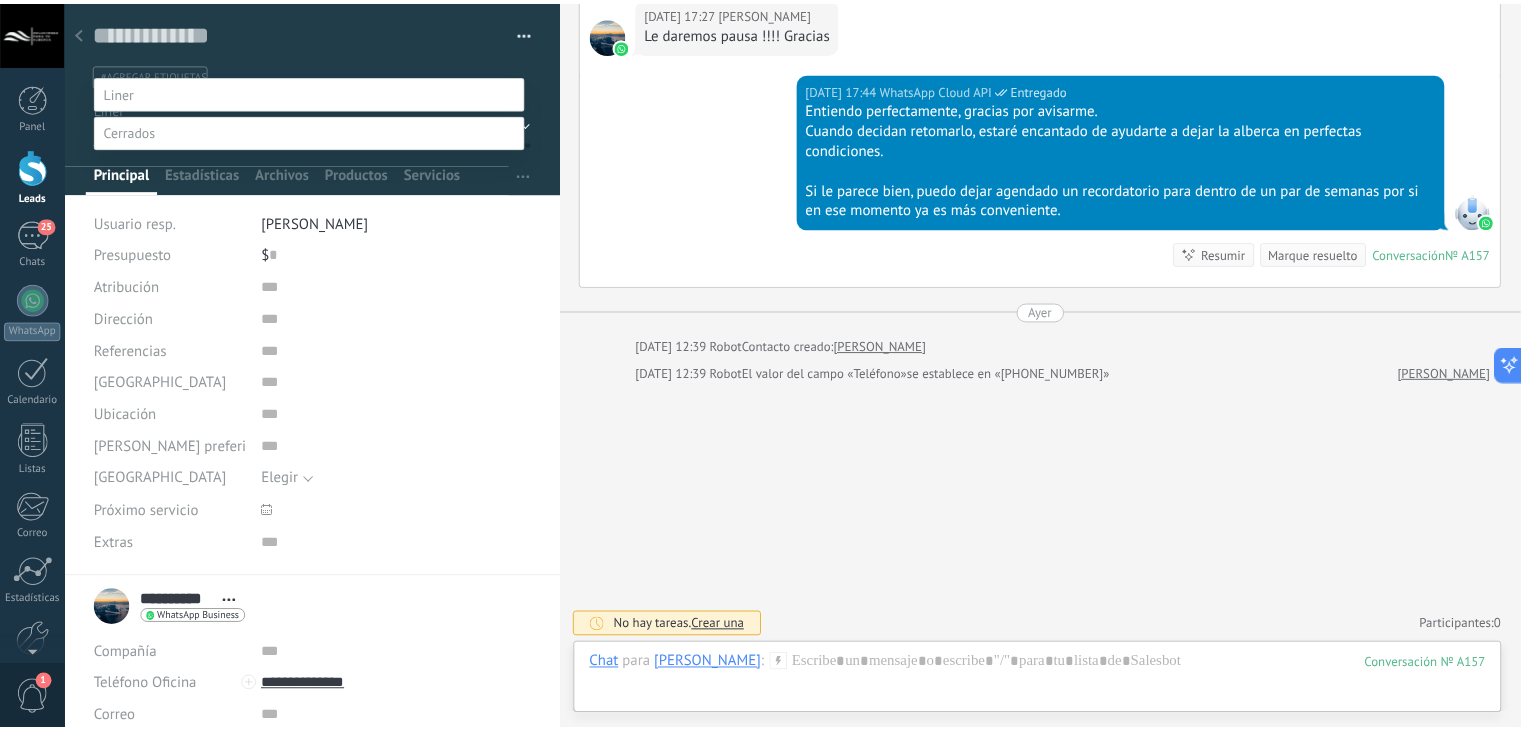 scroll, scrollTop: 0, scrollLeft: 0, axis: both 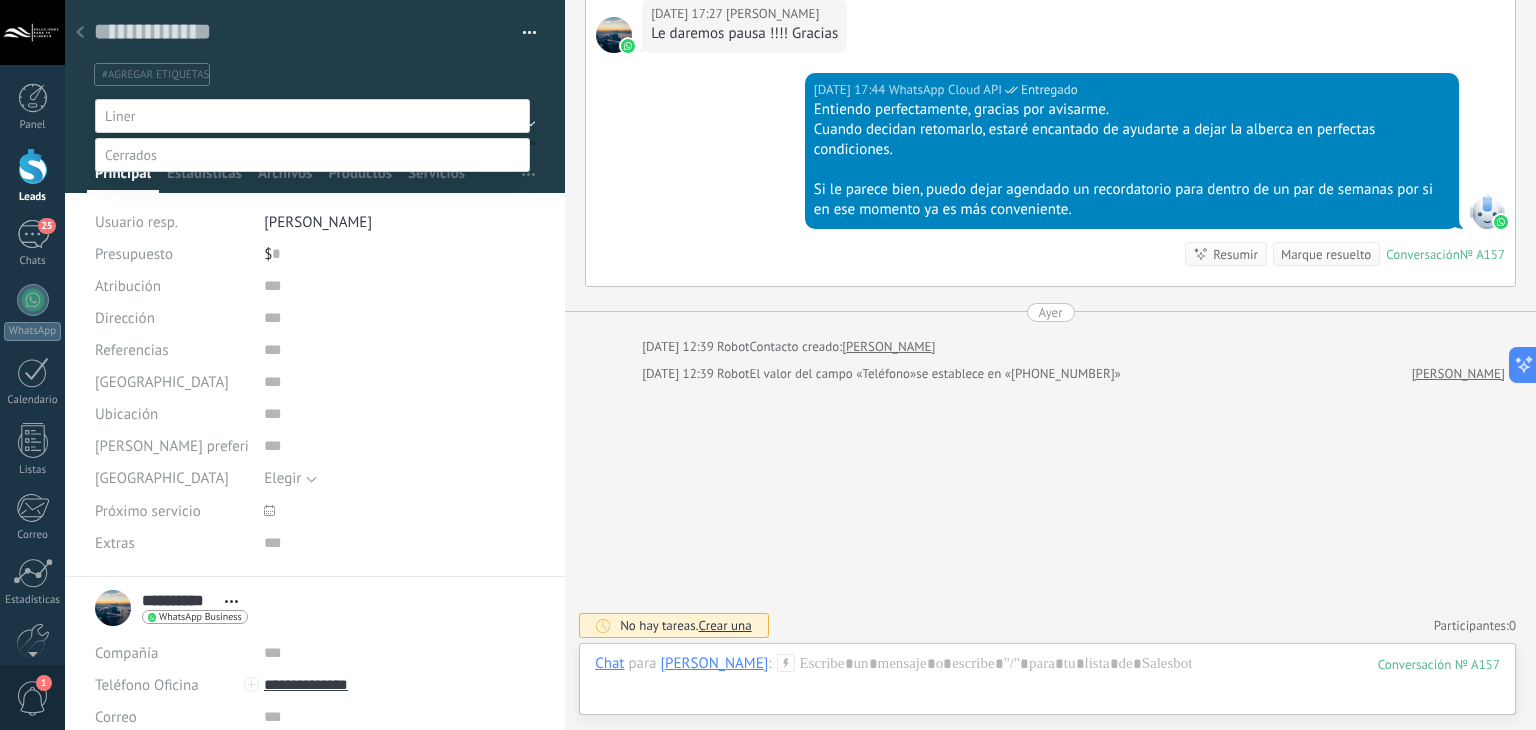 click at bounding box center (800, 365) 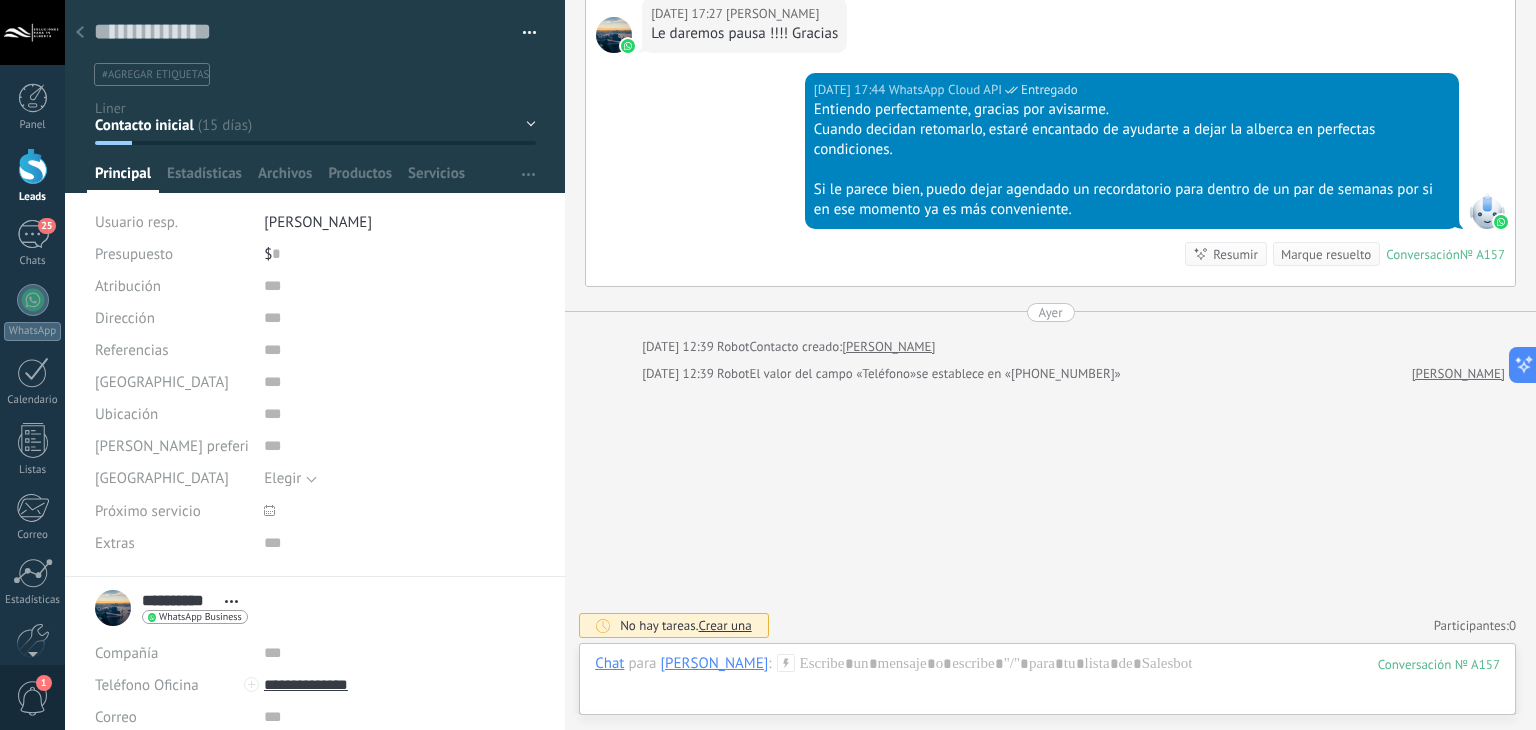 click 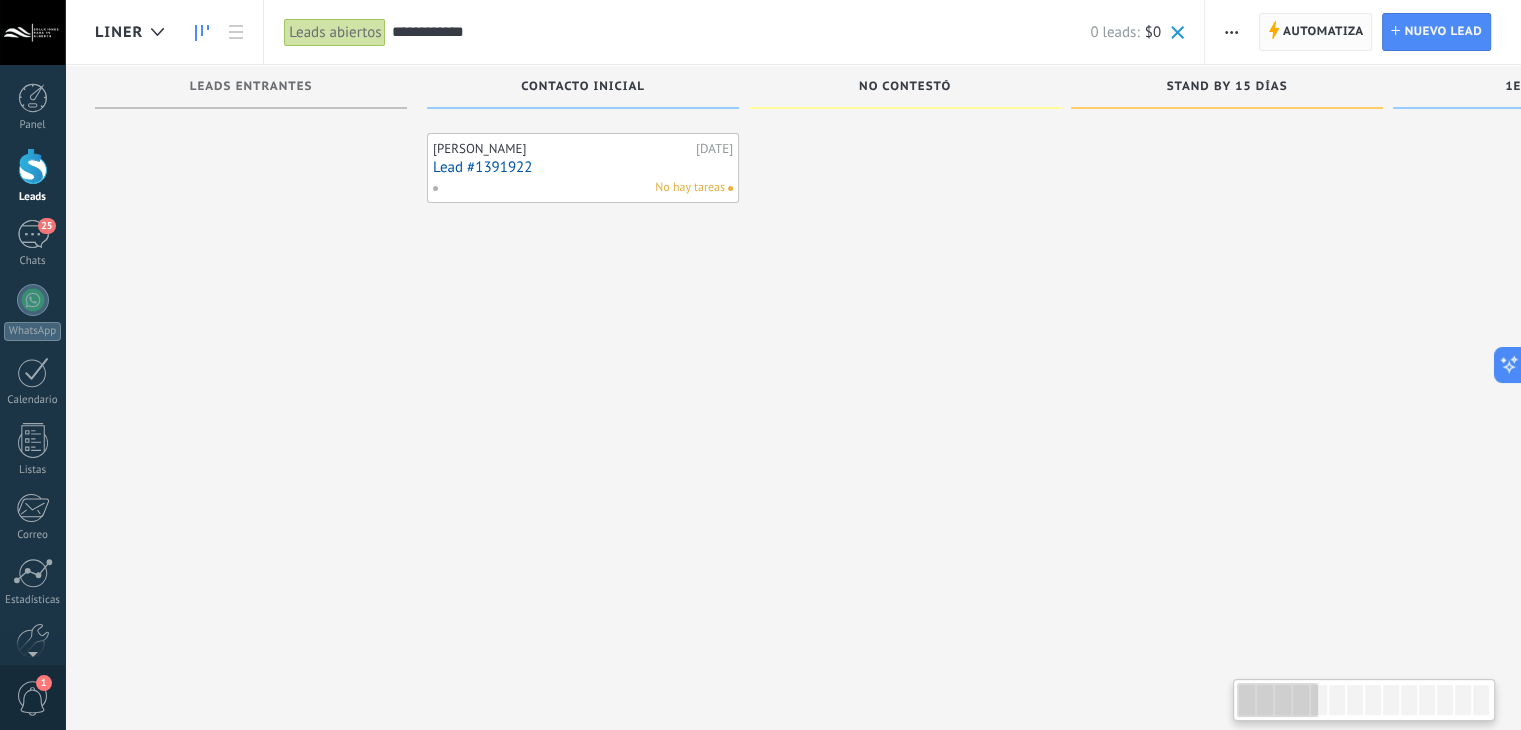 click on "Automatiza" at bounding box center [1323, 32] 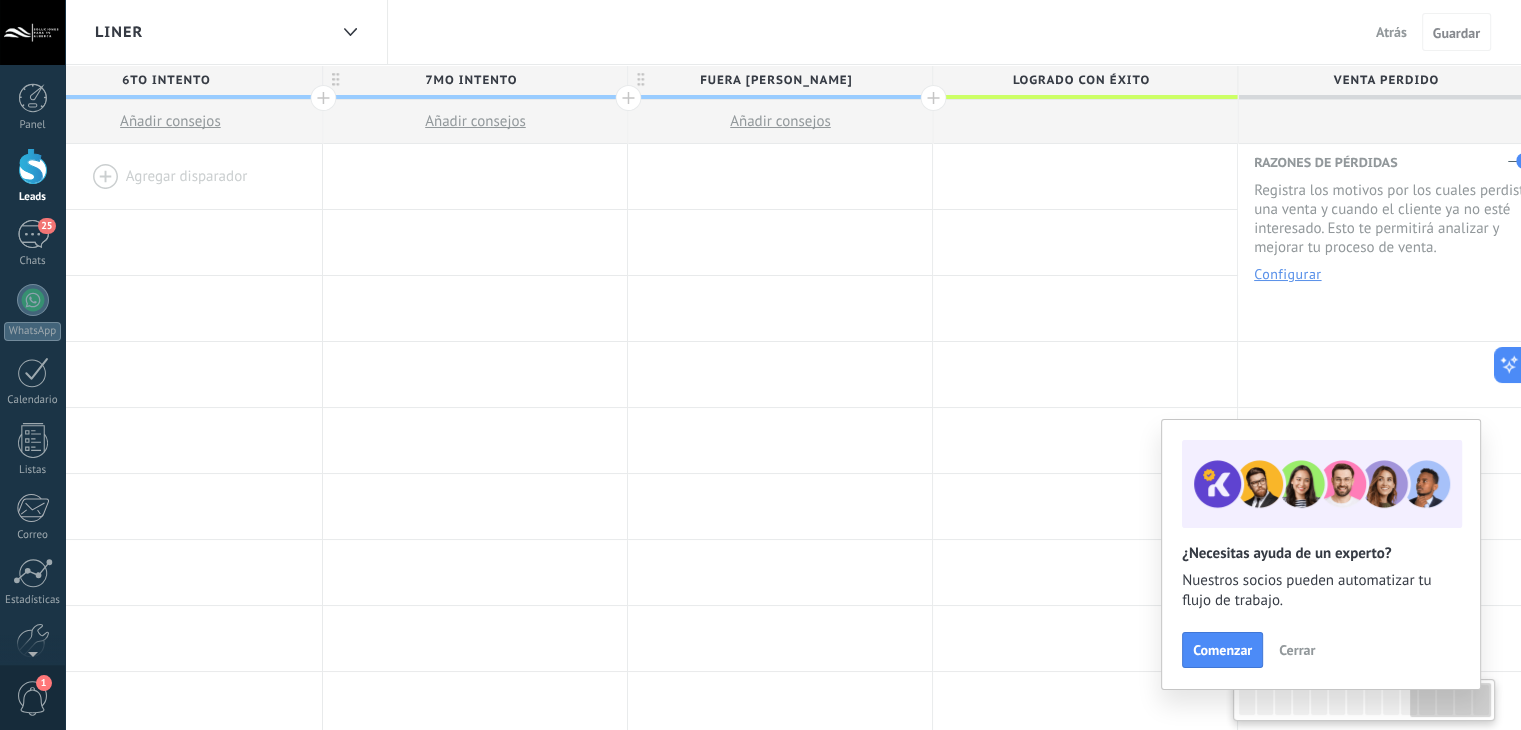 scroll, scrollTop: 0, scrollLeft: 3134, axis: horizontal 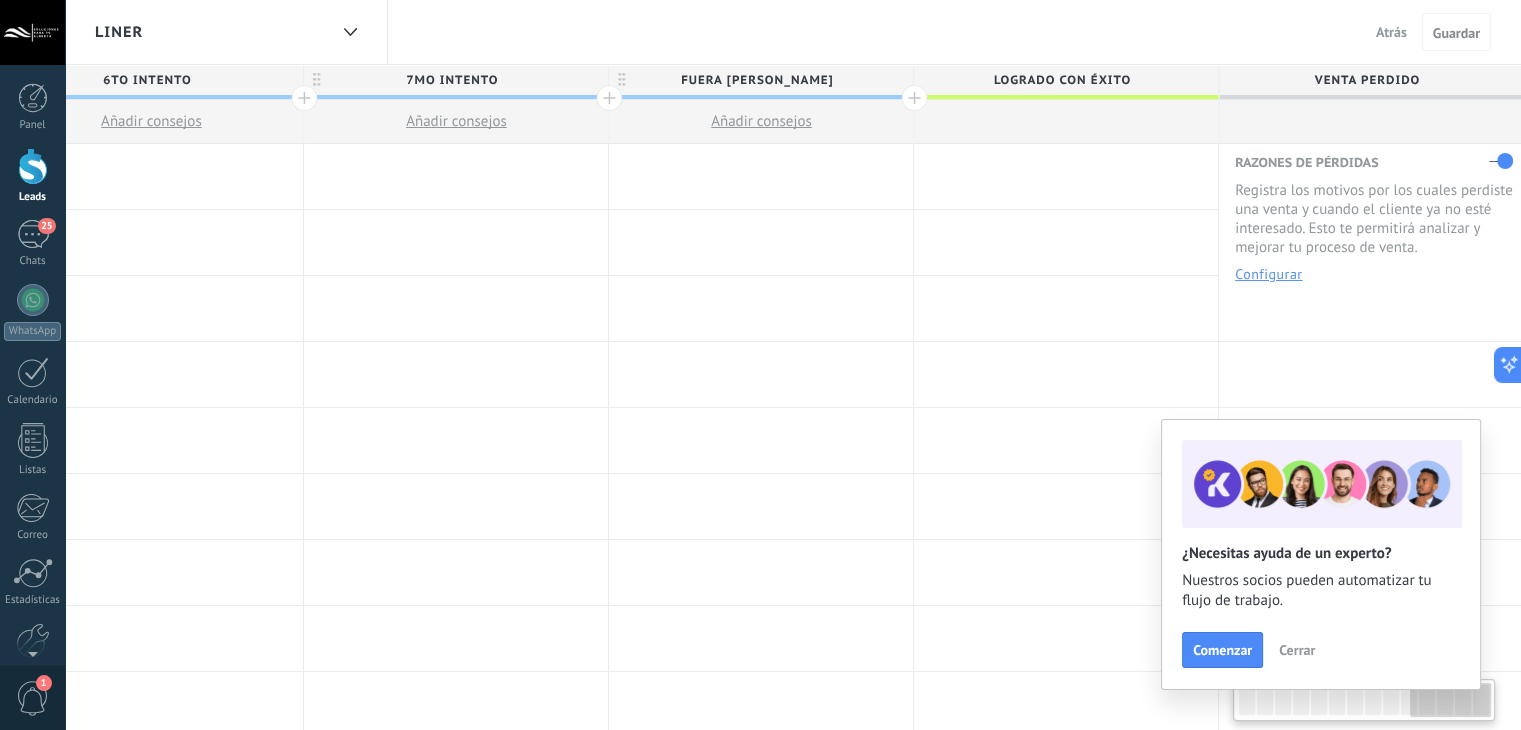 click on "Fuera [PERSON_NAME]" at bounding box center (756, 80) 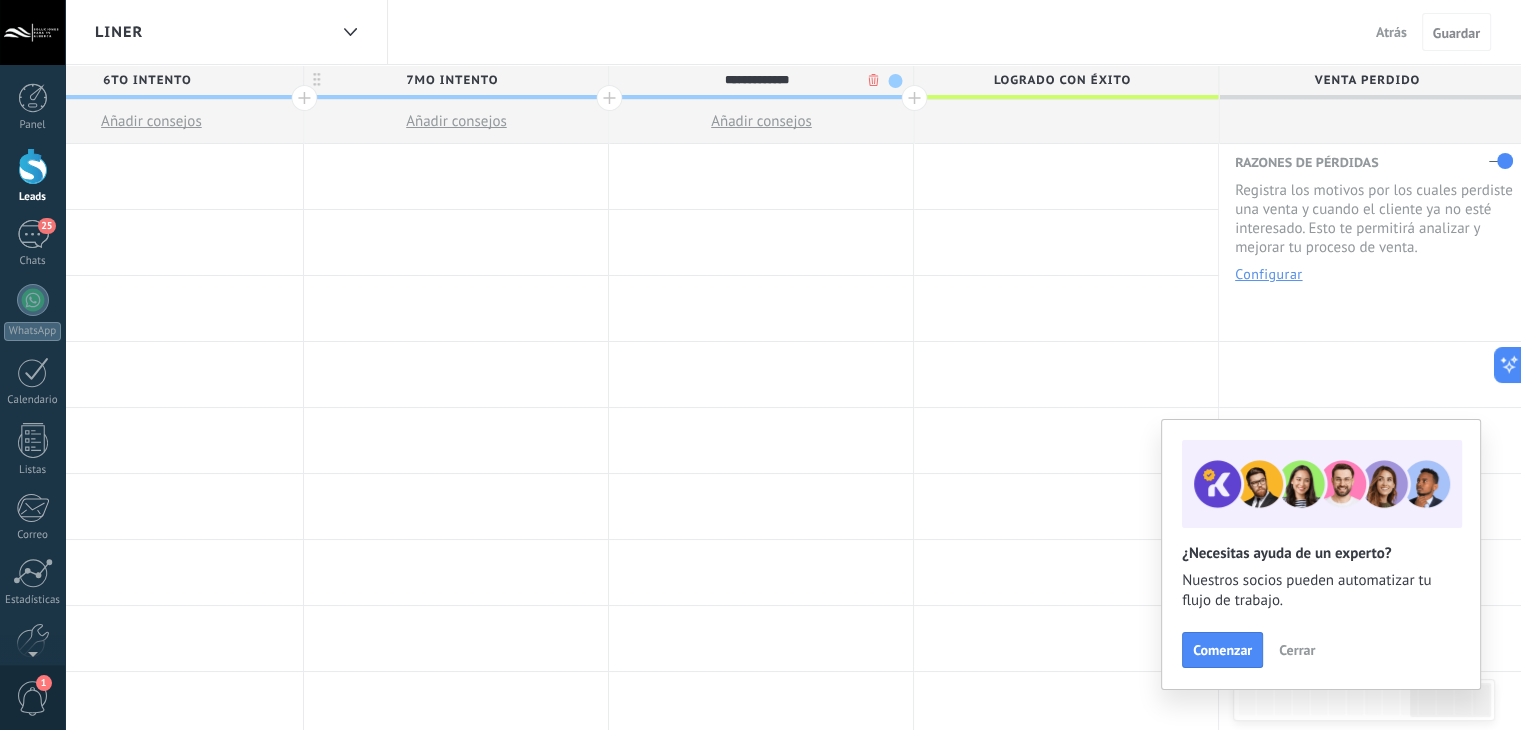 click on "**********" at bounding box center [756, 80] 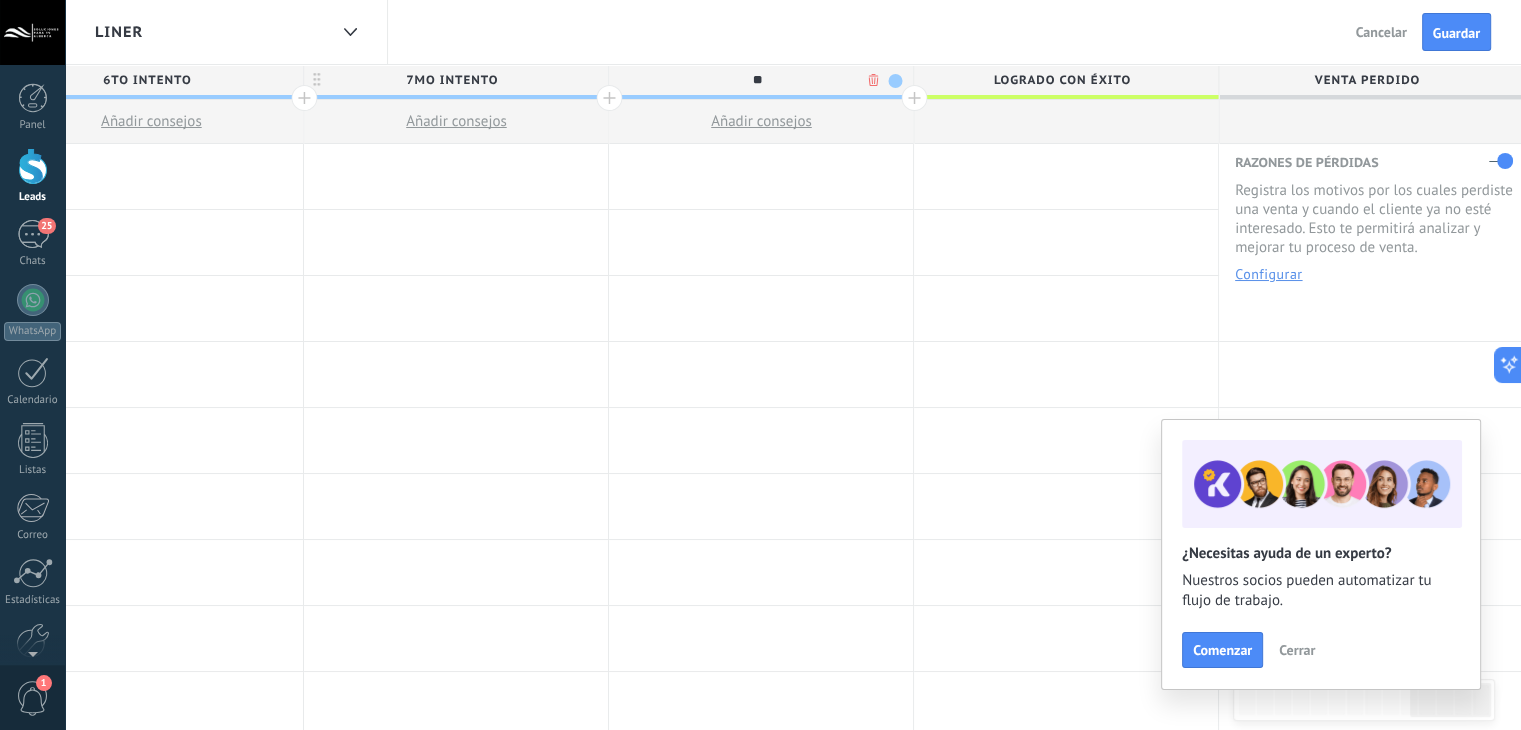 type on "*" 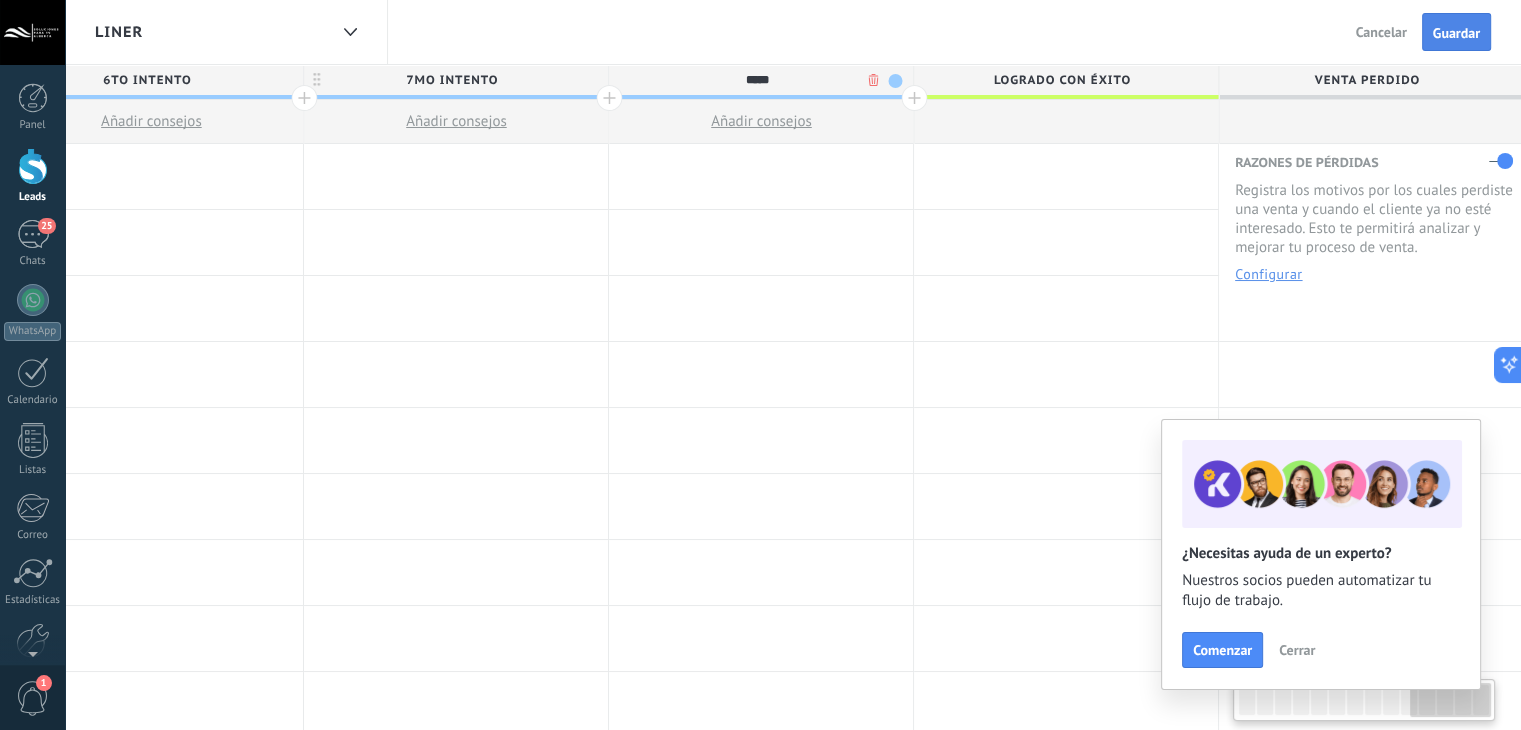 type on "*****" 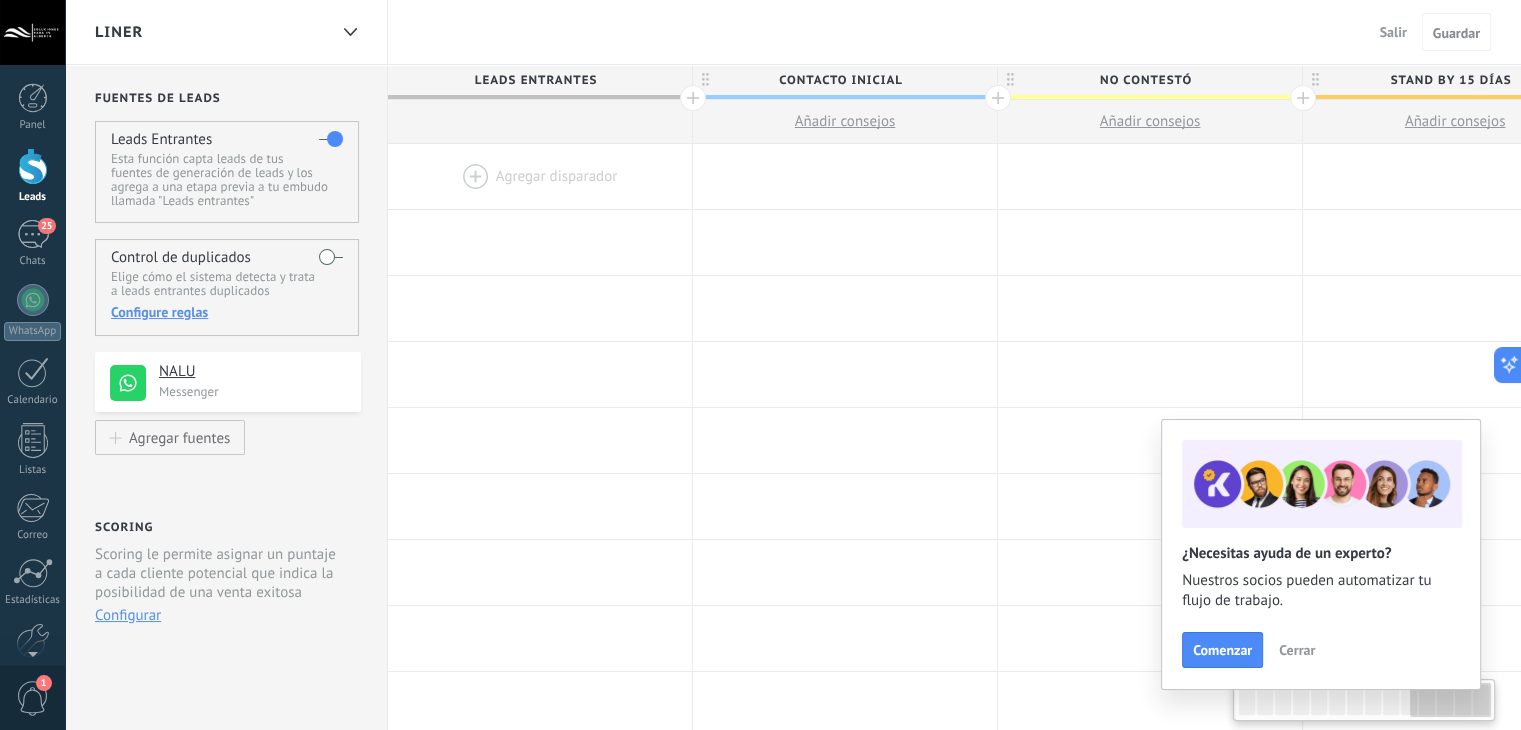 scroll, scrollTop: 0, scrollLeft: 3134, axis: horizontal 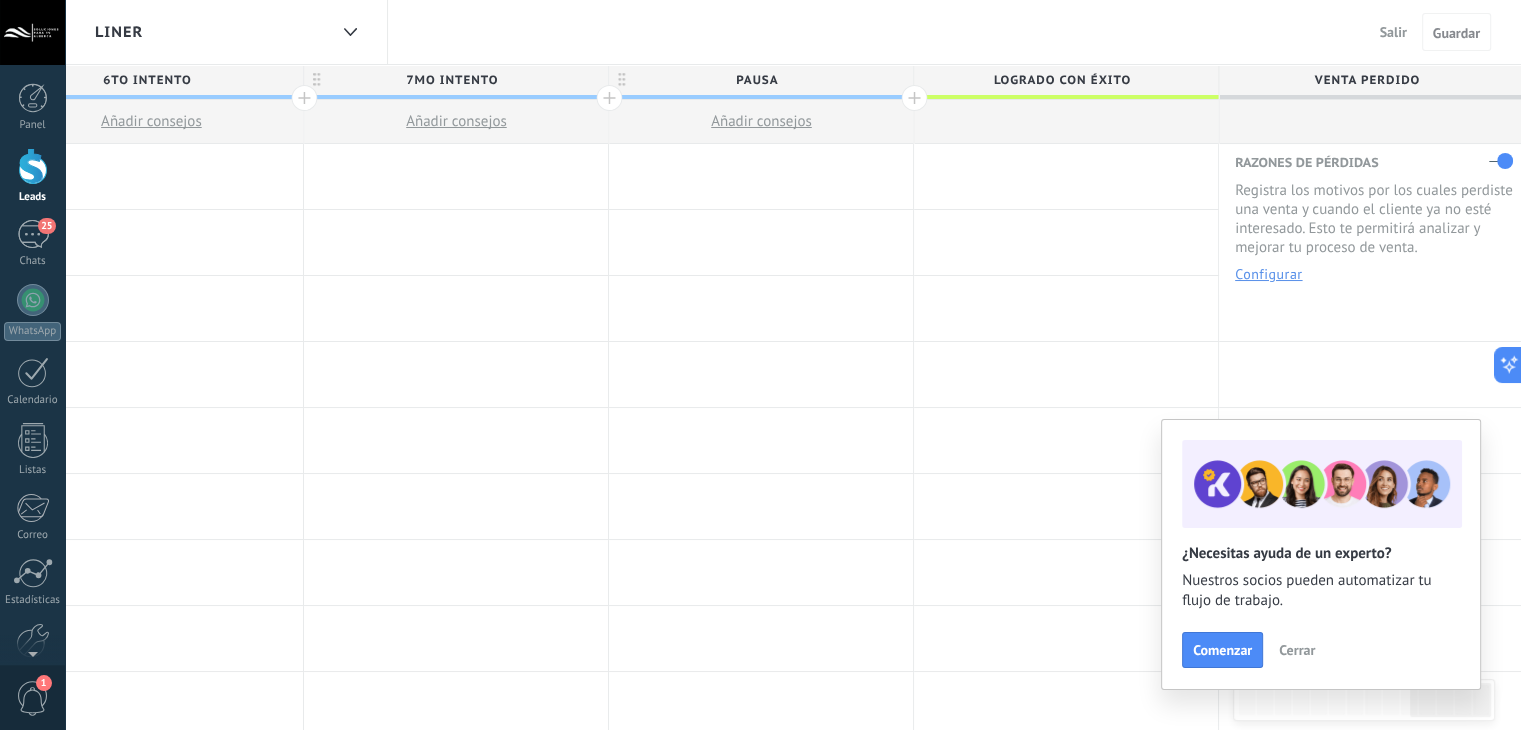 click on "Salir" at bounding box center [1393, 32] 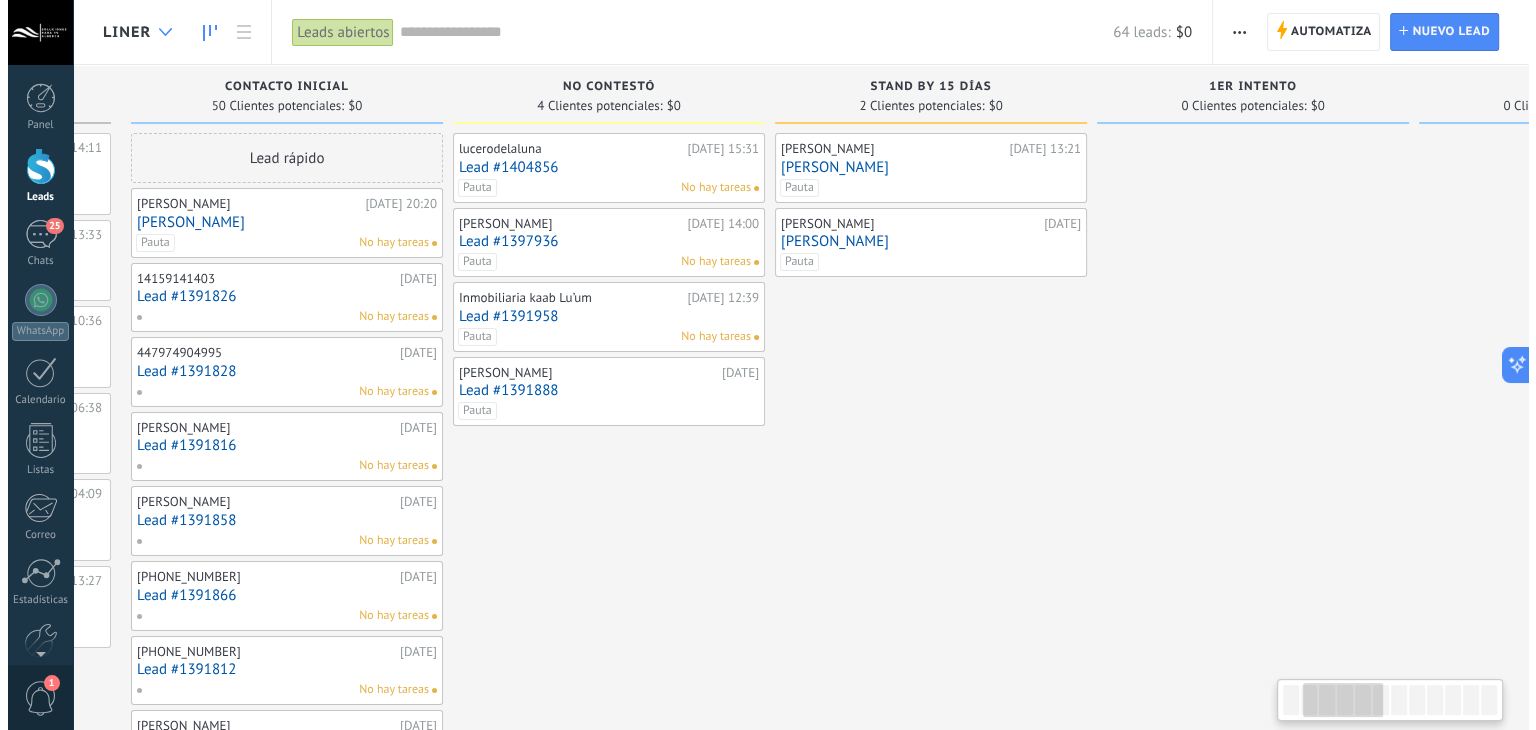 scroll, scrollTop: 0, scrollLeft: 115, axis: horizontal 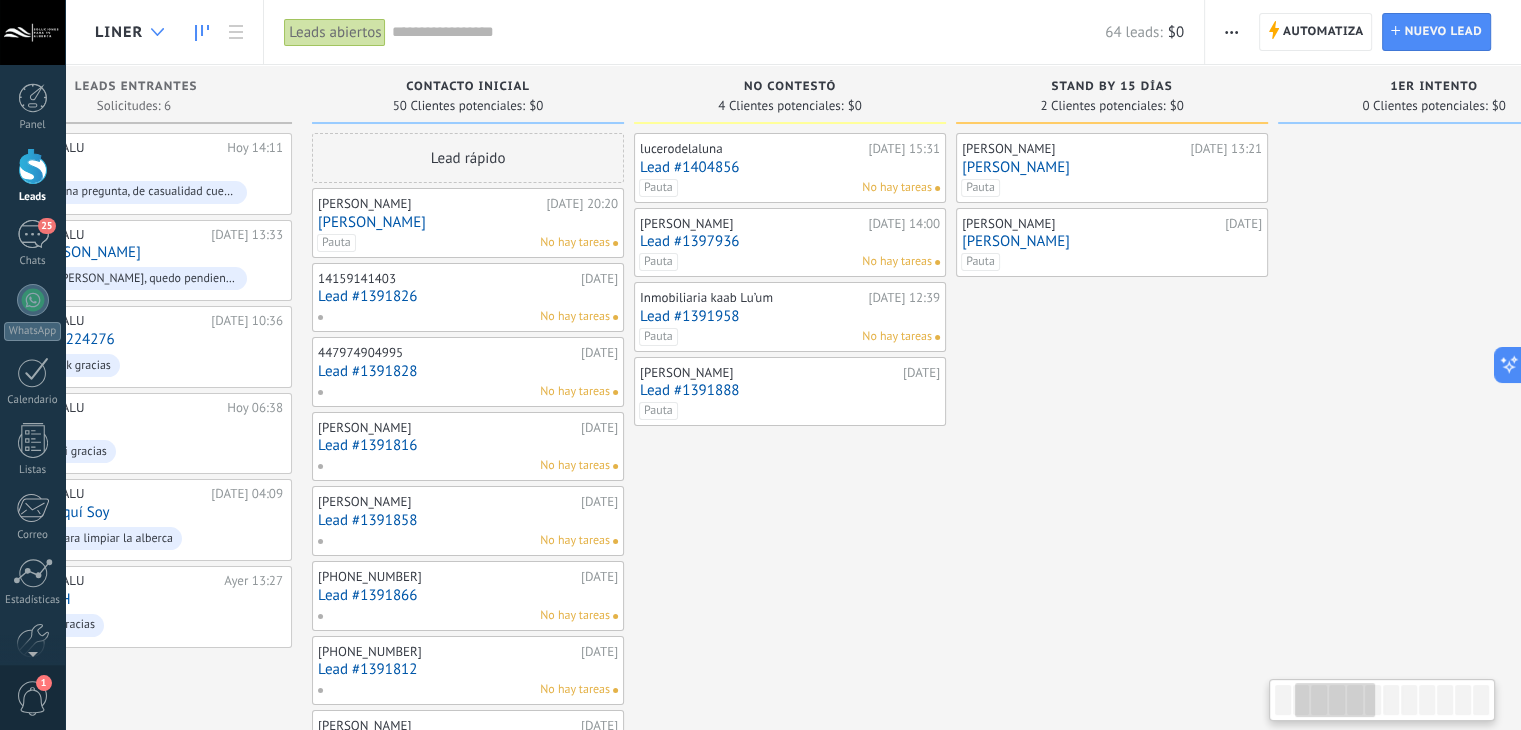 click at bounding box center [157, 32] 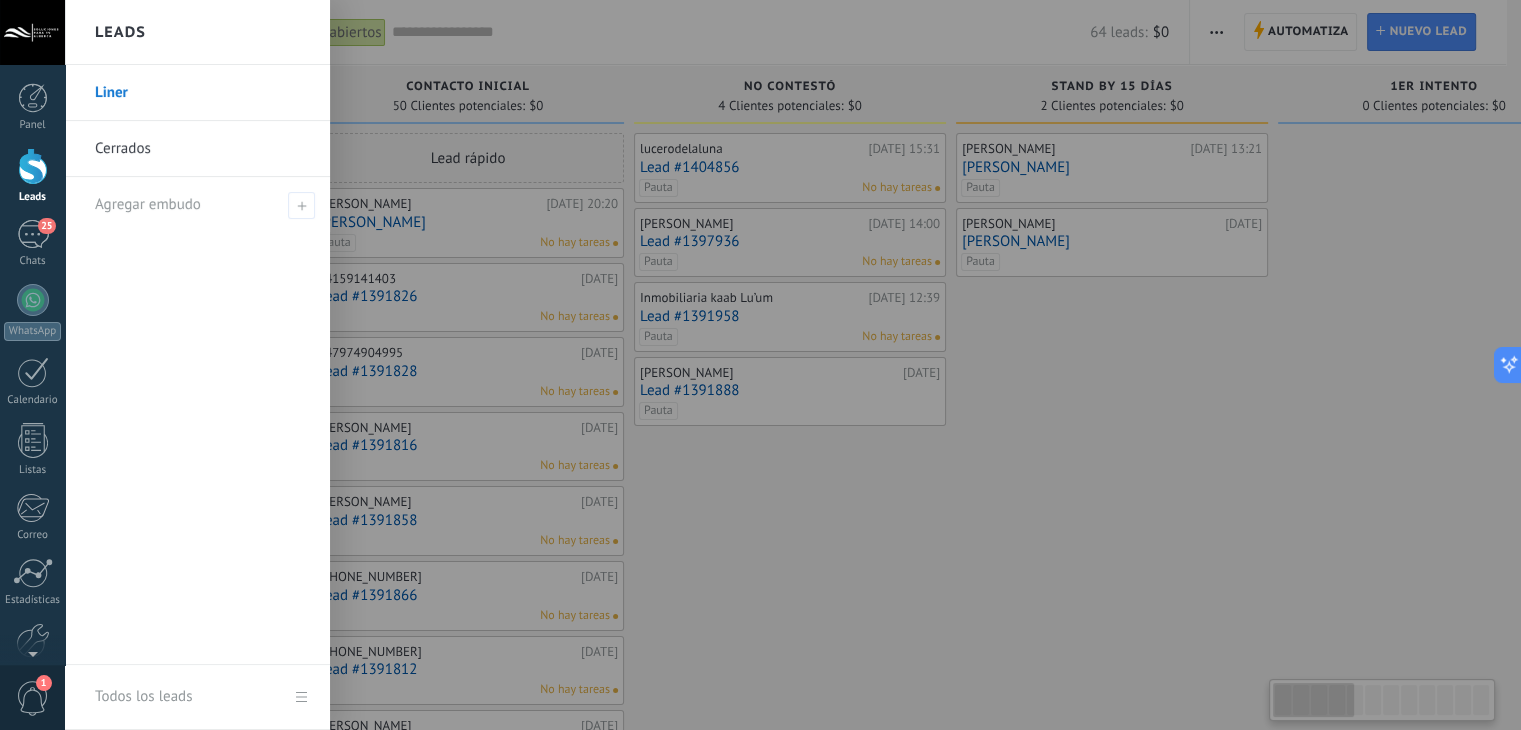 scroll, scrollTop: 0, scrollLeft: 0, axis: both 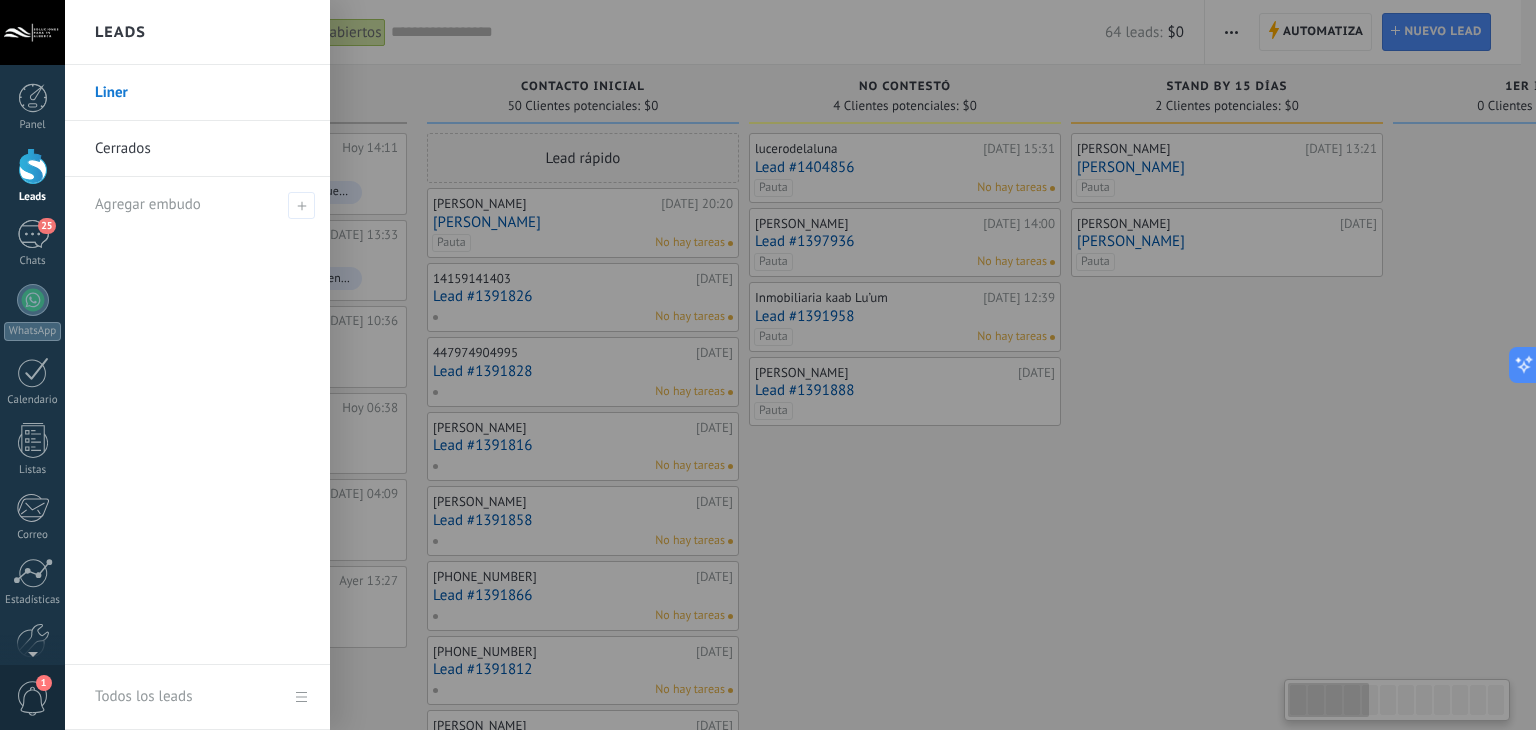 click on "Cerrados" at bounding box center [202, 149] 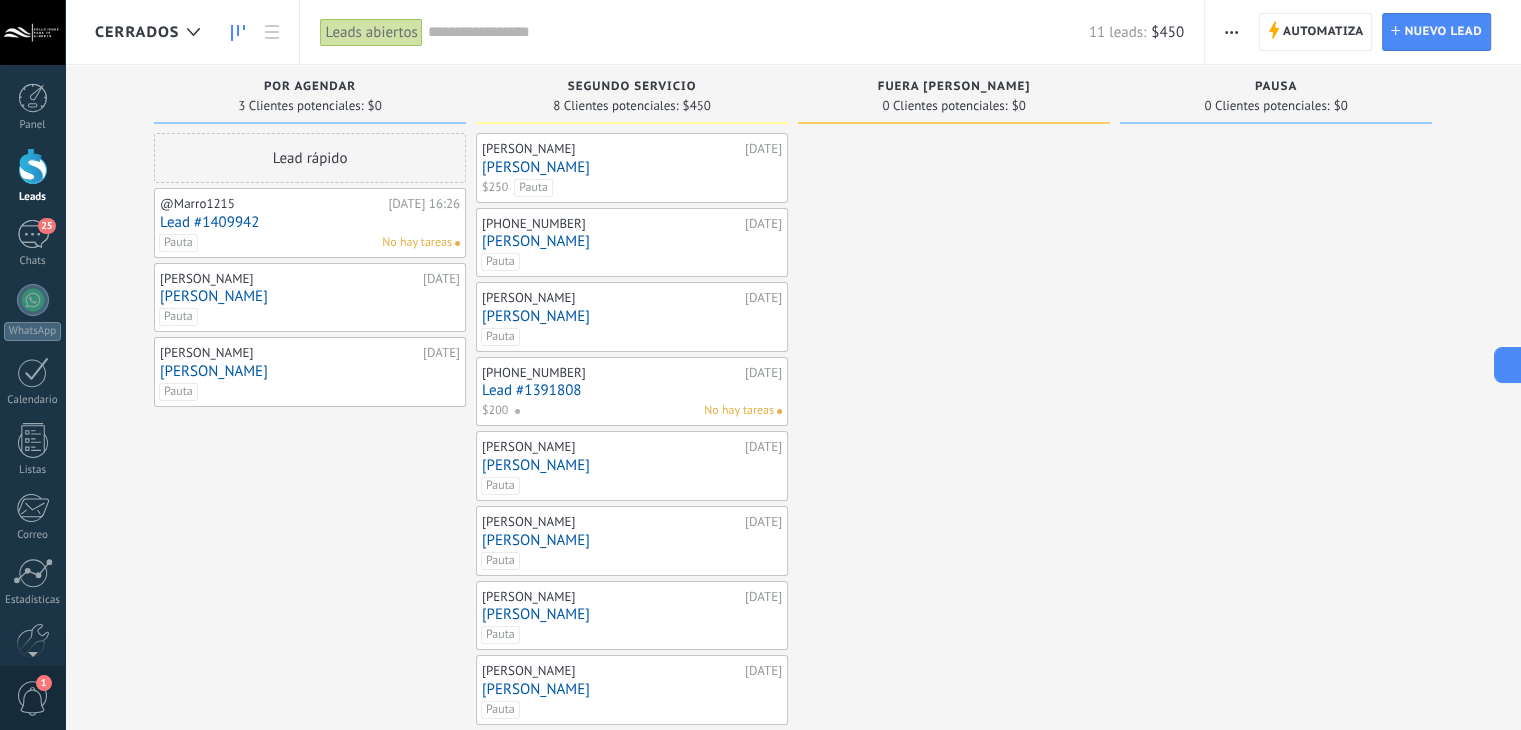 click on "pausa" at bounding box center [1276, 87] 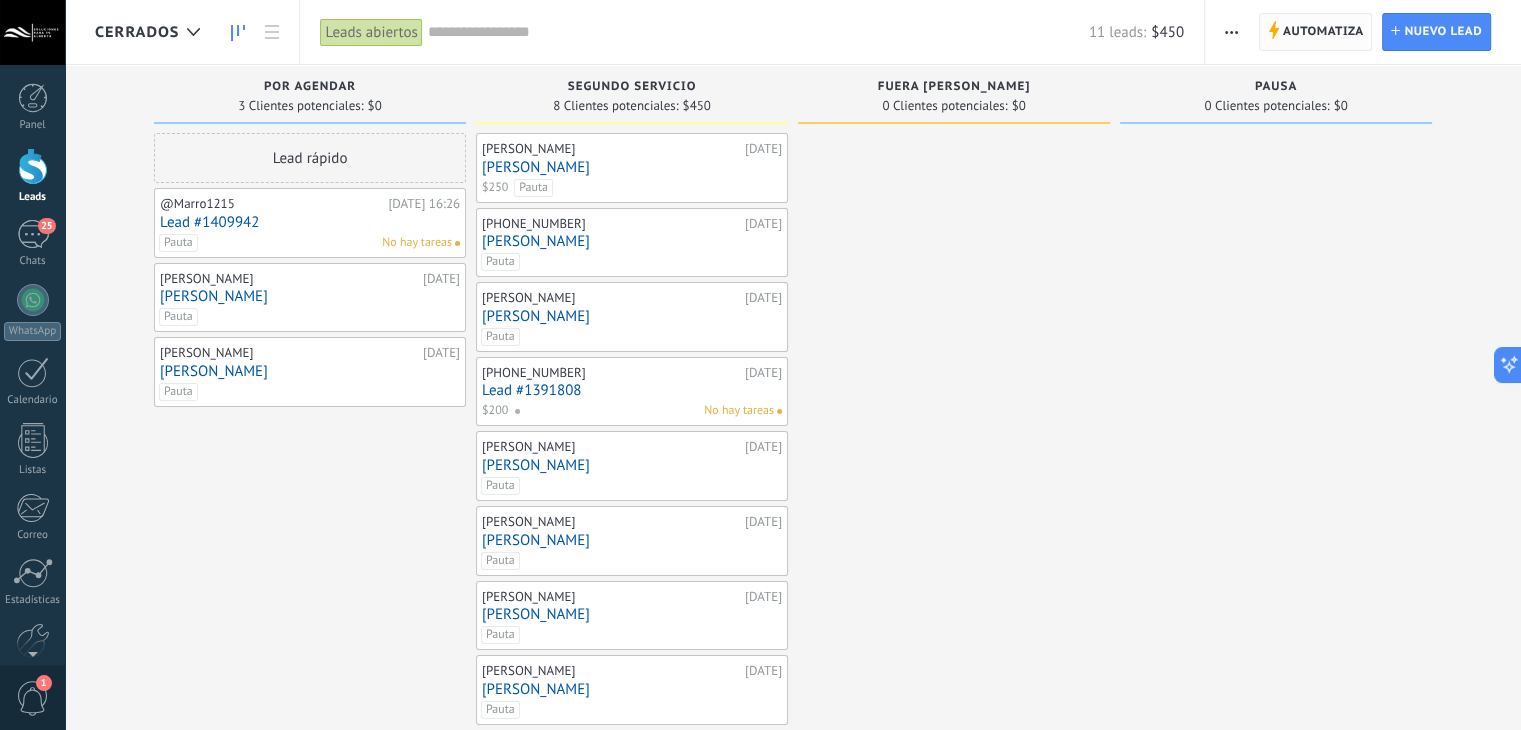 click on "Automatiza" at bounding box center [1323, 32] 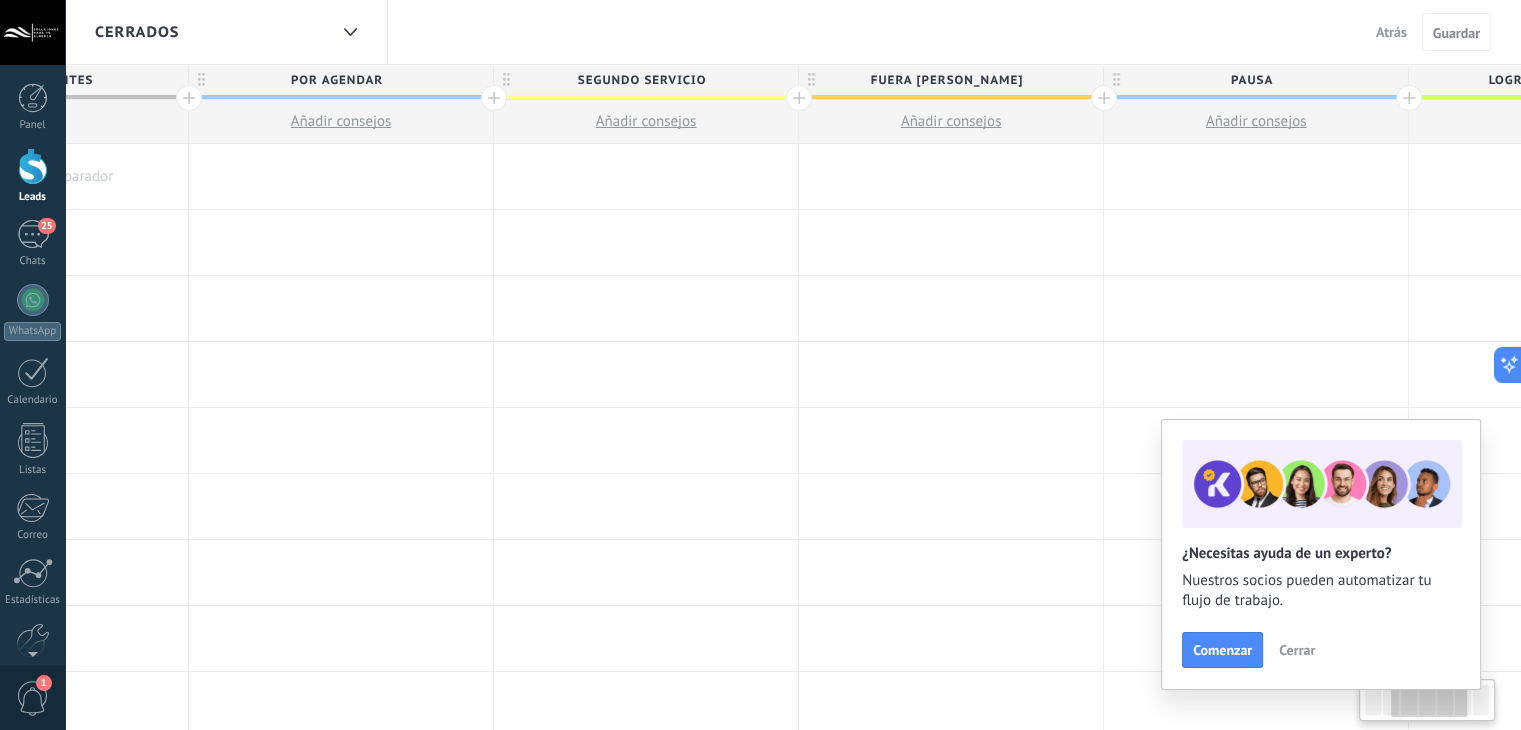 scroll, scrollTop: 0, scrollLeft: 596, axis: horizontal 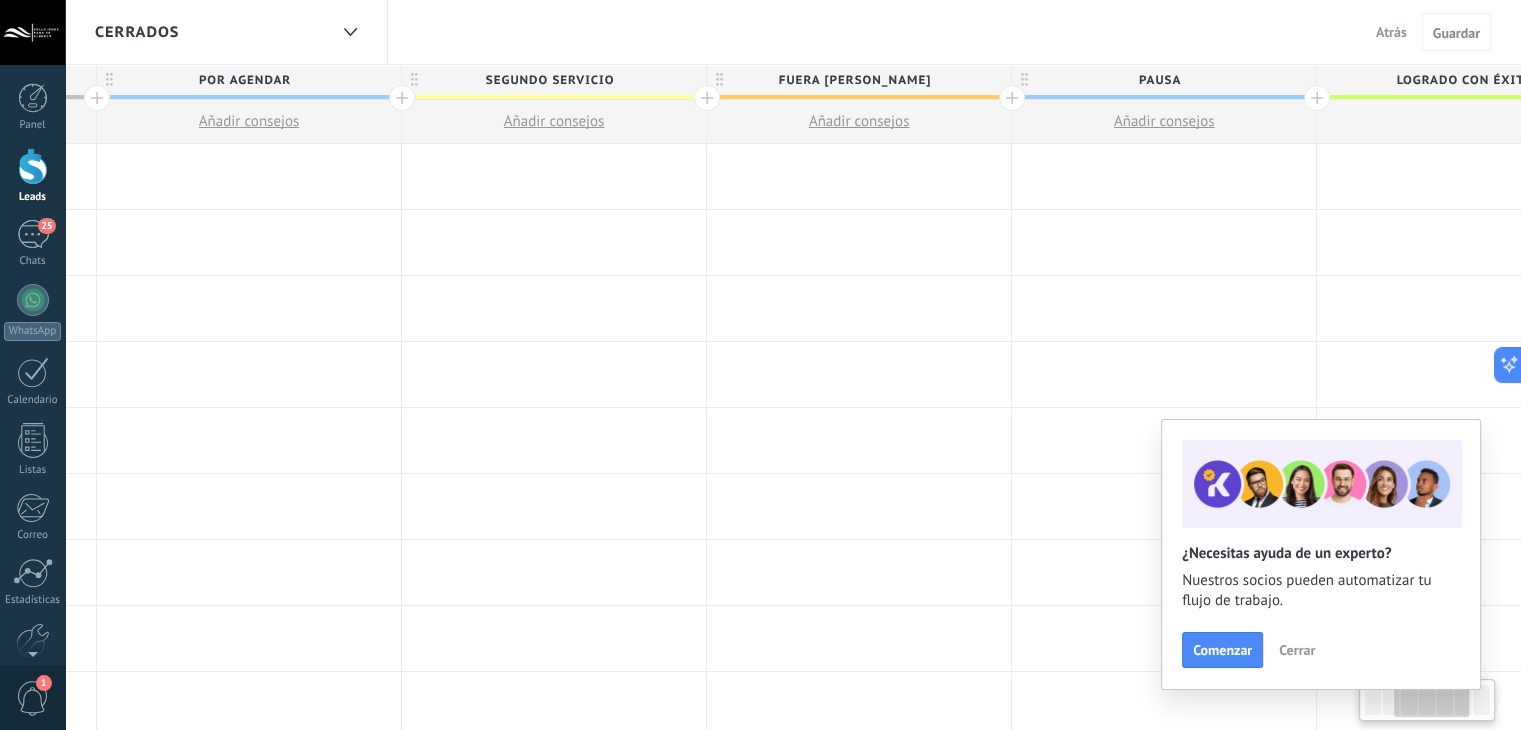 click on "pausa" at bounding box center (1159, 80) 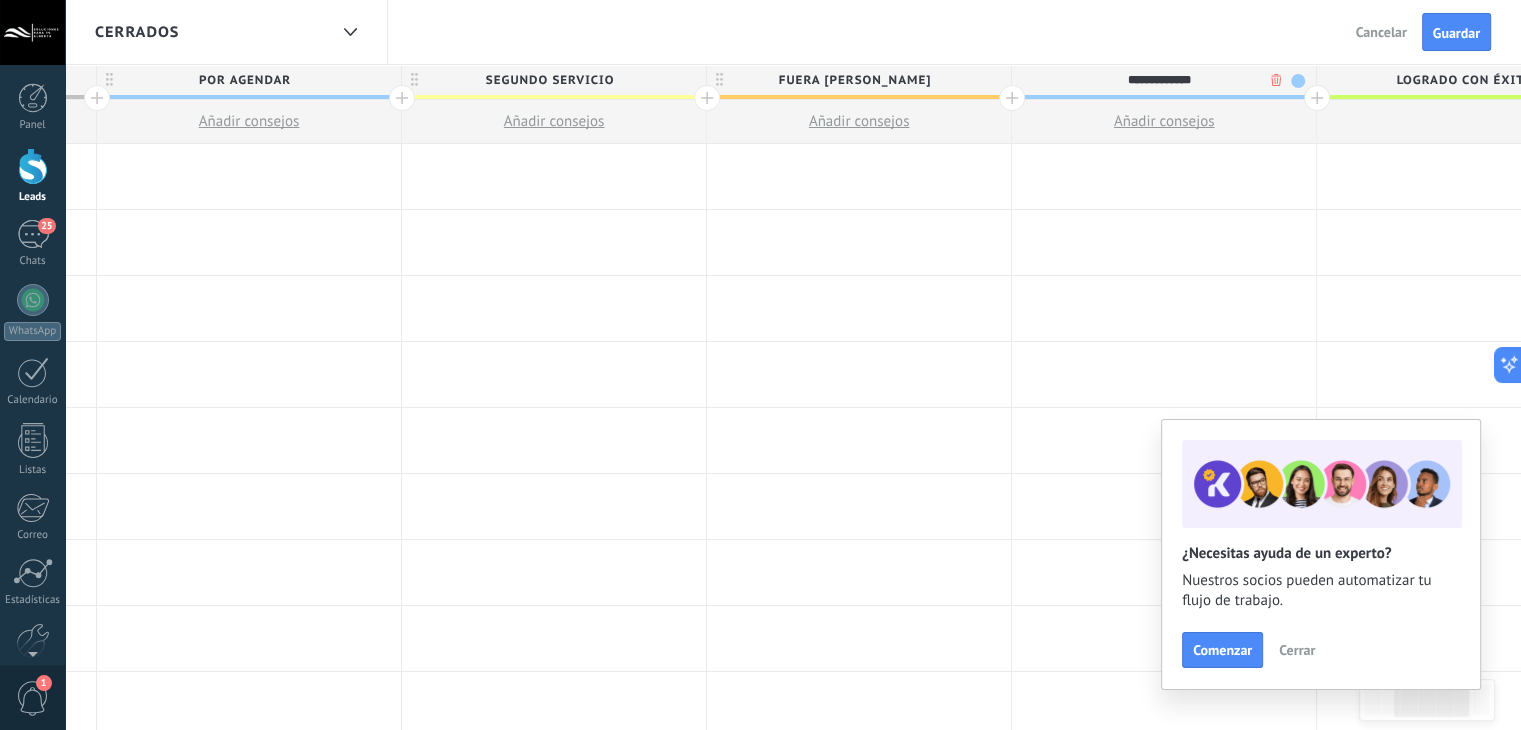 type on "**********" 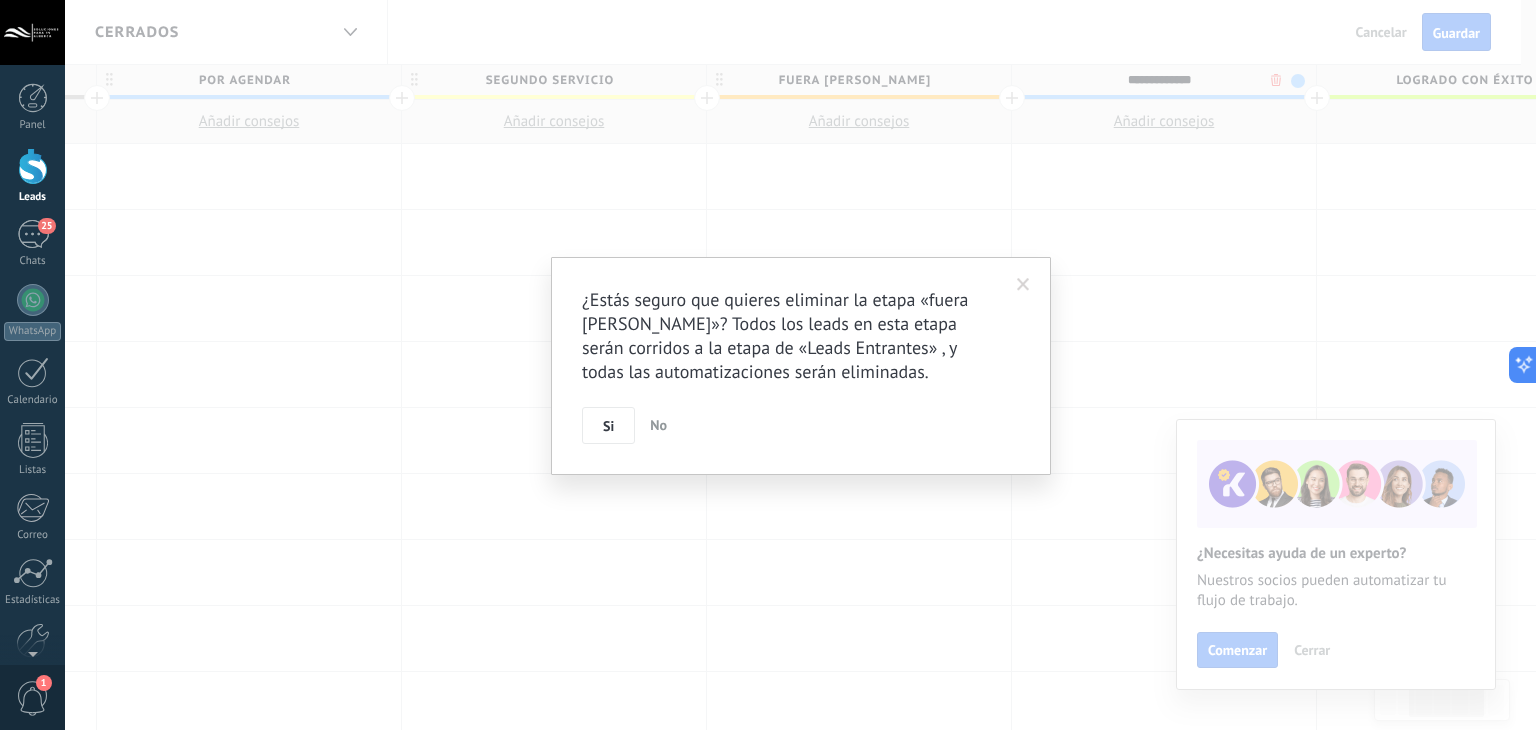 click on ".abccls-1,.abccls-2{fill-rule:evenodd}.abccls-2{fill:#fff} .abfcls-1{fill:none}.abfcls-2{fill:#fff} .abncls-1{isolation:isolate}.abncls-2{opacity:.06}.abncls-2,.abncls-3,.abncls-6{mix-blend-mode:multiply}.abncls-3{opacity:.15}.abncls-4,.abncls-8{fill:#fff}.abncls-5{fill:url(#abnlinear-gradient)}.abncls-6{opacity:.04}.abncls-7{fill:url(#abnlinear-gradient-2)}.abncls-8{fill-rule:evenodd} .abqst0{fill:#ffa200} .abwcls-1{fill:#252525} .cls-1{isolation:isolate} .acicls-1{fill:none} .aclcls-1{fill:#232323} .acnst0{display:none} .addcls-1,.addcls-2{fill:none;stroke-miterlimit:10}.addcls-1{stroke:#dfe0e5}.addcls-2{stroke:#a1a7ab} .adecls-1,.adecls-2{fill:none;stroke-miterlimit:10}.adecls-1{stroke:#dfe0e5}.adecls-2{stroke:#a1a7ab} .adqcls-1{fill:#8591a5;fill-rule:evenodd} .aeccls-1{fill:#5c9f37} .aeecls-1{fill:#f86161} .aejcls-1{fill:#8591a5;fill-rule:evenodd} .aekcls-1{fill-rule:evenodd} .aelcls-1{fill-rule:evenodd;fill:currentColor} .aemcls-1{fill-rule:evenodd;fill:currentColor} .aencls-2{fill:#f86161;opacity:.3}" at bounding box center [768, 365] 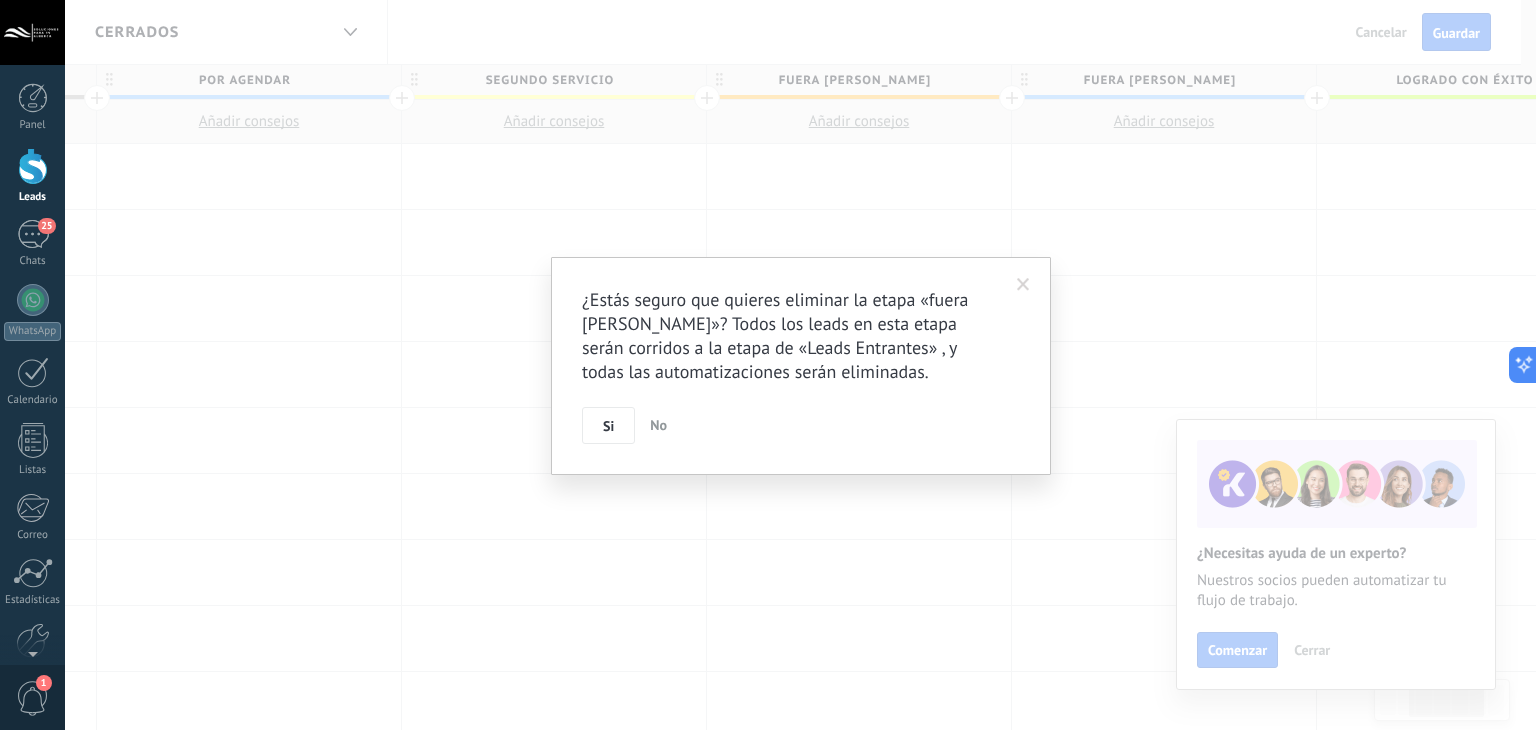 click at bounding box center (1023, 285) 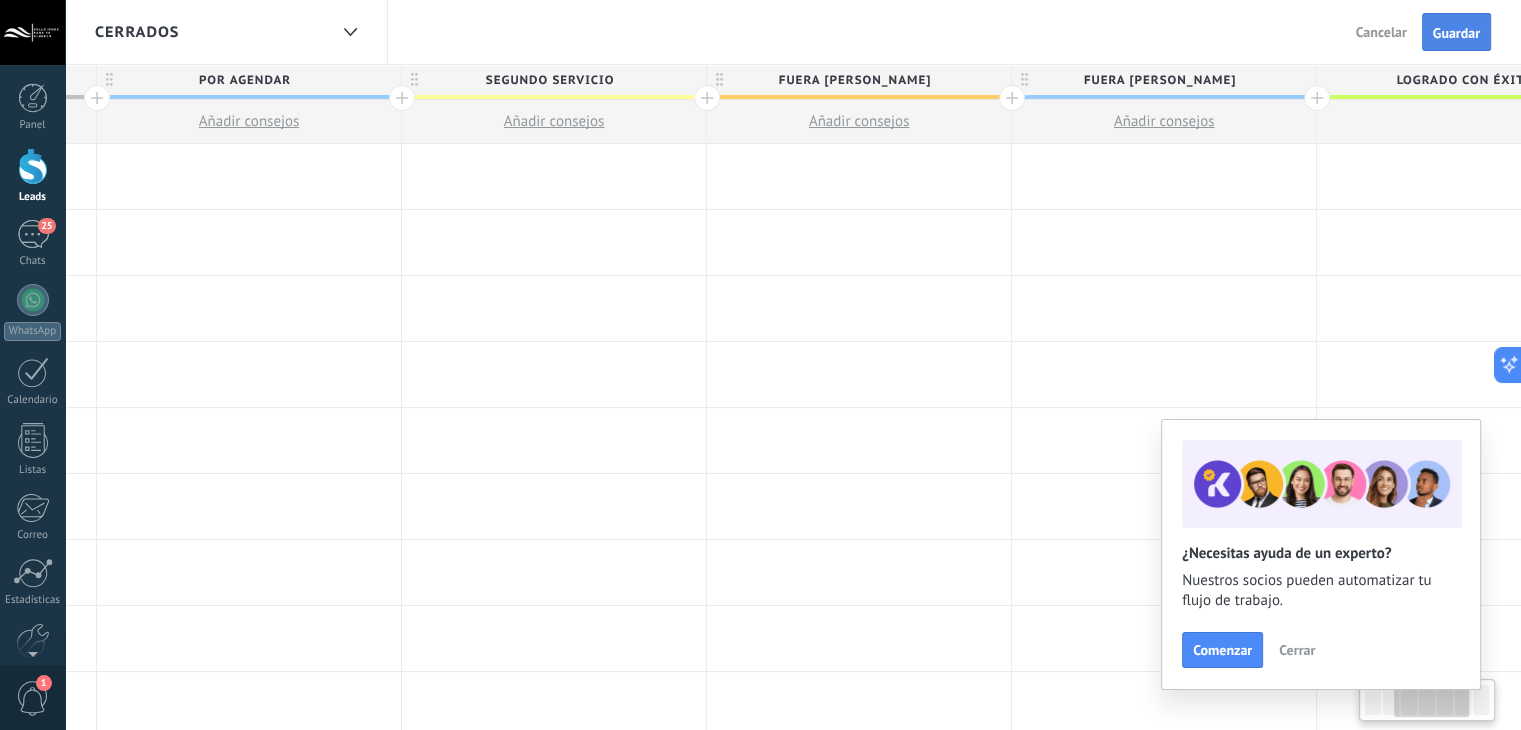 click on "Guardar" at bounding box center [1456, 32] 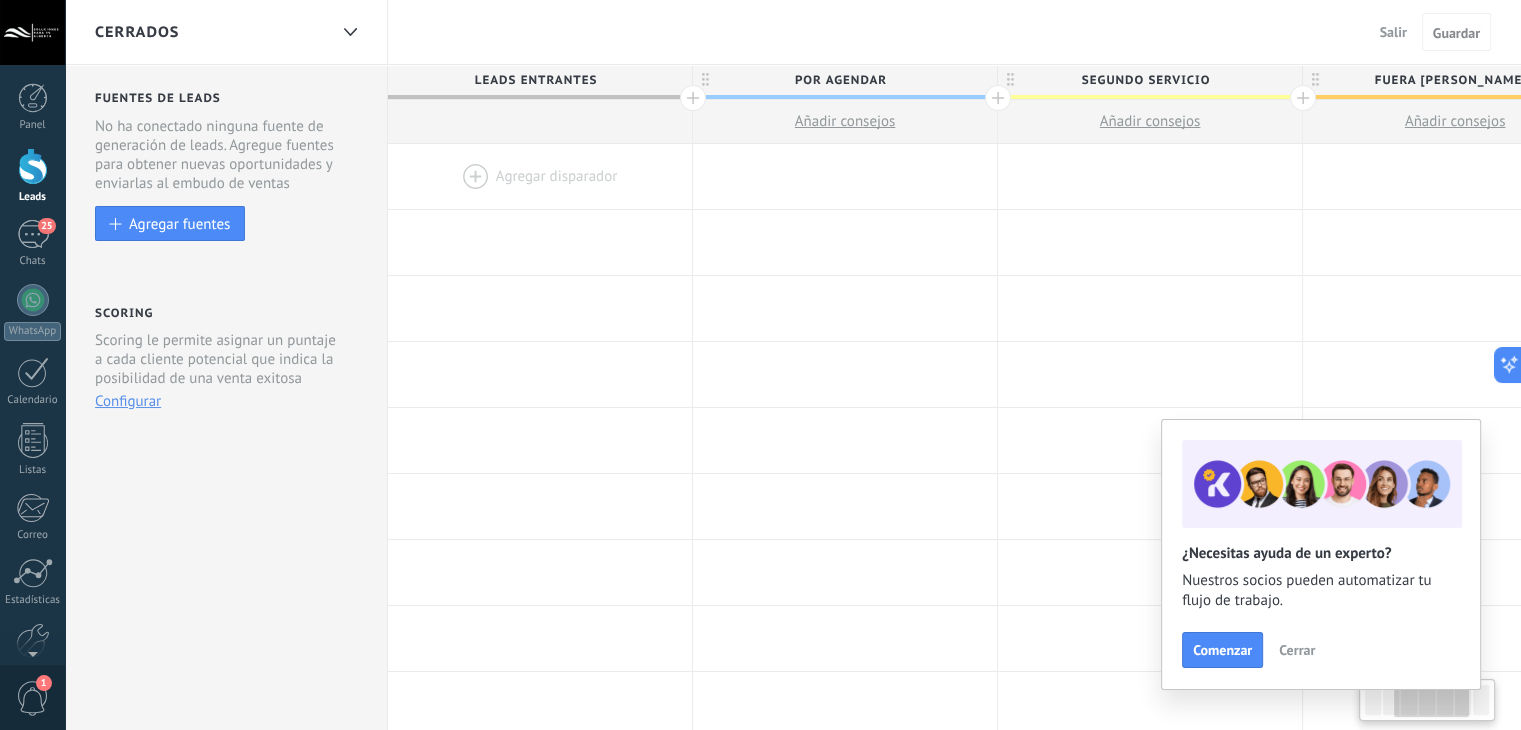 scroll, scrollTop: 0, scrollLeft: 596, axis: horizontal 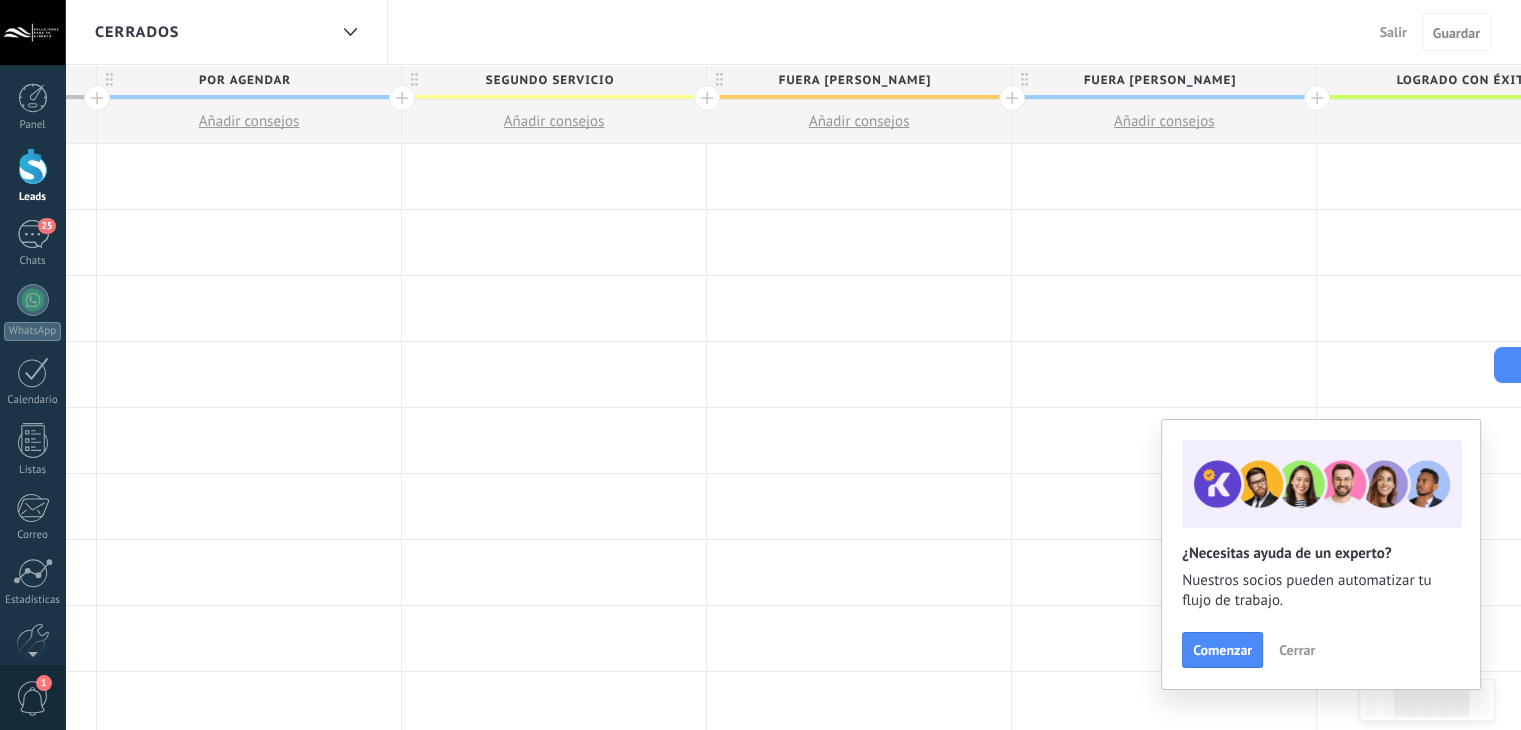 click on "fuera [PERSON_NAME]" at bounding box center (1159, 80) 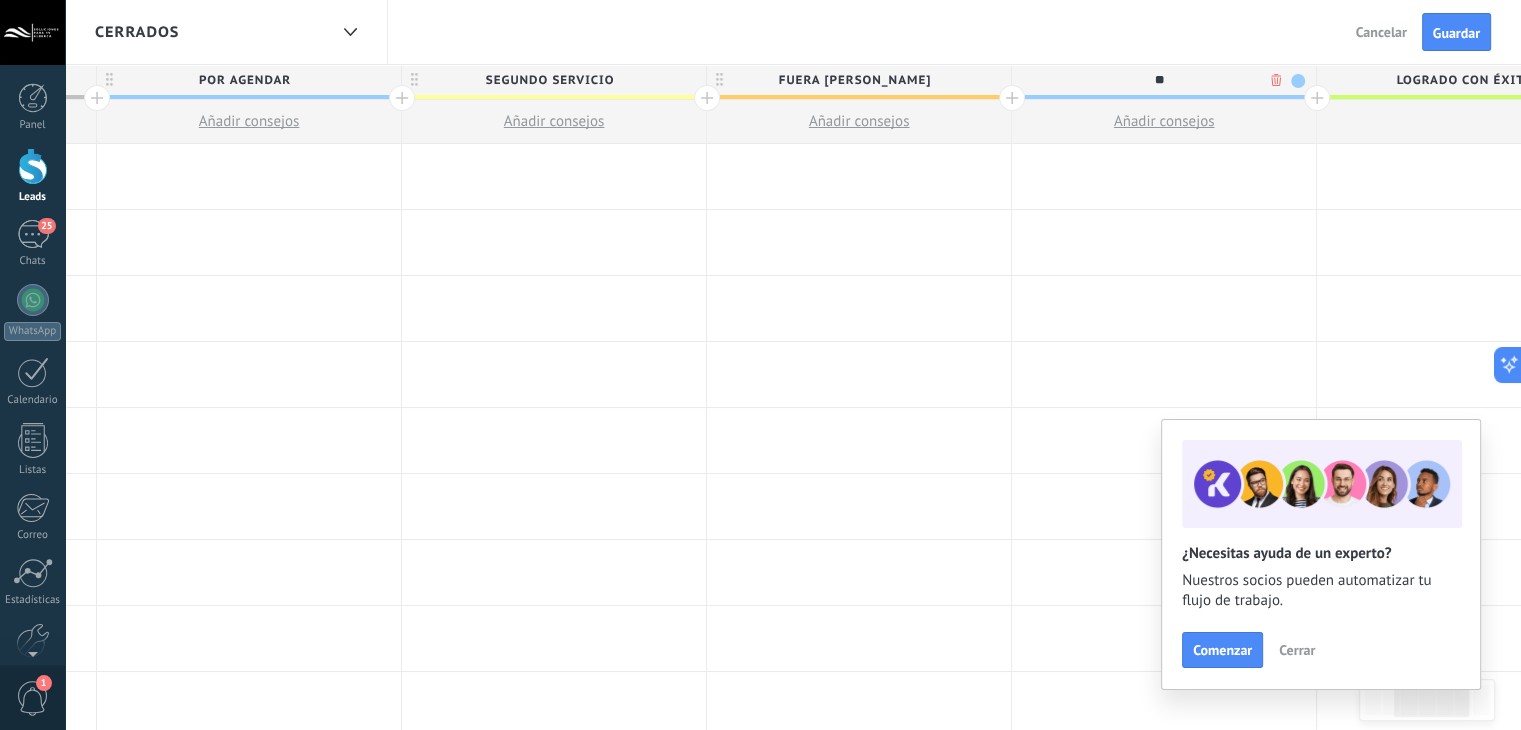 type on "*" 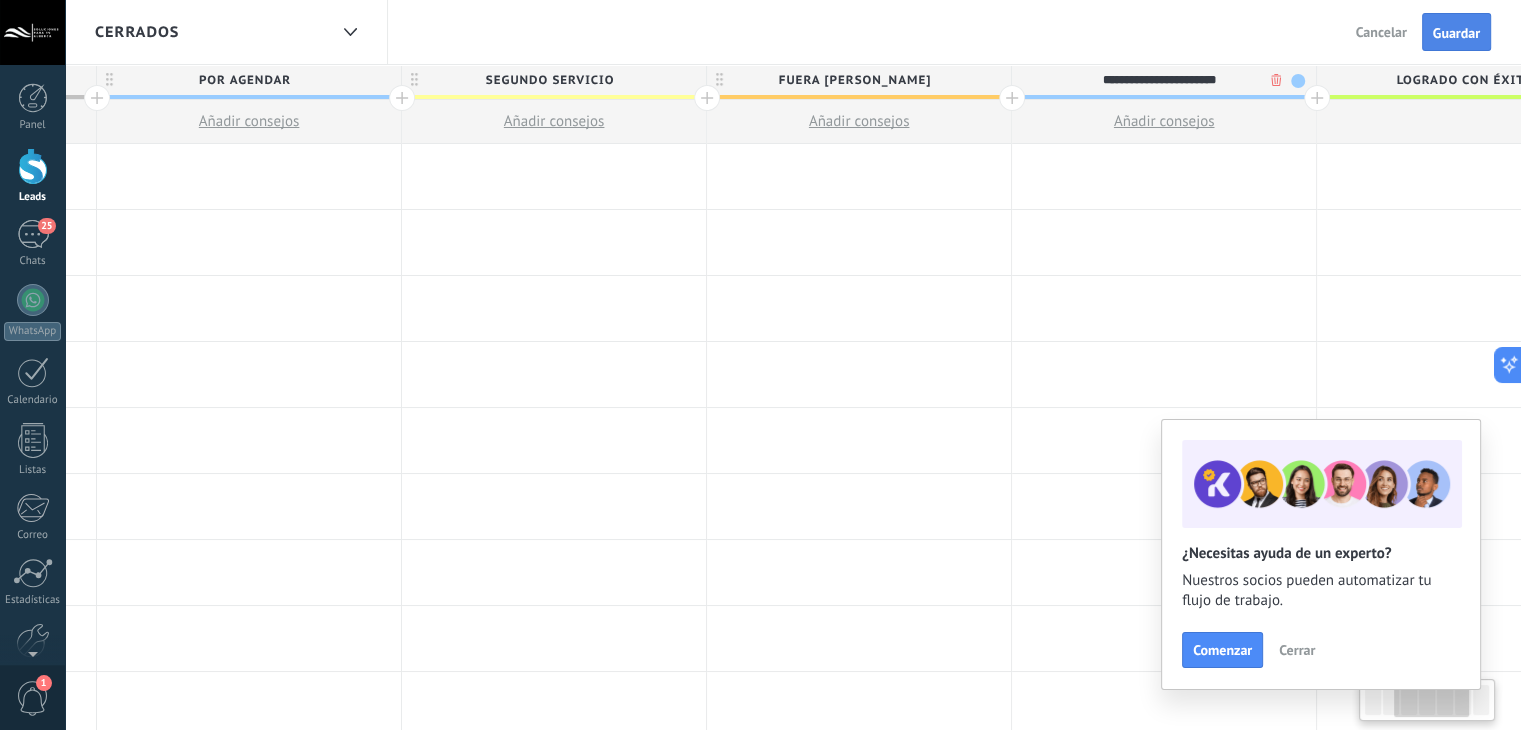 type on "**********" 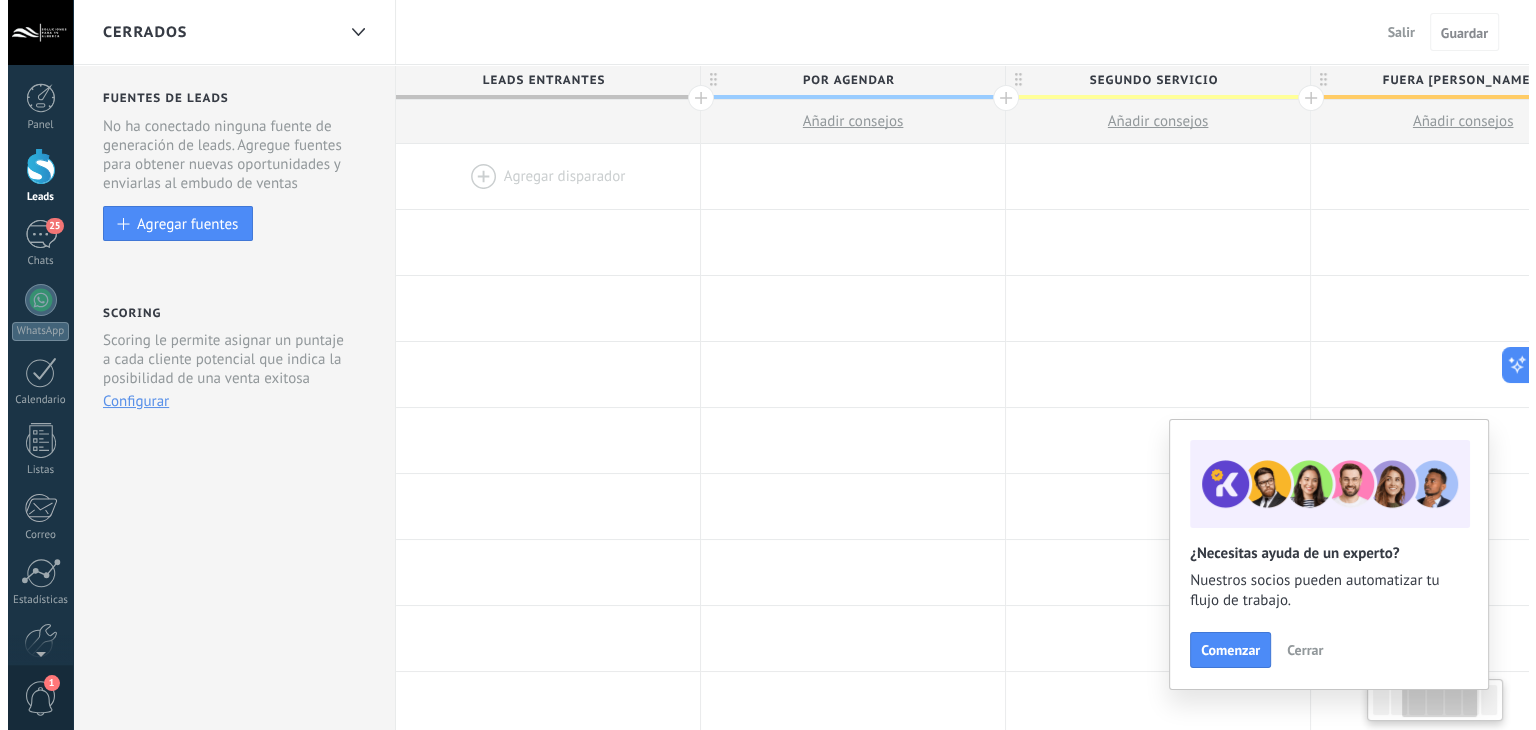 scroll, scrollTop: 0, scrollLeft: 596, axis: horizontal 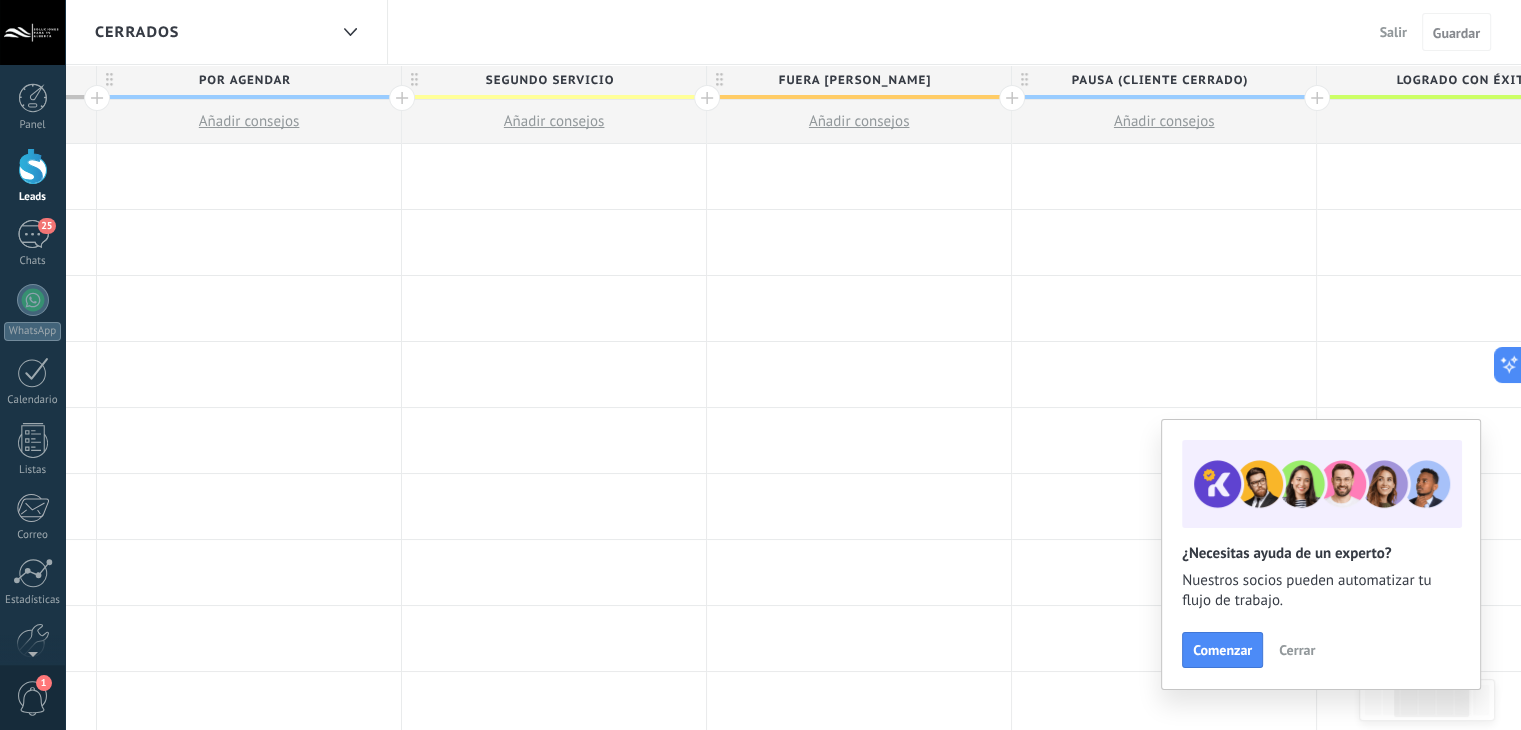 click on "Salir" at bounding box center [1393, 32] 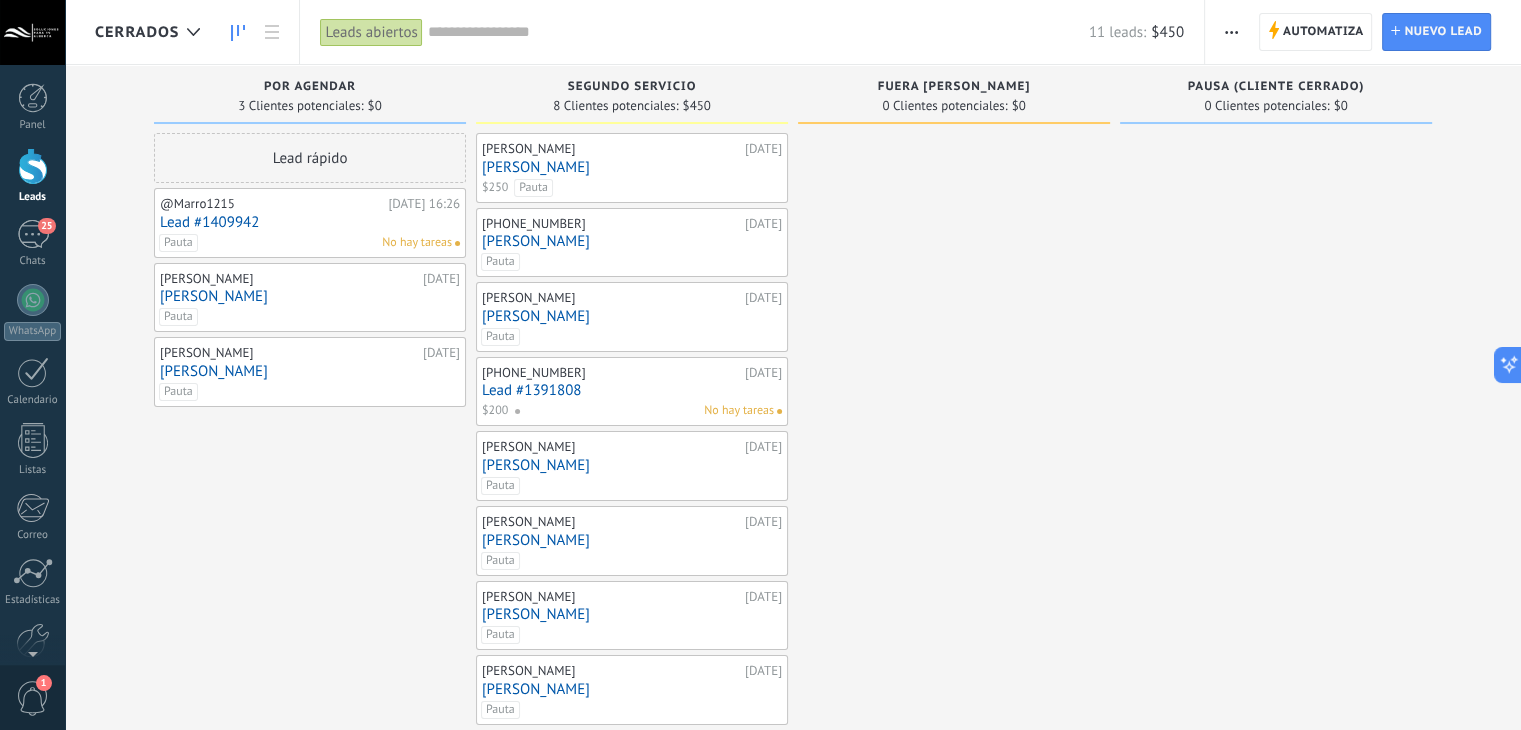 click on "[PERSON_NAME]" at bounding box center [632, 167] 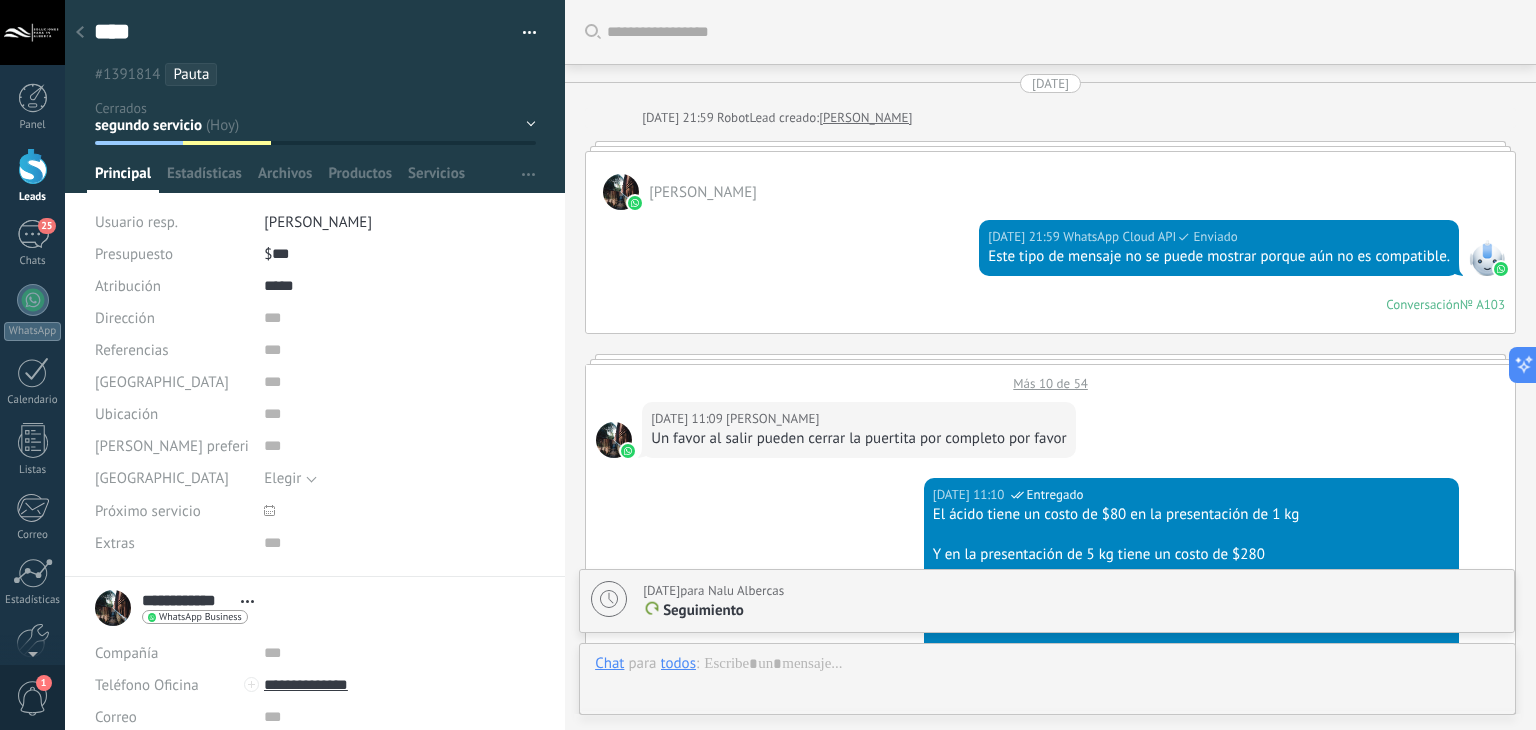 scroll, scrollTop: 29, scrollLeft: 0, axis: vertical 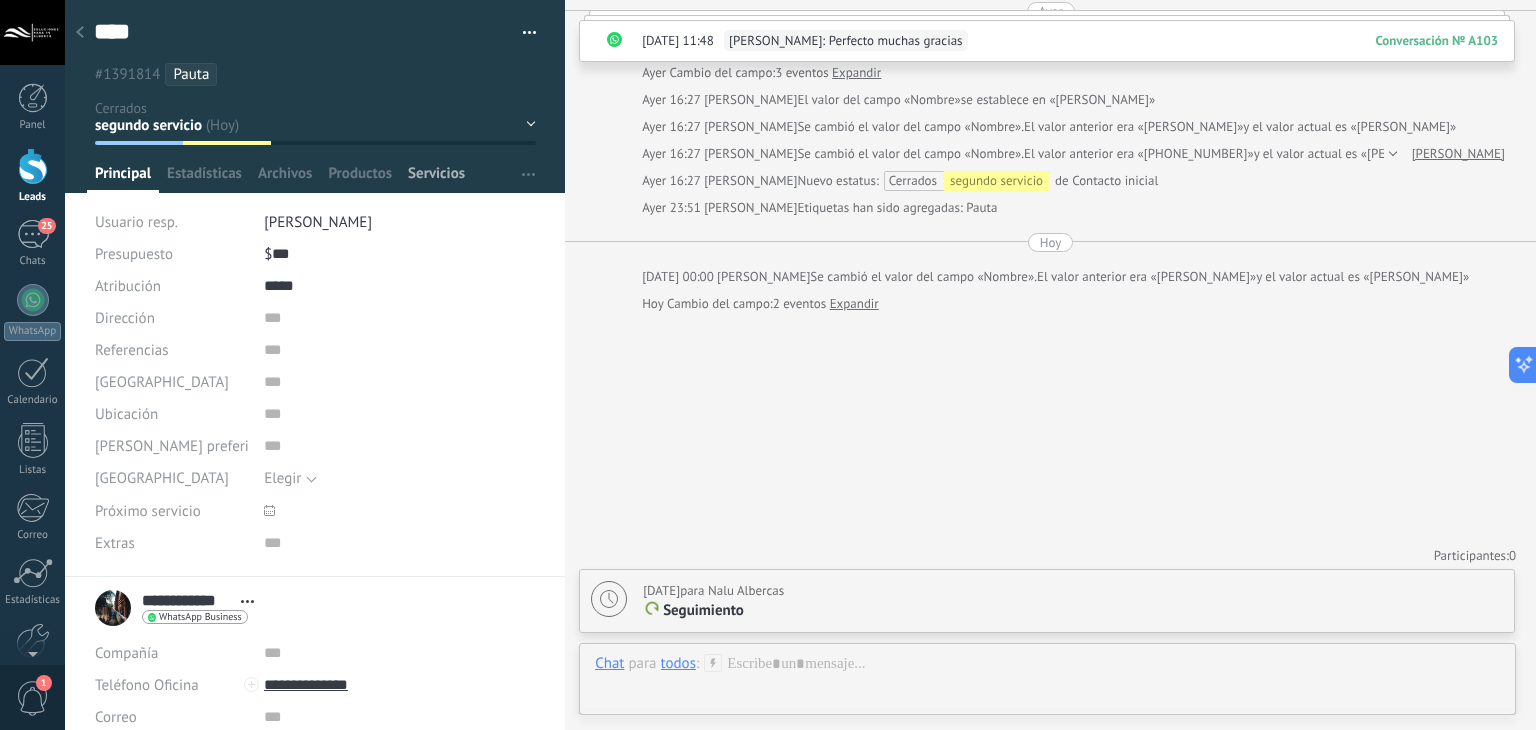 click on "Servicios" at bounding box center [436, 178] 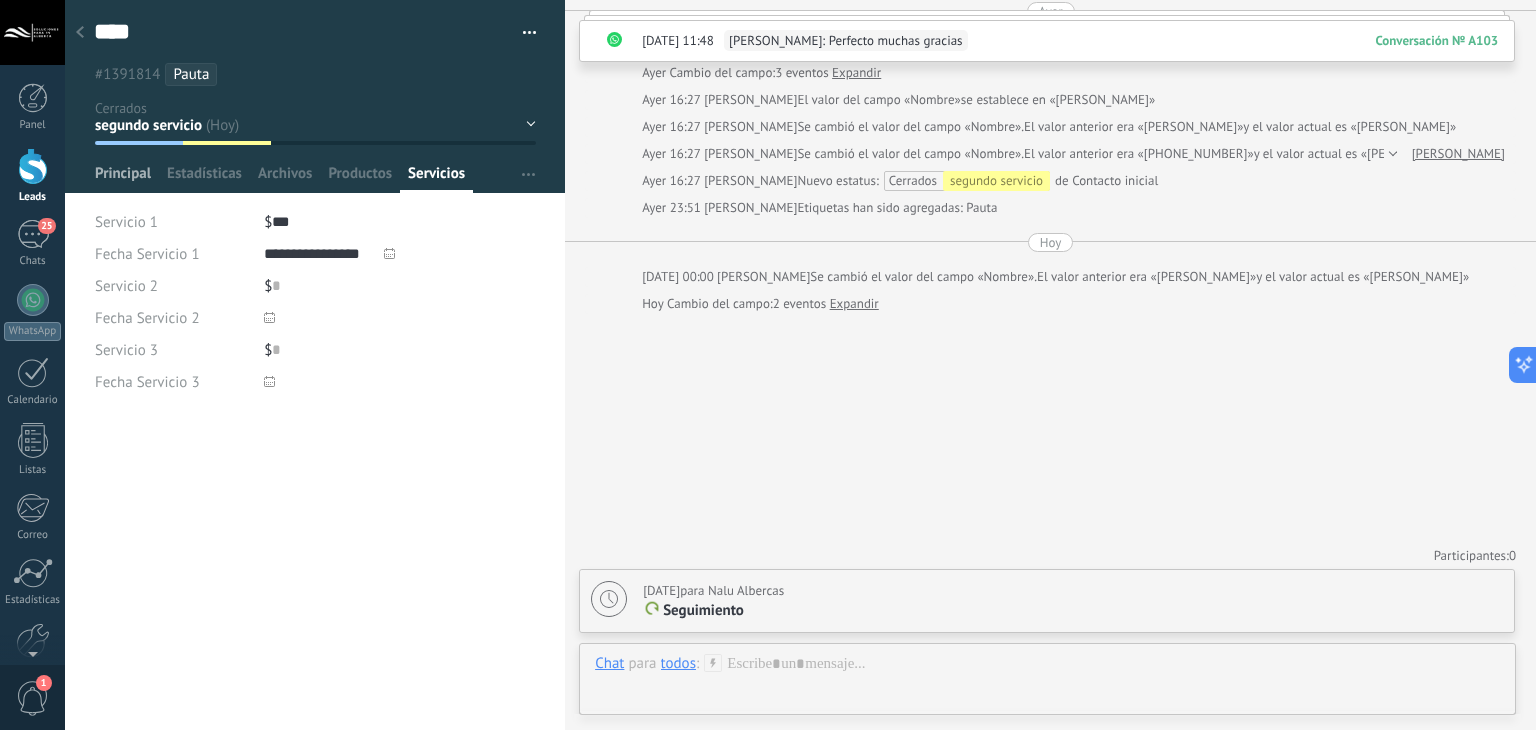 click on "Principal" at bounding box center (123, 178) 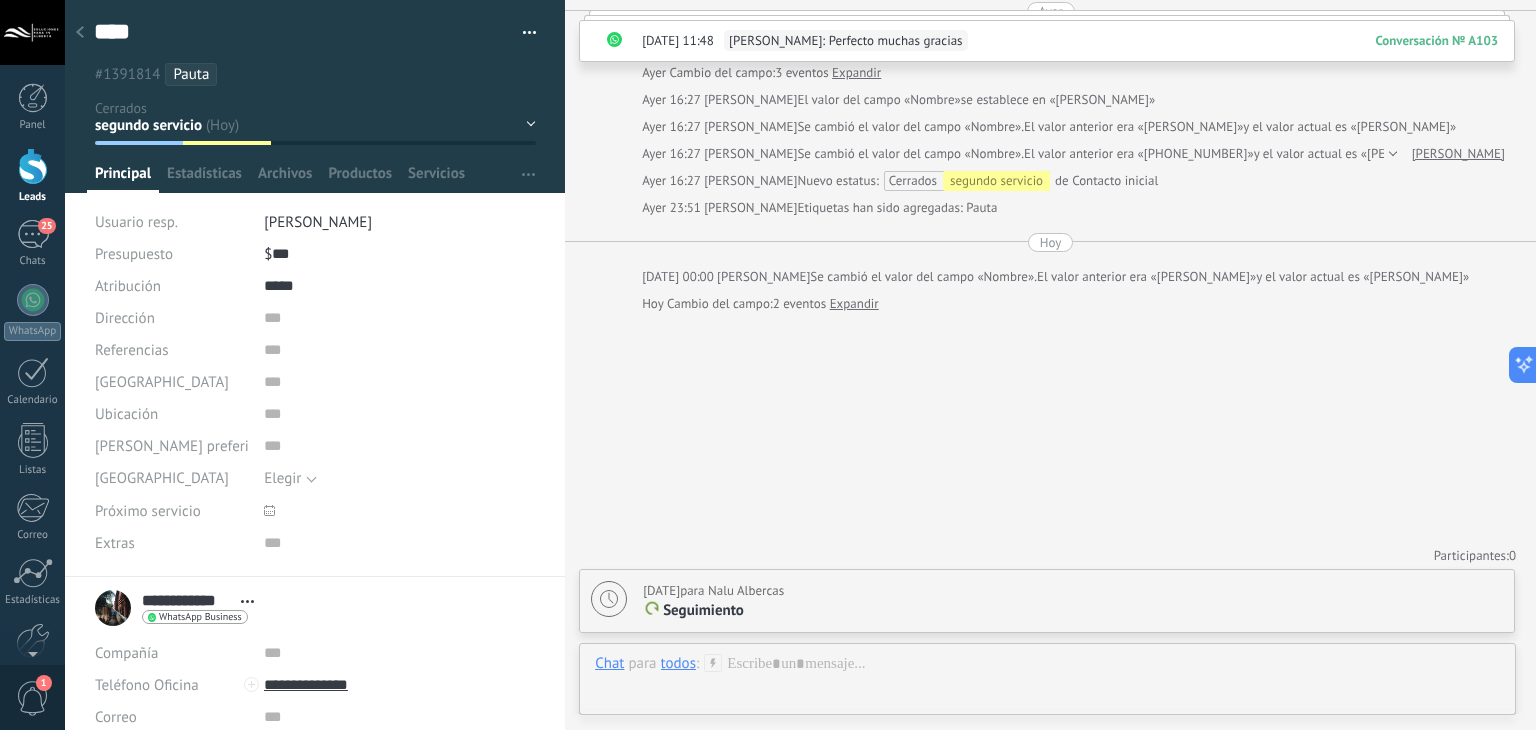 click at bounding box center (80, 33) 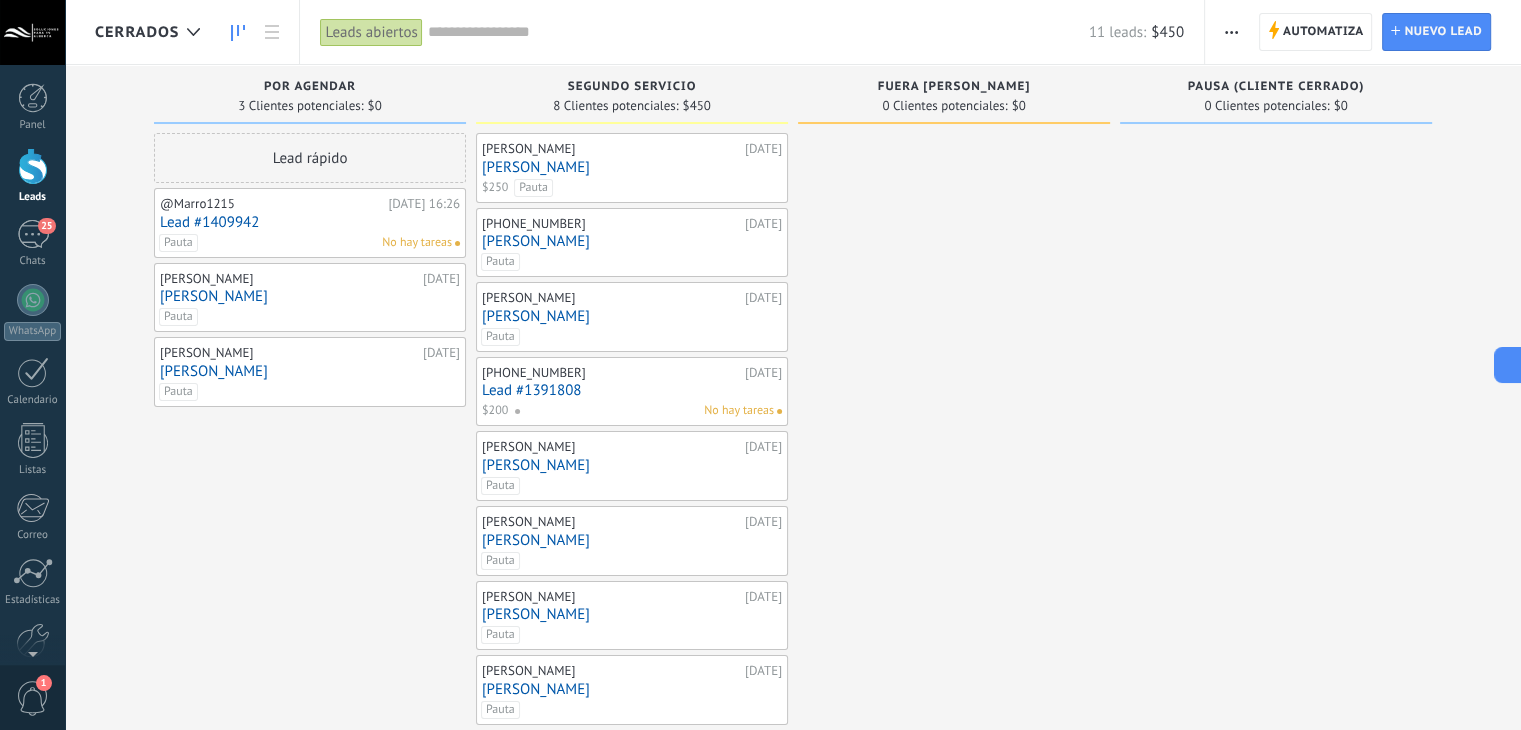 click on "[PERSON_NAME]" at bounding box center [632, 241] 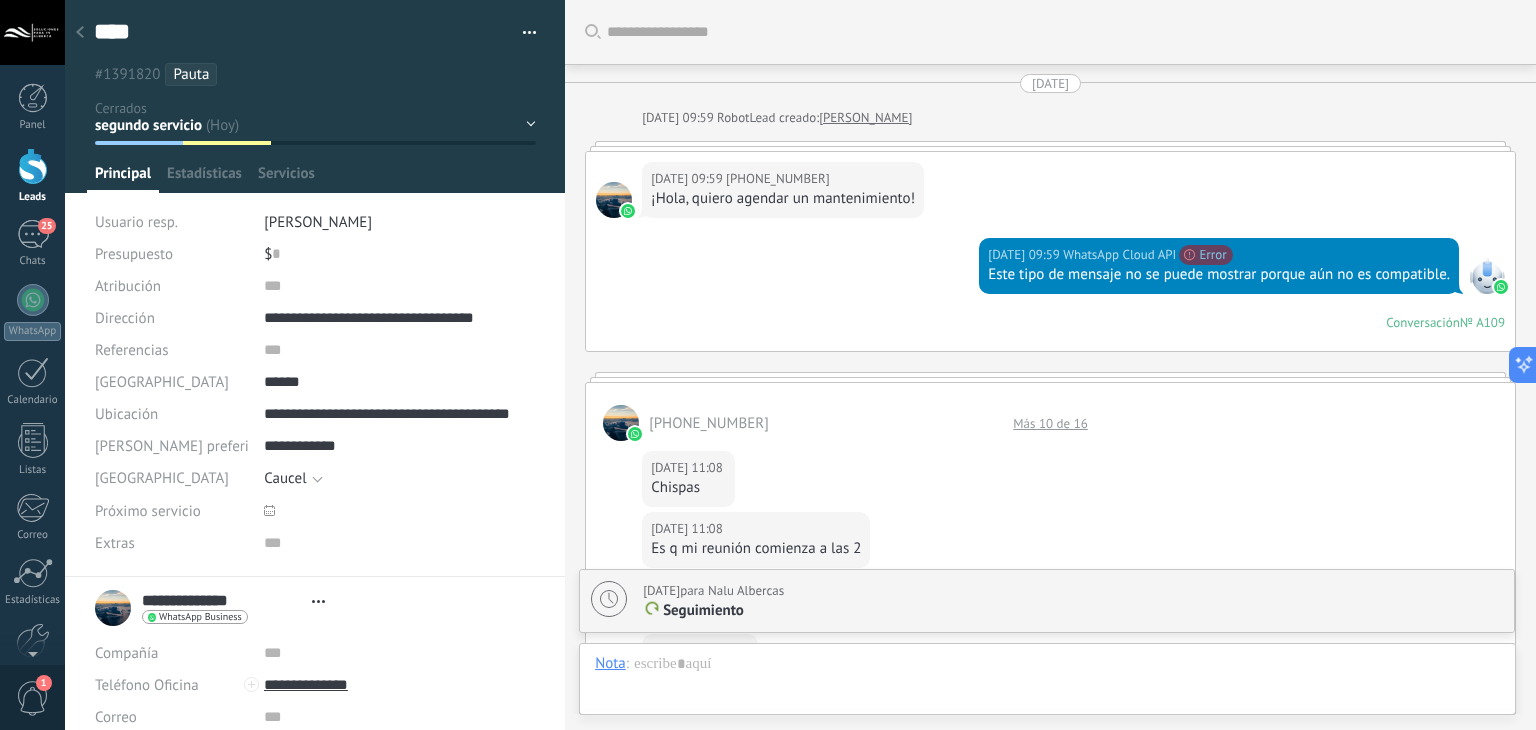 type on "****" 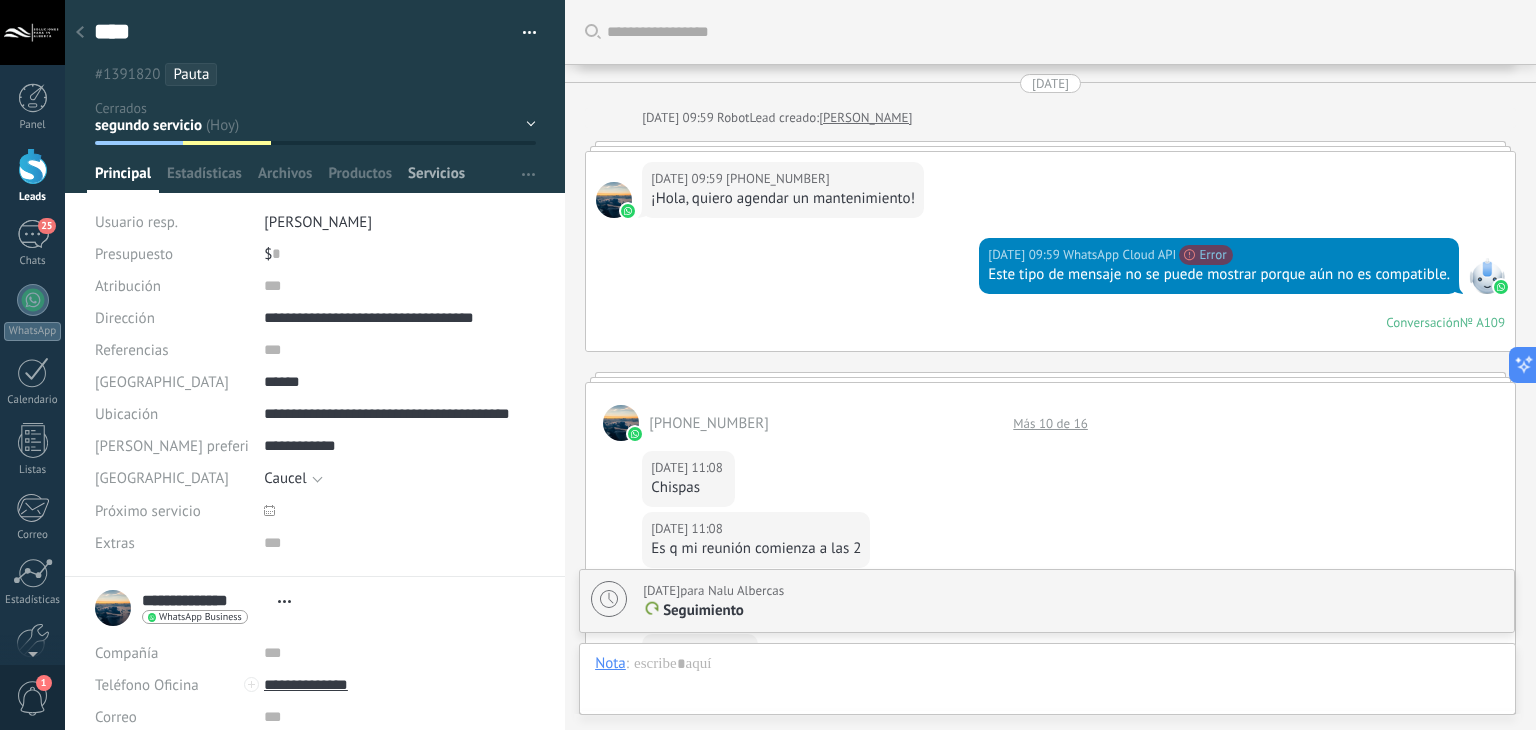 scroll, scrollTop: 29, scrollLeft: 0, axis: vertical 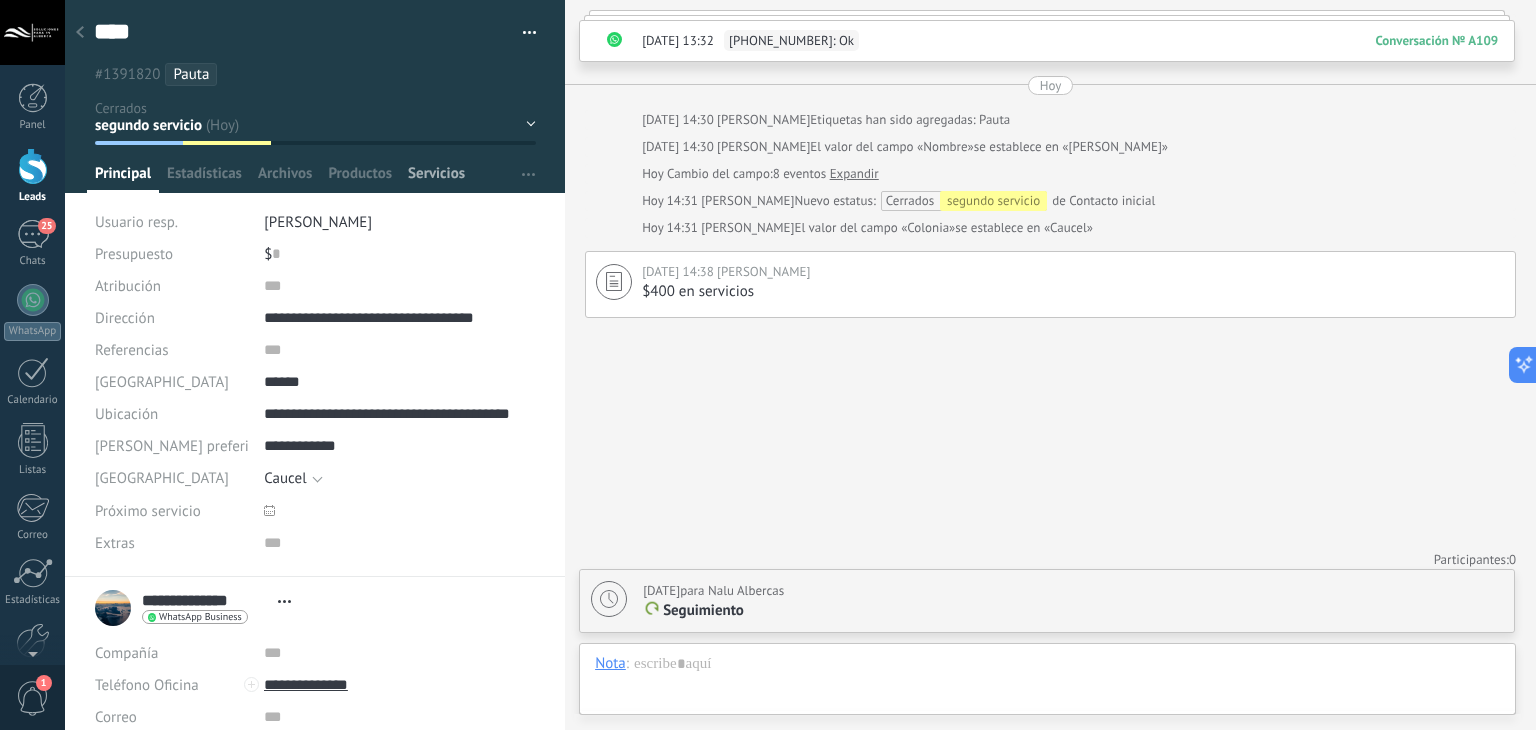 click on "Servicios" at bounding box center [436, 178] 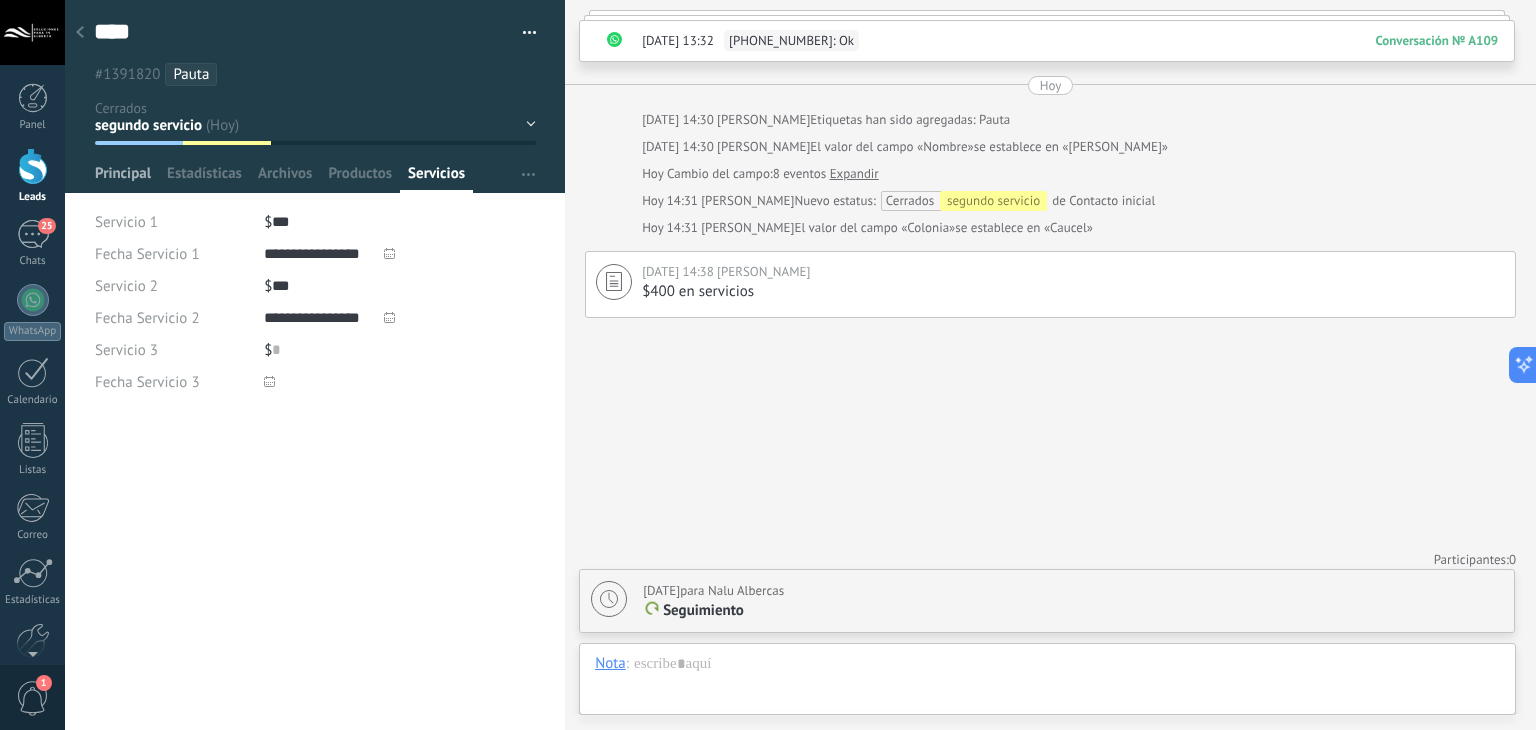 click on "Principal" at bounding box center (123, 178) 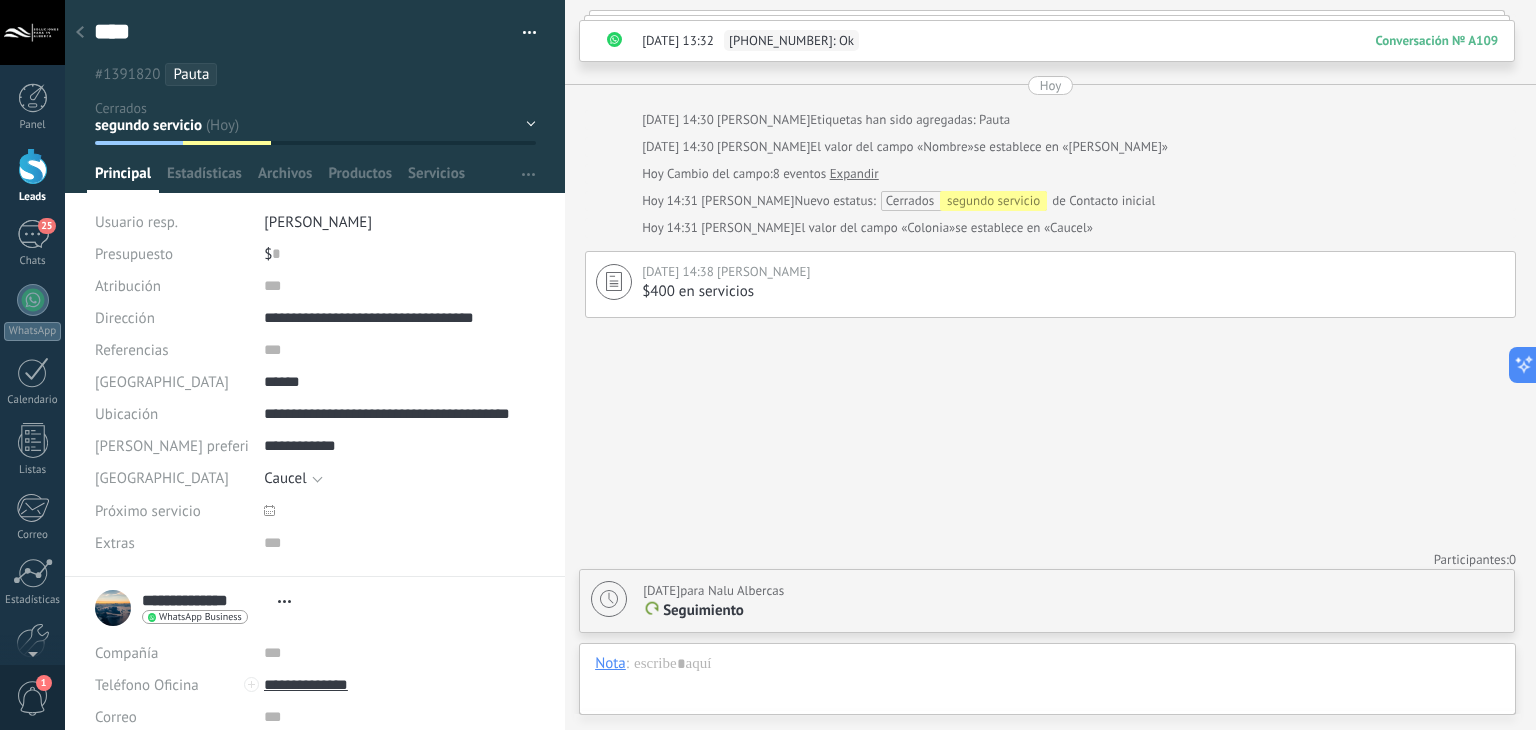 click on "$
0" at bounding box center [400, 254] 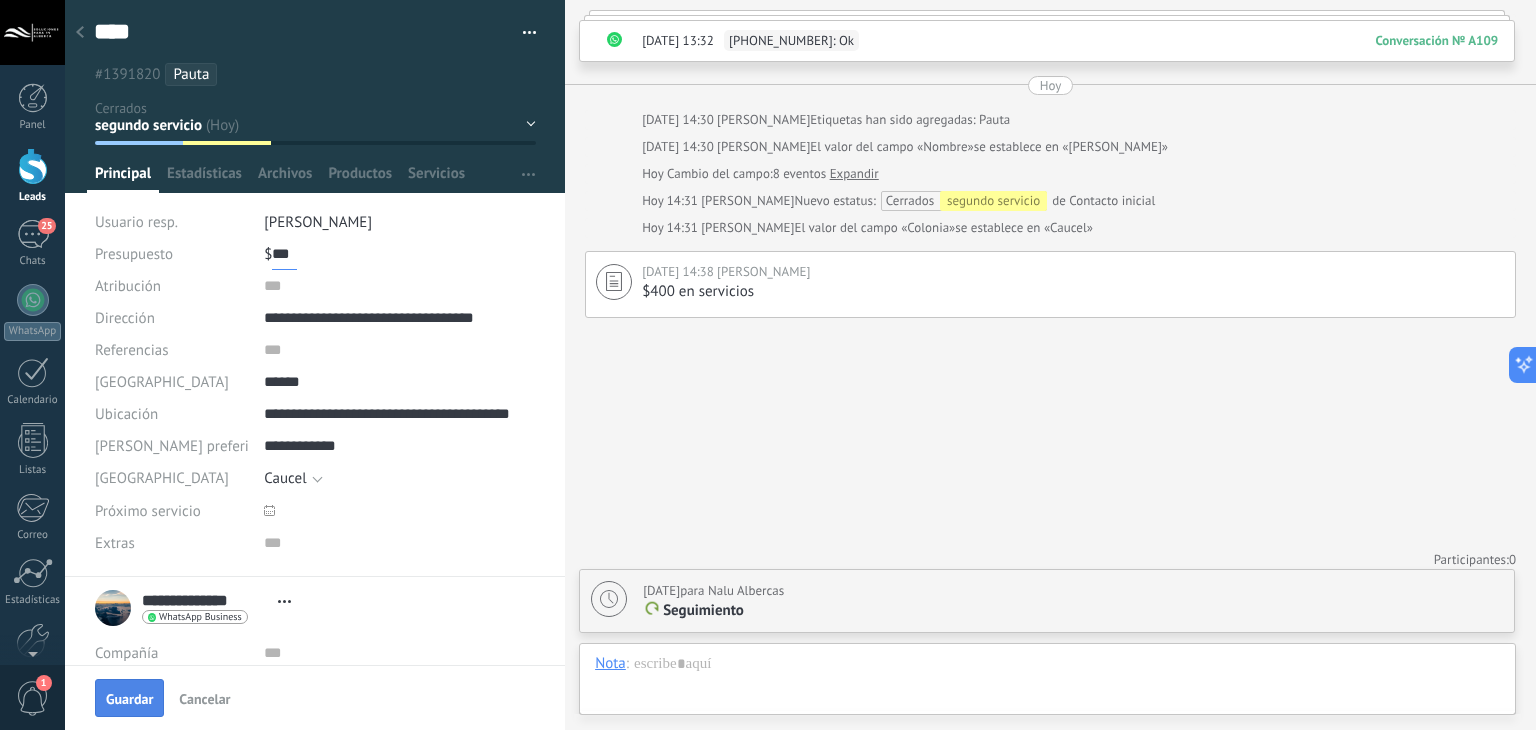 type on "***" 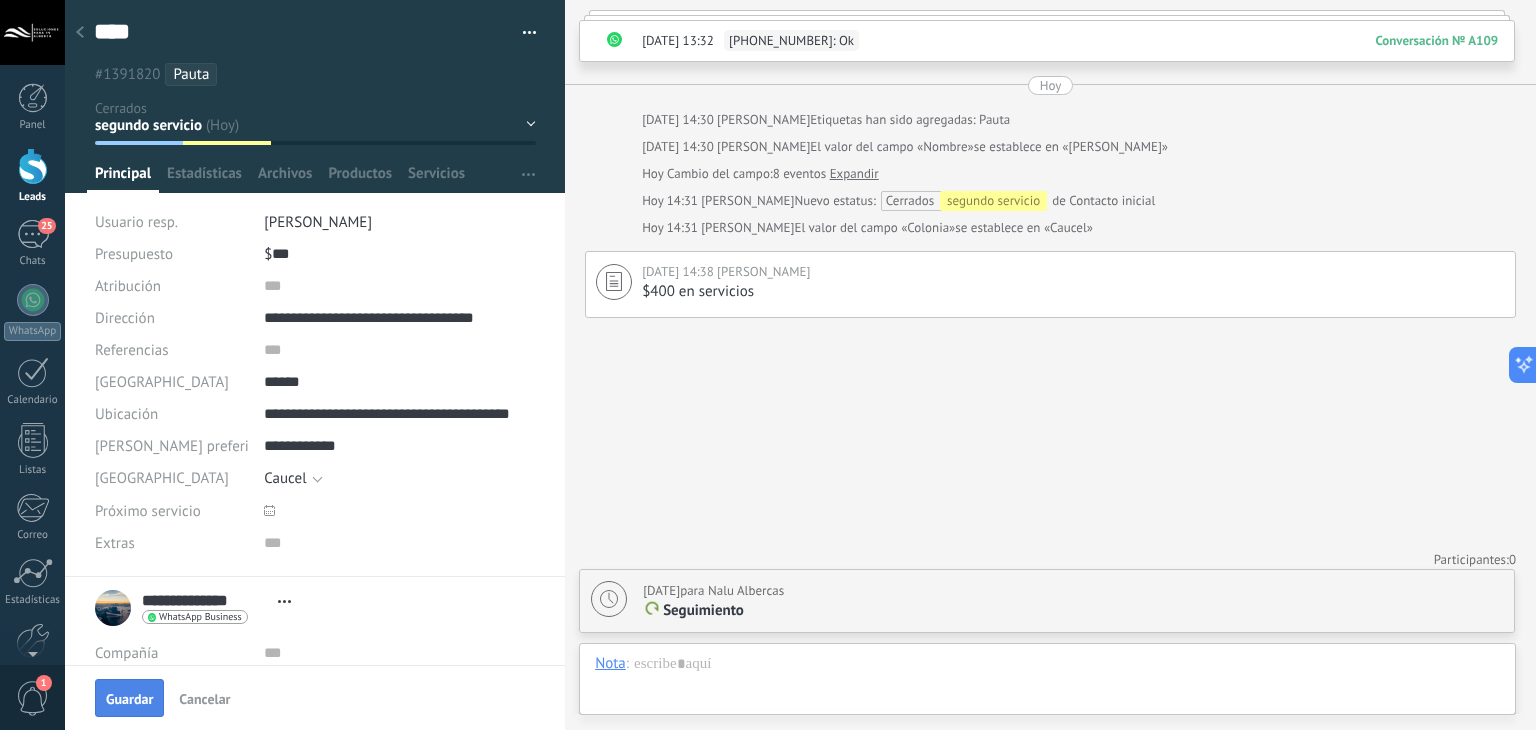 click on "Guardar" at bounding box center (129, 698) 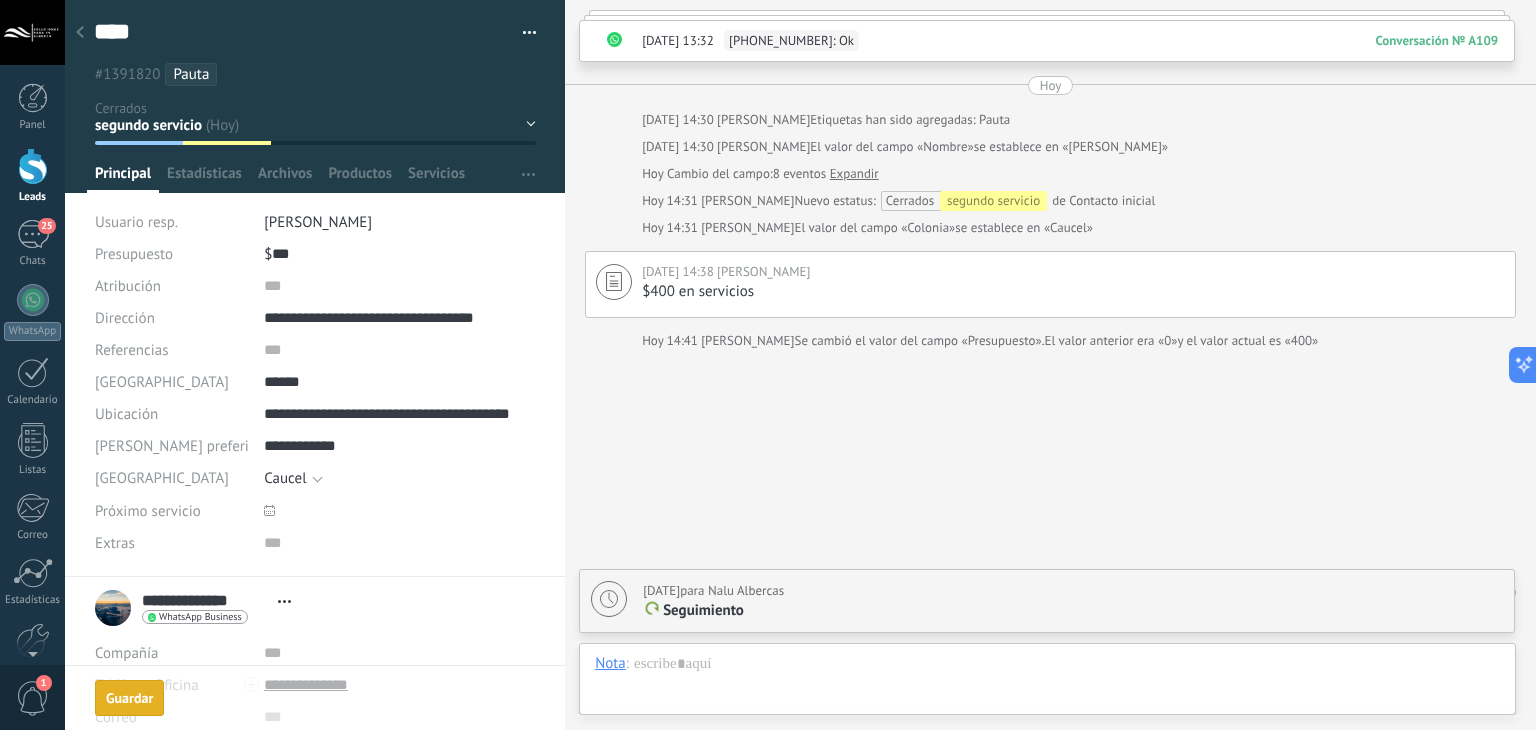 scroll, scrollTop: 3444, scrollLeft: 0, axis: vertical 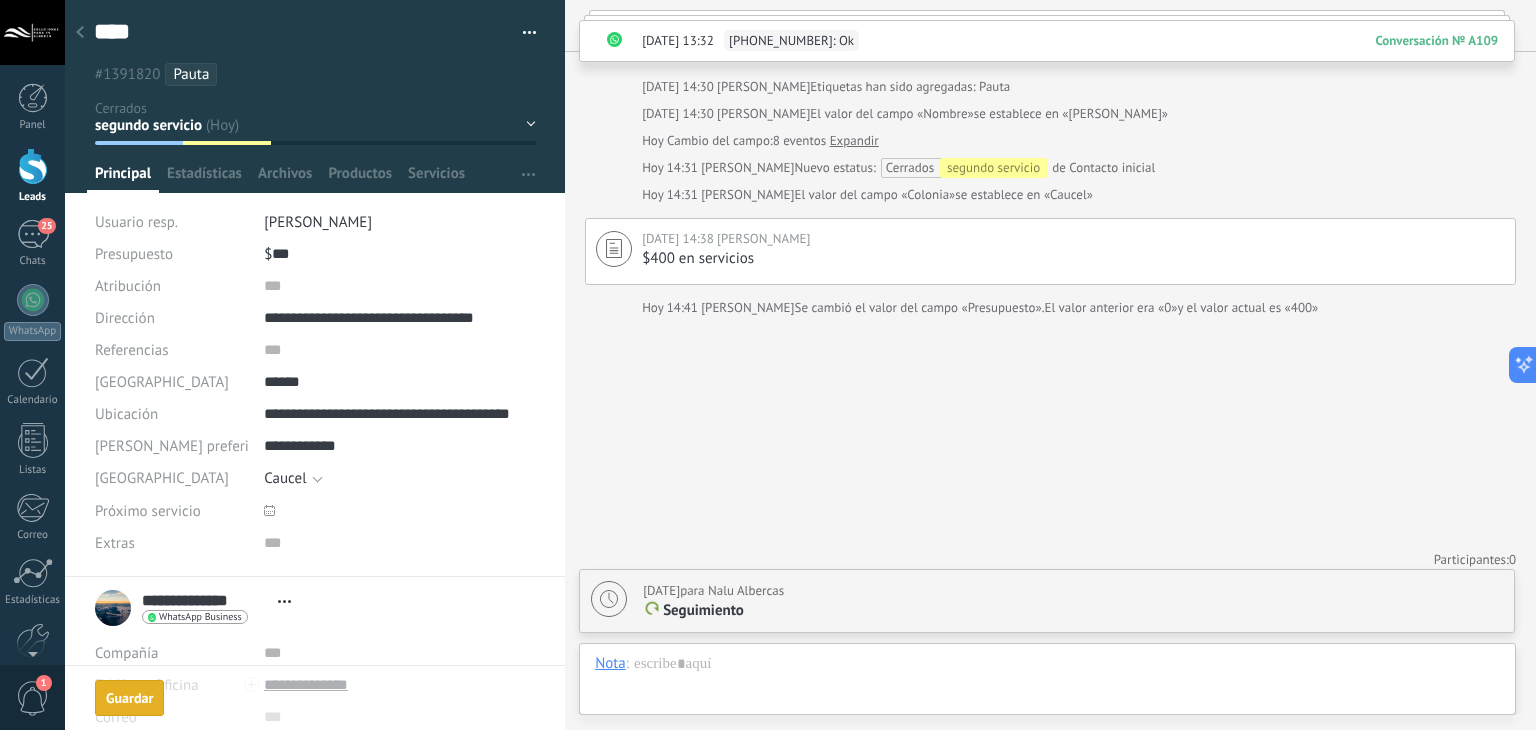 click at bounding box center (80, 33) 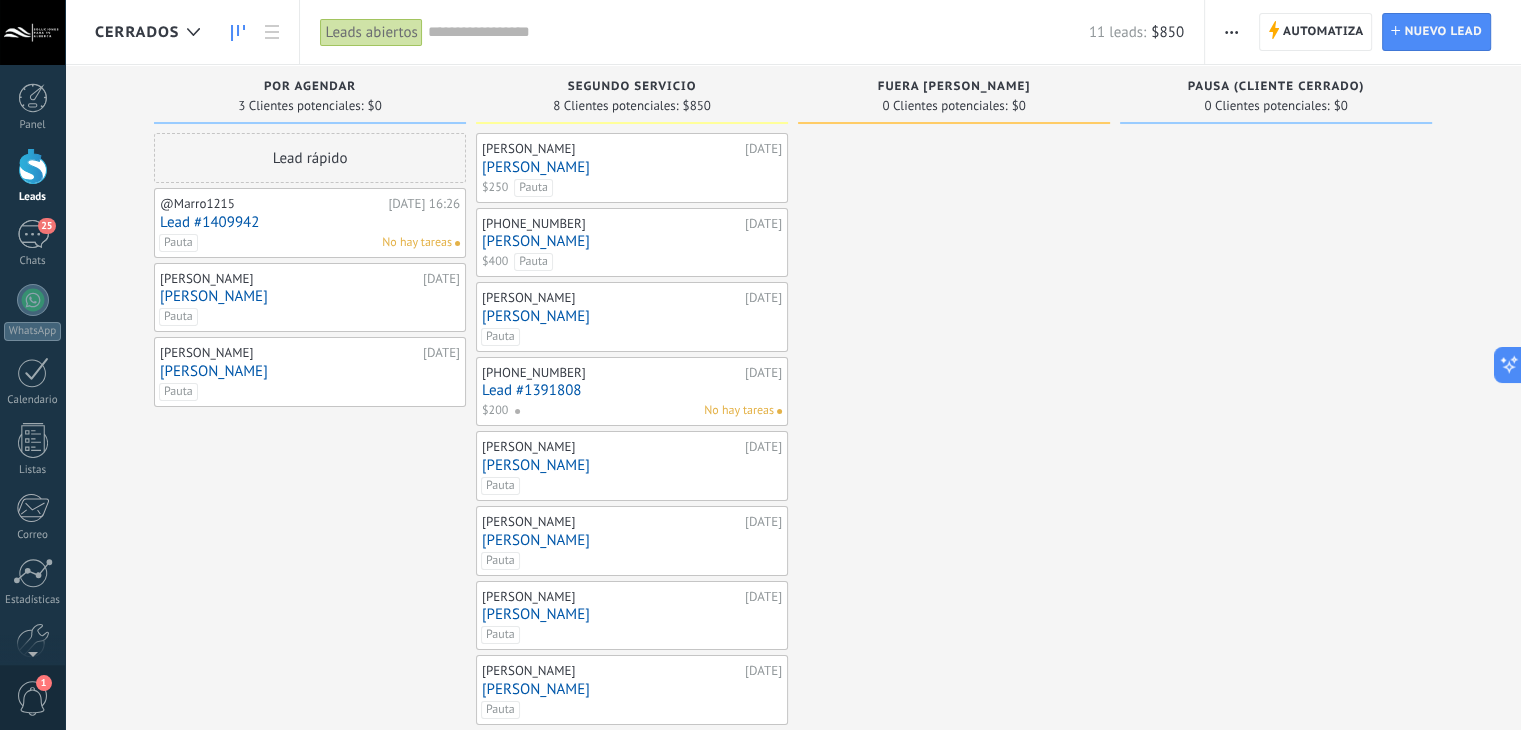 click on "[PERSON_NAME]" at bounding box center (632, 316) 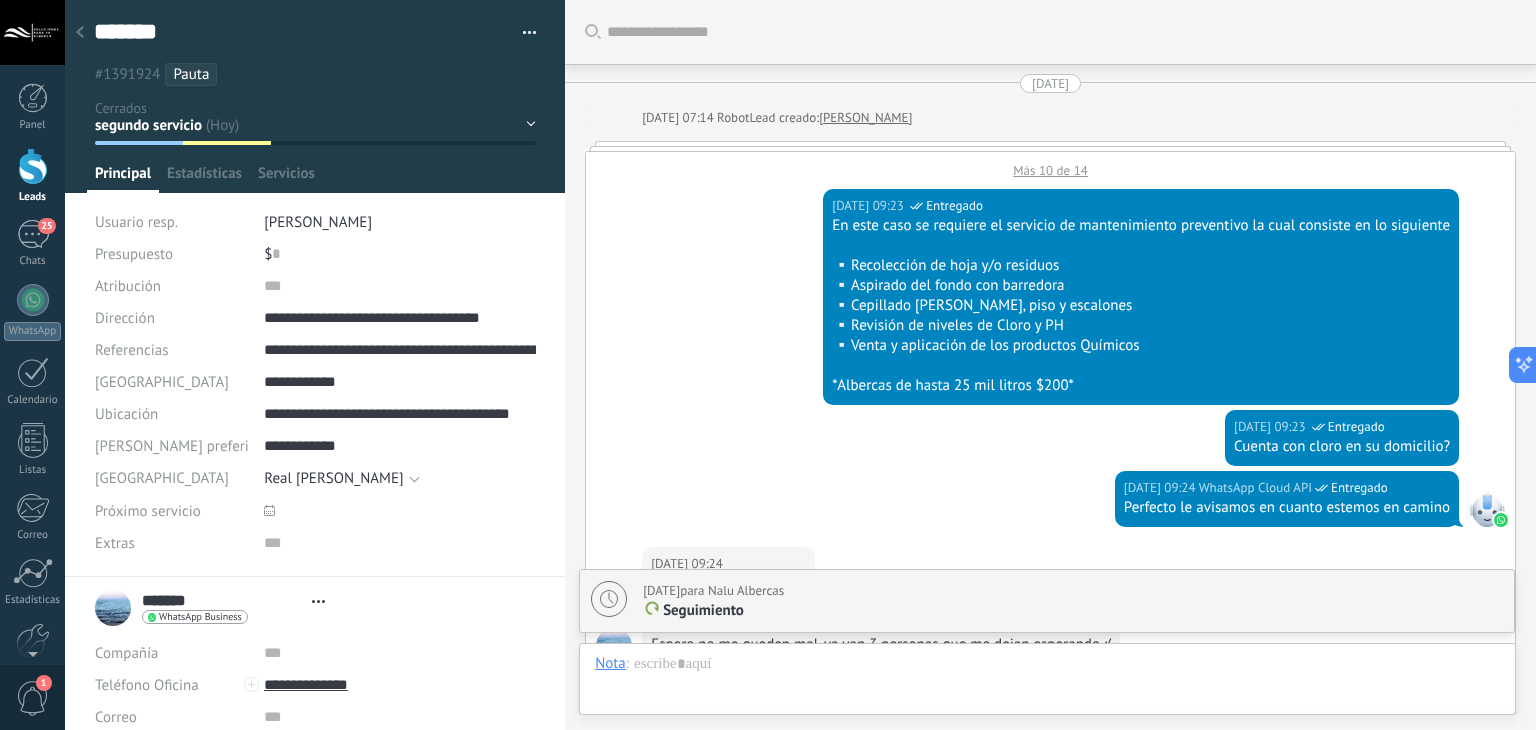 type on "*******" 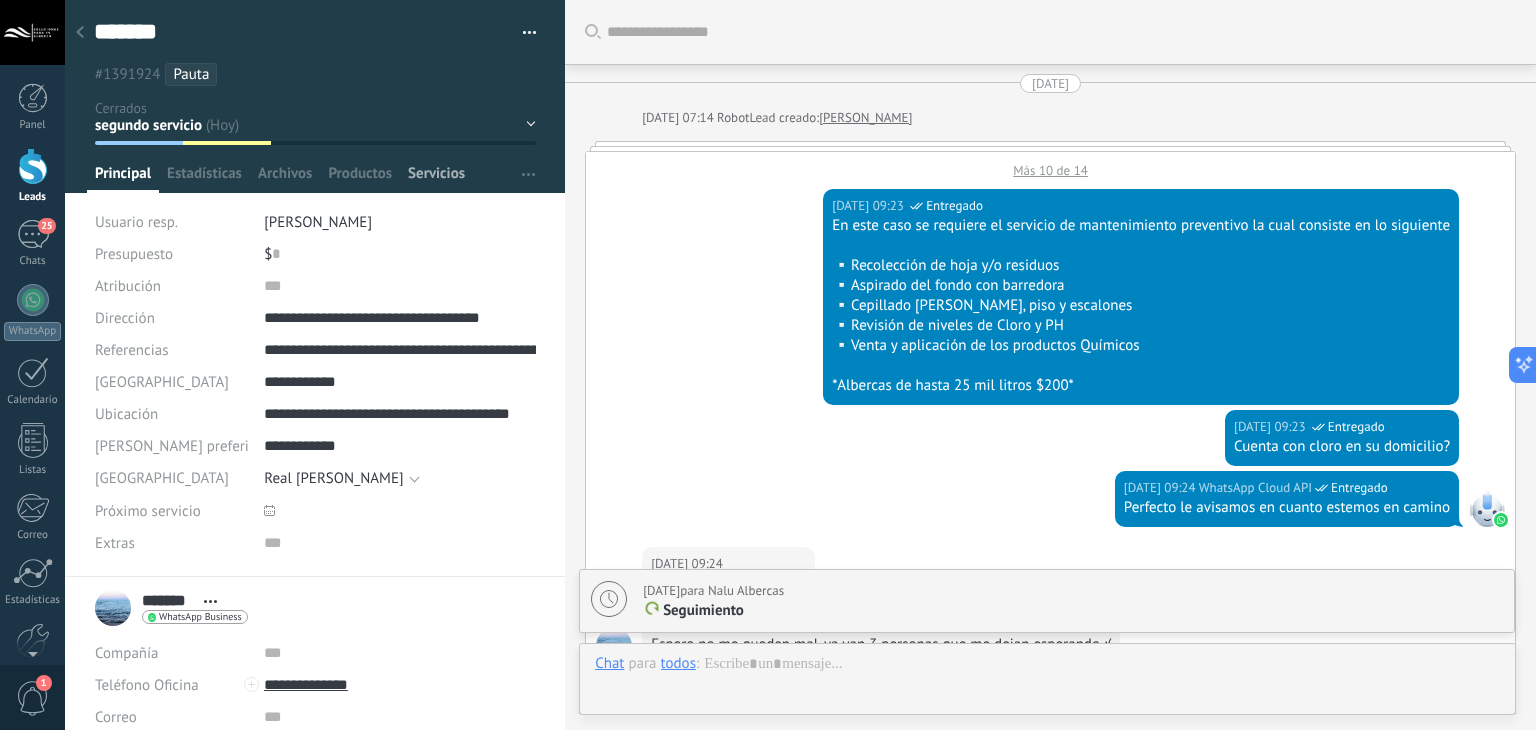 scroll, scrollTop: 29, scrollLeft: 0, axis: vertical 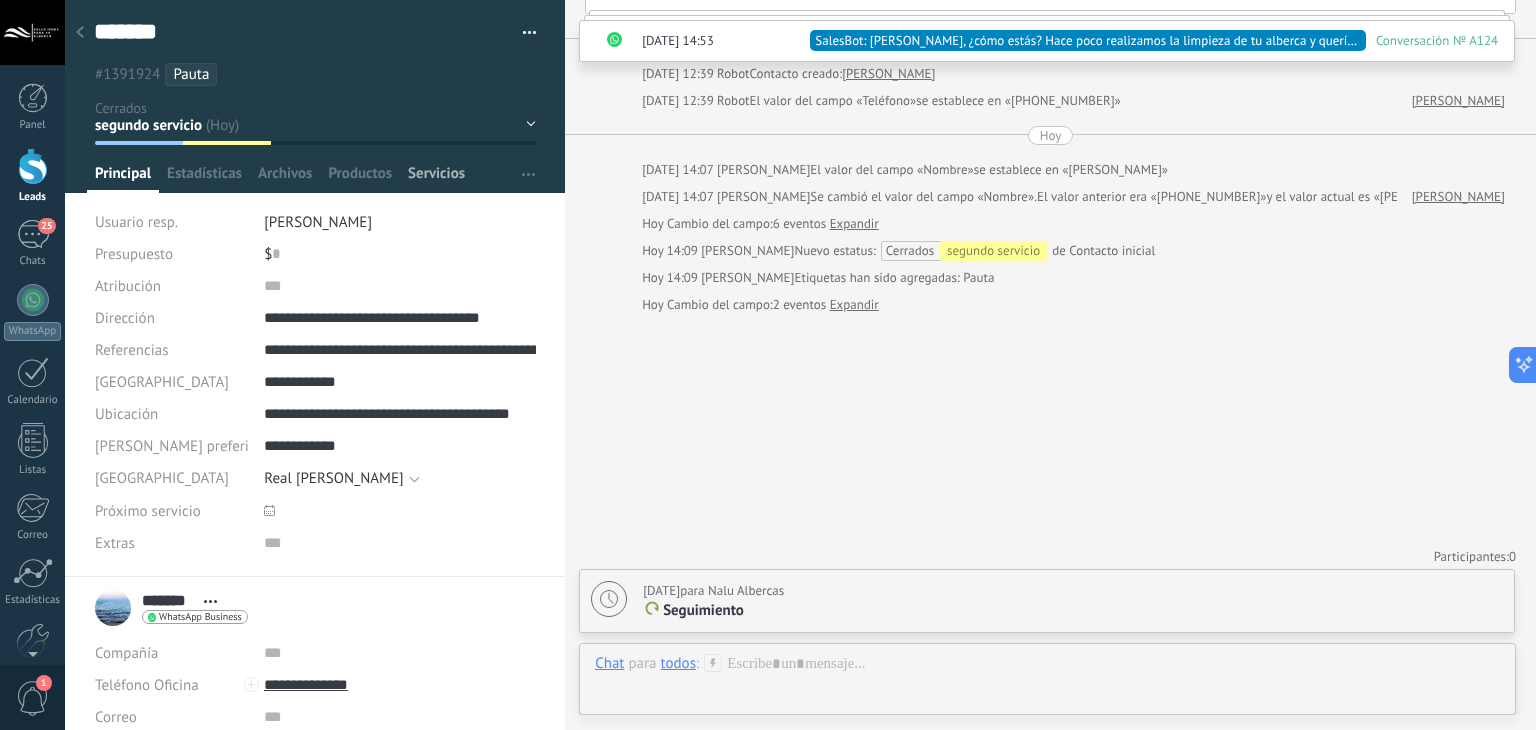 click on "Servicios" at bounding box center (436, 178) 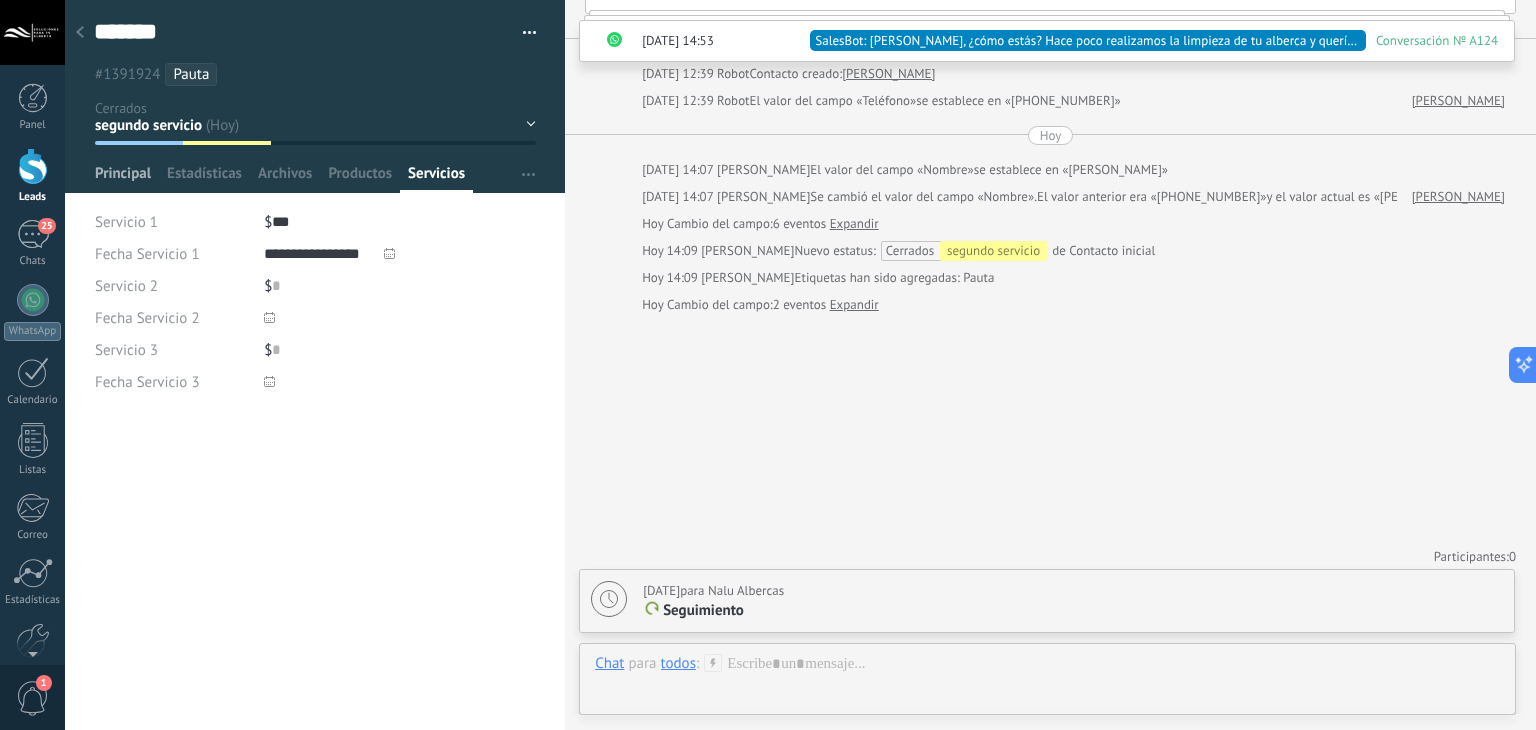 click on "Principal" at bounding box center [123, 178] 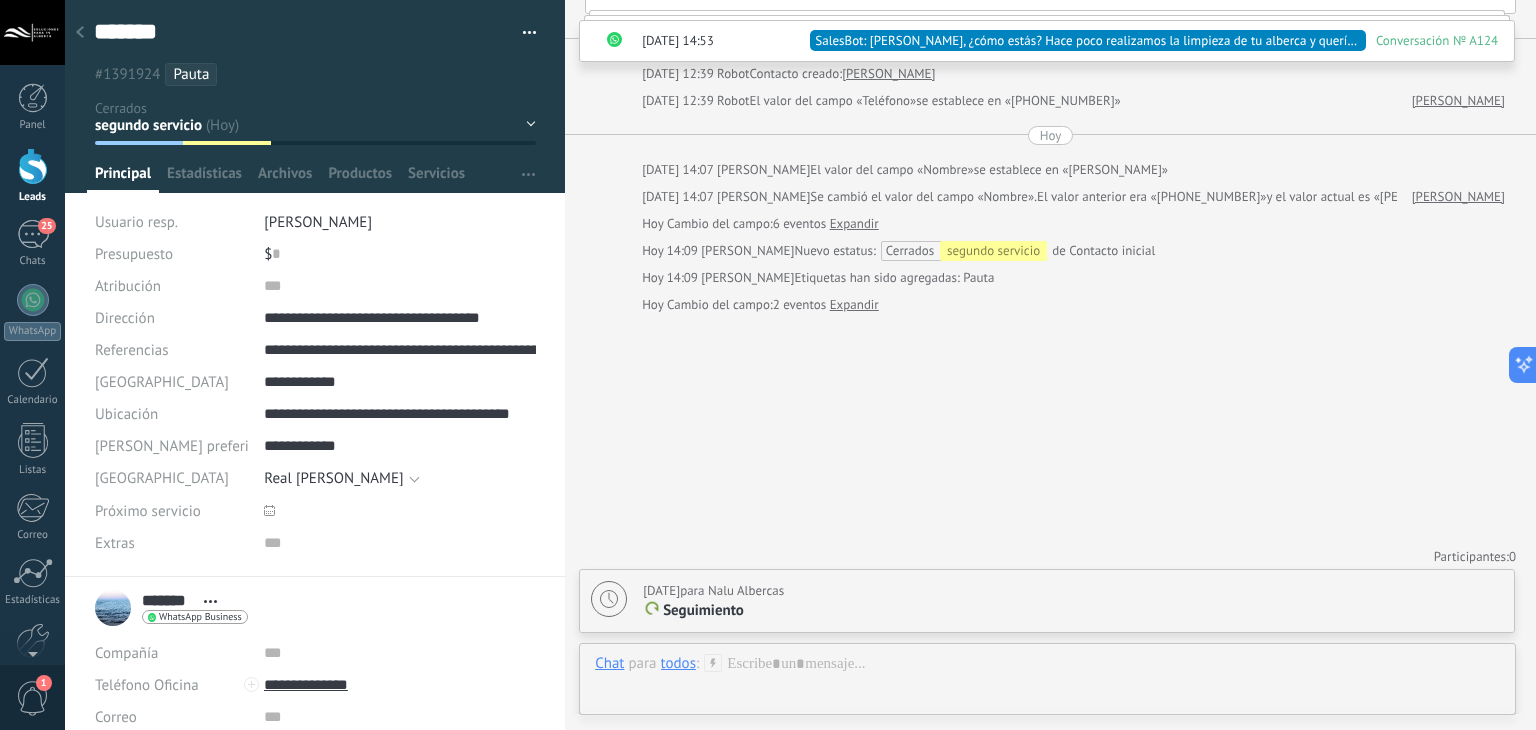 click on "$
0" at bounding box center [400, 254] 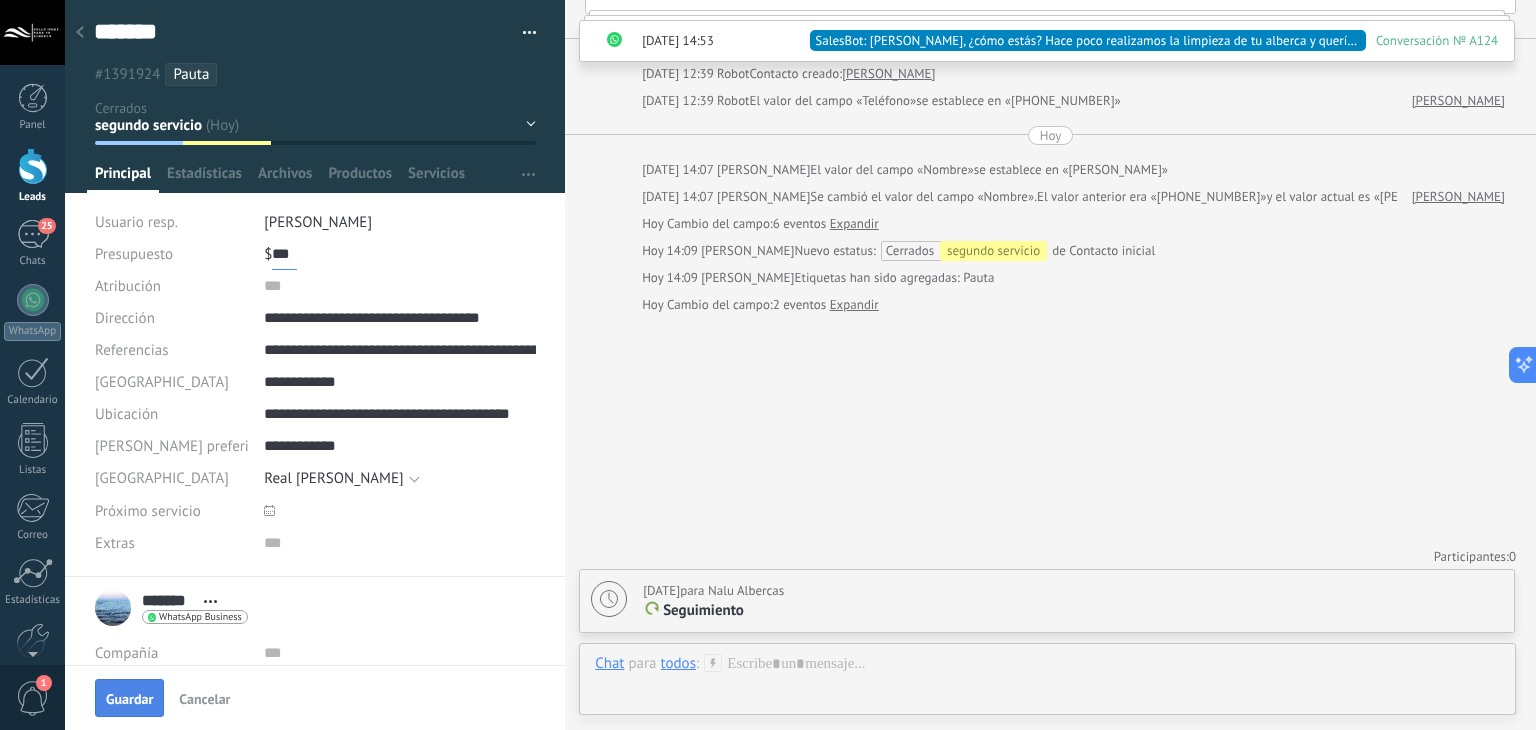type on "***" 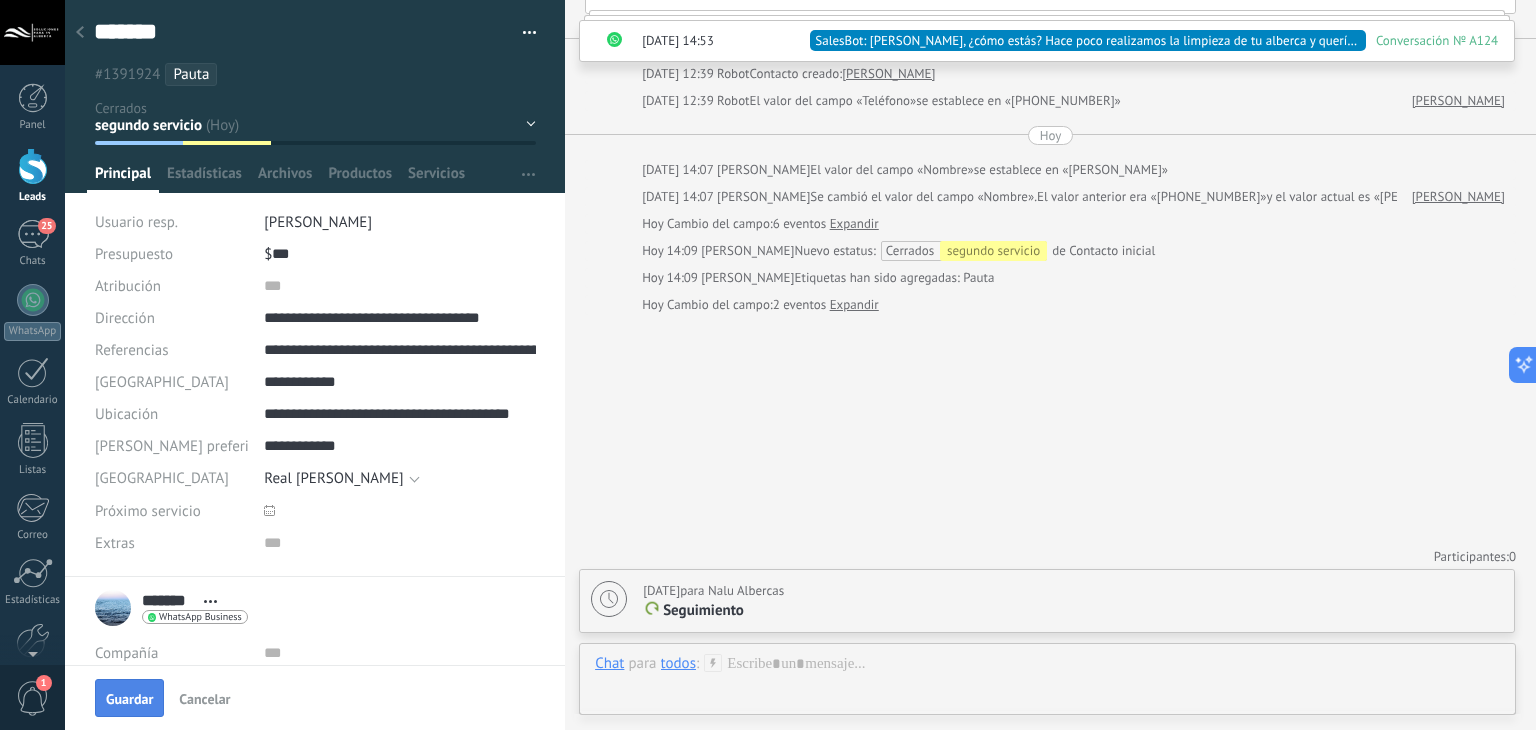 click on "Guardar" at bounding box center [129, 698] 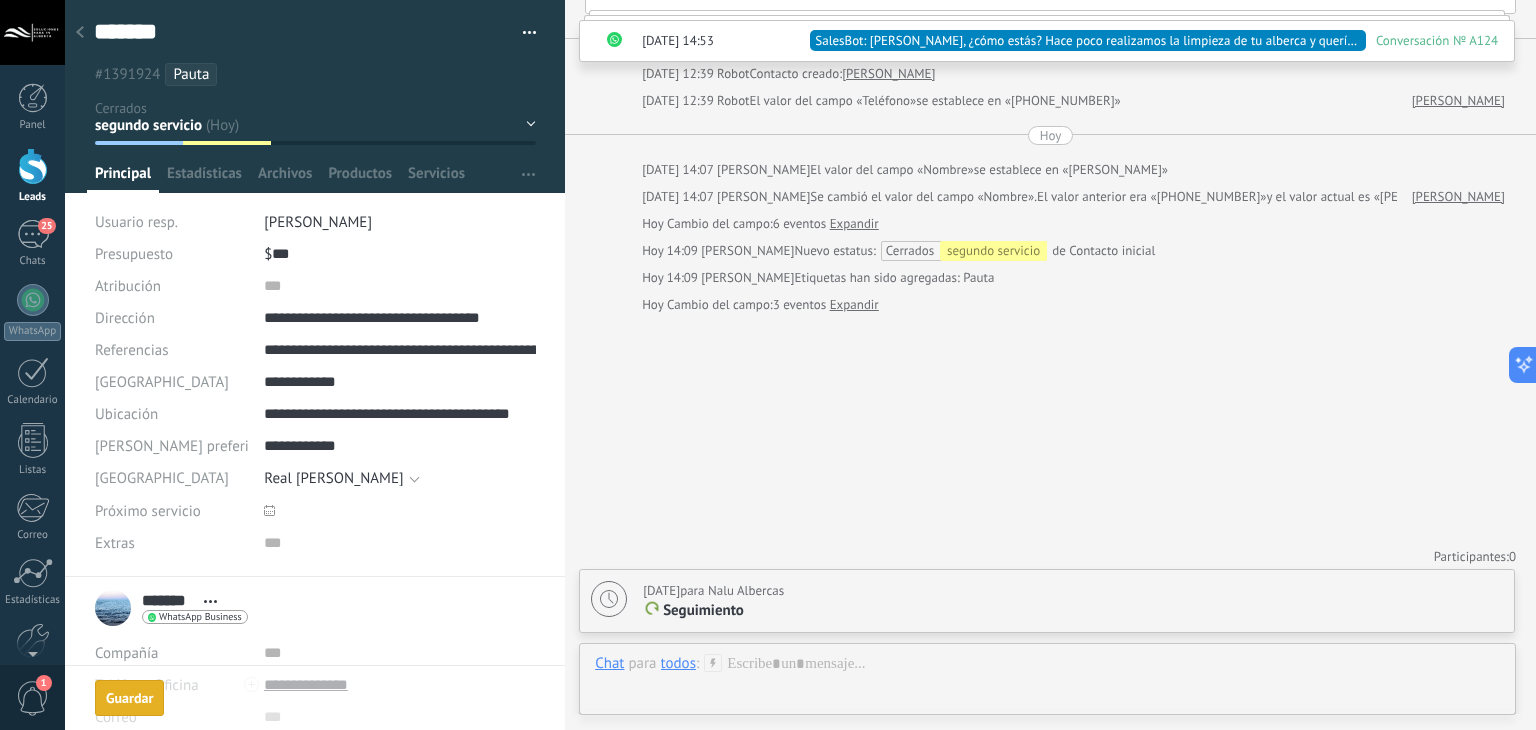 click at bounding box center (80, 33) 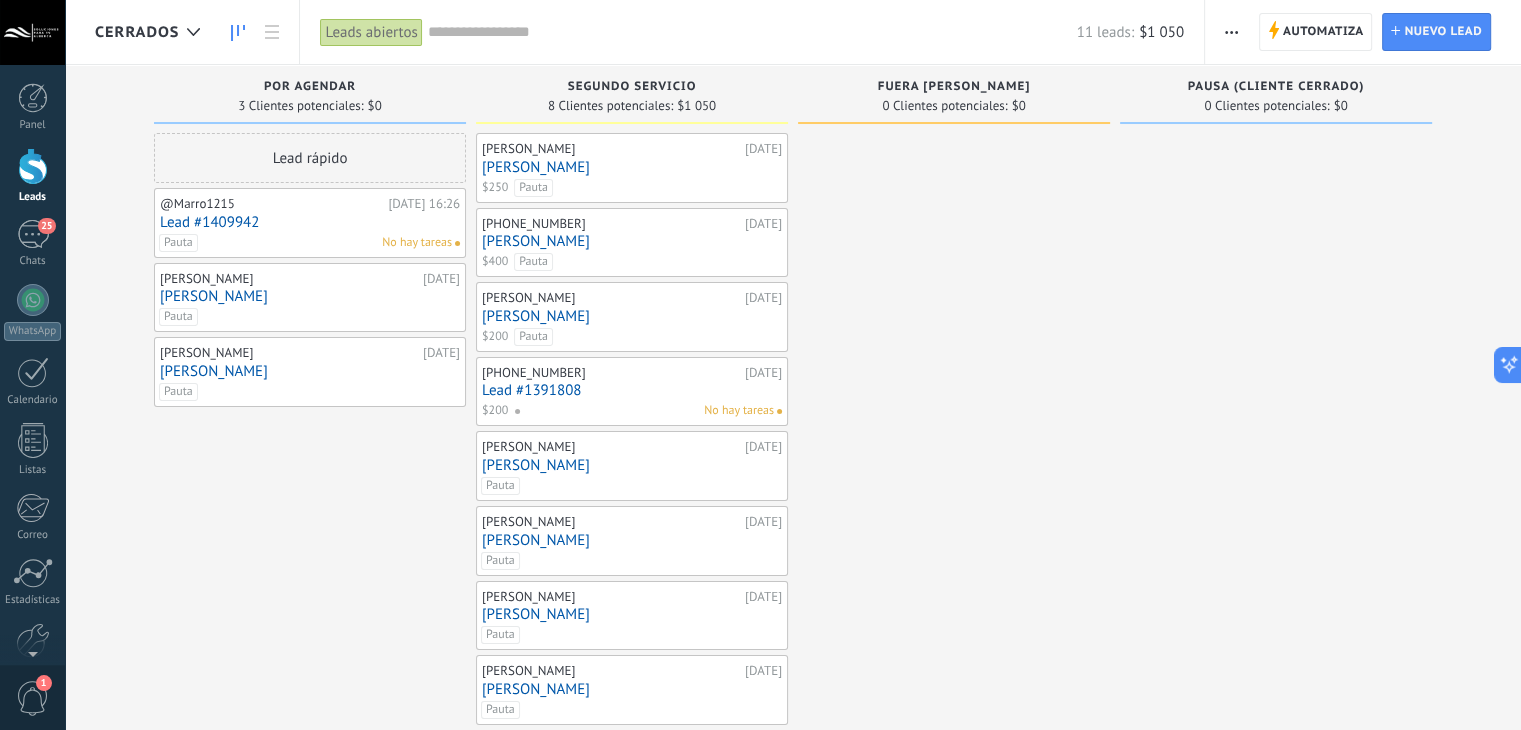 click on "Lead #1391808" at bounding box center [632, 390] 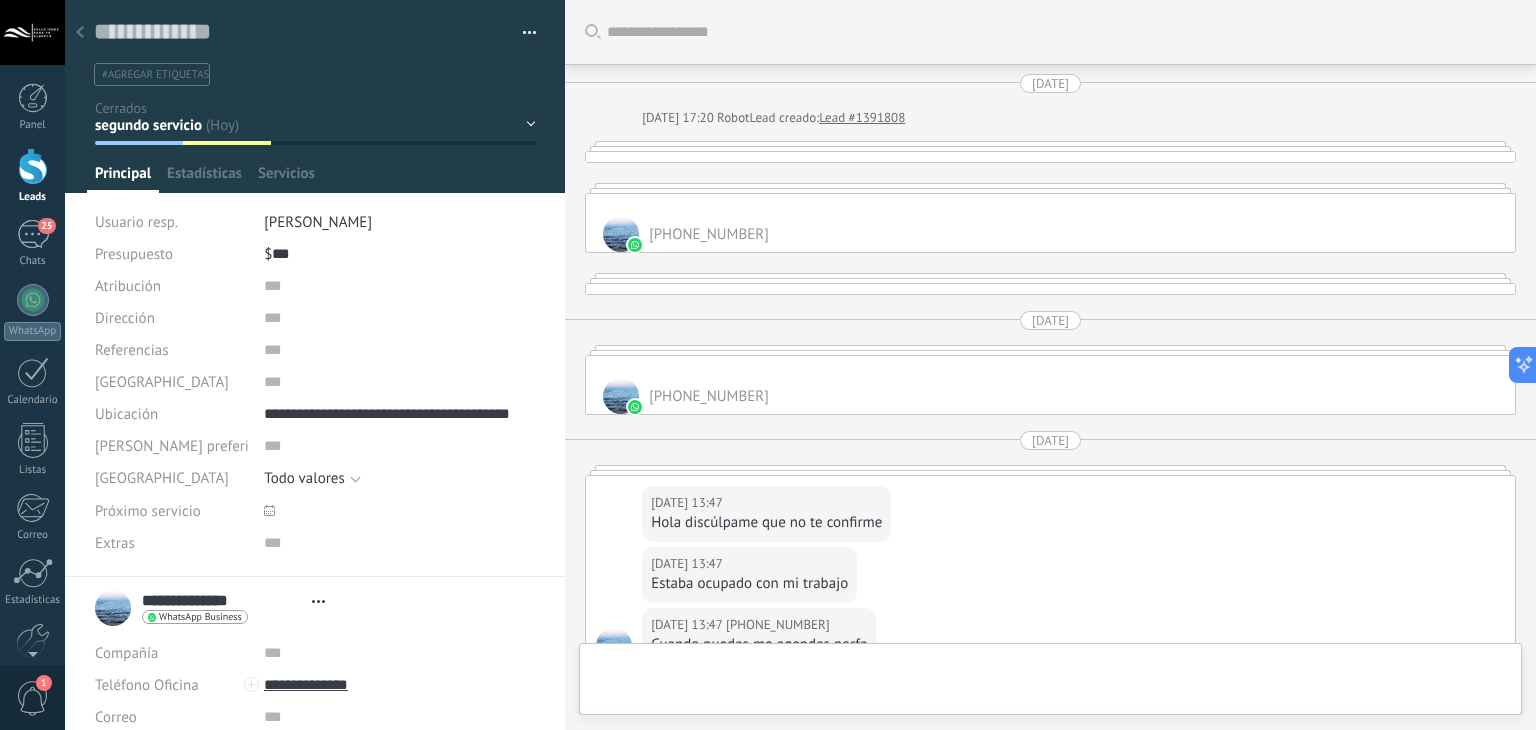 type on "**********" 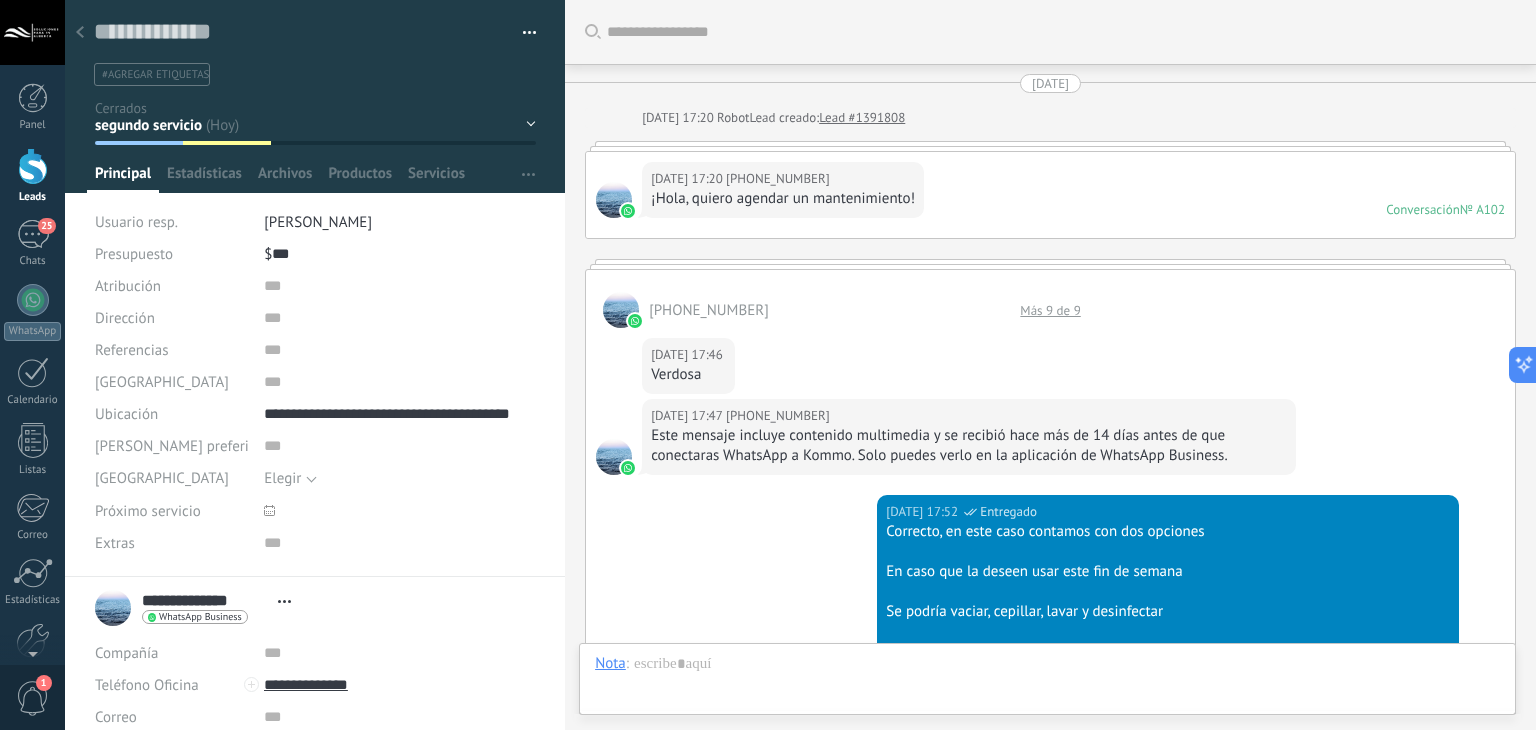 click on "Archivos" at bounding box center [285, 178] 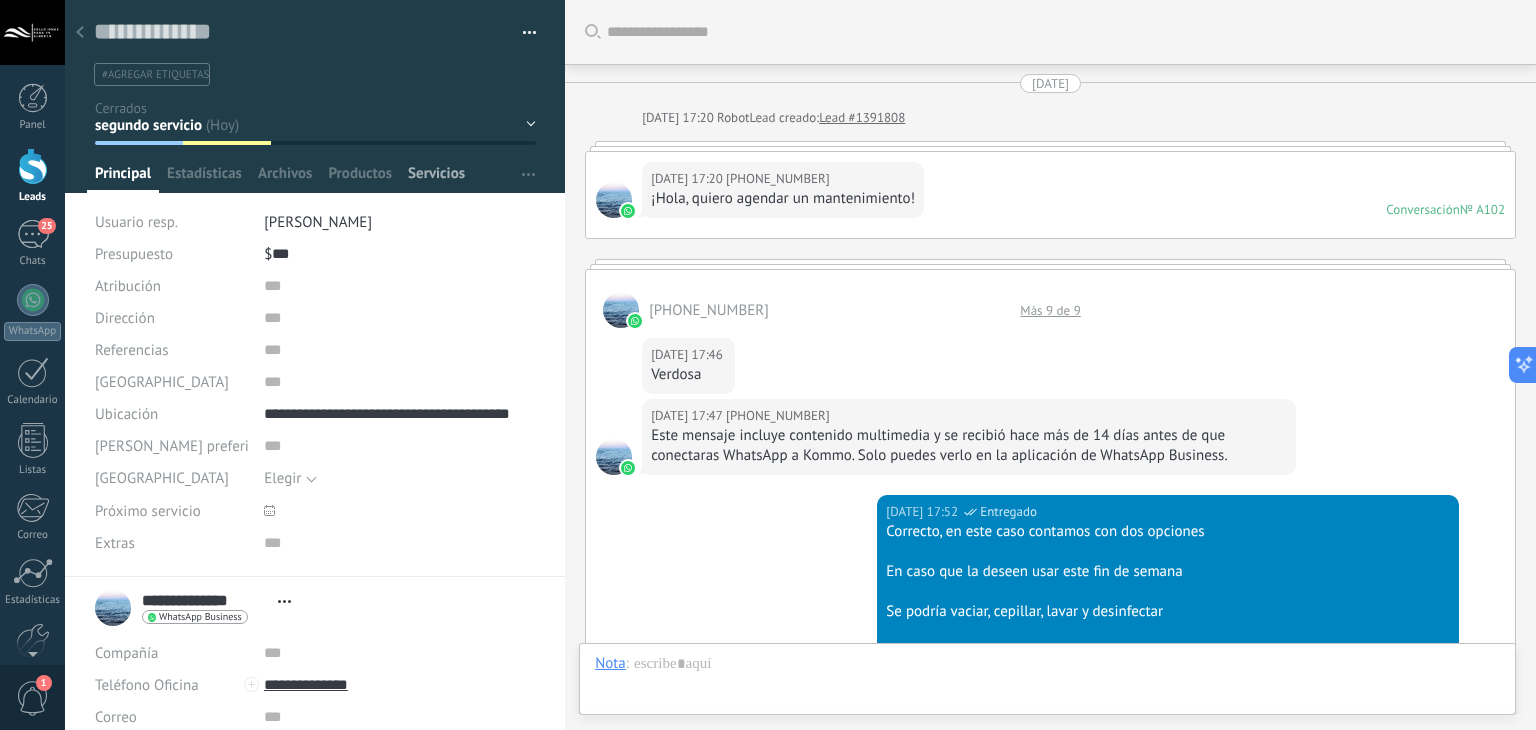 scroll, scrollTop: 29, scrollLeft: 0, axis: vertical 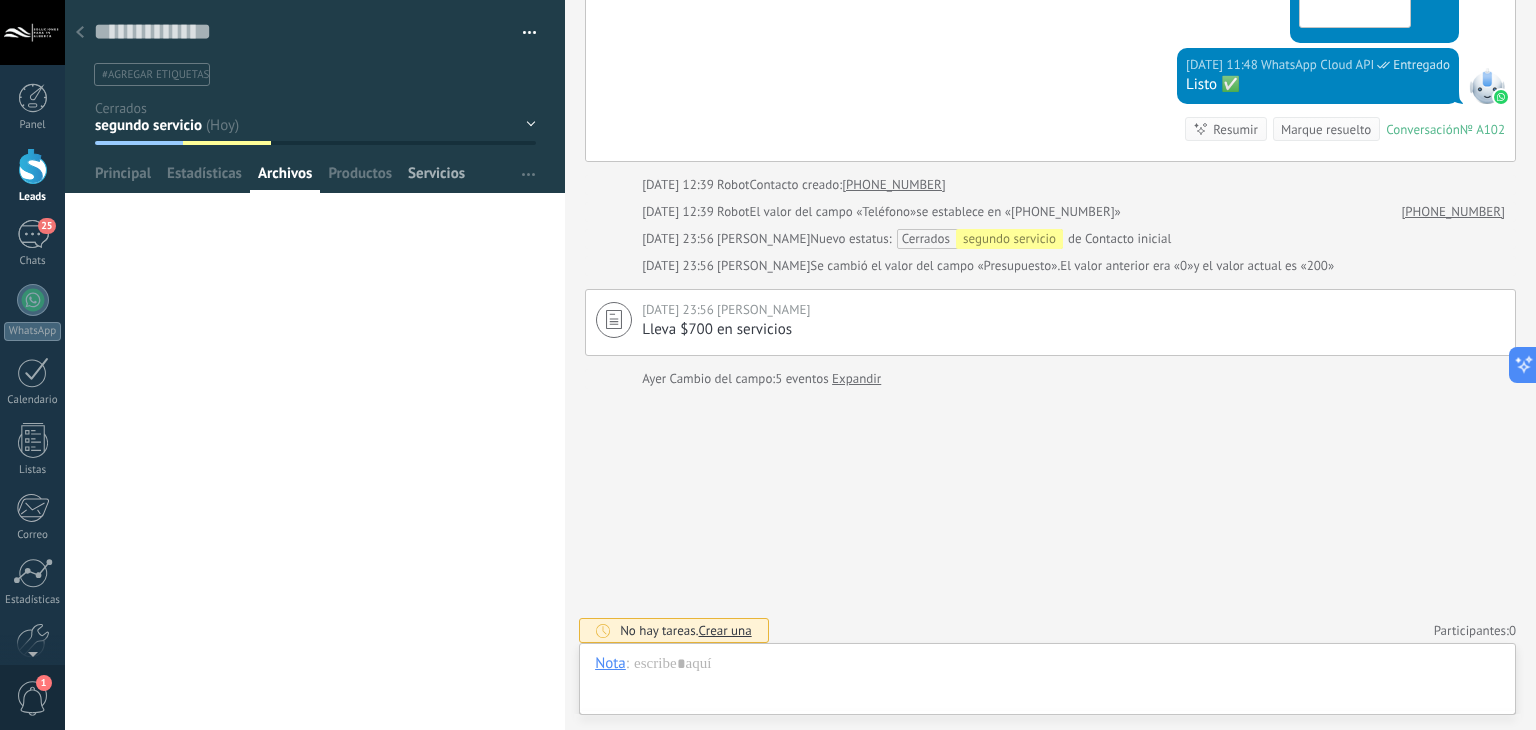 click on "Servicios" at bounding box center (436, 178) 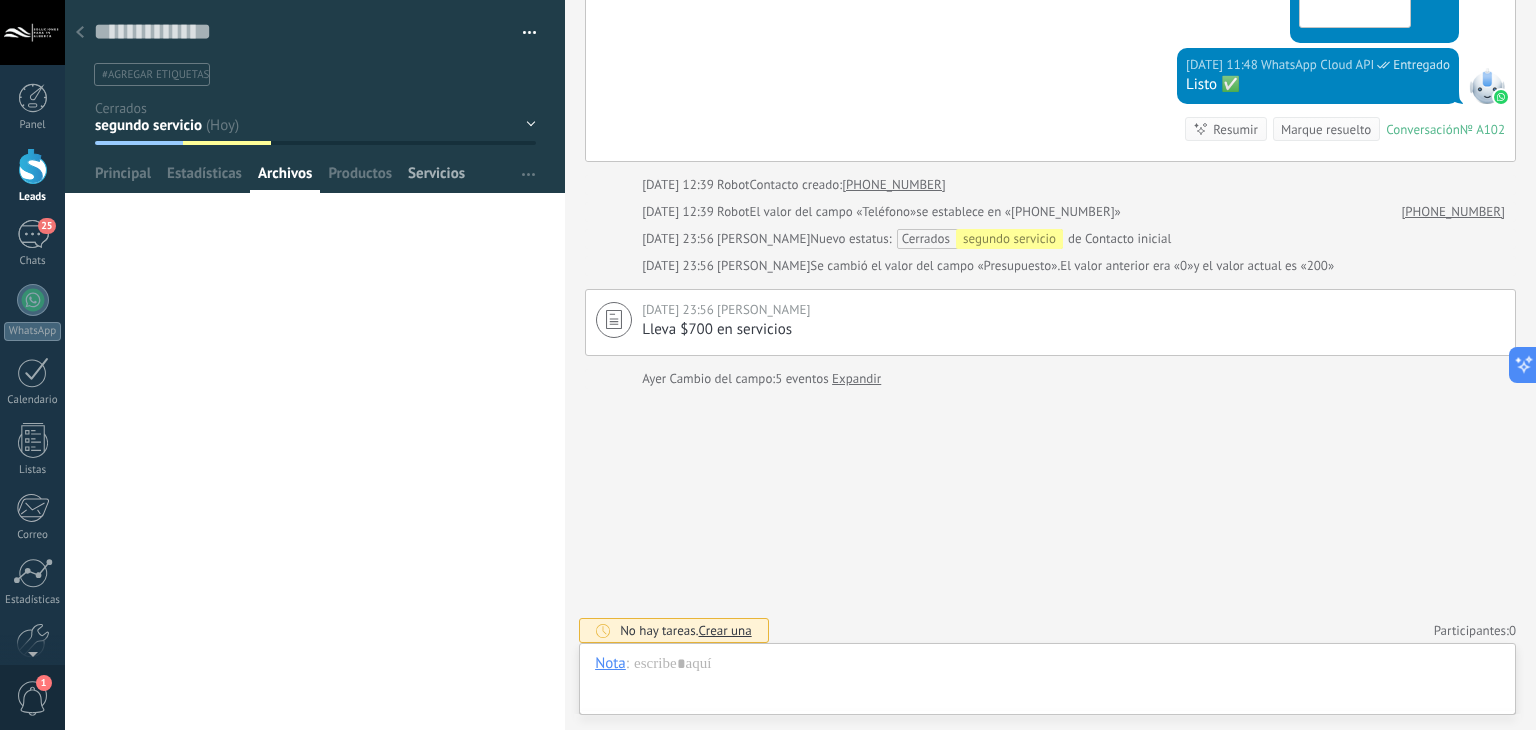 scroll, scrollTop: 4376, scrollLeft: 0, axis: vertical 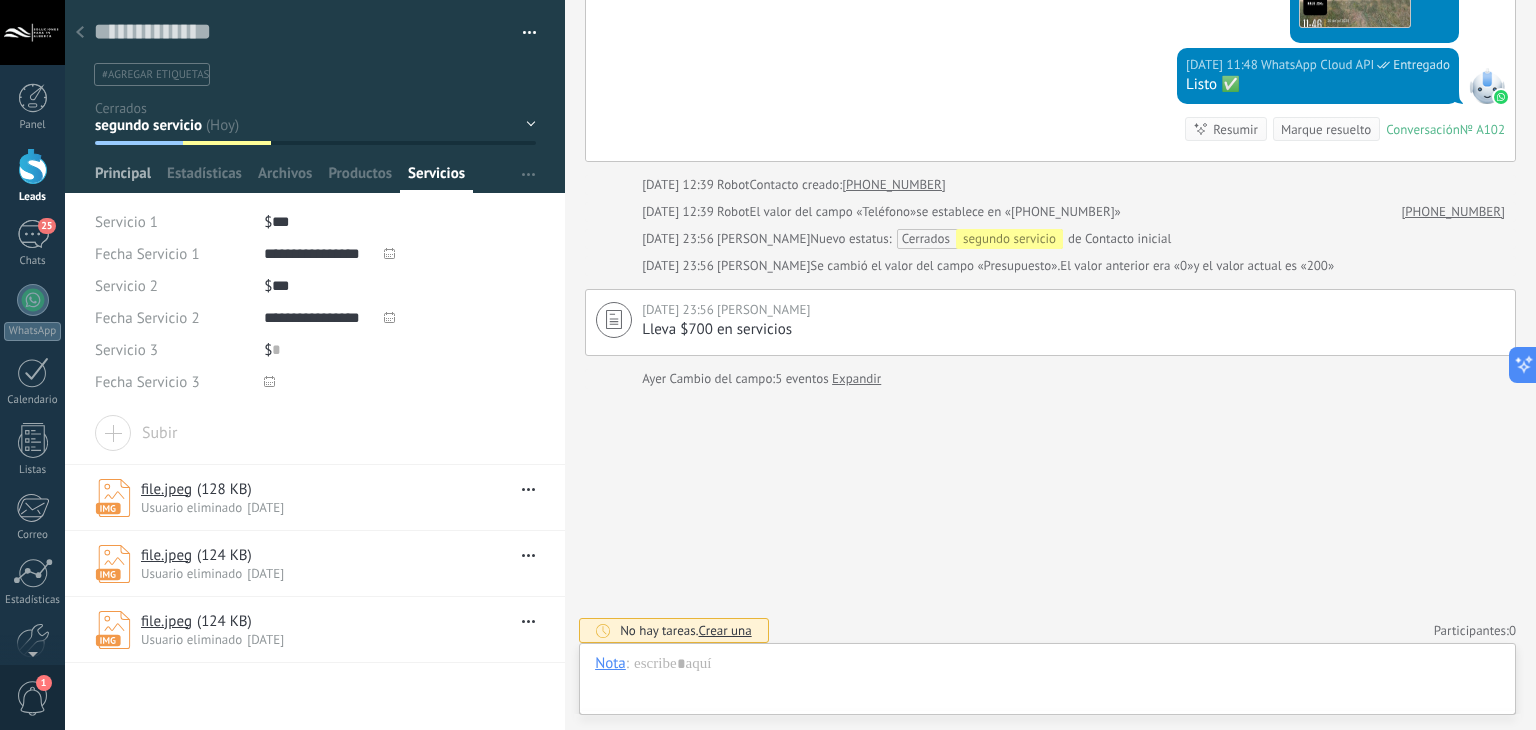 click on "Principal" at bounding box center (123, 178) 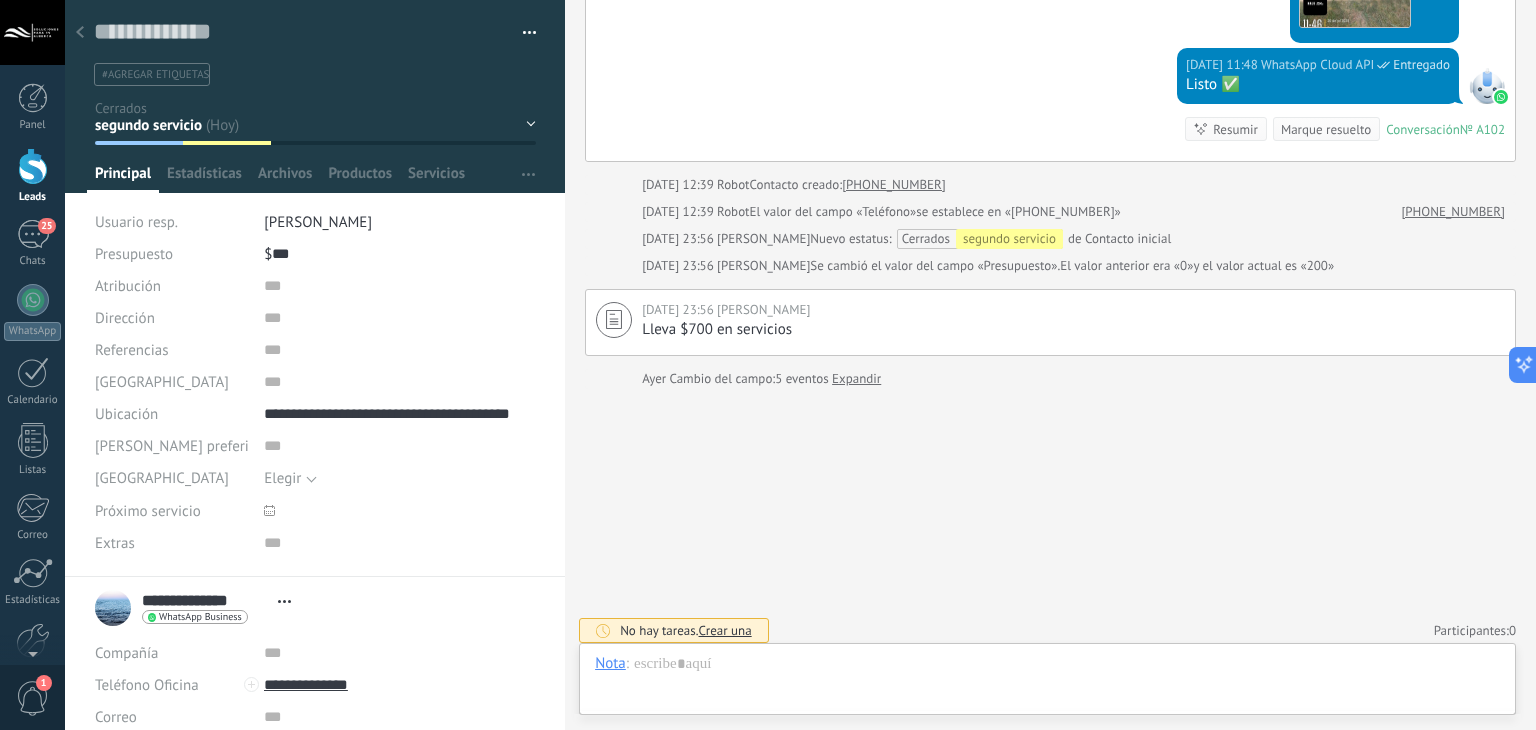 click on "$
*** 200" at bounding box center [400, 254] 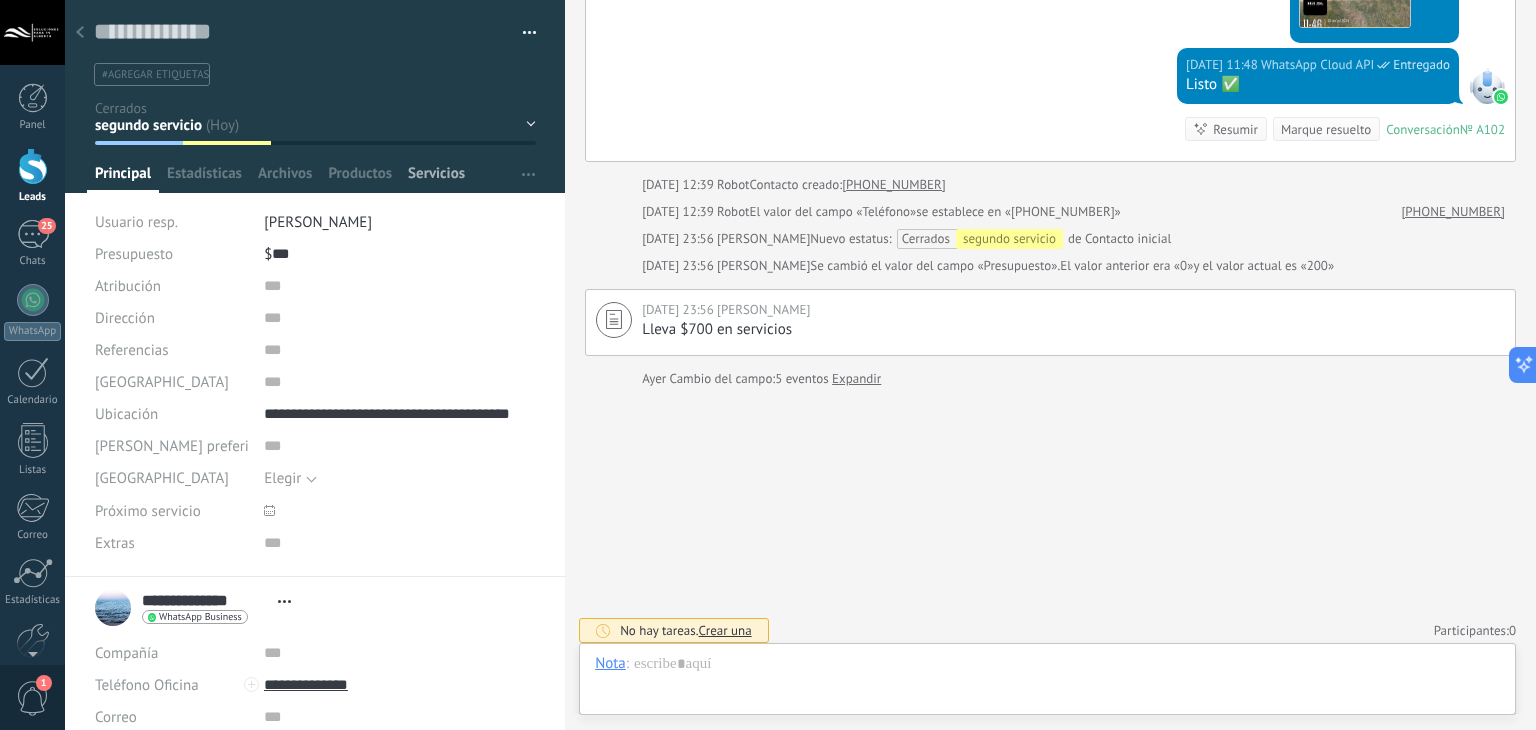 click on "Servicios" at bounding box center (436, 178) 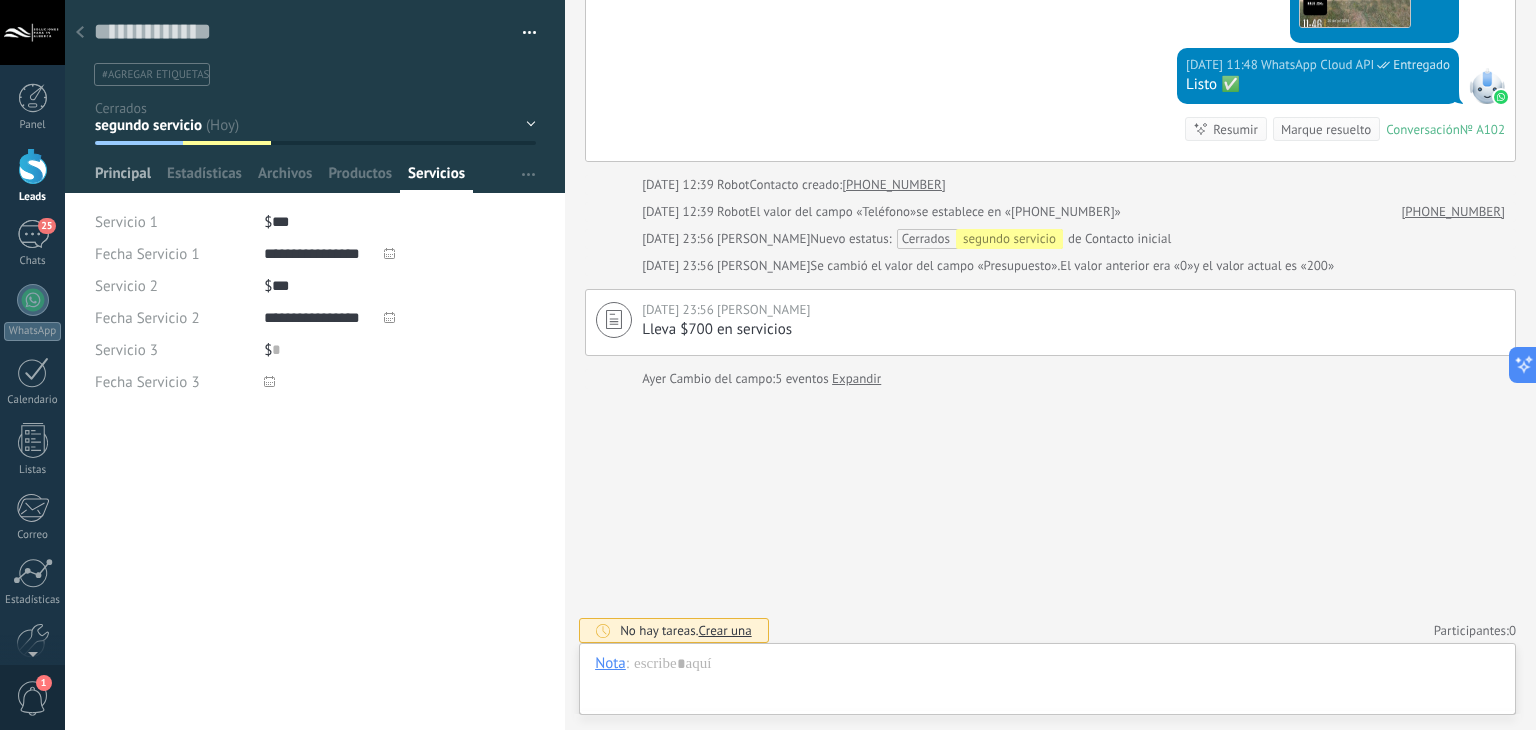 click on "Principal" at bounding box center [123, 178] 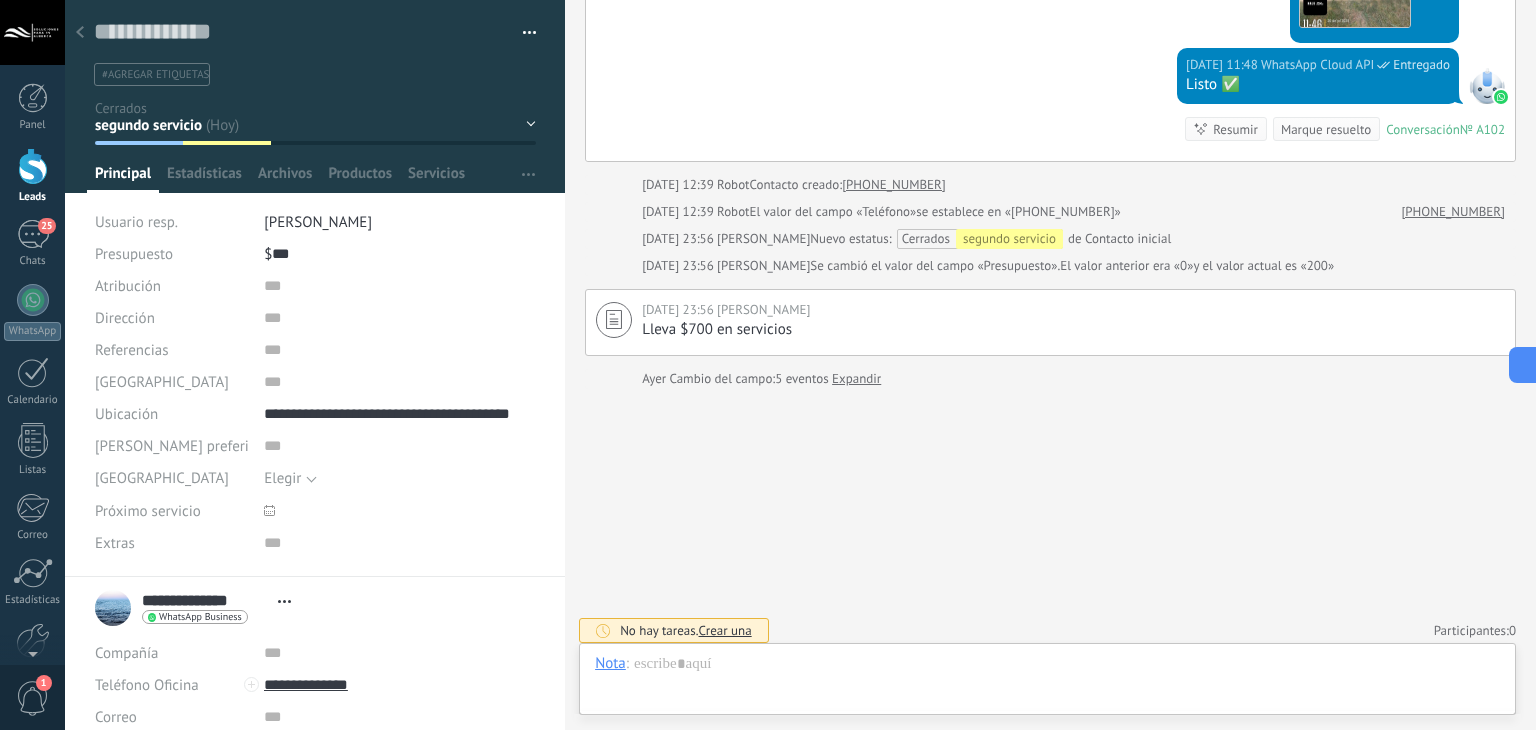 click on "$
*** 200" at bounding box center [400, 254] 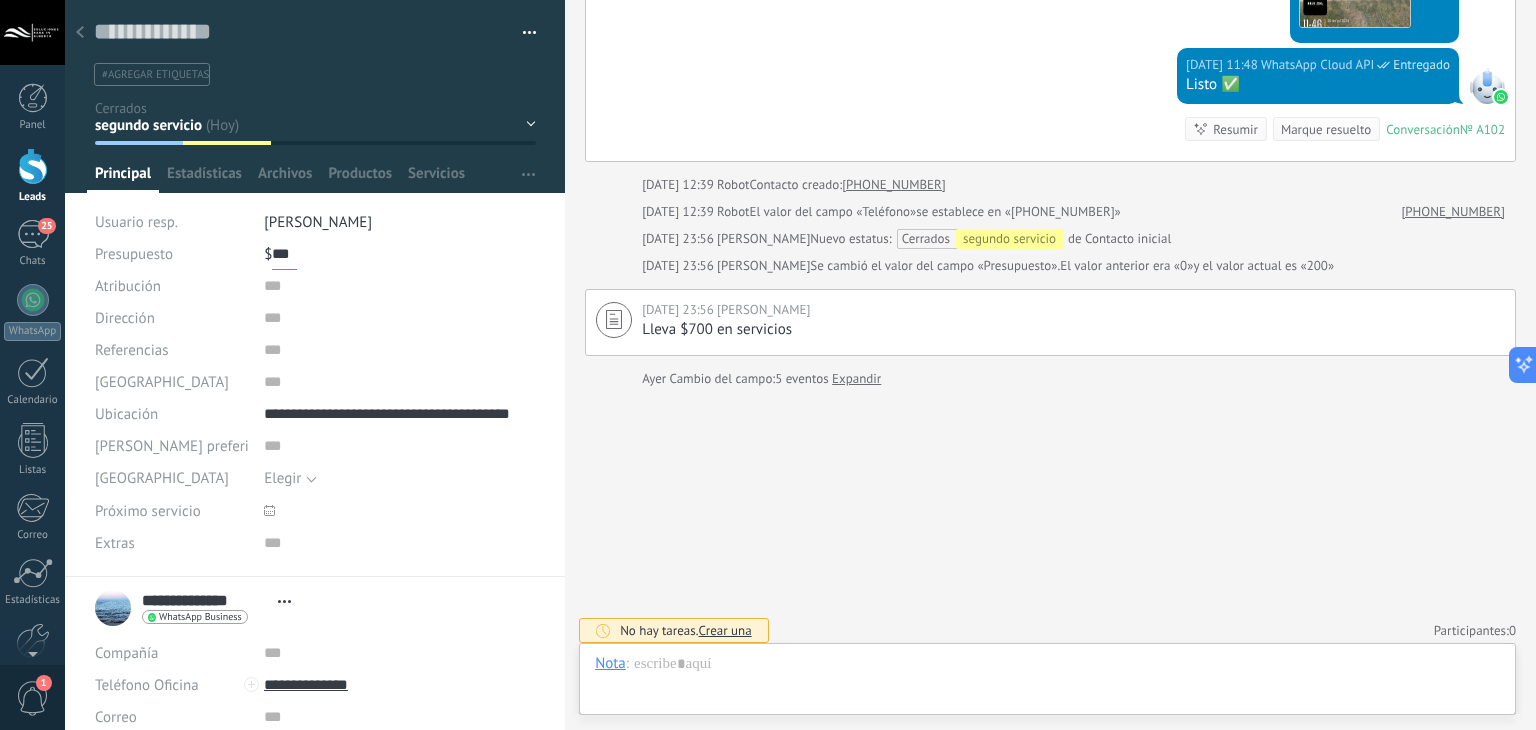 type on "*" 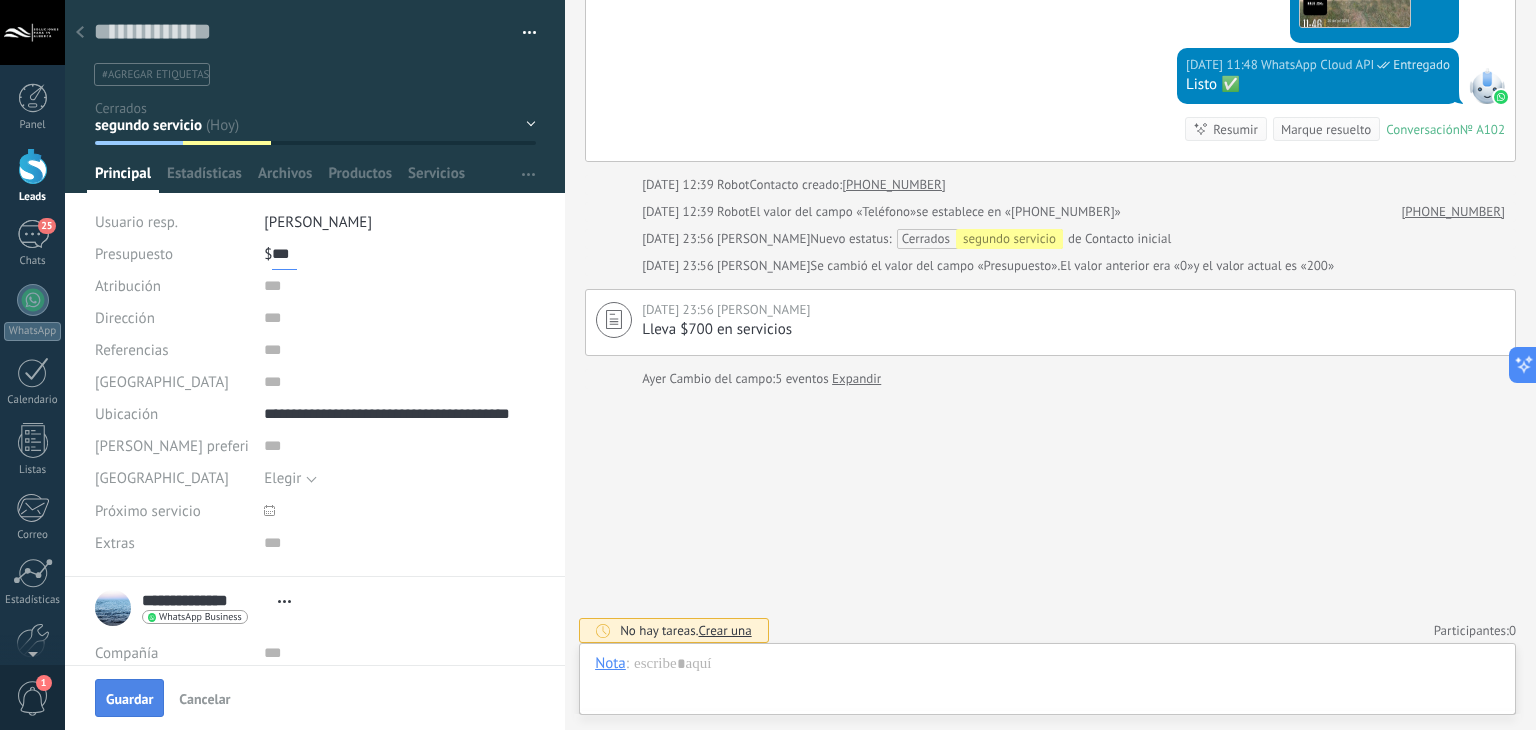 type on "***" 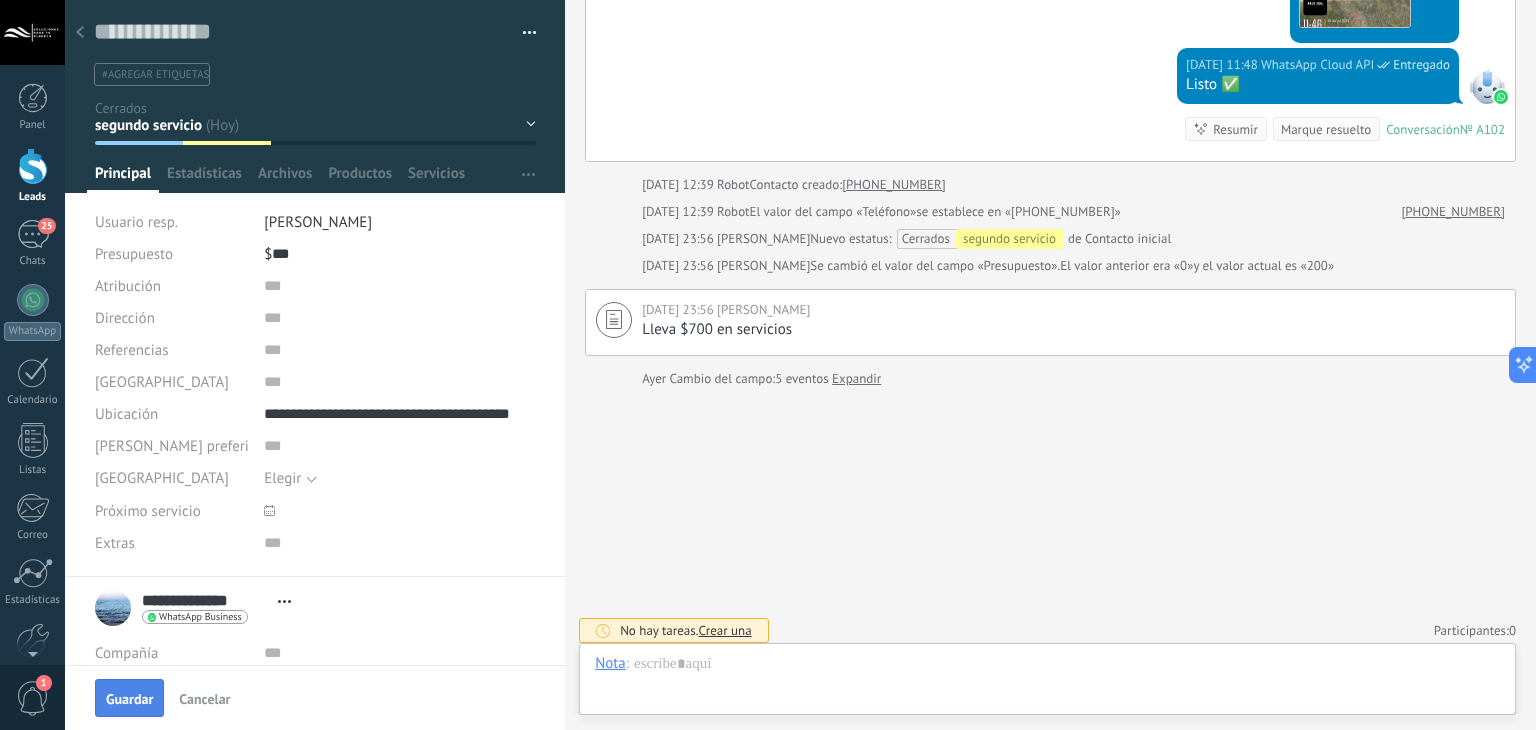 click on "Guardar" at bounding box center [129, 698] 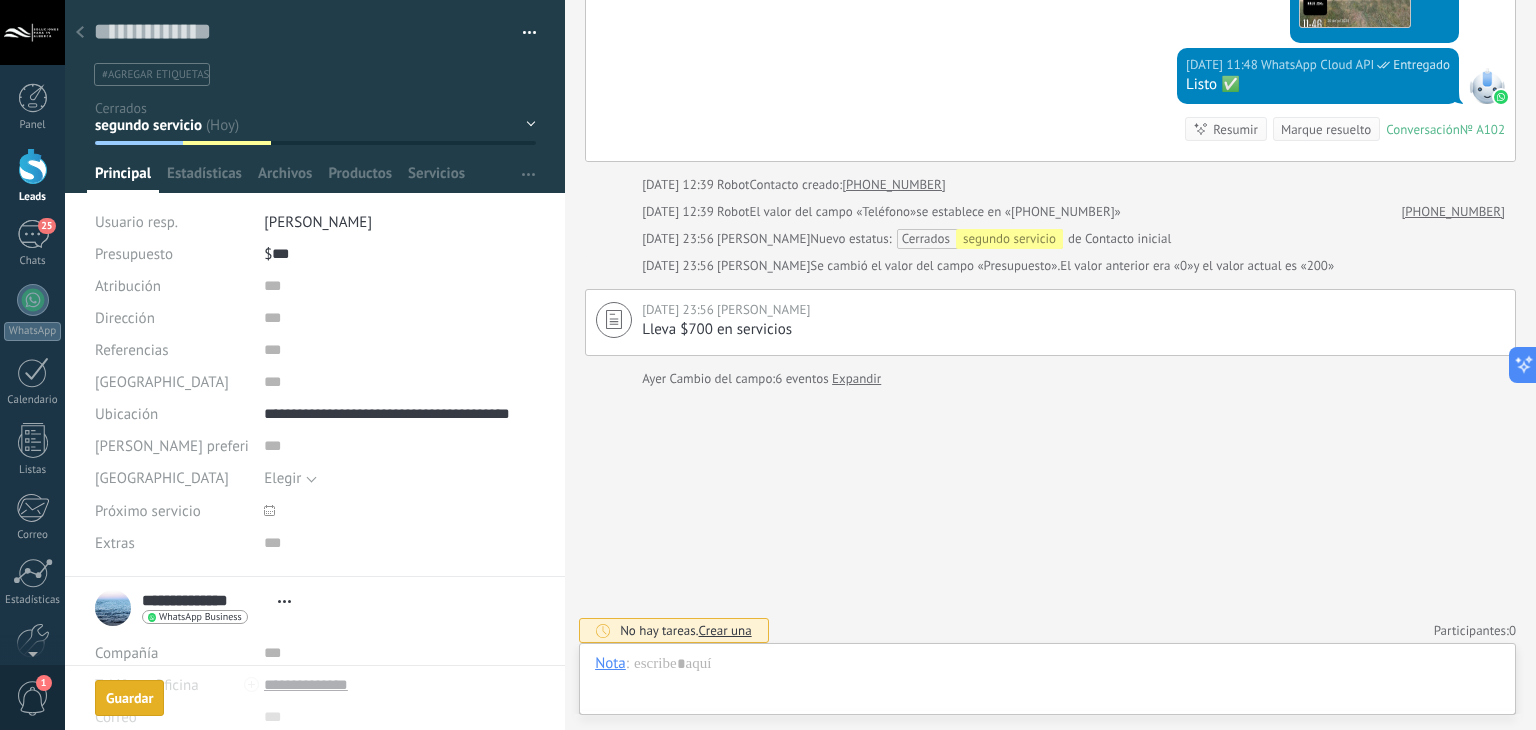click at bounding box center [80, 33] 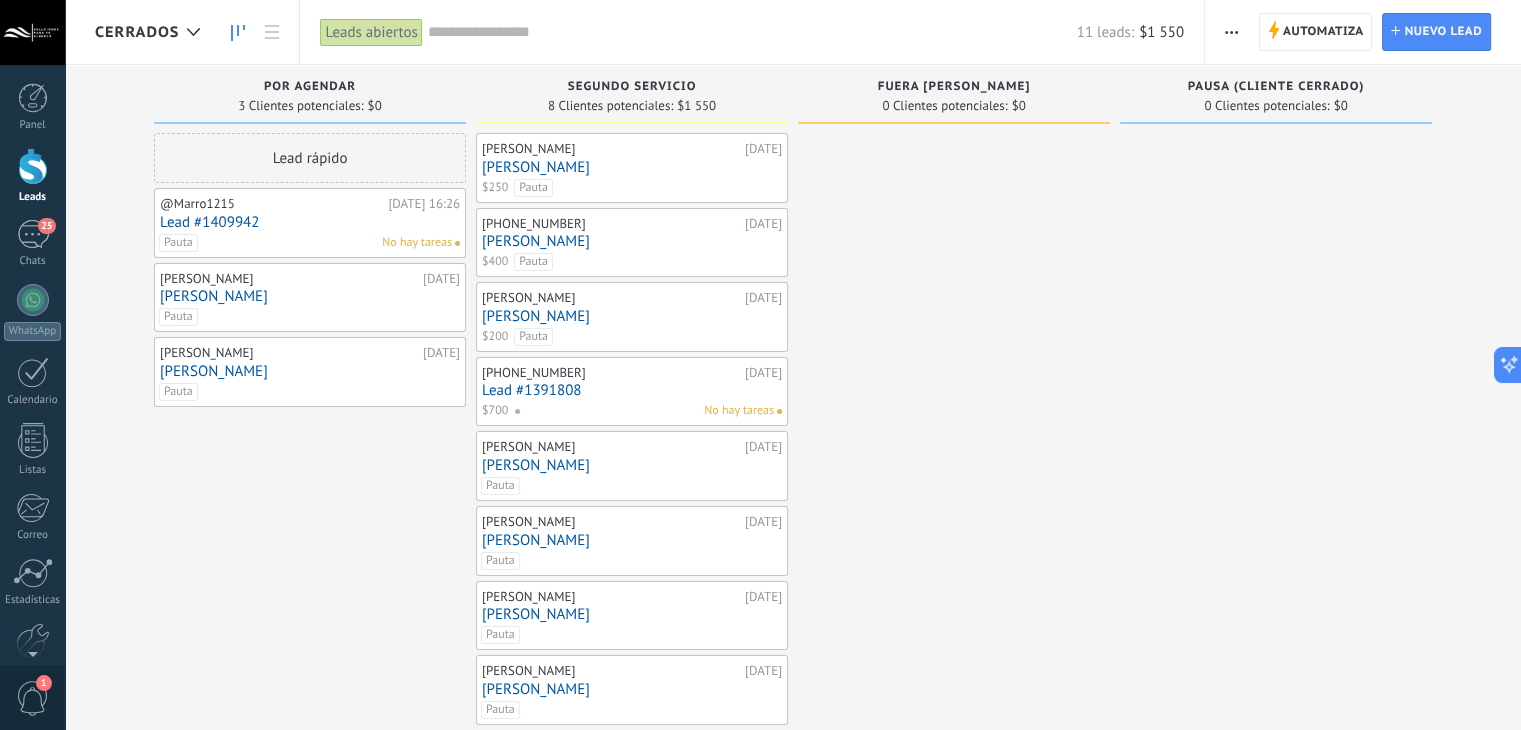 click on "[PERSON_NAME]" at bounding box center [632, 465] 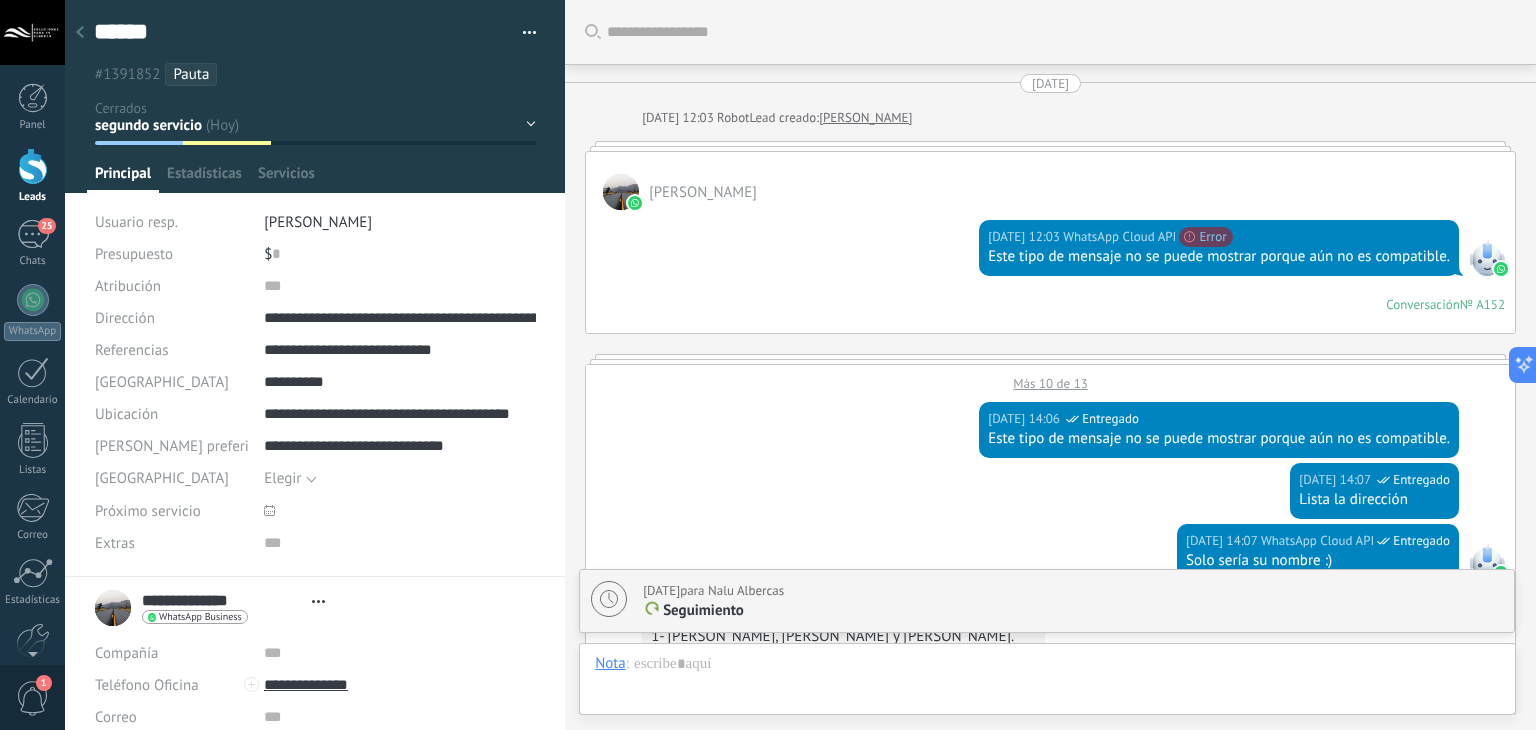 type on "******" 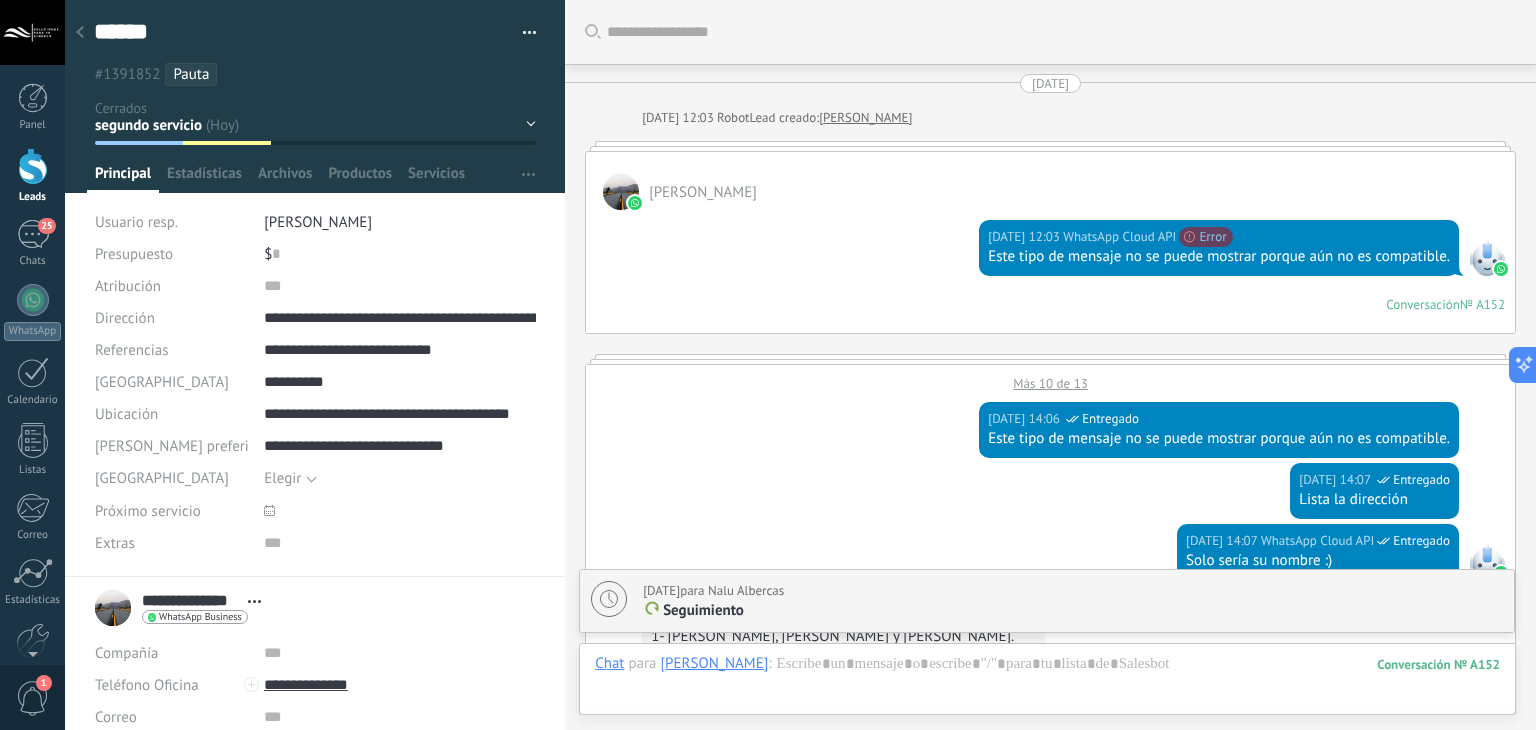 scroll, scrollTop: 2789, scrollLeft: 0, axis: vertical 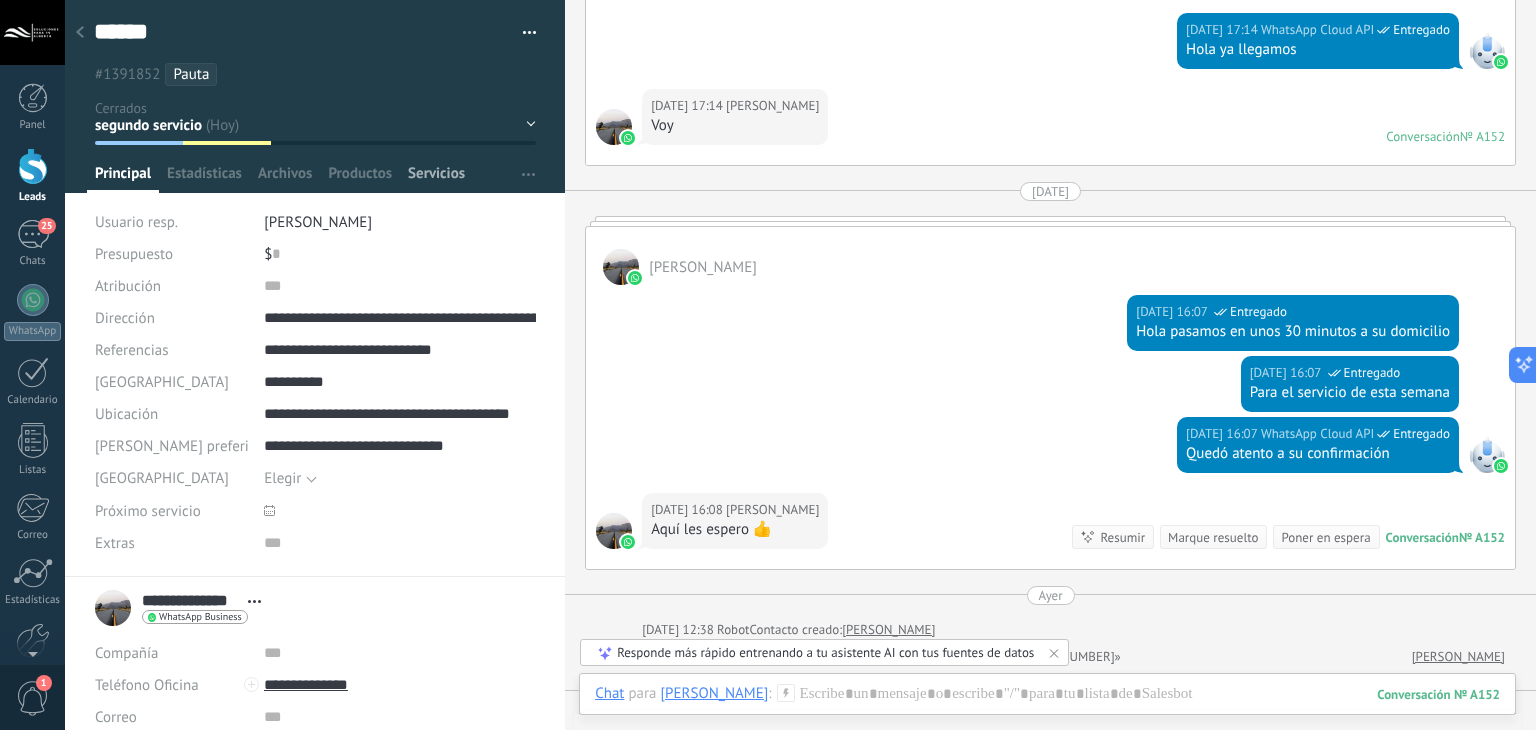 click on "Servicios" at bounding box center (436, 178) 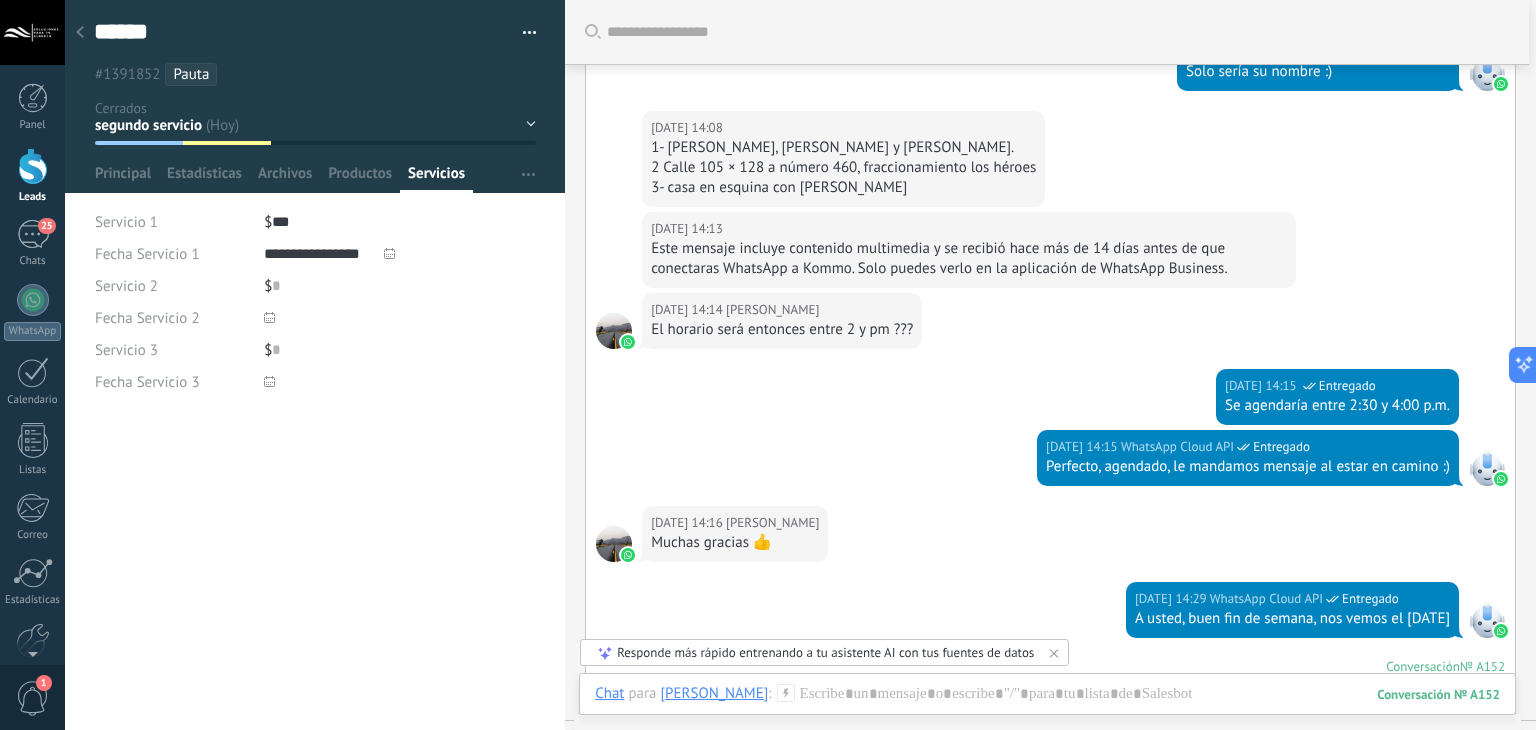 scroll, scrollTop: 0, scrollLeft: 0, axis: both 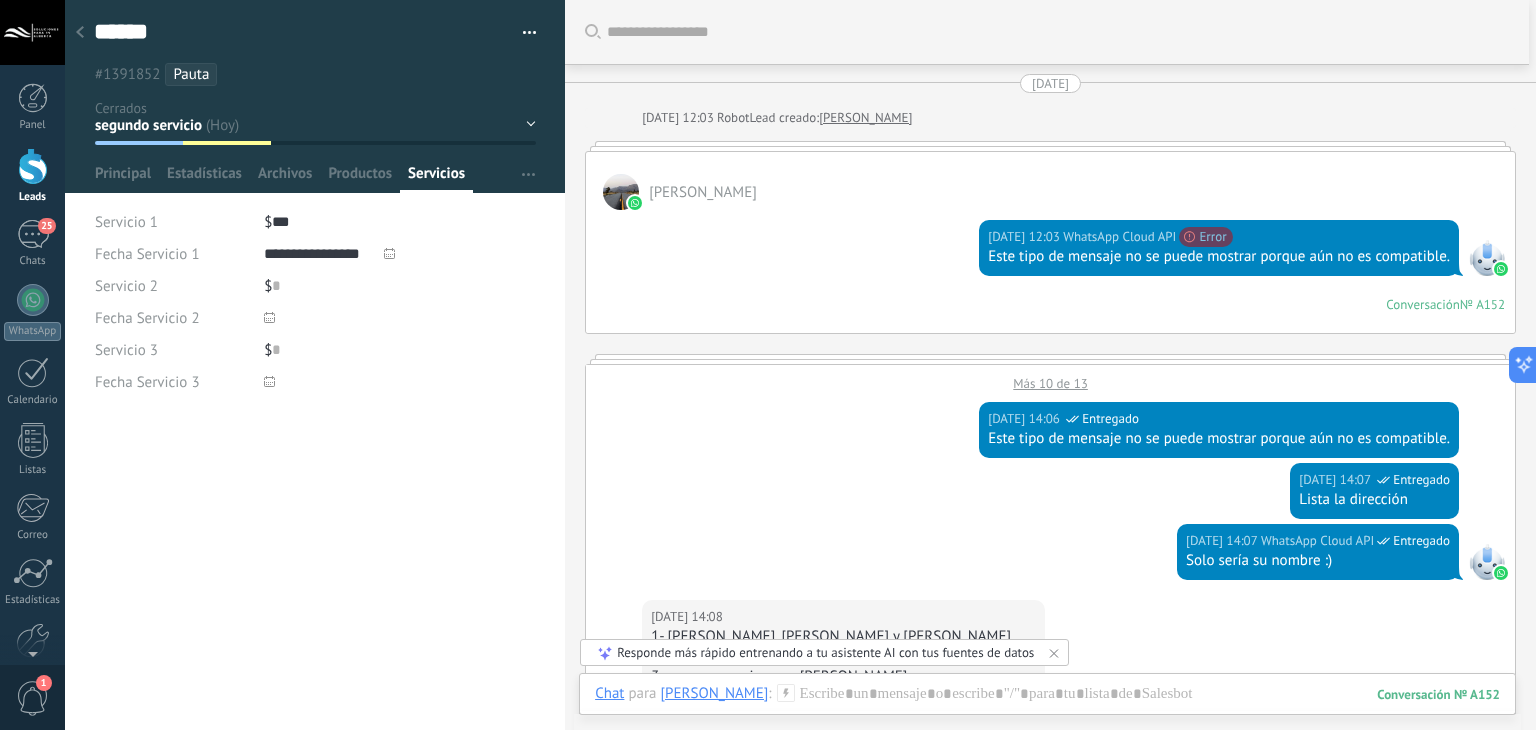 click on "Más 10 de 13" at bounding box center [1050, 378] 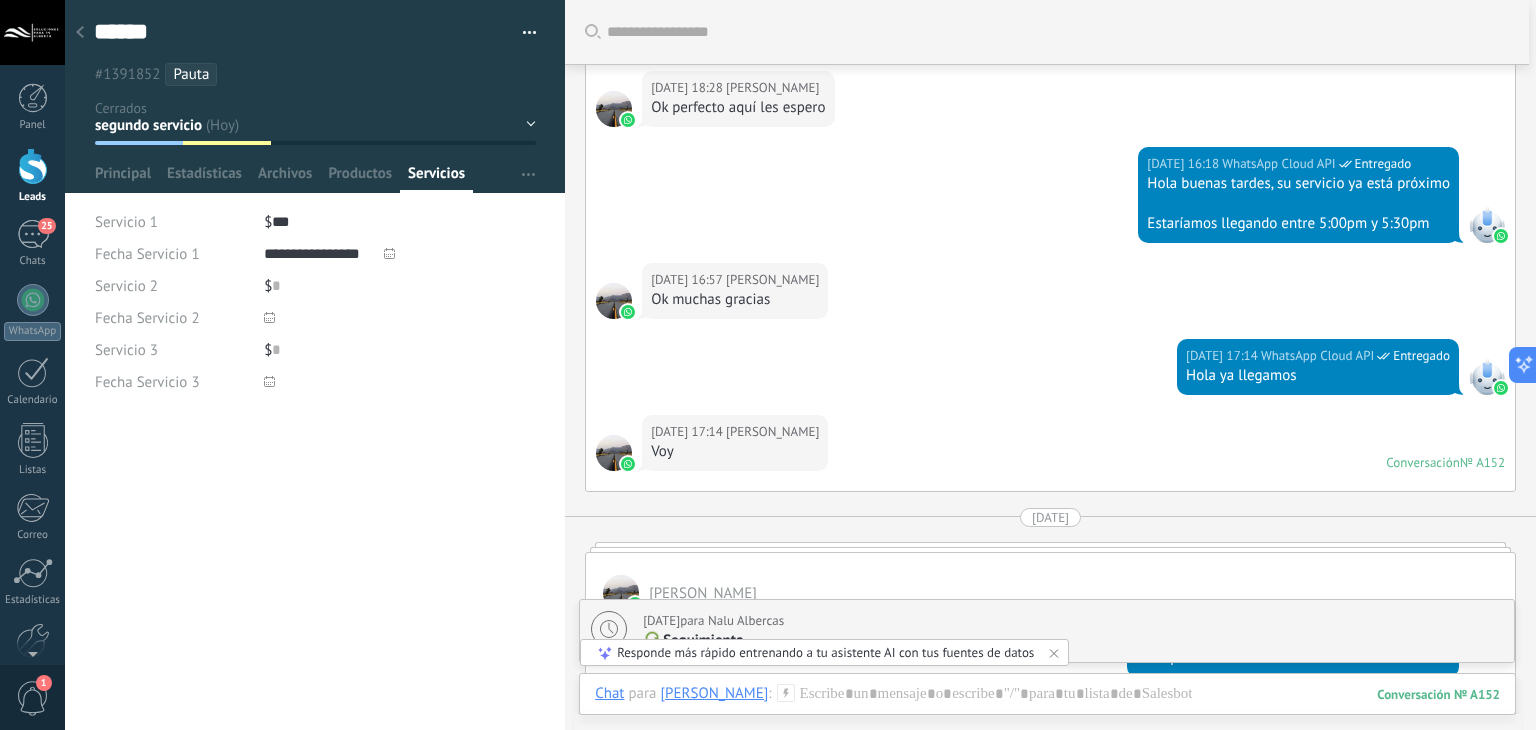 scroll, scrollTop: 3035, scrollLeft: 0, axis: vertical 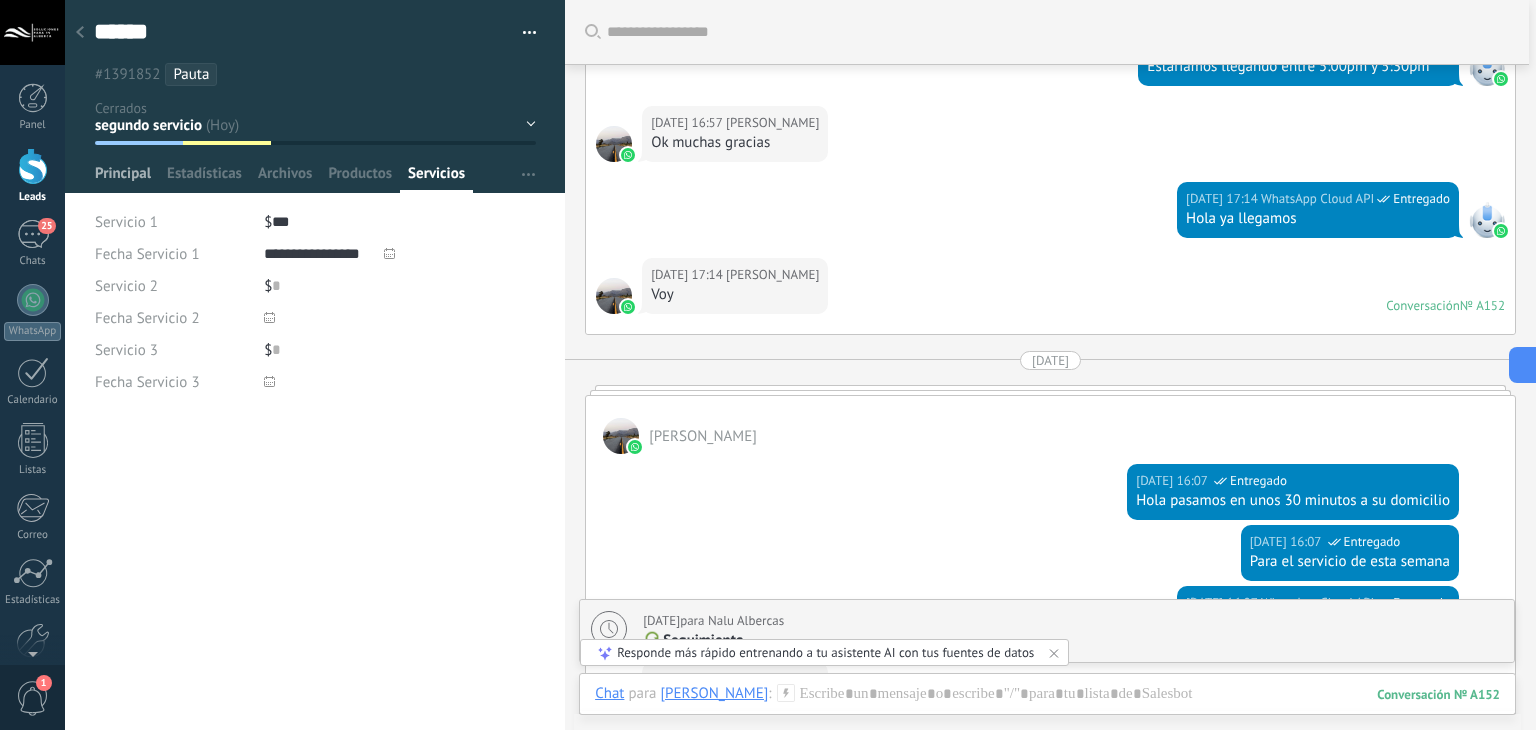 click on "Principal" at bounding box center [123, 178] 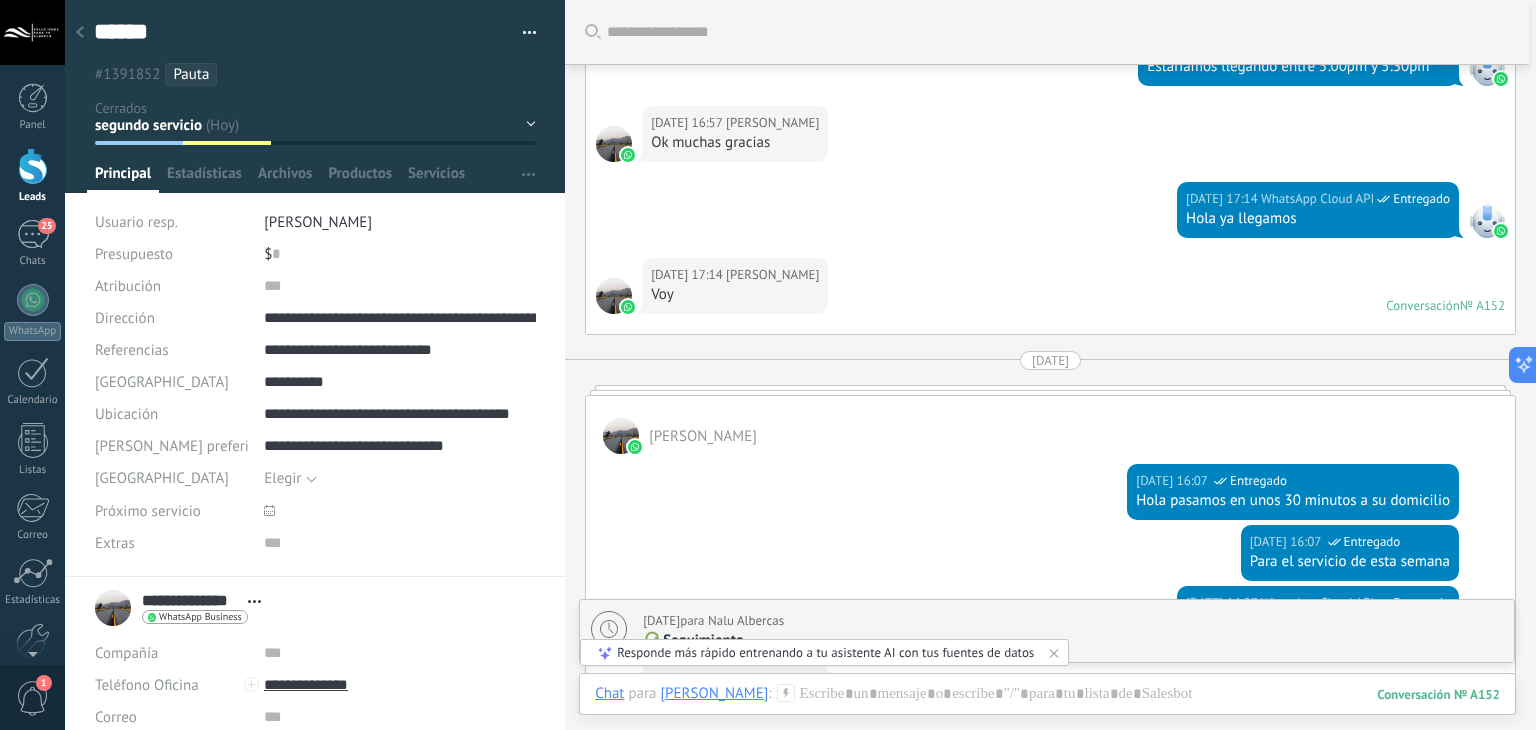 click on "$
0" at bounding box center [400, 254] 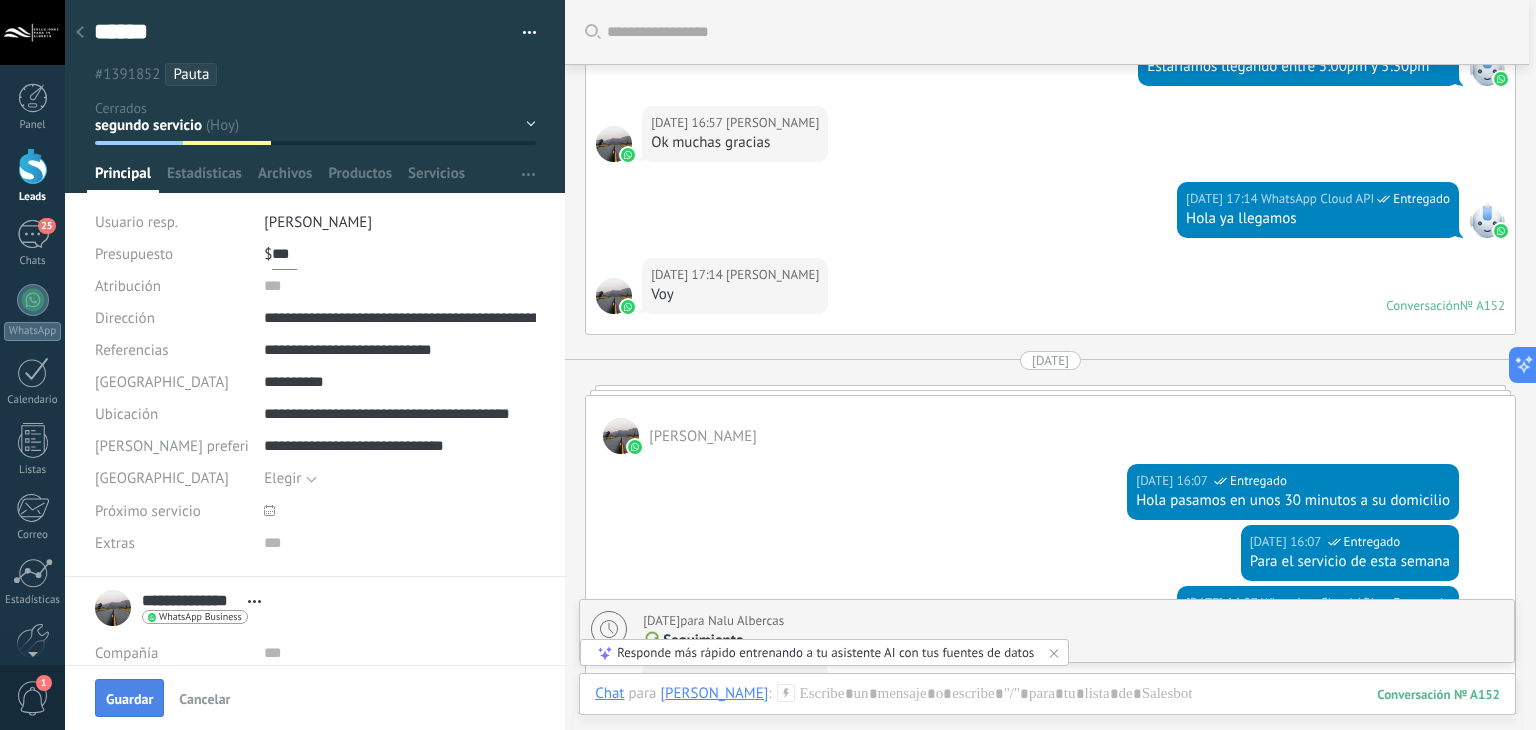 type on "***" 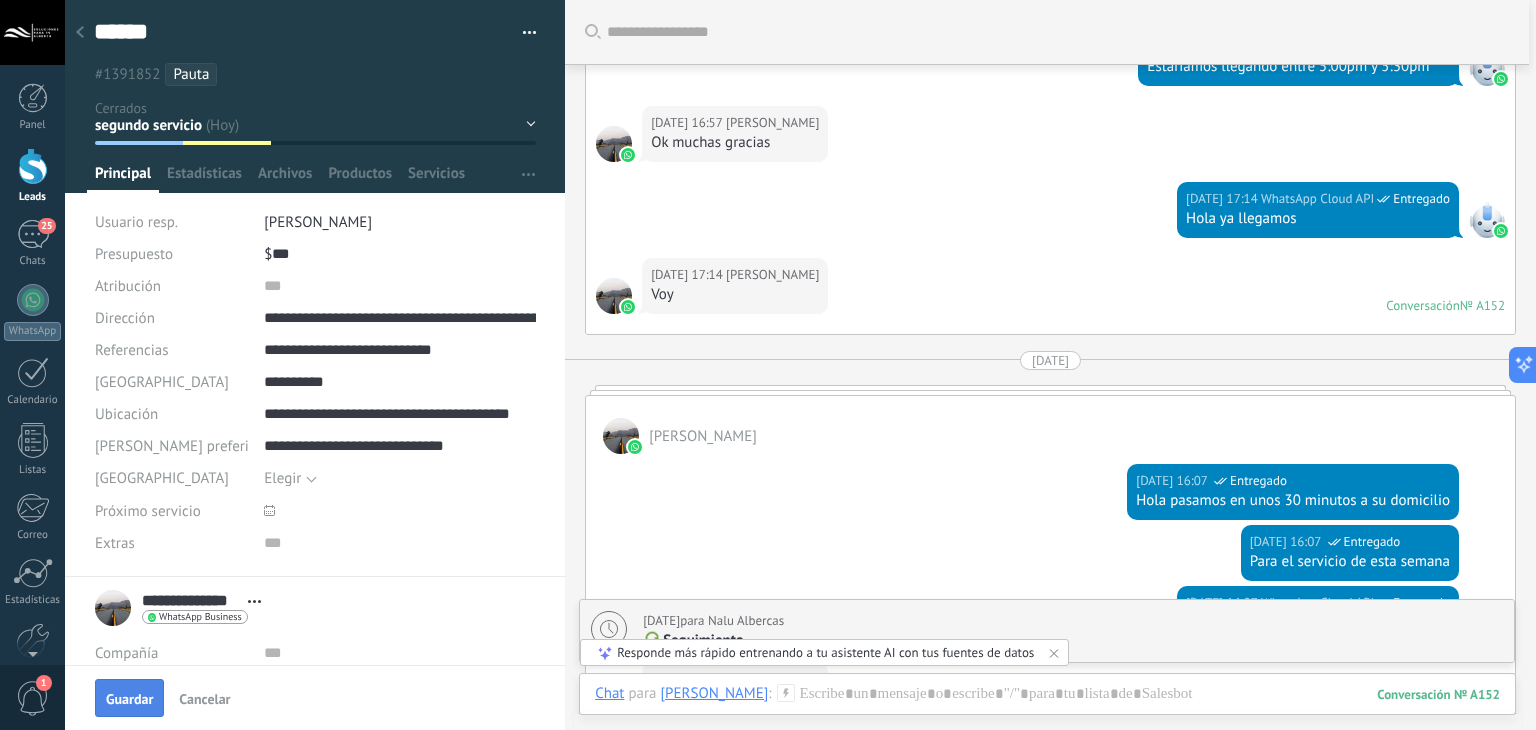 click on "Guardar" at bounding box center [129, 699] 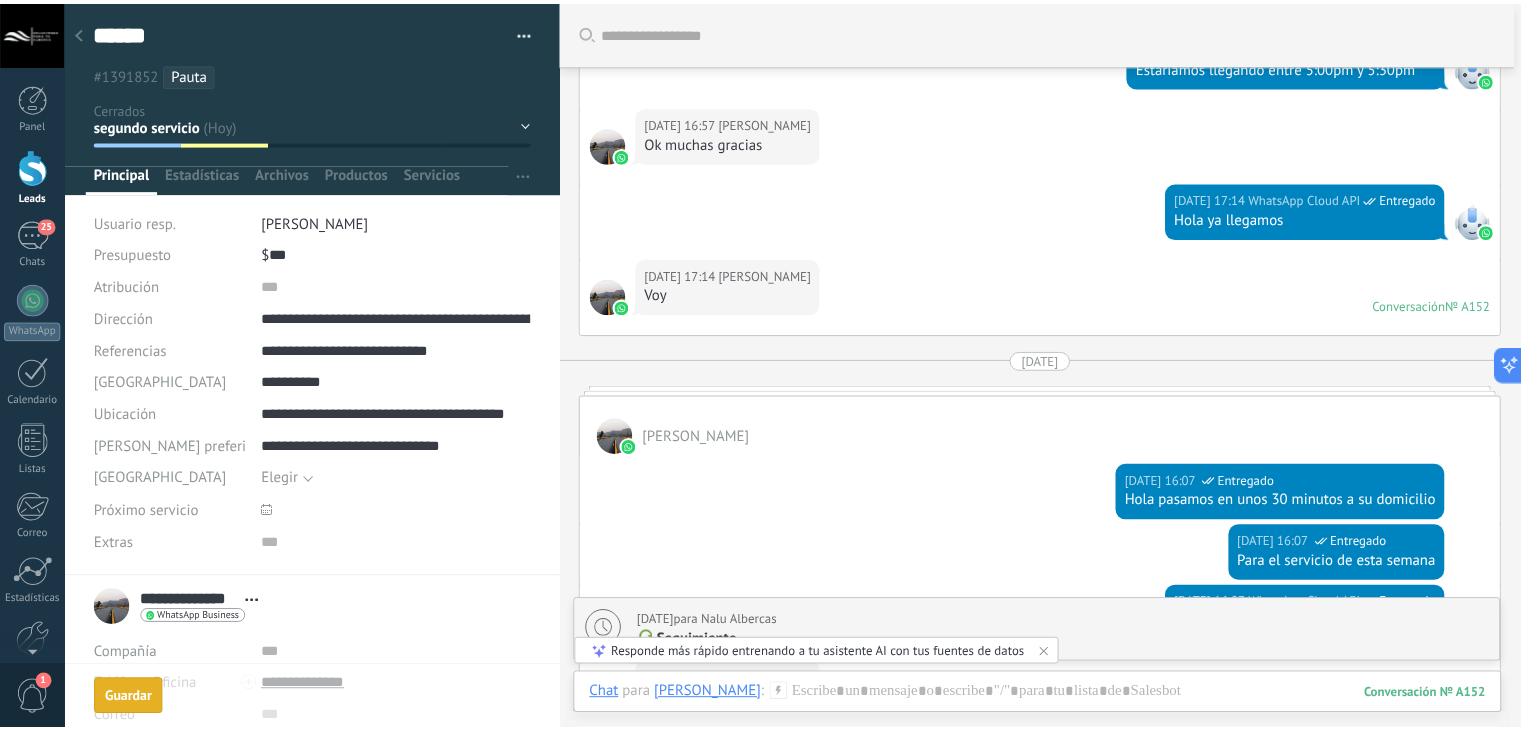scroll, scrollTop: 3063, scrollLeft: 0, axis: vertical 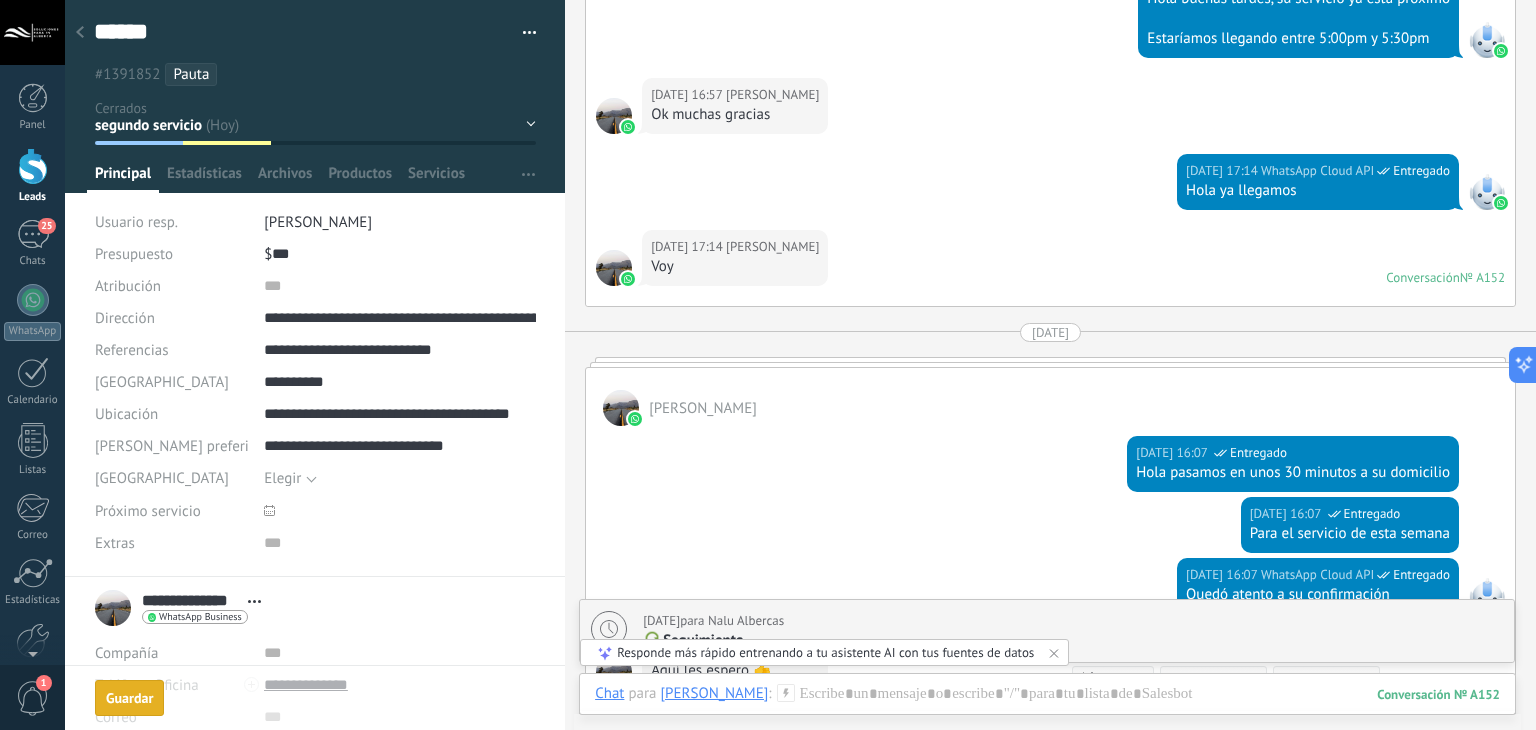 click at bounding box center (80, 33) 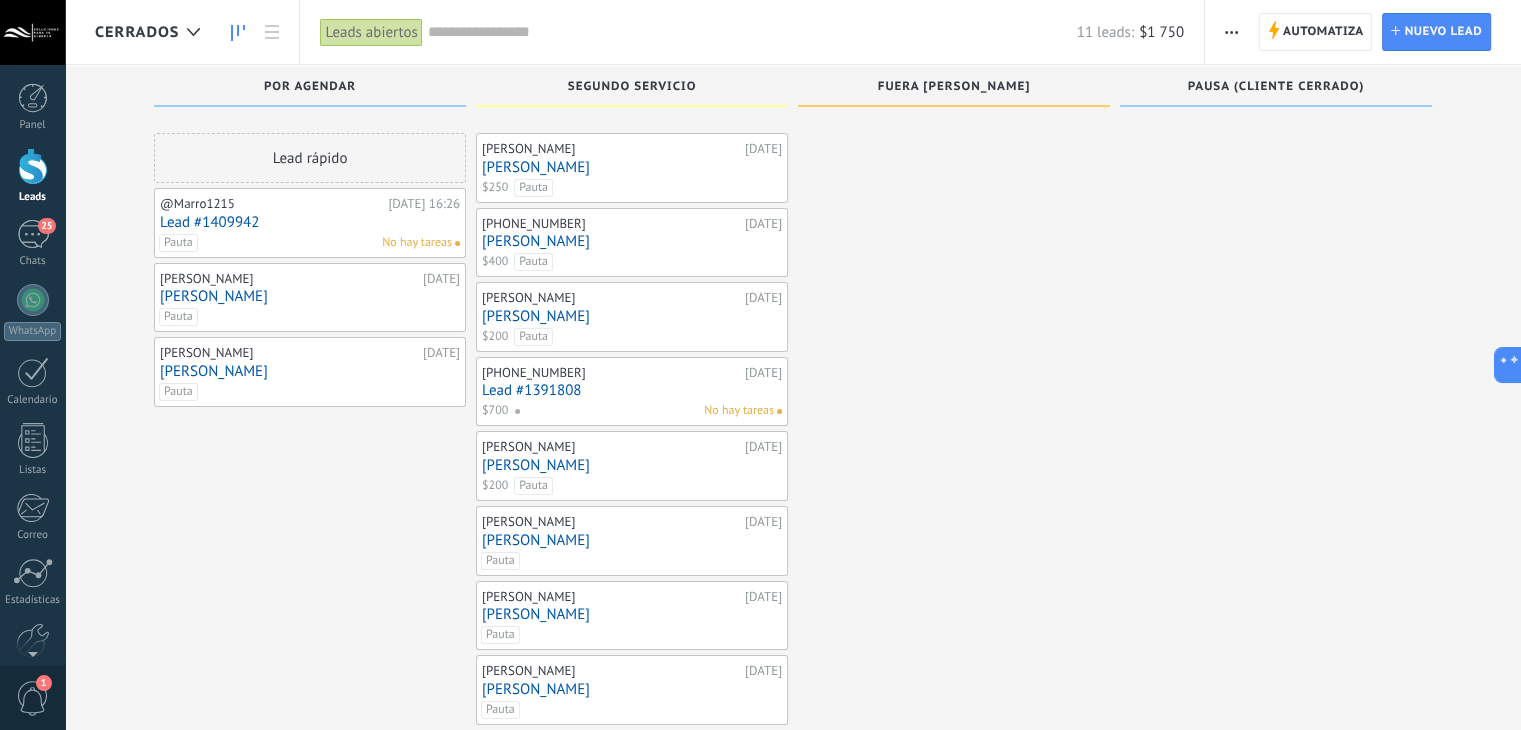 scroll, scrollTop: 40, scrollLeft: 0, axis: vertical 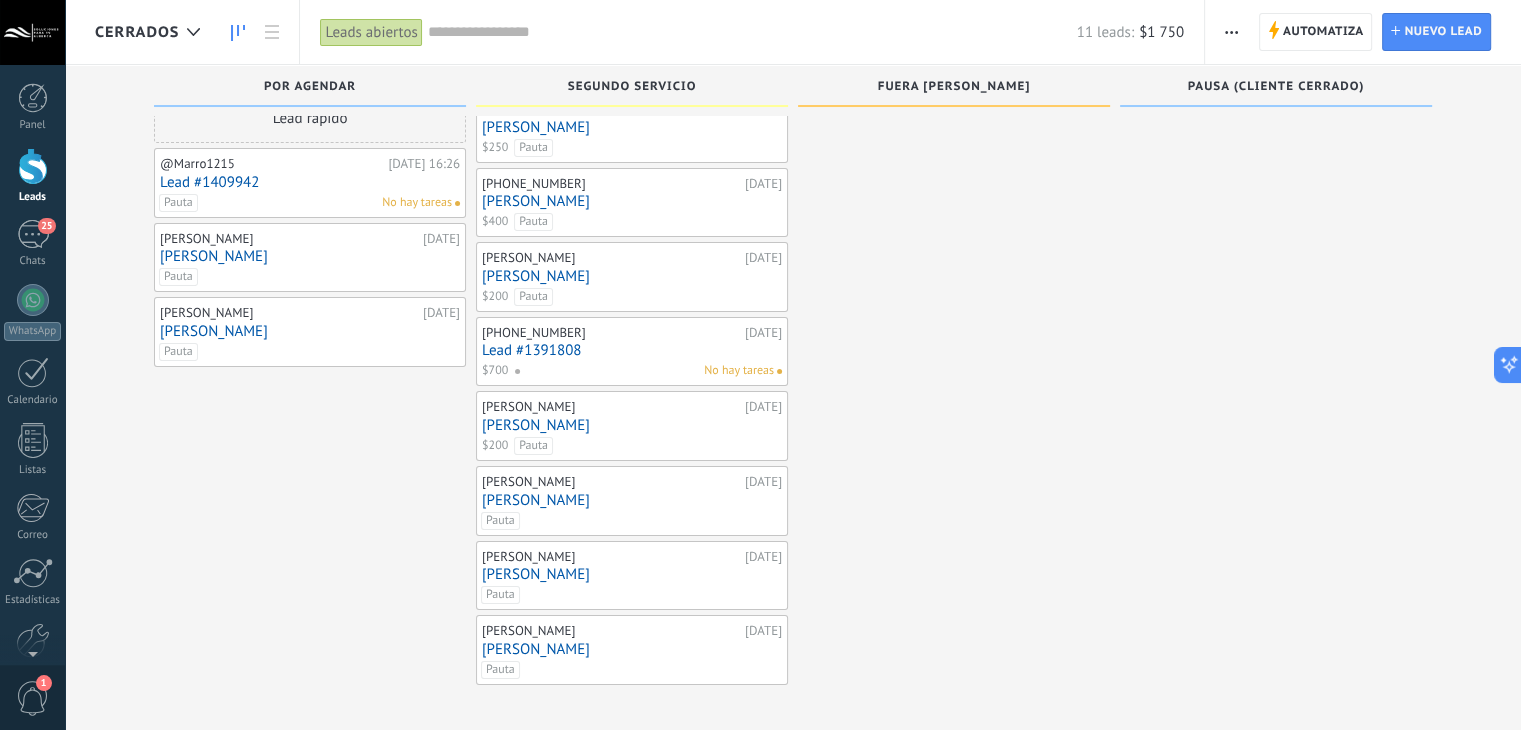 click on "[PERSON_NAME]" at bounding box center [632, 500] 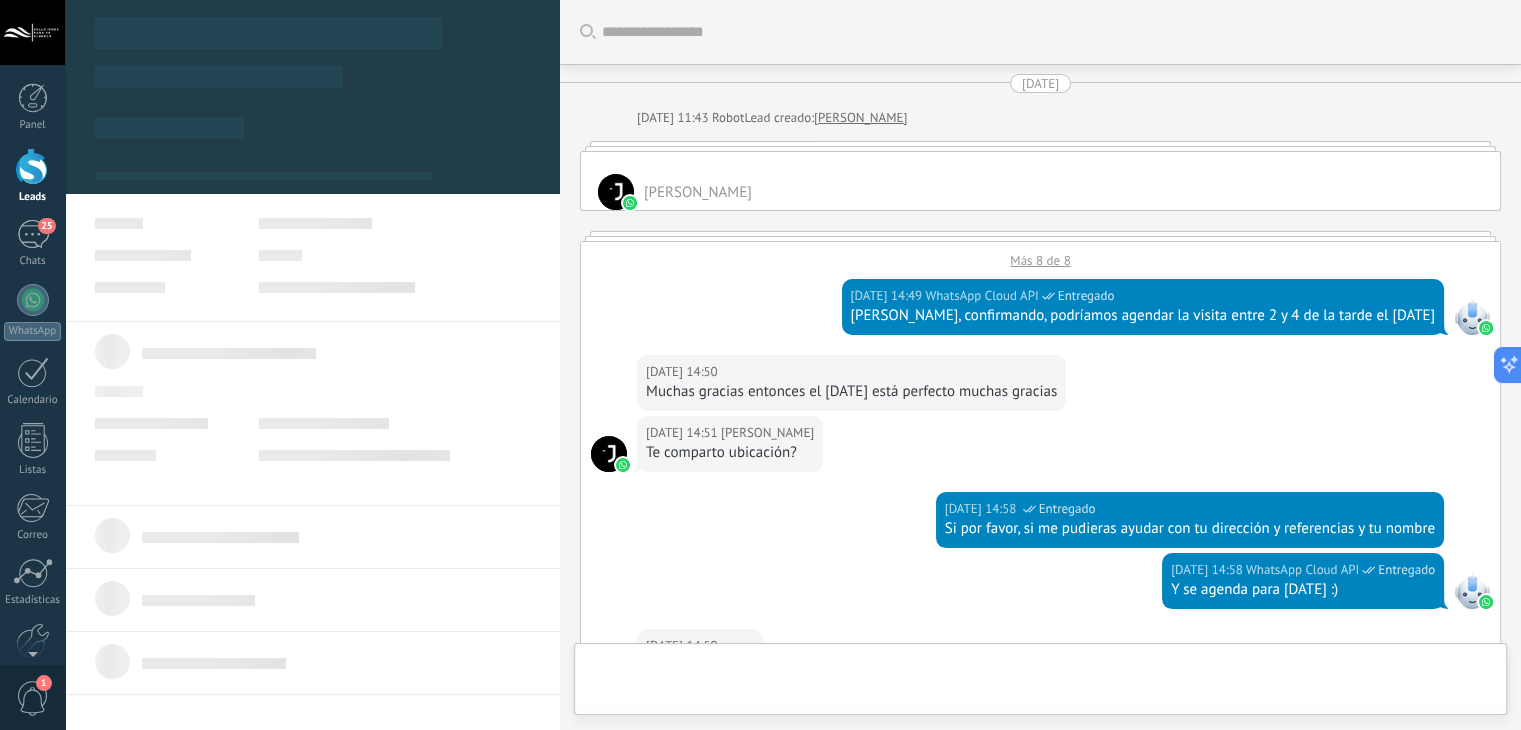 type on "**********" 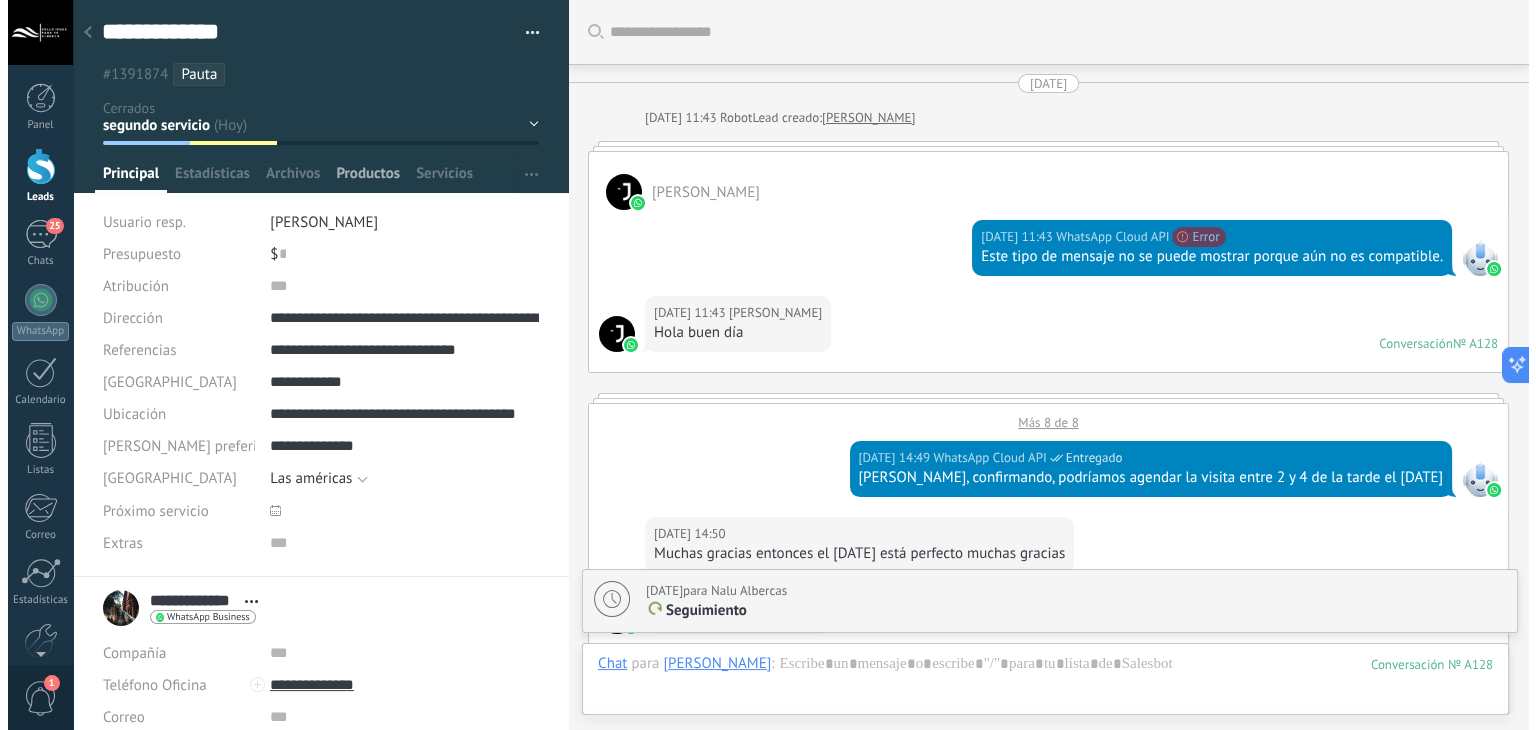 scroll, scrollTop: 0, scrollLeft: 0, axis: both 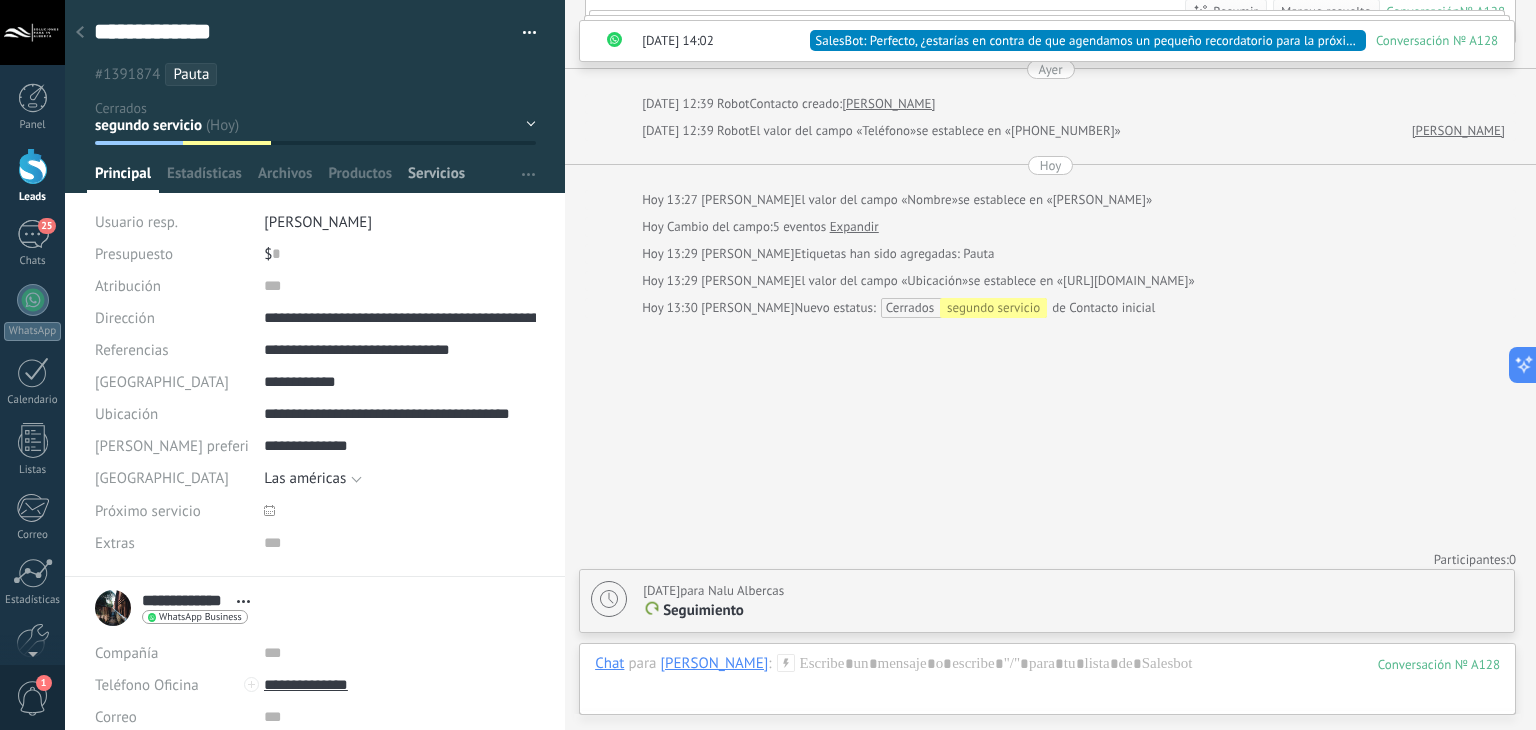 click on "Servicios" at bounding box center [436, 178] 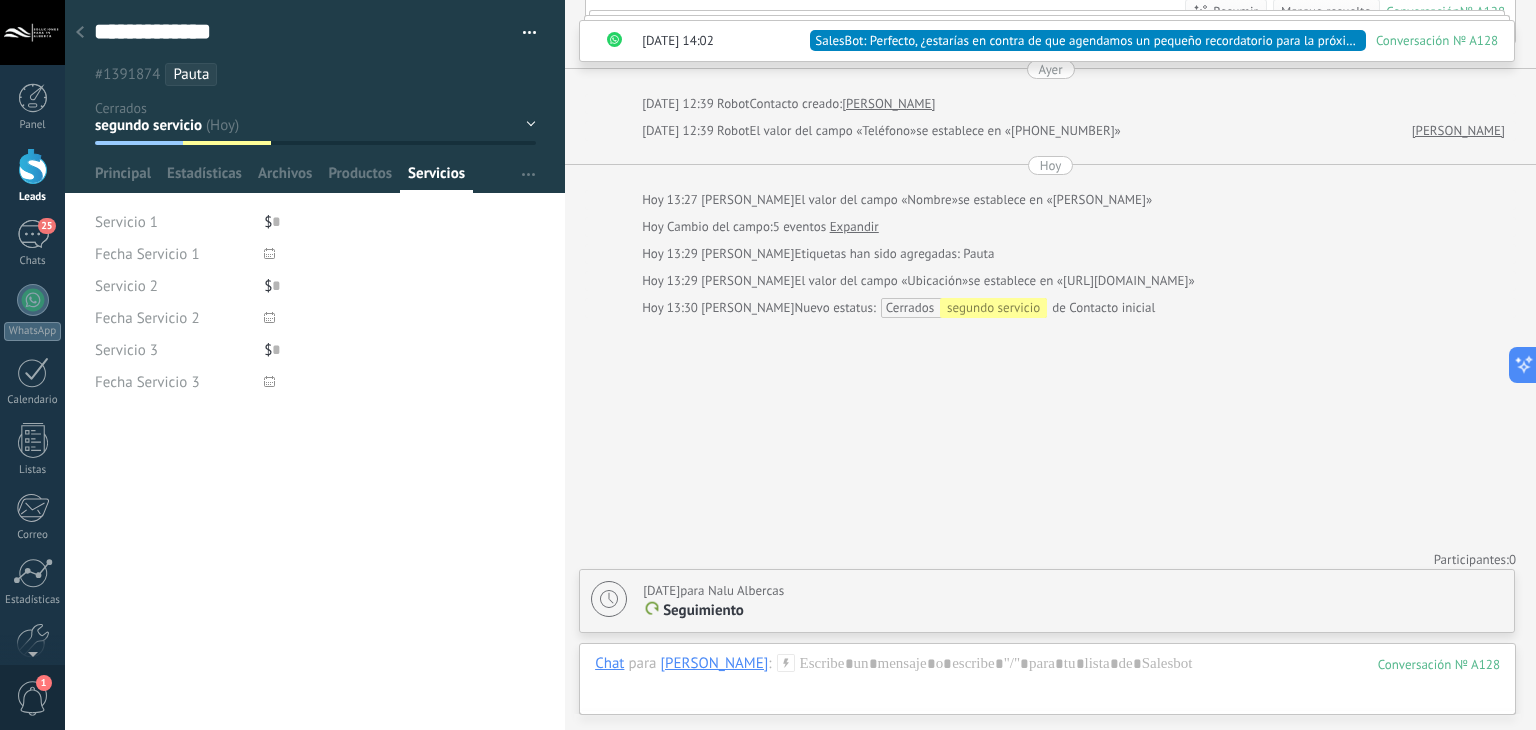 click on "$
0" at bounding box center [400, 222] 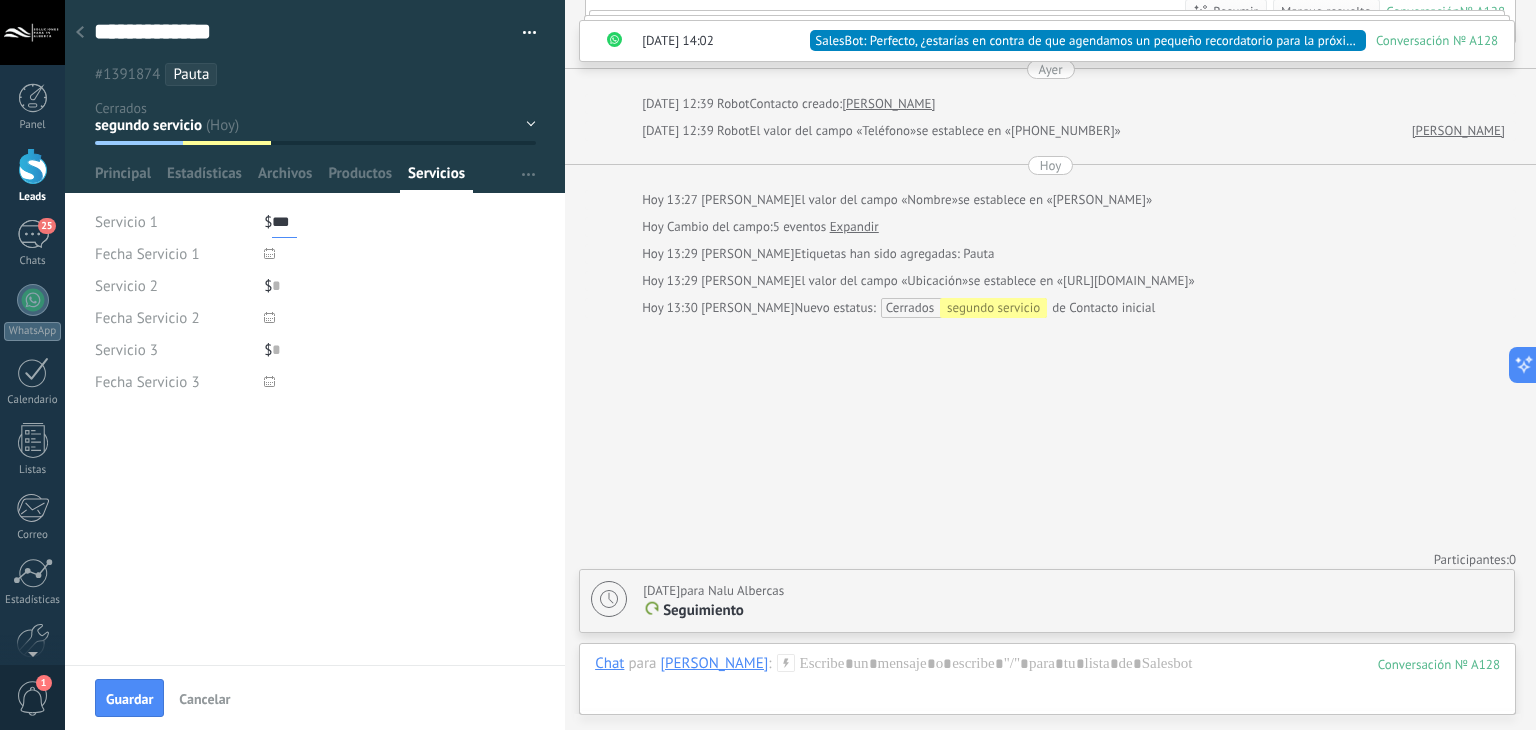 type on "***" 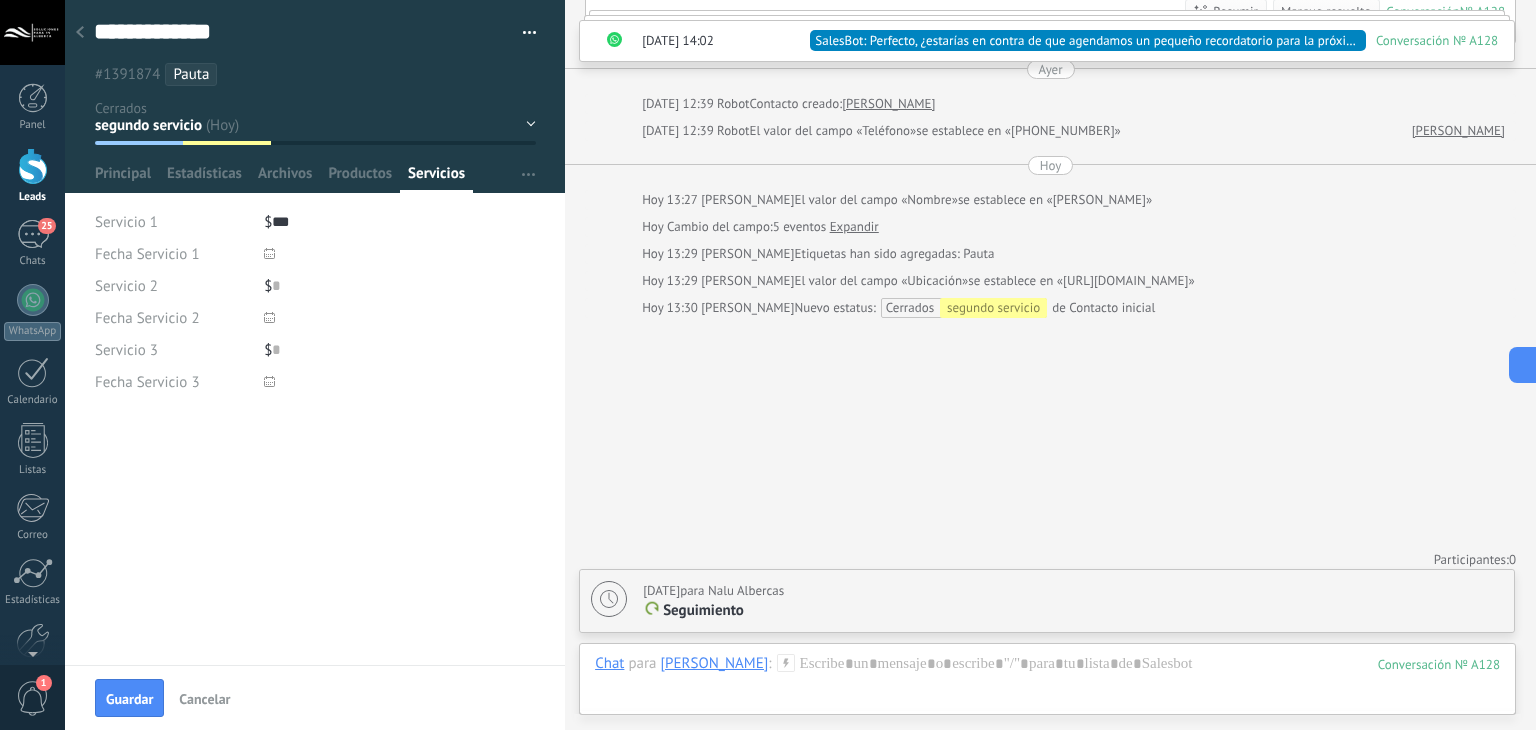 click 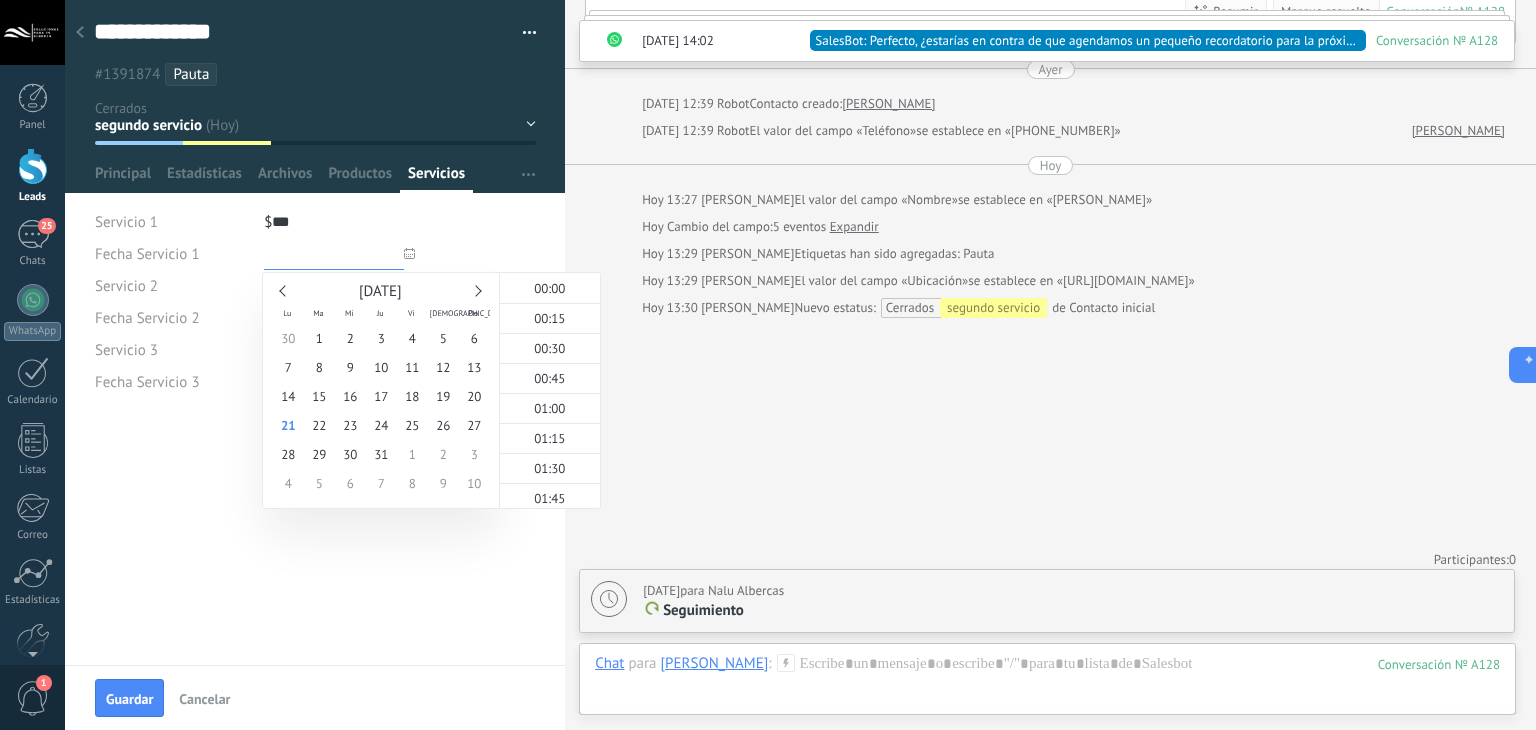 scroll, scrollTop: 1648, scrollLeft: 0, axis: vertical 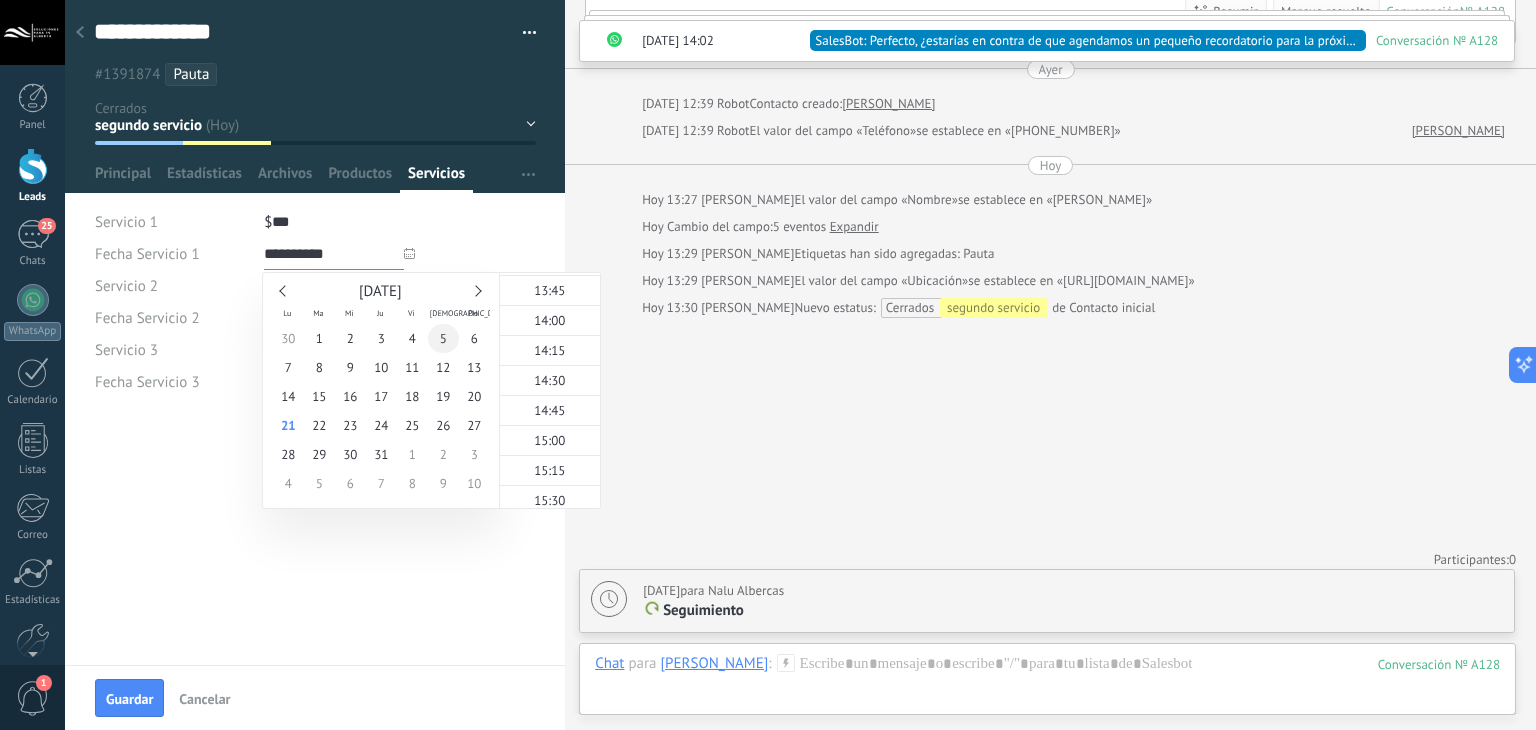 type on "**********" 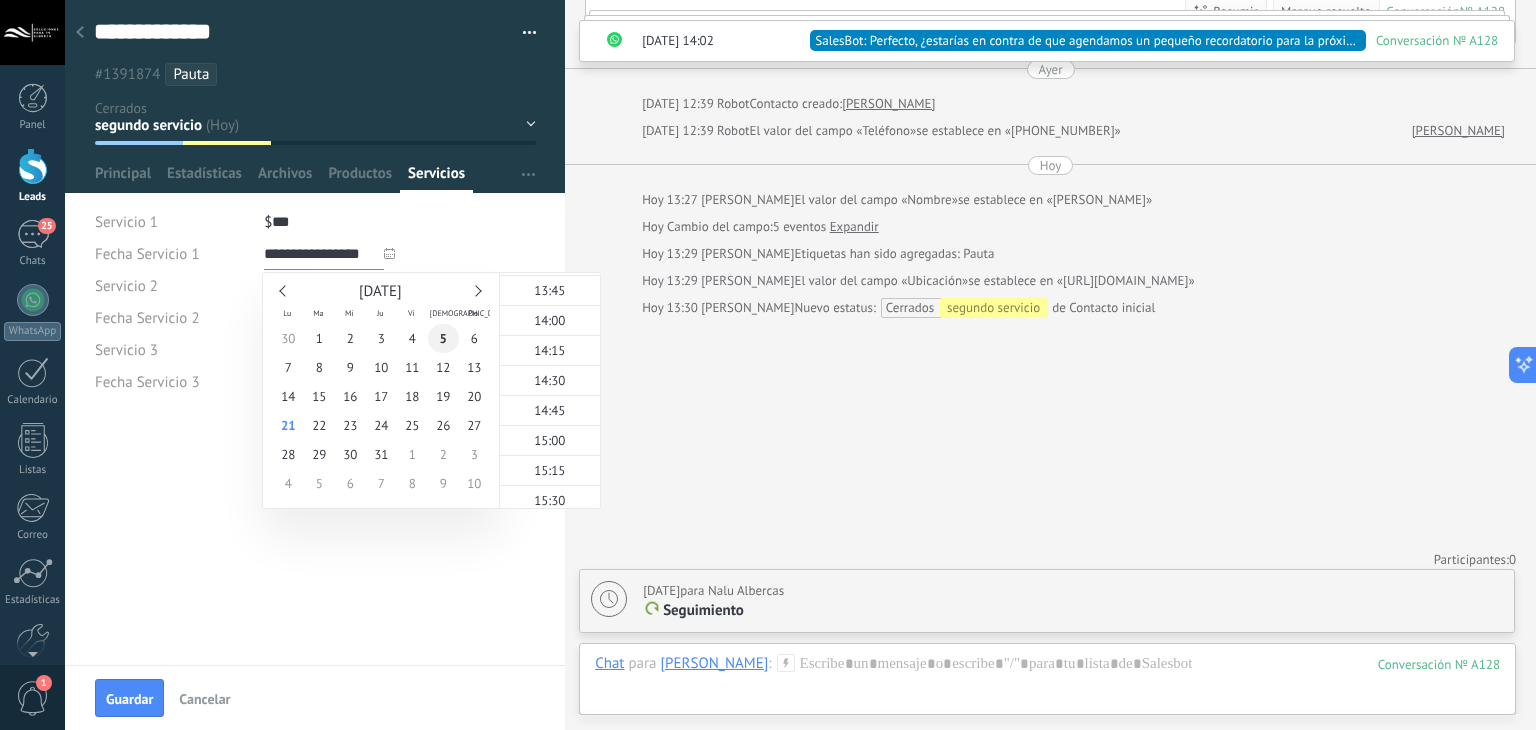 click on "5" at bounding box center [443, 338] 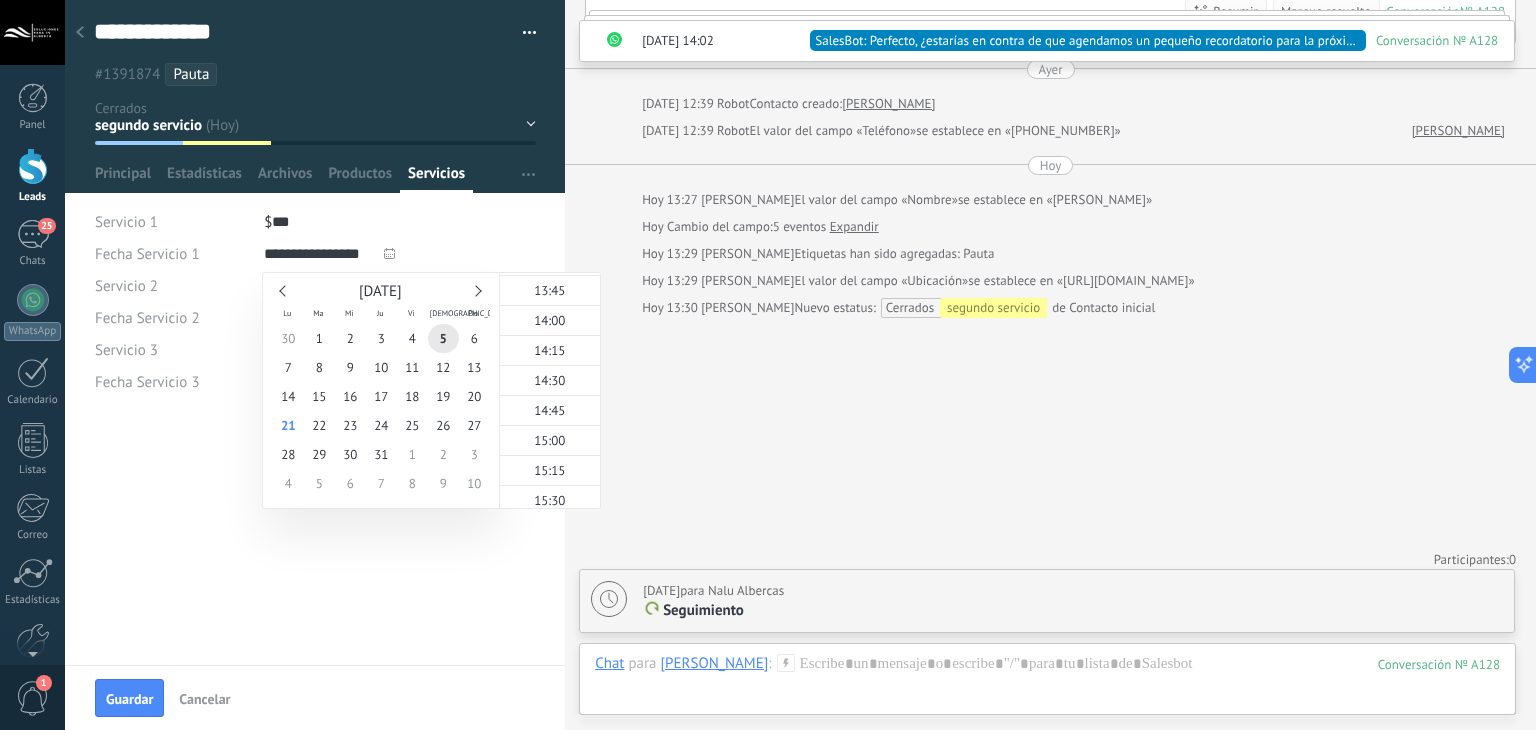 click on "**********" at bounding box center (315, 540) 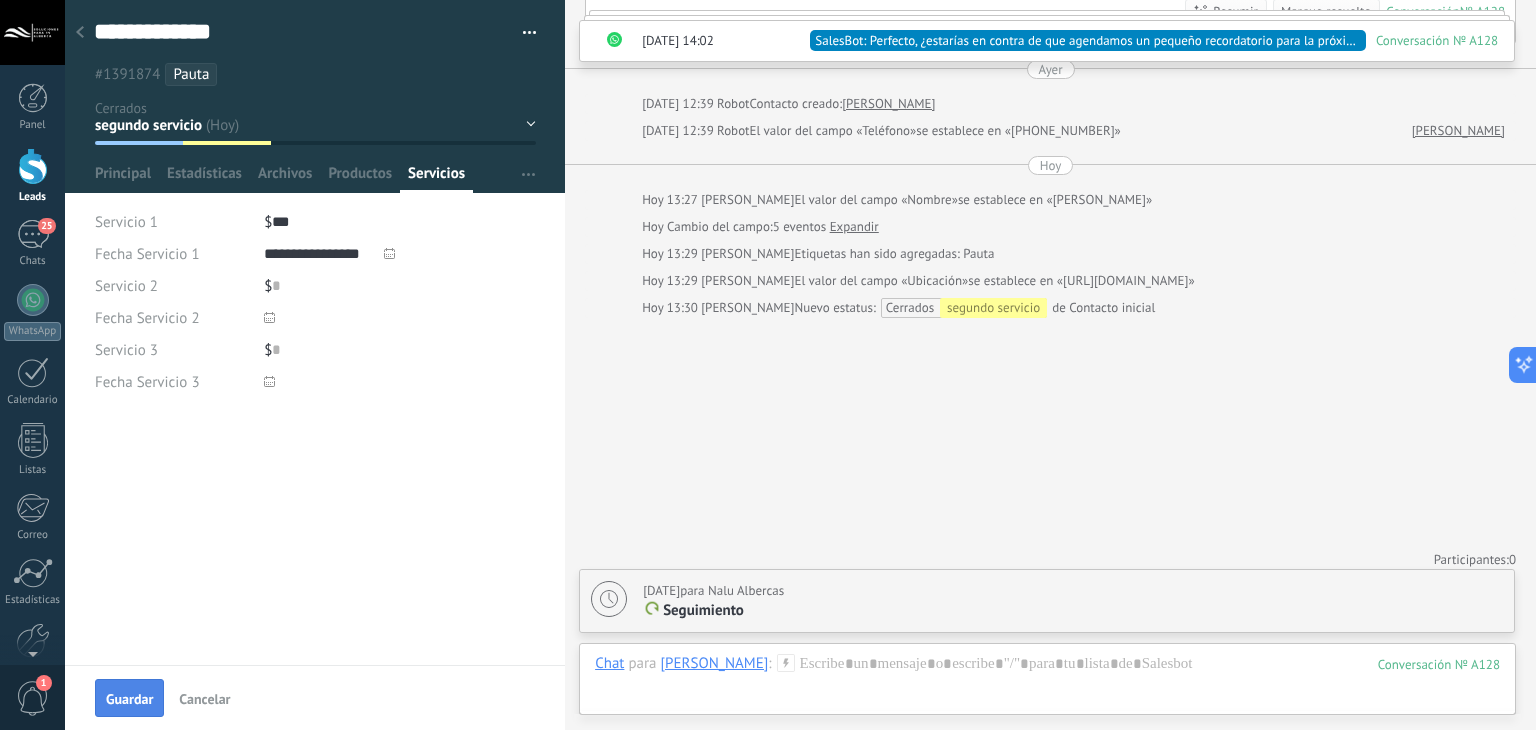 click on "Guardar" at bounding box center [129, 699] 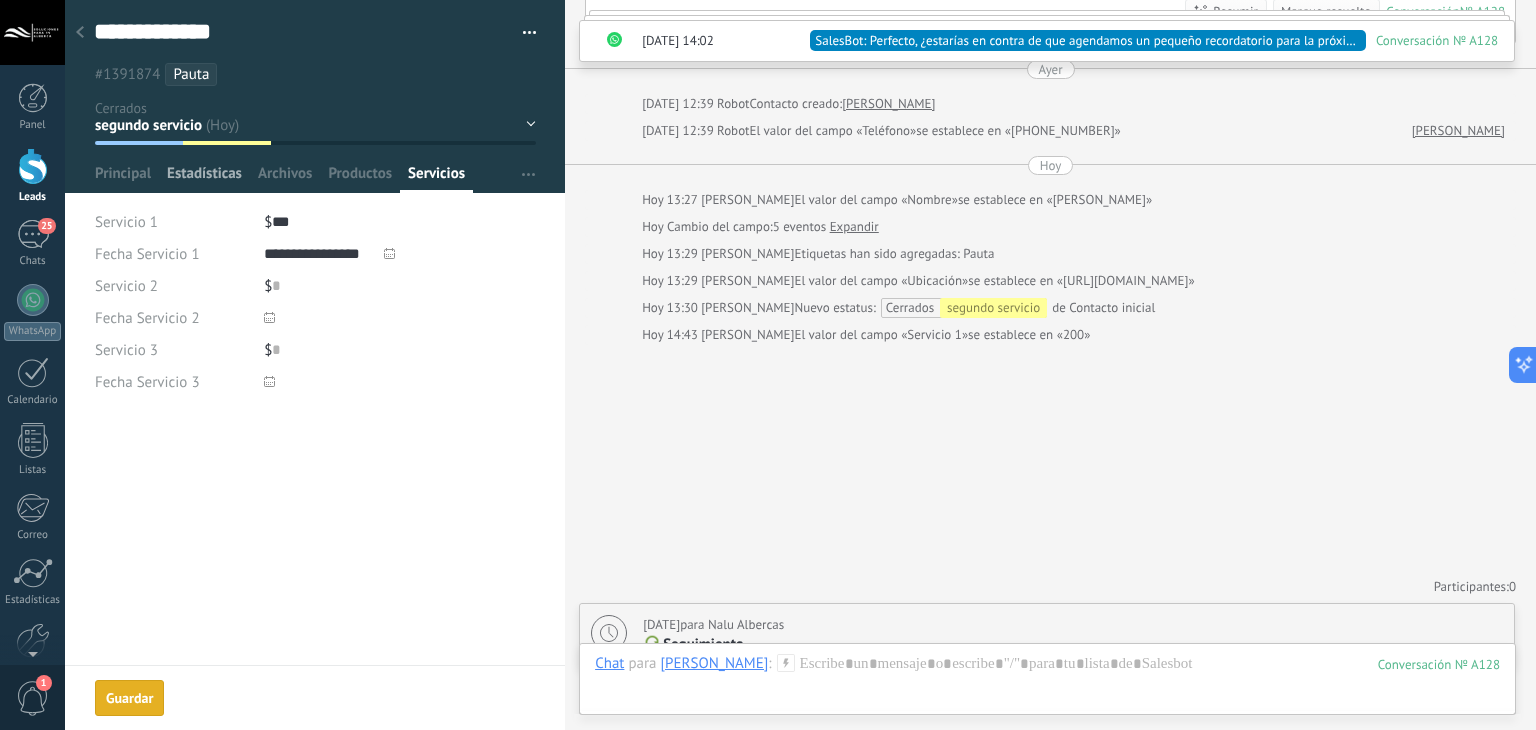 scroll, scrollTop: 2610, scrollLeft: 0, axis: vertical 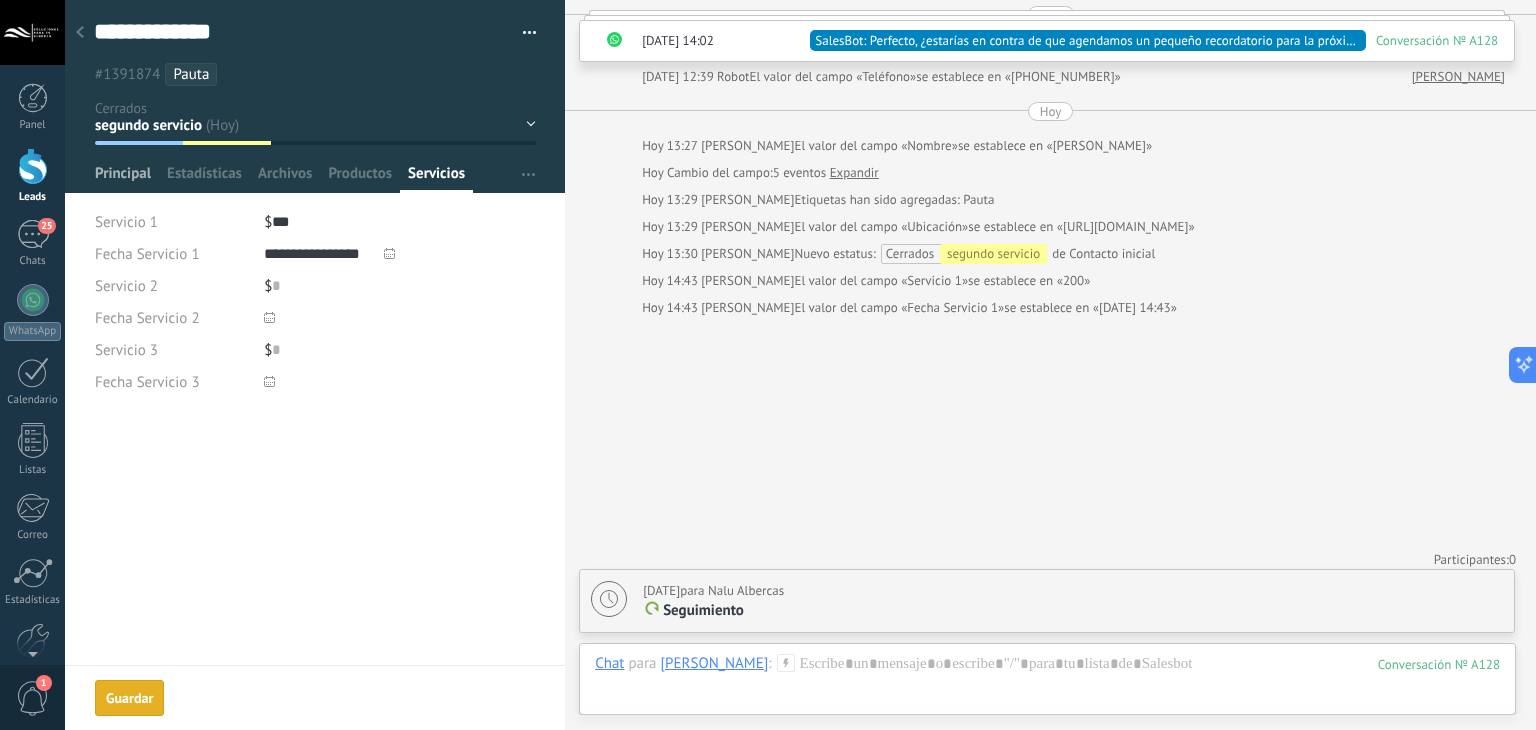 click on "Principal" at bounding box center (123, 178) 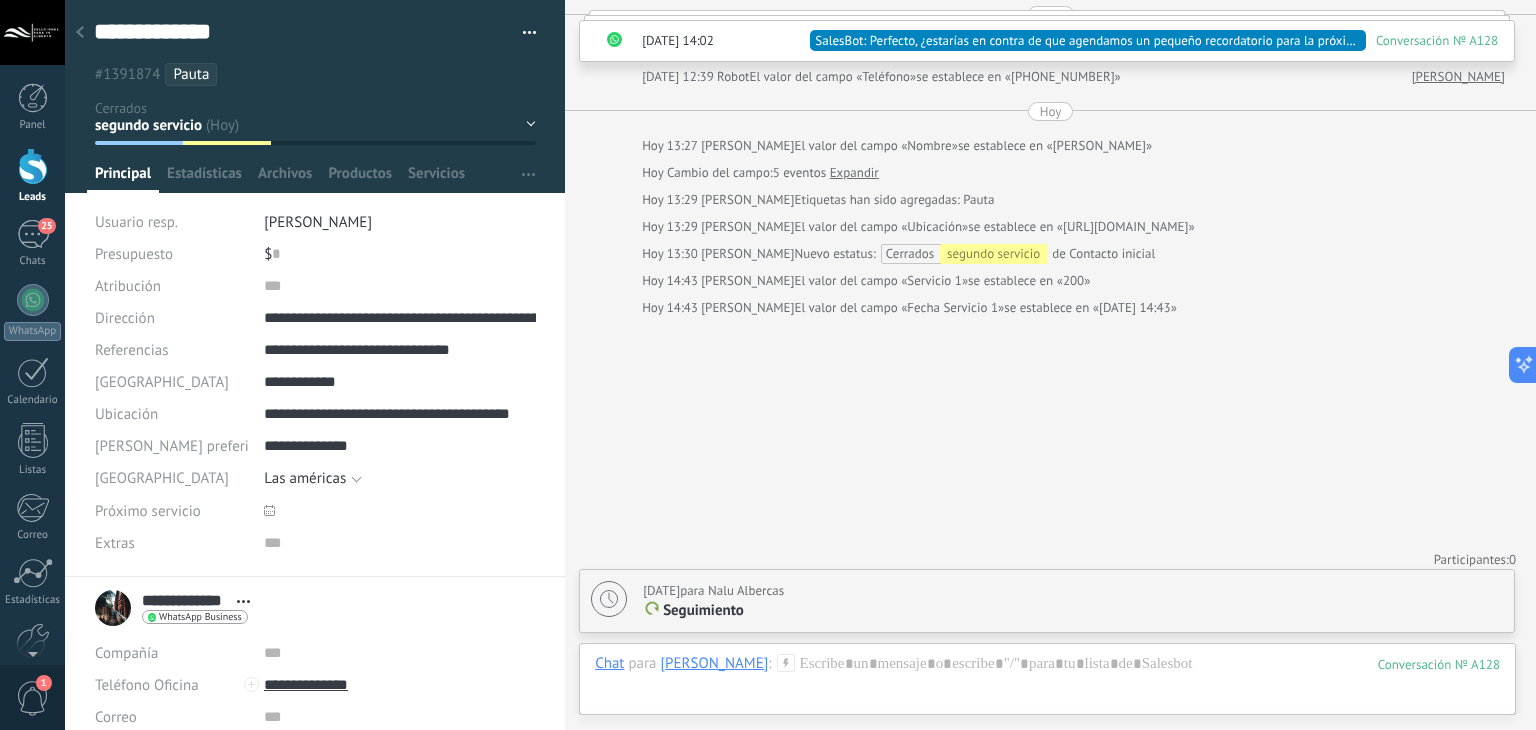 click on "$
0" at bounding box center [400, 254] 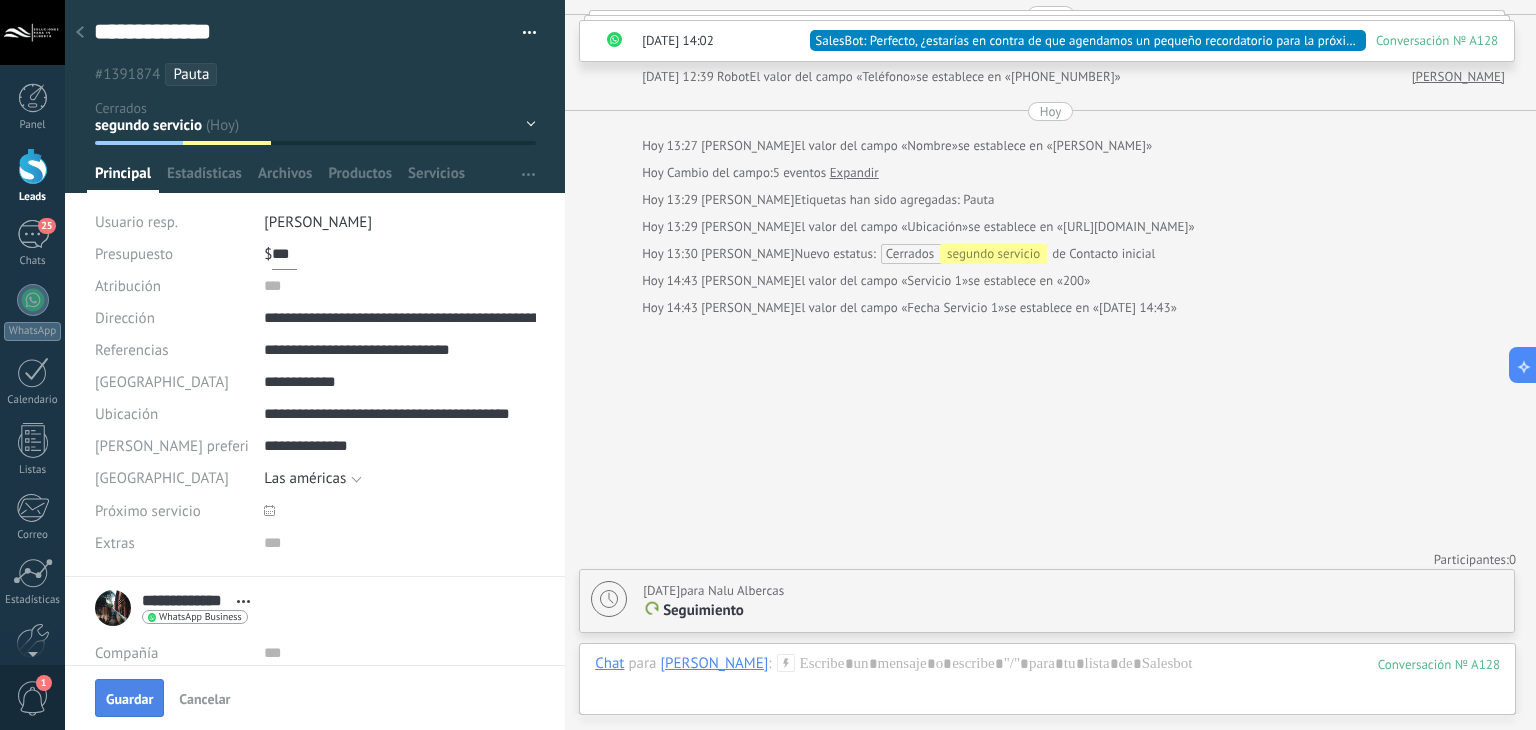 type on "***" 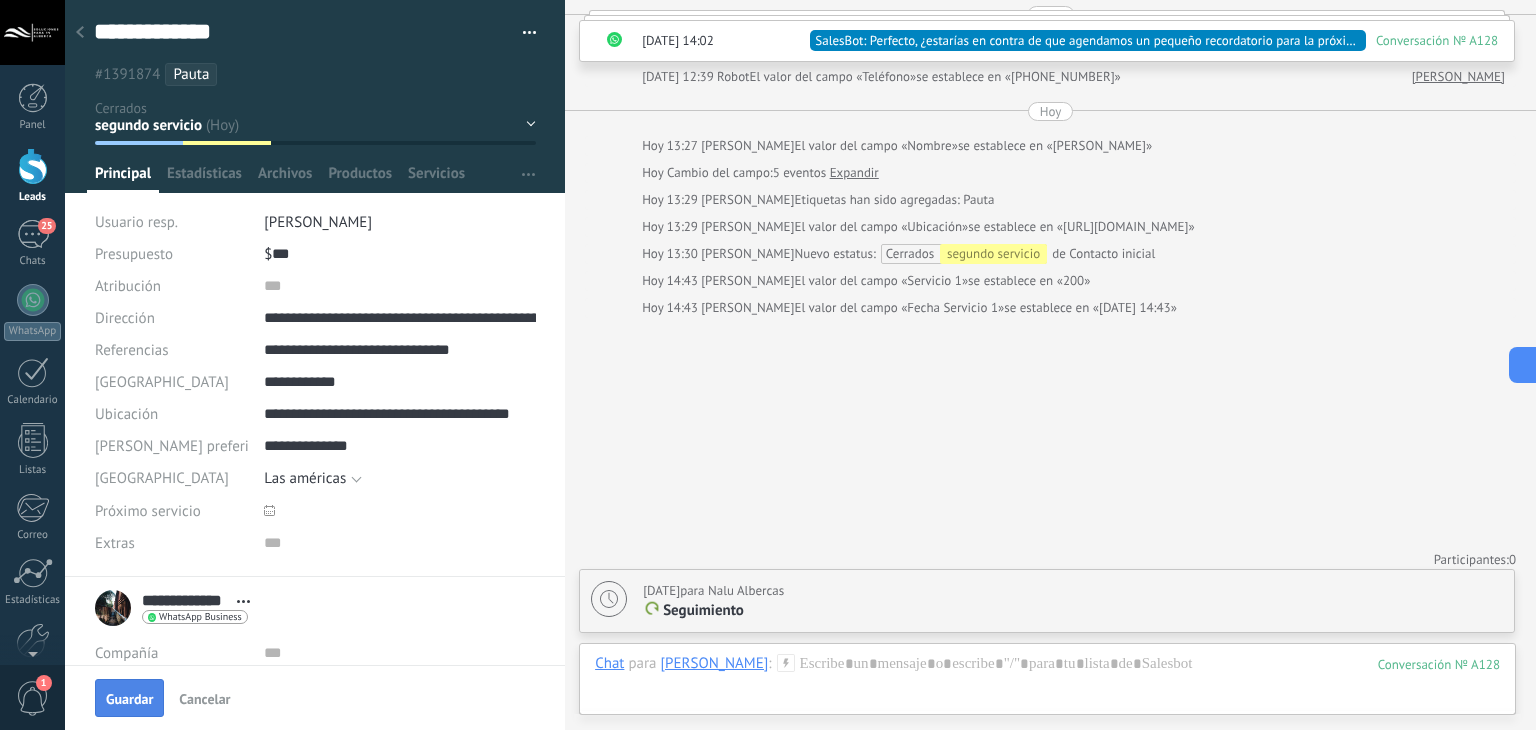 click on "Guardar" at bounding box center [129, 699] 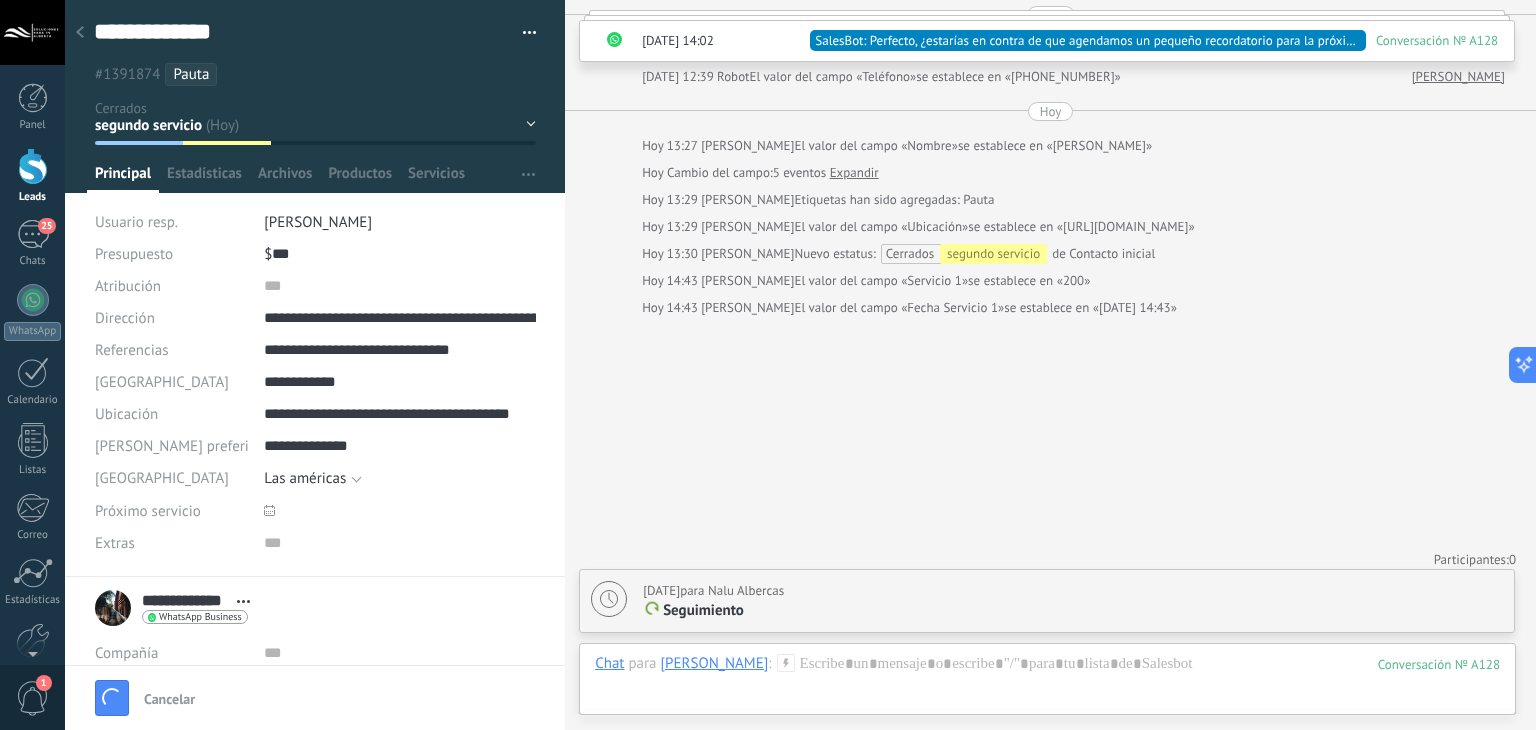 scroll, scrollTop: 2636, scrollLeft: 0, axis: vertical 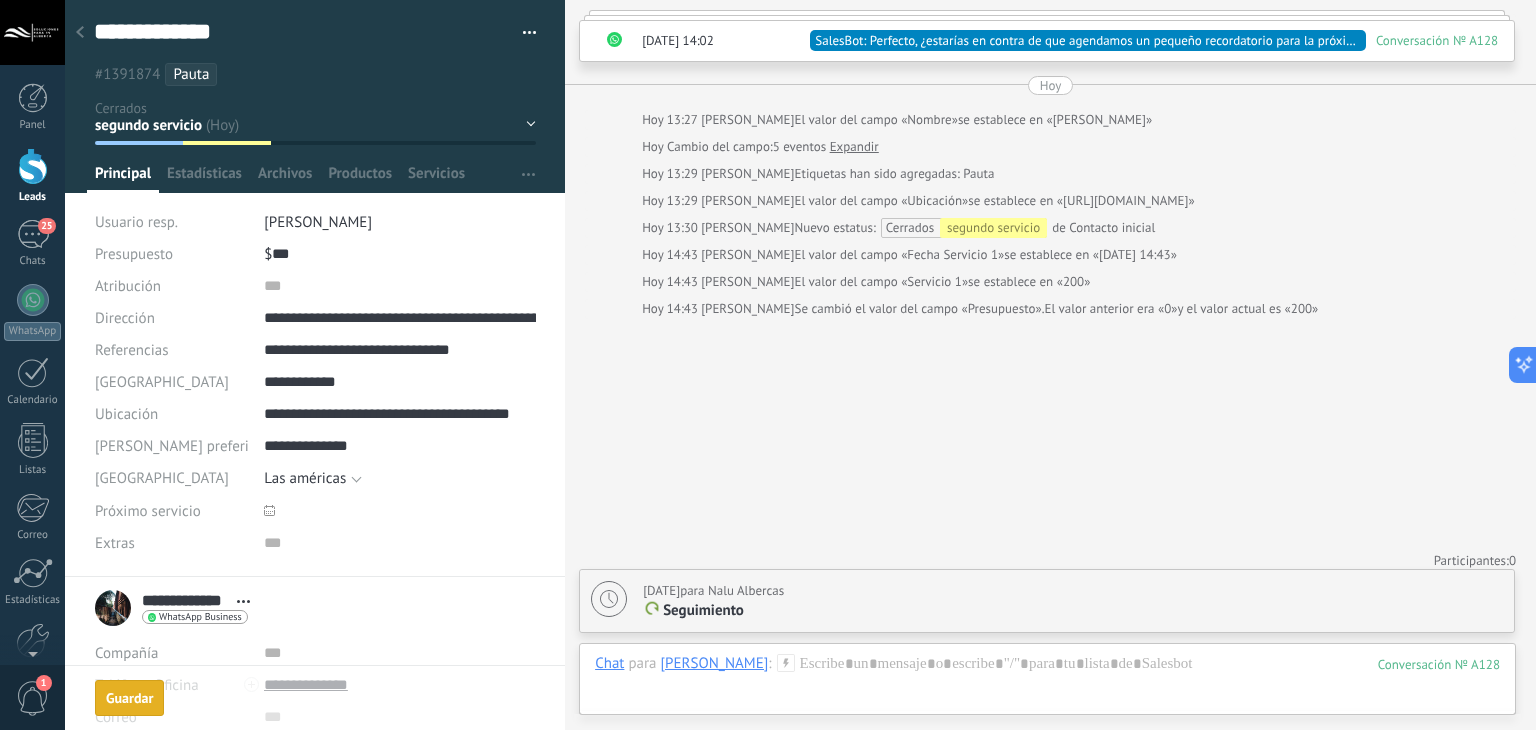 click 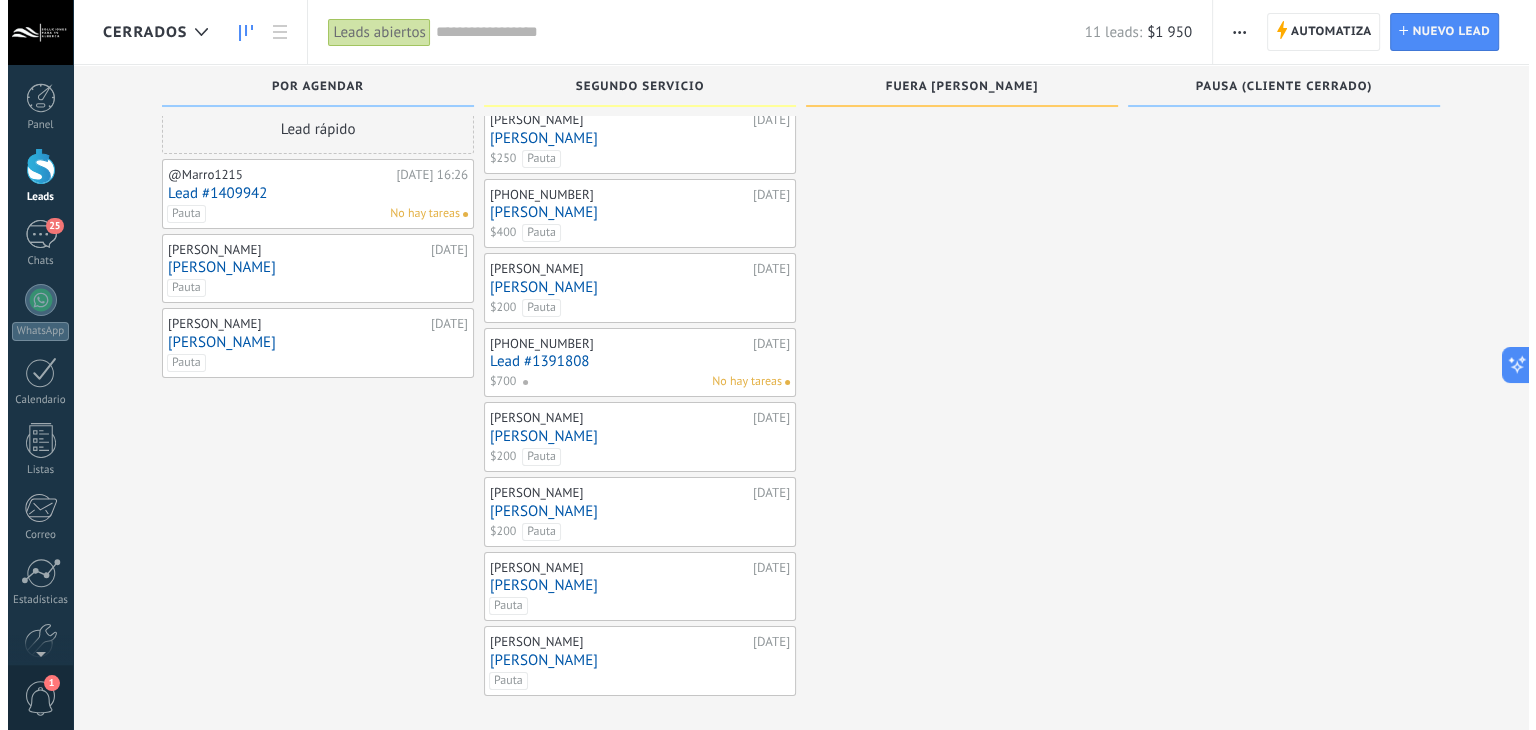 scroll, scrollTop: 40, scrollLeft: 0, axis: vertical 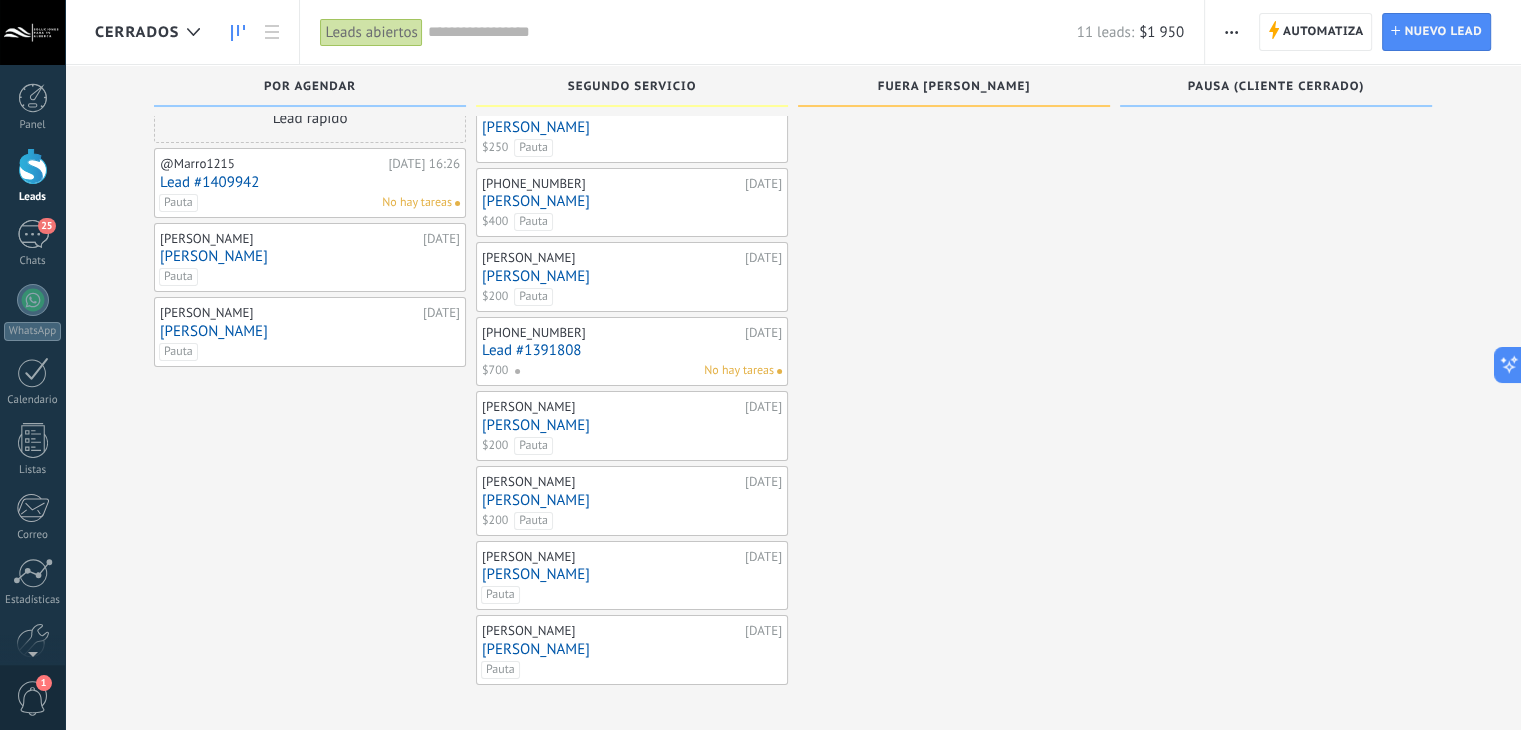 click on "[PERSON_NAME]" at bounding box center [632, 574] 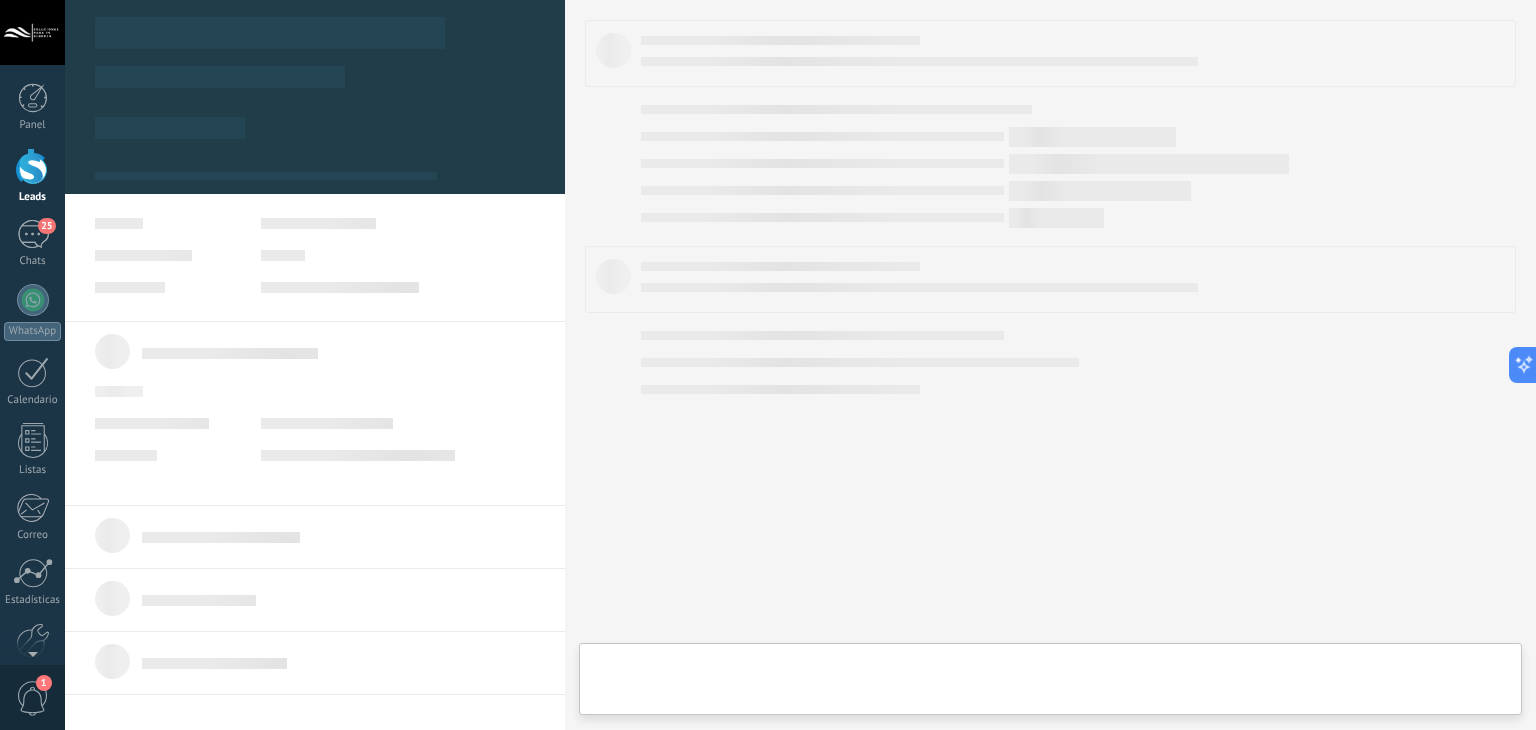 scroll, scrollTop: 0, scrollLeft: 0, axis: both 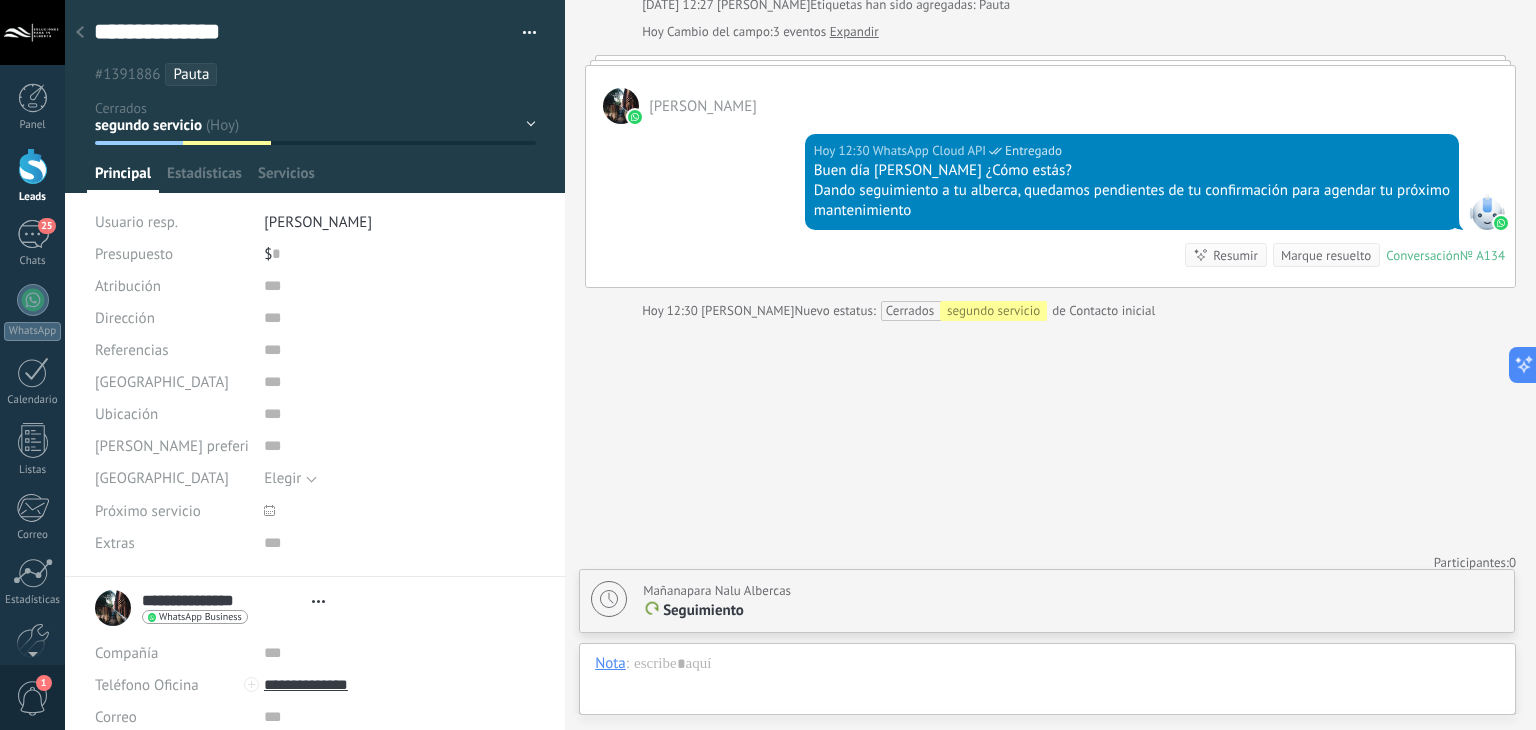type on "**********" 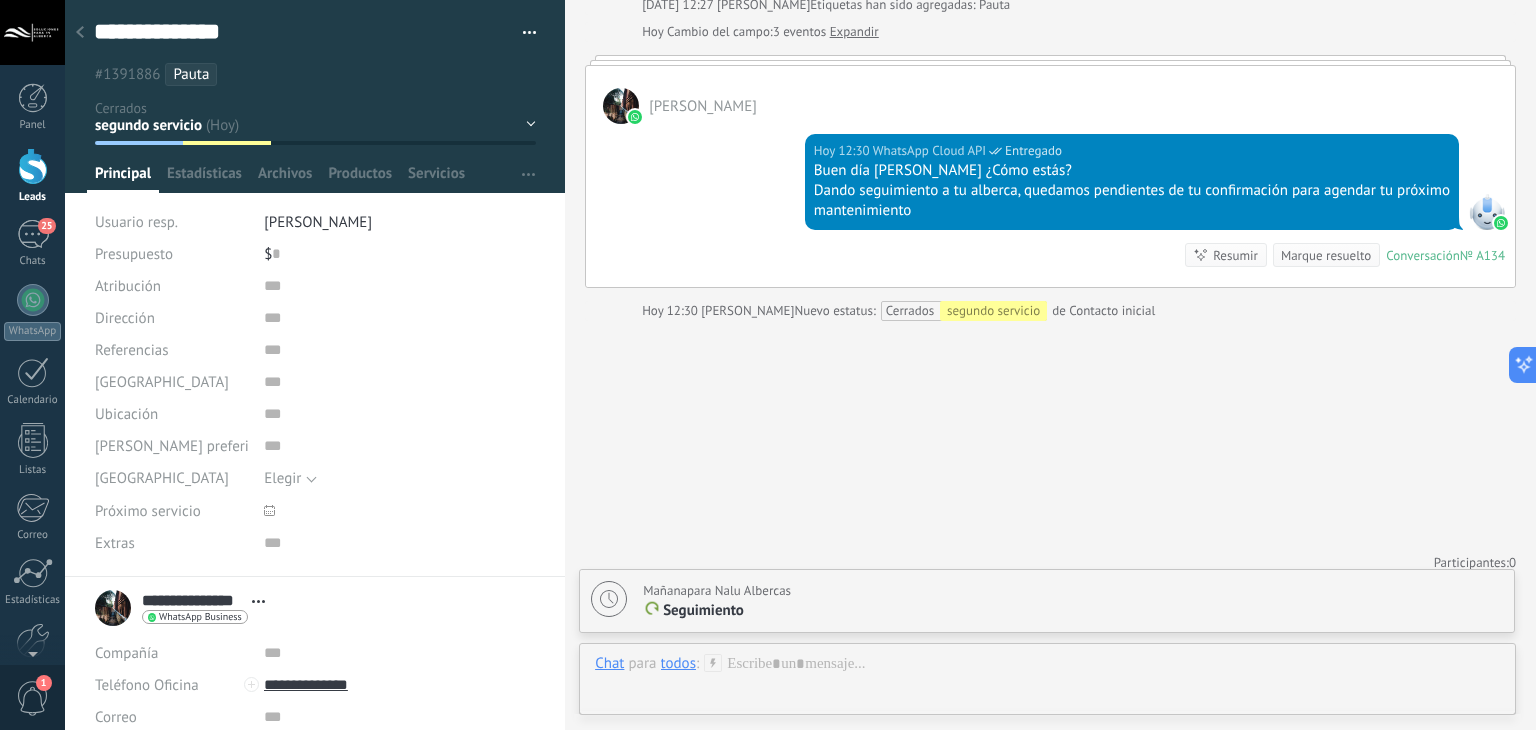 scroll, scrollTop: 29, scrollLeft: 0, axis: vertical 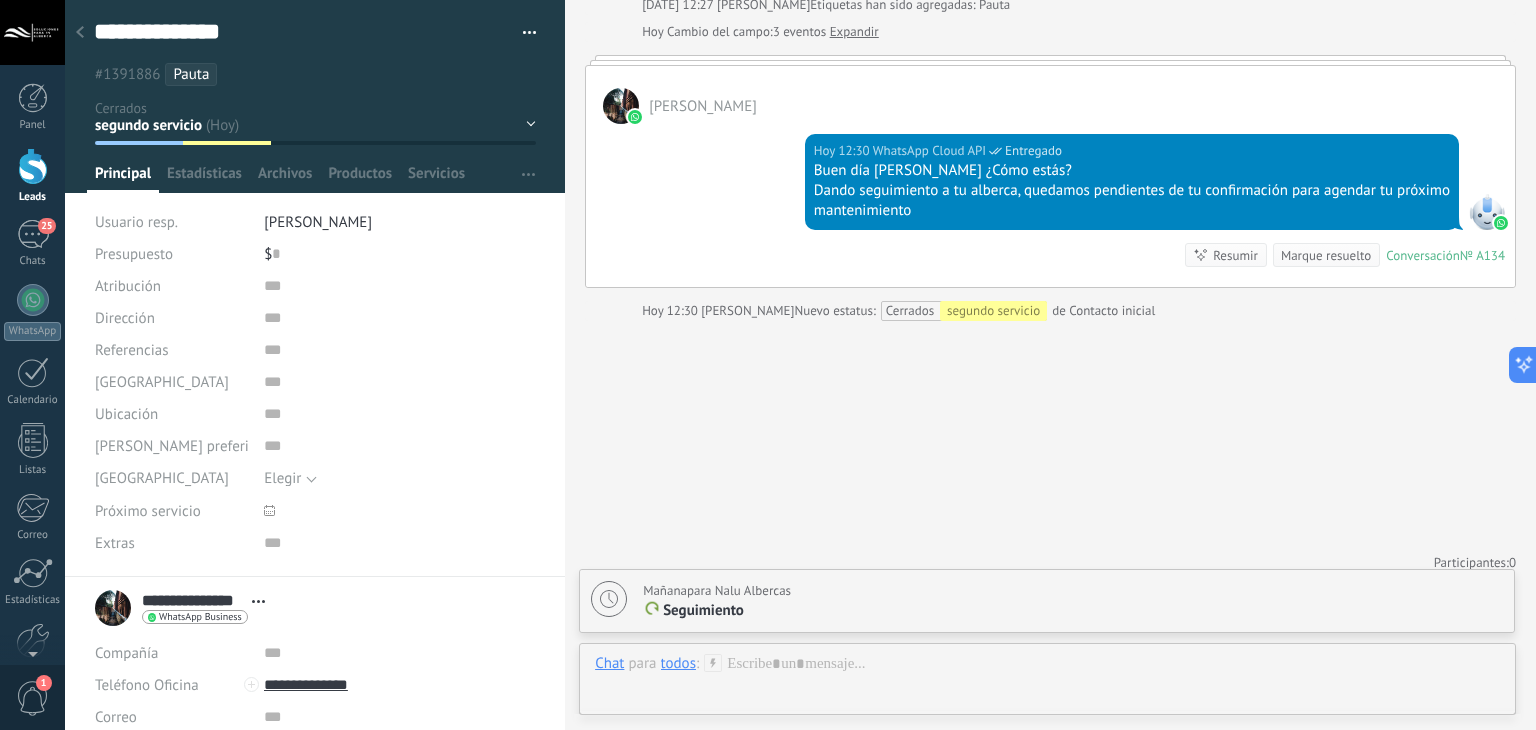 click on "Servicios" at bounding box center (436, 178) 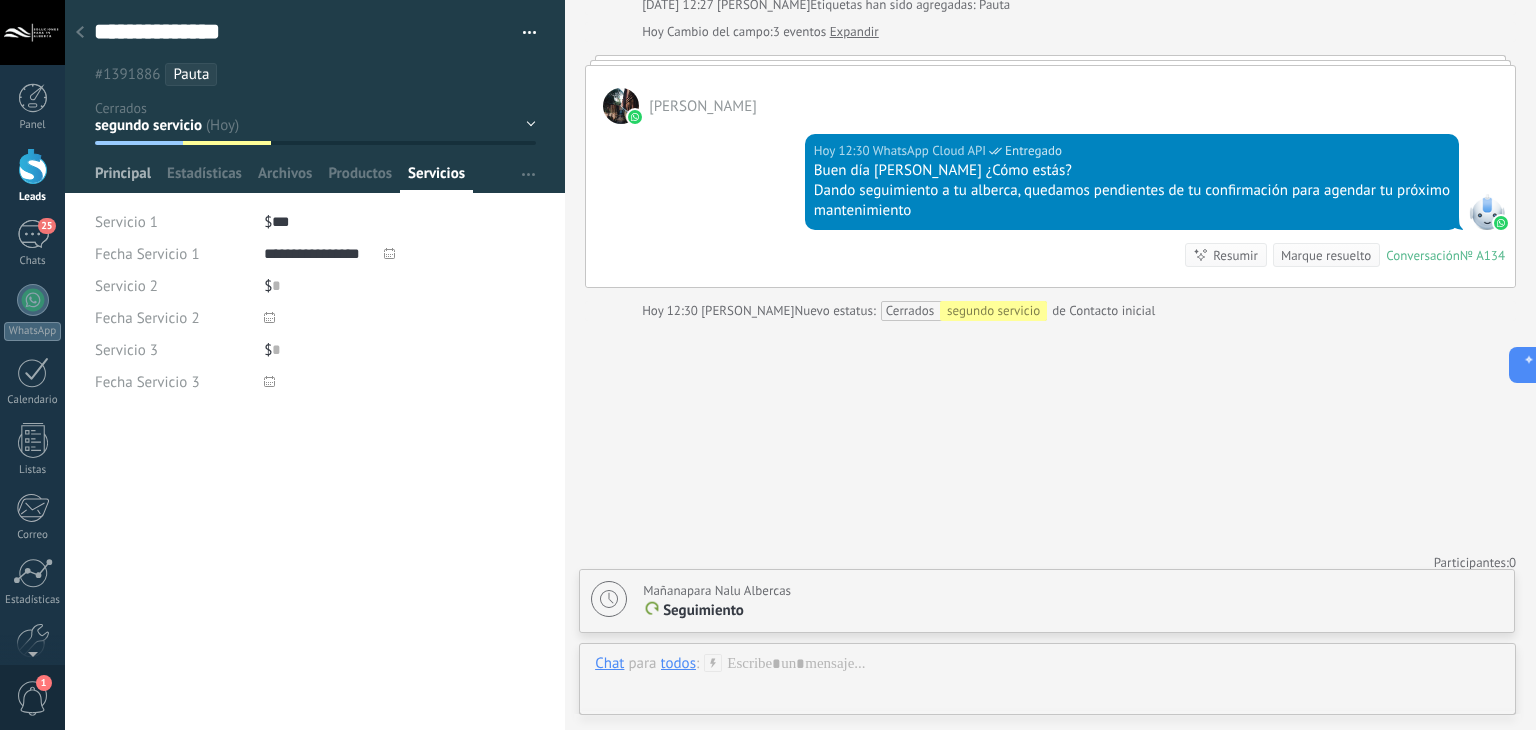 click on "Principal" at bounding box center (123, 178) 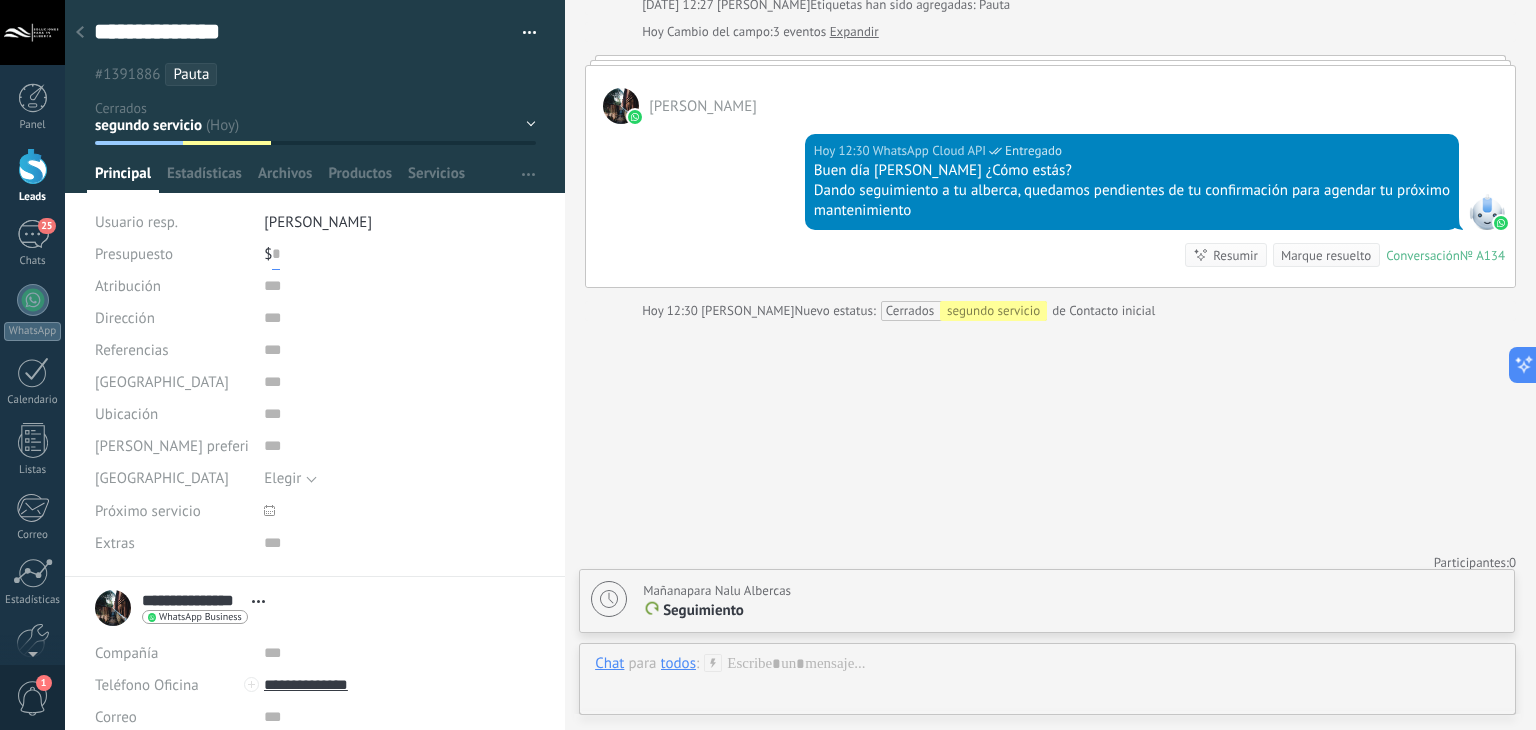 click at bounding box center (276, 254) 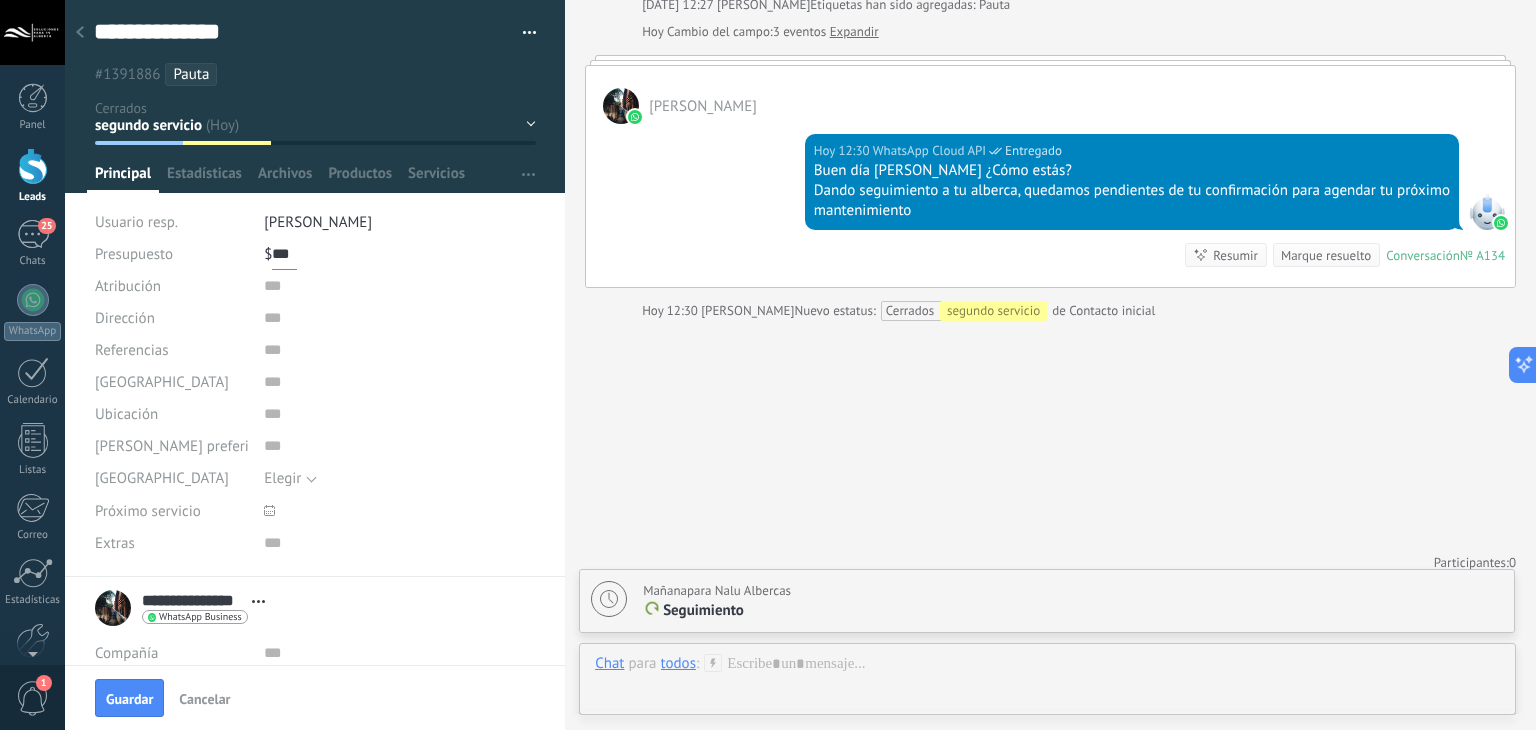 type on "***" 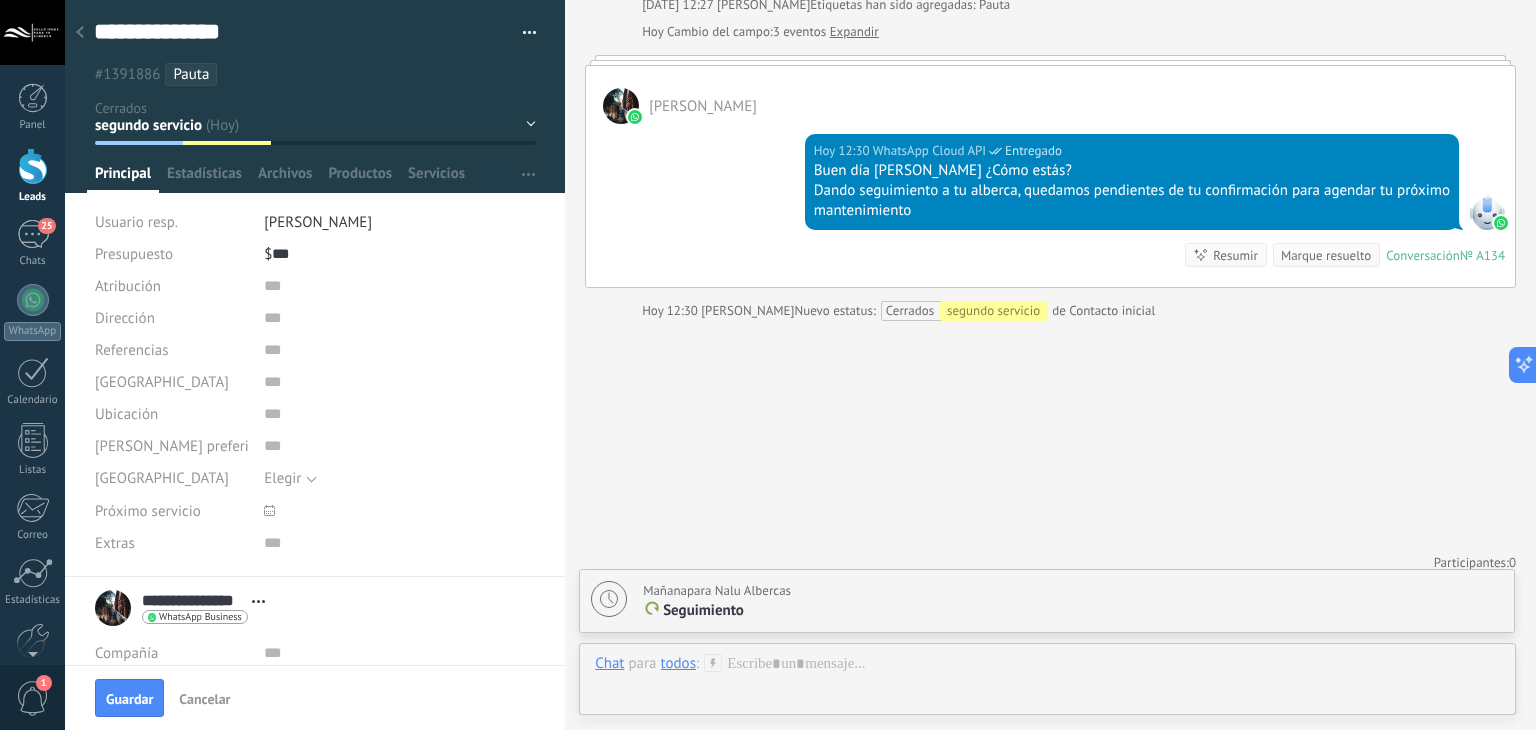 click on "Guardar
Cancelar" at bounding box center (315, 697) 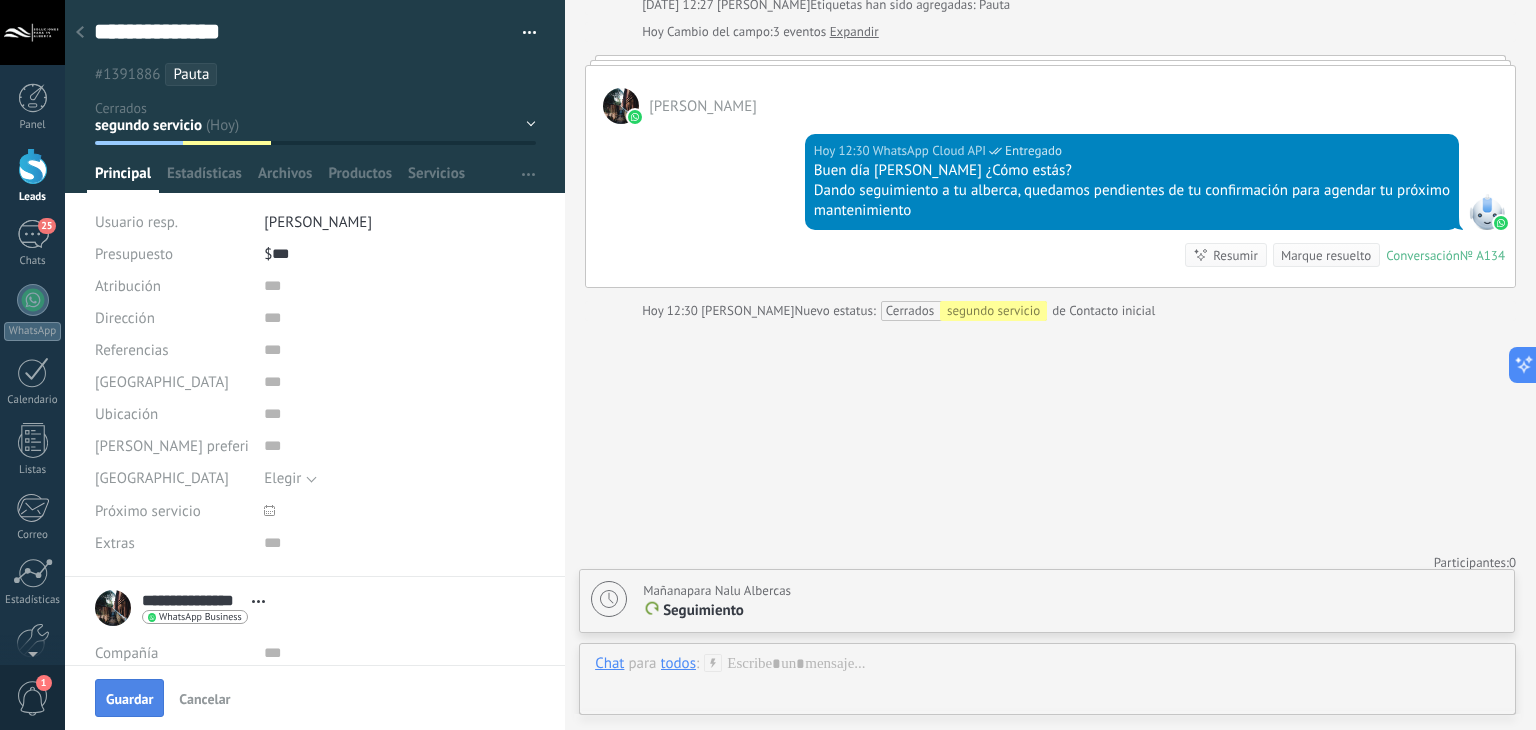 click on "Guardar" at bounding box center [129, 699] 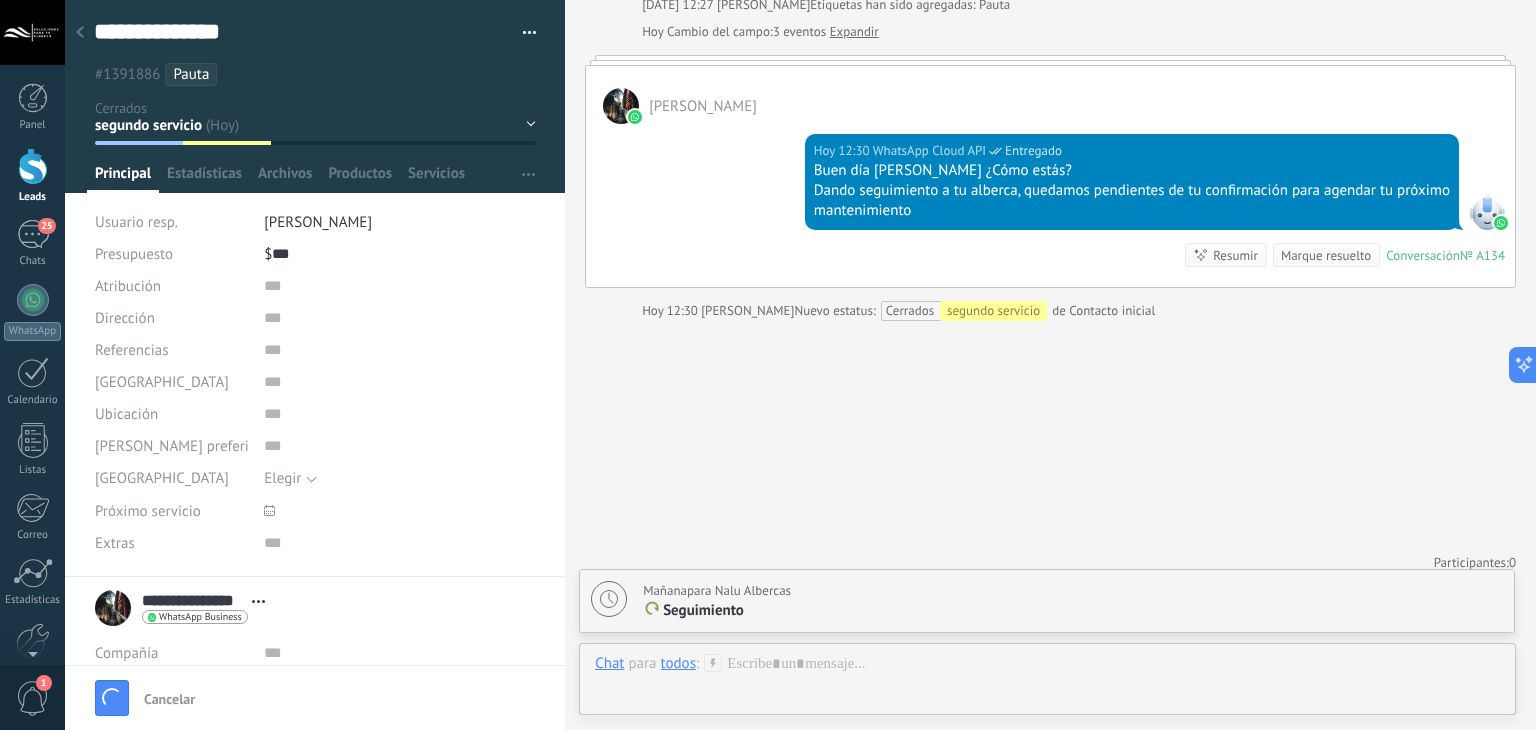 scroll, scrollTop: 4188, scrollLeft: 0, axis: vertical 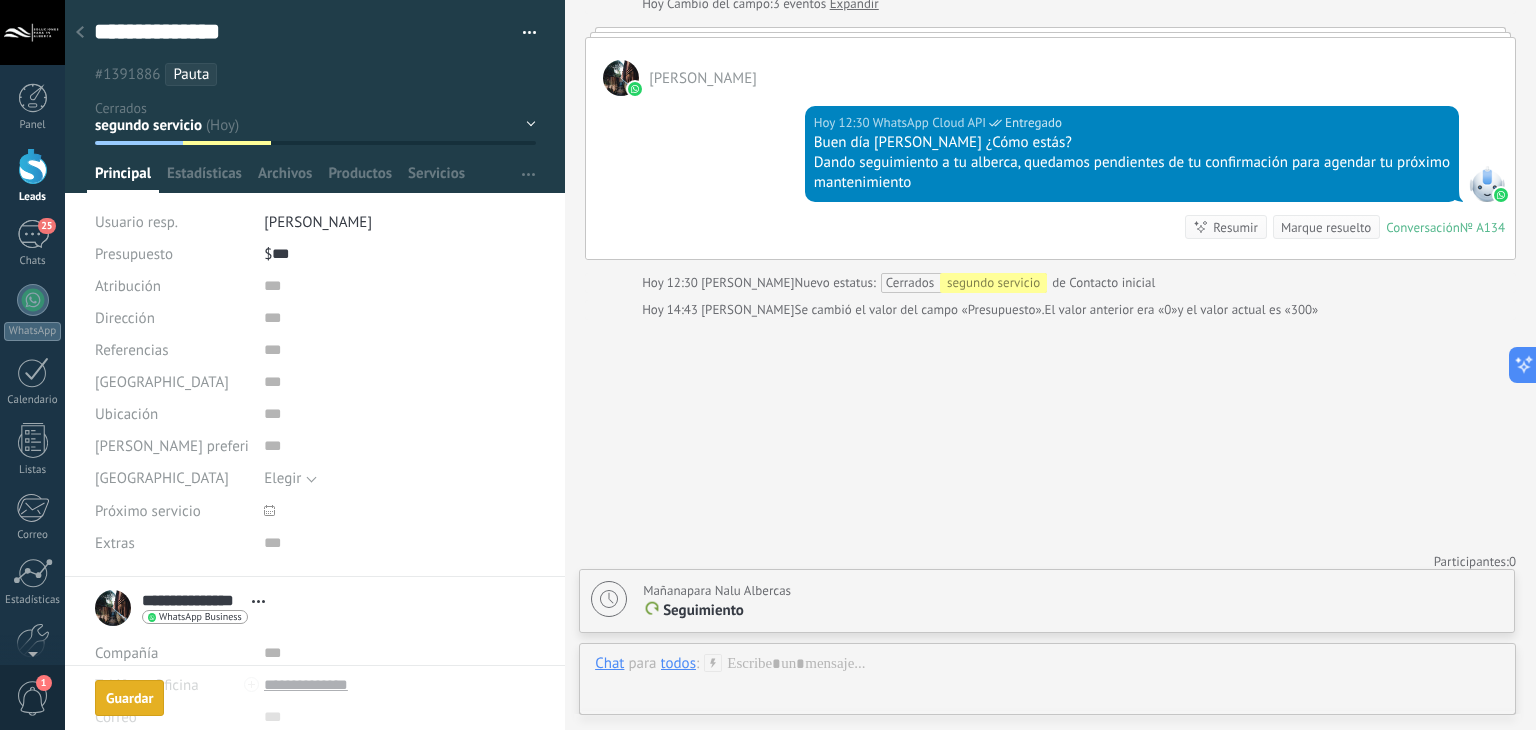 click at bounding box center (80, 33) 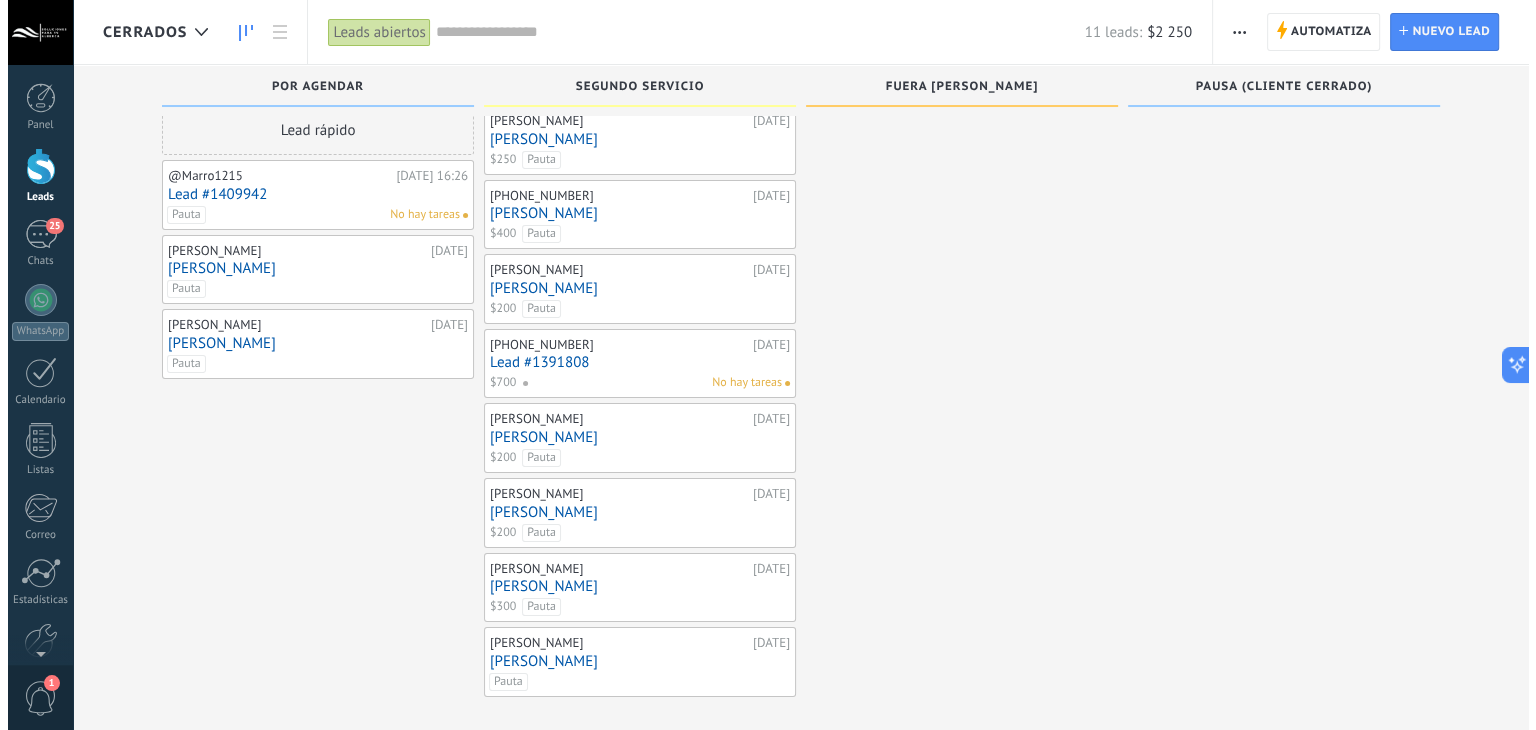 scroll, scrollTop: 40, scrollLeft: 0, axis: vertical 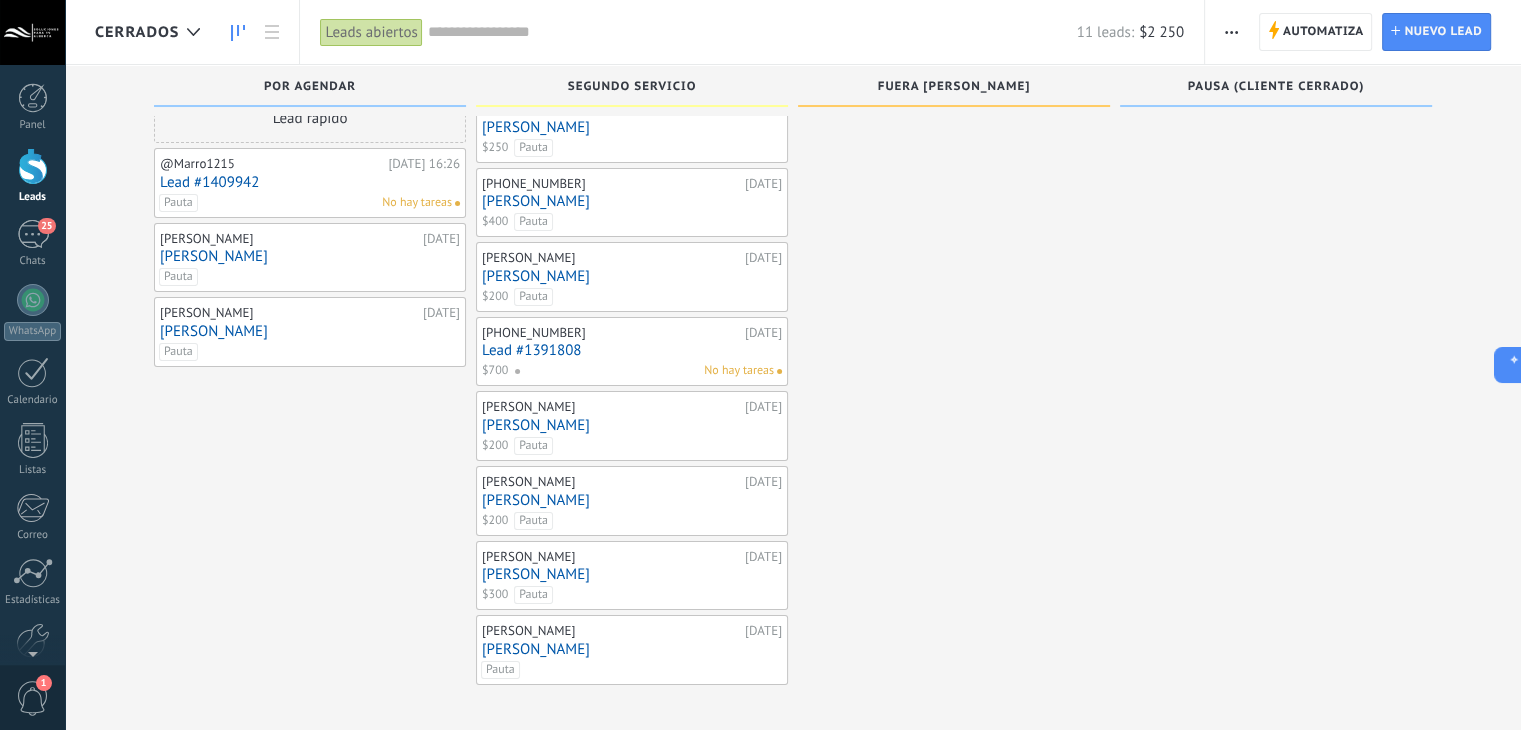 click on "[PERSON_NAME]" at bounding box center (632, 649) 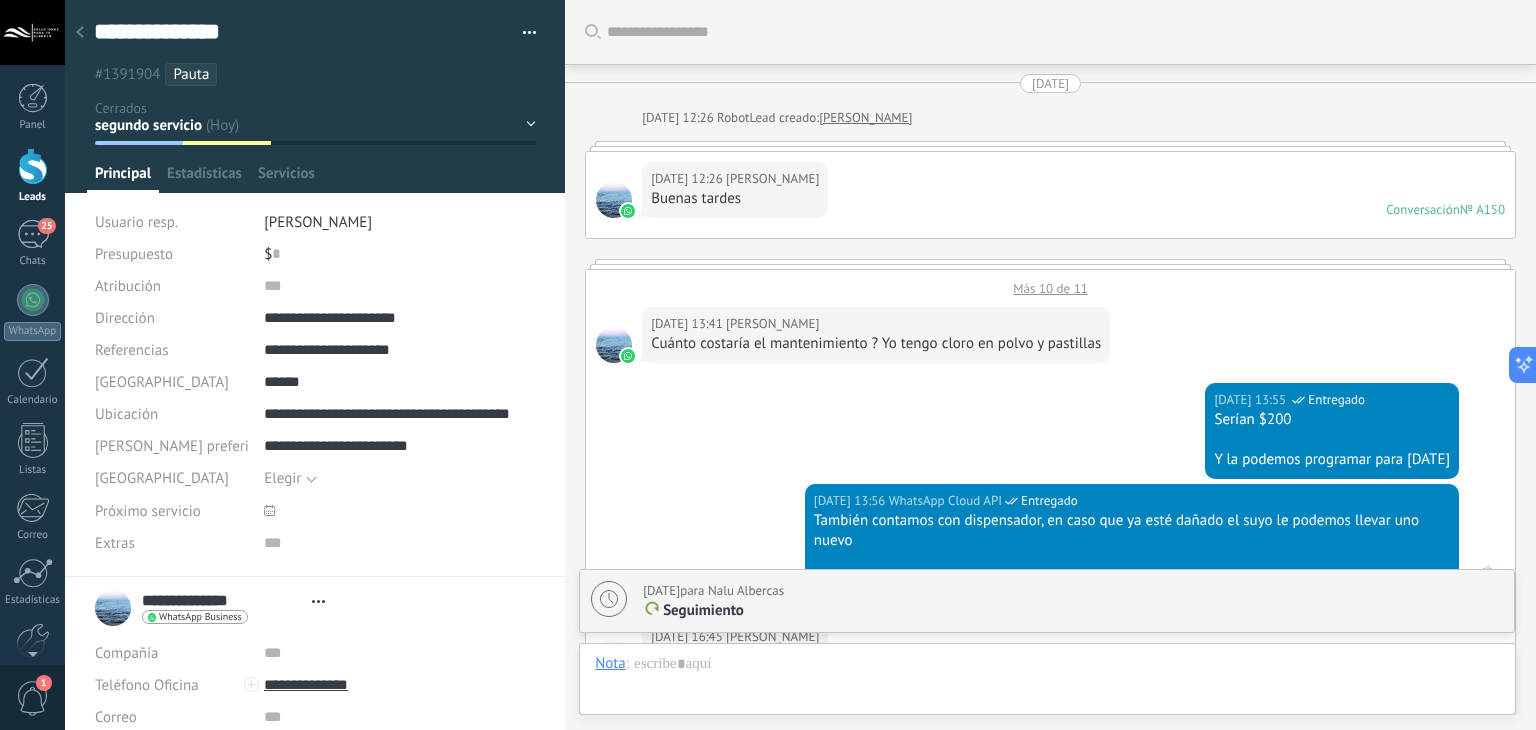 type on "**********" 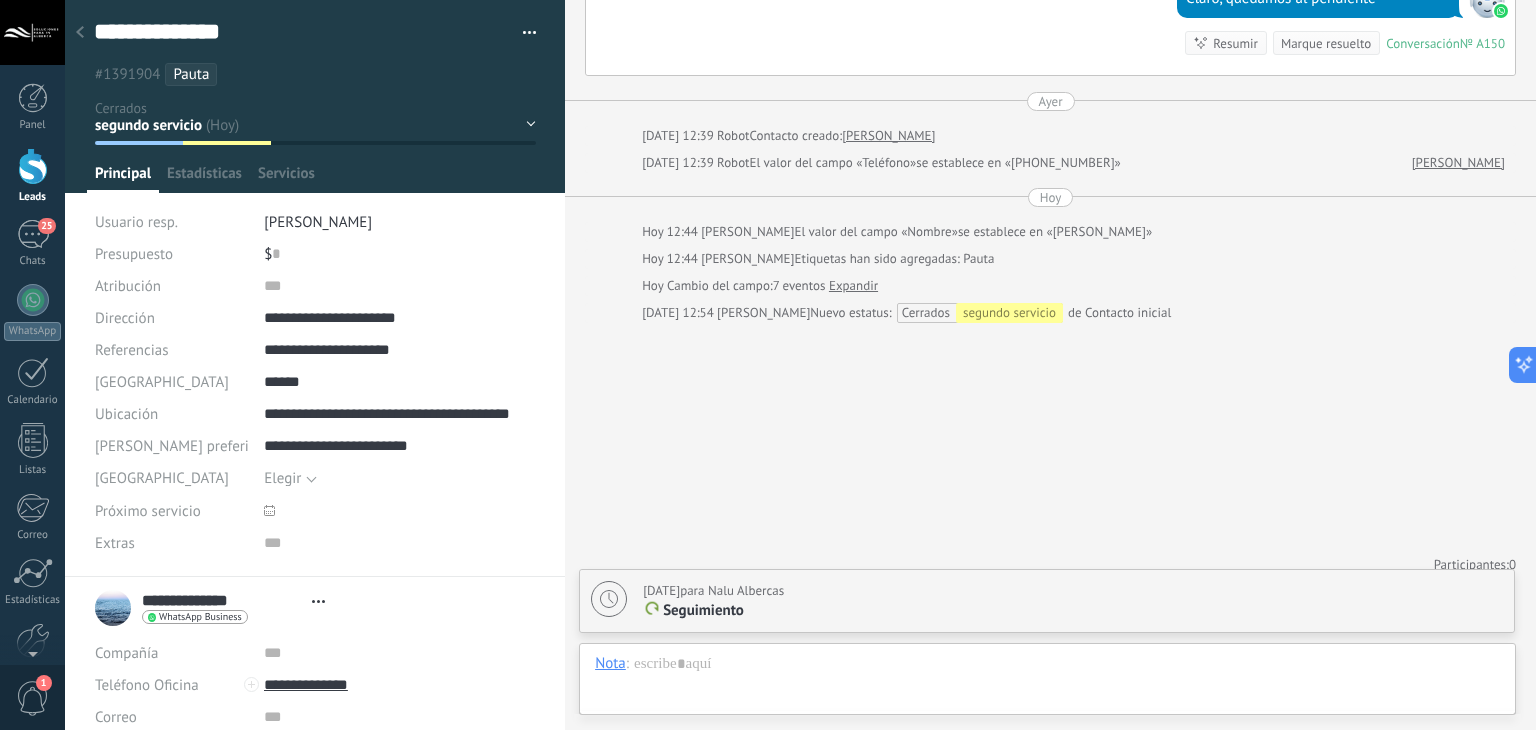 scroll, scrollTop: 29, scrollLeft: 0, axis: vertical 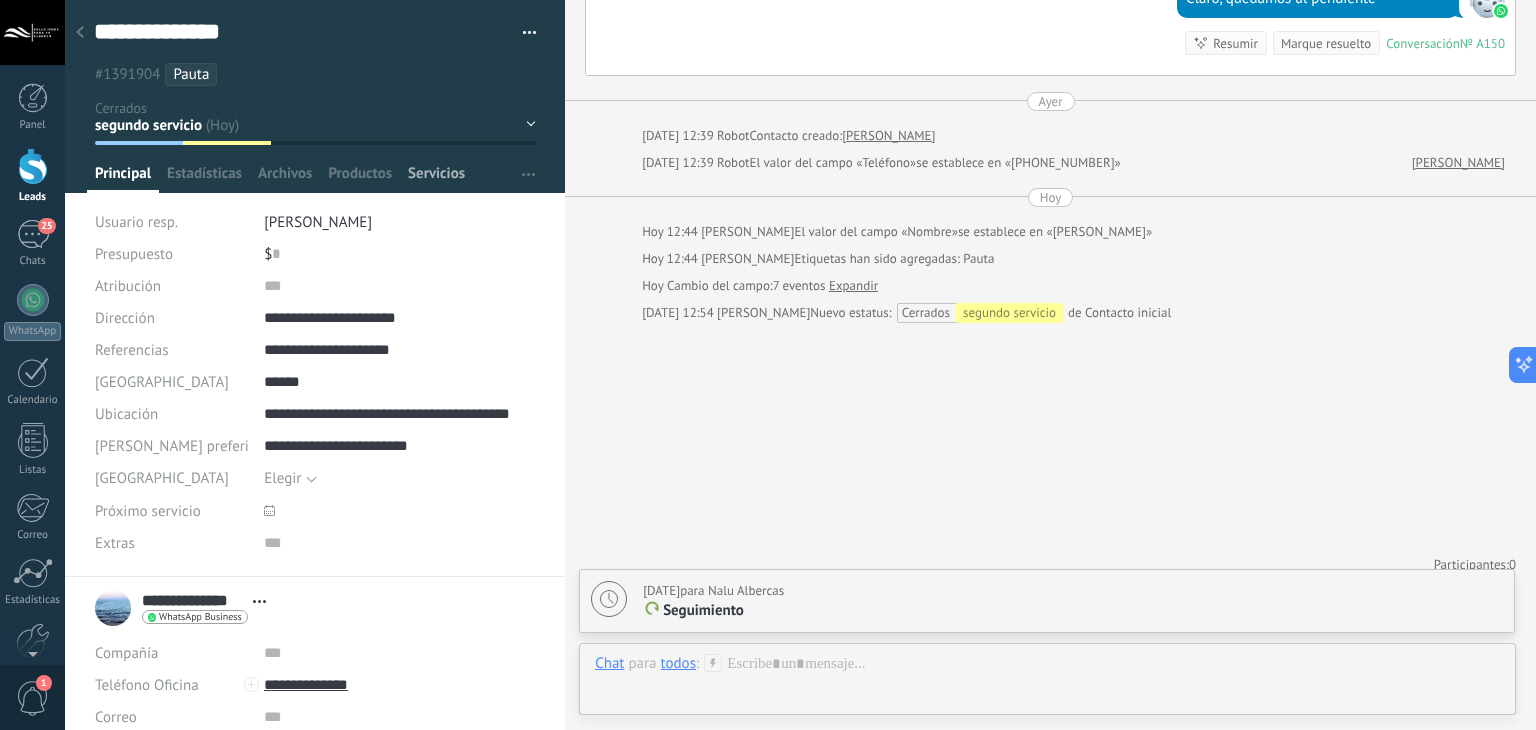 click on "Servicios" at bounding box center [436, 178] 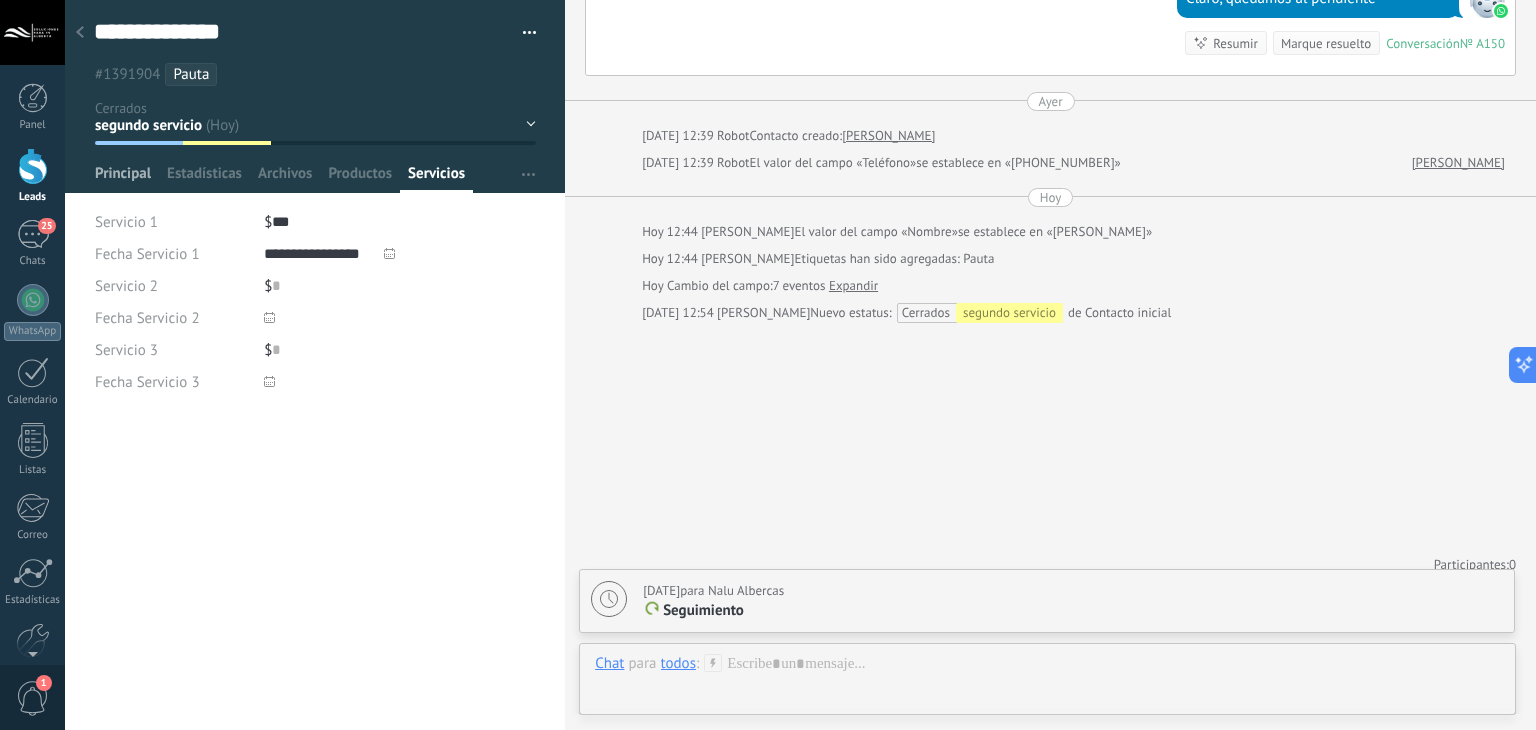 click on "Principal" at bounding box center (123, 178) 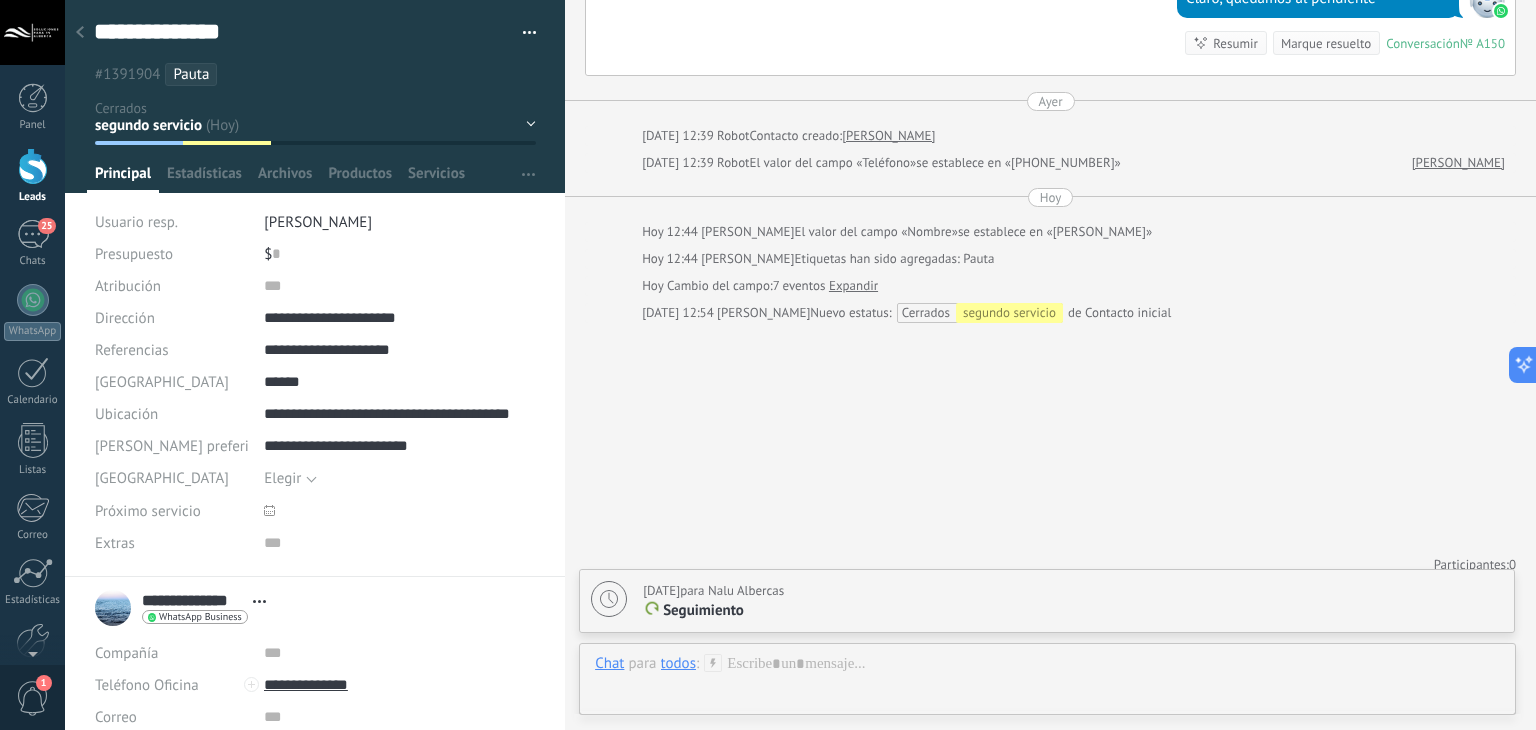 click on "$
0" at bounding box center [400, 254] 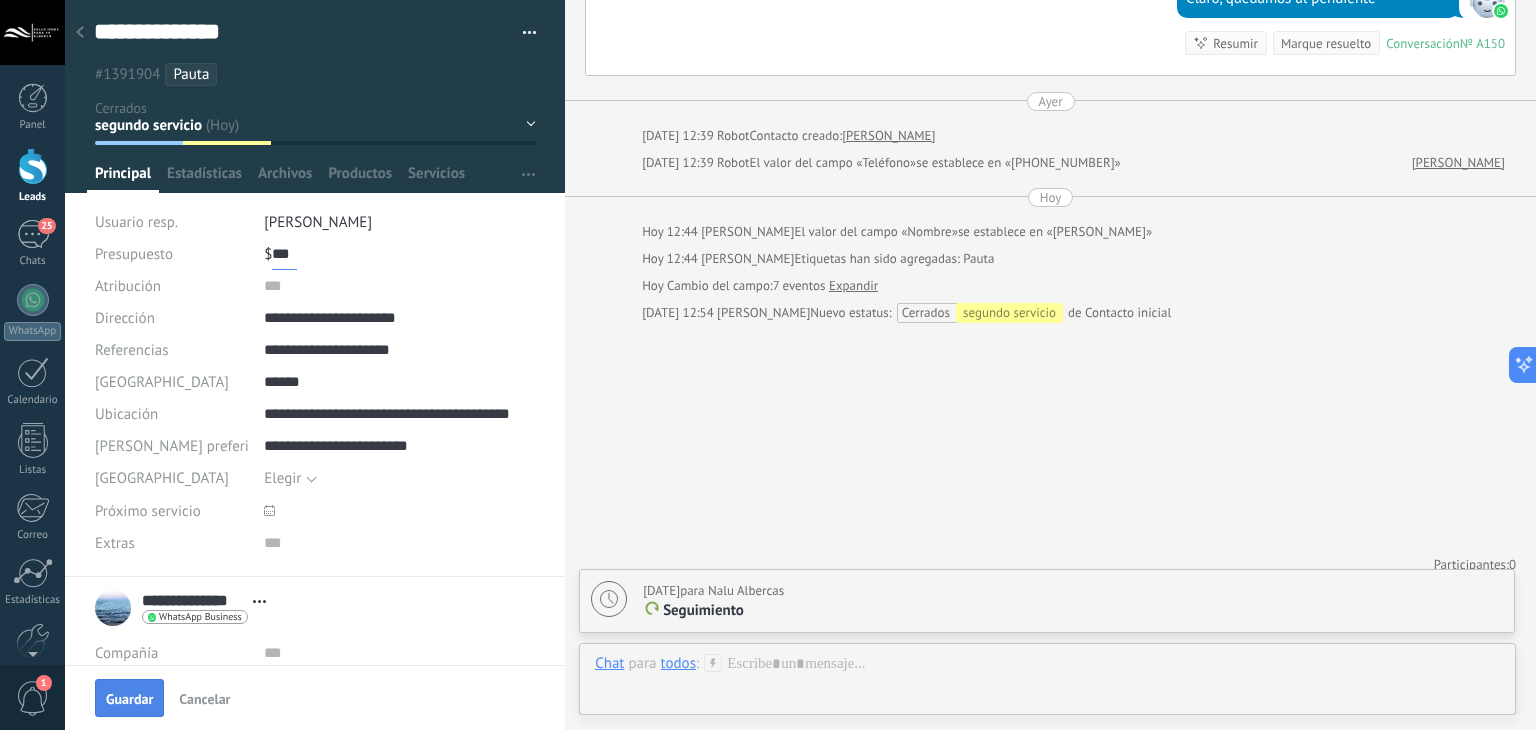 type on "***" 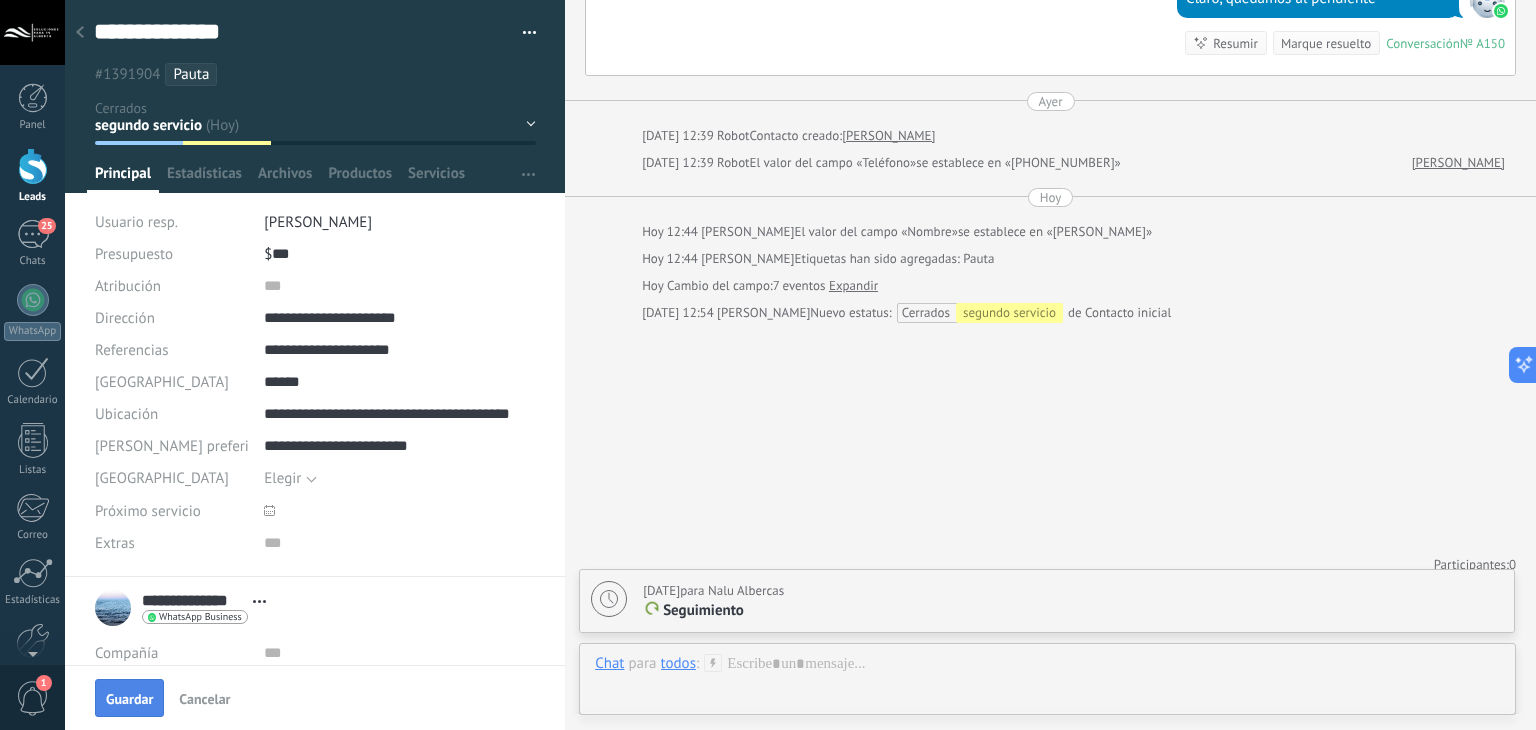 click on "Guardar" at bounding box center (129, 698) 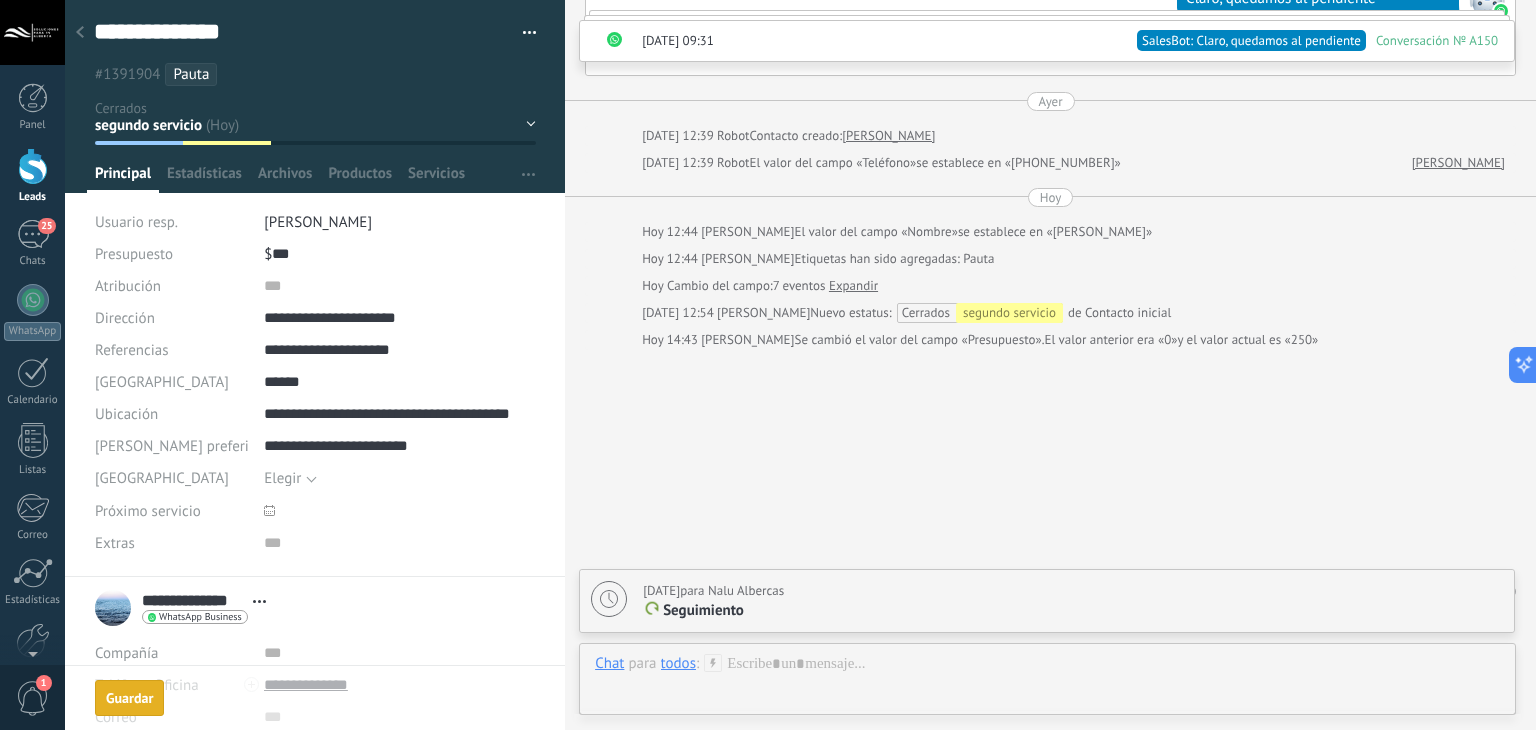 scroll, scrollTop: 6259, scrollLeft: 0, axis: vertical 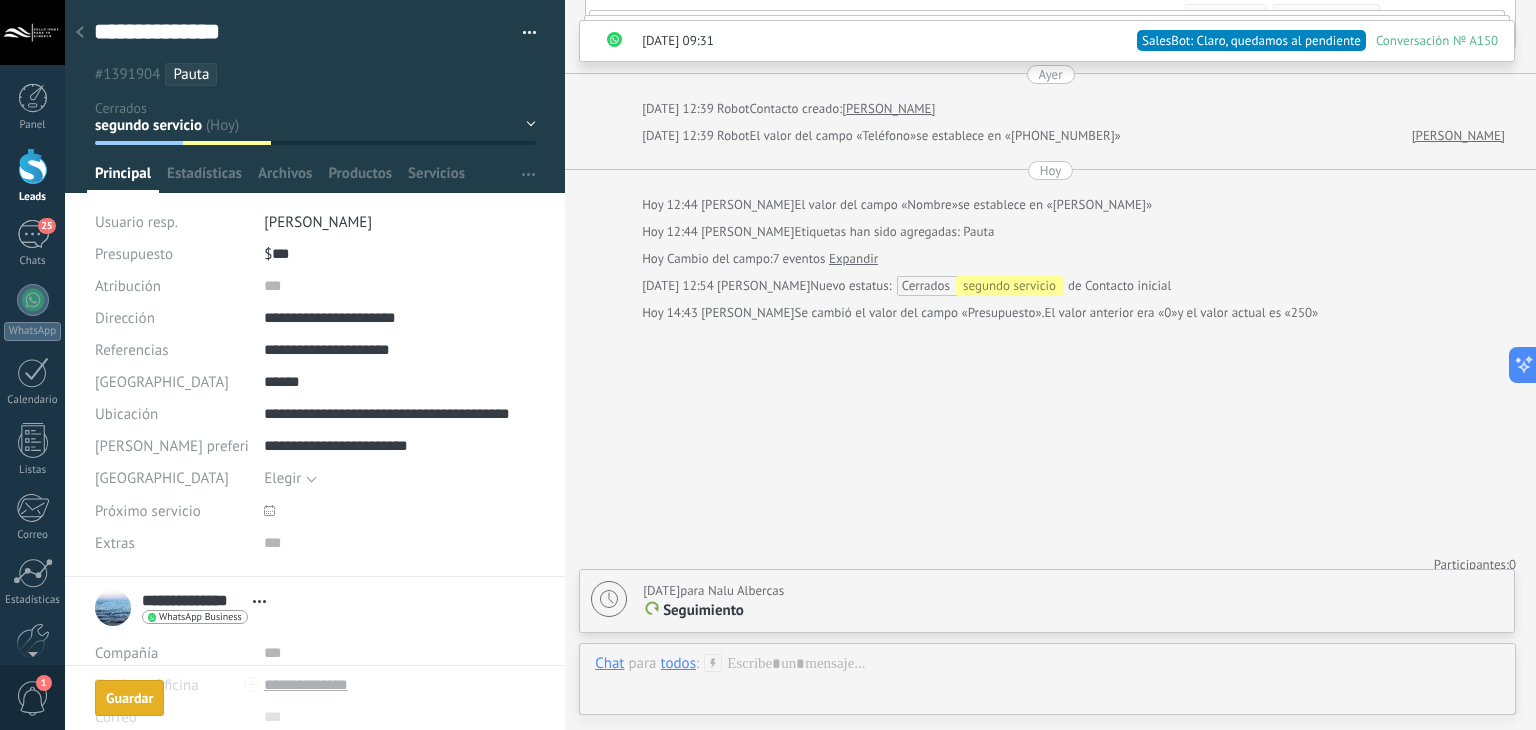 click 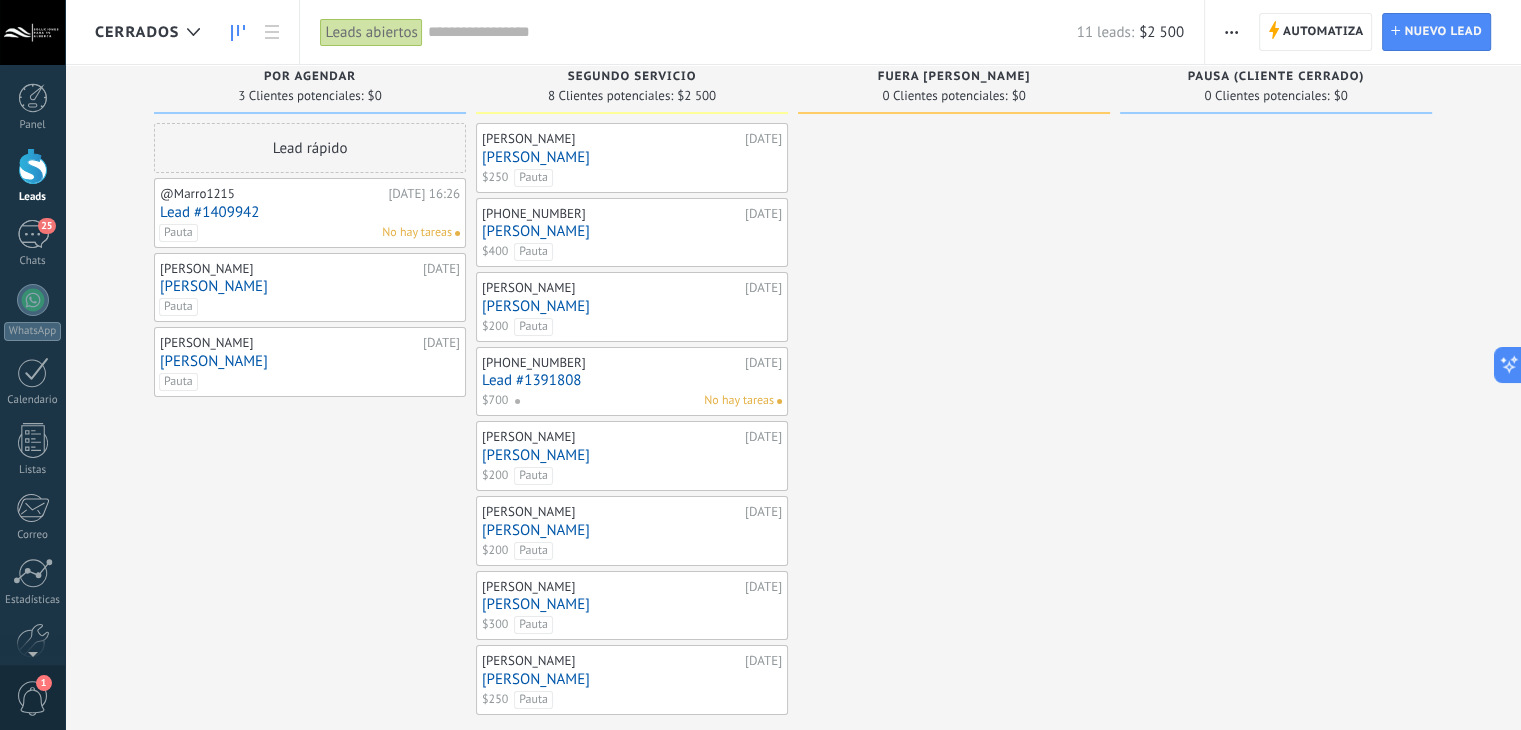 scroll, scrollTop: 0, scrollLeft: 0, axis: both 